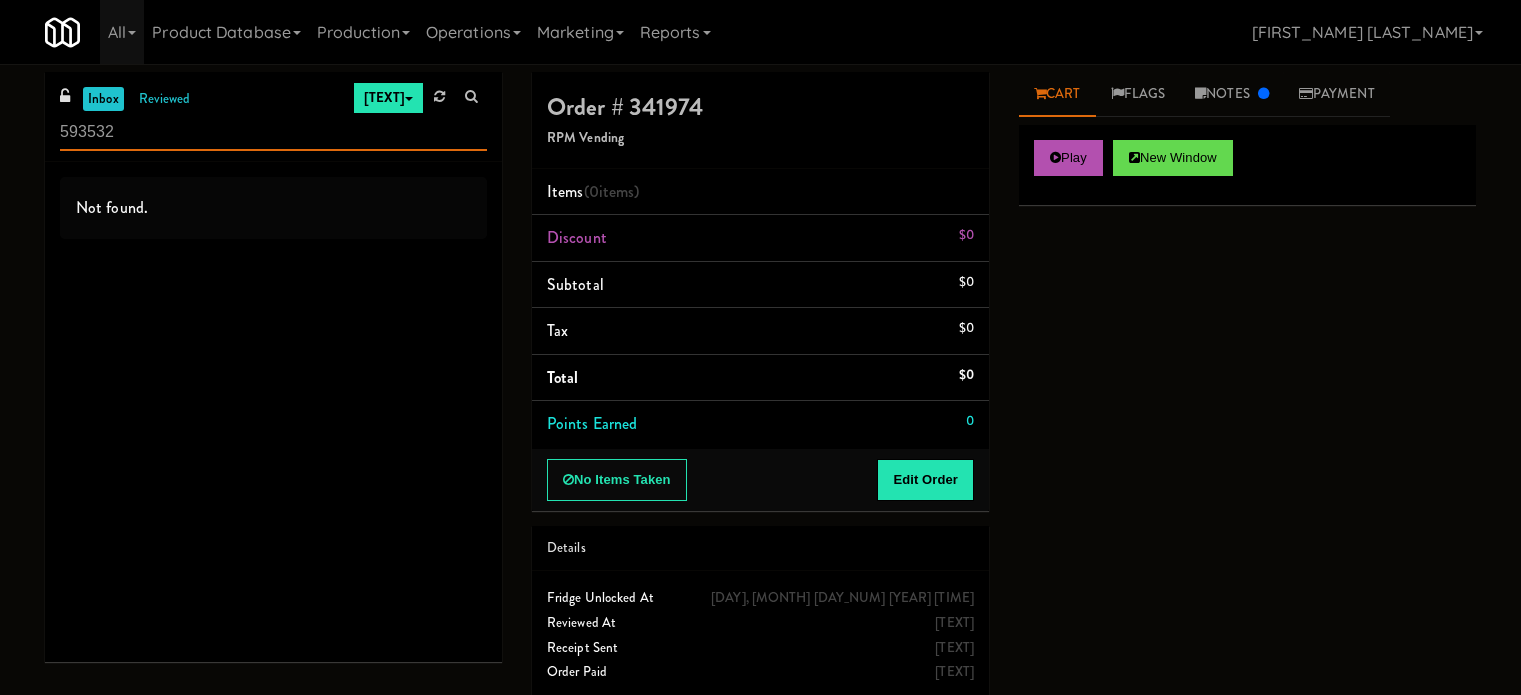 scroll, scrollTop: 0, scrollLeft: 0, axis: both 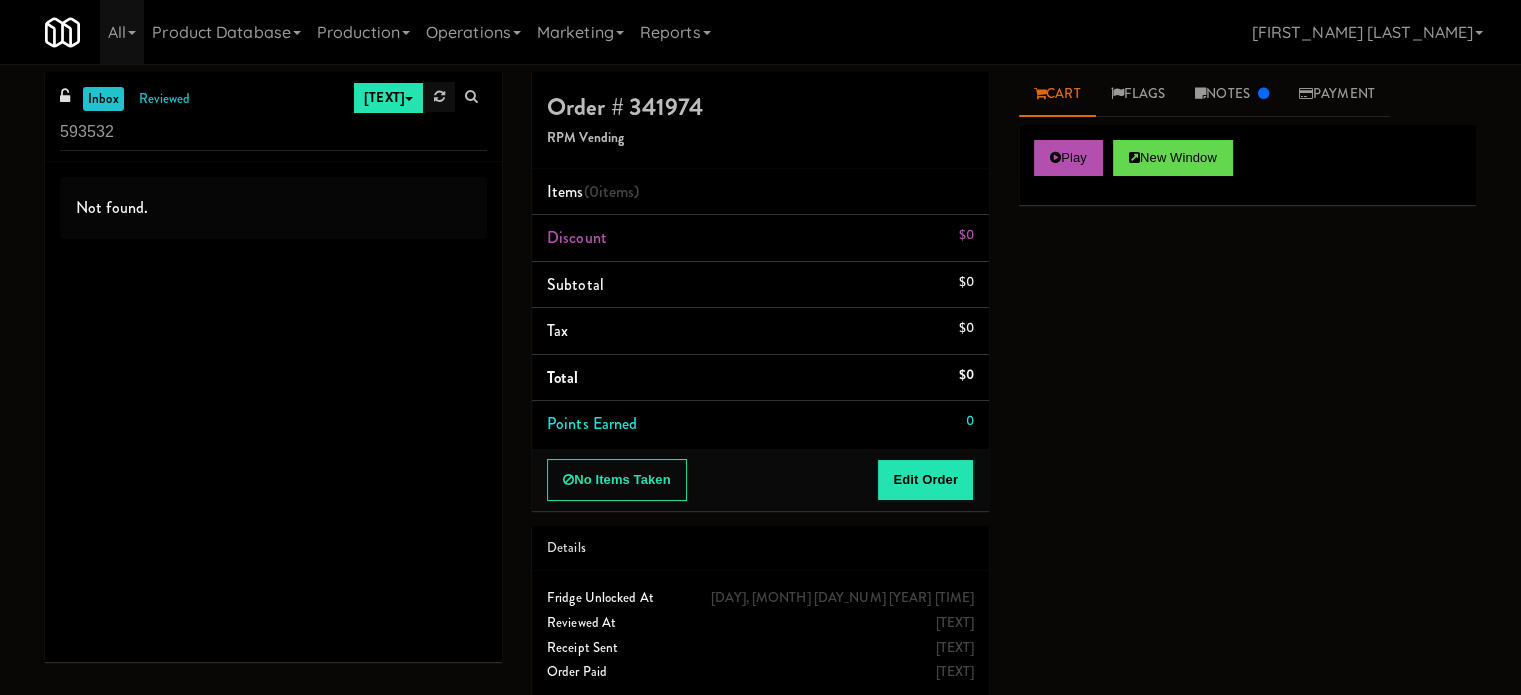 click at bounding box center [439, 96] 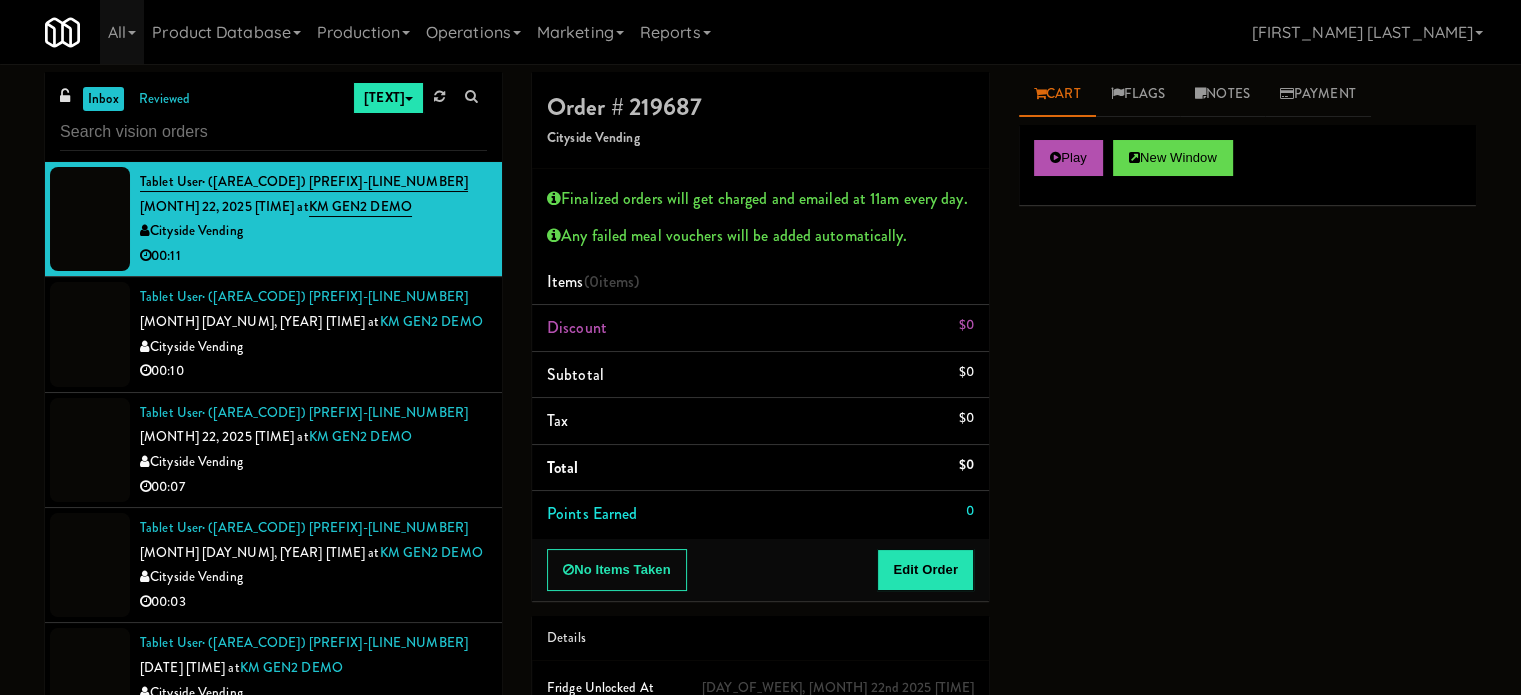 click on "Any failed meal vouchers will be added automatically." at bounding box center (760, 236) 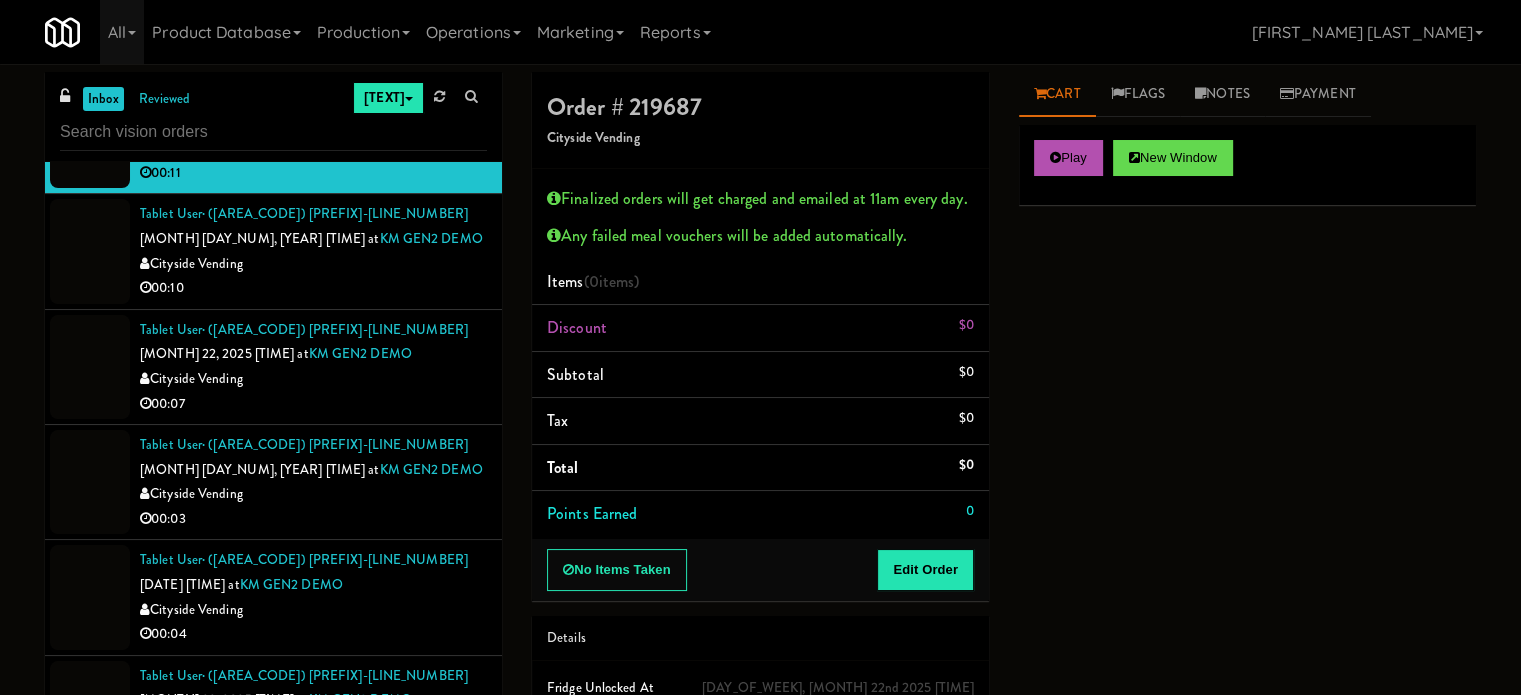 scroll, scrollTop: 600, scrollLeft: 0, axis: vertical 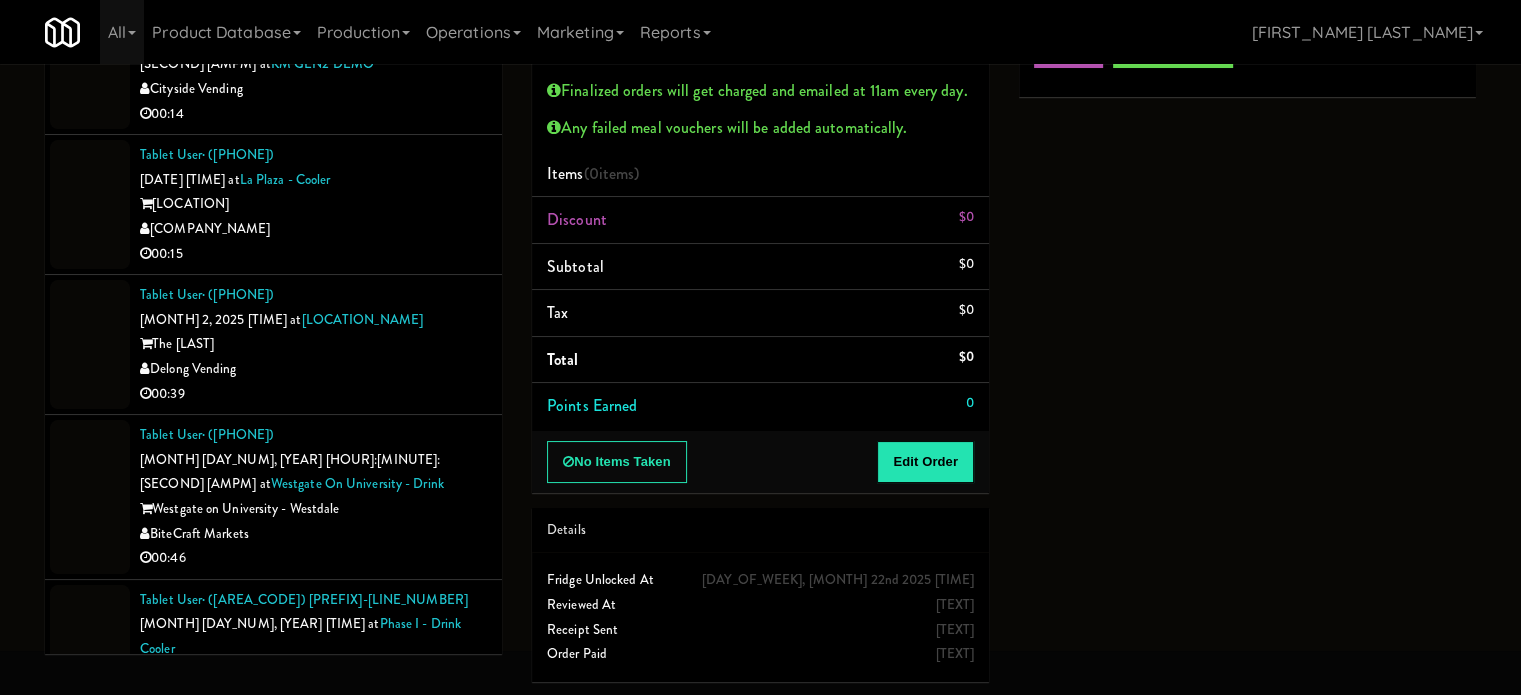 click on "Link NoDa 36th - Phase I" at bounding box center [313, 674] 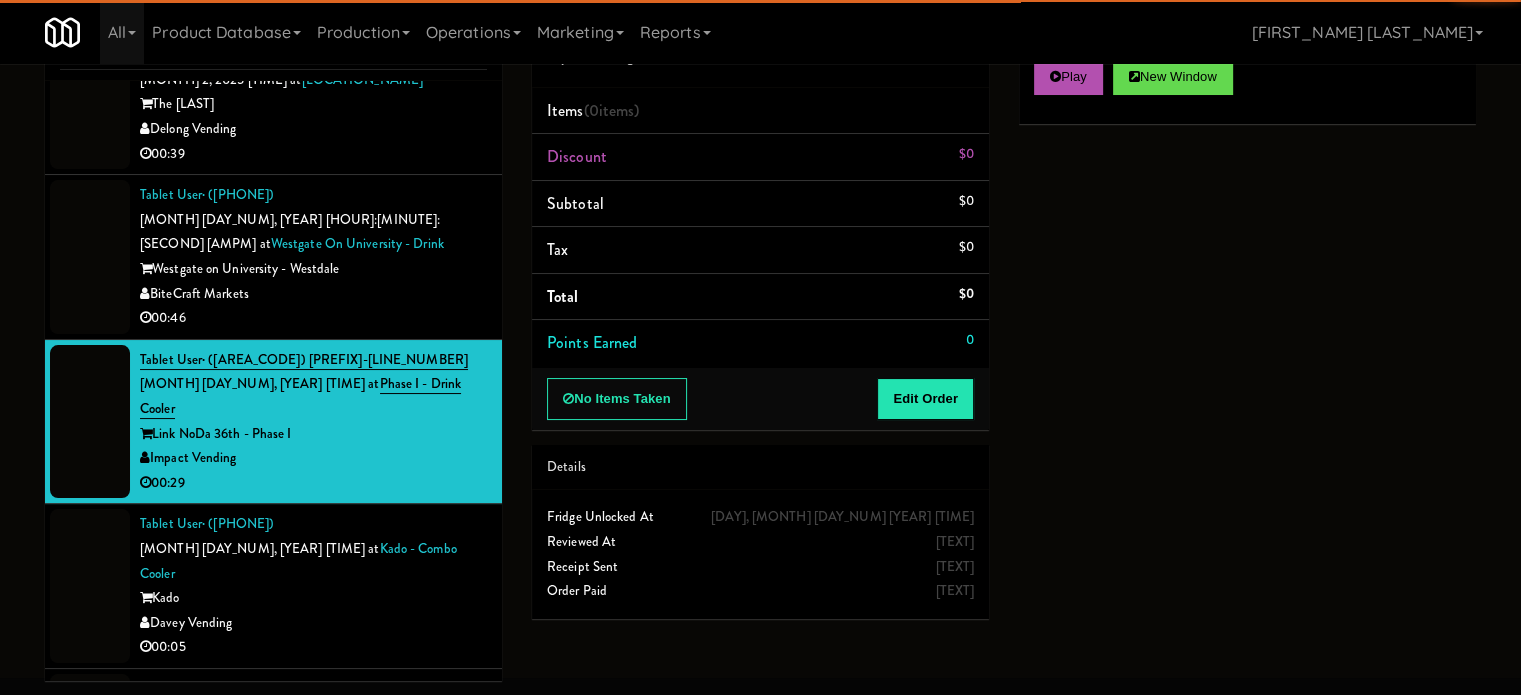 scroll, scrollTop: 9933, scrollLeft: 0, axis: vertical 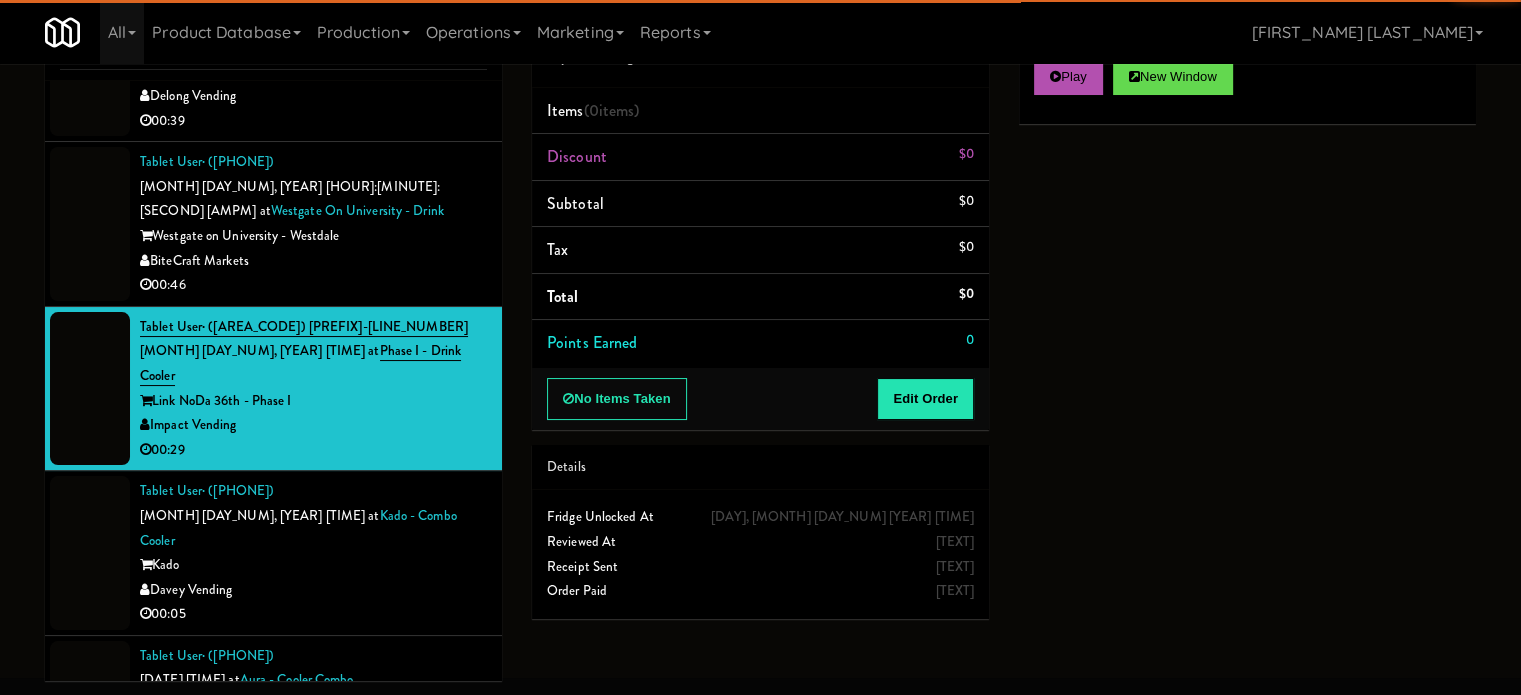 click on "Aura Watermark" at bounding box center (313, 705) 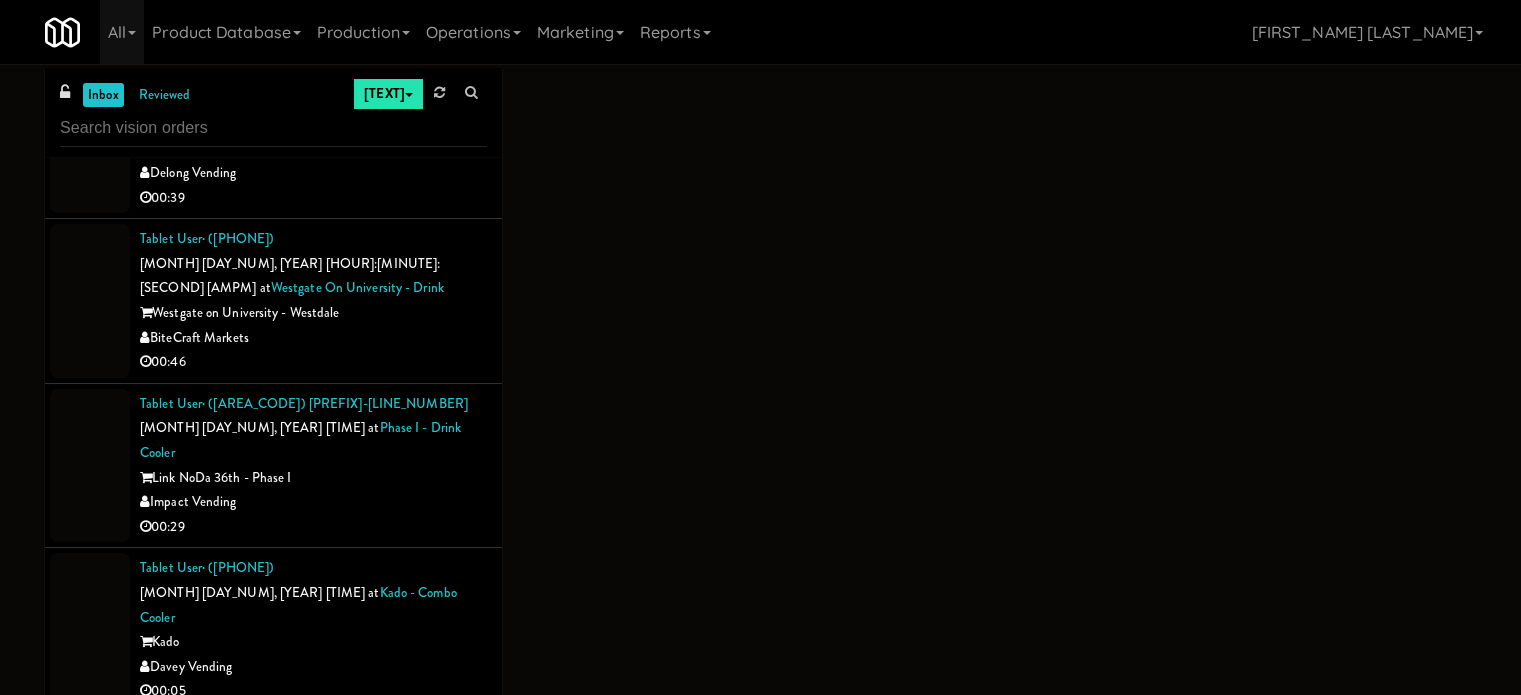 scroll, scrollTop: 0, scrollLeft: 0, axis: both 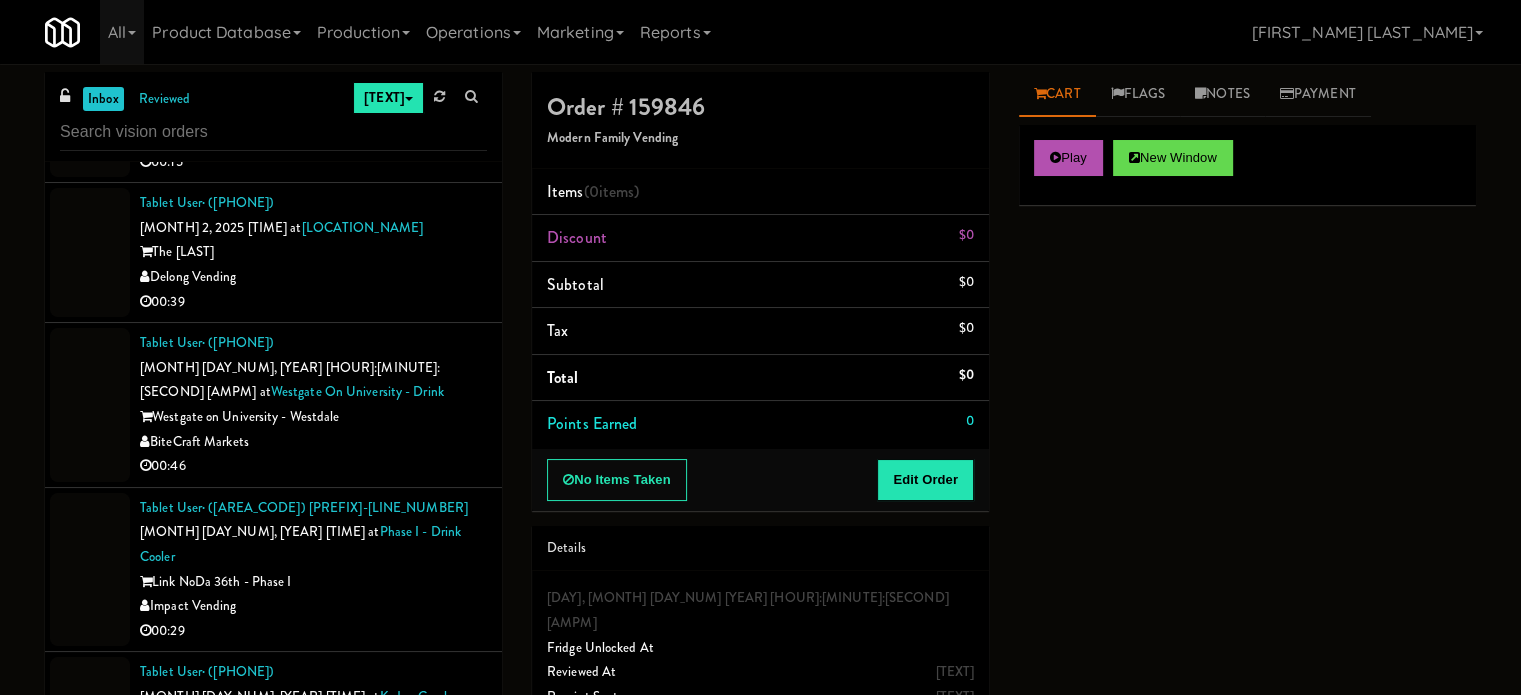 click on "00:05" at bounding box center [313, 795] 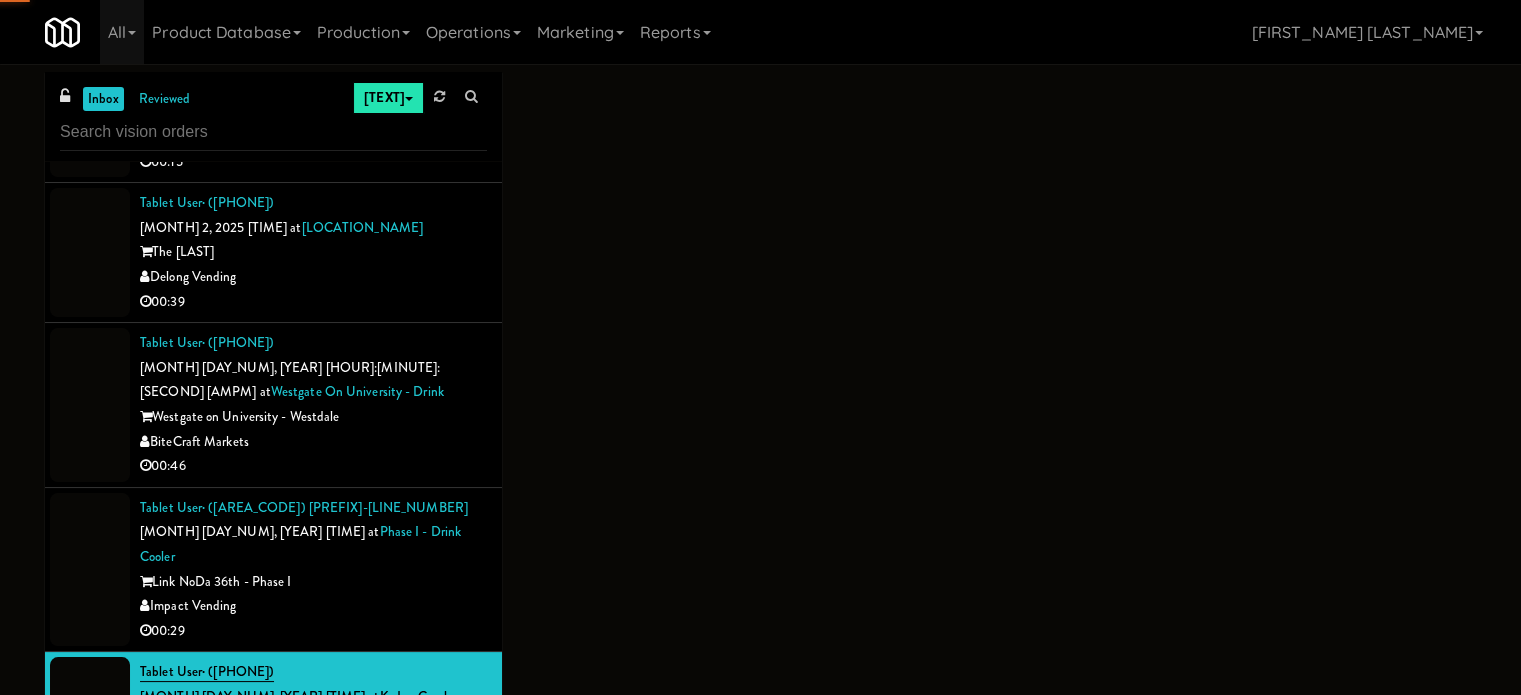click on "Tablet User  · (725) 312-4882 Aug 2, 2025 8:56:24 PM at  Aura - Cooler Combo  Aura Watermark  Modern Family Vending  00:38" at bounding box center [313, 886] 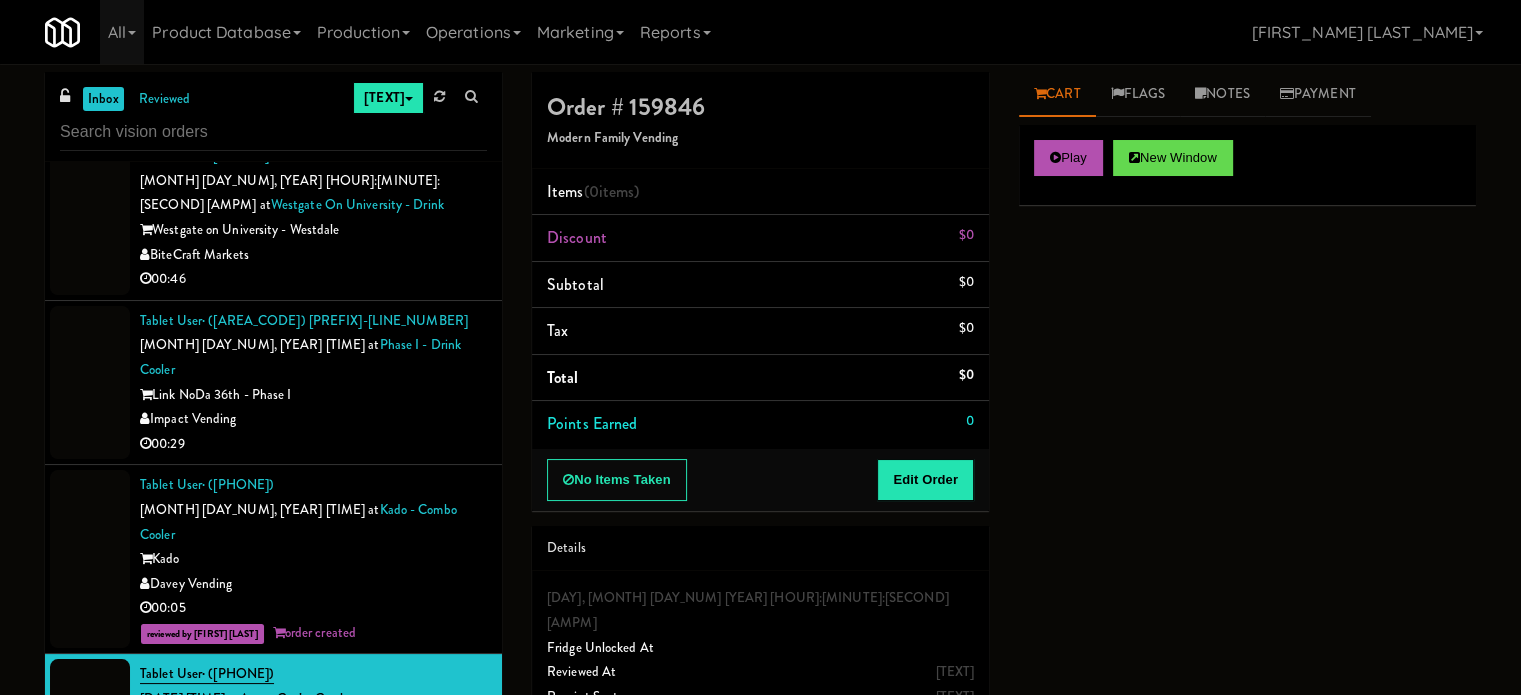 scroll, scrollTop: 10033, scrollLeft: 0, axis: vertical 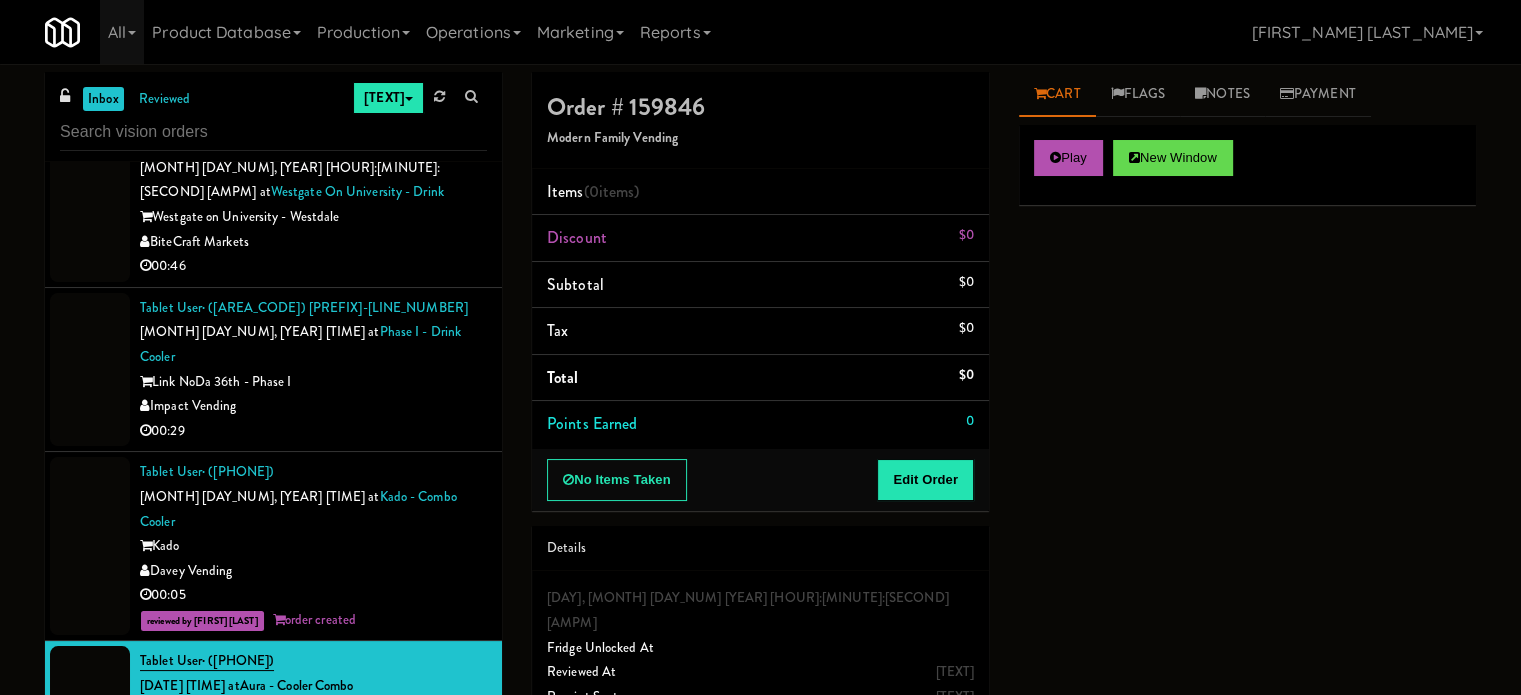 click on "00:03" at bounding box center [313, 900] 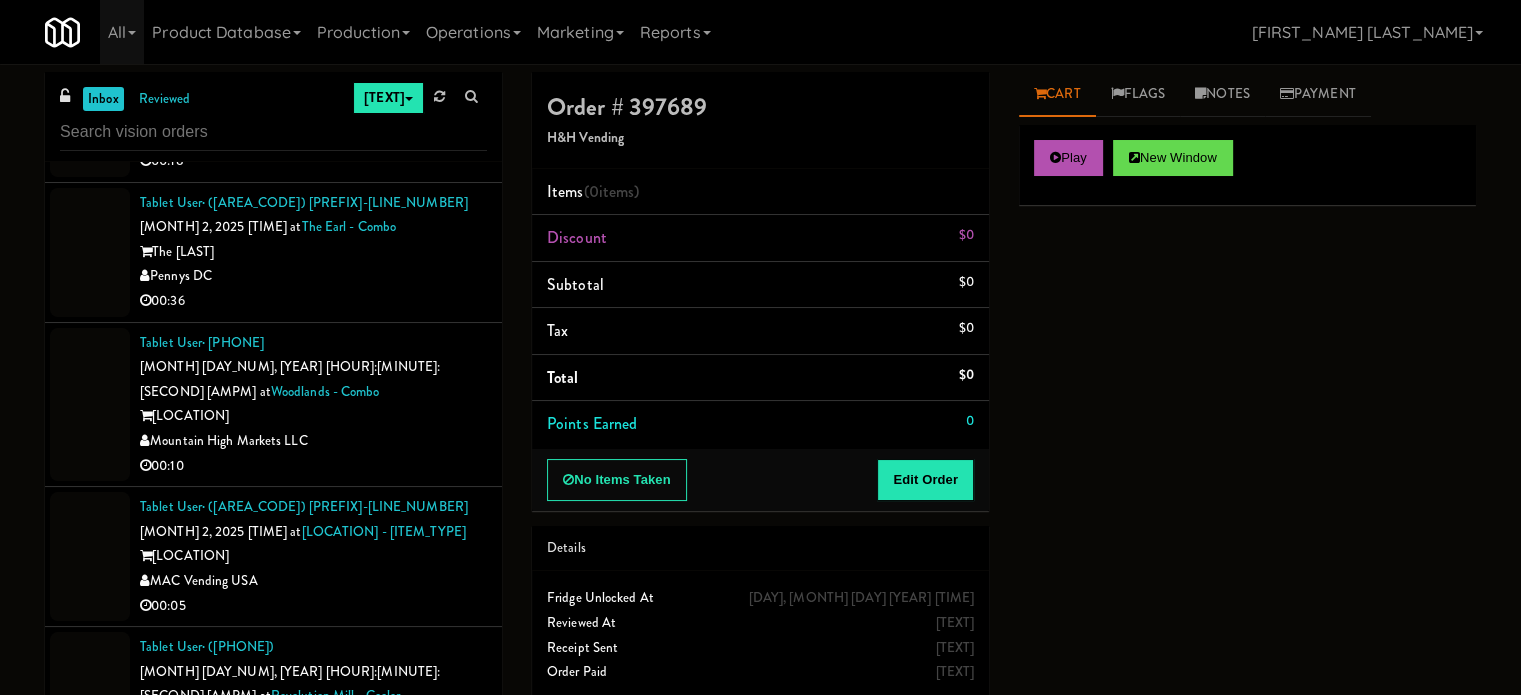 scroll, scrollTop: 11860, scrollLeft: 0, axis: vertical 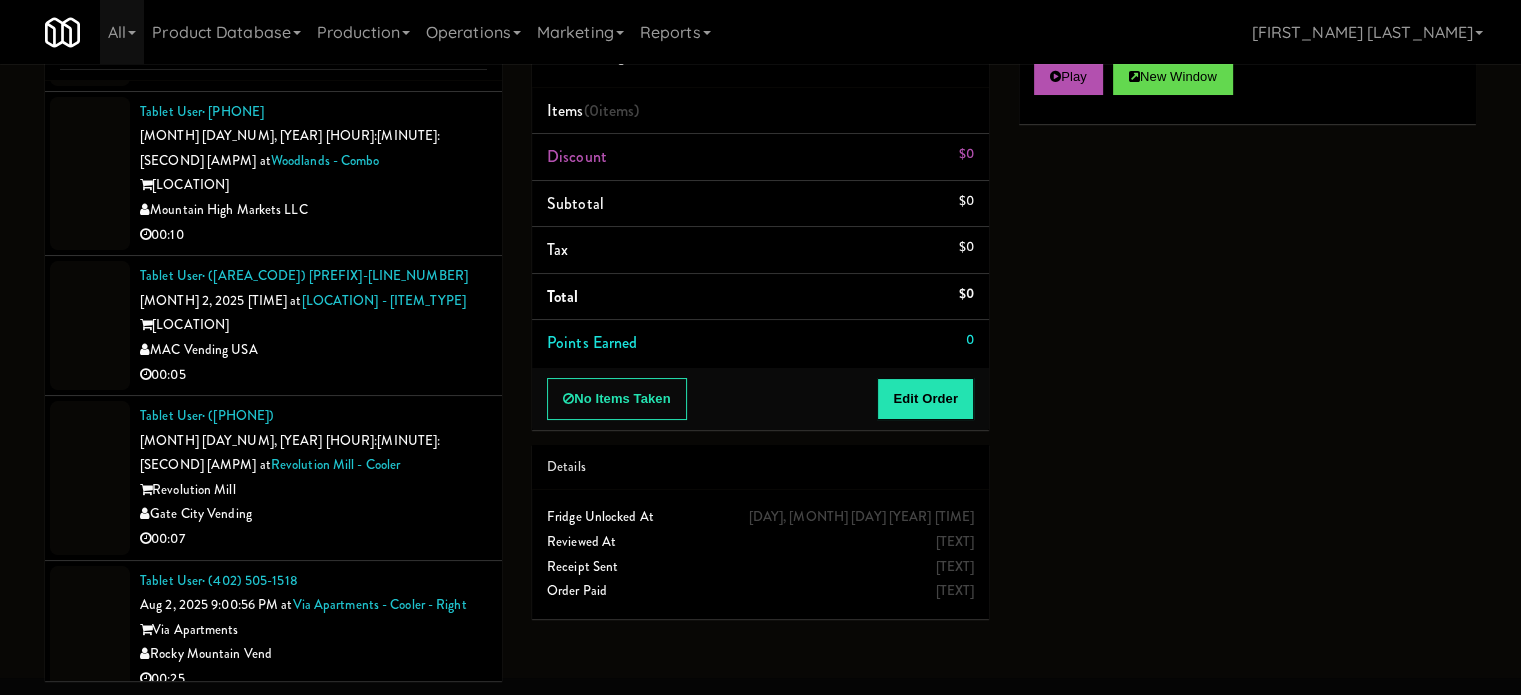 click on "00:32" at bounding box center [313, 1239] 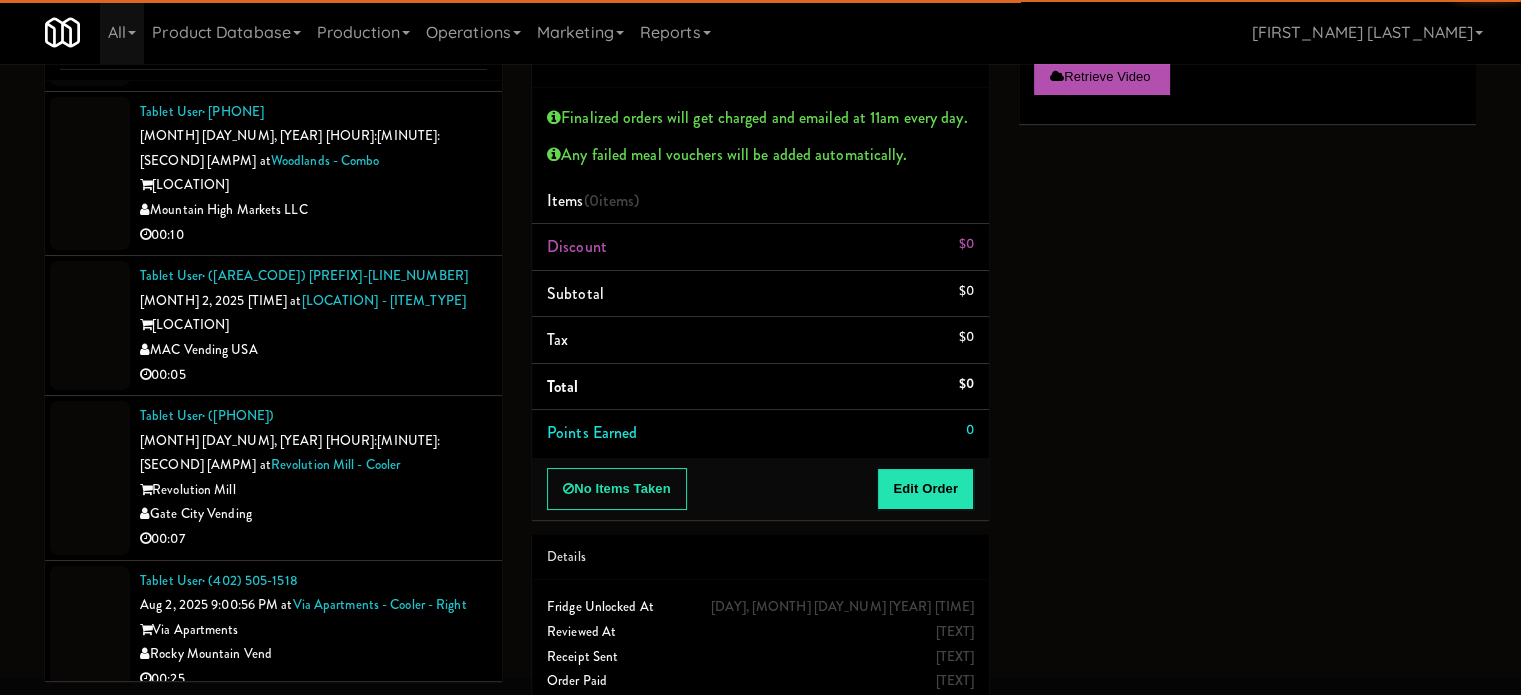 drag, startPoint x: 392, startPoint y: 532, endPoint x: 674, endPoint y: 481, distance: 286.5746 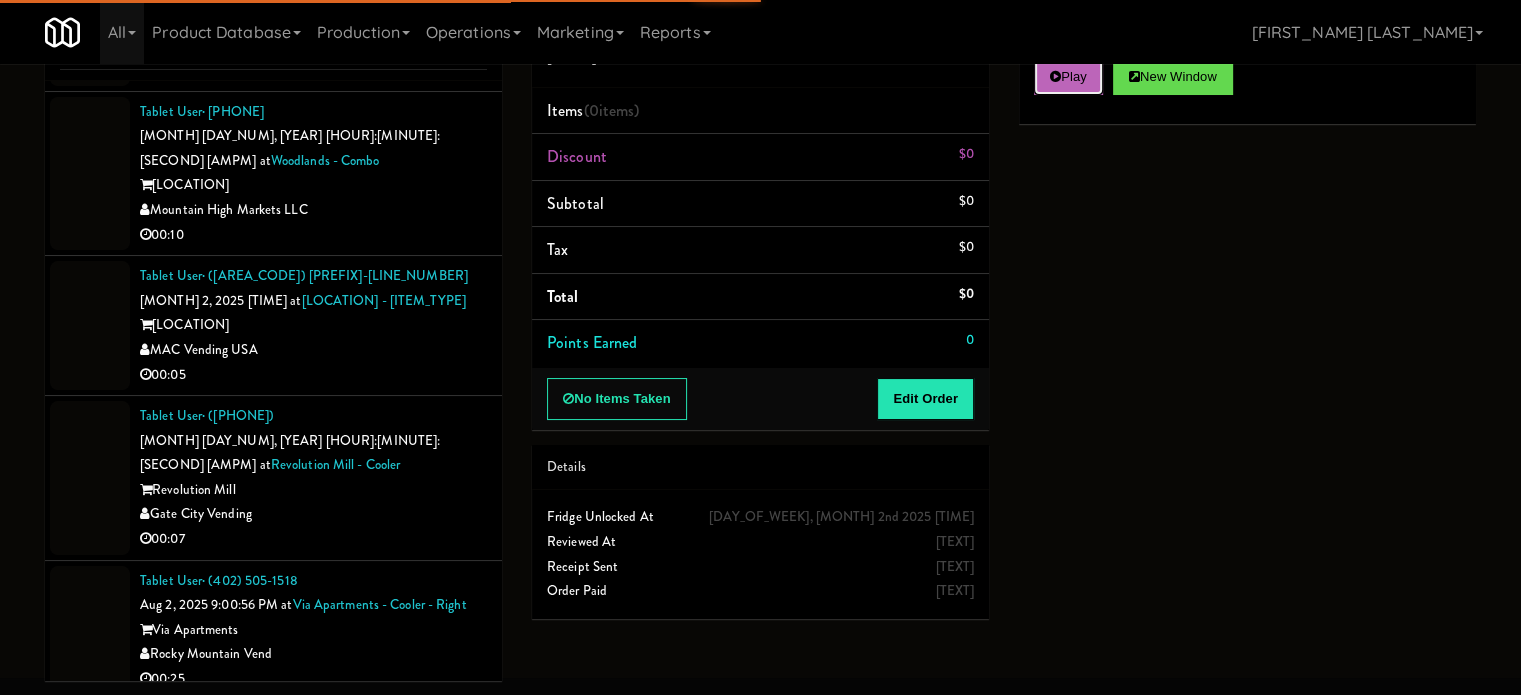click at bounding box center (1055, 76) 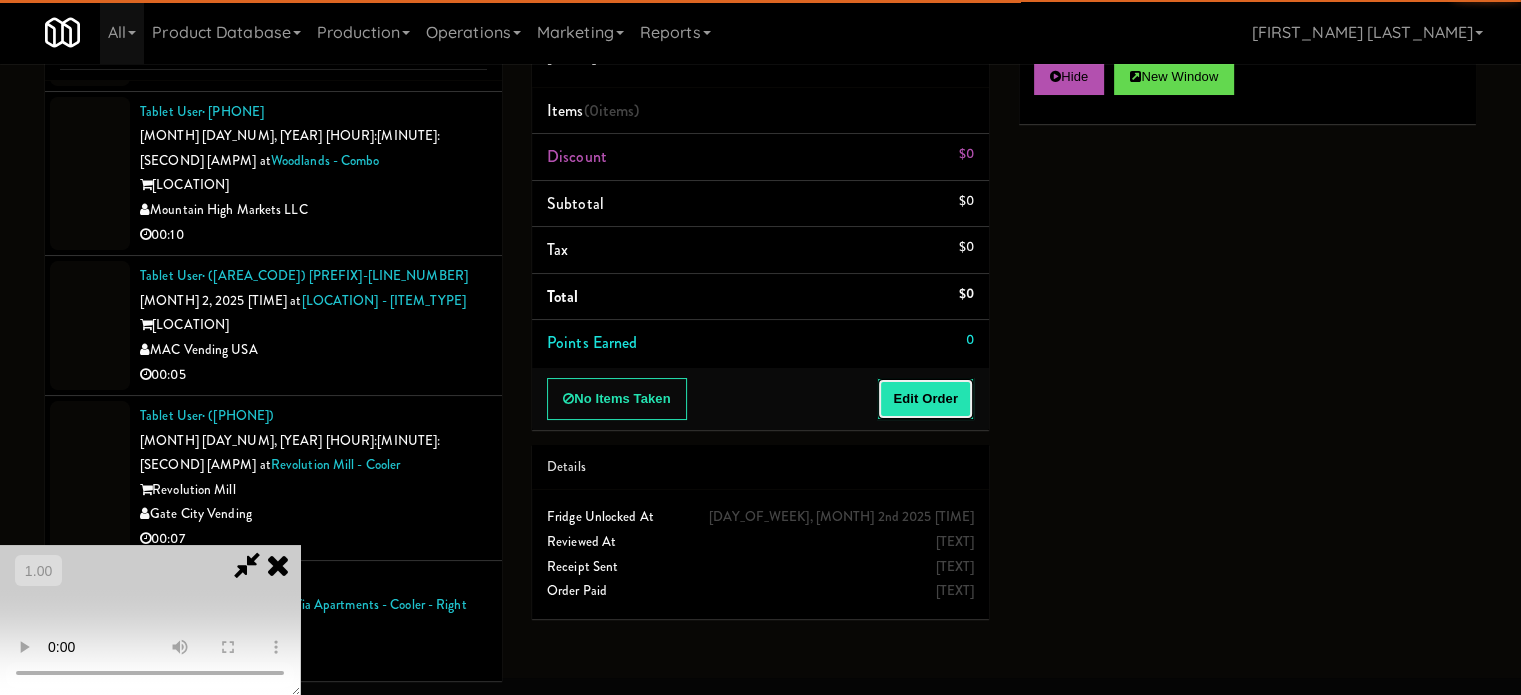 click on "Edit Order" at bounding box center [925, 399] 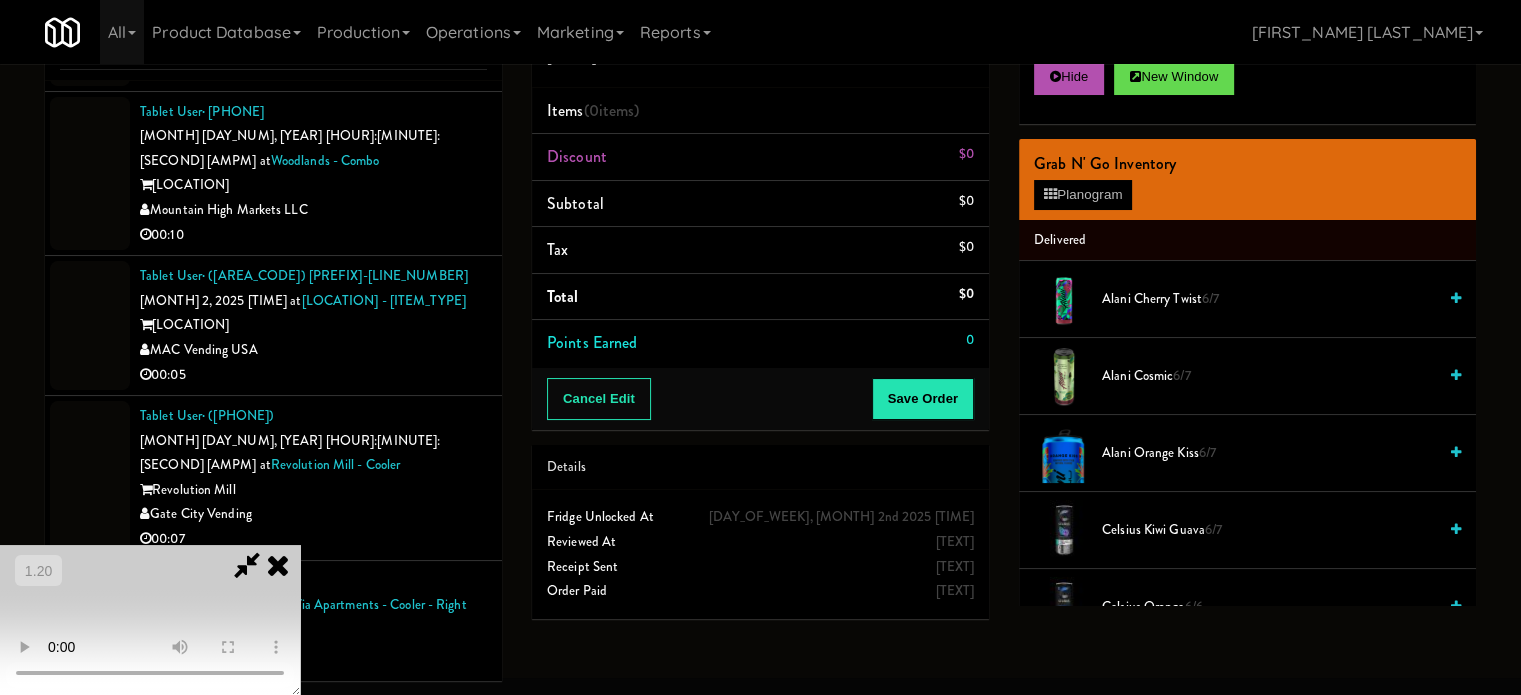 scroll, scrollTop: 116, scrollLeft: 0, axis: vertical 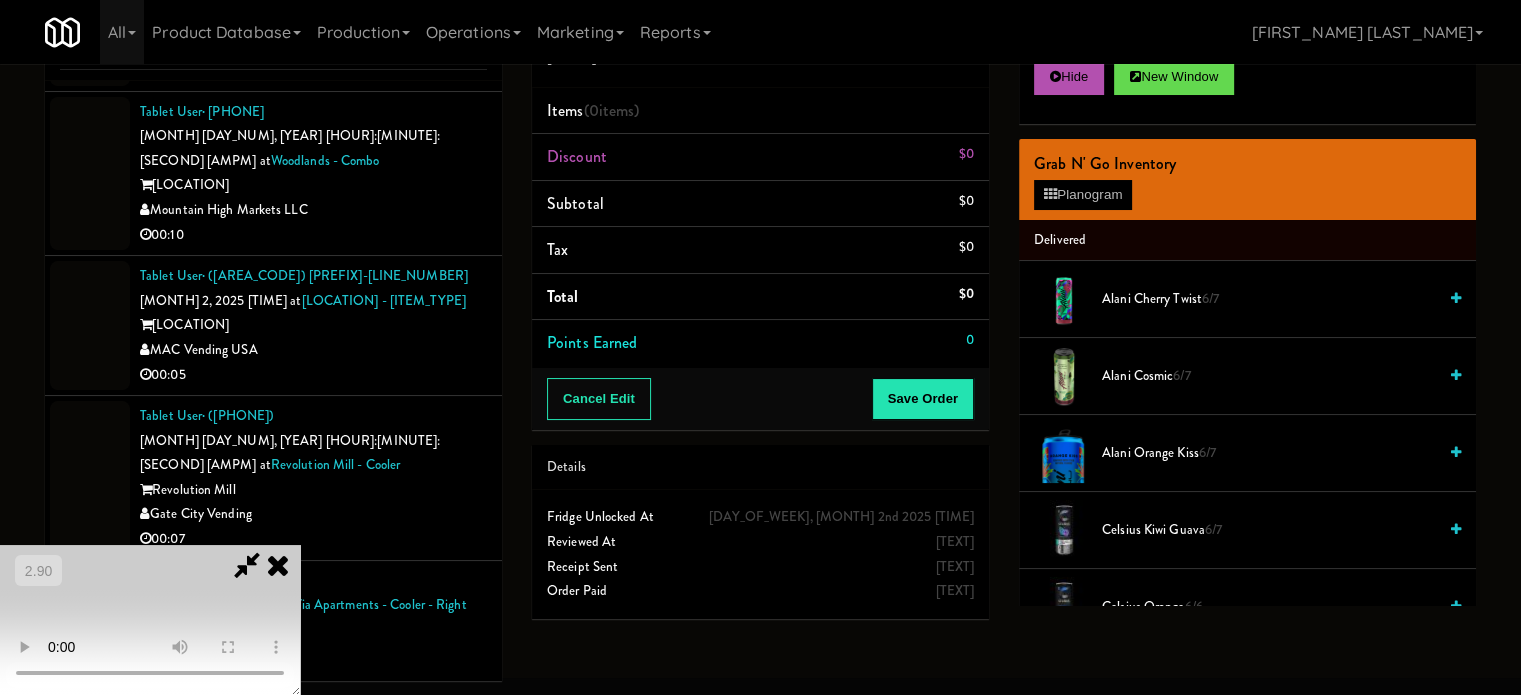 click at bounding box center [150, 620] 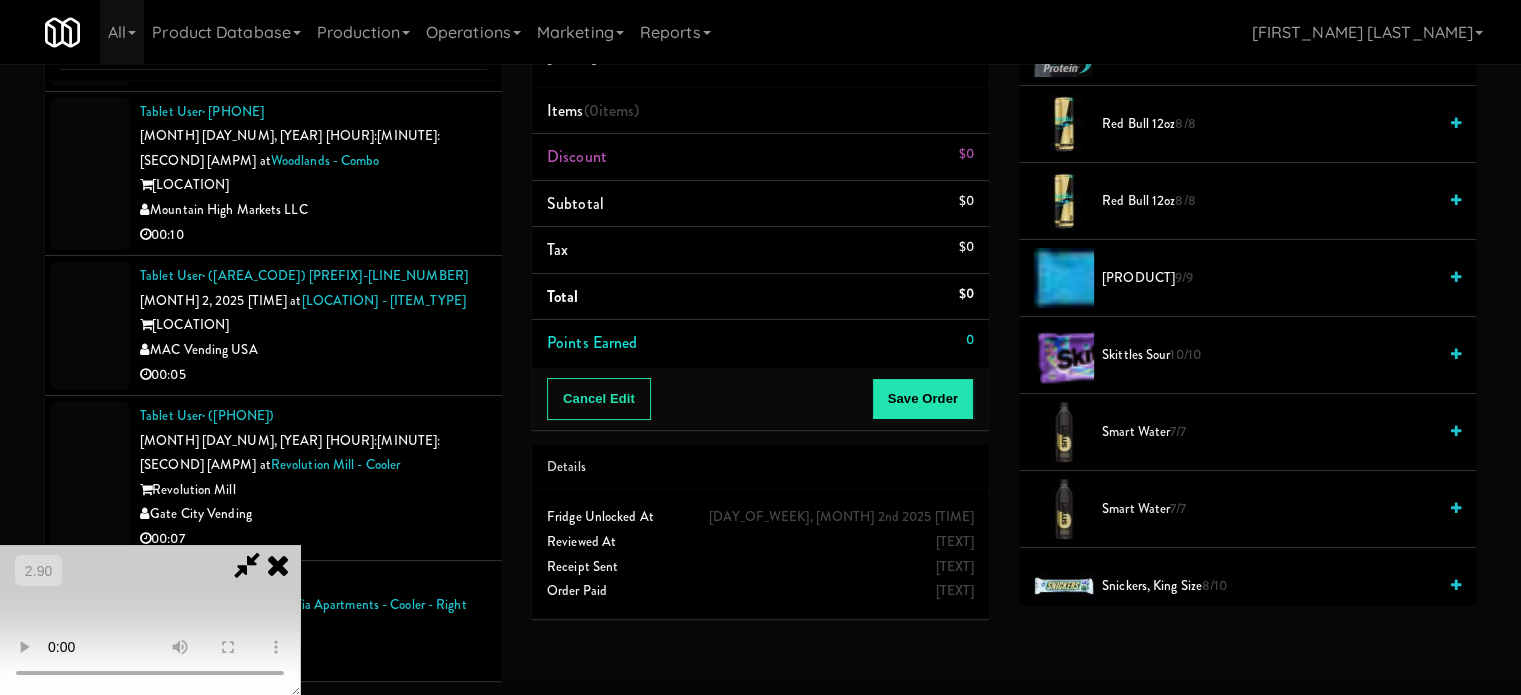 scroll, scrollTop: 2500, scrollLeft: 0, axis: vertical 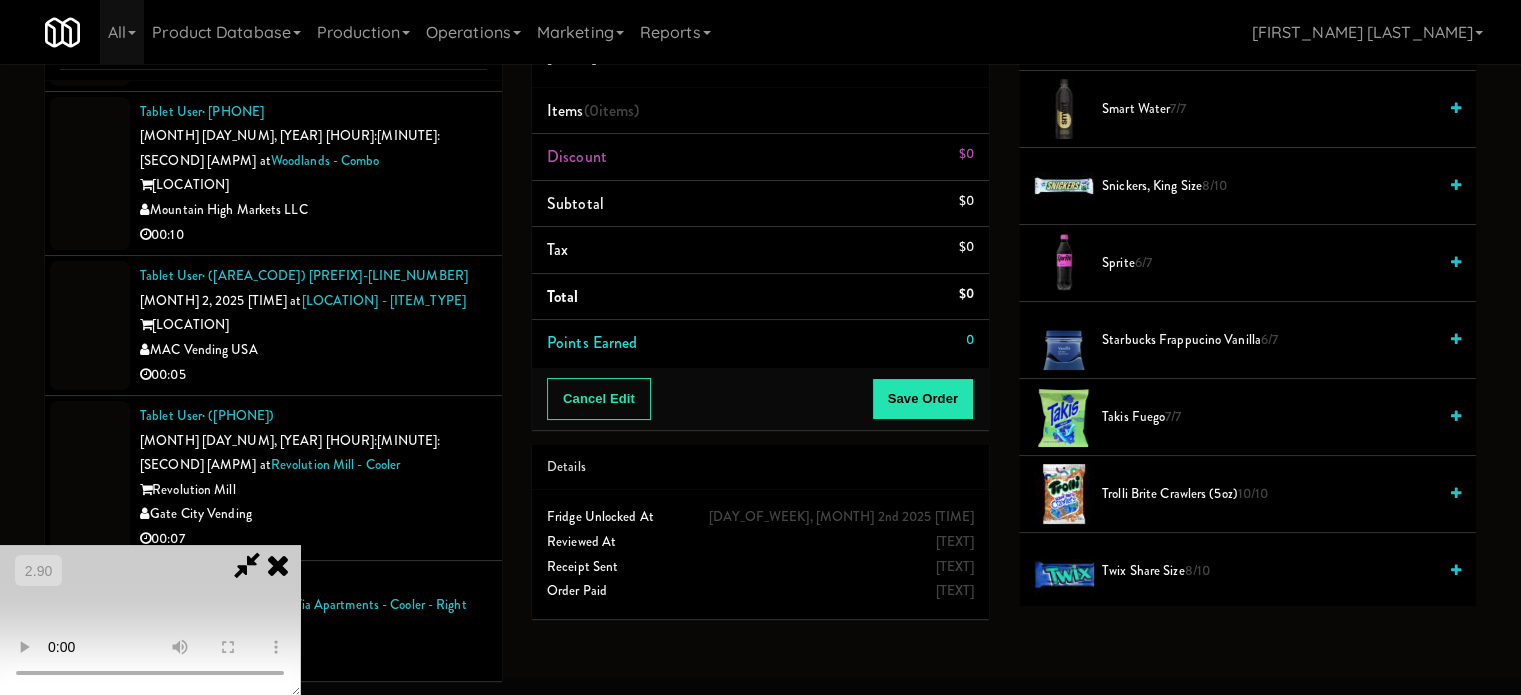 click on "Takis Fuego  7/7" at bounding box center (1269, 417) 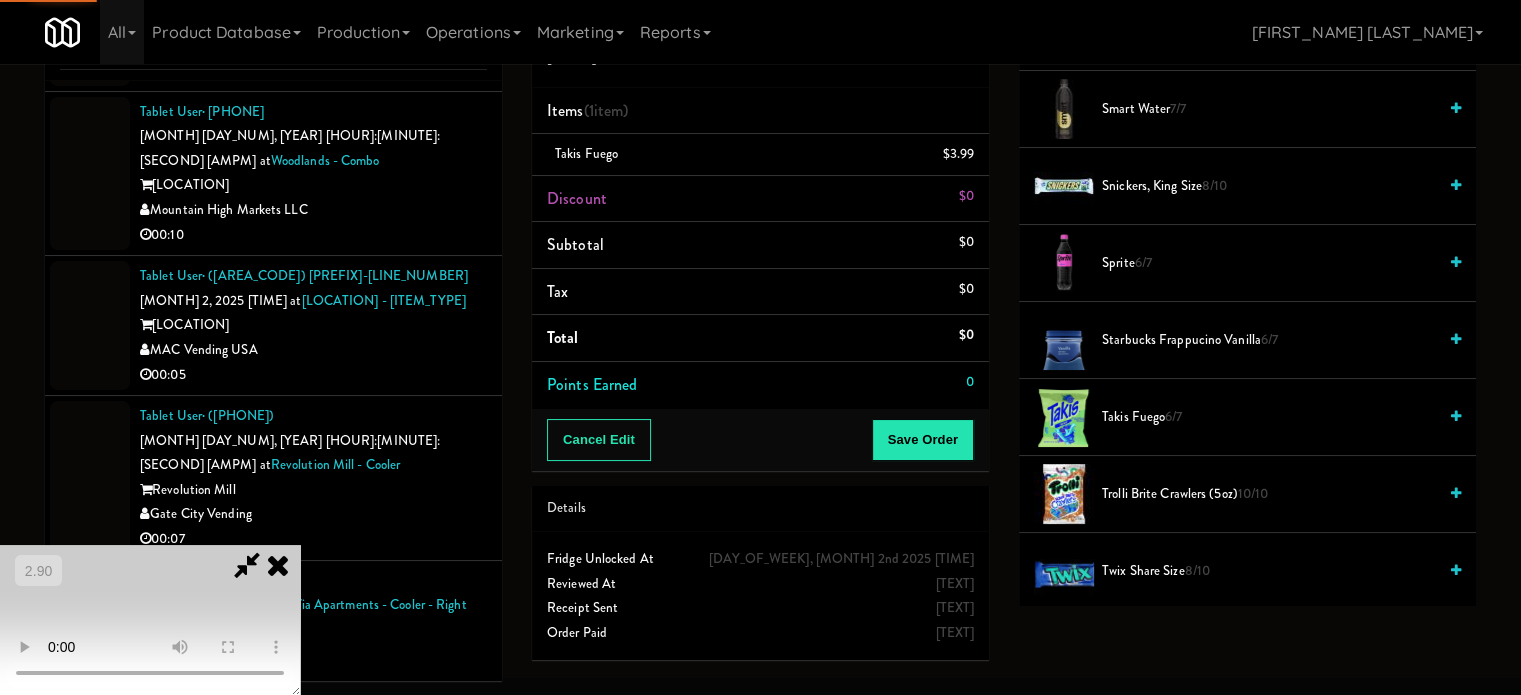 click at bounding box center (150, 620) 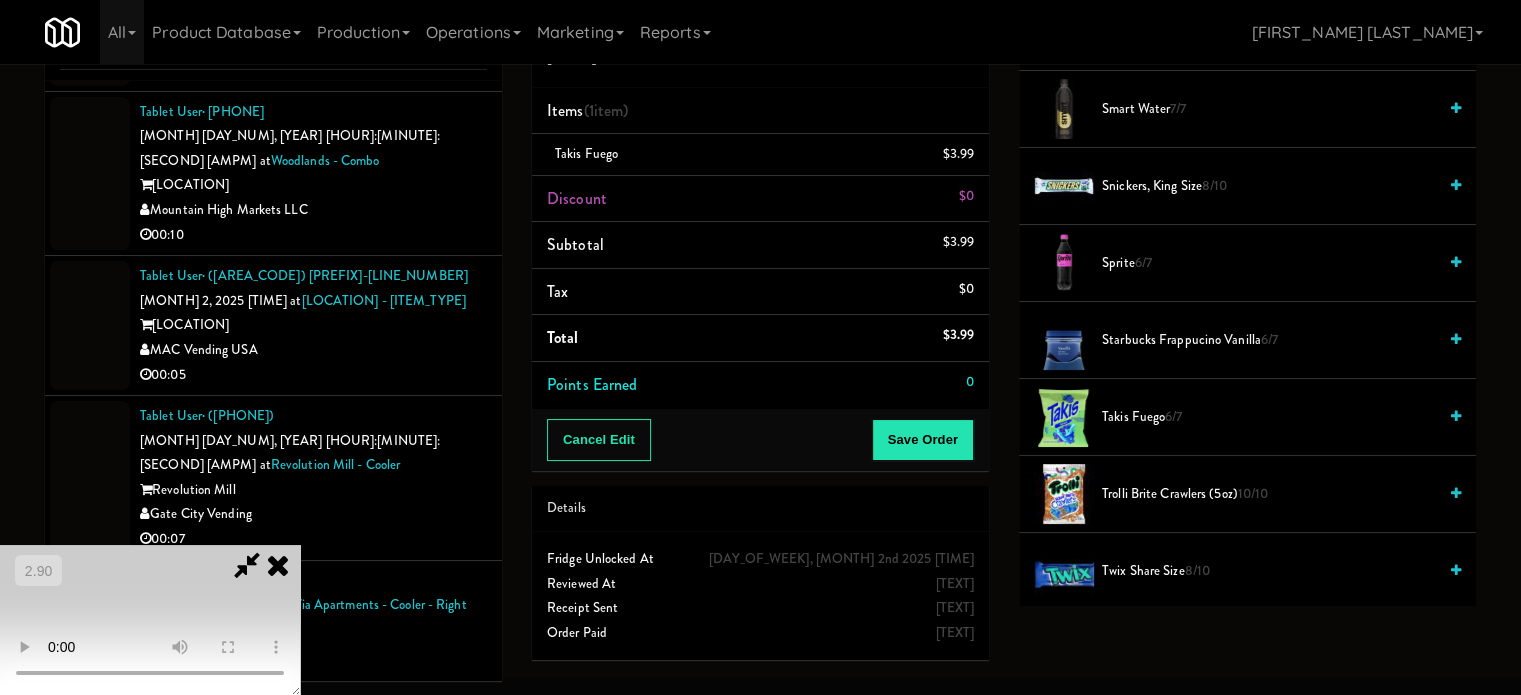 scroll, scrollTop: 316, scrollLeft: 0, axis: vertical 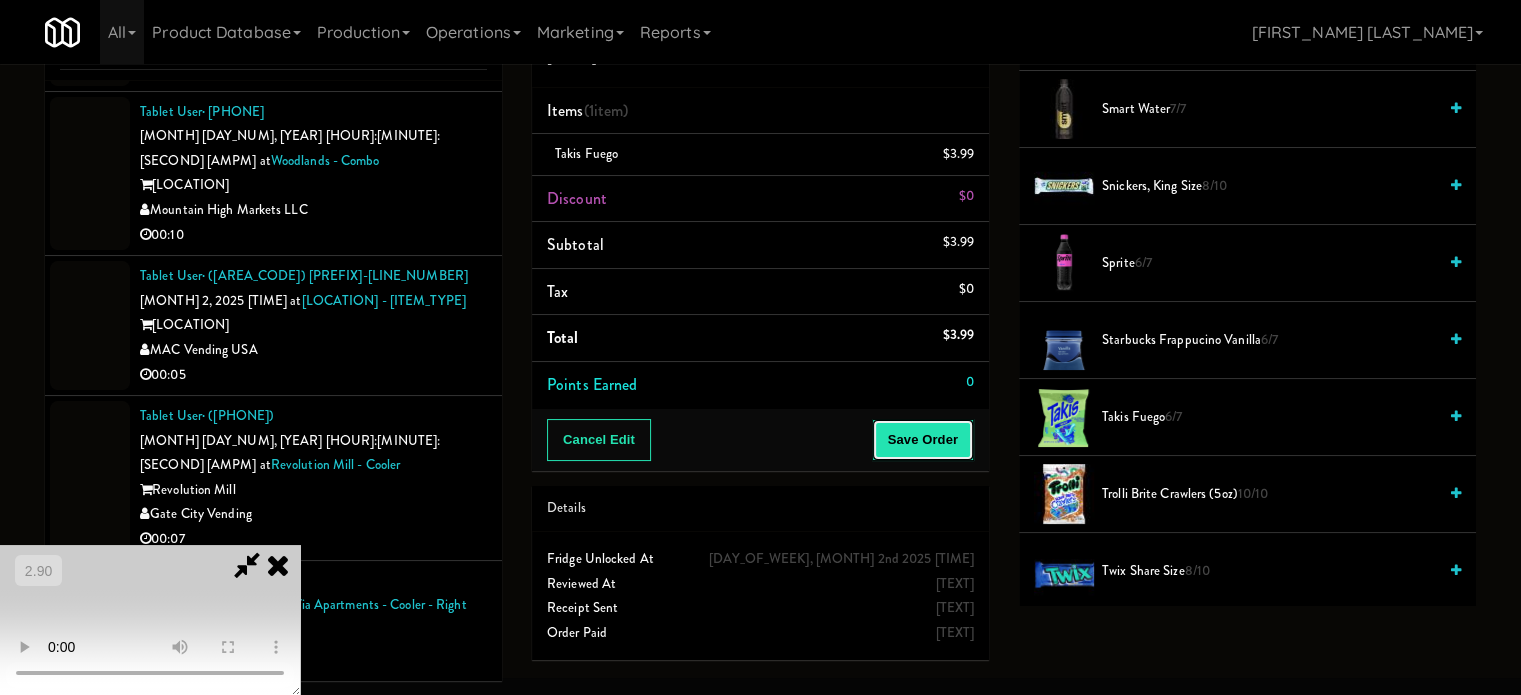 click on "Save Order" at bounding box center [923, 440] 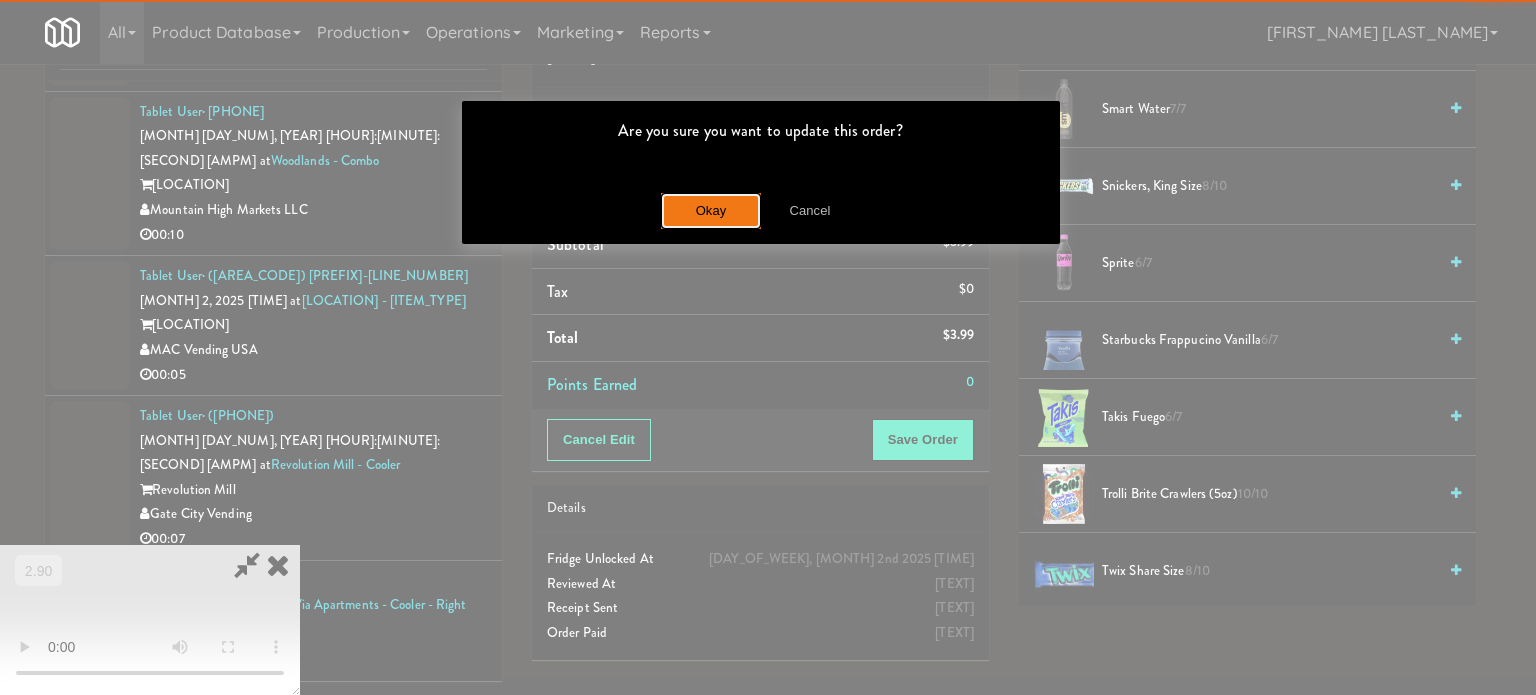 click on "Okay" at bounding box center (711, 211) 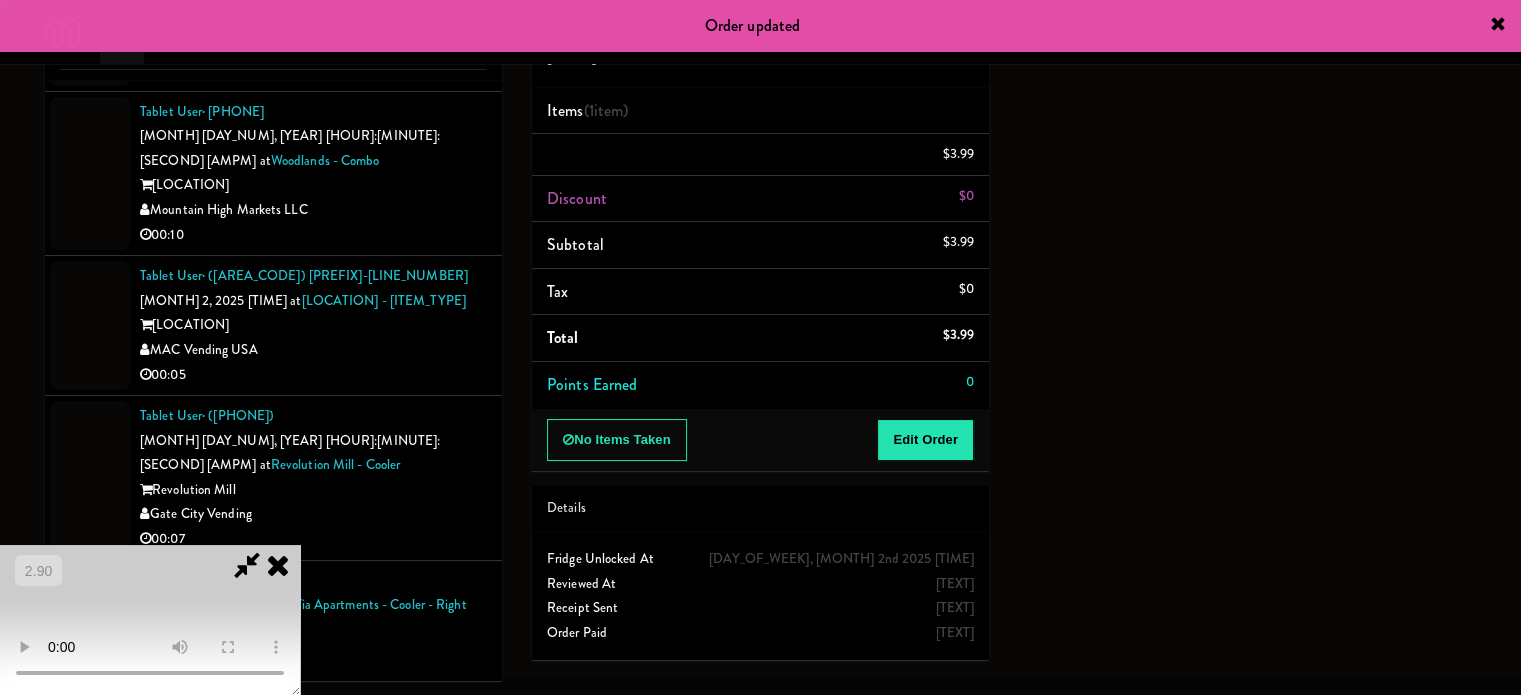 scroll, scrollTop: 187, scrollLeft: 0, axis: vertical 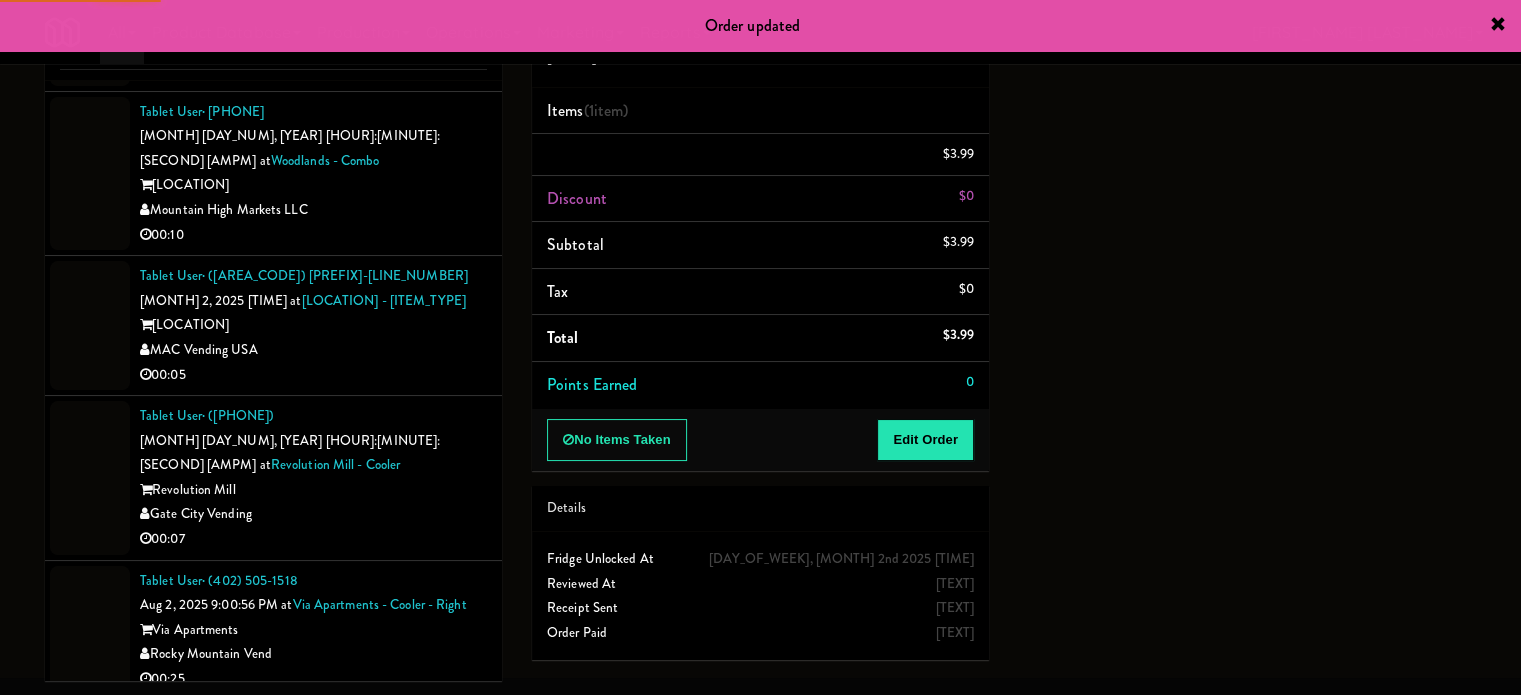 click on "00:03" at bounding box center (313, 984) 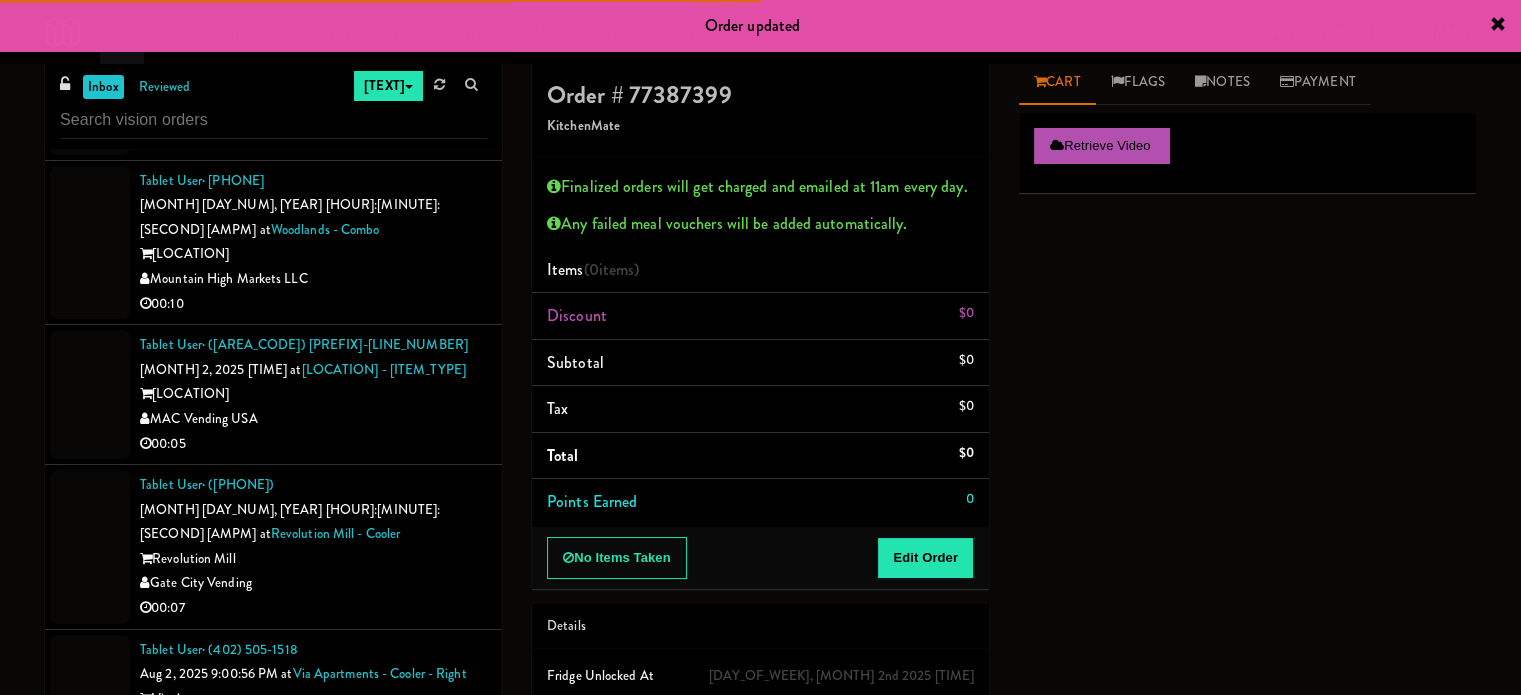 scroll, scrollTop: 0, scrollLeft: 0, axis: both 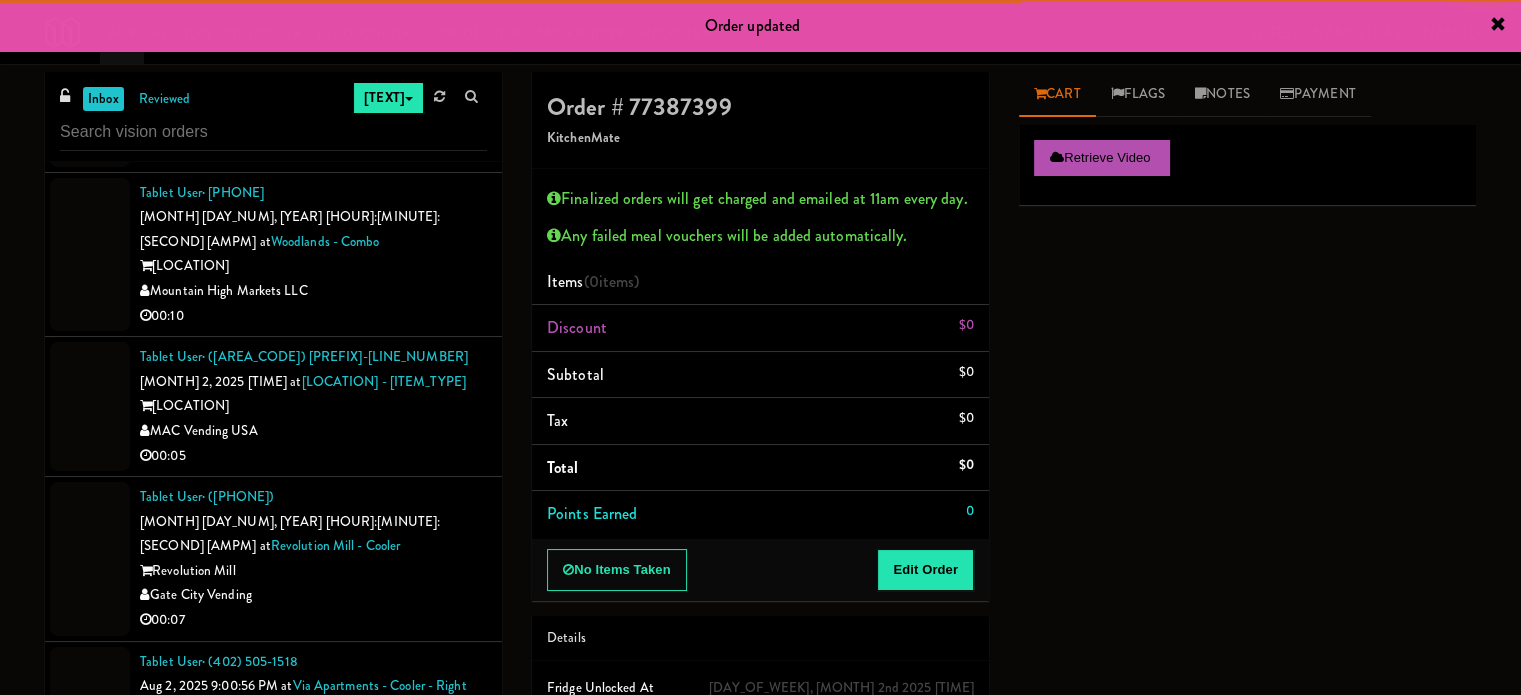 click on "Bay to Bay Vending" at bounding box center (313, 925) 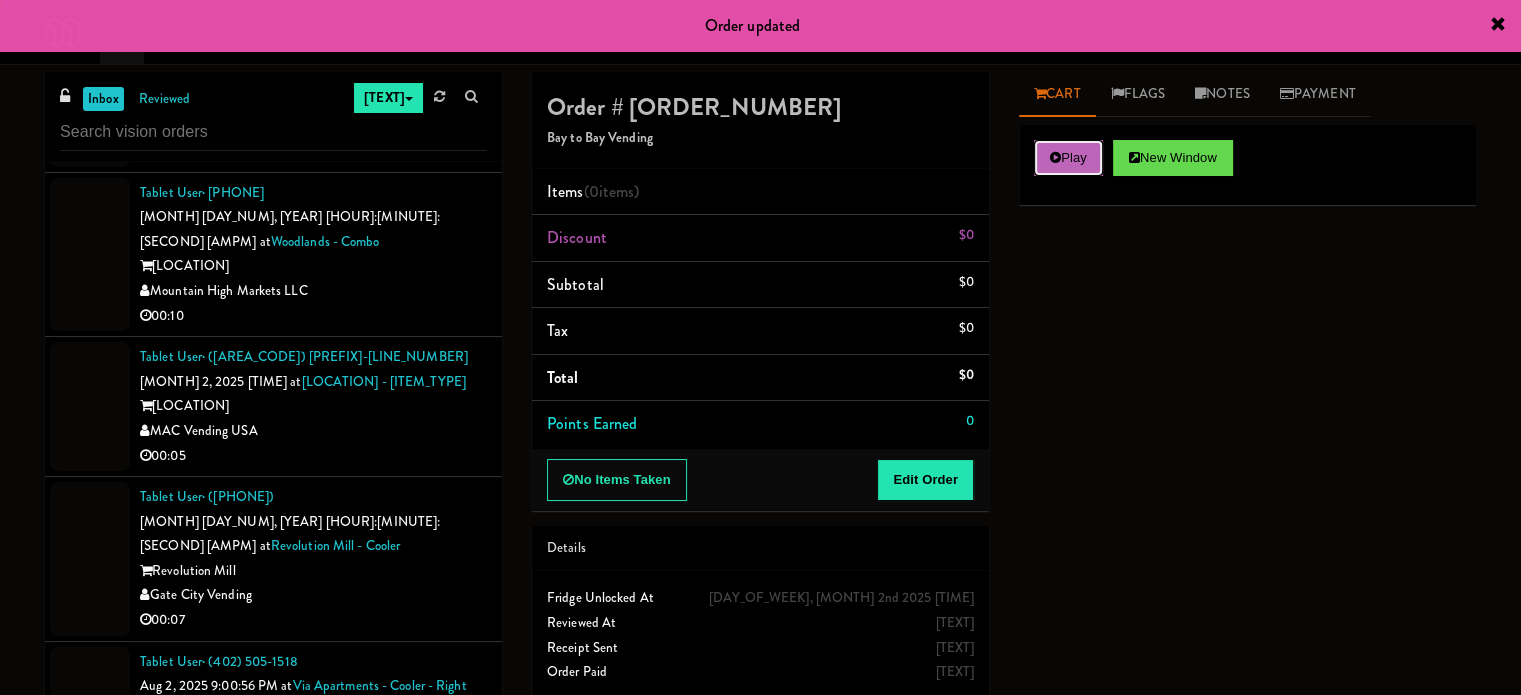 click on "Play" at bounding box center (1068, 158) 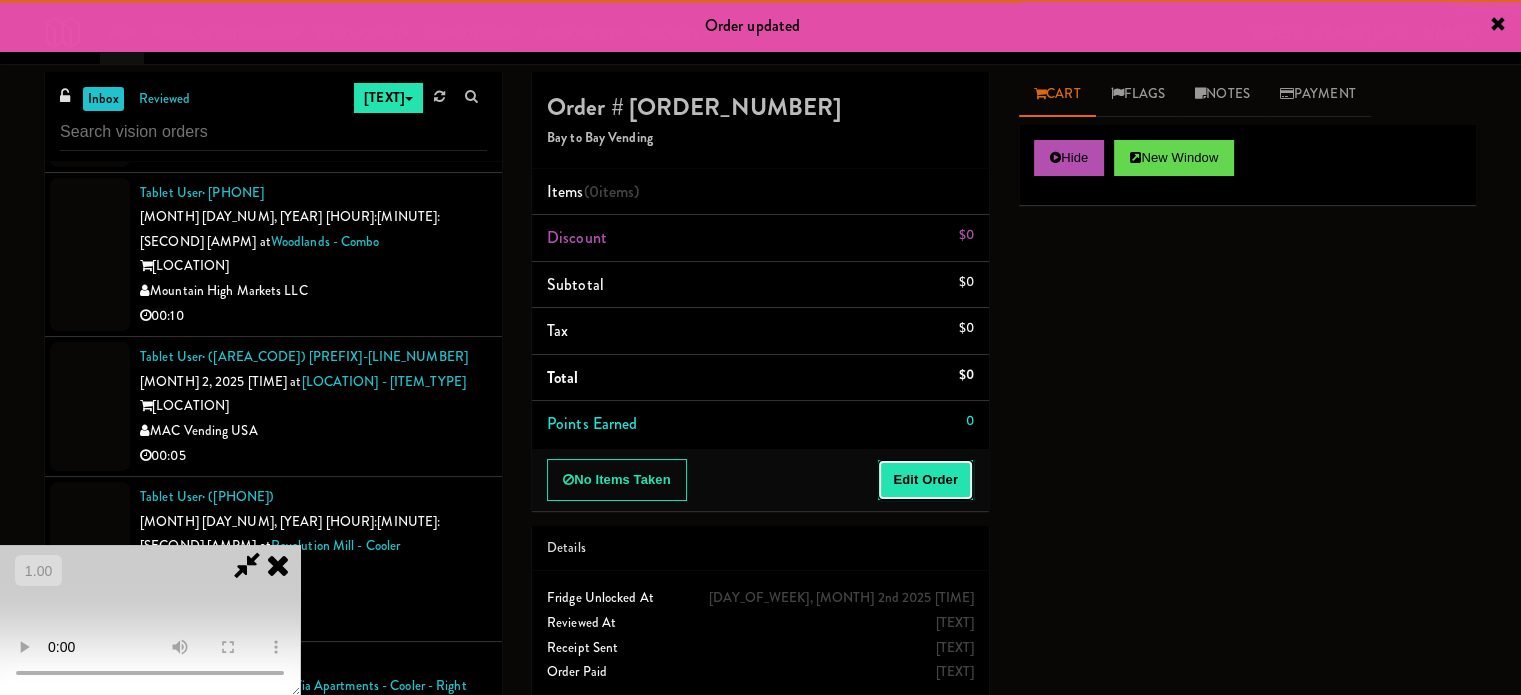 click on "Edit Order" at bounding box center (925, 480) 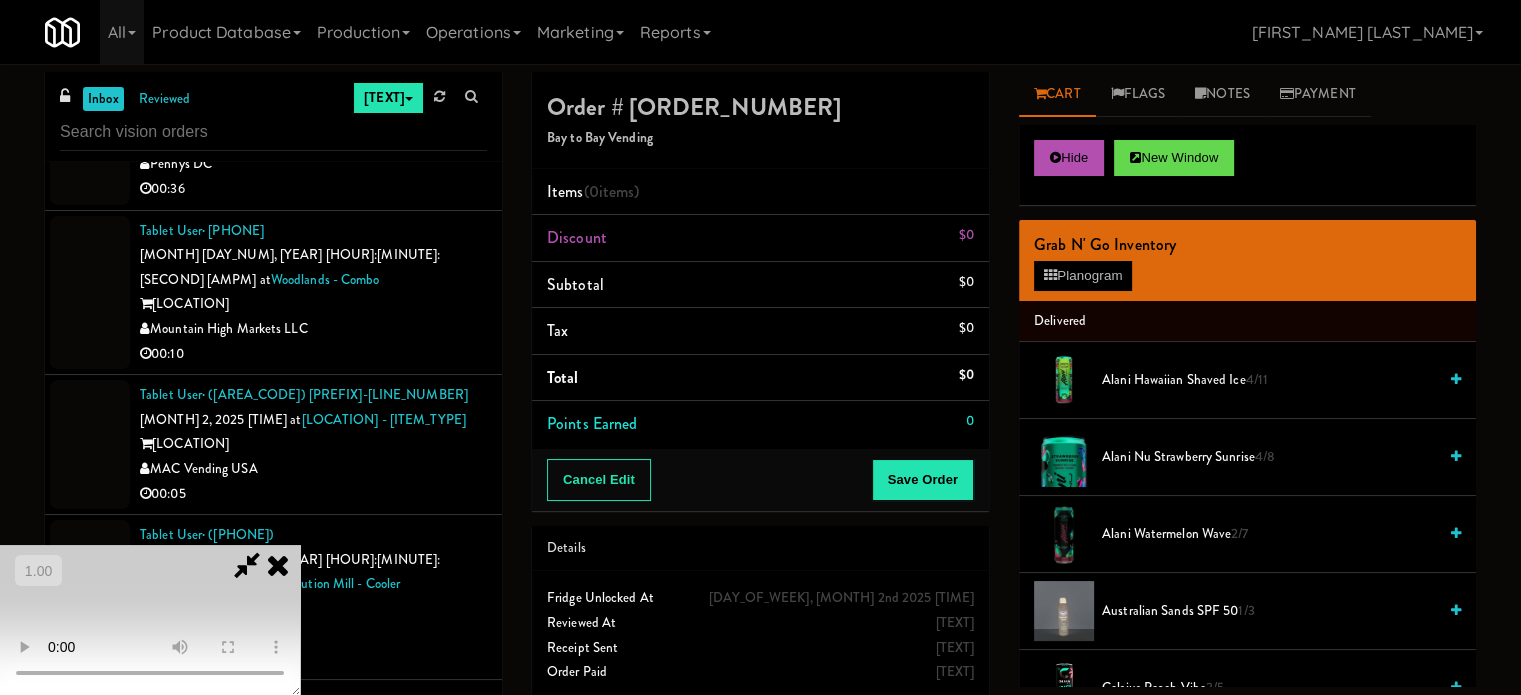 scroll, scrollTop: 11660, scrollLeft: 0, axis: vertical 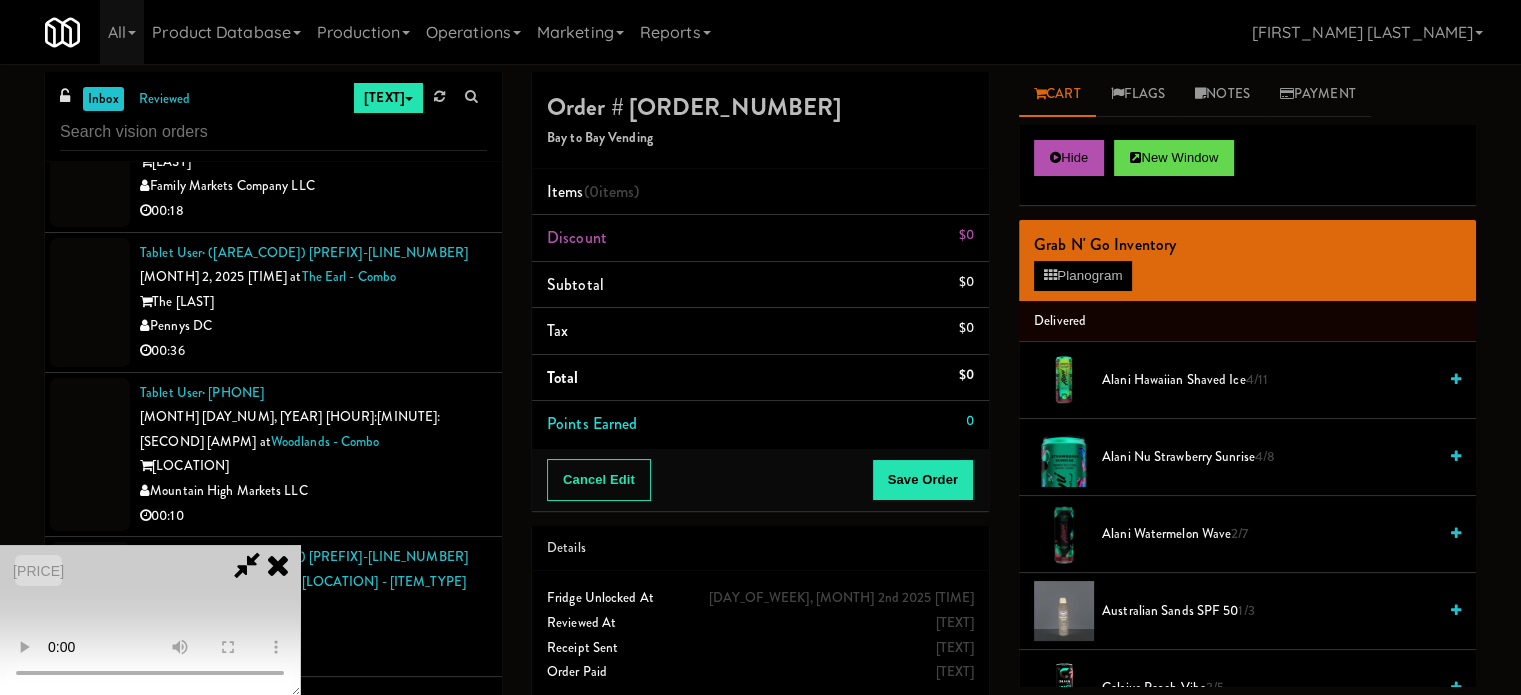 click at bounding box center (150, 620) 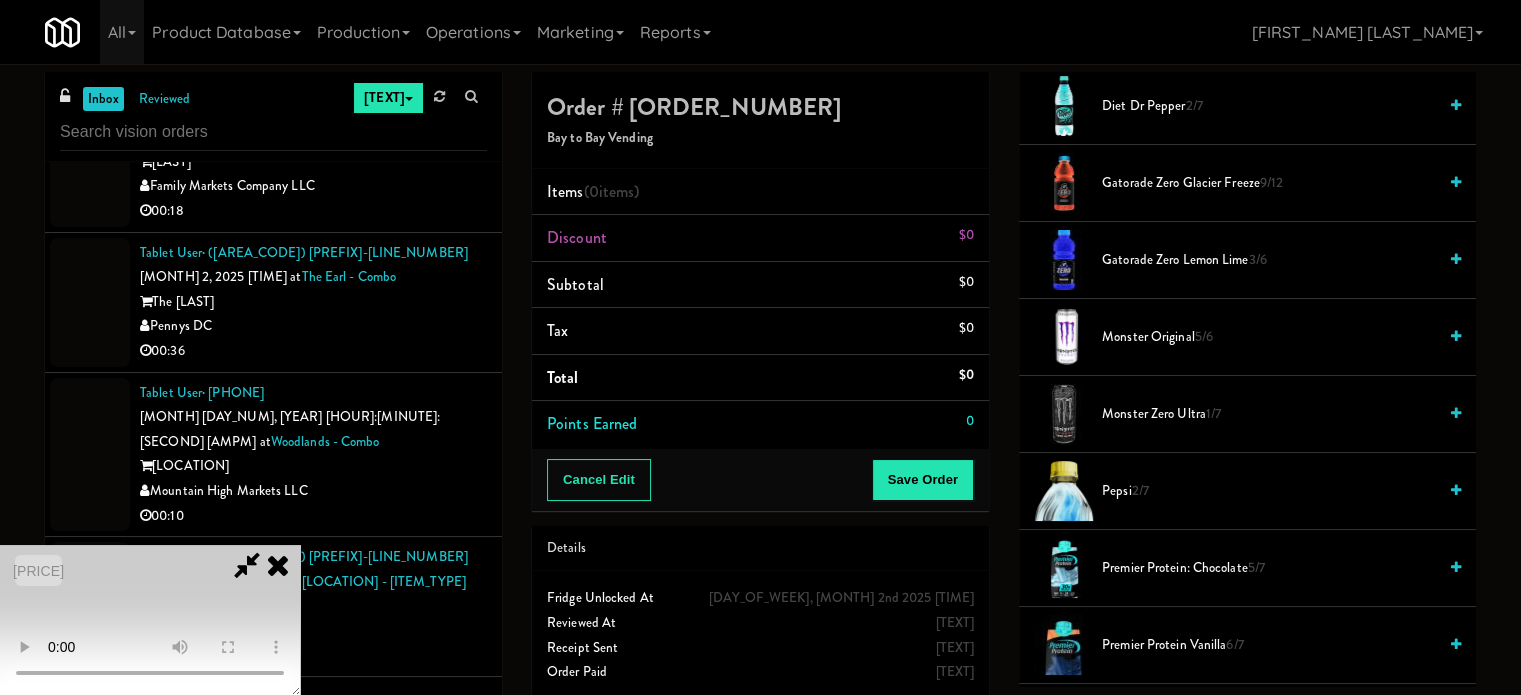 scroll, scrollTop: 1000, scrollLeft: 0, axis: vertical 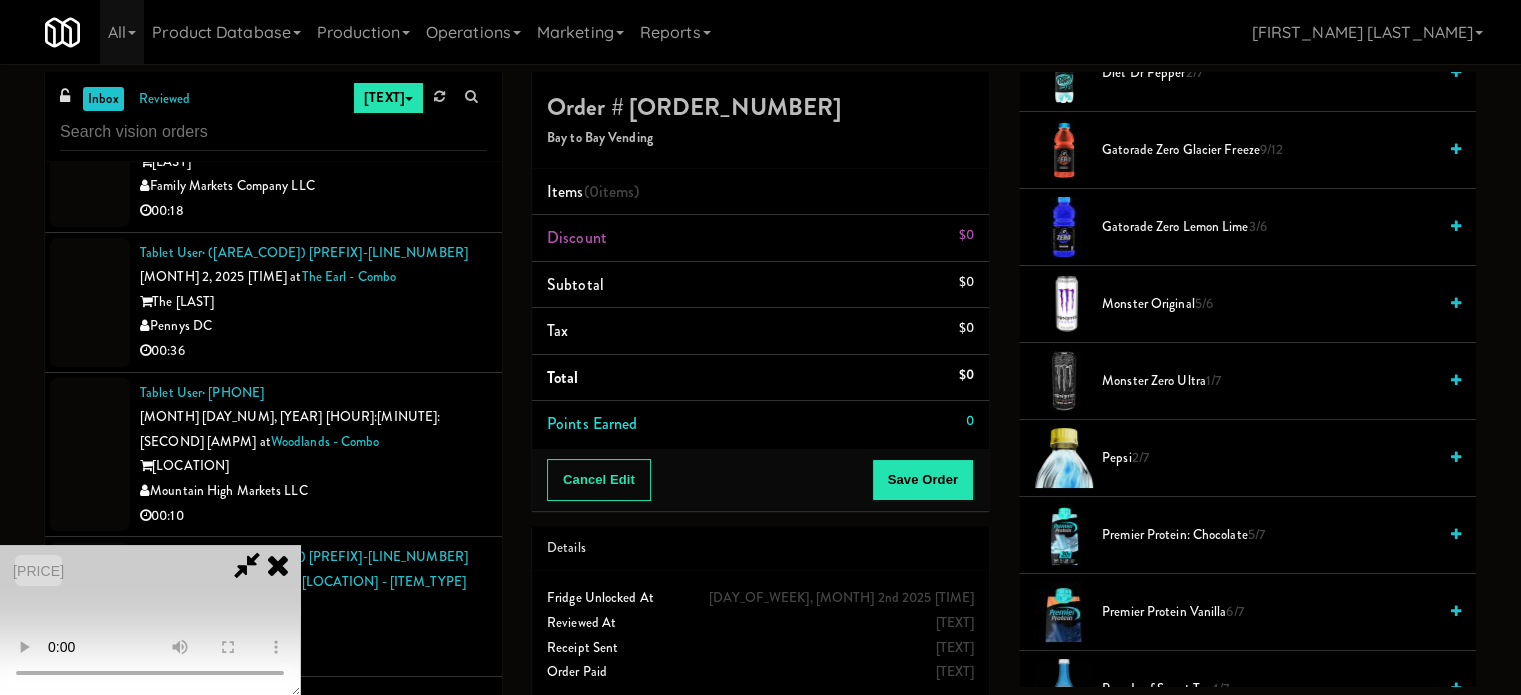 click on "Gatorade Zero Glacier Freeze  9/12" at bounding box center (1269, 150) 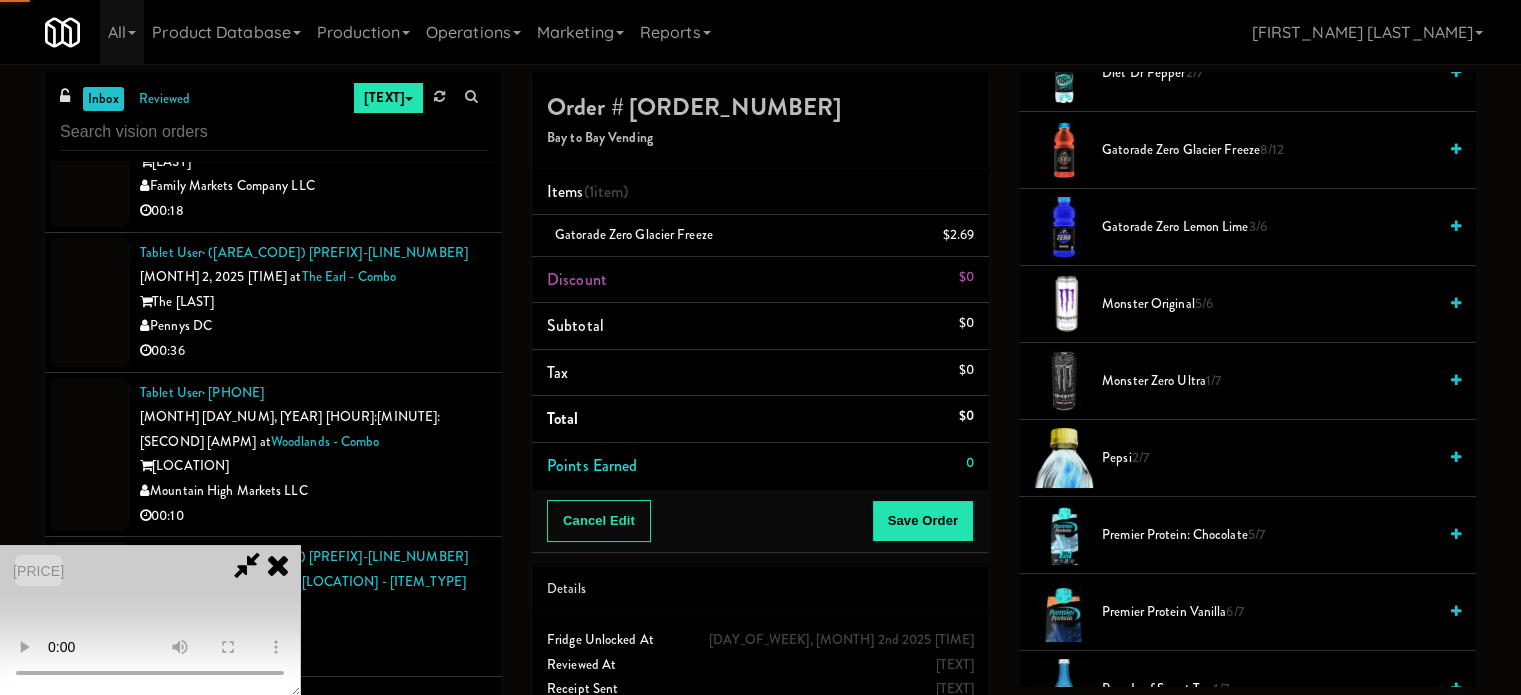 click at bounding box center [150, 620] 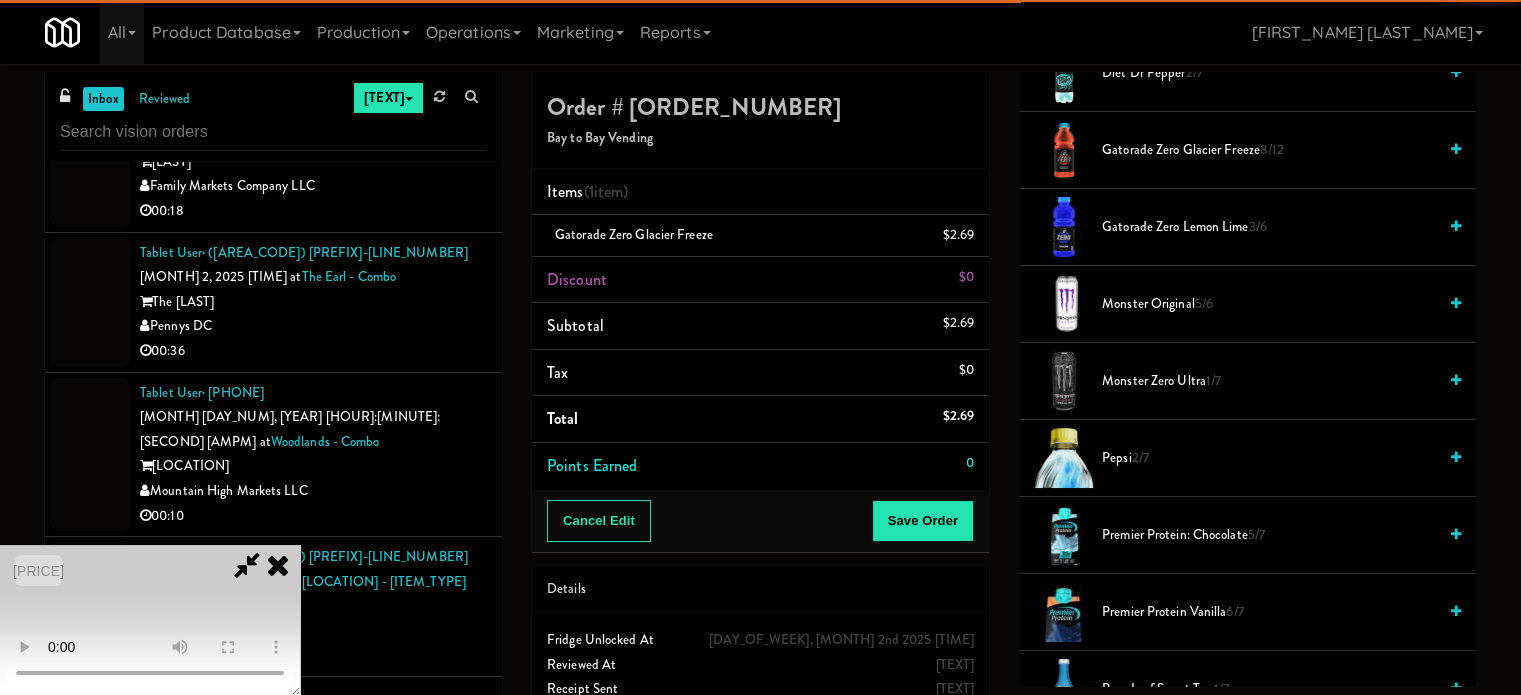 click at bounding box center [150, 620] 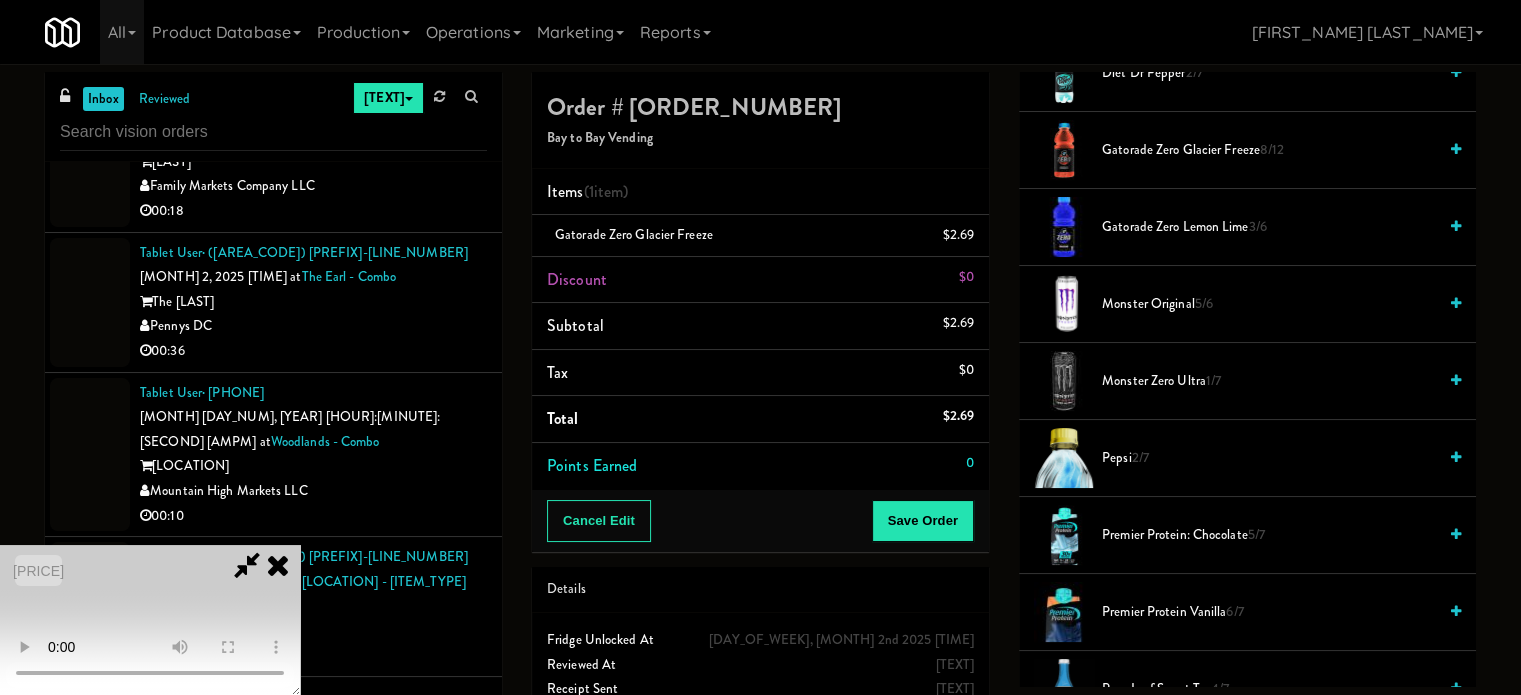 click at bounding box center [150, 620] 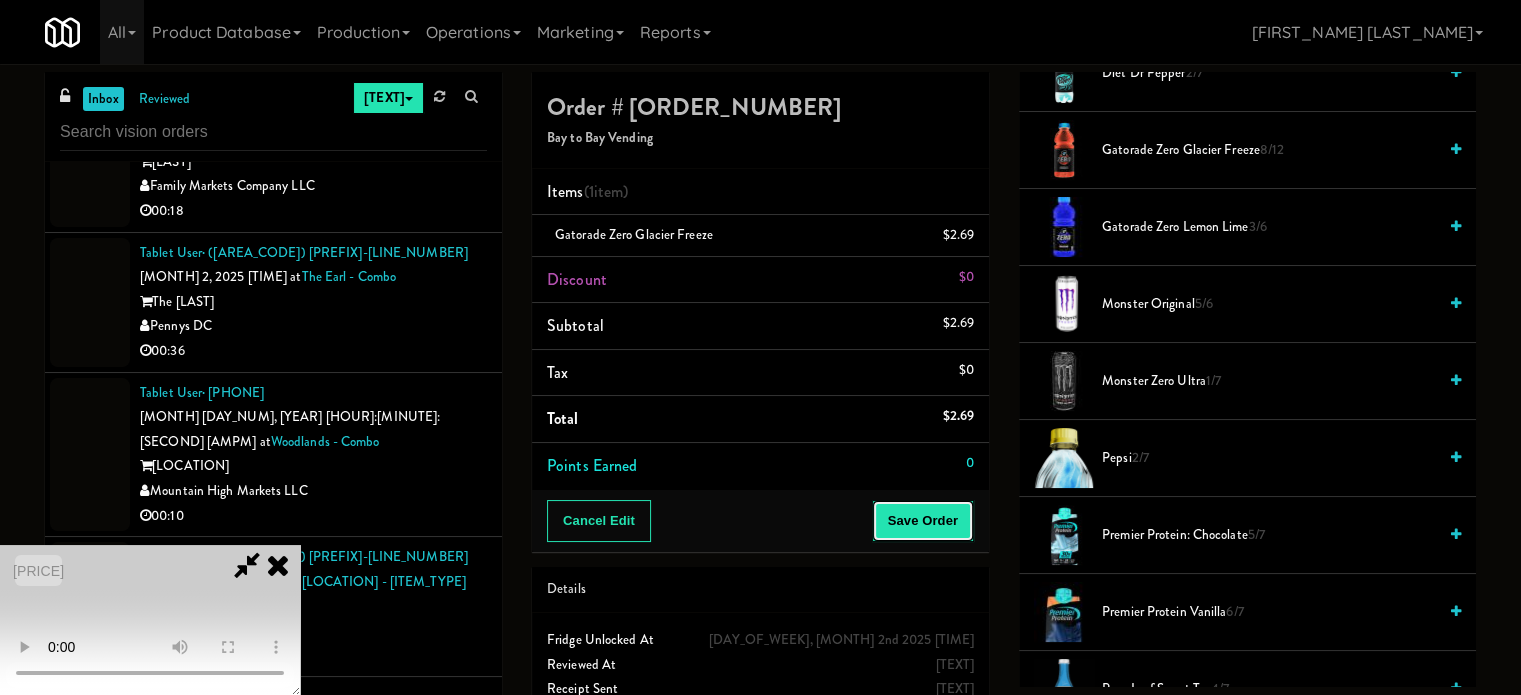 click on "Save Order" at bounding box center [923, 521] 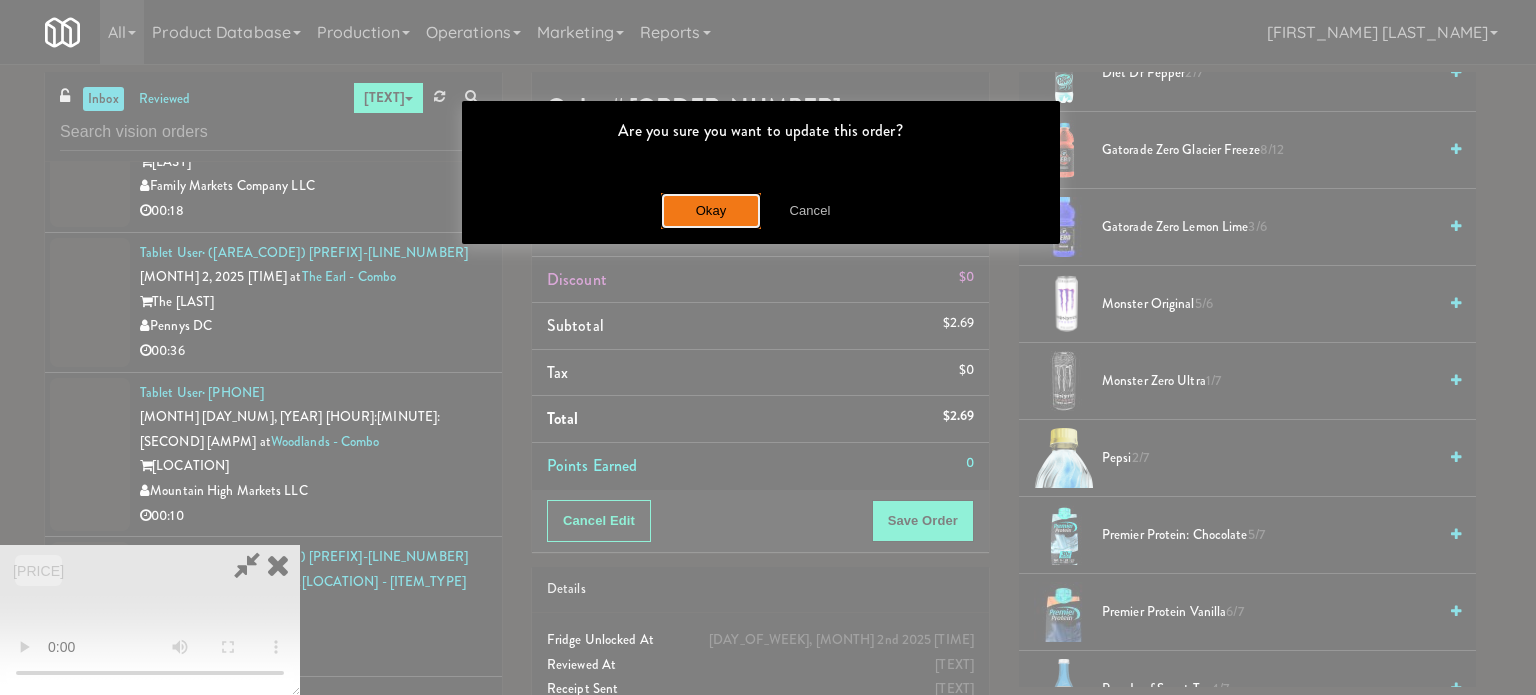 click on "Okay" at bounding box center (711, 211) 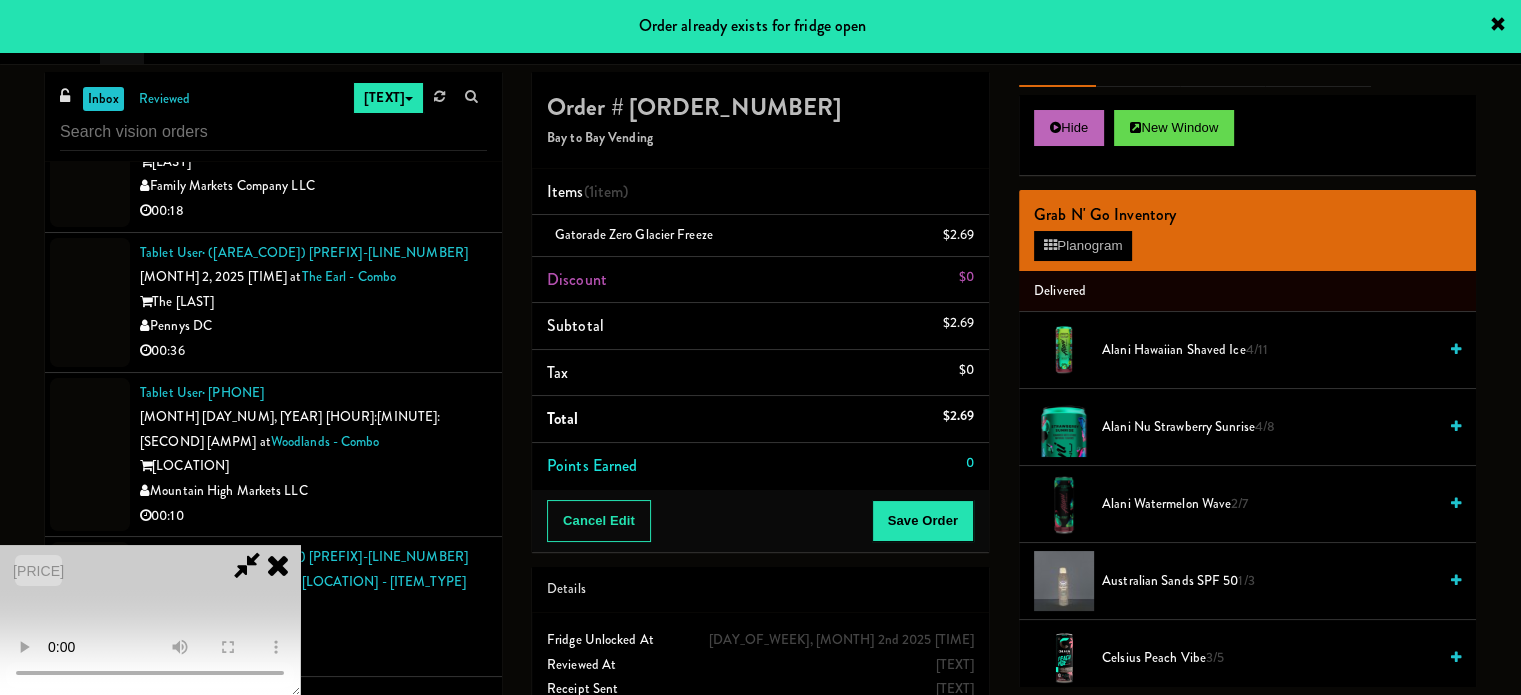 scroll, scrollTop: 0, scrollLeft: 0, axis: both 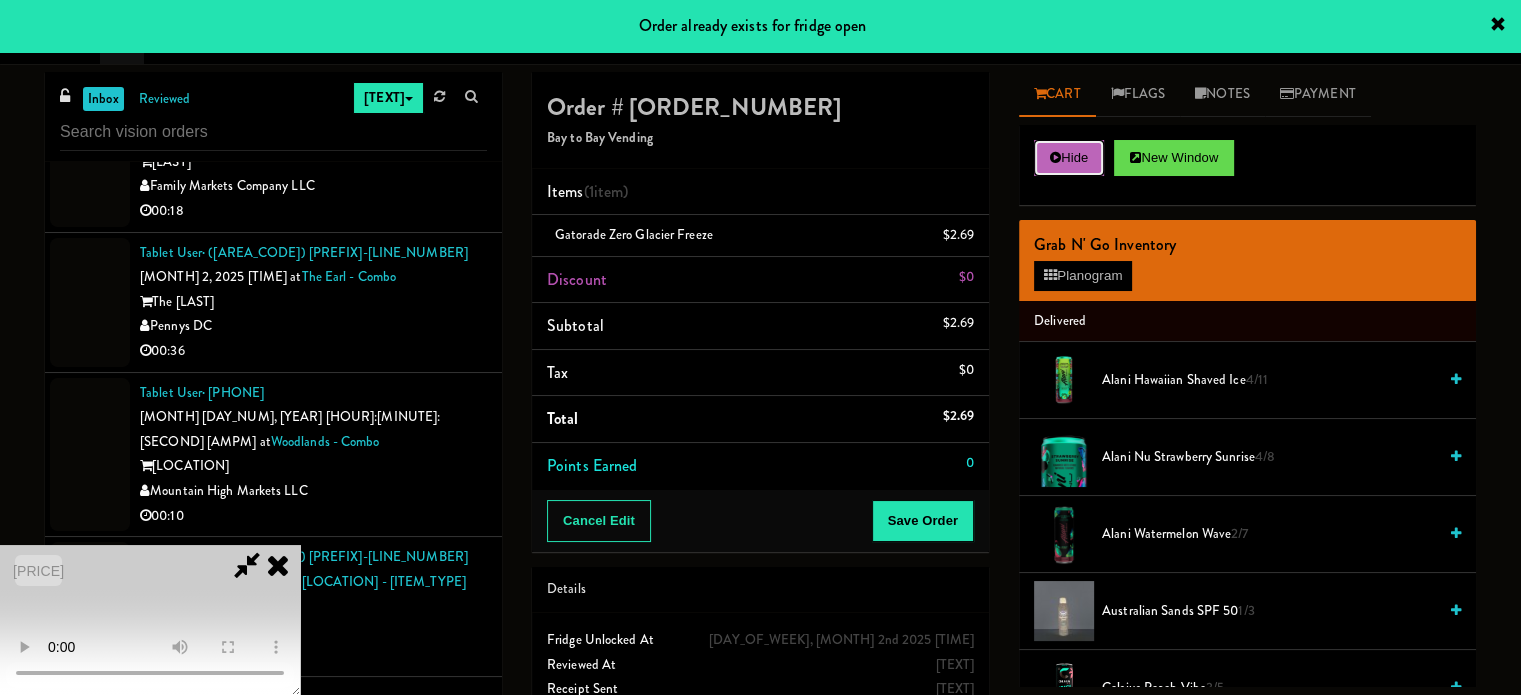 click on "Hide" at bounding box center (1069, 158) 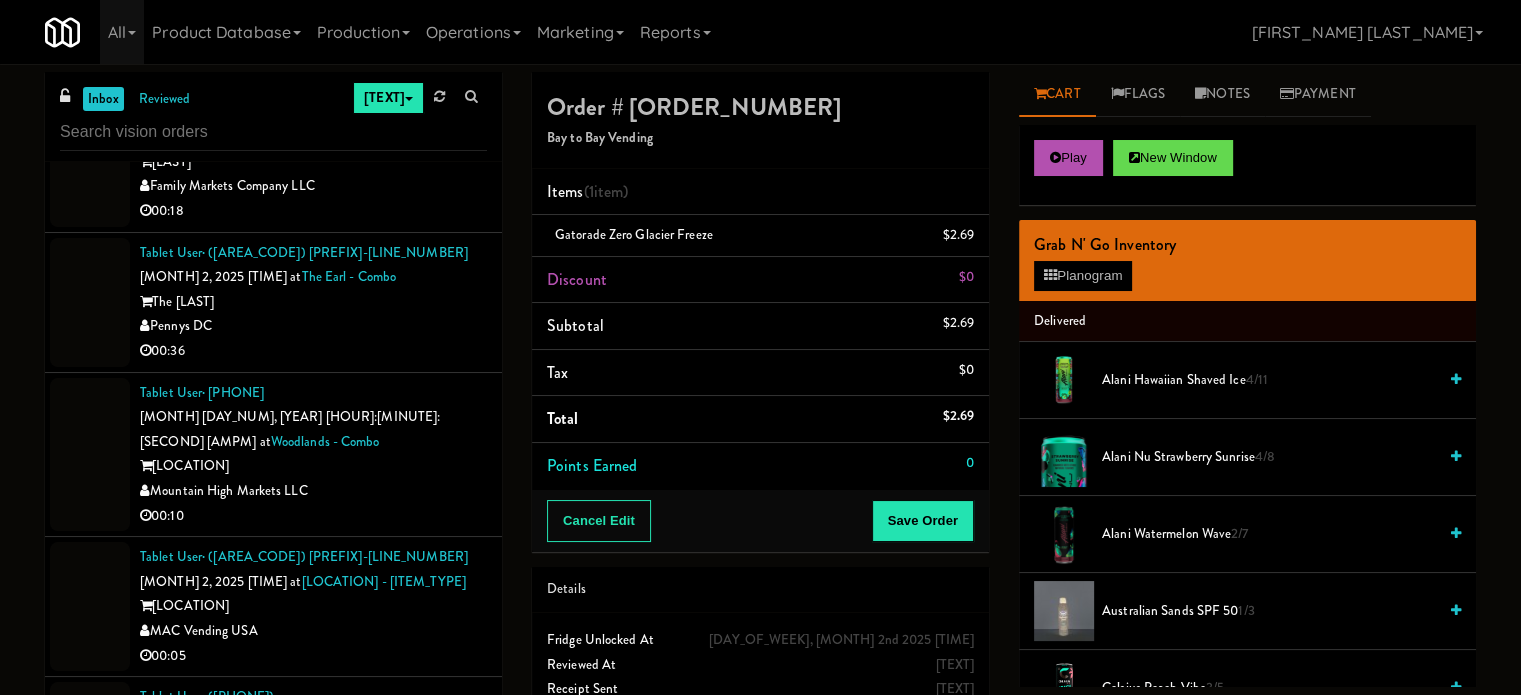click on "00:25" at bounding box center (313, 960) 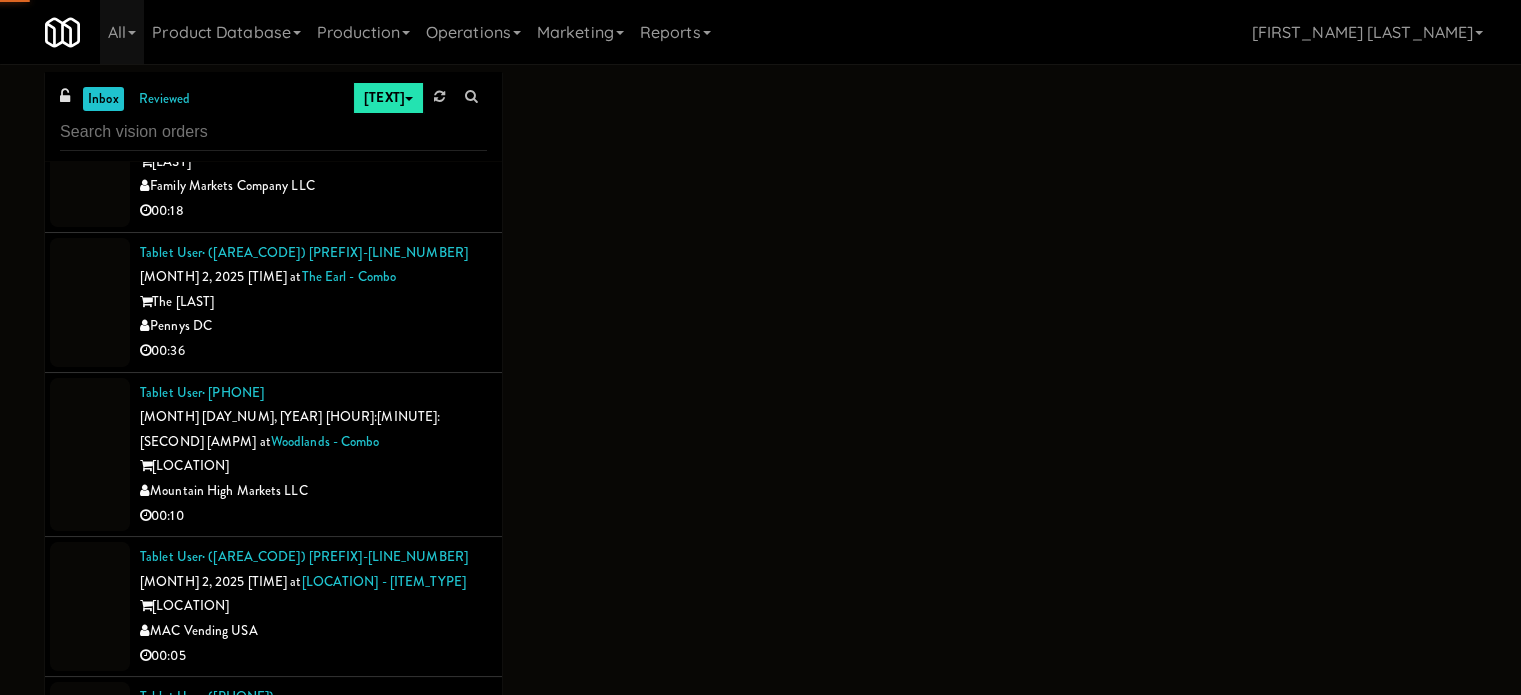 click on "Bay to Bay Vending" at bounding box center [313, 1125] 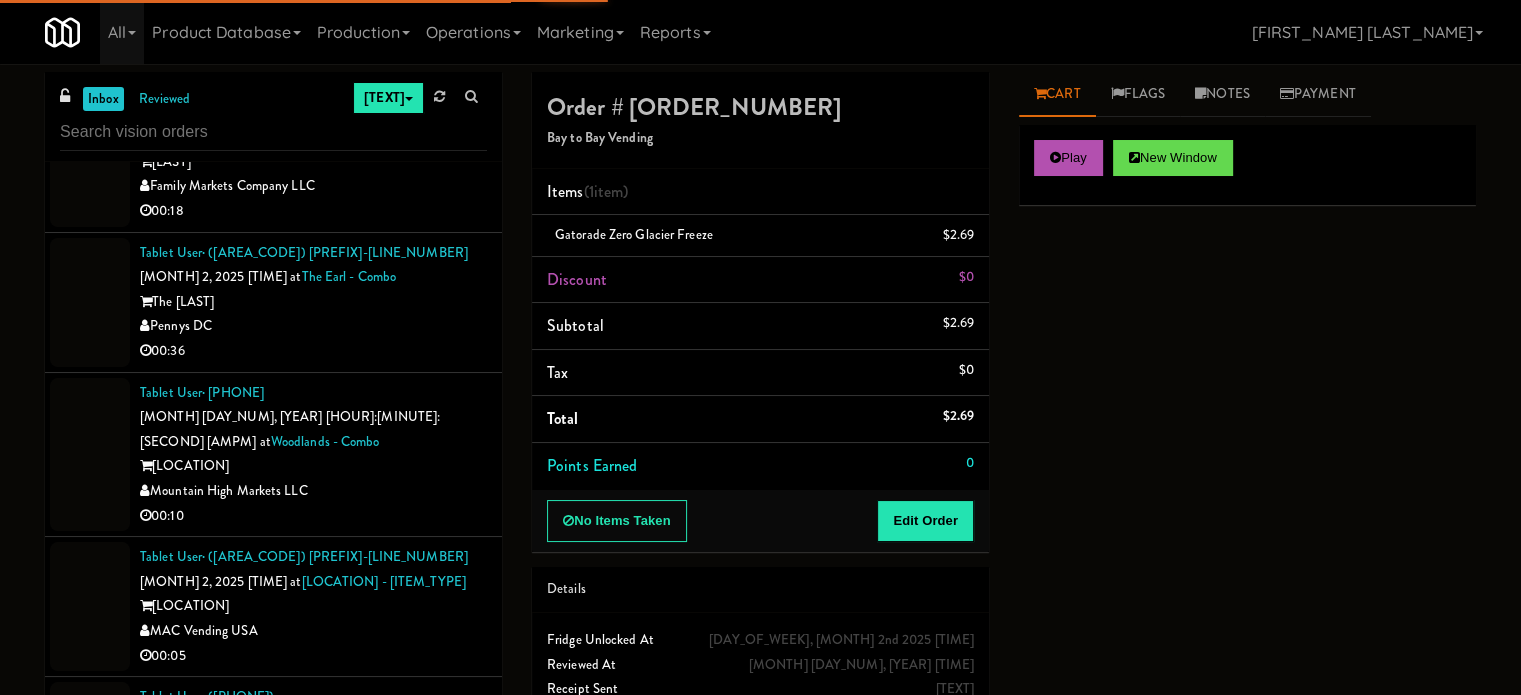 click on "00:25" at bounding box center [313, 960] 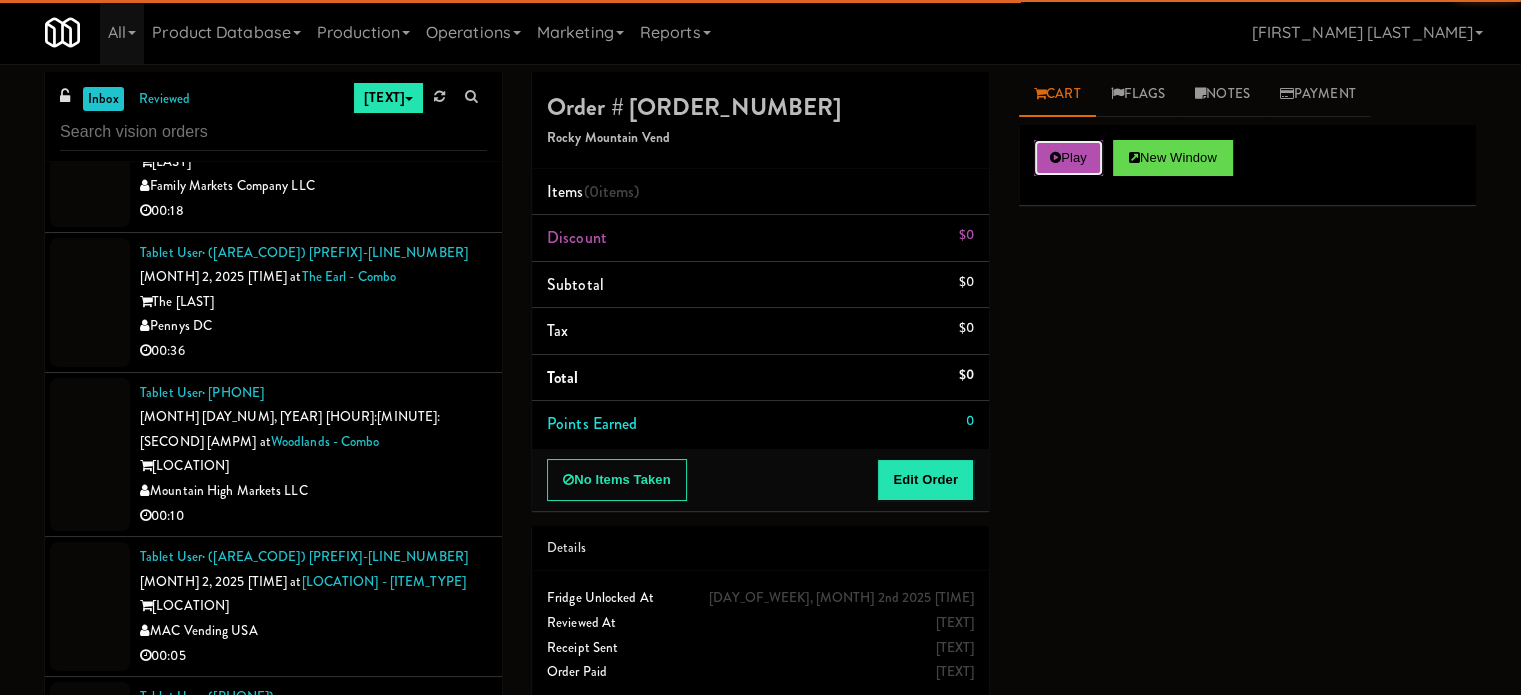 drag, startPoint x: 1093, startPoint y: 169, endPoint x: 1026, endPoint y: 294, distance: 141.82384 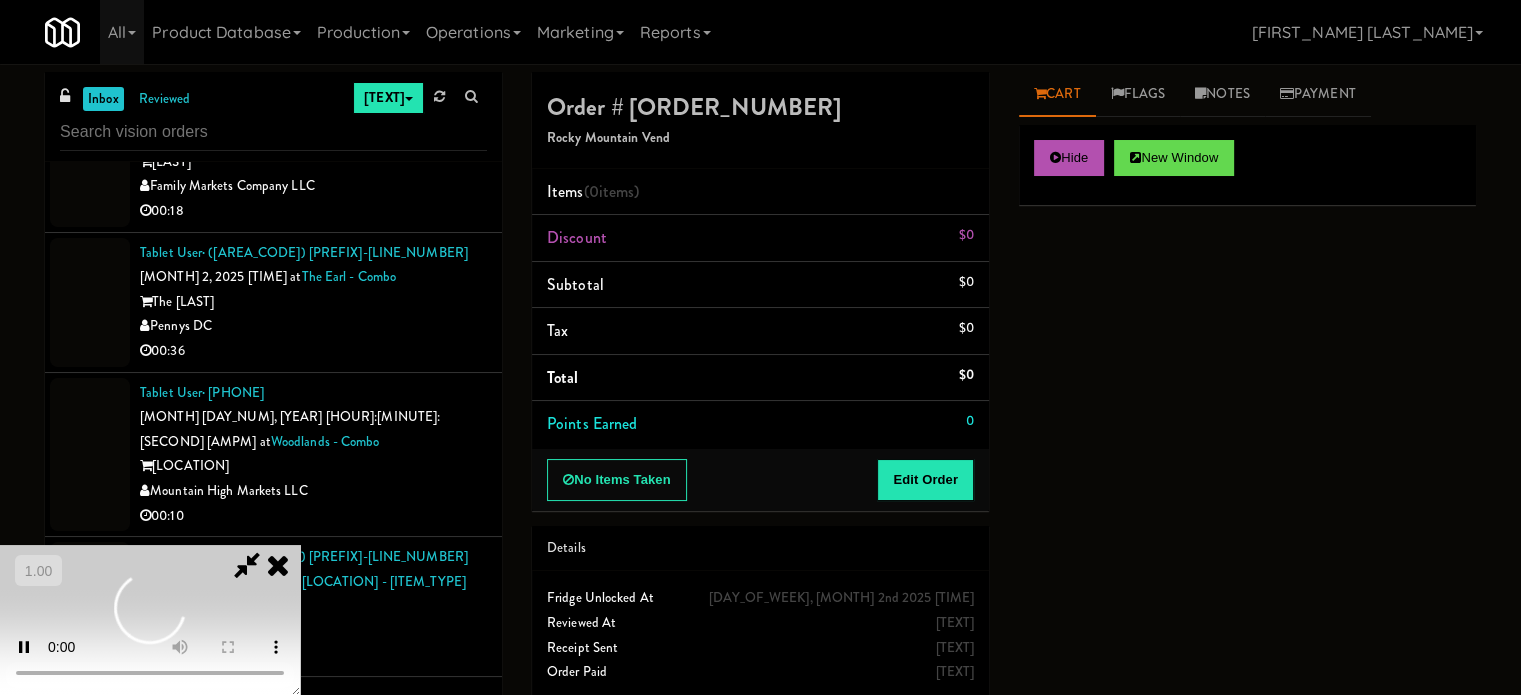 click on "No Items Taken Edit Order" at bounding box center [760, 480] 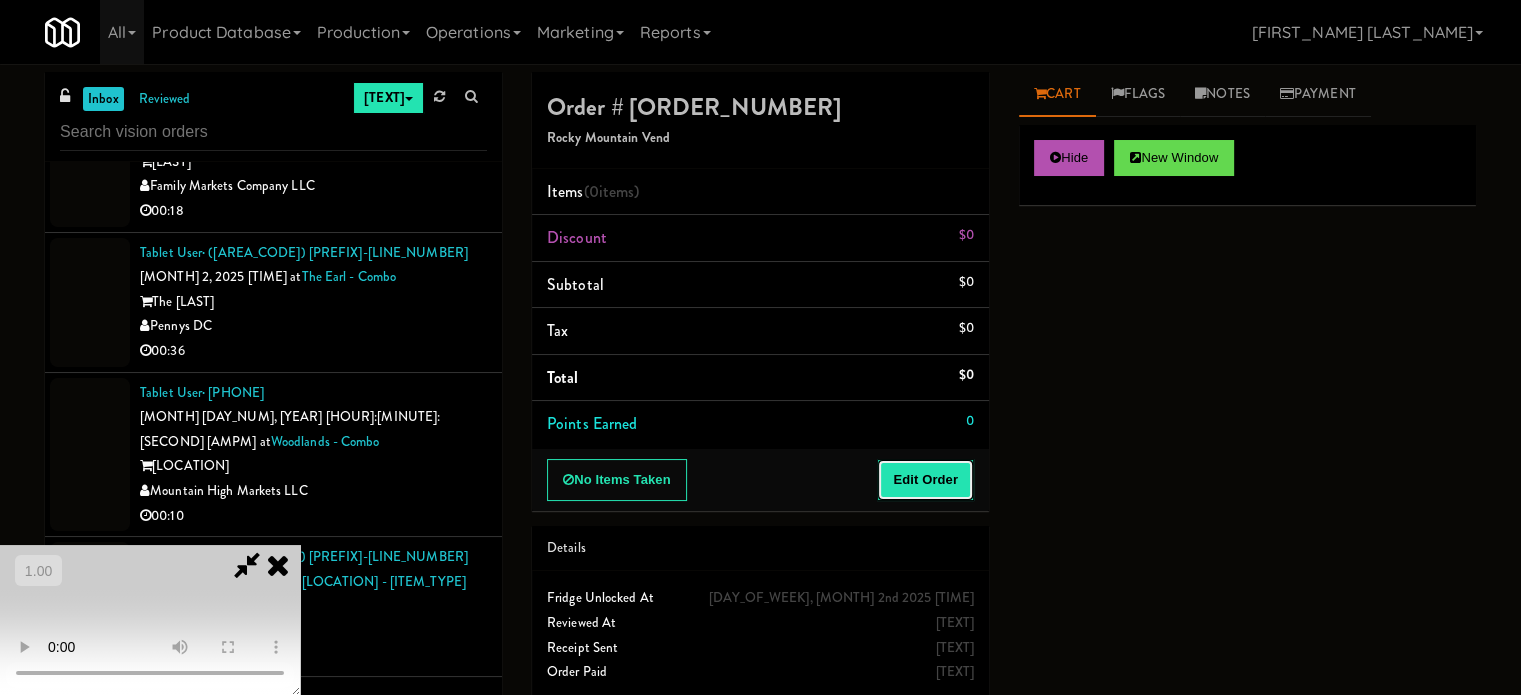 click on "Edit Order" at bounding box center [925, 480] 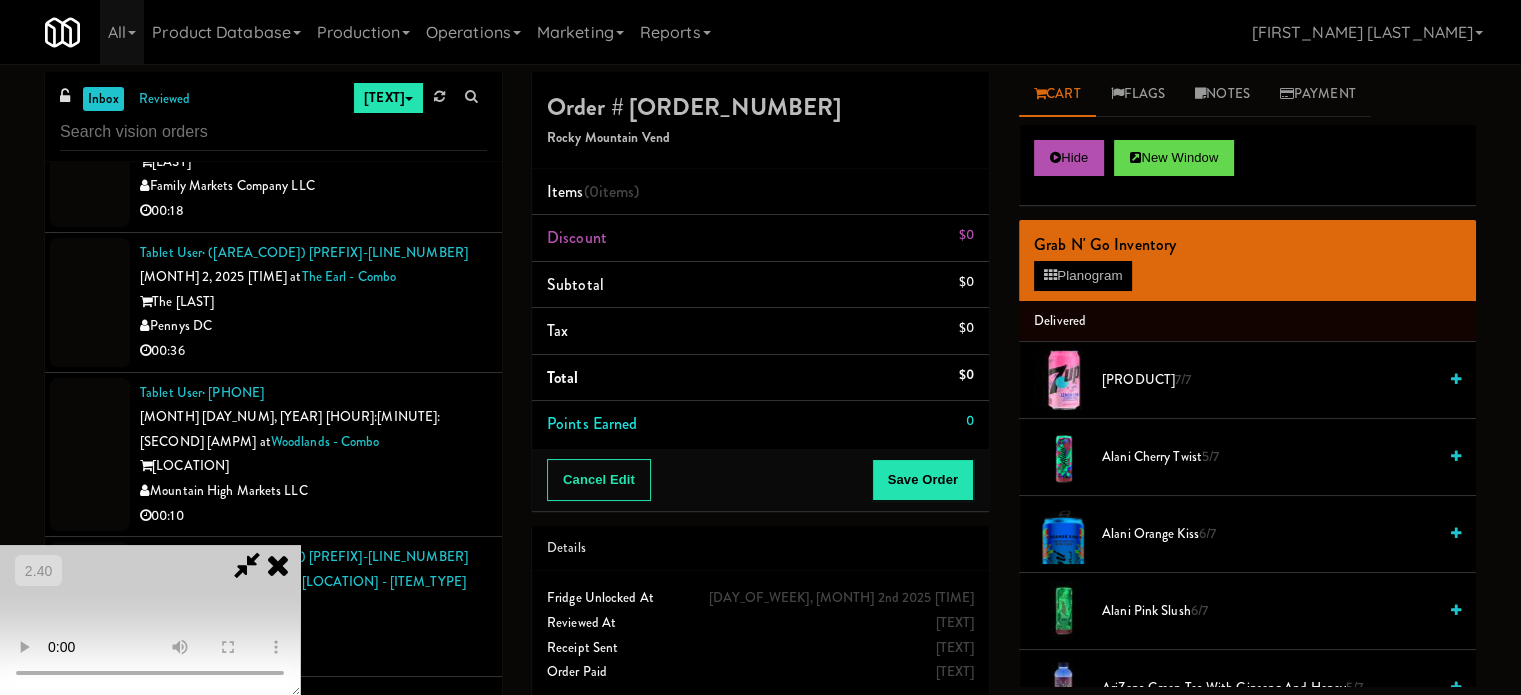 scroll, scrollTop: 316, scrollLeft: 0, axis: vertical 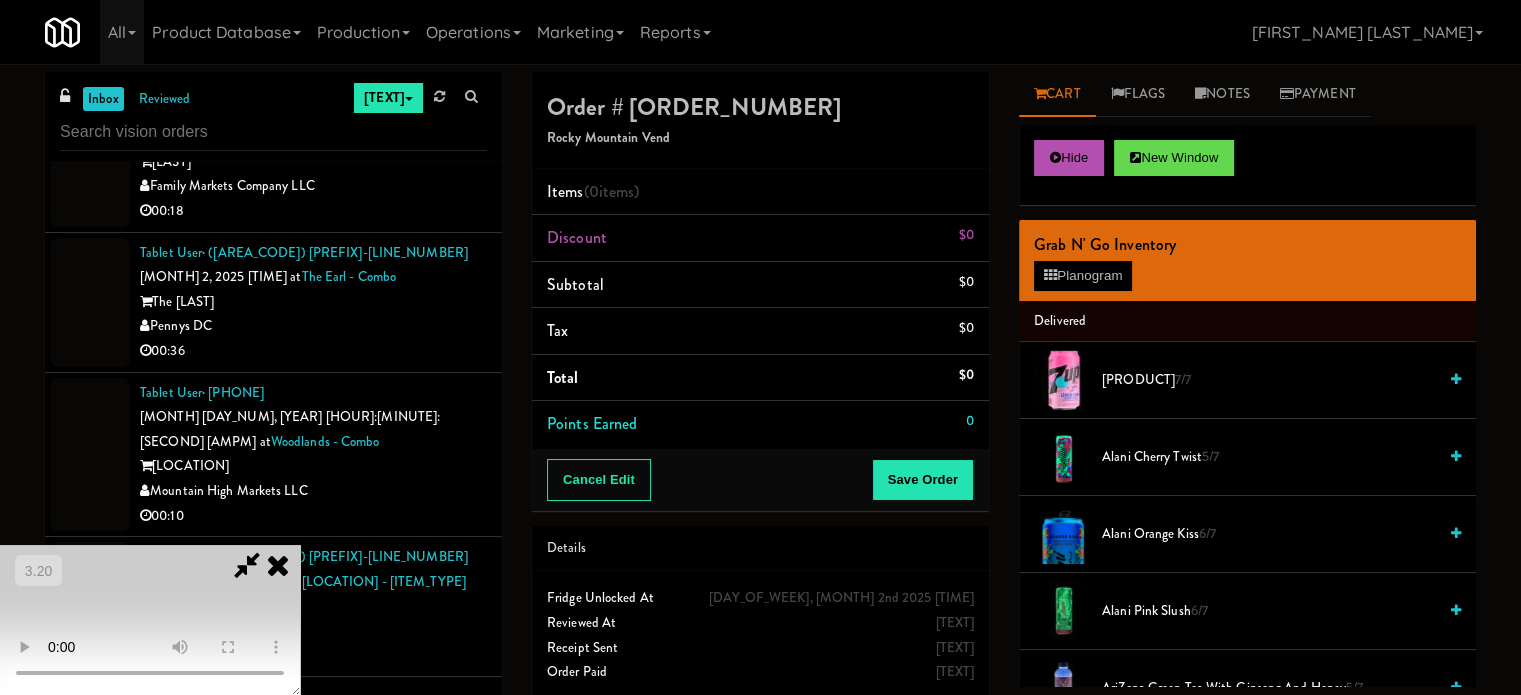 click at bounding box center (150, 620) 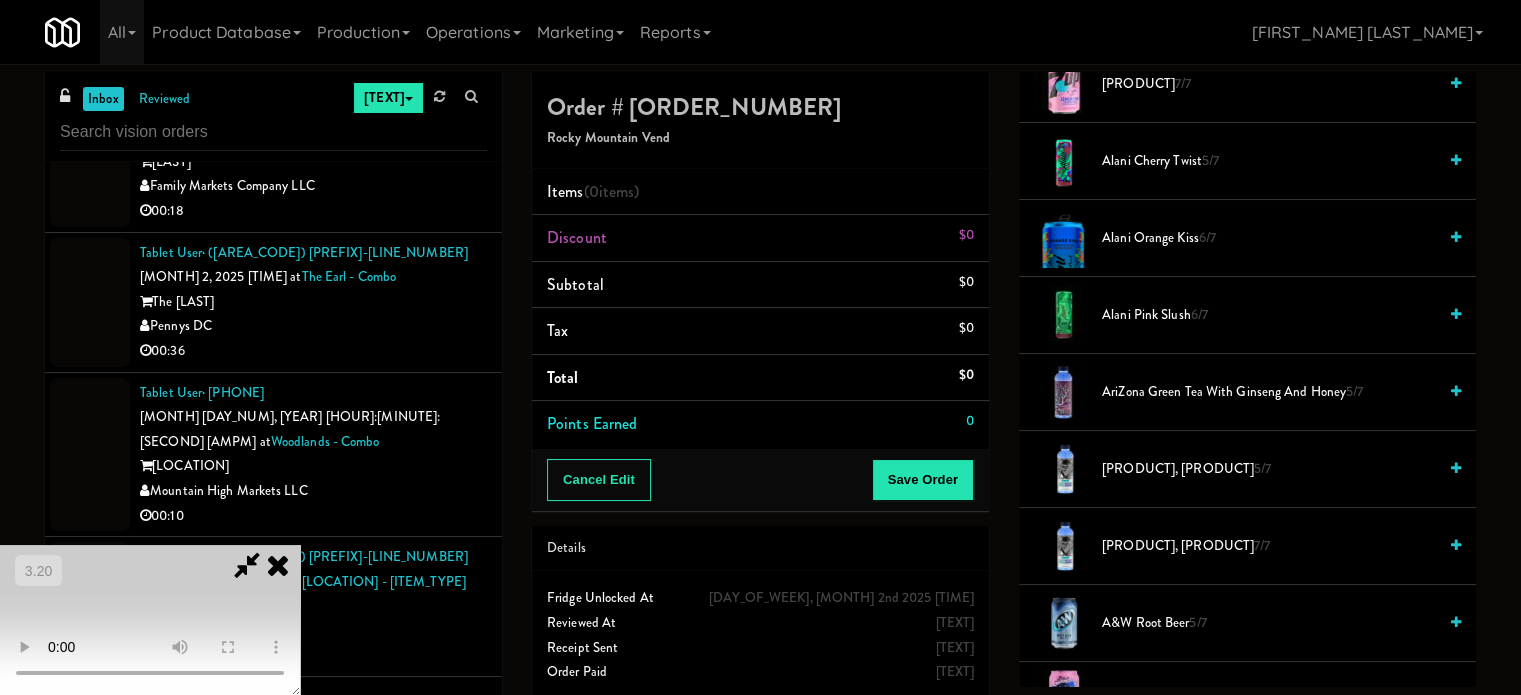 scroll, scrollTop: 300, scrollLeft: 0, axis: vertical 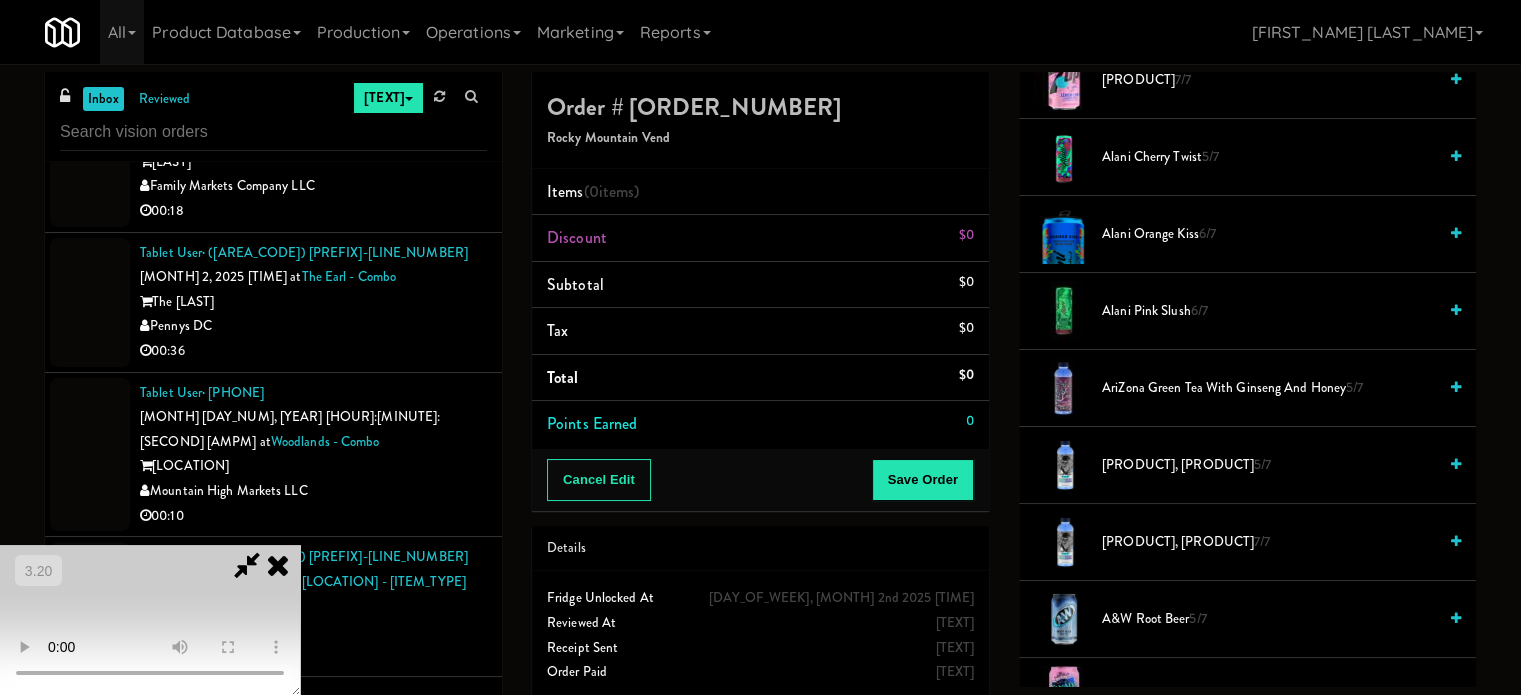 drag, startPoint x: 1152, startPoint y: 447, endPoint x: 626, endPoint y: 431, distance: 526.2433 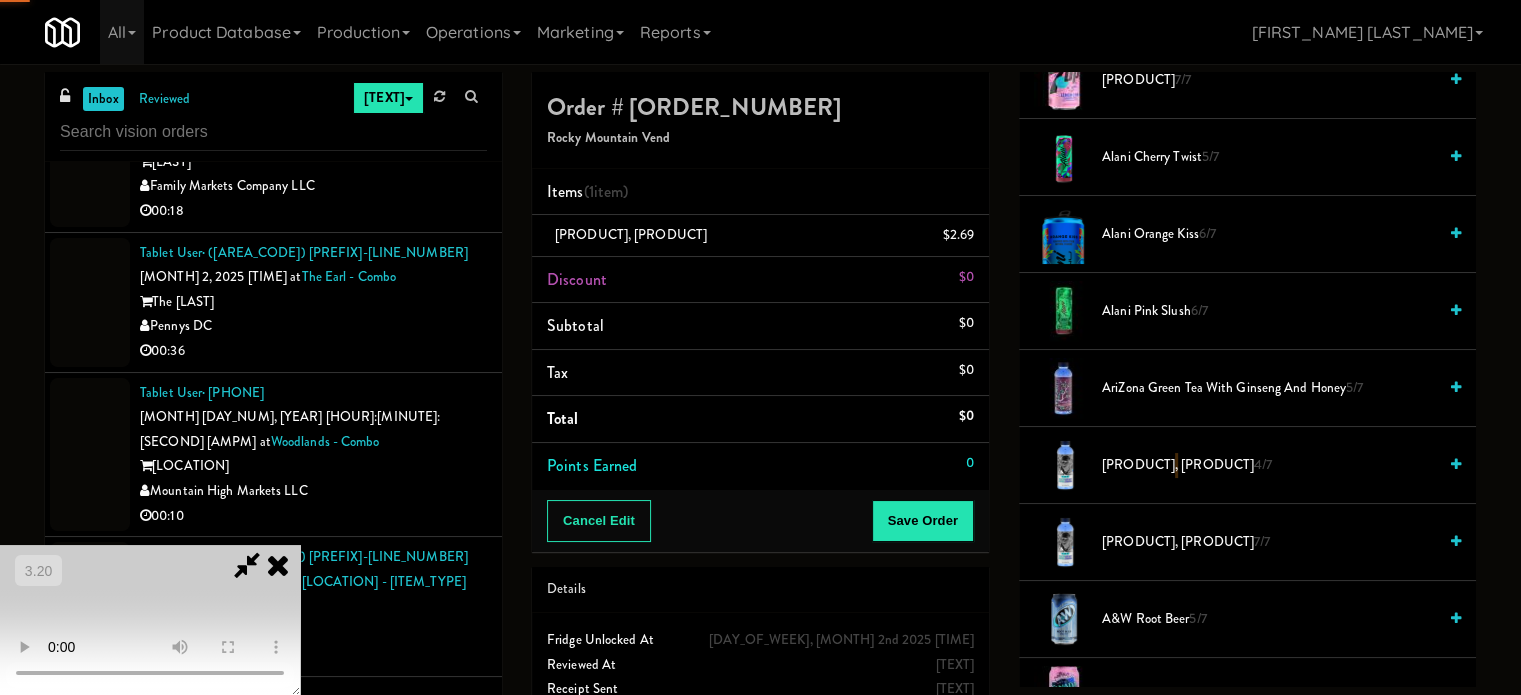 click at bounding box center [150, 620] 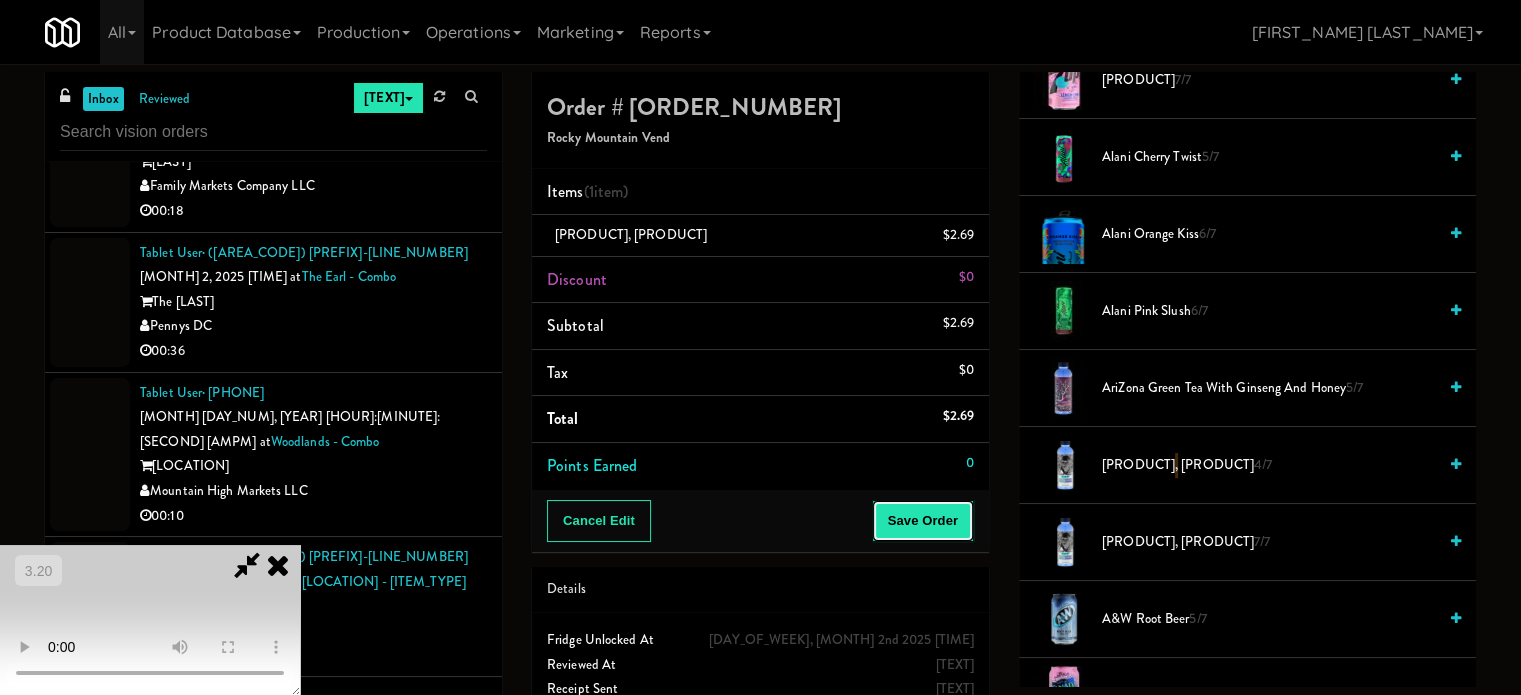 click on "Save Order" at bounding box center [923, 521] 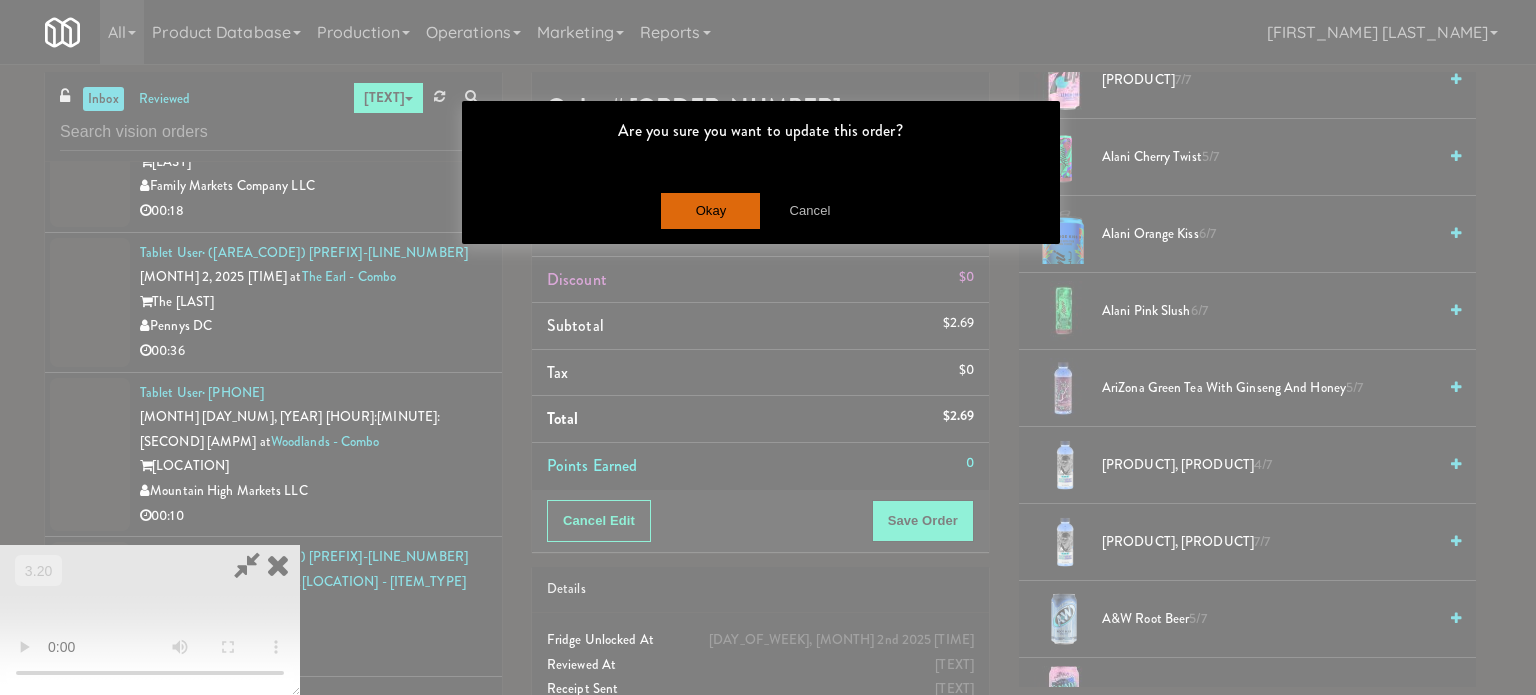 click on "Okay Cancel" at bounding box center [761, 210] 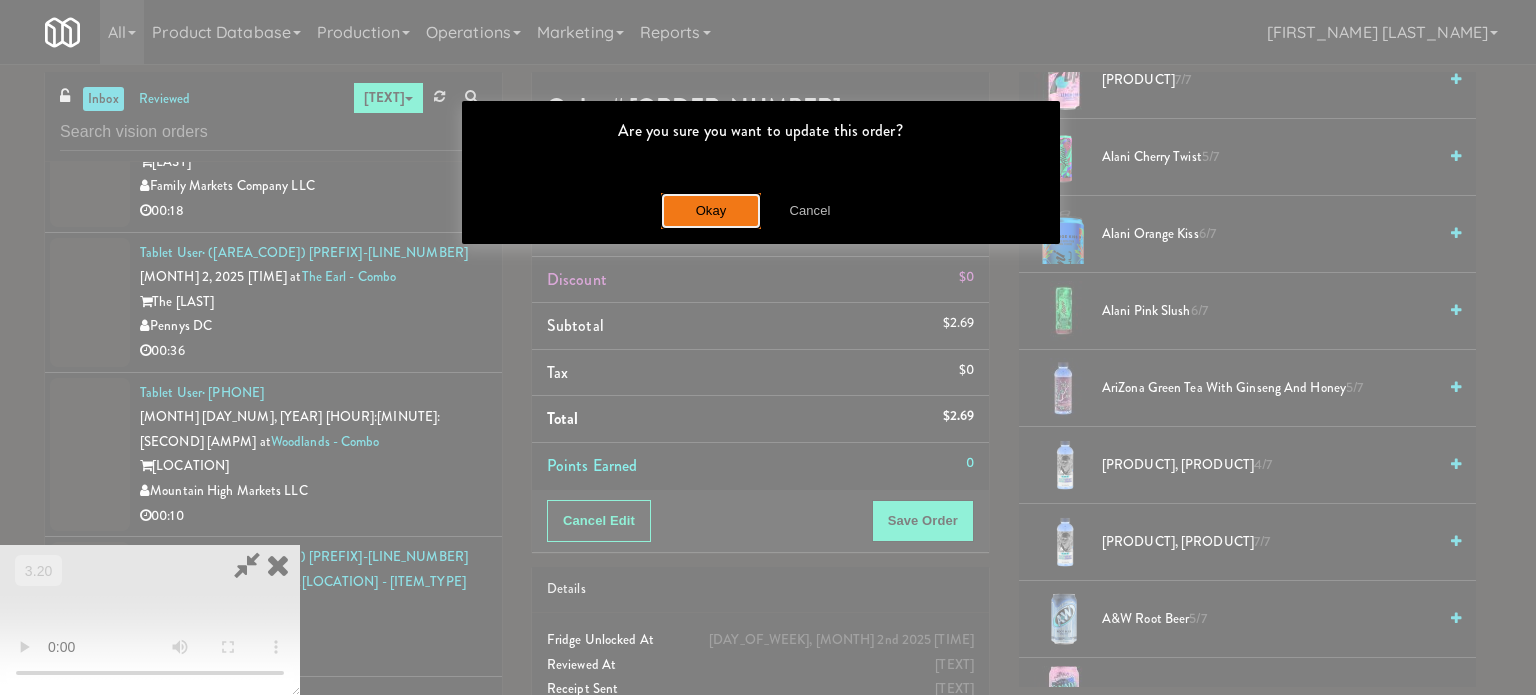 click on "Okay" at bounding box center [711, 211] 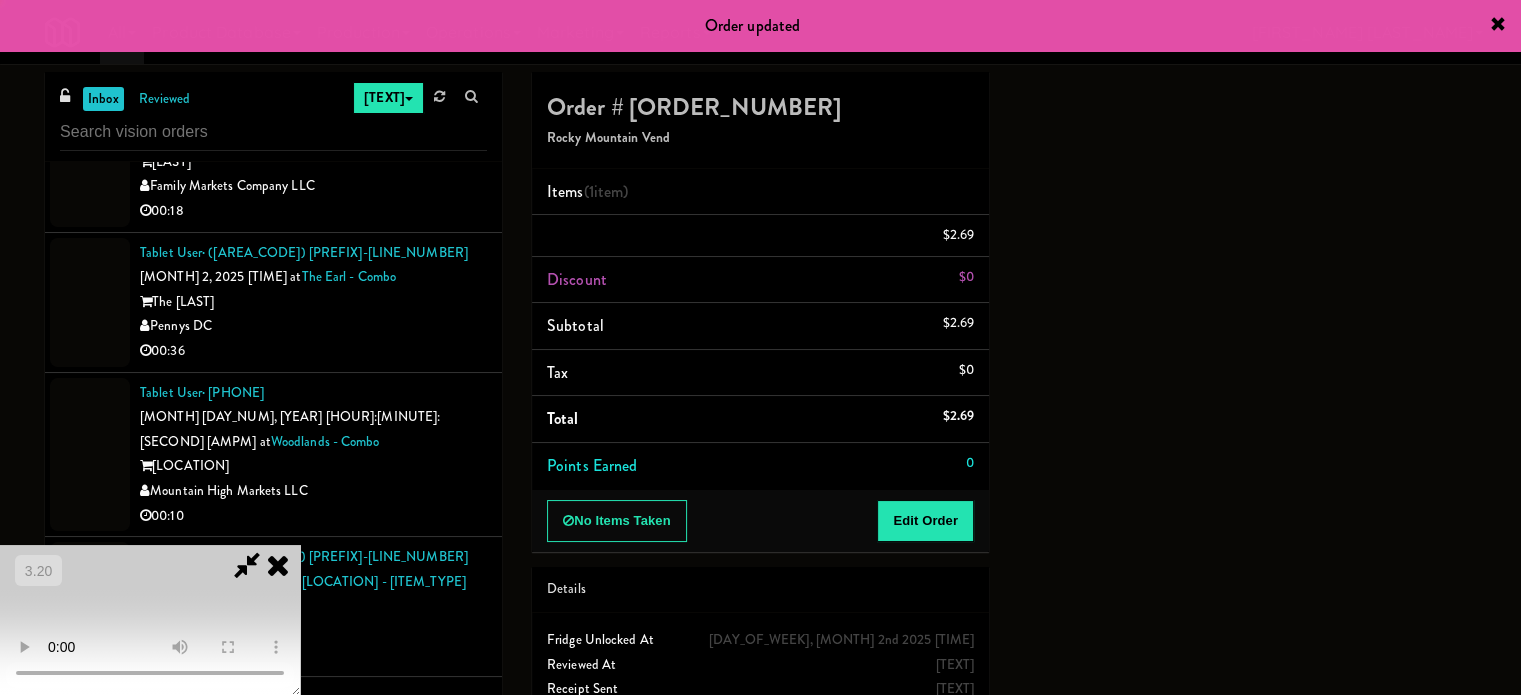 scroll, scrollTop: 187, scrollLeft: 0, axis: vertical 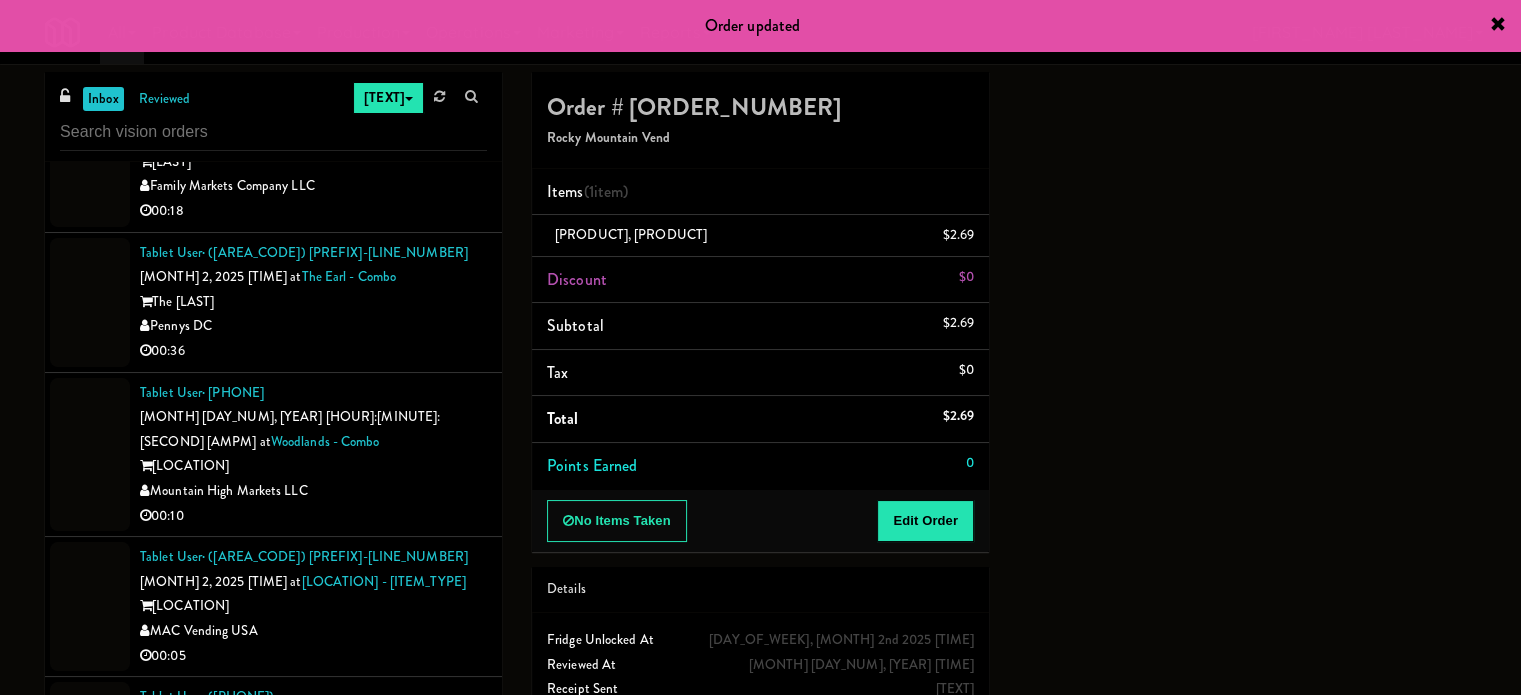click on "Gate City Vending" at bounding box center [313, 795] 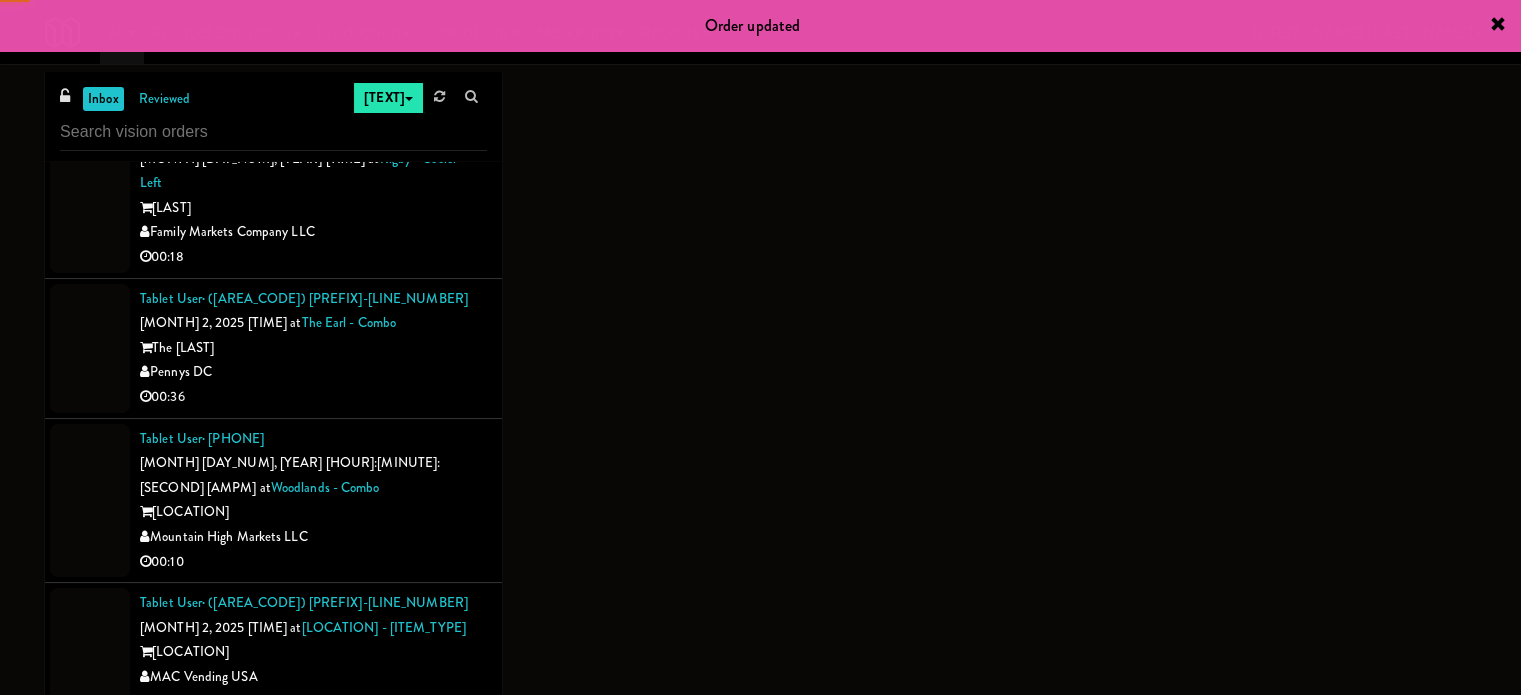 scroll, scrollTop: 11460, scrollLeft: 0, axis: vertical 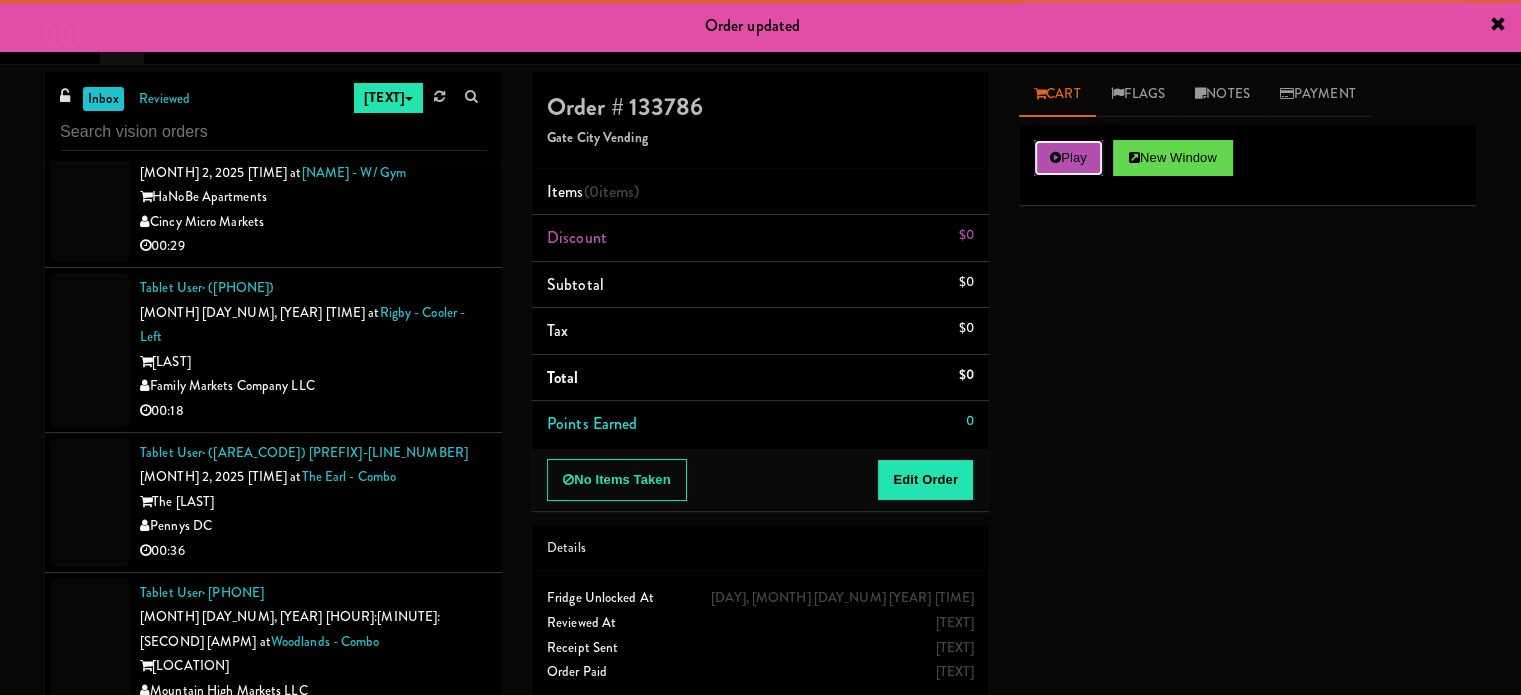 click on "Play" at bounding box center [1068, 158] 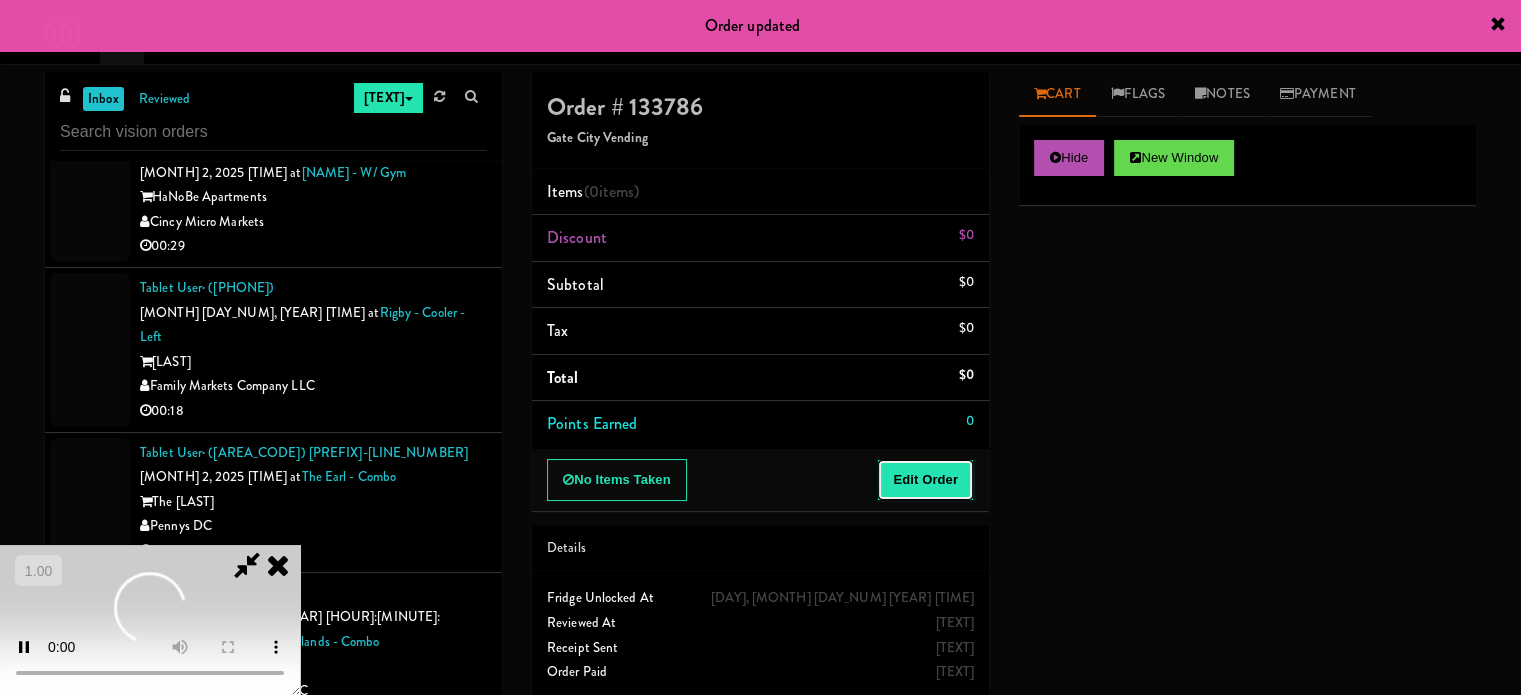 click on "Edit Order" at bounding box center [925, 480] 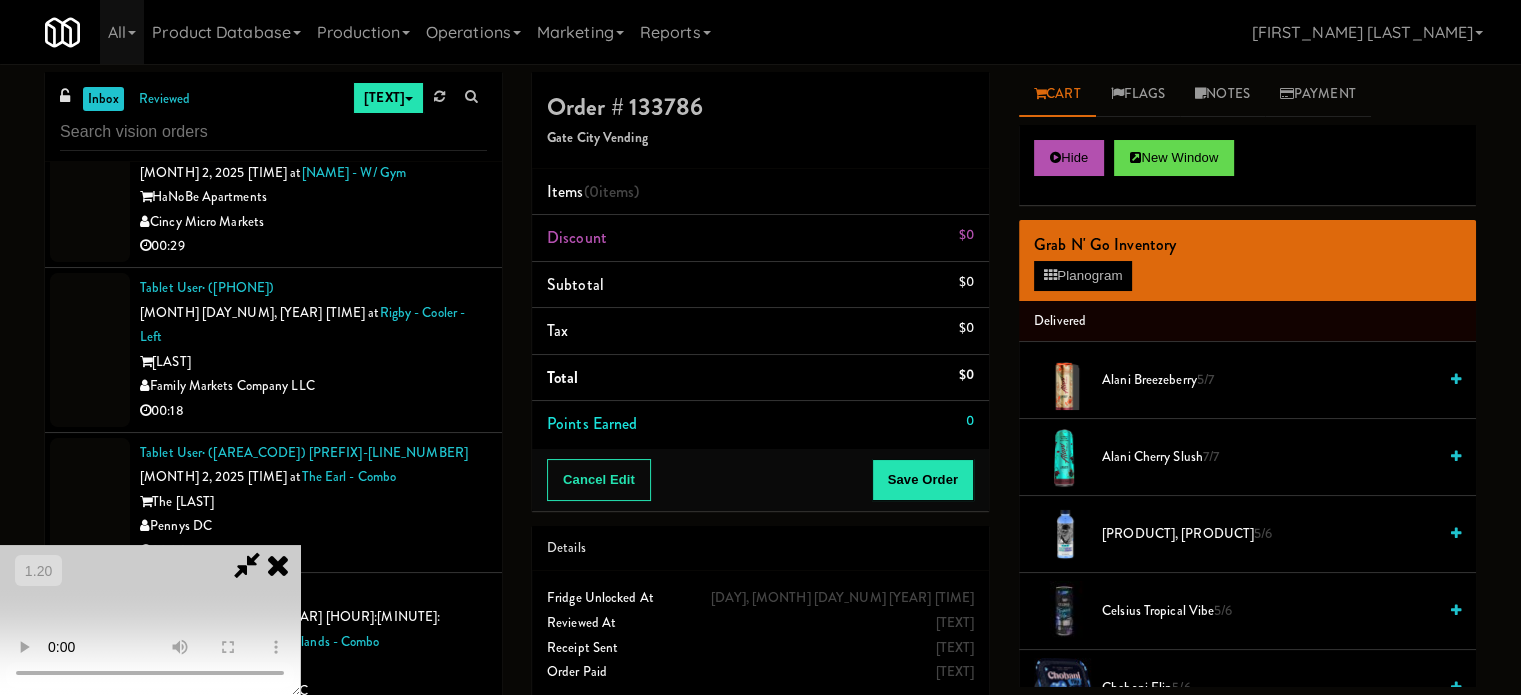 scroll, scrollTop: 300, scrollLeft: 0, axis: vertical 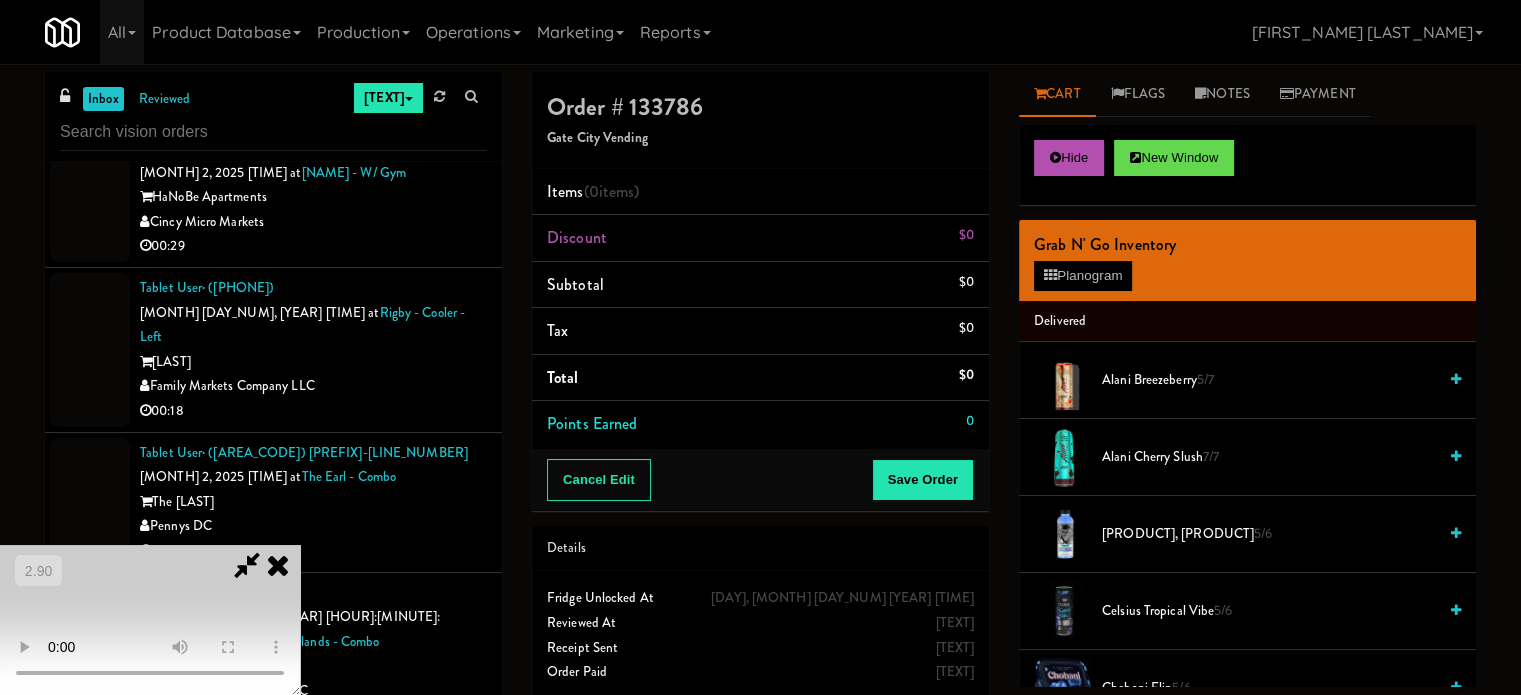 click at bounding box center [150, 620] 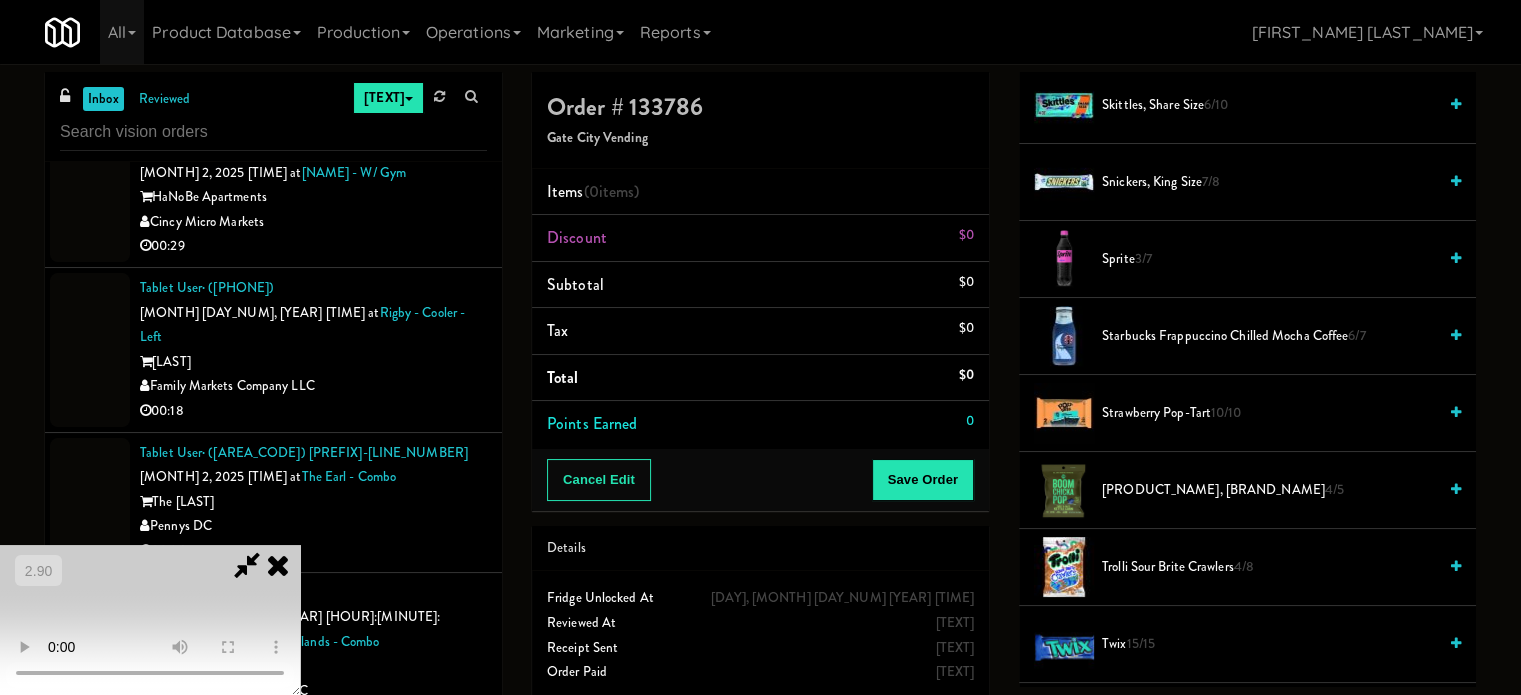 scroll, scrollTop: 2189, scrollLeft: 0, axis: vertical 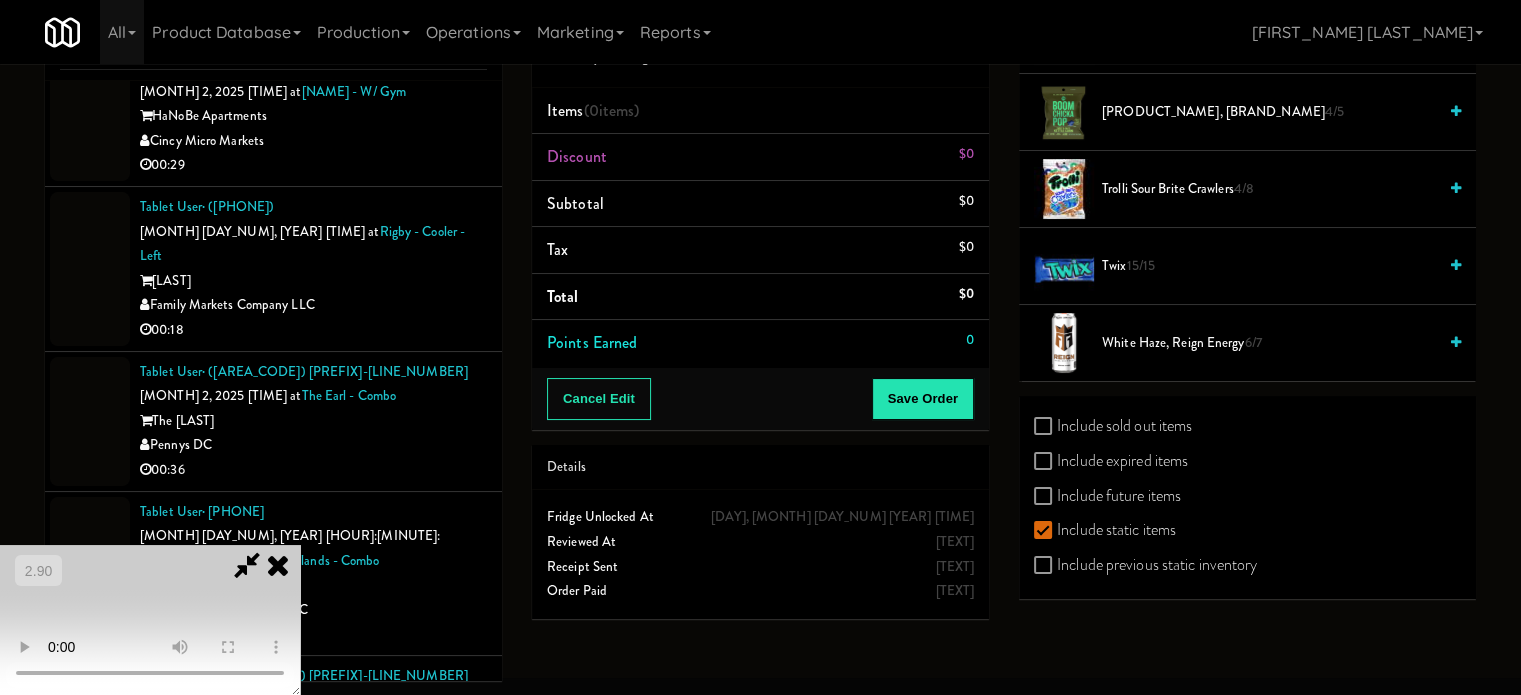 click on "Include sold out items" at bounding box center (1113, 426) 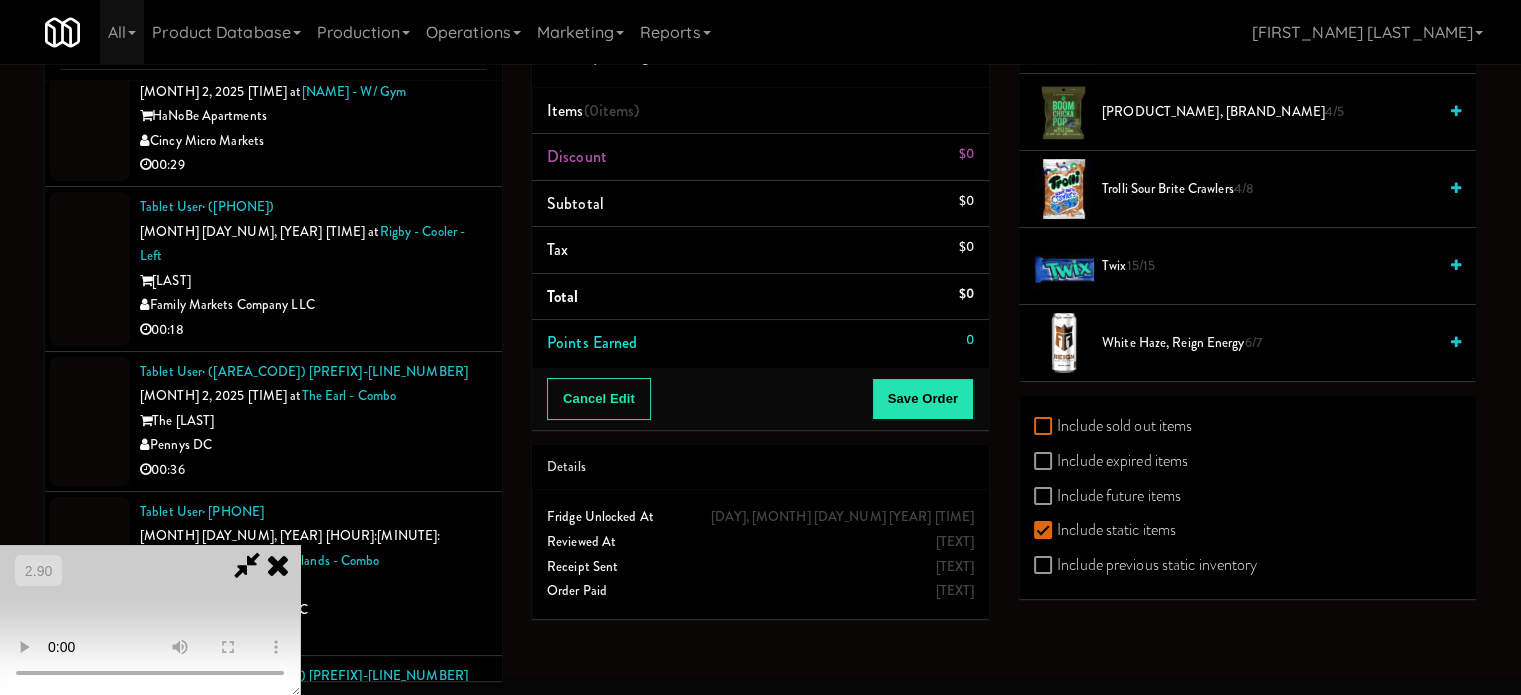 click on "Include sold out items" at bounding box center (1045, 427) 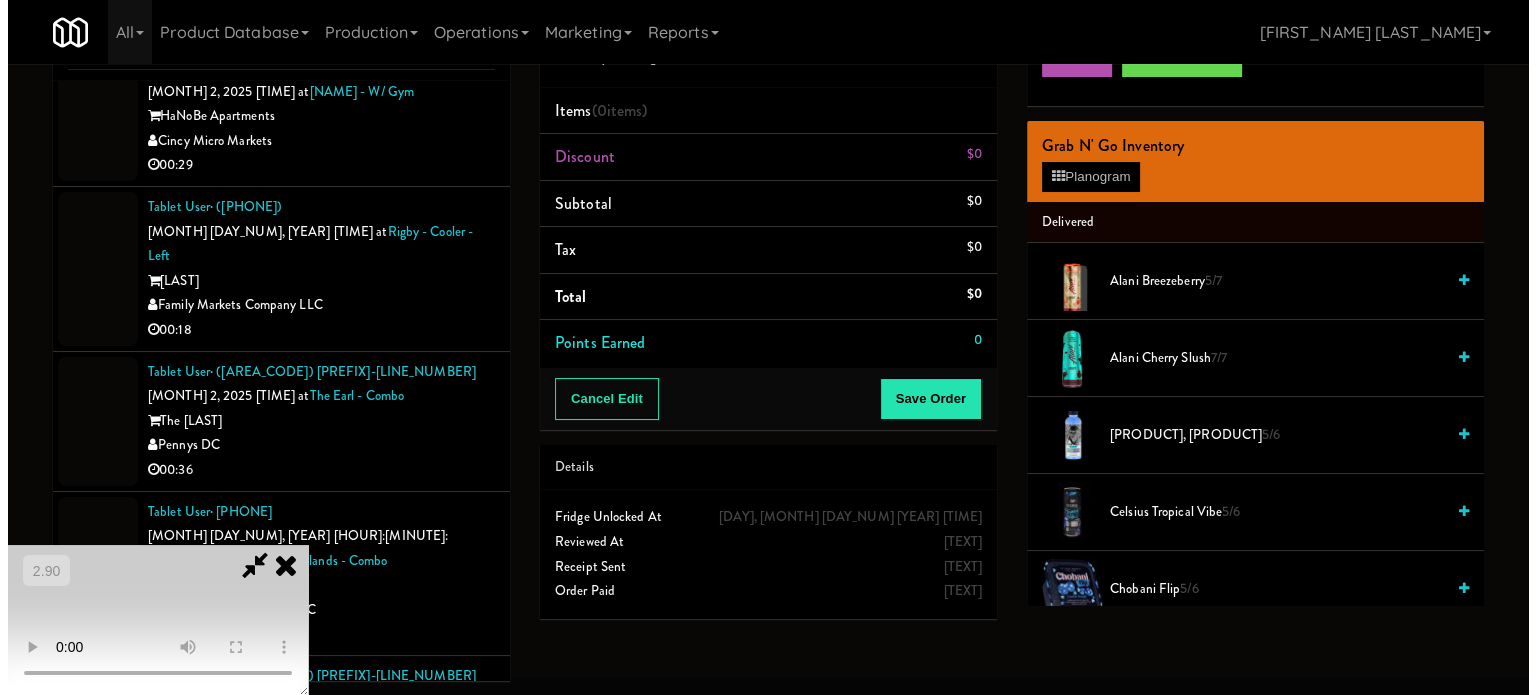 scroll, scrollTop: 0, scrollLeft: 0, axis: both 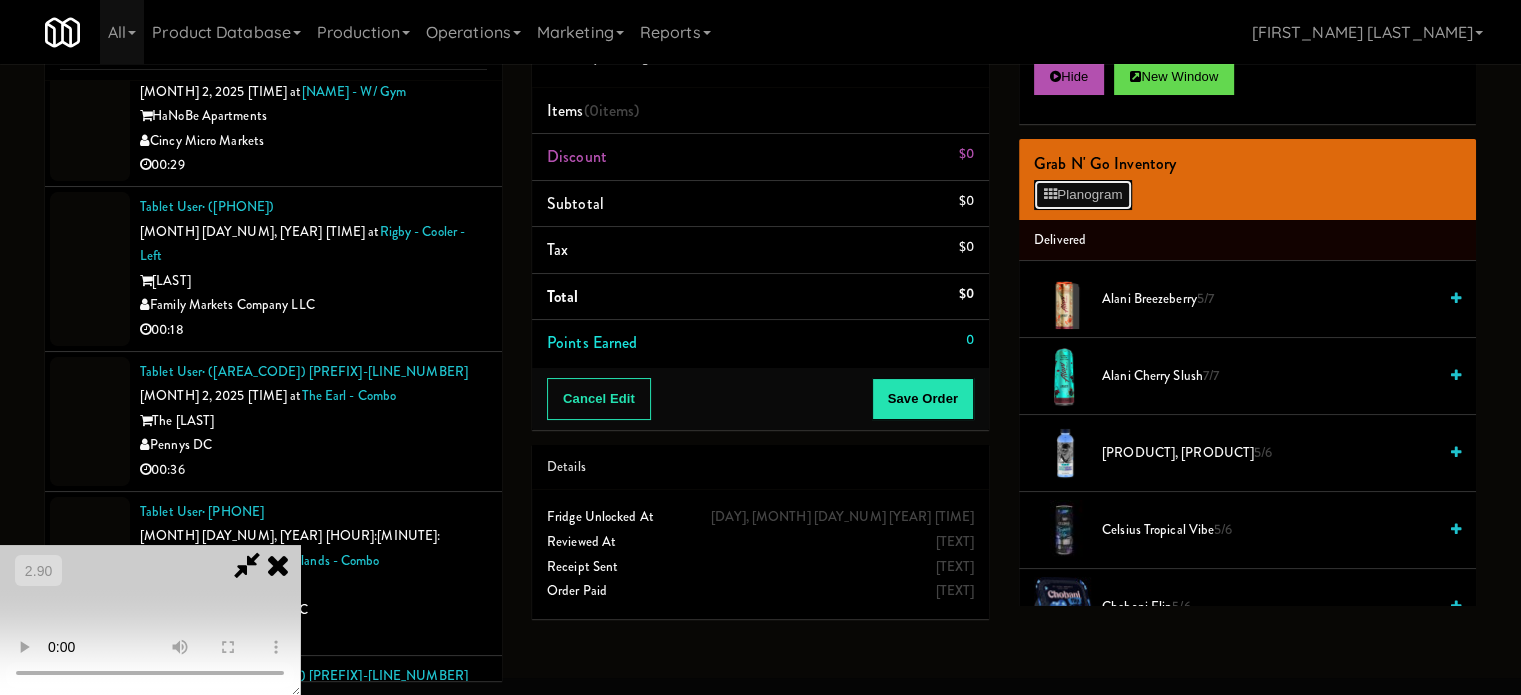click on "Planogram" at bounding box center [1083, 195] 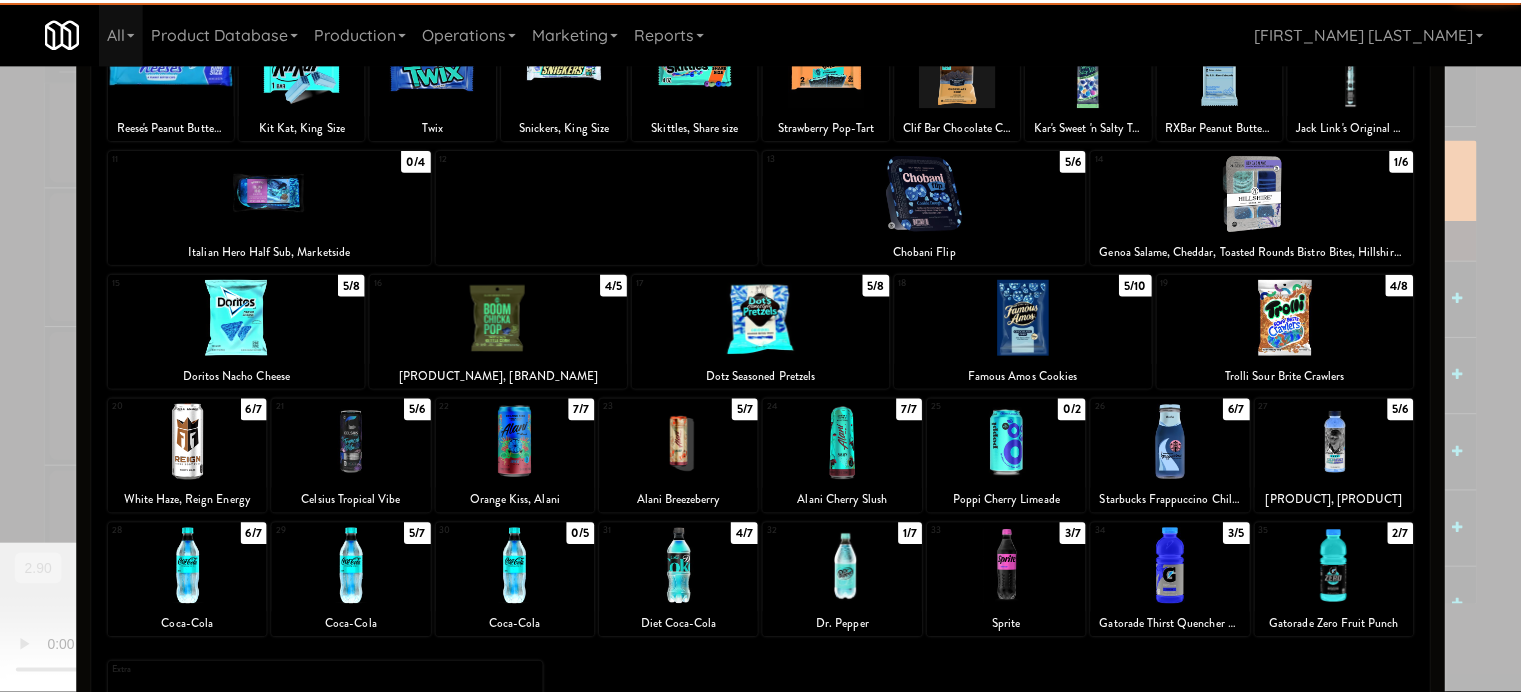 scroll, scrollTop: 200, scrollLeft: 0, axis: vertical 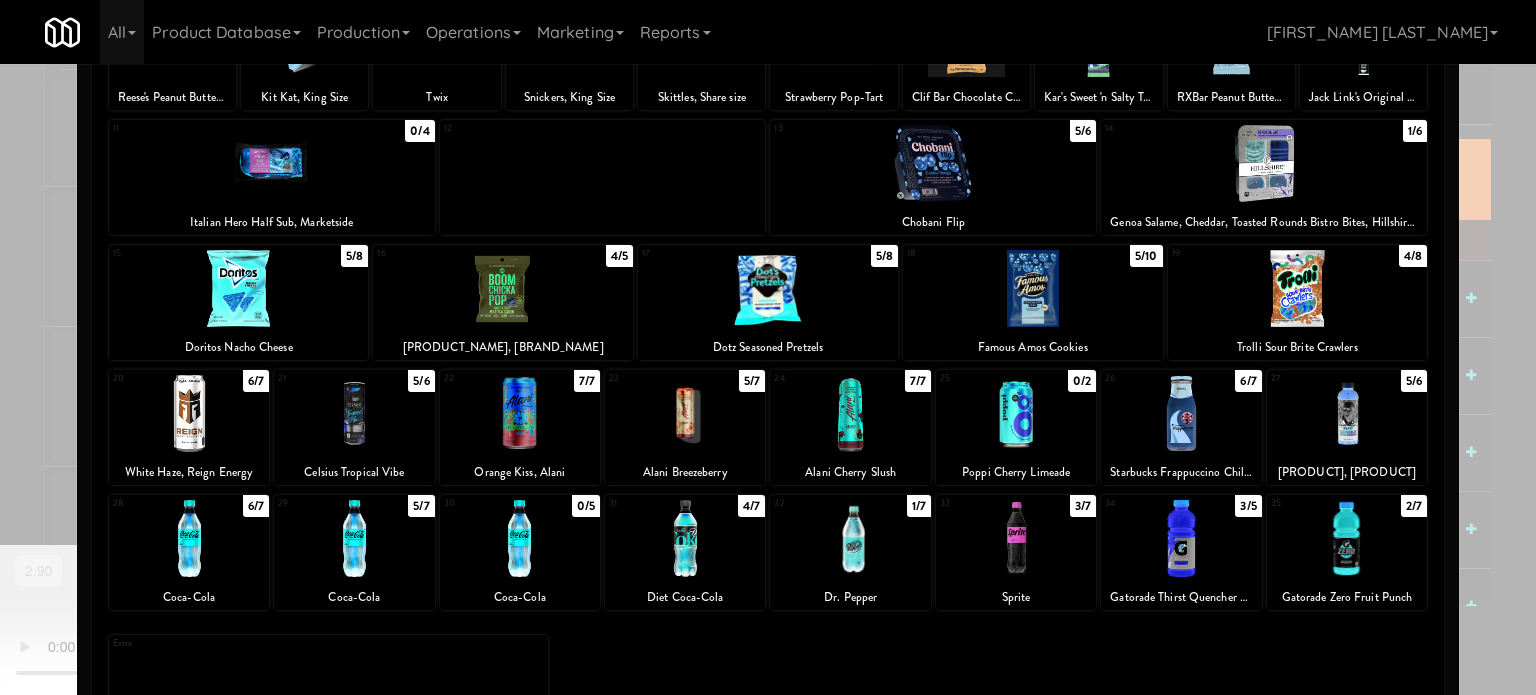 click at bounding box center (520, 413) 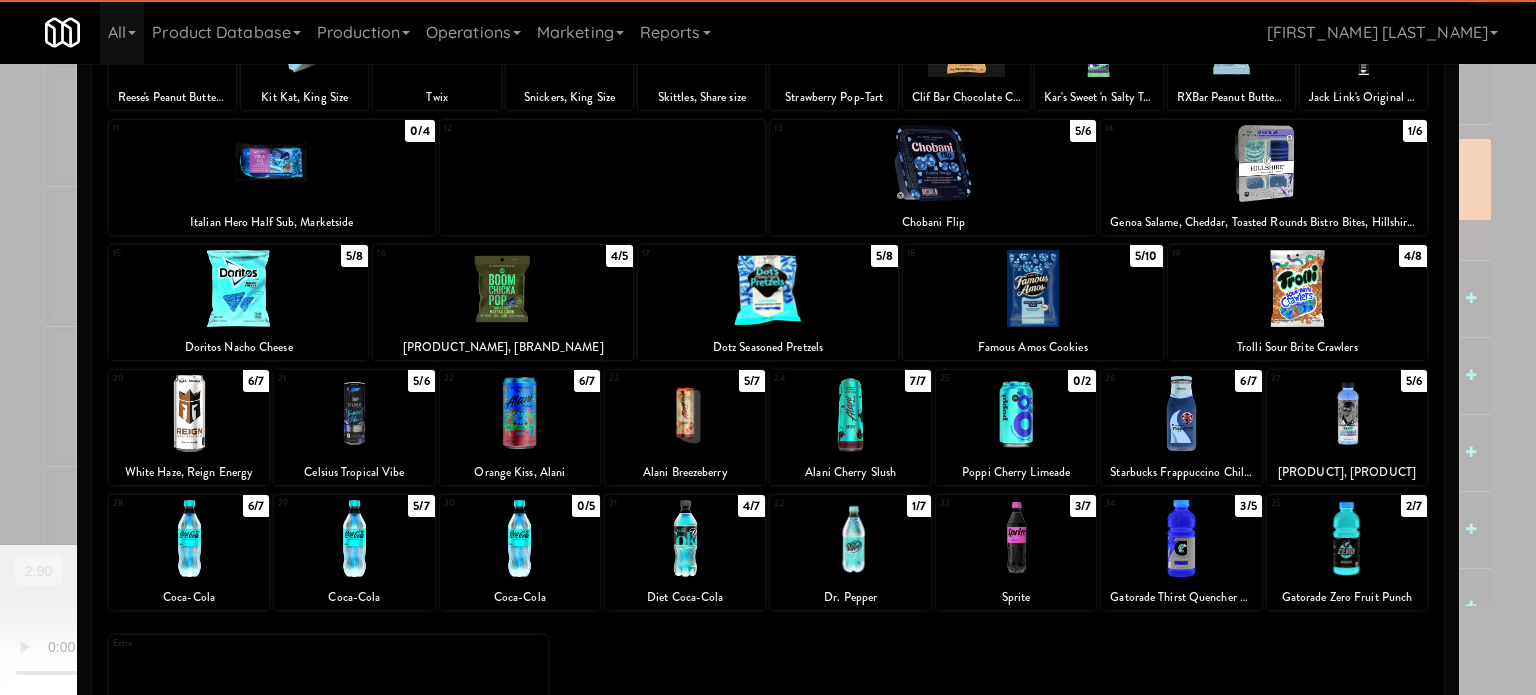 click at bounding box center [768, 347] 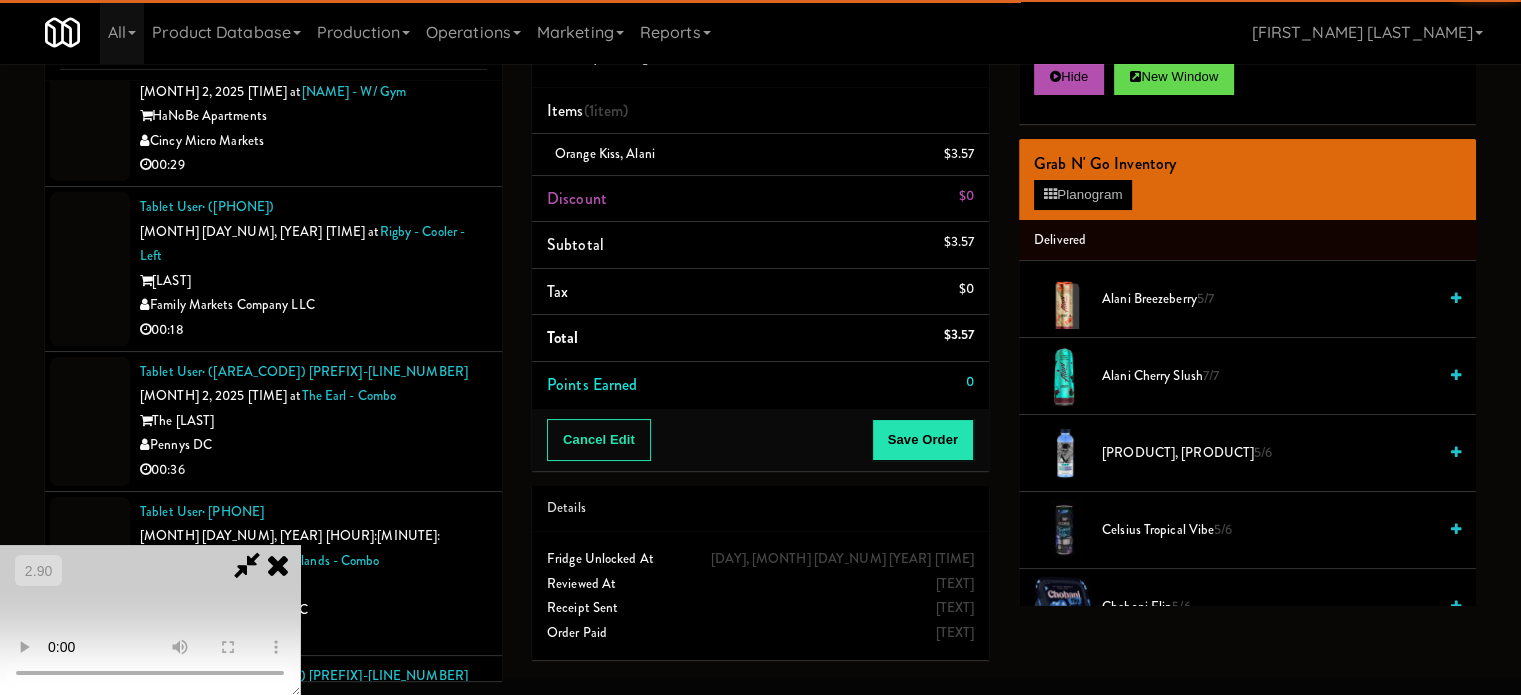 click at bounding box center [150, 620] 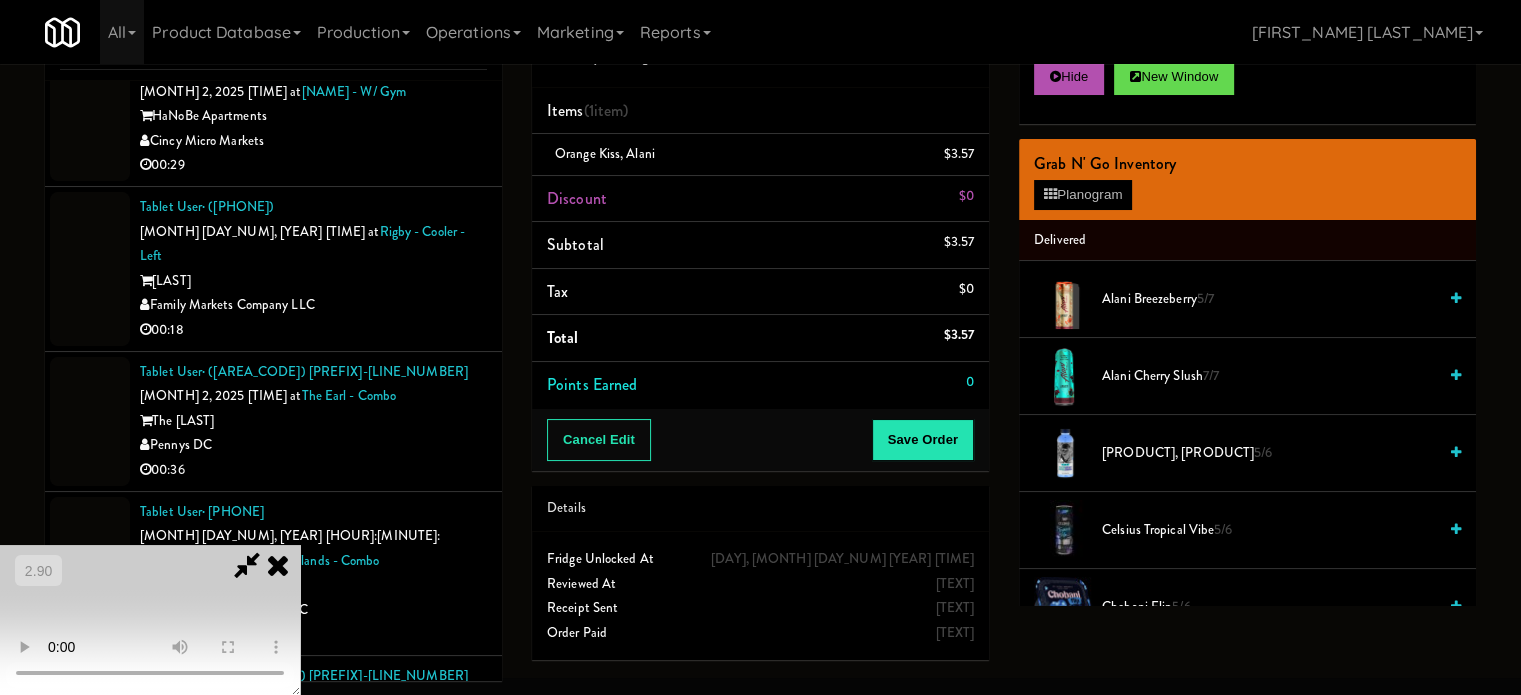 click at bounding box center (150, 620) 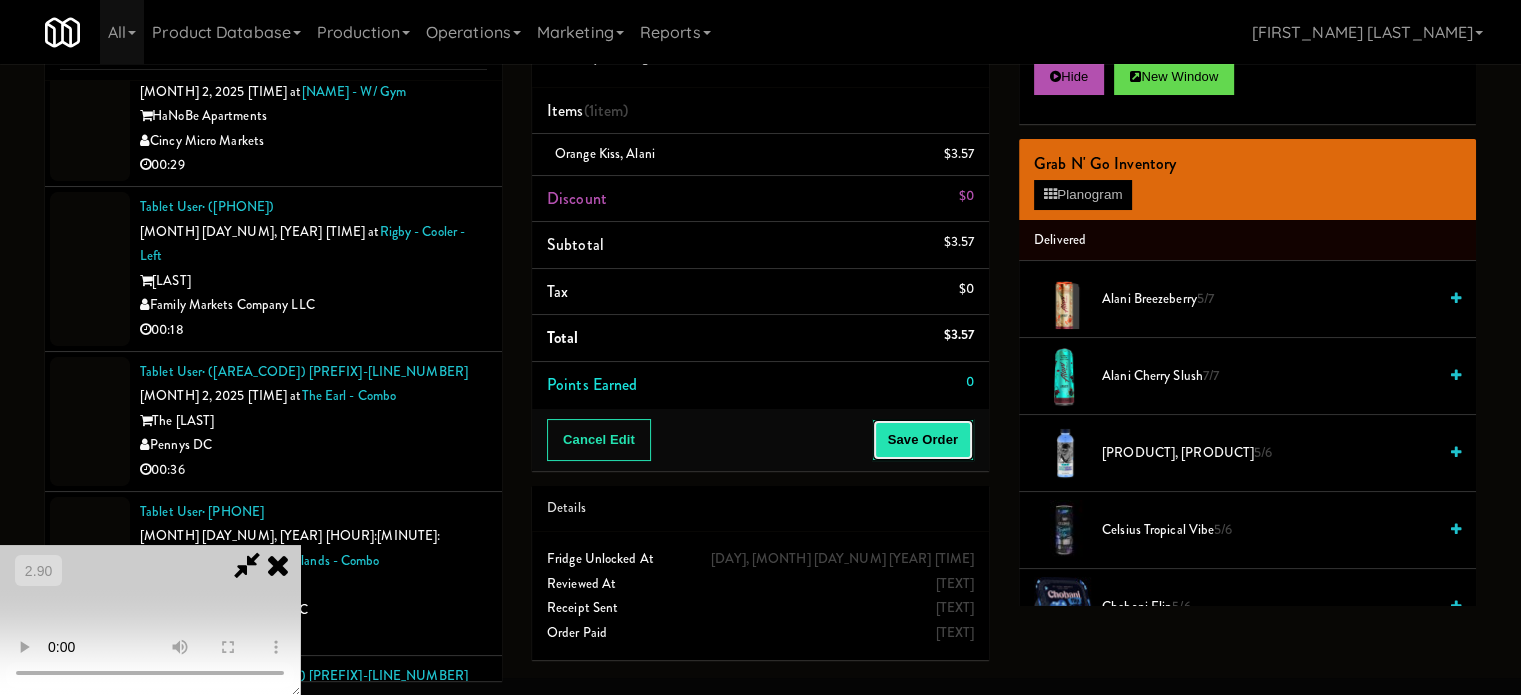 click on "Save Order" at bounding box center [923, 440] 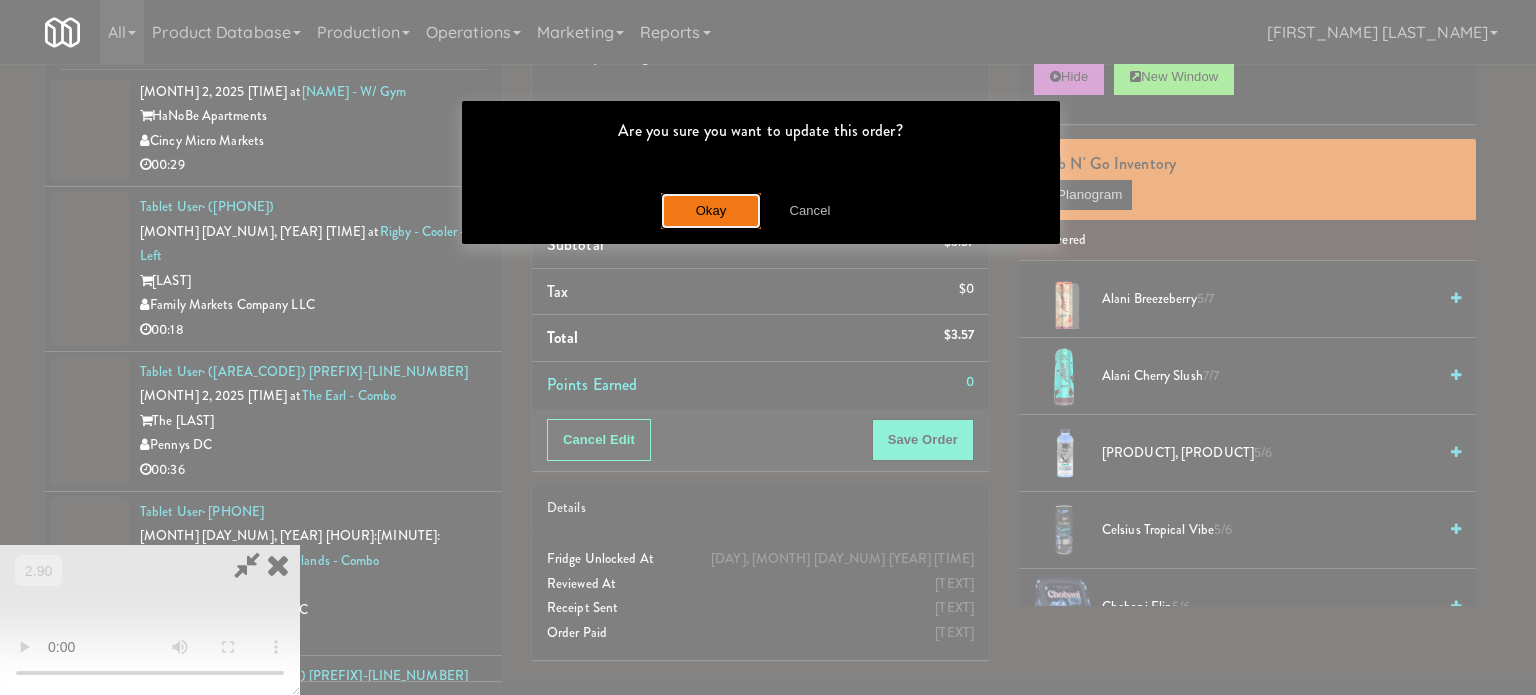 click on "Okay" at bounding box center [711, 211] 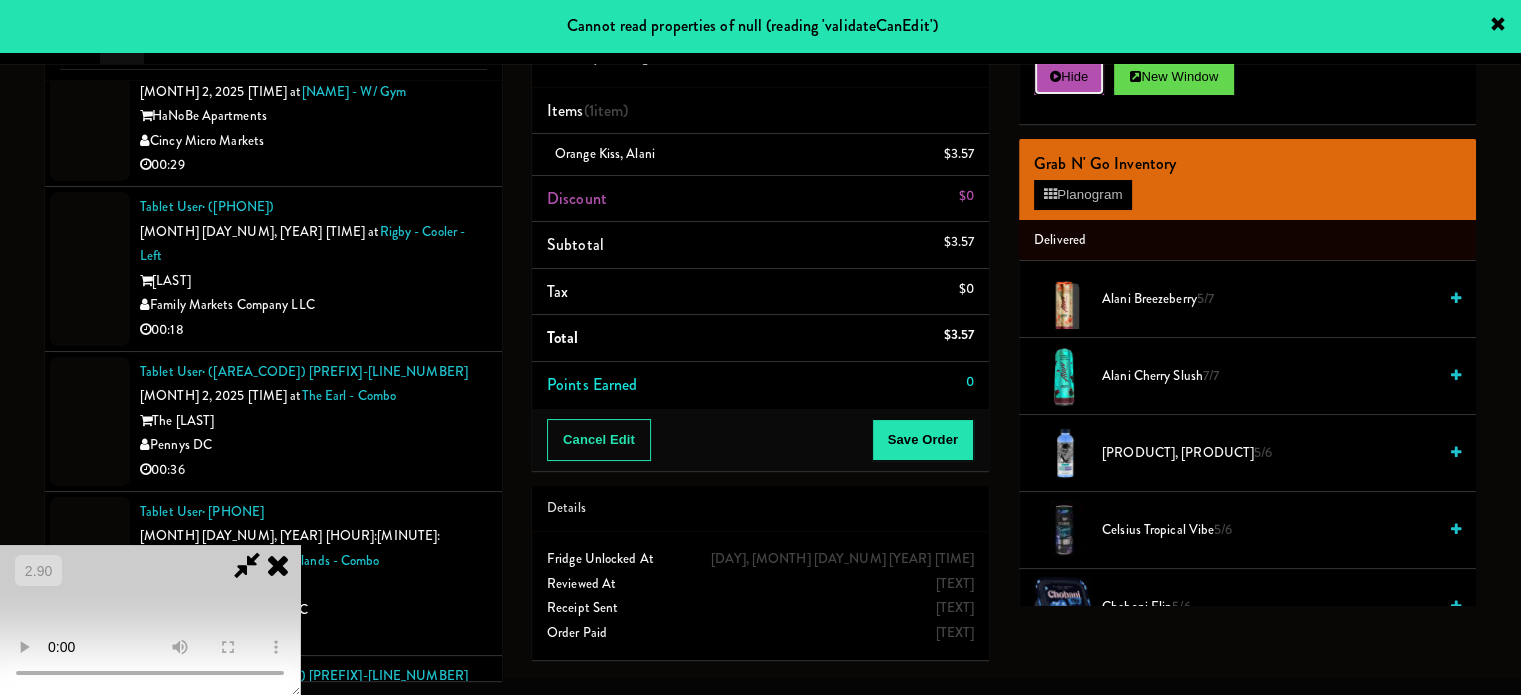 drag, startPoint x: 1070, startPoint y: 66, endPoint x: 984, endPoint y: 120, distance: 101.54802 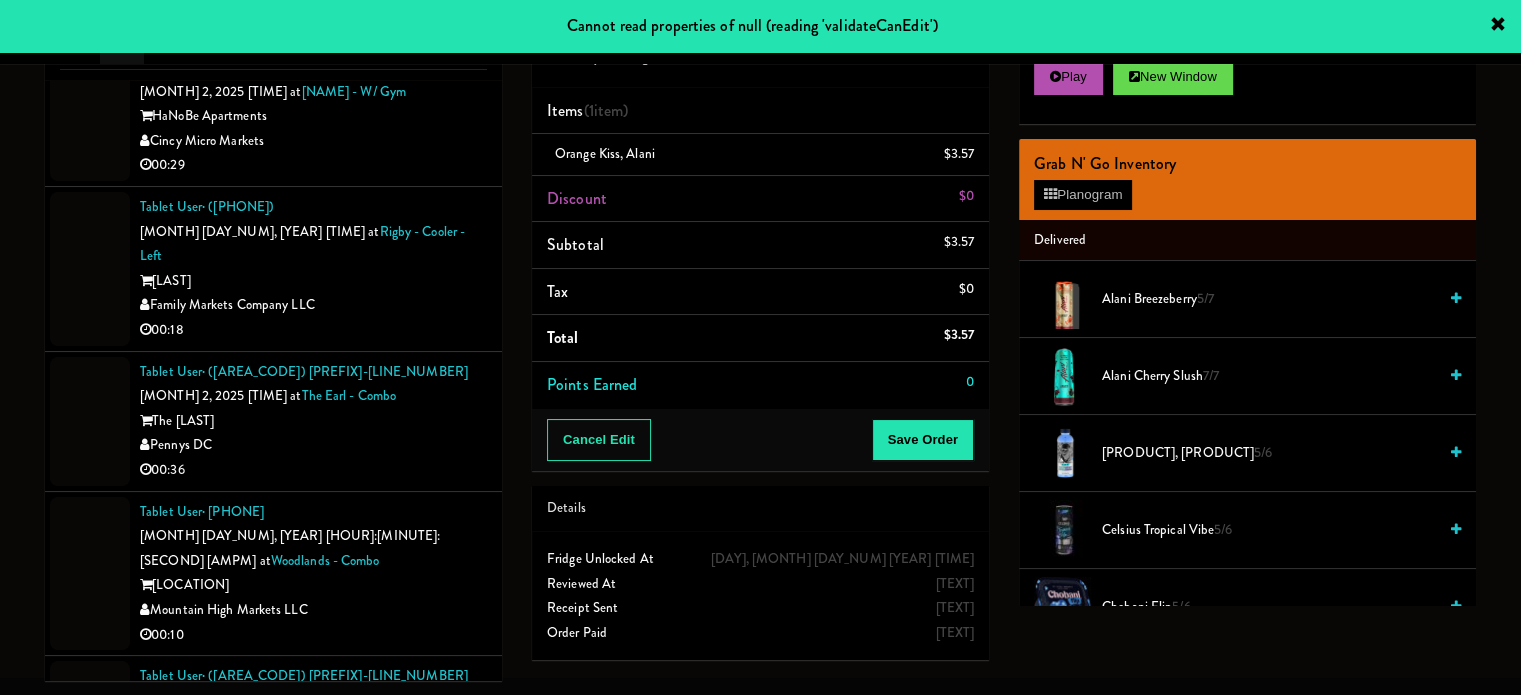 click on "00:05" at bounding box center [313, 775] 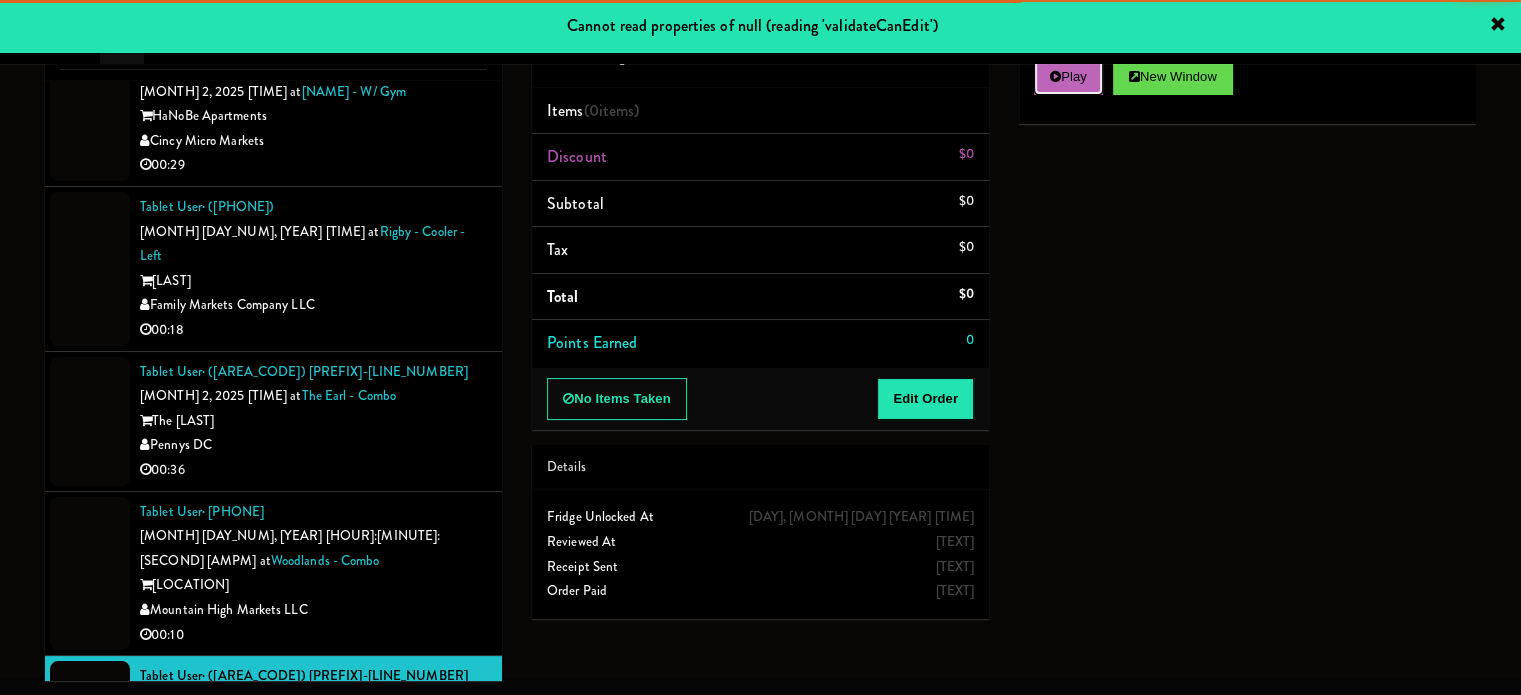 click at bounding box center (1055, 76) 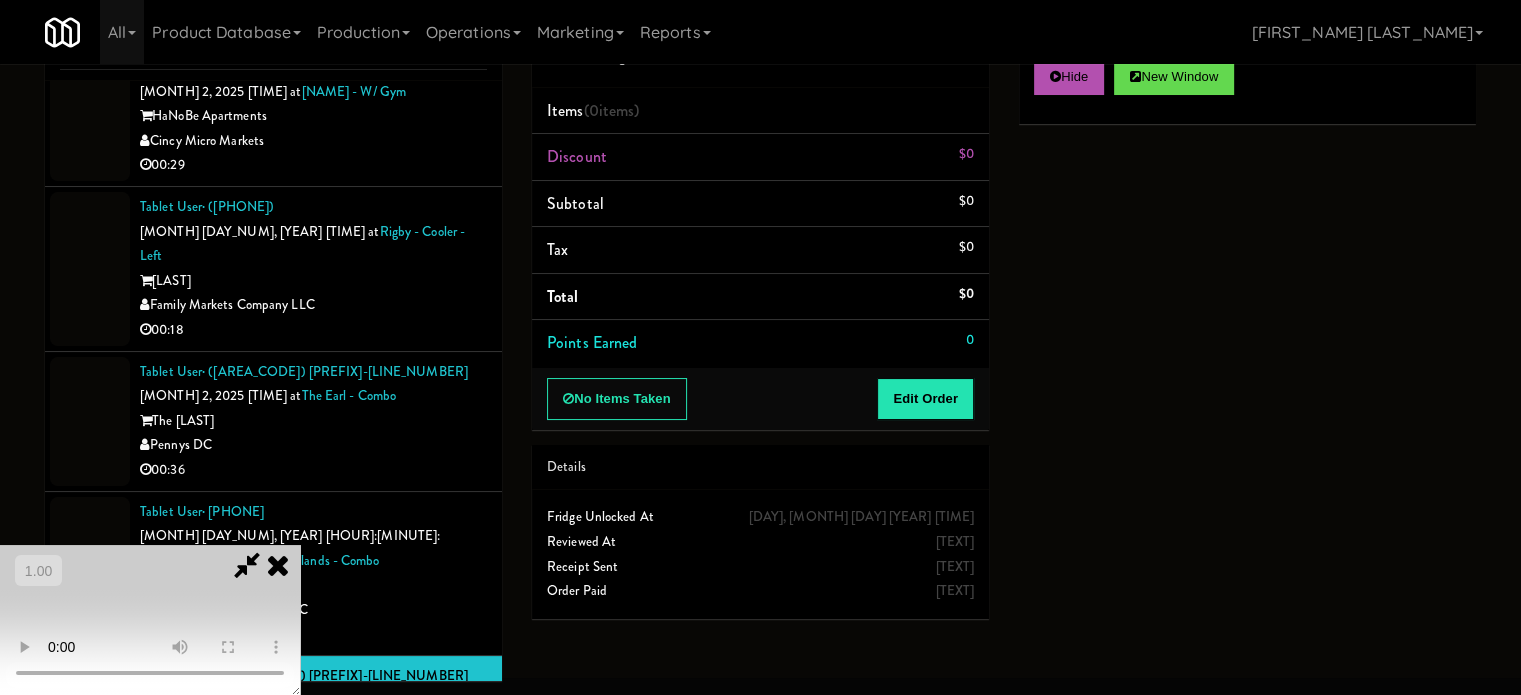 click at bounding box center [150, 620] 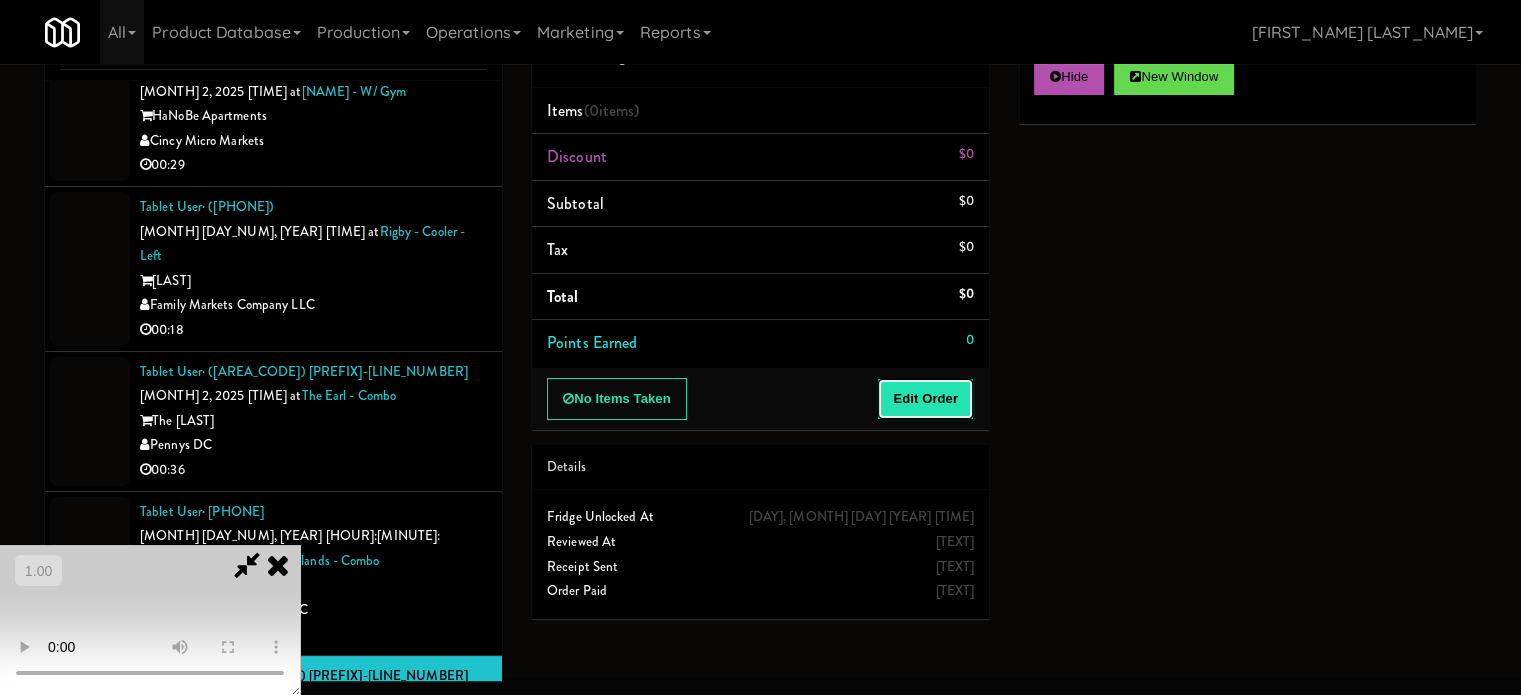 click on "Edit Order" at bounding box center [925, 399] 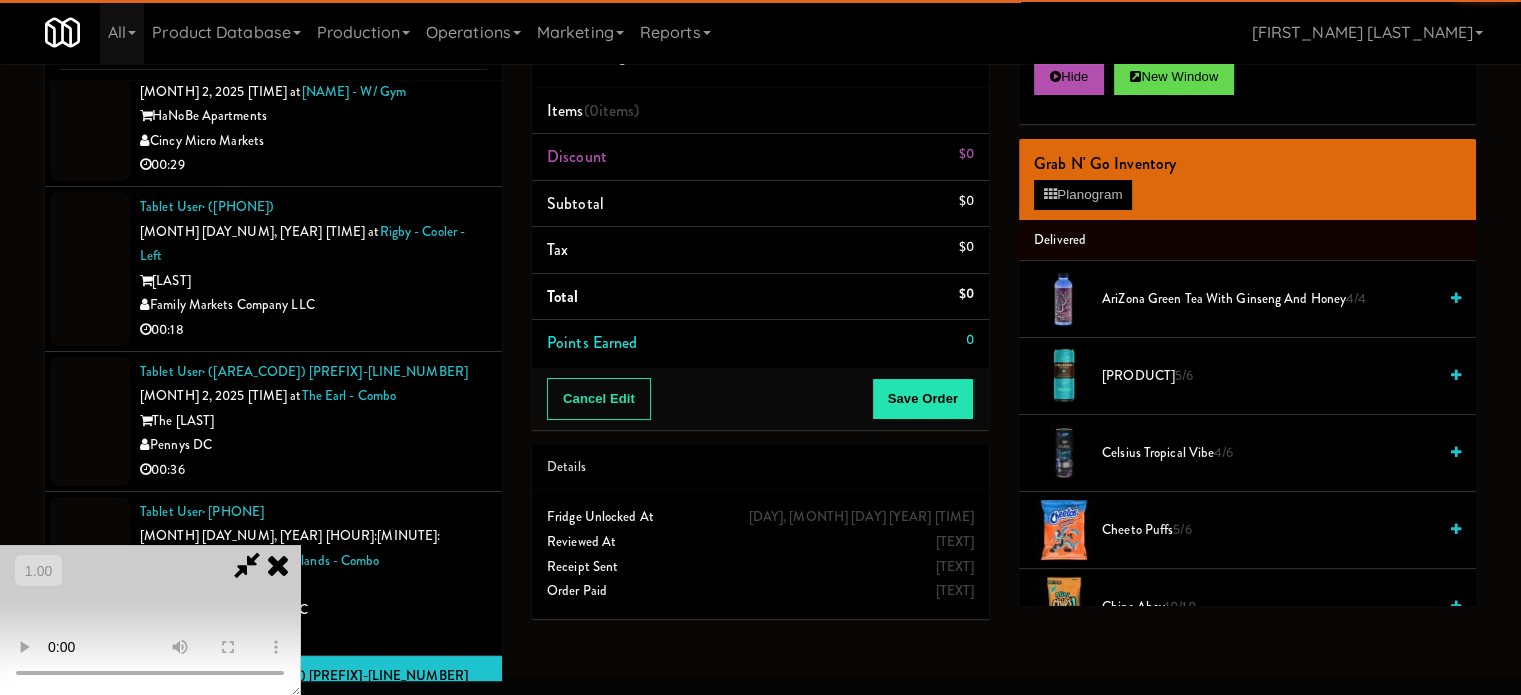 click at bounding box center [150, 620] 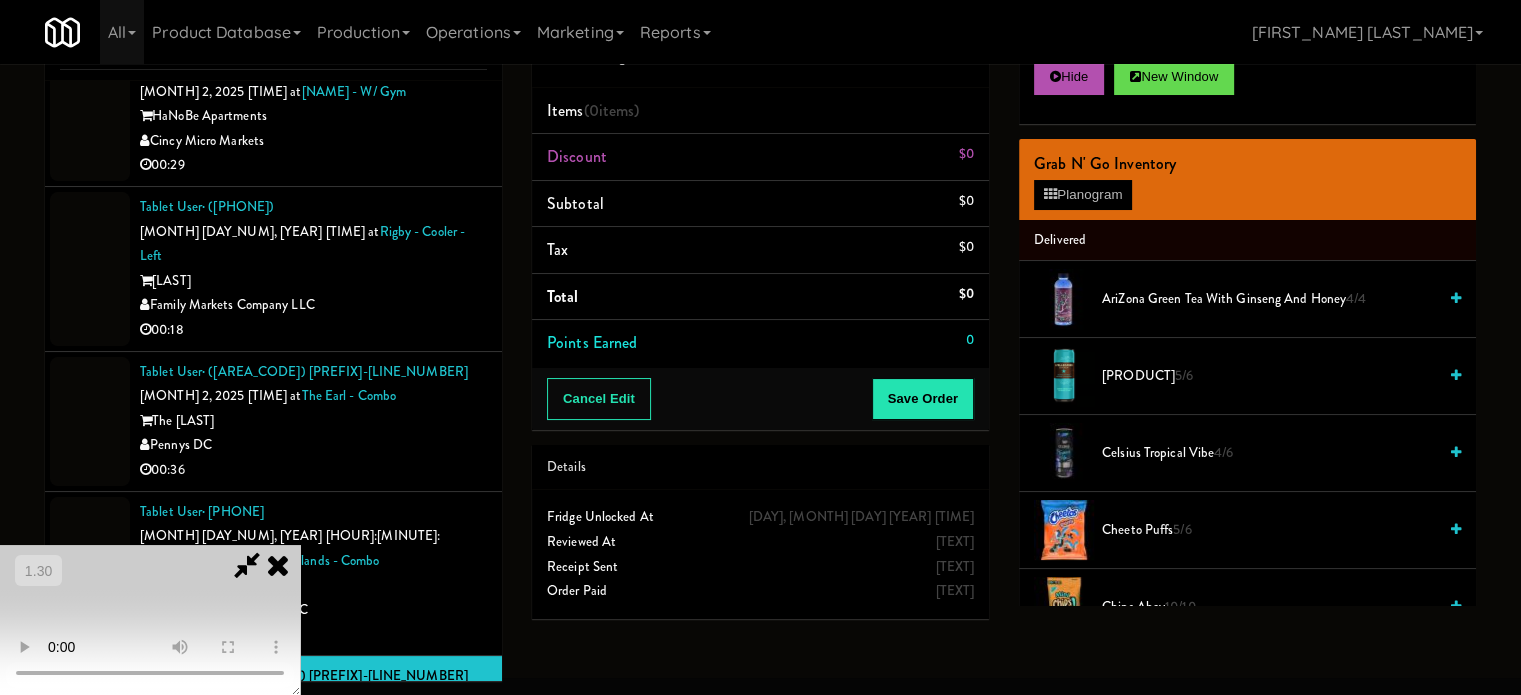 scroll, scrollTop: 300, scrollLeft: 0, axis: vertical 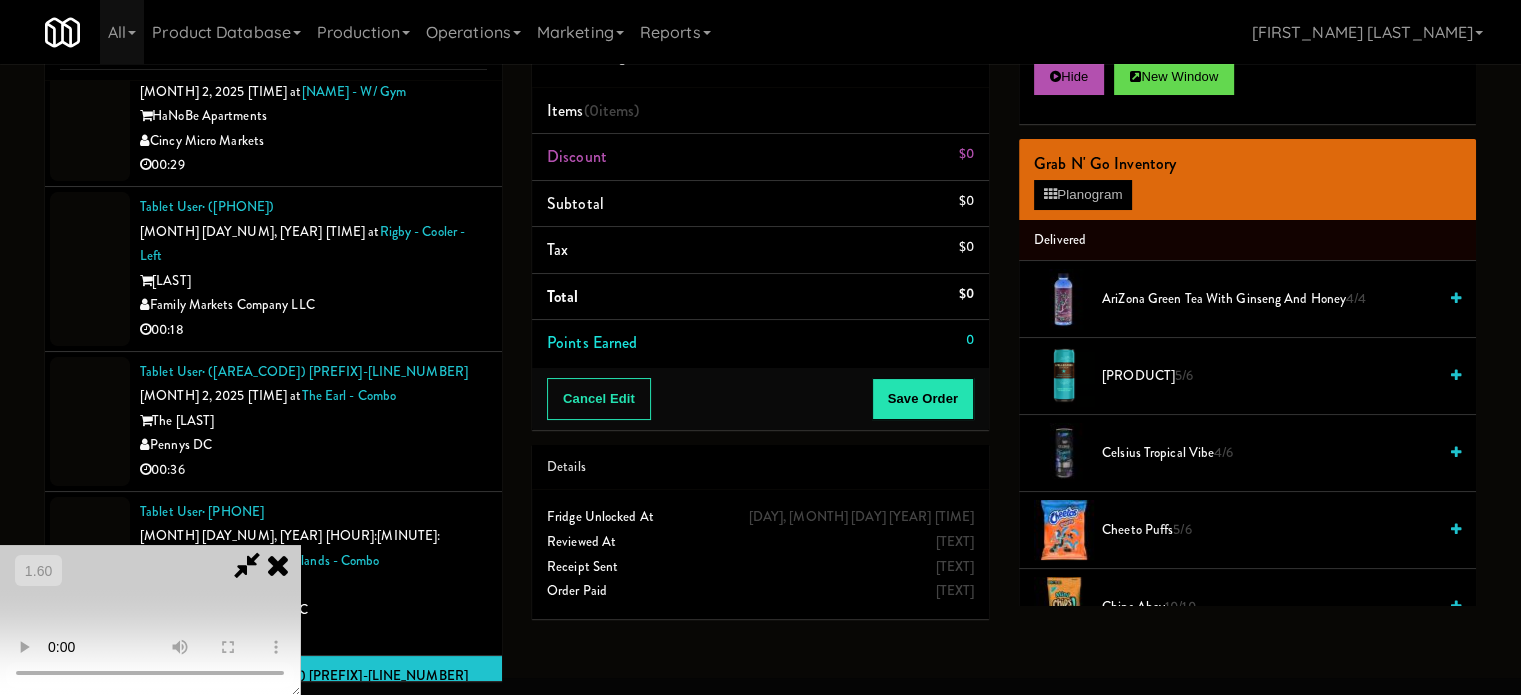 click at bounding box center [150, 620] 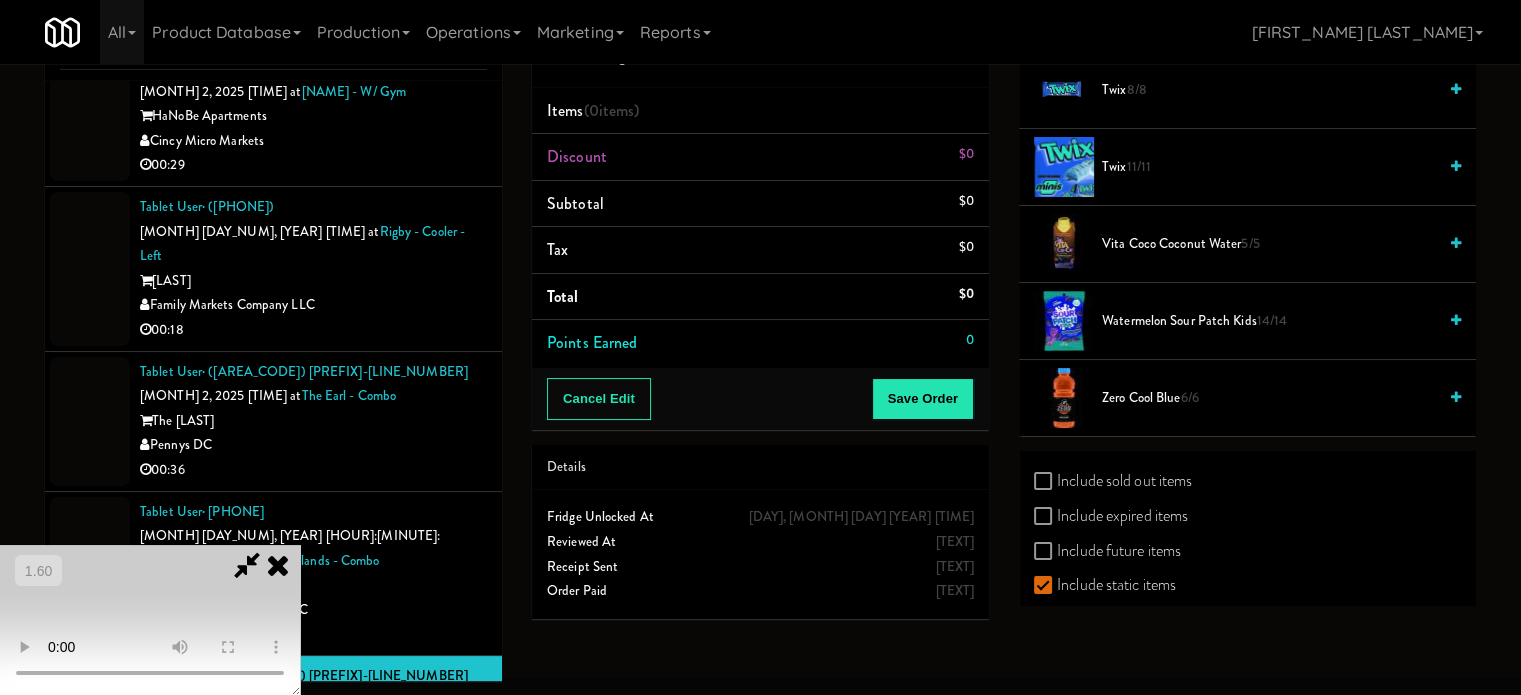 scroll, scrollTop: 2343, scrollLeft: 0, axis: vertical 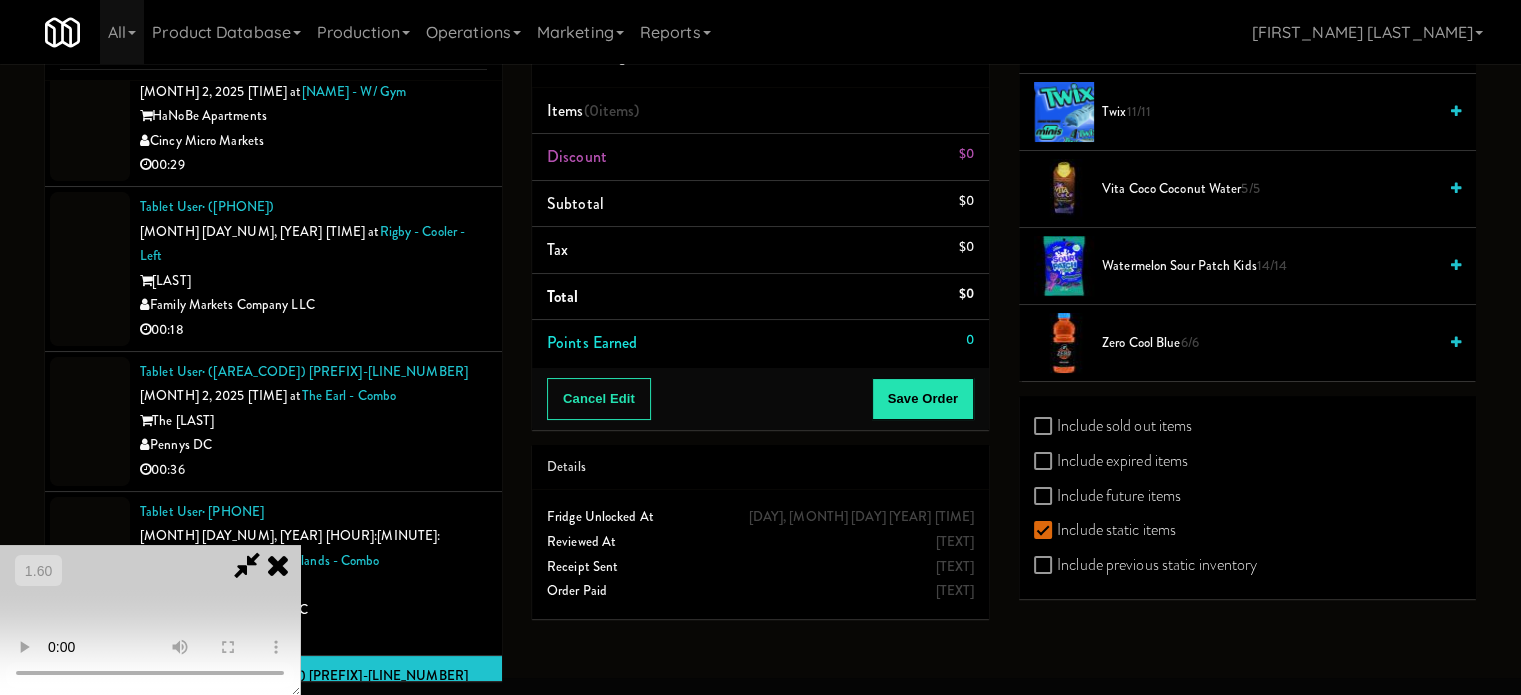click on "Vita Coco Coconut Water  5/5" at bounding box center [1269, 189] 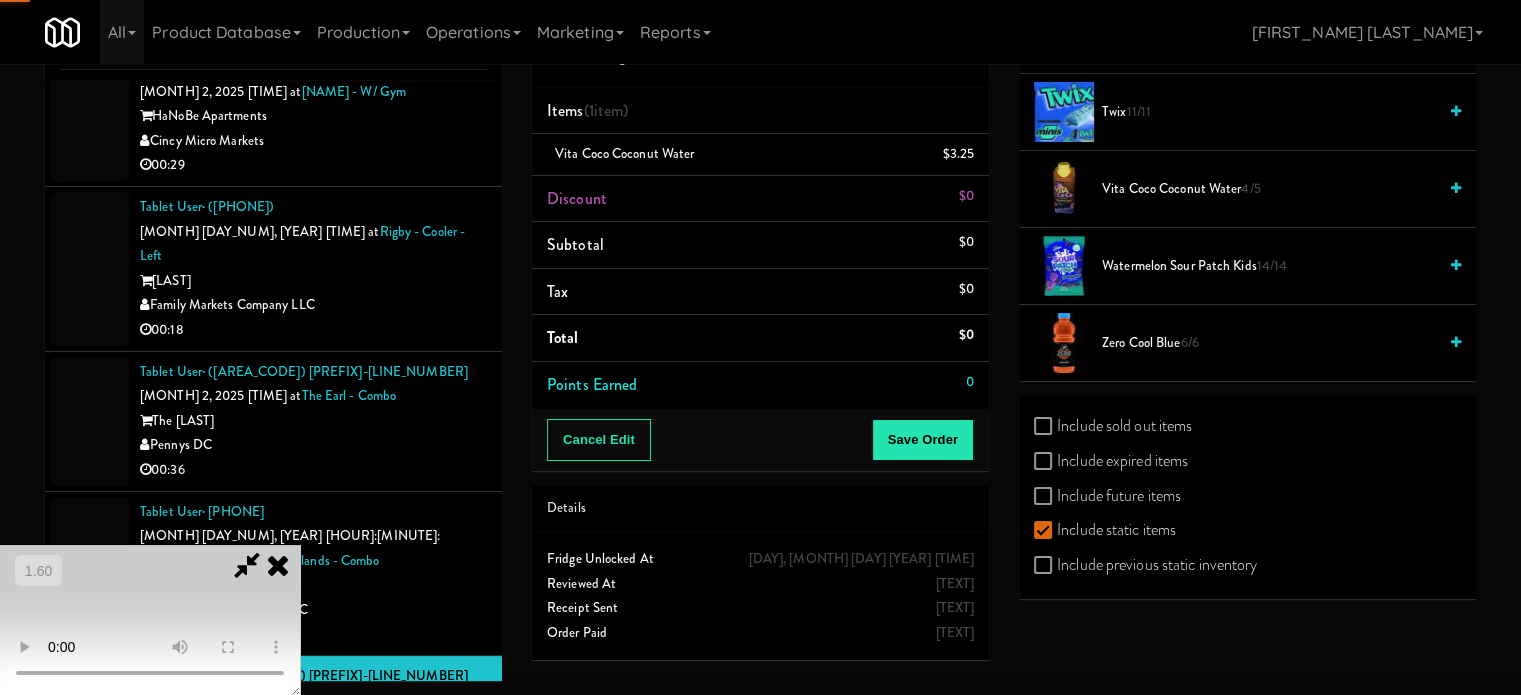 click at bounding box center (150, 620) 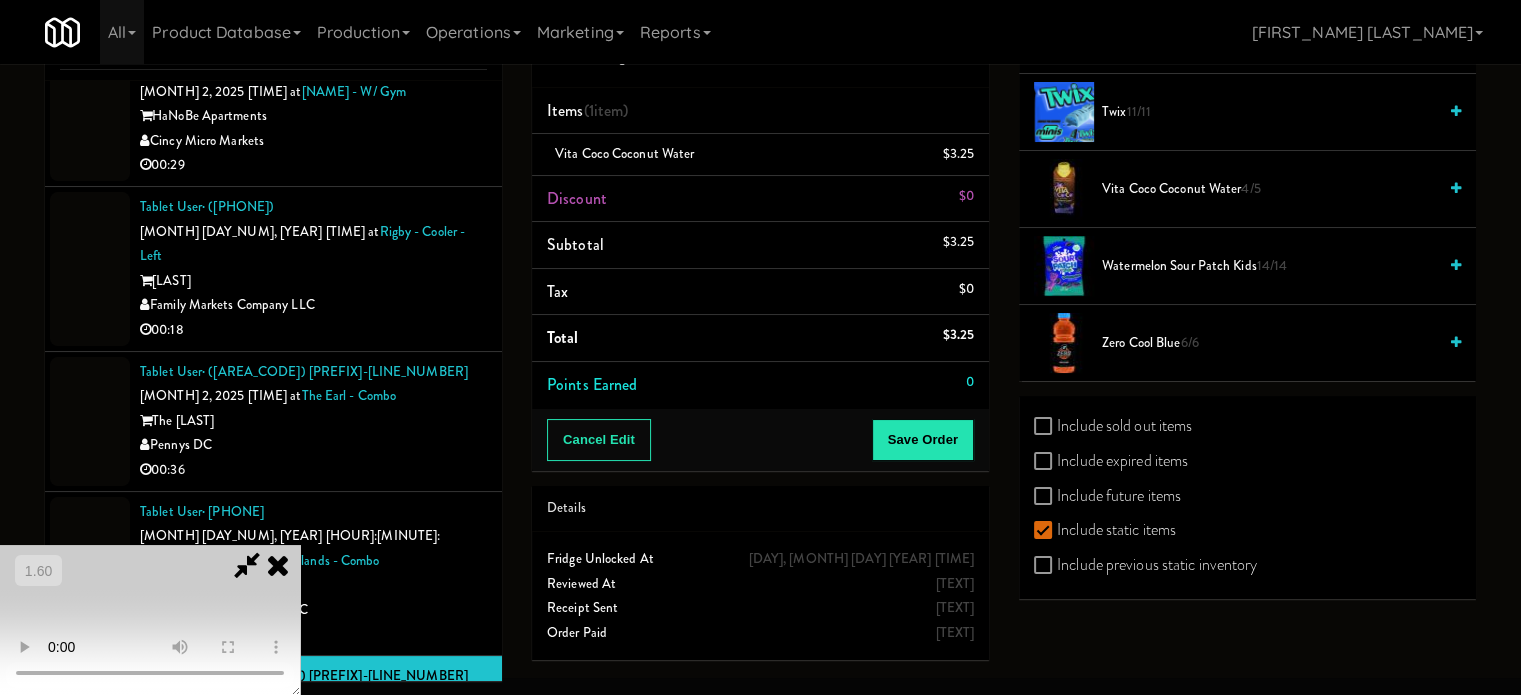 click at bounding box center [150, 620] 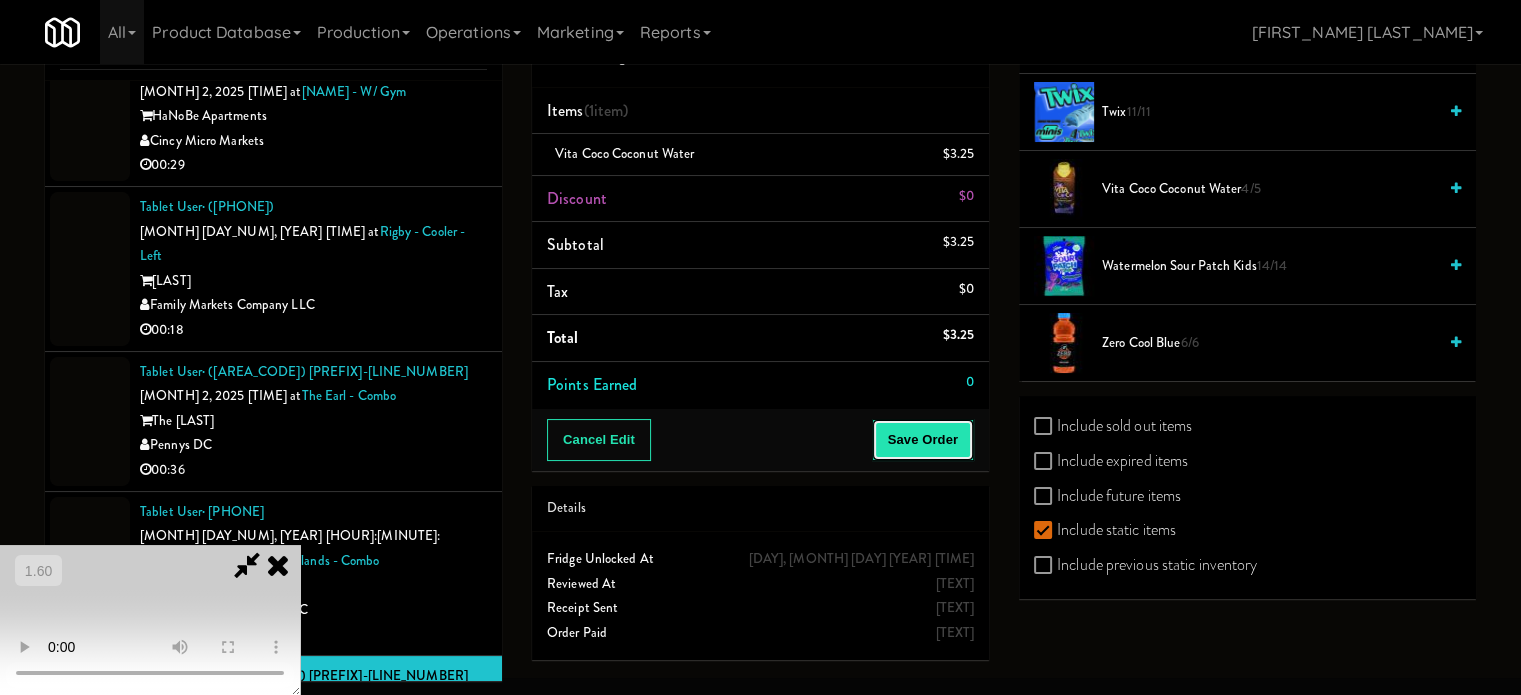 click on "Save Order" at bounding box center (923, 440) 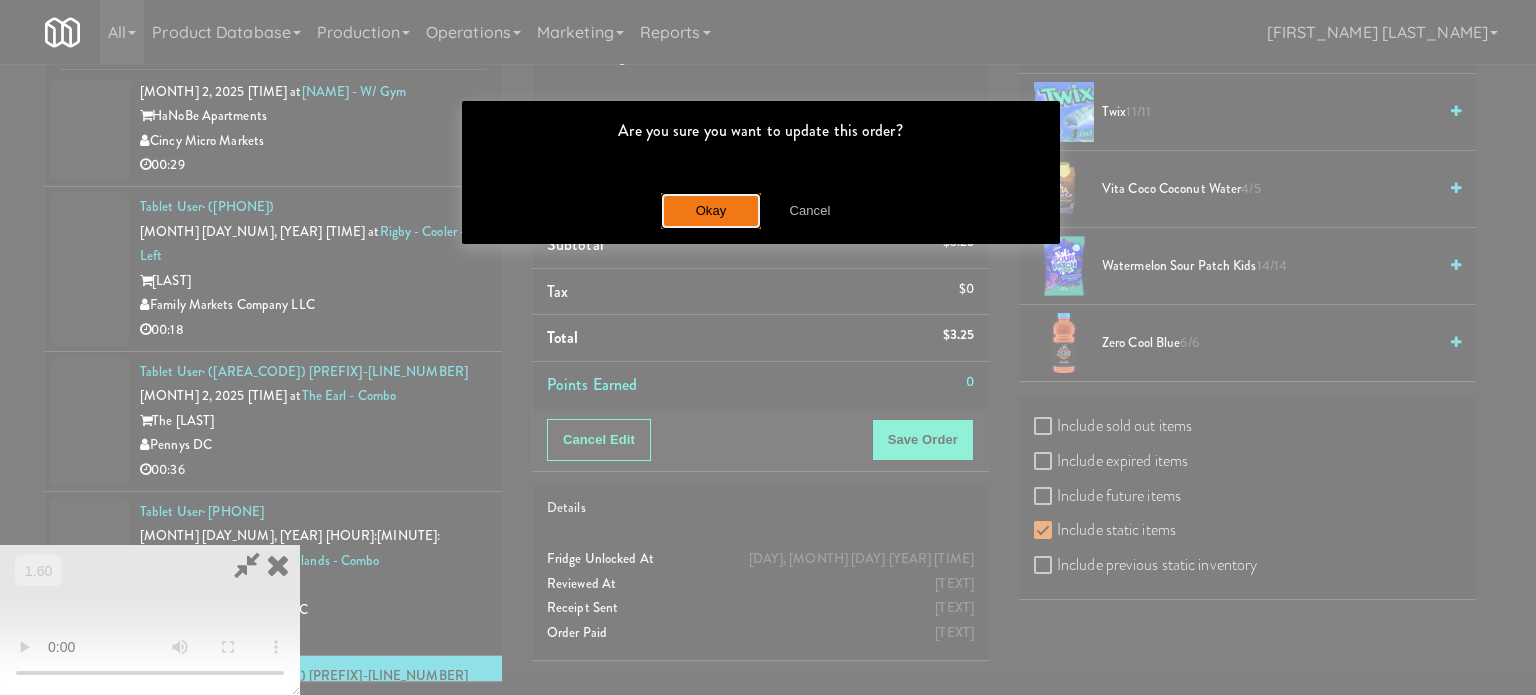 click on "Okay" at bounding box center (711, 211) 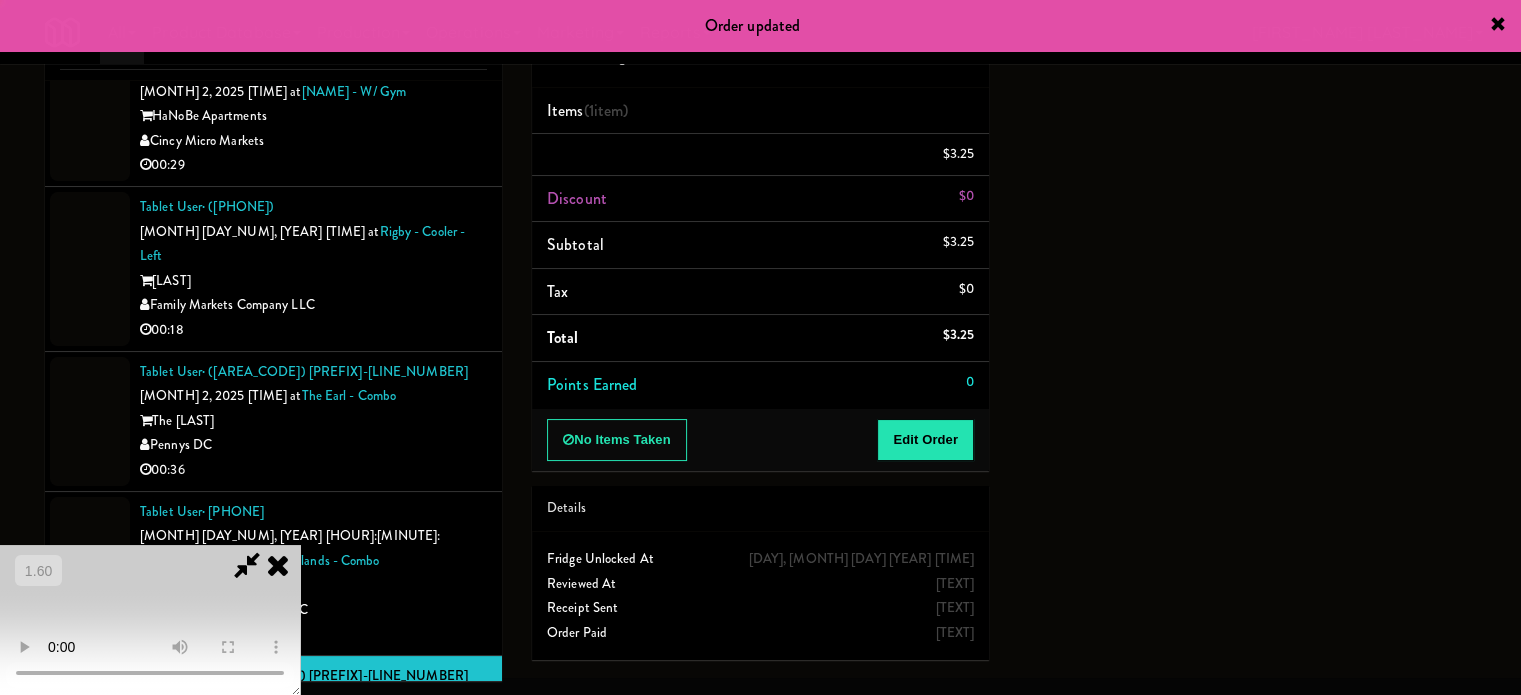 scroll, scrollTop: 187, scrollLeft: 0, axis: vertical 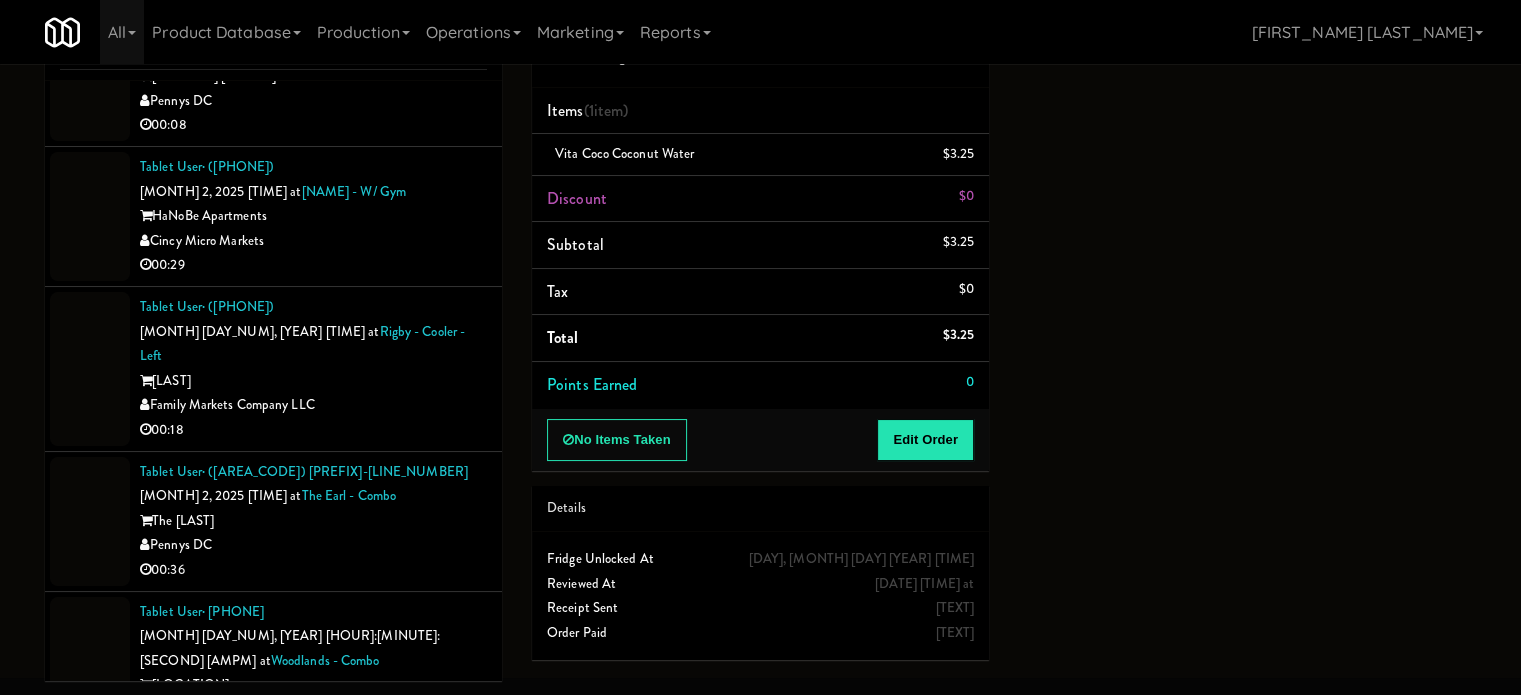click on "Revolution Mill" at bounding box center [313, 1014] 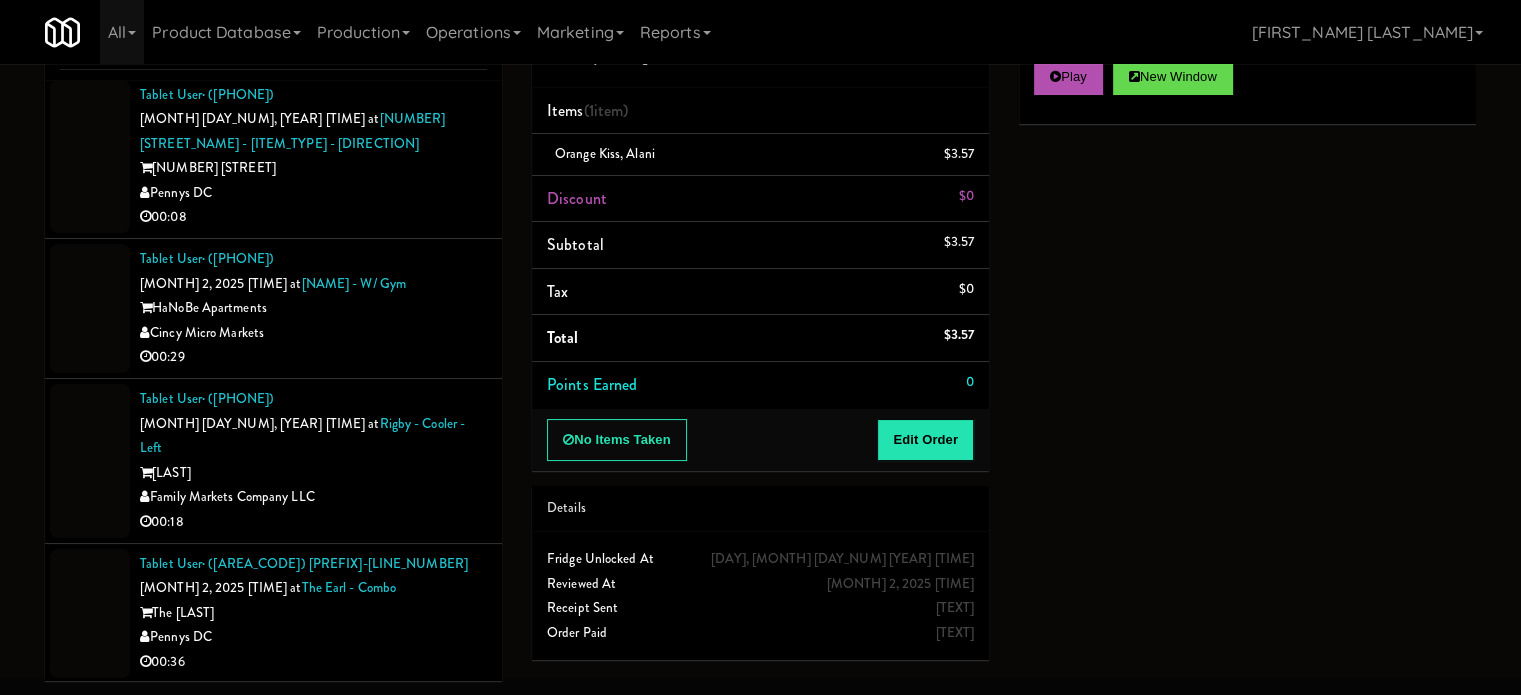 scroll, scrollTop: 11260, scrollLeft: 0, axis: vertical 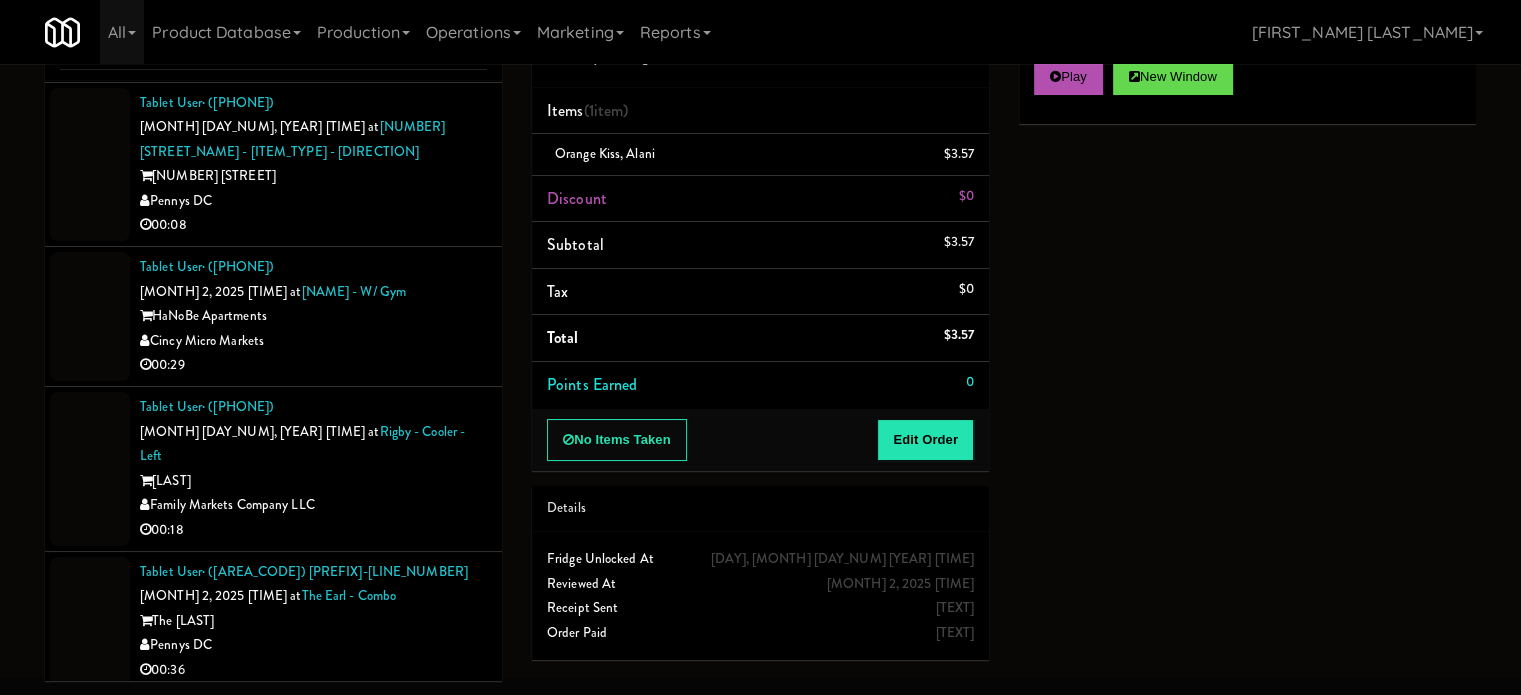 click on "Mountain High Markets LLC" at bounding box center (313, 810) 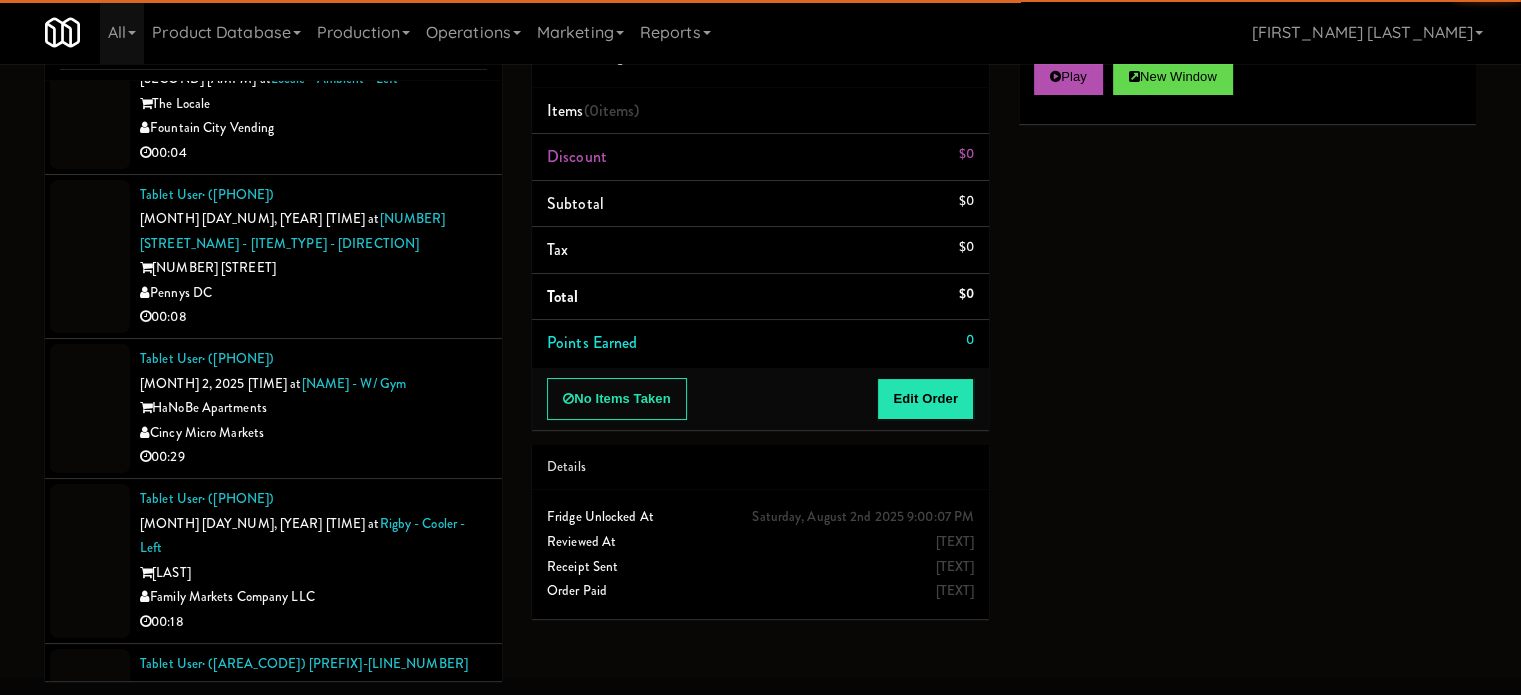 scroll, scrollTop: 11160, scrollLeft: 0, axis: vertical 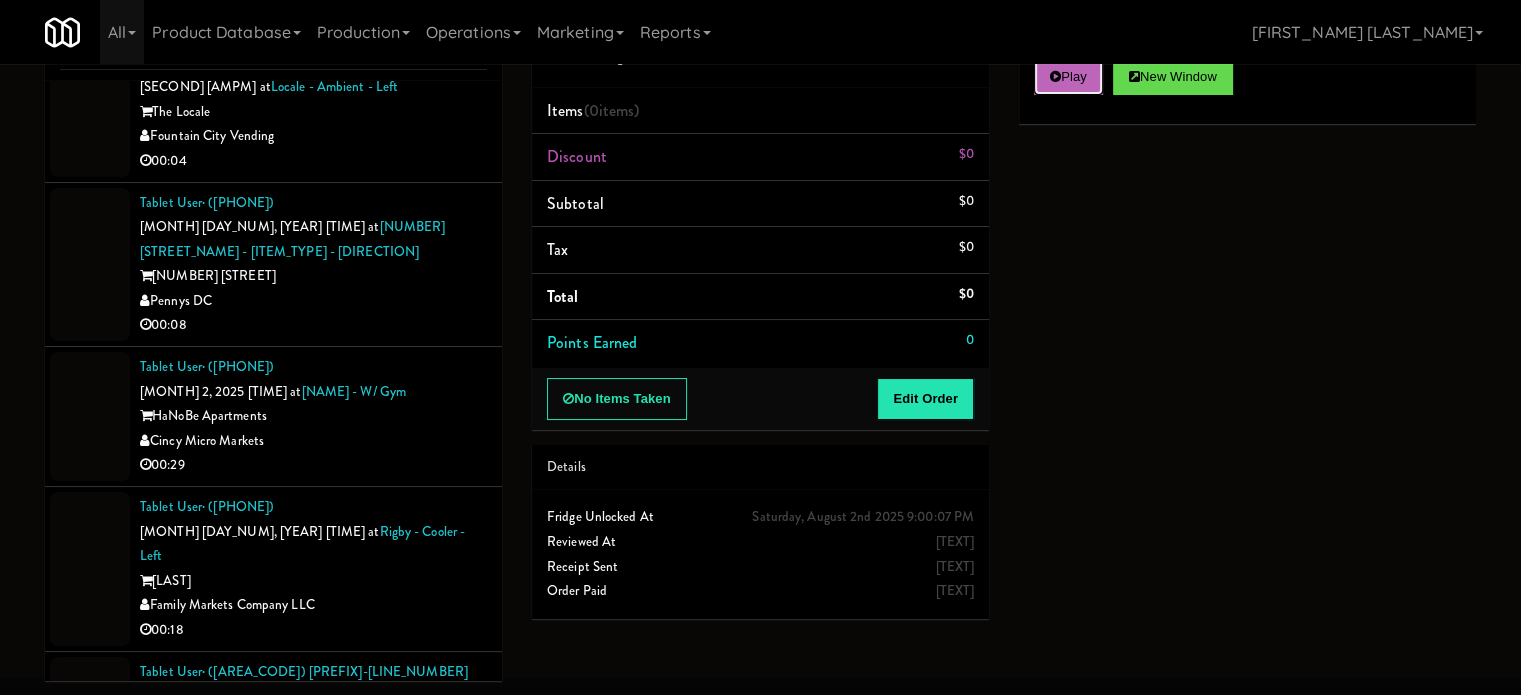click on "Play" at bounding box center [1068, 77] 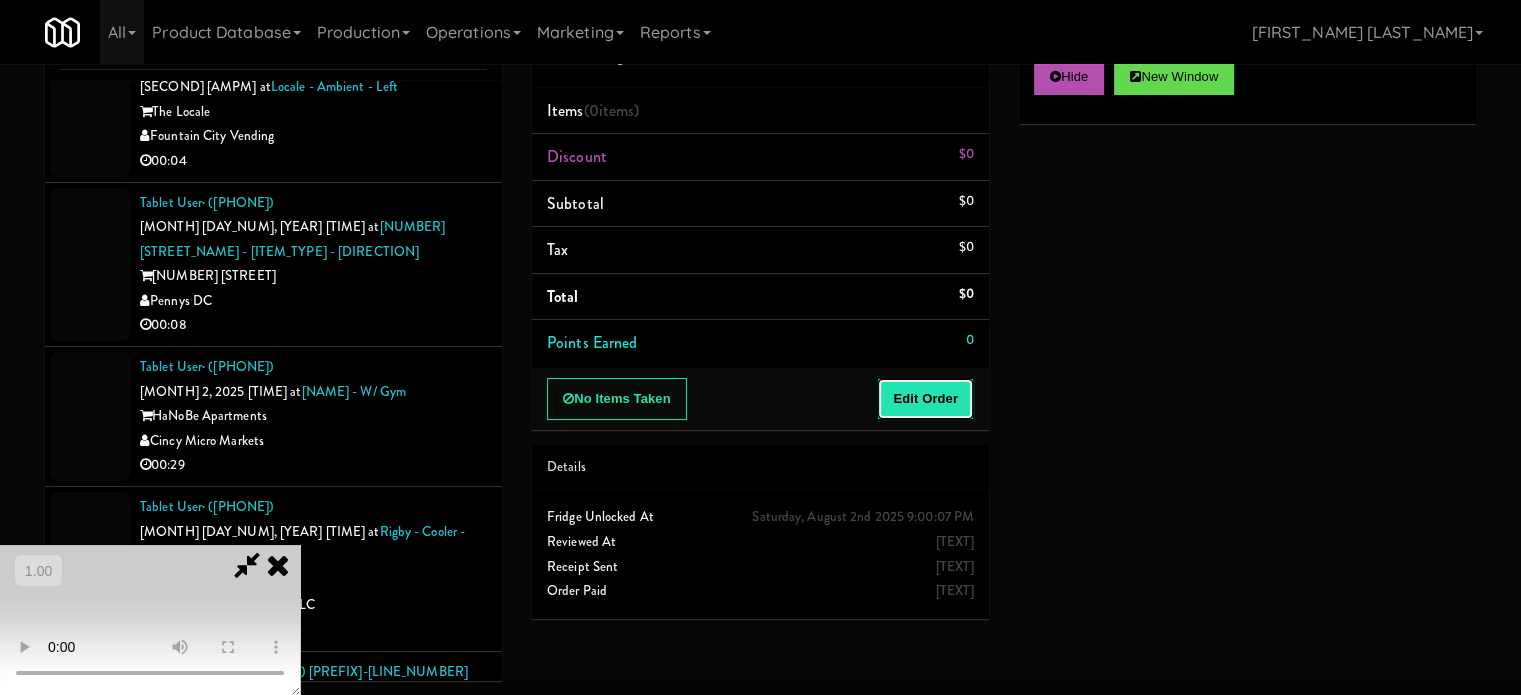 click on "Edit Order" at bounding box center (925, 399) 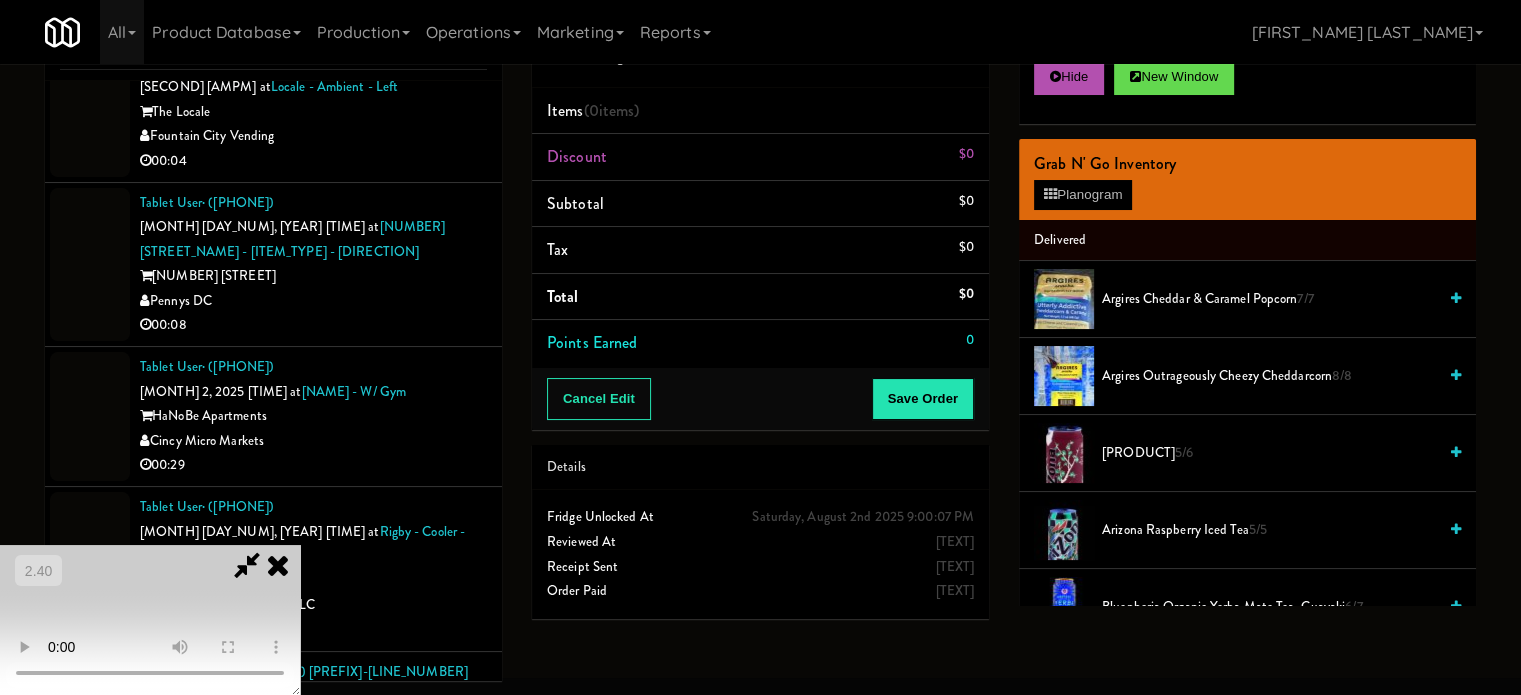 drag, startPoint x: 729, startPoint y: 394, endPoint x: 743, endPoint y: 406, distance: 18.439089 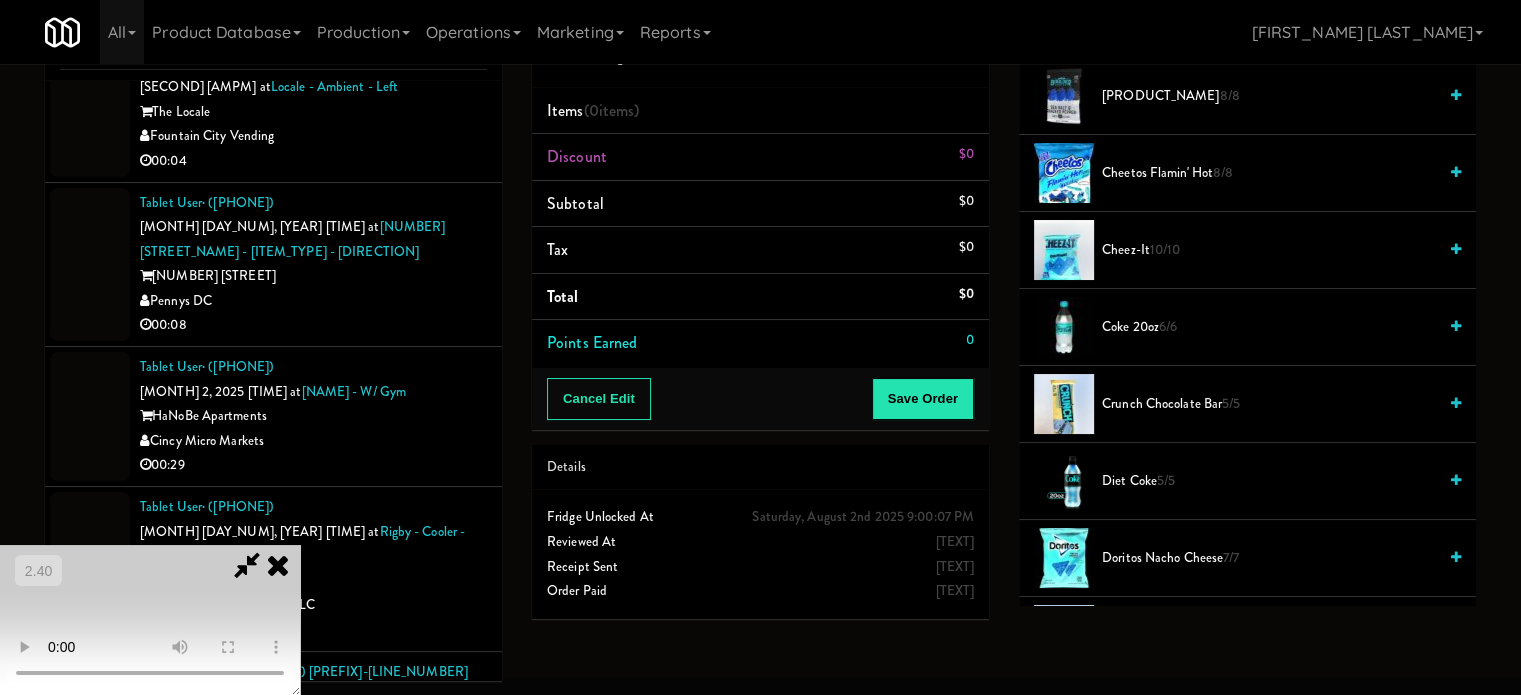 scroll, scrollTop: 600, scrollLeft: 0, axis: vertical 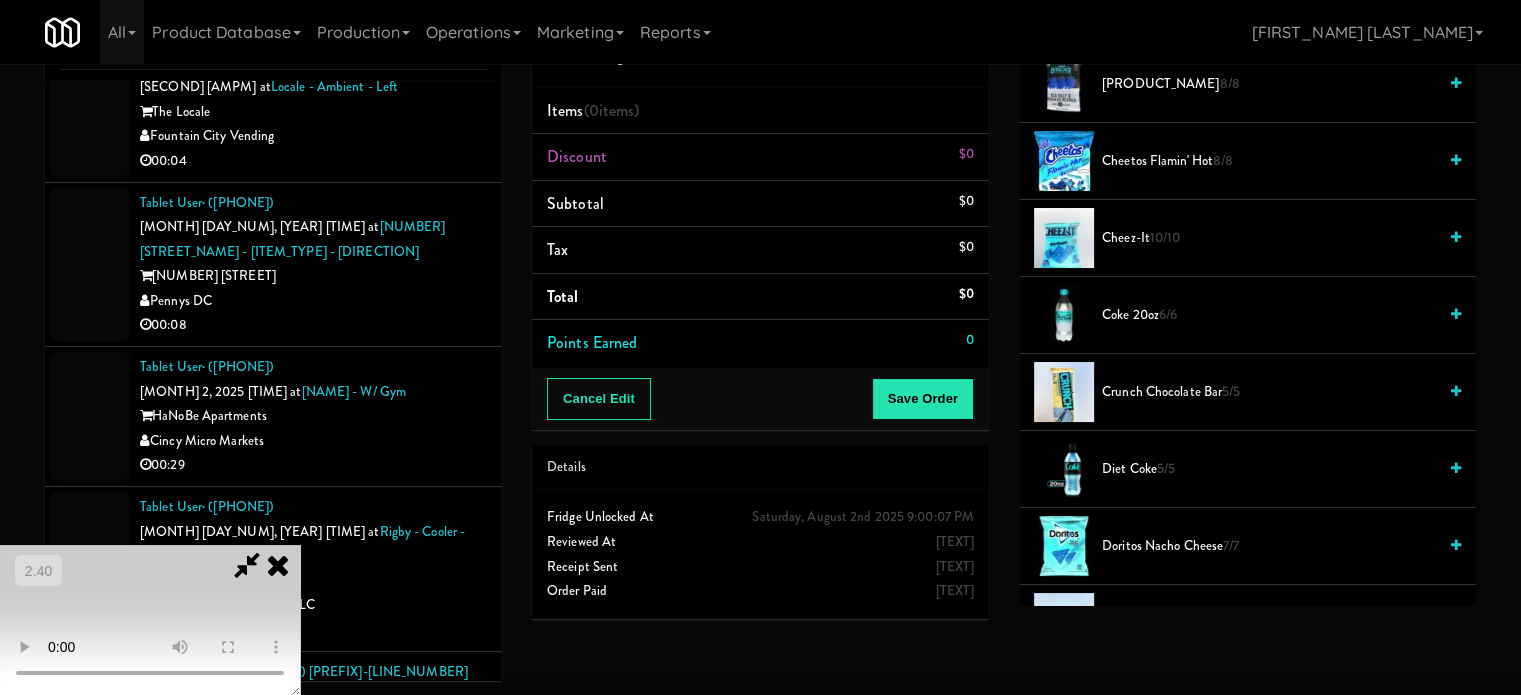 click on "5/5" at bounding box center [1166, 468] 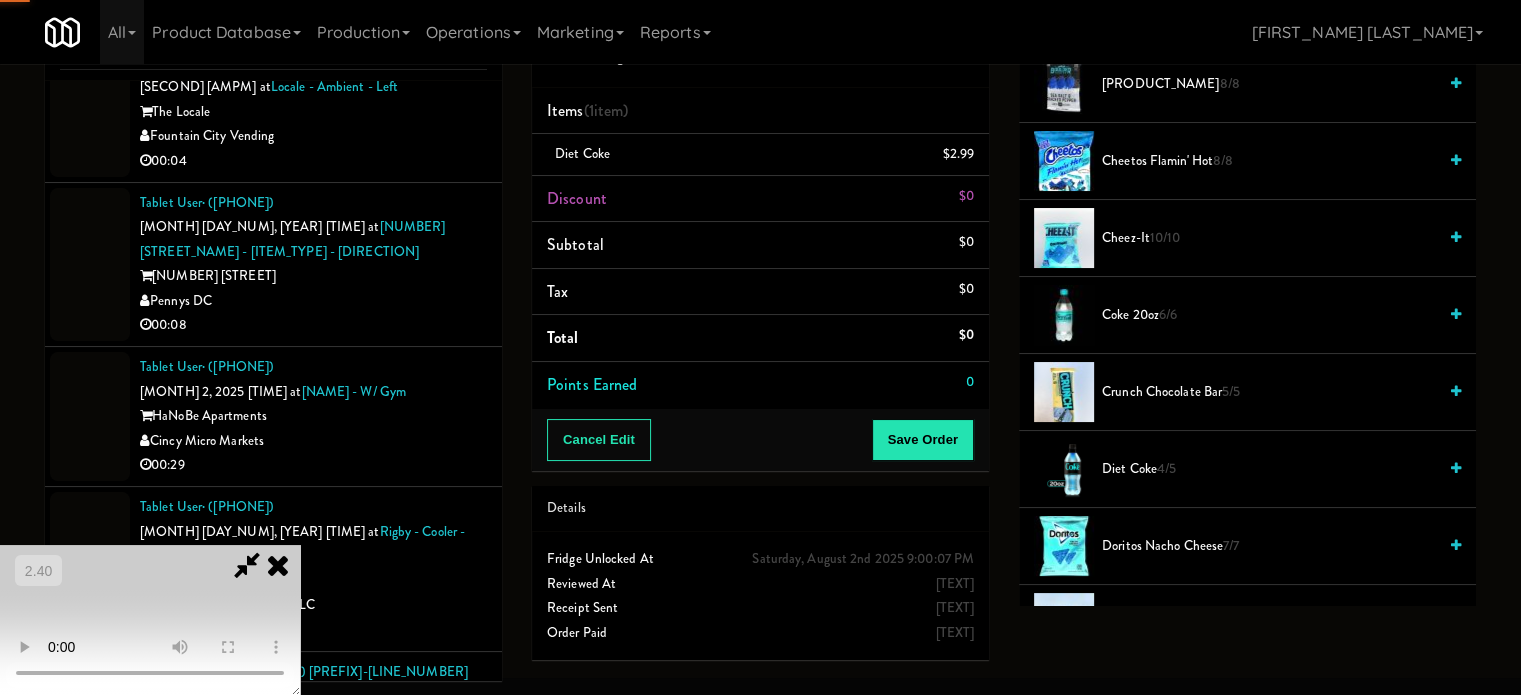 click at bounding box center (150, 620) 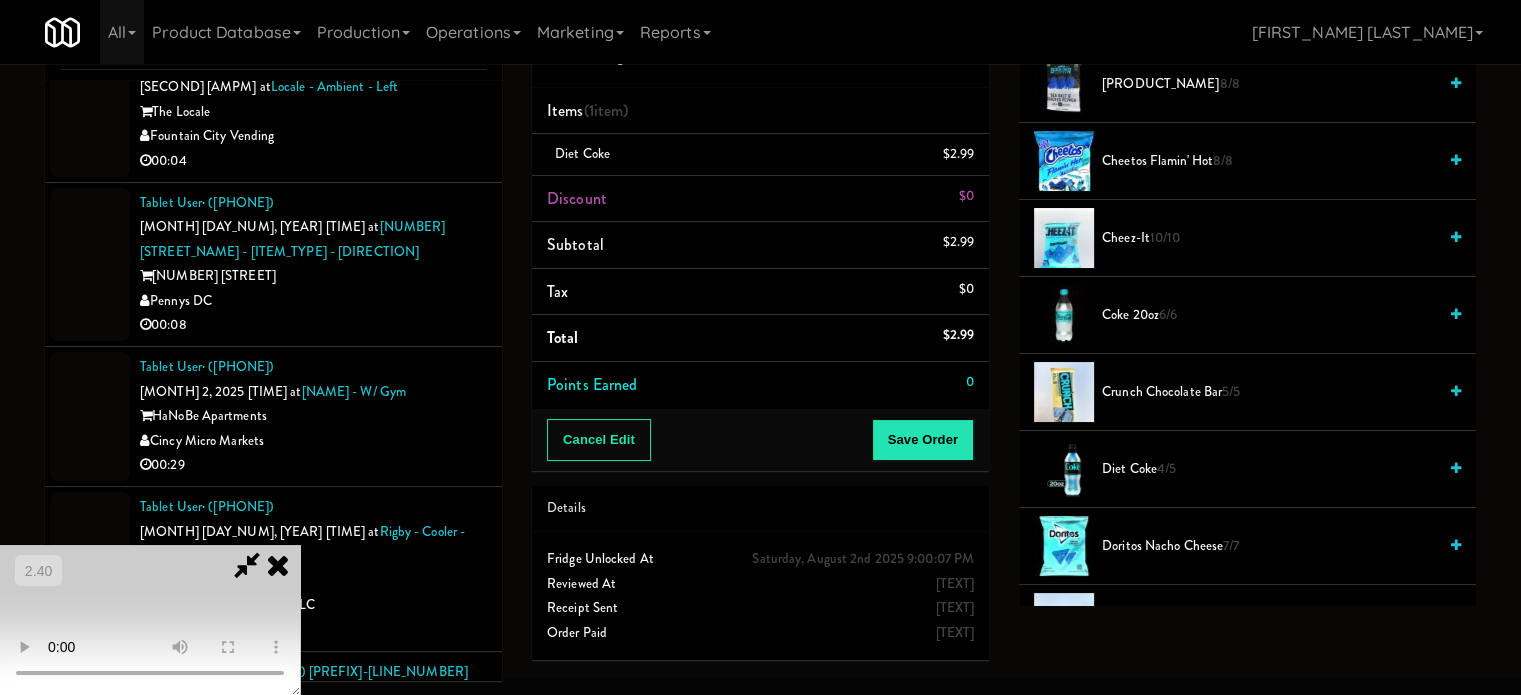 click at bounding box center (150, 620) 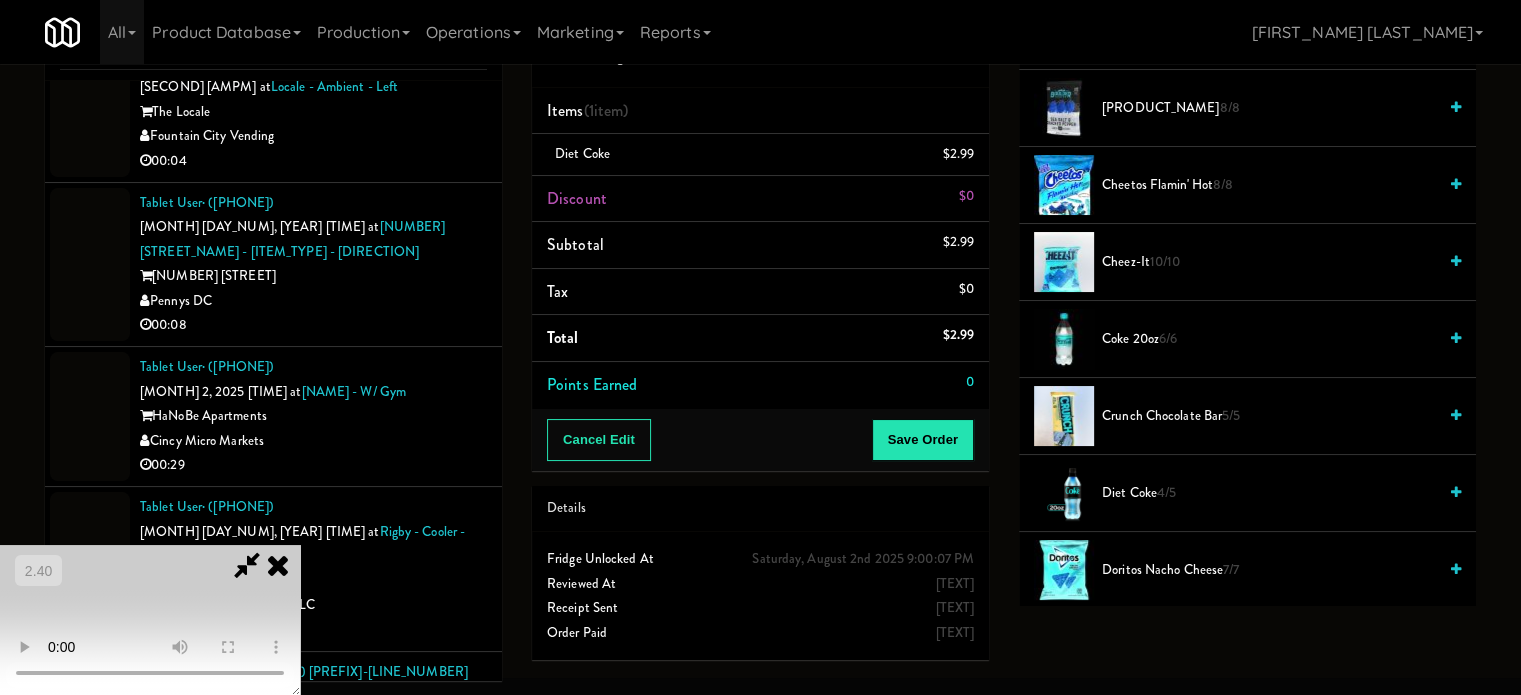 scroll, scrollTop: 600, scrollLeft: 0, axis: vertical 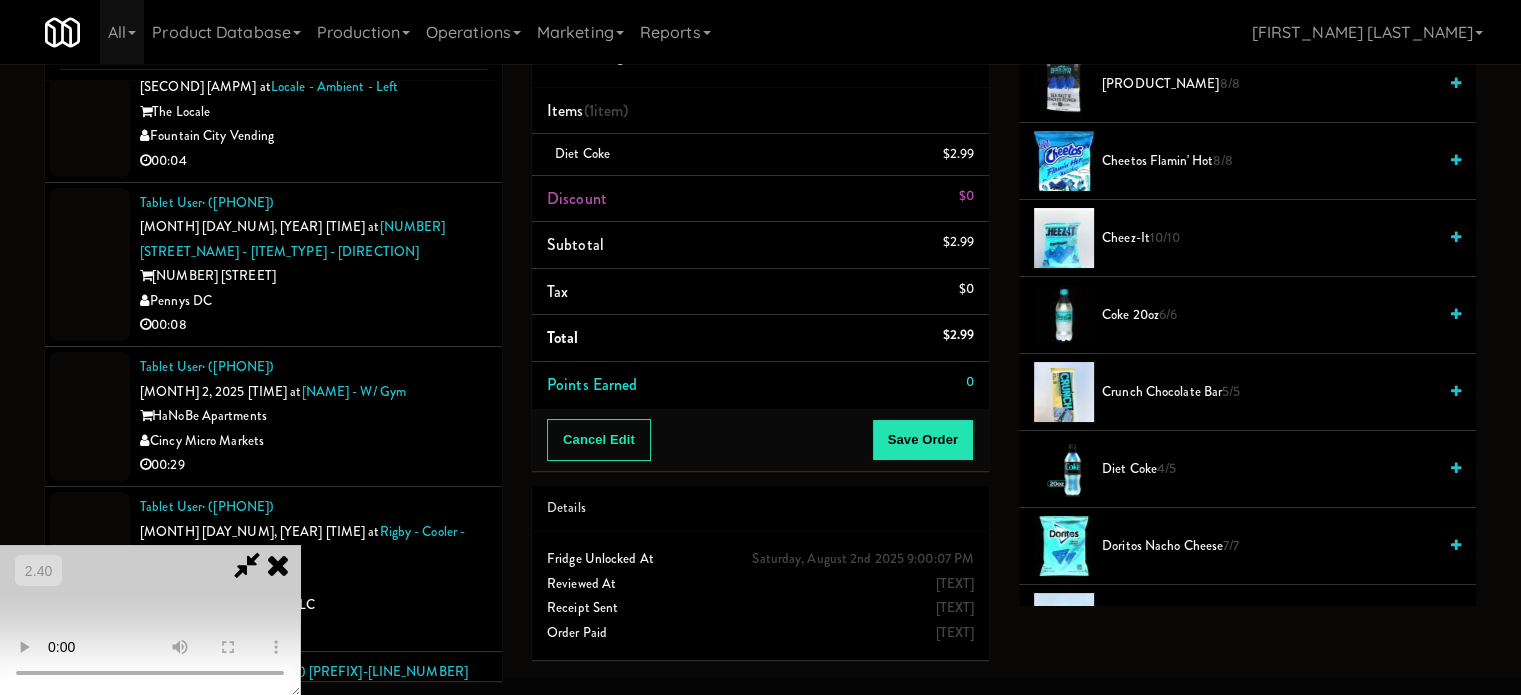 click on "Crunch Chocolate Bar  5/5" at bounding box center [1269, 392] 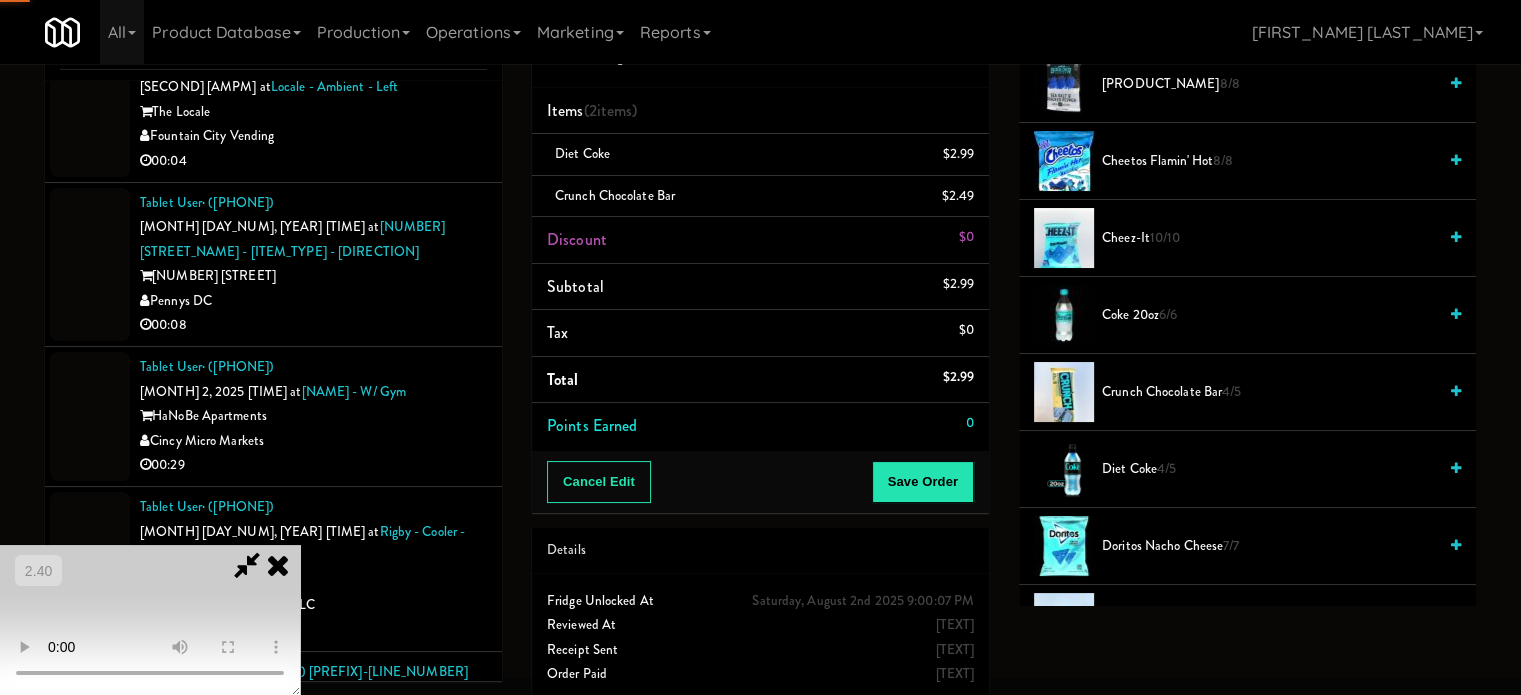 click at bounding box center [150, 620] 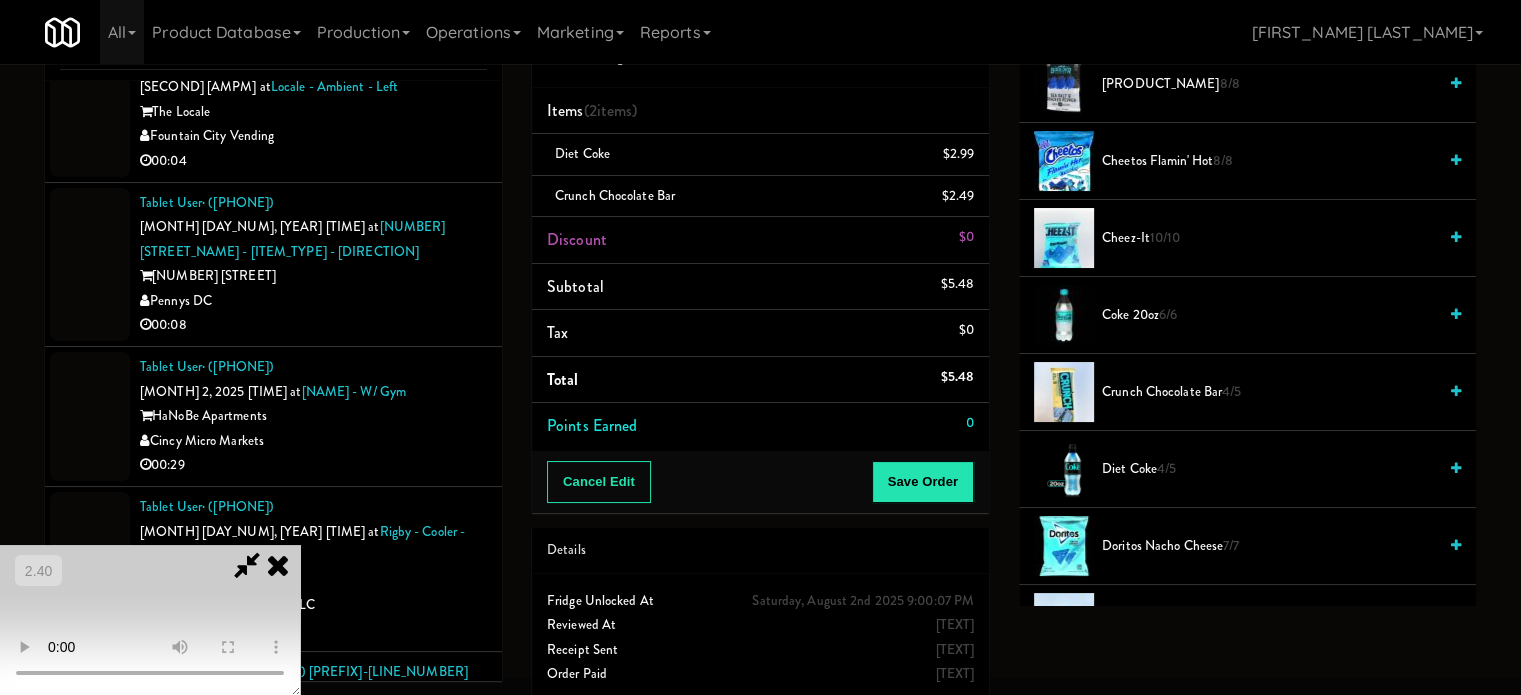 click at bounding box center [150, 620] 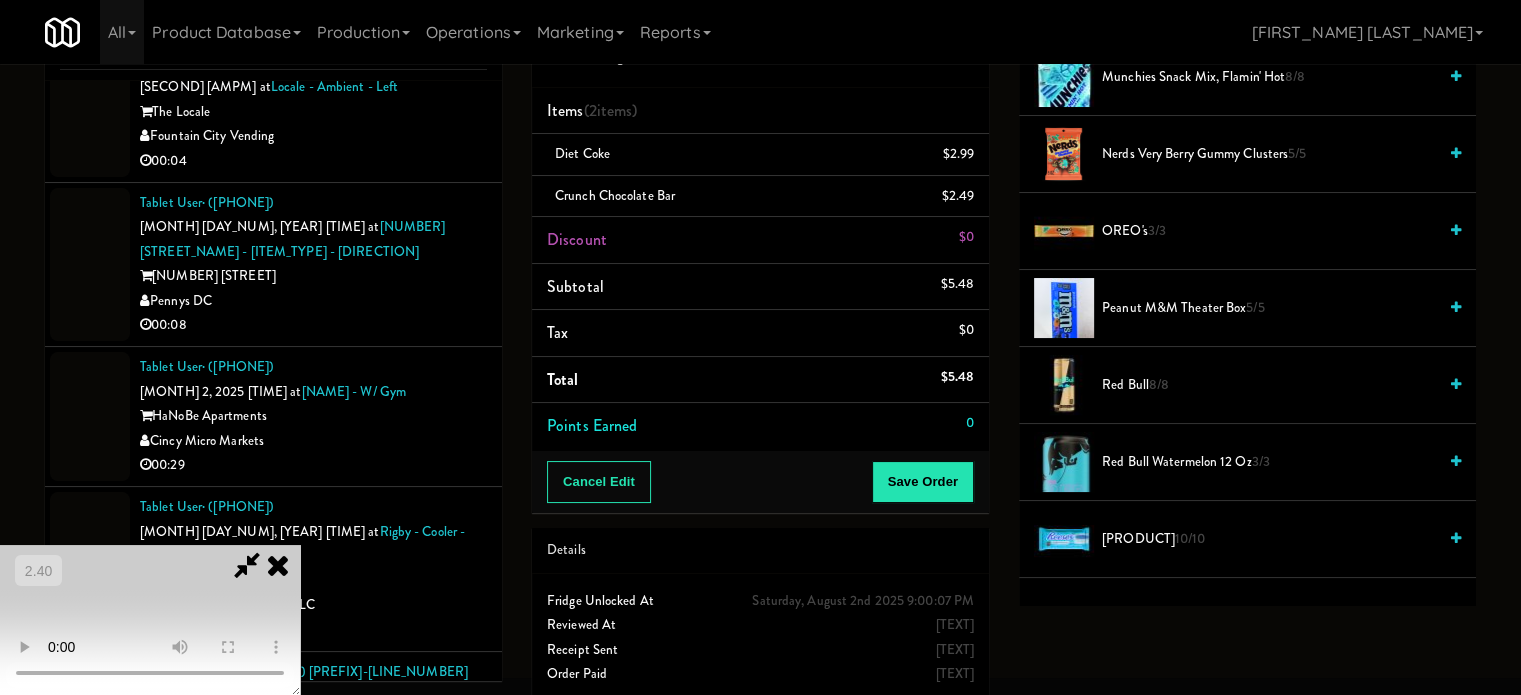 scroll, scrollTop: 2000, scrollLeft: 0, axis: vertical 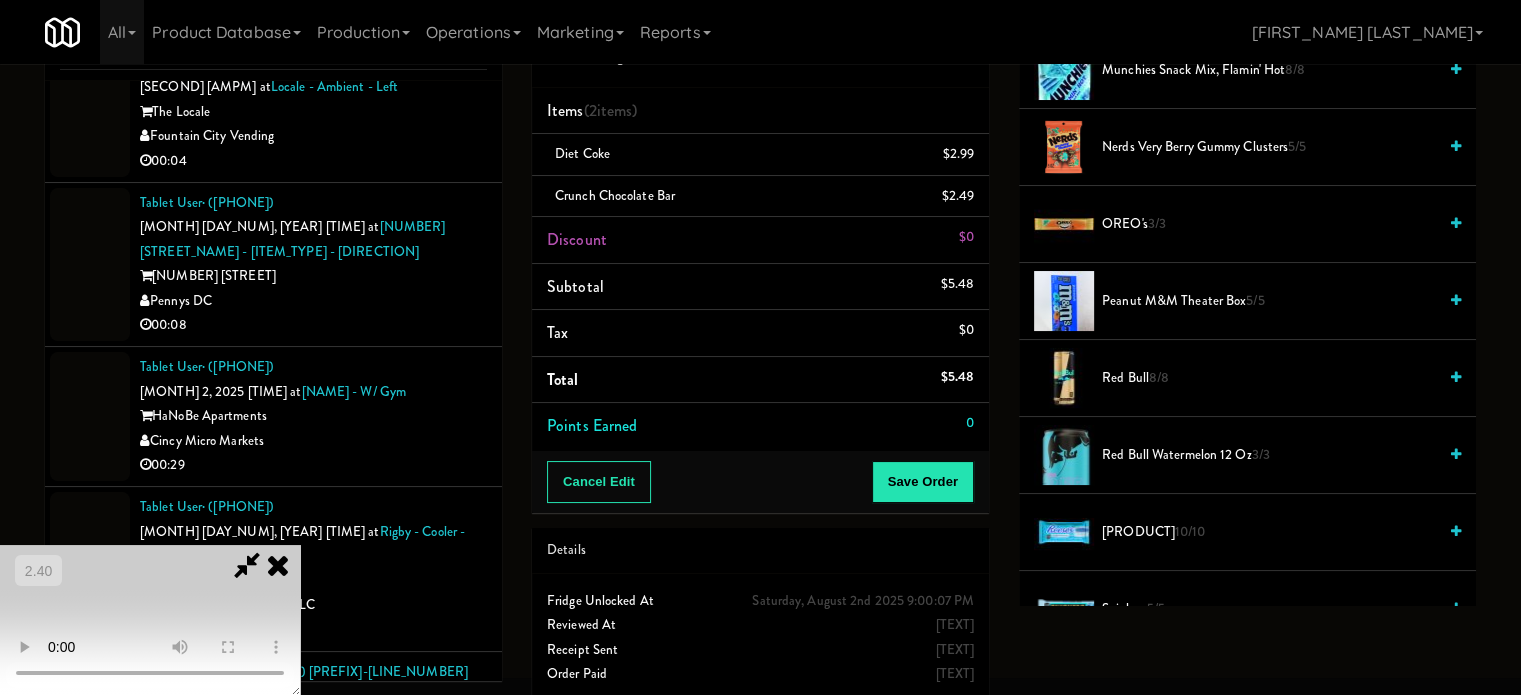 click on "Reese's Milk Chocolate Peanut Butter  10/10" at bounding box center [1269, 532] 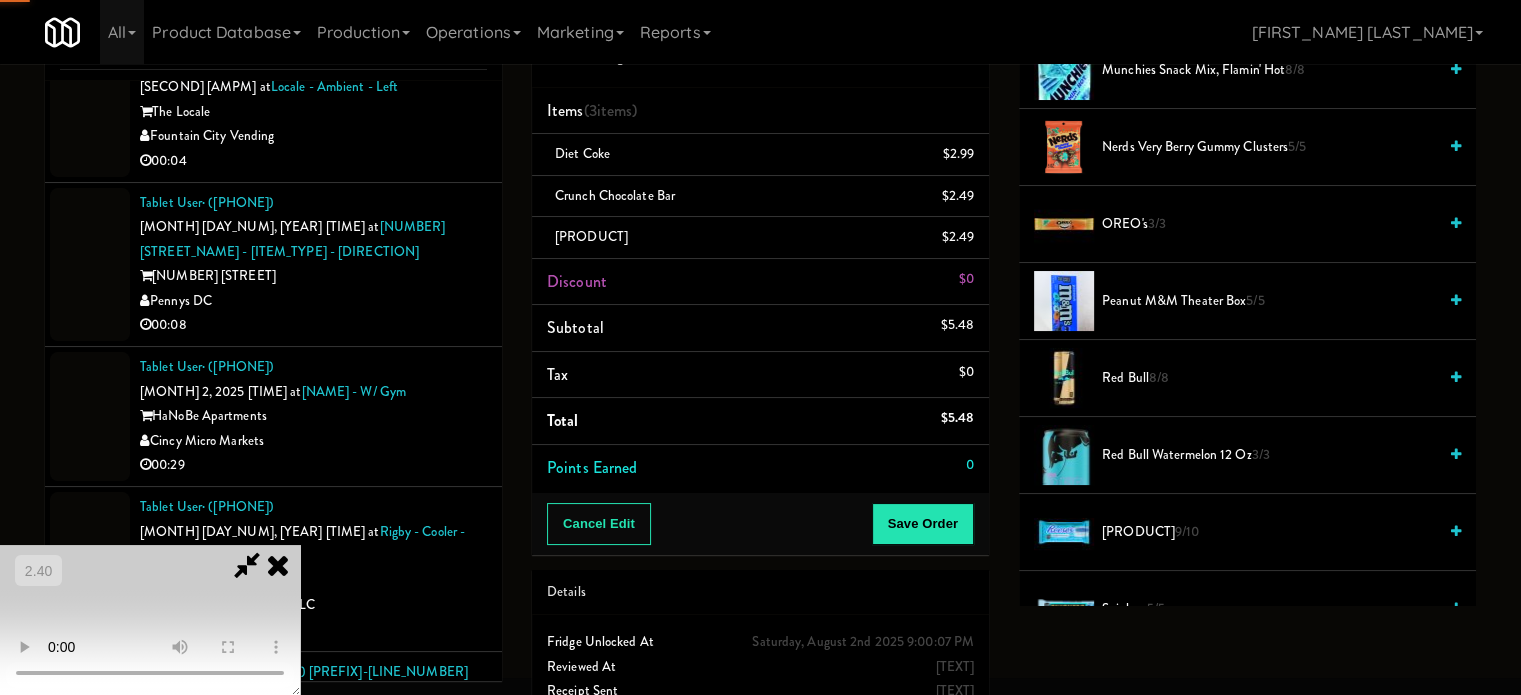 click at bounding box center [150, 620] 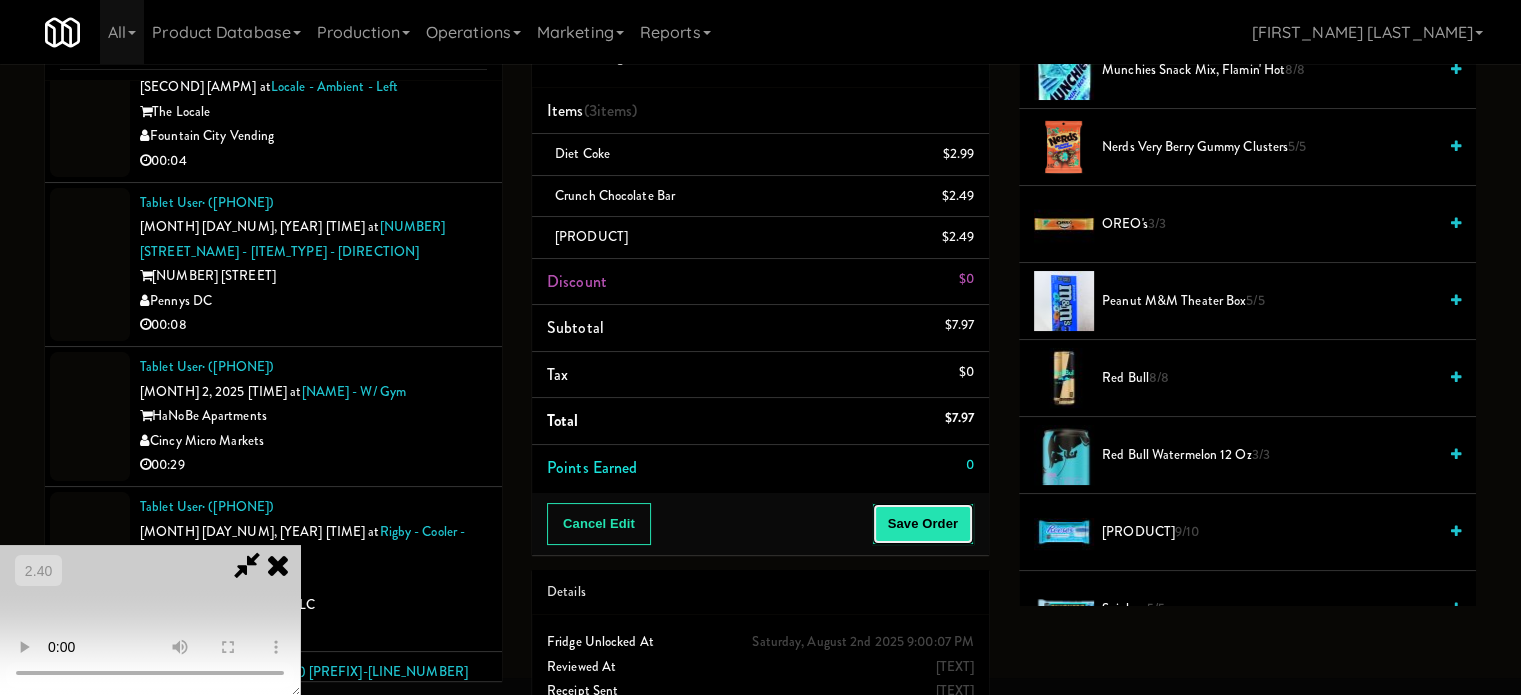 click on "Save Order" at bounding box center [923, 524] 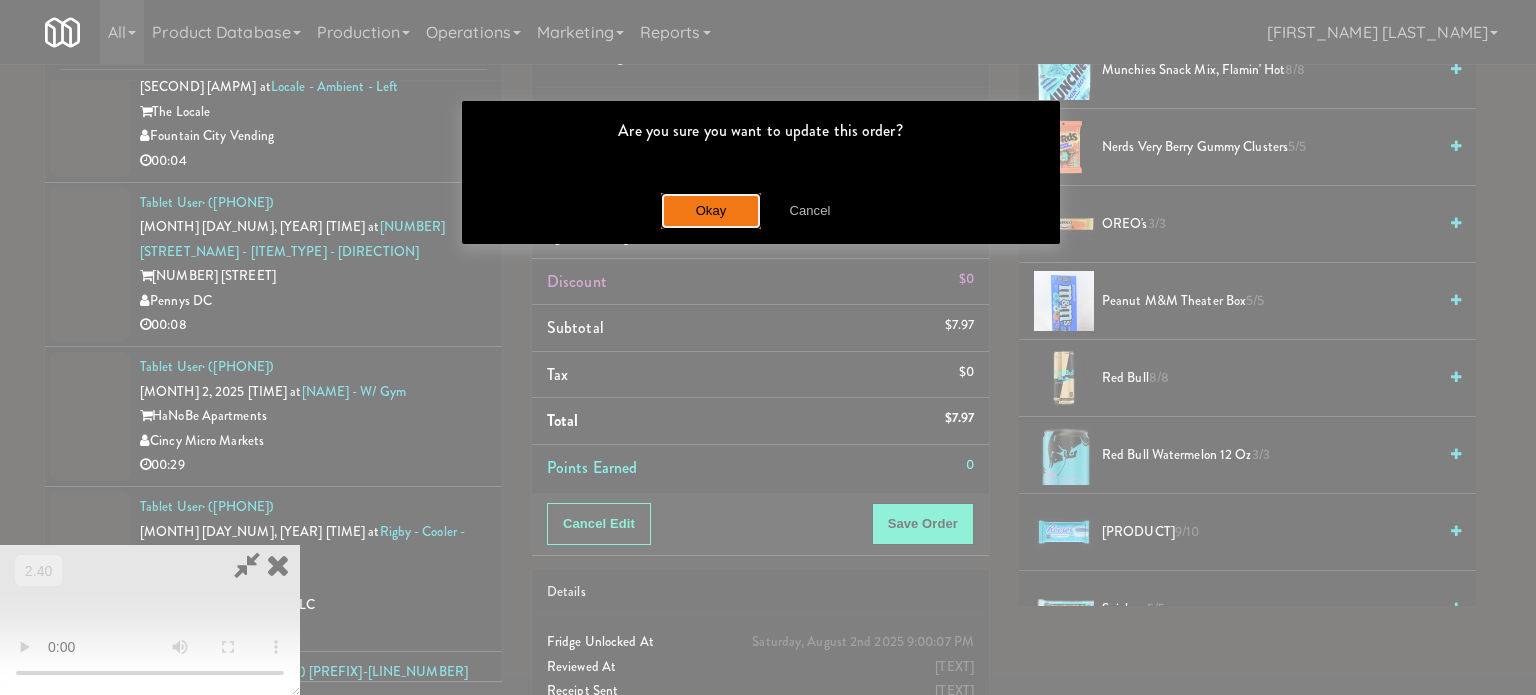 click on "Okay" at bounding box center [711, 211] 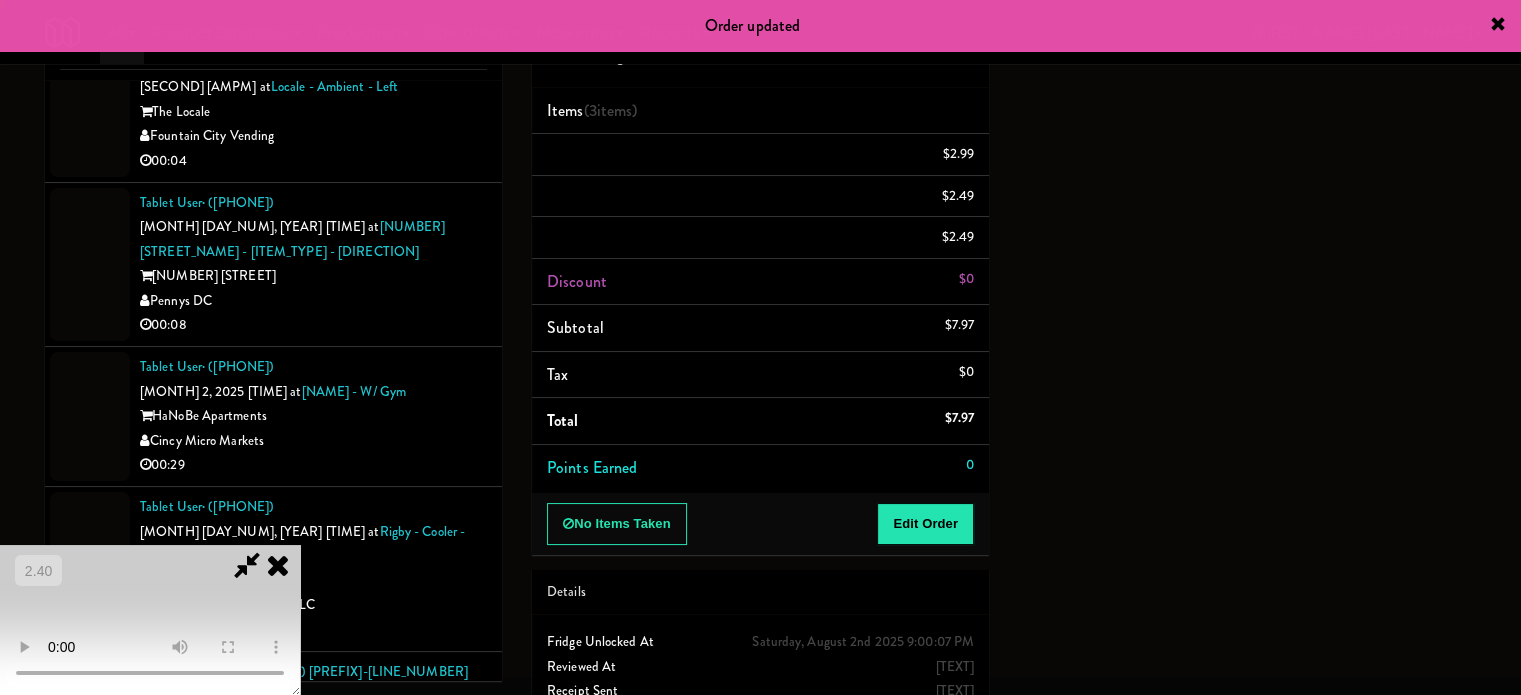 scroll, scrollTop: 187, scrollLeft: 0, axis: vertical 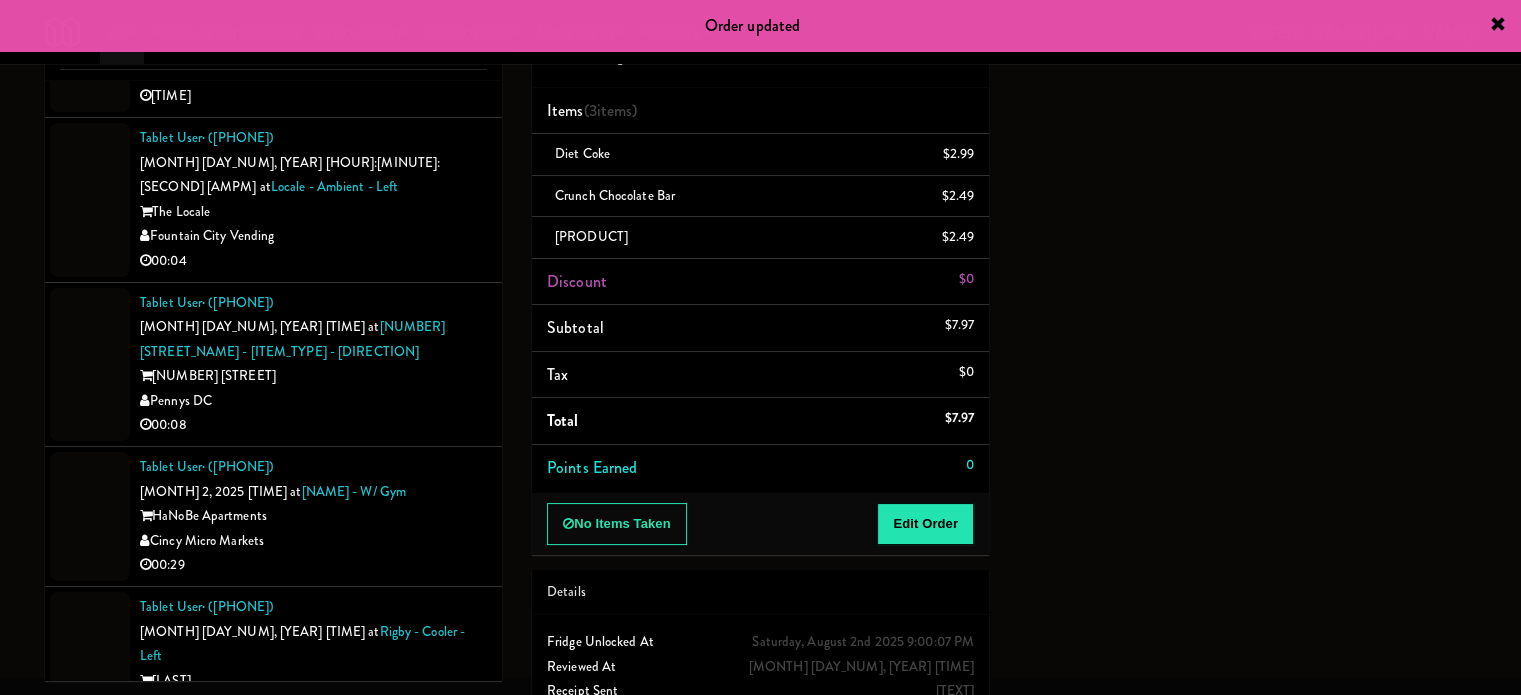 click on "Pennys DC" at bounding box center (313, 845) 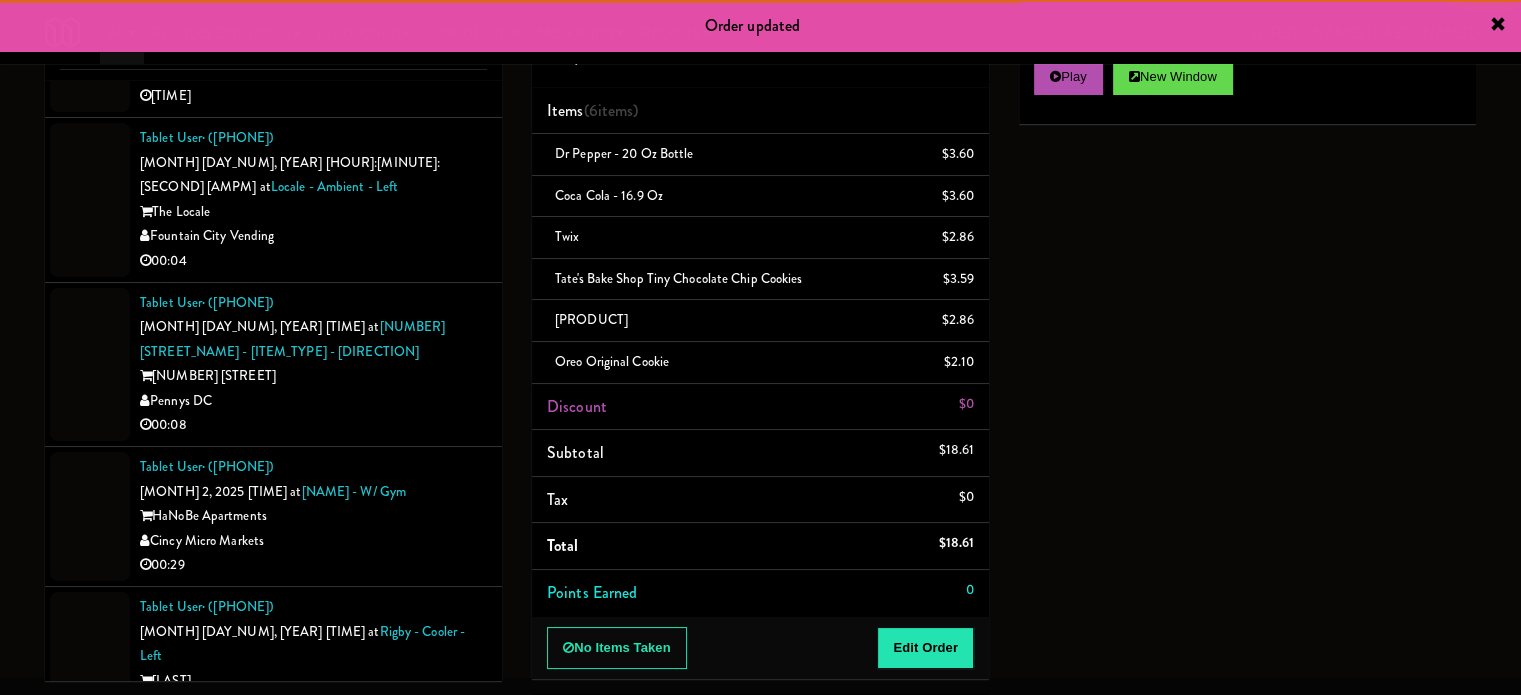 click on "00:18" at bounding box center (313, 730) 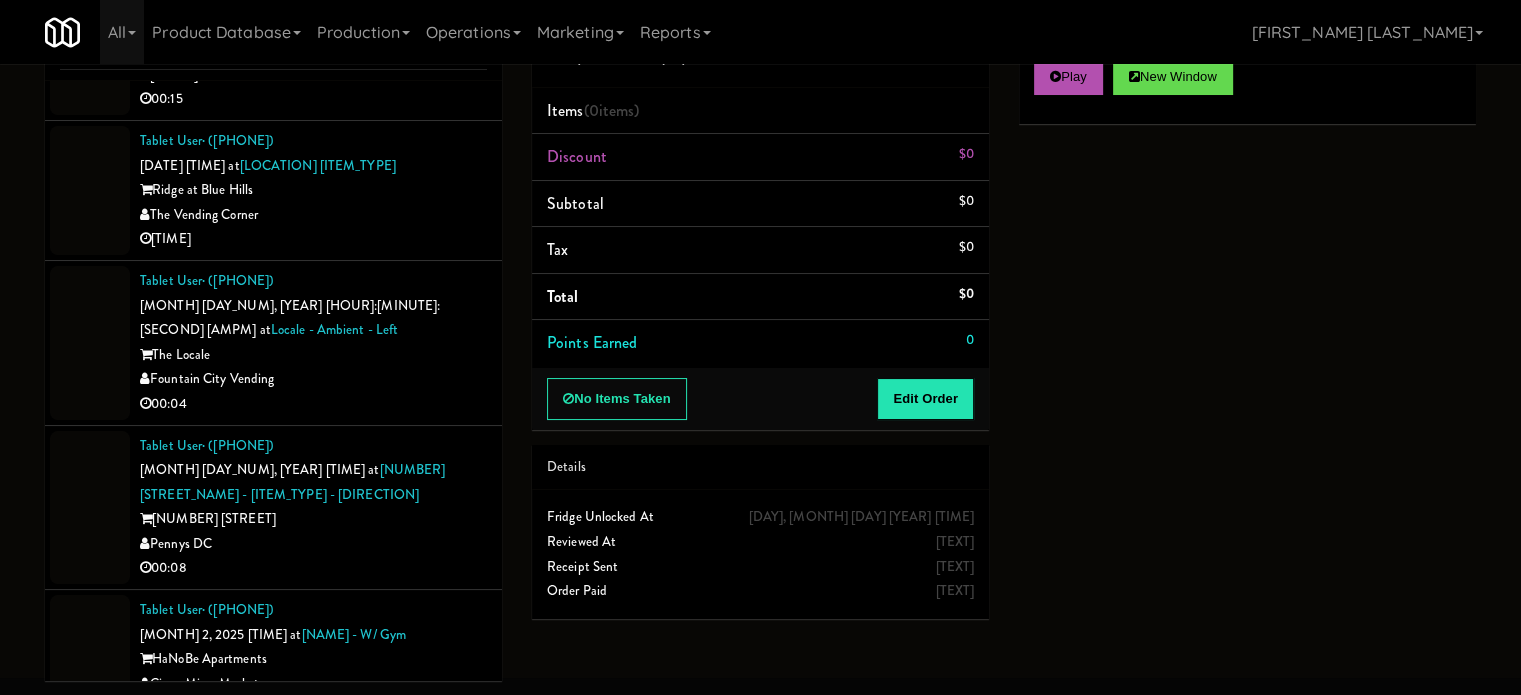scroll, scrollTop: 10860, scrollLeft: 0, axis: vertical 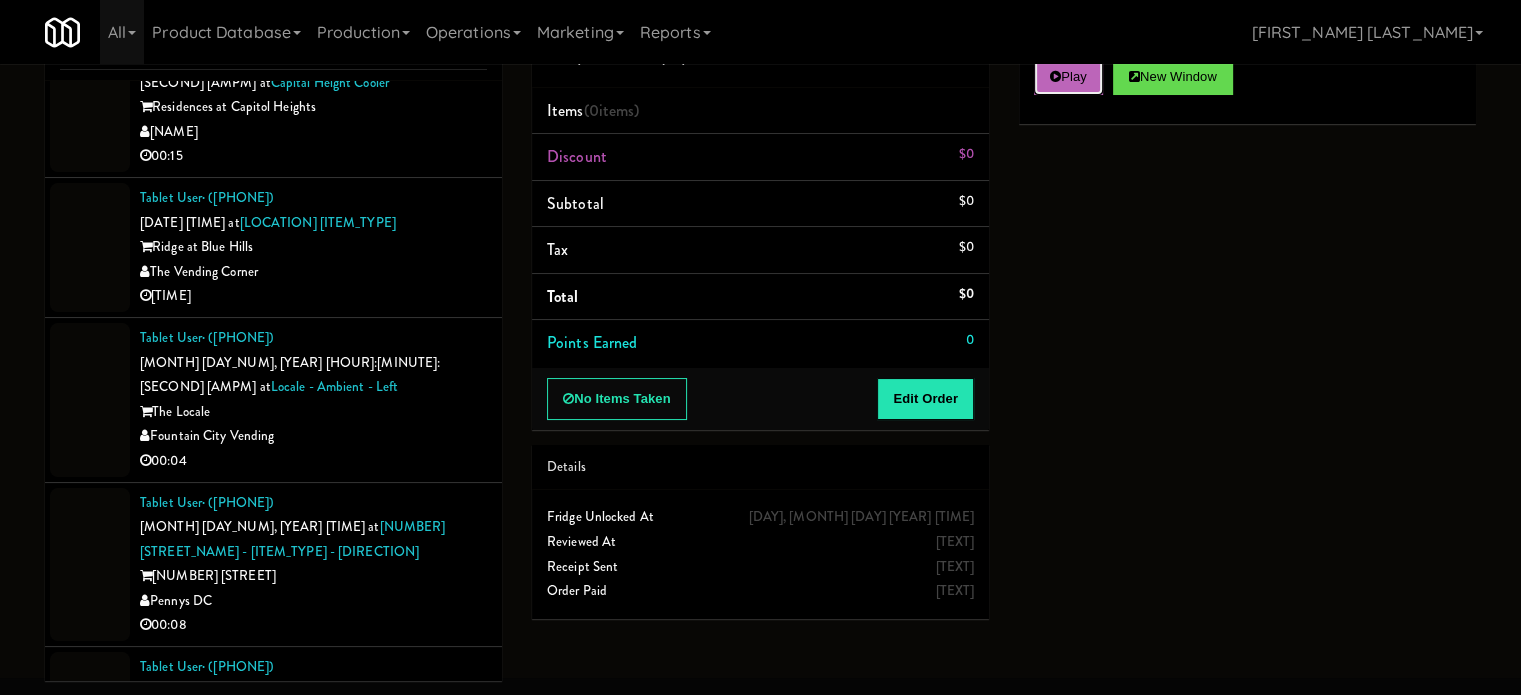 click on "Play" at bounding box center [1068, 77] 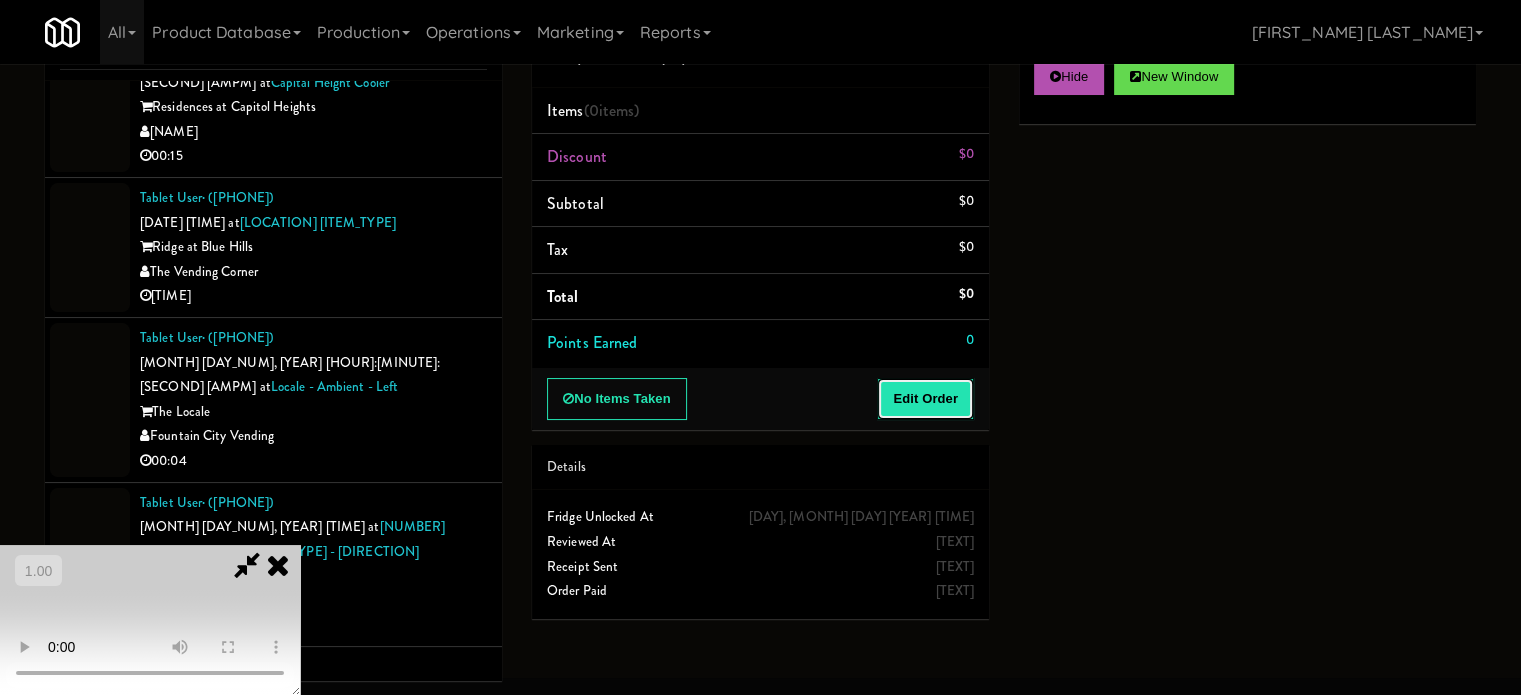 click on "Edit Order" at bounding box center (925, 399) 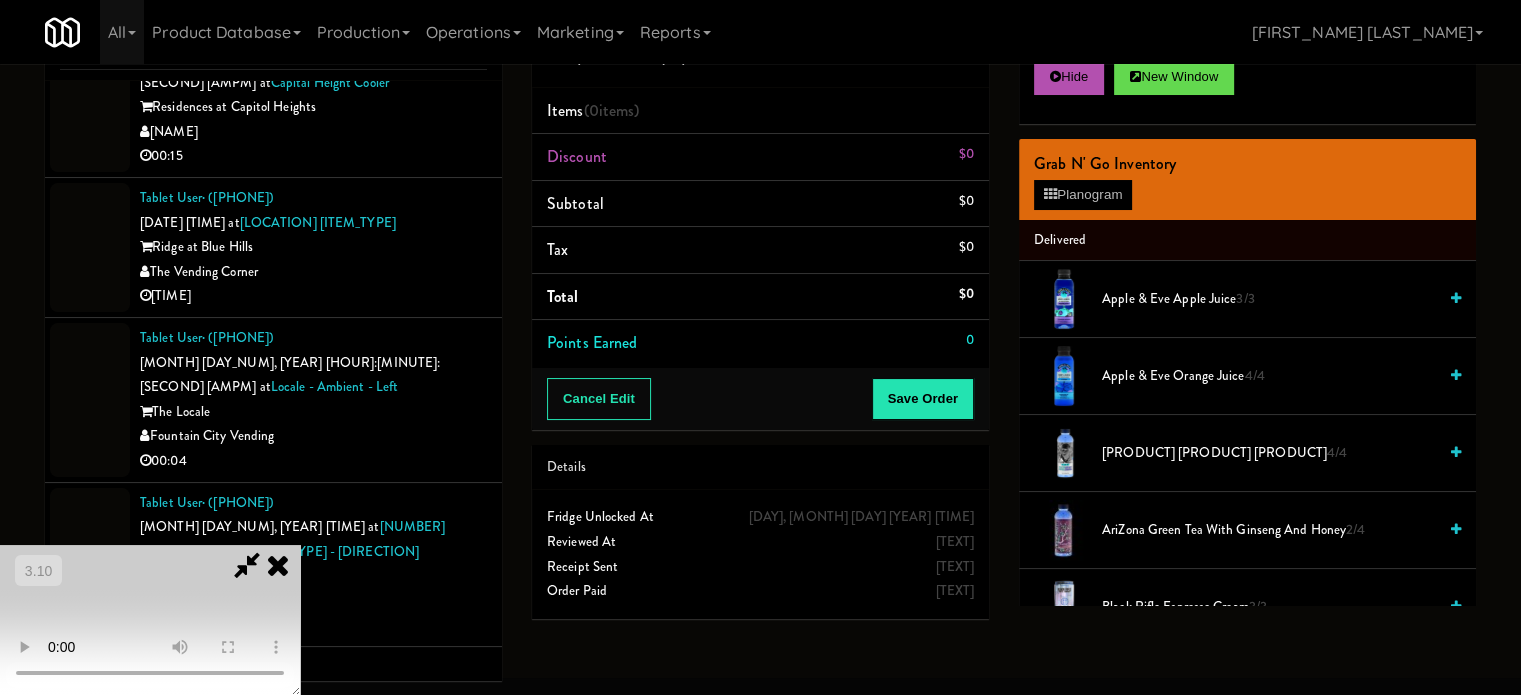 click at bounding box center [150, 620] 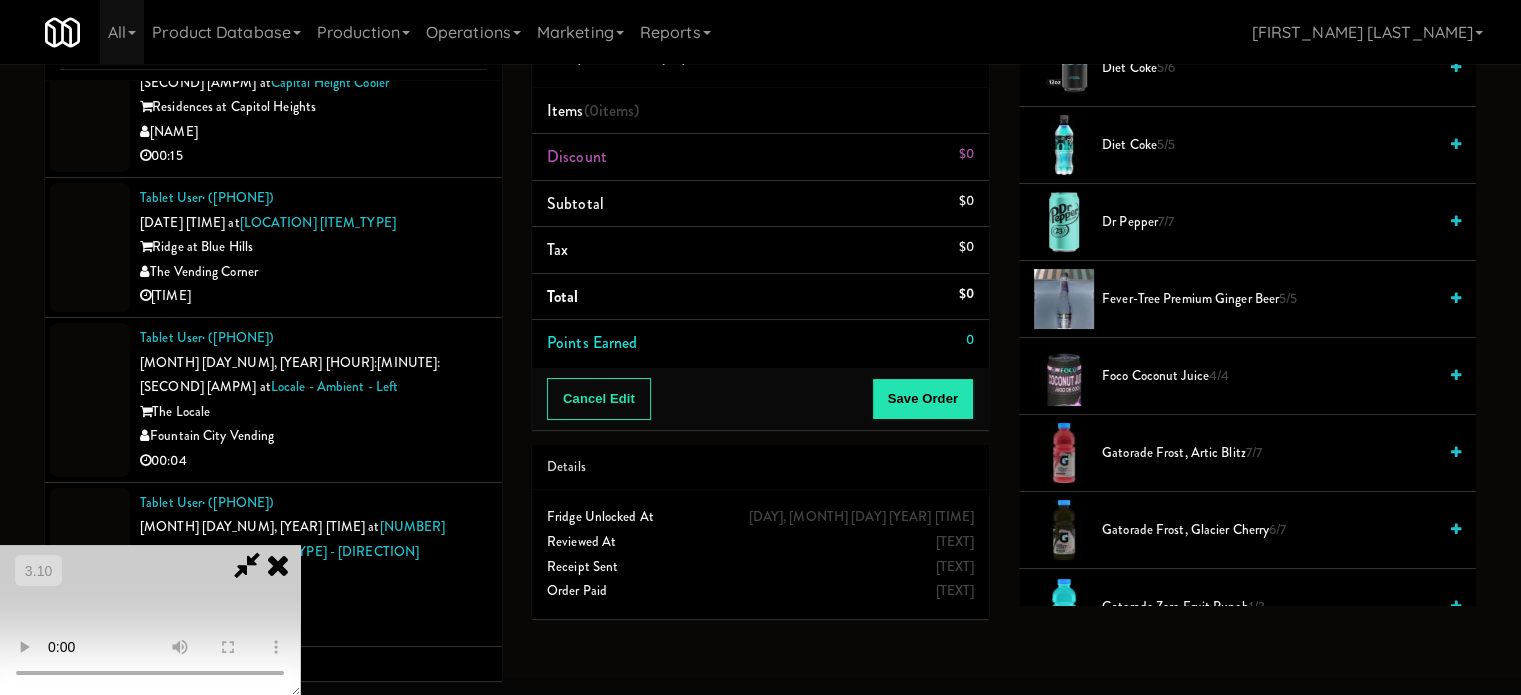 scroll, scrollTop: 1500, scrollLeft: 0, axis: vertical 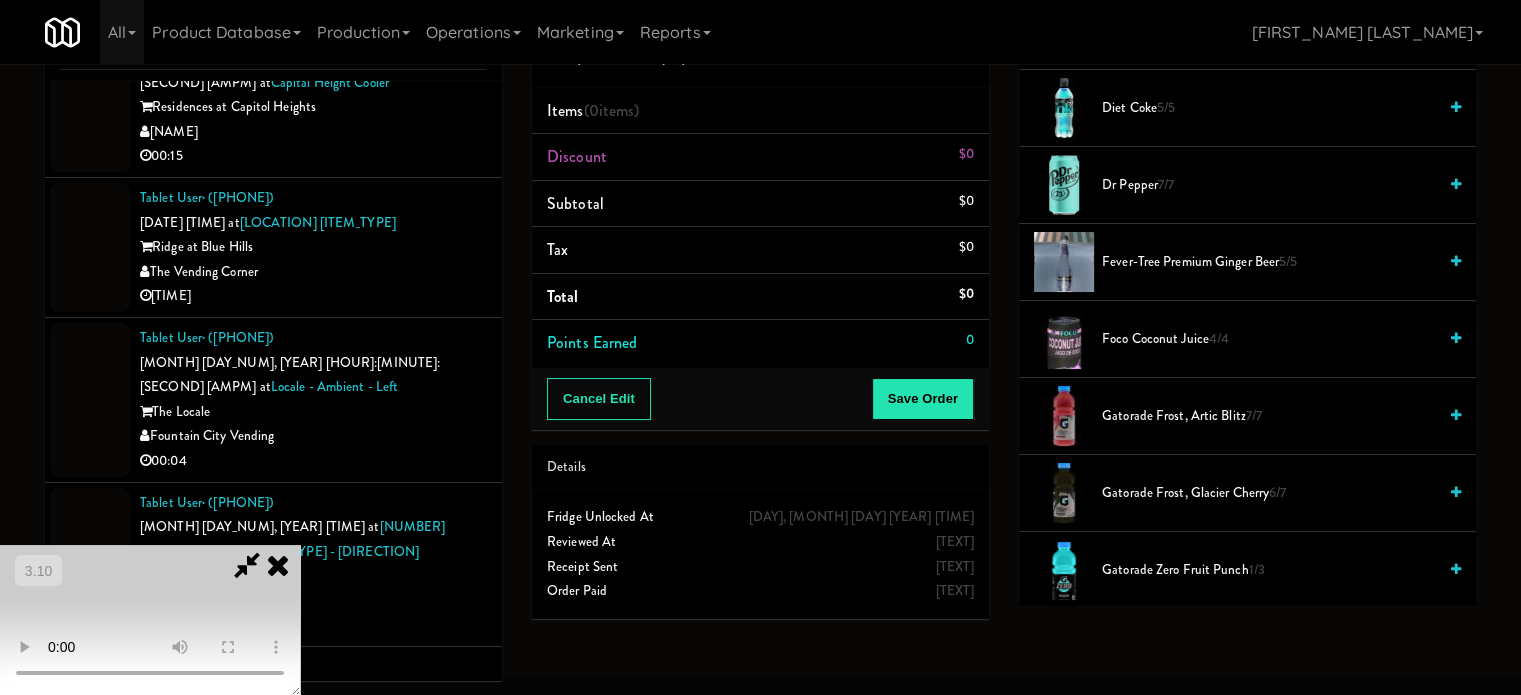 click on "Gatorade Frost, Artic Blitz  7/7" at bounding box center (1269, 416) 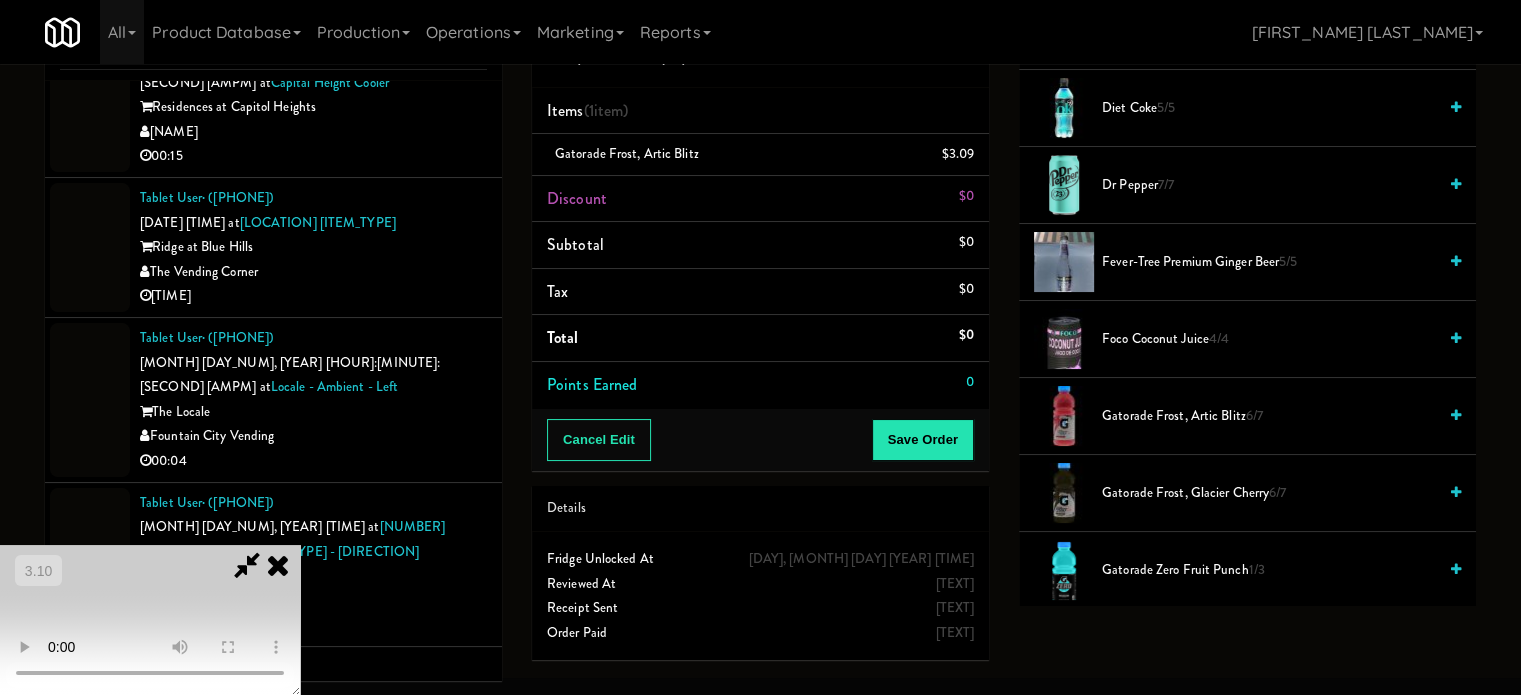 click at bounding box center [150, 620] 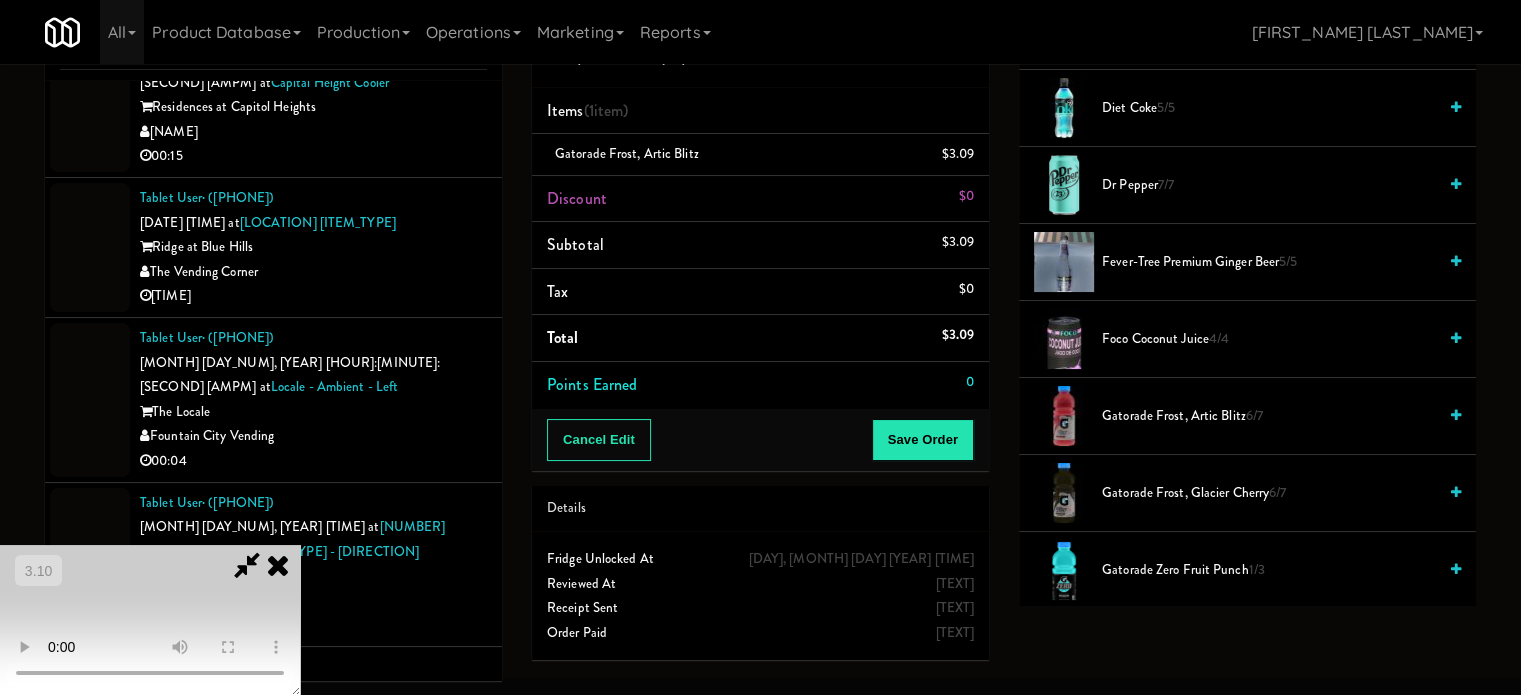 click at bounding box center [150, 620] 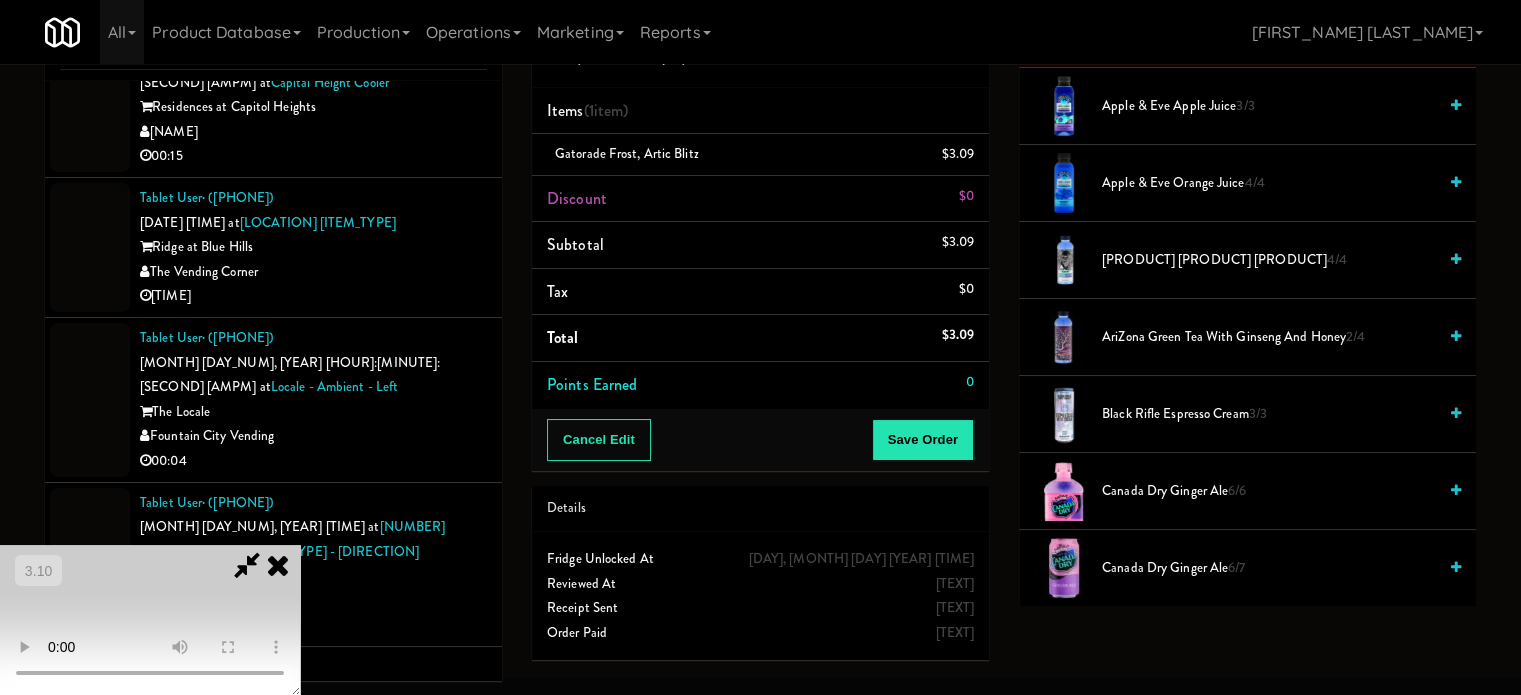 scroll, scrollTop: 200, scrollLeft: 0, axis: vertical 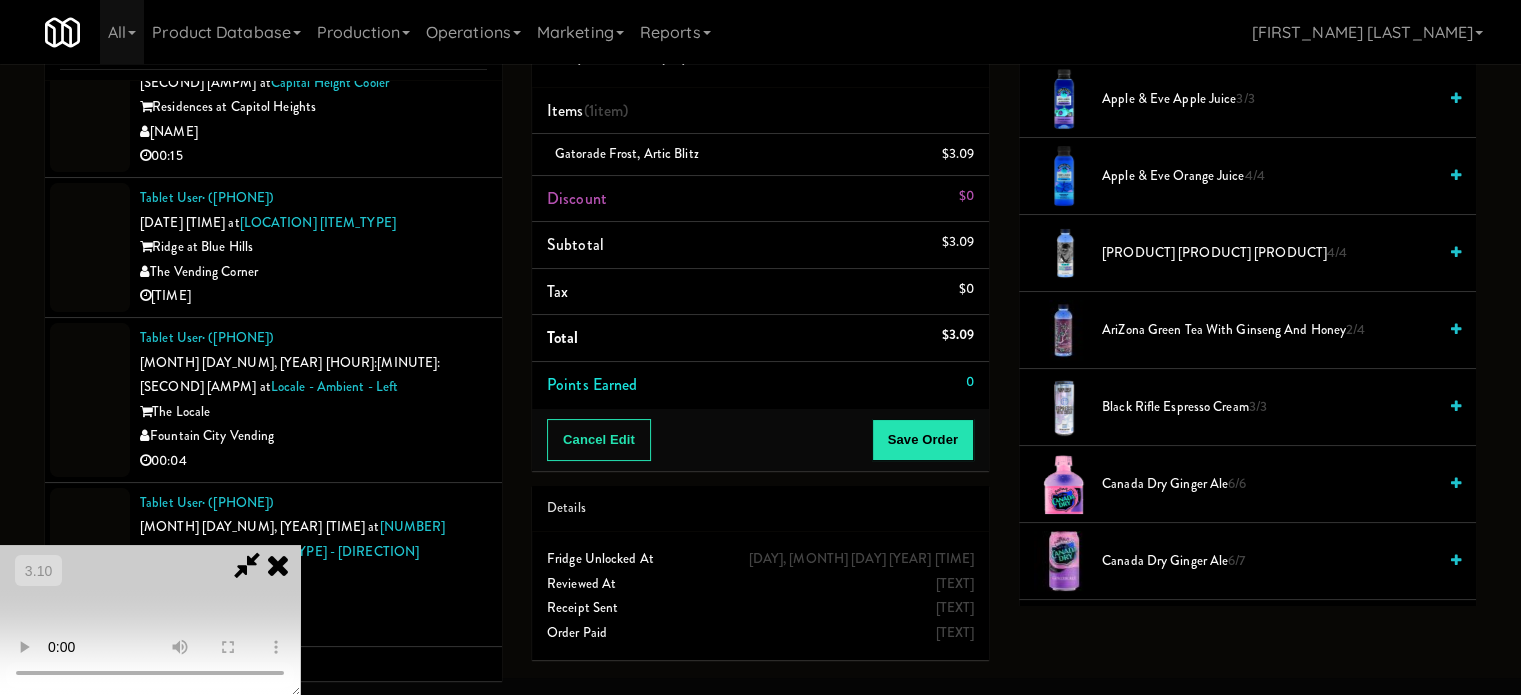 click on "AriZona Green Tea with Ginseng and Honey  2/4" at bounding box center [1269, 330] 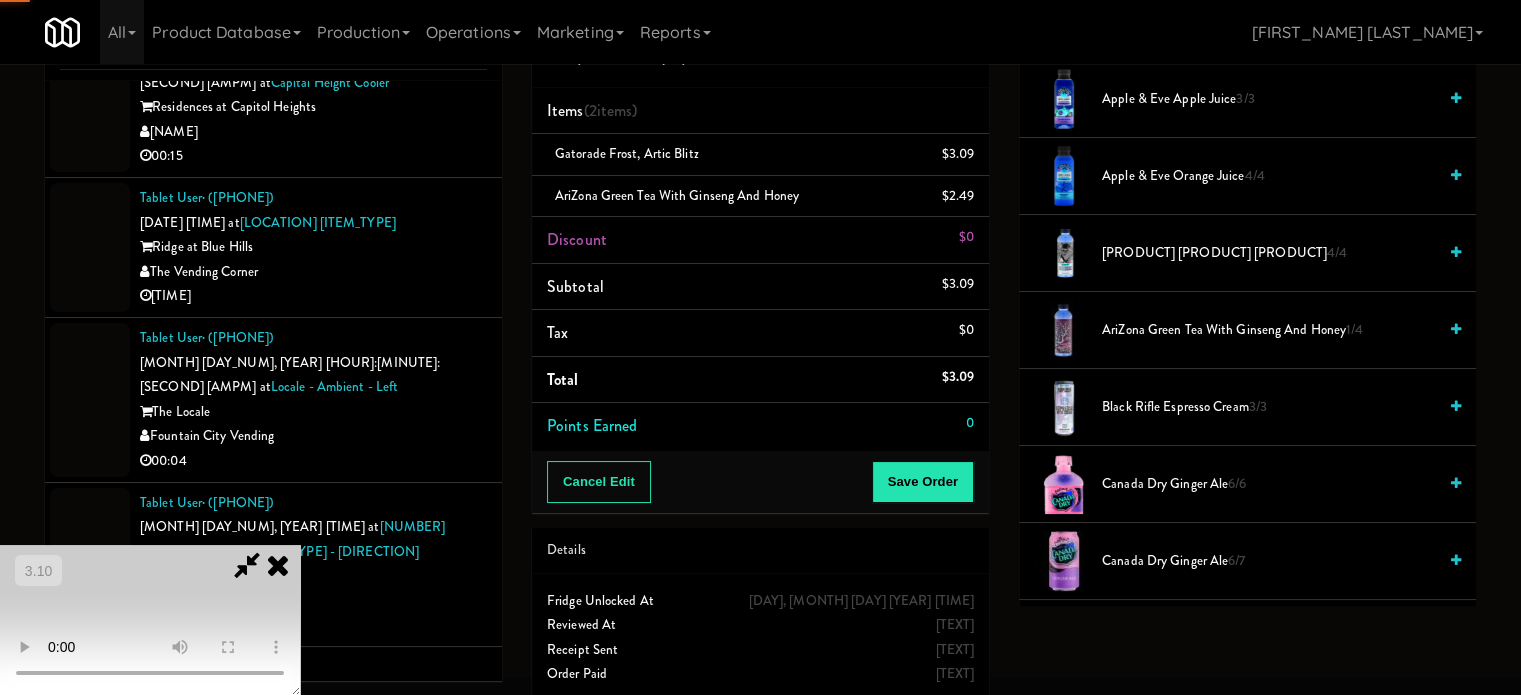 click at bounding box center [150, 620] 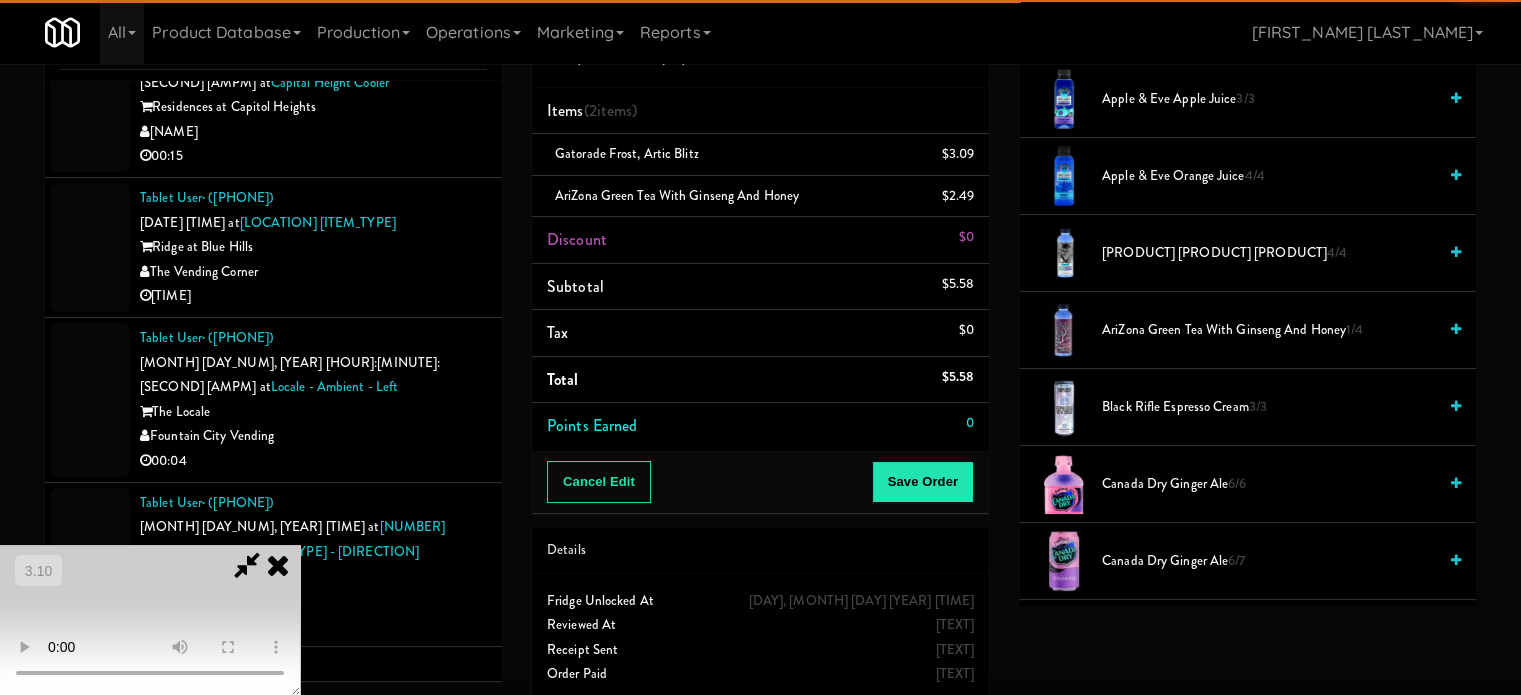 click at bounding box center (150, 620) 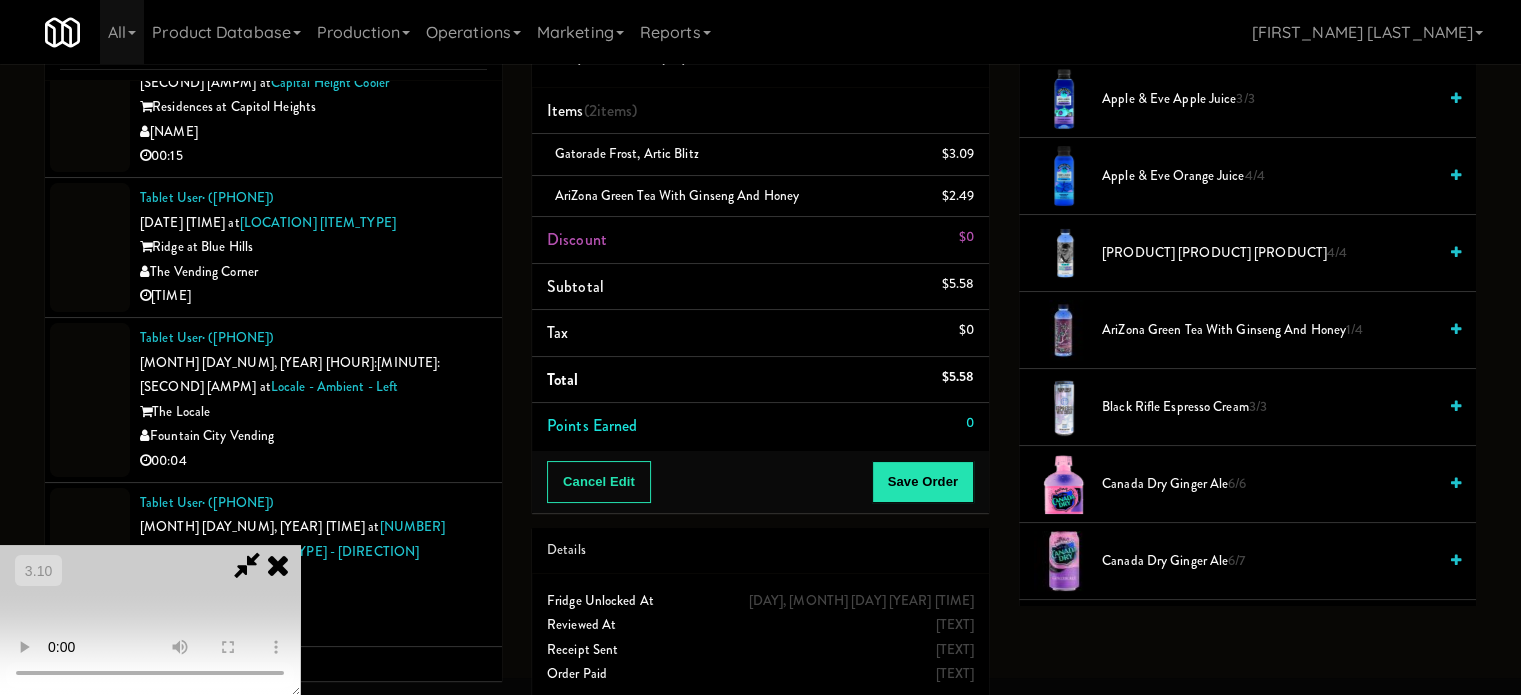 click at bounding box center [150, 620] 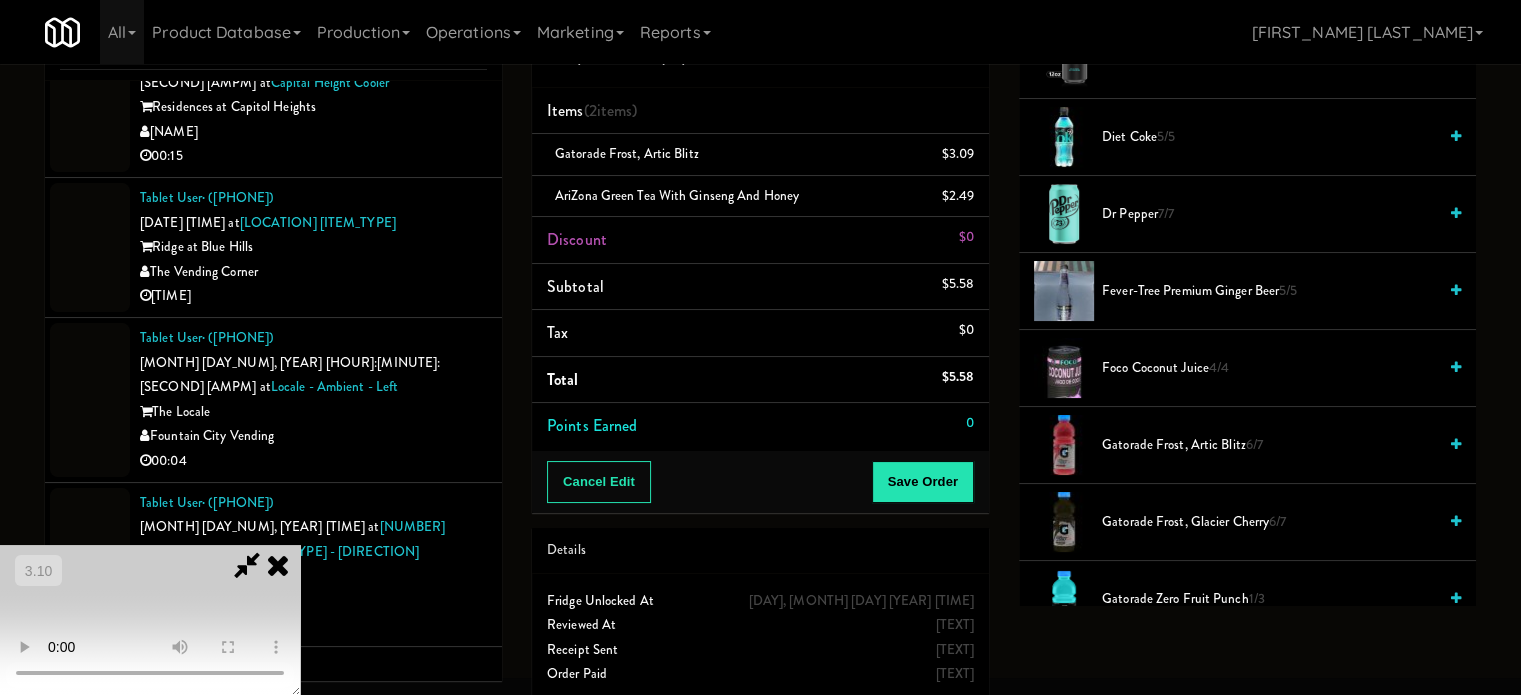 scroll, scrollTop: 1500, scrollLeft: 0, axis: vertical 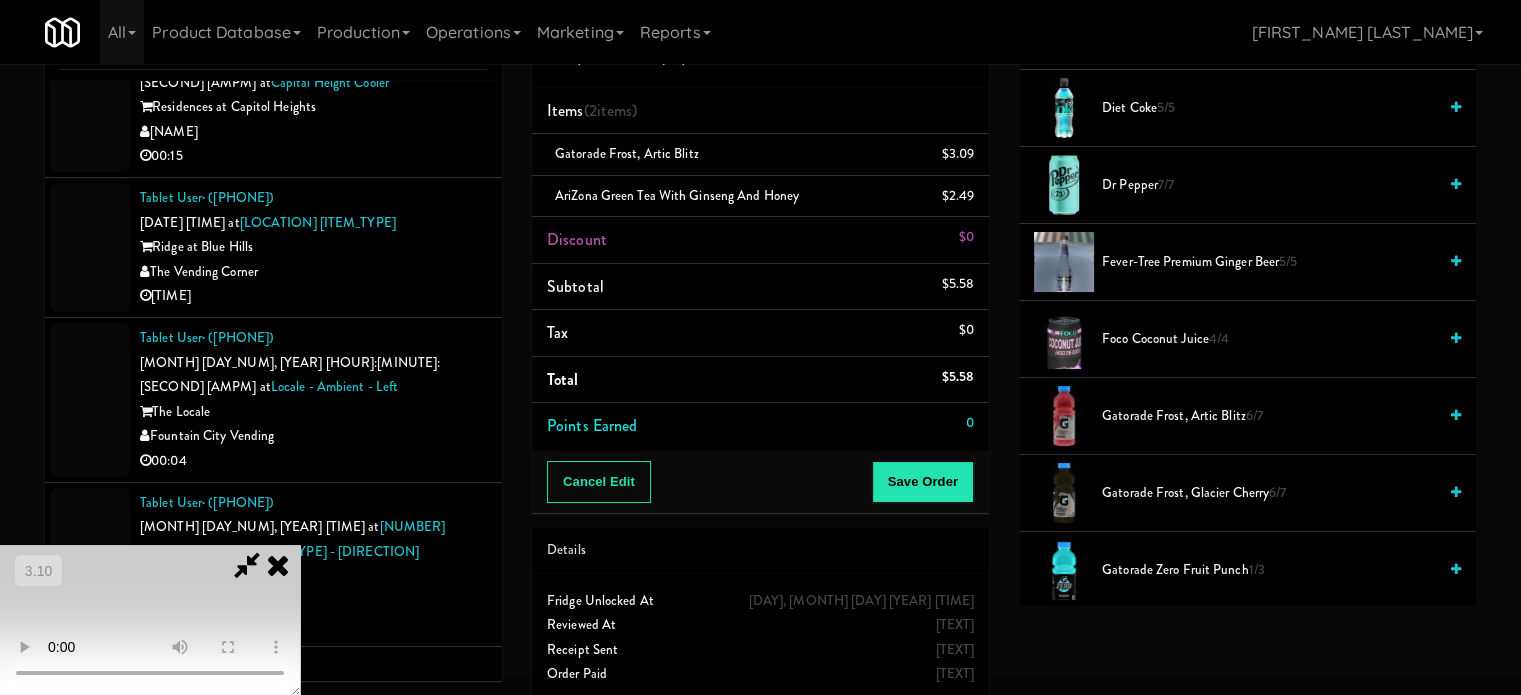 click on "Fever-Tree Premium Ginger Beer  5/5" at bounding box center (1269, 262) 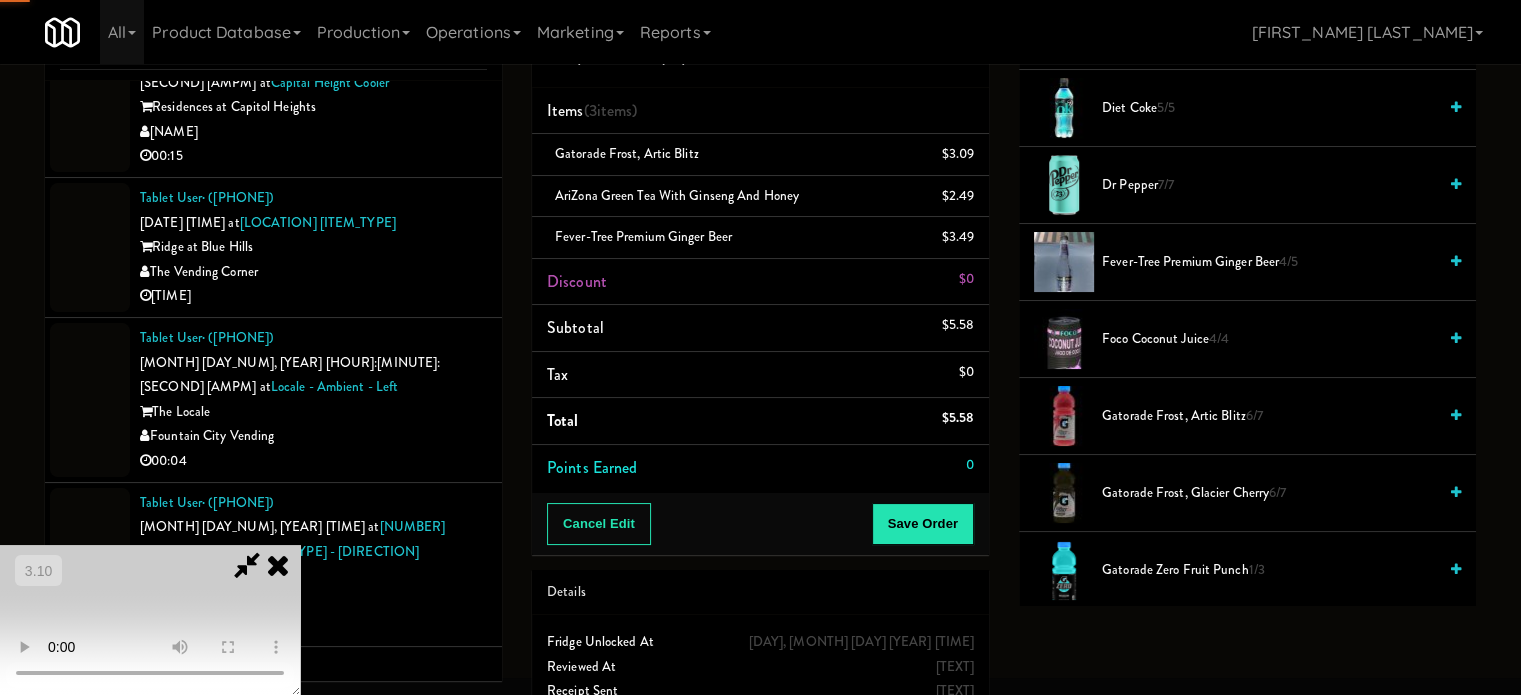 click at bounding box center [150, 620] 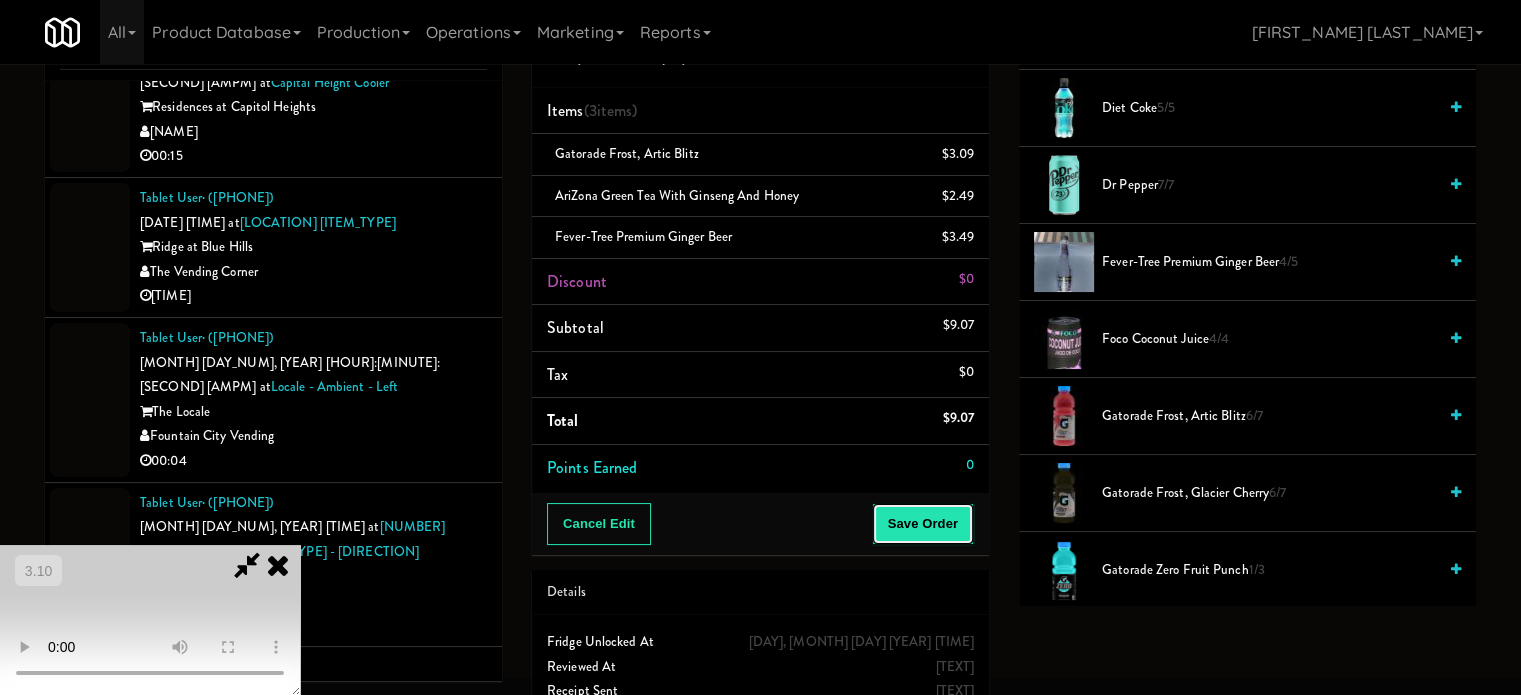 click on "Save Order" at bounding box center [923, 524] 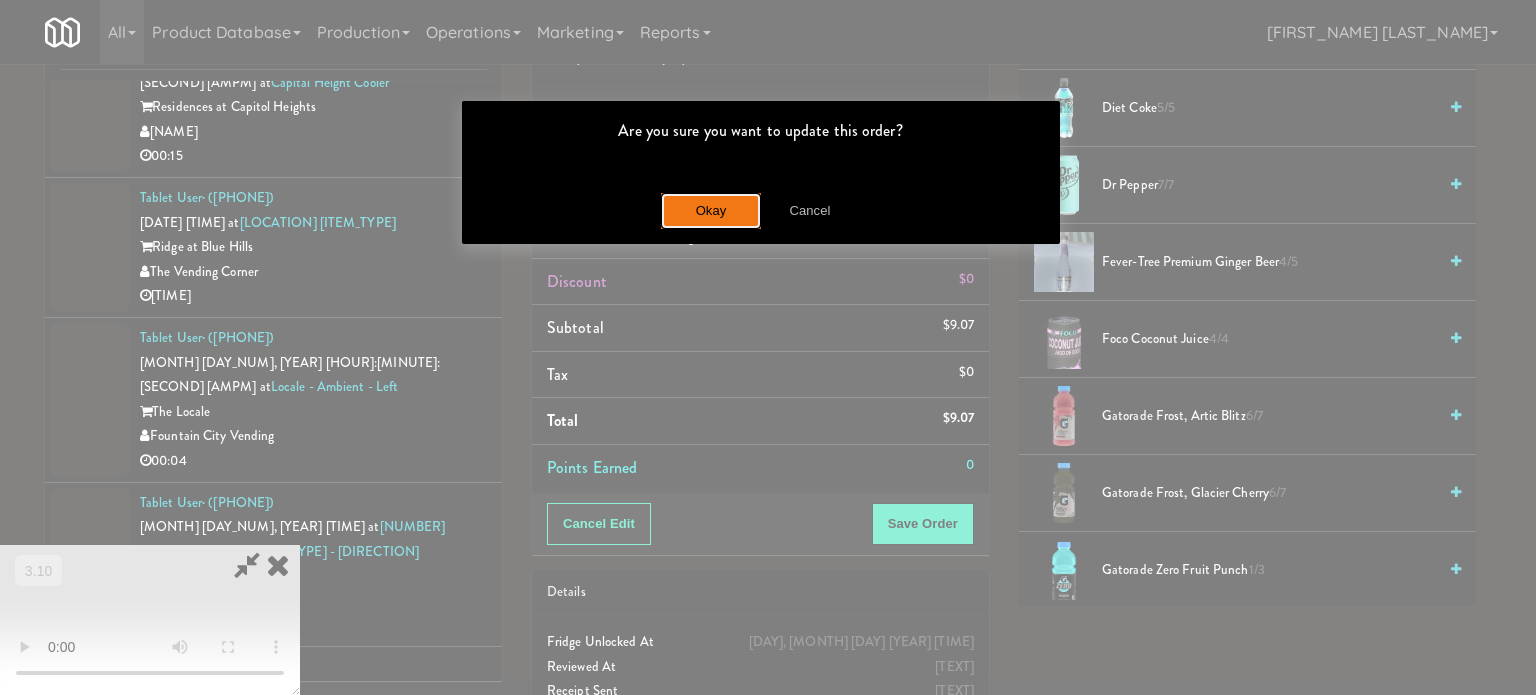 click on "Okay" at bounding box center (711, 211) 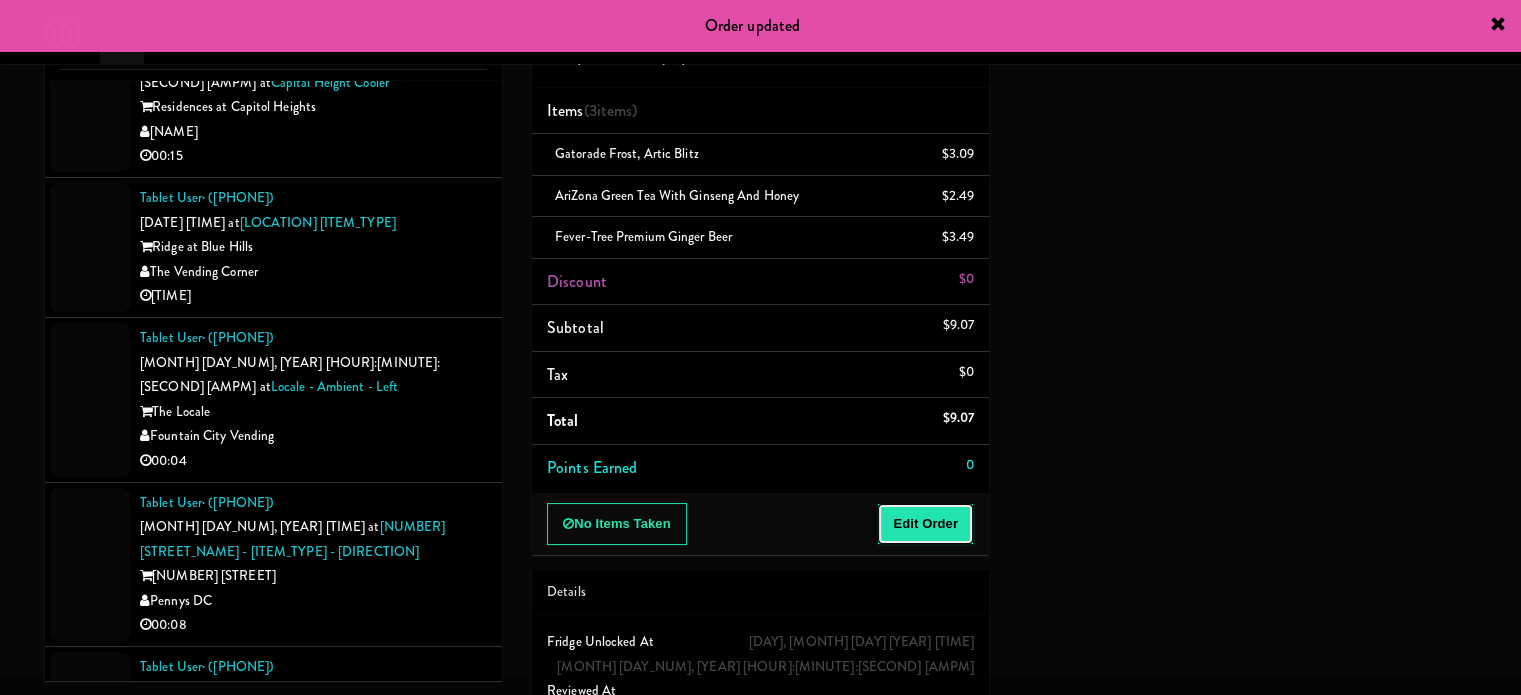 click on "Edit Order" at bounding box center [925, 524] 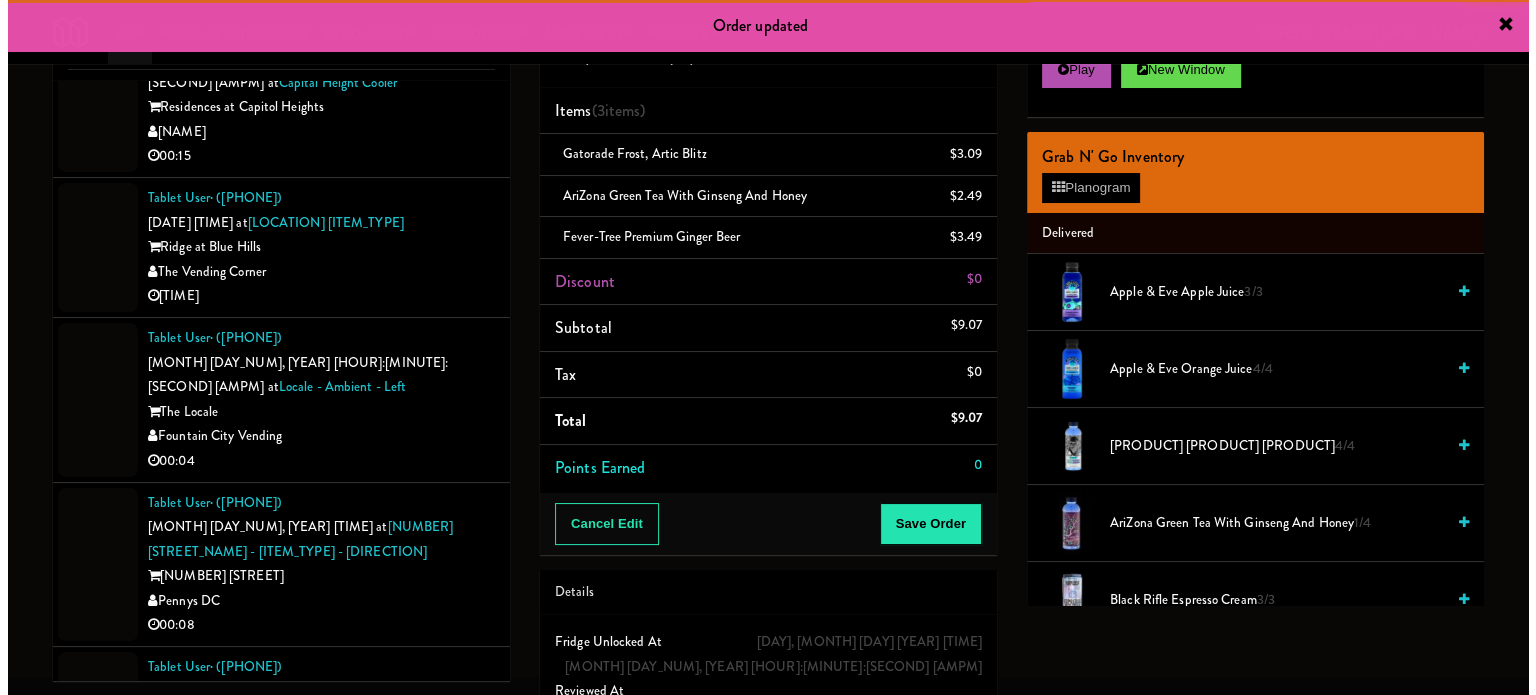 scroll, scrollTop: 0, scrollLeft: 0, axis: both 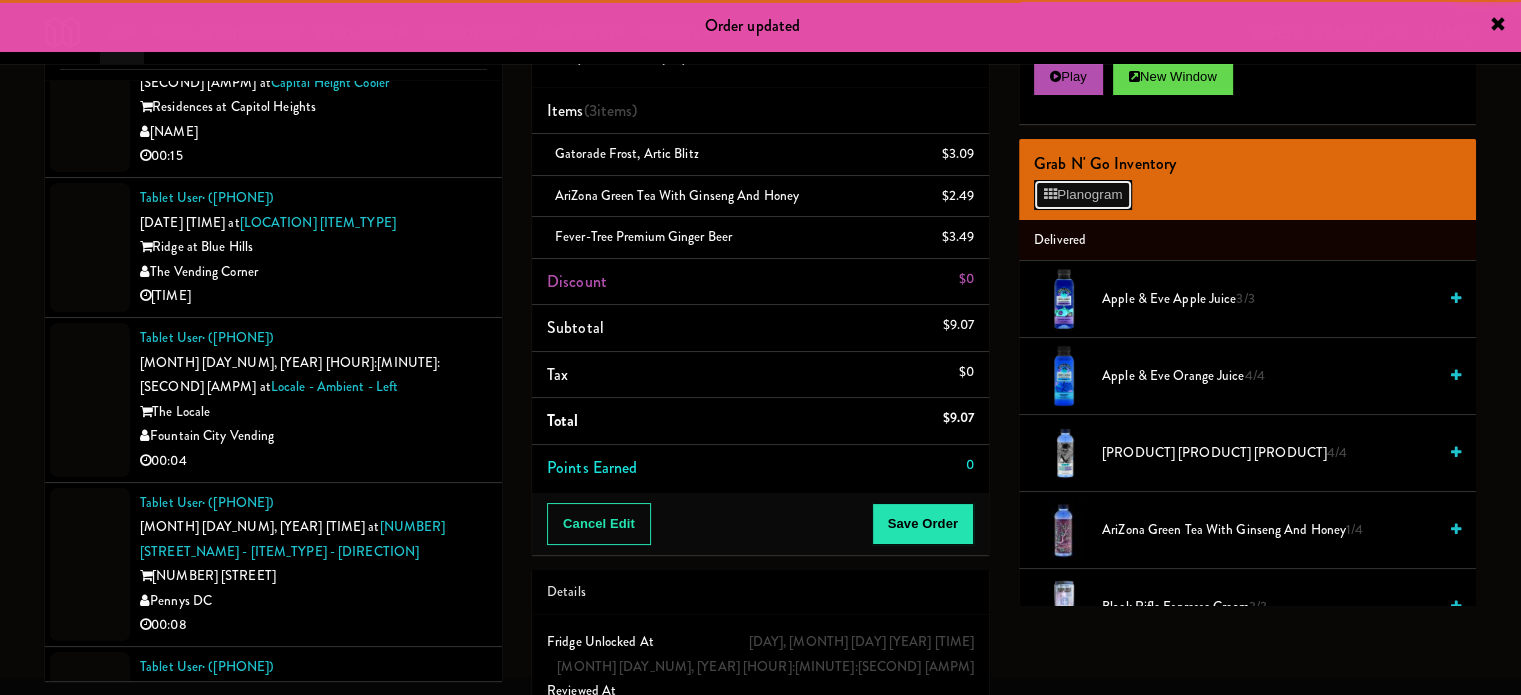 click on "Planogram" at bounding box center [1083, 195] 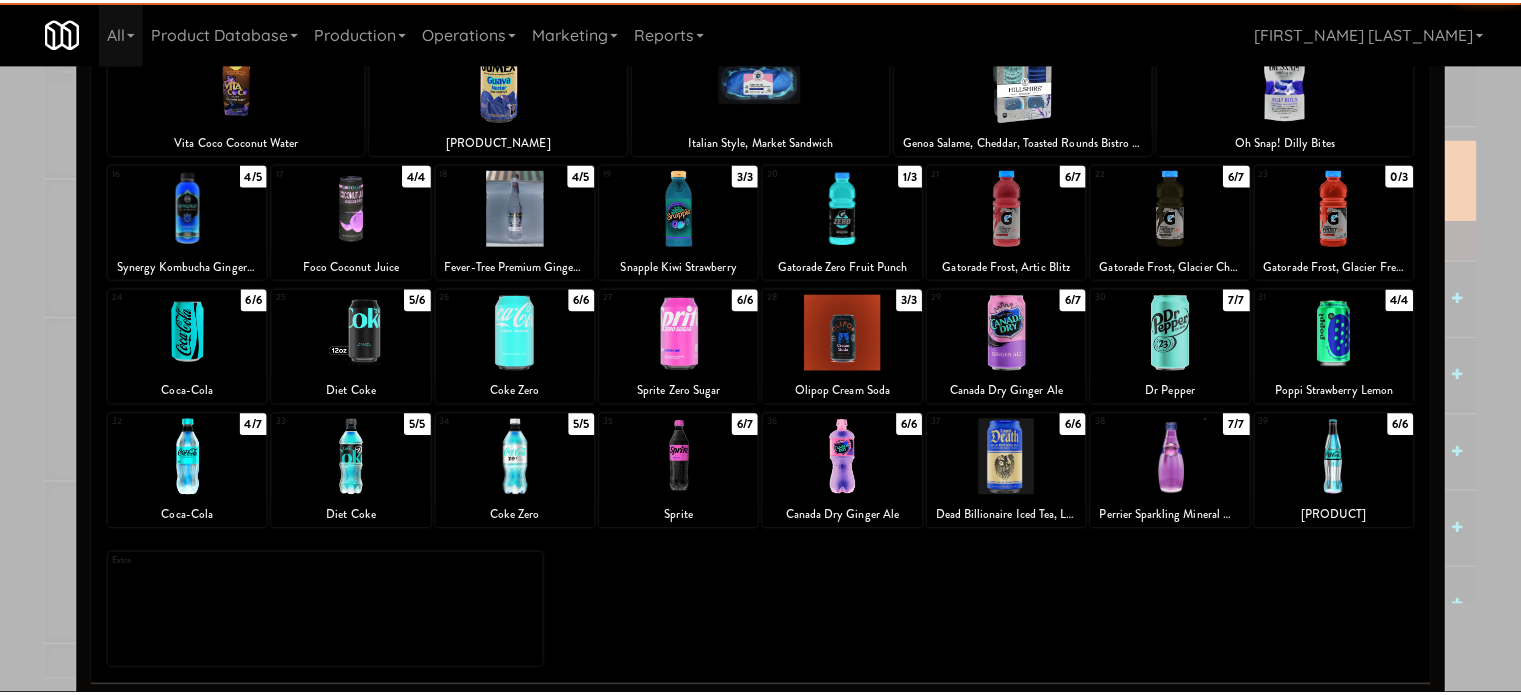 scroll, scrollTop: 286, scrollLeft: 0, axis: vertical 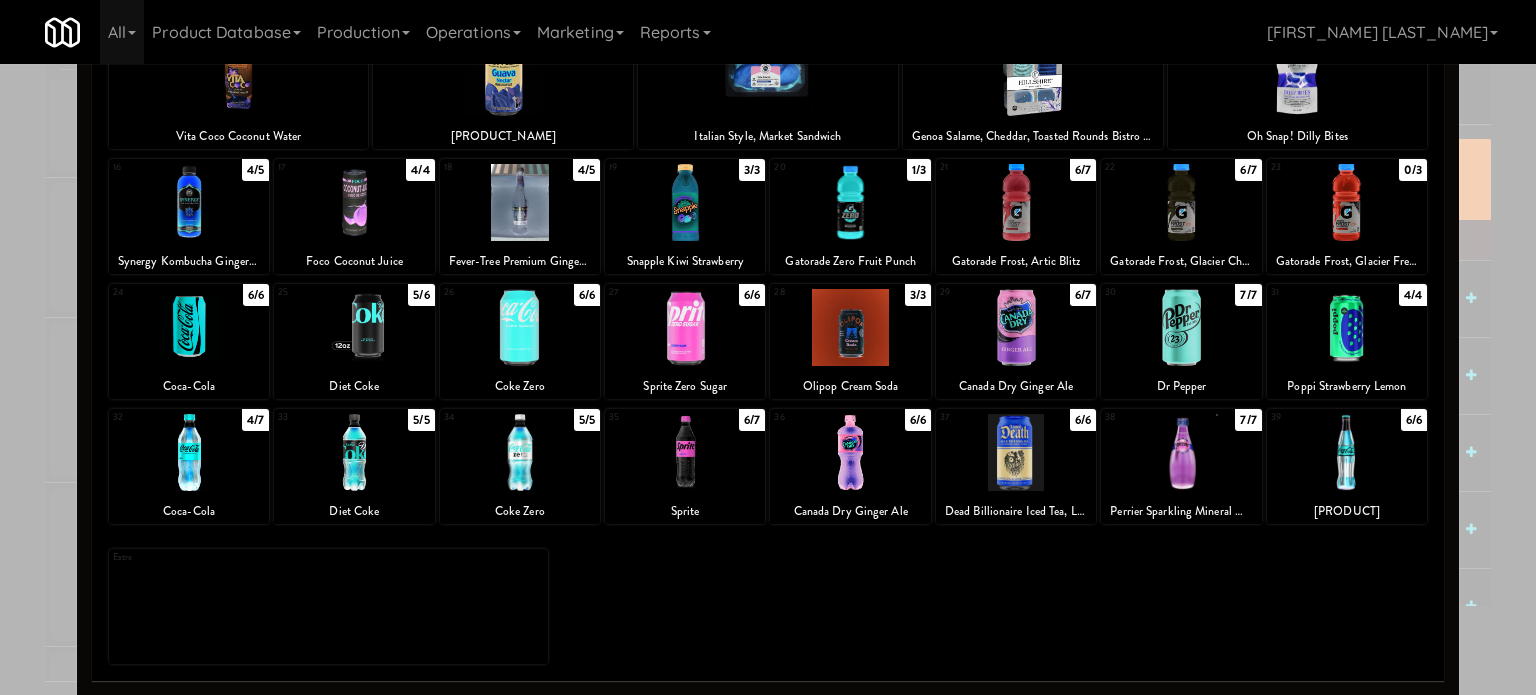 click at bounding box center [768, 347] 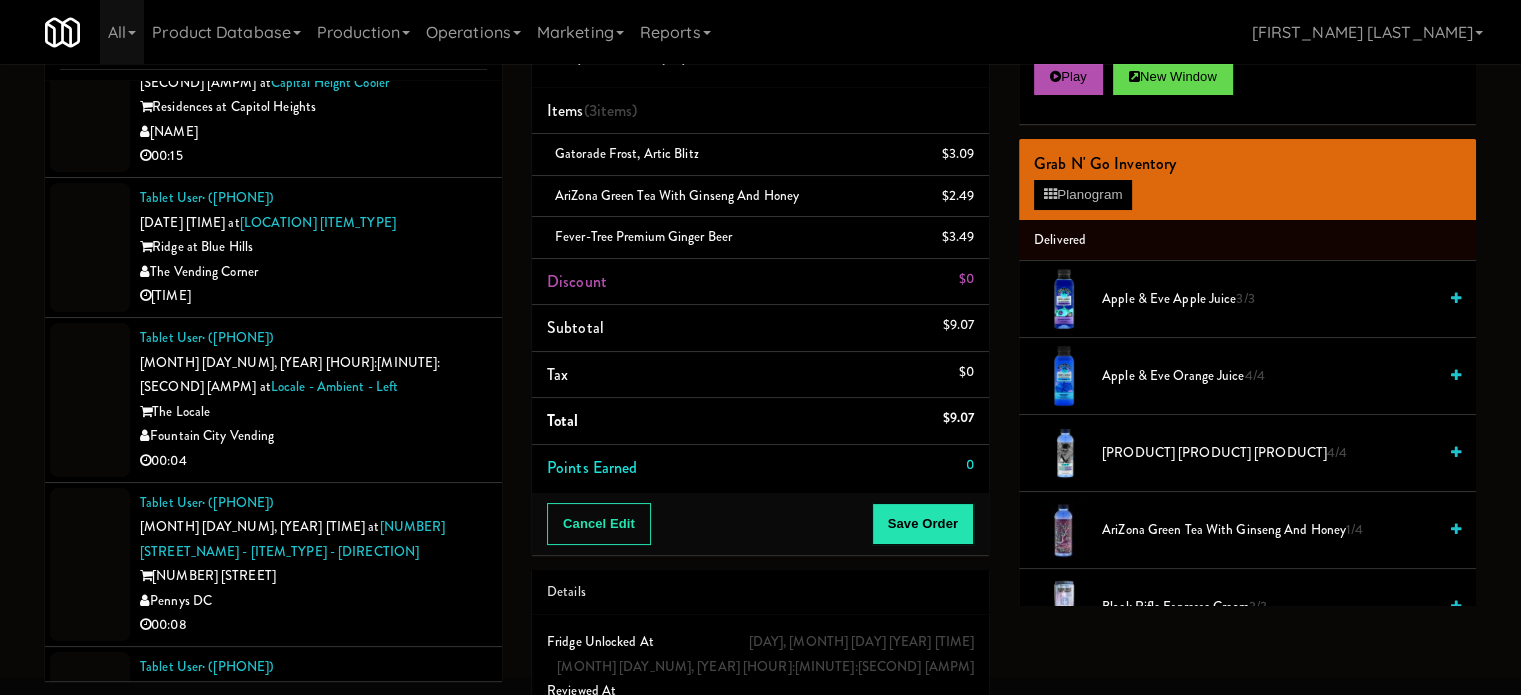 click on "Tablet User  · (513) 376-0420 Aug 2, 2025 8:59:10 PM at  HaNoBe 6211 - w/ Gym  HaNoBe Apartments  Cincy Micro Markets  00:29" at bounding box center [313, 716] 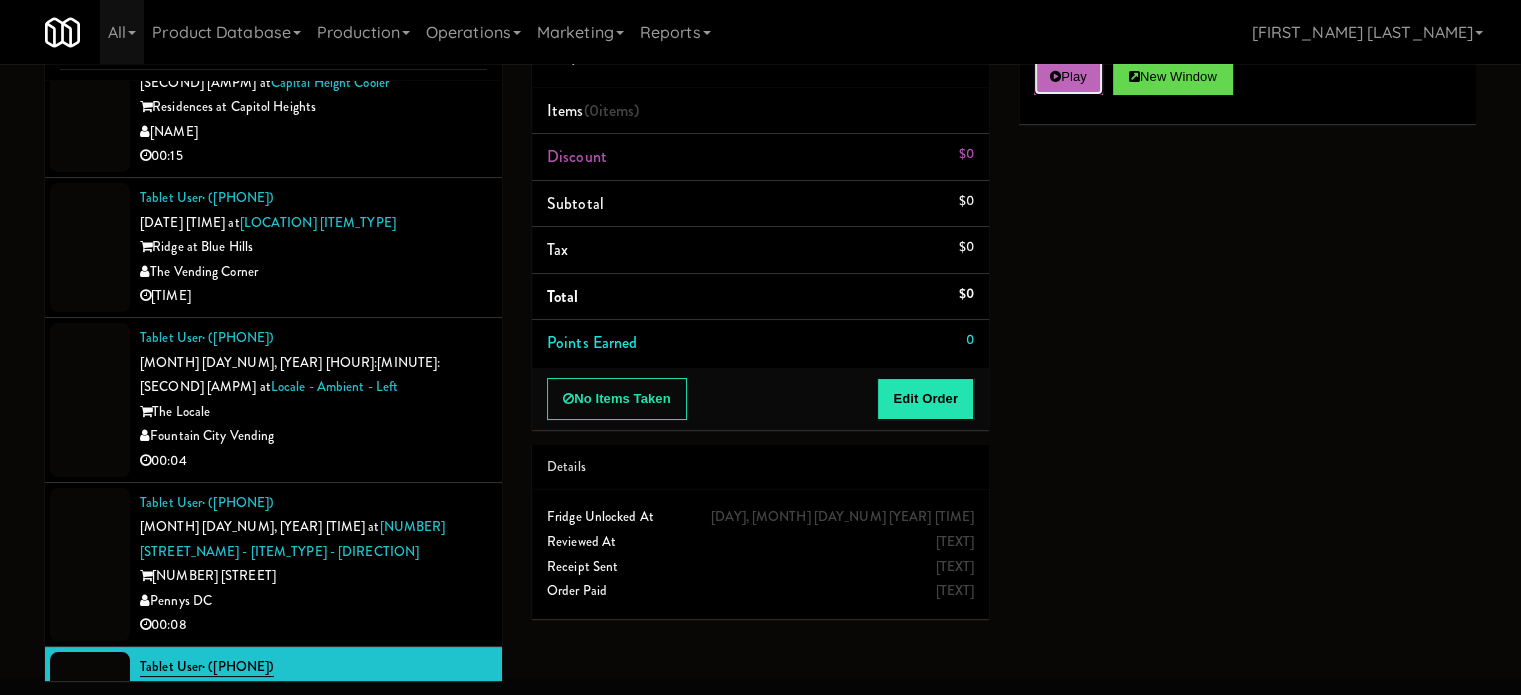 click on "Play" at bounding box center (1068, 77) 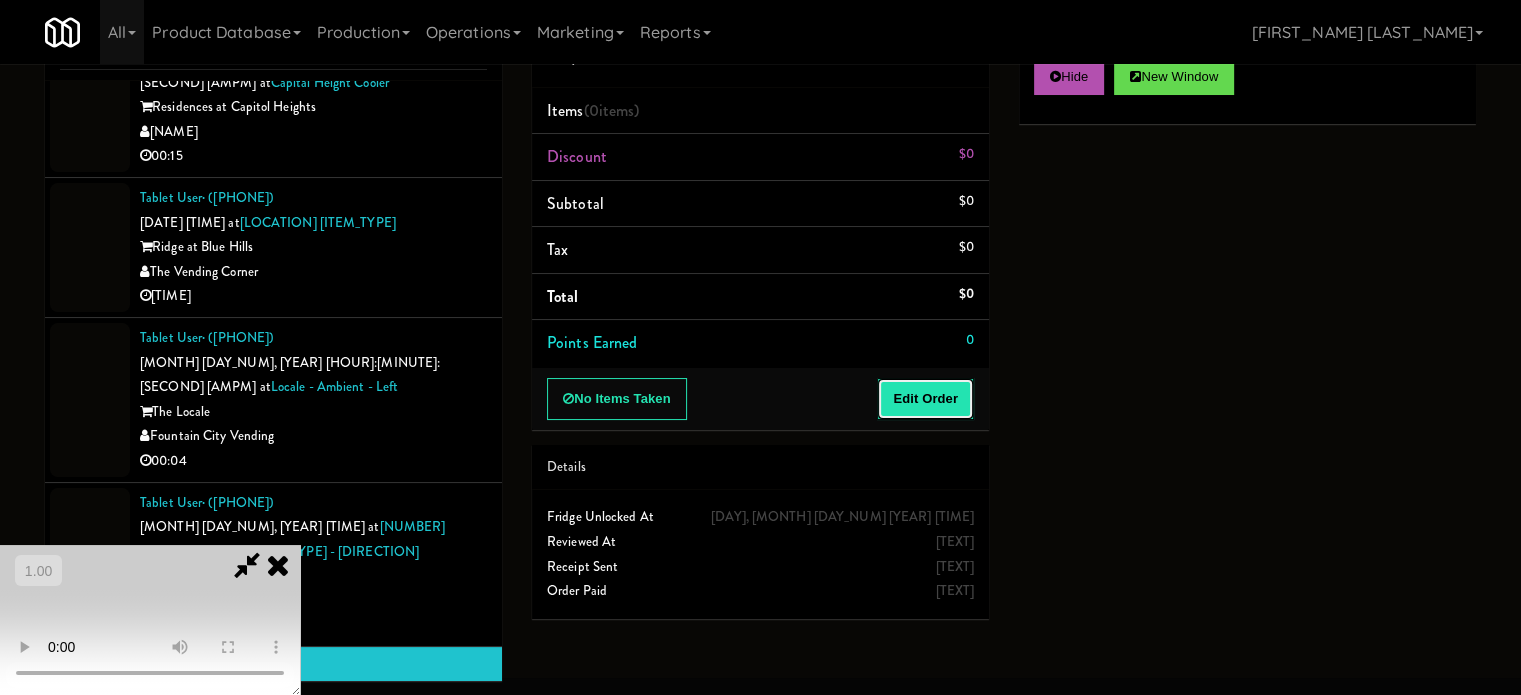click on "Edit Order" at bounding box center (925, 399) 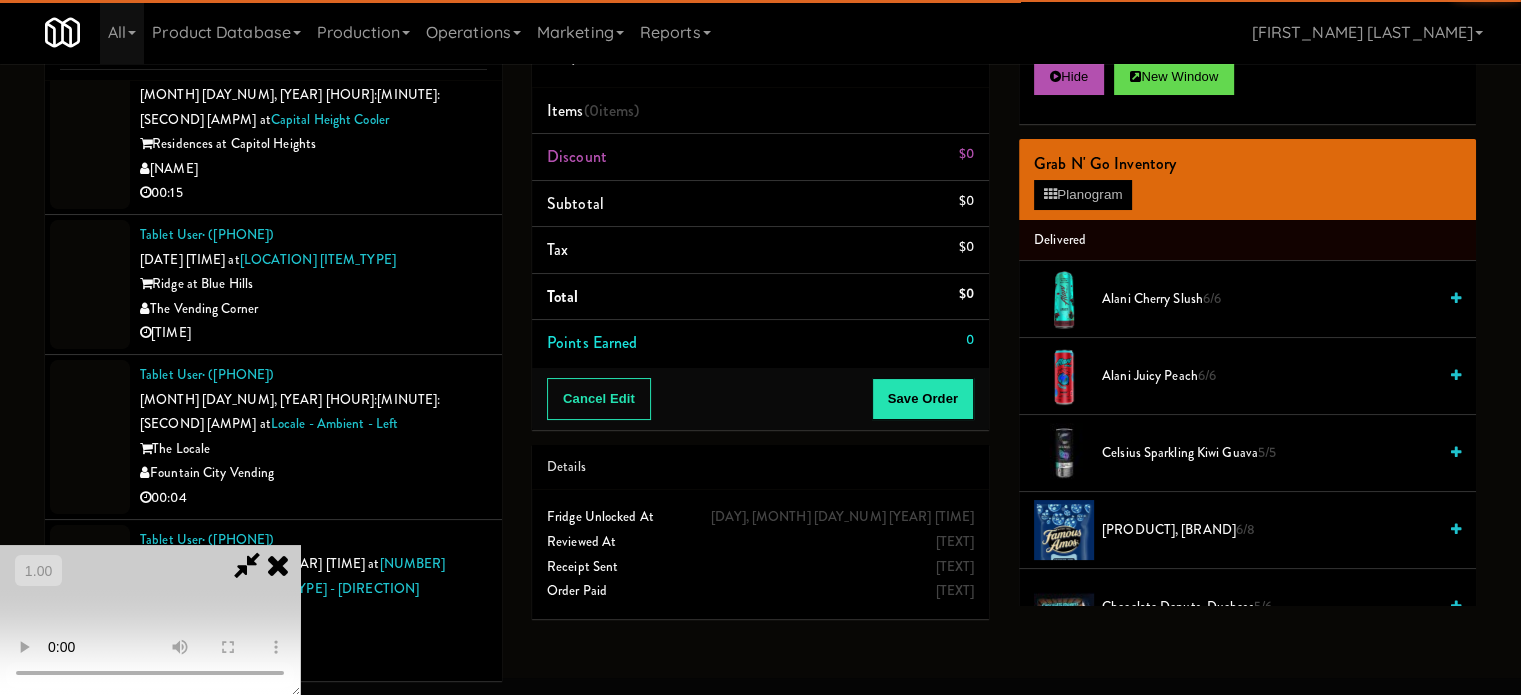 scroll, scrollTop: 10760, scrollLeft: 0, axis: vertical 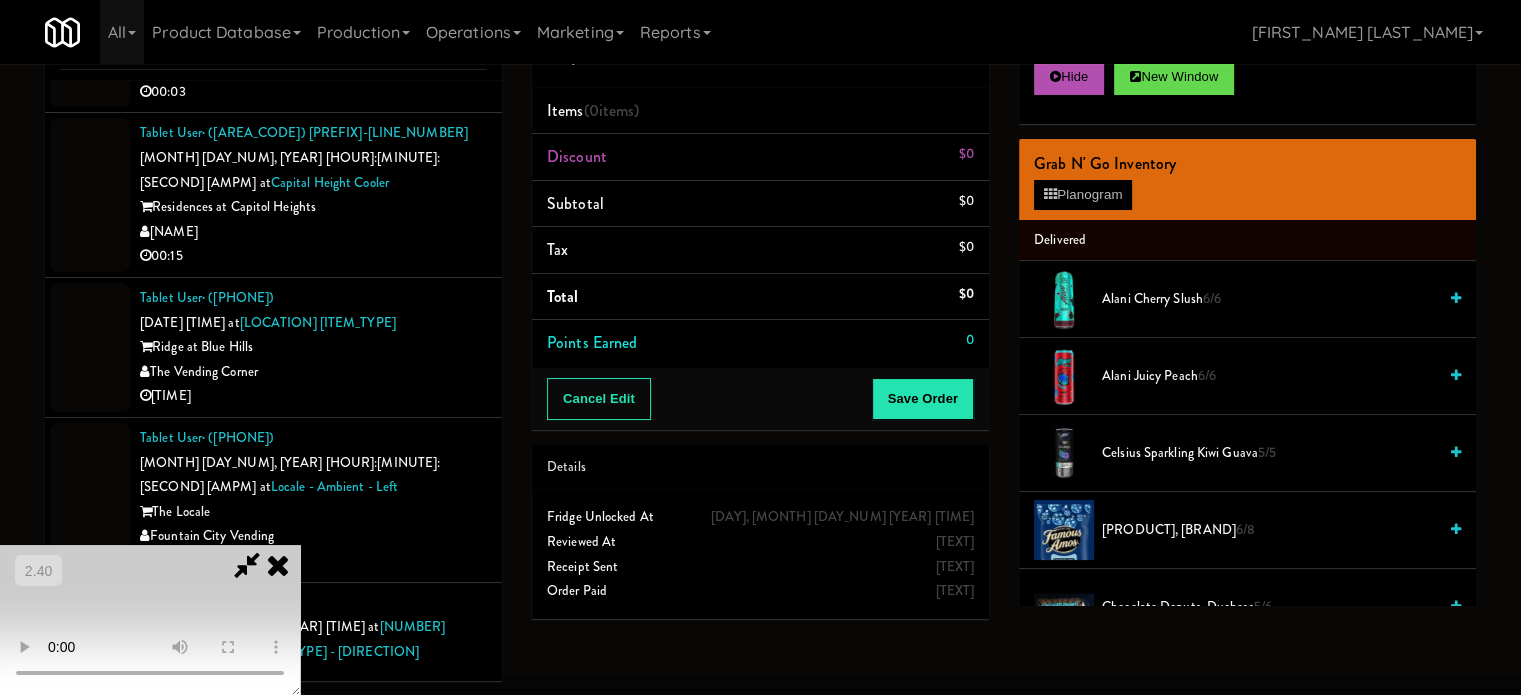 click at bounding box center (150, 620) 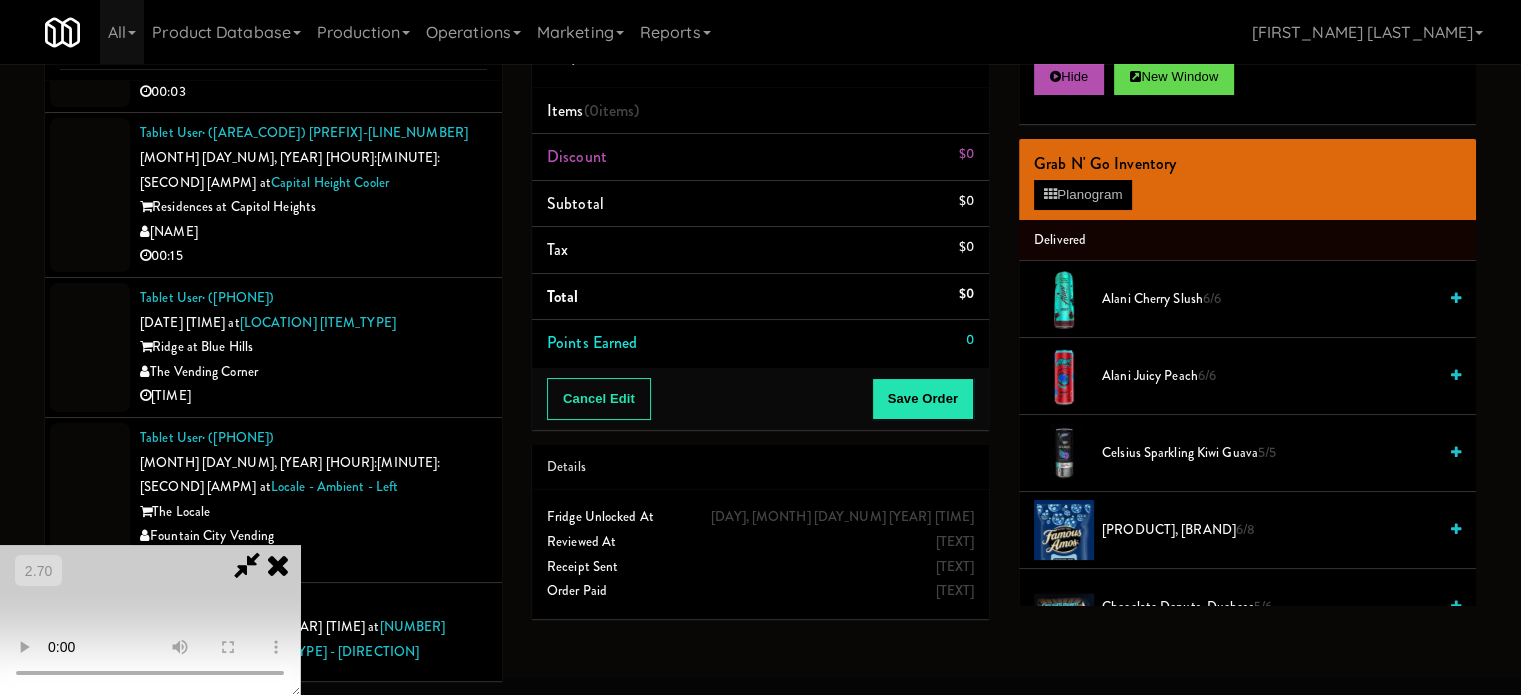 click at bounding box center [150, 620] 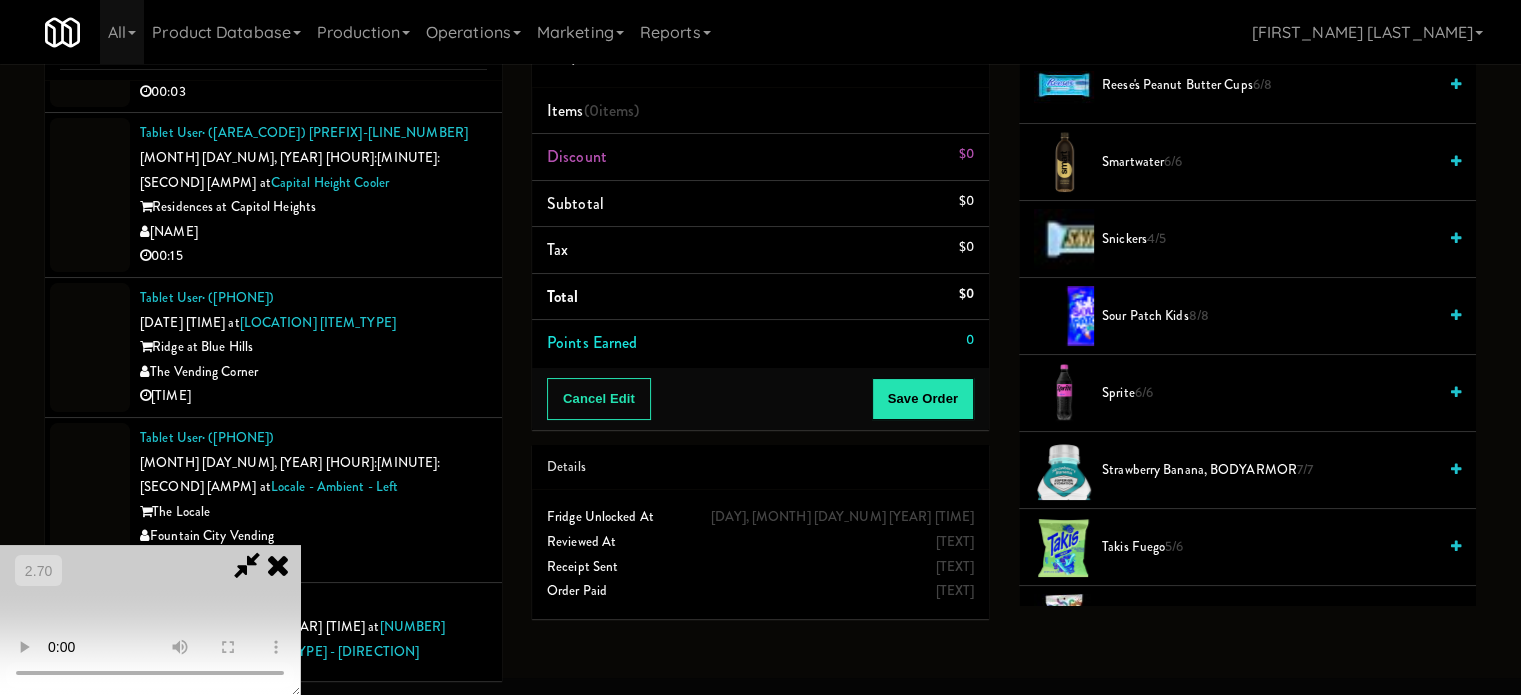 scroll, scrollTop: 2500, scrollLeft: 0, axis: vertical 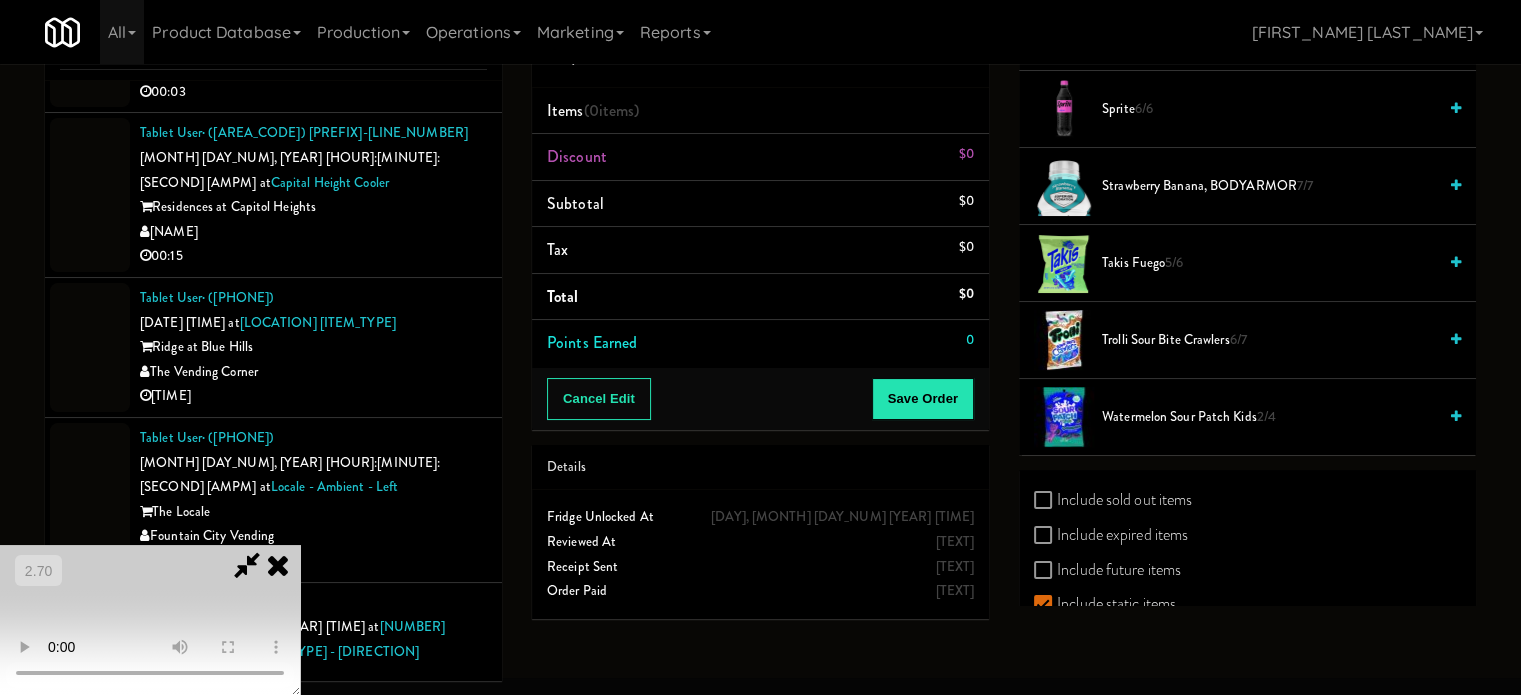 click on "Takis Fuego  5/6" at bounding box center (1269, 263) 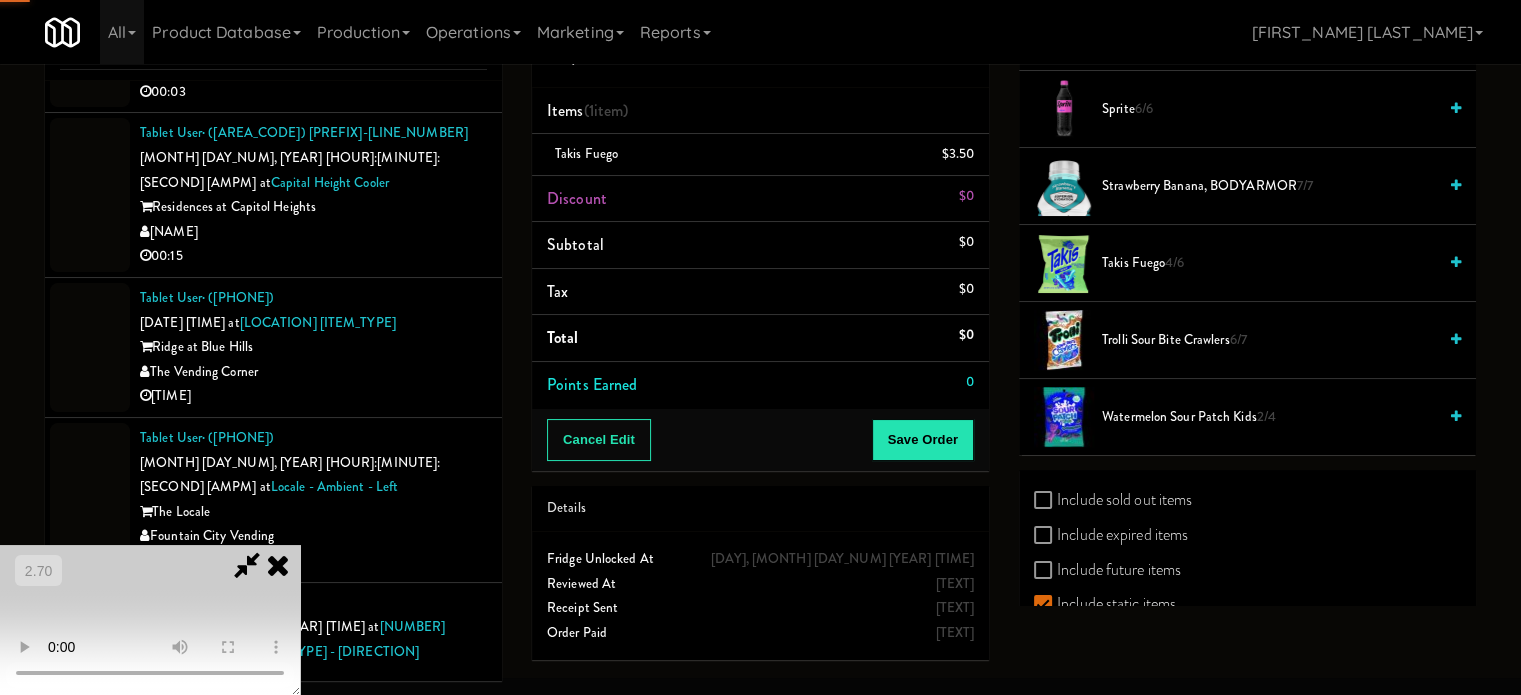 click at bounding box center [150, 620] 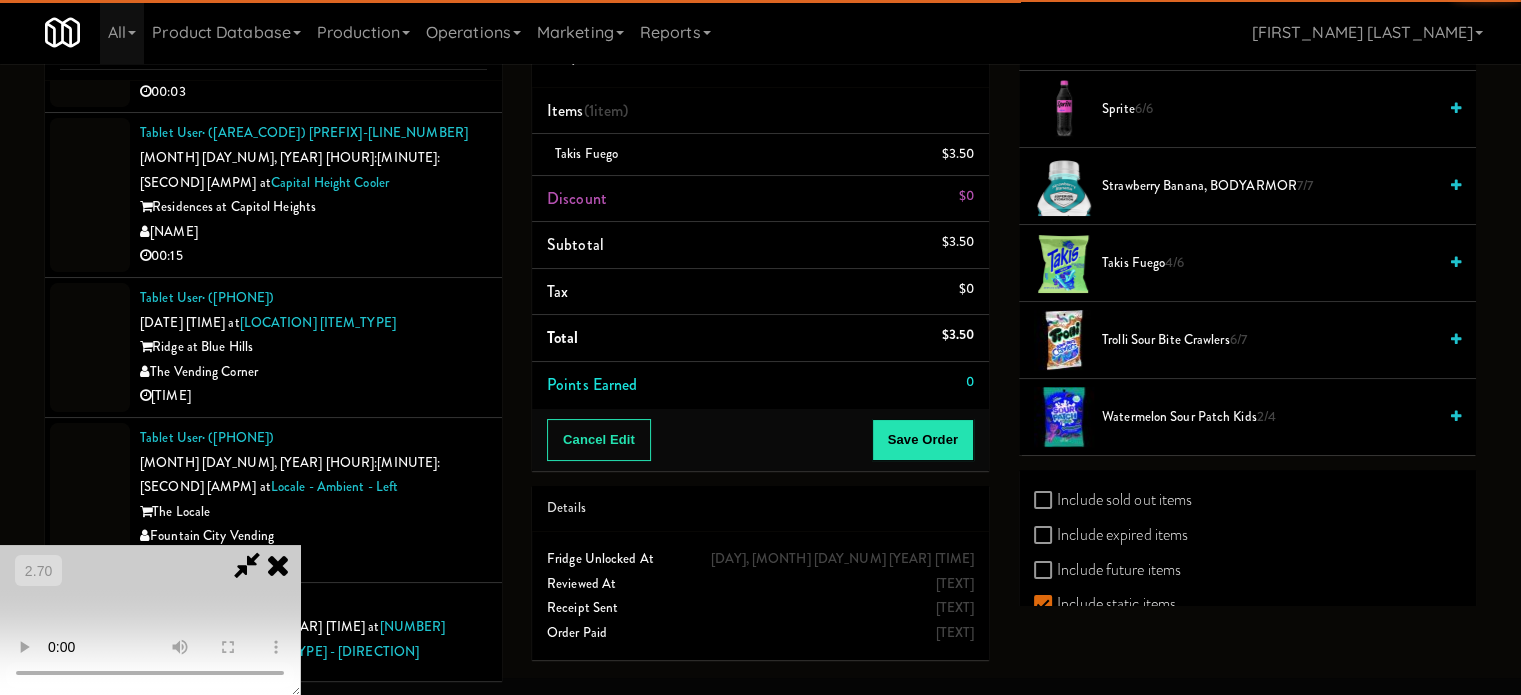 click at bounding box center [150, 620] 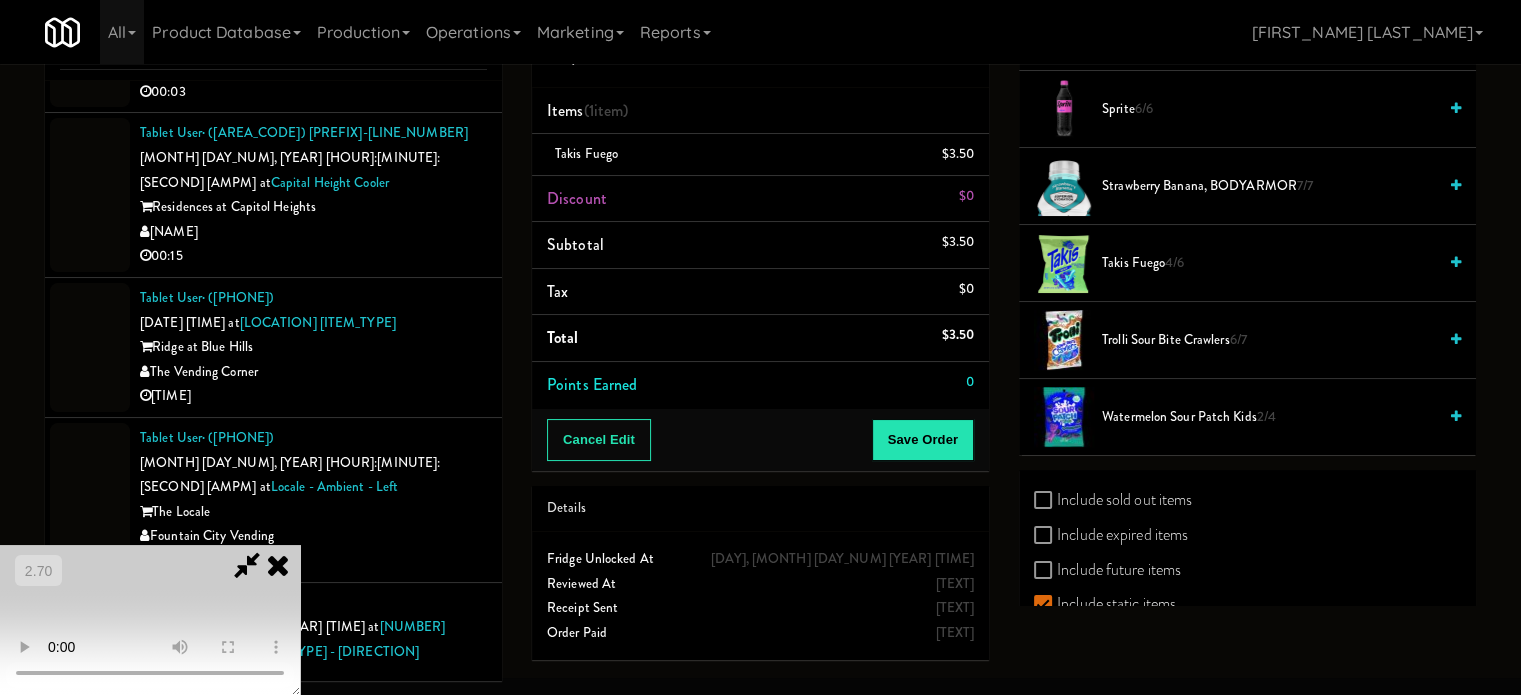 click at bounding box center (150, 620) 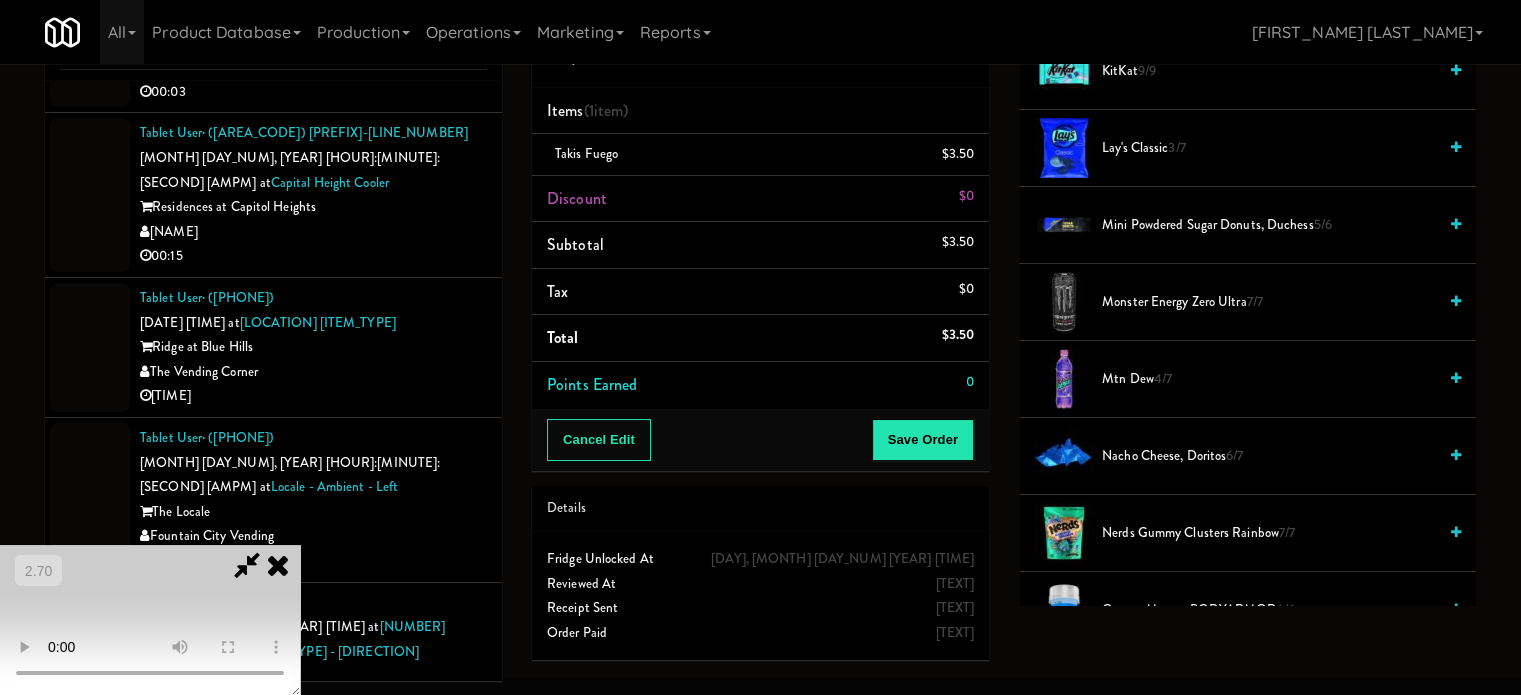 scroll, scrollTop: 1300, scrollLeft: 0, axis: vertical 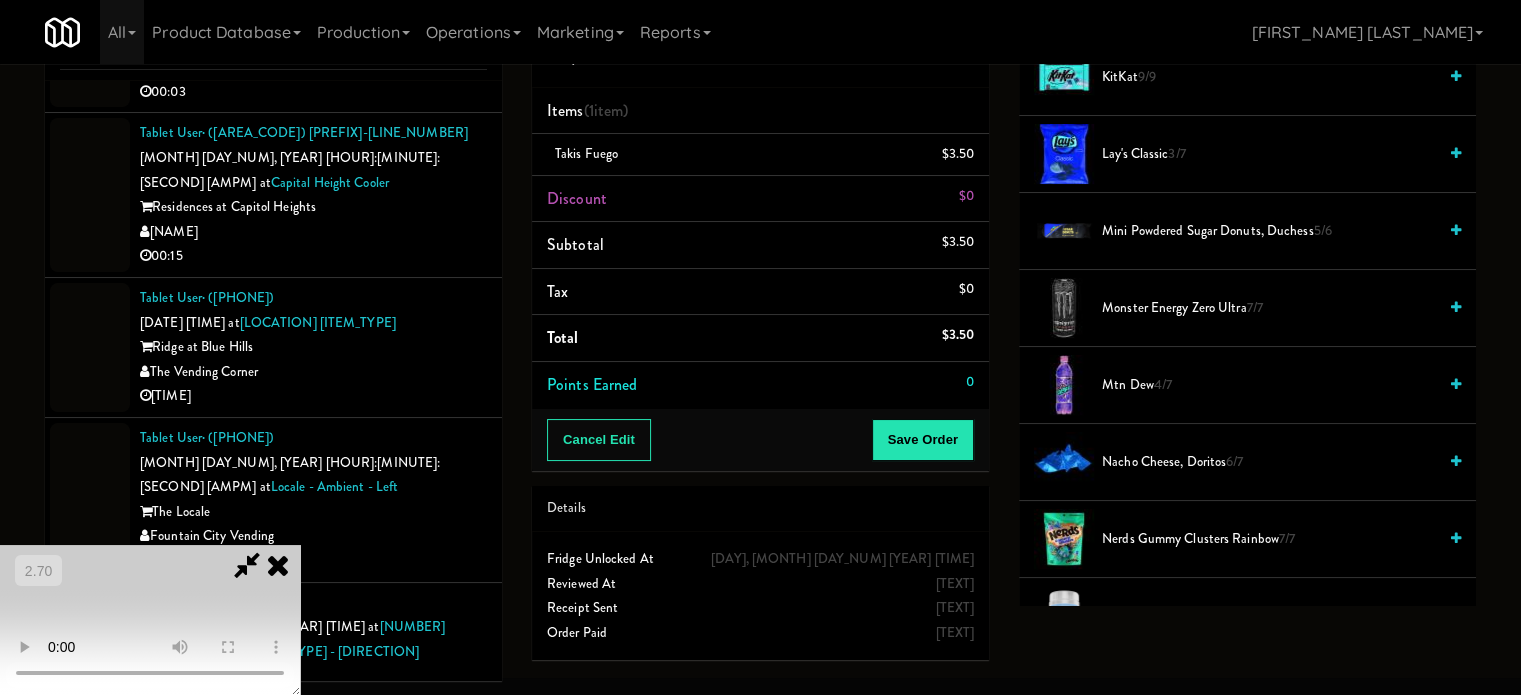click on "Mtn Dew  4/7" at bounding box center (1269, 385) 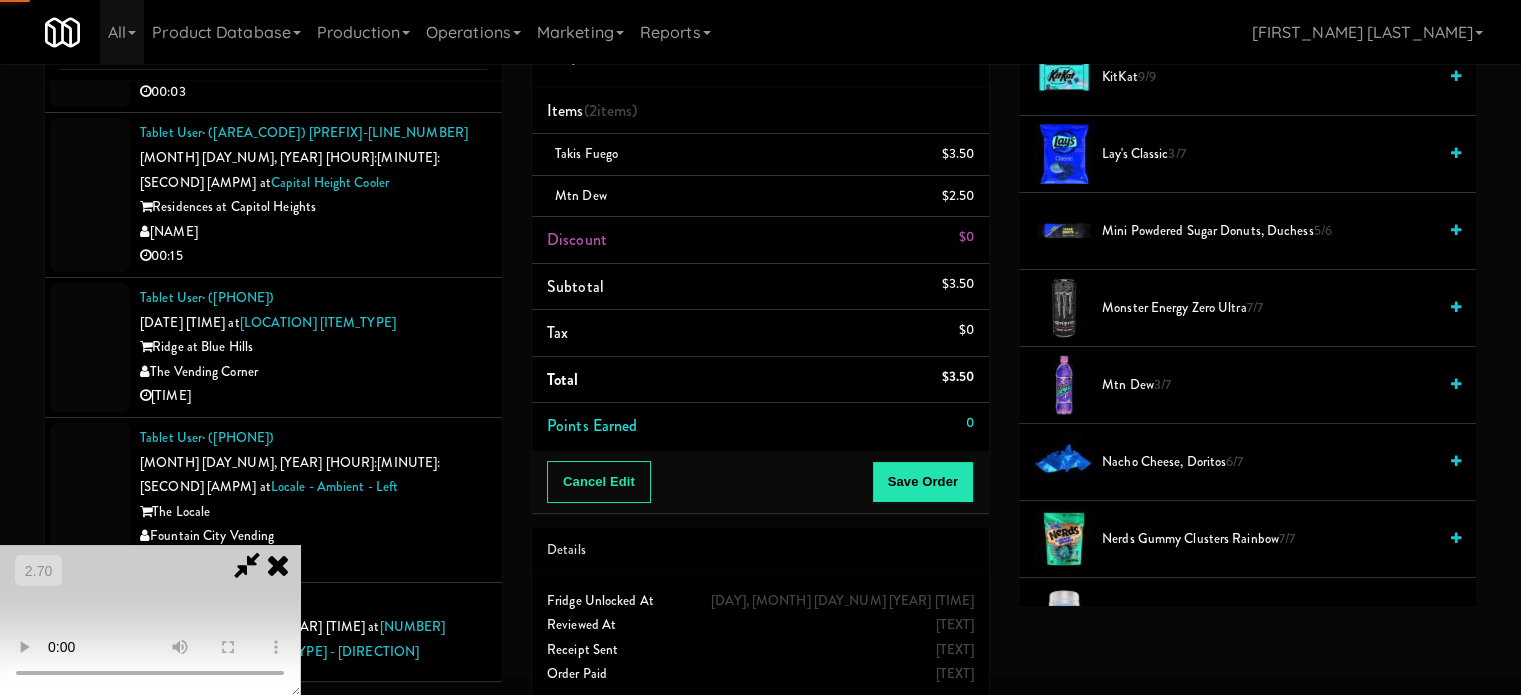 click at bounding box center (150, 620) 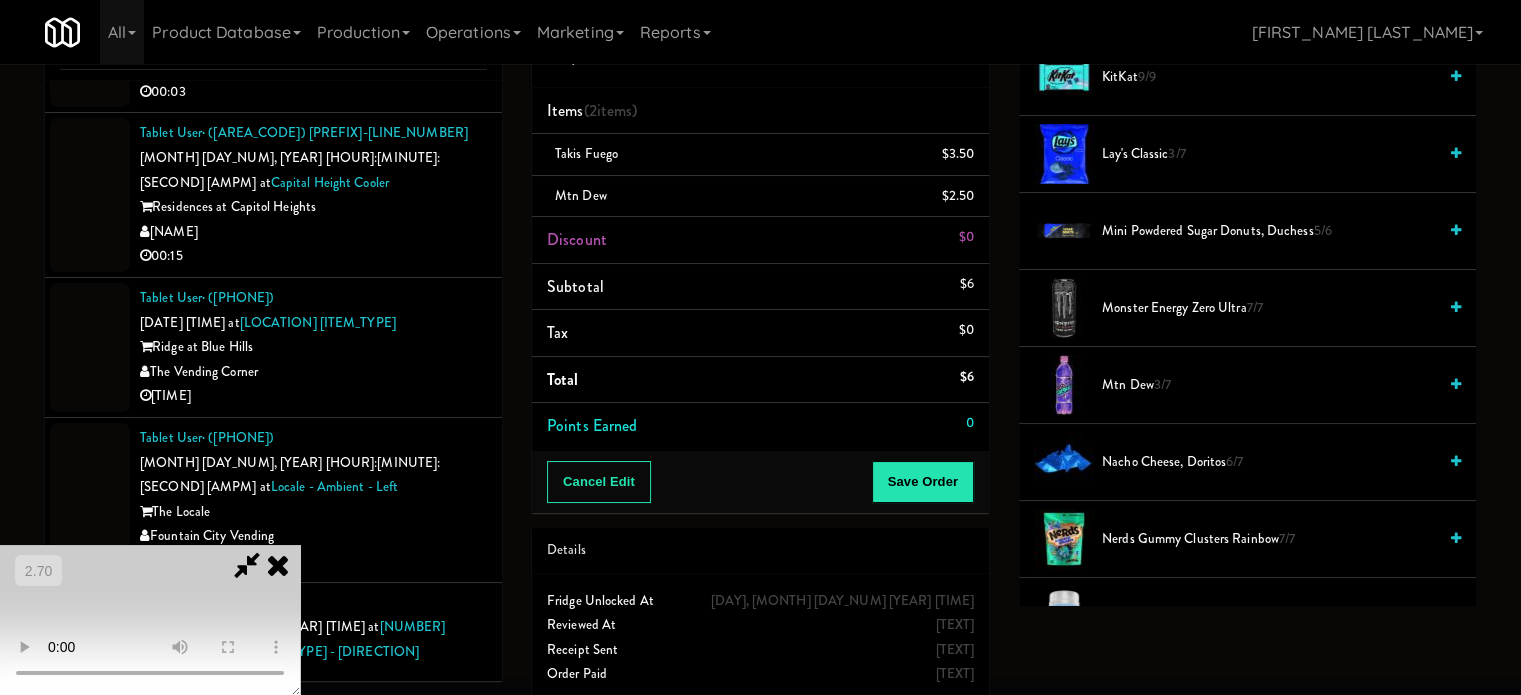 click at bounding box center [150, 620] 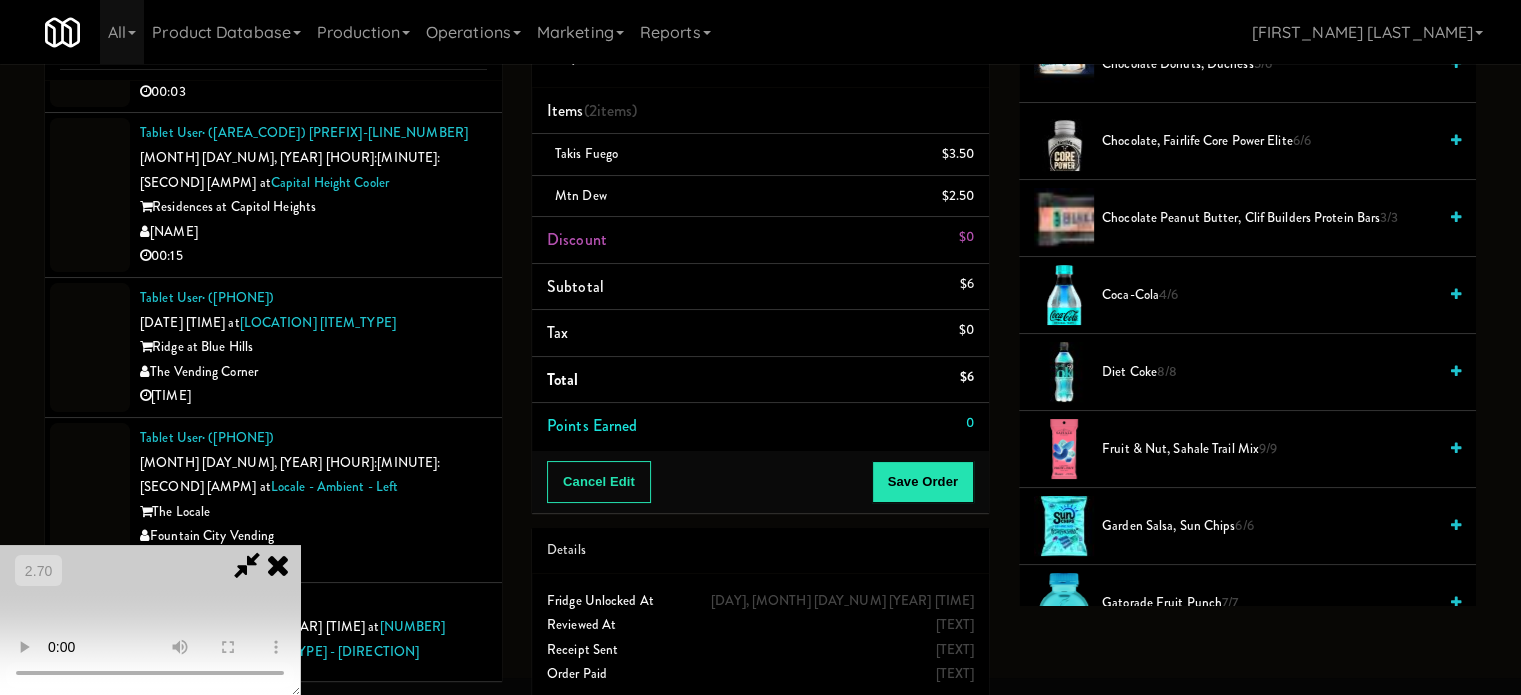 scroll, scrollTop: 600, scrollLeft: 0, axis: vertical 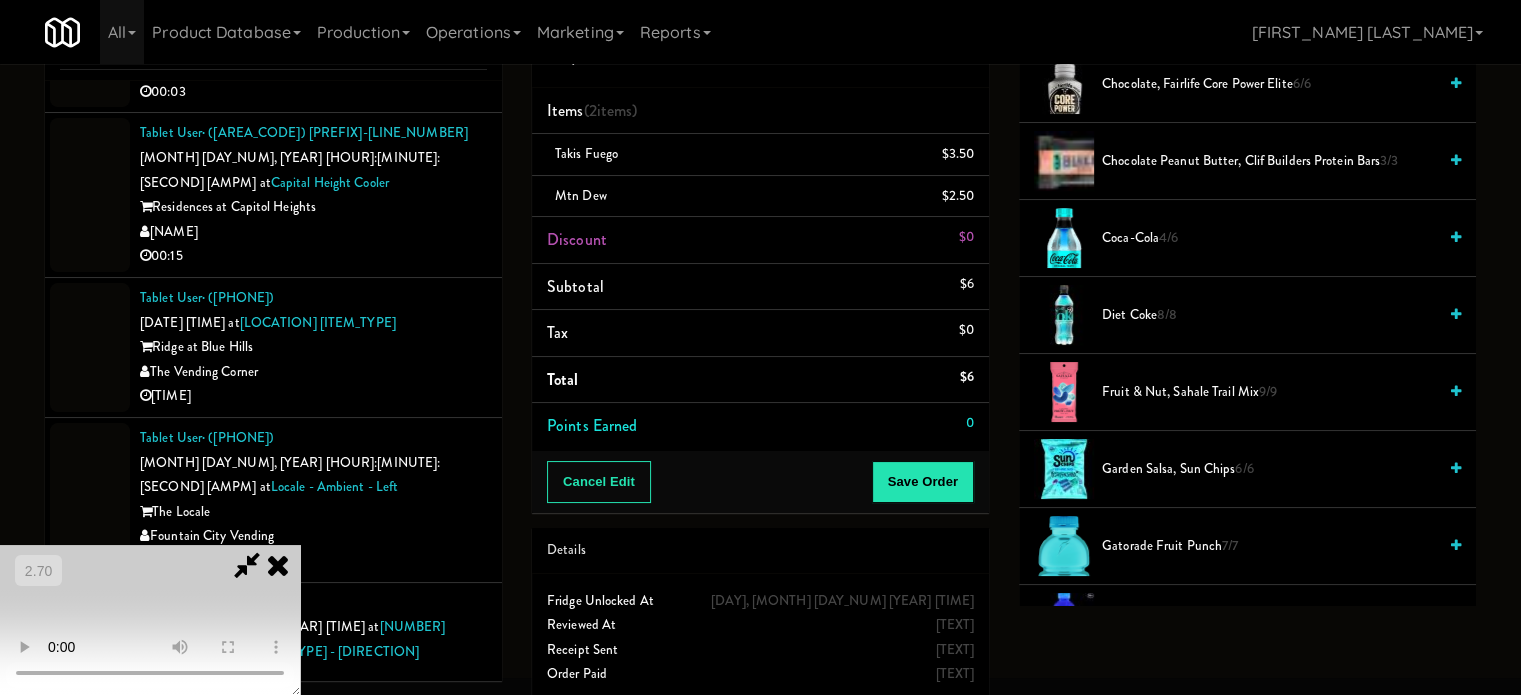 click on "8/8" at bounding box center [1167, 314] 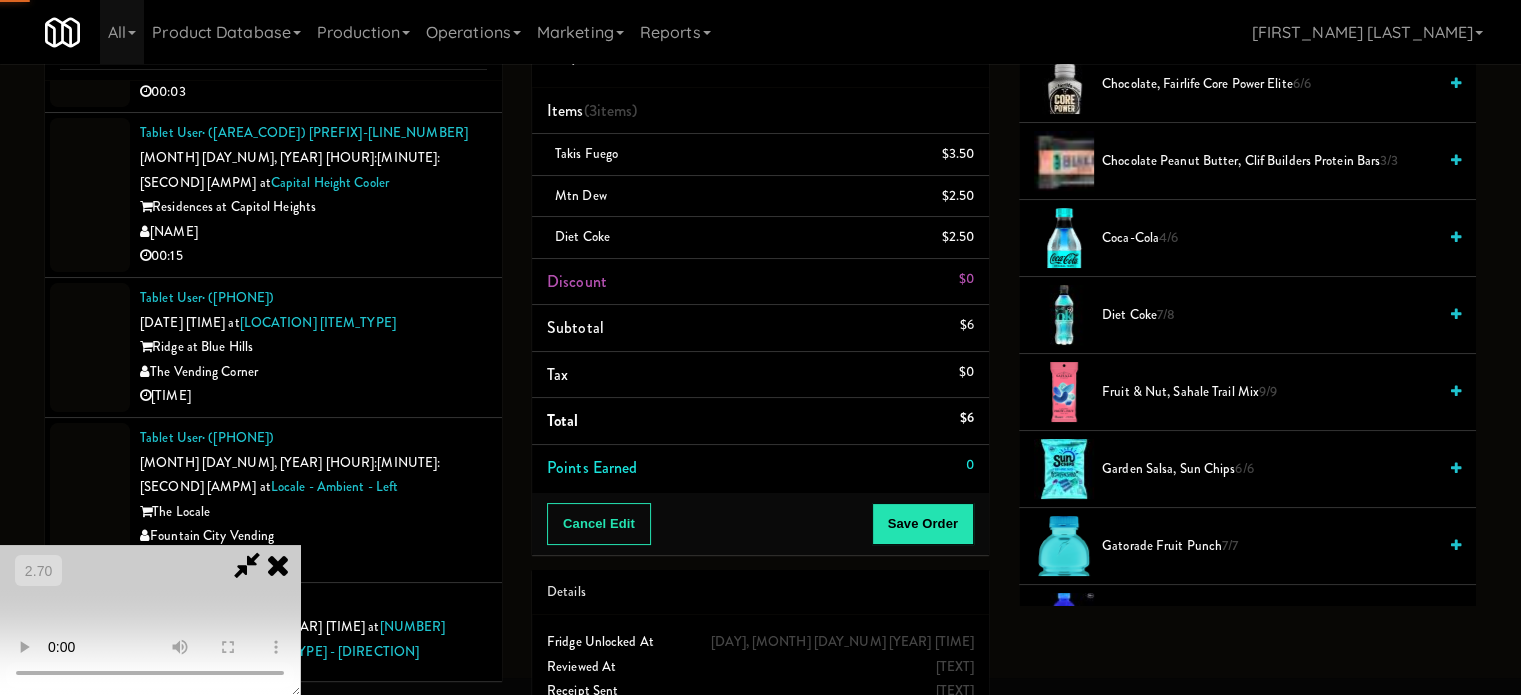 drag, startPoint x: 576, startPoint y: 397, endPoint x: 672, endPoint y: 423, distance: 99.458534 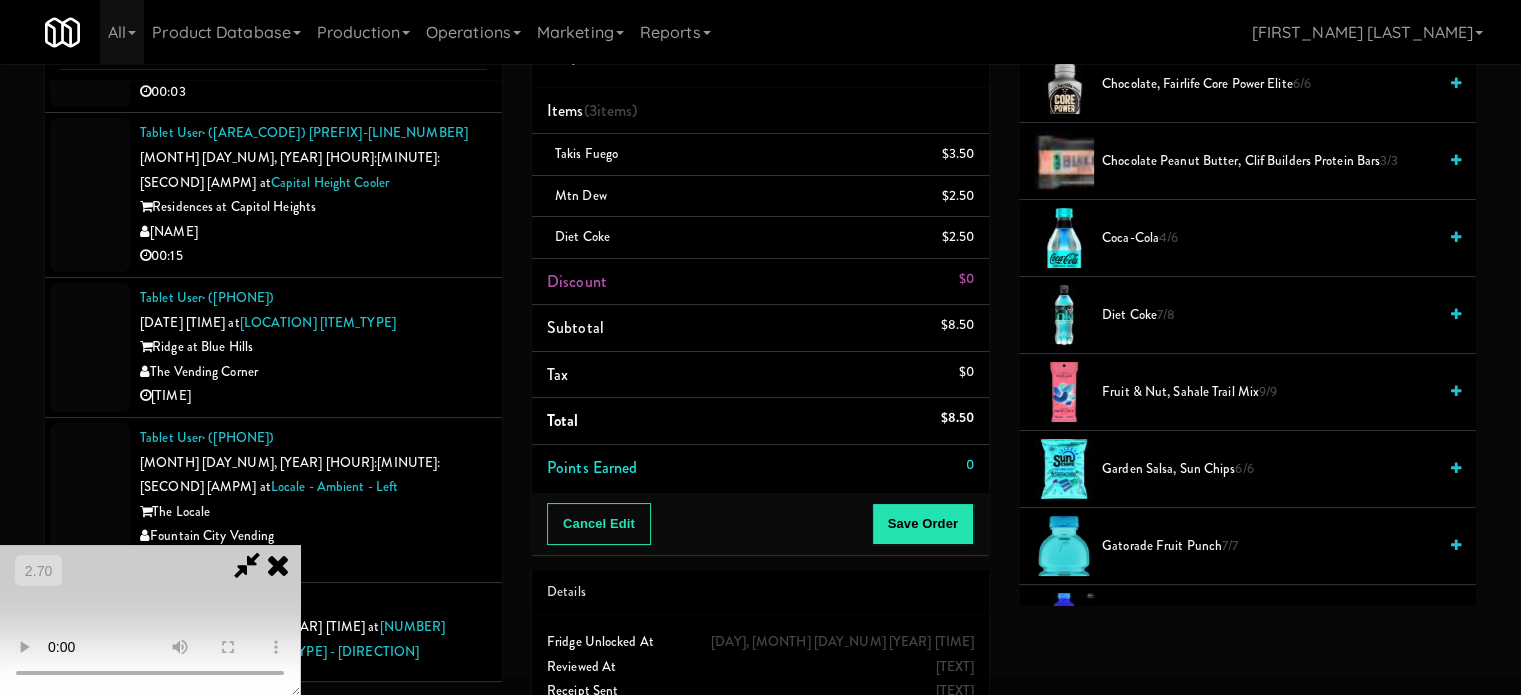 click at bounding box center [150, 620] 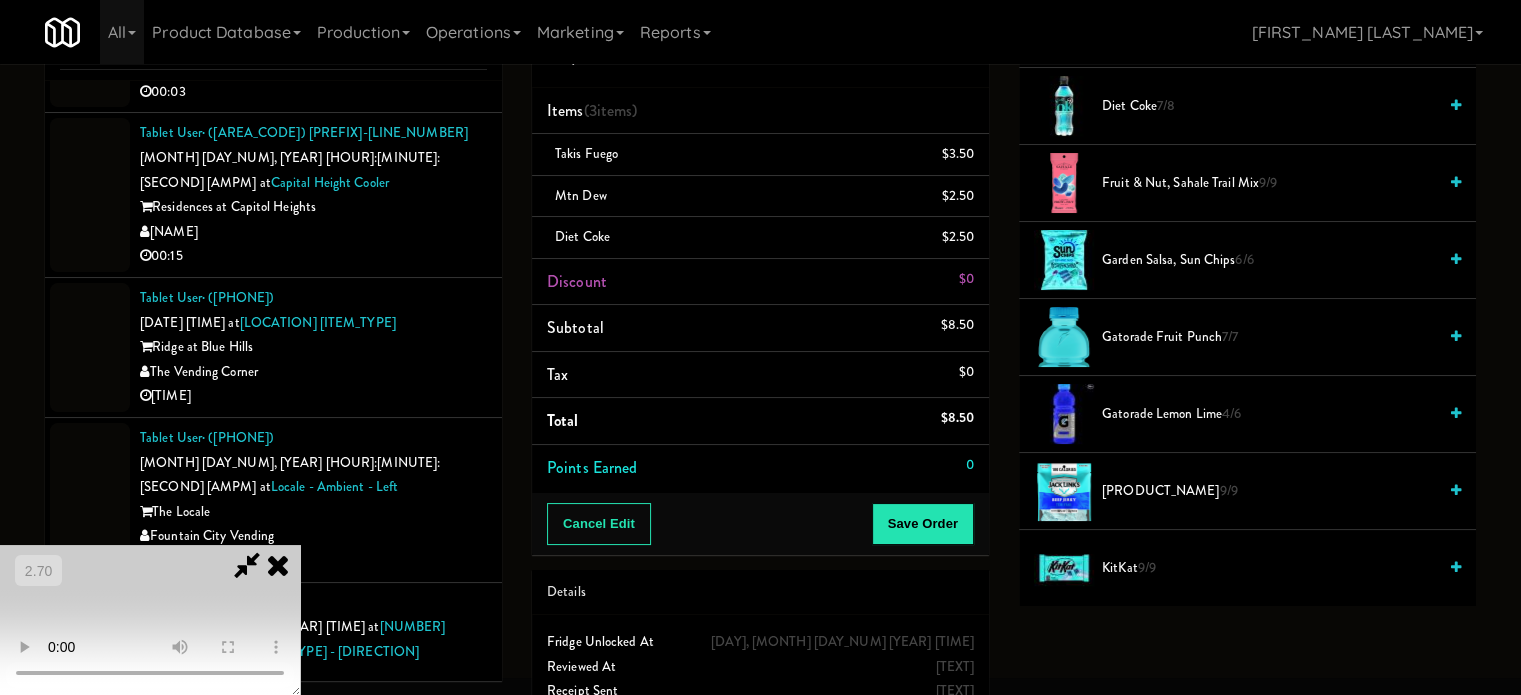 scroll, scrollTop: 800, scrollLeft: 0, axis: vertical 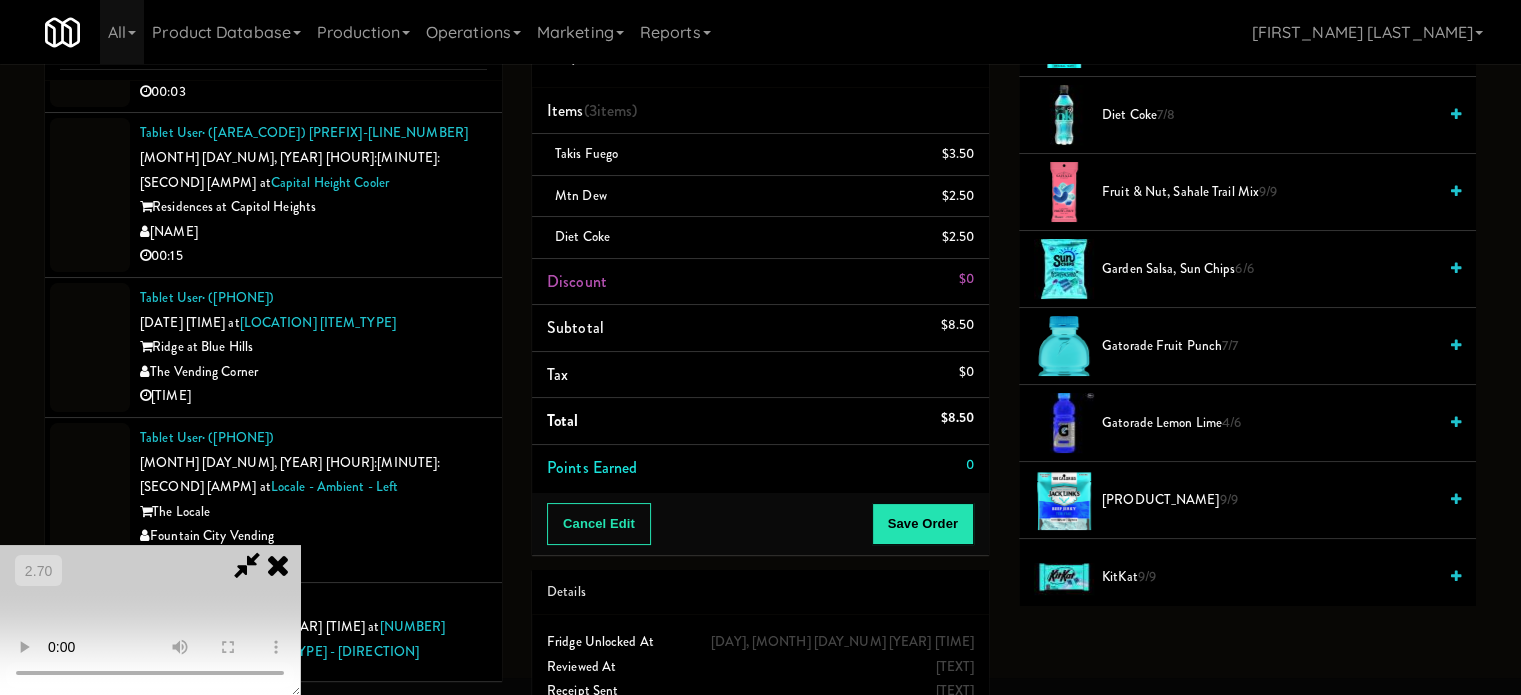 click on "Garden Salsa, Sun Chips  6/6" at bounding box center [1269, 269] 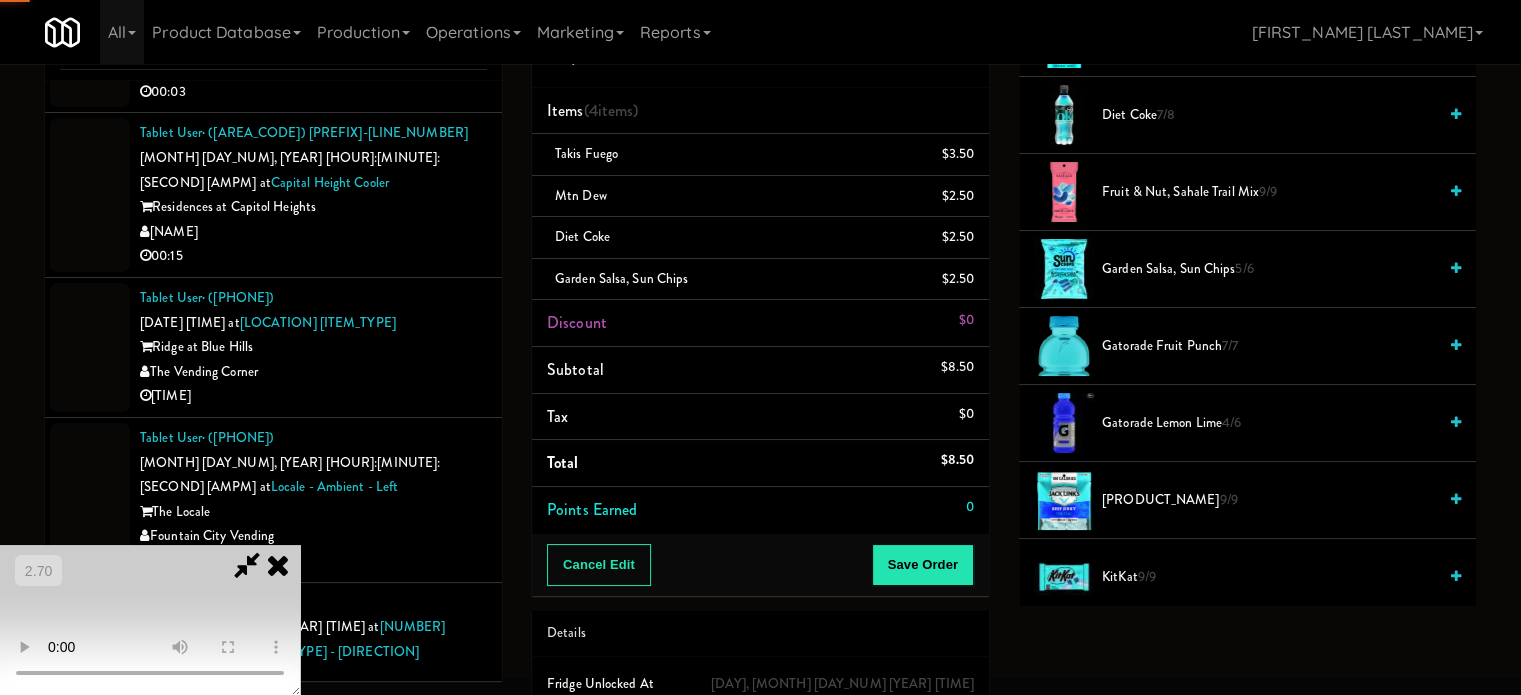 click at bounding box center (150, 620) 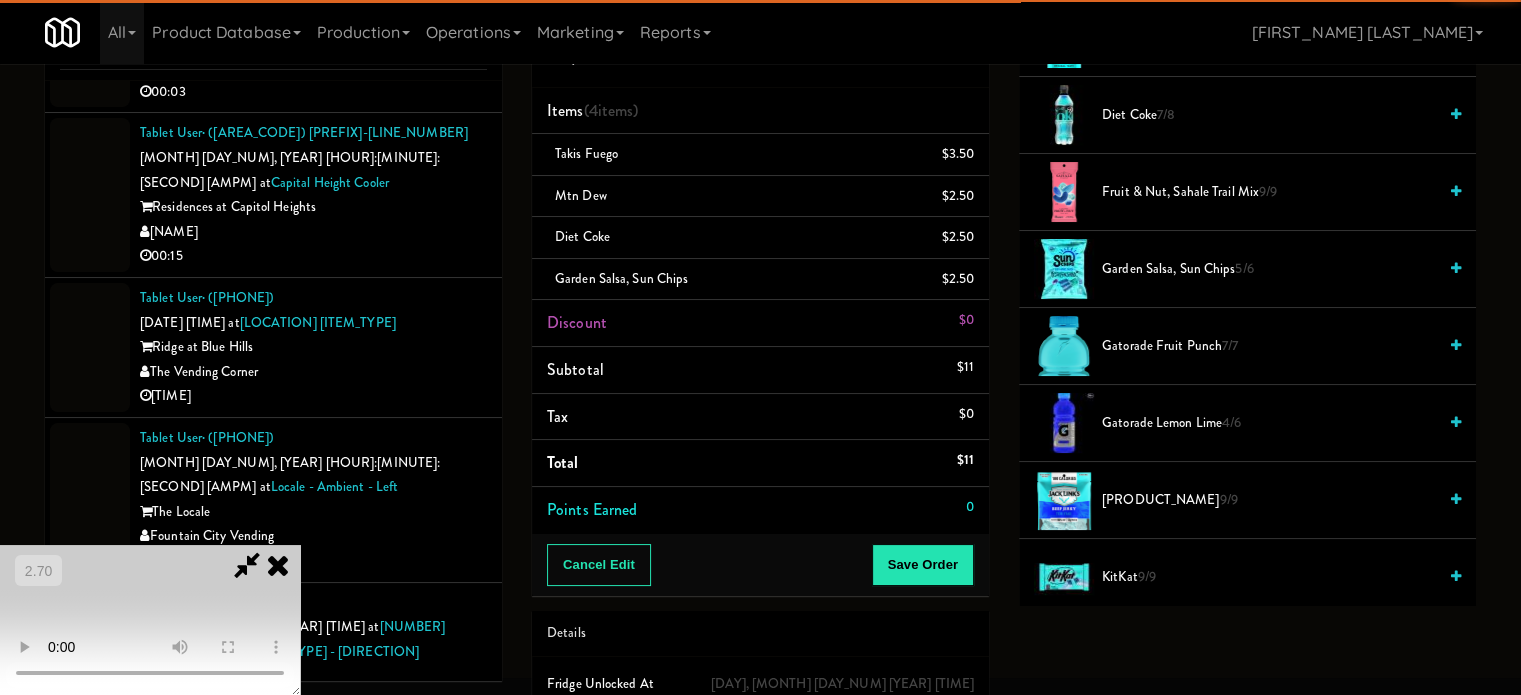 click at bounding box center (150, 620) 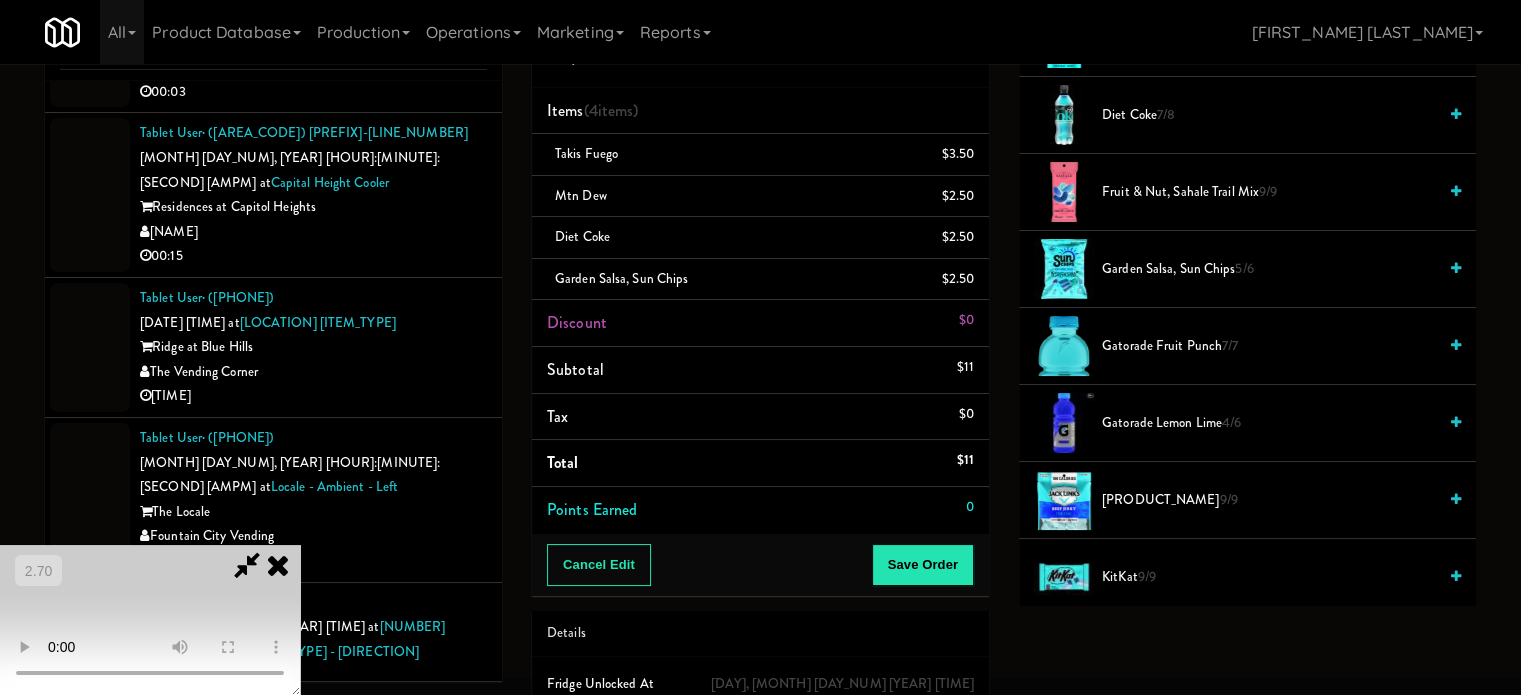 click at bounding box center (150, 620) 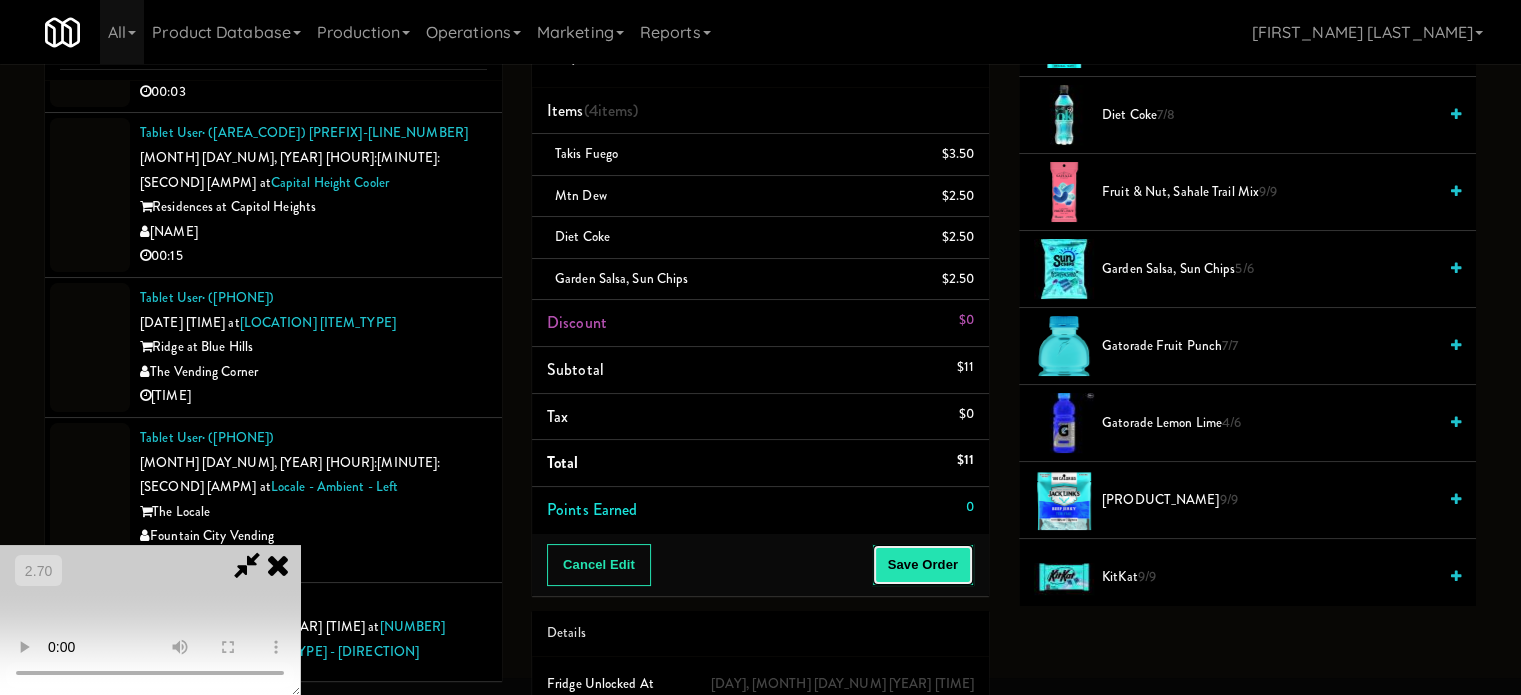 click on "Save Order" at bounding box center [923, 565] 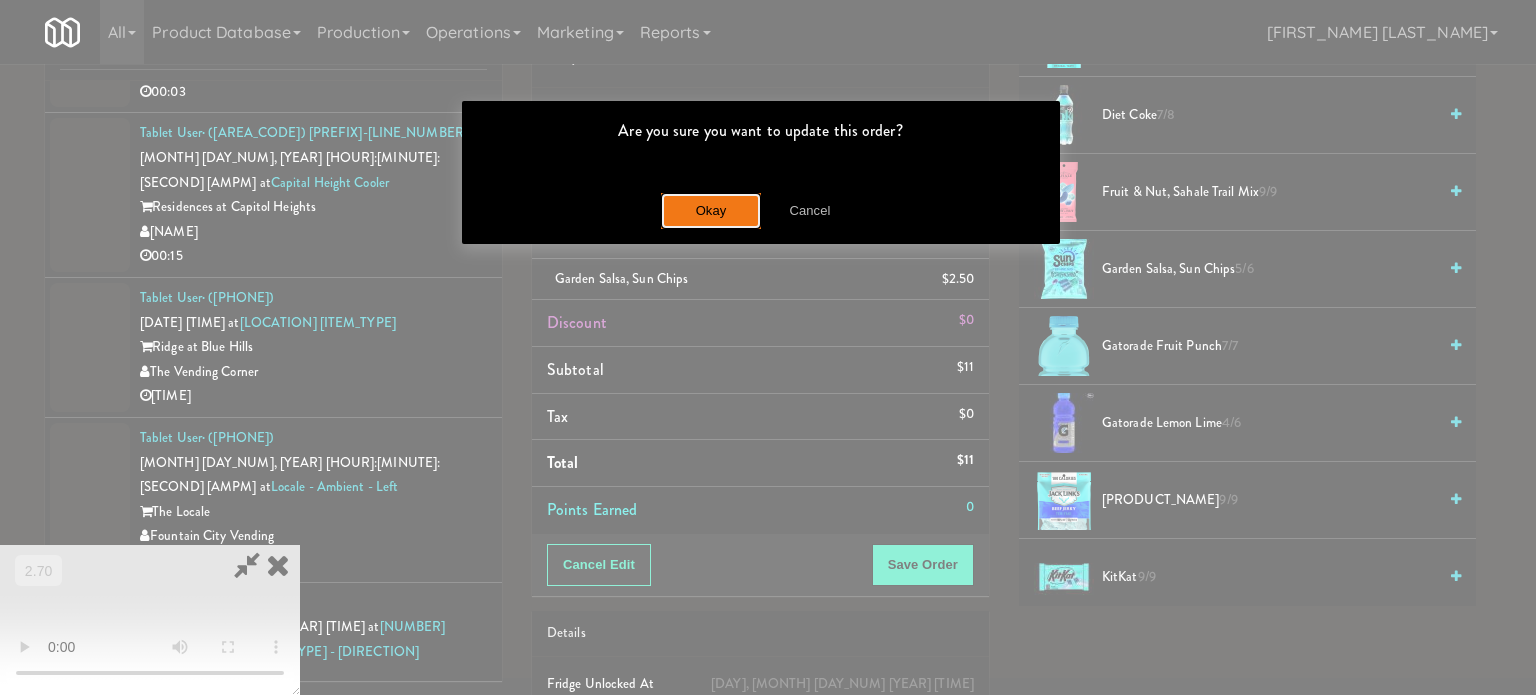 click on "Okay" at bounding box center [711, 211] 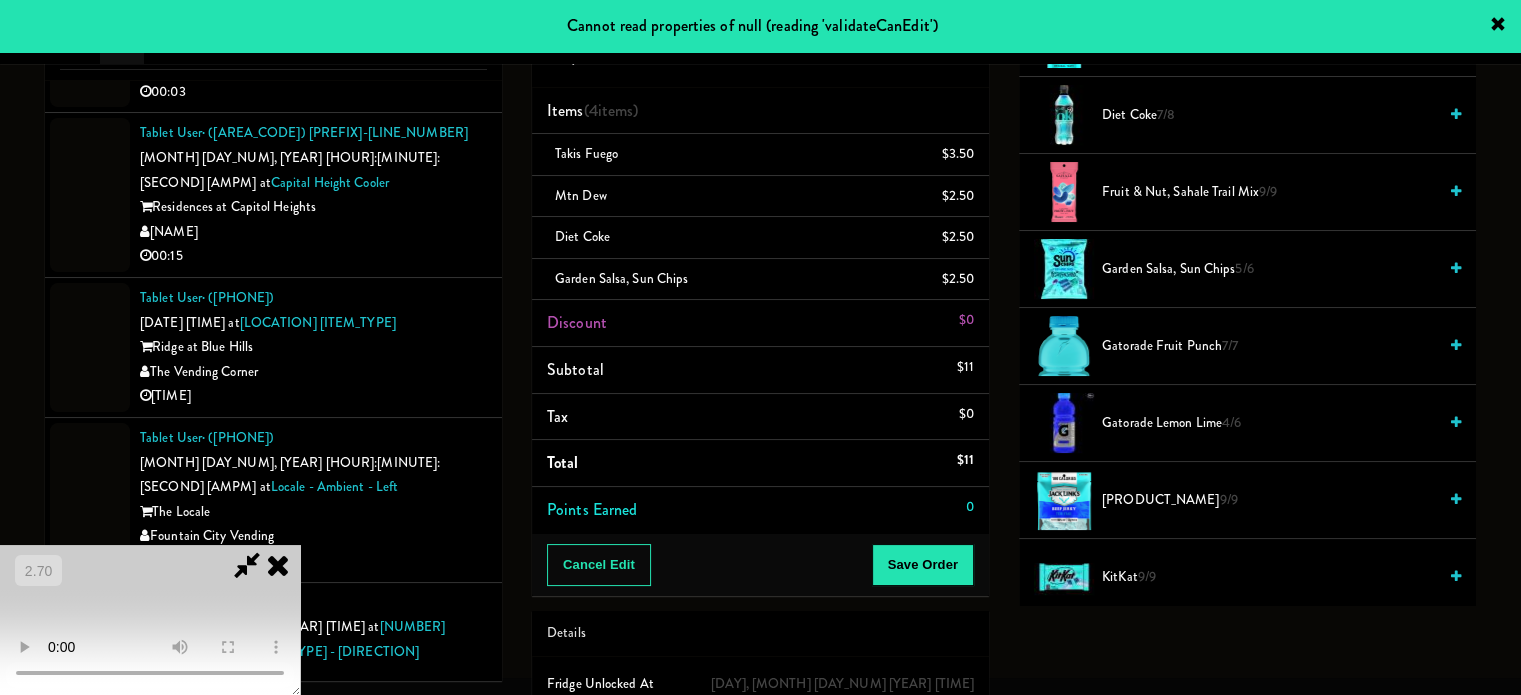 scroll, scrollTop: 0, scrollLeft: 0, axis: both 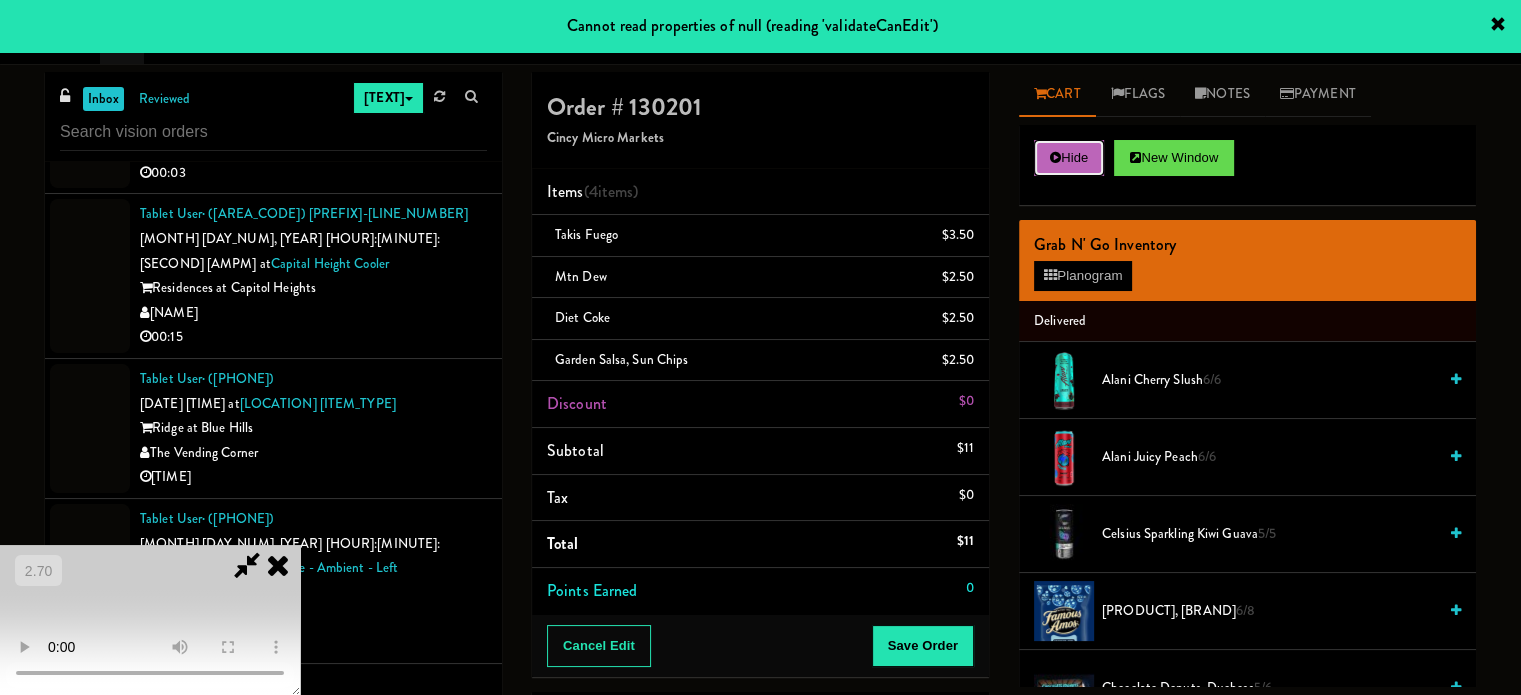 click on "Hide" at bounding box center [1069, 158] 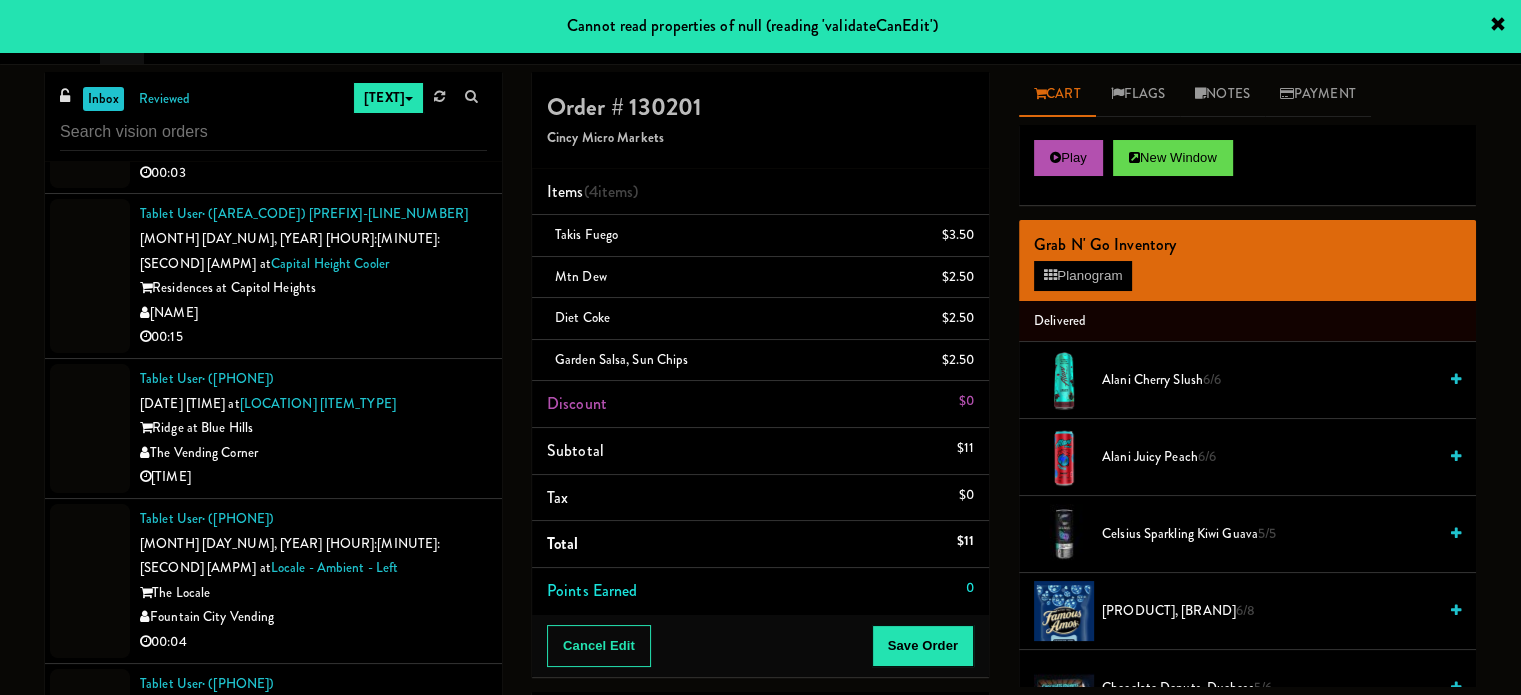 click on "2112 New Hampshire" at bounding box center (313, 757) 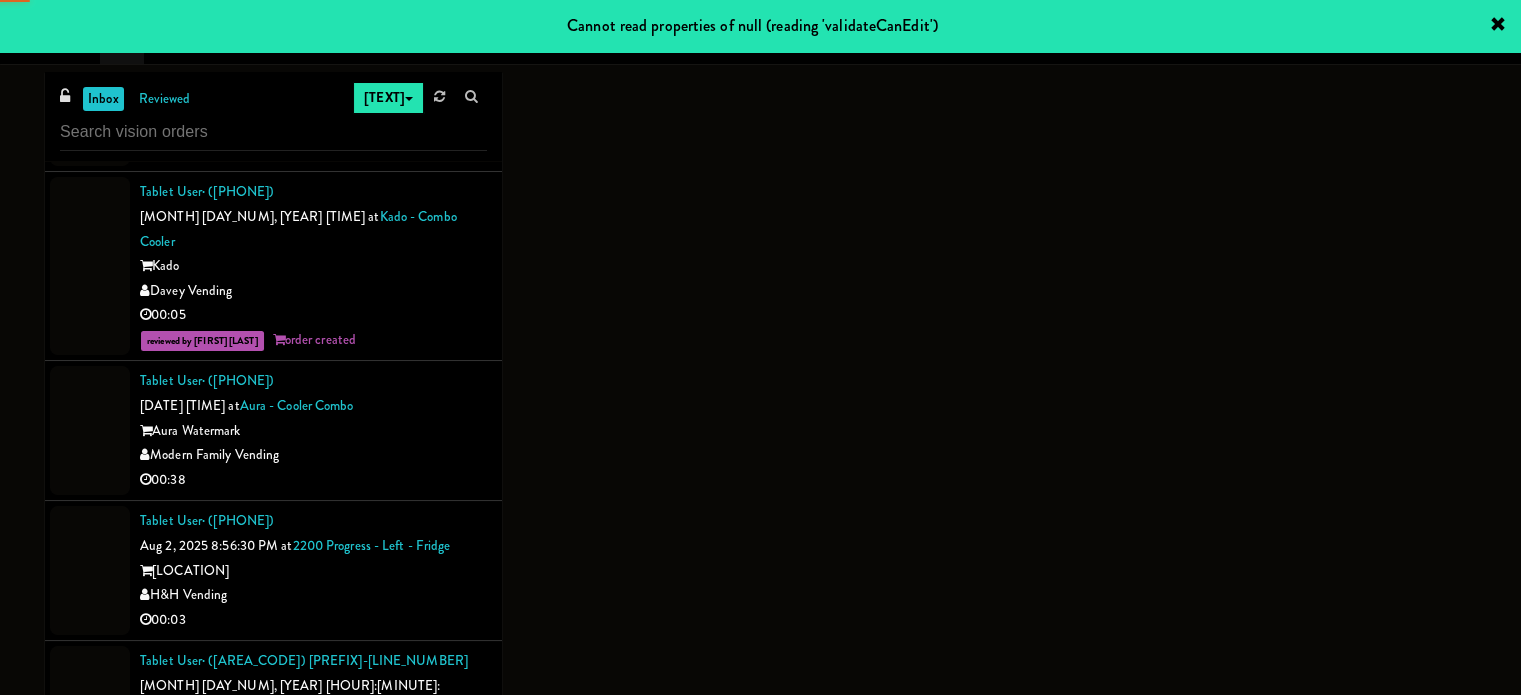 click on "Tablet User  · ([PHONE]) [DATE] [TIME] at [LOCATION]  [COMPANY]  [TIME]    Tablet User  · ([PHONE]) [DATE] [TIME] at [LOCATION]  [COMPANY]  [TIME]    Tablet User  · ([PHONE]) [DATE] [TIME] at [LOCATION]  [COMPANY]  [TIME]    Tablet User  · ([PHONE]) [DATE] [TIME] at [LOCATION]  [COMPANY]  [TIME]    Tablet User  · ([PHONE]) [DATE] [TIME] at [LOCATION]  [COMPANY]  [TIME]    Tablet User  · ([PHONE]) [DATE] [TIME] at [LOCATION]  [COMPANY]  [TIME]    Tablet User  · ([PHONE]) [DATE] [TIME] at [LOCATION]  [COMPANY]  [TIME]    Tablet User  · ([PHONE]) [DATE] [TIME] at [LOCATION]  [COMPANY]  [TIME]    Tablet User  · ([PHONE]) [DATE] [TIME] at [LOCATION]  [COMPANY]  [TIME]    Tablet User  · ([PHONE]) [DATE] [TIME] at [LOCATION]  [COMPANY]  [TIME]" at bounding box center (273, -3534) 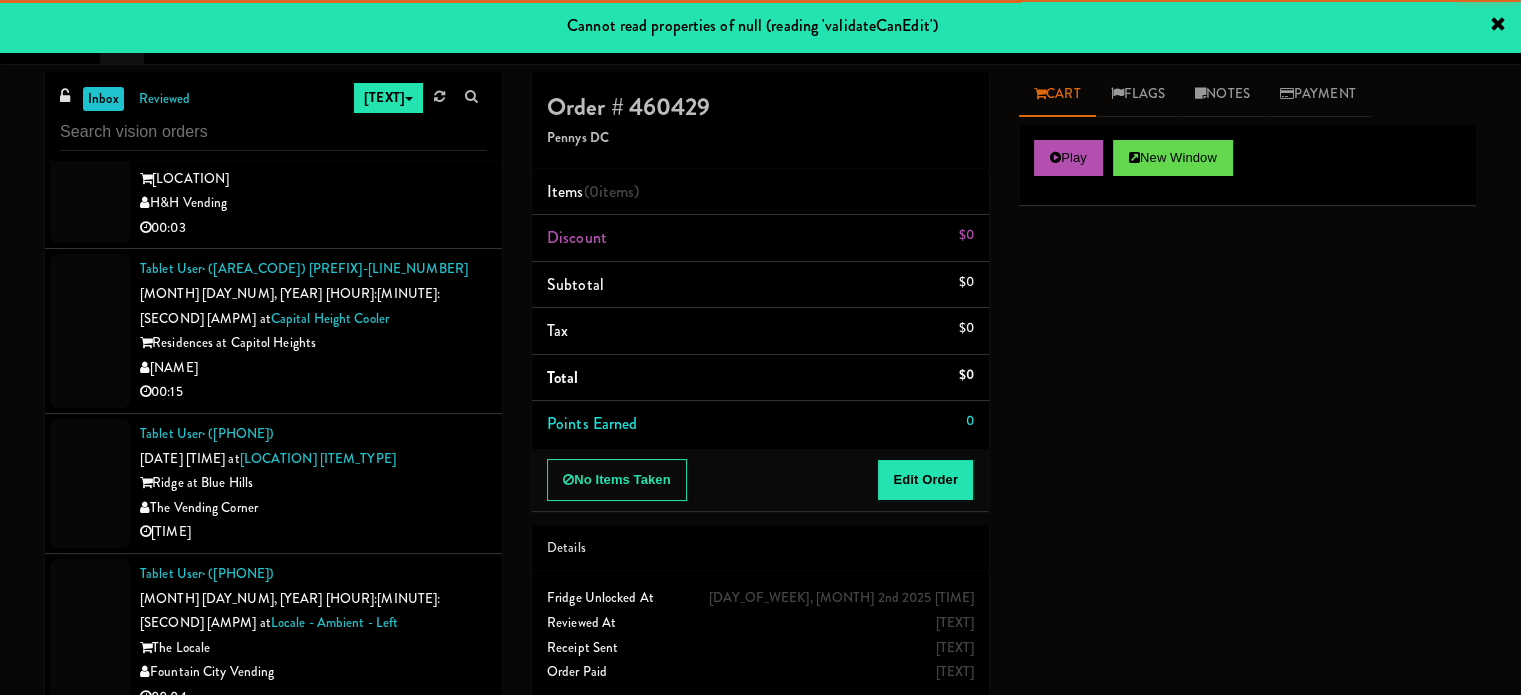 scroll, scrollTop: 10736, scrollLeft: 0, axis: vertical 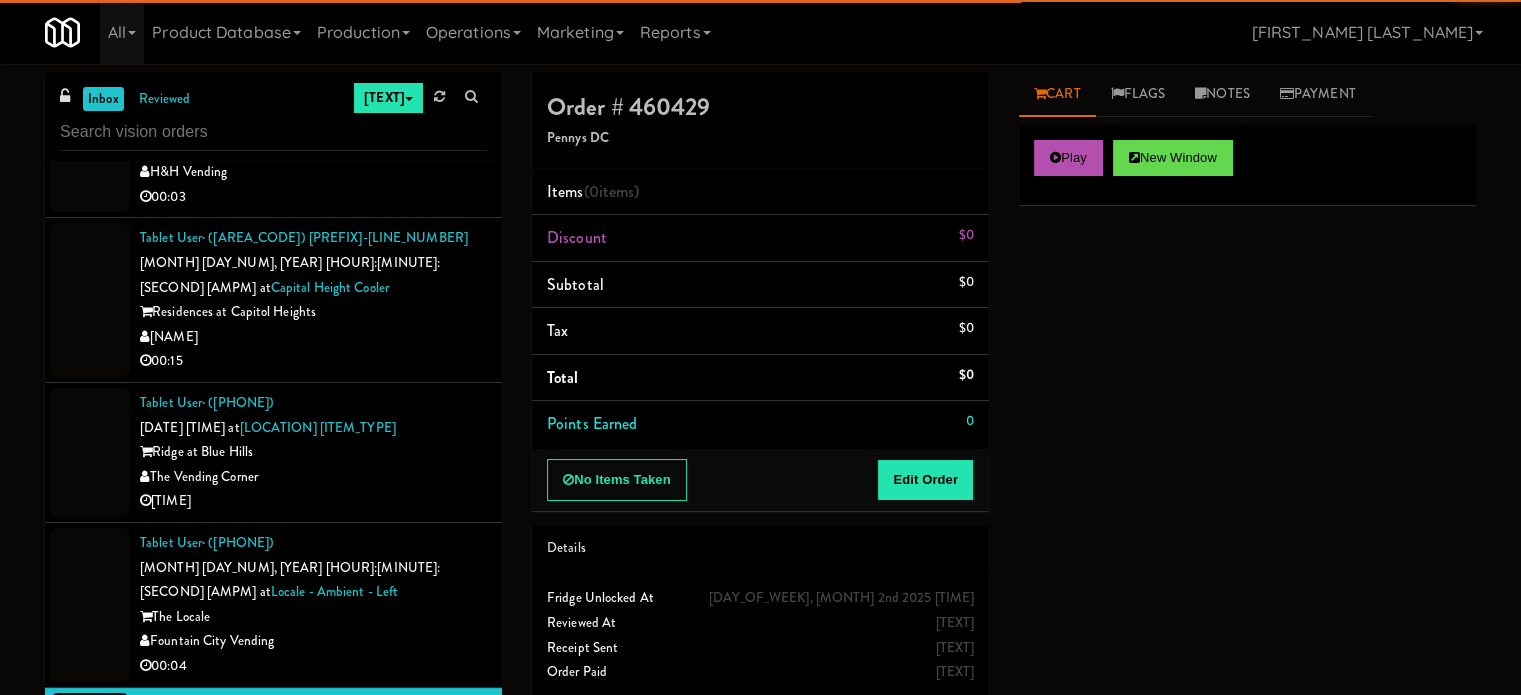 click on "Cincy Micro Markets" at bounding box center (313, 946) 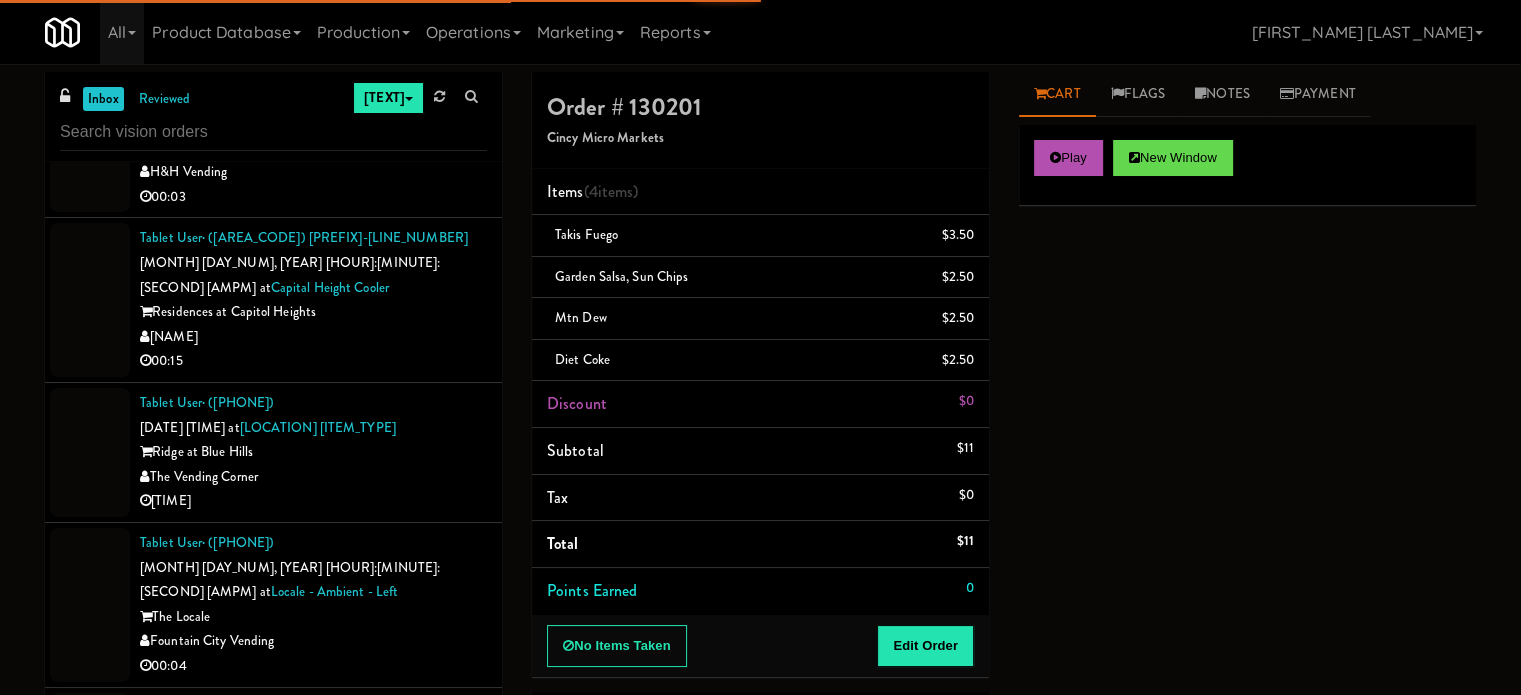 click on "Pennys DC" at bounding box center [313, 806] 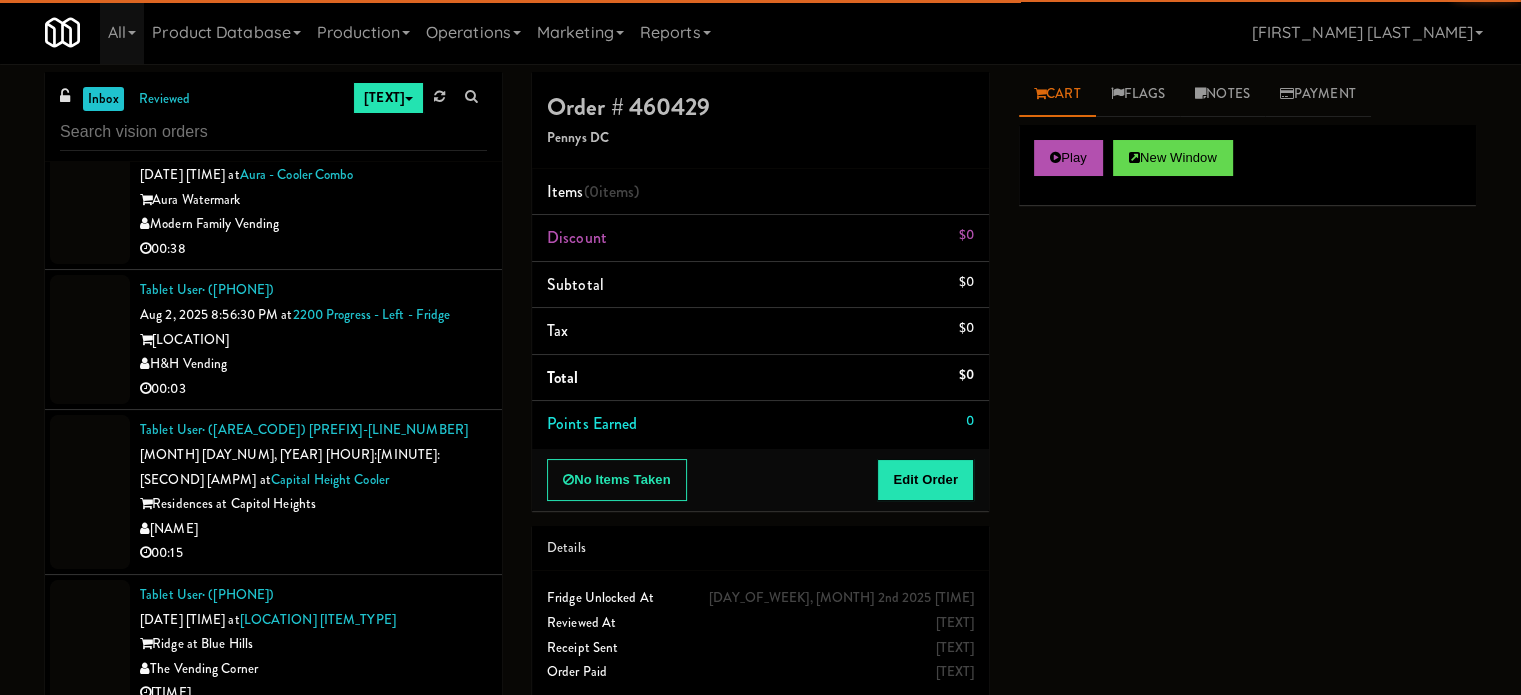 scroll, scrollTop: 10536, scrollLeft: 0, axis: vertical 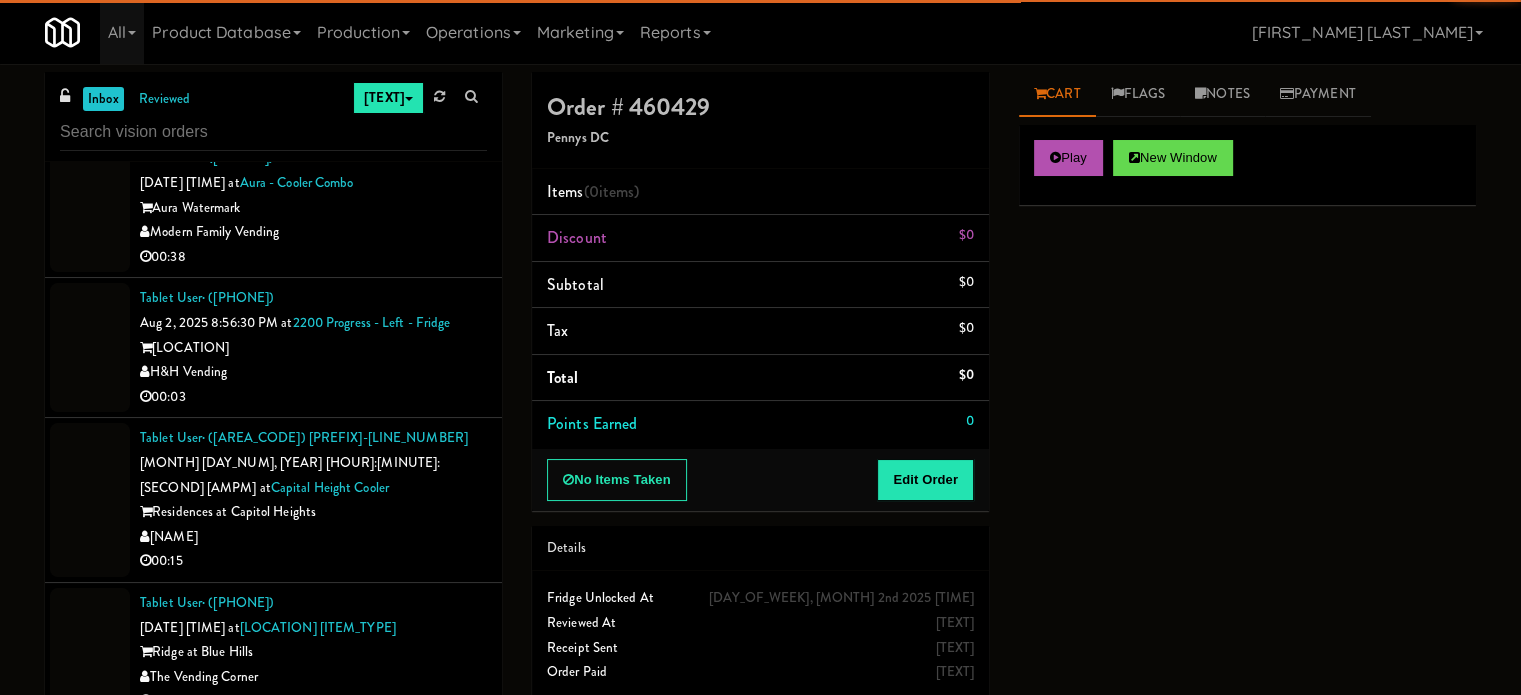 click on "Fountain City Vending" at bounding box center (313, 841) 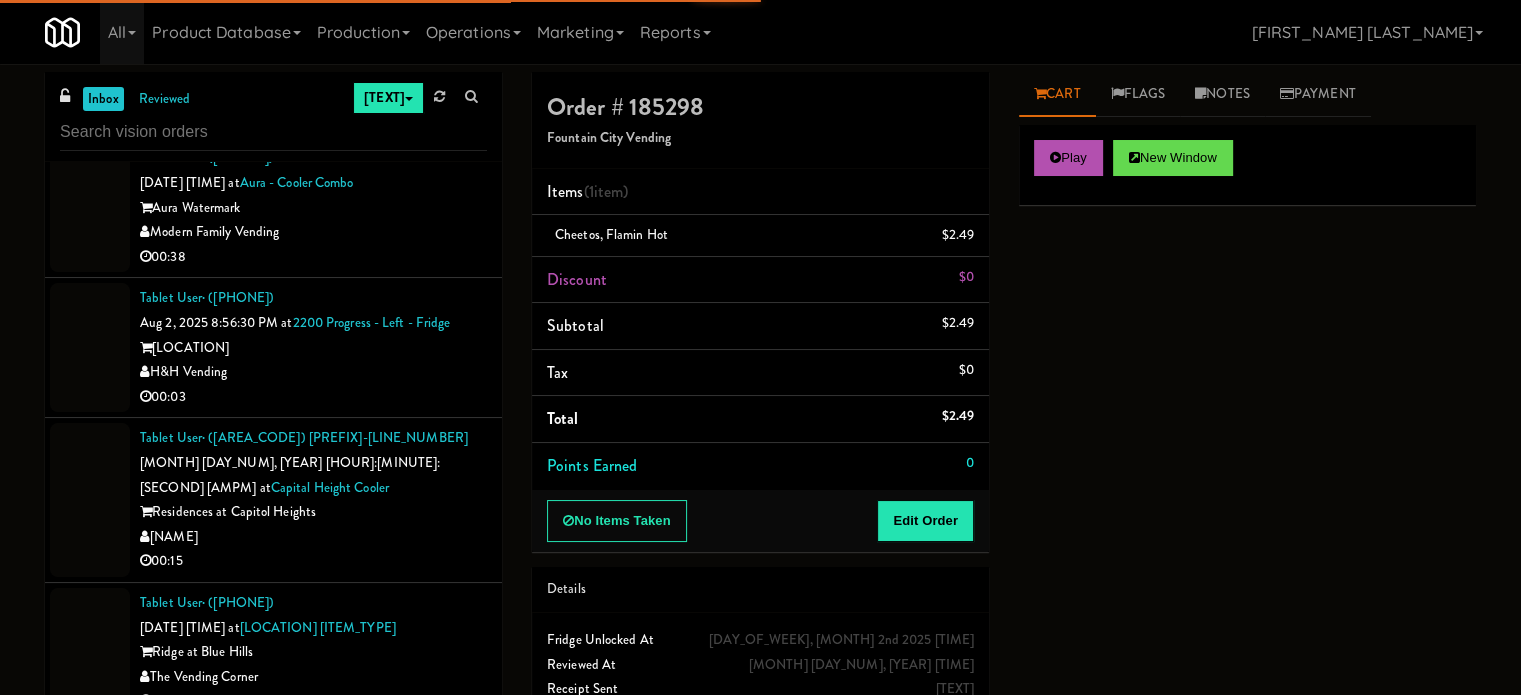 click on "2112 New Hampshire" at bounding box center (313, 1006) 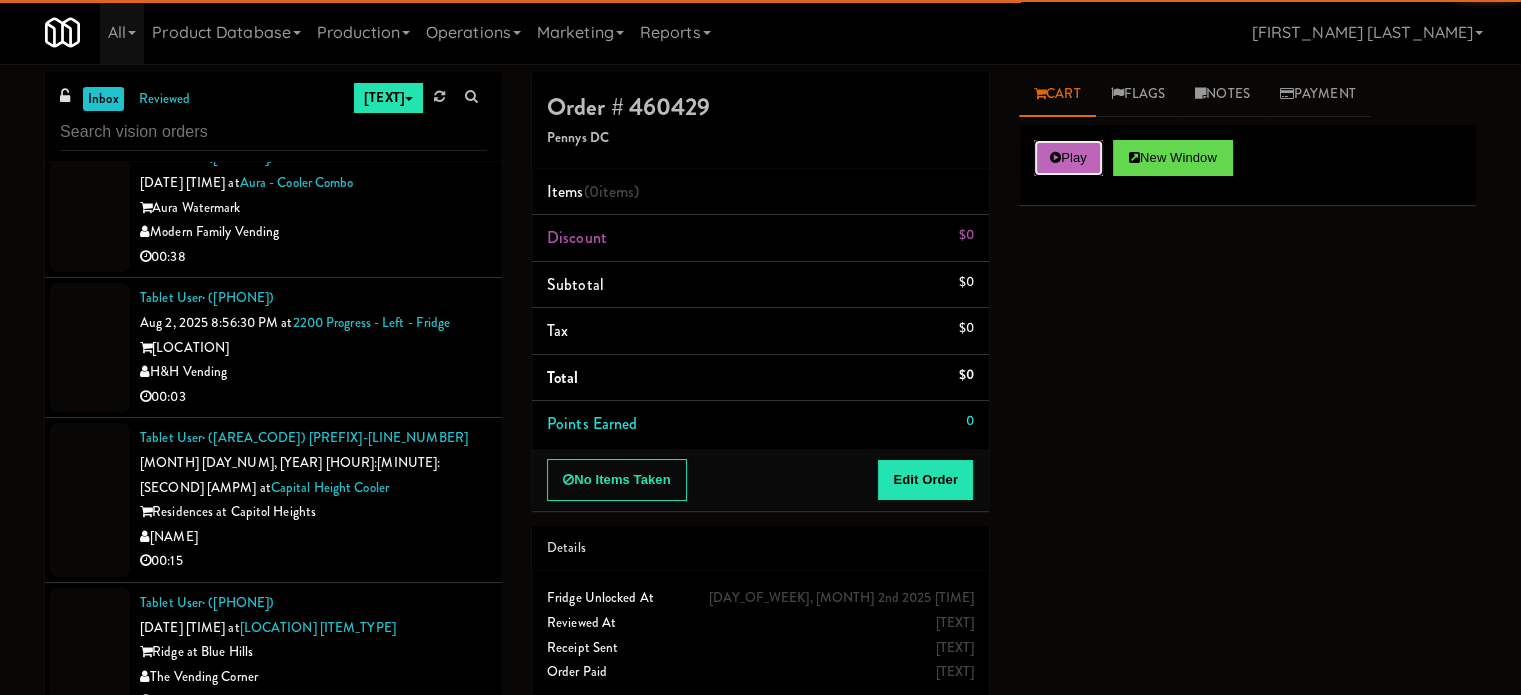 click on "Play" at bounding box center (1068, 158) 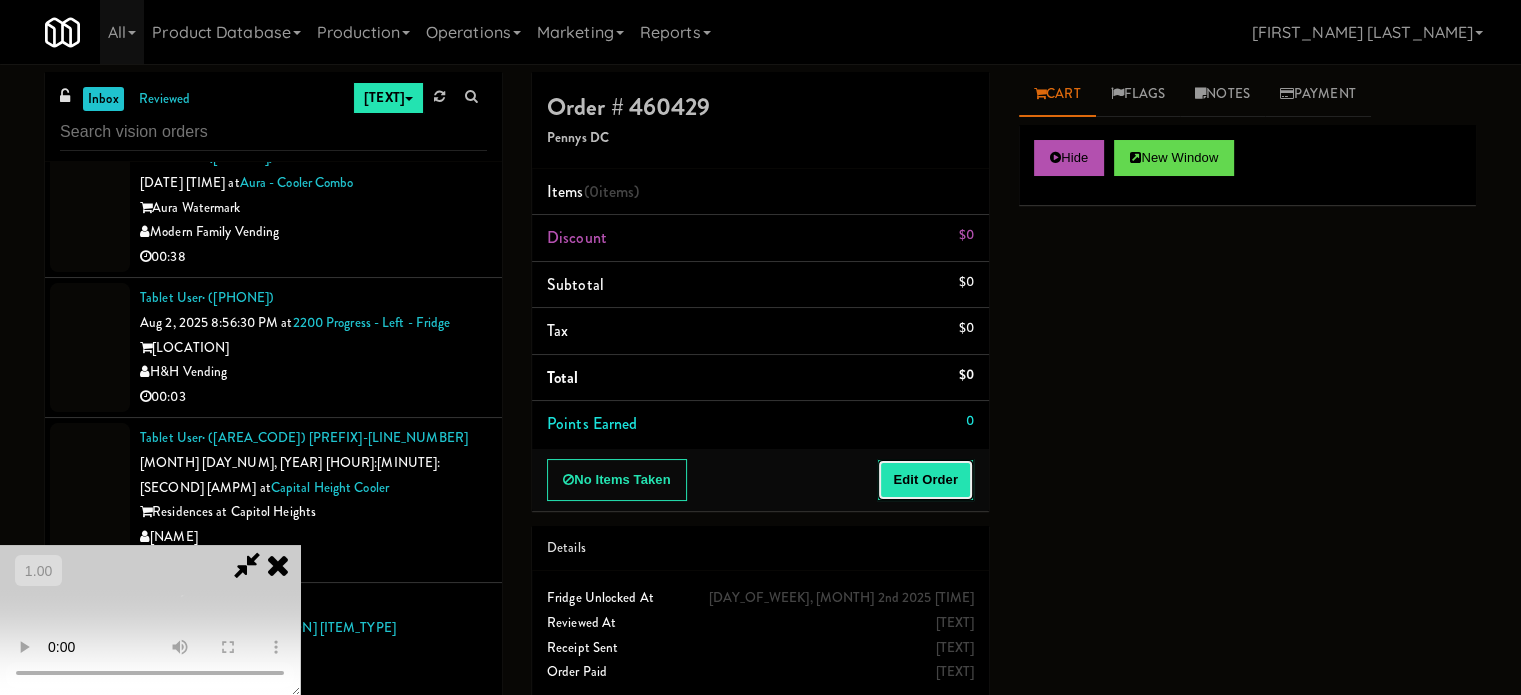 click on "Edit Order" at bounding box center (925, 480) 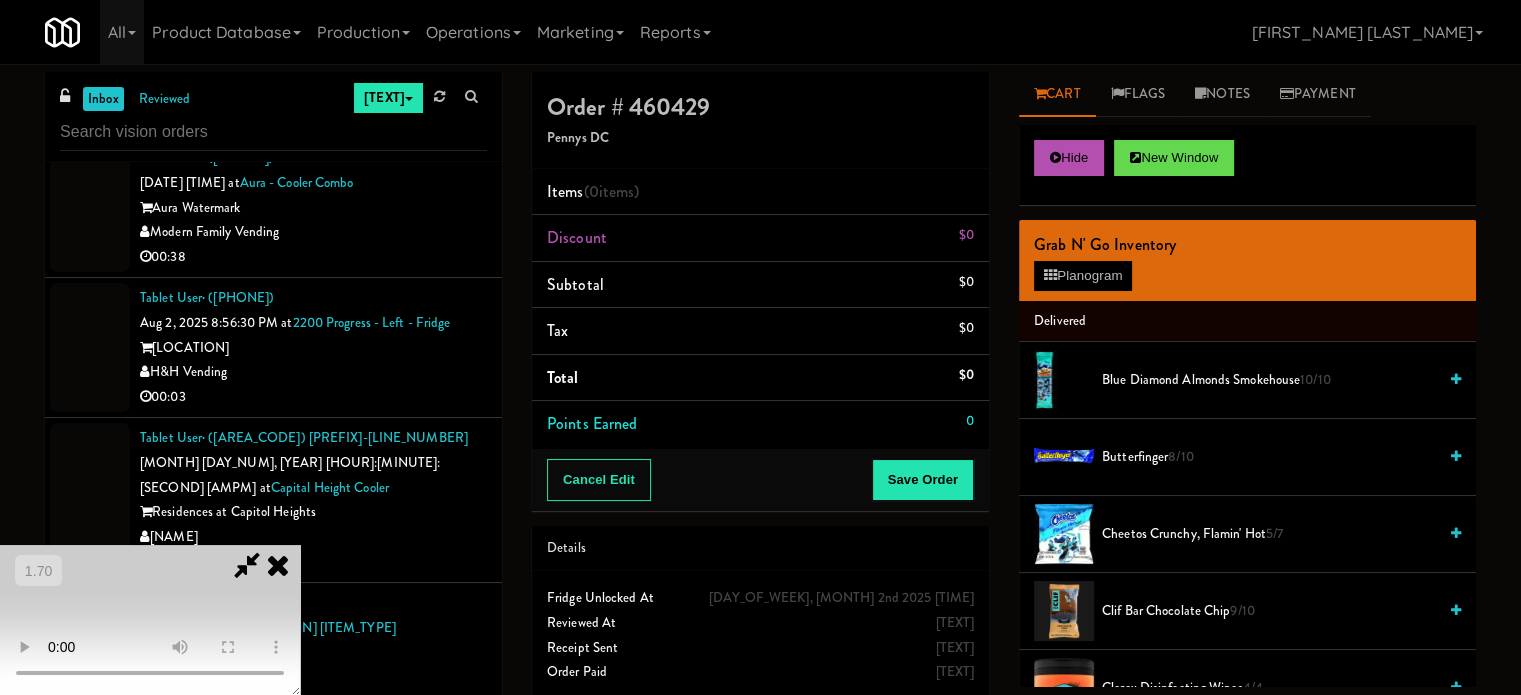 drag, startPoint x: 279, startPoint y: 558, endPoint x: 308, endPoint y: 551, distance: 29.832869 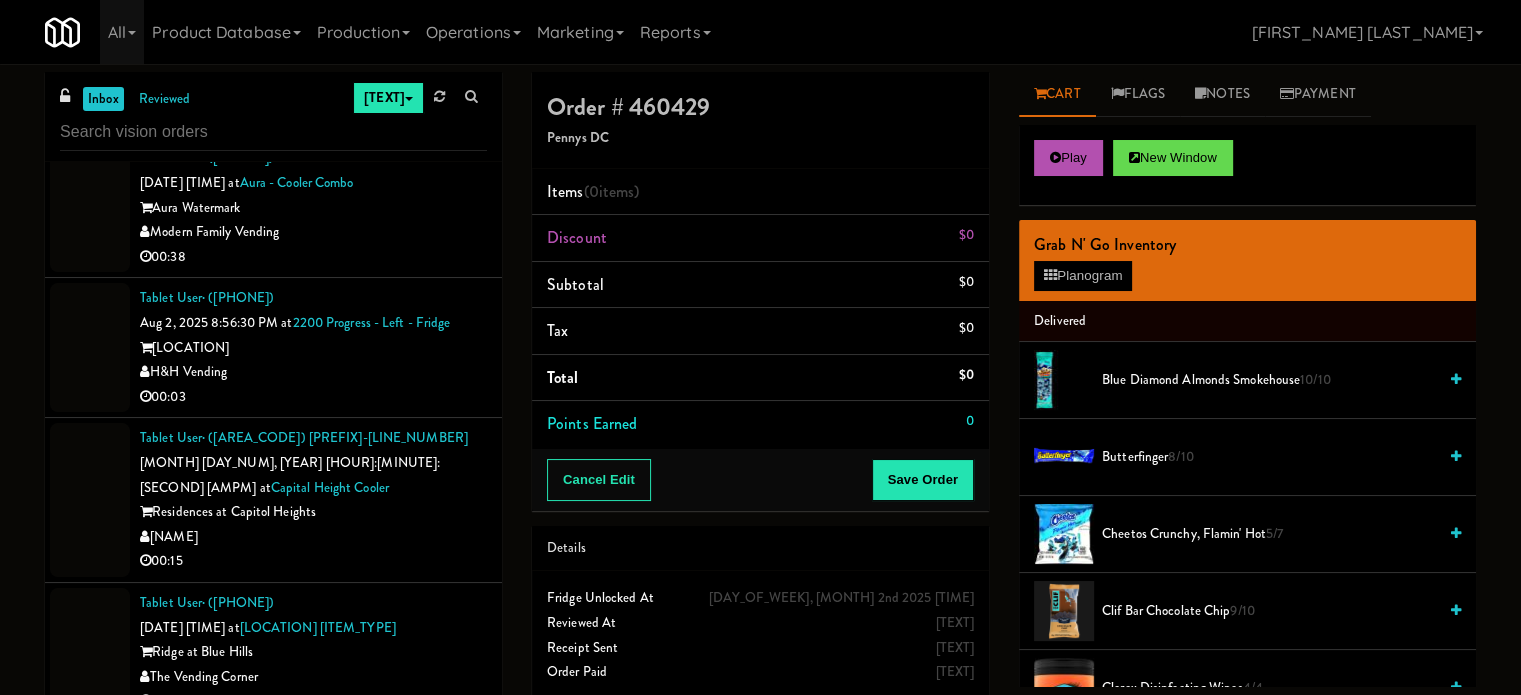 click on "The Vending Corner" at bounding box center (313, 677) 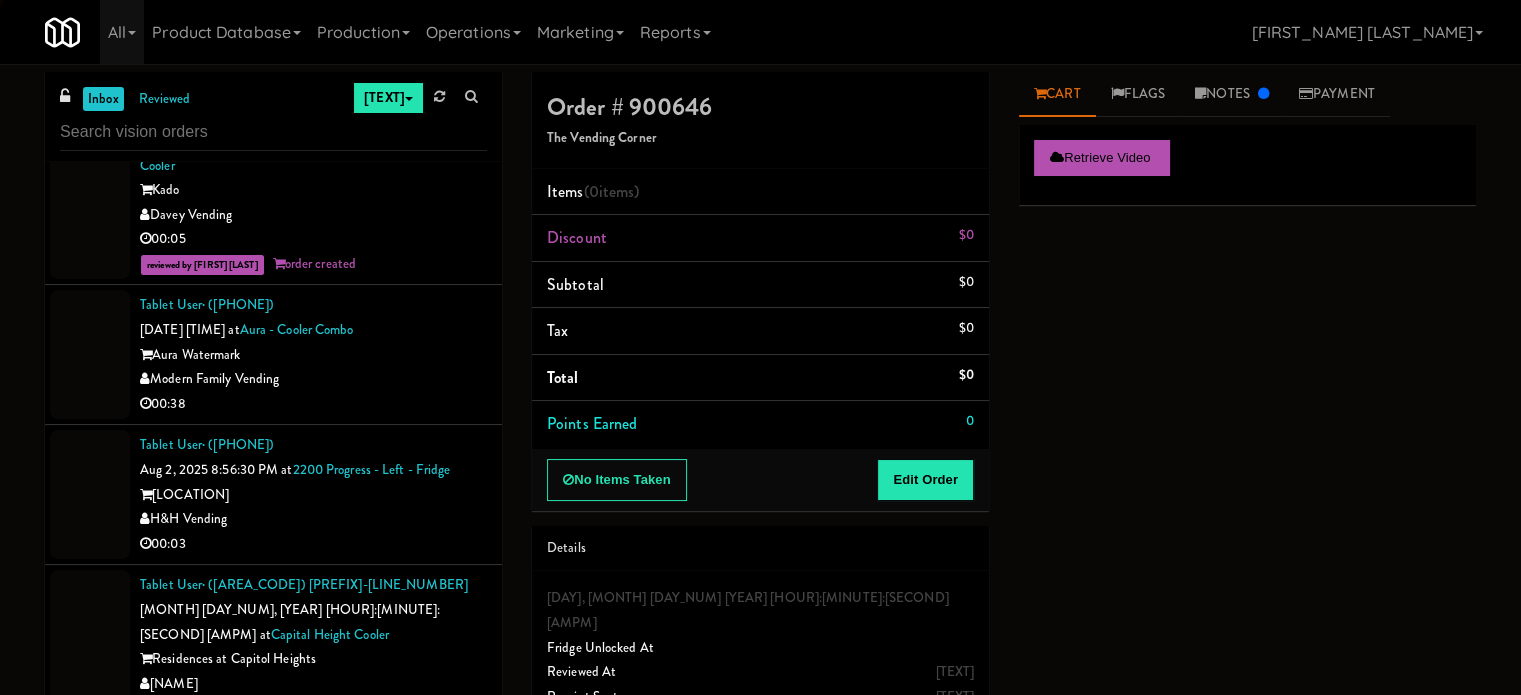 scroll, scrollTop: 10336, scrollLeft: 0, axis: vertical 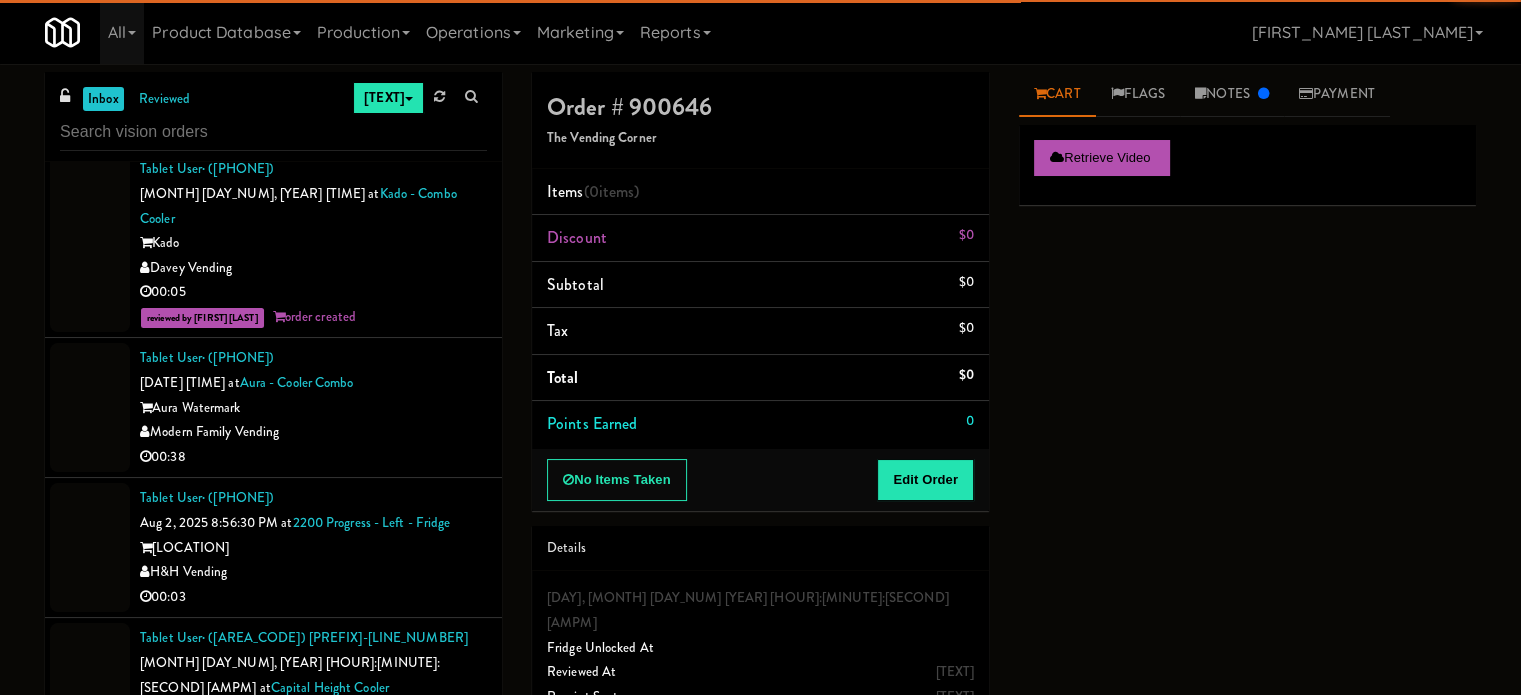 click on "Vend Colorado" at bounding box center [313, 737] 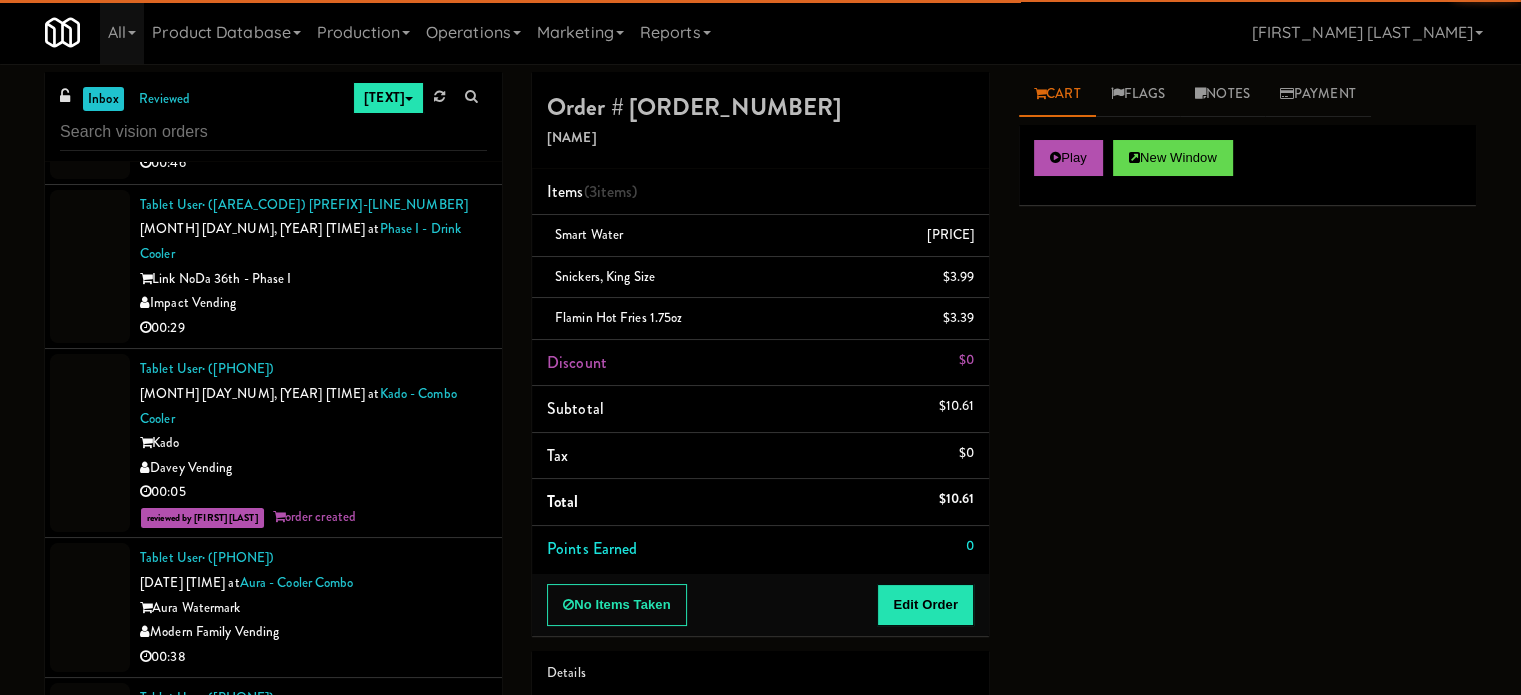 click on "00:03" at bounding box center [313, 797] 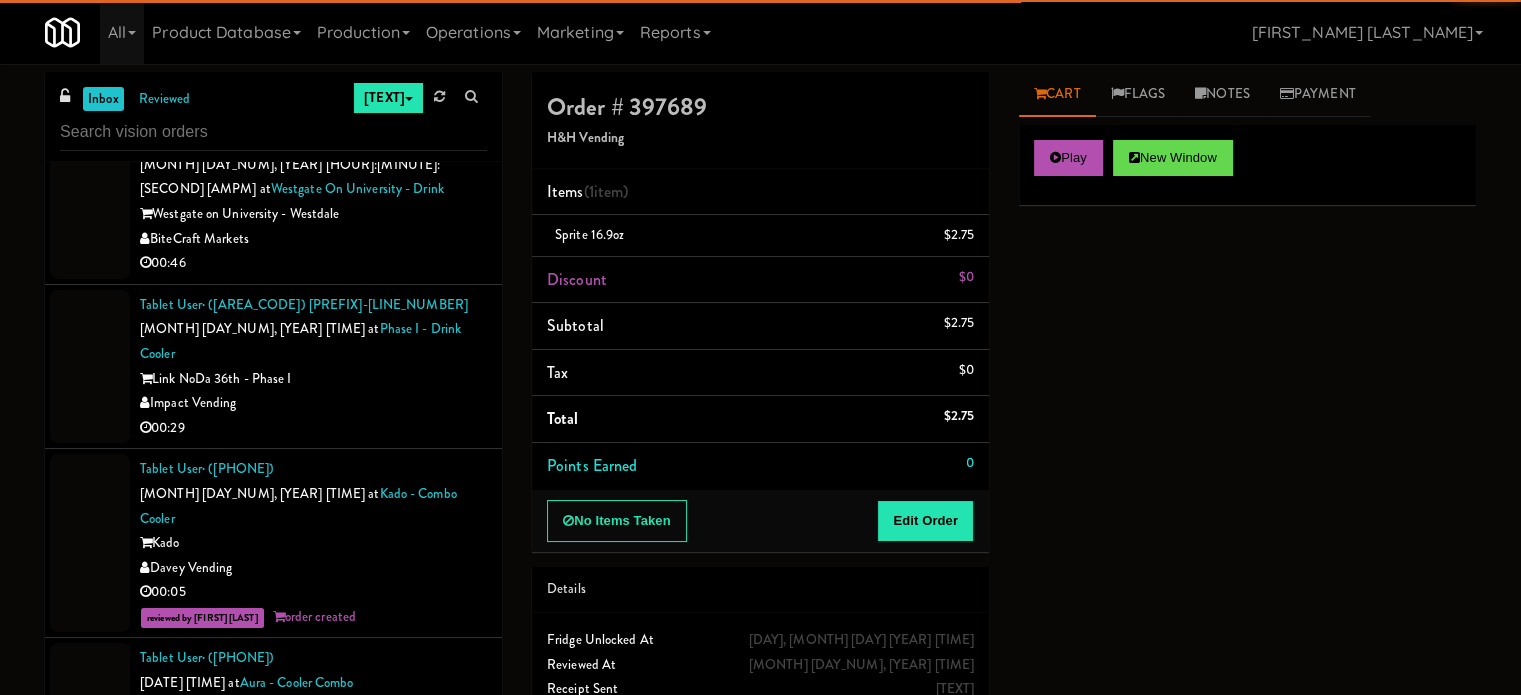 click on "Modern Family Vending" at bounding box center [313, 732] 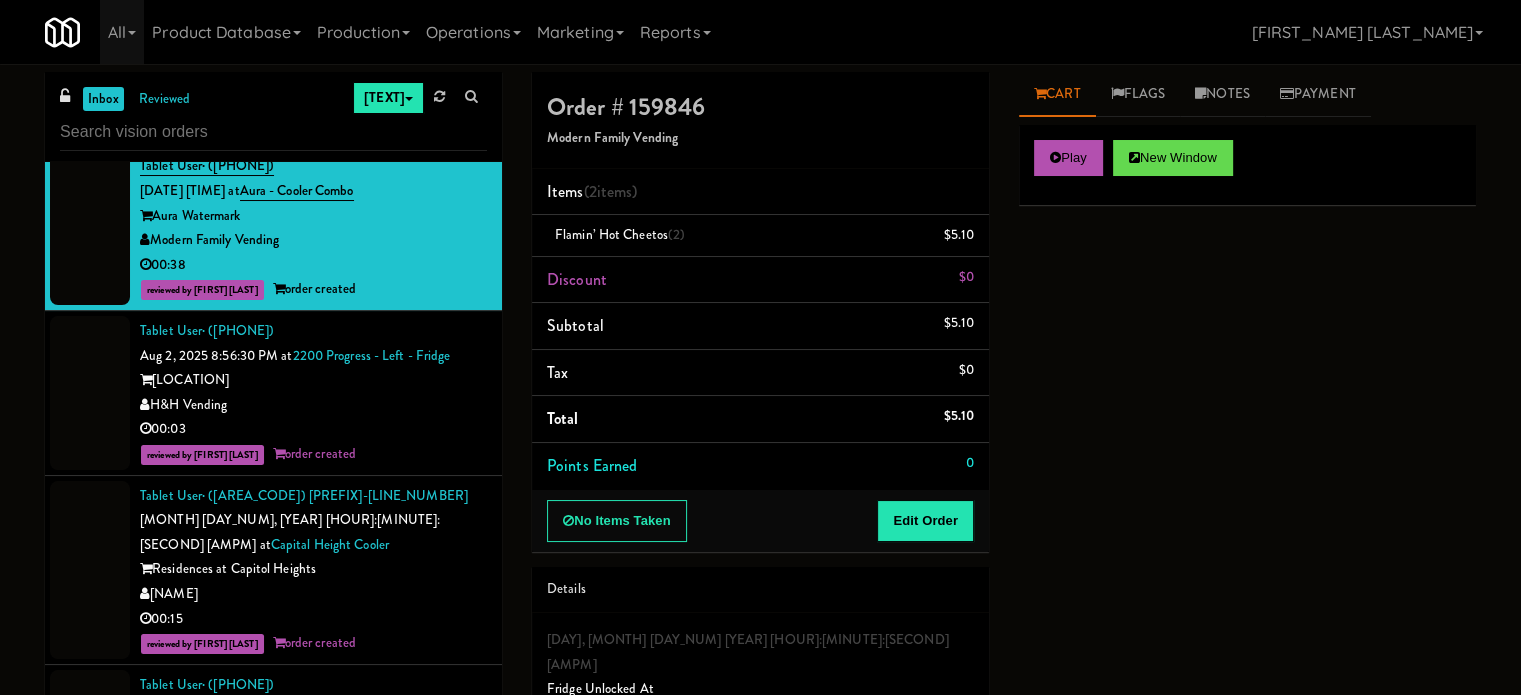scroll, scrollTop: 10536, scrollLeft: 0, axis: vertical 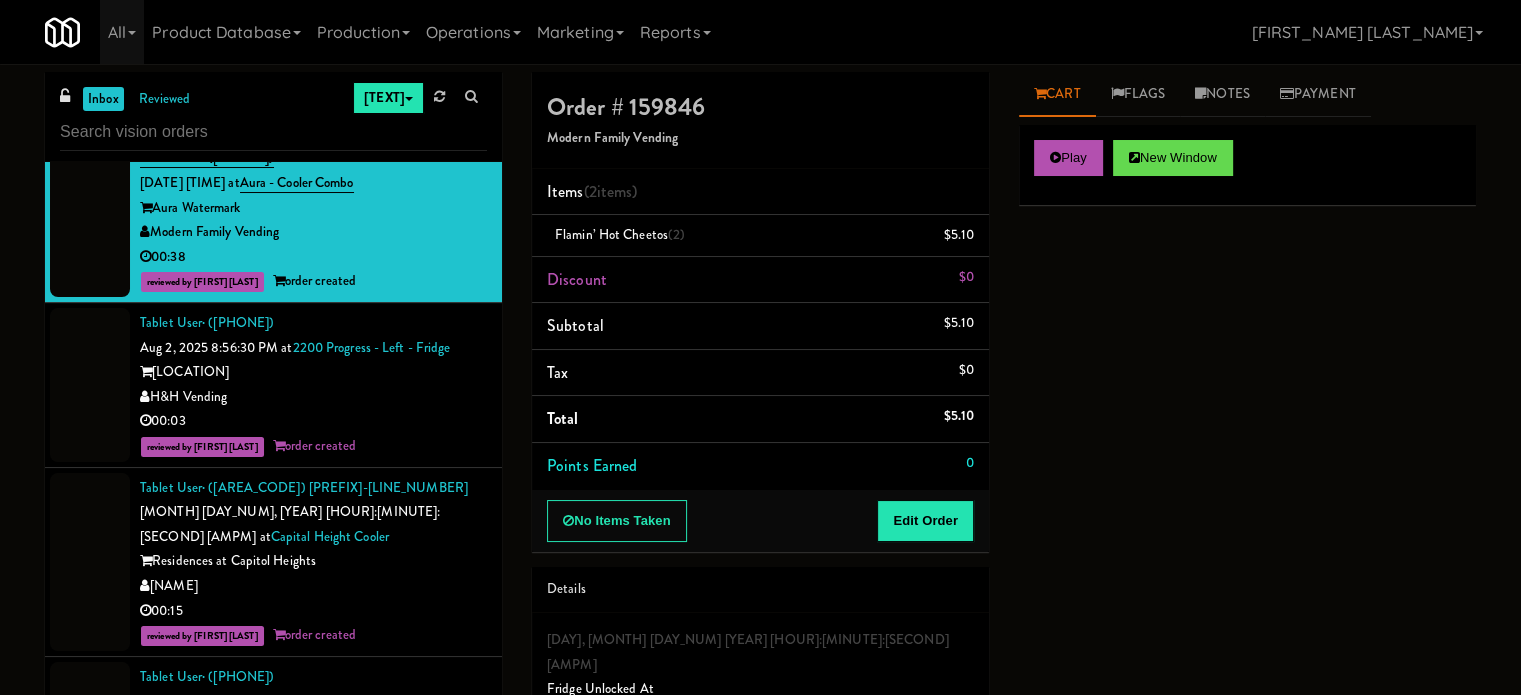 click on "01:24" at bounding box center [313, 775] 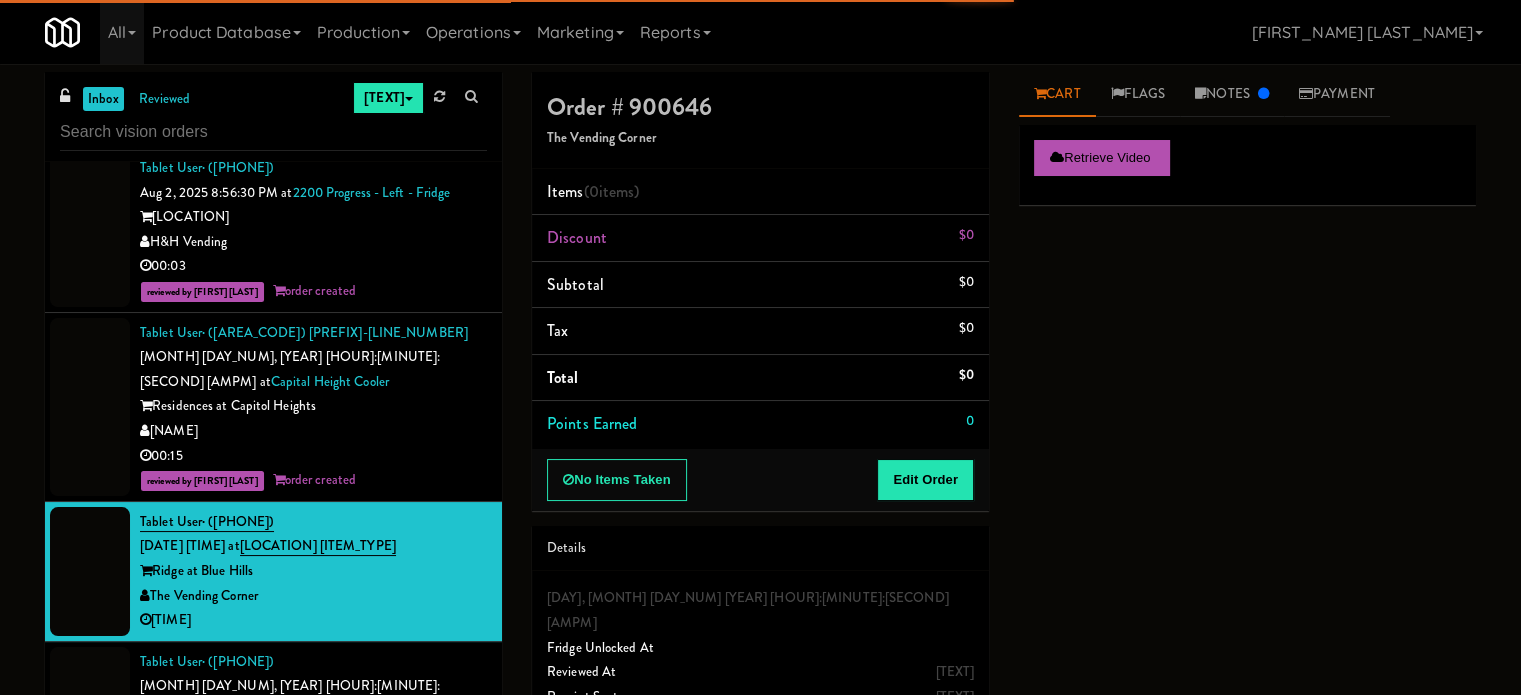 scroll, scrollTop: 10736, scrollLeft: 0, axis: vertical 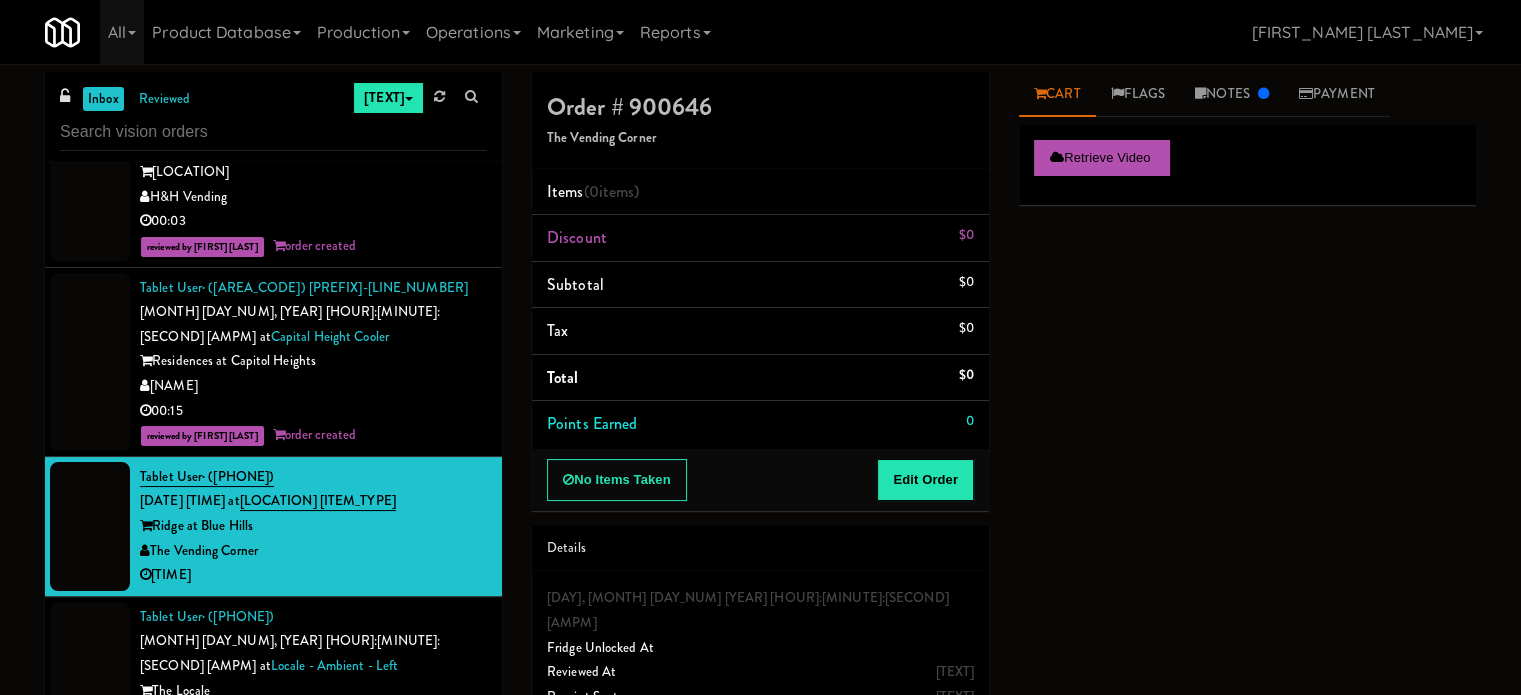 click on "Pennys DC" at bounding box center (313, 904) 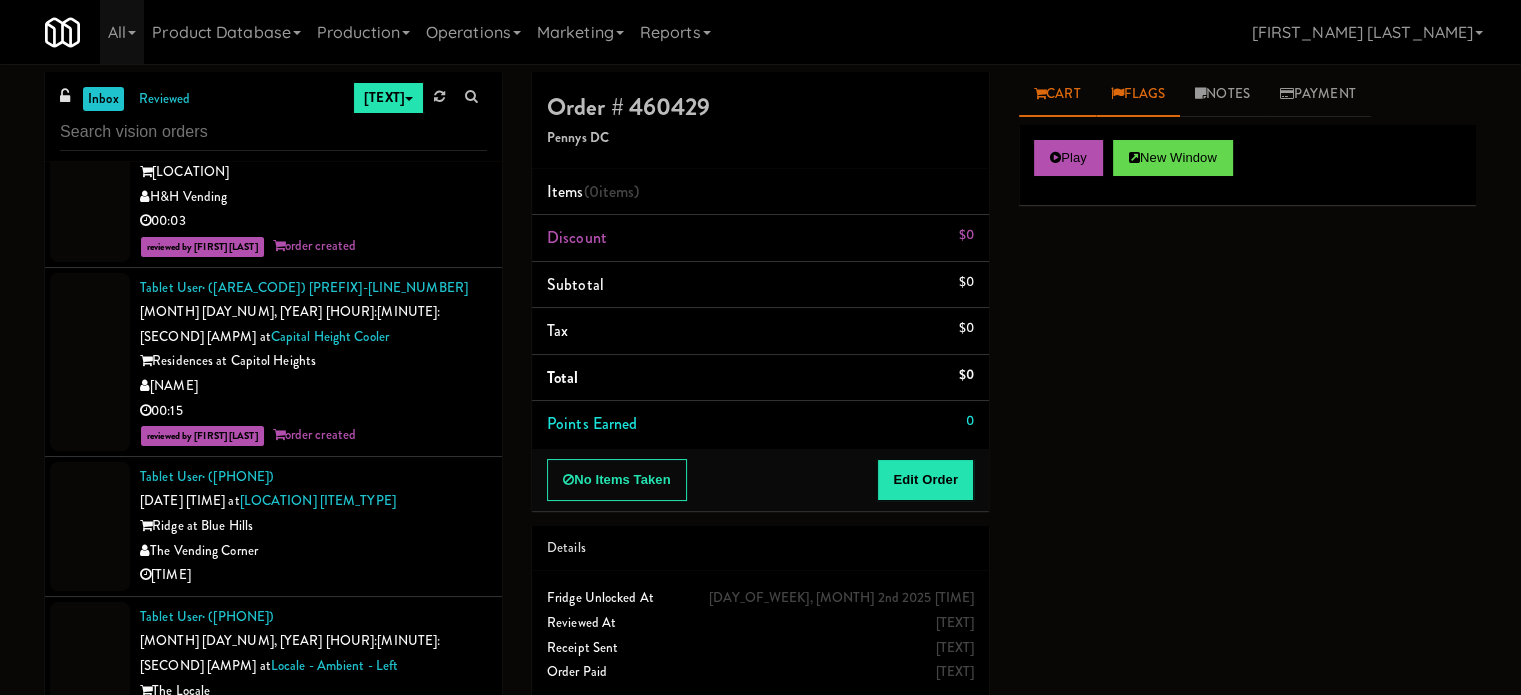 click on "[PRODUCT]" at bounding box center [1138, 94] 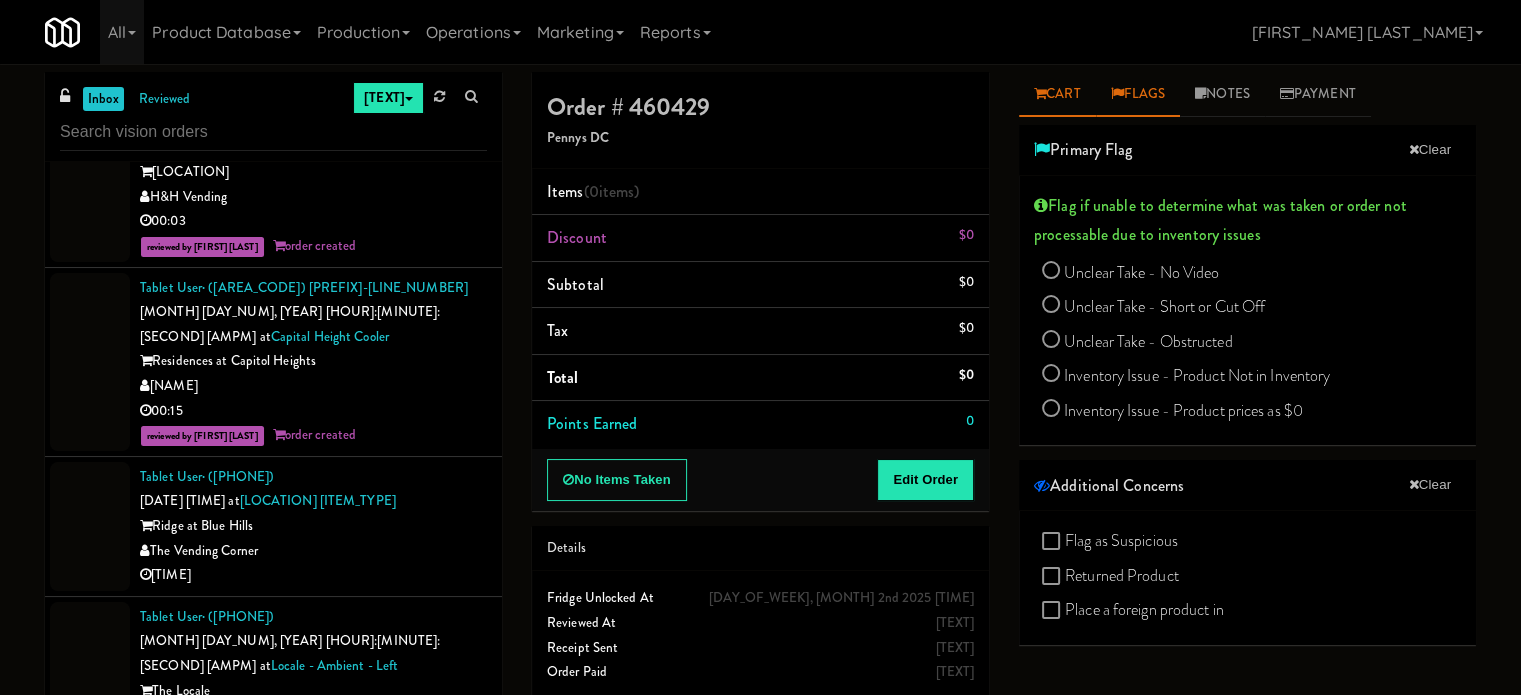 click at bounding box center [1040, 93] 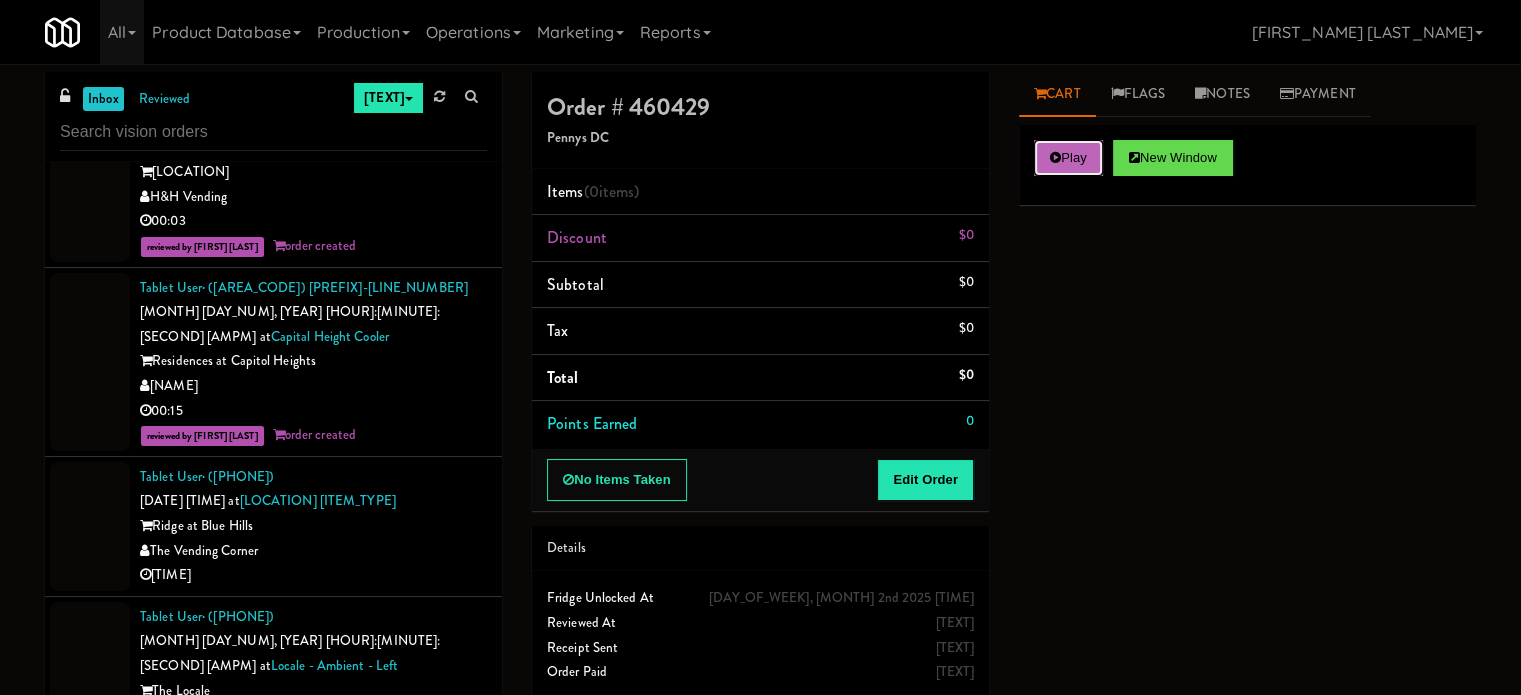 click at bounding box center (1055, 157) 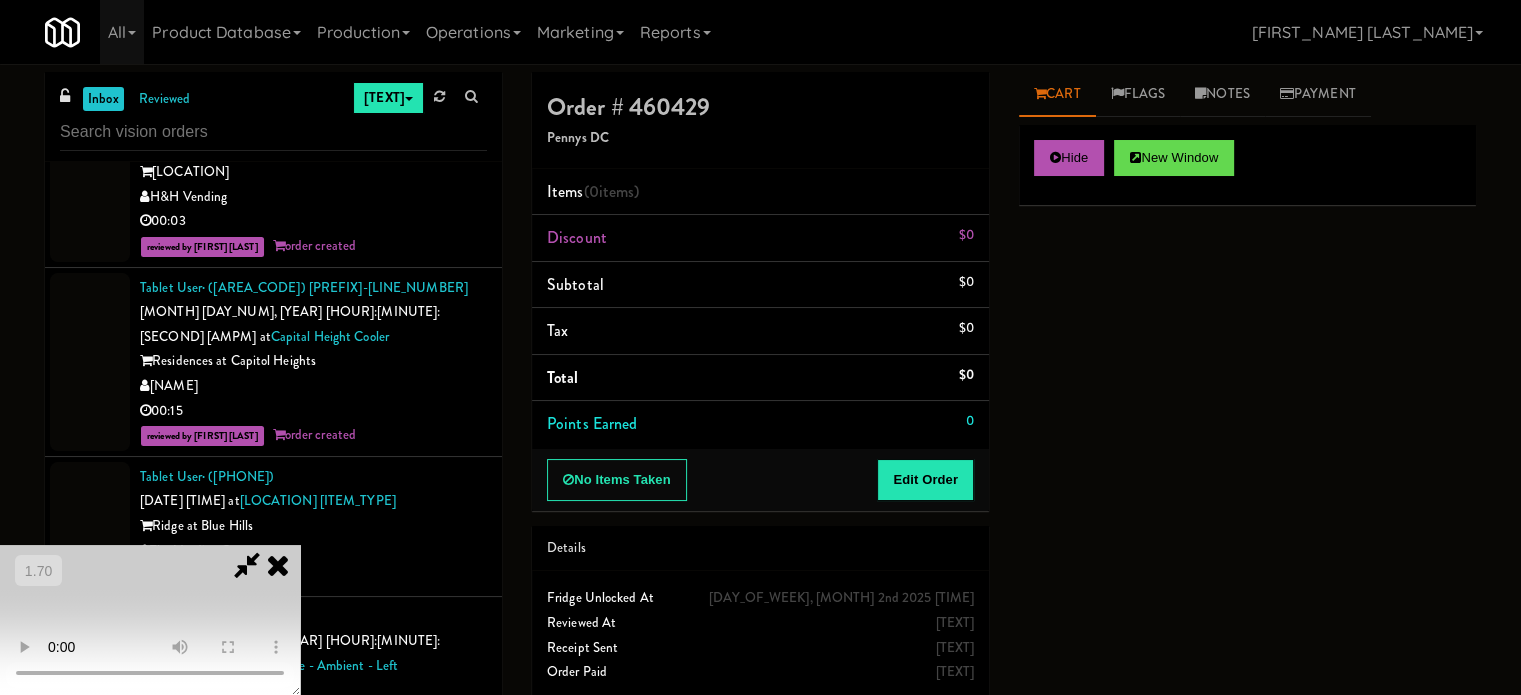 type 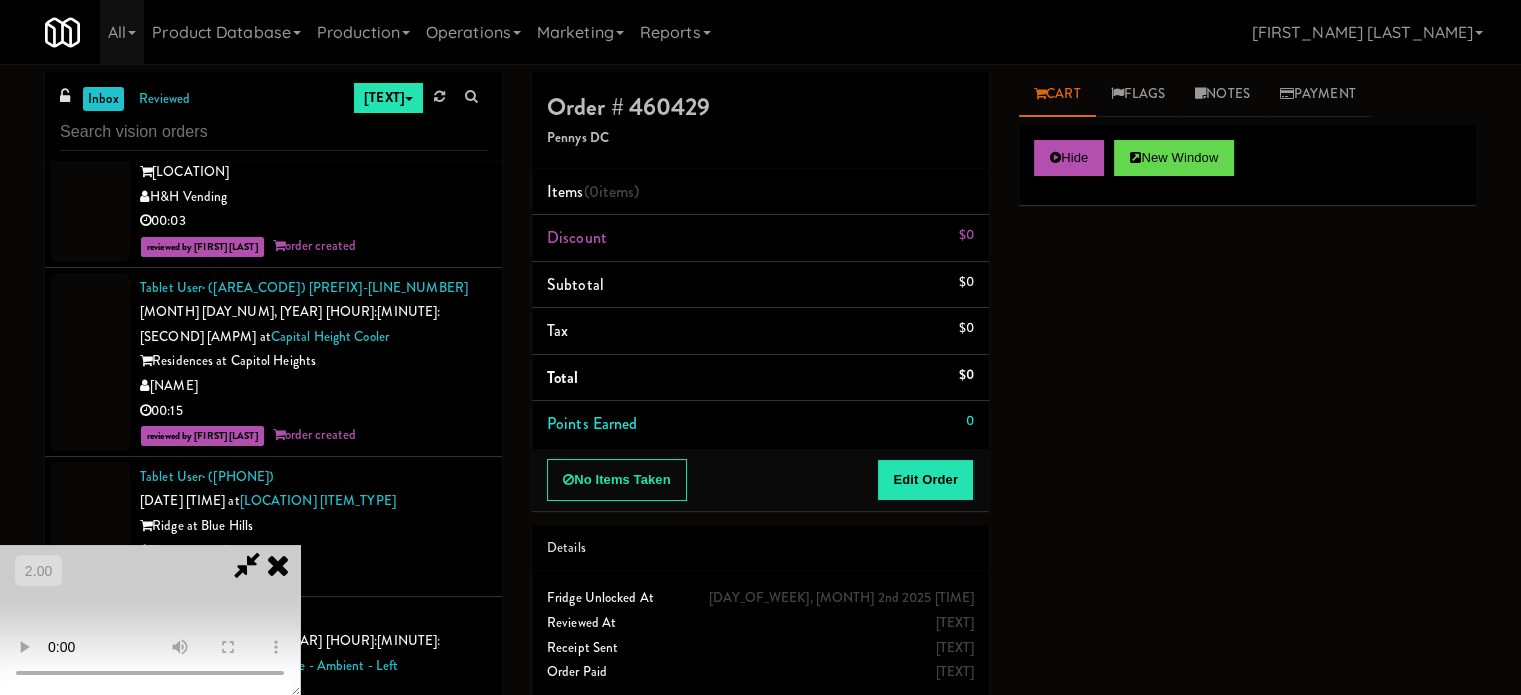 click at bounding box center [150, 620] 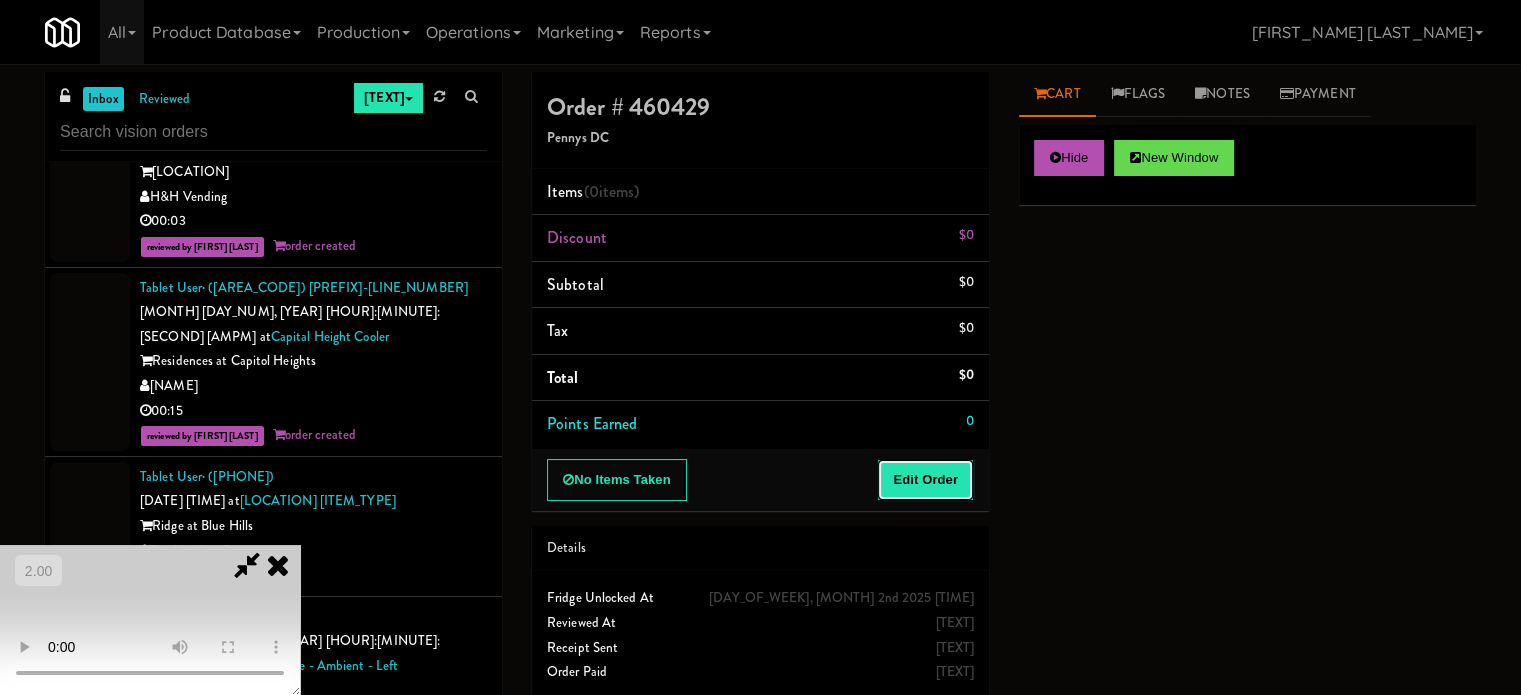click on "Edit Order" at bounding box center [925, 480] 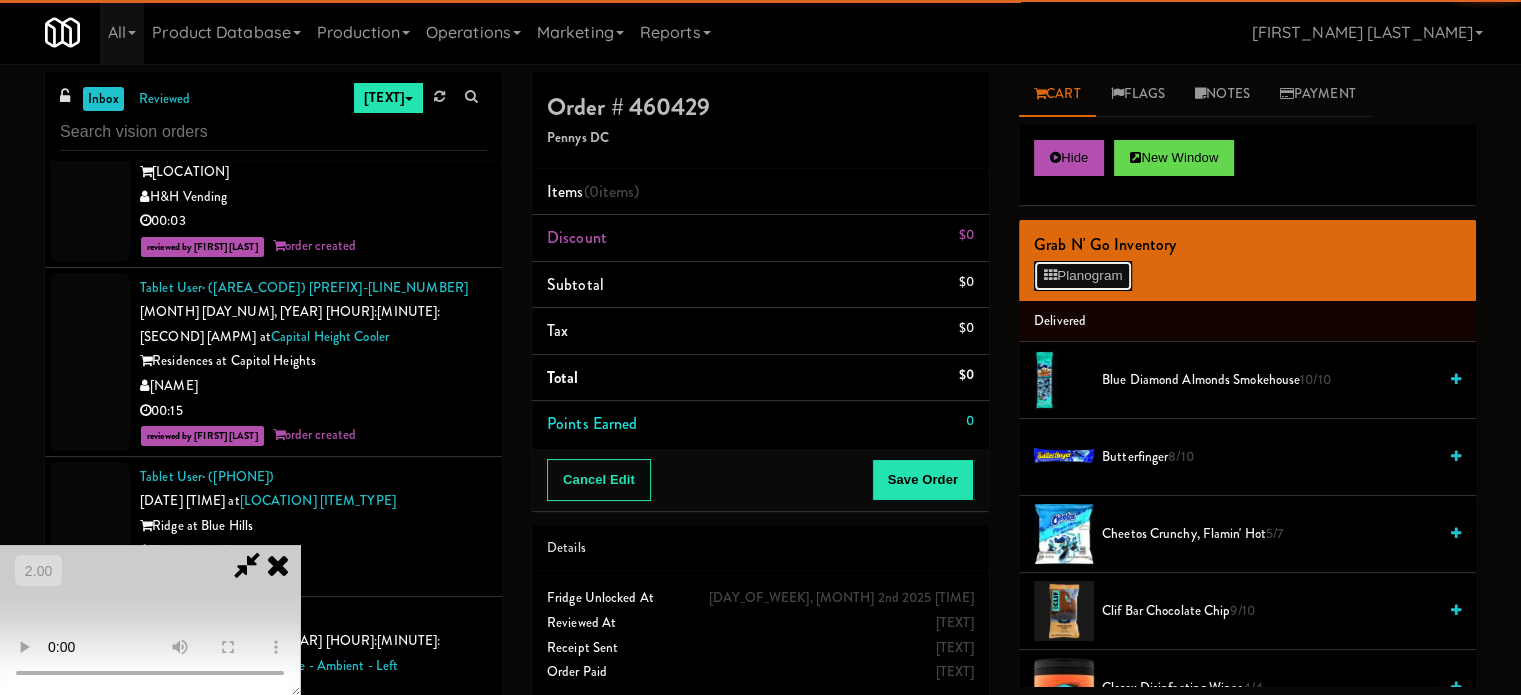 click on "Planogram" at bounding box center [1083, 276] 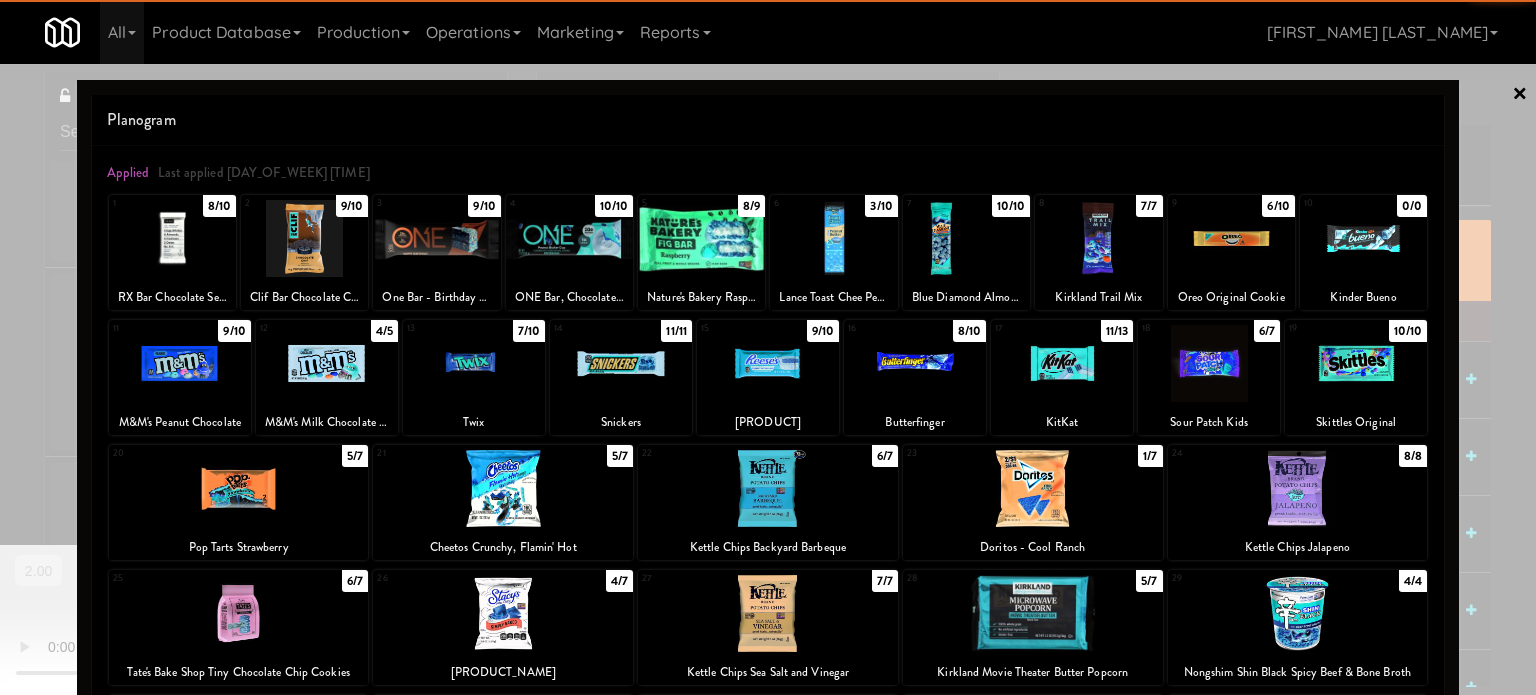 click at bounding box center (915, 363) 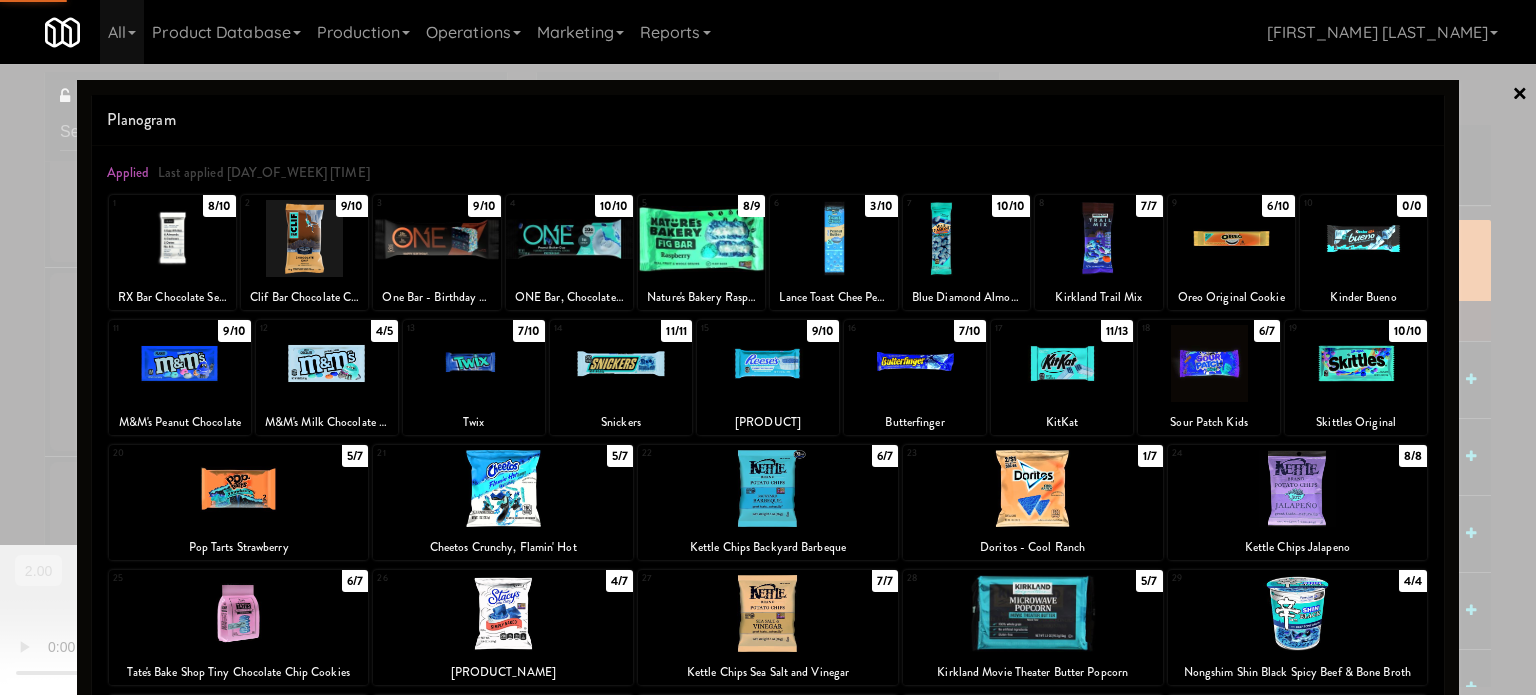 drag, startPoint x: 1064, startPoint y: 383, endPoint x: 1231, endPoint y: 404, distance: 168.31519 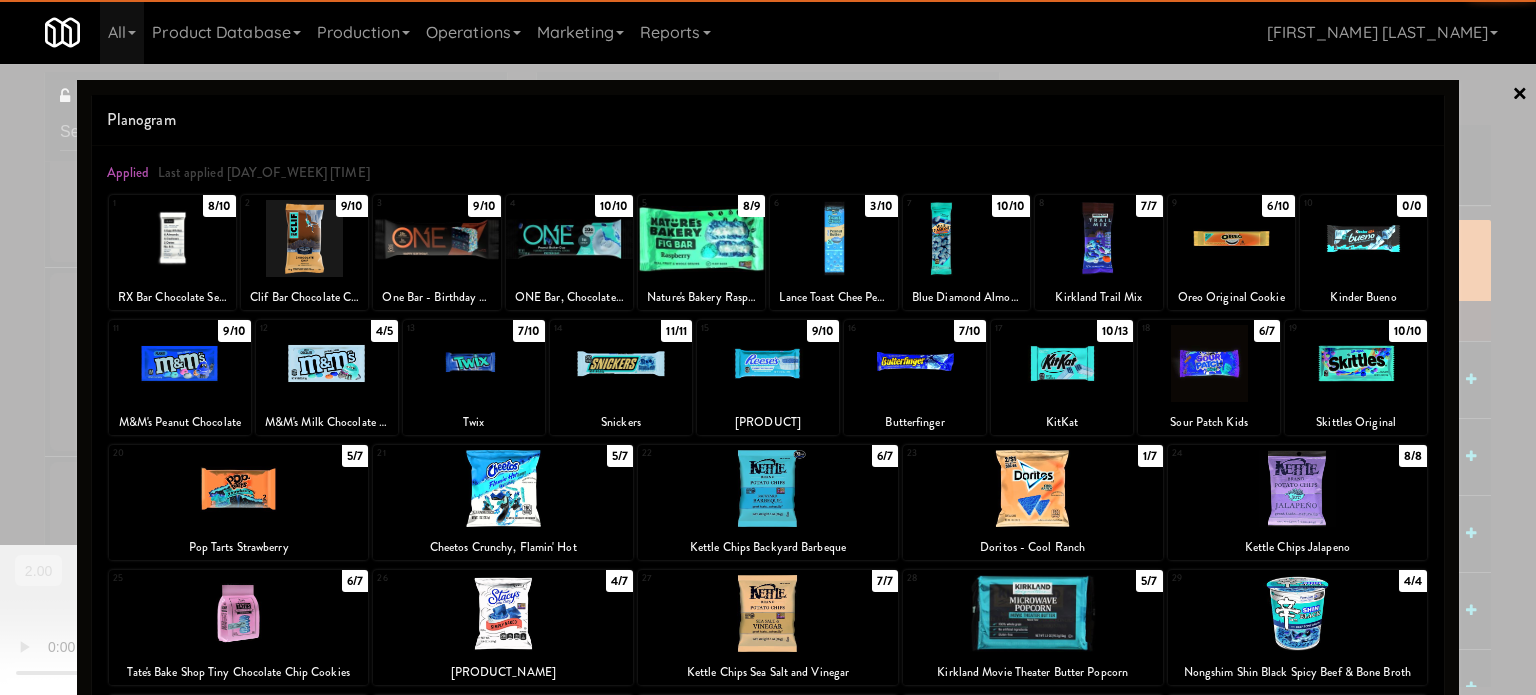 click at bounding box center [768, 347] 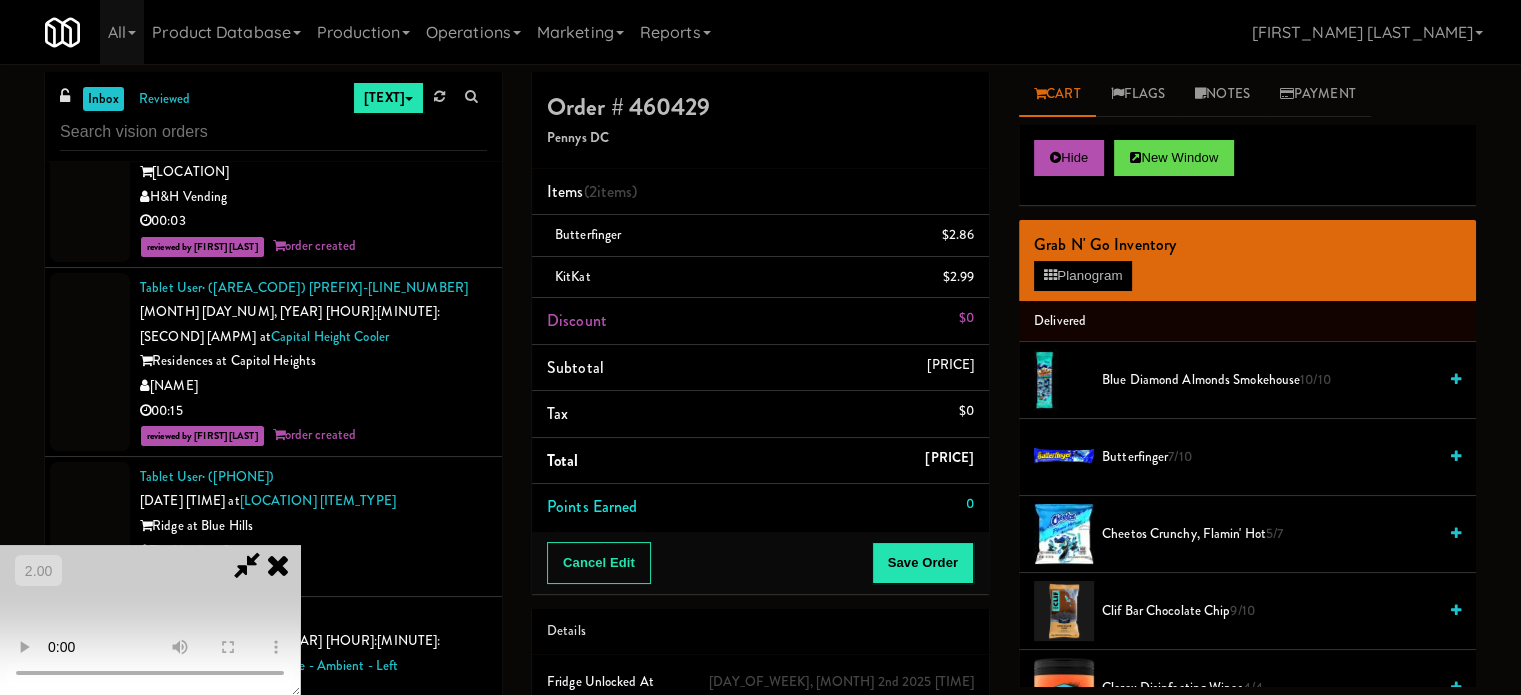 click at bounding box center [150, 620] 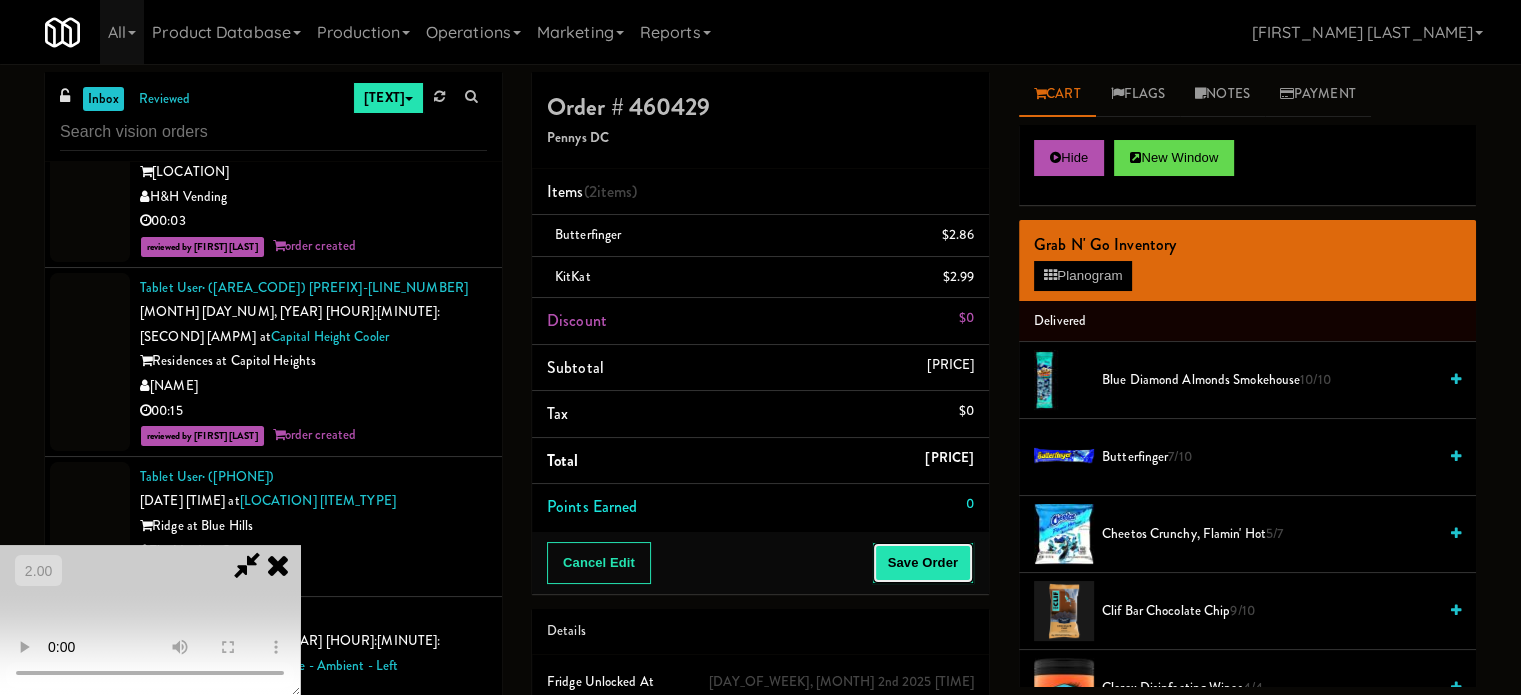 click on "Save Order" at bounding box center [923, 563] 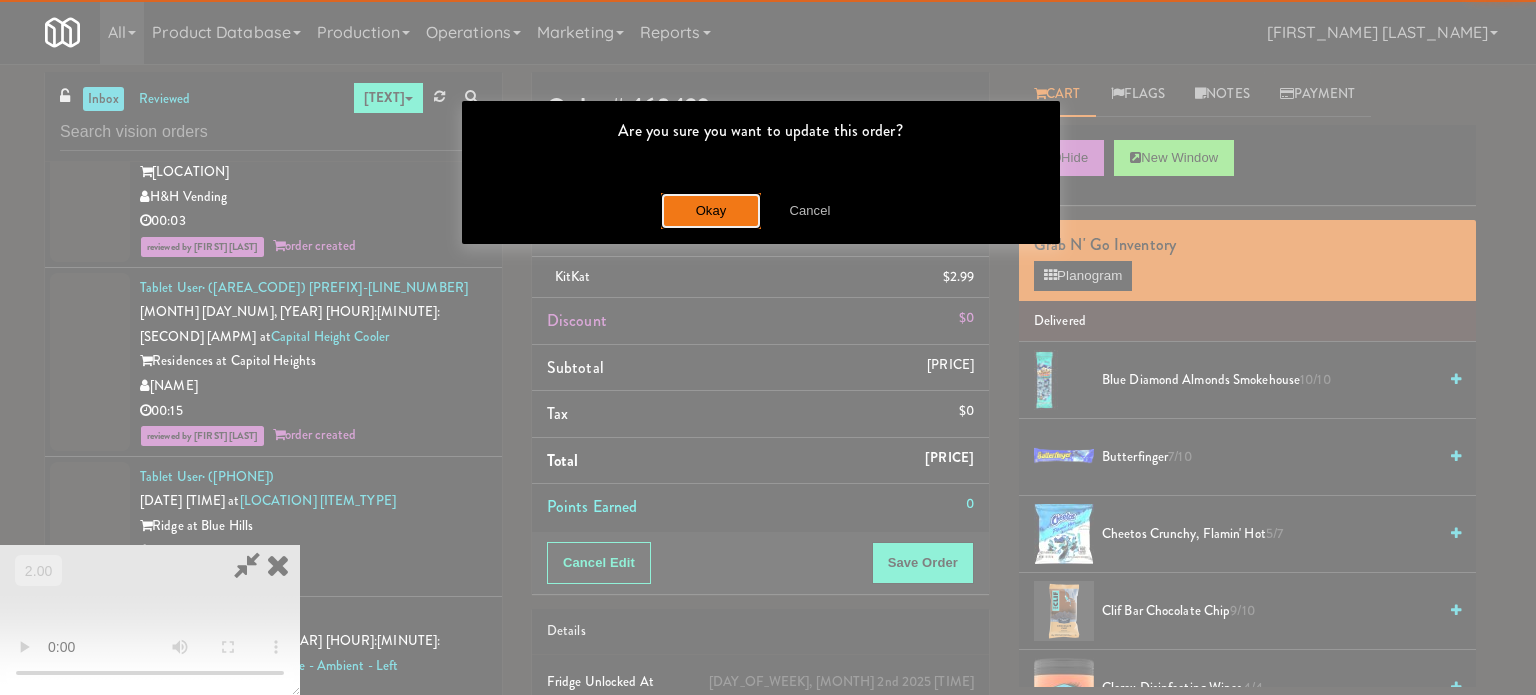 click on "Okay" at bounding box center [711, 211] 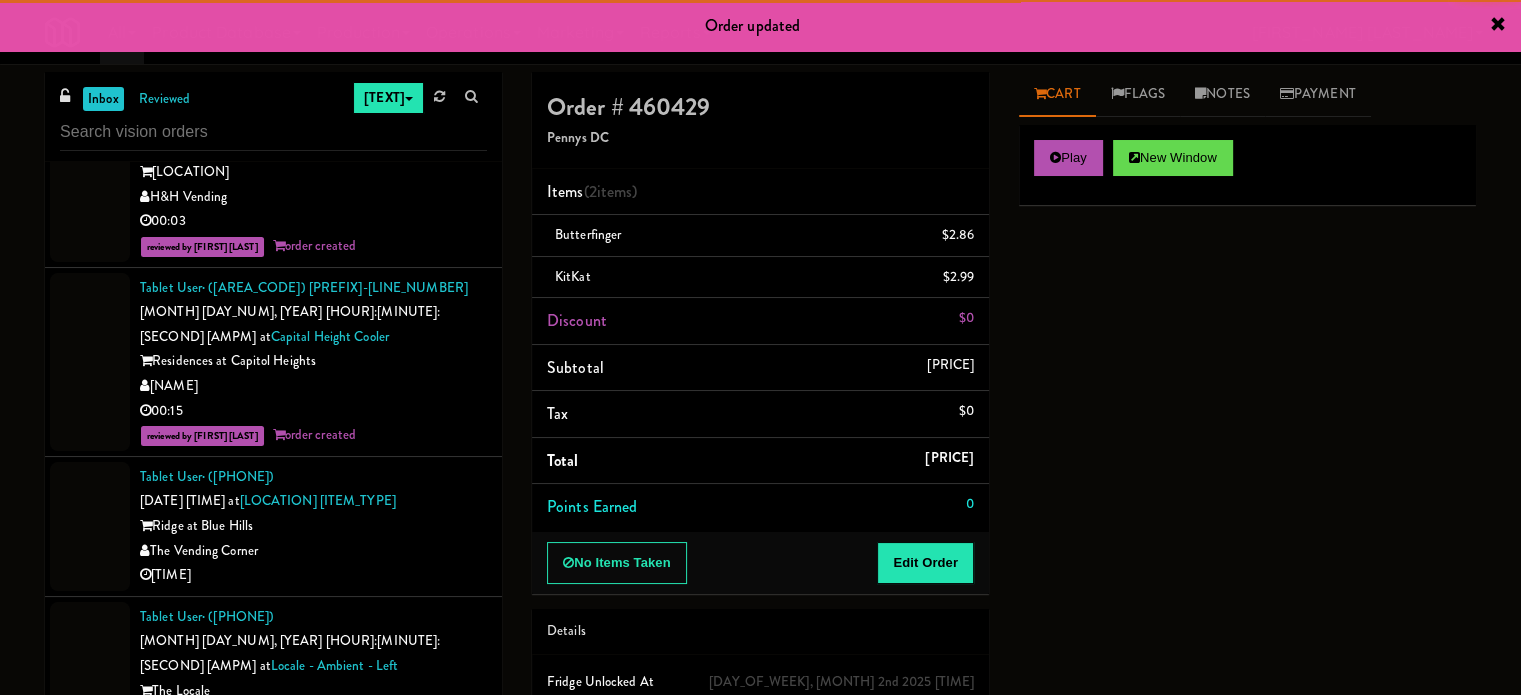 click on "00:04" at bounding box center (313, 740) 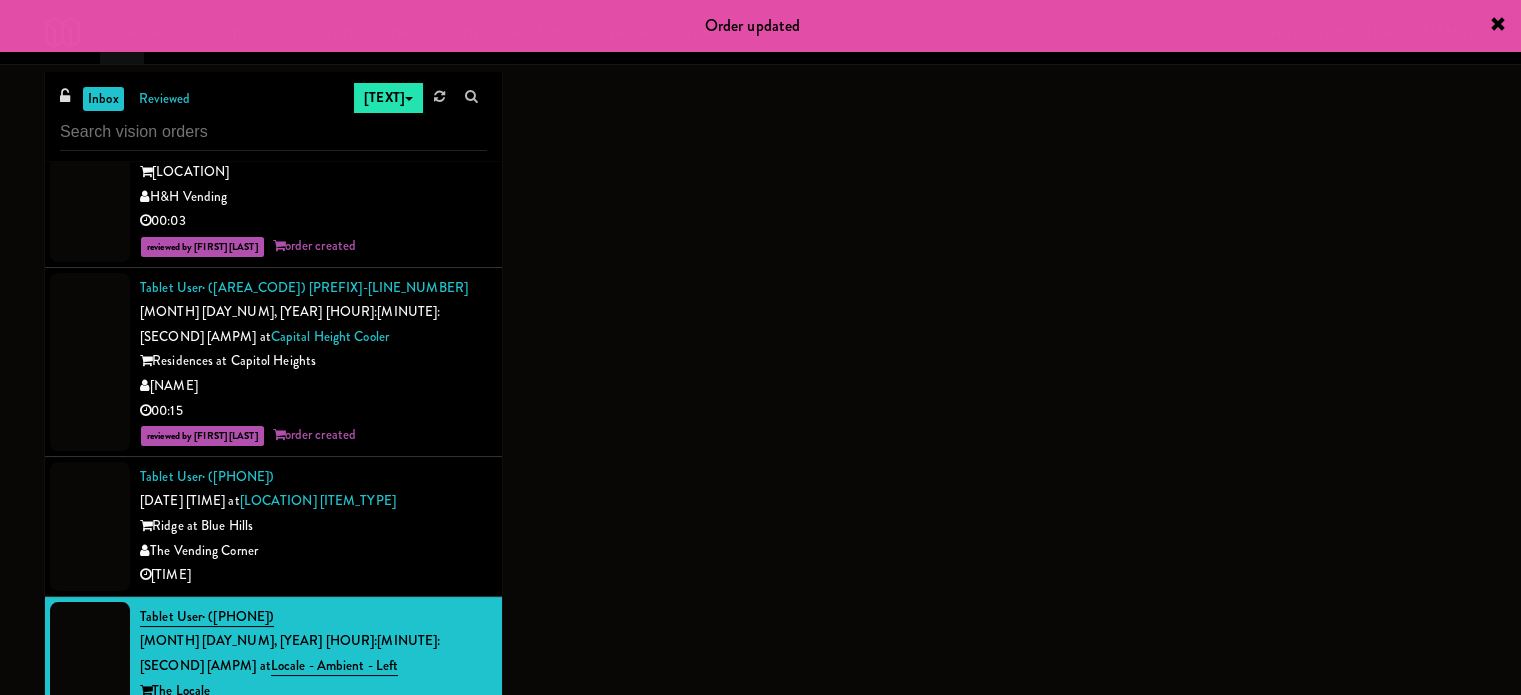 click on "Pennys DC" at bounding box center (313, 904) 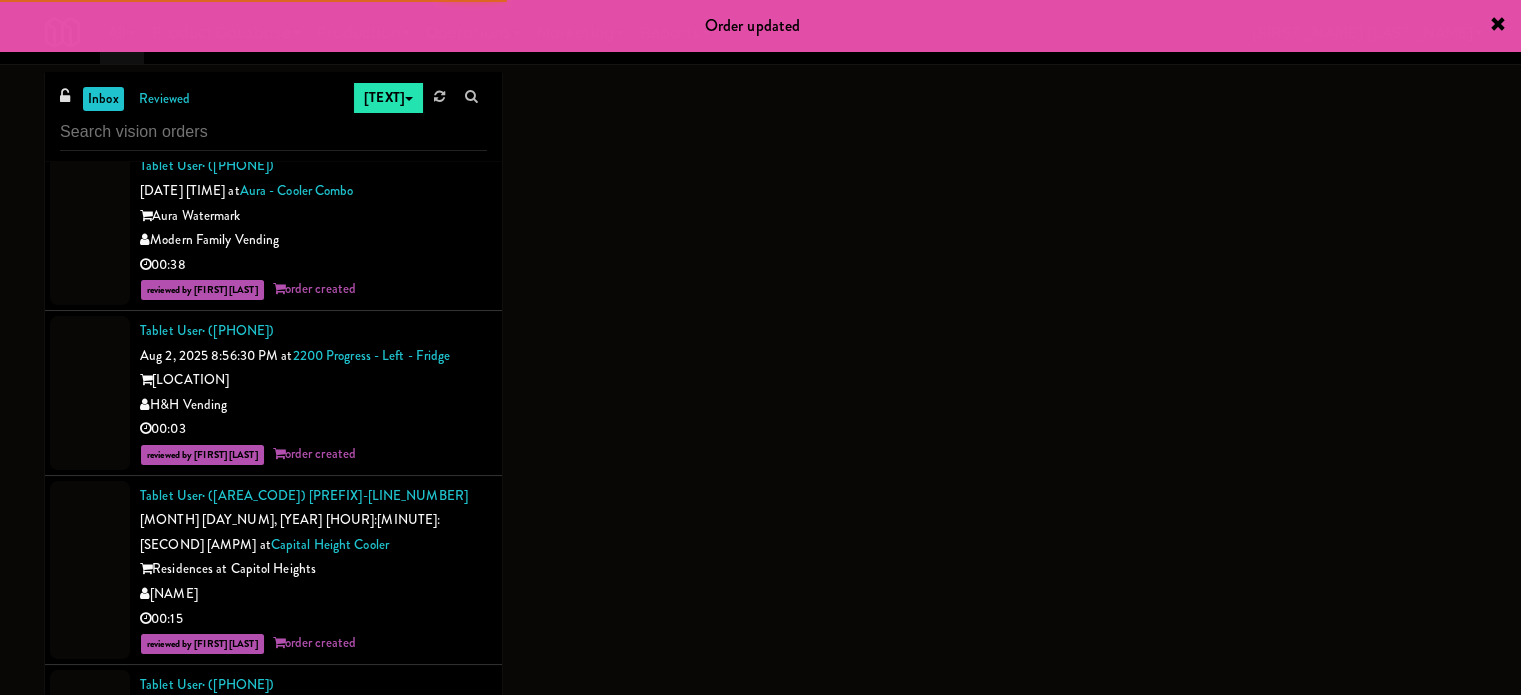 scroll, scrollTop: 10436, scrollLeft: 0, axis: vertical 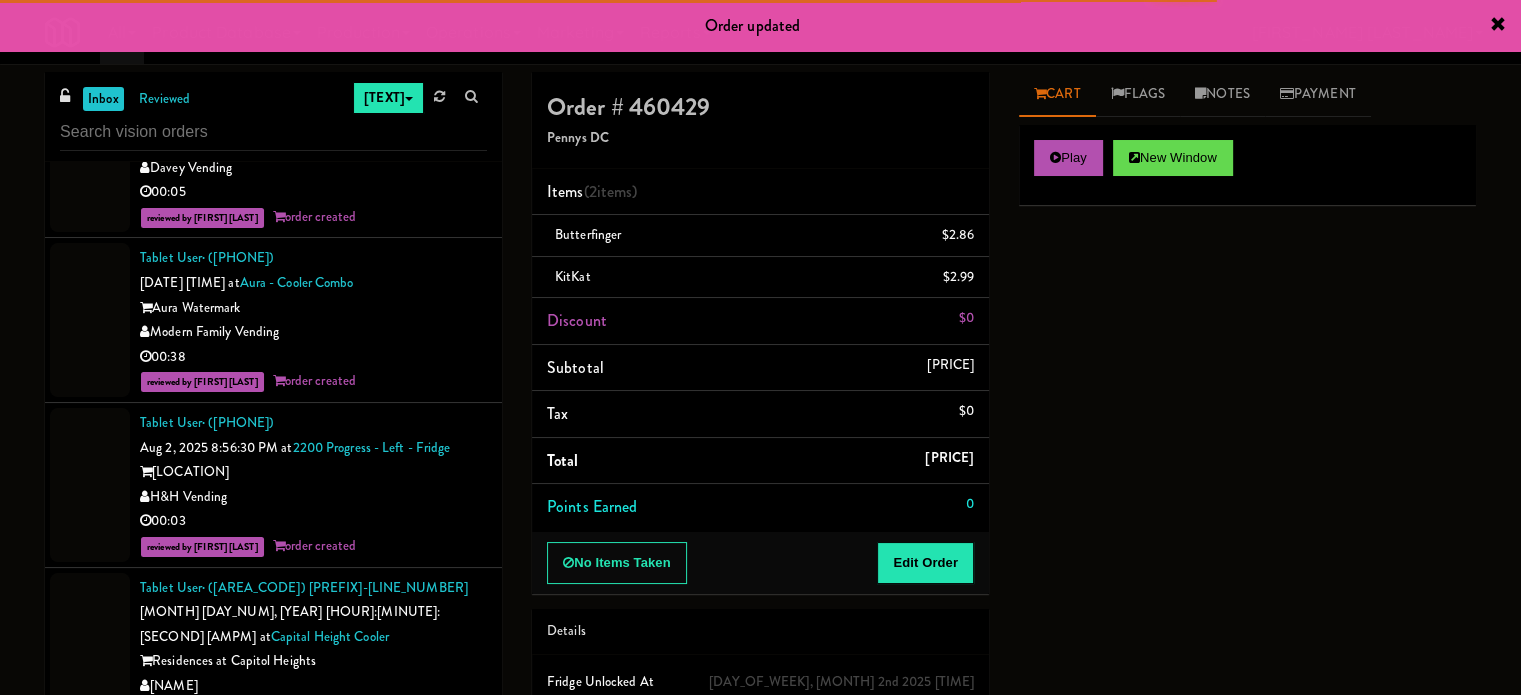 click on "The Vending Corner" at bounding box center [313, 851] 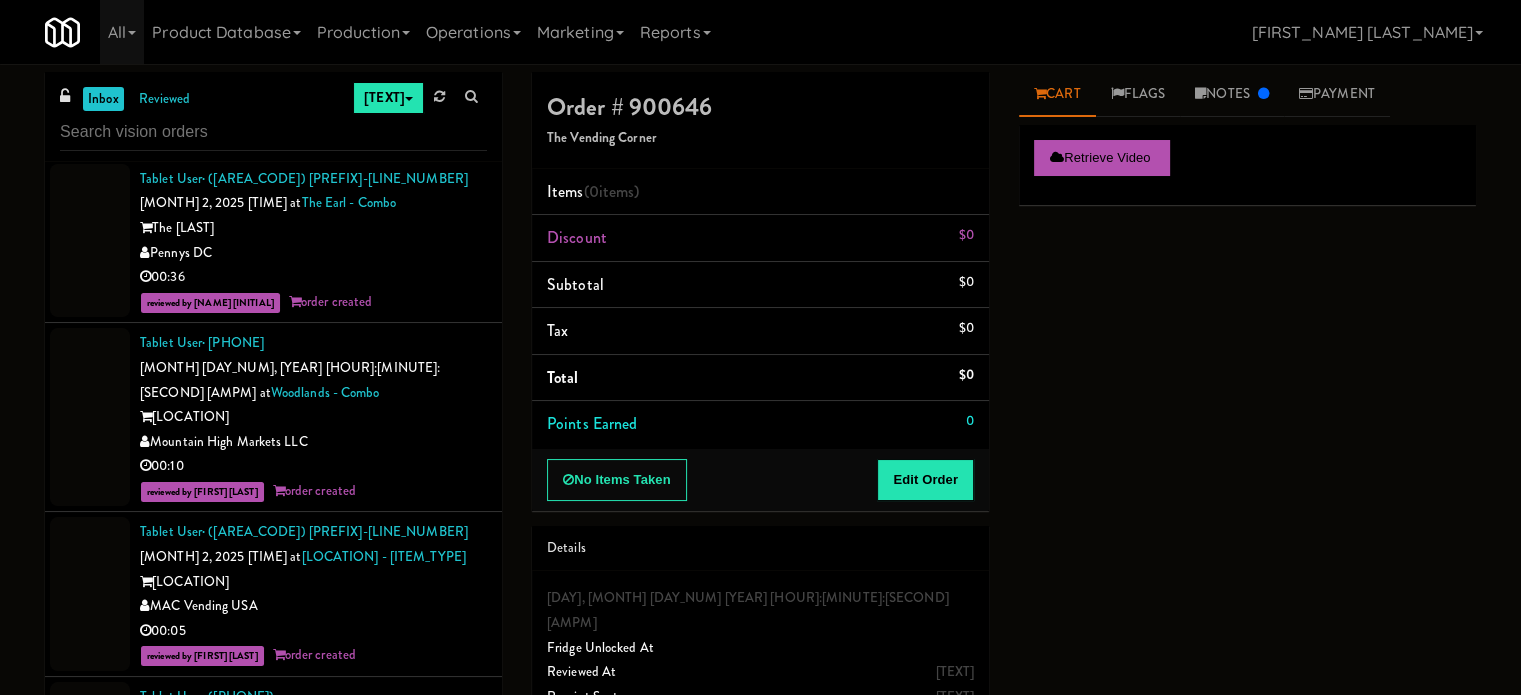 scroll, scrollTop: 12204, scrollLeft: 0, axis: vertical 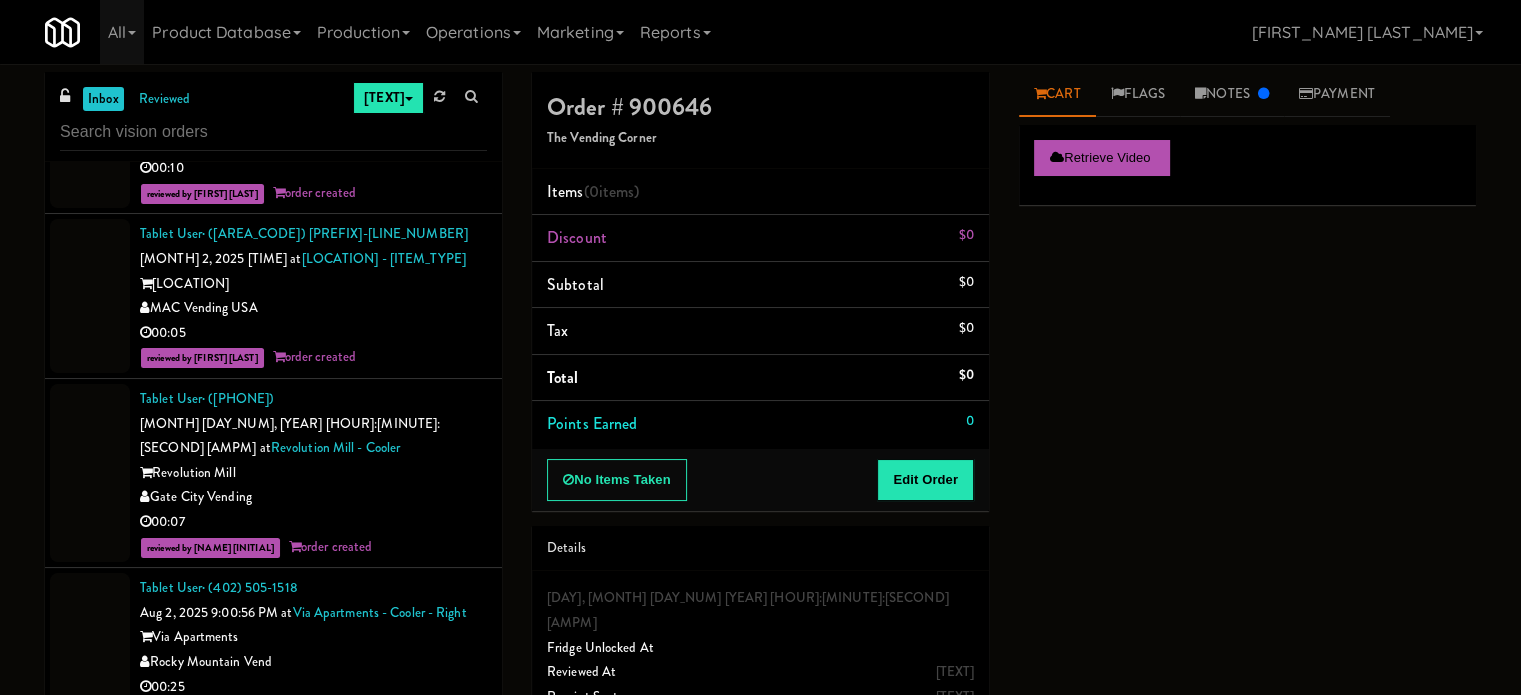 drag, startPoint x: 427, startPoint y: 449, endPoint x: 442, endPoint y: 443, distance: 16.155495 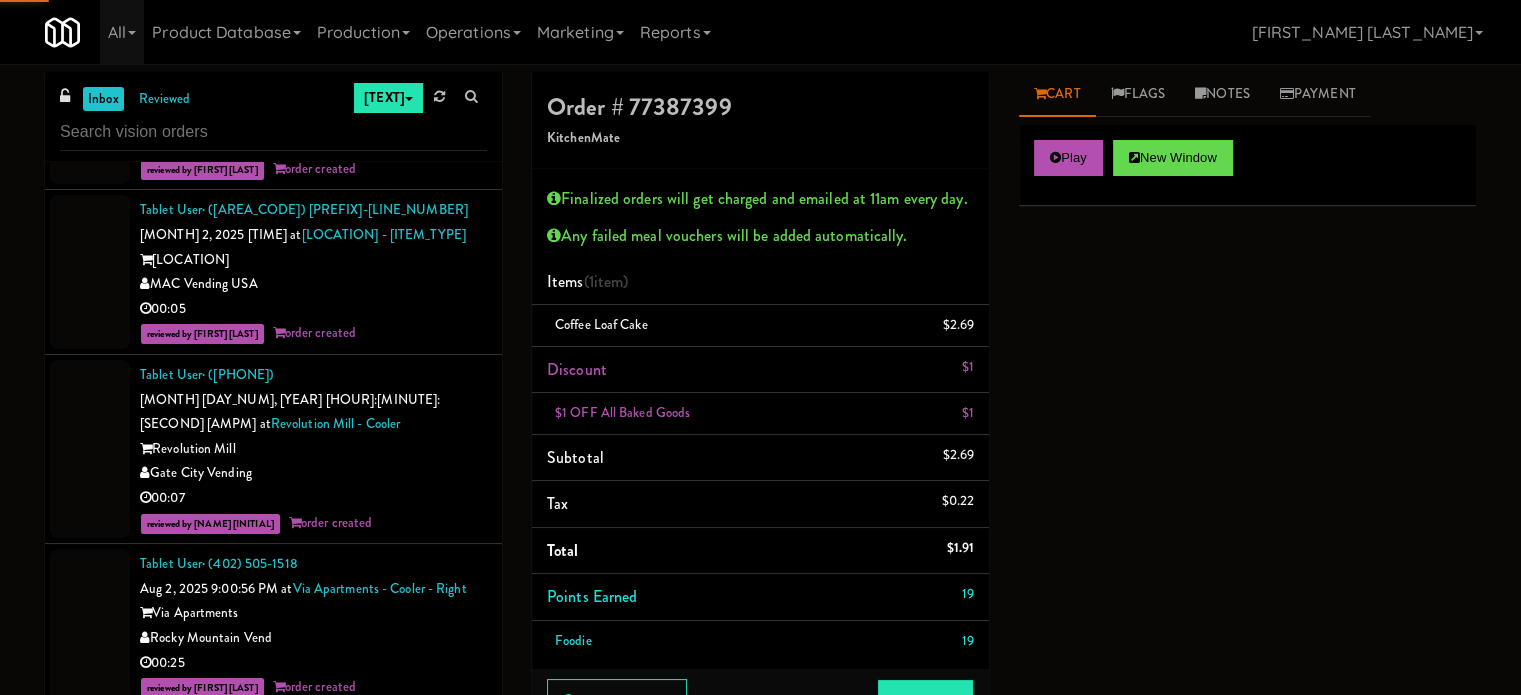 scroll, scrollTop: 12229, scrollLeft: 0, axis: vertical 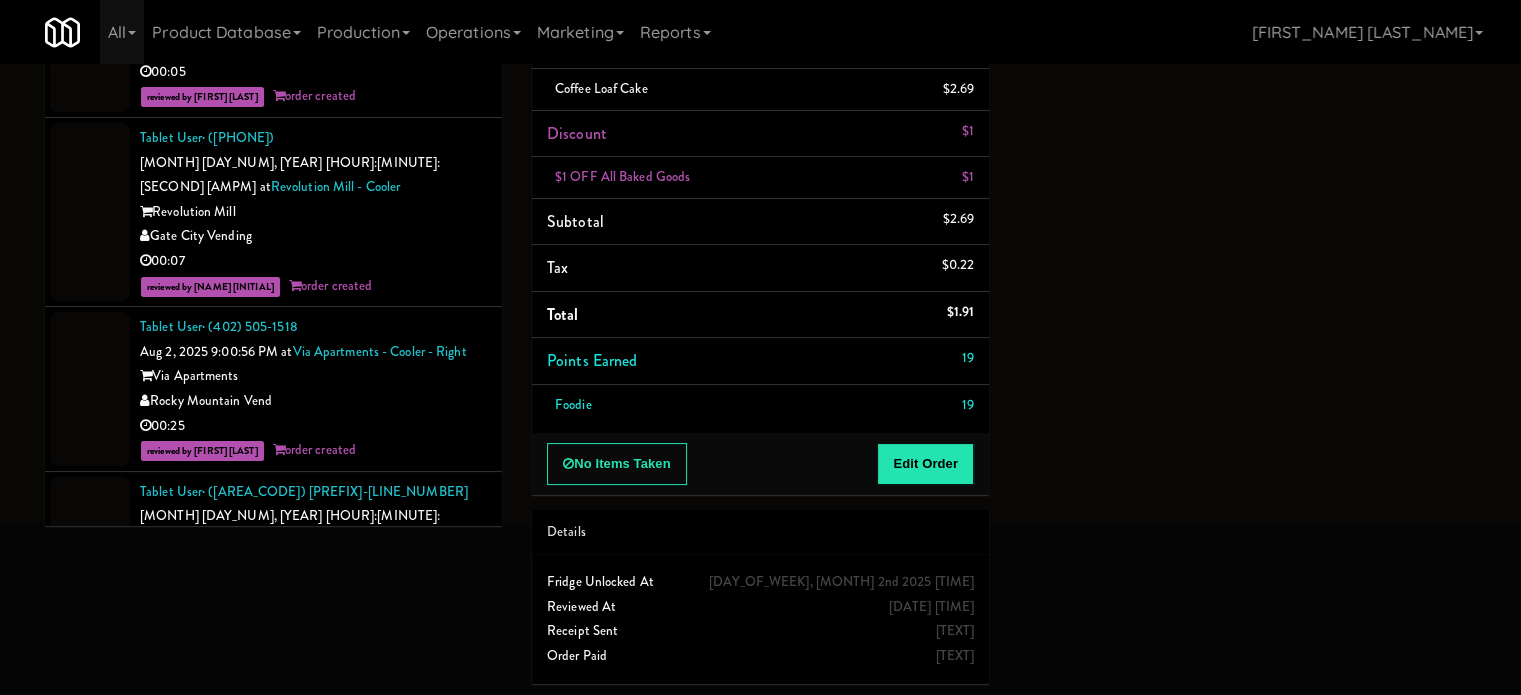 click on "Tablet User  · (647) 703-6013 Aug 2, 2025 9:01:38 PM at  St. Joseph's Health Centre  KitchenMate  00:32" at bounding box center [313, 1047] 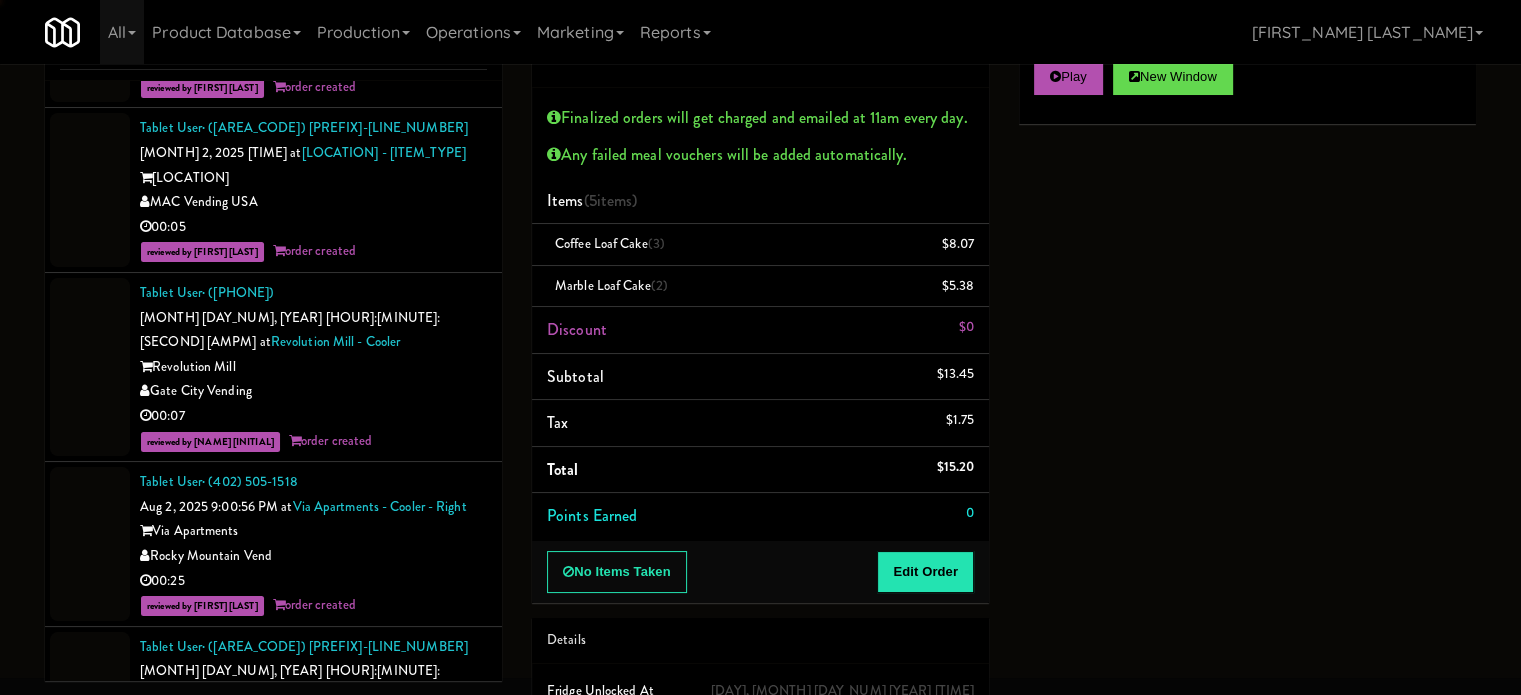 scroll, scrollTop: 190, scrollLeft: 0, axis: vertical 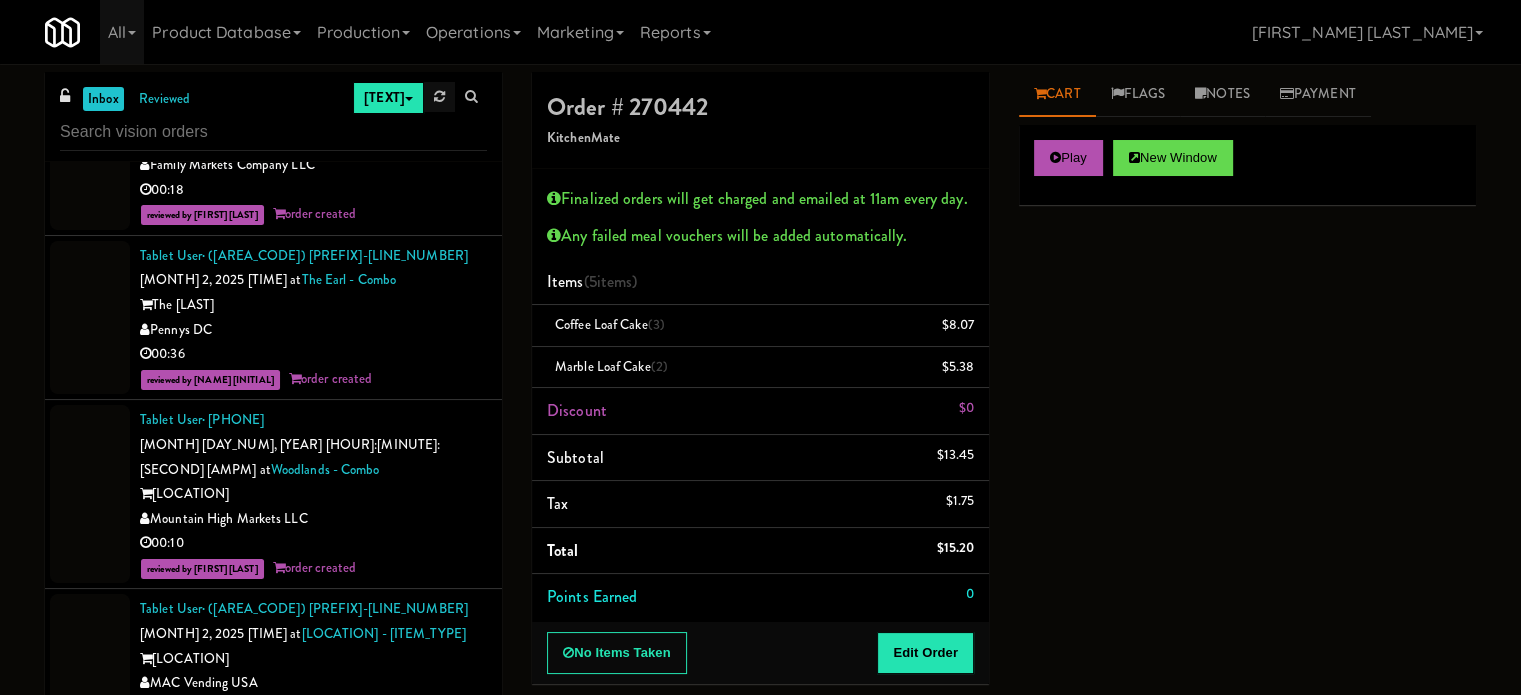click at bounding box center (439, 97) 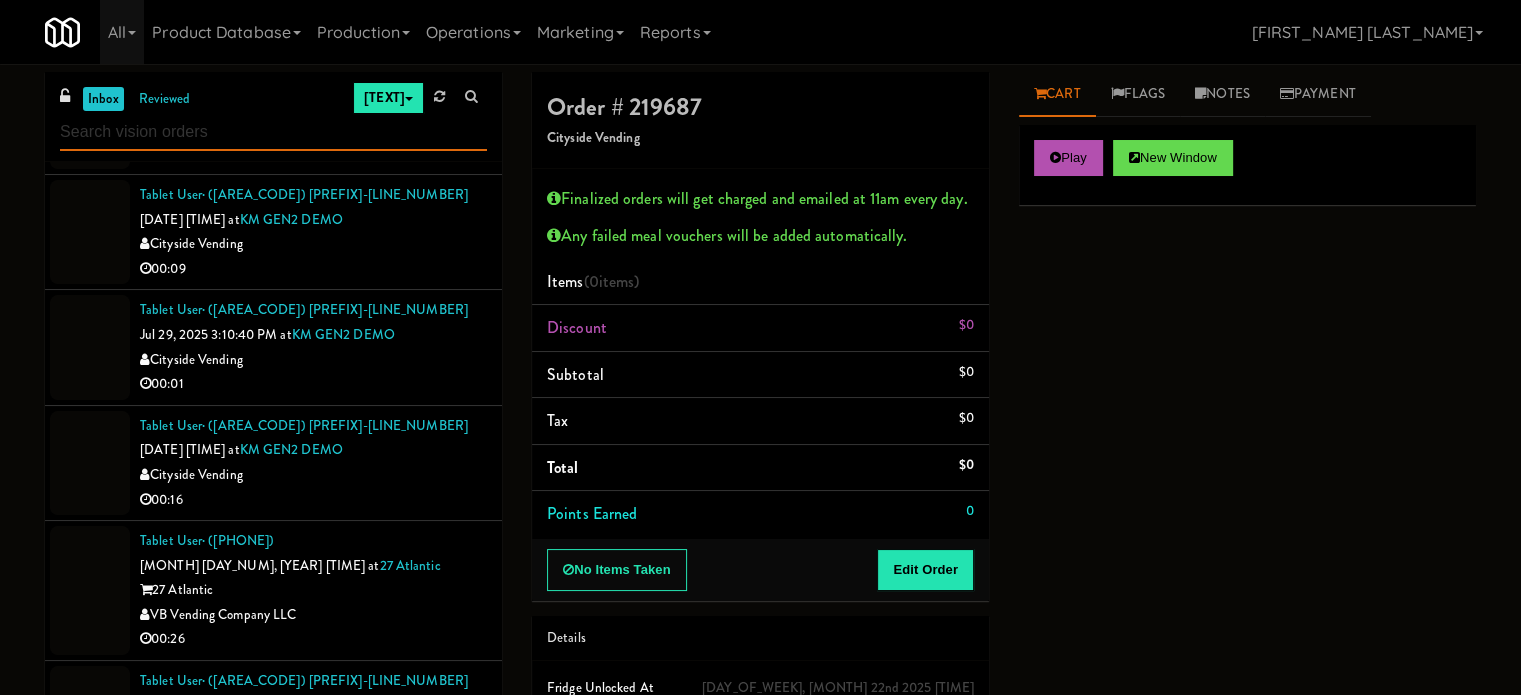 scroll, scrollTop: 2864, scrollLeft: 0, axis: vertical 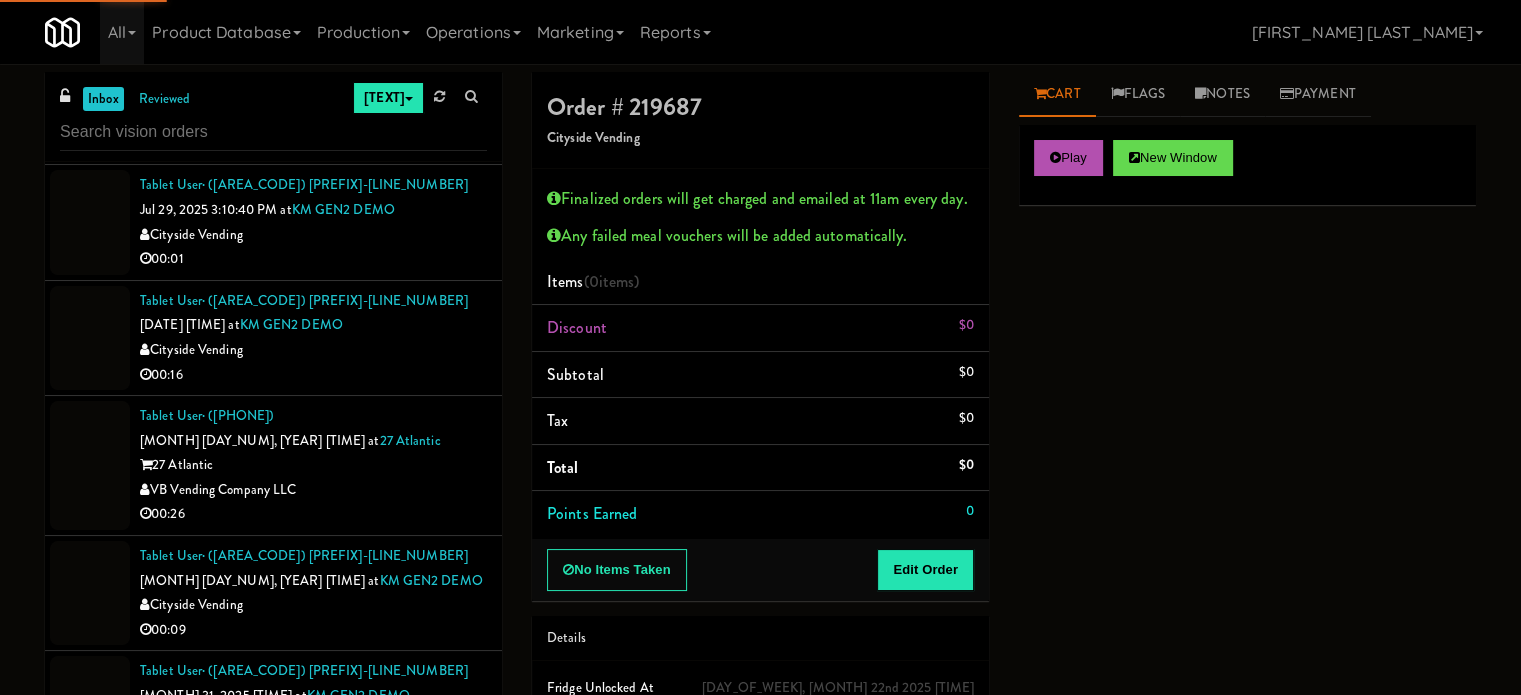 click on "Tablet User  · (239) 770-2682 Jul 30, 2025 3:18:16 PM at  27 Atlantic   27 Atlantic  VB Vending Company LLC  00:26" at bounding box center (273, 466) 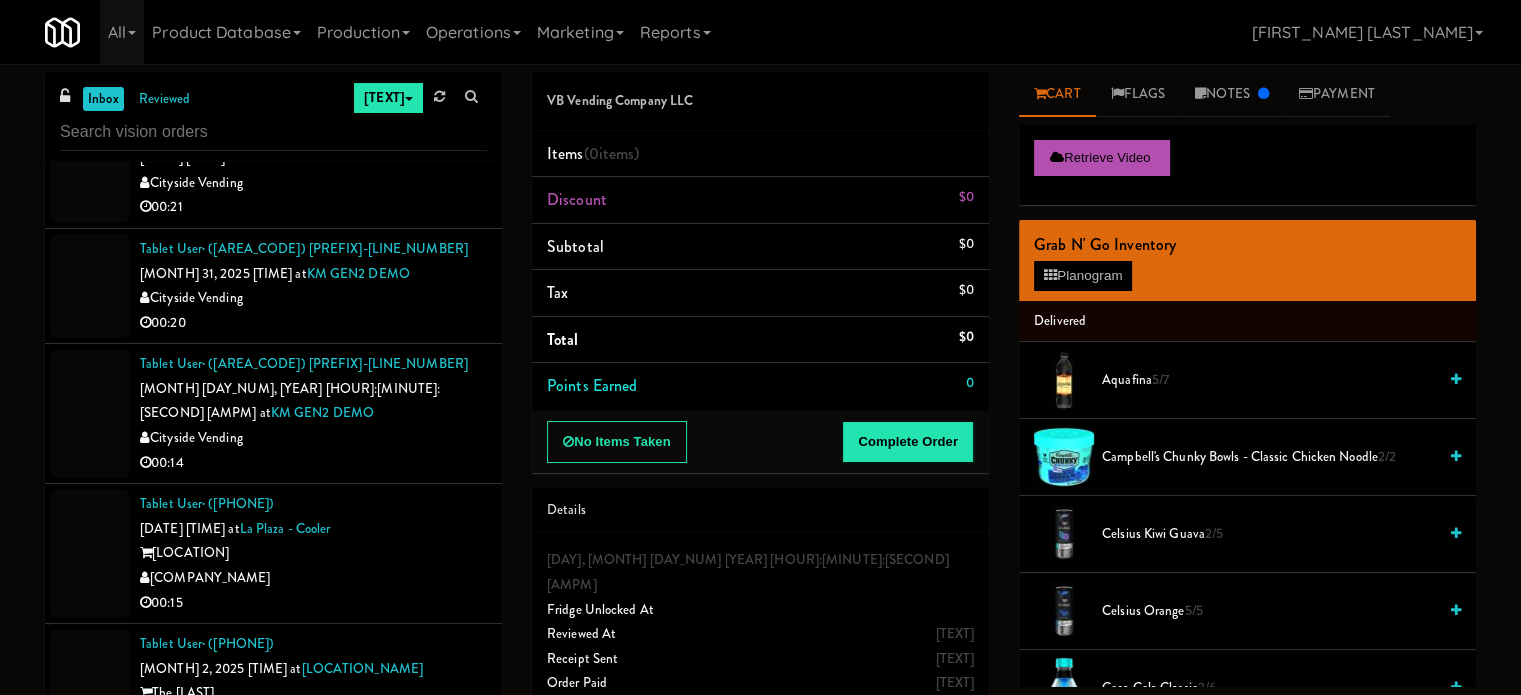 scroll, scrollTop: 9344, scrollLeft: 0, axis: vertical 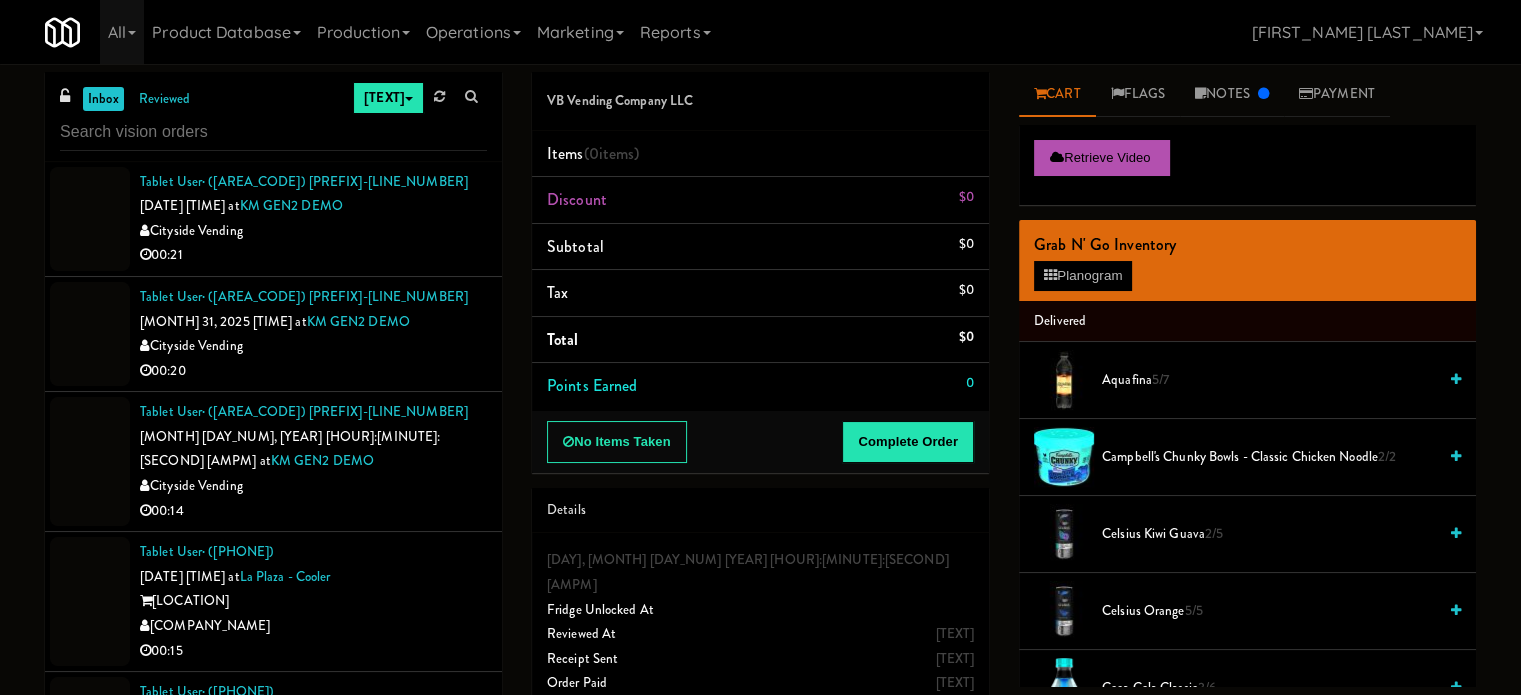 click on "Delong Vending" at bounding box center [313, 766] 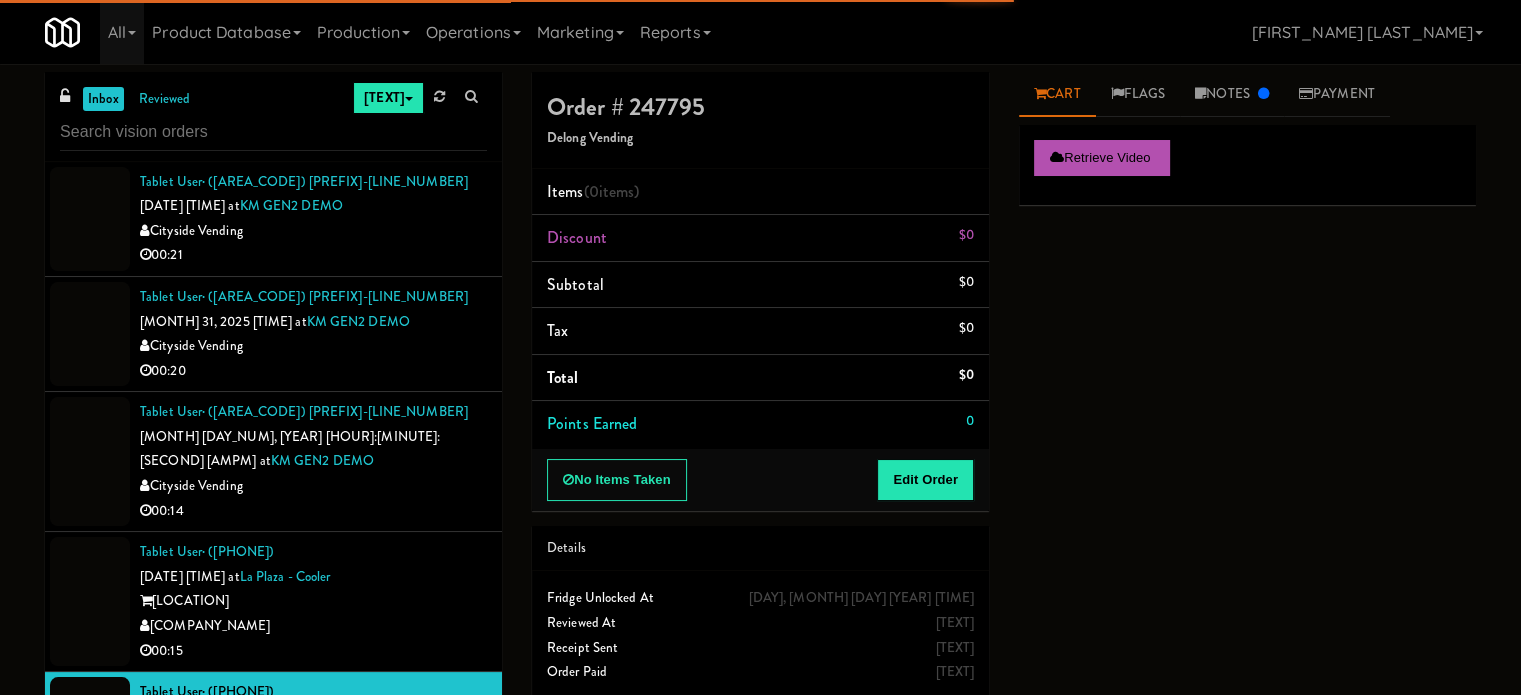 click on "00:15" at bounding box center [313, 651] 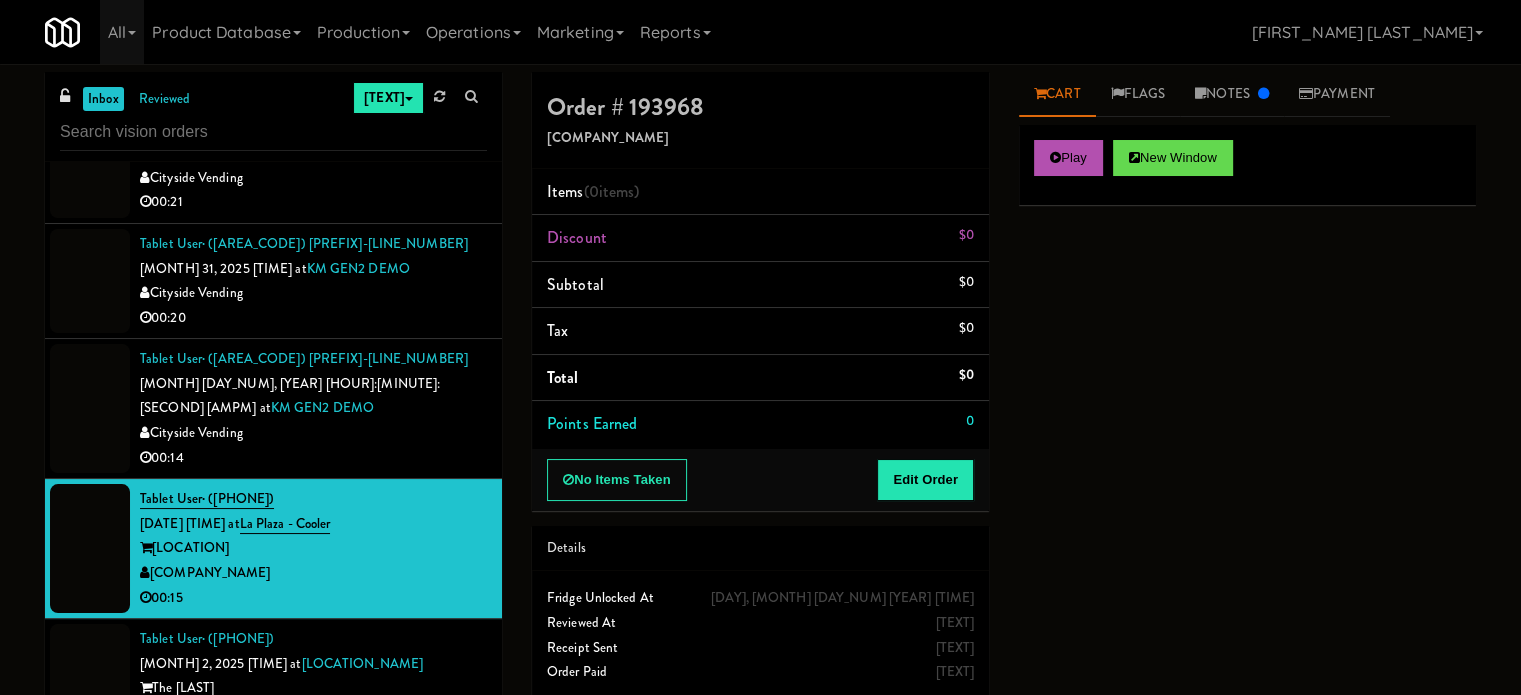 scroll, scrollTop: 9544, scrollLeft: 0, axis: vertical 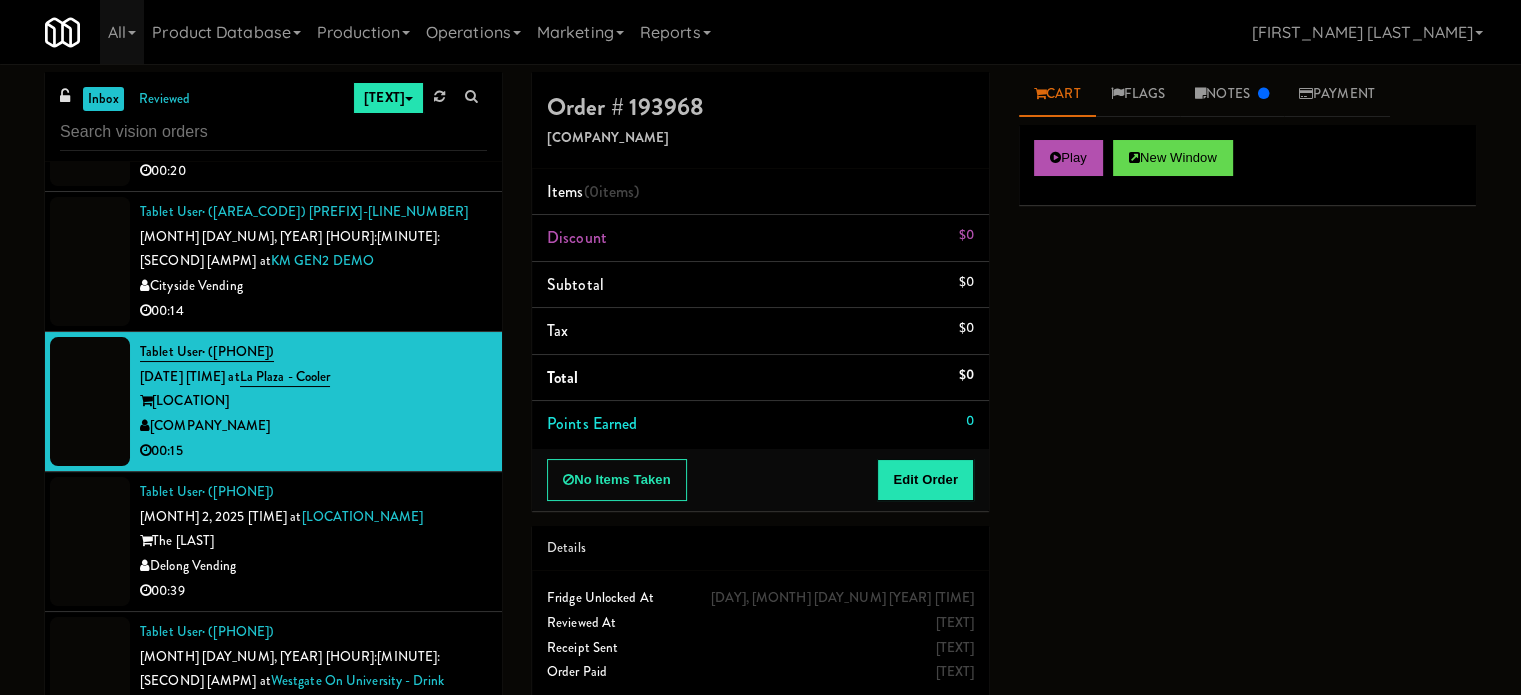 click on "BiteCraft Markets" at bounding box center (313, 731) 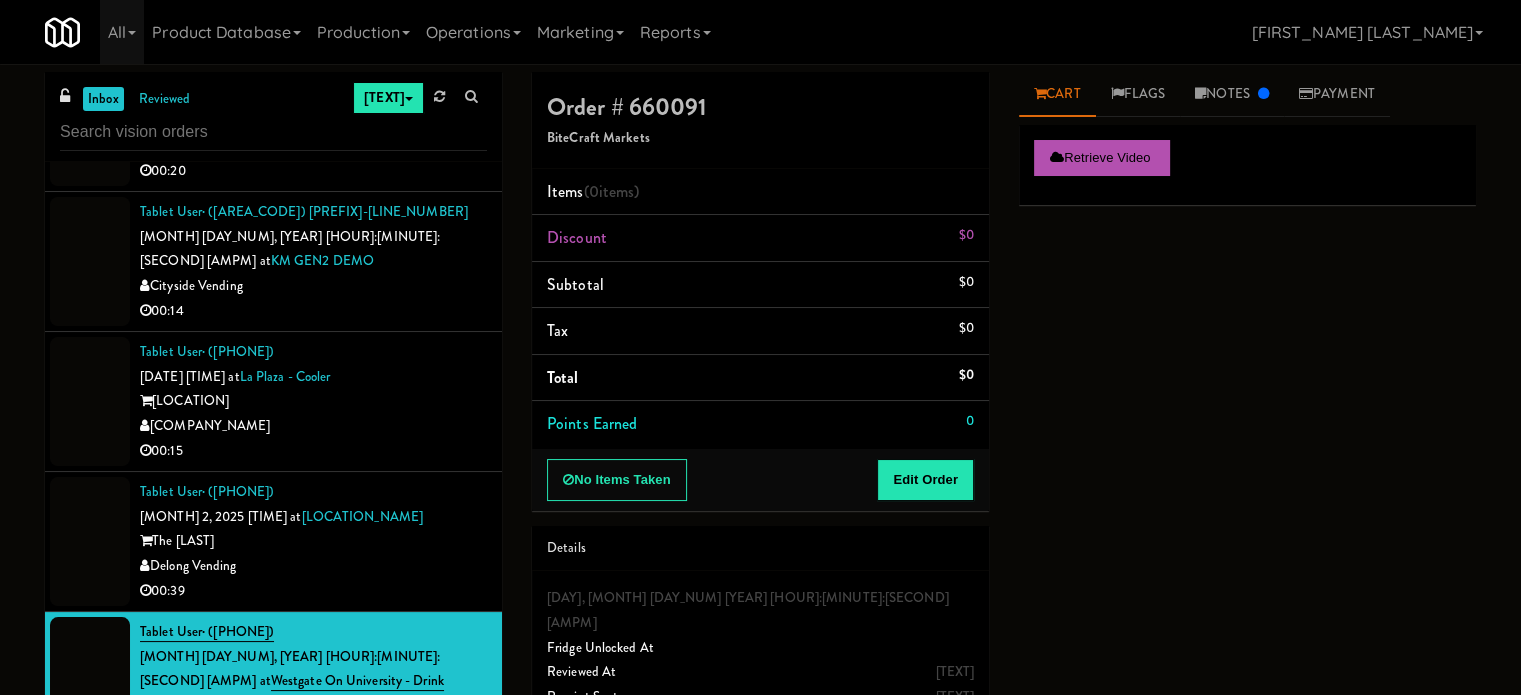 click on "The Vending Corner" at bounding box center [313, 871] 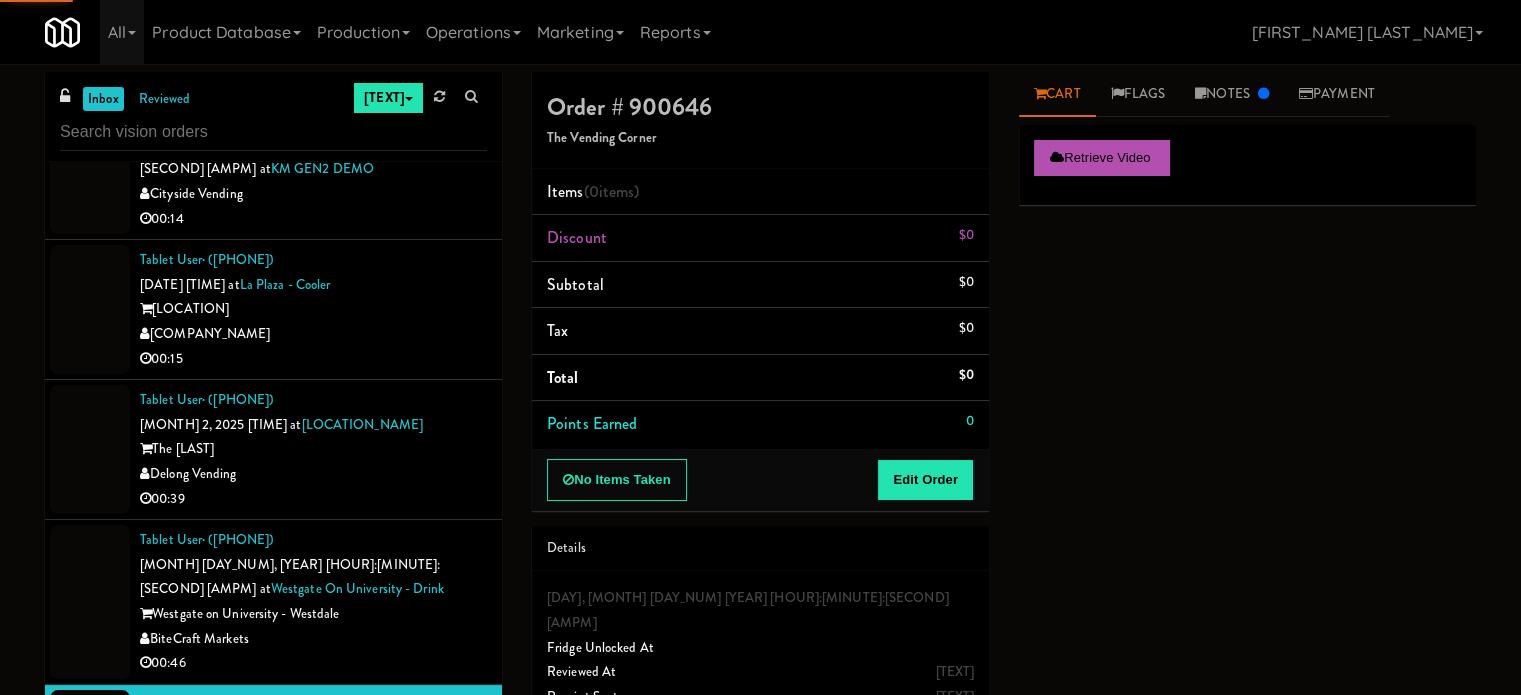 scroll, scrollTop: 9644, scrollLeft: 0, axis: vertical 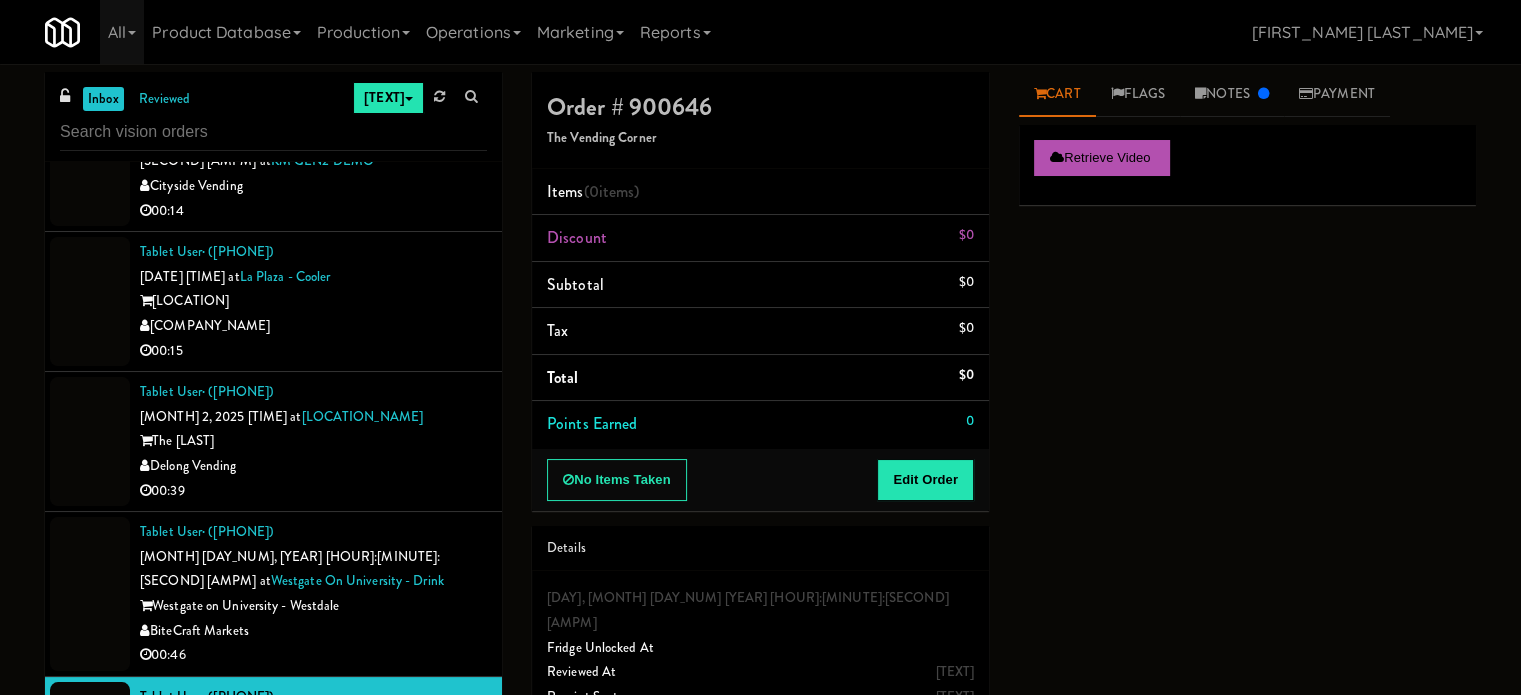 click on "100 Capital Yards" at bounding box center (313, 886) 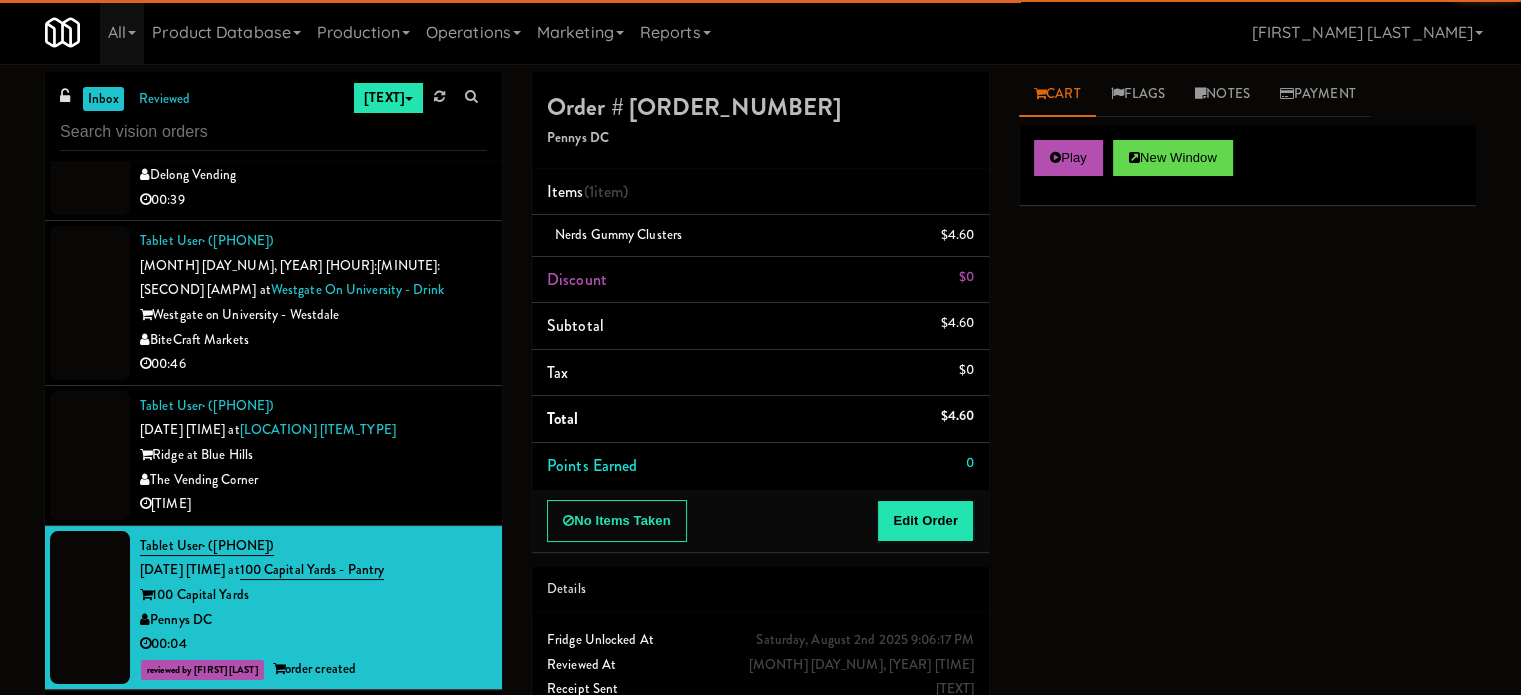 scroll, scrollTop: 9944, scrollLeft: 0, axis: vertical 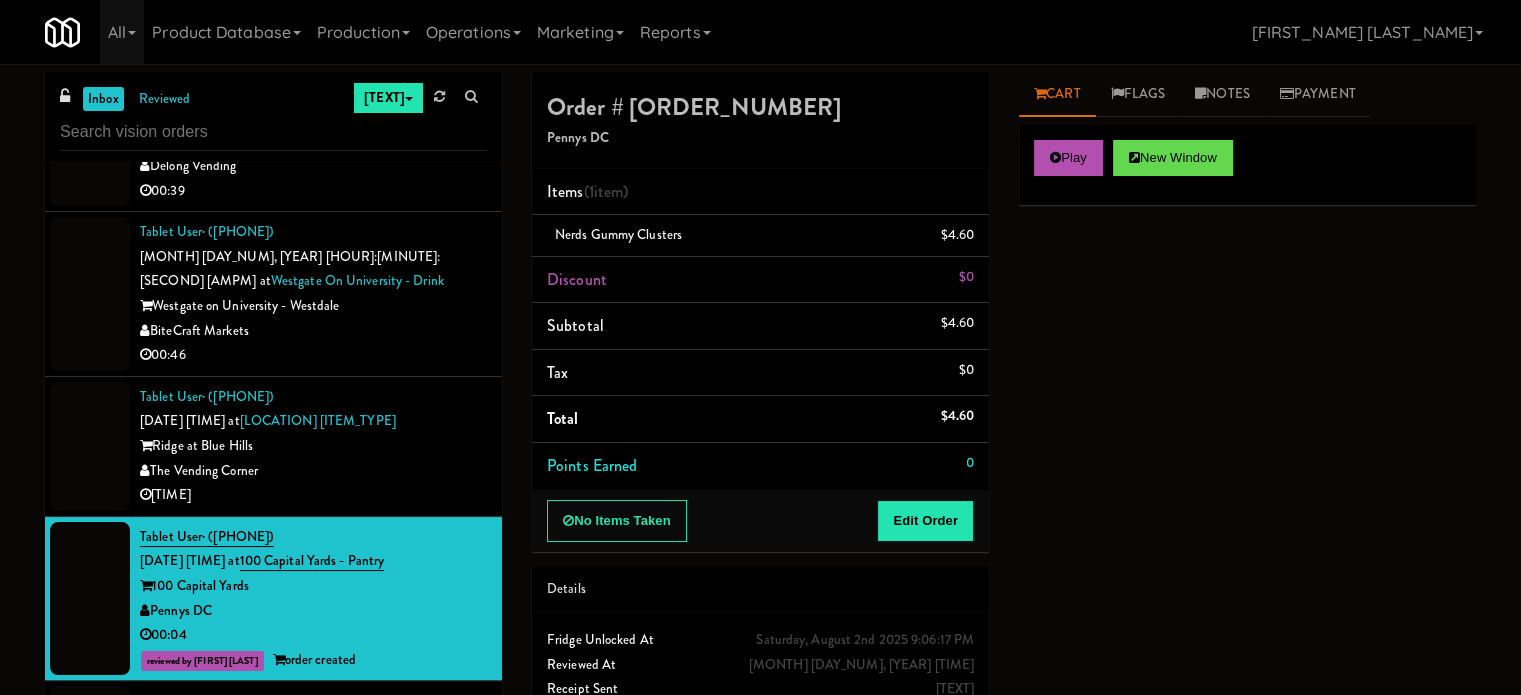 click on "00:05" at bounding box center (313, 775) 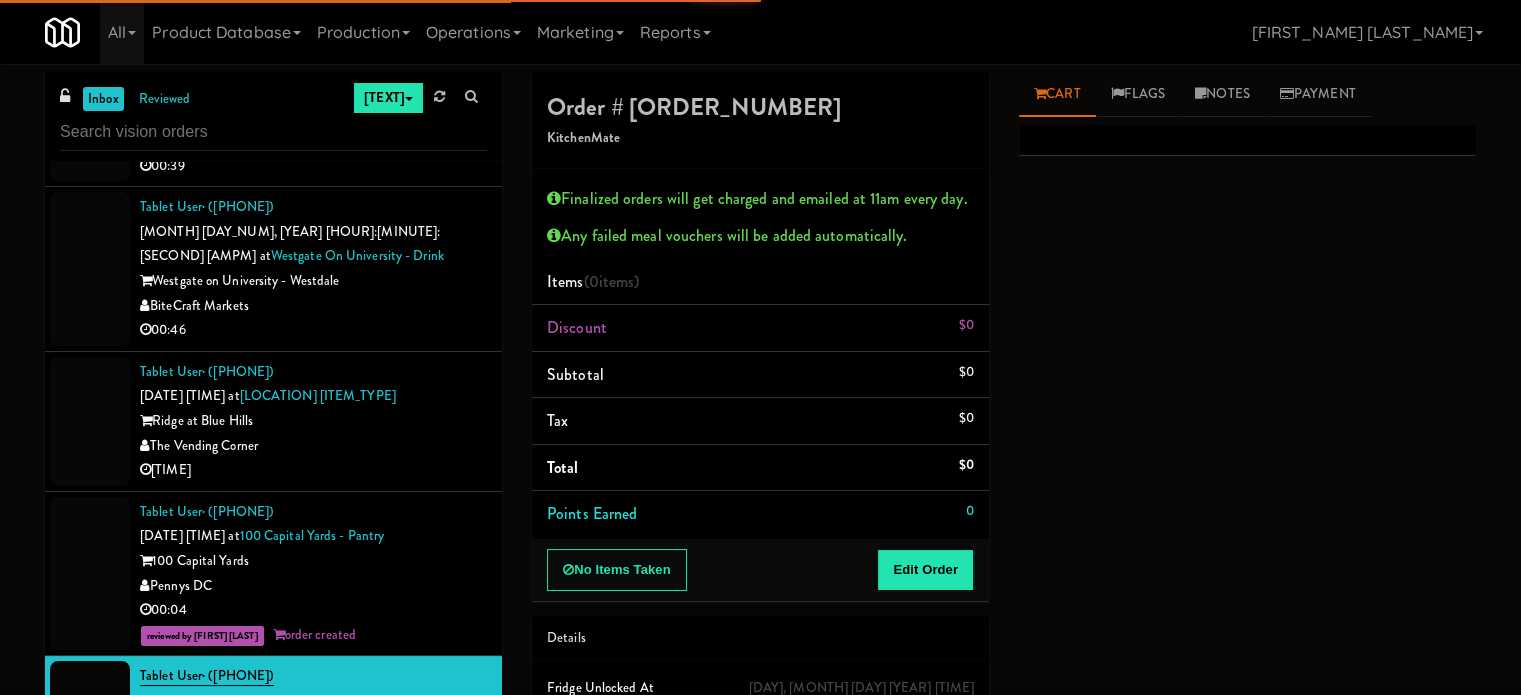 scroll, scrollTop: 10044, scrollLeft: 0, axis: vertical 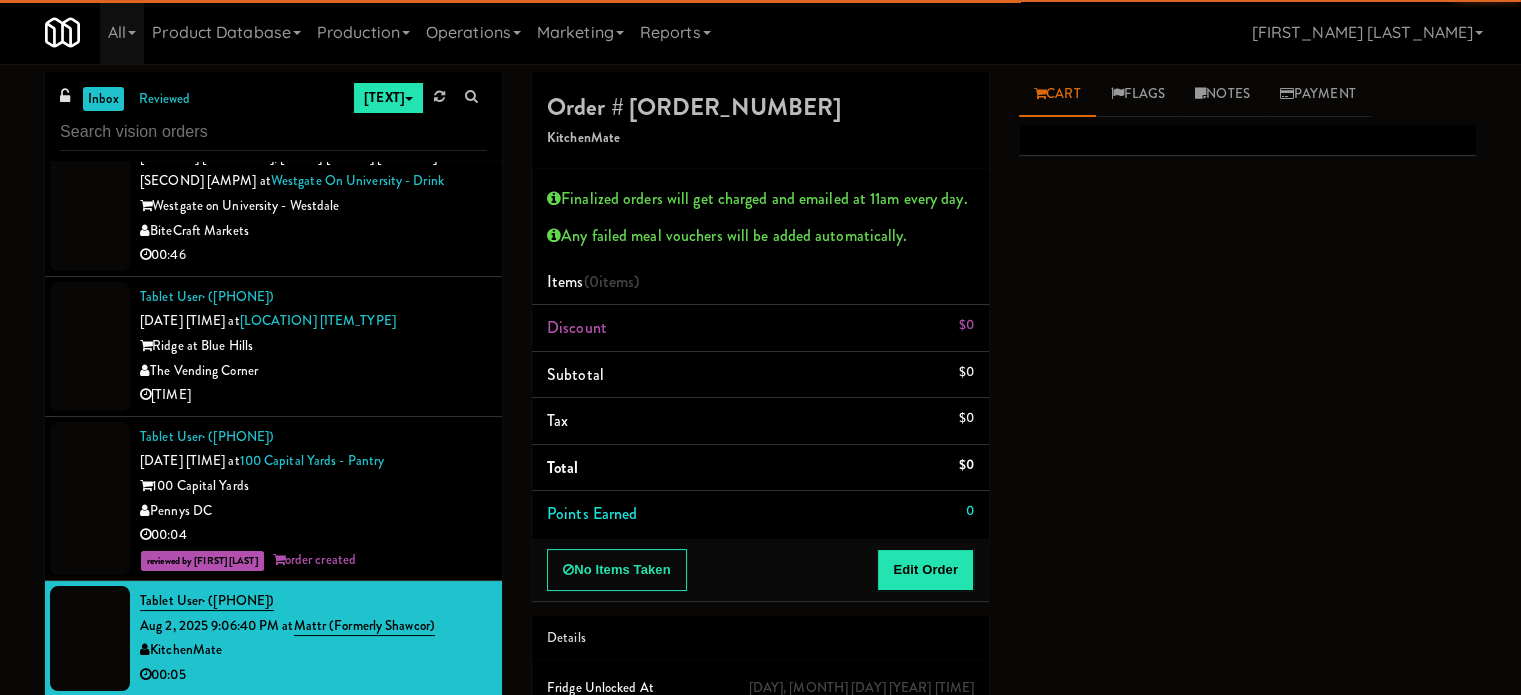 click on "Fountain City Vending" at bounding box center [313, 815] 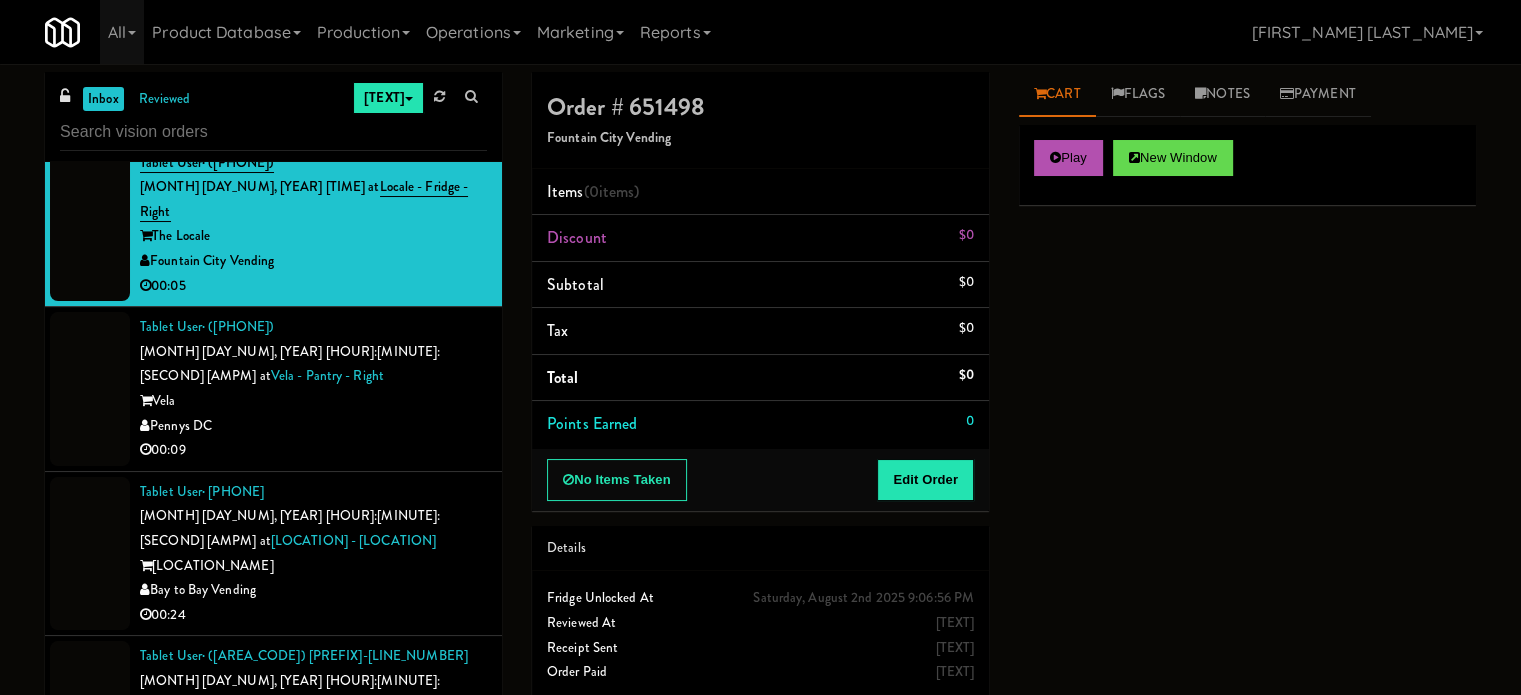 scroll, scrollTop: 10601, scrollLeft: 0, axis: vertical 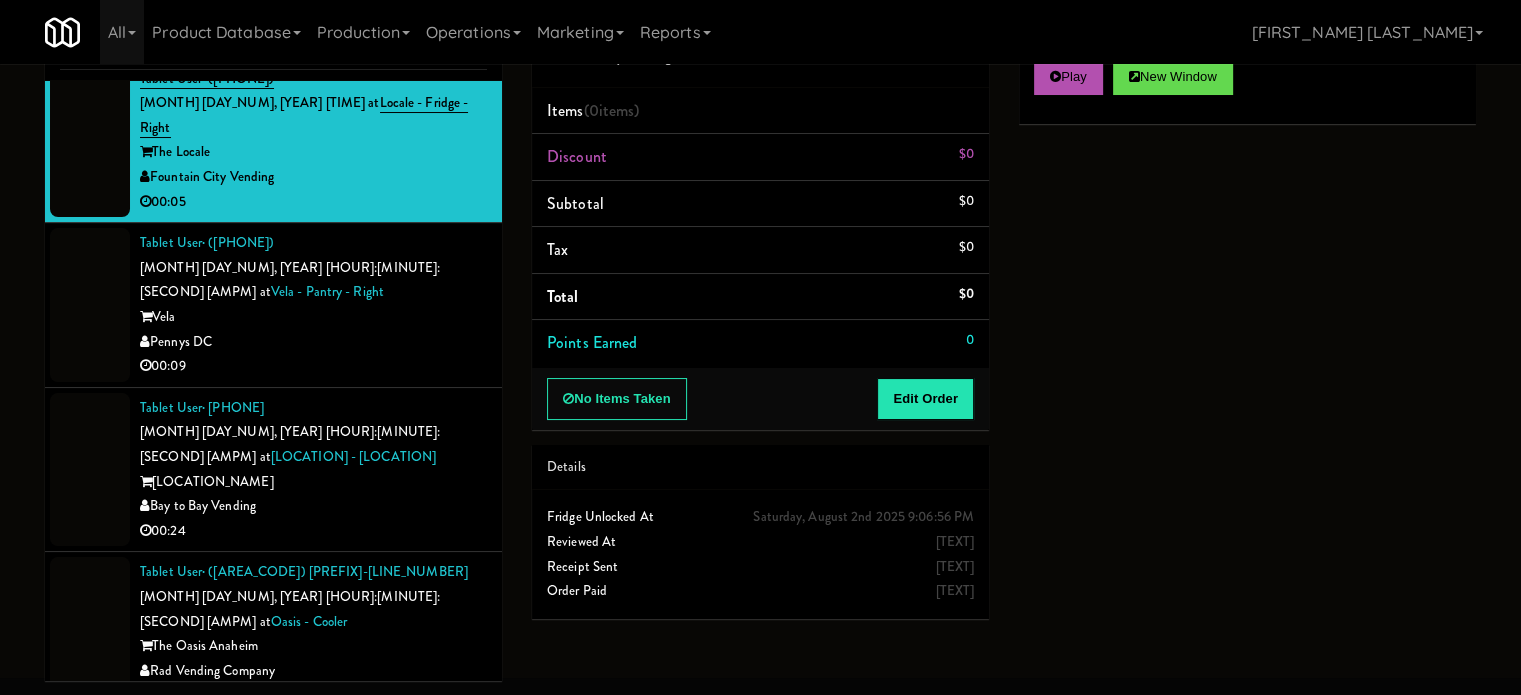 drag, startPoint x: 416, startPoint y: 616, endPoint x: 452, endPoint y: 614, distance: 36.05551 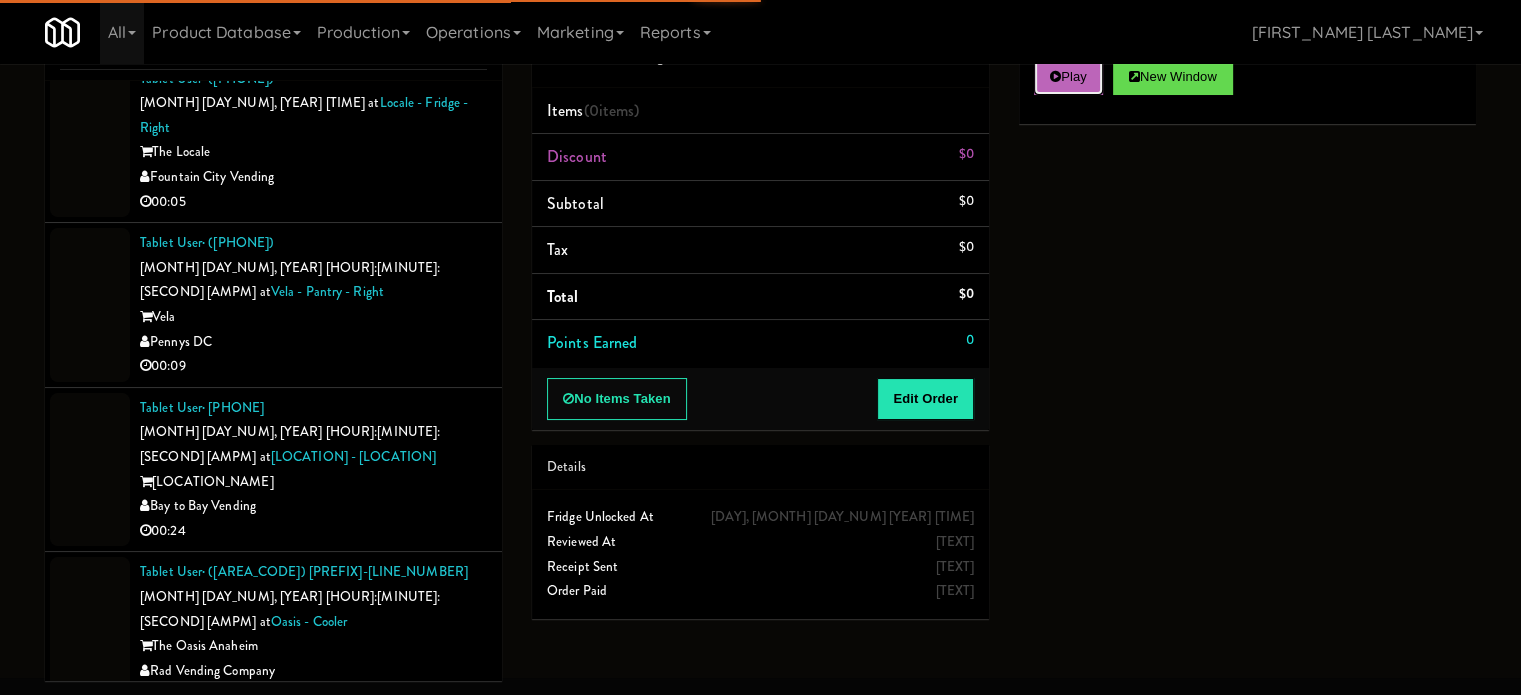 click at bounding box center [1055, 76] 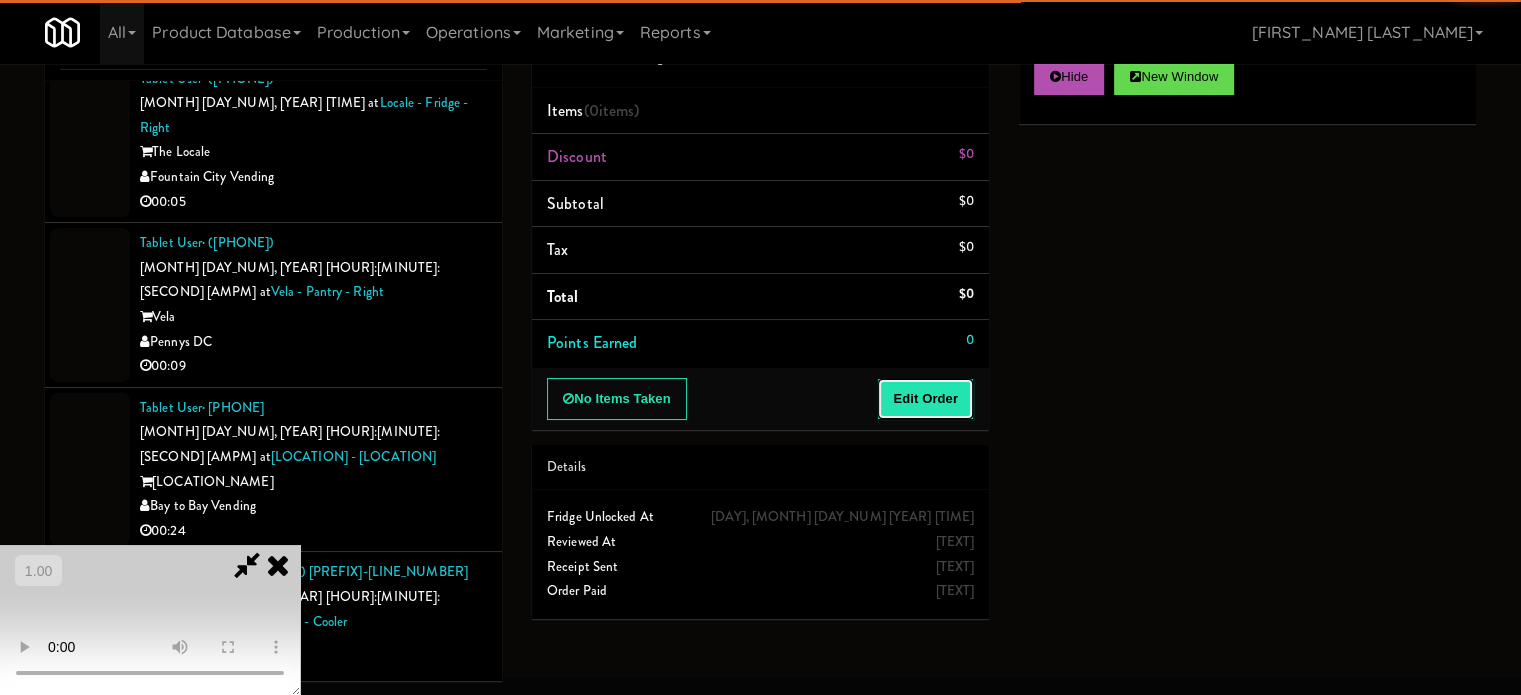 click on "Edit Order" at bounding box center (925, 399) 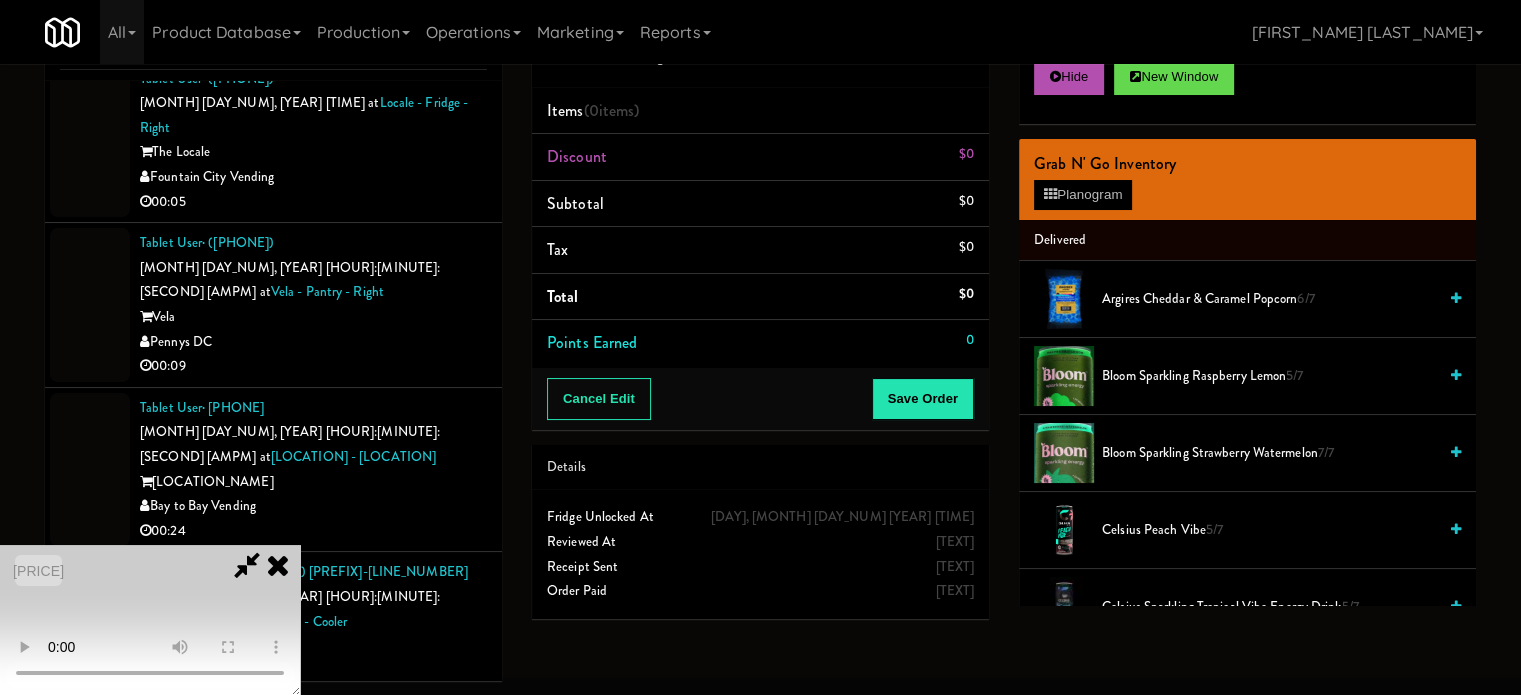 scroll, scrollTop: 316, scrollLeft: 0, axis: vertical 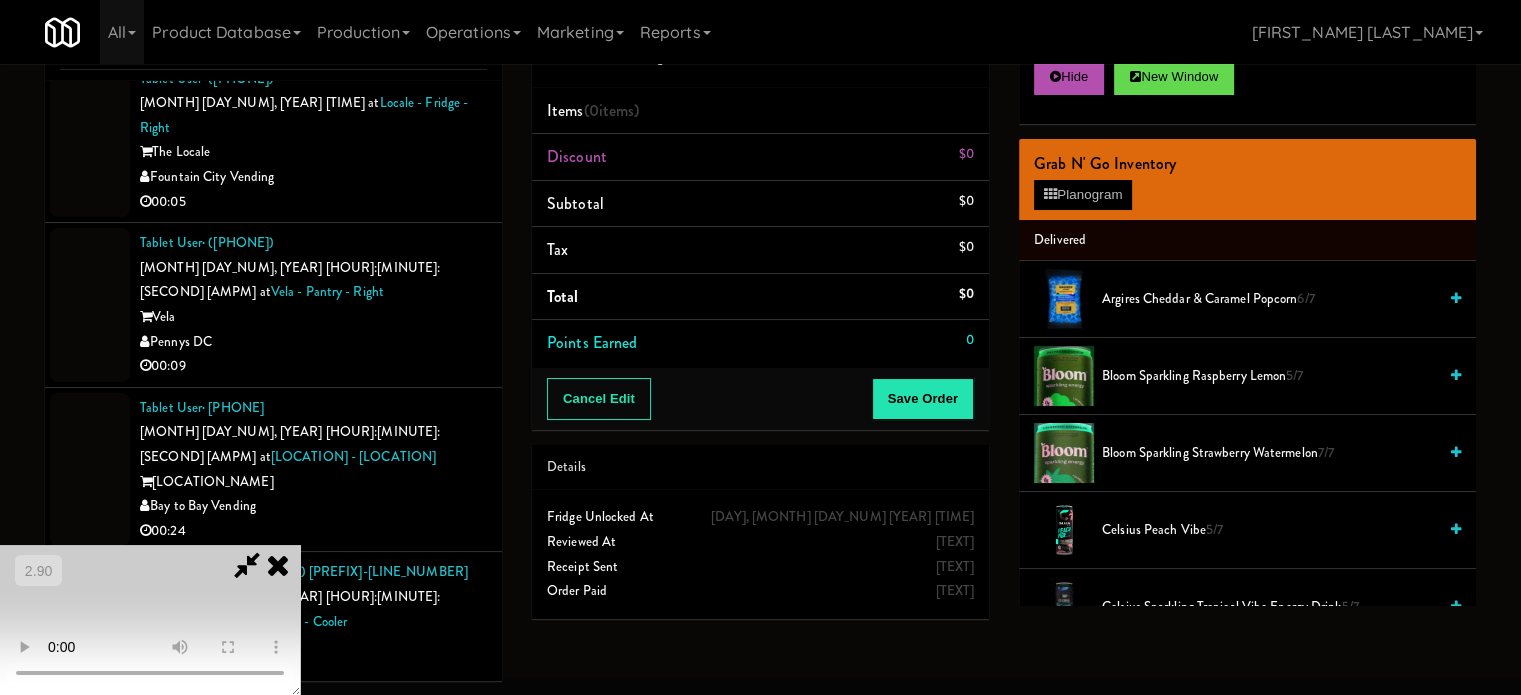 click at bounding box center (150, 620) 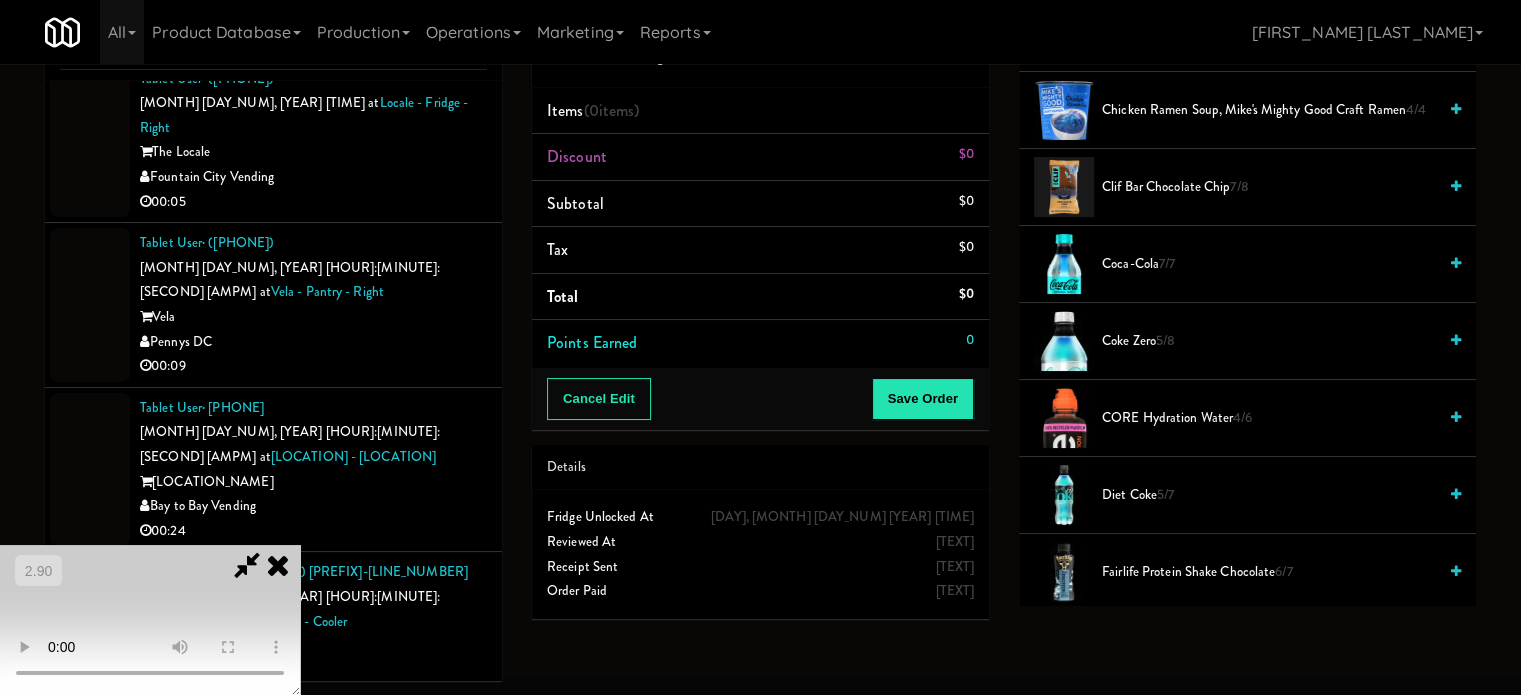 scroll, scrollTop: 800, scrollLeft: 0, axis: vertical 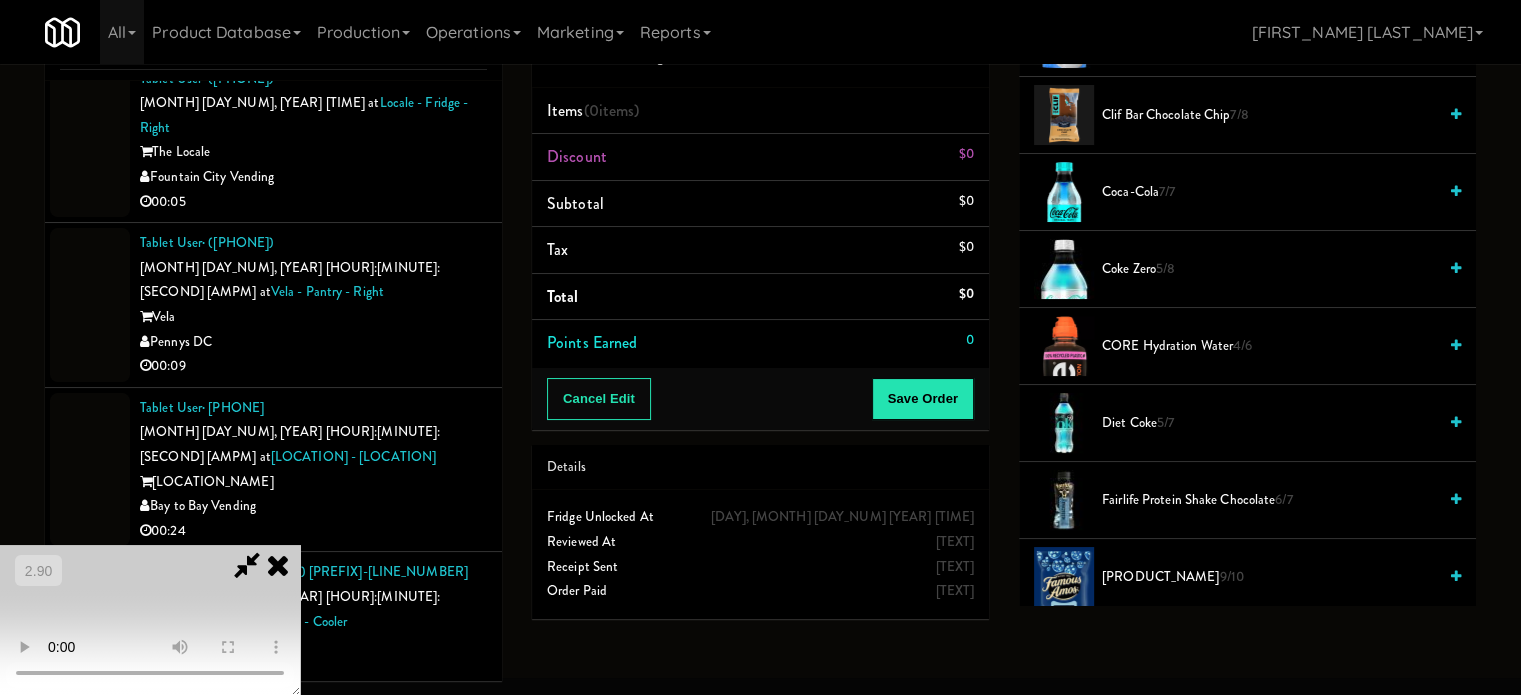 click on "Diet Coke  5/7" at bounding box center [1269, 423] 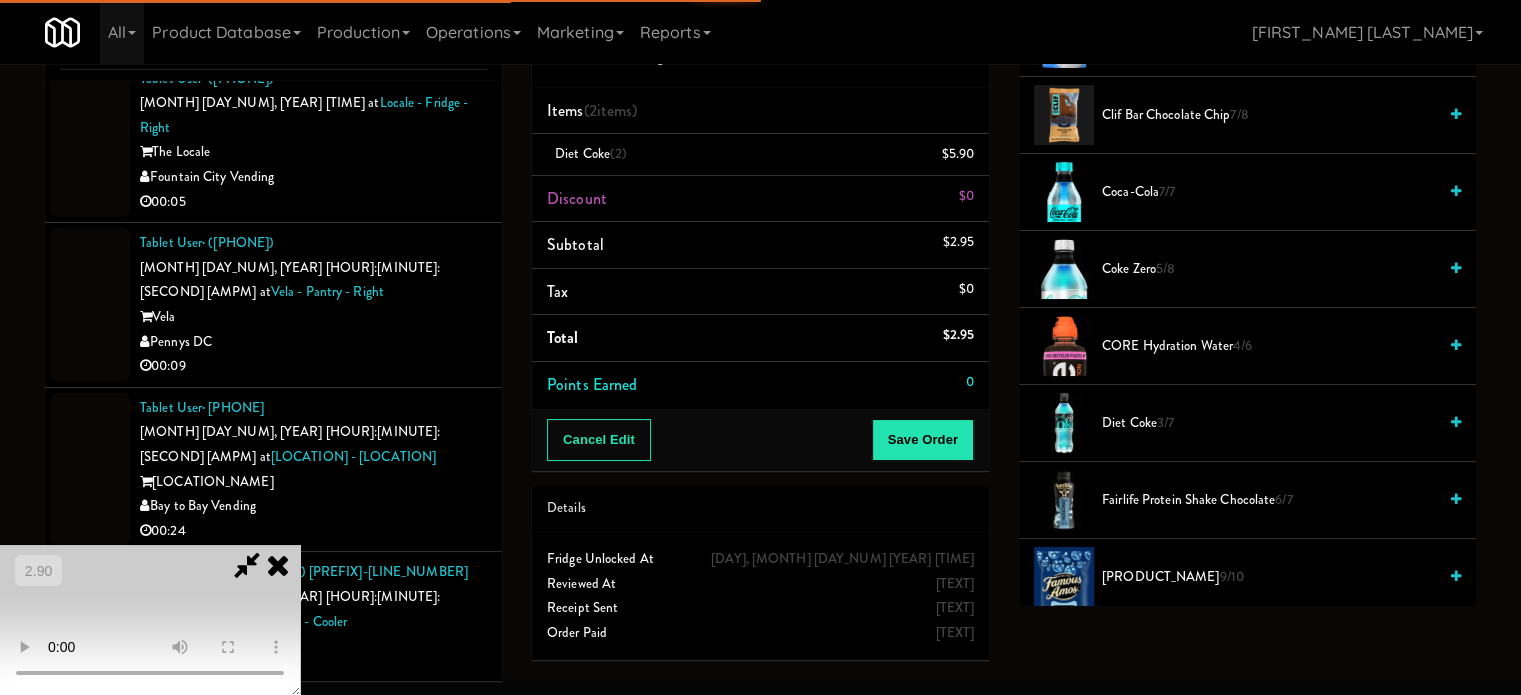 drag, startPoint x: 673, startPoint y: 383, endPoint x: 761, endPoint y: 387, distance: 88.09086 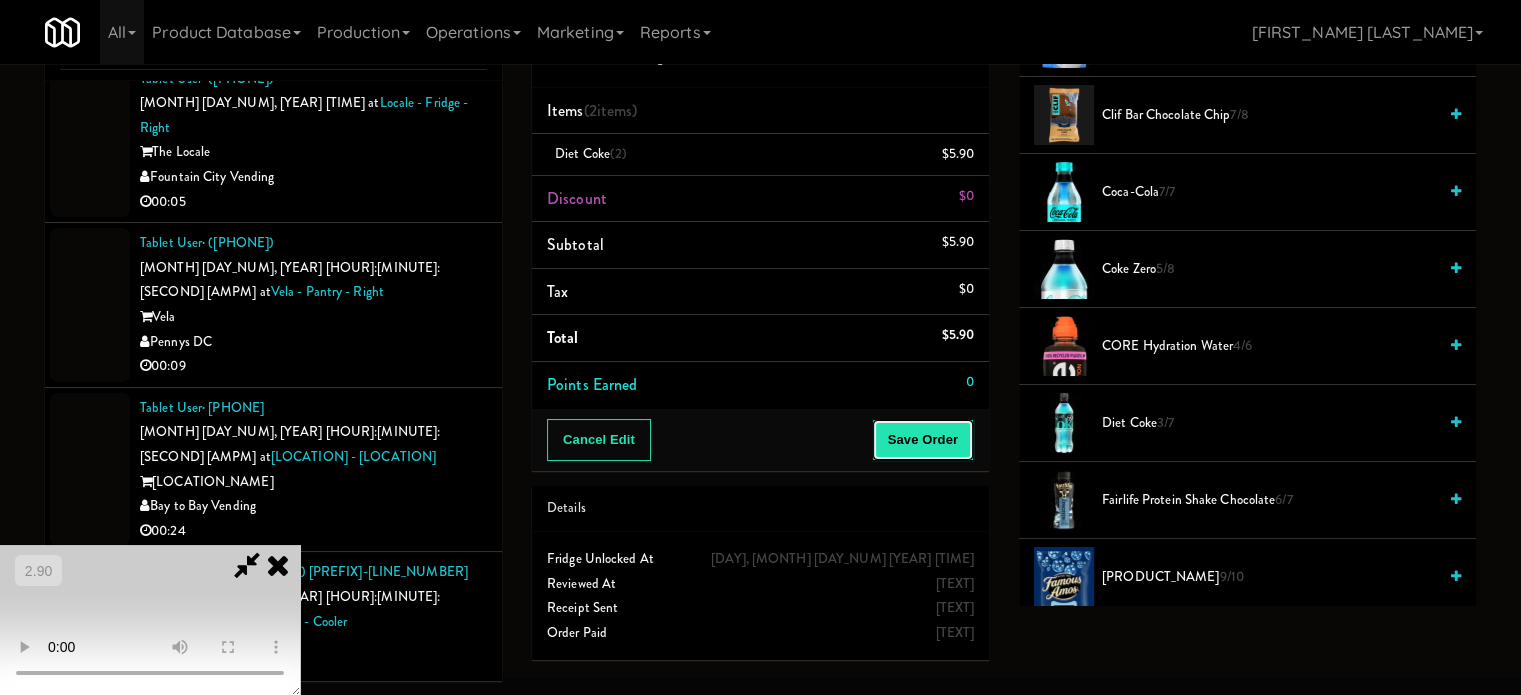 click on "Save Order" at bounding box center [923, 440] 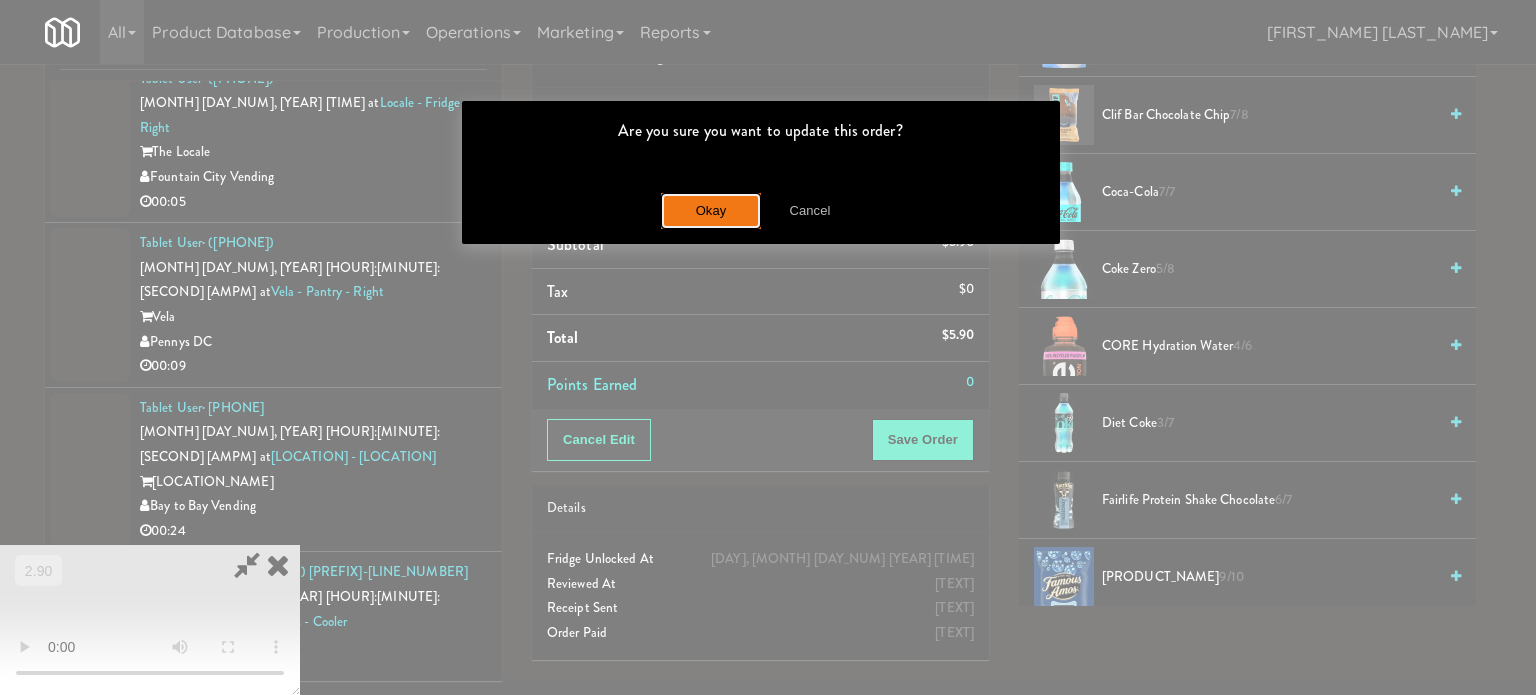 click on "Okay" at bounding box center [711, 211] 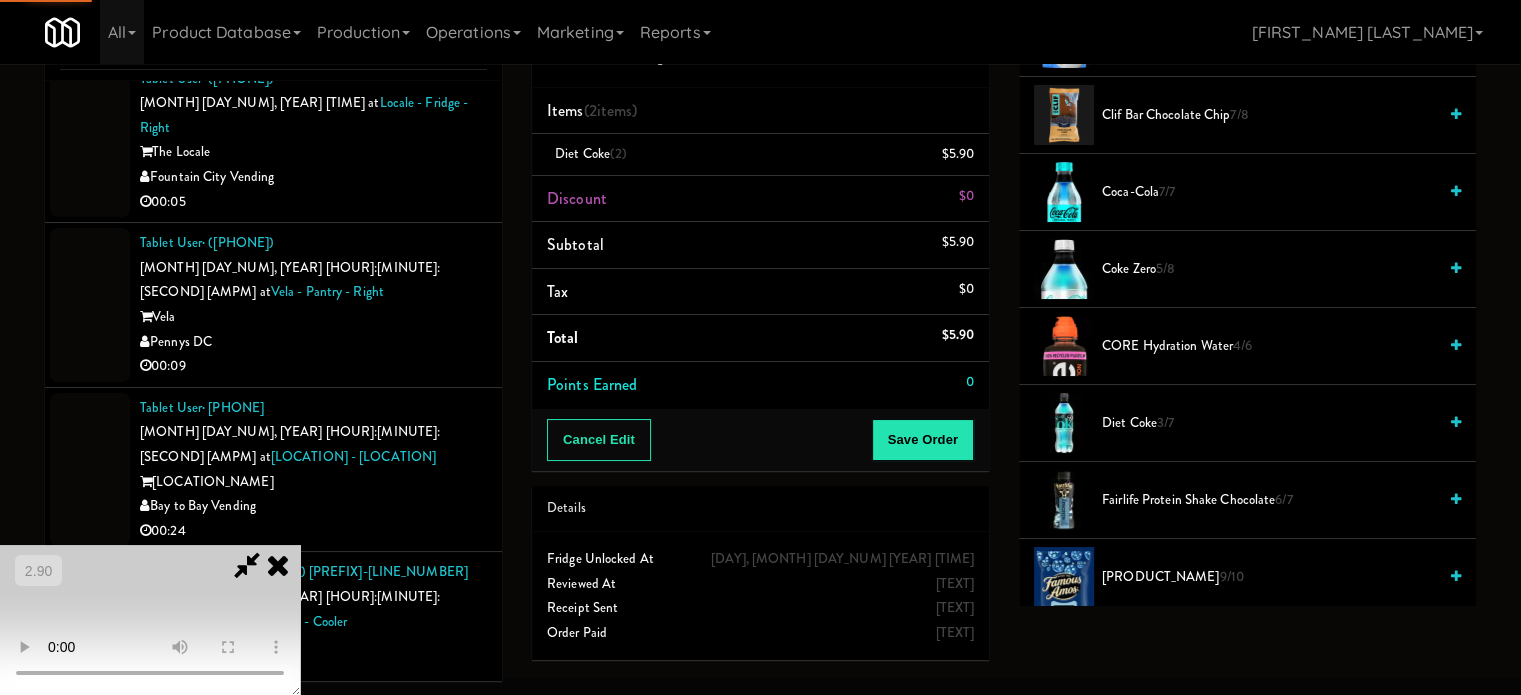 scroll, scrollTop: 187, scrollLeft: 0, axis: vertical 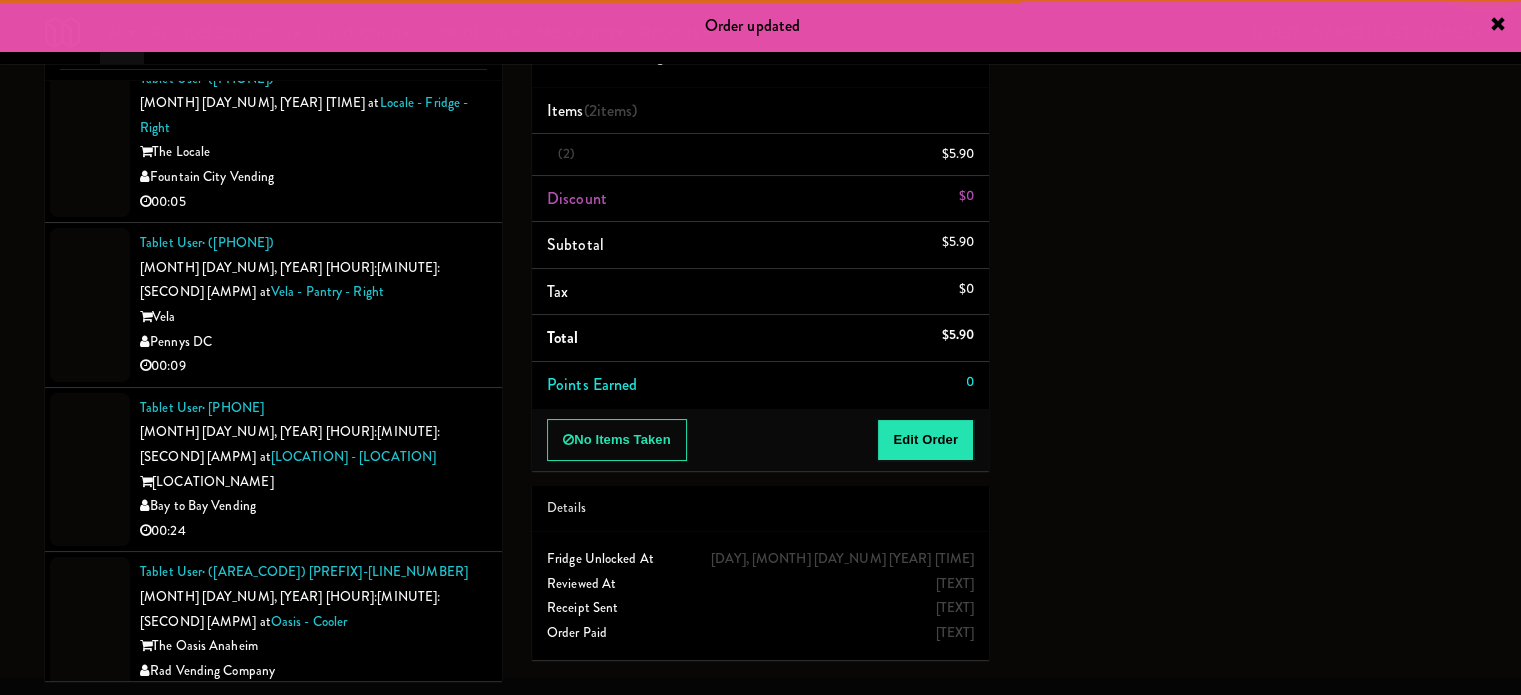 click on "Peabody Collection" at bounding box center [313, 951] 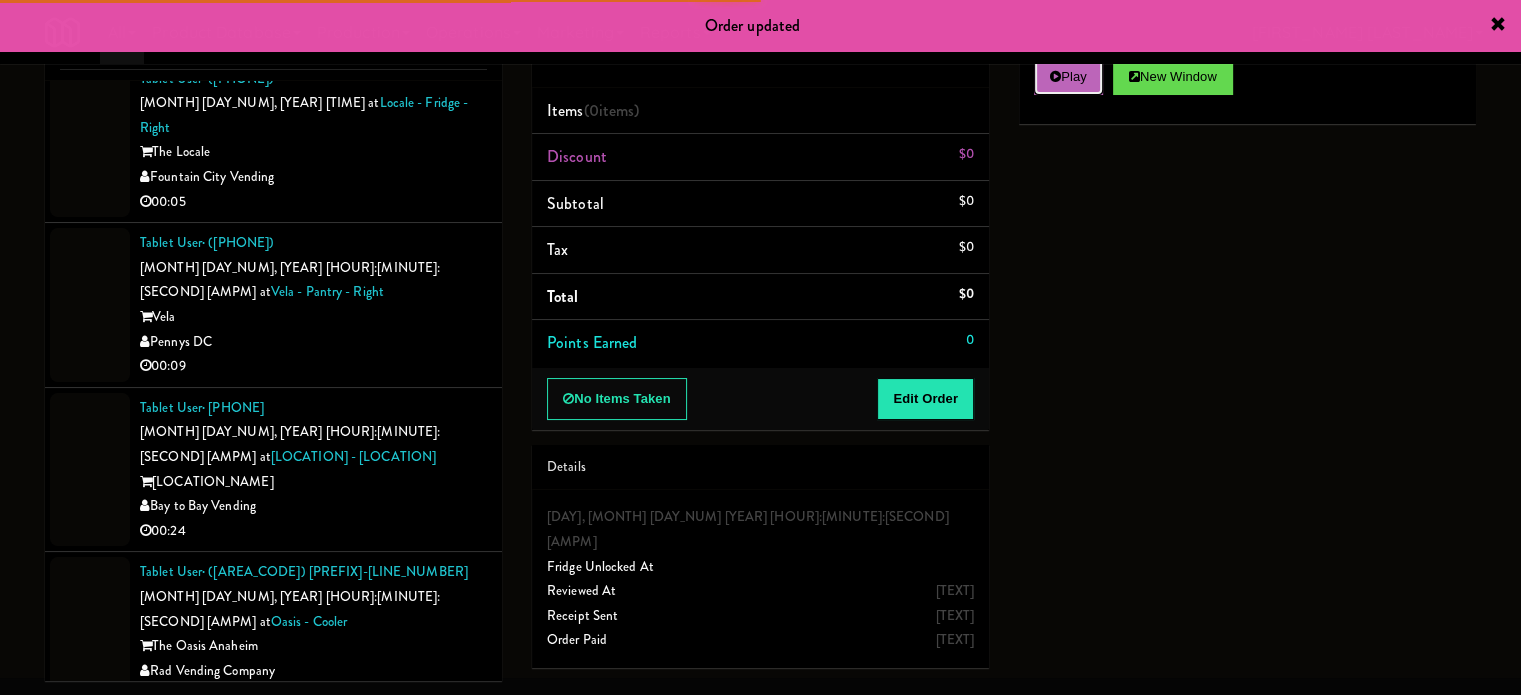 click on "Play" at bounding box center [1068, 77] 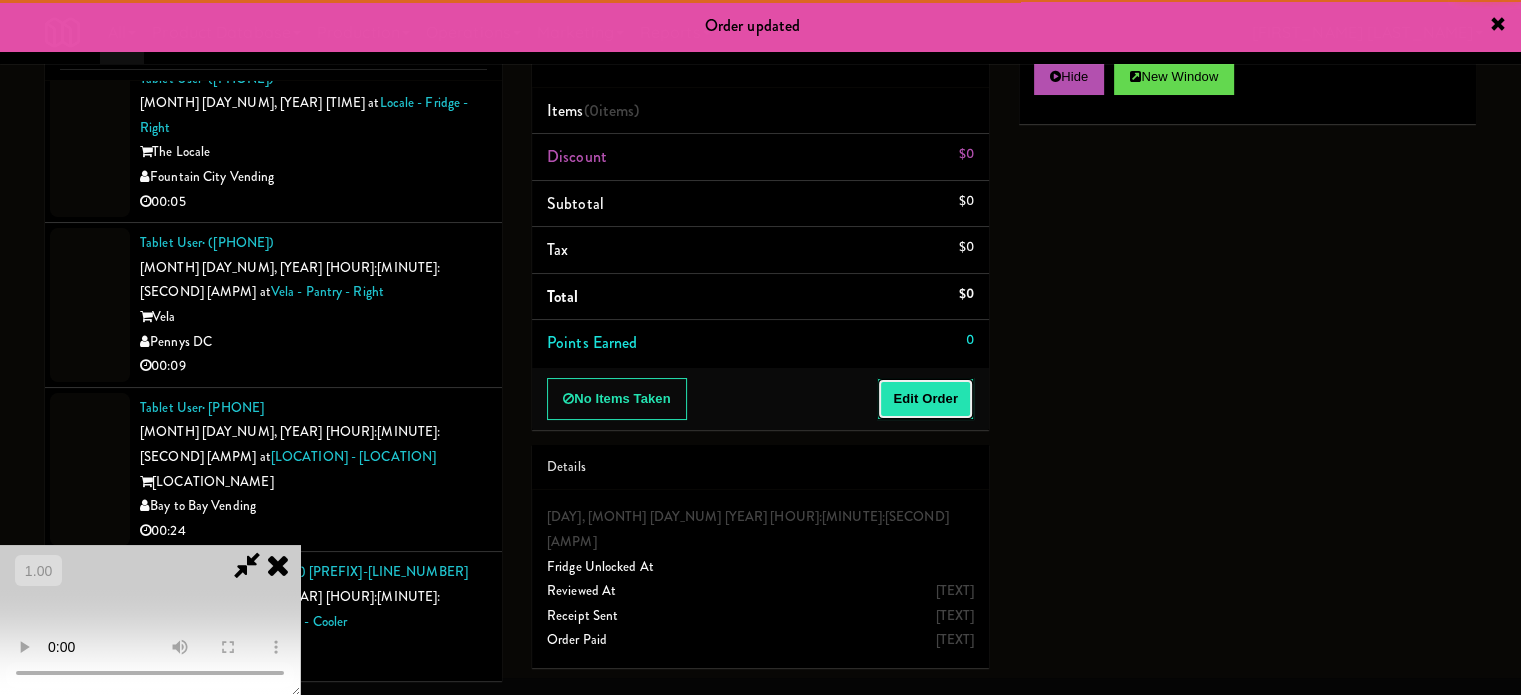click on "Edit Order" at bounding box center (925, 399) 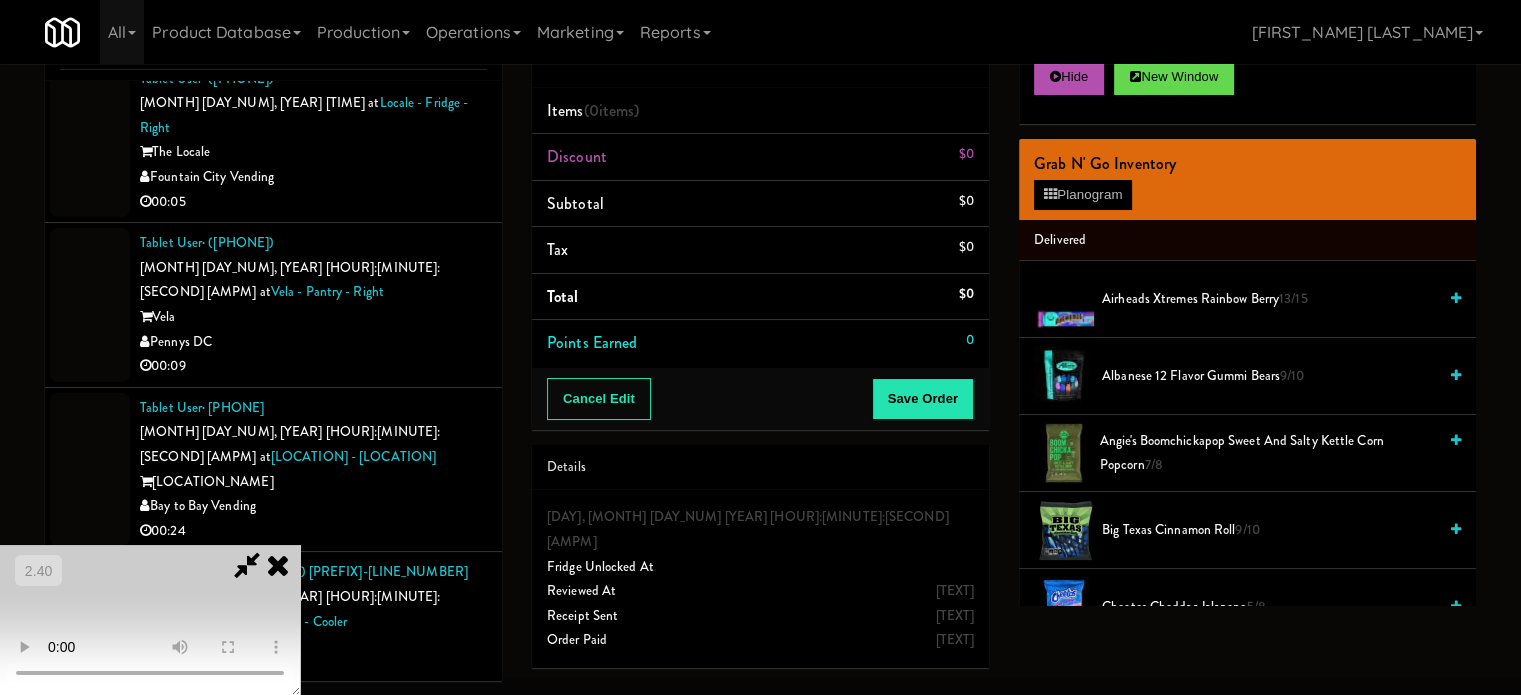 click at bounding box center (150, 620) 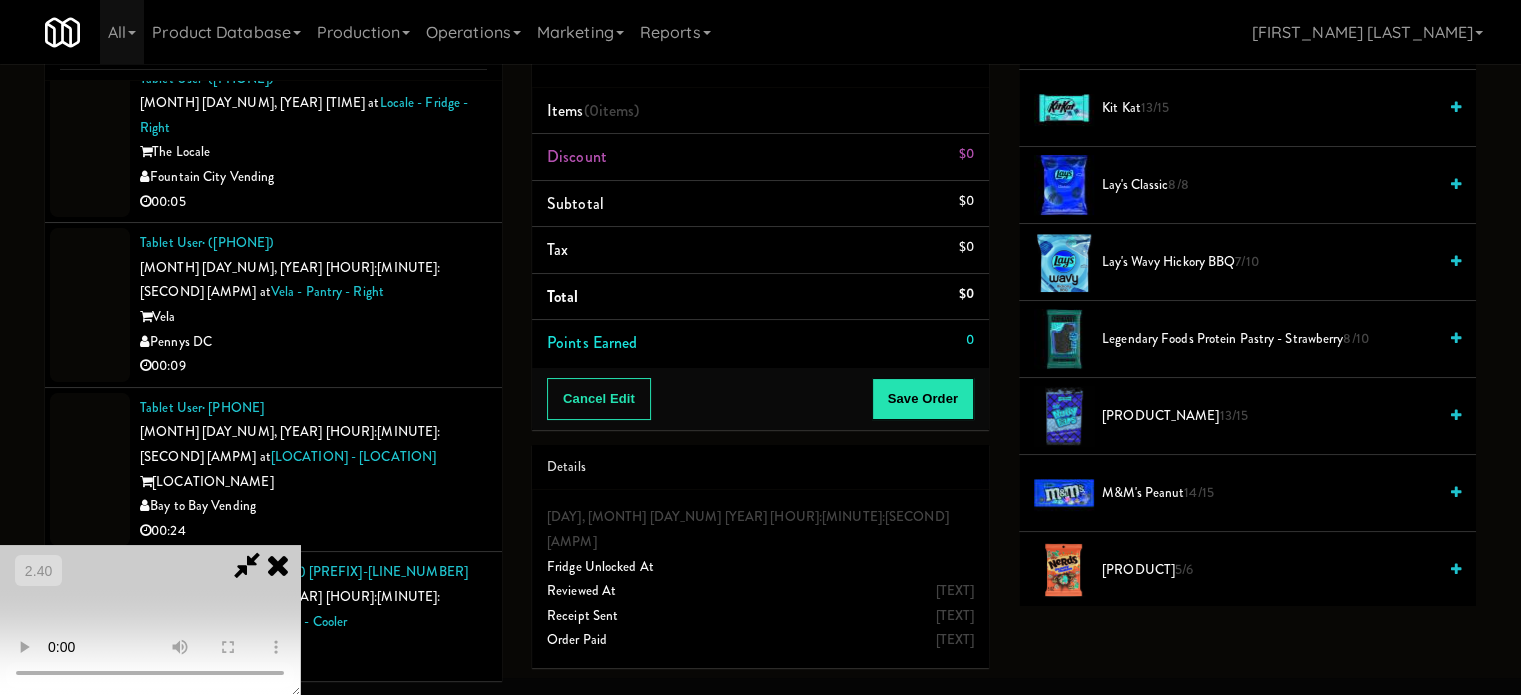 scroll, scrollTop: 1200, scrollLeft: 0, axis: vertical 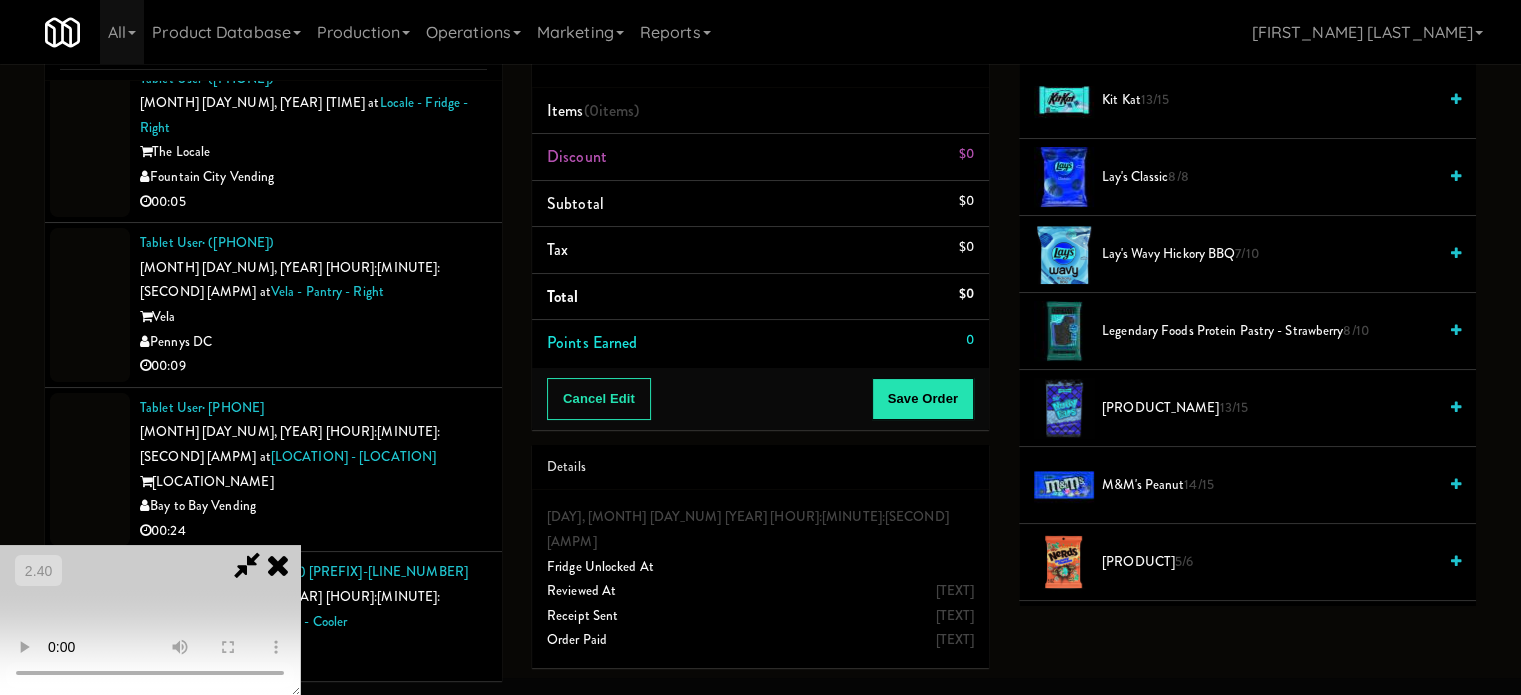 click at bounding box center (150, 620) 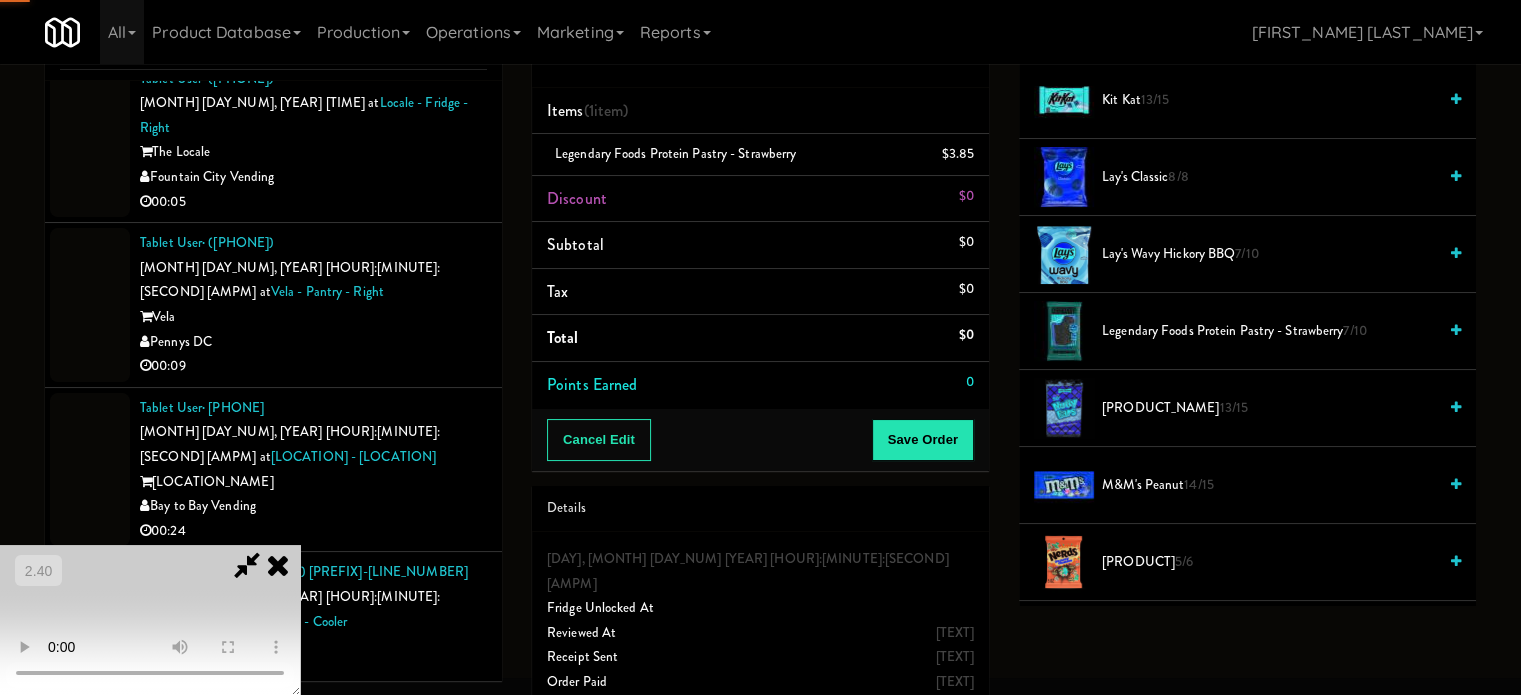 click at bounding box center (150, 620) 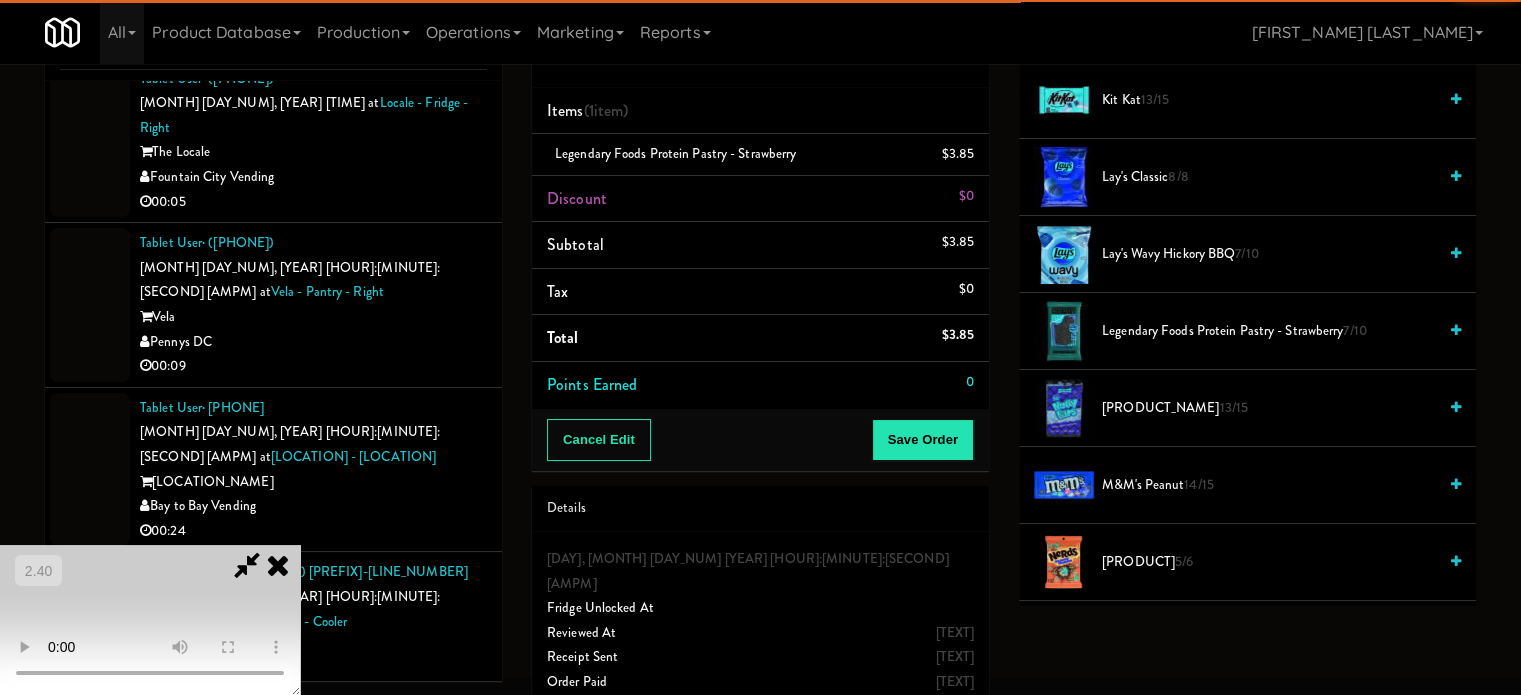 click at bounding box center (150, 620) 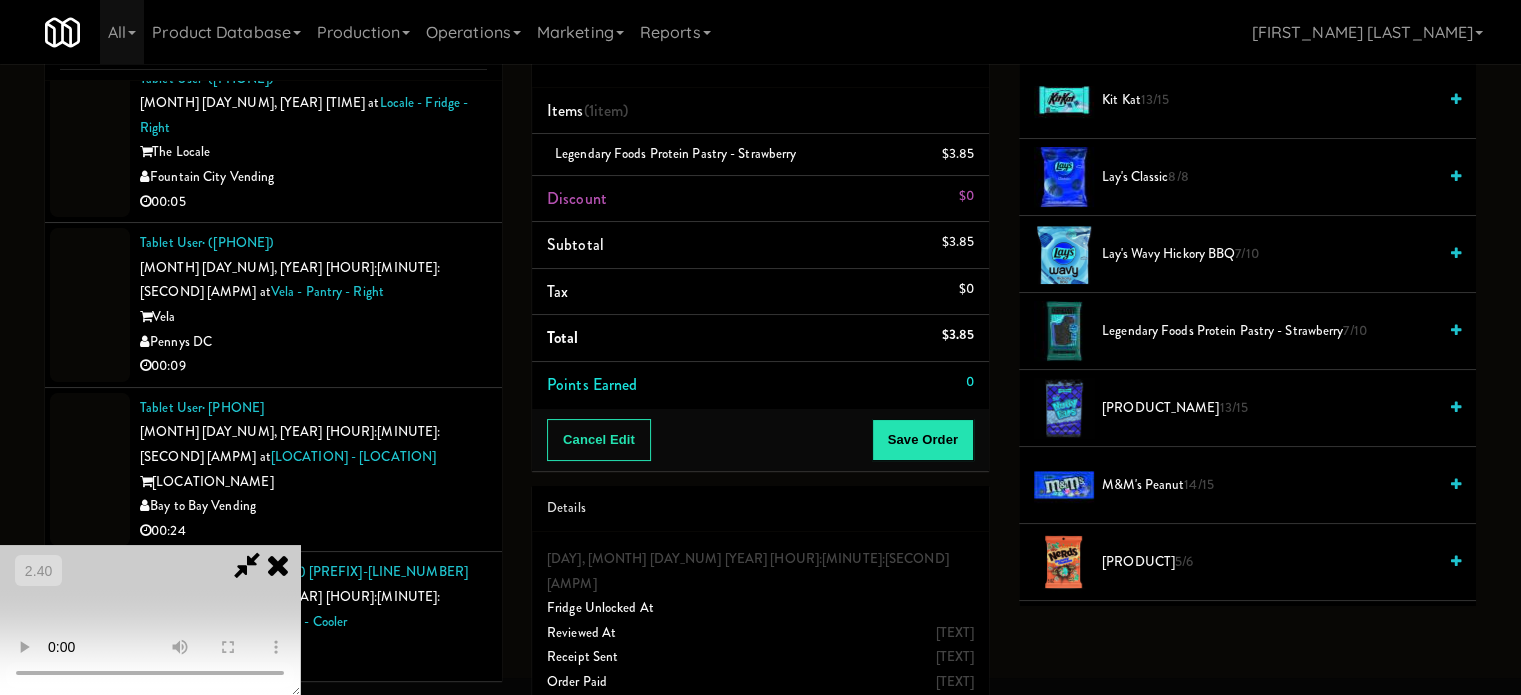 click at bounding box center (150, 620) 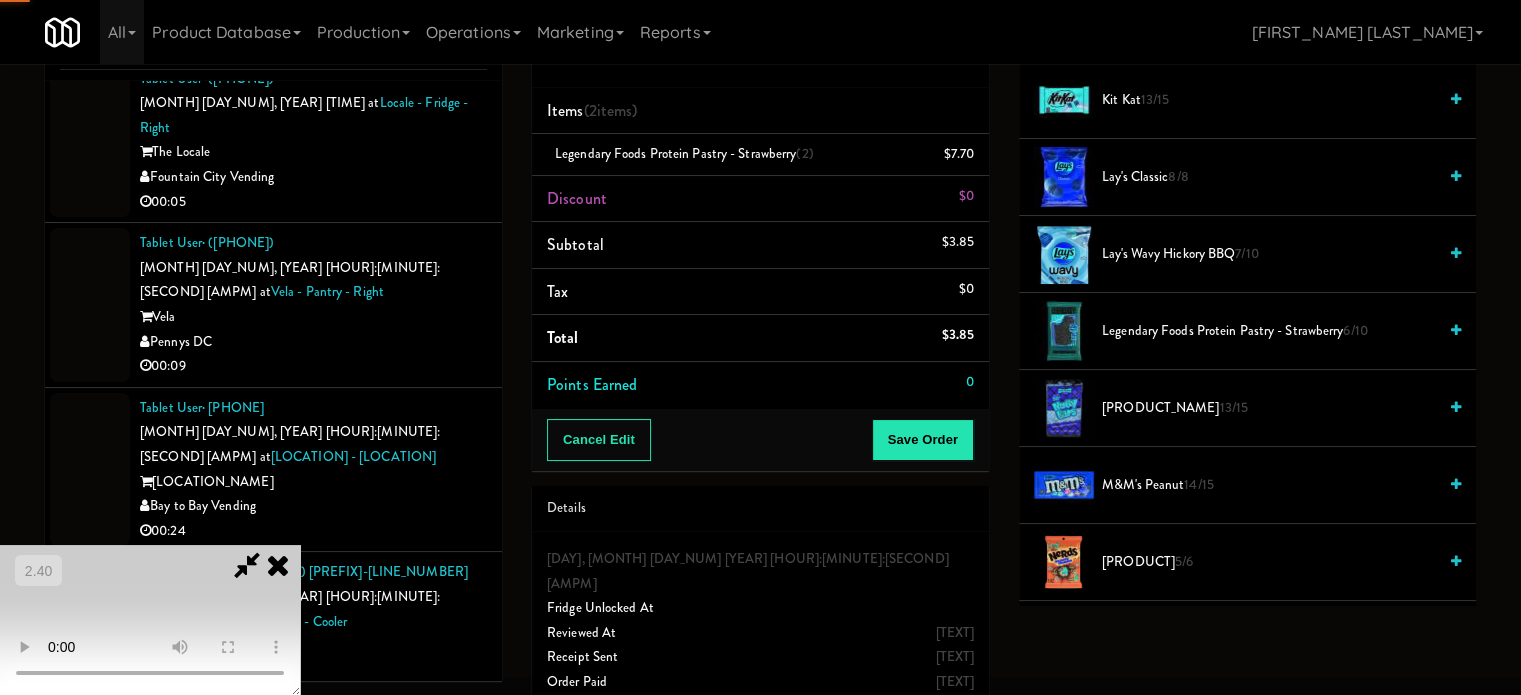 drag, startPoint x: 680, startPoint y: 463, endPoint x: 870, endPoint y: 451, distance: 190.37857 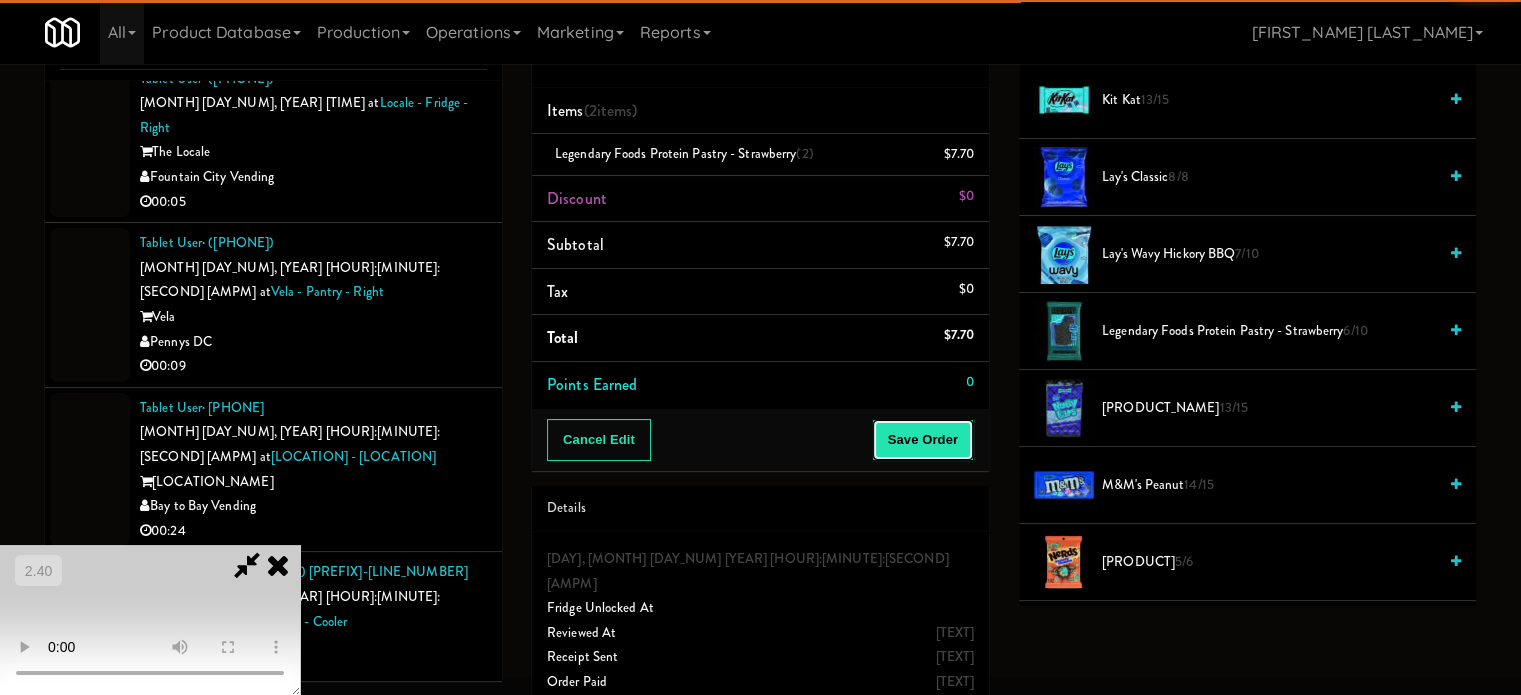 click on "Save Order" at bounding box center (923, 440) 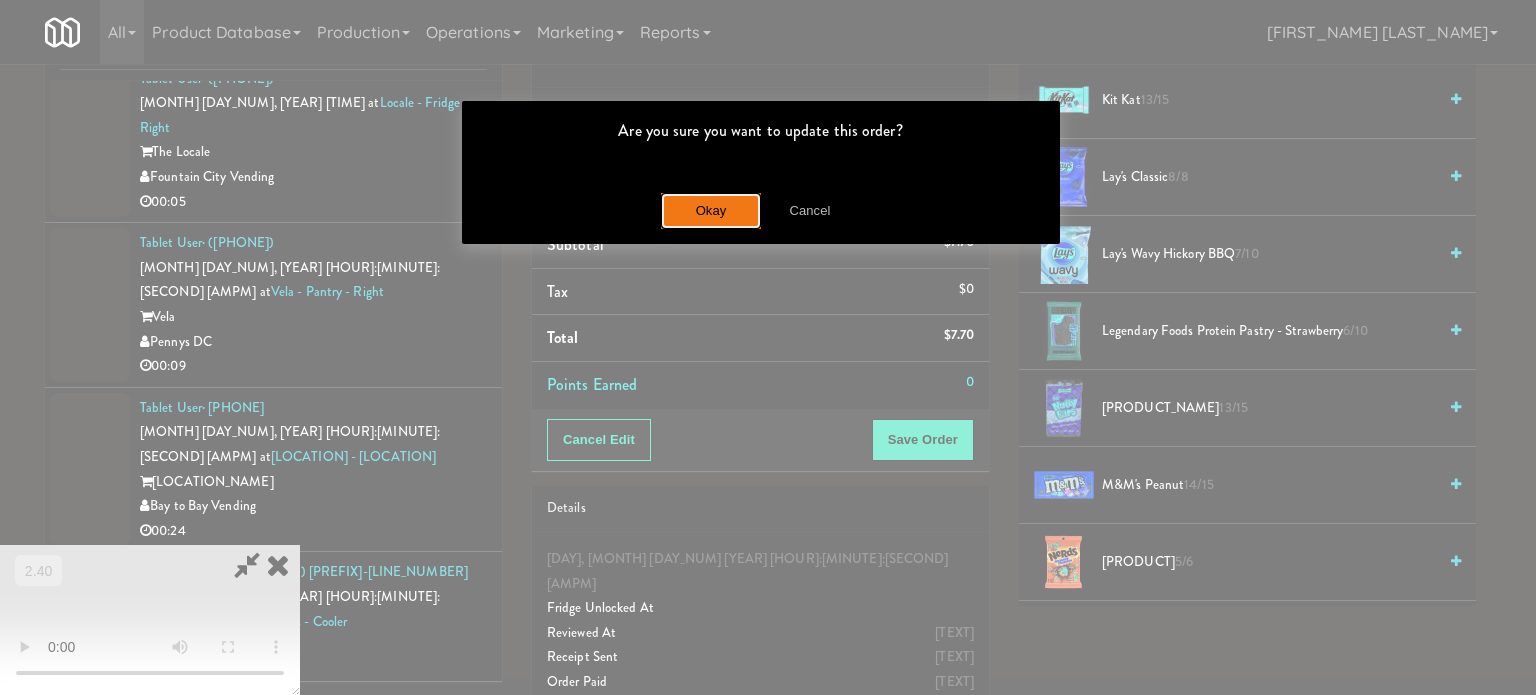 click on "Okay" at bounding box center (711, 211) 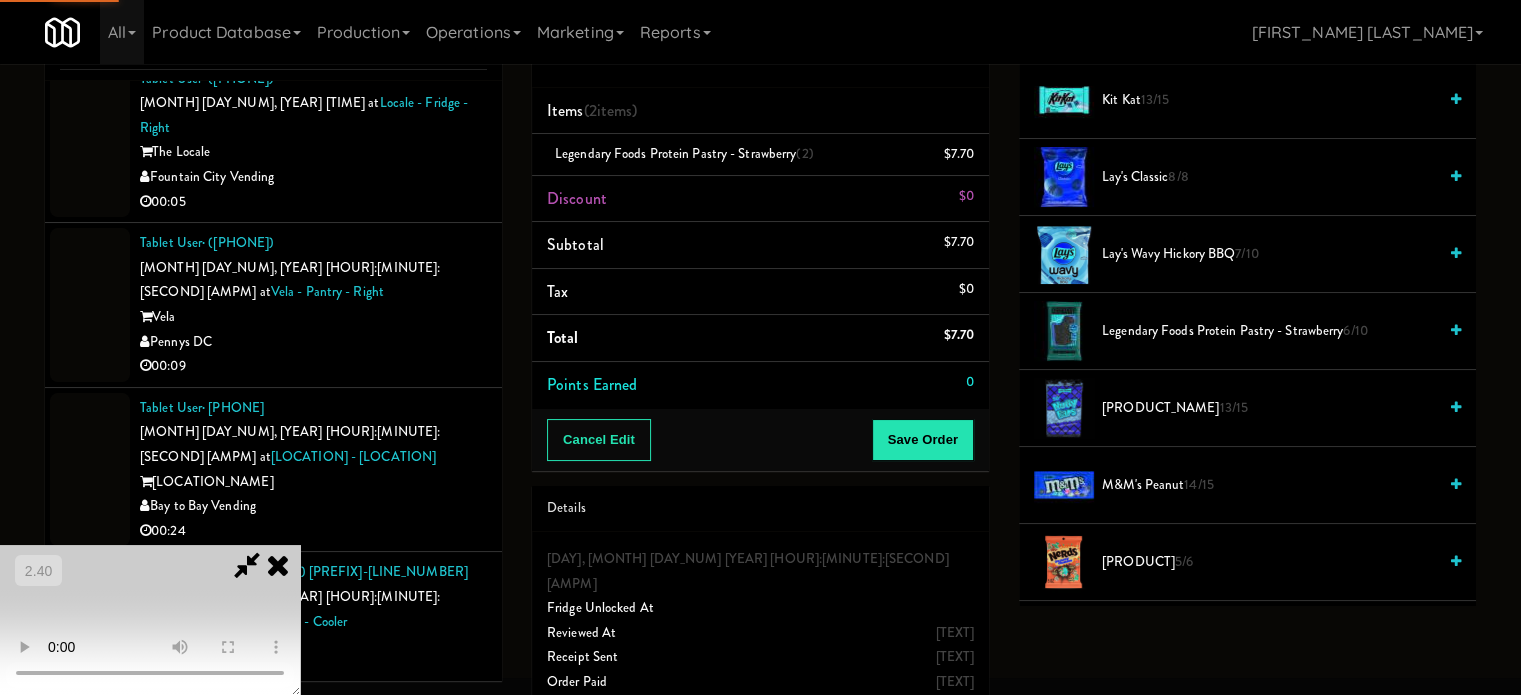 scroll, scrollTop: 187, scrollLeft: 0, axis: vertical 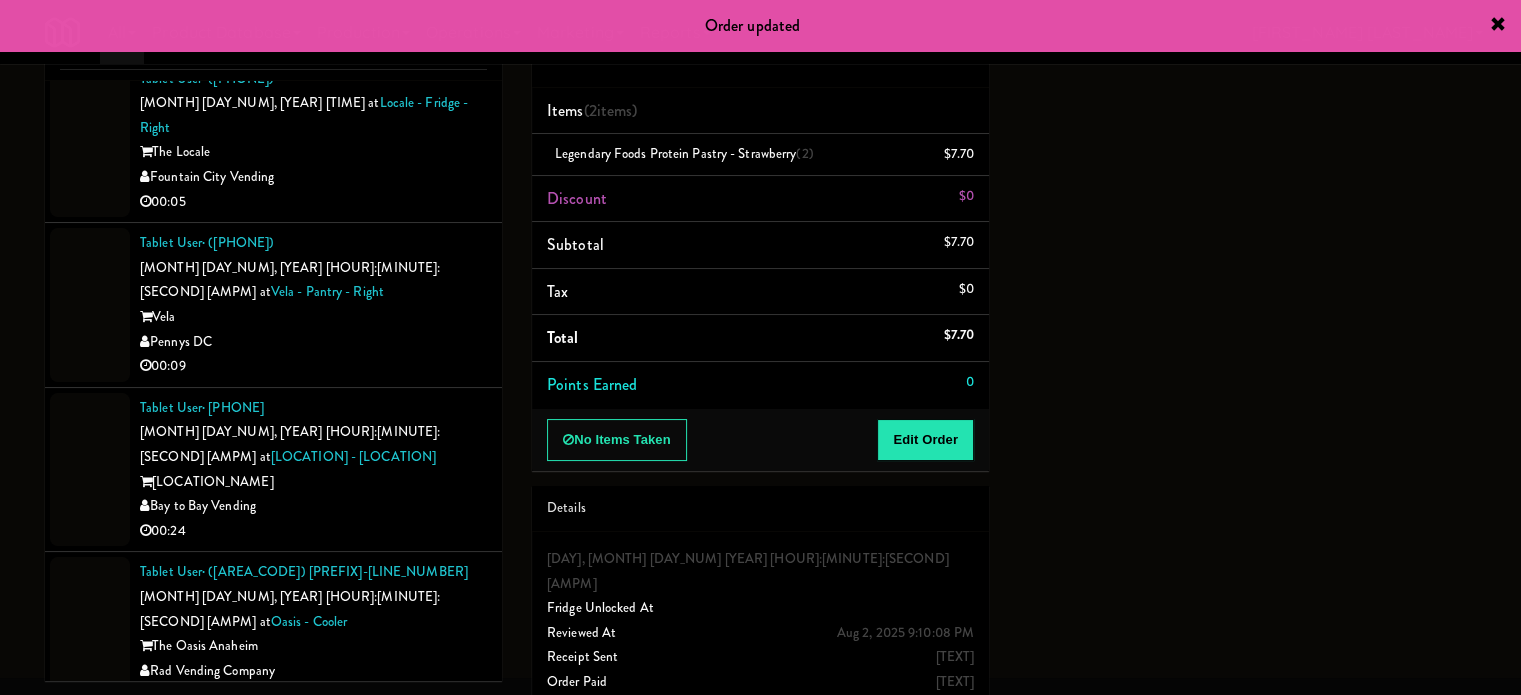 click on "00:05" at bounding box center (313, 860) 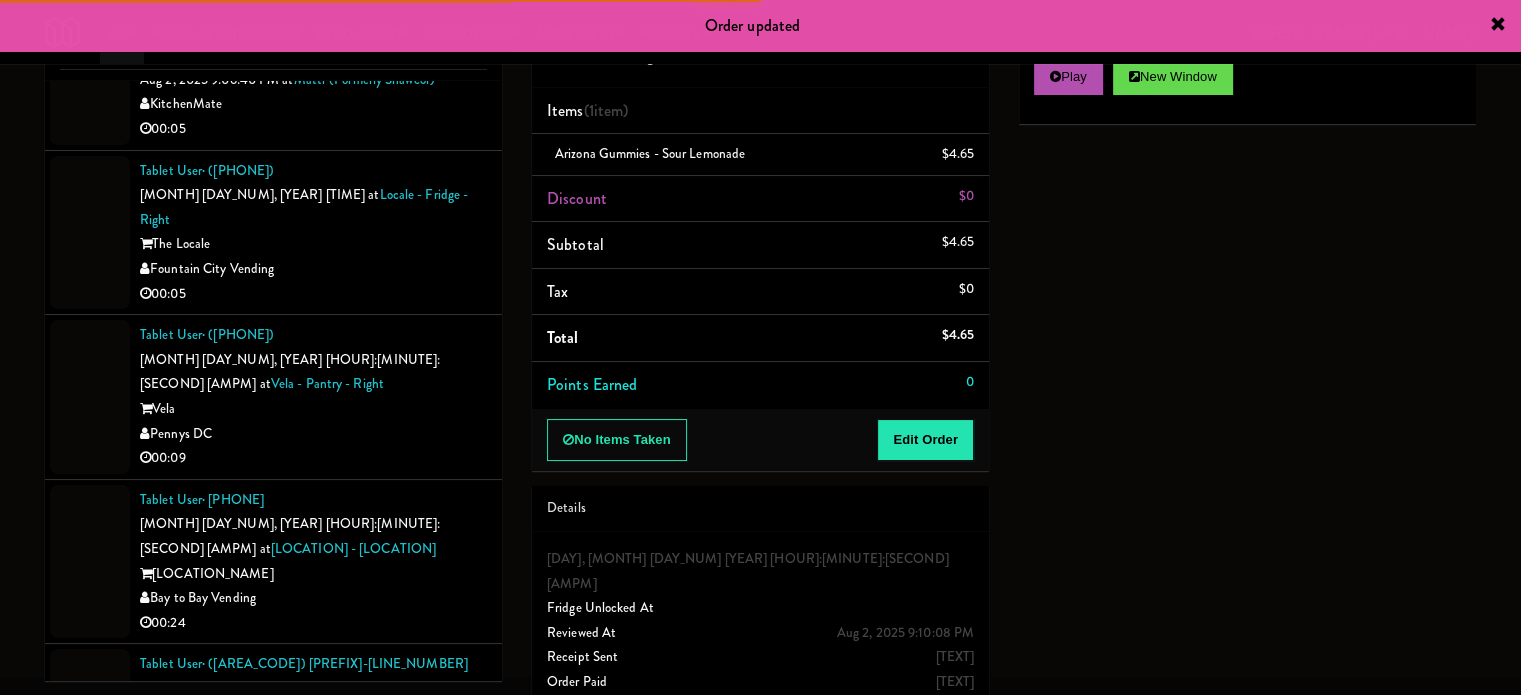 scroll, scrollTop: 10501, scrollLeft: 0, axis: vertical 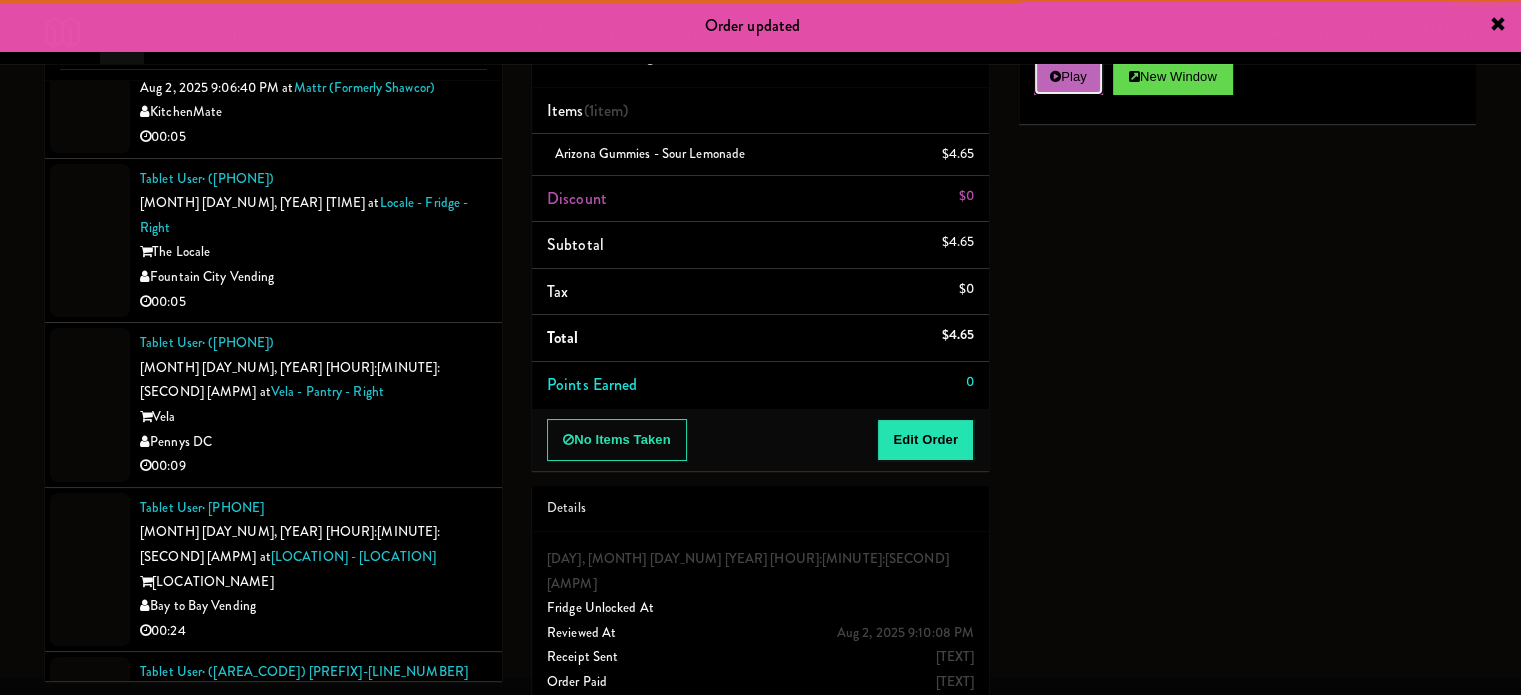 click on "Play" at bounding box center (1068, 77) 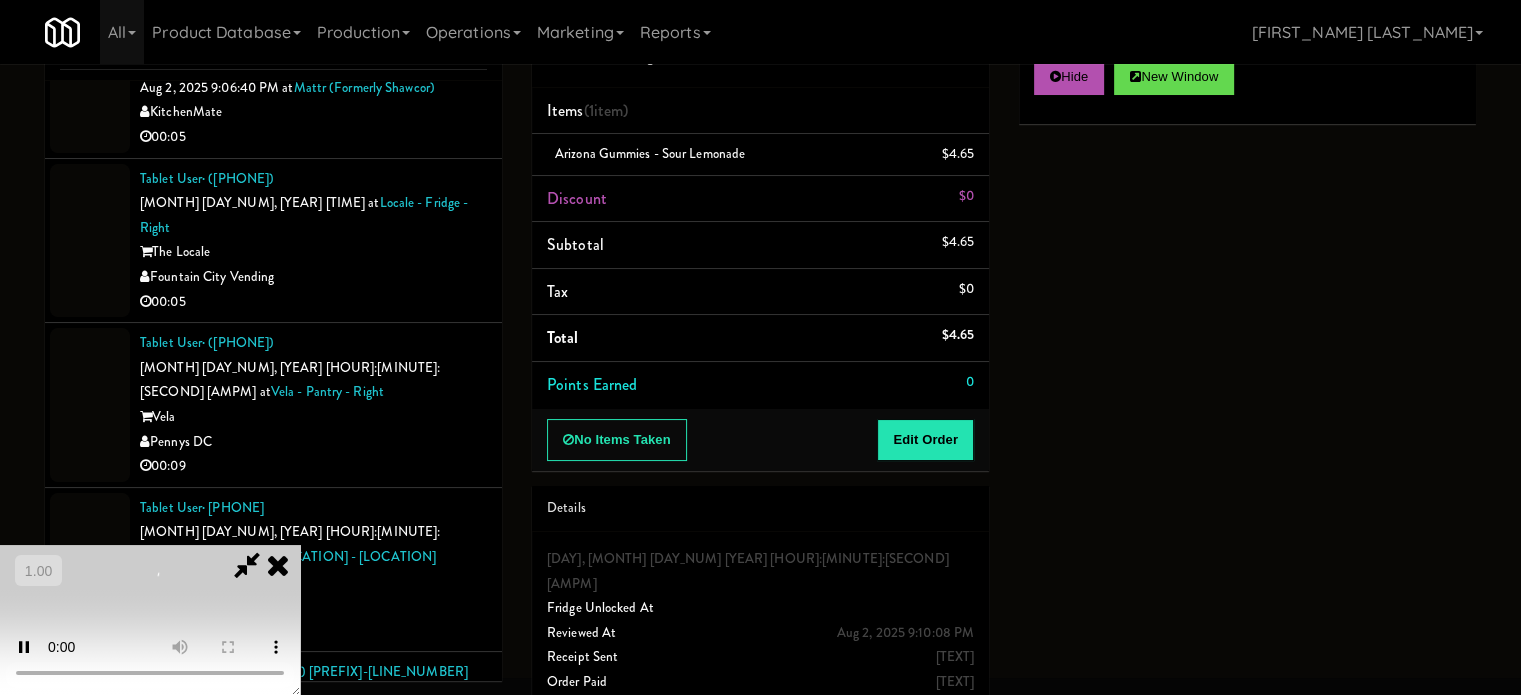 drag, startPoint x: 913, startPoint y: 416, endPoint x: 845, endPoint y: 420, distance: 68.117546 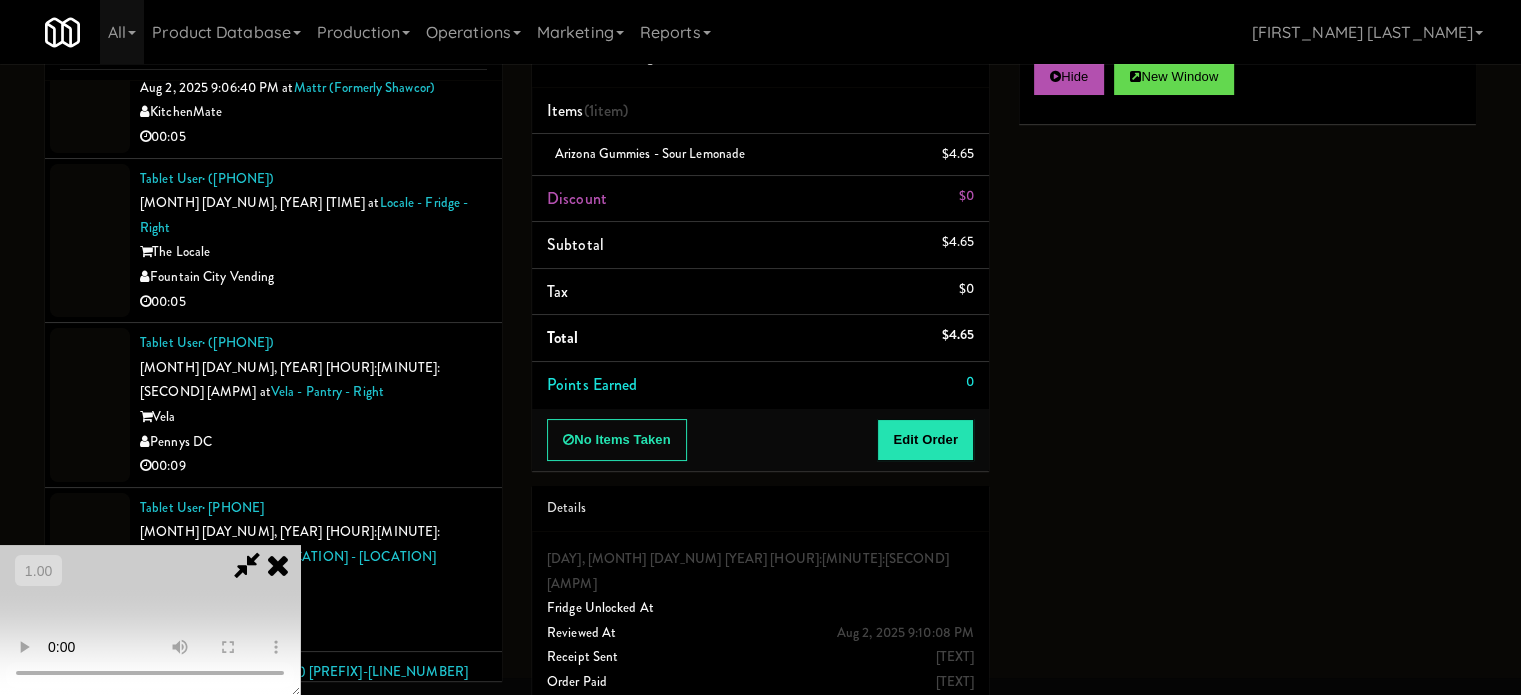 click on "No Items Taken Edit Order" at bounding box center [760, 440] 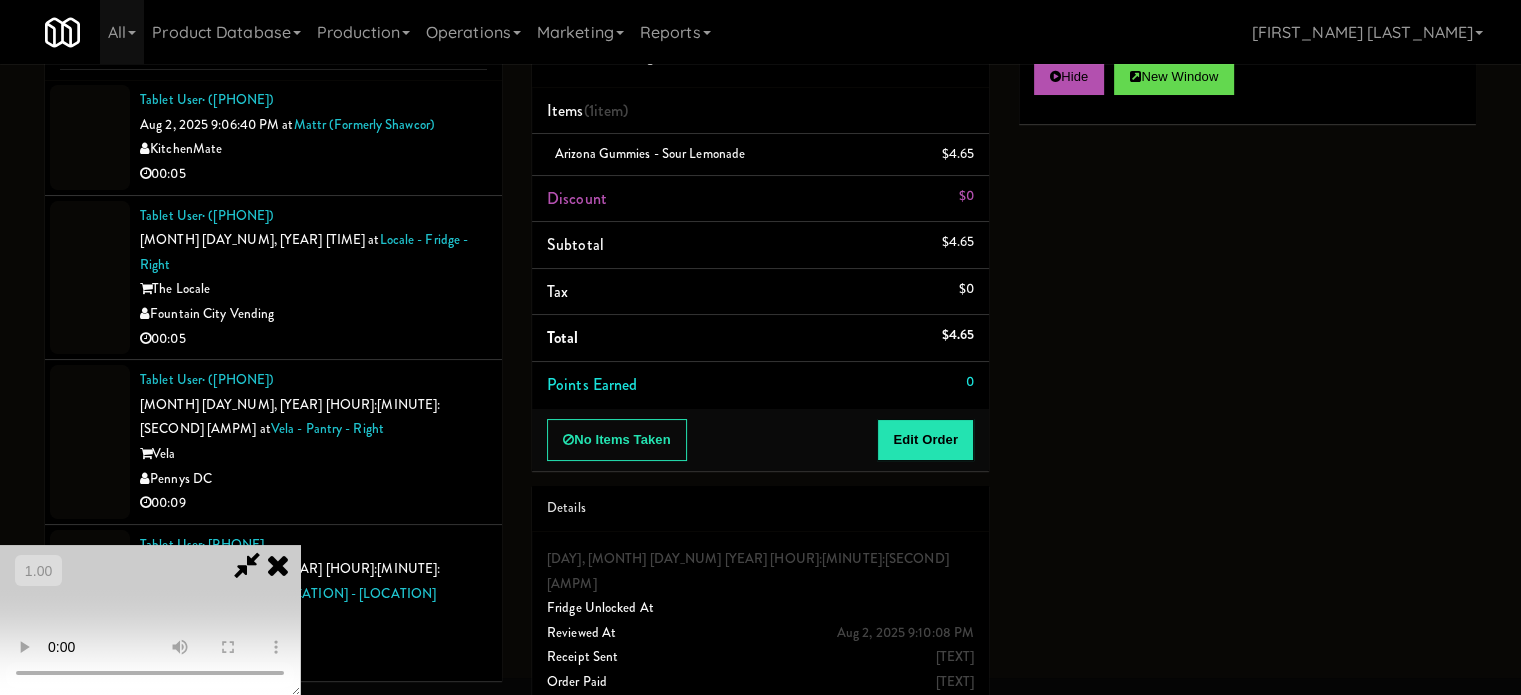 scroll, scrollTop: 10401, scrollLeft: 0, axis: vertical 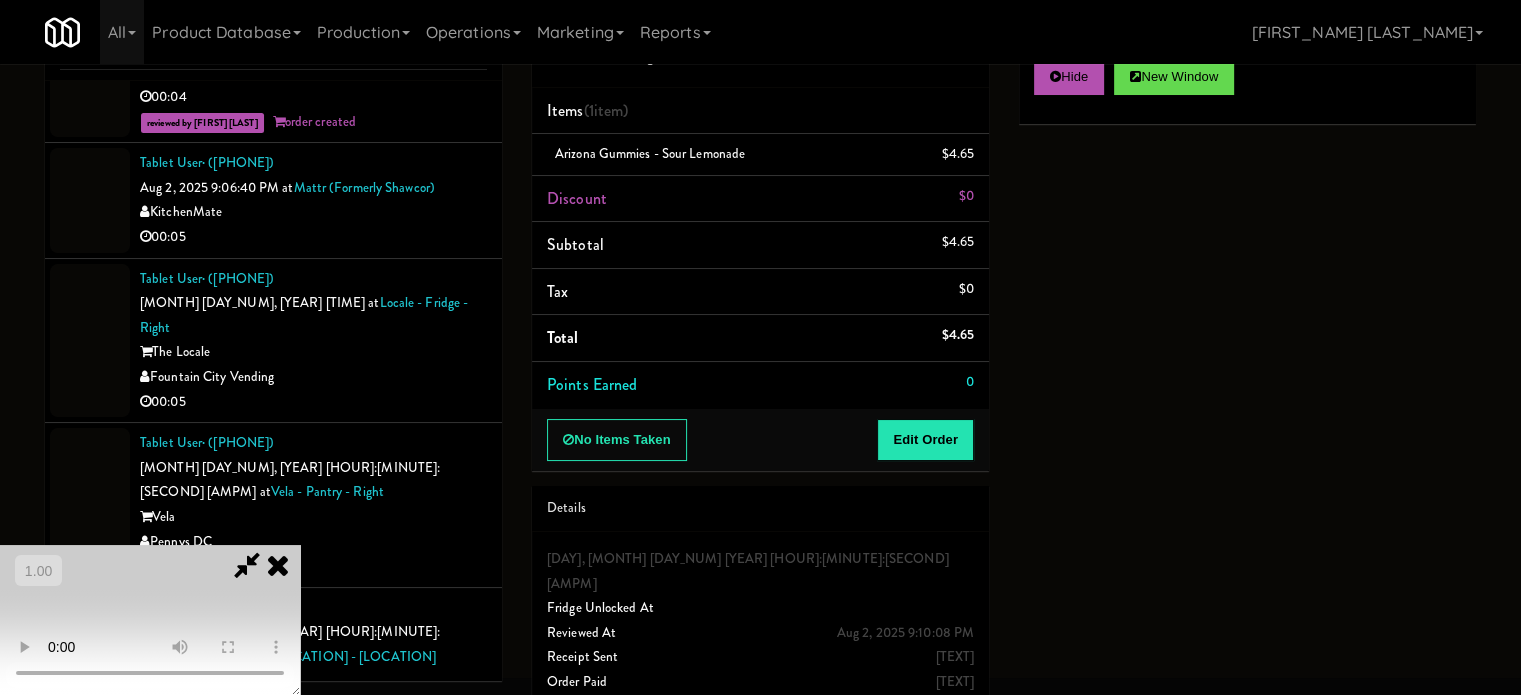 click at bounding box center (150, 620) 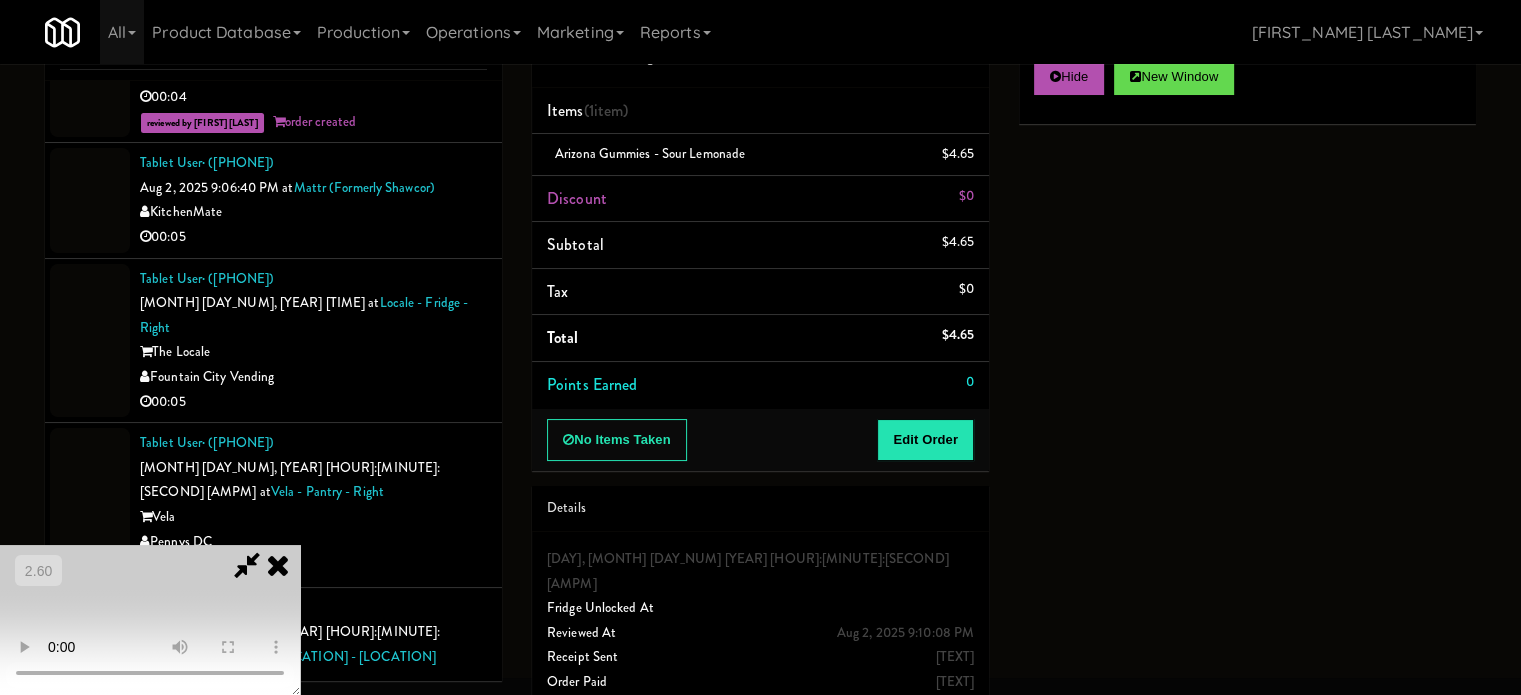 click at bounding box center (150, 620) 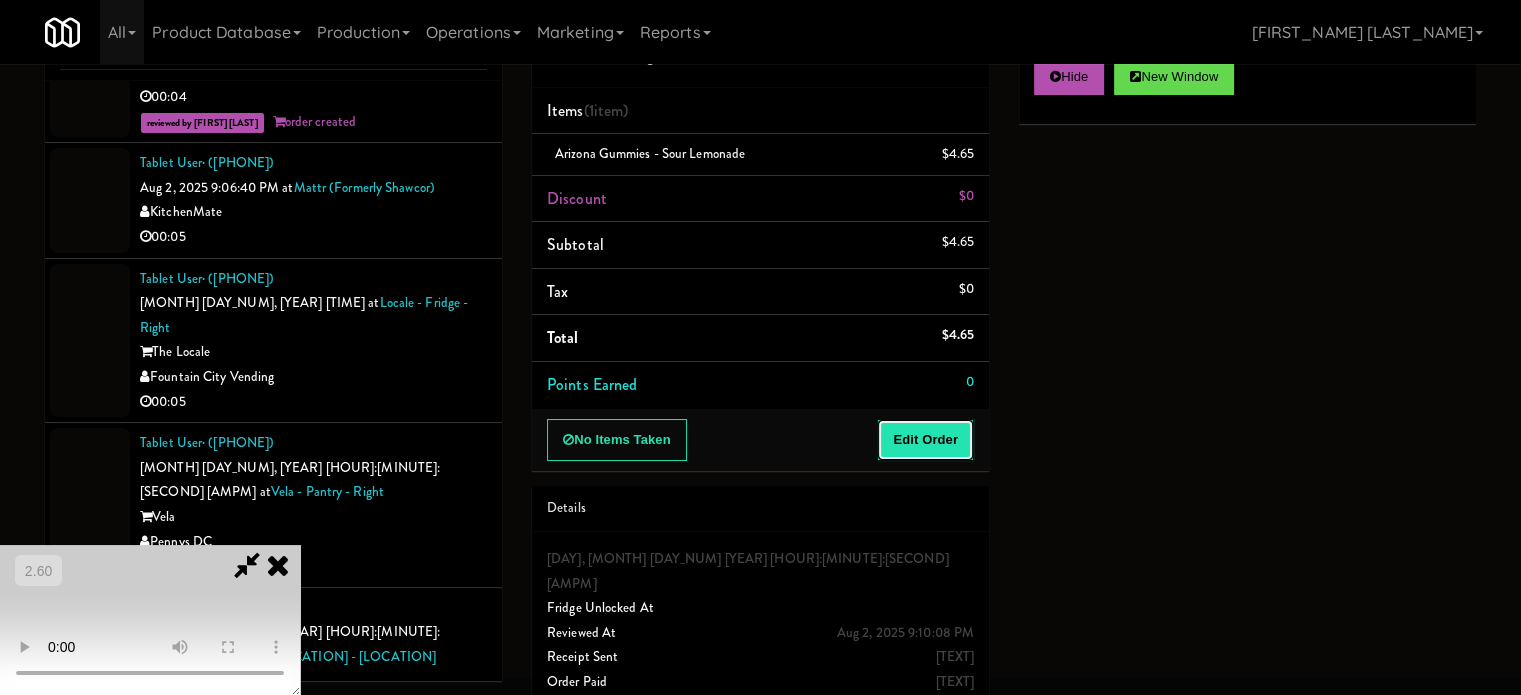 click on "Edit Order" at bounding box center [925, 440] 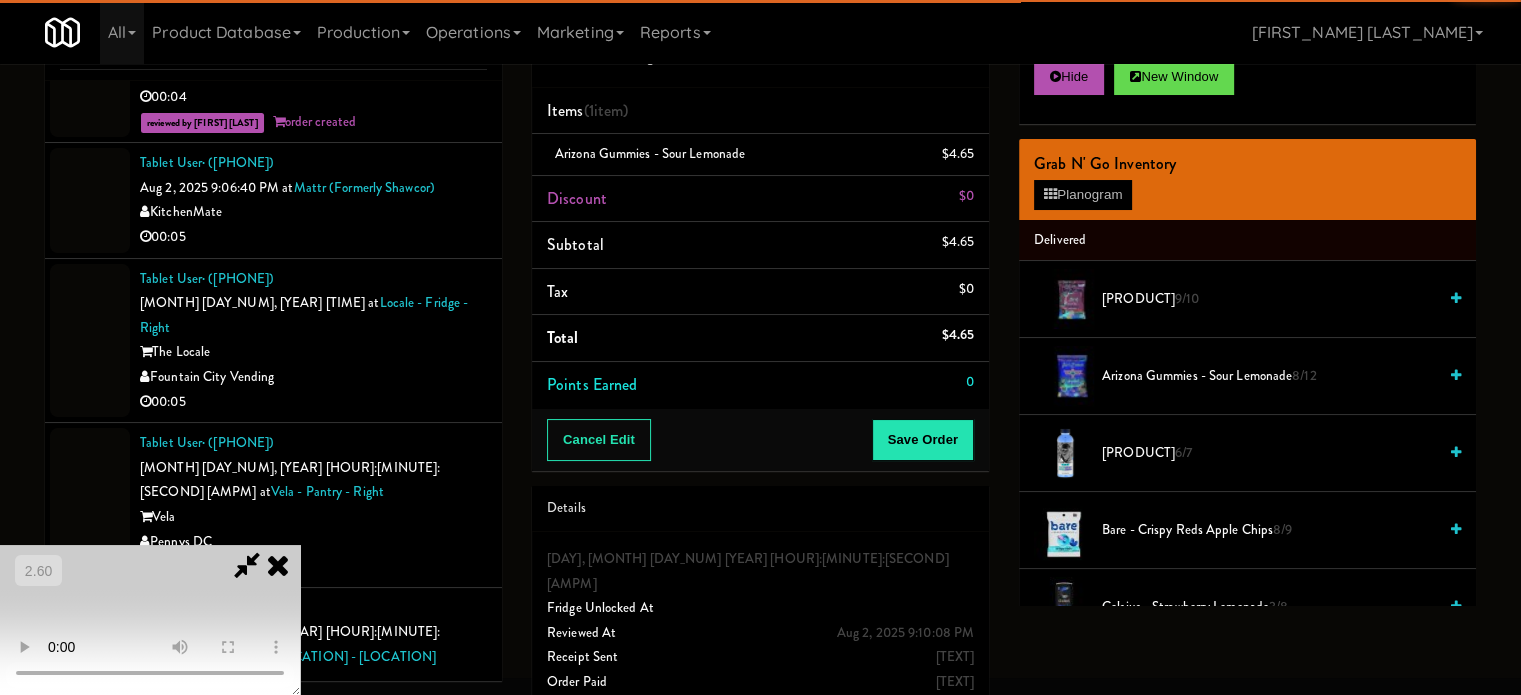 click at bounding box center (150, 620) 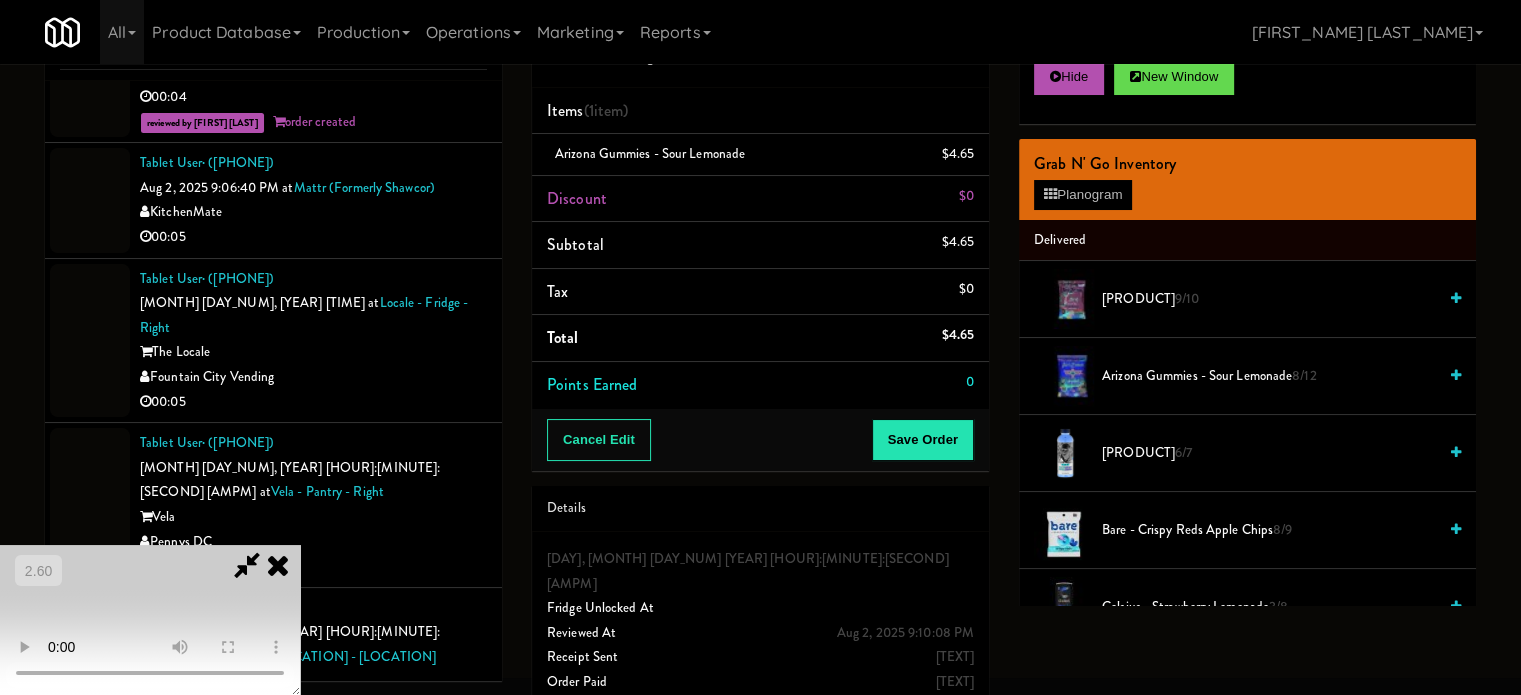 click at bounding box center [150, 620] 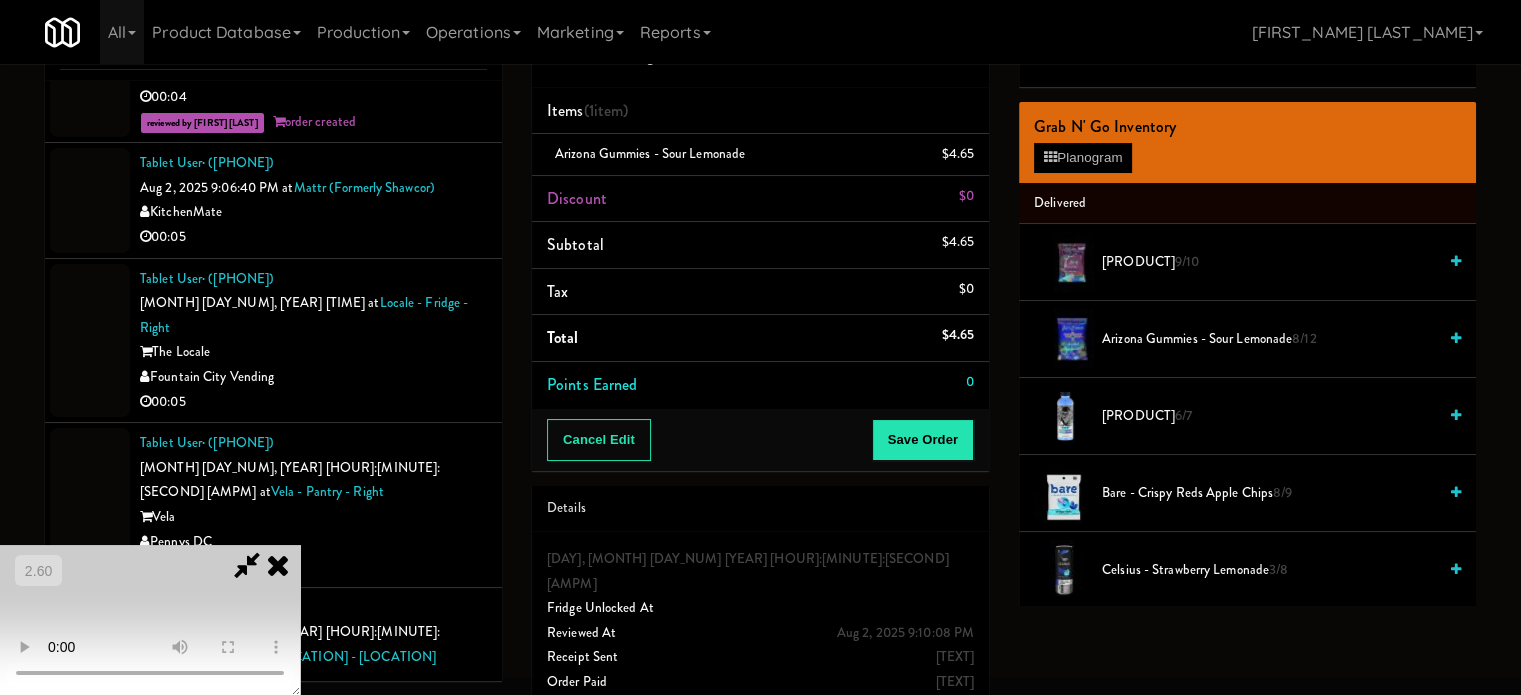 scroll, scrollTop: 0, scrollLeft: 0, axis: both 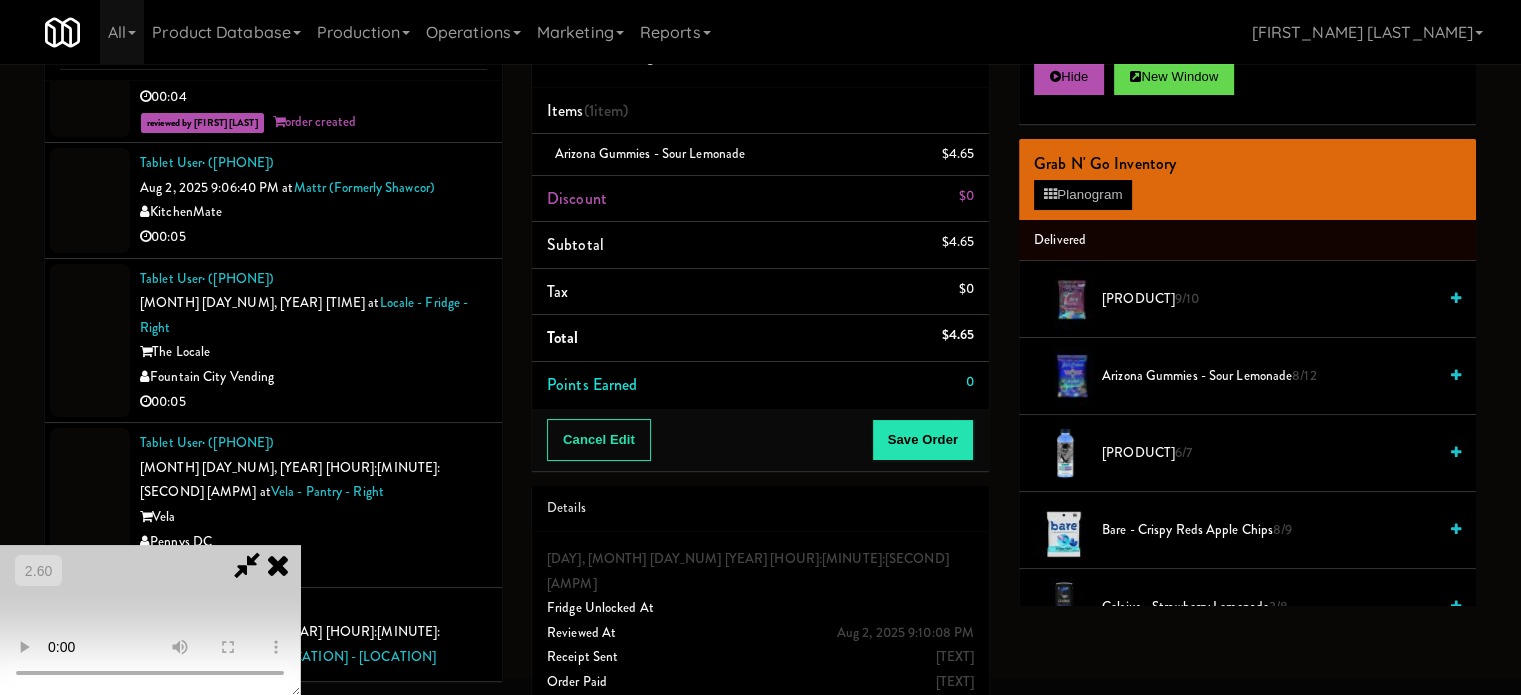 click on "Arizona Gummies - Sour Lemonade  8/12" at bounding box center [1269, 376] 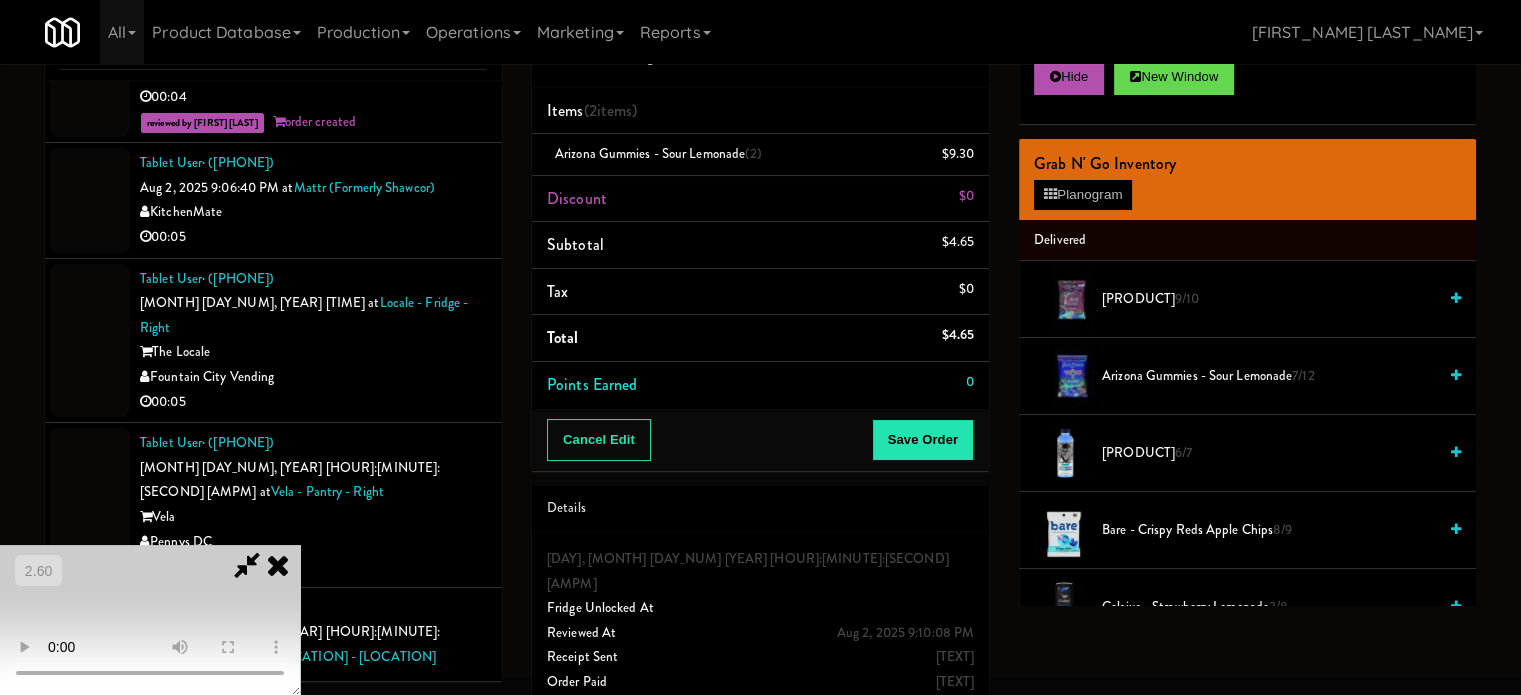 click at bounding box center (150, 620) 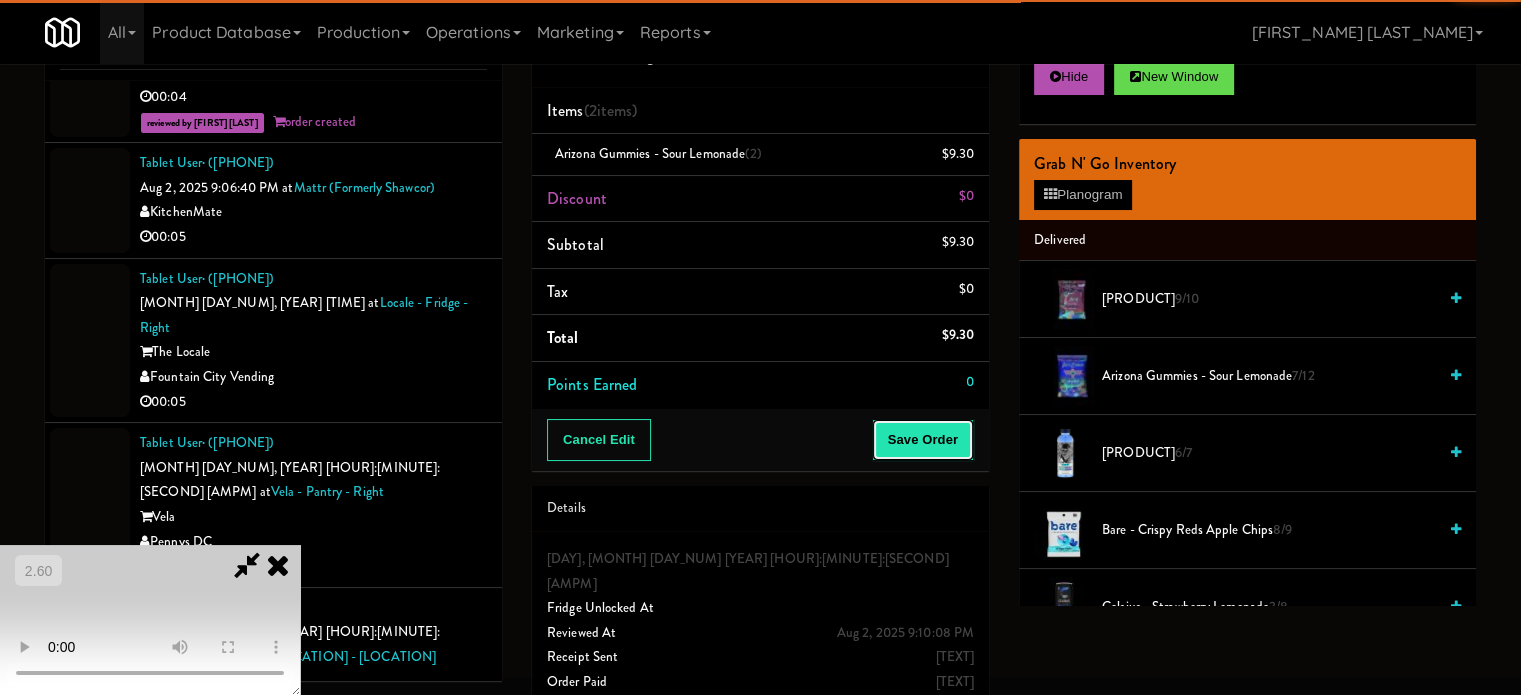 click on "Save Order" at bounding box center [923, 440] 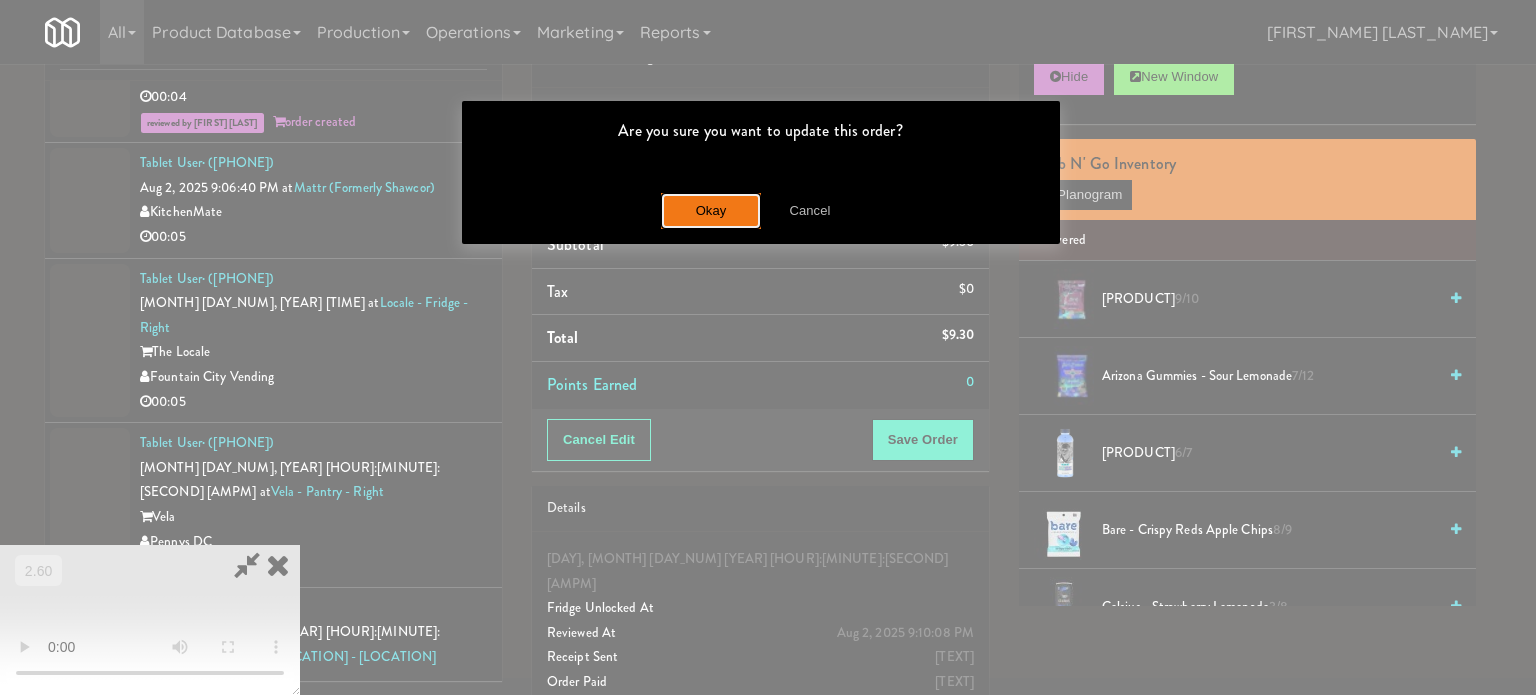click on "Okay" at bounding box center [711, 211] 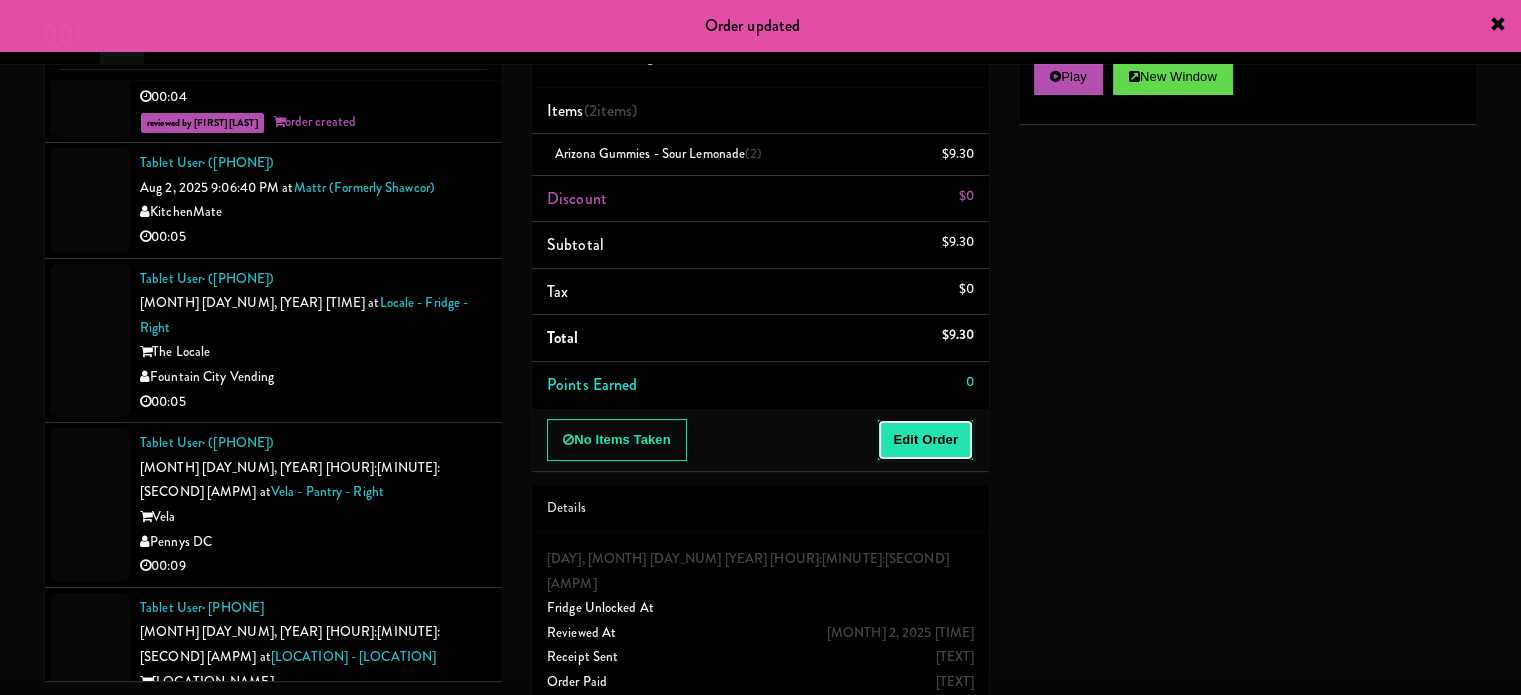 click on "Edit Order" at bounding box center (925, 440) 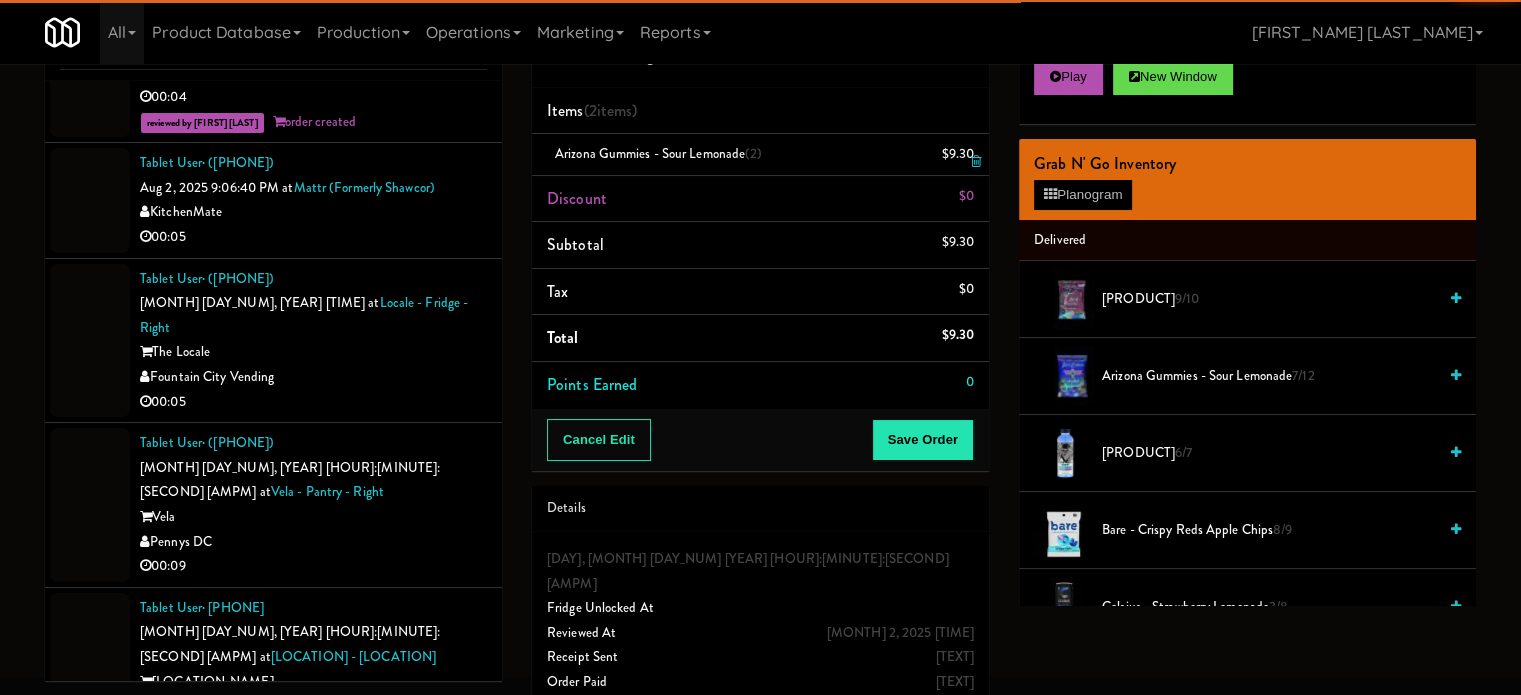 click at bounding box center [976, 161] 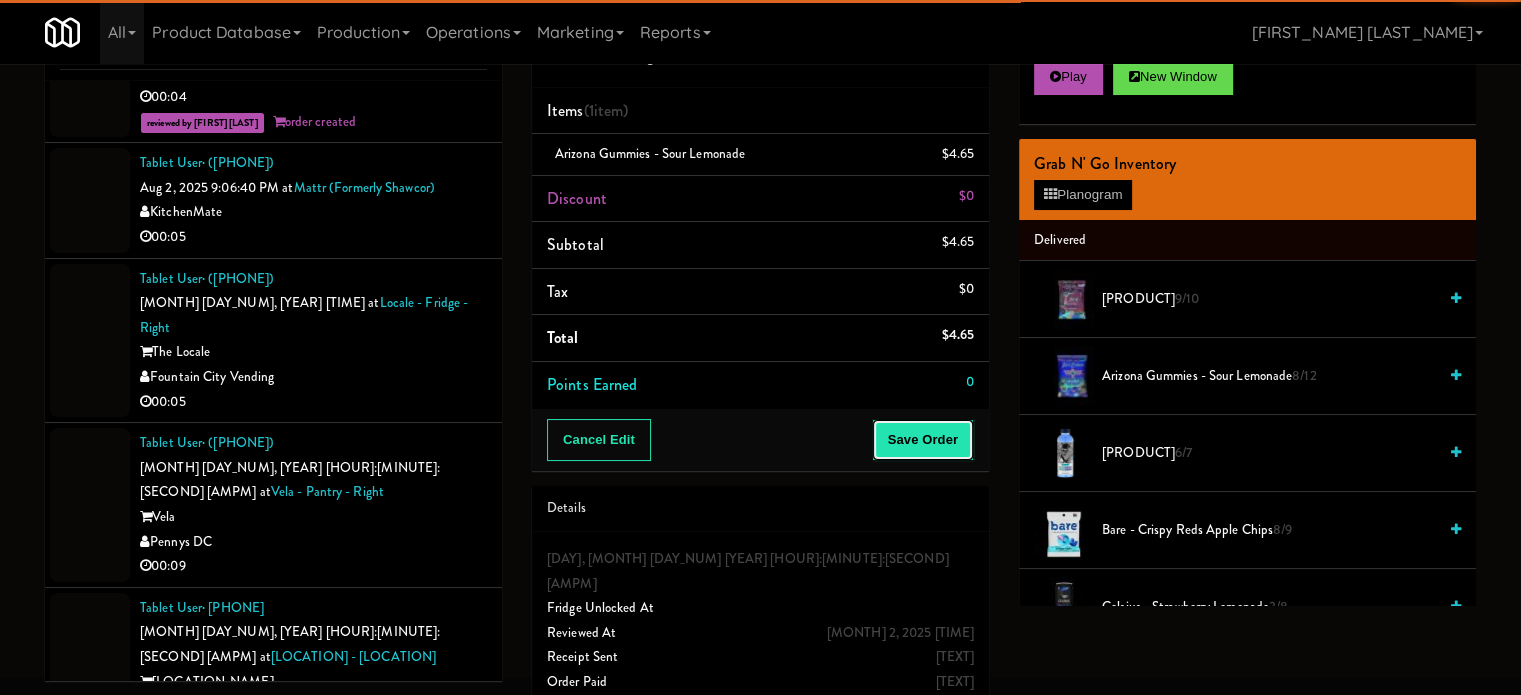 click on "Save Order" at bounding box center (923, 440) 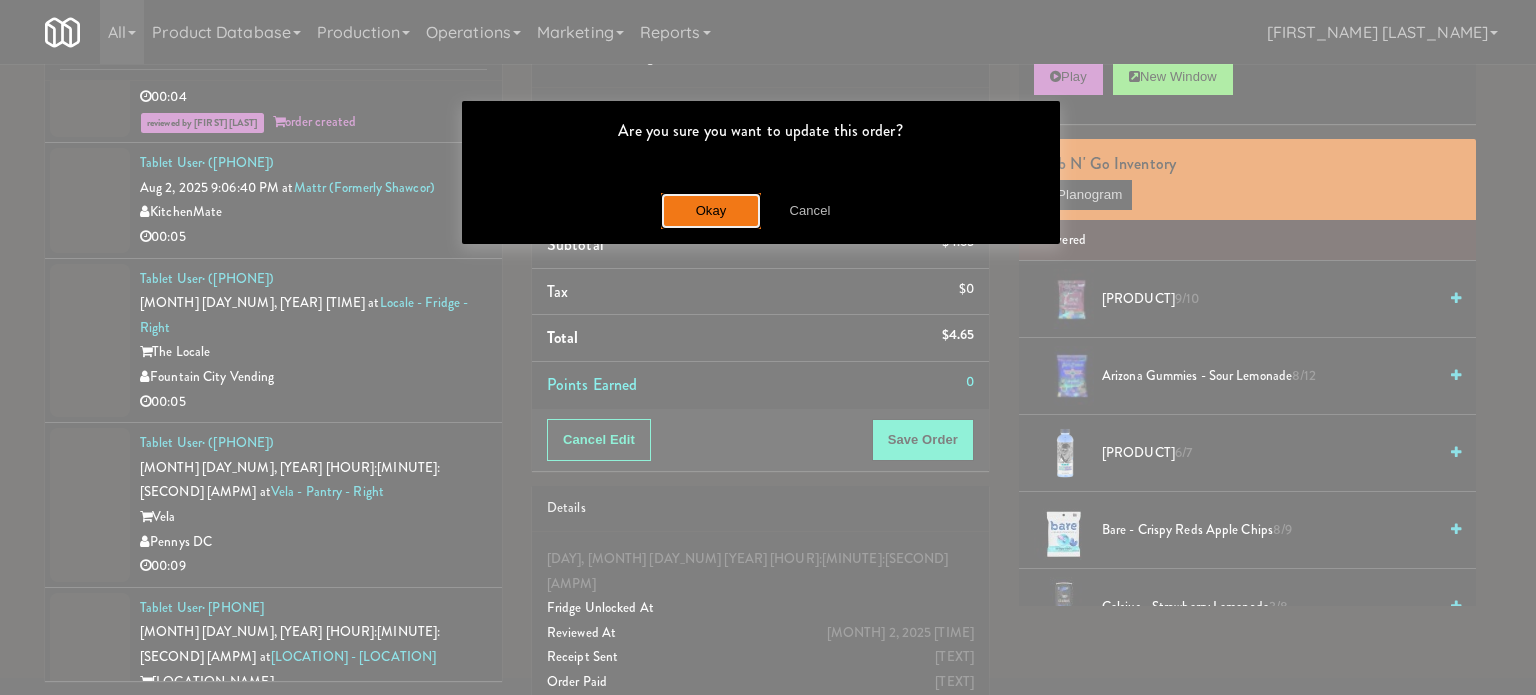 click on "Okay" at bounding box center (711, 211) 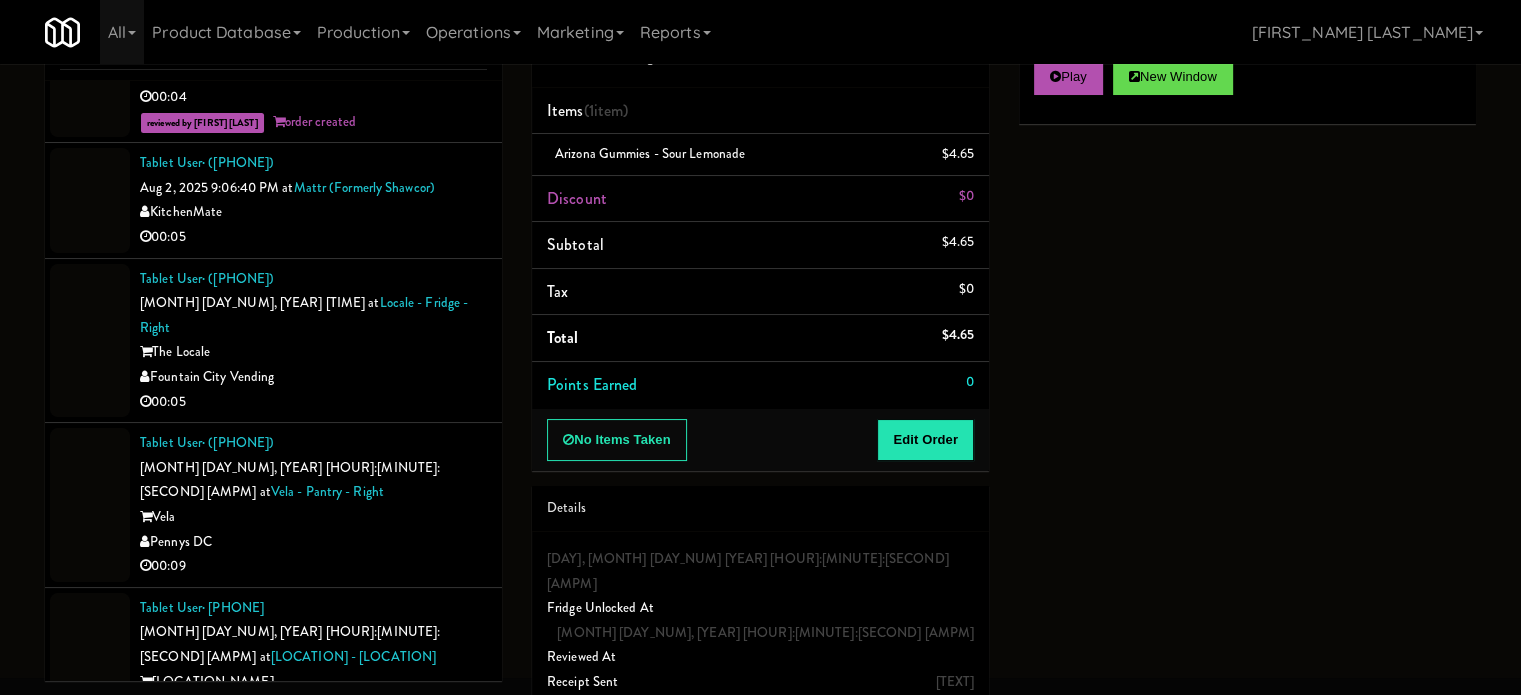 click on "Rad Vending Company" at bounding box center (313, 871) 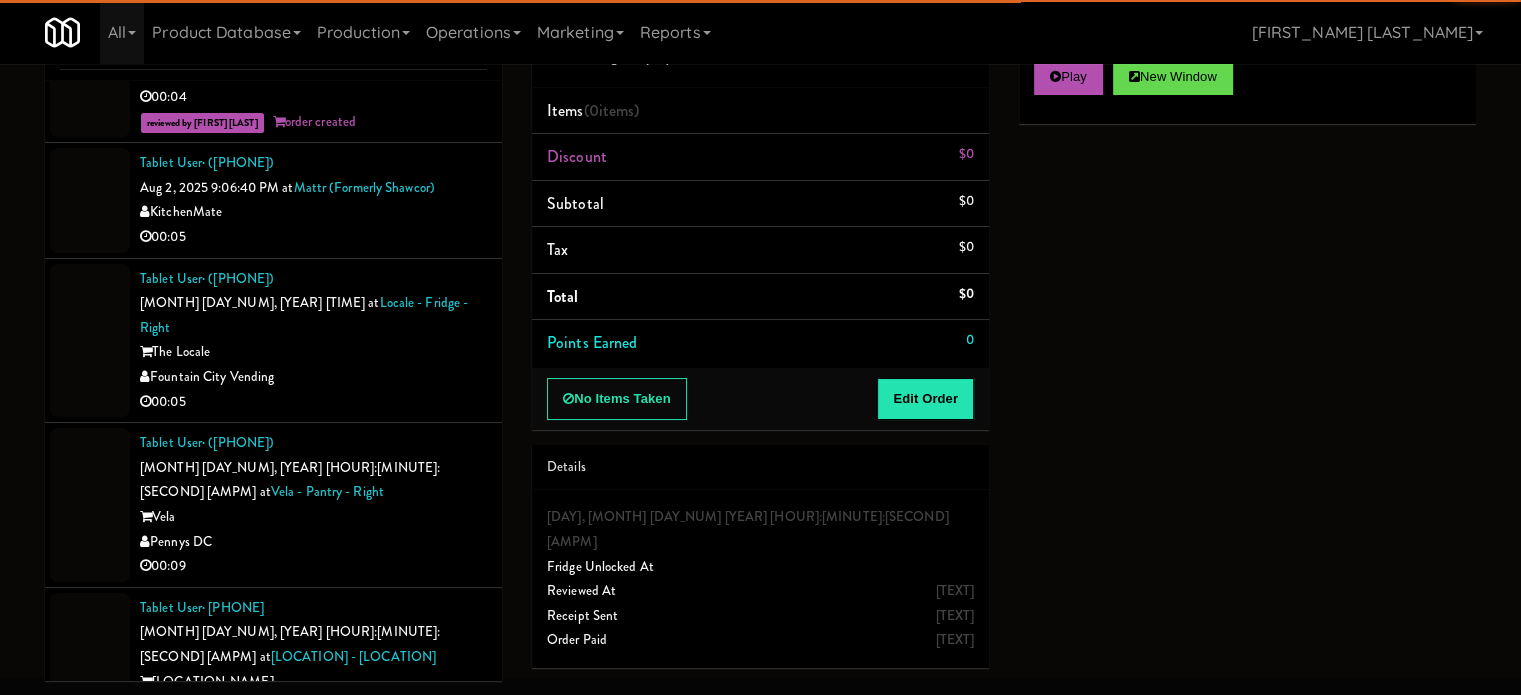 click on "Bay to Bay Vending" at bounding box center [313, 706] 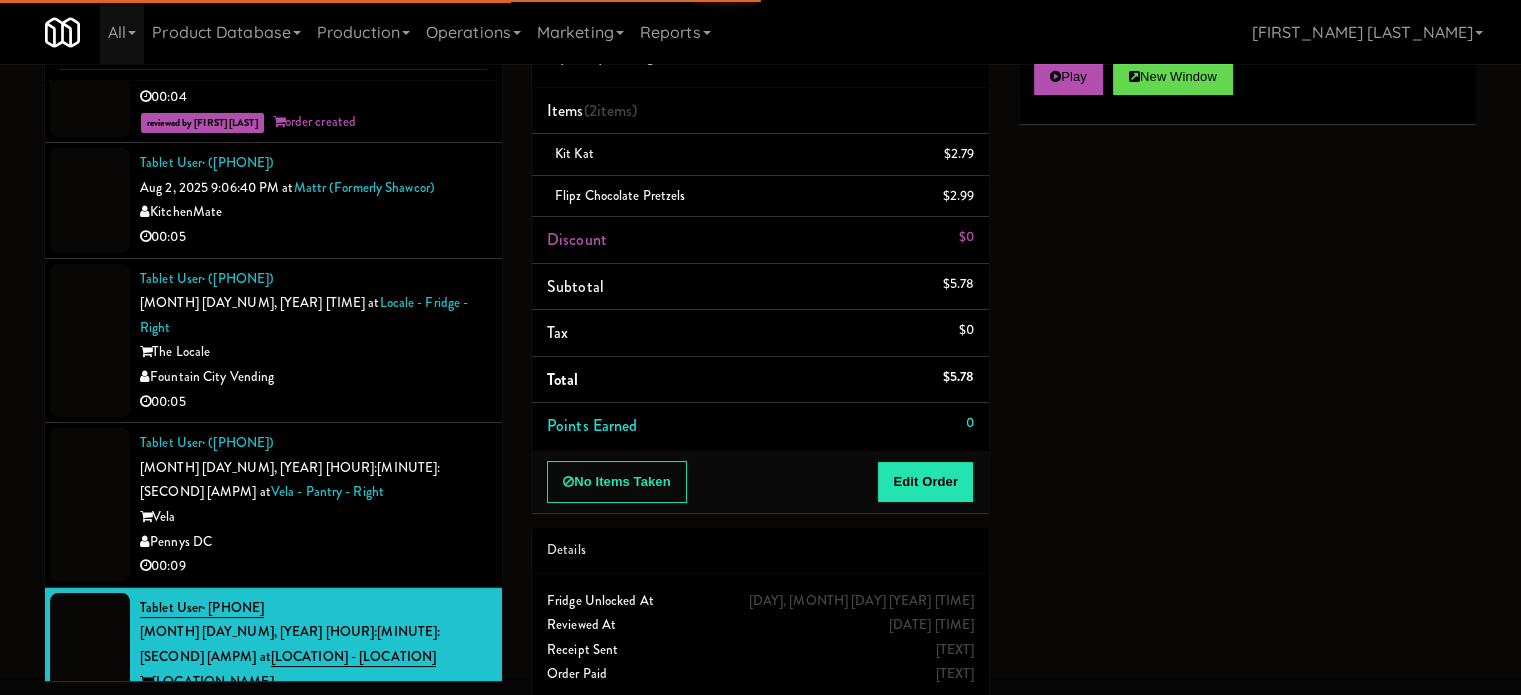 click on "The Oasis Anaheim" at bounding box center (313, 871) 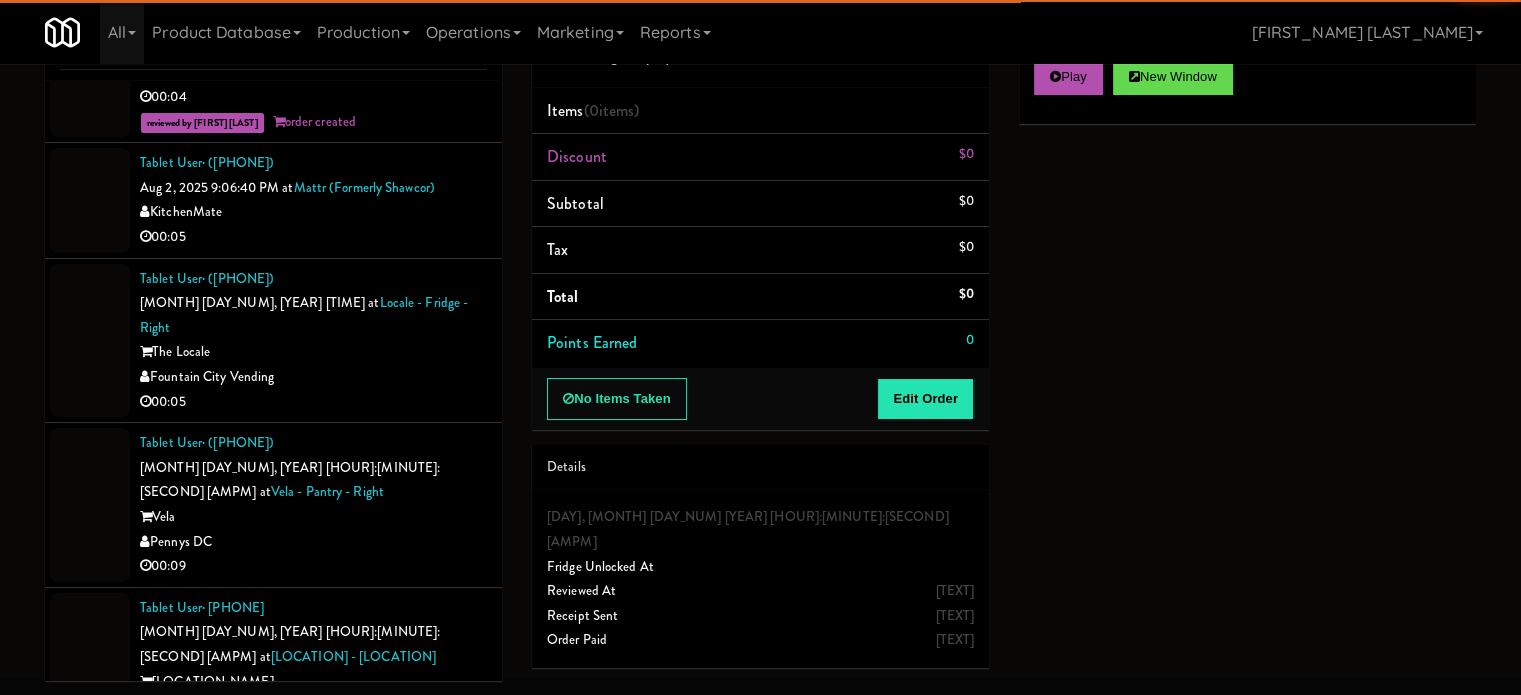 drag, startPoint x: 388, startPoint y: 111, endPoint x: 388, endPoint y: 125, distance: 14 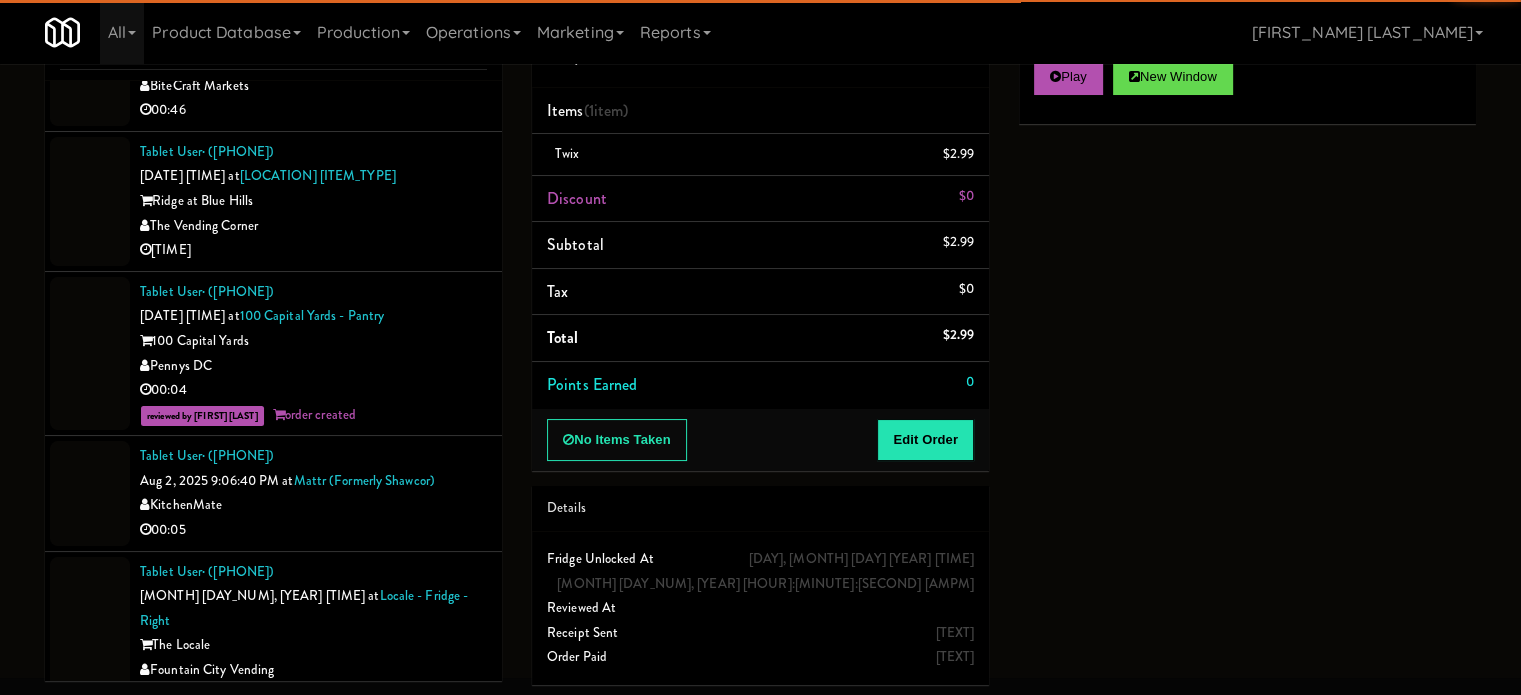 scroll, scrollTop: 10101, scrollLeft: 0, axis: vertical 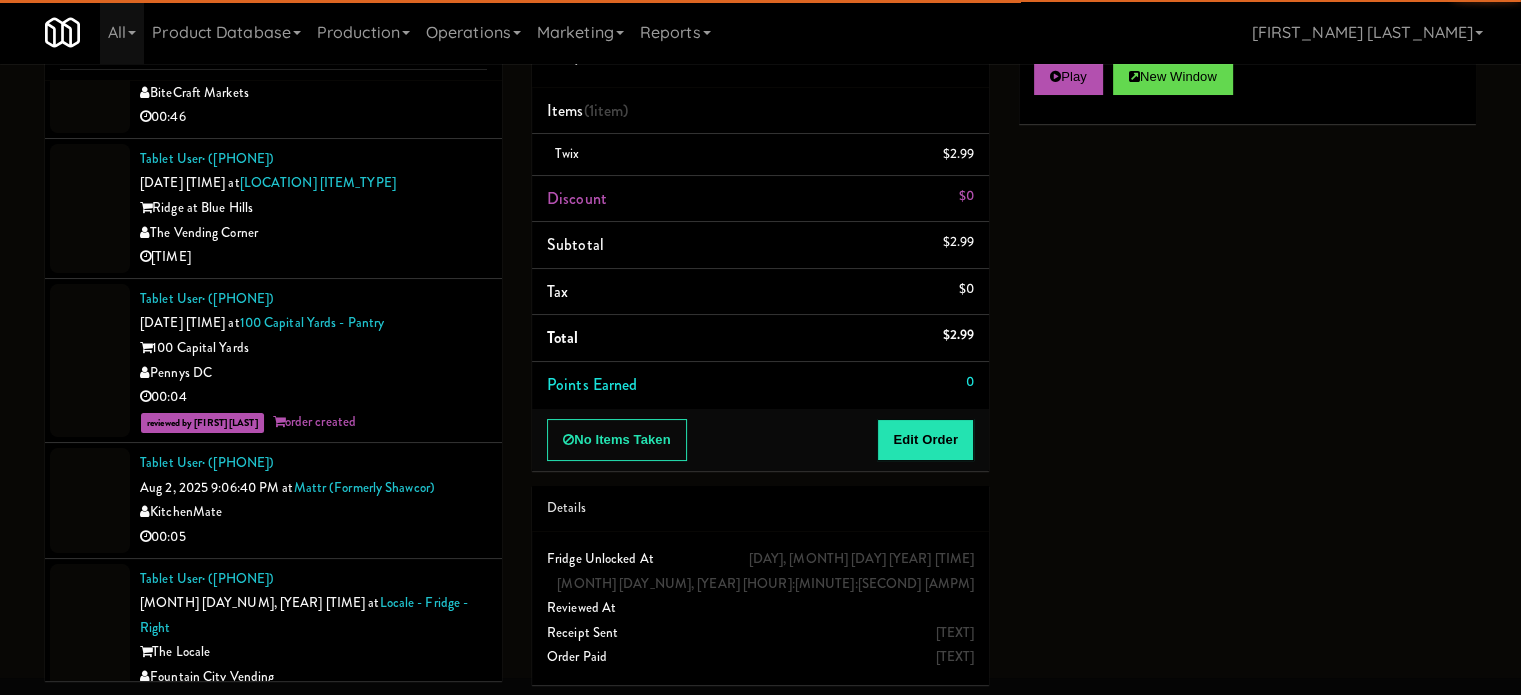 drag, startPoint x: 424, startPoint y: 231, endPoint x: 427, endPoint y: 247, distance: 16.27882 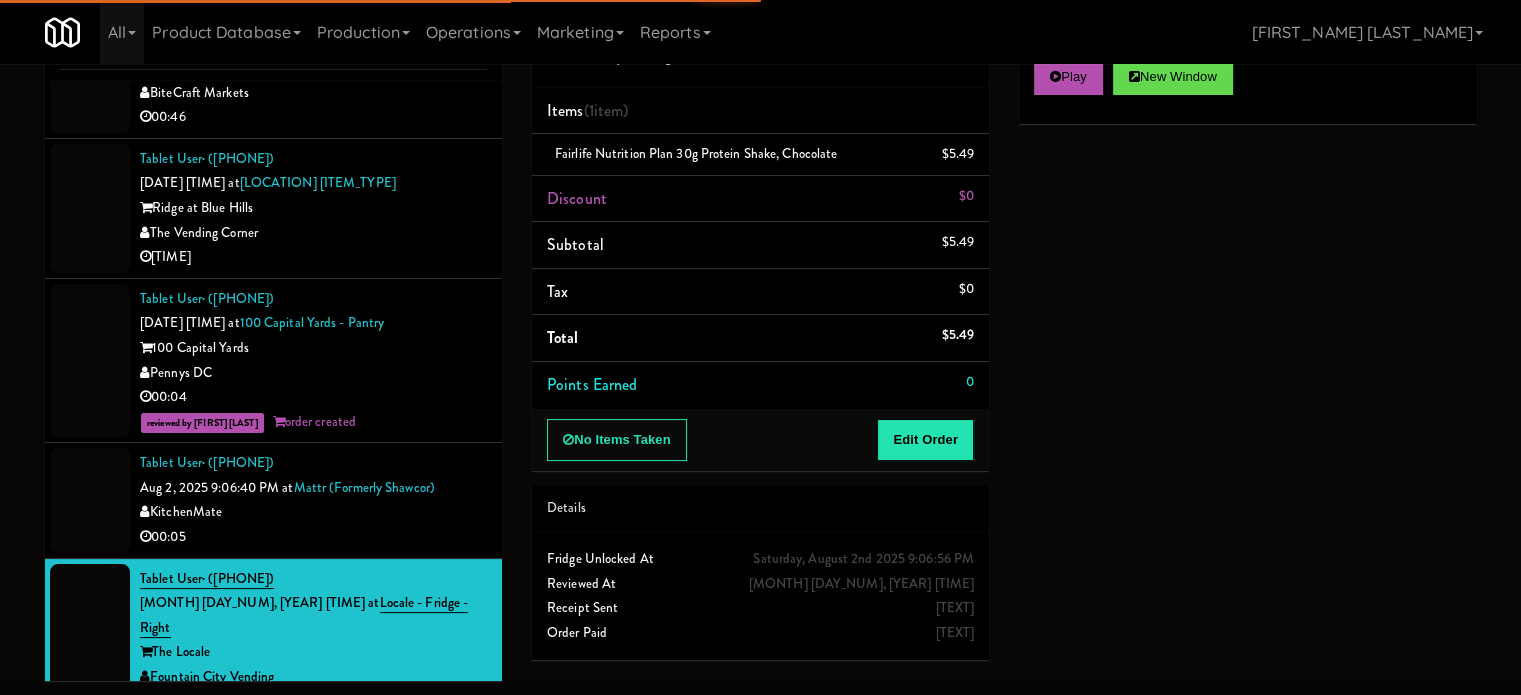click on "00:05" at bounding box center [313, 537] 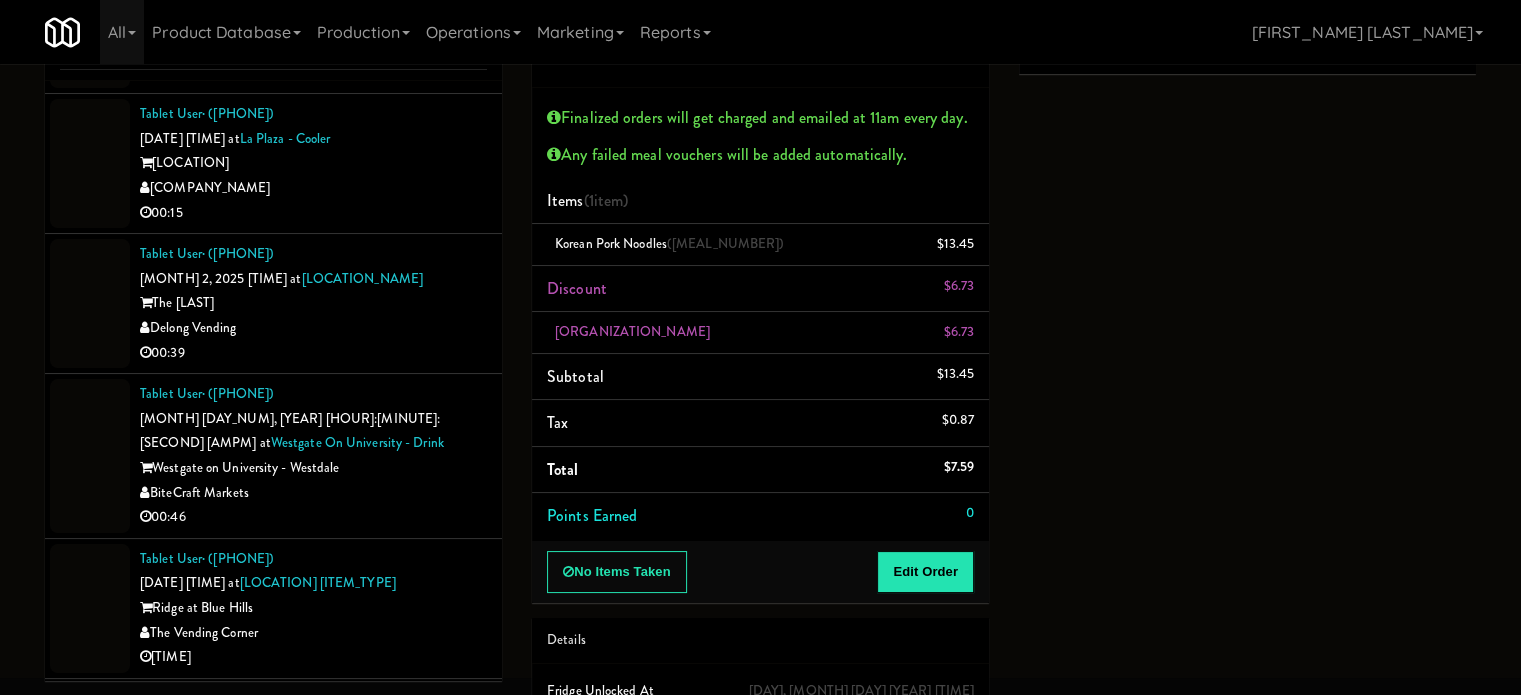 click on "The Vending Corner" at bounding box center [313, 633] 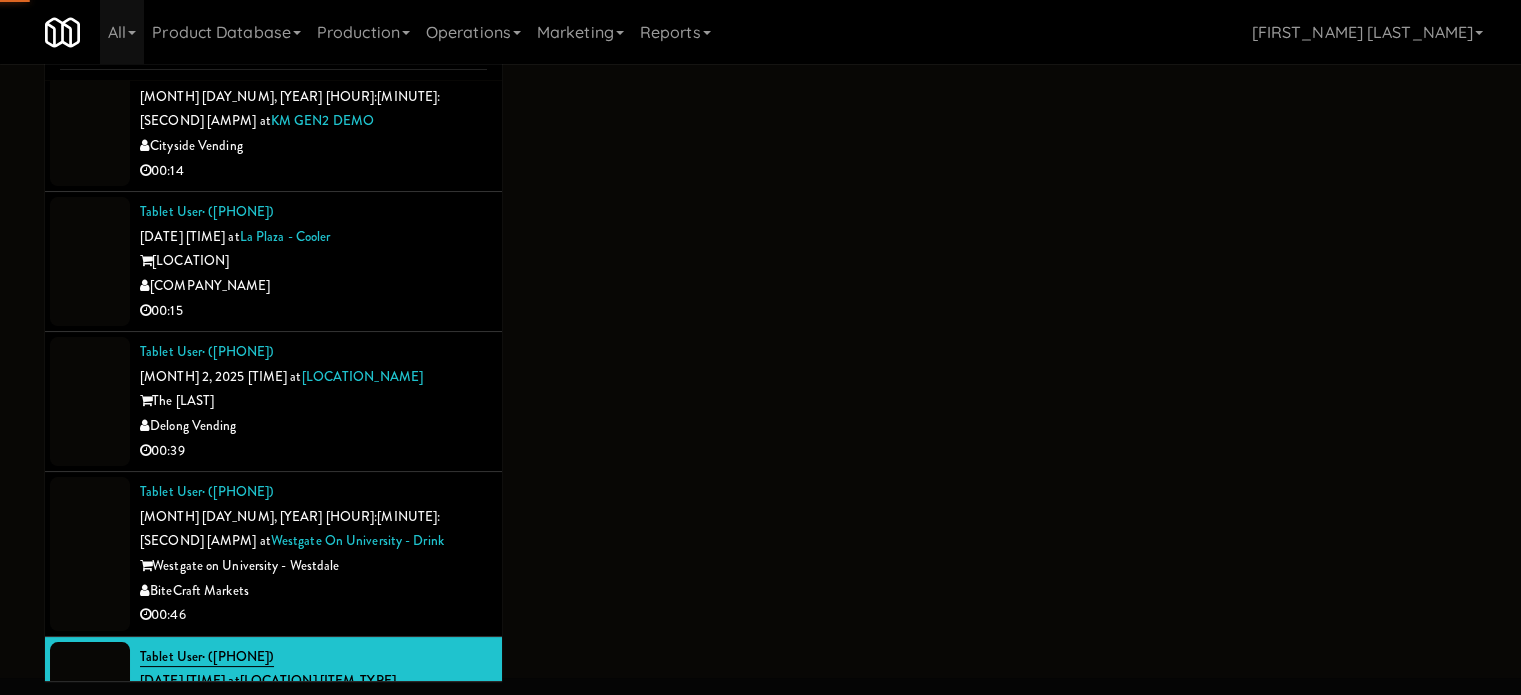 scroll, scrollTop: 9601, scrollLeft: 0, axis: vertical 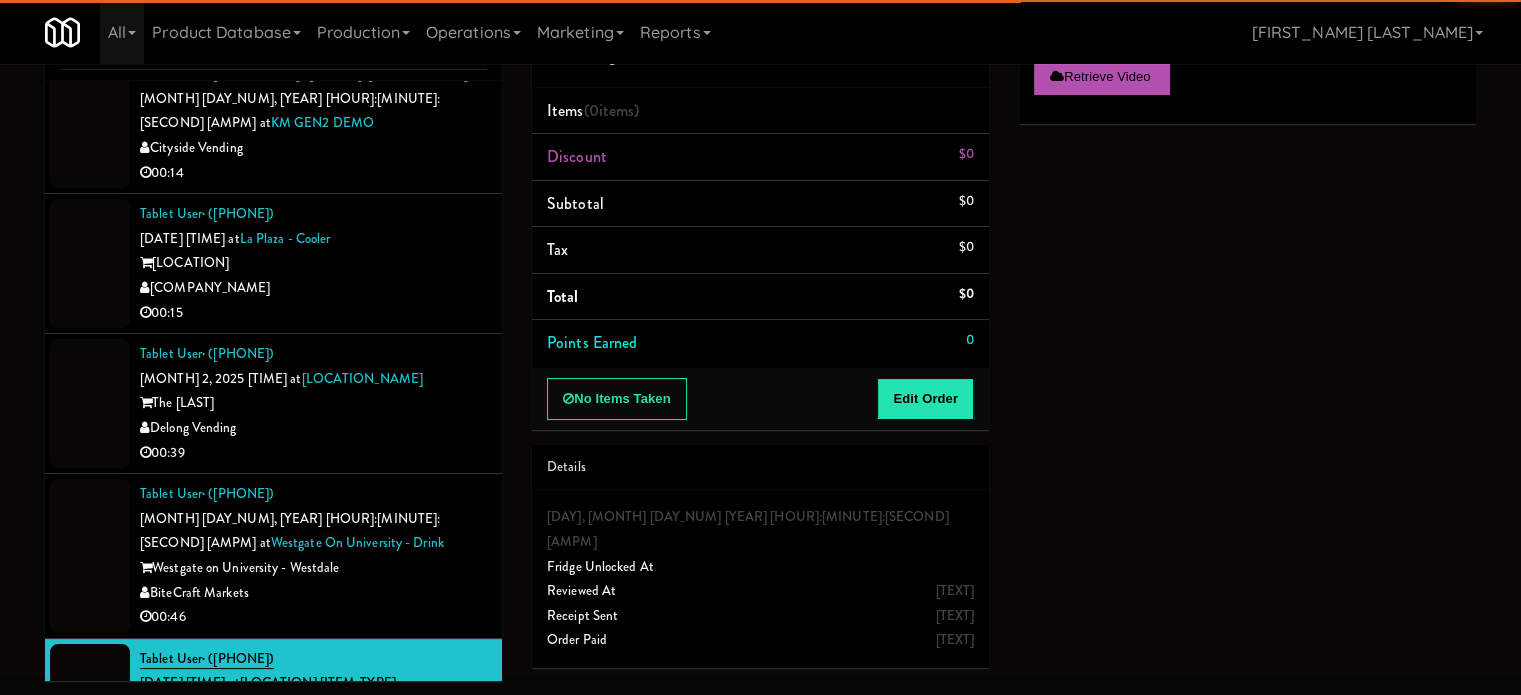 click on "00:46" at bounding box center (313, 617) 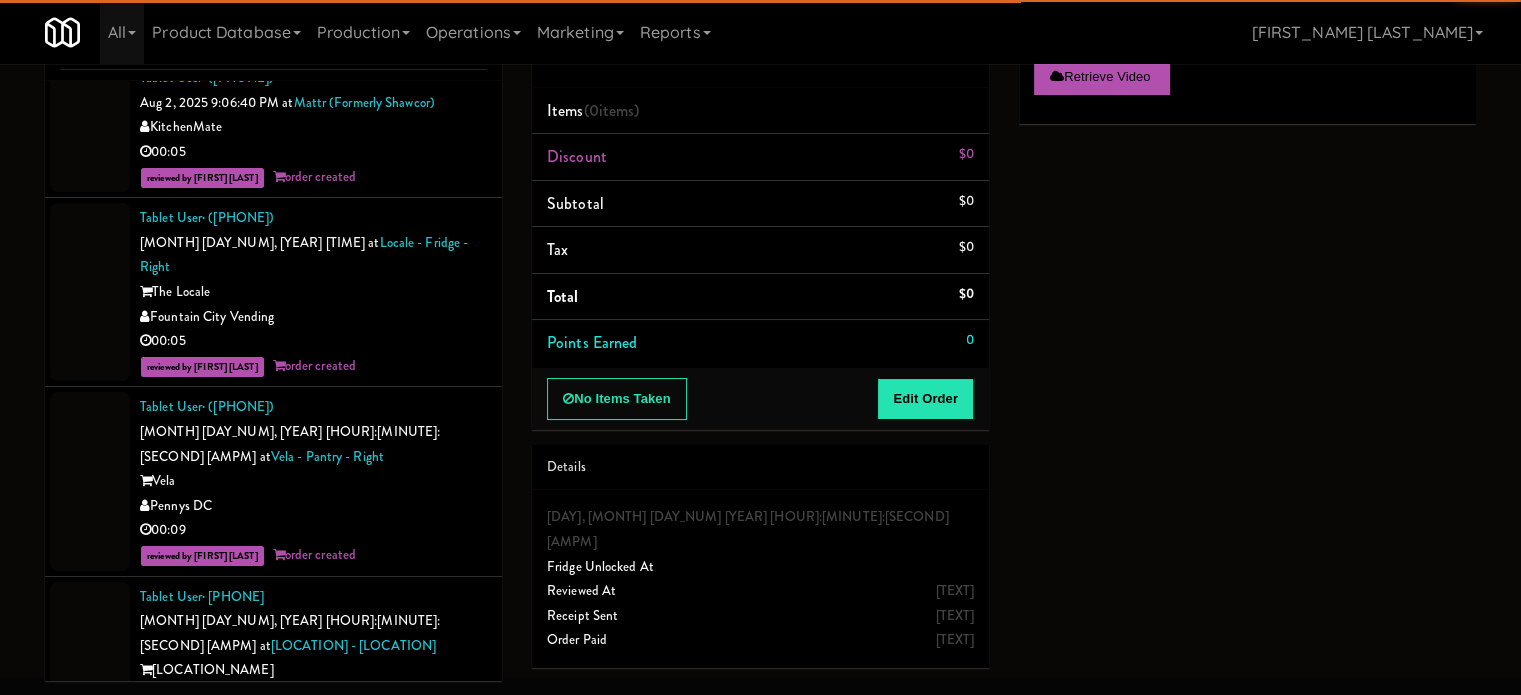 scroll, scrollTop: 10501, scrollLeft: 0, axis: vertical 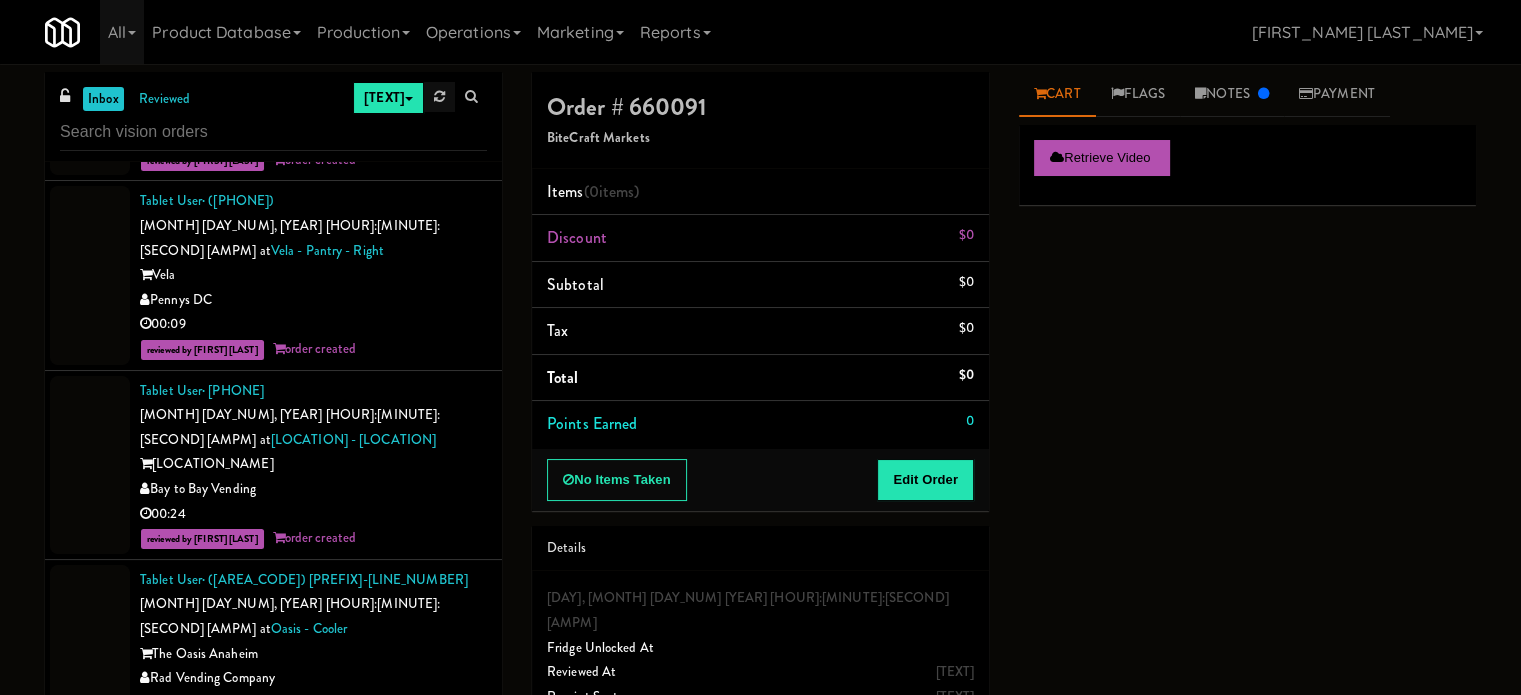 click at bounding box center [439, 96] 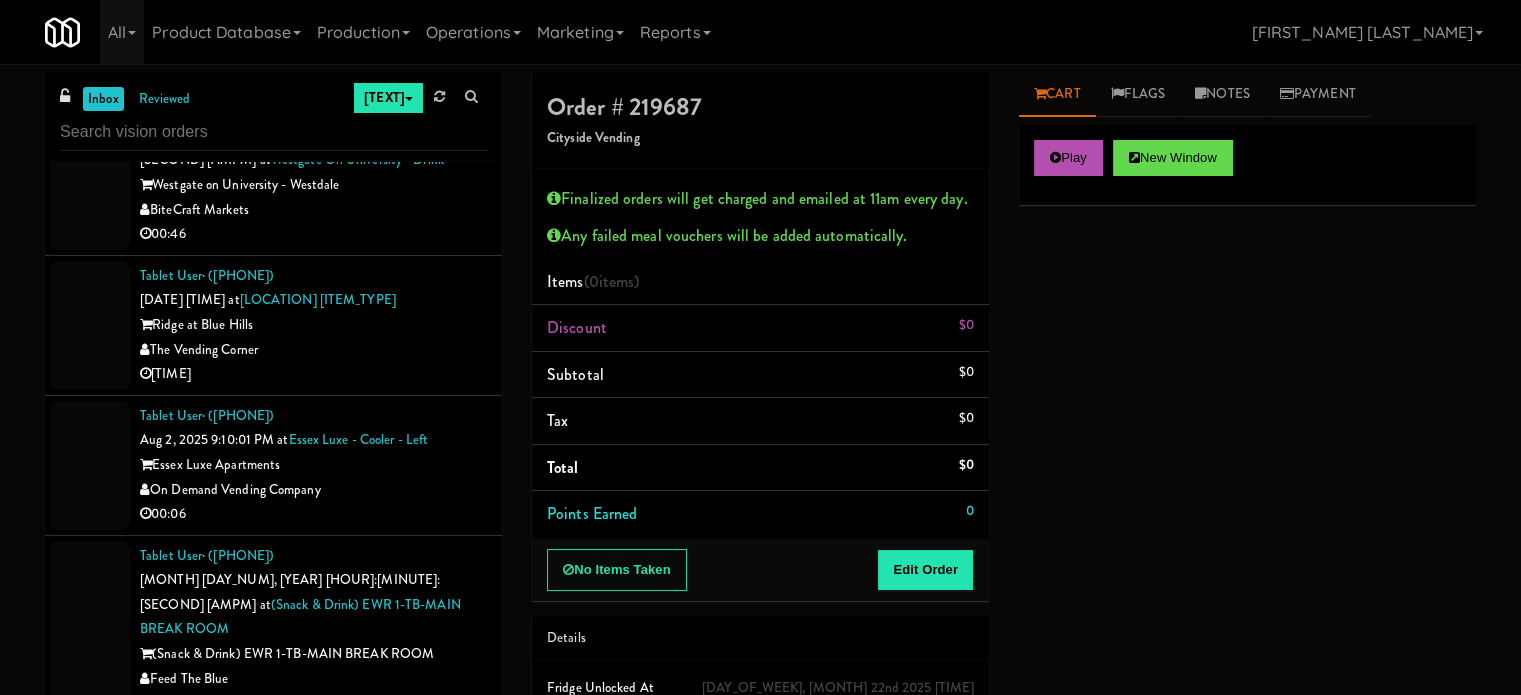 scroll, scrollTop: 10067, scrollLeft: 0, axis: vertical 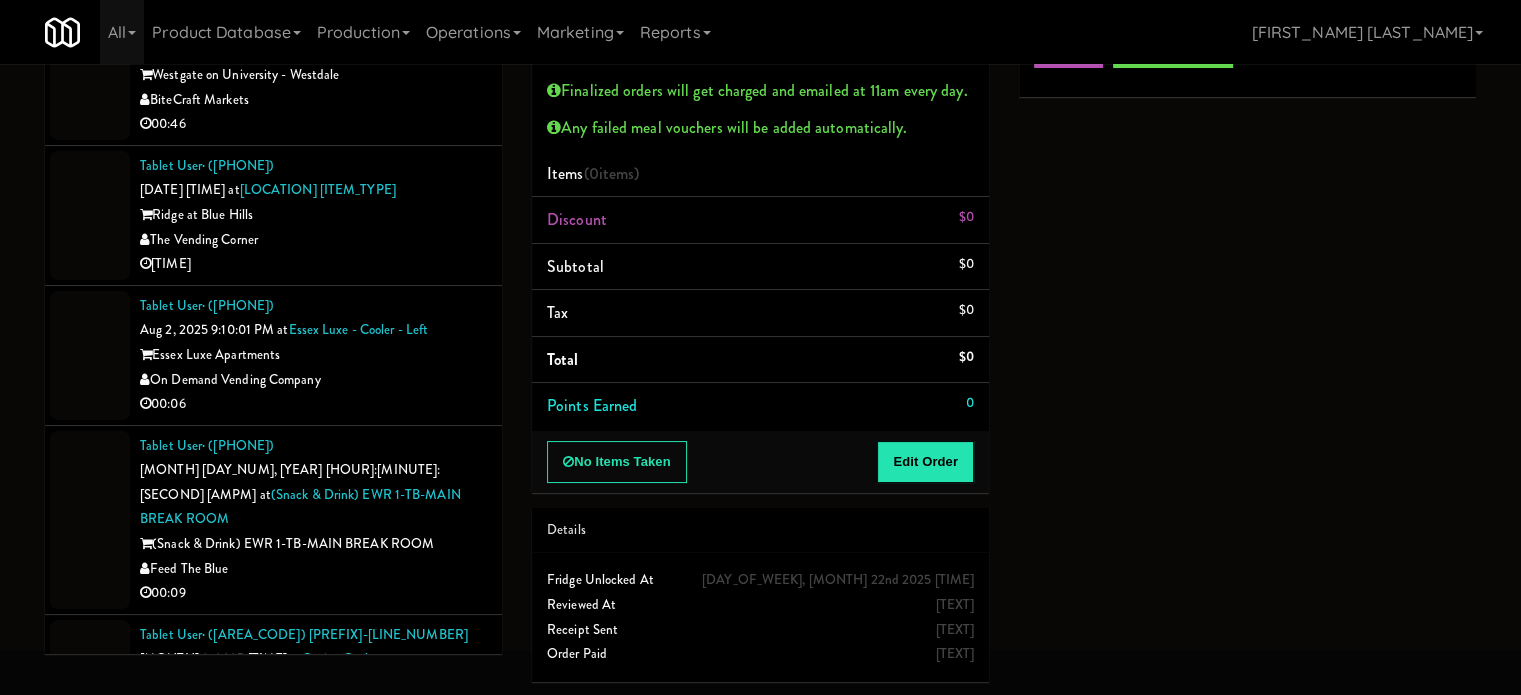 click on "Tablet User  · (508) 718-8277 Aug 2, 2025 9:11:38 PM at  Lenox Farms Combo  Lenox Farms  The Vending Corner  00:04" at bounding box center (313, 964) 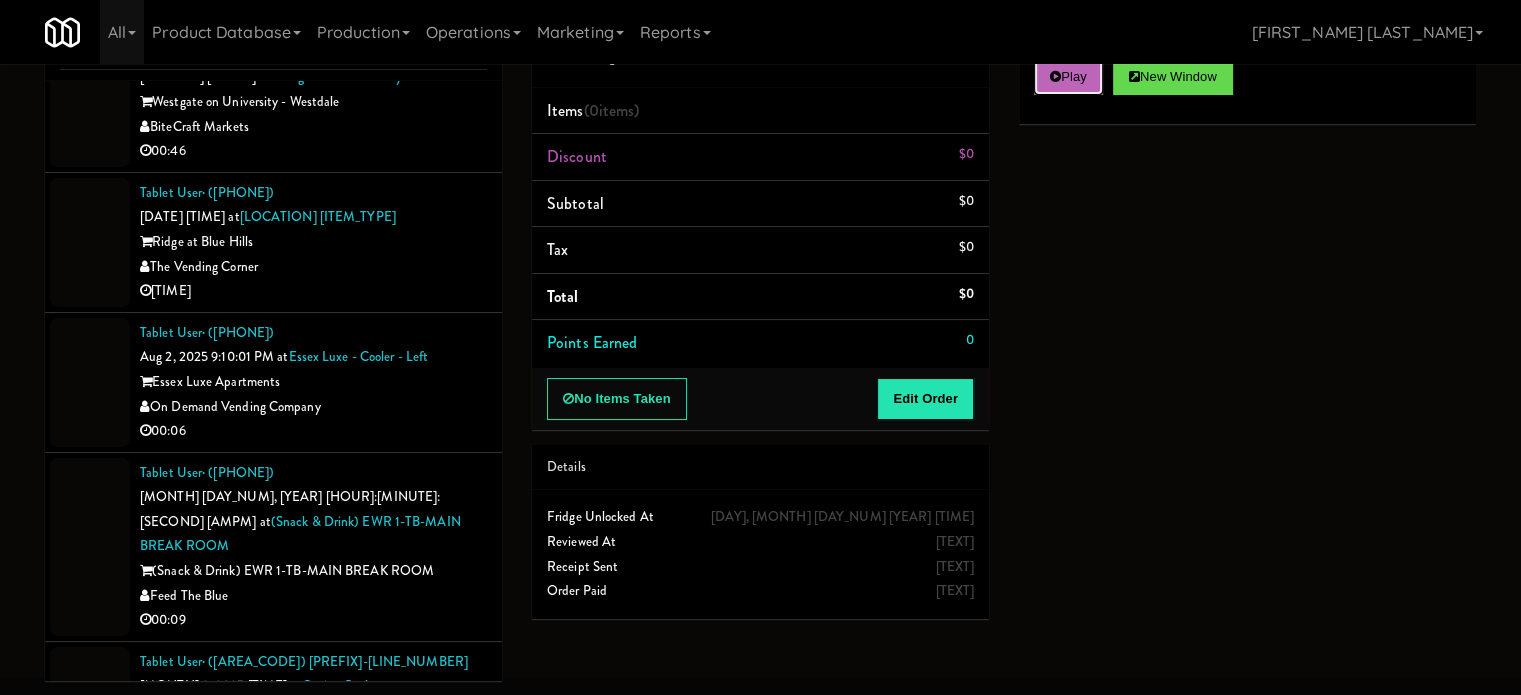 click on "Play" at bounding box center (1068, 77) 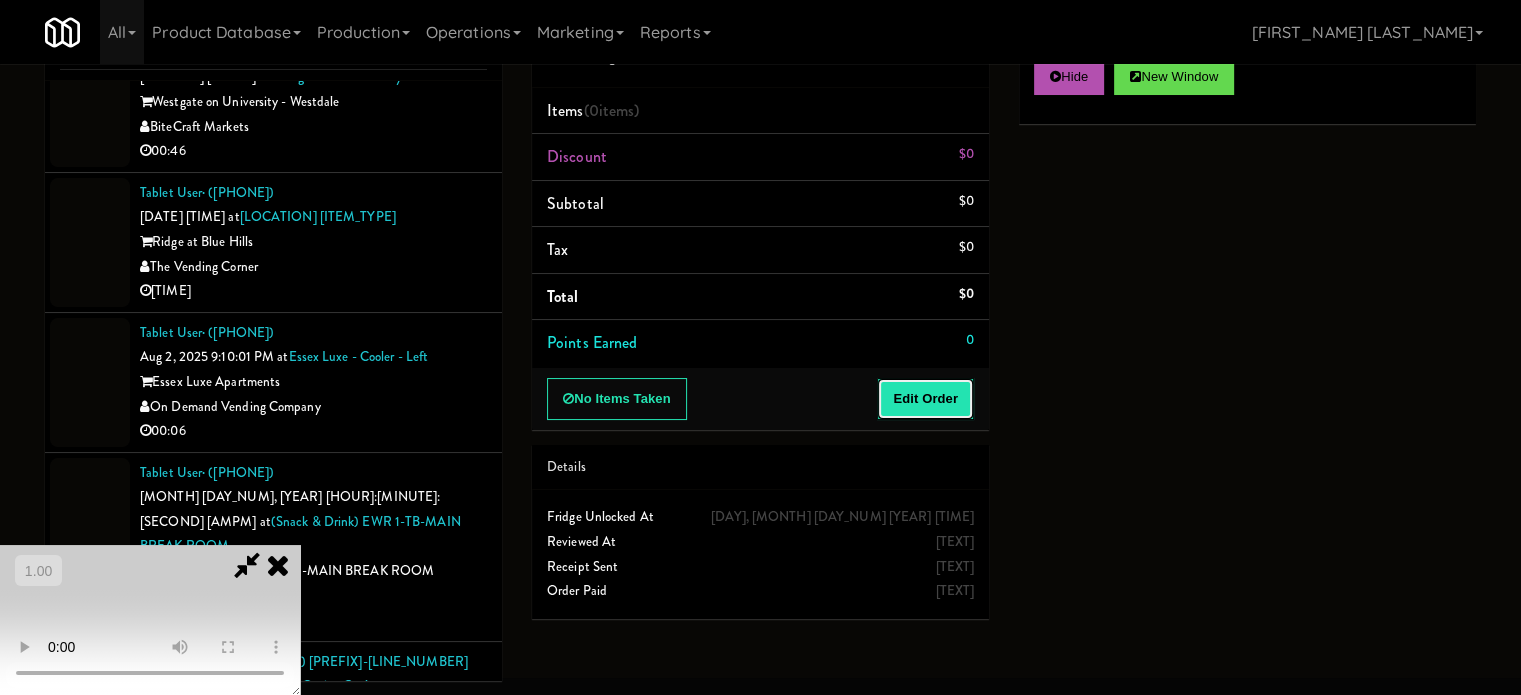 click on "Edit Order" at bounding box center [925, 399] 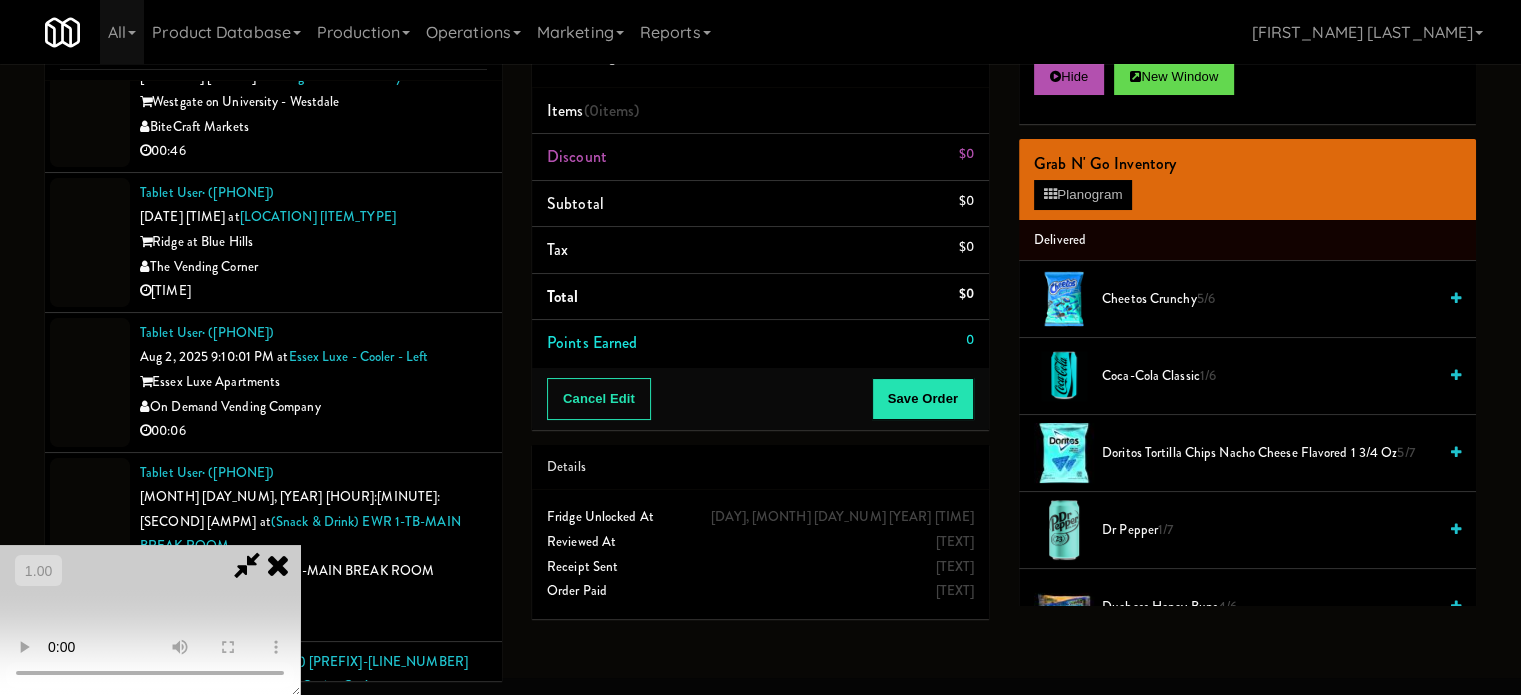 scroll, scrollTop: 316, scrollLeft: 0, axis: vertical 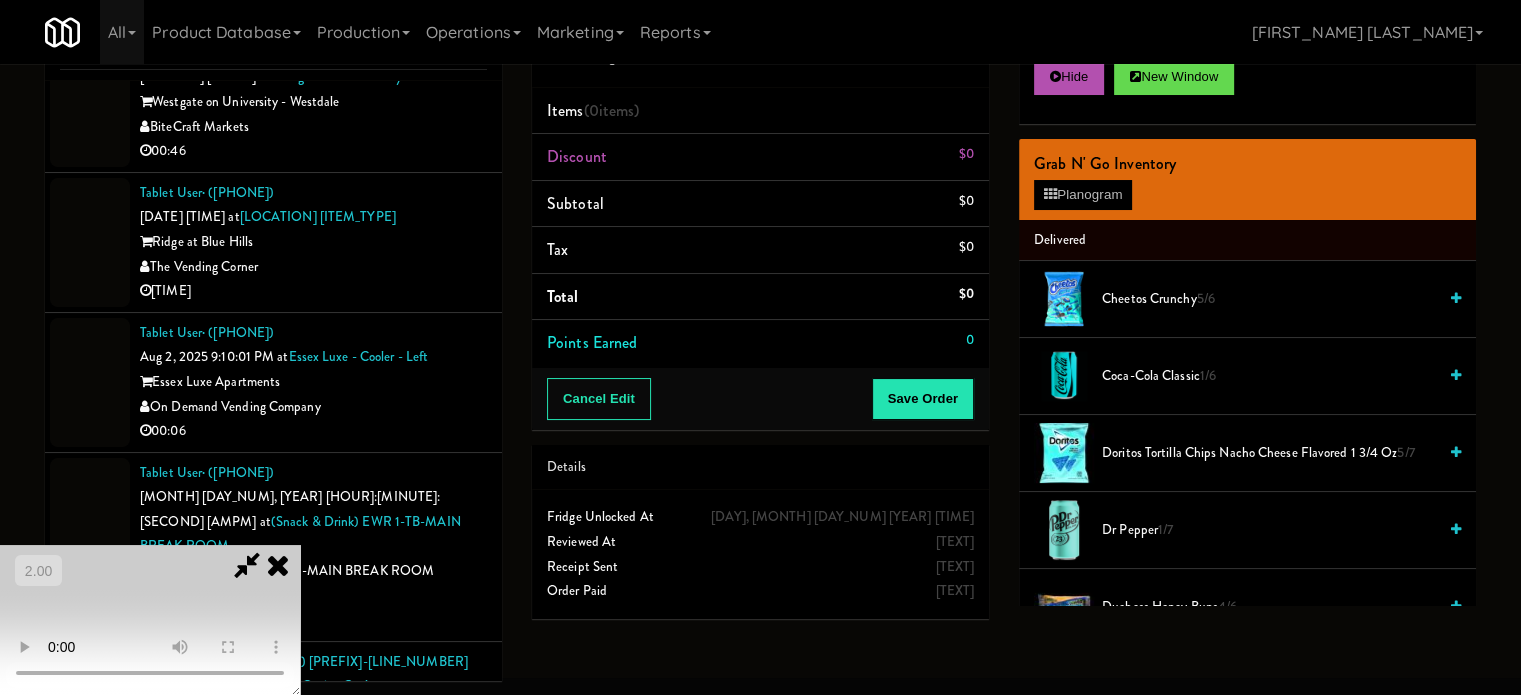 click at bounding box center [150, 620] 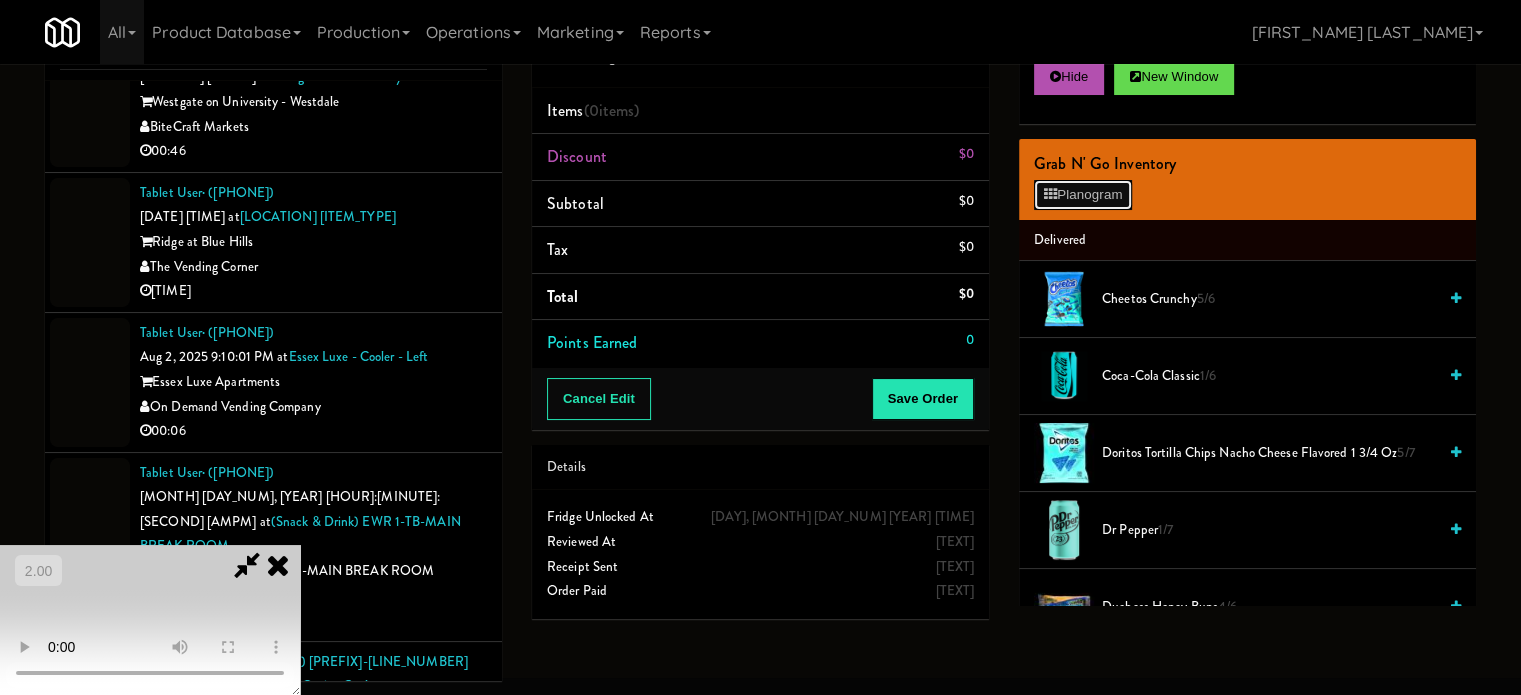 click on "Planogram" at bounding box center [1083, 195] 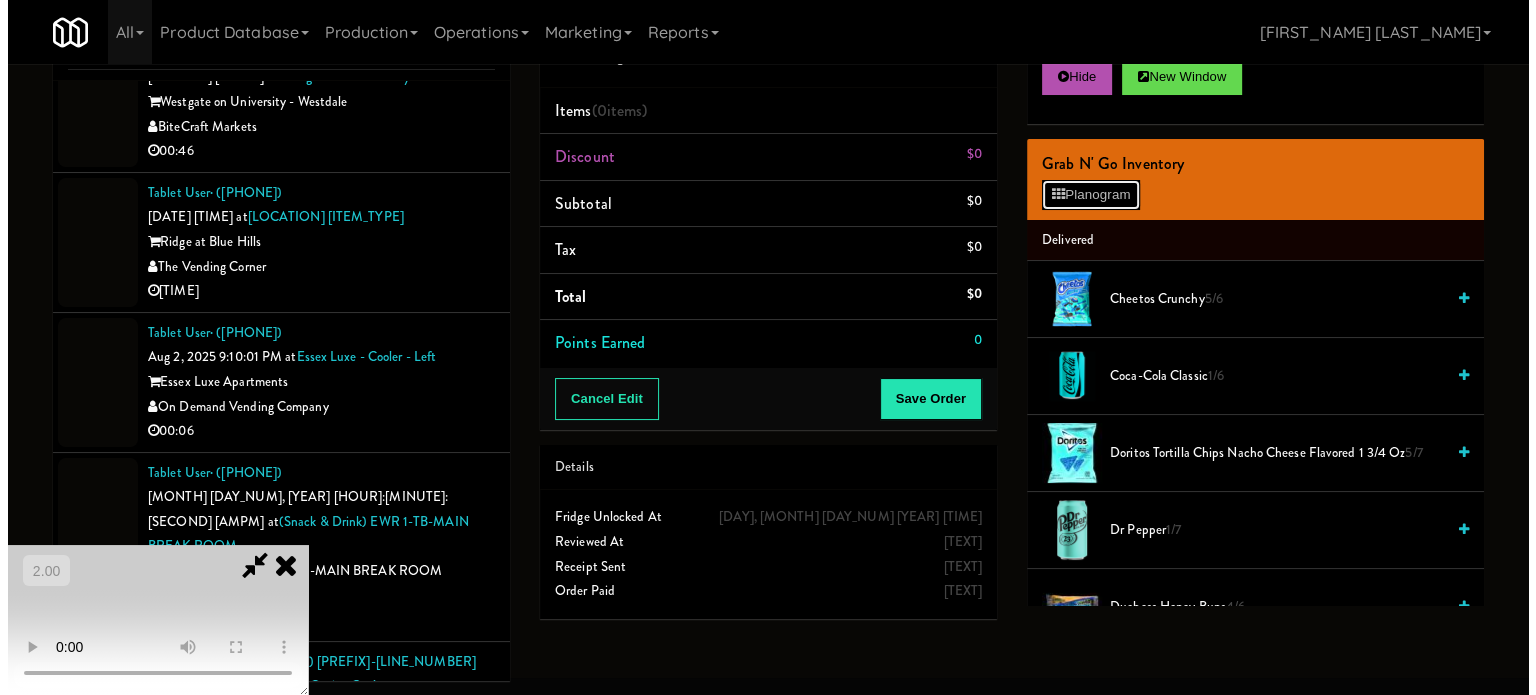 scroll, scrollTop: 10042, scrollLeft: 0, axis: vertical 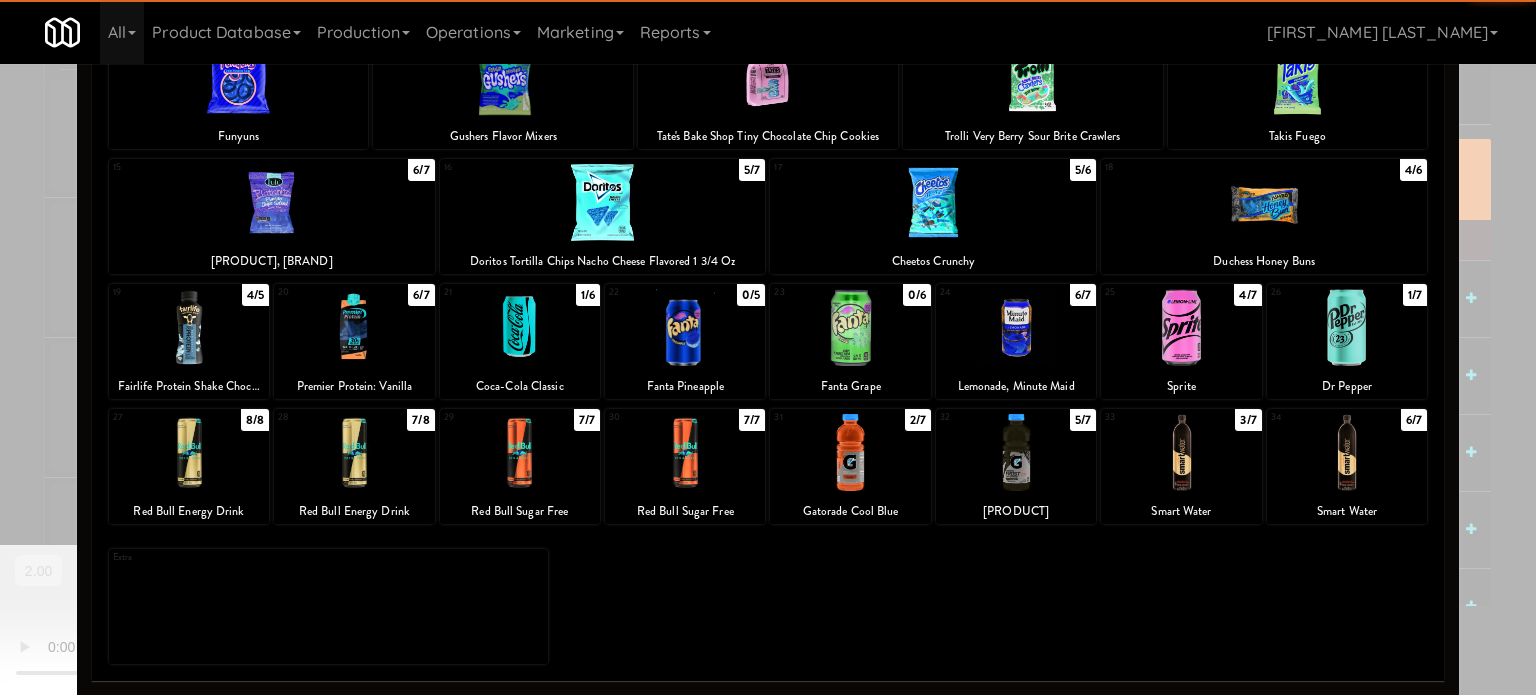 click at bounding box center (520, 452) 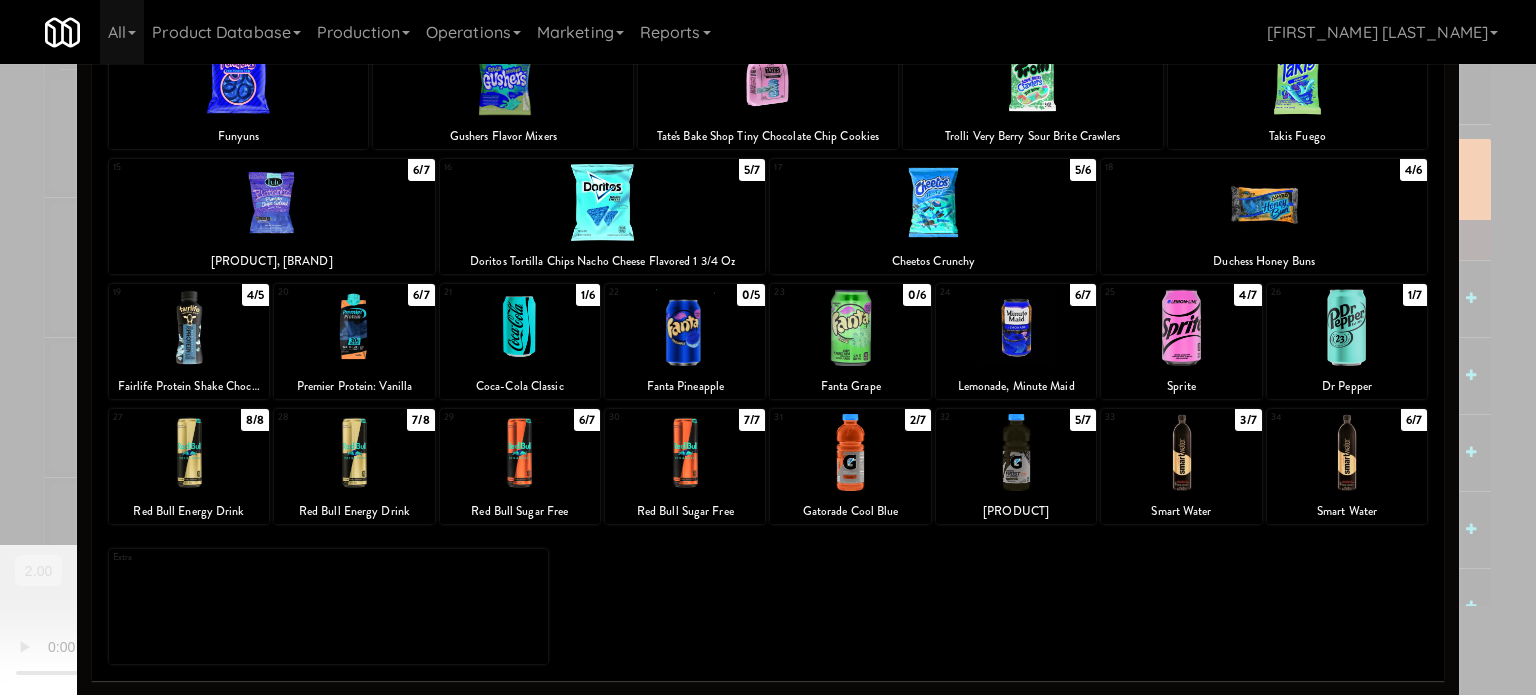 click at bounding box center (768, 347) 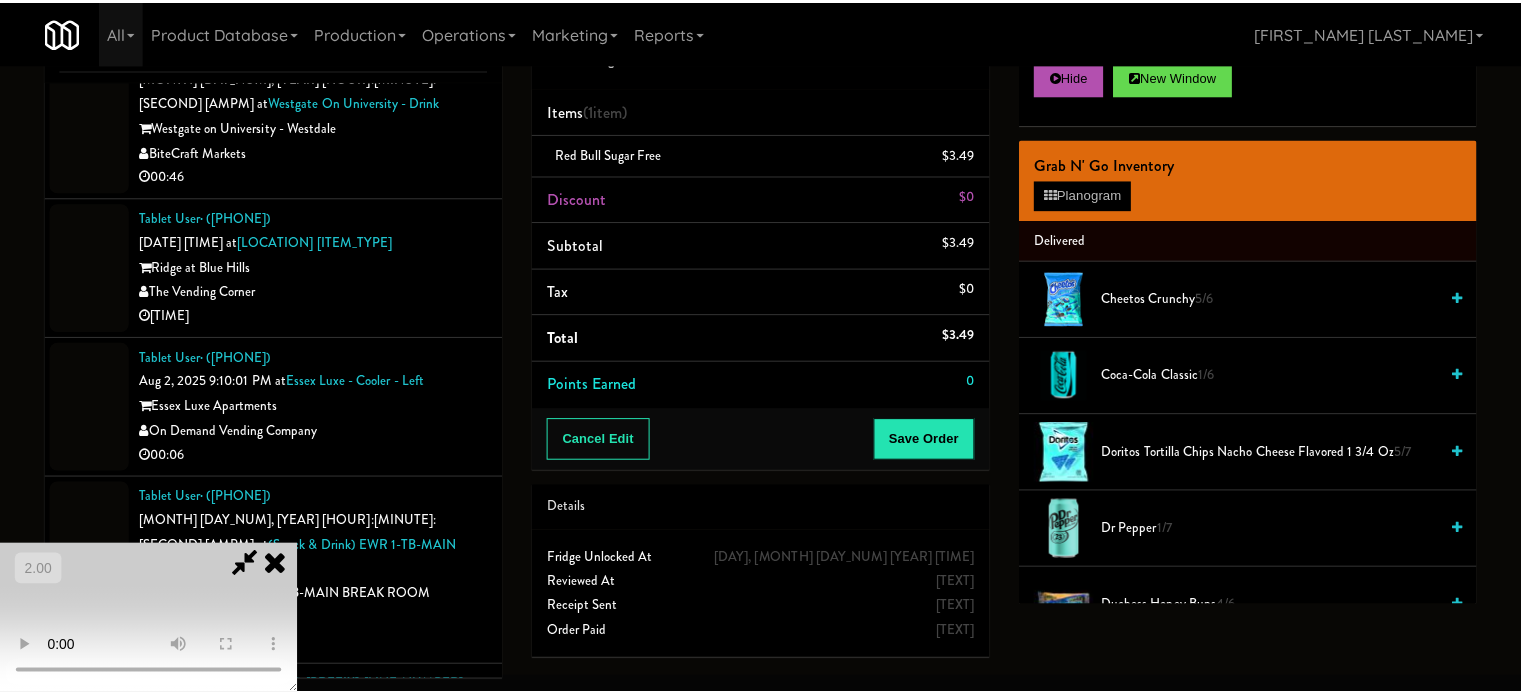 scroll, scrollTop: 10067, scrollLeft: 0, axis: vertical 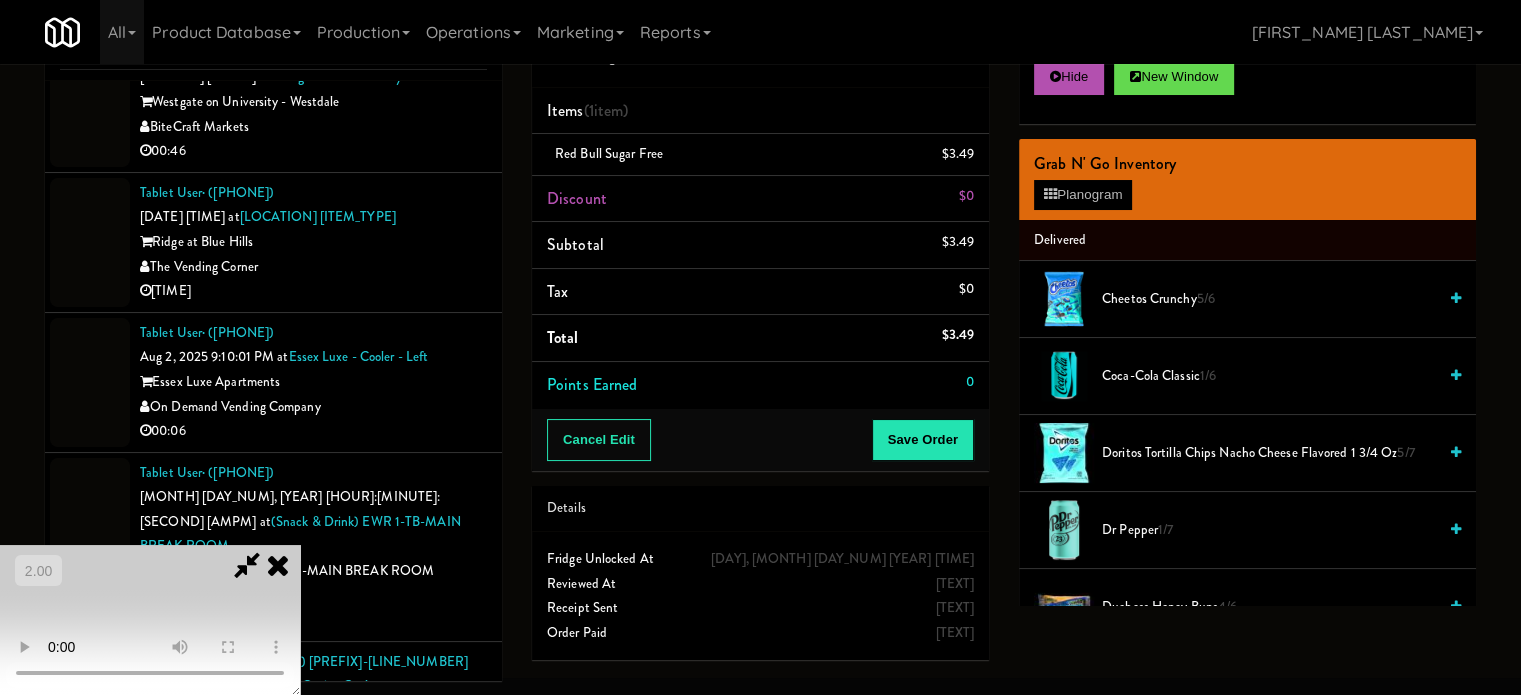 click at bounding box center (150, 620) 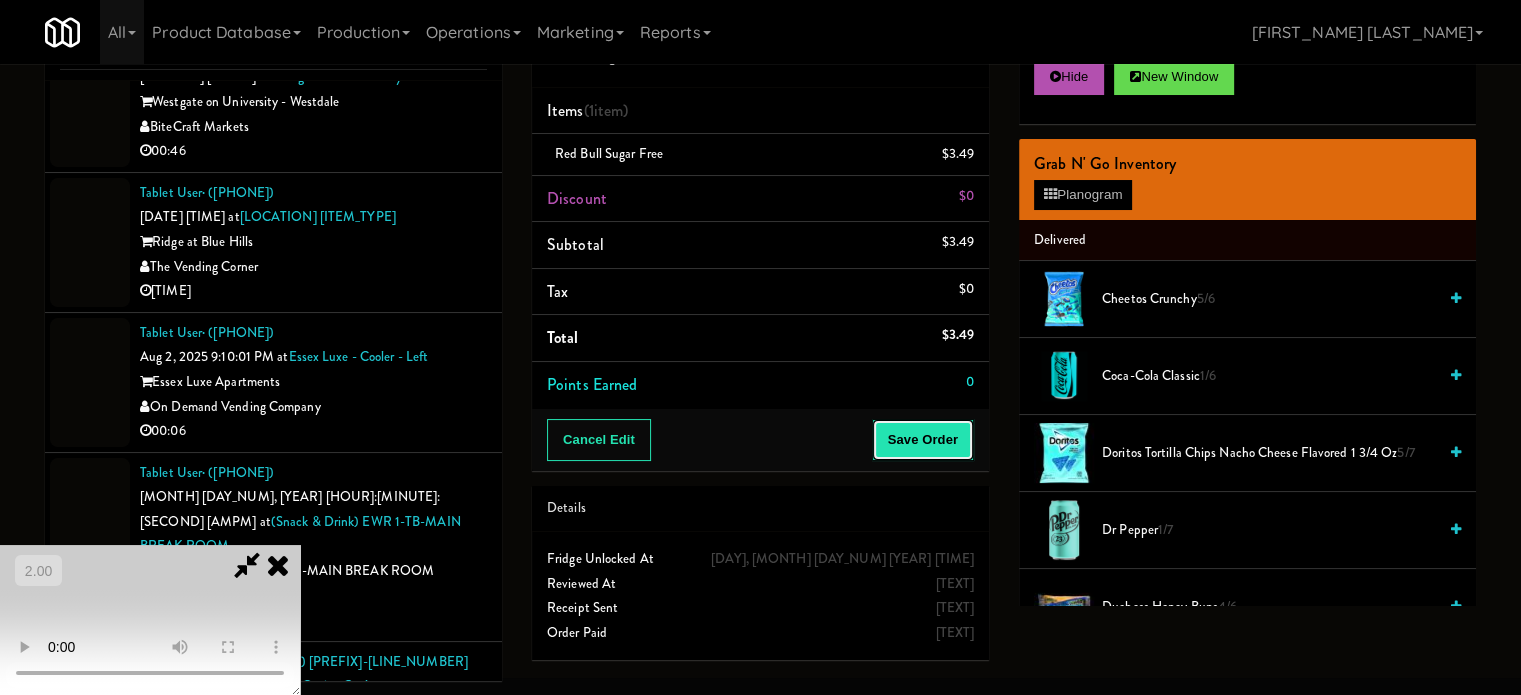 click on "Save Order" at bounding box center [923, 440] 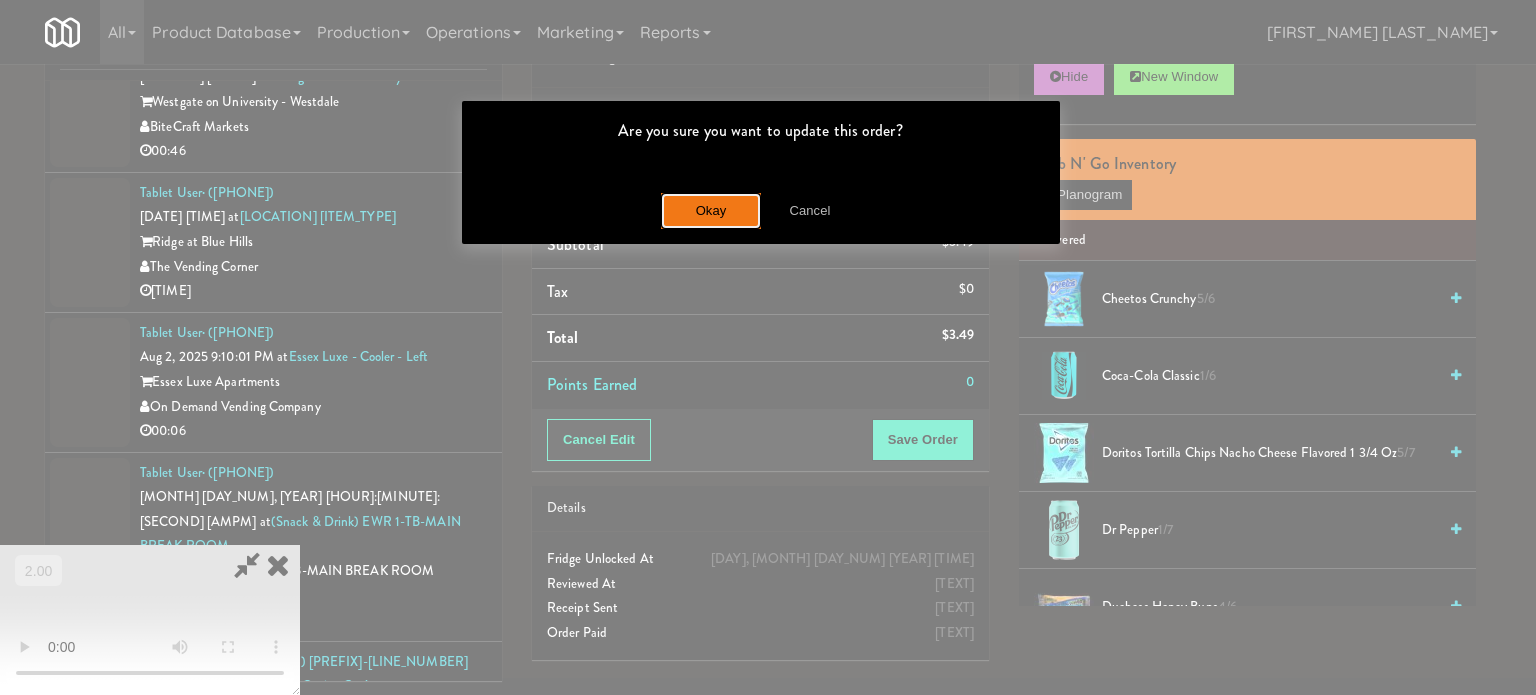 click on "Okay" at bounding box center (711, 211) 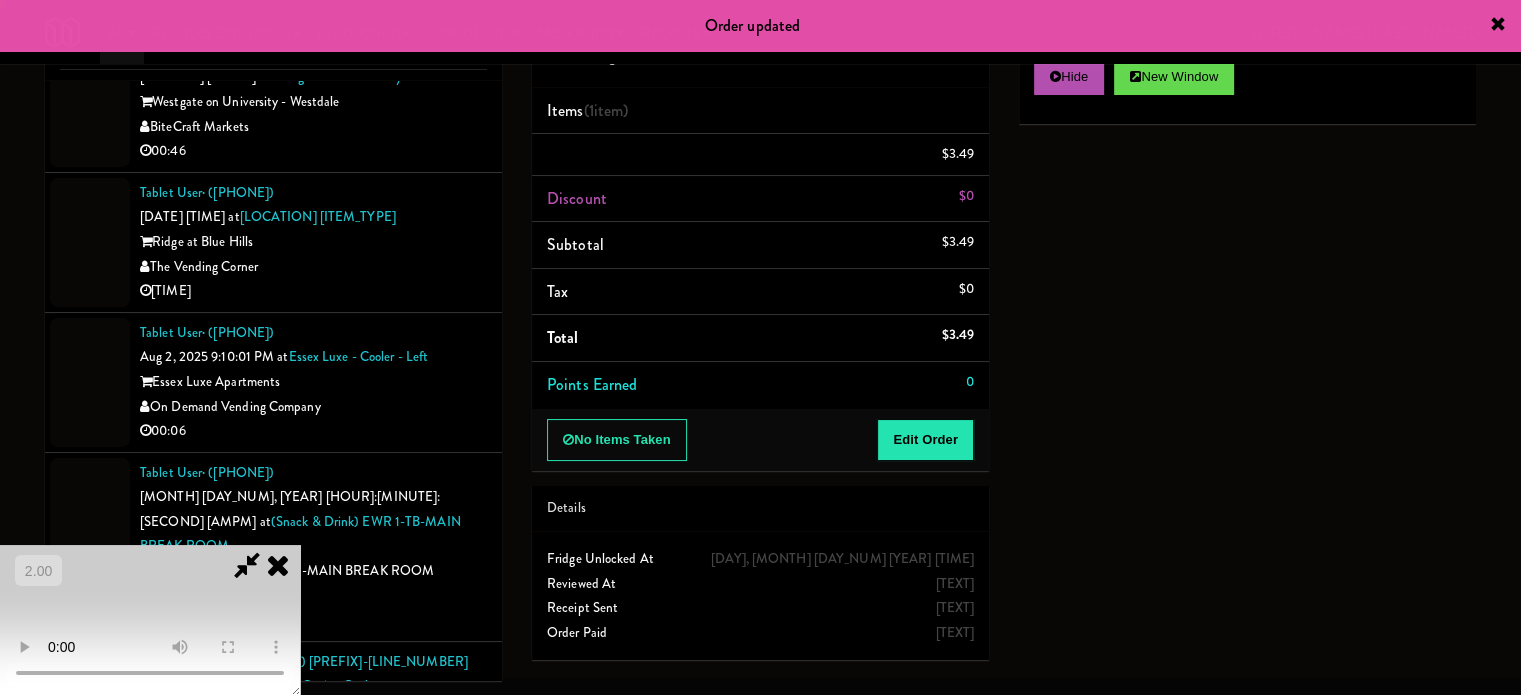 scroll, scrollTop: 0, scrollLeft: 0, axis: both 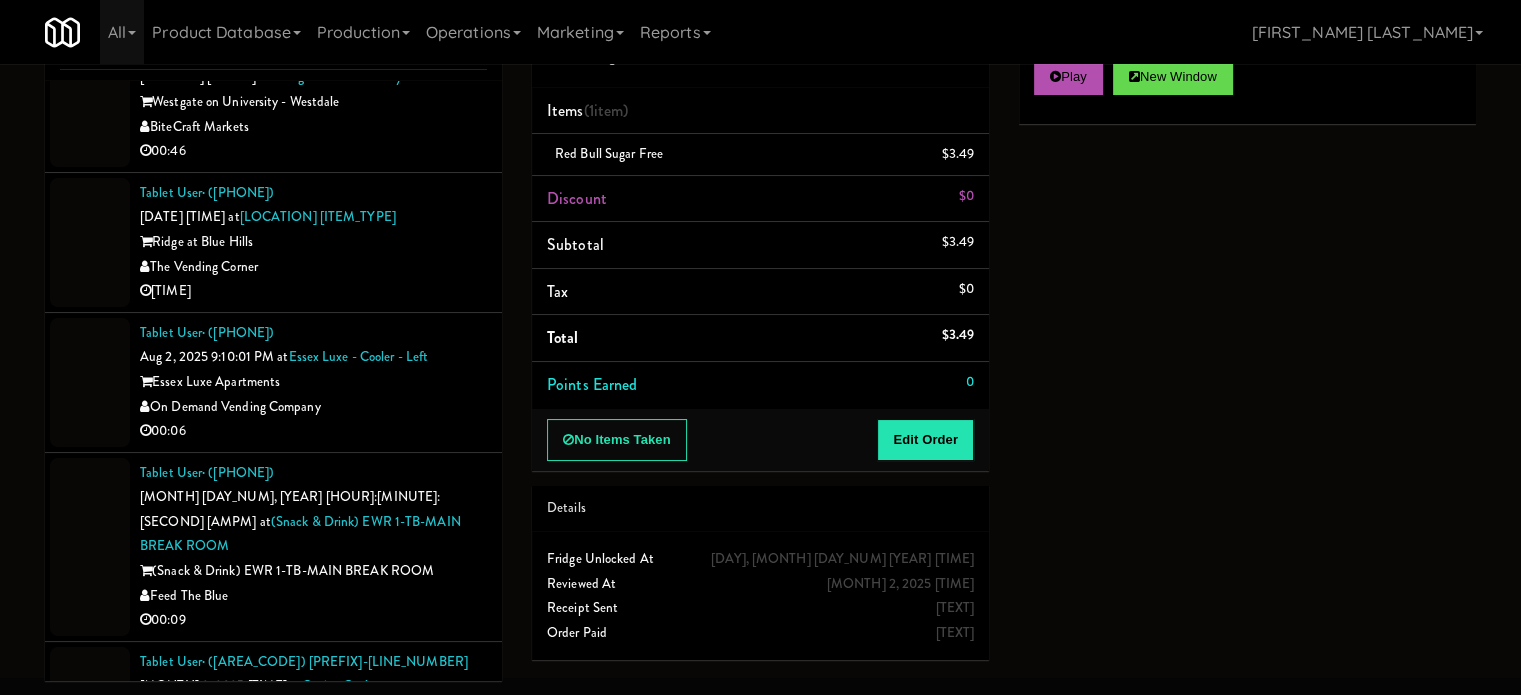 click on "Pennys DC" at bounding box center [313, 876] 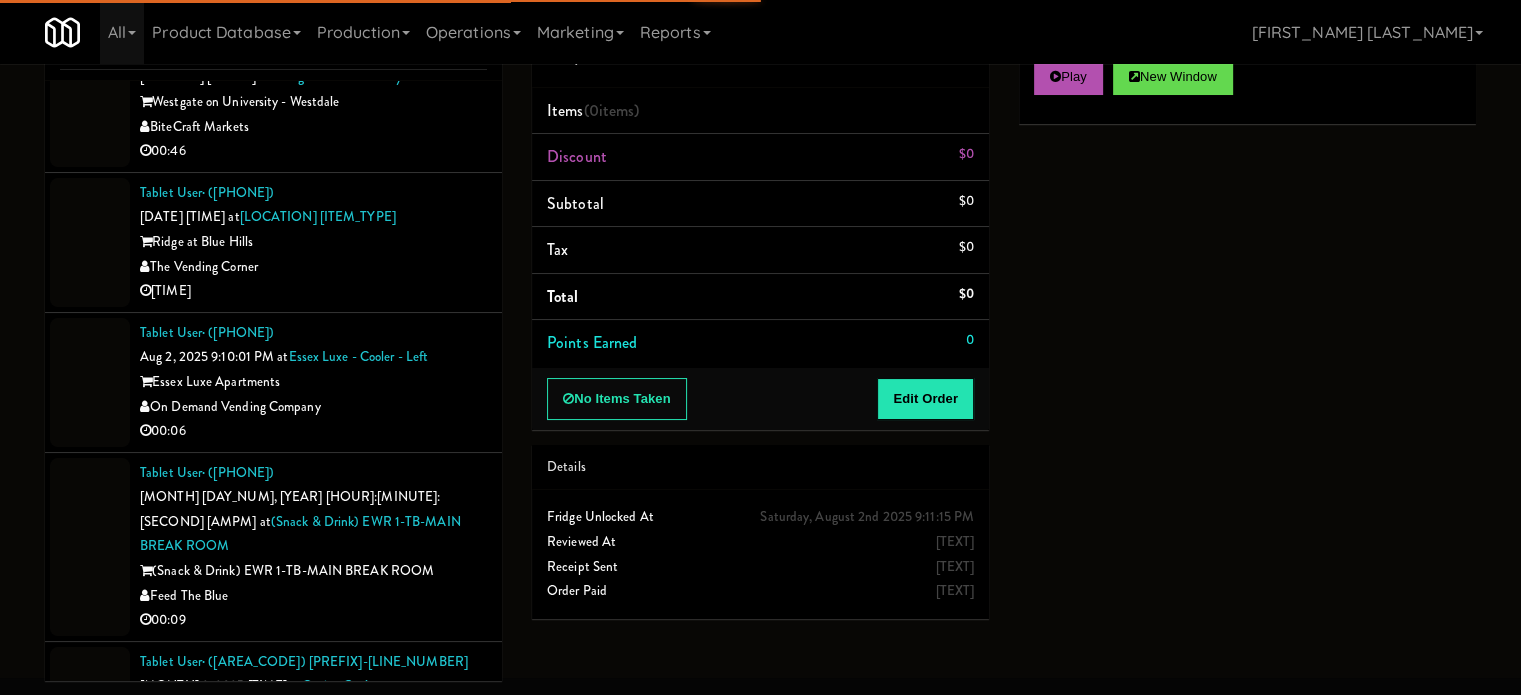 click on "Play  New Window" at bounding box center [1247, 84] 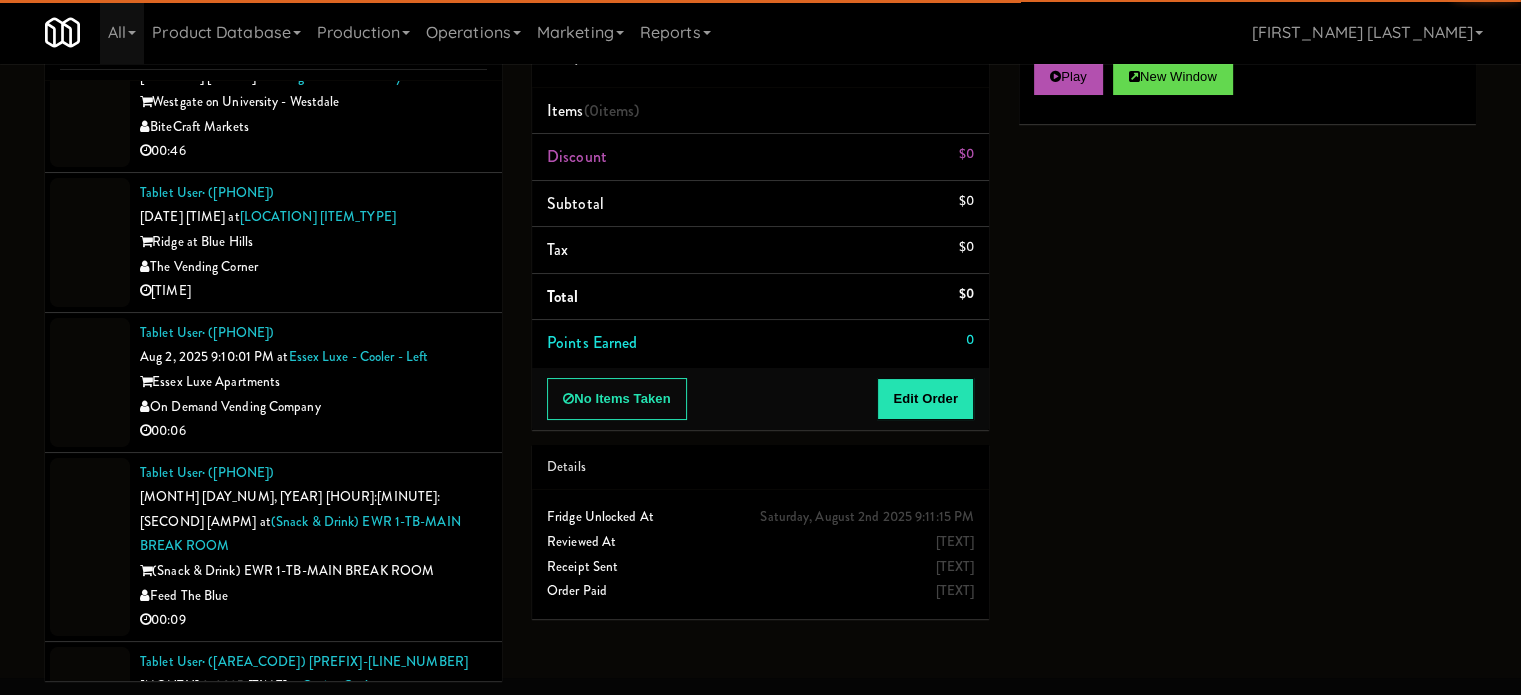 click on "Play  New Window" at bounding box center (1247, 84) 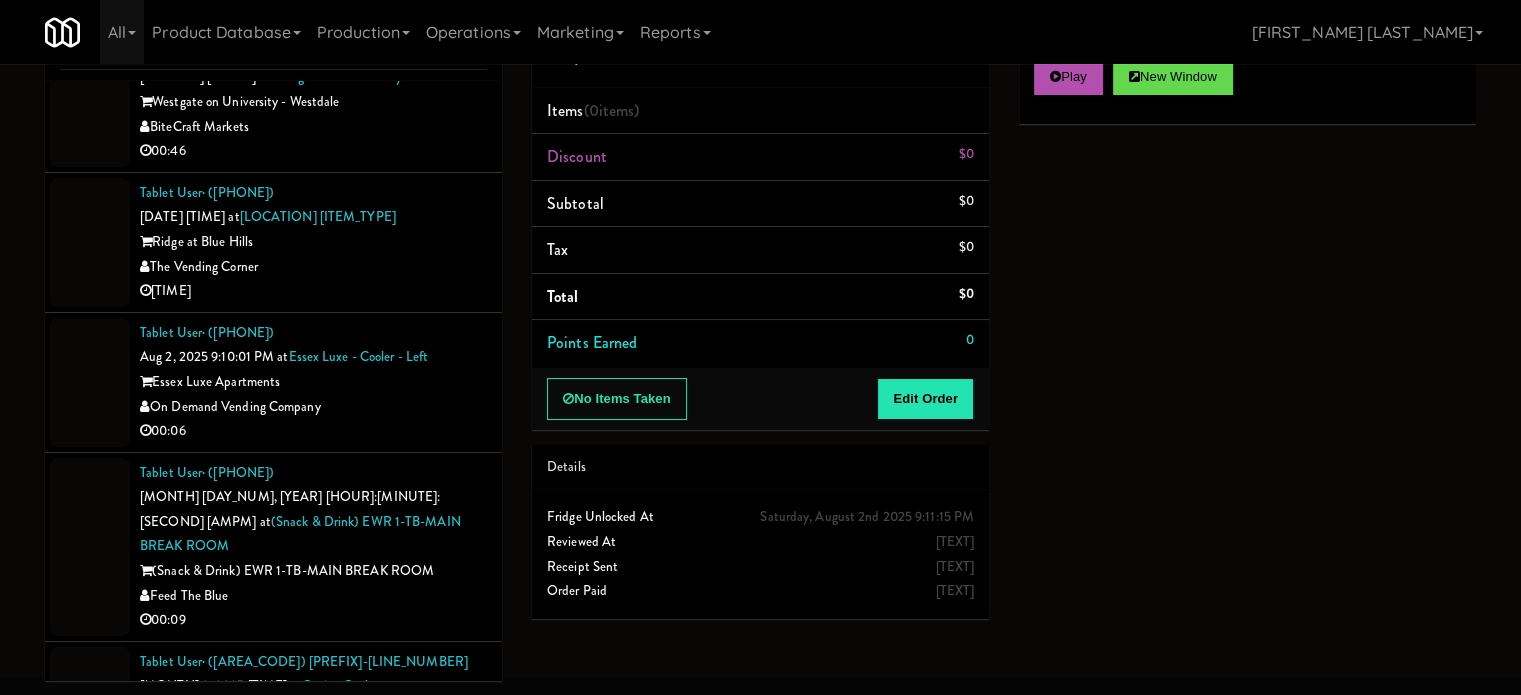 click on "Play  New Window" at bounding box center (1247, 84) 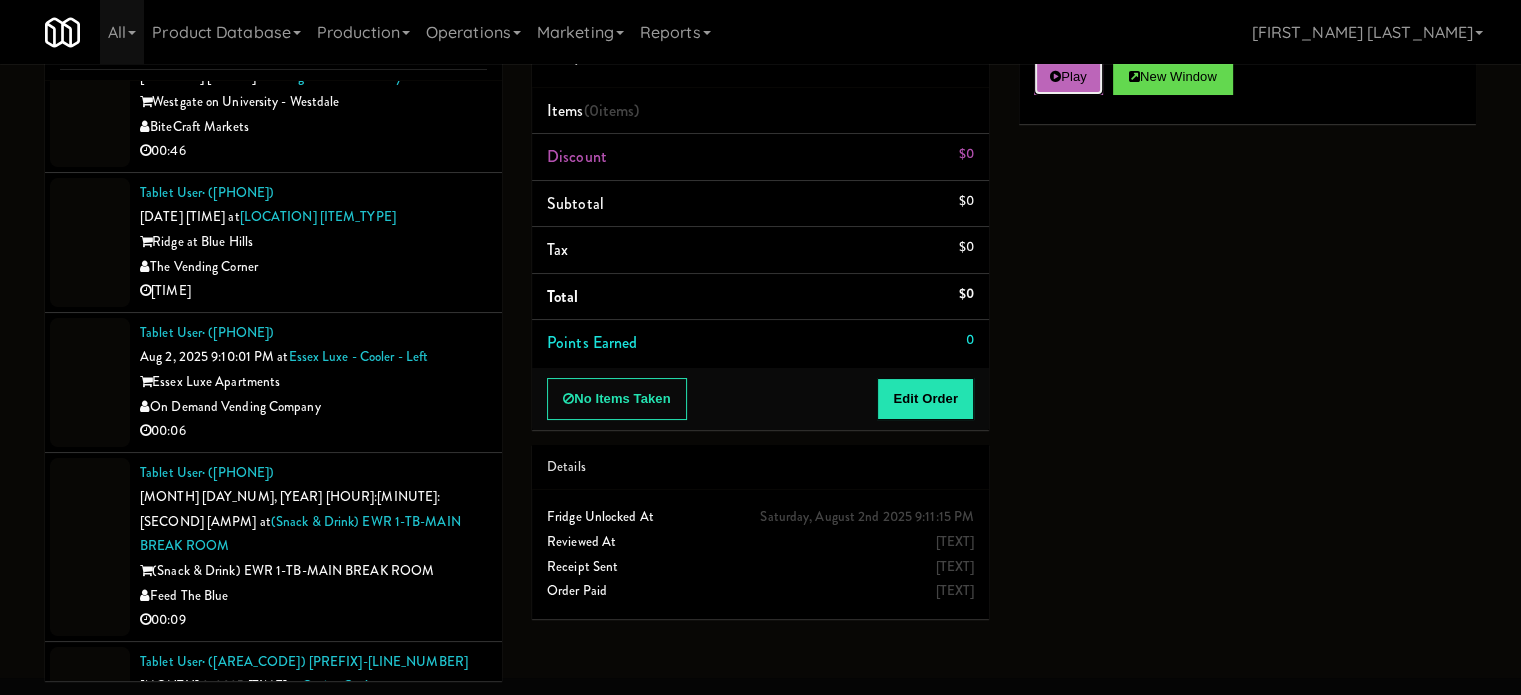 click on "Play" at bounding box center [1068, 77] 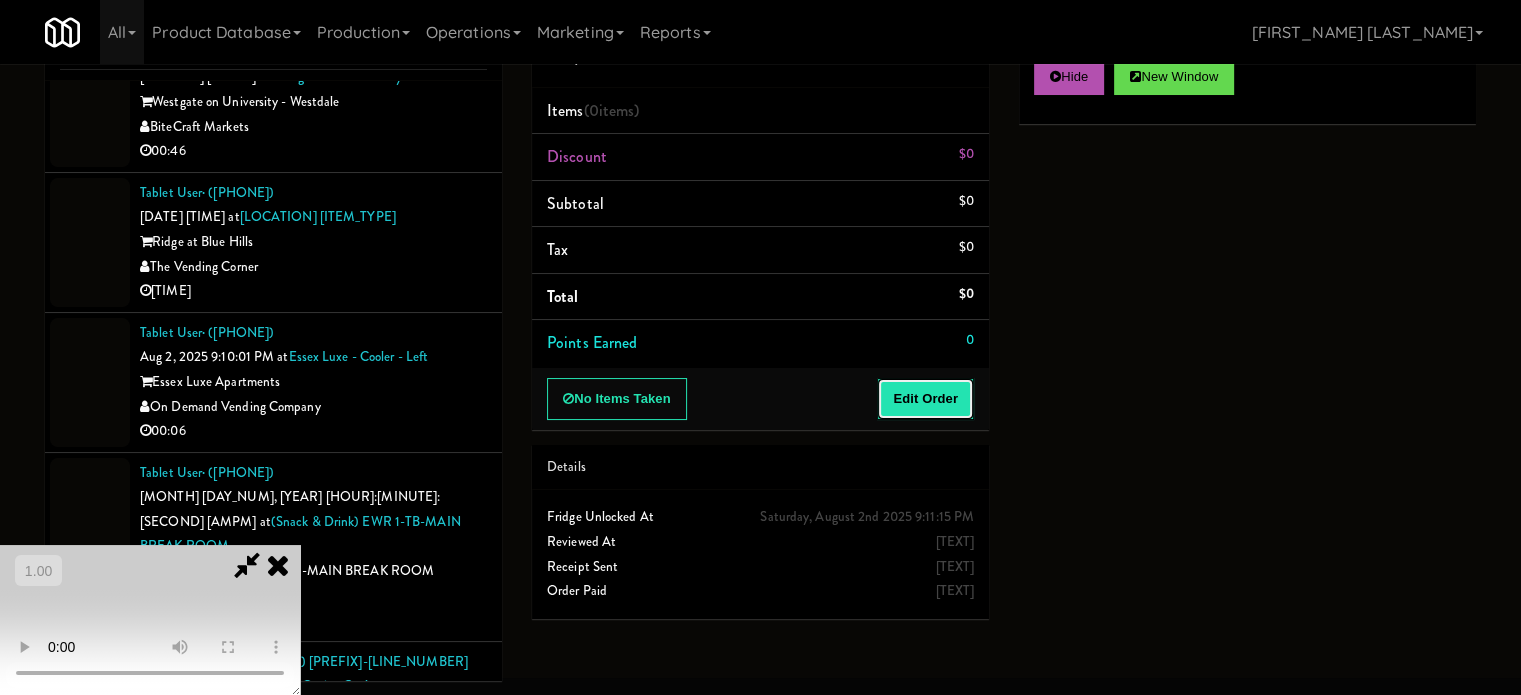click on "Edit Order" at bounding box center [925, 399] 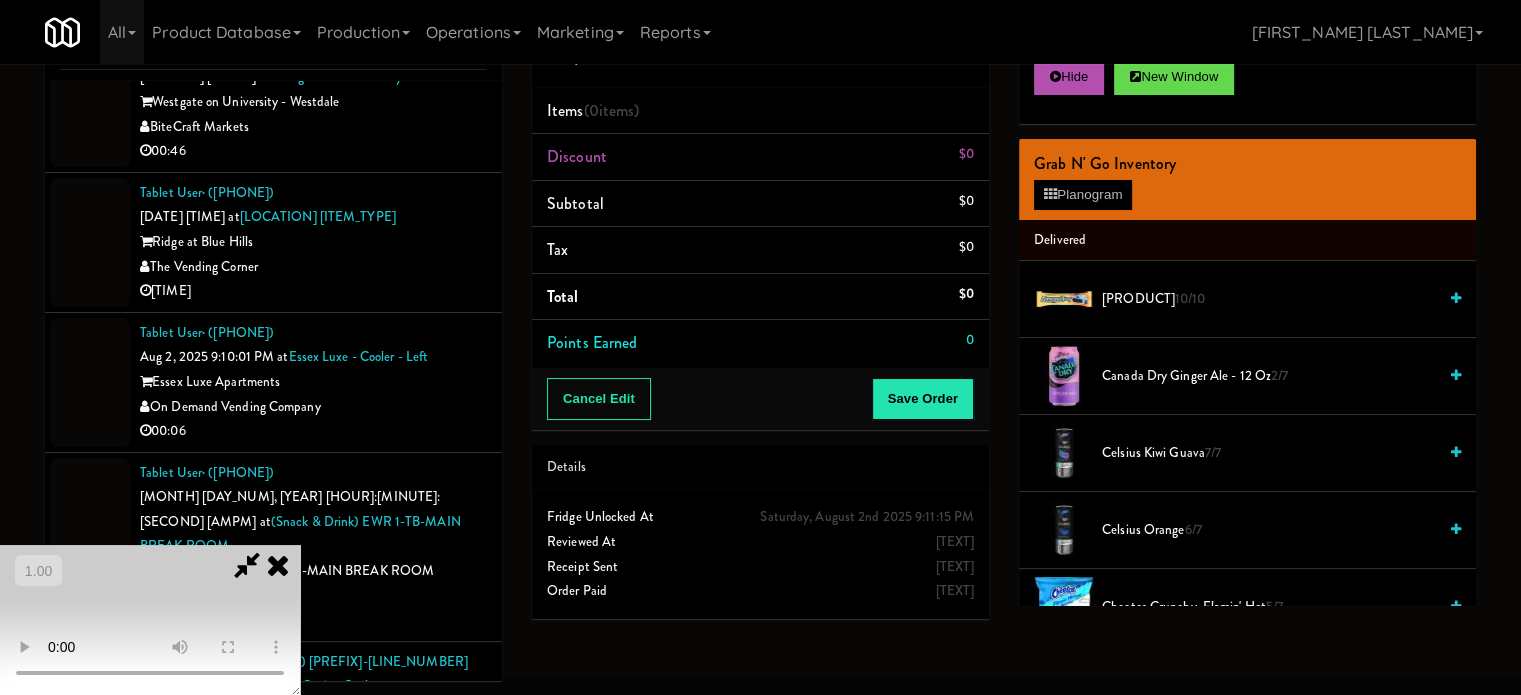 scroll, scrollTop: 316, scrollLeft: 0, axis: vertical 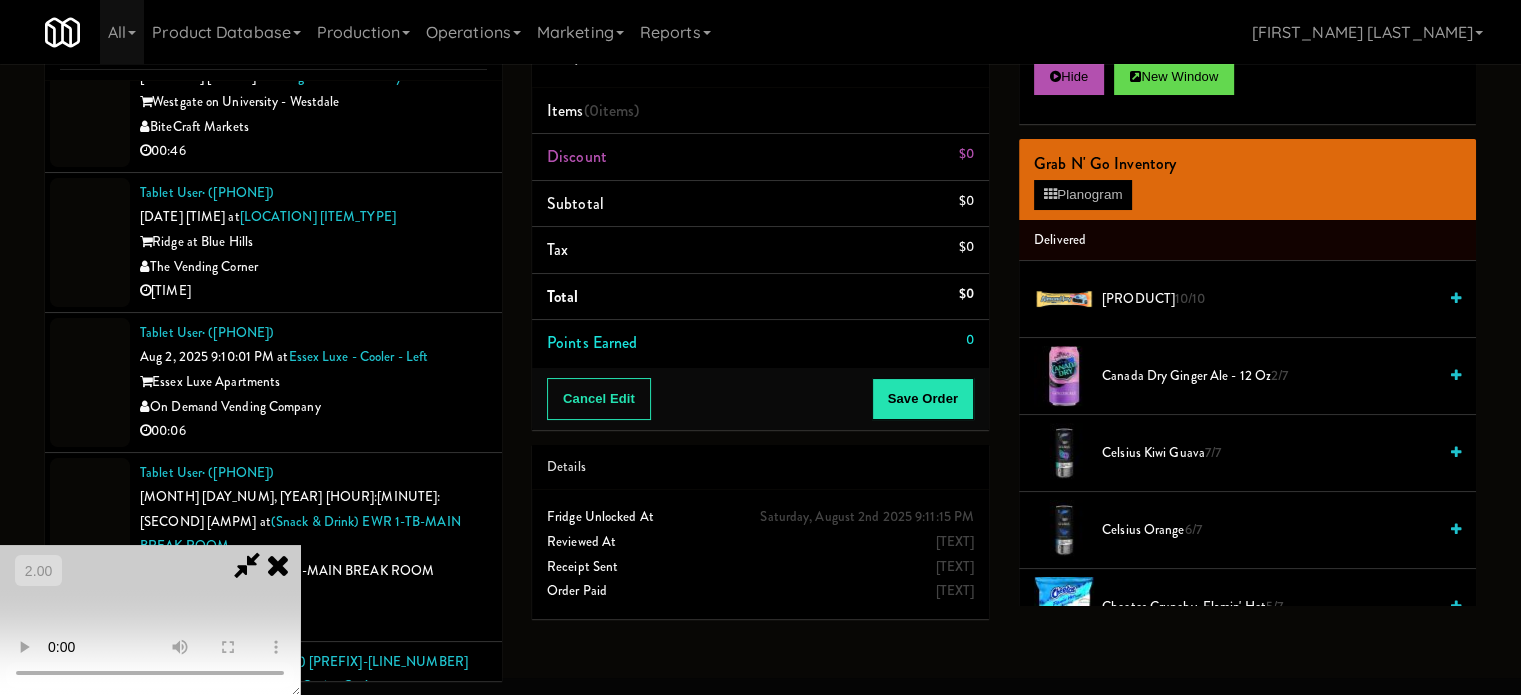 click at bounding box center [150, 620] 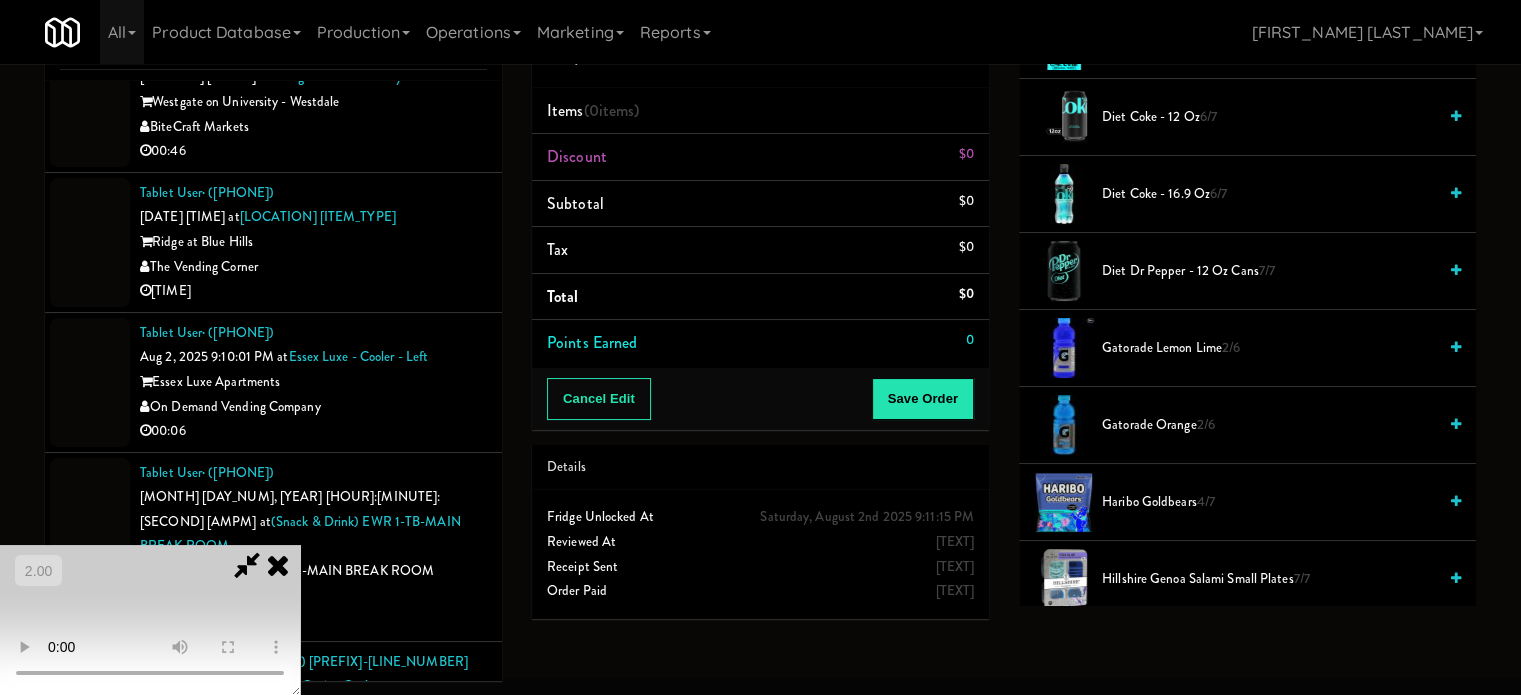 scroll, scrollTop: 700, scrollLeft: 0, axis: vertical 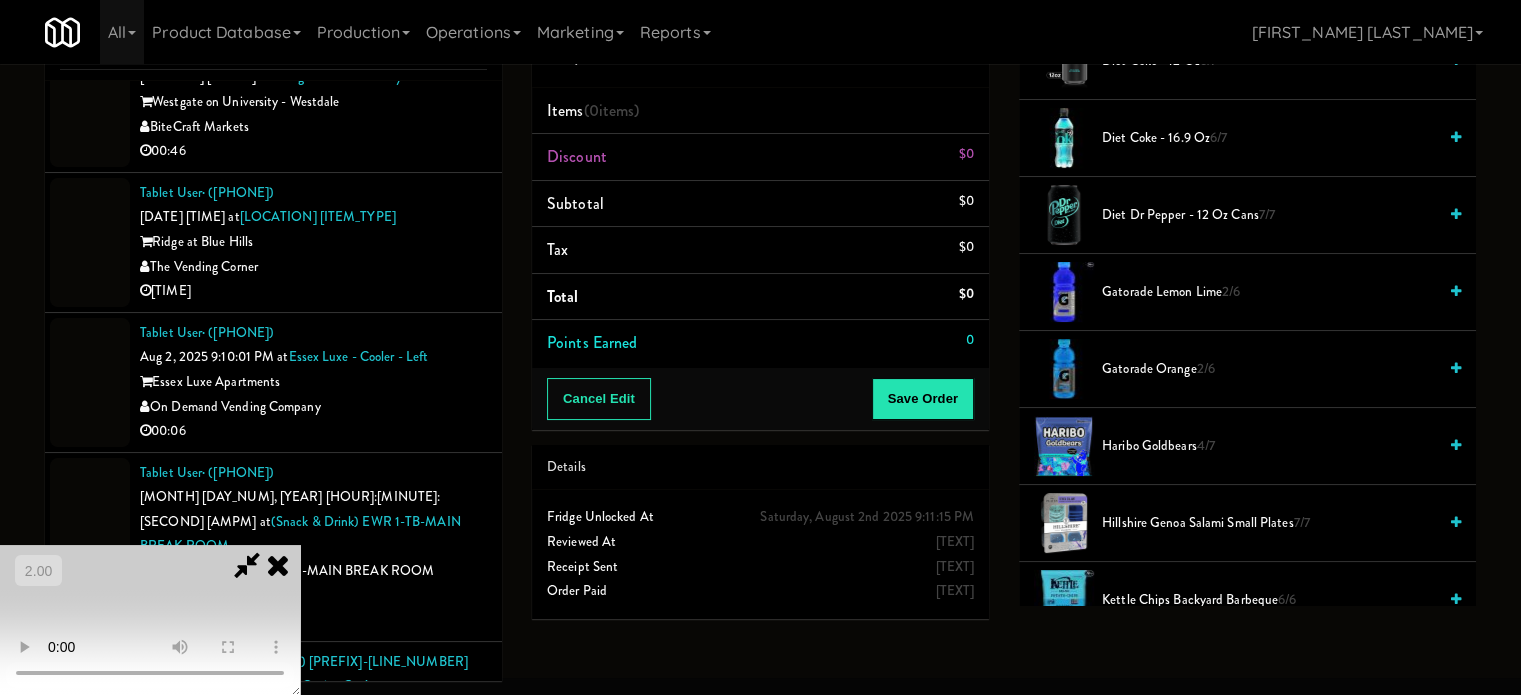 click on "Gatorade Orange  2/6" at bounding box center (1269, 369) 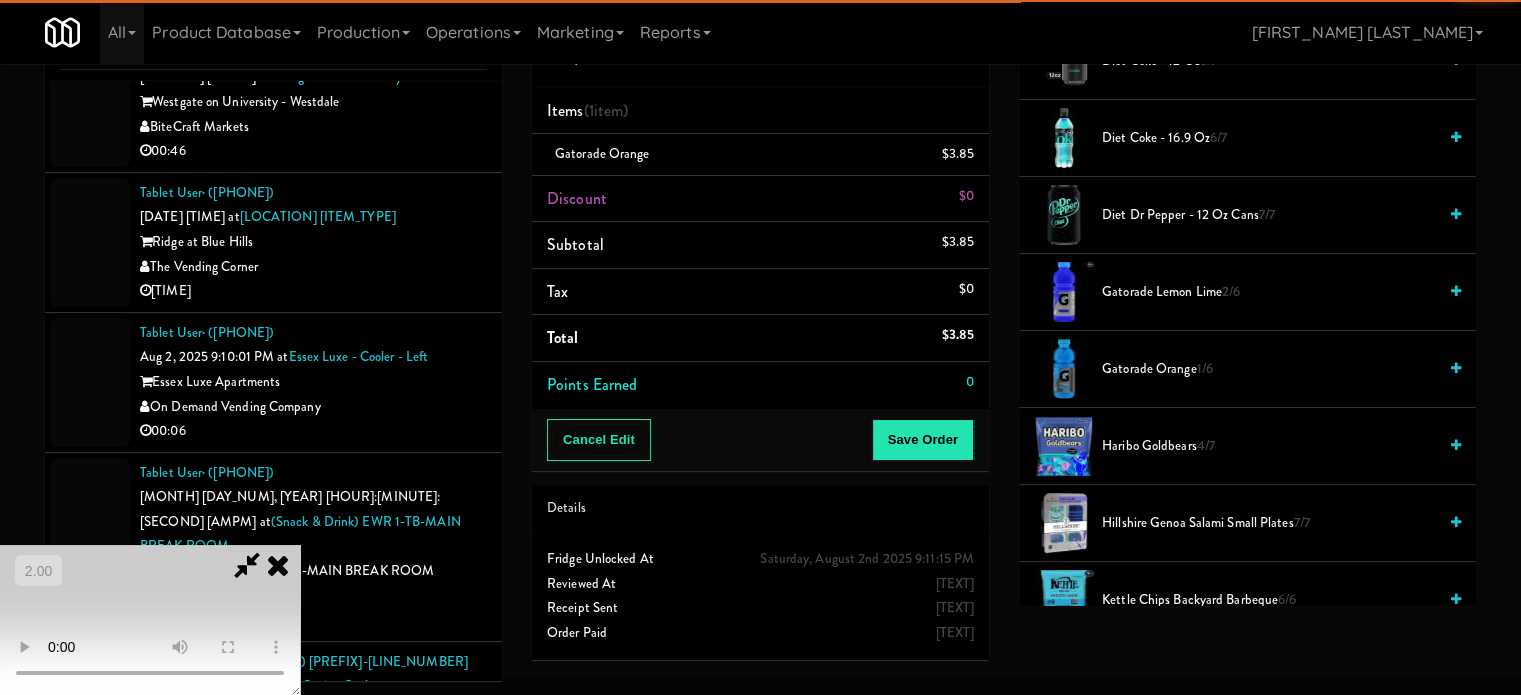 click on "Cancel Edit Save Order" at bounding box center [760, 440] 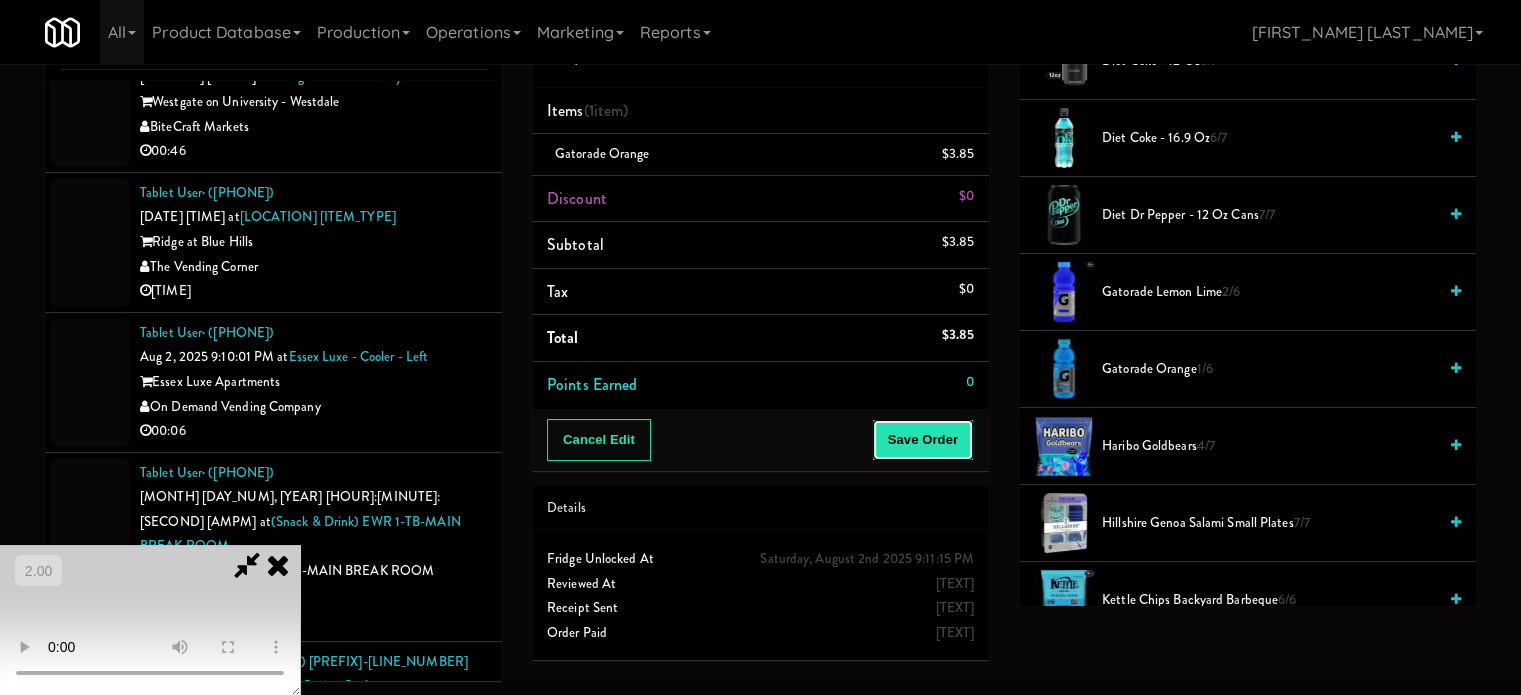click on "Save Order" at bounding box center (923, 440) 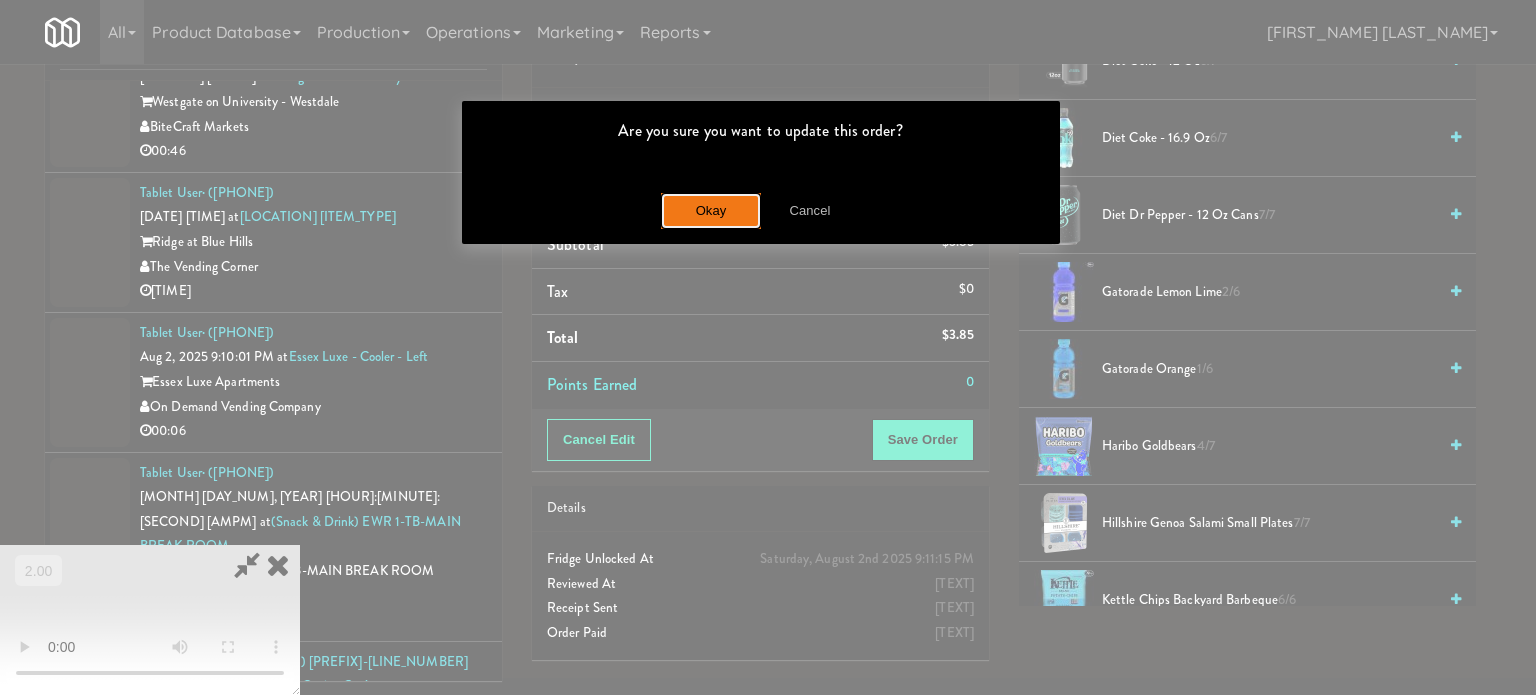 click on "Okay" at bounding box center (711, 211) 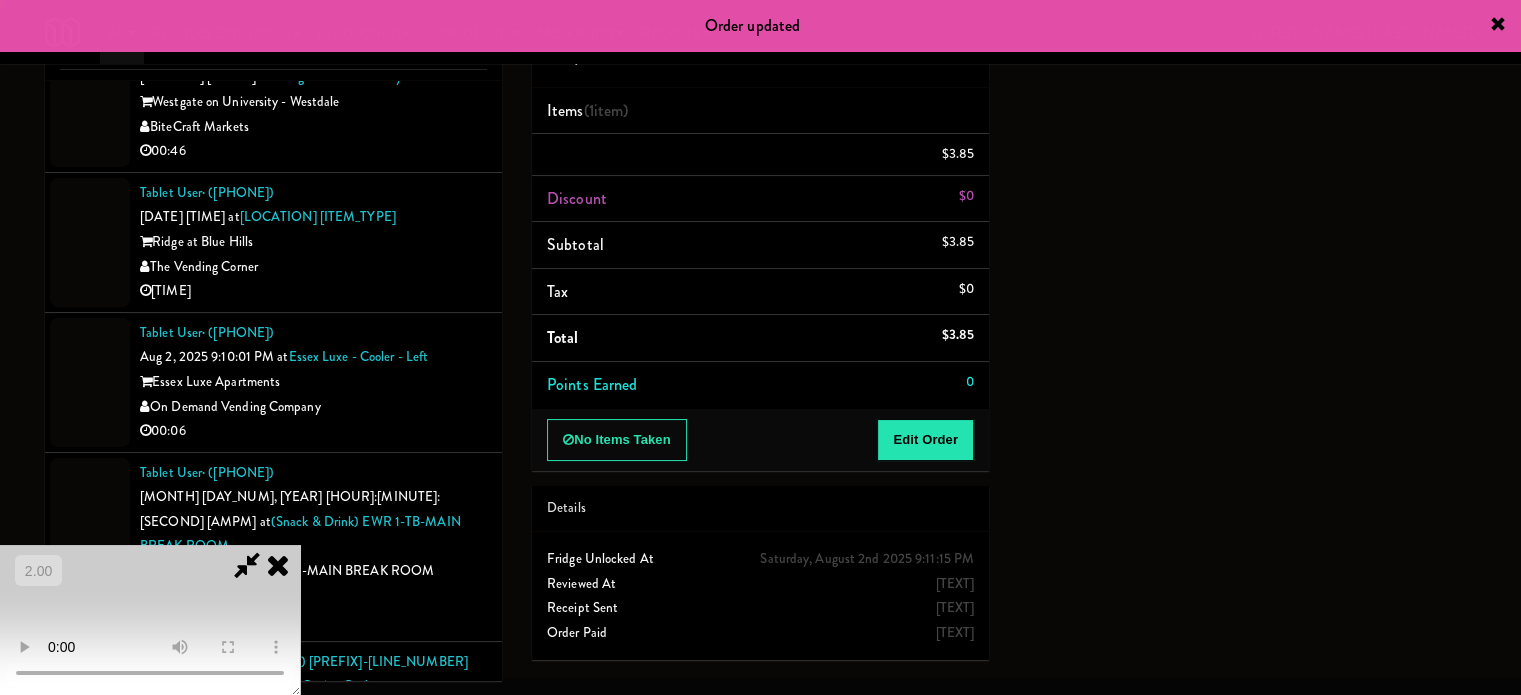 scroll, scrollTop: 187, scrollLeft: 0, axis: vertical 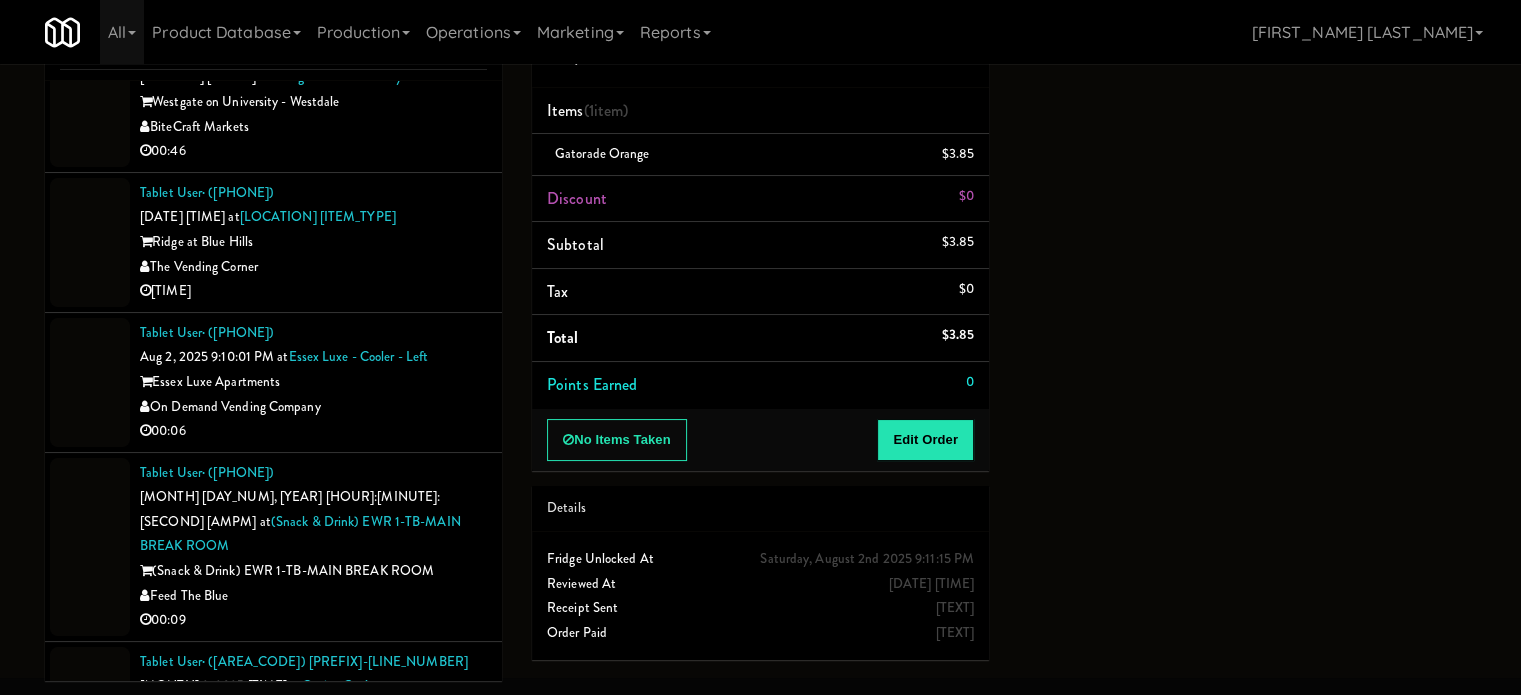 click on "The Oasis Anaheim" at bounding box center (313, 711) 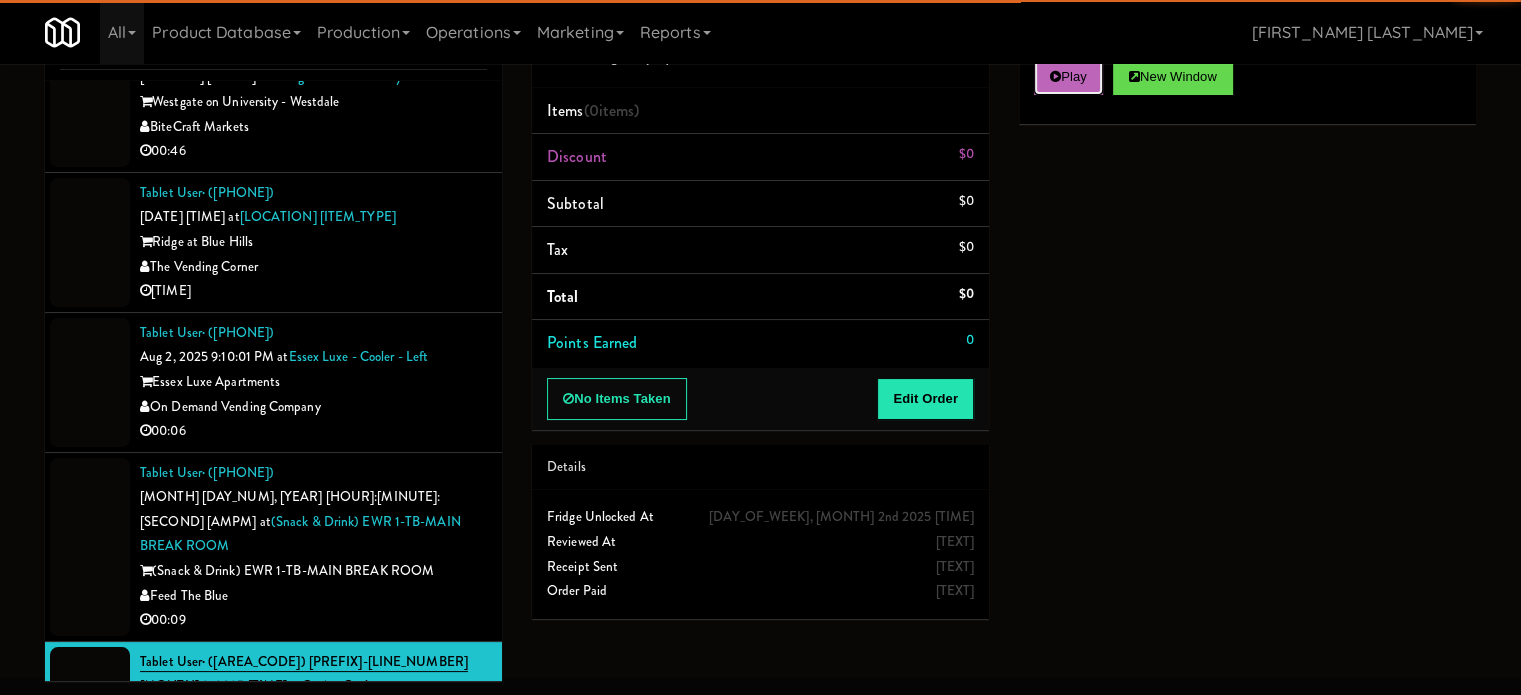 click on "Play" at bounding box center [1068, 77] 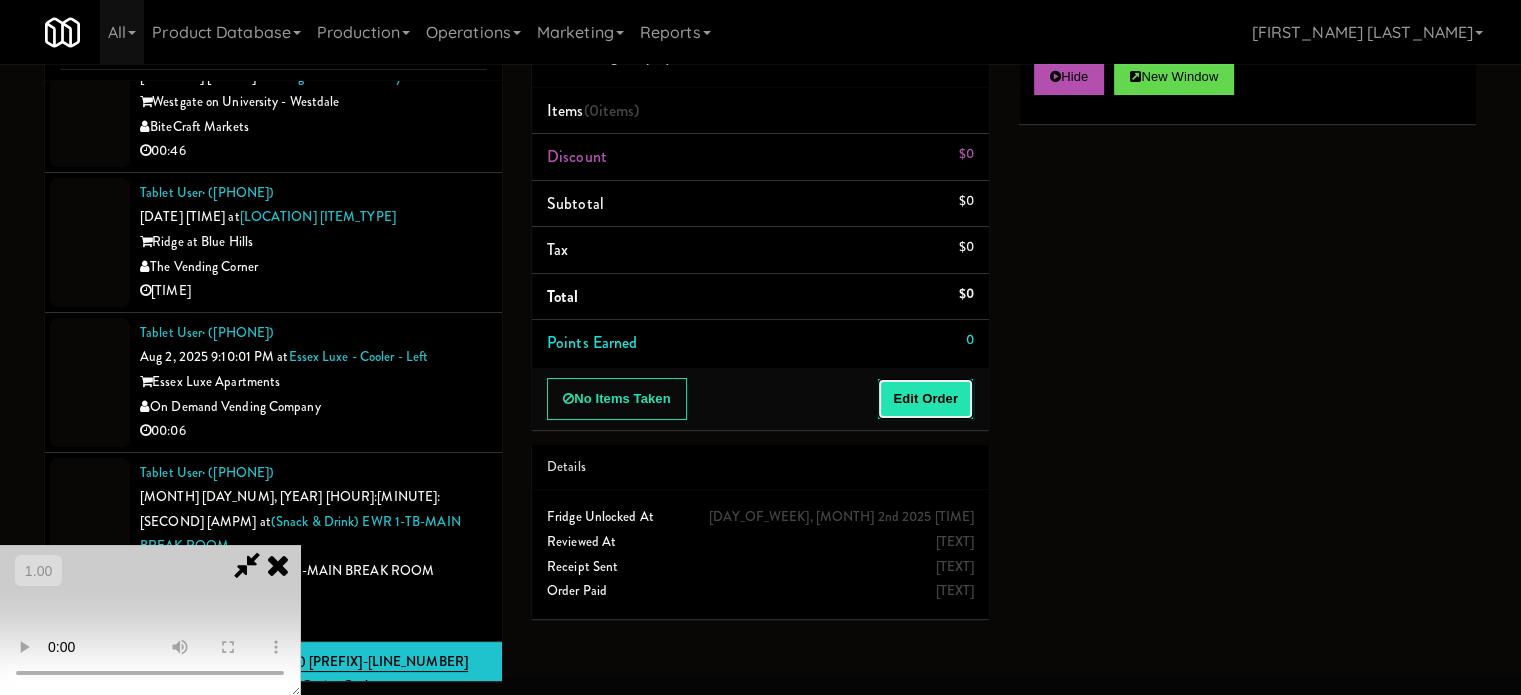 click on "Edit Order" at bounding box center (925, 399) 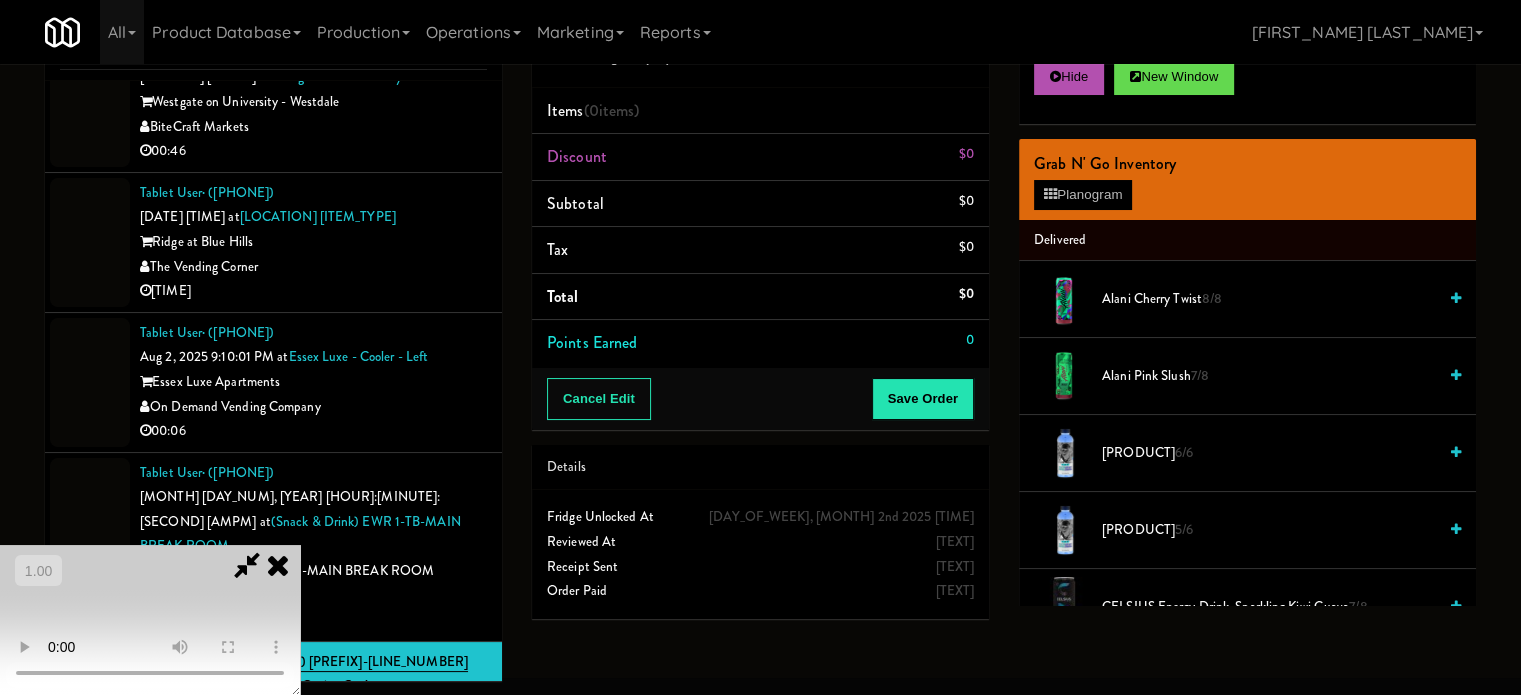 type 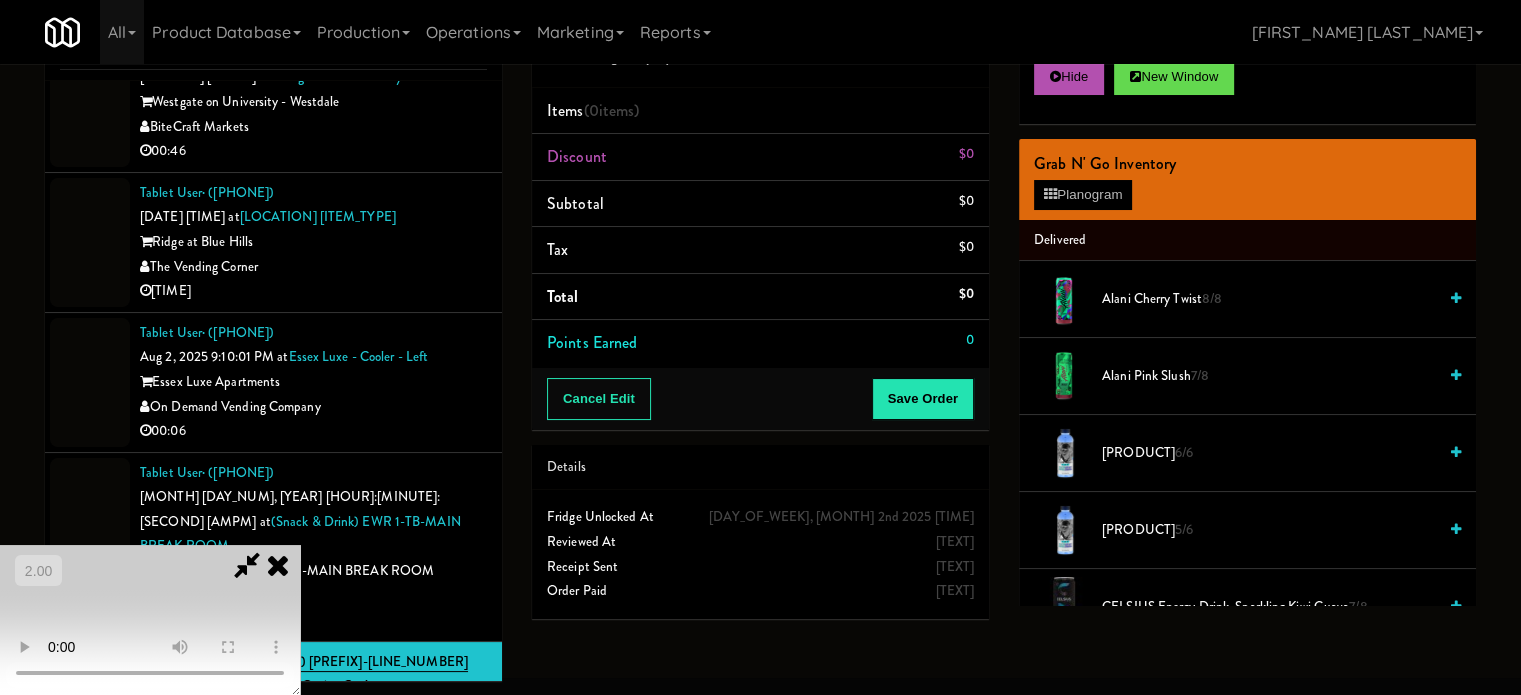 click at bounding box center [150, 620] 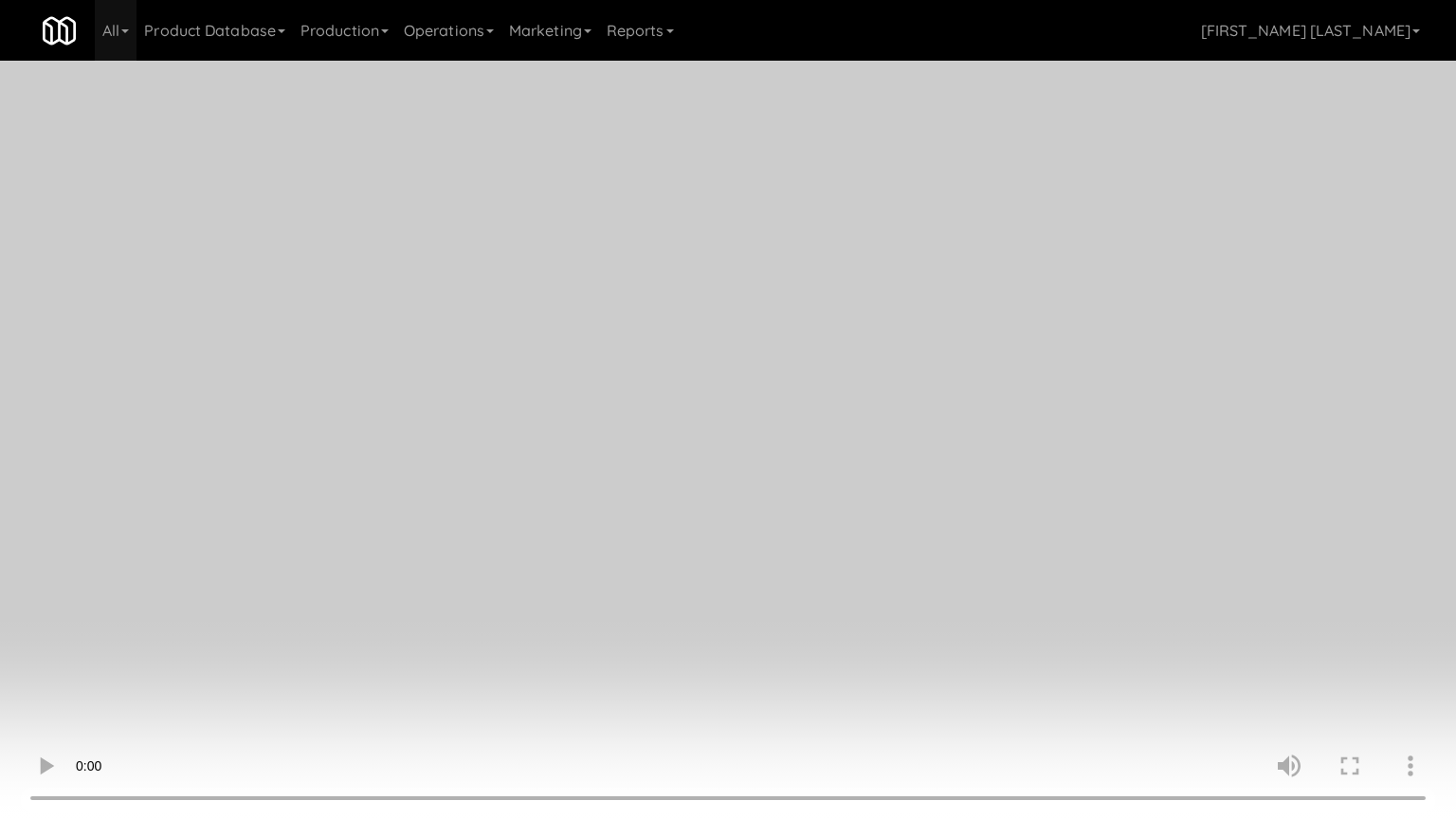click at bounding box center [728, 410] 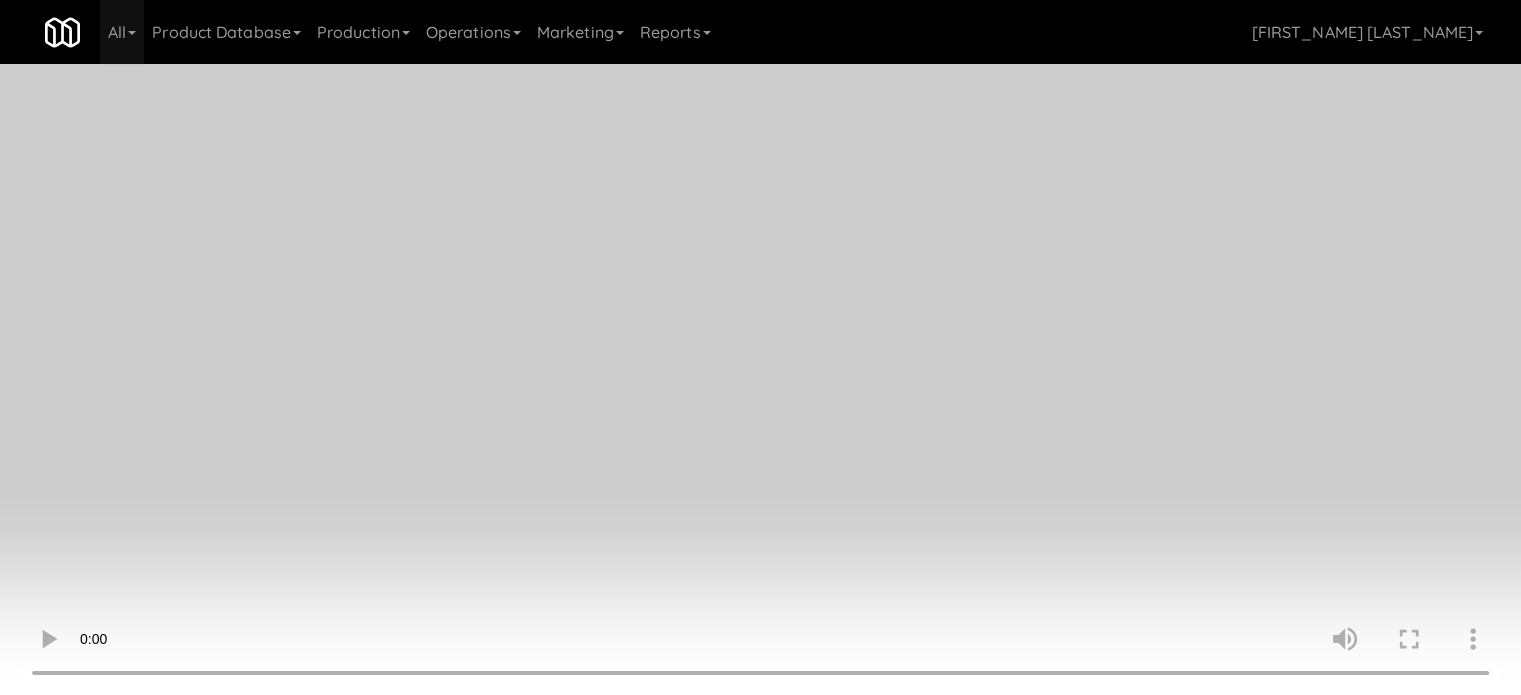 scroll, scrollTop: 2804, scrollLeft: 0, axis: vertical 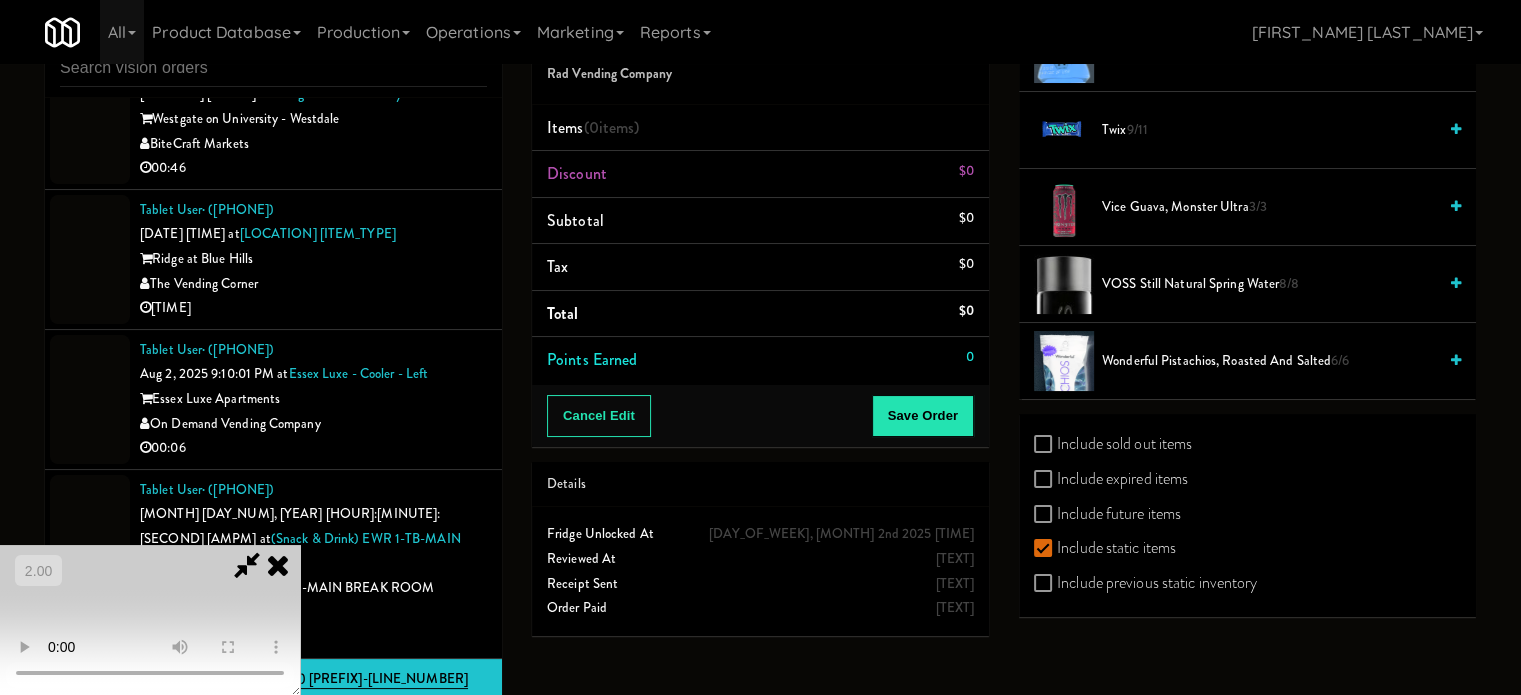 click on "VOSS Still Natural Spring Water  8/8" at bounding box center (1269, 284) 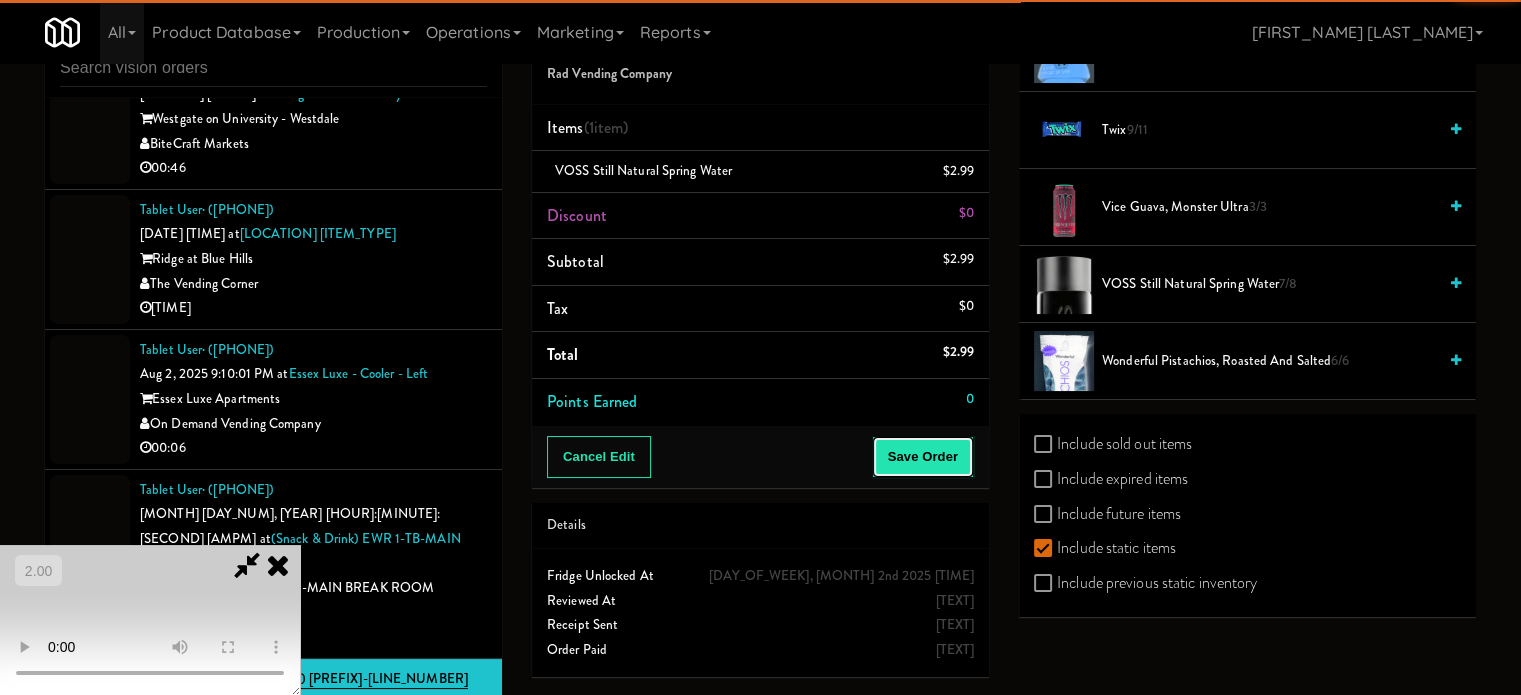click on "Save Order" at bounding box center (923, 457) 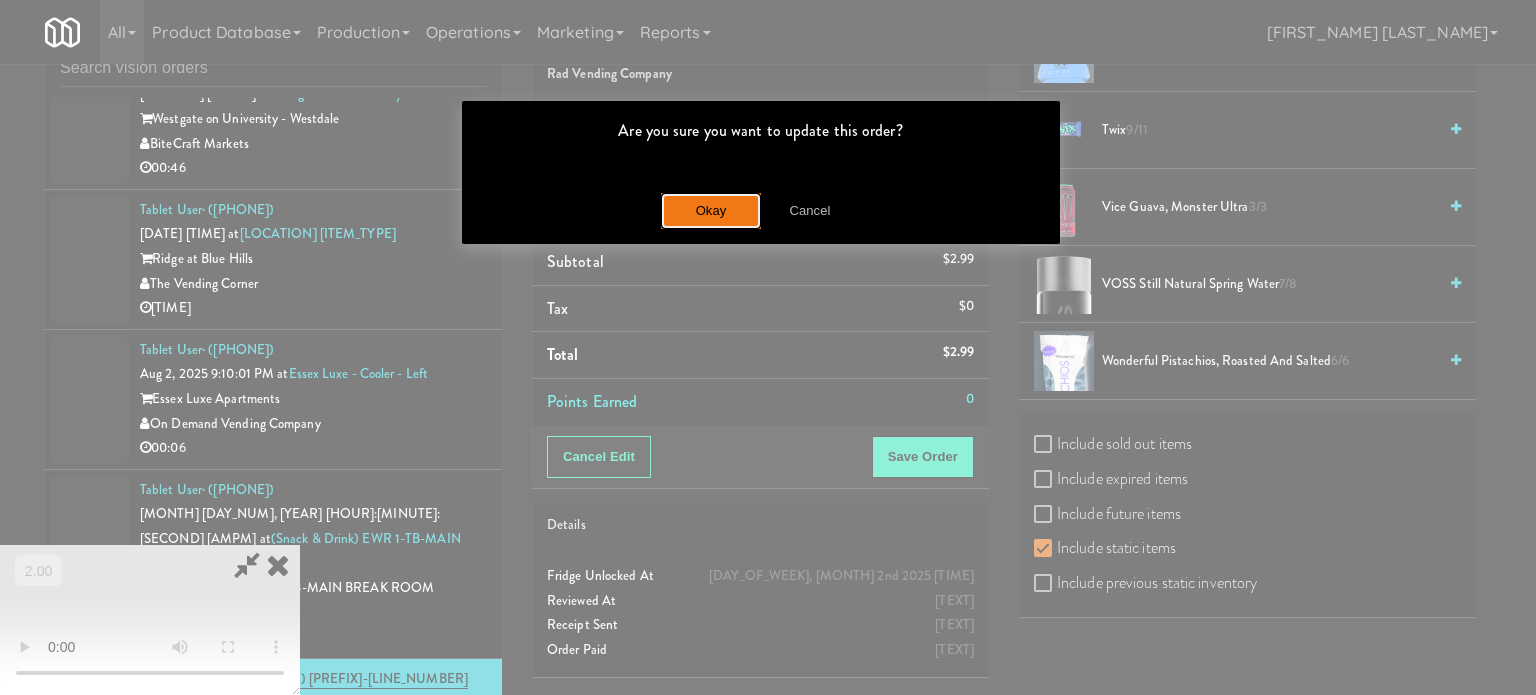 click on "Okay" at bounding box center [711, 211] 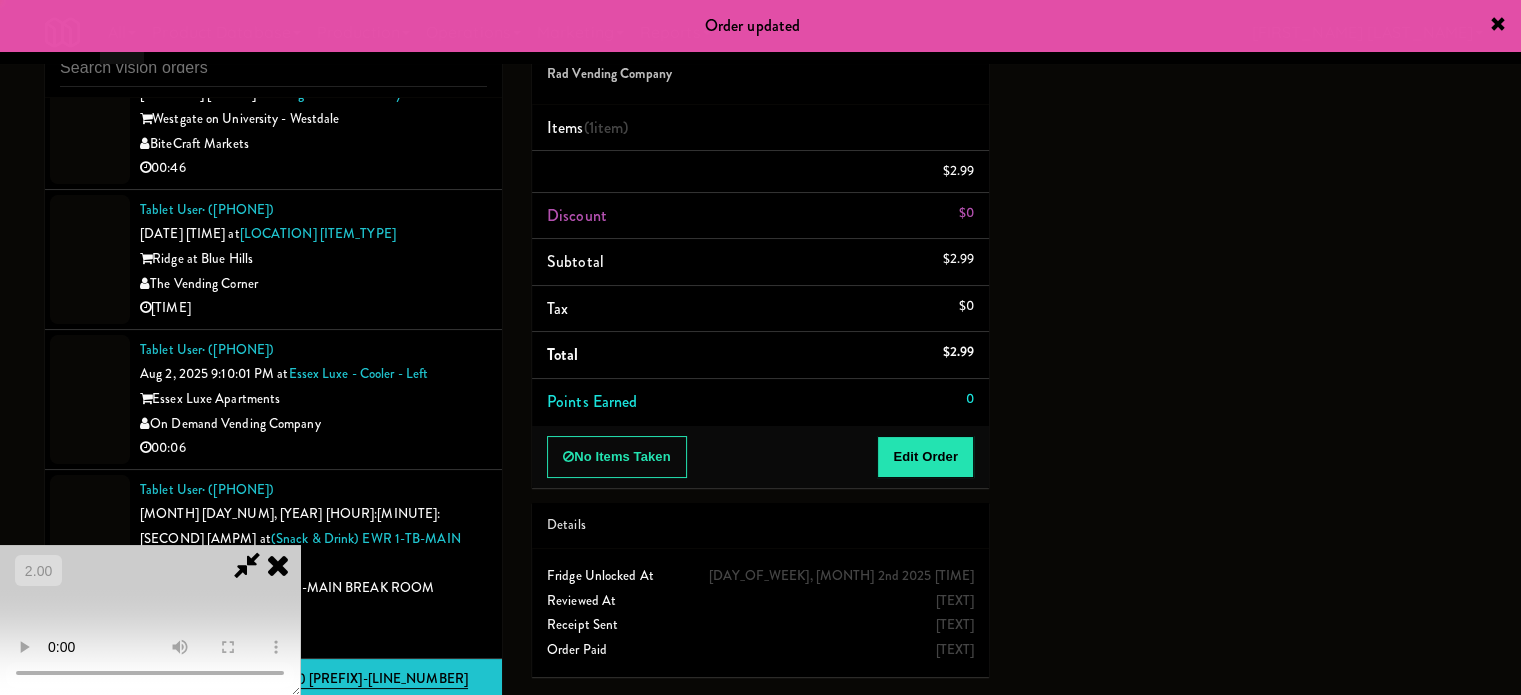 scroll, scrollTop: 187, scrollLeft: 0, axis: vertical 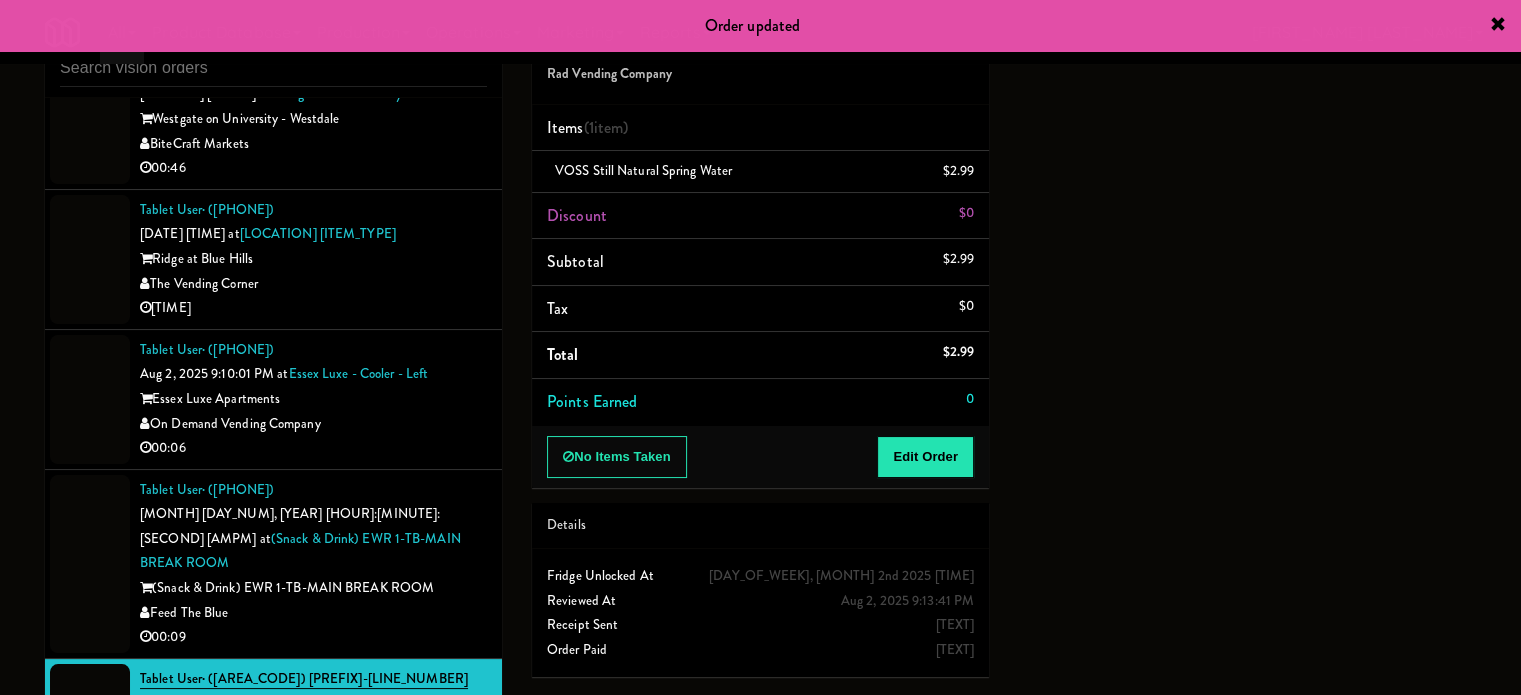 click on "00:09" at bounding box center (313, 637) 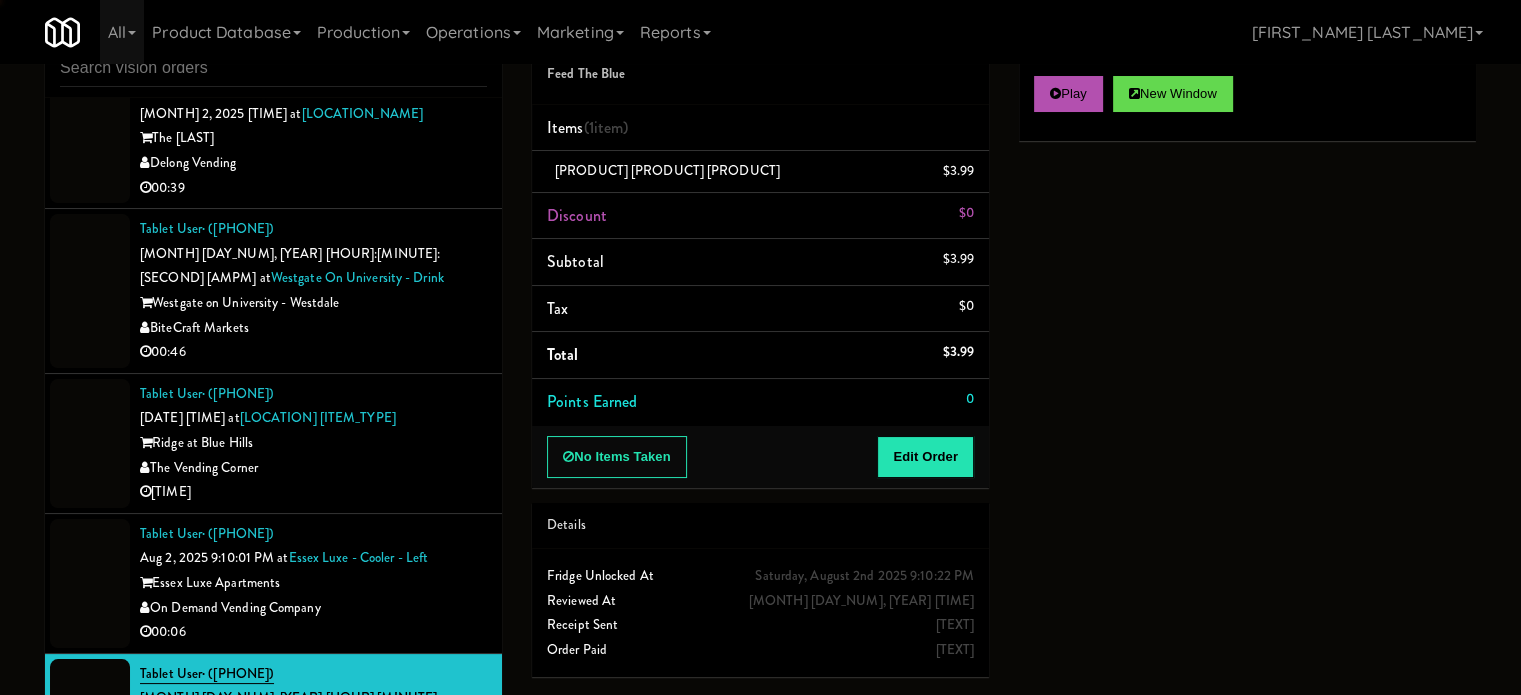 scroll, scrollTop: 9767, scrollLeft: 0, axis: vertical 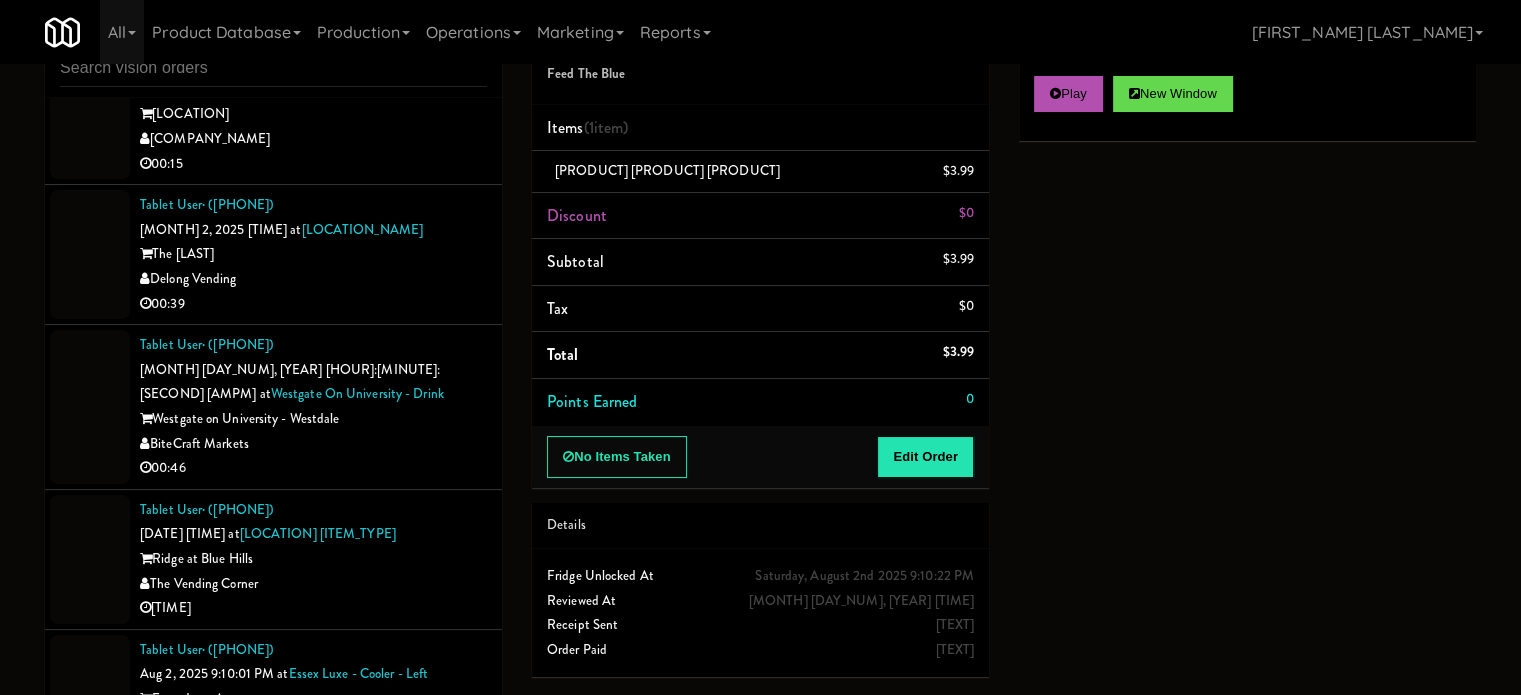 drag, startPoint x: 408, startPoint y: 336, endPoint x: 435, endPoint y: 347, distance: 29.15476 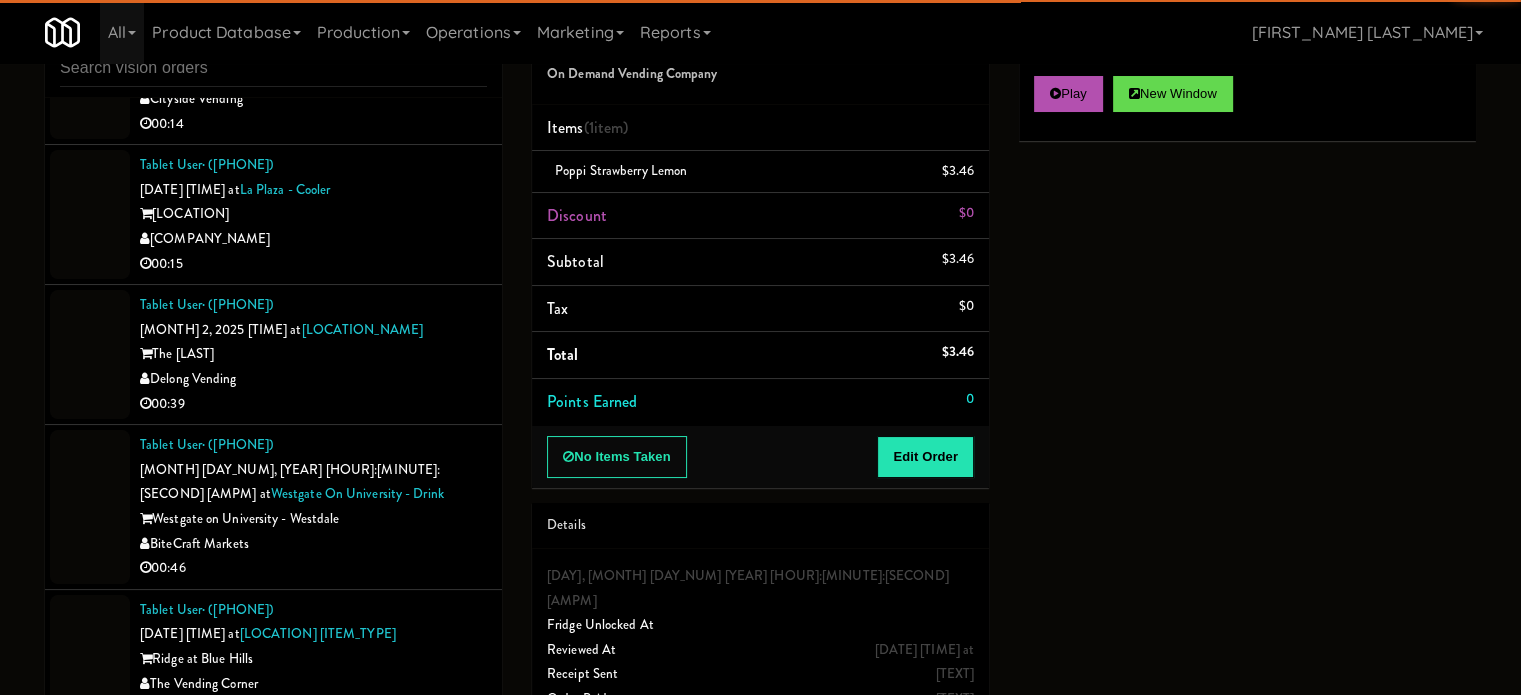 click on "The Vending Corner" at bounding box center (313, 684) 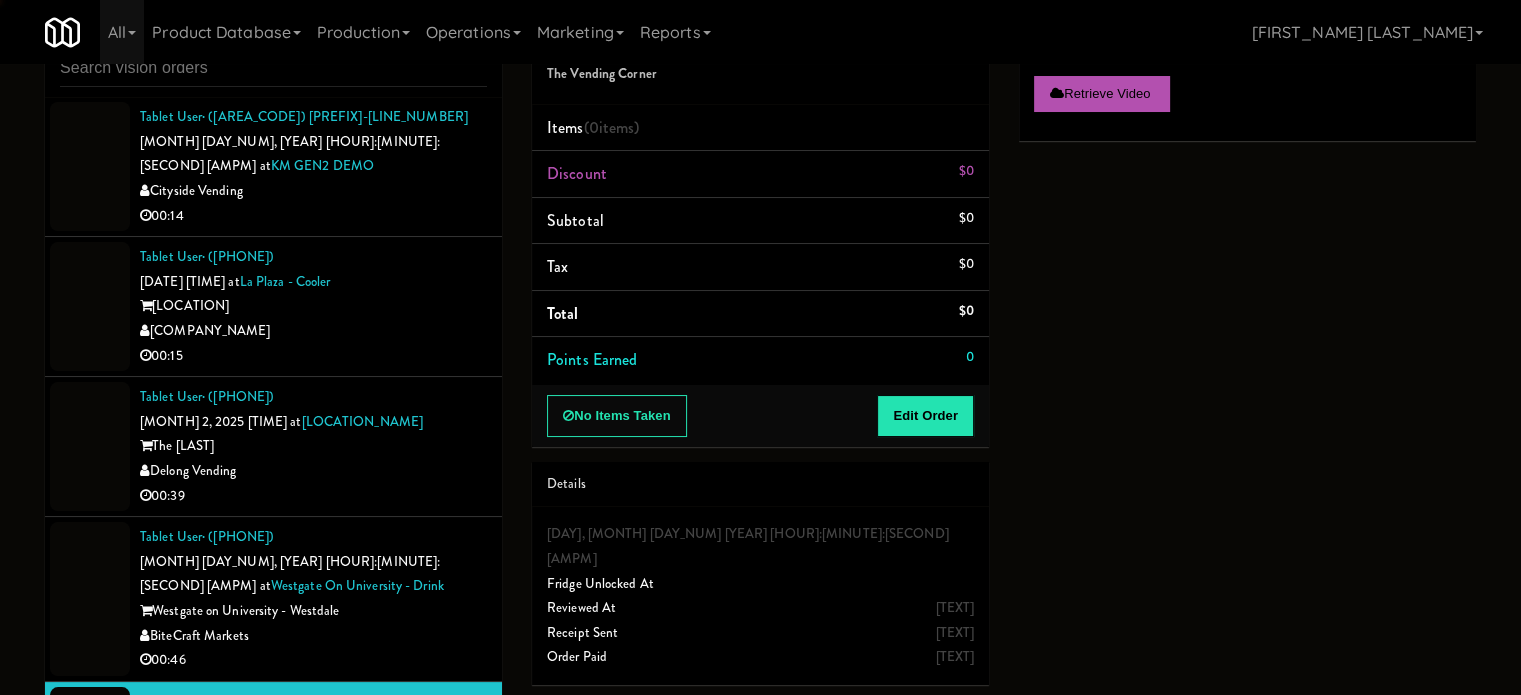 scroll, scrollTop: 9567, scrollLeft: 0, axis: vertical 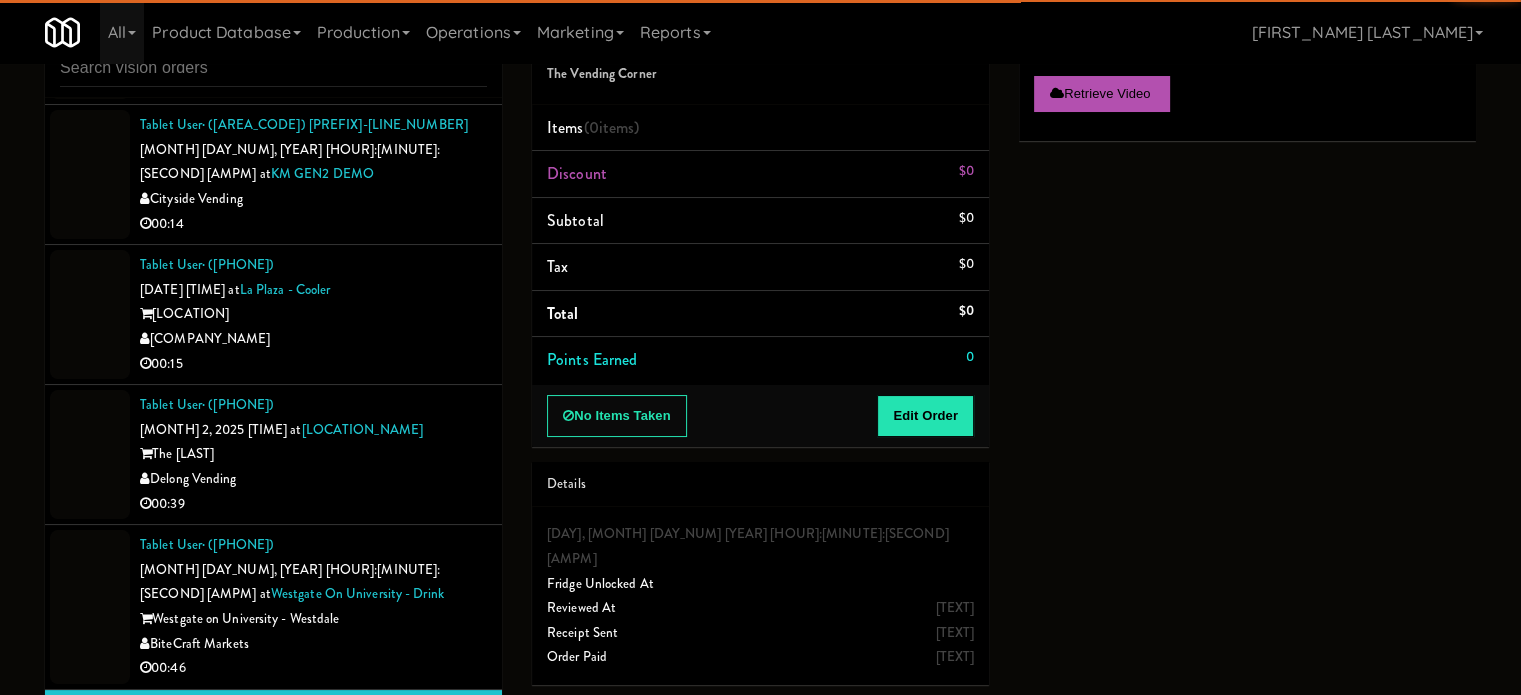 click on "00:46" at bounding box center (313, 668) 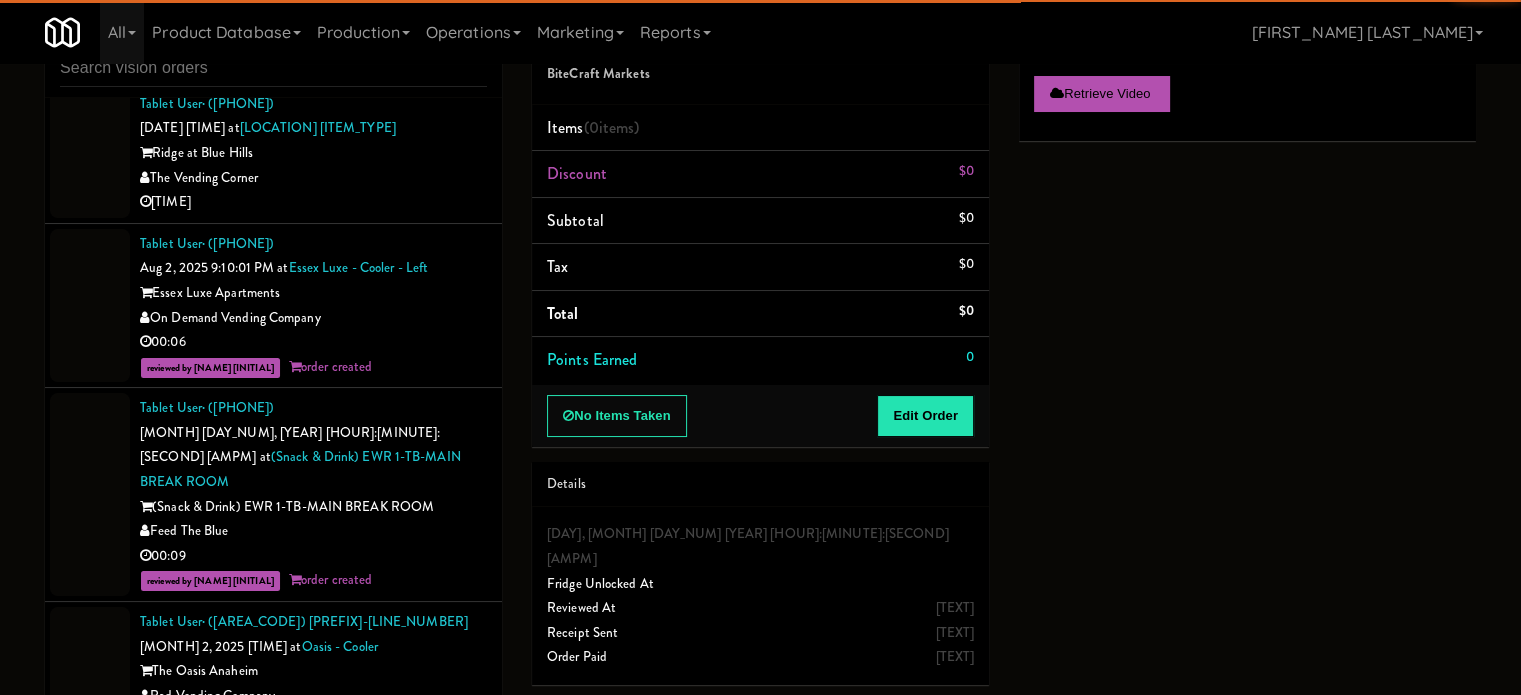 scroll, scrollTop: 10189, scrollLeft: 0, axis: vertical 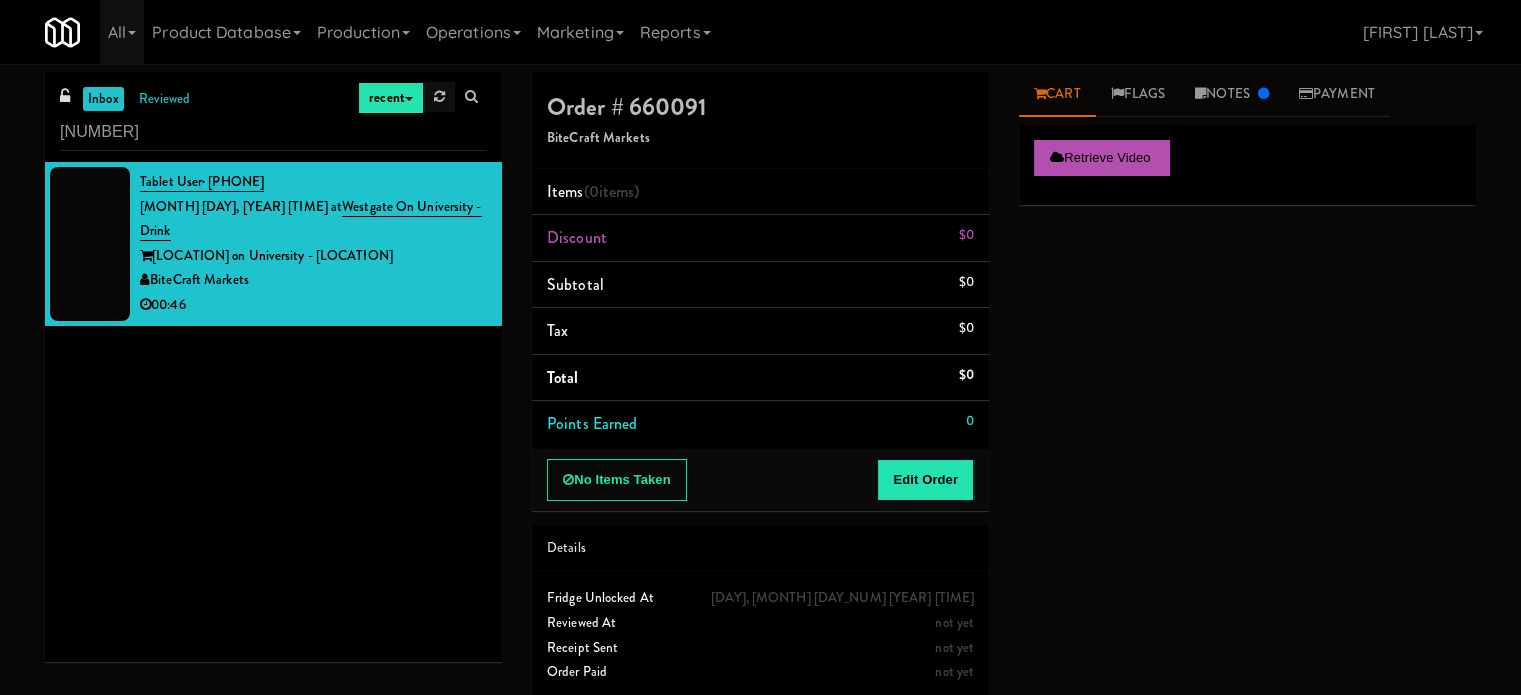 click at bounding box center (439, 97) 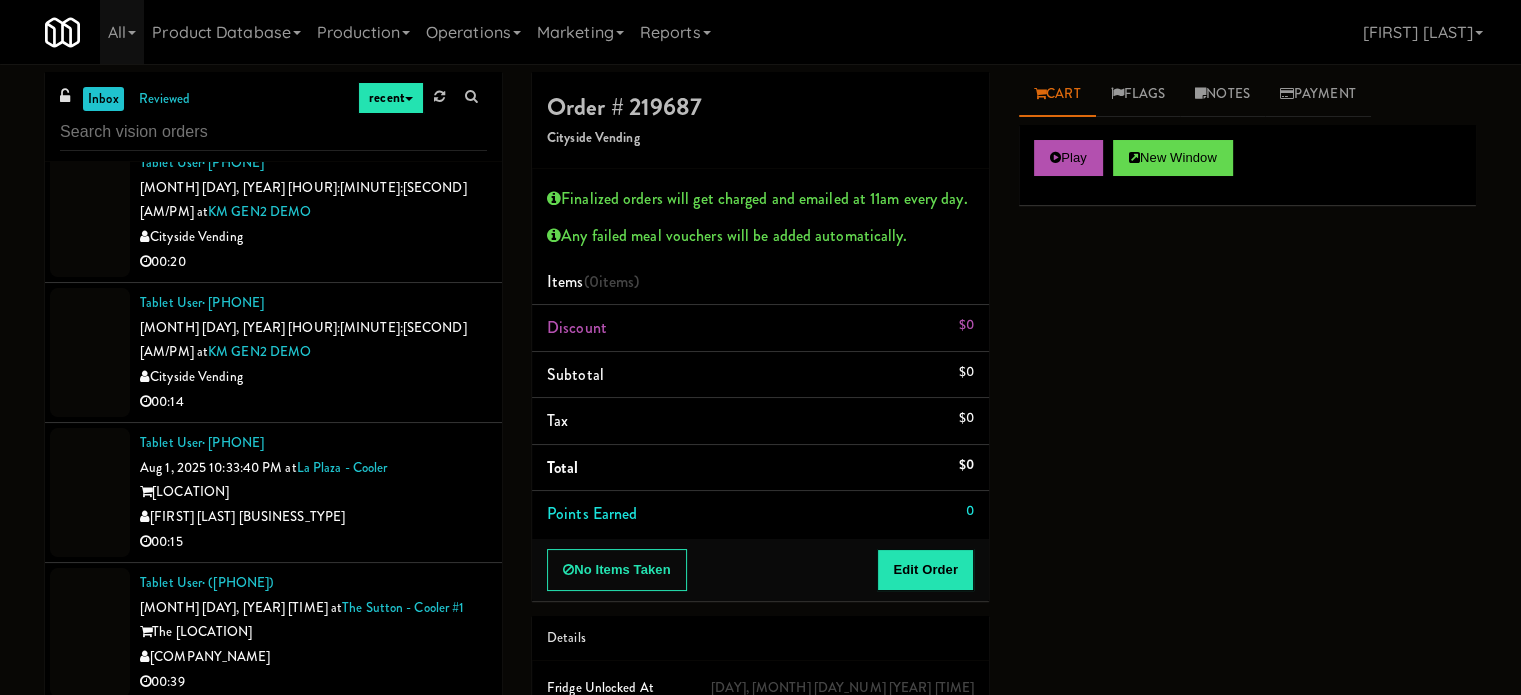 scroll, scrollTop: 9927, scrollLeft: 0, axis: vertical 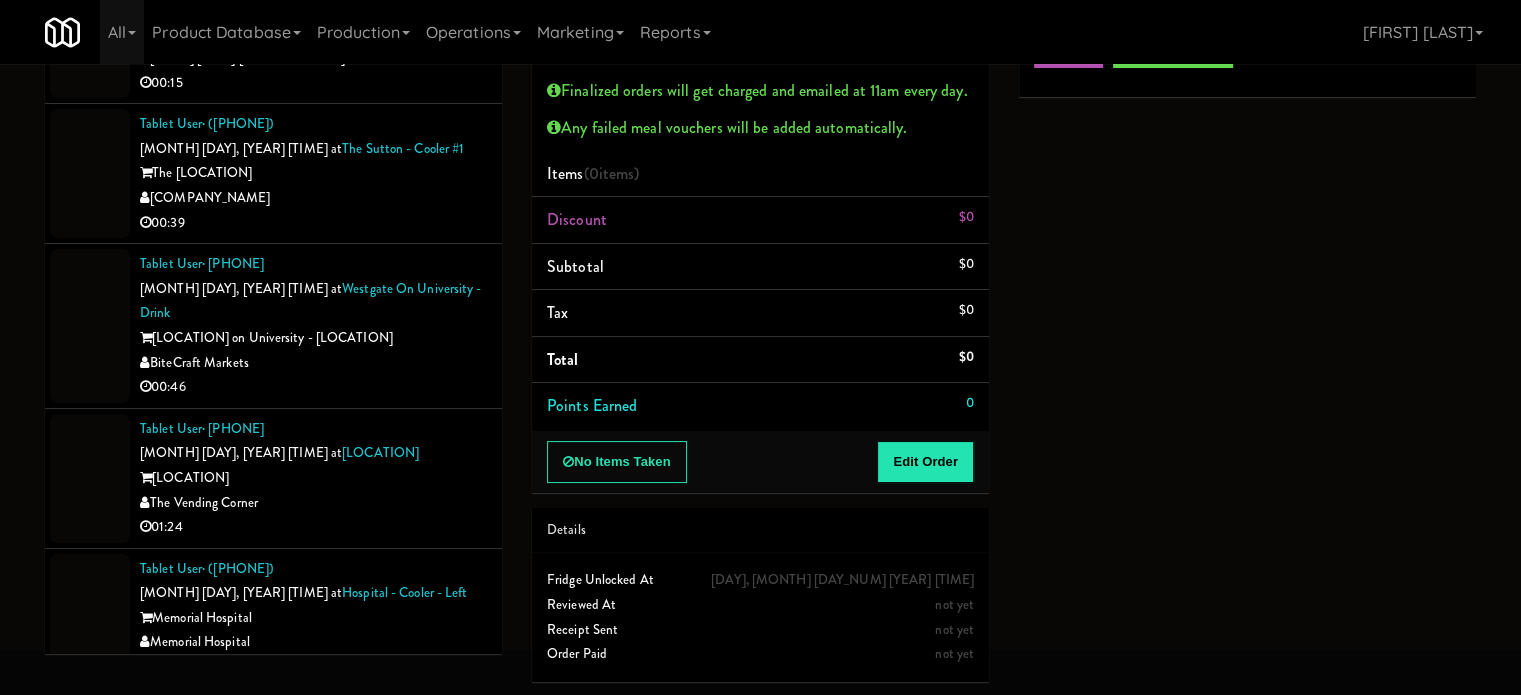 click on "AVE Tampa Riverwalk" at bounding box center (313, 1087) 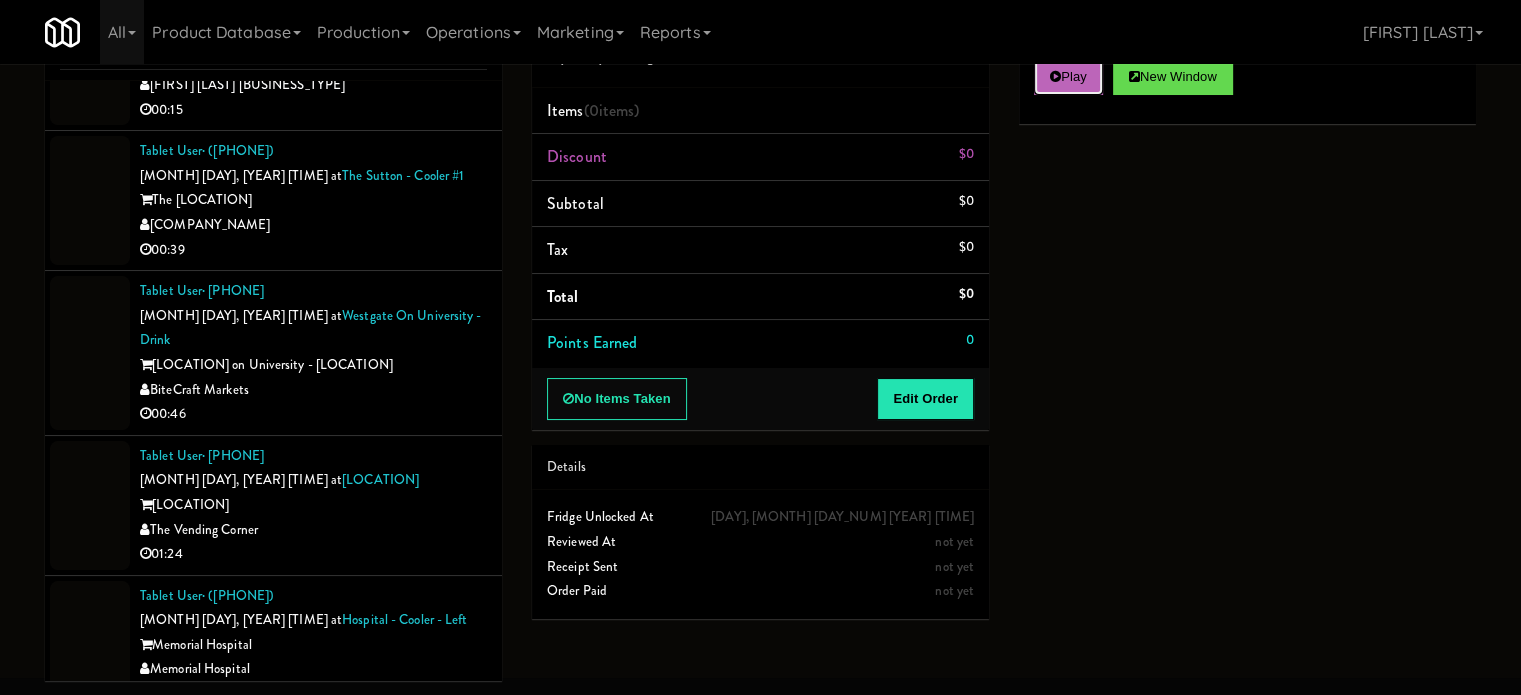 drag, startPoint x: 1081, startPoint y: 81, endPoint x: 1061, endPoint y: 119, distance: 42.941822 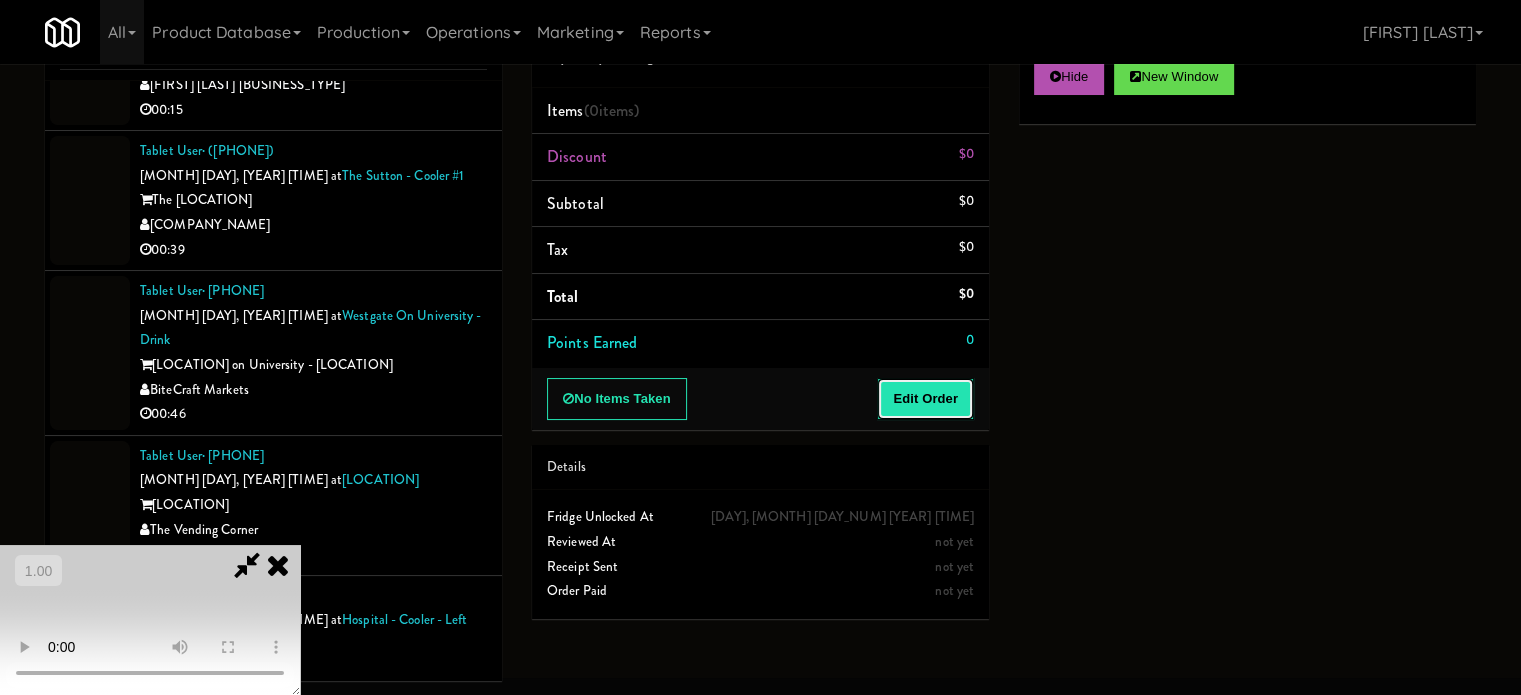 click on "Edit Order" at bounding box center (925, 399) 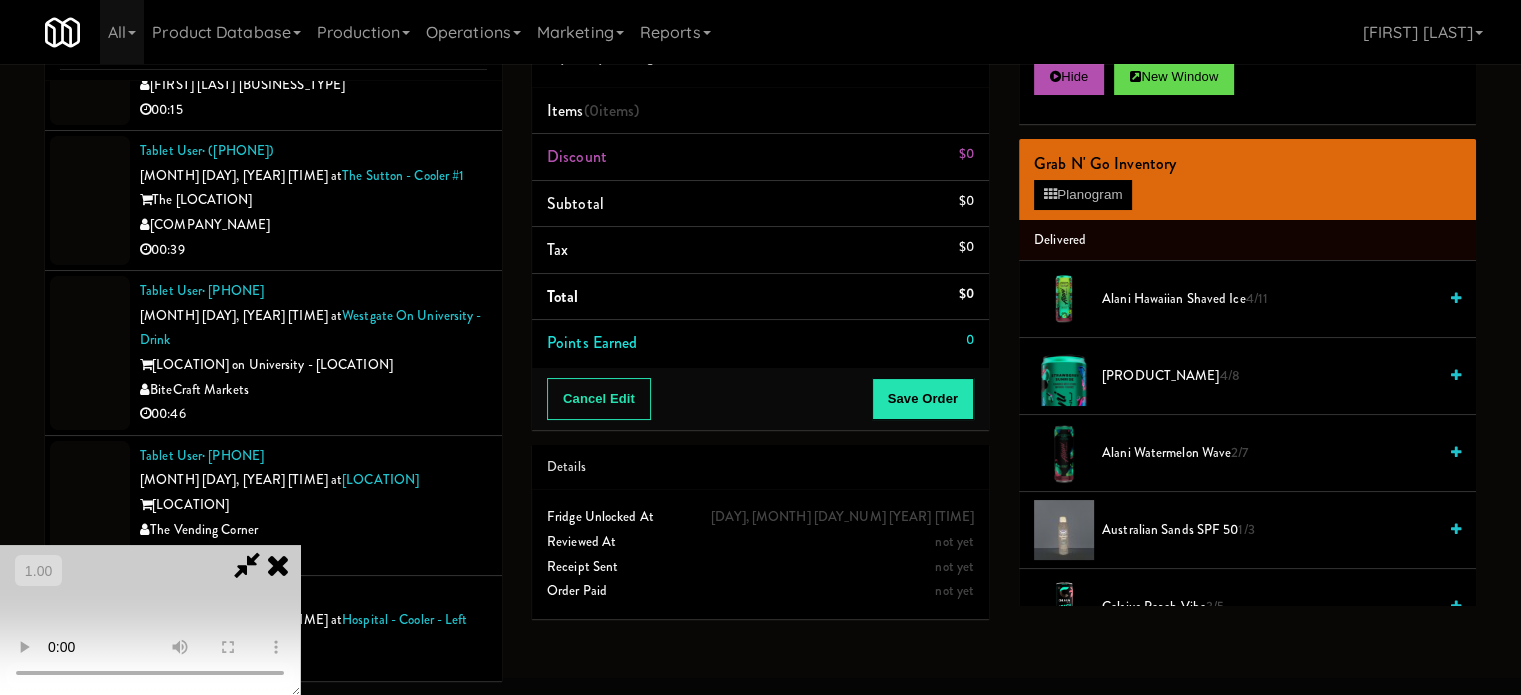 scroll, scrollTop: 316, scrollLeft: 0, axis: vertical 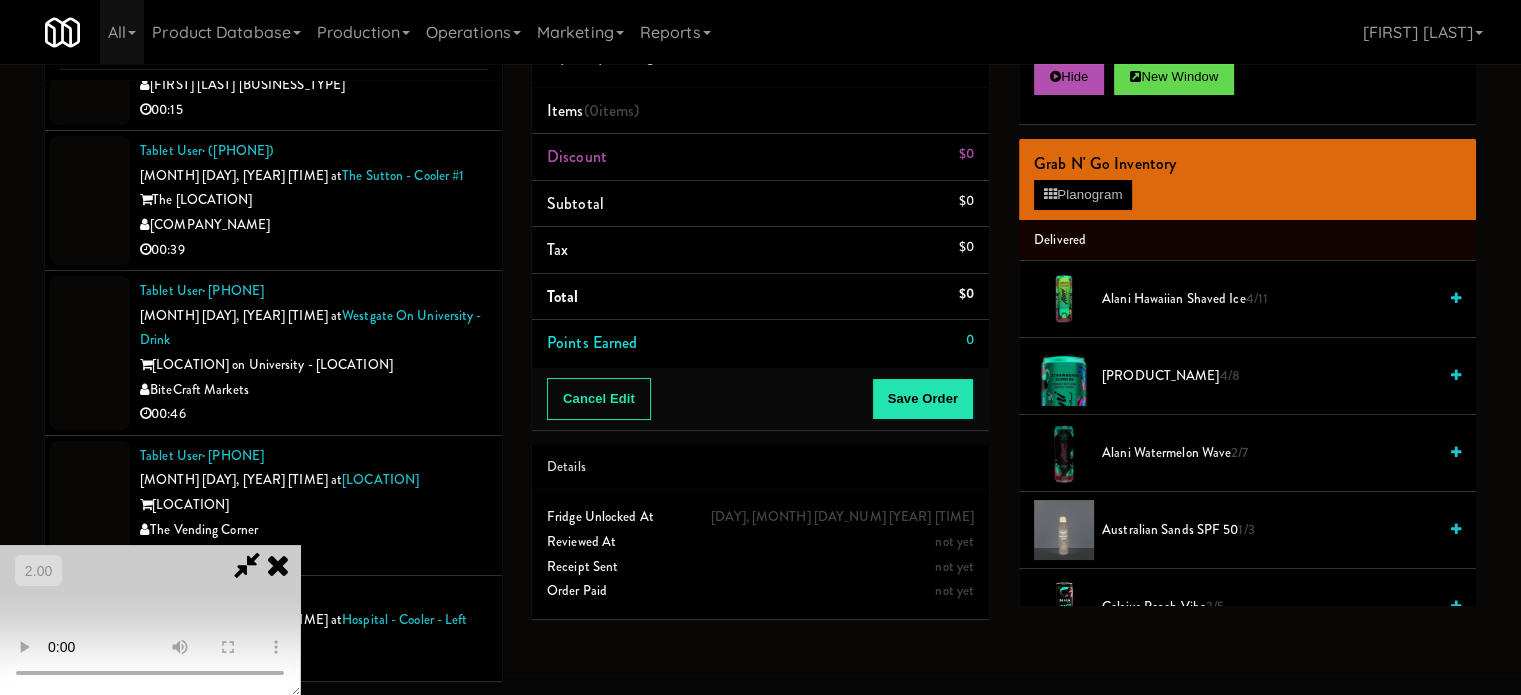 click at bounding box center (150, 620) 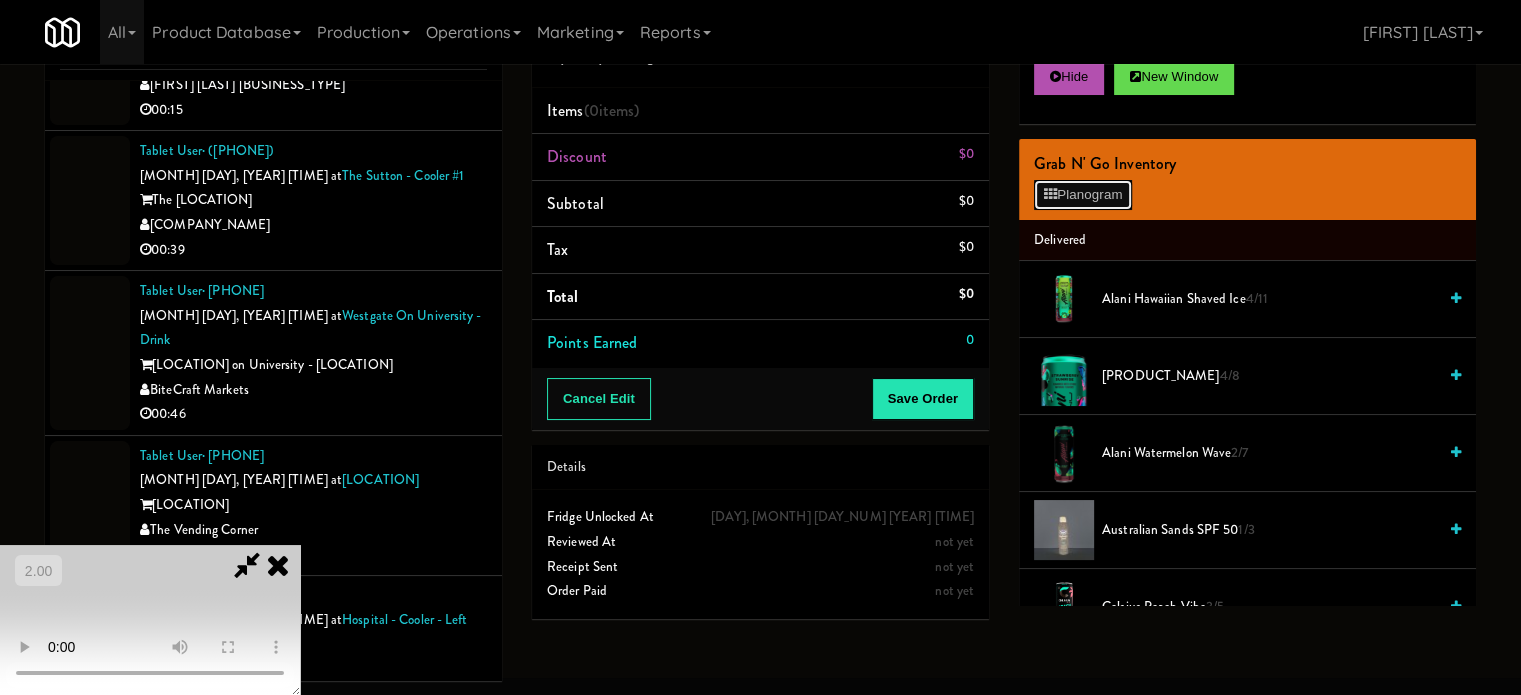click on "Planogram" at bounding box center [1083, 195] 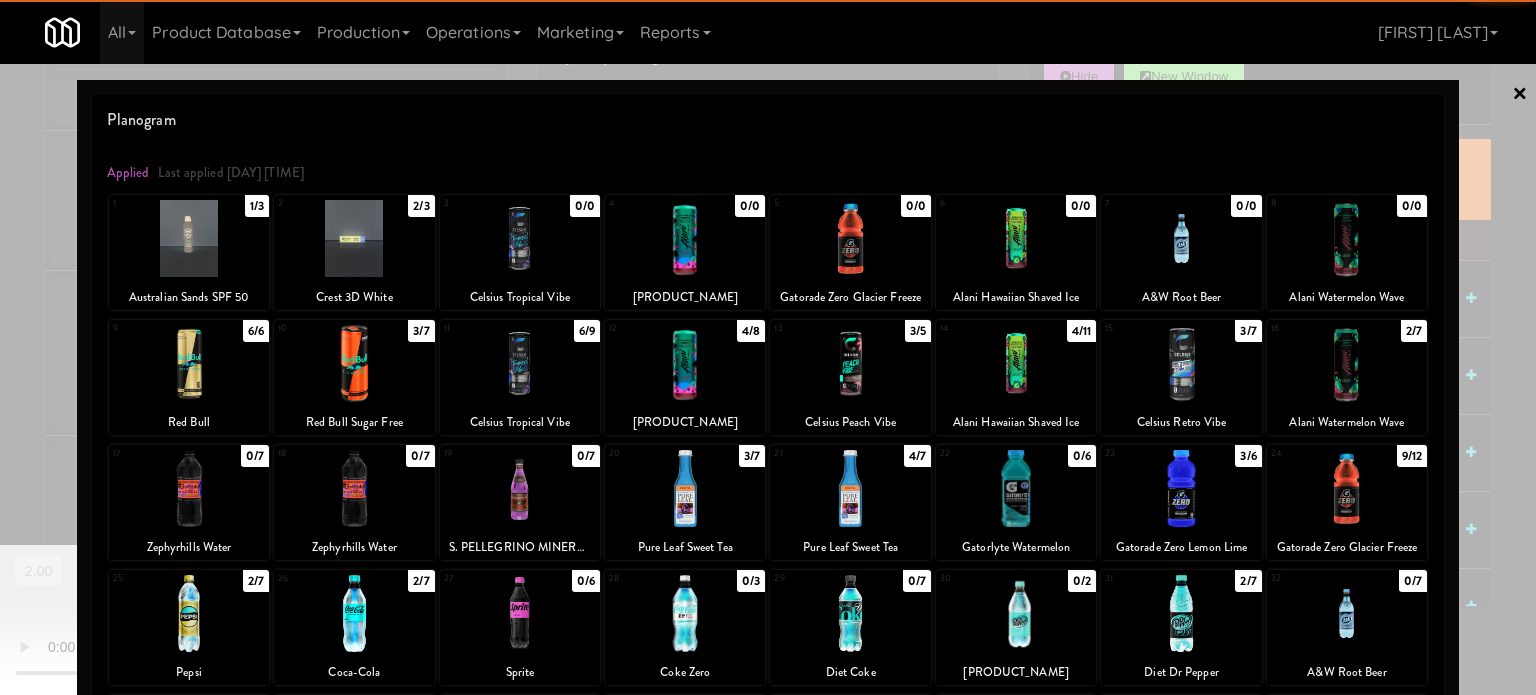 click at bounding box center [1347, 238] 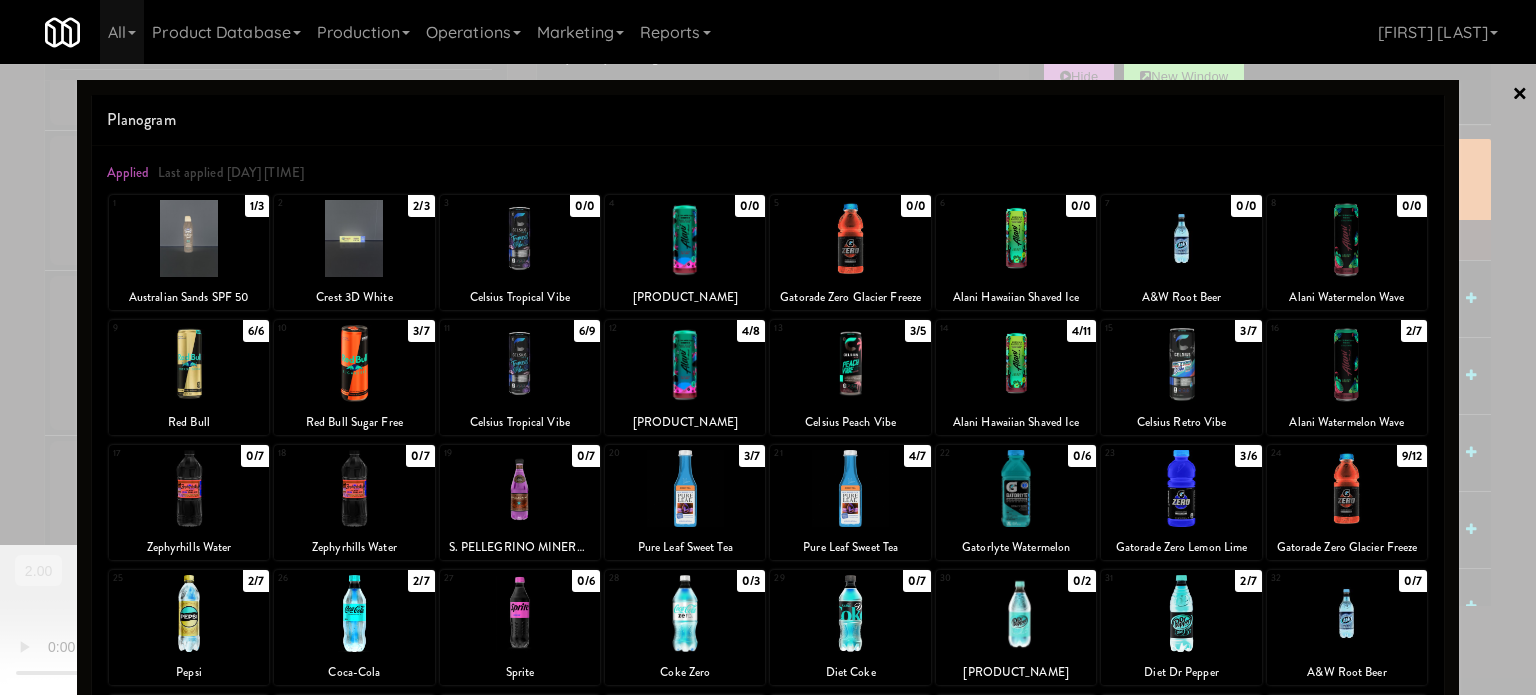 click at bounding box center [768, 347] 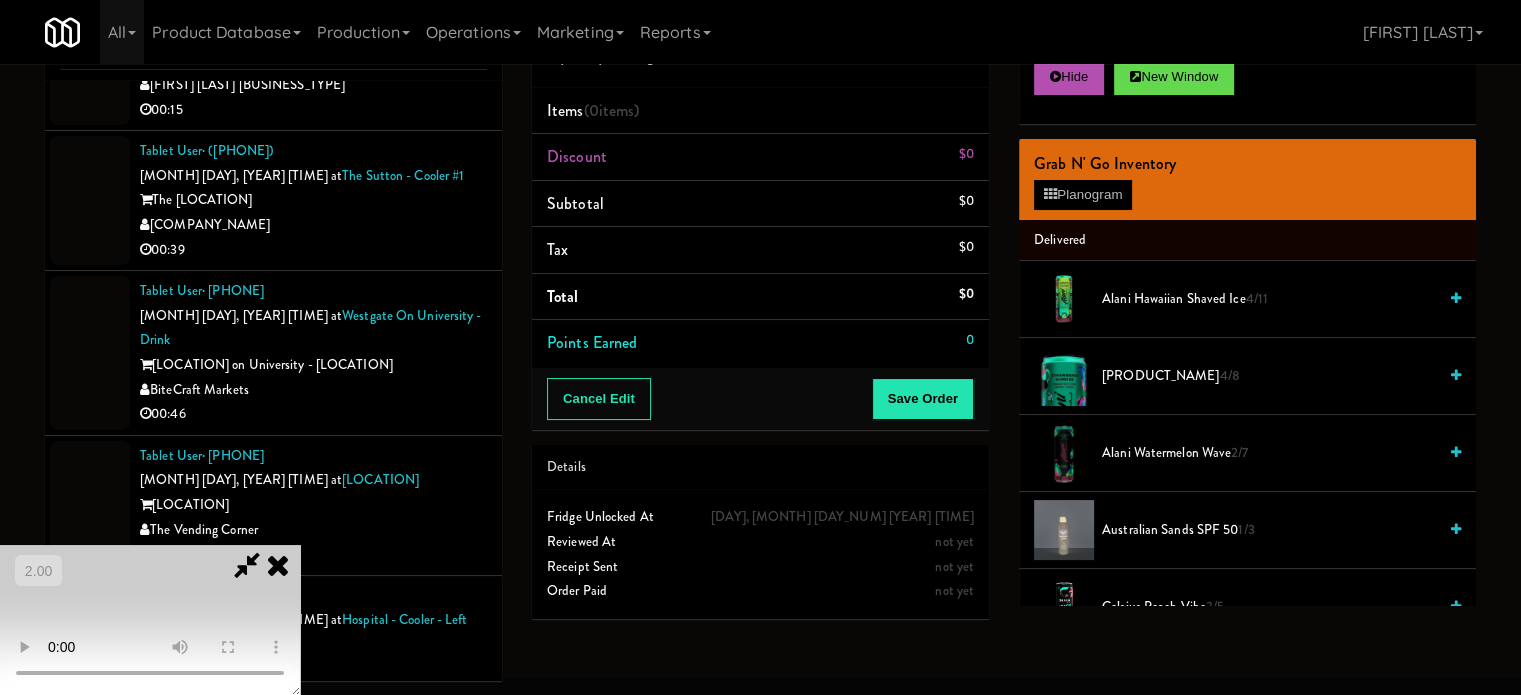 click at bounding box center (150, 620) 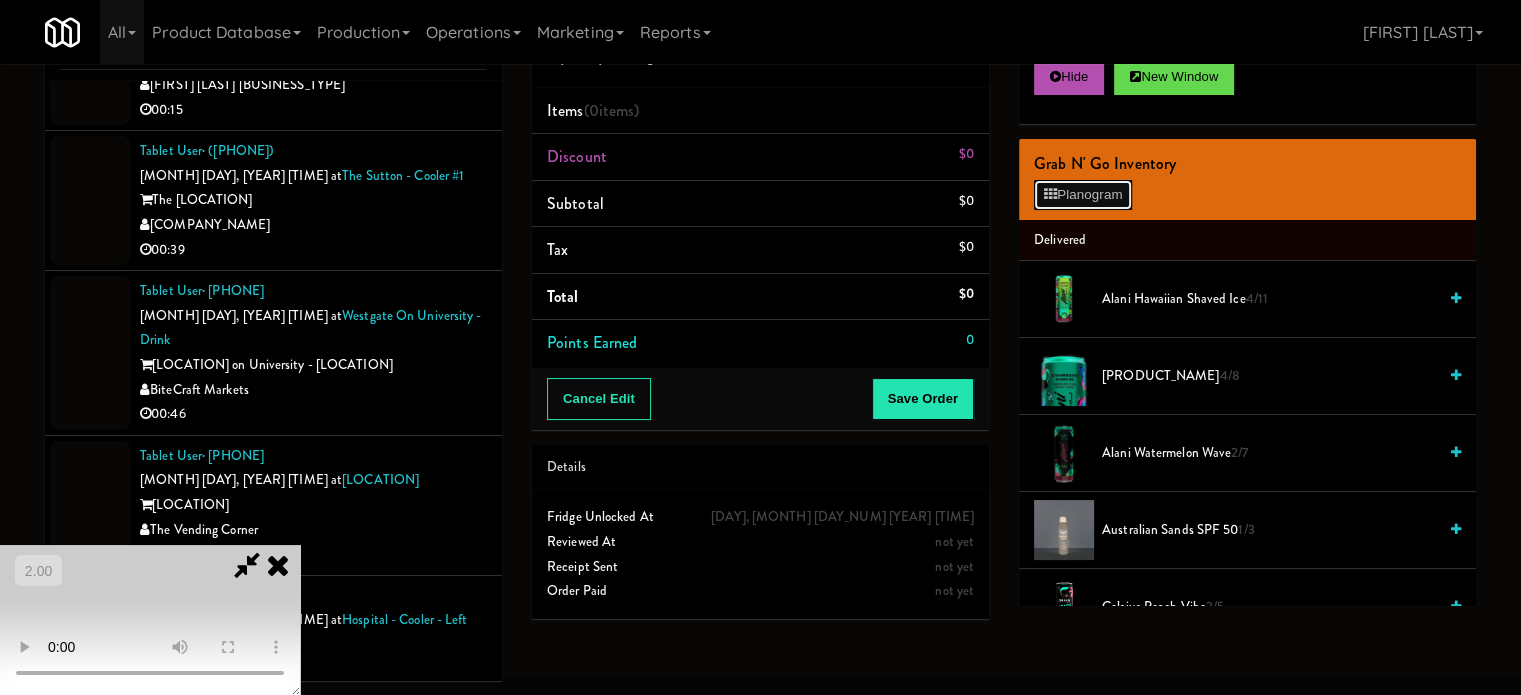 click on "Planogram" at bounding box center [1083, 195] 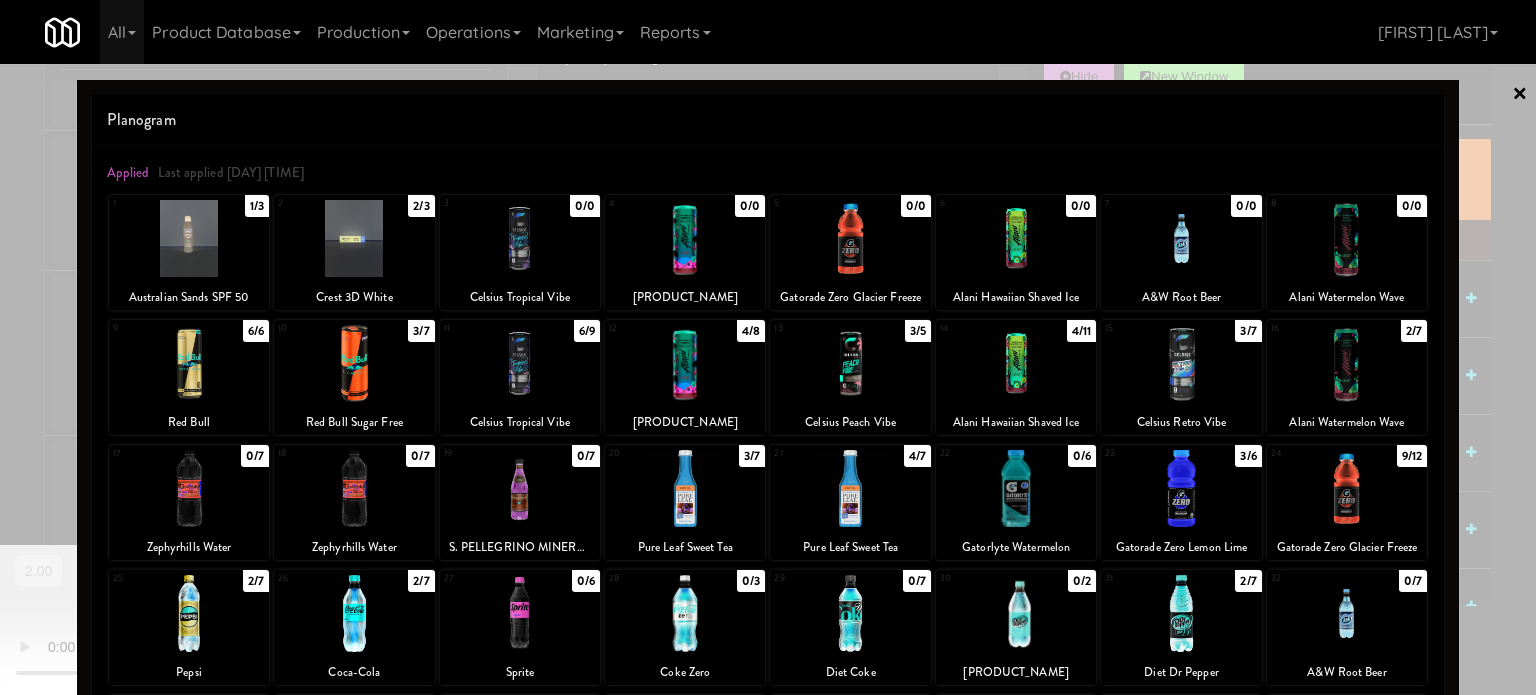 click at bounding box center (768, 347) 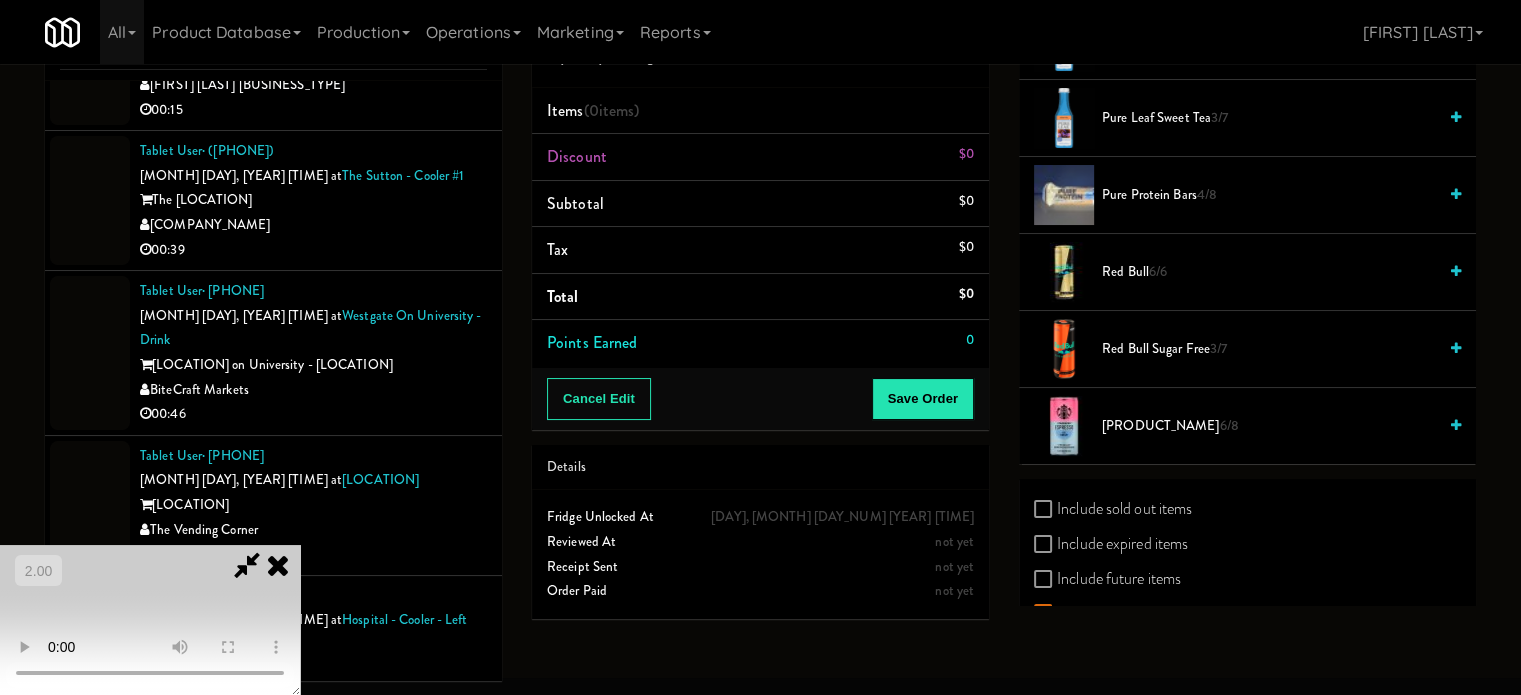 scroll, scrollTop: 1652, scrollLeft: 0, axis: vertical 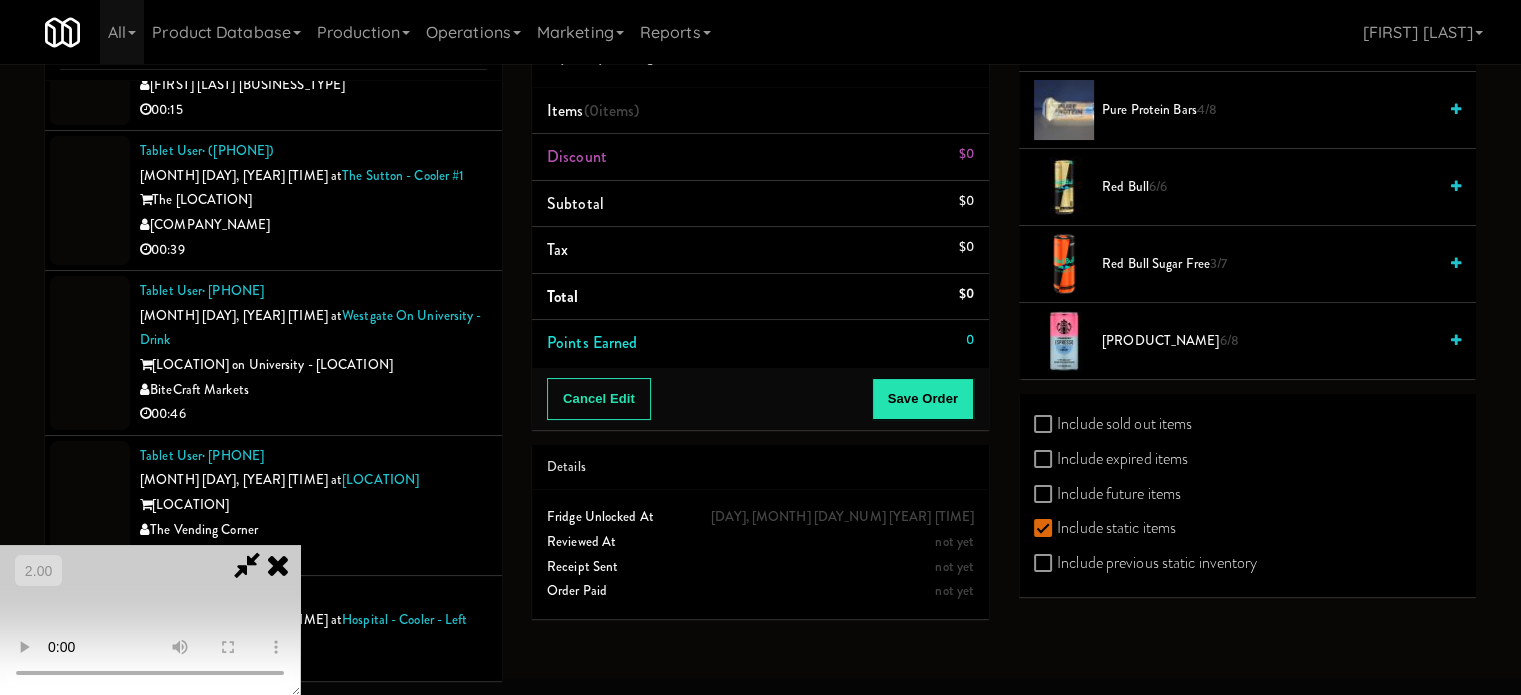 click on "Include sold out items" at bounding box center [1113, 424] 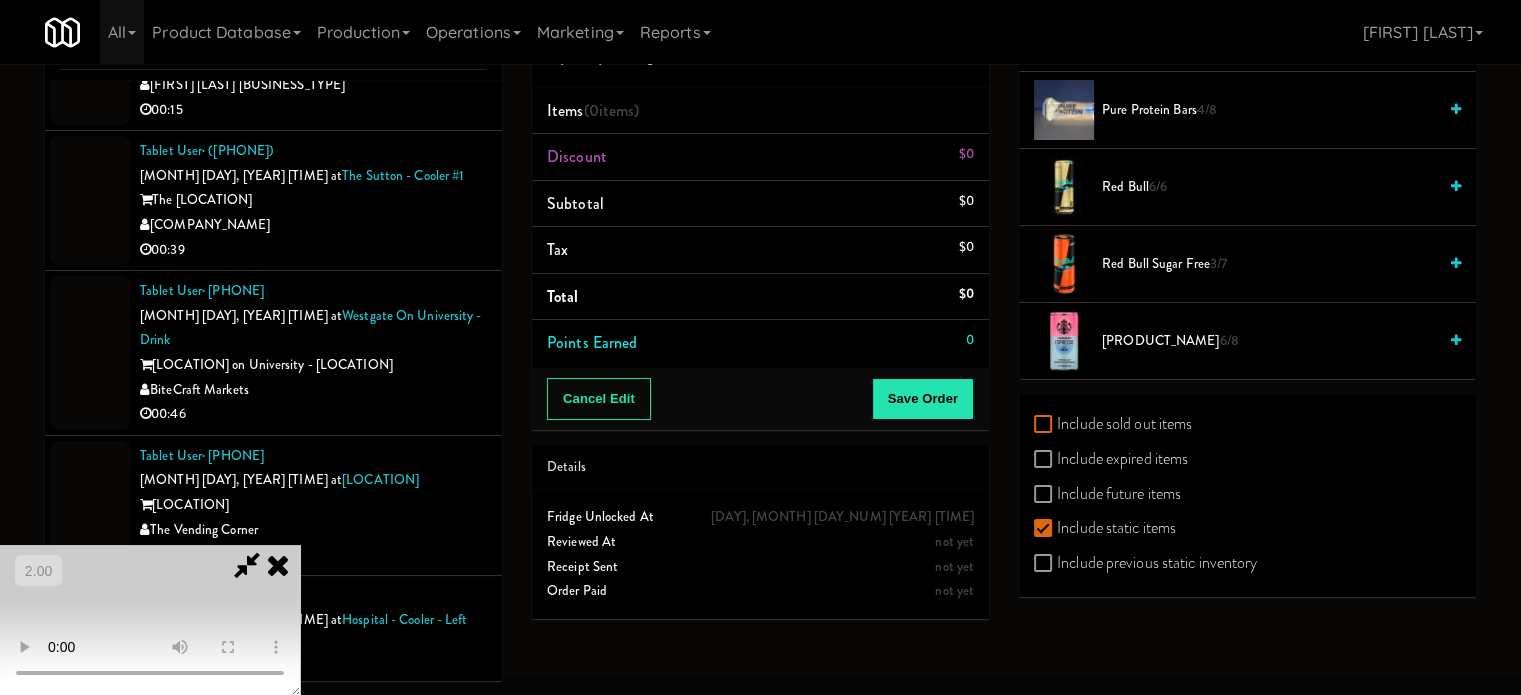 checkbox on "true" 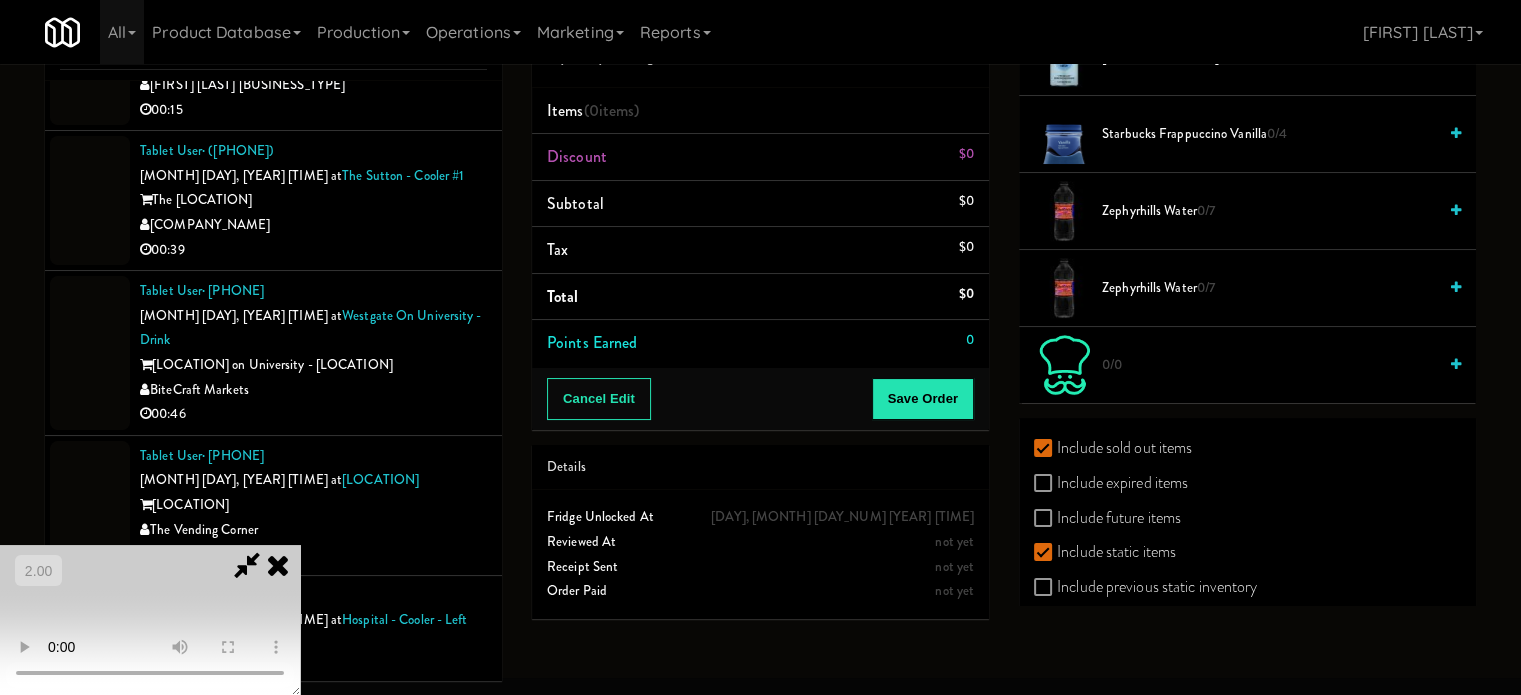scroll, scrollTop: 3034, scrollLeft: 0, axis: vertical 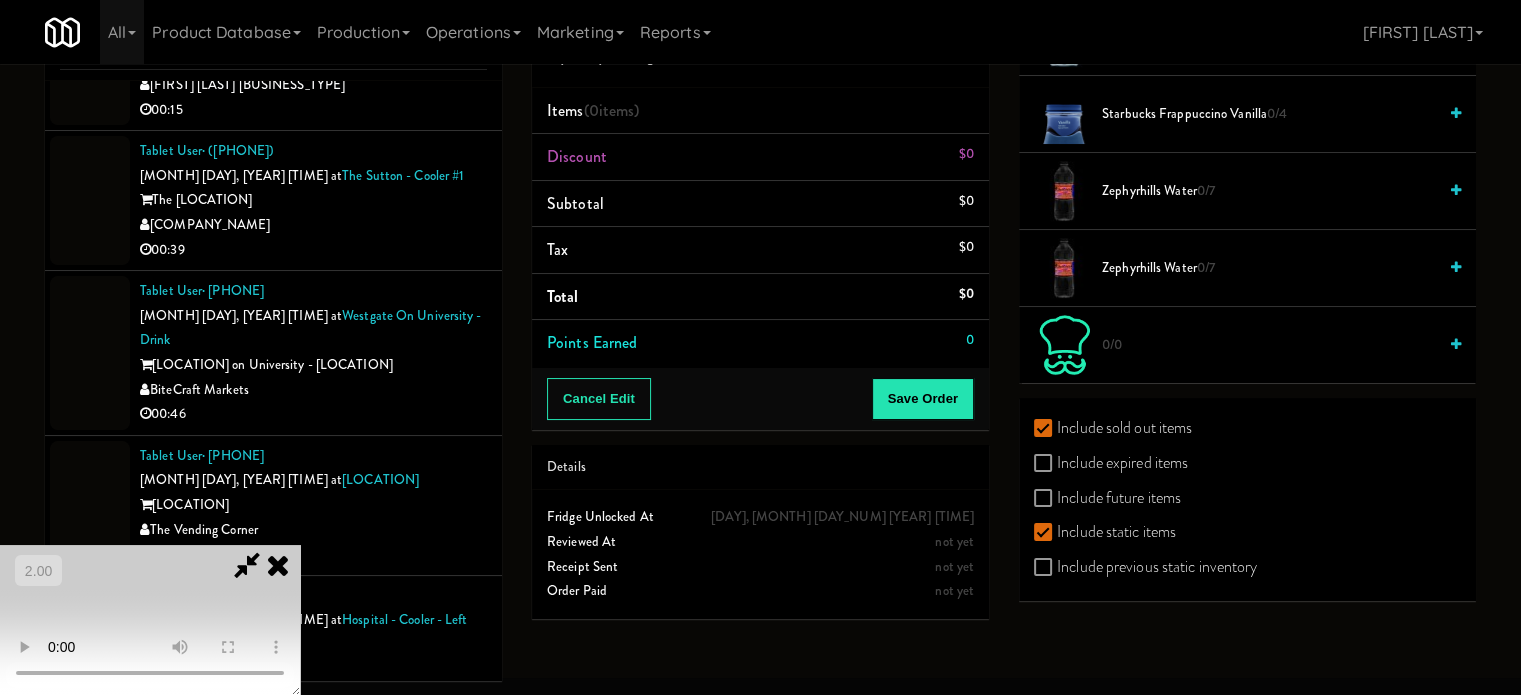 click on "Include previous static inventory" at bounding box center [1145, 567] 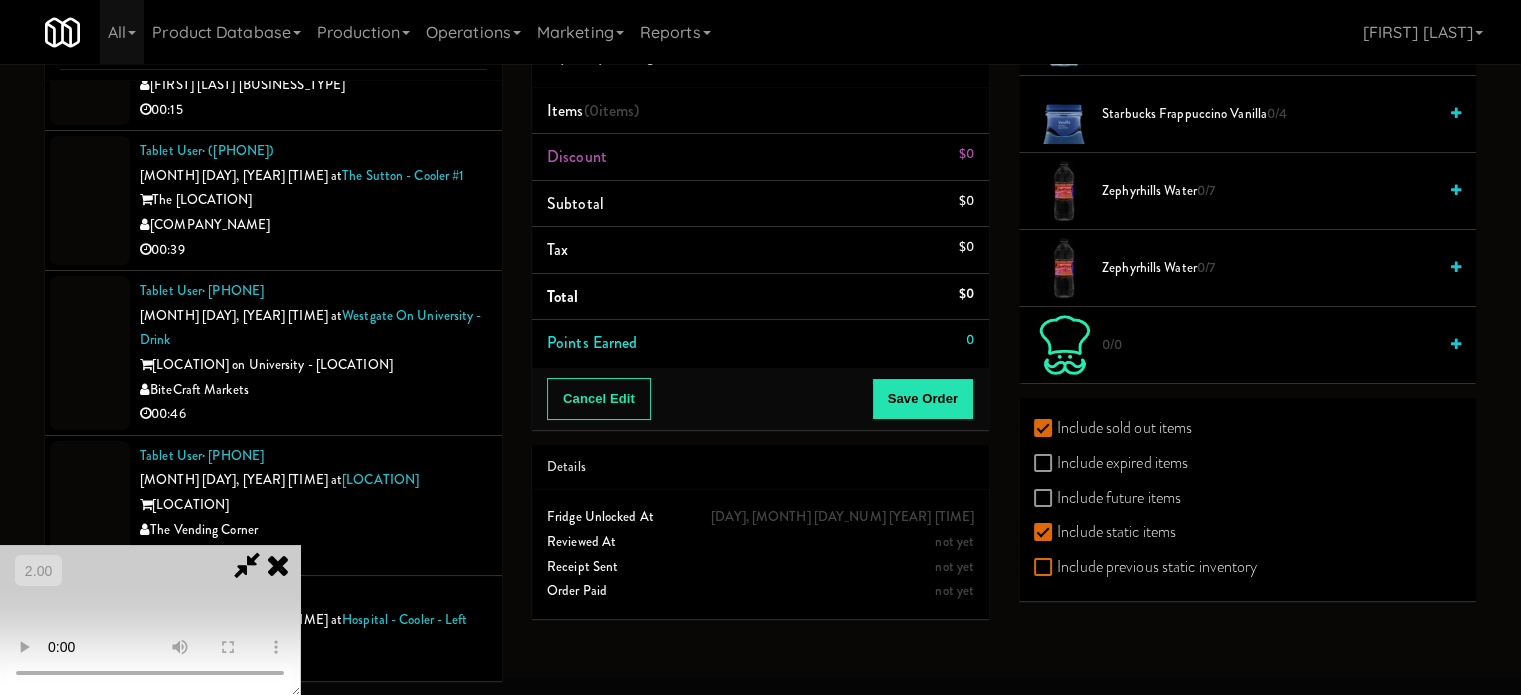 checkbox on "true" 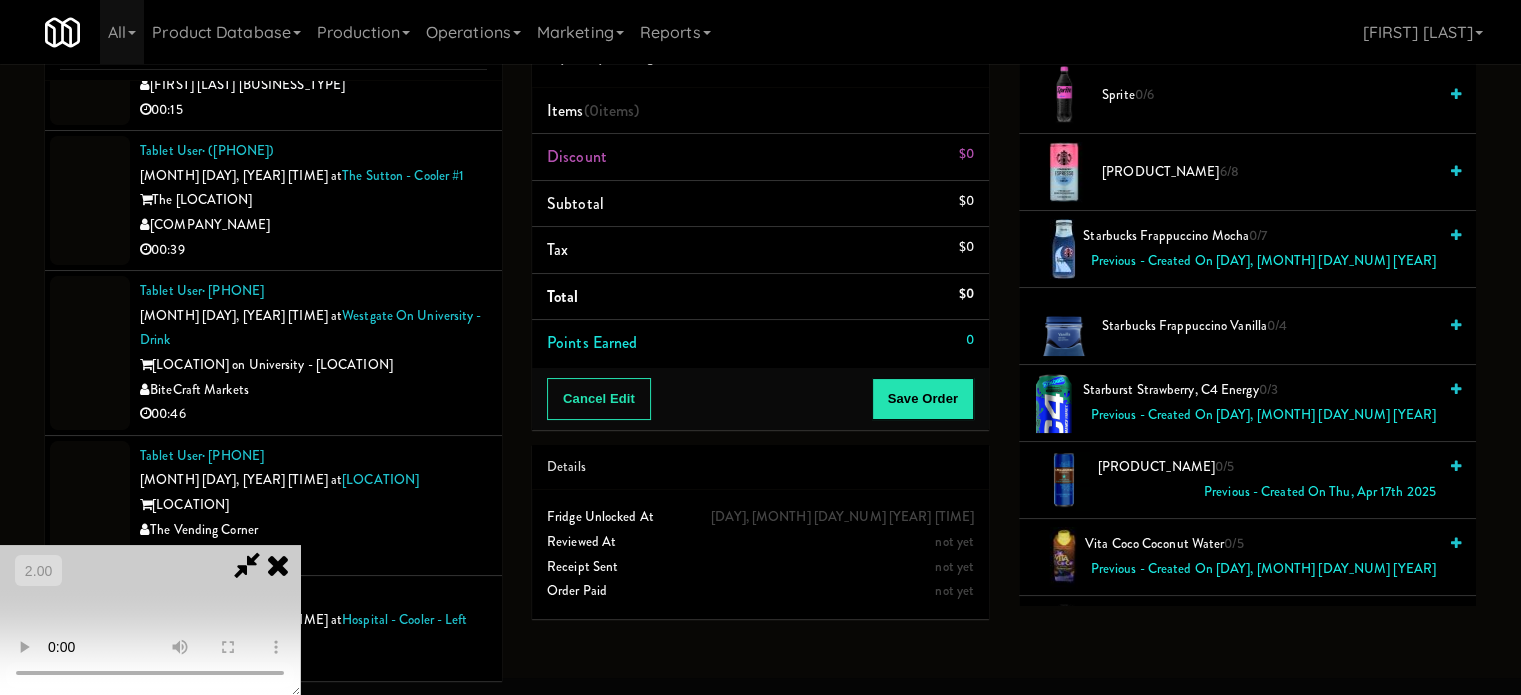 scroll, scrollTop: 8871, scrollLeft: 0, axis: vertical 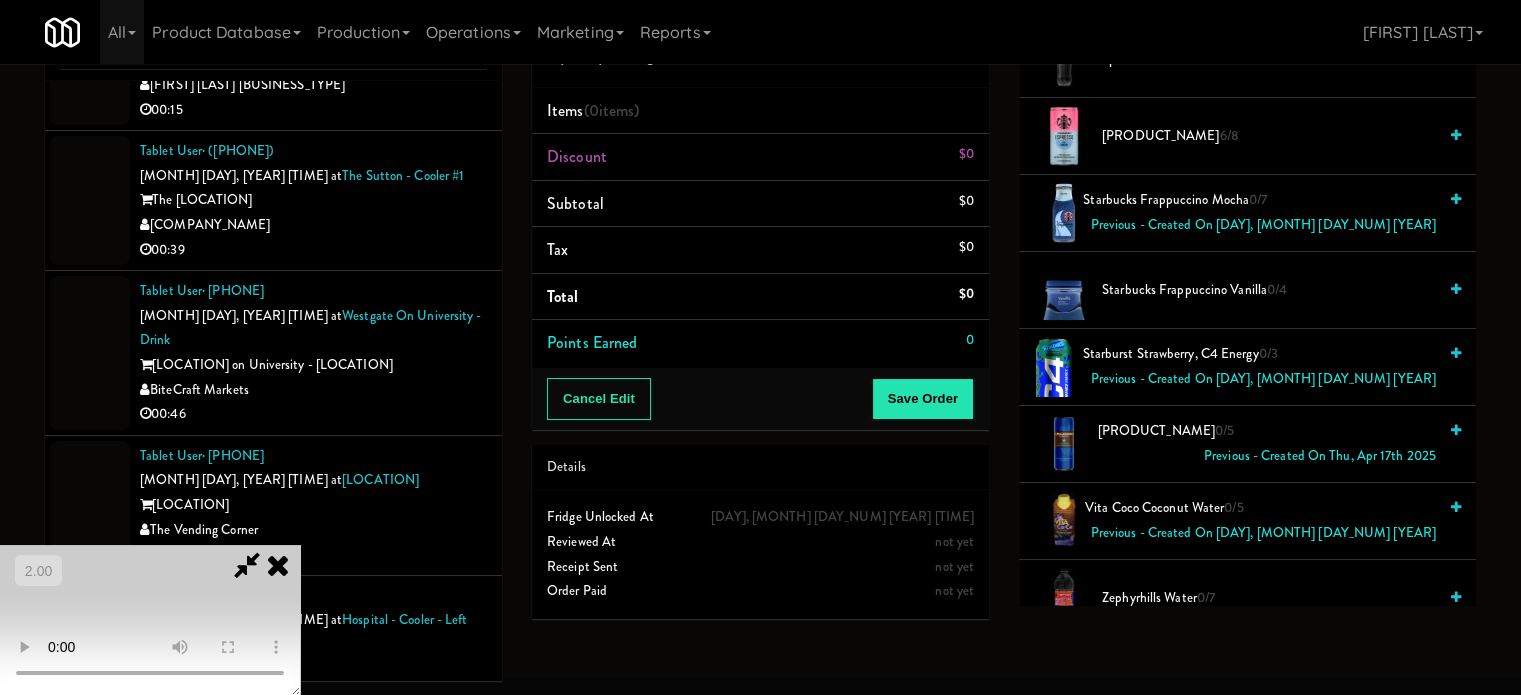 click at bounding box center [150, 620] 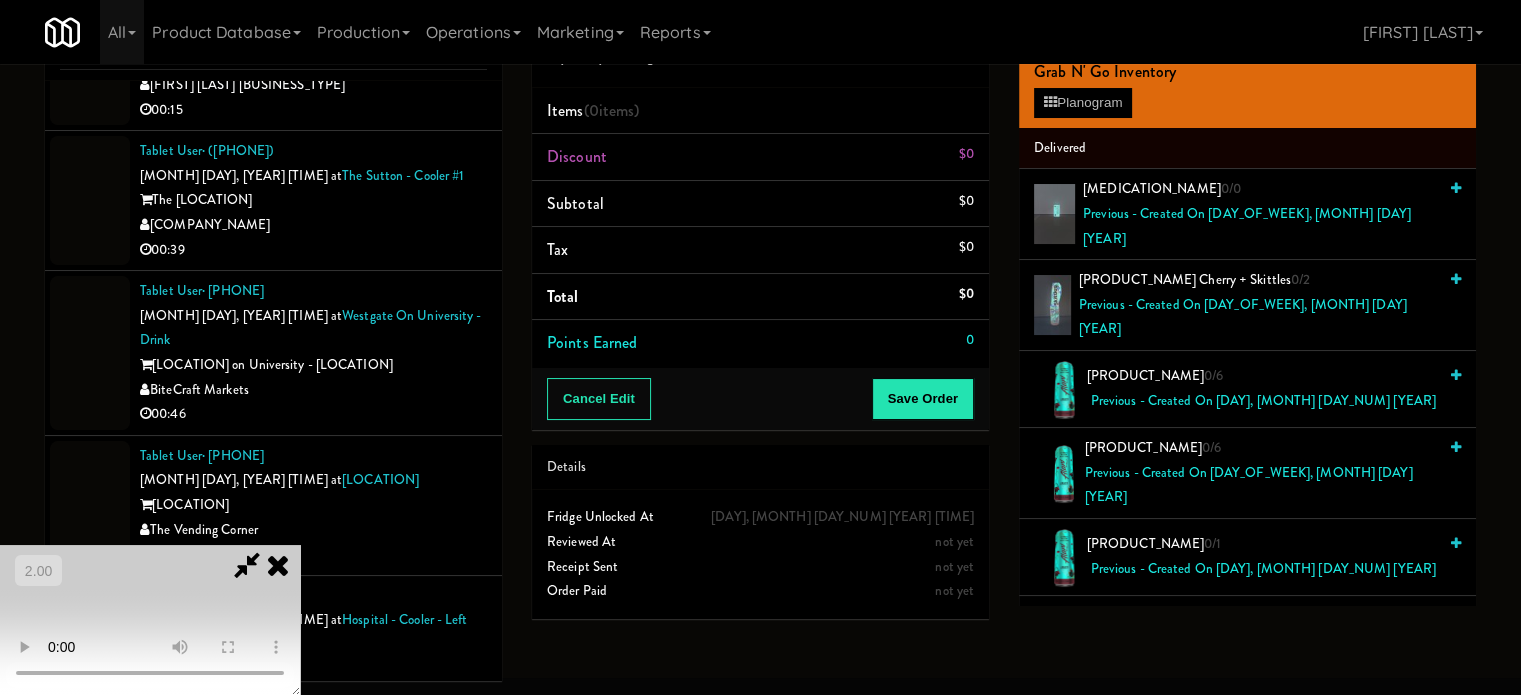 scroll, scrollTop: 0, scrollLeft: 0, axis: both 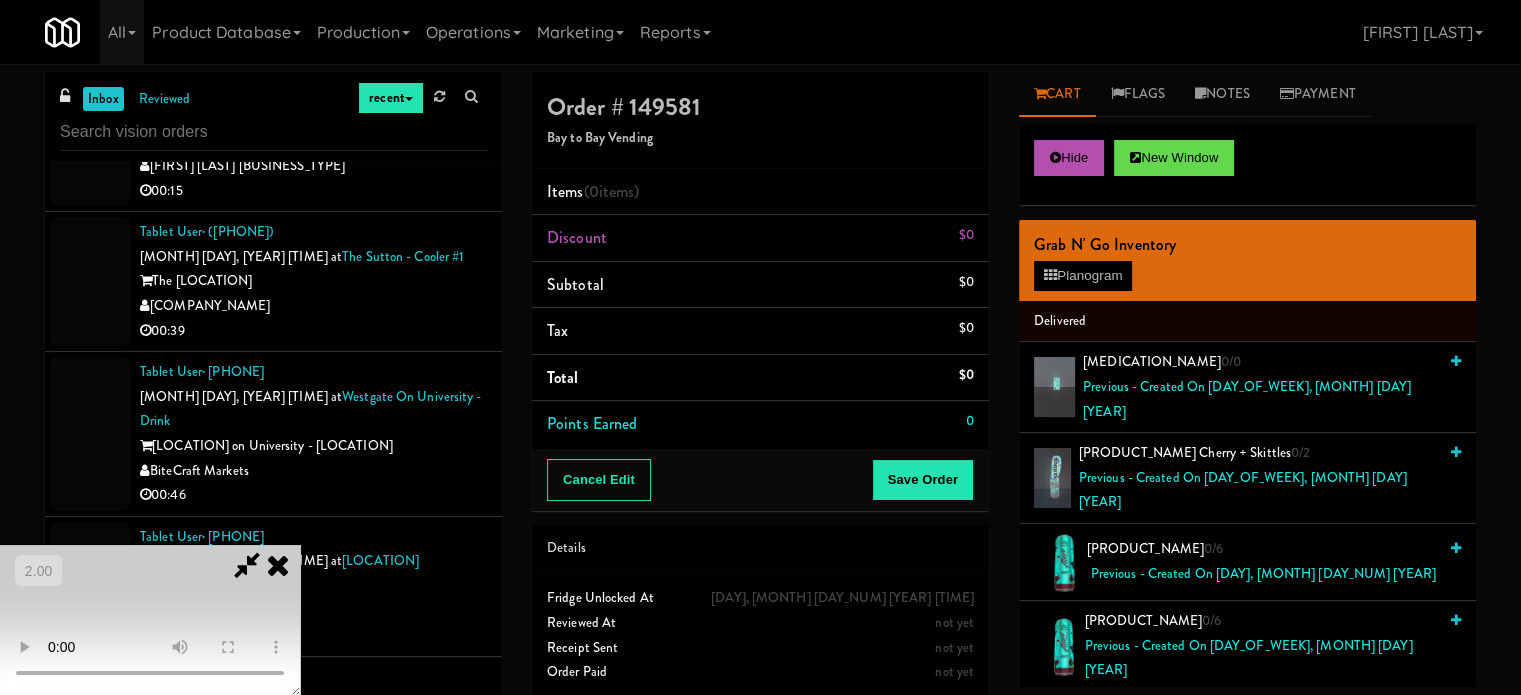 click at bounding box center [150, 620] 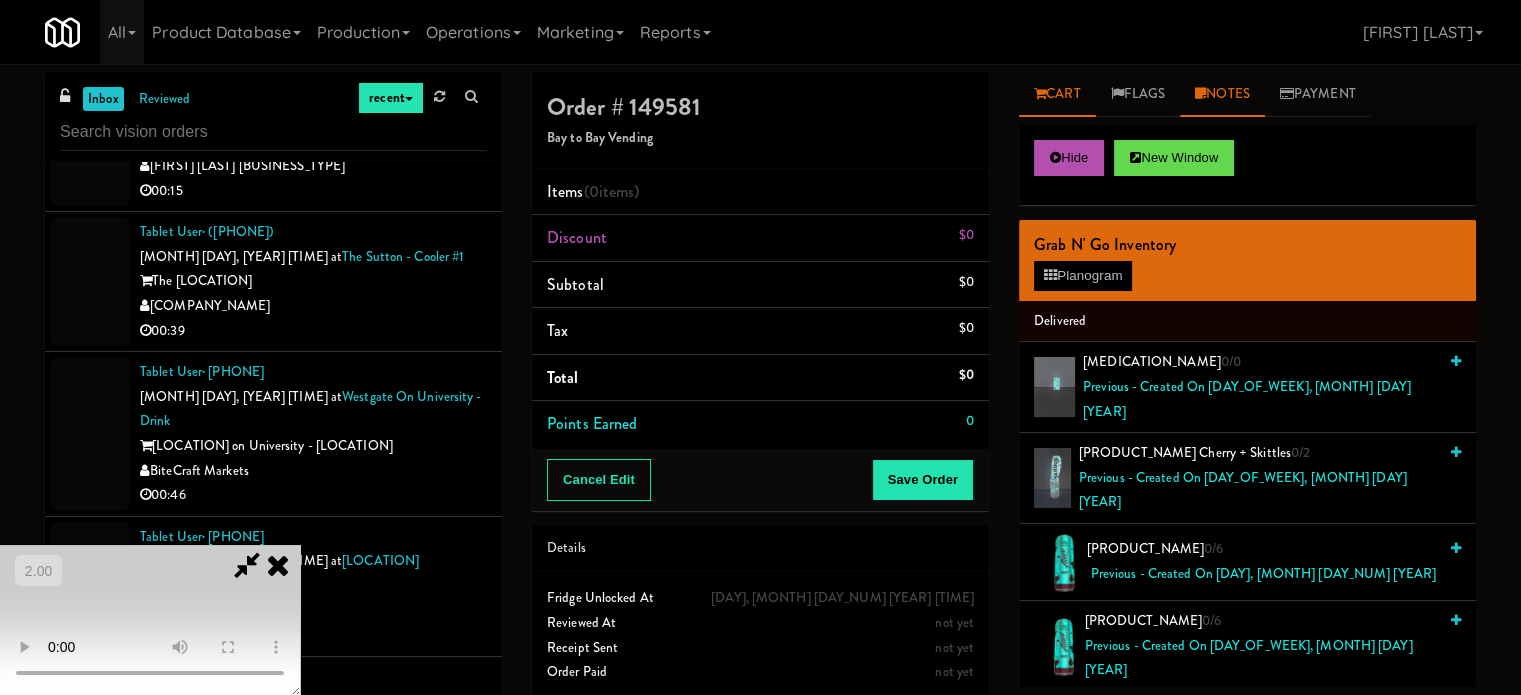 click on "Notes" at bounding box center [1222, 94] 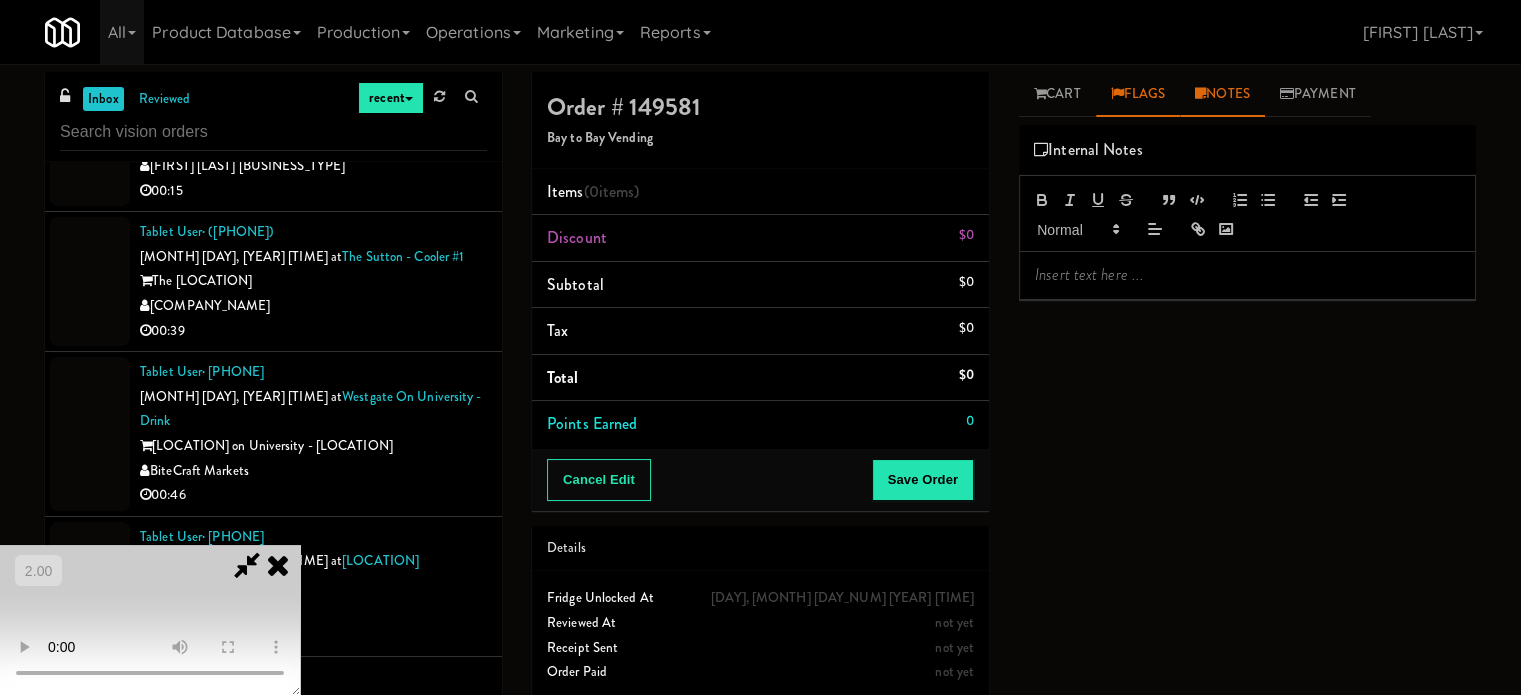 click on "[PRODUCT]" at bounding box center [1138, 94] 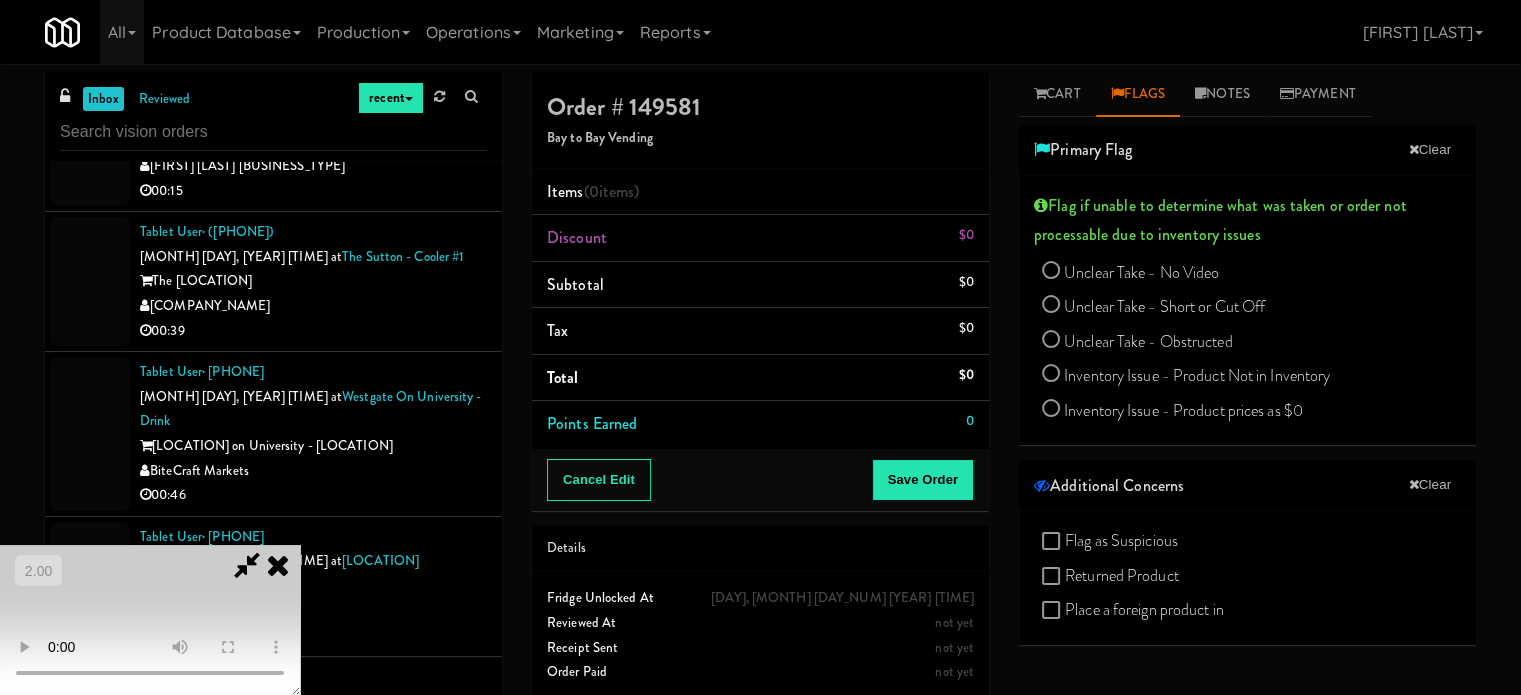 click at bounding box center [150, 620] 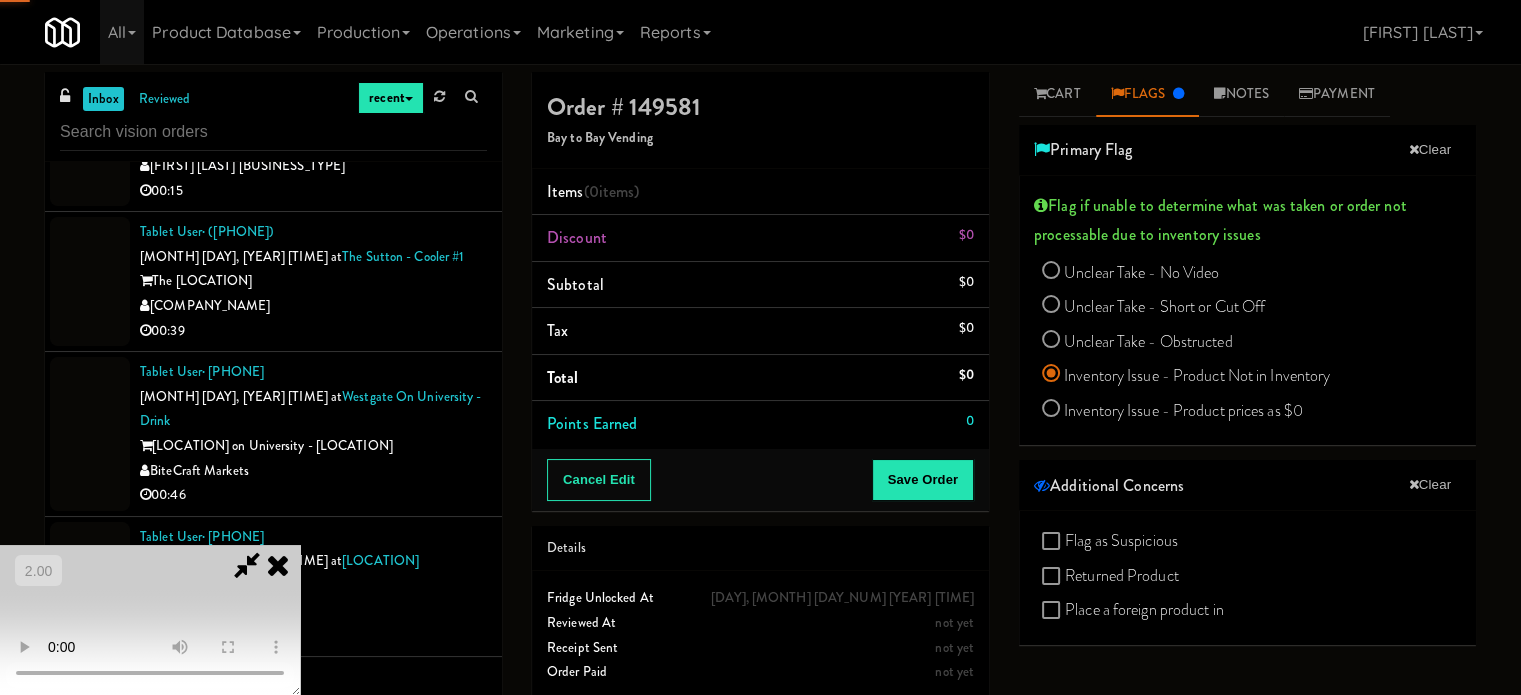 drag, startPoint x: 752, startPoint y: 344, endPoint x: 948, endPoint y: 336, distance: 196.1632 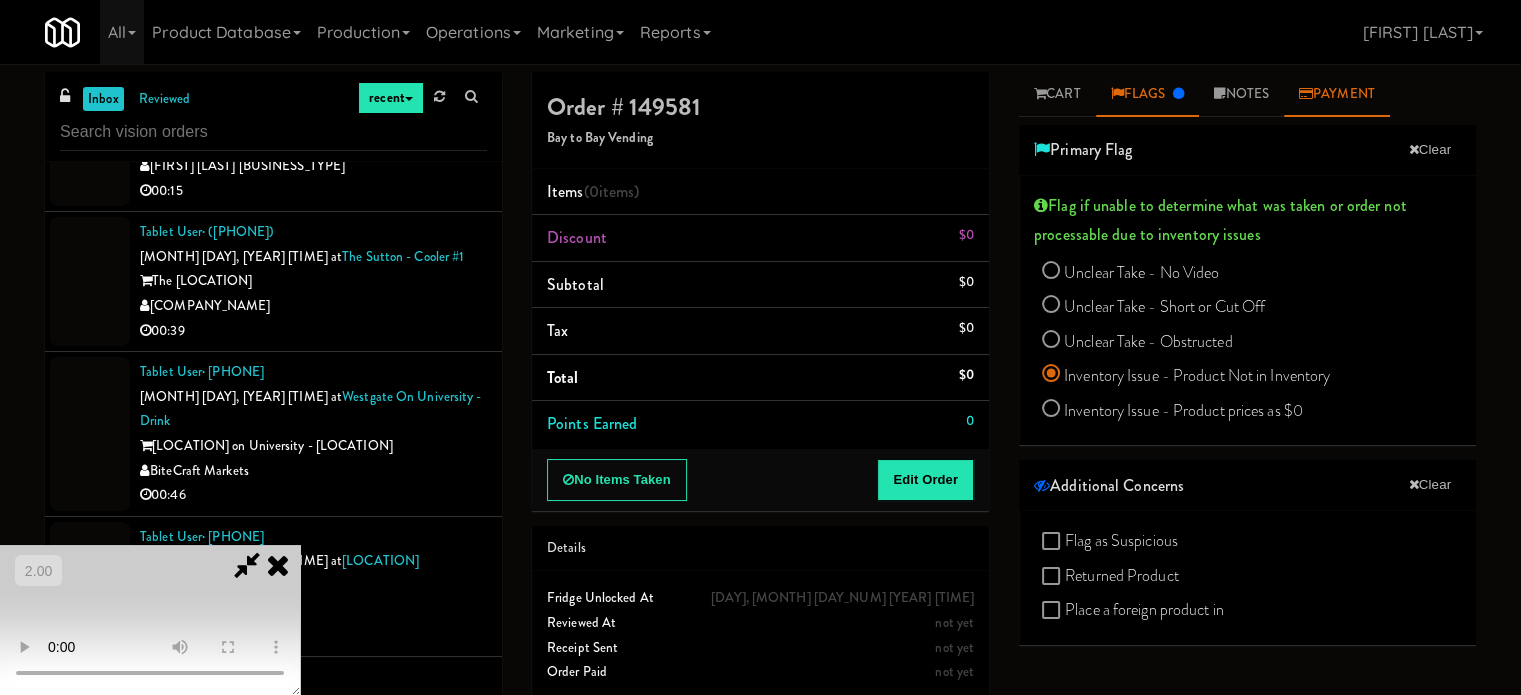 click on "Payment" at bounding box center [1337, 94] 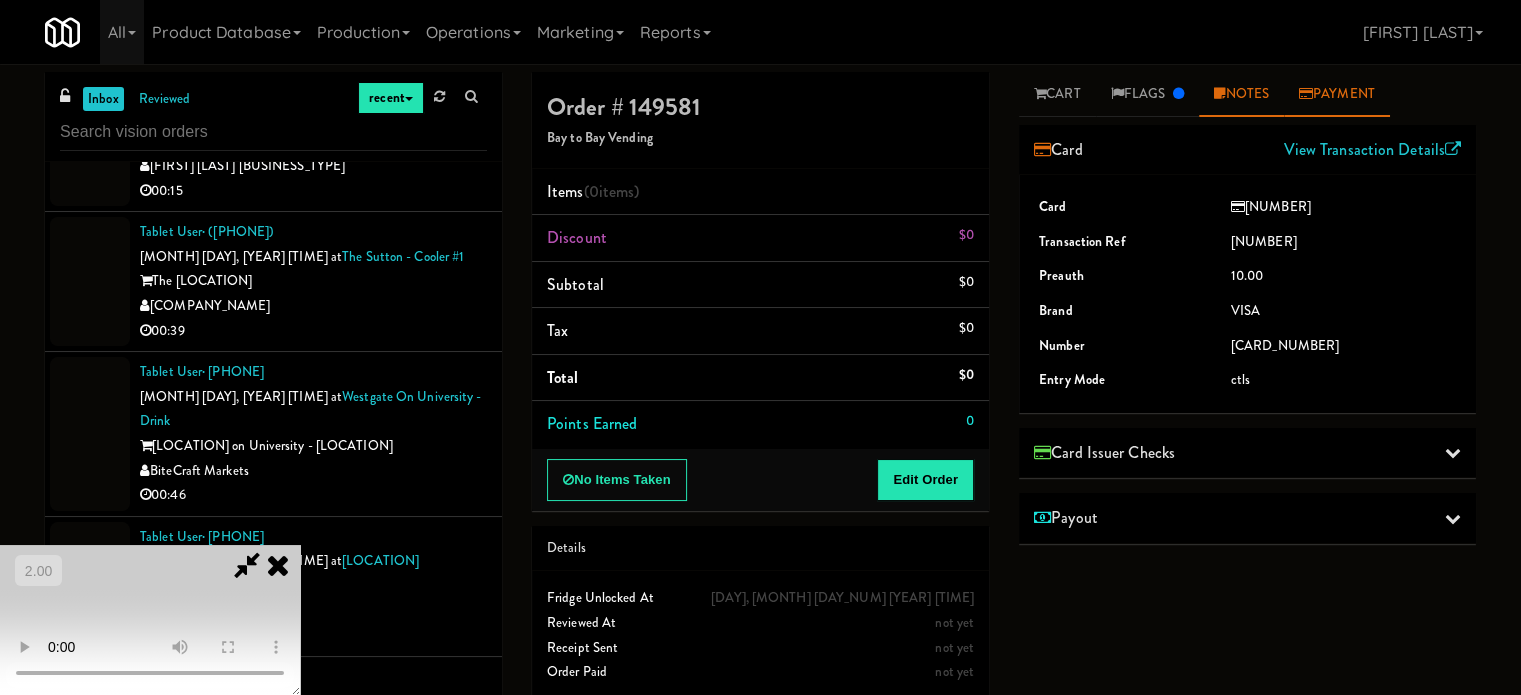 click on "Notes" at bounding box center [1241, 94] 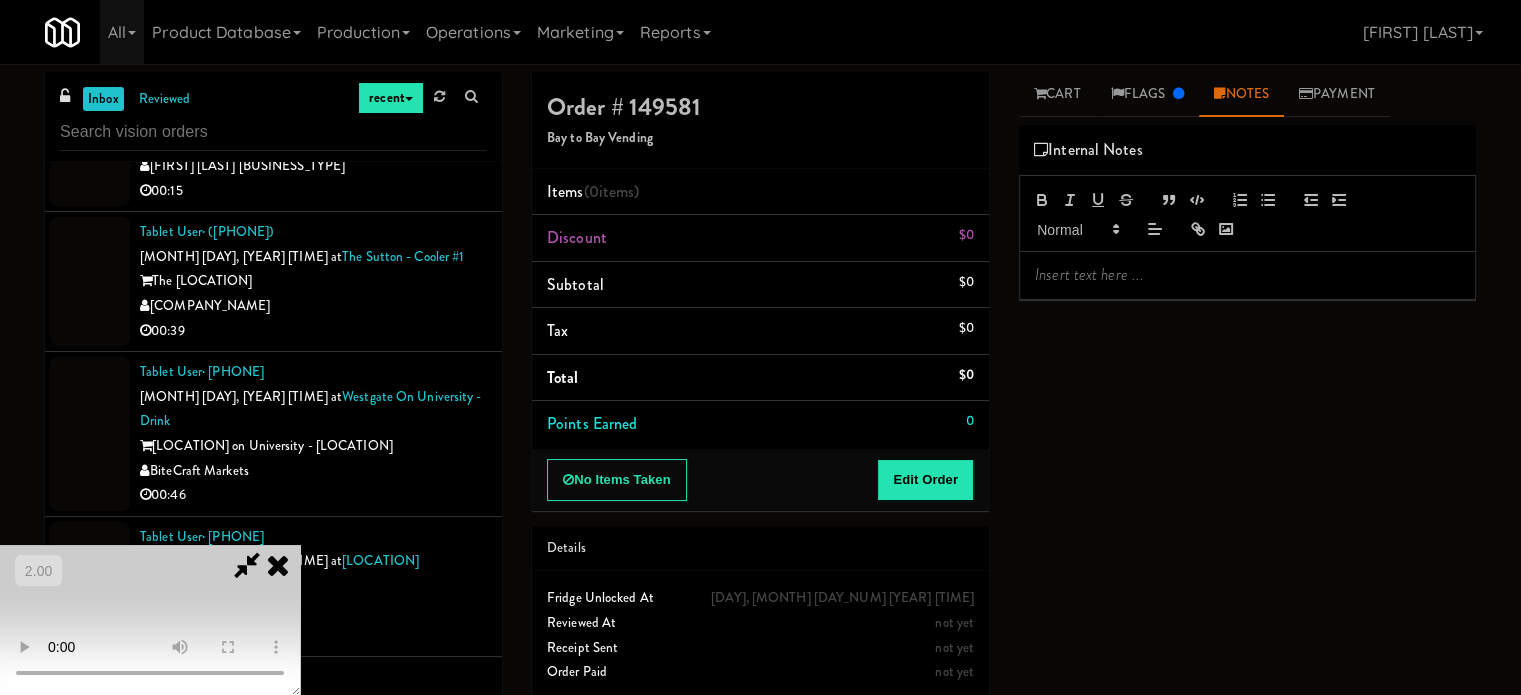 click at bounding box center (247, 565) 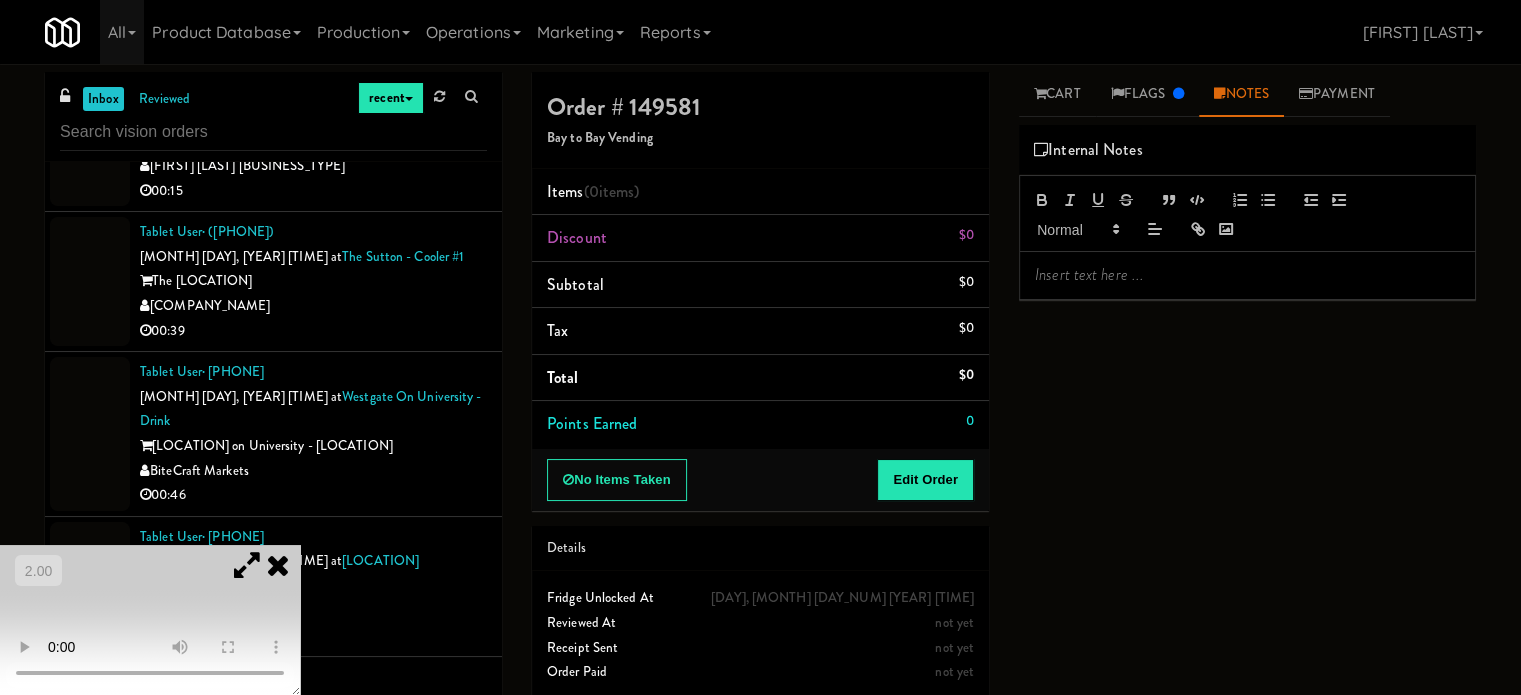 click at bounding box center [278, 565] 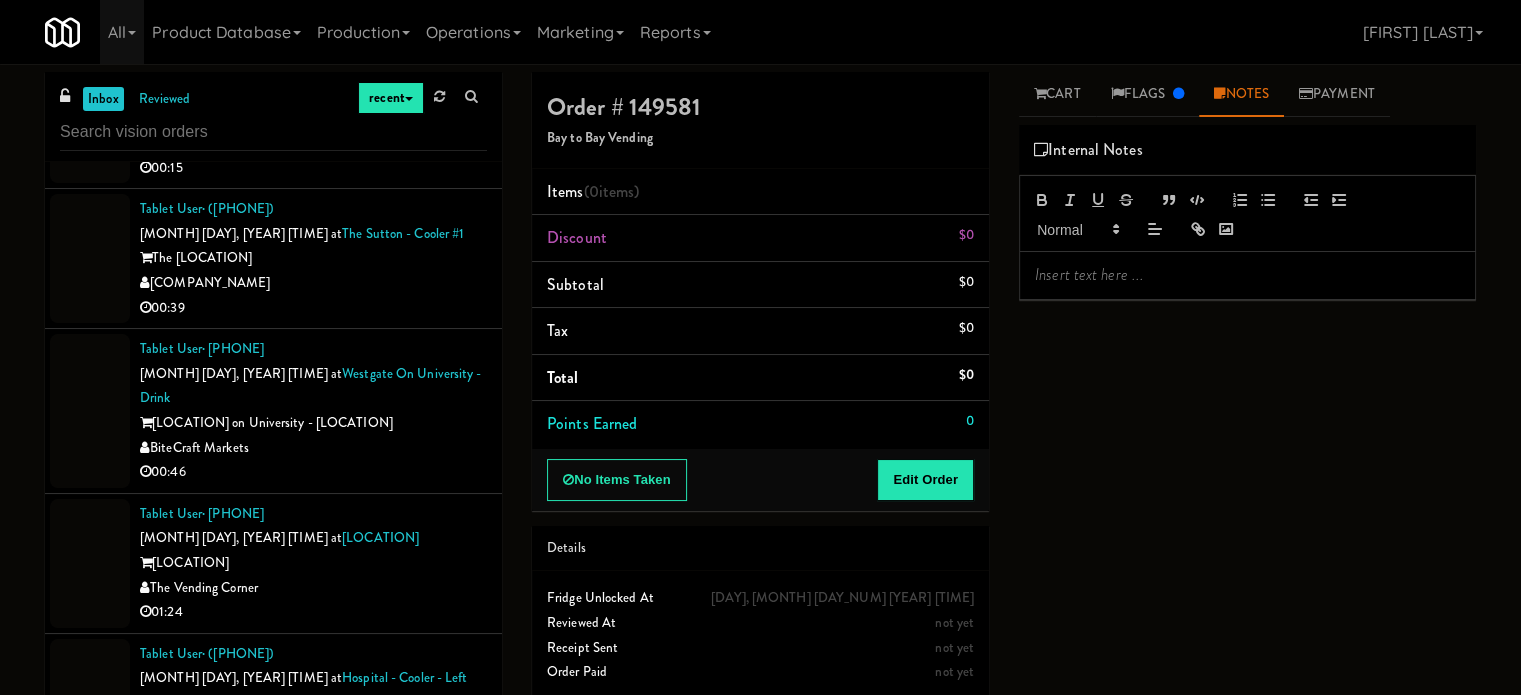 scroll, scrollTop: 9952, scrollLeft: 0, axis: vertical 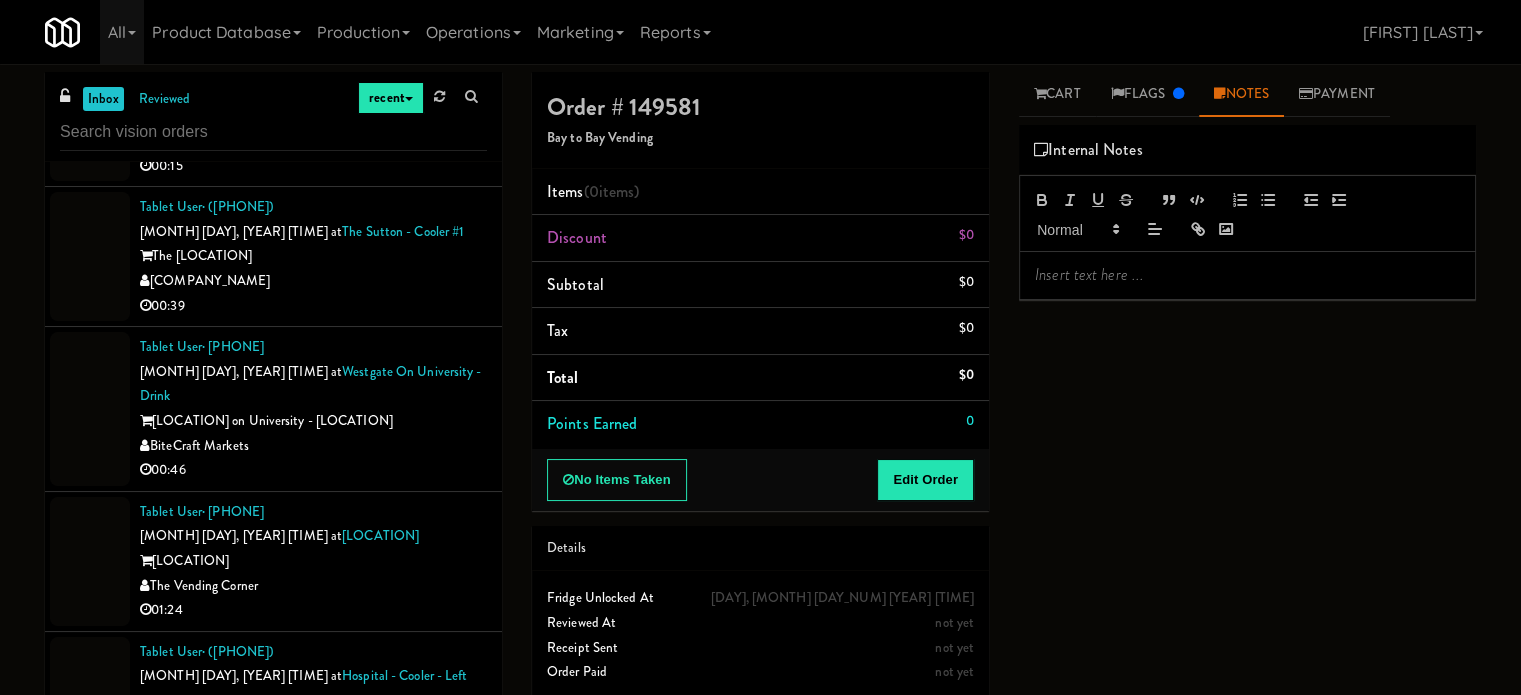 click on "The Overland" at bounding box center (313, 1005) 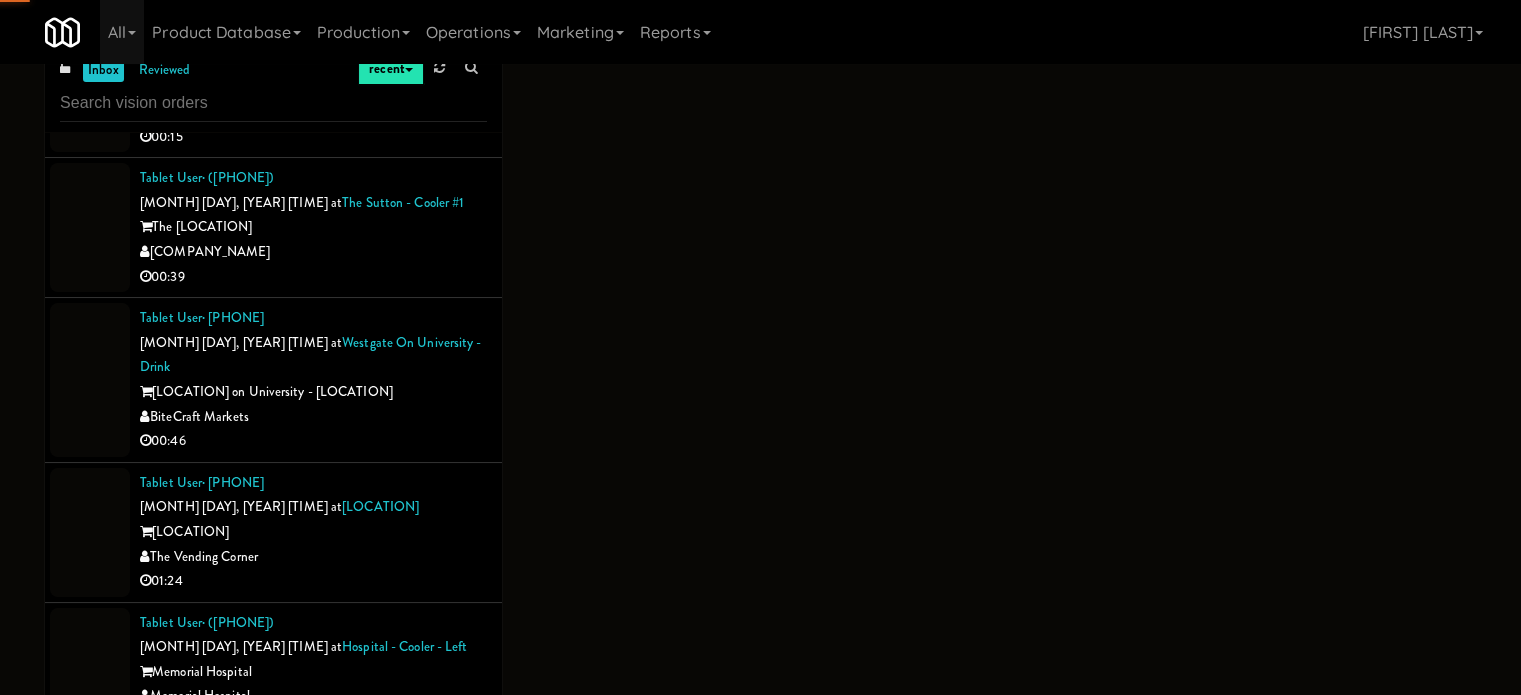 scroll, scrollTop: 81, scrollLeft: 0, axis: vertical 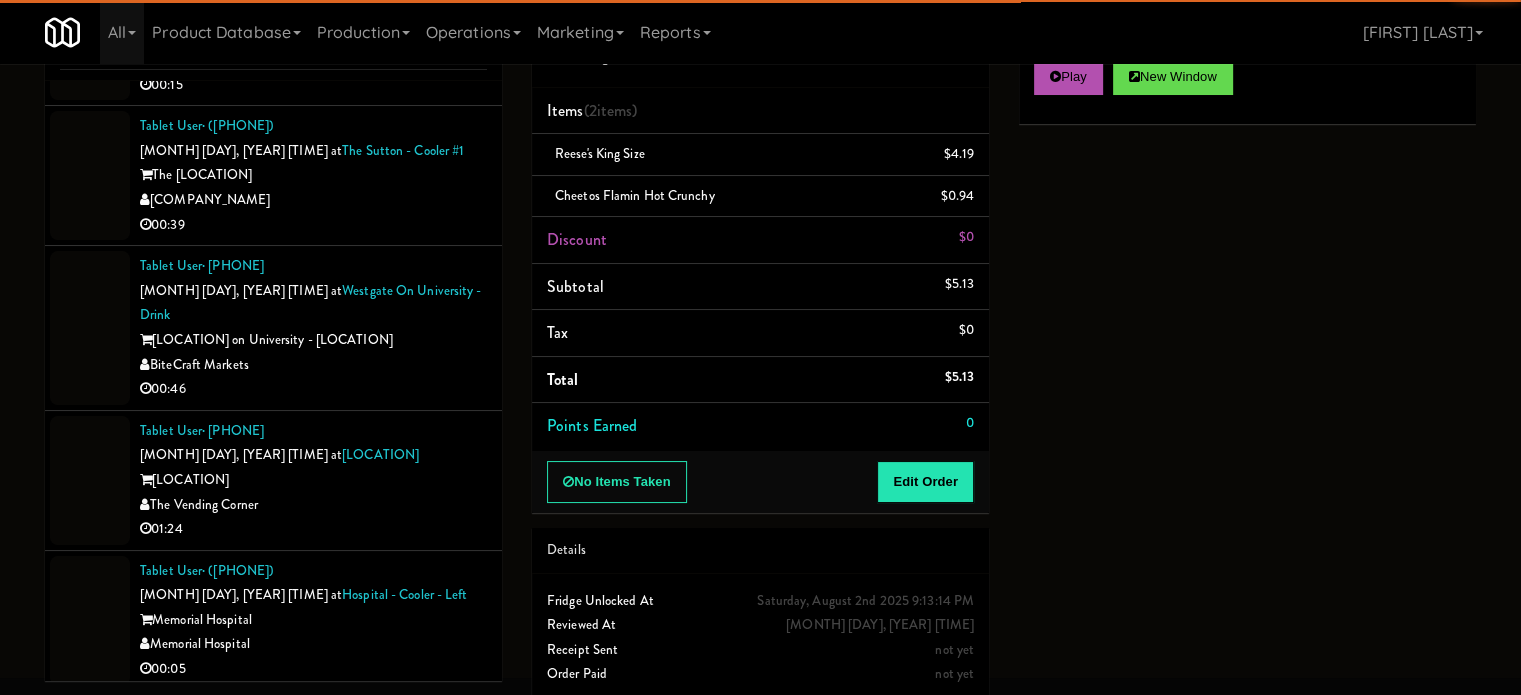 click on "Bay to Bay Vending" at bounding box center [313, 809] 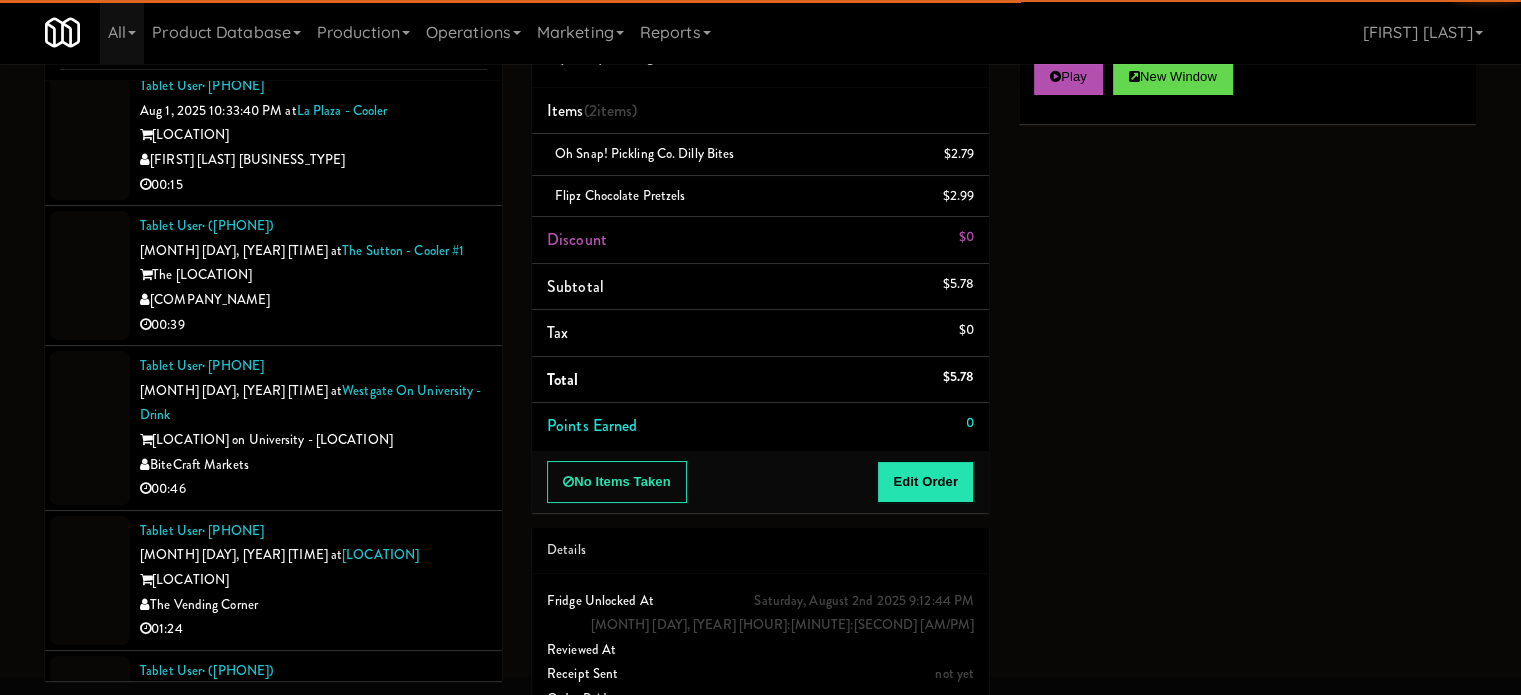 click on "00:05" at bounding box center (313, 769) 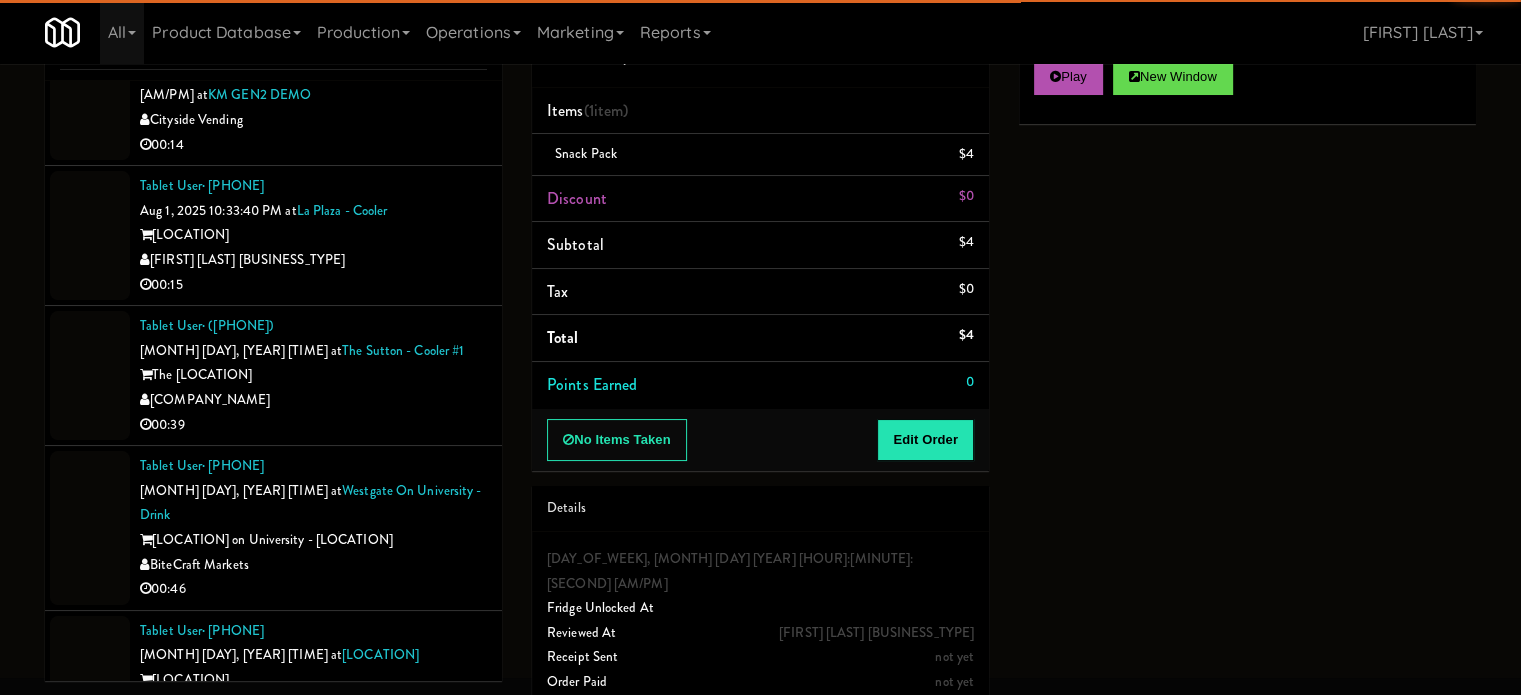 click on "01:24" at bounding box center [313, 729] 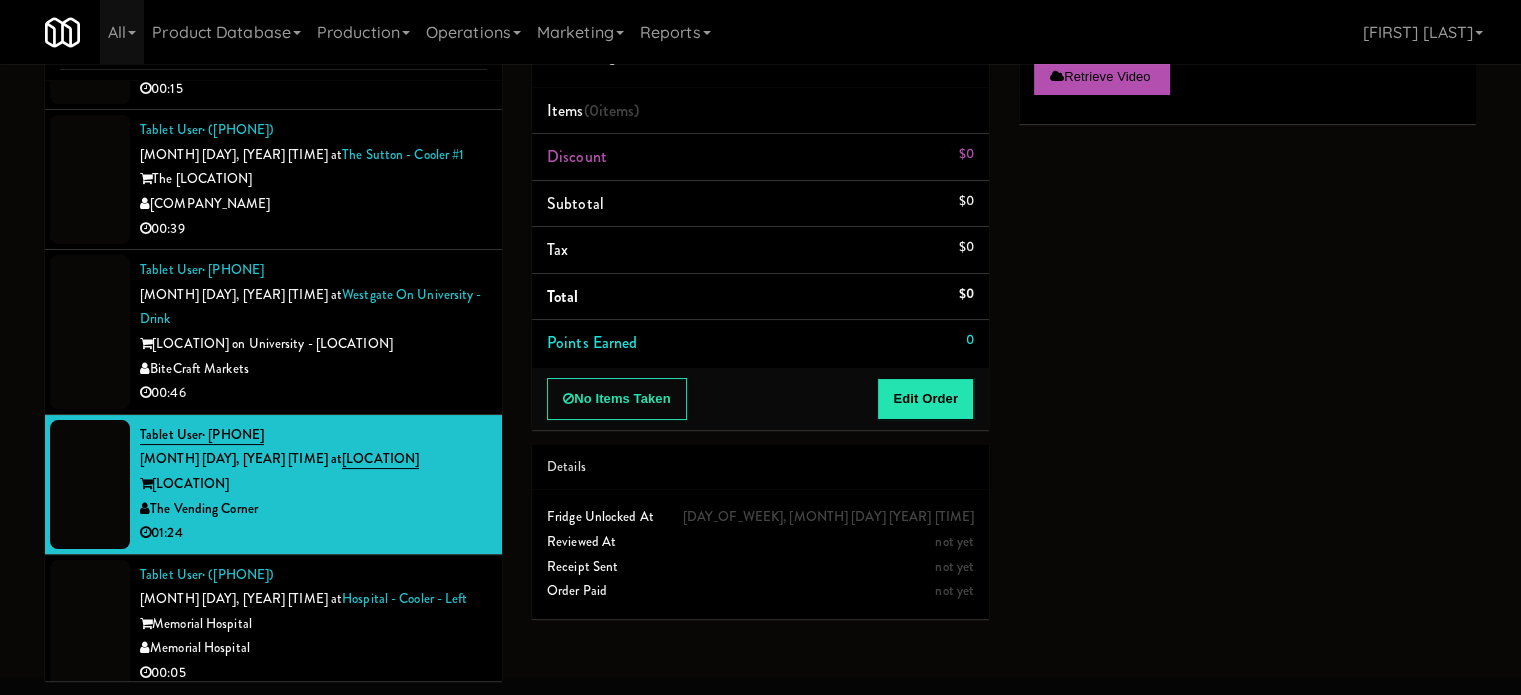scroll, scrollTop: 10025, scrollLeft: 0, axis: vertical 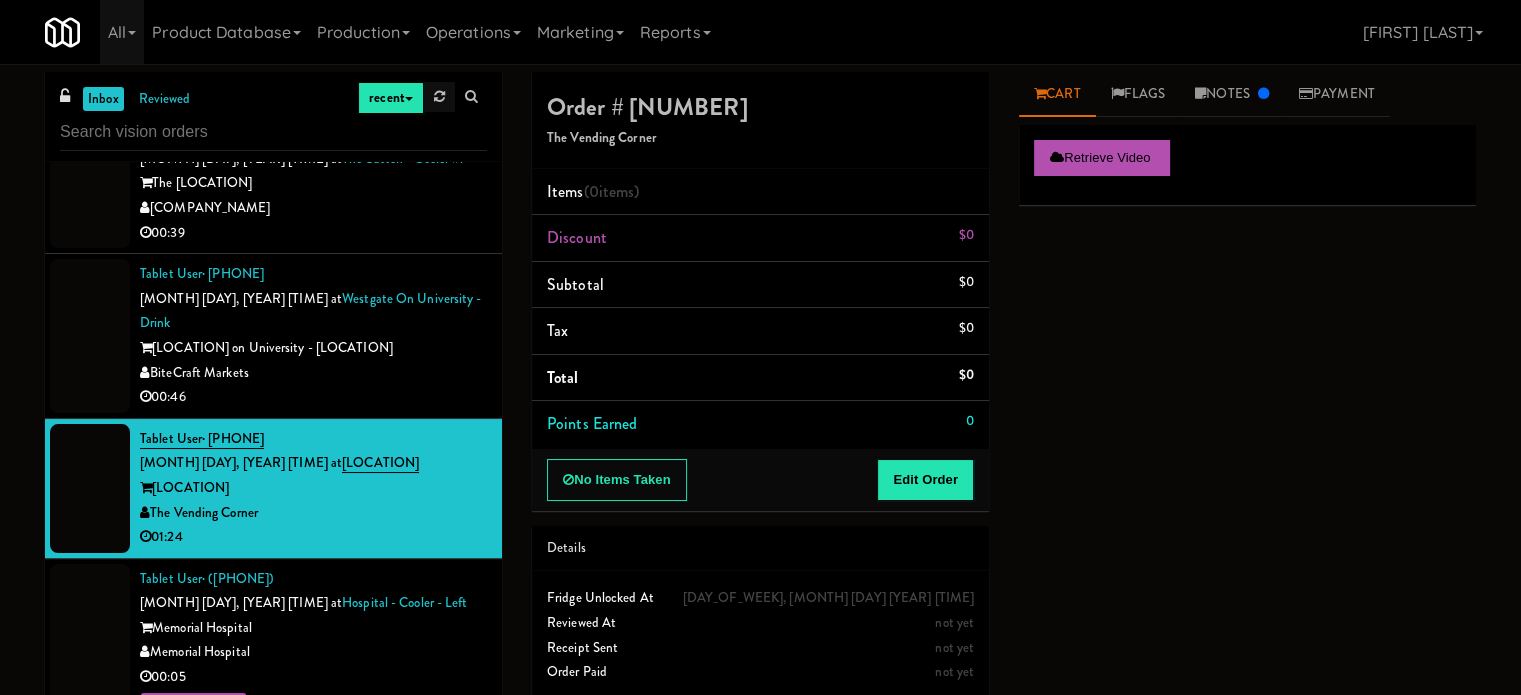 click at bounding box center [439, 96] 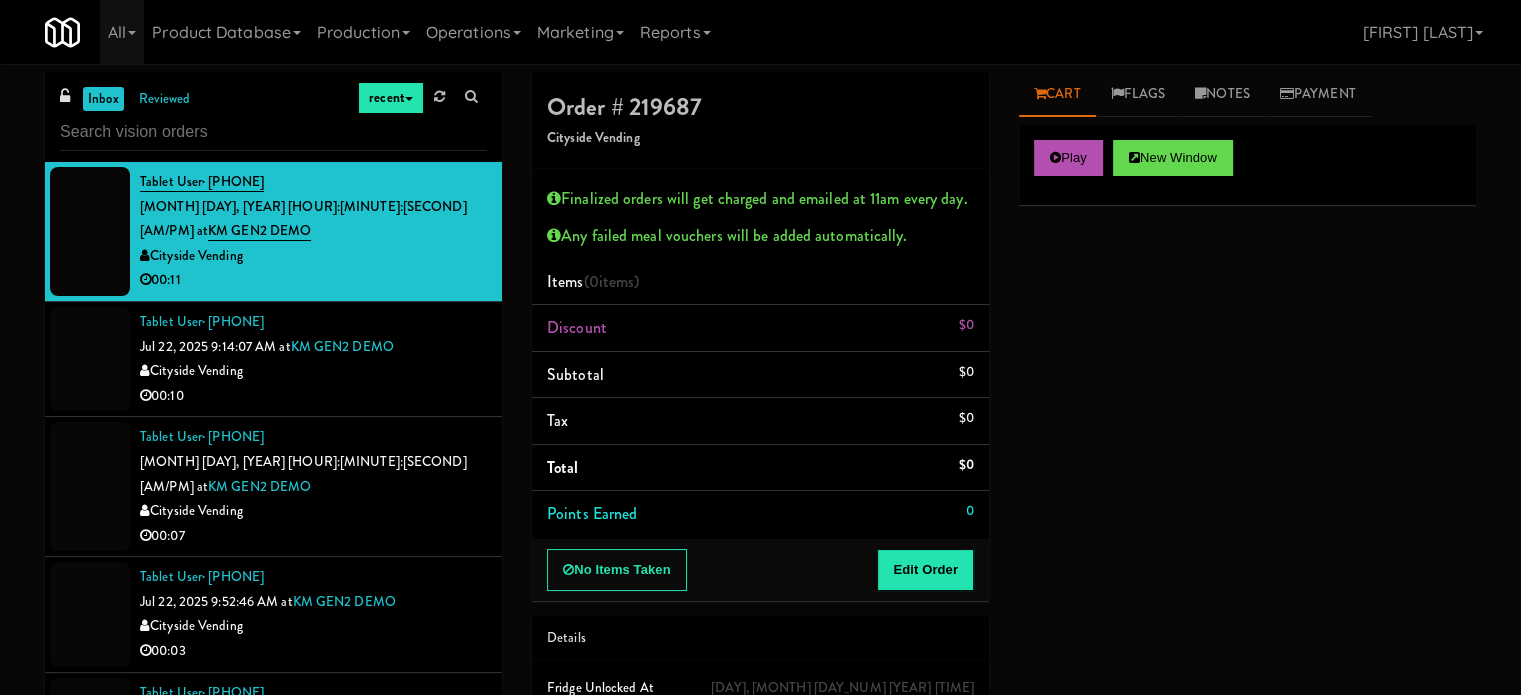click on "Items  (0  items )" at bounding box center [760, 282] 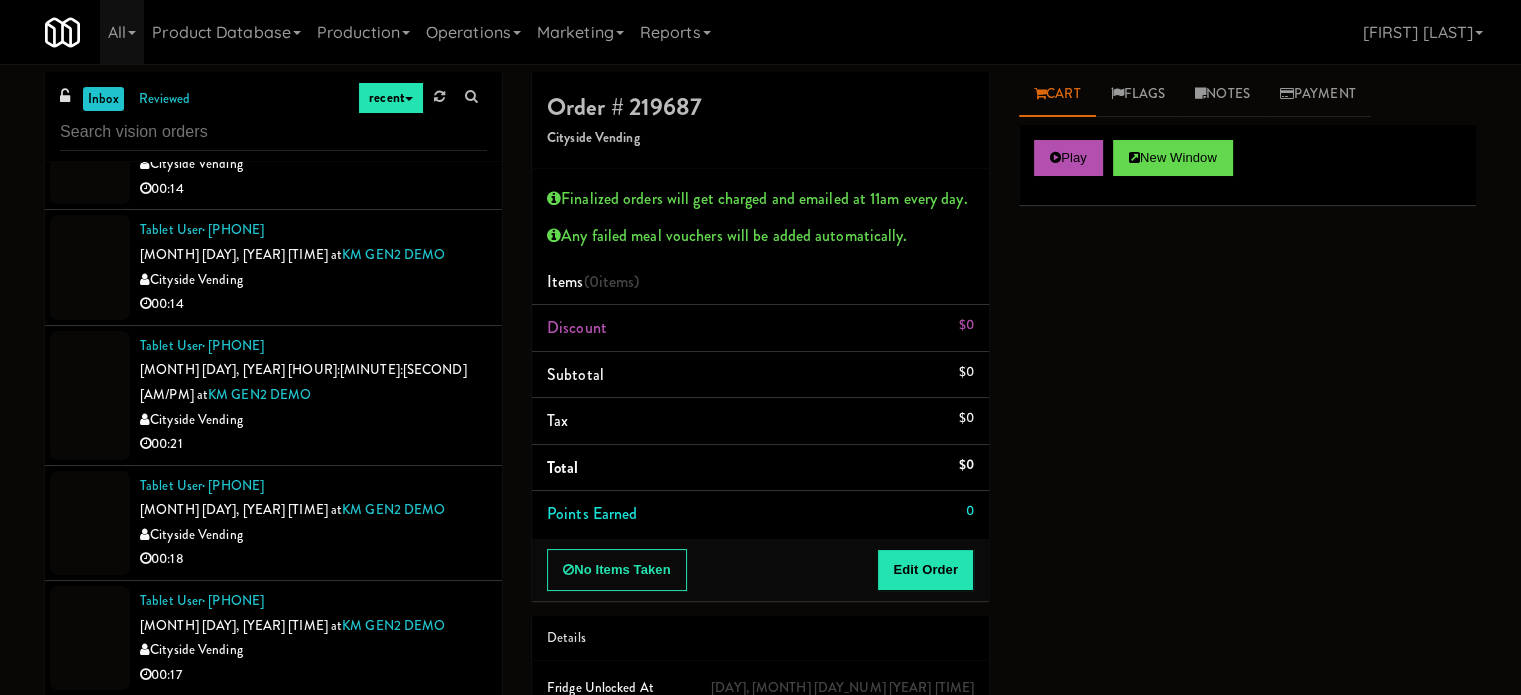 scroll, scrollTop: 4033, scrollLeft: 0, axis: vertical 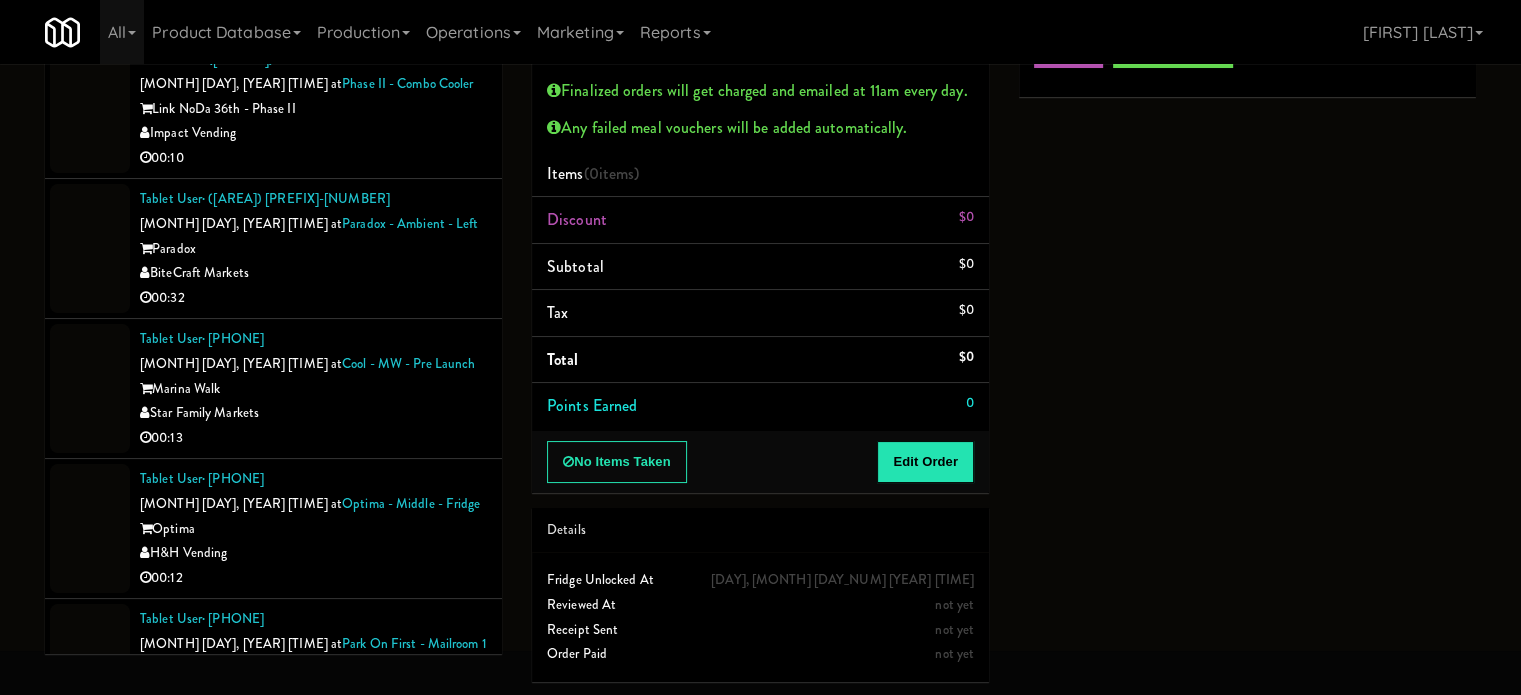 click on "Brew City Bites" at bounding box center [313, 1162] 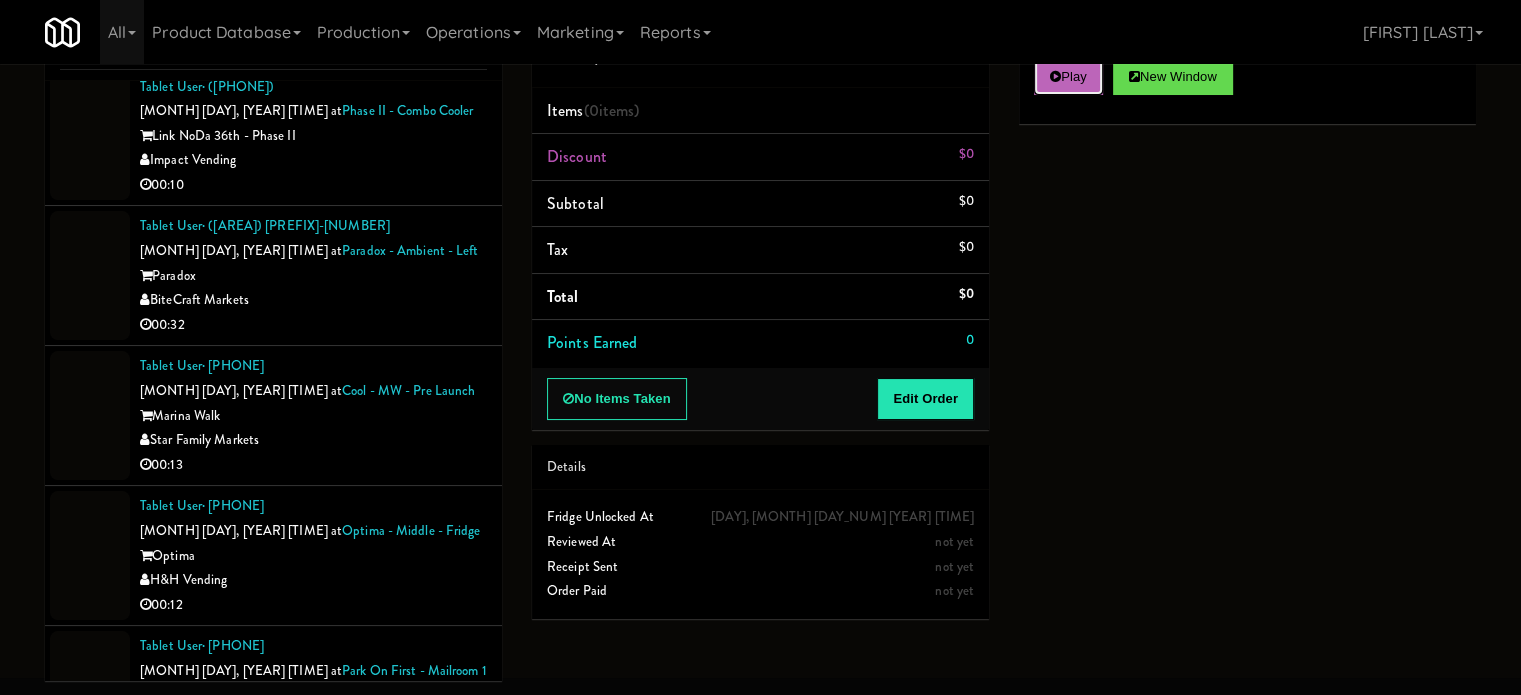 click on "Play" at bounding box center [1068, 77] 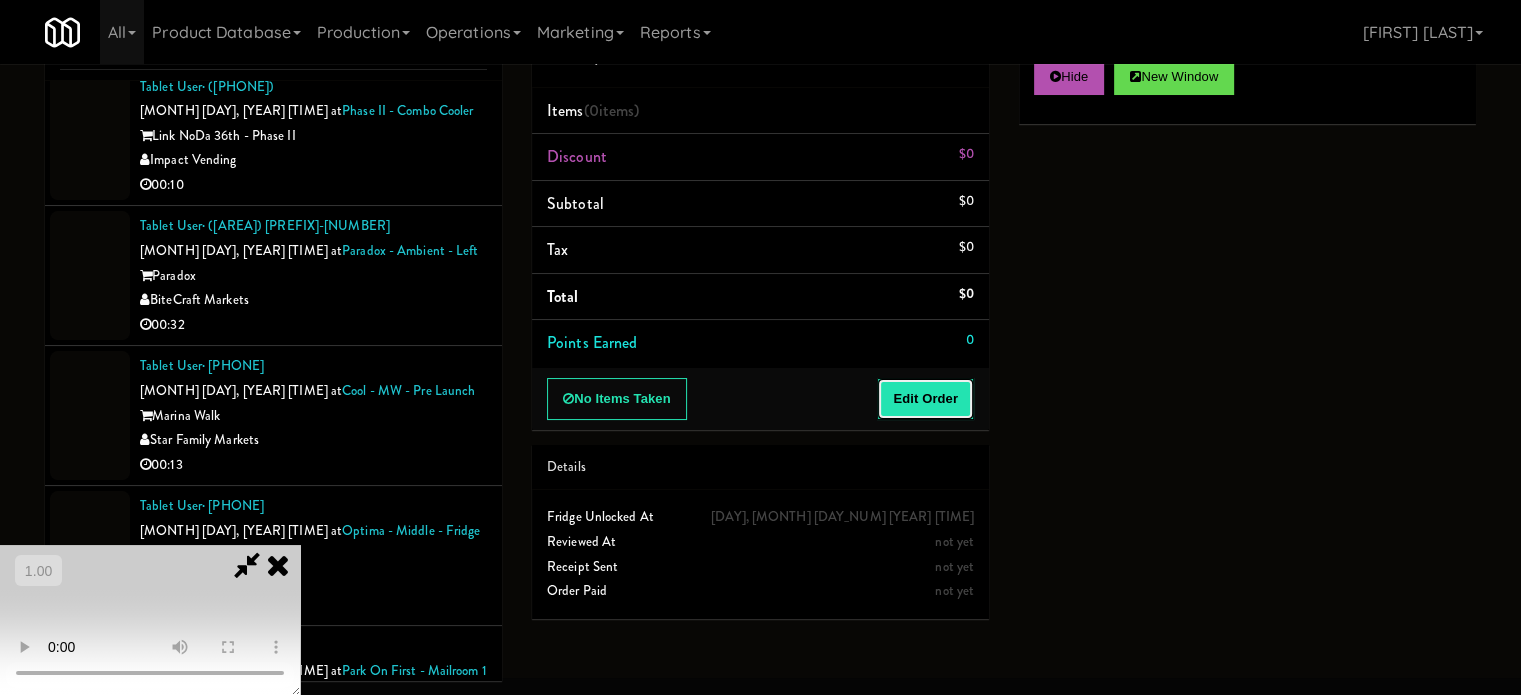 click on "Edit Order" at bounding box center [925, 399] 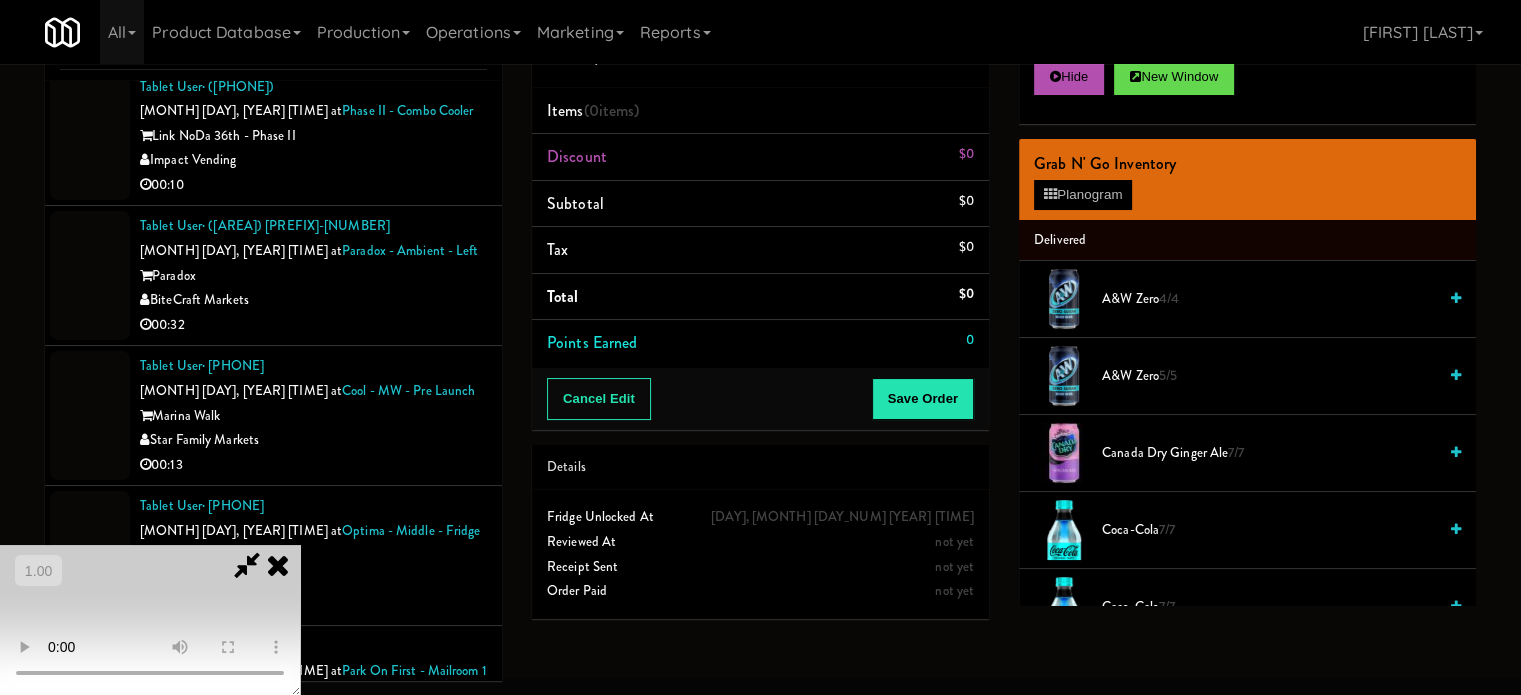 scroll, scrollTop: 316, scrollLeft: 0, axis: vertical 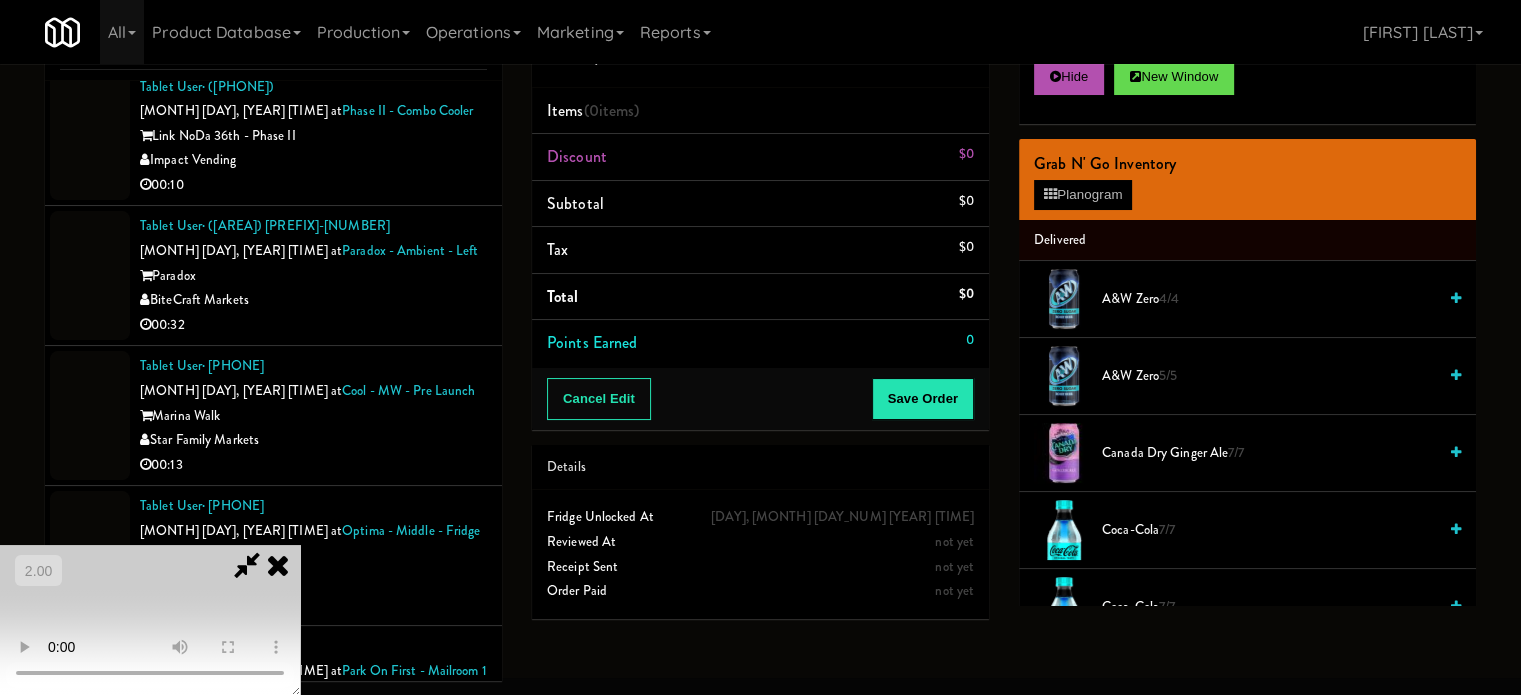 click at bounding box center [150, 620] 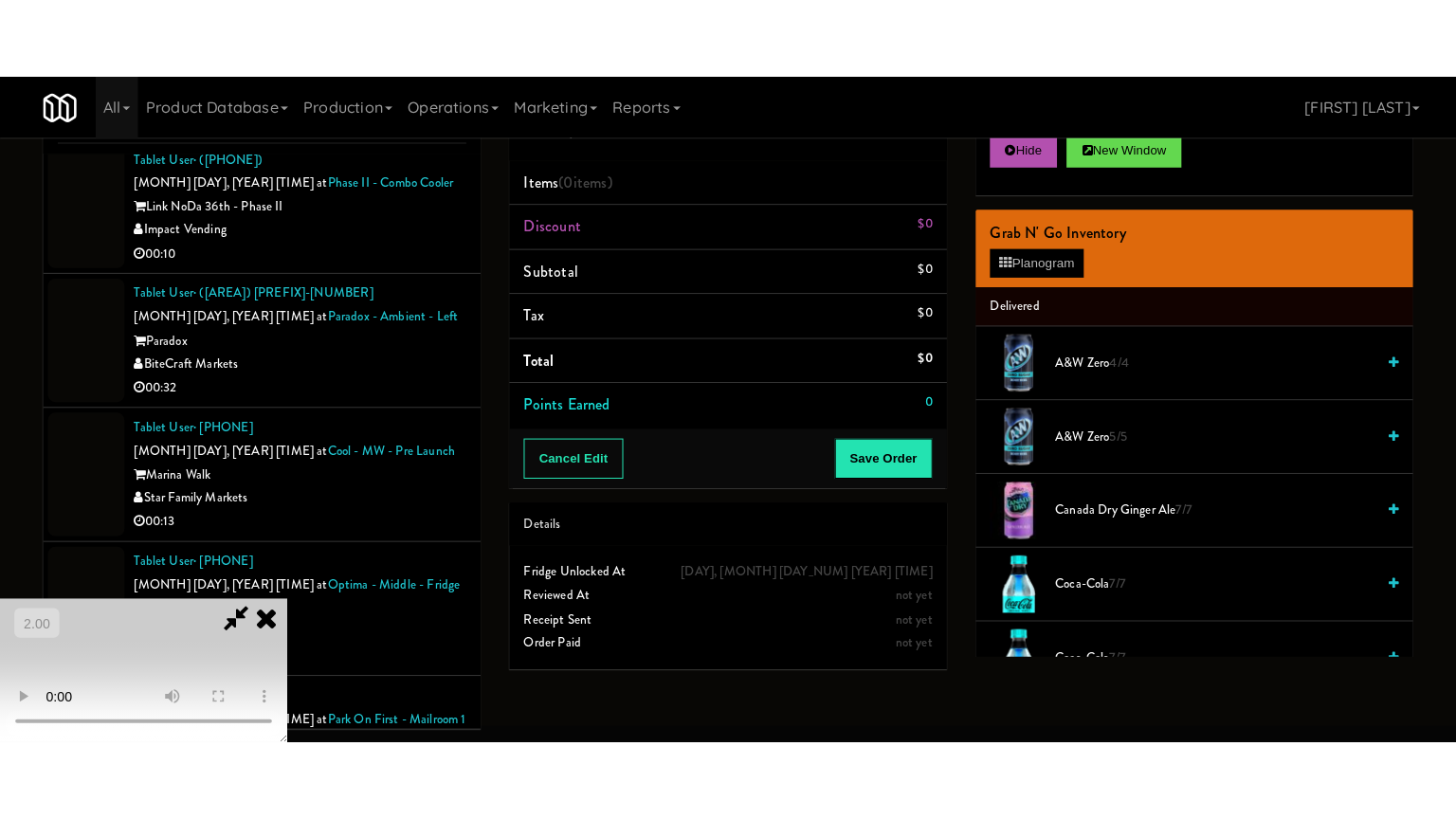 scroll, scrollTop: 61, scrollLeft: 0, axis: vertical 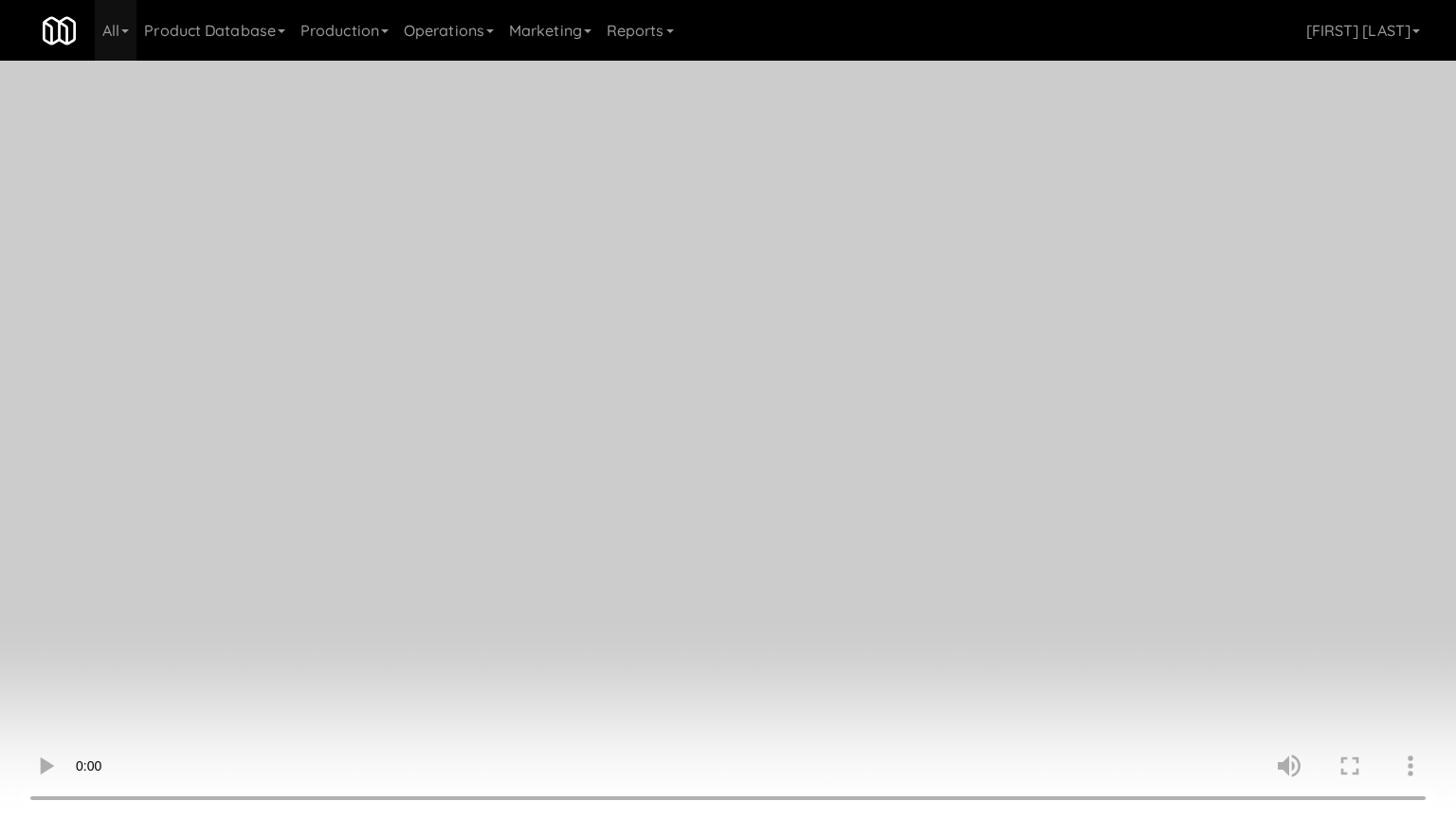 click at bounding box center (728, 410) 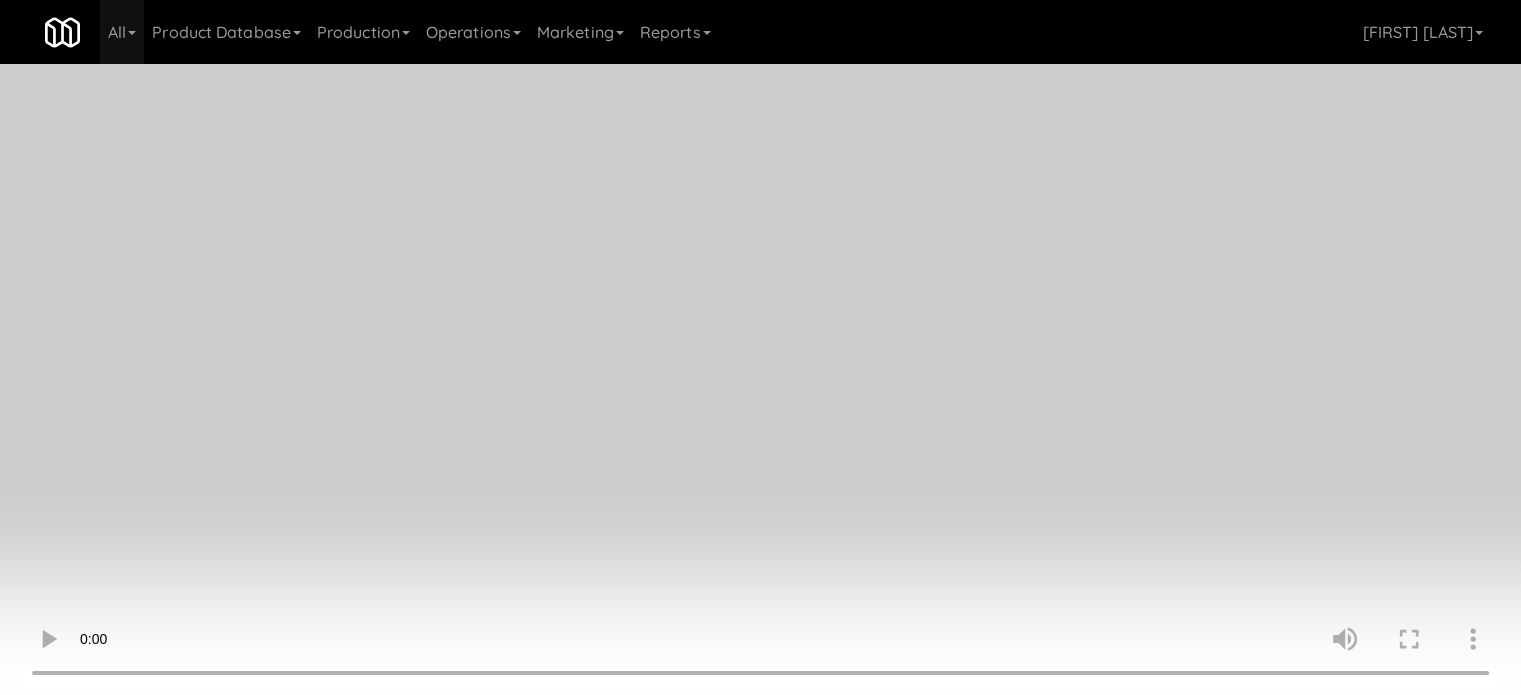 scroll, scrollTop: 0, scrollLeft: 0, axis: both 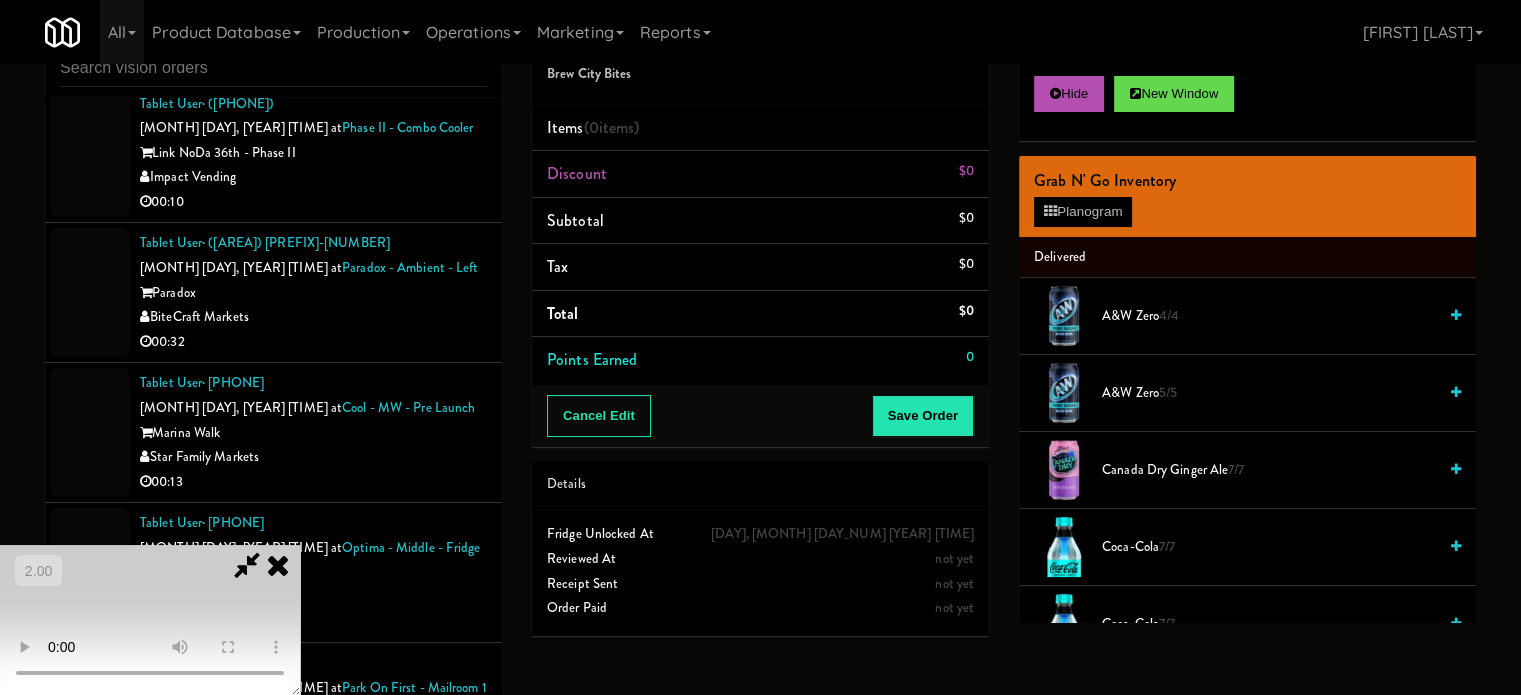 click at bounding box center [150, 620] 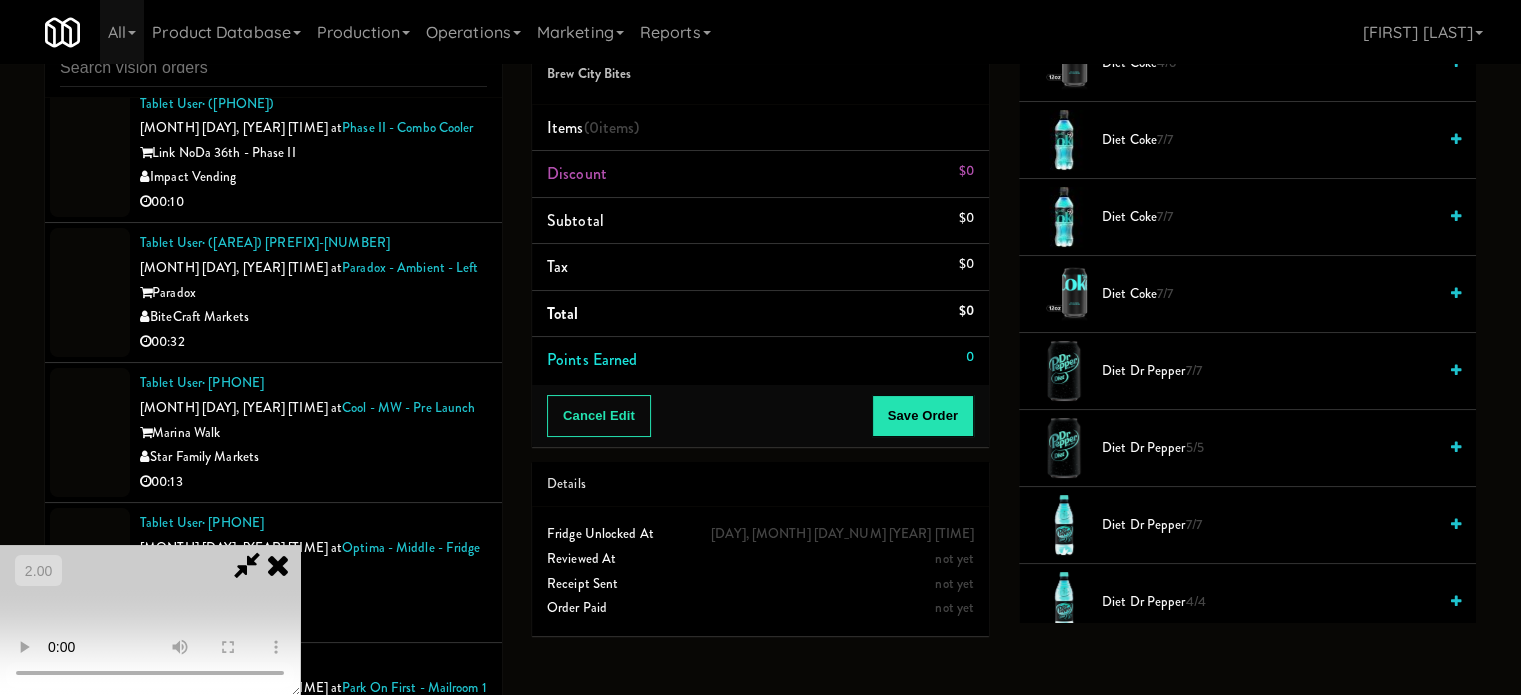 click at bounding box center (150, 620) 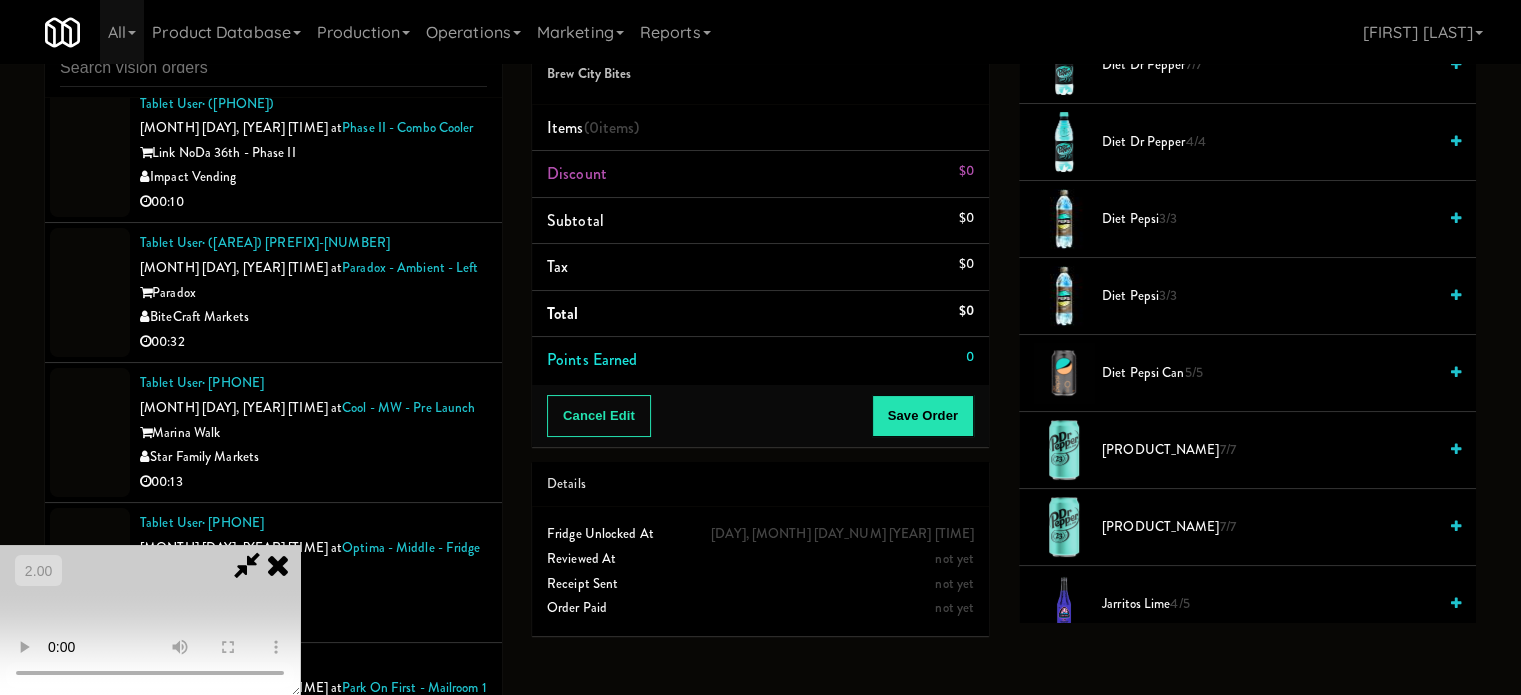 scroll, scrollTop: 1600, scrollLeft: 0, axis: vertical 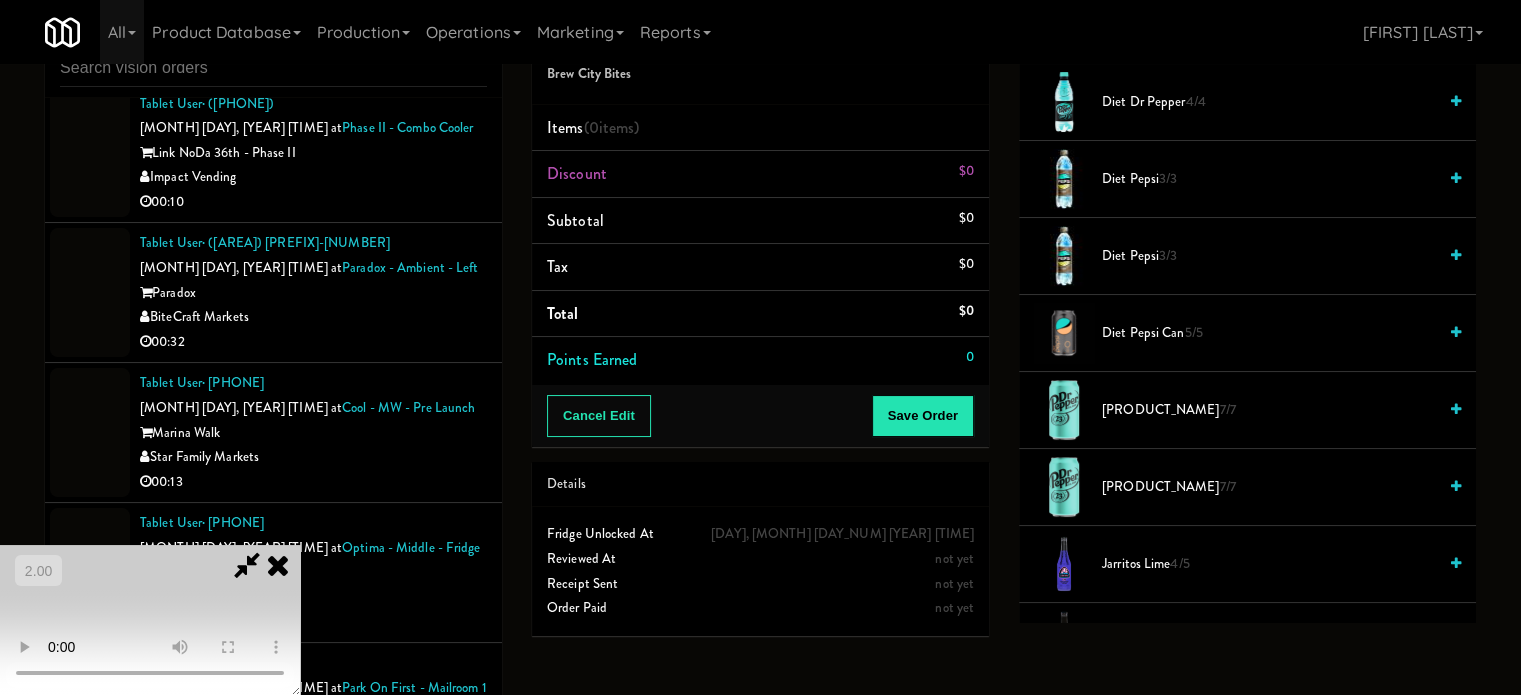 click on "Dr Pepper  7/7" at bounding box center (1269, 410) 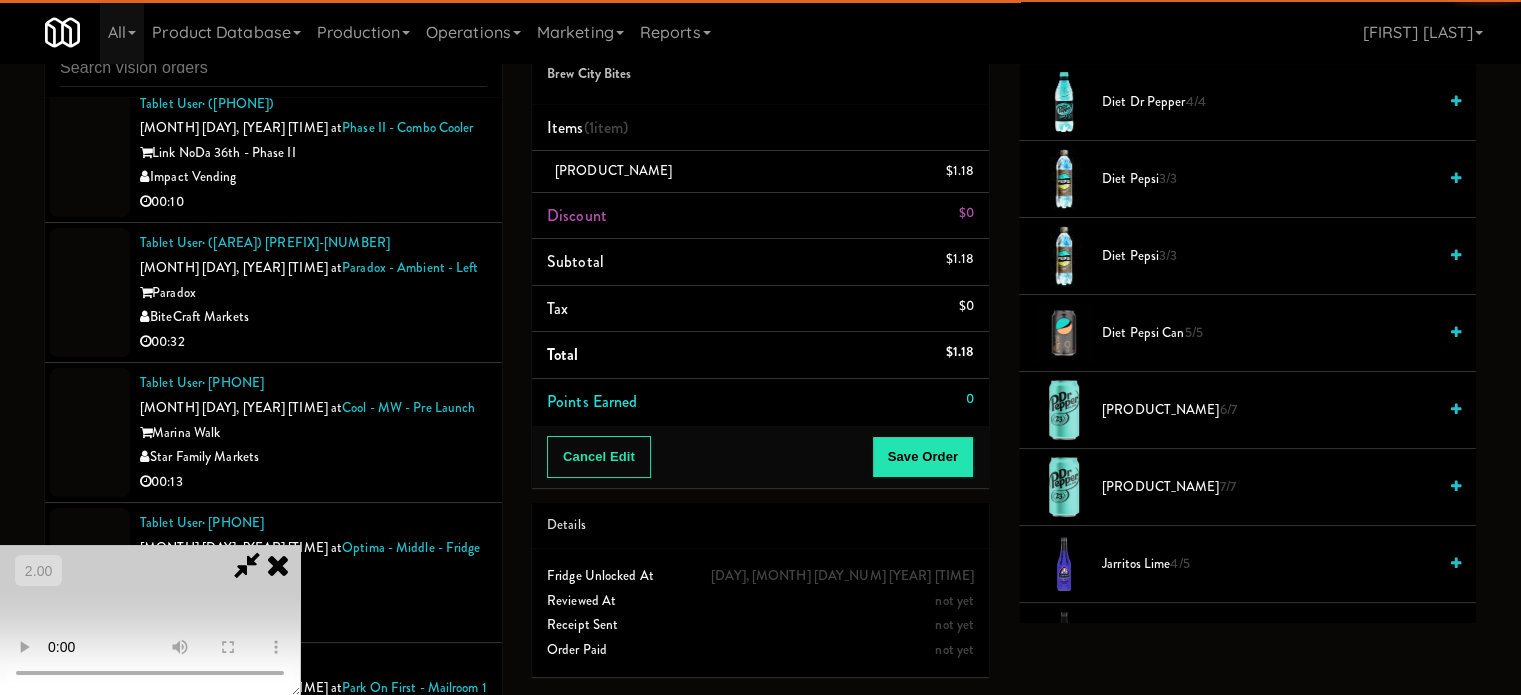 click at bounding box center (150, 620) 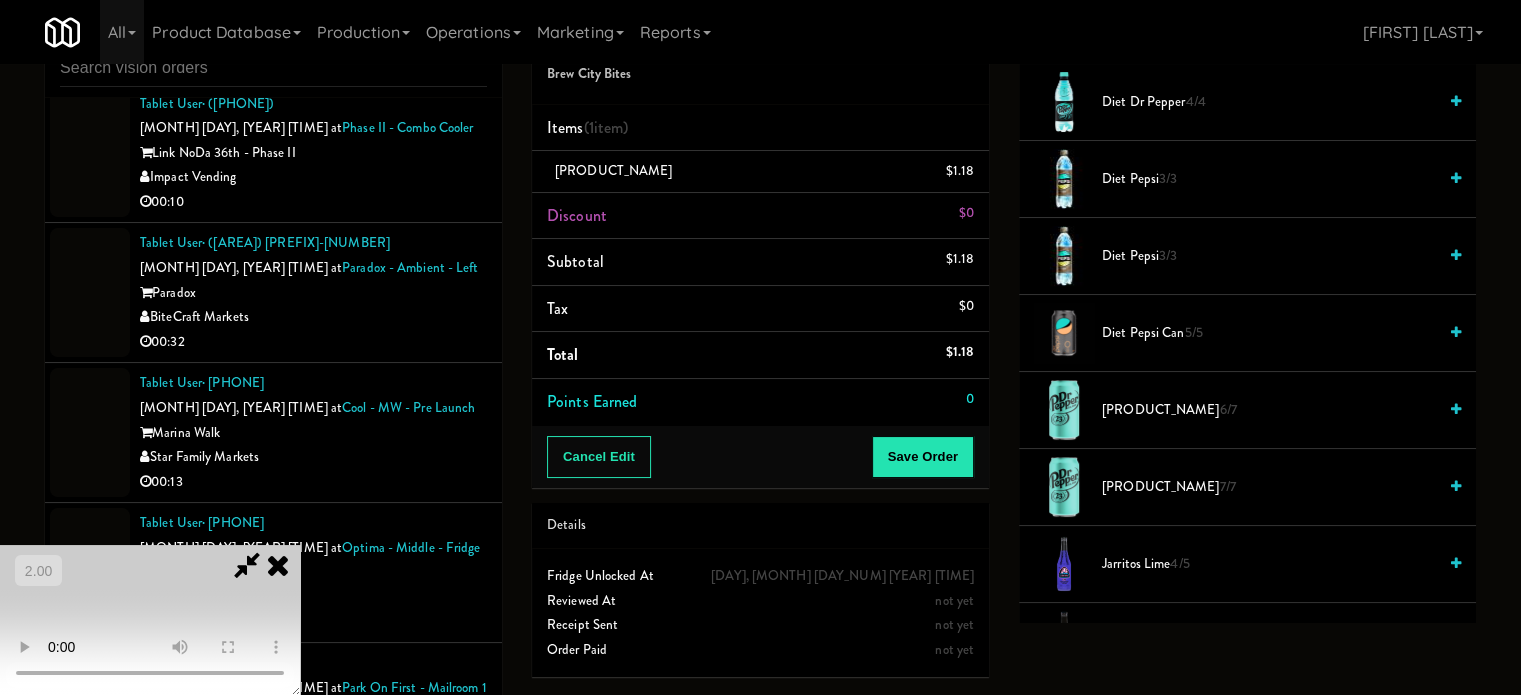 click at bounding box center [150, 620] 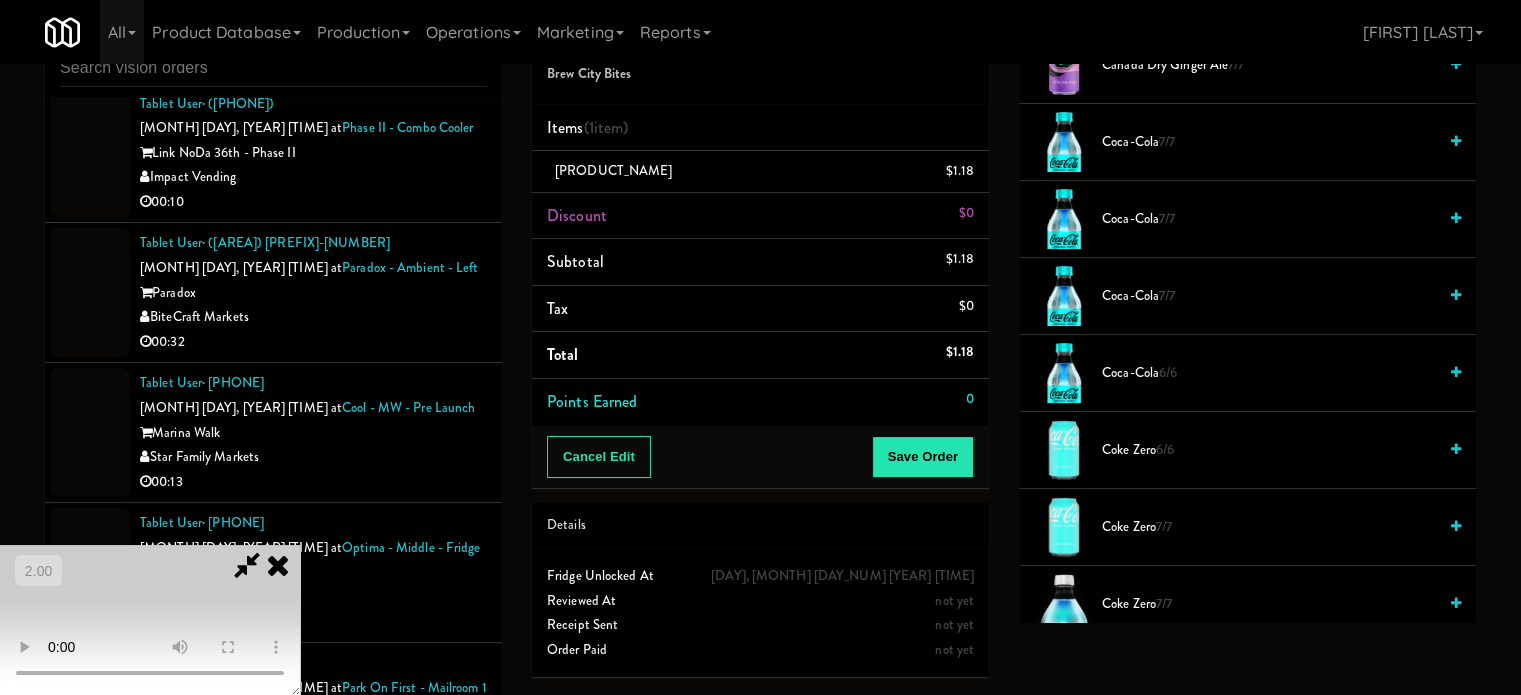 scroll, scrollTop: 400, scrollLeft: 0, axis: vertical 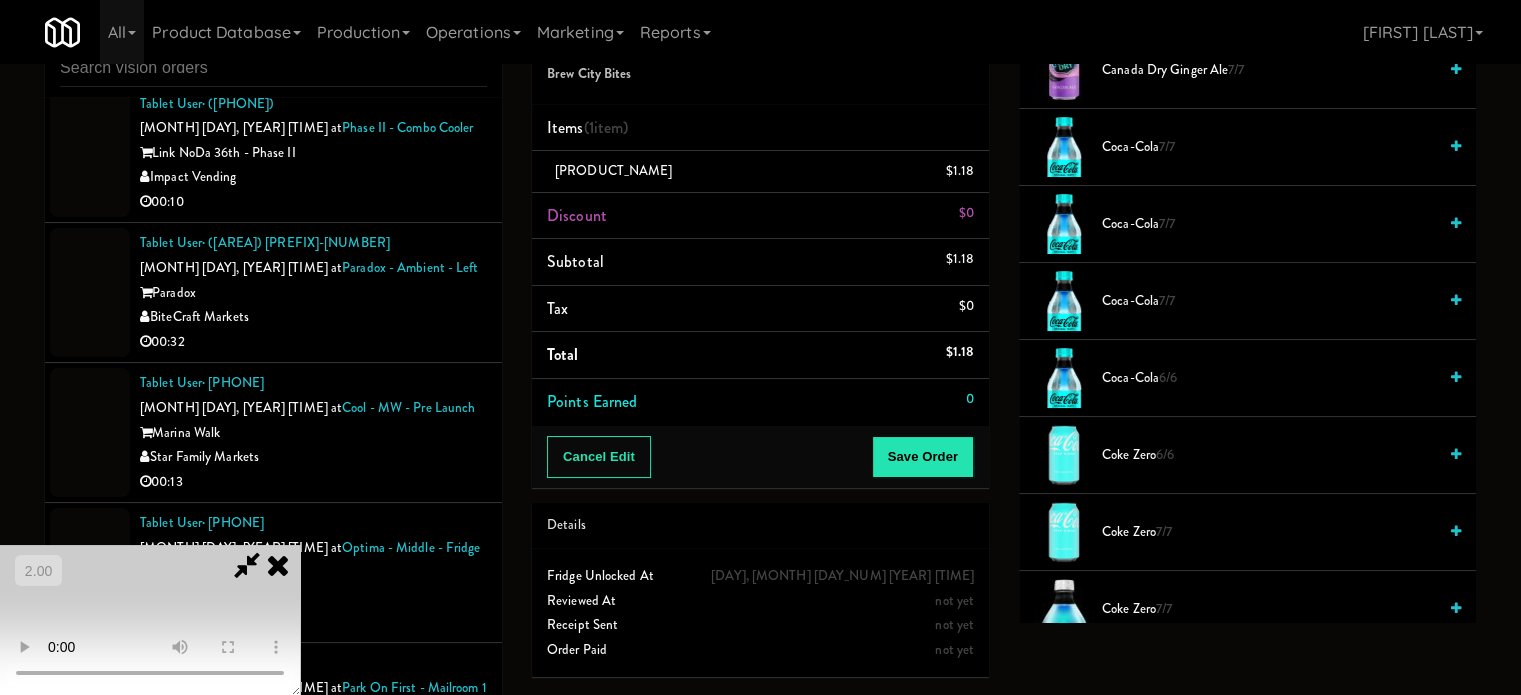 click on "Coca-Cola  7/7" at bounding box center (1269, 224) 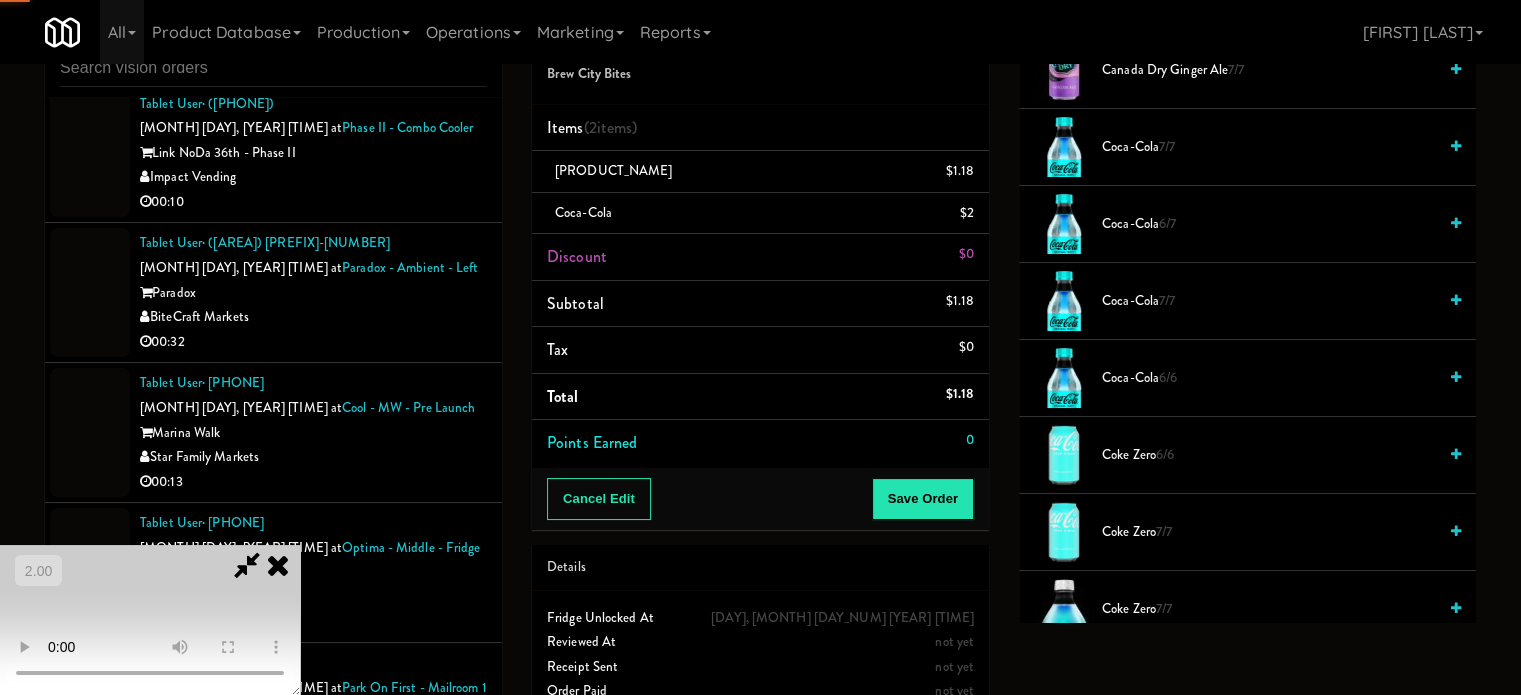 click at bounding box center [150, 620] 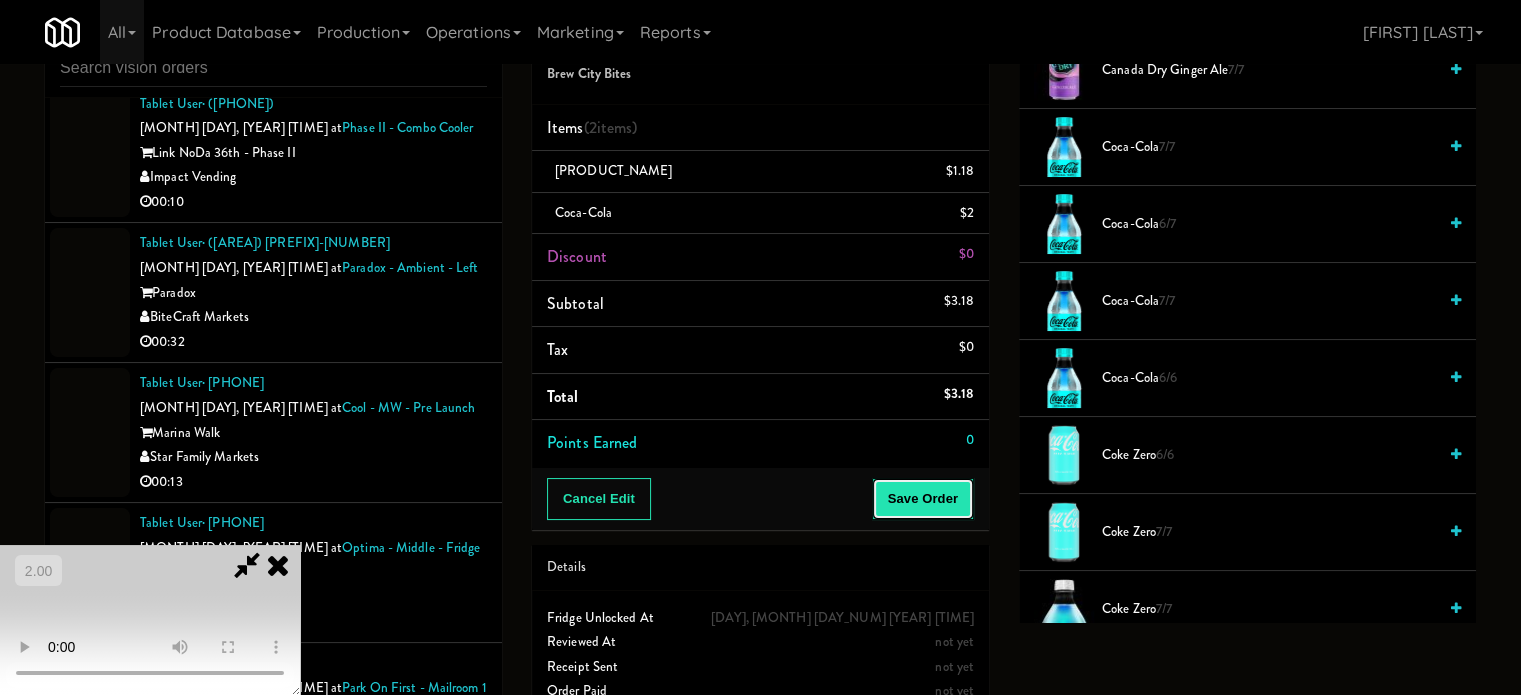 click on "Save Order" at bounding box center [923, 499] 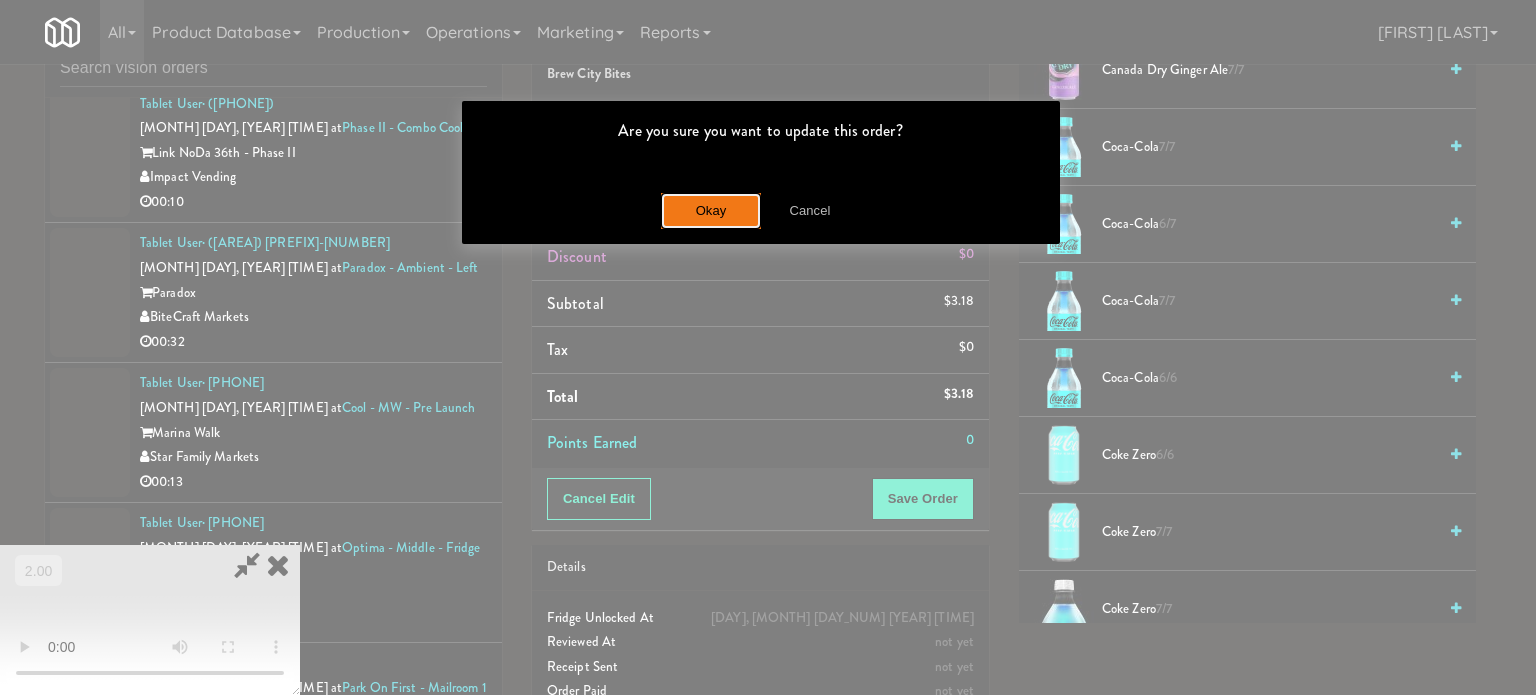 click on "Okay" at bounding box center (711, 211) 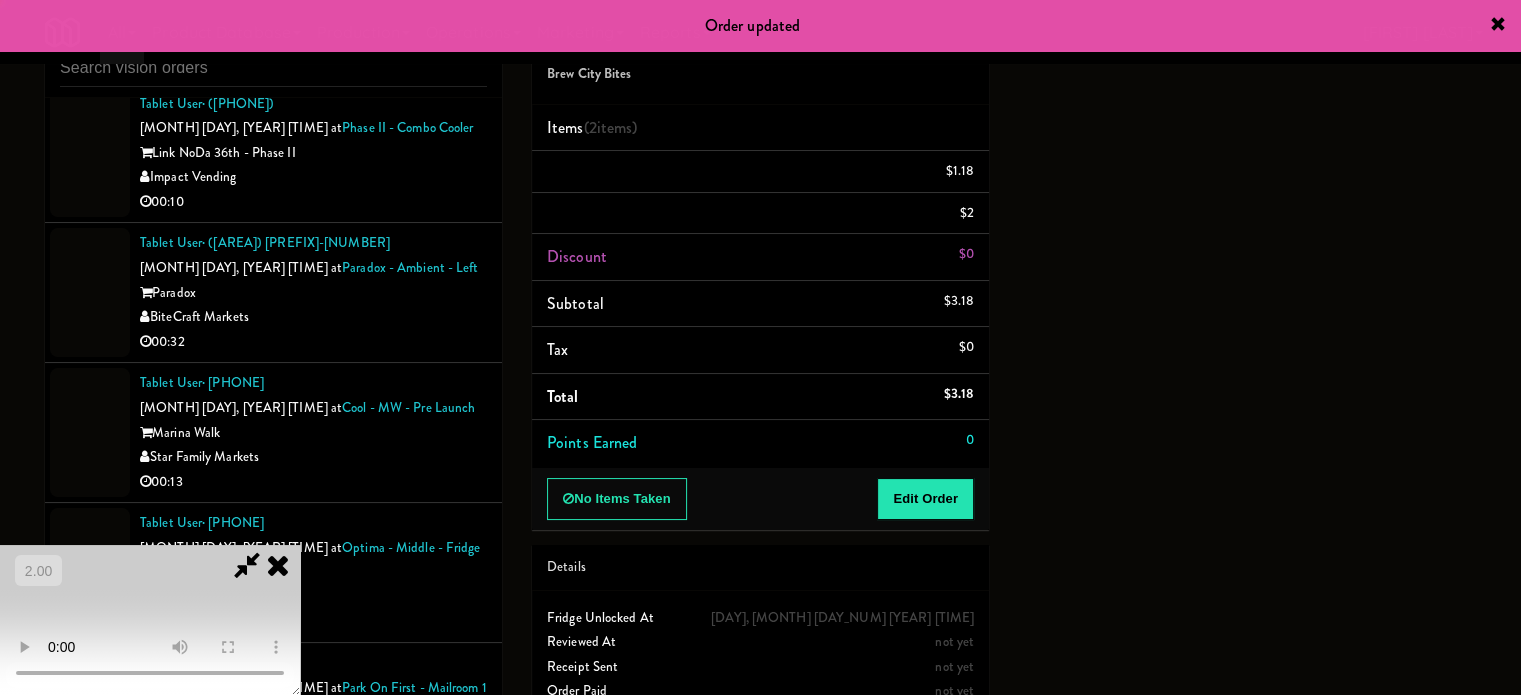 scroll, scrollTop: 187, scrollLeft: 0, axis: vertical 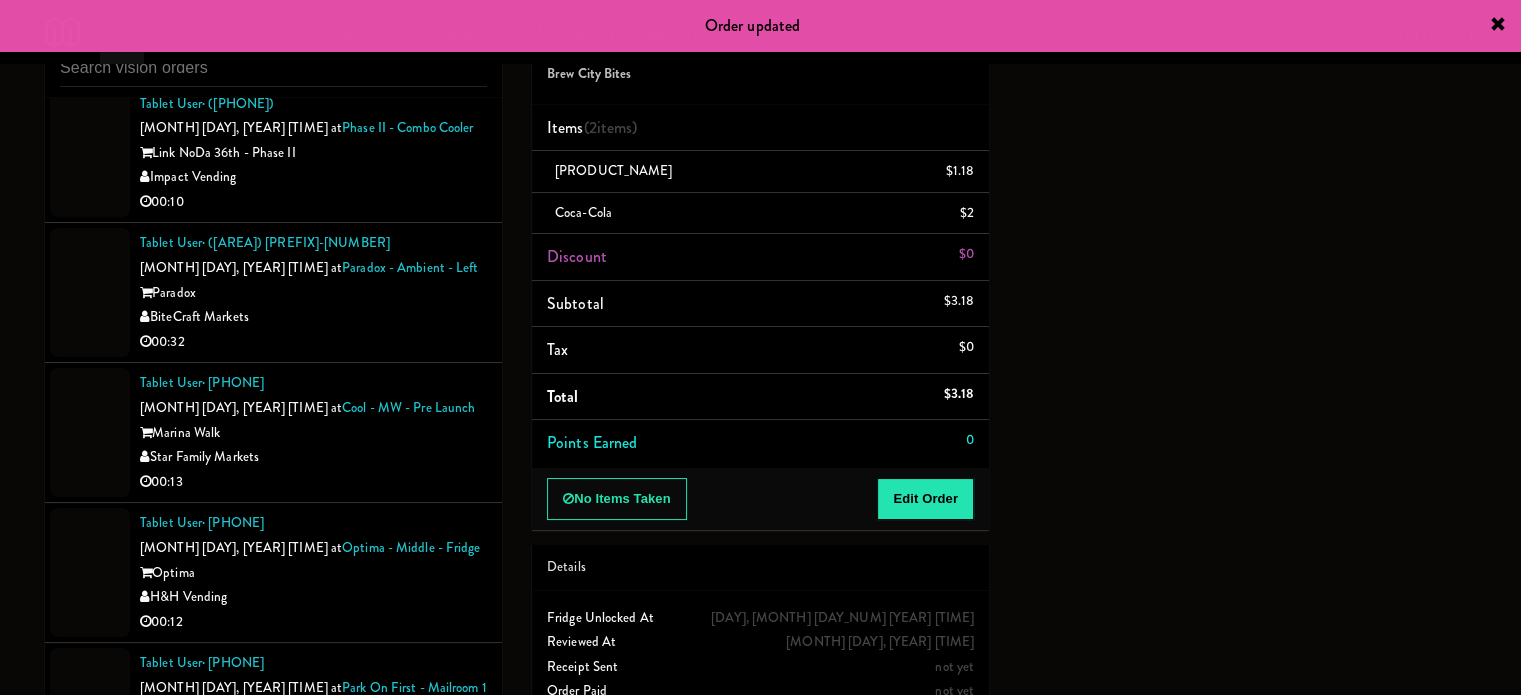 click on "Tablet User  · (703) 828-4704 Aug 2, 2025 9:26:24 PM at  Argent  Argent  Family Markets Company LLC  Unknown" at bounding box center (273, 1043) 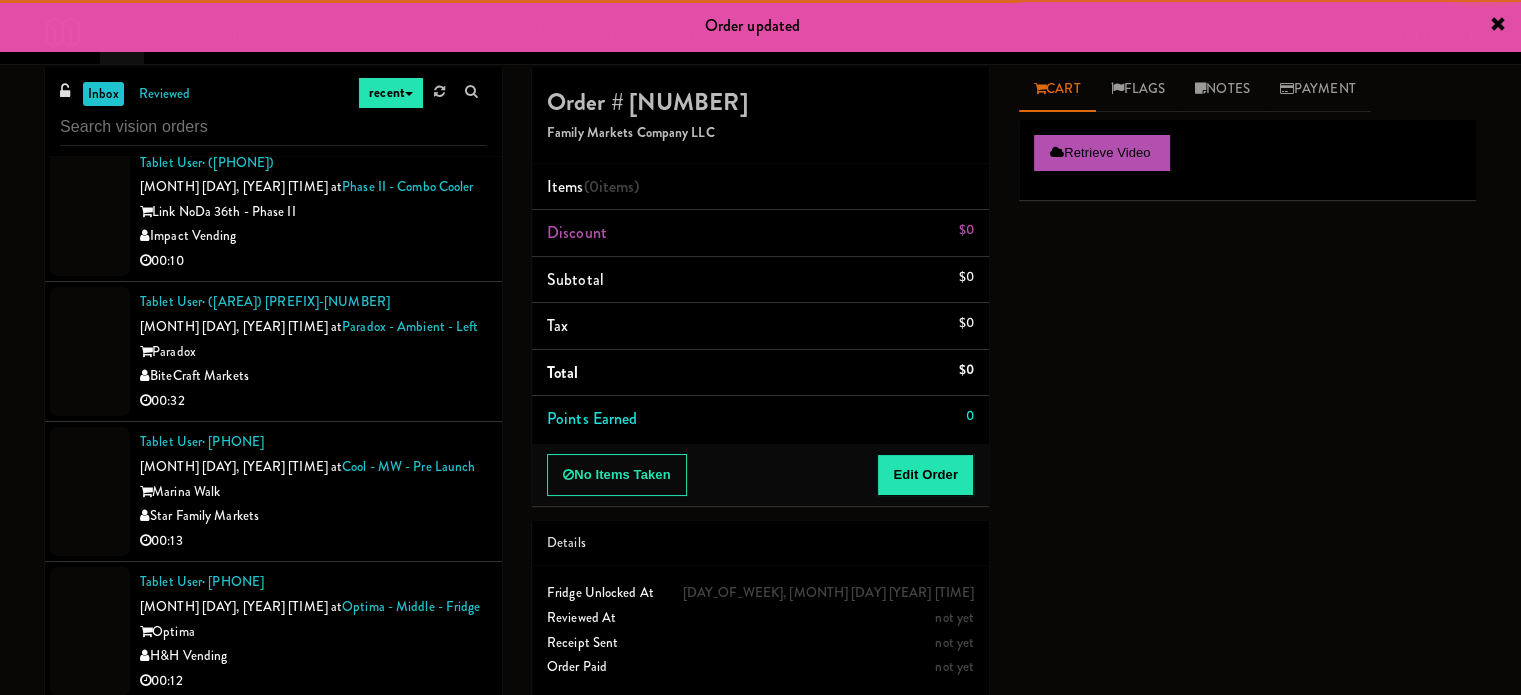 scroll, scrollTop: 0, scrollLeft: 0, axis: both 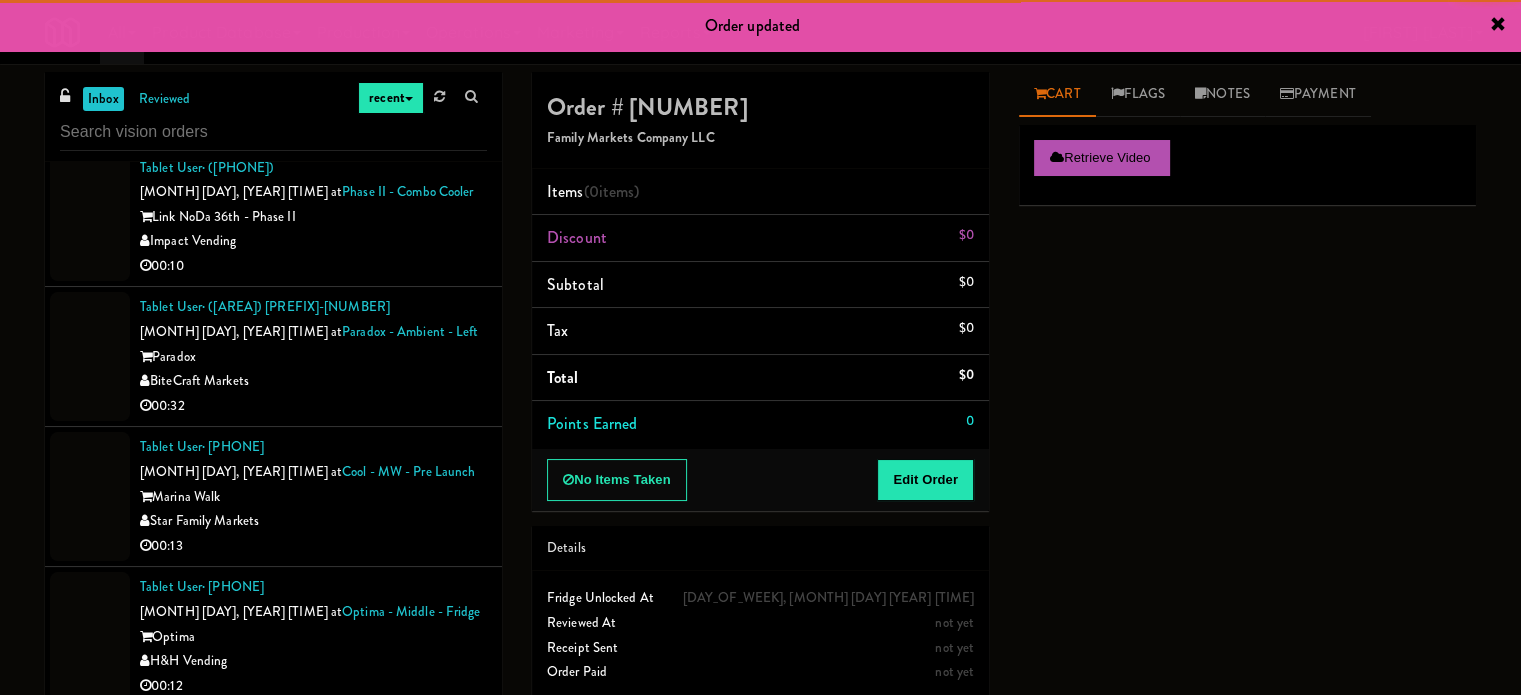 click on "H&H Vending" at bounding box center [313, 990] 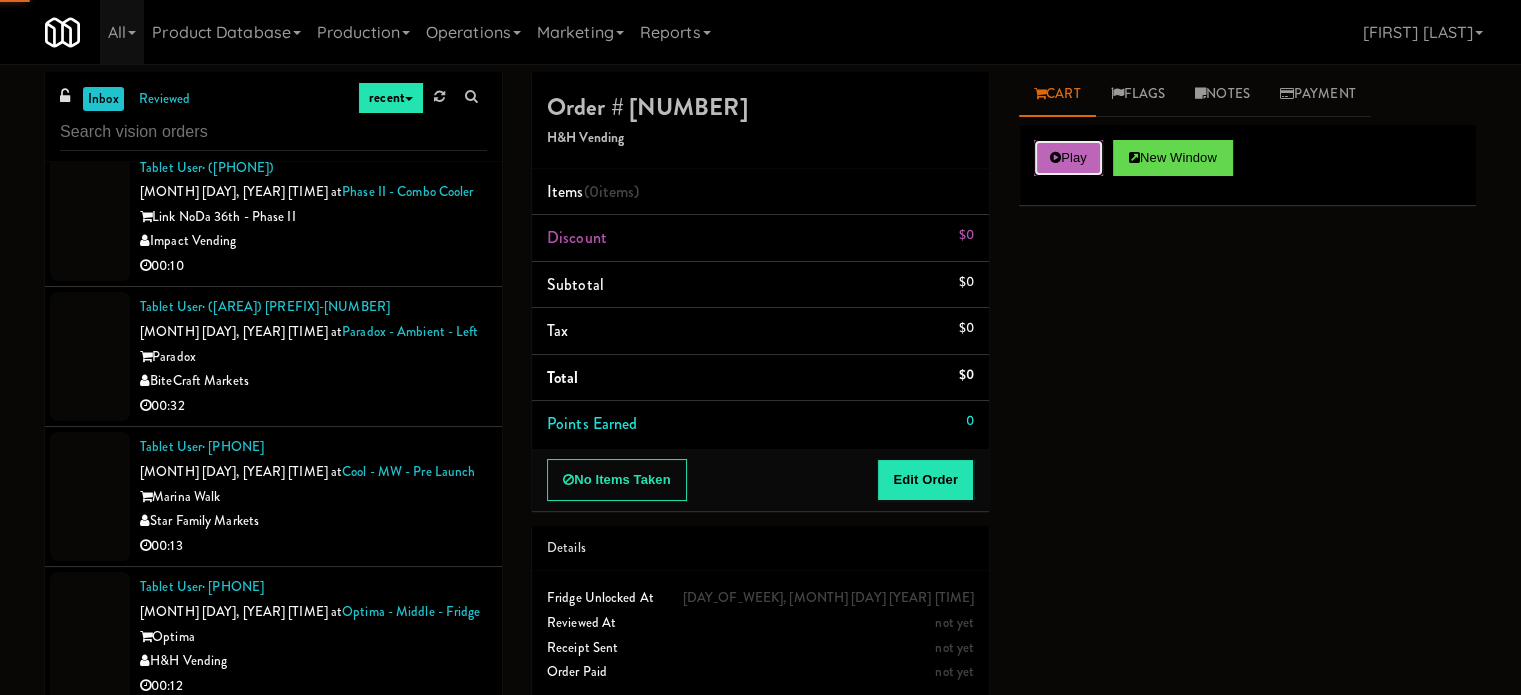 click at bounding box center [1055, 157] 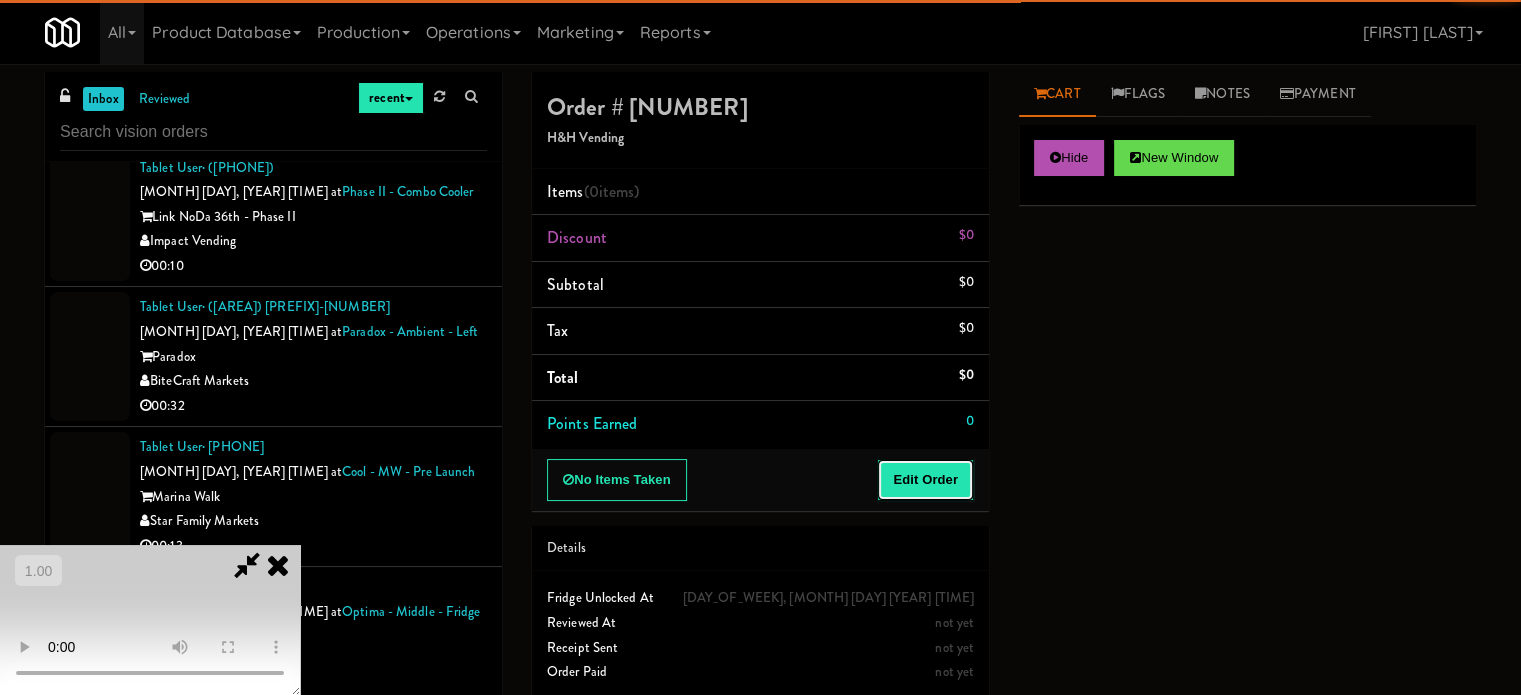 click on "Edit Order" at bounding box center (925, 480) 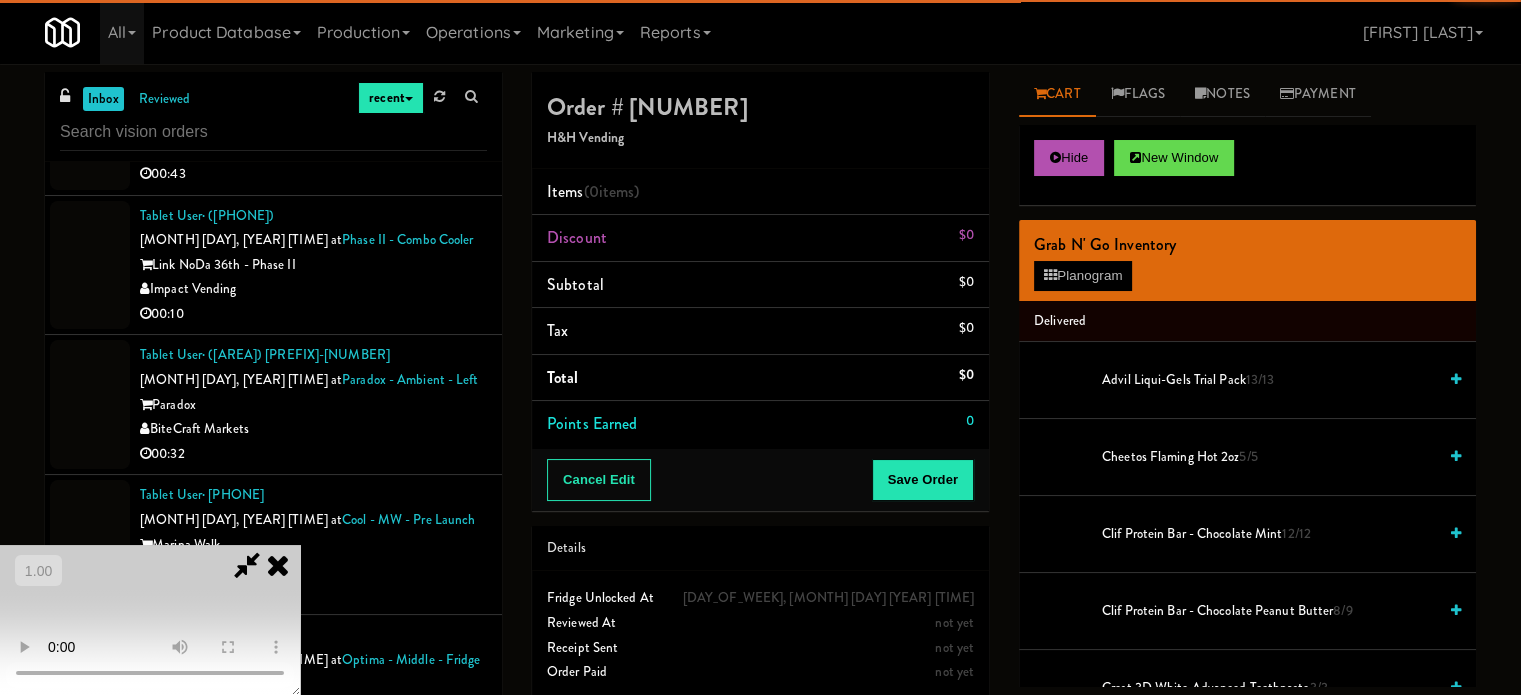 scroll, scrollTop: 11176, scrollLeft: 0, axis: vertical 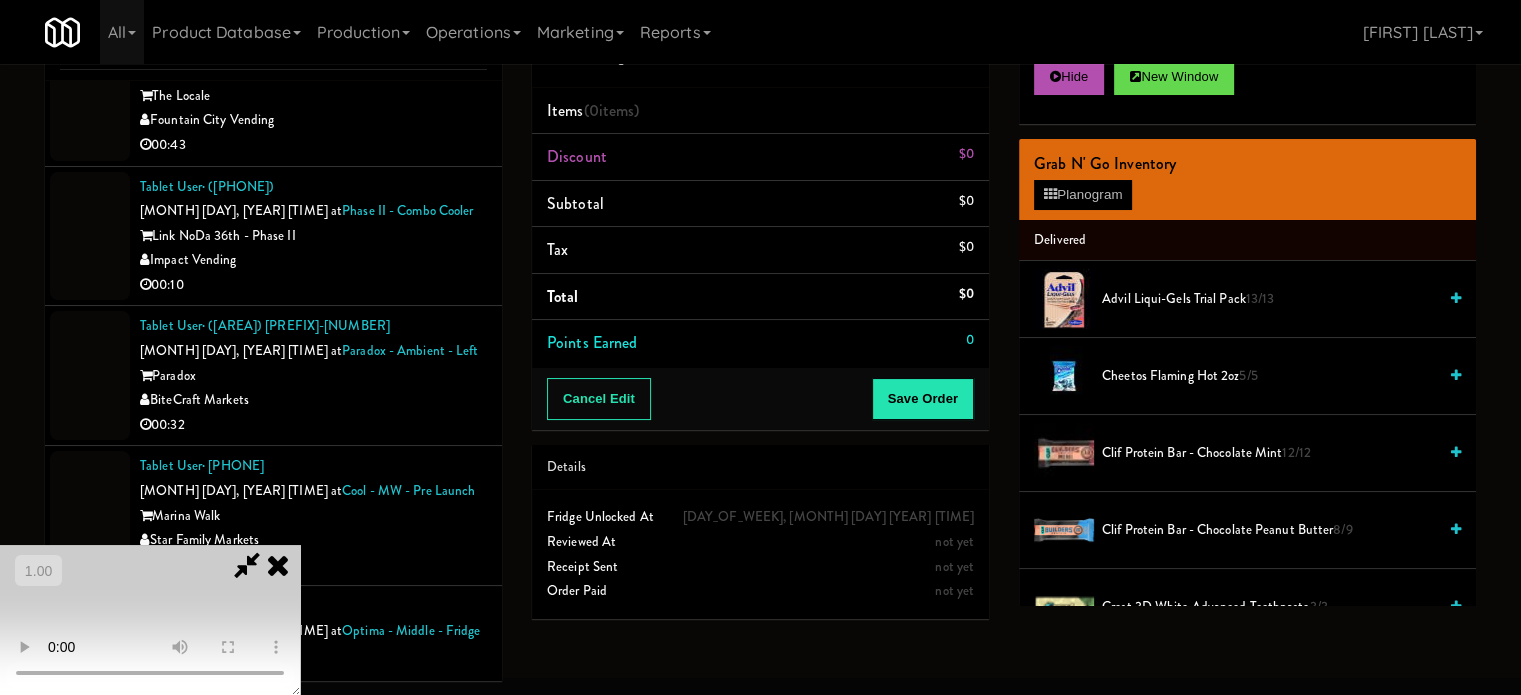 type 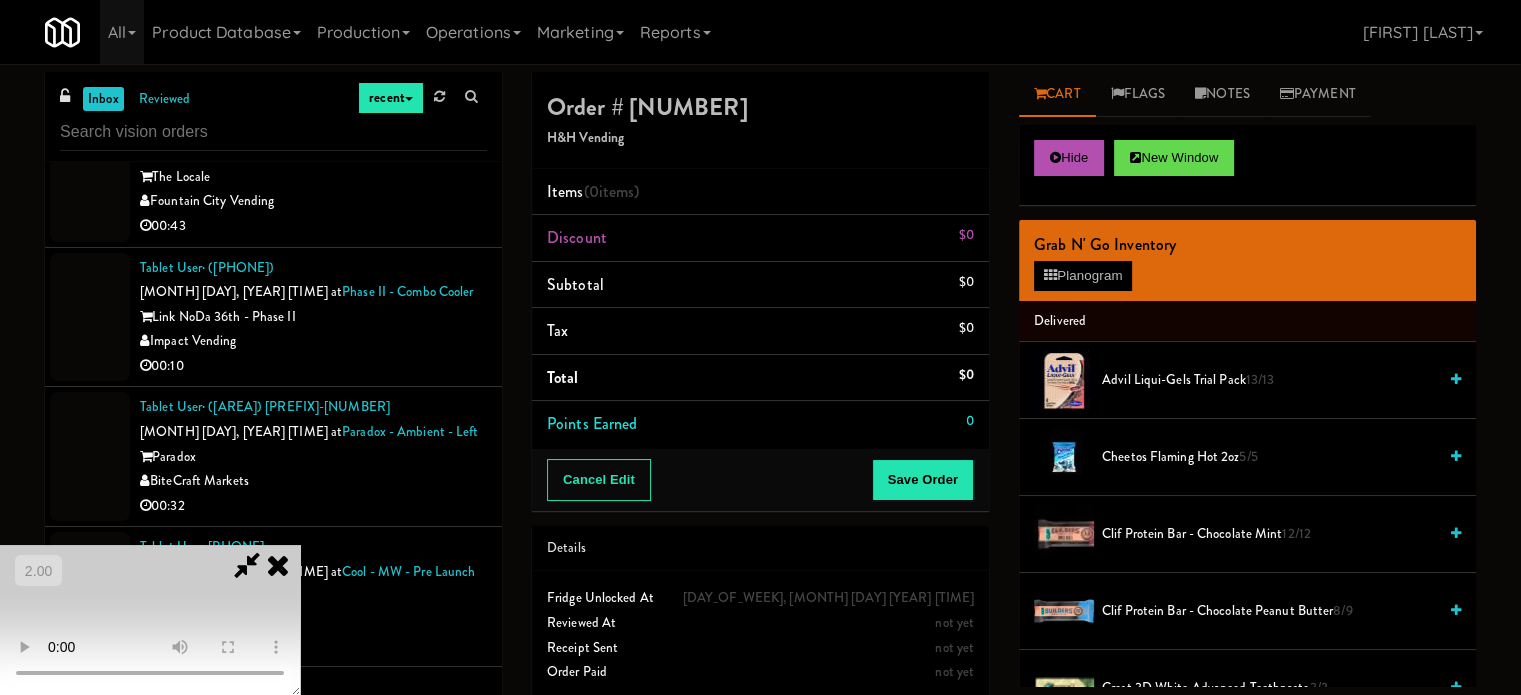 scroll, scrollTop: 0, scrollLeft: 0, axis: both 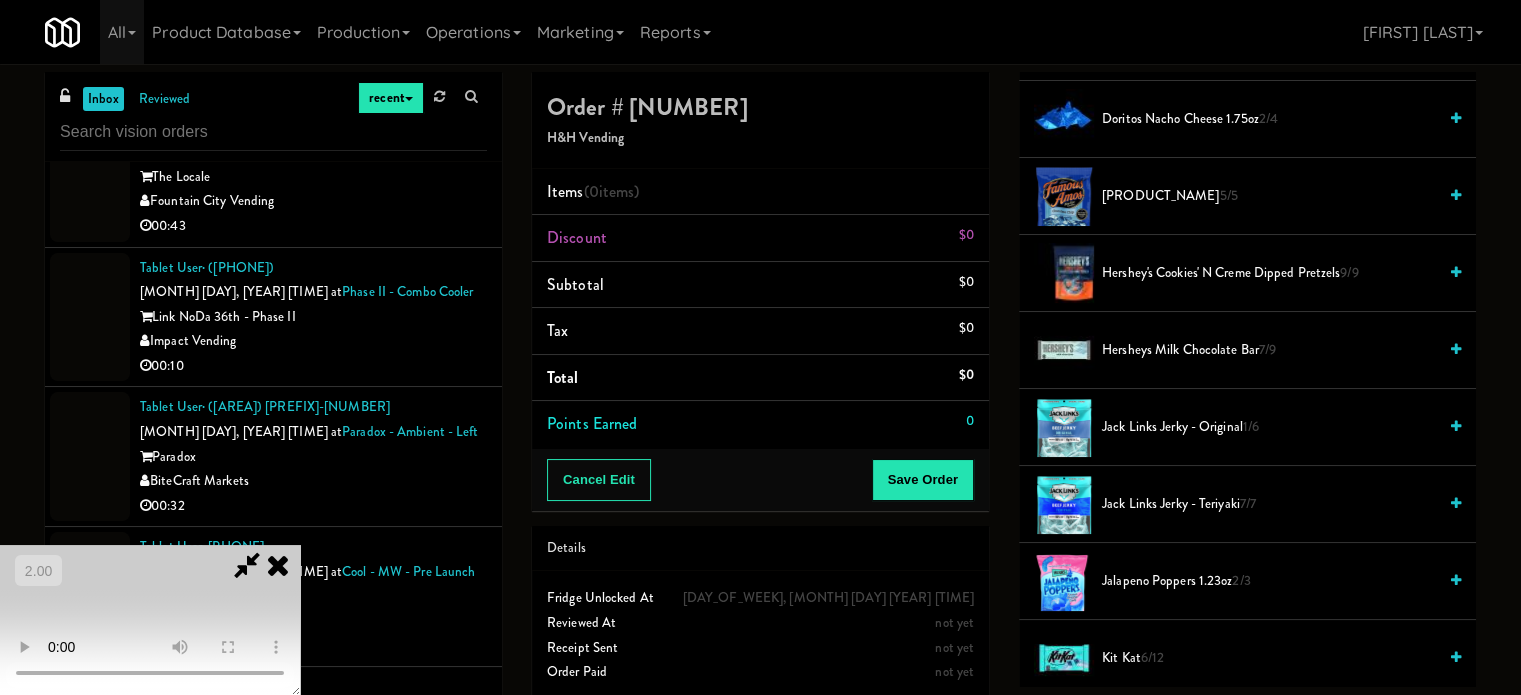 click on "Jack Links Jerky - Teriyaki  7/7" at bounding box center (1269, 504) 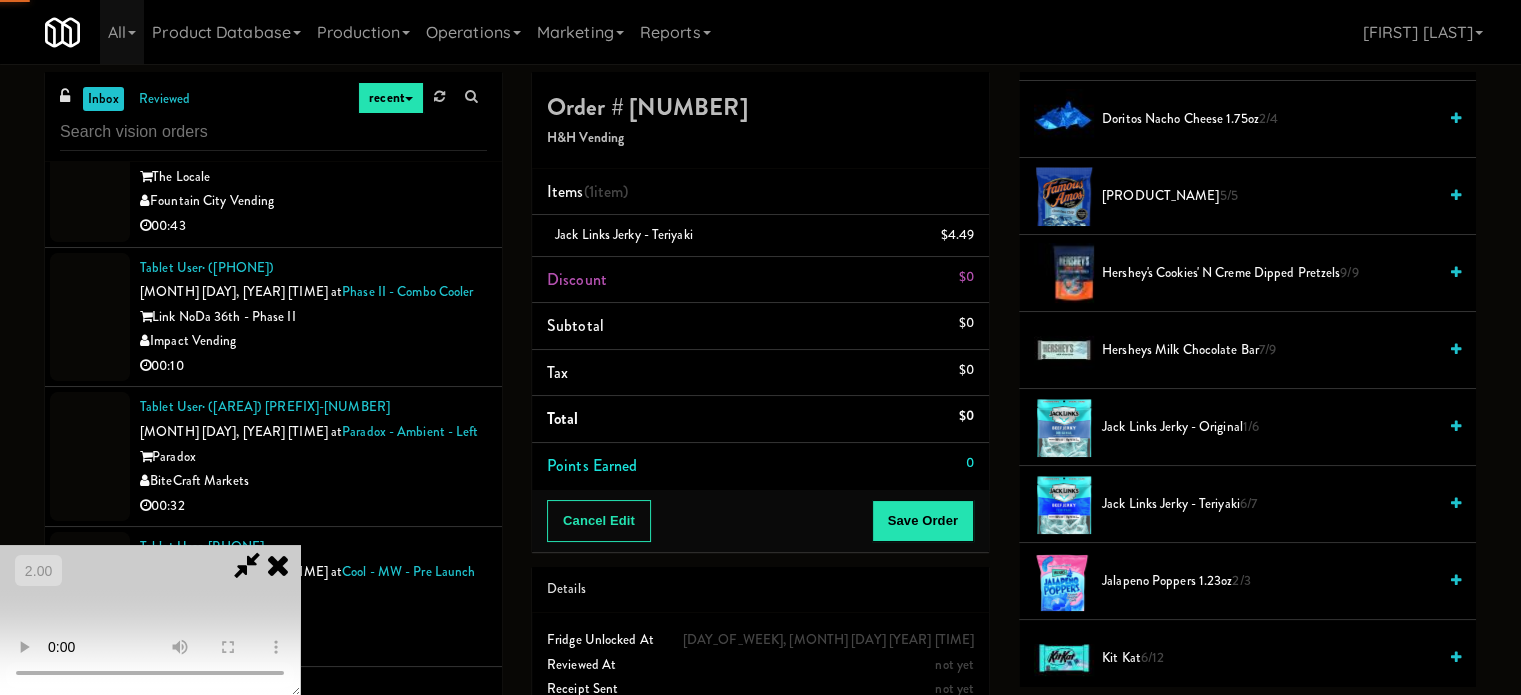 click at bounding box center [150, 620] 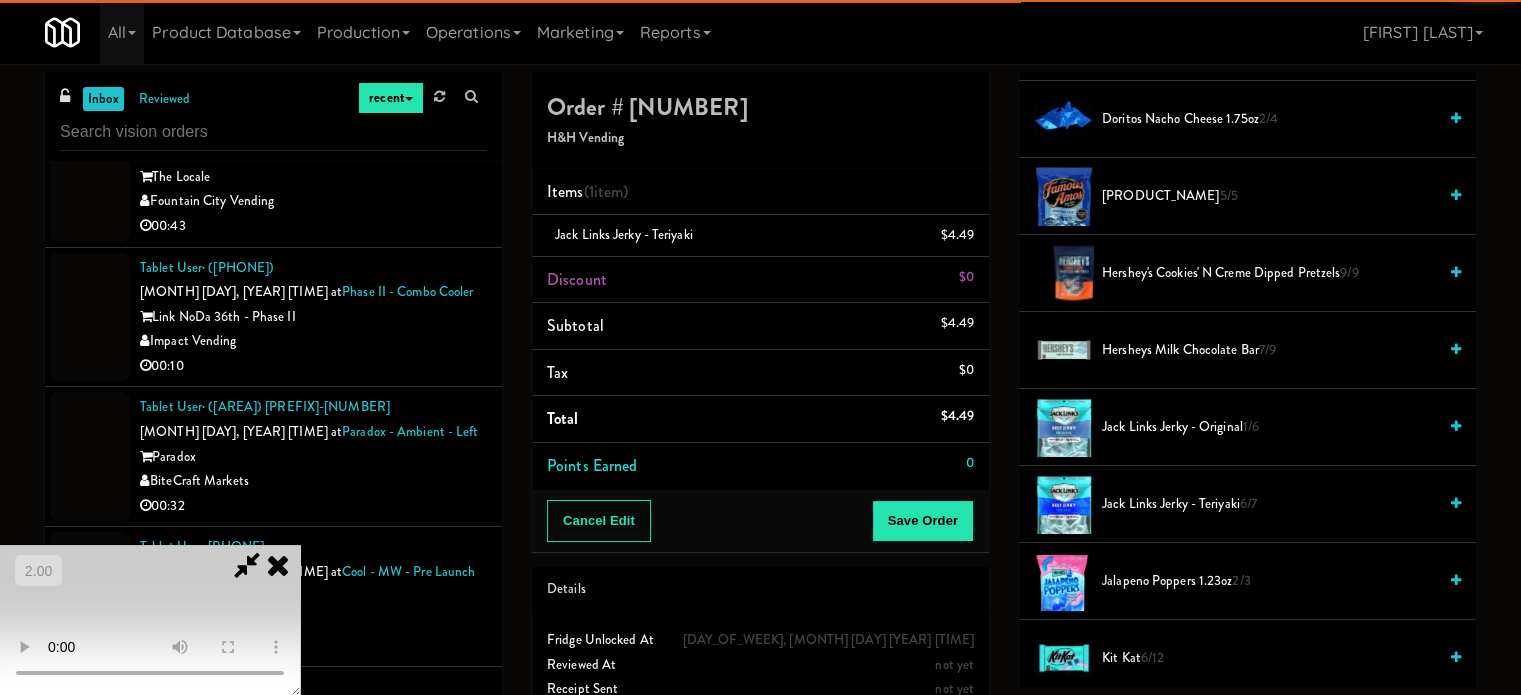click at bounding box center [150, 620] 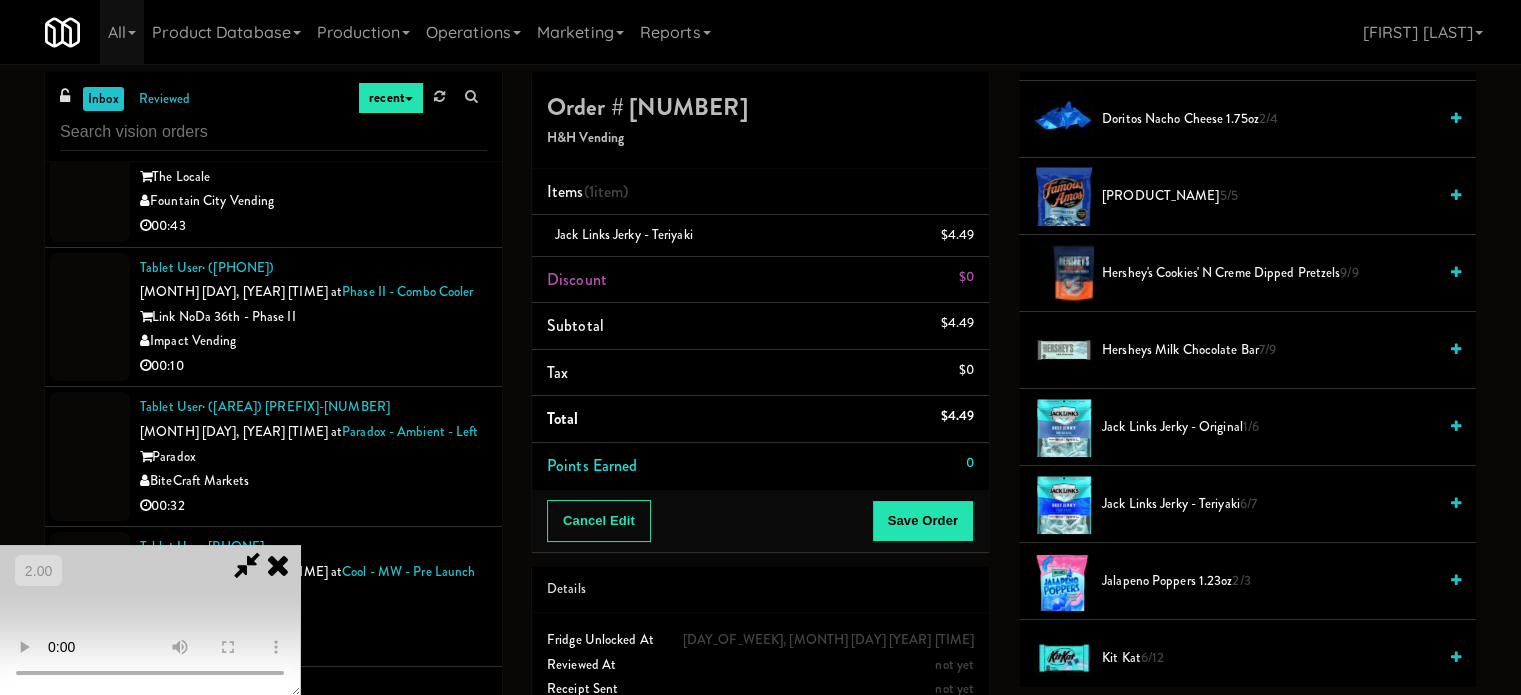 click at bounding box center [150, 620] 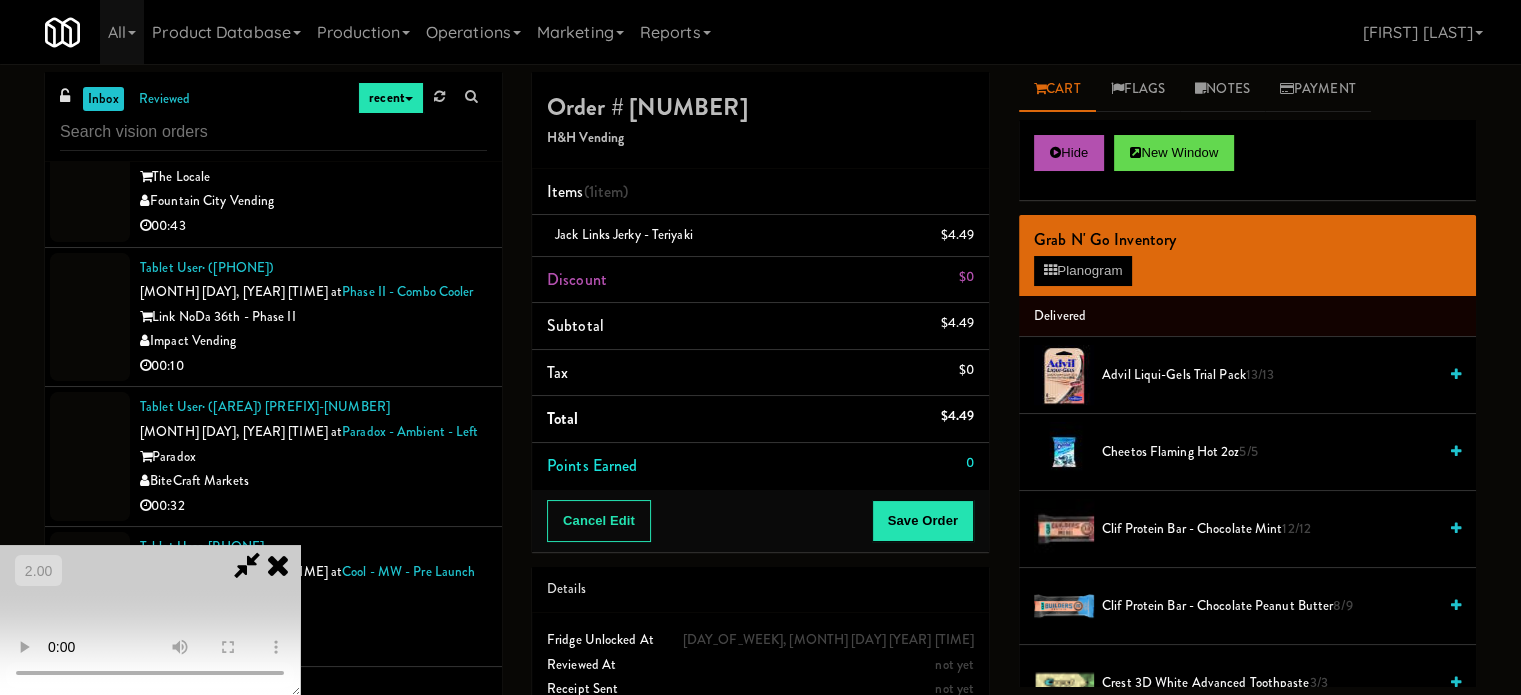 scroll, scrollTop: 0, scrollLeft: 0, axis: both 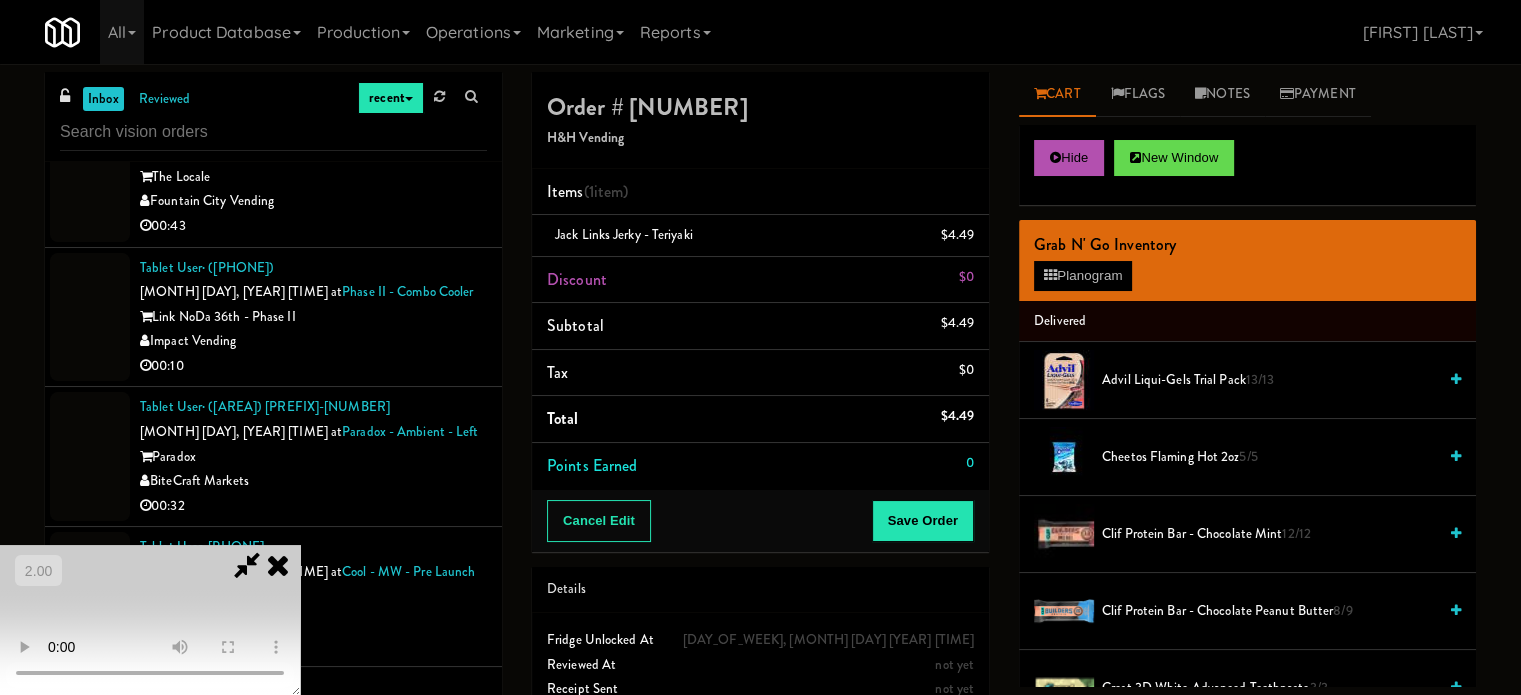 click on "Cheetos Flaming Hot 2oz  5/5" at bounding box center [1269, 457] 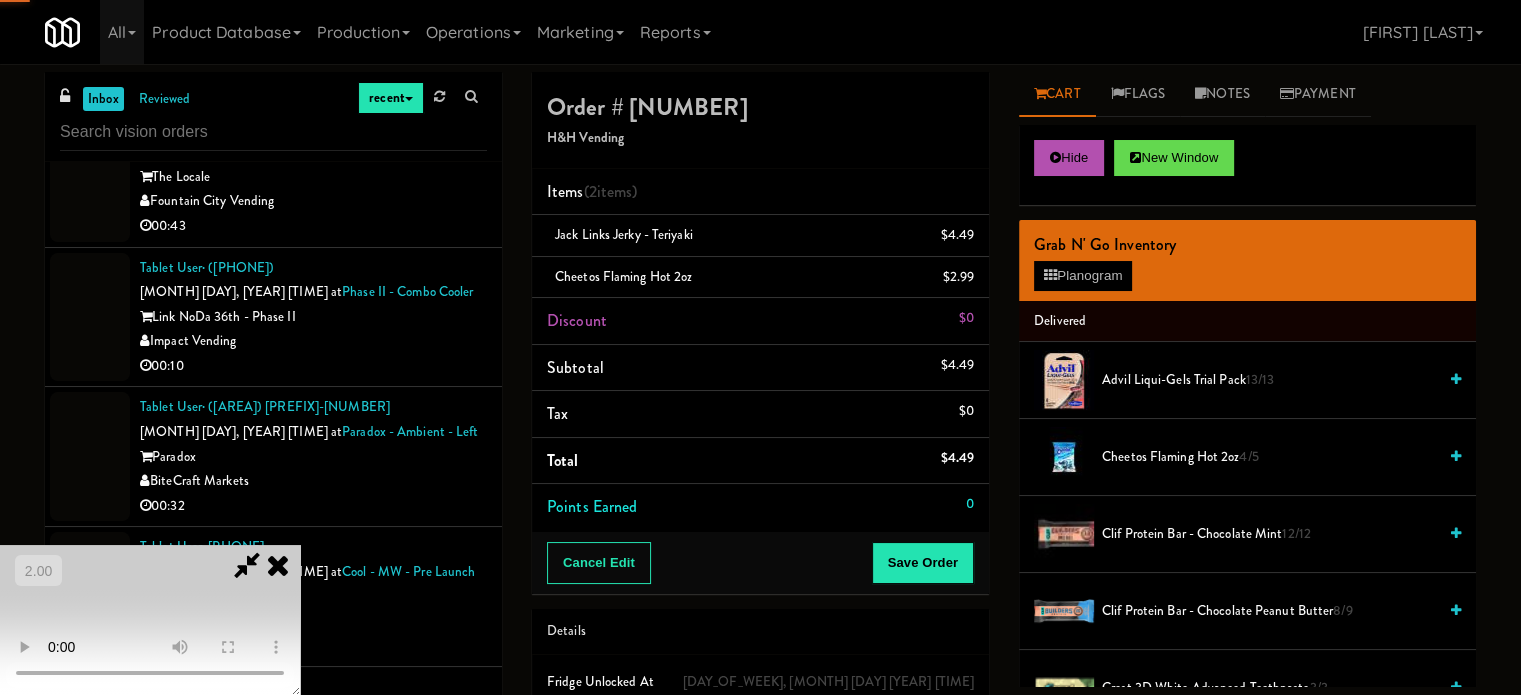 click at bounding box center [150, 620] 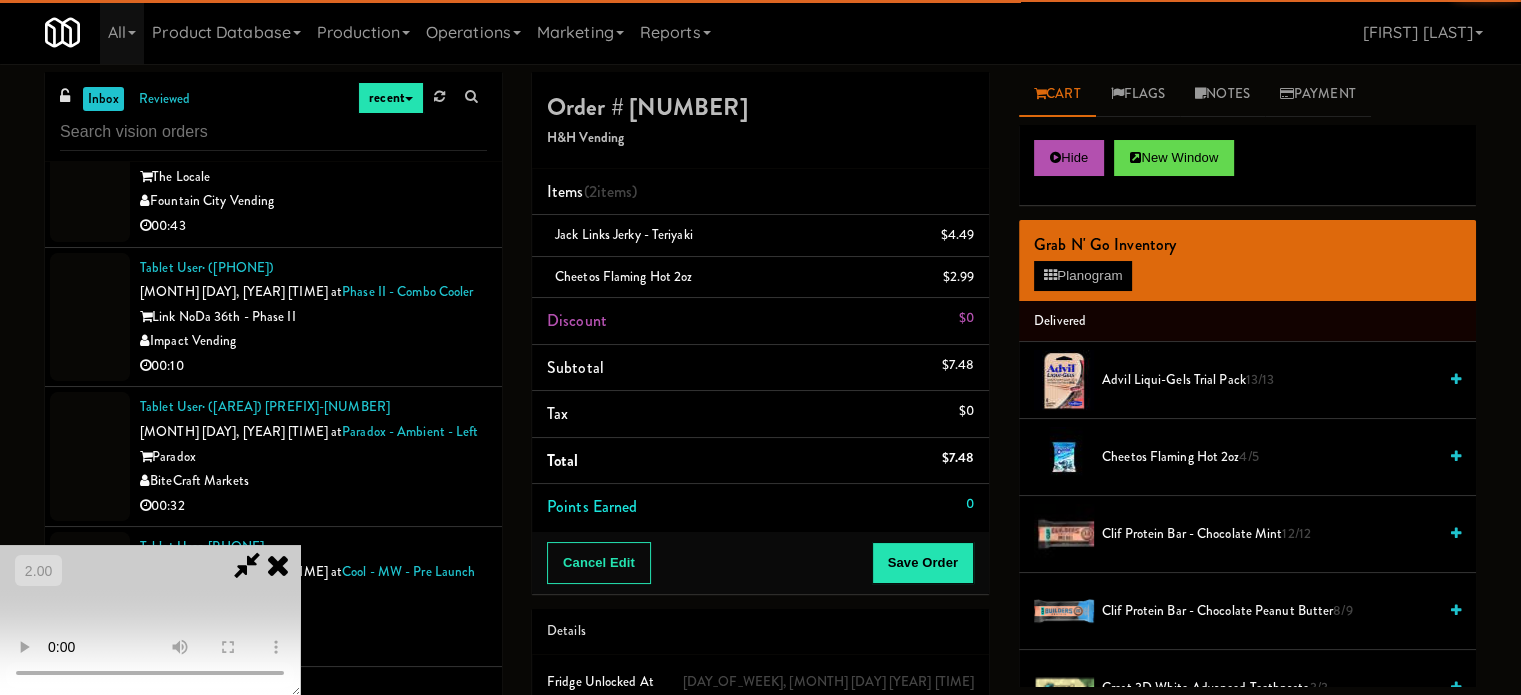 click at bounding box center [150, 620] 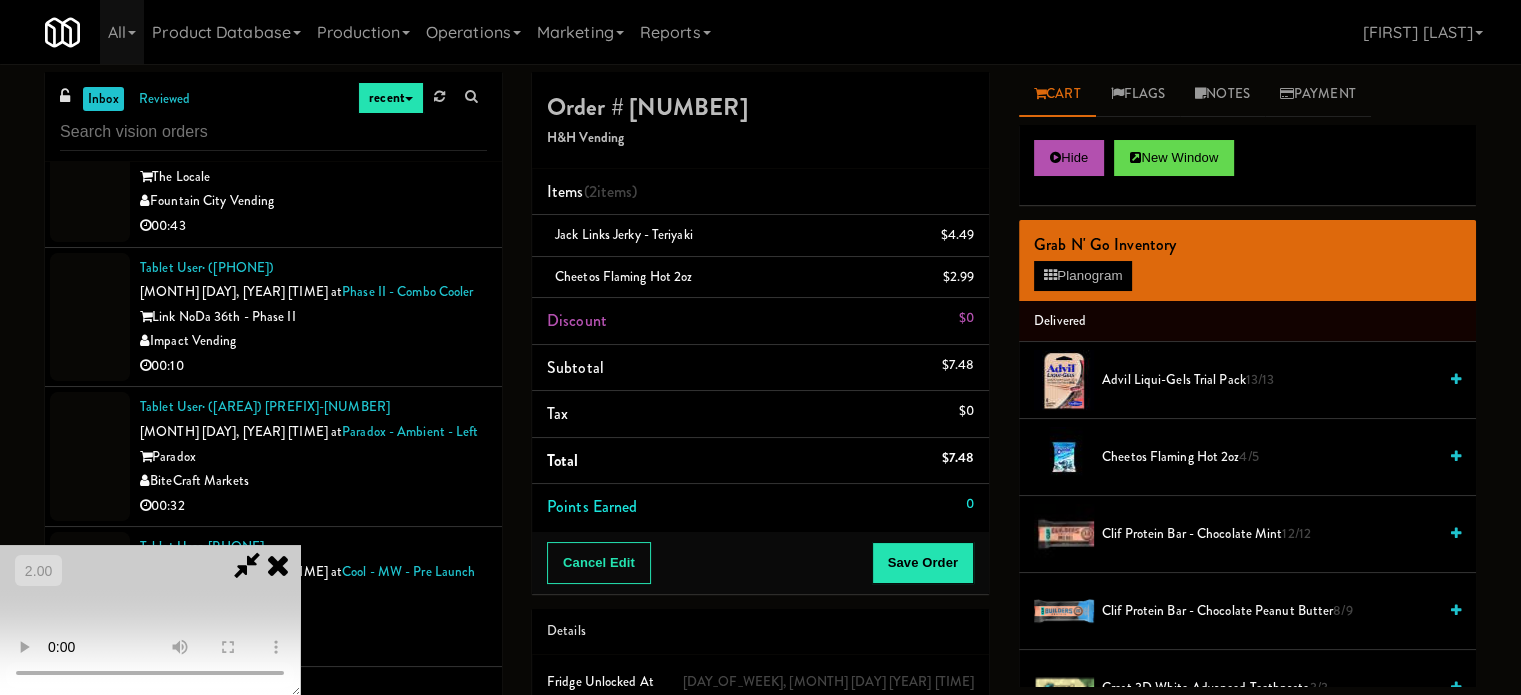click at bounding box center (150, 620) 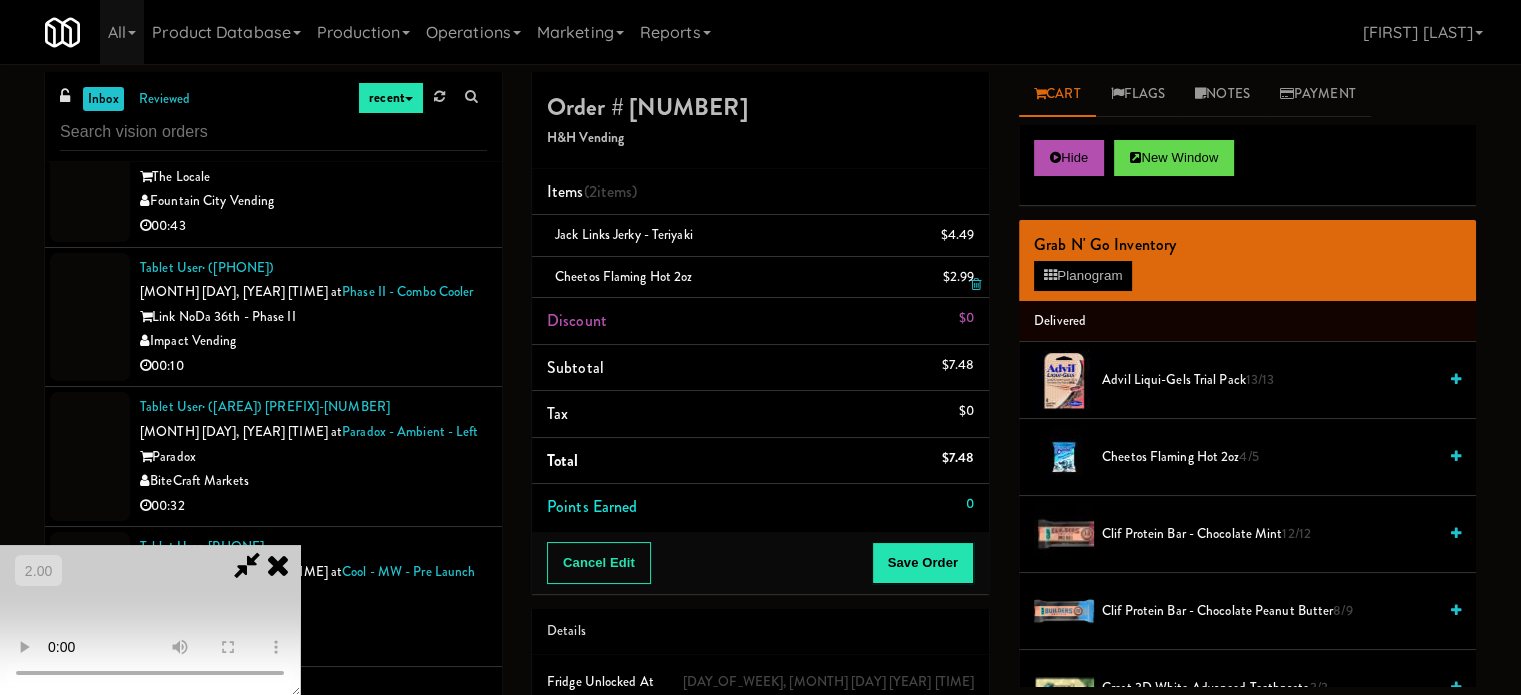 click at bounding box center (976, 284) 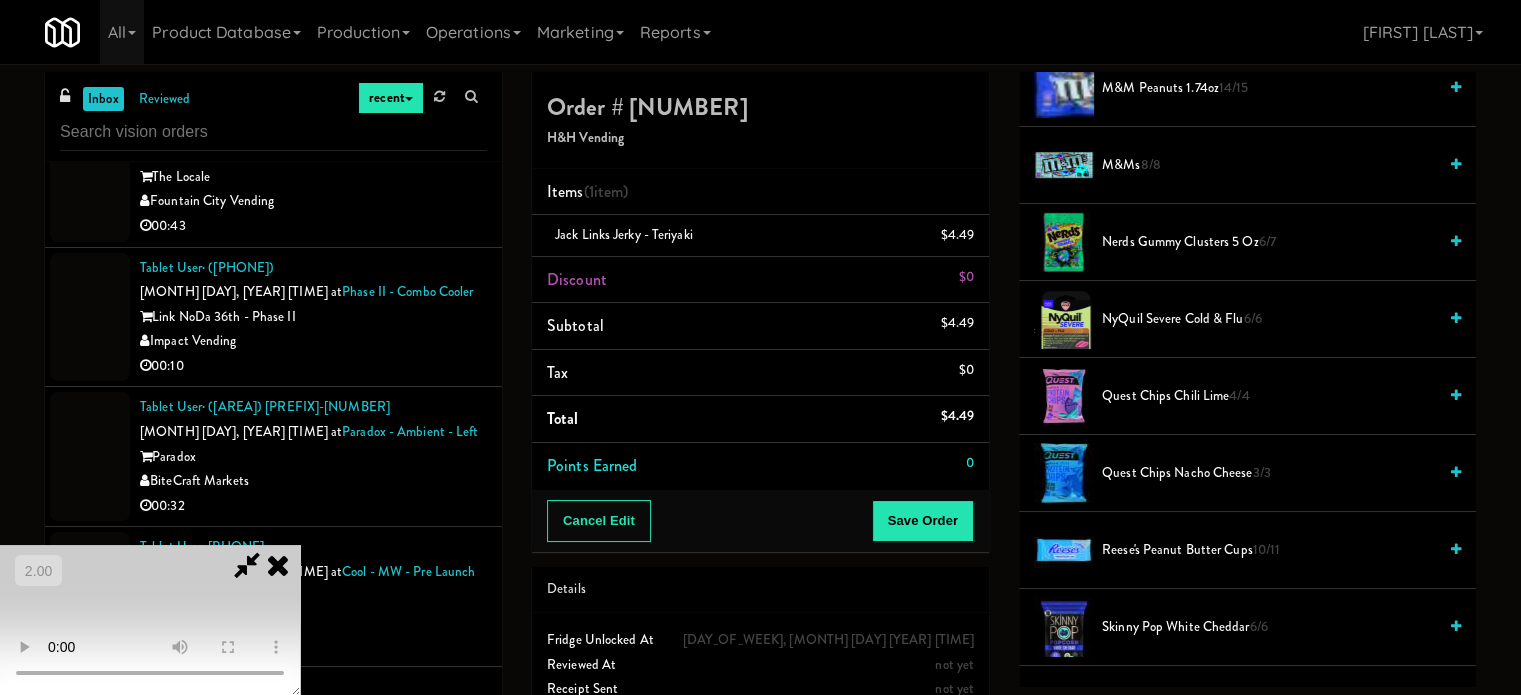 scroll, scrollTop: 1500, scrollLeft: 0, axis: vertical 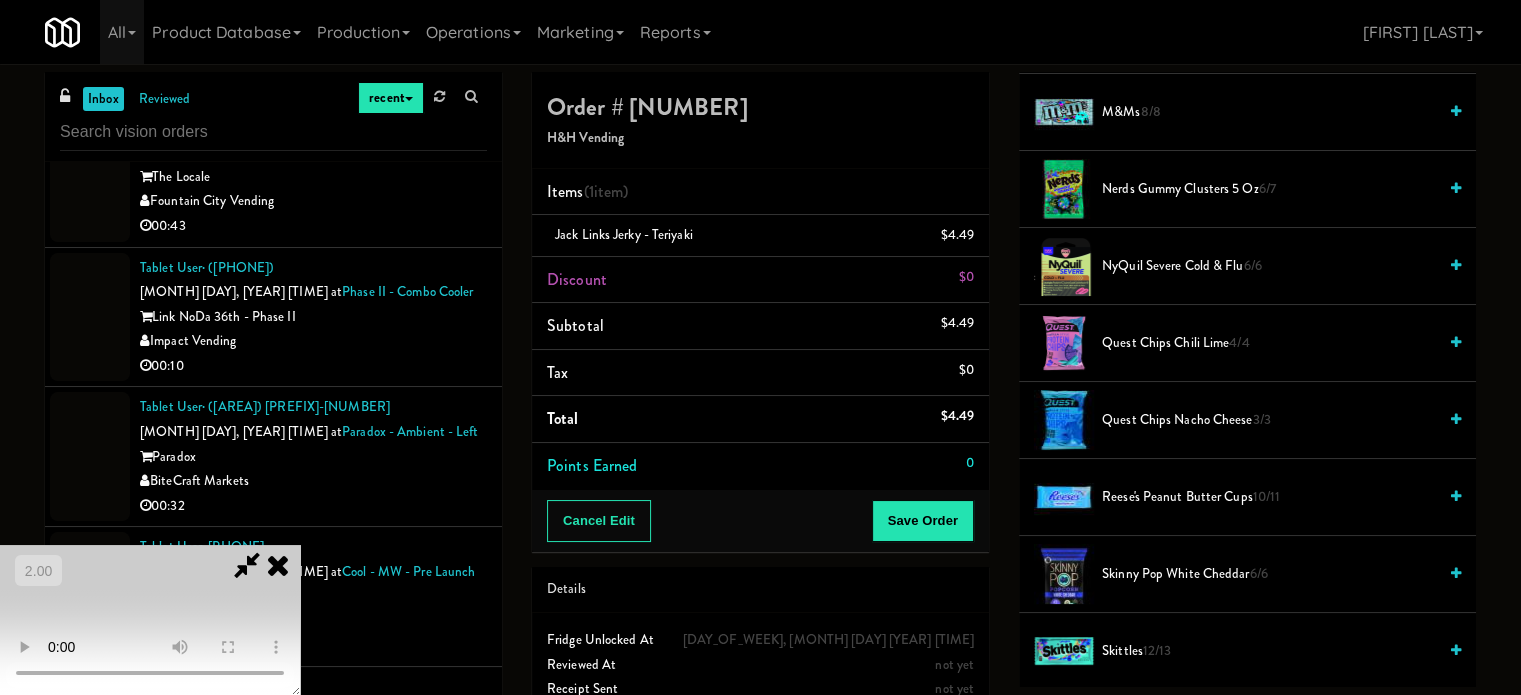 click on "Quest Chips Chili Lime  4/4" at bounding box center (1269, 343) 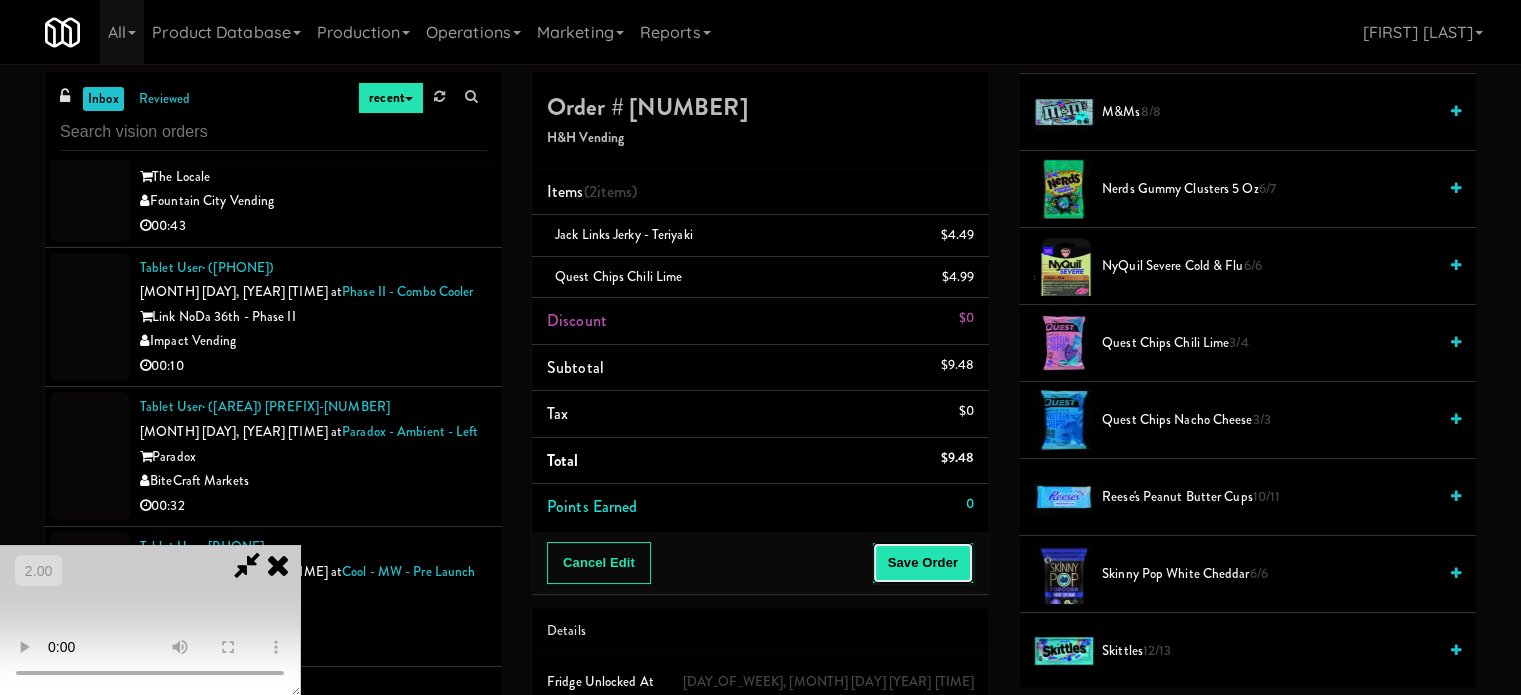 click on "Save Order" at bounding box center [923, 563] 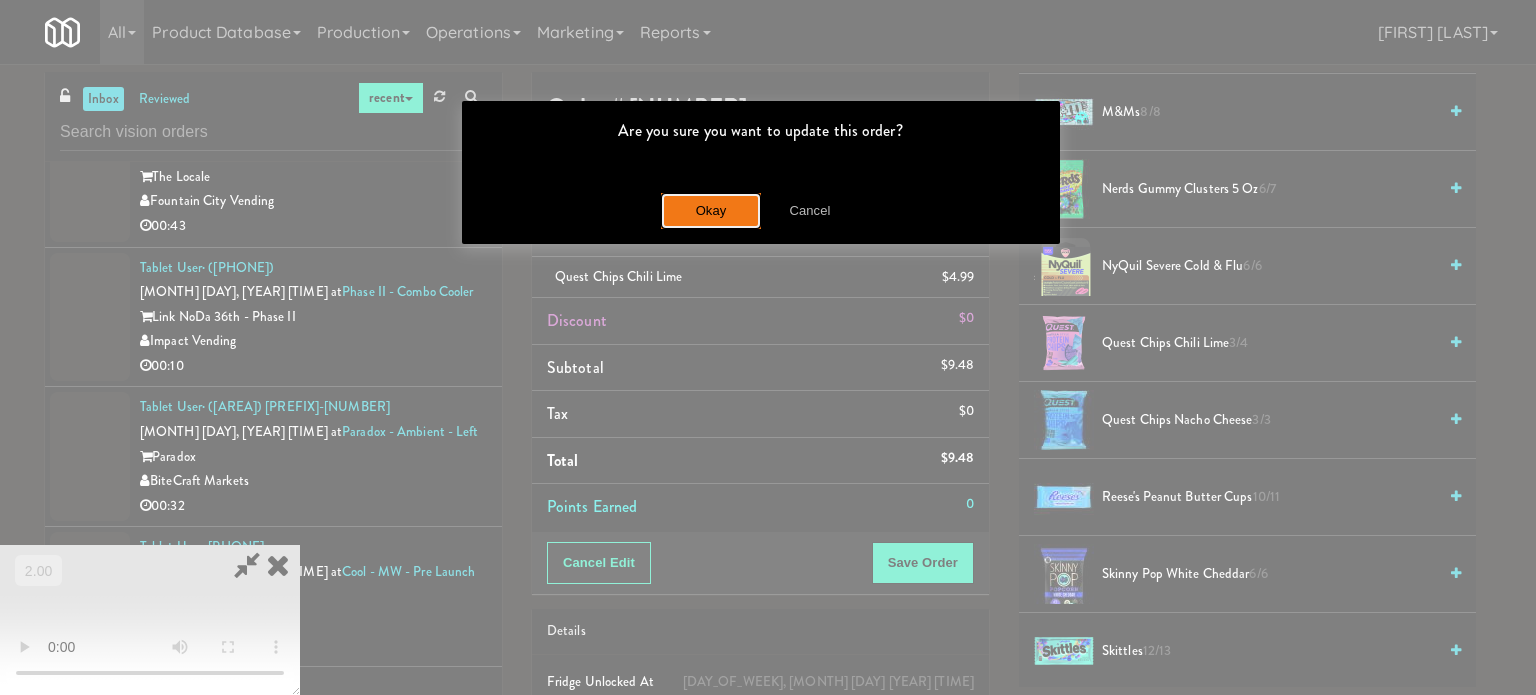 click on "Okay" at bounding box center [711, 211] 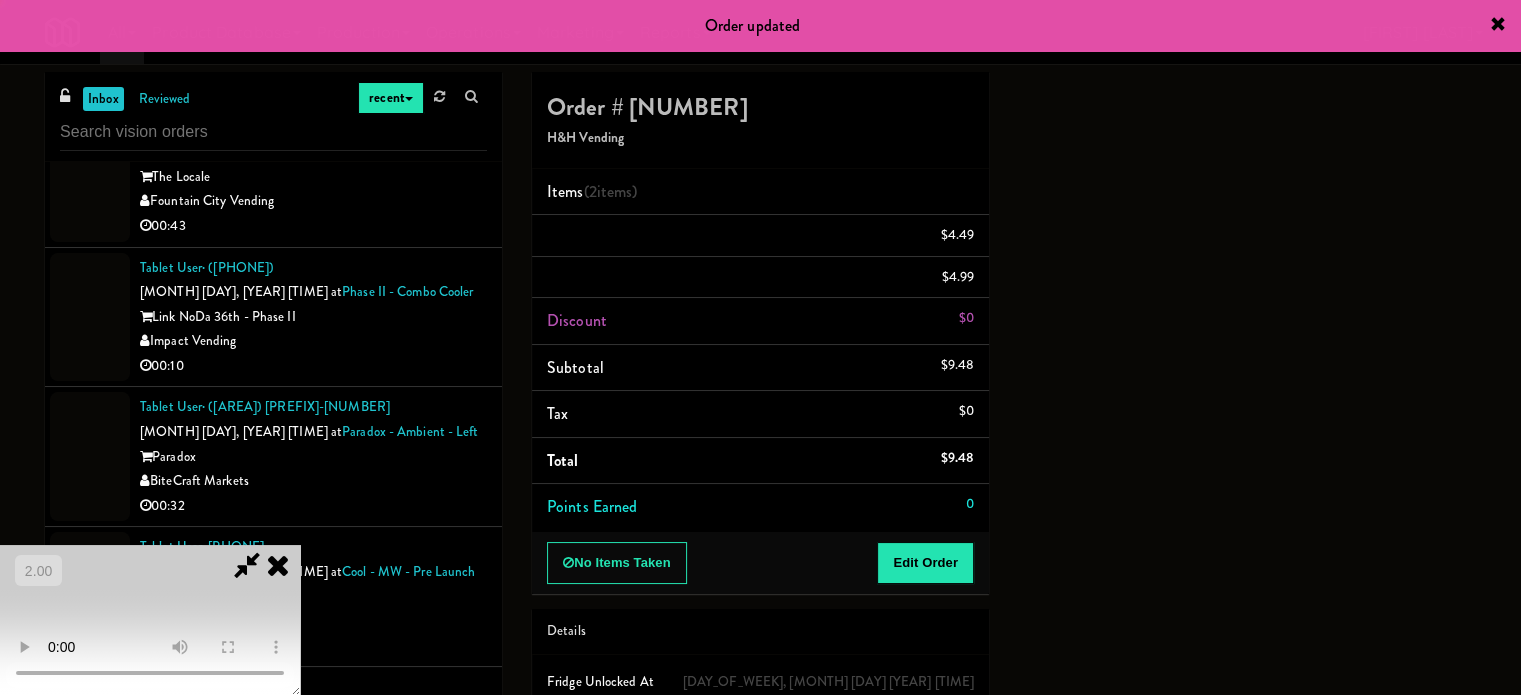 scroll, scrollTop: 187, scrollLeft: 0, axis: vertical 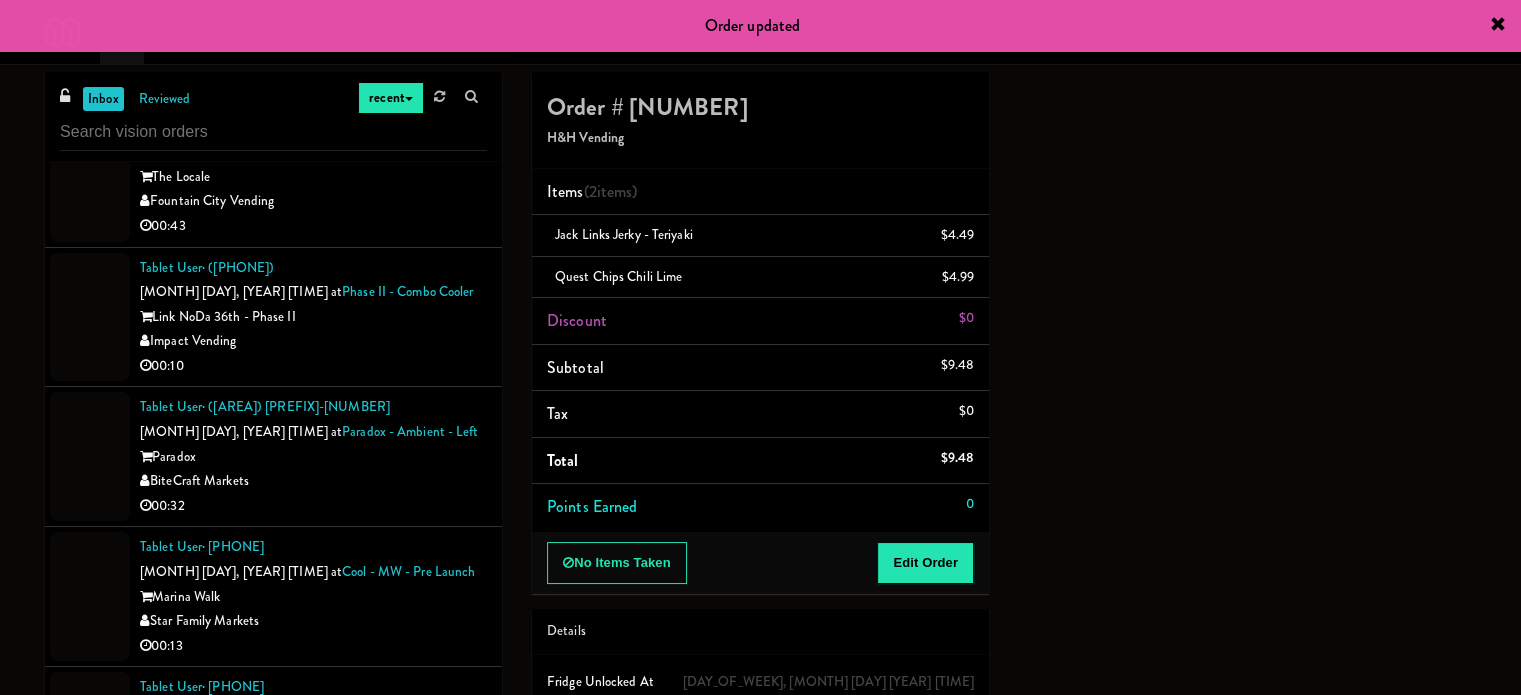 click on "Rad Vending Company" at bounding box center [313, 926] 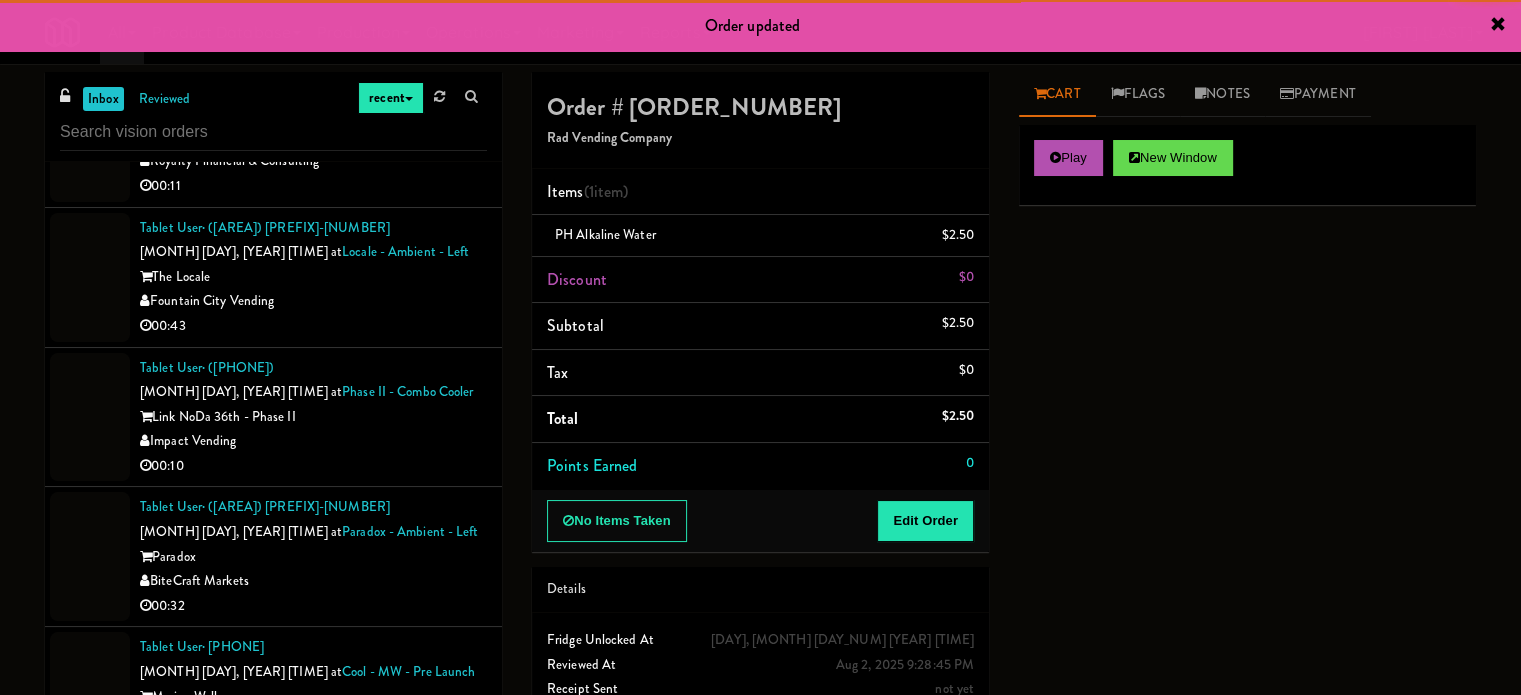 click on "00:12" at bounding box center (313, 886) 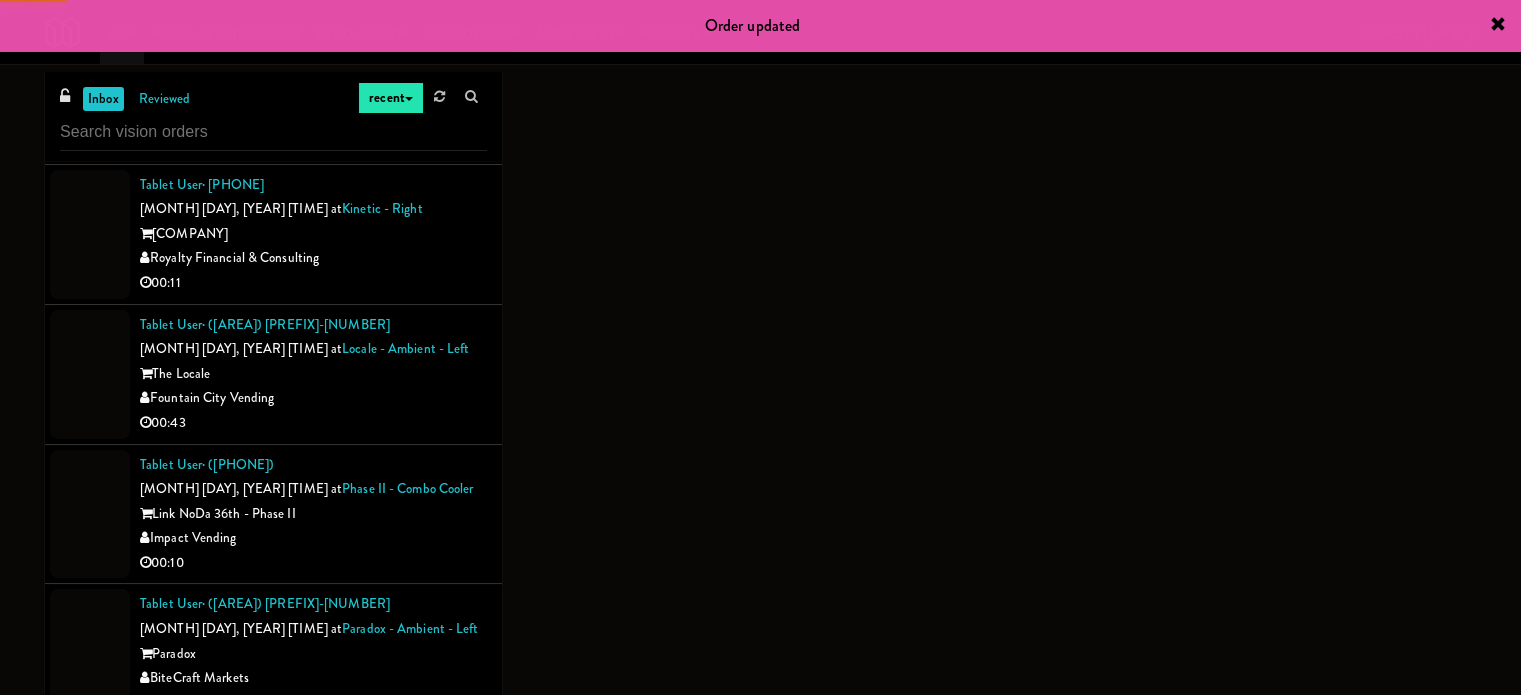 scroll, scrollTop: 10976, scrollLeft: 0, axis: vertical 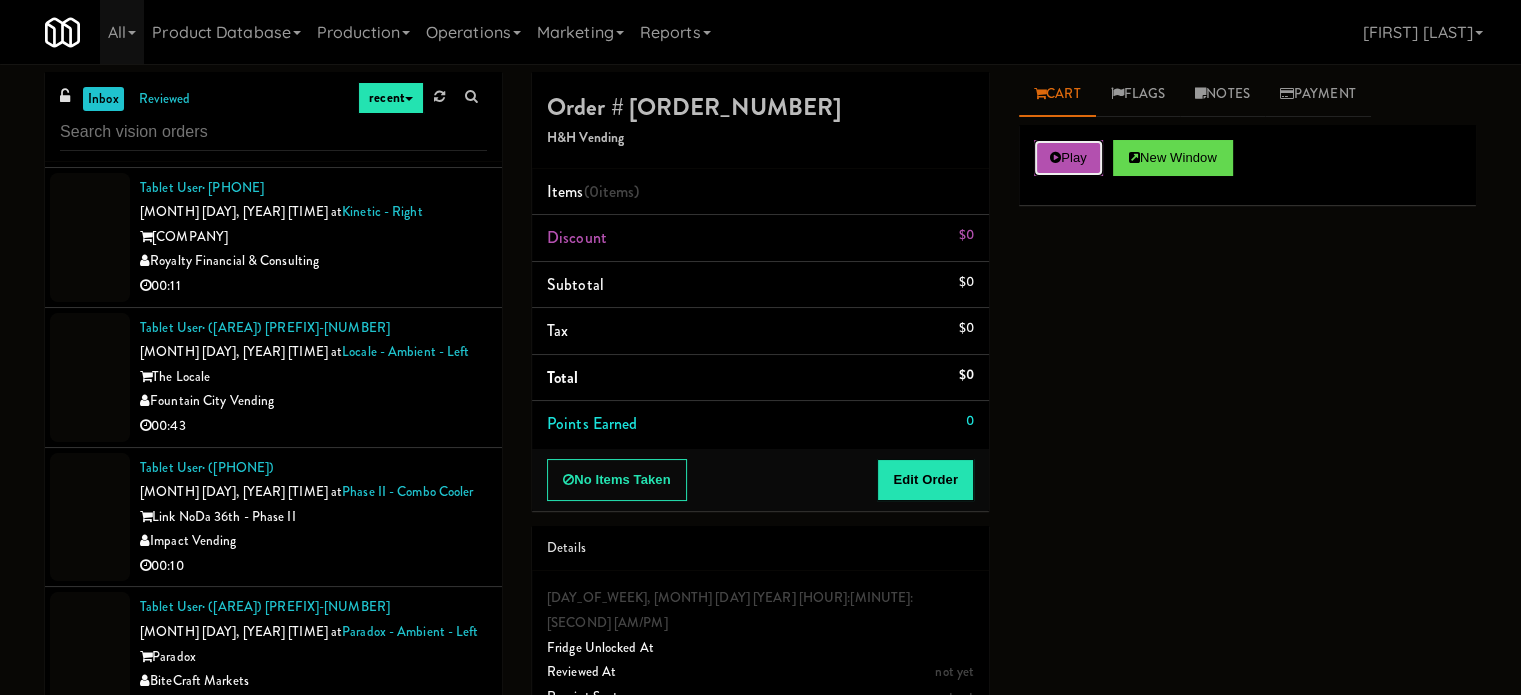 drag, startPoint x: 1056, startPoint y: 160, endPoint x: 1053, endPoint y: 177, distance: 17.262676 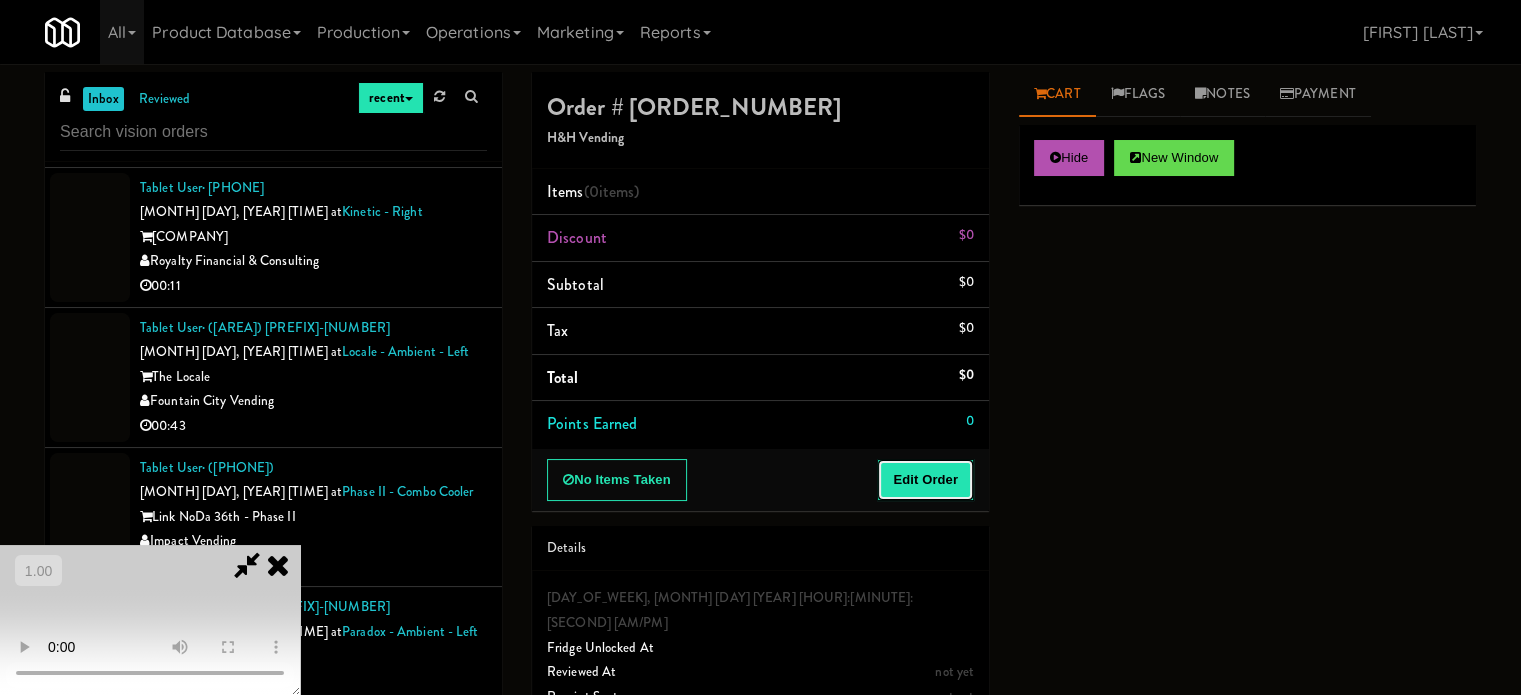 click on "Edit Order" at bounding box center [925, 480] 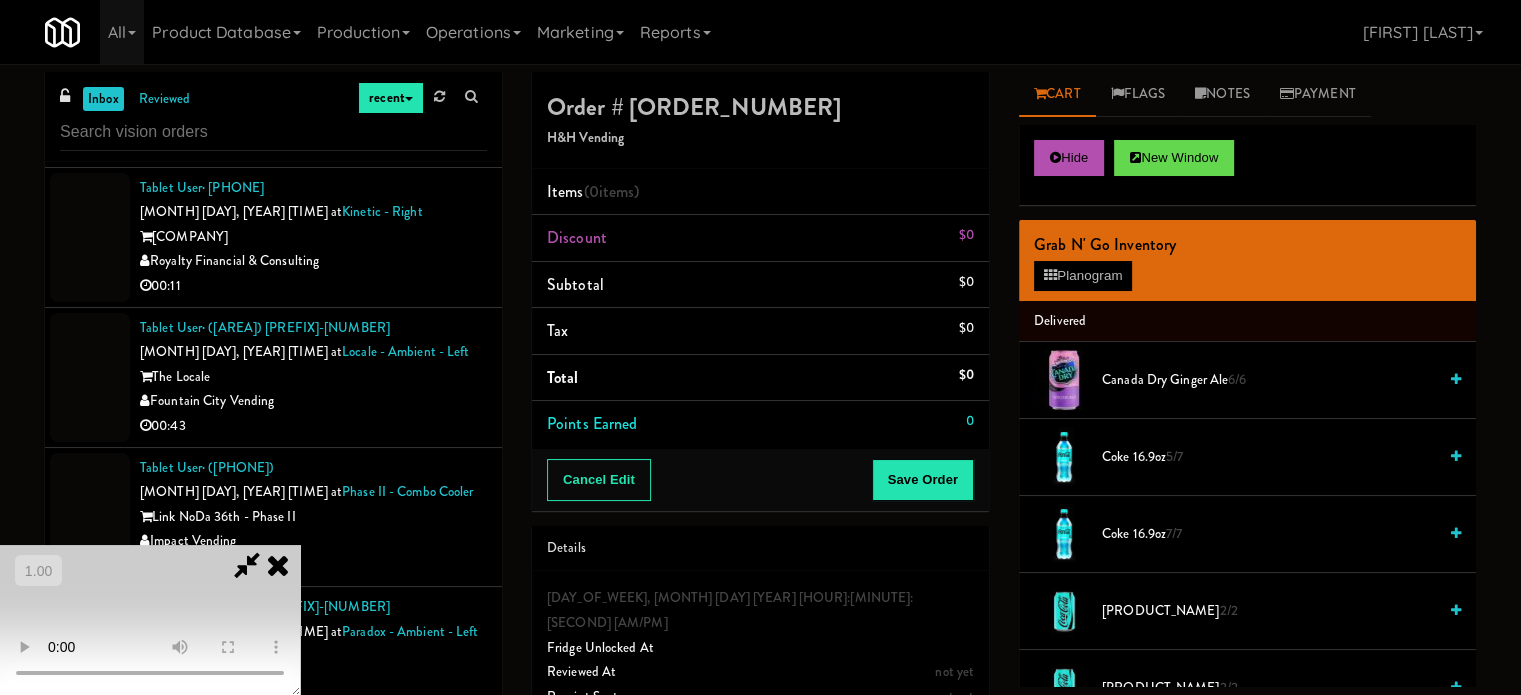 type 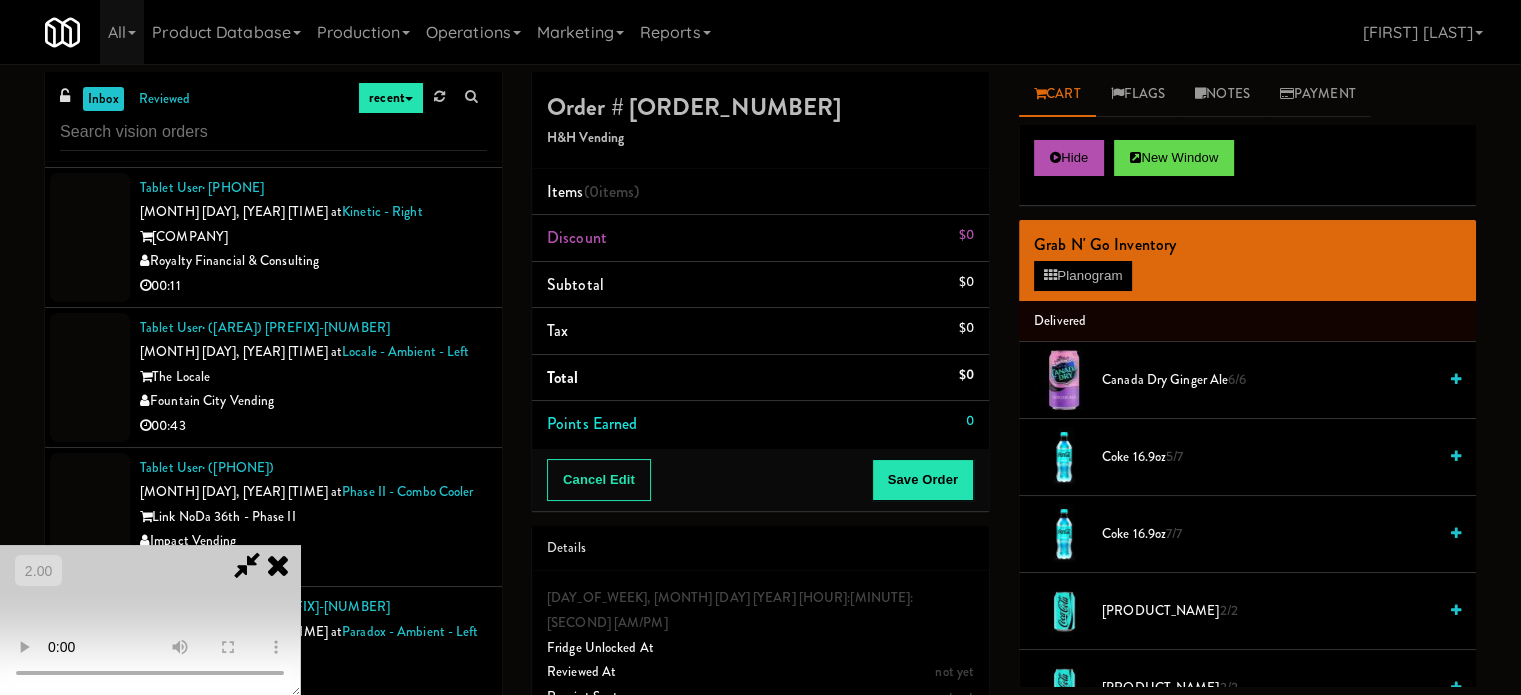 click at bounding box center (150, 620) 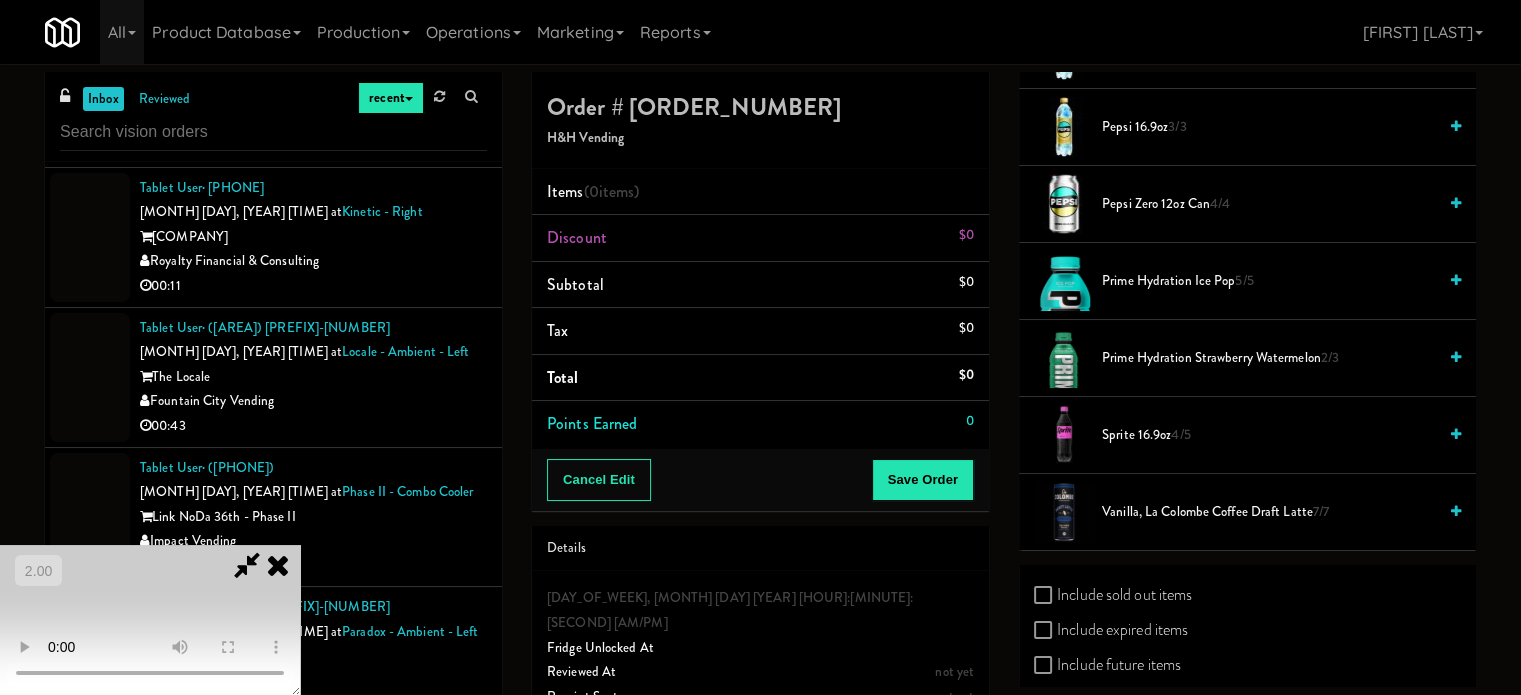 scroll, scrollTop: 2200, scrollLeft: 0, axis: vertical 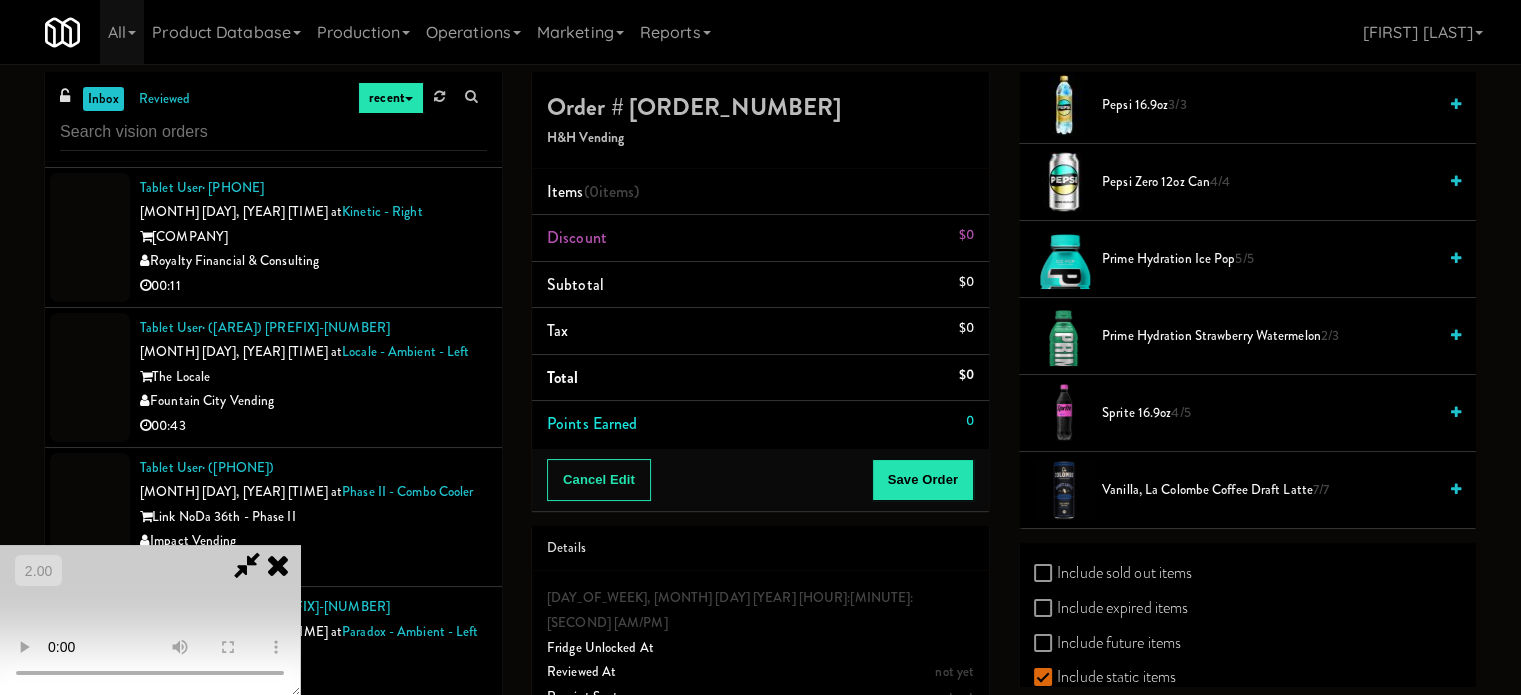 click on "Prime Hydration Ice Pop  5/5" at bounding box center (1269, 259) 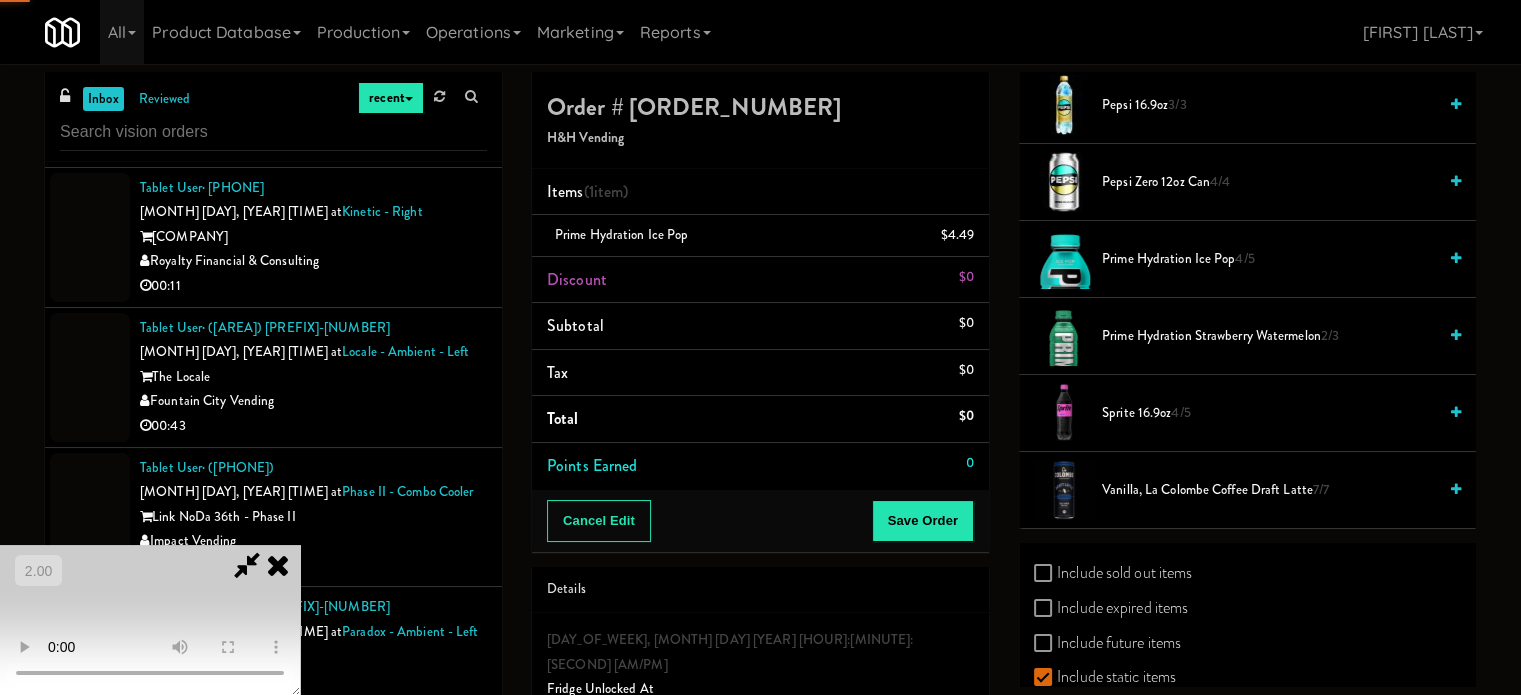 click at bounding box center [150, 620] 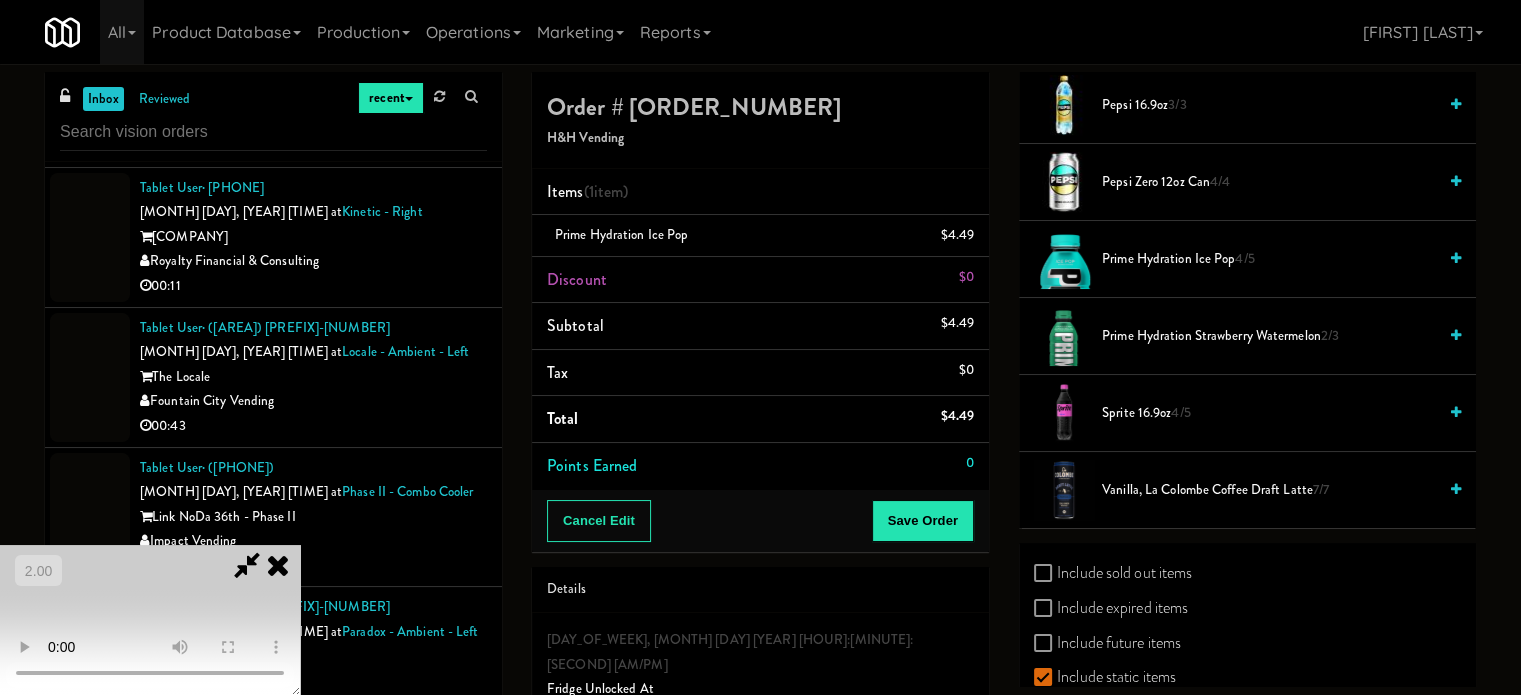 click at bounding box center [150, 620] 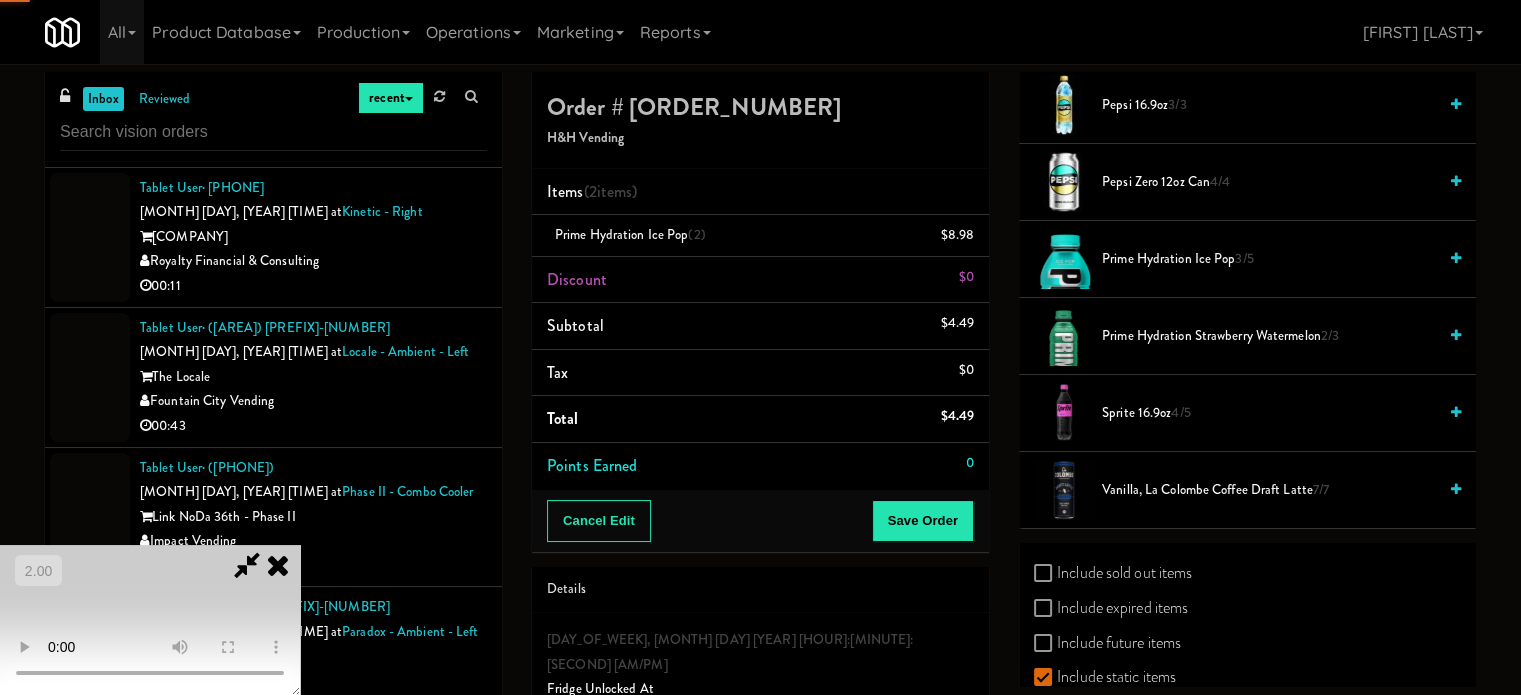 drag, startPoint x: 711, startPoint y: 474, endPoint x: 727, endPoint y: 475, distance: 16.03122 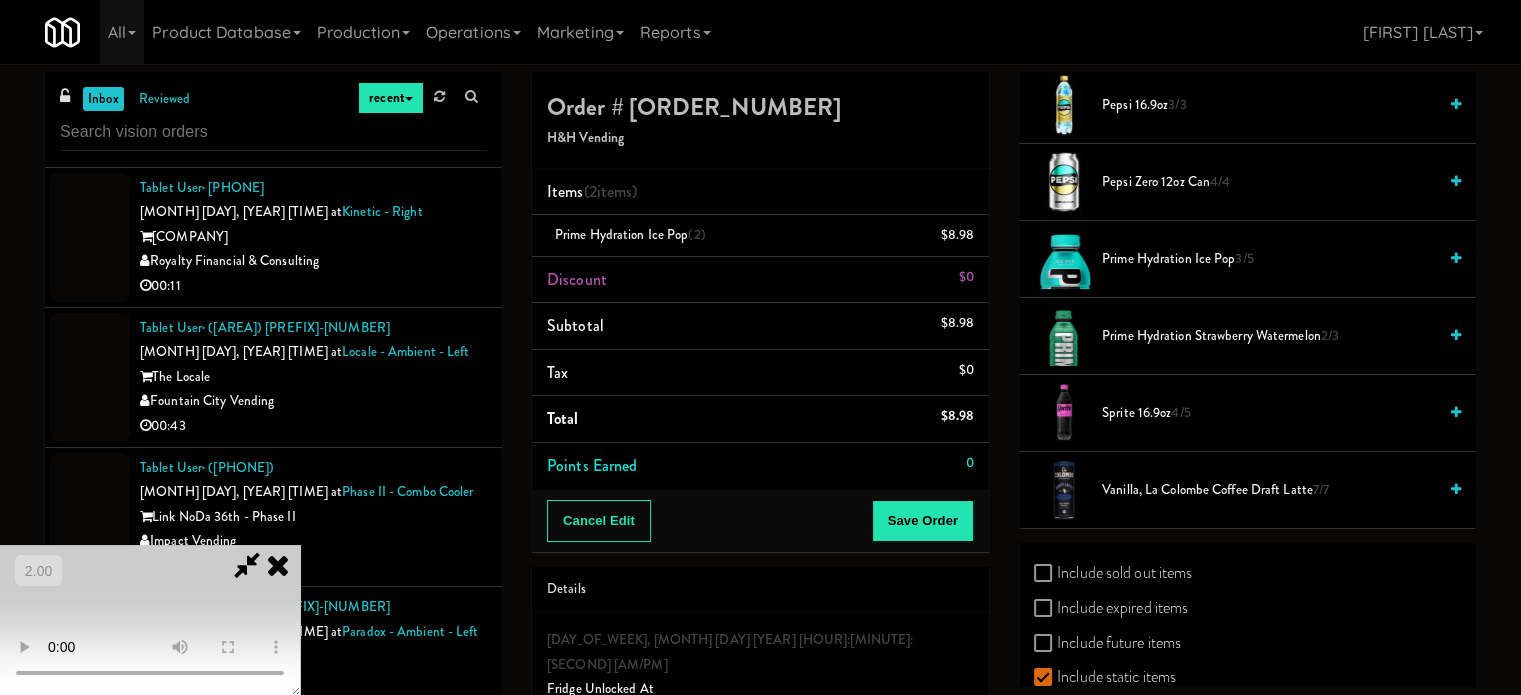 click at bounding box center (150, 620) 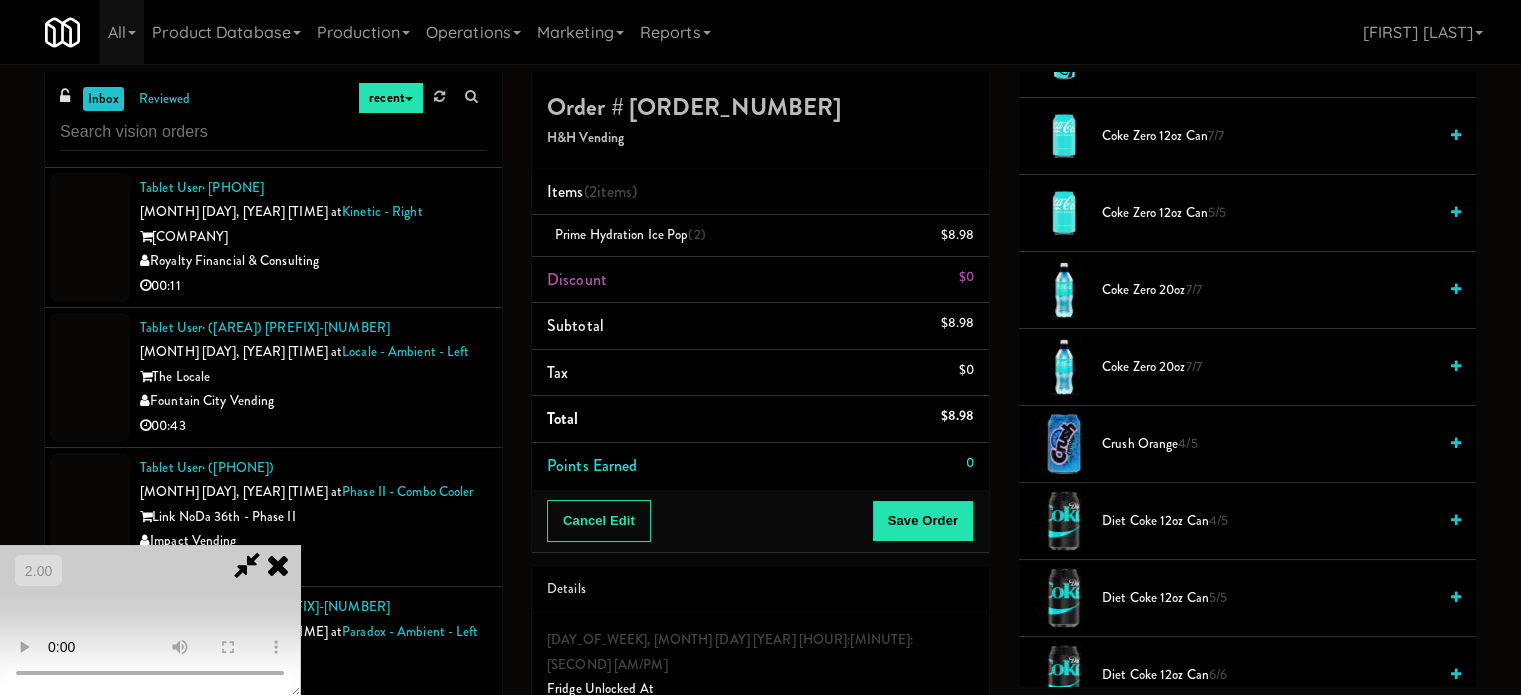 scroll, scrollTop: 700, scrollLeft: 0, axis: vertical 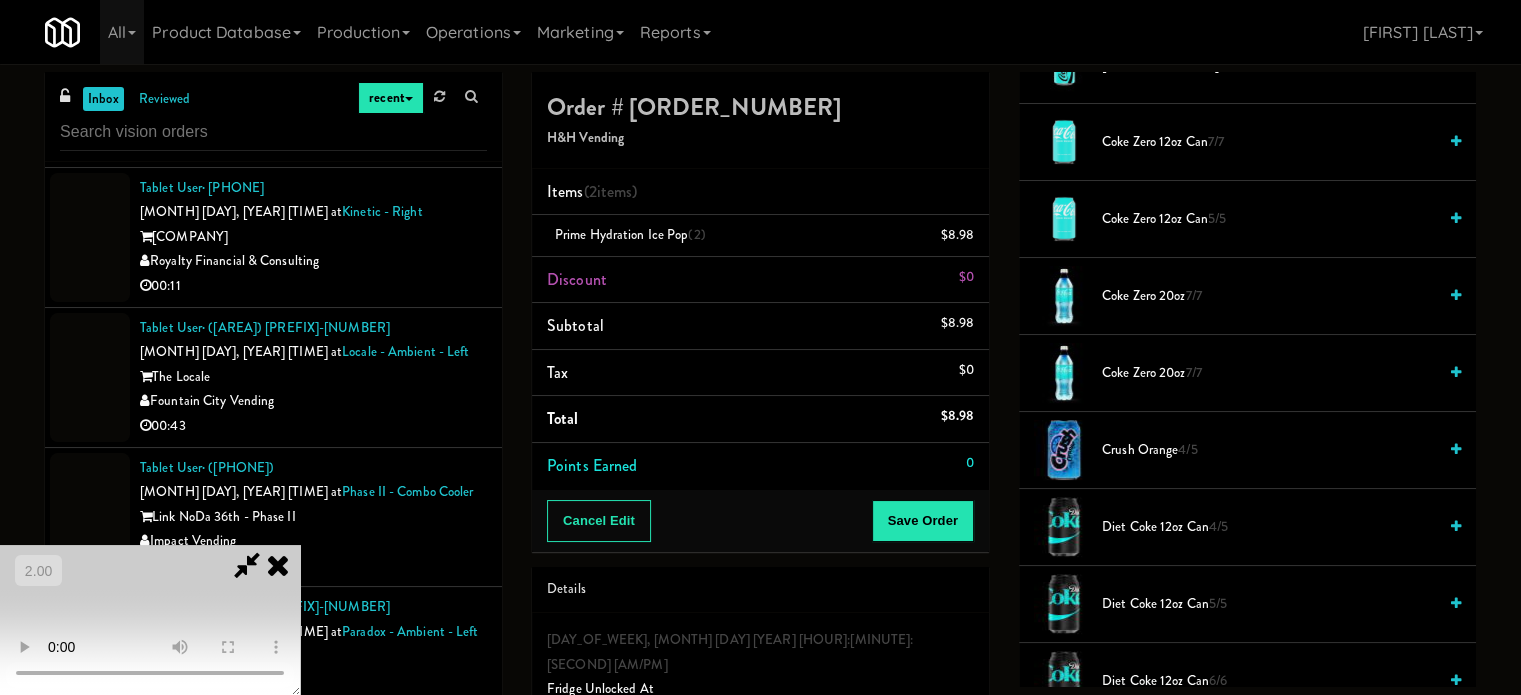 click on "Coke Zero 20oz  7/7" at bounding box center [1269, 373] 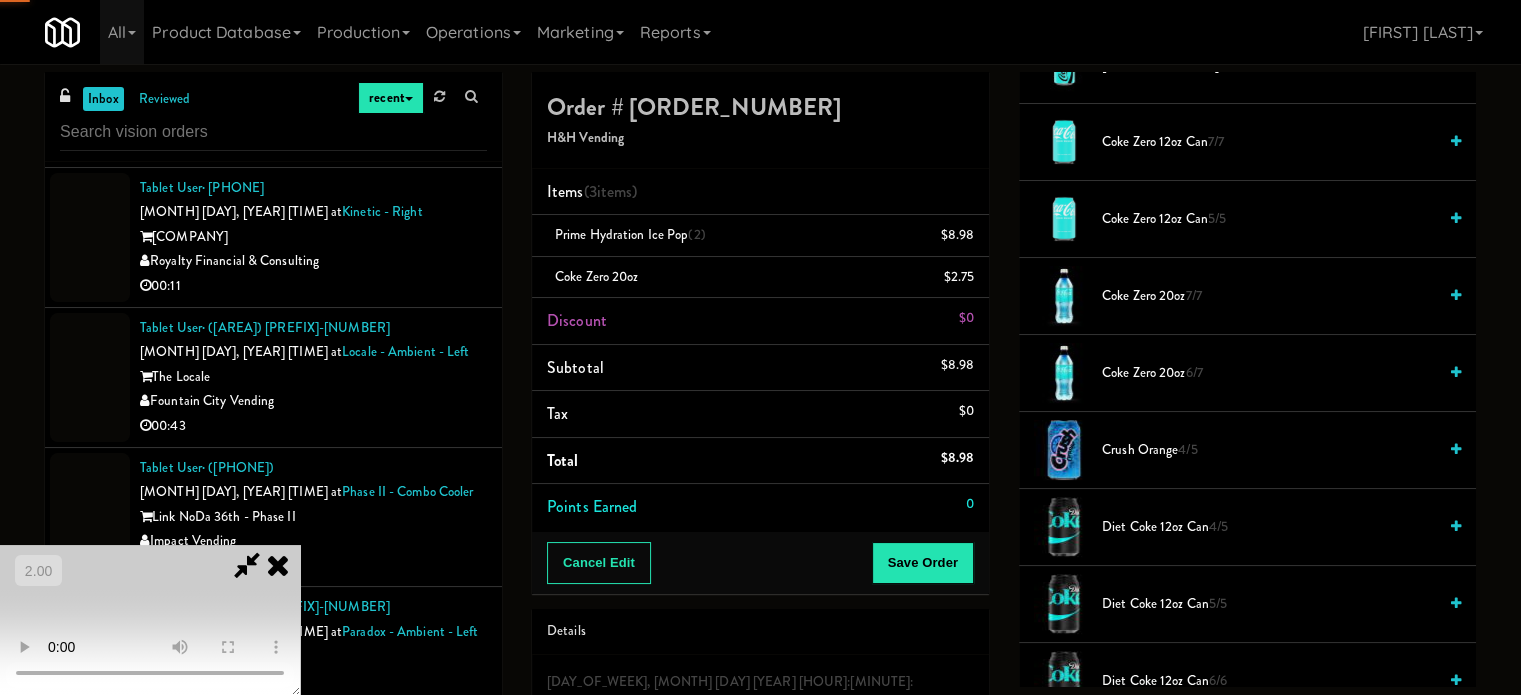 drag, startPoint x: 735, startPoint y: 455, endPoint x: 795, endPoint y: 466, distance: 61 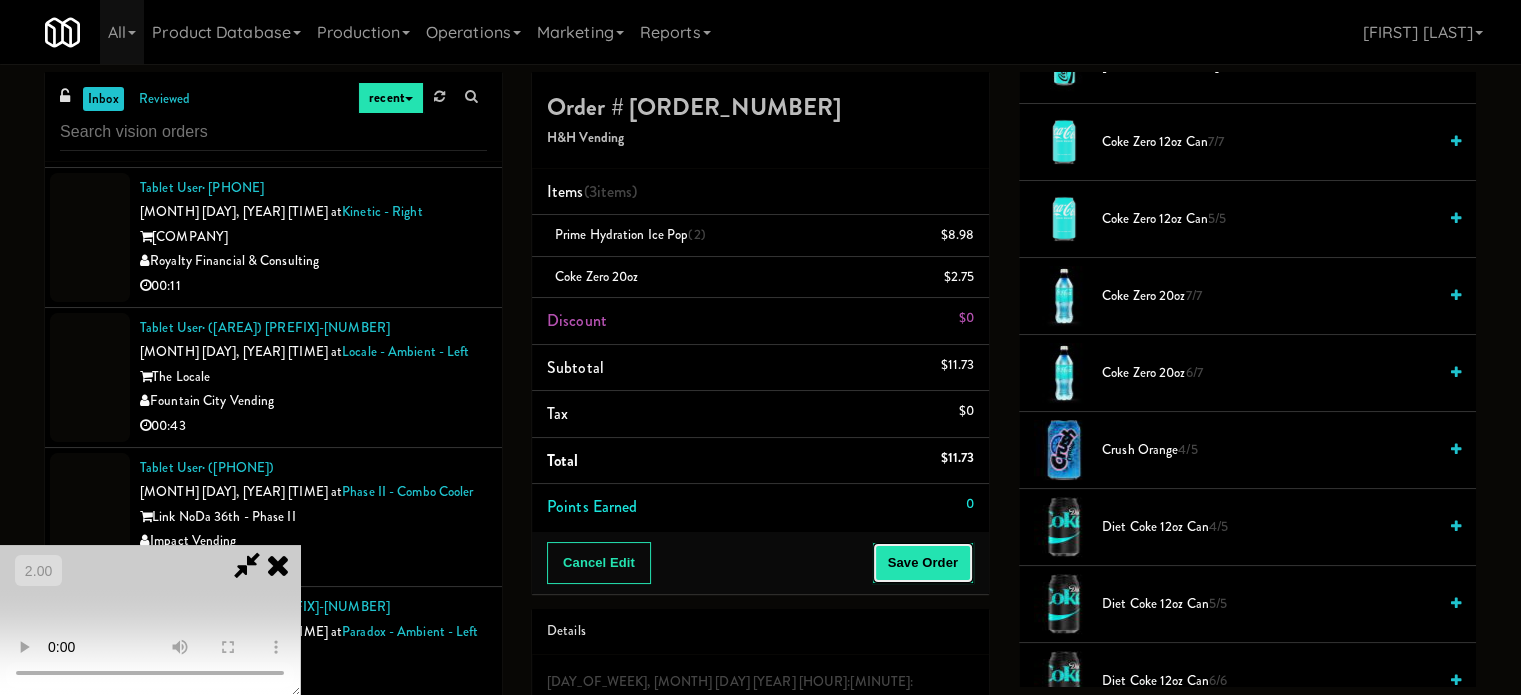click on "Save Order" at bounding box center (923, 563) 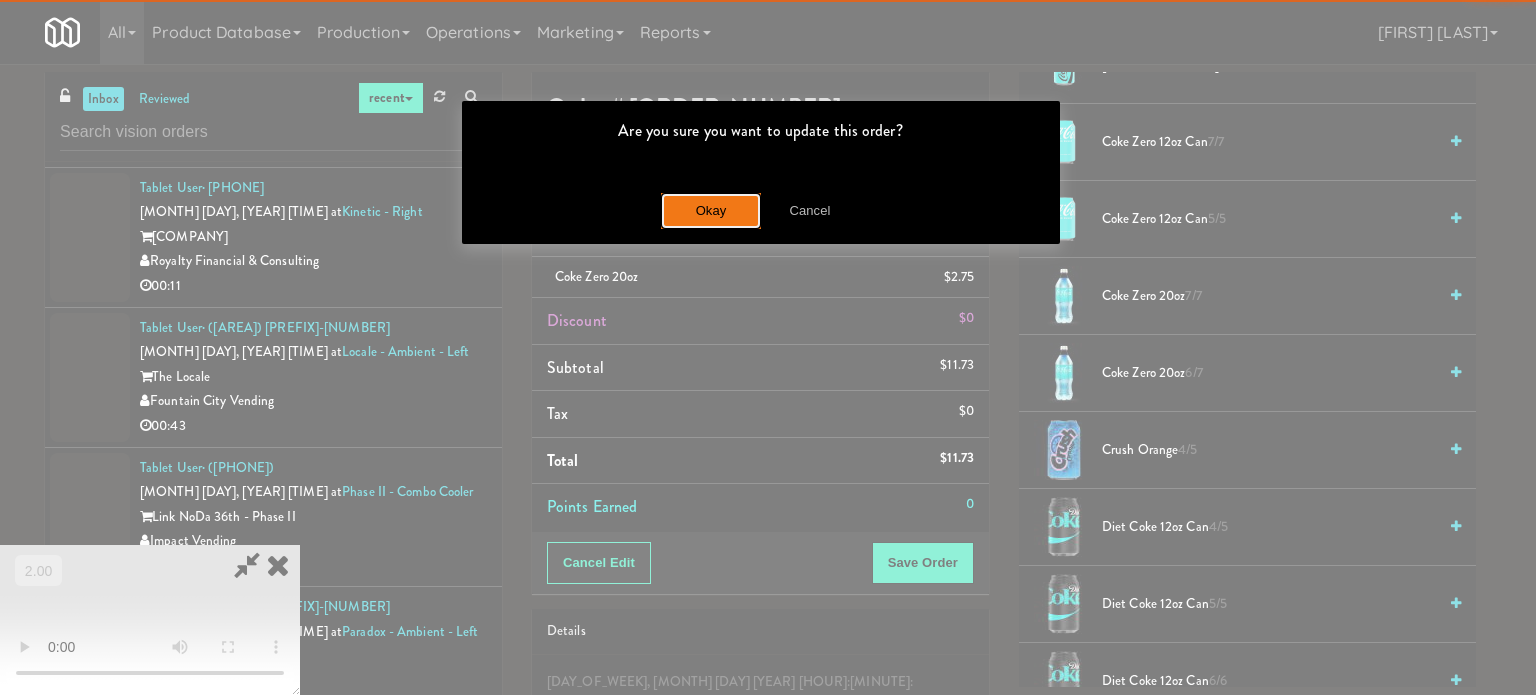 click on "Okay" at bounding box center (711, 211) 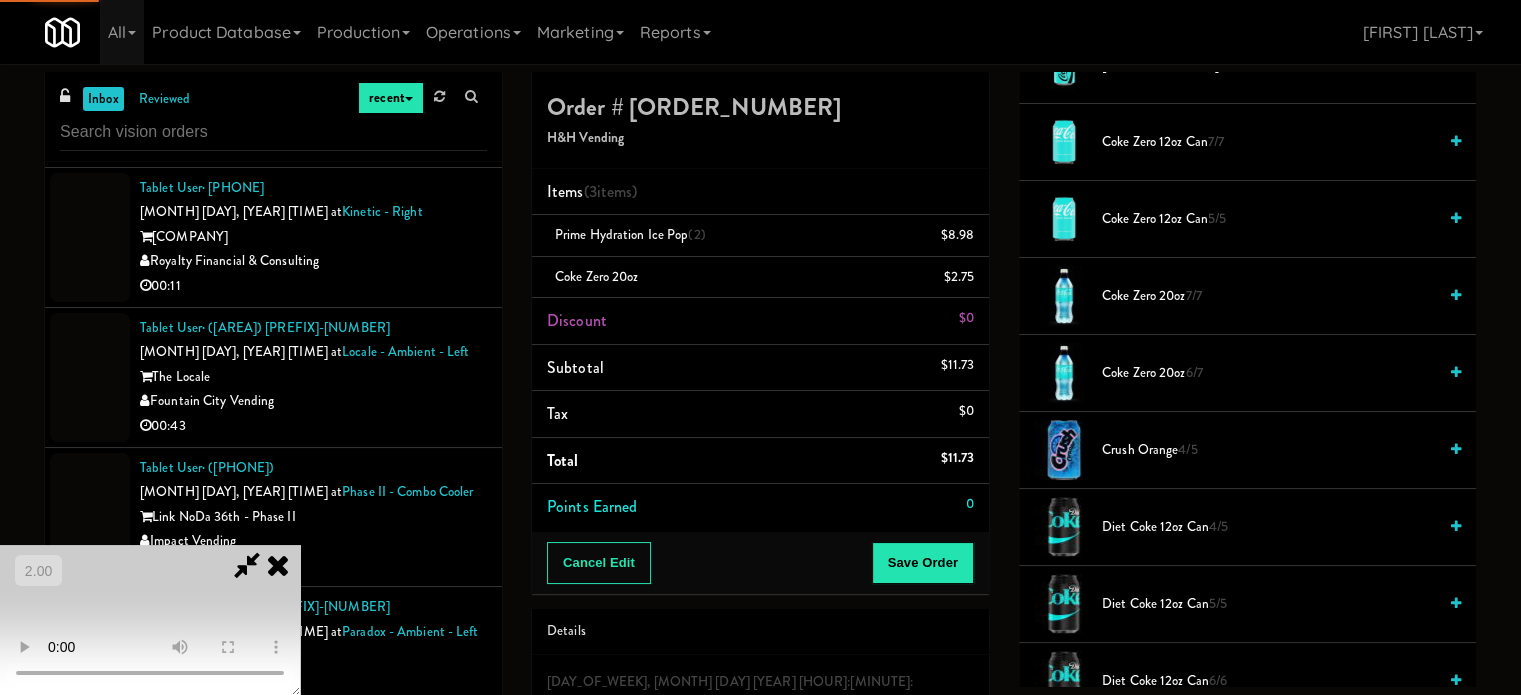 scroll, scrollTop: 187, scrollLeft: 0, axis: vertical 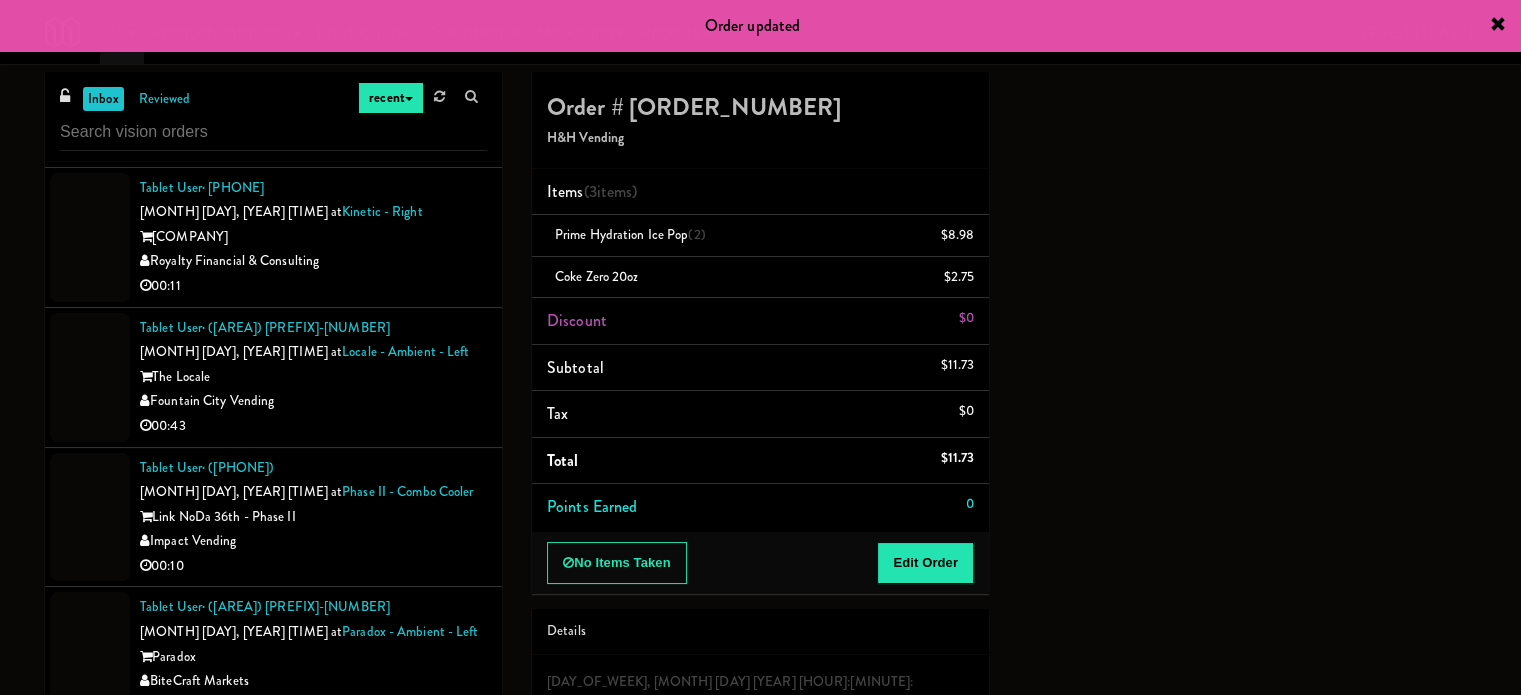 click on "00:13" at bounding box center (313, 846) 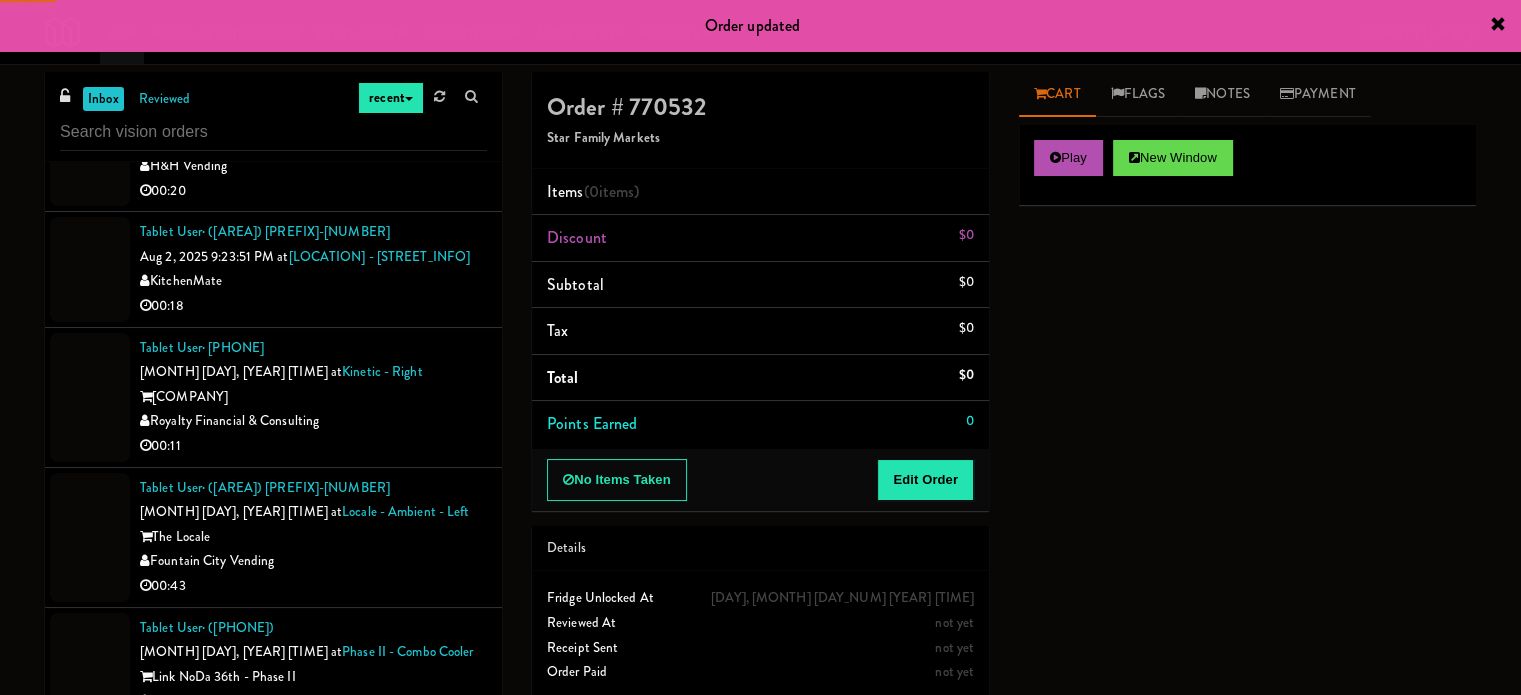 scroll, scrollTop: 10776, scrollLeft: 0, axis: vertical 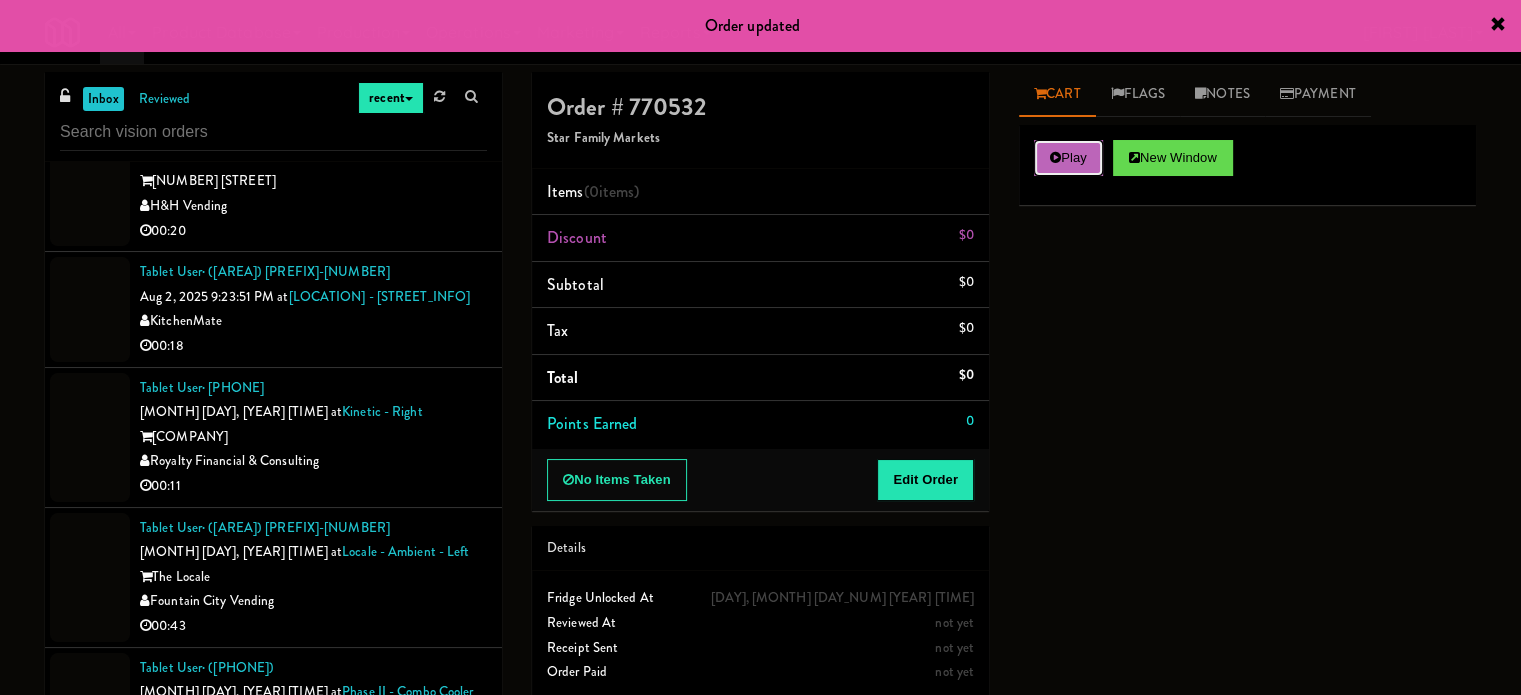 click on "Play" at bounding box center [1068, 158] 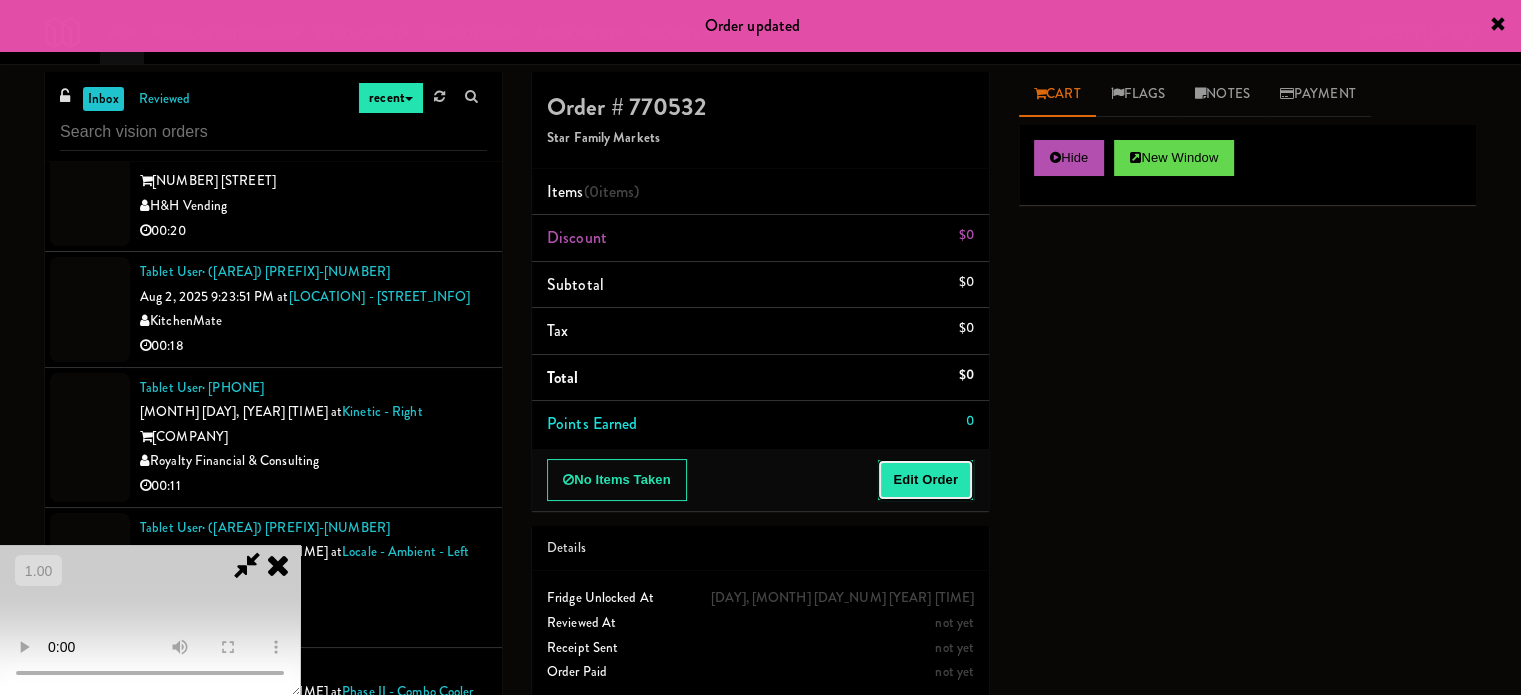 click on "Edit Order" at bounding box center (925, 480) 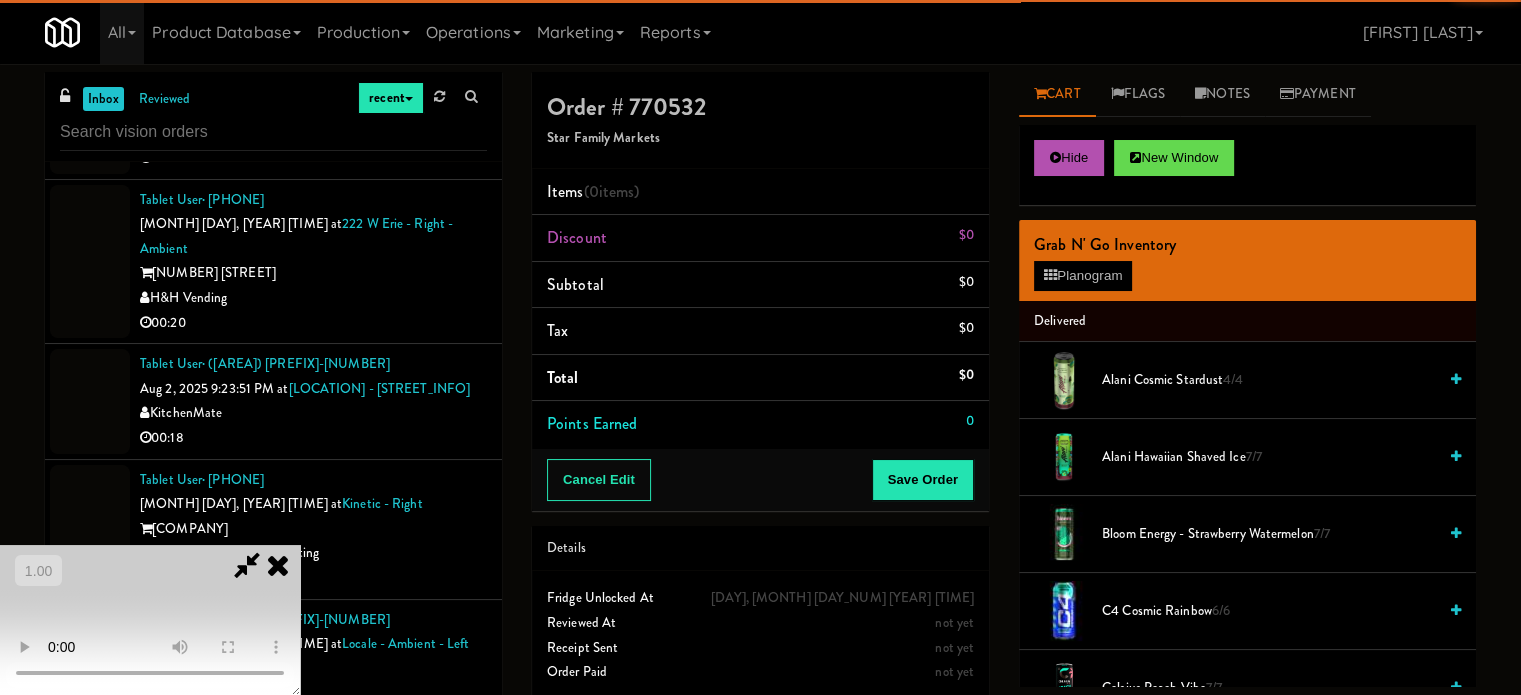 scroll, scrollTop: 10676, scrollLeft: 0, axis: vertical 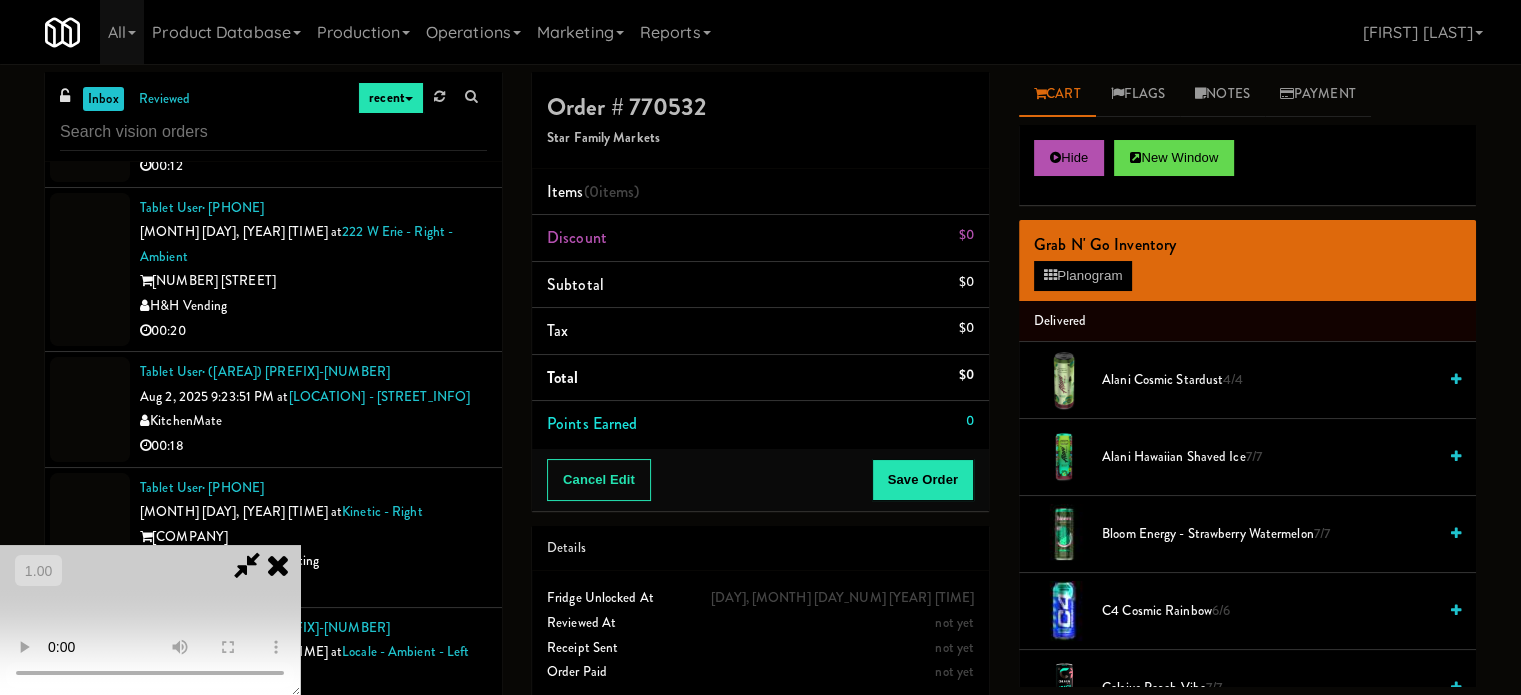 type 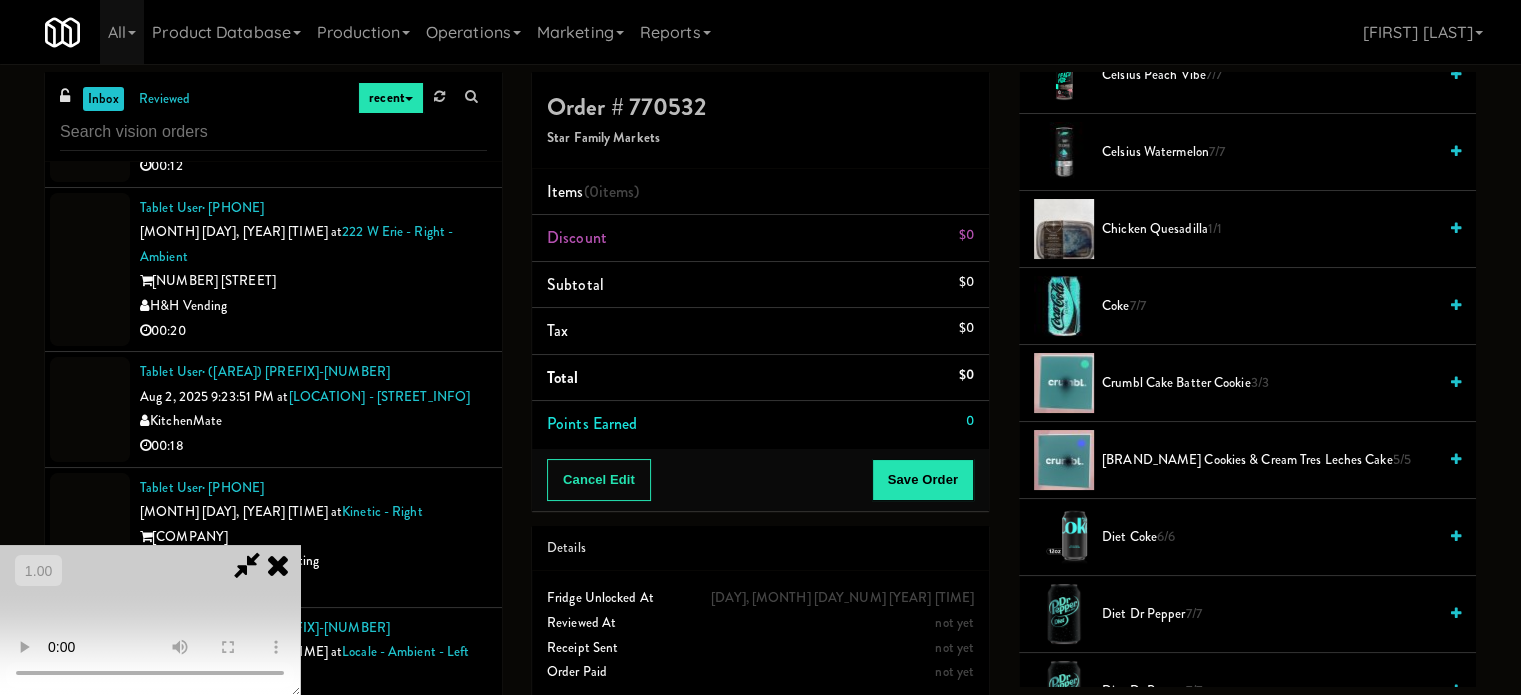 scroll, scrollTop: 700, scrollLeft: 0, axis: vertical 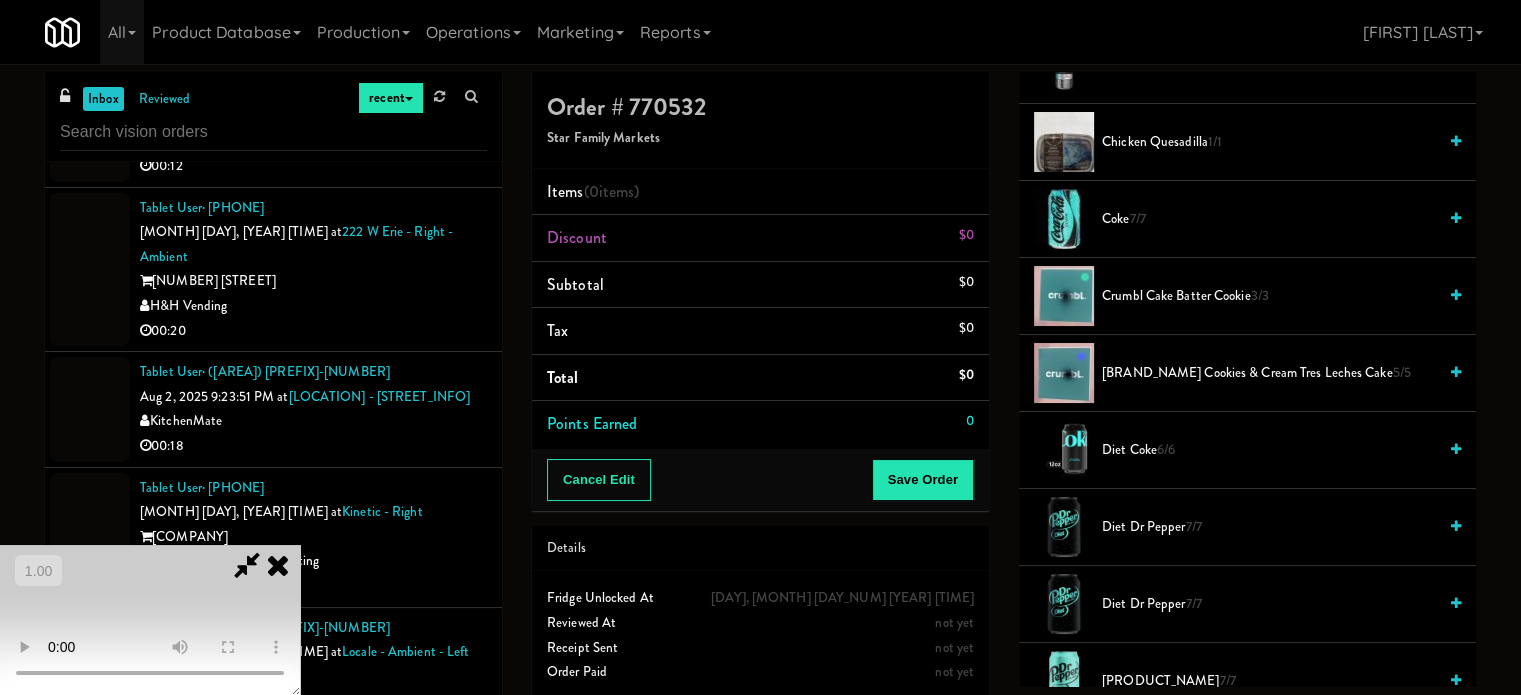 click on "Diet Dr Pepper  7/7" at bounding box center [1247, 527] 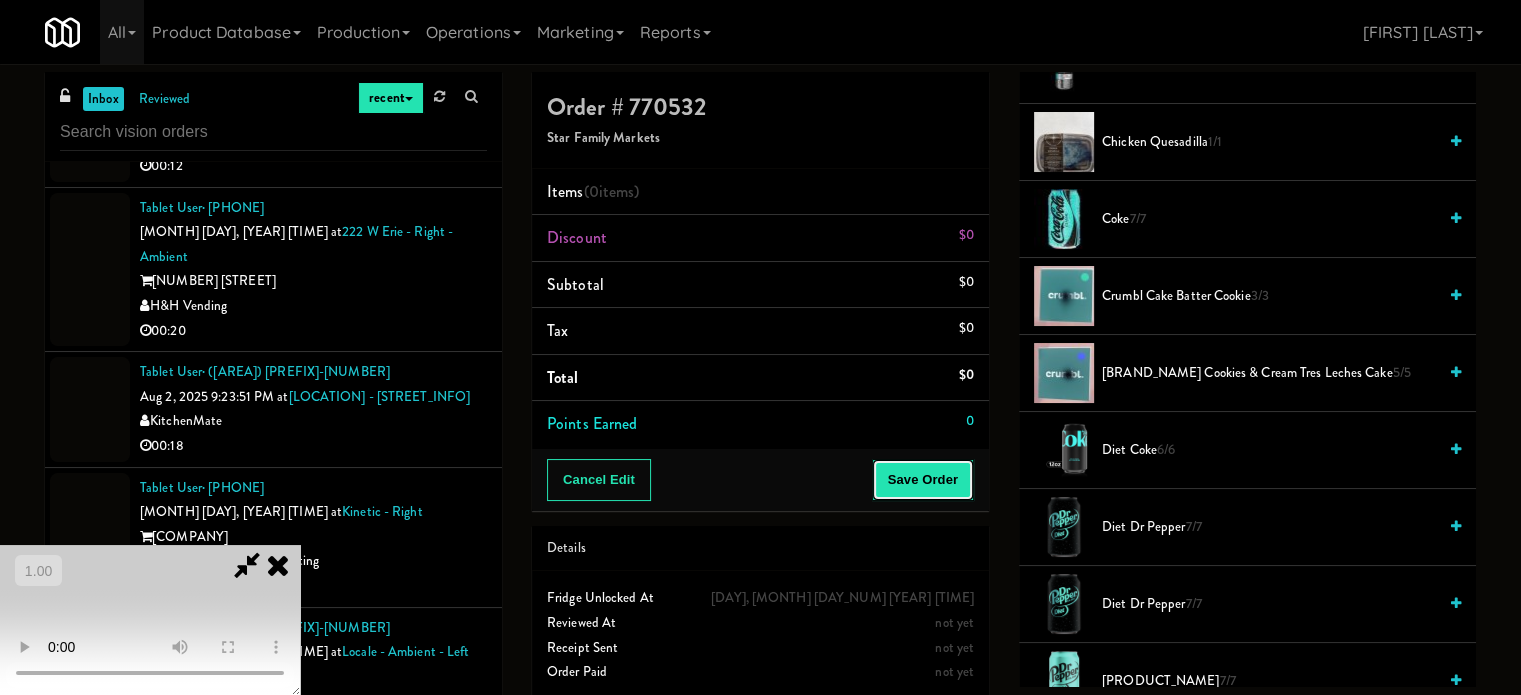 click on "Save Order" at bounding box center (923, 480) 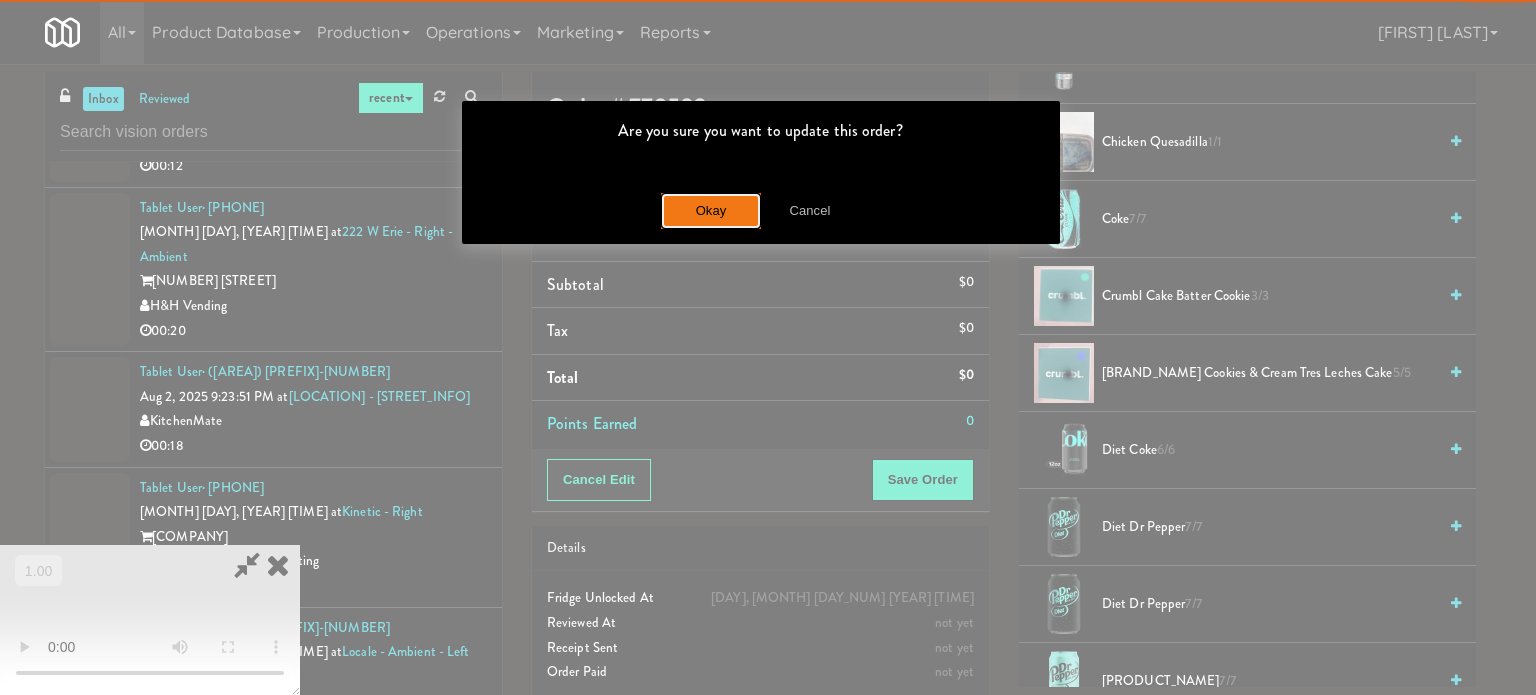 click on "Okay" at bounding box center (711, 211) 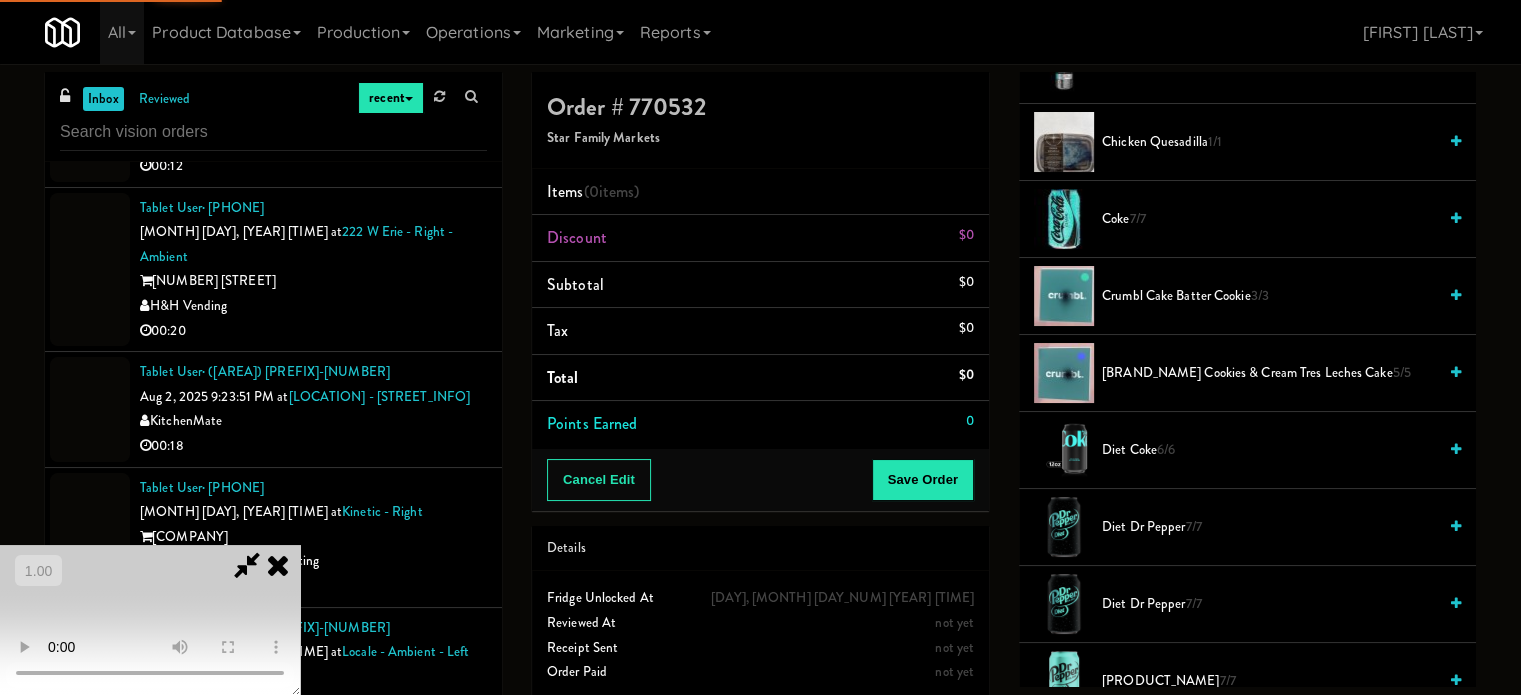 scroll, scrollTop: 187, scrollLeft: 0, axis: vertical 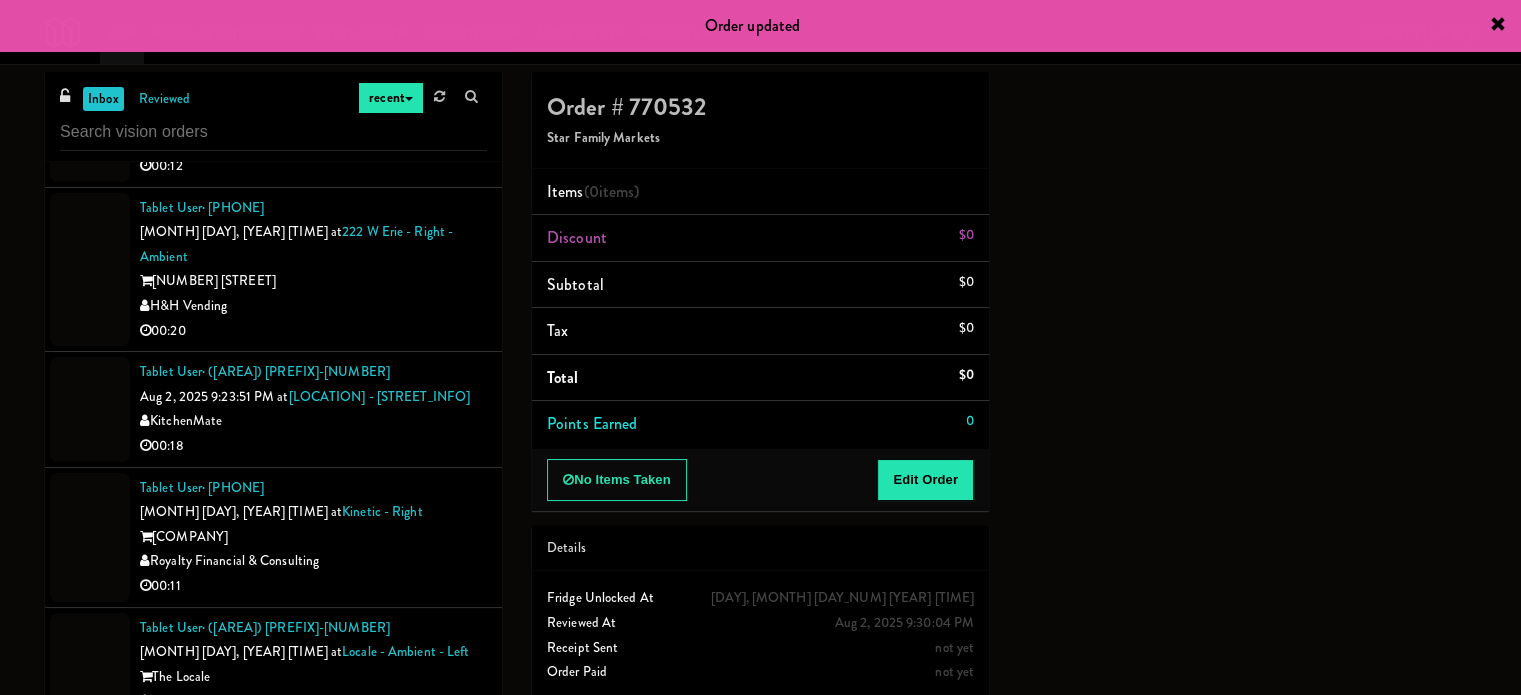 click on "00:32" at bounding box center [313, 1006] 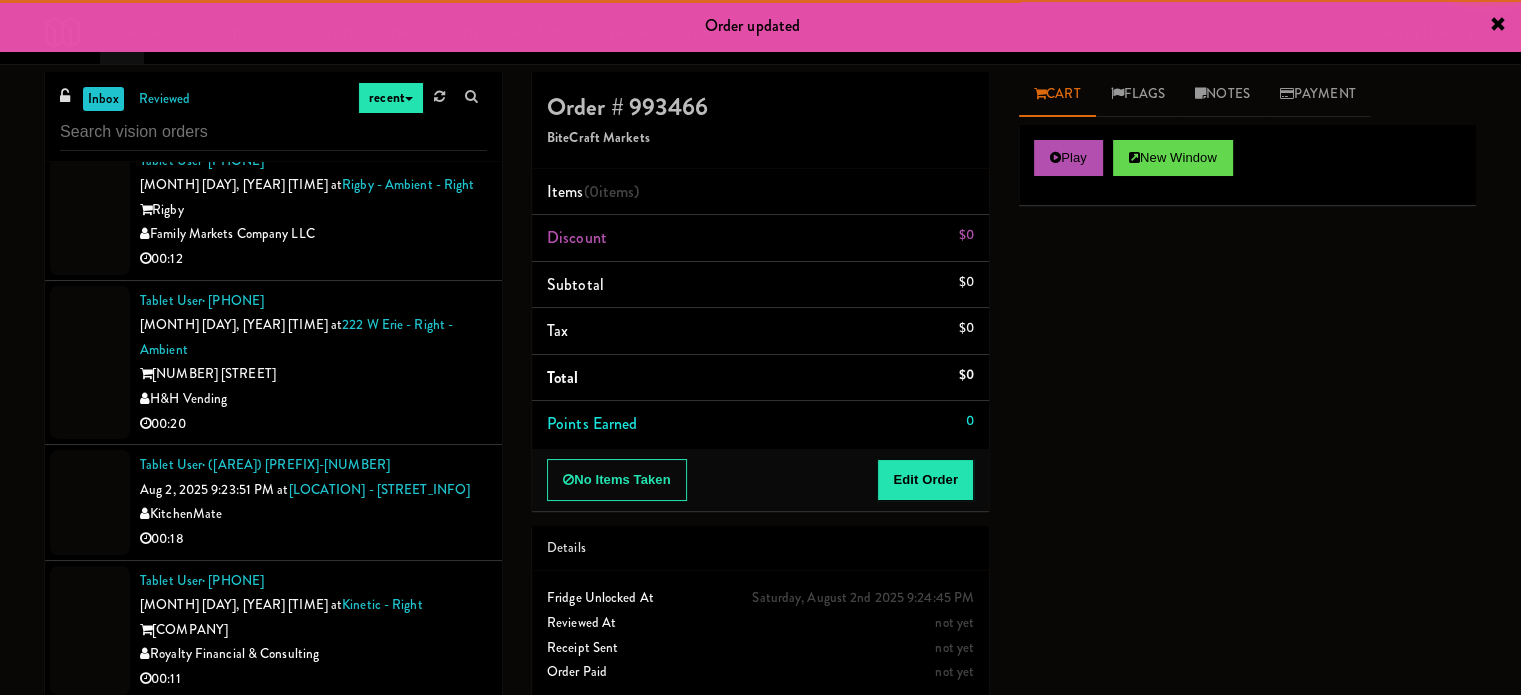 scroll, scrollTop: 10576, scrollLeft: 0, axis: vertical 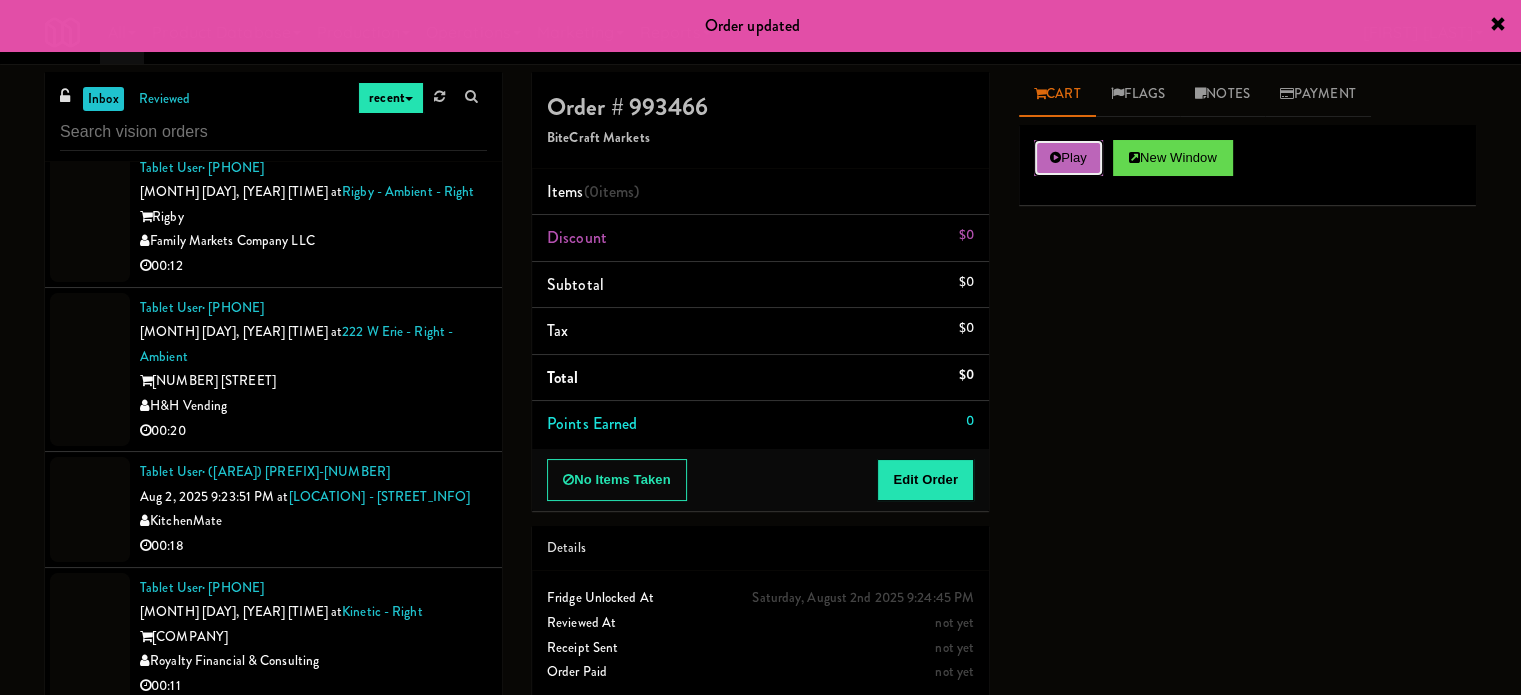 click at bounding box center [1055, 157] 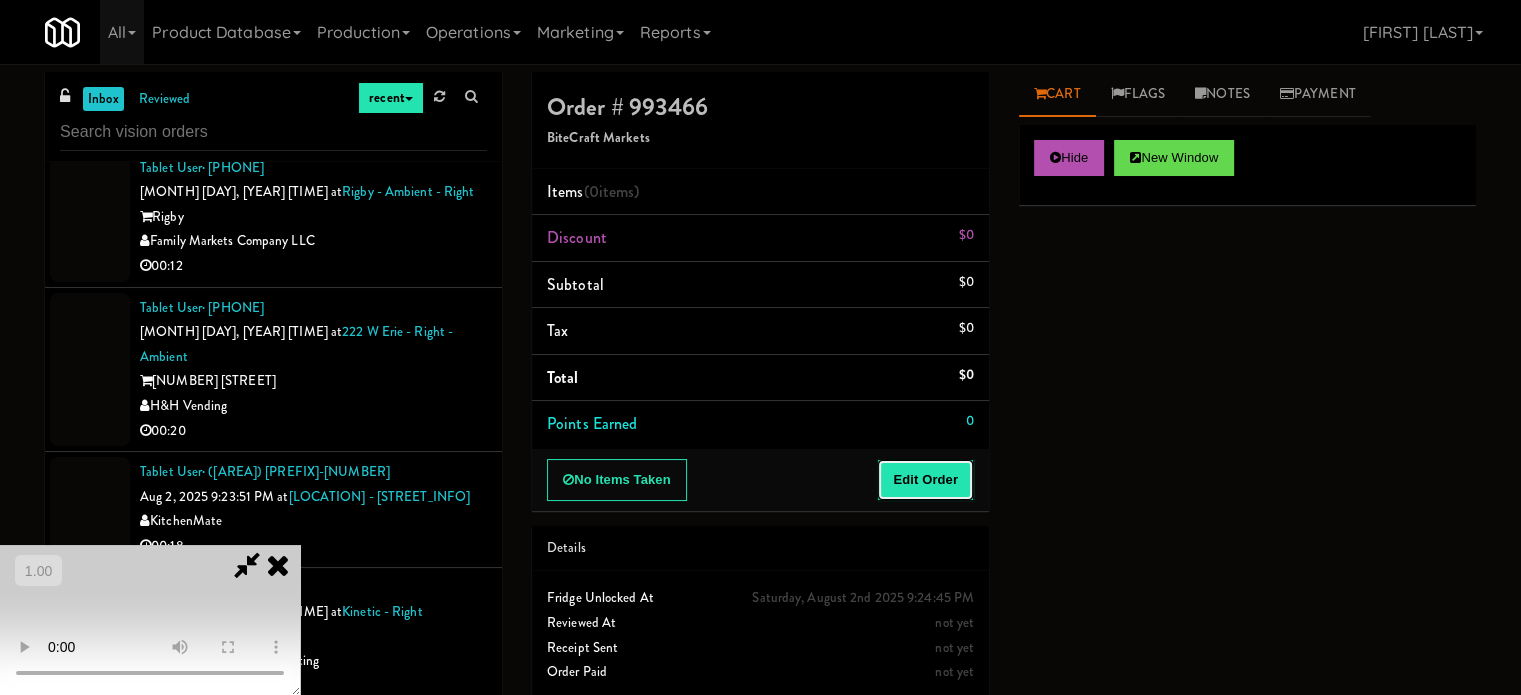 click on "Edit Order" at bounding box center [925, 480] 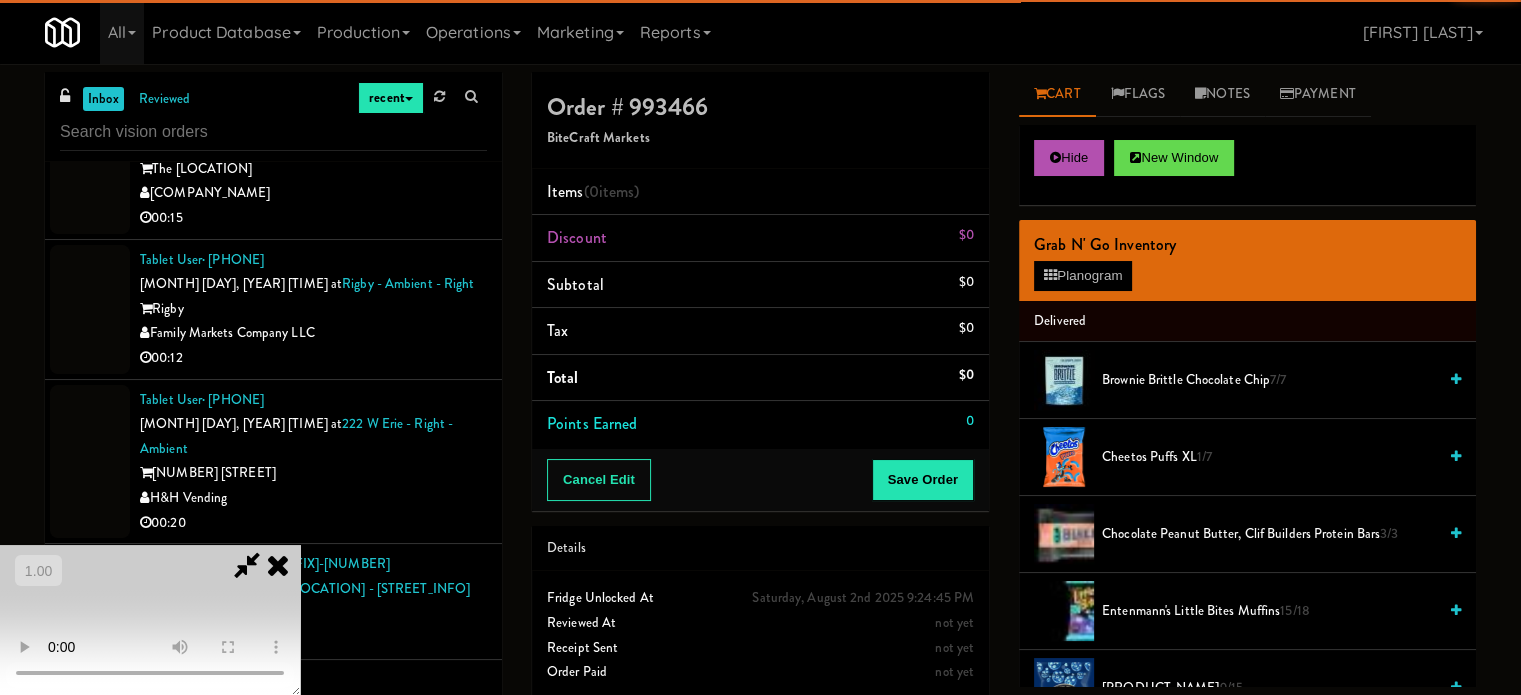 scroll, scrollTop: 10476, scrollLeft: 0, axis: vertical 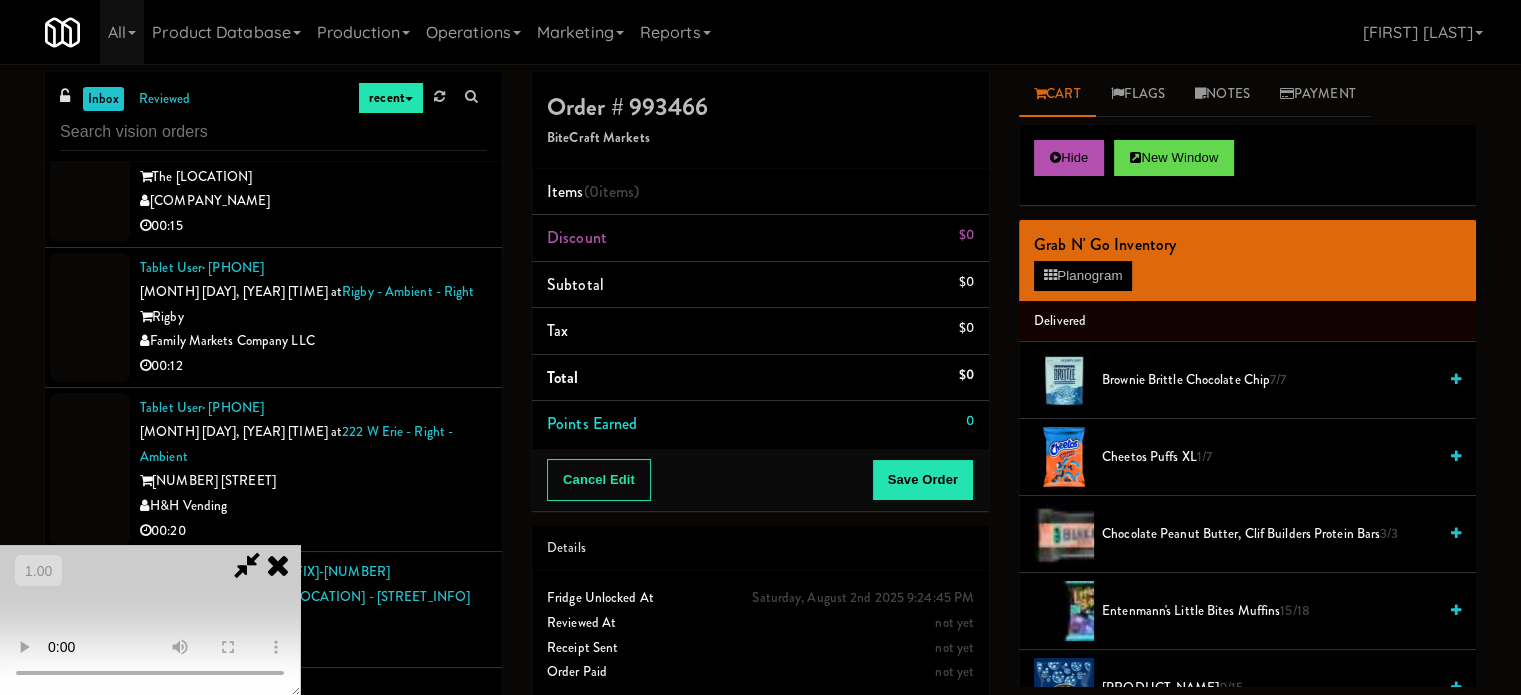 type 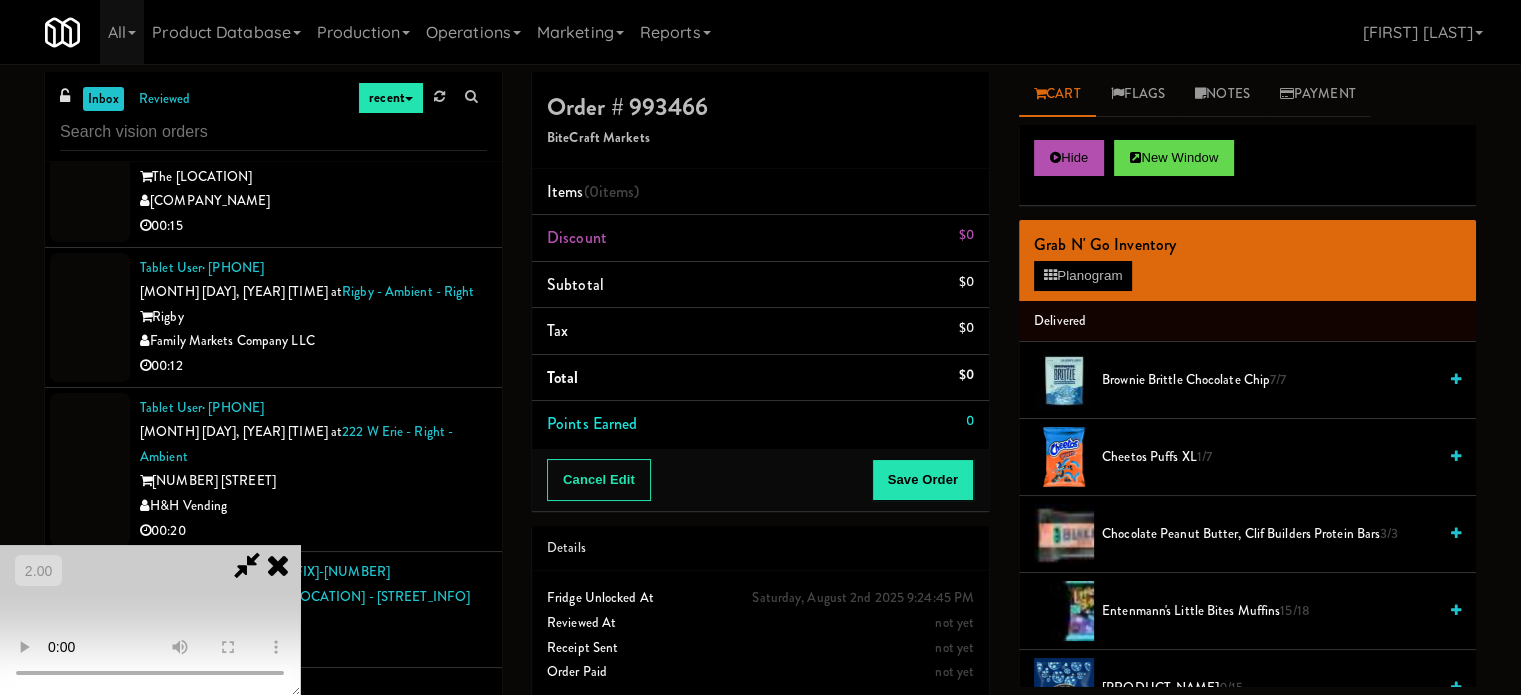 click at bounding box center [150, 620] 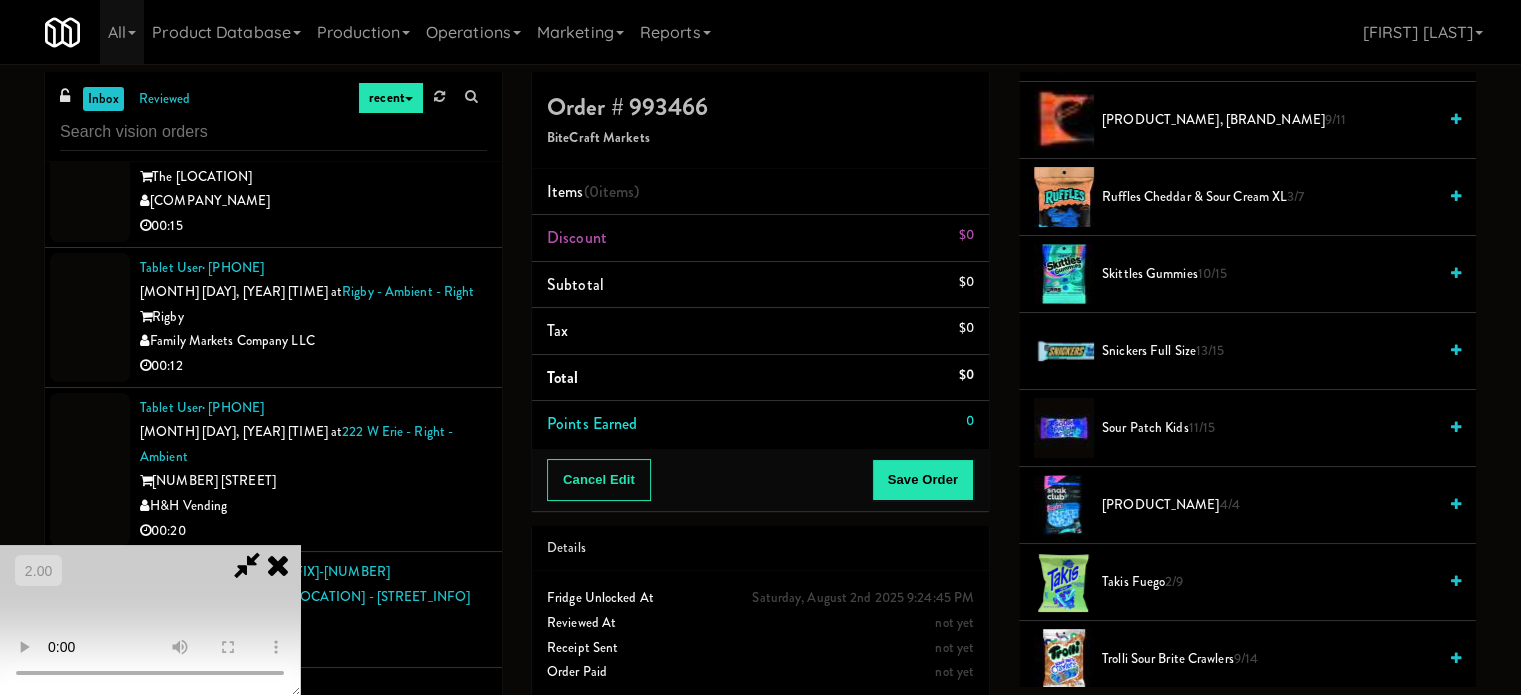 drag, startPoint x: 473, startPoint y: 413, endPoint x: 632, endPoint y: 432, distance: 160.1312 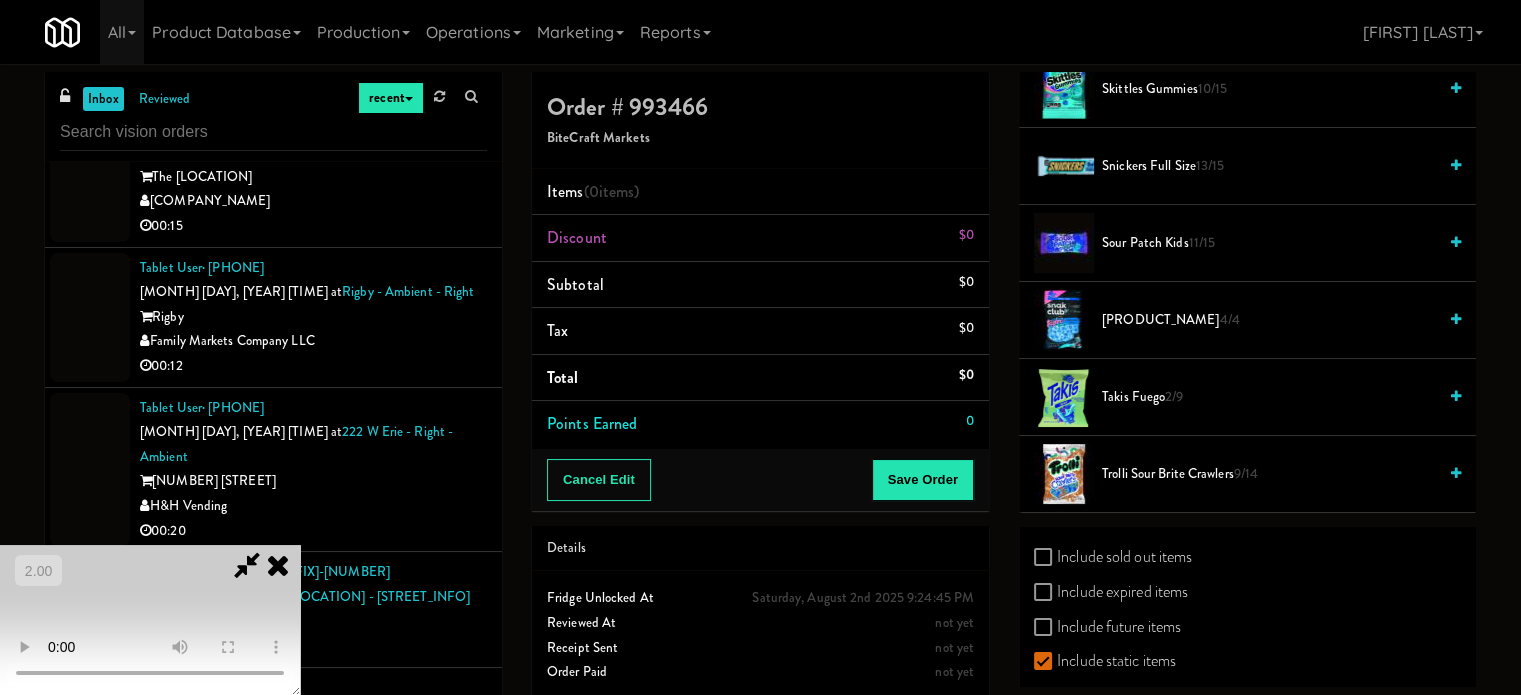 scroll, scrollTop: 2000, scrollLeft: 0, axis: vertical 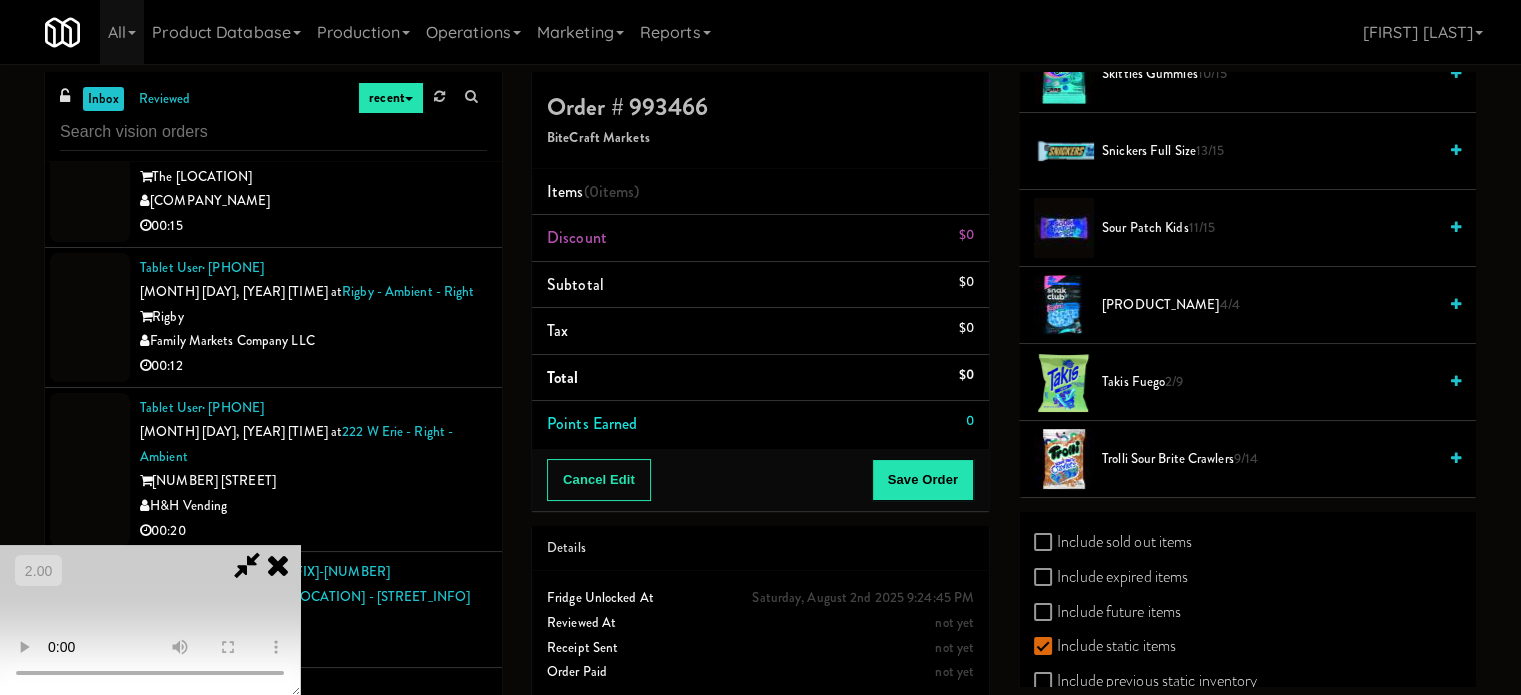 click on "Takis Fuego  2/9" at bounding box center [1269, 382] 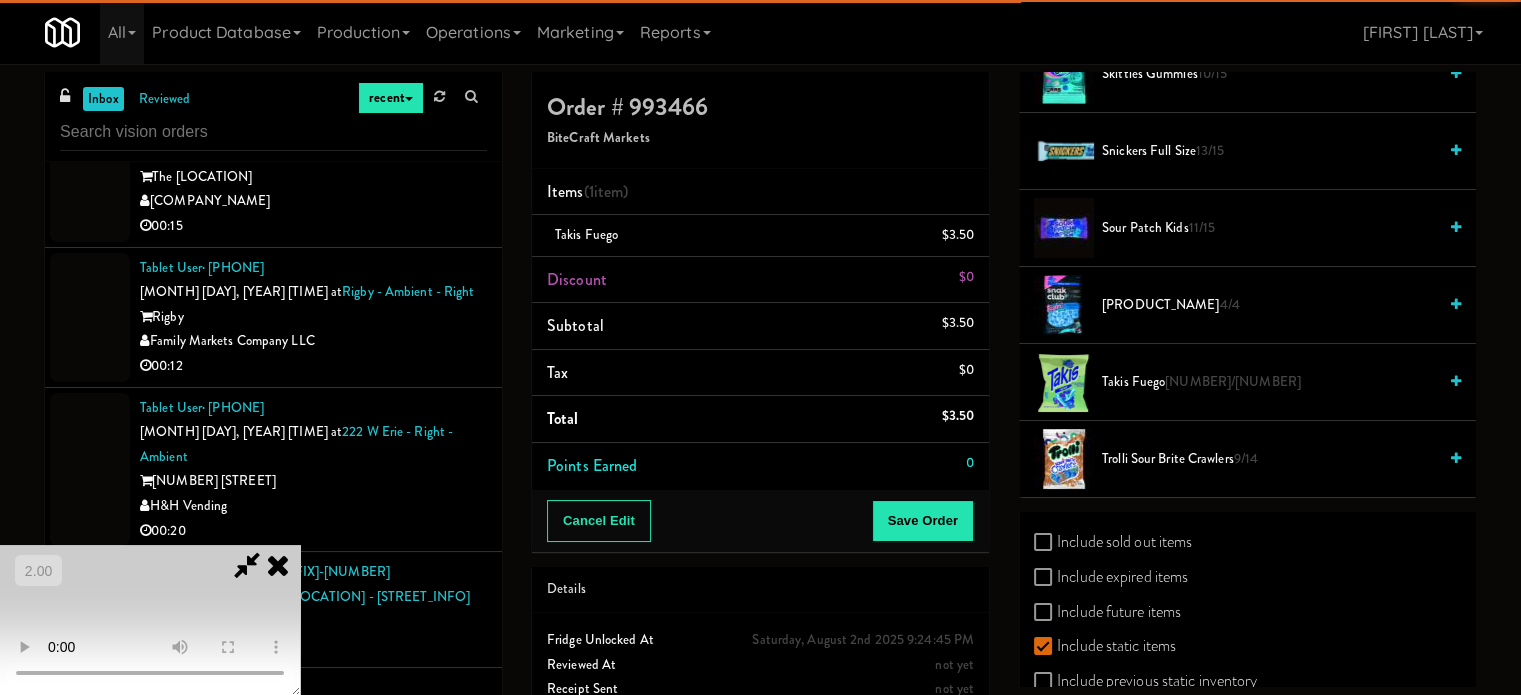 click at bounding box center (150, 620) 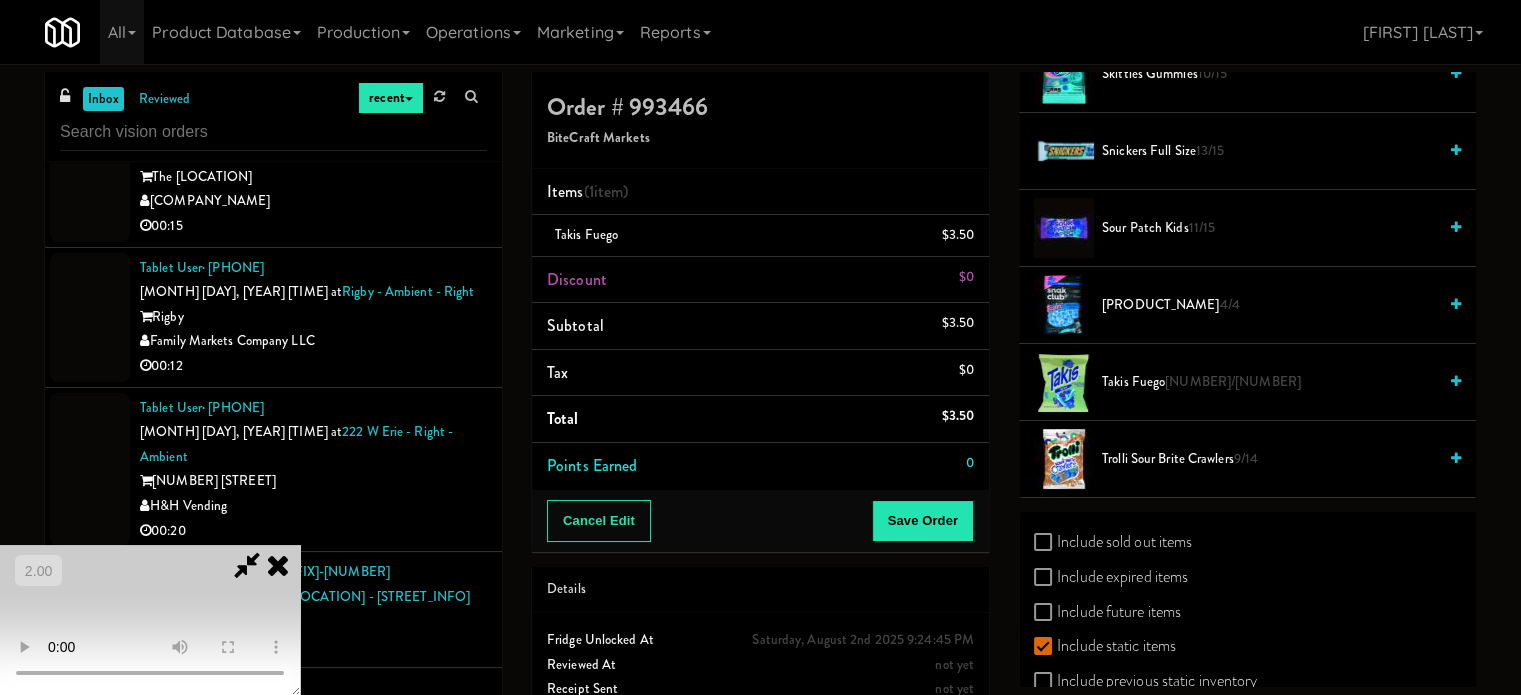click at bounding box center [150, 620] 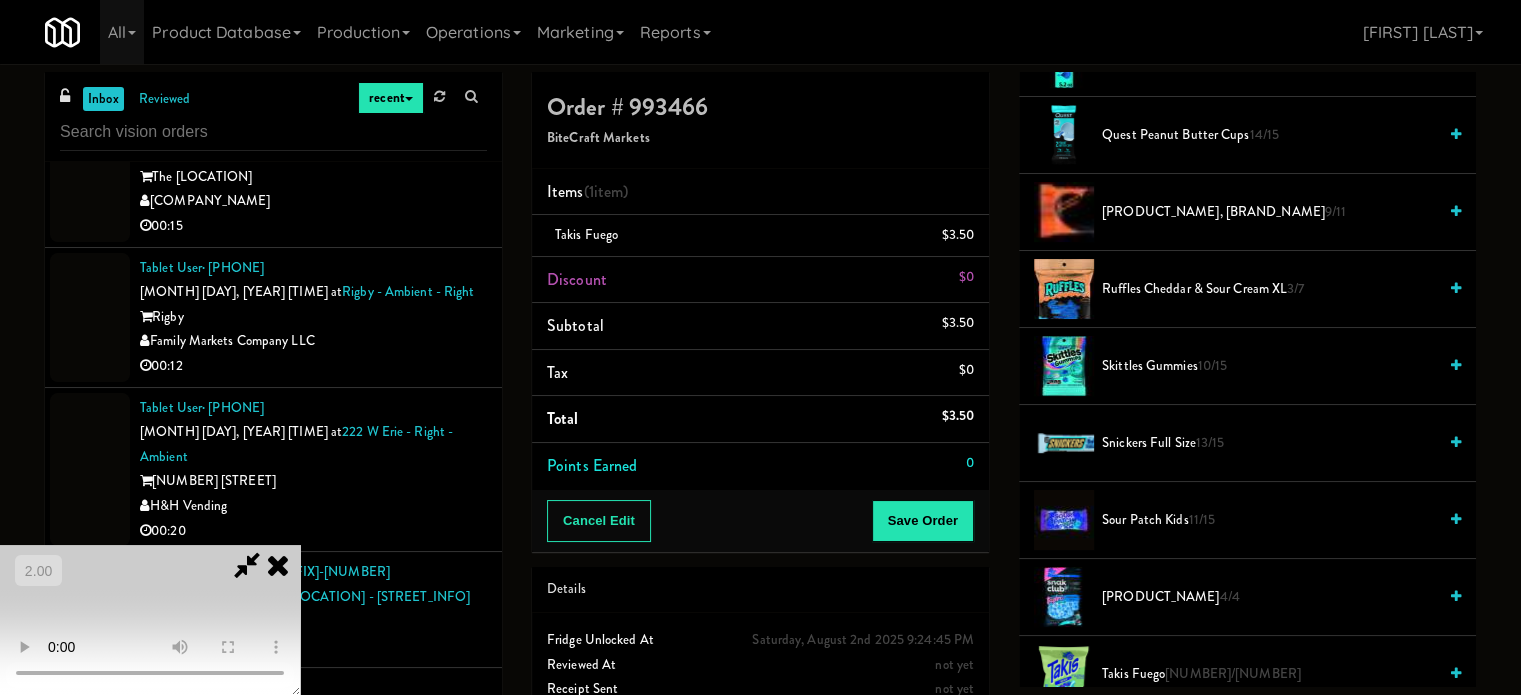 scroll, scrollTop: 1700, scrollLeft: 0, axis: vertical 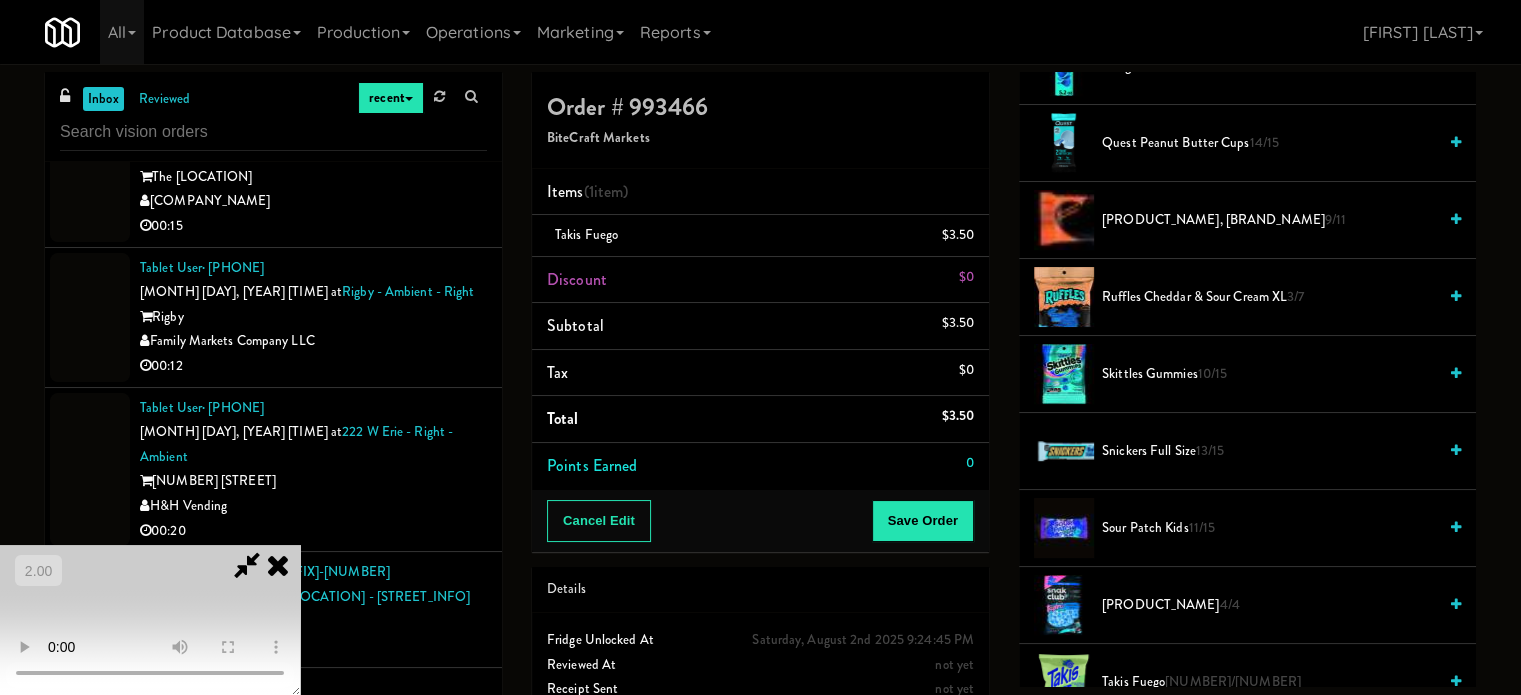 click on "Ruffles Cheddar & Sour Cream XL  3/7" at bounding box center (1269, 297) 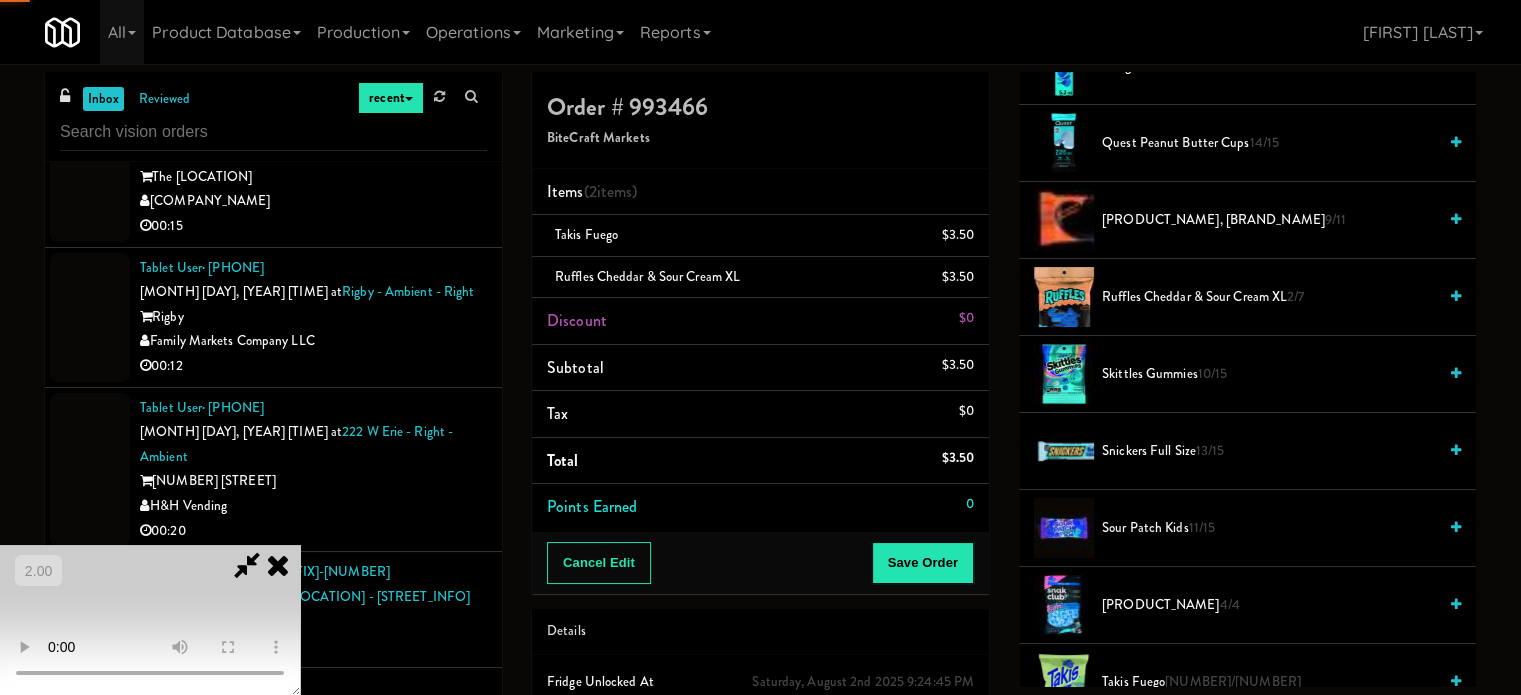 click at bounding box center (150, 620) 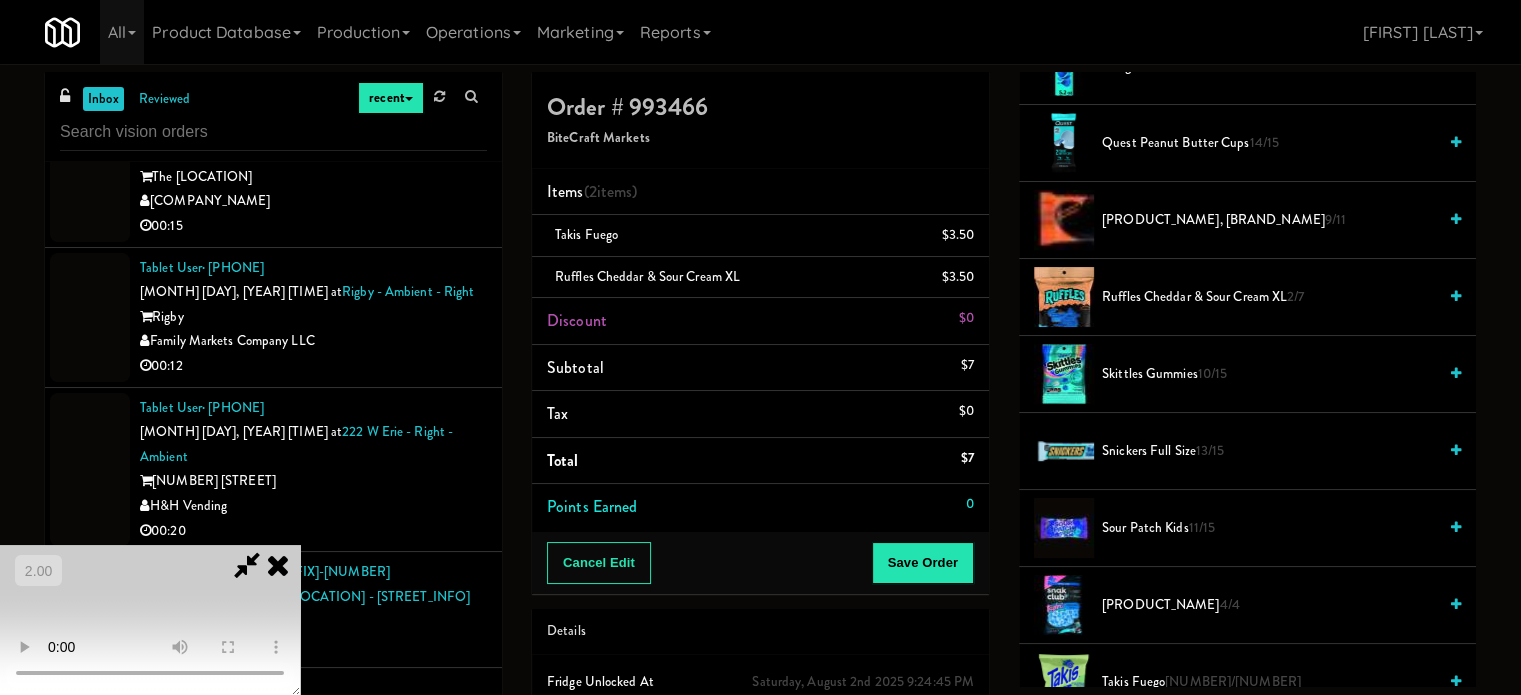click at bounding box center [150, 620] 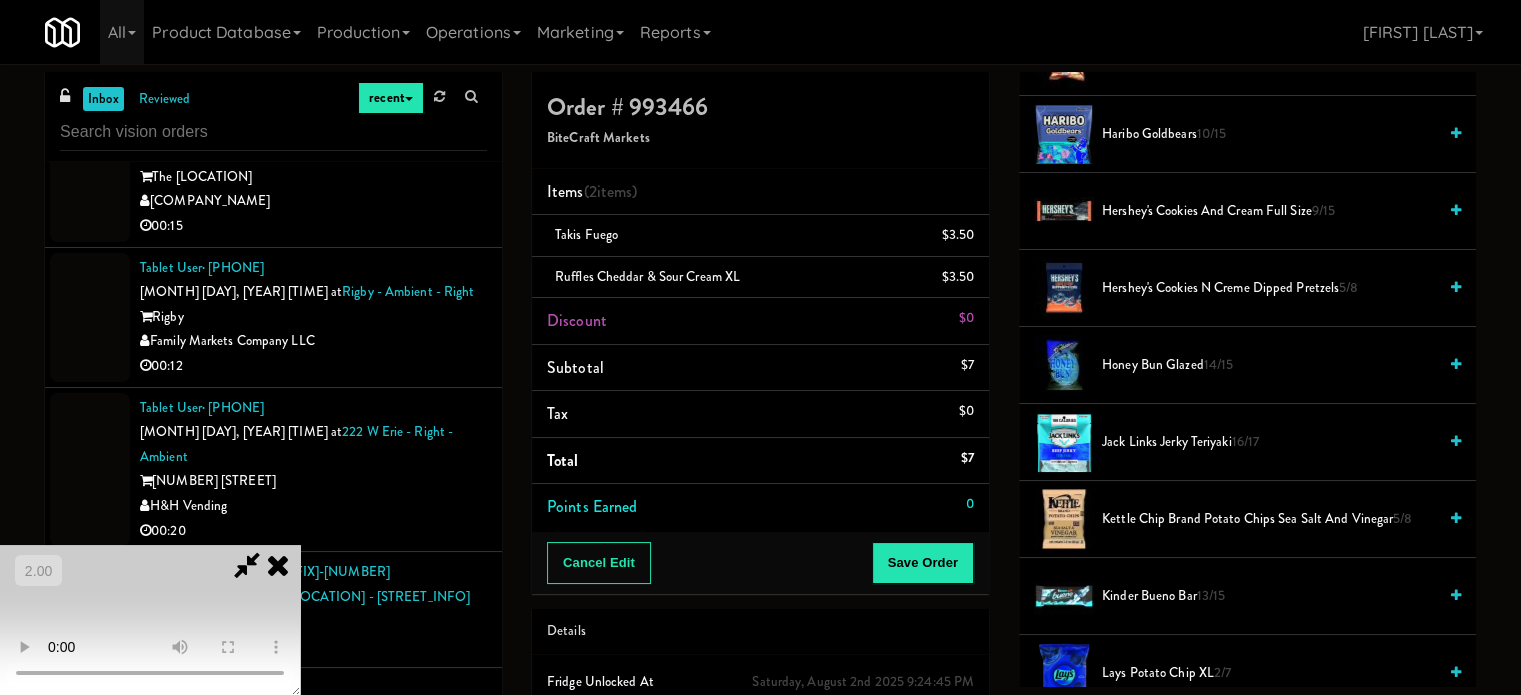 scroll, scrollTop: 700, scrollLeft: 0, axis: vertical 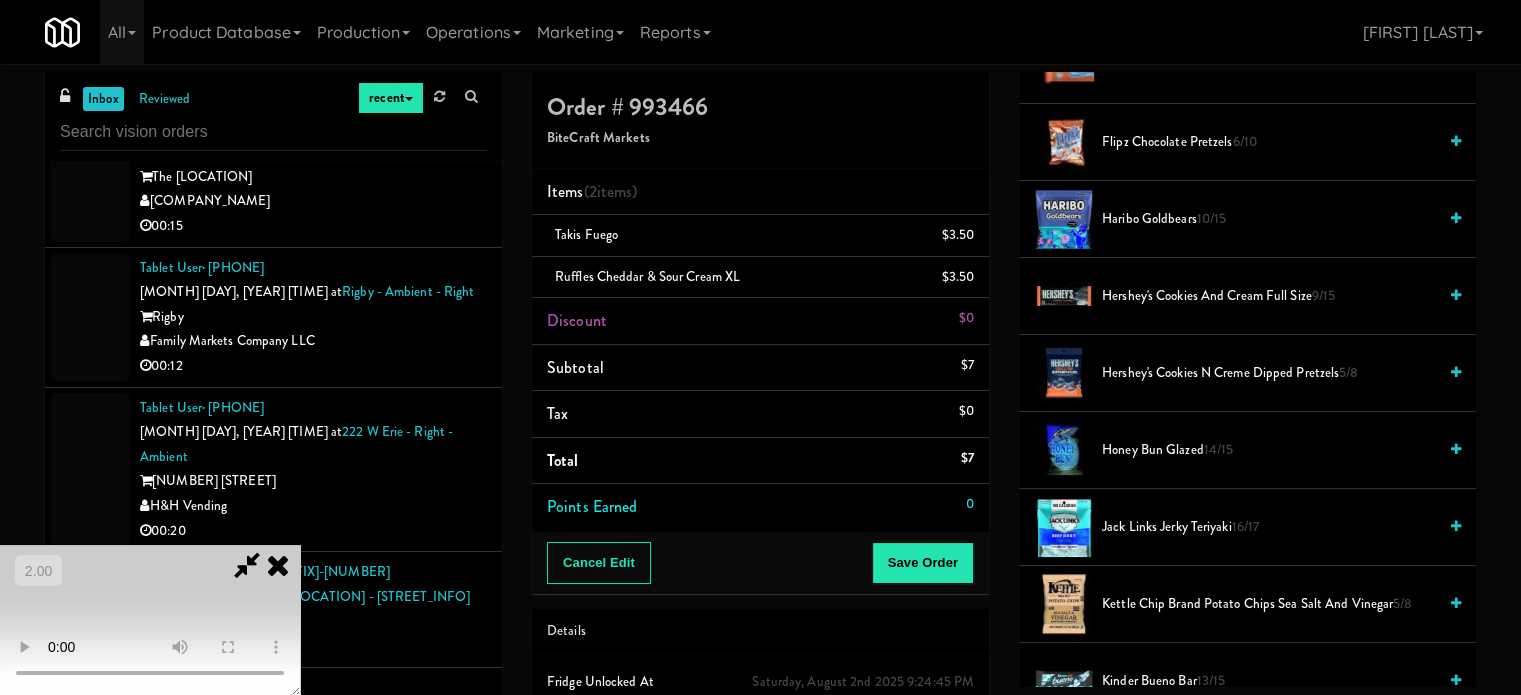 click on "Hershey's Cookies and Cream full size  9/15" at bounding box center [1269, 296] 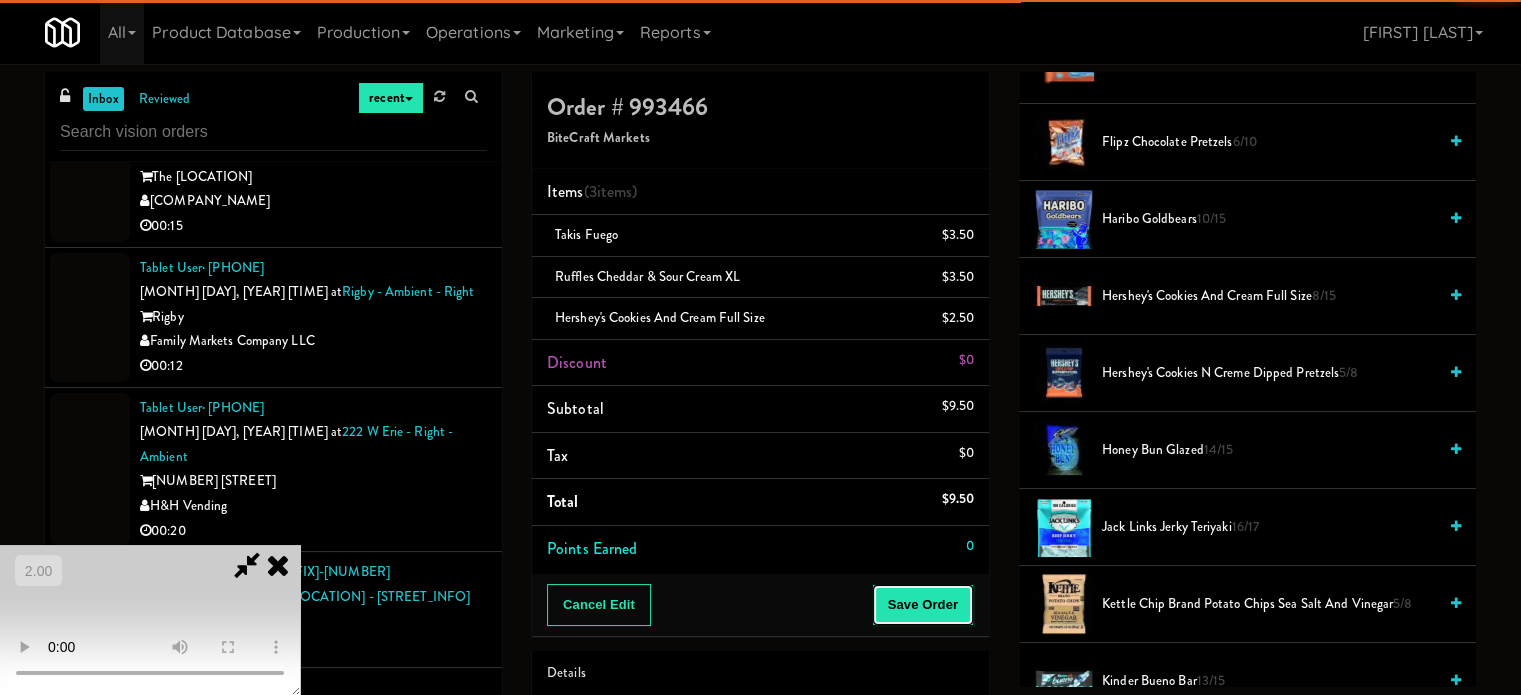 click on "Save Order" at bounding box center (923, 605) 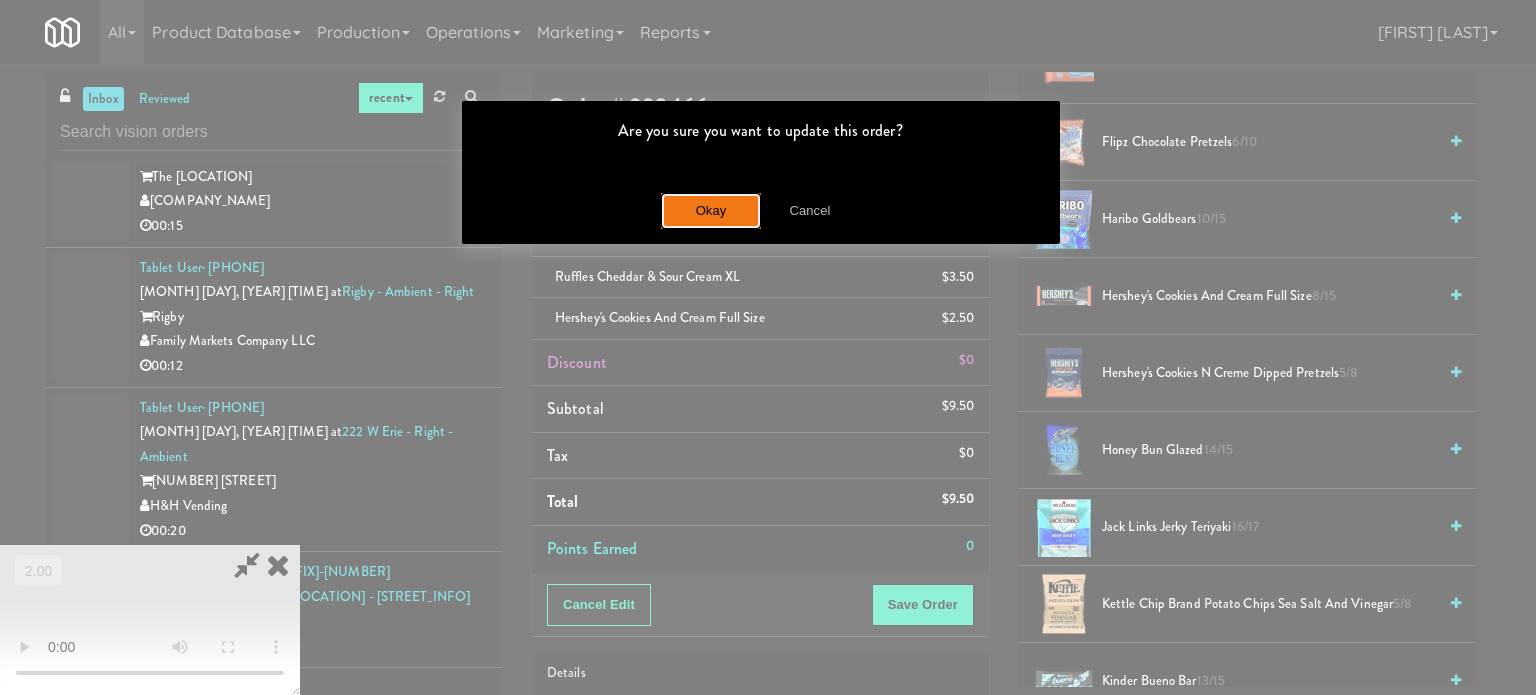 click on "Okay" at bounding box center (711, 211) 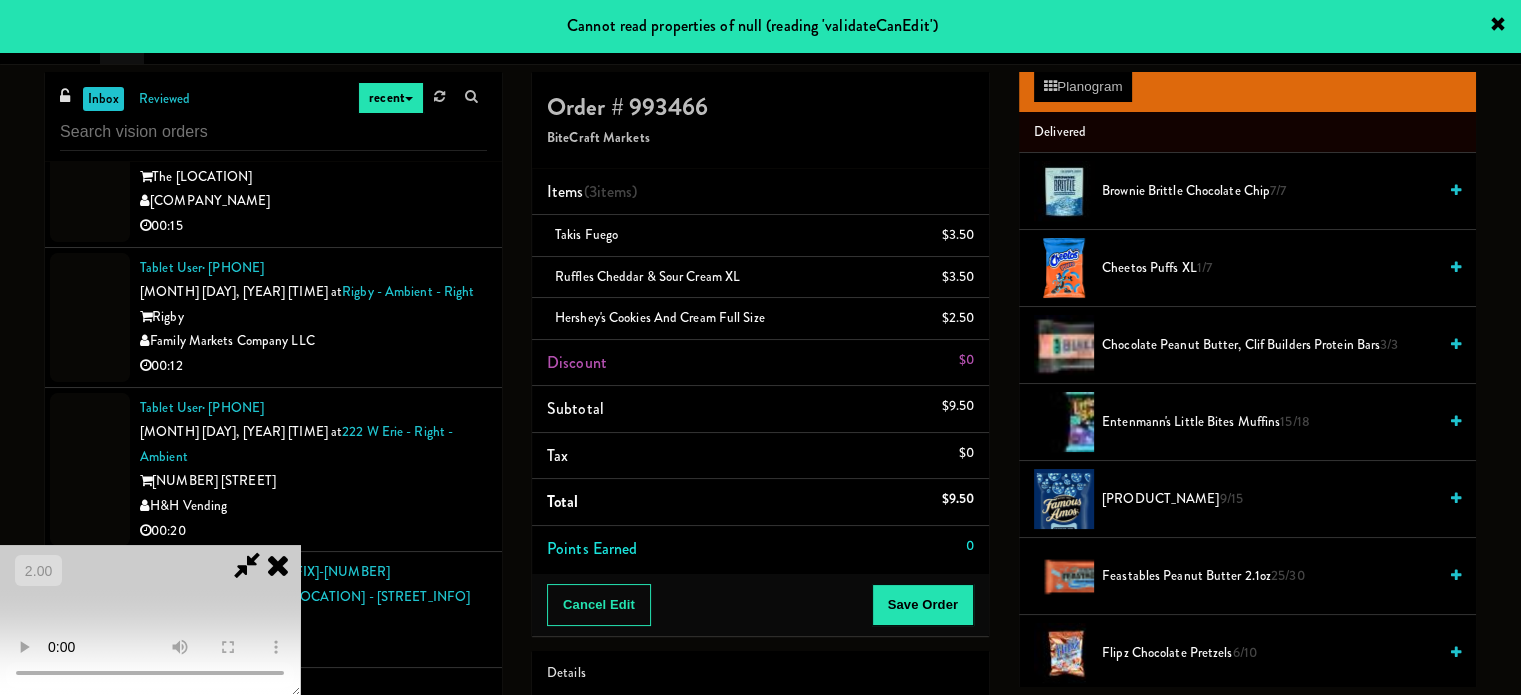 scroll, scrollTop: 0, scrollLeft: 0, axis: both 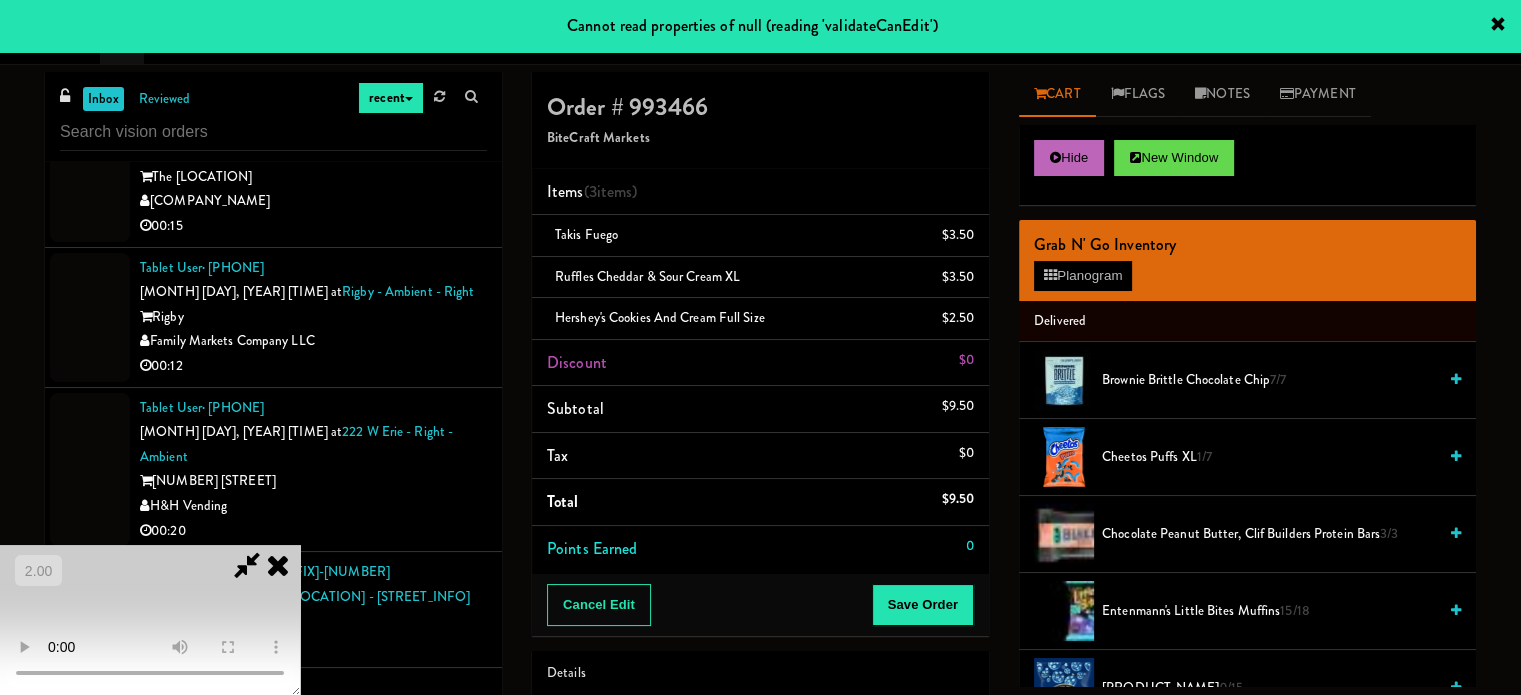 click on "Hide  New Window" at bounding box center (1247, 165) 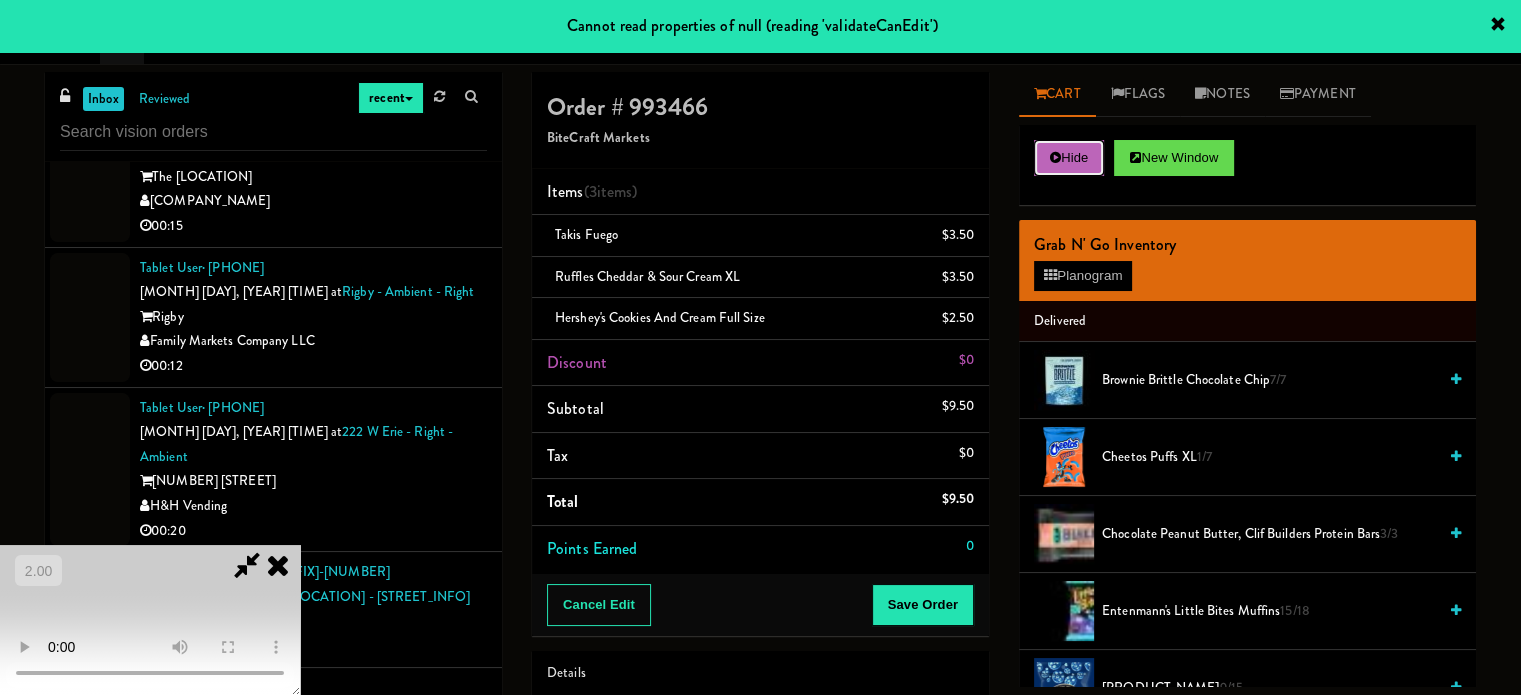 click on "Hide" at bounding box center [1069, 158] 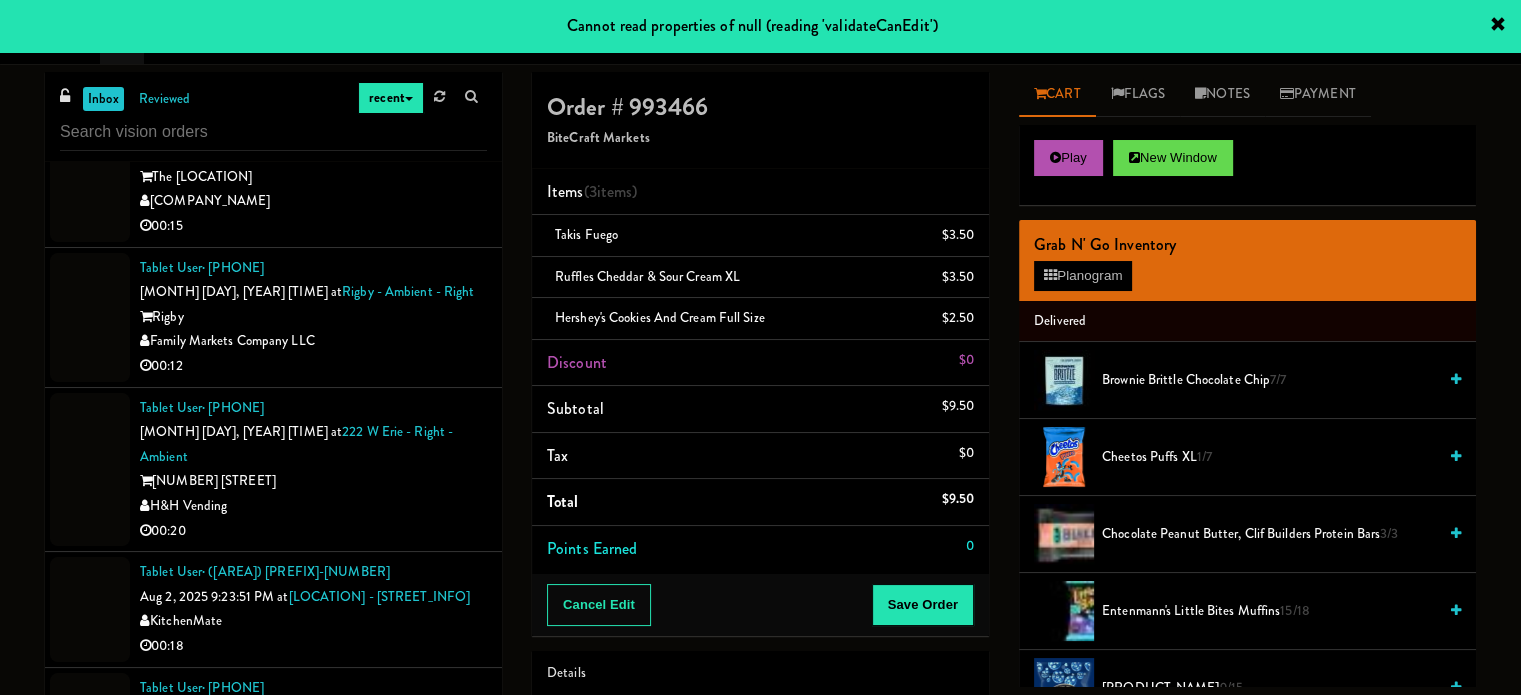 click on "Link NoDa 36th - Phase II" at bounding box center [313, 1017] 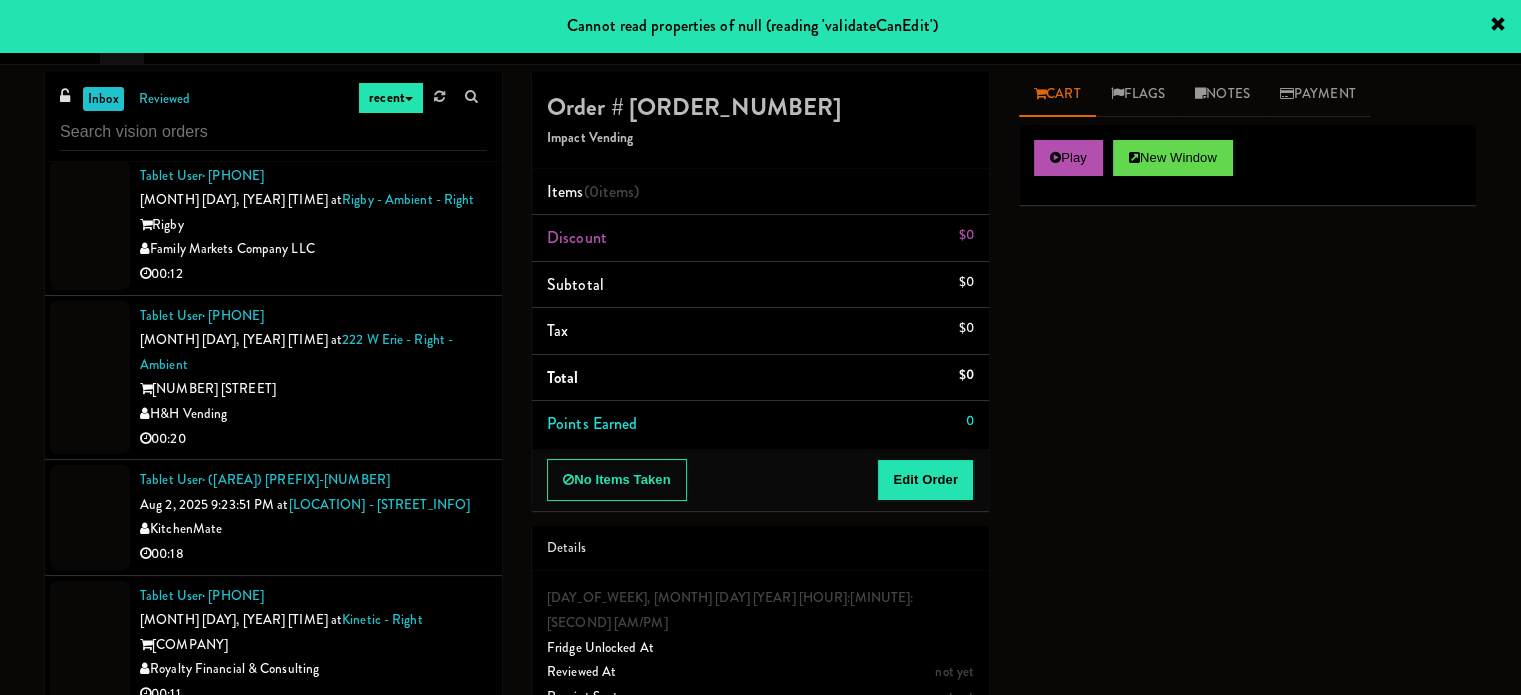 scroll, scrollTop: 10576, scrollLeft: 0, axis: vertical 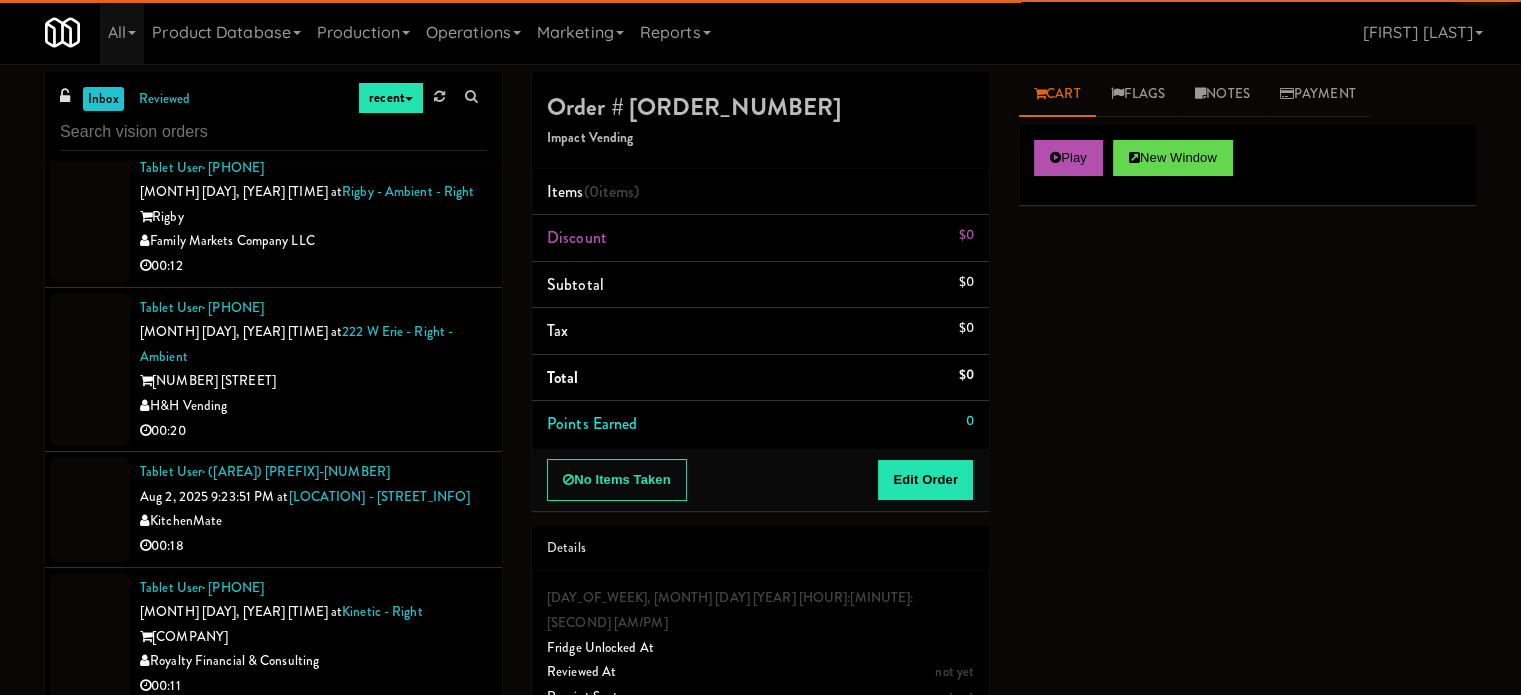 click on "BiteCraft Markets" at bounding box center (313, 1081) 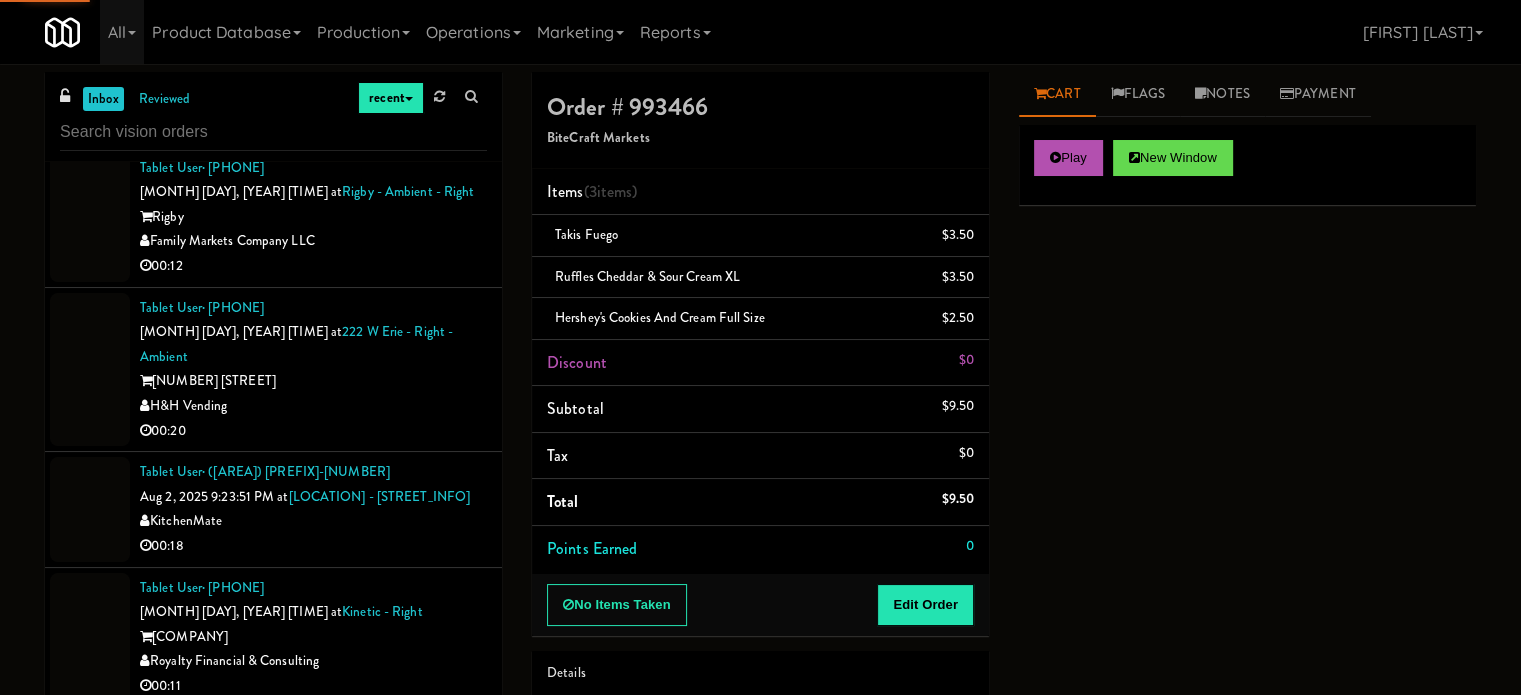 click on "00:10" at bounding box center (313, 966) 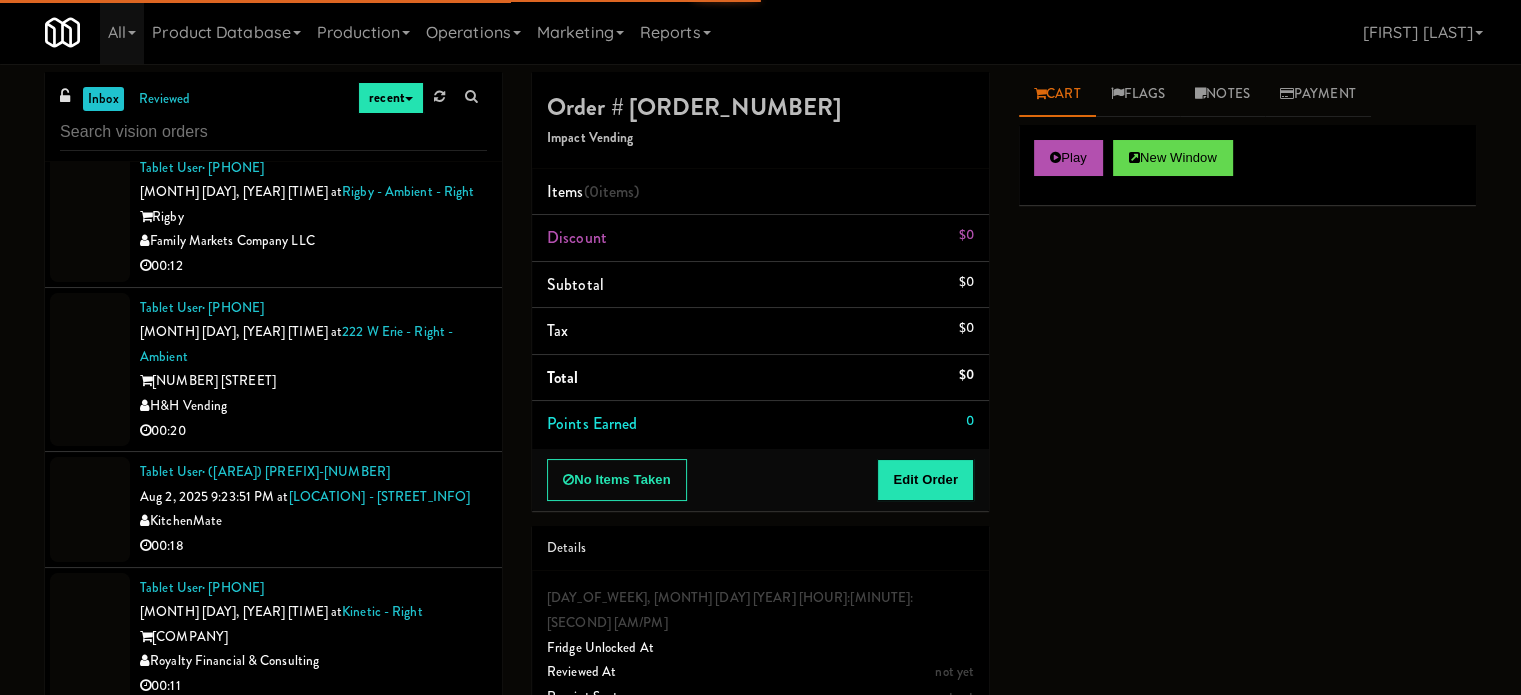 click on "Fountain City Vending" at bounding box center [313, 801] 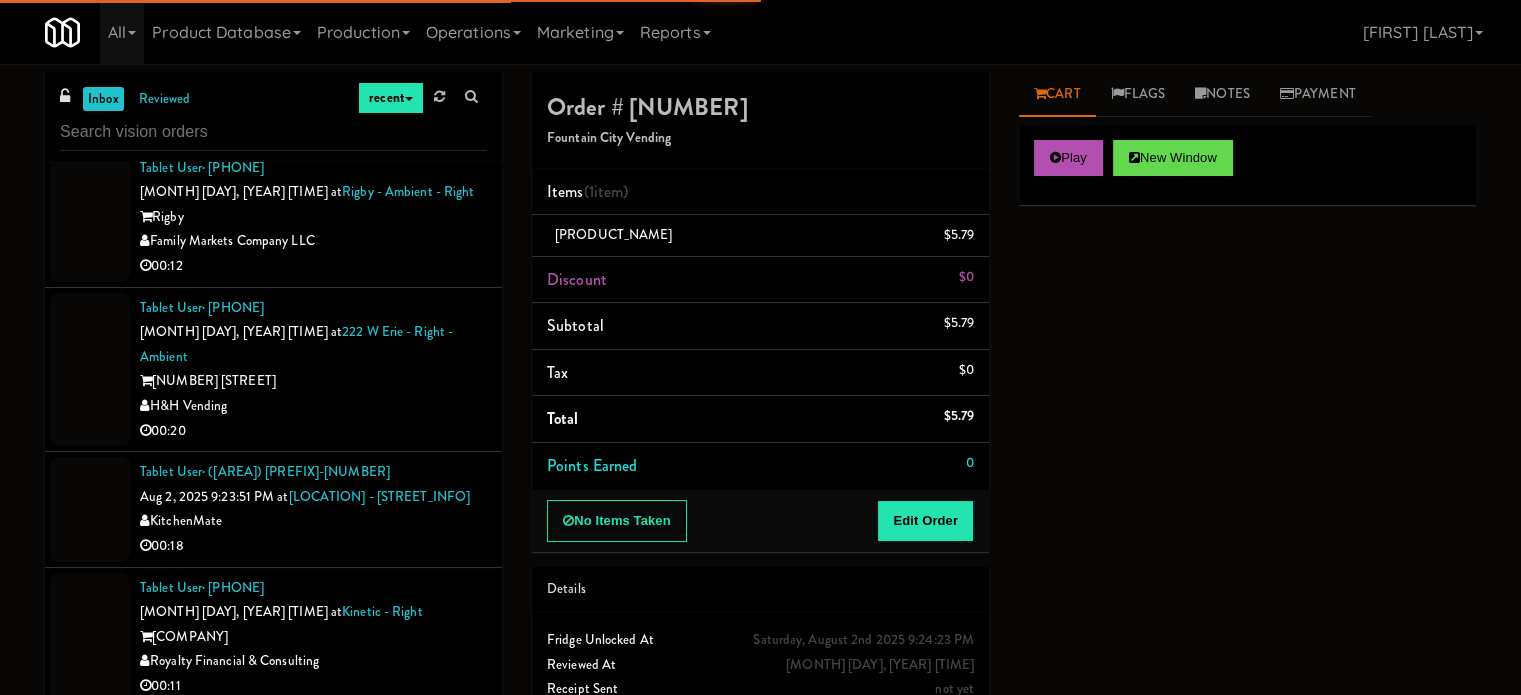 click on "Link NoDa 36th - Phase II" at bounding box center (313, 941) 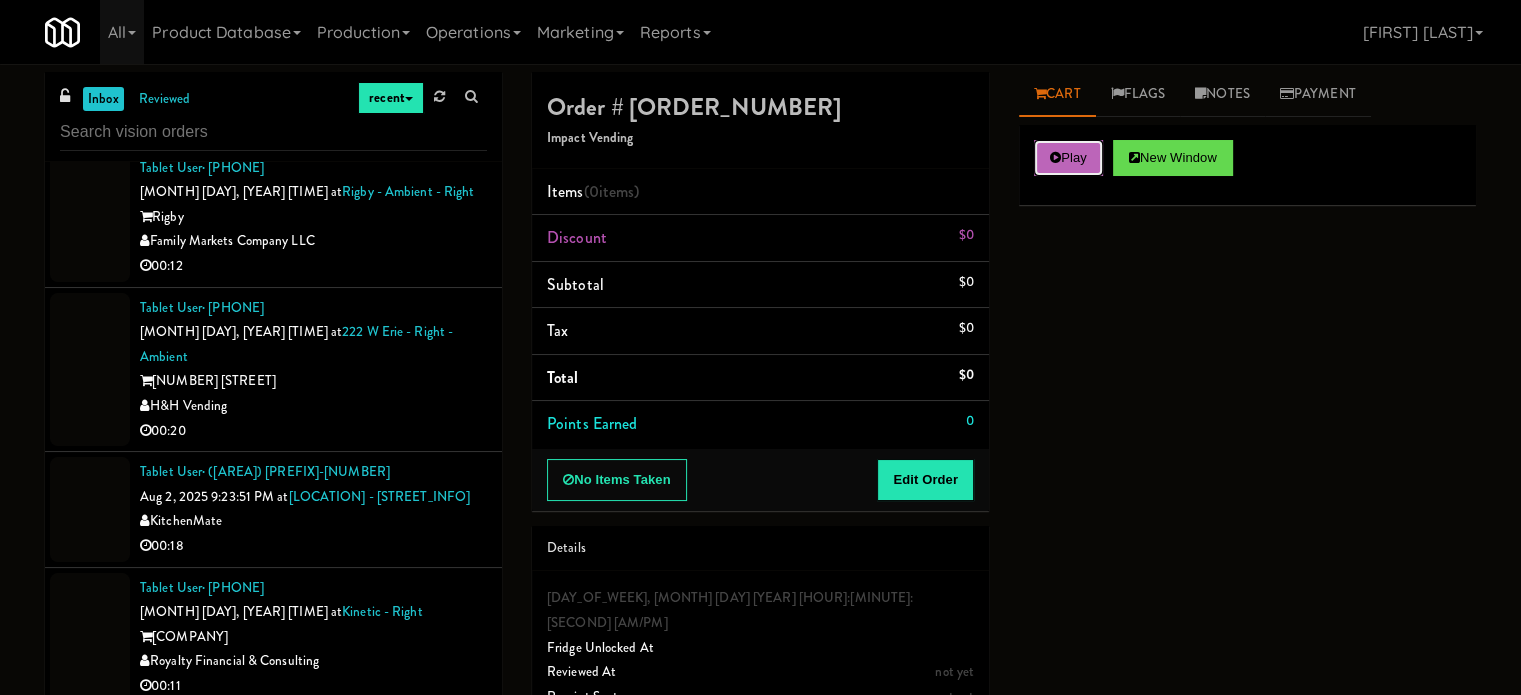 click on "Play" at bounding box center (1068, 158) 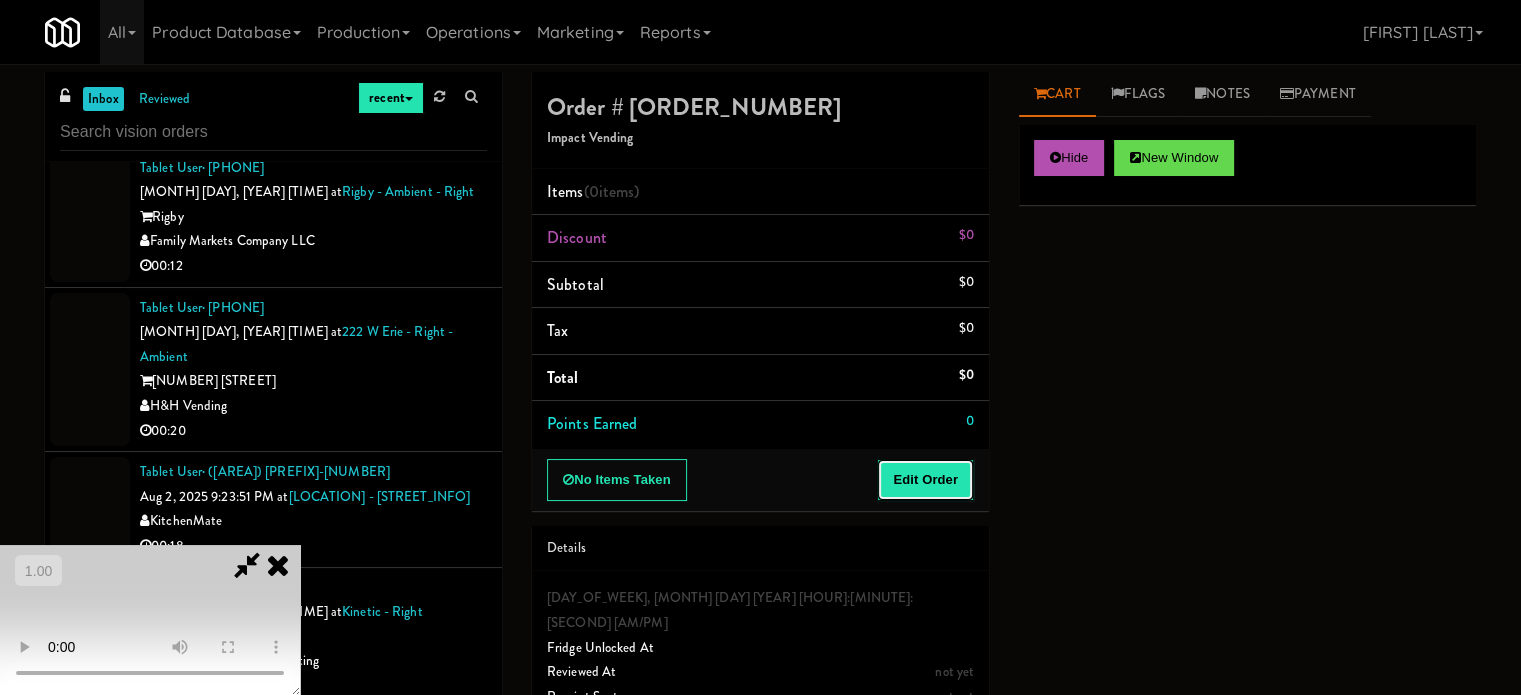 click on "Edit Order" at bounding box center (925, 480) 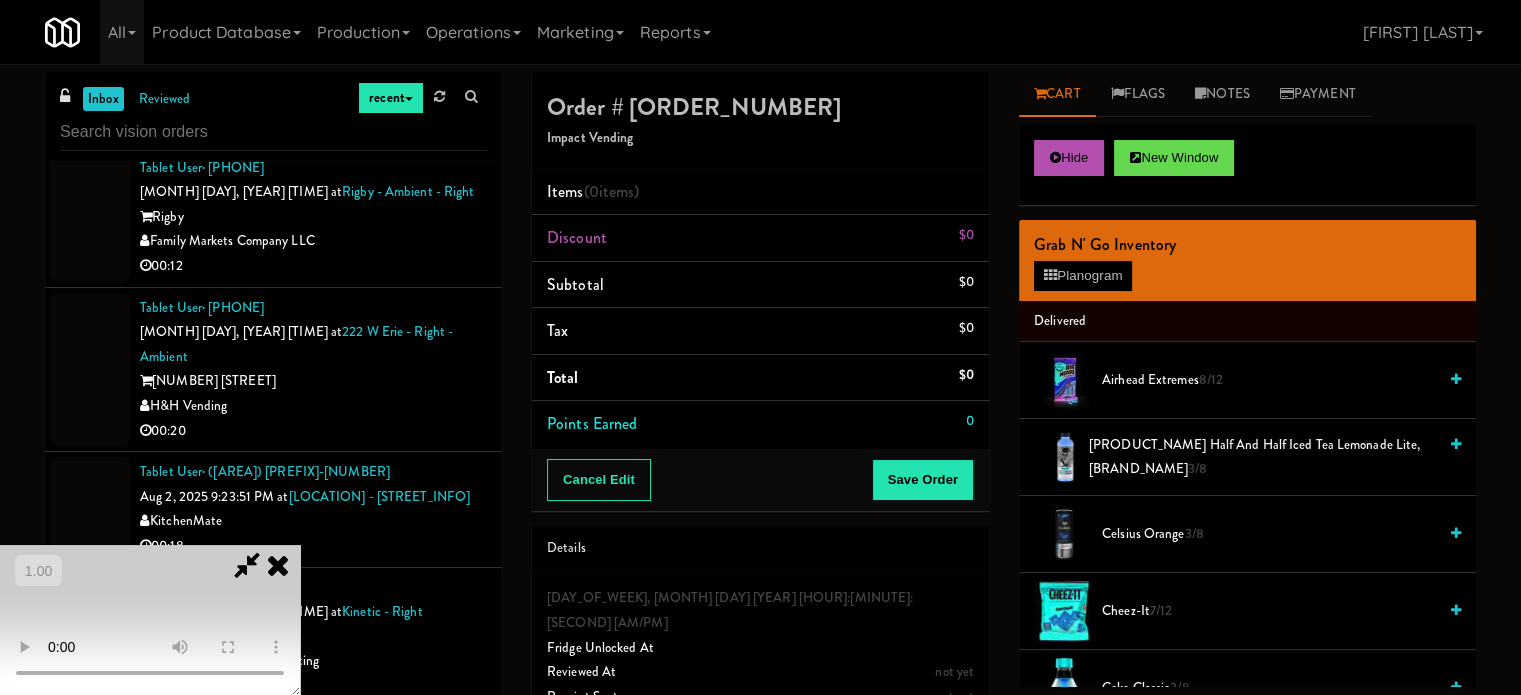 scroll, scrollTop: 316, scrollLeft: 0, axis: vertical 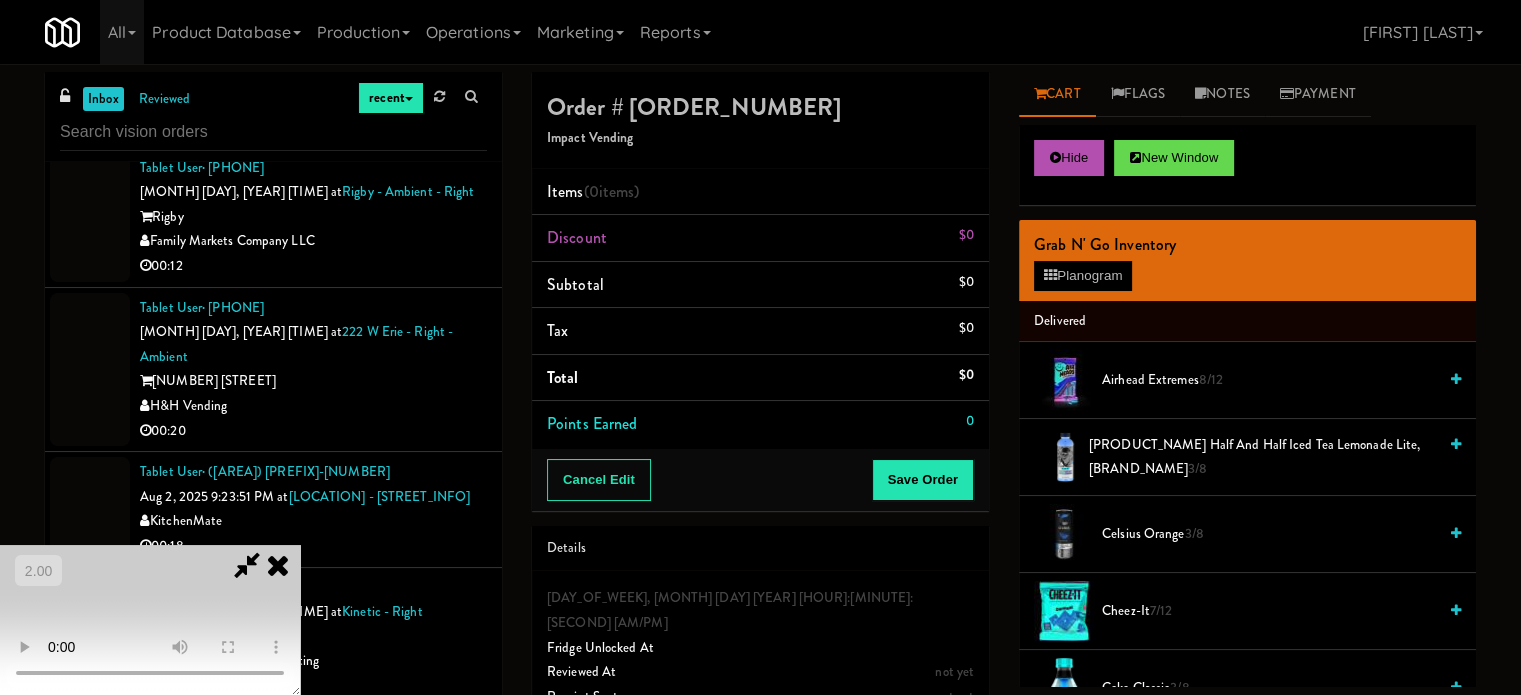 click at bounding box center (150, 620) 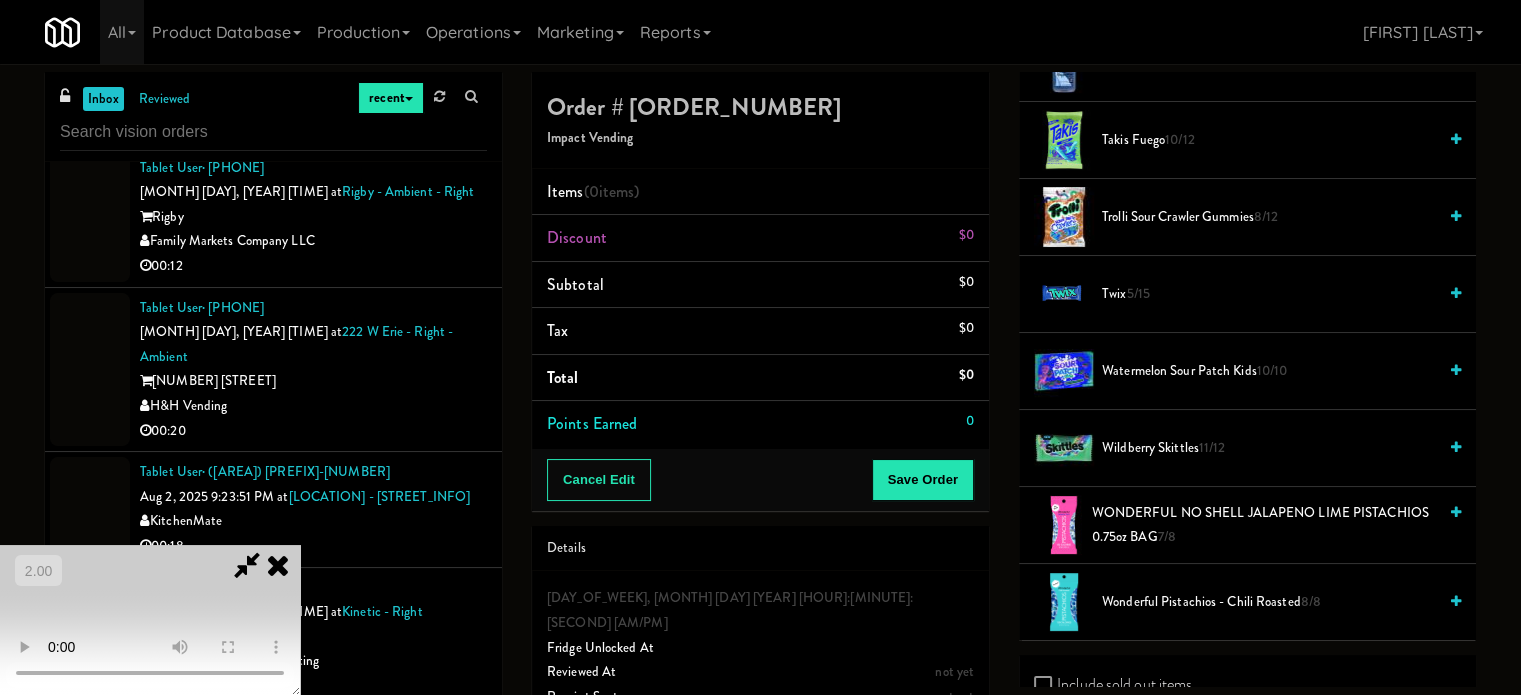 scroll, scrollTop: 1966, scrollLeft: 0, axis: vertical 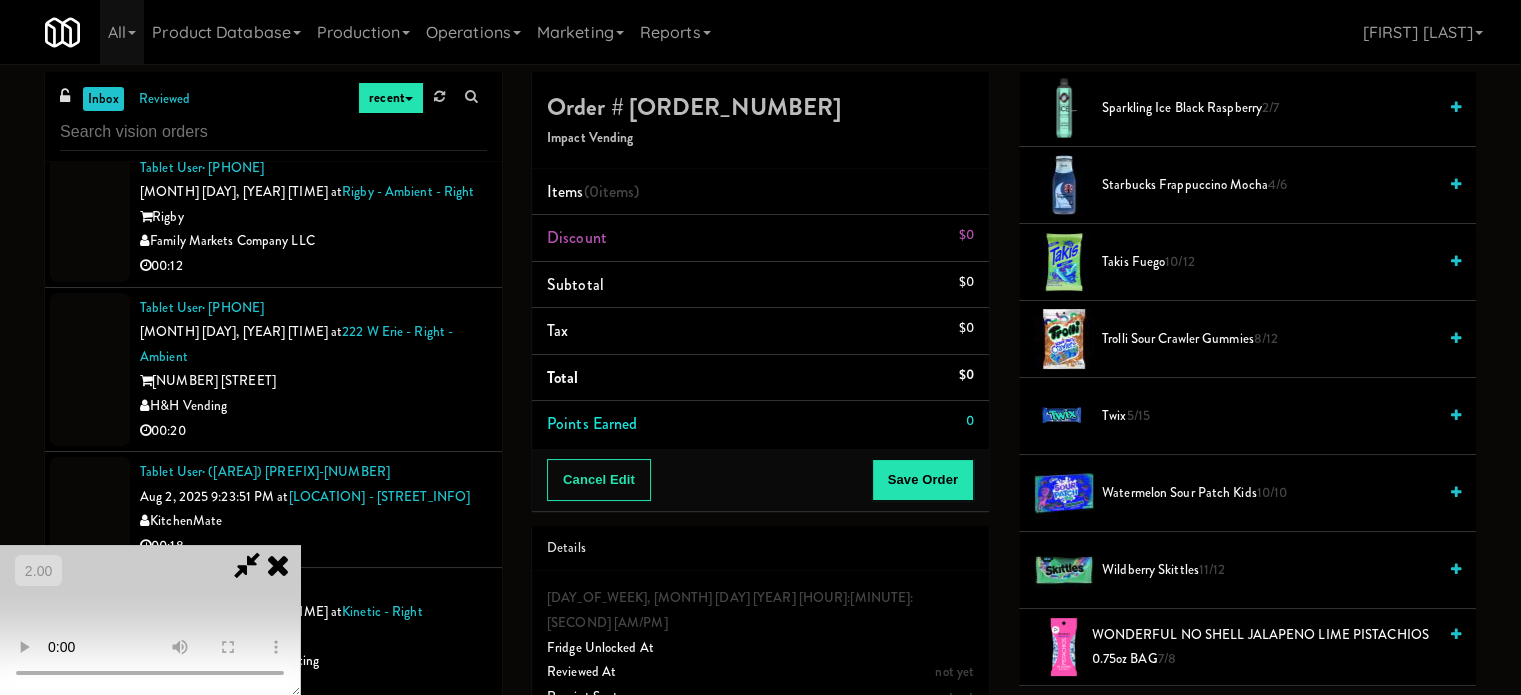 click on "Trolli Sour Crawler Gummies  8/12" at bounding box center (1269, 339) 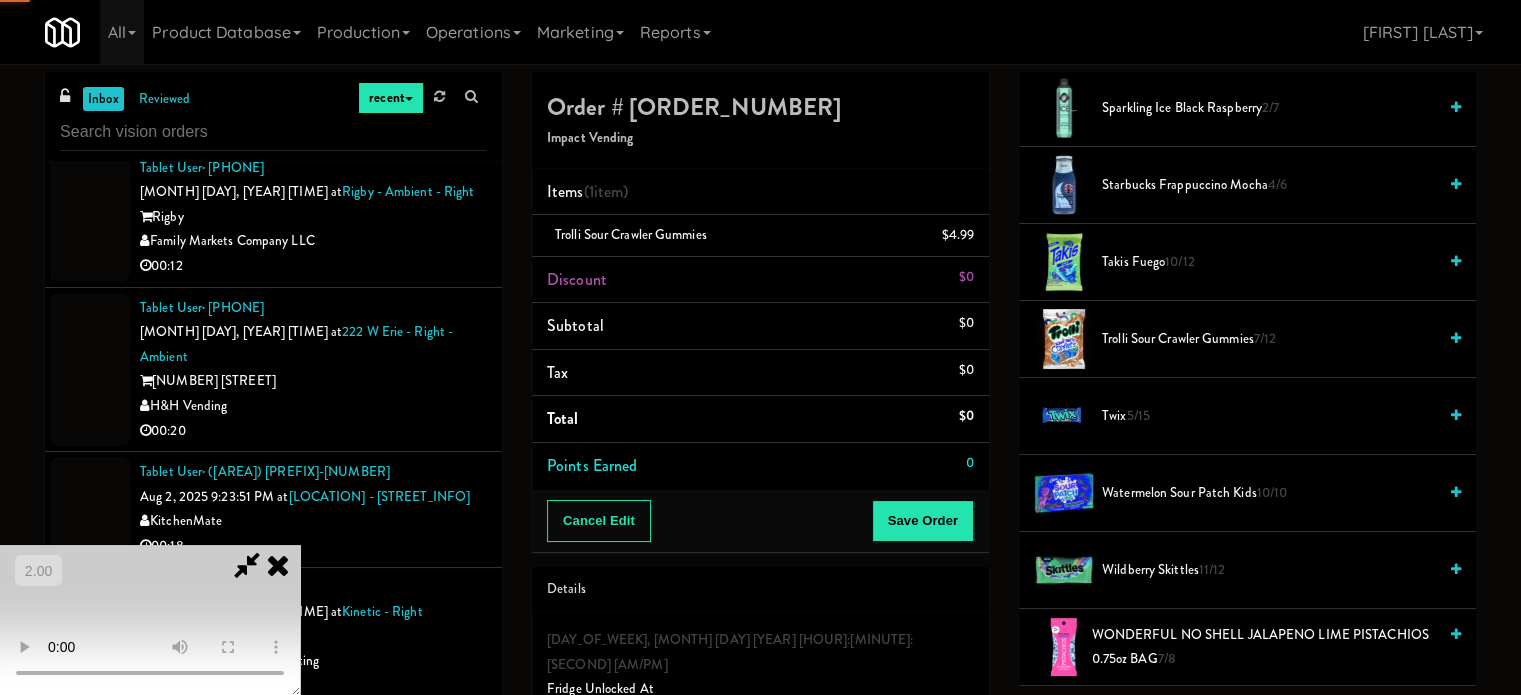 click at bounding box center [150, 620] 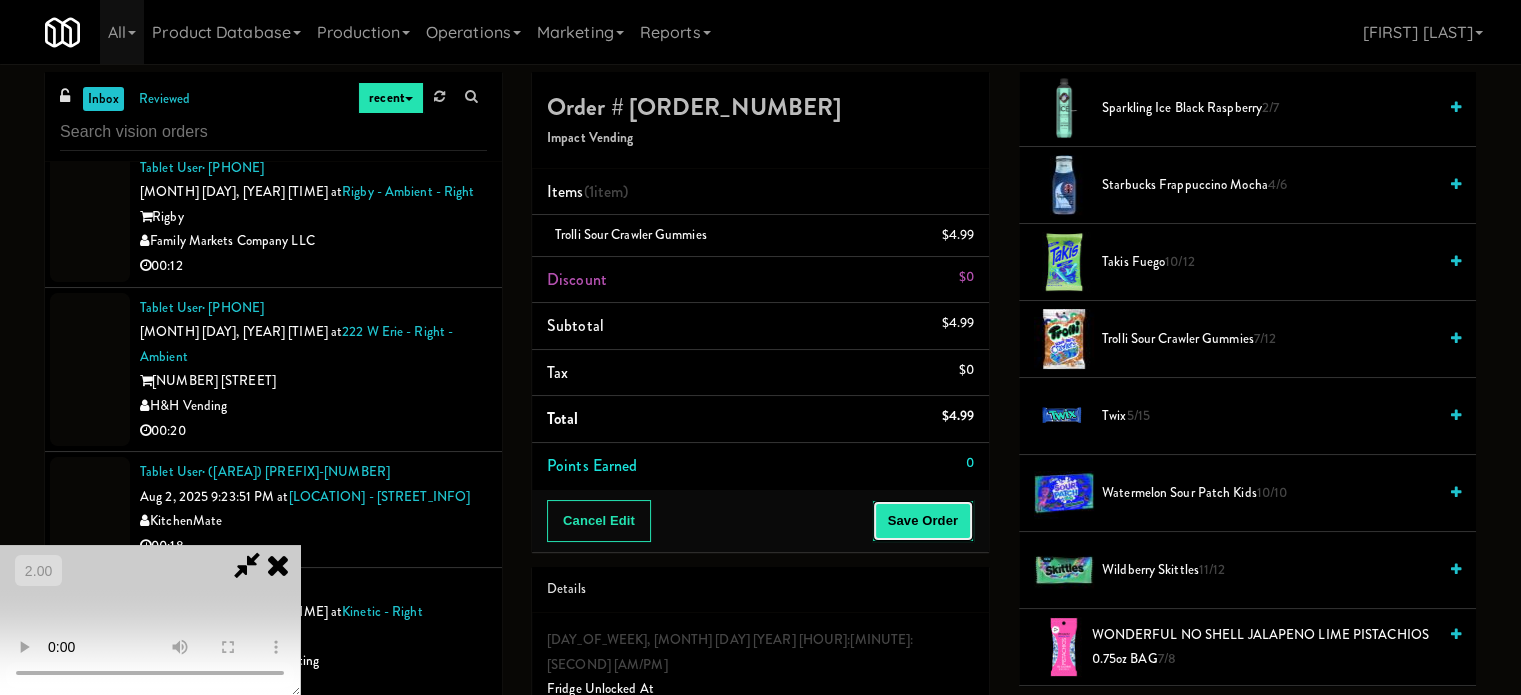 click on "Save Order" at bounding box center [923, 521] 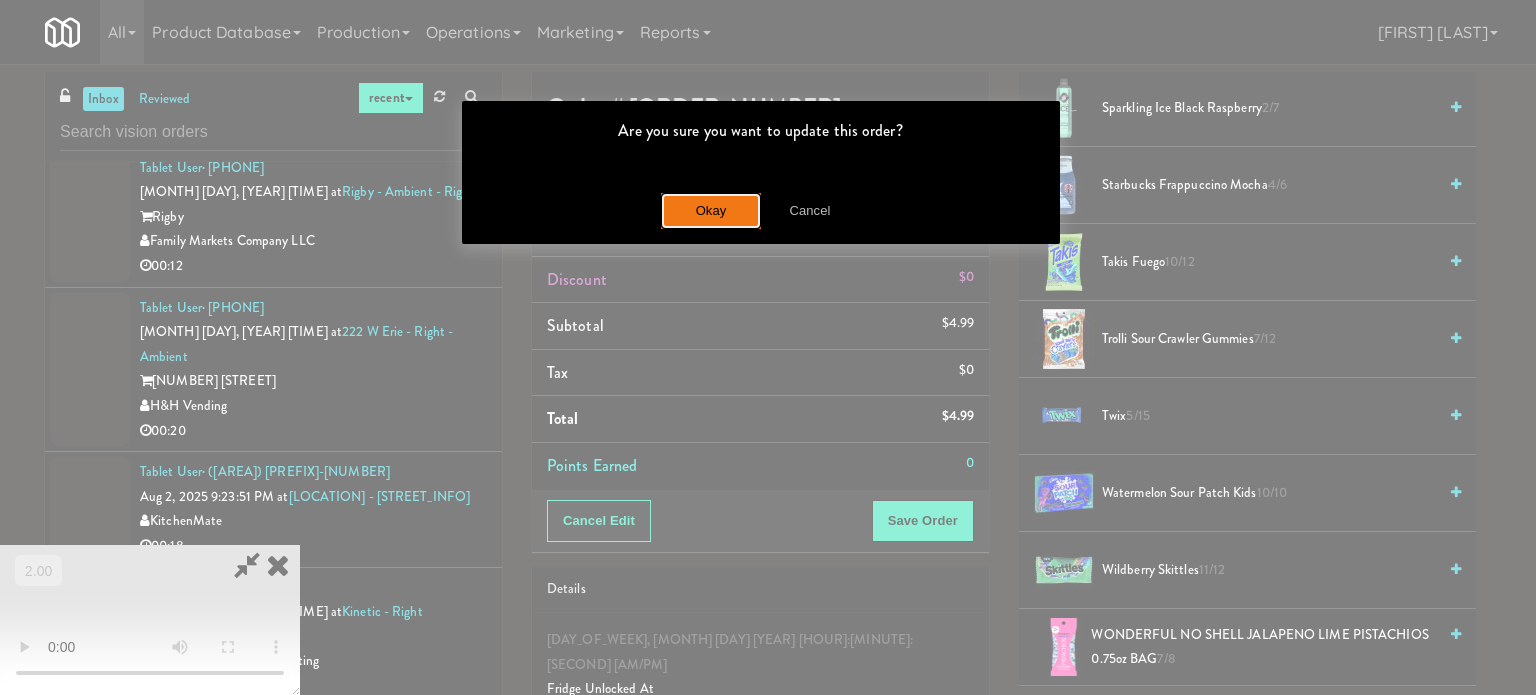 click on "Okay" at bounding box center (711, 211) 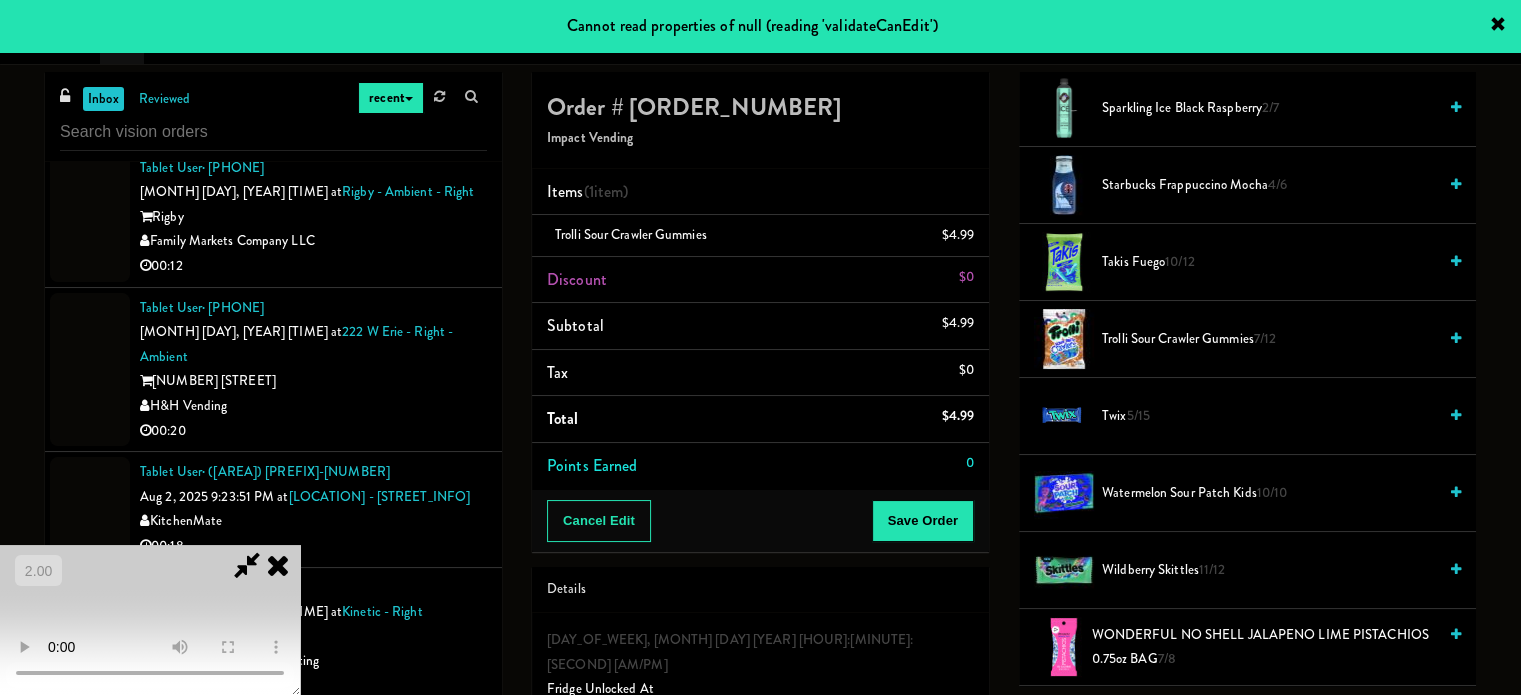 scroll, scrollTop: 0, scrollLeft: 0, axis: both 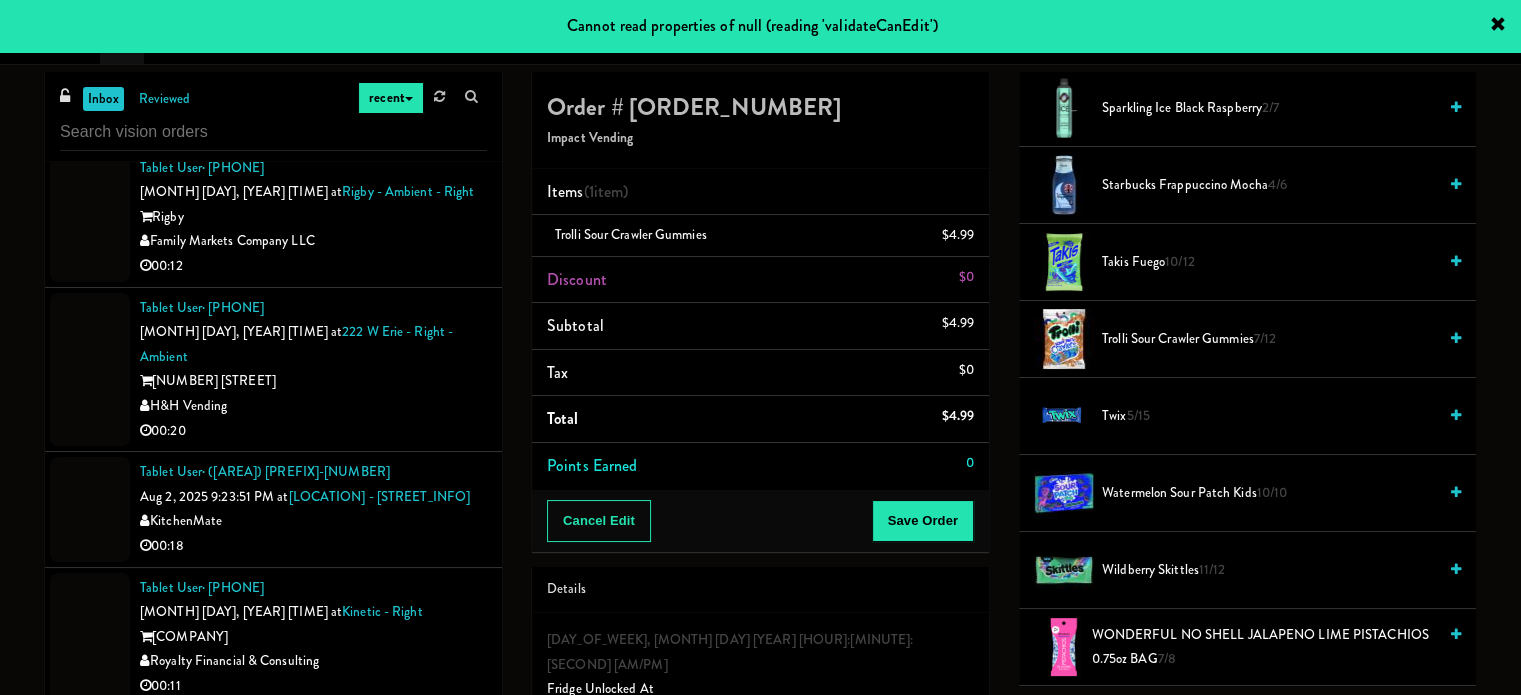 click on "Tablet User  · (330) 907-0198 Aug 2, 2025 9:24:36 PM at  Phase II - Combo Cooler  Link NoDa 36th - Phase II  Impact Vending  00:10" at bounding box center (273, 942) 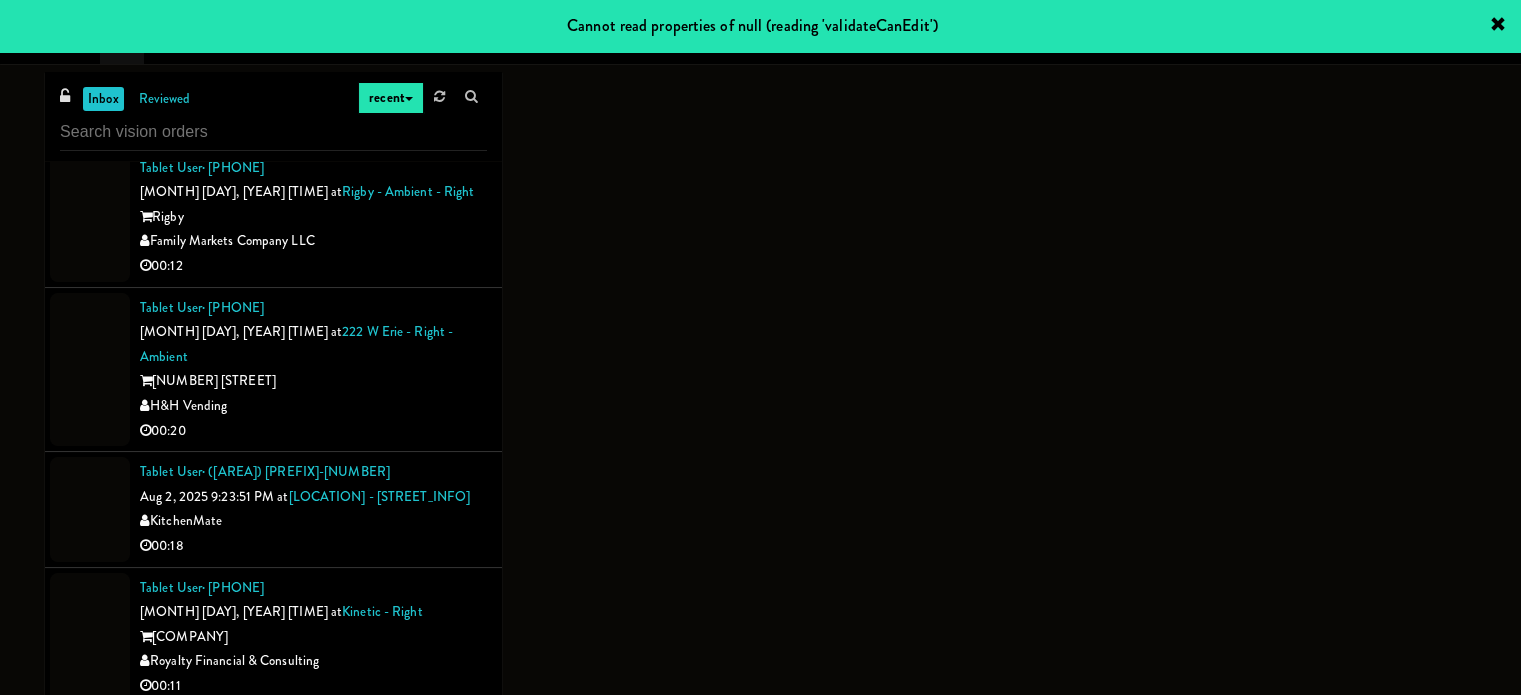 click on "Link NoDa 36th - Phase II" at bounding box center [313, 941] 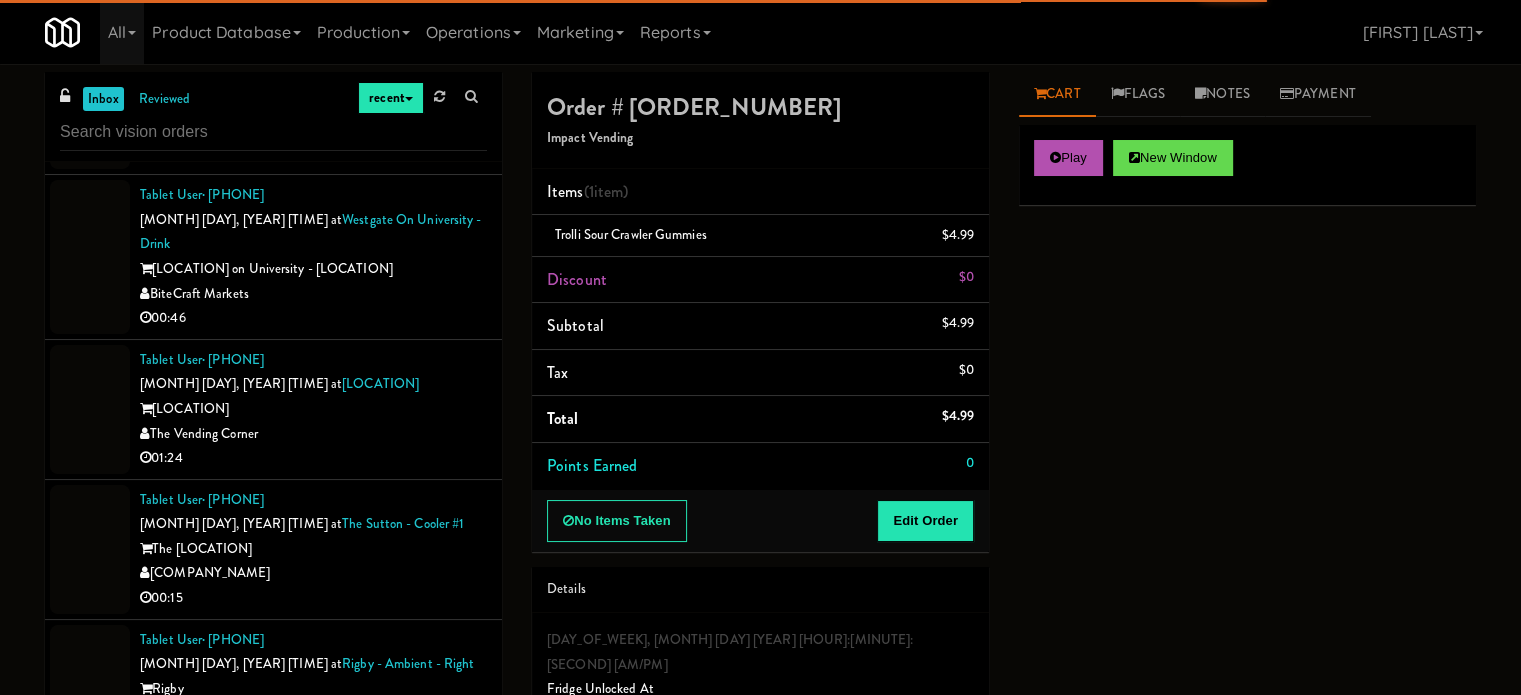 scroll, scrollTop: 10076, scrollLeft: 0, axis: vertical 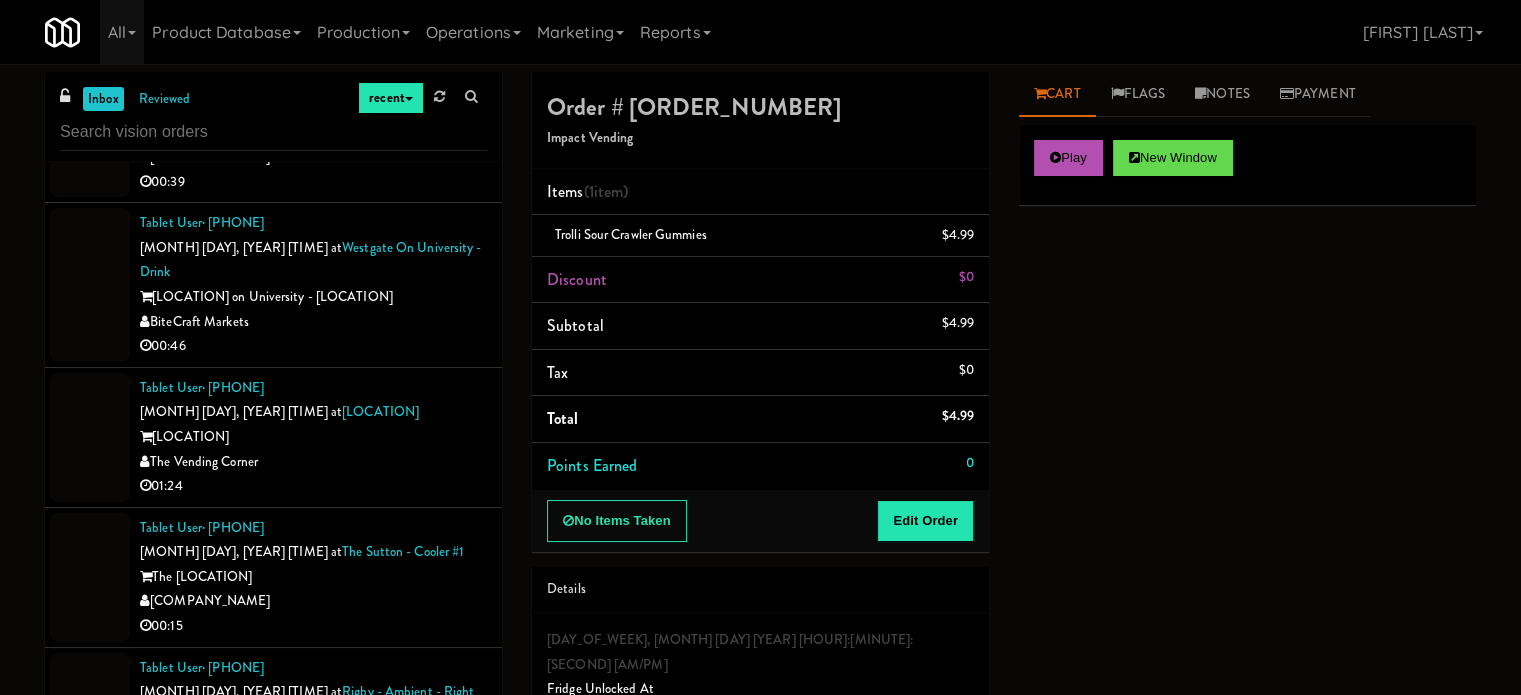 click on "00:18" at bounding box center [313, 1046] 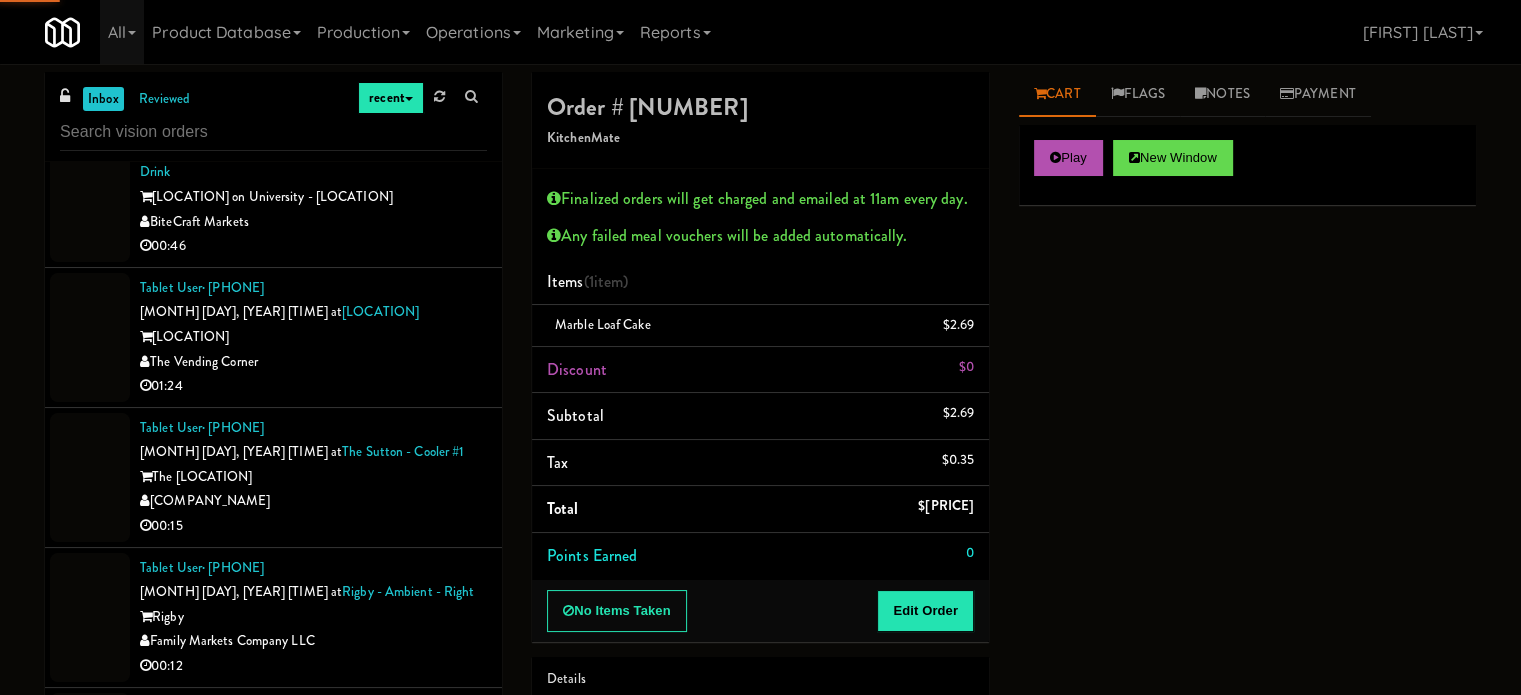 click on "Tablet User  · (704) 652-8639 Aug 2, 2025 9:24:00 PM at  Kinetic - Right  Kinetic Atlanta  Royalty Financial & Consulting  00:11" at bounding box center (313, 1061) 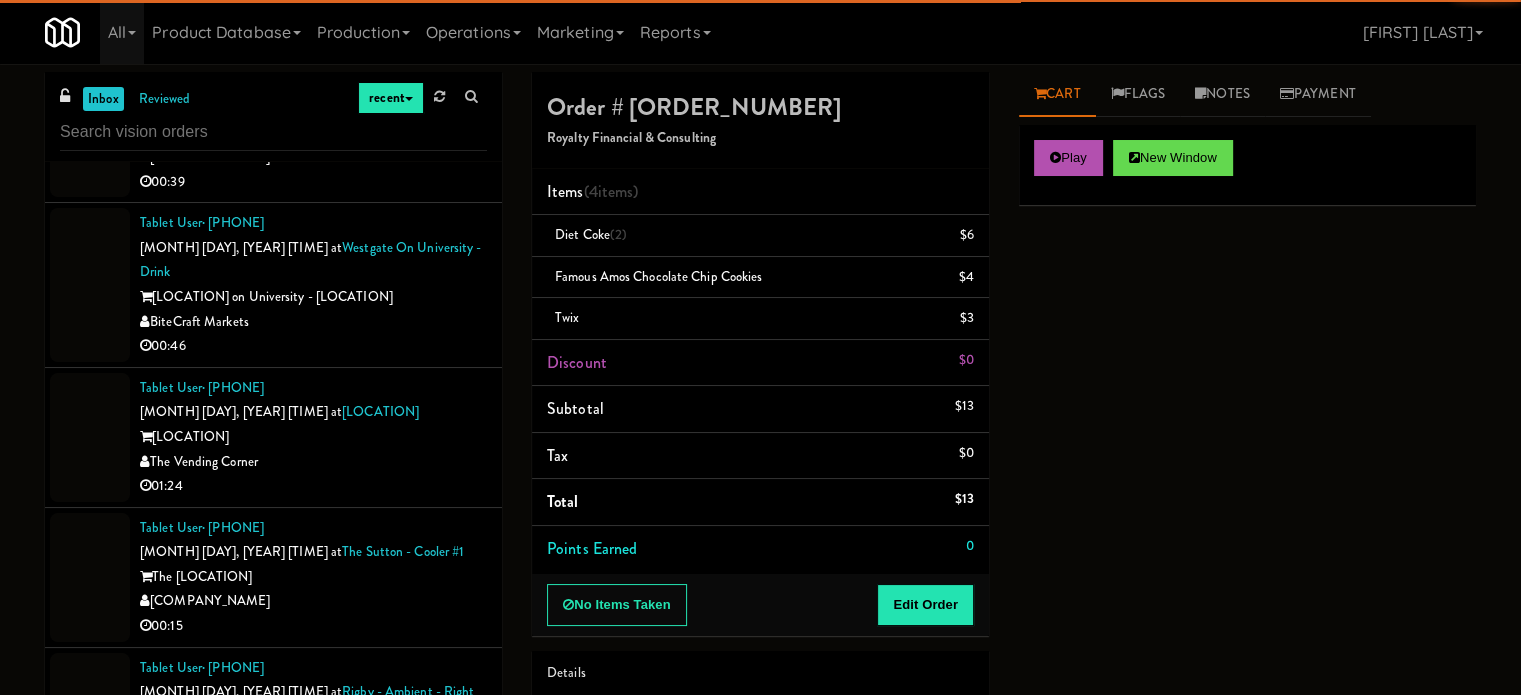 click on "00:20" at bounding box center [313, 931] 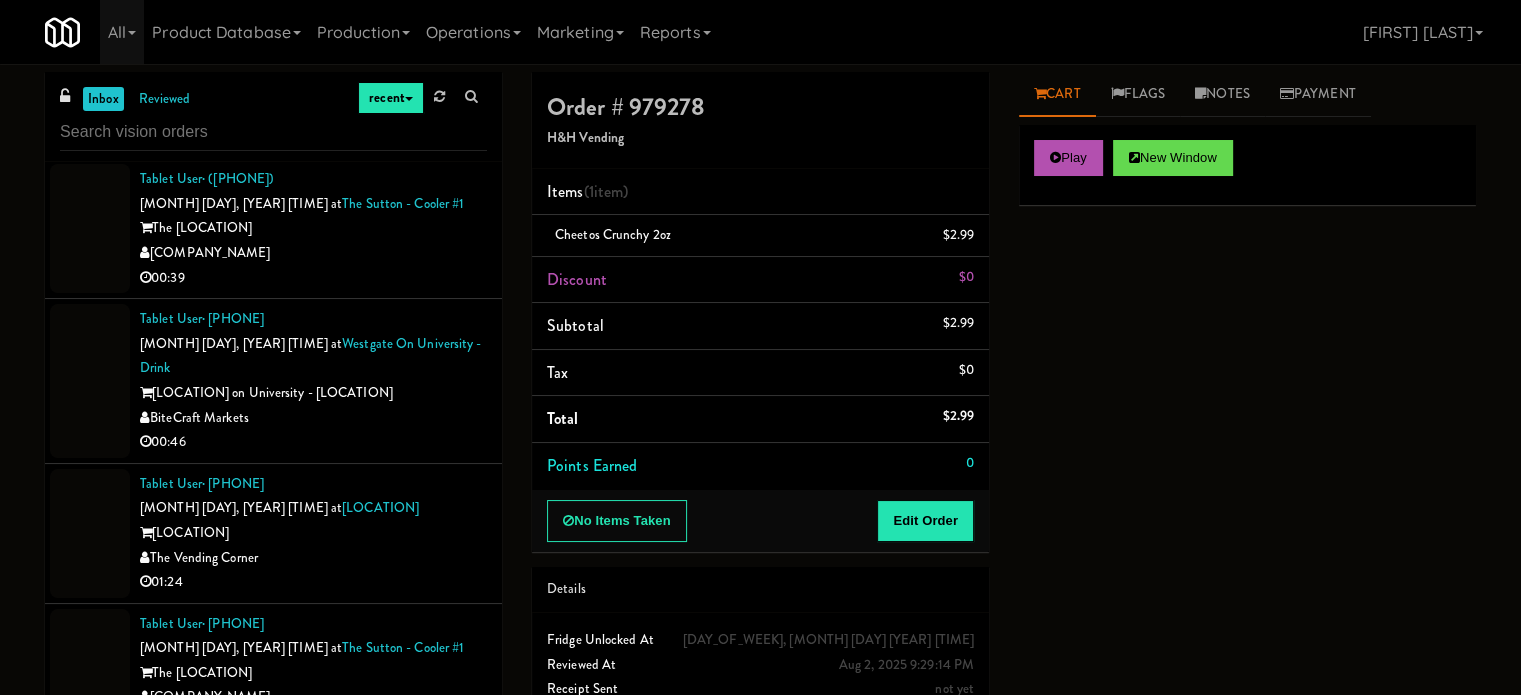 scroll, scrollTop: 9976, scrollLeft: 0, axis: vertical 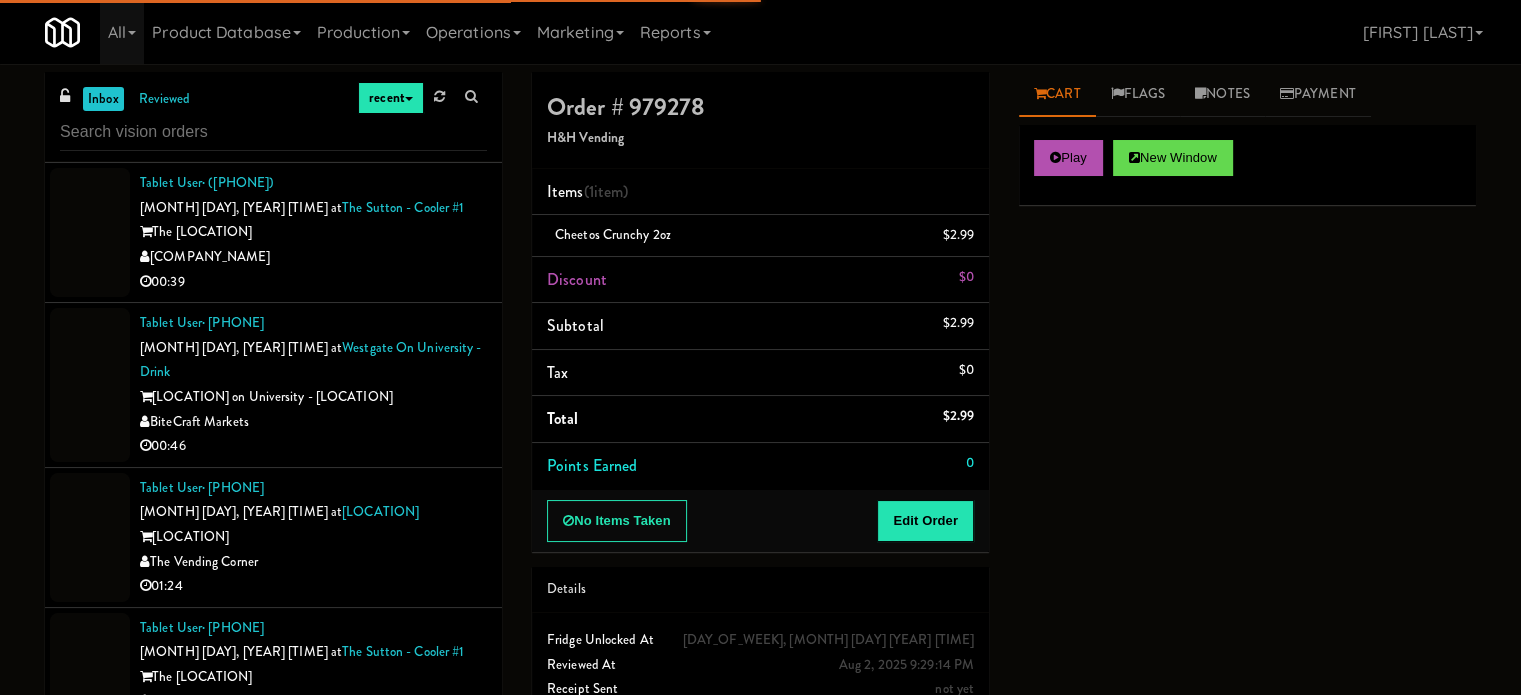 click on "Family Markets Company LLC" at bounding box center (313, 841) 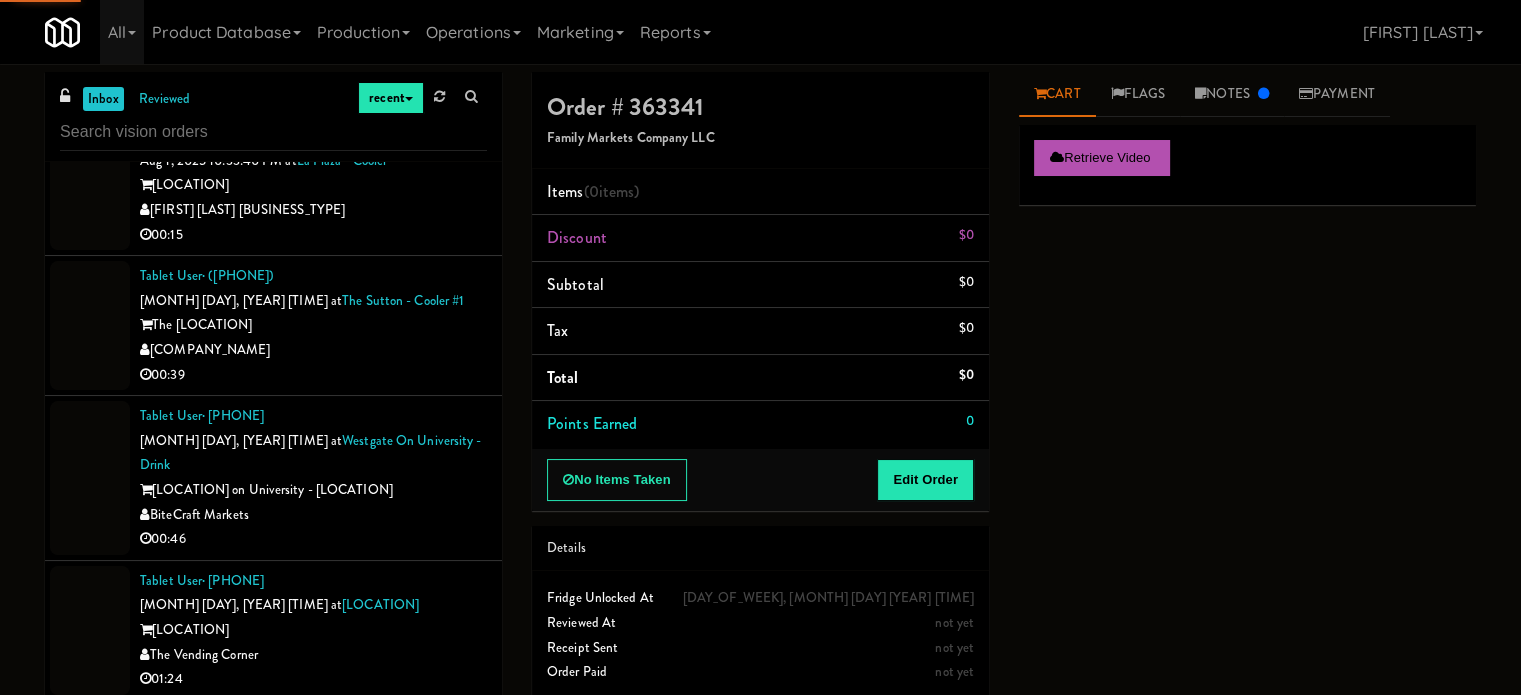 scroll, scrollTop: 9876, scrollLeft: 0, axis: vertical 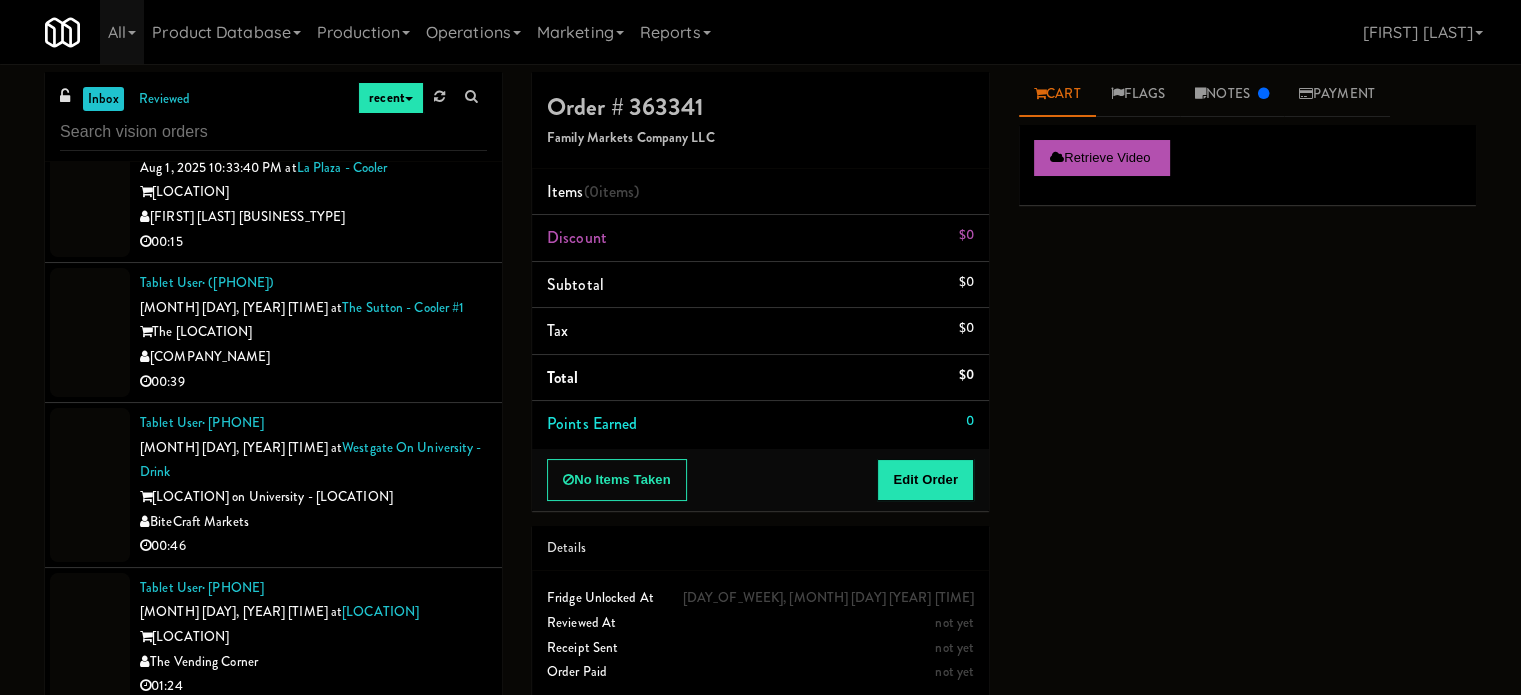 click on "Delong Vending" at bounding box center [313, 801] 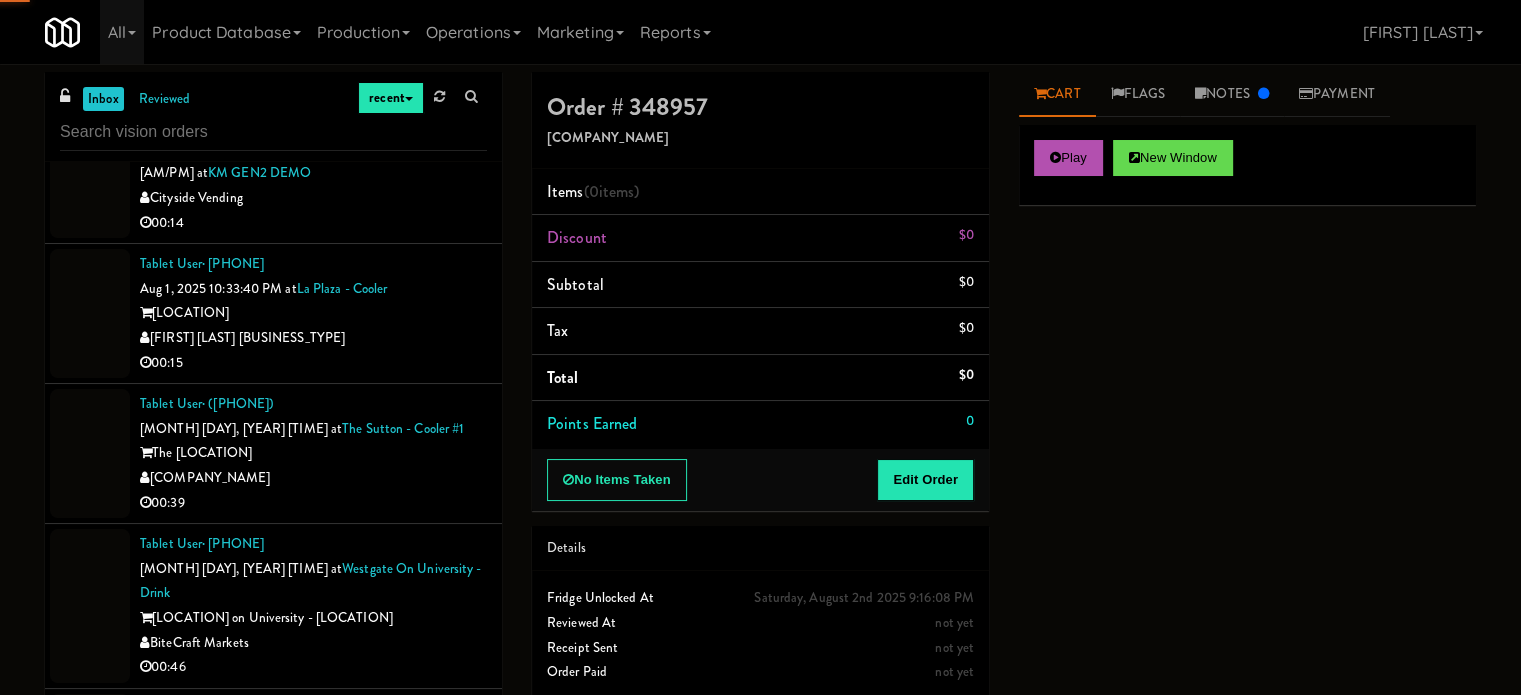scroll, scrollTop: 9676, scrollLeft: 0, axis: vertical 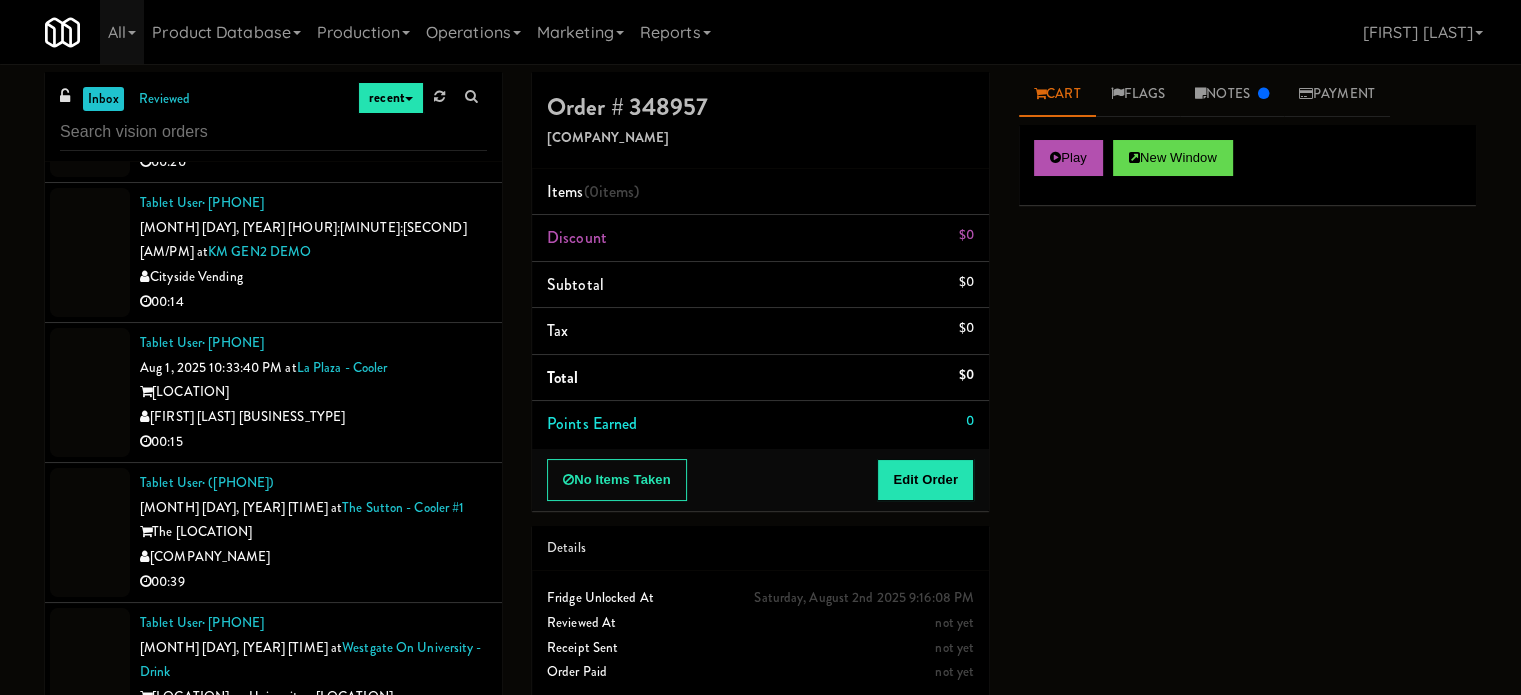 click on "Tablet User  · (707) 724-2233 Aug 2, 2025 8:58:45 PM at  Ridge Blue Hills Combo  Ridge at Blue Hills  The Vending Corner  01:24" at bounding box center (273, 838) 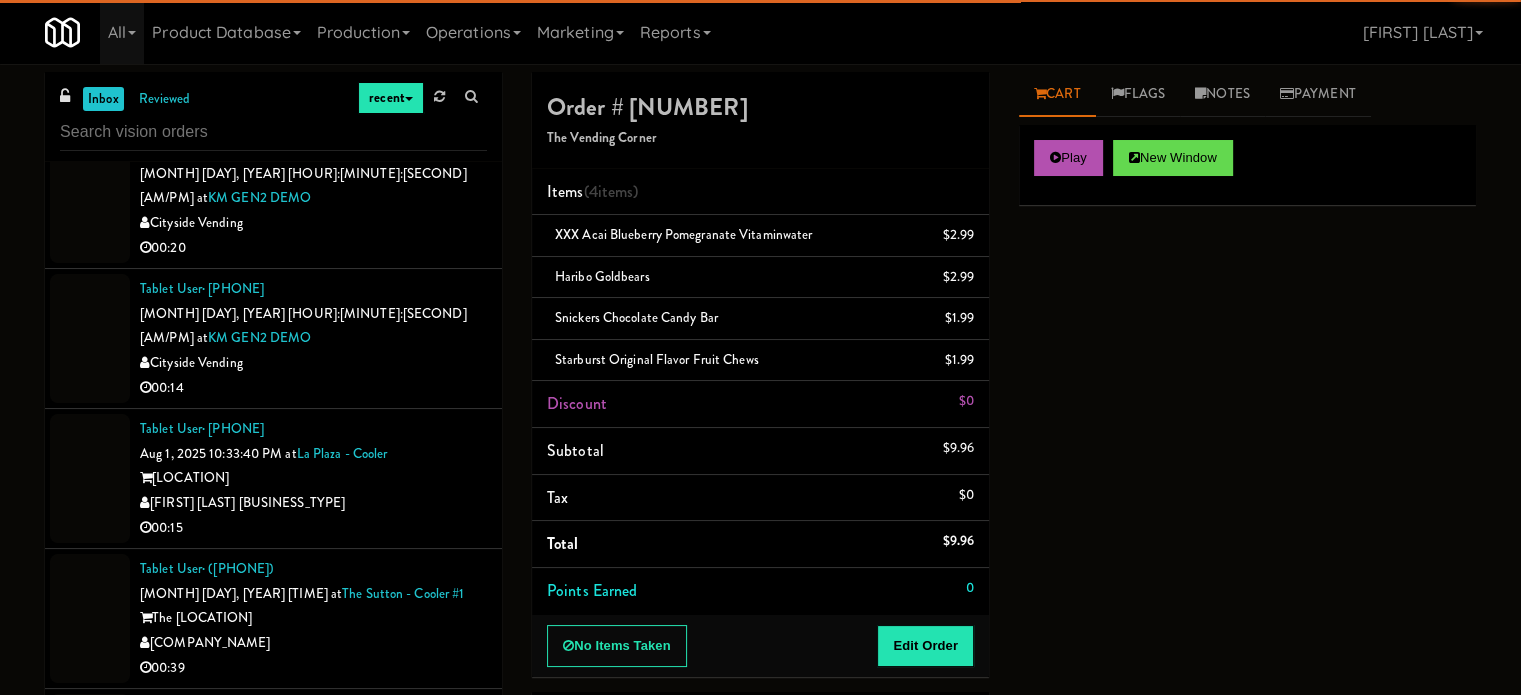 scroll, scrollTop: 9576, scrollLeft: 0, axis: vertical 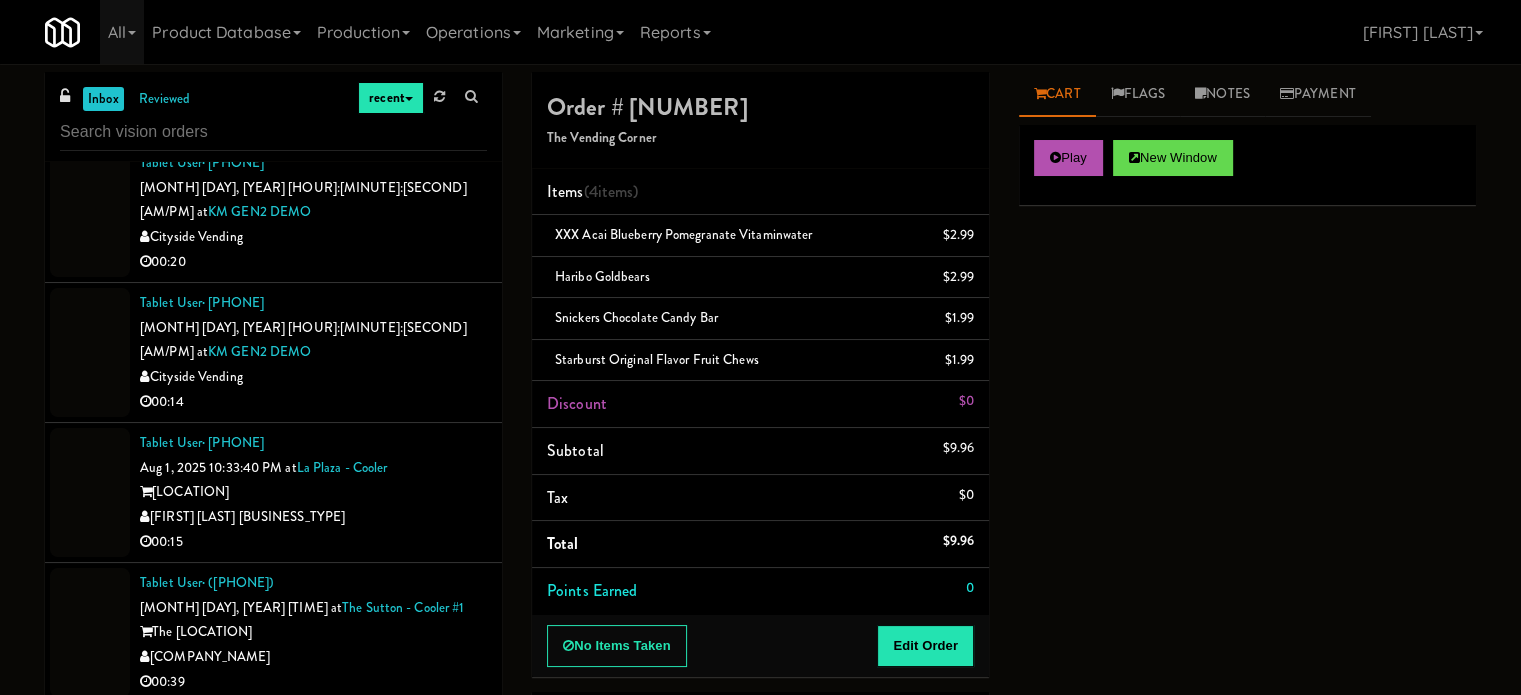 click on "Tablet User  · ([PHONE]) [DATE] [TIME] at [LOCATION]  [LOCATION]  [COMPANY]  [TIME]" at bounding box center (273, 785) 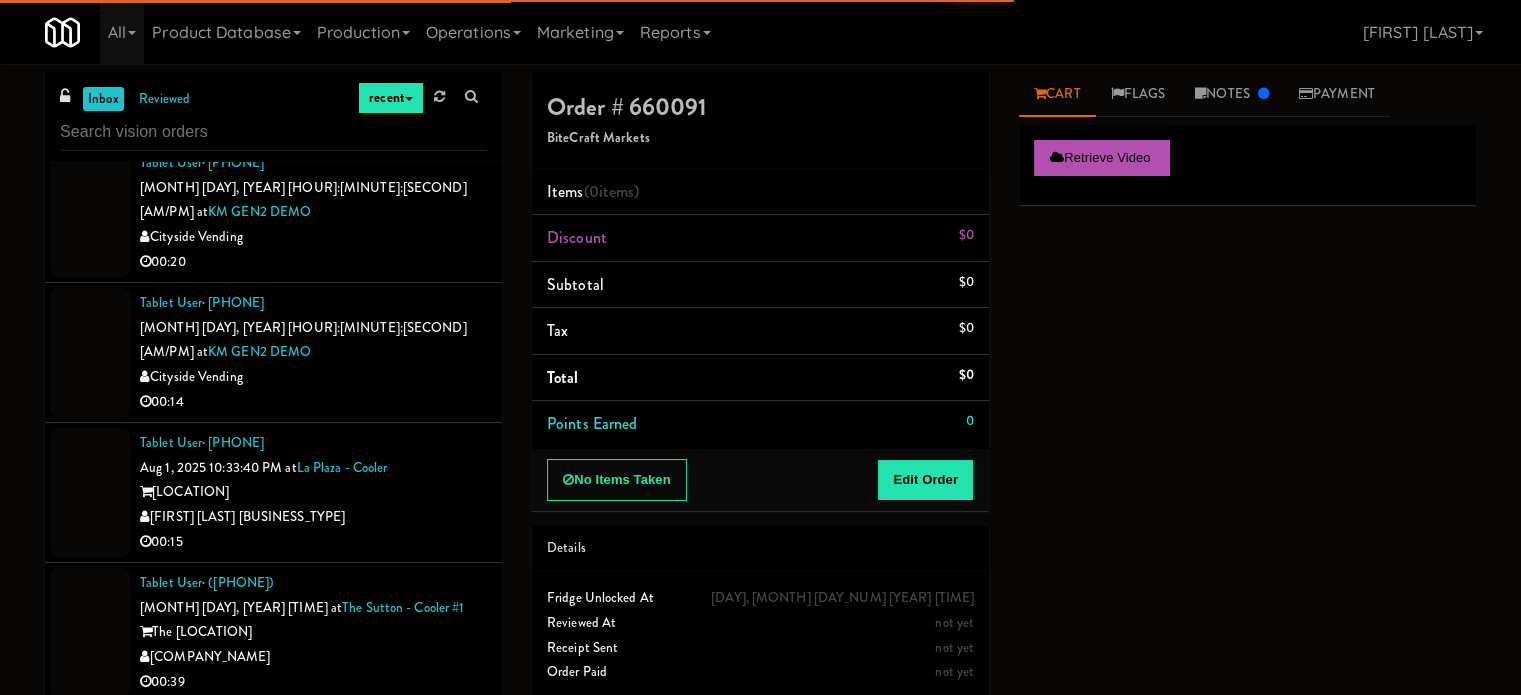 click on "The Vending Corner" at bounding box center (313, 962) 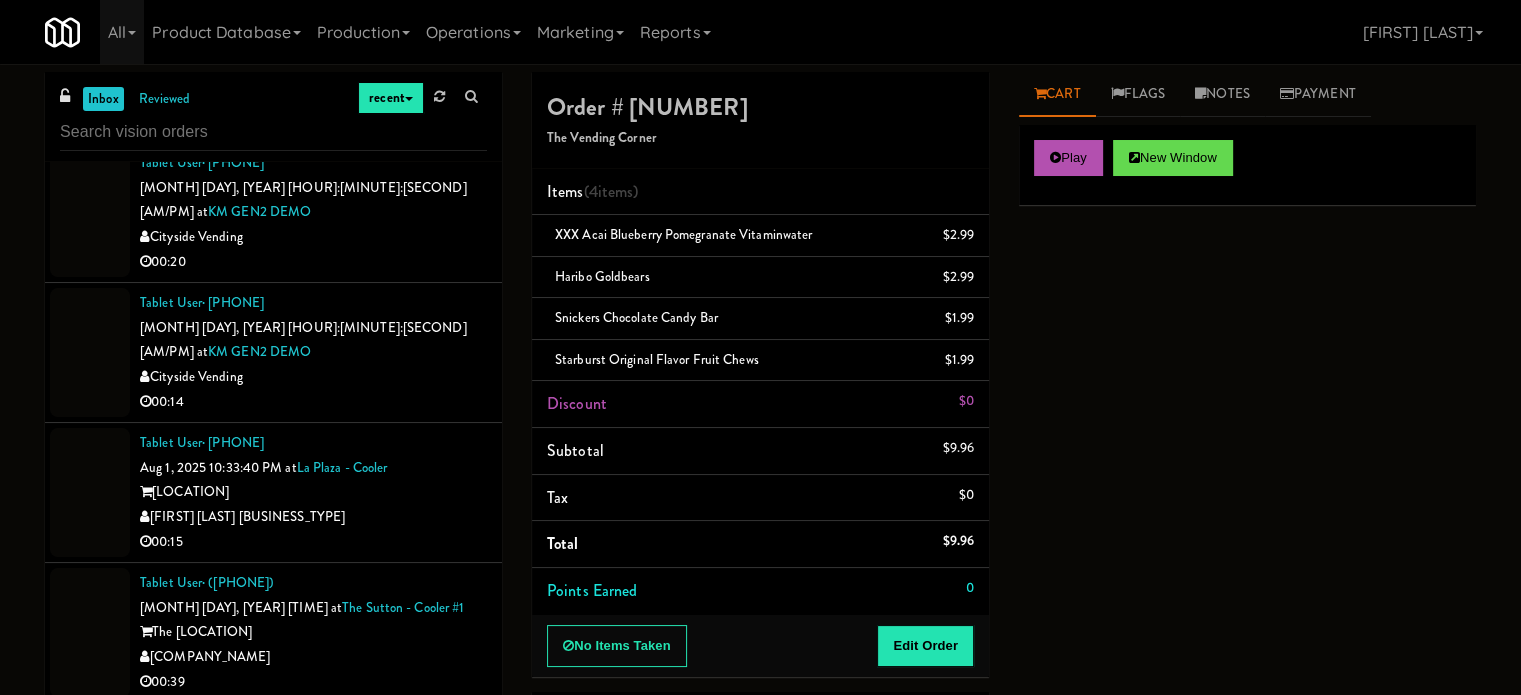 click on "00:46" at bounding box center (313, 846) 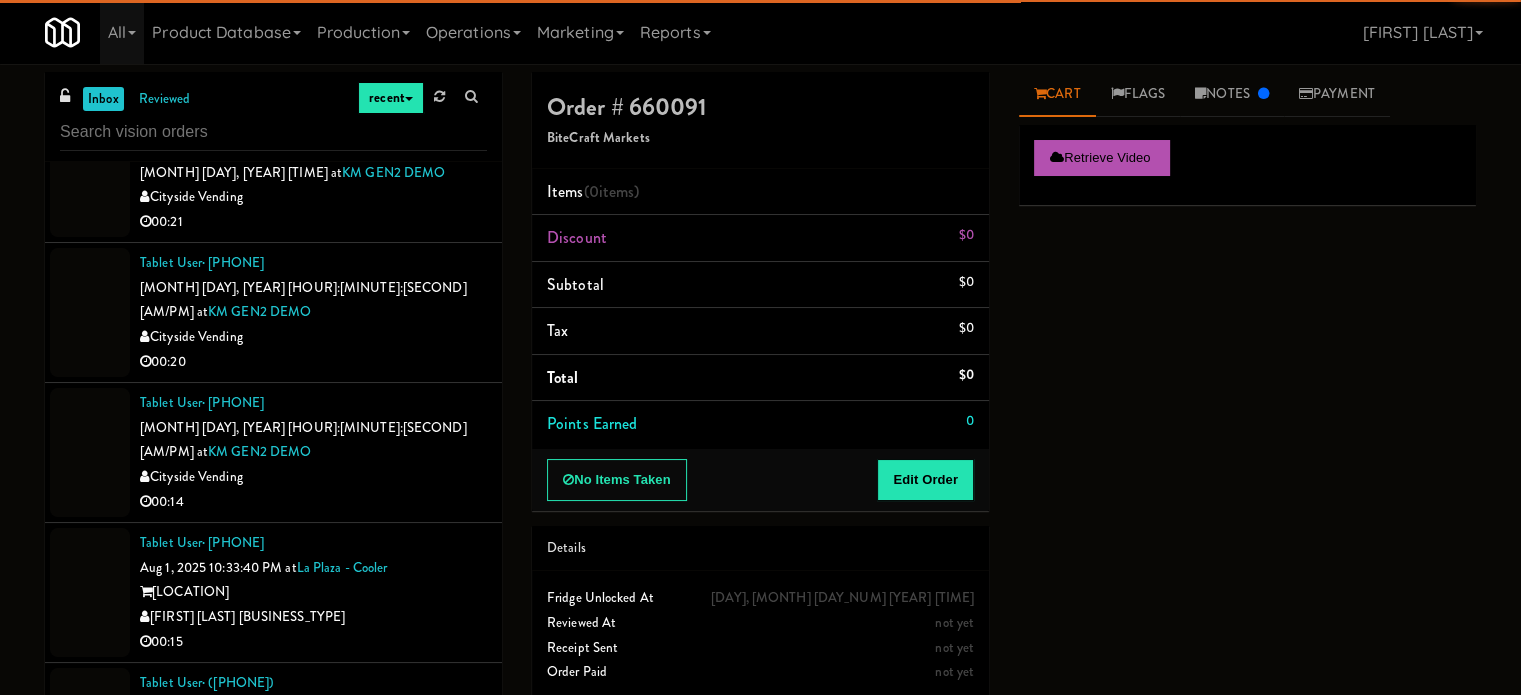 click on "Delong Vending" at bounding box center (313, 757) 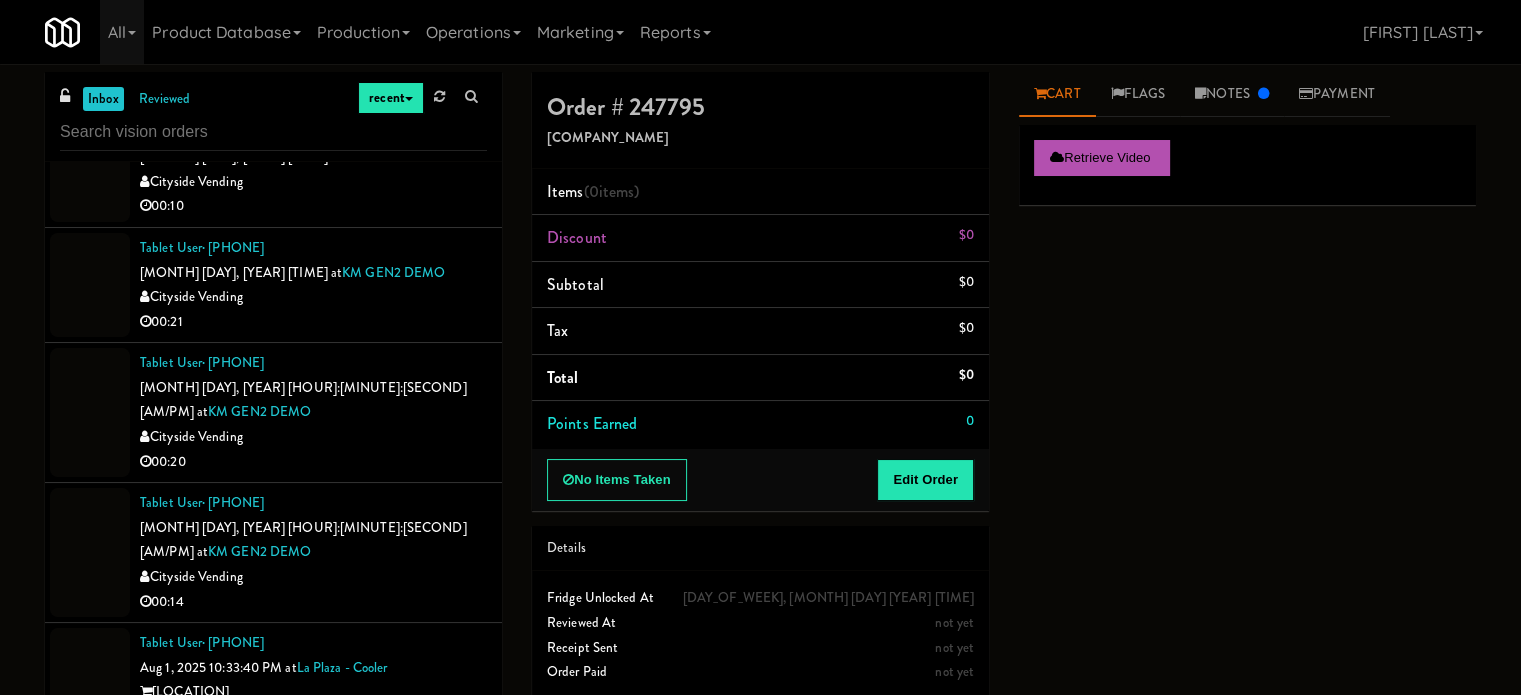 click on "00:15" at bounding box center [313, 742] 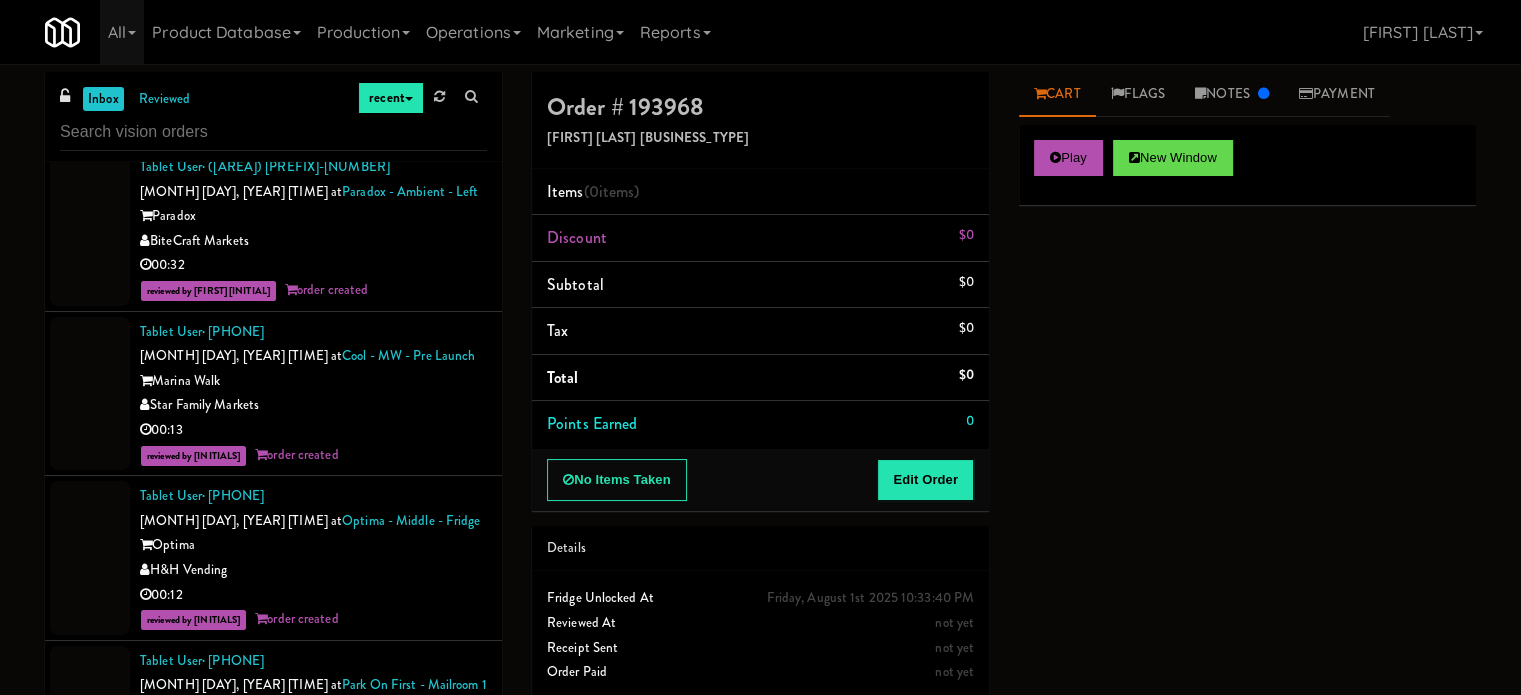 scroll, scrollTop: 11572, scrollLeft: 0, axis: vertical 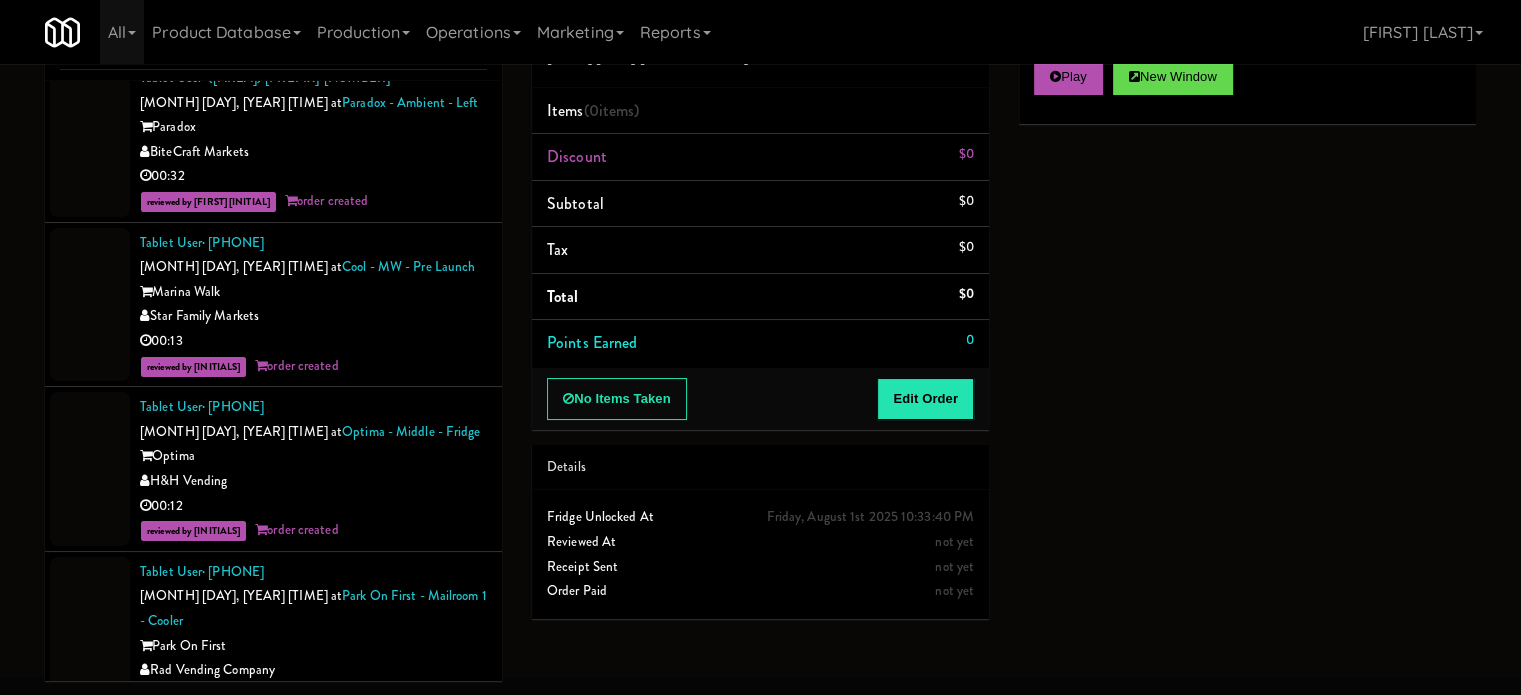 click on "Family Markets Company LLC" at bounding box center (313, 1024) 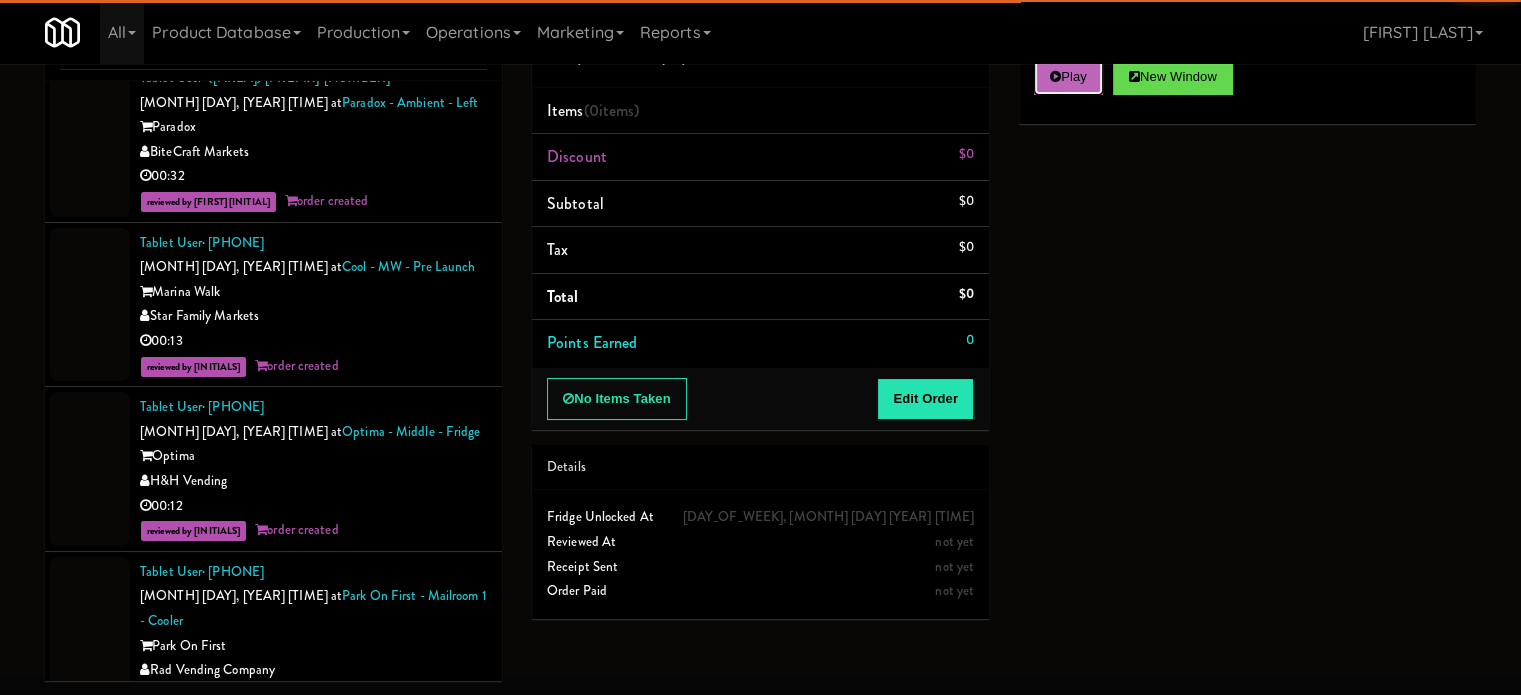 click on "Play" at bounding box center [1068, 77] 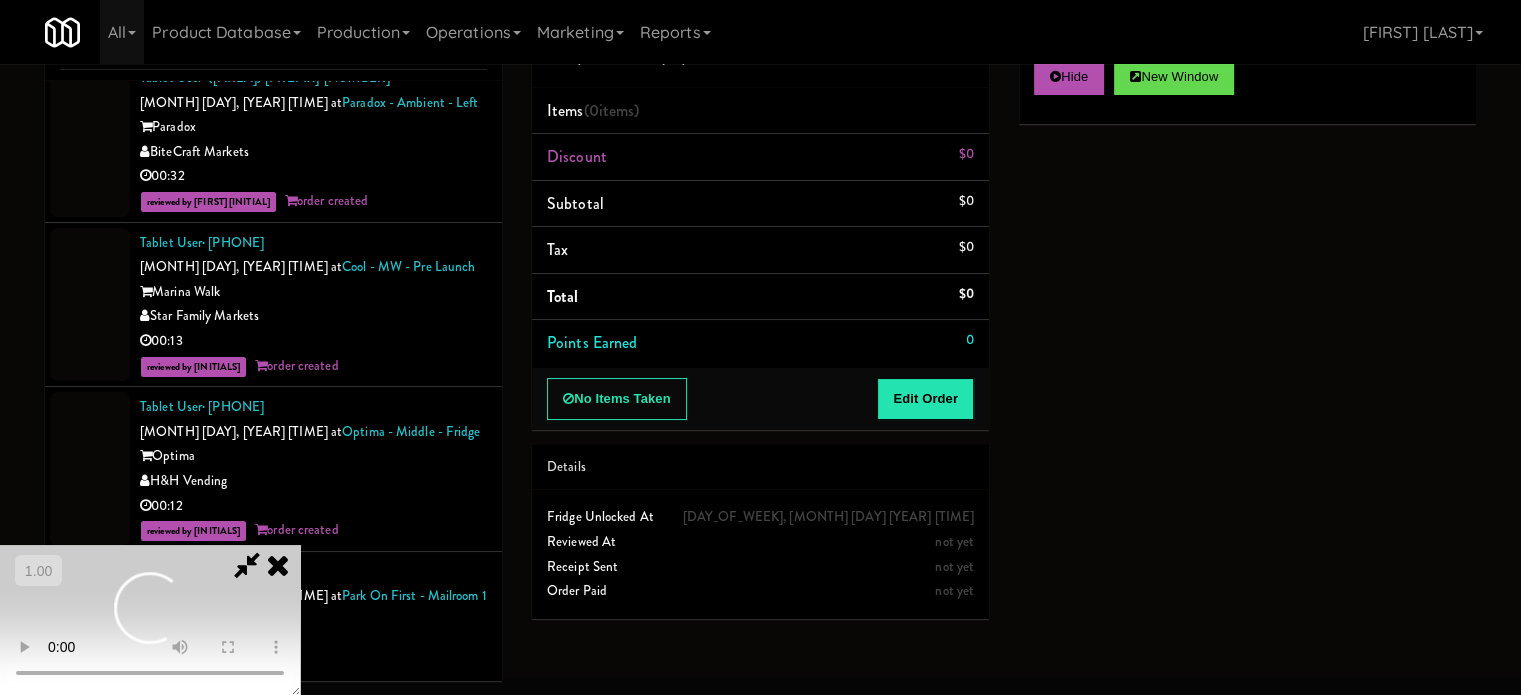 type 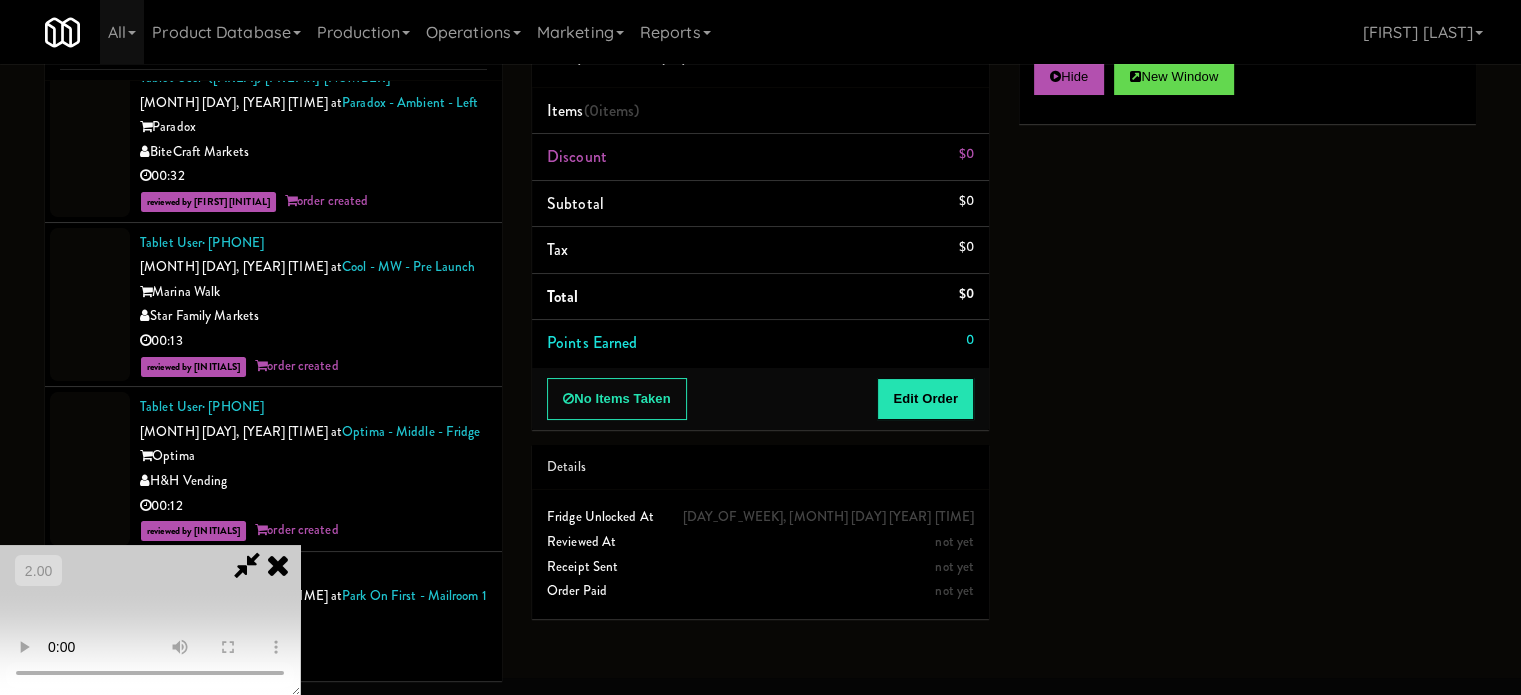 scroll, scrollTop: 64, scrollLeft: 0, axis: vertical 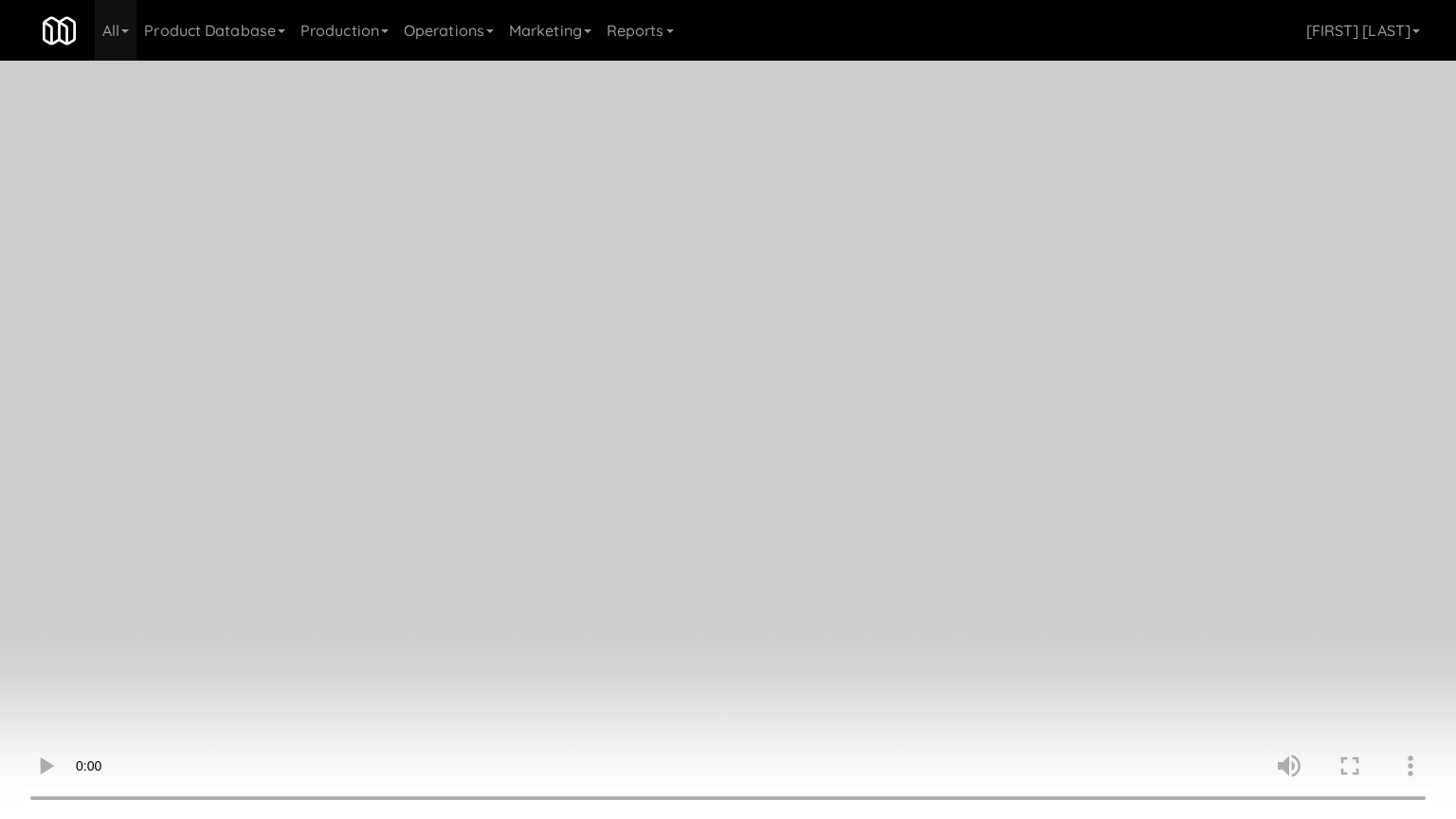 click at bounding box center (728, 410) 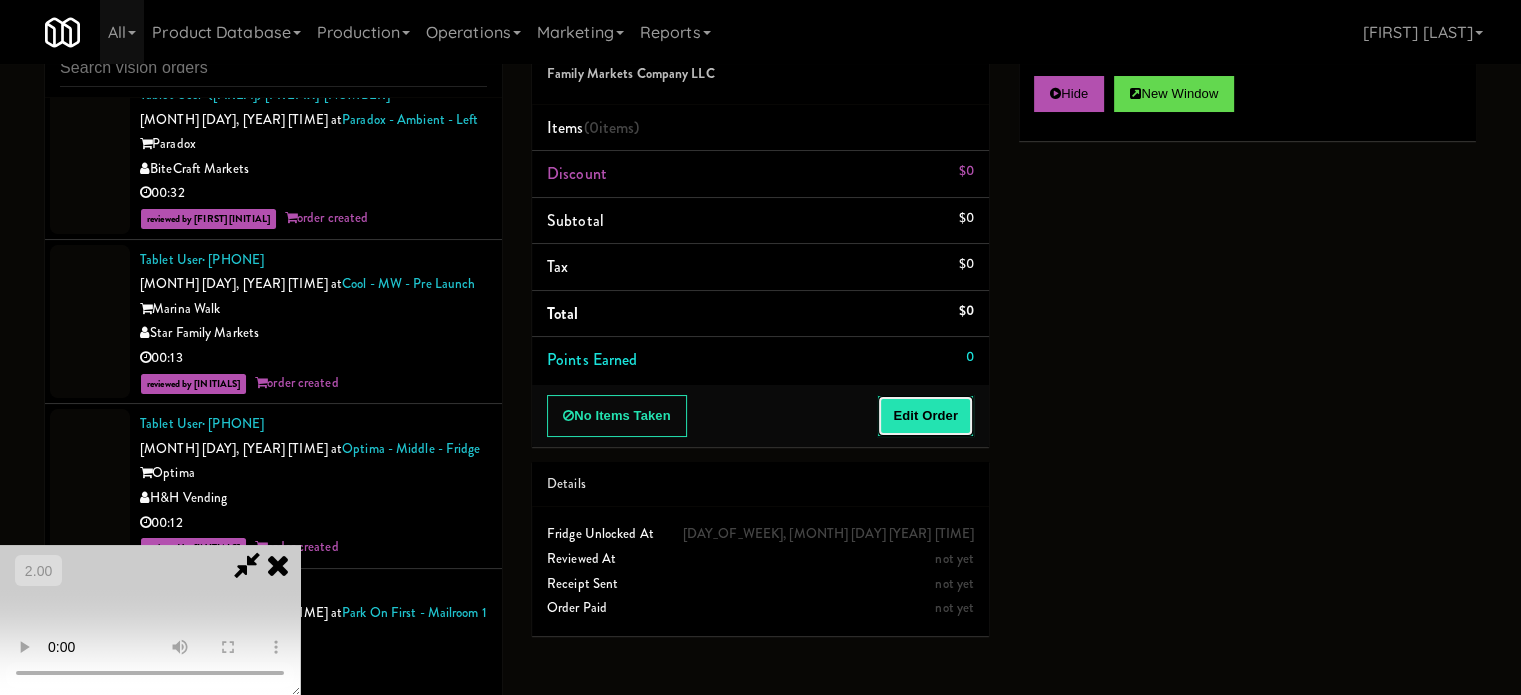 click on "Edit Order" at bounding box center [925, 416] 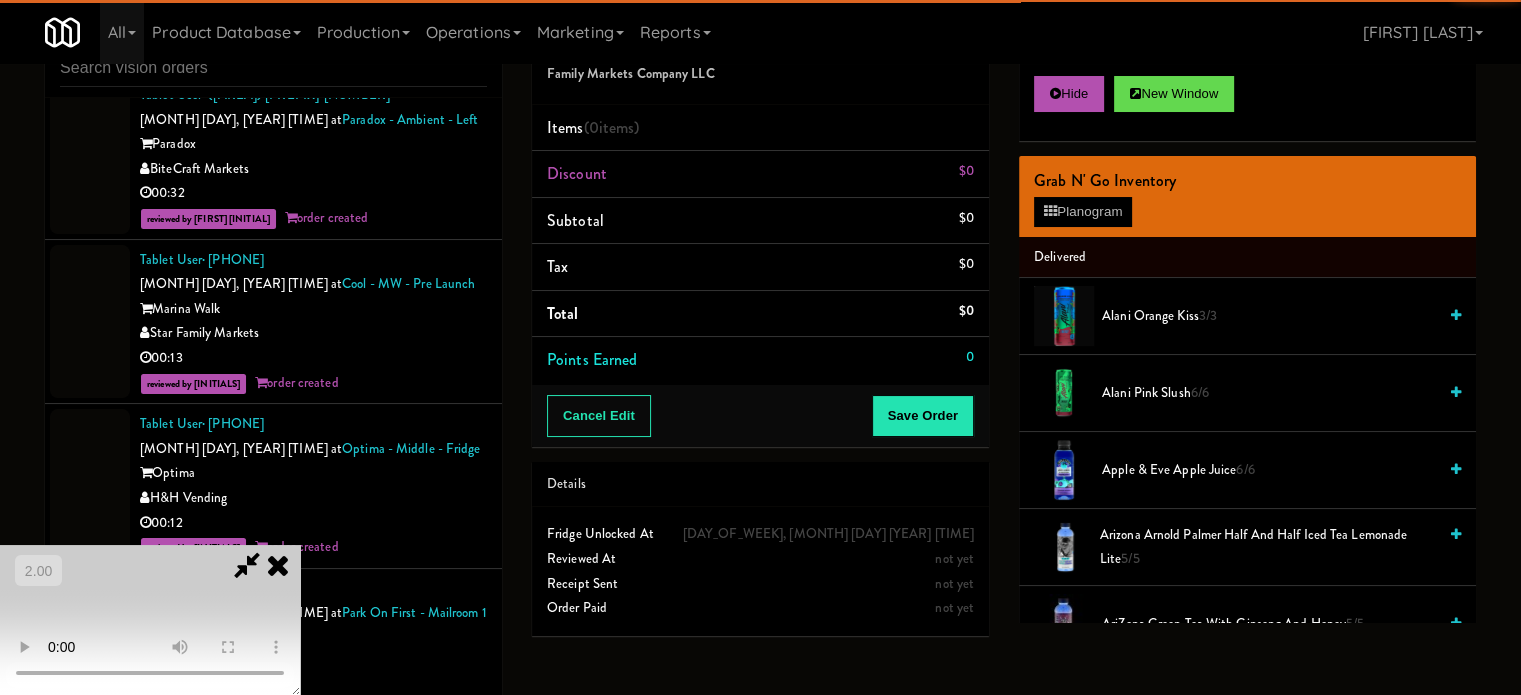 click on "Alani Orange Kiss  3/3" at bounding box center [1247, 316] 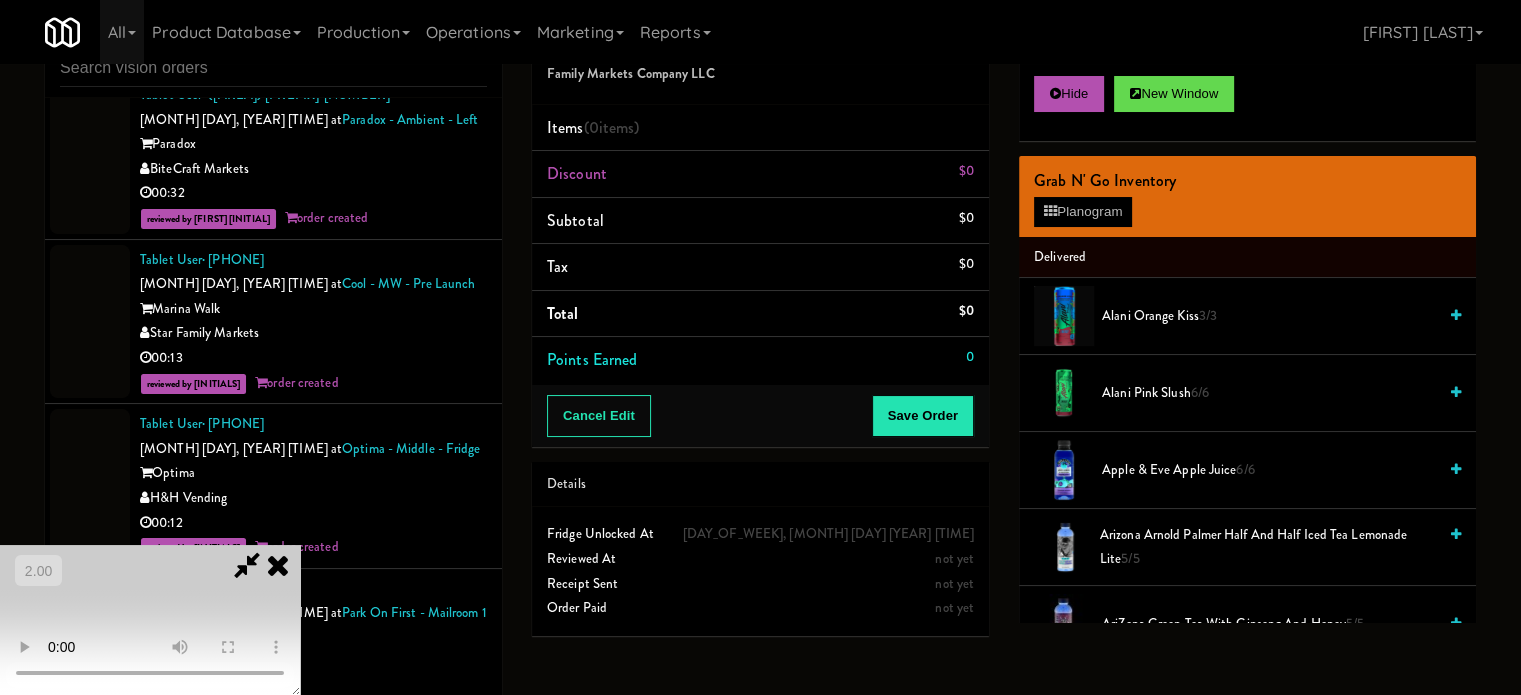 click on "Alani Orange Kiss  3/3" at bounding box center (1269, 316) 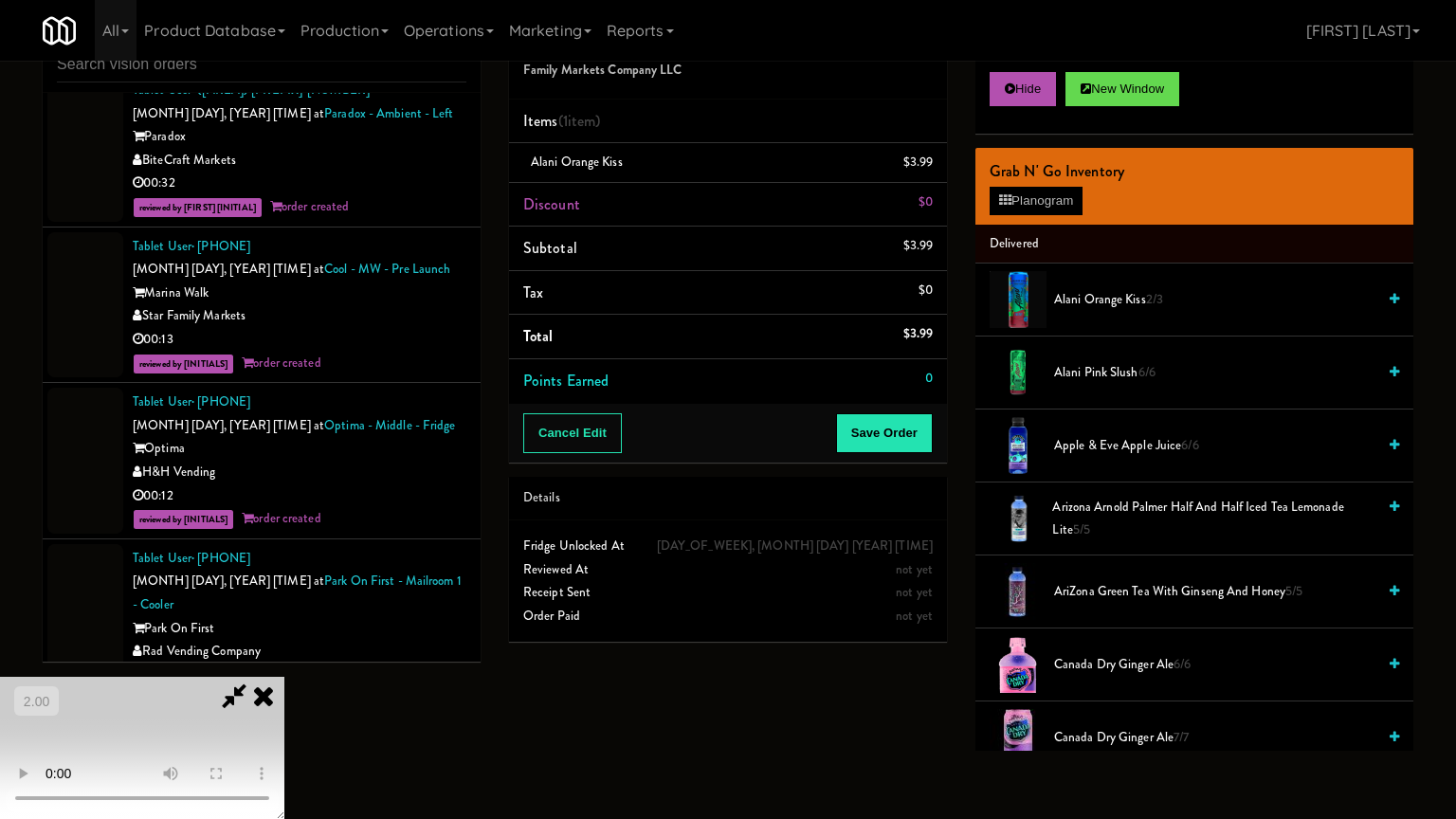 click at bounding box center [142, 748] 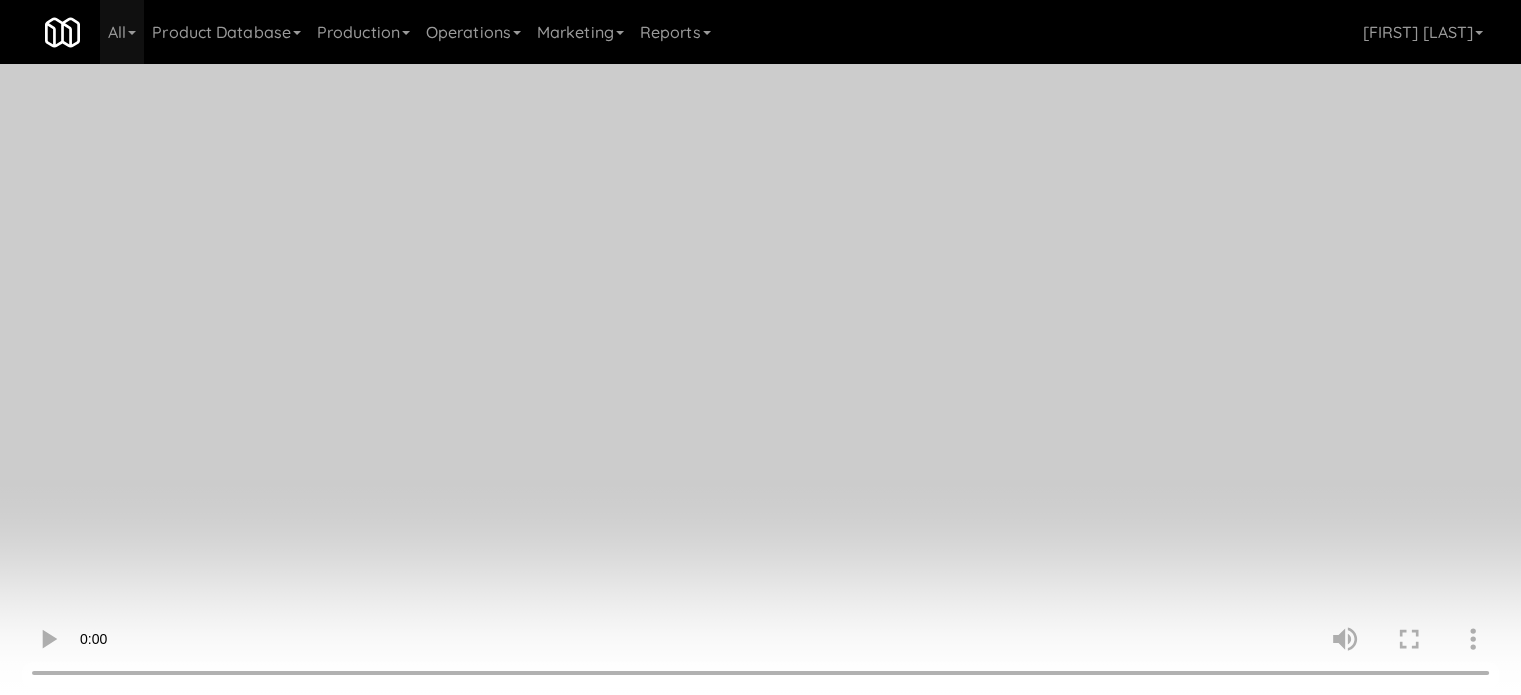 click at bounding box center [760, 347] 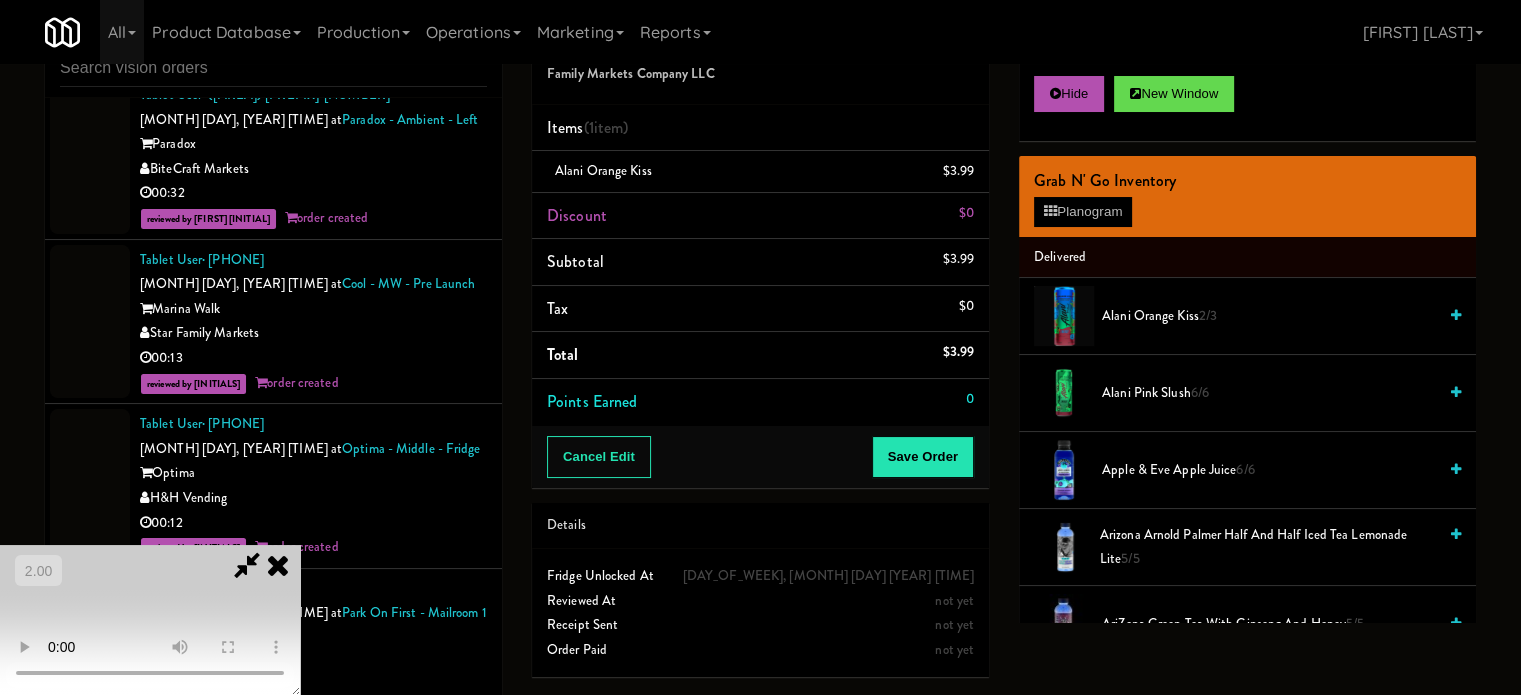 click at bounding box center [150, 620] 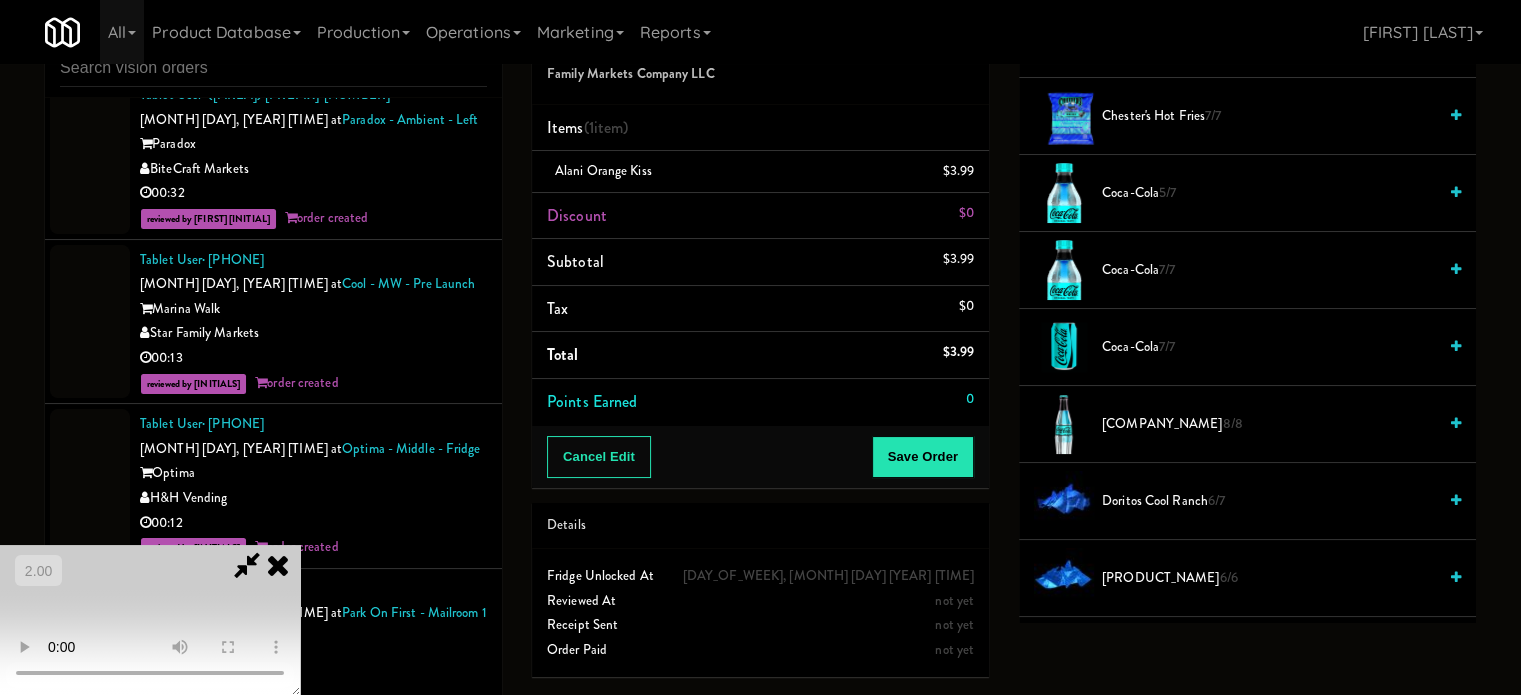 scroll, scrollTop: 900, scrollLeft: 0, axis: vertical 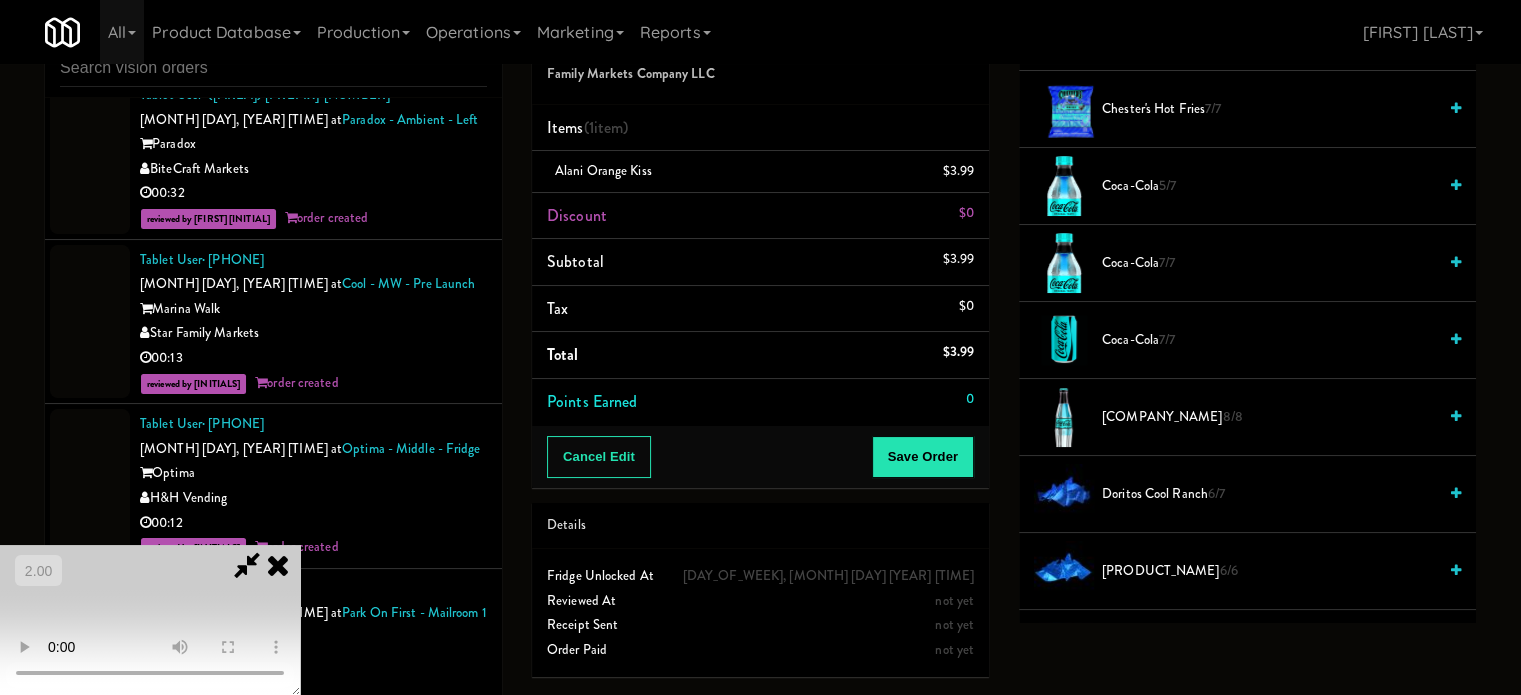 click on "Doritos Nacho  6/6" at bounding box center (1269, 571) 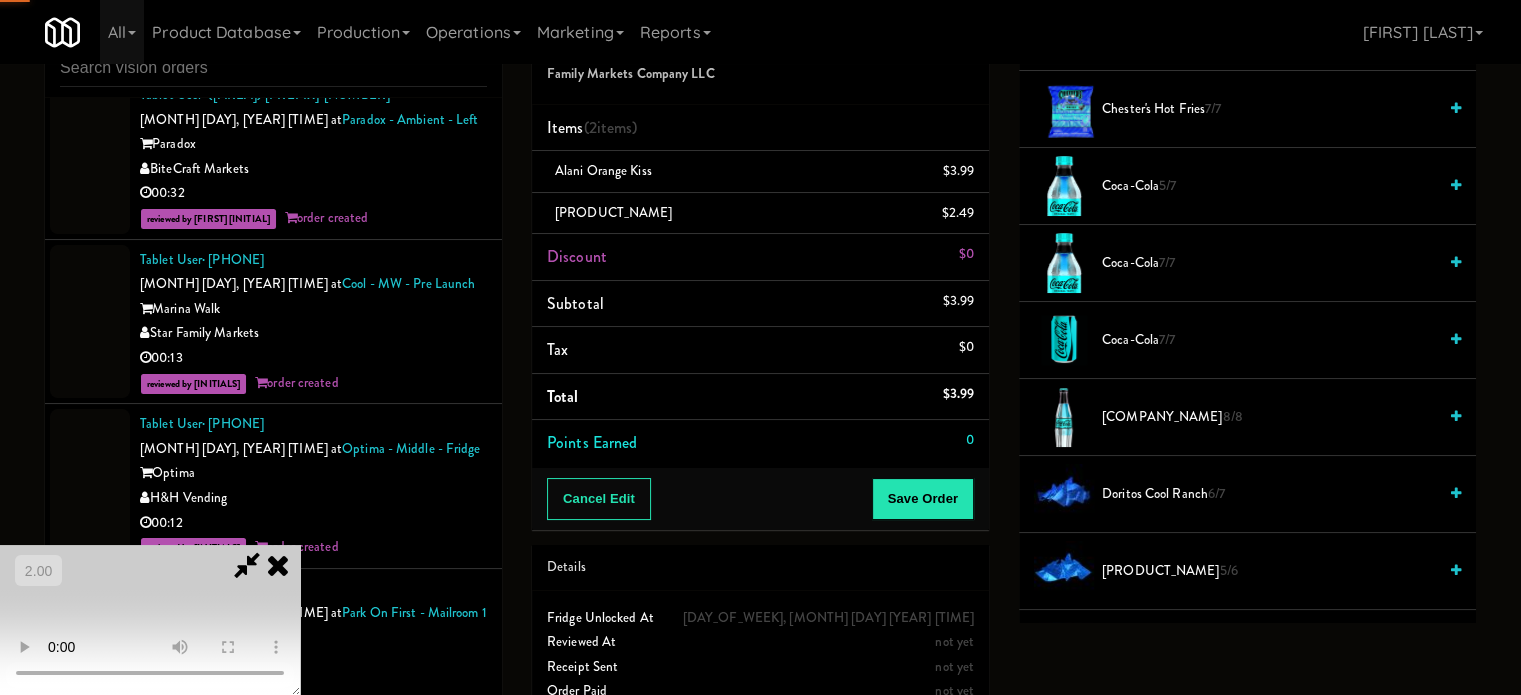click at bounding box center [150, 620] 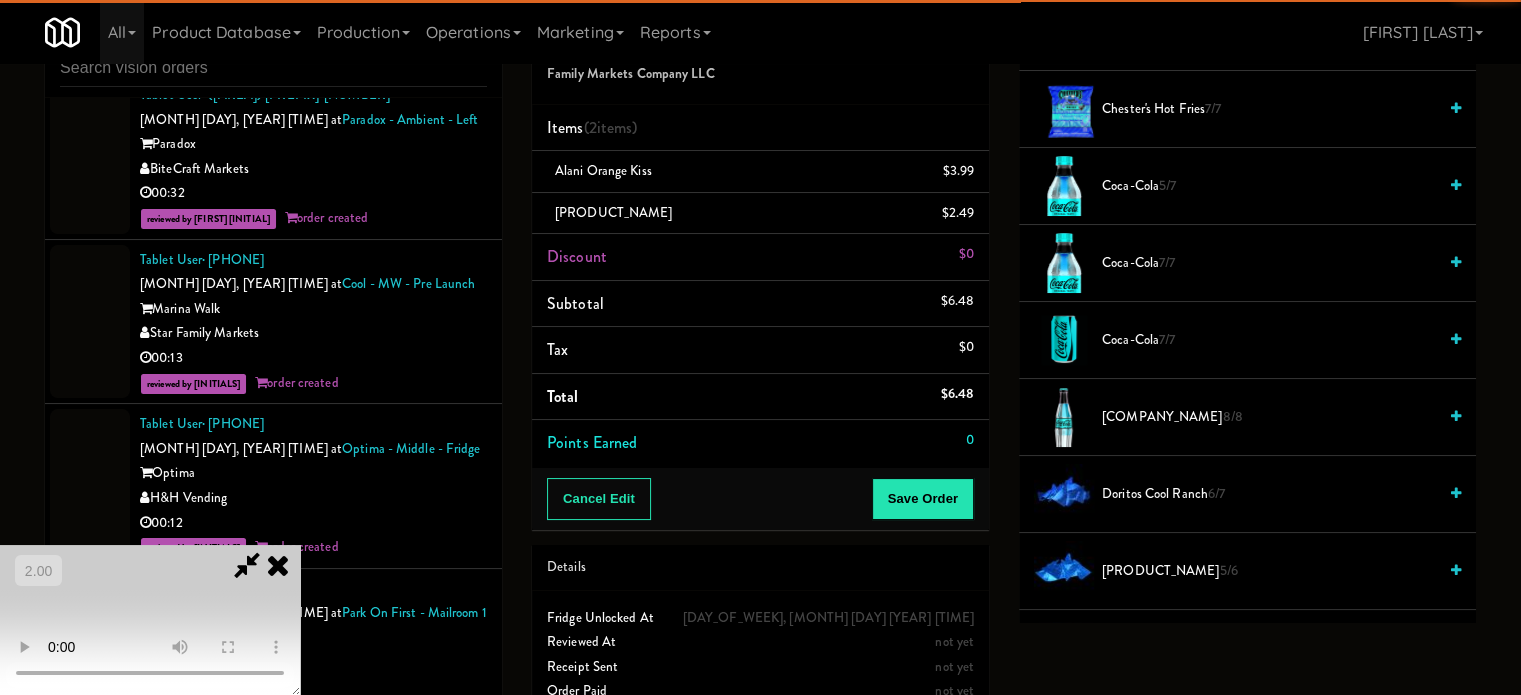 click at bounding box center [150, 620] 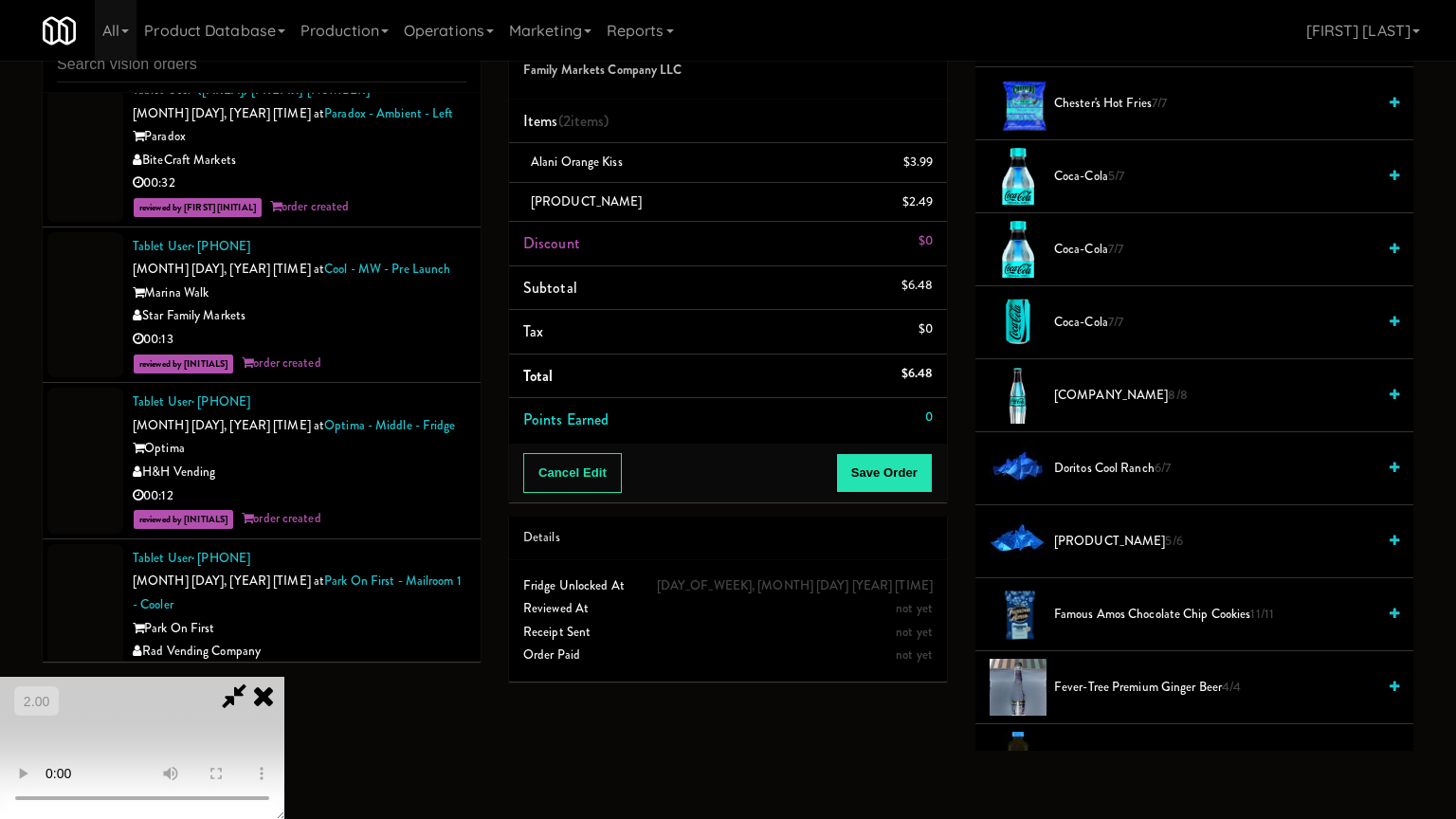 click at bounding box center (142, 748) 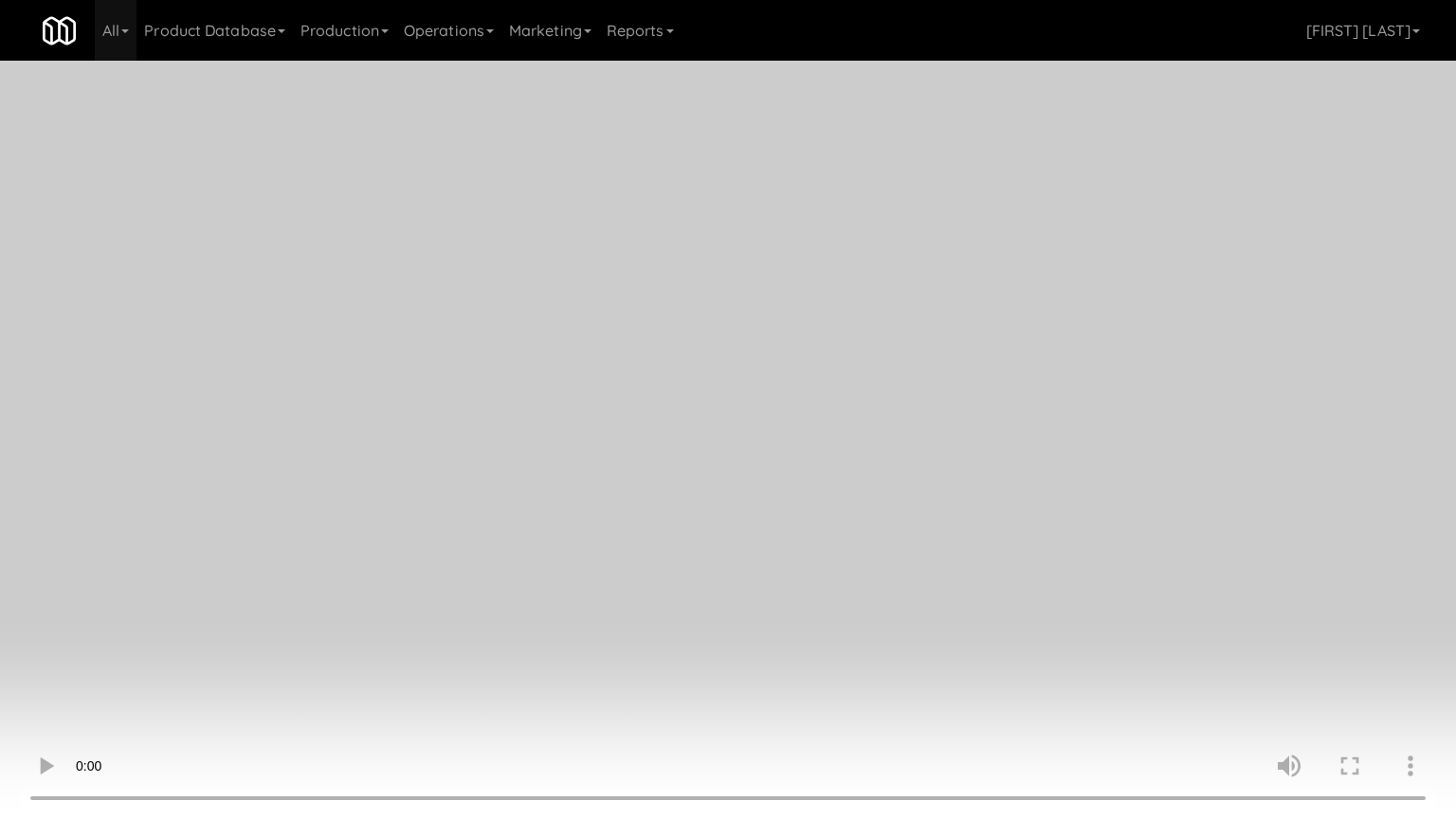 click at bounding box center (728, 410) 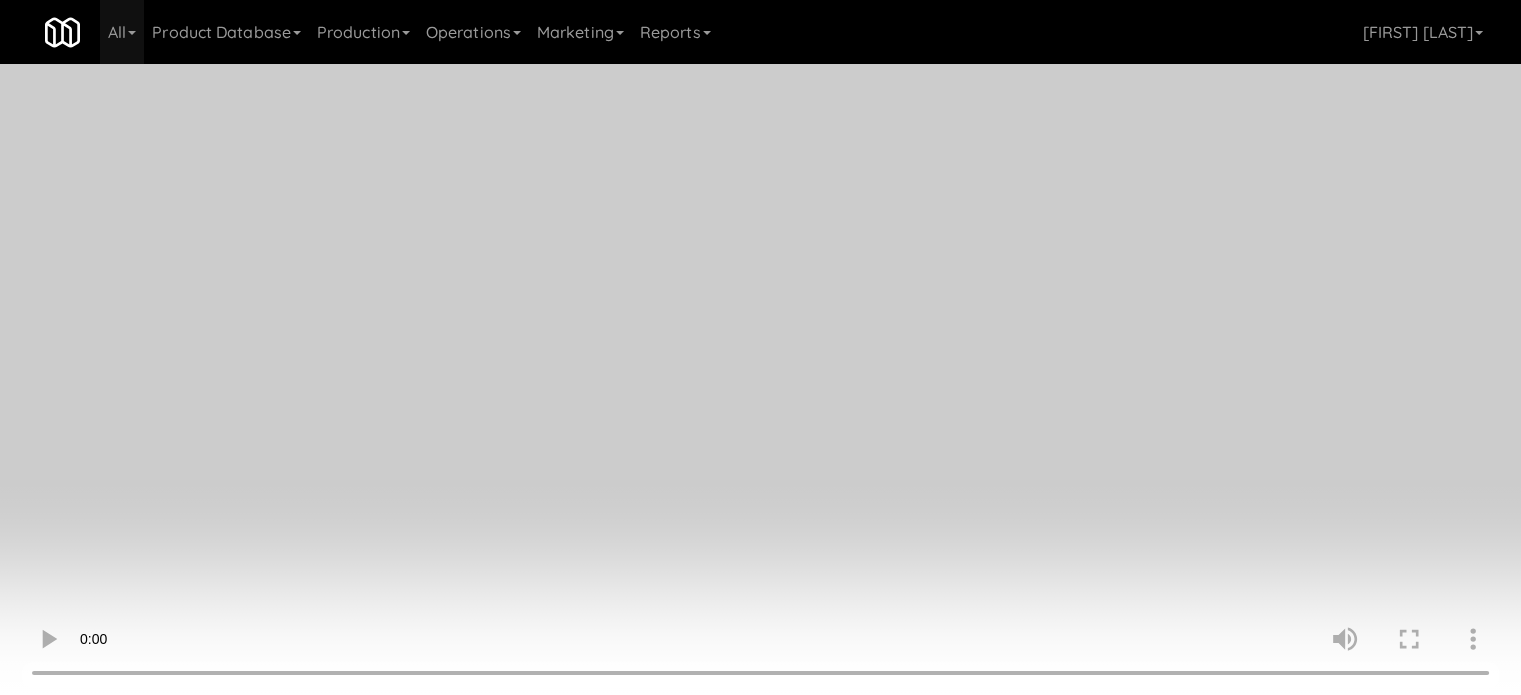 click at bounding box center [760, 347] 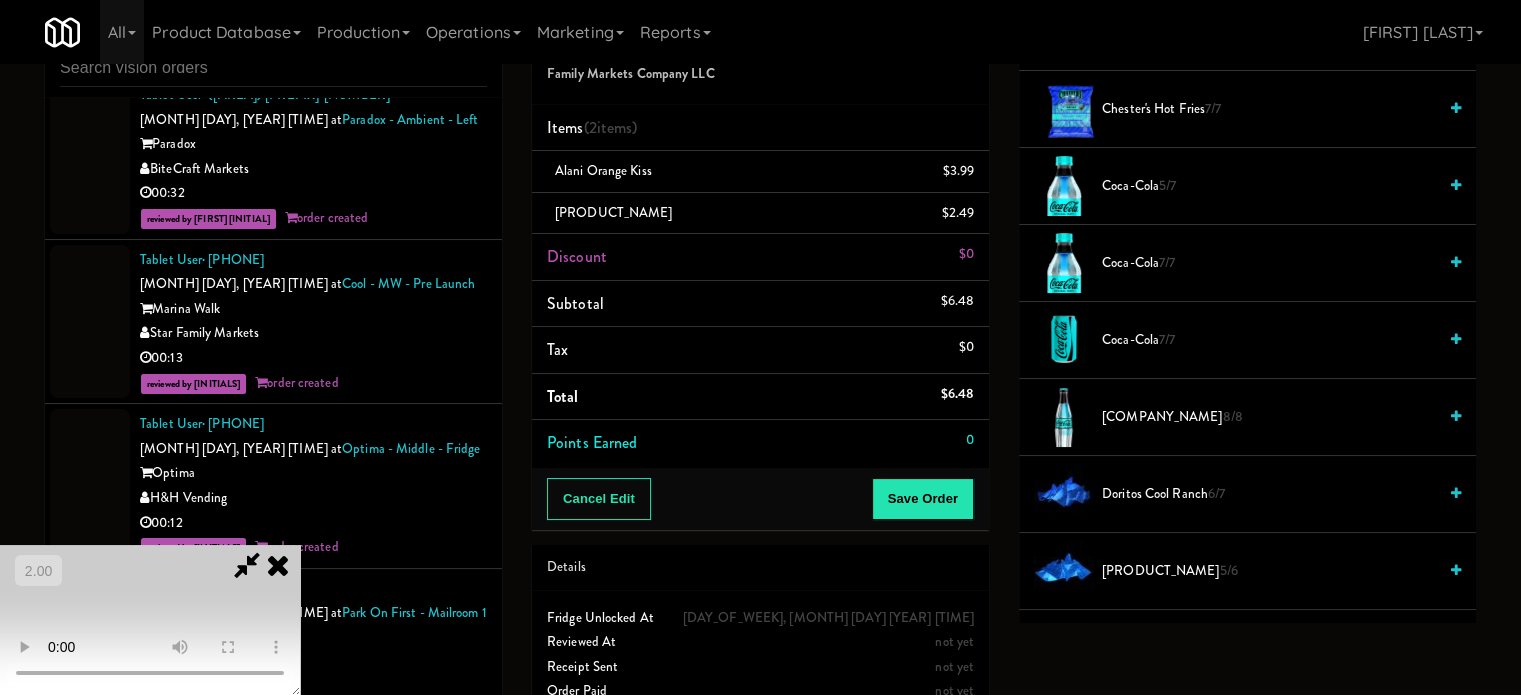click at bounding box center [150, 620] 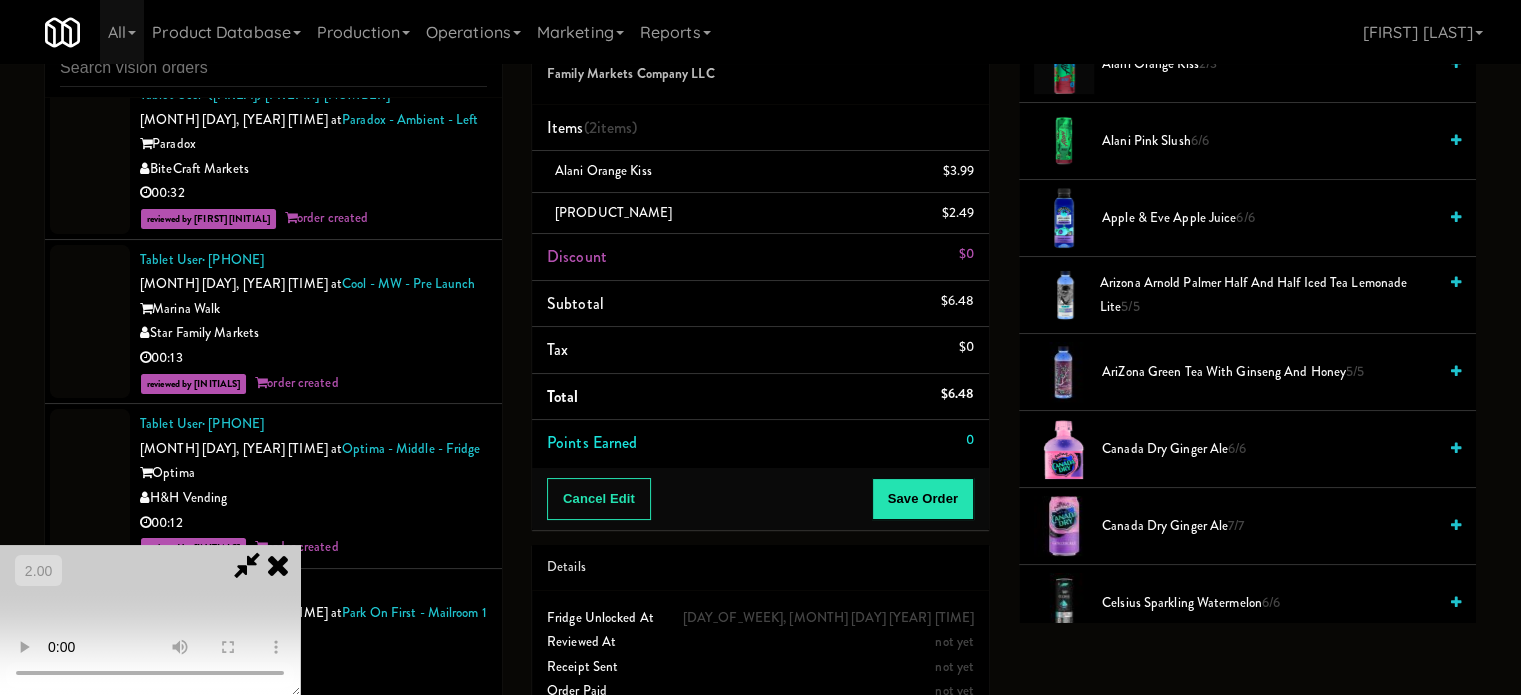 scroll, scrollTop: 0, scrollLeft: 0, axis: both 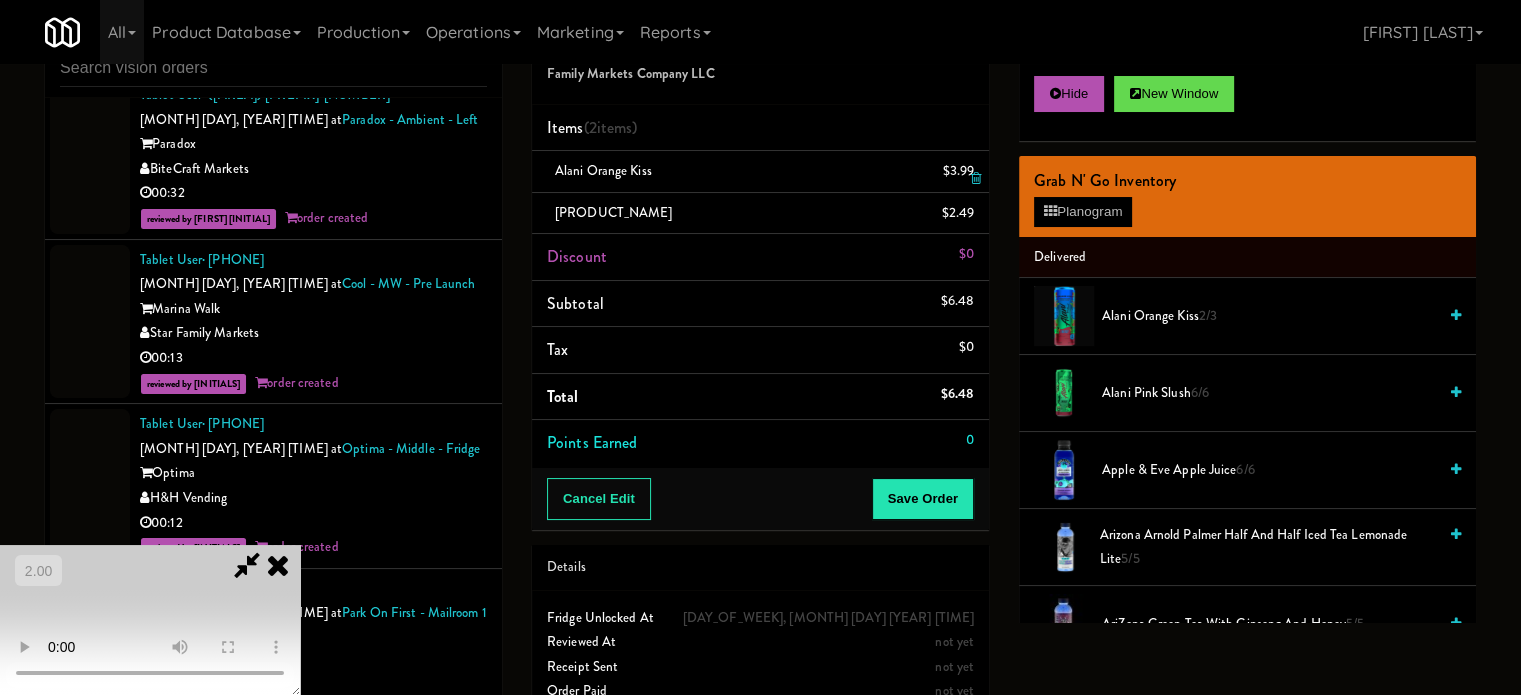 click at bounding box center [976, 178] 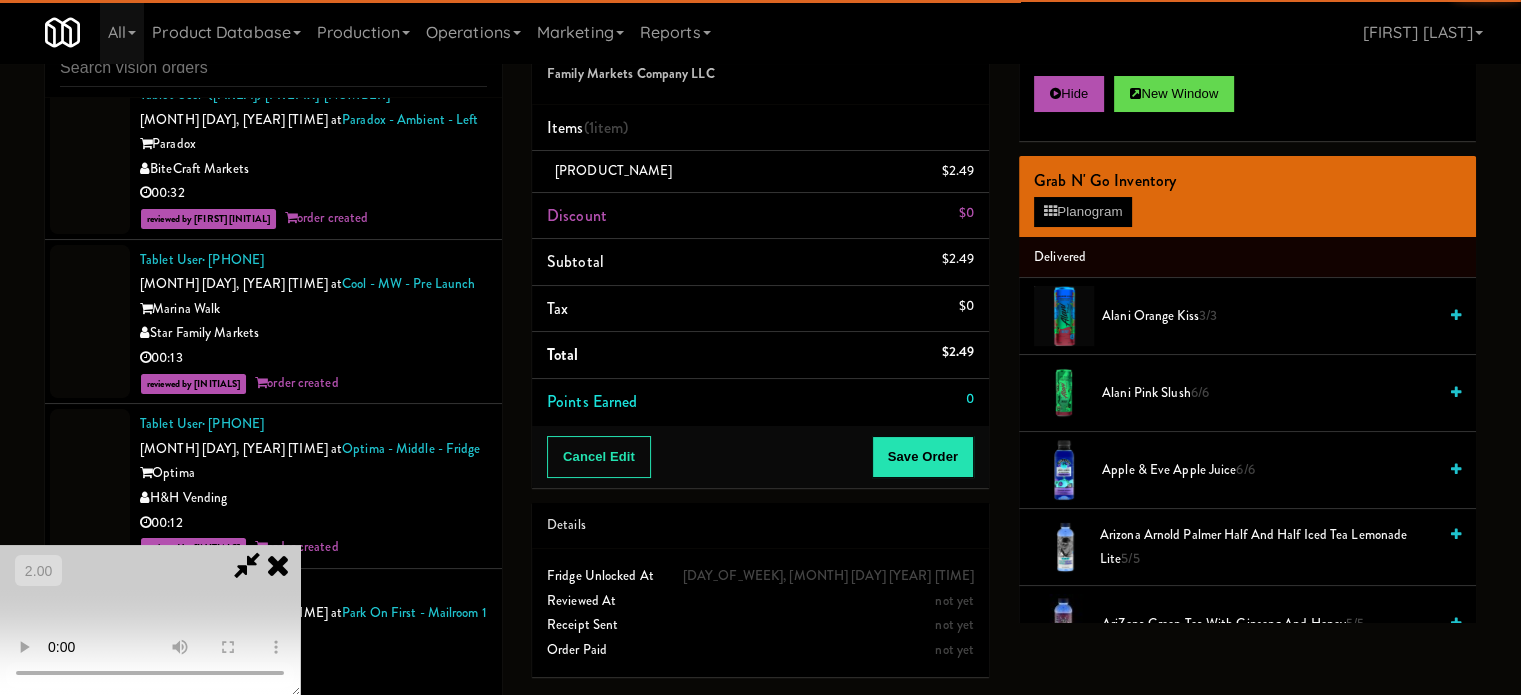 click on "Alani Pink Slush  6/6" at bounding box center [1269, 393] 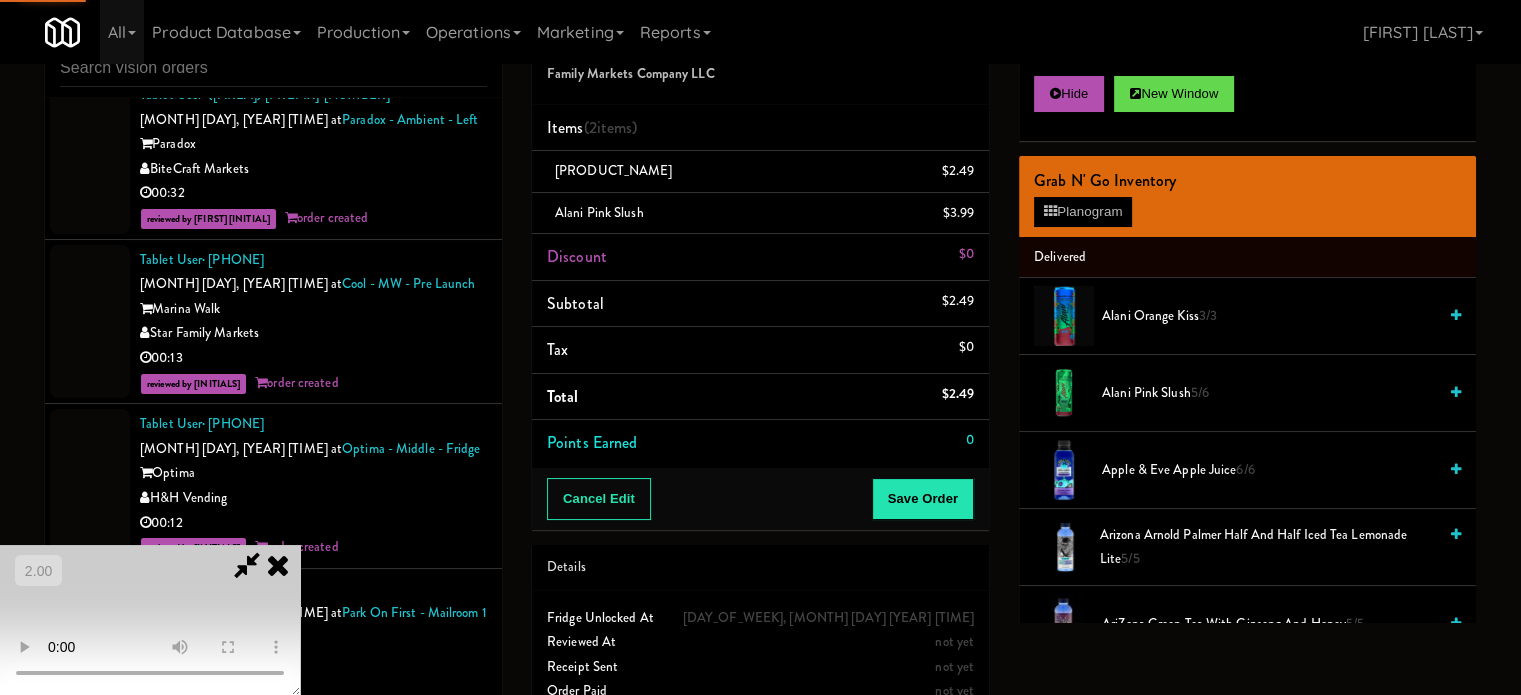 click at bounding box center [150, 620] 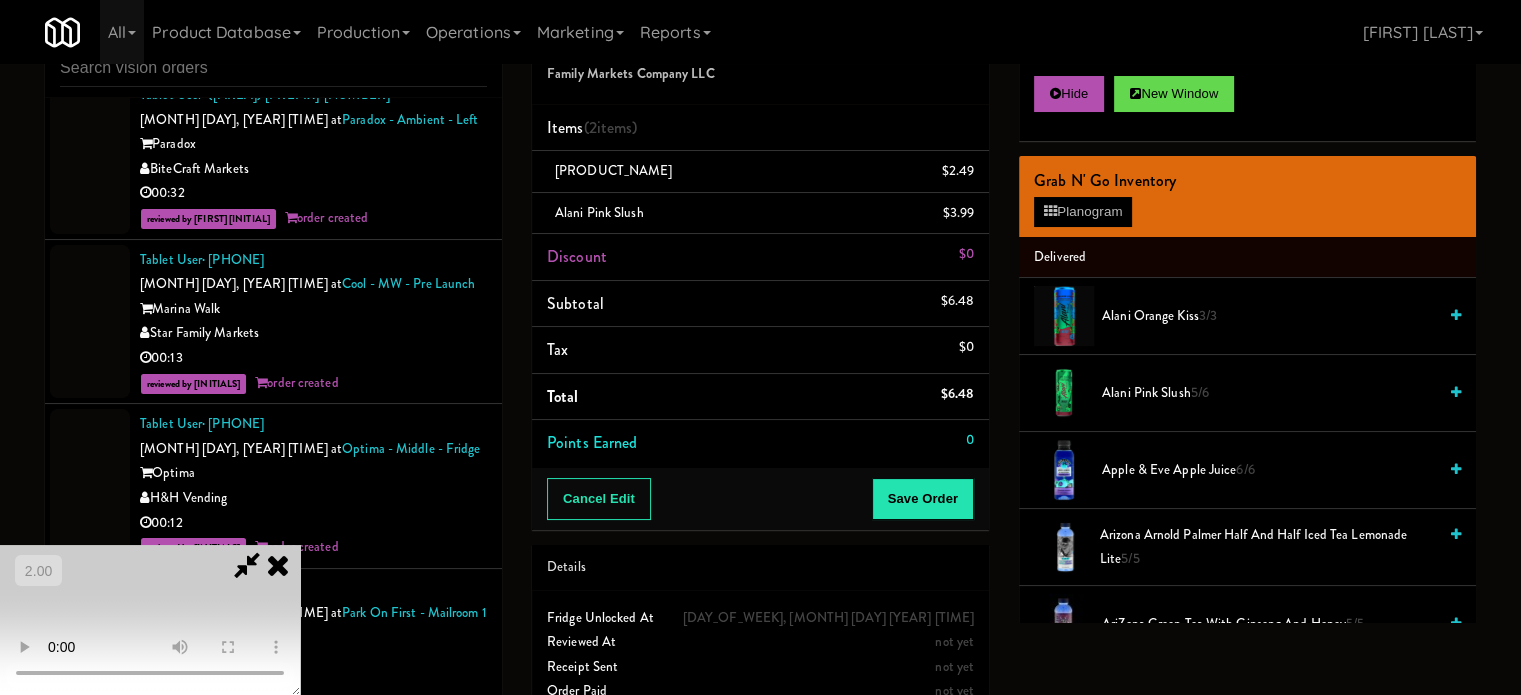 click at bounding box center [150, 620] 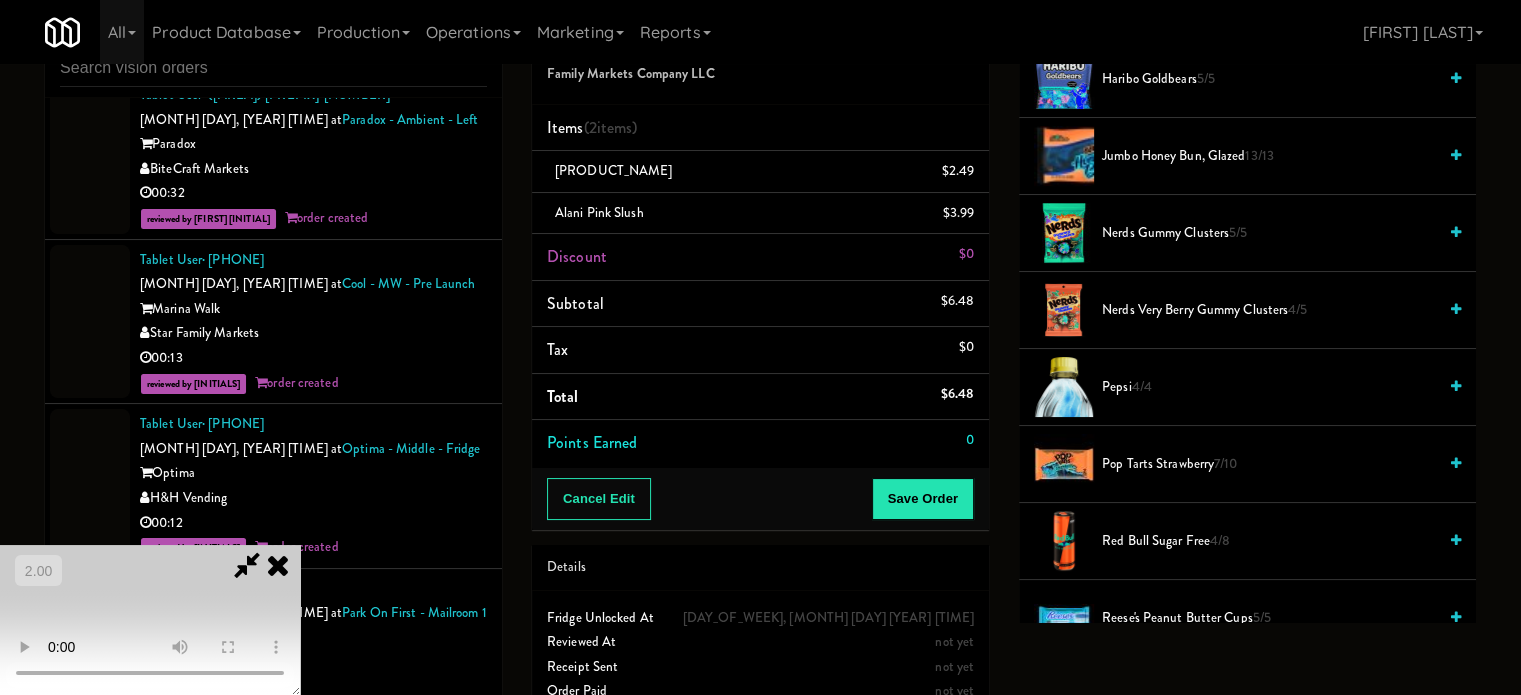 drag, startPoint x: 735, startPoint y: 483, endPoint x: 843, endPoint y: 472, distance: 108.55874 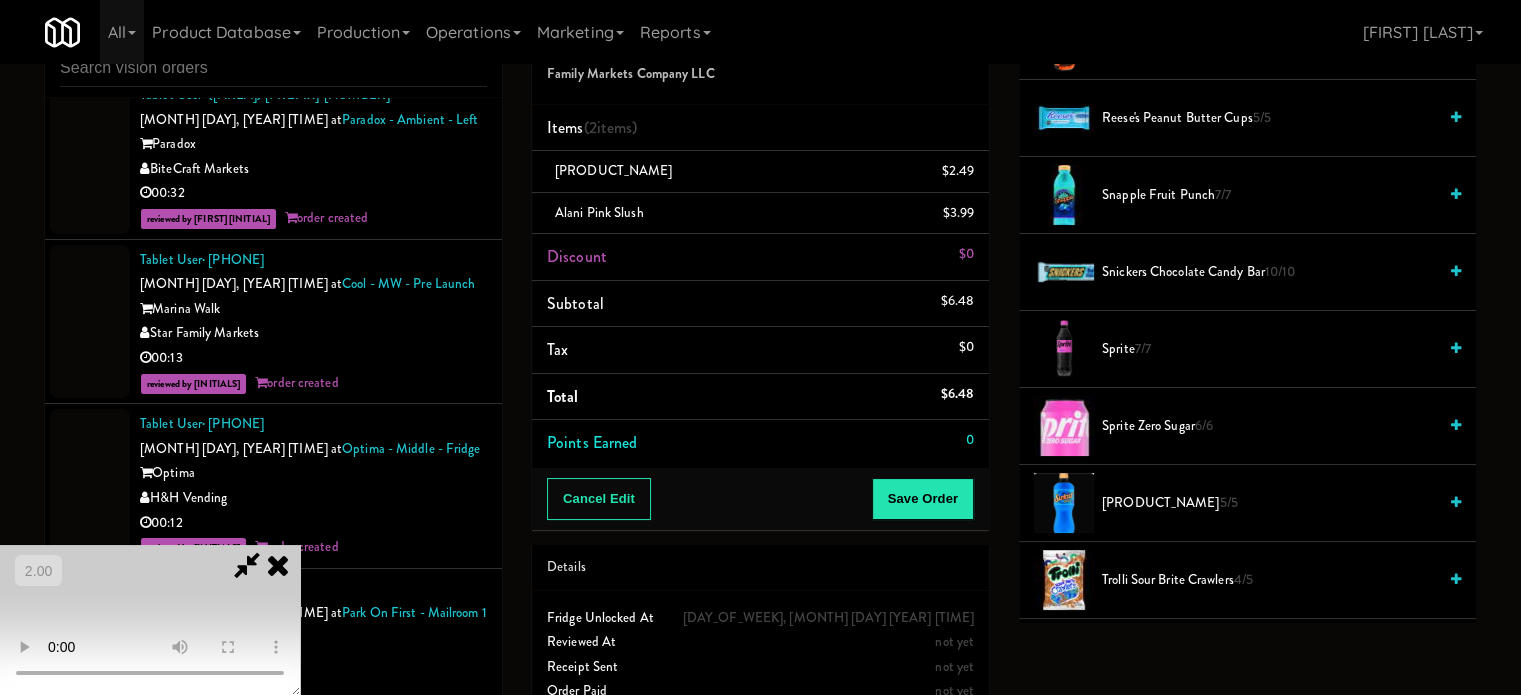 click on "Sprite Zero Sugar  6/6" at bounding box center (1247, 426) 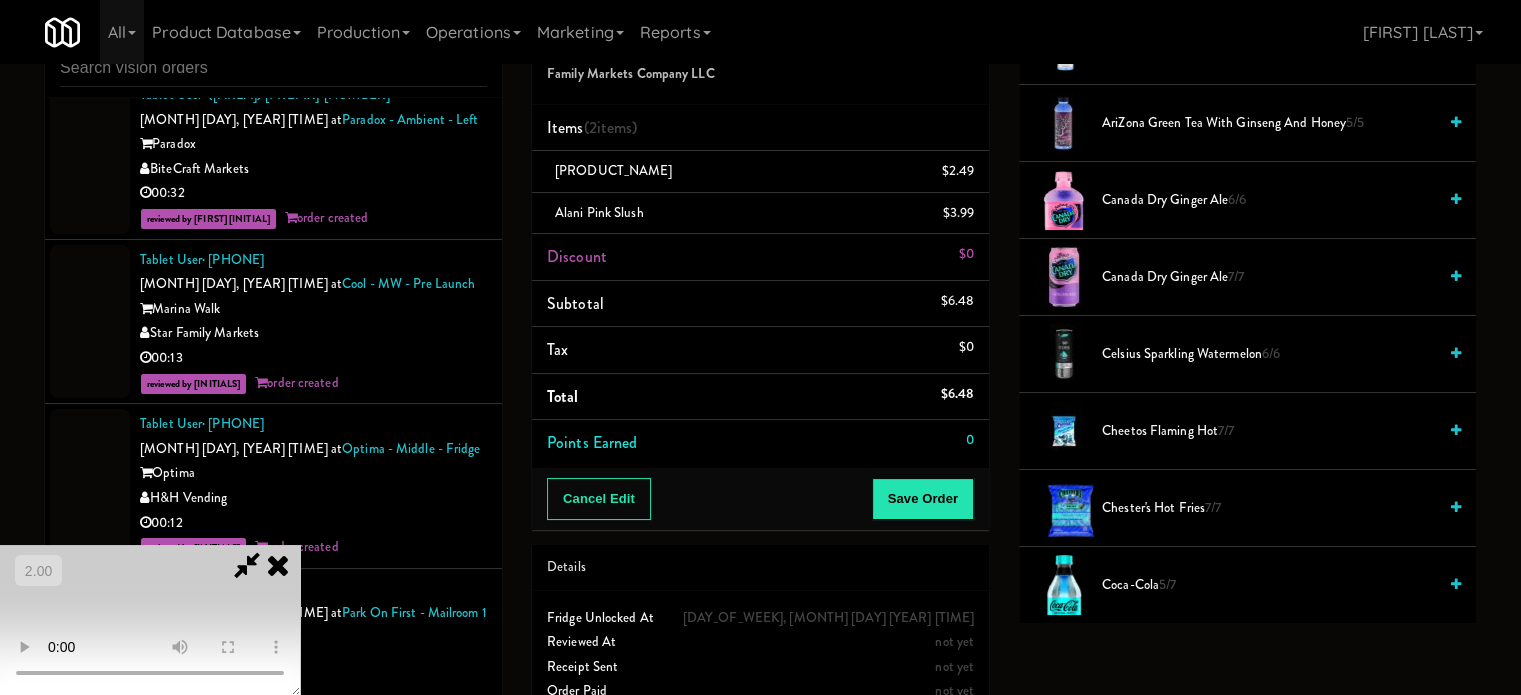 scroll, scrollTop: 500, scrollLeft: 0, axis: vertical 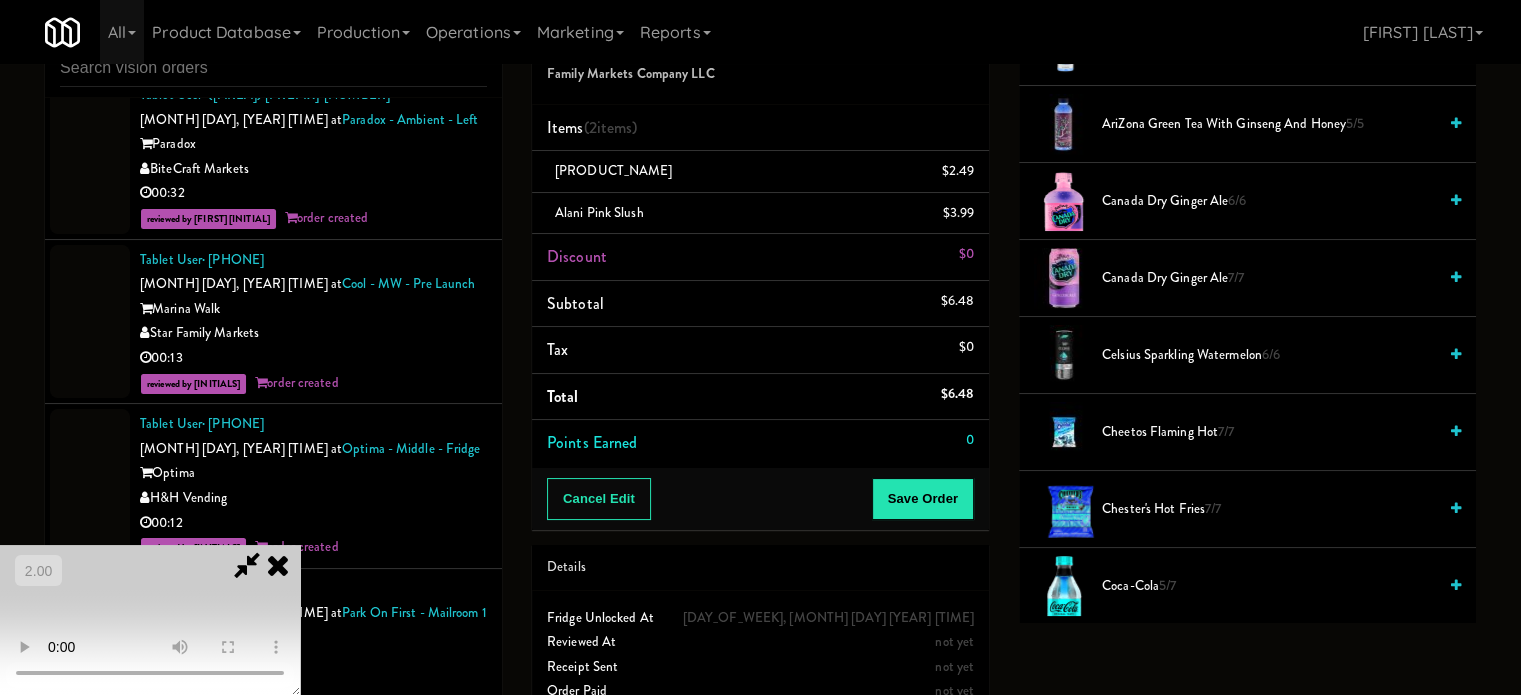 click on "Chester's Hot Fries  7/7" at bounding box center (1269, 509) 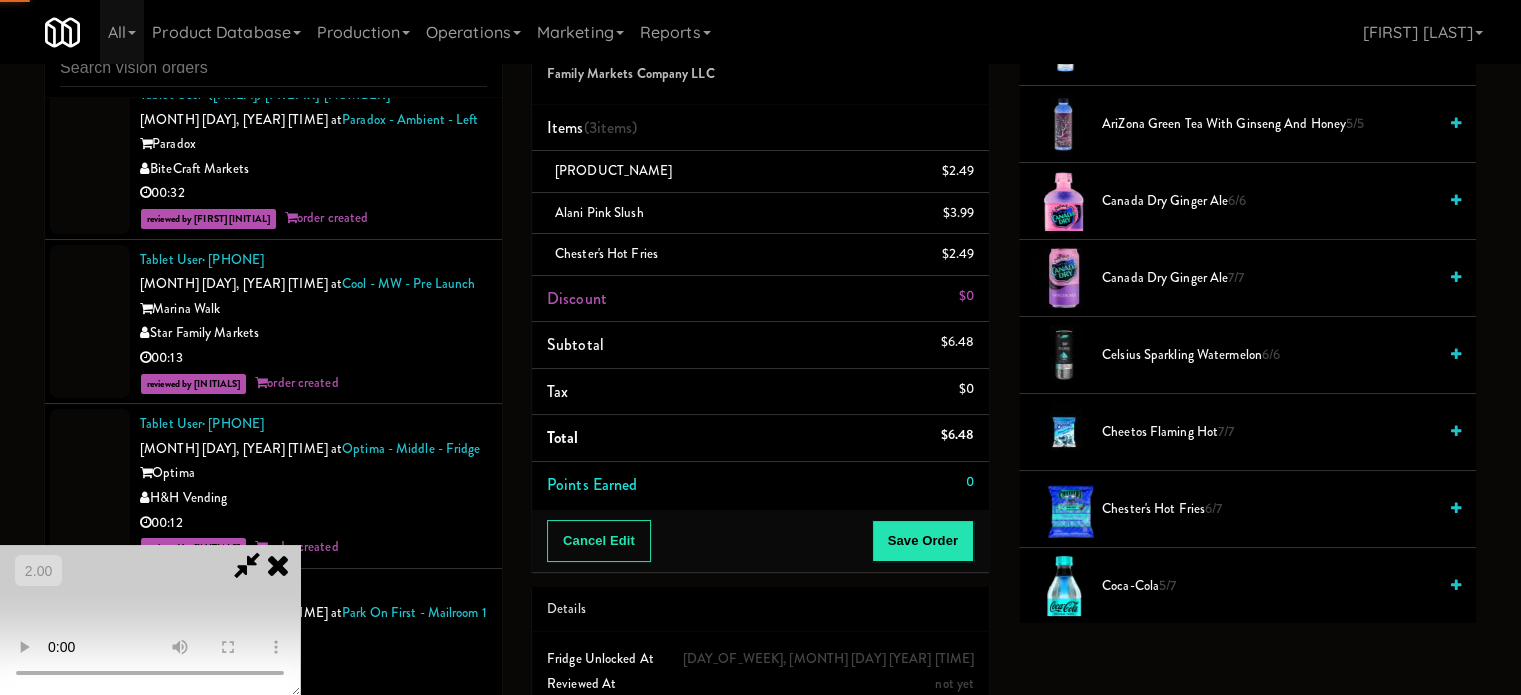 click at bounding box center [150, 620] 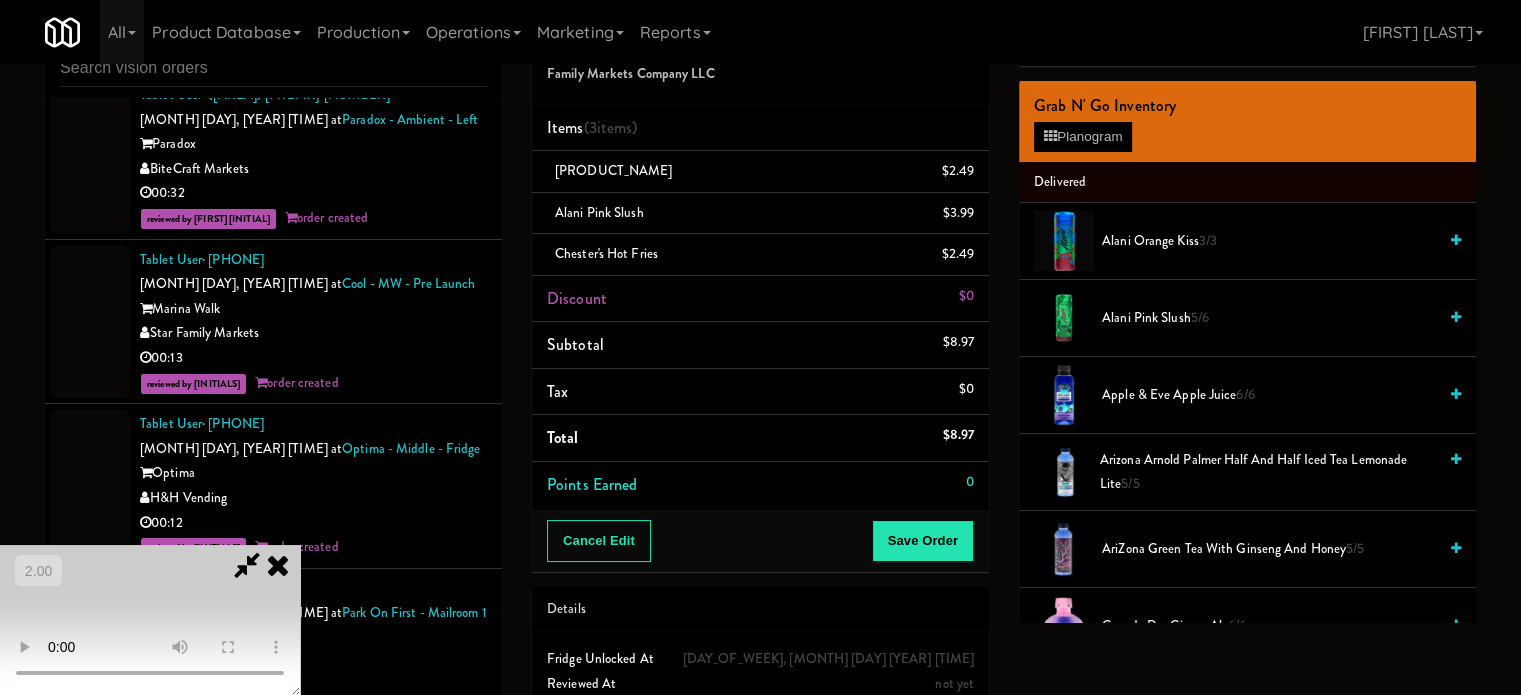 scroll, scrollTop: 0, scrollLeft: 0, axis: both 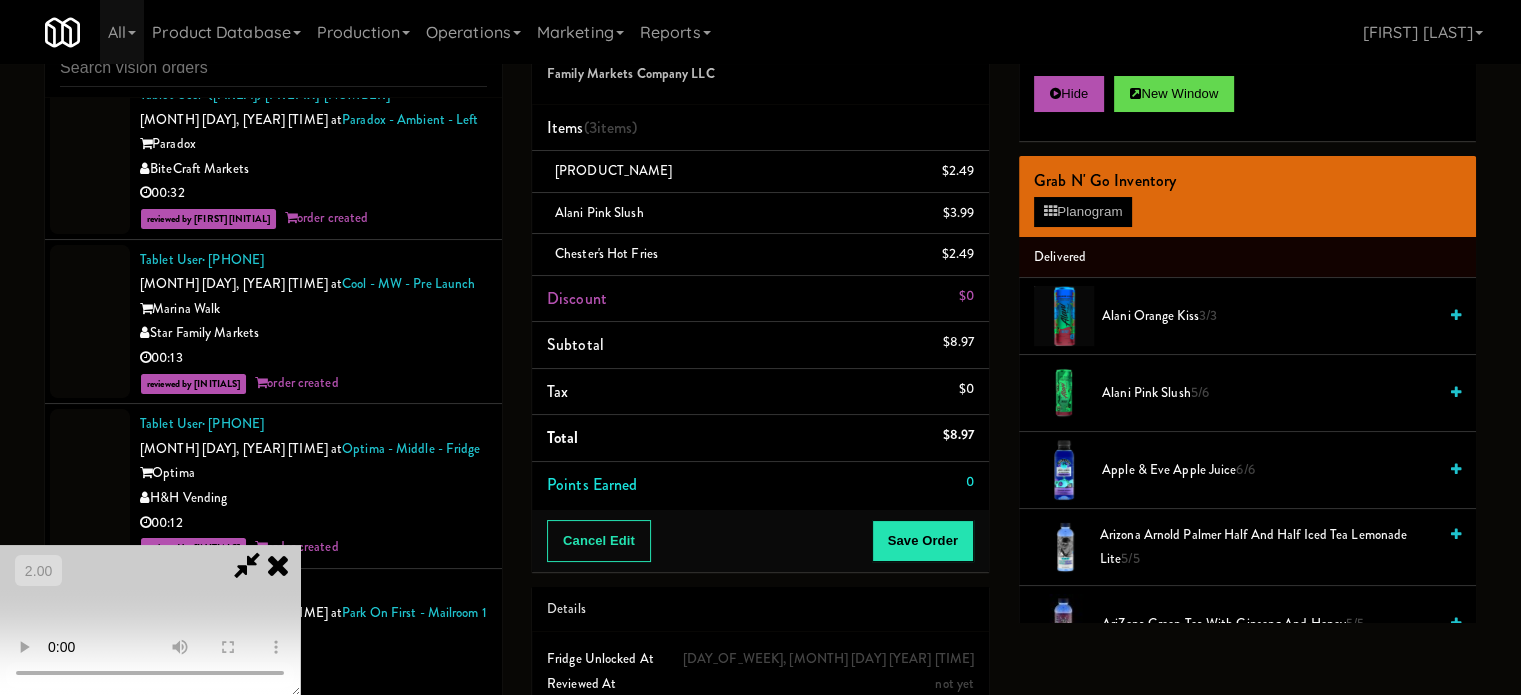 click at bounding box center (150, 620) 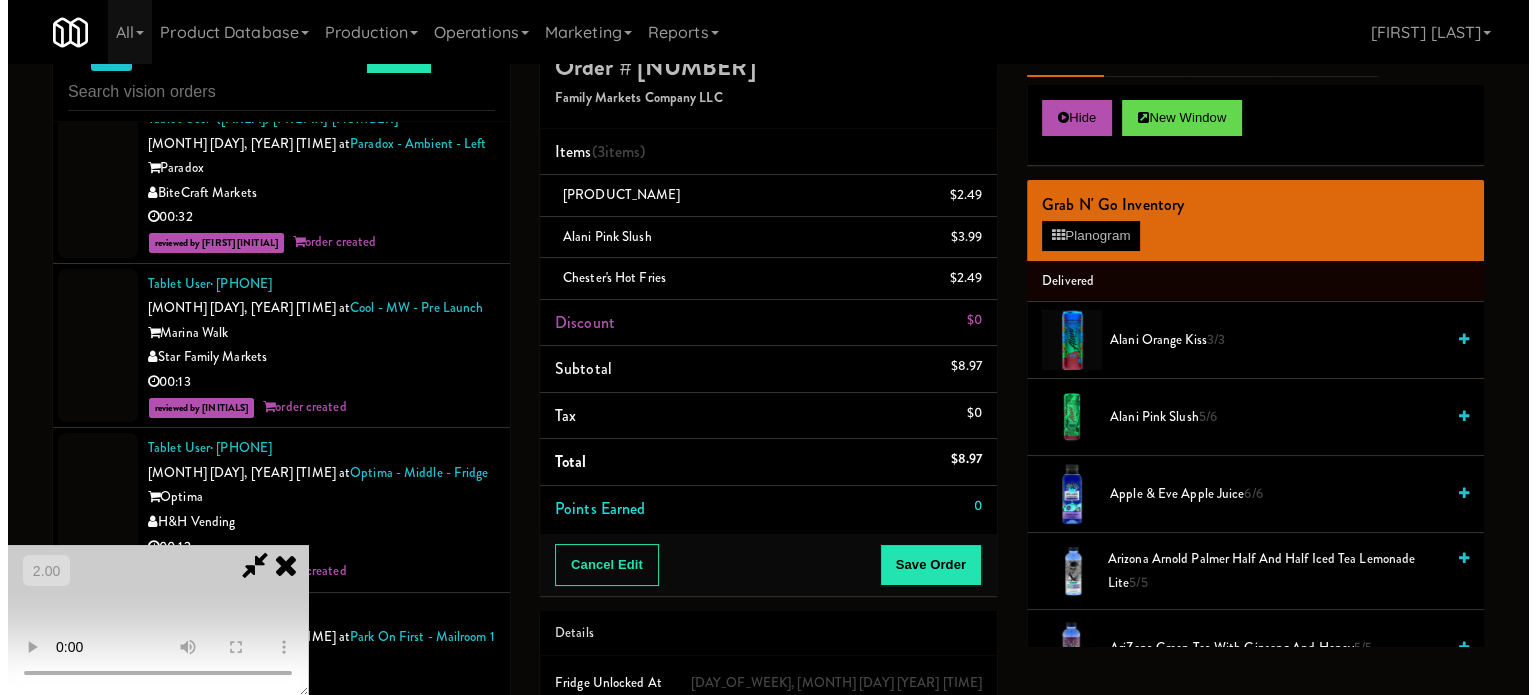 scroll, scrollTop: 0, scrollLeft: 0, axis: both 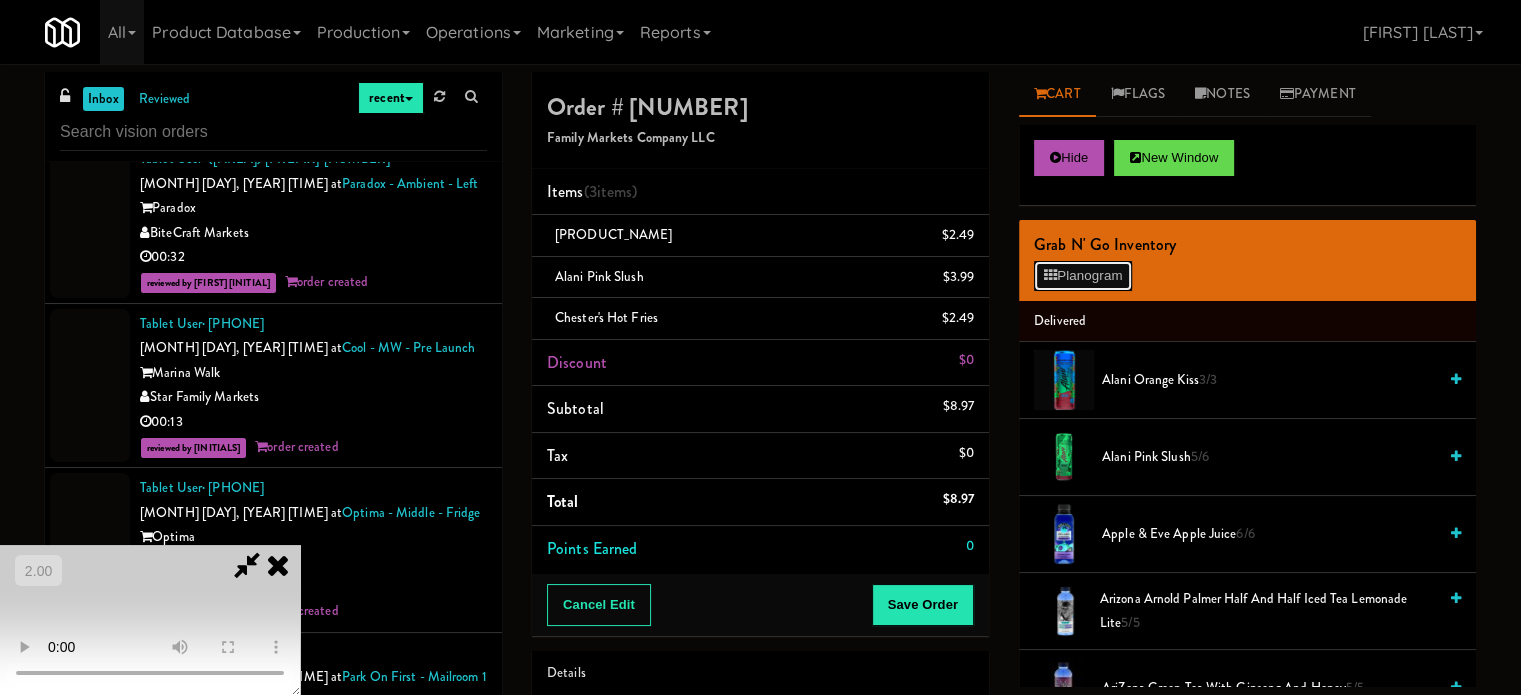 drag, startPoint x: 1103, startPoint y: 269, endPoint x: 1072, endPoint y: 271, distance: 31.06445 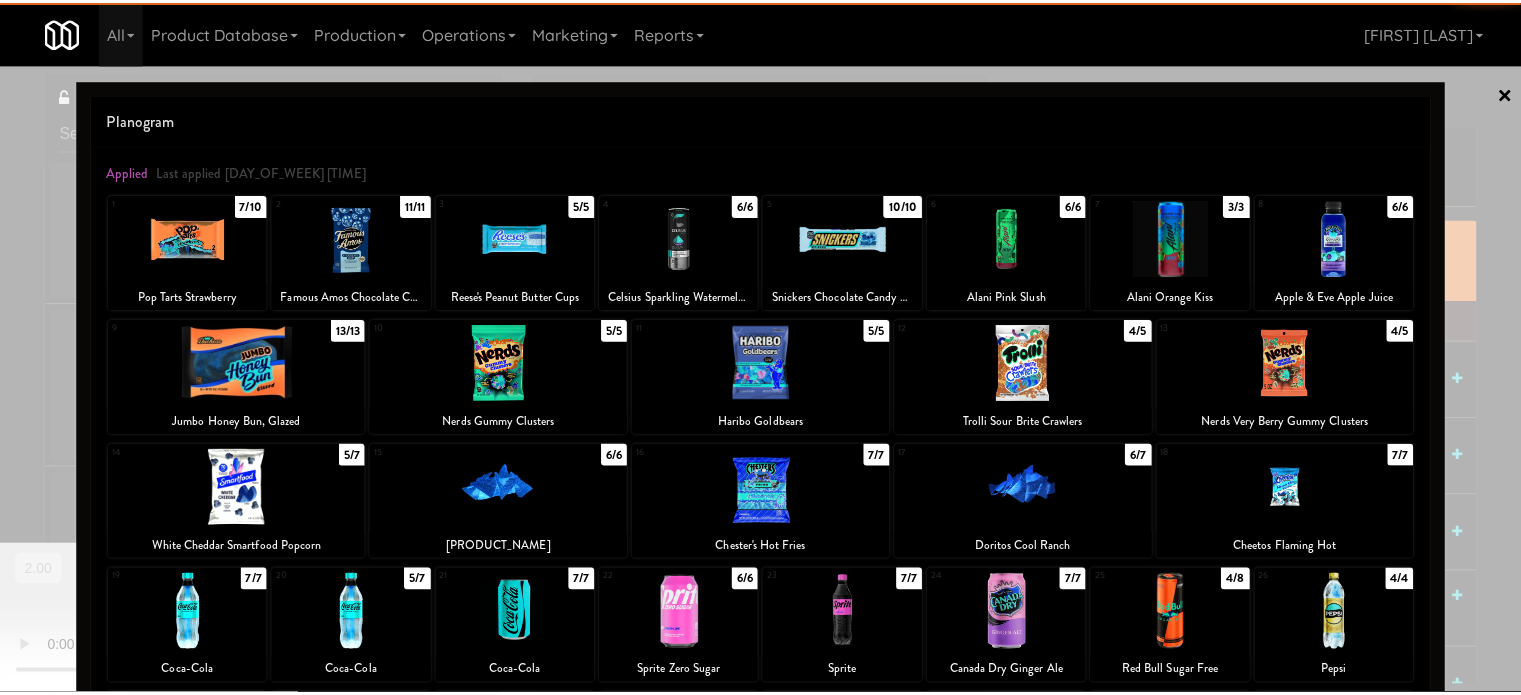 scroll, scrollTop: 286, scrollLeft: 0, axis: vertical 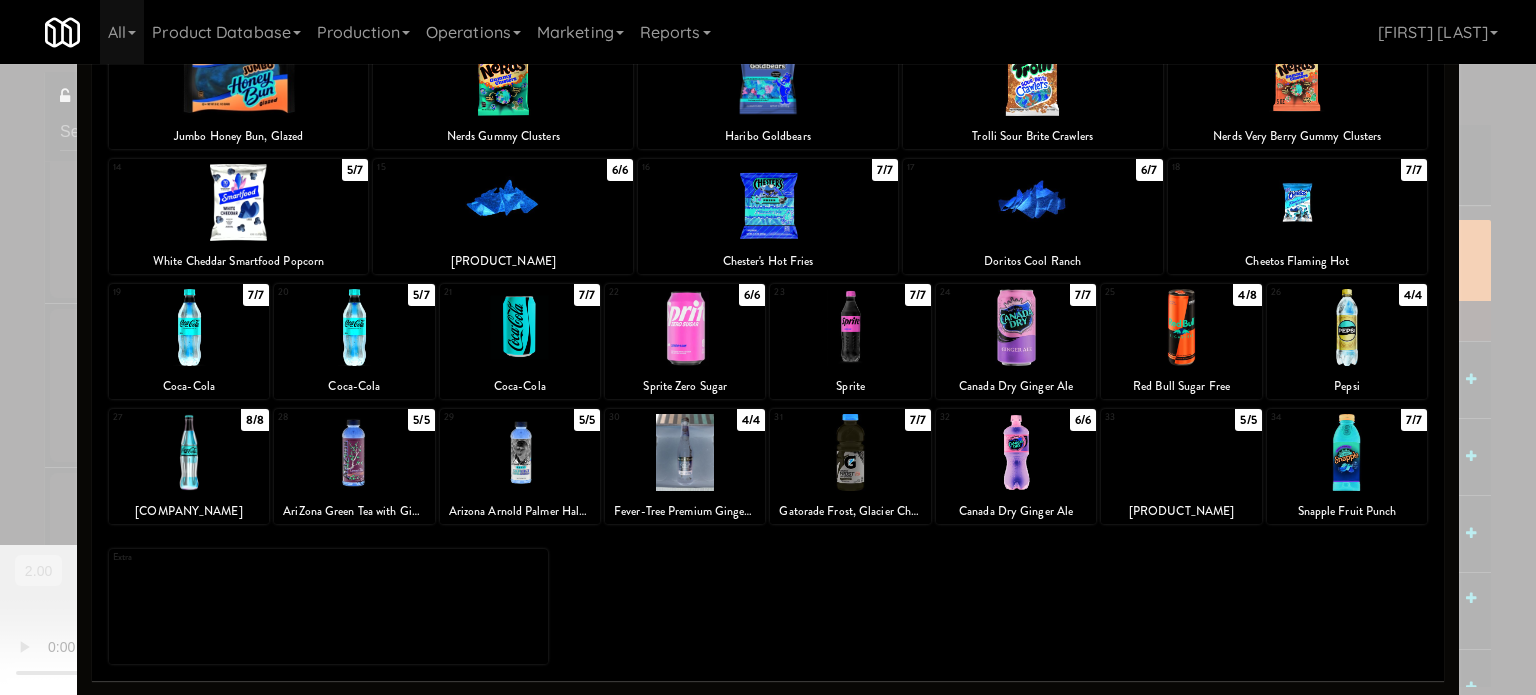 click at bounding box center [1016, 327] 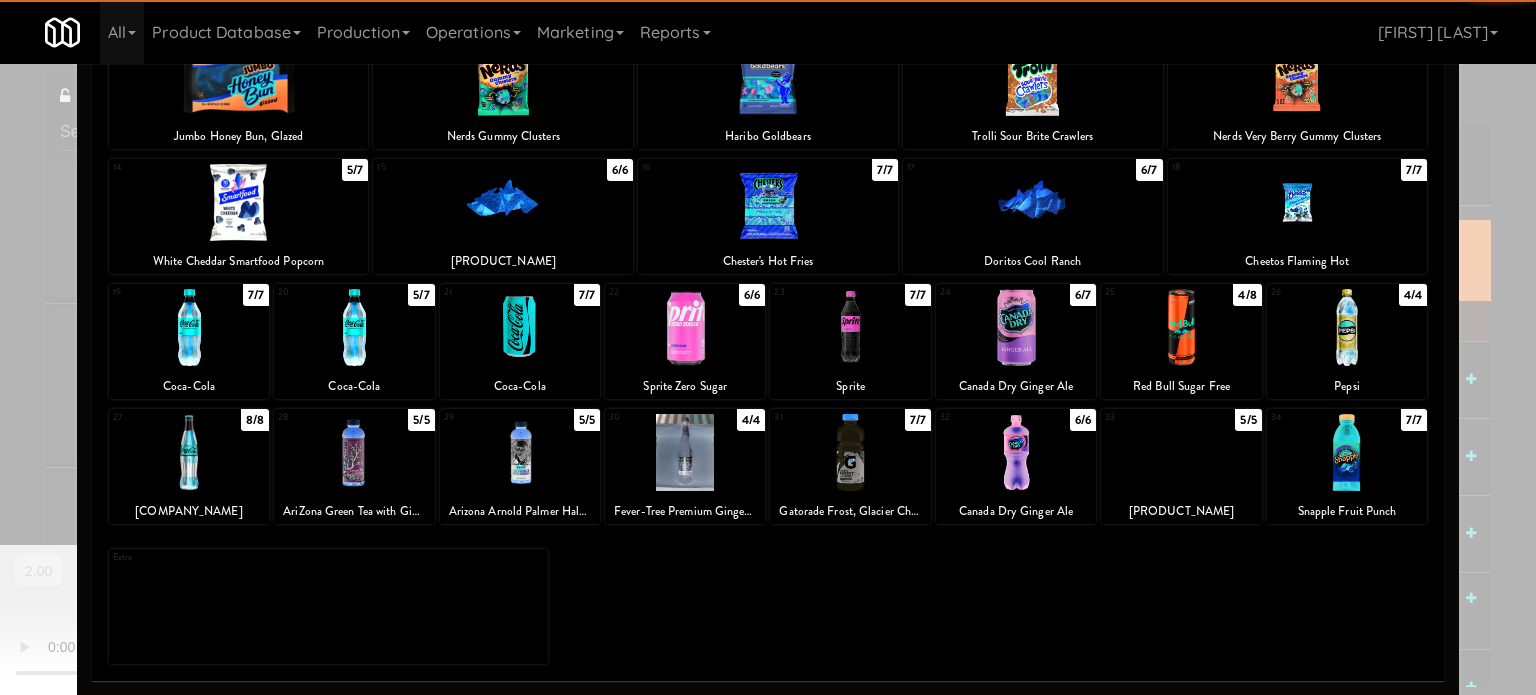 click at bounding box center [768, 347] 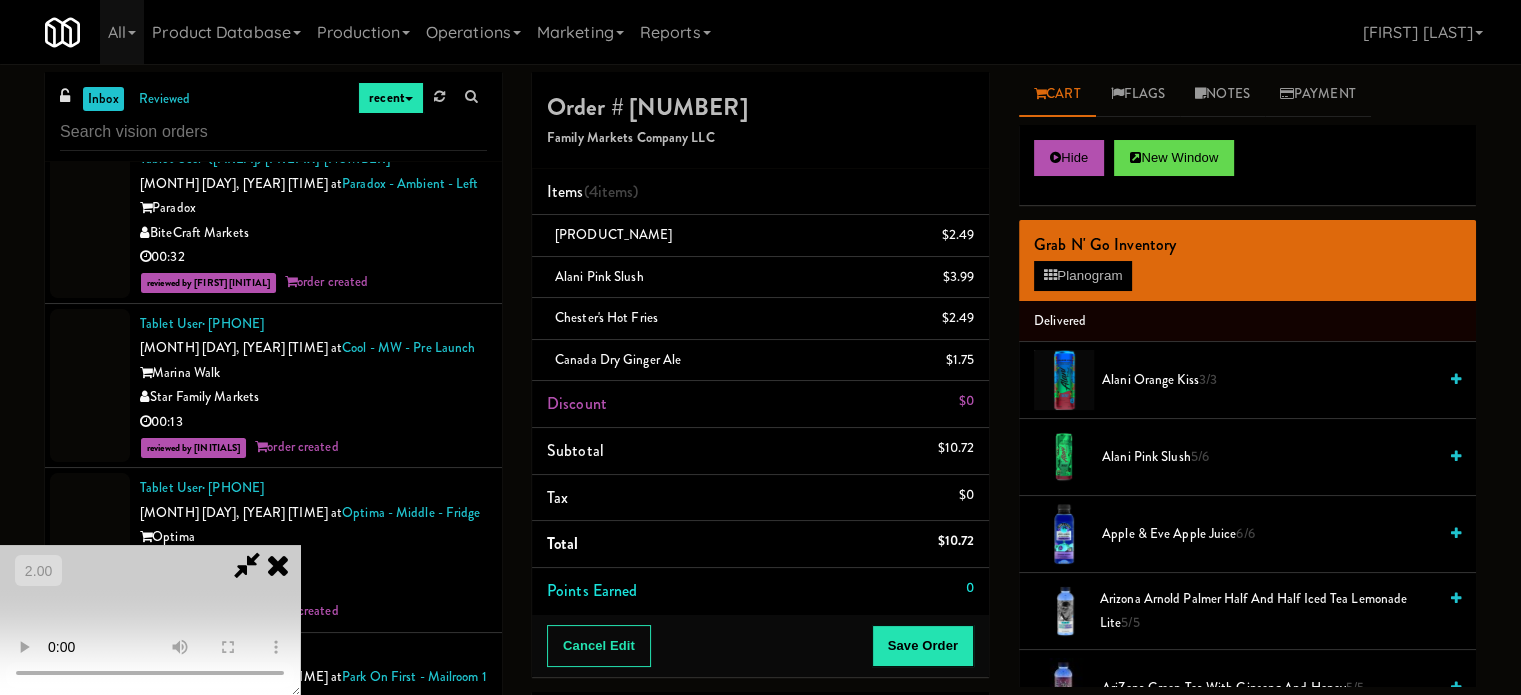 click at bounding box center [247, 565] 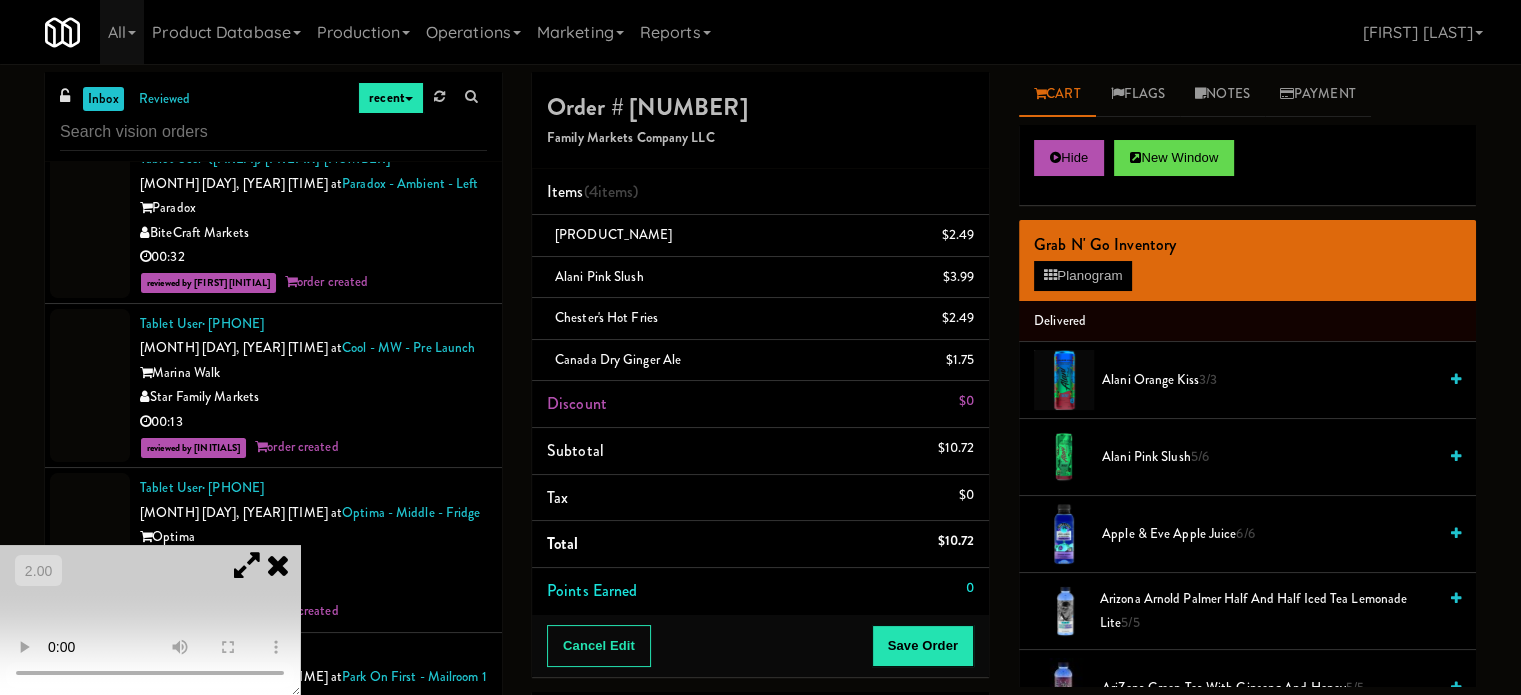 click at bounding box center [247, 565] 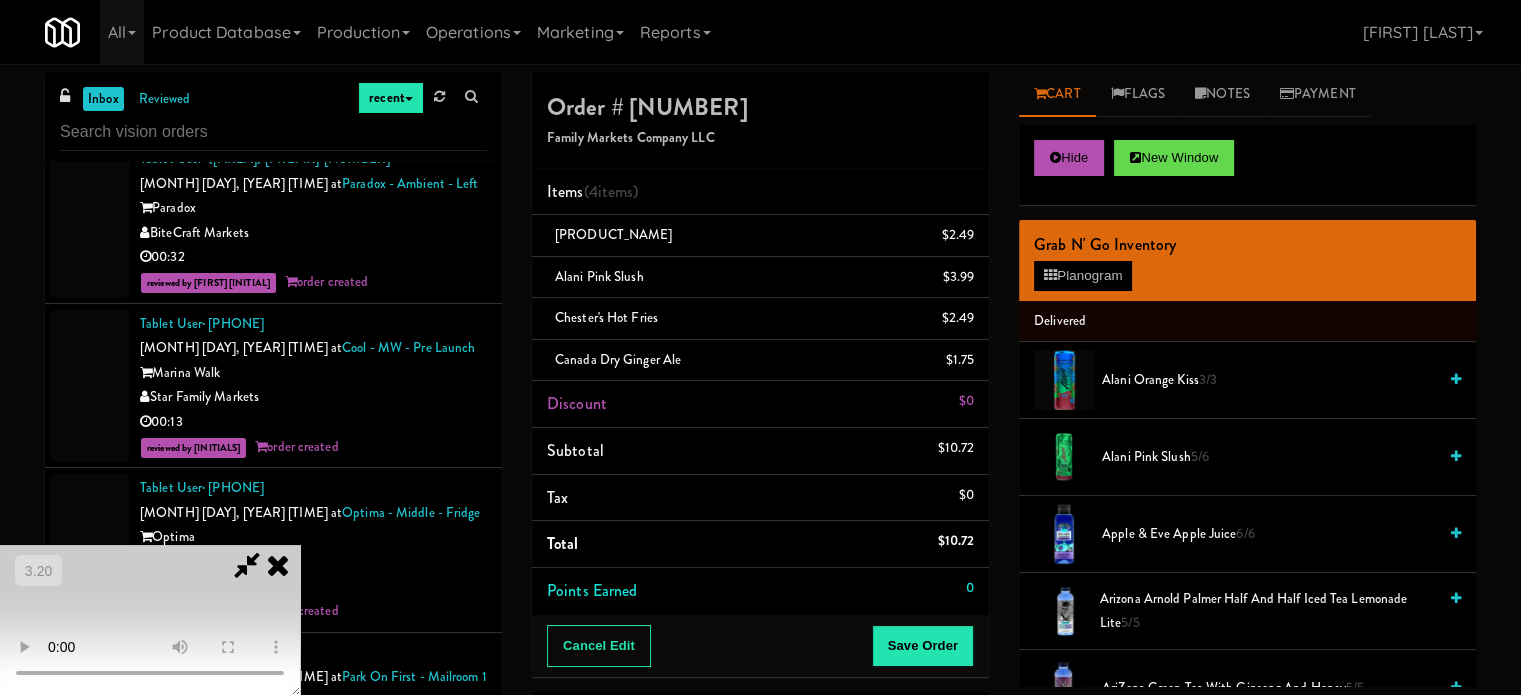 click at bounding box center [150, 620] 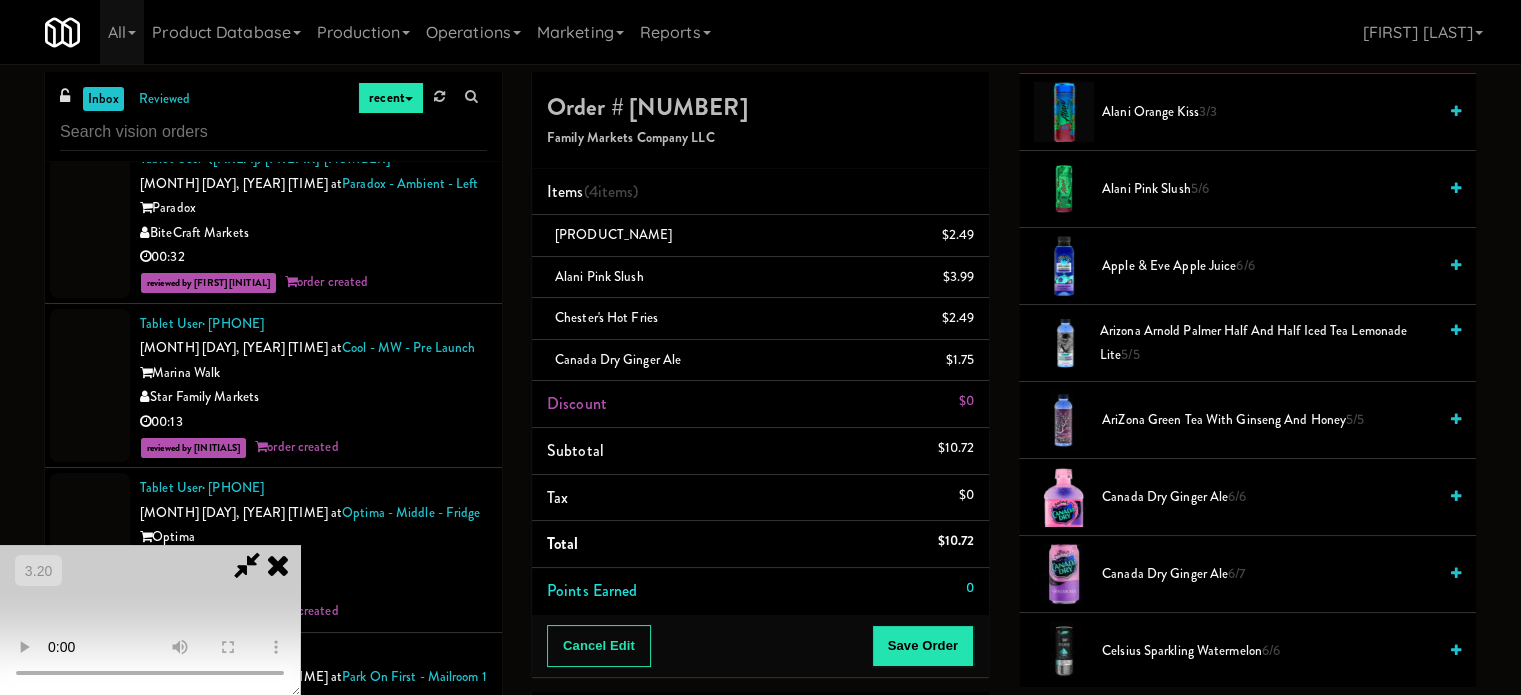 scroll, scrollTop: 300, scrollLeft: 0, axis: vertical 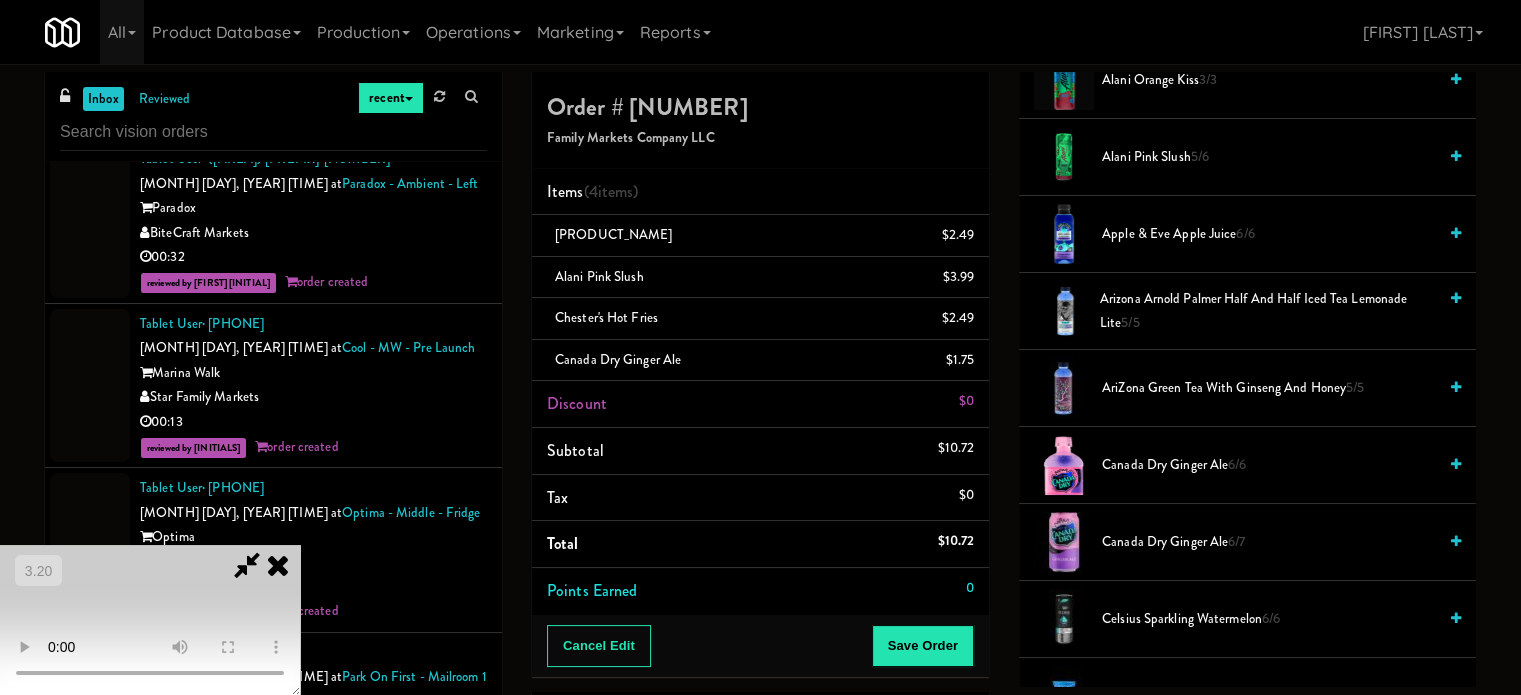 click on "Canada Dry Ginger Ale  6/7" at bounding box center (1269, 542) 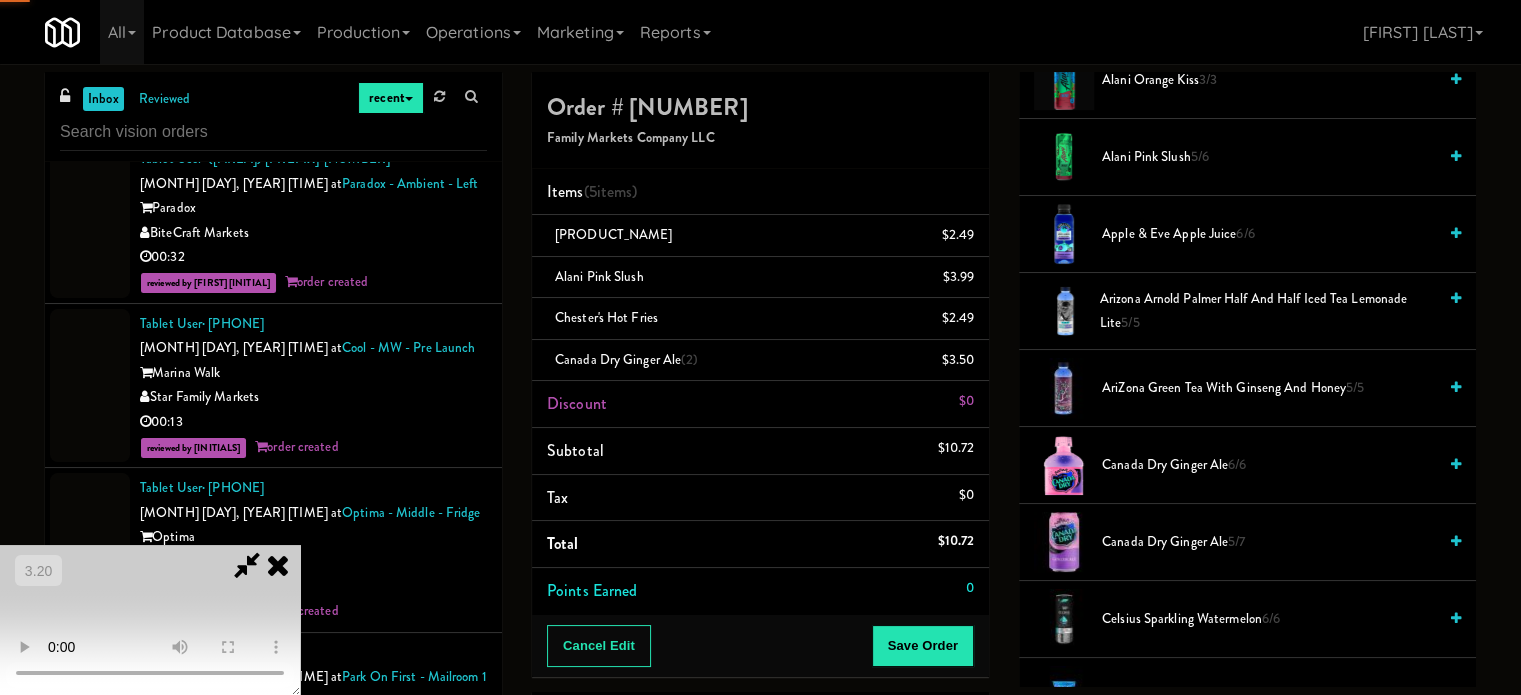click at bounding box center (150, 620) 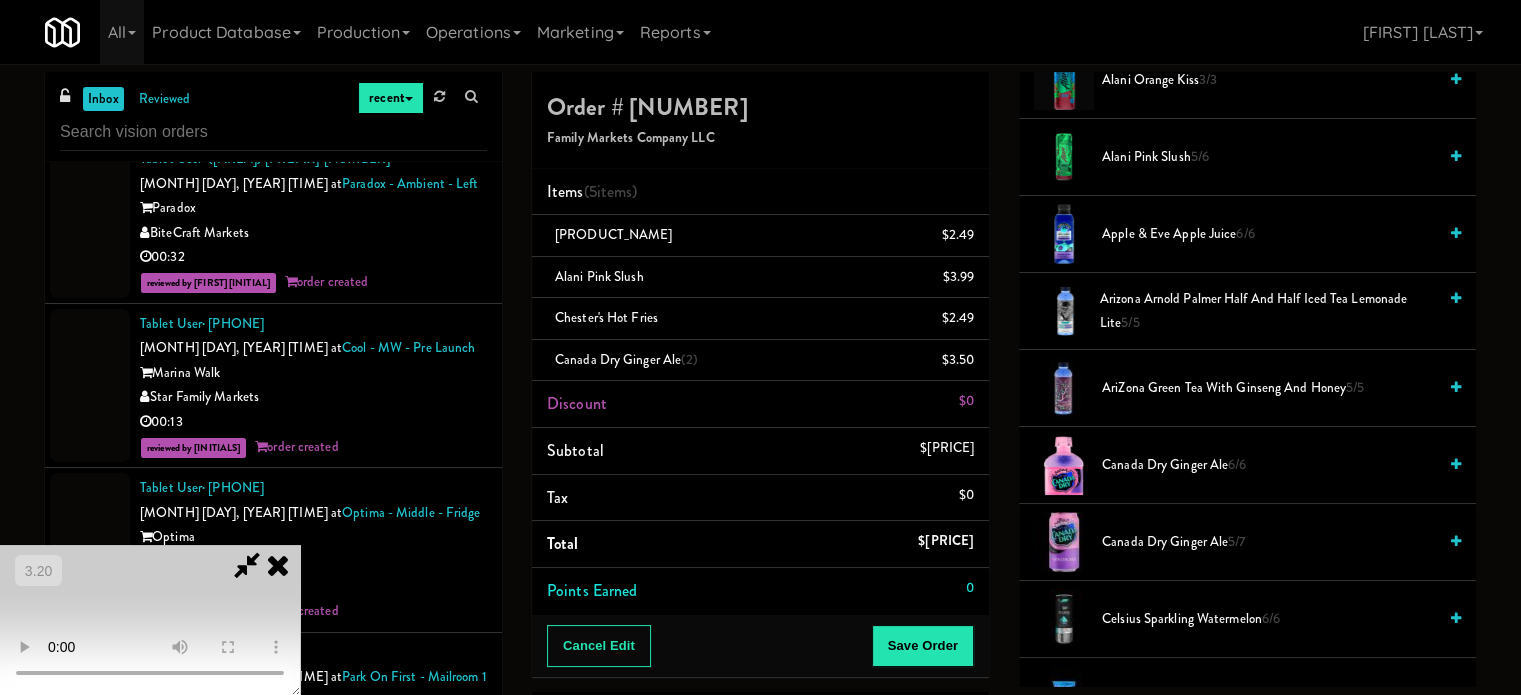 click at bounding box center (150, 620) 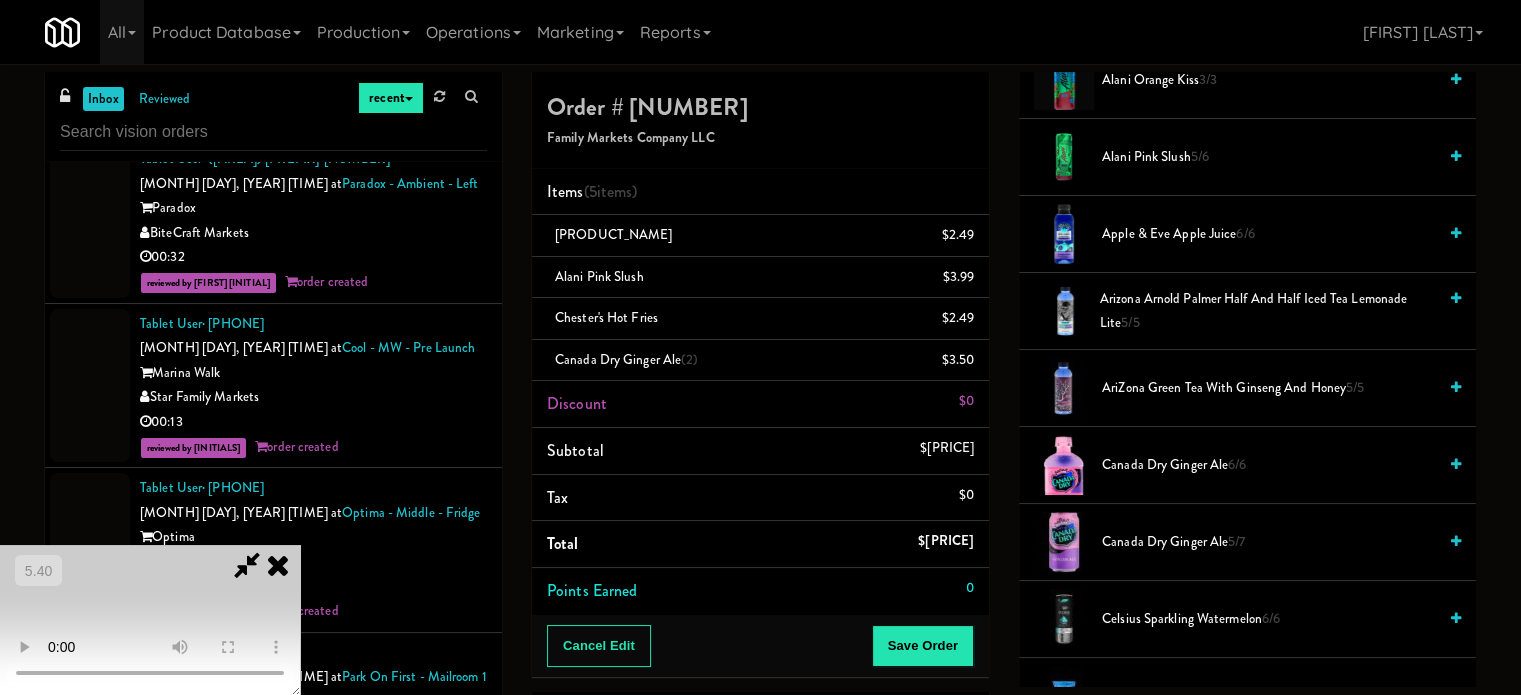 click at bounding box center (150, 620) 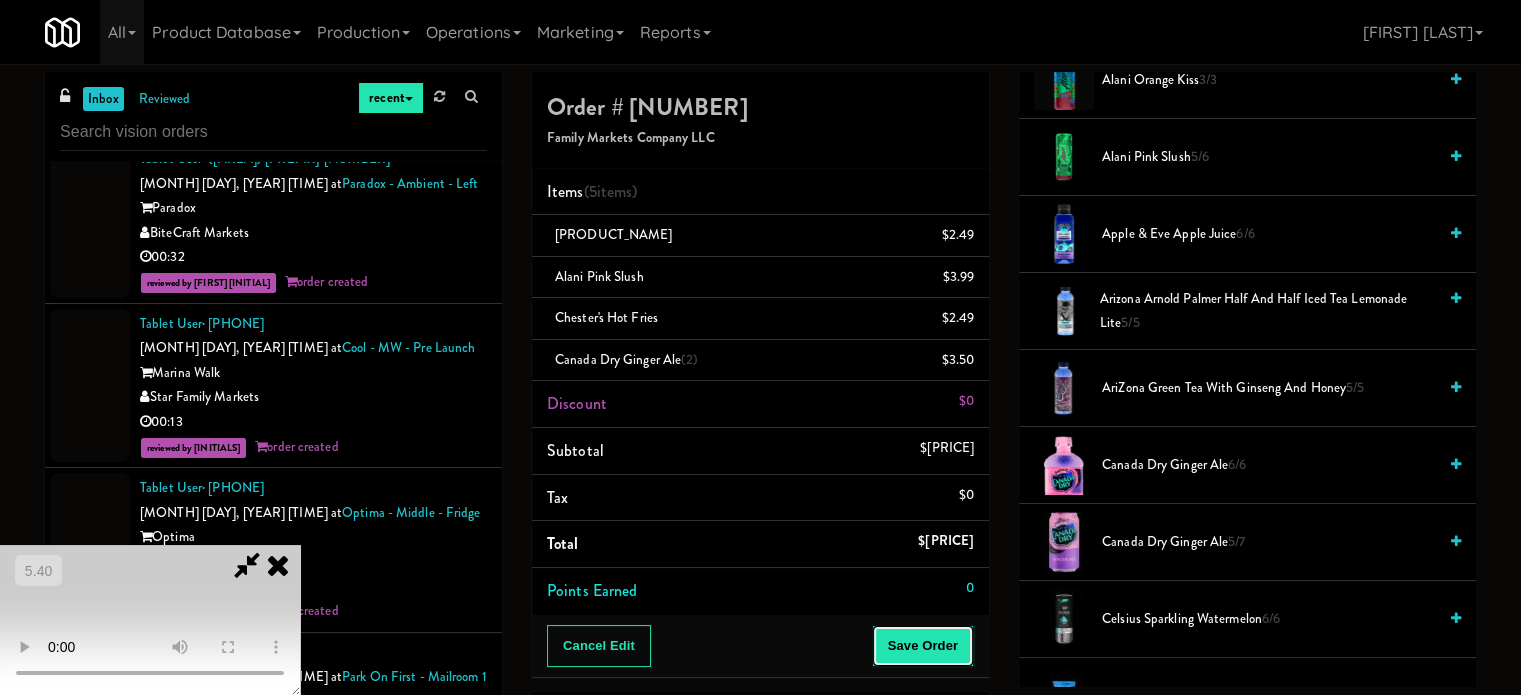 click on "Save Order" at bounding box center [923, 646] 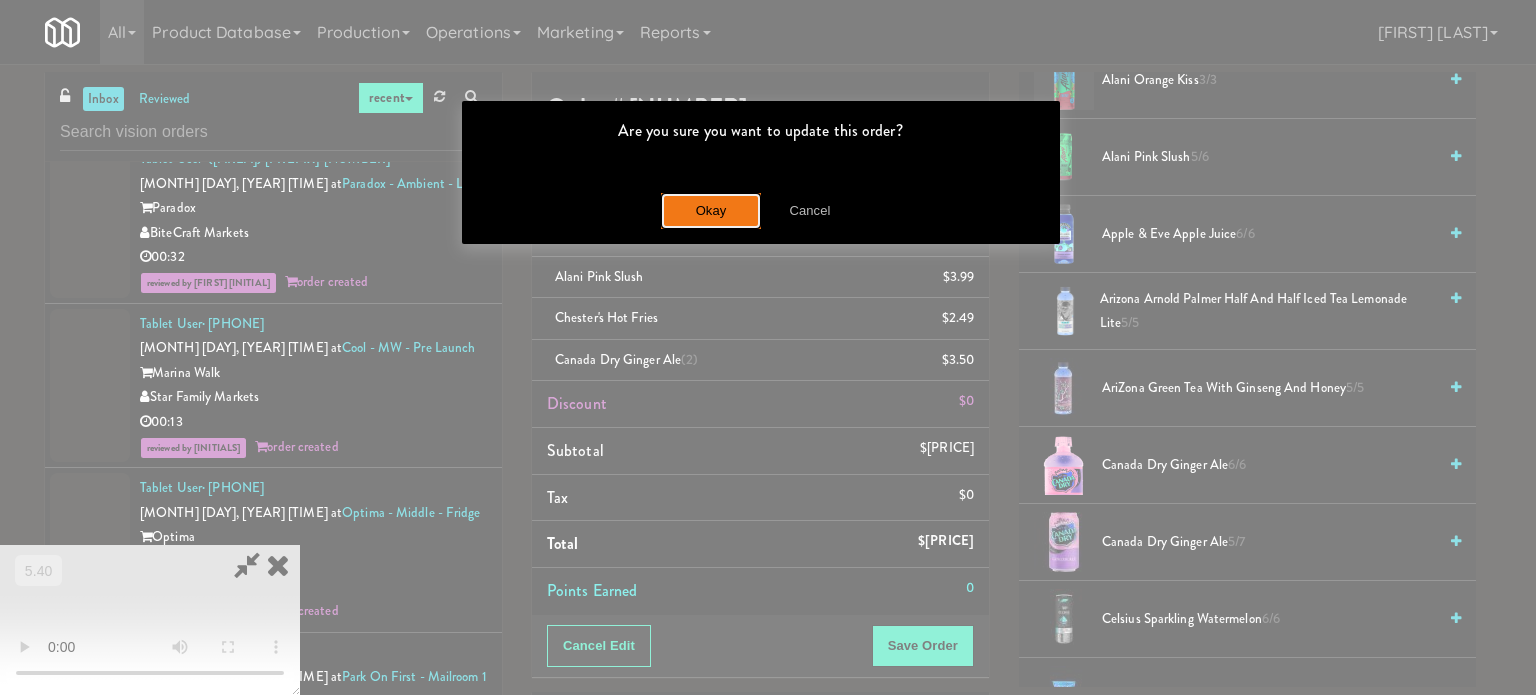 click on "Okay" at bounding box center [711, 211] 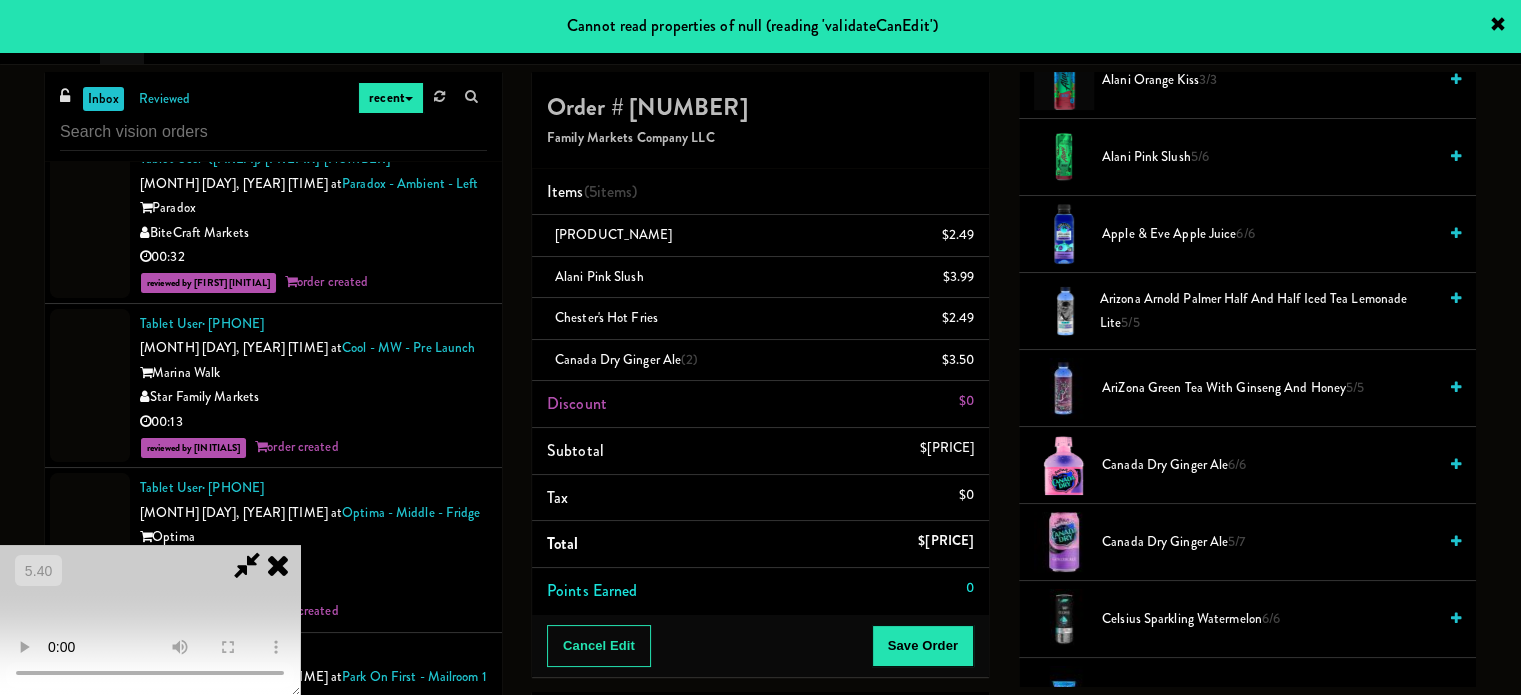 click at bounding box center (247, 565) 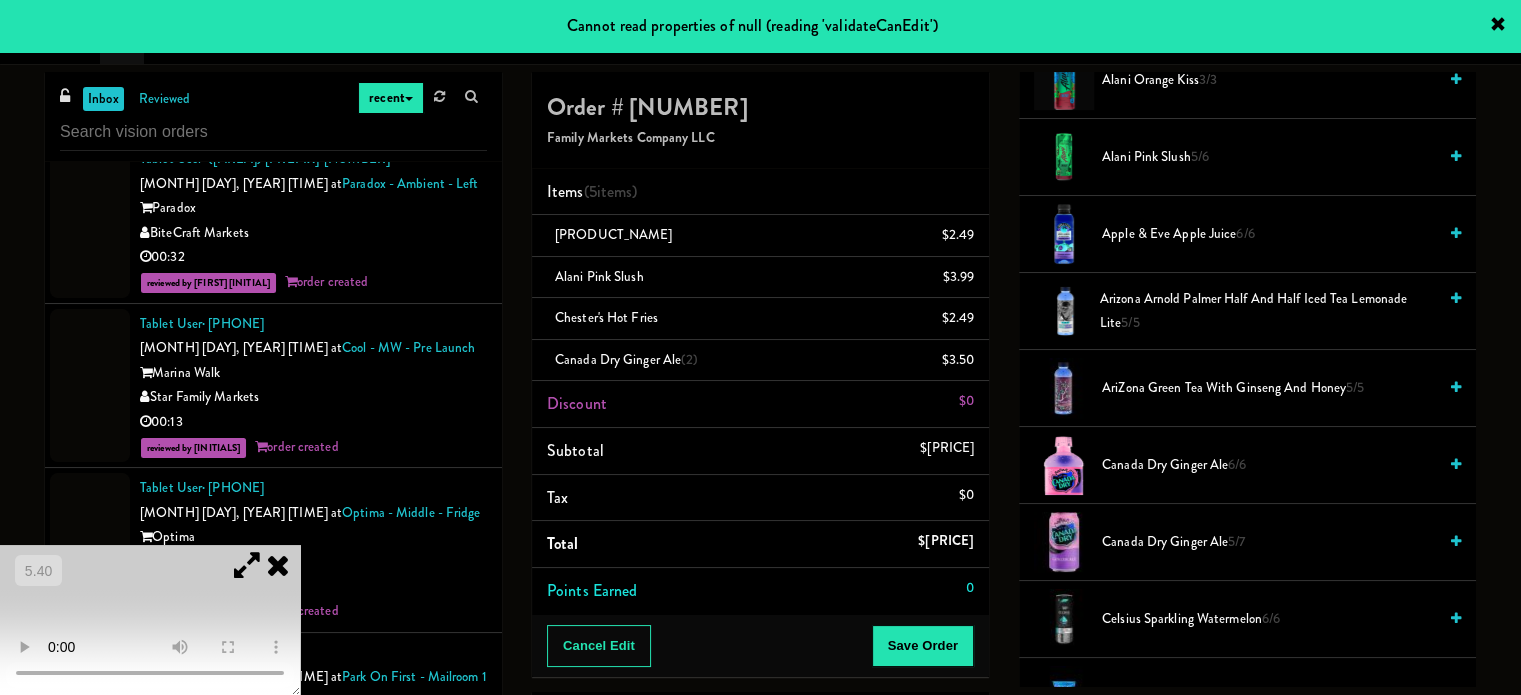 click on "00:19" at bounding box center (313, 776) 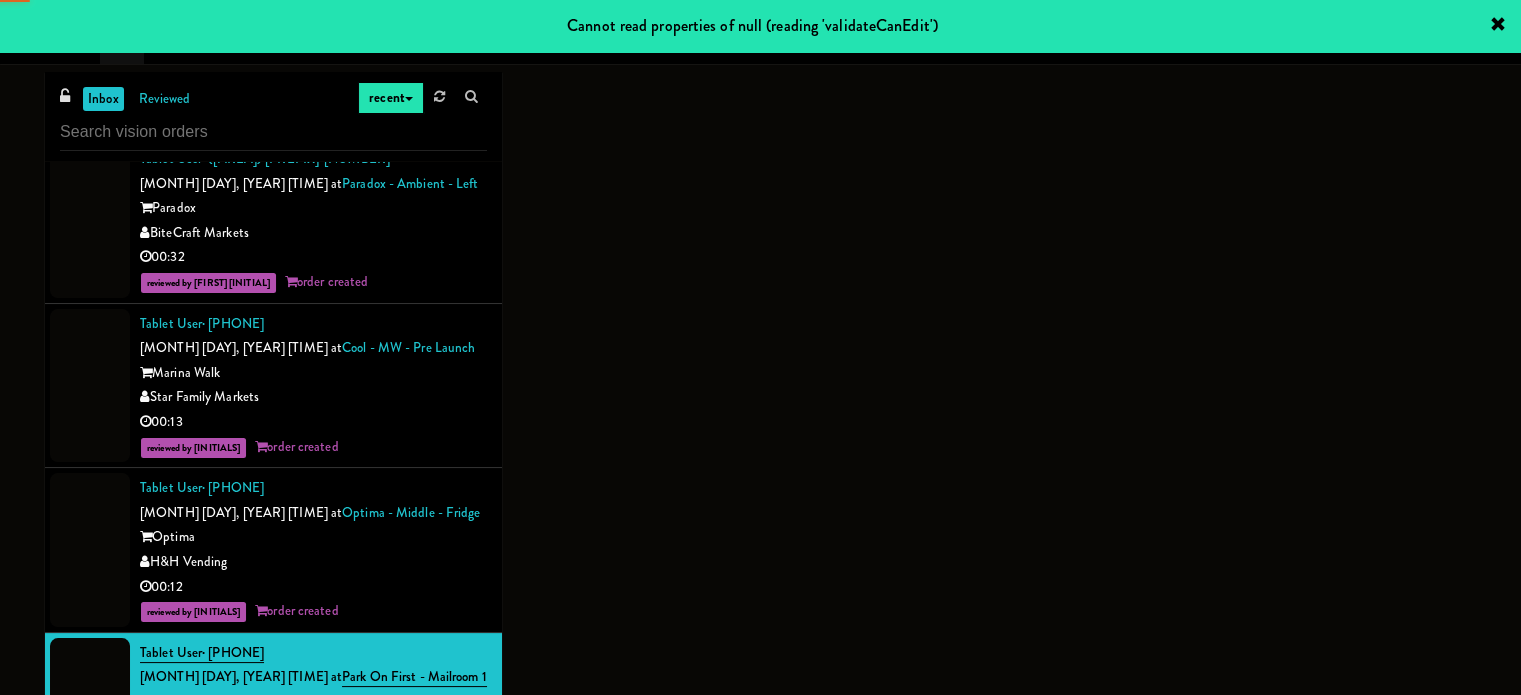 click on "H&H Vending" at bounding box center [313, 940] 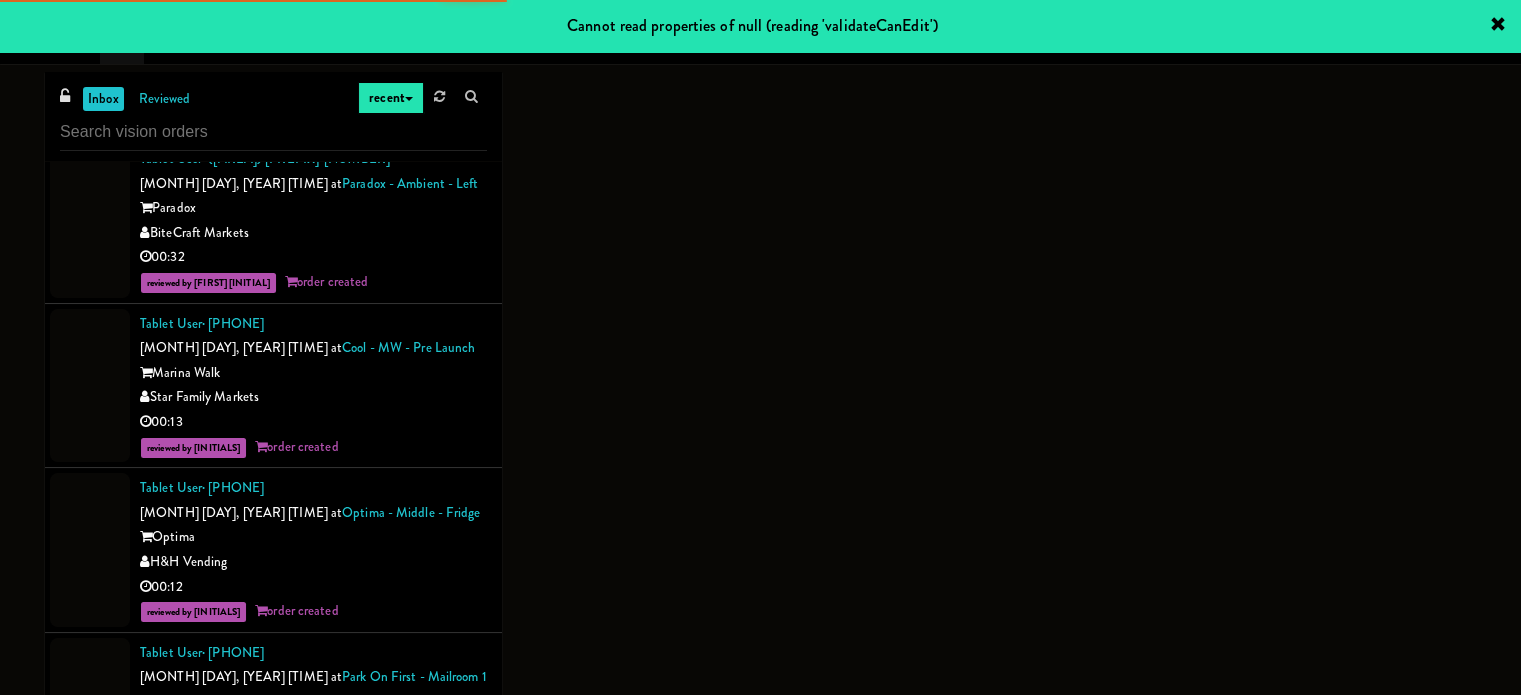 click on "Argent" at bounding box center (313, 1080) 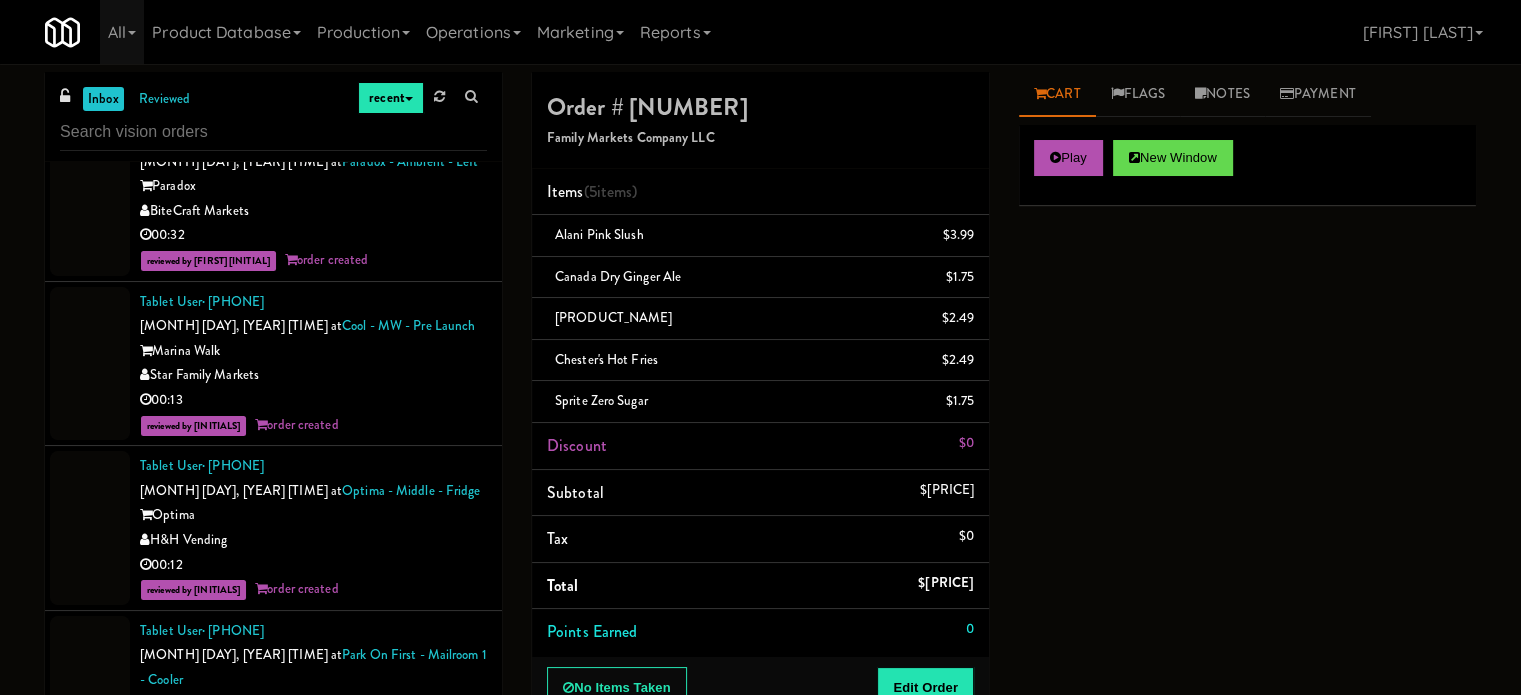 scroll, scrollTop: 11596, scrollLeft: 0, axis: vertical 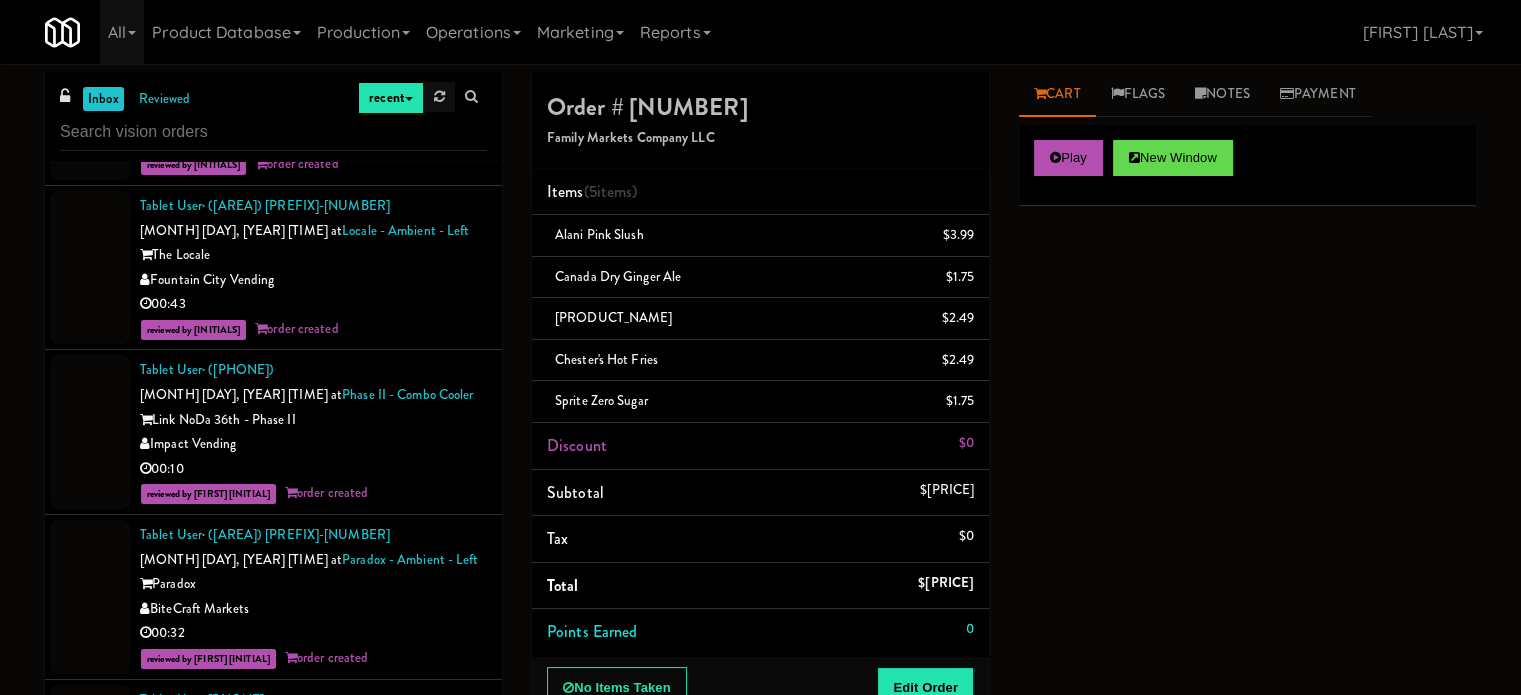 click at bounding box center (439, 96) 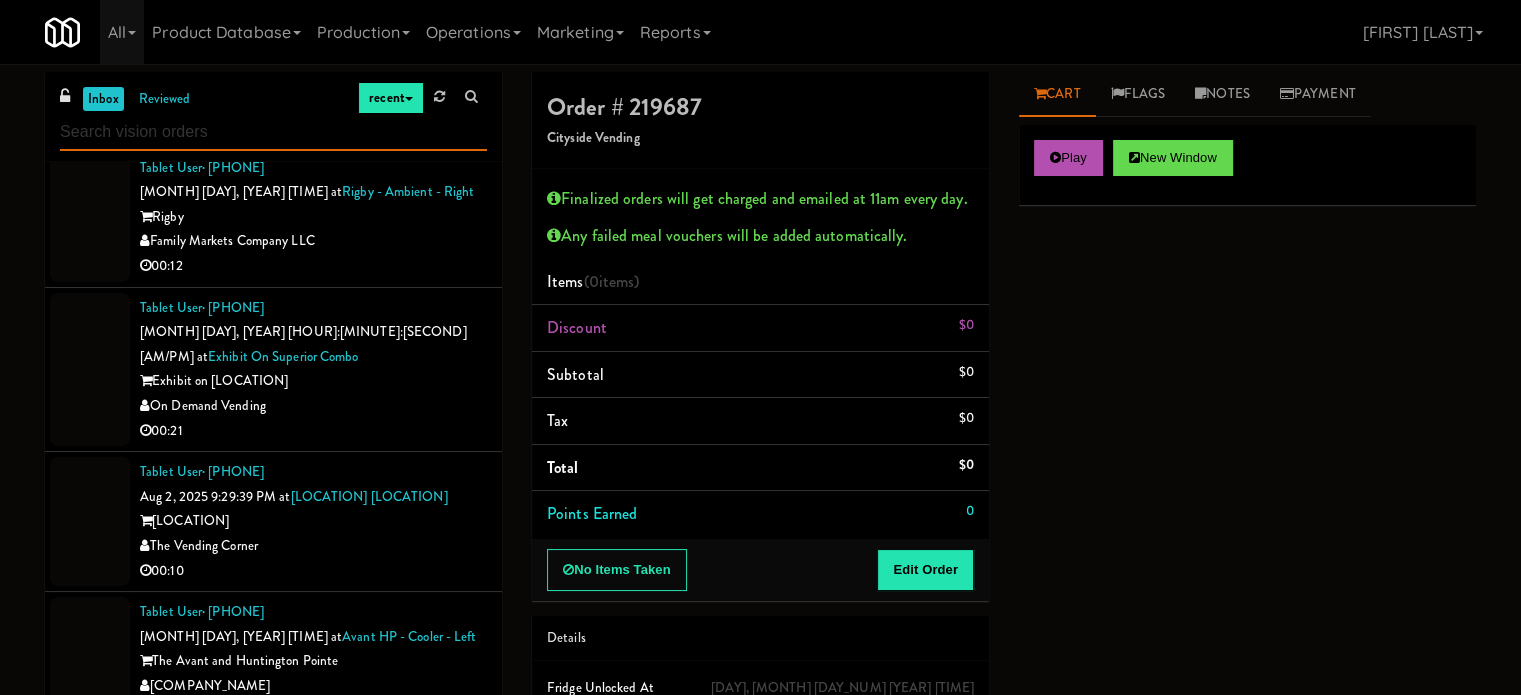 scroll, scrollTop: 10437, scrollLeft: 0, axis: vertical 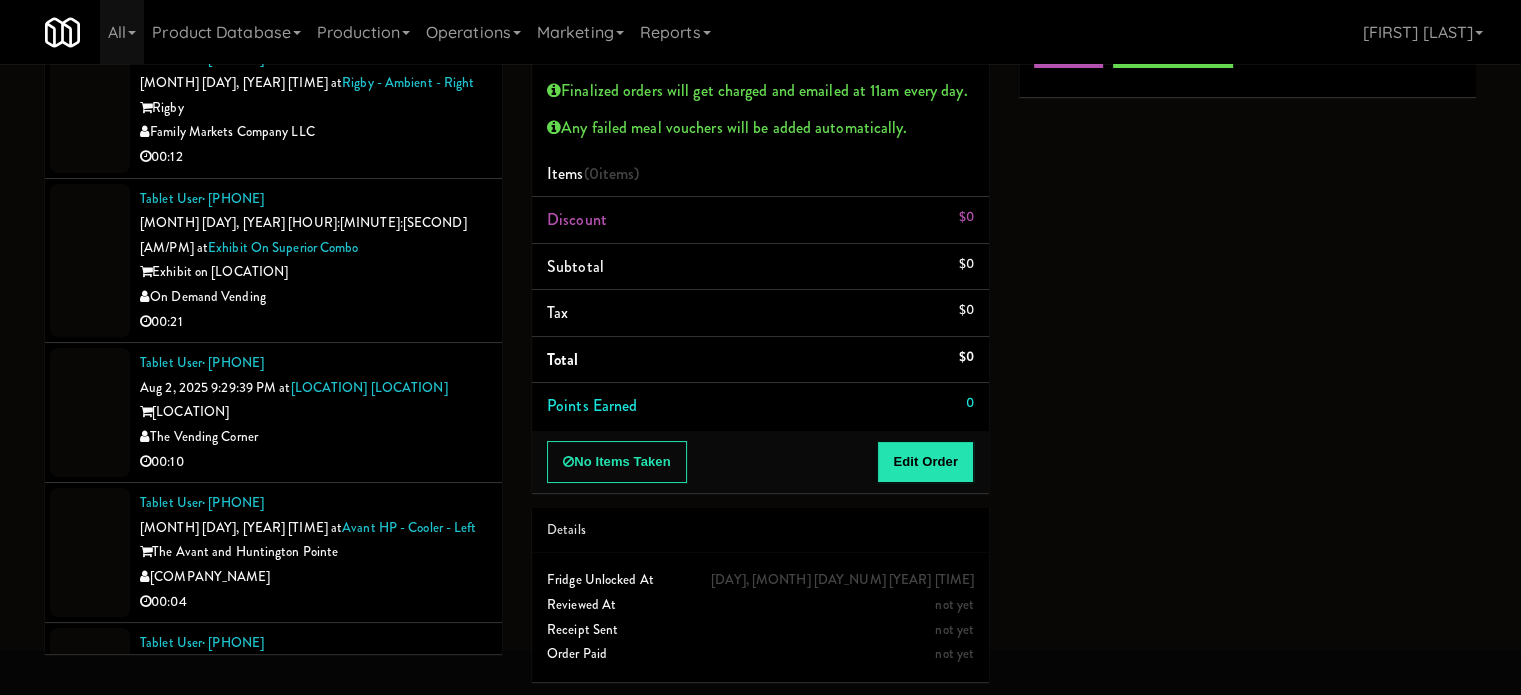 drag, startPoint x: 448, startPoint y: 564, endPoint x: 460, endPoint y: 559, distance: 13 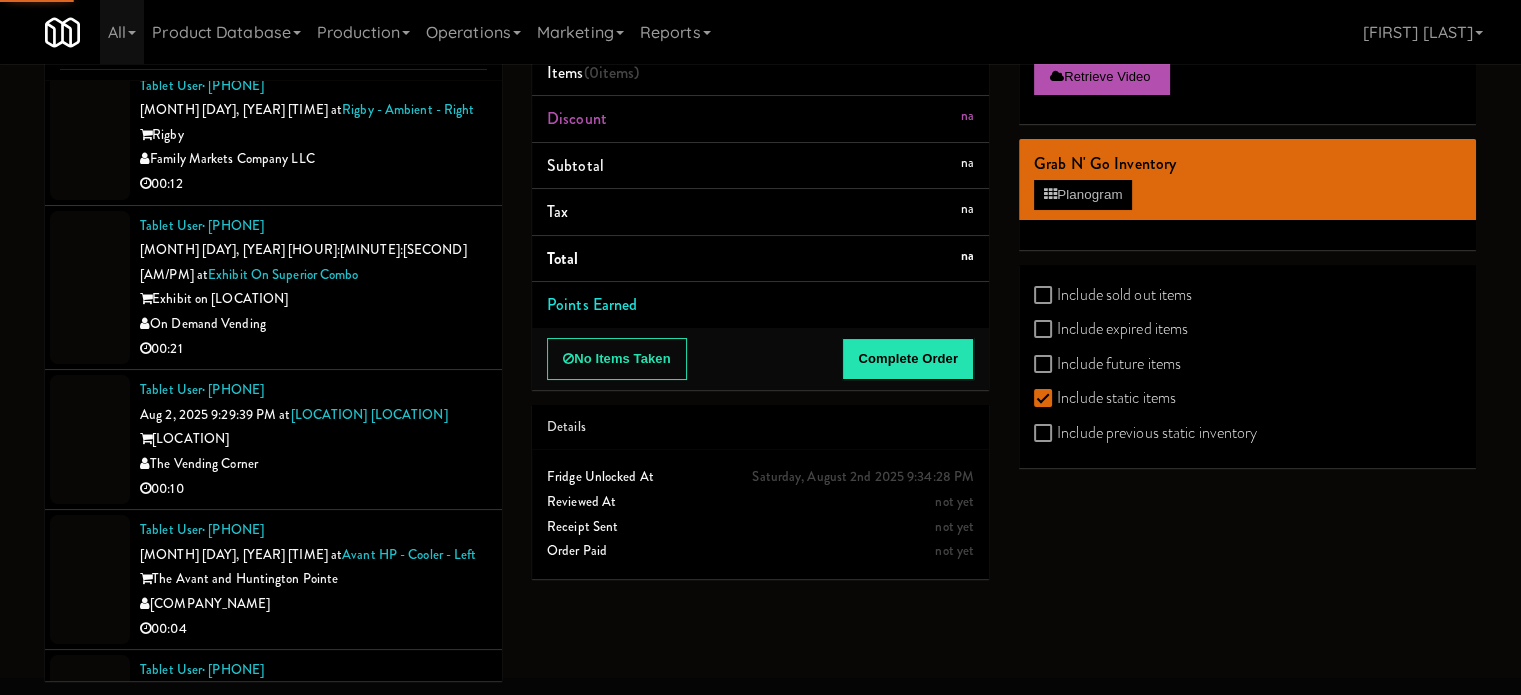 click on "Oceanside Vending LLC" at bounding box center [313, 1048] 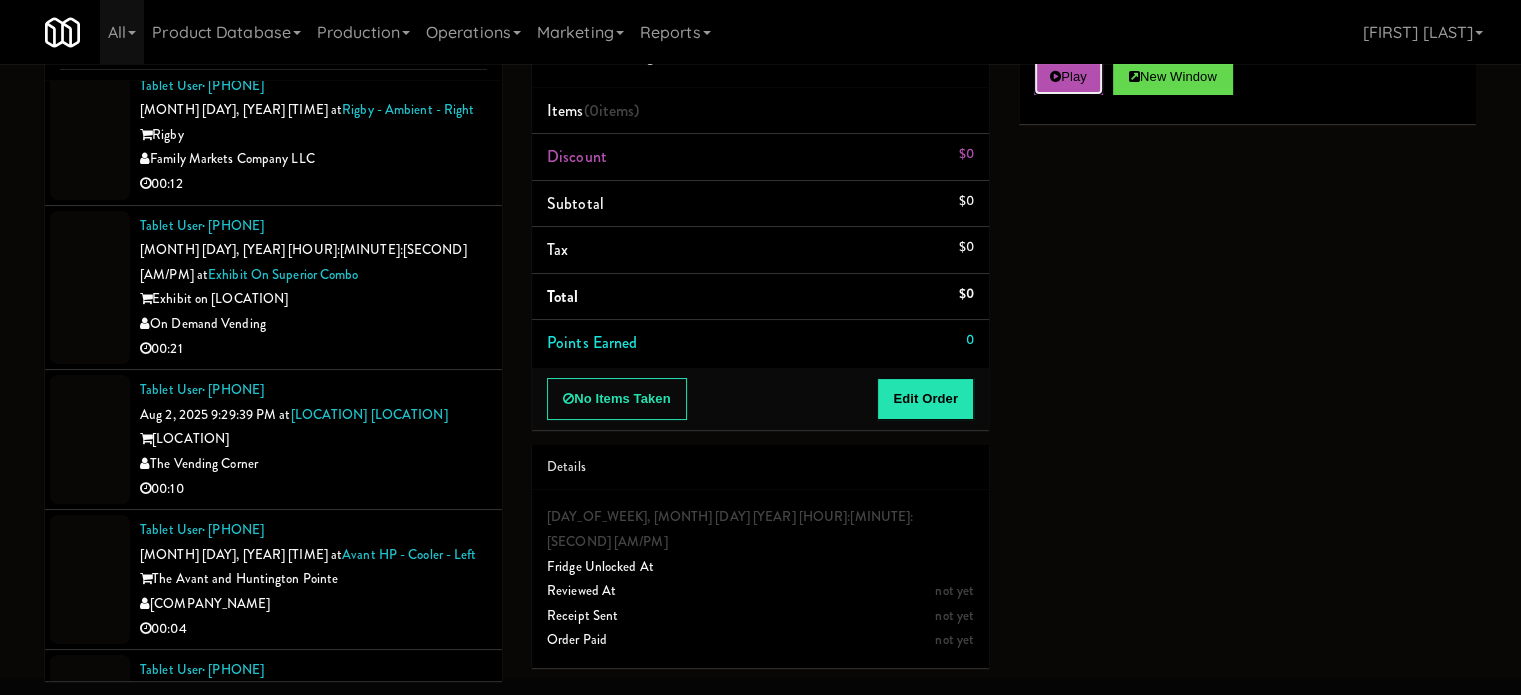 drag, startPoint x: 1057, startPoint y: 80, endPoint x: 1029, endPoint y: 133, distance: 59.94164 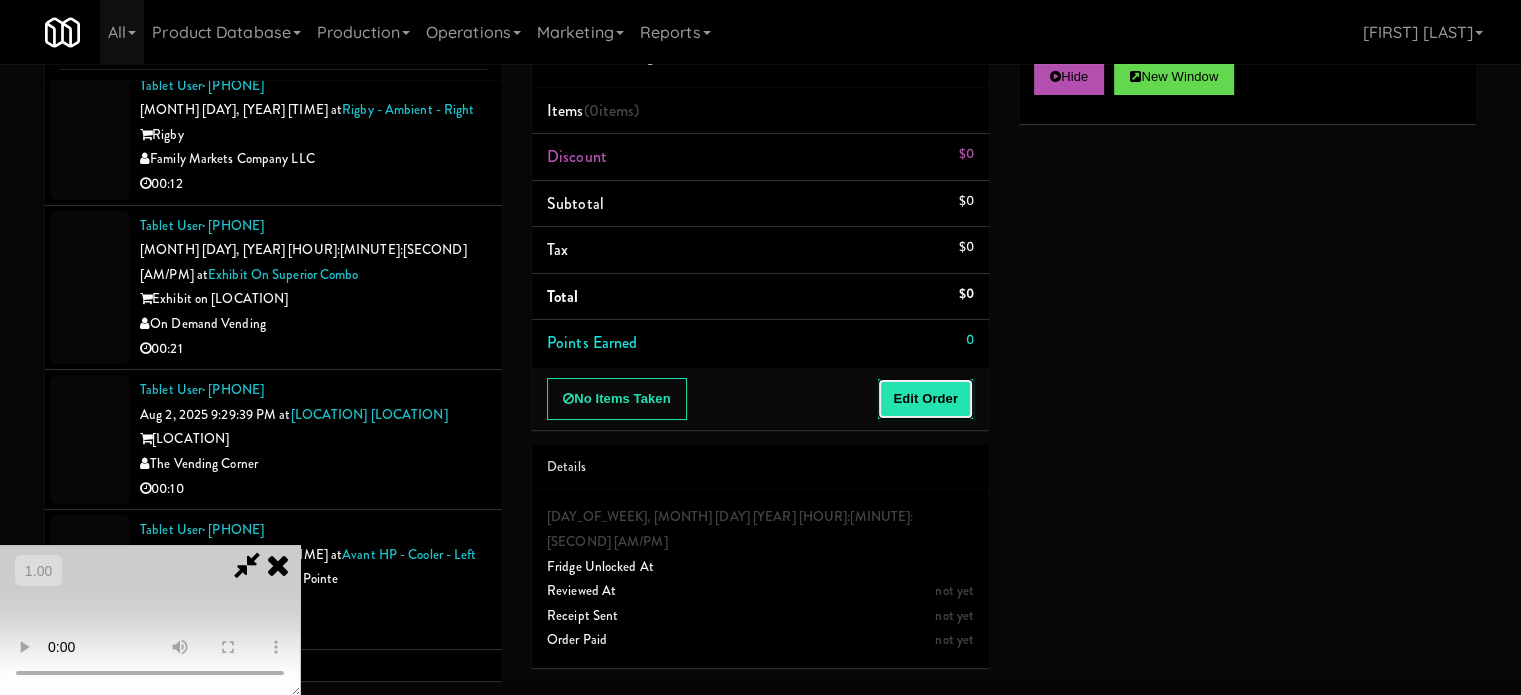click on "Edit Order" at bounding box center (925, 399) 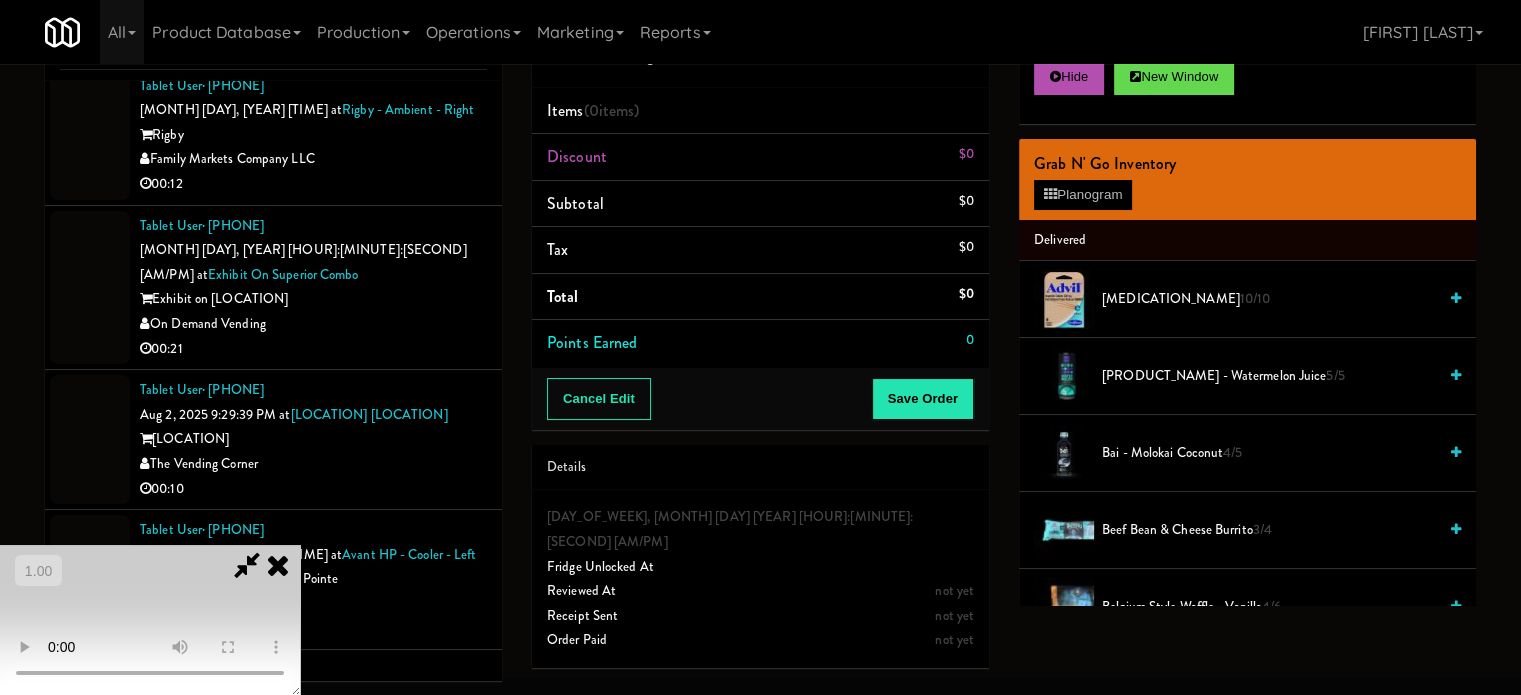 type 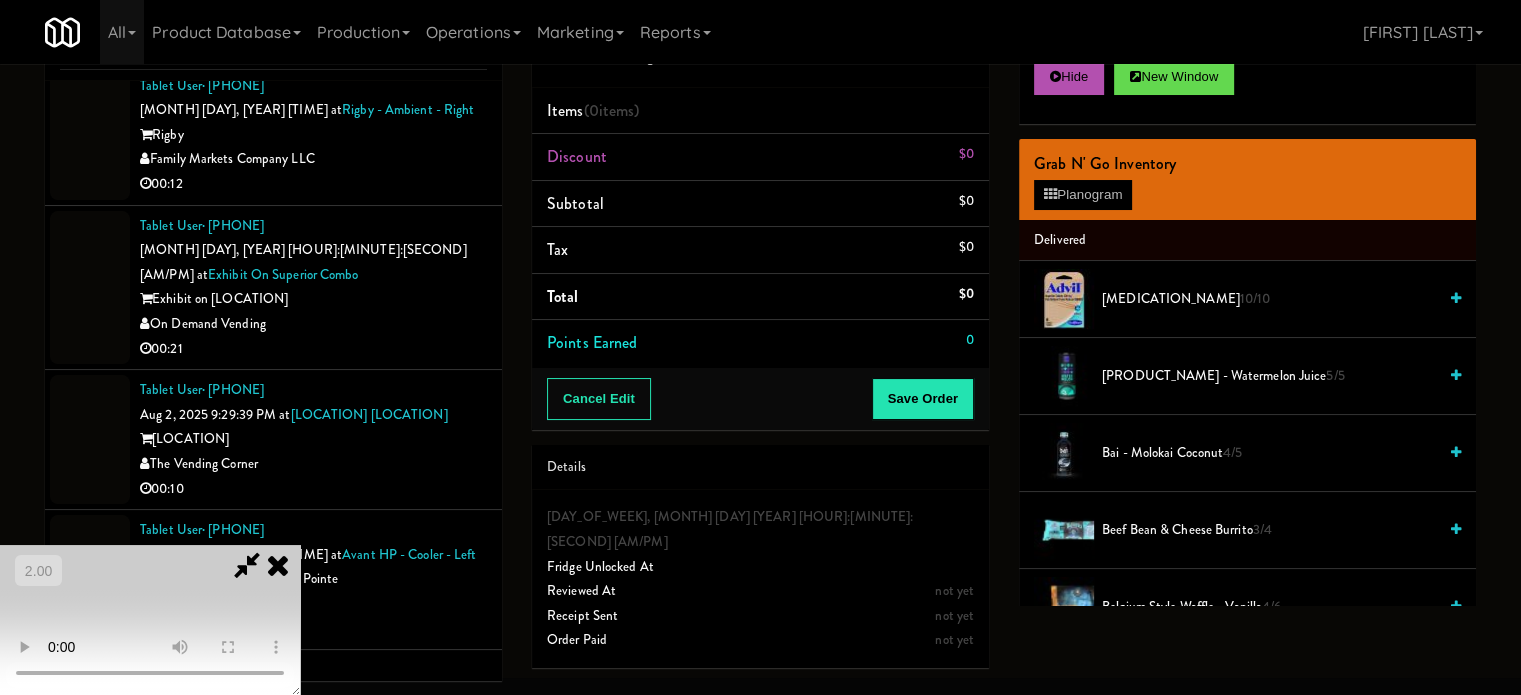 scroll, scrollTop: 64, scrollLeft: 0, axis: vertical 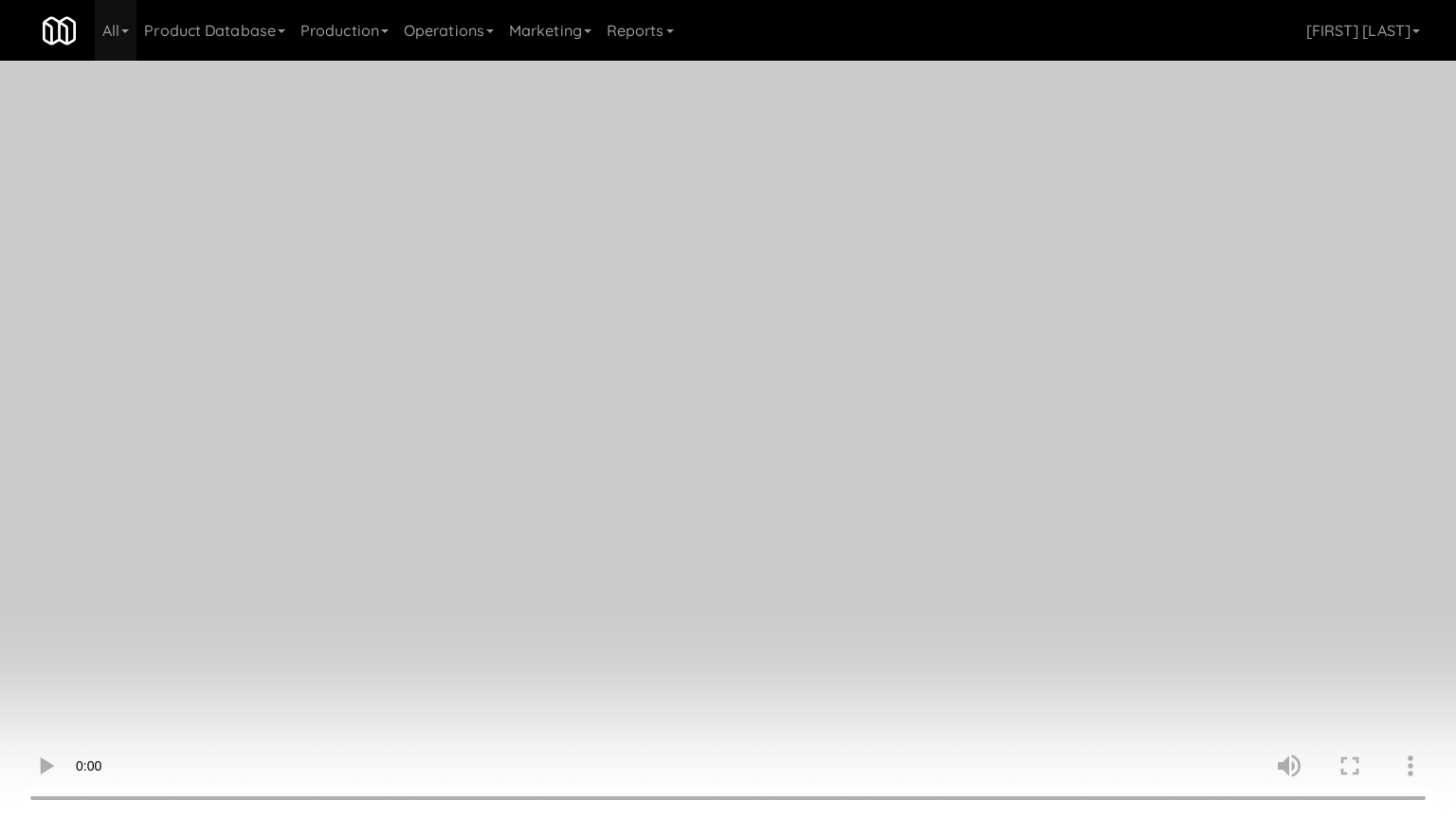 click at bounding box center [728, 410] 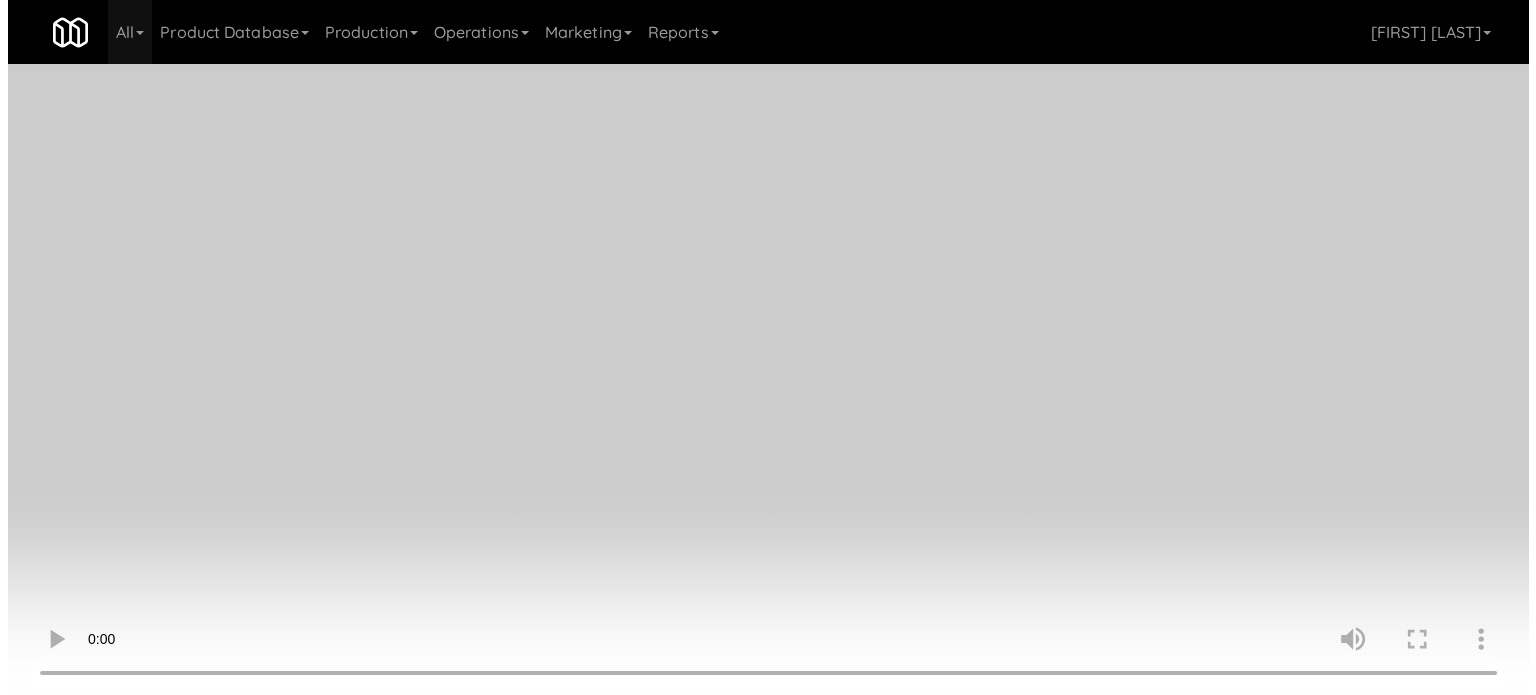 scroll, scrollTop: 0, scrollLeft: 0, axis: both 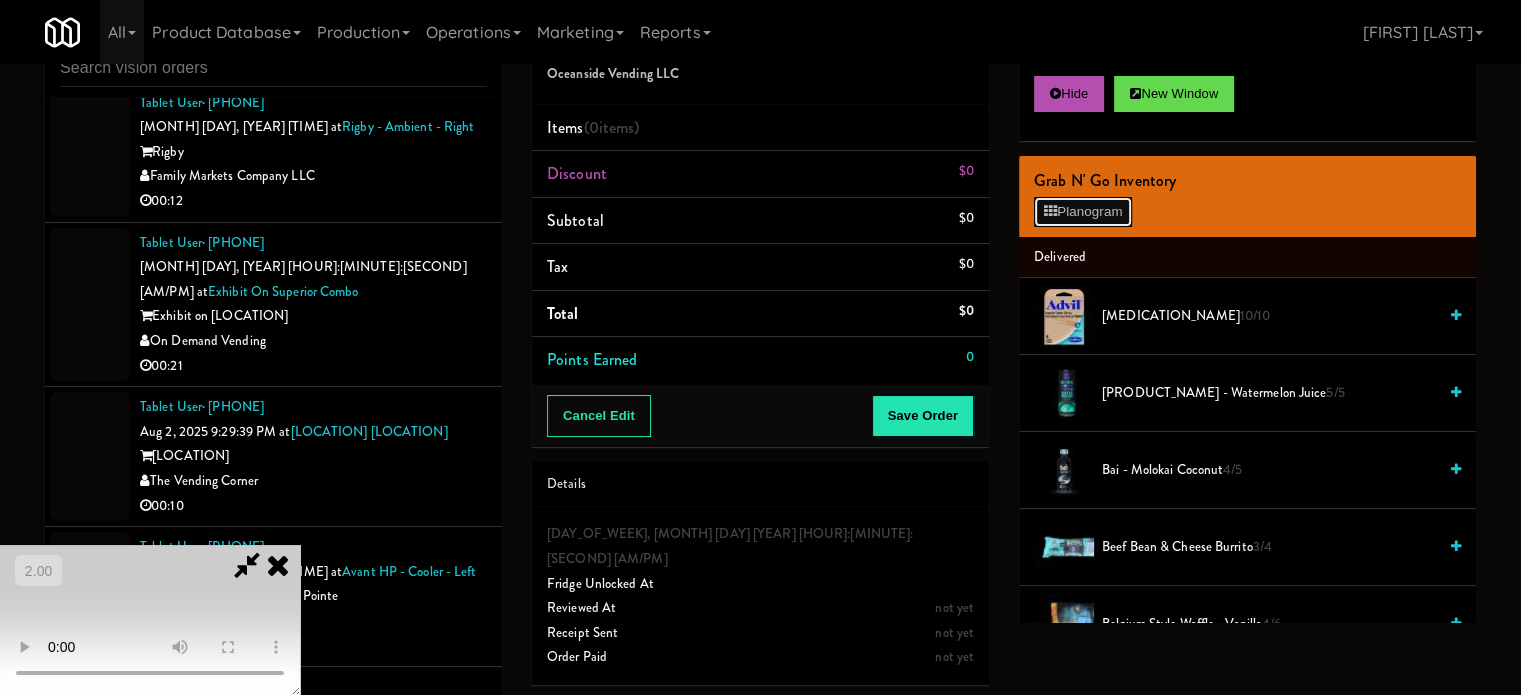 click on "Planogram" at bounding box center (1083, 212) 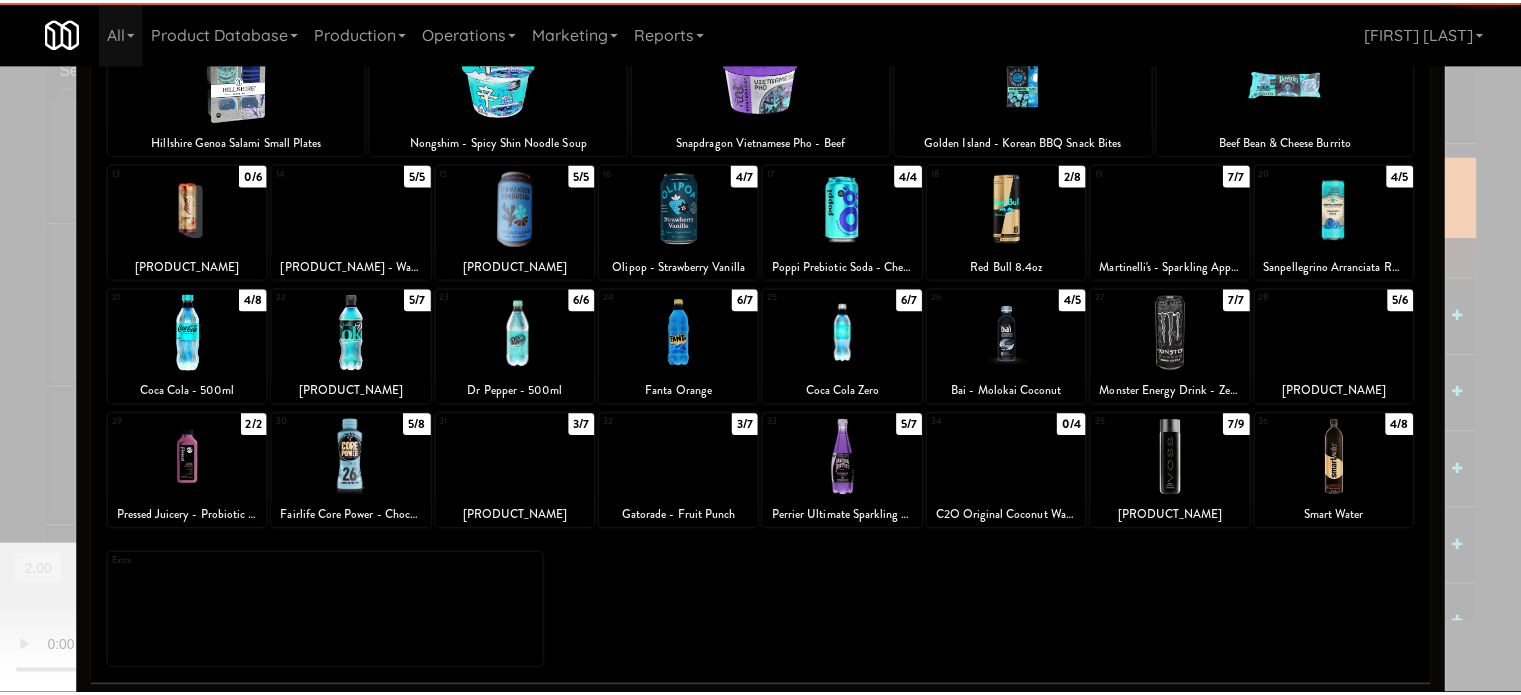scroll, scrollTop: 286, scrollLeft: 0, axis: vertical 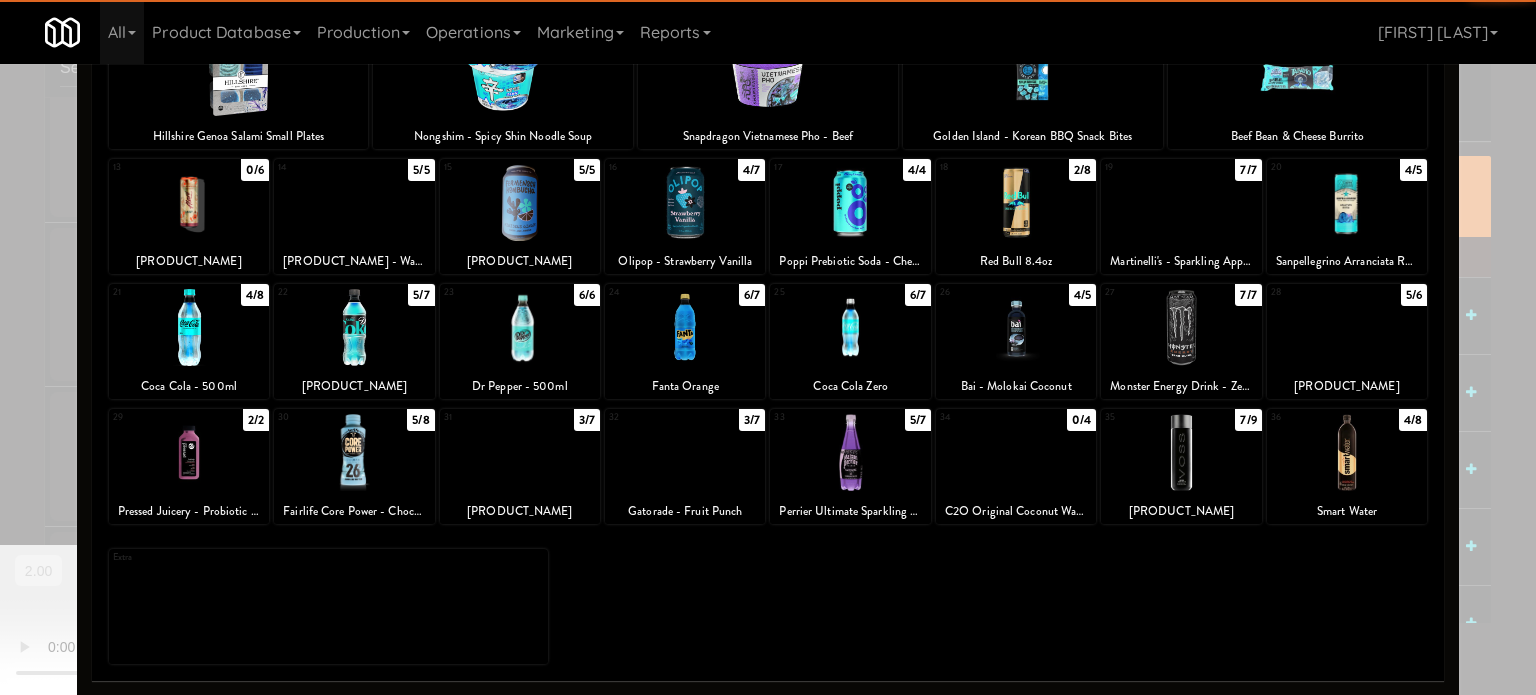 click at bounding box center (189, 452) 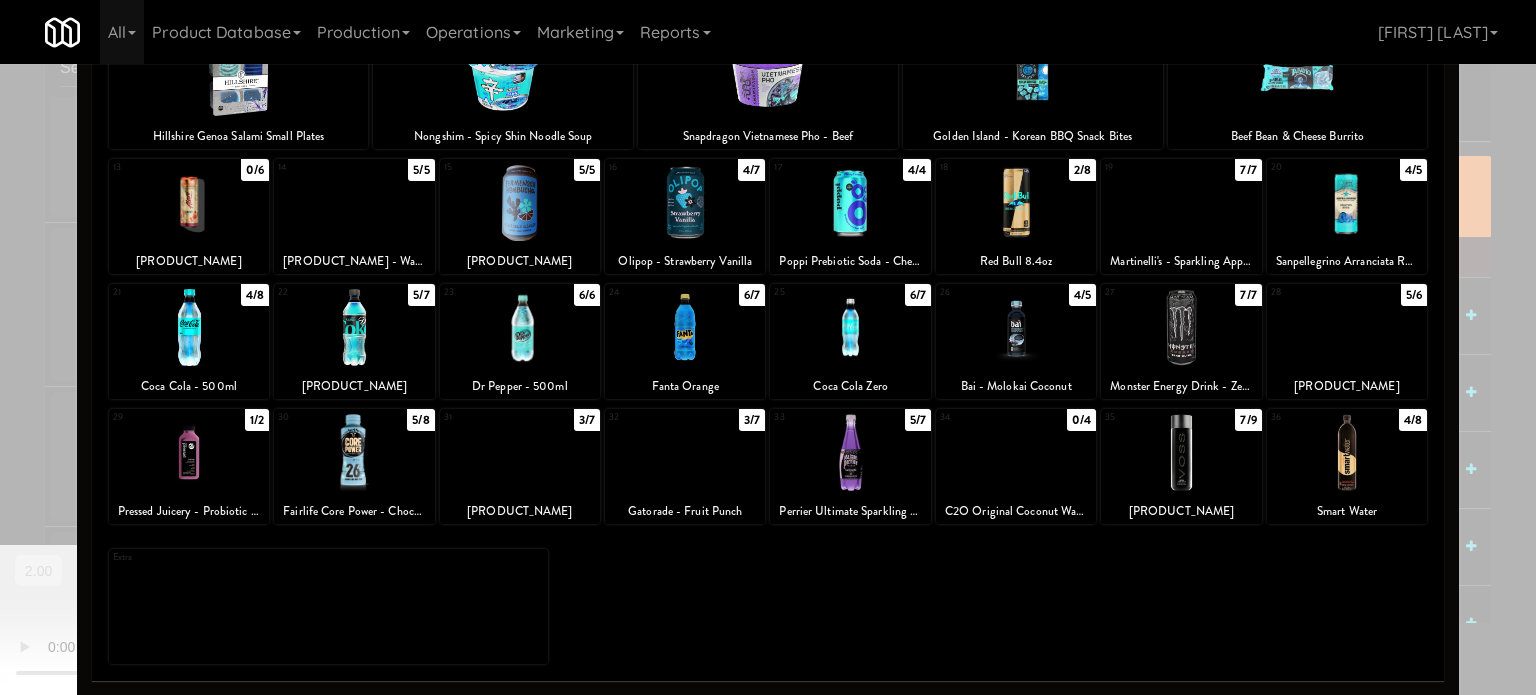 drag, startPoint x: 0, startPoint y: 462, endPoint x: 256, endPoint y: 455, distance: 256.09567 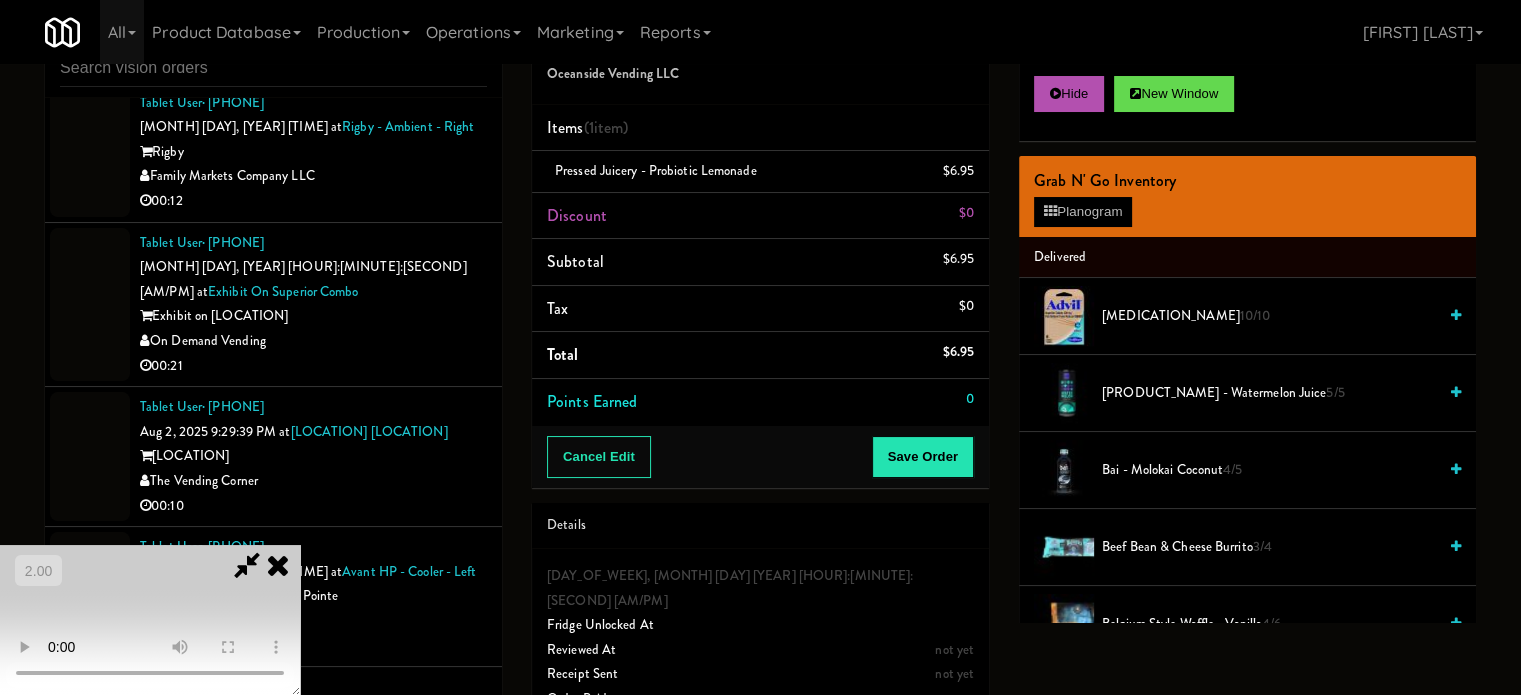 click at bounding box center [150, 620] 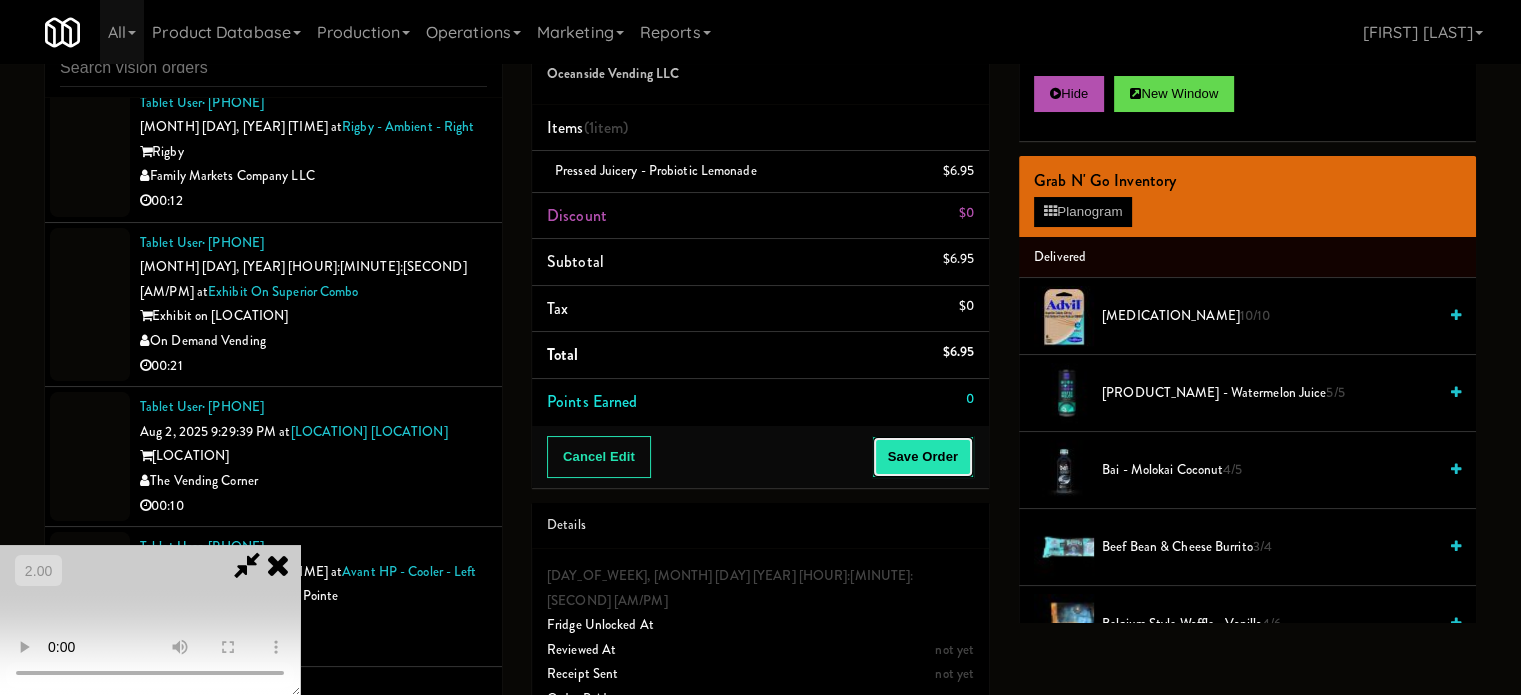 click on "Save Order" at bounding box center [923, 457] 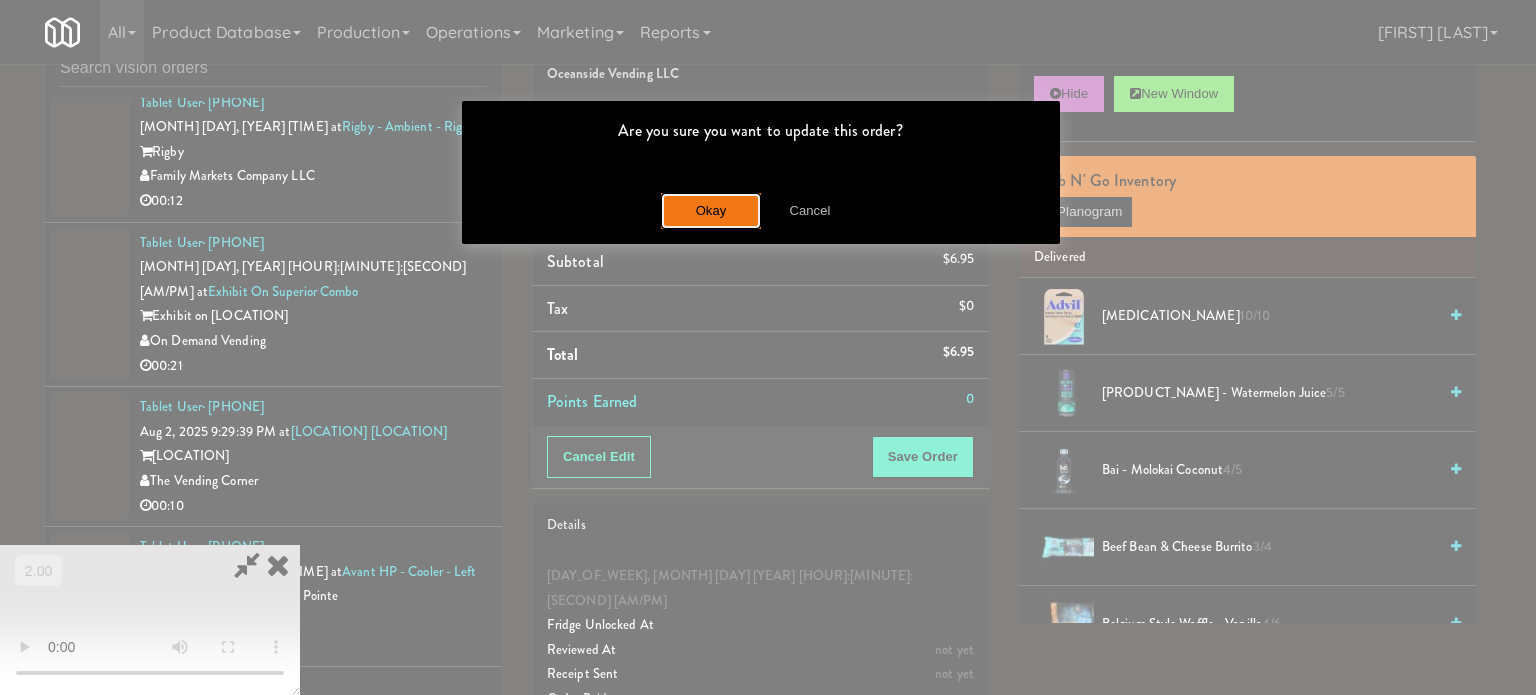 click on "Okay" at bounding box center [711, 211] 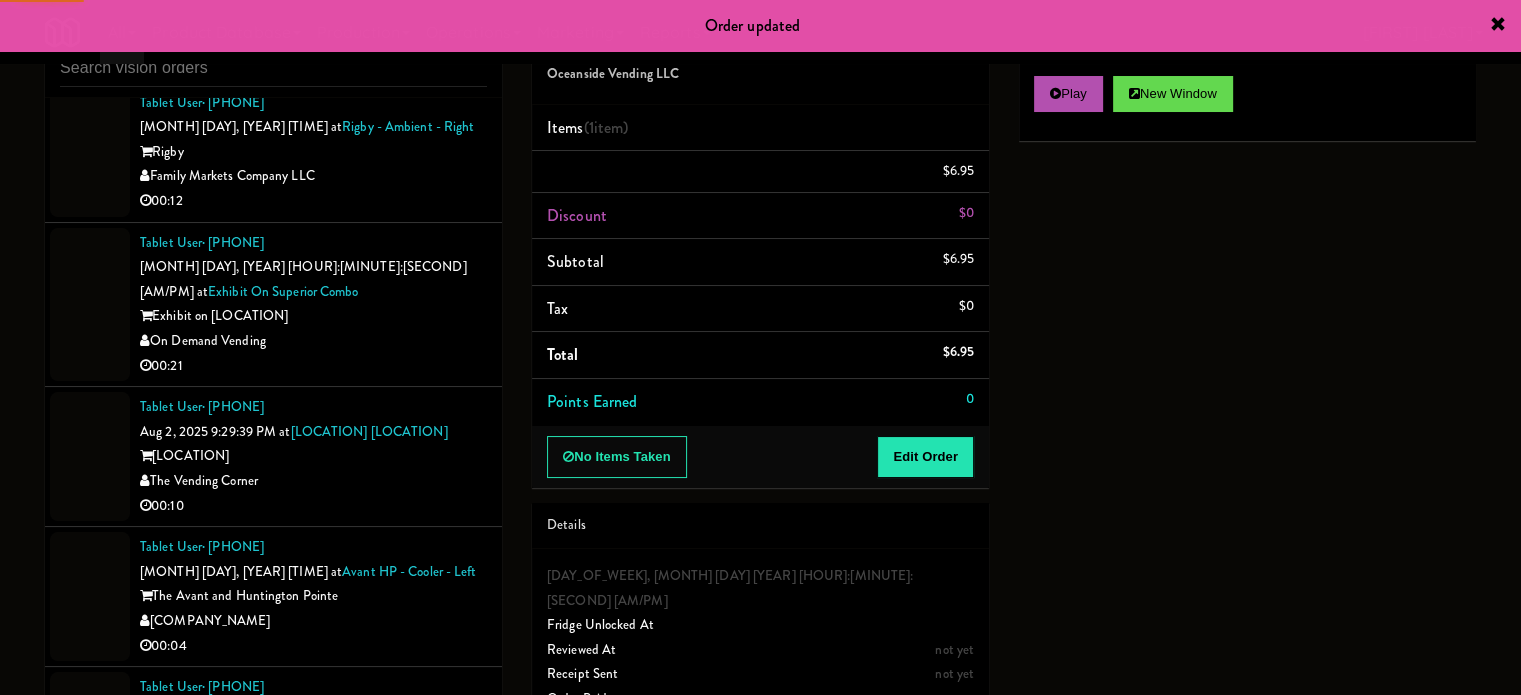 drag, startPoint x: 408, startPoint y: 373, endPoint x: 453, endPoint y: 367, distance: 45.39824 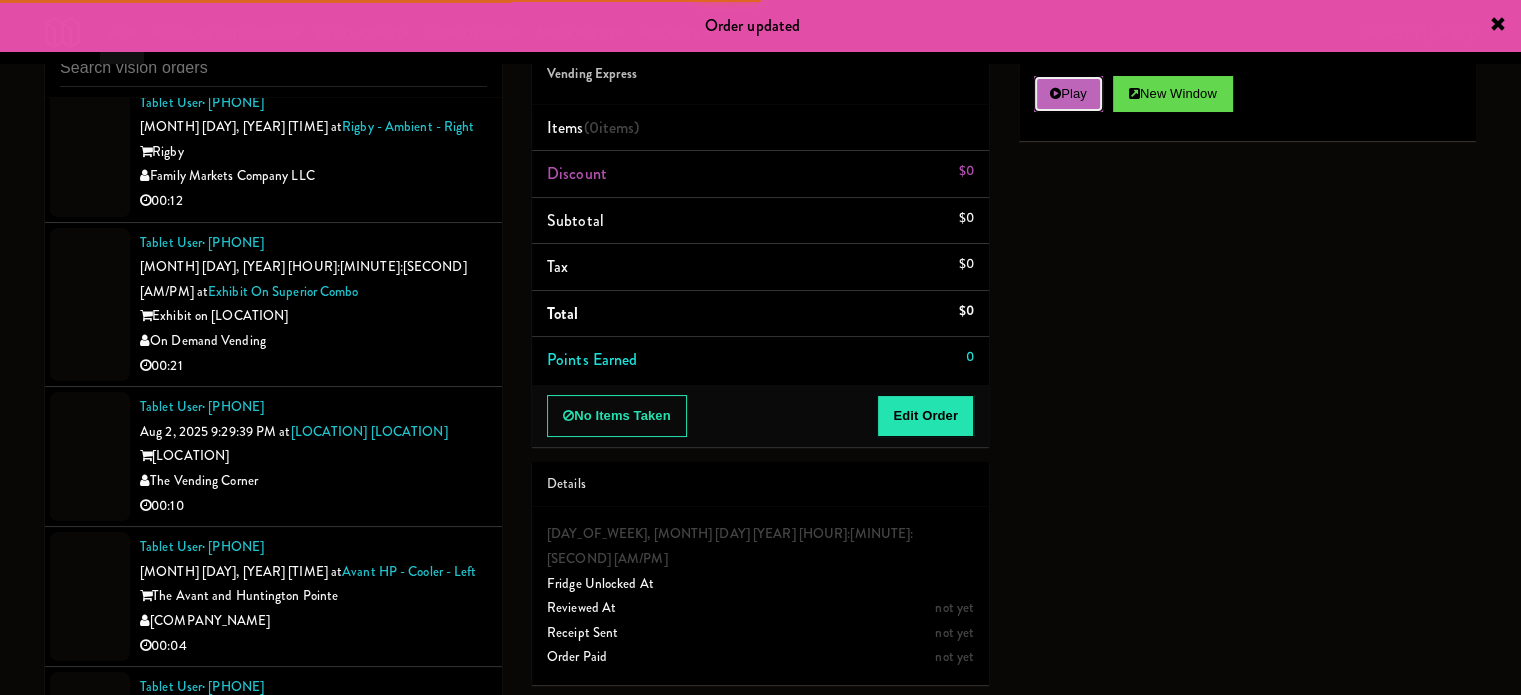 click on "Play" at bounding box center [1068, 94] 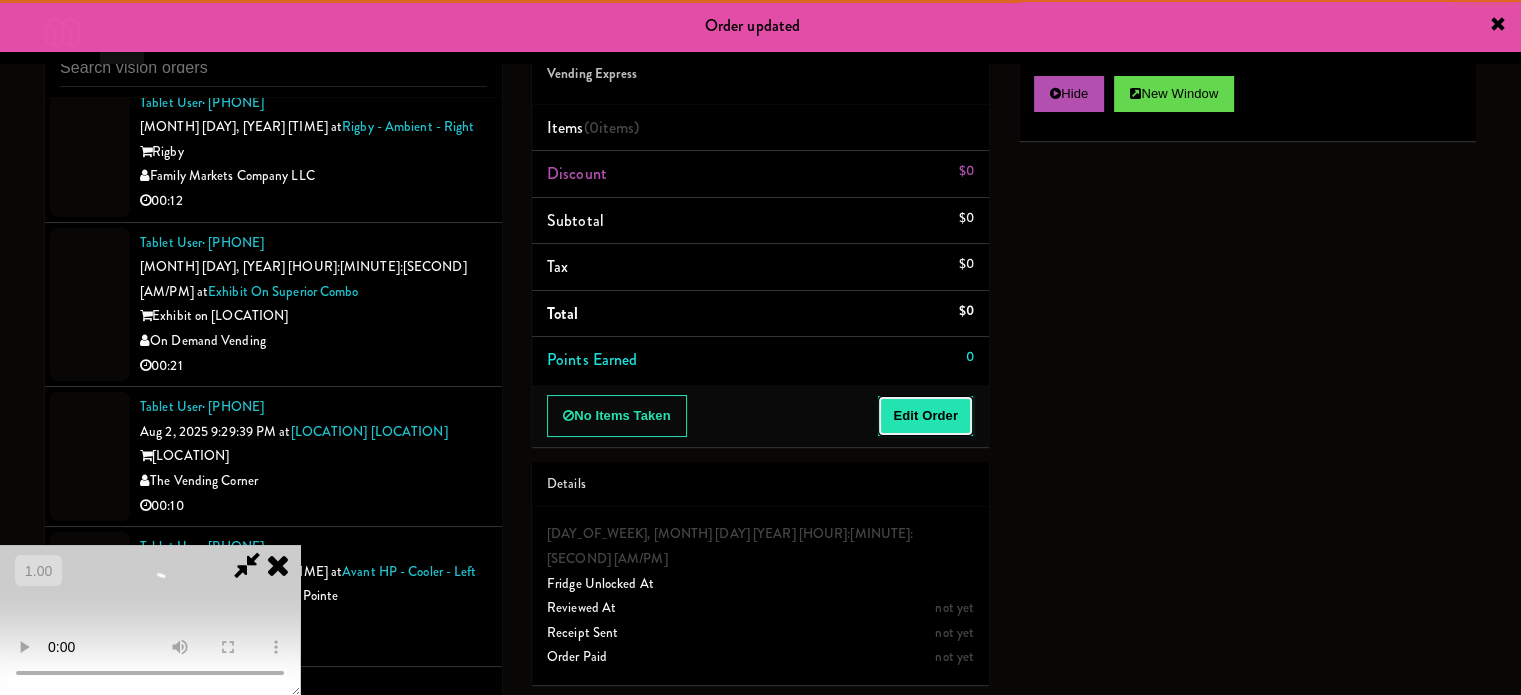 click on "Edit Order" at bounding box center [925, 416] 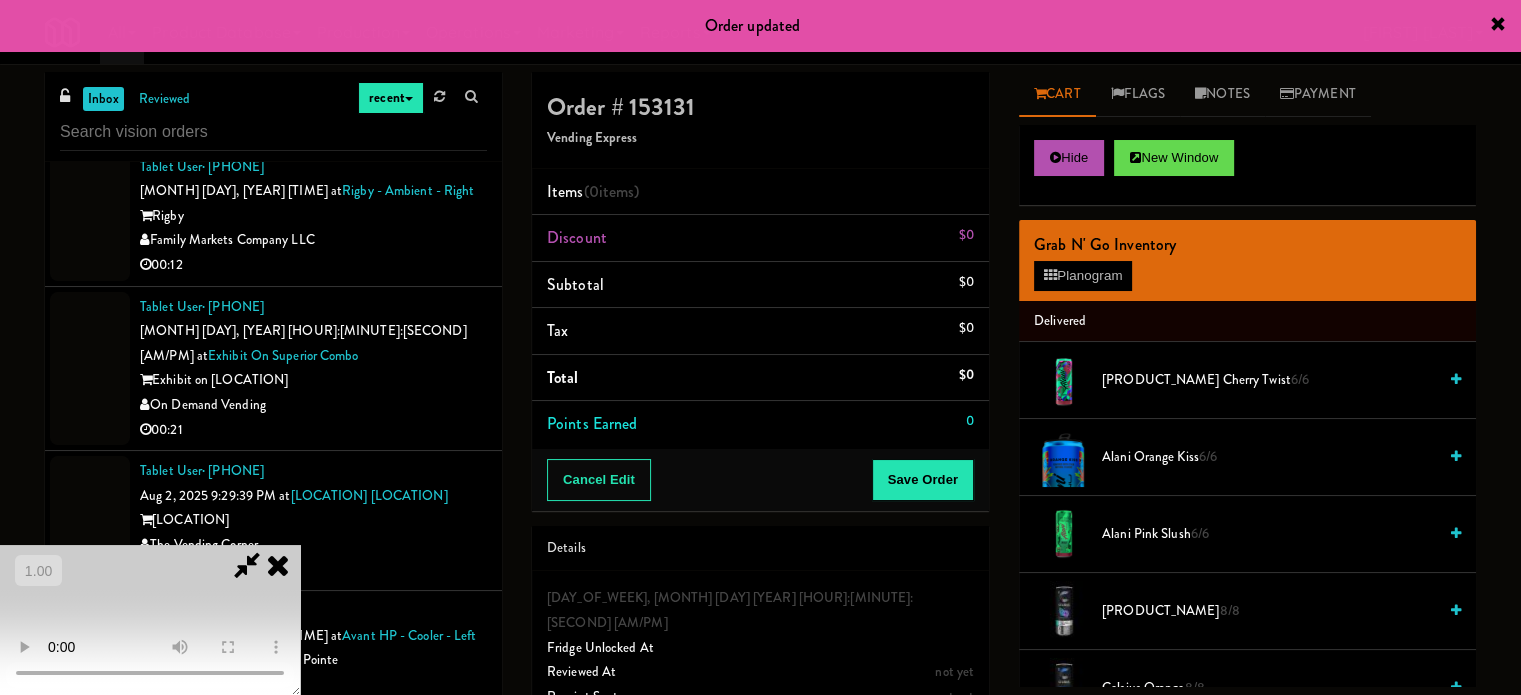 scroll, scrollTop: 0, scrollLeft: 0, axis: both 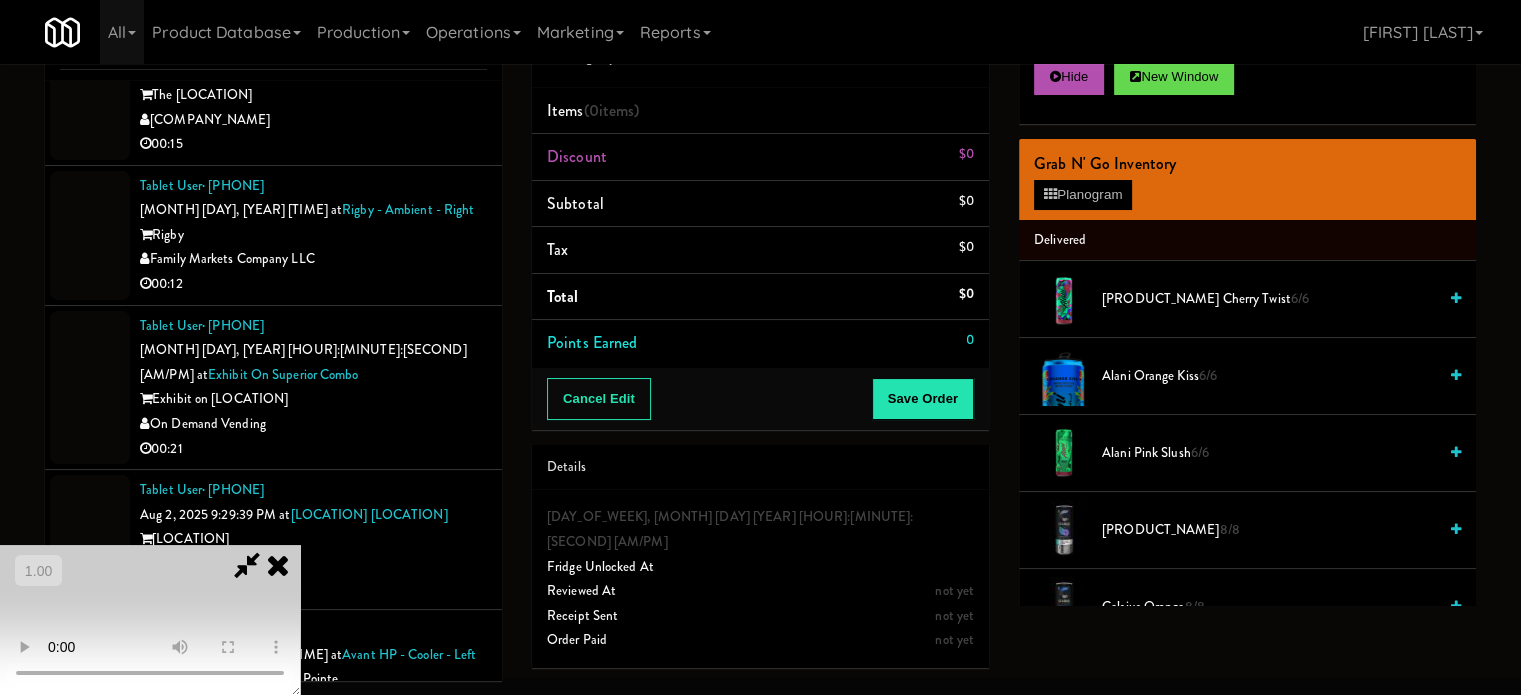 type 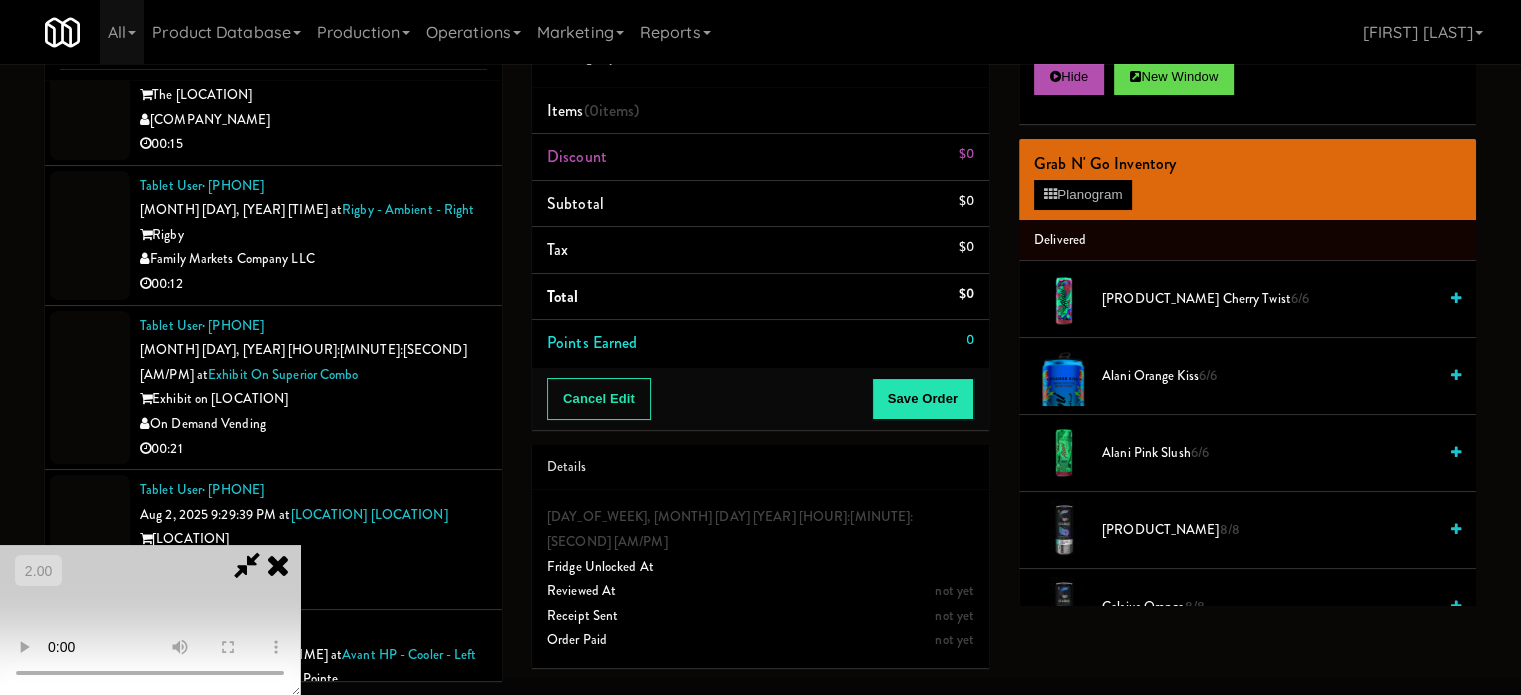 click at bounding box center (150, 620) 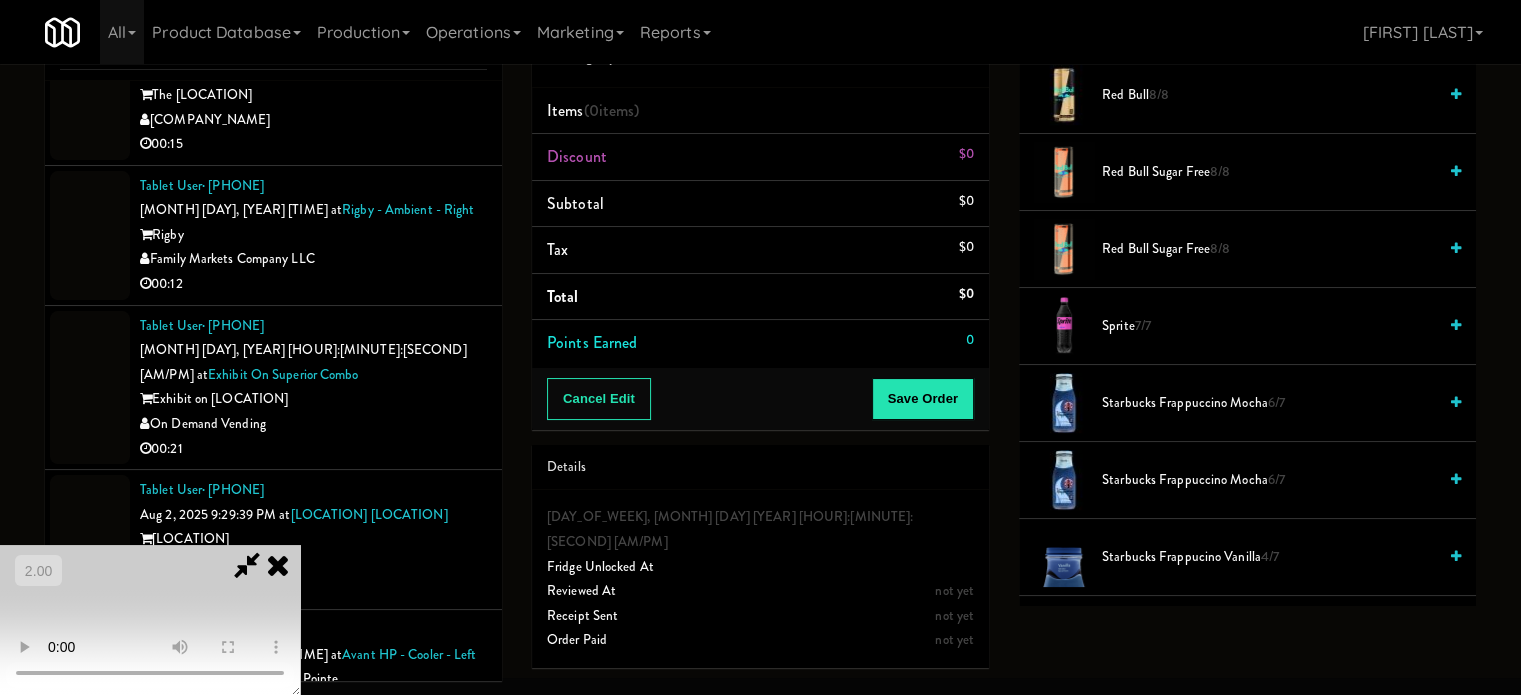 scroll, scrollTop: 2600, scrollLeft: 0, axis: vertical 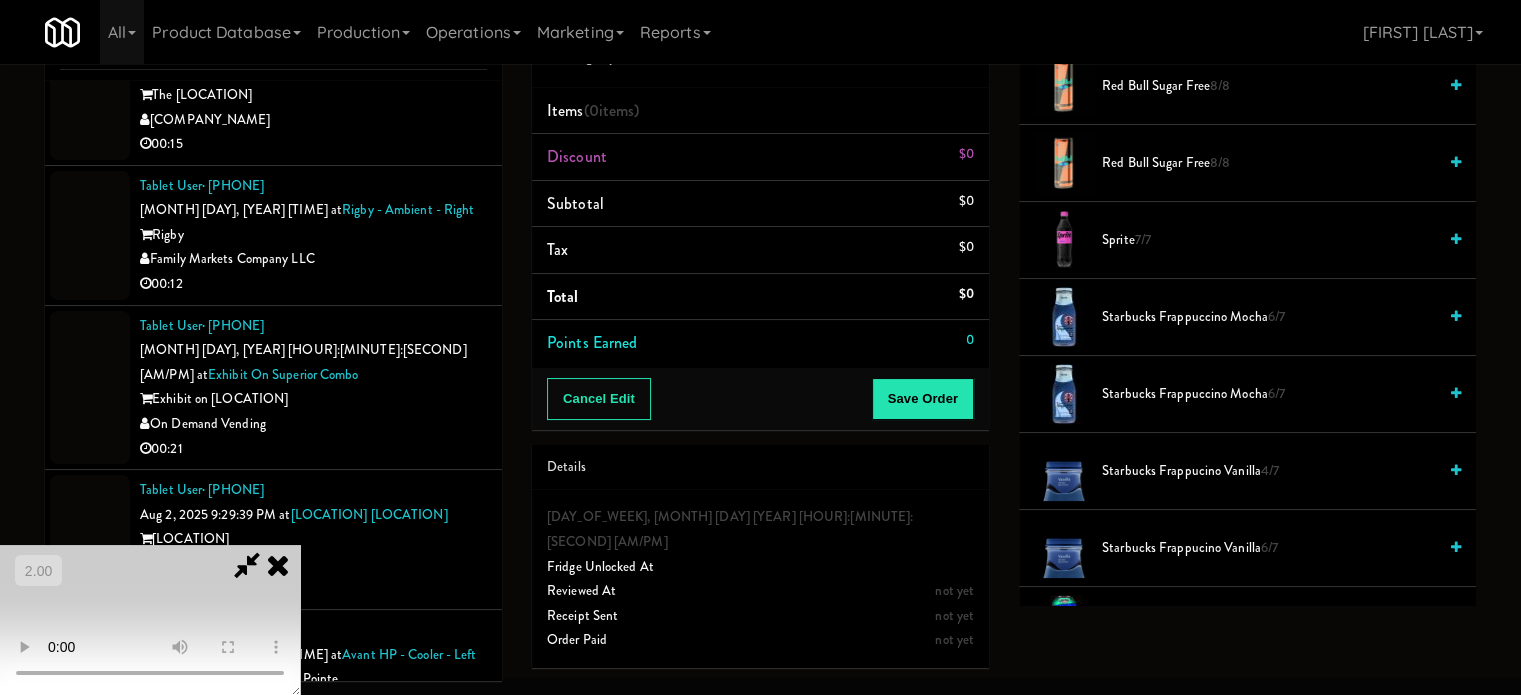 click on "Starbucks Frappucino Vanilla  4/7" at bounding box center (1269, 471) 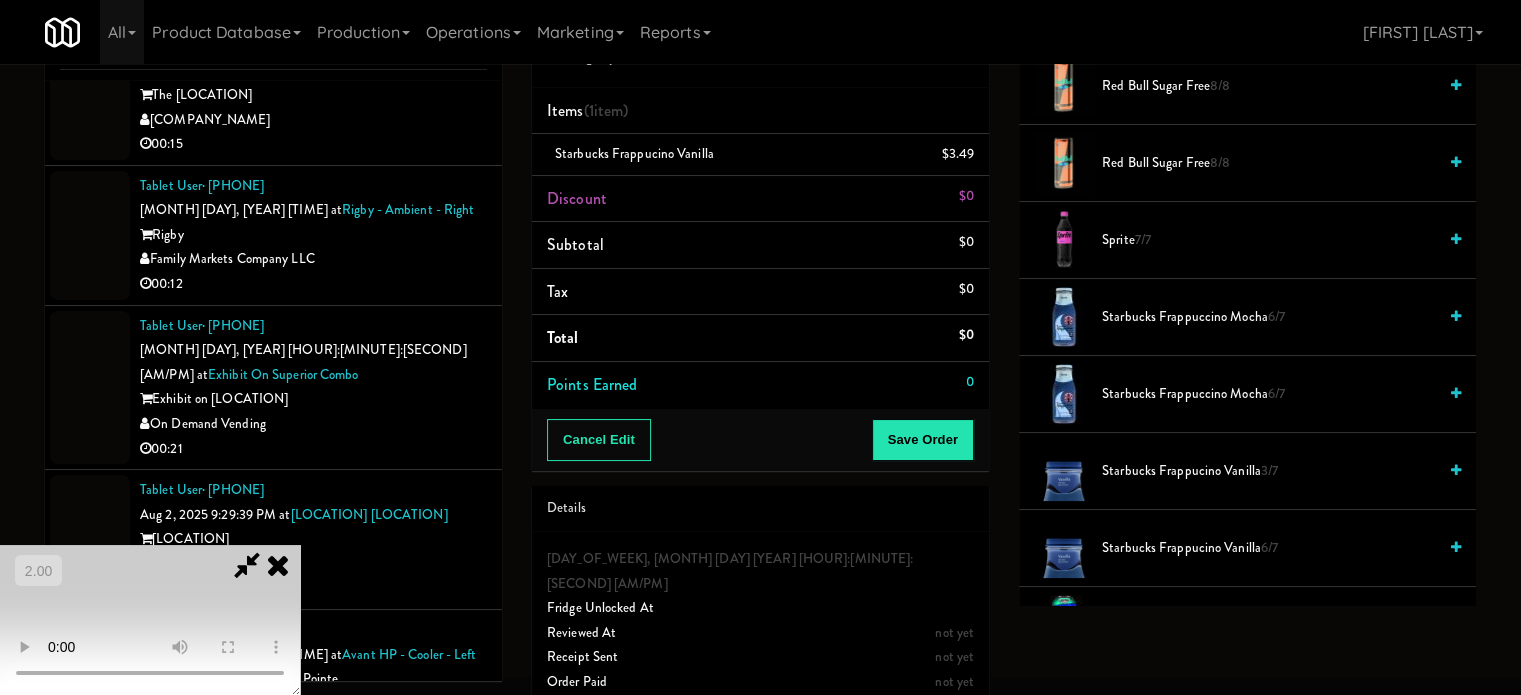click at bounding box center (150, 620) 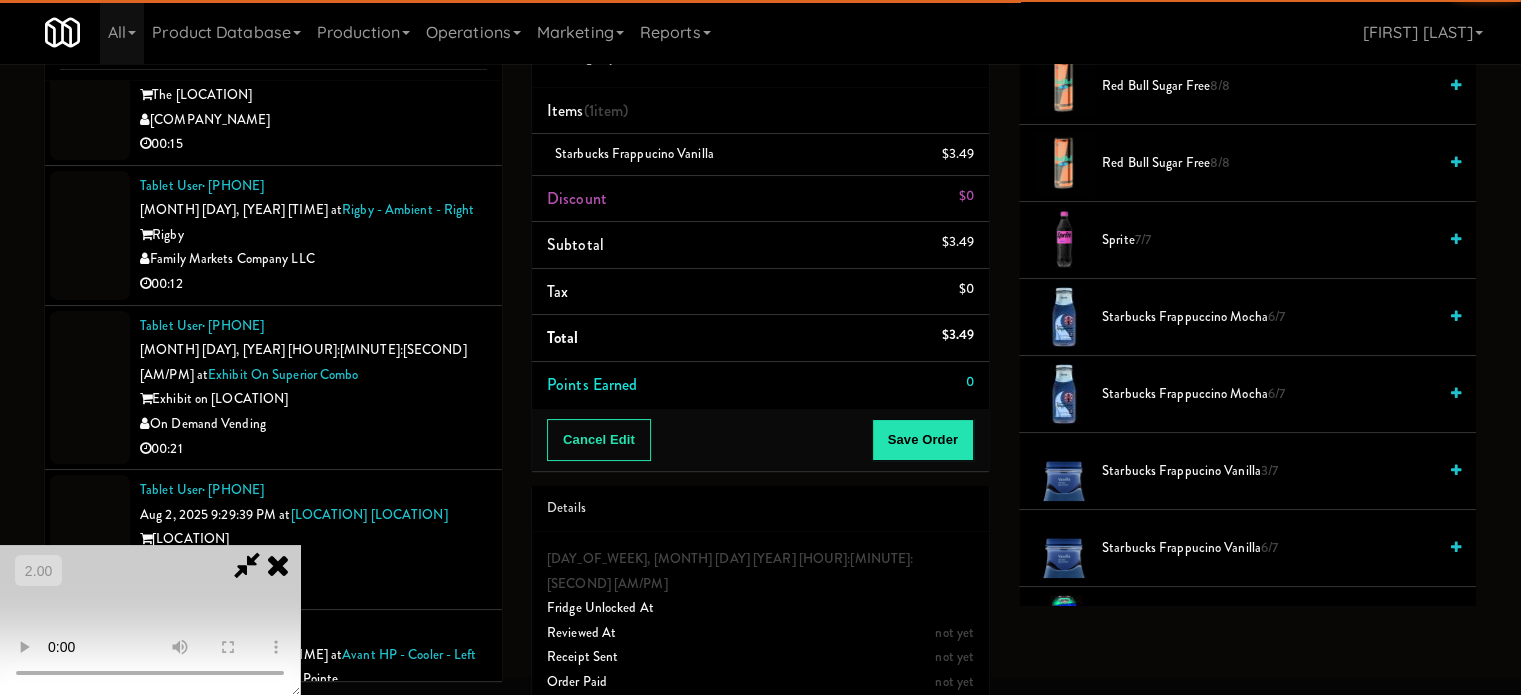click at bounding box center [150, 620] 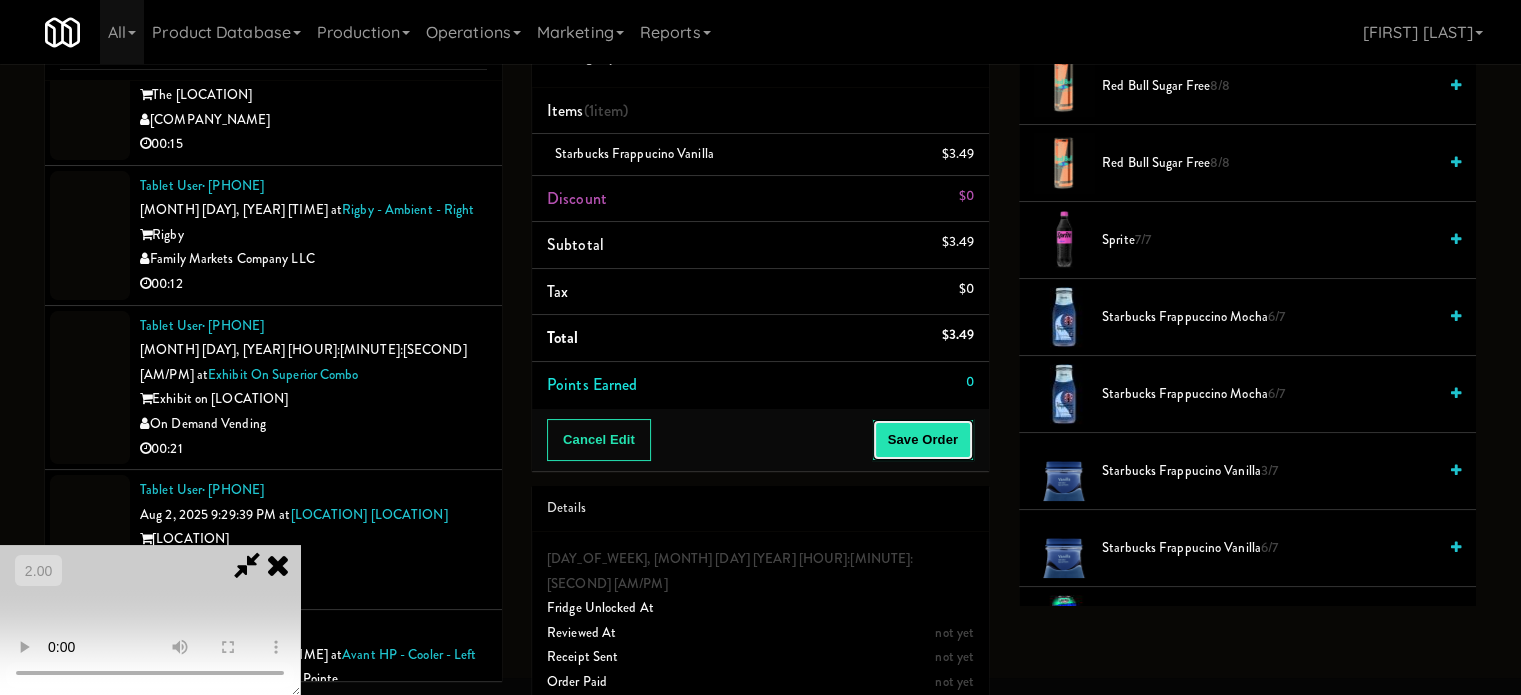 click on "Save Order" at bounding box center [923, 440] 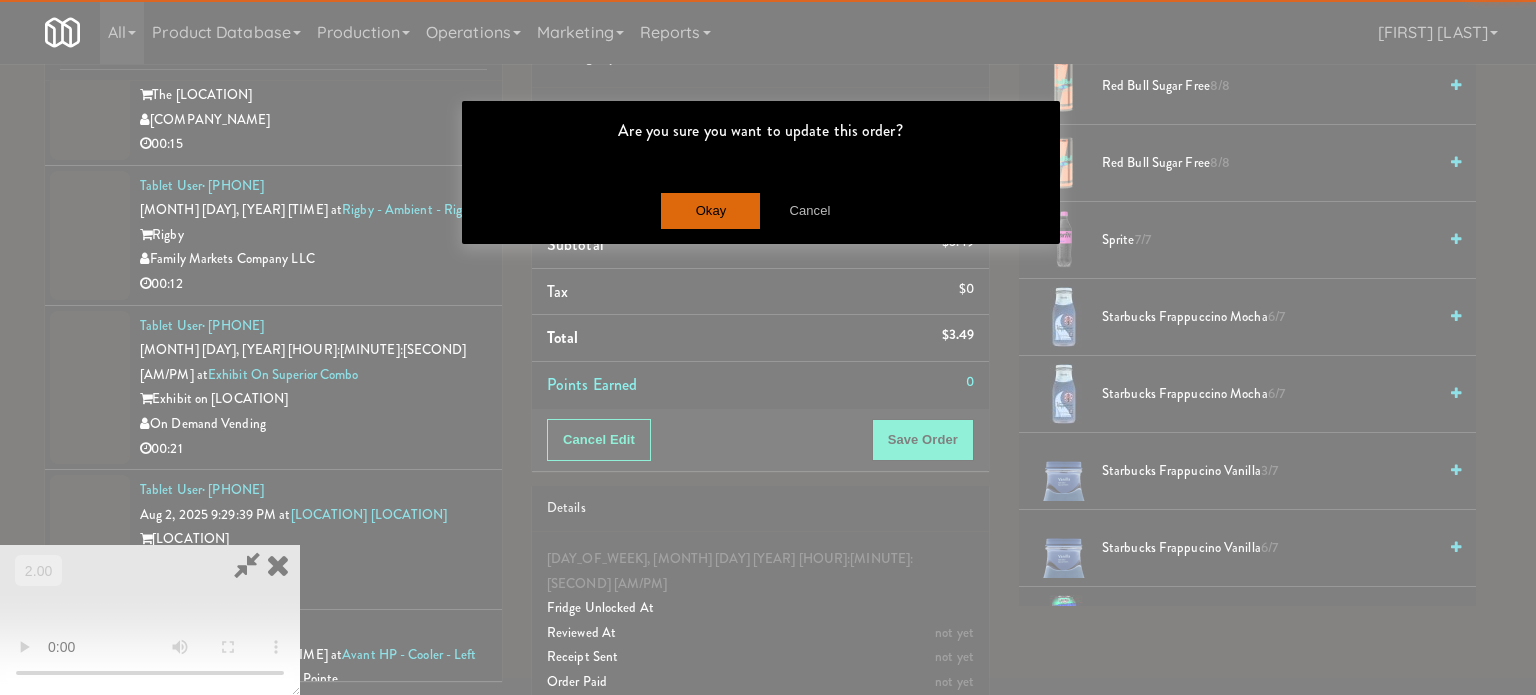 click on "Are you sure you want to update this order?" at bounding box center (761, 139) 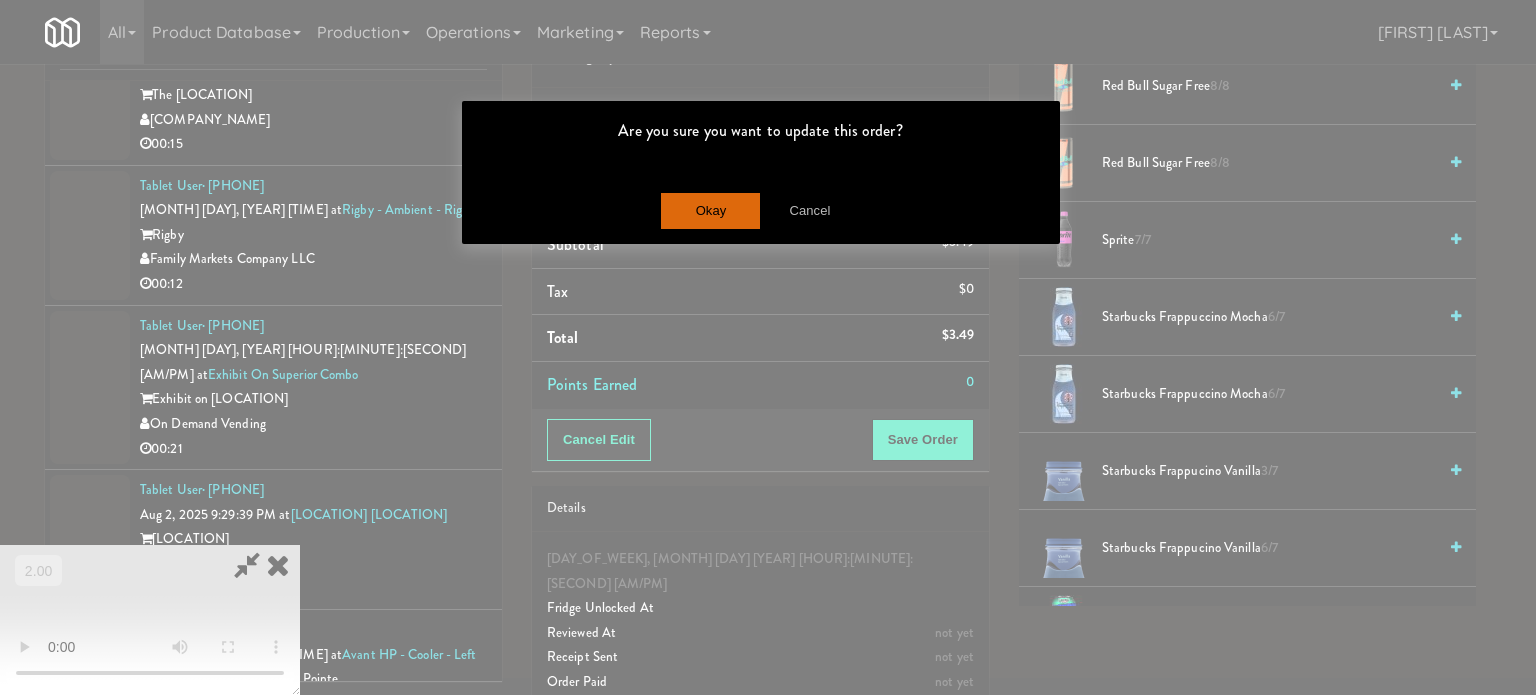 click on "Okay Cancel" at bounding box center [761, 210] 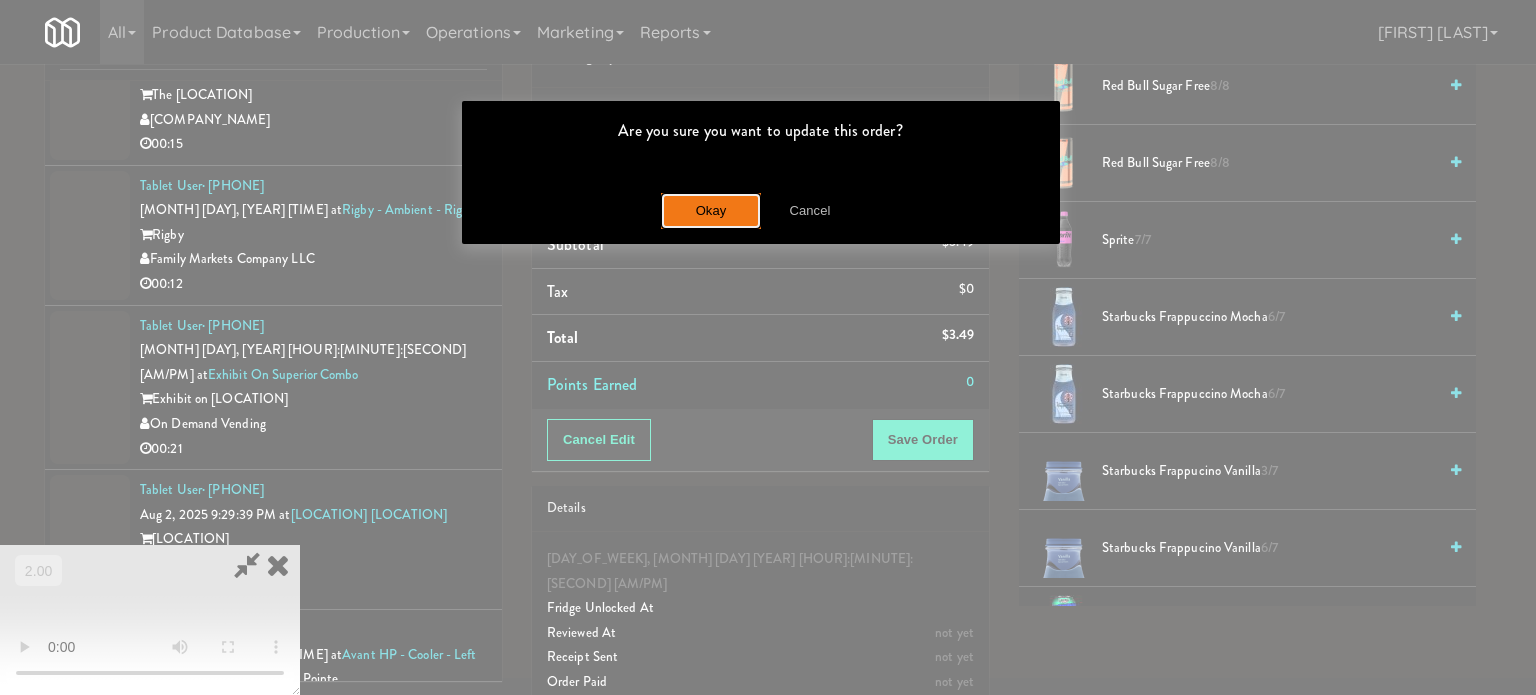click on "Okay" at bounding box center [711, 211] 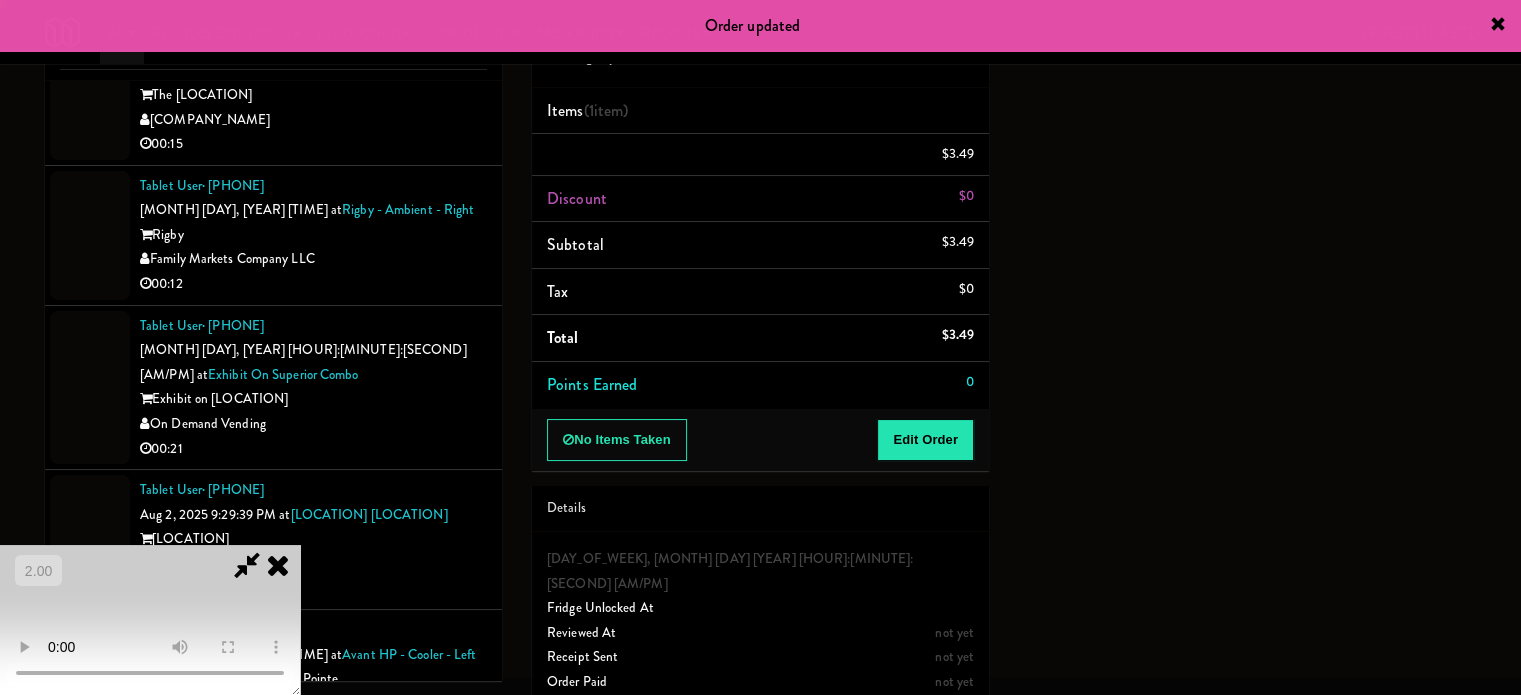scroll, scrollTop: 187, scrollLeft: 0, axis: vertical 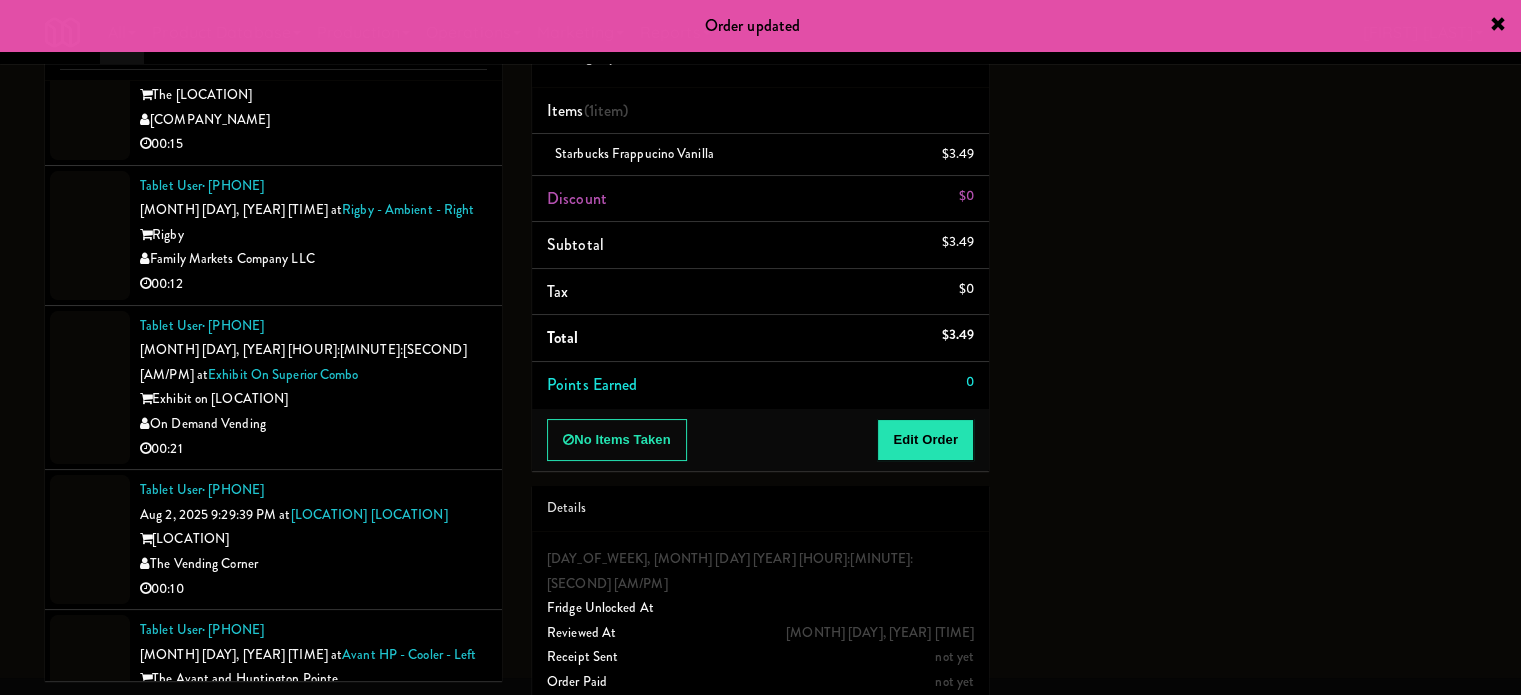click on "Pennys DC" at bounding box center [313, 844] 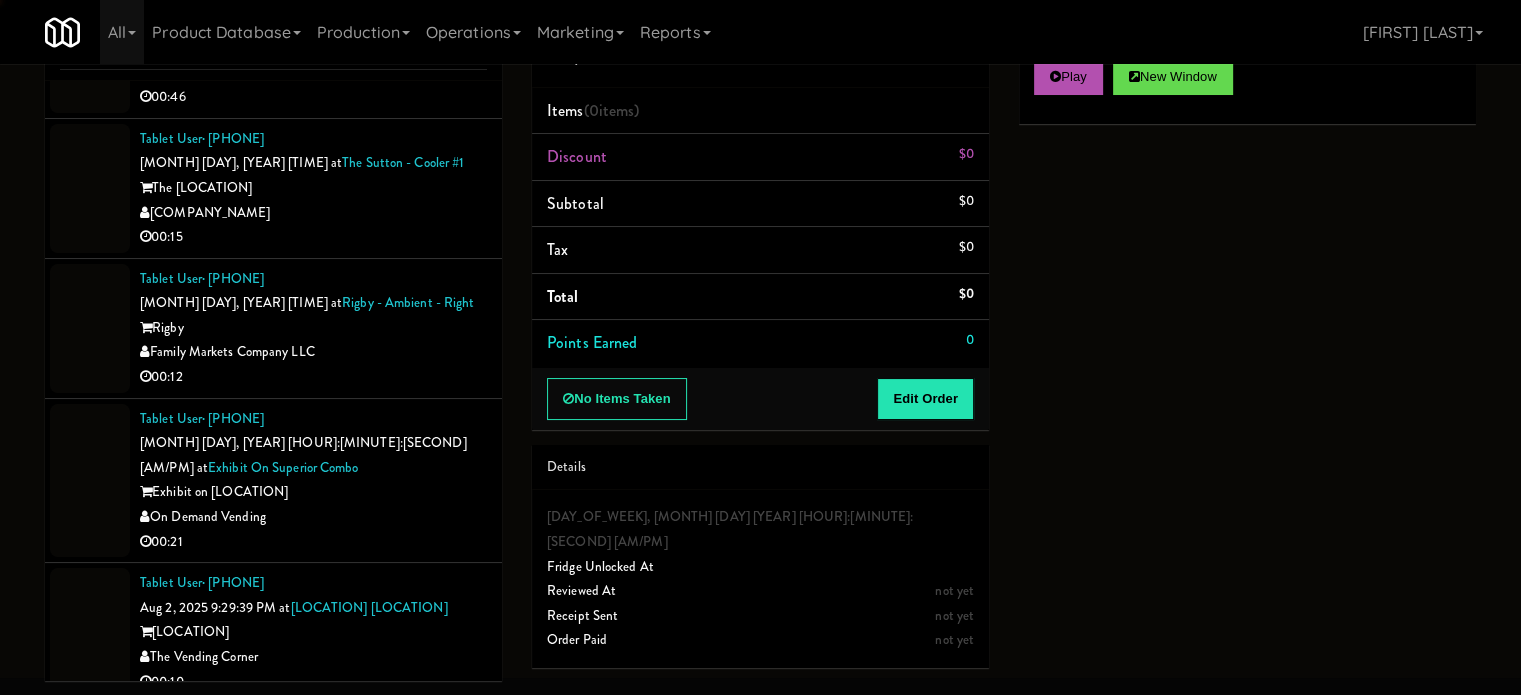scroll, scrollTop: 10237, scrollLeft: 0, axis: vertical 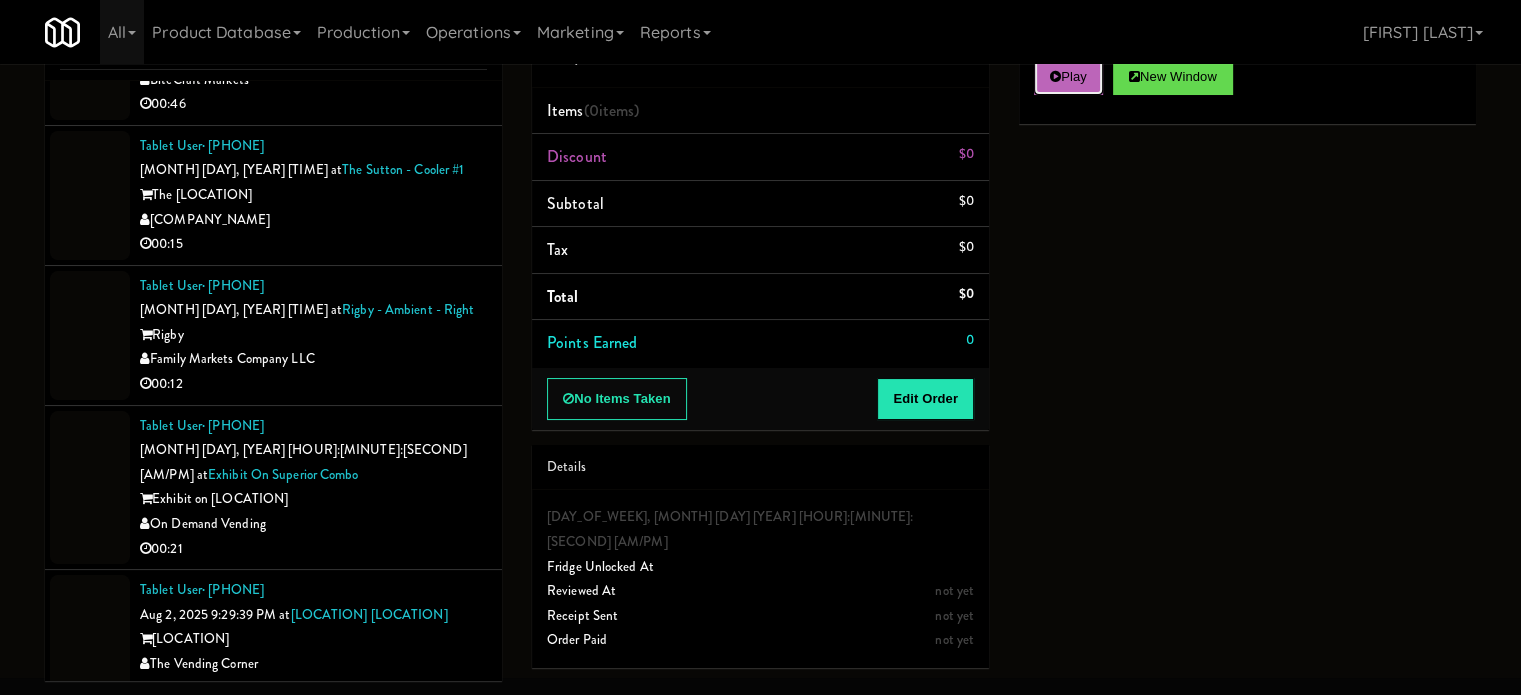 click on "Play" at bounding box center [1068, 77] 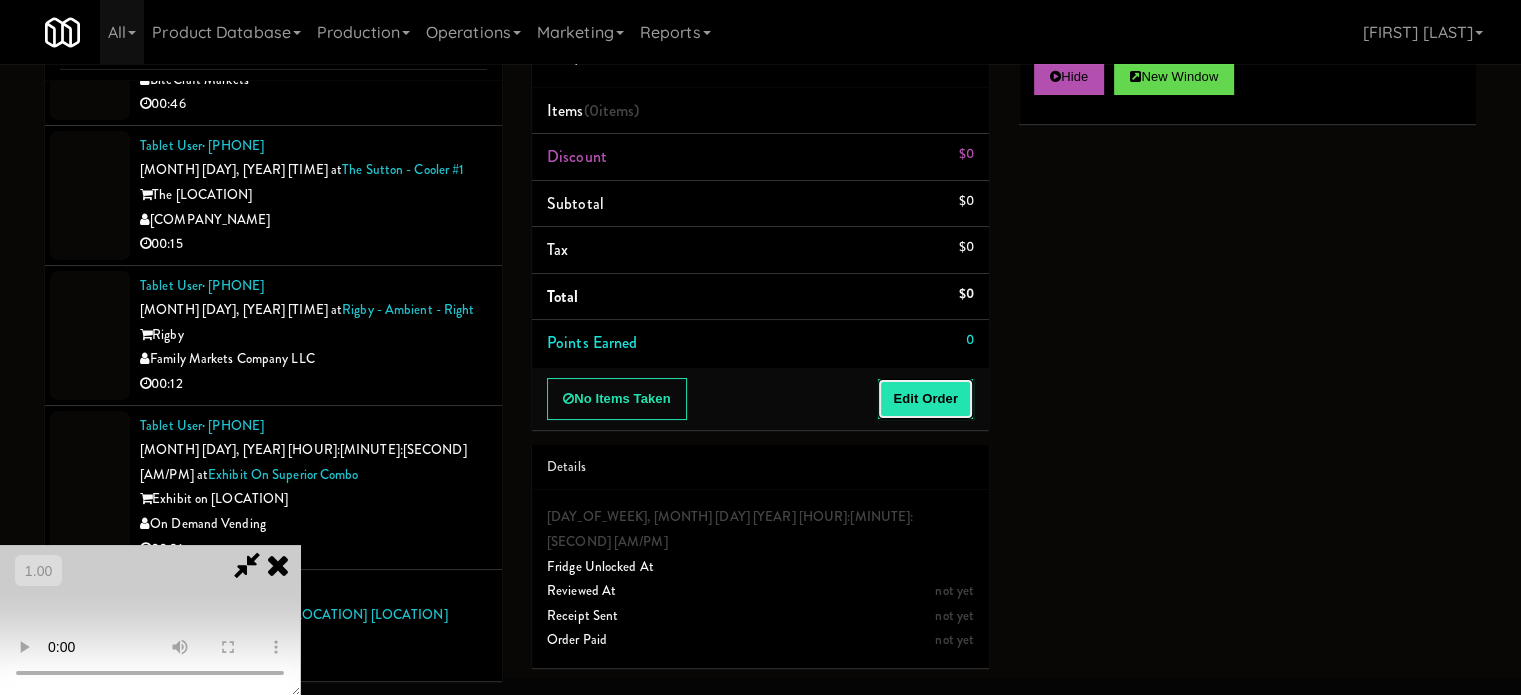 click on "Edit Order" at bounding box center (925, 399) 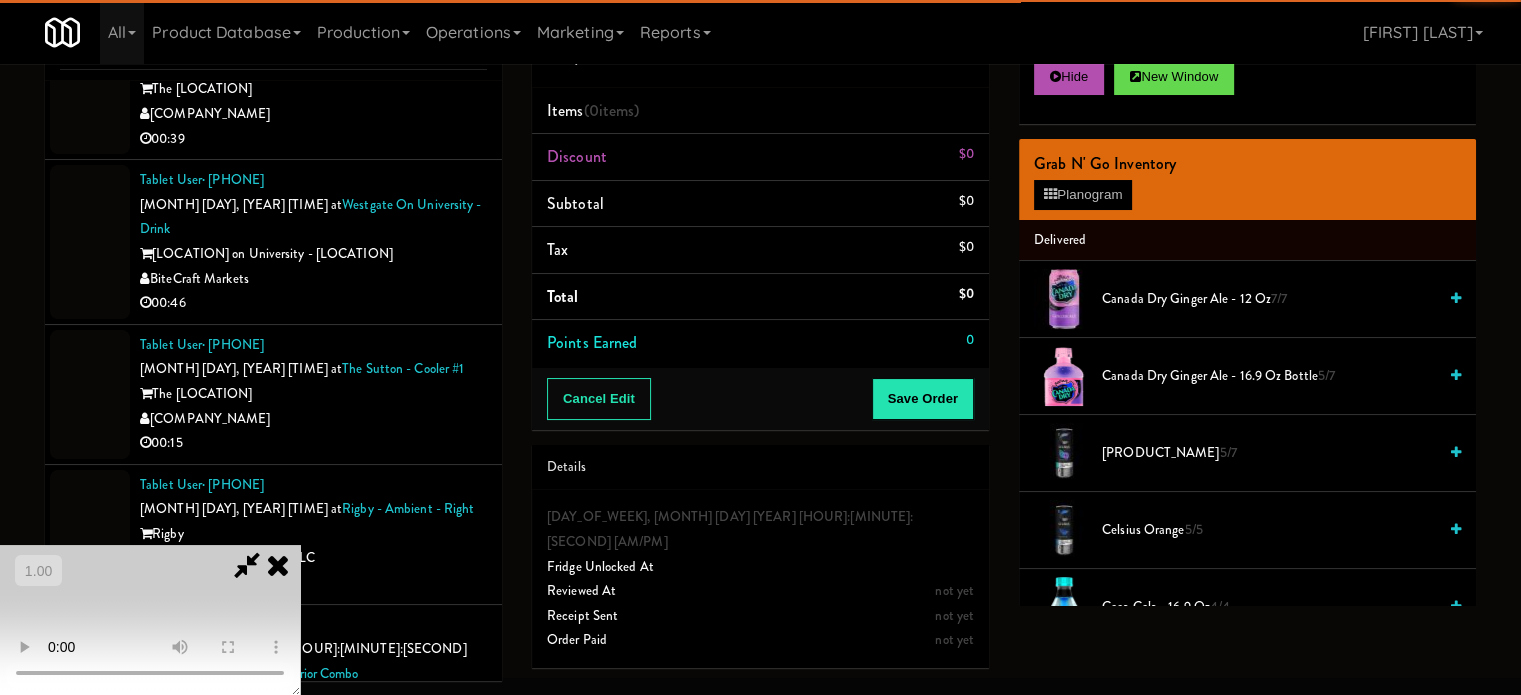 scroll, scrollTop: 10037, scrollLeft: 0, axis: vertical 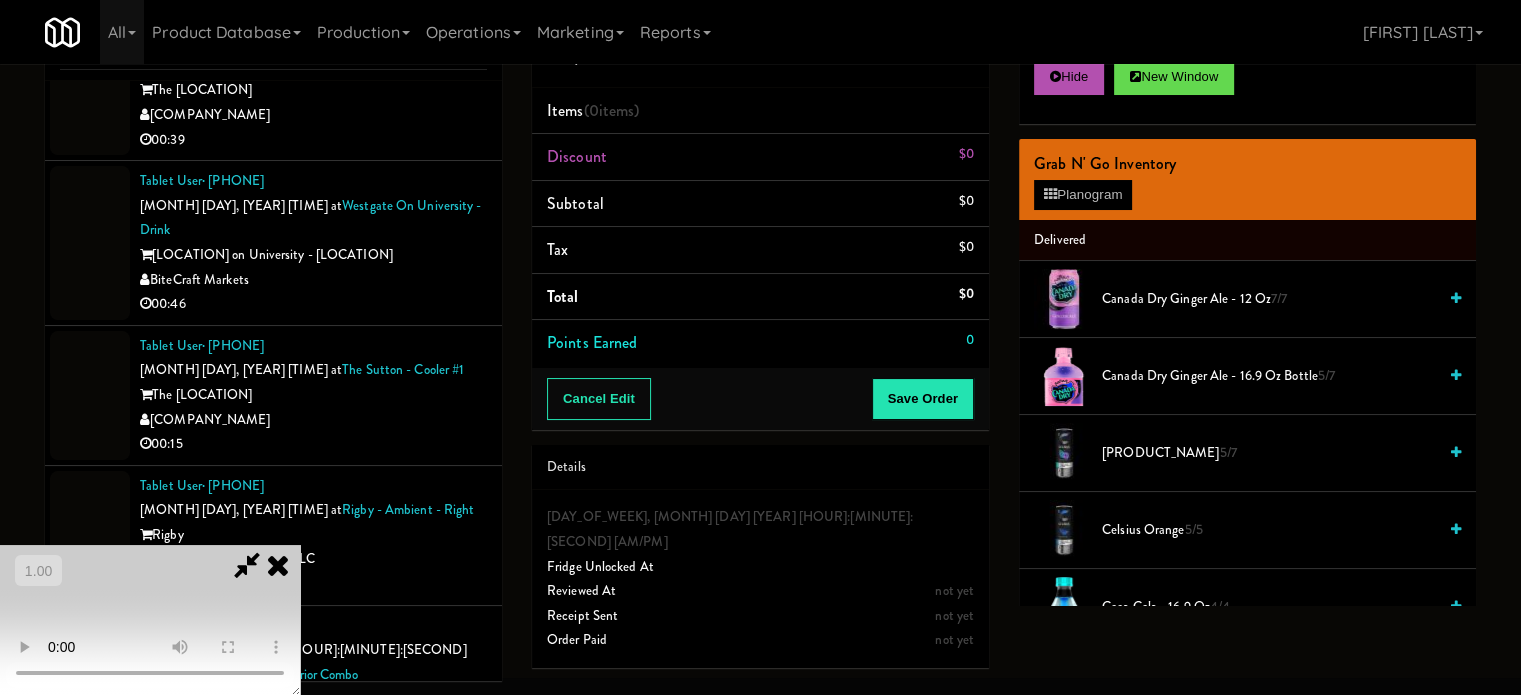 type 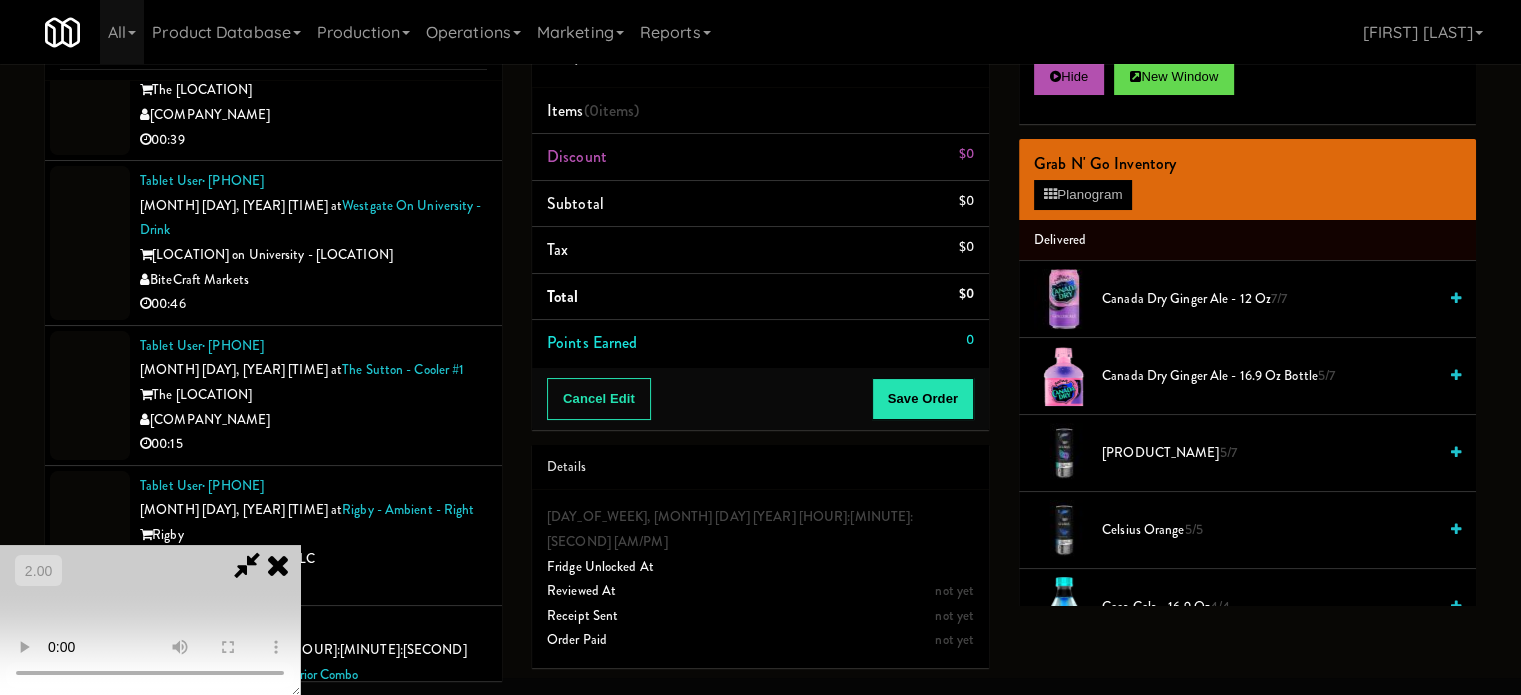 click at bounding box center [150, 620] 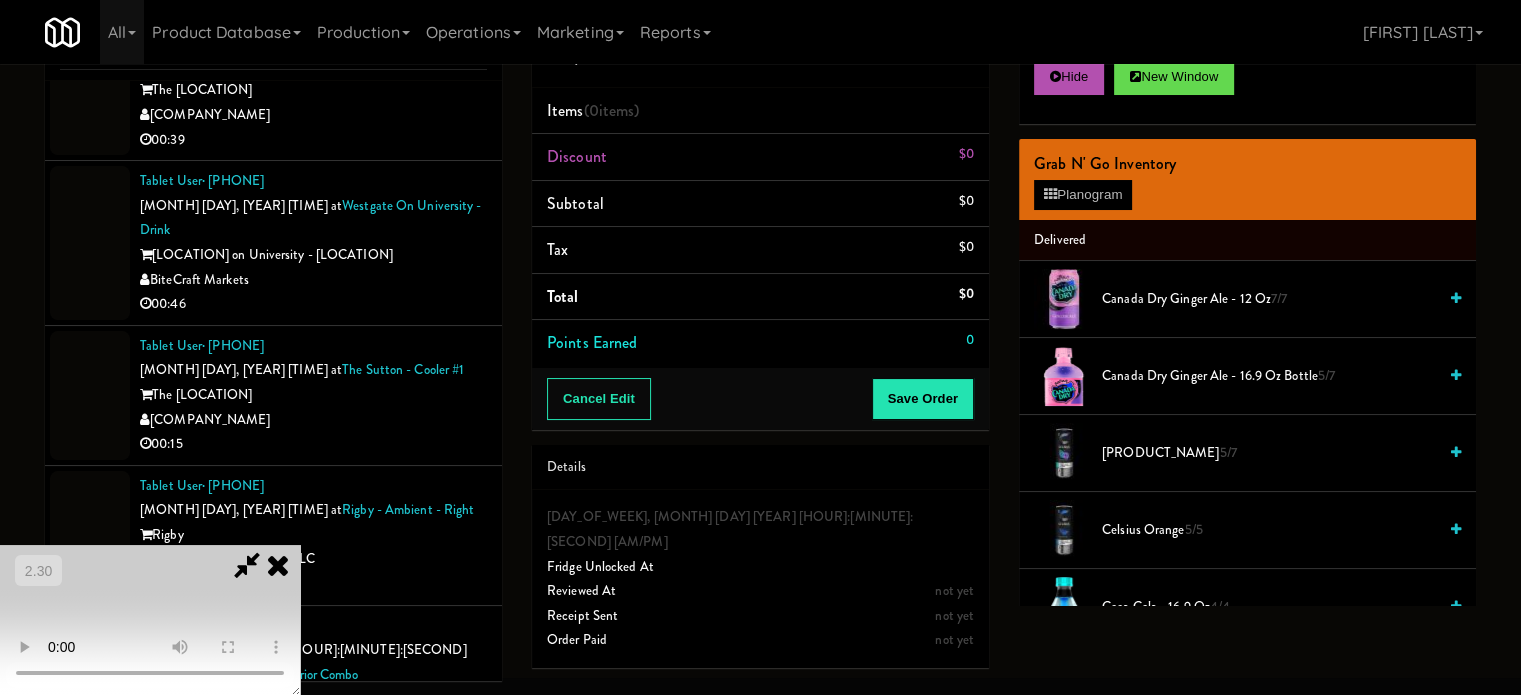click at bounding box center [150, 620] 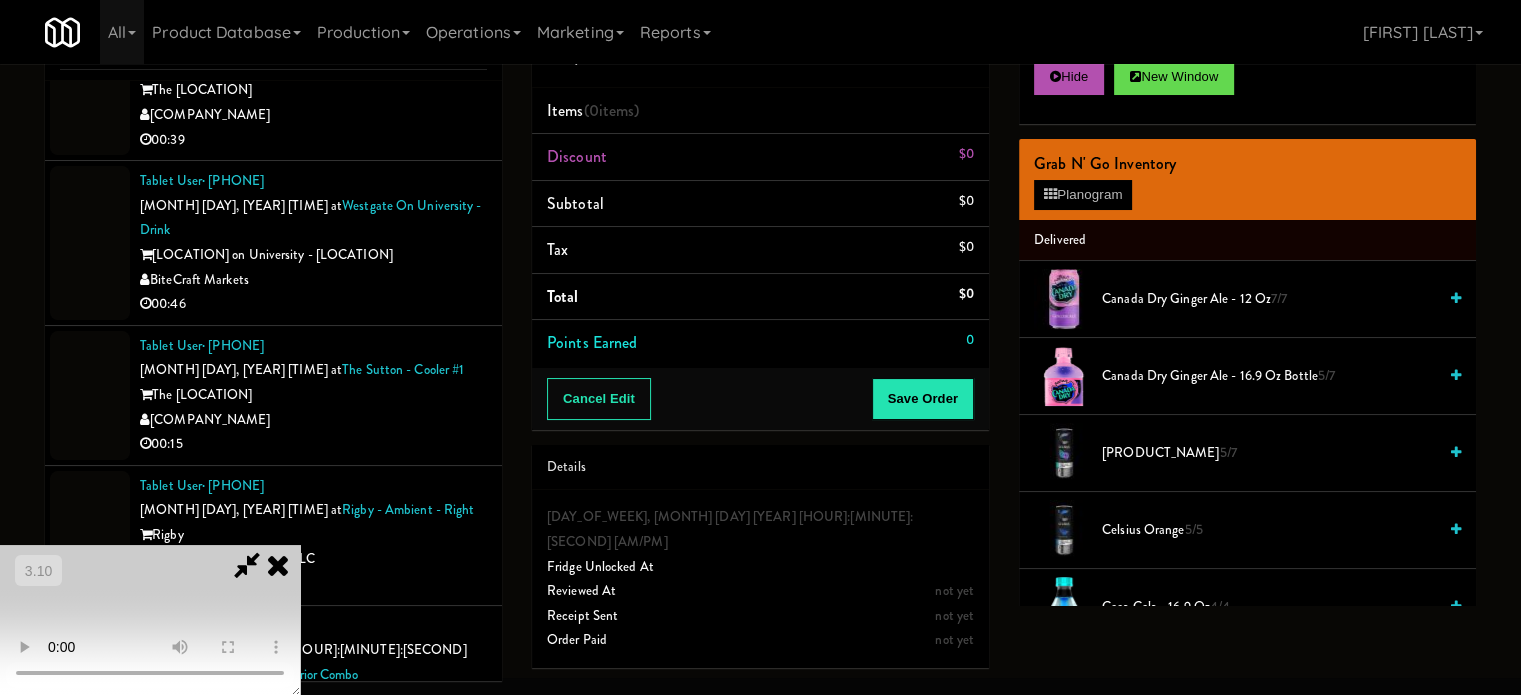 click at bounding box center [150, 620] 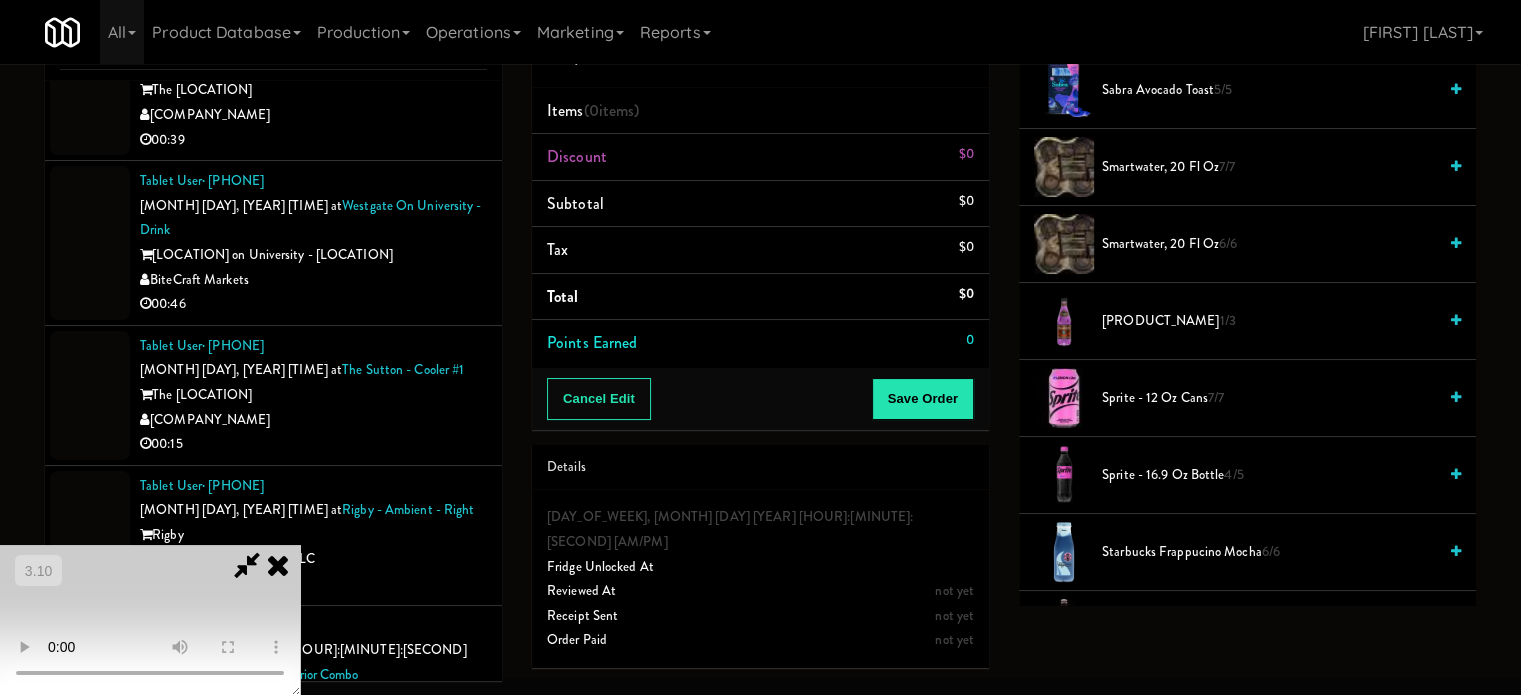 scroll, scrollTop: 2400, scrollLeft: 0, axis: vertical 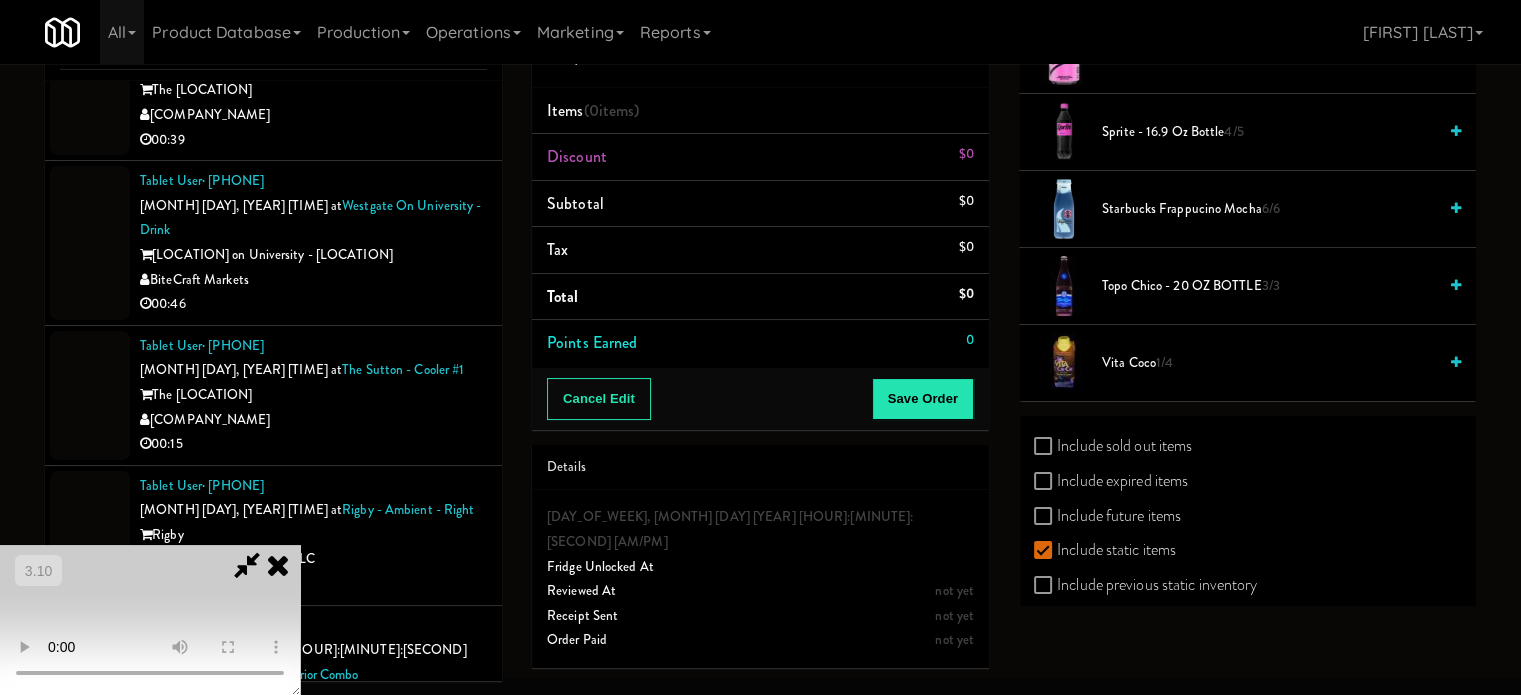 click on "Vita Coco  1/4" at bounding box center [1269, 363] 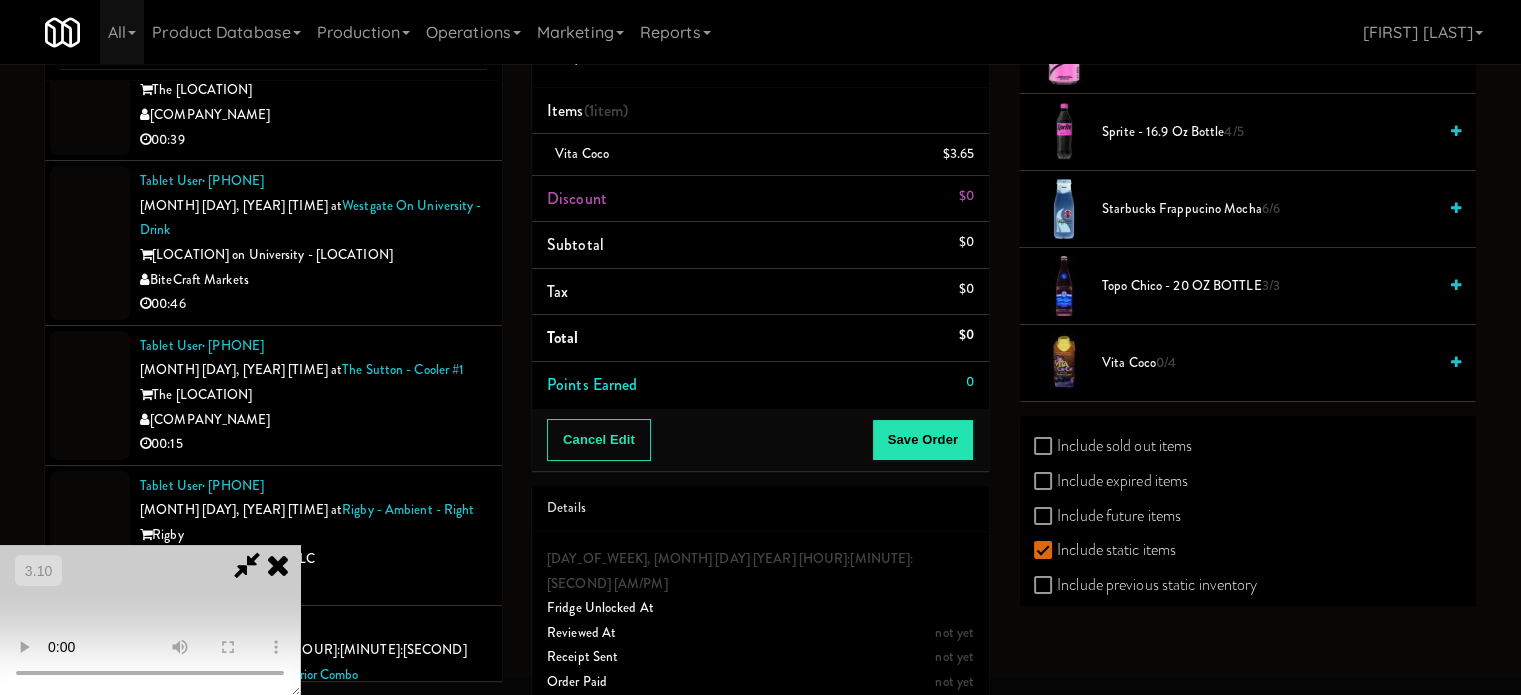 click at bounding box center [150, 620] 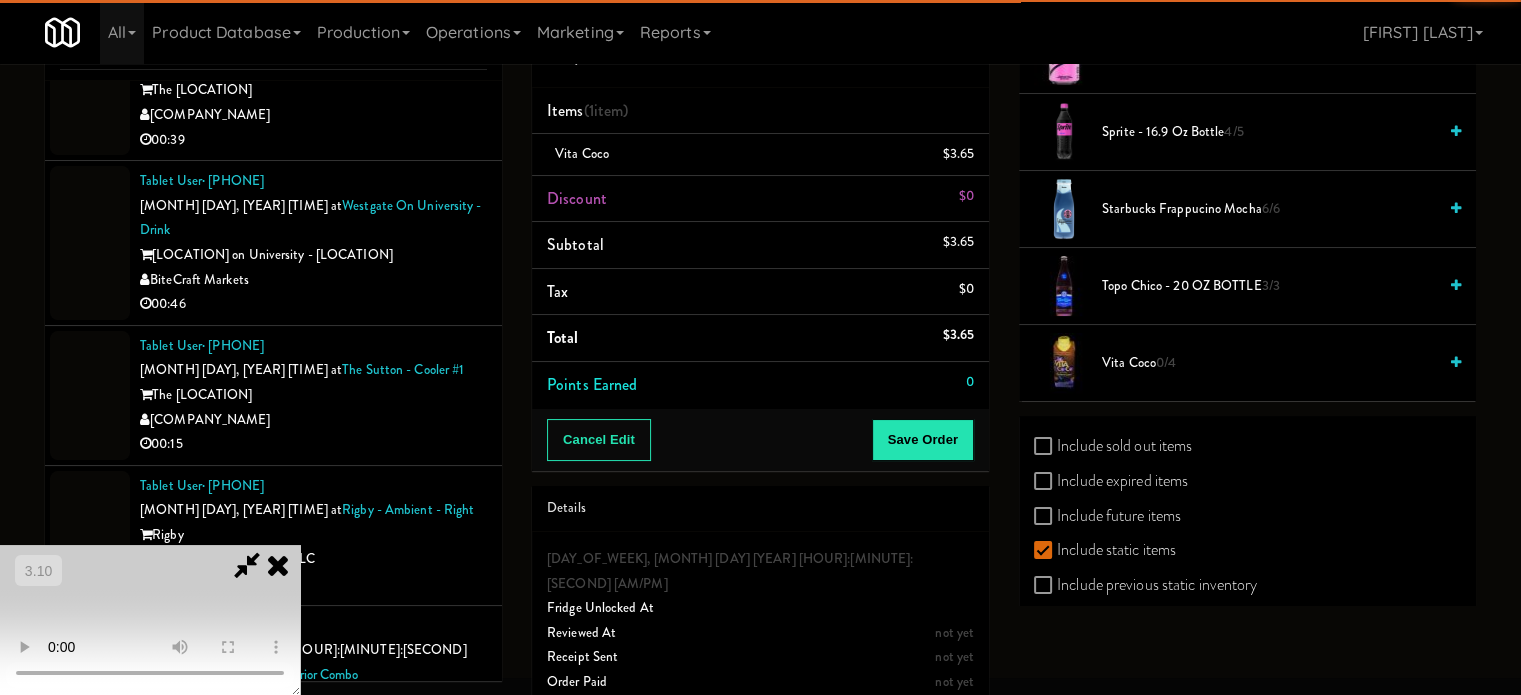 click at bounding box center (150, 620) 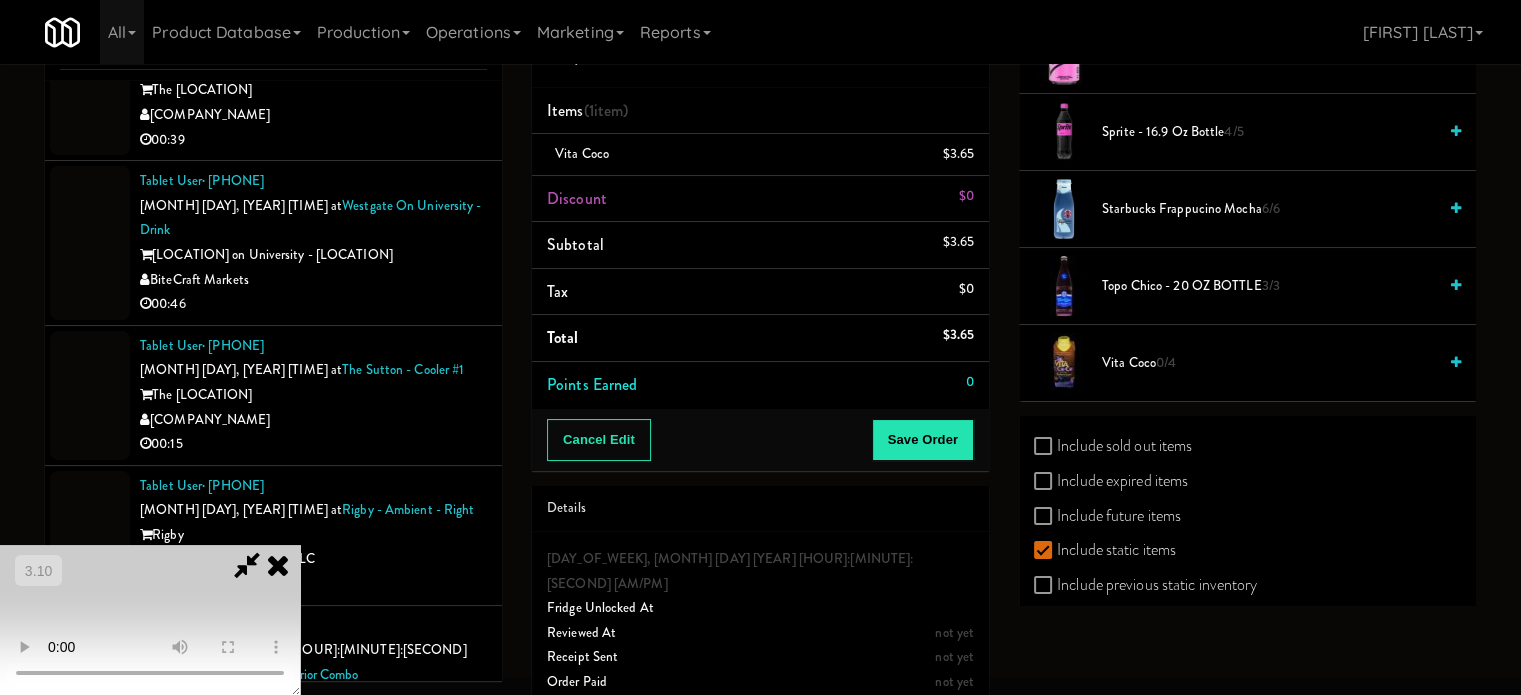 click at bounding box center [150, 620] 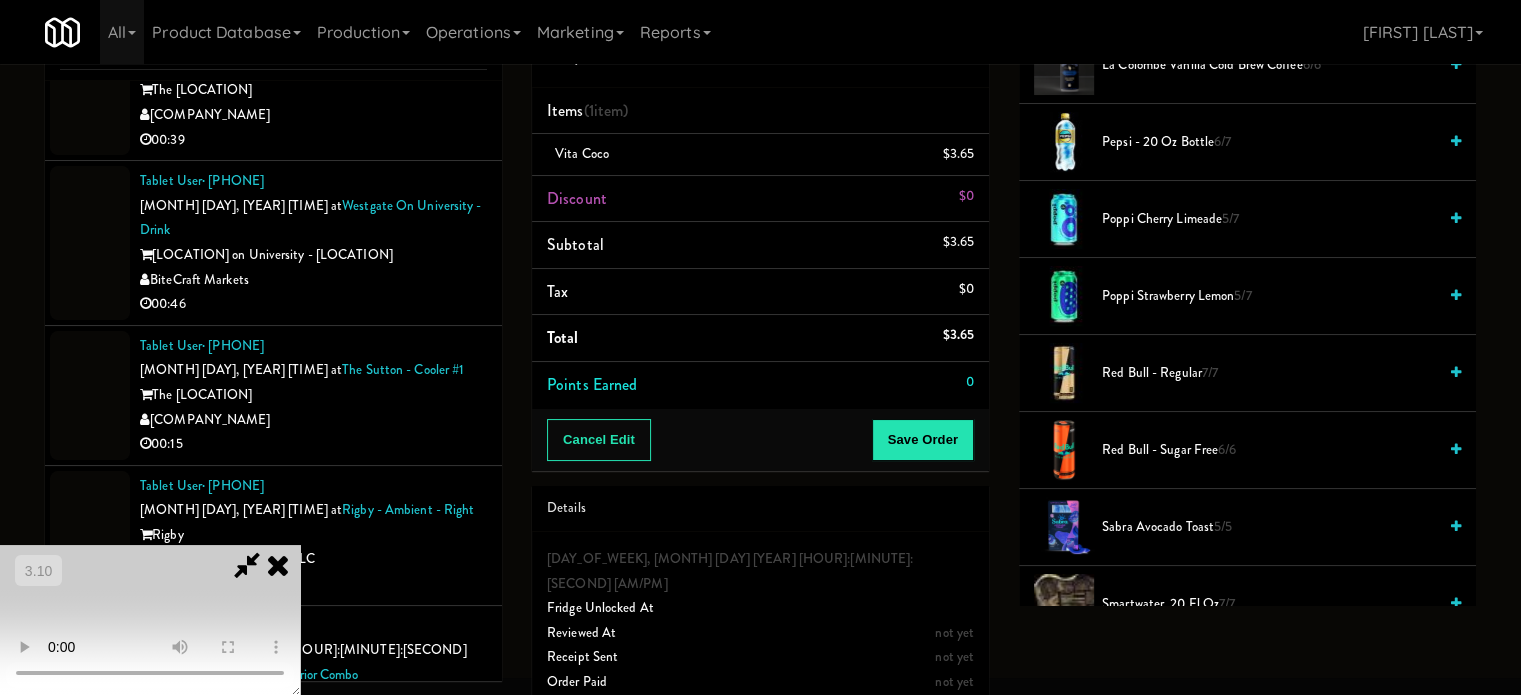 scroll, scrollTop: 1600, scrollLeft: 0, axis: vertical 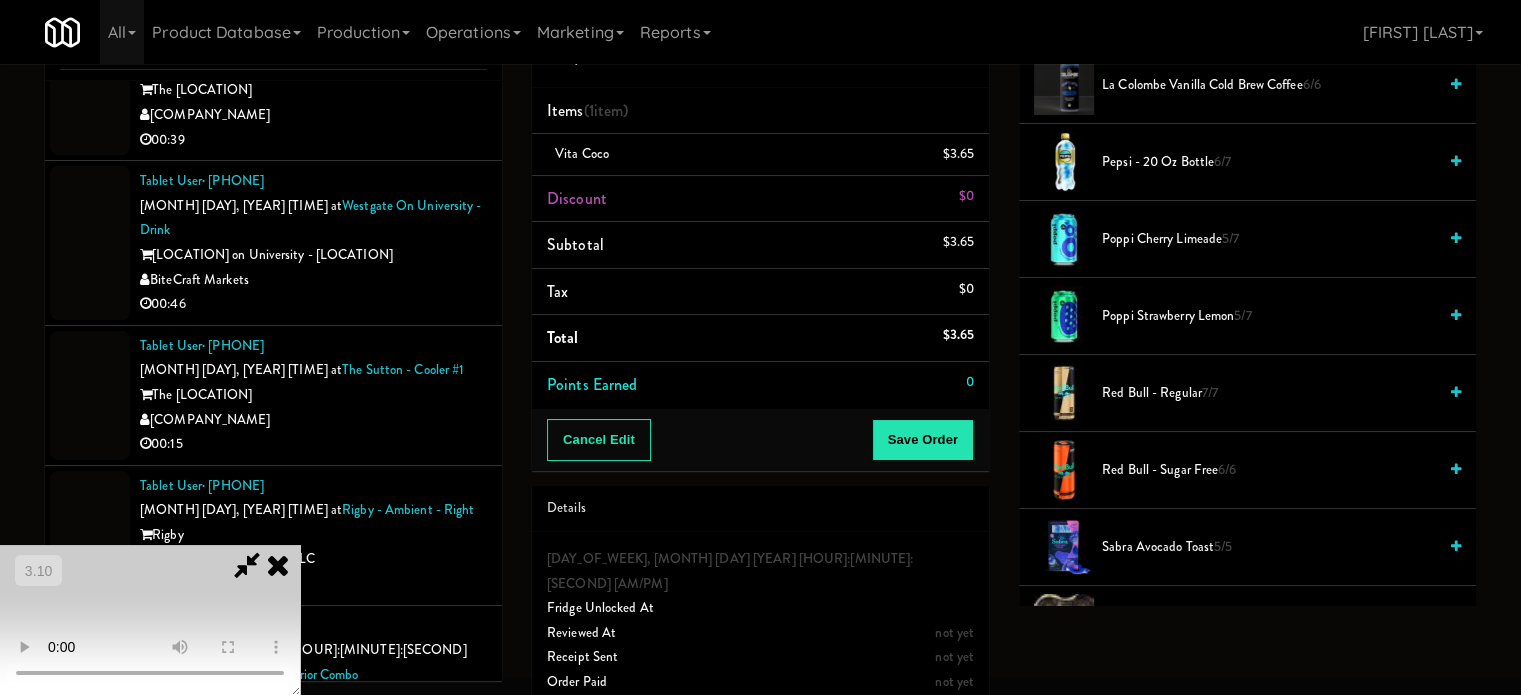click on "Poppi Cherry Limeade  5/7" at bounding box center (1269, 239) 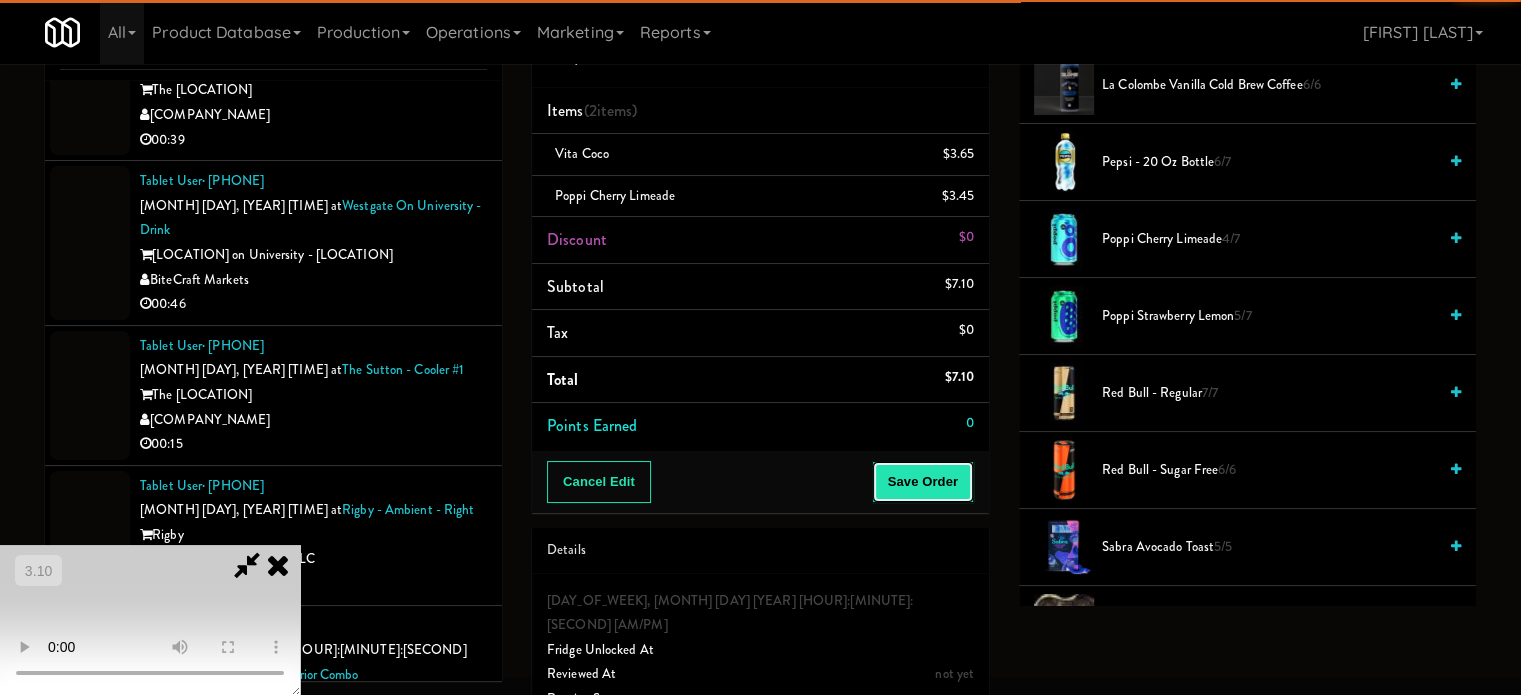 click on "Save Order" at bounding box center (923, 482) 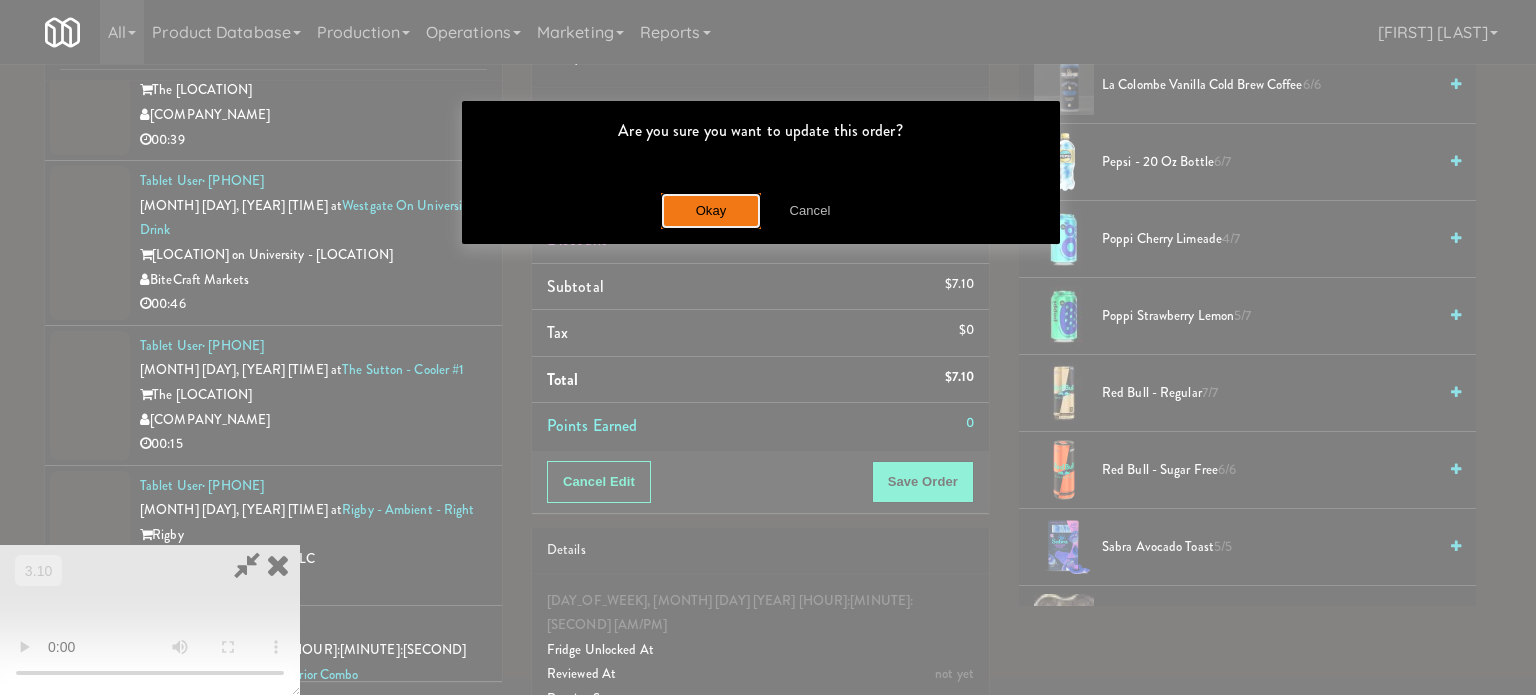 click on "Okay" at bounding box center (711, 211) 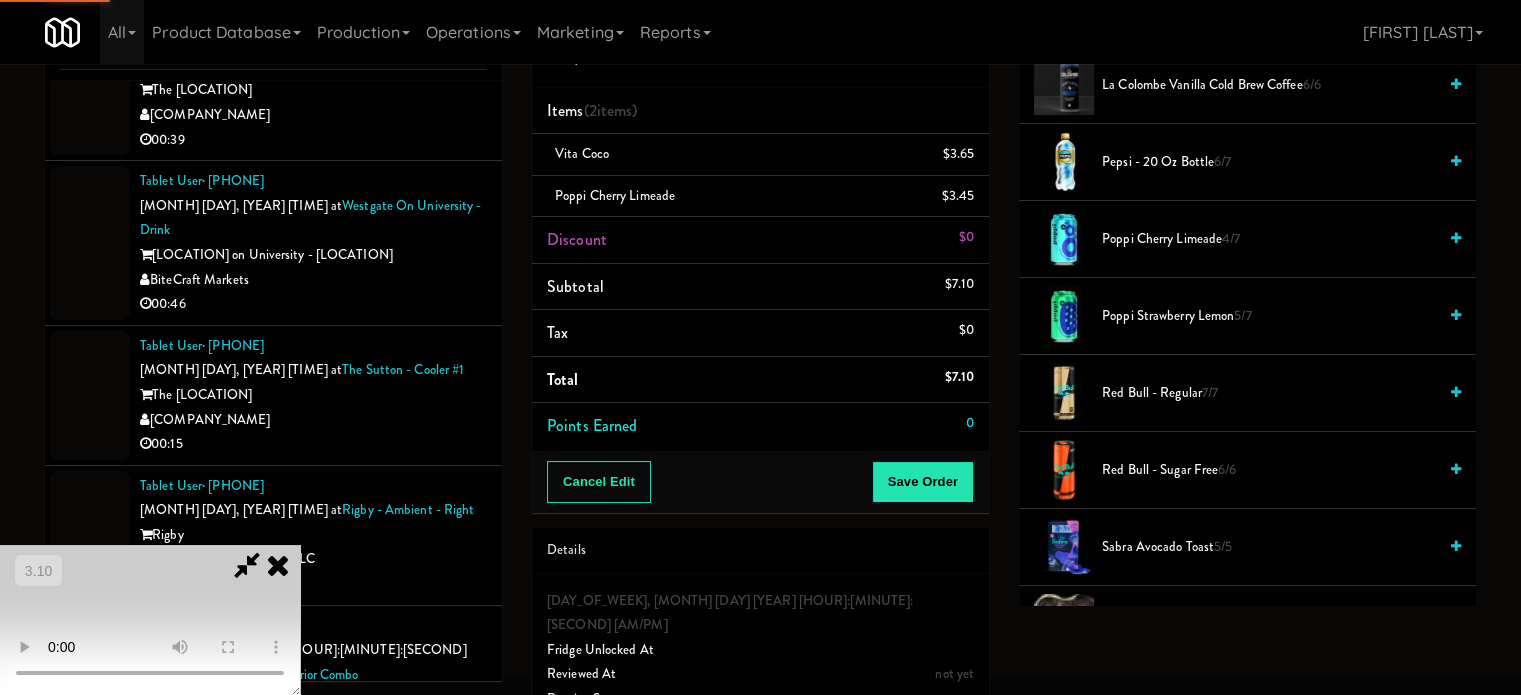 scroll, scrollTop: 187, scrollLeft: 0, axis: vertical 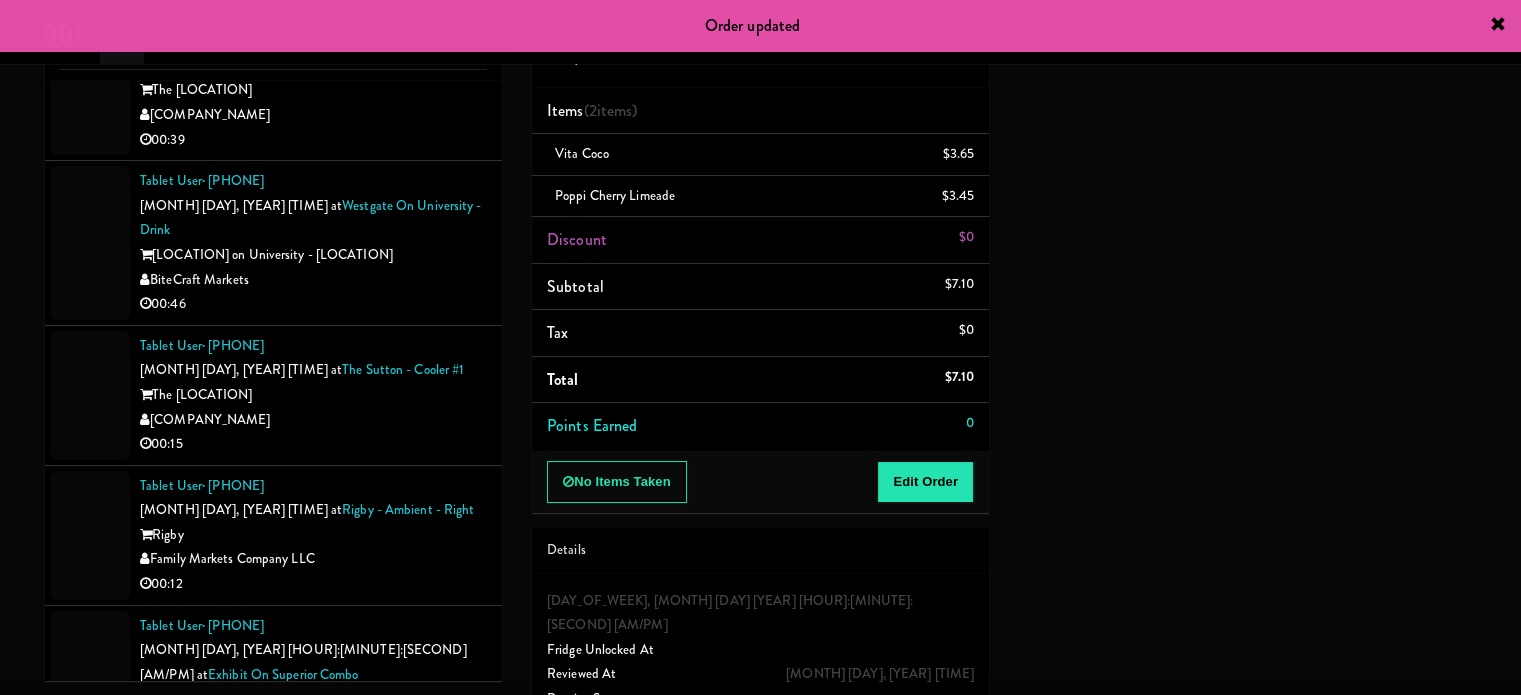 click on "00:04" at bounding box center [313, 1029] 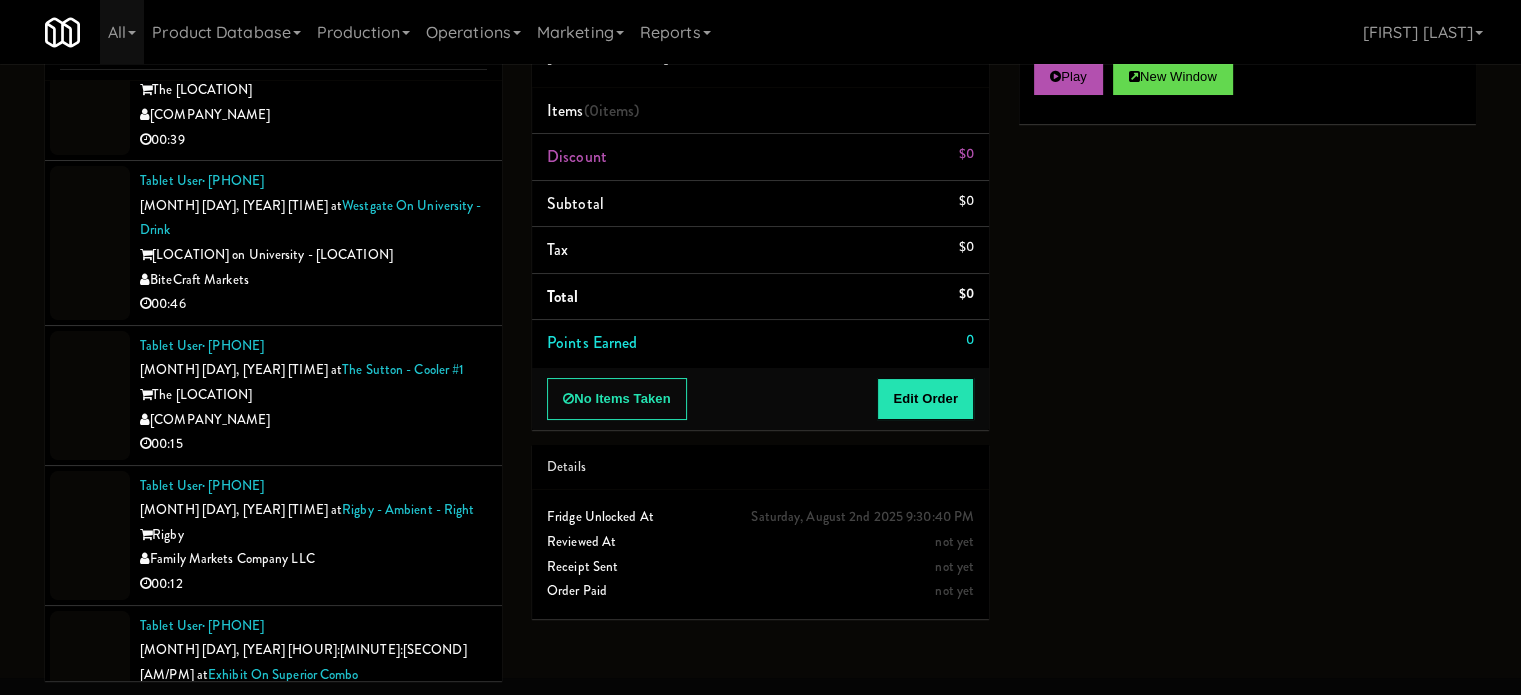 drag, startPoint x: 453, startPoint y: 352, endPoint x: 456, endPoint y: 375, distance: 23.194826 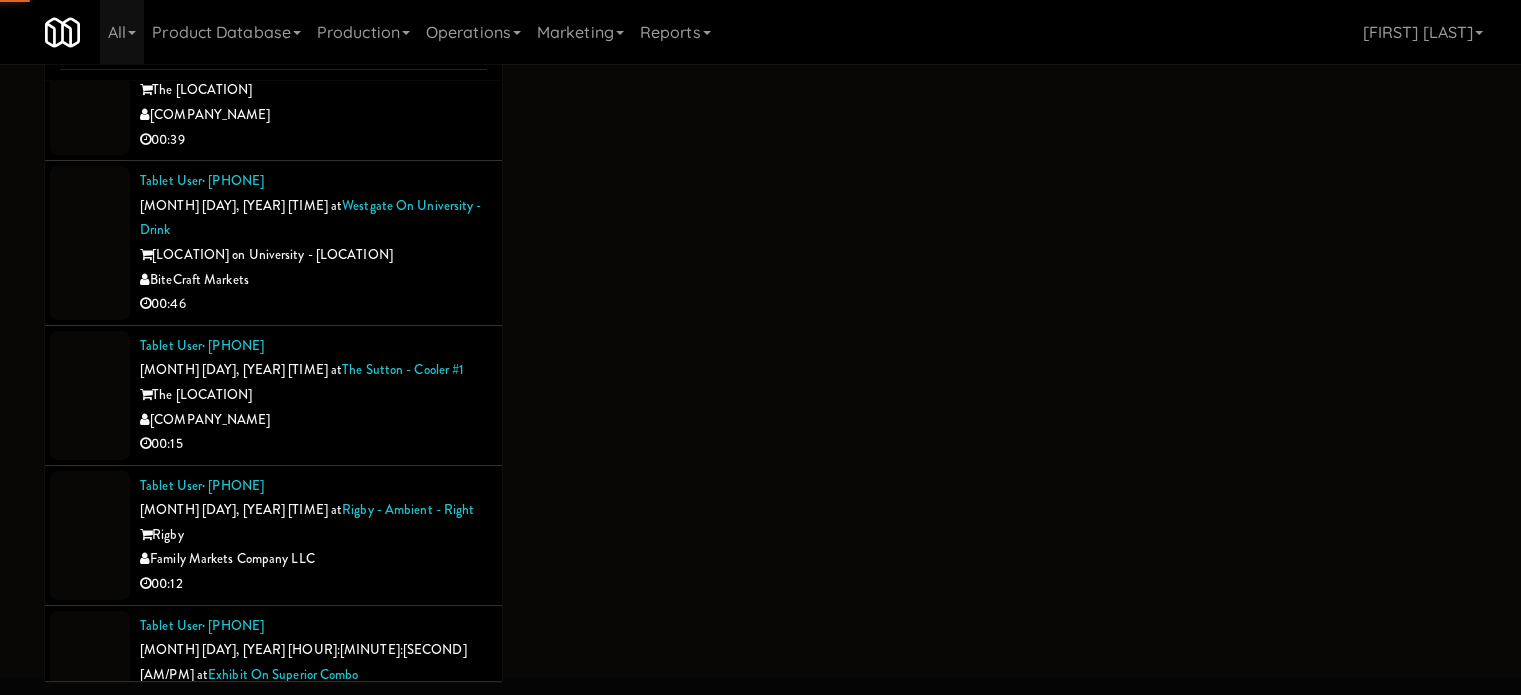 drag, startPoint x: 471, startPoint y: 431, endPoint x: 496, endPoint y: 433, distance: 25.079872 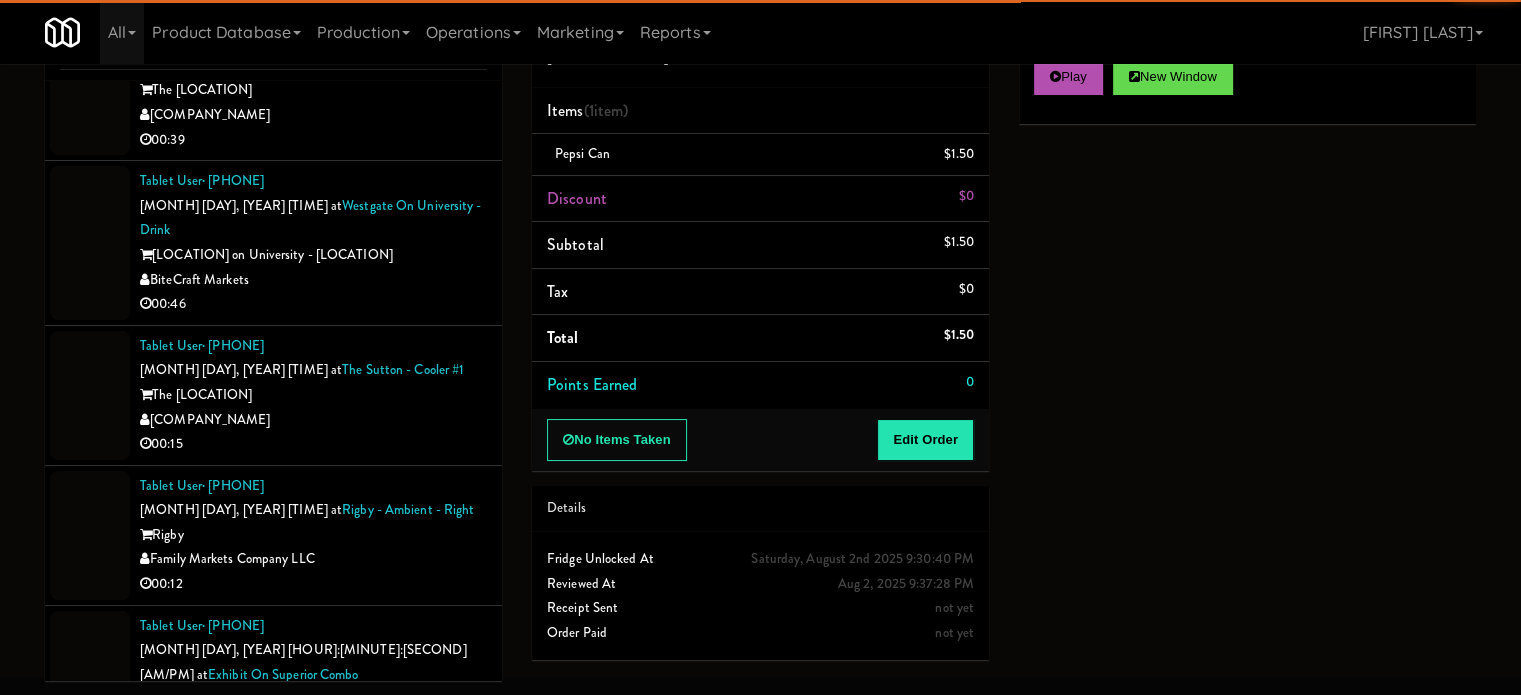 click on "00:21" at bounding box center [313, 749] 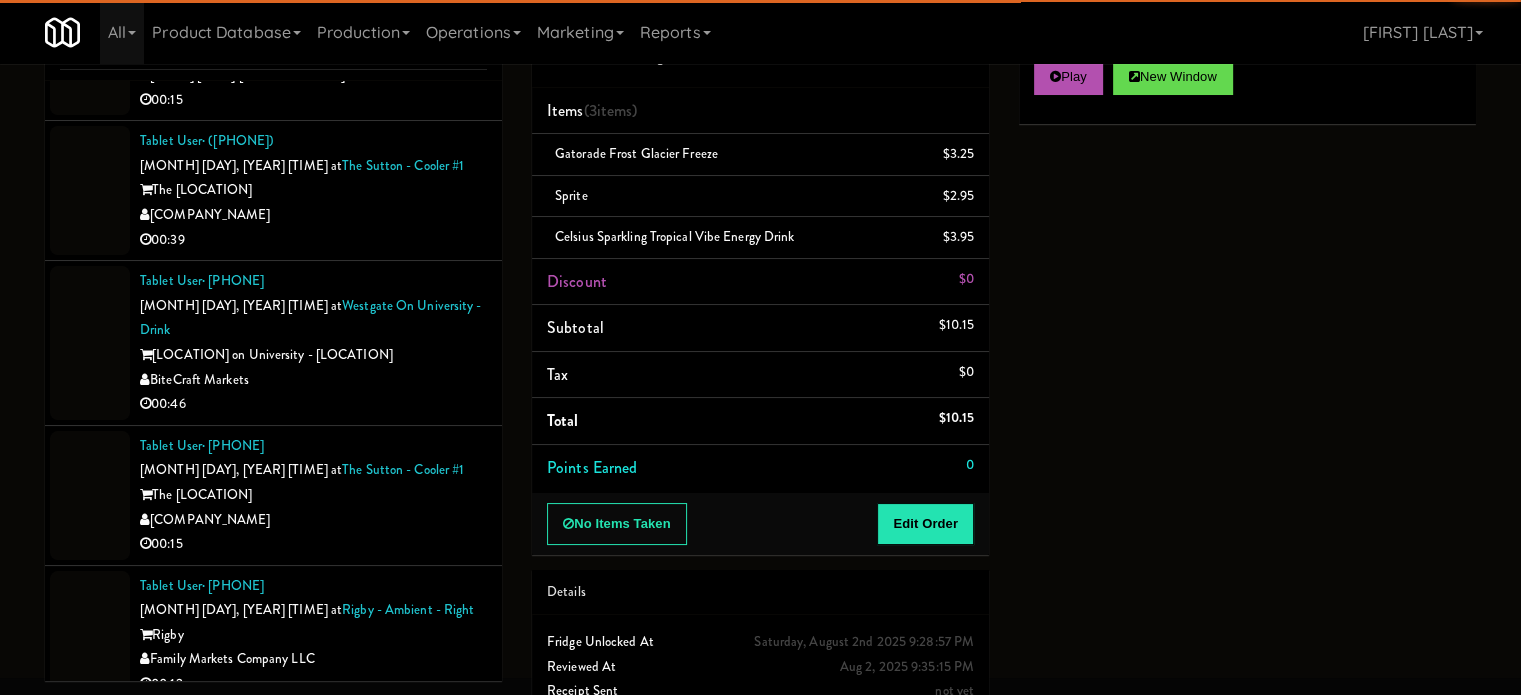 click on "00:12" at bounding box center (313, 684) 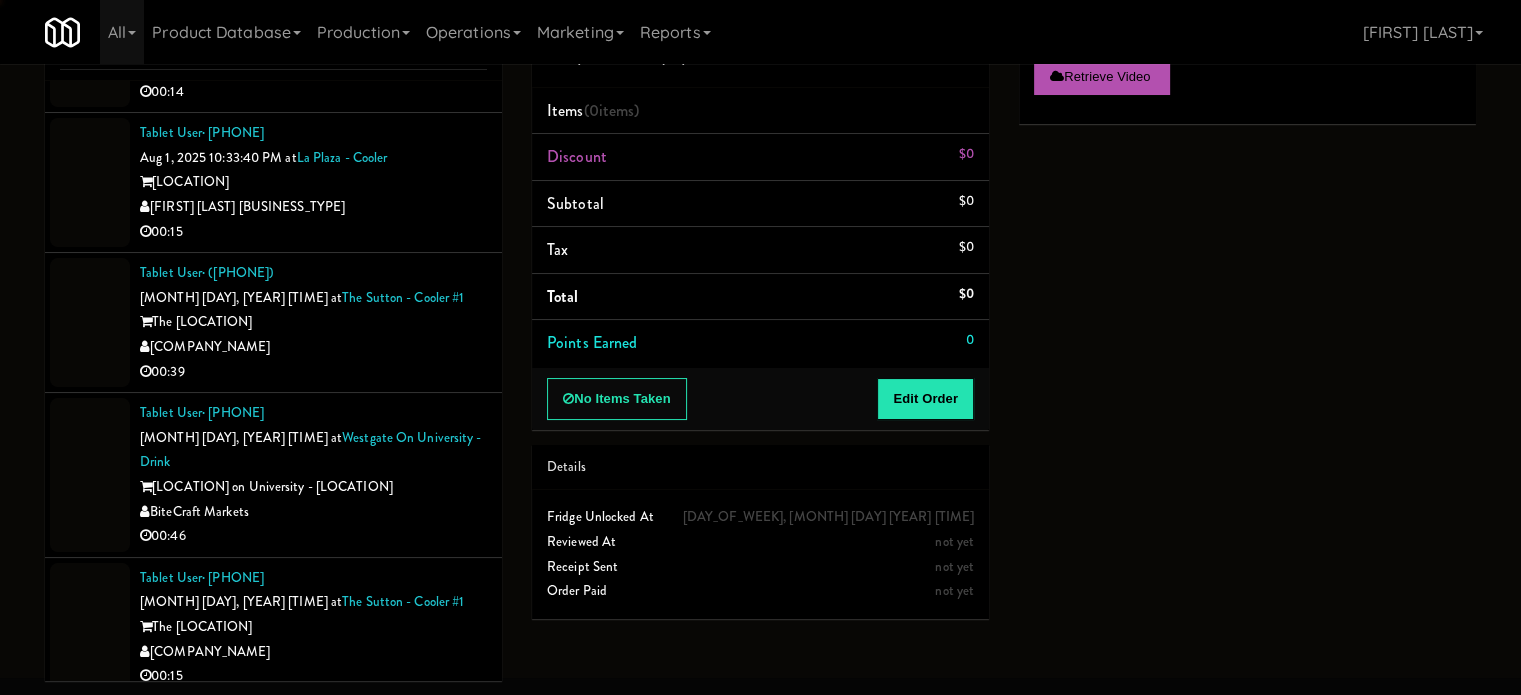 scroll, scrollTop: 9737, scrollLeft: 0, axis: vertical 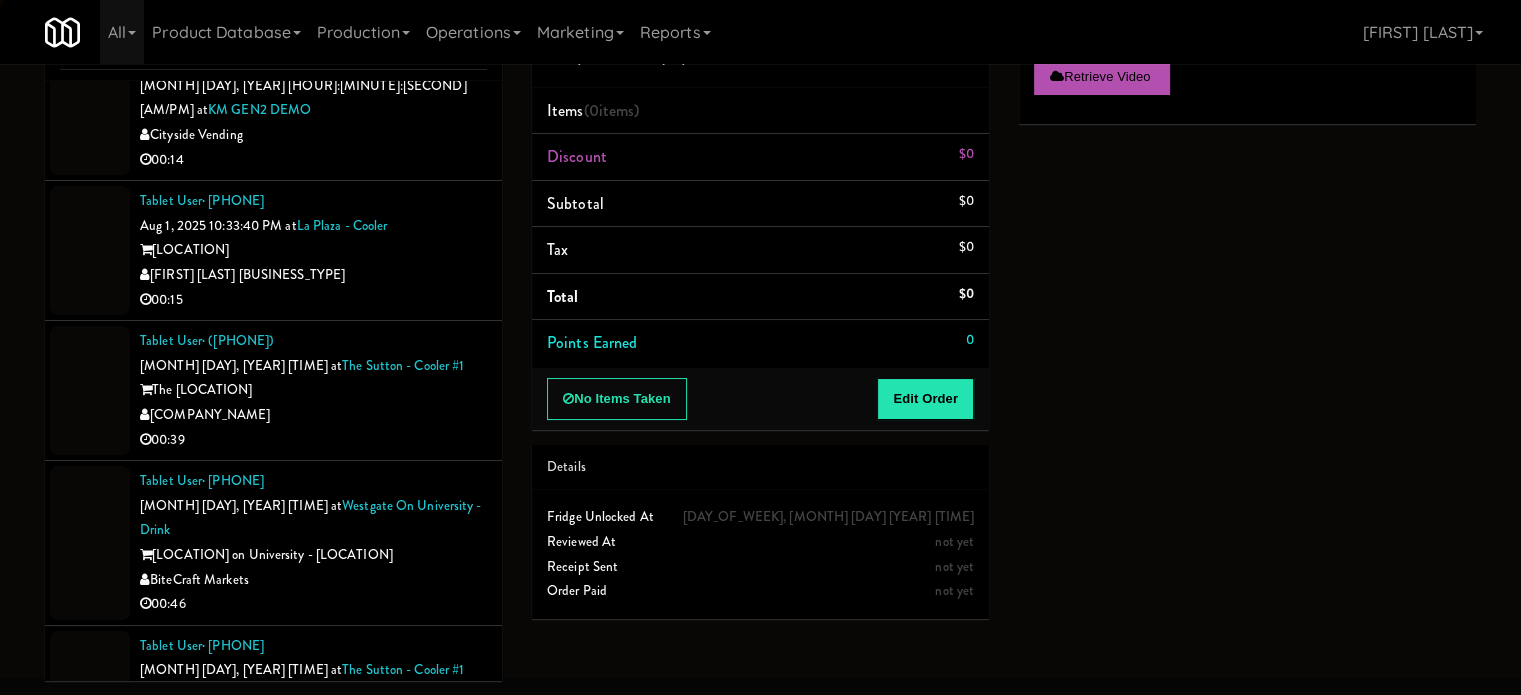 click on "00:15" at bounding box center (313, 744) 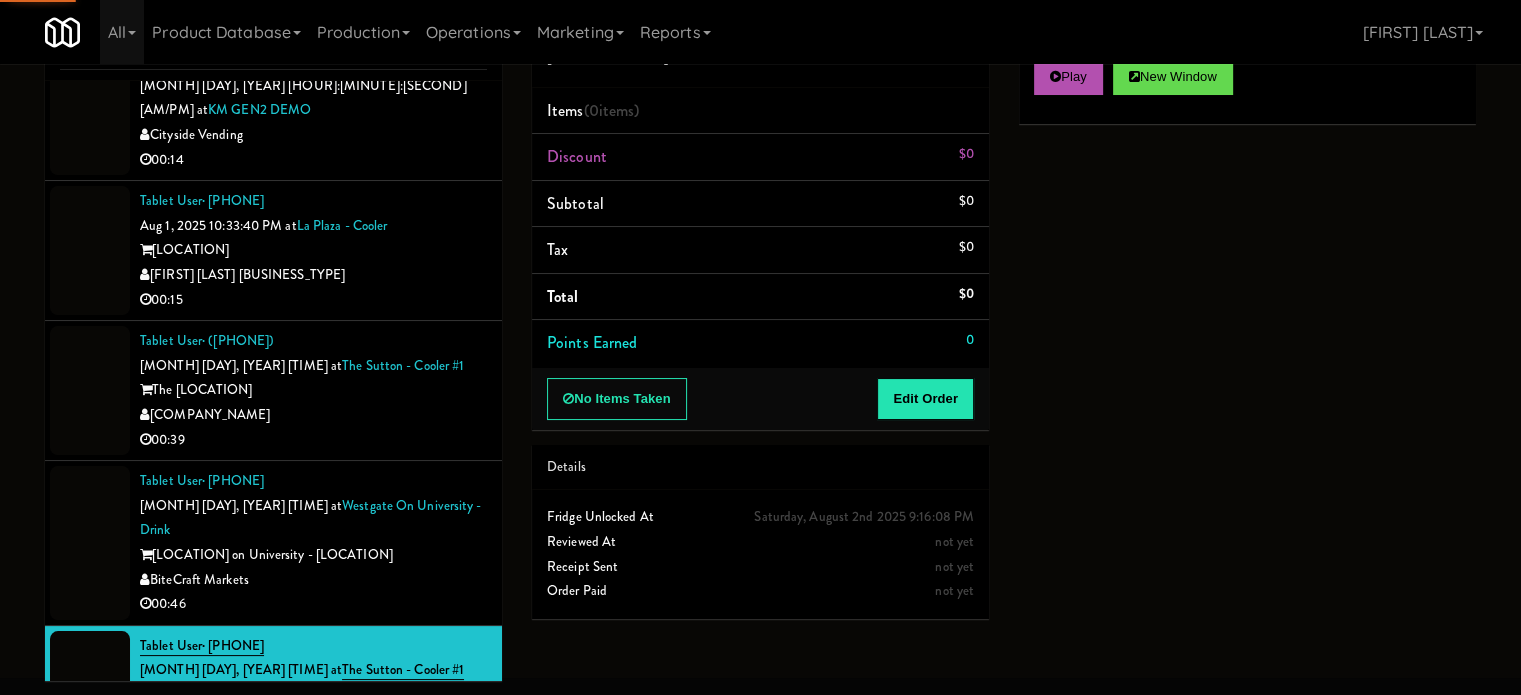 click on "Tablet User  · [PHONE] [DATE] [TIME] at  Rigby - Ambient - Right  Rigby  Family Markets Company LLC  00:12" at bounding box center [273, 836] 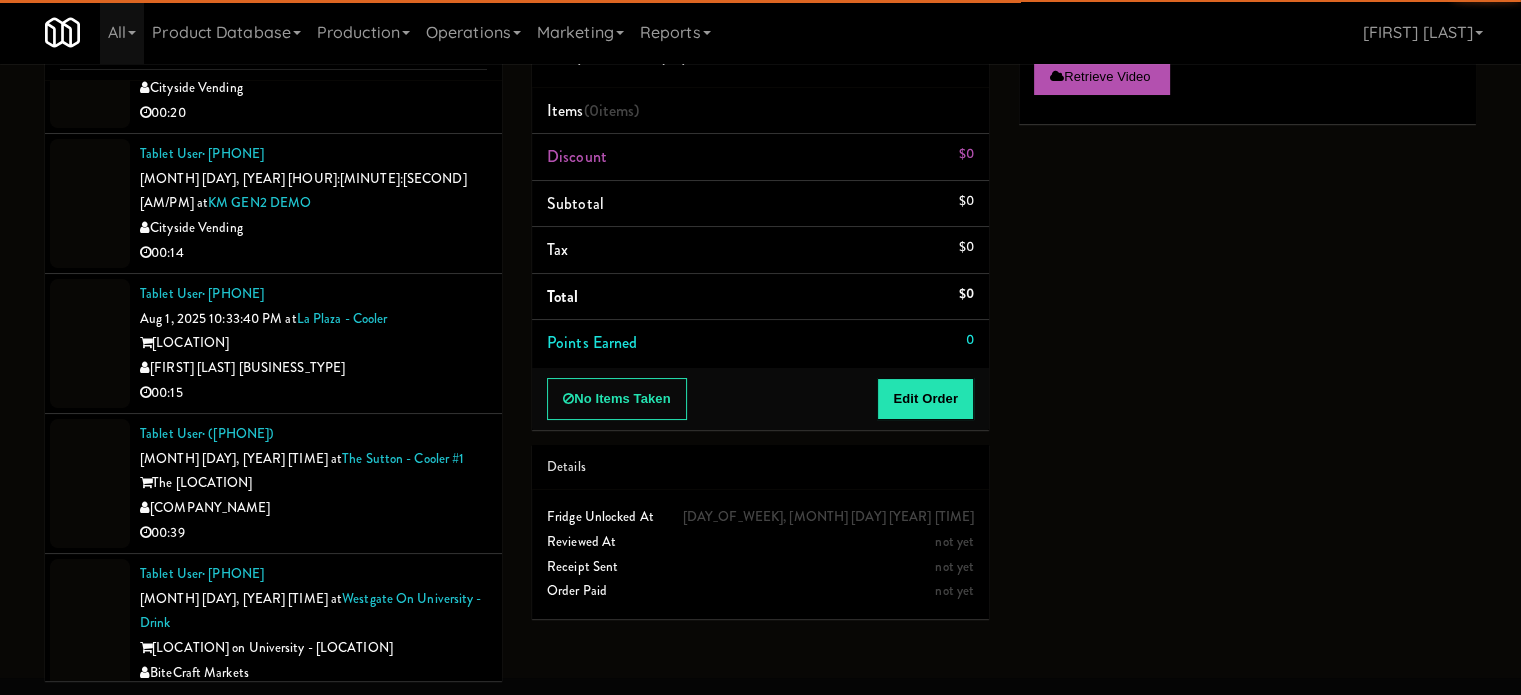 scroll, scrollTop: 9637, scrollLeft: 0, axis: vertical 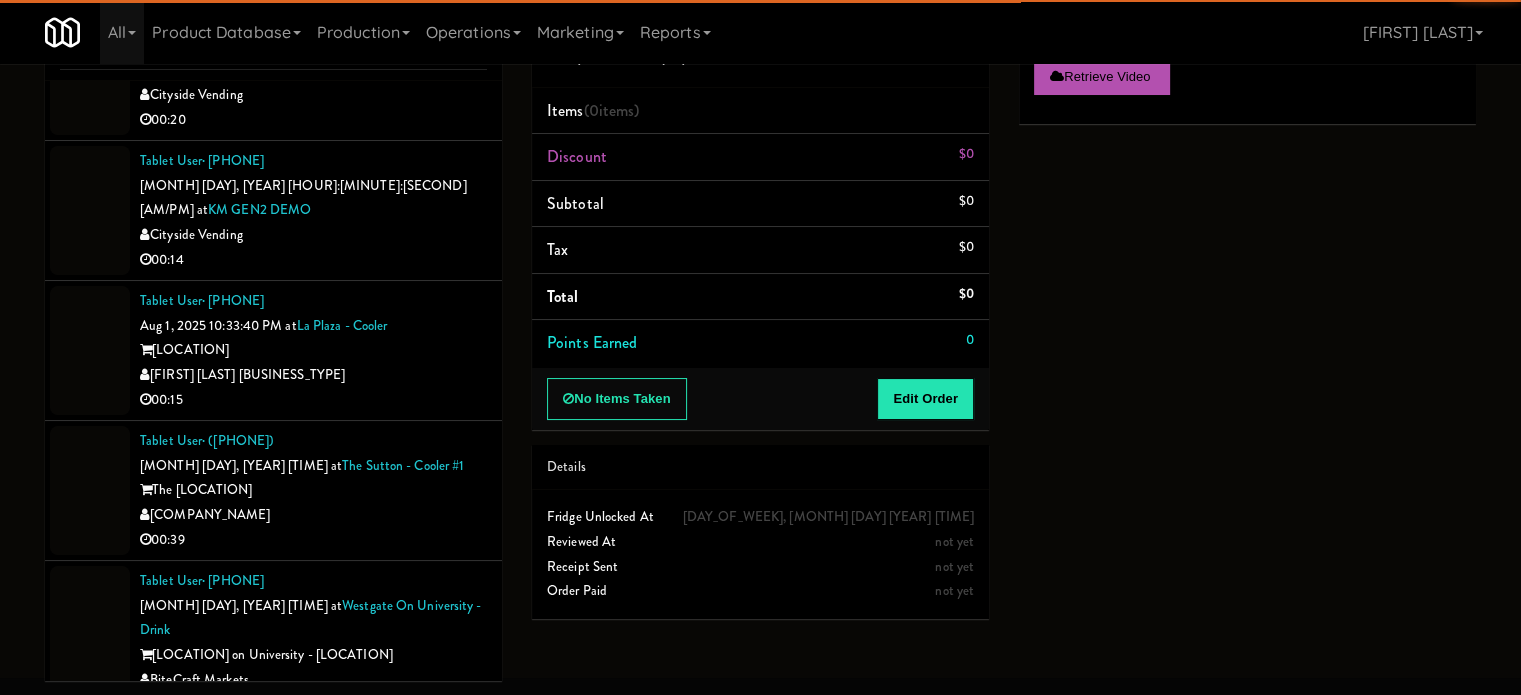 click on "Delong Vending" at bounding box center (313, 820) 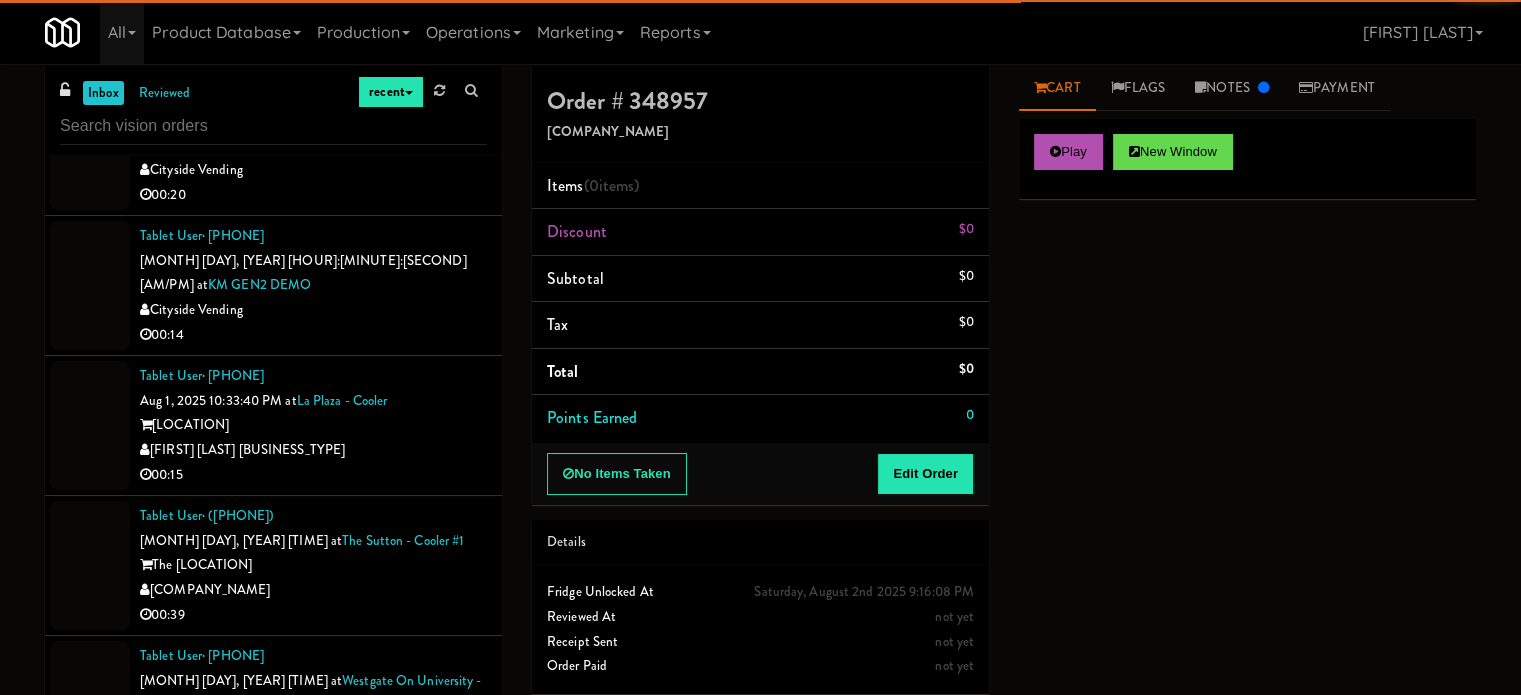 scroll, scrollTop: 0, scrollLeft: 0, axis: both 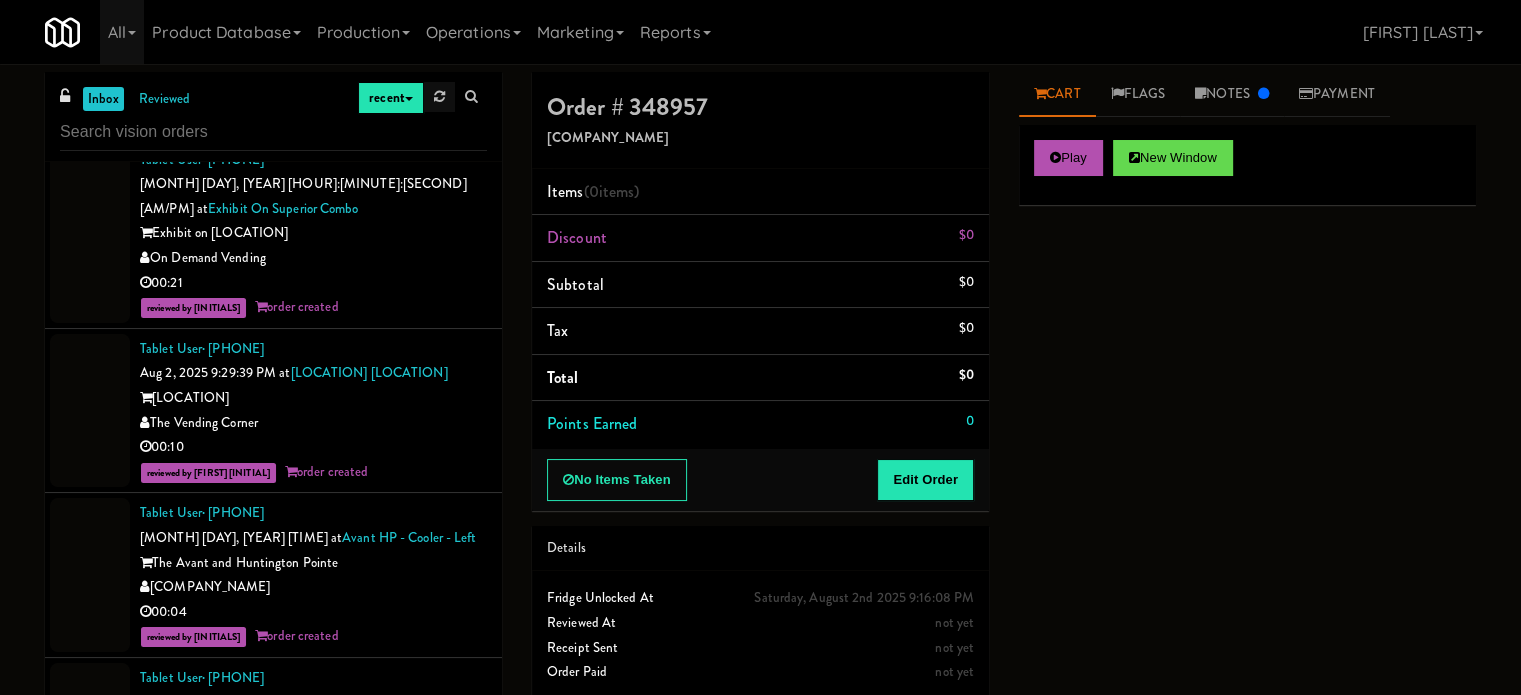 click at bounding box center [439, 97] 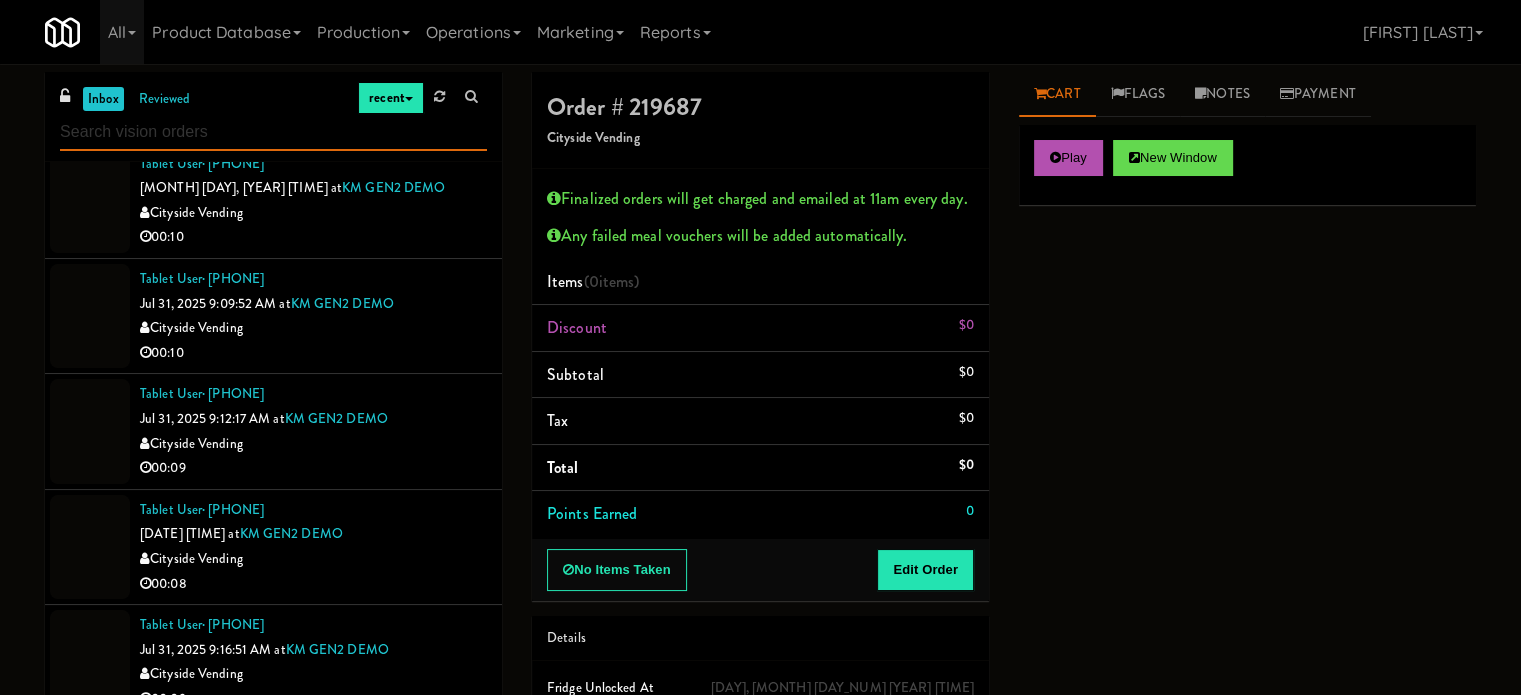 scroll, scrollTop: 8628, scrollLeft: 0, axis: vertical 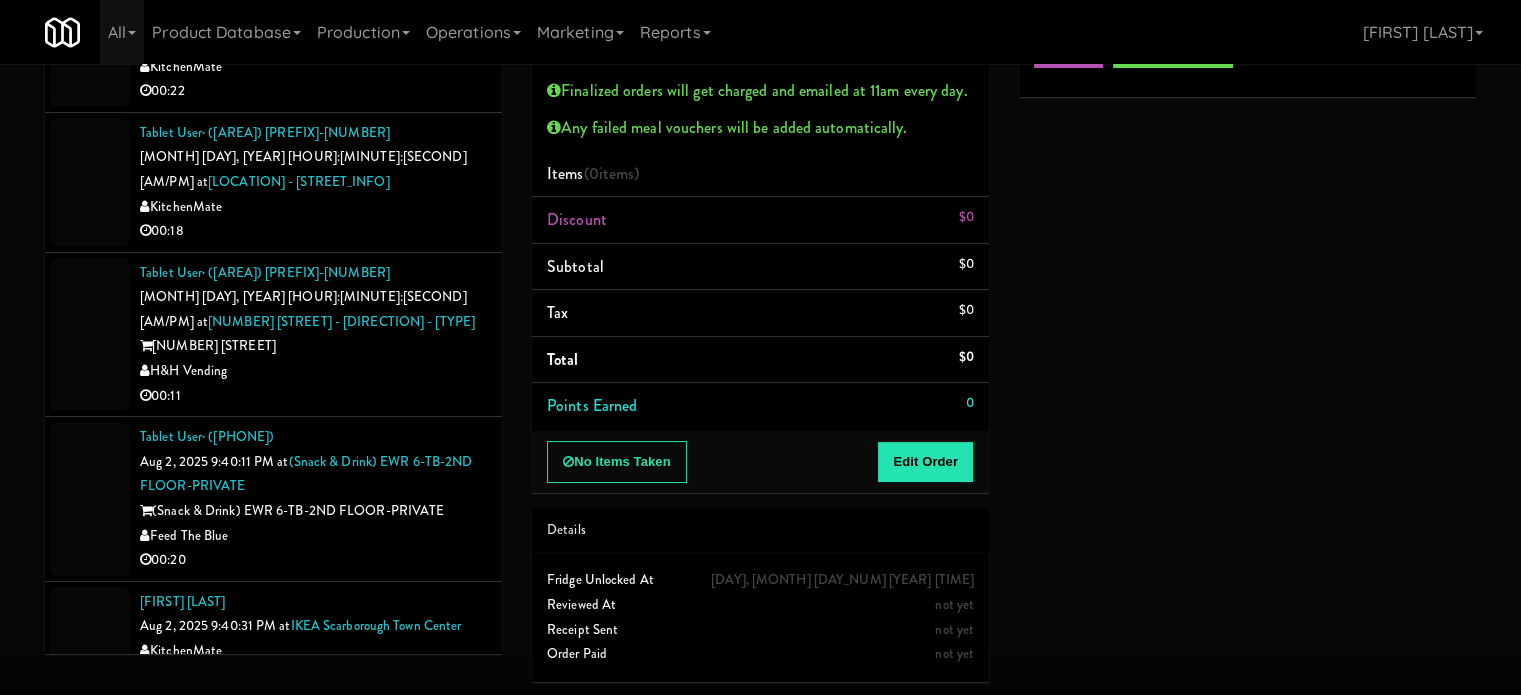 click on "Pennys DC" at bounding box center (313, 1235) 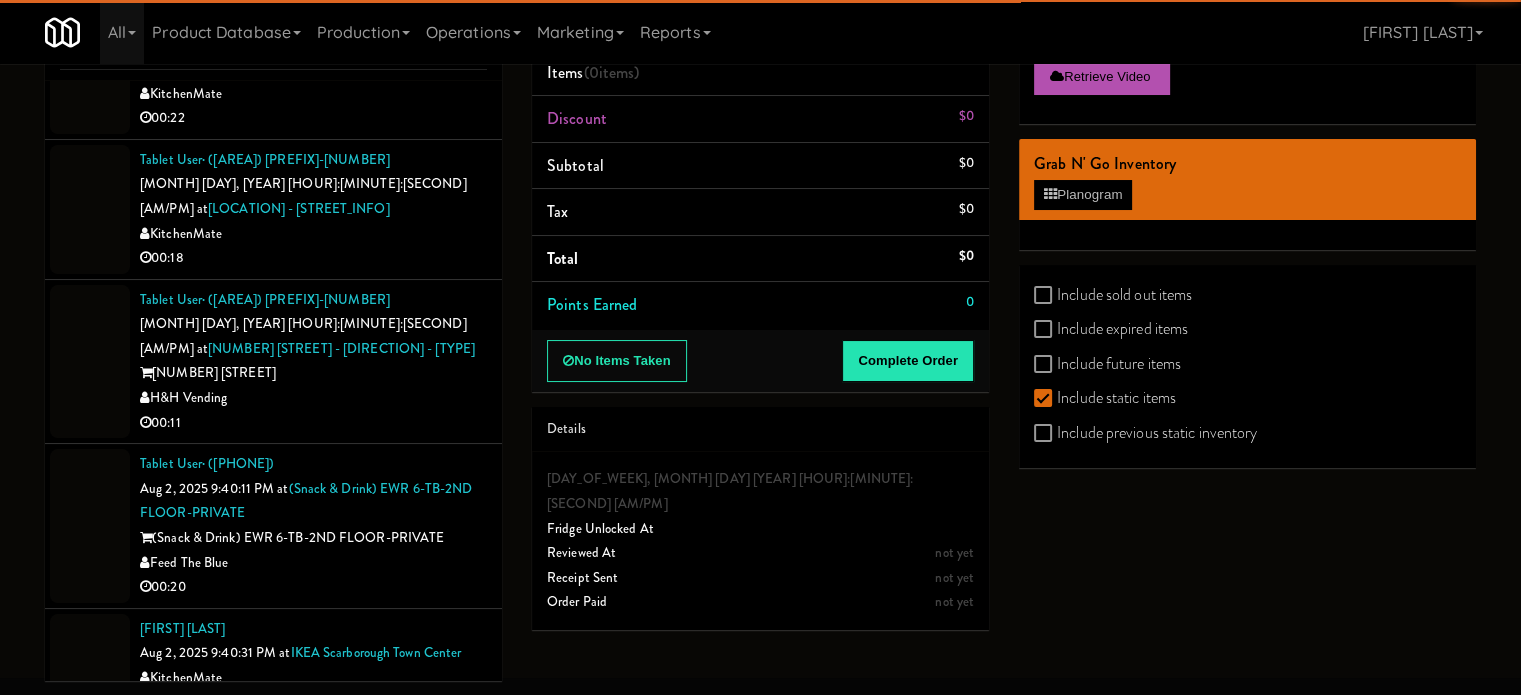 click on "Tablet User  · (913) 548-5440 Aug 2, 2025 9:41:02 PM at  Element25 - Ambient   Element25  Fountain City Vending  00:19" at bounding box center (273, 1099) 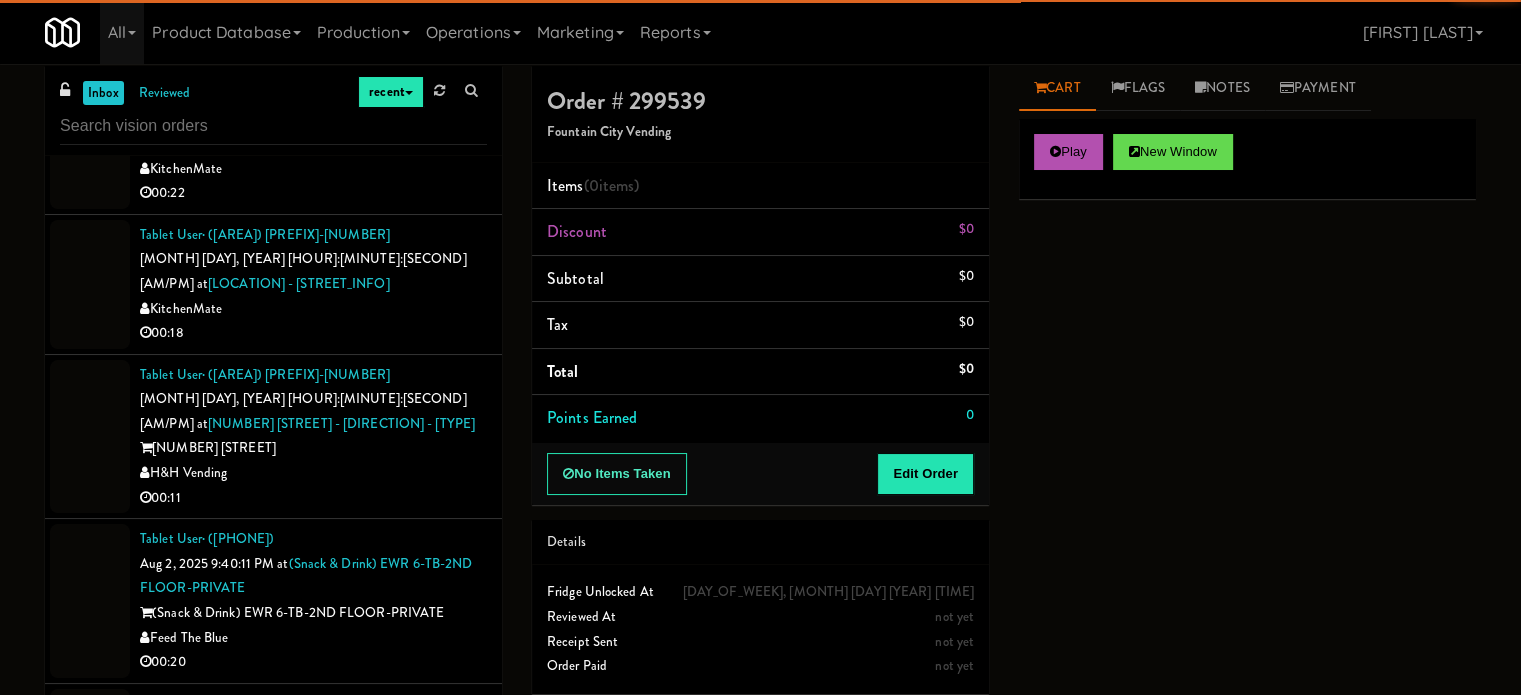 scroll, scrollTop: 0, scrollLeft: 0, axis: both 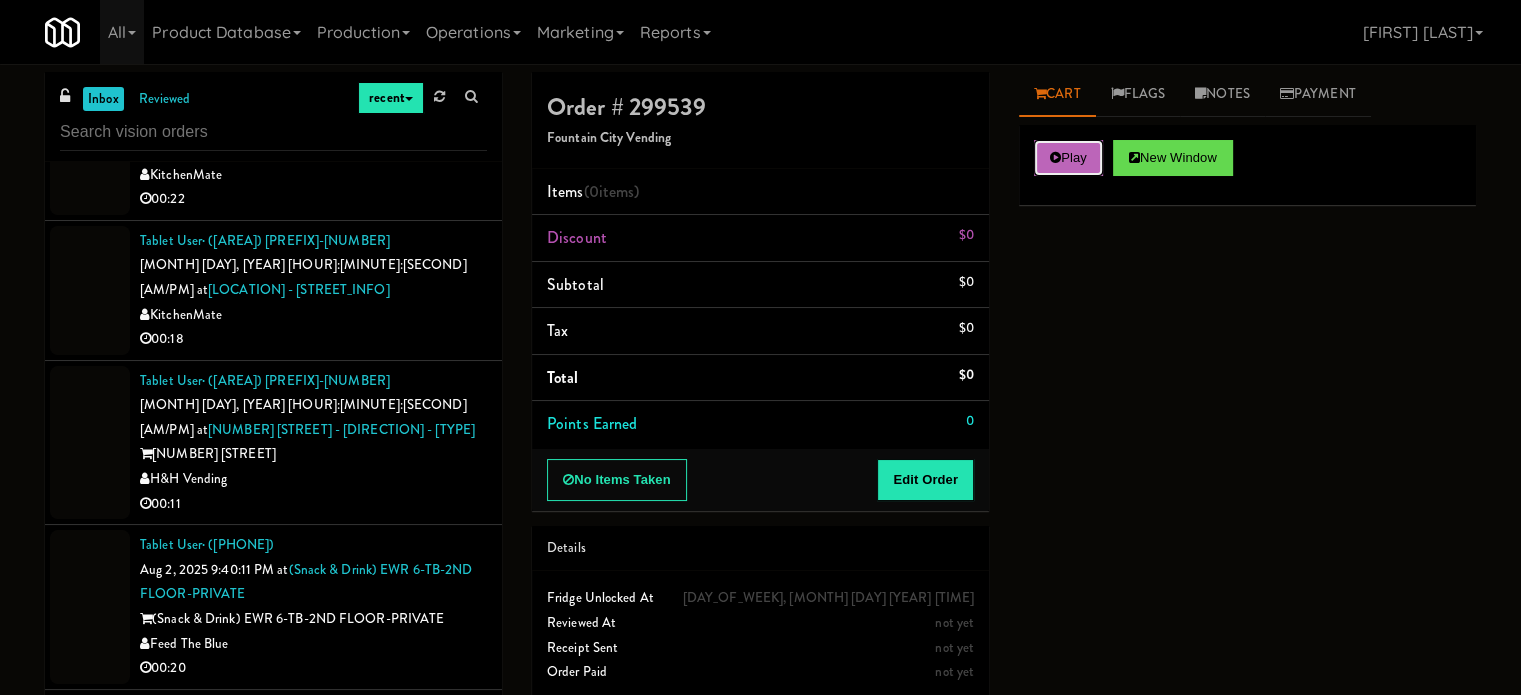 click on "Play" at bounding box center (1068, 158) 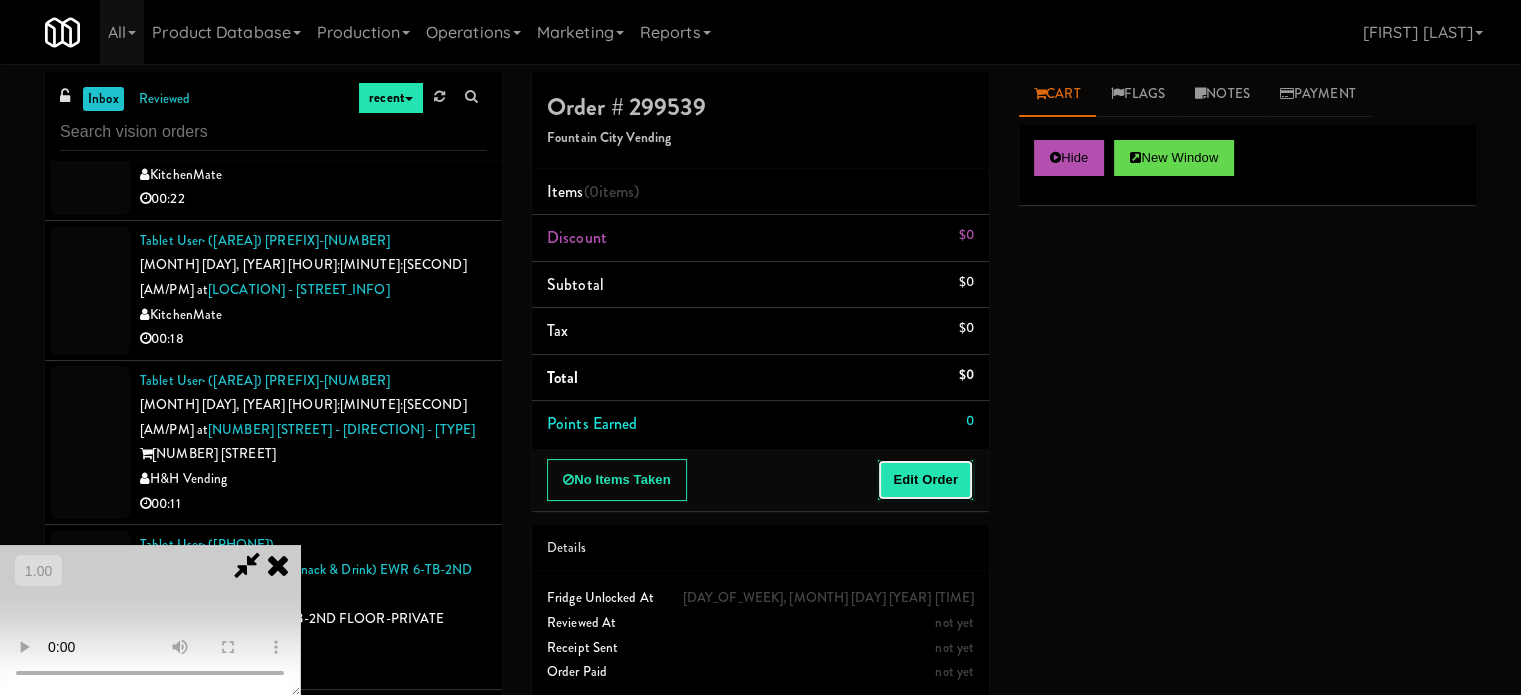 click on "Edit Order" at bounding box center [925, 480] 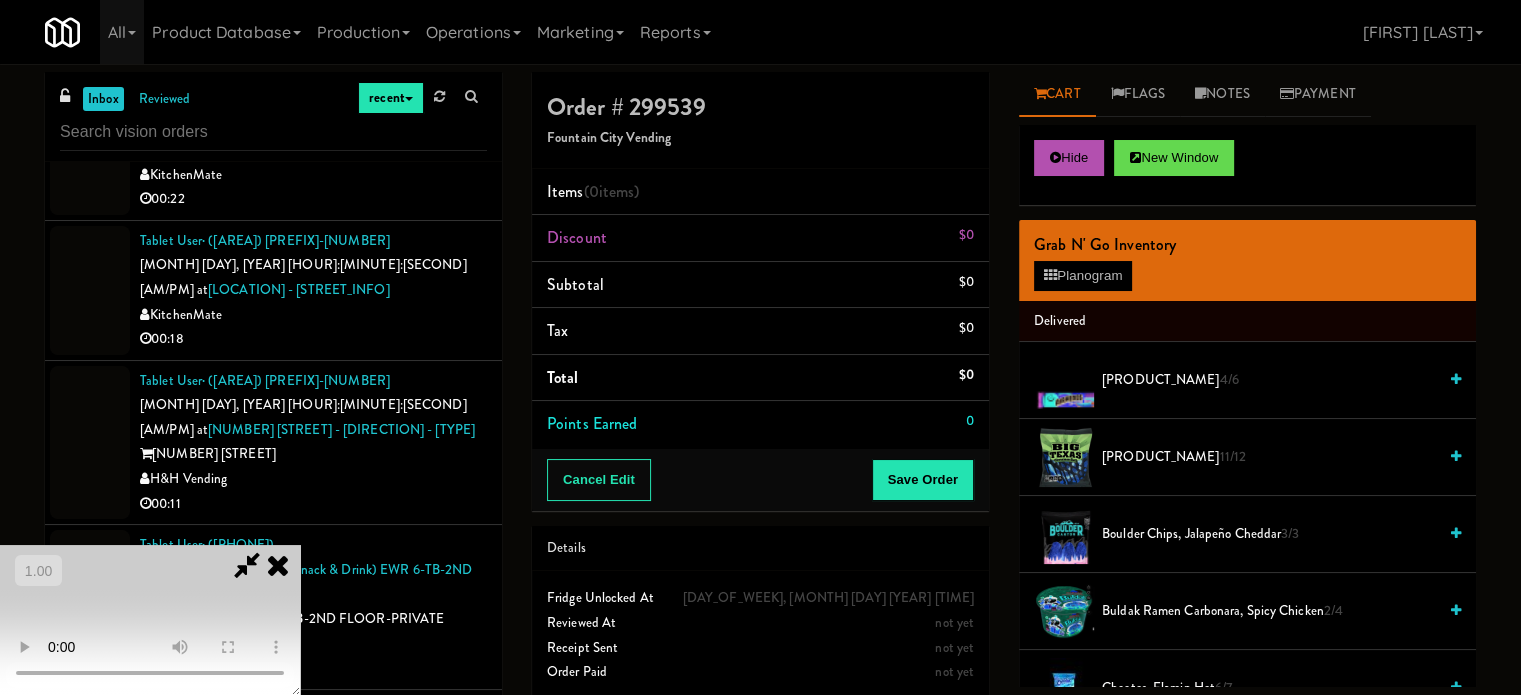 scroll, scrollTop: 316, scrollLeft: 0, axis: vertical 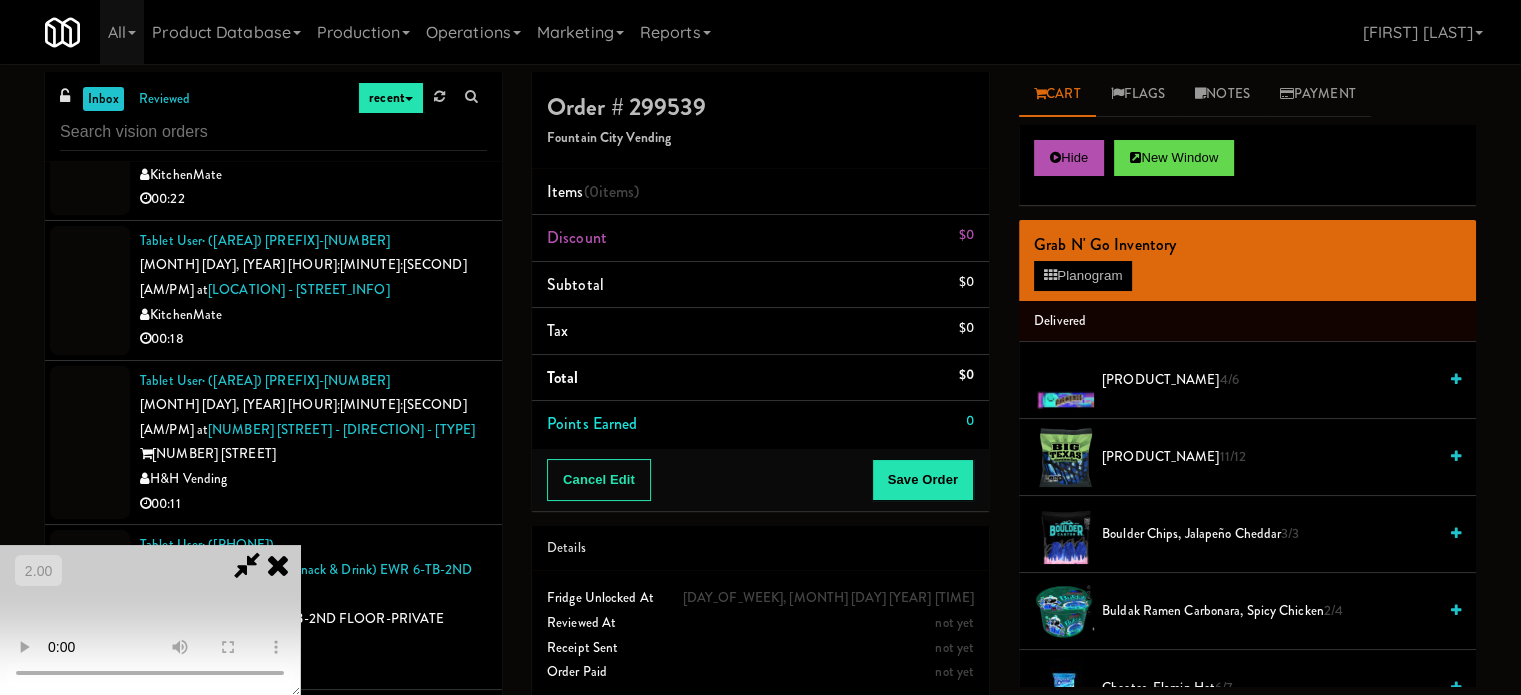 click at bounding box center [150, 620] 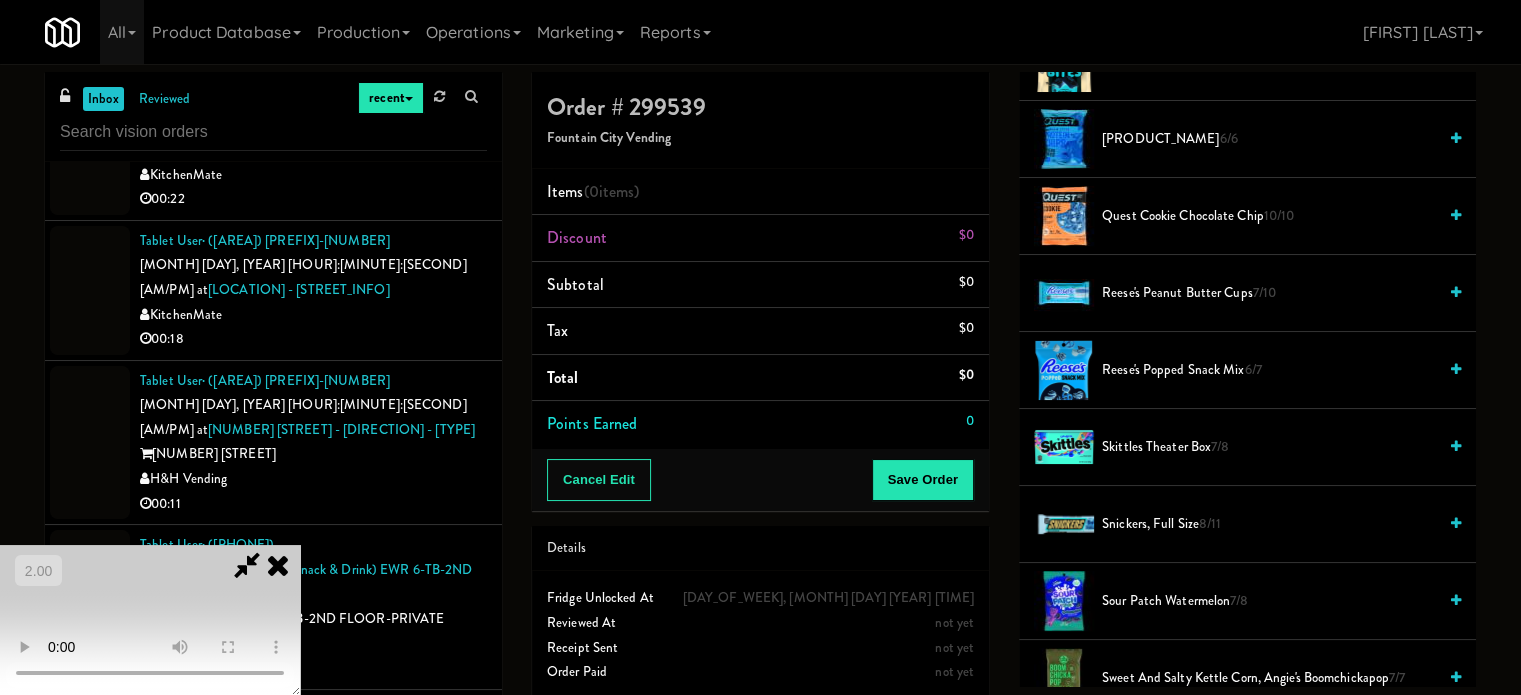 scroll, scrollTop: 1800, scrollLeft: 0, axis: vertical 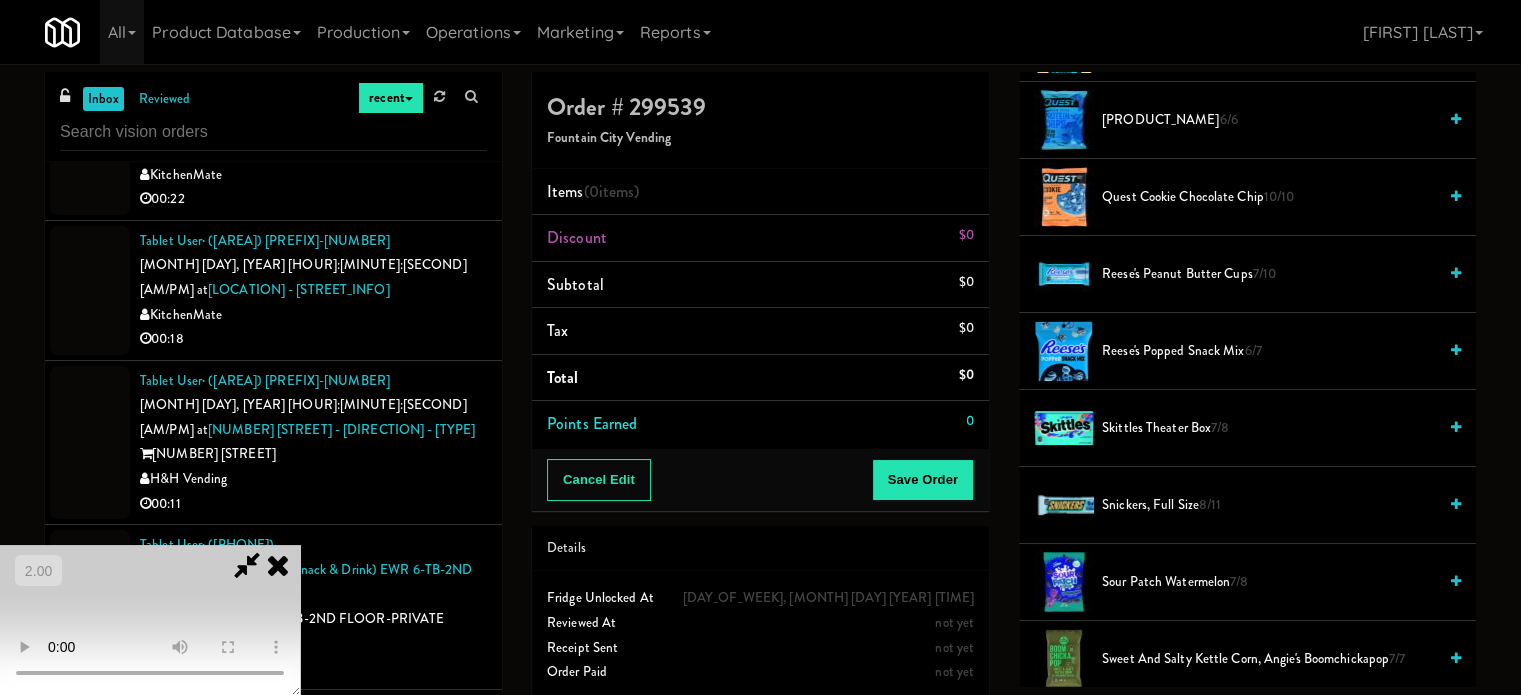 click on "Reese's Popped Snack Mix  6/7" at bounding box center (1269, 351) 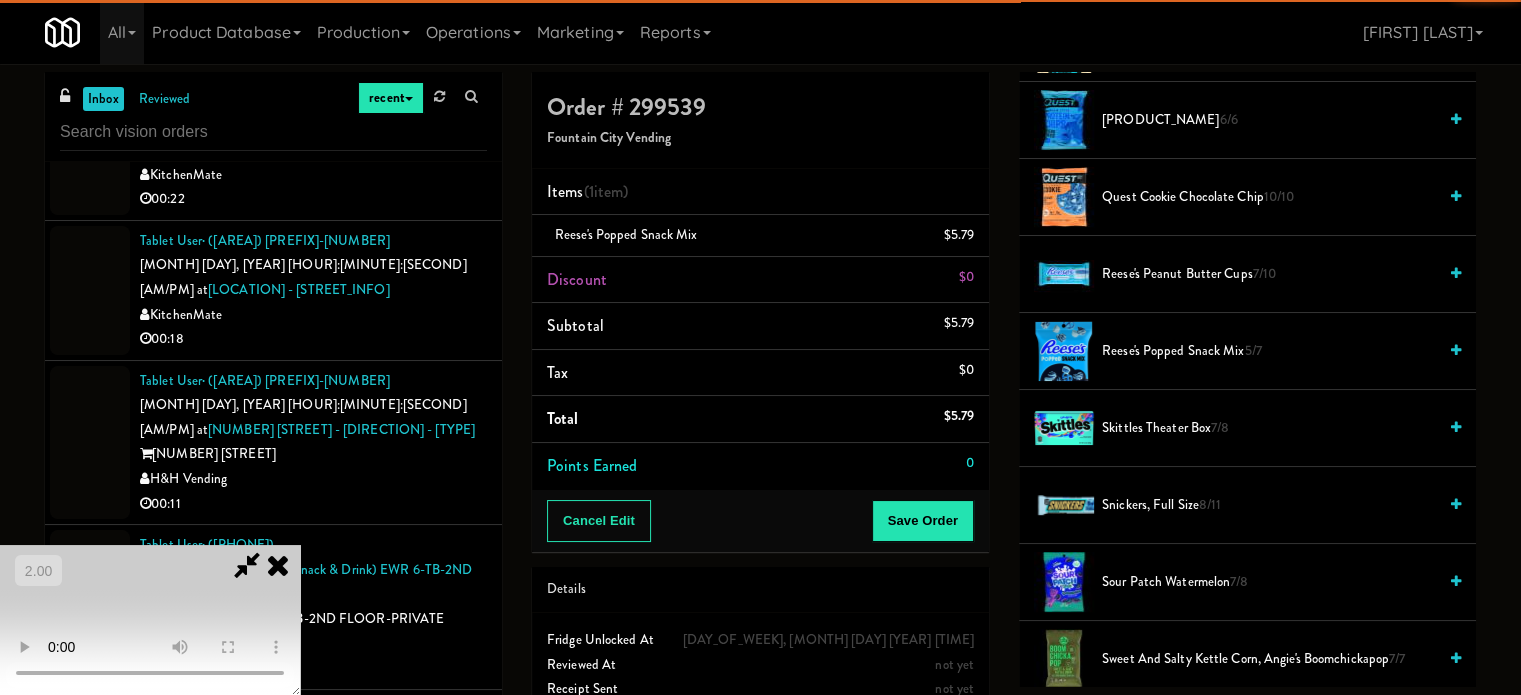 scroll, scrollTop: 216, scrollLeft: 0, axis: vertical 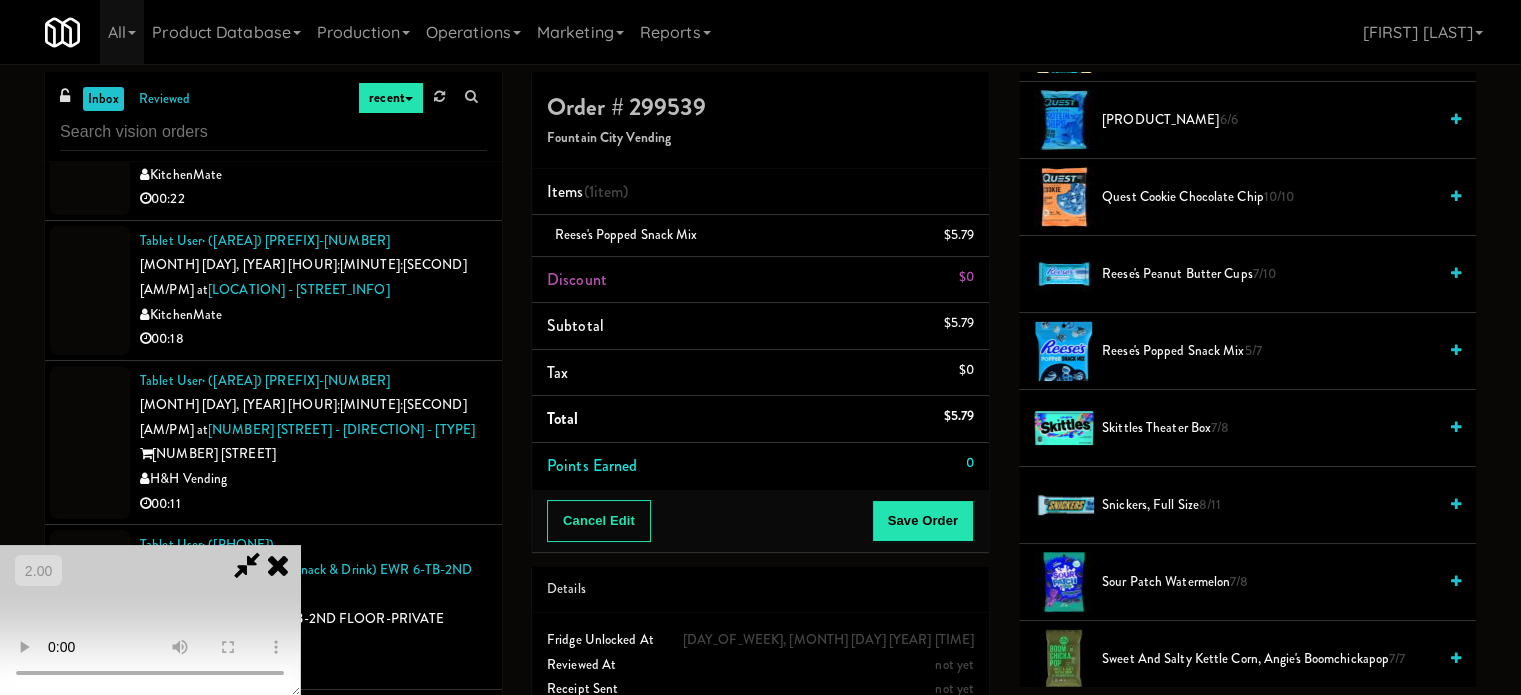 click at bounding box center [150, 620] 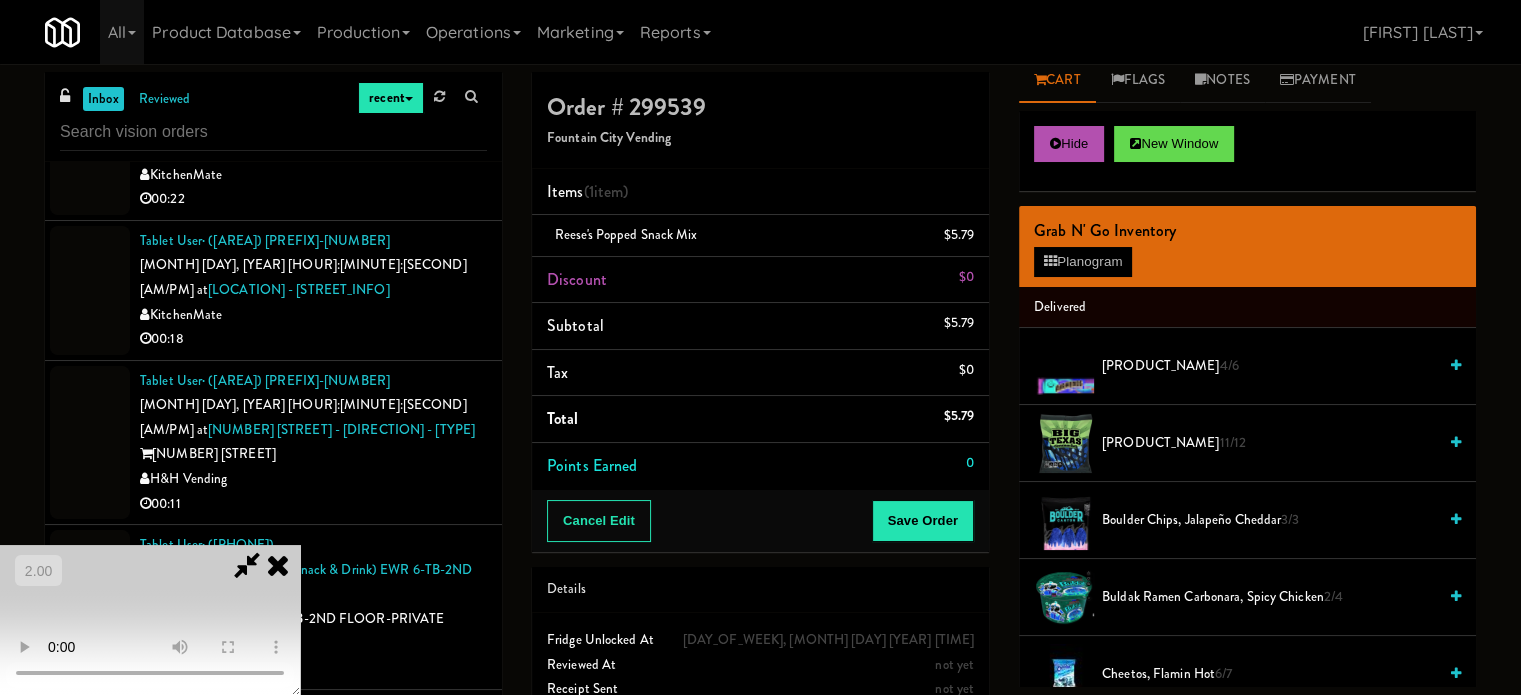 scroll, scrollTop: 0, scrollLeft: 0, axis: both 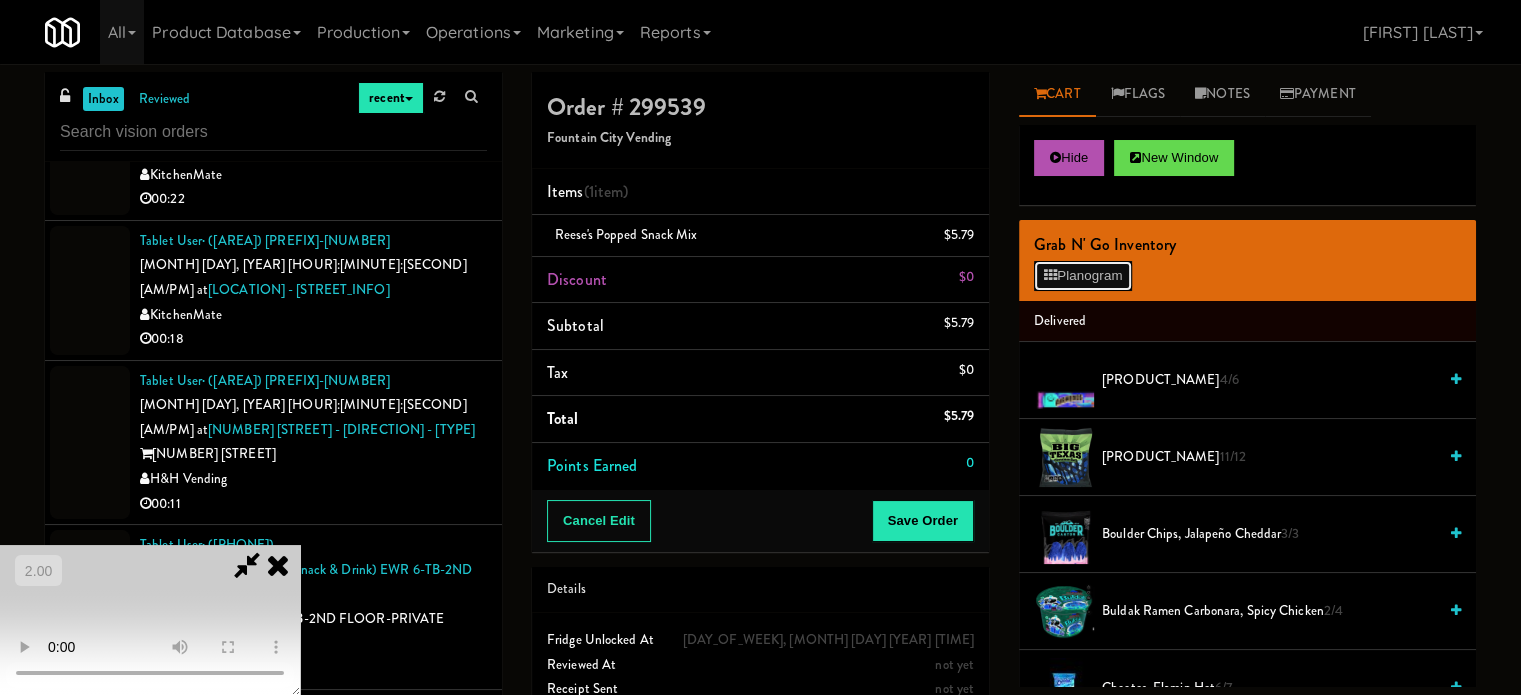 click on "Planogram" at bounding box center [1083, 276] 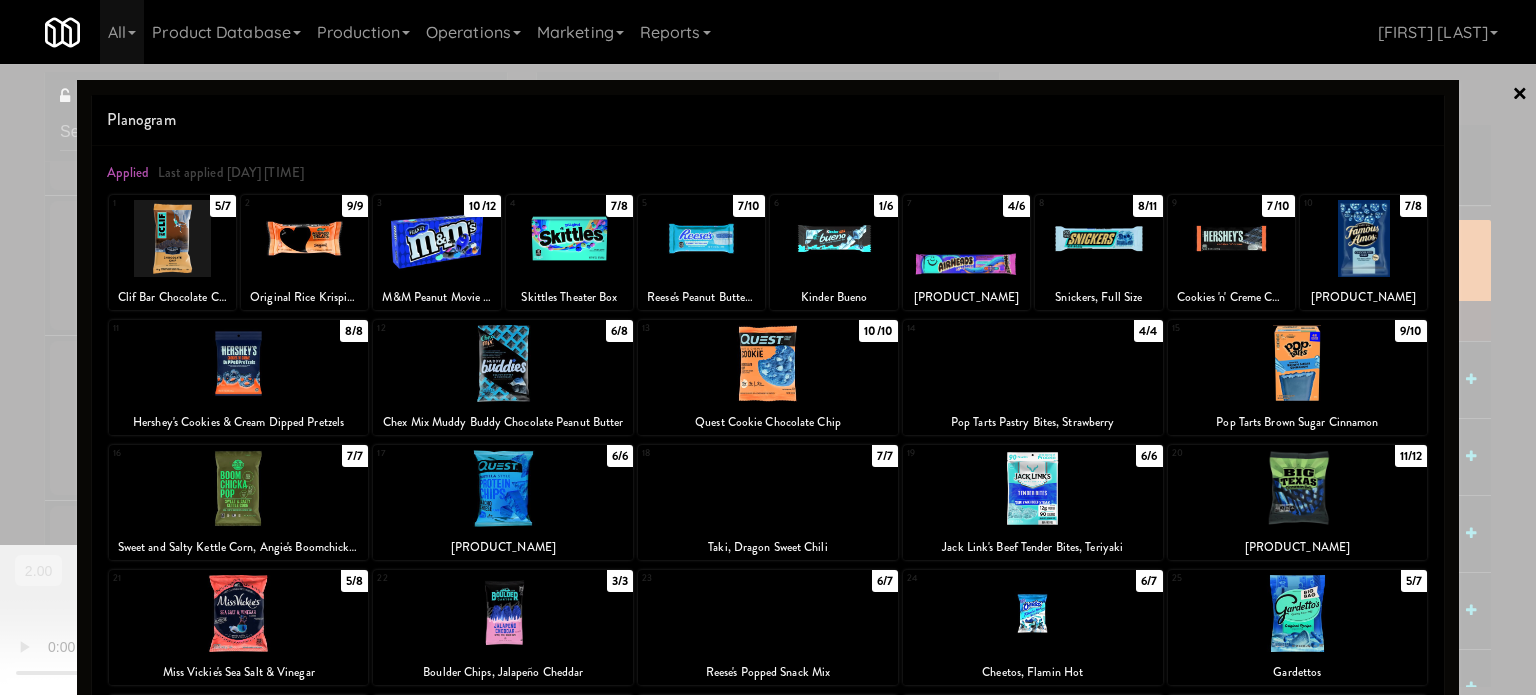 click at bounding box center [503, 363] 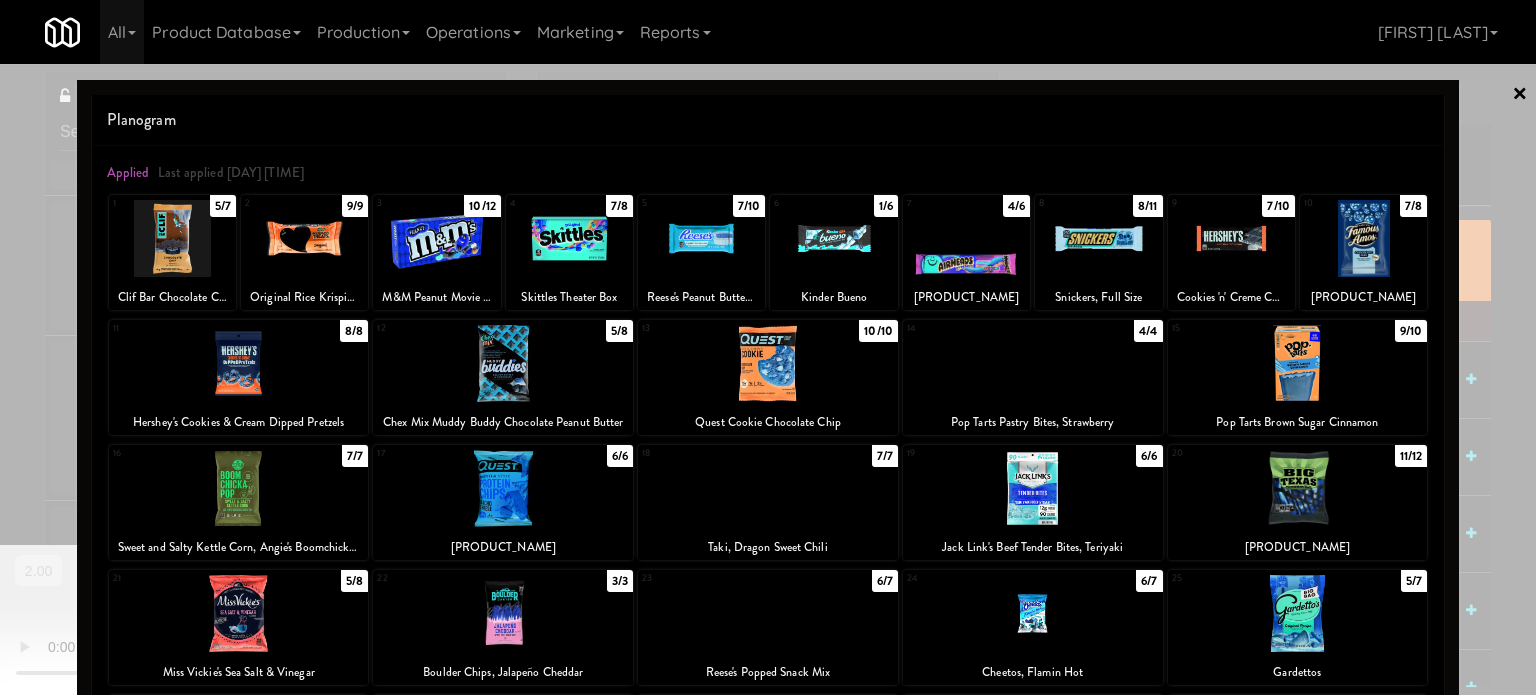 click at bounding box center (768, 347) 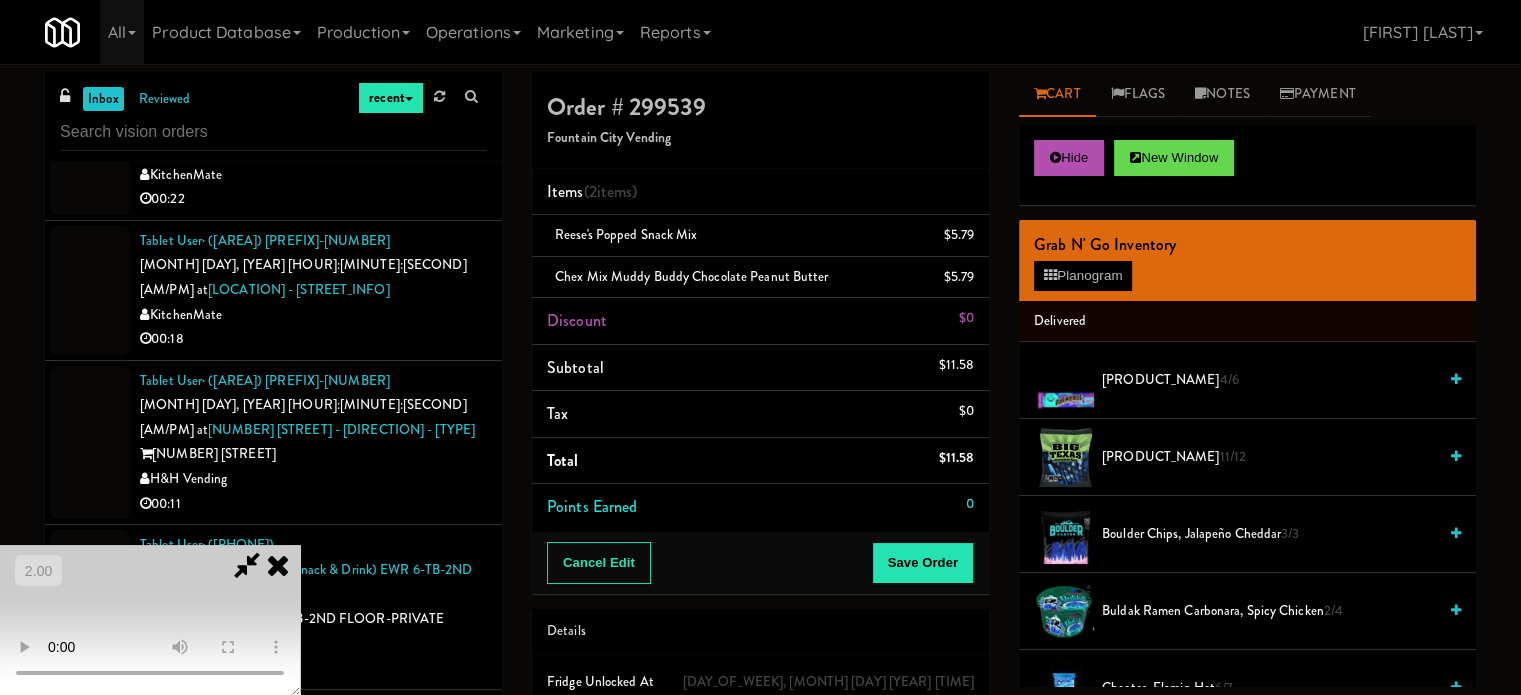 click at bounding box center (150, 620) 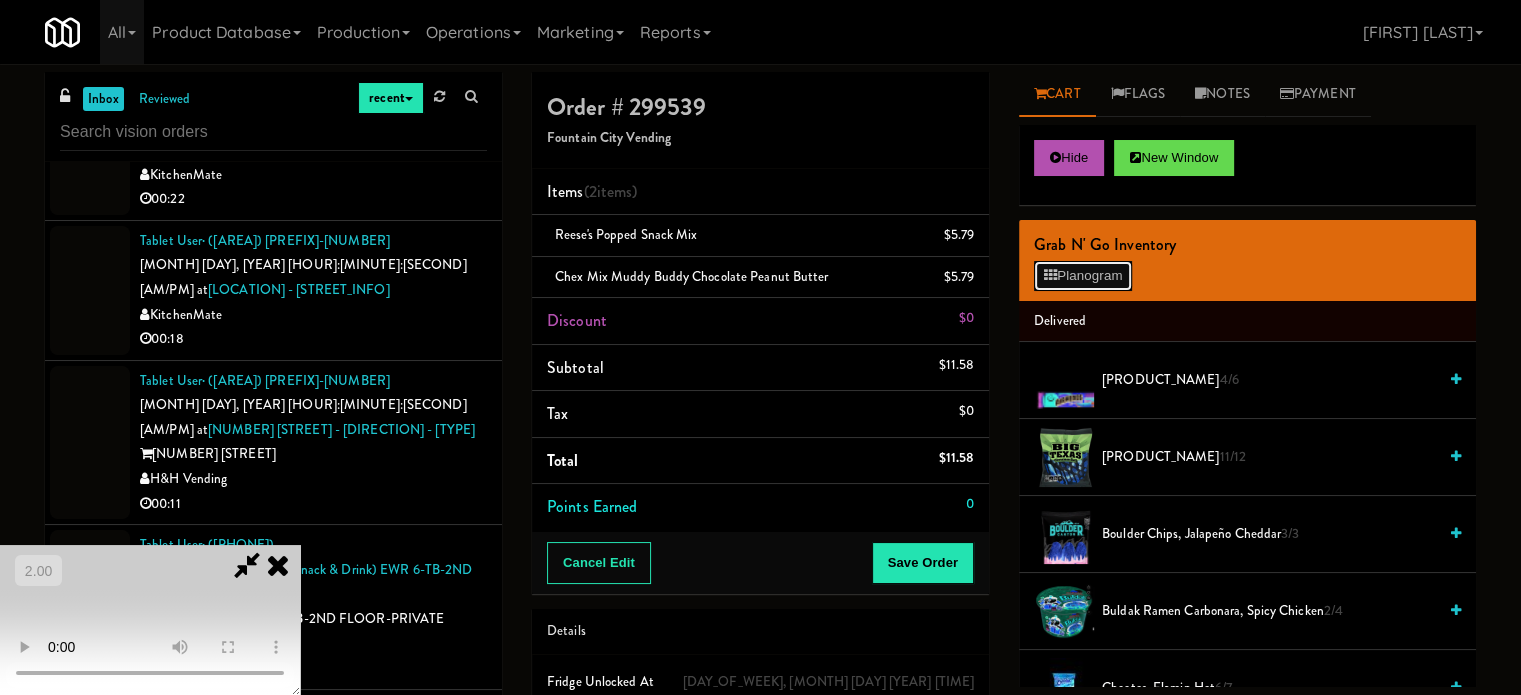 click on "Planogram" at bounding box center (1083, 276) 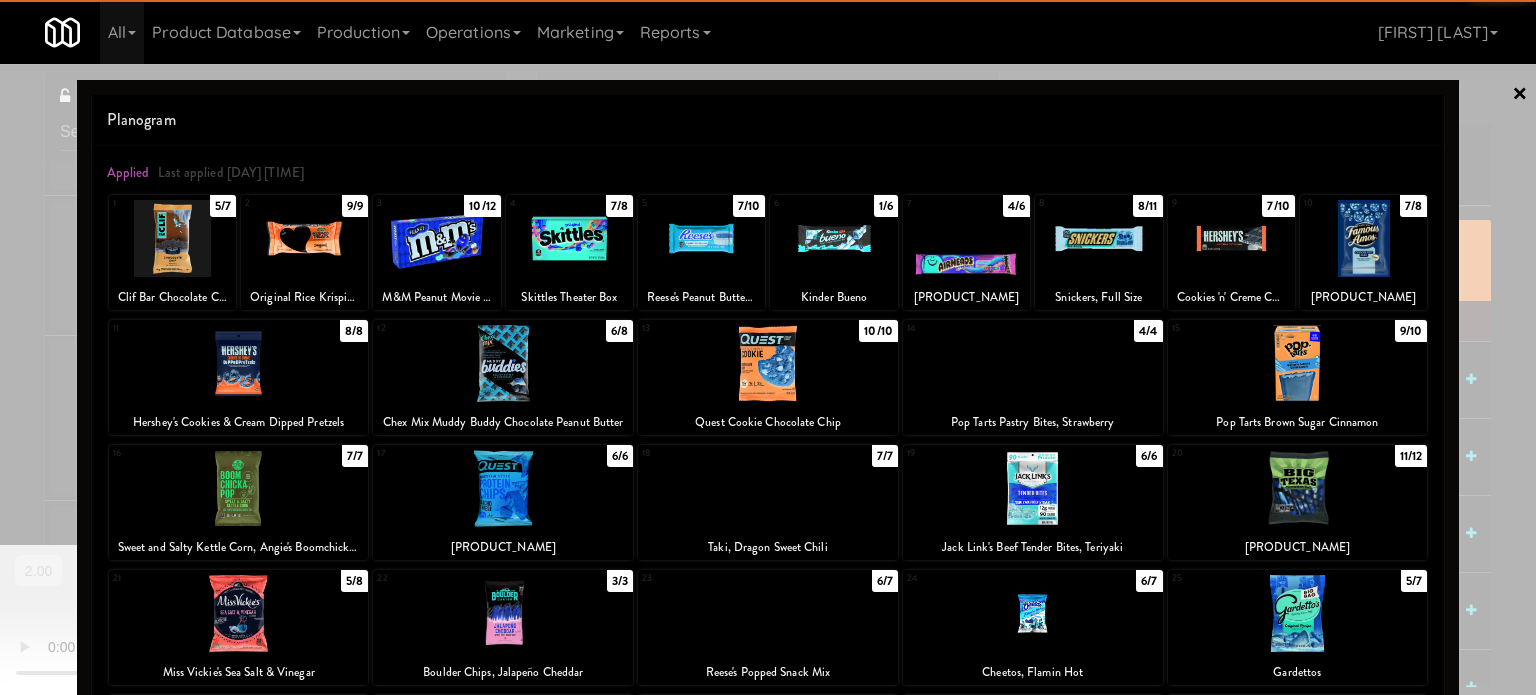 click at bounding box center (701, 238) 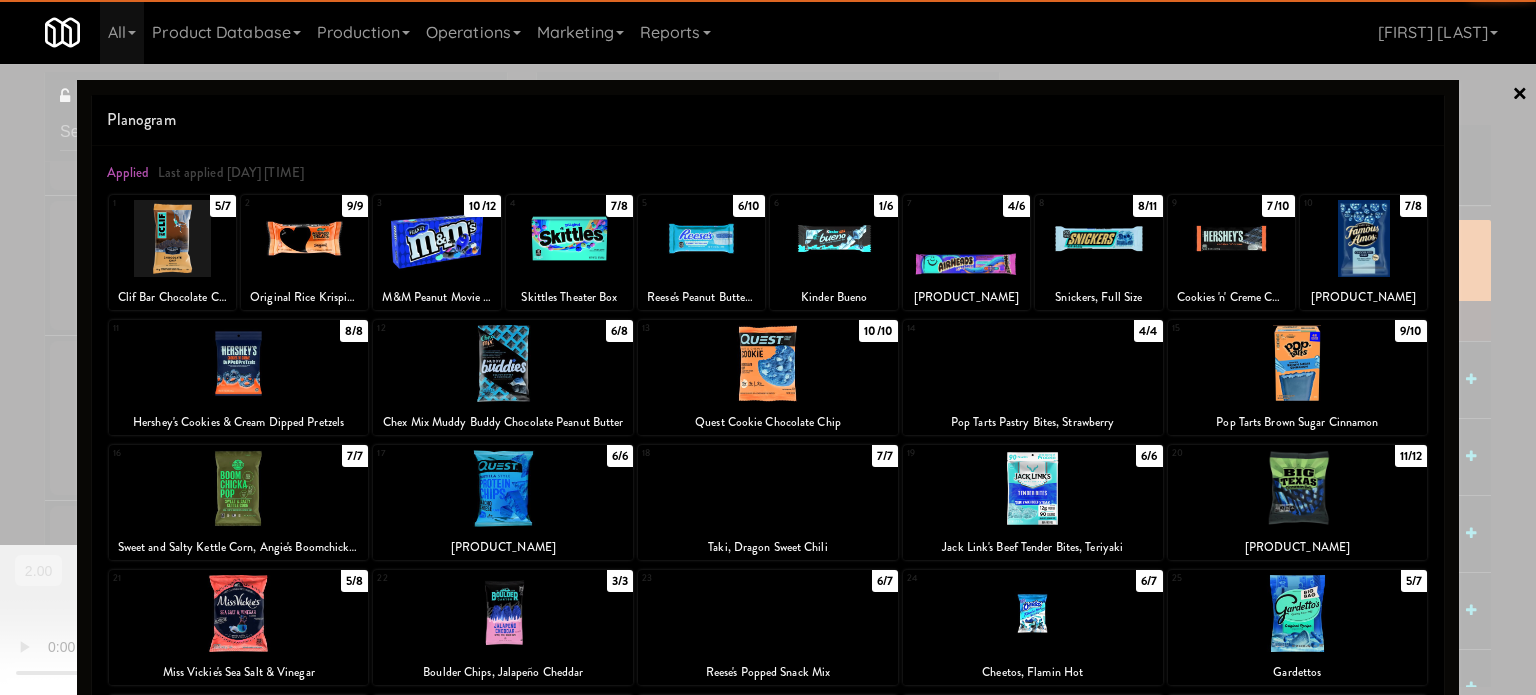 click at bounding box center [768, 347] 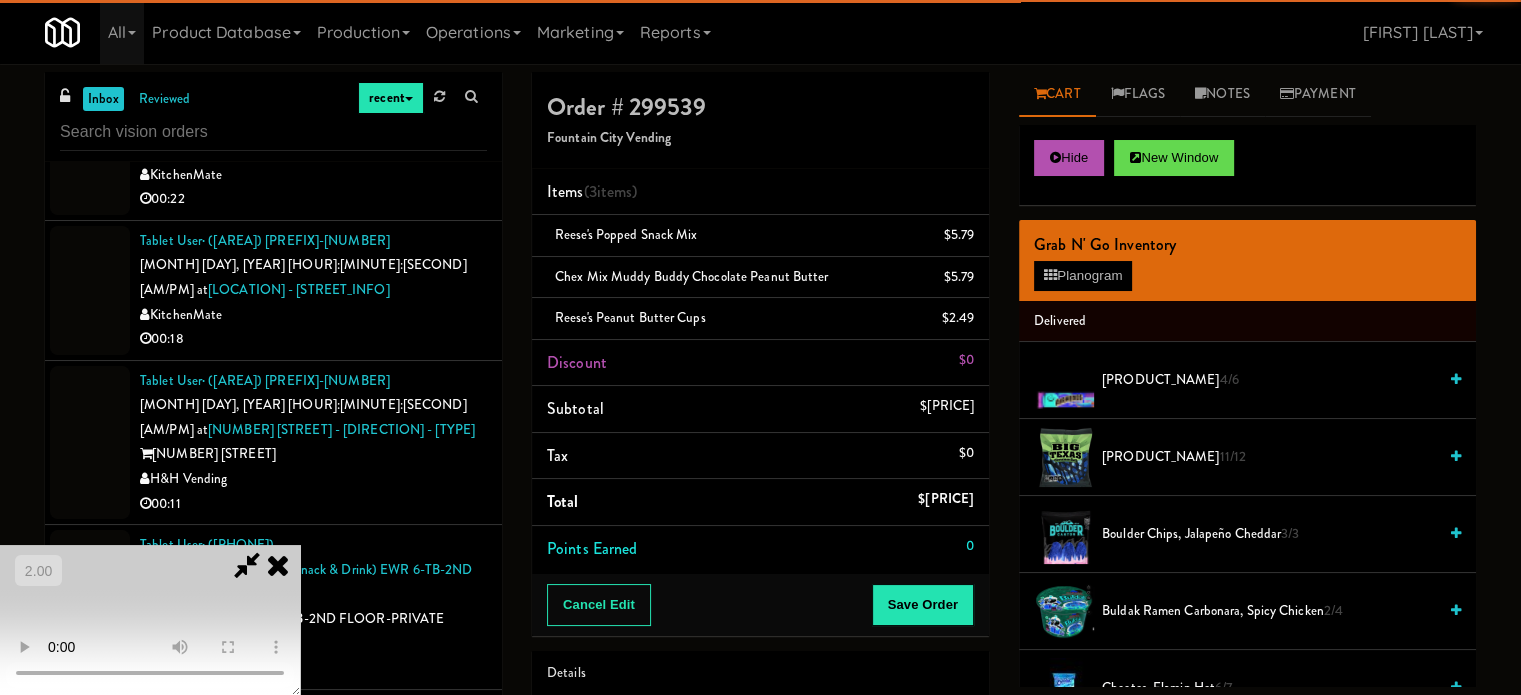 drag, startPoint x: 556, startPoint y: 358, endPoint x: 572, endPoint y: 364, distance: 17.088007 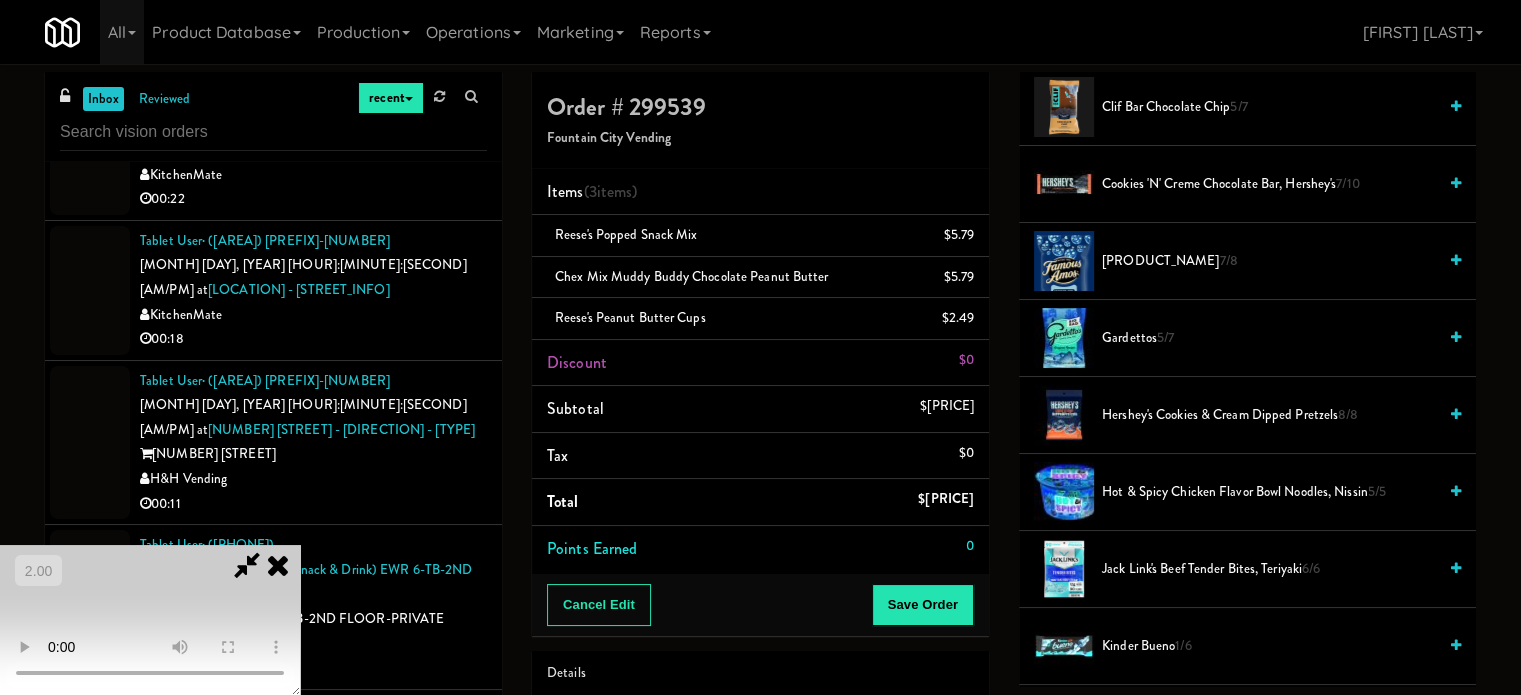 scroll, scrollTop: 700, scrollLeft: 0, axis: vertical 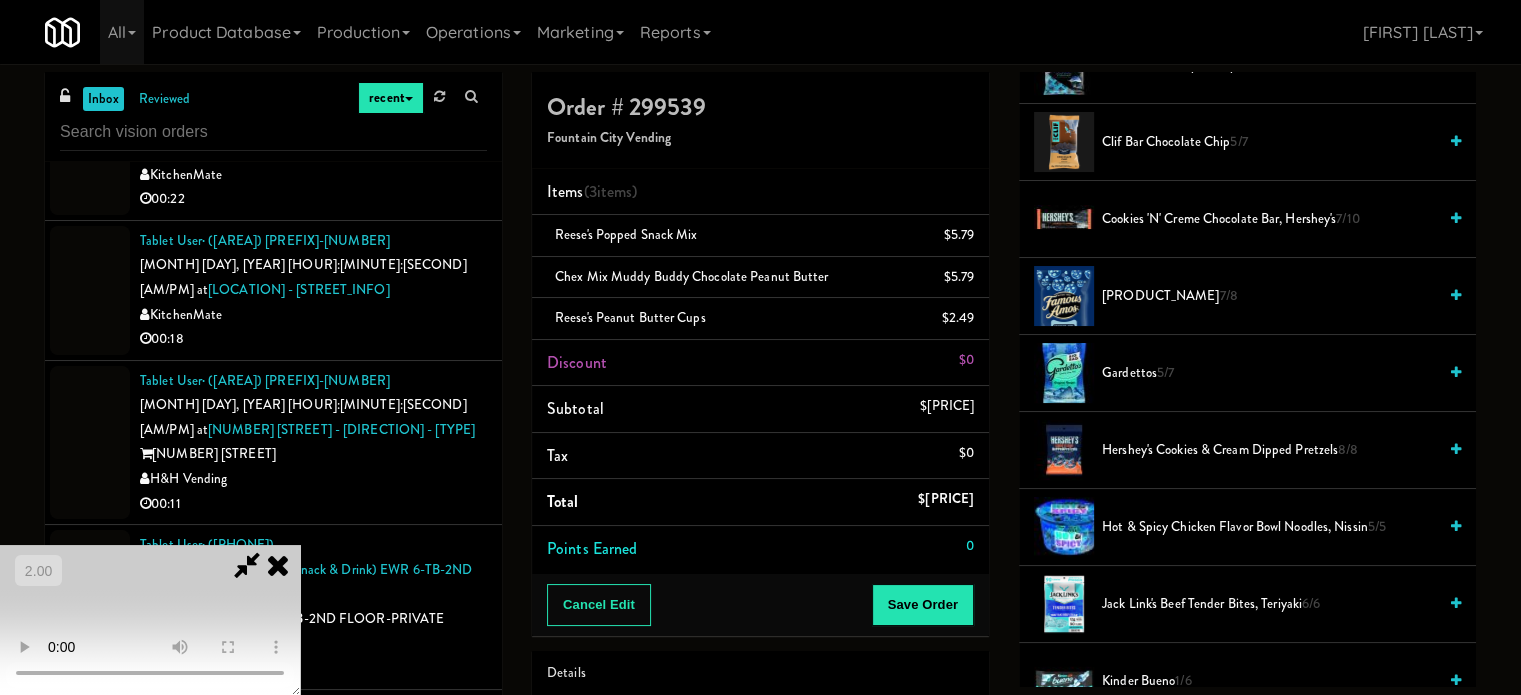 click on "Cookies 'n' Creme Chocolate Bar, Hershey's  7/10" at bounding box center [1269, 219] 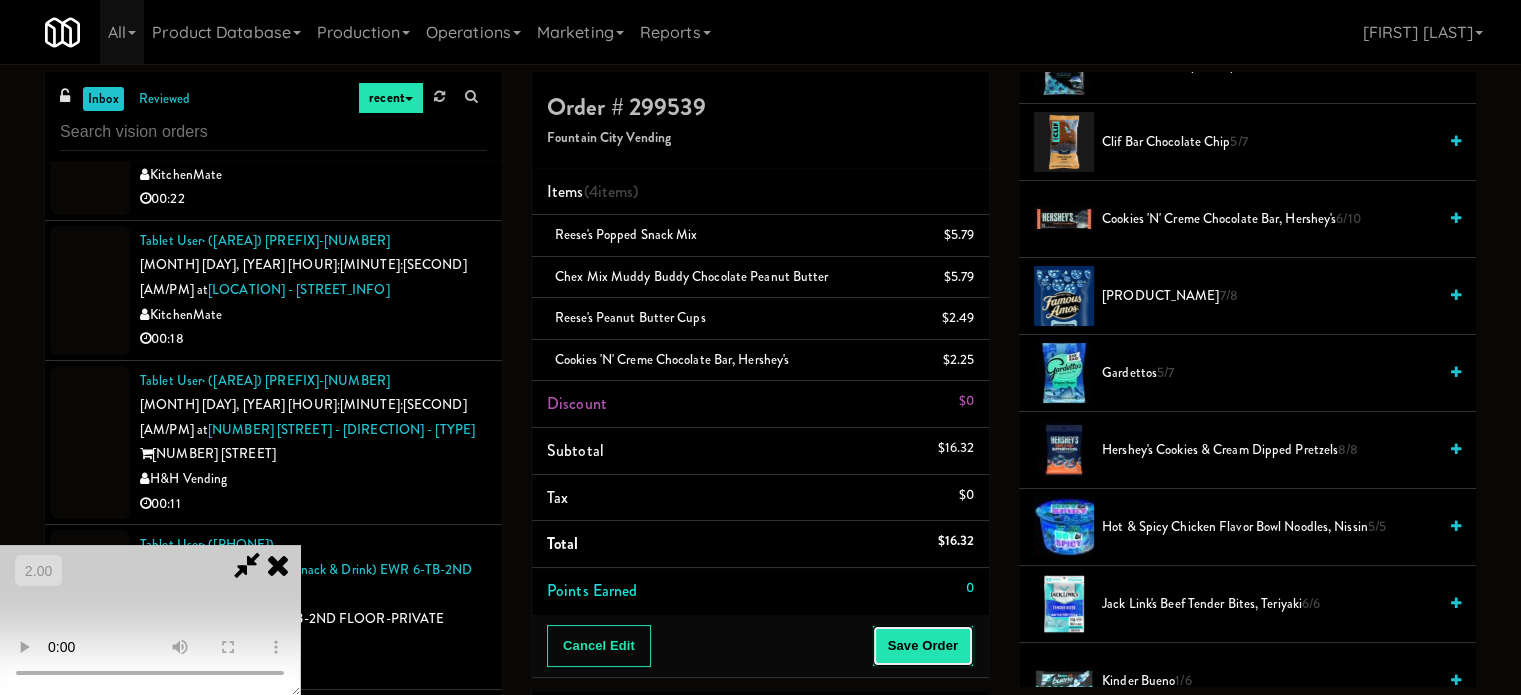 click on "Save Order" at bounding box center (923, 646) 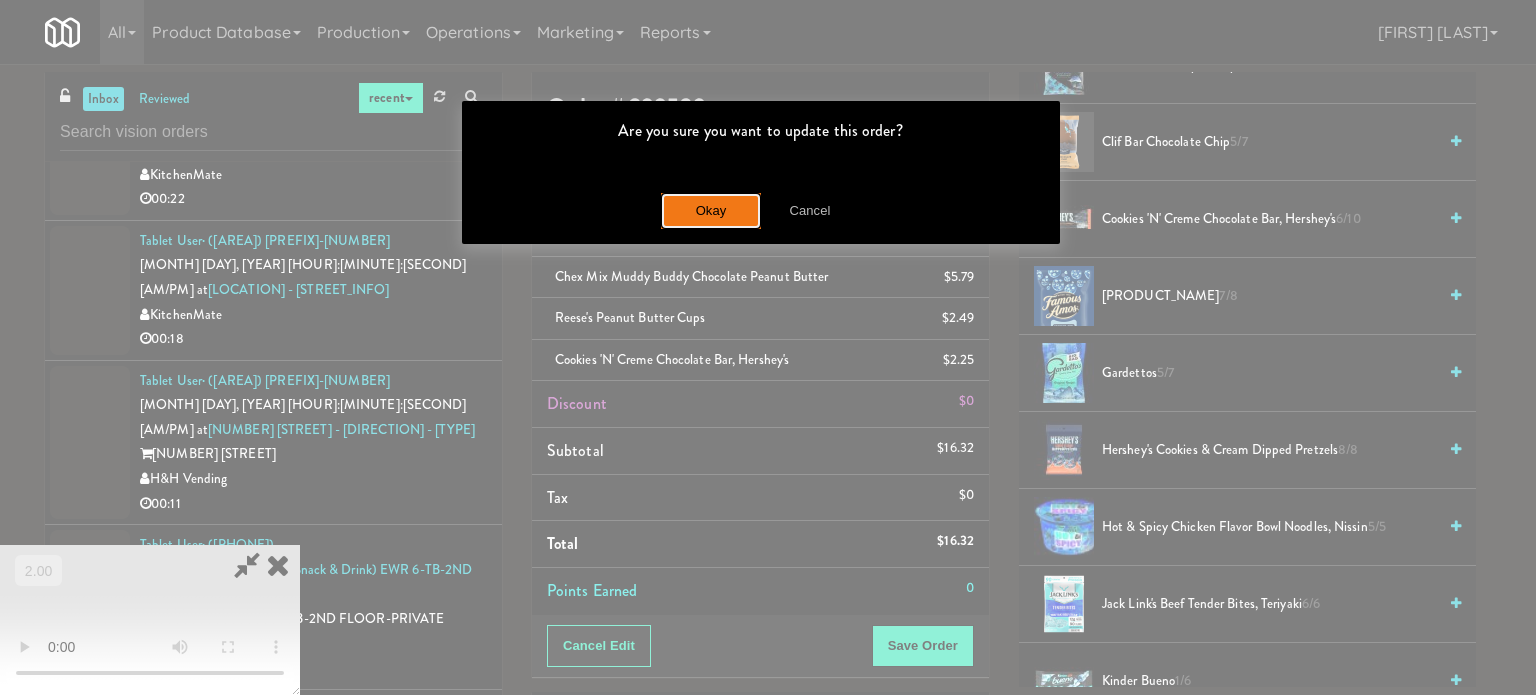 click on "Okay" at bounding box center (711, 211) 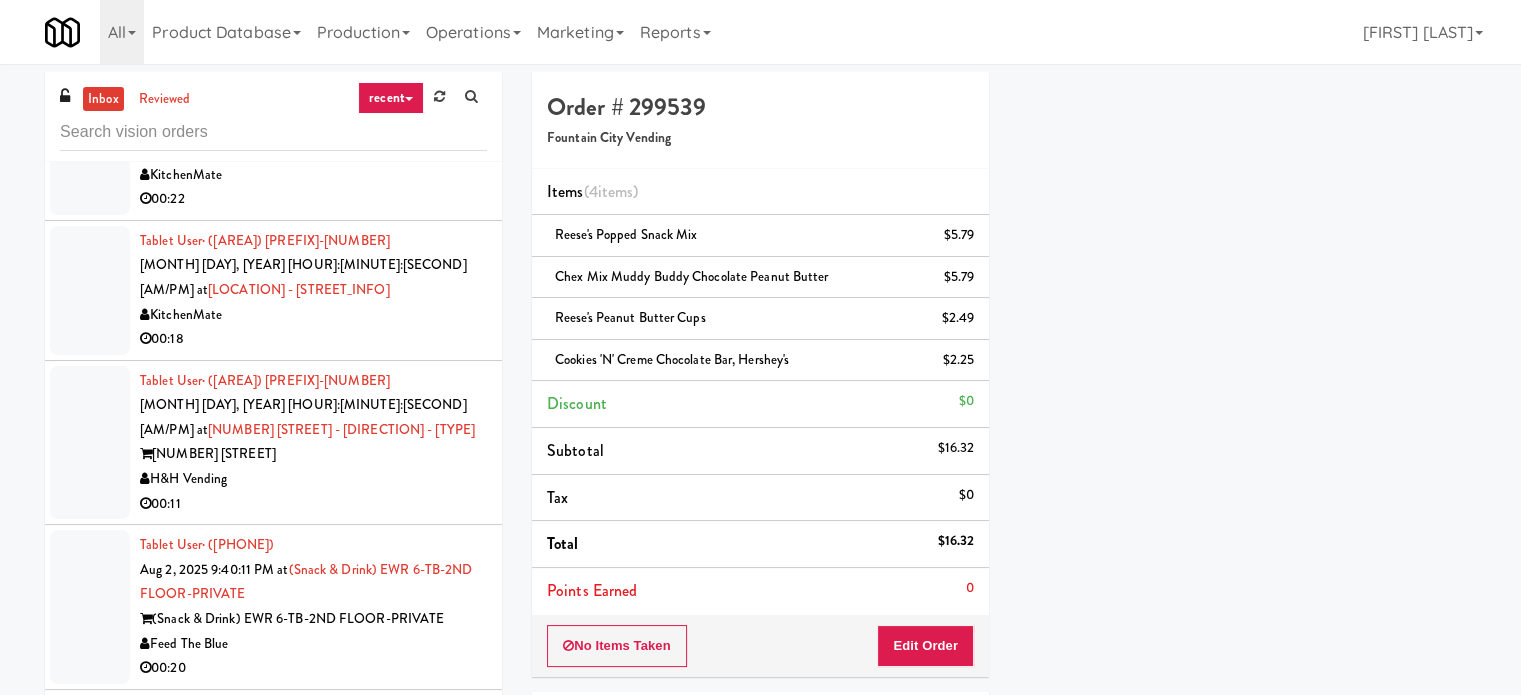 scroll, scrollTop: 187, scrollLeft: 0, axis: vertical 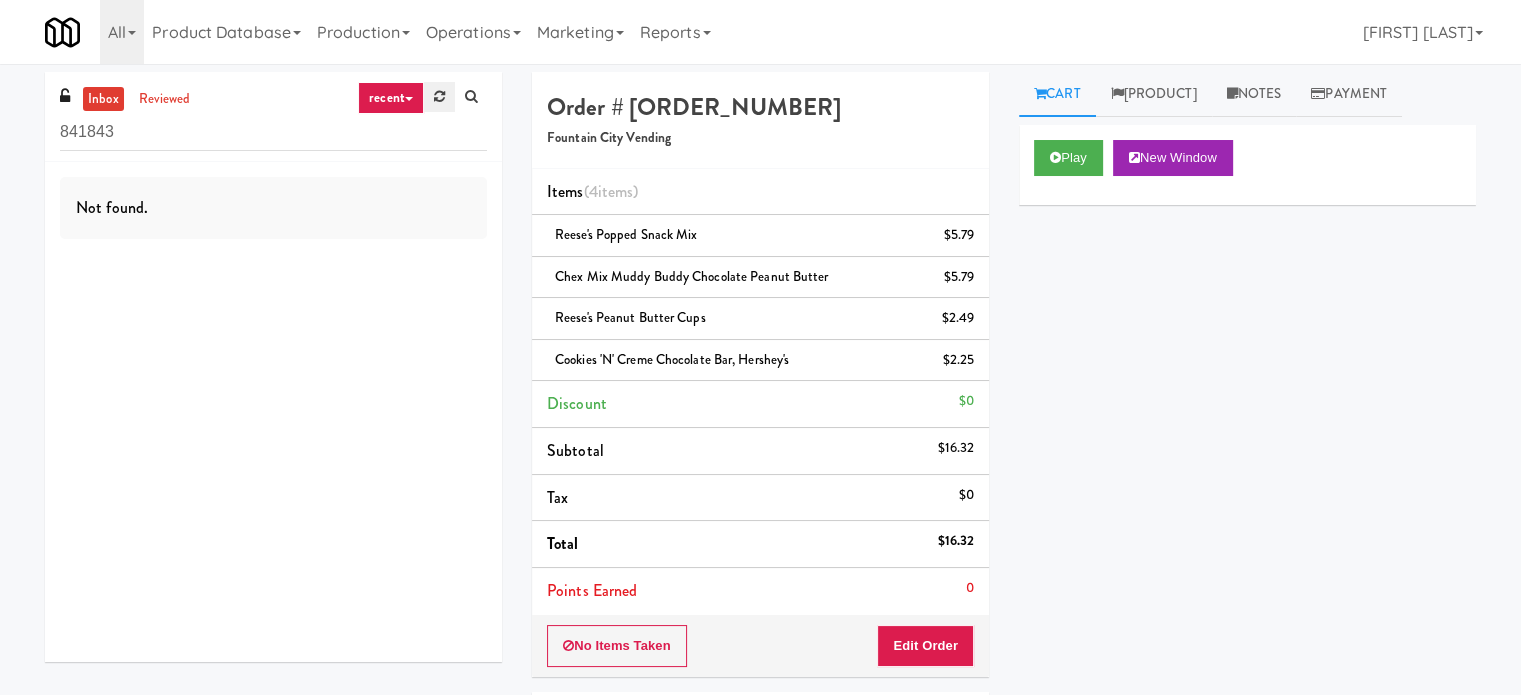 click at bounding box center [439, 97] 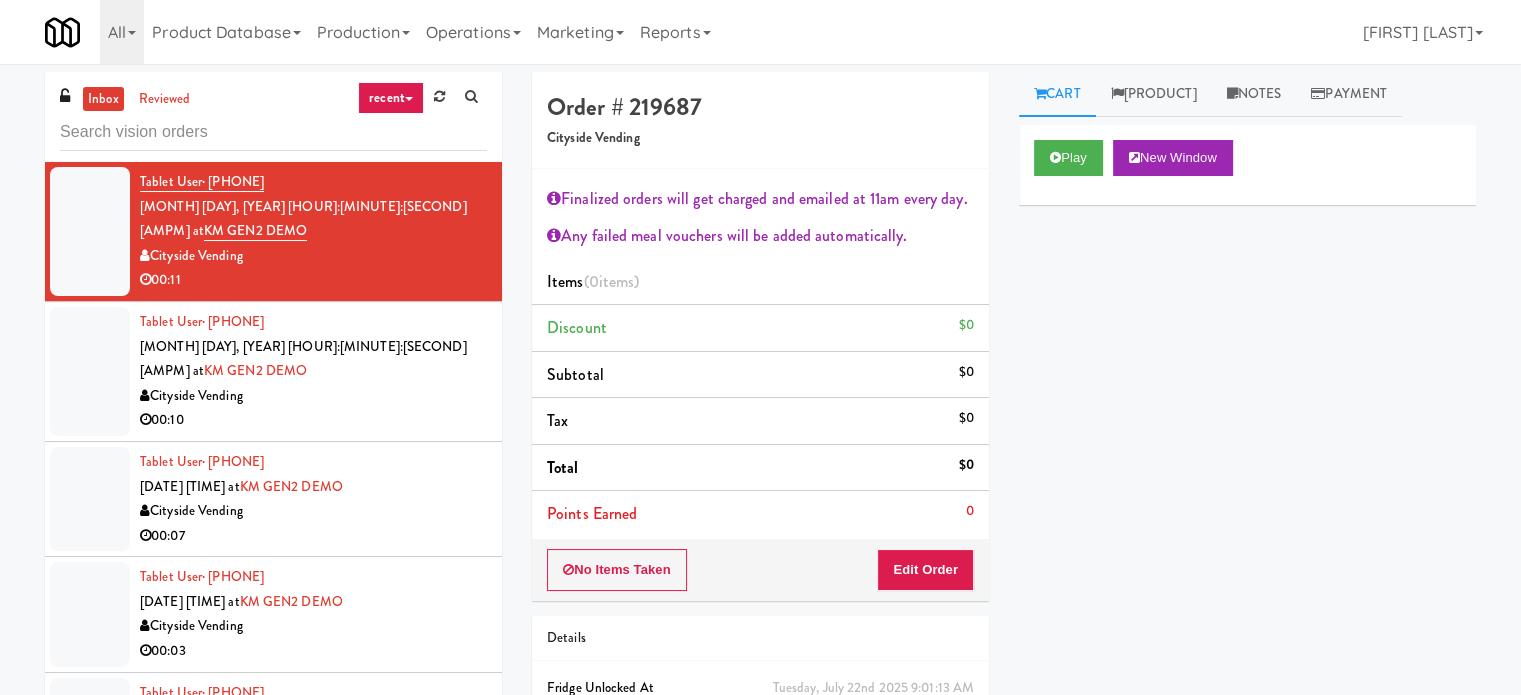 click on "Cityside Vending" at bounding box center [313, 396] 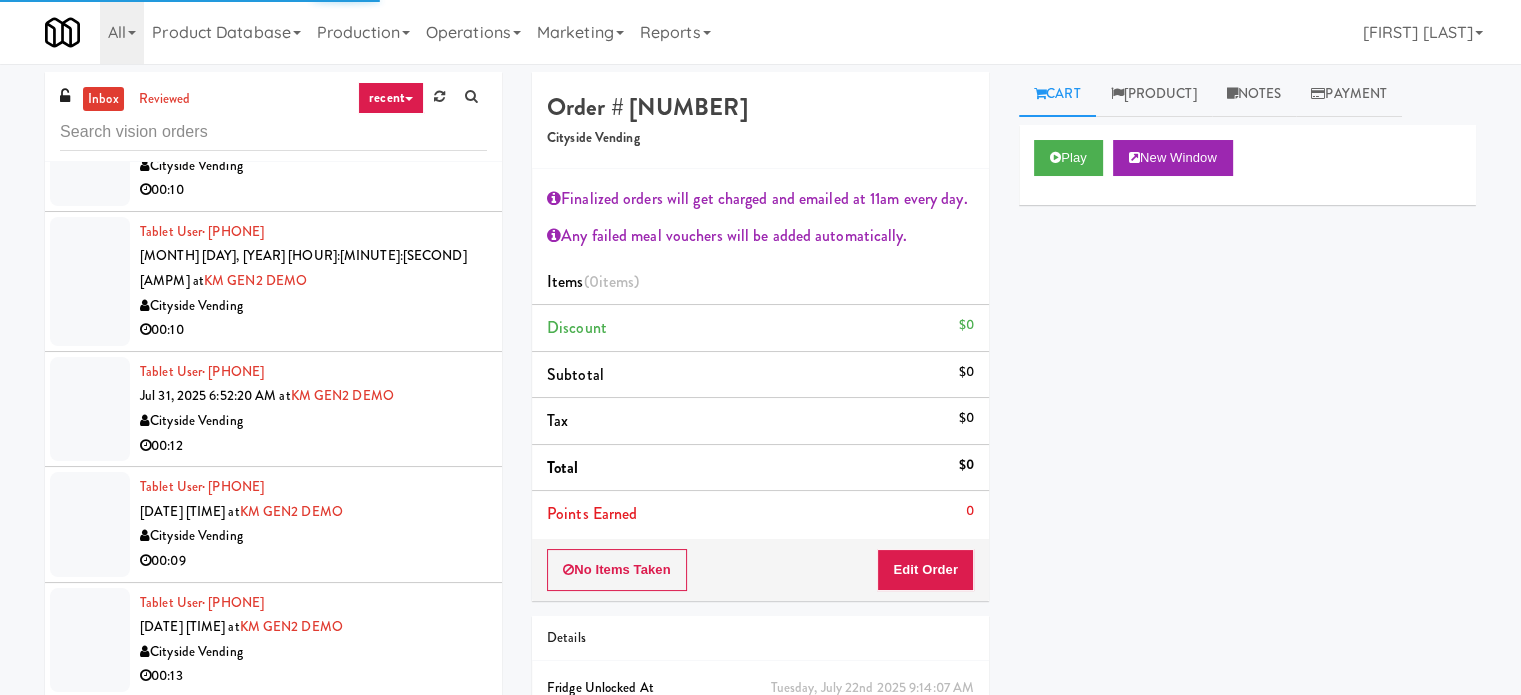 scroll, scrollTop: 4033, scrollLeft: 0, axis: vertical 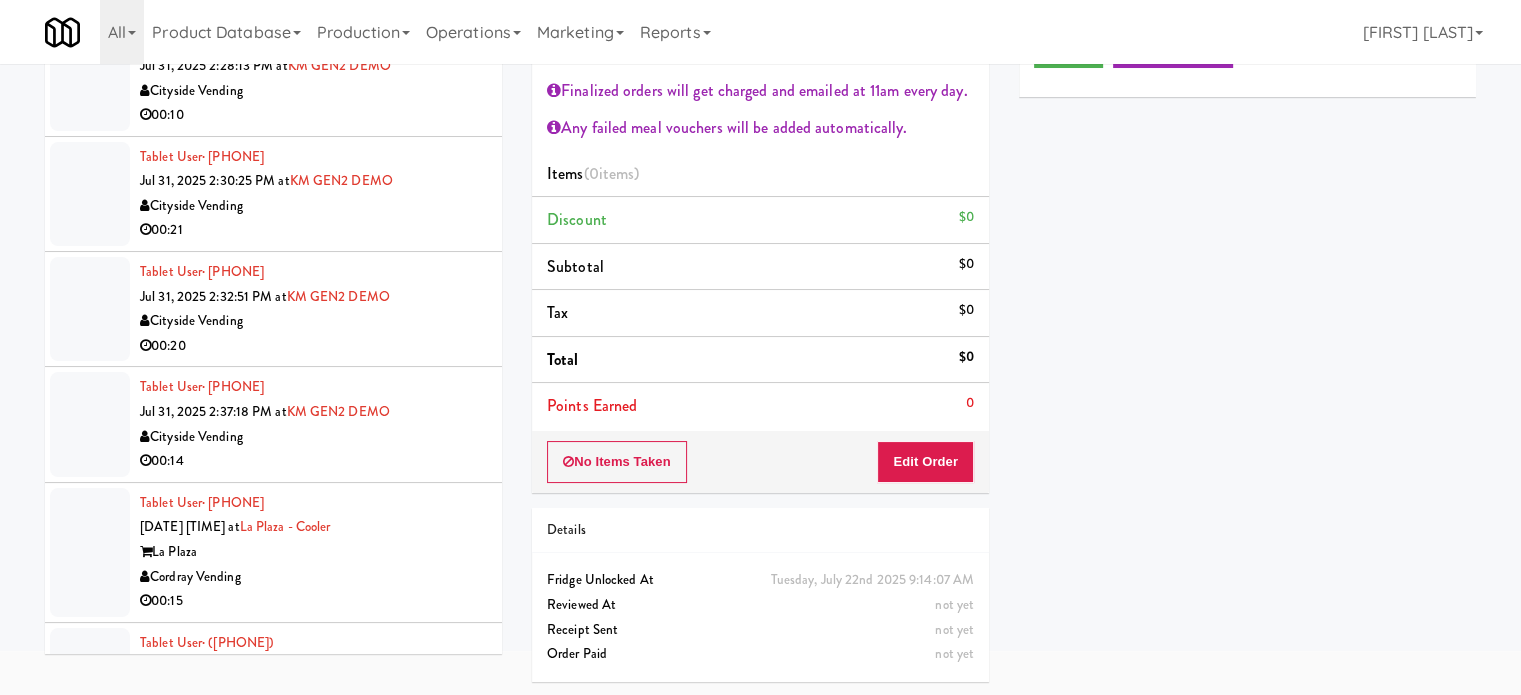 click on "BiteCraft Markets" at bounding box center (313, 857) 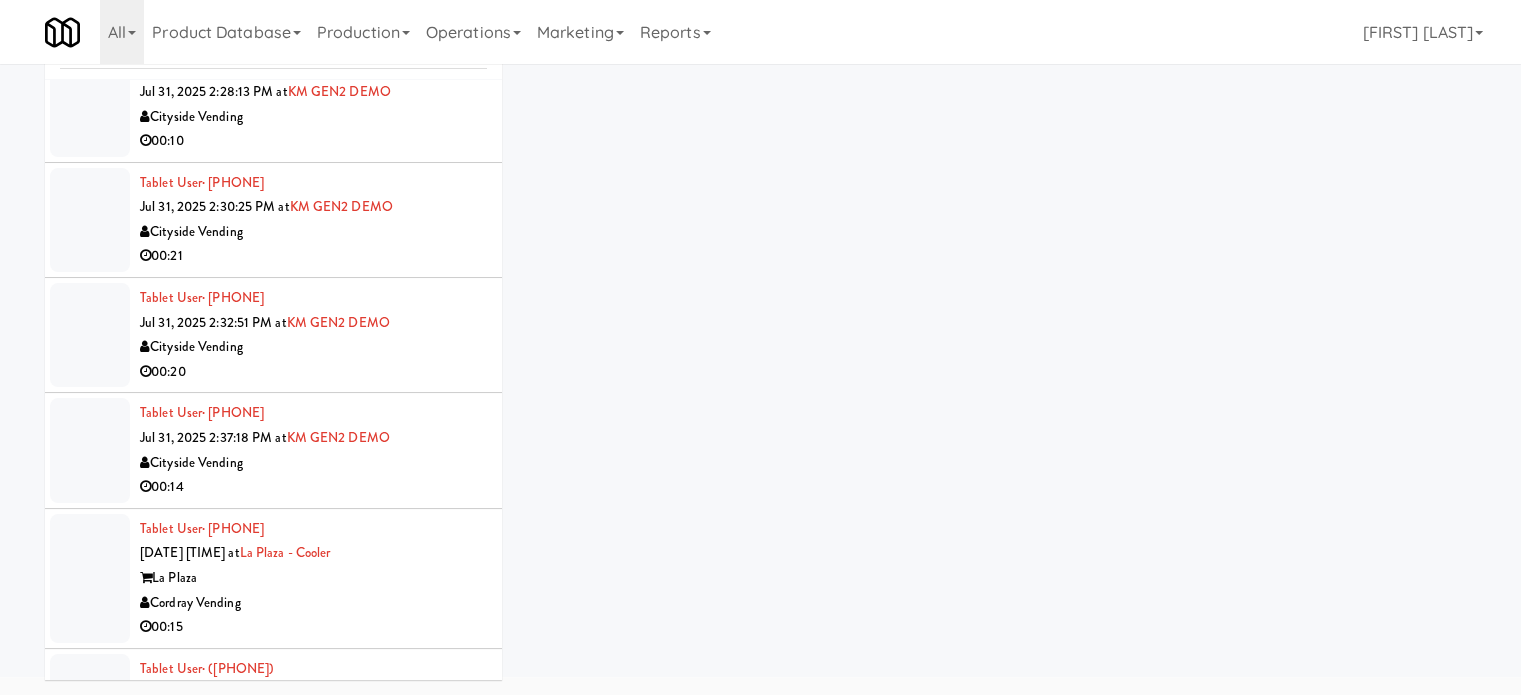 scroll, scrollTop: 81, scrollLeft: 0, axis: vertical 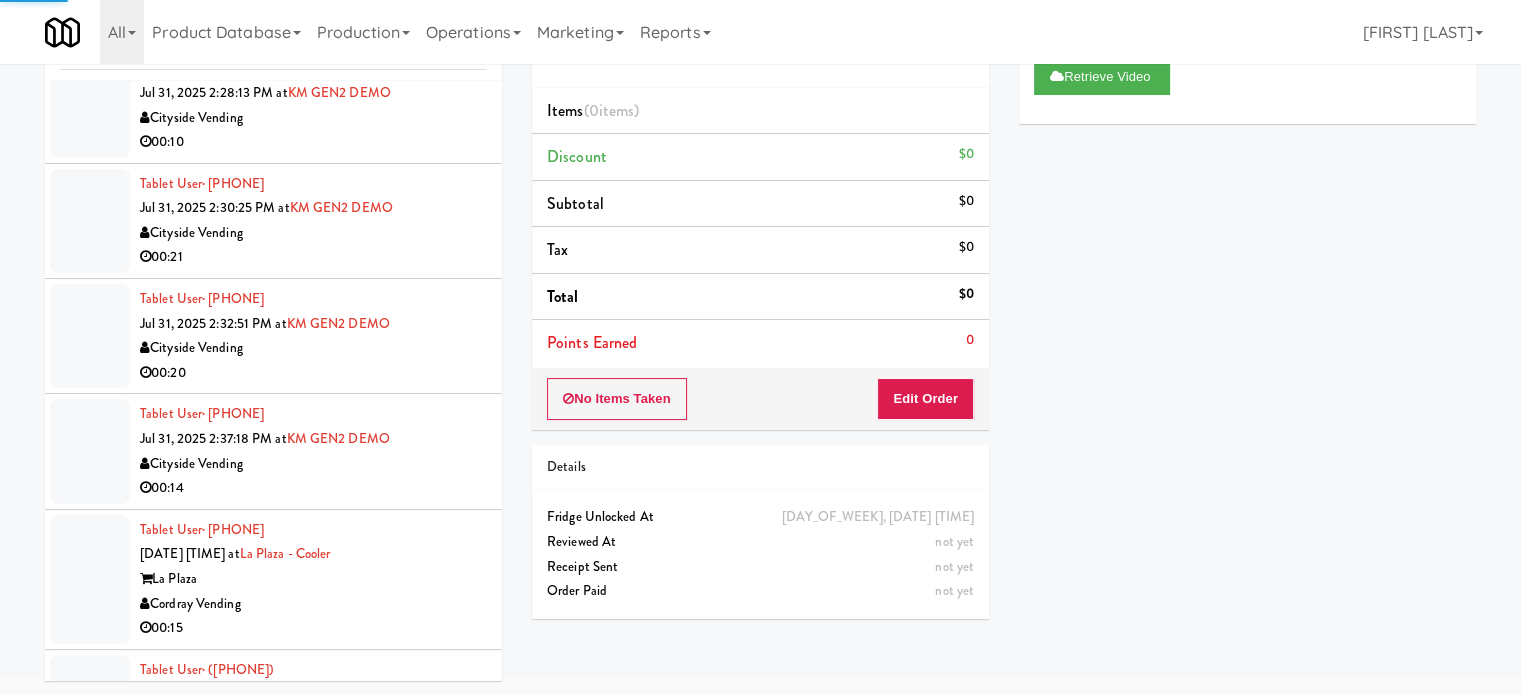 click on "Delong Vending" at bounding box center [313, 744] 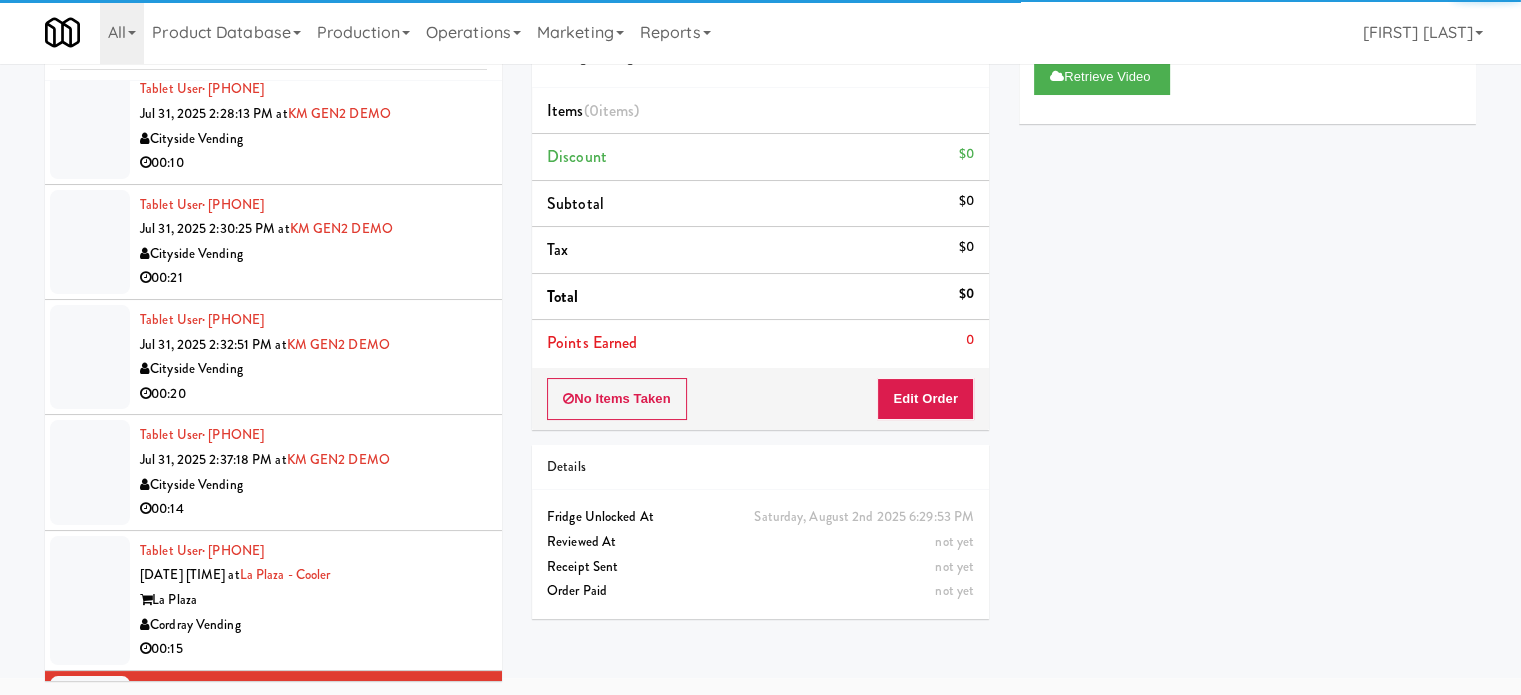 scroll, scrollTop: 9633, scrollLeft: 0, axis: vertical 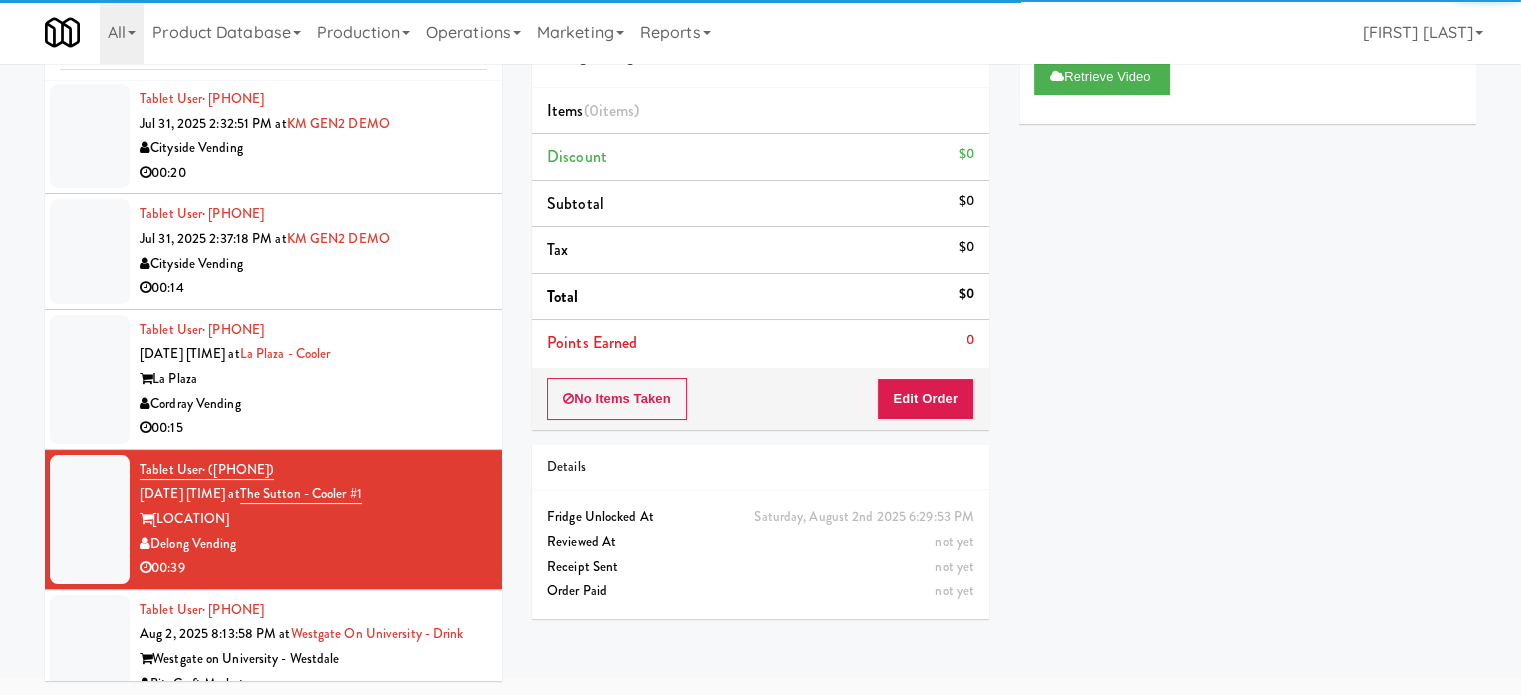 click on "00:15" at bounding box center [313, 848] 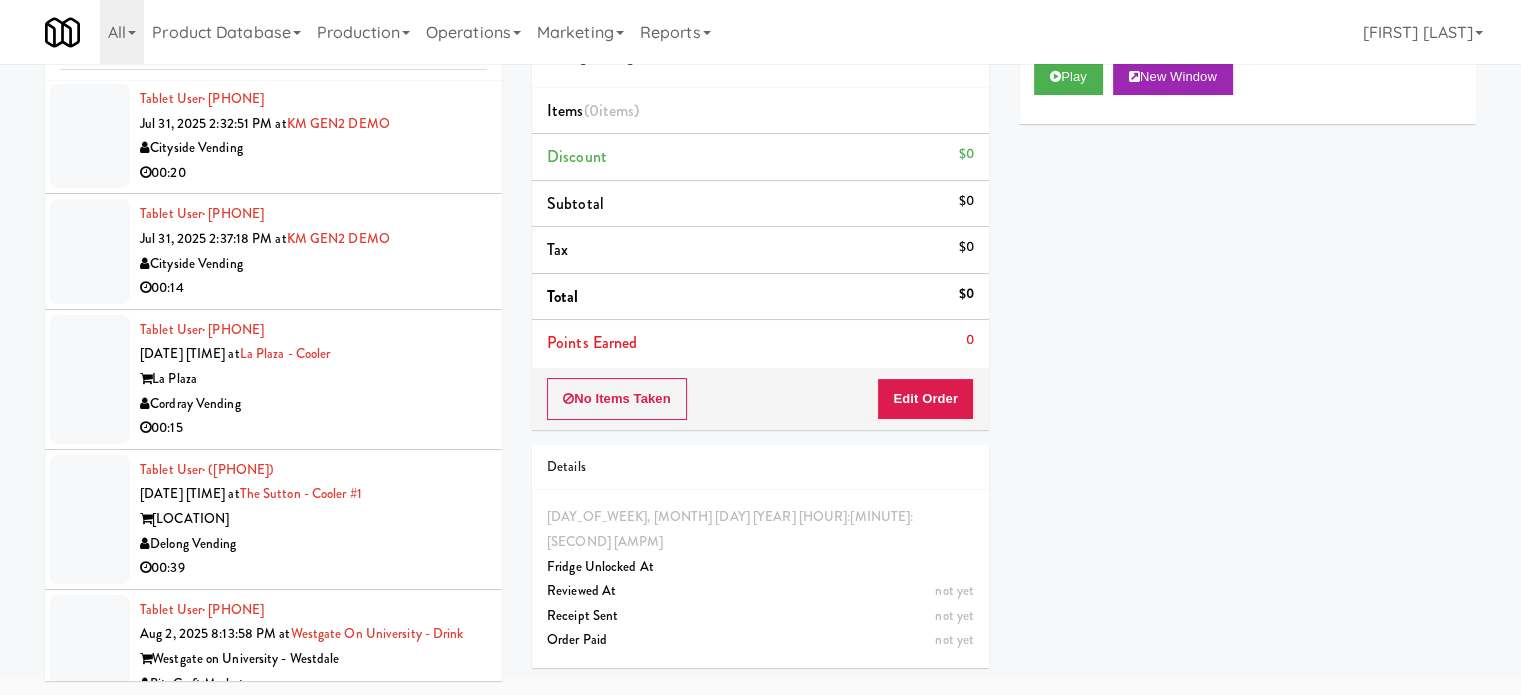 click on "Tablet User  · [PHONE] [DATE] [TIME] at  Rigby - Ambient - Right  Rigby  Family Markets Company LLC  00:12" at bounding box center [313, 939] 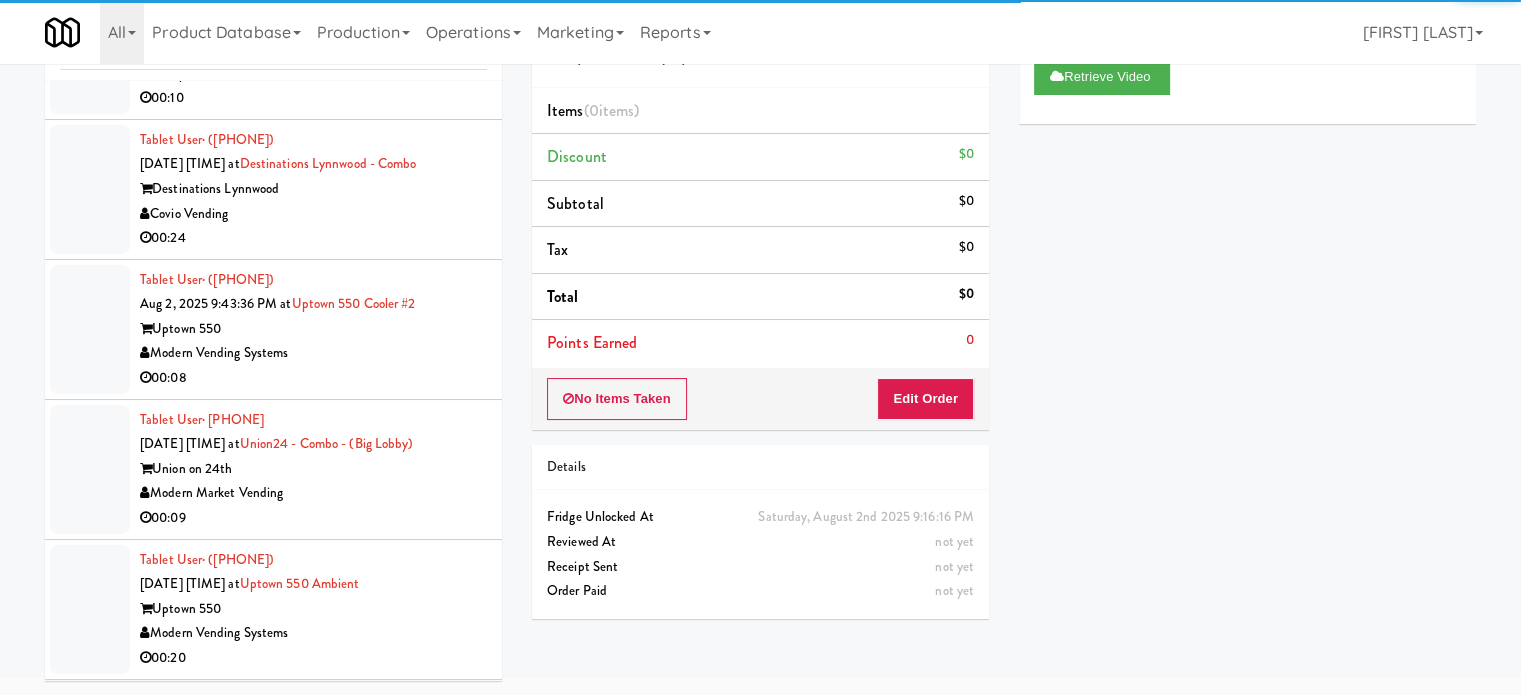 scroll, scrollTop: 11136, scrollLeft: 0, axis: vertical 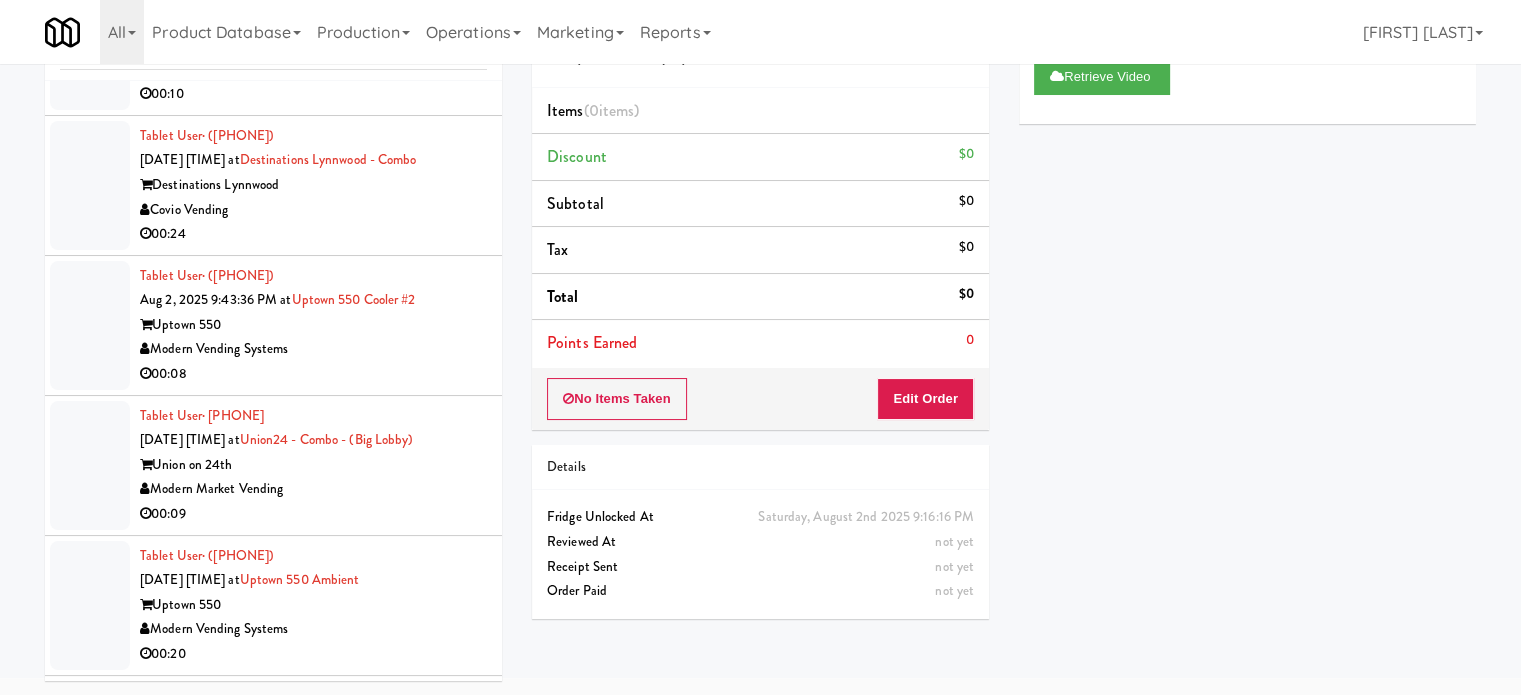 click on "Unknown" at bounding box center (313, 1263) 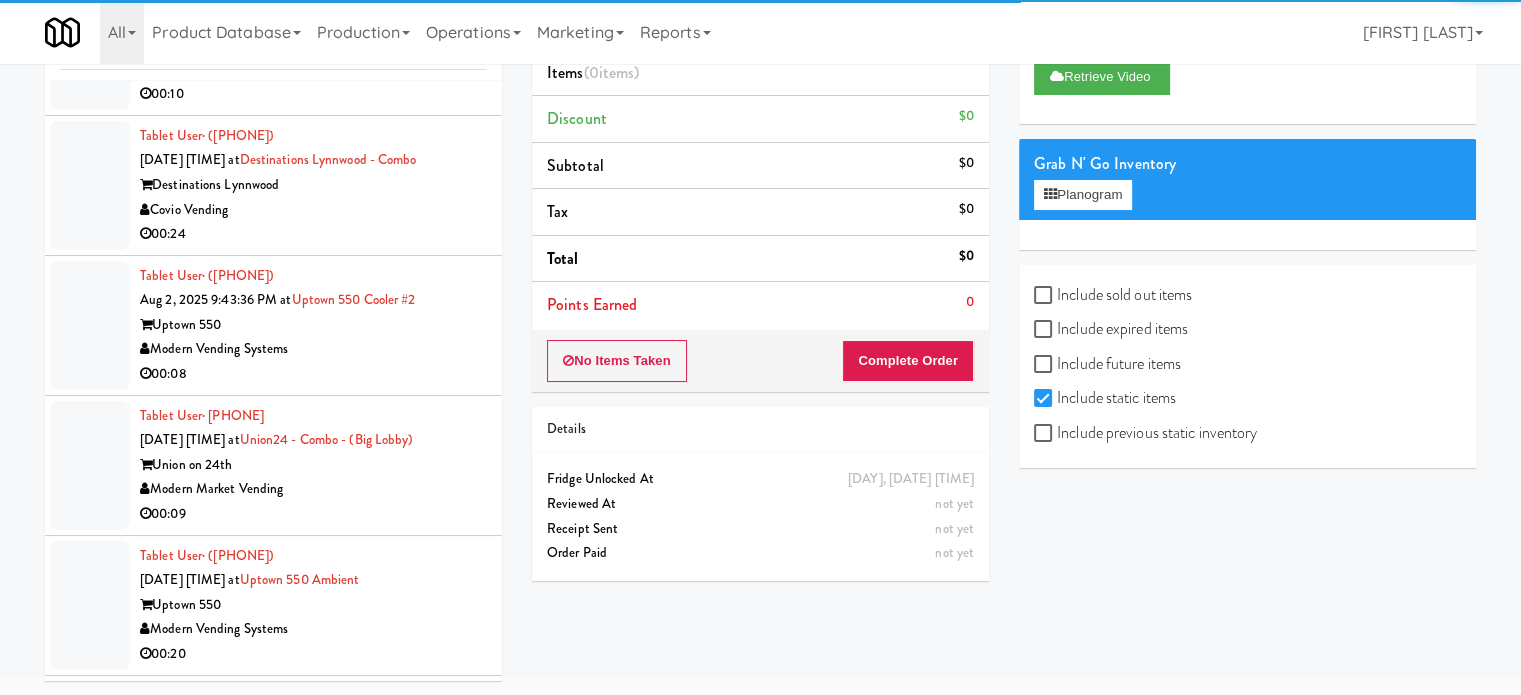 drag, startPoint x: 449, startPoint y: 523, endPoint x: 551, endPoint y: 507, distance: 103.24728 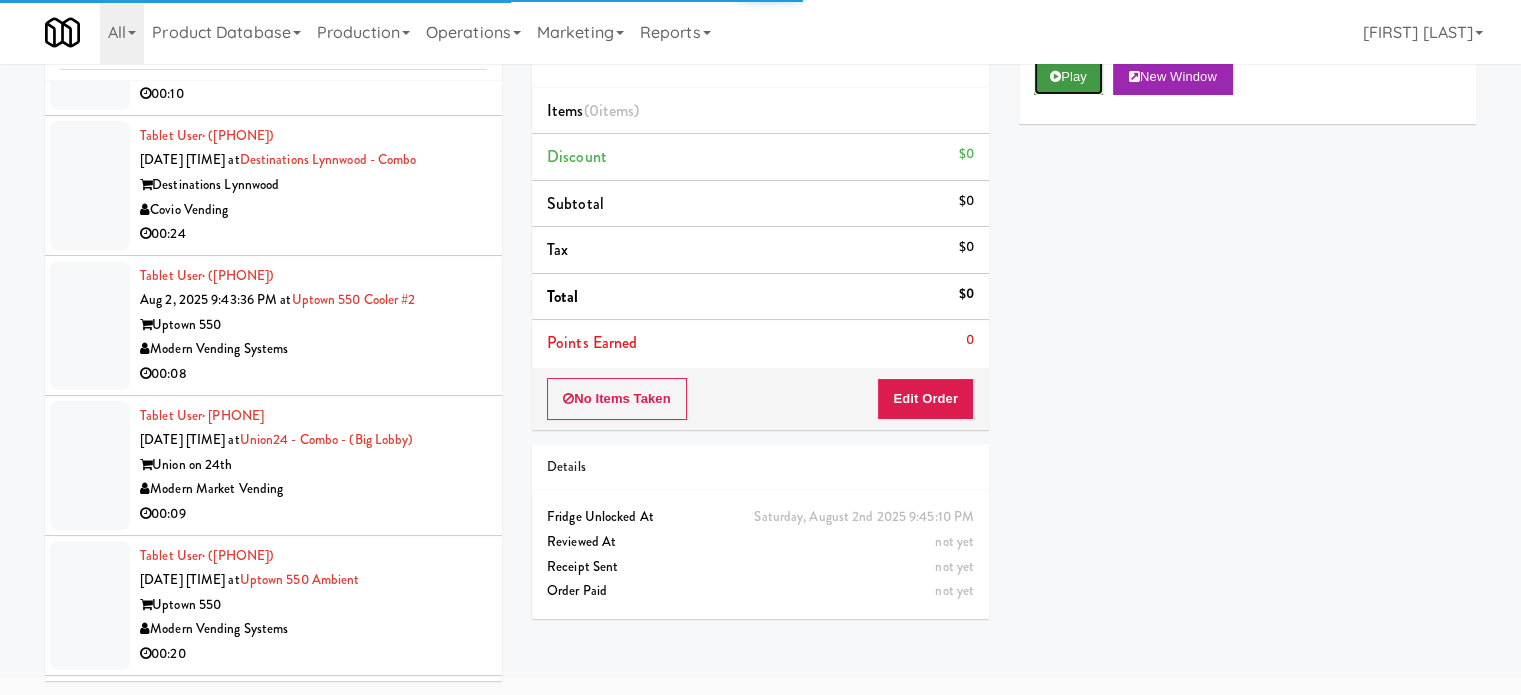 drag, startPoint x: 1079, startPoint y: 74, endPoint x: 1015, endPoint y: 343, distance: 276.50858 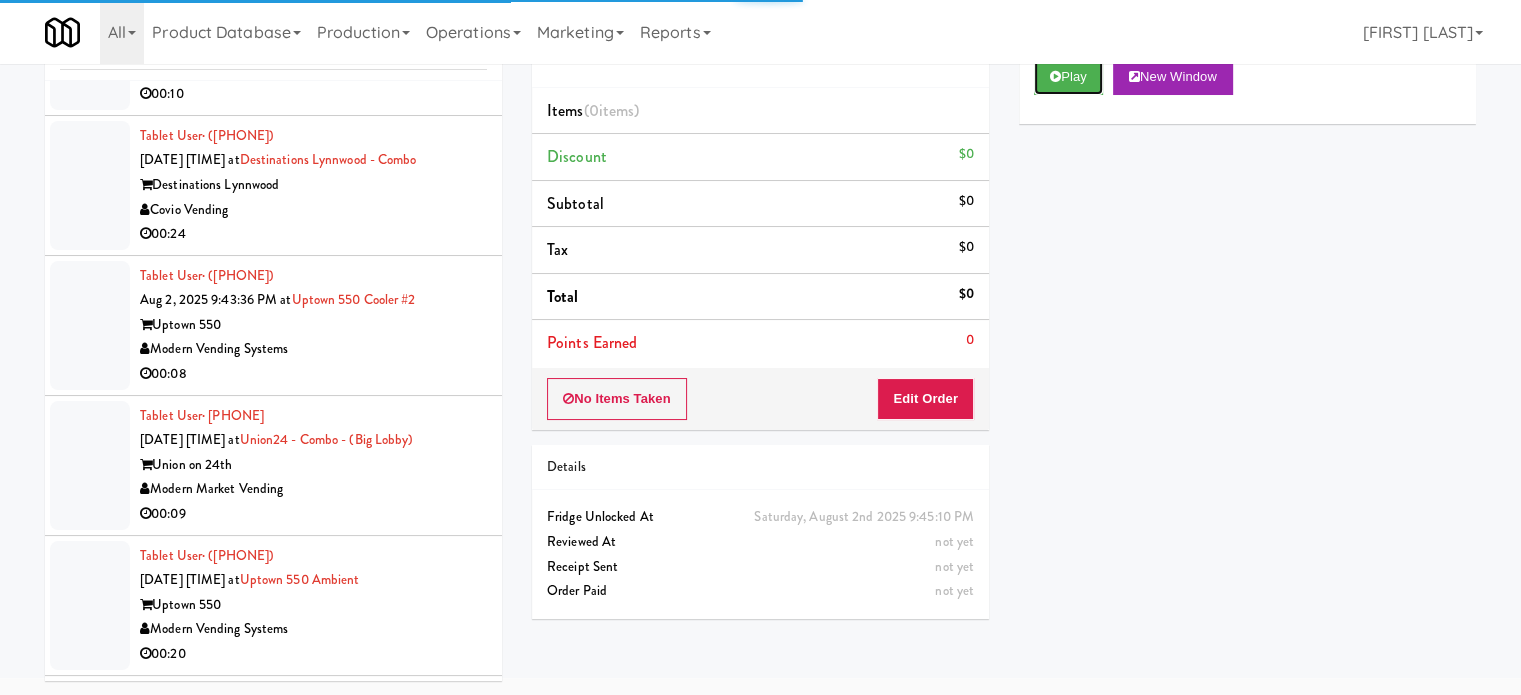 click on "Play" at bounding box center (1068, 77) 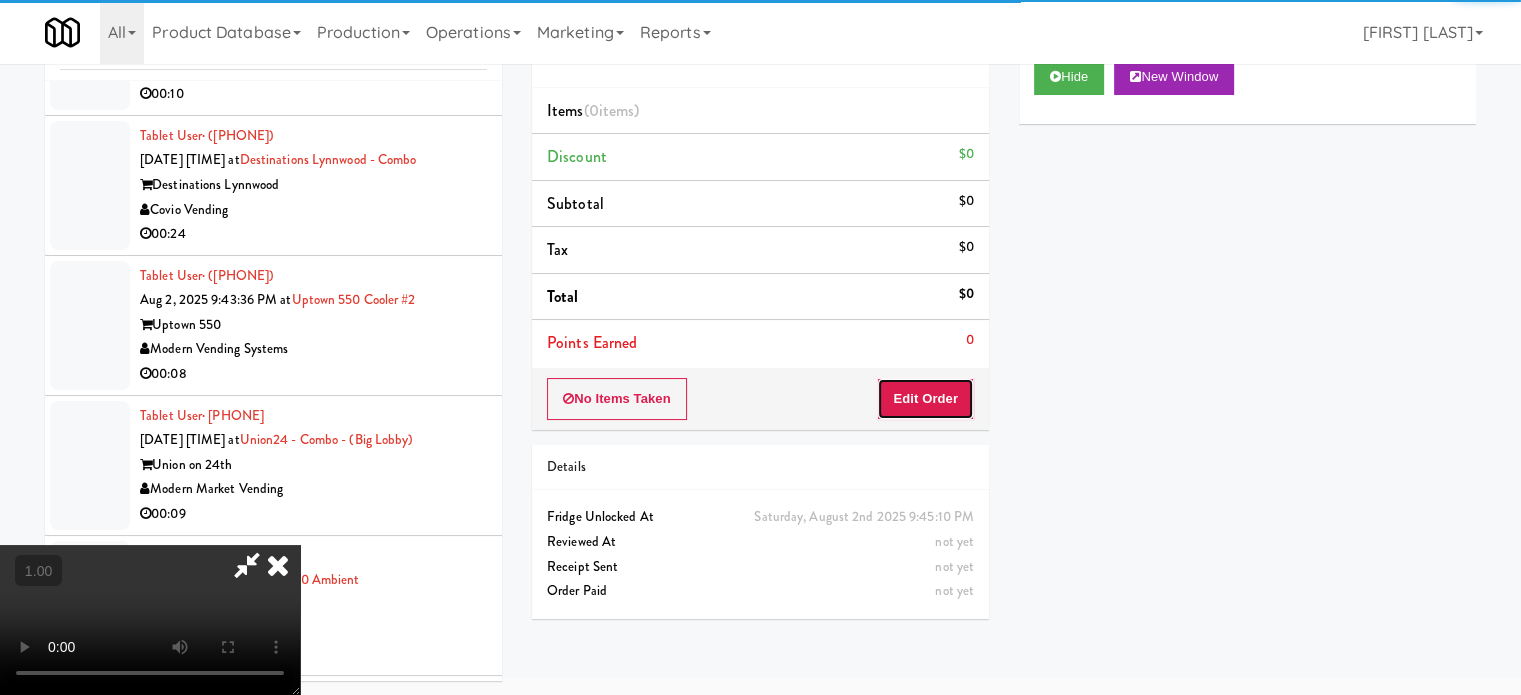 click on "Edit Order" at bounding box center (925, 399) 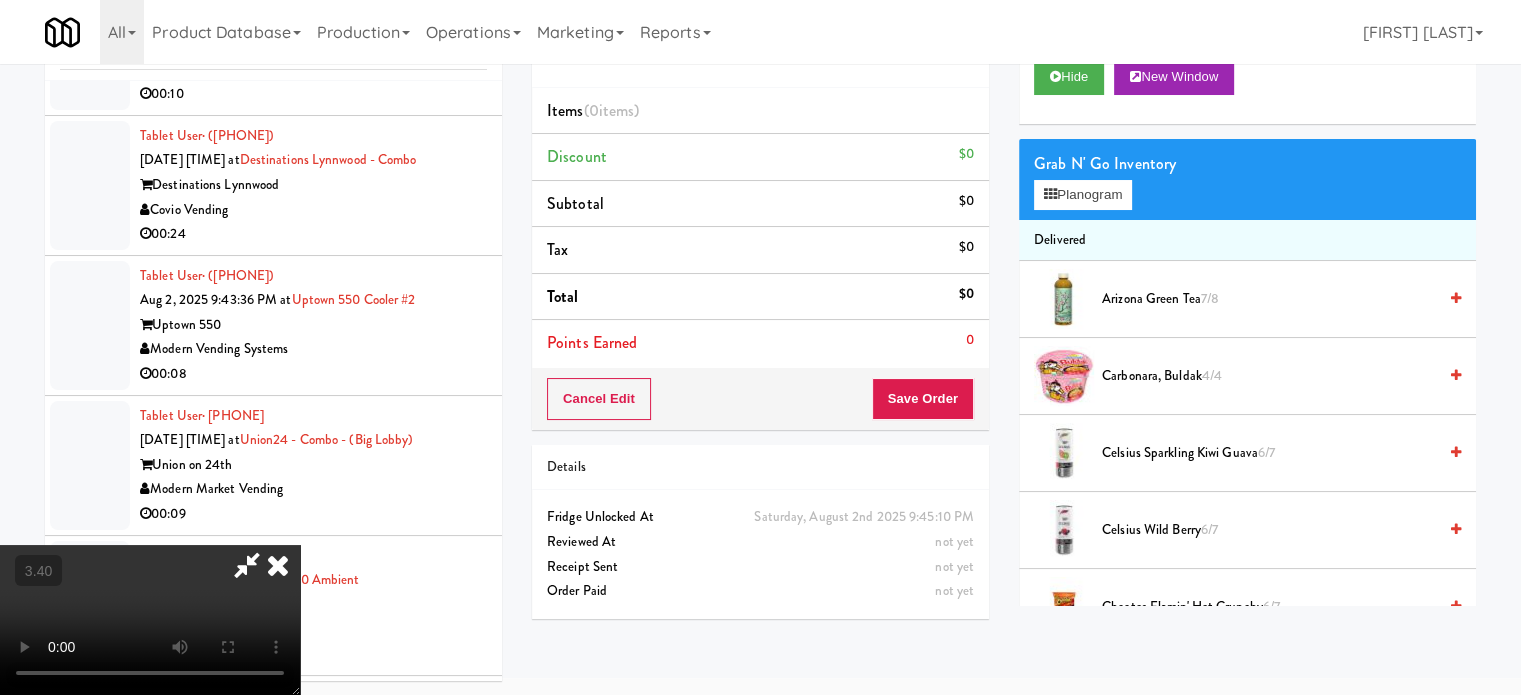 click at bounding box center (150, 620) 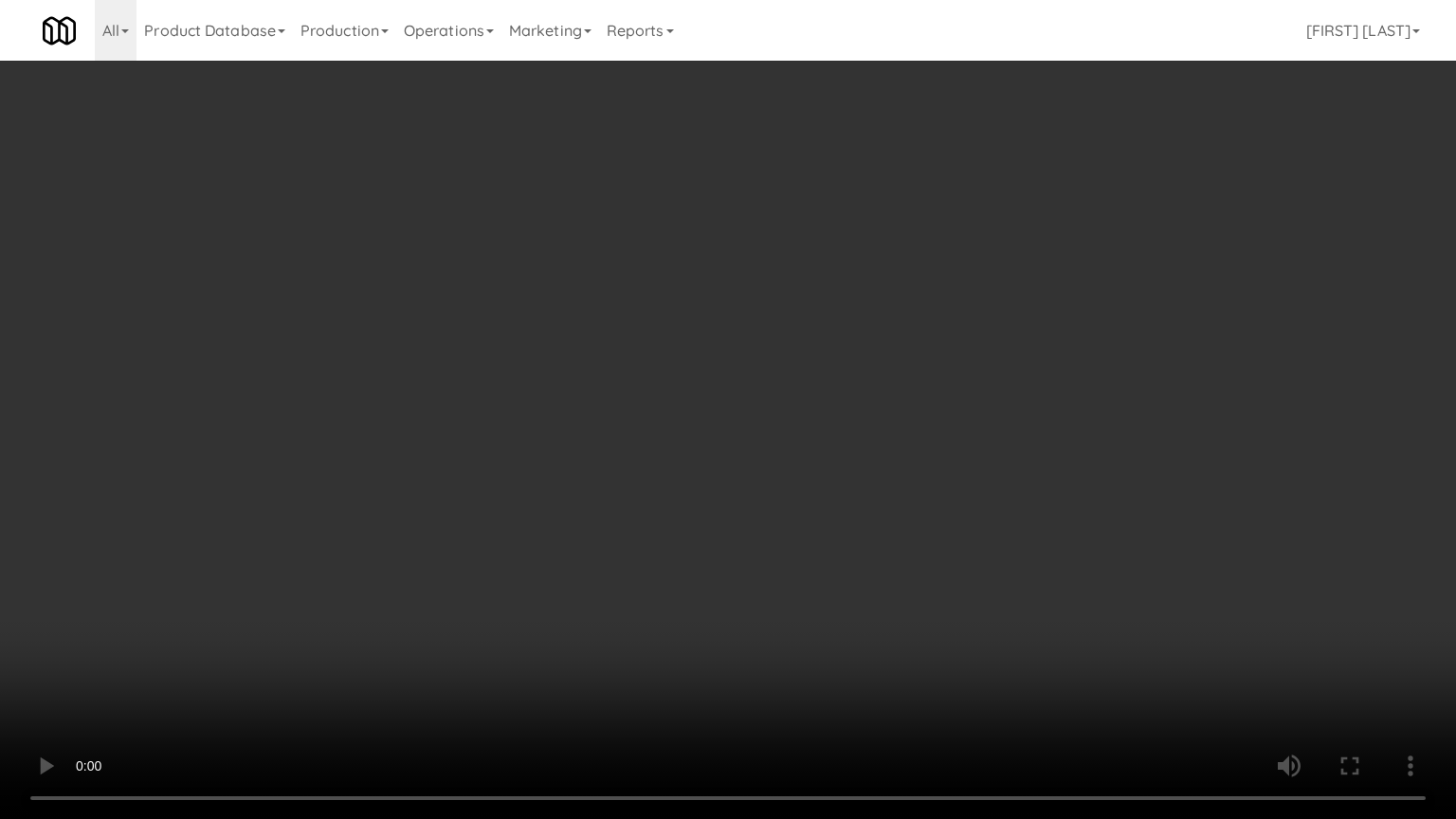 click at bounding box center [728, 410] 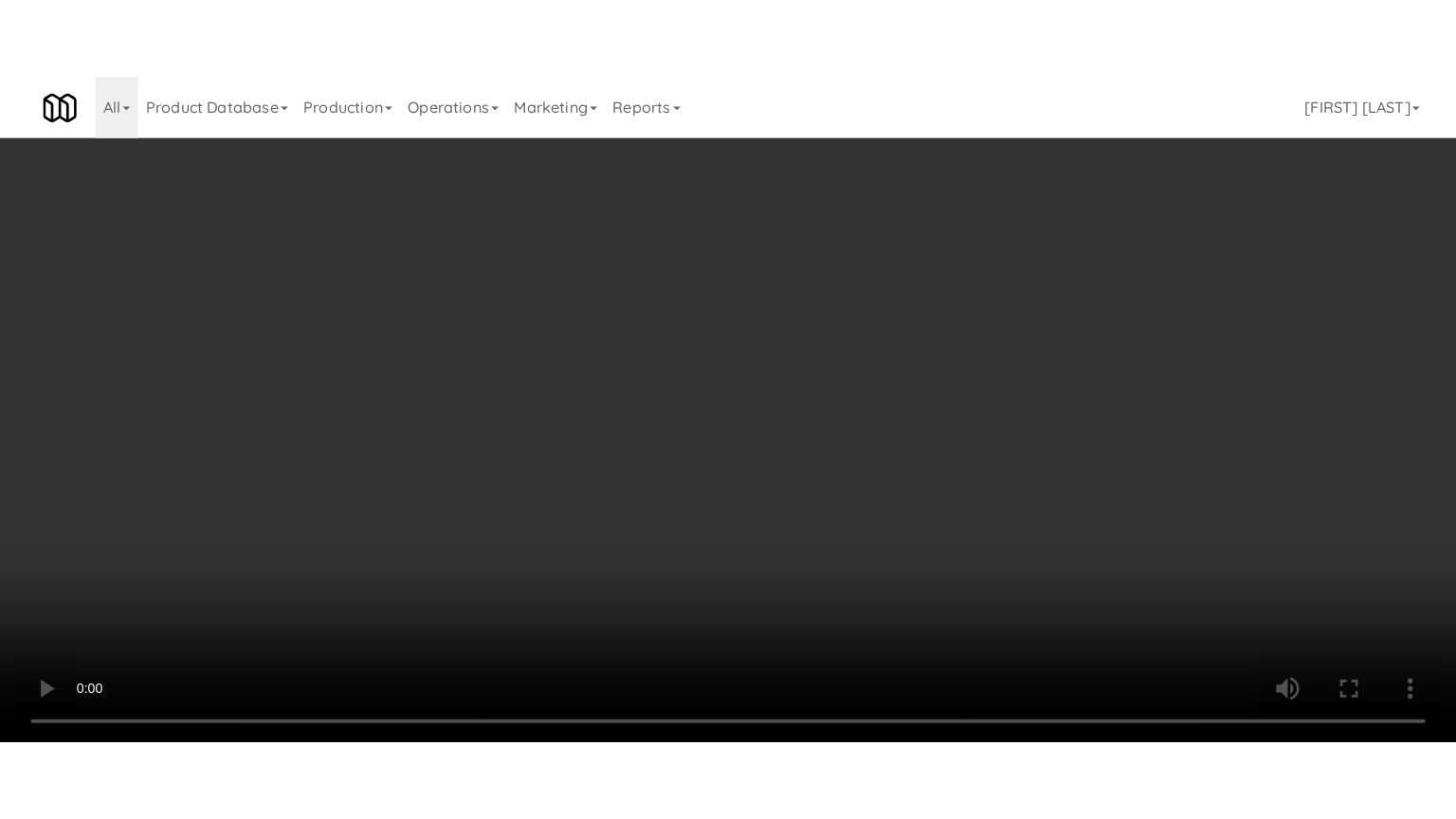 scroll, scrollTop: 2512, scrollLeft: 0, axis: vertical 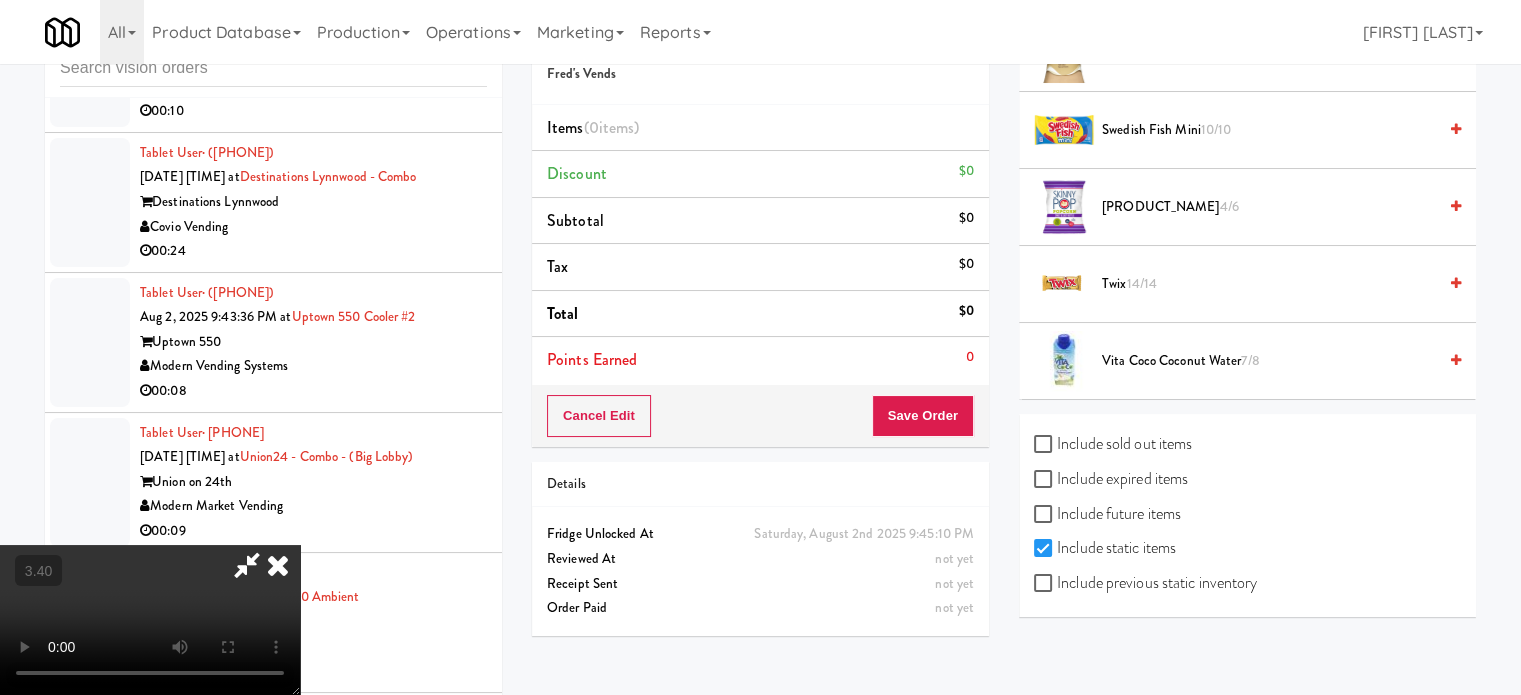 click on "Include sold out items" at bounding box center [1113, 444] 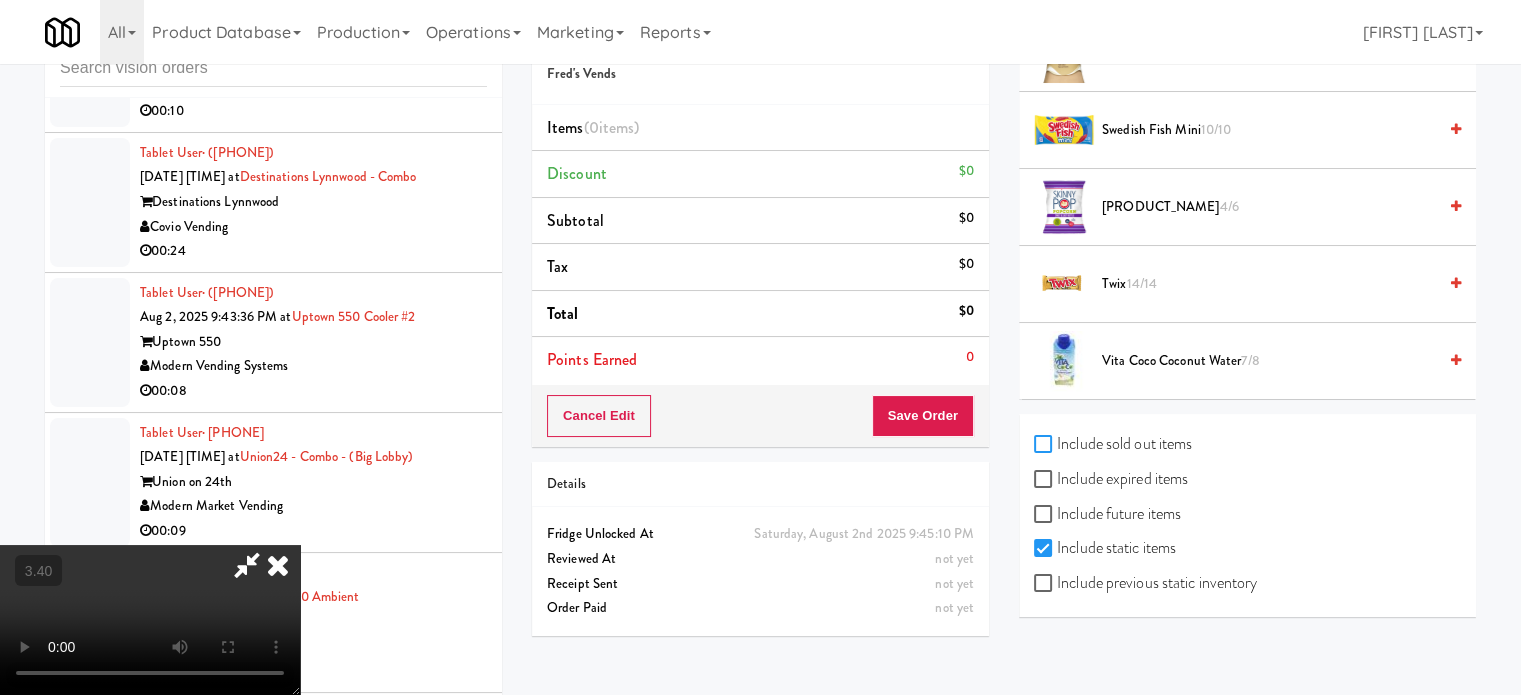 click on "Include sold out items" at bounding box center (1045, 445) 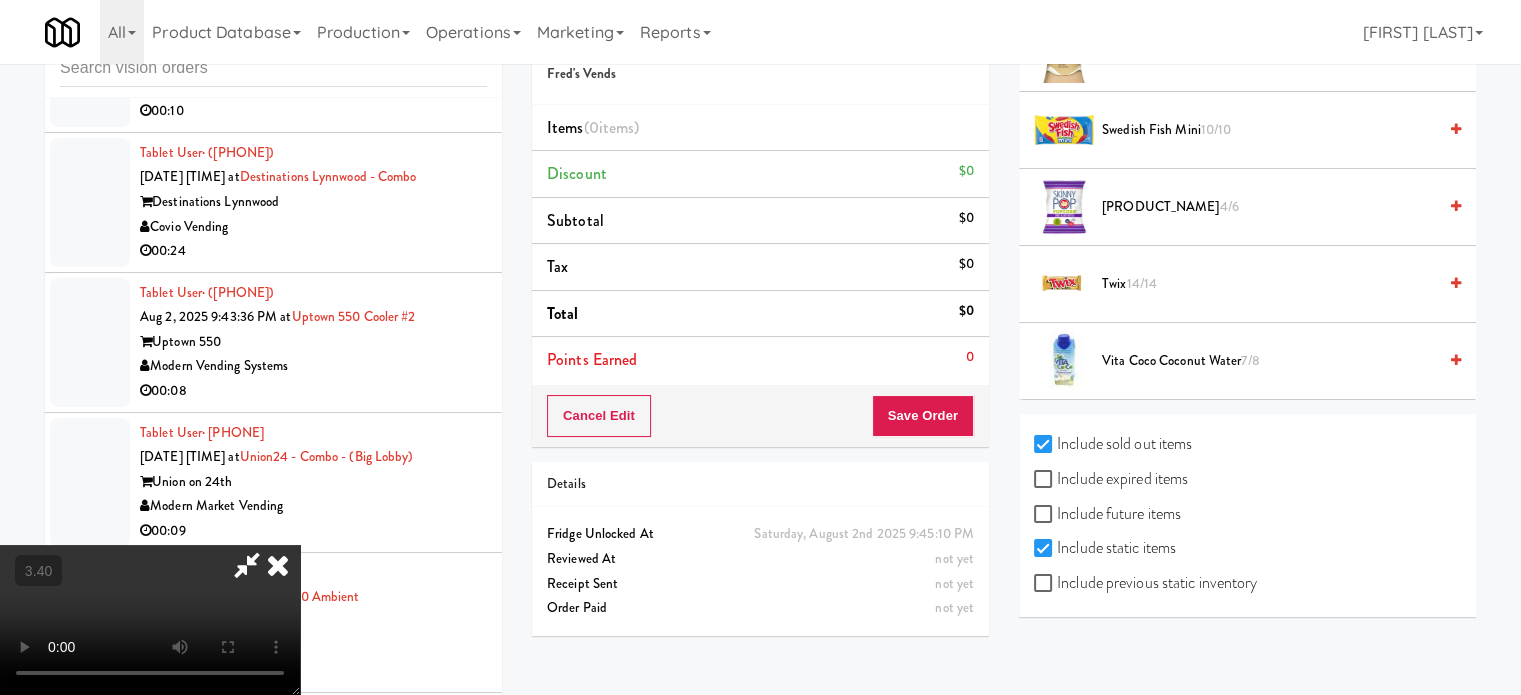 scroll, scrollTop: 2481, scrollLeft: 0, axis: vertical 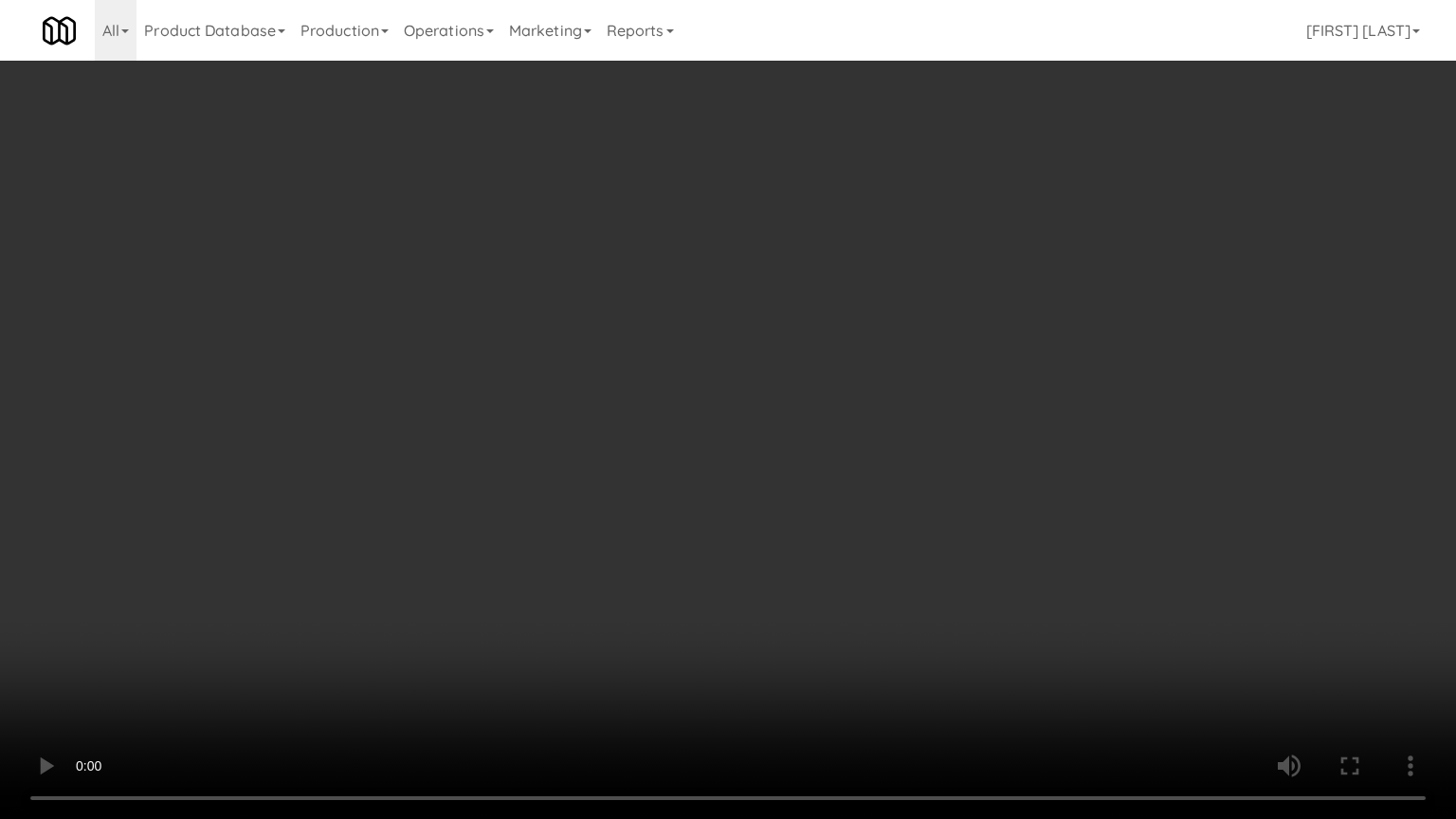 type 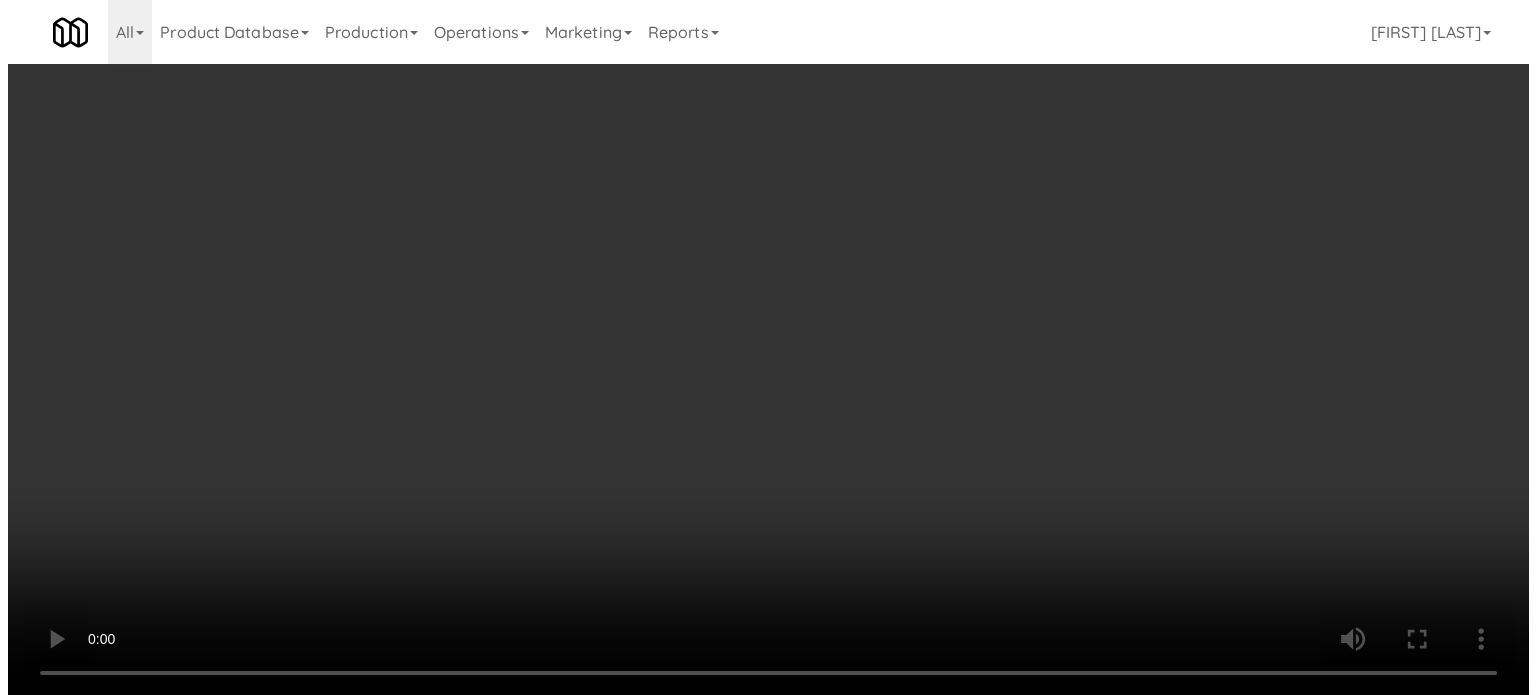 scroll, scrollTop: 0, scrollLeft: 0, axis: both 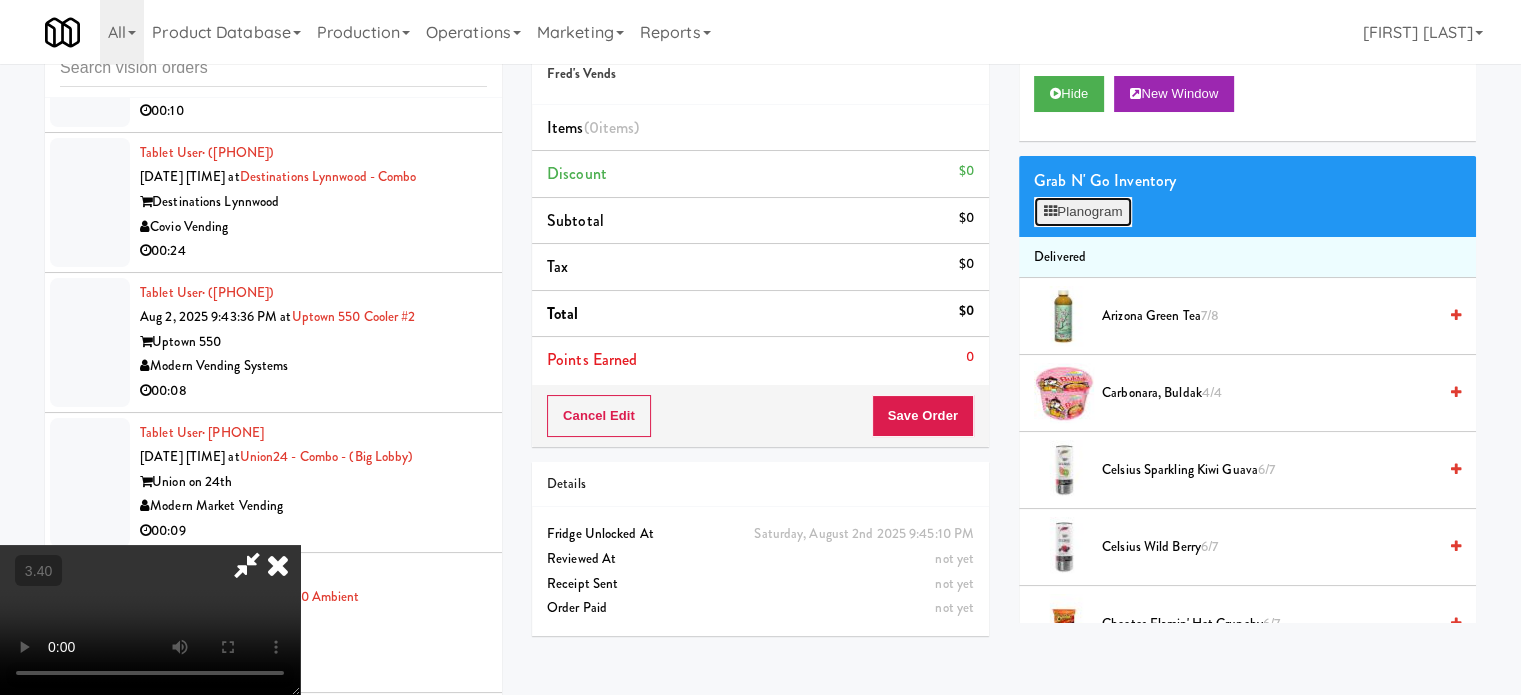 click on "Planogram" at bounding box center [1083, 212] 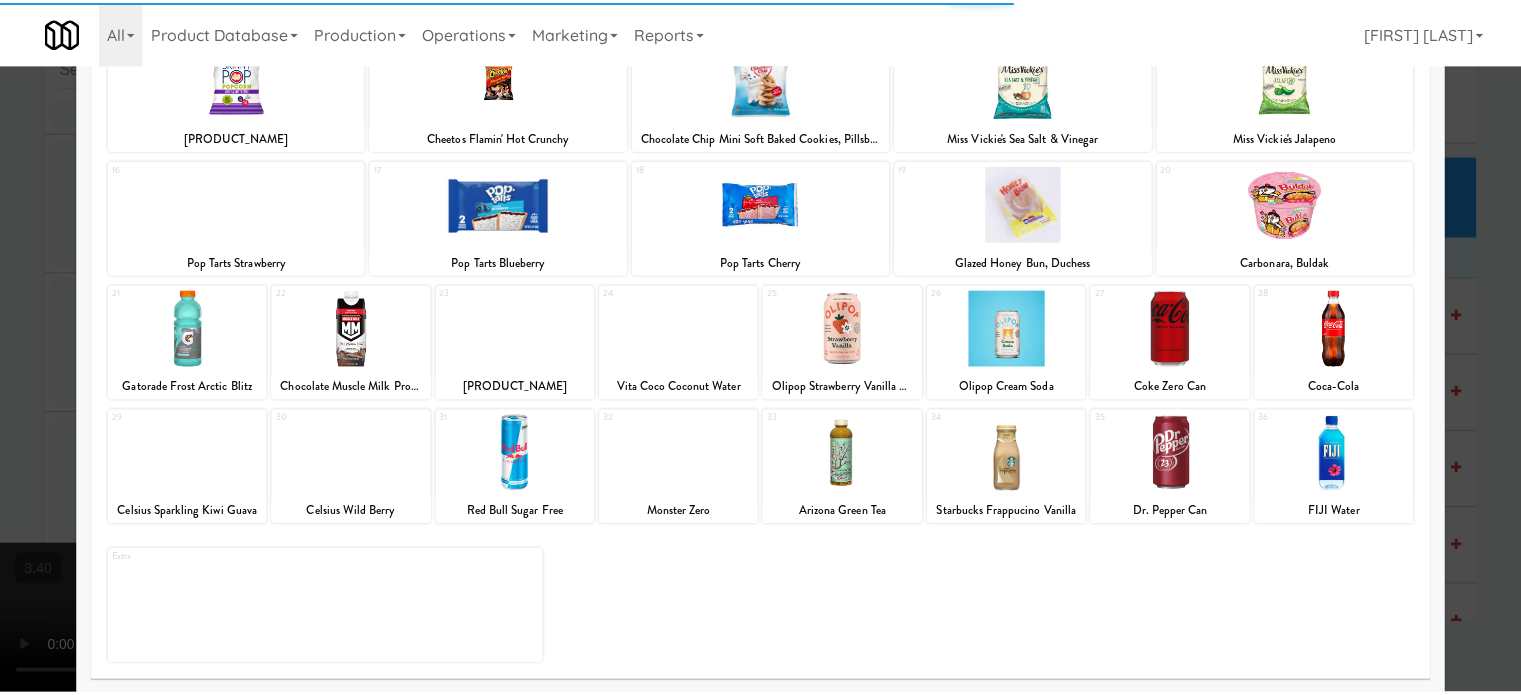 scroll, scrollTop: 286, scrollLeft: 0, axis: vertical 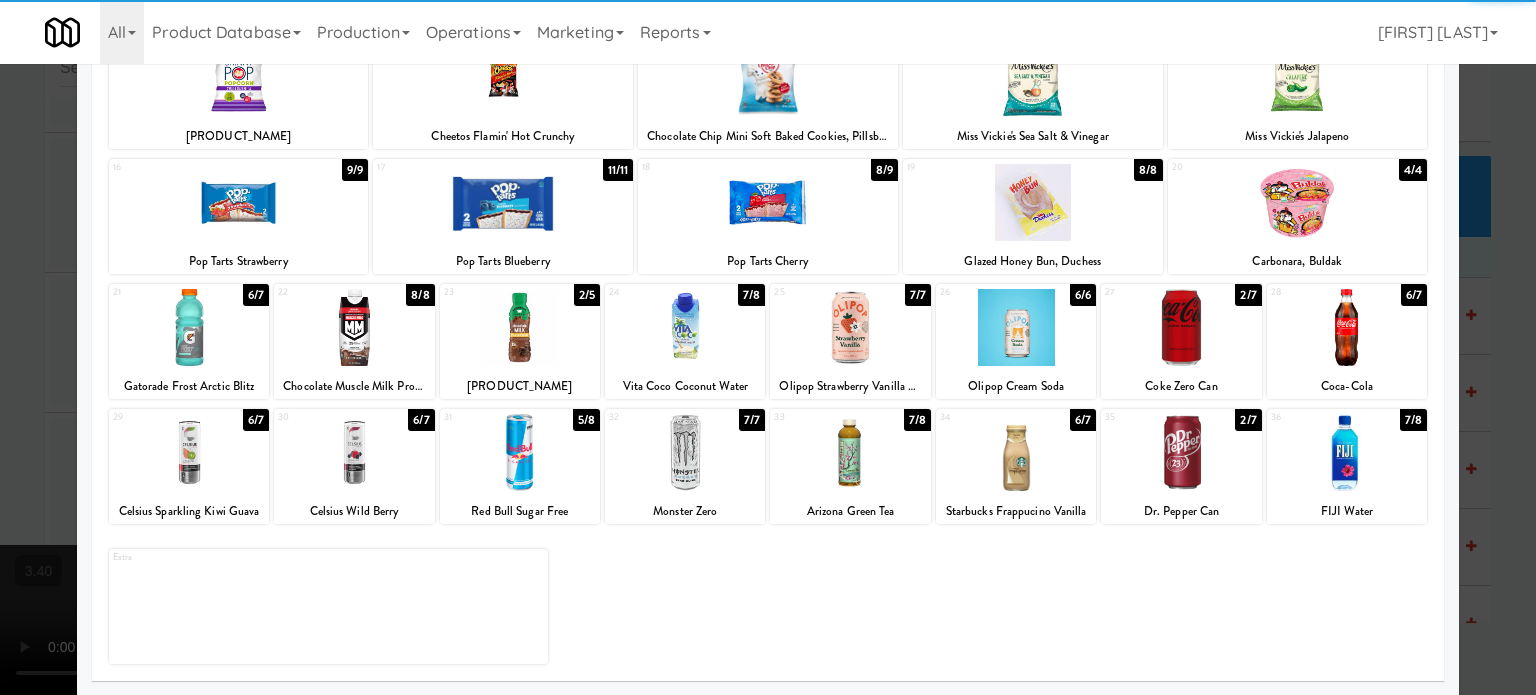 drag, startPoint x: 1312, startPoint y: 450, endPoint x: 1416, endPoint y: 445, distance: 104.120125 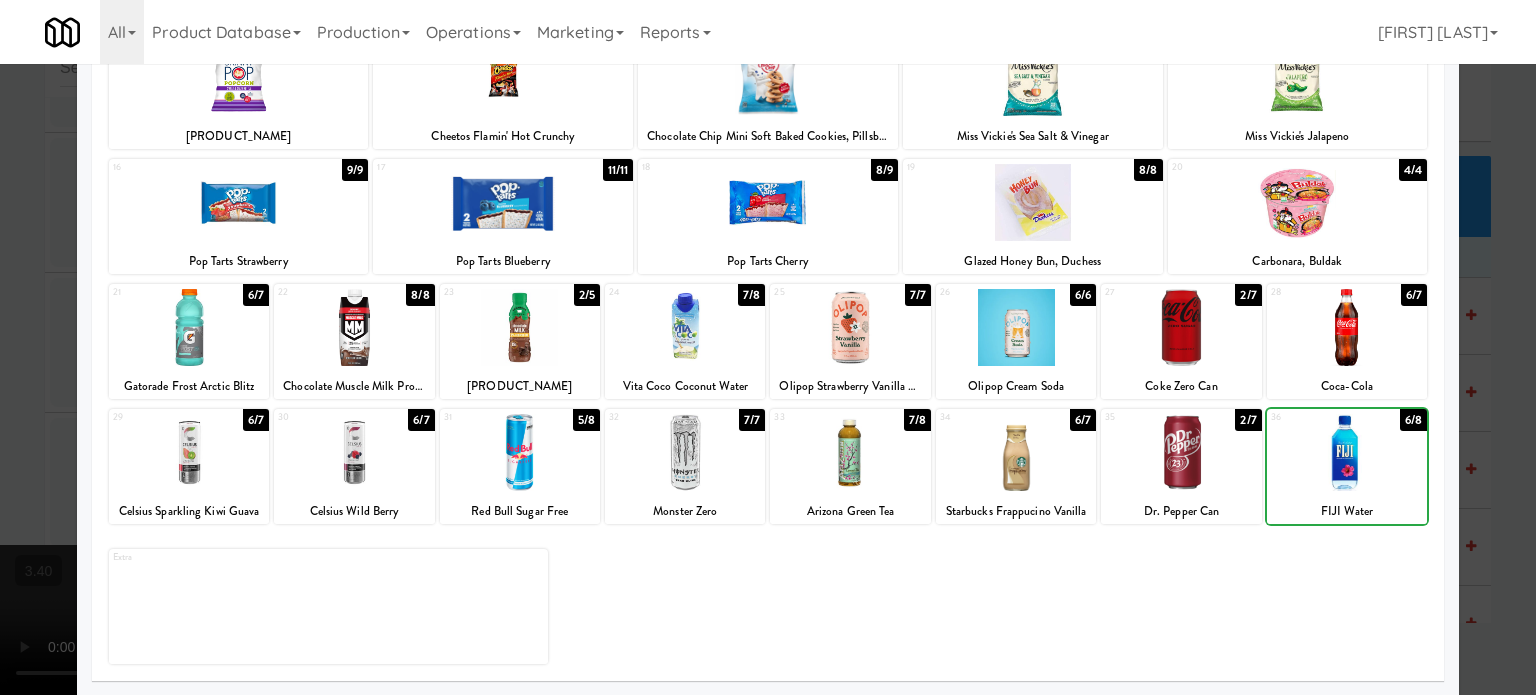 click at bounding box center (768, 347) 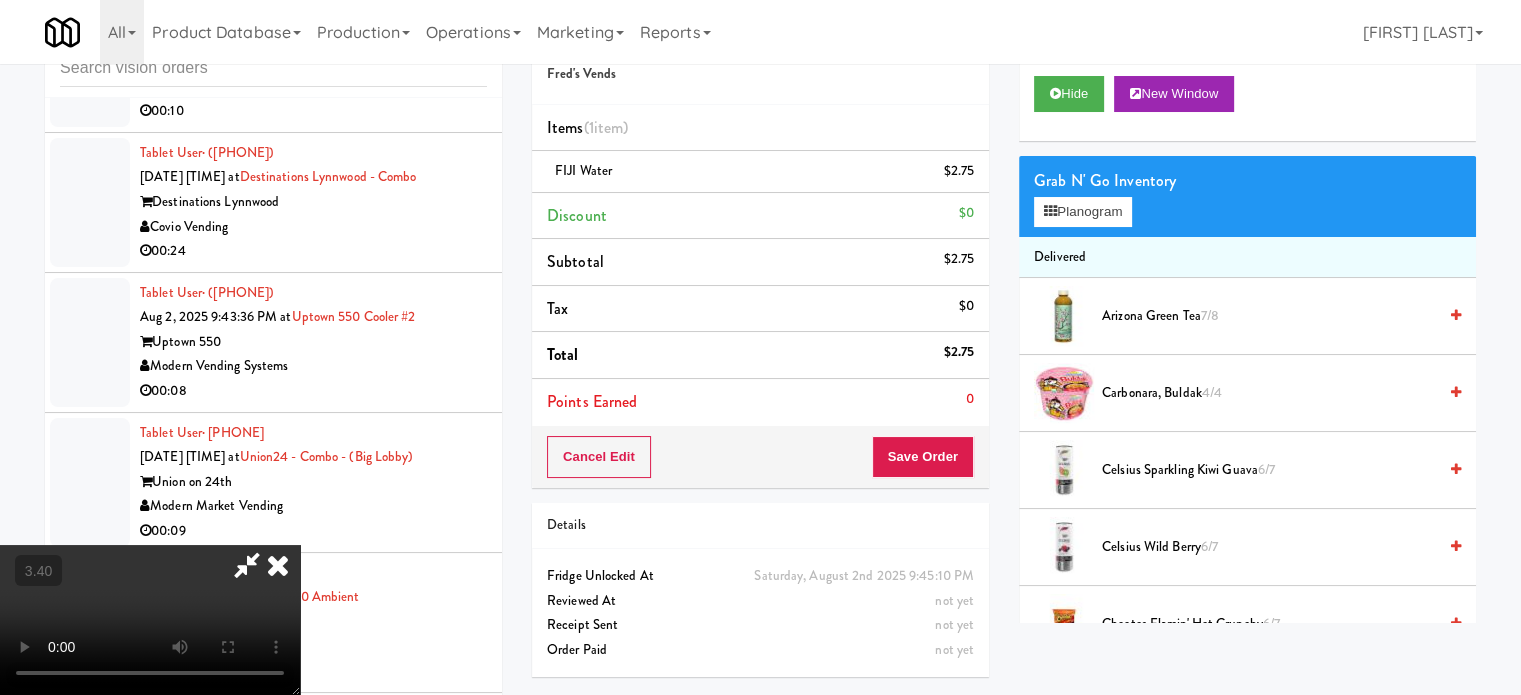 drag, startPoint x: 652, startPoint y: 516, endPoint x: 696, endPoint y: 535, distance: 47.92703 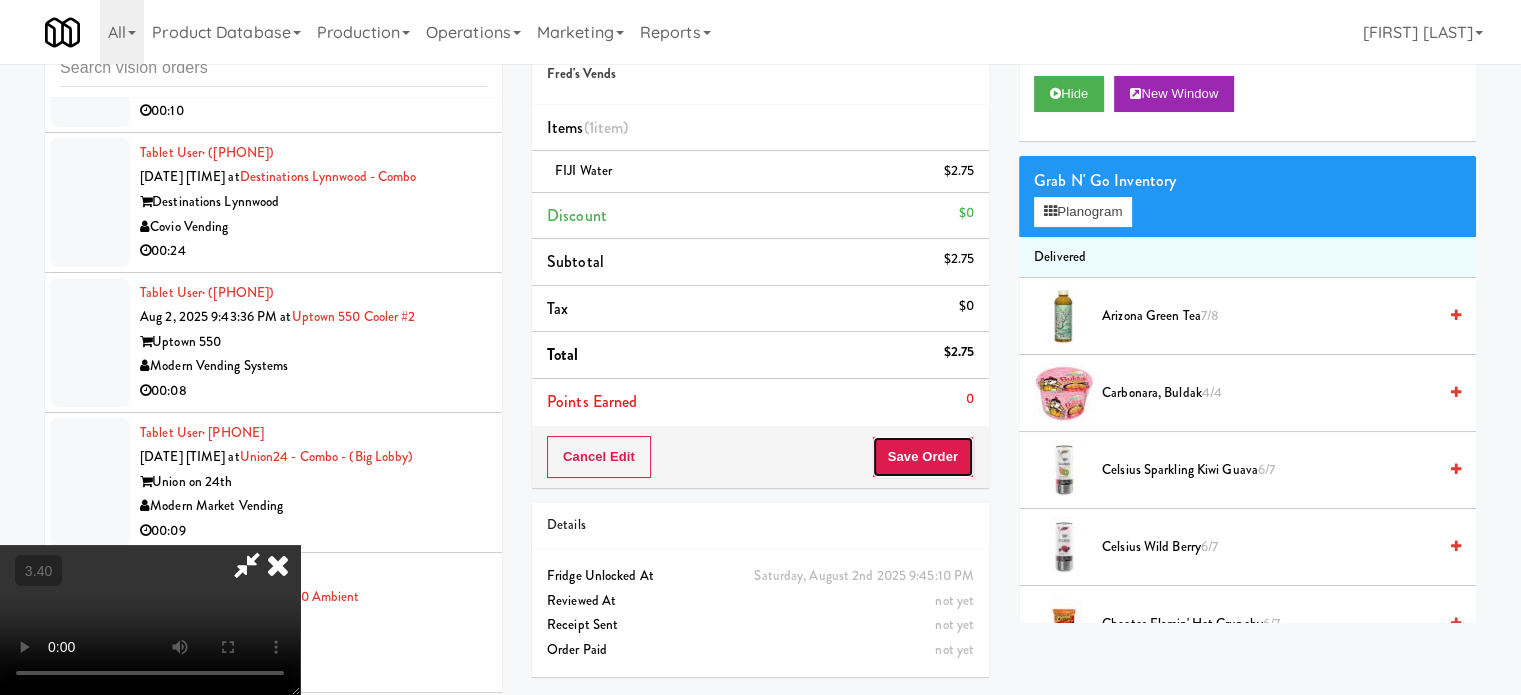 click on "Save Order" at bounding box center [923, 457] 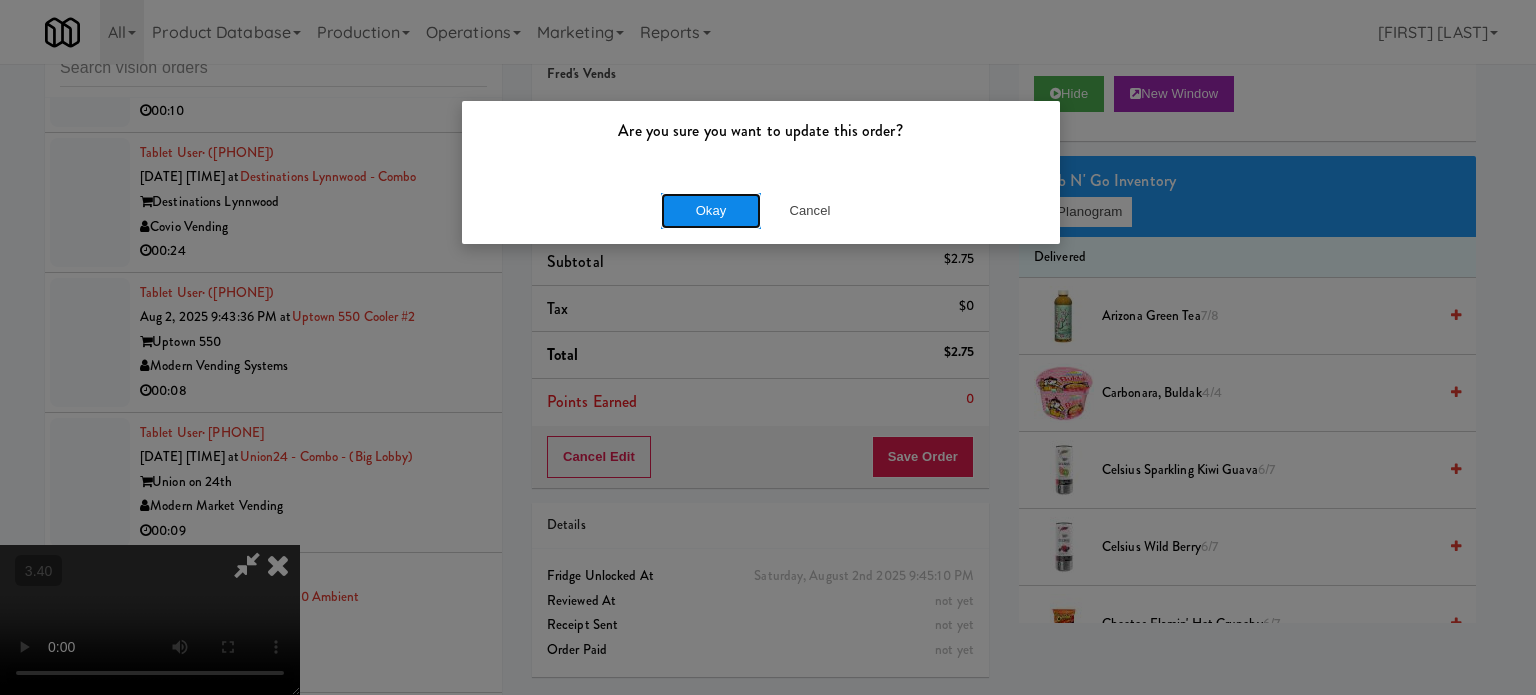 click on "Okay" at bounding box center (711, 211) 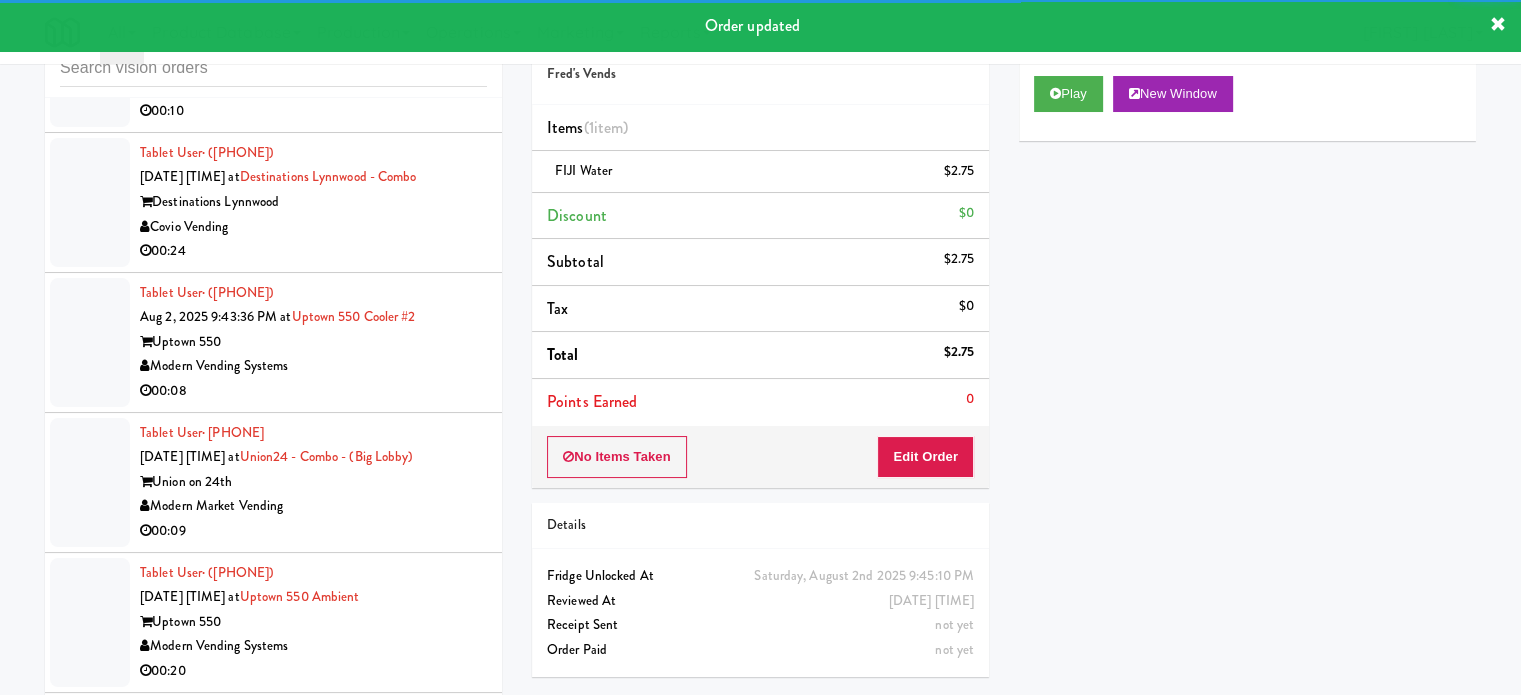 drag, startPoint x: 444, startPoint y: 392, endPoint x: 486, endPoint y: 418, distance: 49.396355 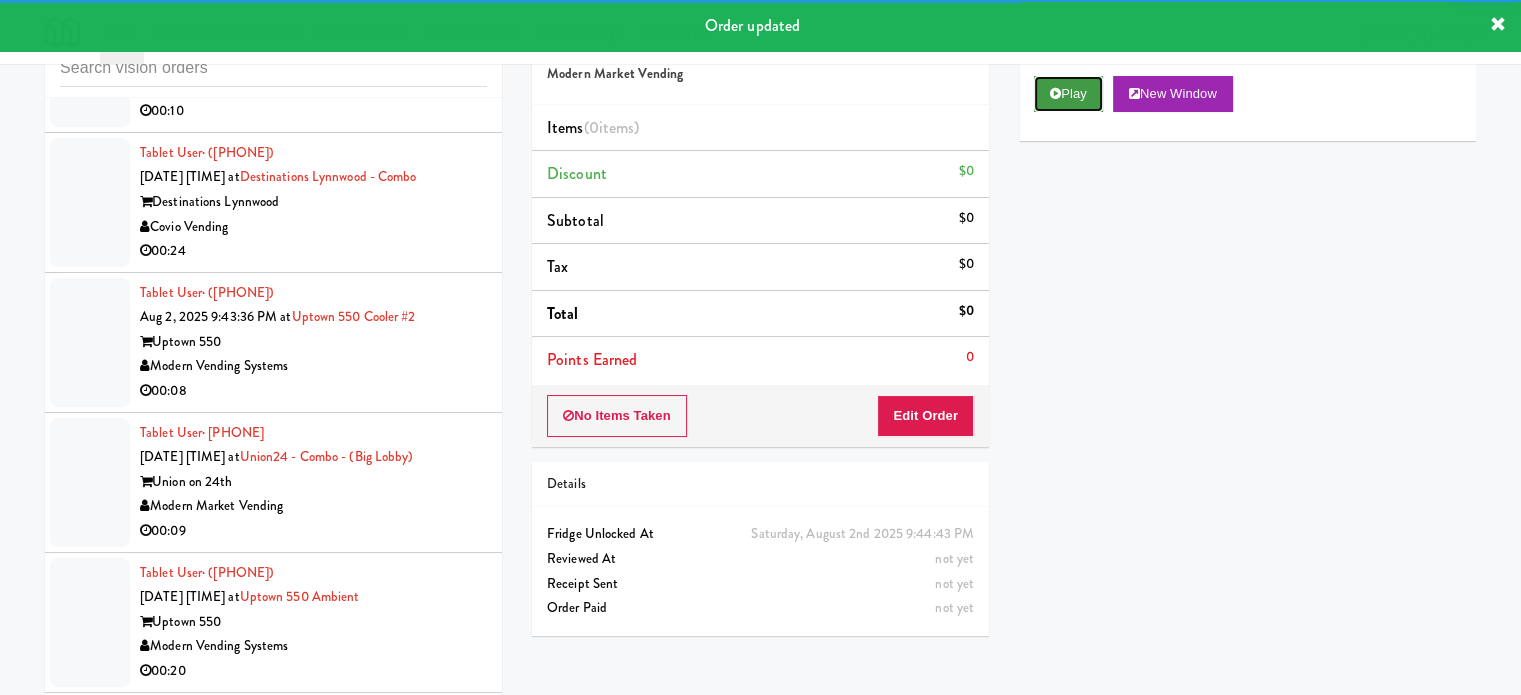 click at bounding box center [1055, 93] 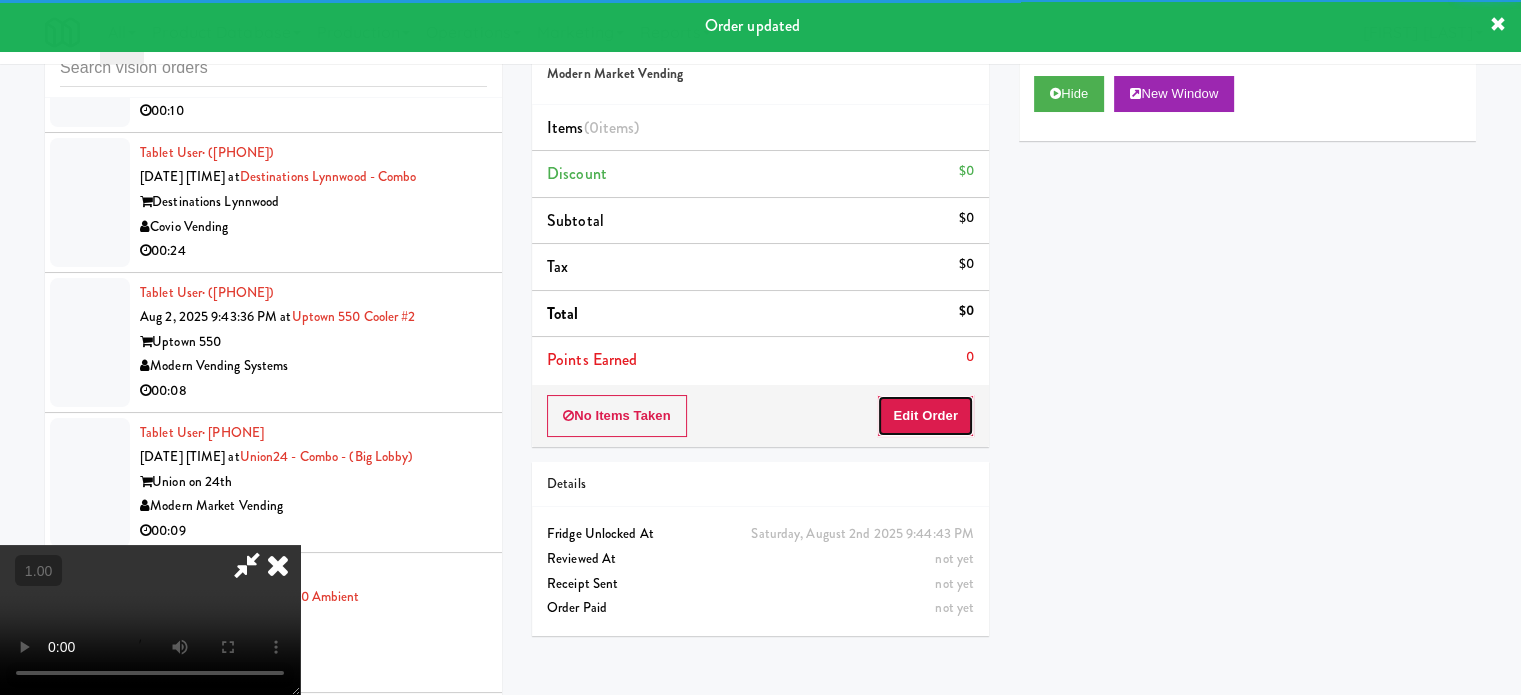 click on "Edit Order" at bounding box center [925, 416] 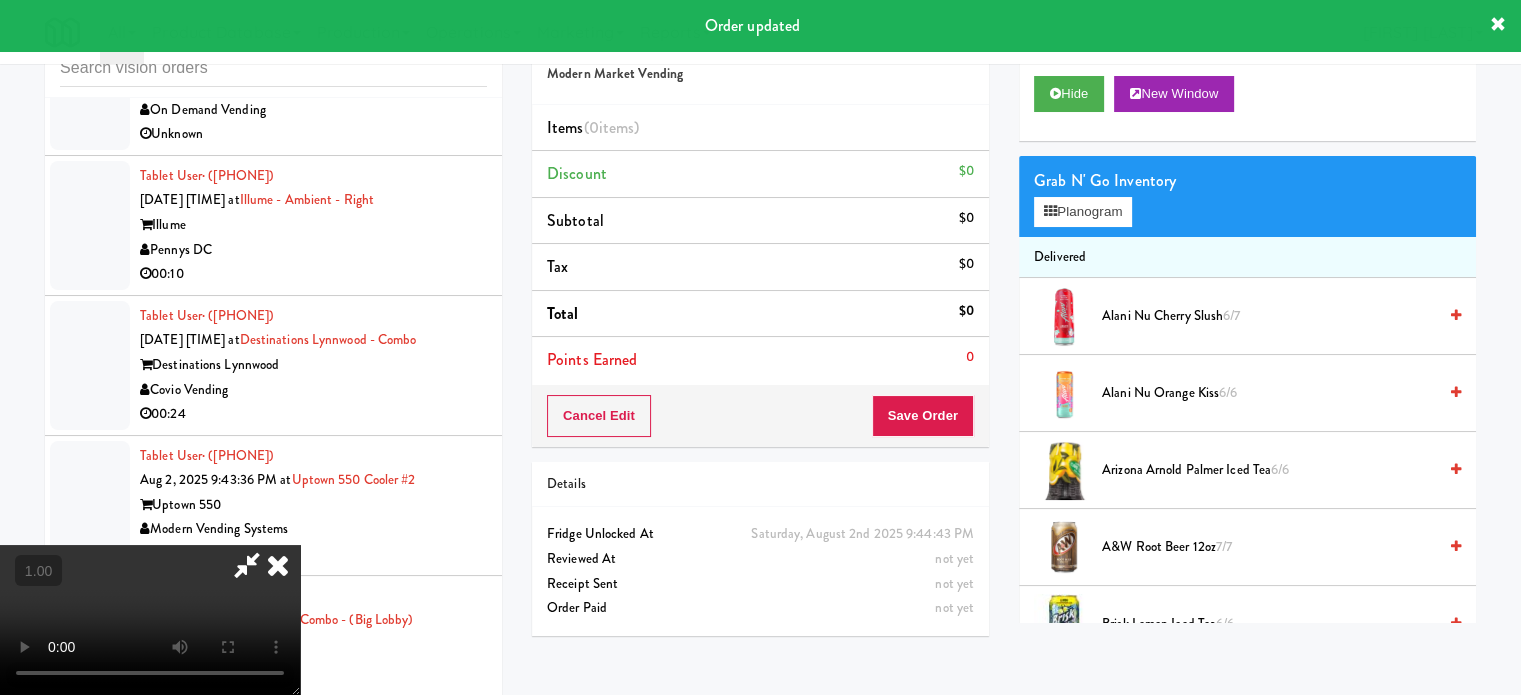 scroll, scrollTop: 10936, scrollLeft: 0, axis: vertical 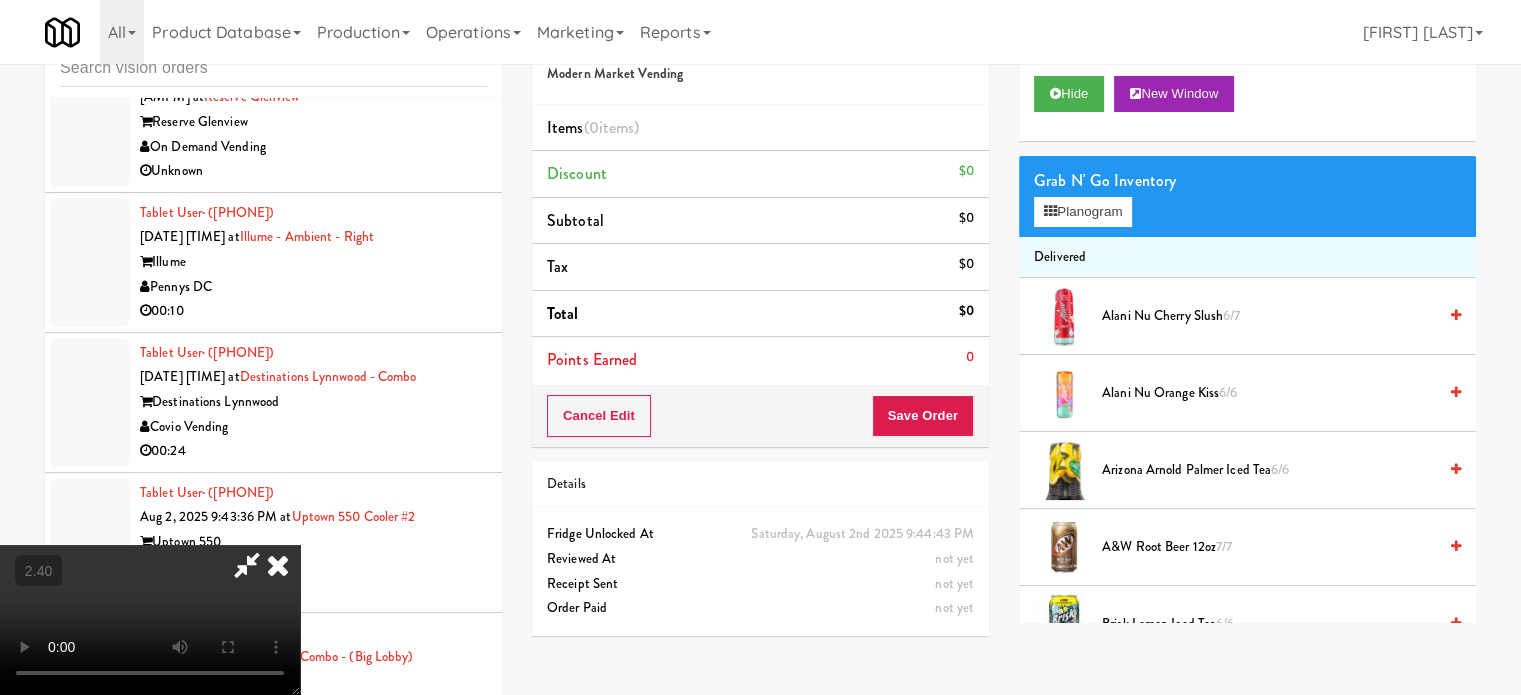 click at bounding box center (150, 620) 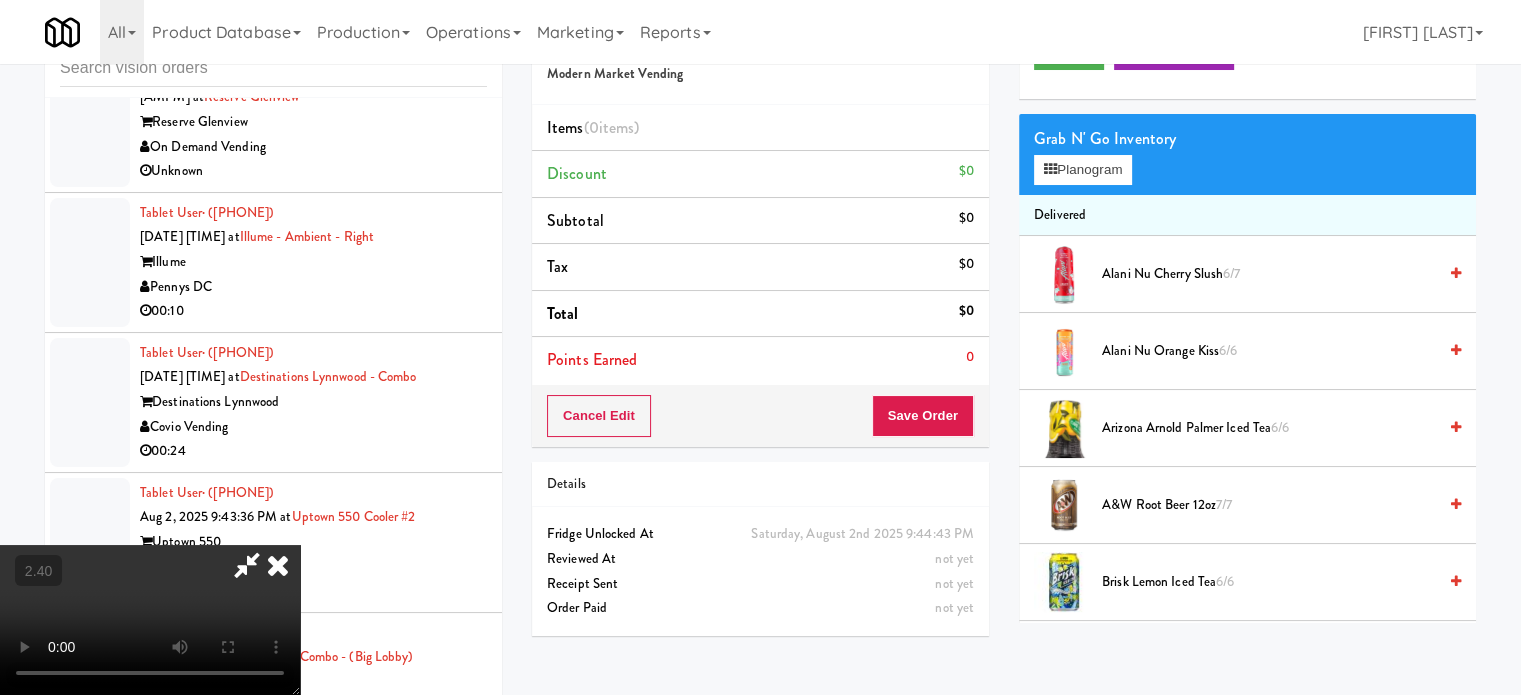 scroll, scrollTop: 300, scrollLeft: 0, axis: vertical 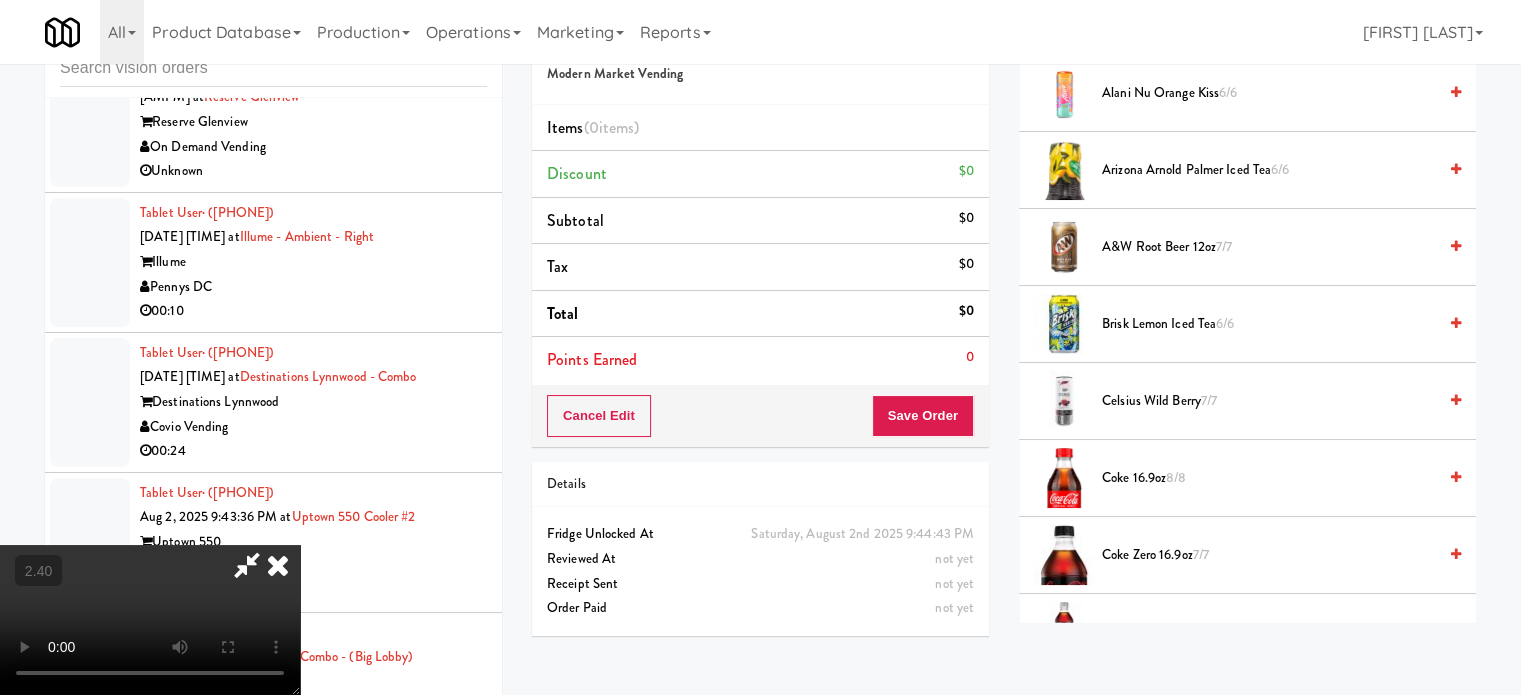 click at bounding box center [150, 620] 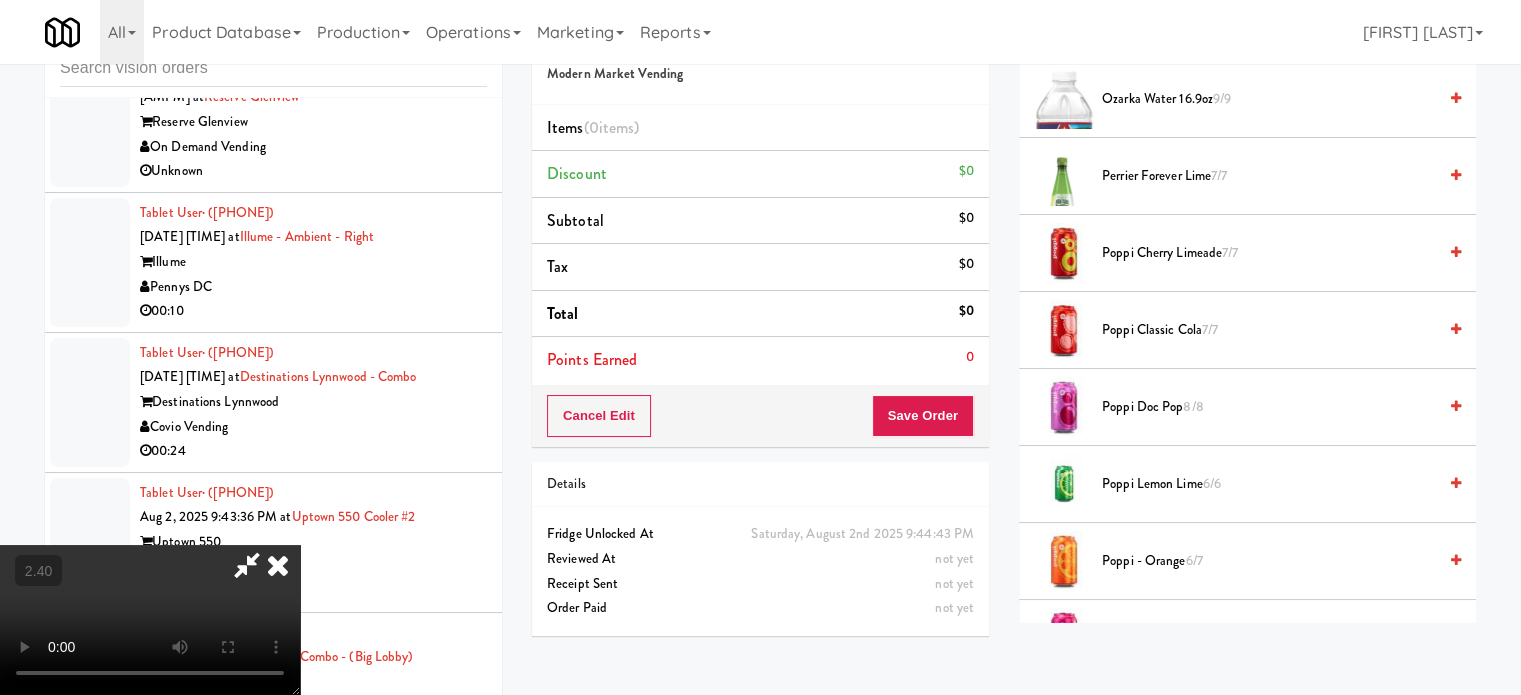 scroll, scrollTop: 2000, scrollLeft: 0, axis: vertical 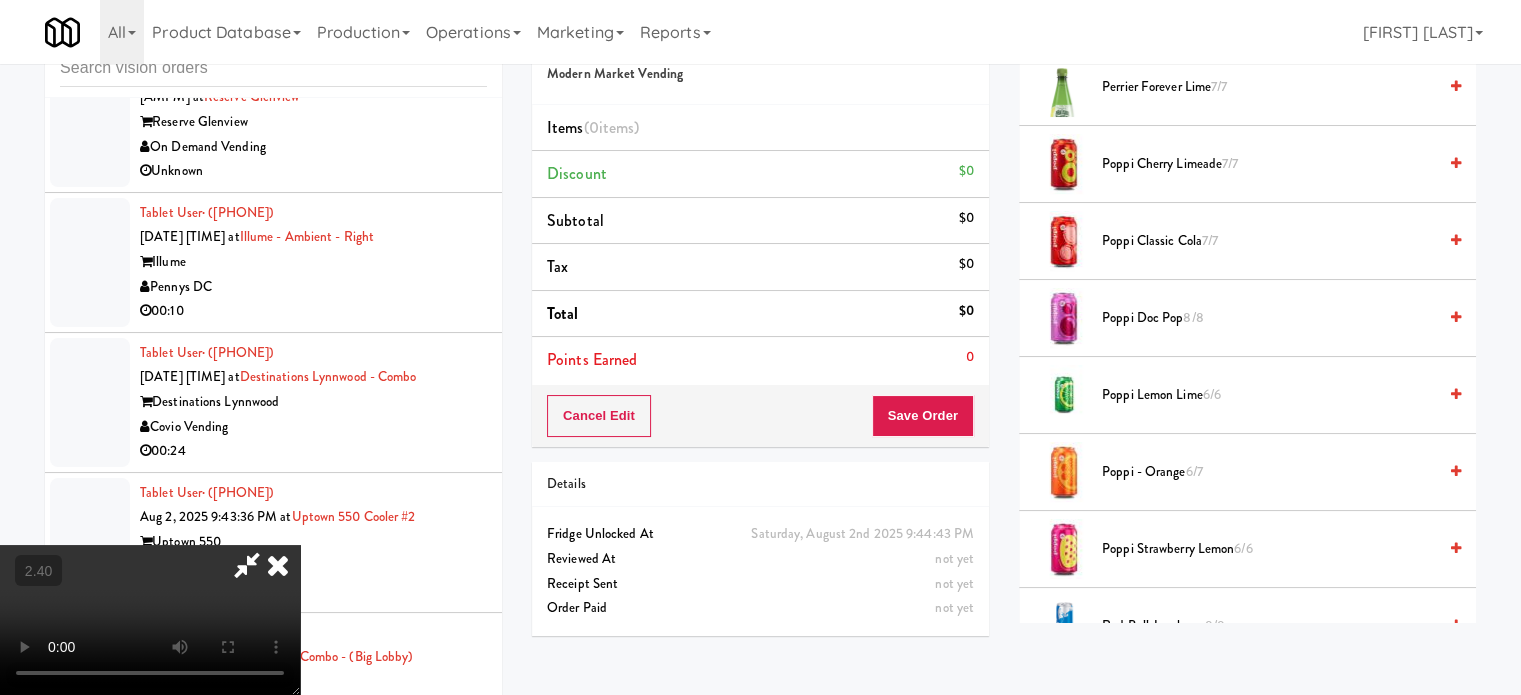 click on "Poppi Cherry Limeade  7/7" at bounding box center (1269, 164) 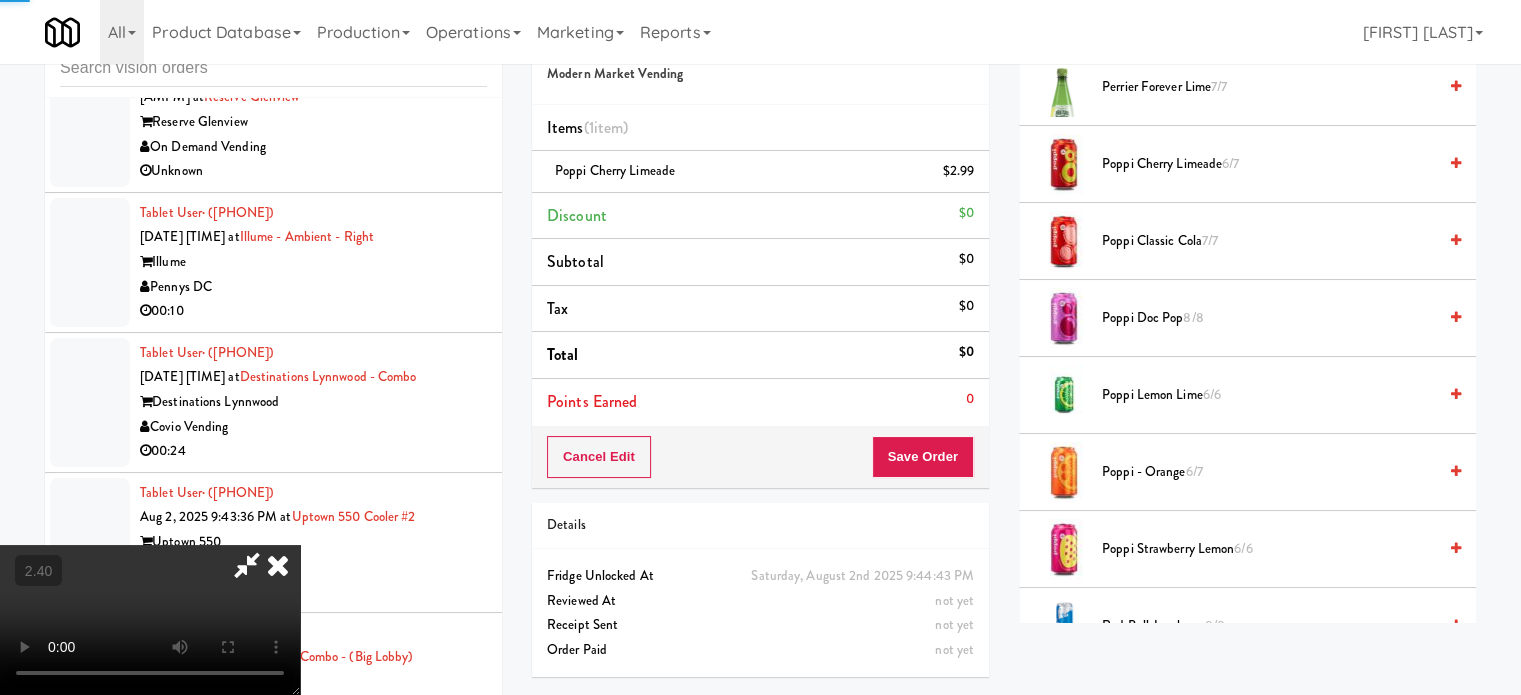click at bounding box center (150, 620) 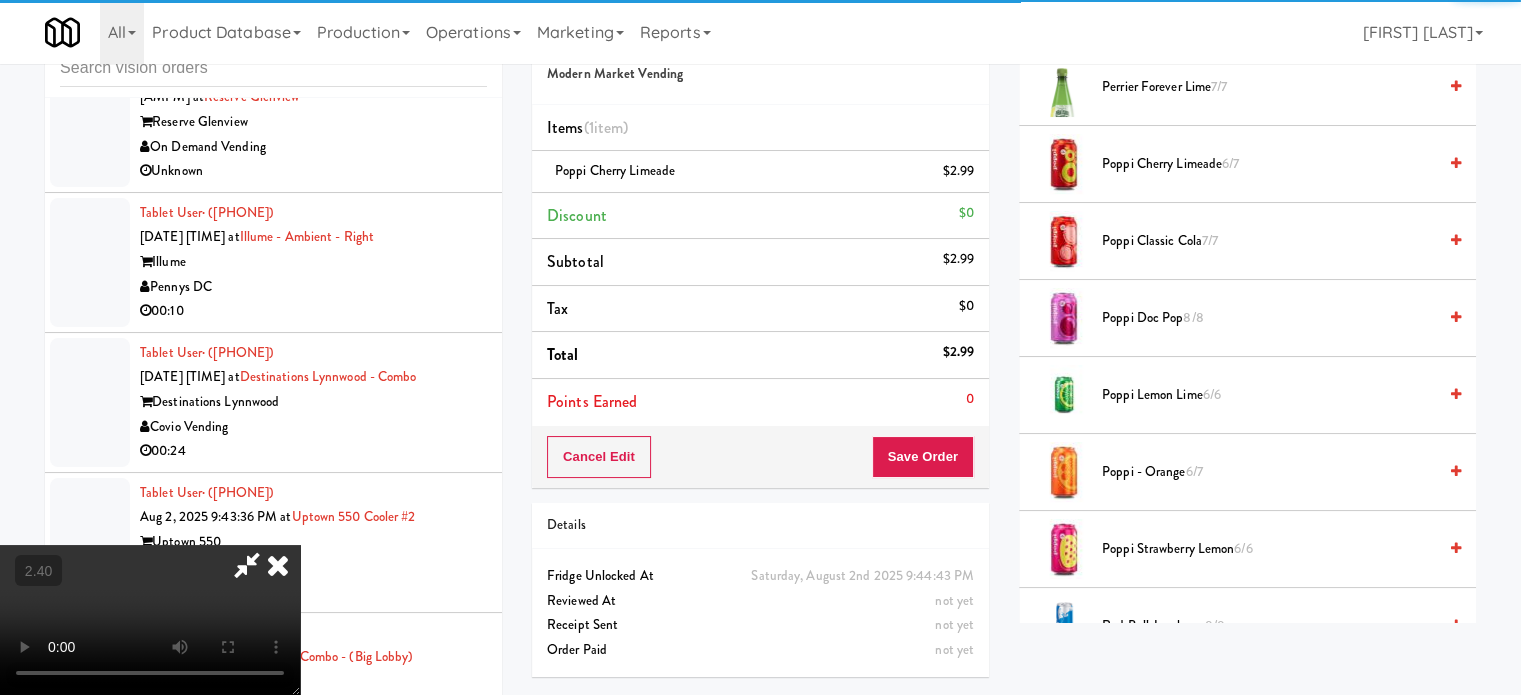 click at bounding box center [150, 620] 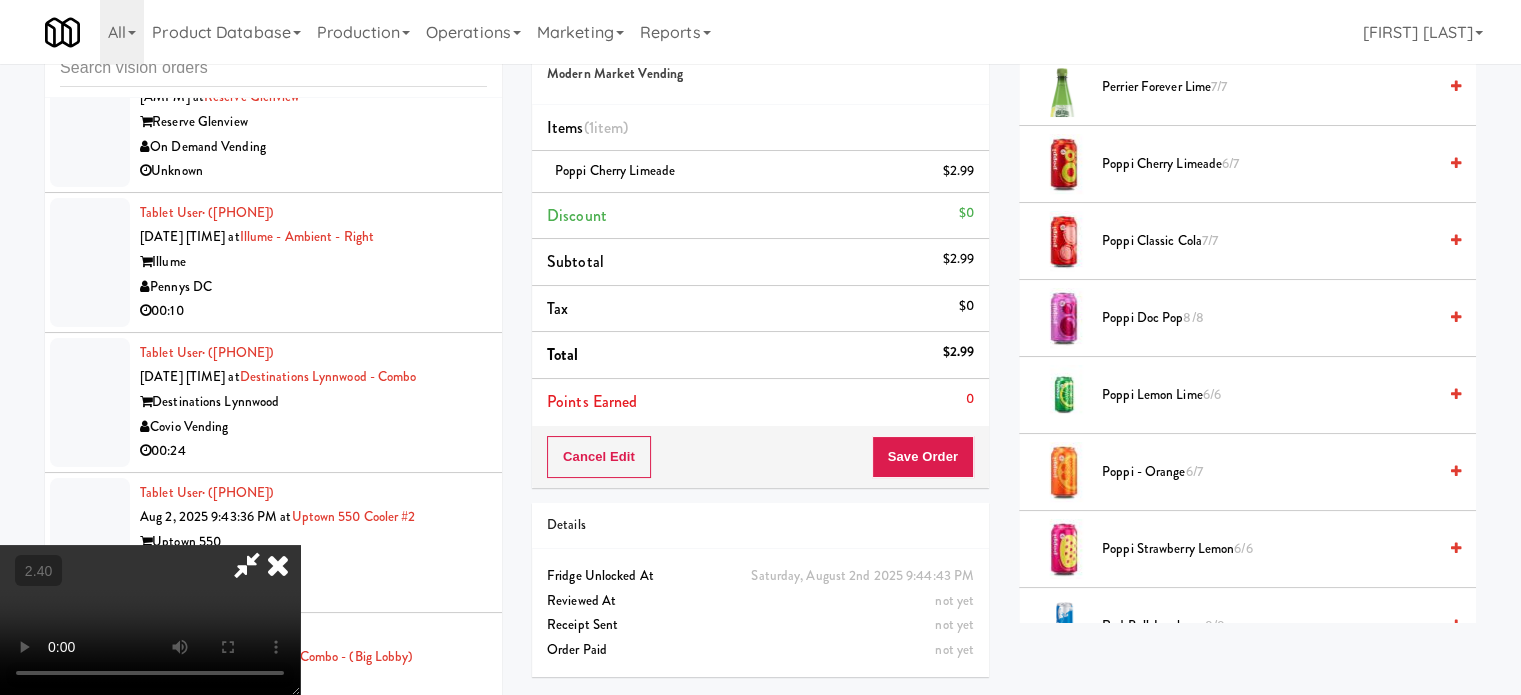 scroll, scrollTop: 316, scrollLeft: 0, axis: vertical 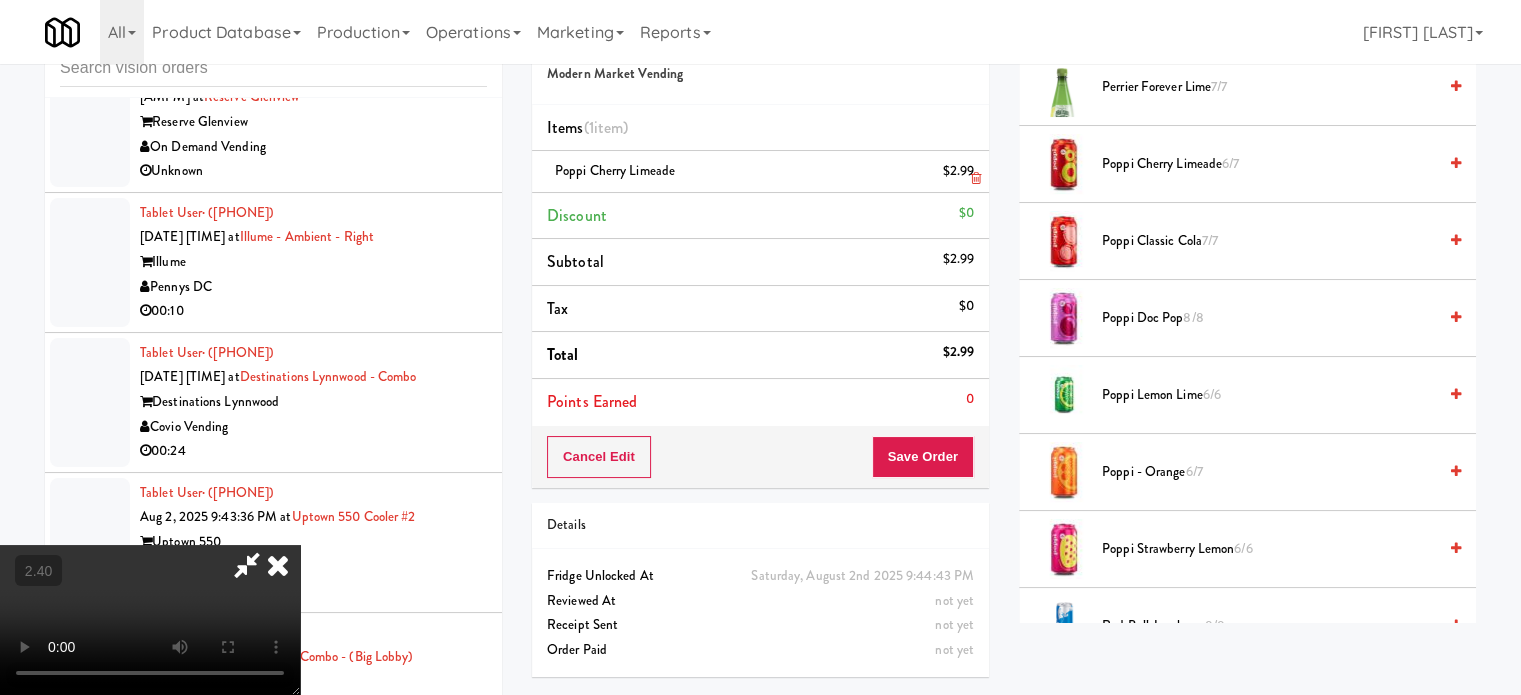 click at bounding box center (972, 179) 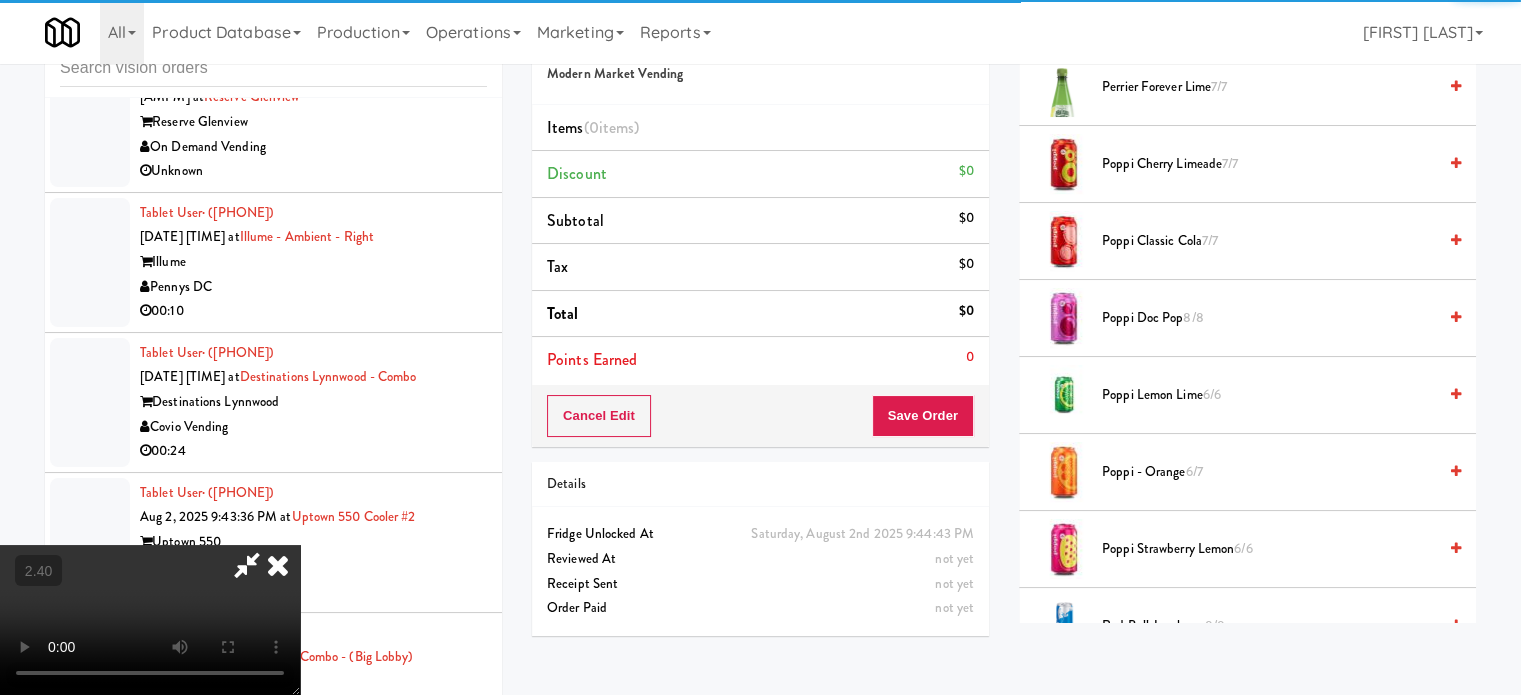 scroll, scrollTop: 316, scrollLeft: 0, axis: vertical 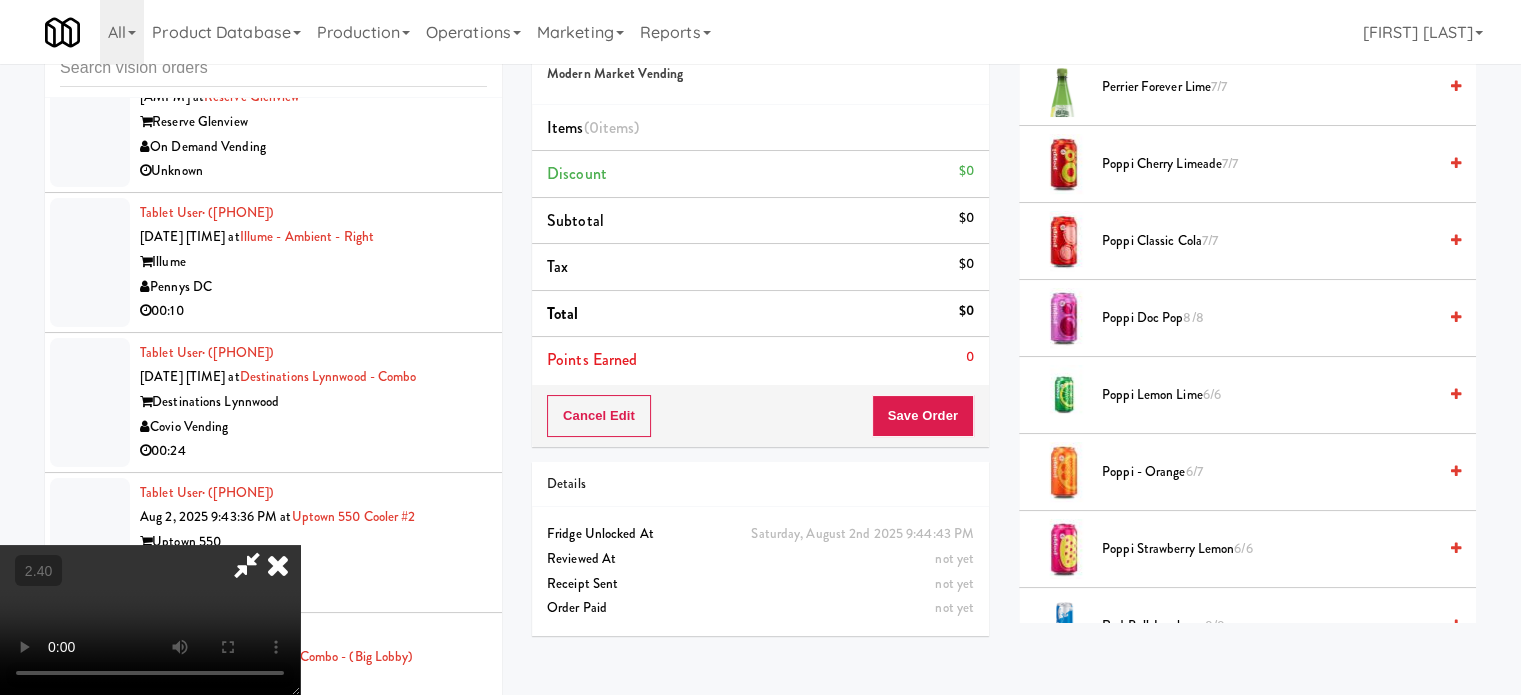 click at bounding box center [150, 620] 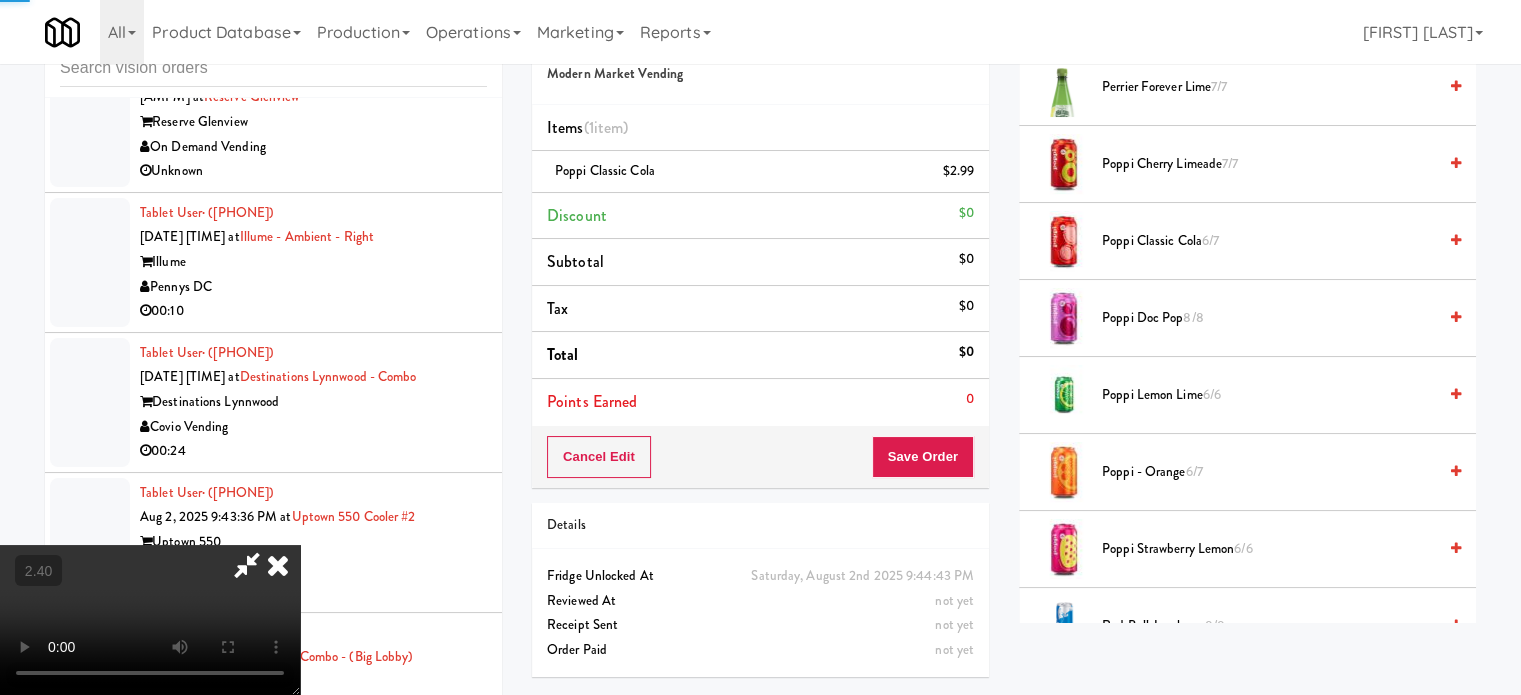 drag, startPoint x: 523, startPoint y: 453, endPoint x: 553, endPoint y: 467, distance: 33.105892 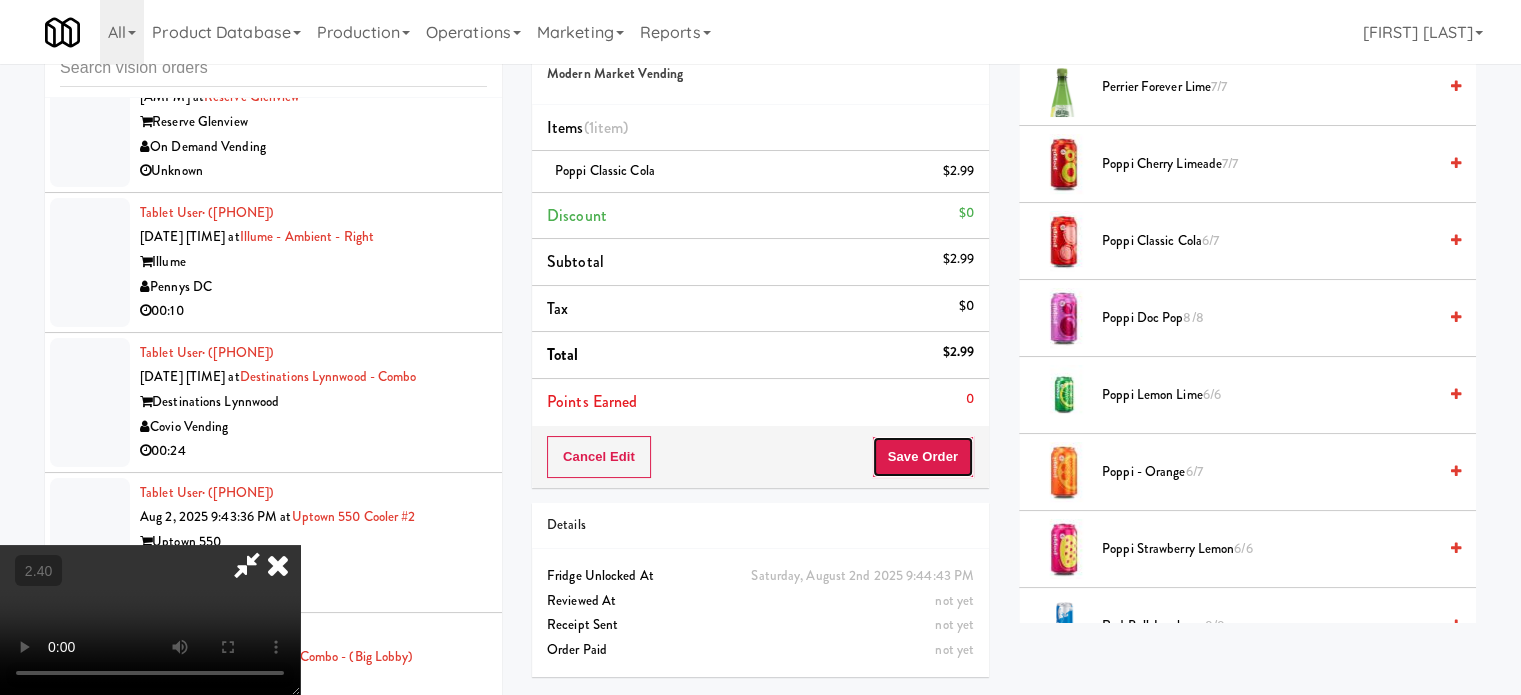 click on "Save Order" at bounding box center (923, 457) 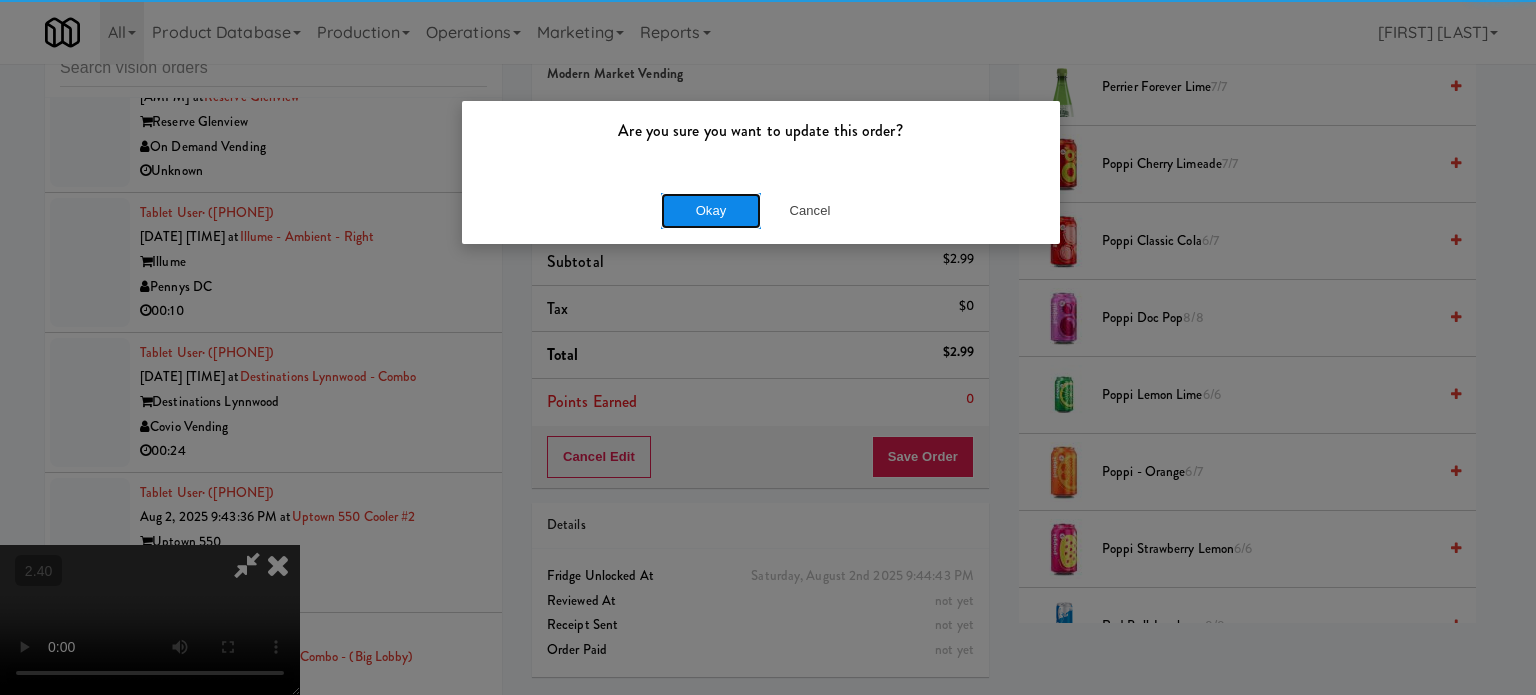 click on "Okay" at bounding box center [711, 211] 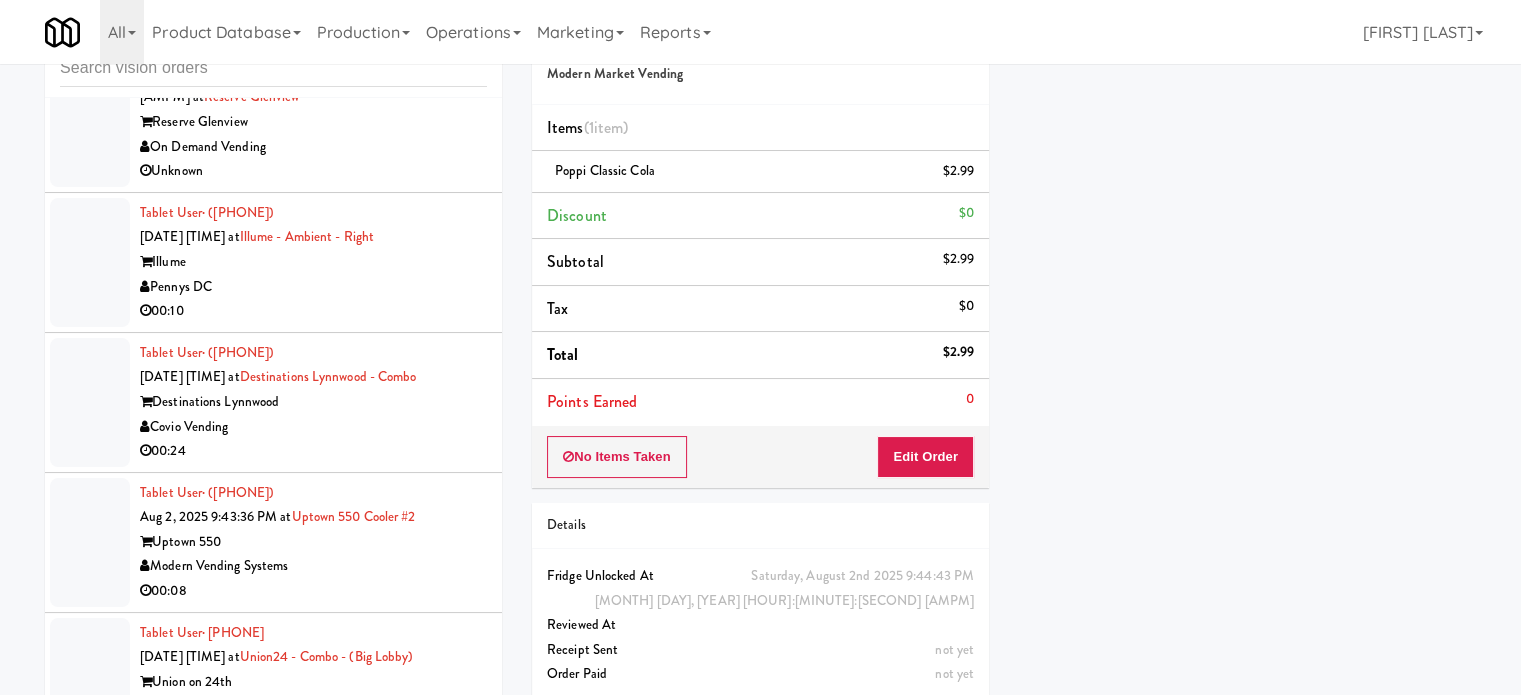 scroll, scrollTop: 187, scrollLeft: 0, axis: vertical 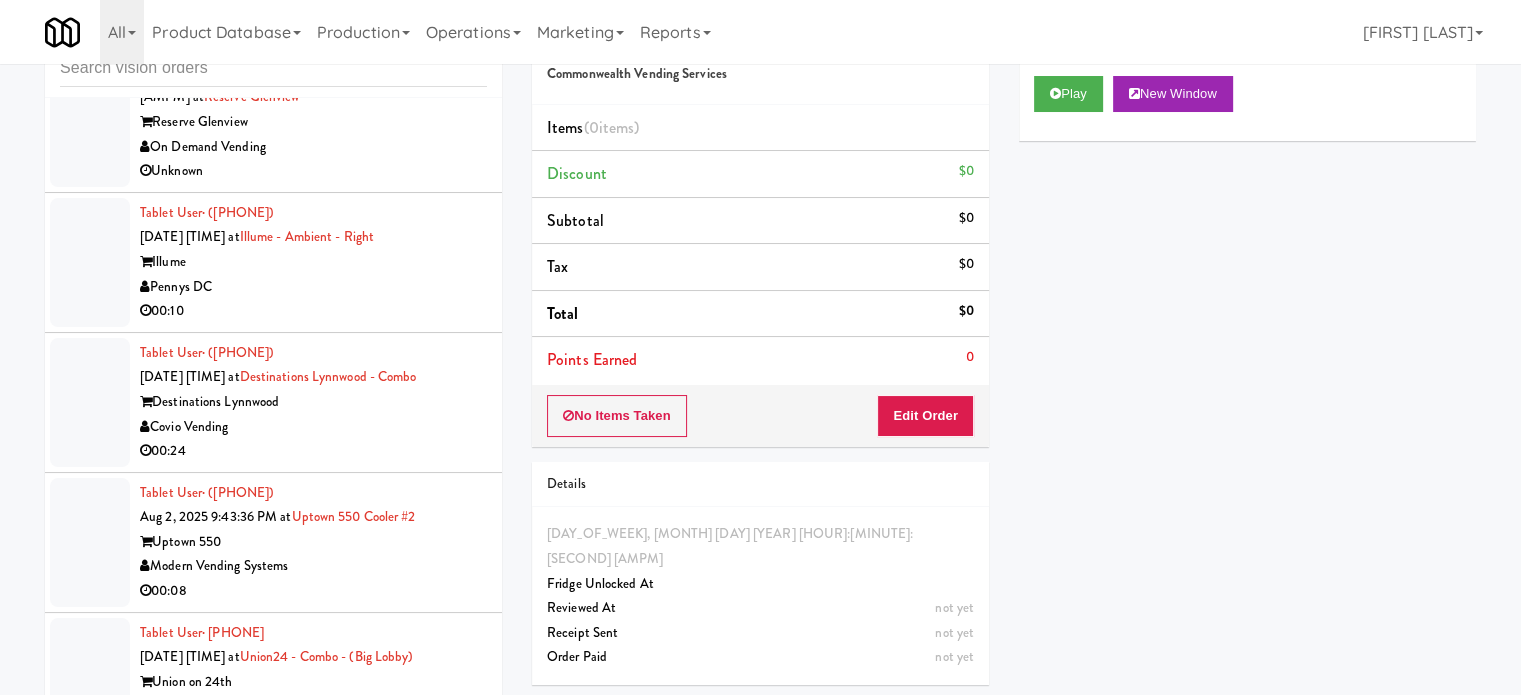 type 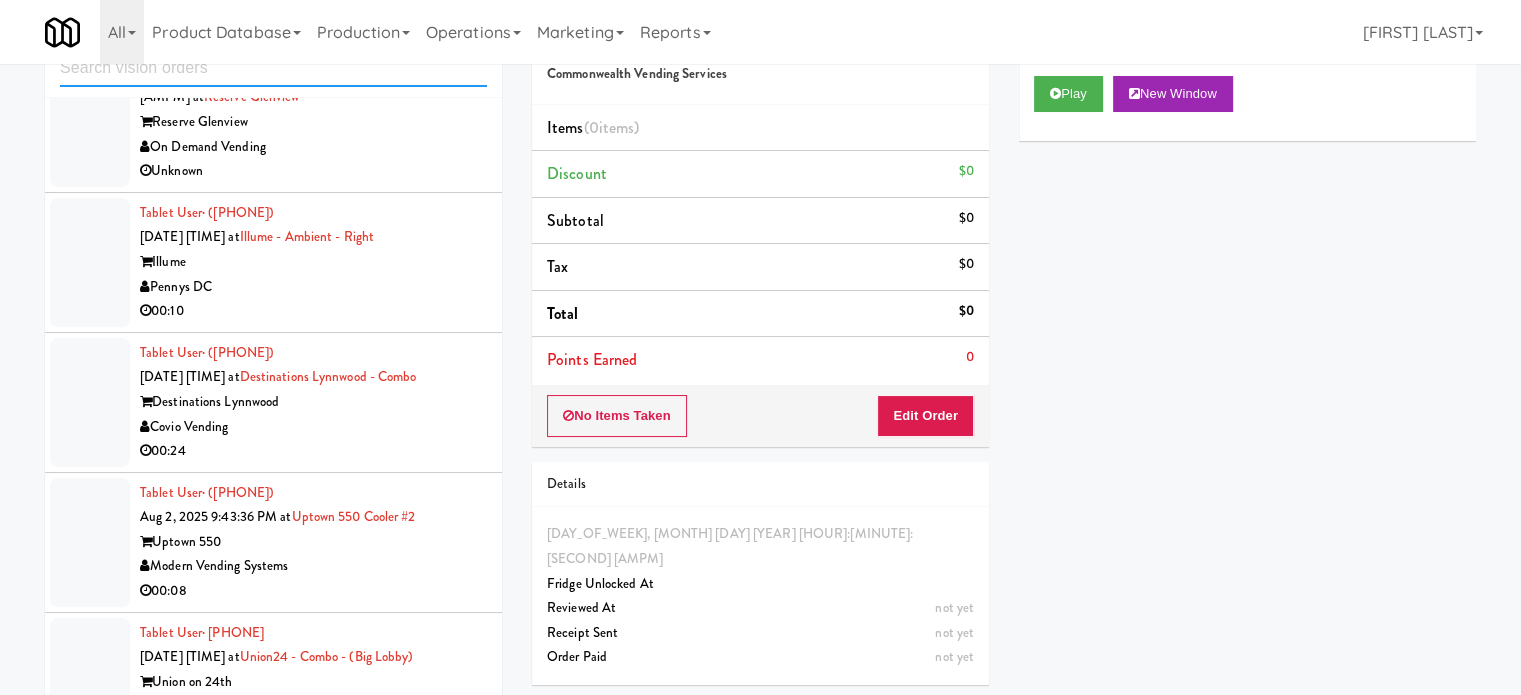 click at bounding box center (273, 68) 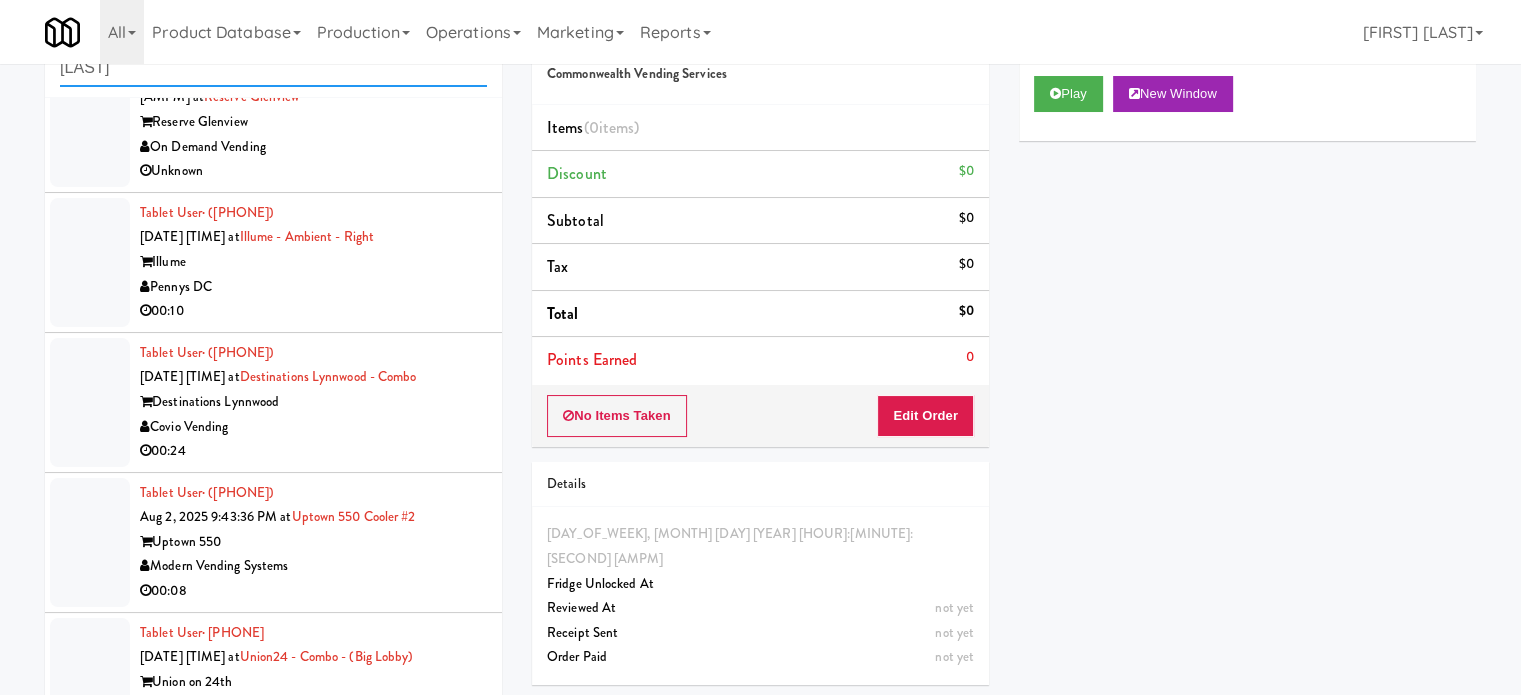 type on "[LAST]" 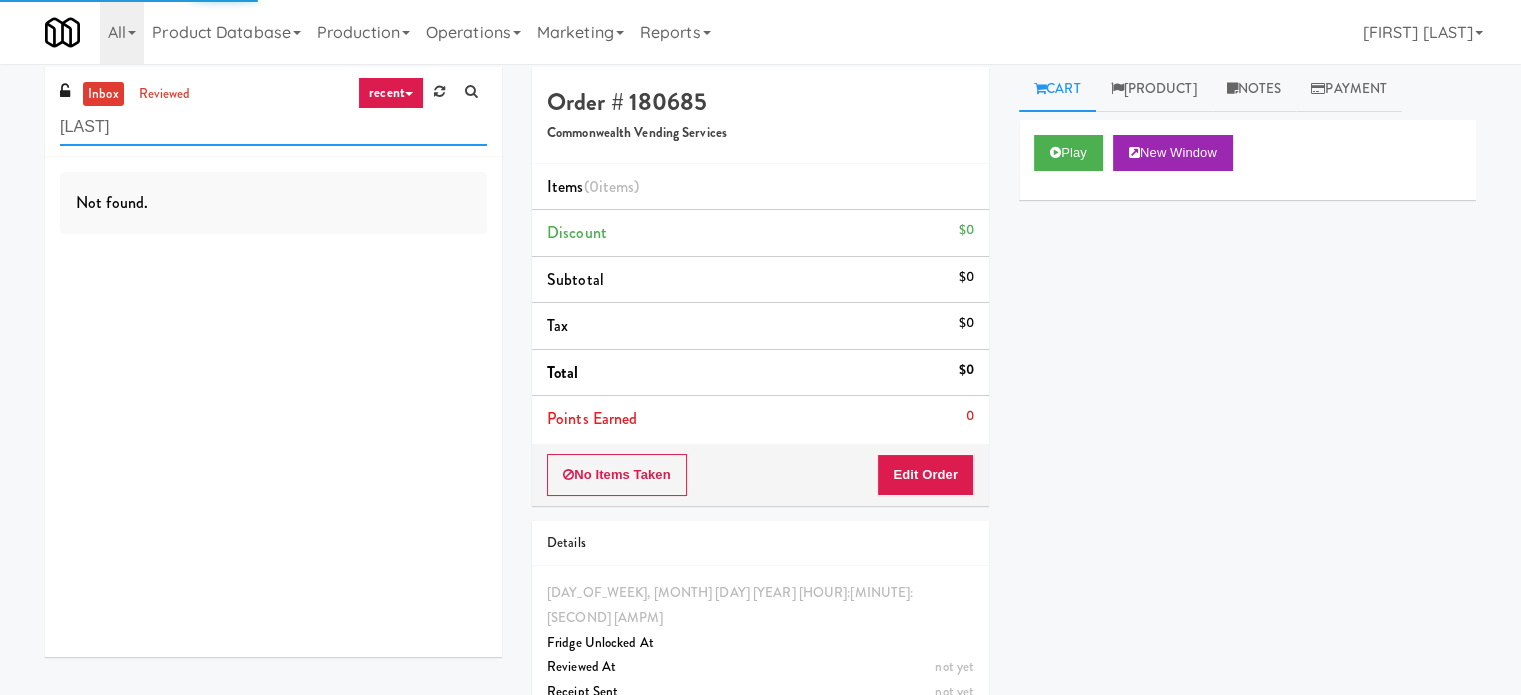 scroll, scrollTop: 0, scrollLeft: 0, axis: both 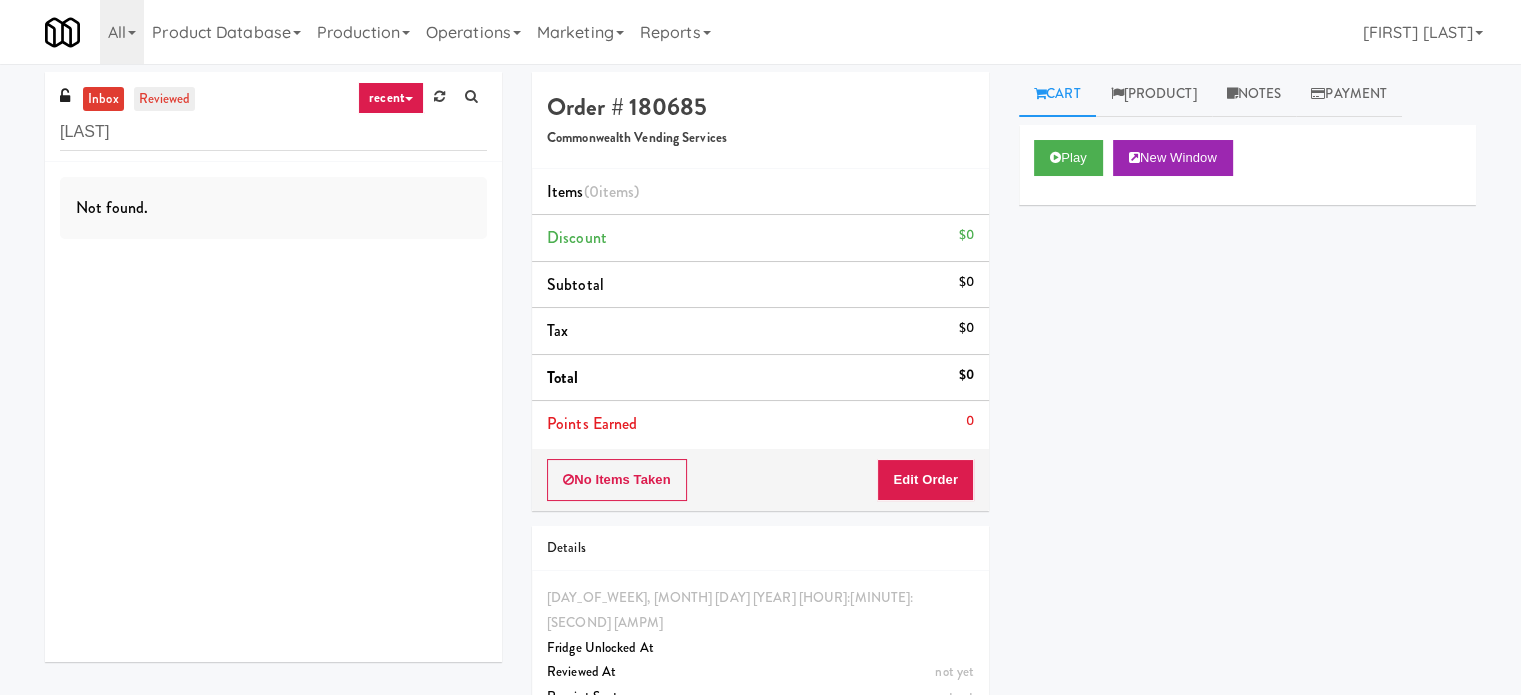 click on "reviewed" at bounding box center (165, 99) 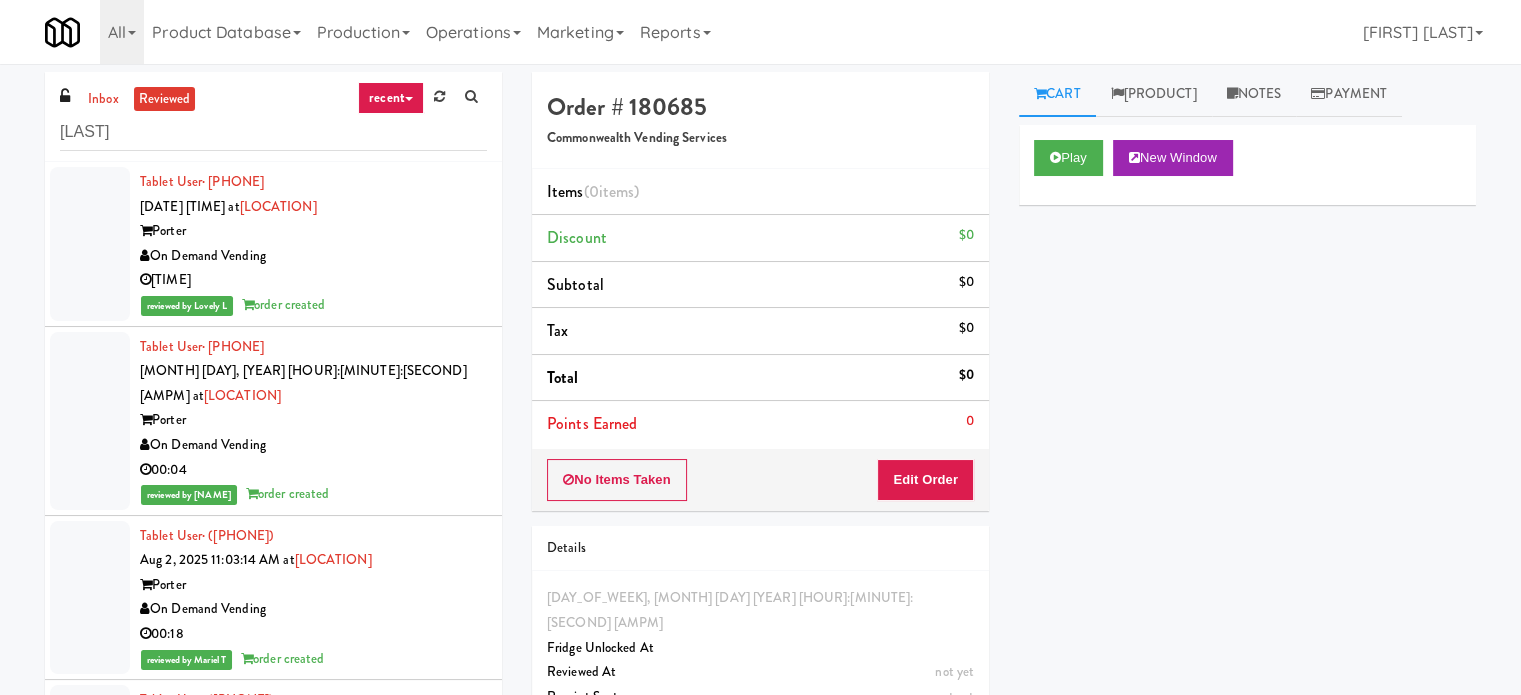 click on "[TIME]" at bounding box center (313, 280) 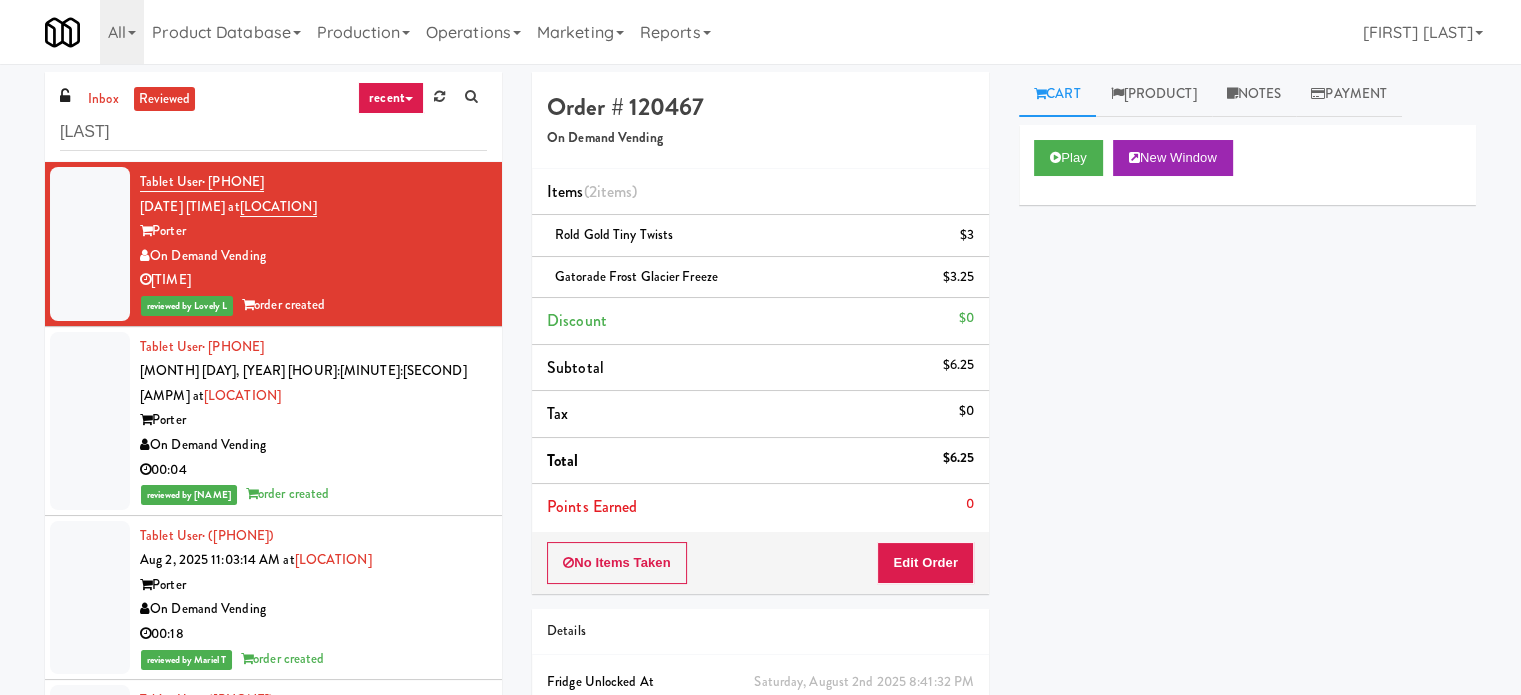 click on "Tablet User  · ([PHONE]) Aug 2, 2025 11:15:48 AM at  Porter Oak Park   Porter  On Demand Vending  00:04 reviewed by Paureen G  order created" at bounding box center [313, 421] 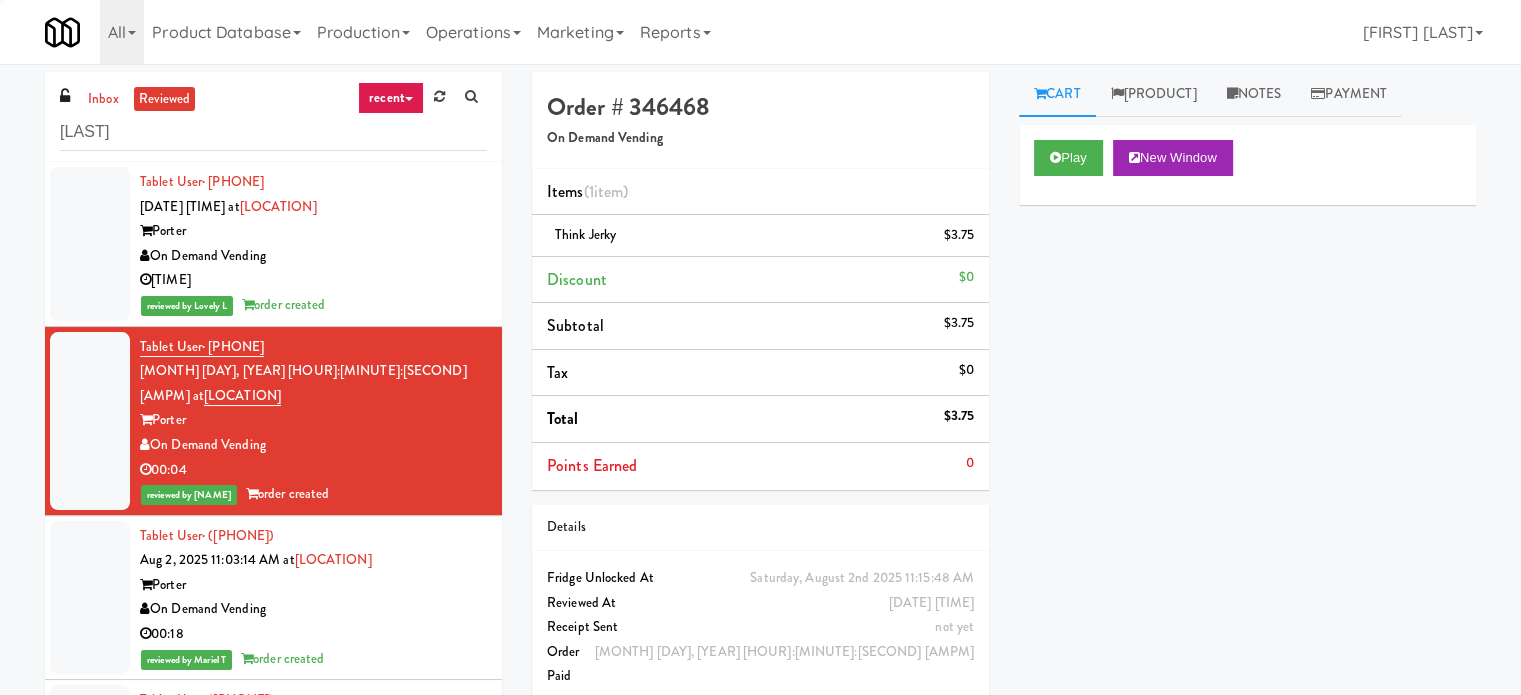 click on "reviewed by Lovely L  order created" at bounding box center (313, 305) 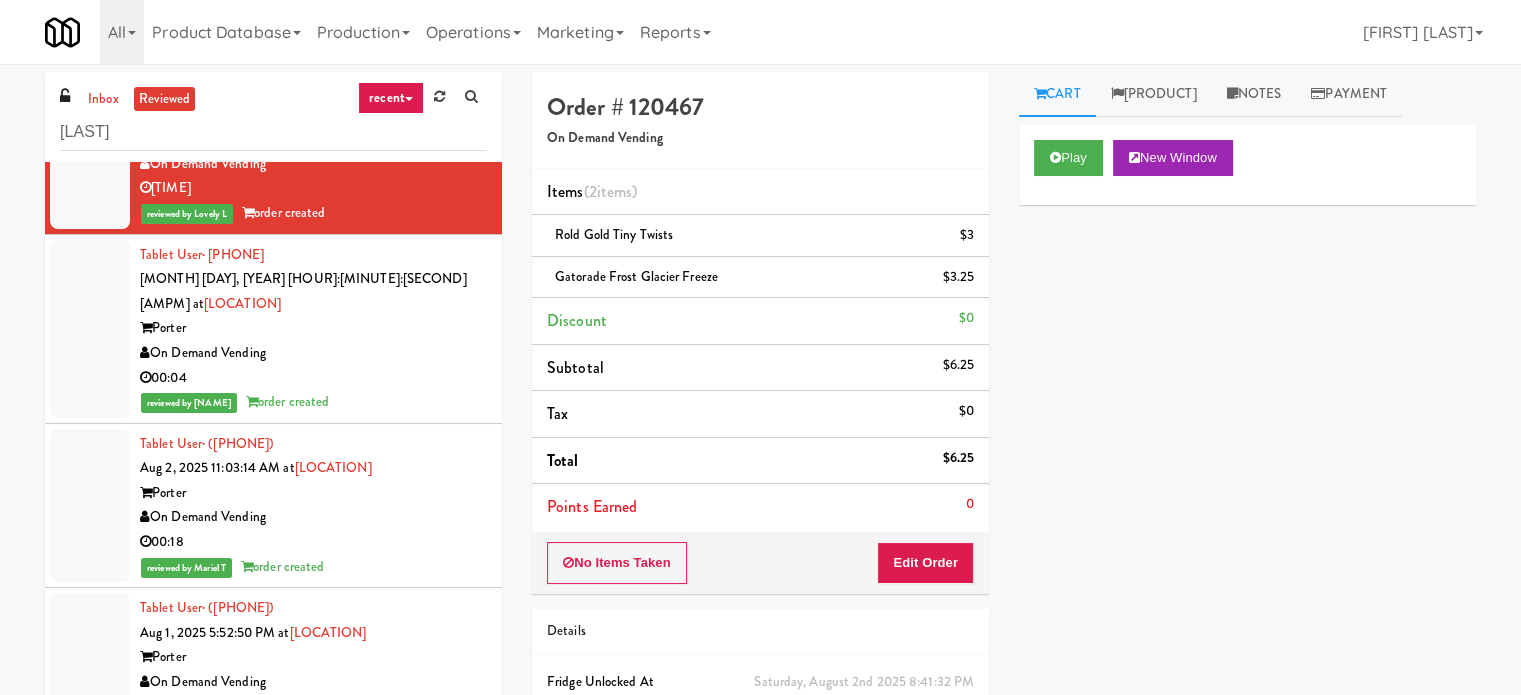 scroll, scrollTop: 0, scrollLeft: 0, axis: both 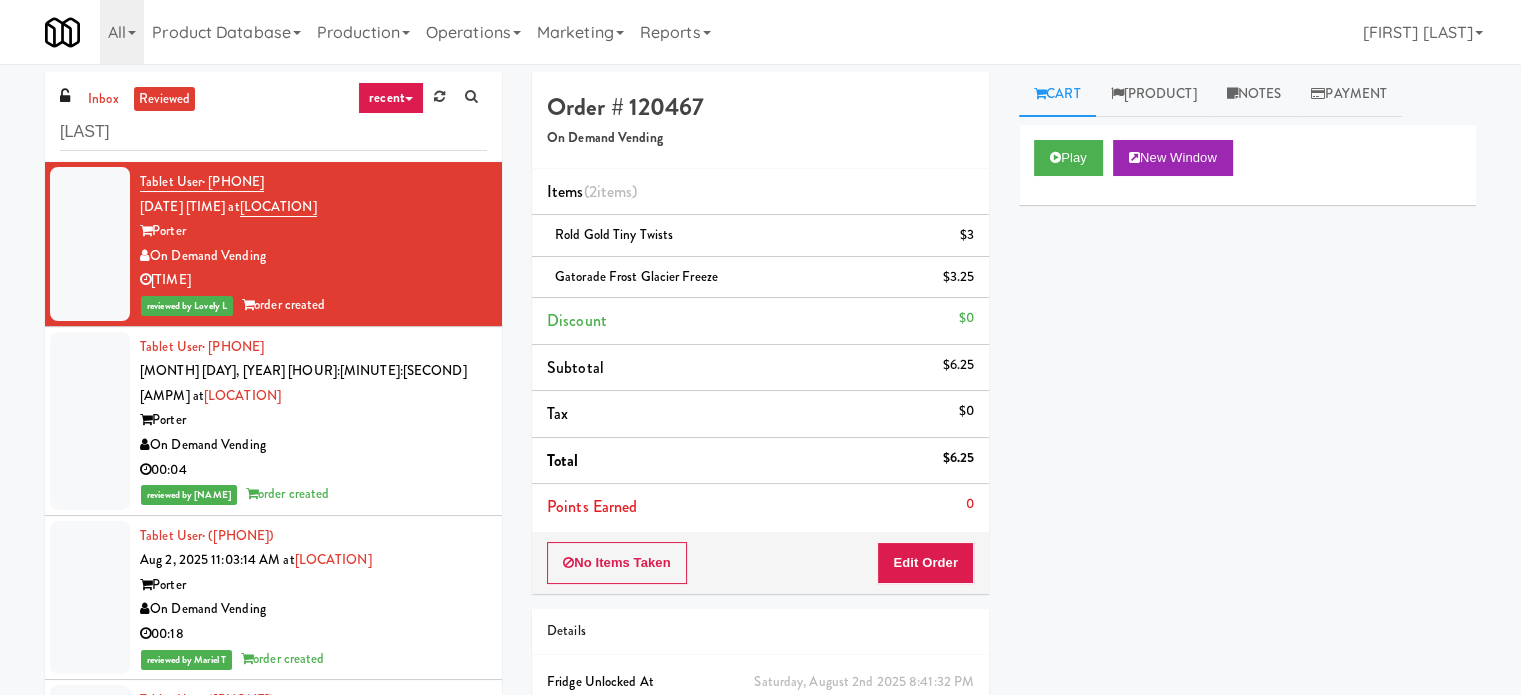 click on "Items  (2  items )" at bounding box center (760, 192) 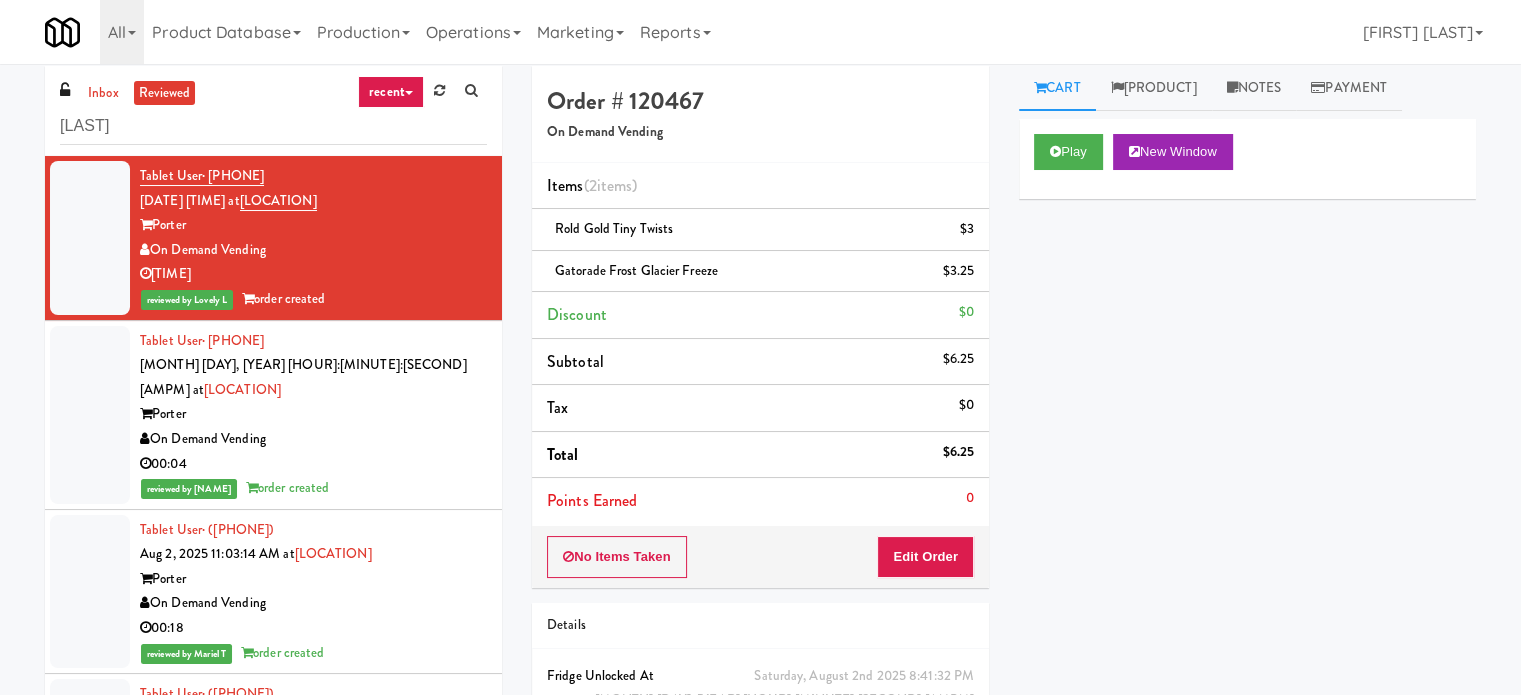 scroll, scrollTop: 0, scrollLeft: 0, axis: both 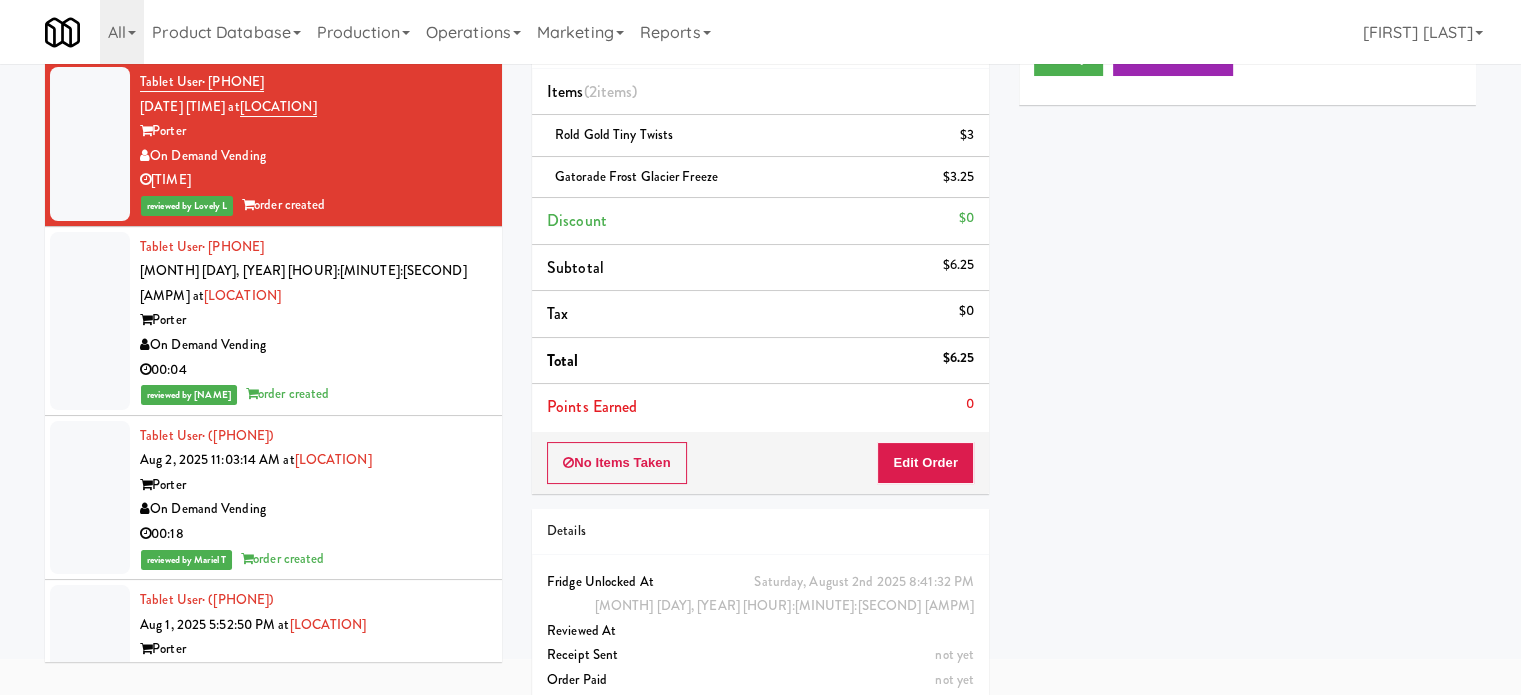 click on "On Demand Vending" at bounding box center [313, 345] 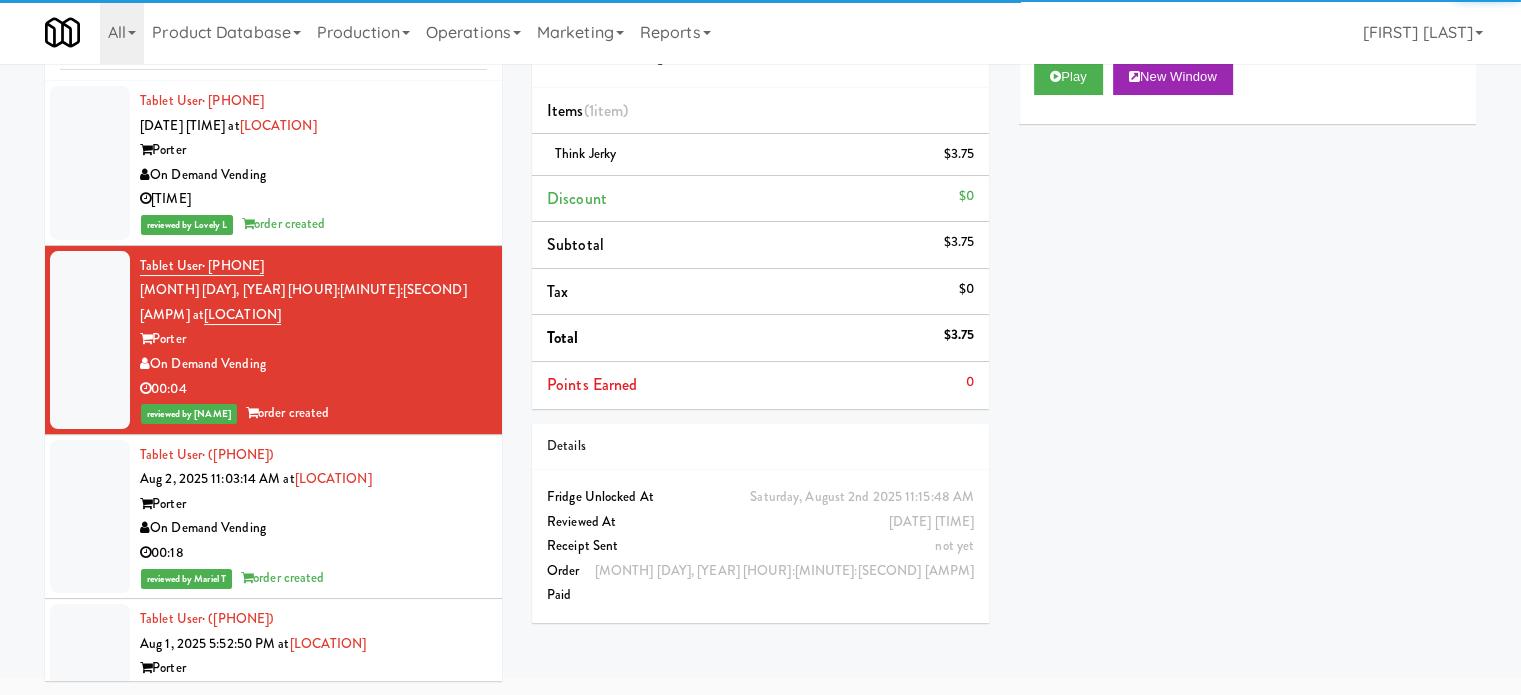 click on "Tablet User  · ([PHONE]) [DATE] [TIME] at  Porter Oak Park   Porter  On Demand Vending  00:18 reviewed by [FIRST] [LAST]  order created" at bounding box center (313, 517) 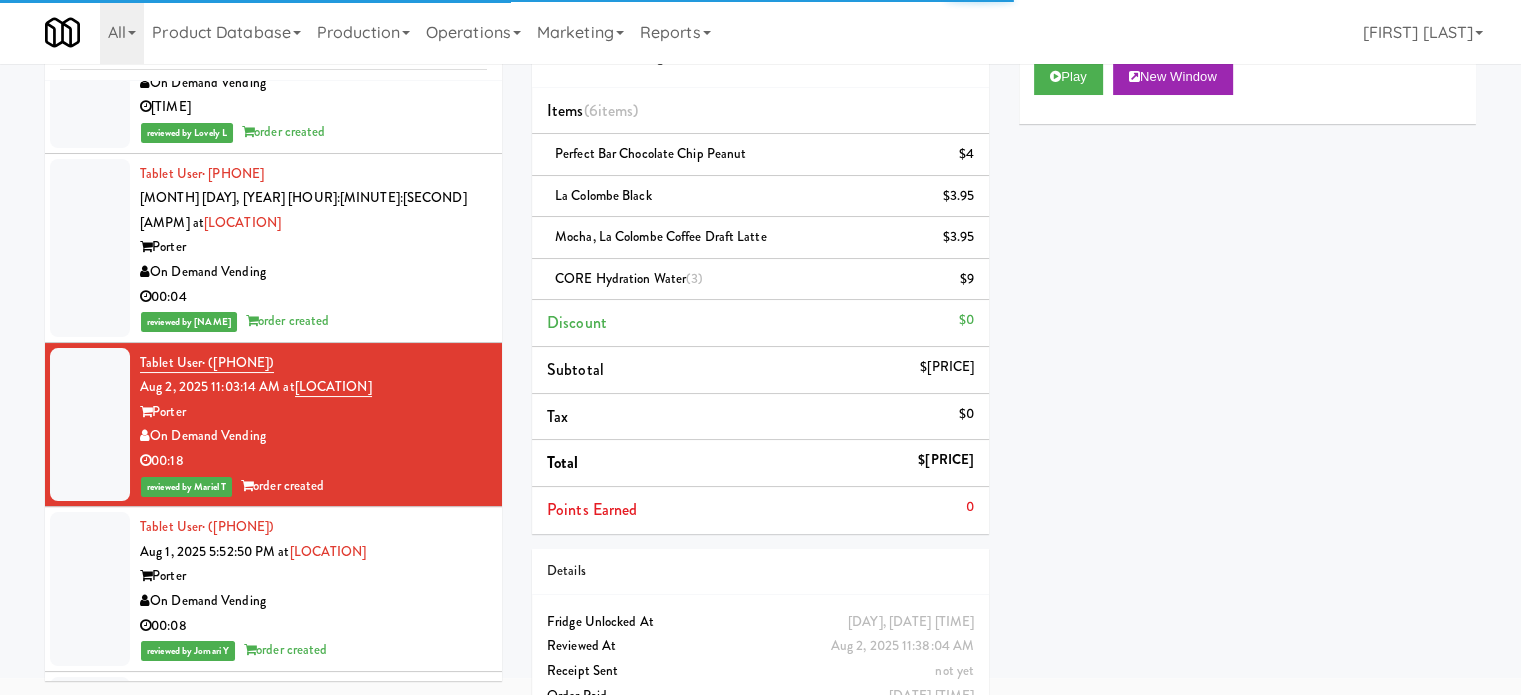 scroll, scrollTop: 100, scrollLeft: 0, axis: vertical 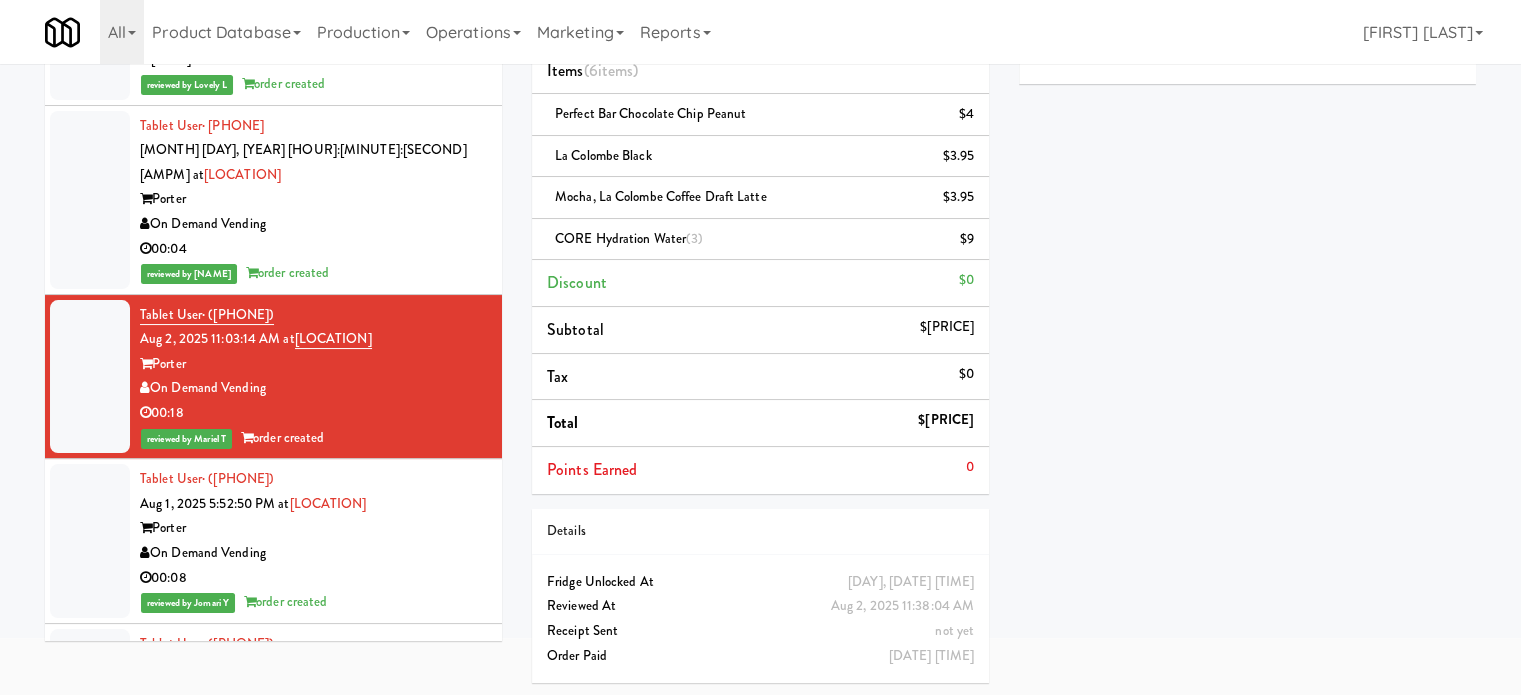click on "On Demand Vending" at bounding box center [313, 553] 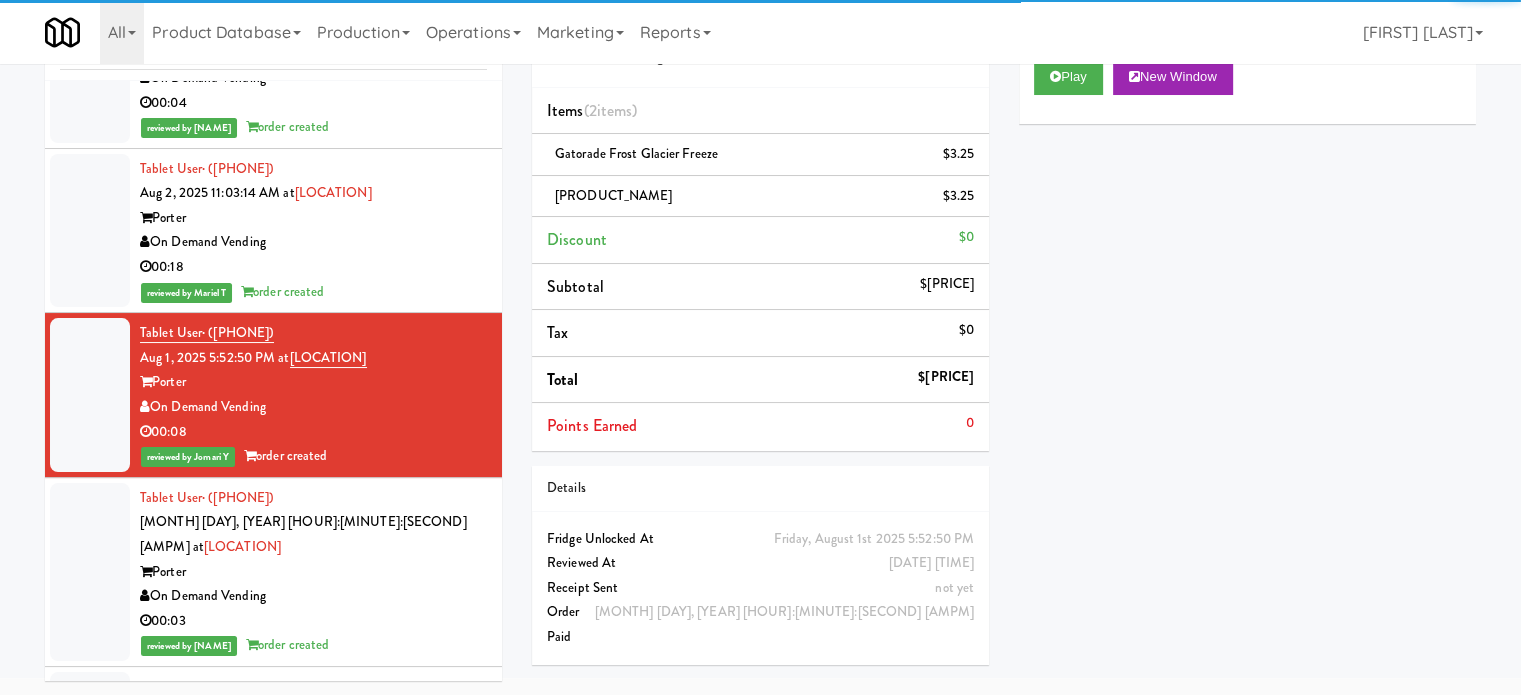 scroll, scrollTop: 300, scrollLeft: 0, axis: vertical 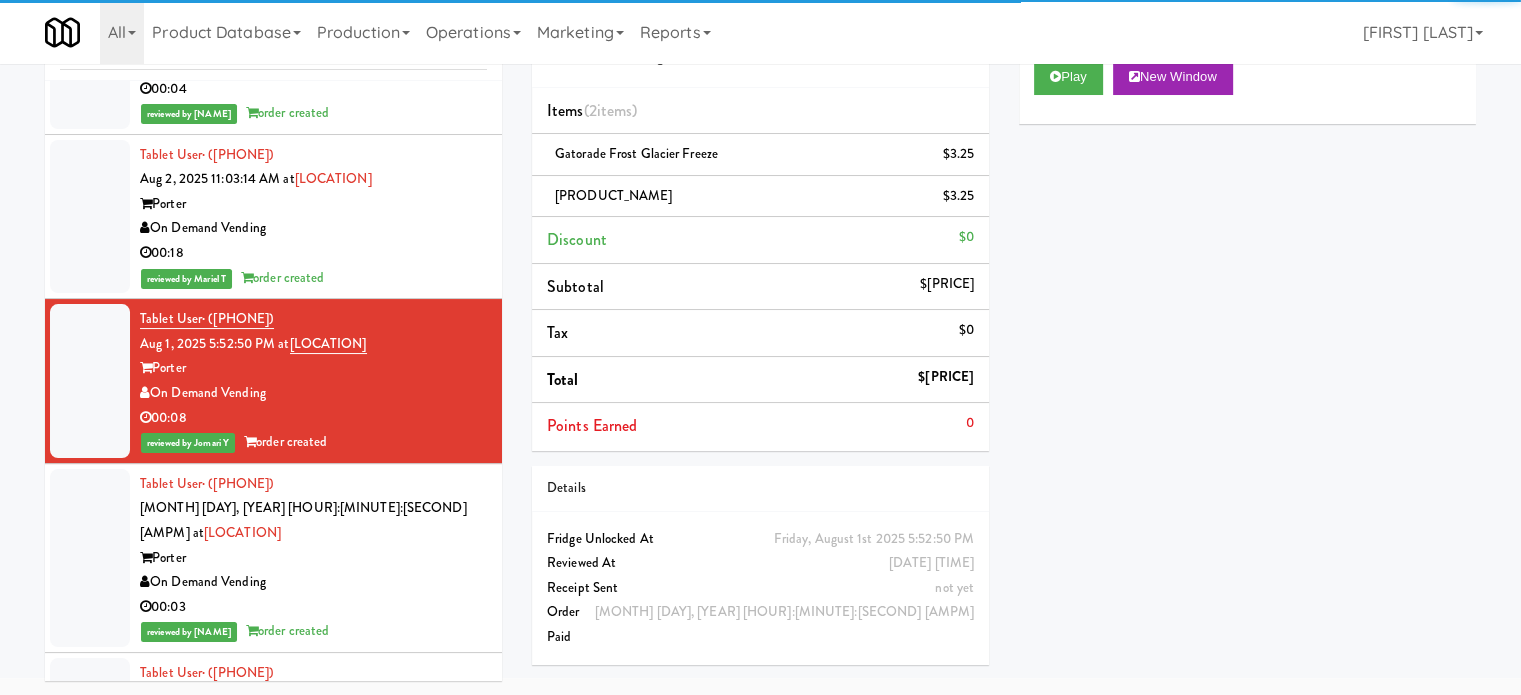 click on "On Demand Vending" at bounding box center [313, 582] 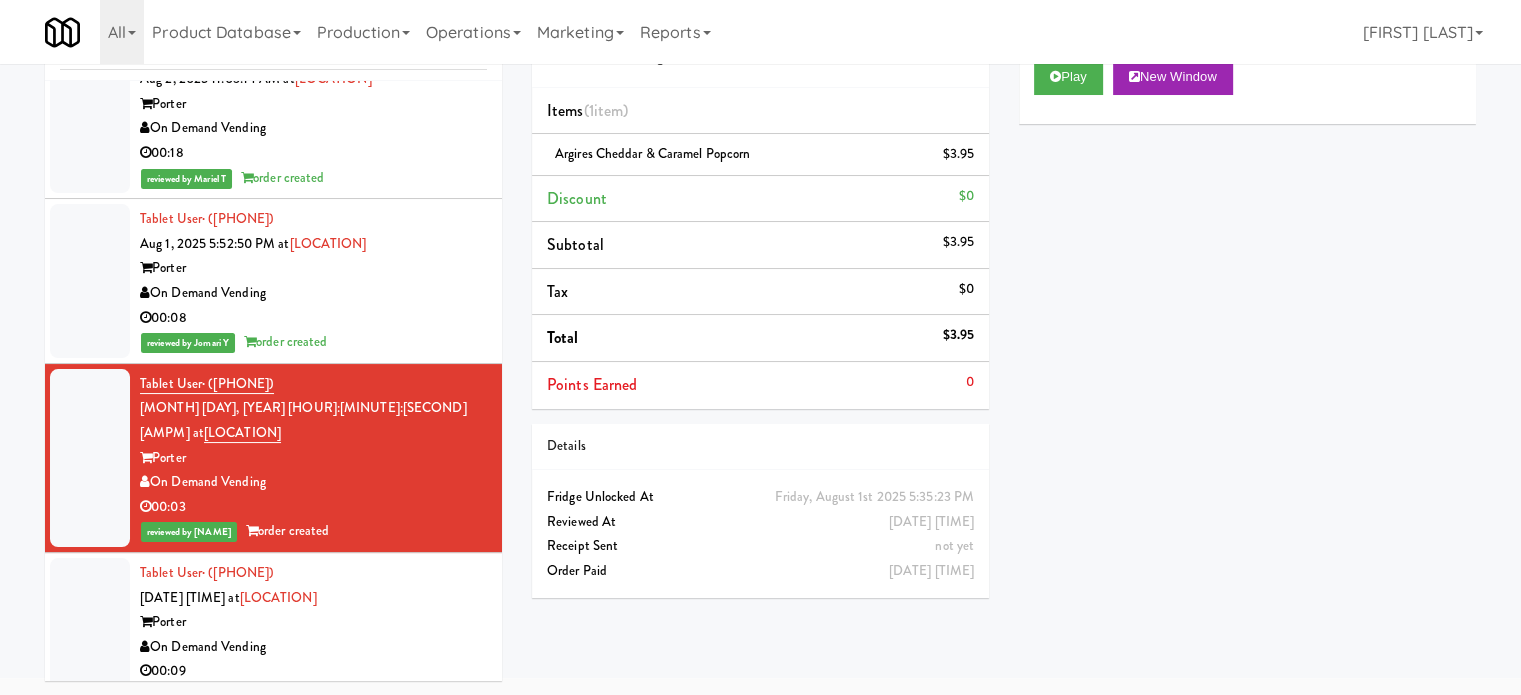 click on "Tablet User  · ([AREA_CODE]) [PHONE] [MONTH] [DAY], [YEAR] [HOUR]:[MINUTE]:[SECOND] [AMPM] at  [LOCATION]   [LOCATION]  [COMPANY]  00:09 reviewed by [FIRST] [LAST]  order created" at bounding box center (313, 635) 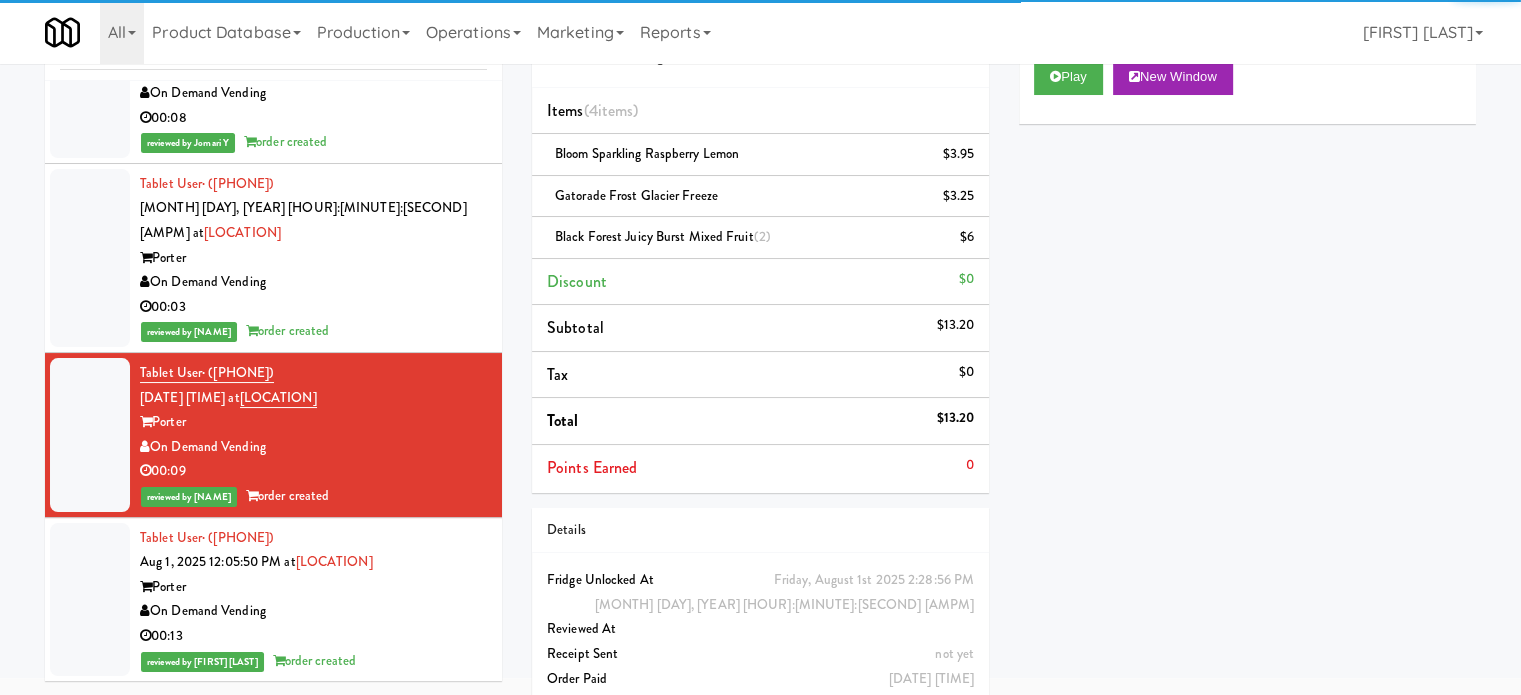 click on "Porter" at bounding box center (313, 587) 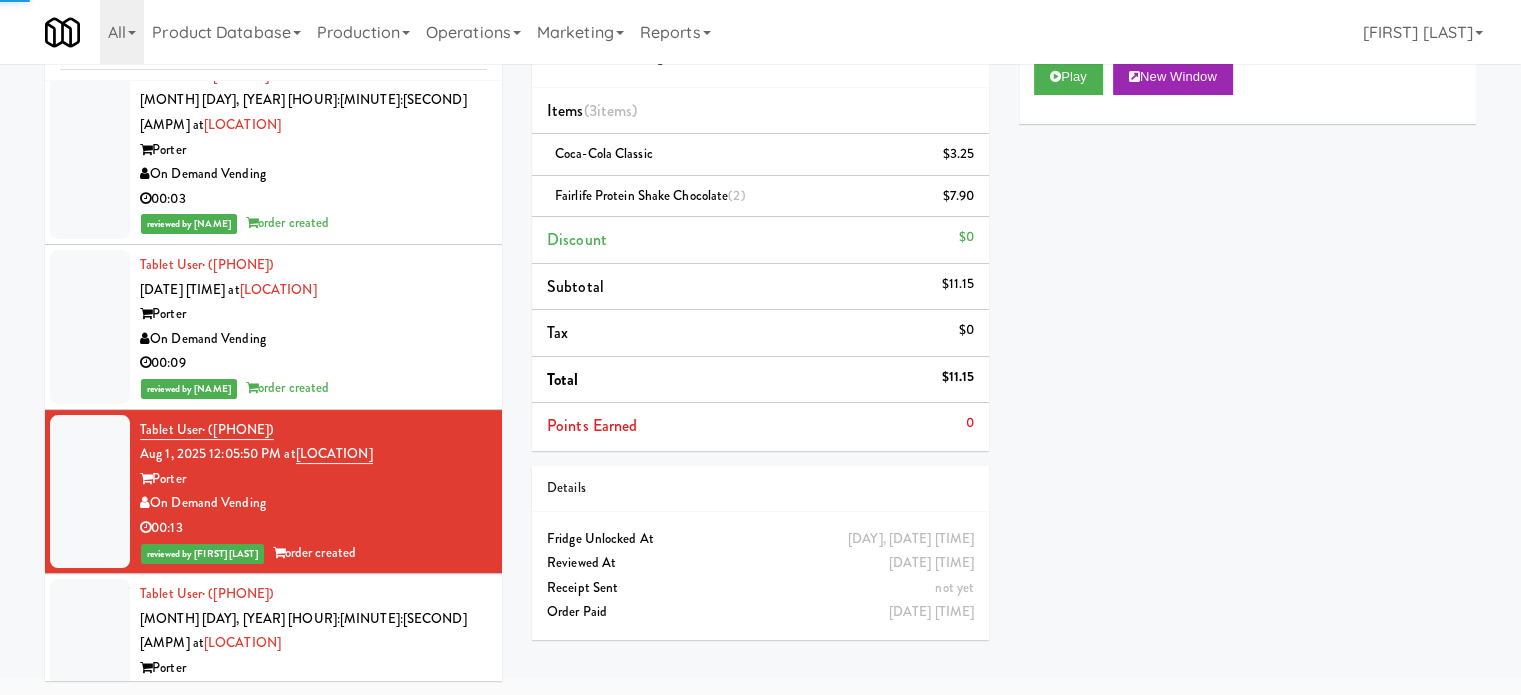 scroll, scrollTop: 800, scrollLeft: 0, axis: vertical 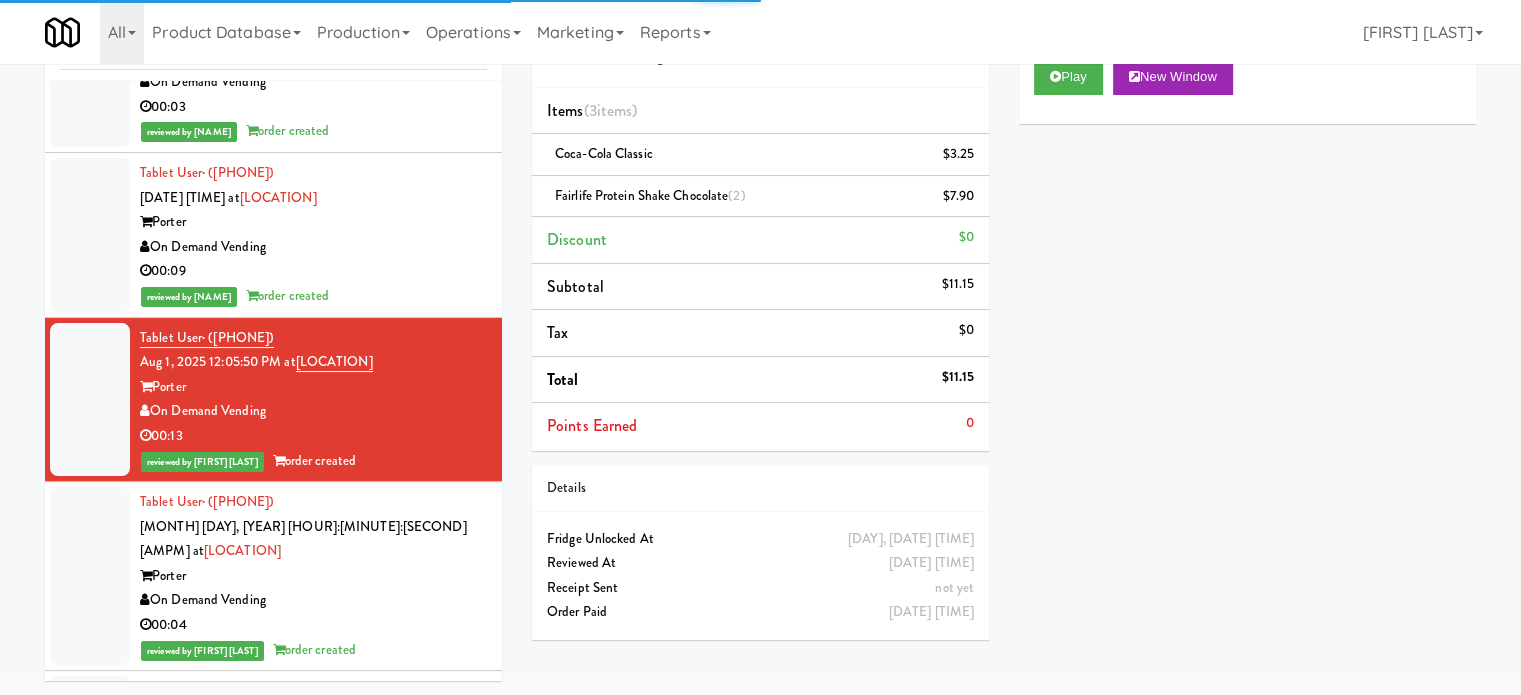click on "00:04" at bounding box center (313, 625) 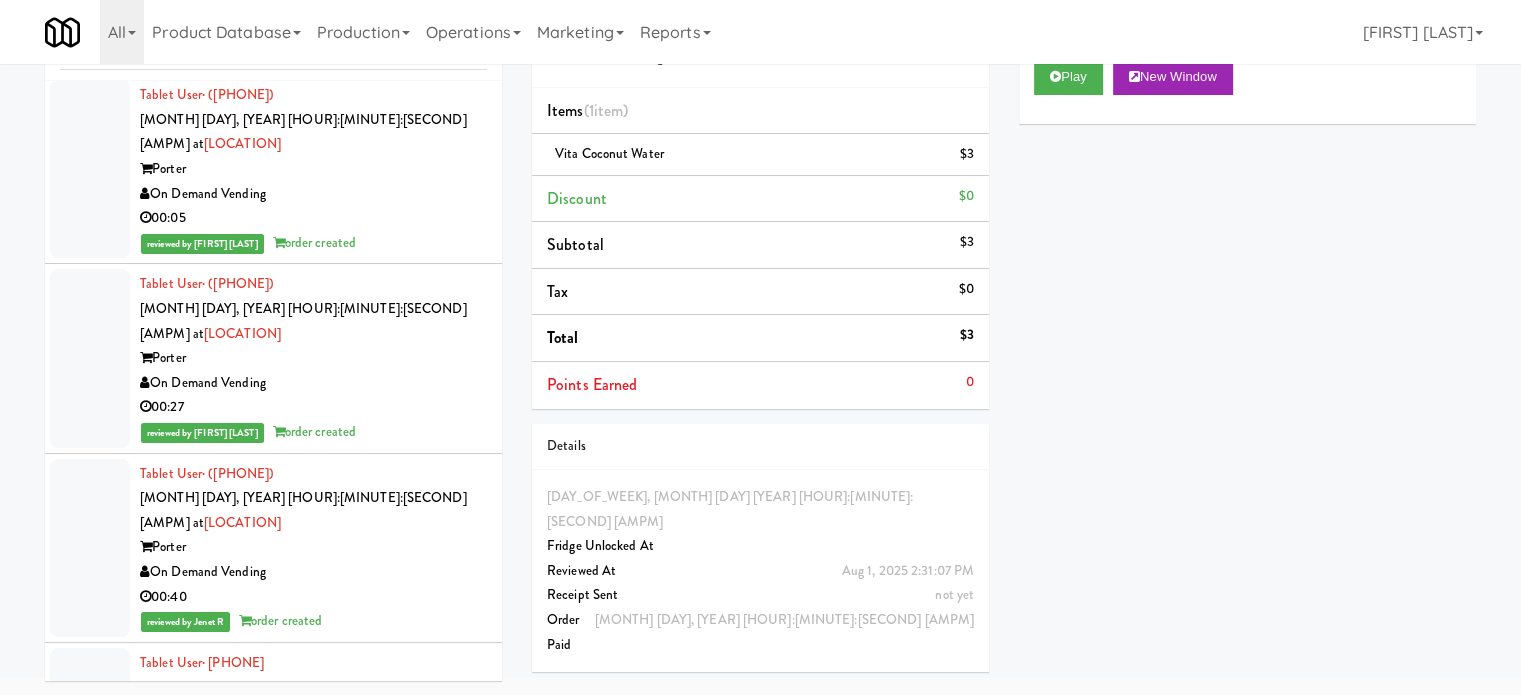 scroll, scrollTop: 1400, scrollLeft: 0, axis: vertical 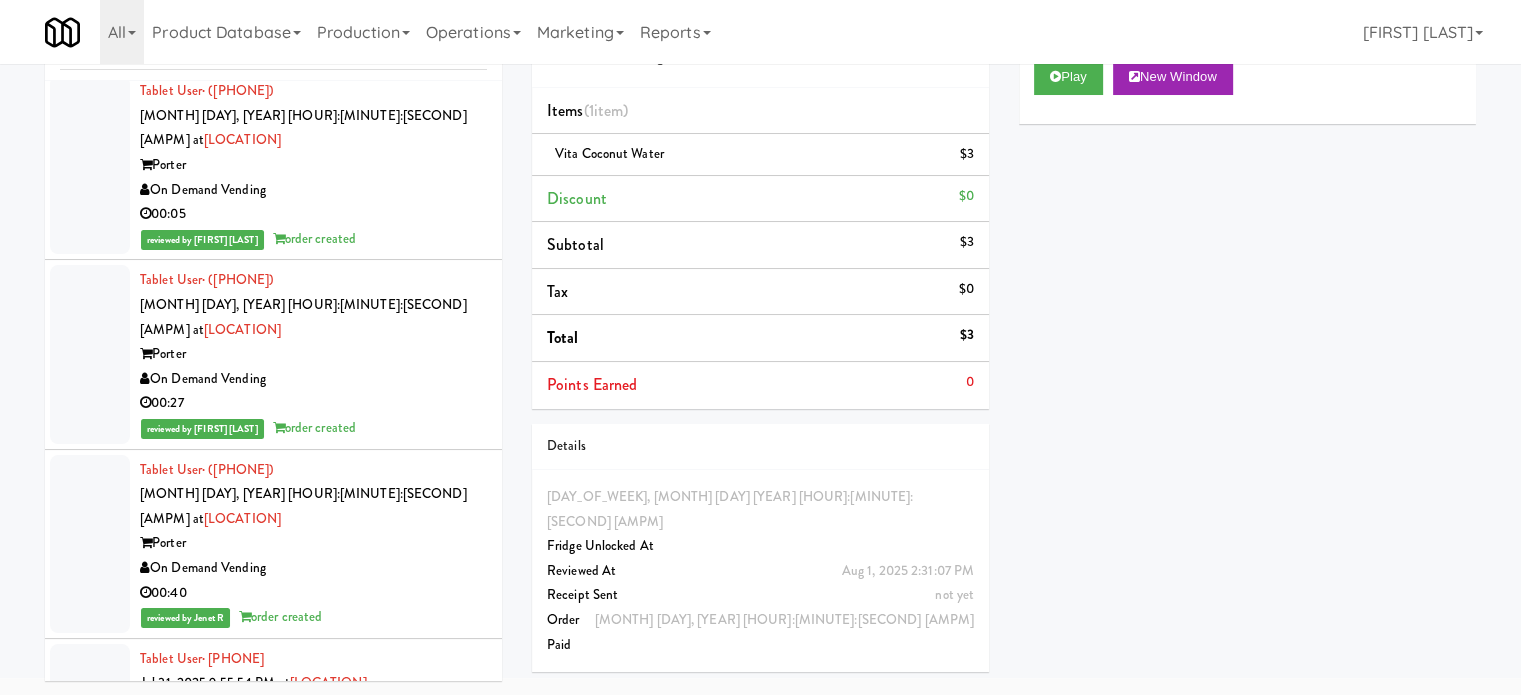 click on "Tablet User  · ([PHONE]) [DATE] [TIME] at [LOCATION]   [COMPANY]  [TIME] reviewed by [NAME]  order created" at bounding box center [313, 721] 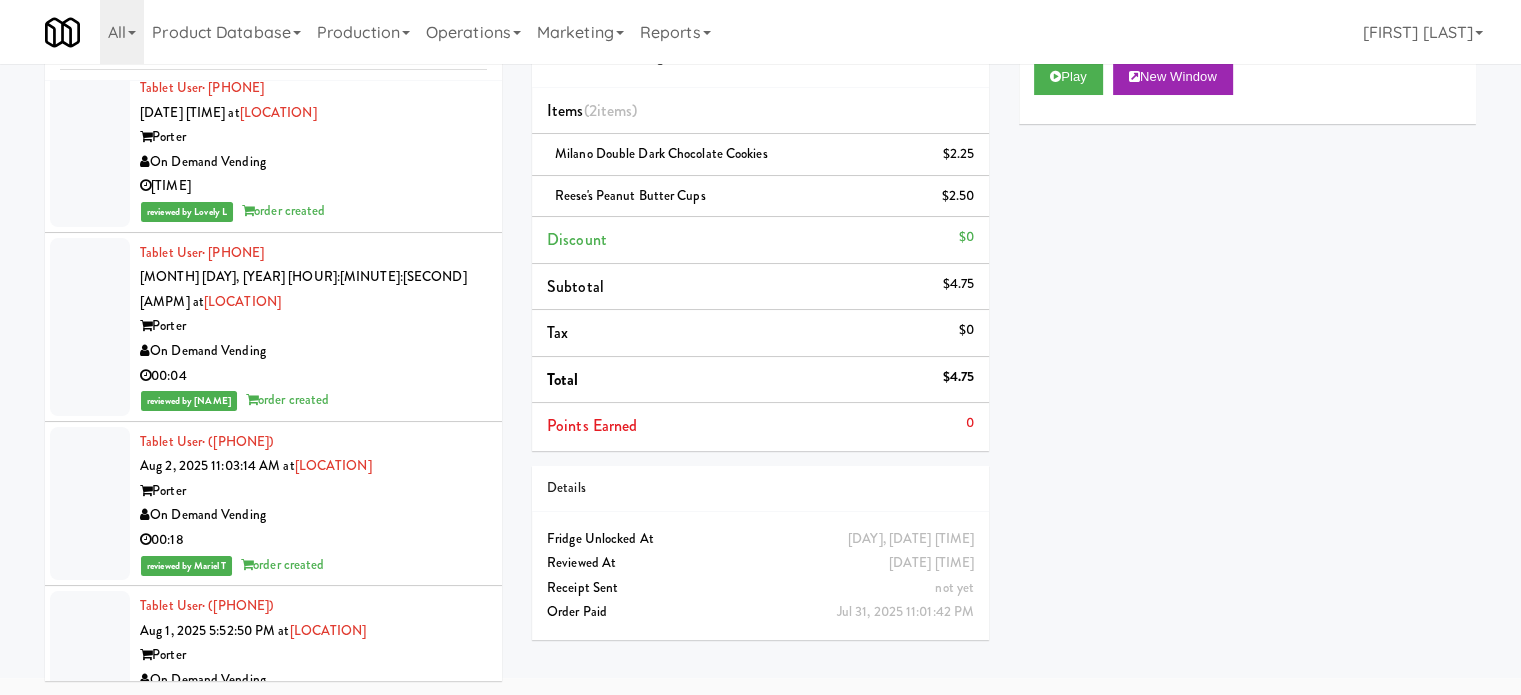 scroll, scrollTop: 0, scrollLeft: 0, axis: both 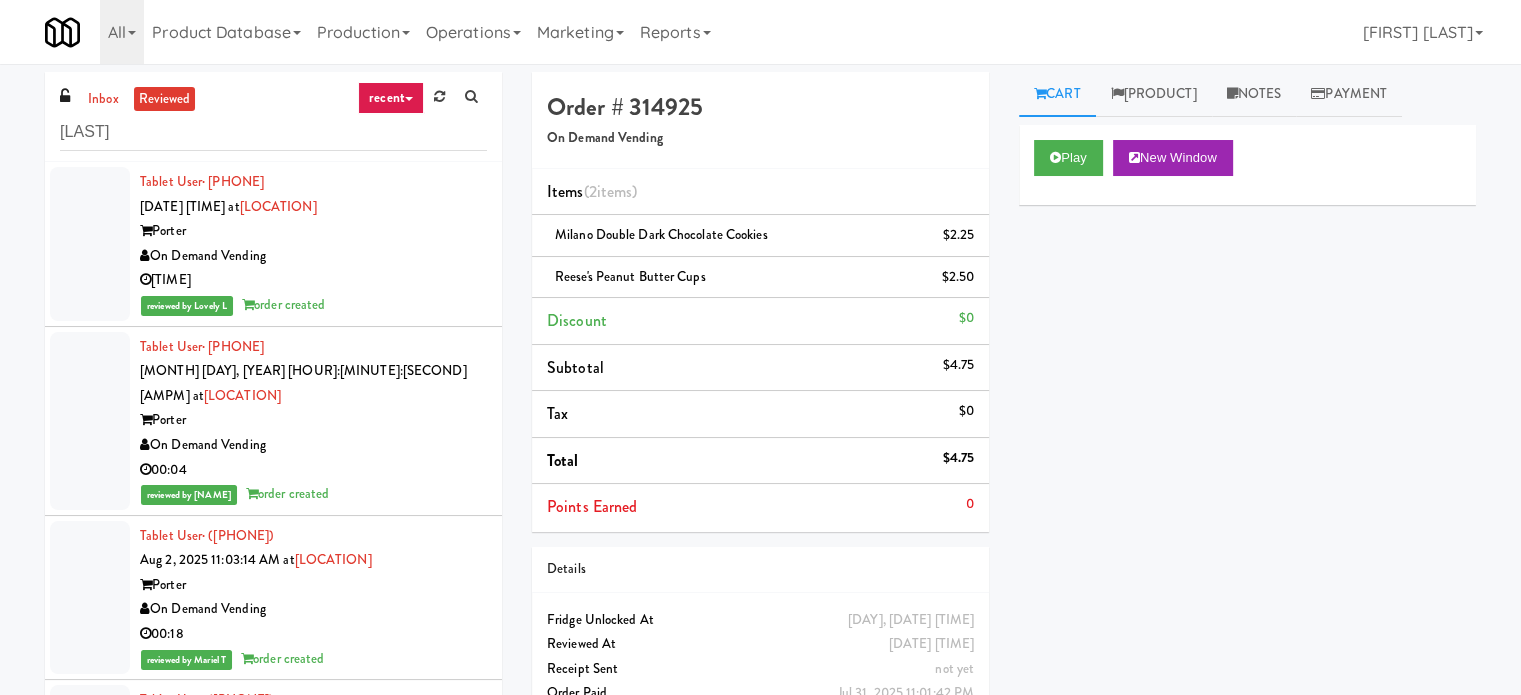 click on "On Demand Vending" at bounding box center (313, 256) 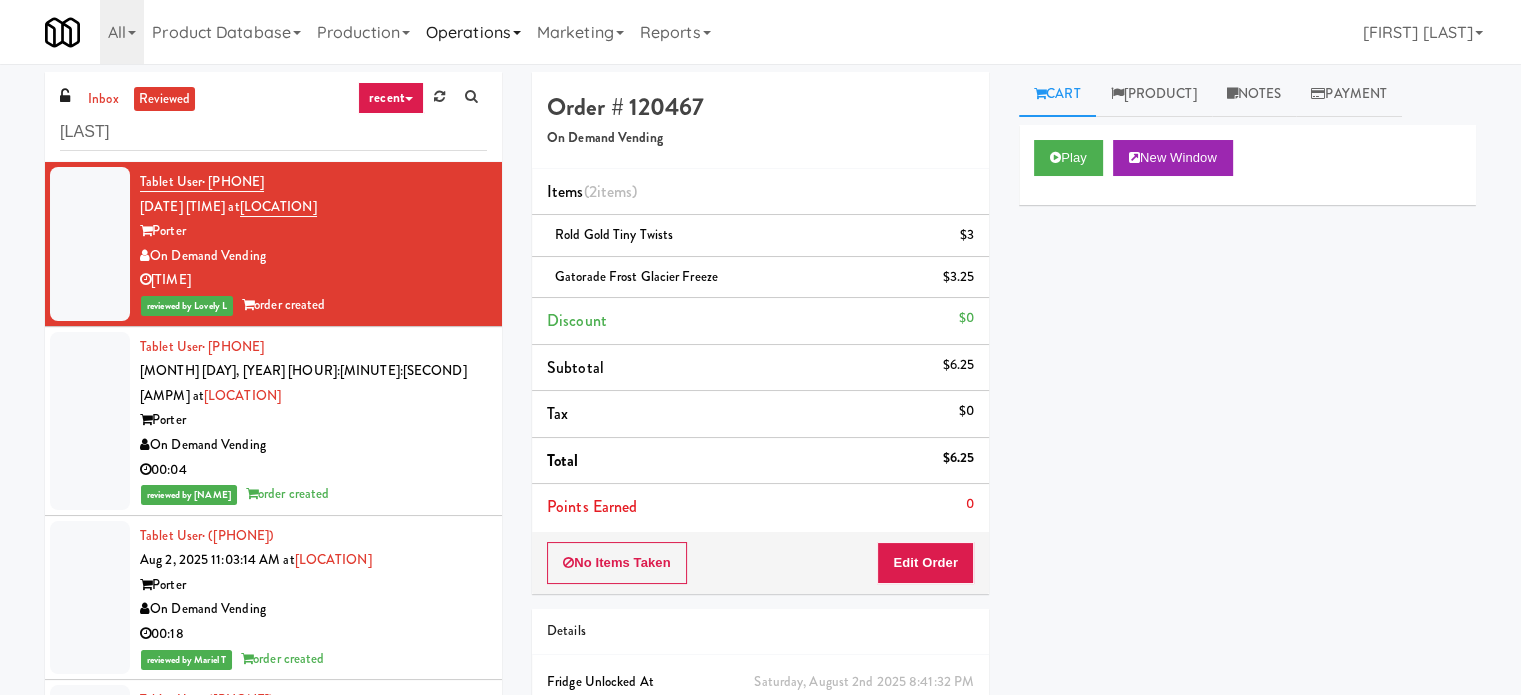 type 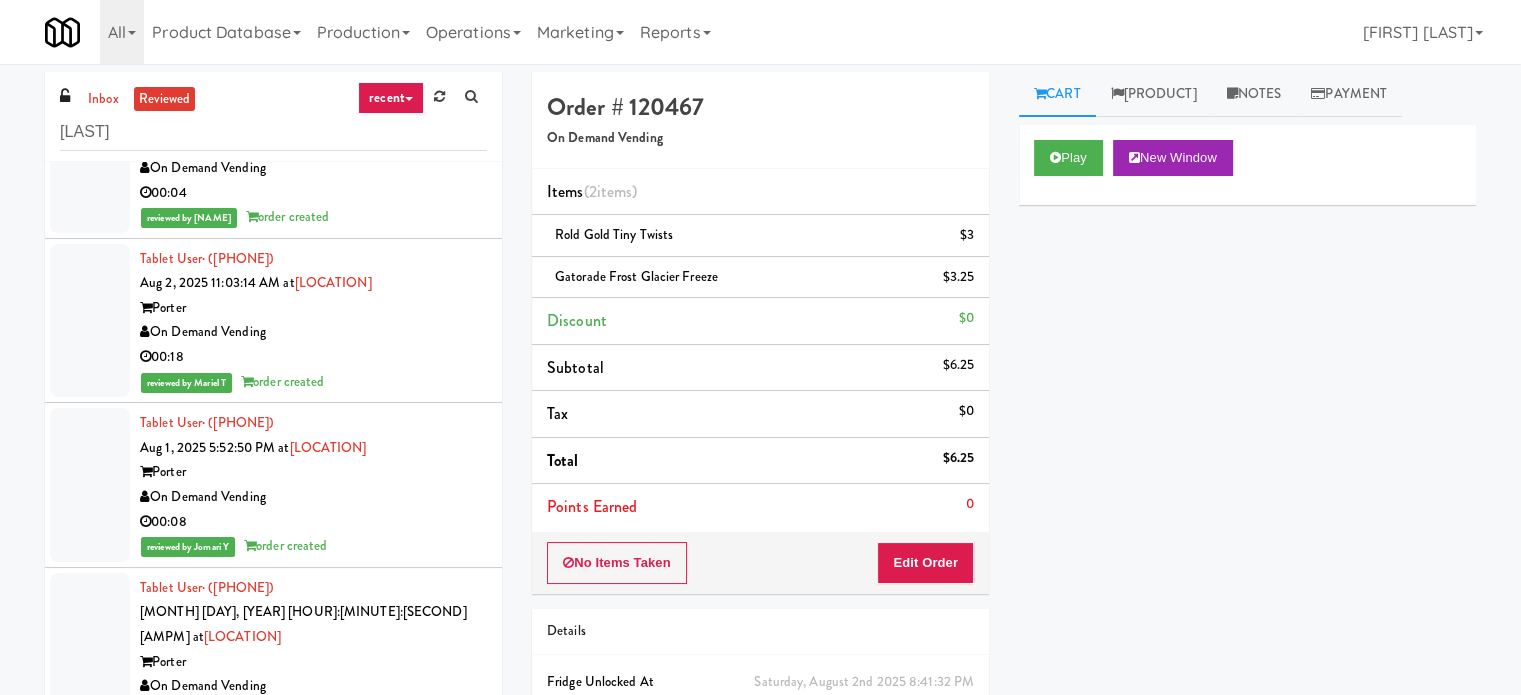 scroll, scrollTop: 0, scrollLeft: 0, axis: both 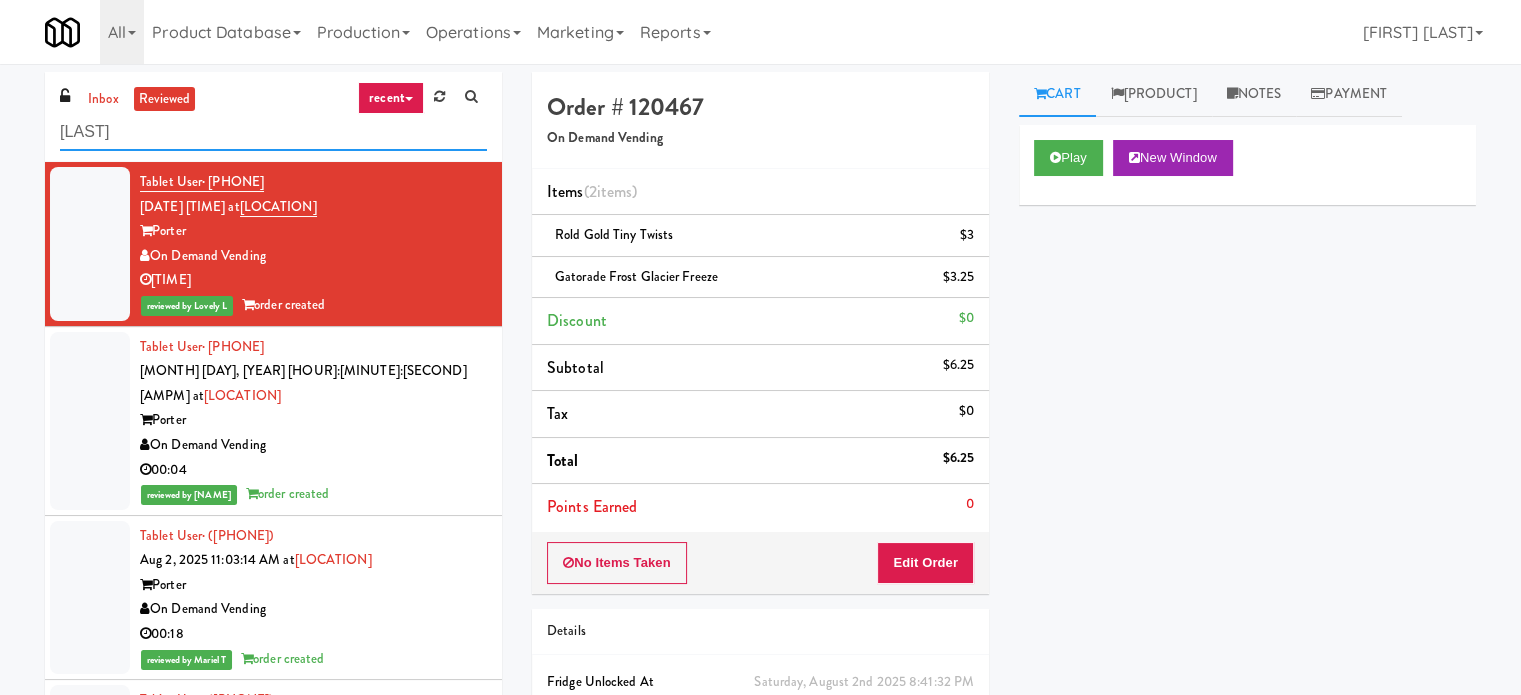 drag, startPoint x: 223, startPoint y: 151, endPoint x: 0, endPoint y: 145, distance: 223.0807 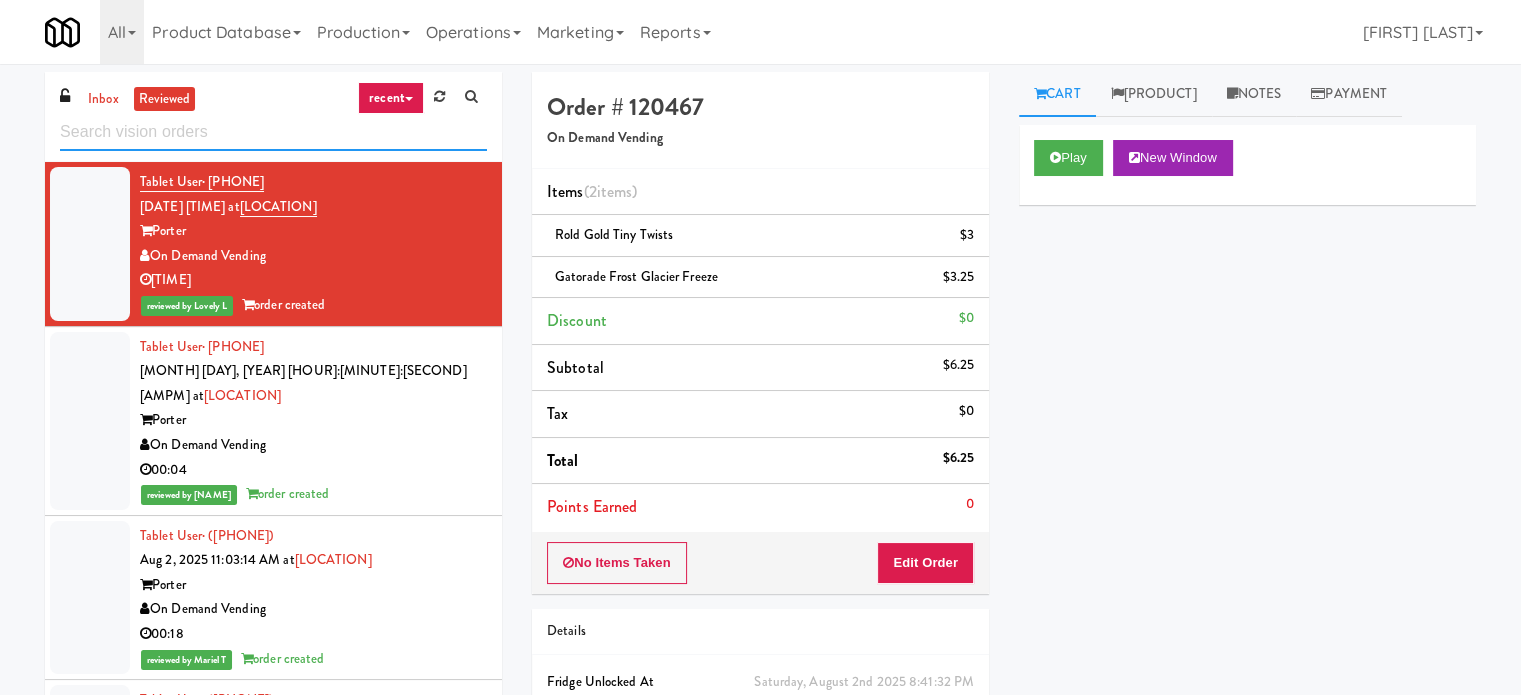 type 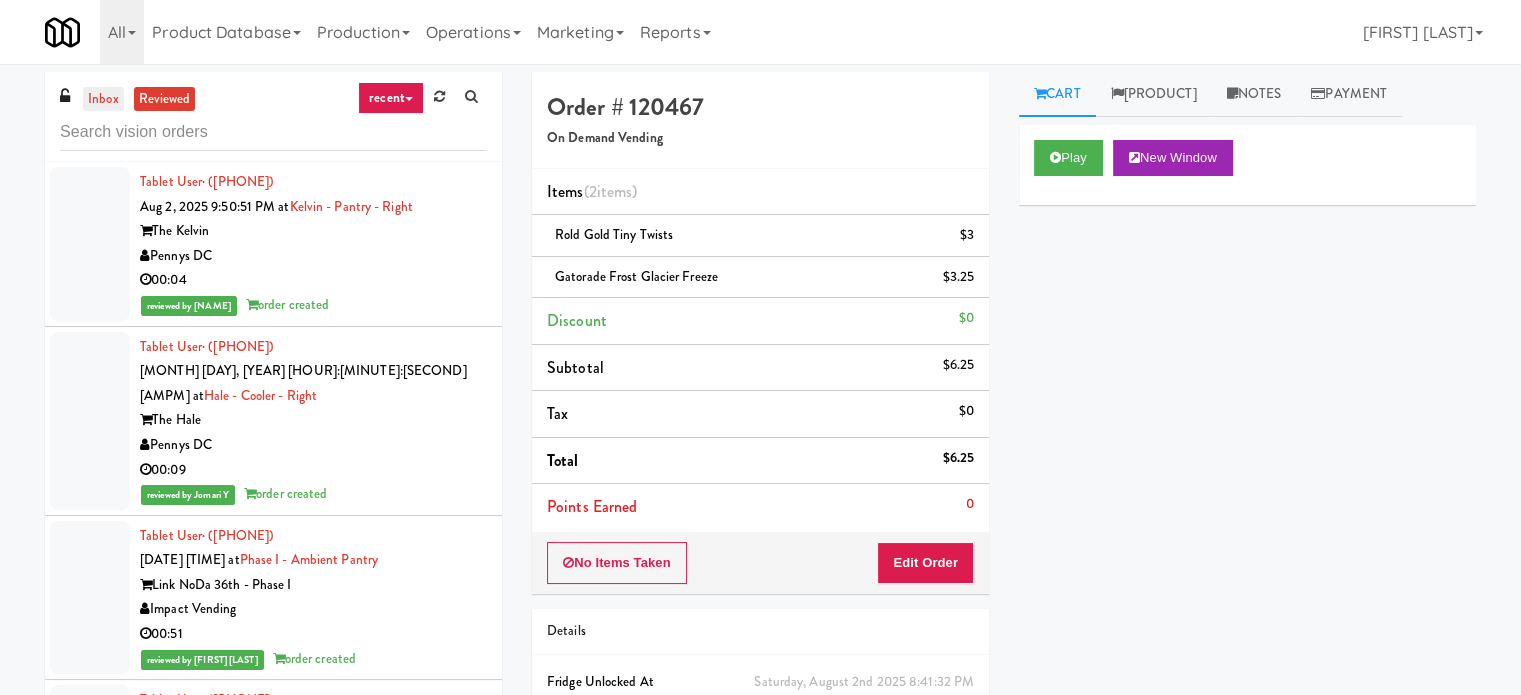 click on "inbox" at bounding box center (103, 99) 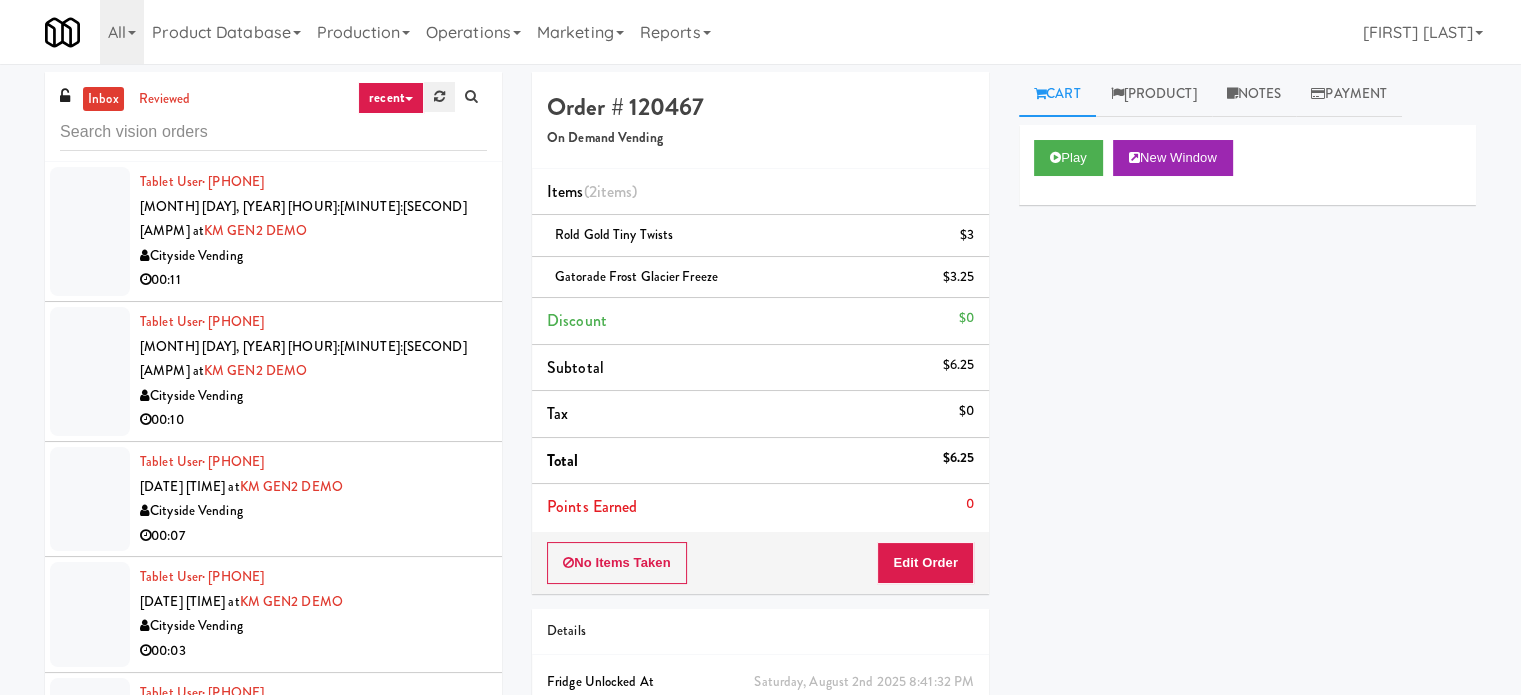 click at bounding box center [439, 97] 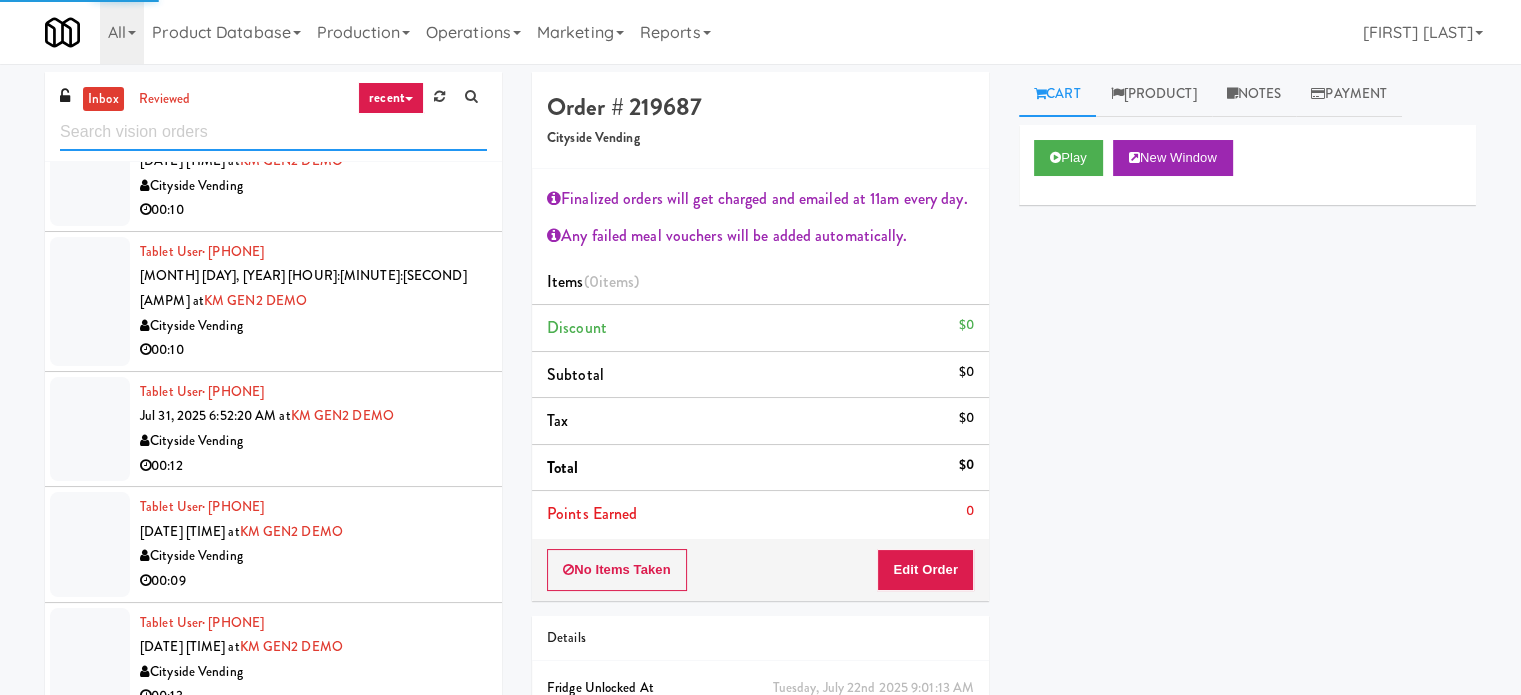 scroll, scrollTop: 4033, scrollLeft: 0, axis: vertical 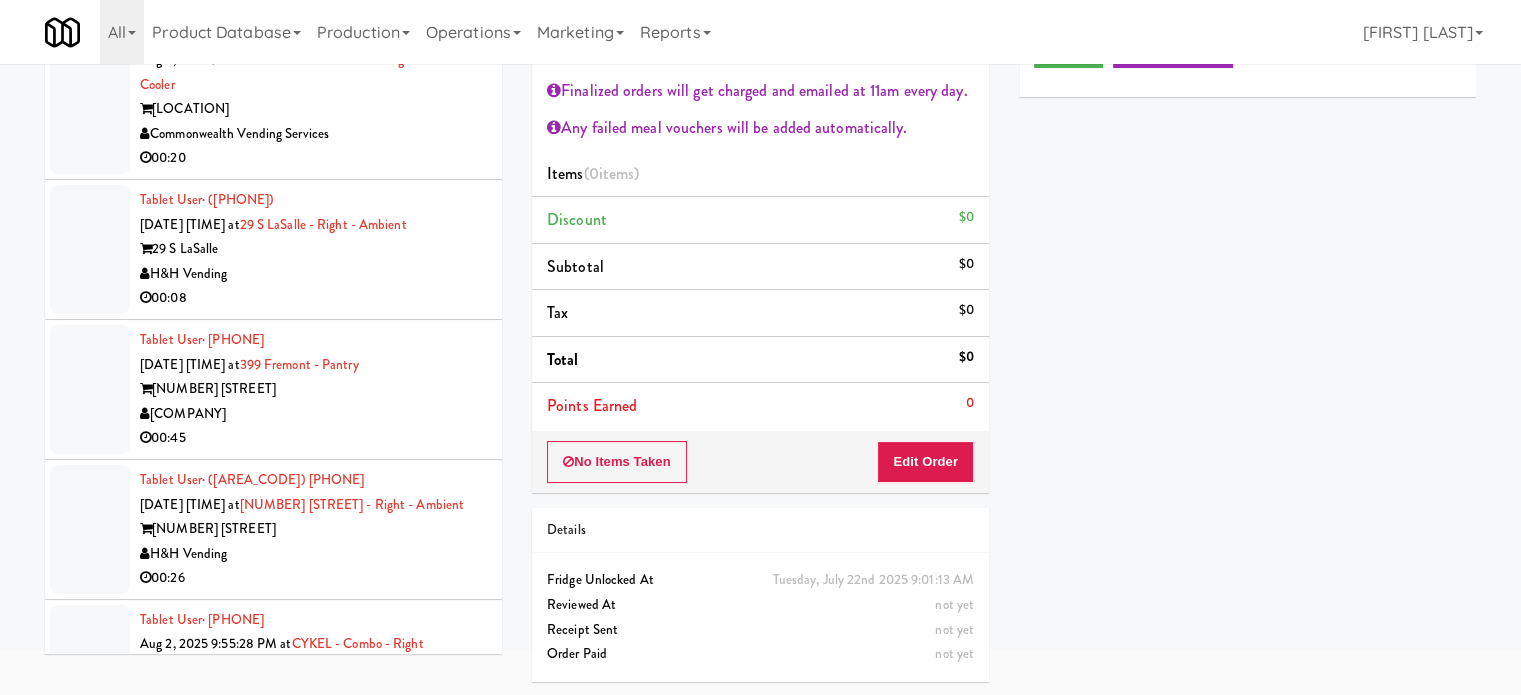 click on "H&H Vending" at bounding box center (313, 1114) 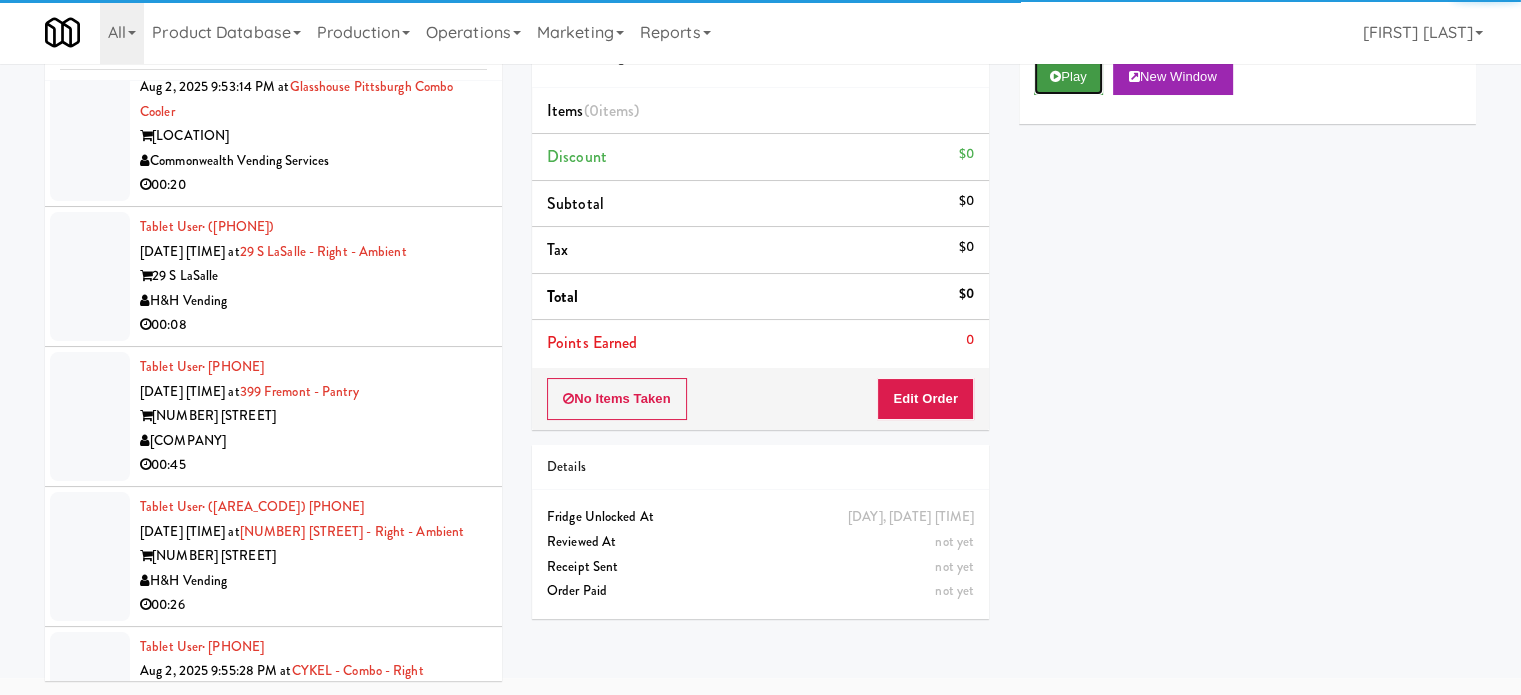 click on "Play" at bounding box center (1068, 77) 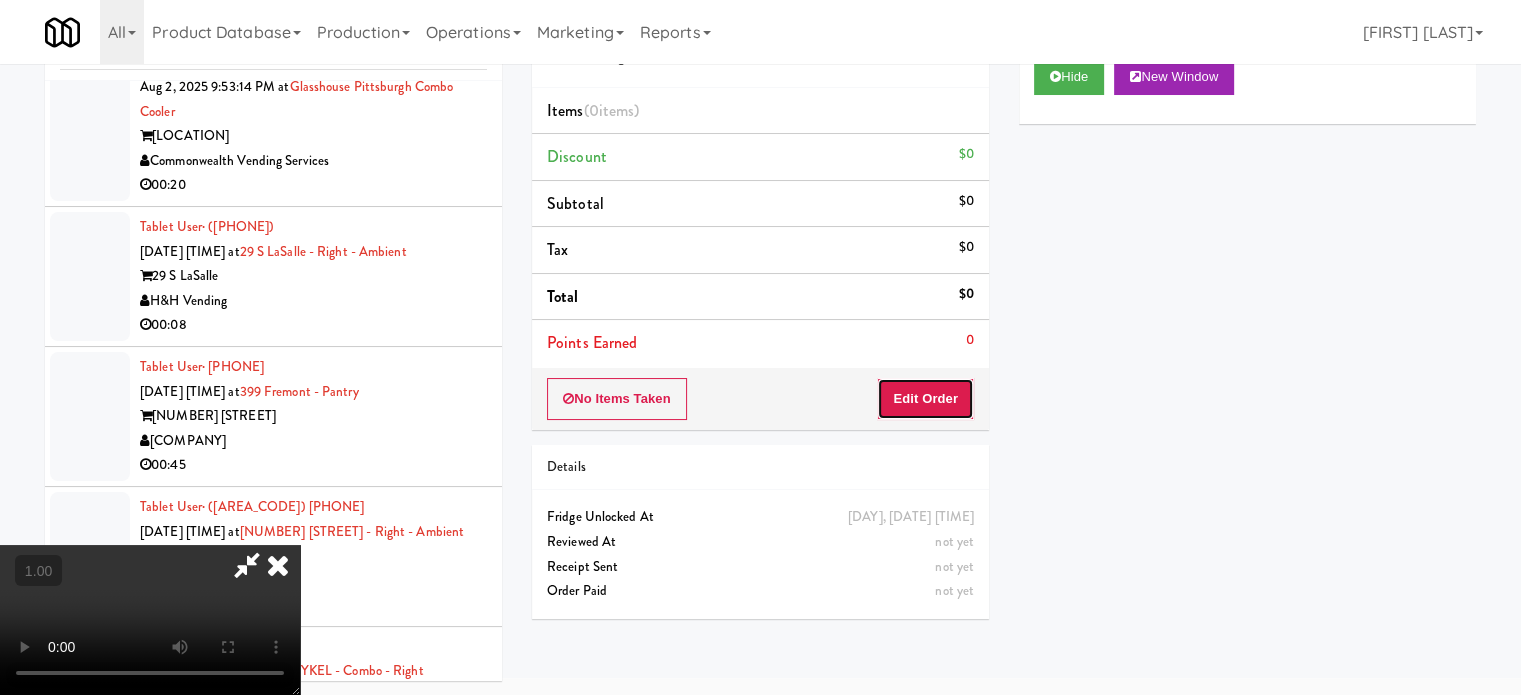 click on "Edit Order" at bounding box center [925, 399] 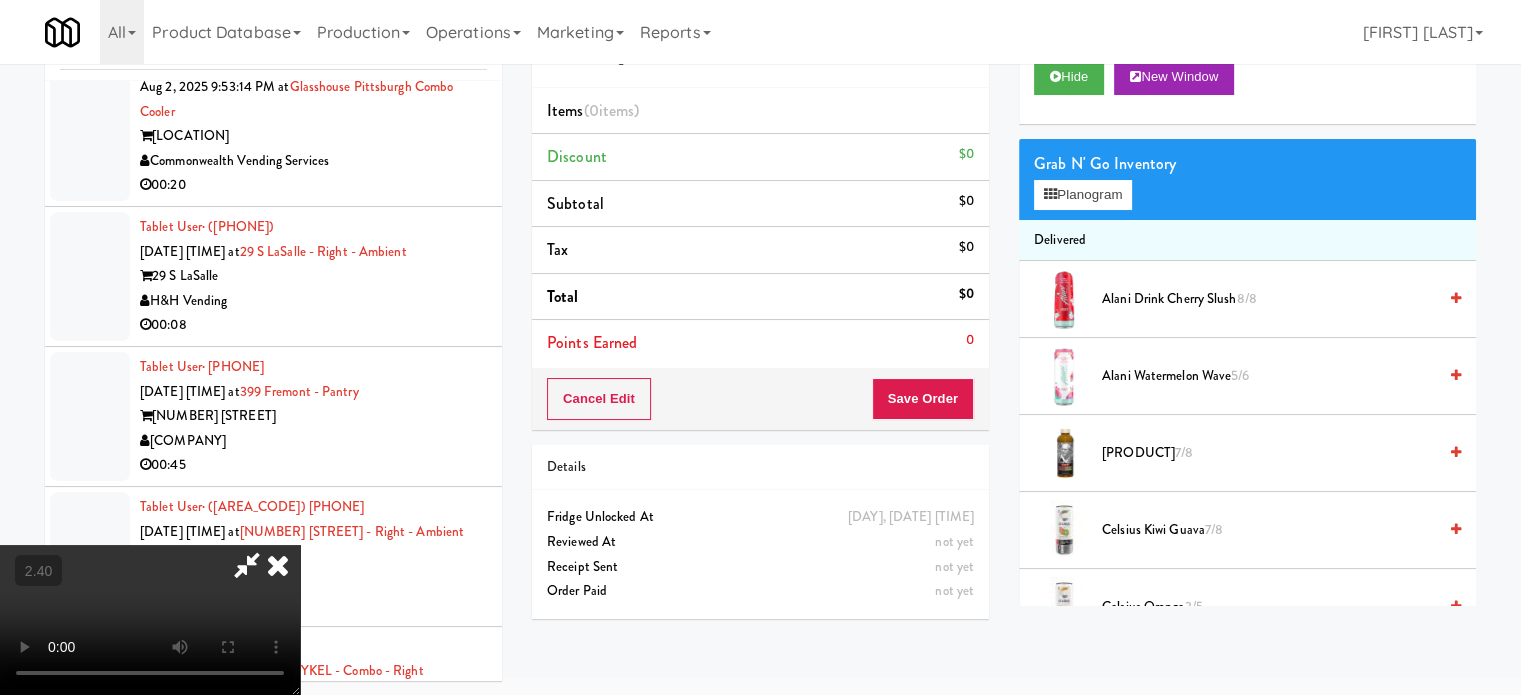 scroll, scrollTop: 316, scrollLeft: 0, axis: vertical 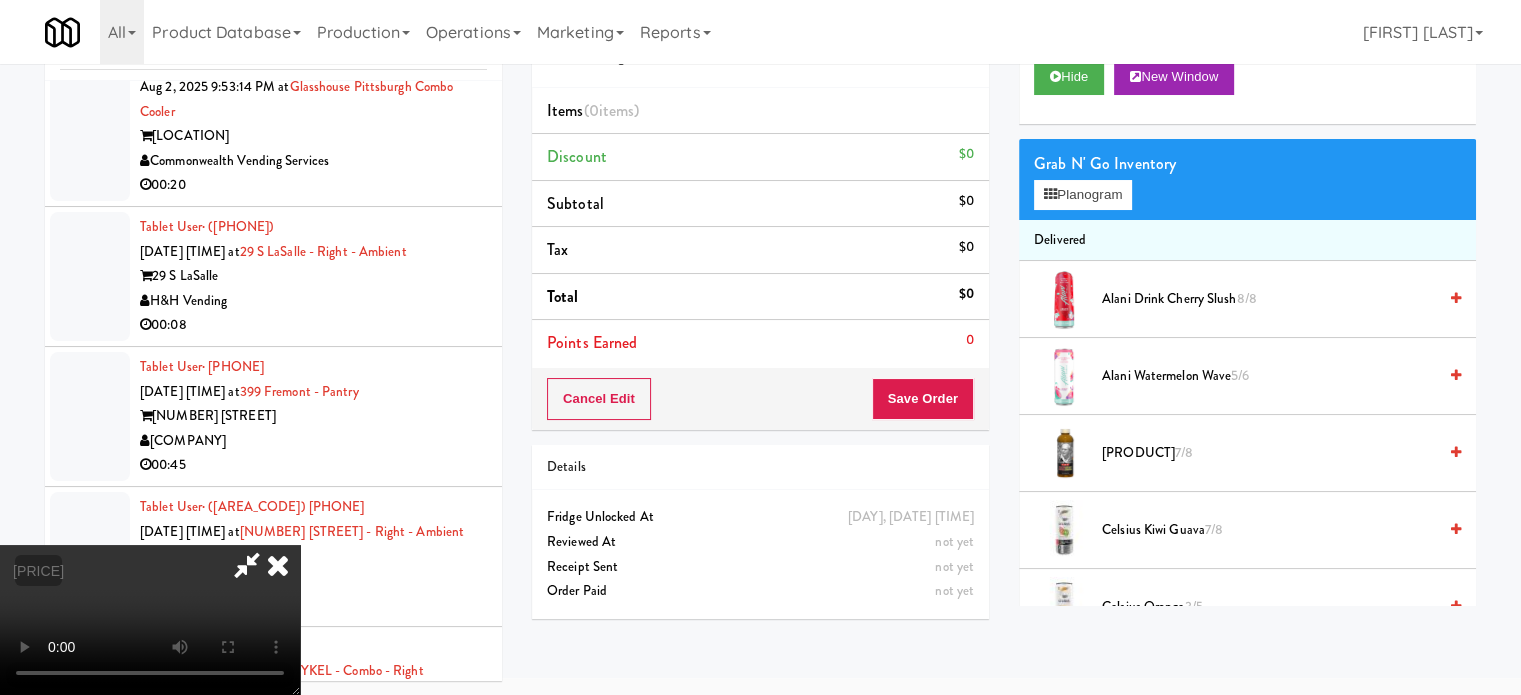 click at bounding box center [150, 620] 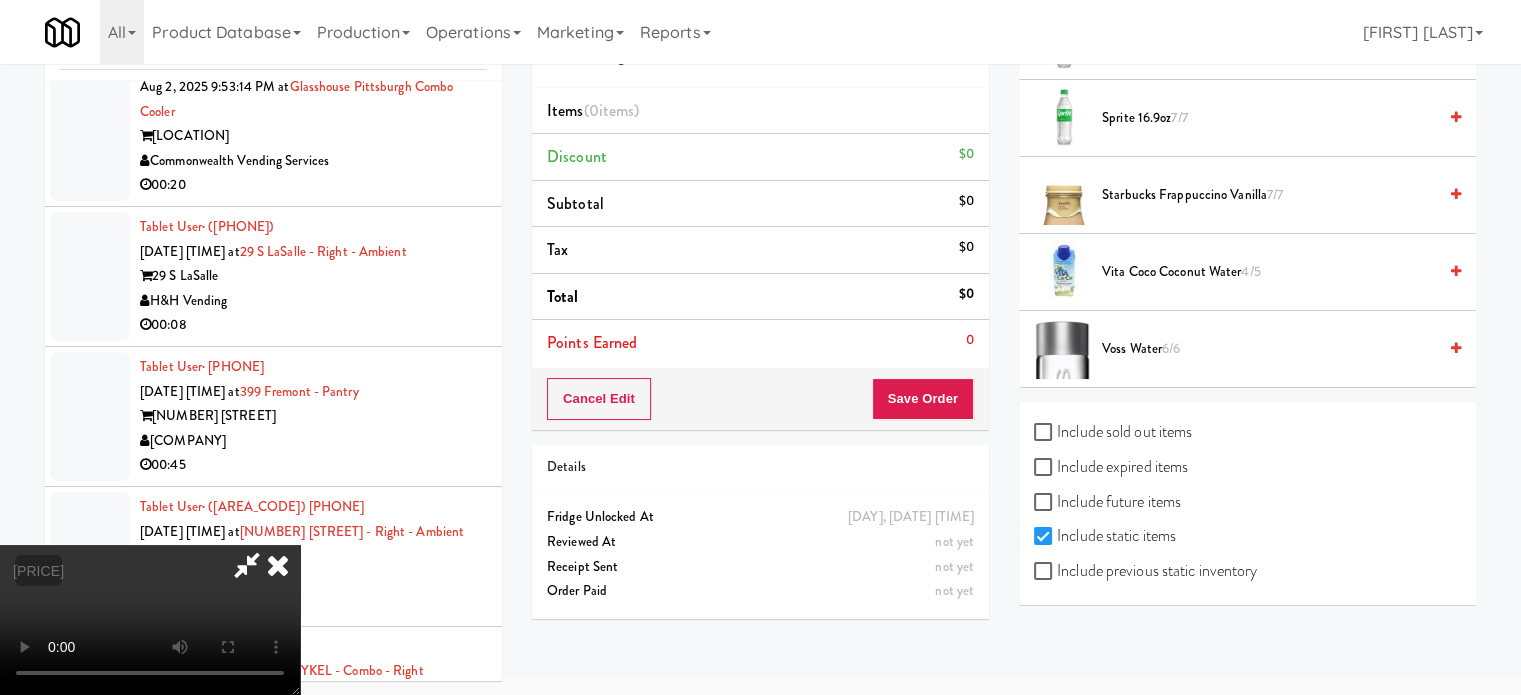 scroll, scrollTop: 2880, scrollLeft: 0, axis: vertical 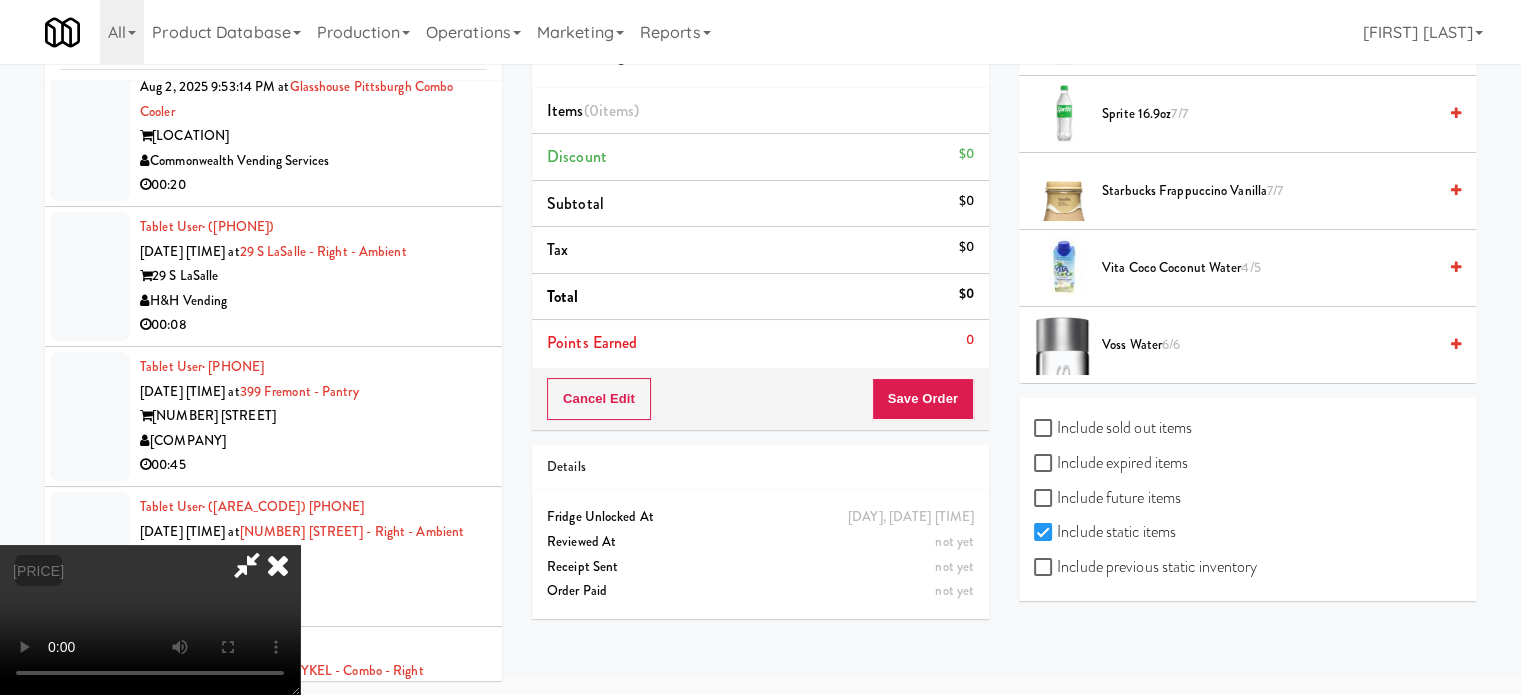 click on "[PRODUCT]  4/5" at bounding box center (1269, 268) 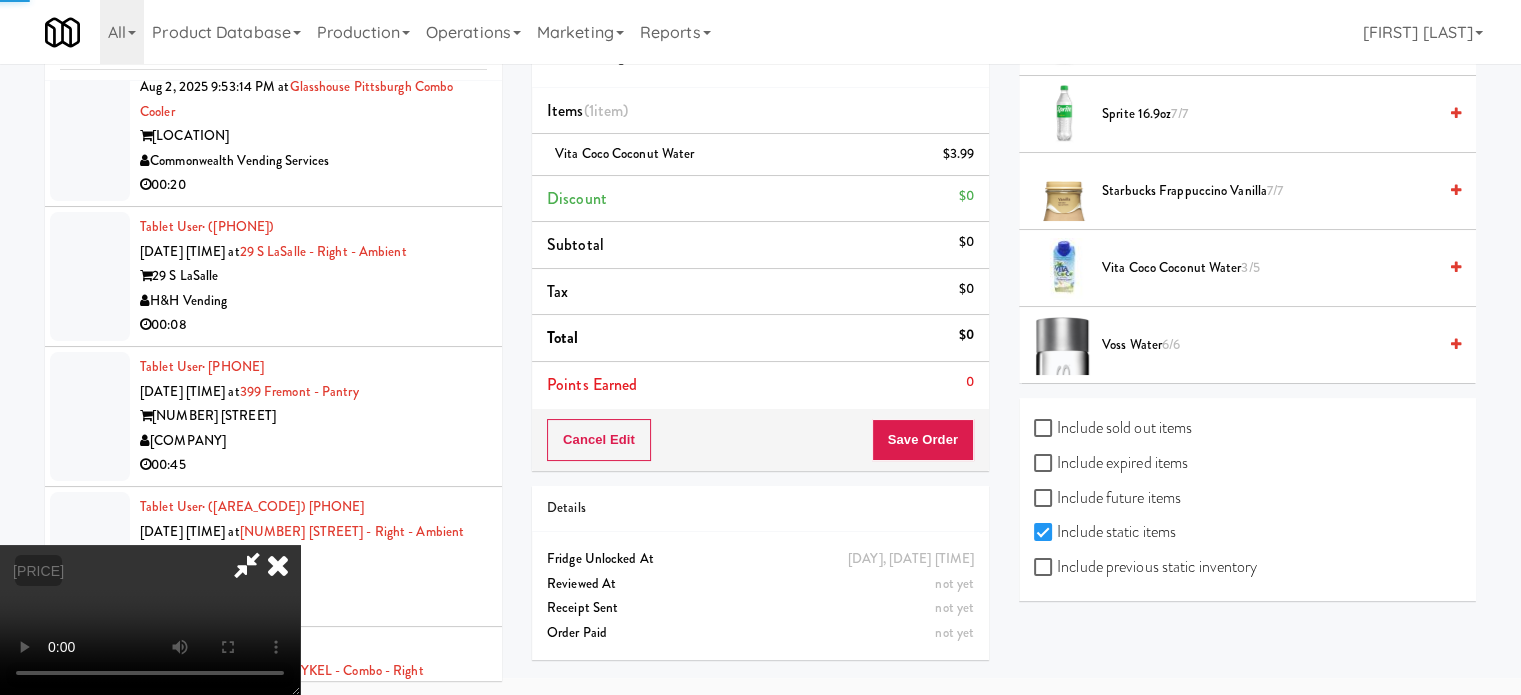 drag, startPoint x: 592, startPoint y: 403, endPoint x: 708, endPoint y: 435, distance: 120.33287 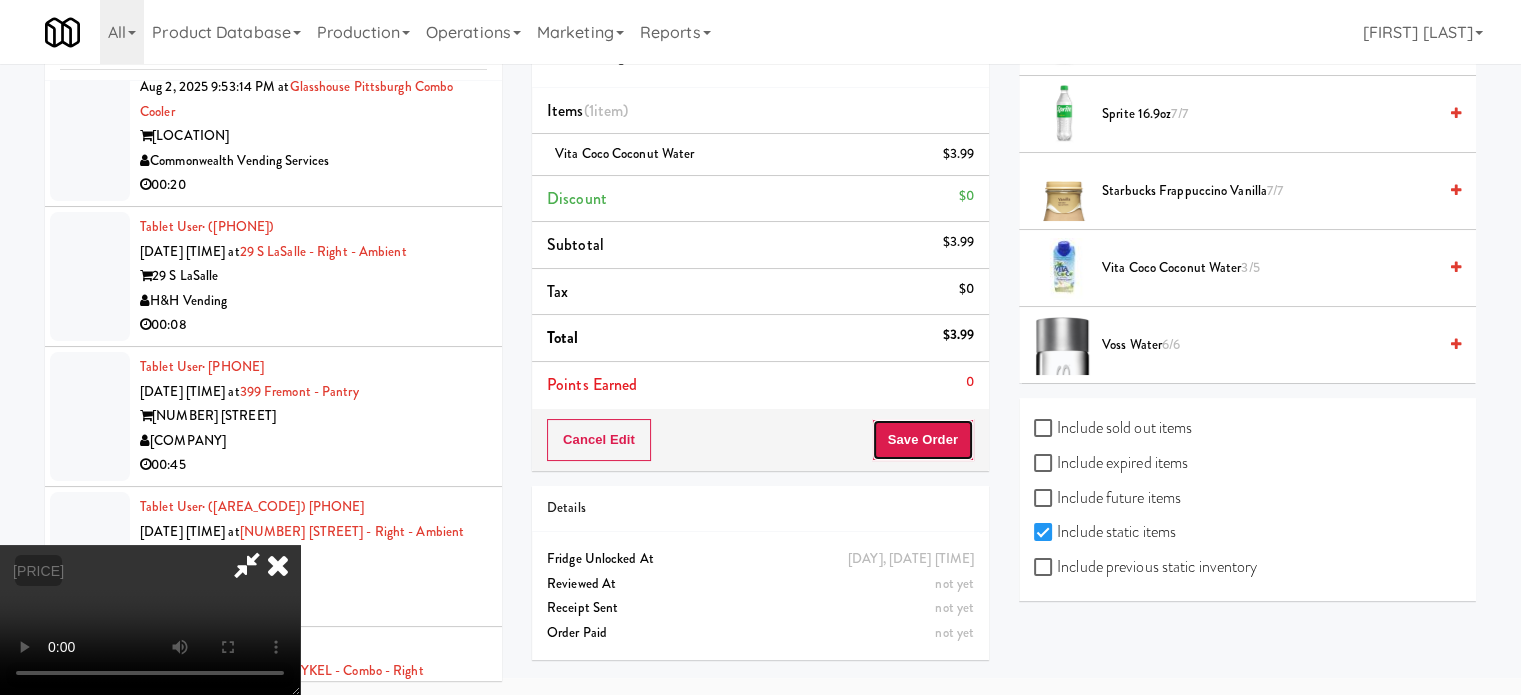 click on "Save Order" at bounding box center [923, 440] 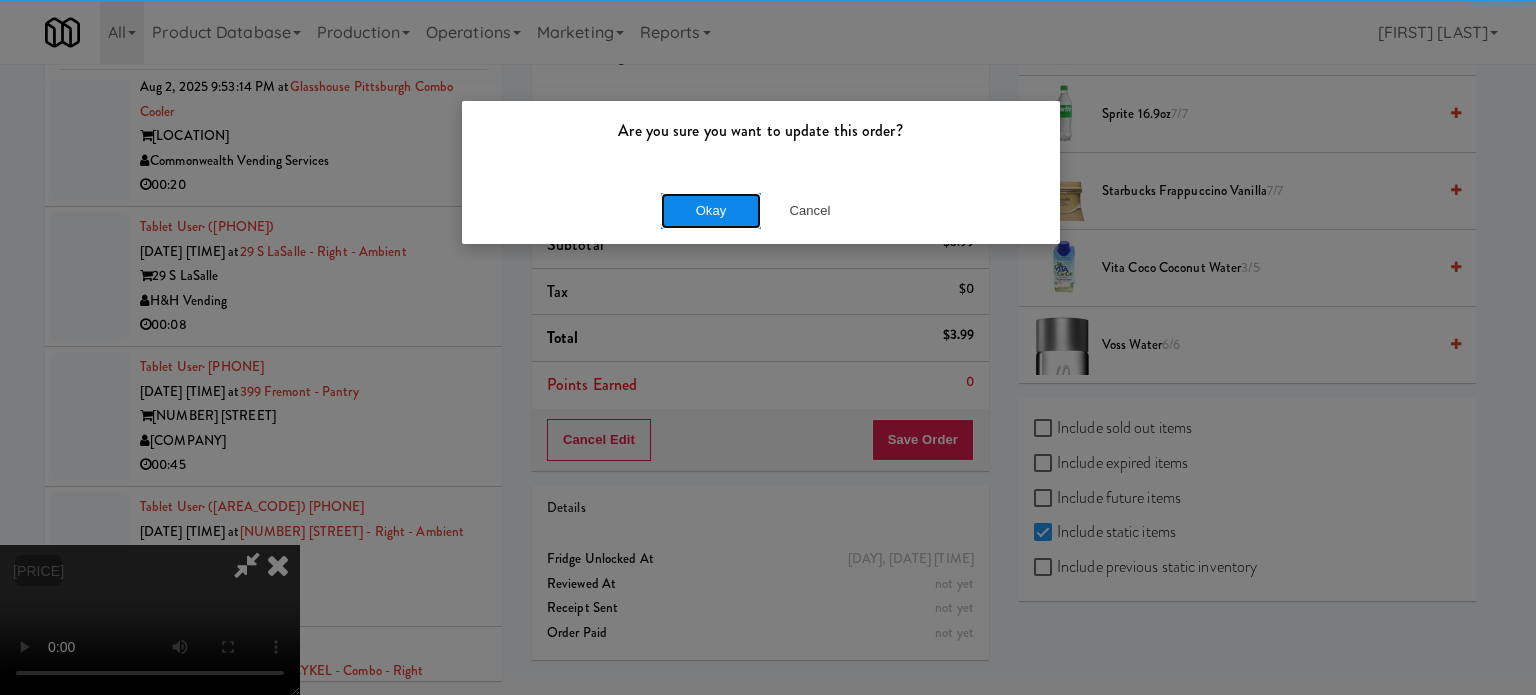 click on "Okay" at bounding box center [711, 211] 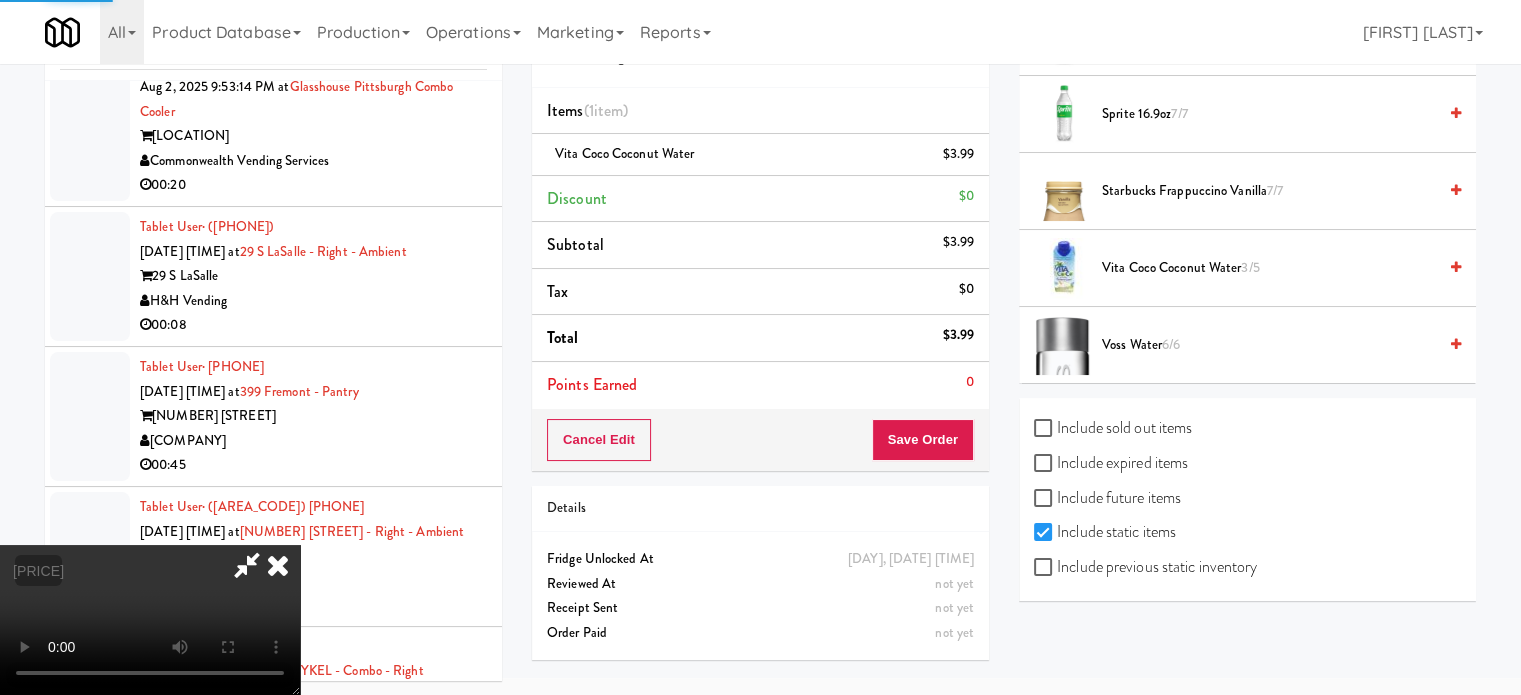 scroll, scrollTop: 187, scrollLeft: 0, axis: vertical 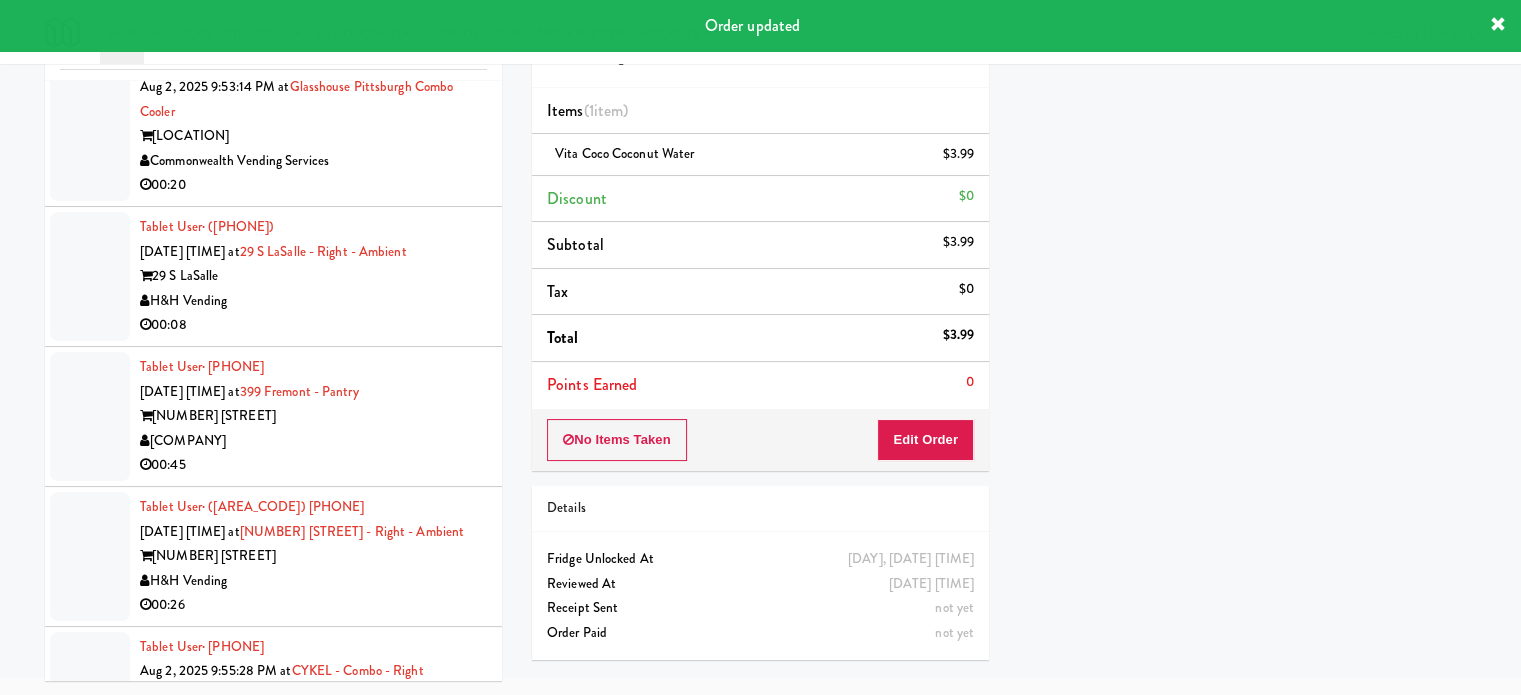 click on "Digital Vending" at bounding box center [313, 1001] 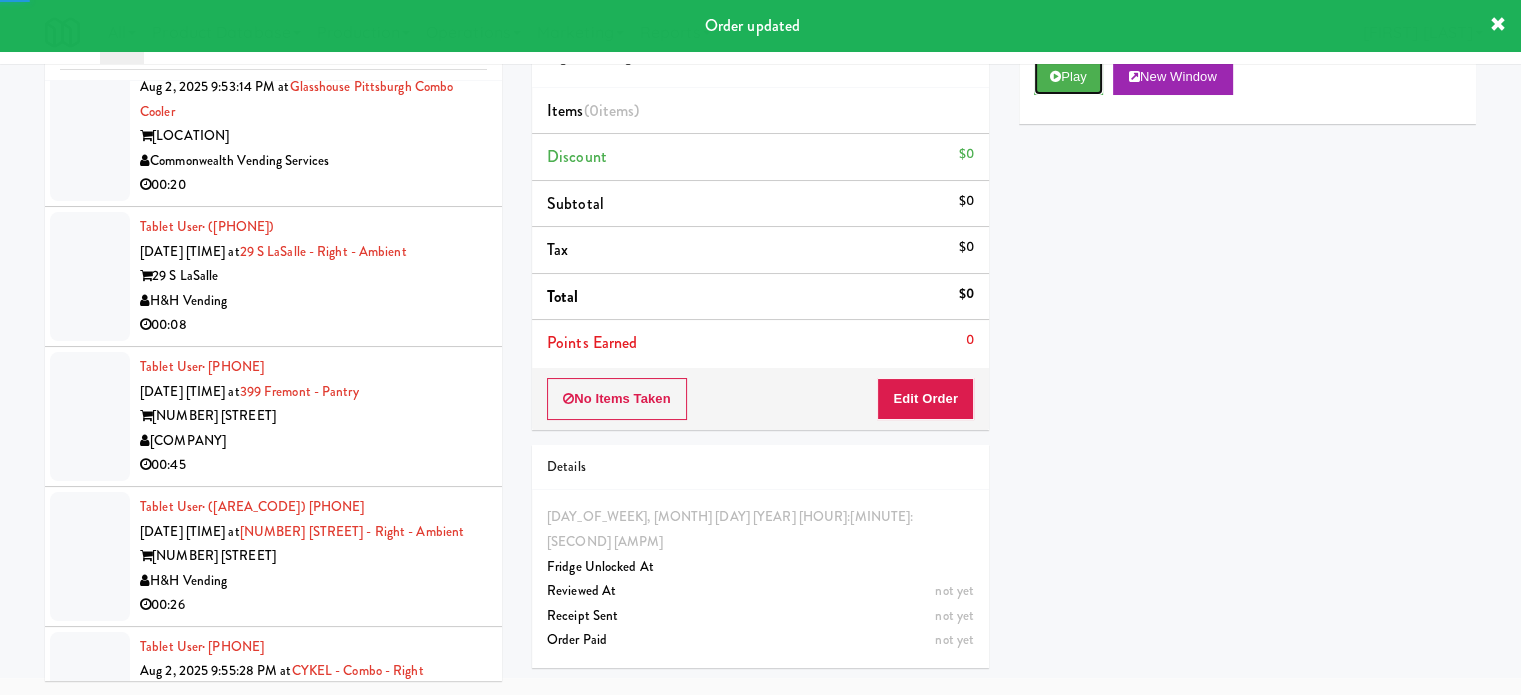 click on "Play" at bounding box center (1068, 77) 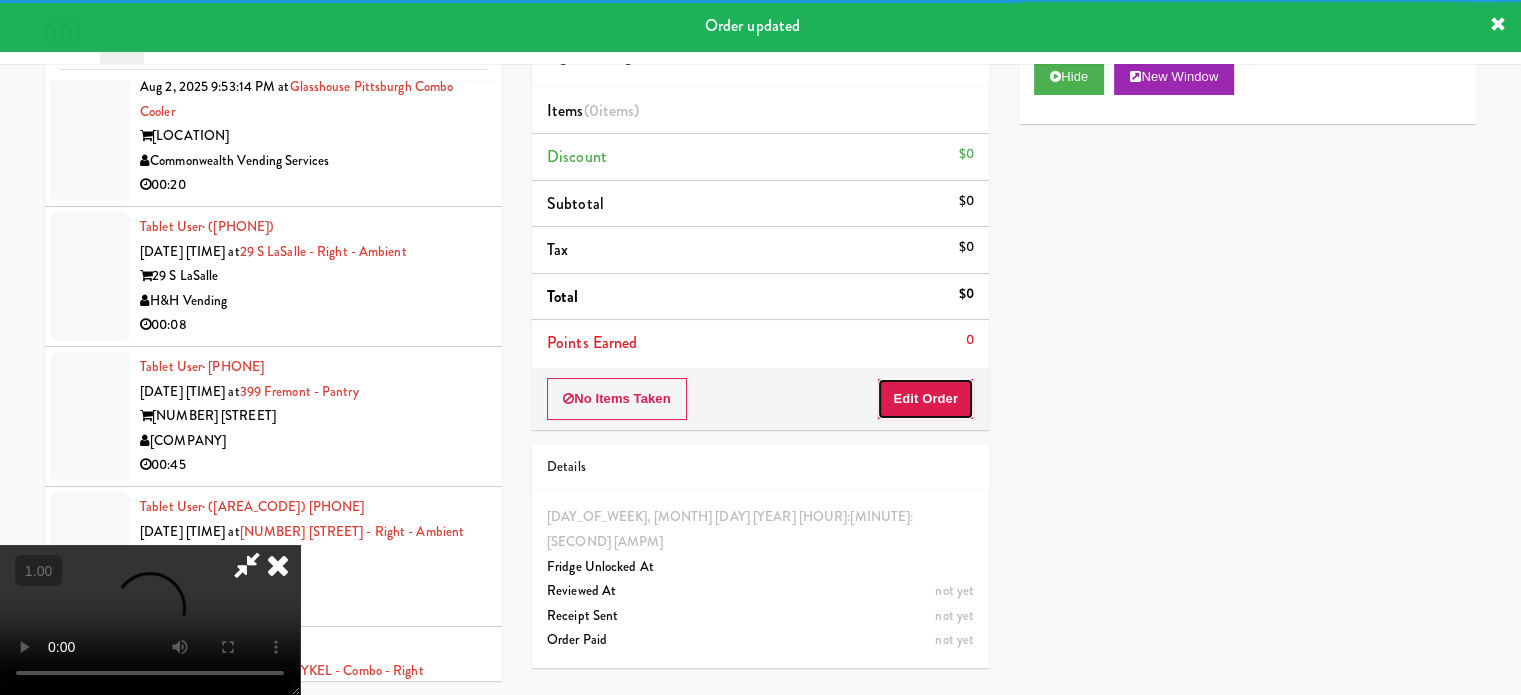drag, startPoint x: 933, startPoint y: 400, endPoint x: 512, endPoint y: 401, distance: 421.0012 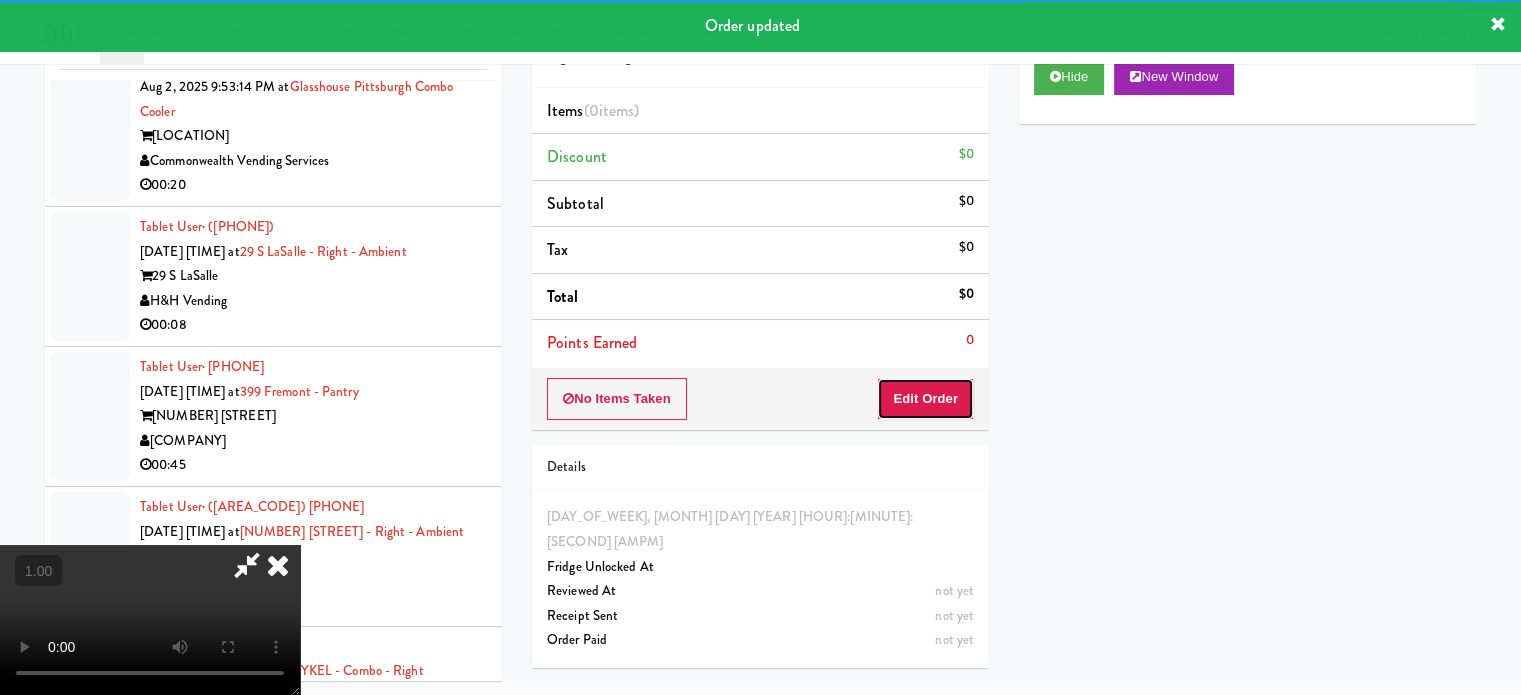 click on "Edit Order" at bounding box center (925, 399) 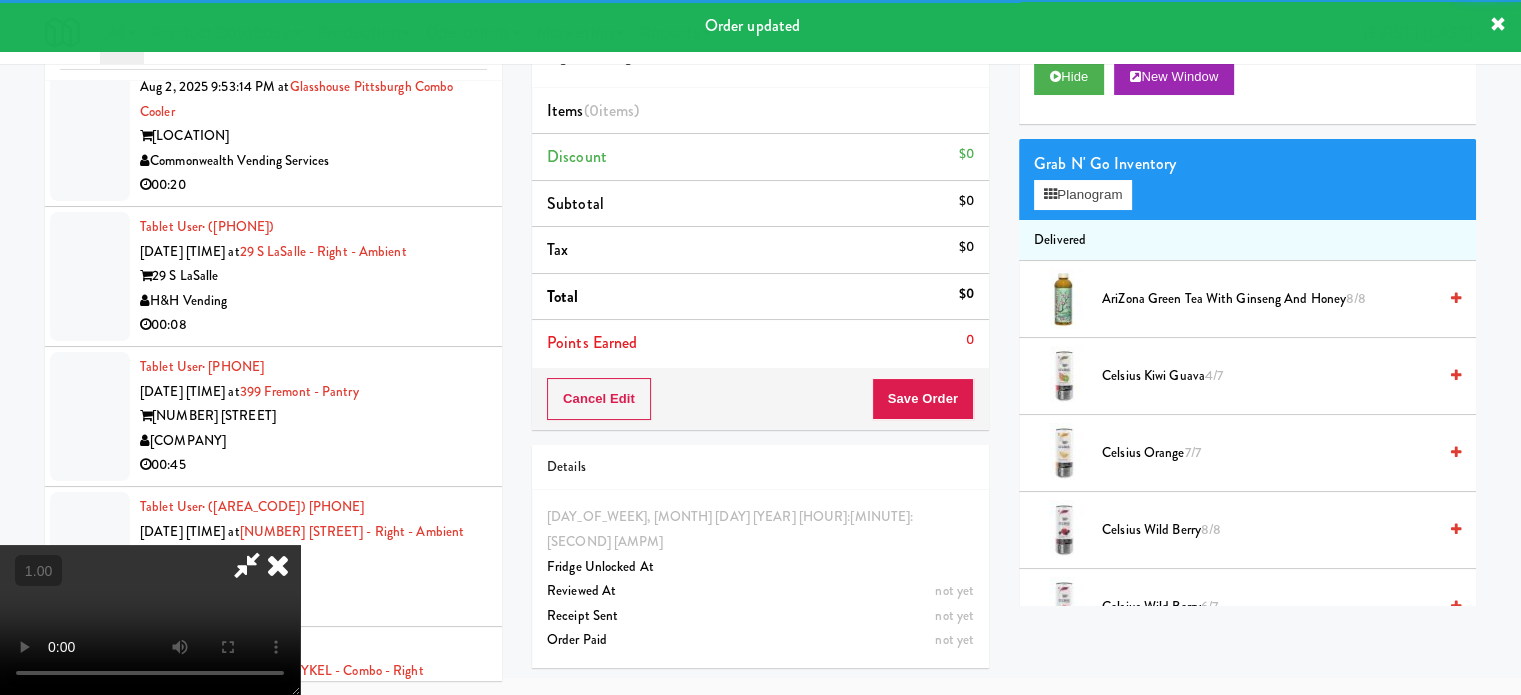 scroll, scrollTop: 11620, scrollLeft: 0, axis: vertical 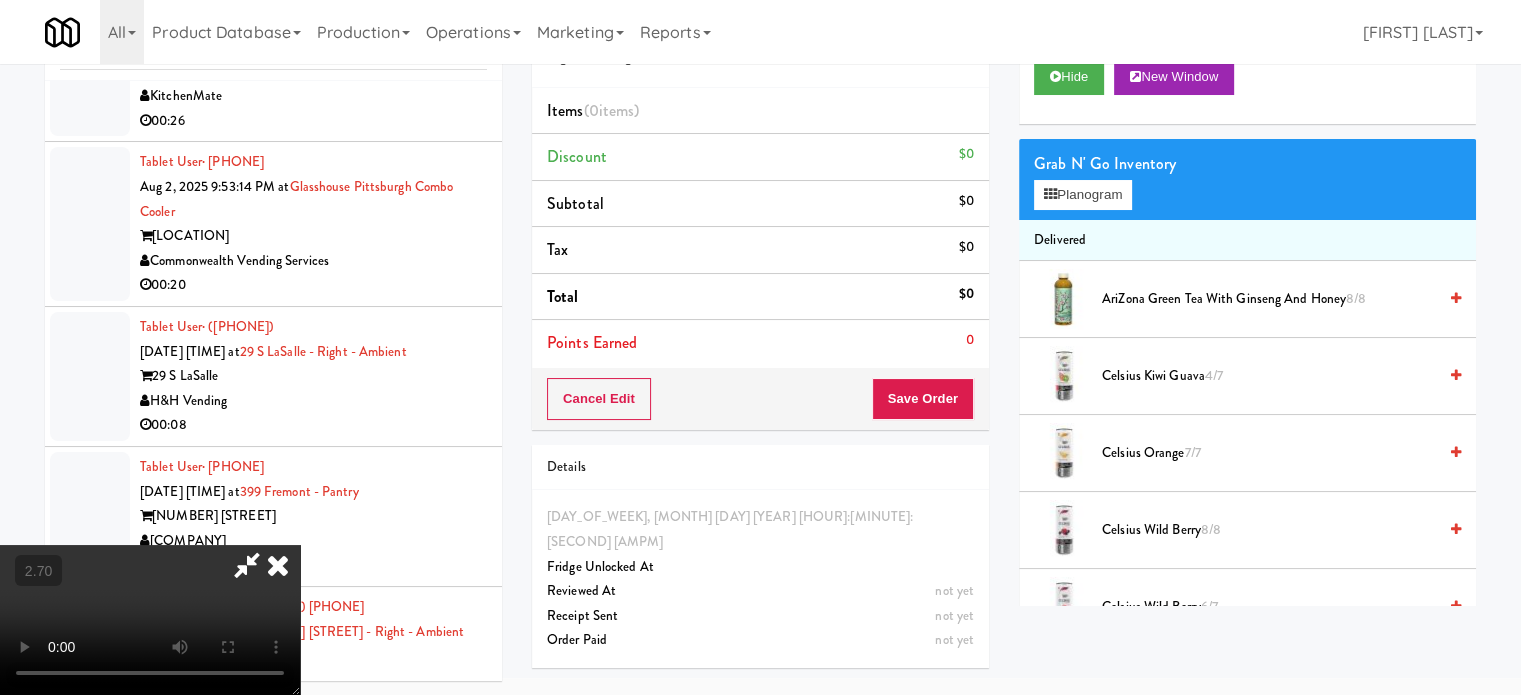 click at bounding box center (150, 620) 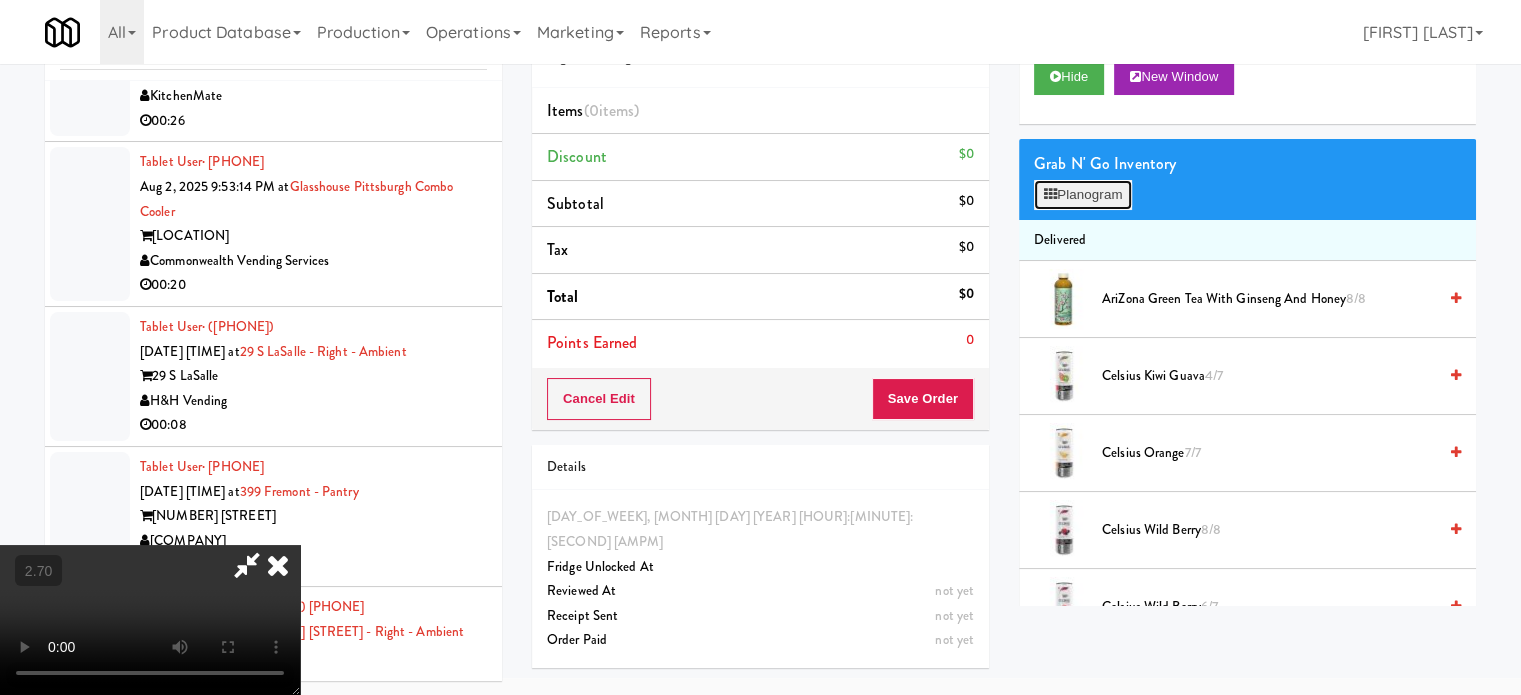click on "Planogram" at bounding box center (1083, 195) 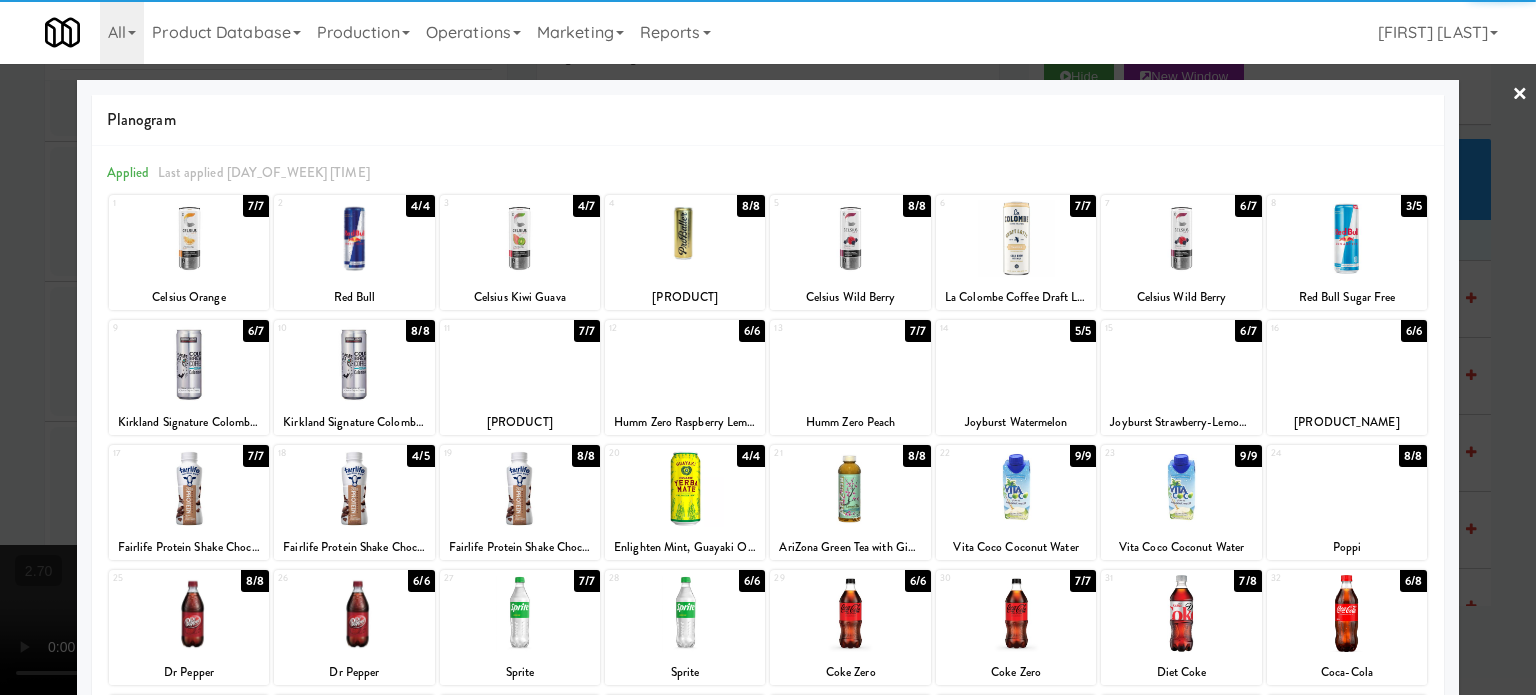 click at bounding box center [189, 363] 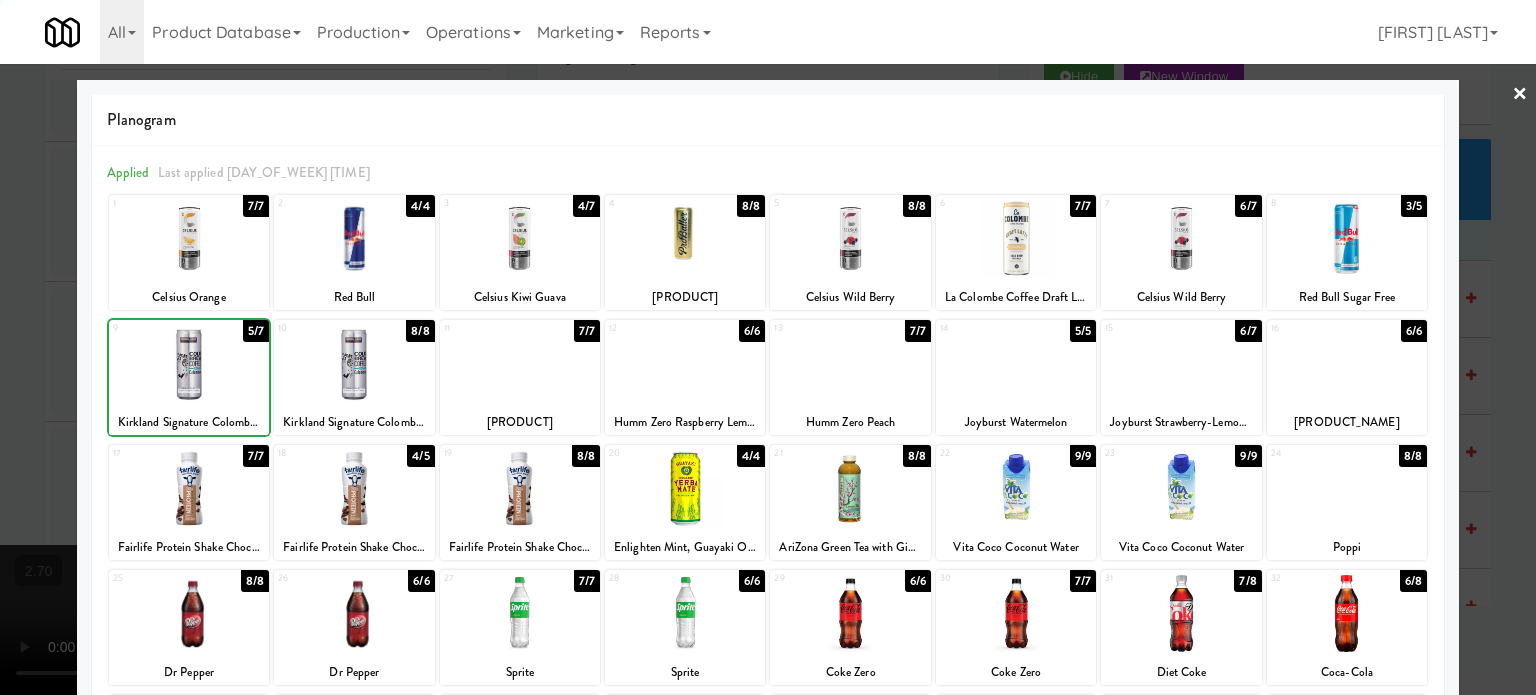drag, startPoint x: 5, startPoint y: 403, endPoint x: 29, endPoint y: 398, distance: 24.5153 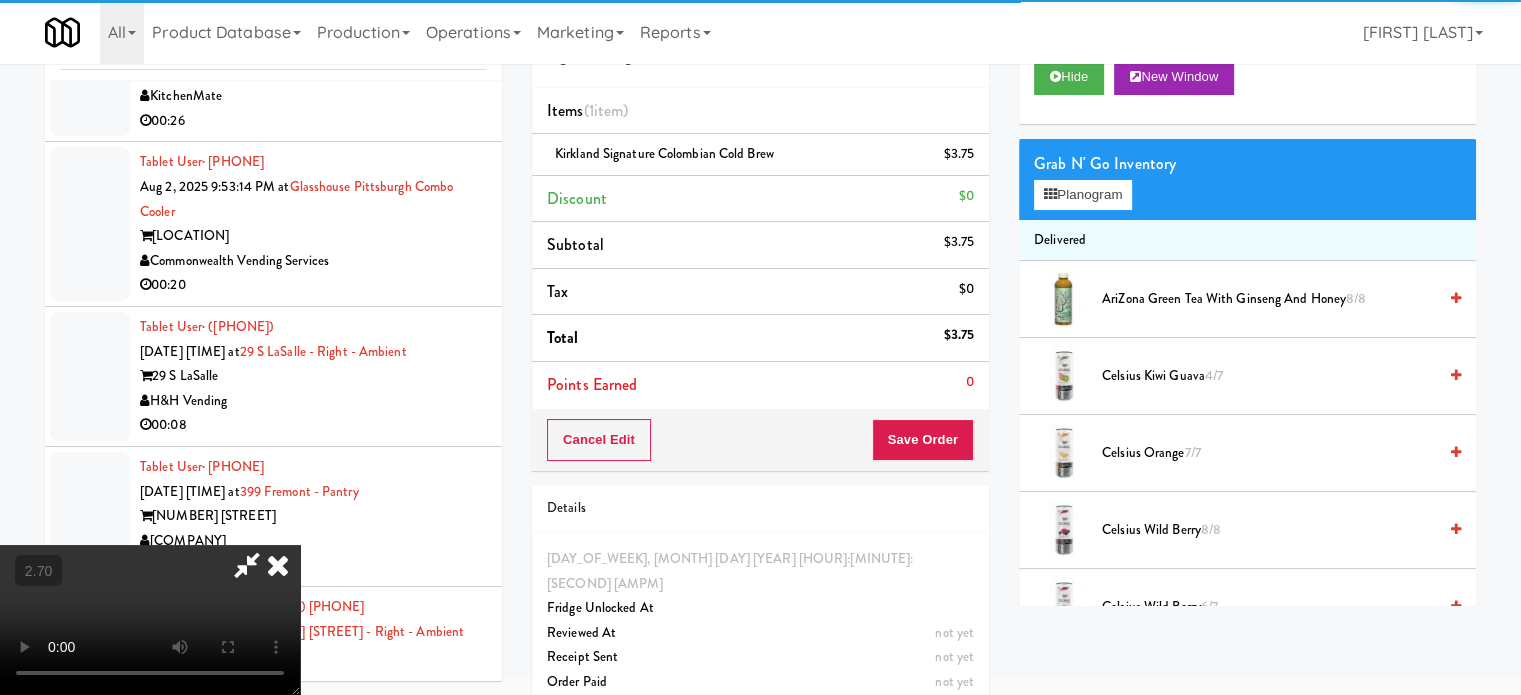 click at bounding box center [150, 620] 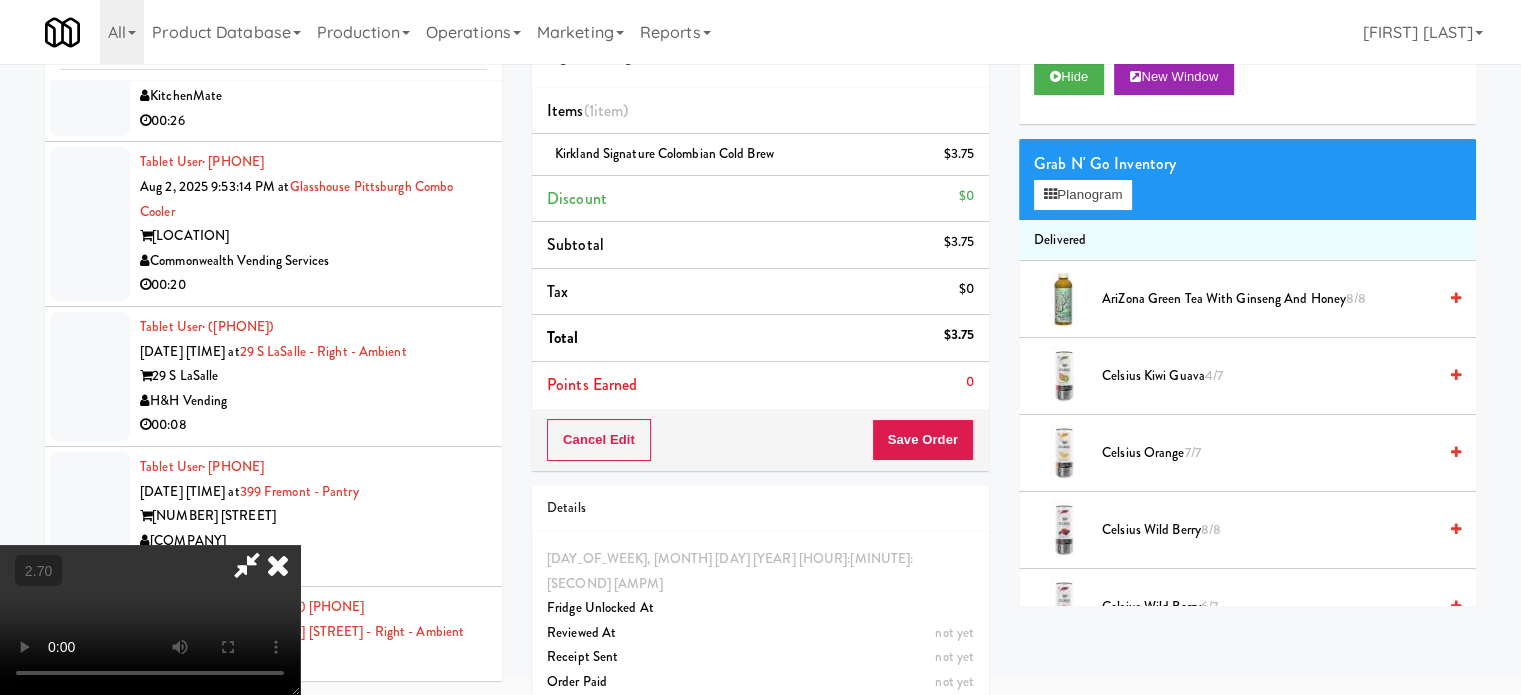 click at bounding box center (150, 620) 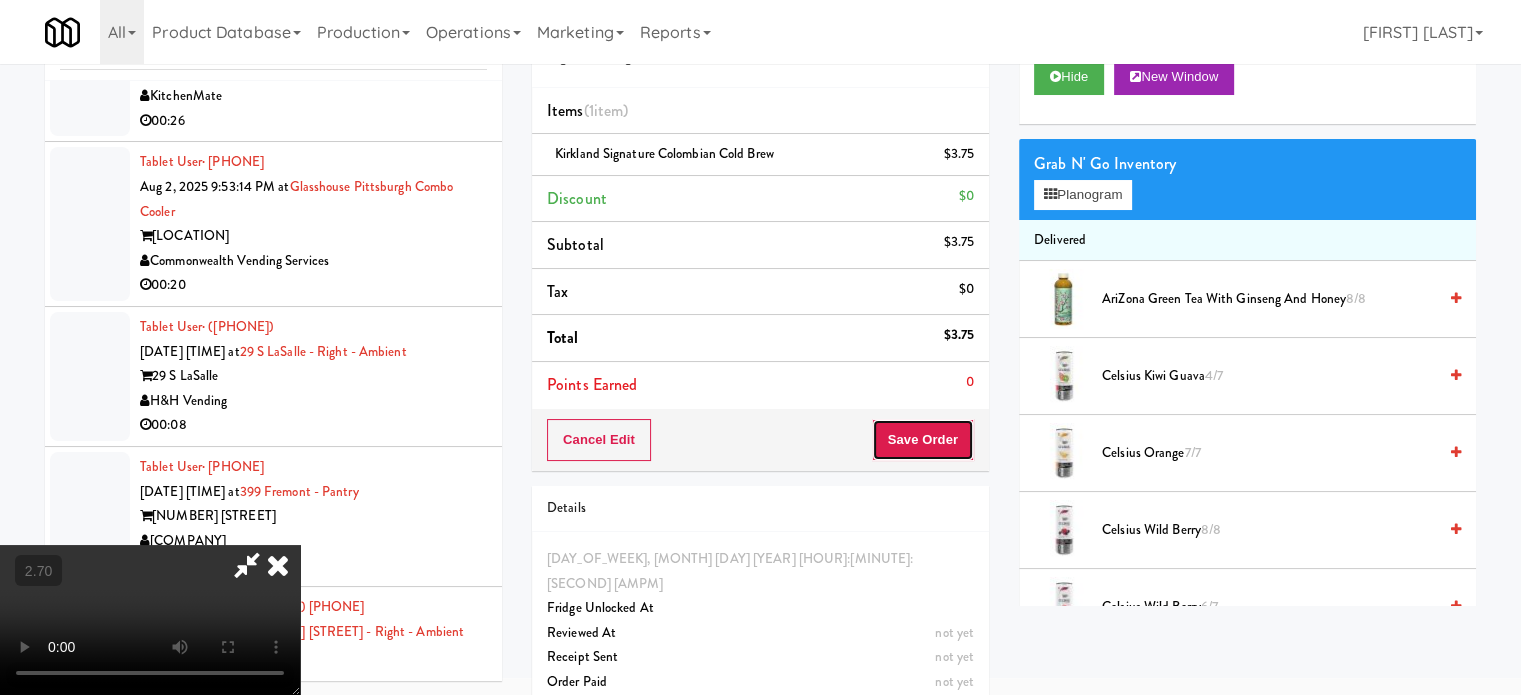 click on "Save Order" at bounding box center [923, 440] 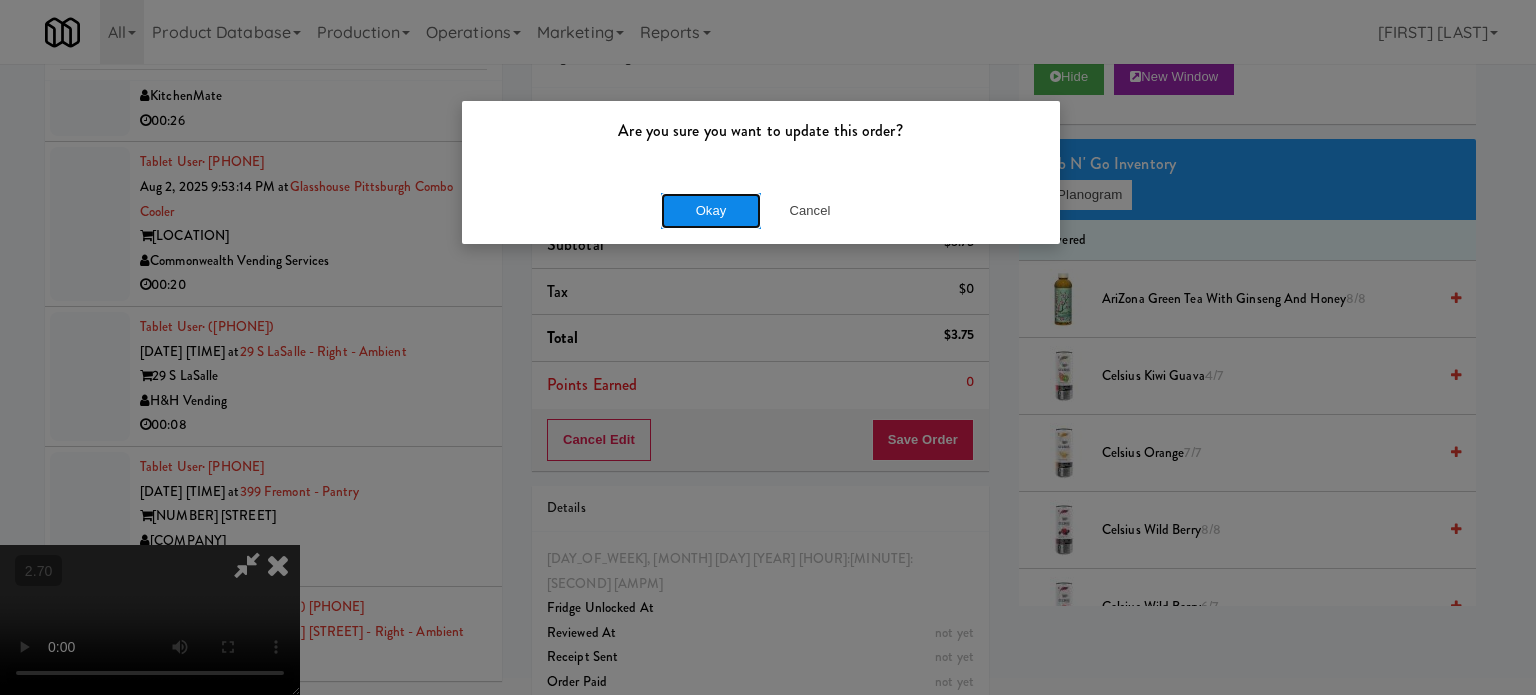 click on "Okay" at bounding box center [711, 211] 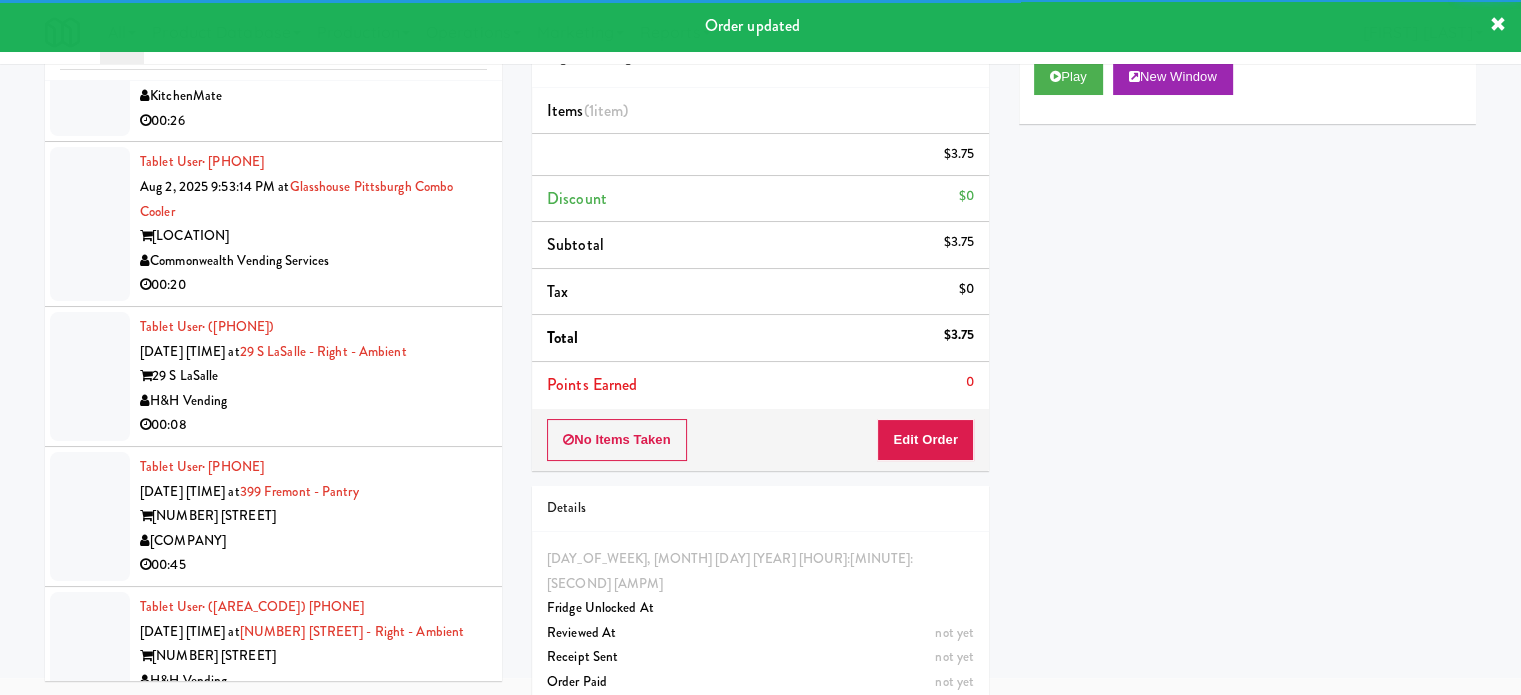 click on "Pennys DC" at bounding box center [313, 961] 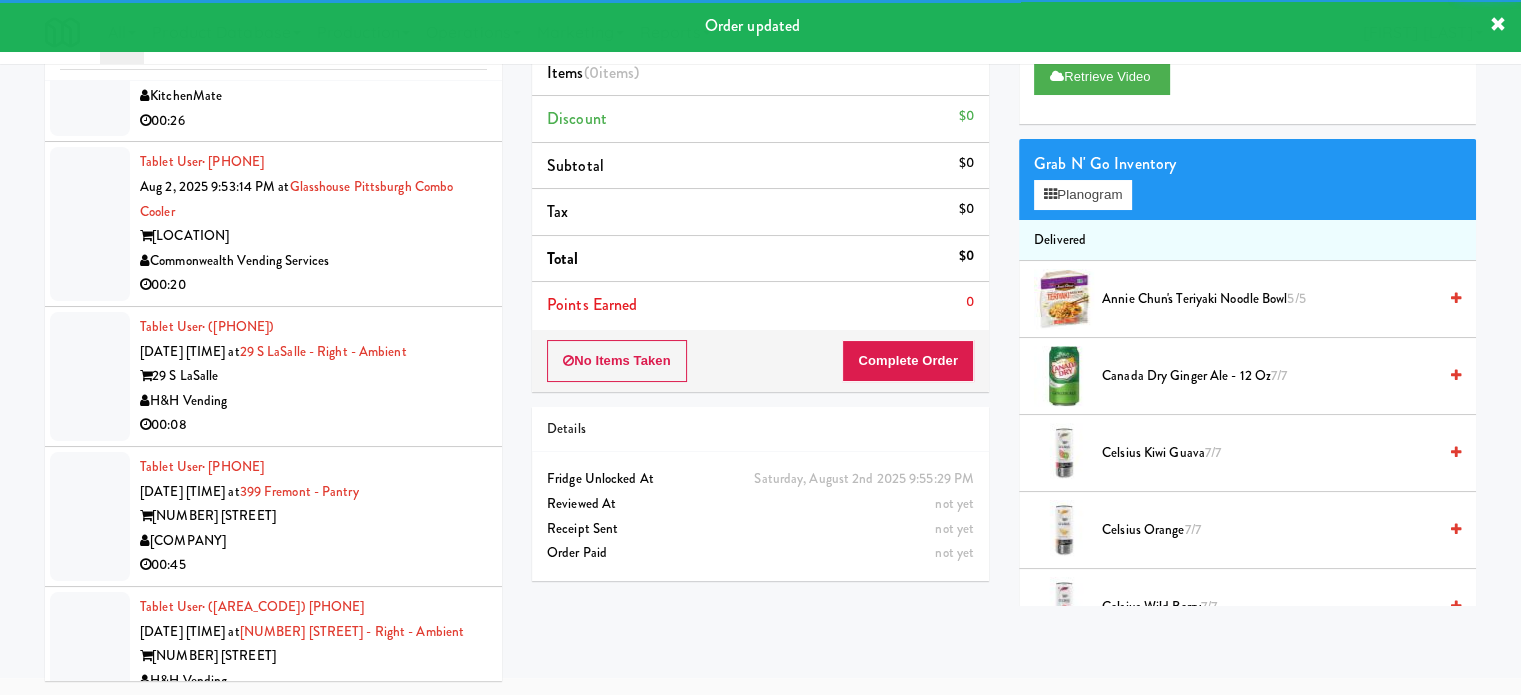 drag, startPoint x: 400, startPoint y: 326, endPoint x: 582, endPoint y: 370, distance: 187.24316 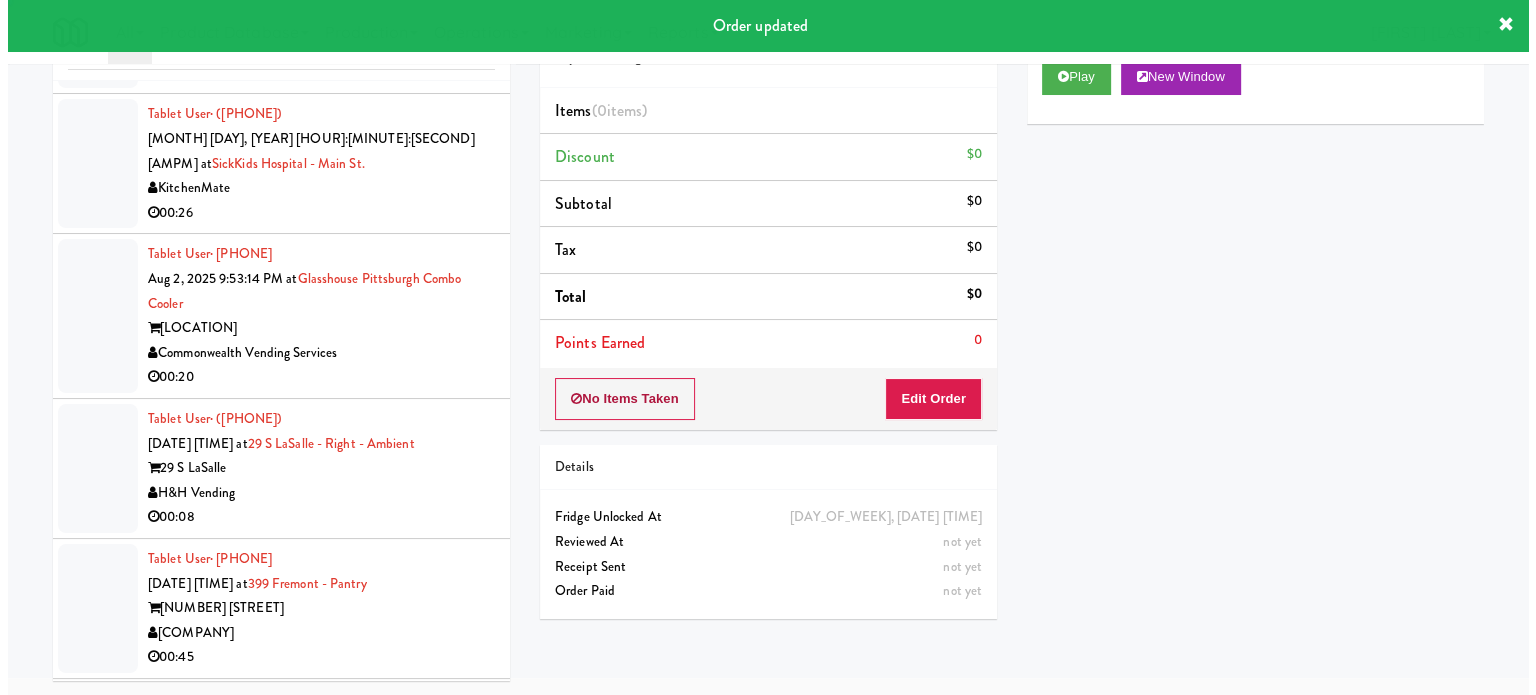 scroll, scrollTop: 11520, scrollLeft: 0, axis: vertical 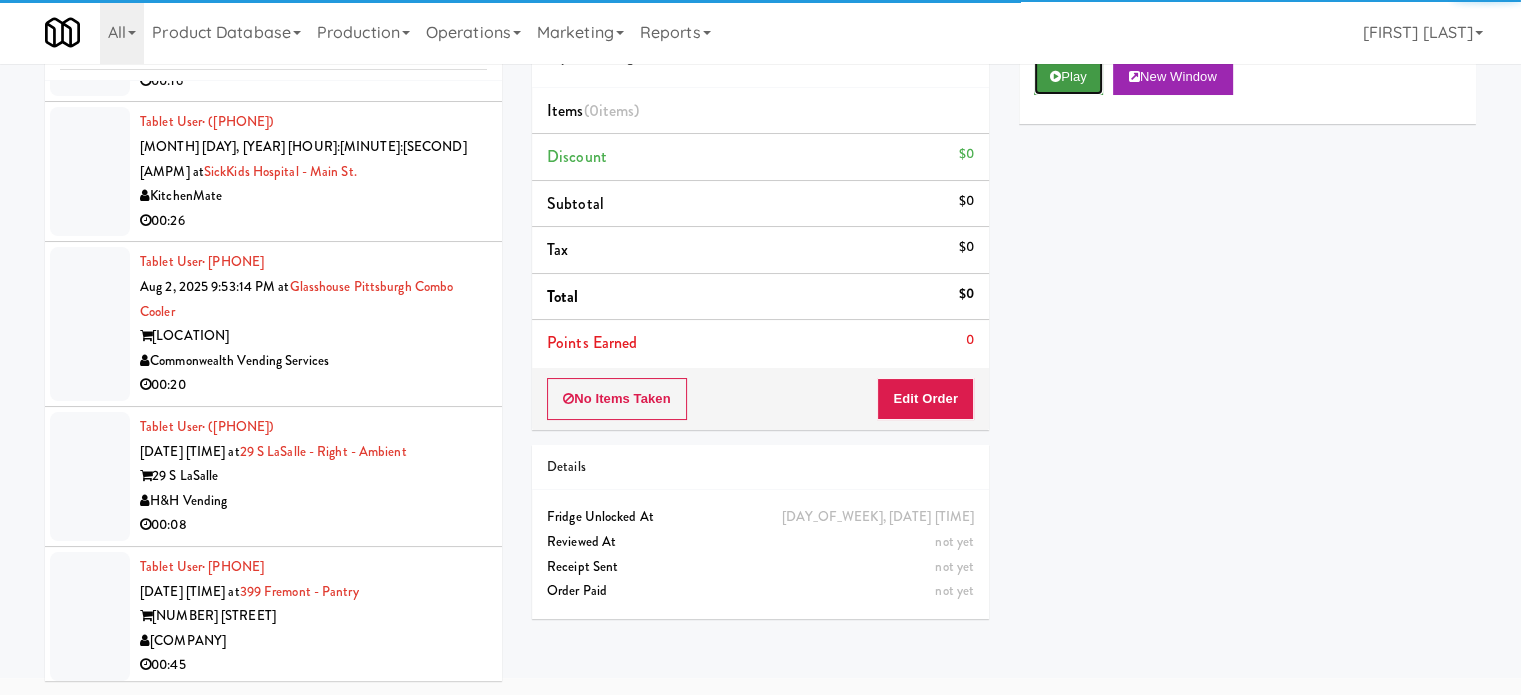 drag, startPoint x: 1084, startPoint y: 86, endPoint x: 913, endPoint y: 371, distance: 332.36426 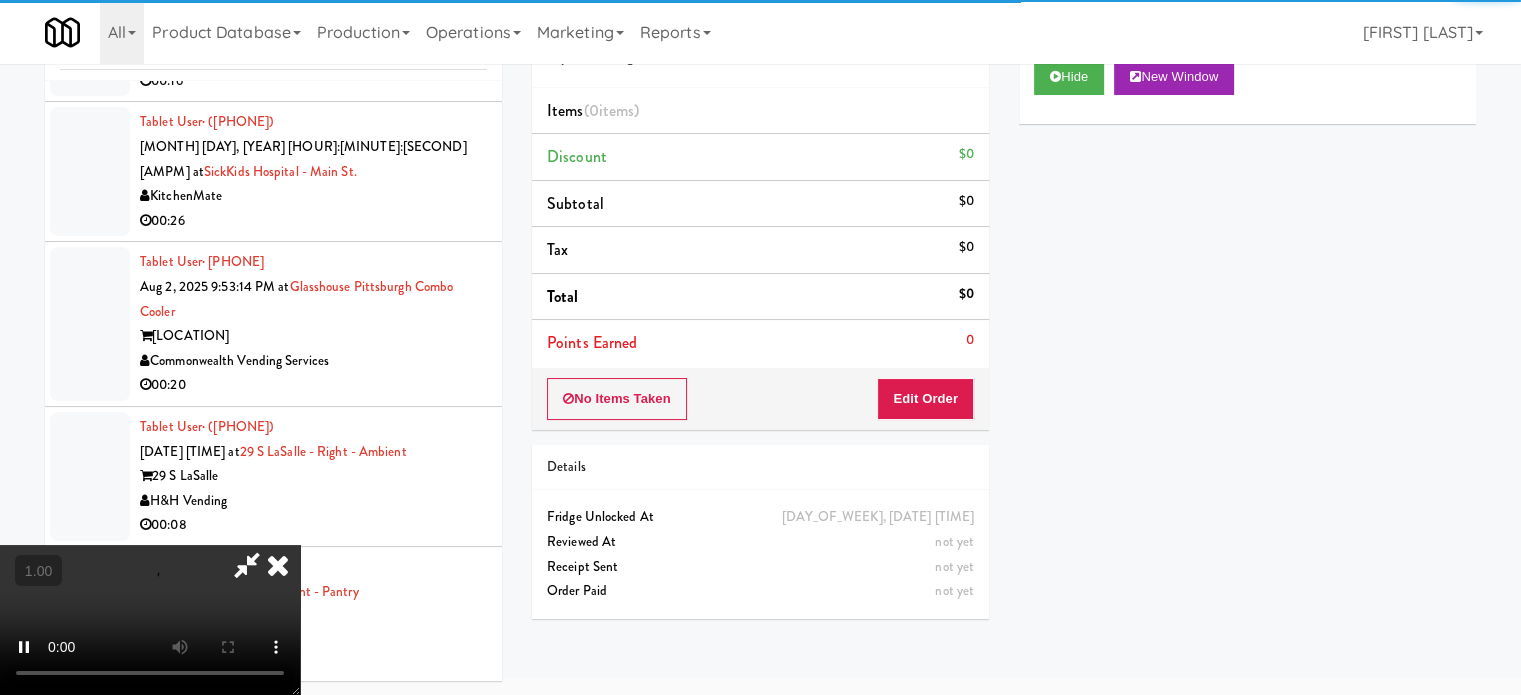 click on "No Items Taken Edit Order" at bounding box center (760, 399) 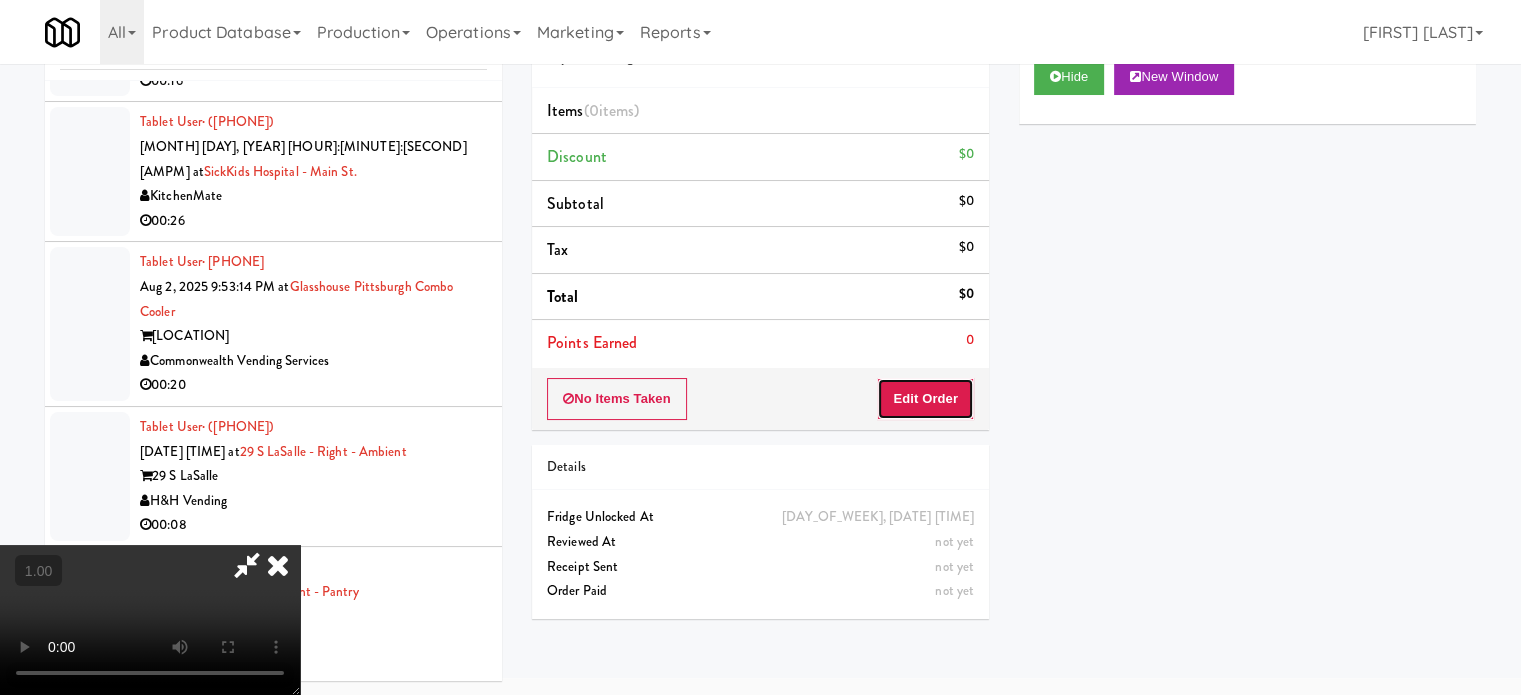 click on "Edit Order" at bounding box center [925, 399] 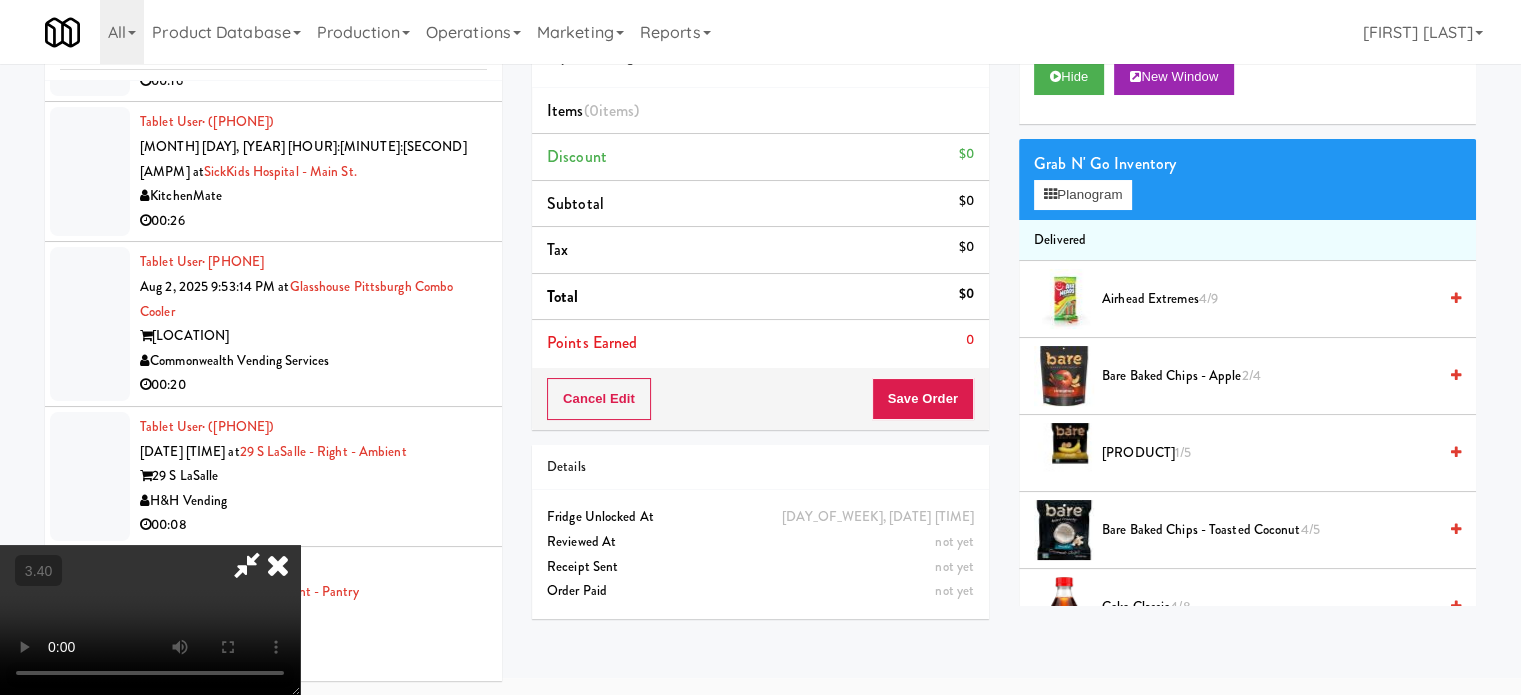 click at bounding box center [150, 620] 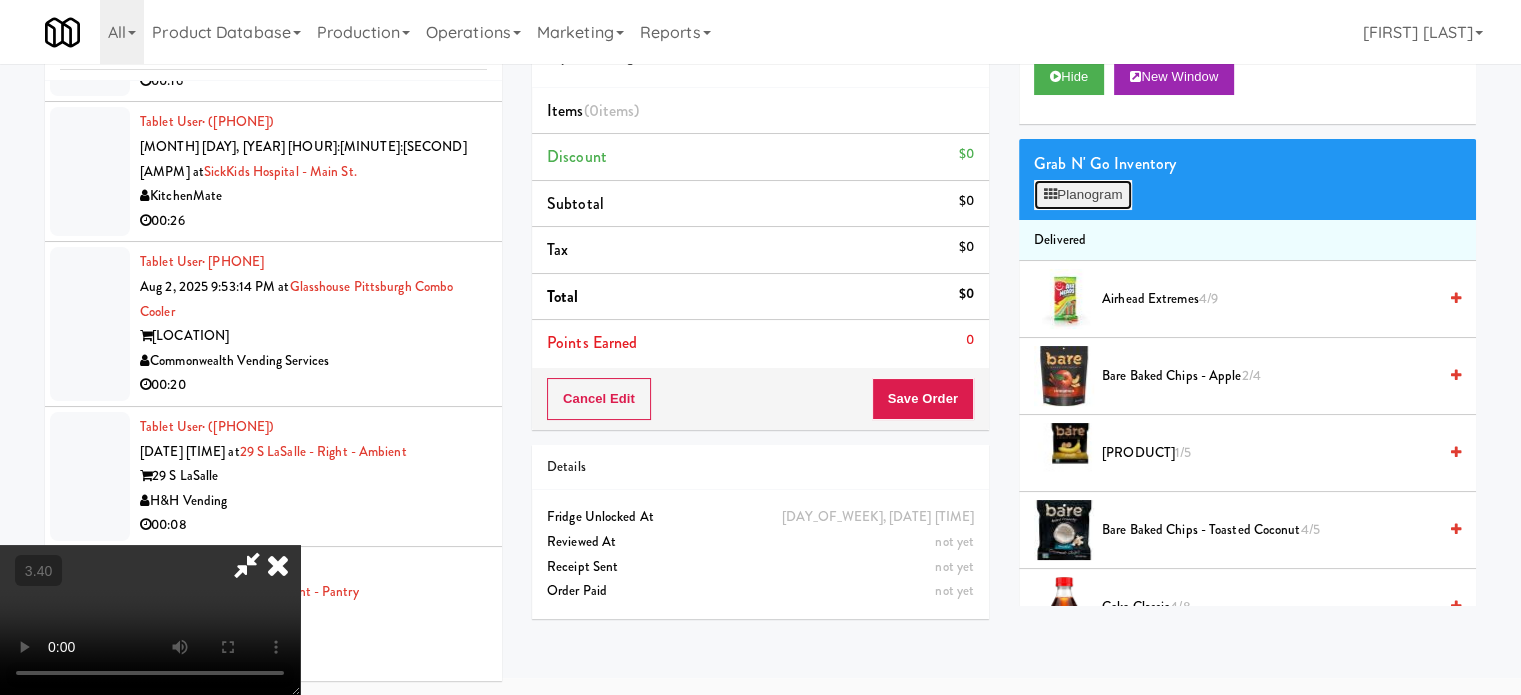 click on "Planogram" at bounding box center (1083, 195) 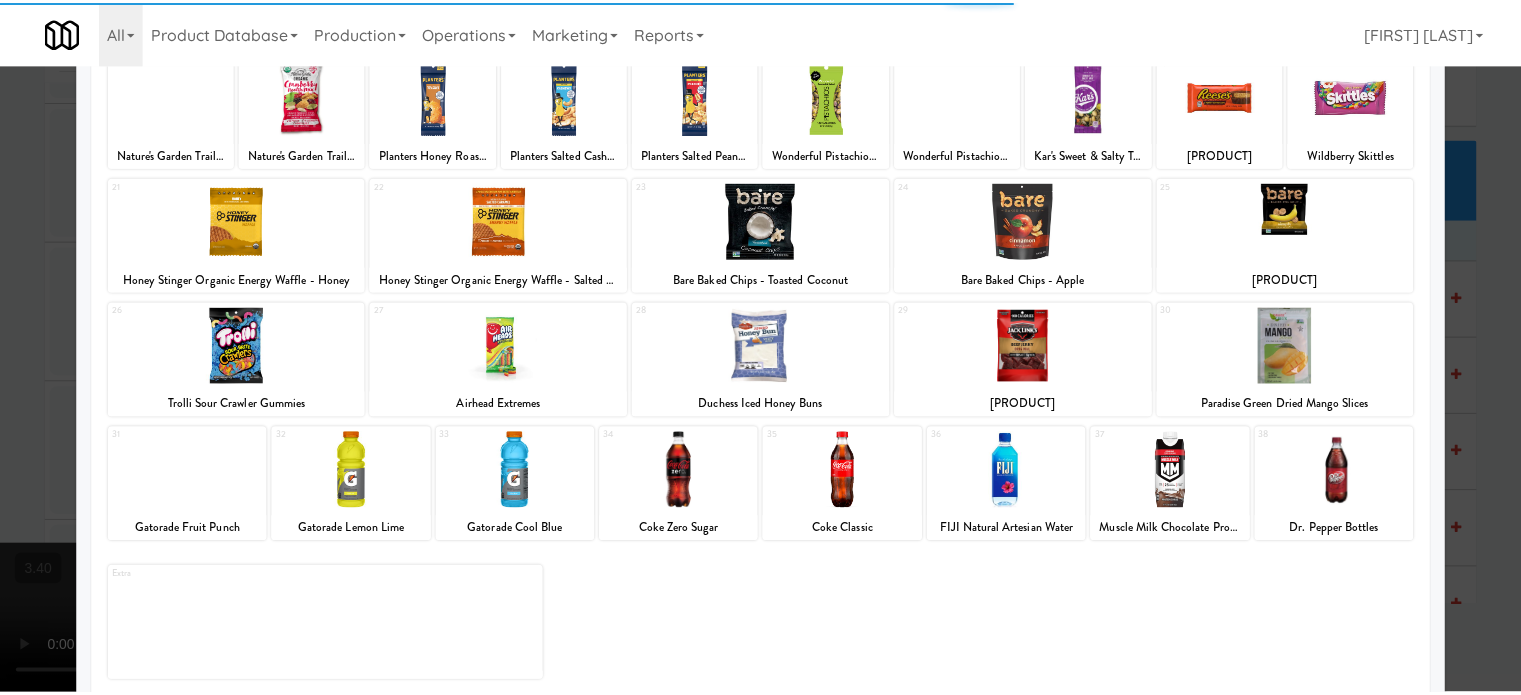 scroll, scrollTop: 286, scrollLeft: 0, axis: vertical 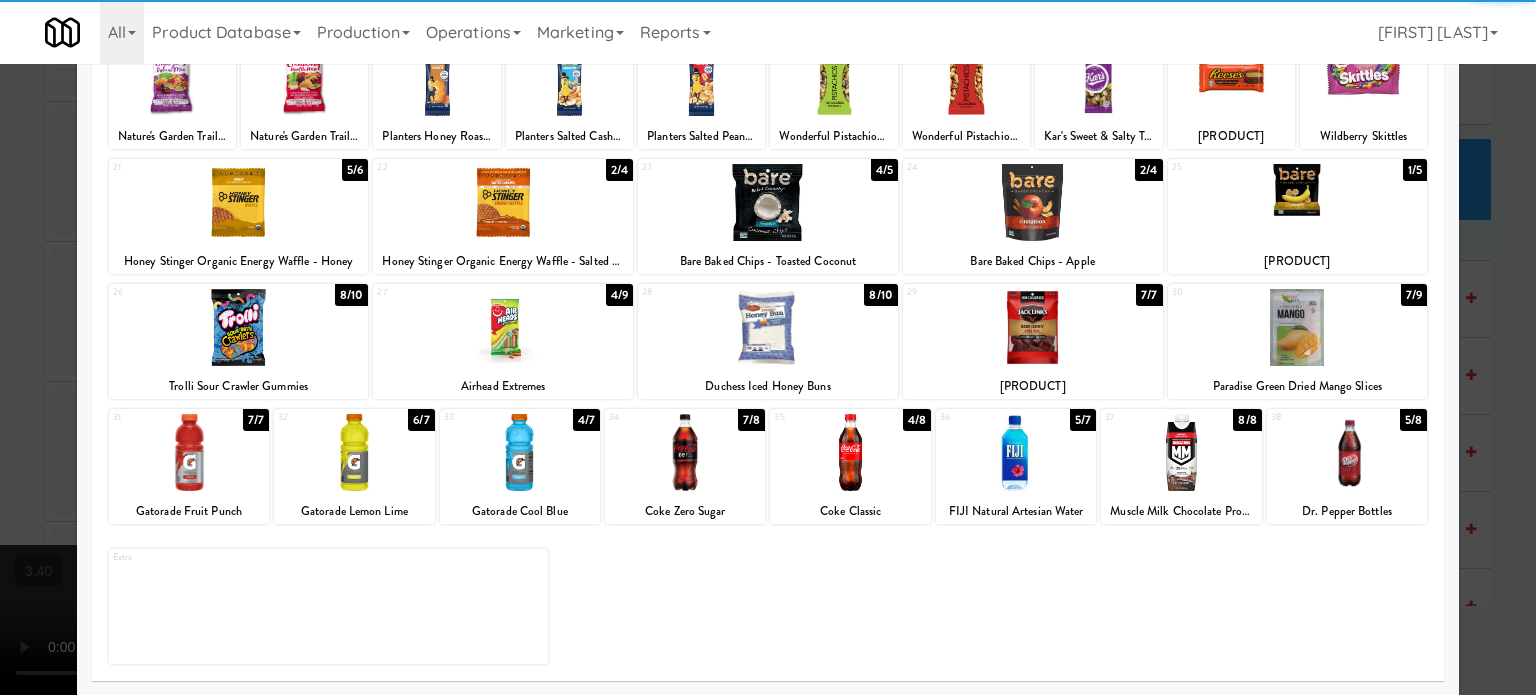 click at bounding box center [1298, 327] 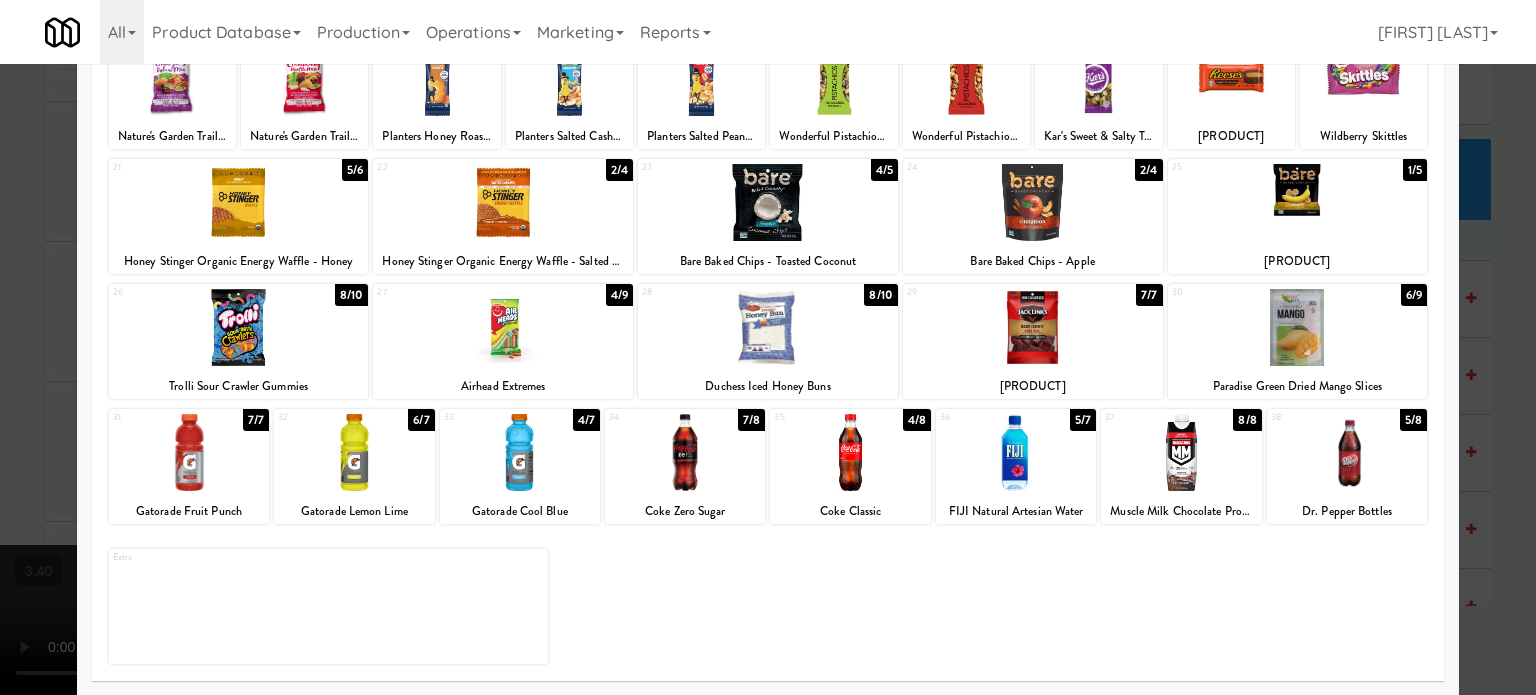 click at bounding box center [768, 347] 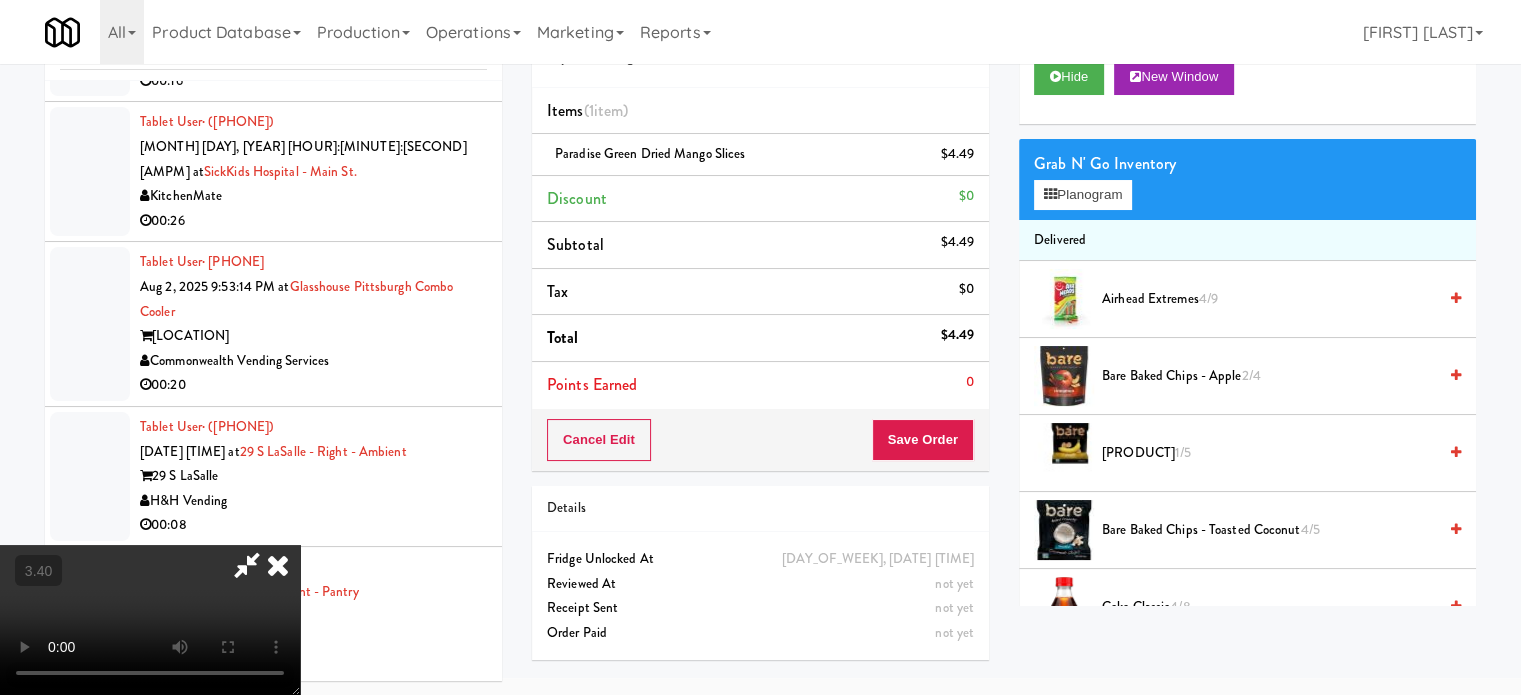 drag, startPoint x: 673, startPoint y: 418, endPoint x: 684, endPoint y: 420, distance: 11.18034 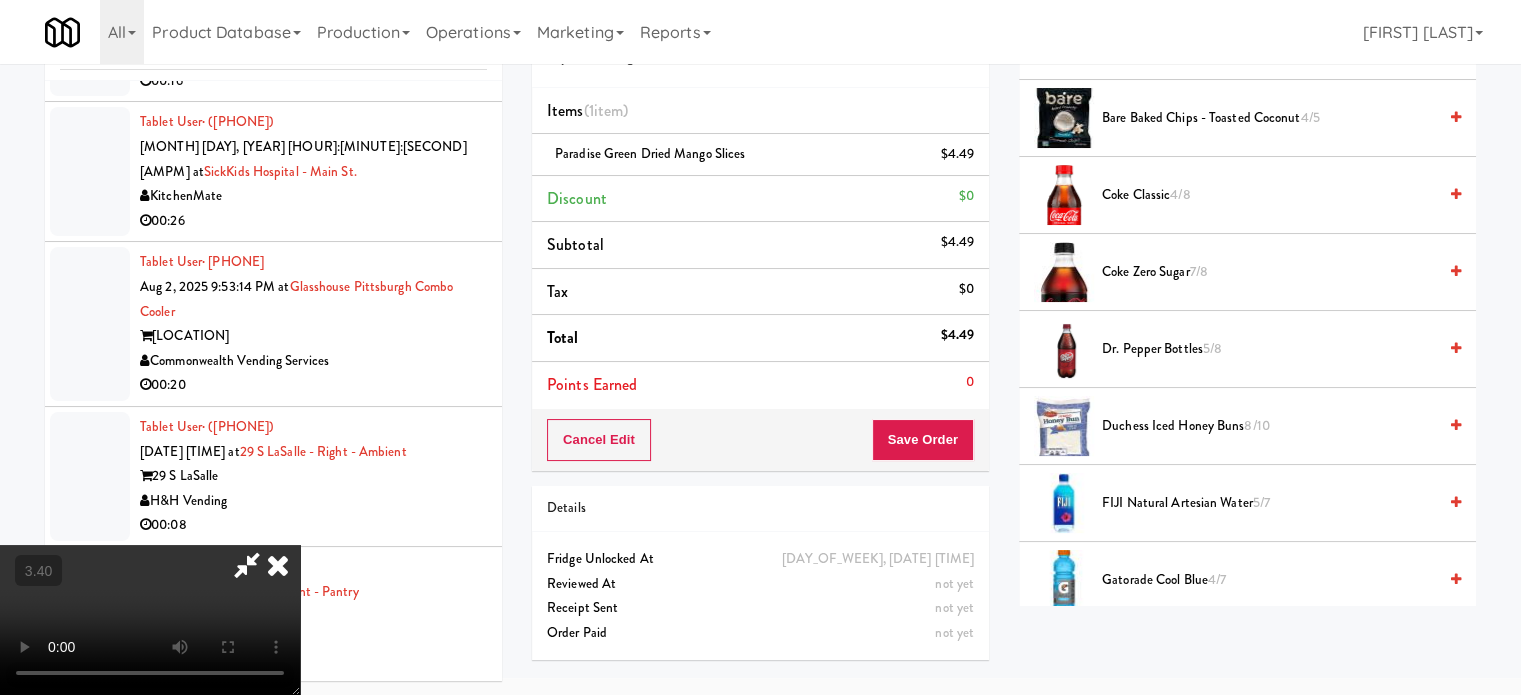scroll, scrollTop: 600, scrollLeft: 0, axis: vertical 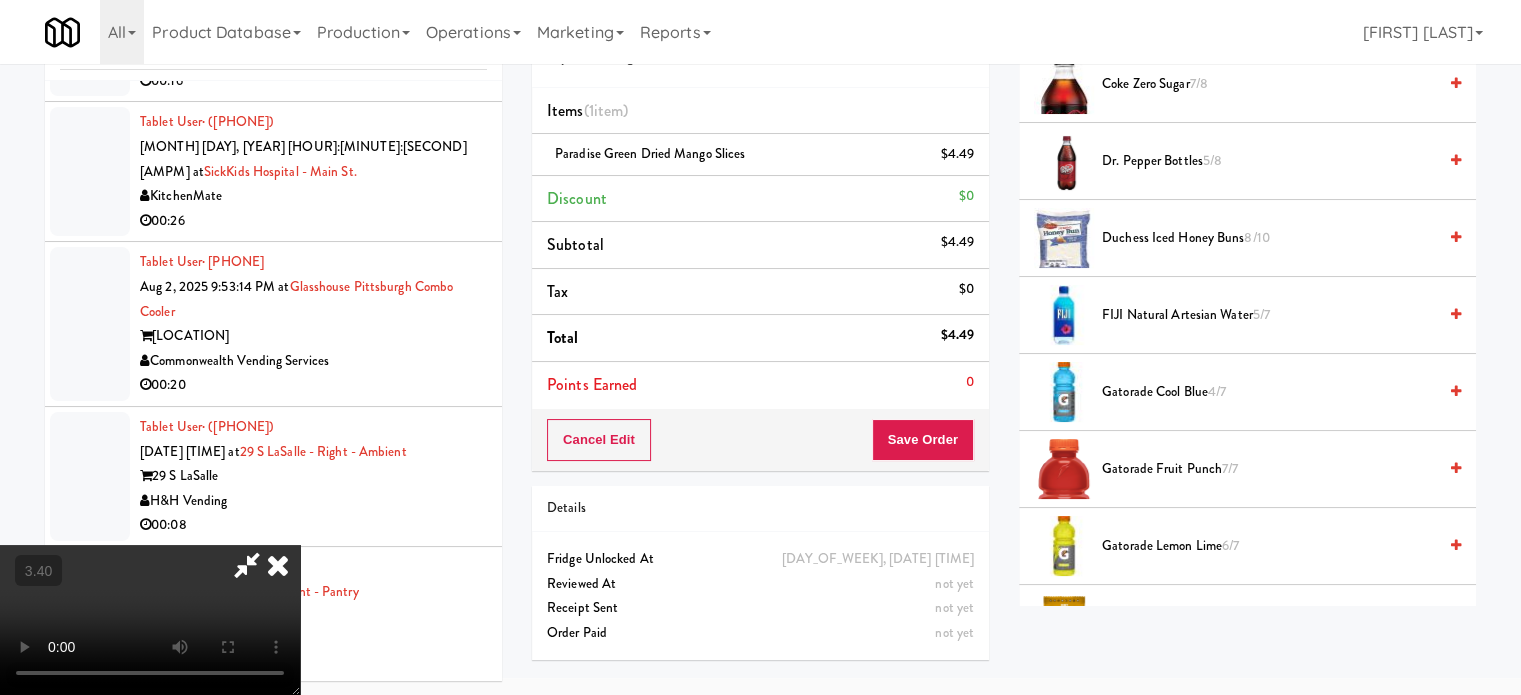 drag, startPoint x: 576, startPoint y: 488, endPoint x: 559, endPoint y: 515, distance: 31.906113 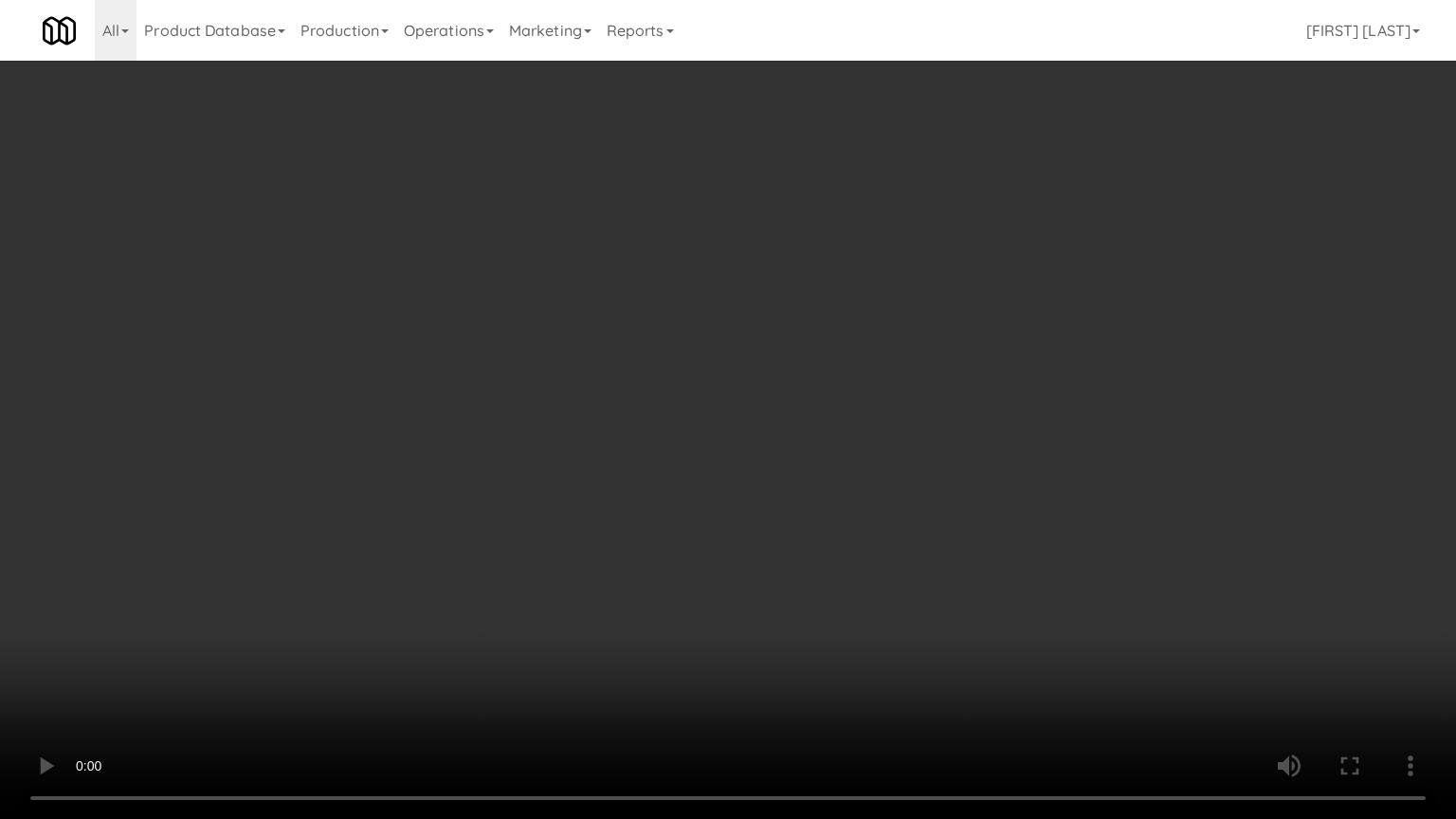 click at bounding box center [728, 410] 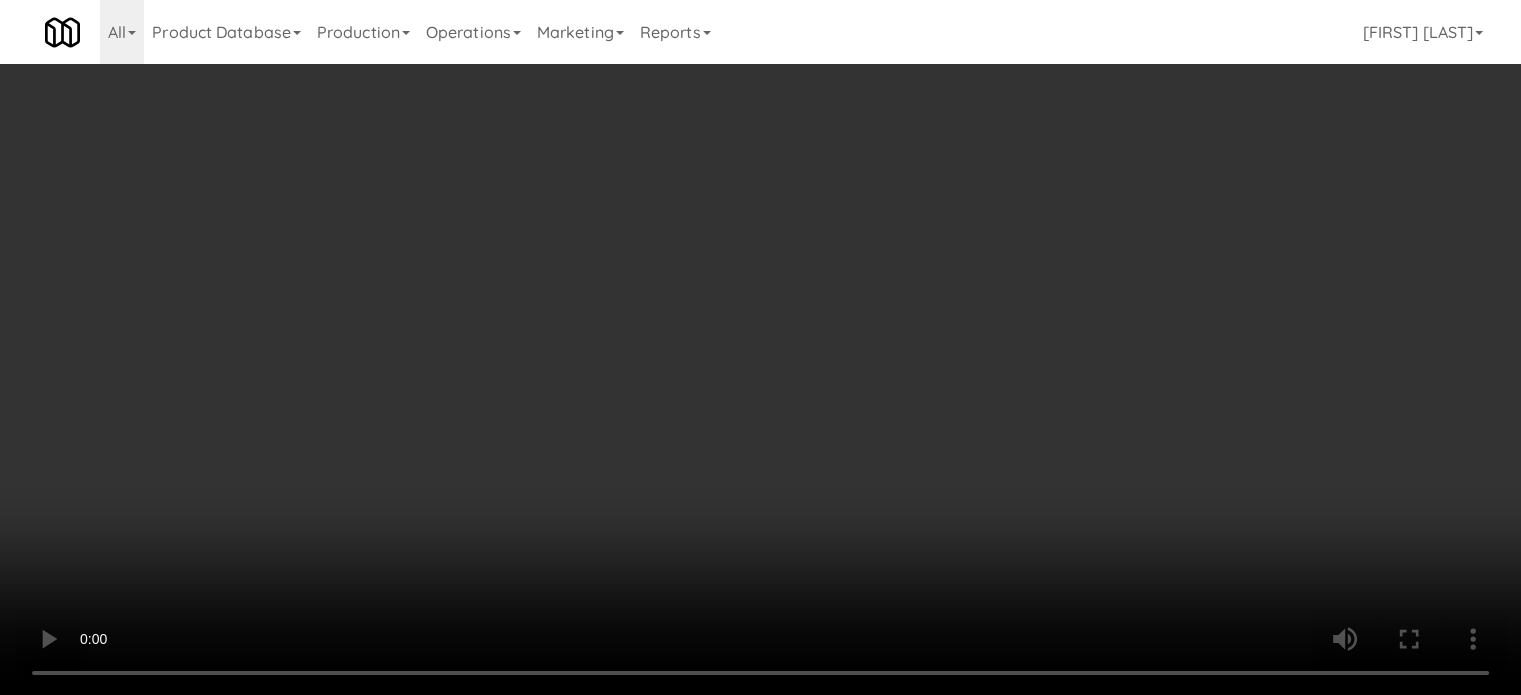 scroll, scrollTop: 0, scrollLeft: 0, axis: both 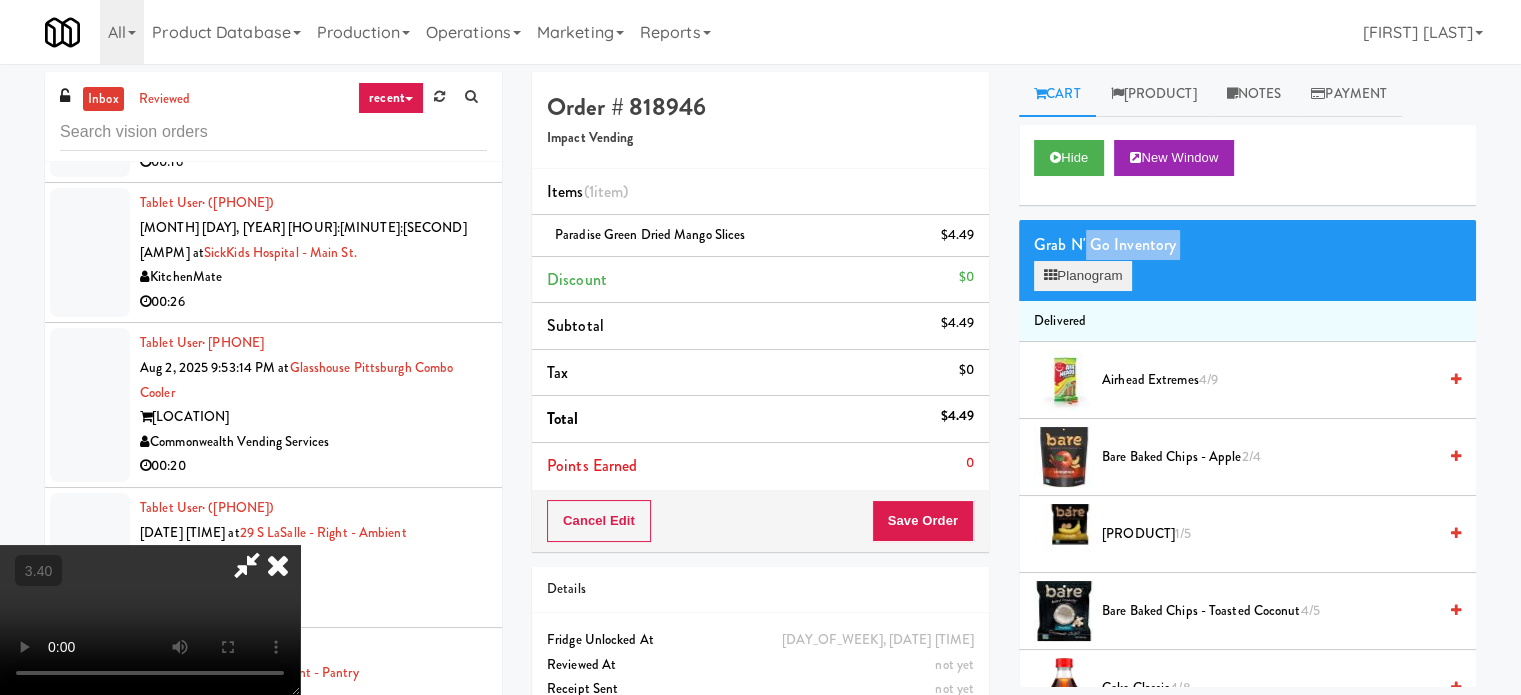 drag, startPoint x: 1084, startPoint y: 256, endPoint x: 1084, endPoint y: 272, distance: 16 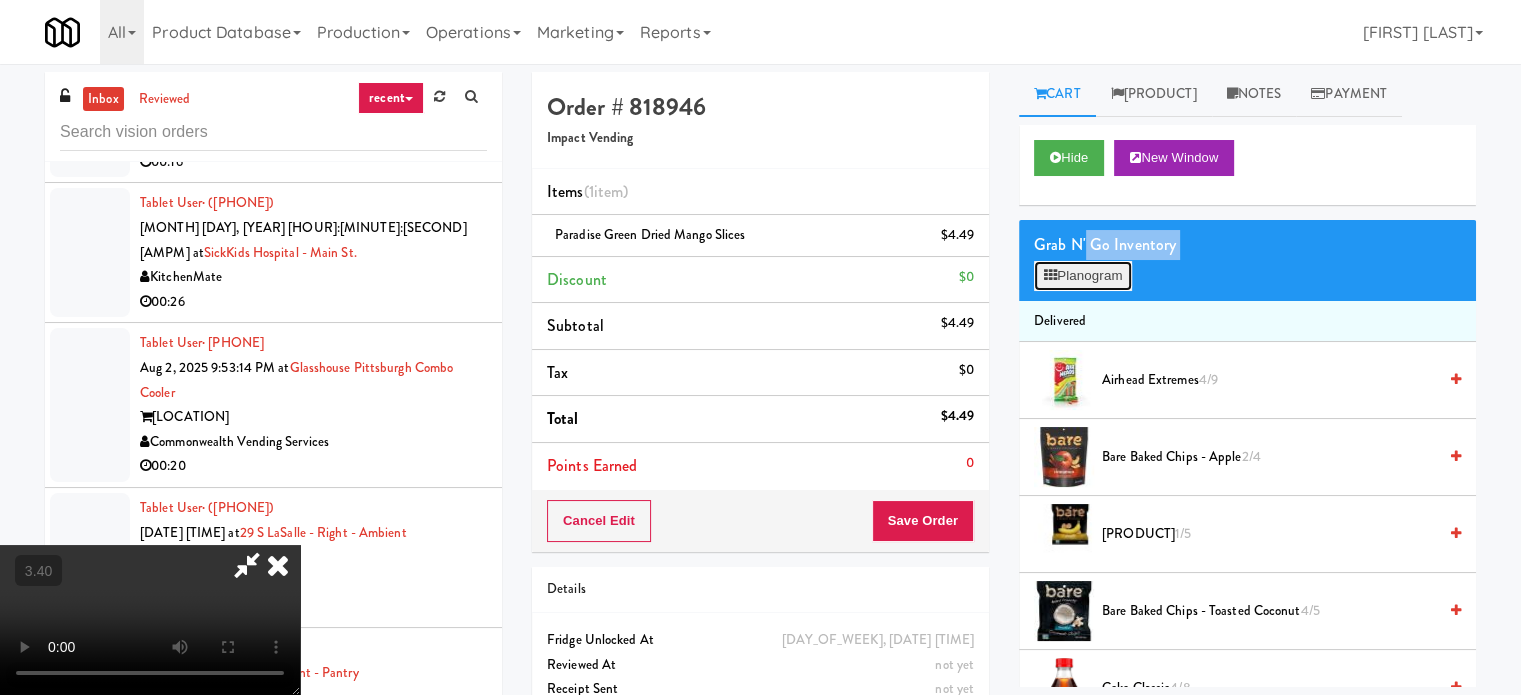 click on "Planogram" at bounding box center (1083, 276) 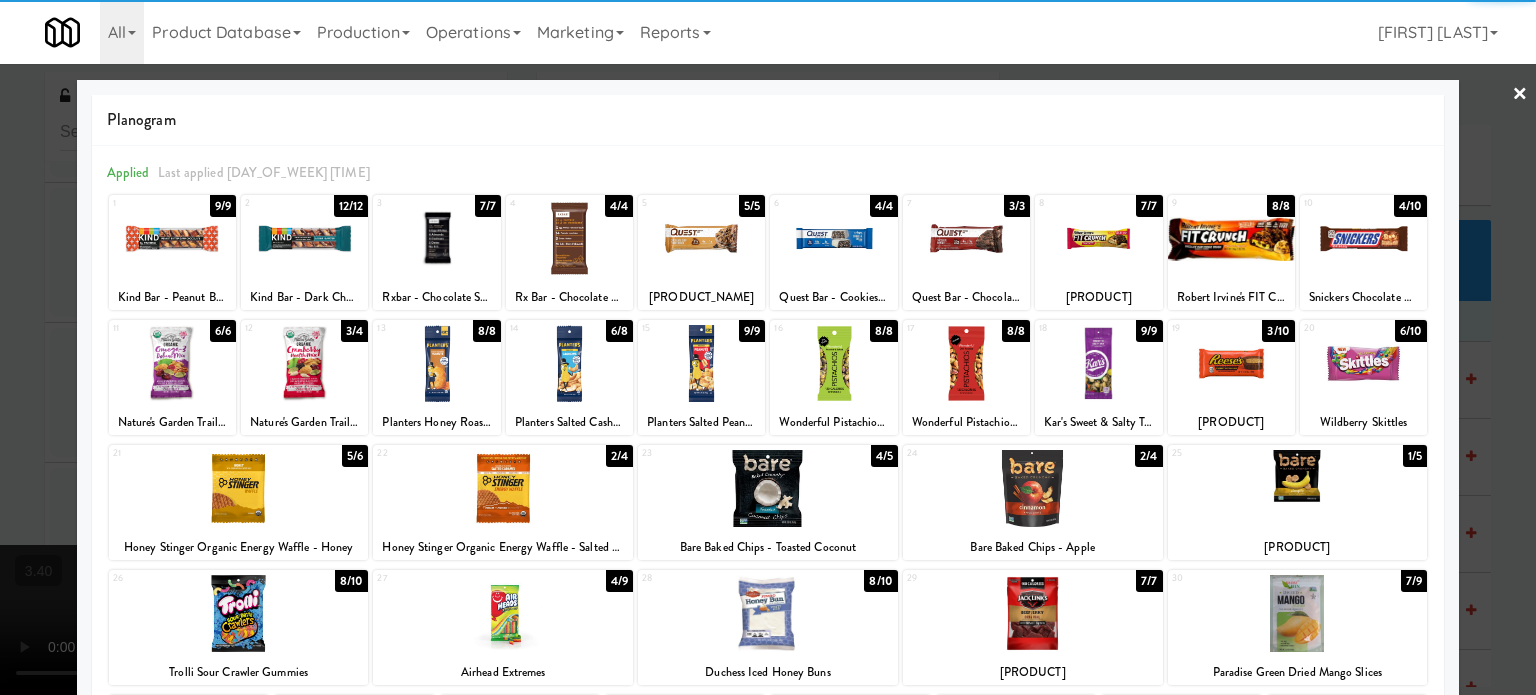 click at bounding box center [1298, 488] 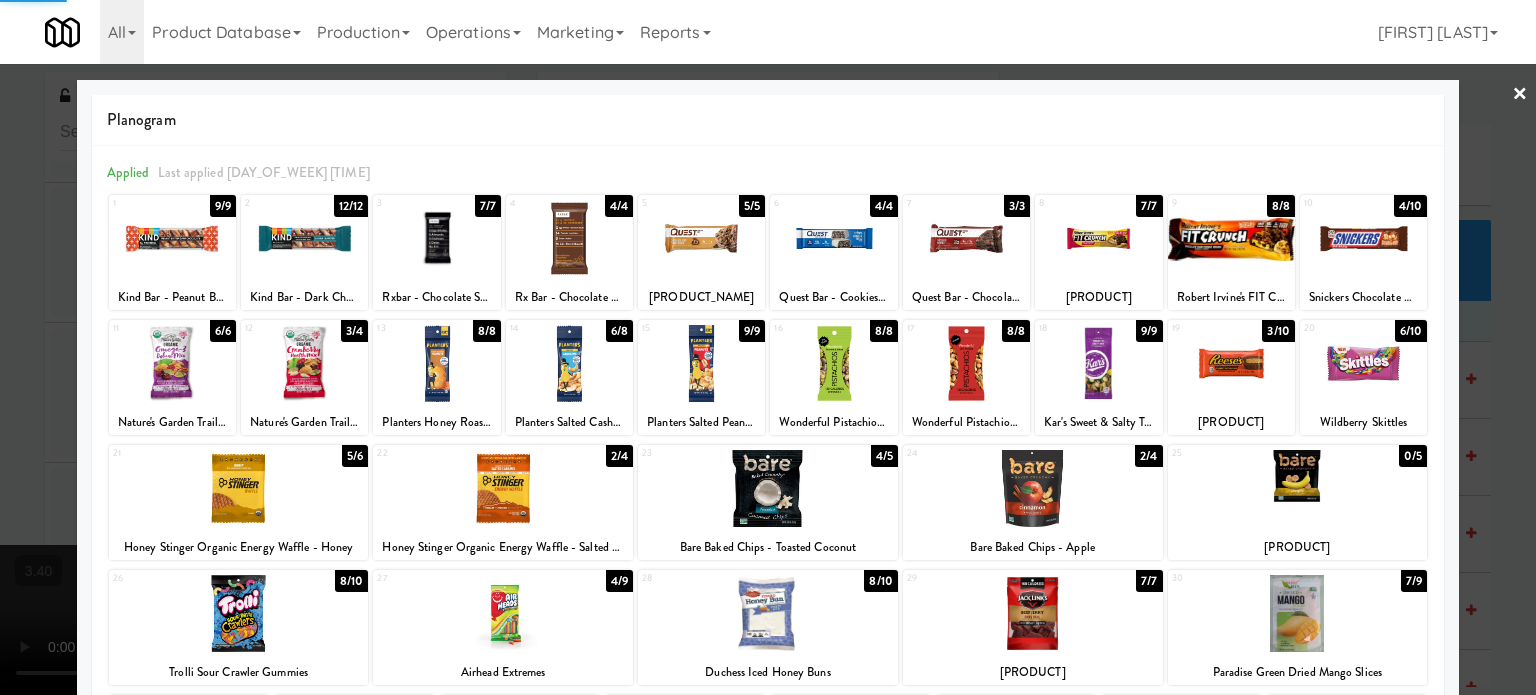 click at bounding box center [768, 347] 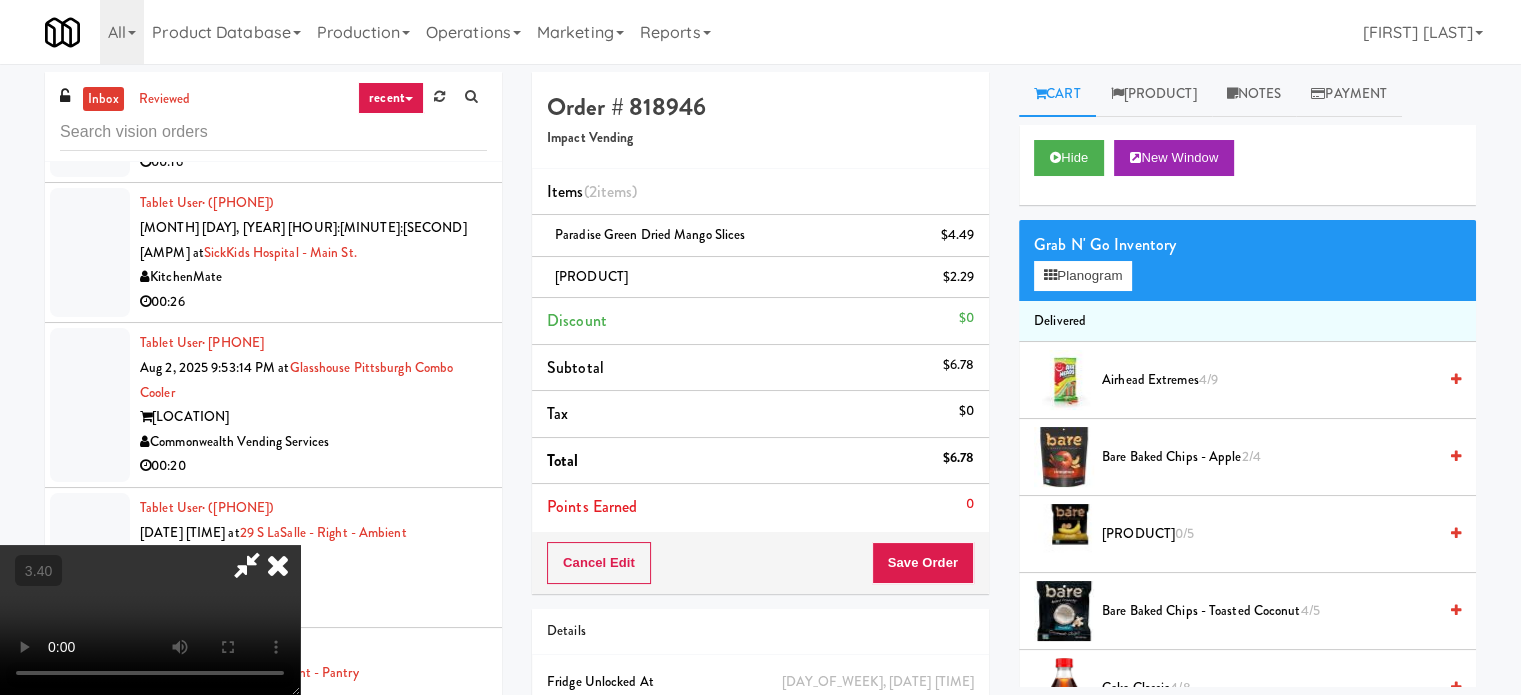 drag, startPoint x: 995, startPoint y: 555, endPoint x: 968, endPoint y: 557, distance: 27.073973 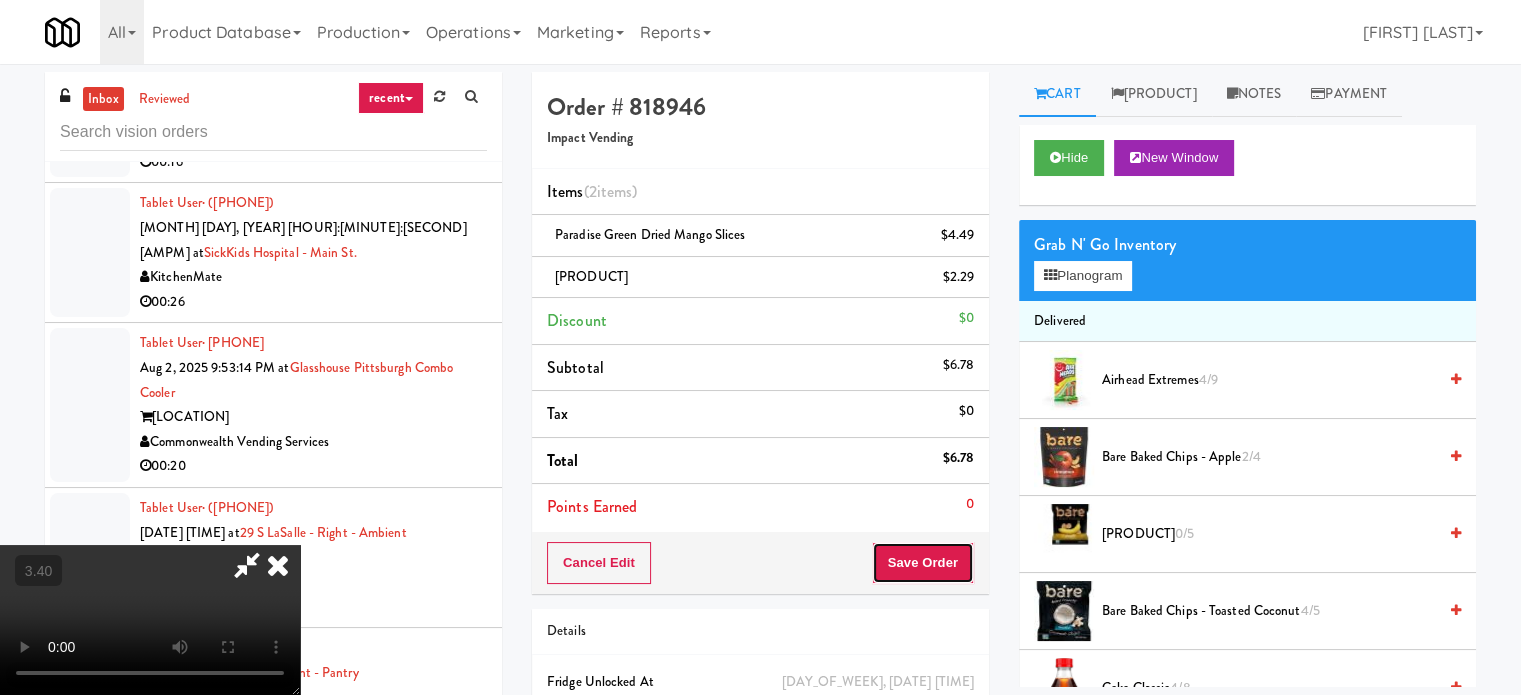 drag, startPoint x: 968, startPoint y: 557, endPoint x: 955, endPoint y: 523, distance: 36.40055 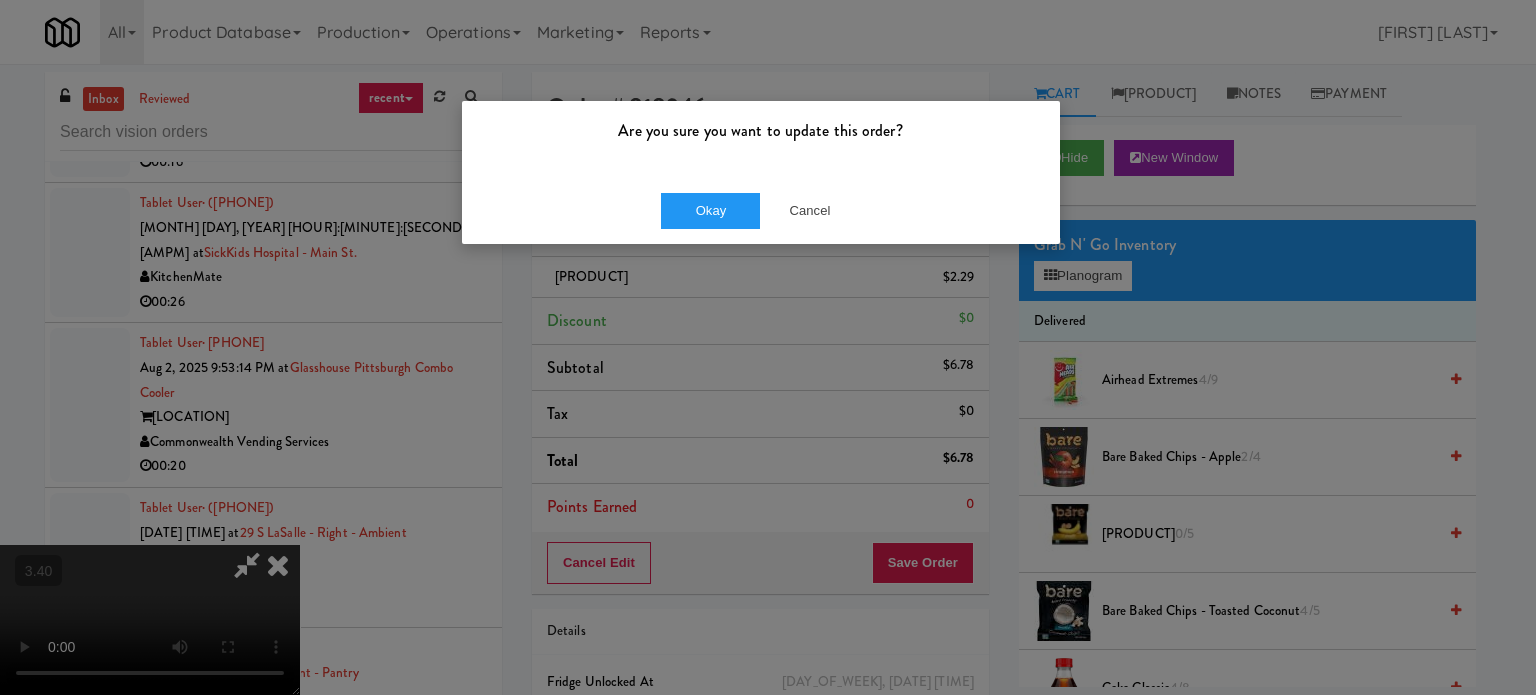 drag, startPoint x: 708, startPoint y: 181, endPoint x: 705, endPoint y: 210, distance: 29.15476 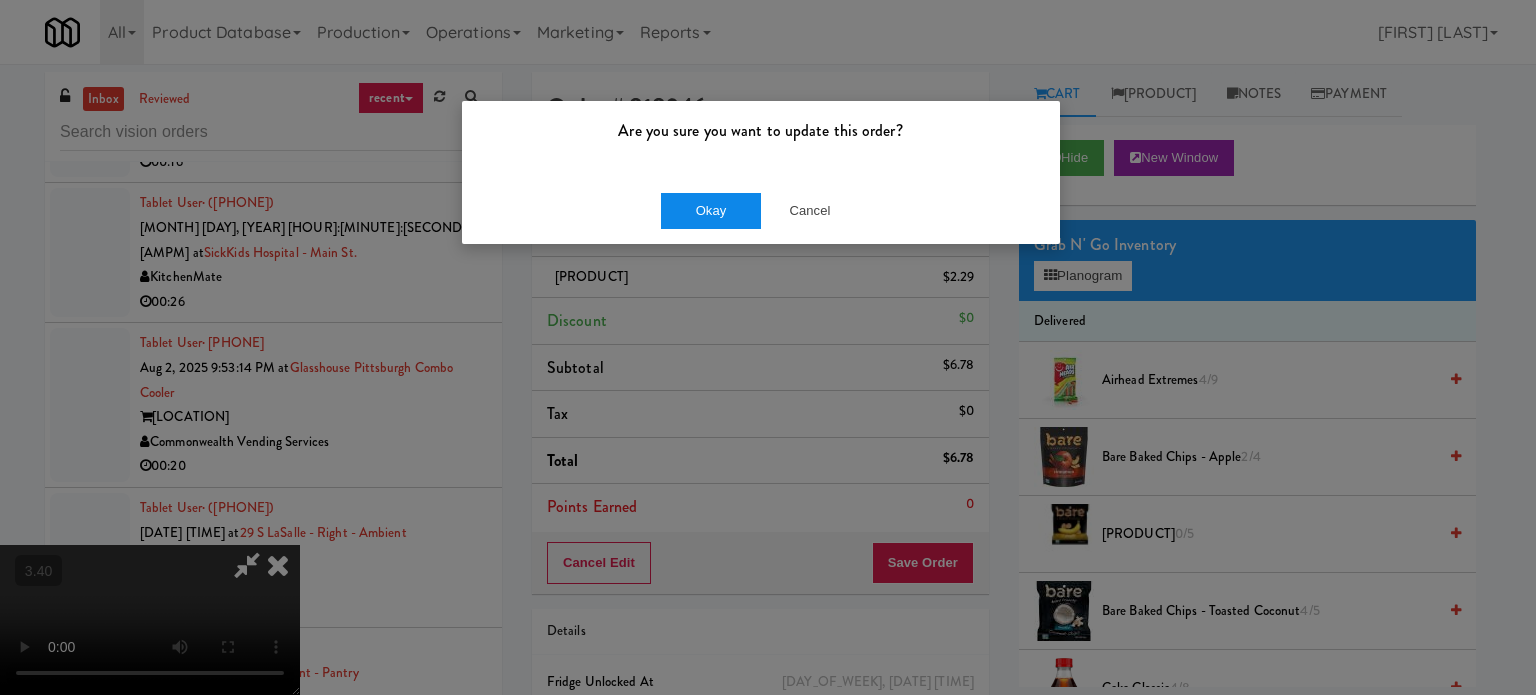 click on "Okay Cancel" at bounding box center (761, 210) 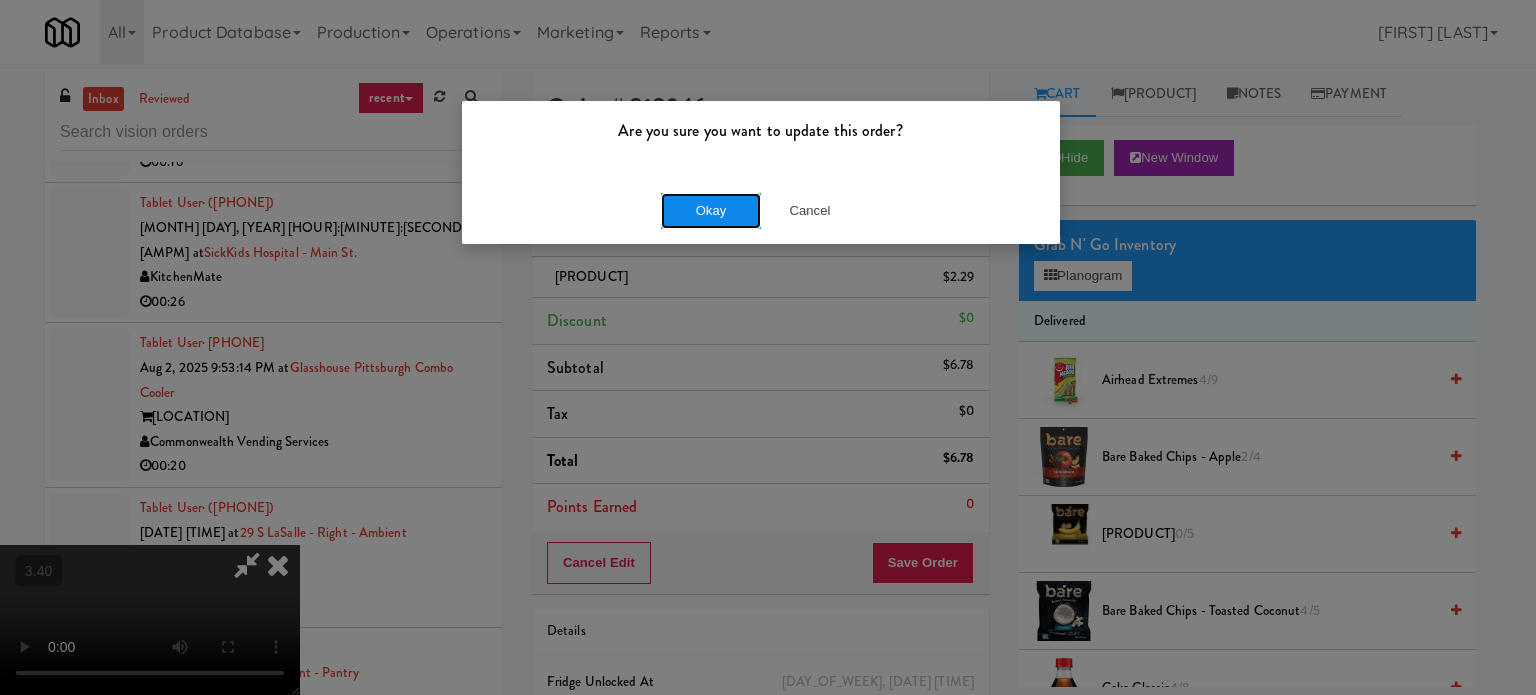click on "Okay" at bounding box center [711, 211] 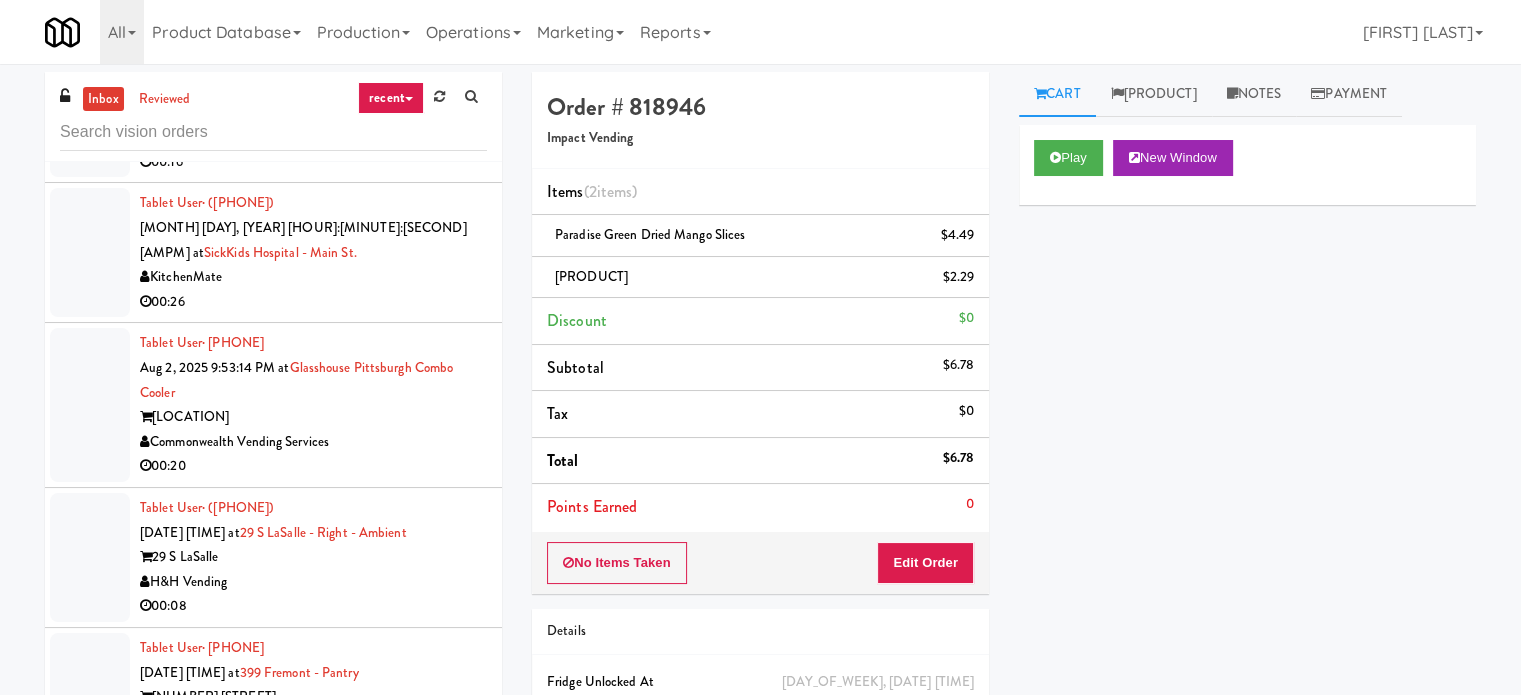 drag, startPoint x: 431, startPoint y: 355, endPoint x: 776, endPoint y: 351, distance: 345.0232 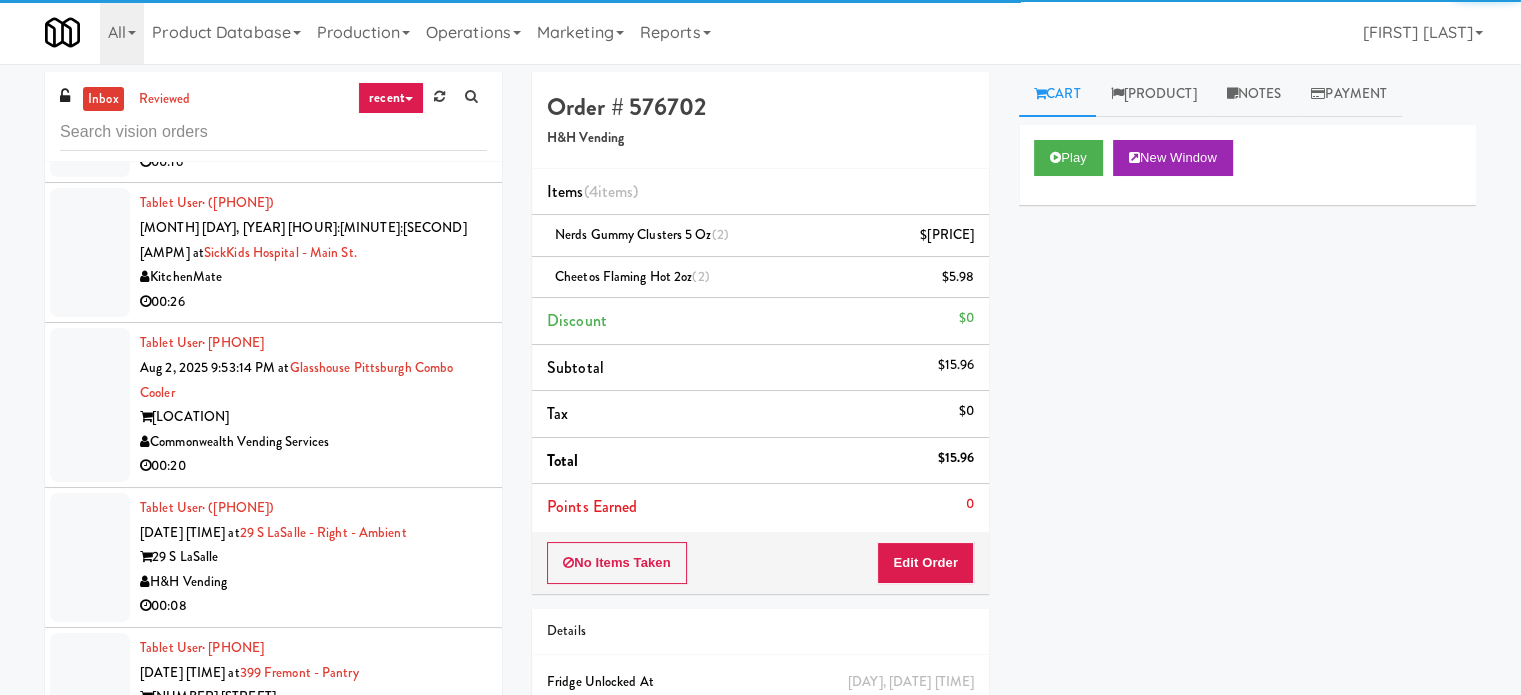 click on "Tablet User  · ([AREA_CODE]) [PHONE] [MONTH] [DAY], [YEAR] [HOUR]:[MINUTE]:[SECOND] [AMPM] at  [NUMBER] [LOCATION]  [COMPANY]  00:45" at bounding box center (273, 698) 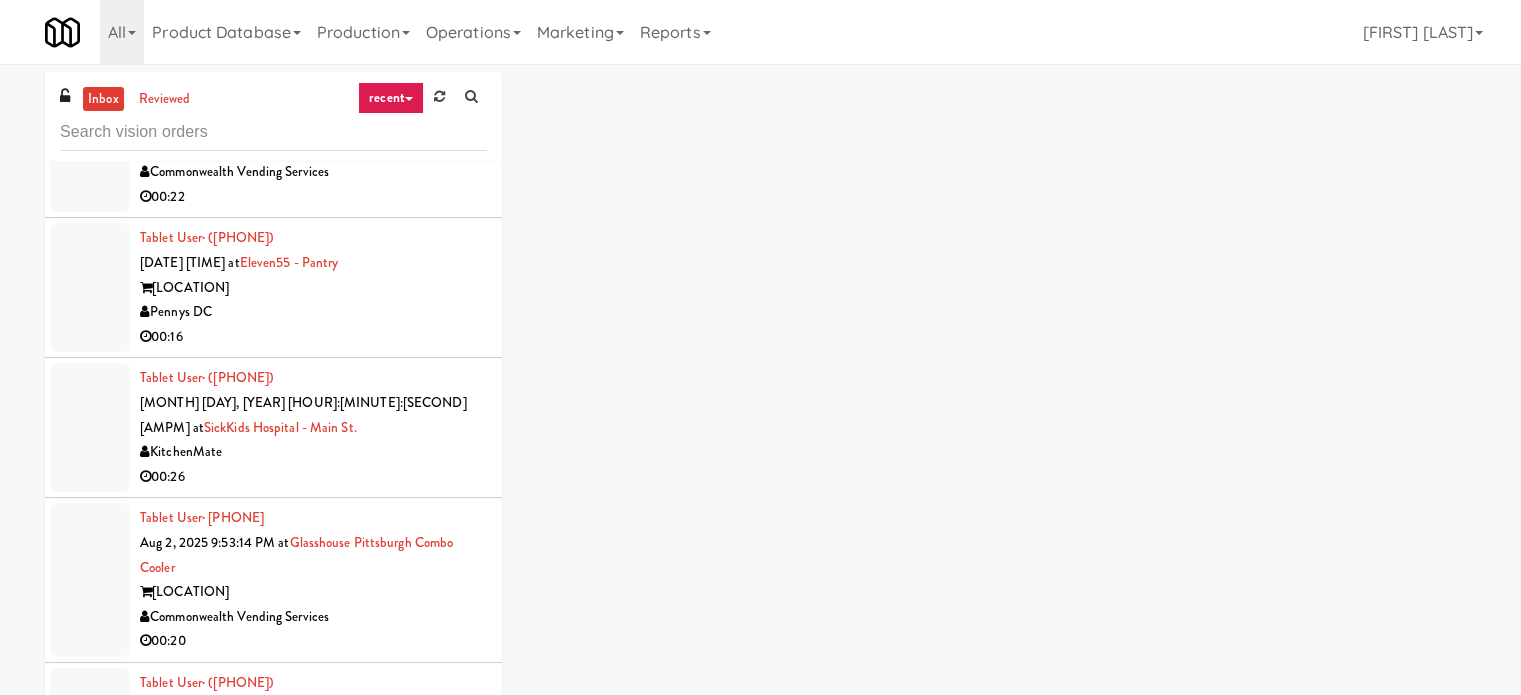 scroll, scrollTop: 11320, scrollLeft: 0, axis: vertical 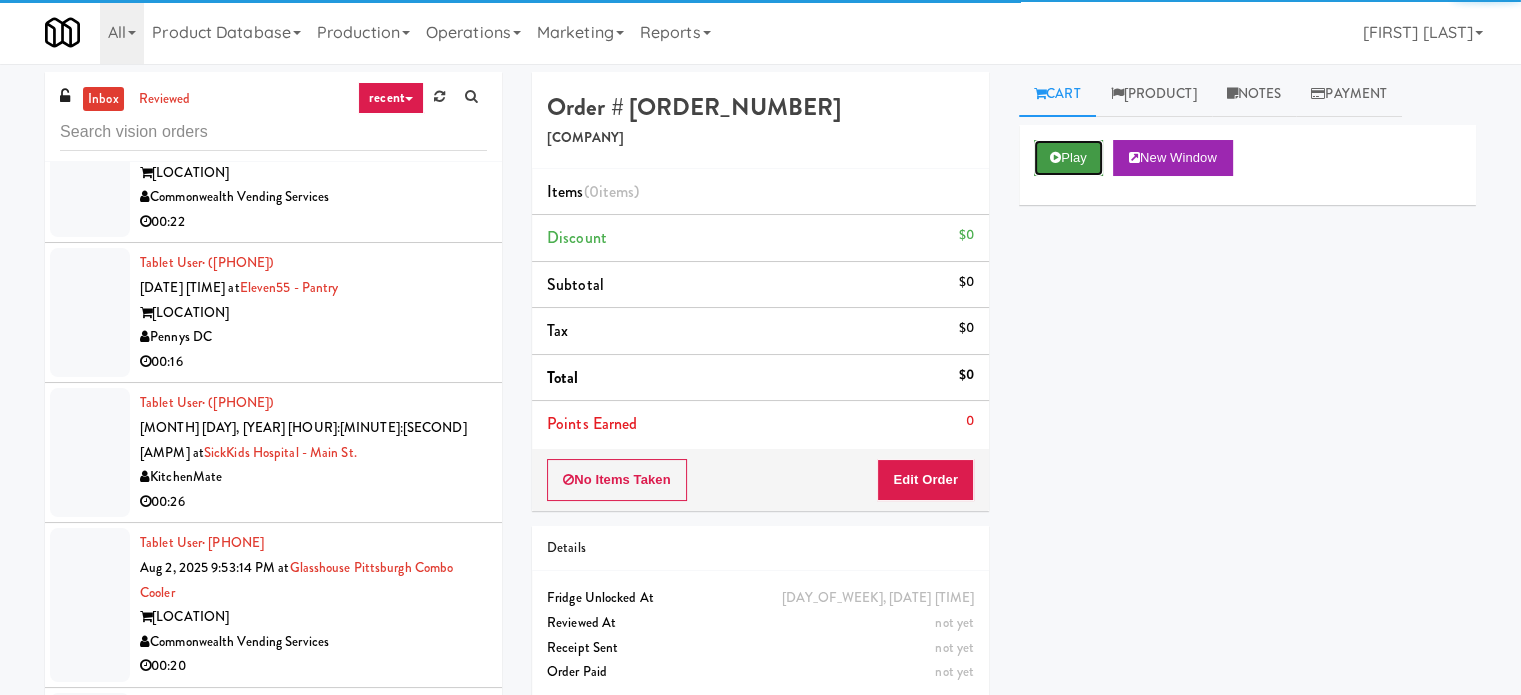 click at bounding box center (1055, 157) 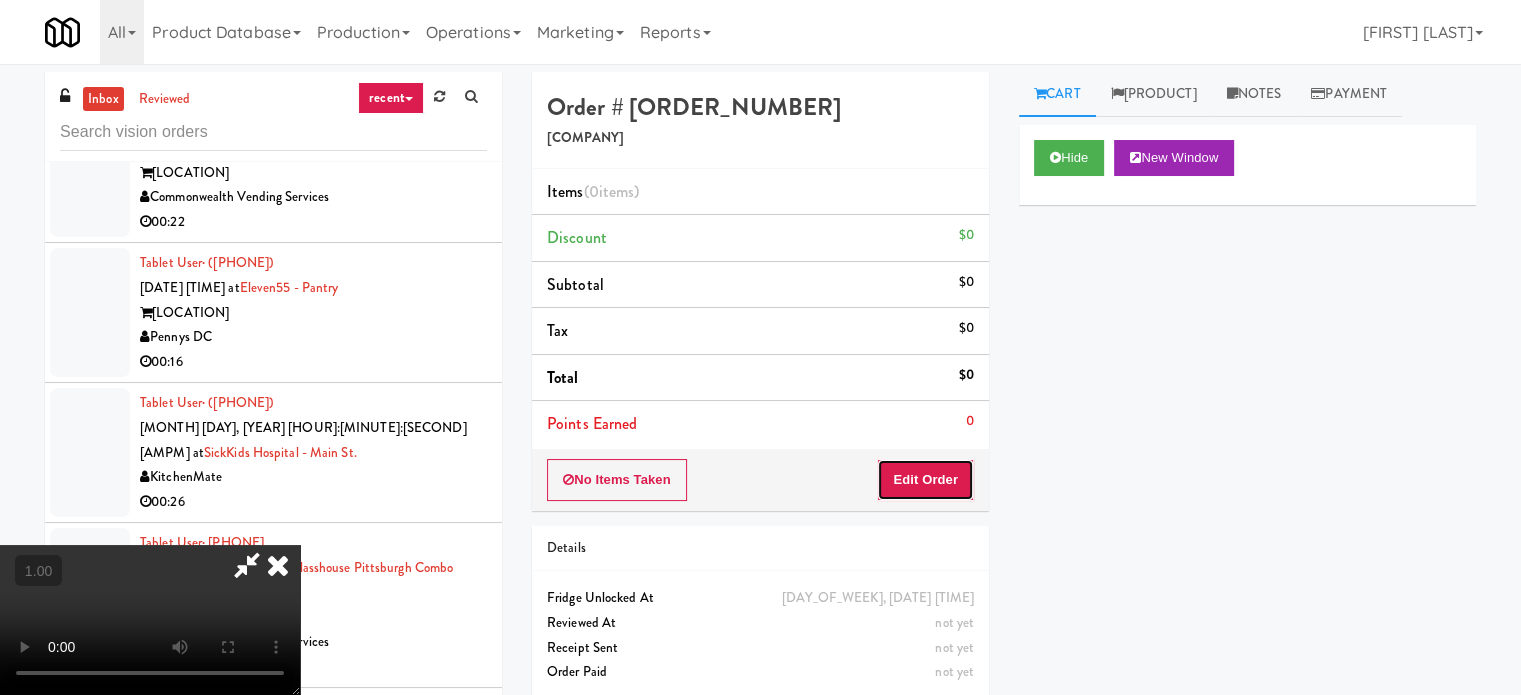 click on "Edit Order" at bounding box center (925, 480) 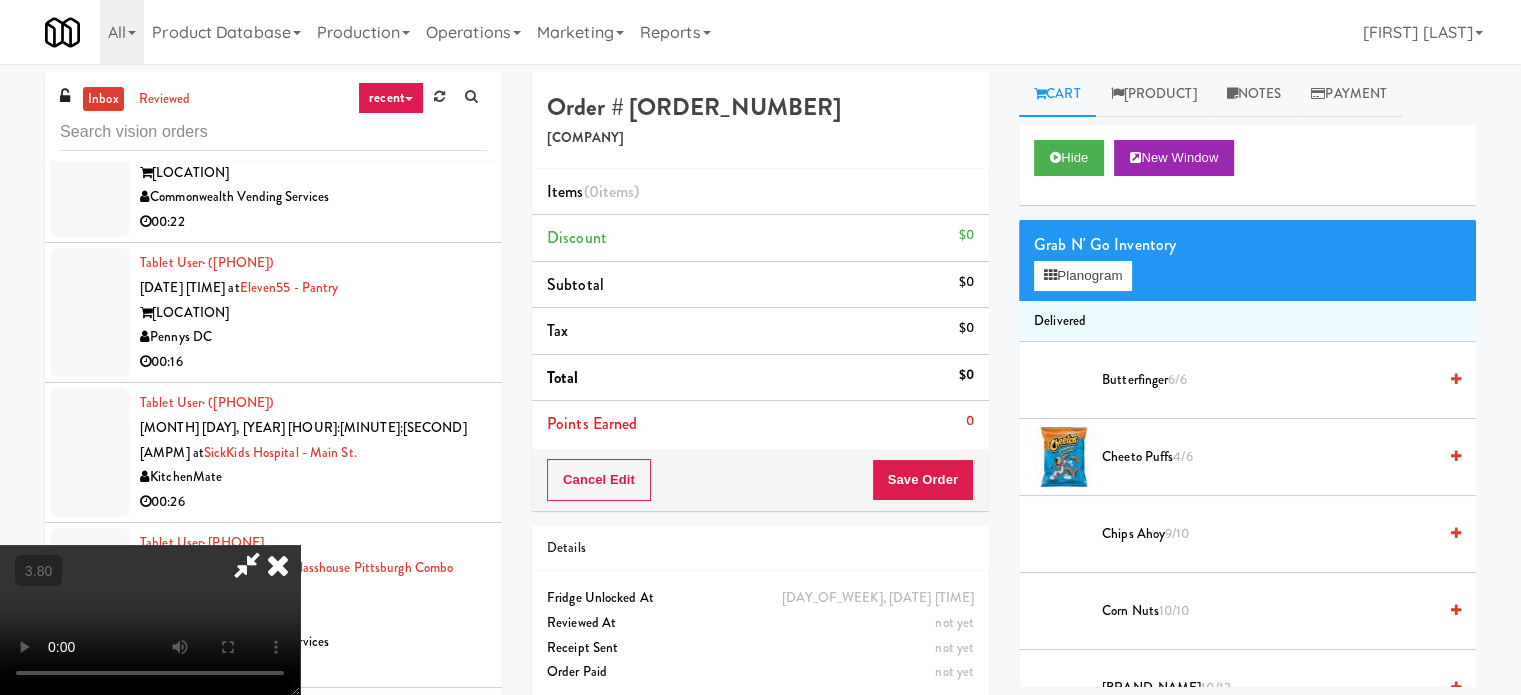 scroll, scrollTop: 316, scrollLeft: 0, axis: vertical 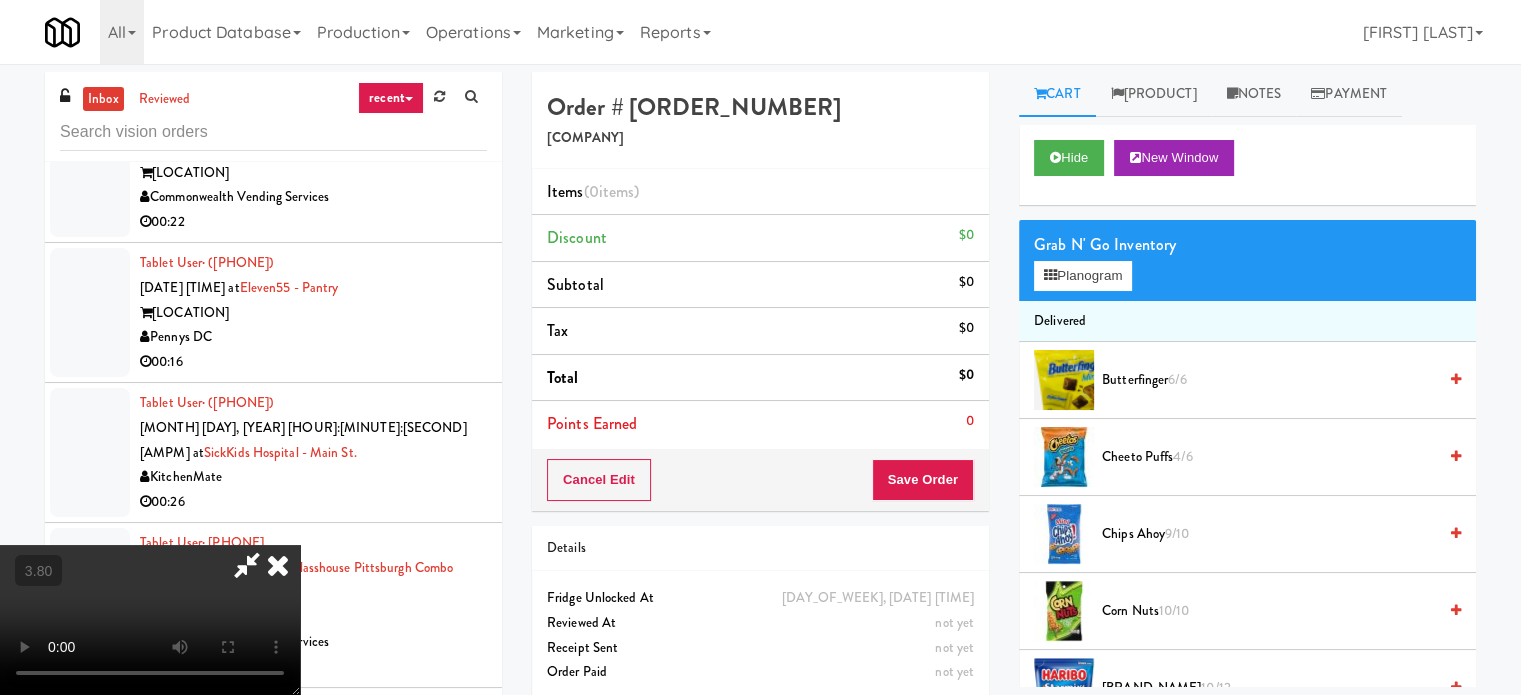 click at bounding box center (150, 620) 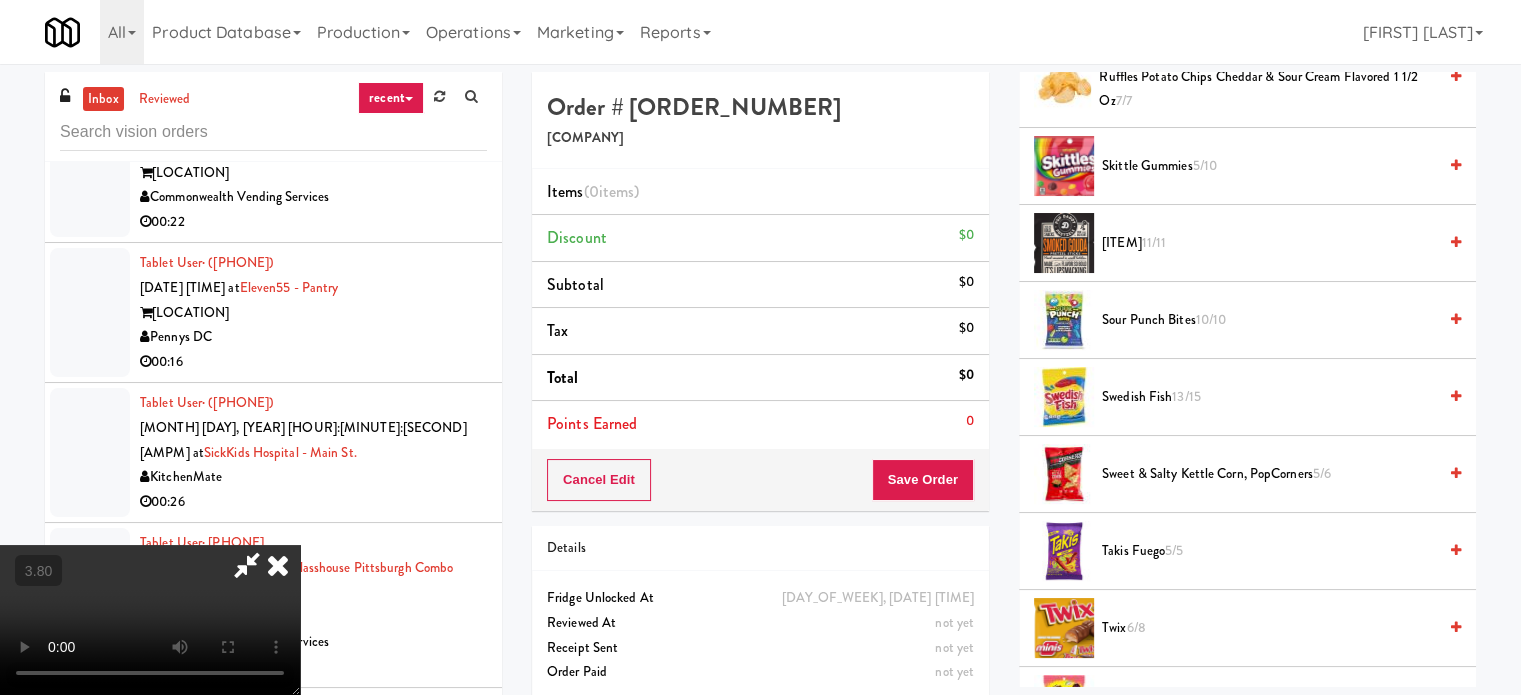 scroll, scrollTop: 1600, scrollLeft: 0, axis: vertical 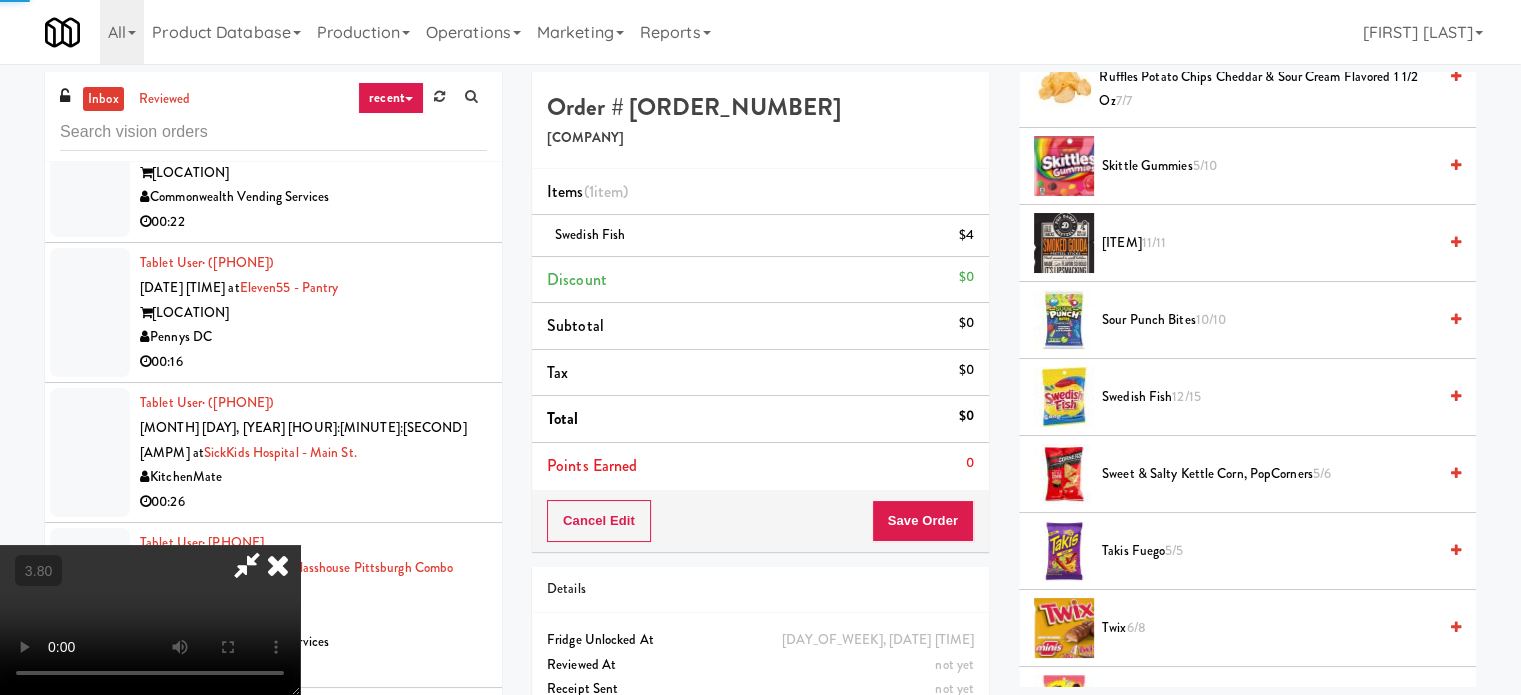 click at bounding box center [150, 620] 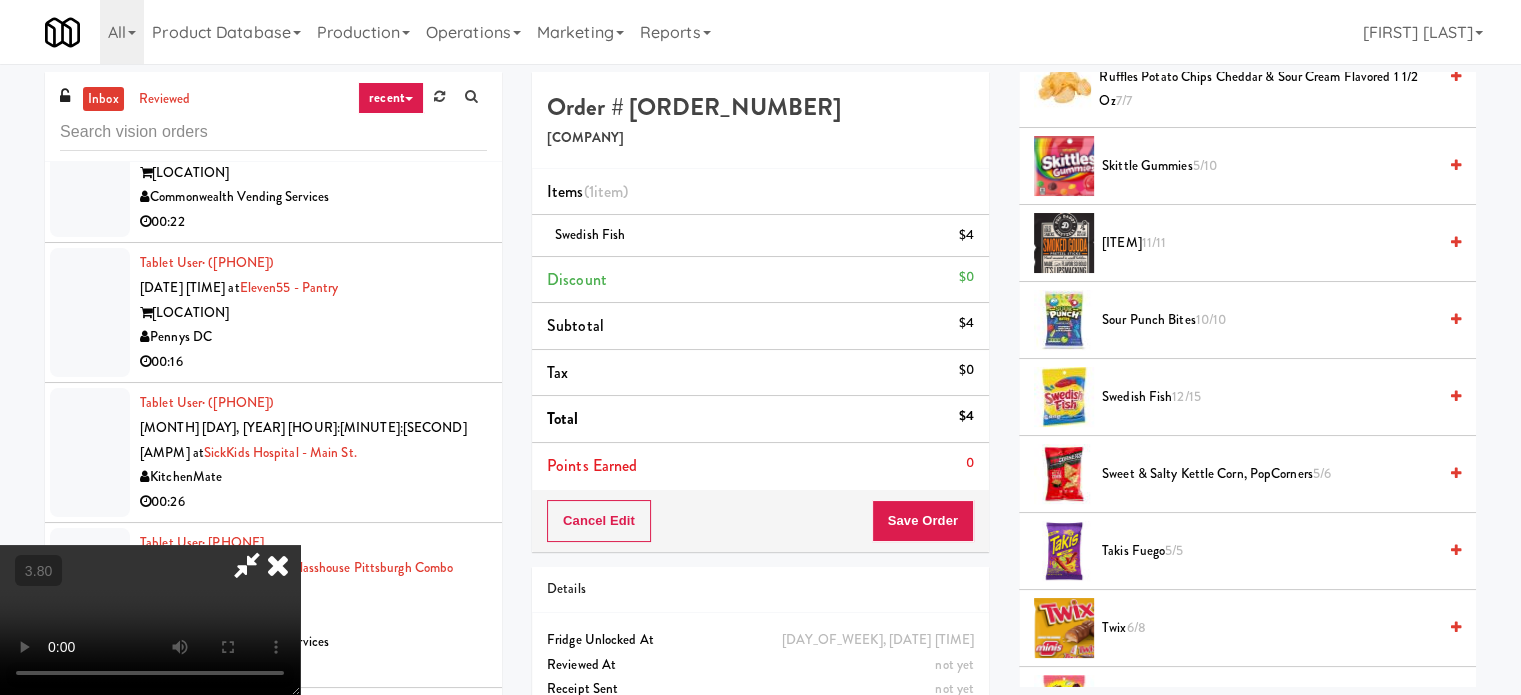 click at bounding box center [150, 620] 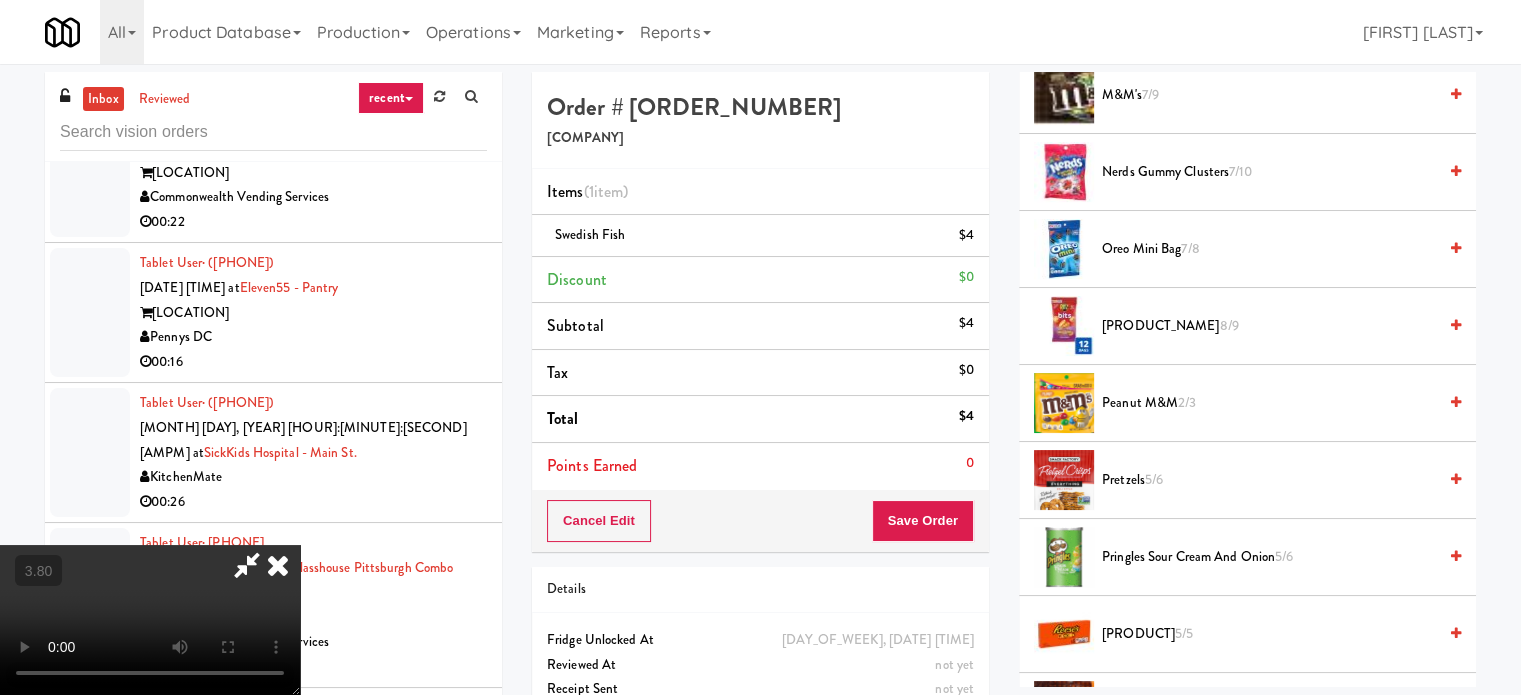 scroll, scrollTop: 900, scrollLeft: 0, axis: vertical 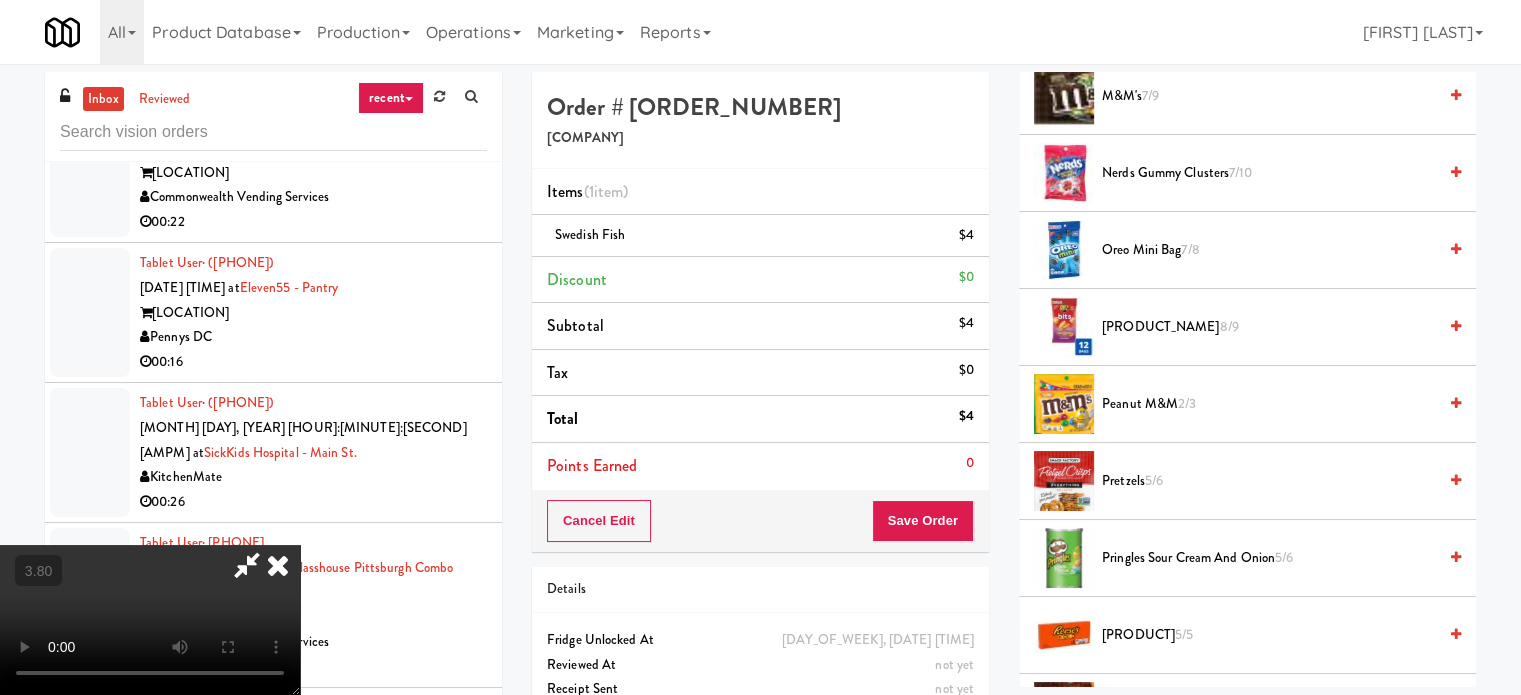 click on "Peanut Butter  8/9" at bounding box center [1269, 327] 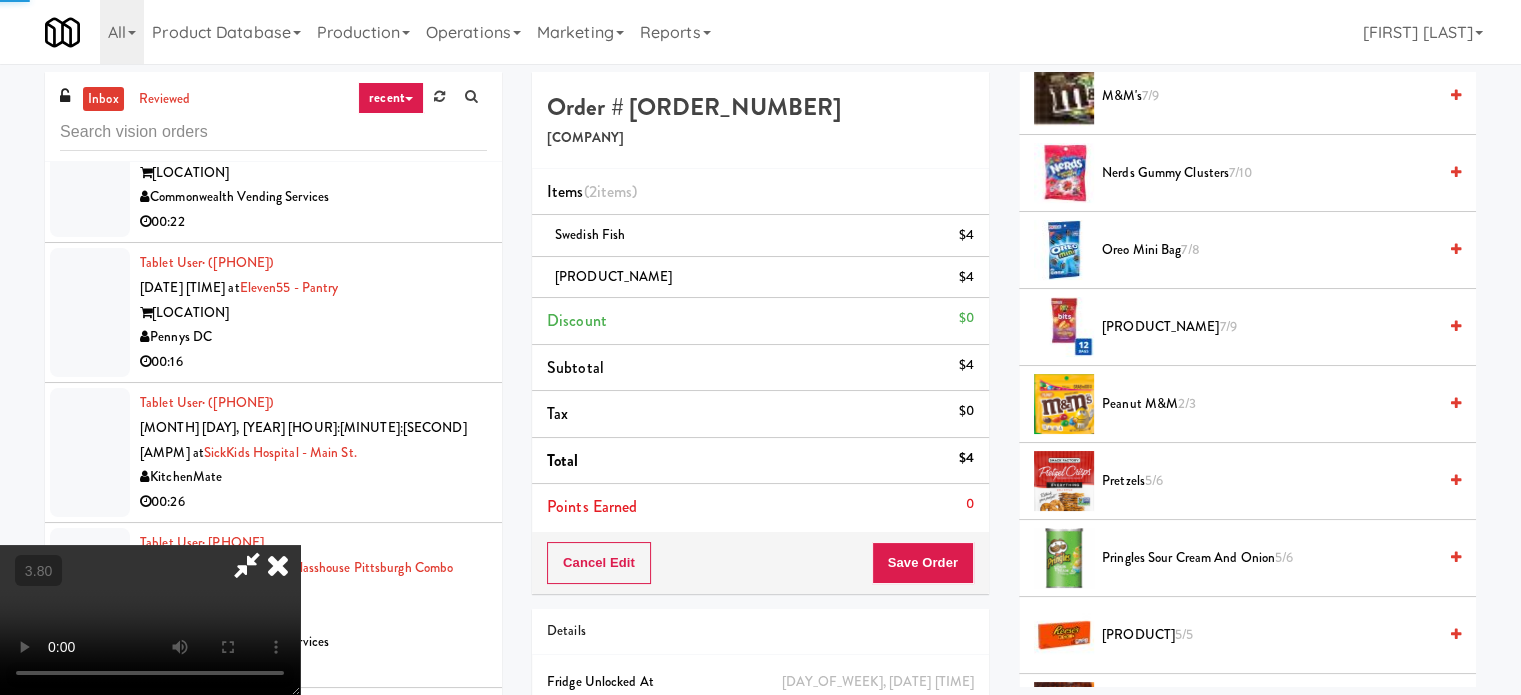 click at bounding box center (150, 620) 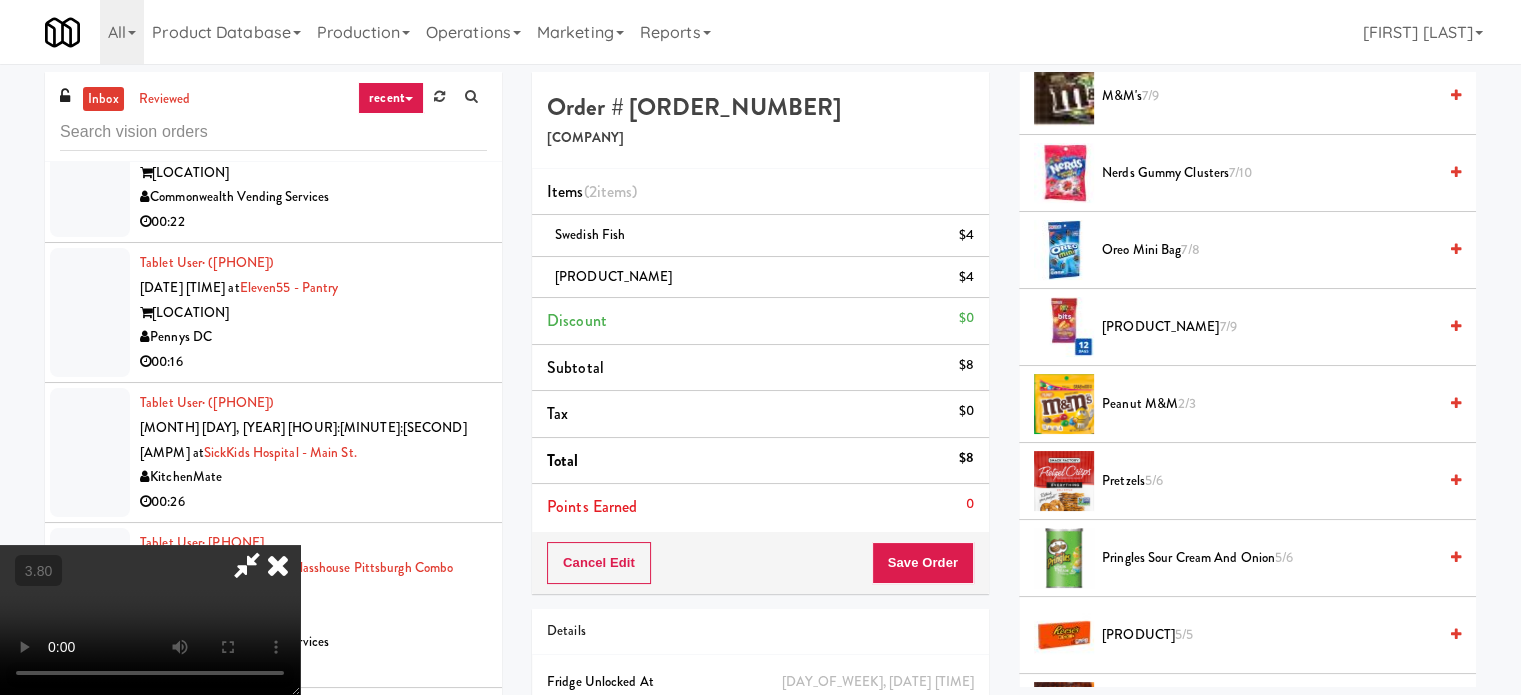 scroll, scrollTop: 316, scrollLeft: 0, axis: vertical 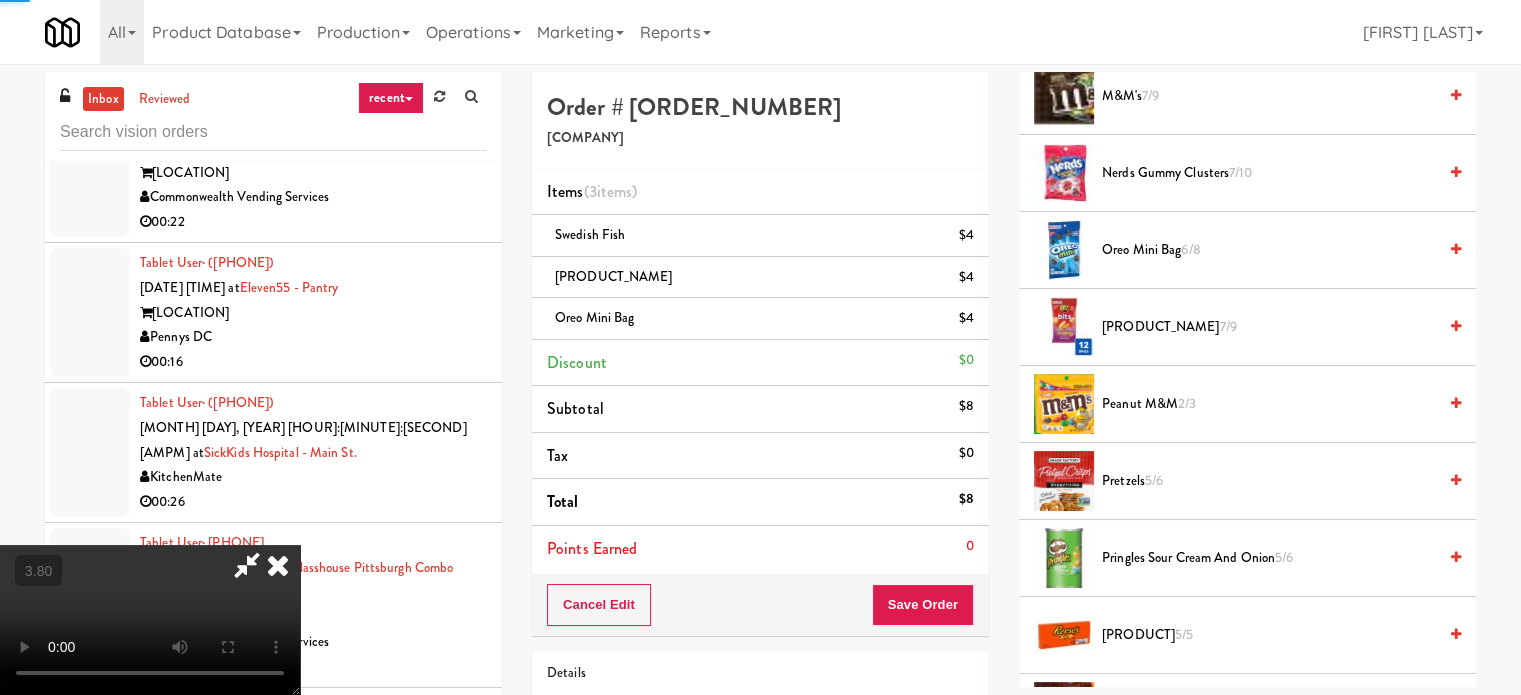 drag, startPoint x: 612, startPoint y: 483, endPoint x: 791, endPoint y: 514, distance: 181.66452 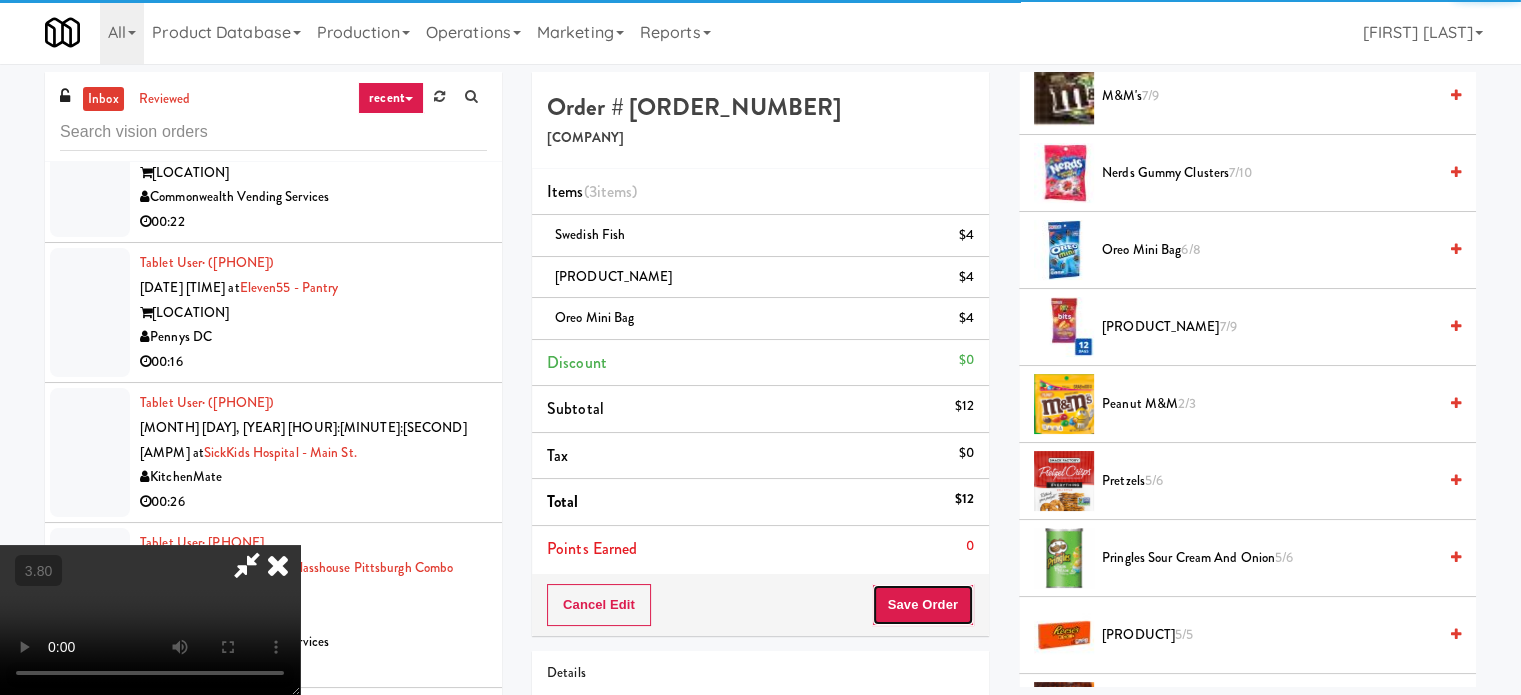 click on "Save Order" at bounding box center [923, 605] 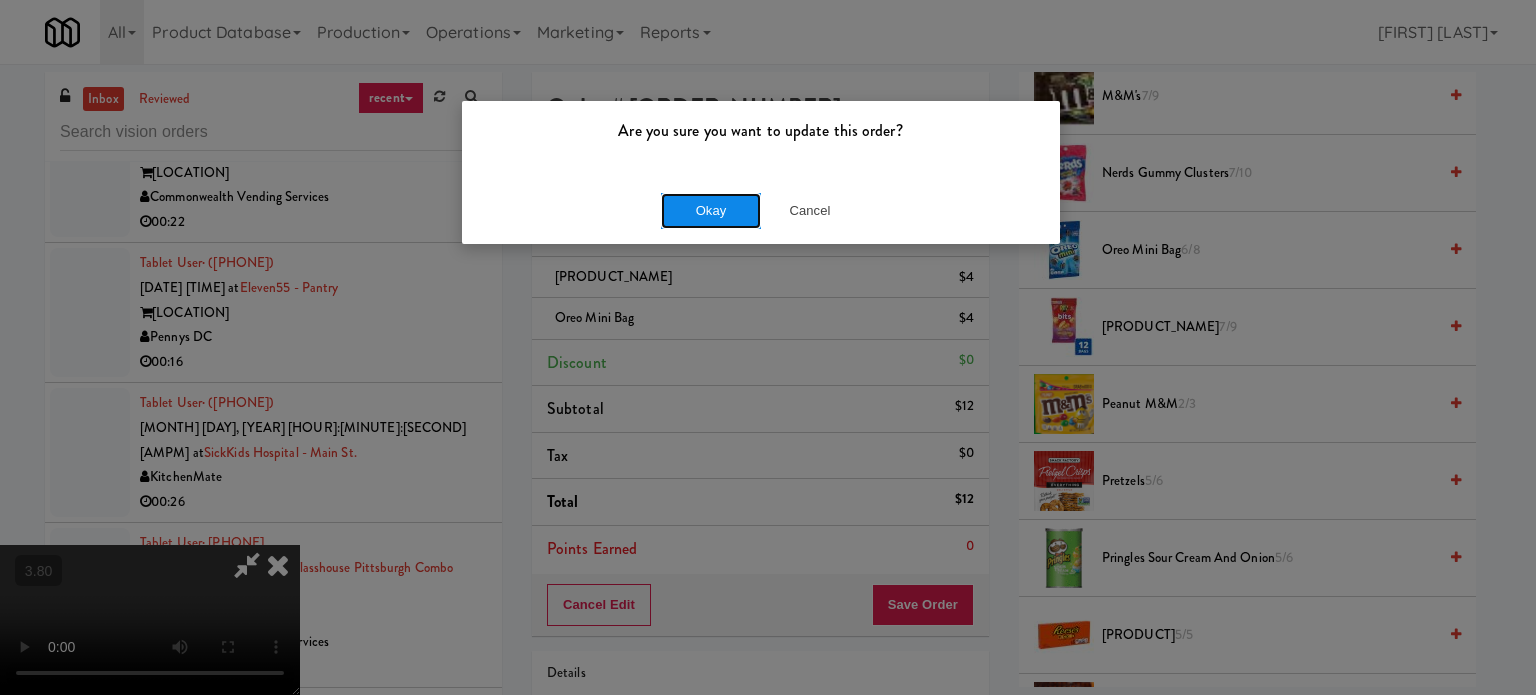 click on "Okay" at bounding box center [711, 211] 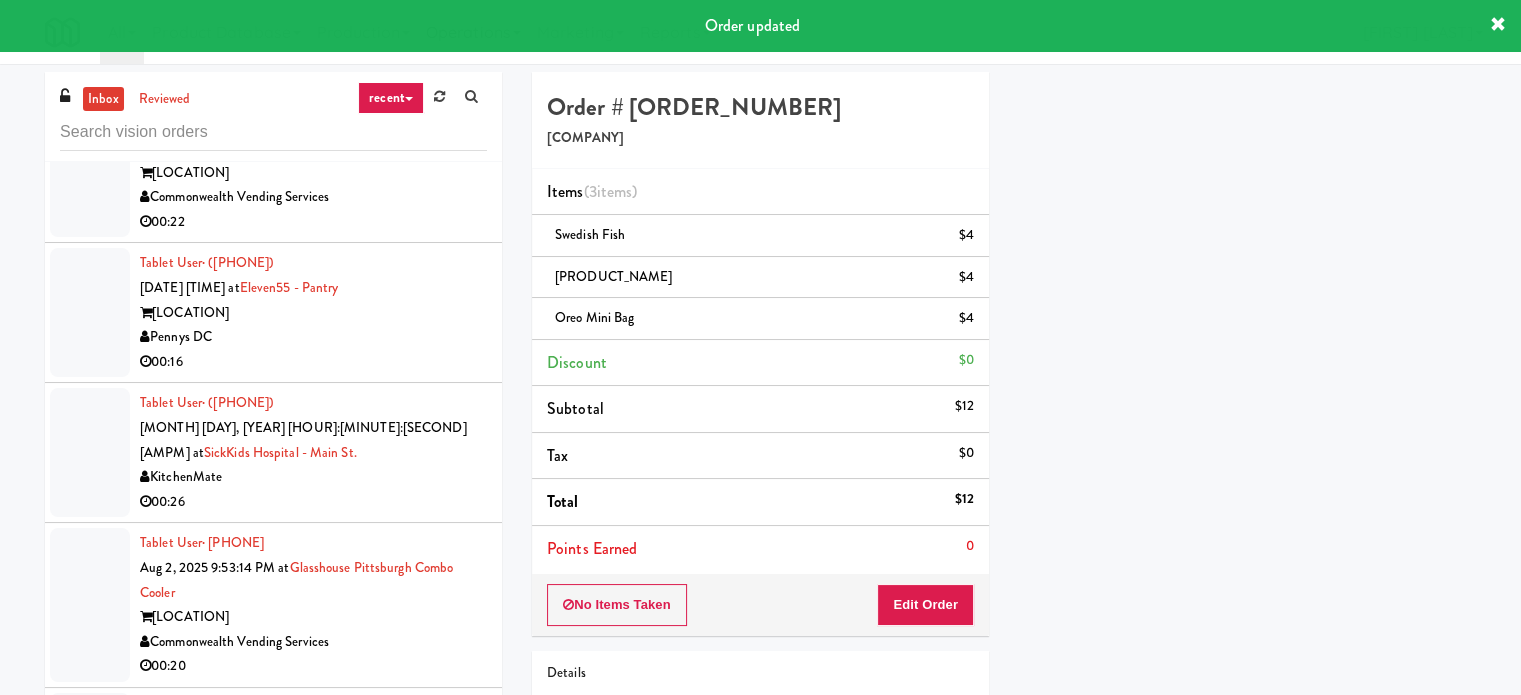 scroll, scrollTop: 187, scrollLeft: 0, axis: vertical 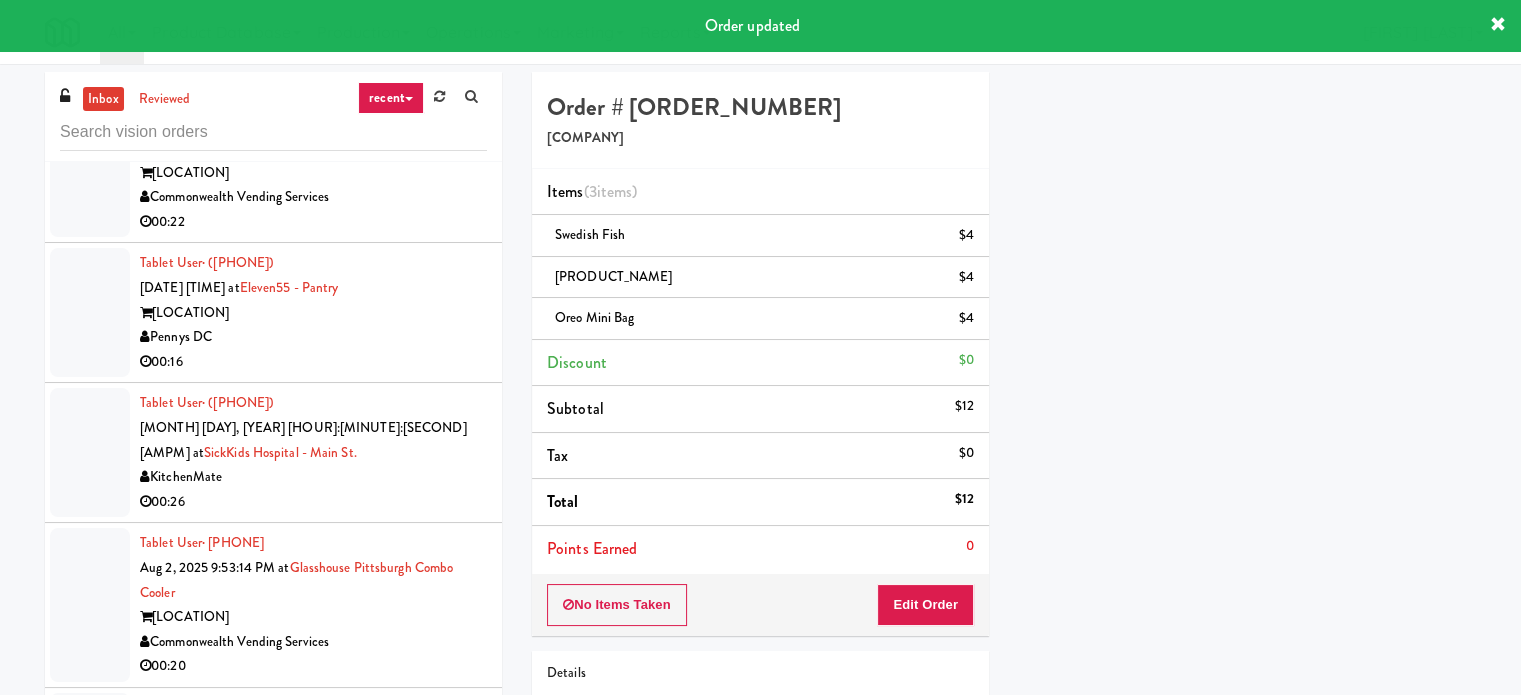 click on "00:08" at bounding box center [313, 806] 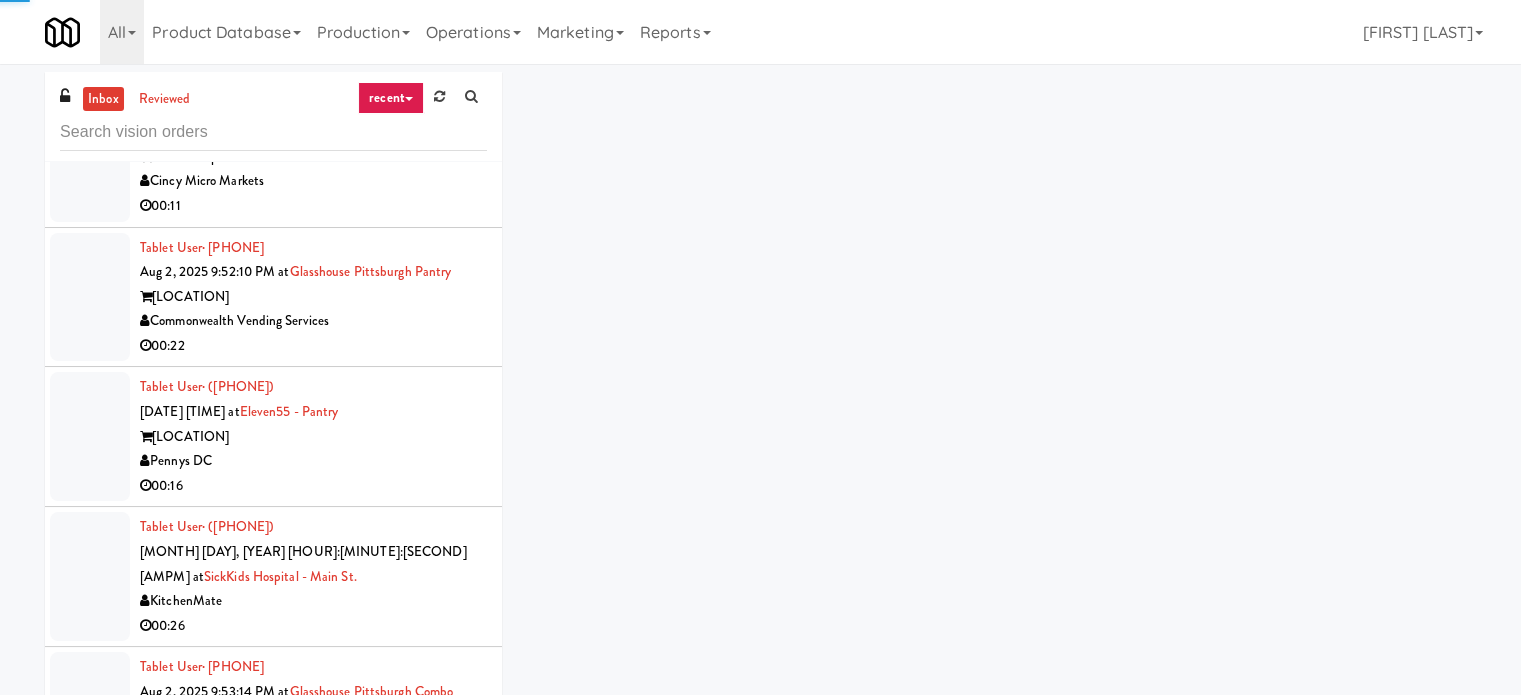 scroll, scrollTop: 11120, scrollLeft: 0, axis: vertical 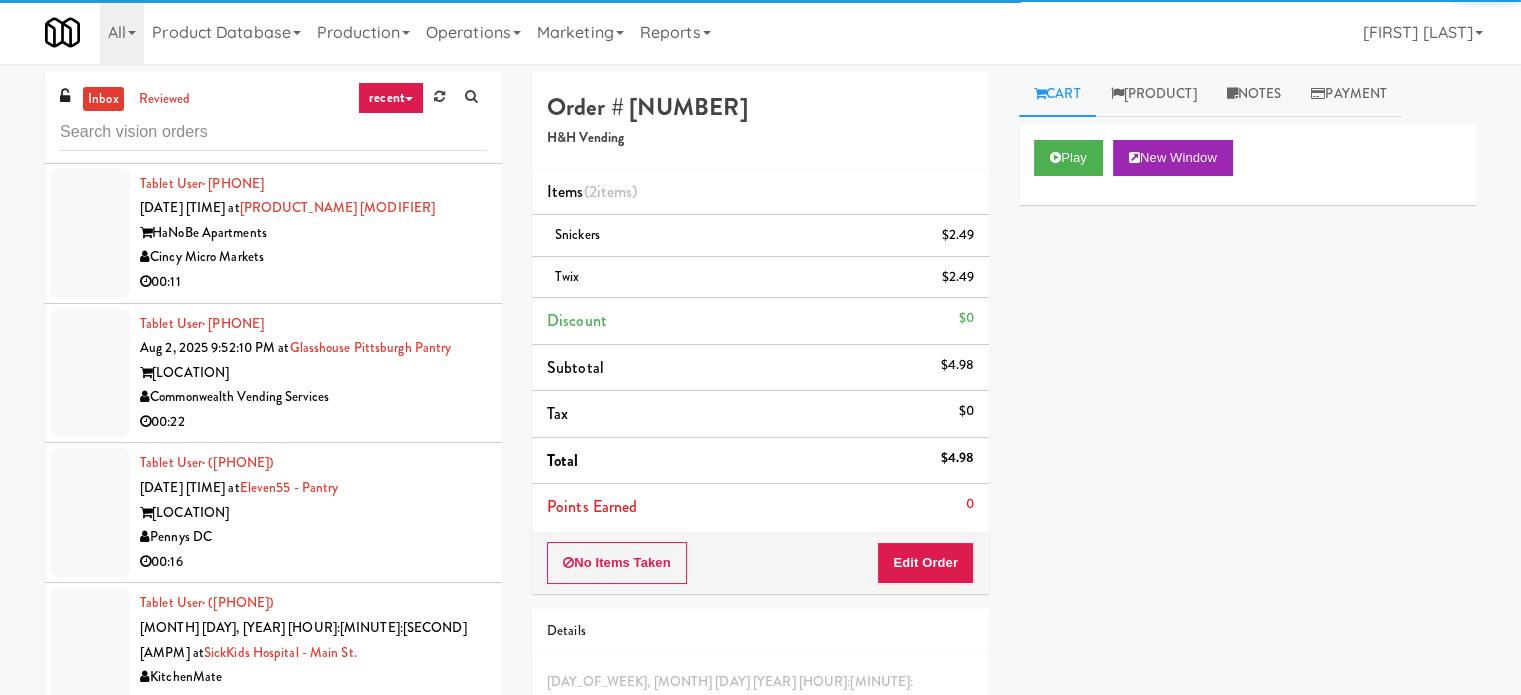 click on "Commonwealth Vending Services" at bounding box center (313, 842) 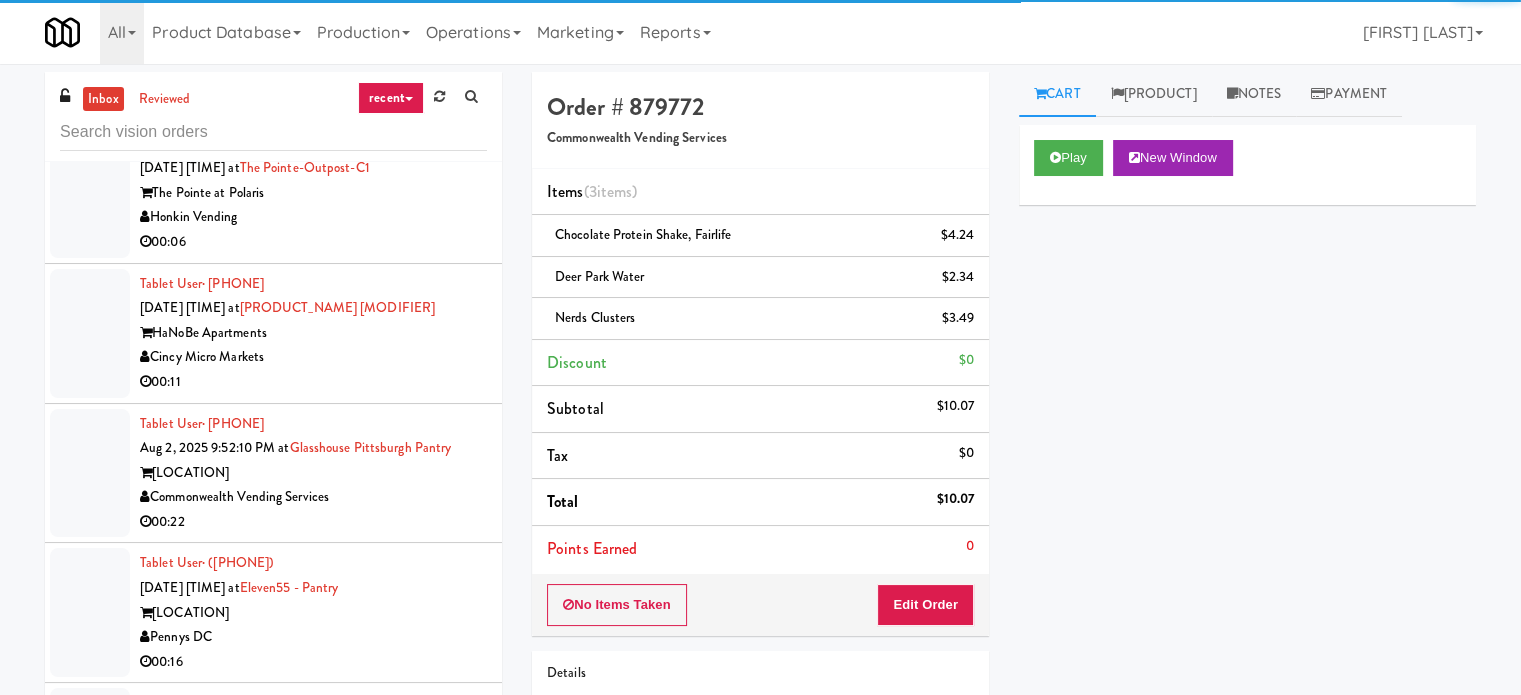 click on "00:26" at bounding box center [313, 802] 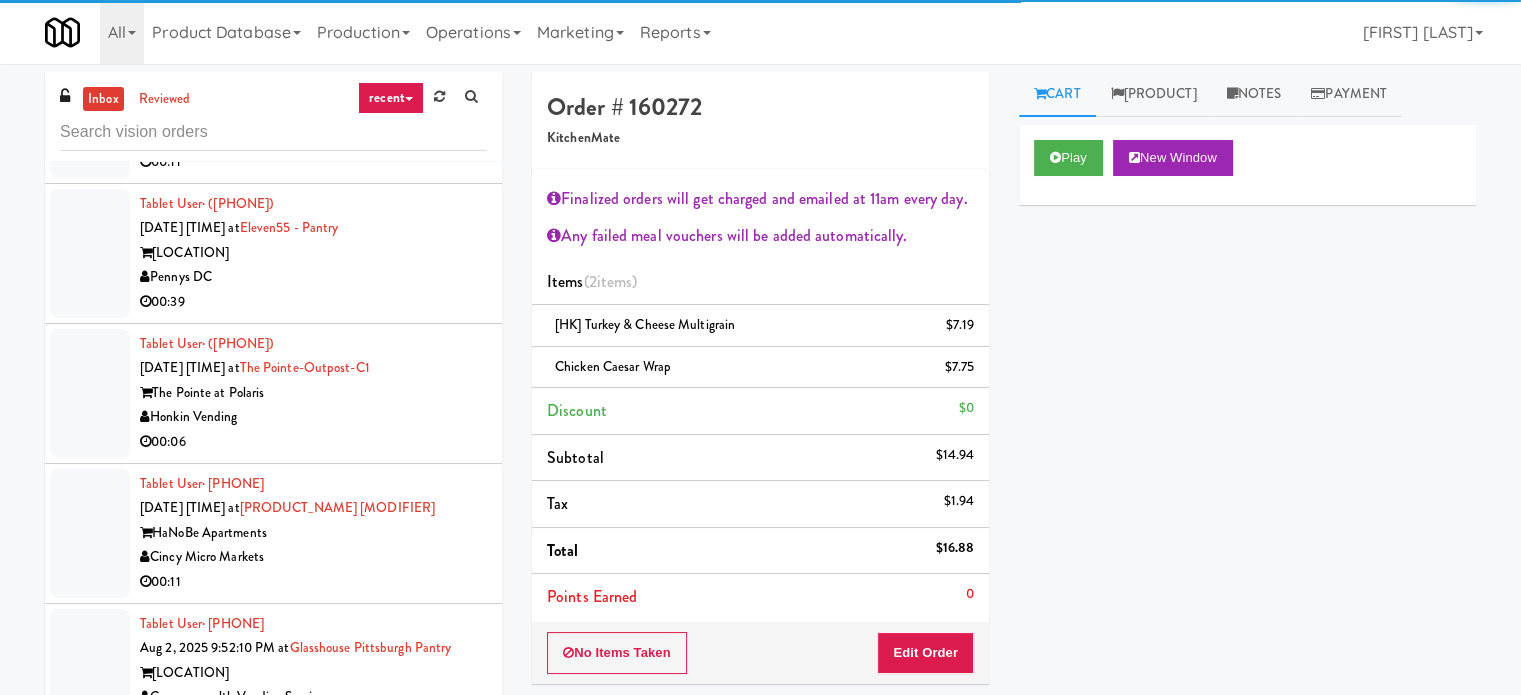 click on "Pennys DC" at bounding box center [313, 837] 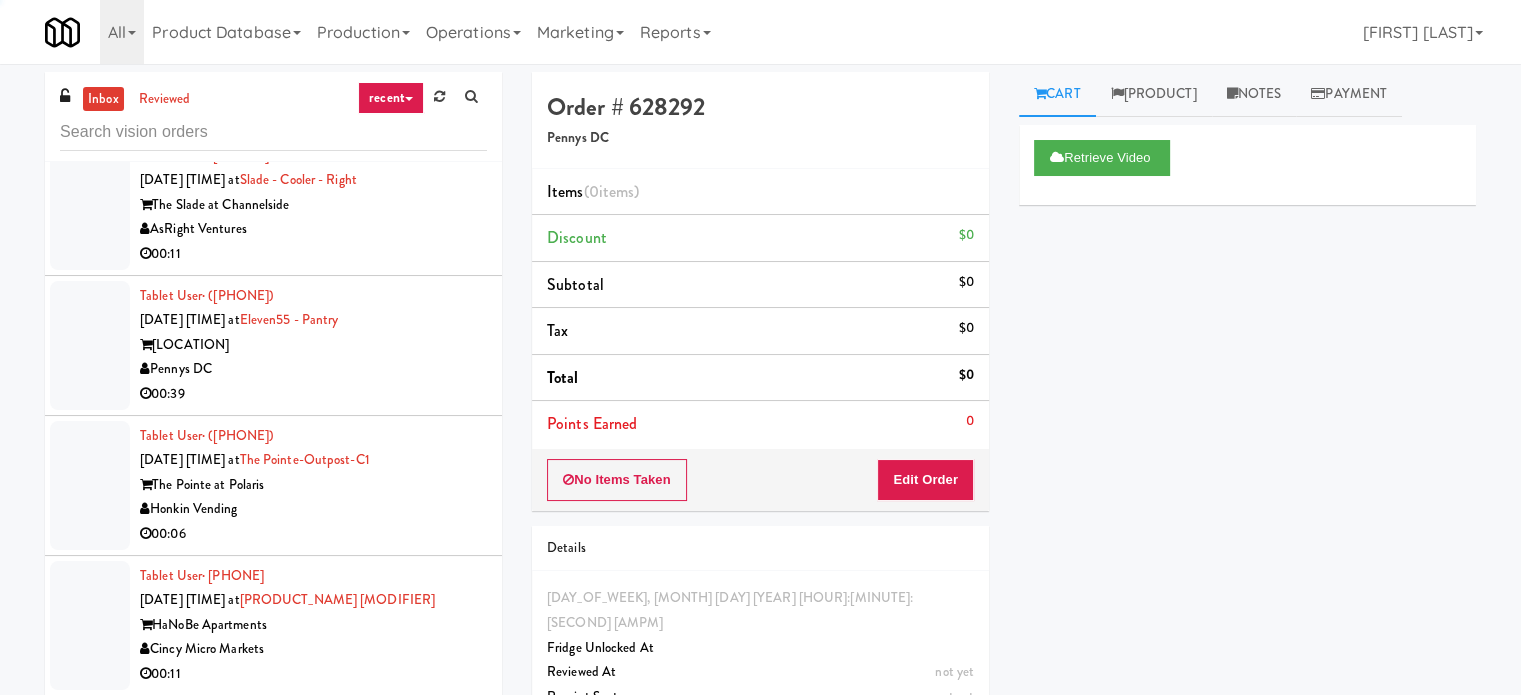 scroll, scrollTop: 10720, scrollLeft: 0, axis: vertical 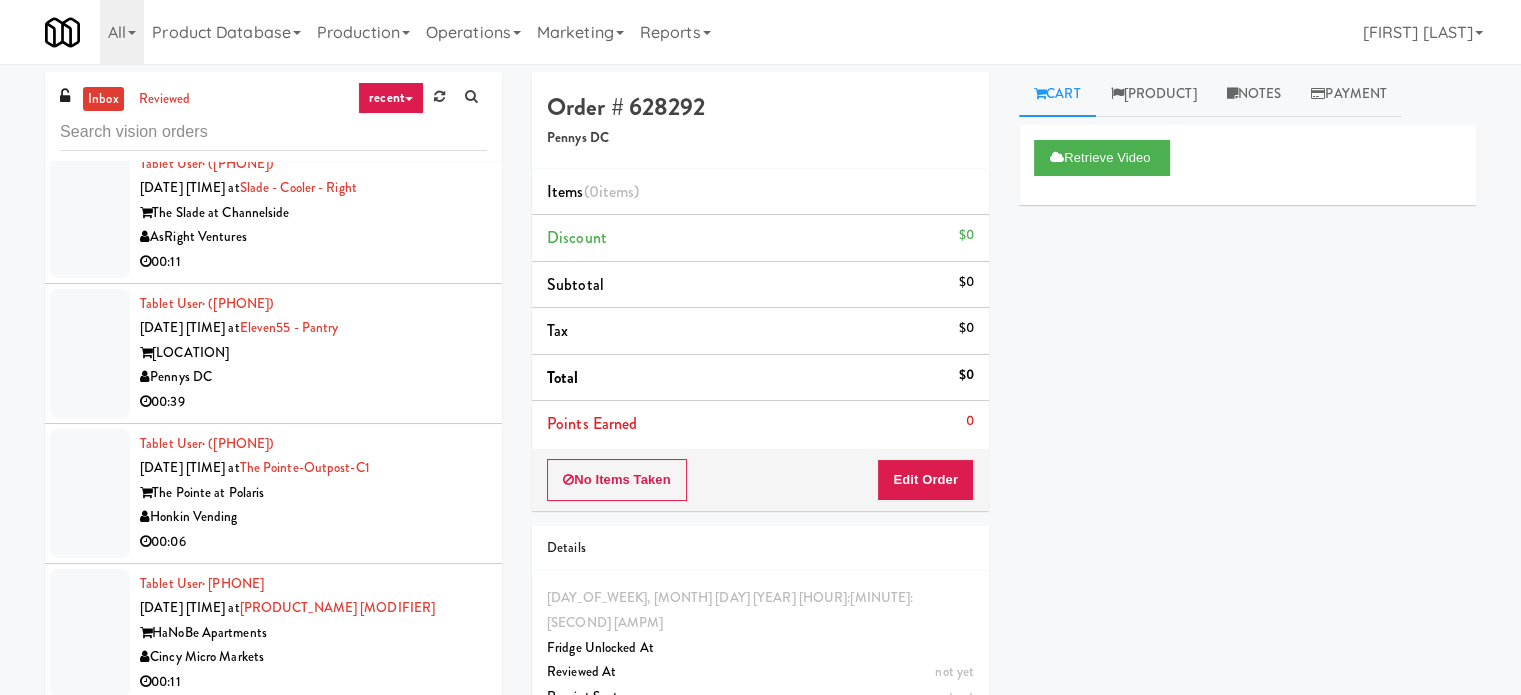 drag, startPoint x: 416, startPoint y: 307, endPoint x: 430, endPoint y: 311, distance: 14.56022 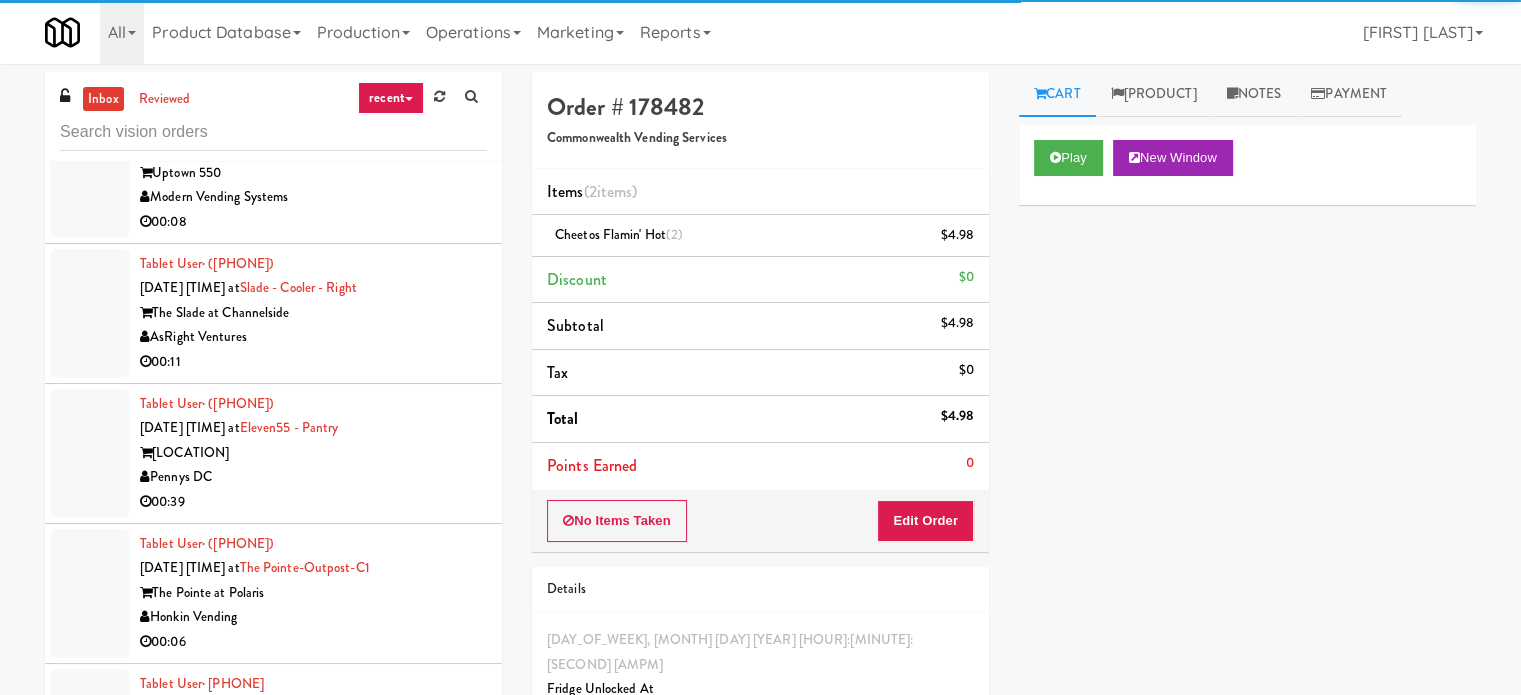 drag, startPoint x: 408, startPoint y: 256, endPoint x: 424, endPoint y: 259, distance: 16.27882 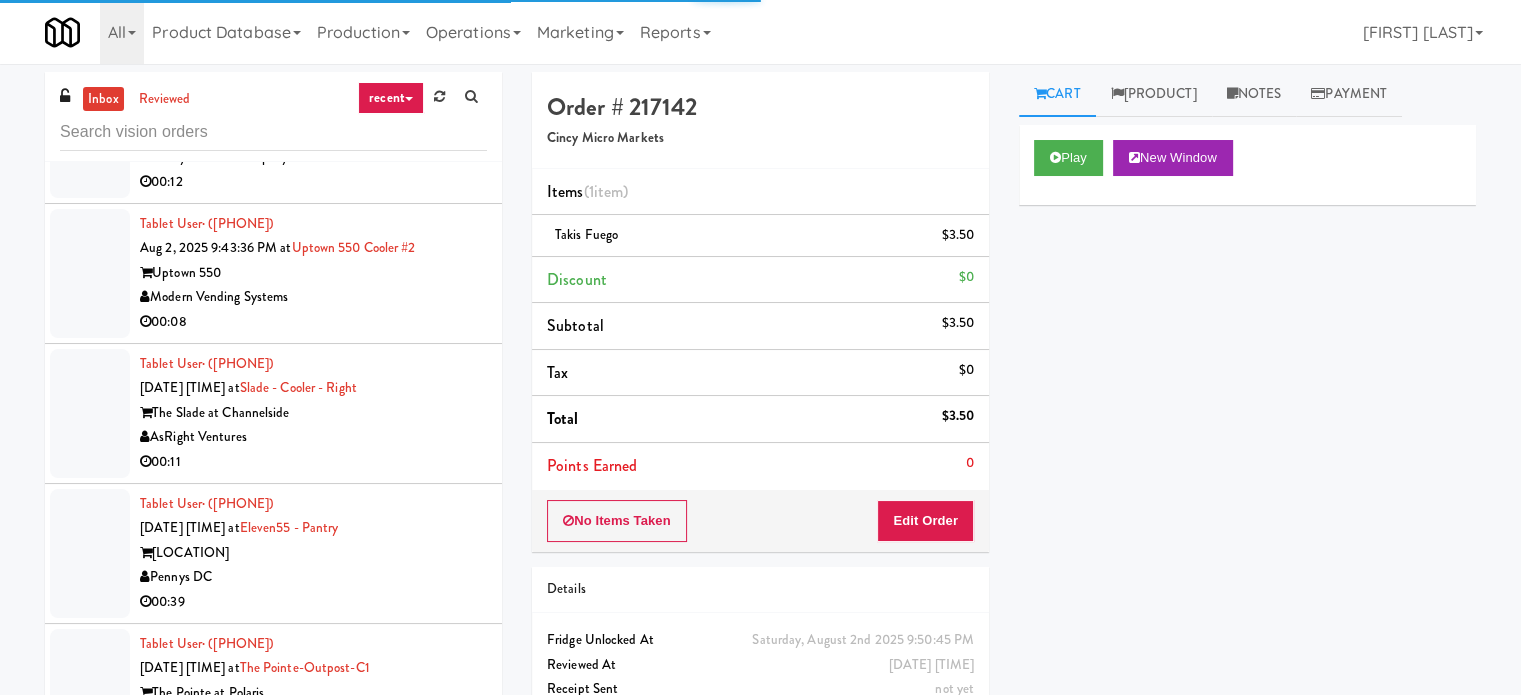 click on "00:06" at bounding box center [313, 742] 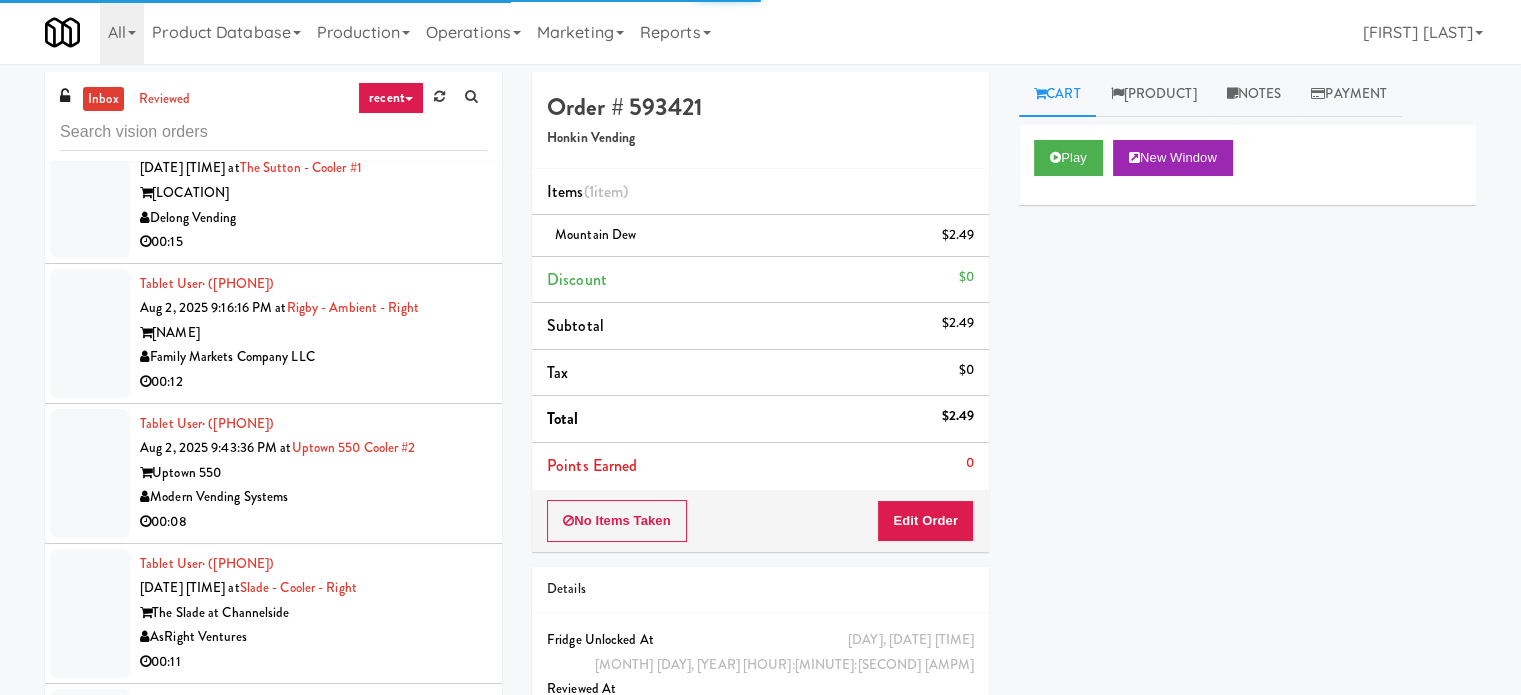 click on "Pennys DC" at bounding box center (313, 777) 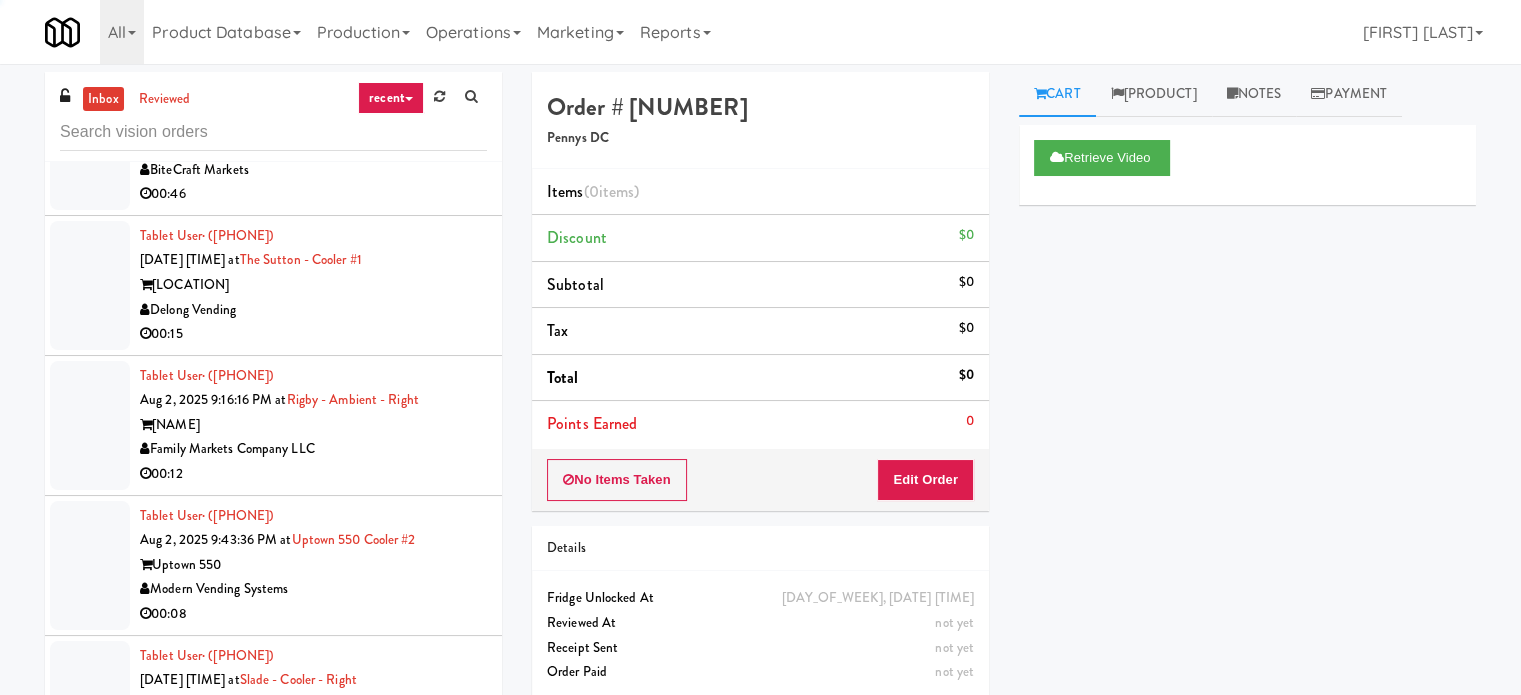 scroll, scrollTop: 10220, scrollLeft: 0, axis: vertical 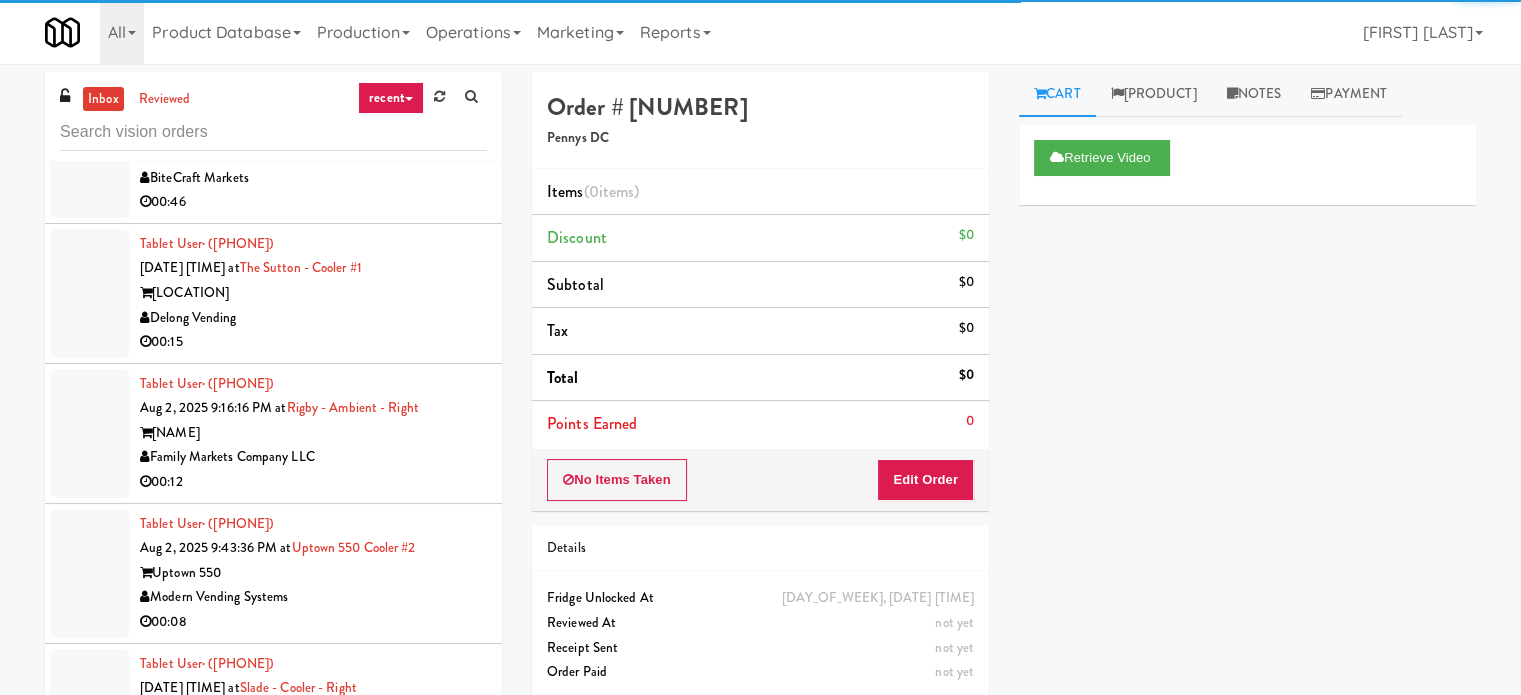 click on "00:11" at bounding box center (313, 762) 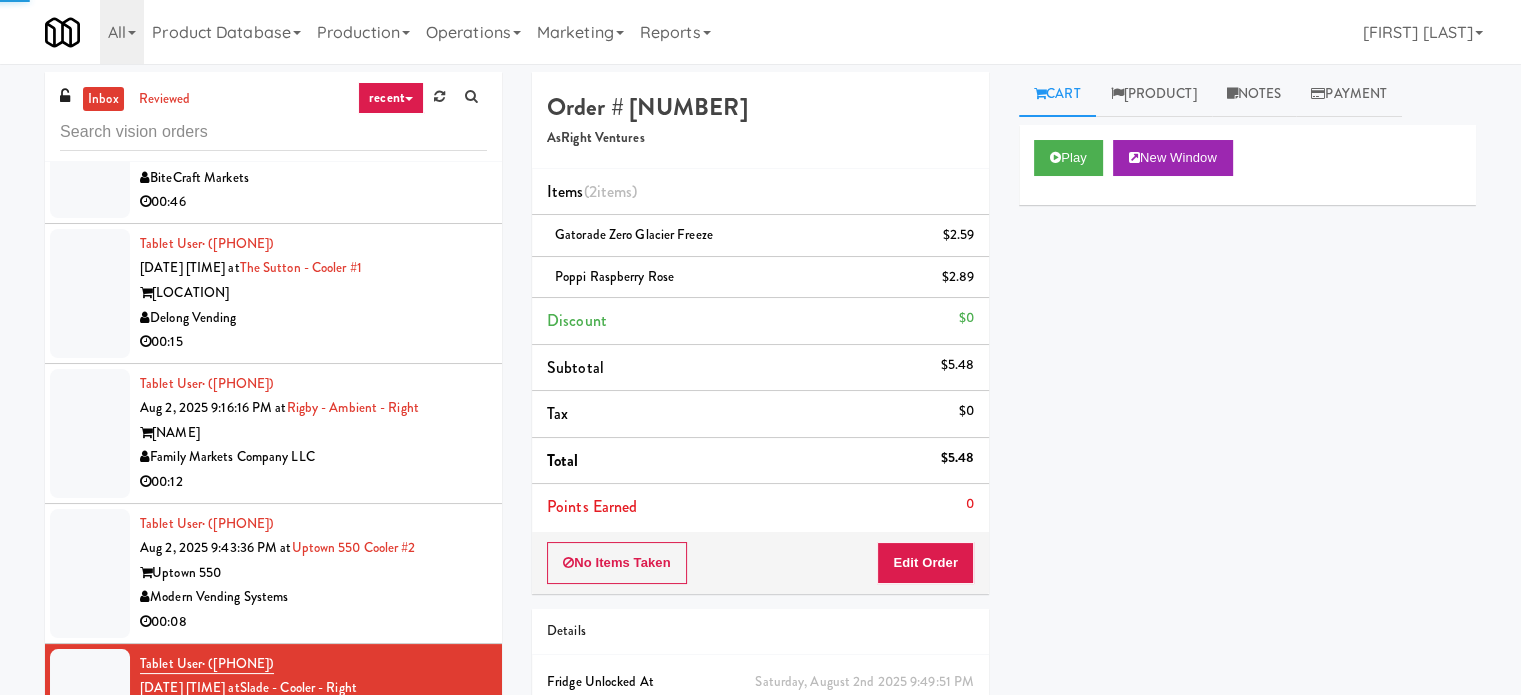 click on "Tablet User  · ([PHONE]) Aug 2, 2025 9:49:56 PM at  Eleven55 - Pantry  Eleven55 Ripley  Pennys DC  00:39" at bounding box center (273, 878) 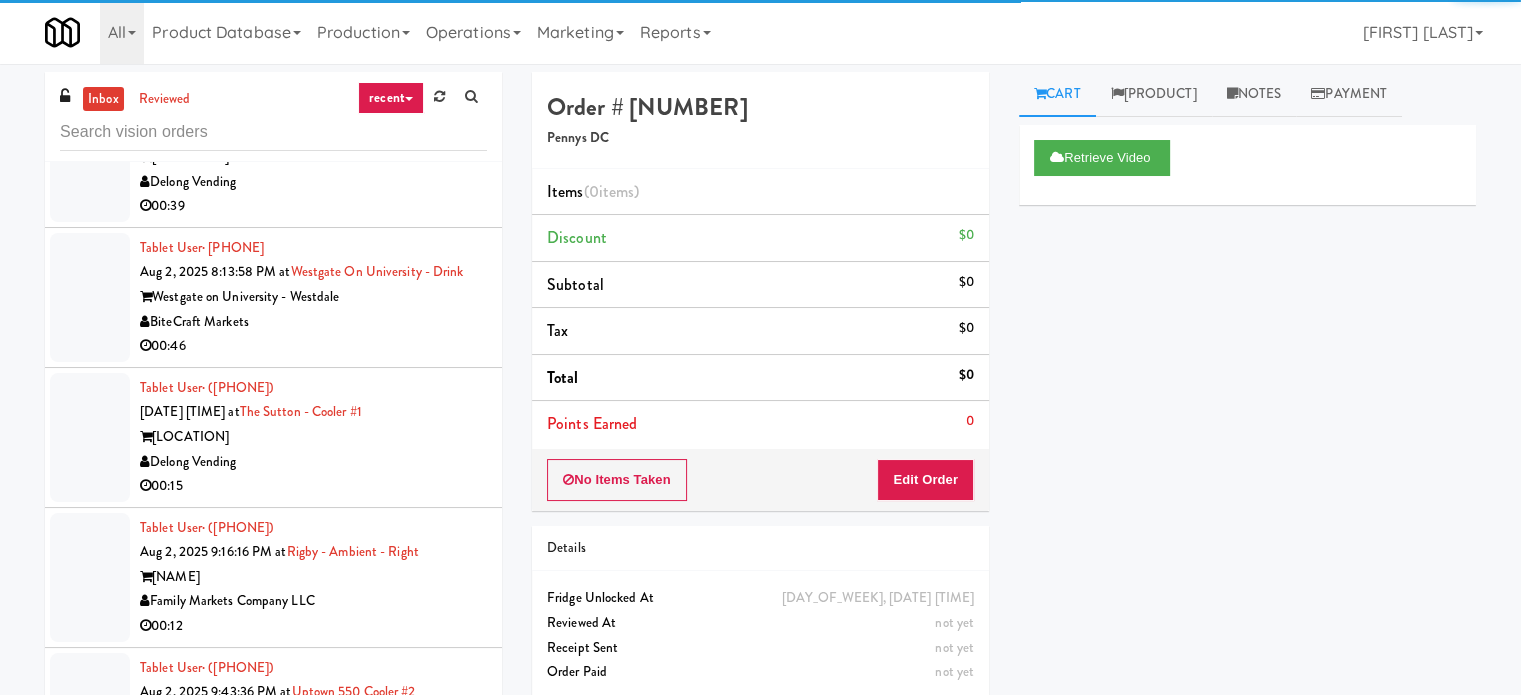 scroll, scrollTop: 10020, scrollLeft: 0, axis: vertical 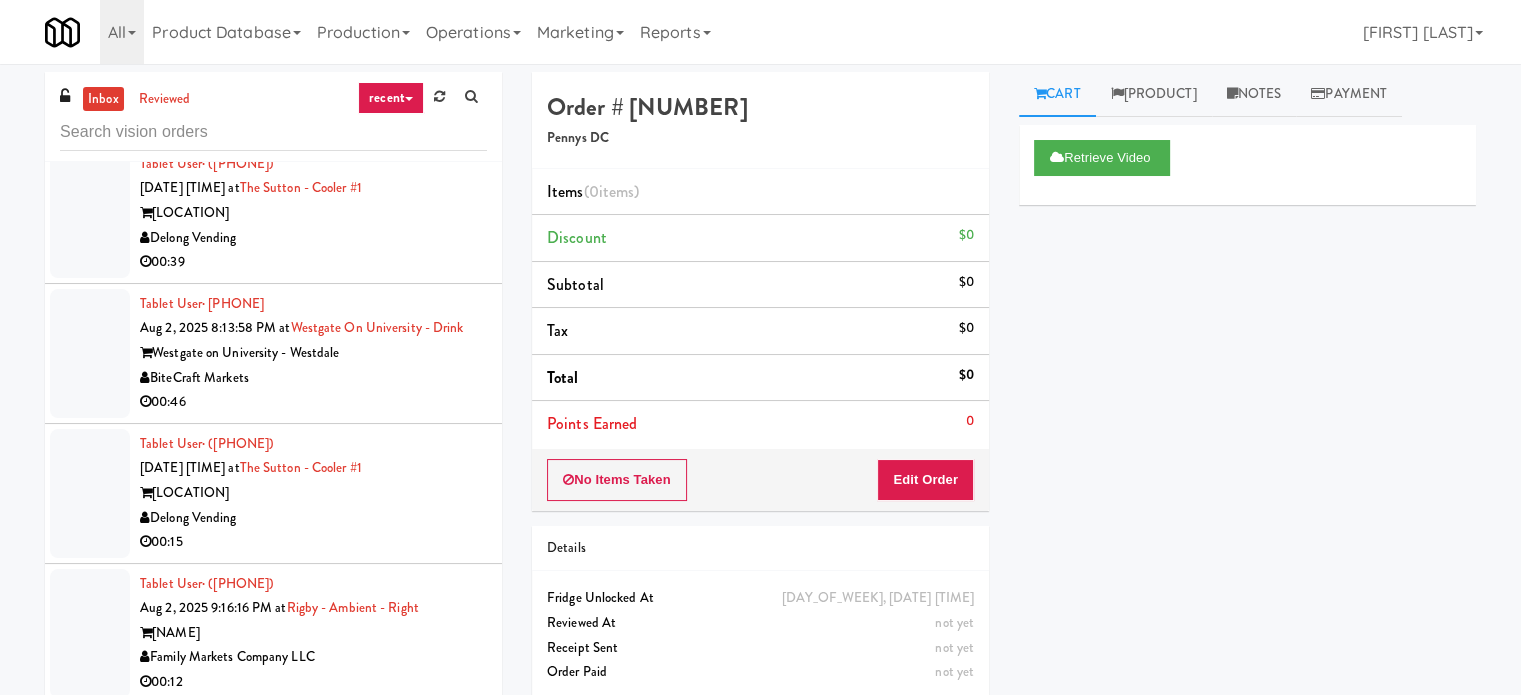 click on "00:08" at bounding box center [313, 822] 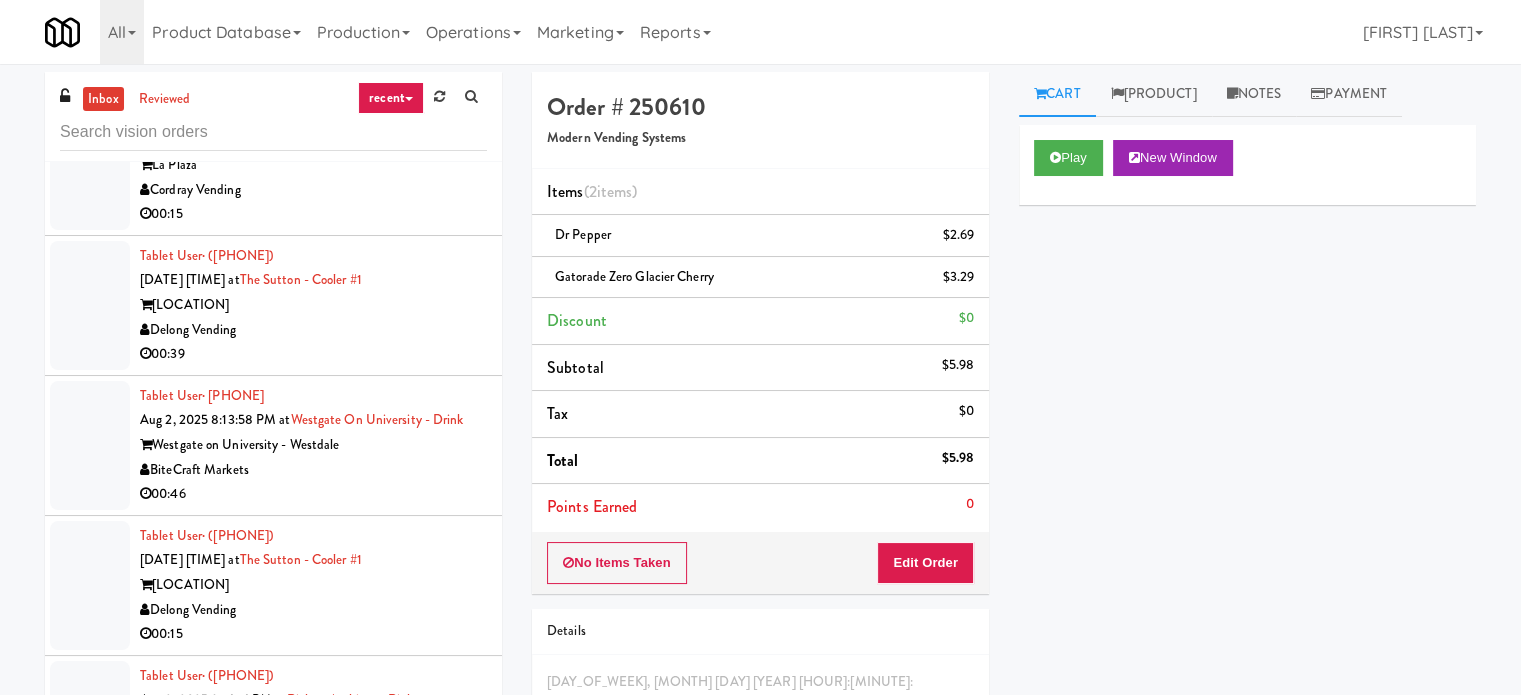 scroll, scrollTop: 9920, scrollLeft: 0, axis: vertical 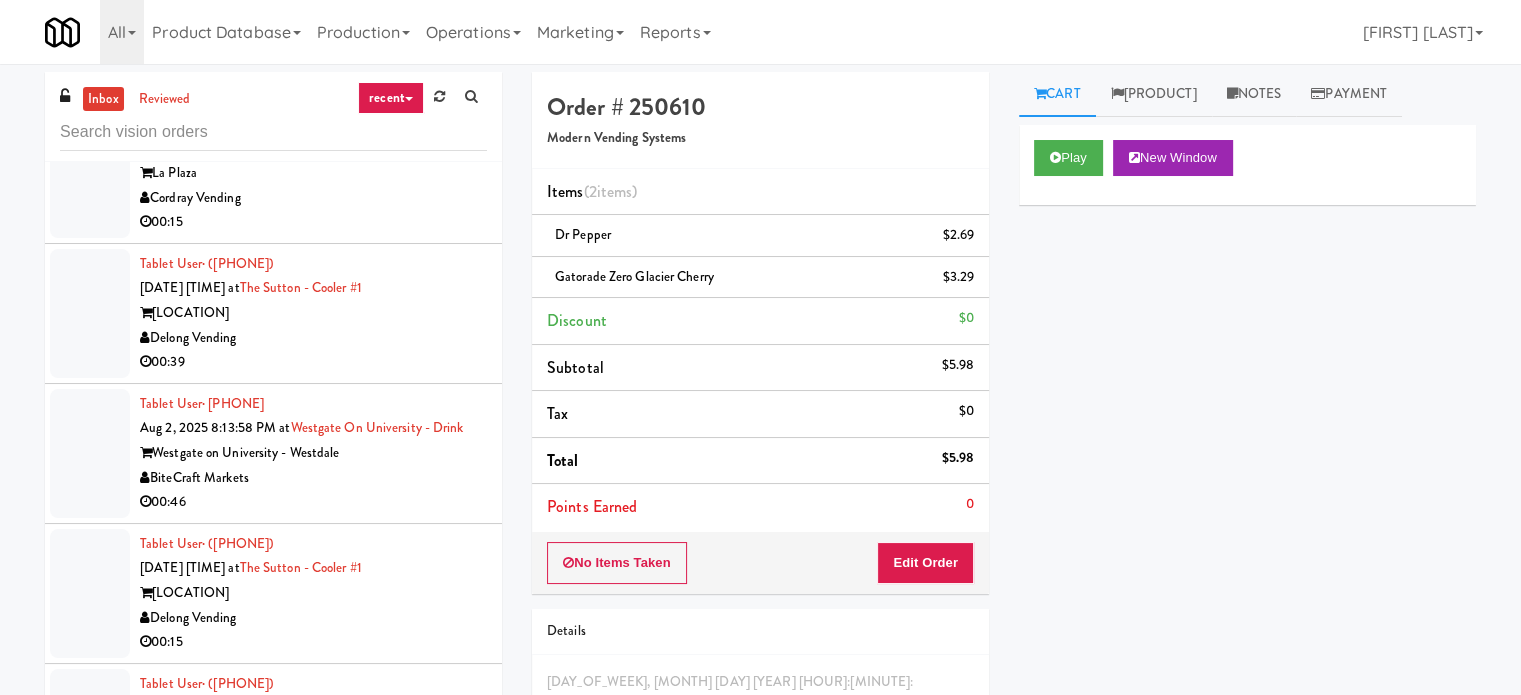 click on "Family Markets Company LLC" at bounding box center [313, 757] 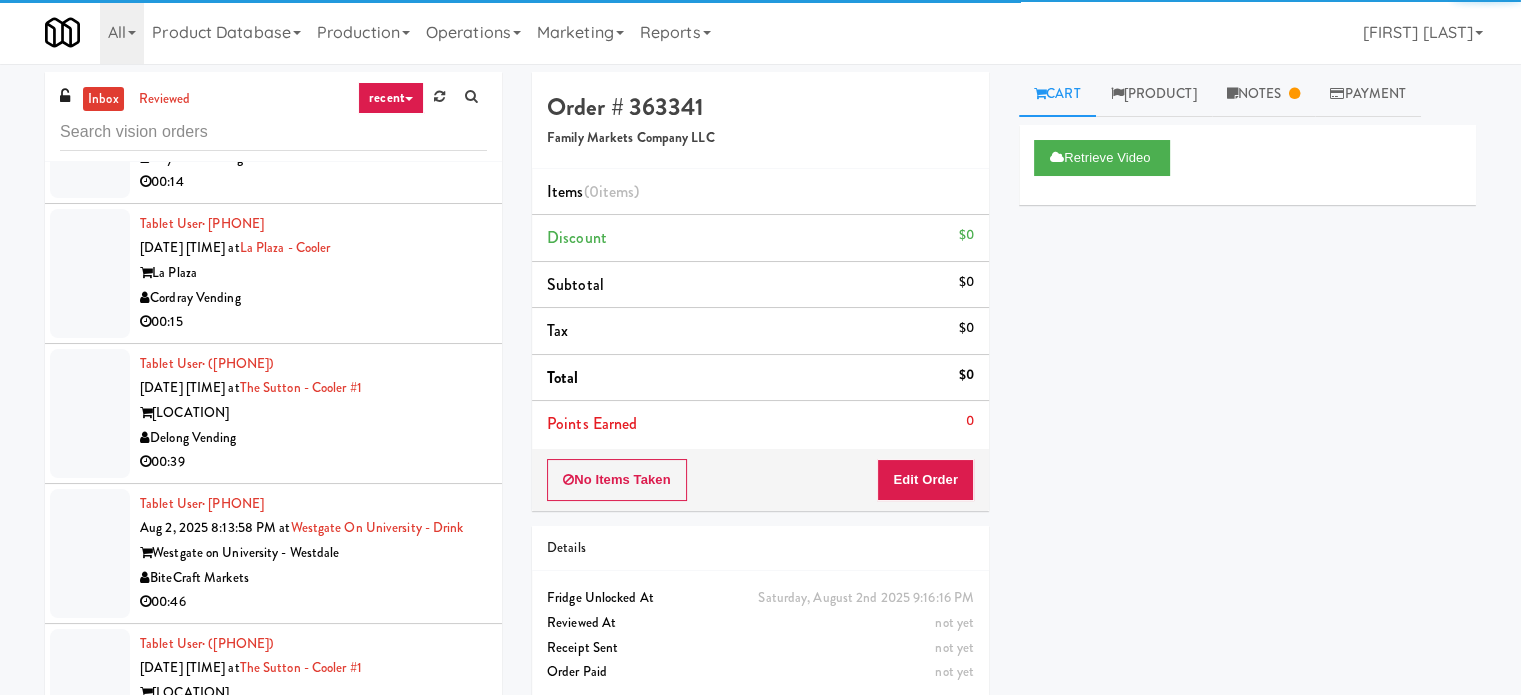 click on "Delong Vending" at bounding box center (313, 718) 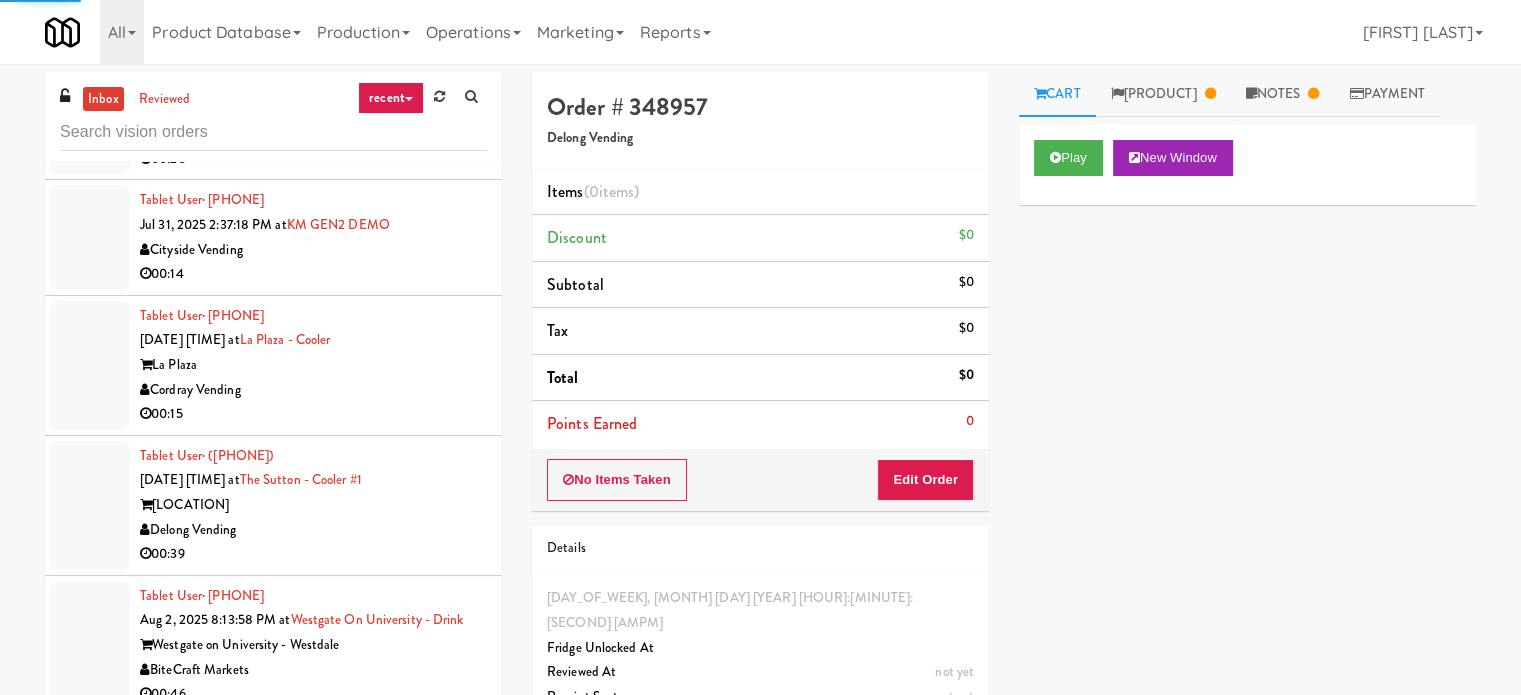 scroll, scrollTop: 9720, scrollLeft: 0, axis: vertical 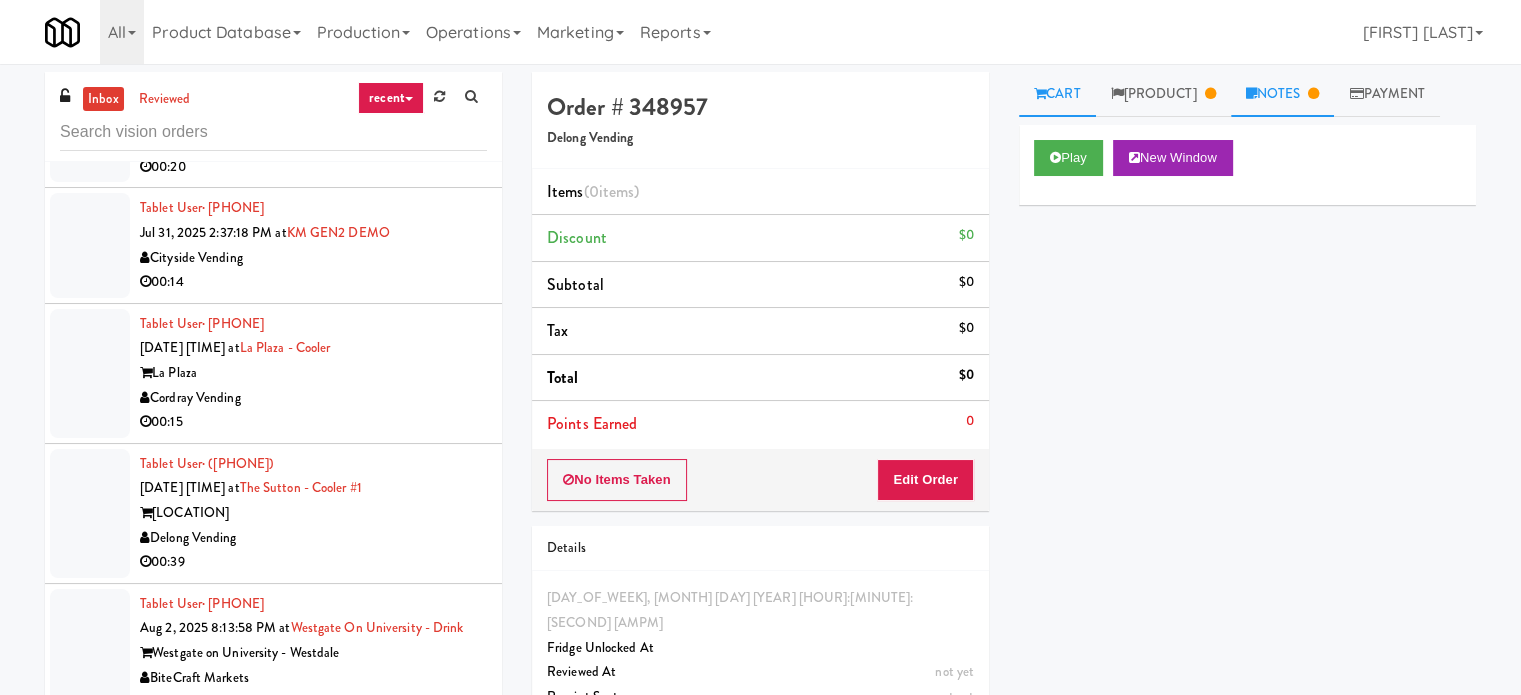 click on "Notes" at bounding box center (1283, 94) 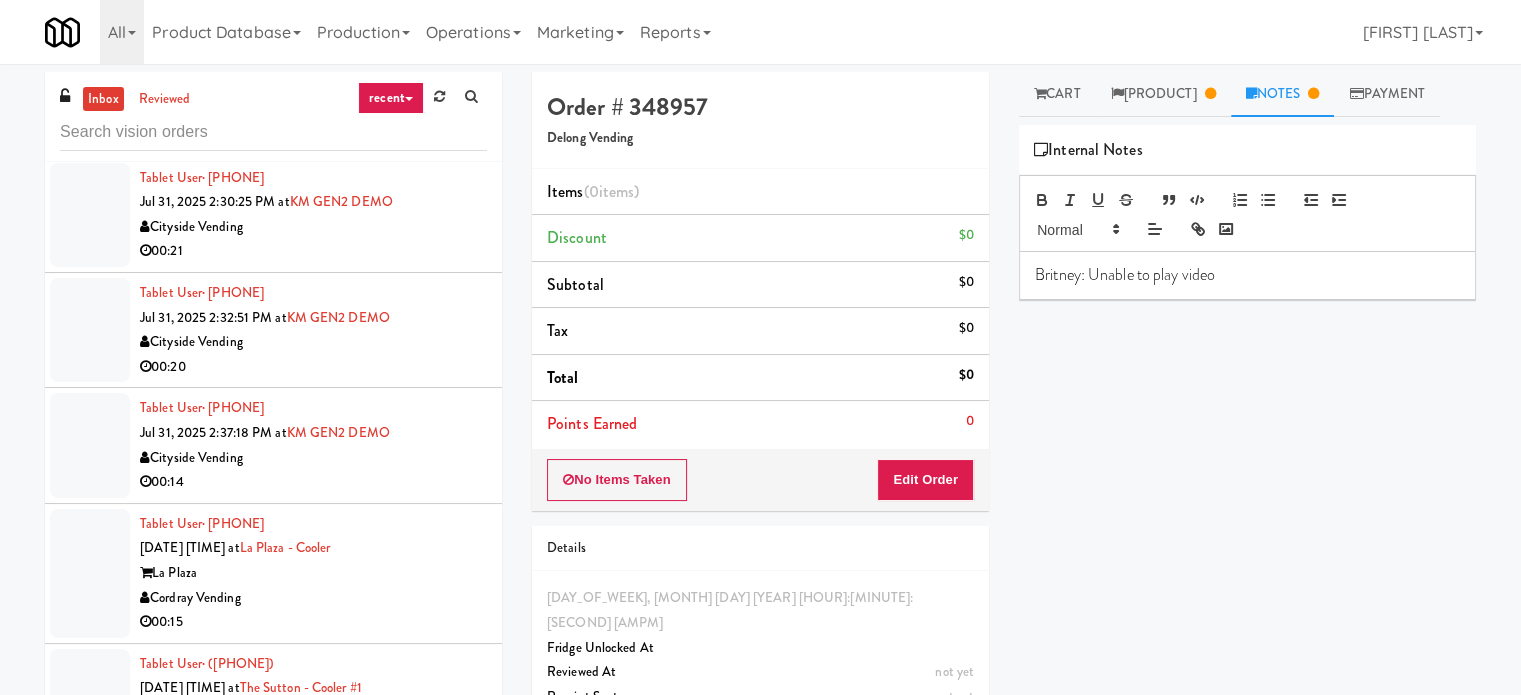 click on "BiteCraft Markets" at bounding box center [313, 878] 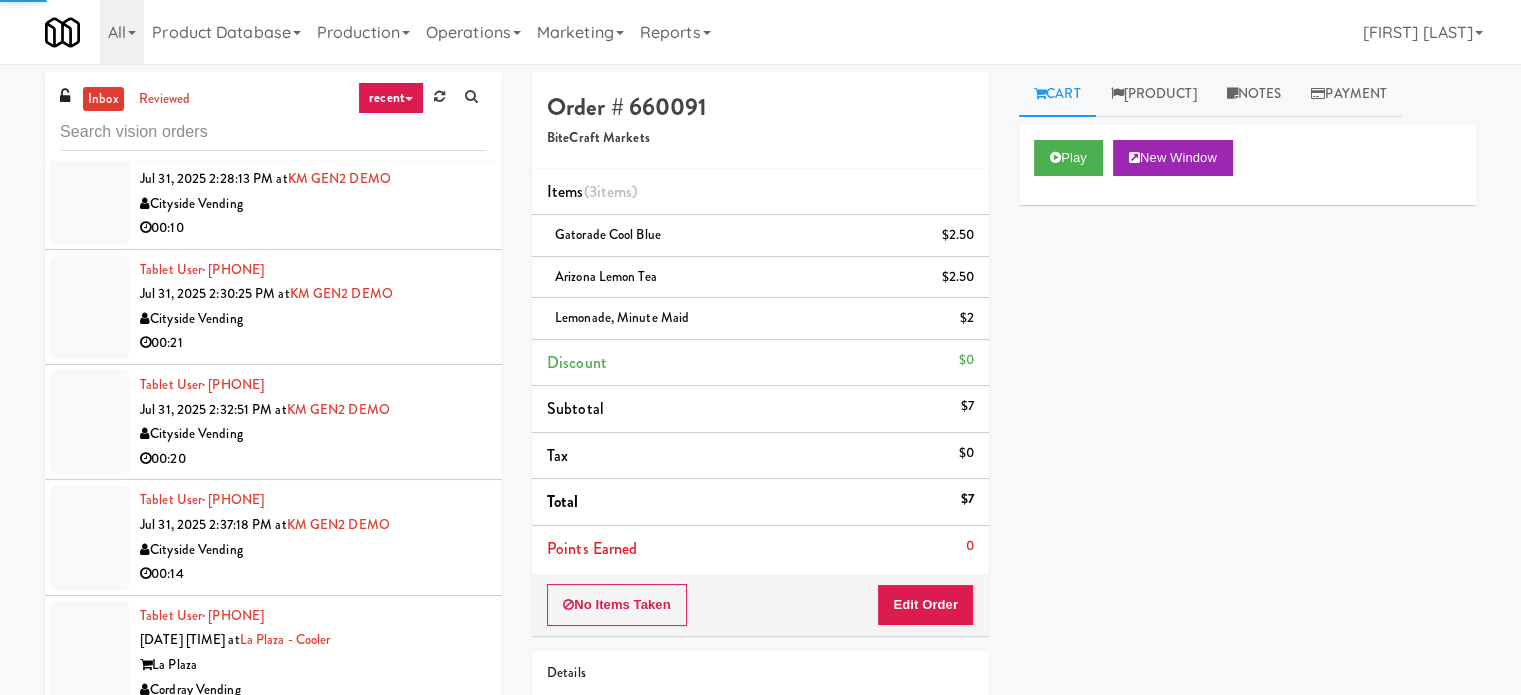 scroll, scrollTop: 9420, scrollLeft: 0, axis: vertical 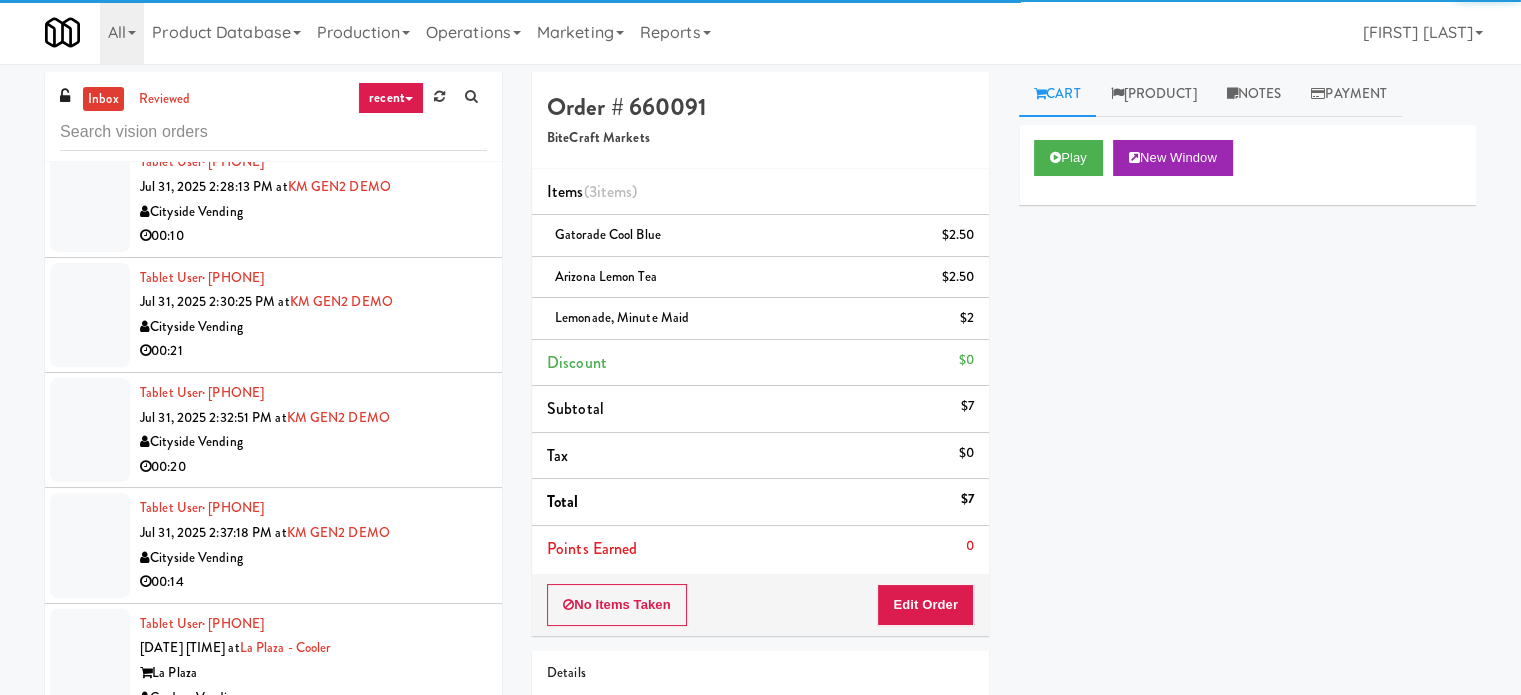 drag, startPoint x: 433, startPoint y: 346, endPoint x: 460, endPoint y: 351, distance: 27.45906 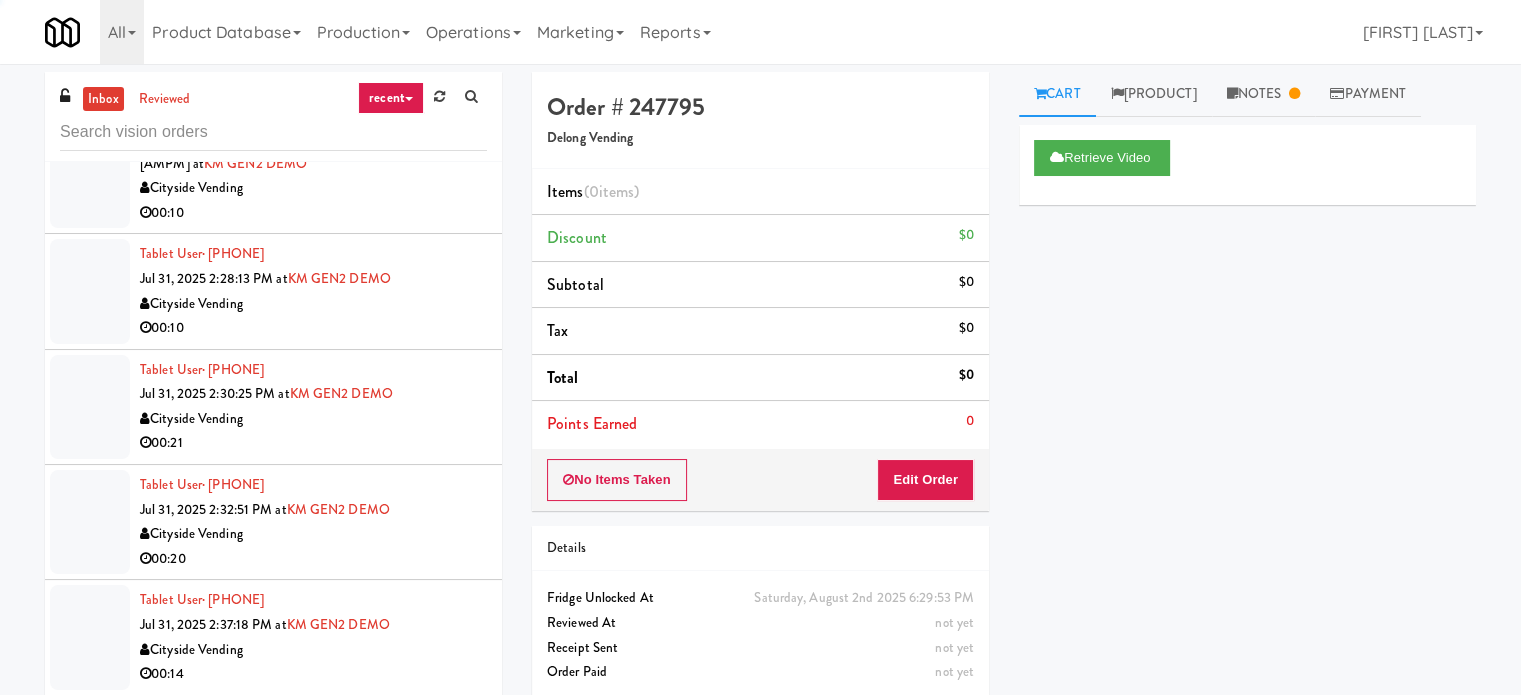 scroll, scrollTop: 9320, scrollLeft: 0, axis: vertical 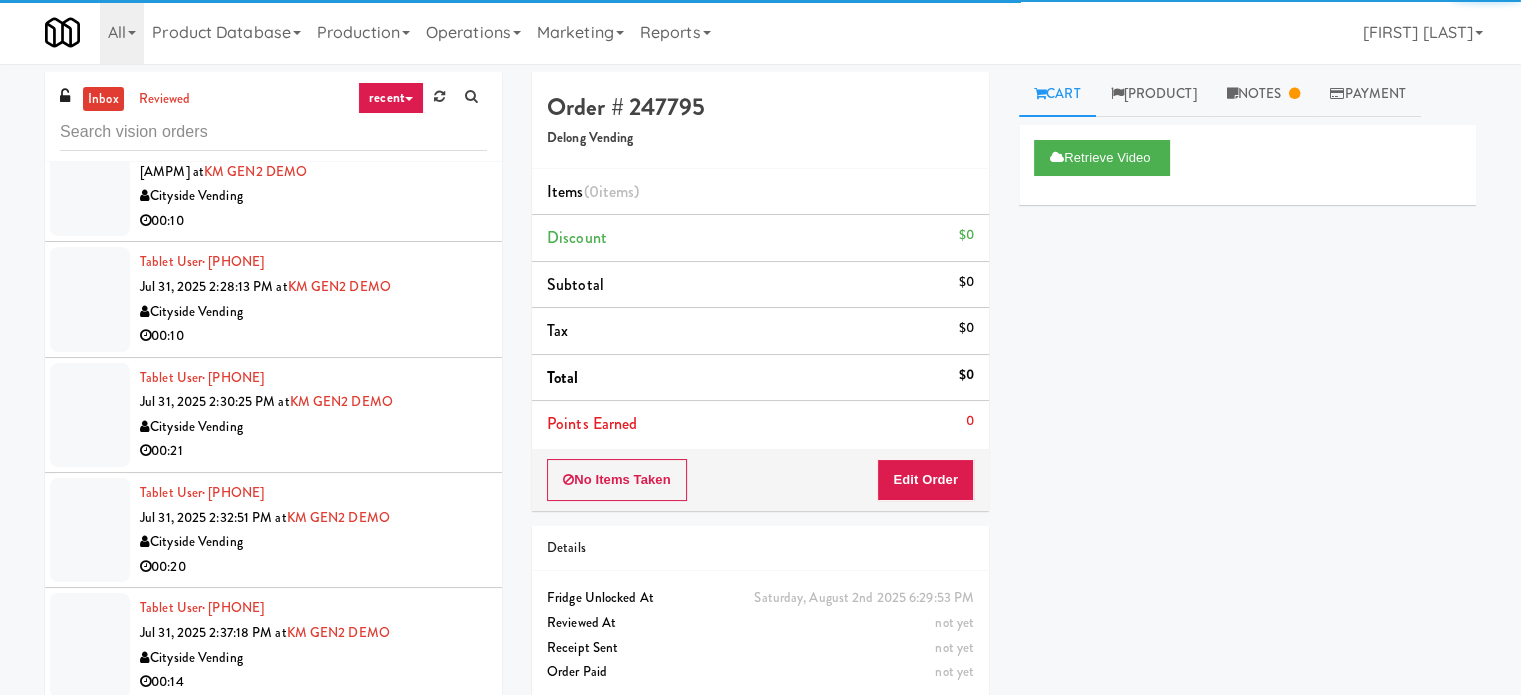 click on "00:15" at bounding box center (313, 822) 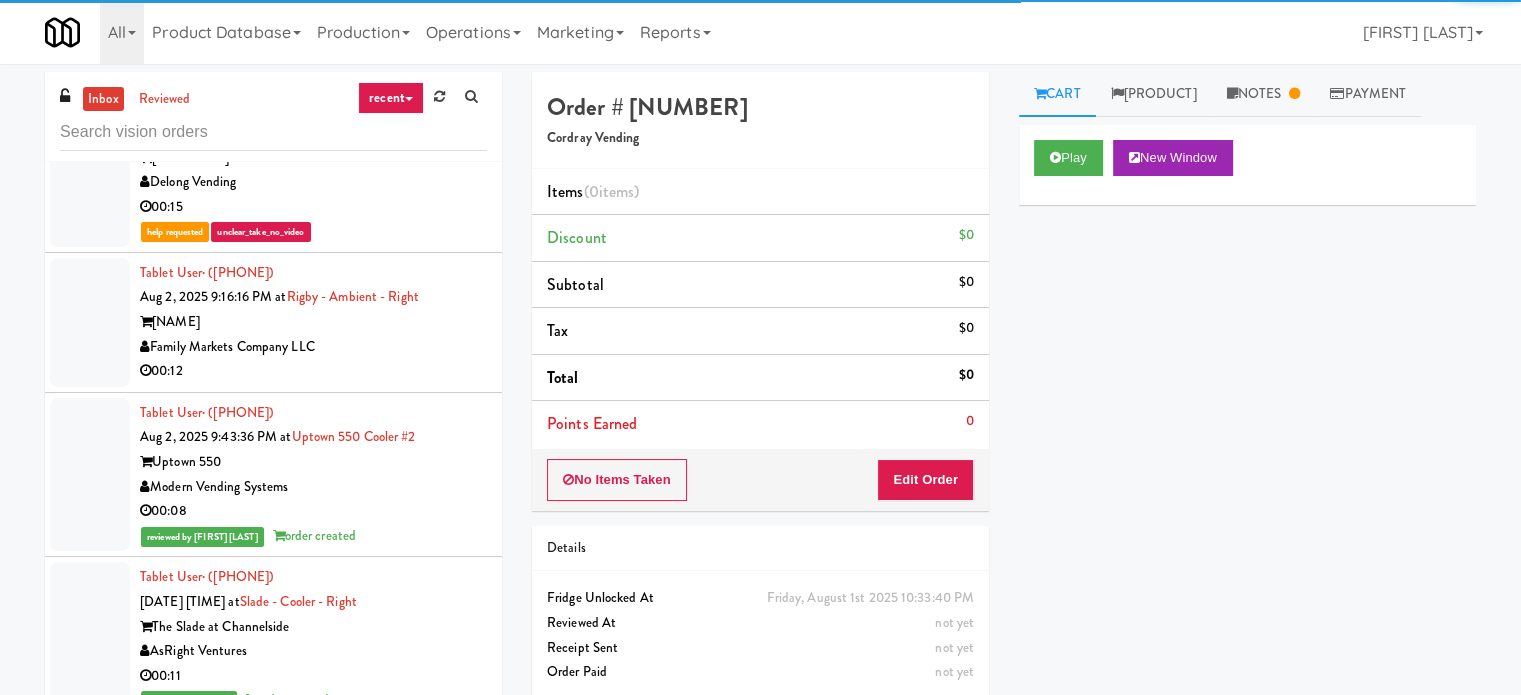 scroll, scrollTop: 10420, scrollLeft: 0, axis: vertical 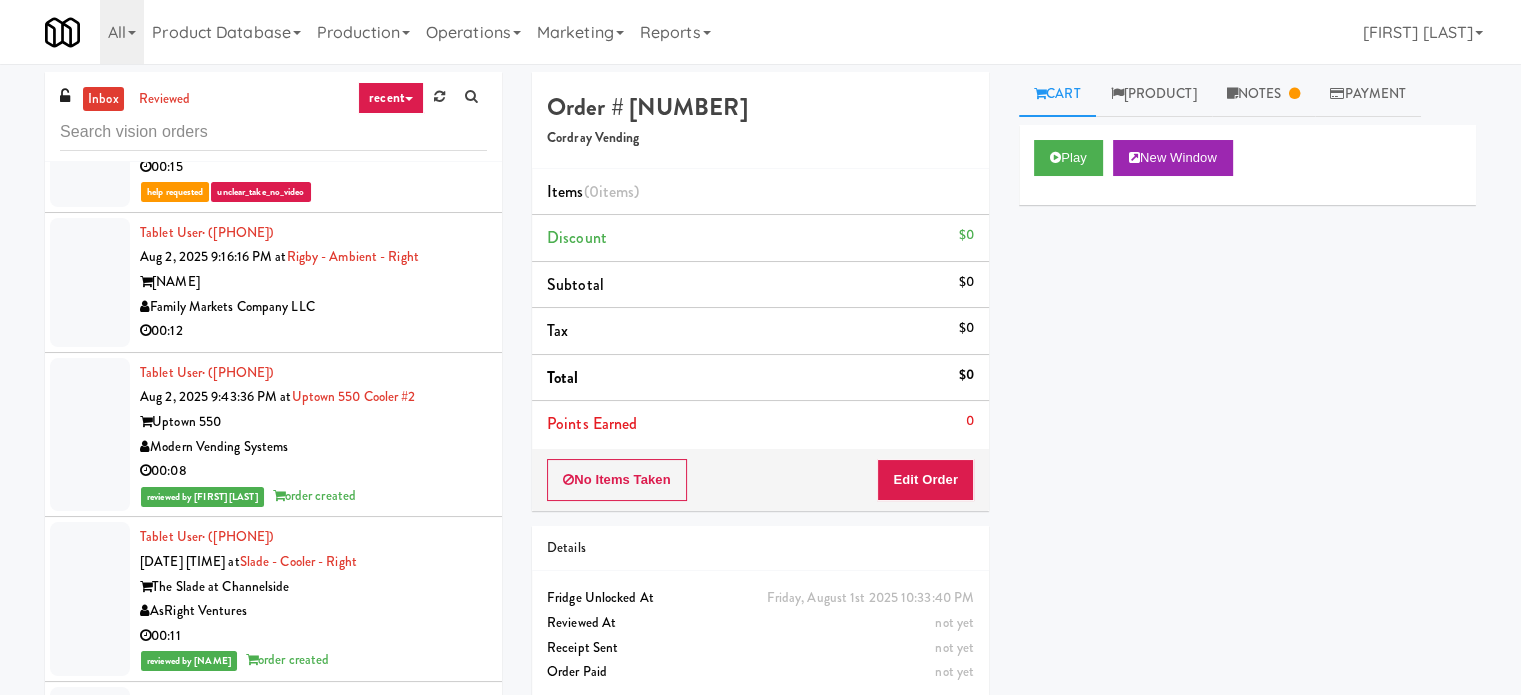 click on "00:39" at bounding box center (313, 800) 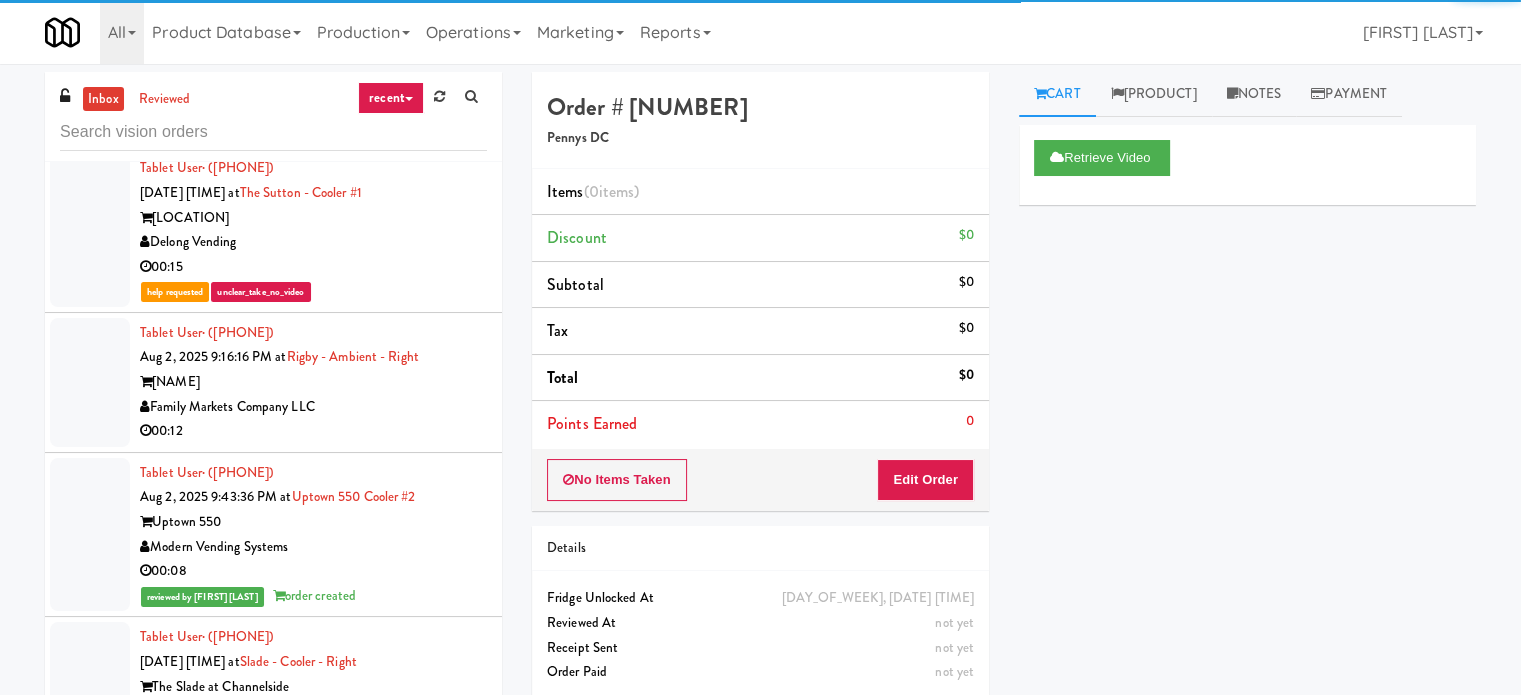 click on "reviewed by Lyn A  order created" at bounding box center (313, 760) 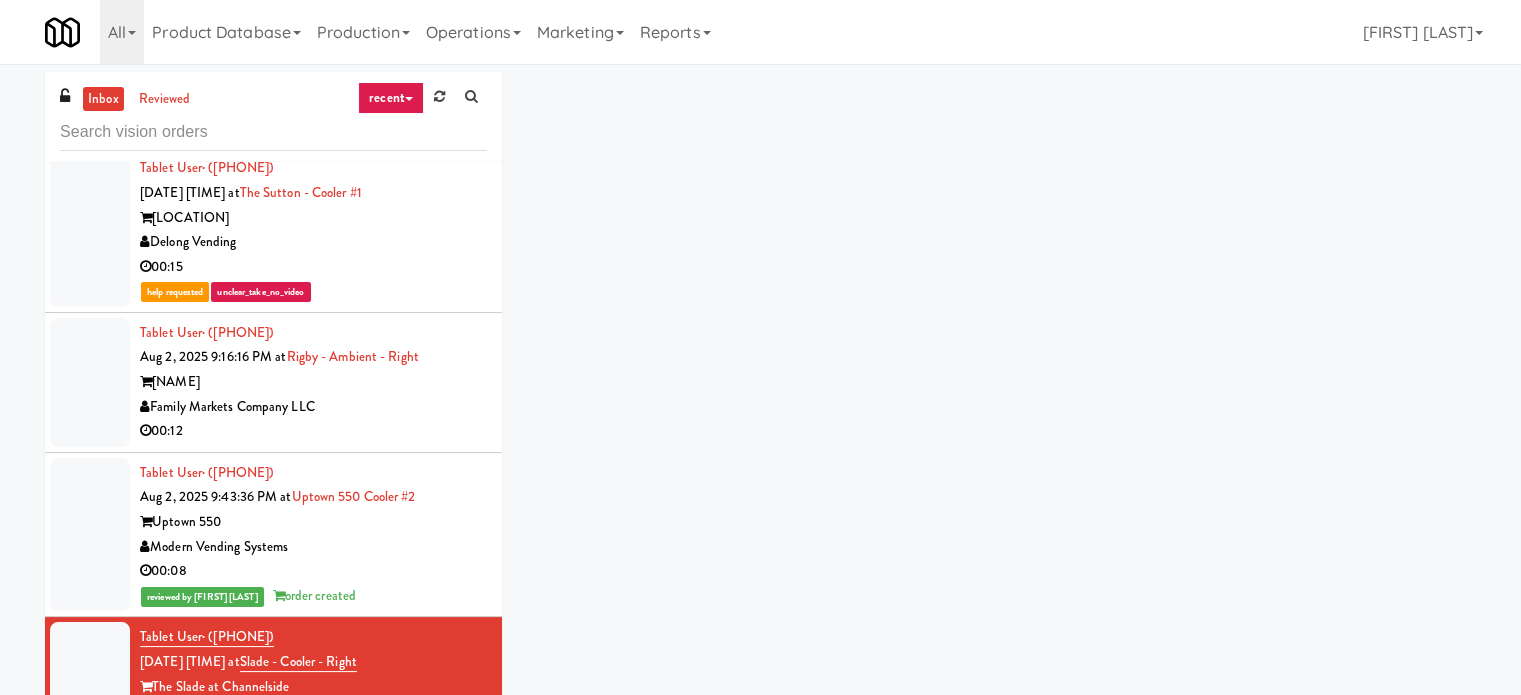 click on "[LOCATION]" at bounding box center (313, 851) 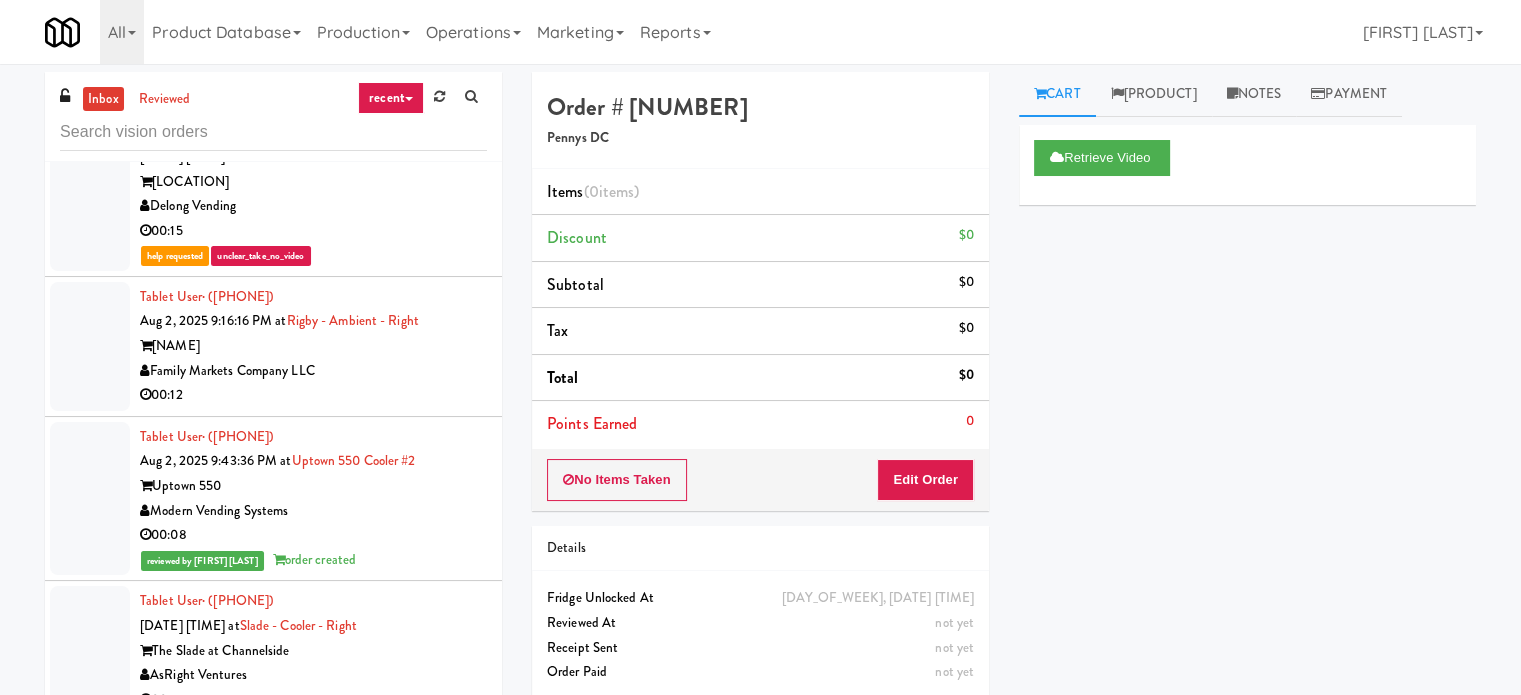 scroll, scrollTop: 10420, scrollLeft: 0, axis: vertical 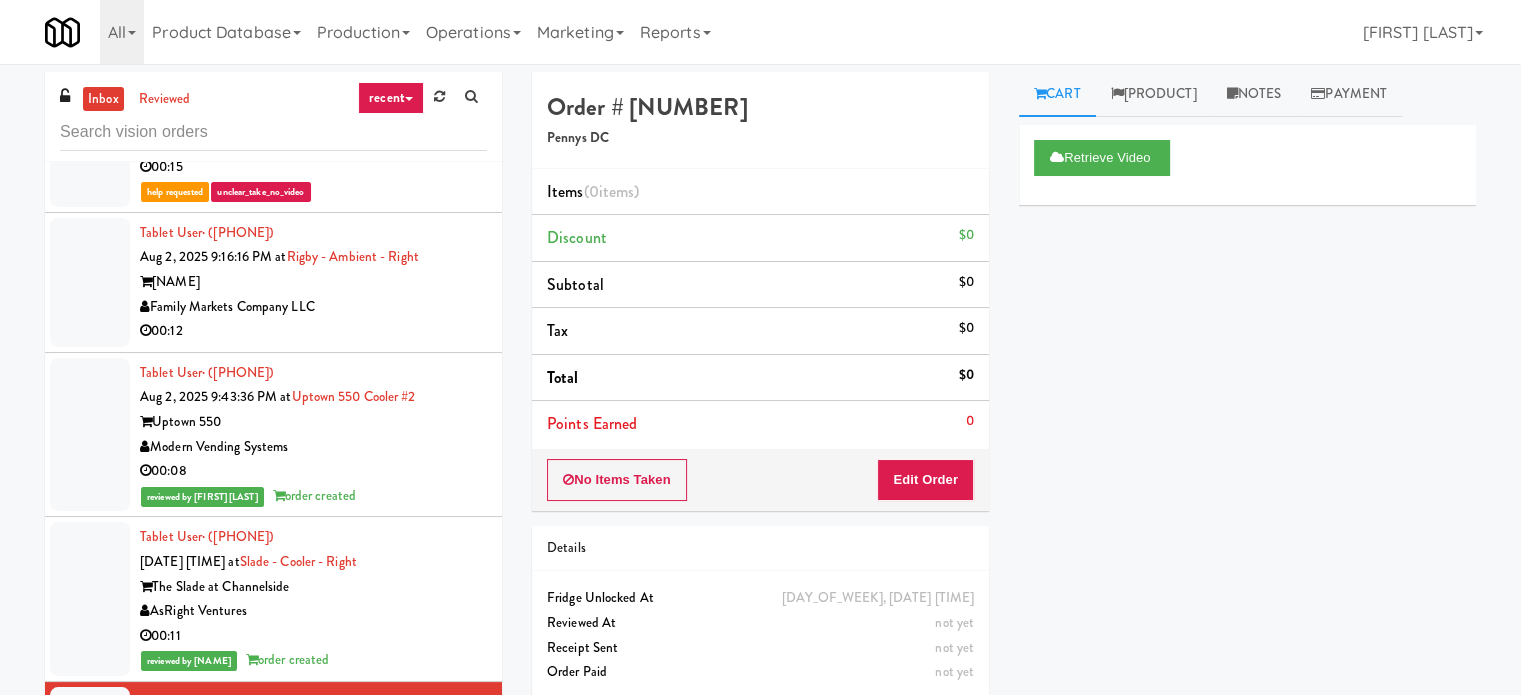 click on "Tablet User  · ([PHONE]) [DATE] [TIME] at  The Pointe-Outpost-C1  The Pointe at Polaris  Honkin Vending  00:06 reviewed by [FIRST] [LAST]  order created" at bounding box center (313, 904) 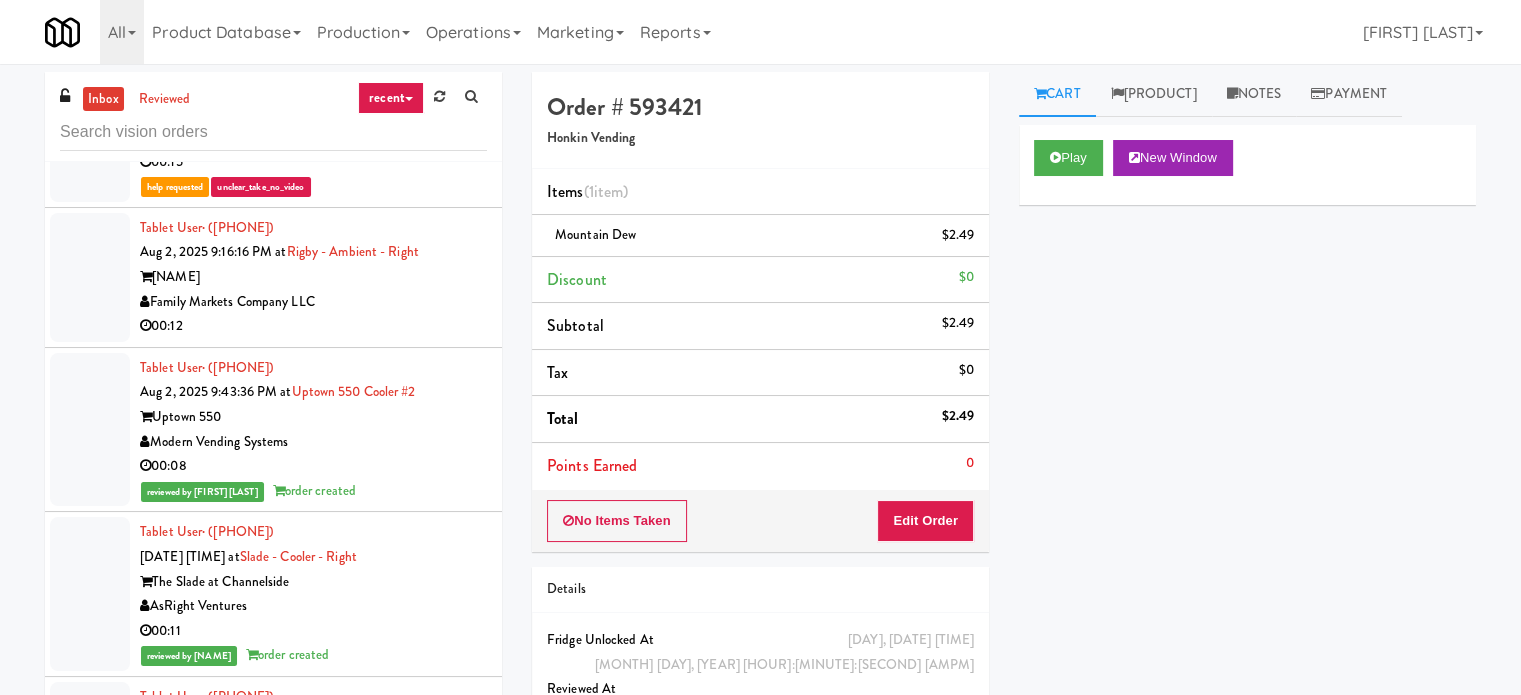 scroll, scrollTop: 10420, scrollLeft: 0, axis: vertical 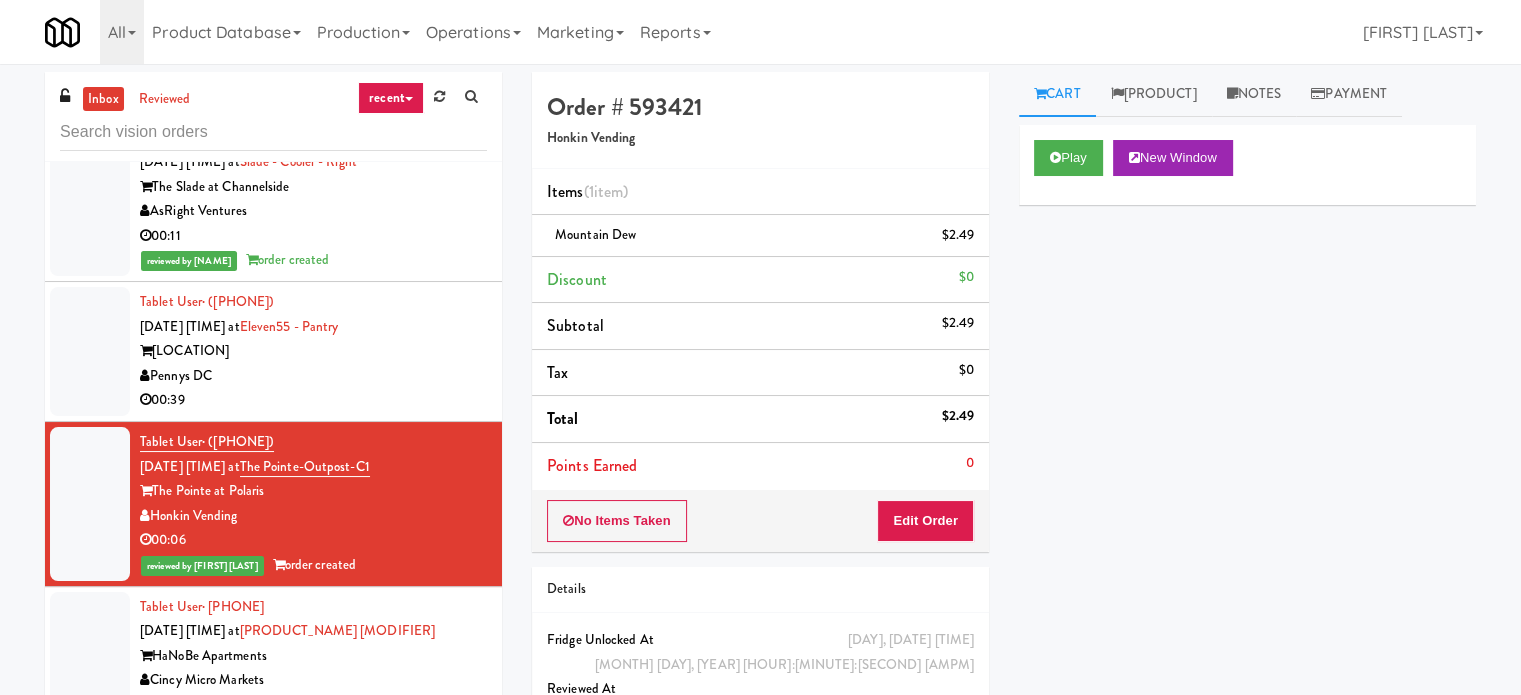 click on "Tablet User  · ([PHONE]) Aug 2, 2025 9:52:50 PM at  Eleven55 - Pantry  Eleven55 Ripley  Pennys DC  00:16" at bounding box center [313, 985] 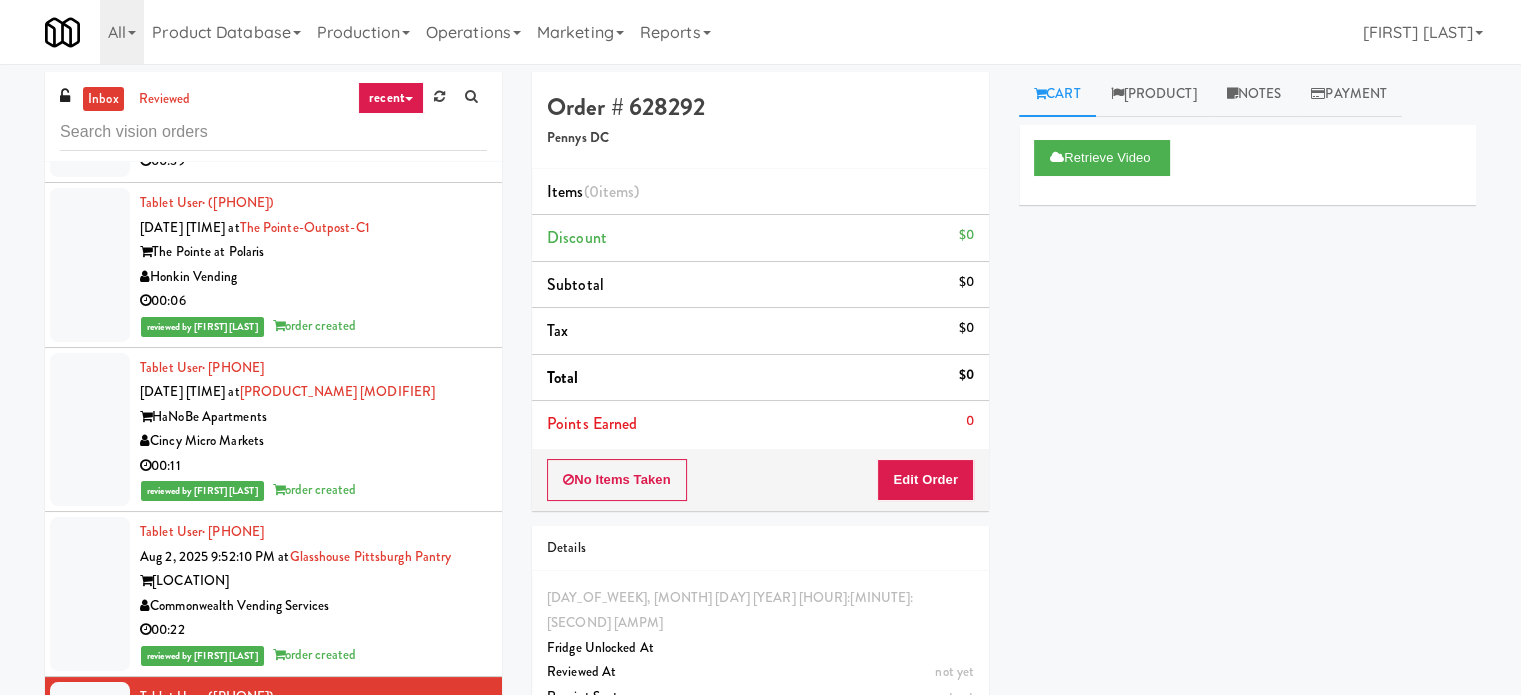 scroll, scrollTop: 10920, scrollLeft: 0, axis: vertical 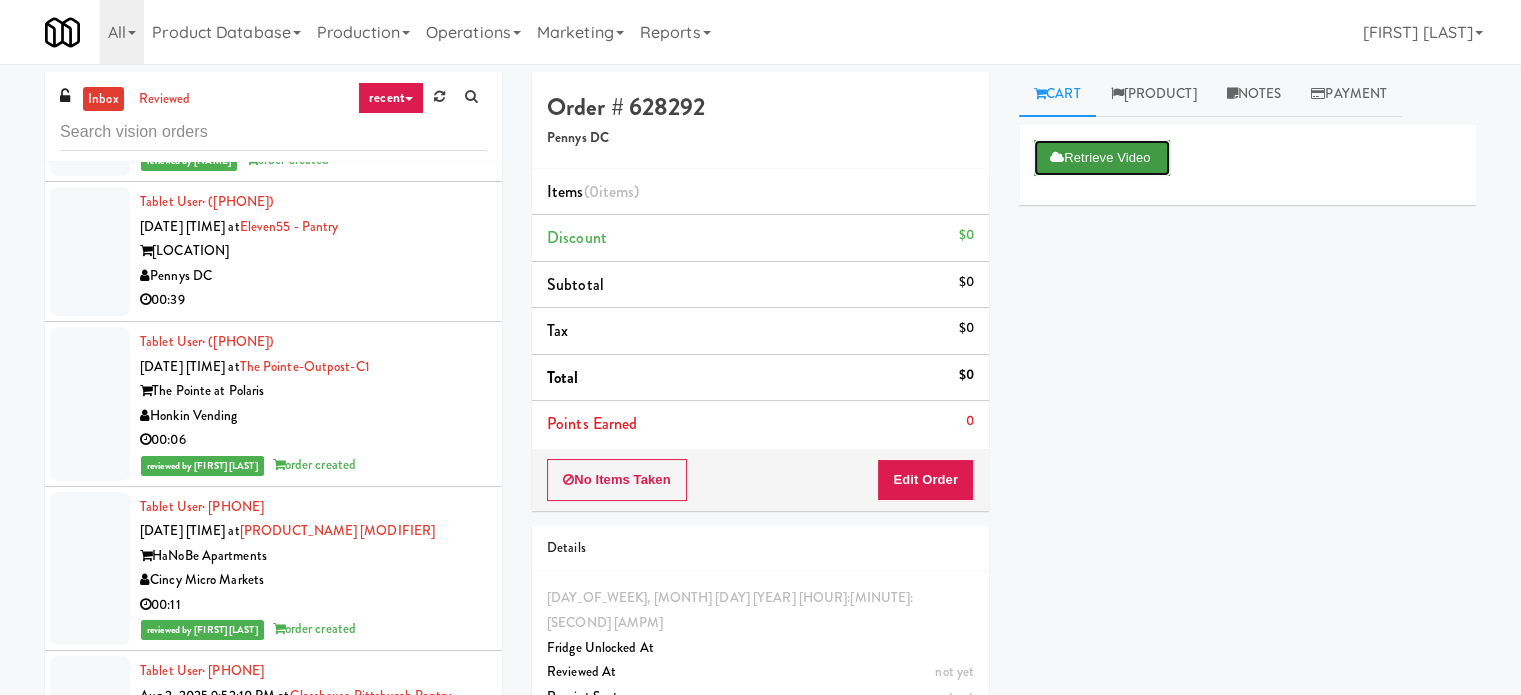 click on "Retrieve Video" at bounding box center [1102, 158] 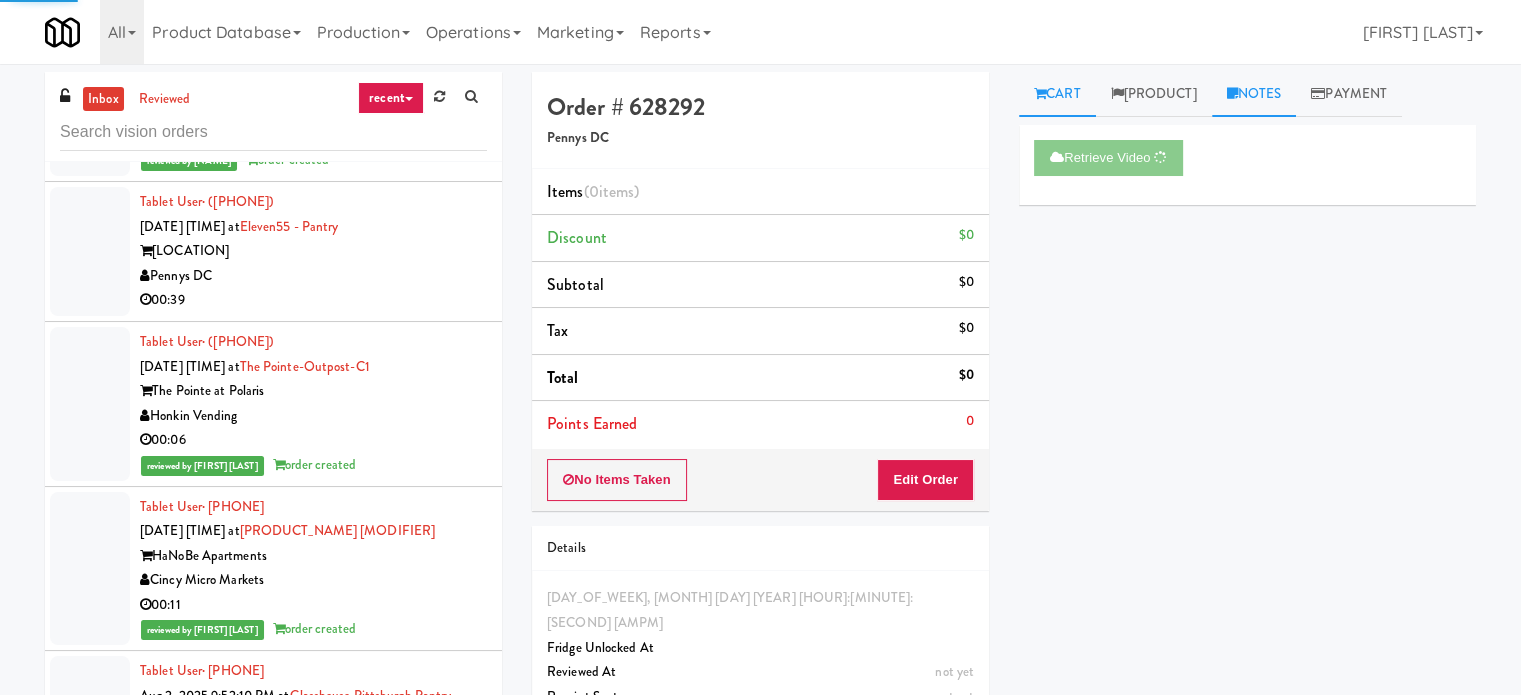 click on "Notes" at bounding box center (1254, 94) 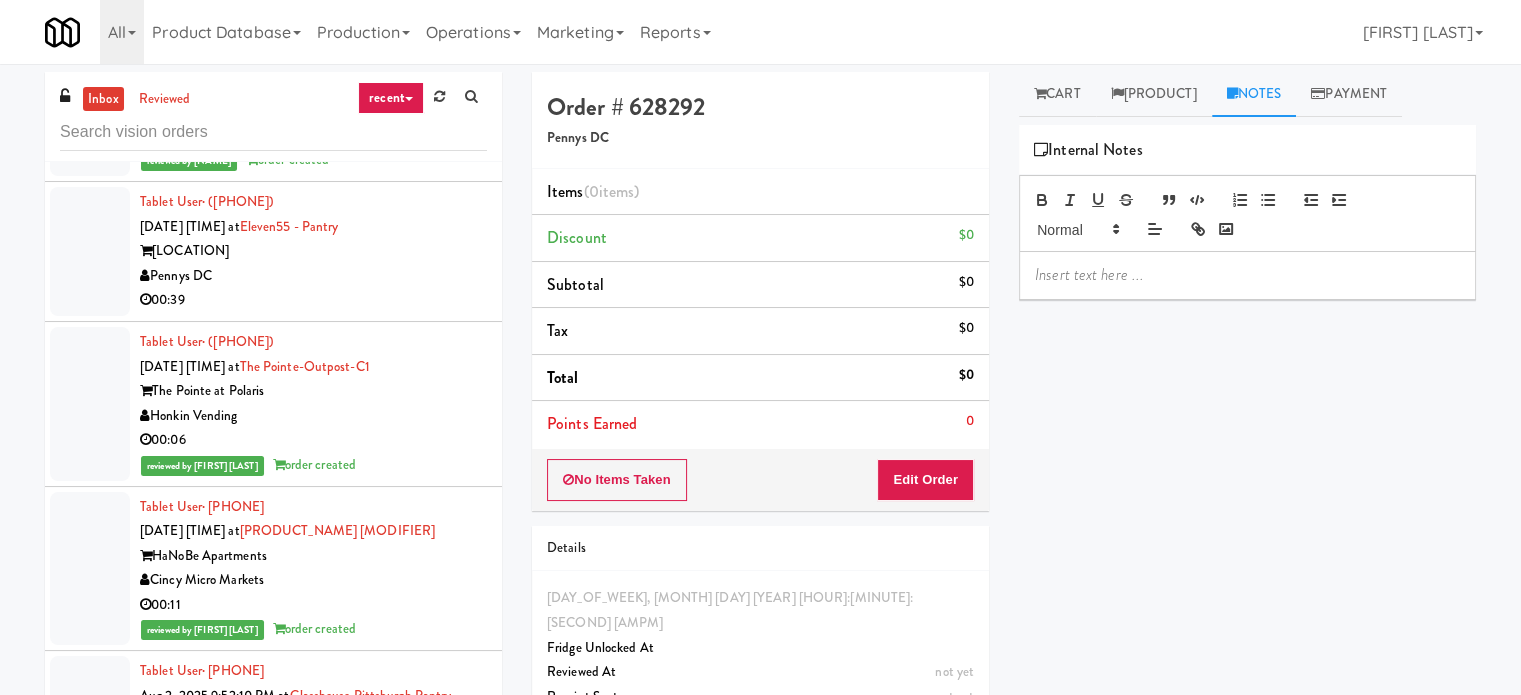 click on "00:22" at bounding box center [313, 769] 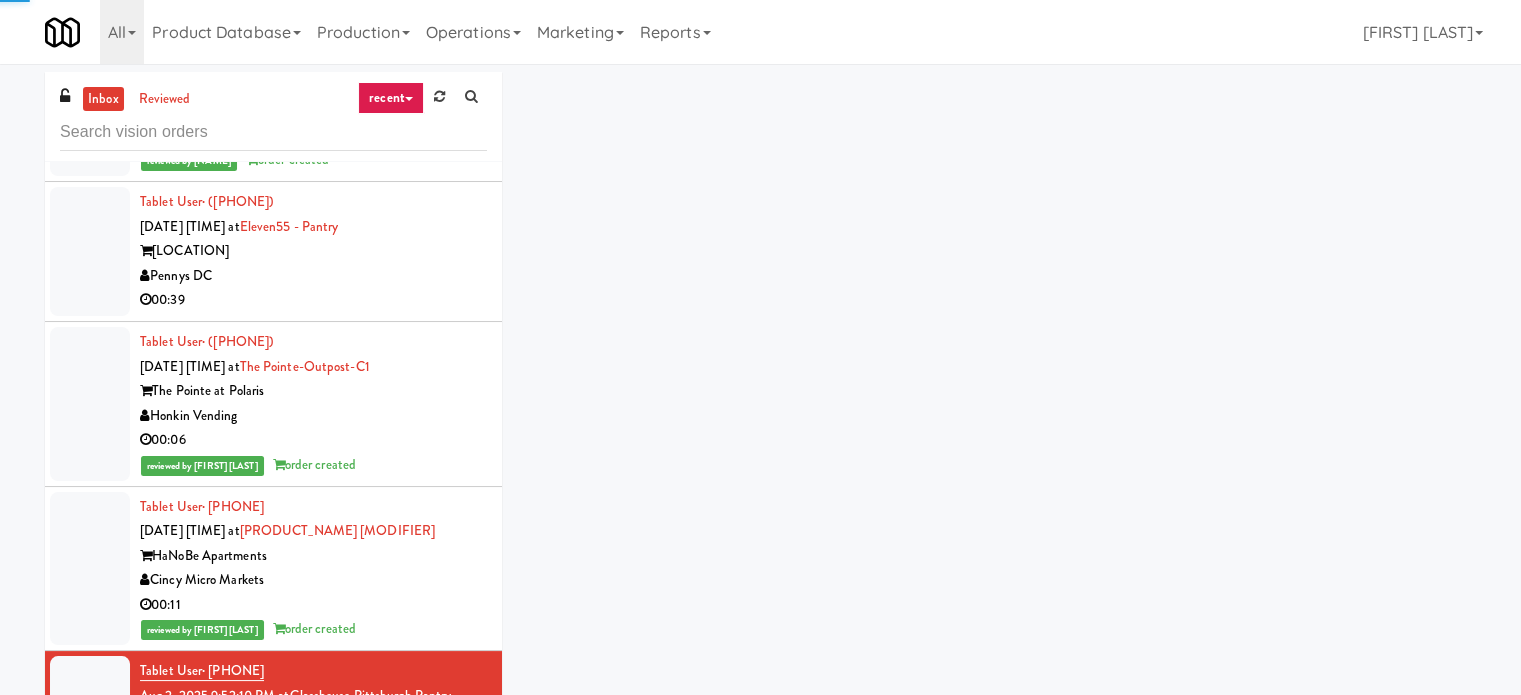drag, startPoint x: 440, startPoint y: 358, endPoint x: 550, endPoint y: 366, distance: 110.29053 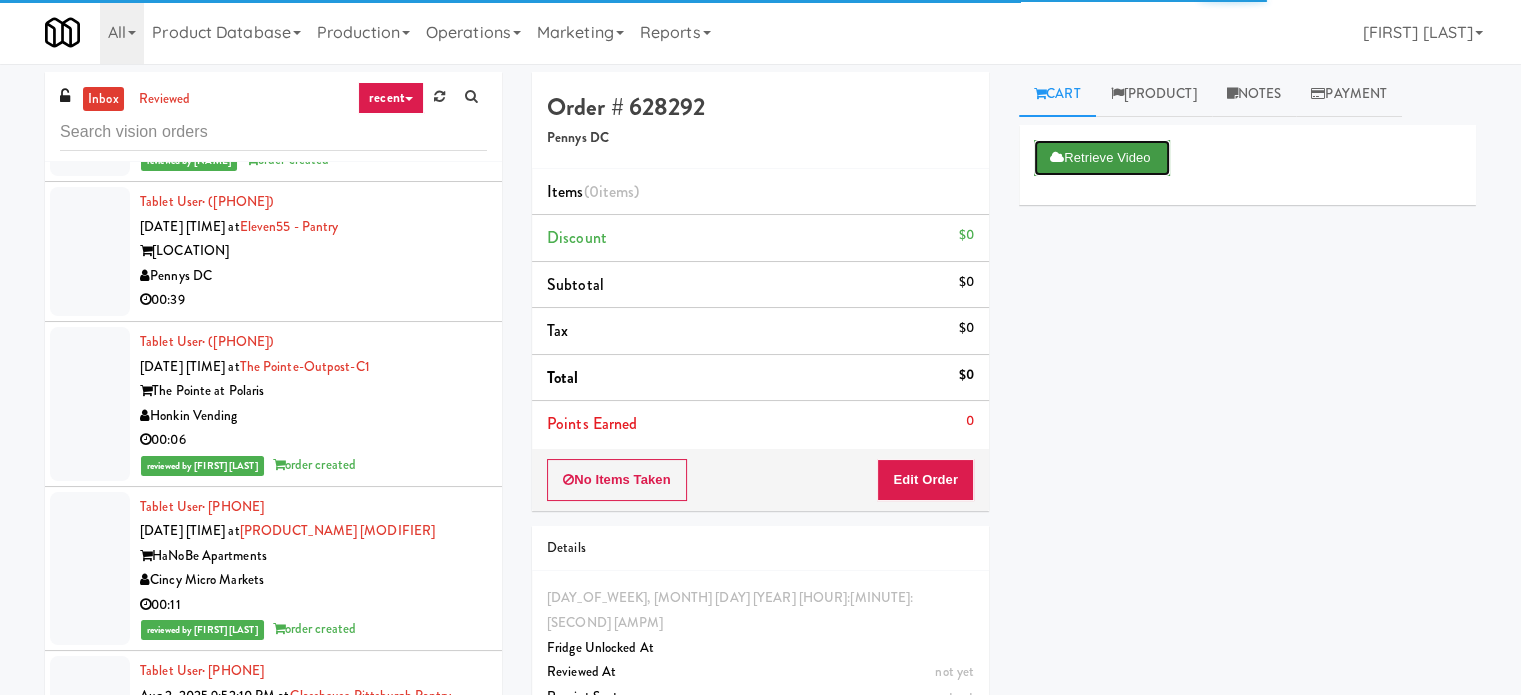 click on "Retrieve Video" at bounding box center (1102, 158) 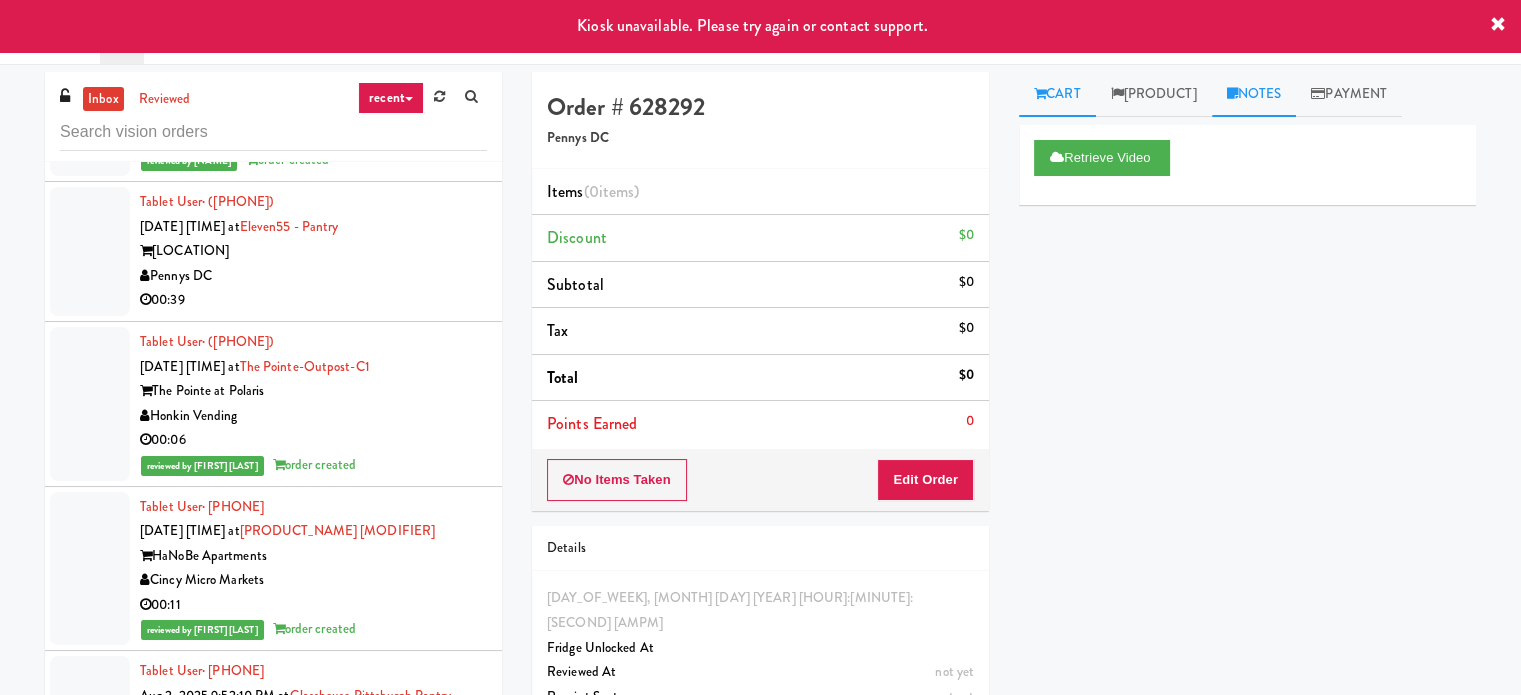 drag, startPoint x: 1280, startPoint y: 85, endPoint x: 1229, endPoint y: 83, distance: 51.0392 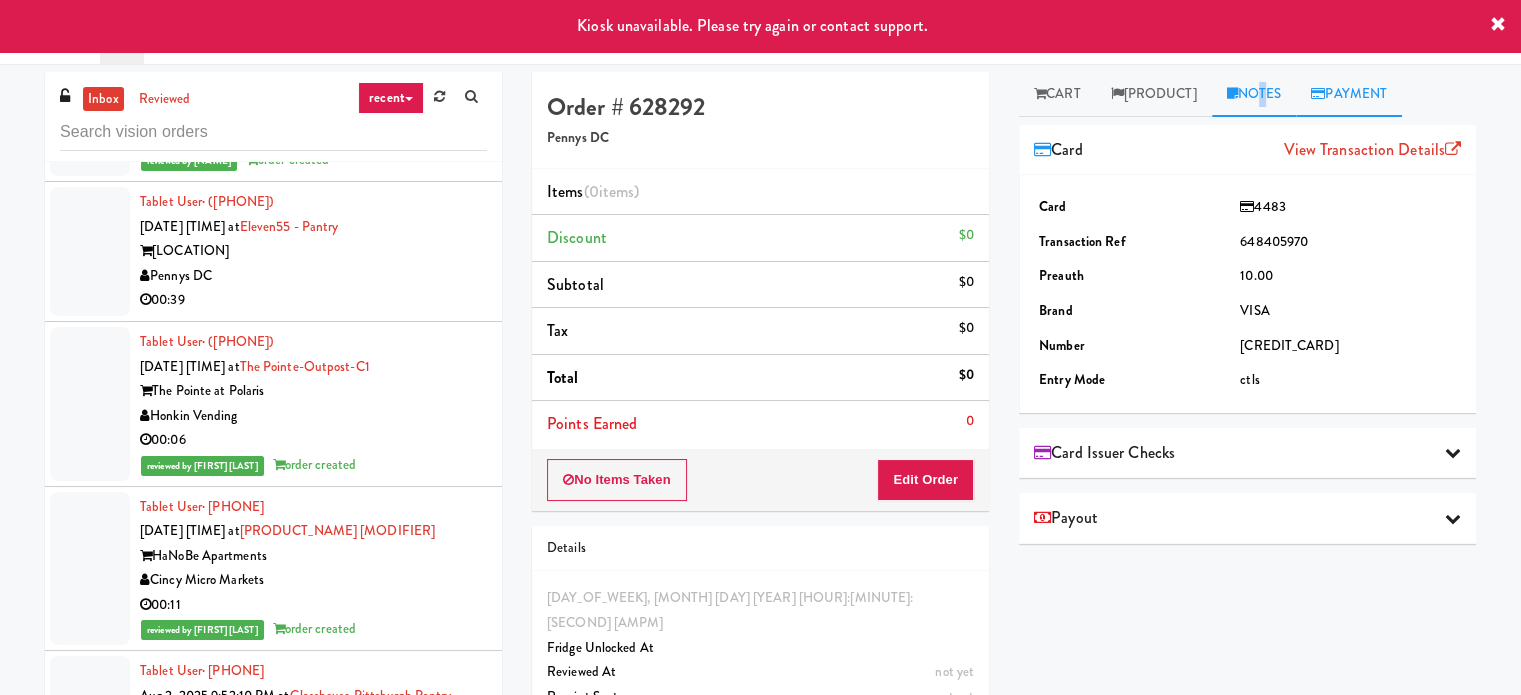 click on "Notes" at bounding box center (1254, 94) 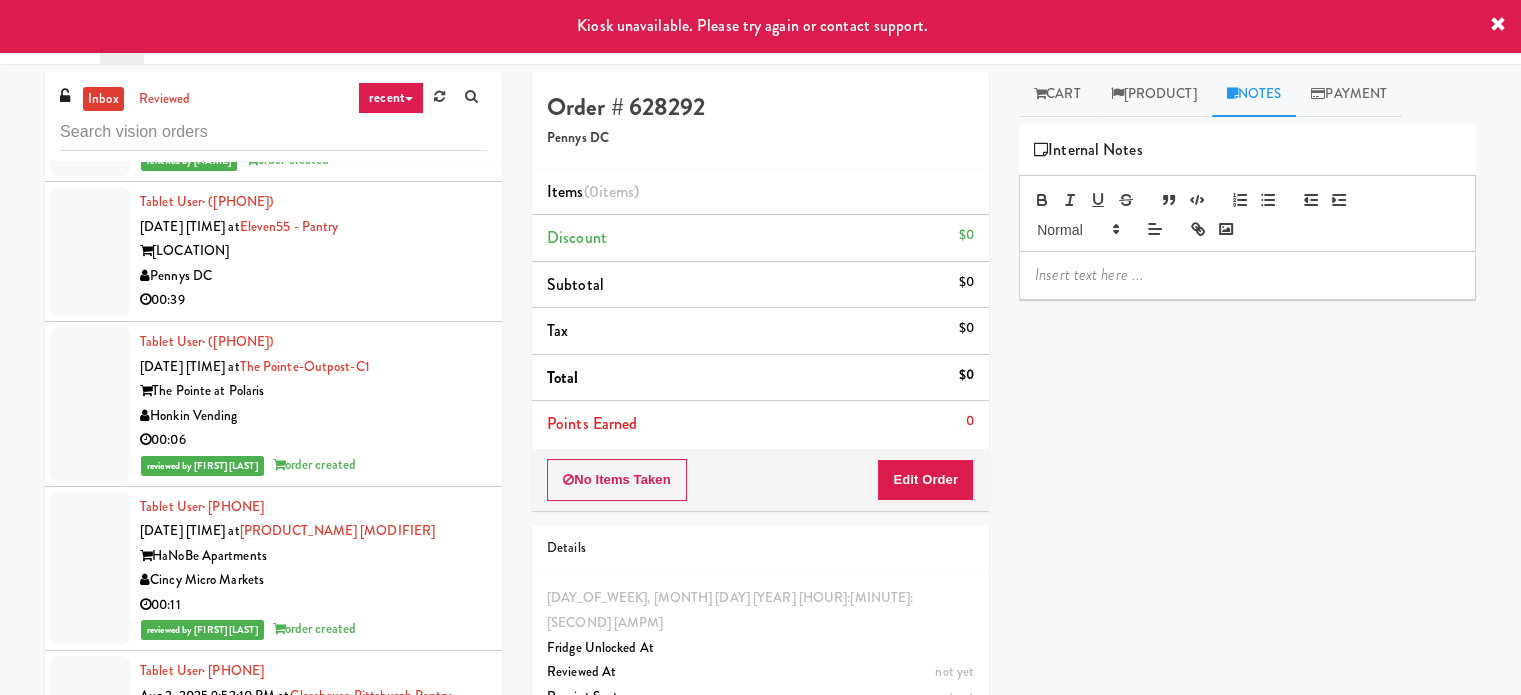 click at bounding box center [1247, 275] 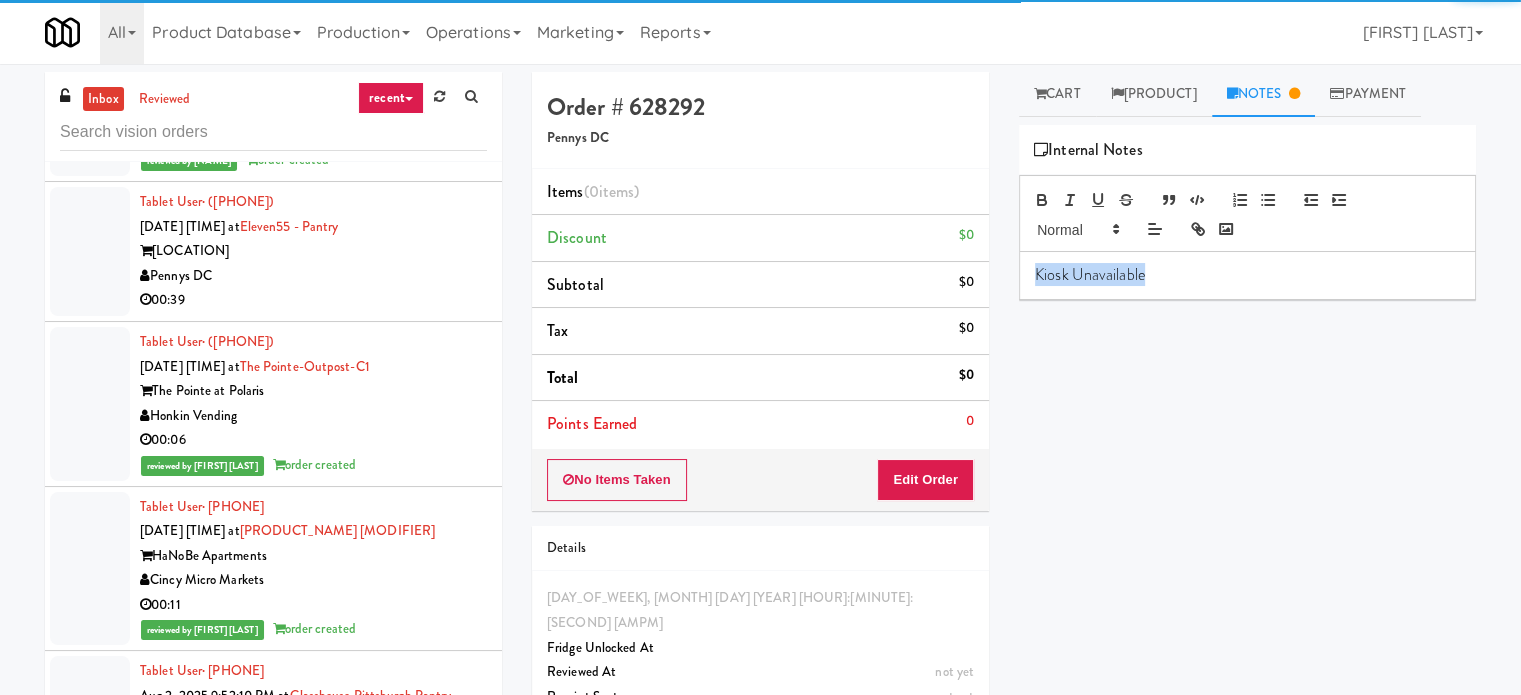 drag, startPoint x: 1201, startPoint y: 279, endPoint x: 862, endPoint y: 269, distance: 339.14746 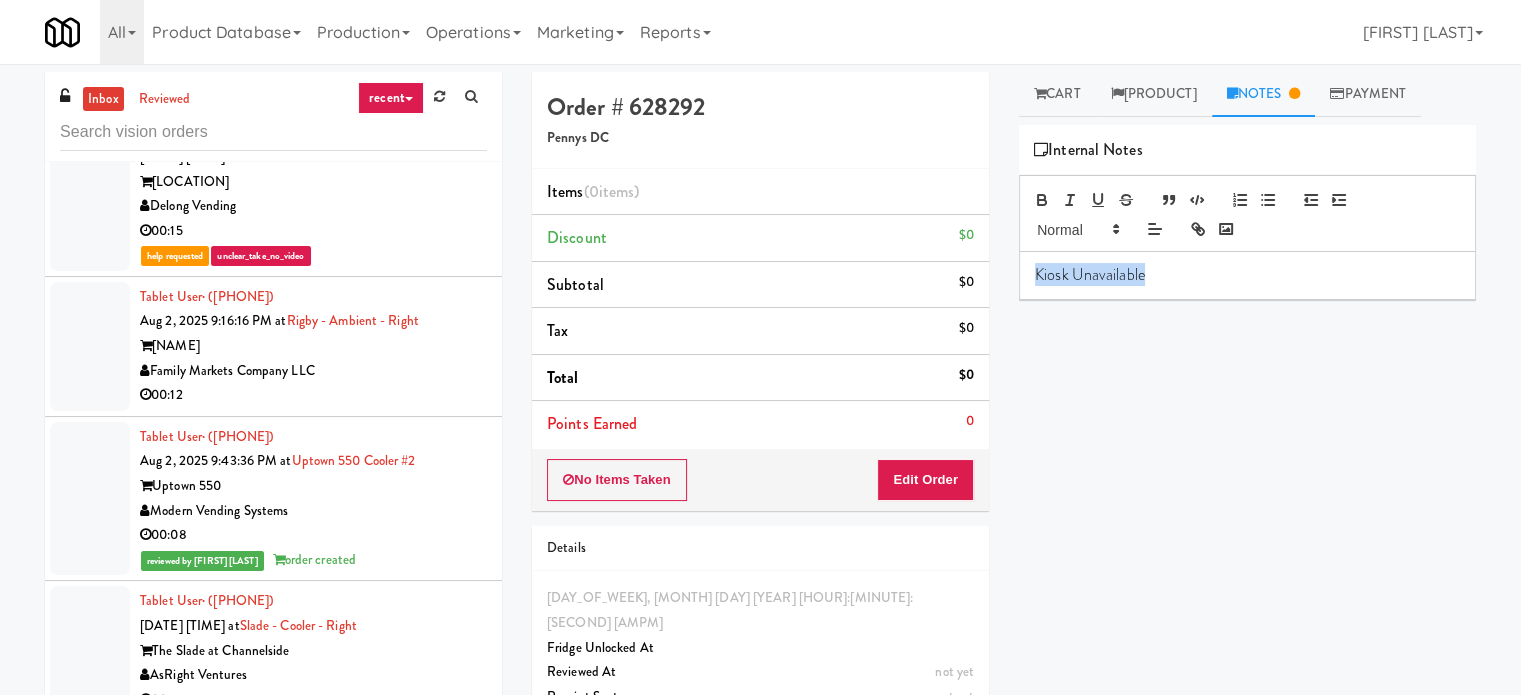 scroll, scrollTop: 10320, scrollLeft: 0, axis: vertical 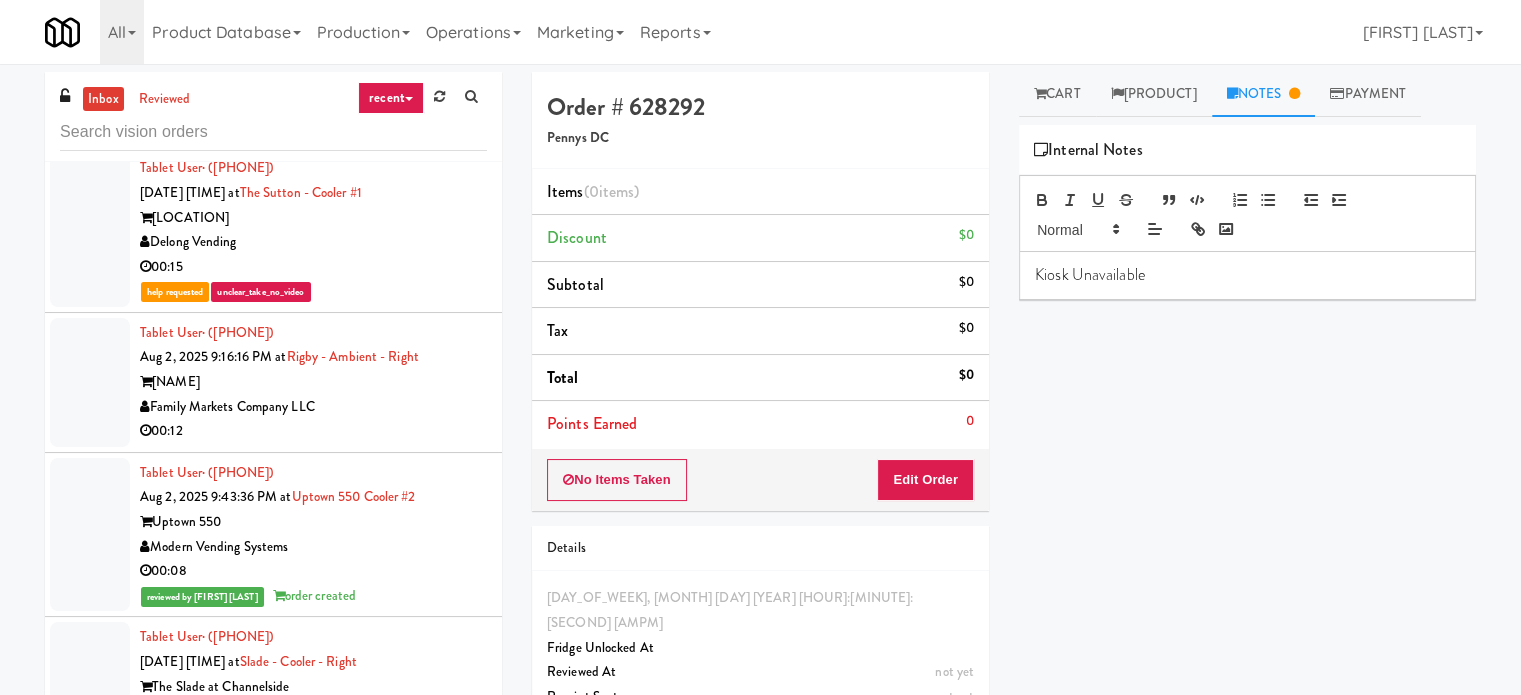 click on "Pennys DC" at bounding box center [313, 876] 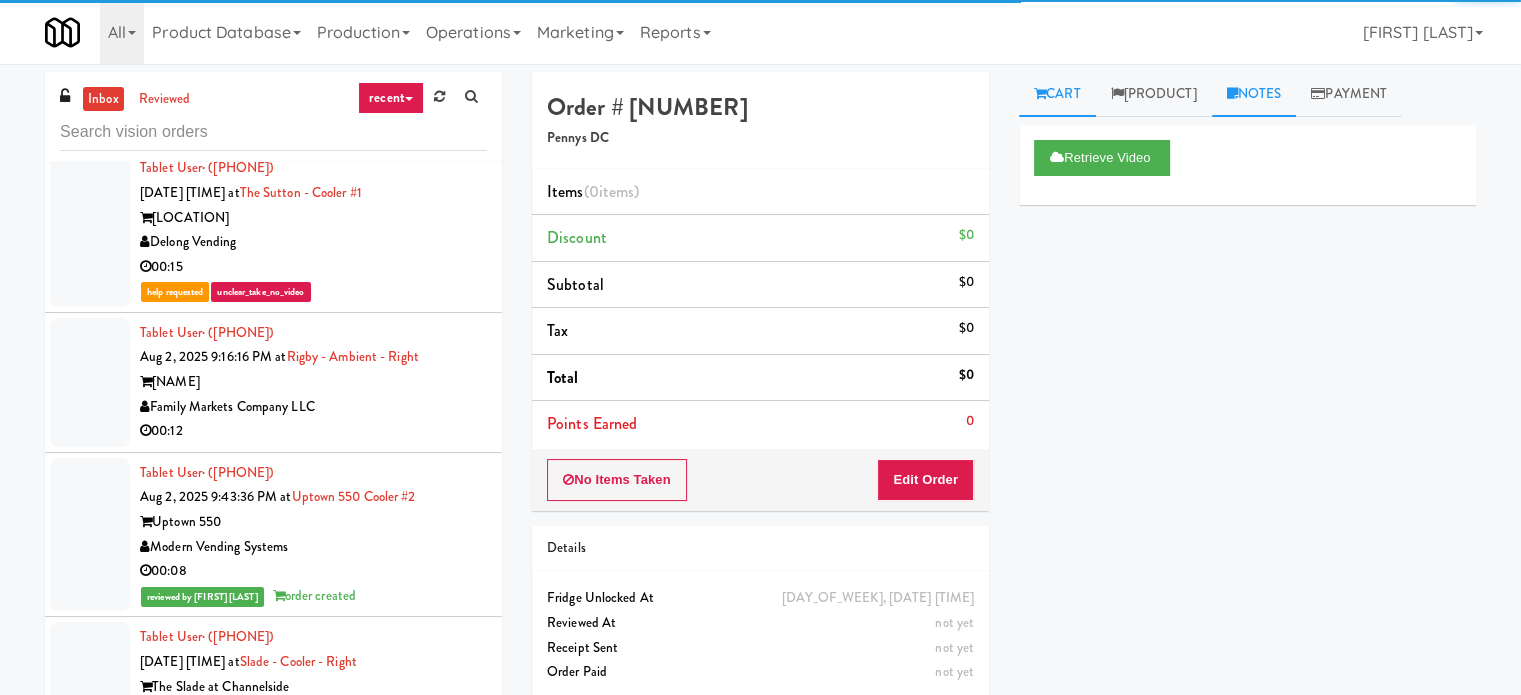 click on "Notes" at bounding box center [1254, 94] 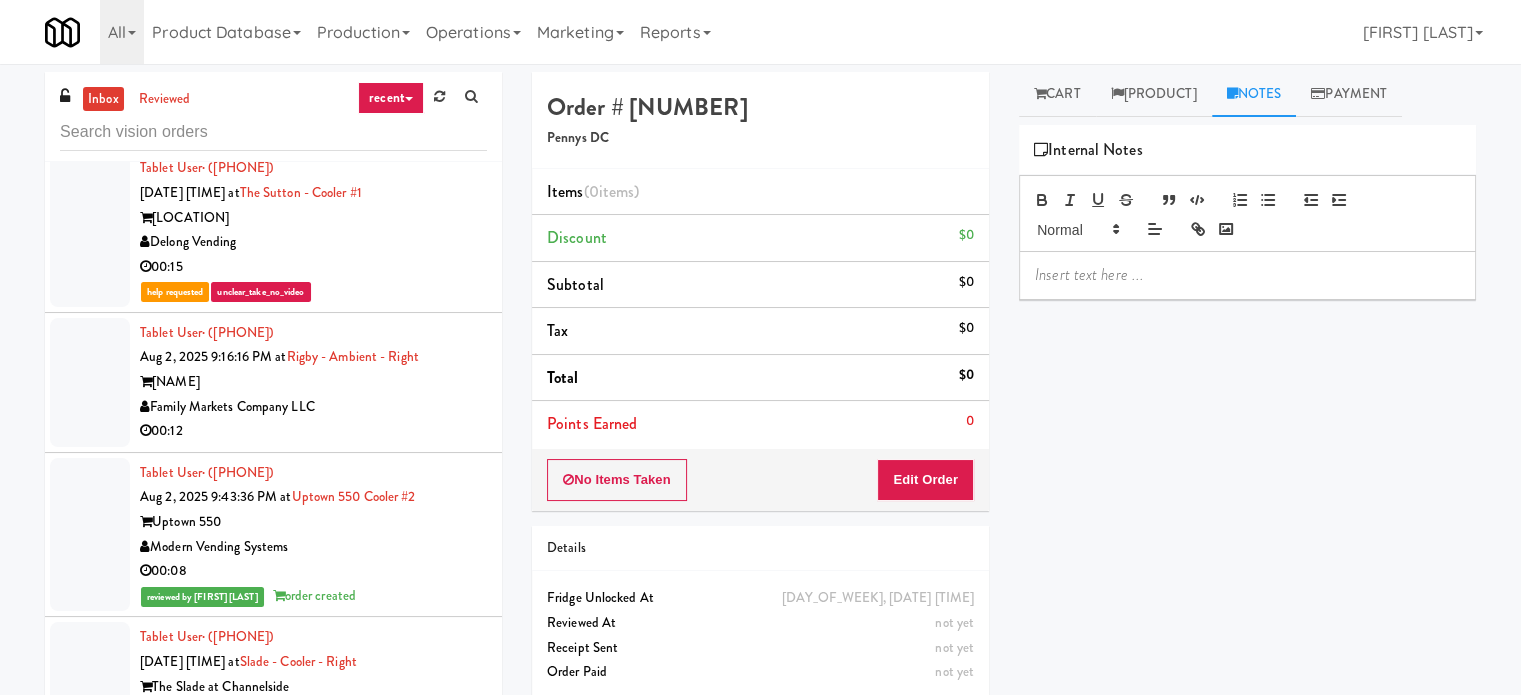 click at bounding box center [1247, 275] 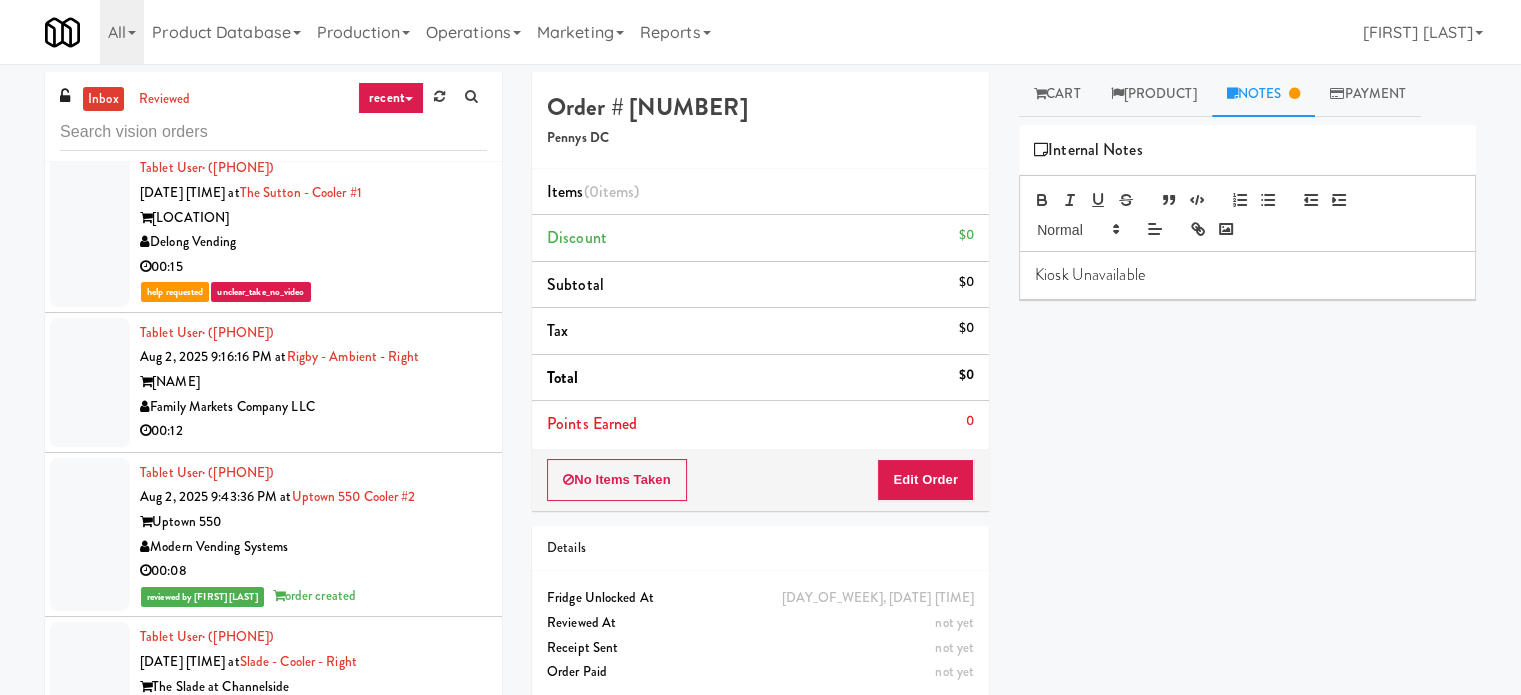 scroll, scrollTop: 0, scrollLeft: 0, axis: both 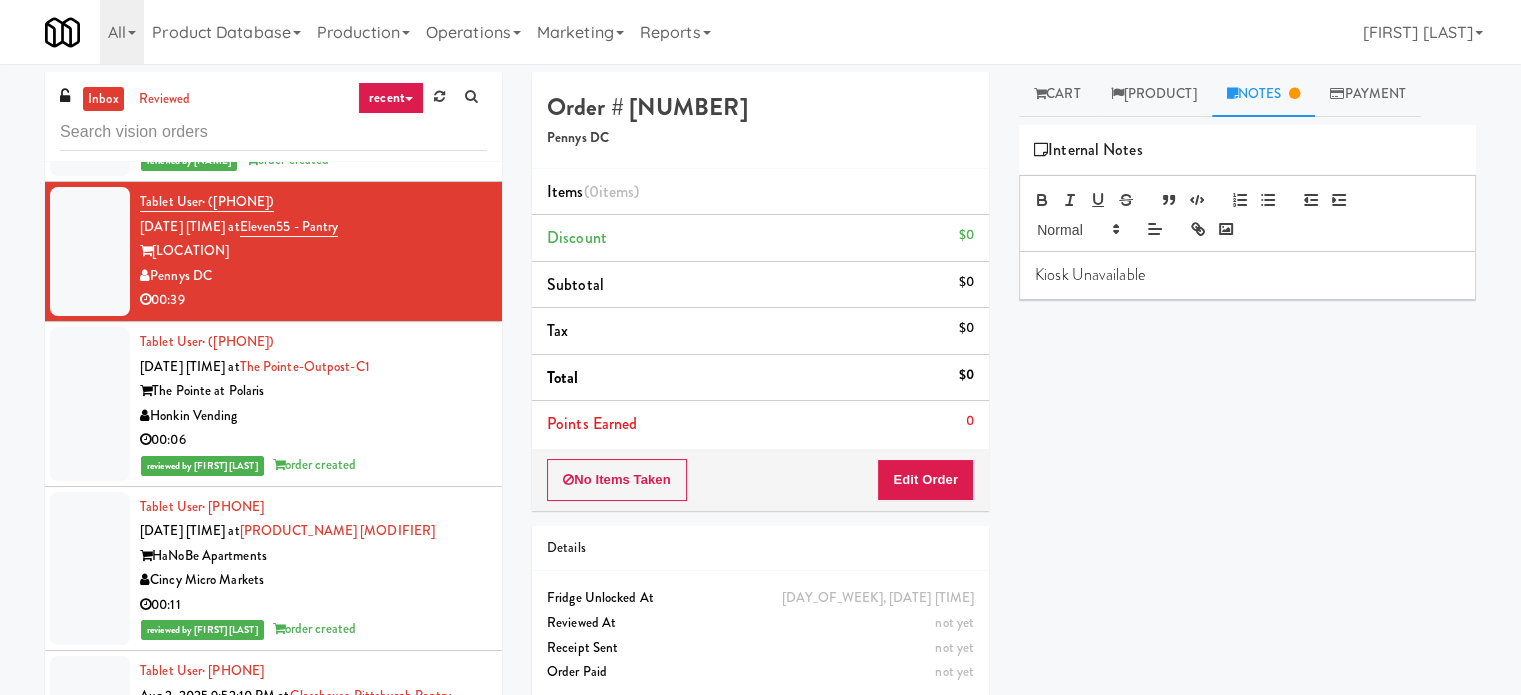 click on "[LOCATION]" at bounding box center (313, 885) 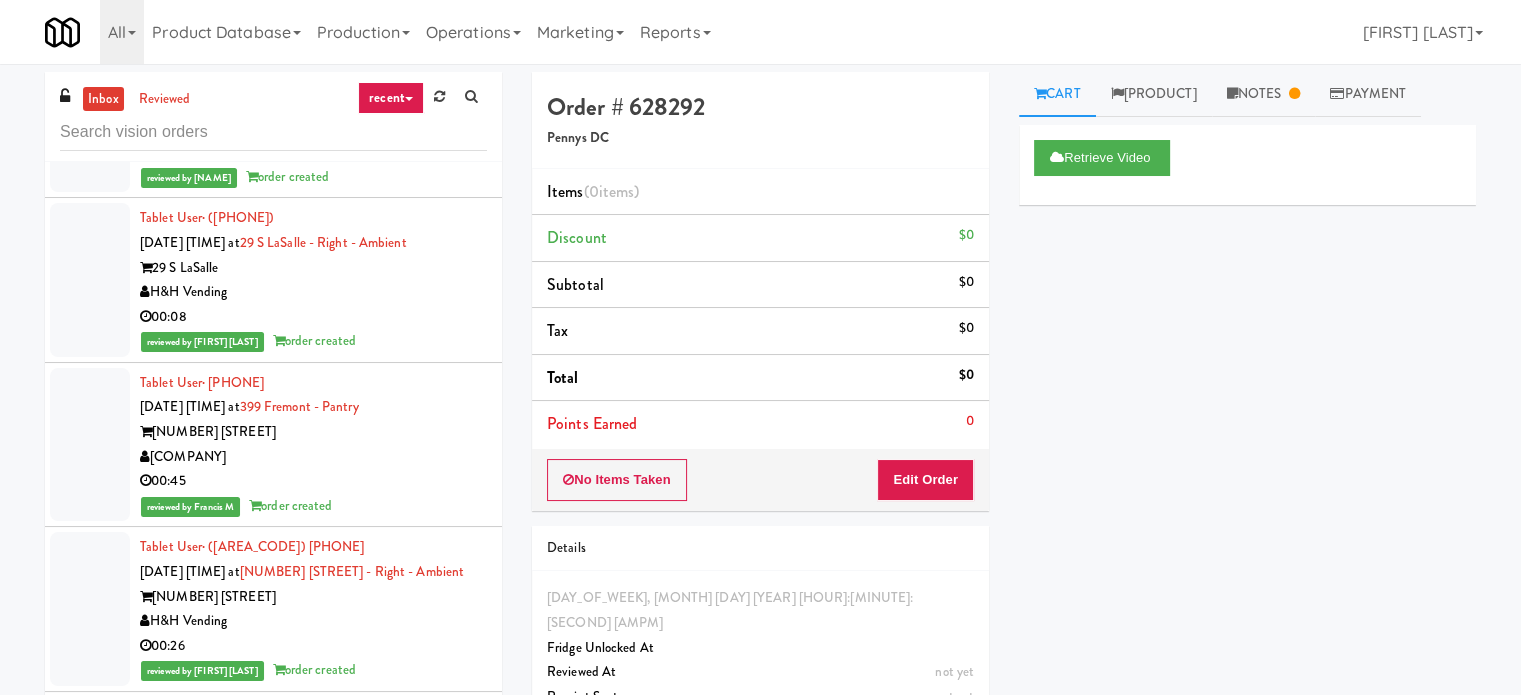 scroll, scrollTop: 12089, scrollLeft: 0, axis: vertical 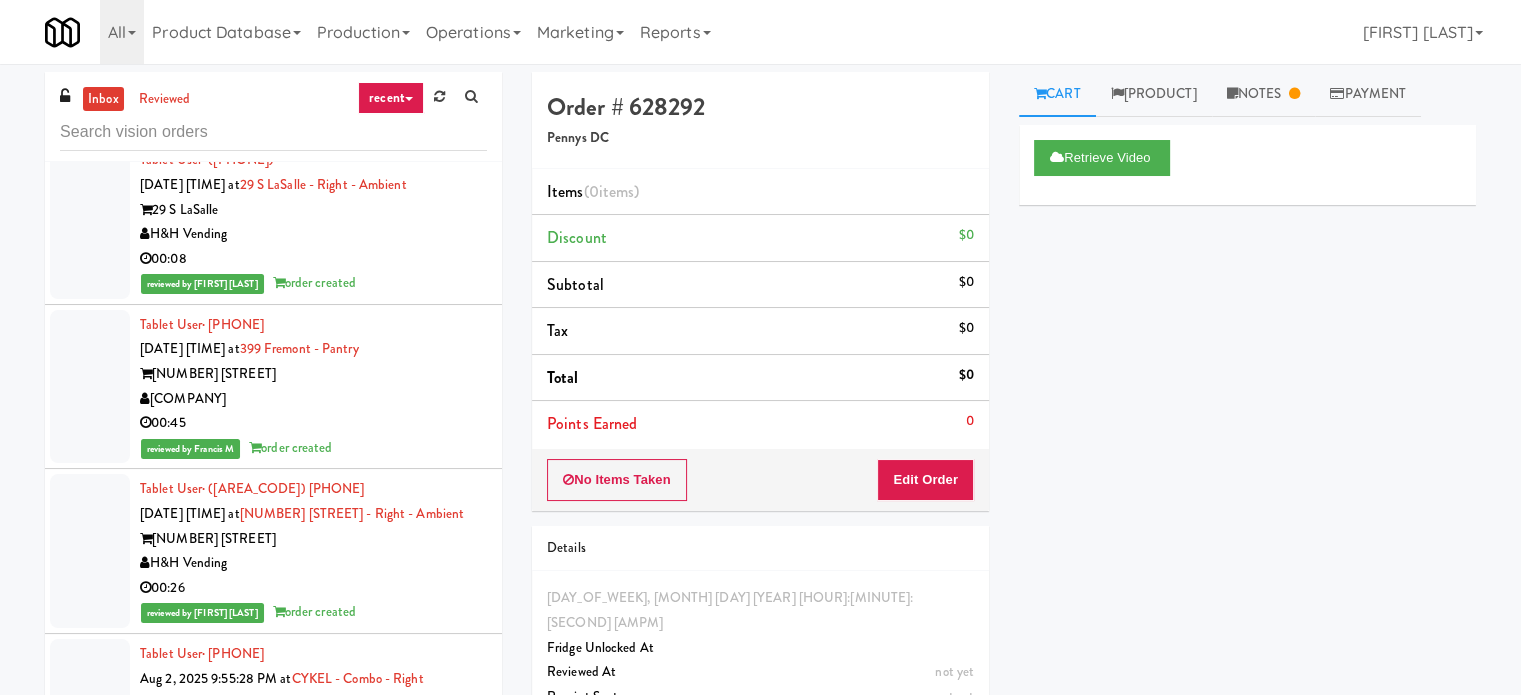 click on "Pennys DC" at bounding box center [313, 892] 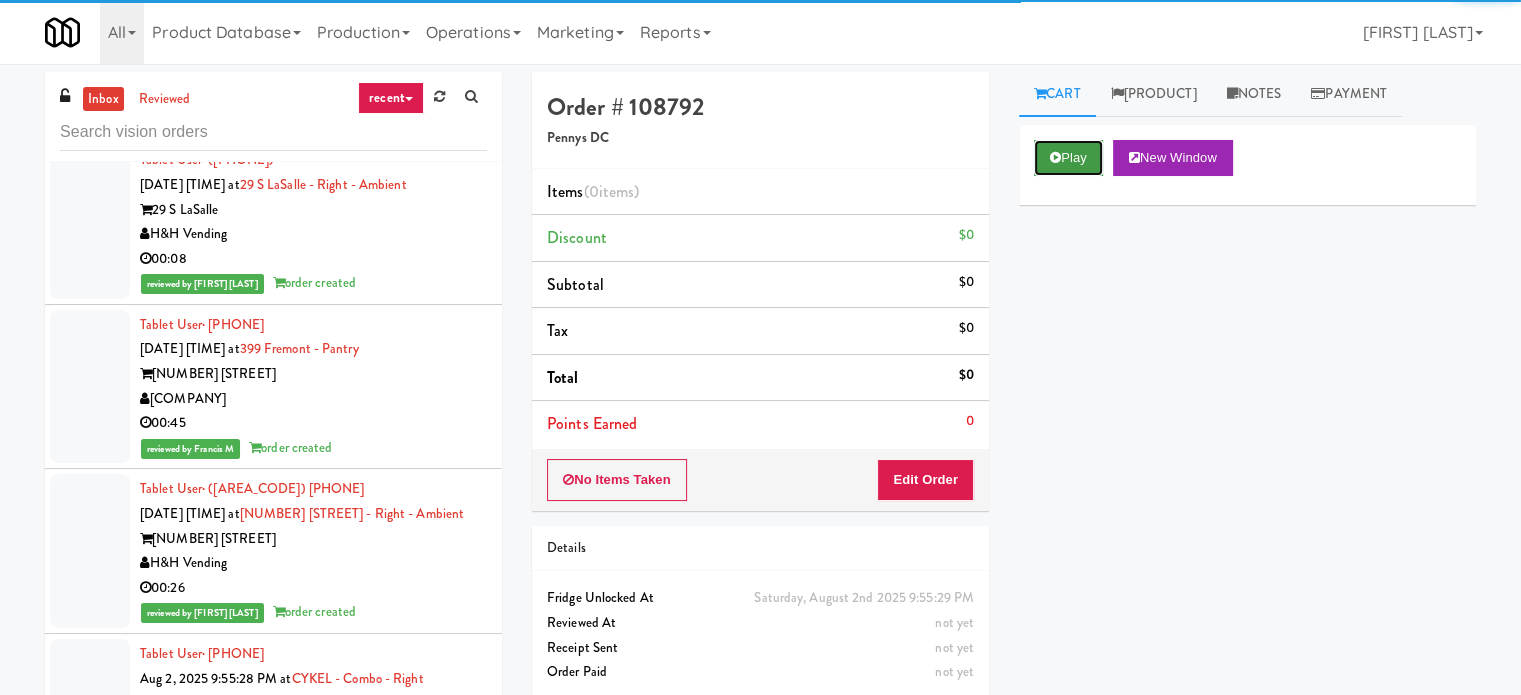 click on "Play" at bounding box center [1068, 158] 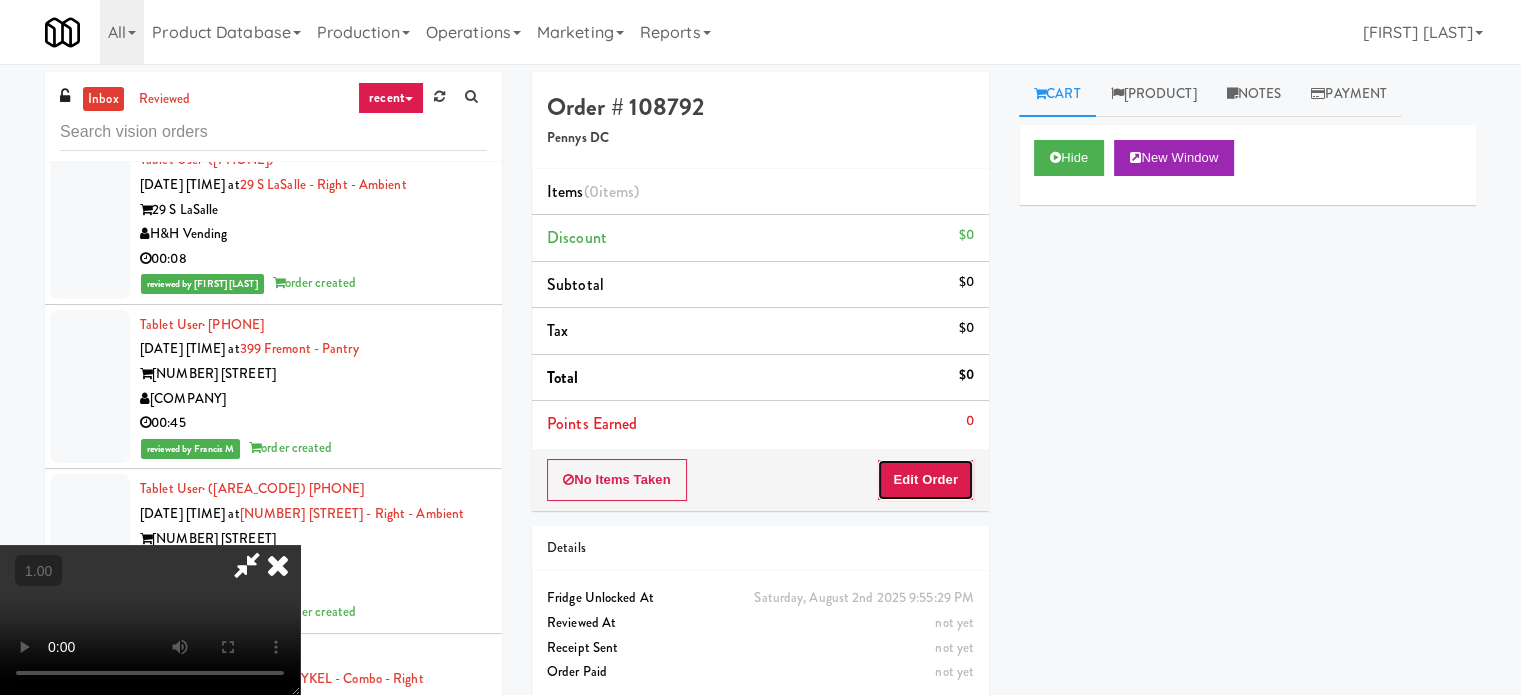 click on "Edit Order" at bounding box center (925, 480) 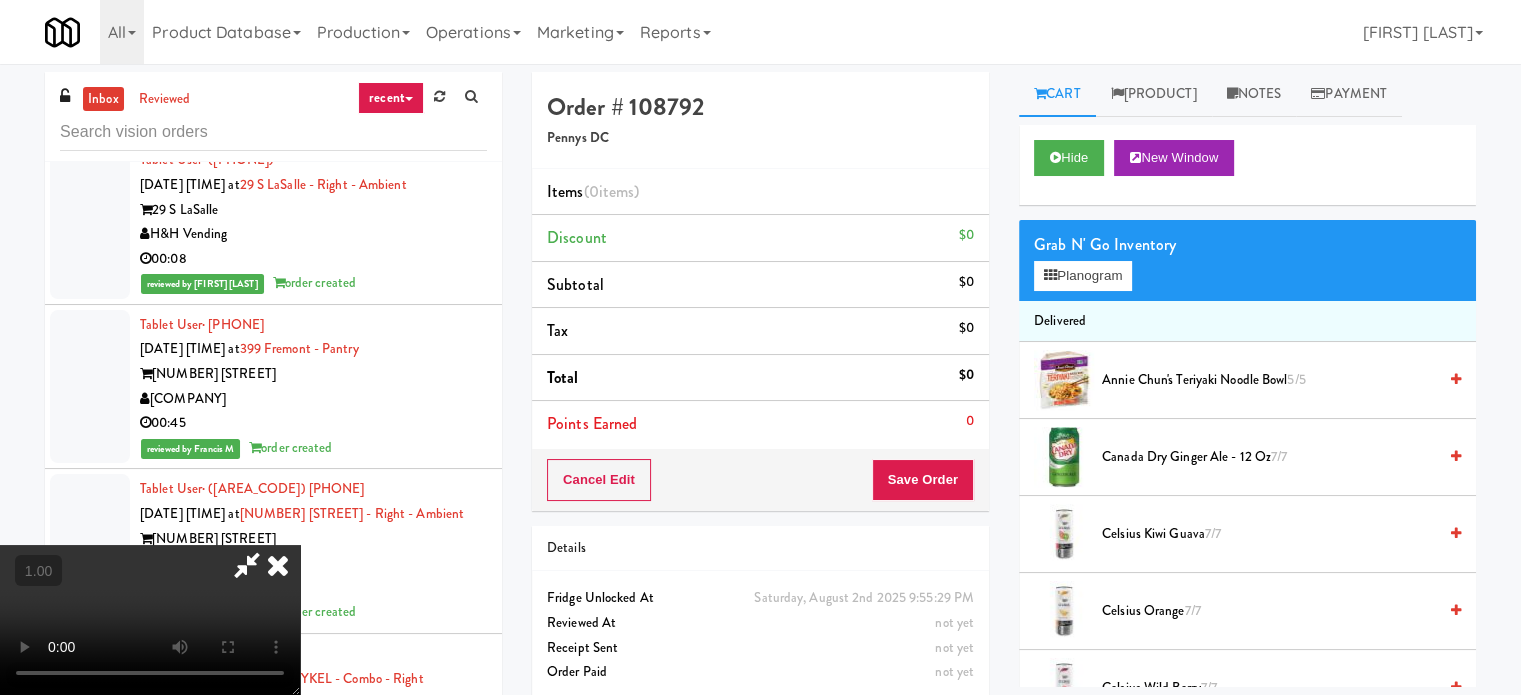 scroll, scrollTop: 0, scrollLeft: 0, axis: both 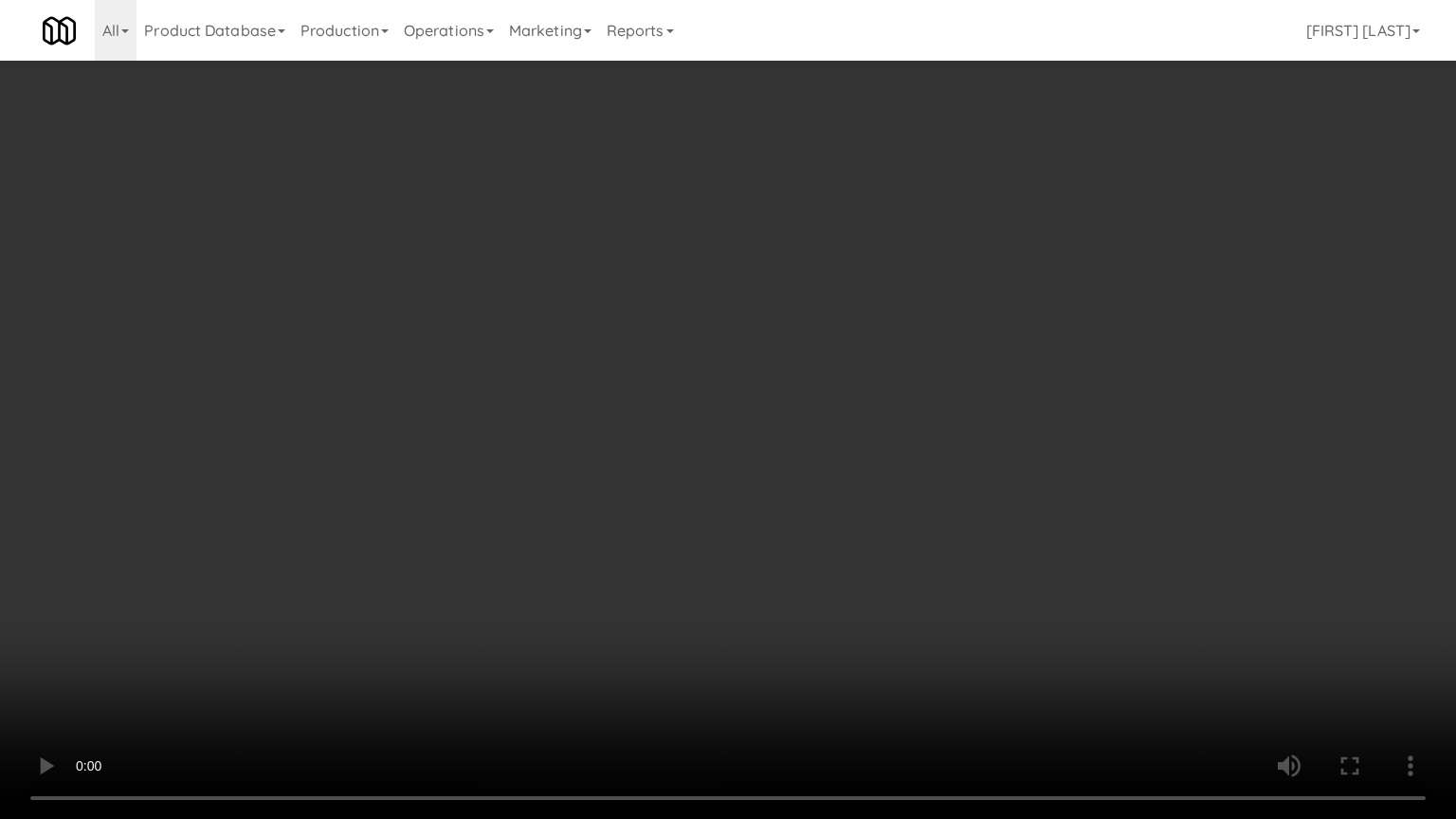 type 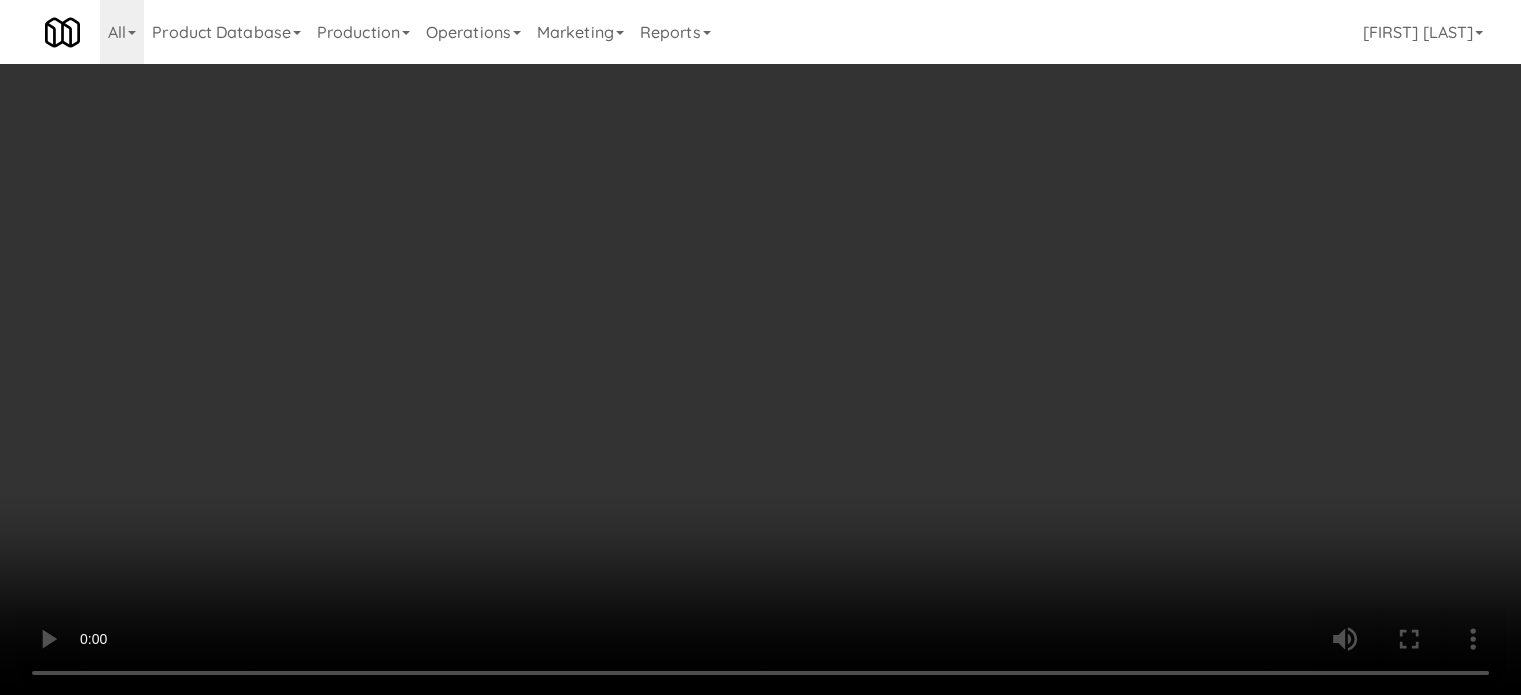 scroll, scrollTop: 1700, scrollLeft: 0, axis: vertical 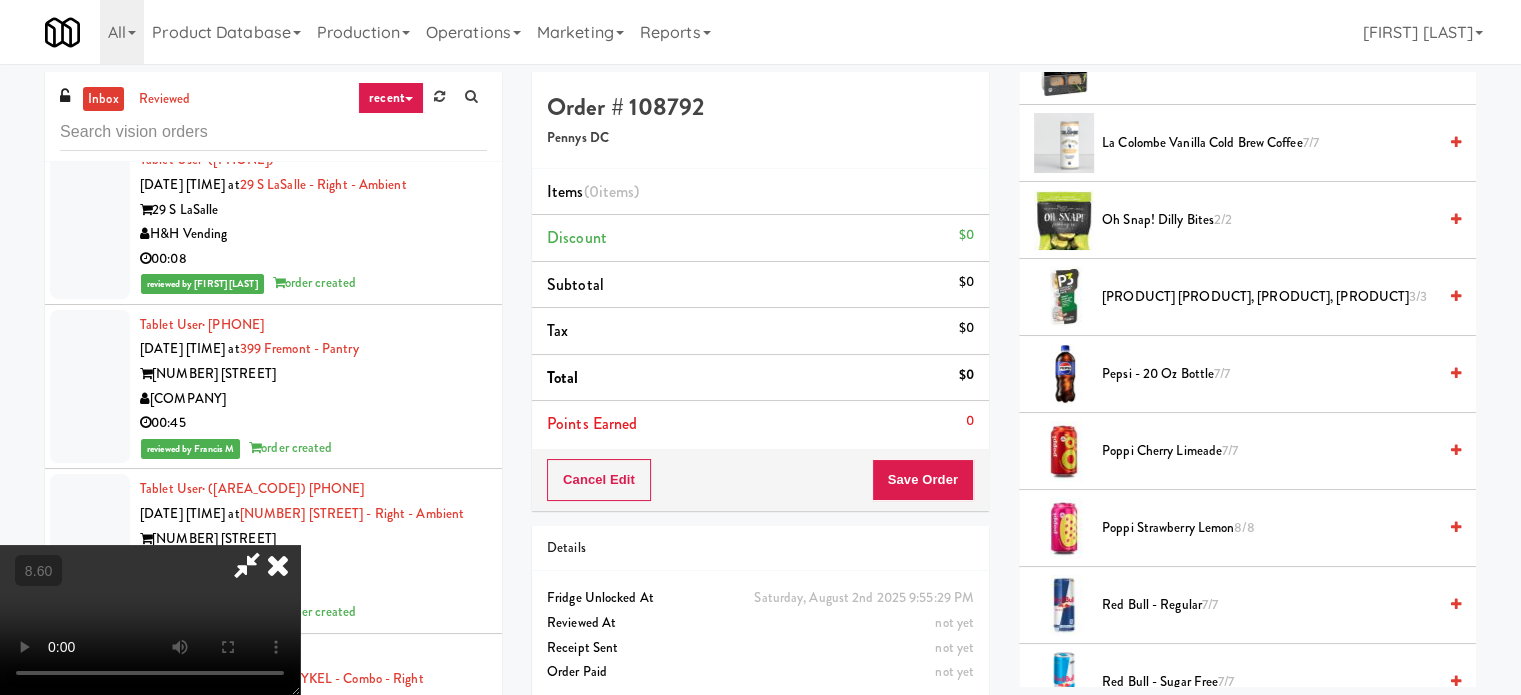 drag, startPoint x: 1166, startPoint y: 374, endPoint x: 969, endPoint y: 497, distance: 232.24556 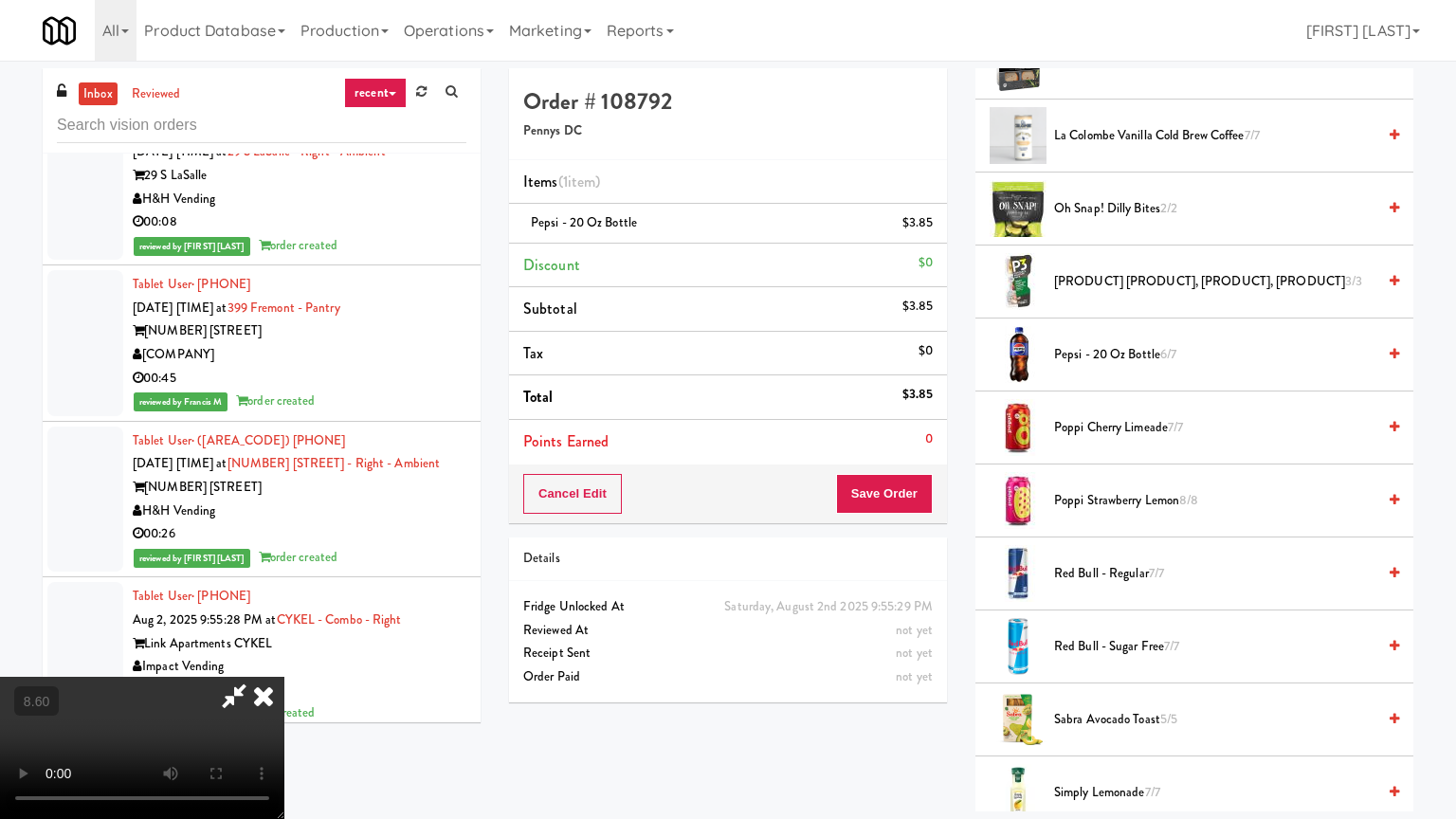 click at bounding box center [142, 748] 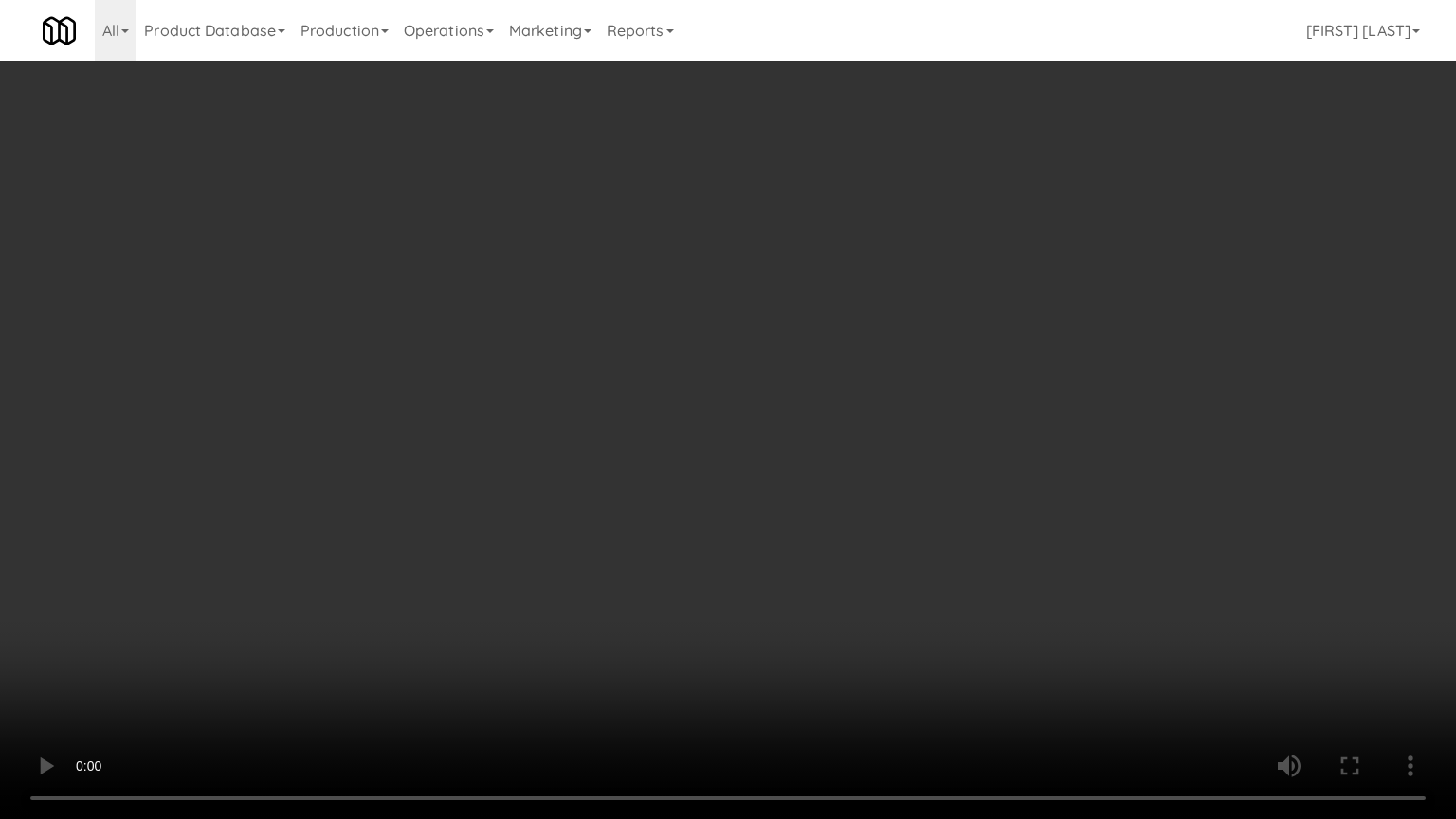 click at bounding box center [728, 410] 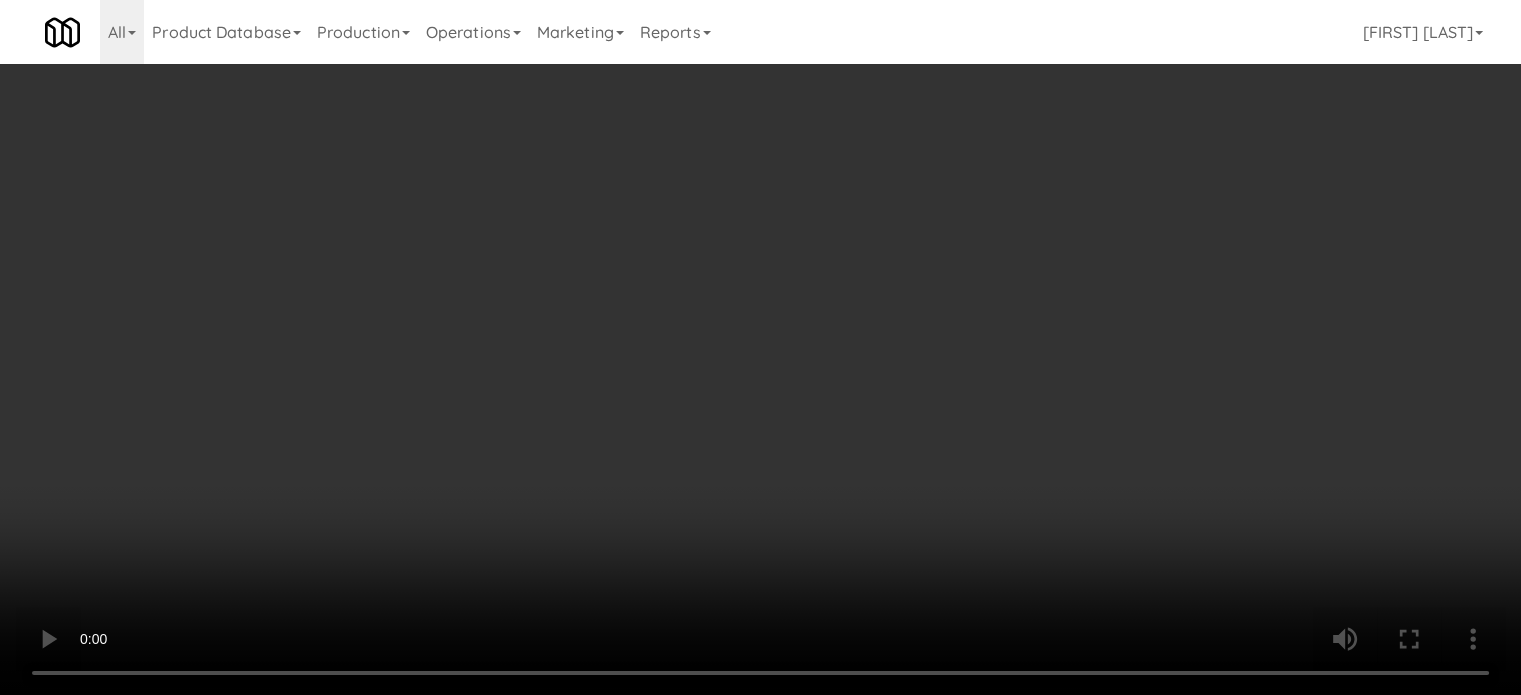 click at bounding box center (760, 347) 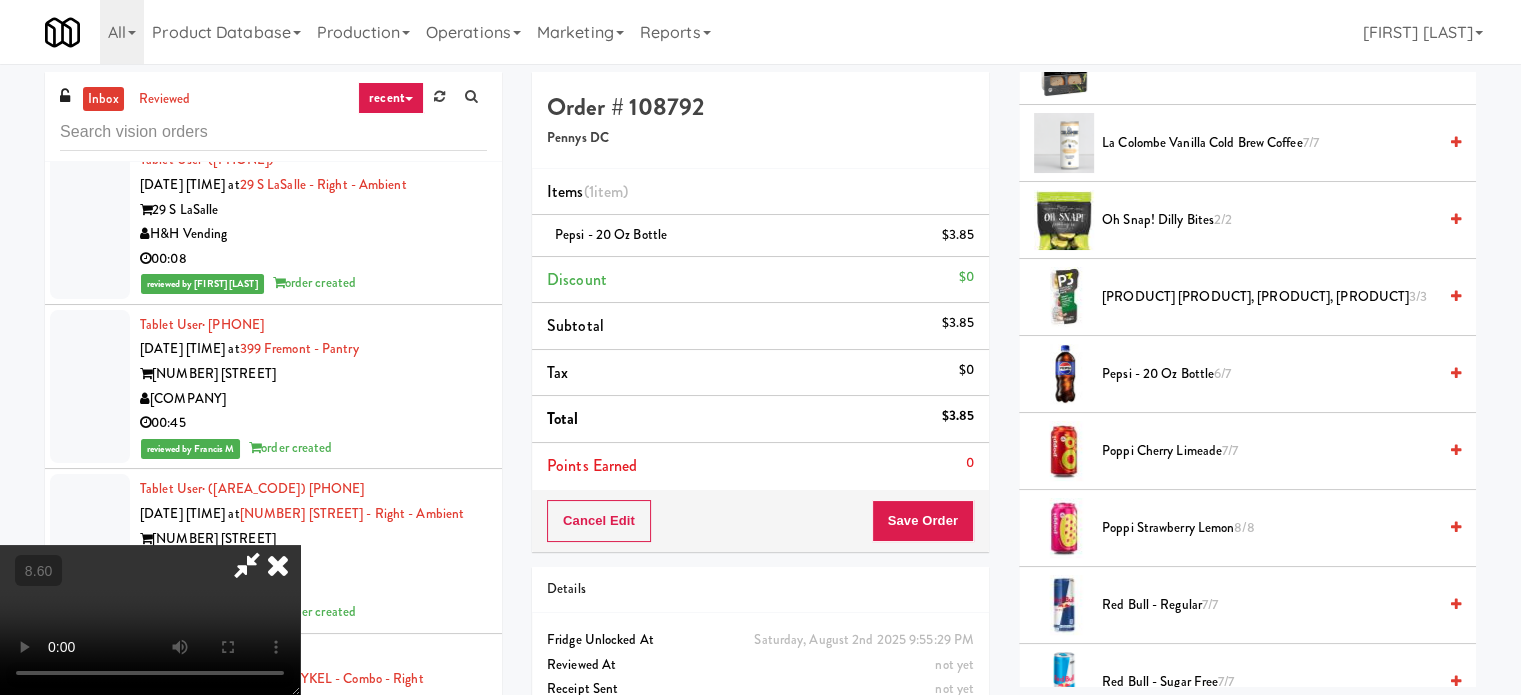 drag, startPoint x: 674, startPoint y: 582, endPoint x: 741, endPoint y: 601, distance: 69.641945 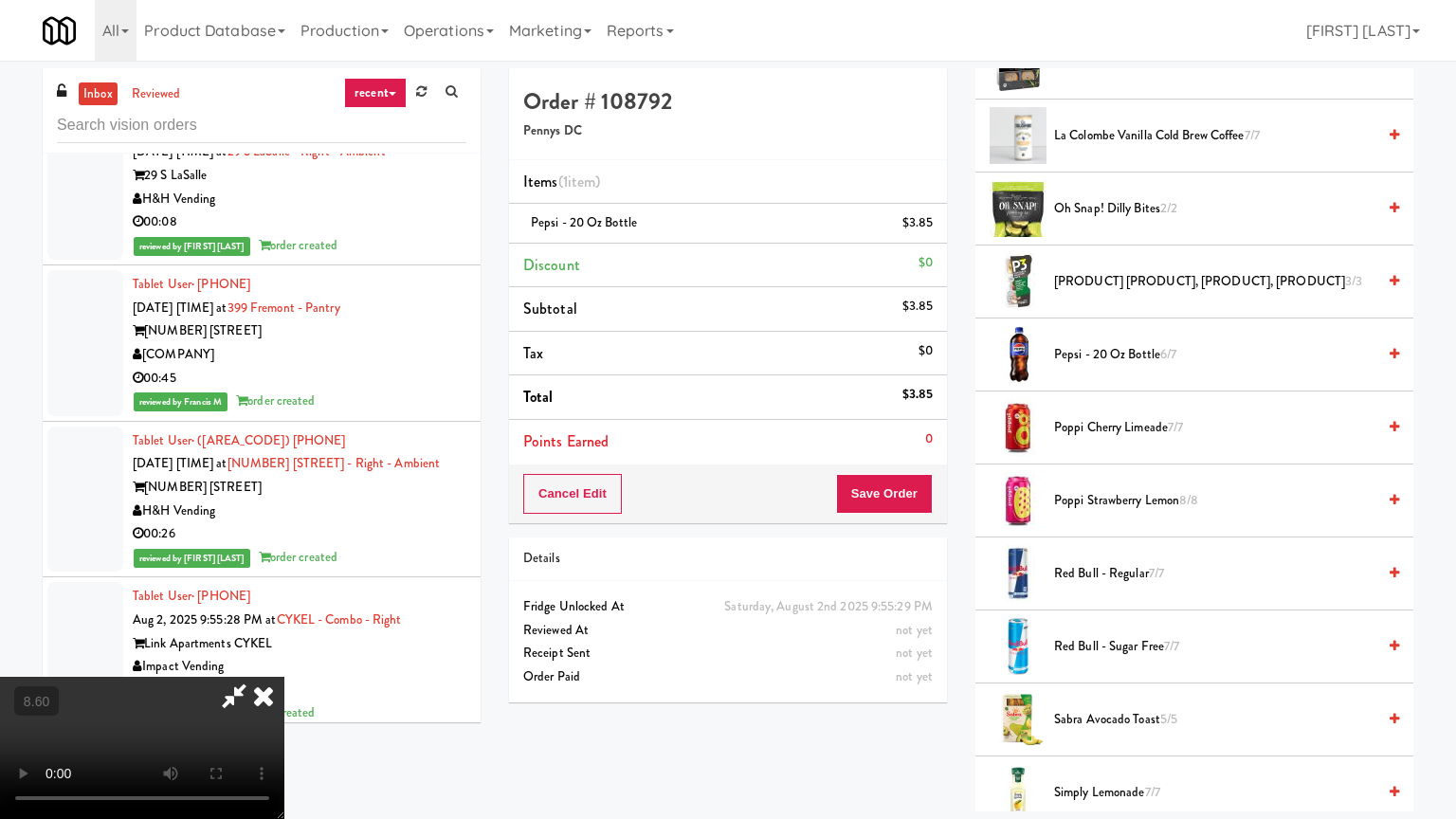 click at bounding box center (142, 748) 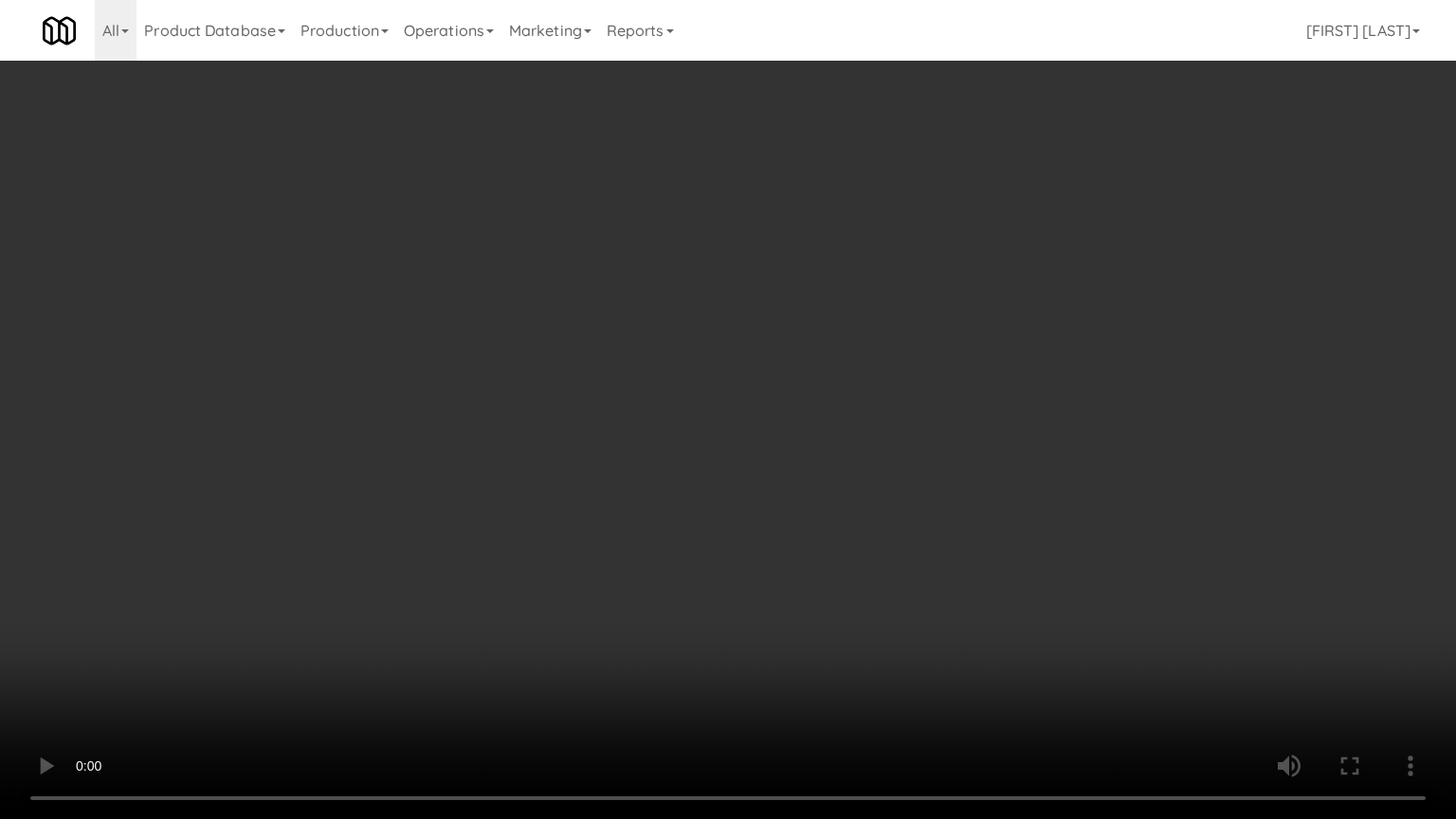click at bounding box center (728, 410) 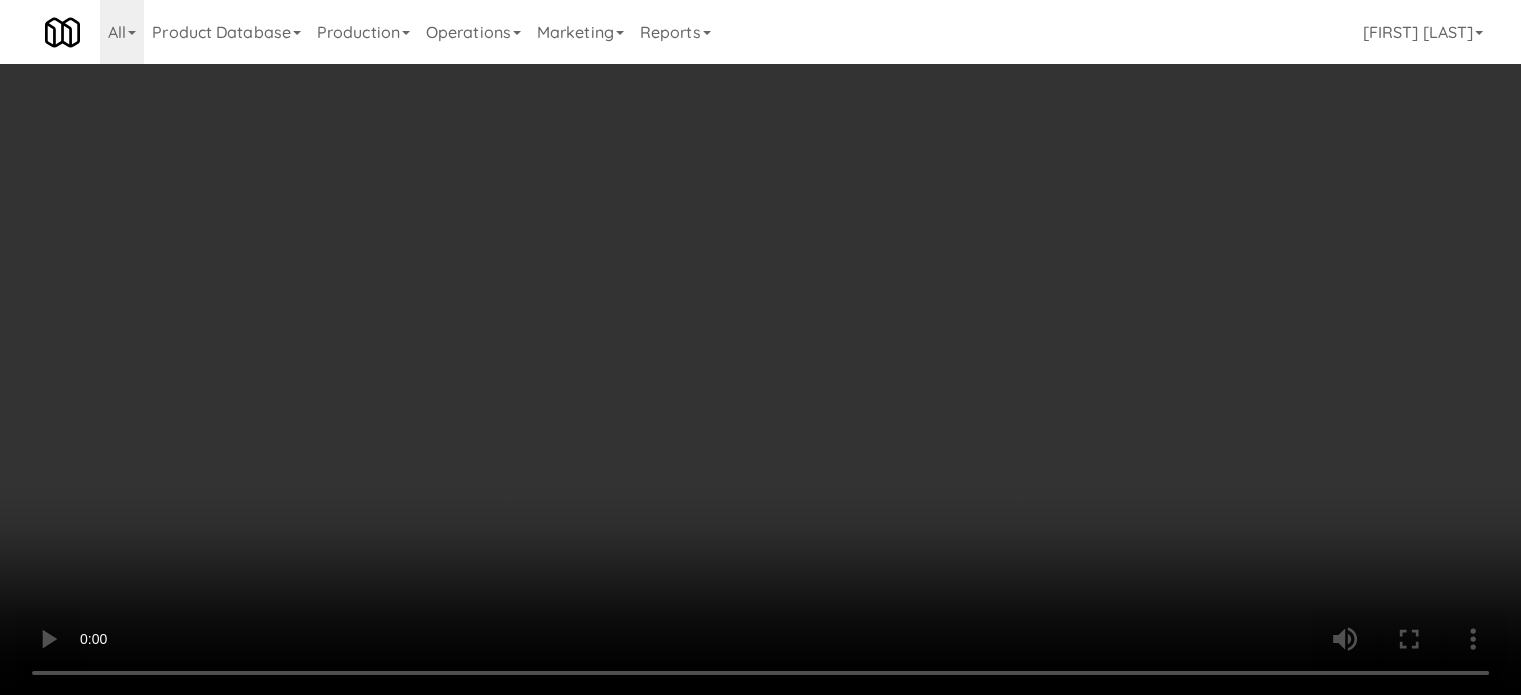 click at bounding box center (976, 242) 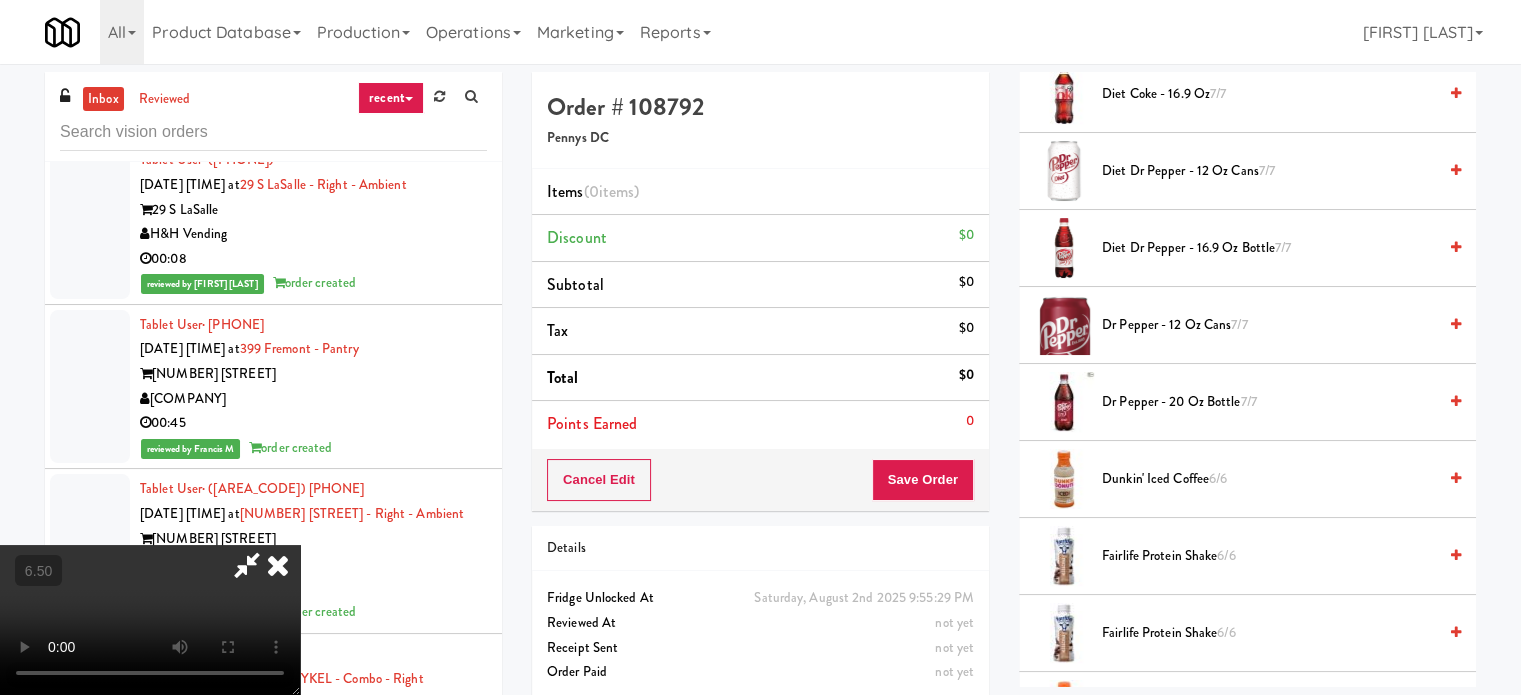 scroll, scrollTop: 900, scrollLeft: 0, axis: vertical 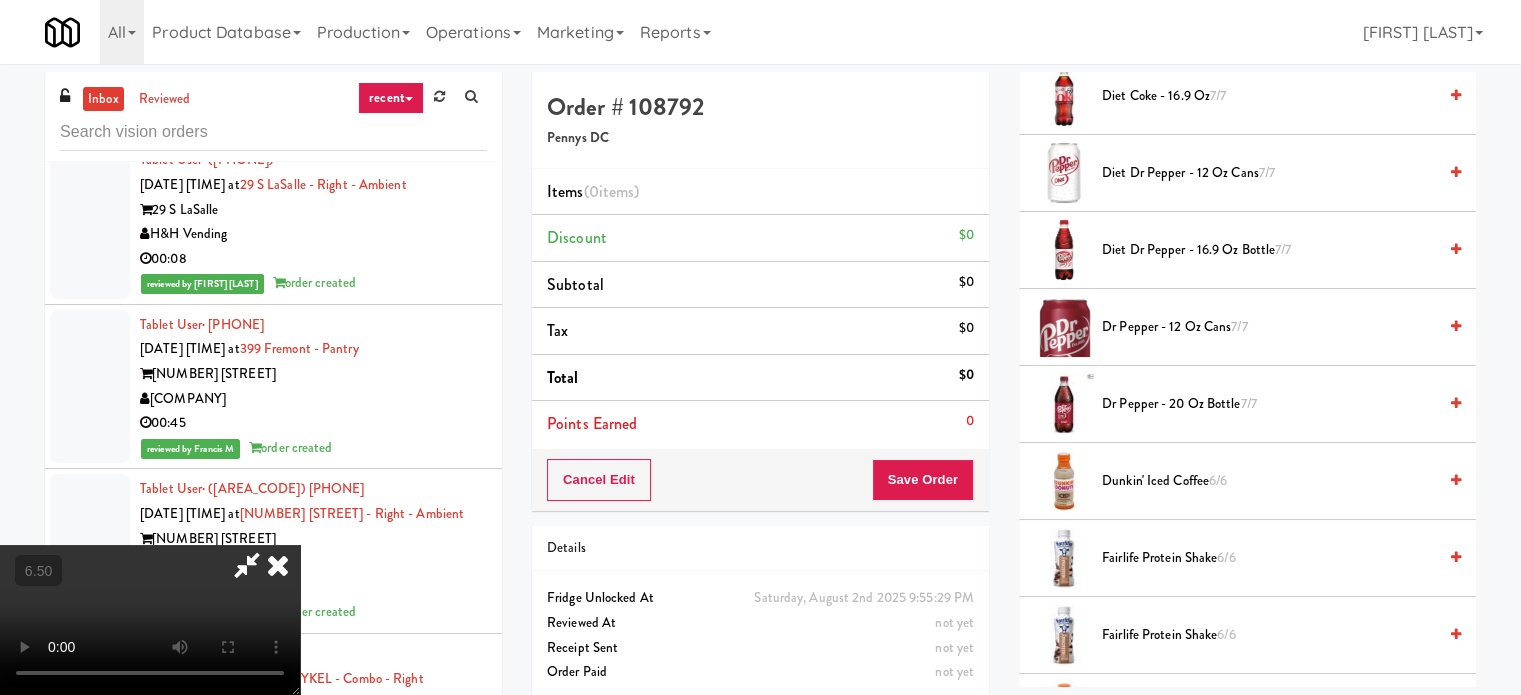 click on "[PRODUCT_NAME] [NUMBER] [UNIT]" at bounding box center [1269, 404] 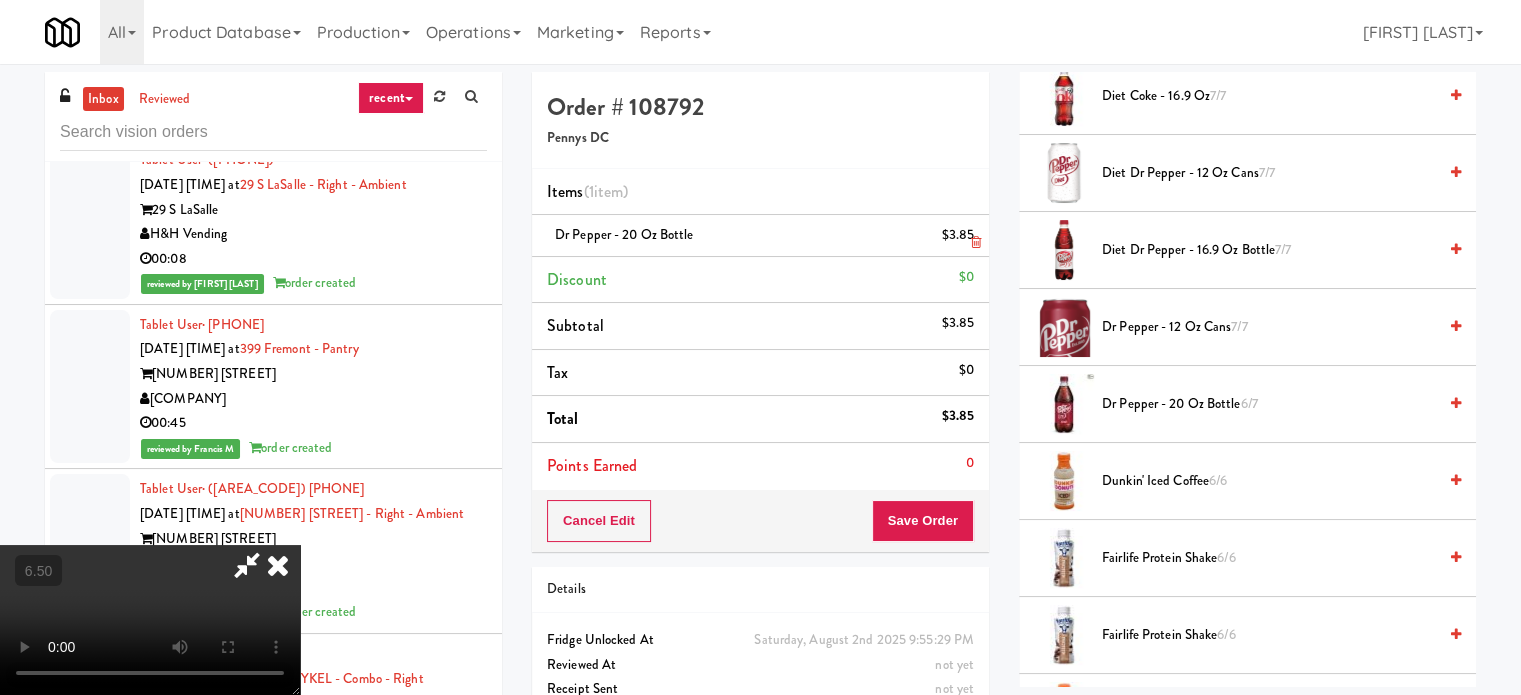 click at bounding box center [972, 243] 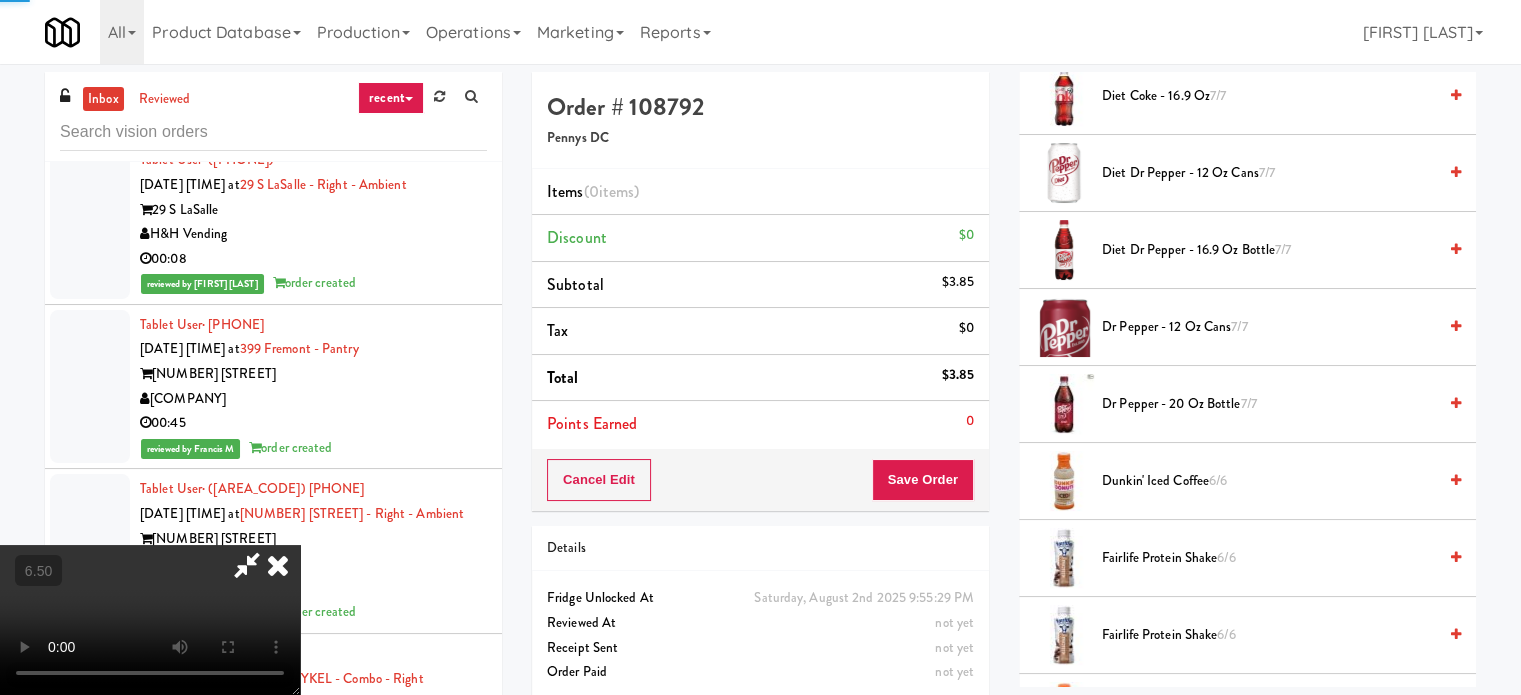 click on "[PRODUCT_NAME] [NUMBER] [UNIT]" at bounding box center [1269, 327] 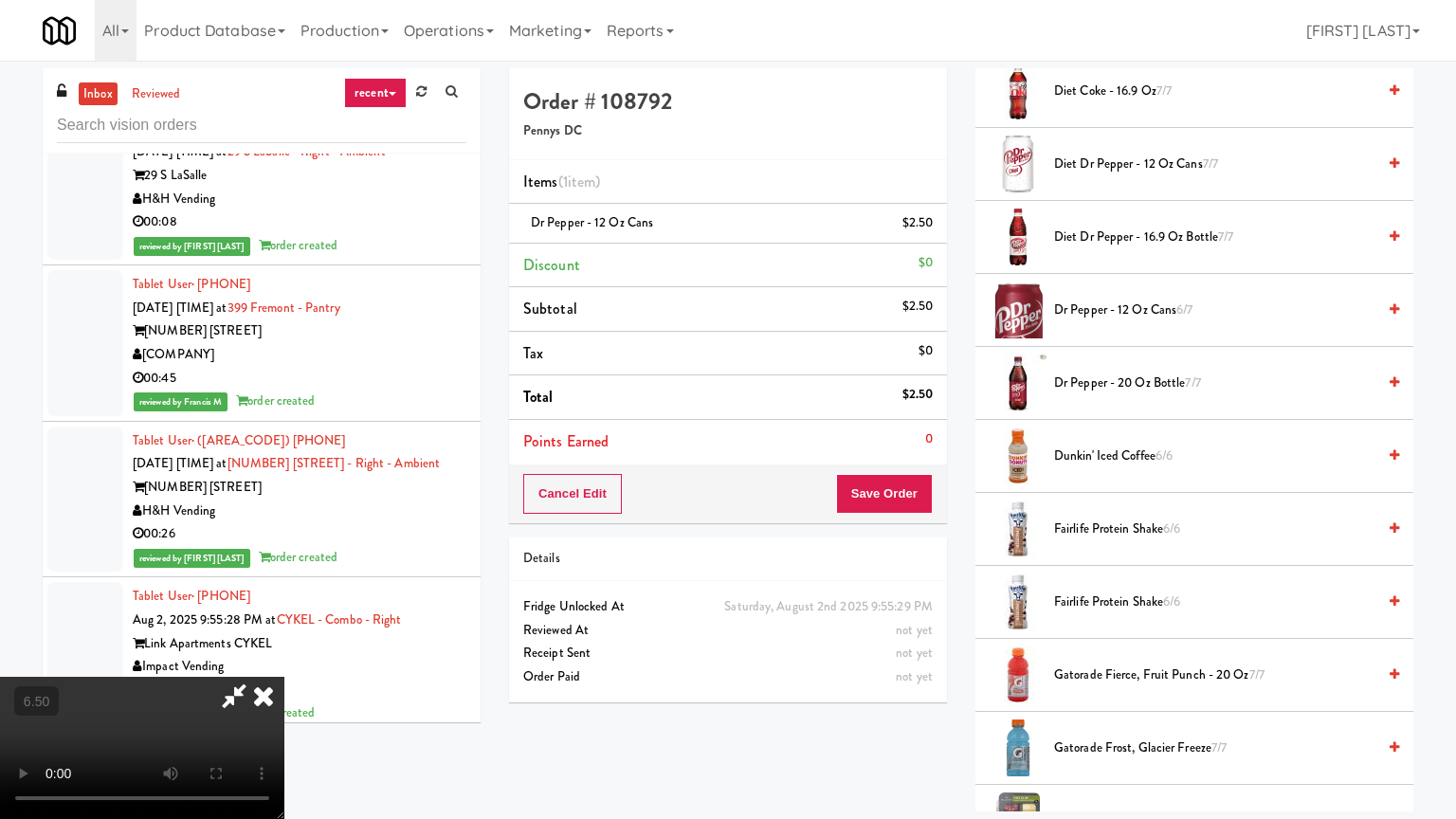 click at bounding box center [142, 748] 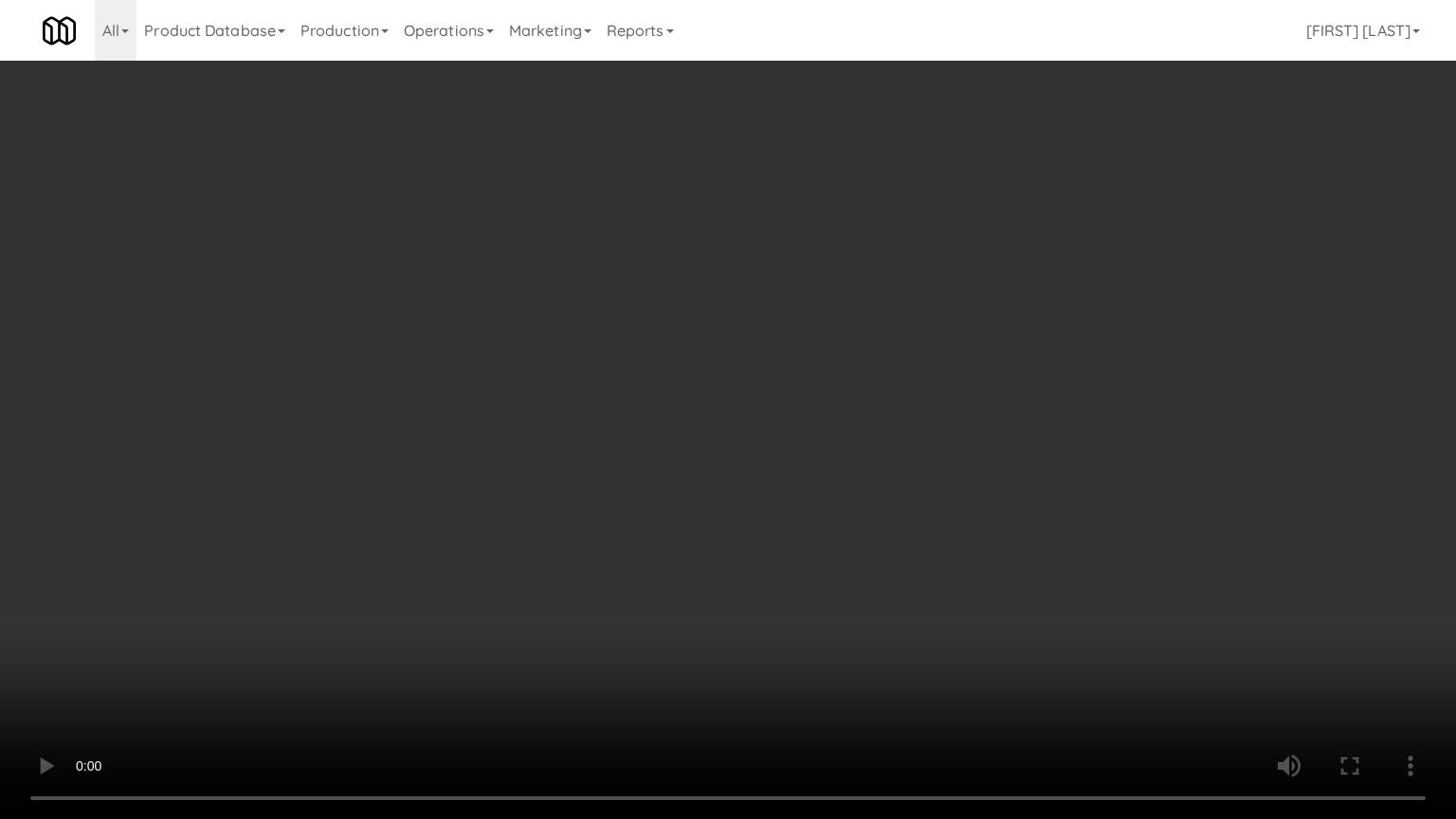 click at bounding box center [728, 410] 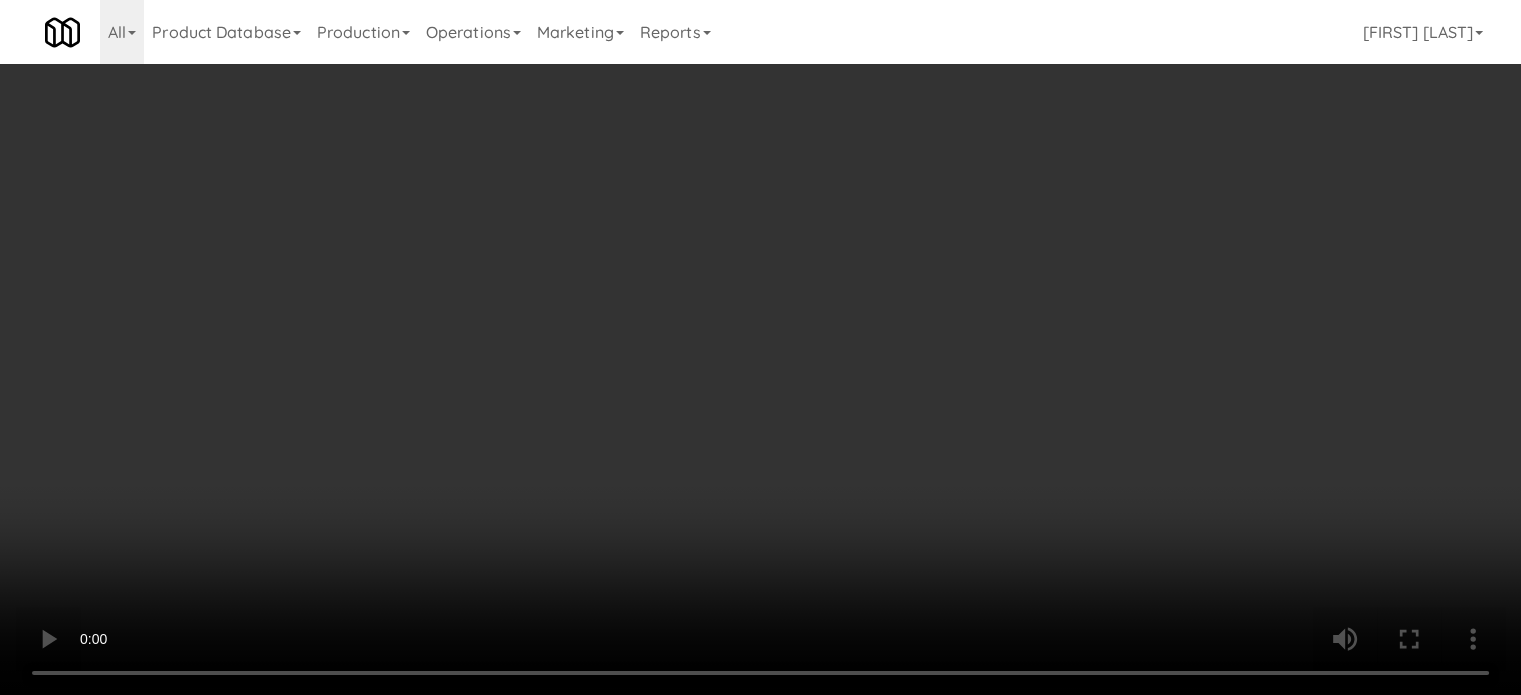 click at bounding box center (976, 242) 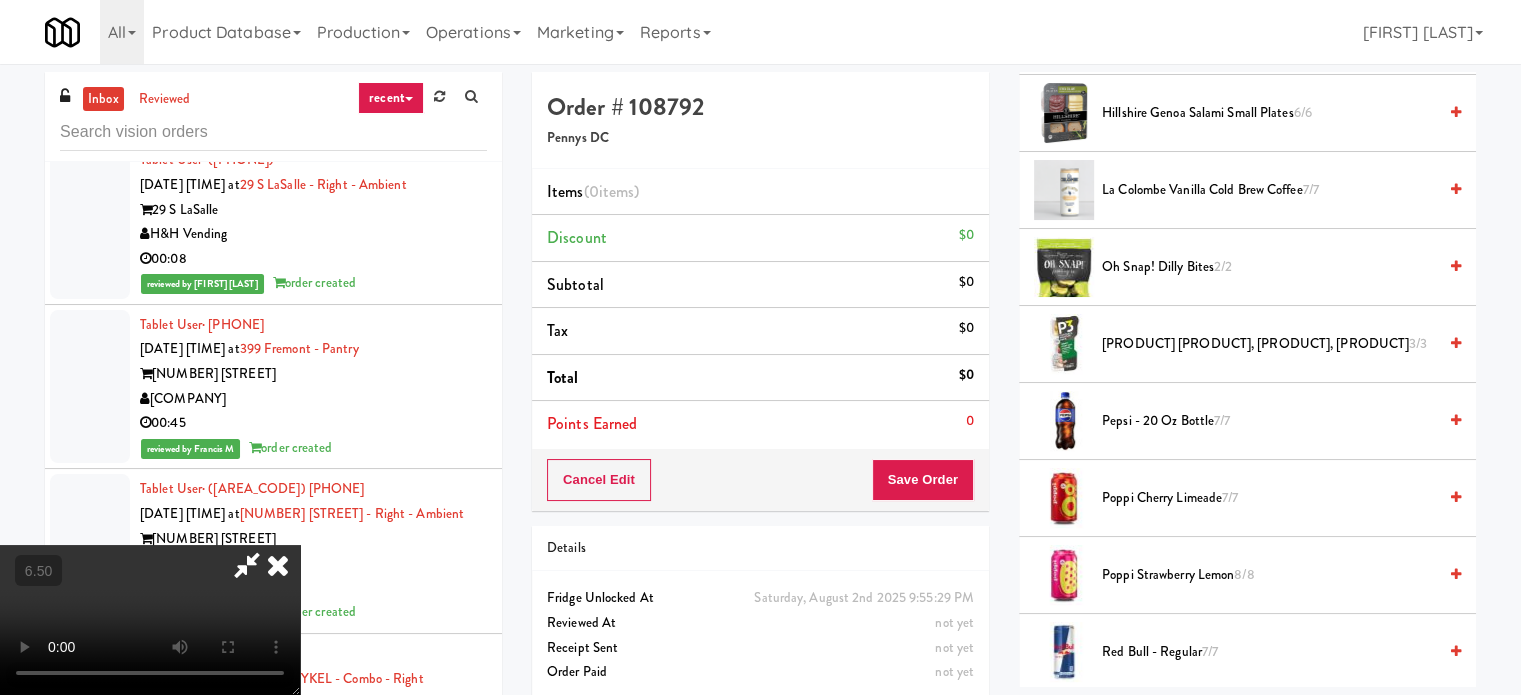 scroll, scrollTop: 1700, scrollLeft: 0, axis: vertical 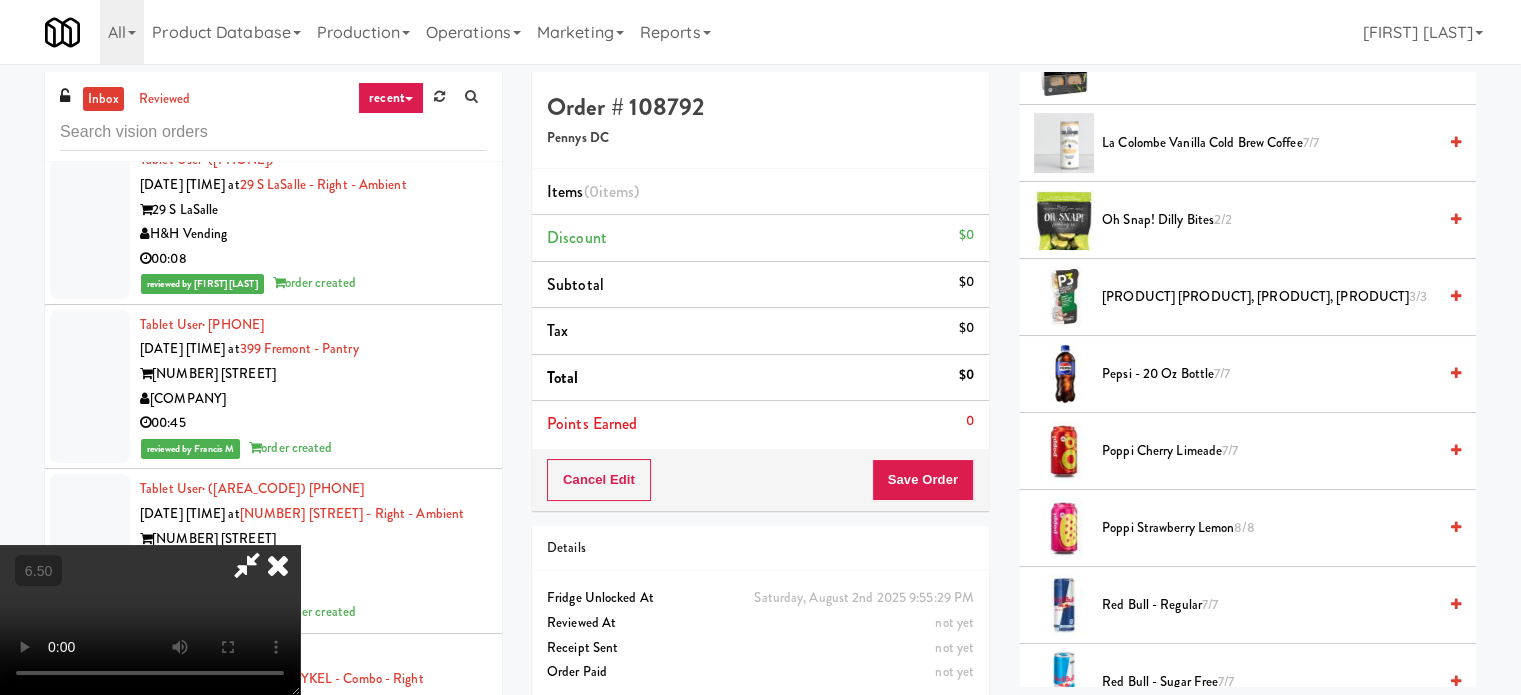 click on "[PRODUCT]  7/7" at bounding box center [1269, 374] 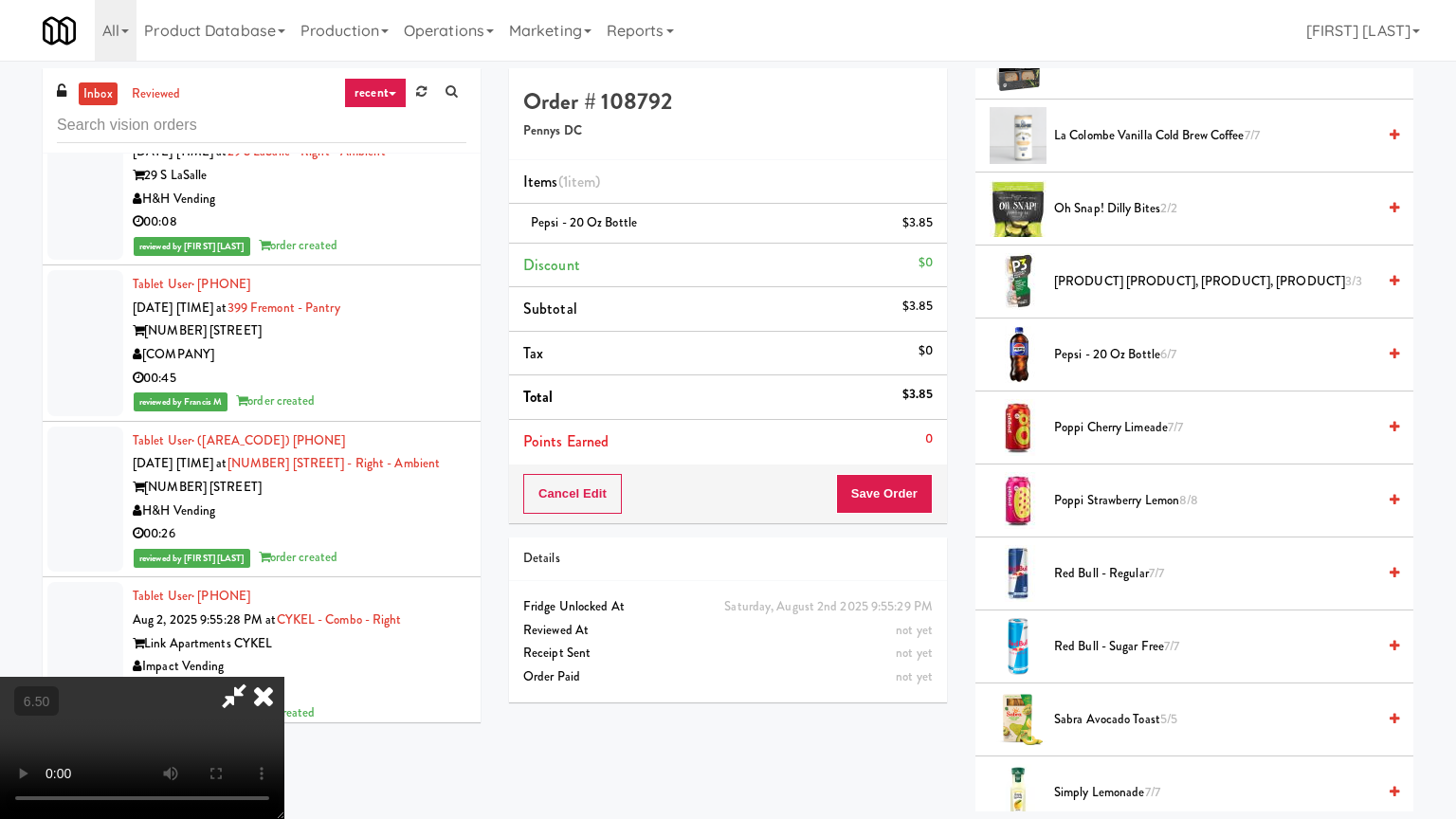 click at bounding box center [142, 748] 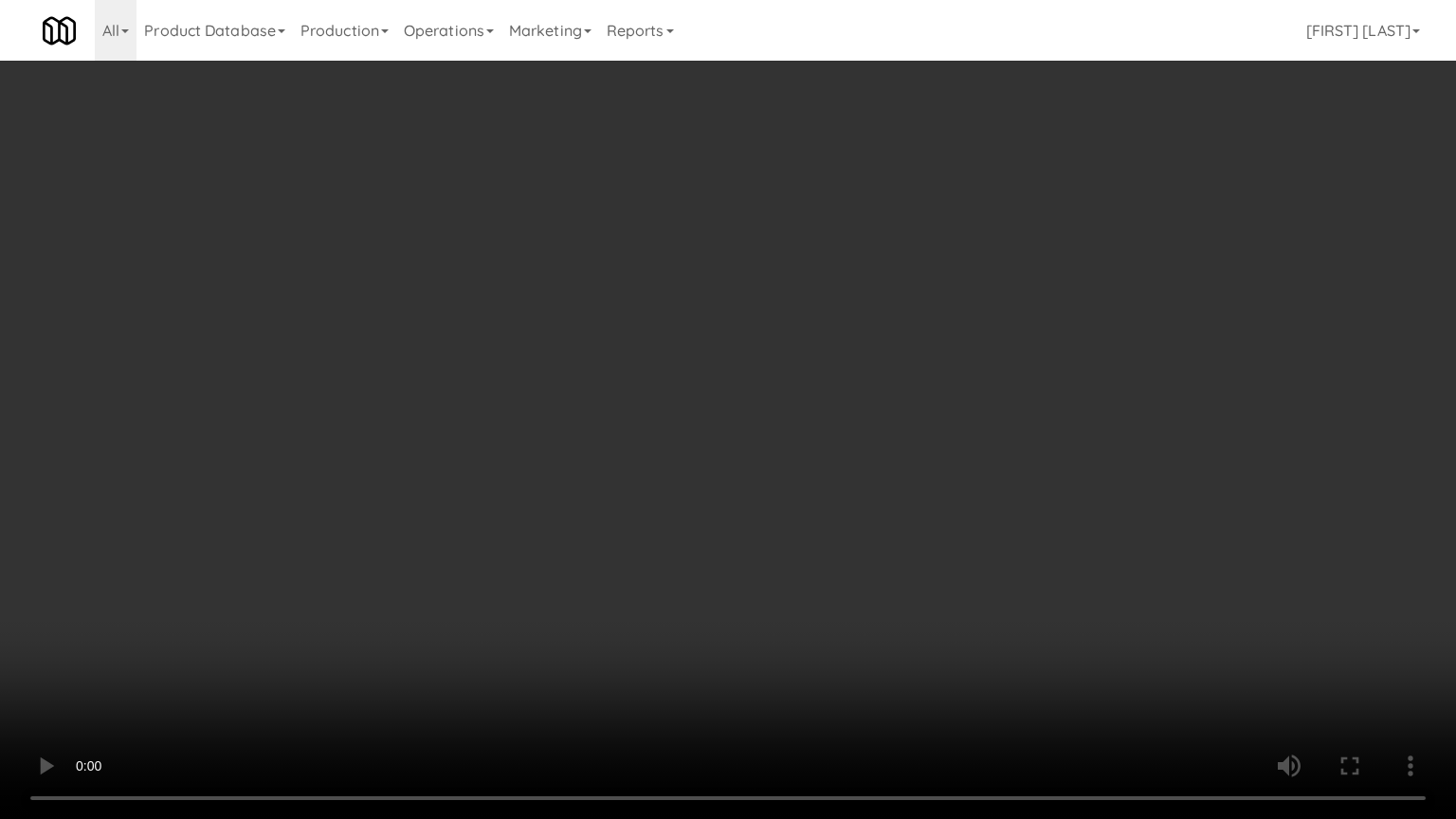 click at bounding box center (728, 410) 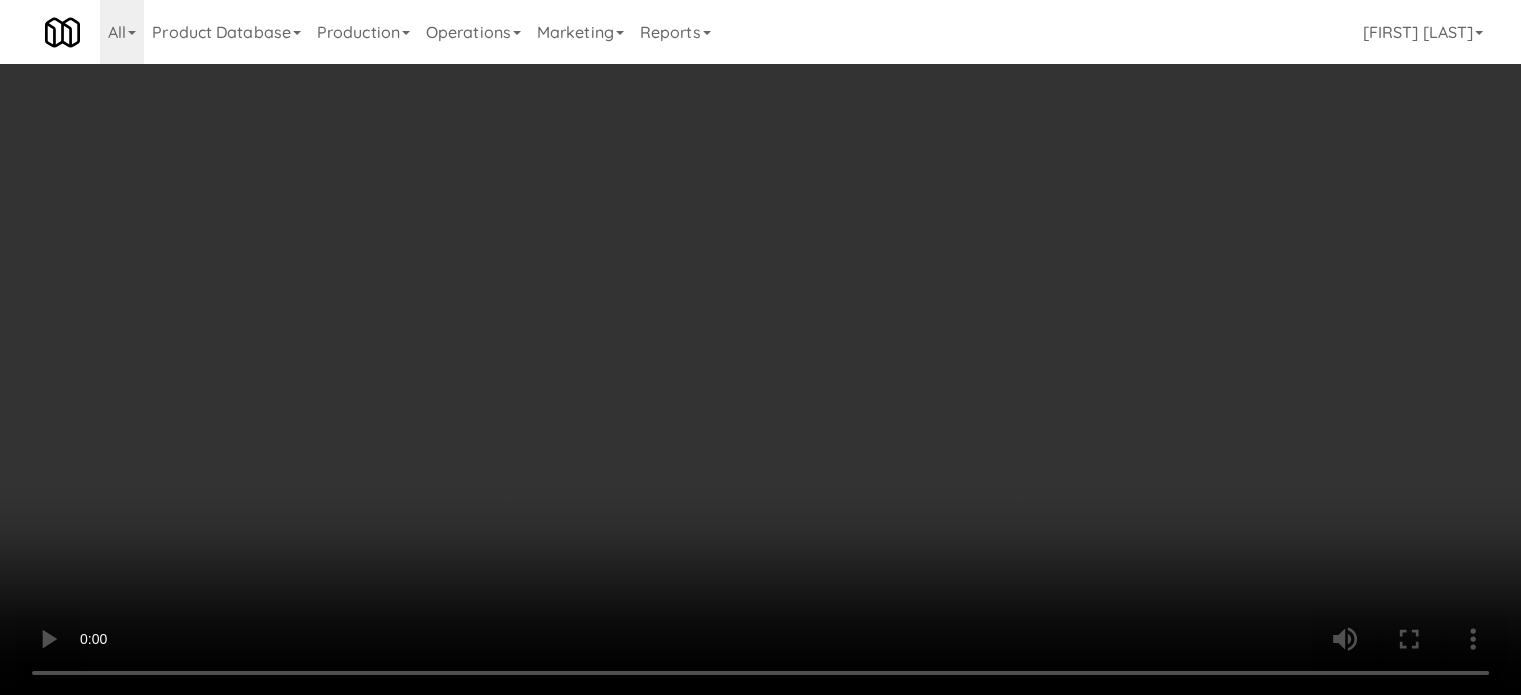 scroll, scrollTop: 2300, scrollLeft: 0, axis: vertical 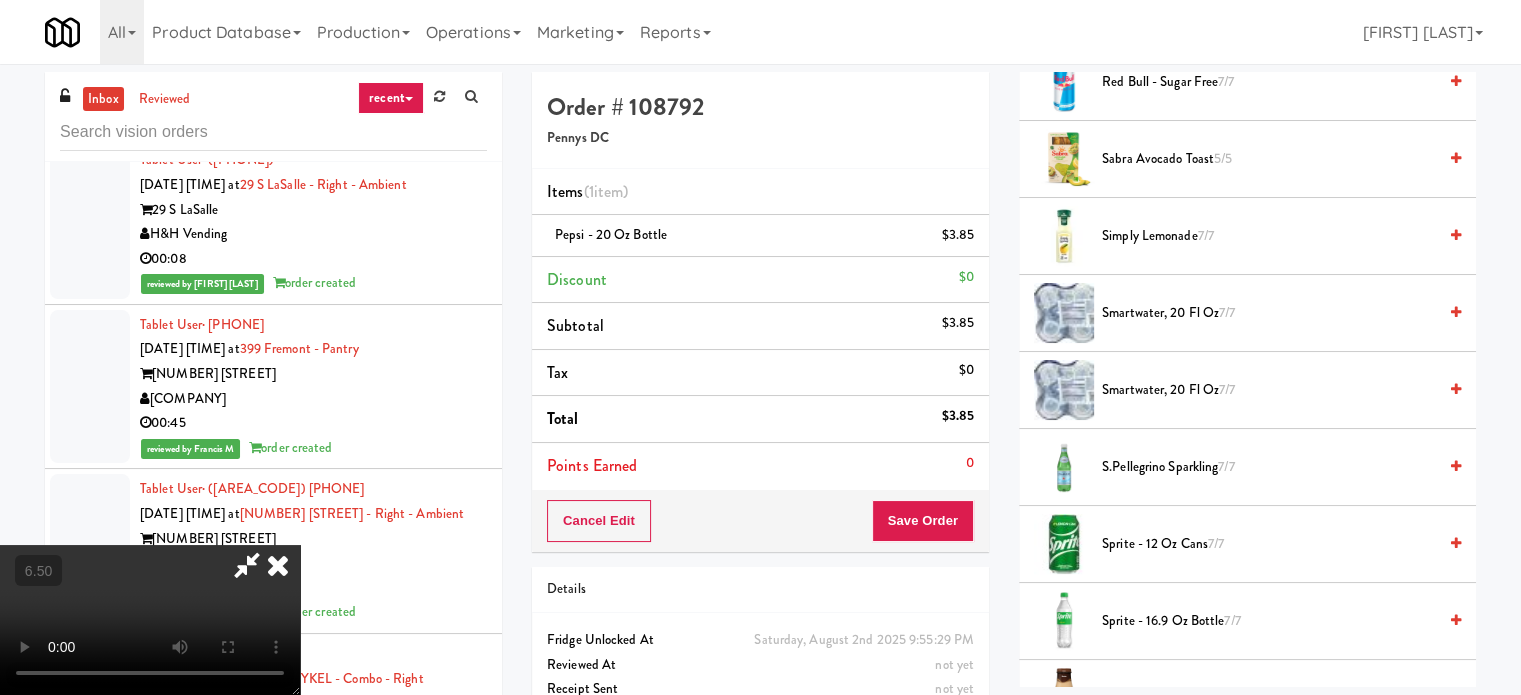 click on "[PRODUCT]  7/7" at bounding box center [1269, 236] 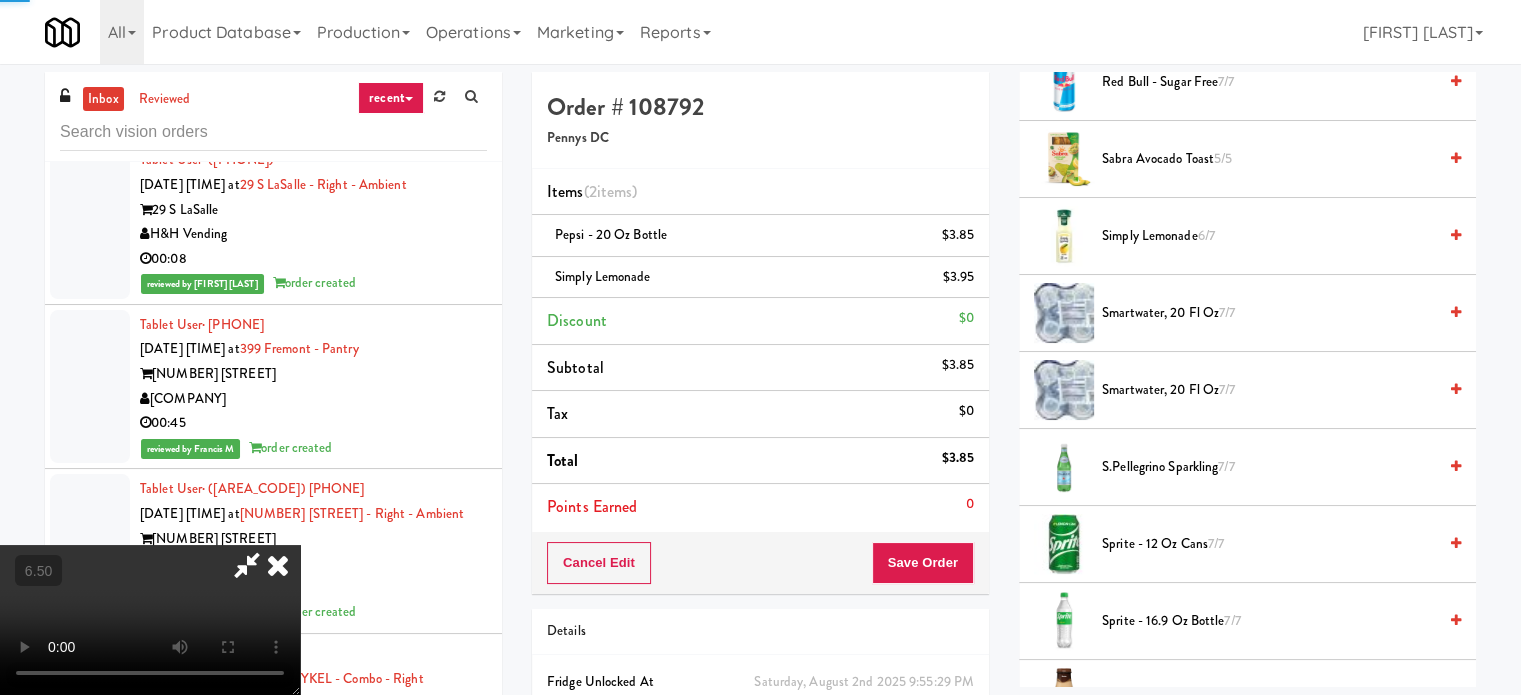 click at bounding box center (150, 620) 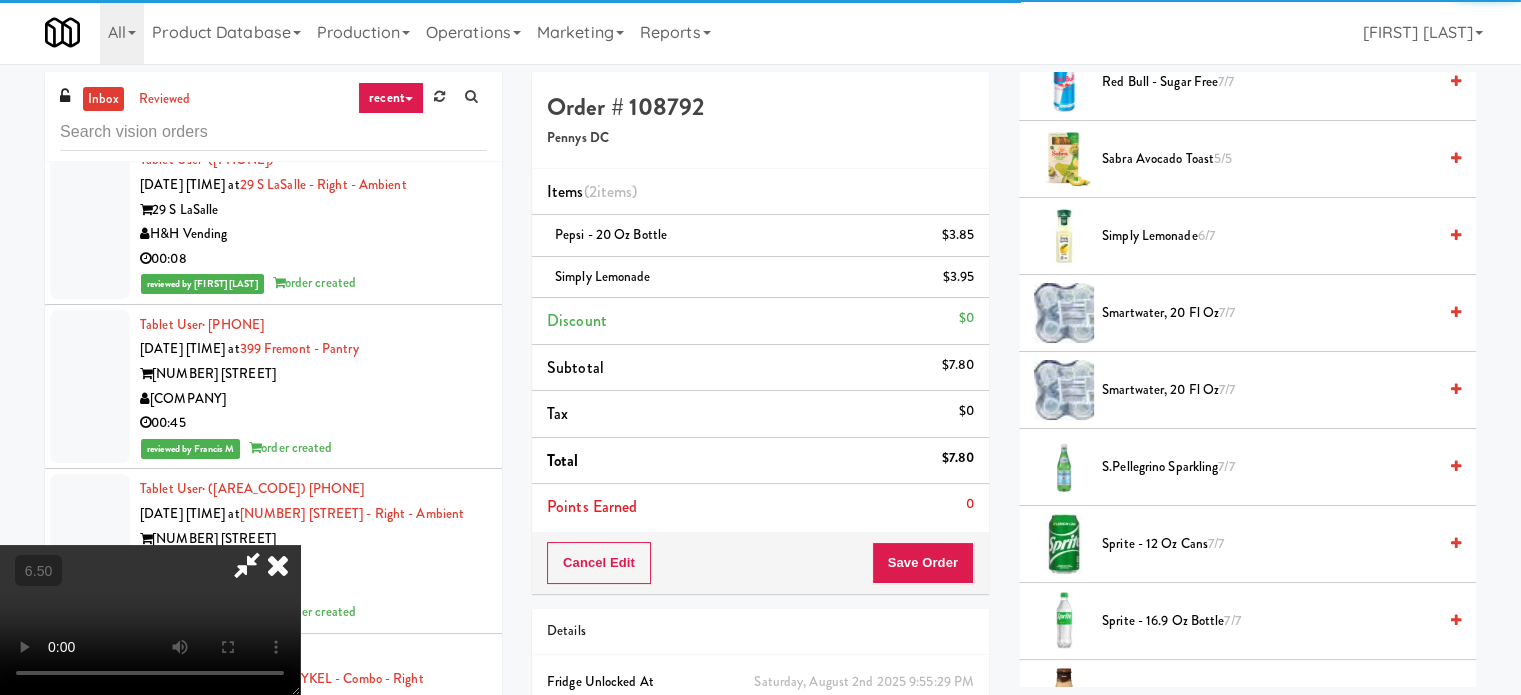 click at bounding box center [150, 620] 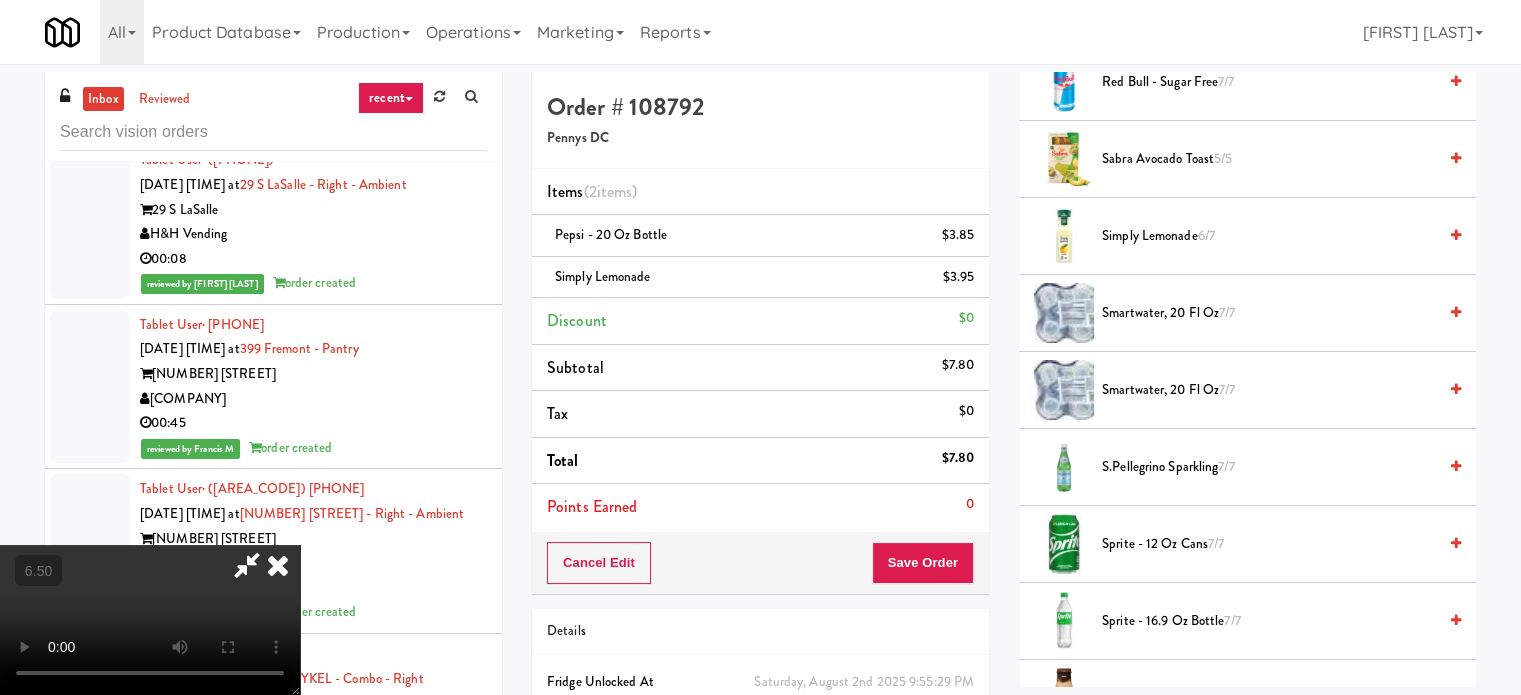 click at bounding box center [150, 620] 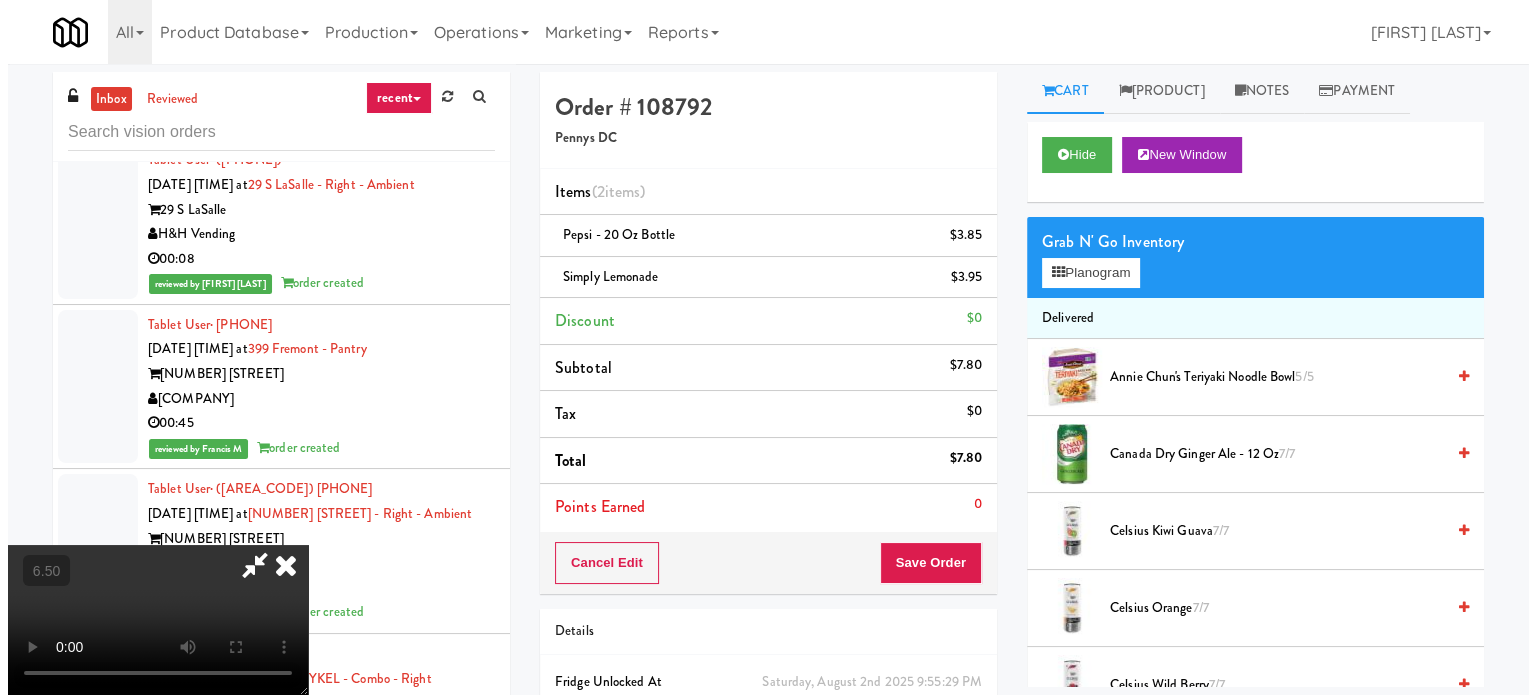 scroll, scrollTop: 0, scrollLeft: 0, axis: both 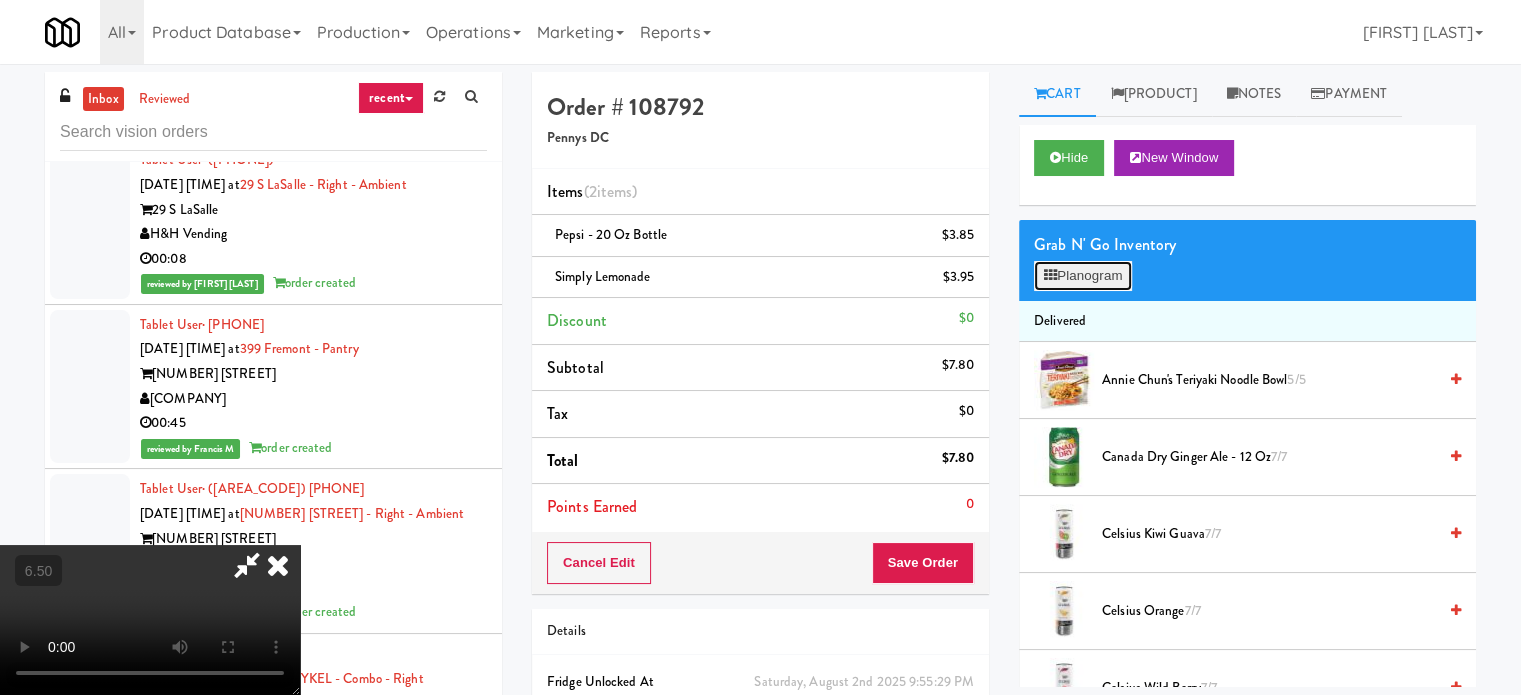 click on "Planogram" at bounding box center (1083, 276) 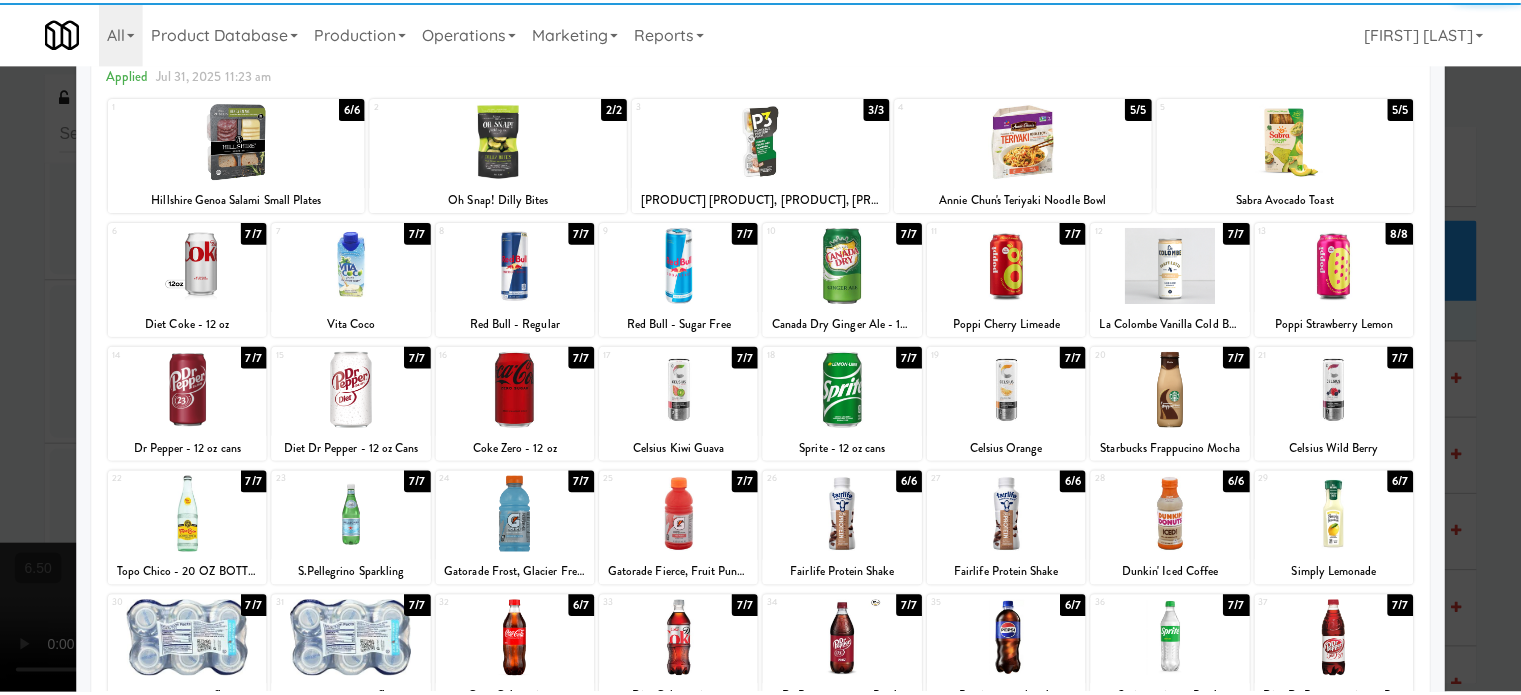 scroll, scrollTop: 286, scrollLeft: 0, axis: vertical 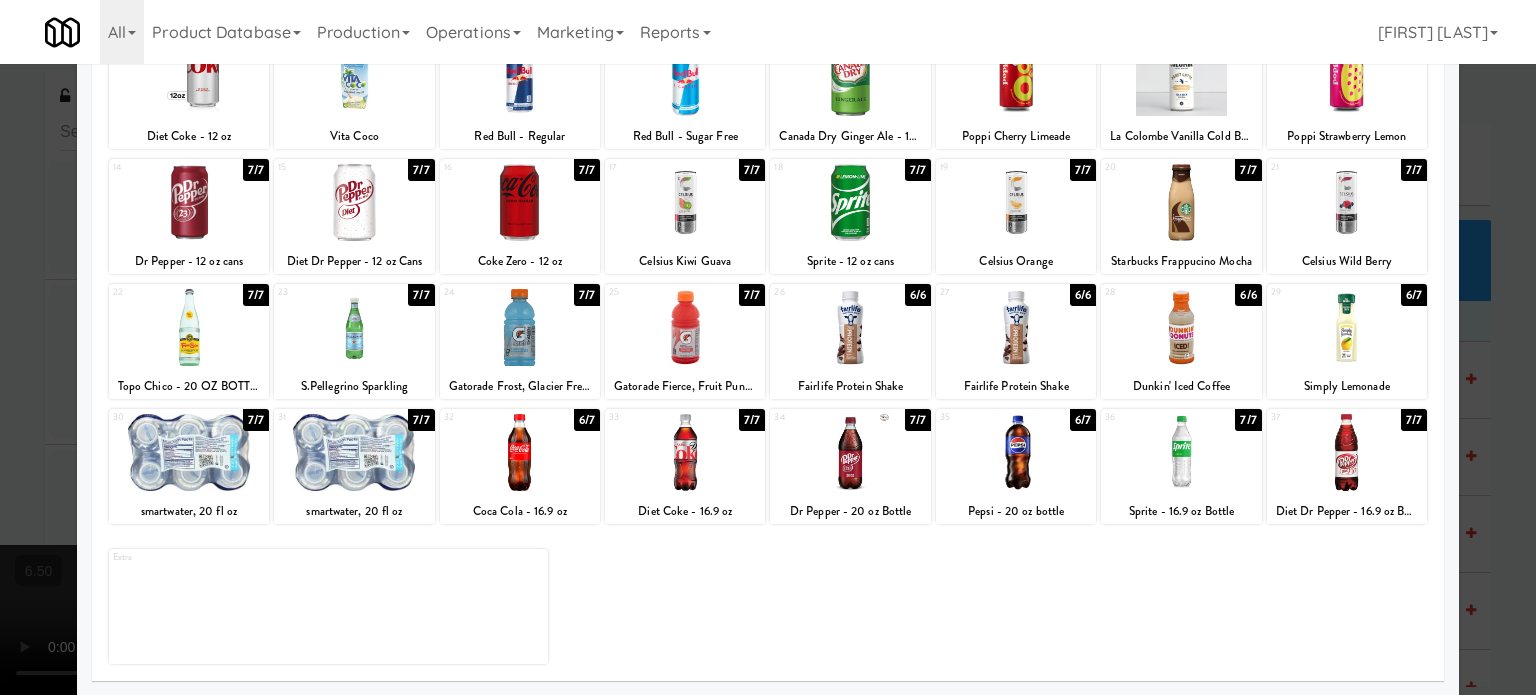 drag, startPoint x: 1473, startPoint y: 390, endPoint x: 1446, endPoint y: 401, distance: 29.15476 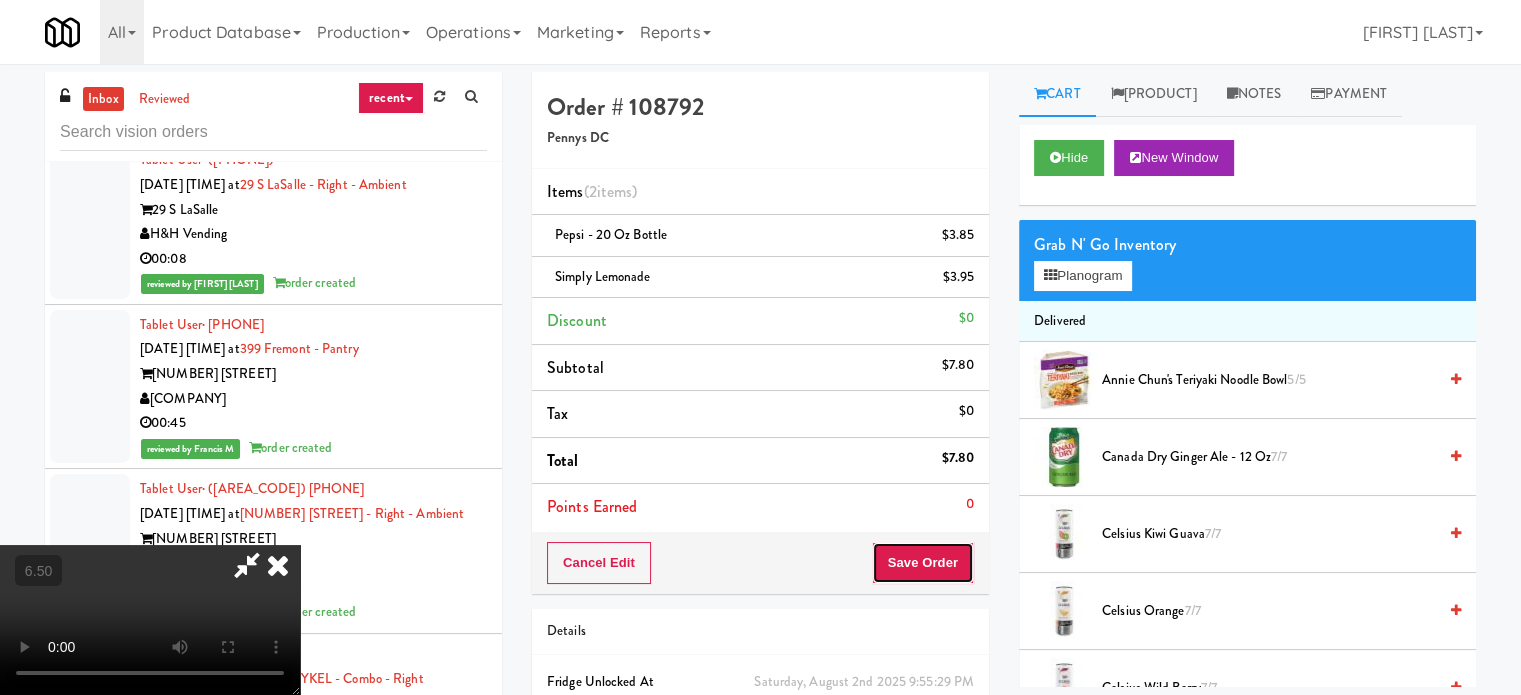 click on "Save Order" at bounding box center (923, 563) 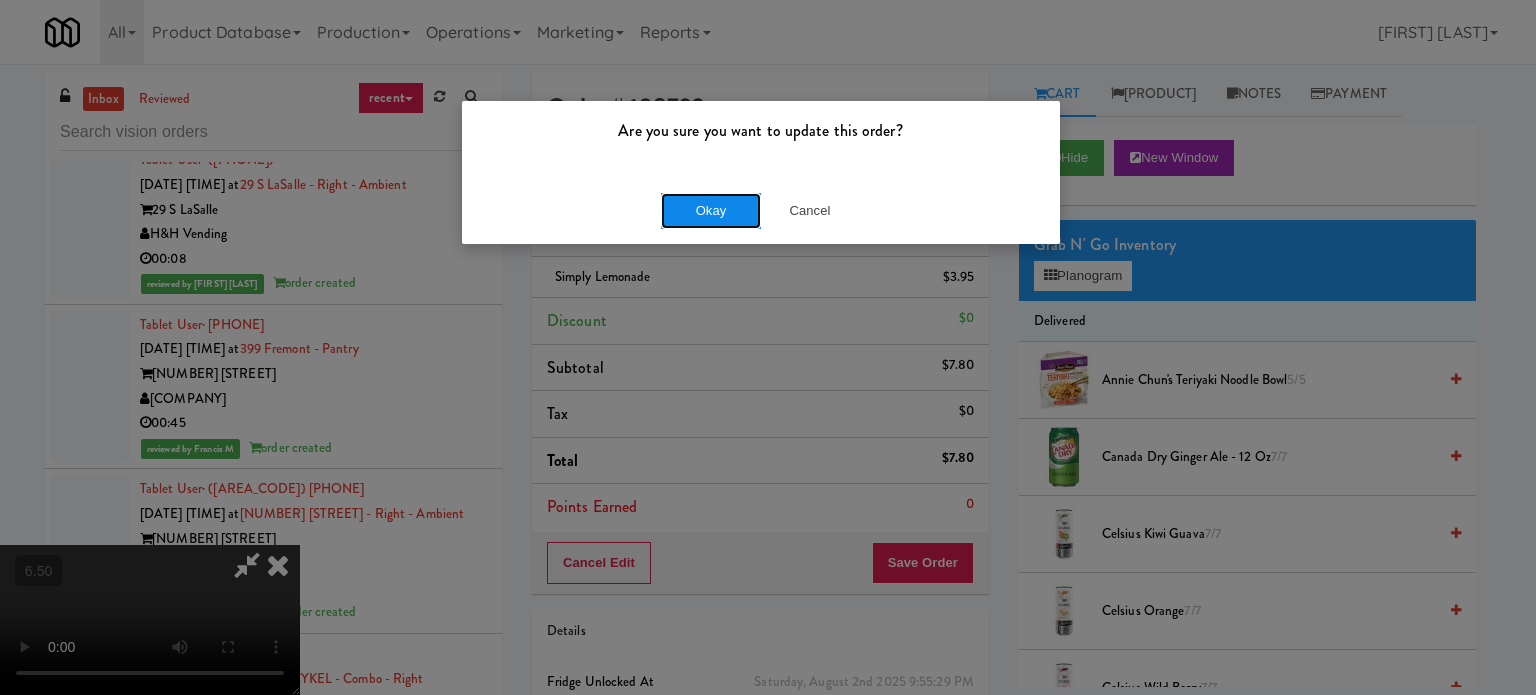 click on "Okay" at bounding box center [711, 211] 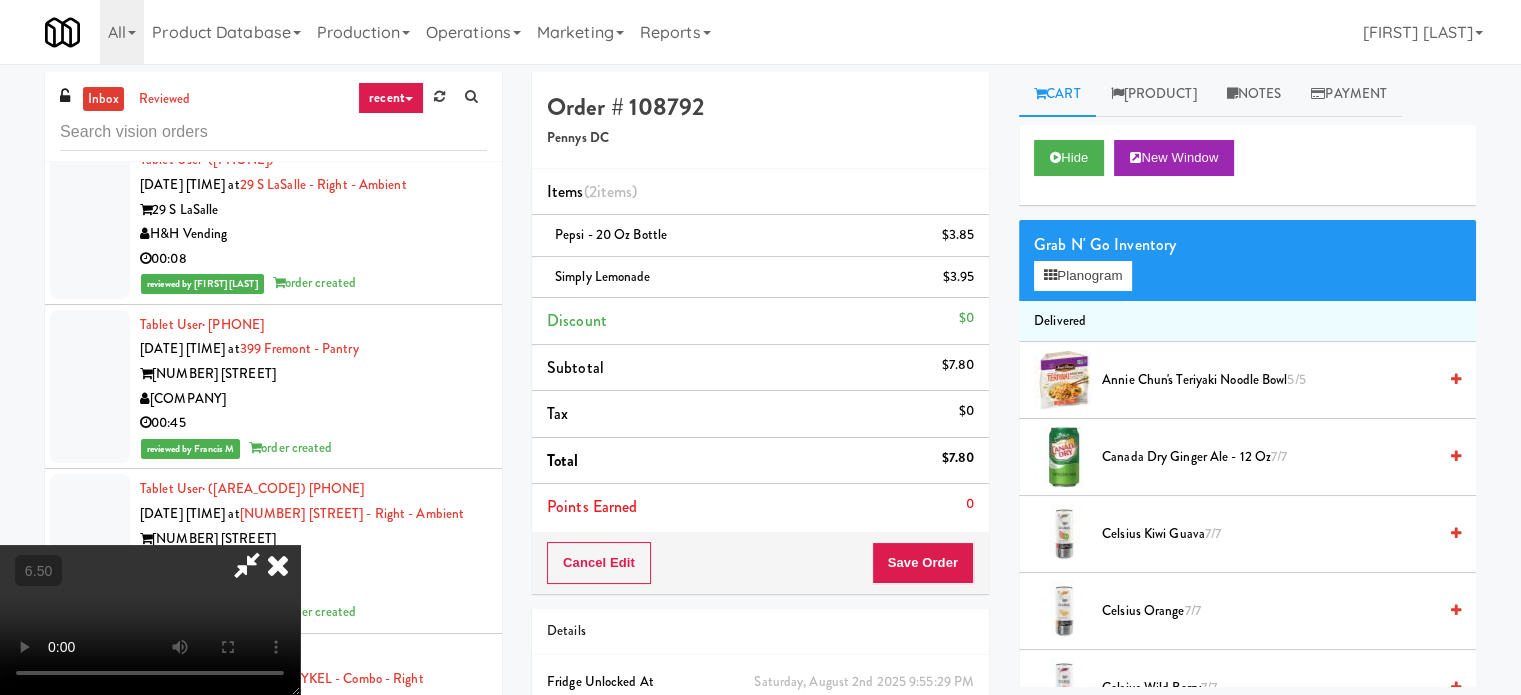 click at bounding box center [150, 620] 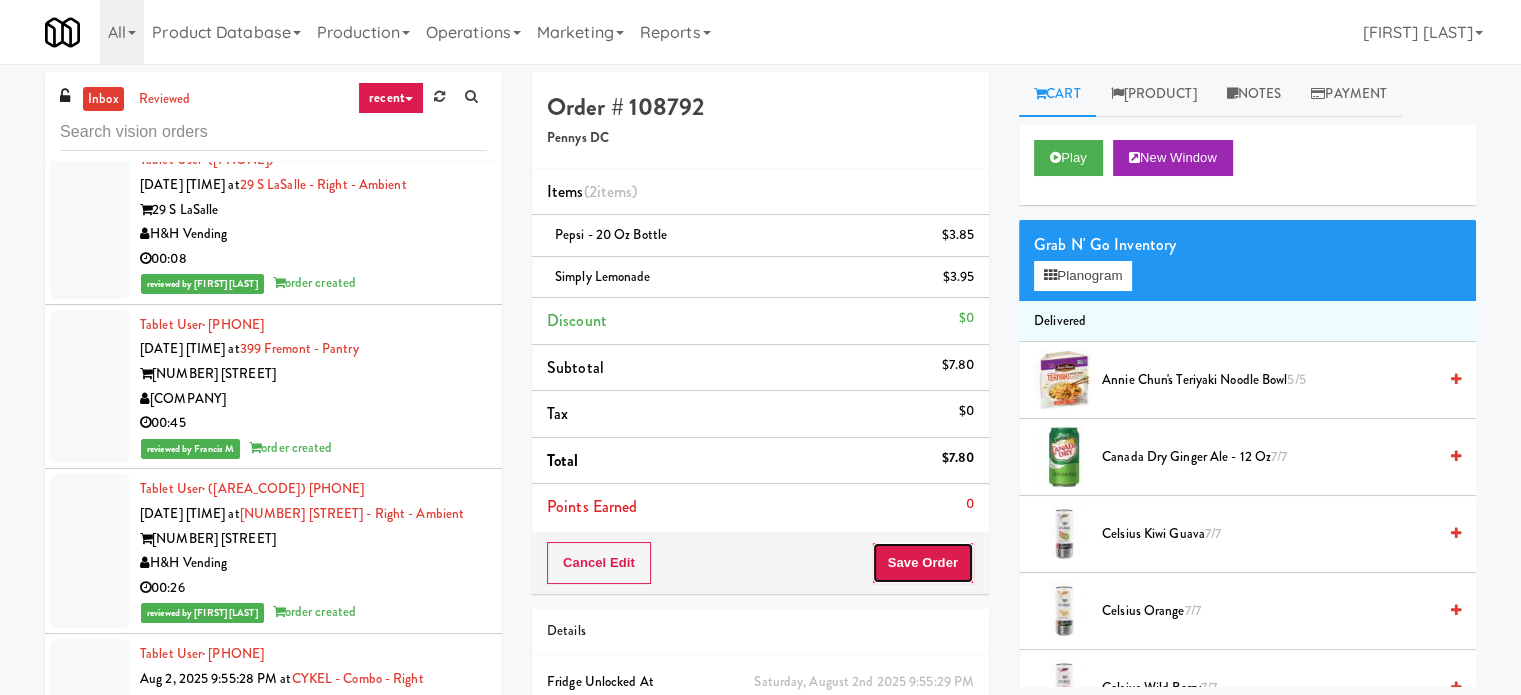 click on "Save Order" at bounding box center (923, 563) 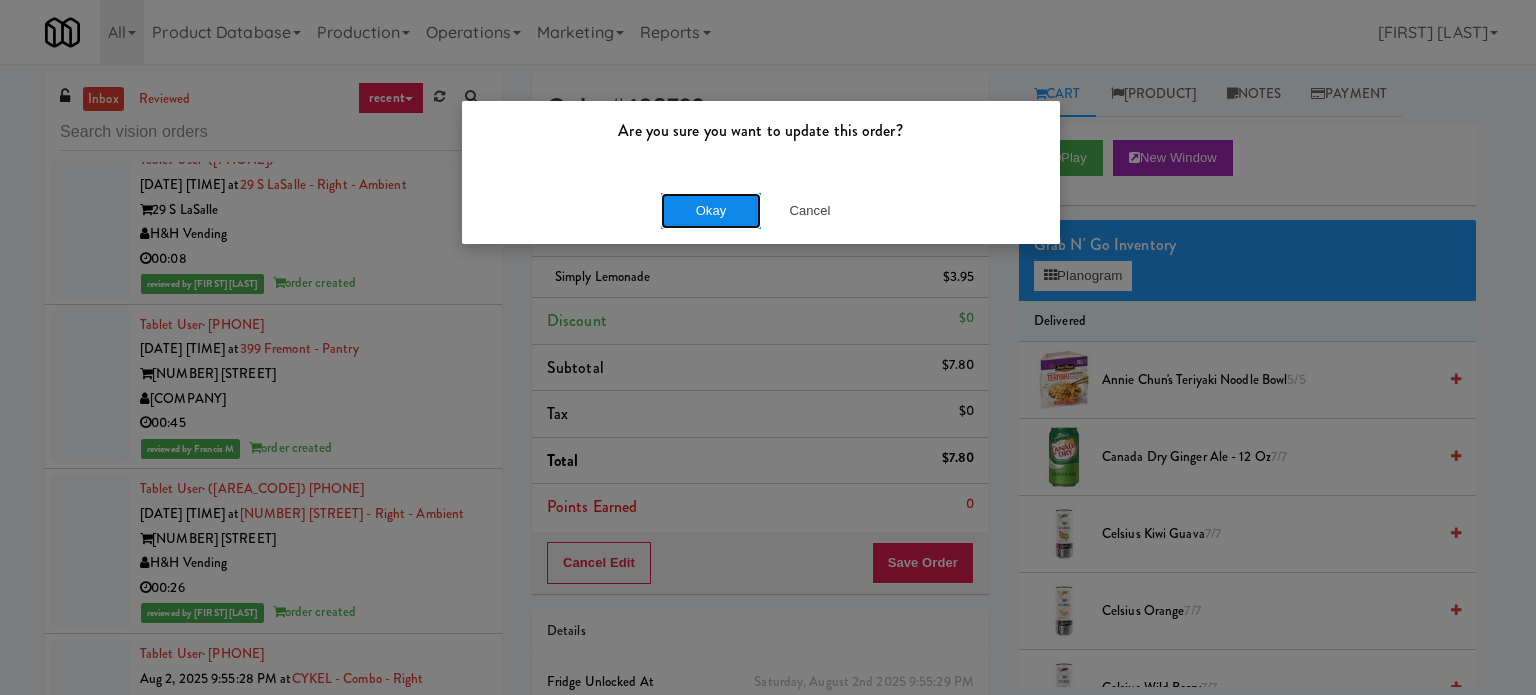 click on "Okay" at bounding box center (711, 211) 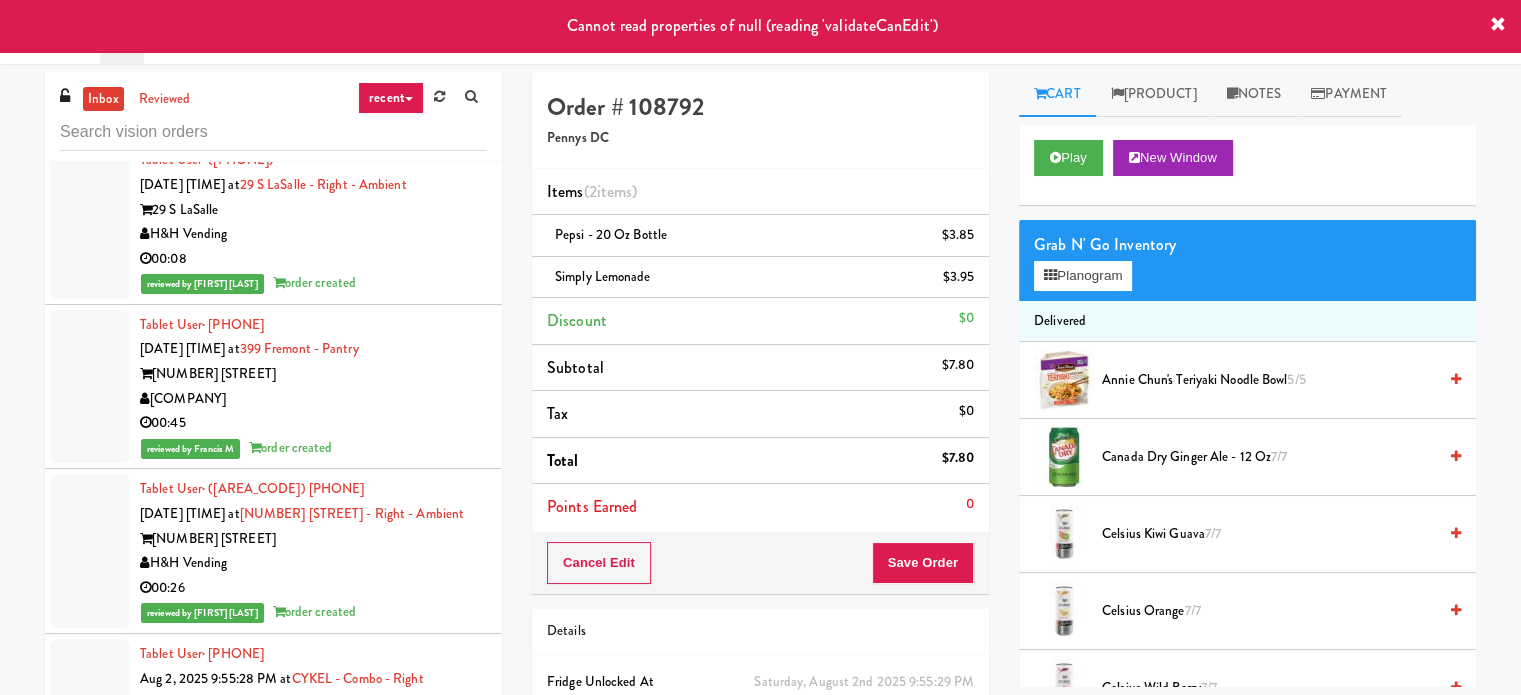 click on "00:11" at bounding box center [313, 752] 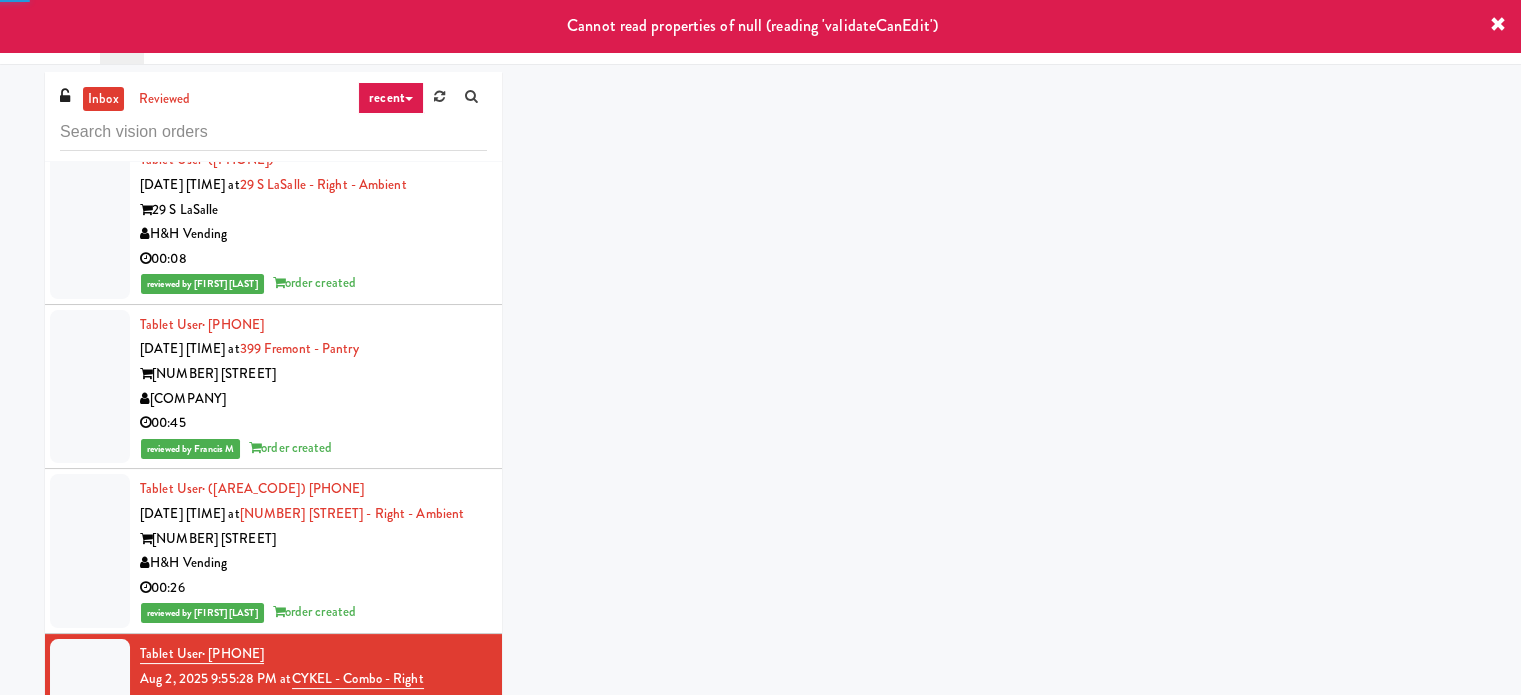 click on "Pennys DC" at bounding box center [313, 892] 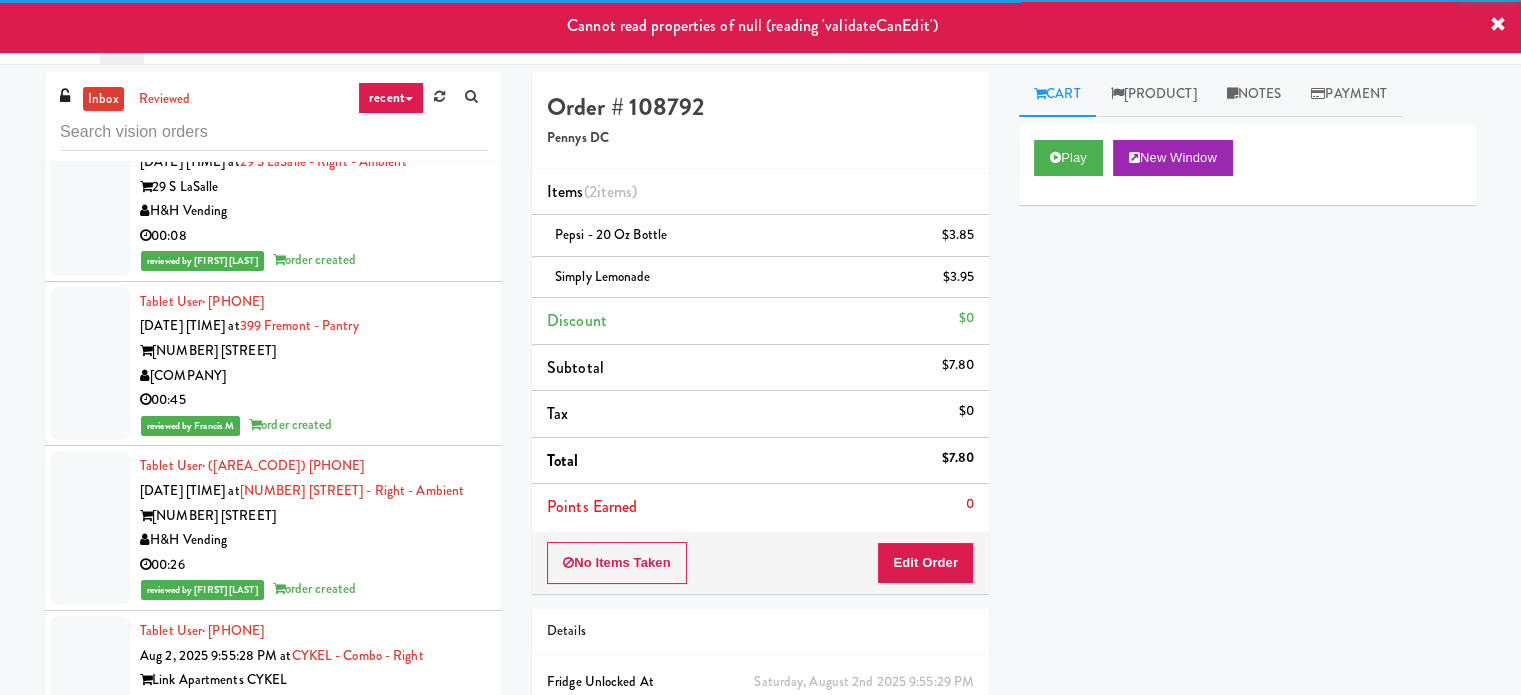 scroll, scrollTop: 12114, scrollLeft: 0, axis: vertical 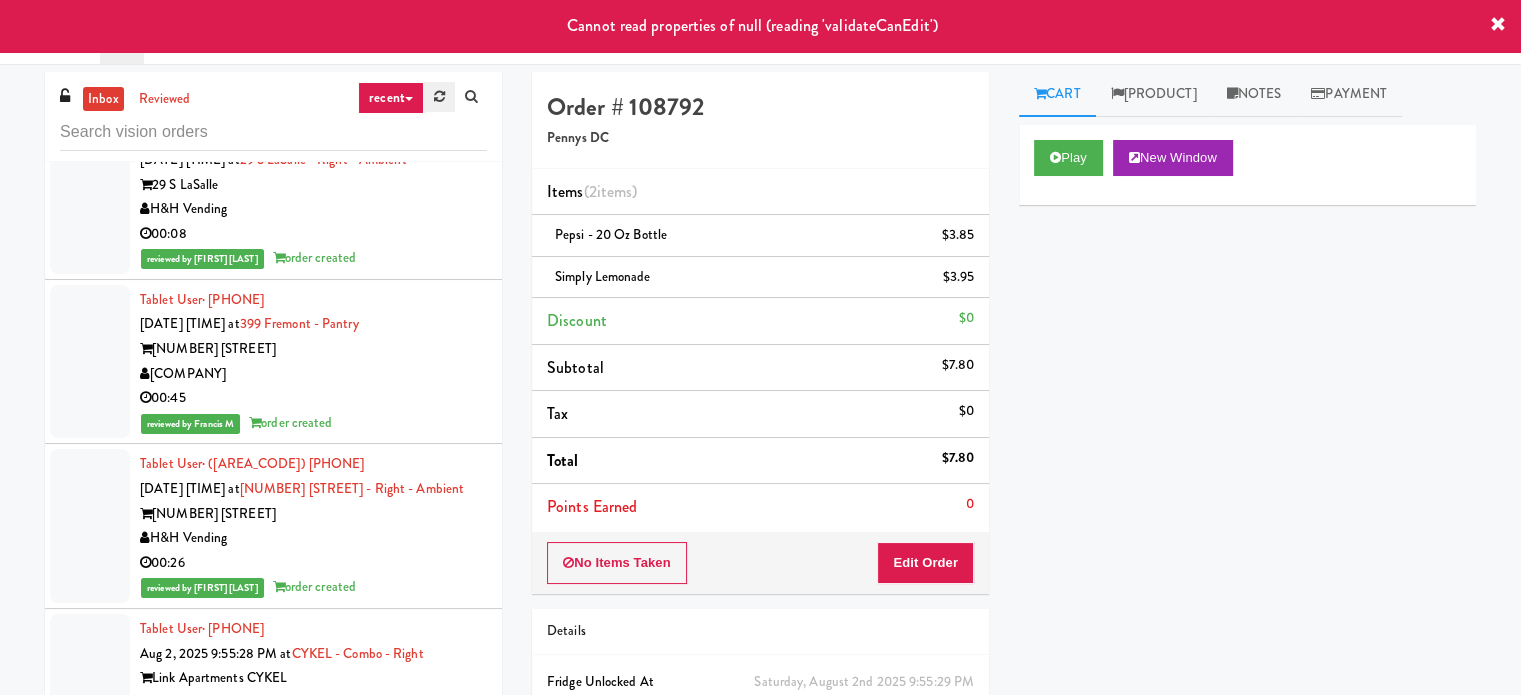 click at bounding box center (439, 97) 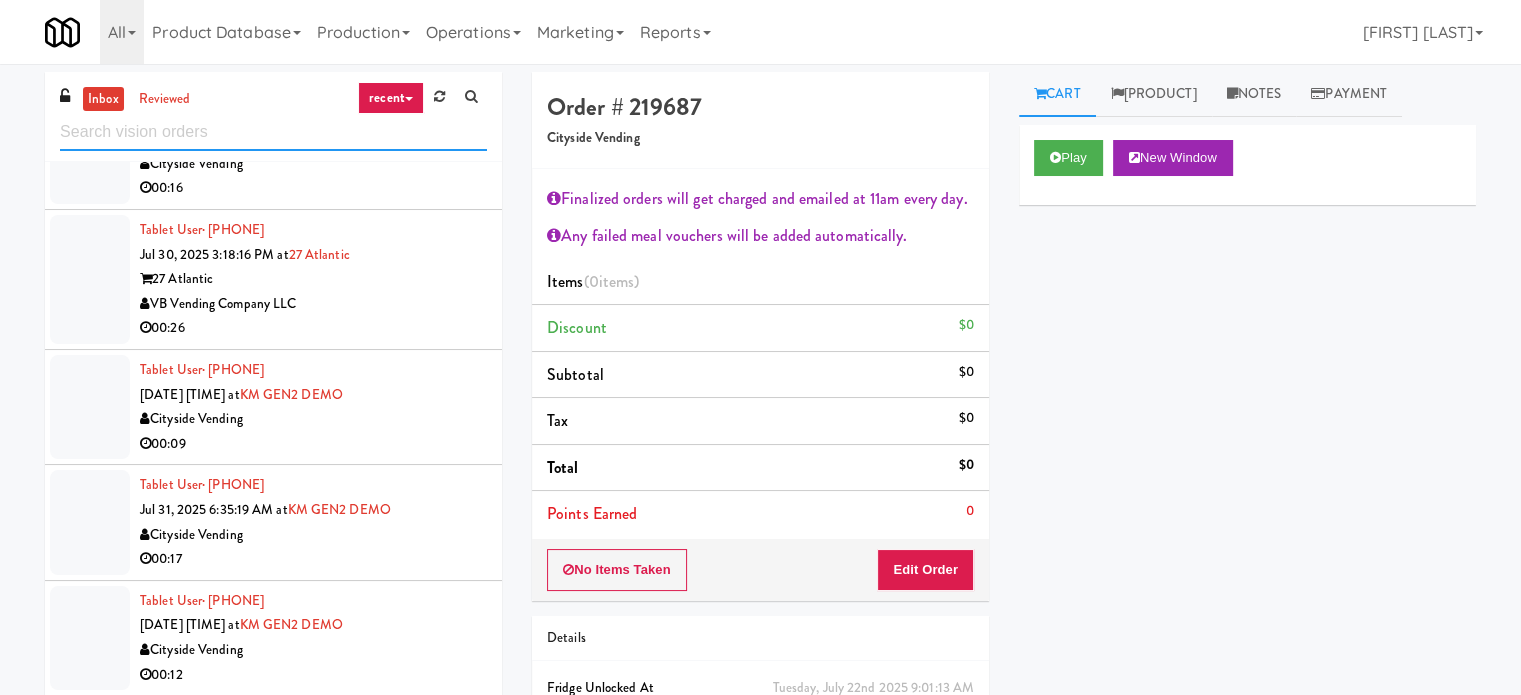 scroll, scrollTop: 4033, scrollLeft: 0, axis: vertical 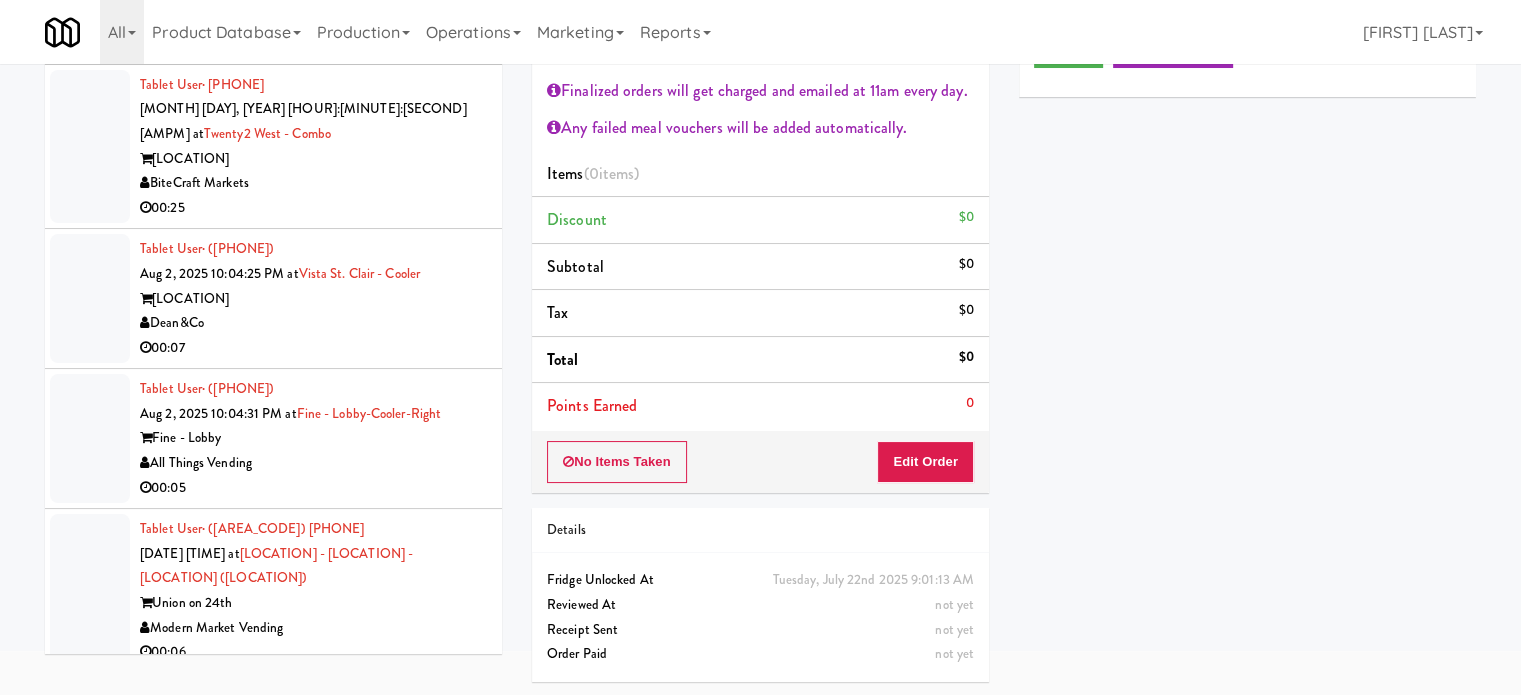 click on "Pennys DC" at bounding box center (313, 1237) 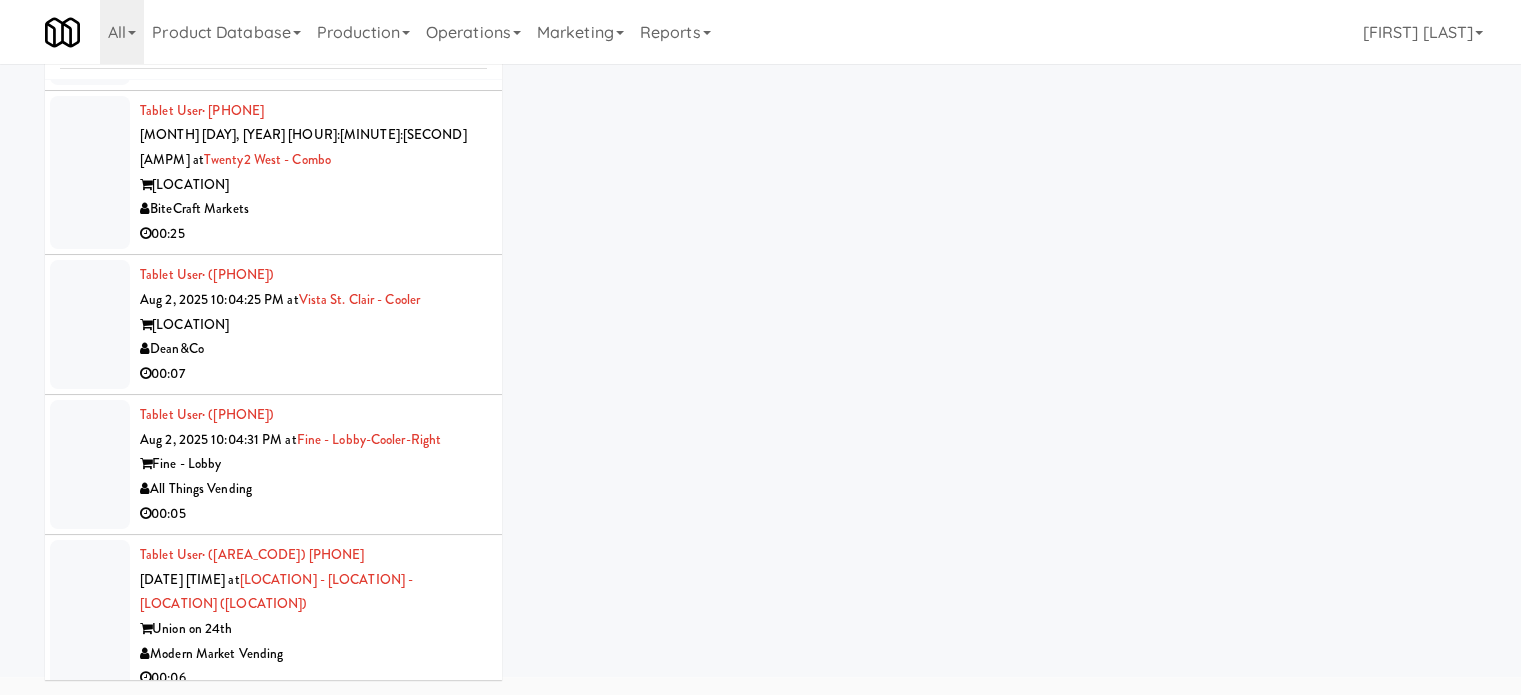 scroll, scrollTop: 81, scrollLeft: 0, axis: vertical 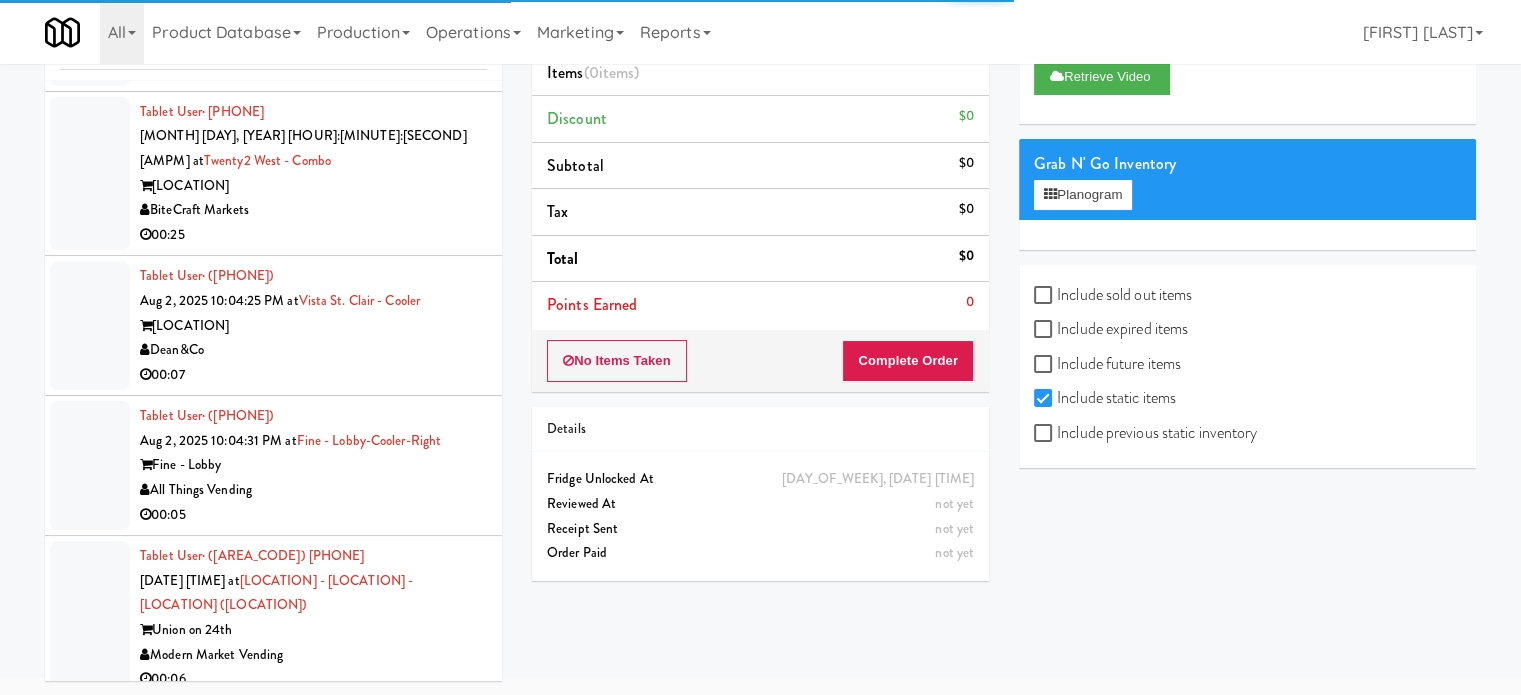 click on "Illume" at bounding box center [313, 1075] 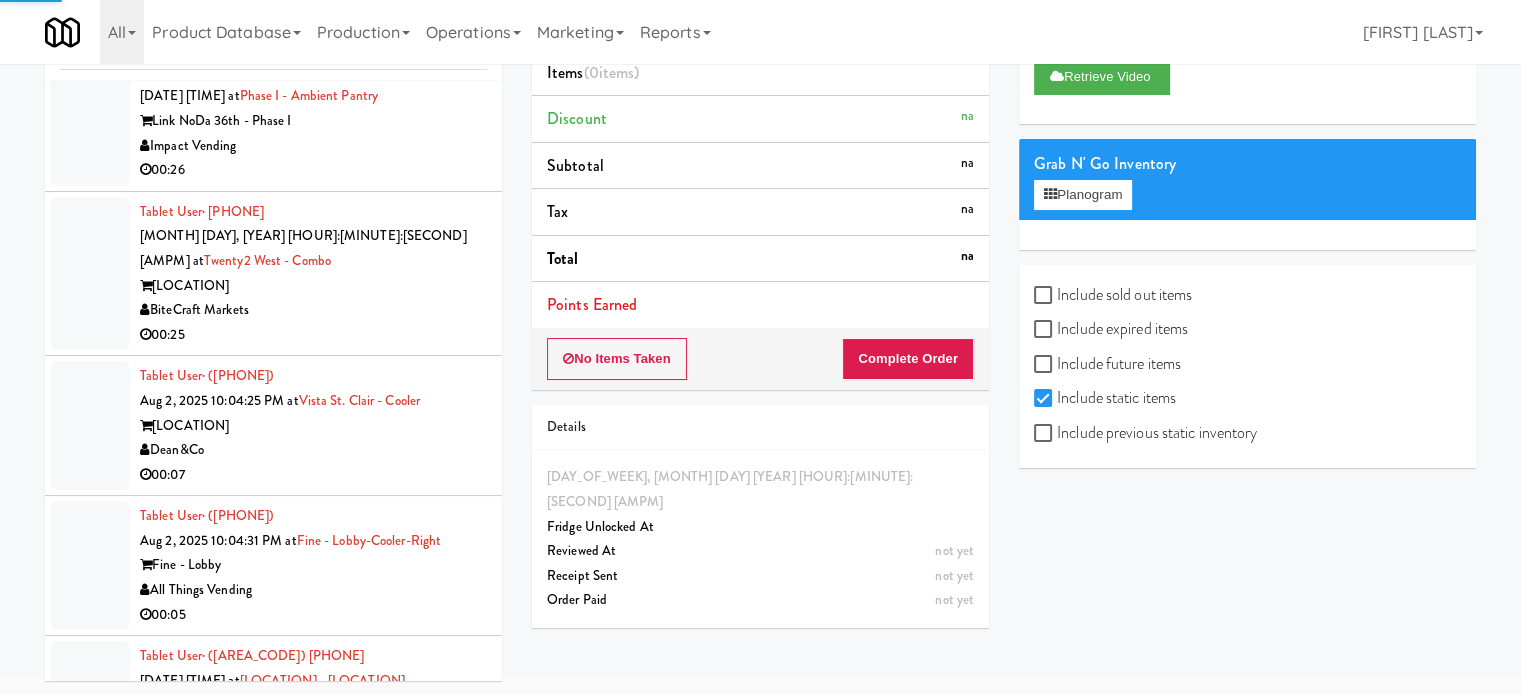 click on "Honkin Vending" at bounding box center (313, 1035) 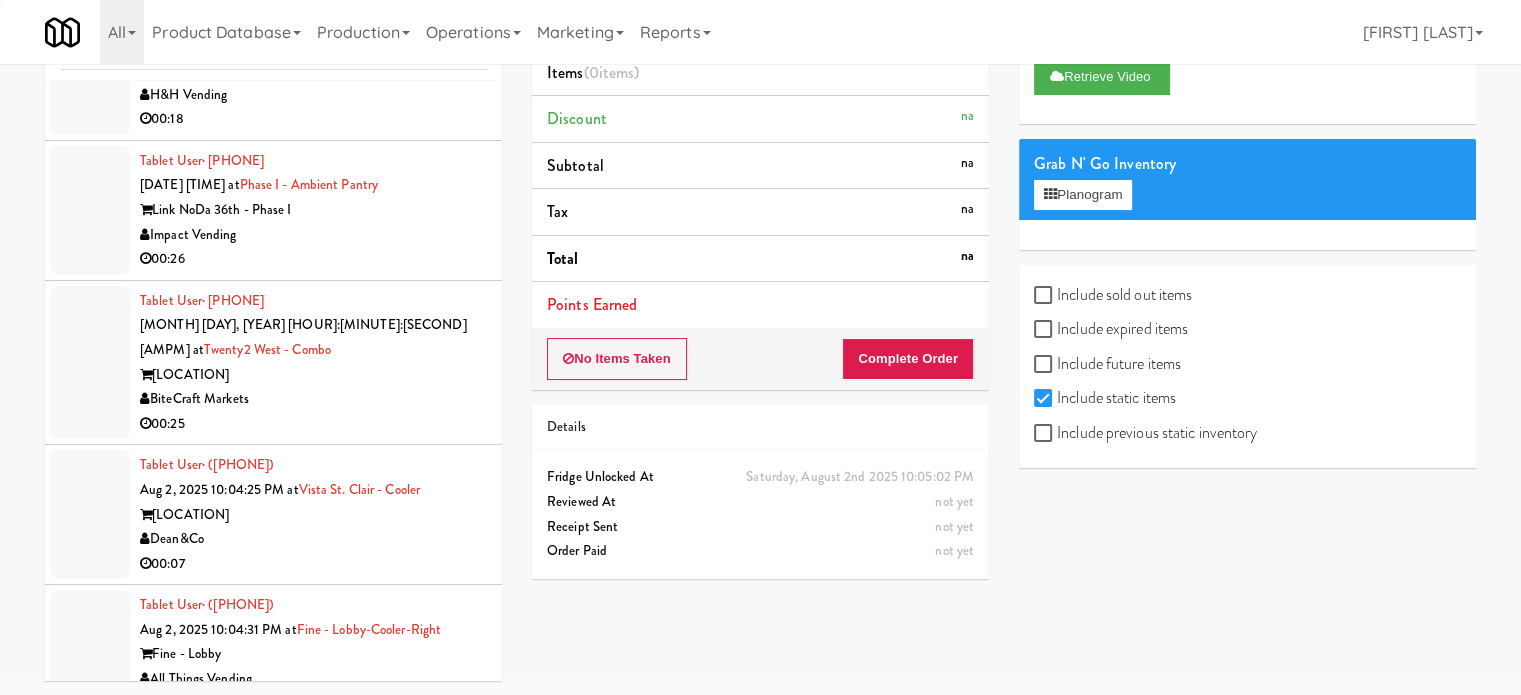 scroll, scrollTop: 11709, scrollLeft: 0, axis: vertical 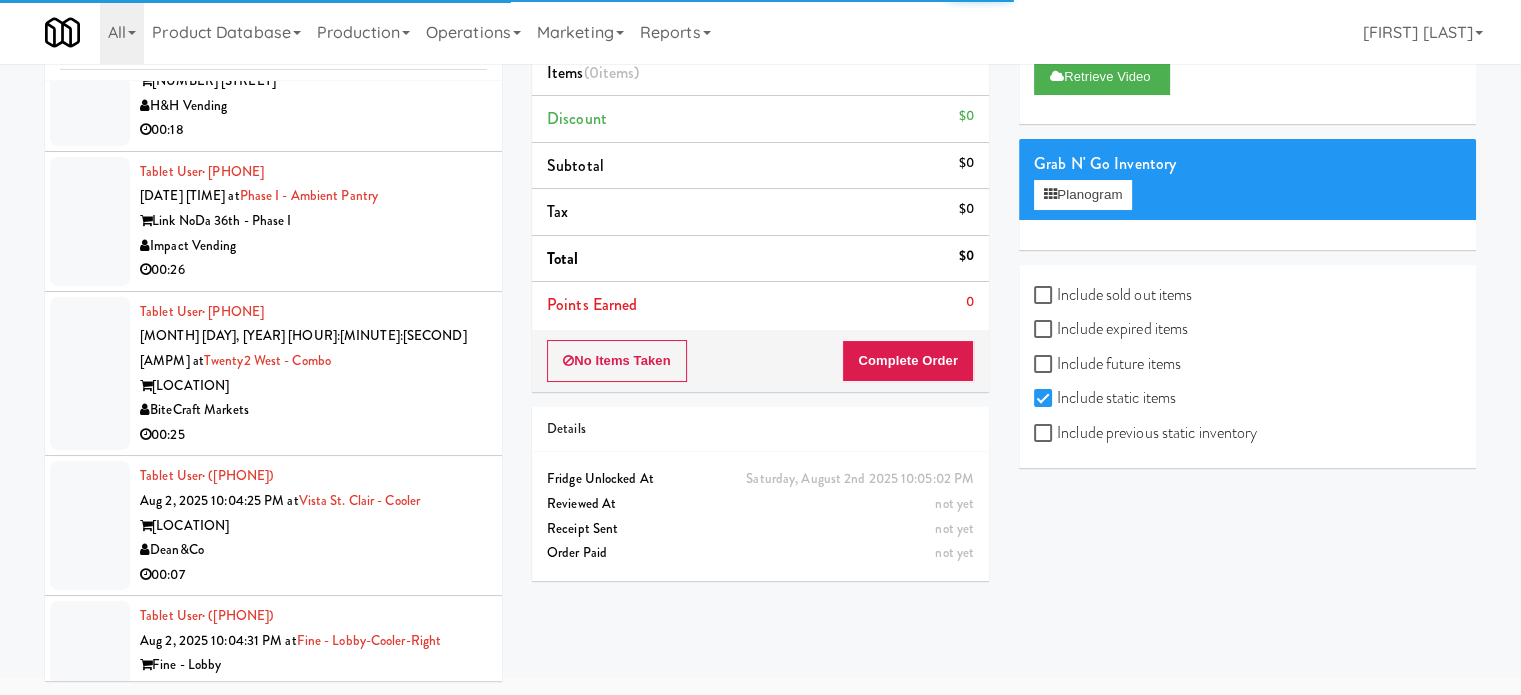 click on "Gate City Vending" at bounding box center (313, 995) 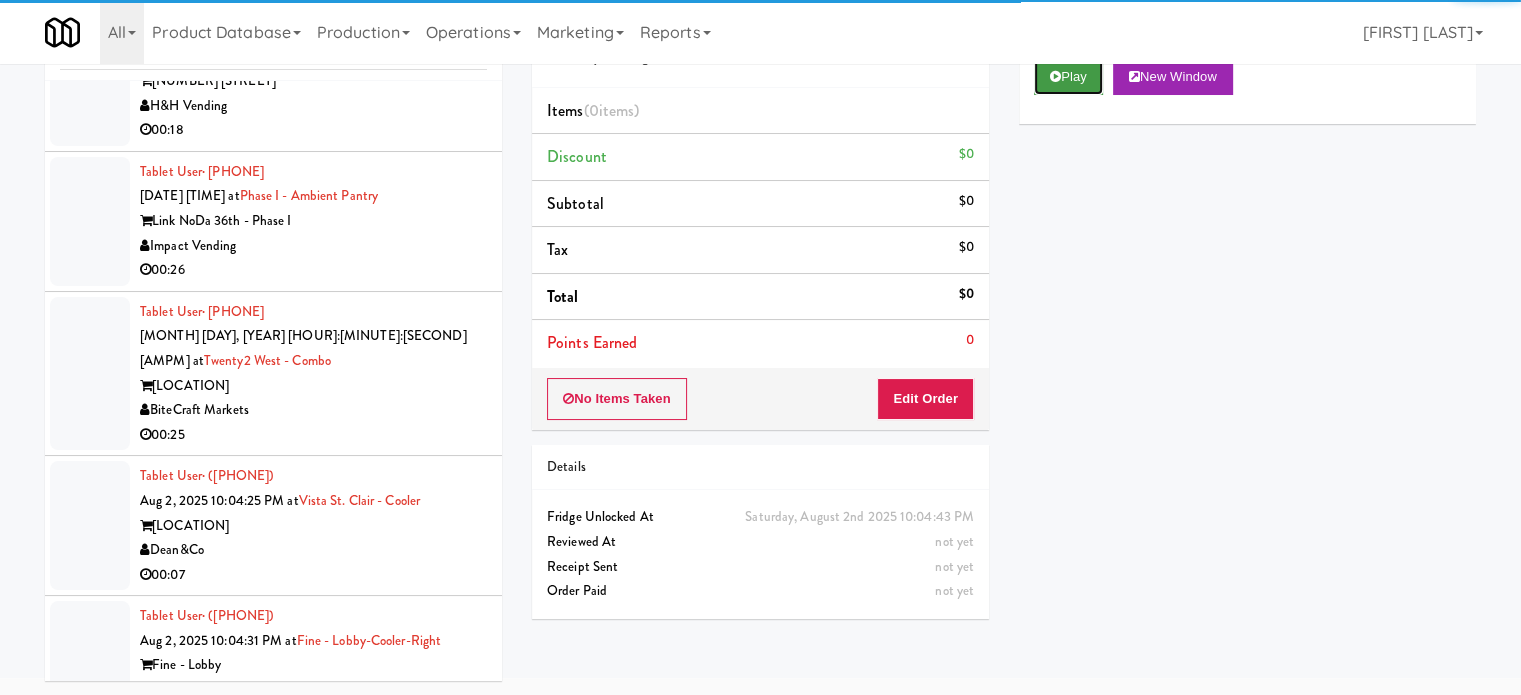 click on "Play" at bounding box center (1068, 77) 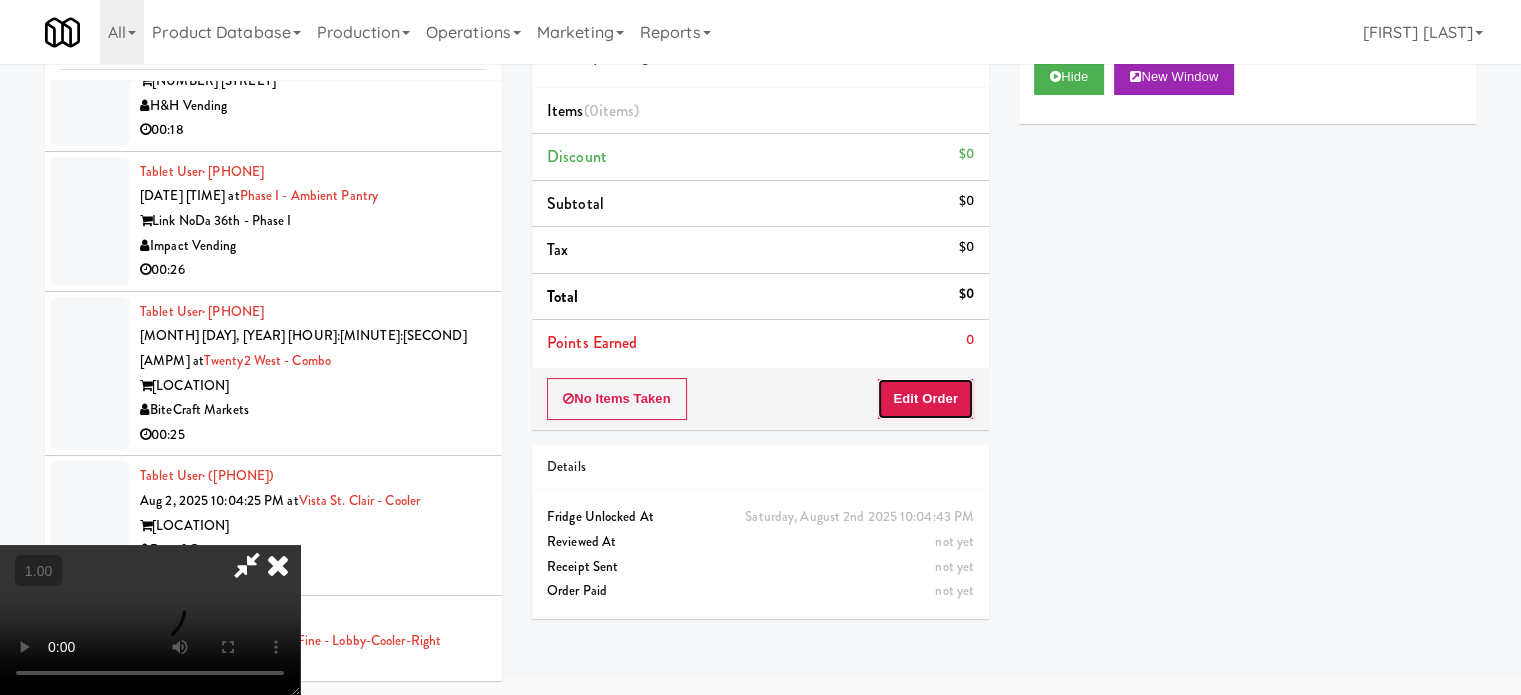 click on "Edit Order" at bounding box center (925, 399) 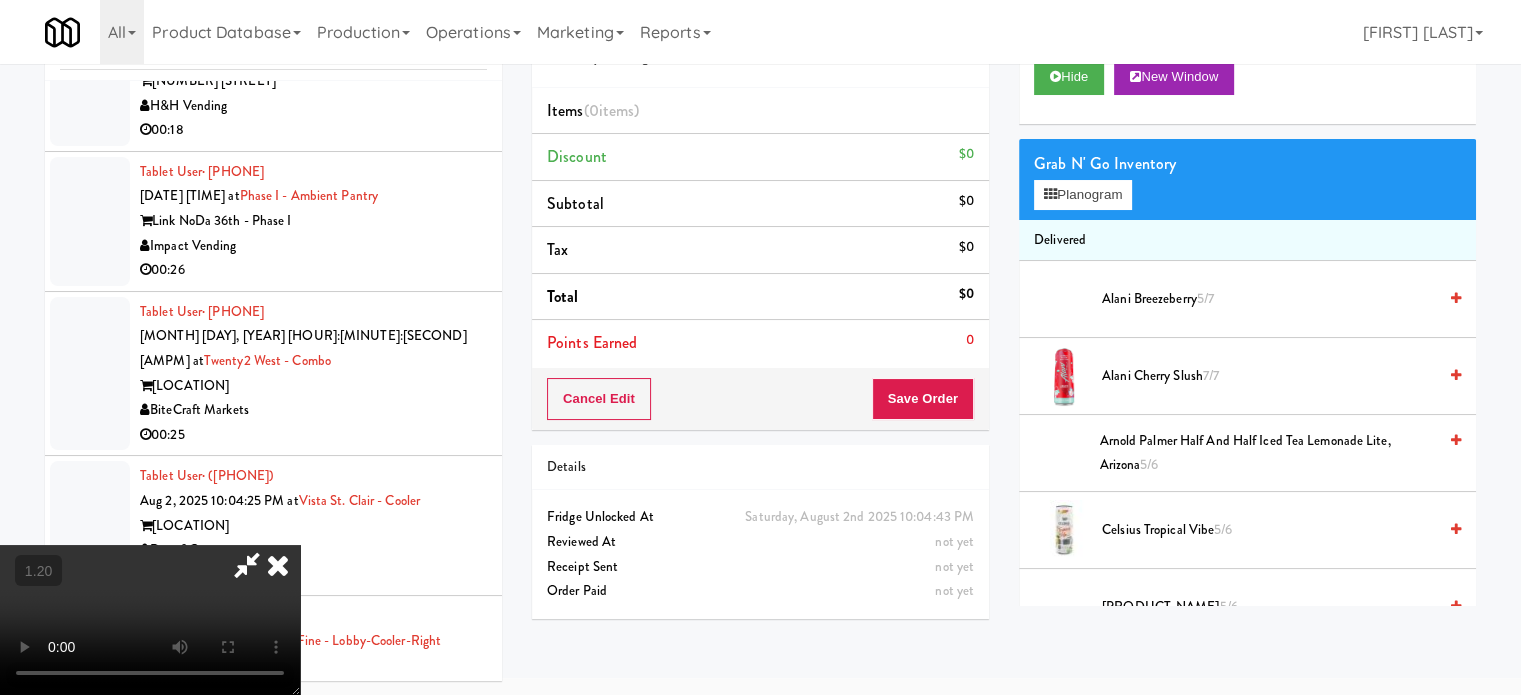 scroll, scrollTop: 300, scrollLeft: 0, axis: vertical 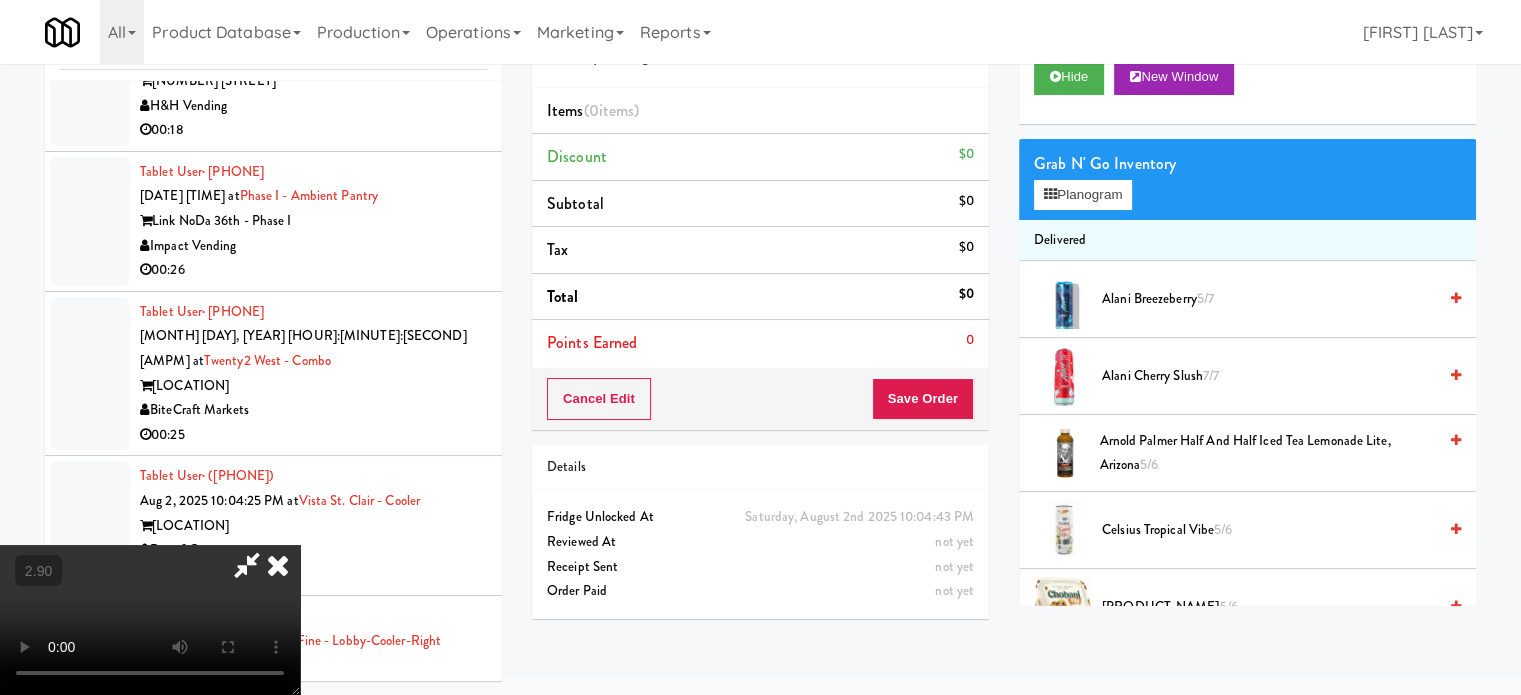 click at bounding box center [150, 620] 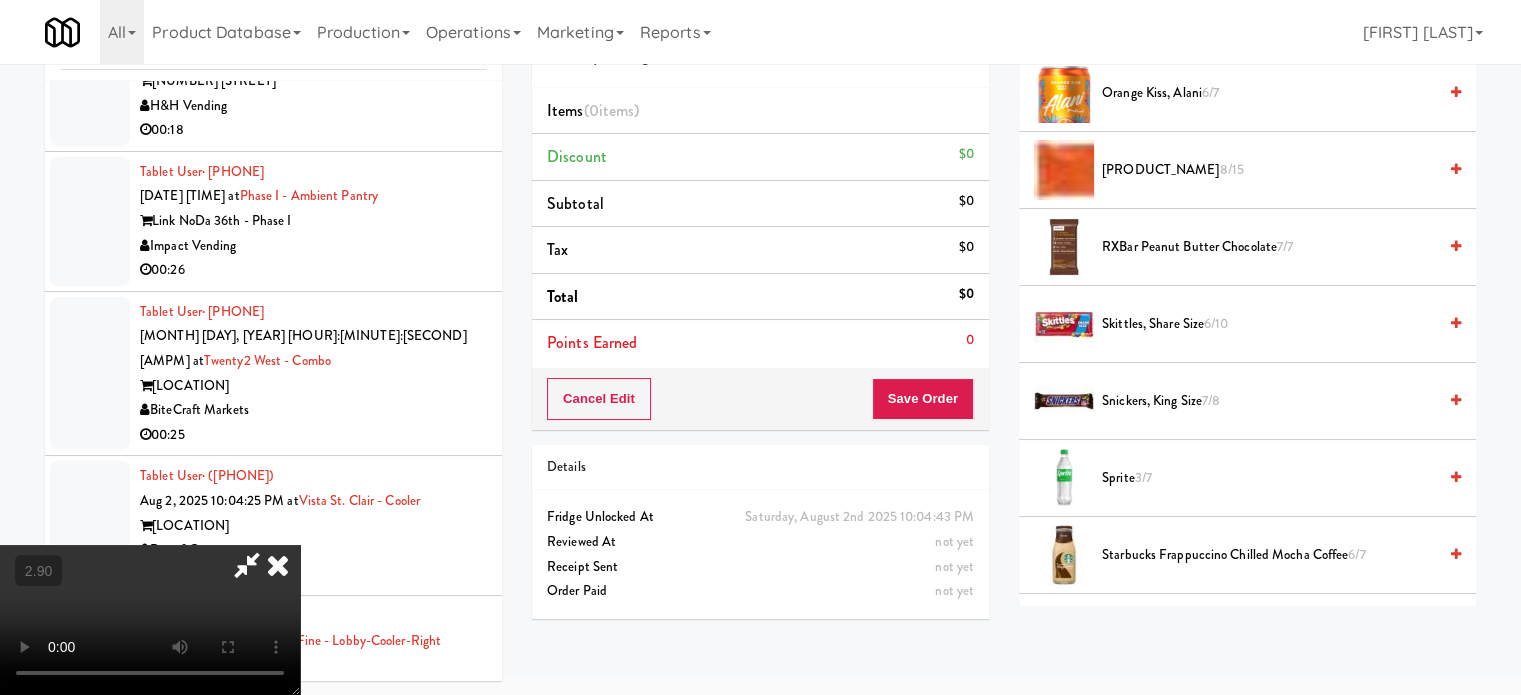 scroll, scrollTop: 1600, scrollLeft: 0, axis: vertical 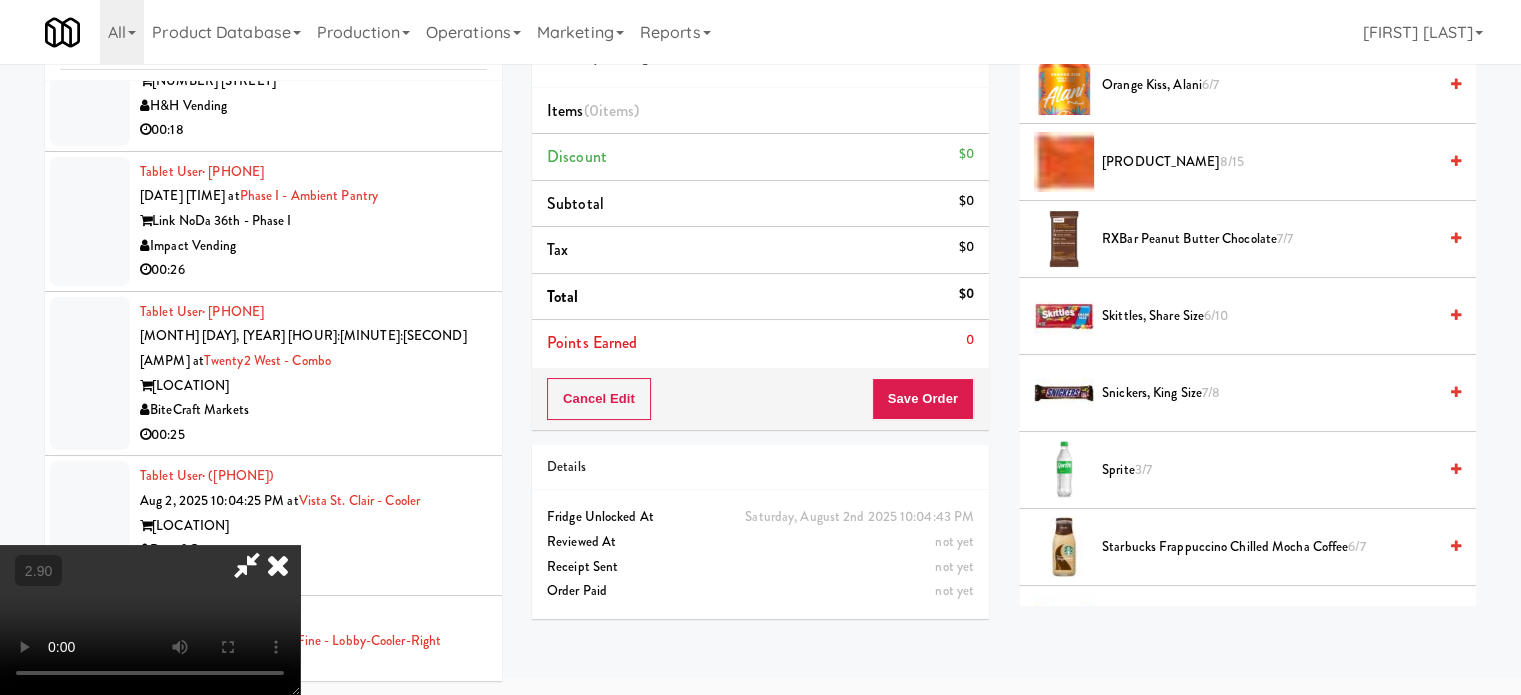 click on "6/10" at bounding box center [1216, 315] 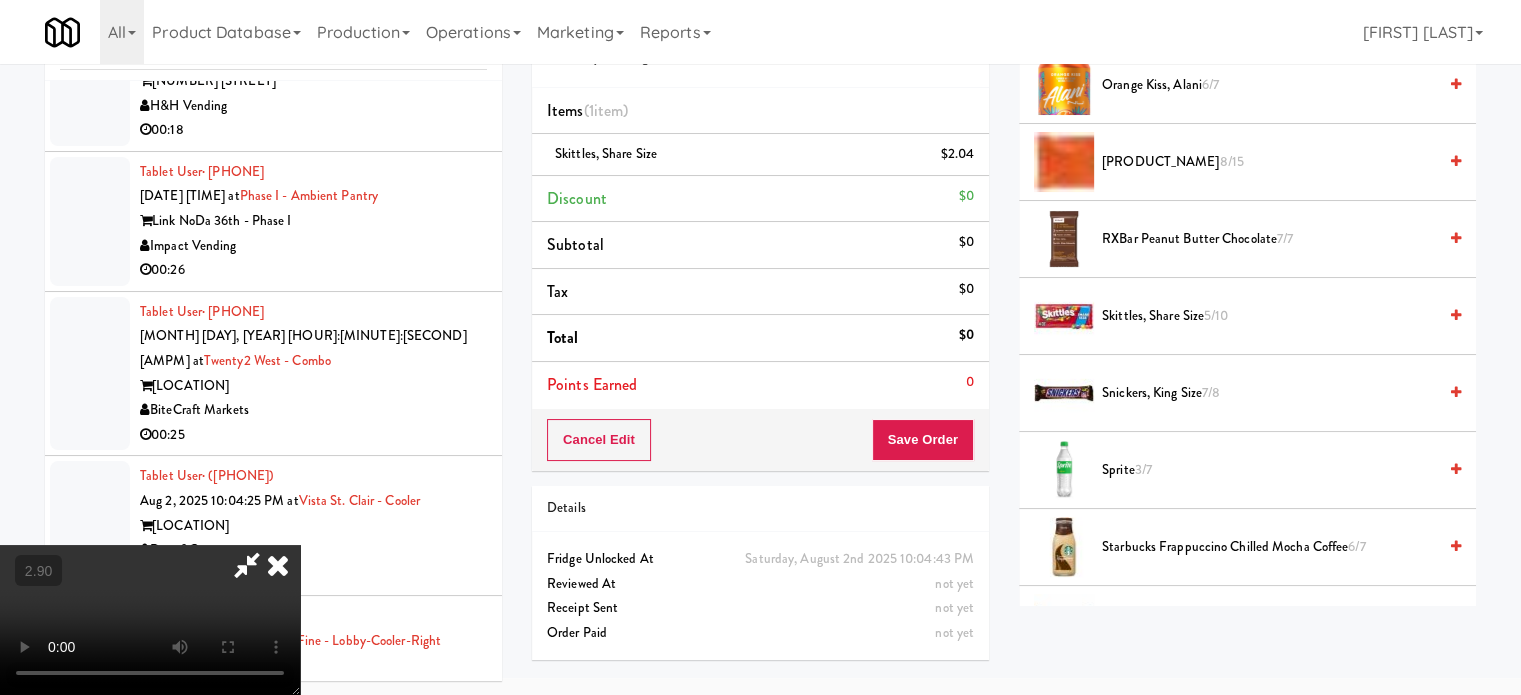 click on "Skittles, Share size  5/10" at bounding box center [1269, 316] 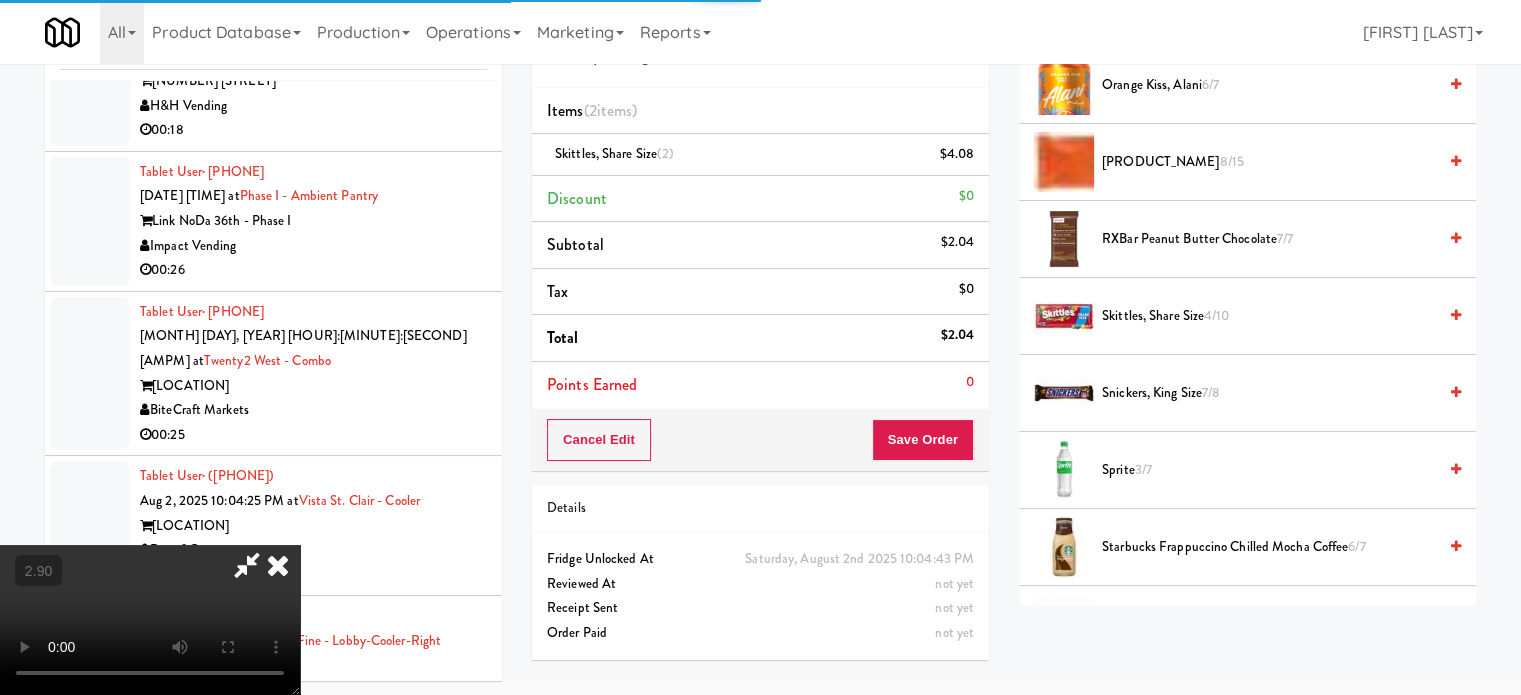 click at bounding box center [150, 620] 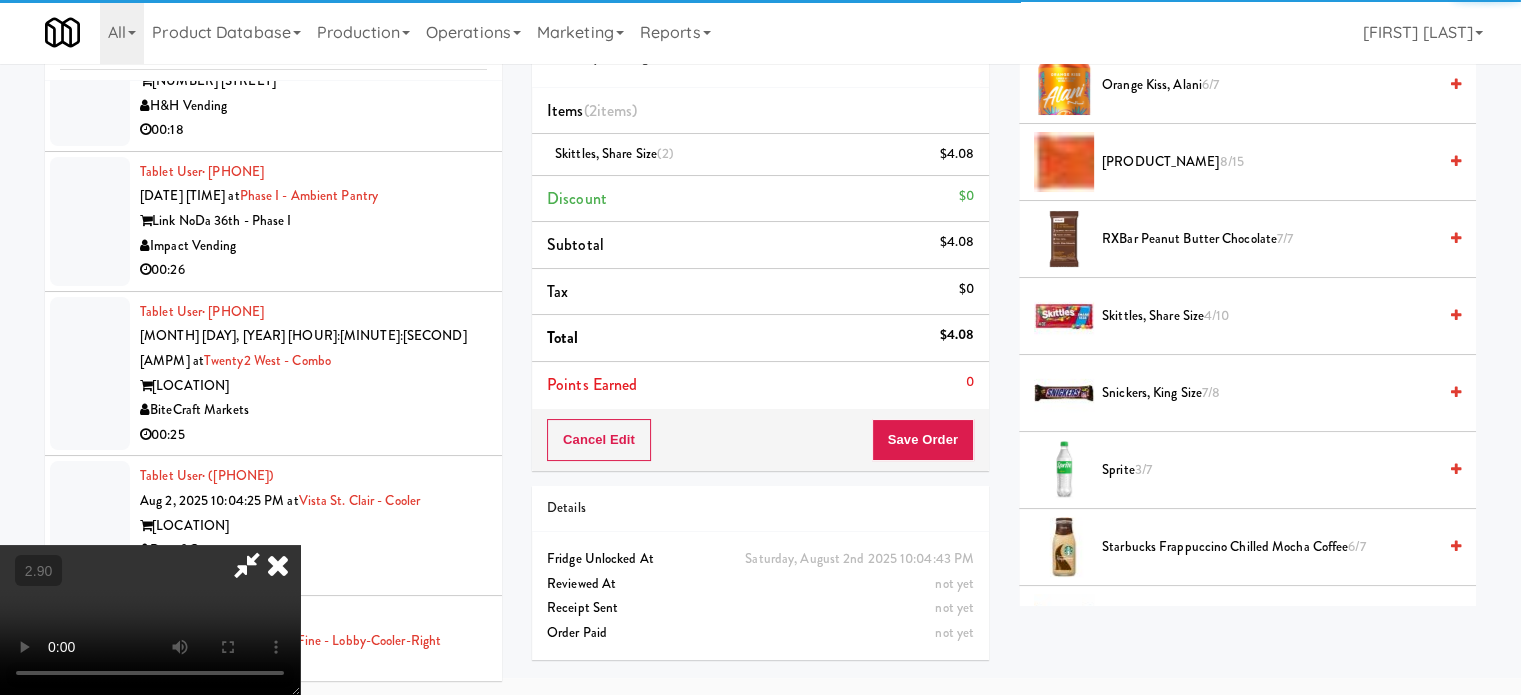 click at bounding box center [150, 620] 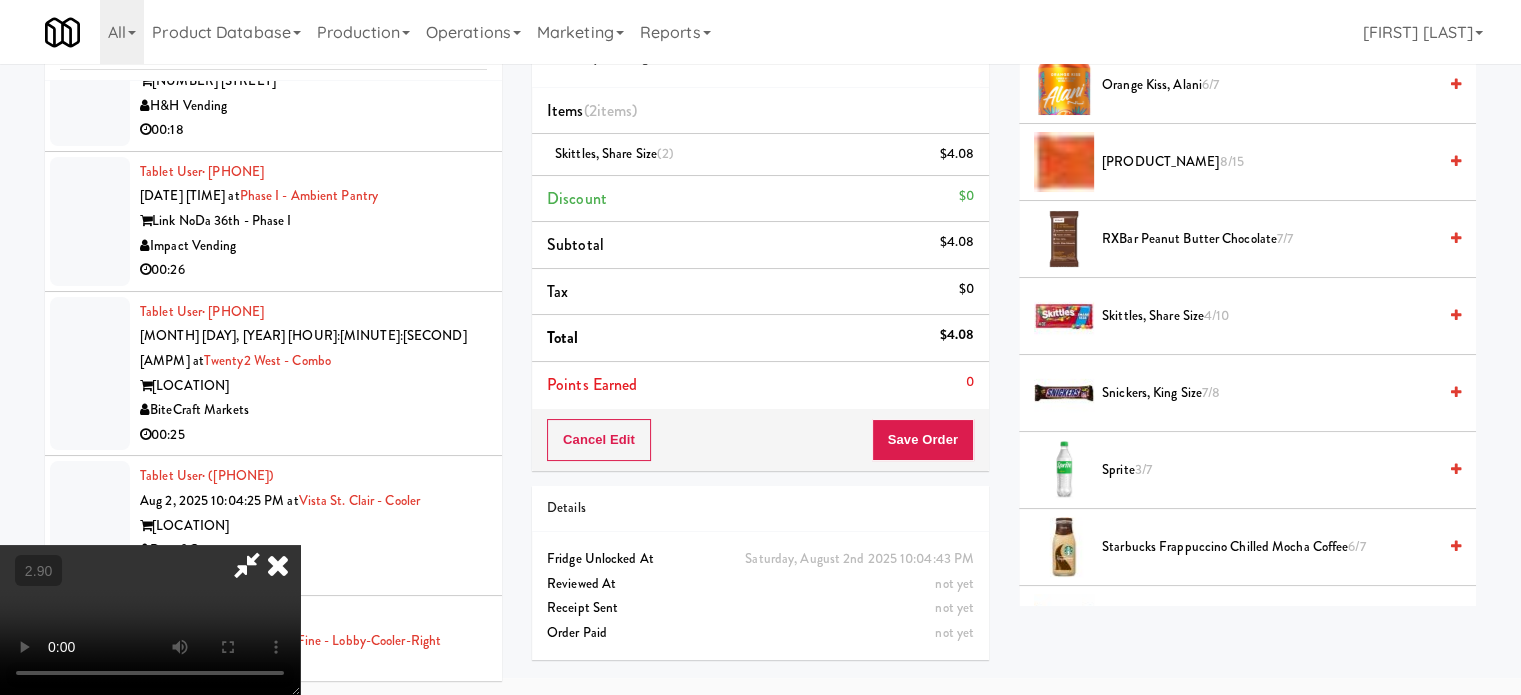 click at bounding box center (150, 620) 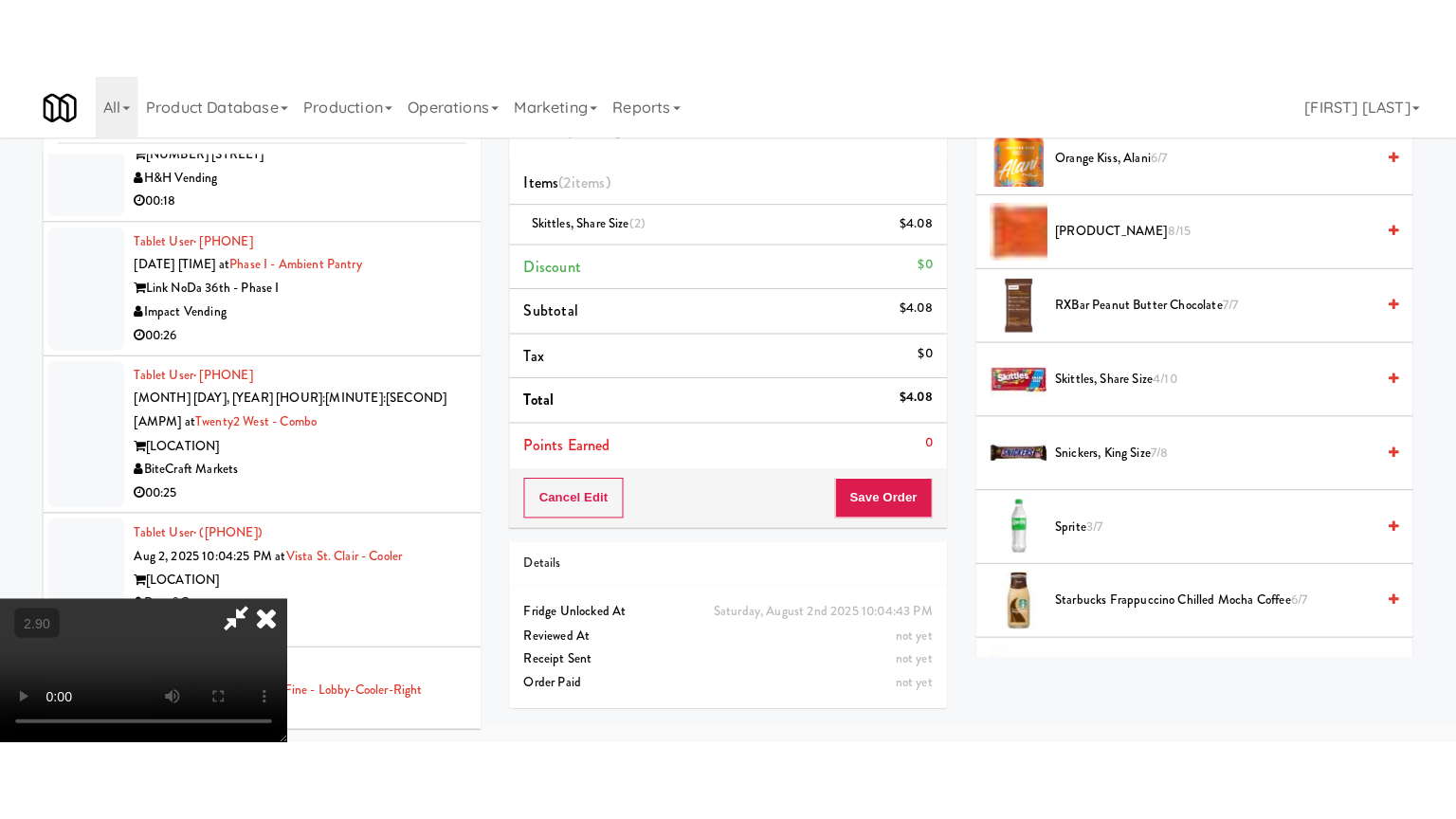 scroll, scrollTop: 61, scrollLeft: 0, axis: vertical 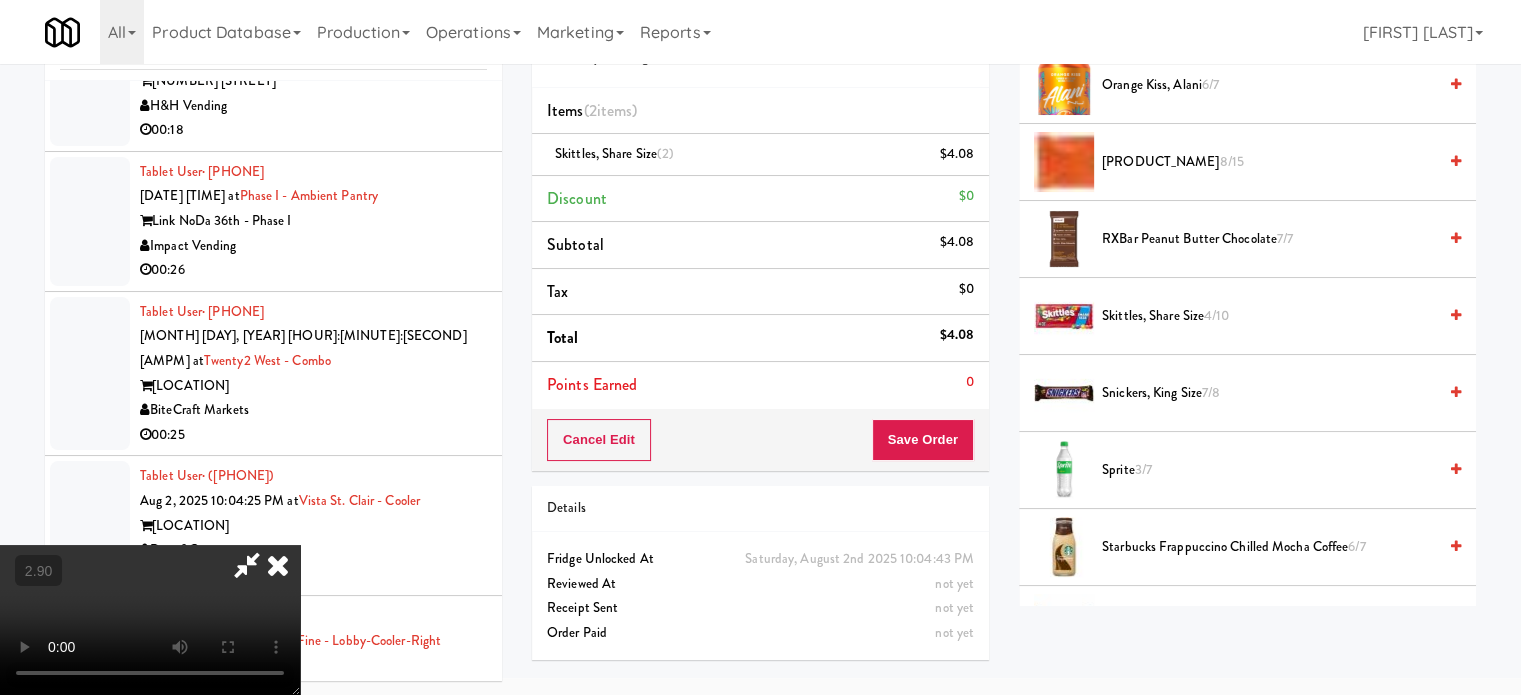 click at bounding box center (150, 620) 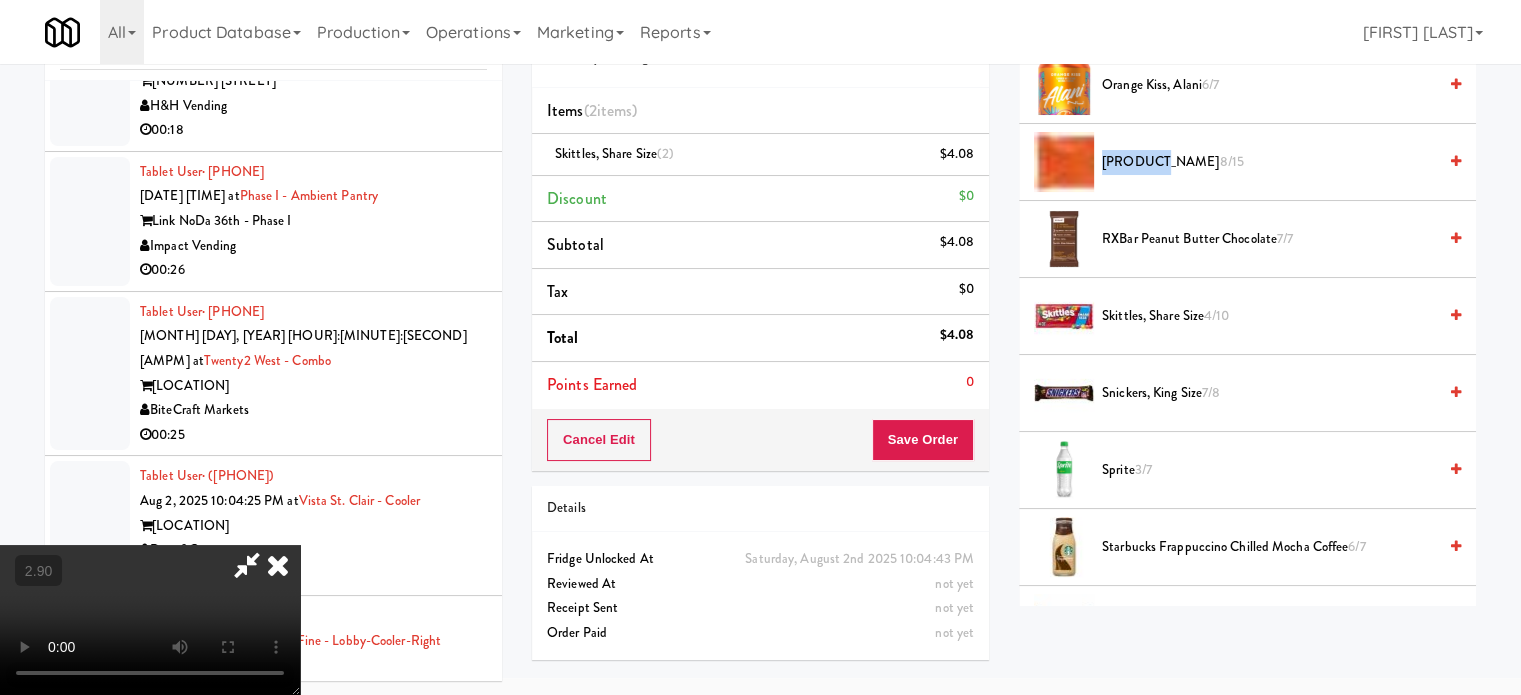 click on "[PRODUCT_NAME] [MONTH]/[YEAR]" at bounding box center (1269, 162) 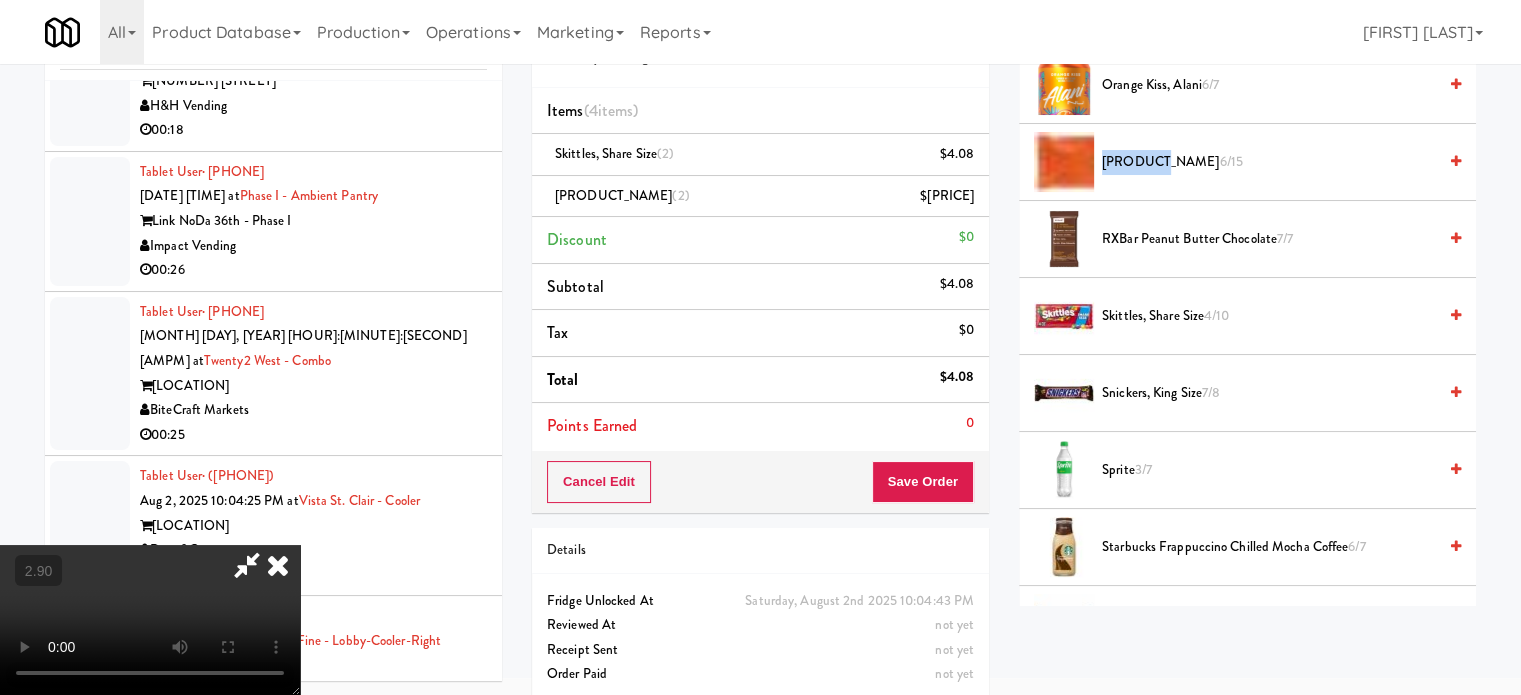 click on "Reese's Peanut Butter Cup King Size  [DATE]/[DATE]" at bounding box center [1269, 162] 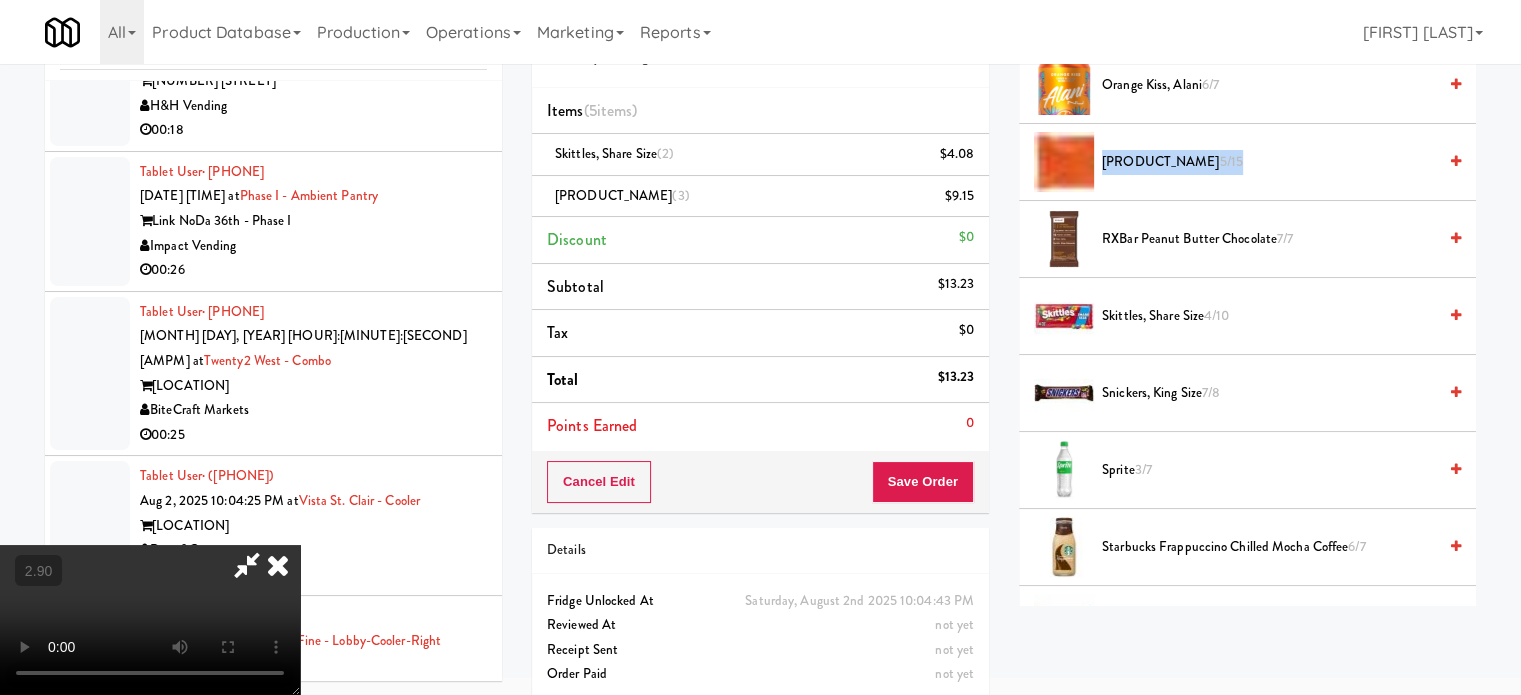 click on "[PRODUCT]  [NUMBER]/[NUMBER]" at bounding box center [1269, 162] 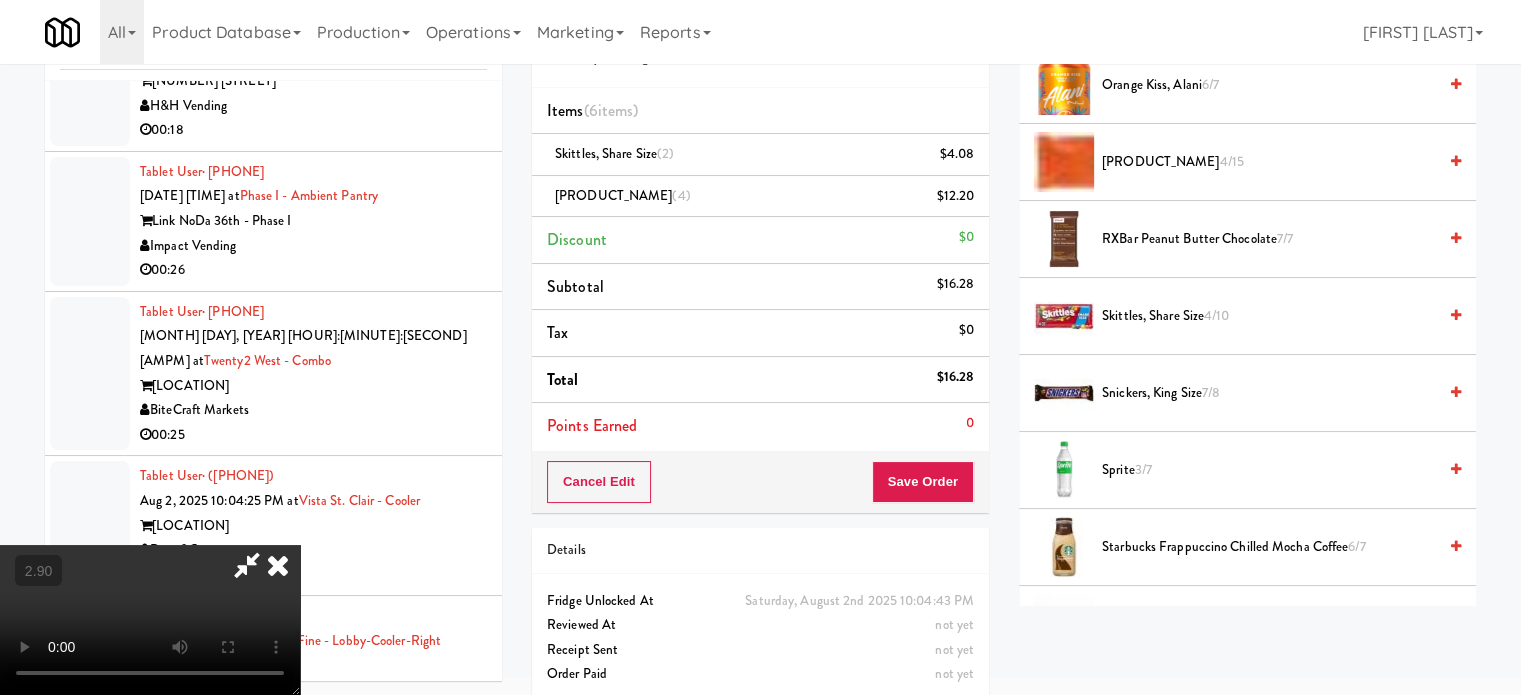 click at bounding box center [247, 565] 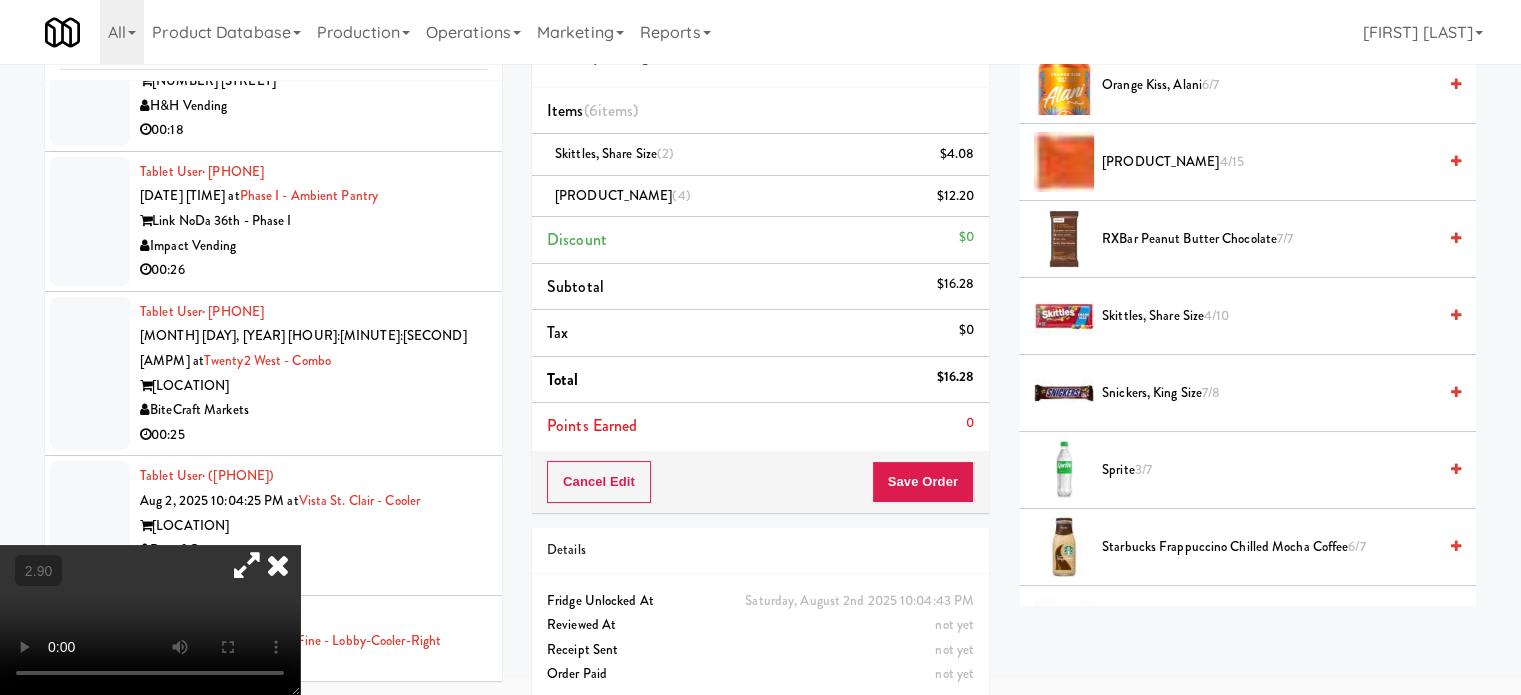 click at bounding box center [150, 620] 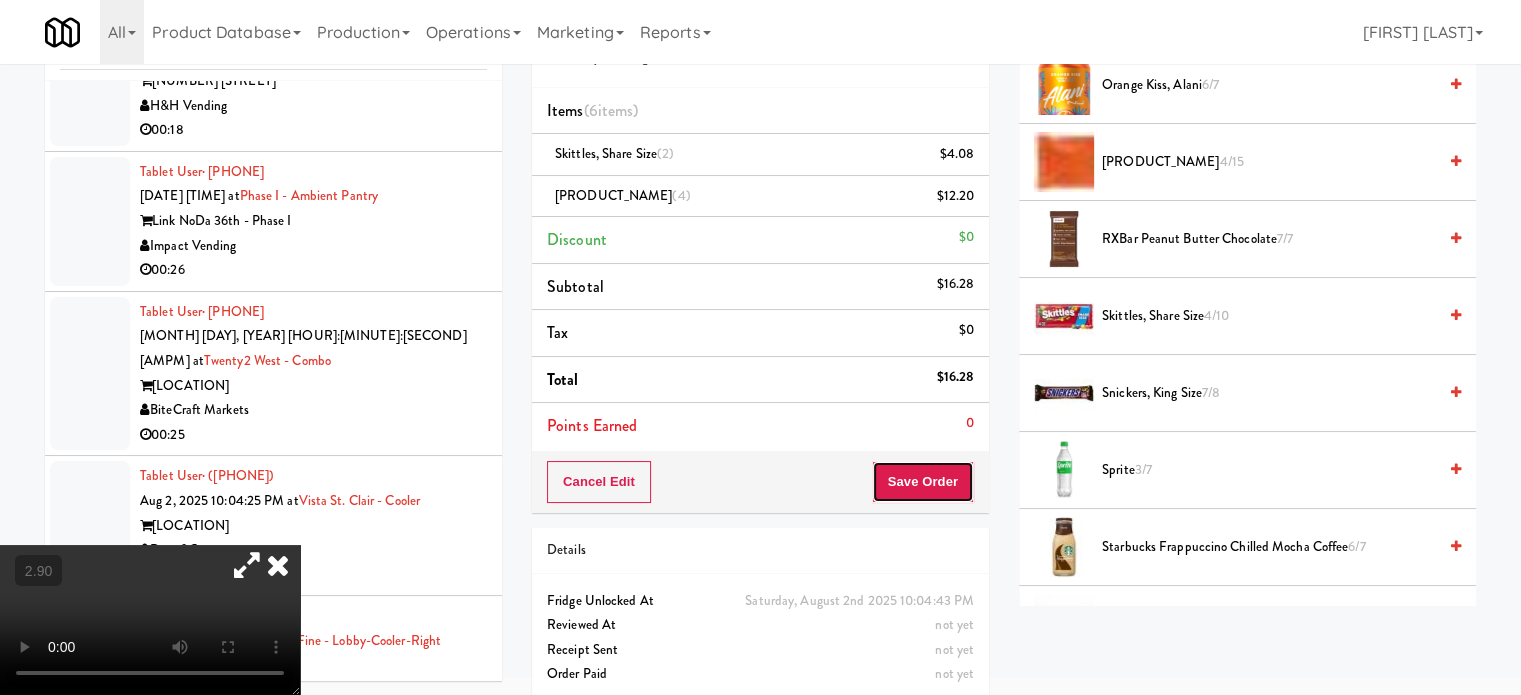 click on "Save Order" at bounding box center [923, 482] 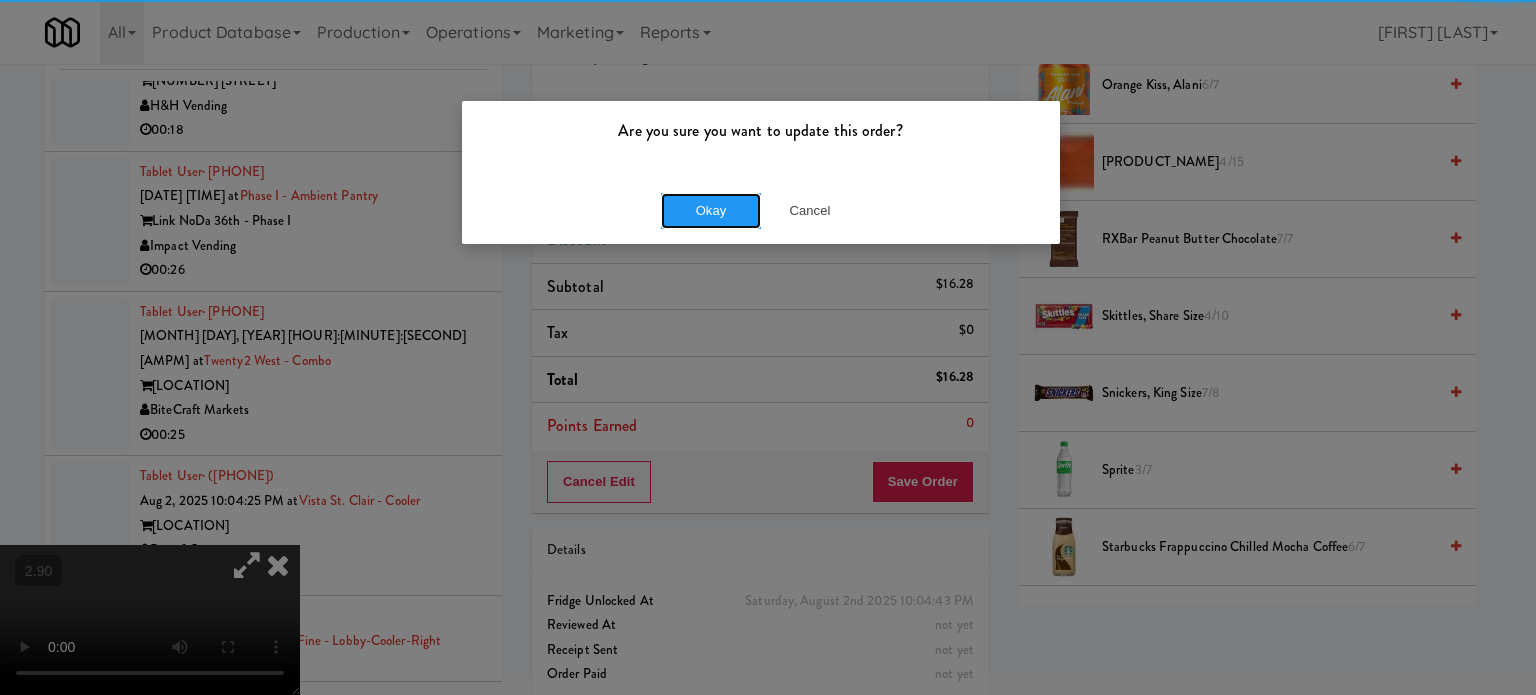 drag, startPoint x: 679, startPoint y: 211, endPoint x: 633, endPoint y: 155, distance: 72.47068 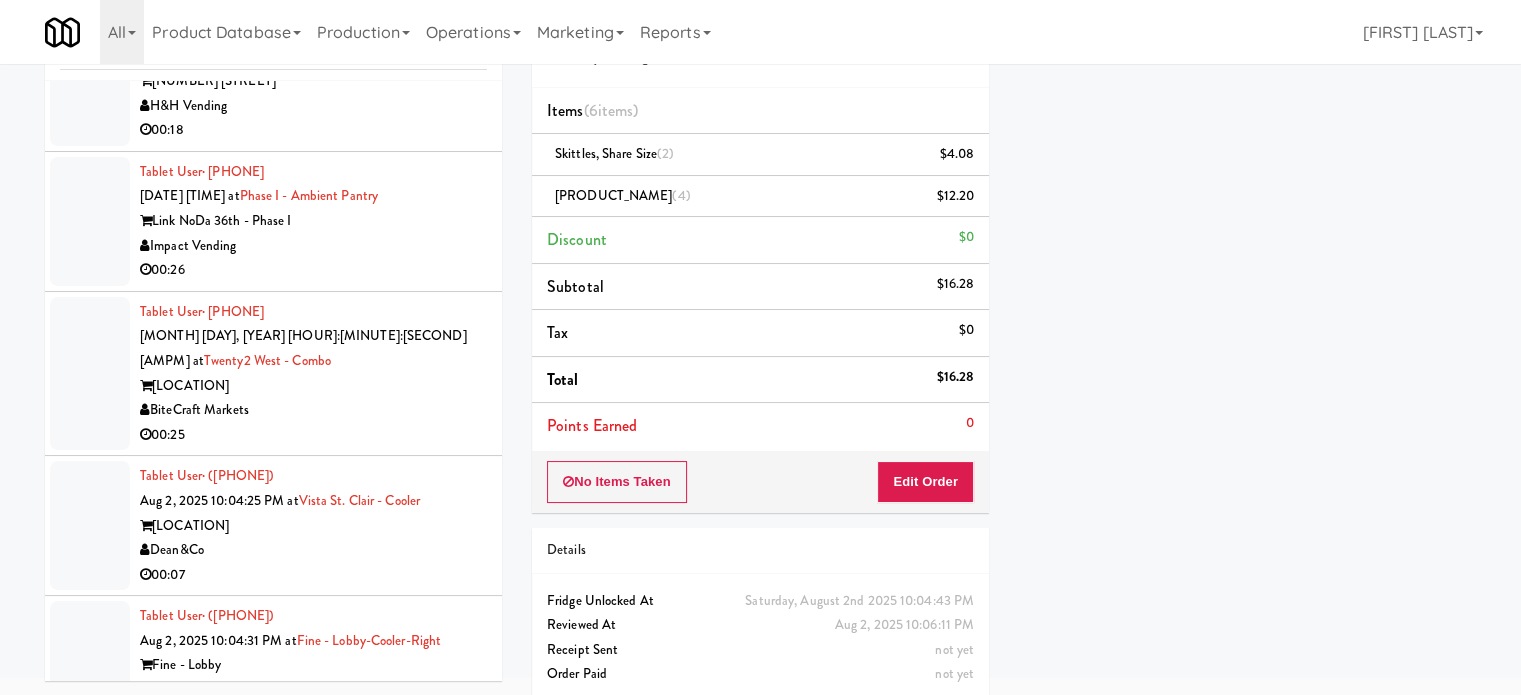 scroll, scrollTop: 187, scrollLeft: 0, axis: vertical 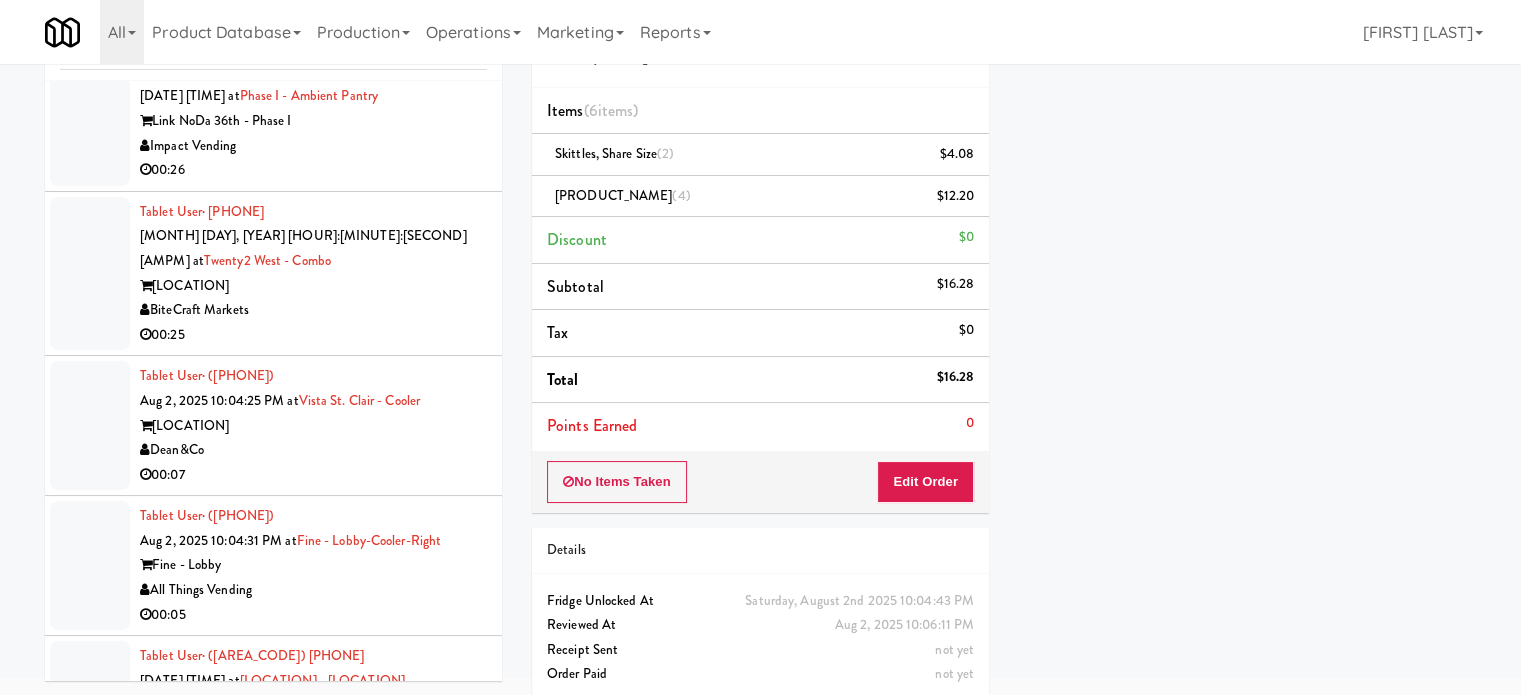 click on "Honkin Vending" at bounding box center [313, 1059] 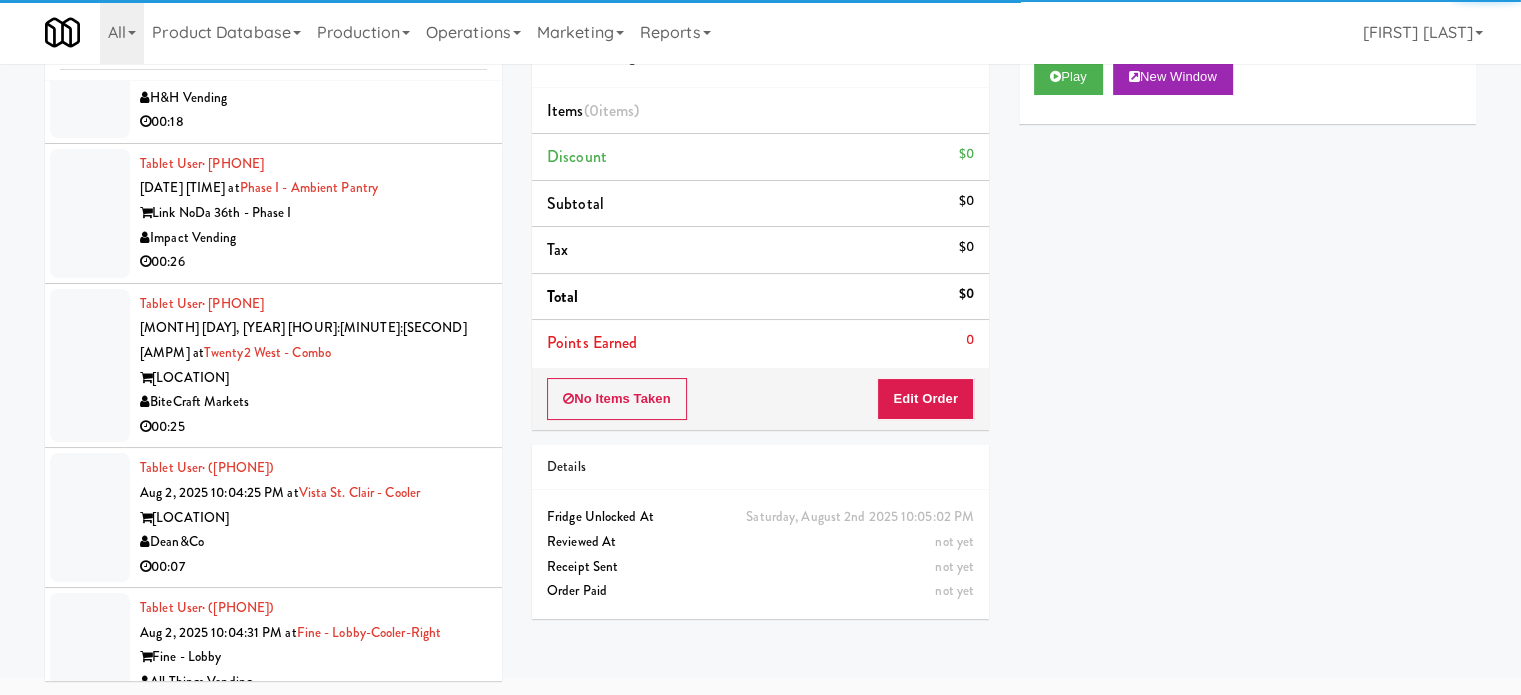 scroll, scrollTop: 11709, scrollLeft: 0, axis: vertical 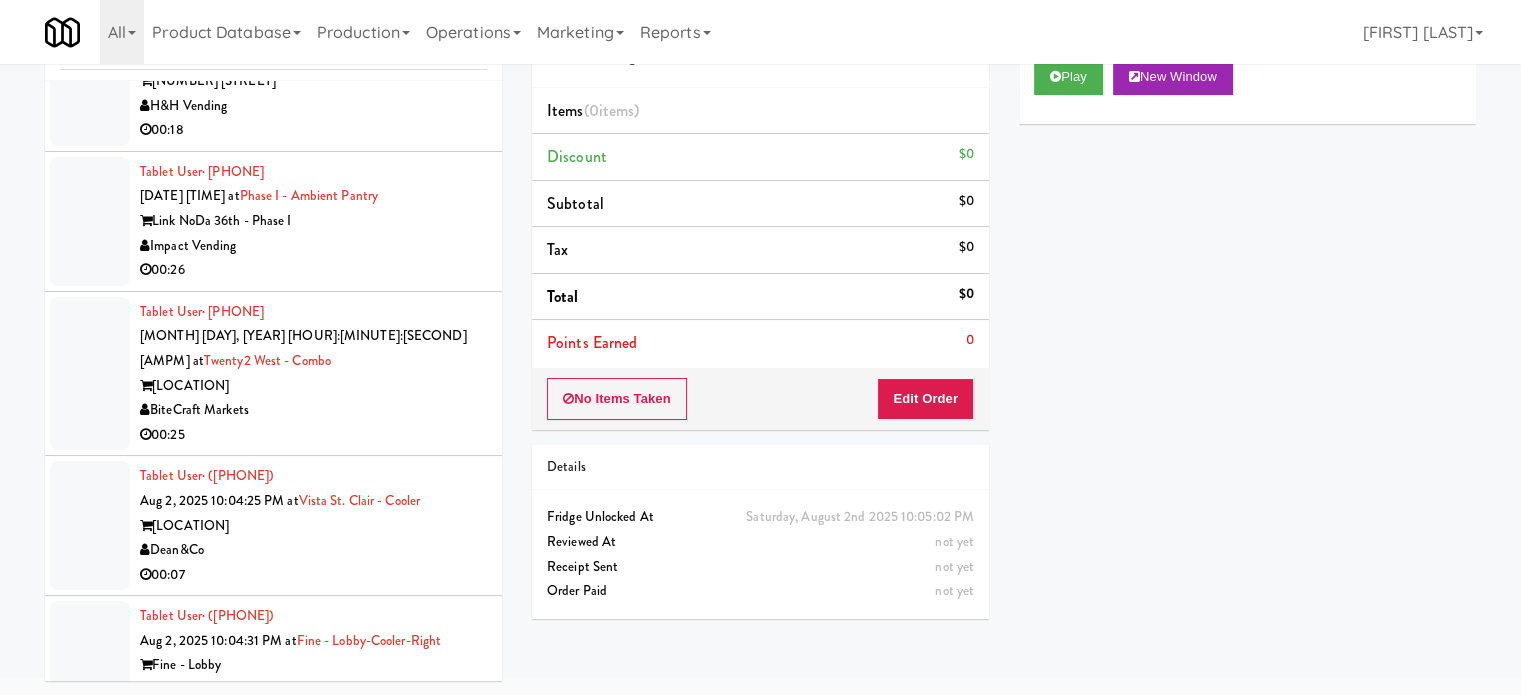 click on "00:06" at bounding box center (313, 879) 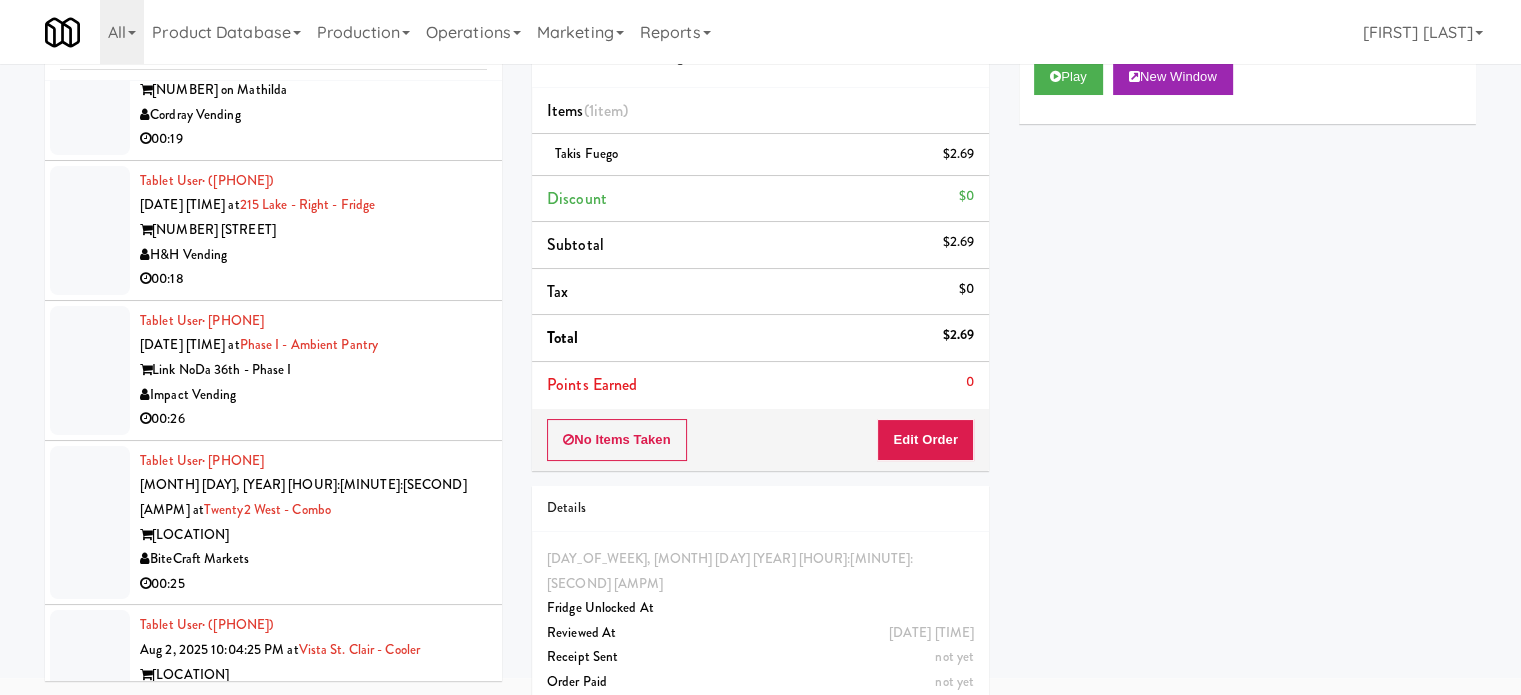scroll, scrollTop: 11509, scrollLeft: 0, axis: vertical 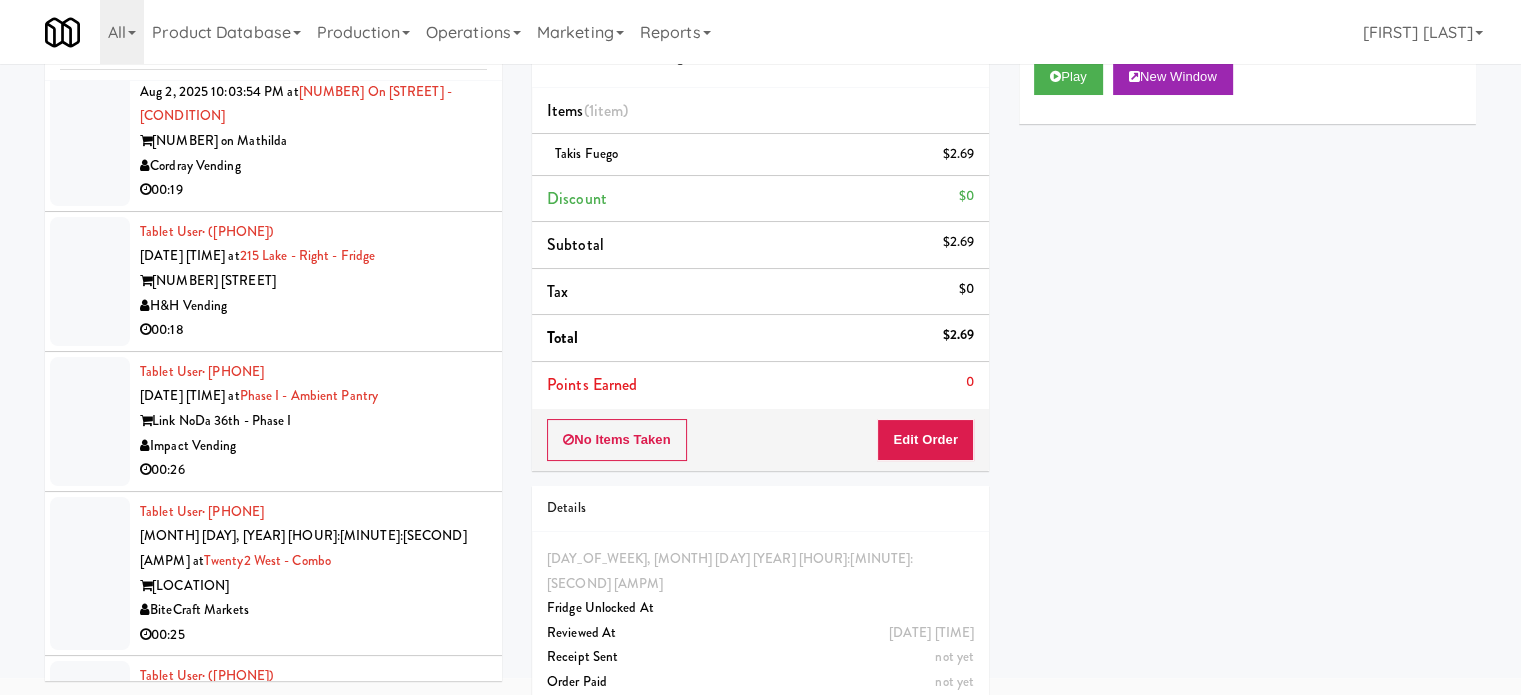 click on "All Things Vending" at bounding box center [313, 890] 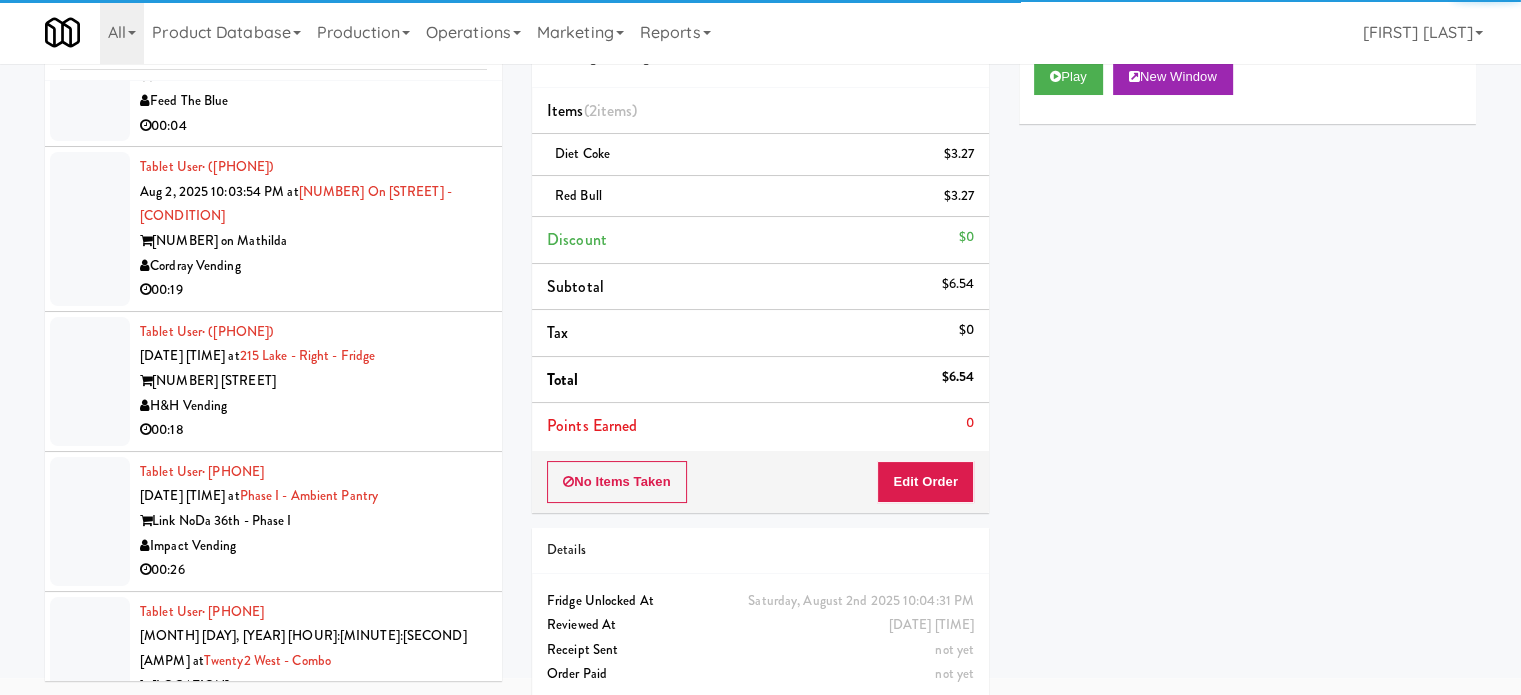 drag, startPoint x: 452, startPoint y: 255, endPoint x: 493, endPoint y: 274, distance: 45.188496 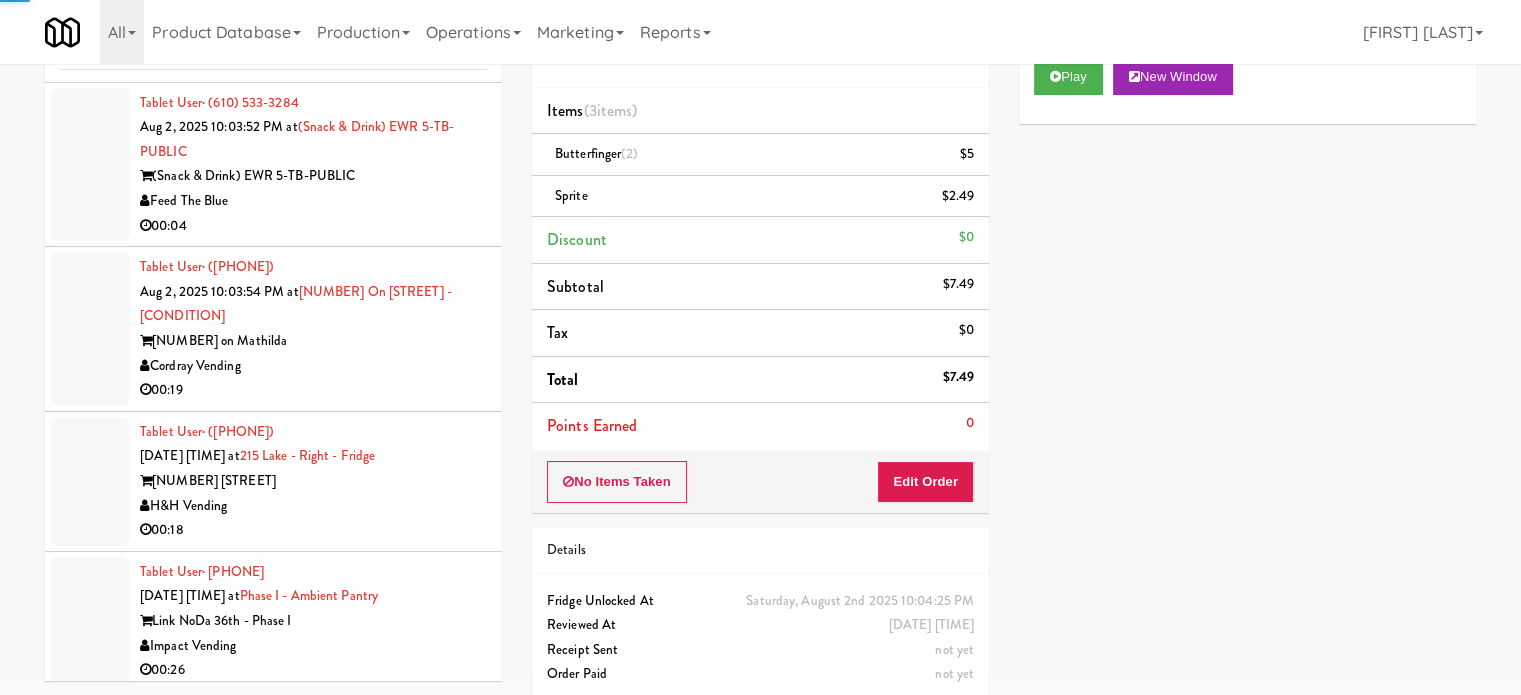 click on "00:25" at bounding box center (313, 835) 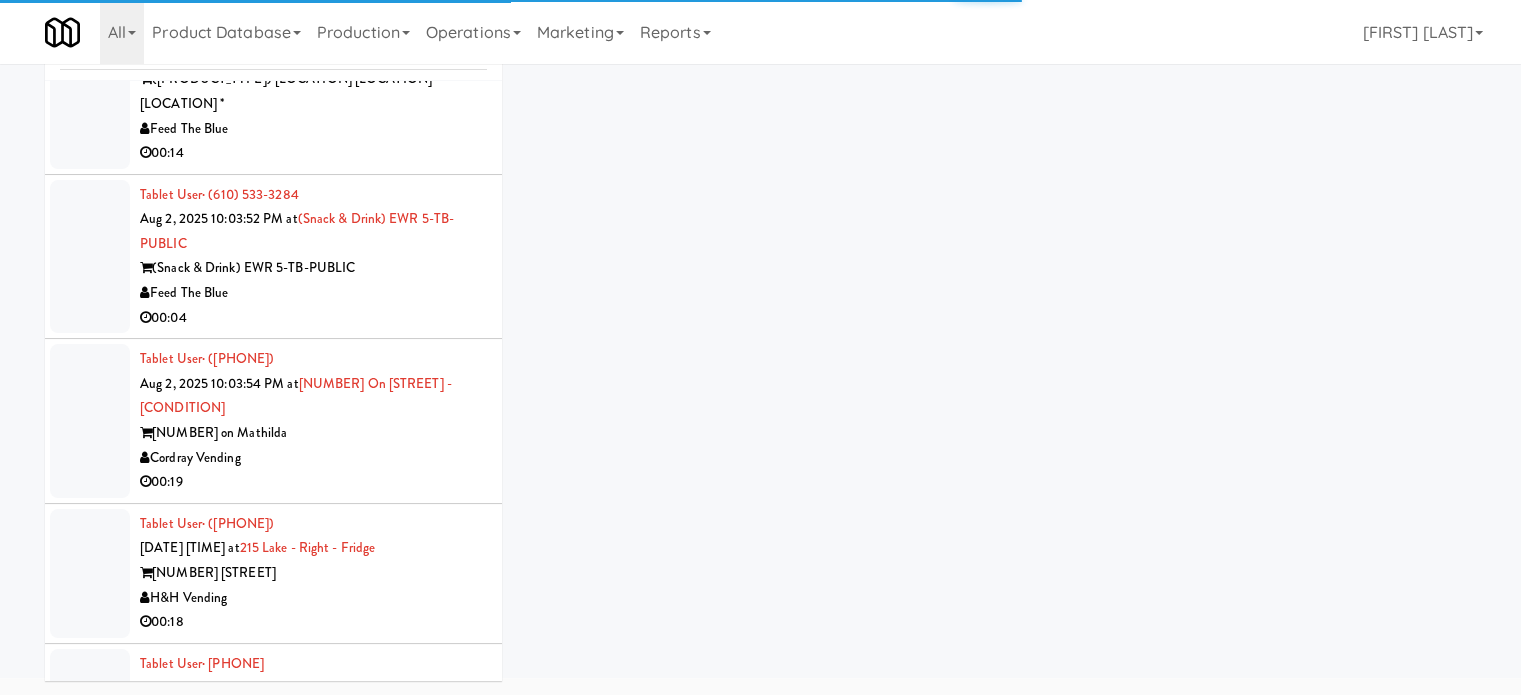 scroll, scrollTop: 11209, scrollLeft: 0, axis: vertical 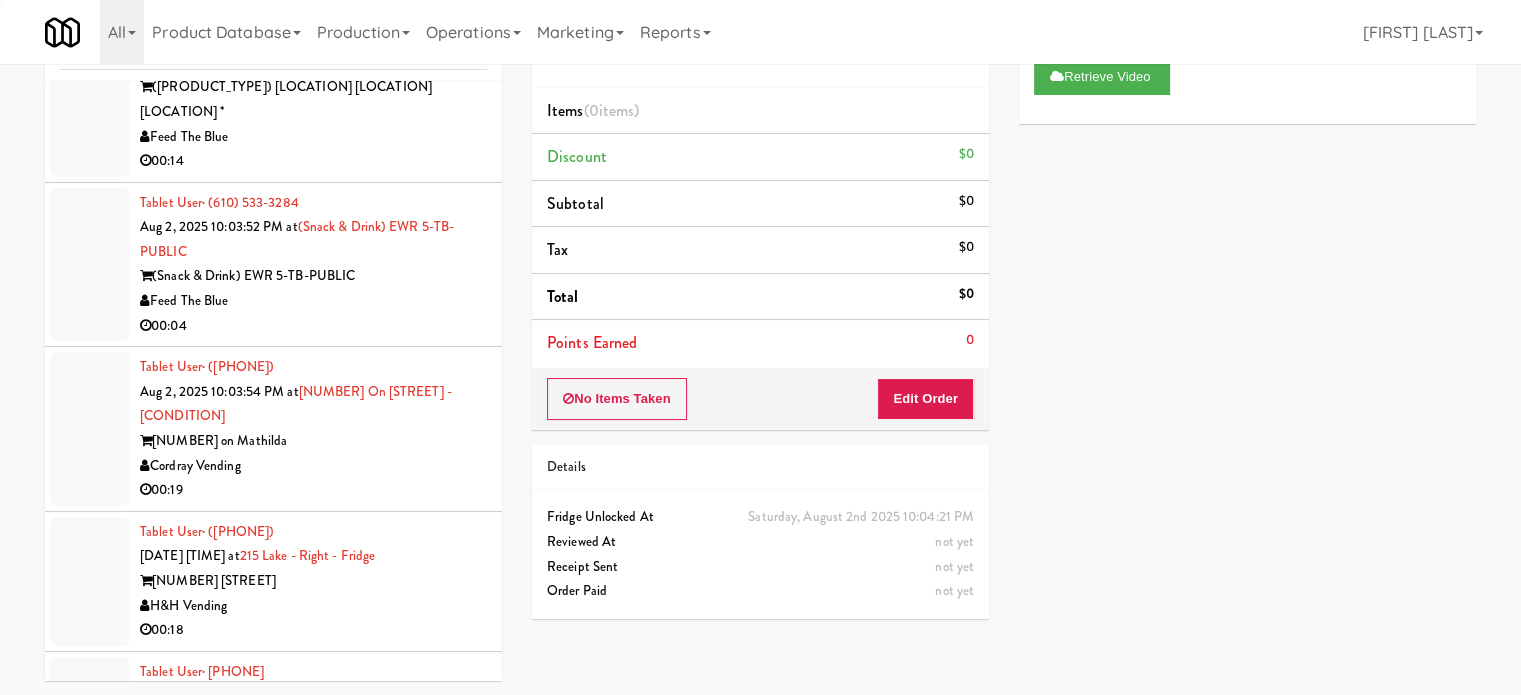 click on "00:26" at bounding box center (313, 770) 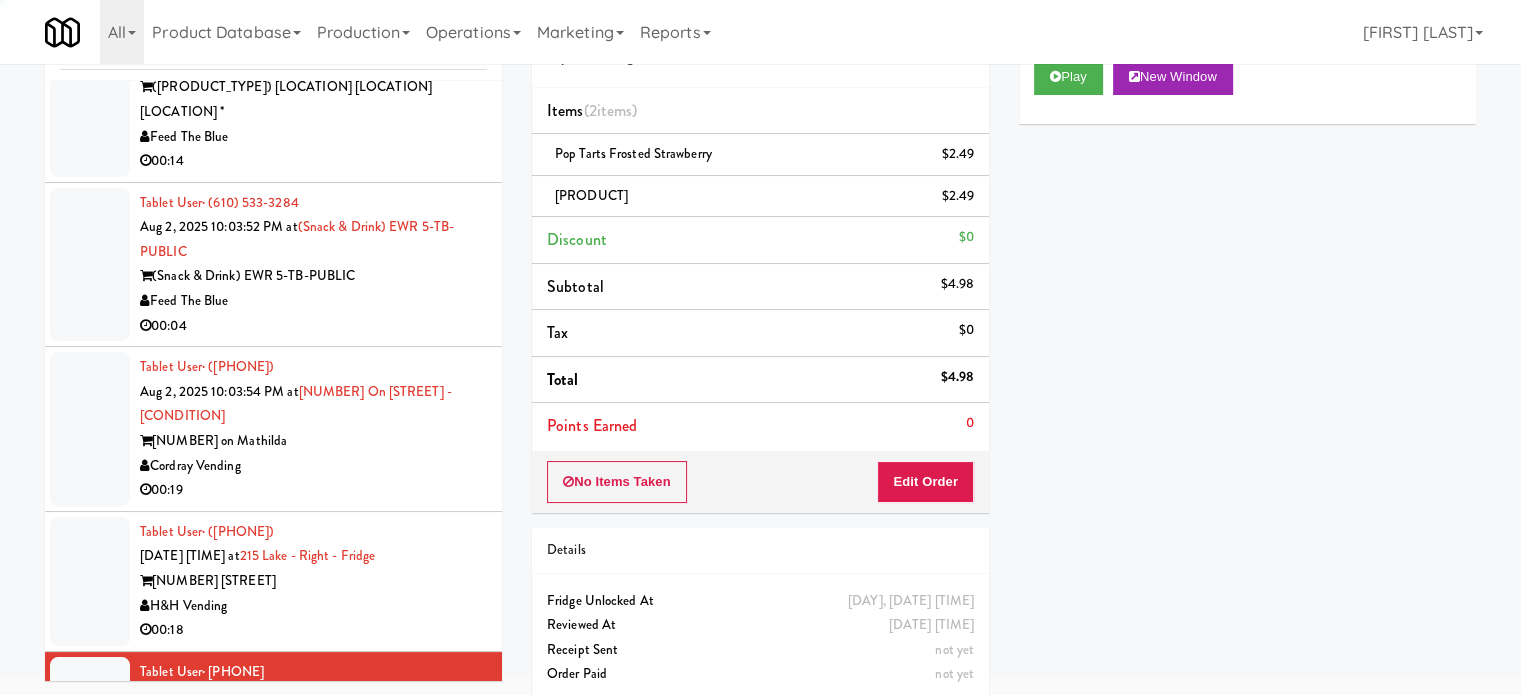 drag, startPoint x: 441, startPoint y: 323, endPoint x: 485, endPoint y: 330, distance: 44.553337 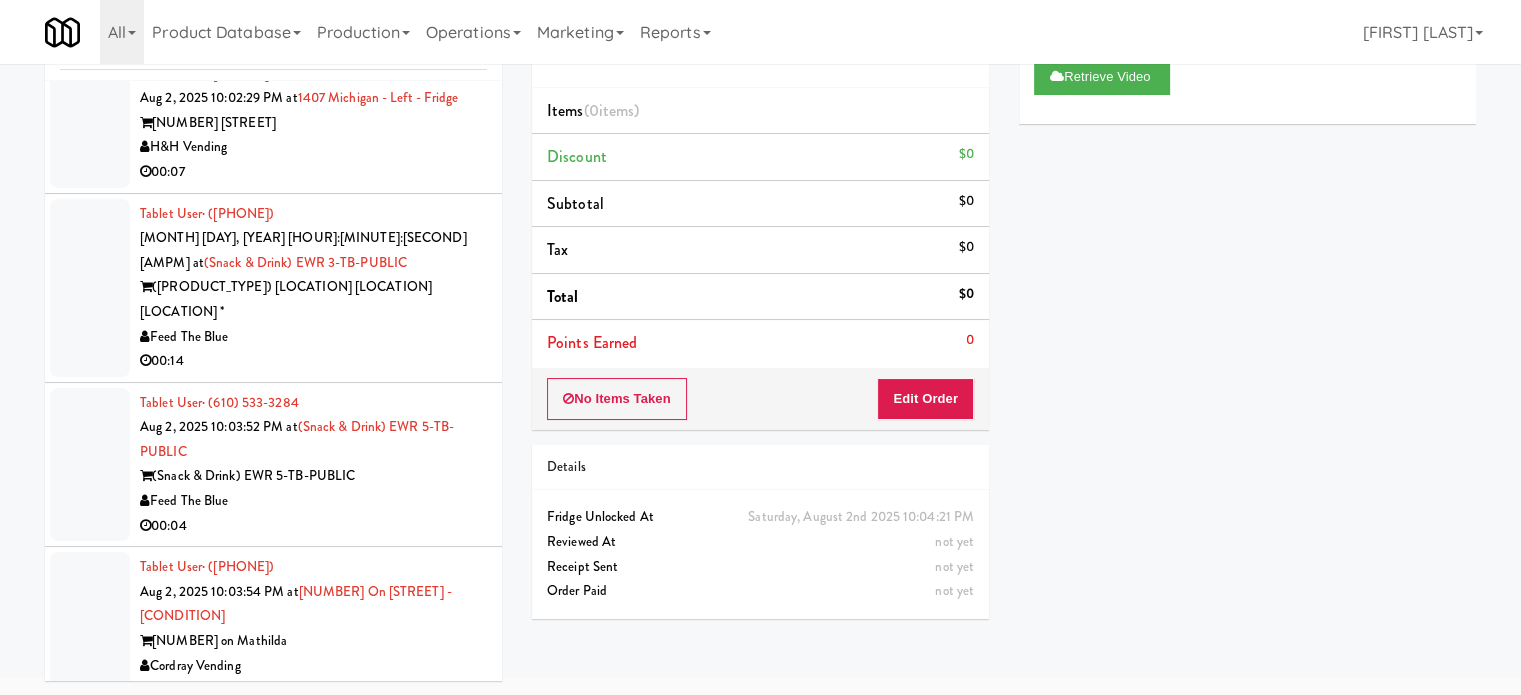 click on "00:18" at bounding box center [313, 830] 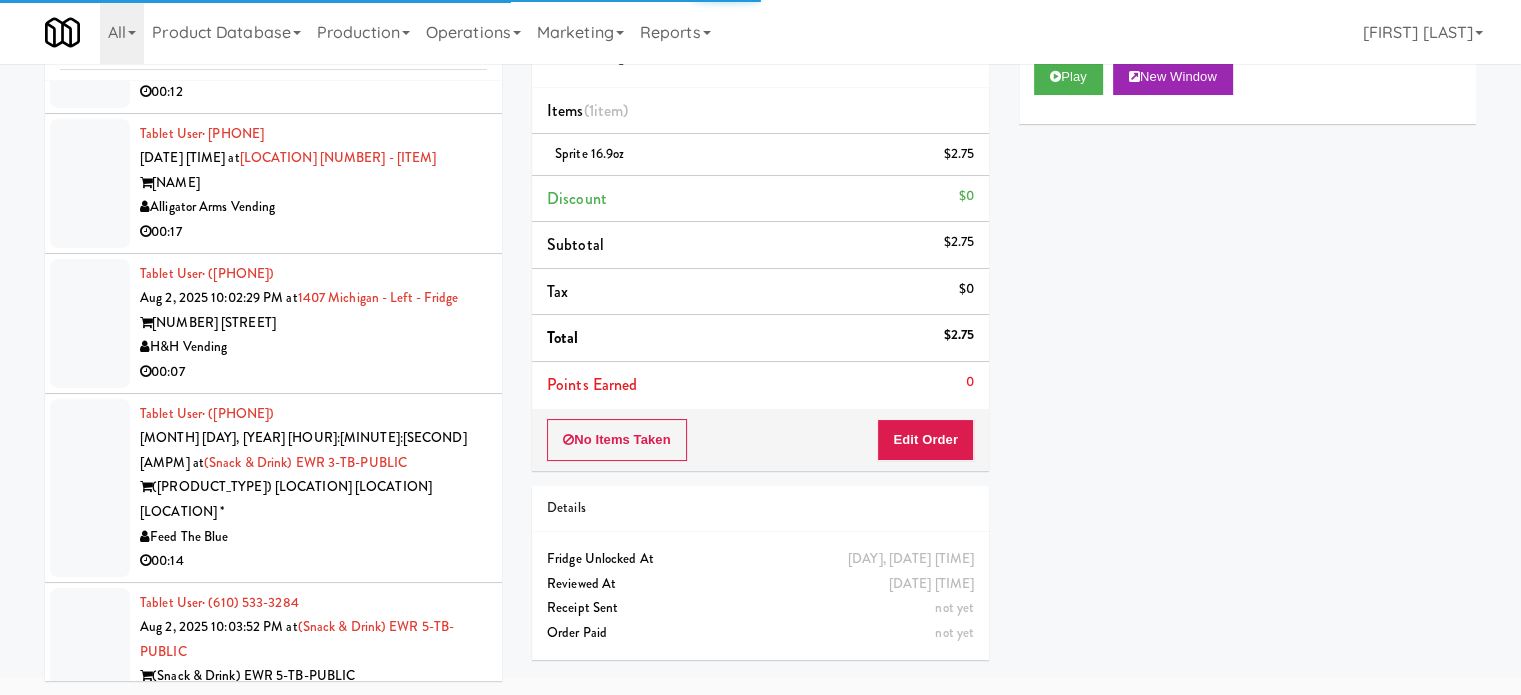 click on "Tablet User  · [PHONE] [DATE] [TIME] at  481 on Mathilda - Cooler  481 on Mathilda  Cordray Vending  00:19" at bounding box center [313, 829] 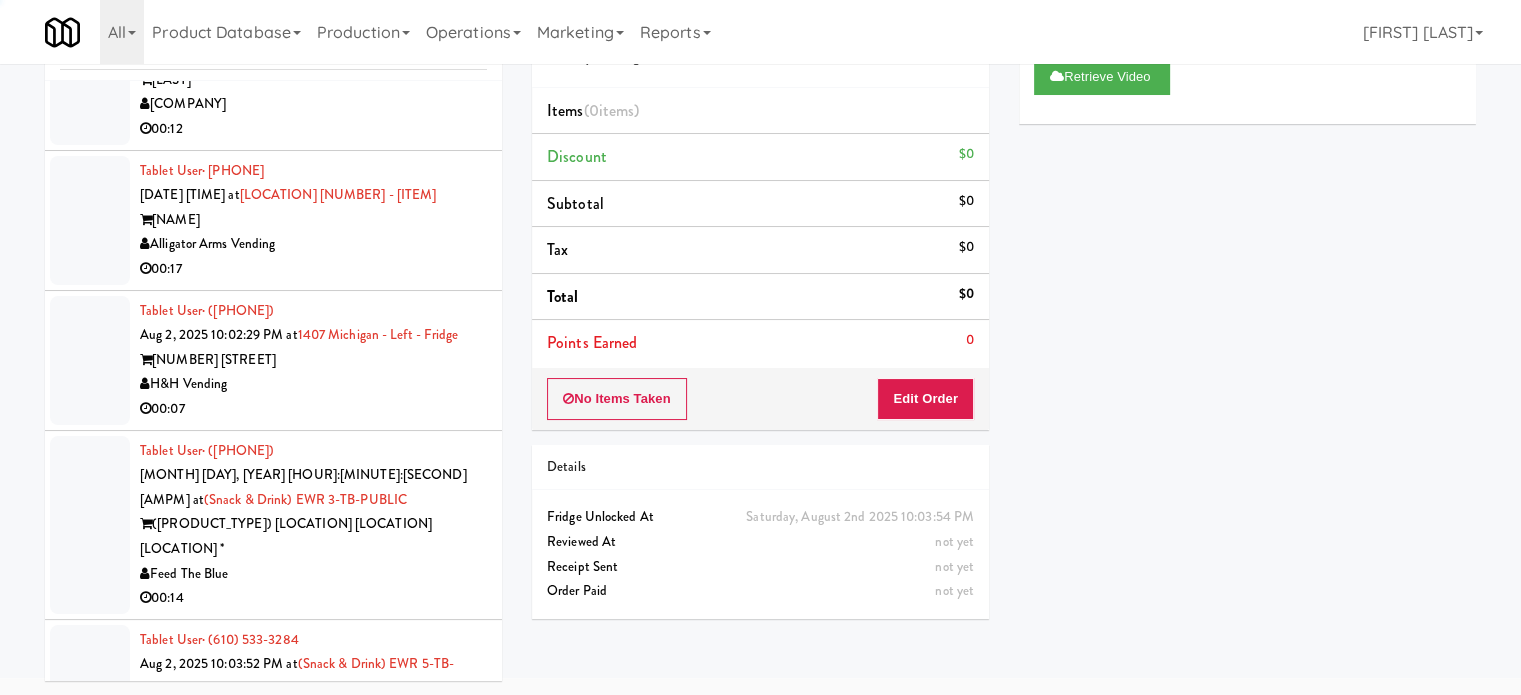 scroll, scrollTop: 10709, scrollLeft: 0, axis: vertical 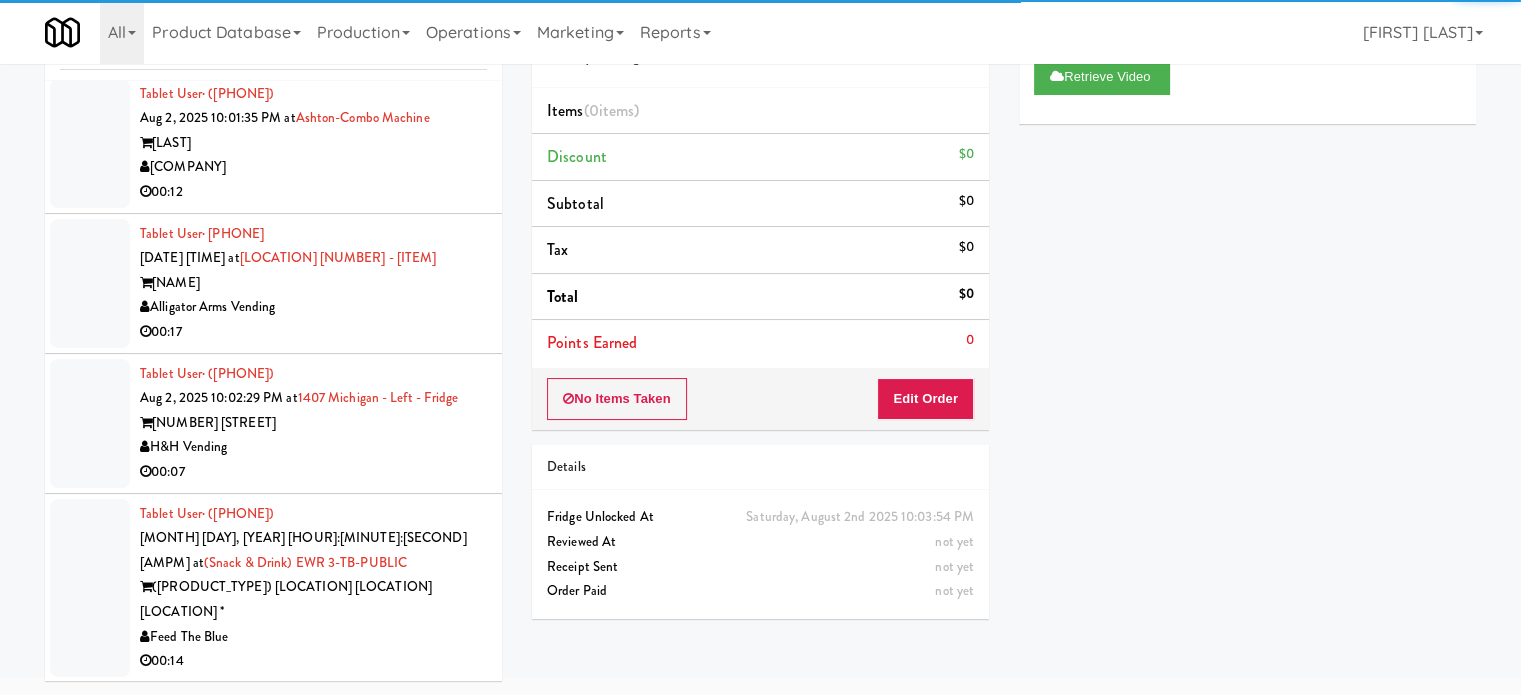 click on "00:04" at bounding box center (313, 826) 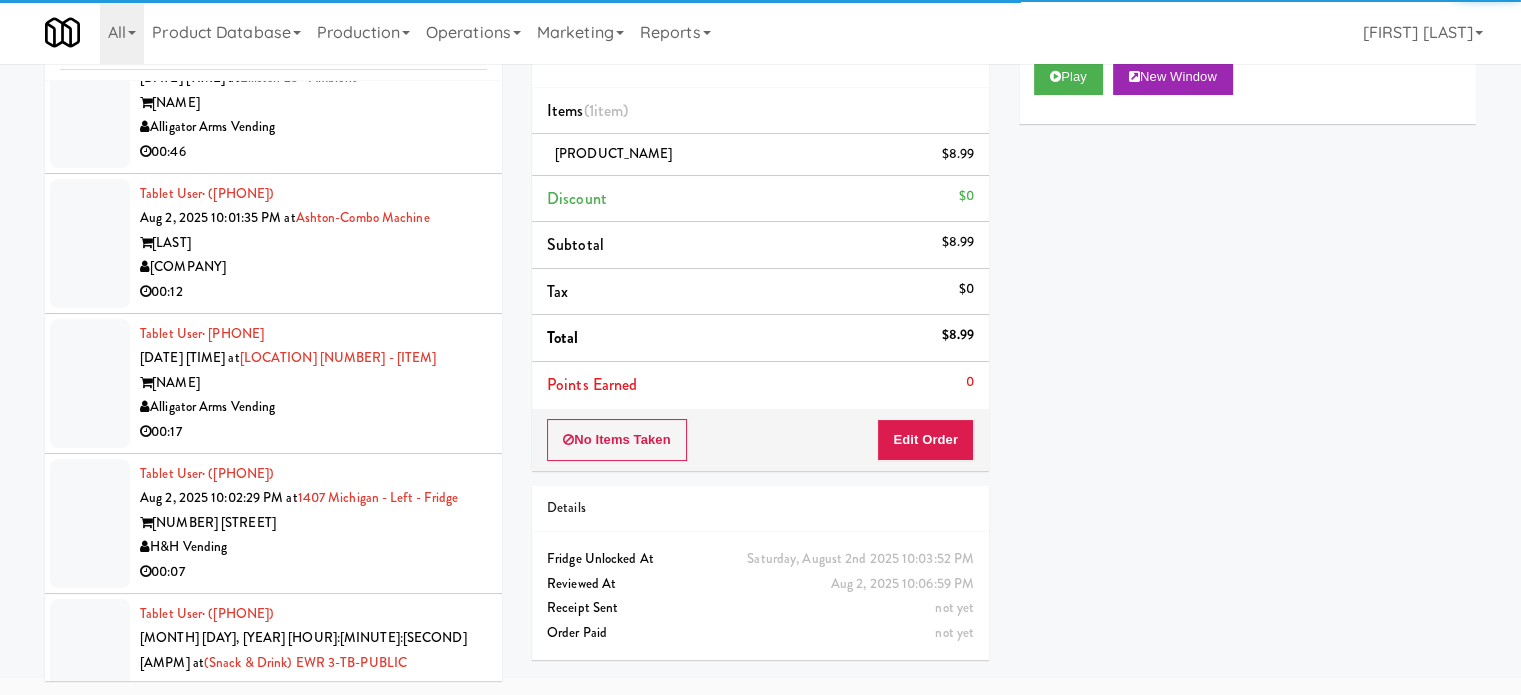 click on "00:14" at bounding box center (313, 761) 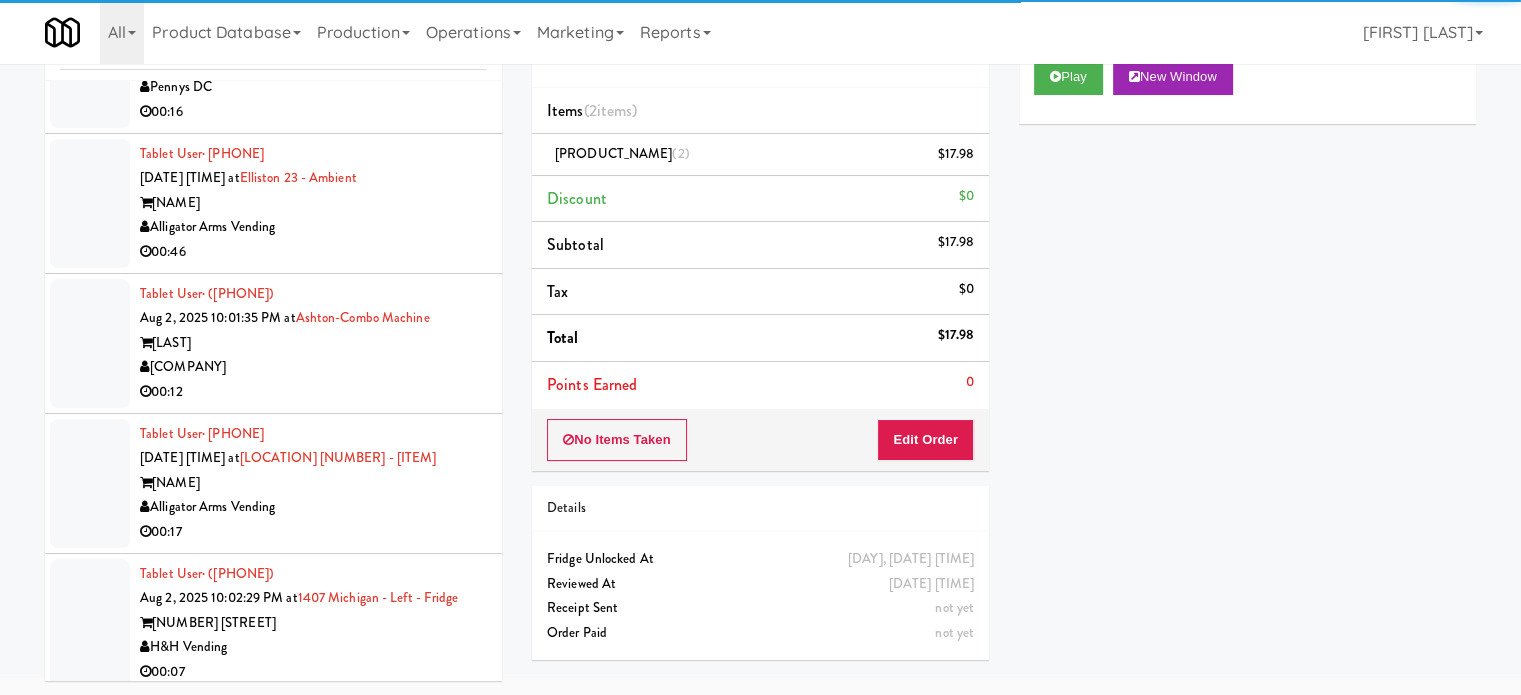 click on "00:07" at bounding box center (313, 672) 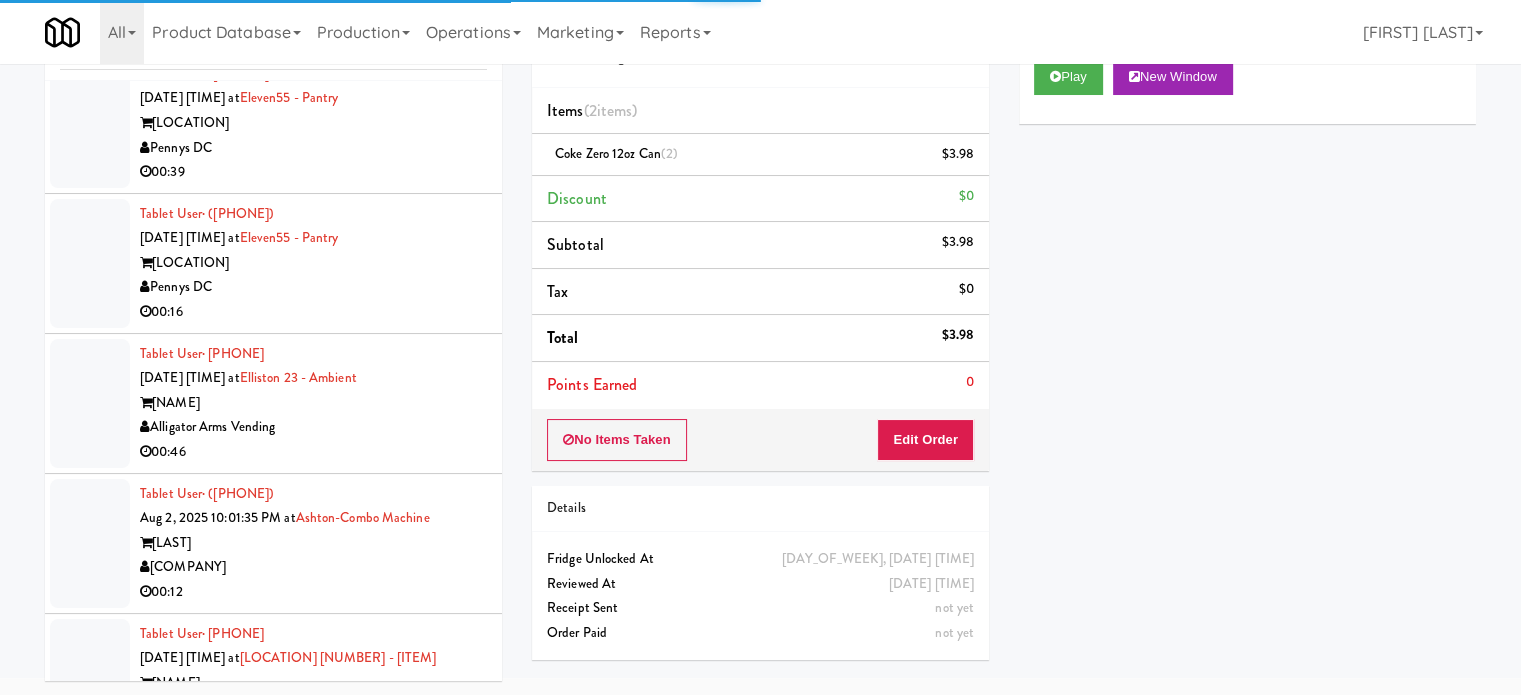 click on "00:17" at bounding box center (313, 732) 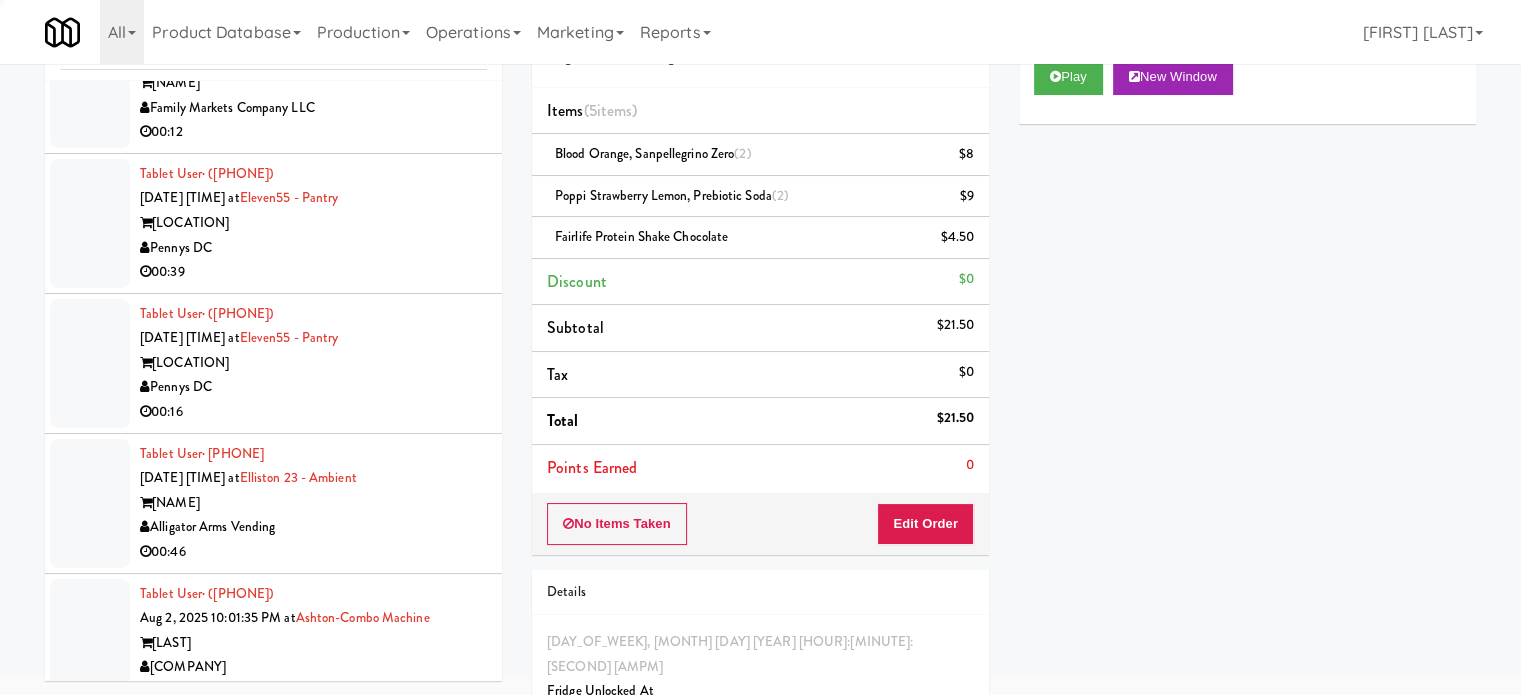 click on "00:12" at bounding box center (313, 692) 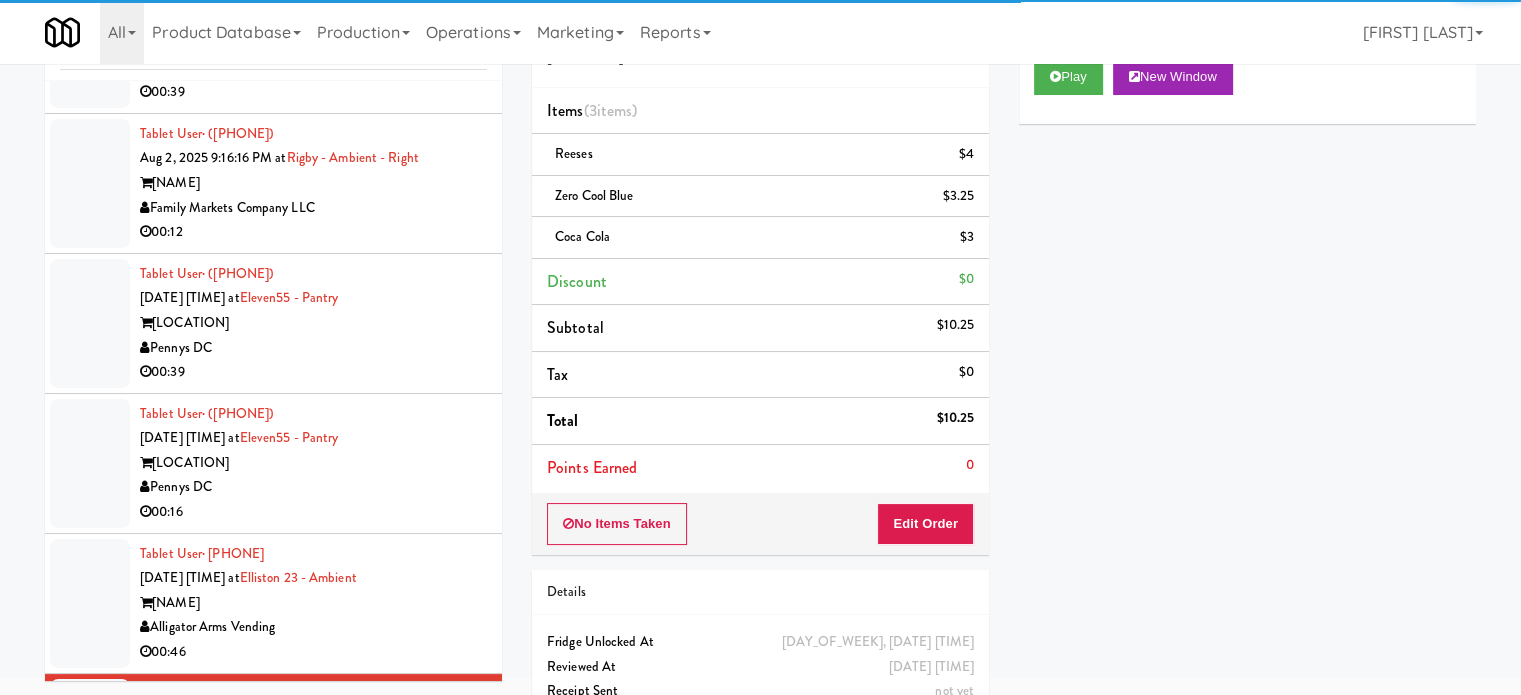 drag, startPoint x: 411, startPoint y: 162, endPoint x: 417, endPoint y: 171, distance: 10.816654 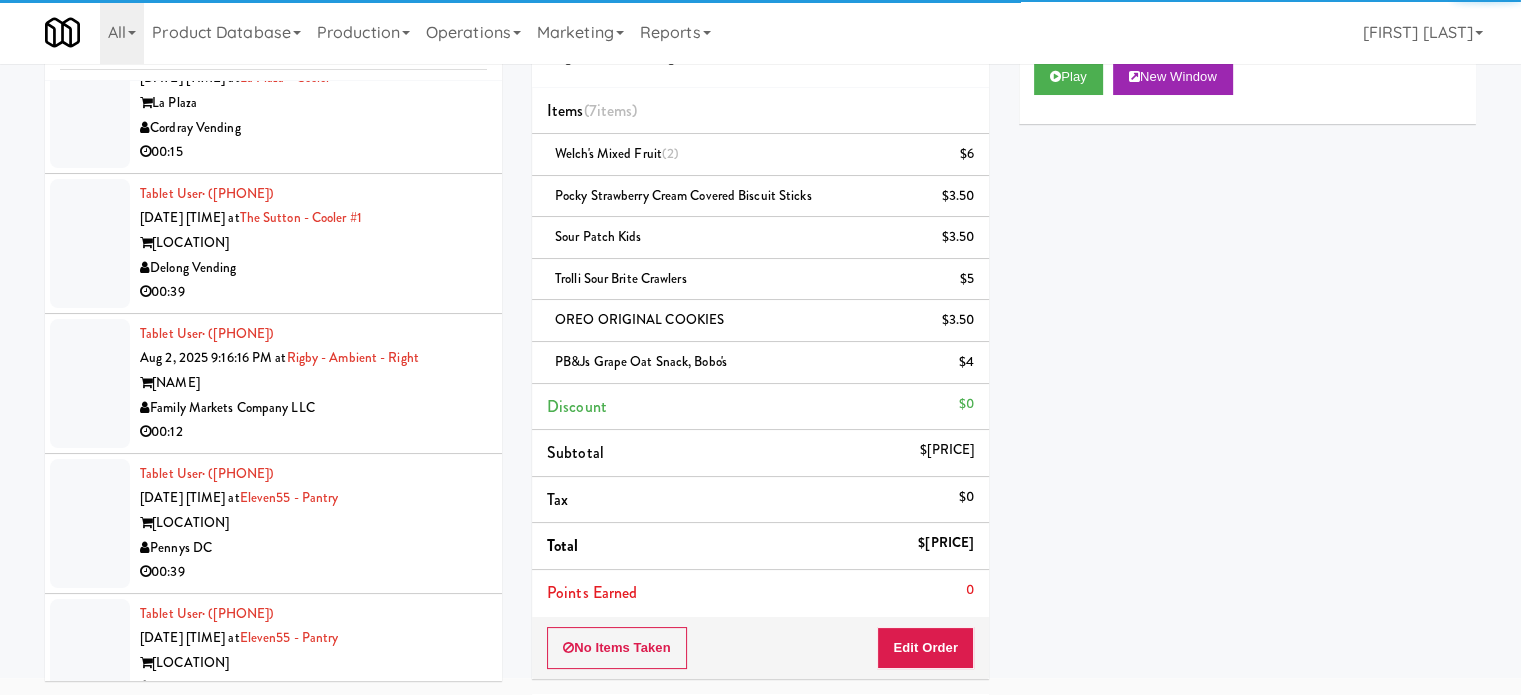 click on "00:16" at bounding box center [313, 712] 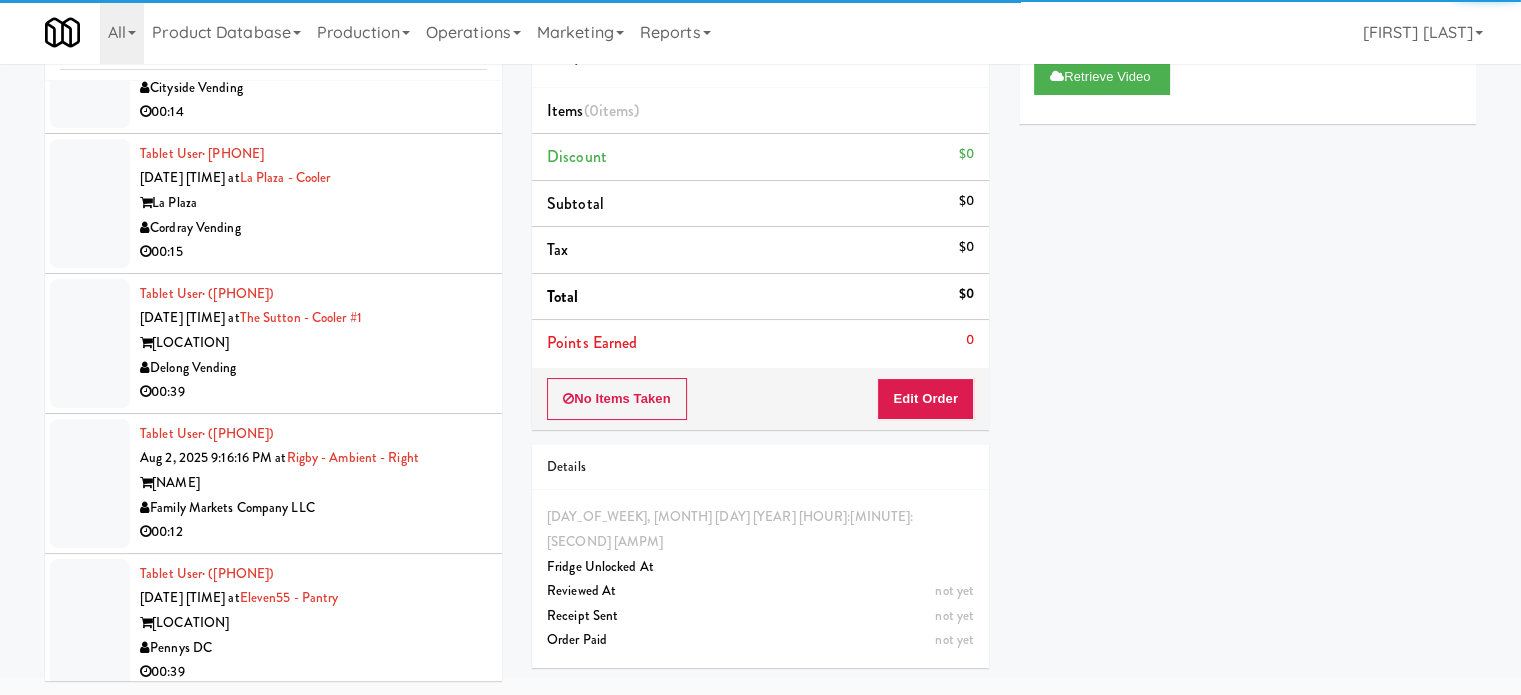 click on "00:39" at bounding box center (313, 672) 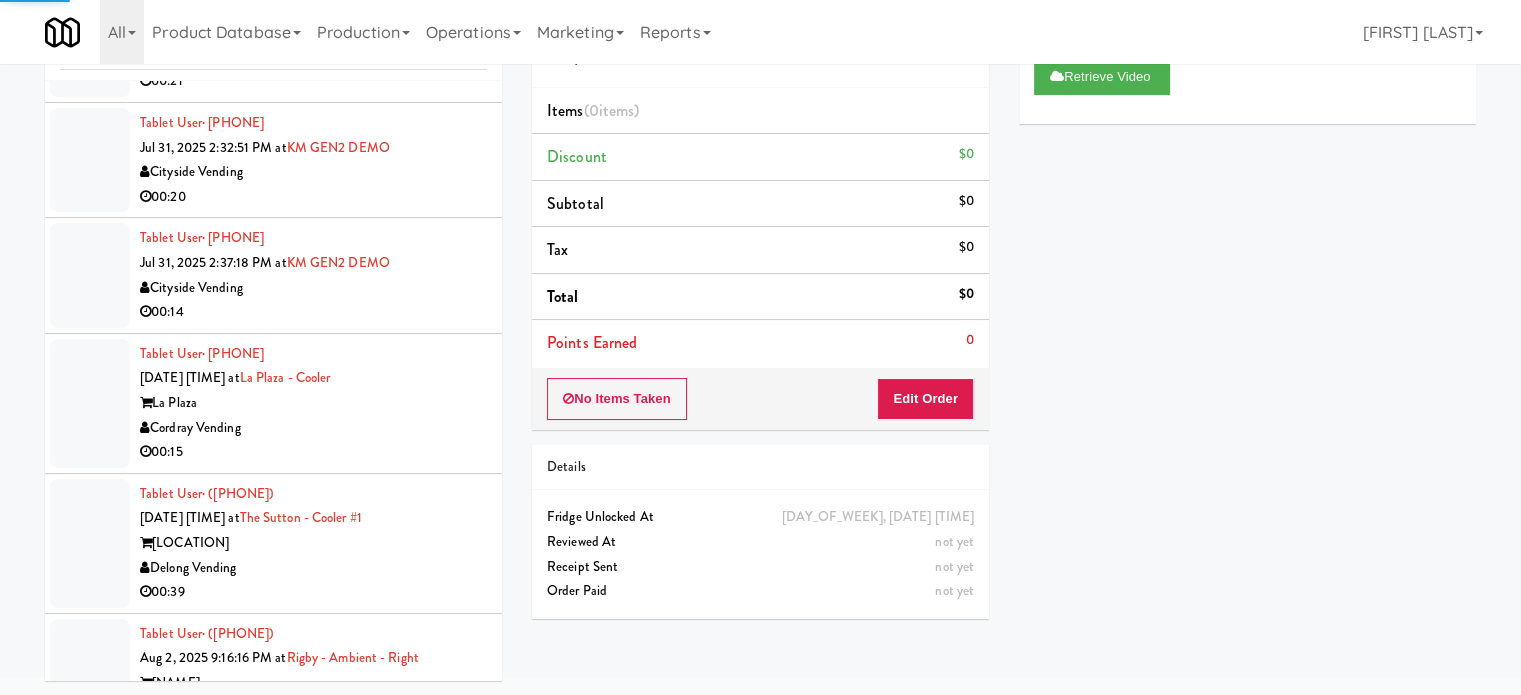 click on "Family Markets Company LLC" at bounding box center [313, 708] 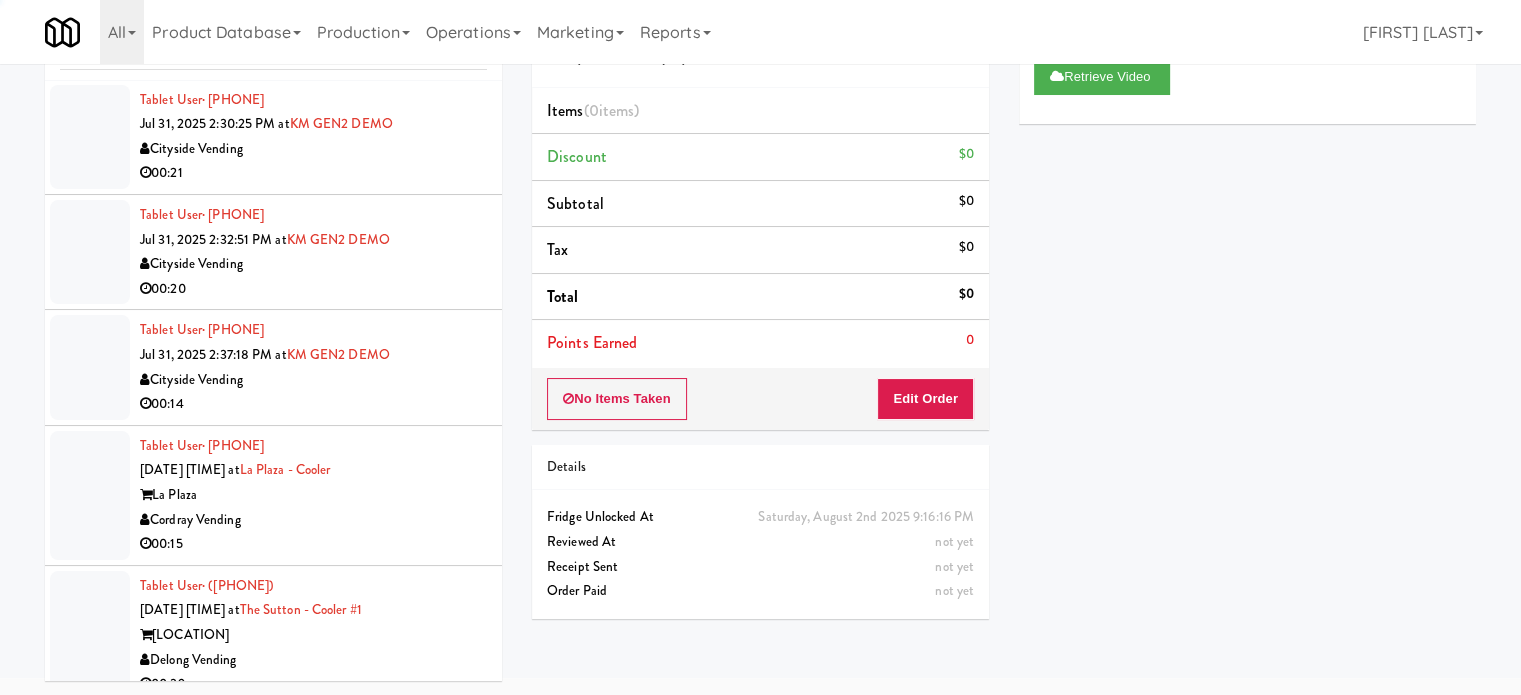 scroll, scrollTop: 9509, scrollLeft: 0, axis: vertical 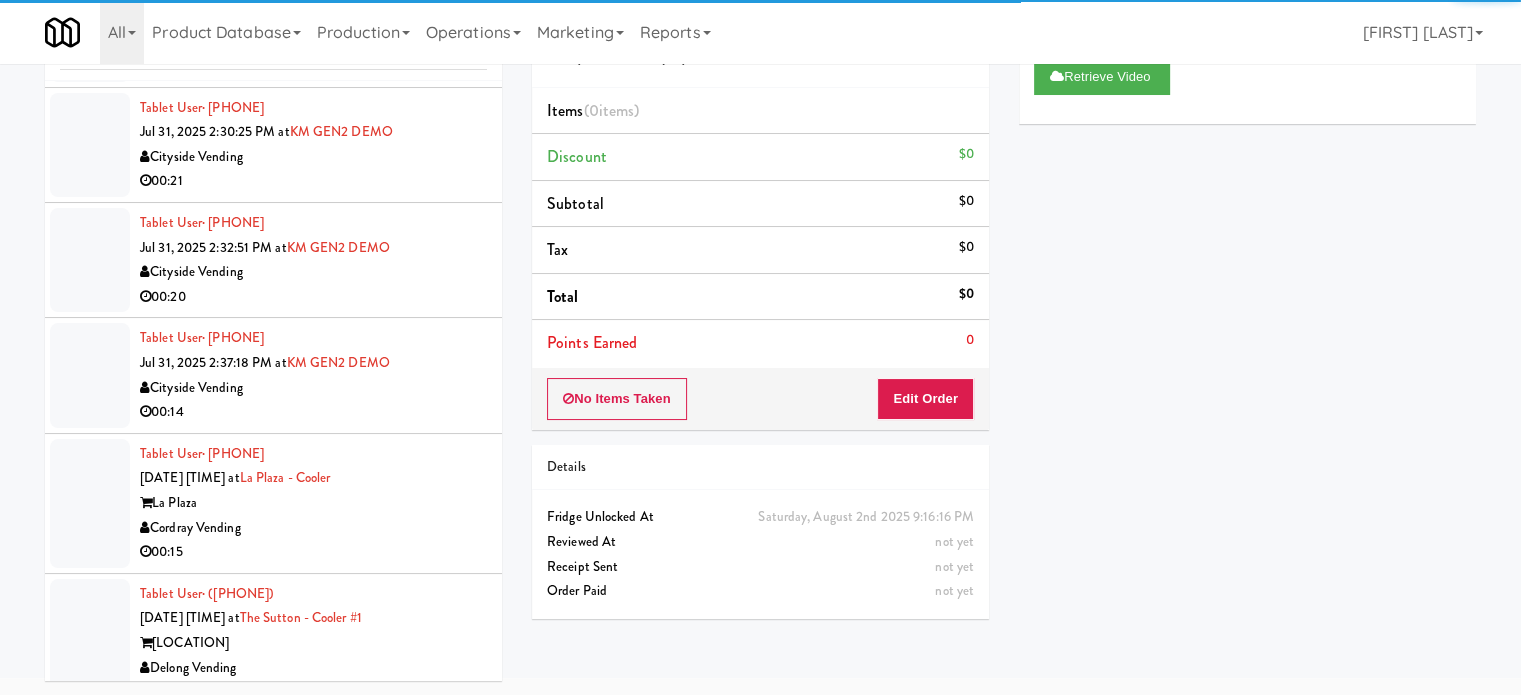click on "Tablet User  · ([PHONE]) [DATE] [TIME] at [LOCATION]  [LOCATION]  [COMPANY]  [TIME]" at bounding box center [273, 644] 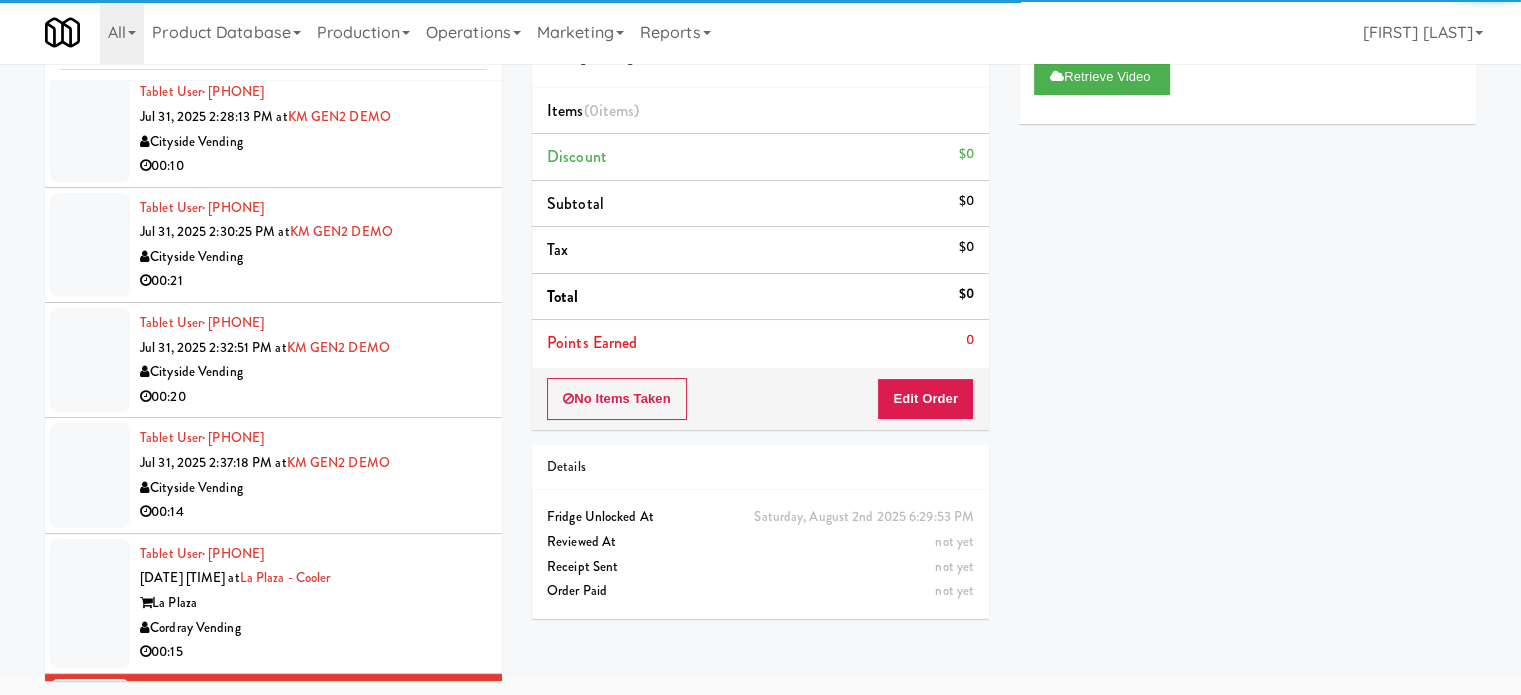 click on "Cordray Vending" at bounding box center [313, 628] 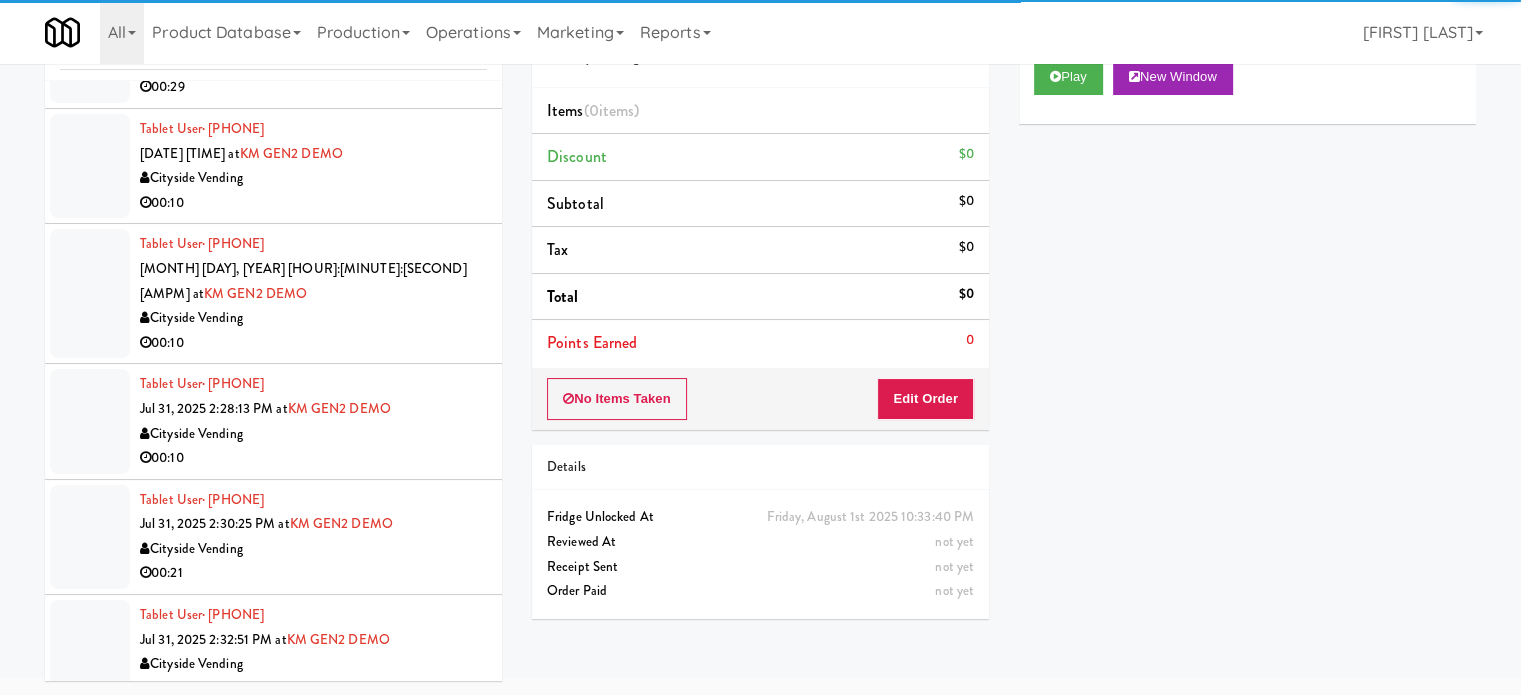 scroll, scrollTop: 9109, scrollLeft: 0, axis: vertical 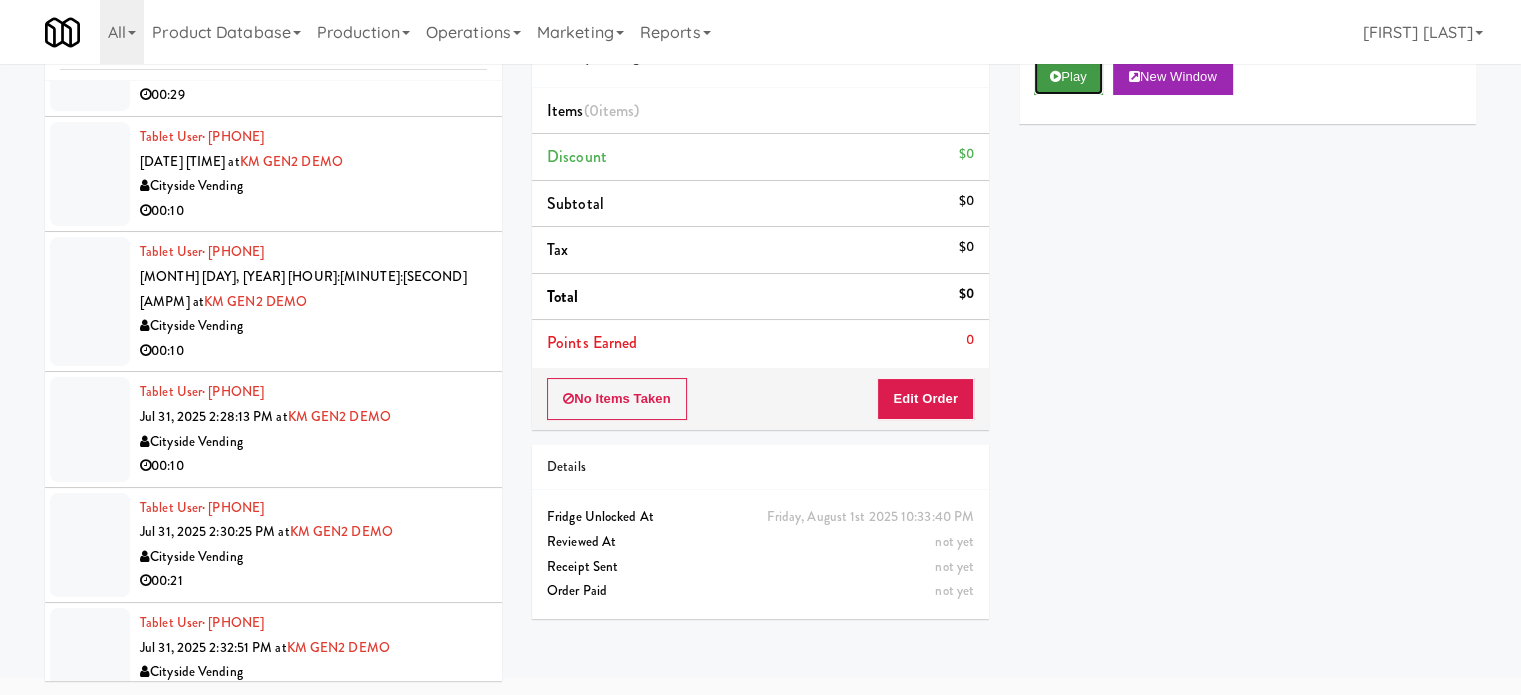 click on "Play" at bounding box center (1068, 77) 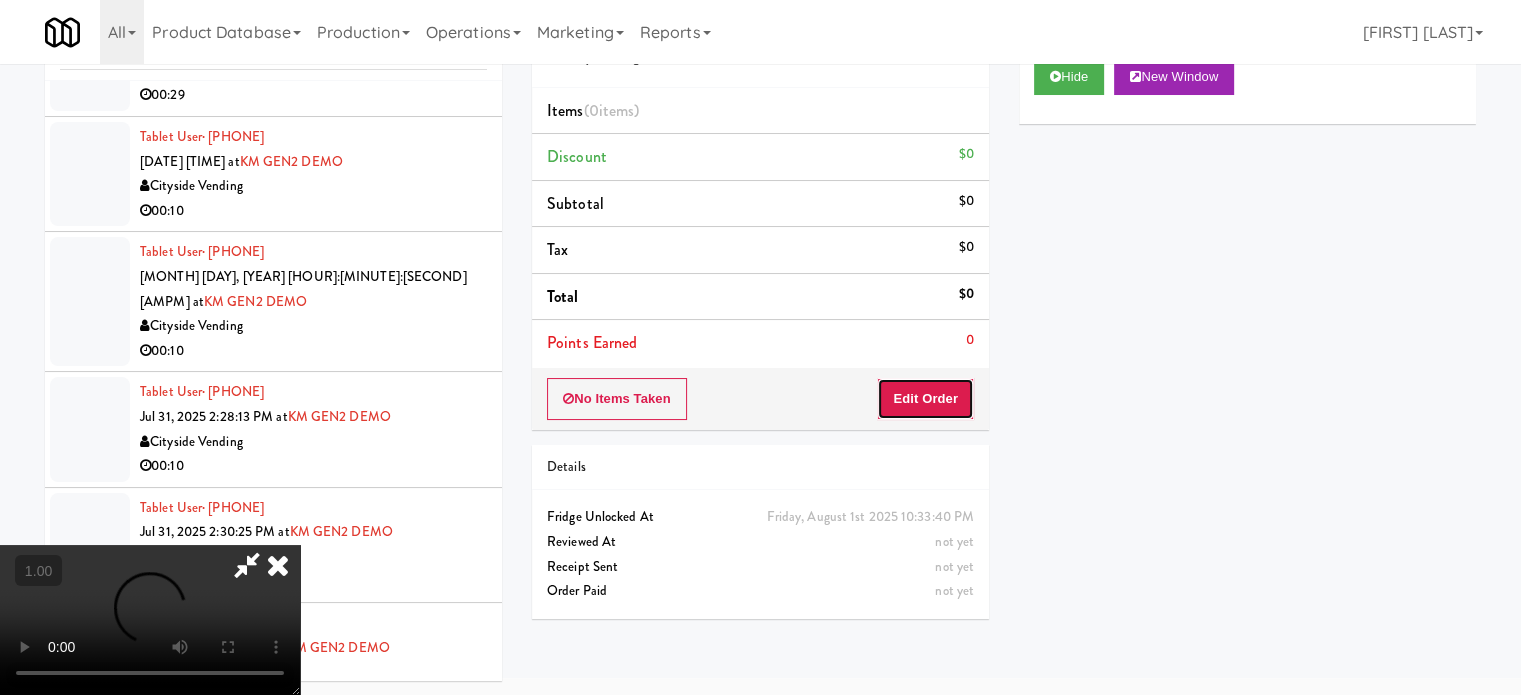 click on "Edit Order" at bounding box center (925, 399) 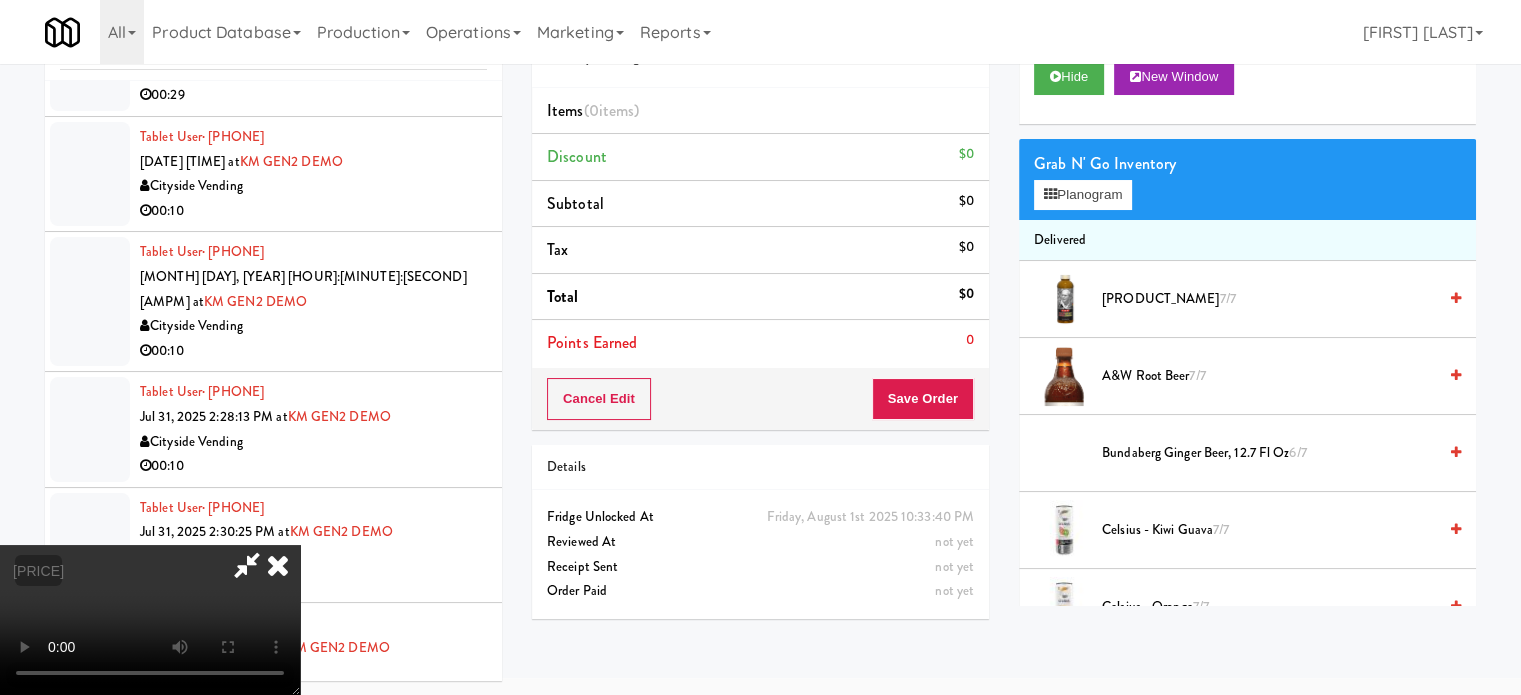 scroll, scrollTop: 0, scrollLeft: 0, axis: both 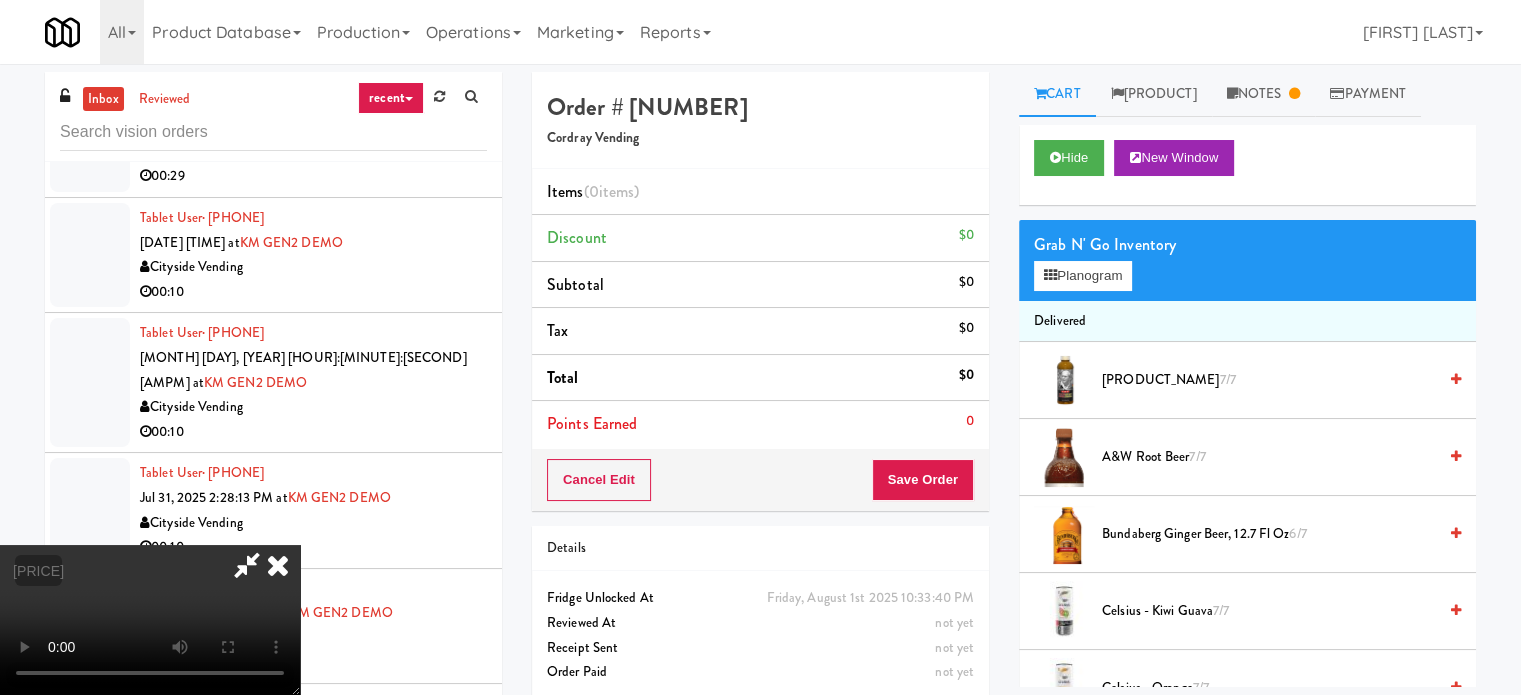 drag, startPoint x: 602, startPoint y: 387, endPoint x: 668, endPoint y: 404, distance: 68.154236 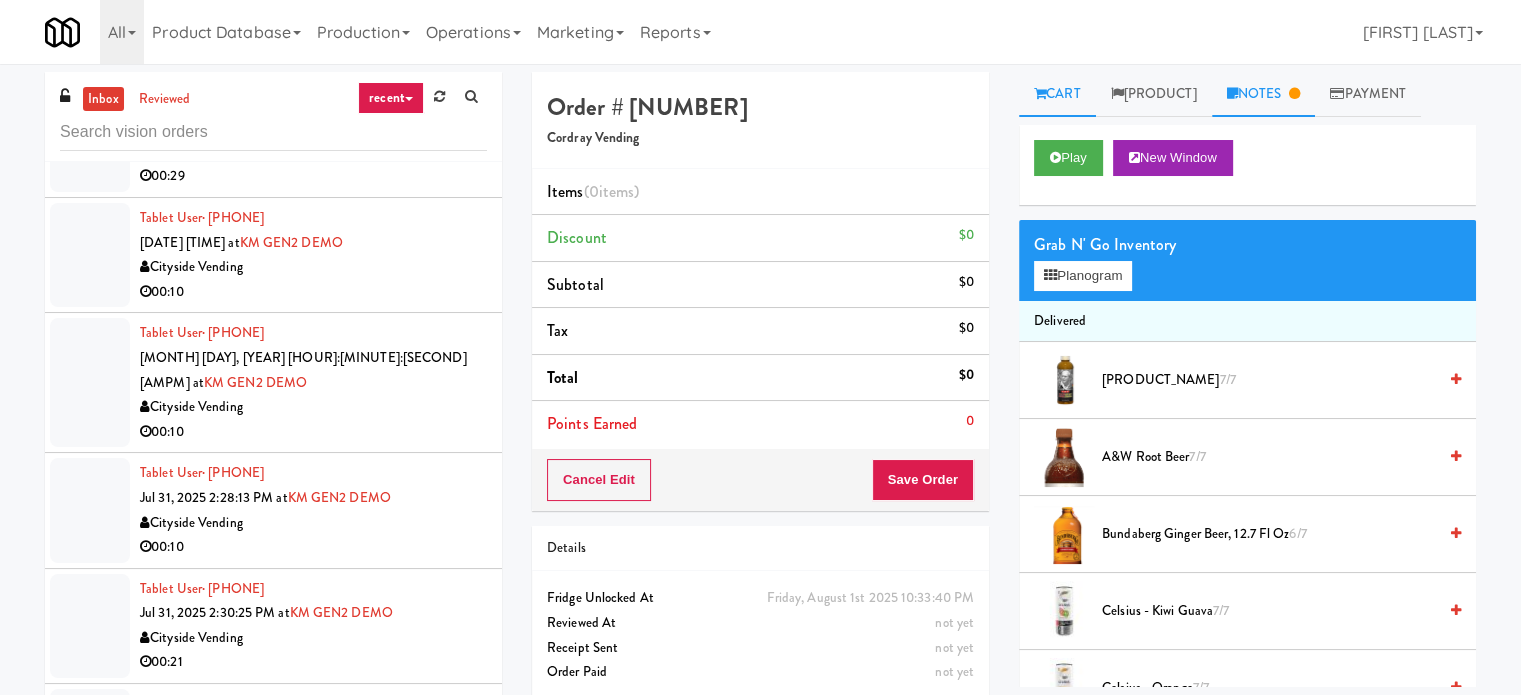 click on "Notes" at bounding box center (1264, 94) 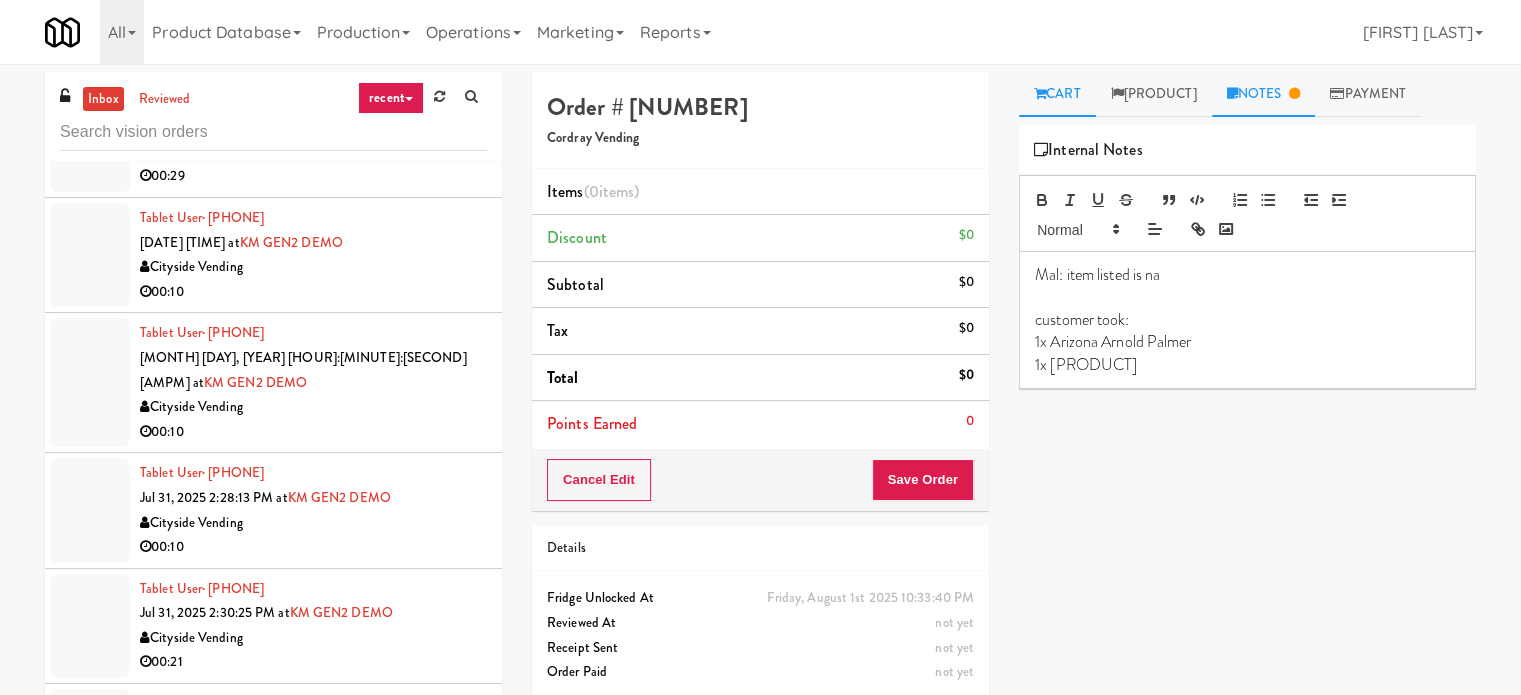 click on "Cart" at bounding box center (1057, 94) 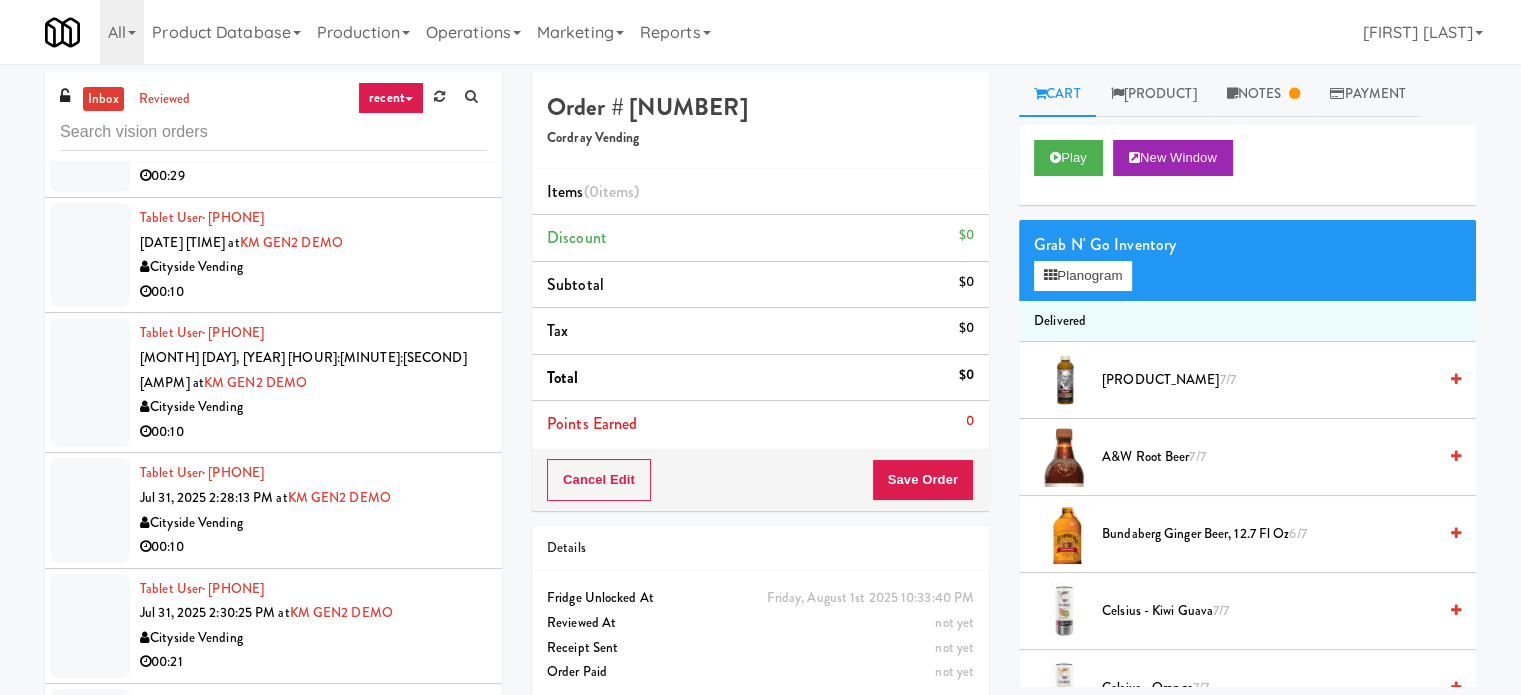 click on "Arizona Arnold Palmer Half and Half Iced Tea Lemonade Lite  [DATE]/[DATE]" at bounding box center [1269, 380] 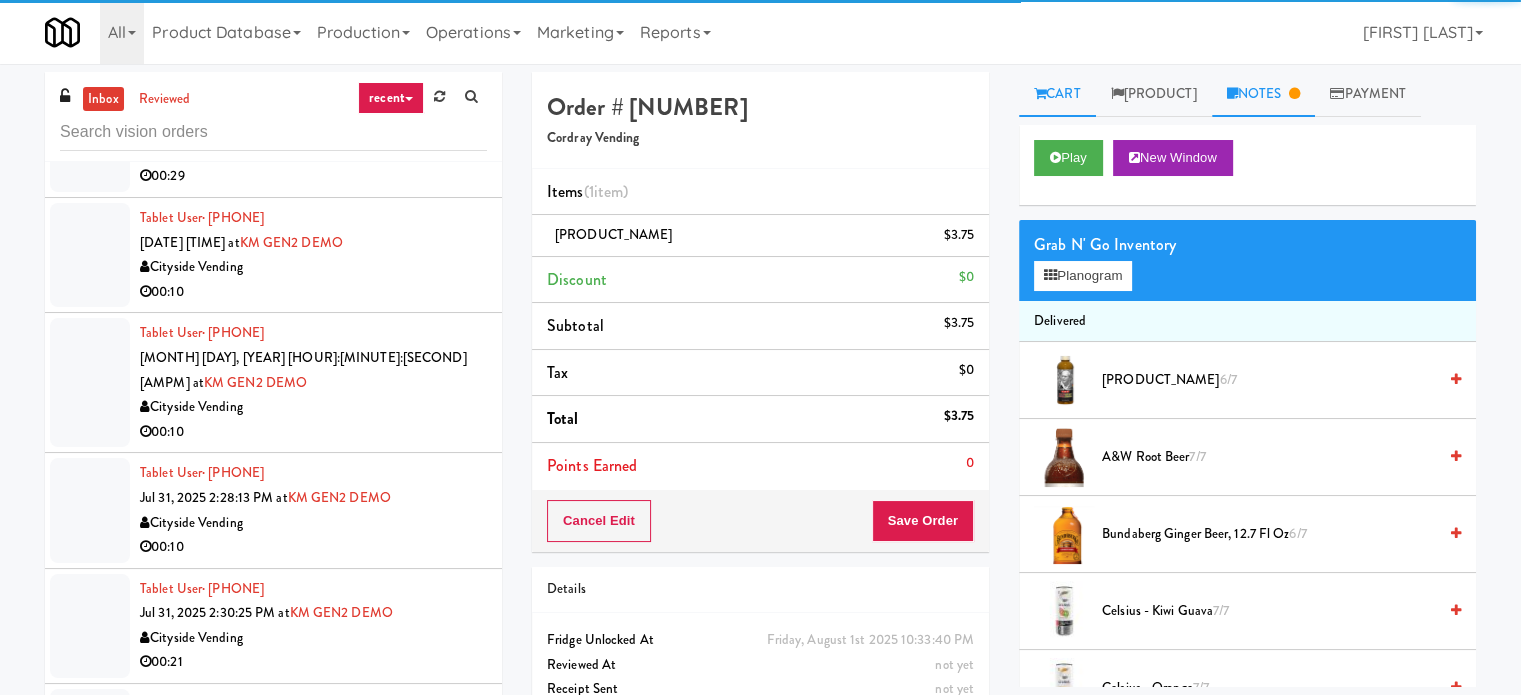 click on "Notes" at bounding box center [1264, 94] 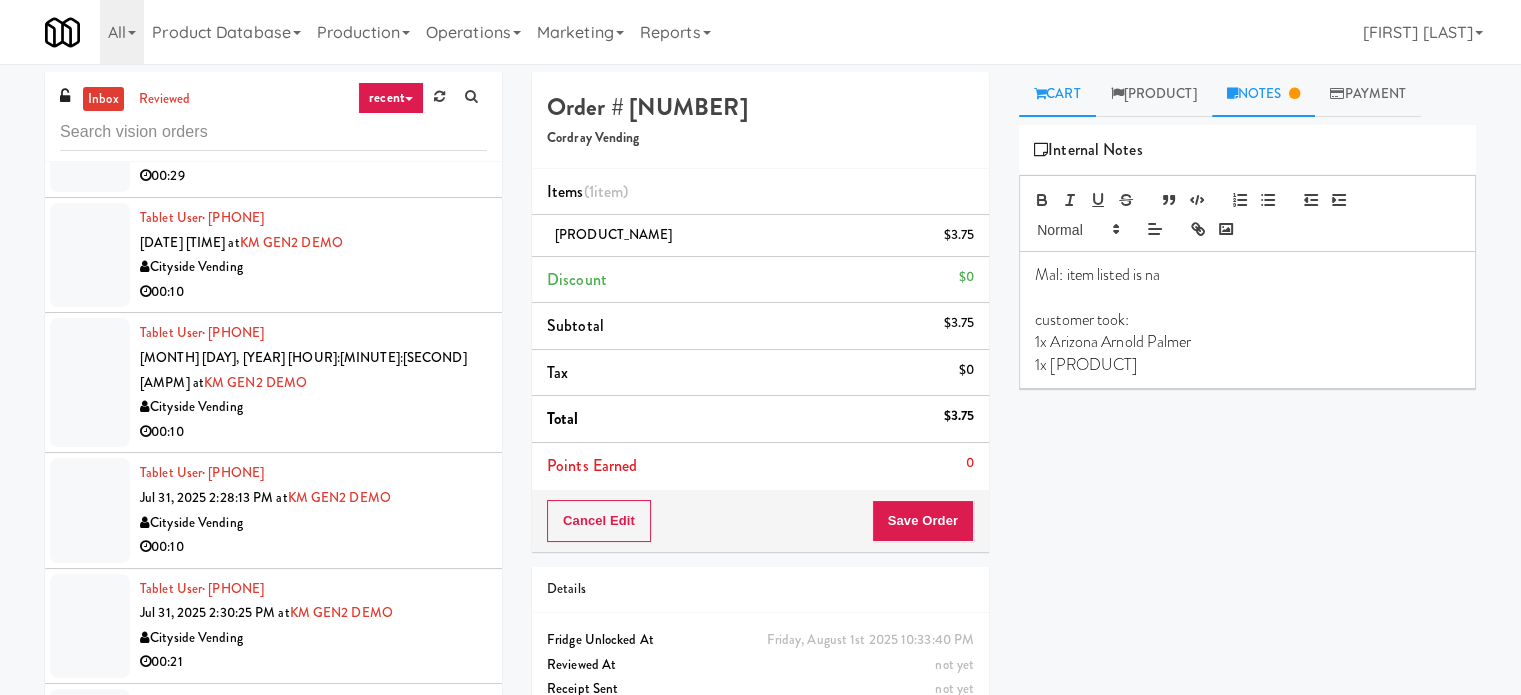 click on "Cart" at bounding box center (1057, 94) 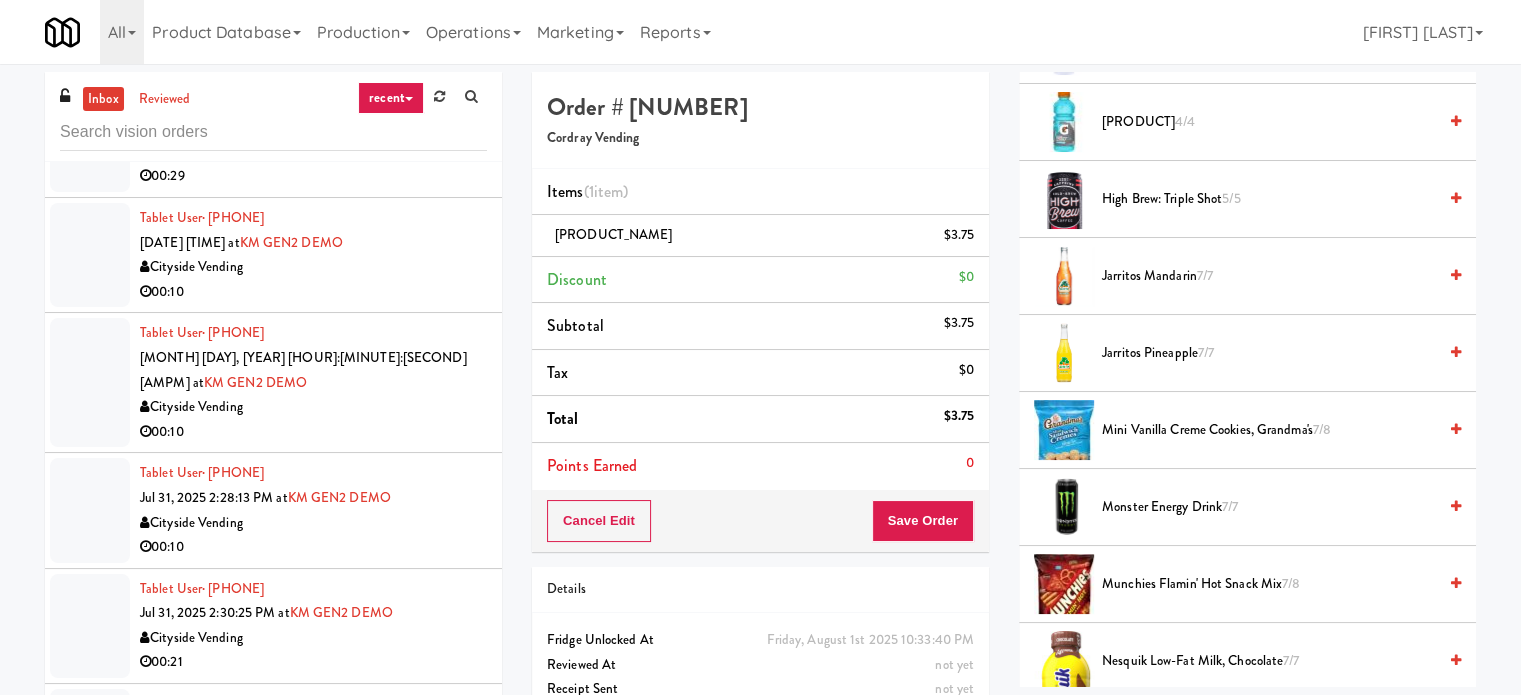 scroll, scrollTop: 1800, scrollLeft: 0, axis: vertical 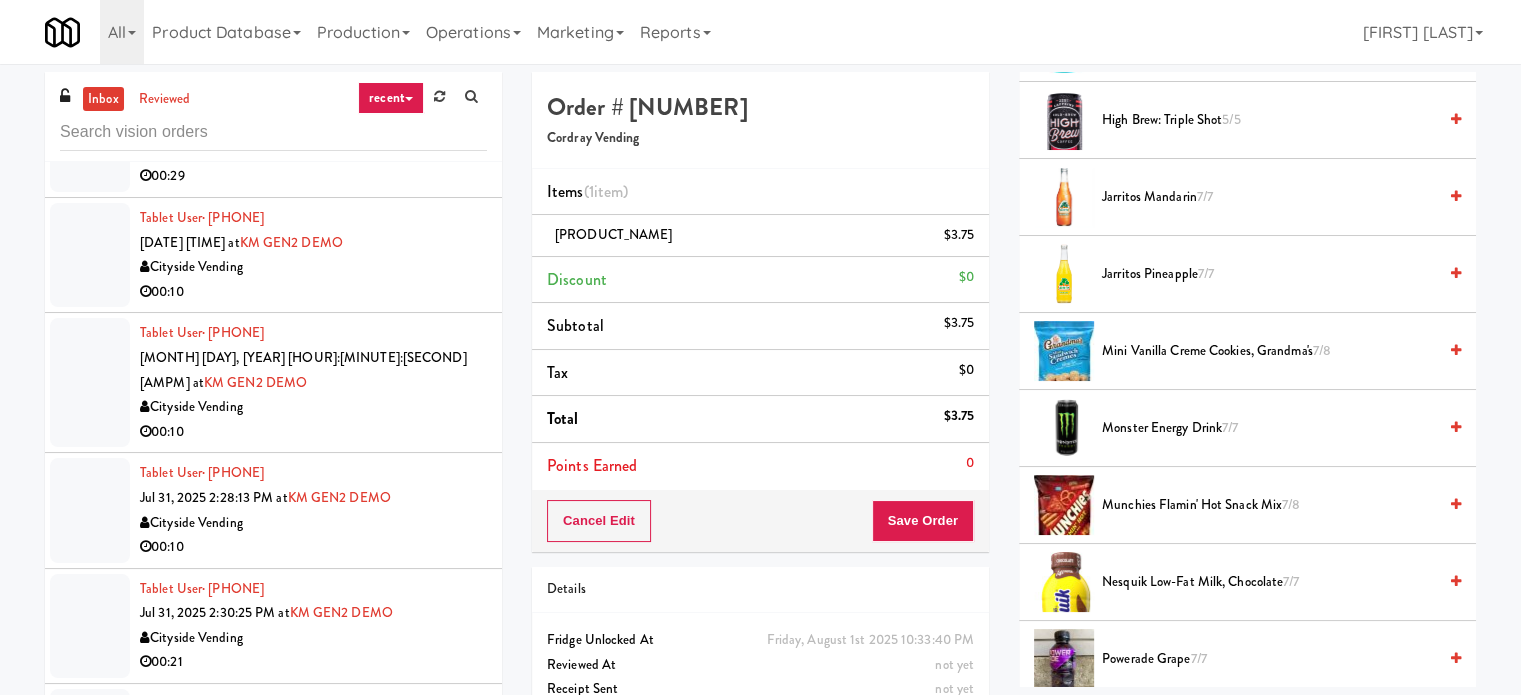 click on "High Brew: Triple Shot  5/5" at bounding box center [1269, 120] 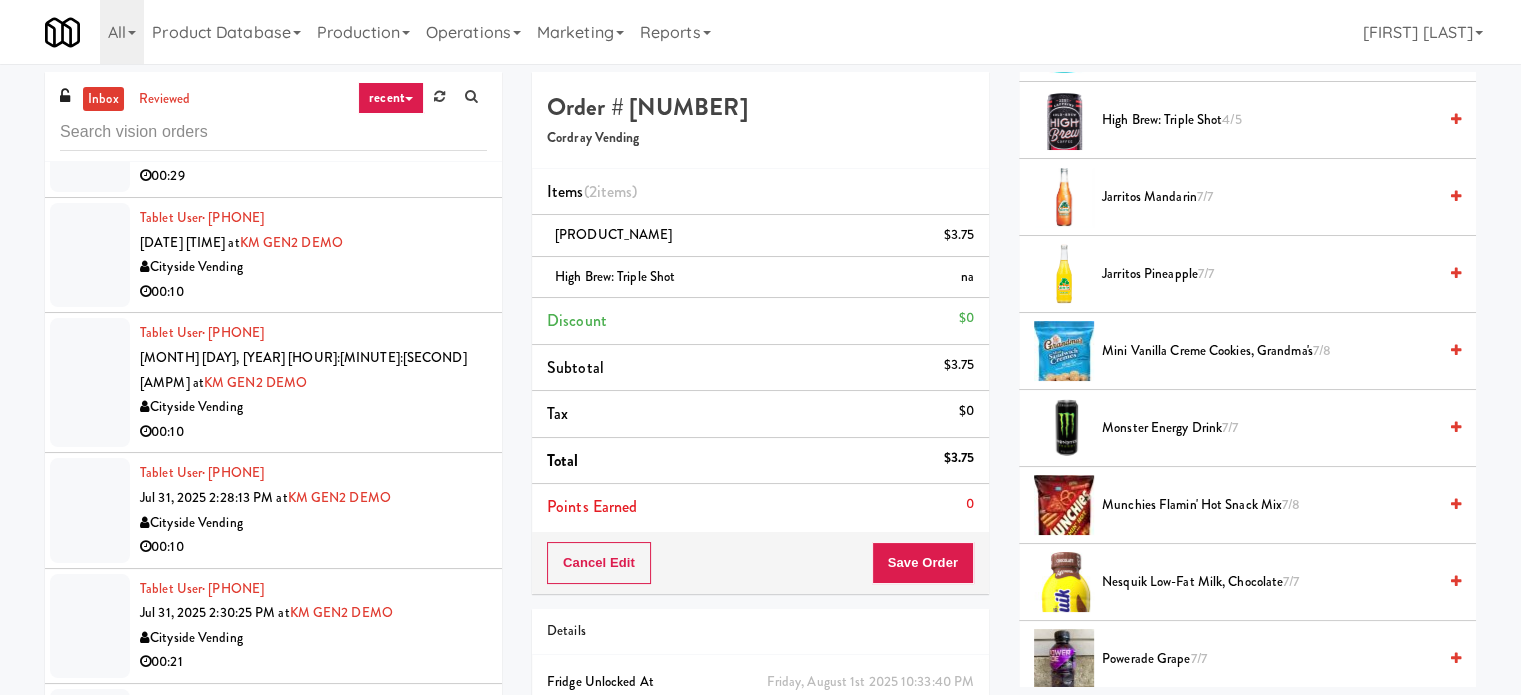 click on "Cityside Vending" at bounding box center [313, 869] 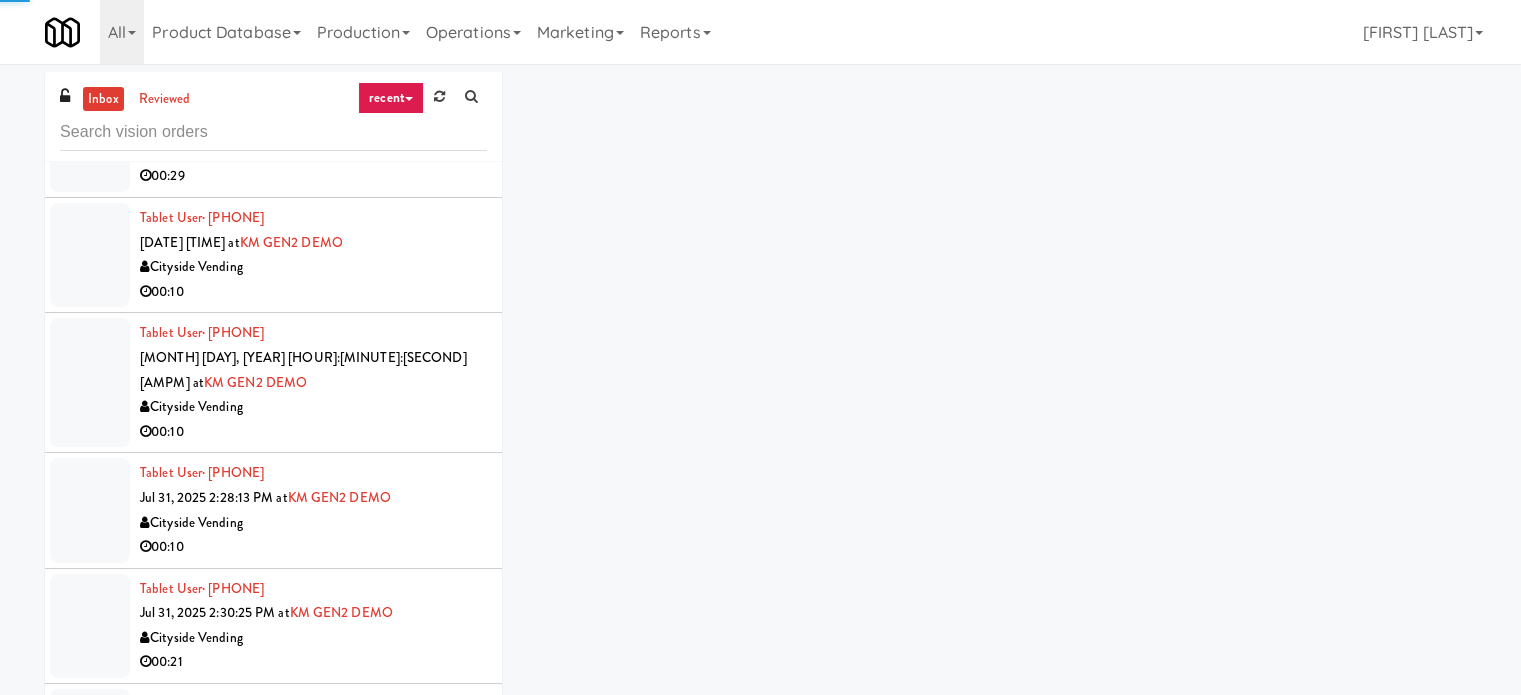 click on "La Plaza" at bounding box center (313, 984) 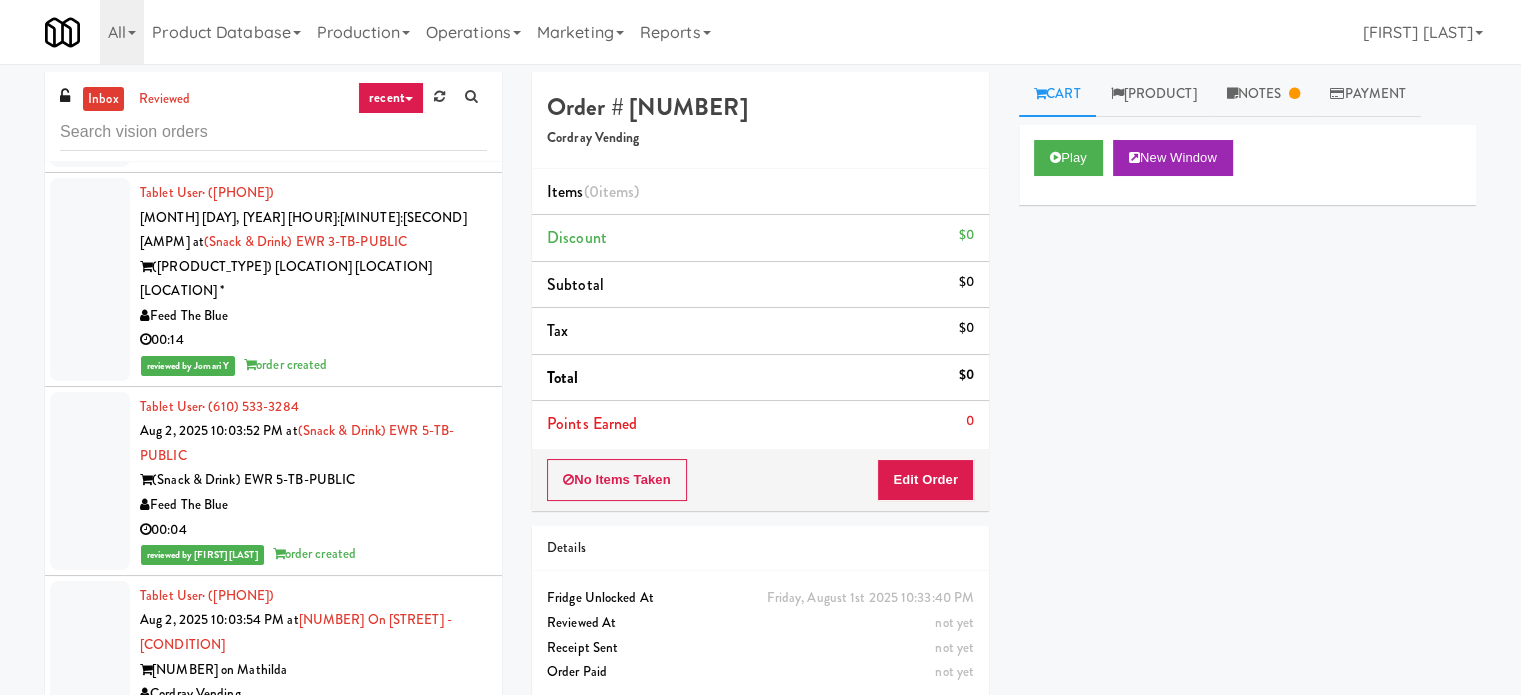 click on "00:18" at bounding box center (313, 859) 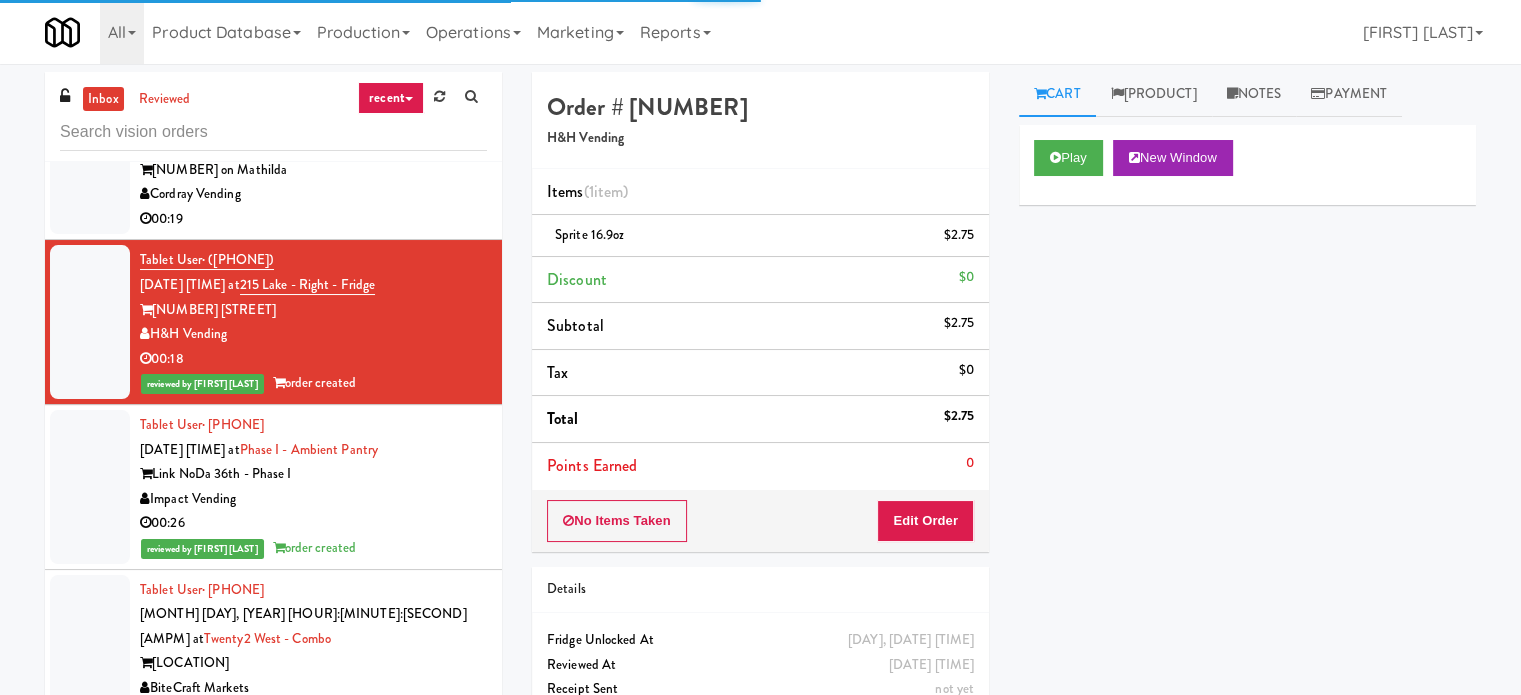 click on "00:07" at bounding box center (313, 852) 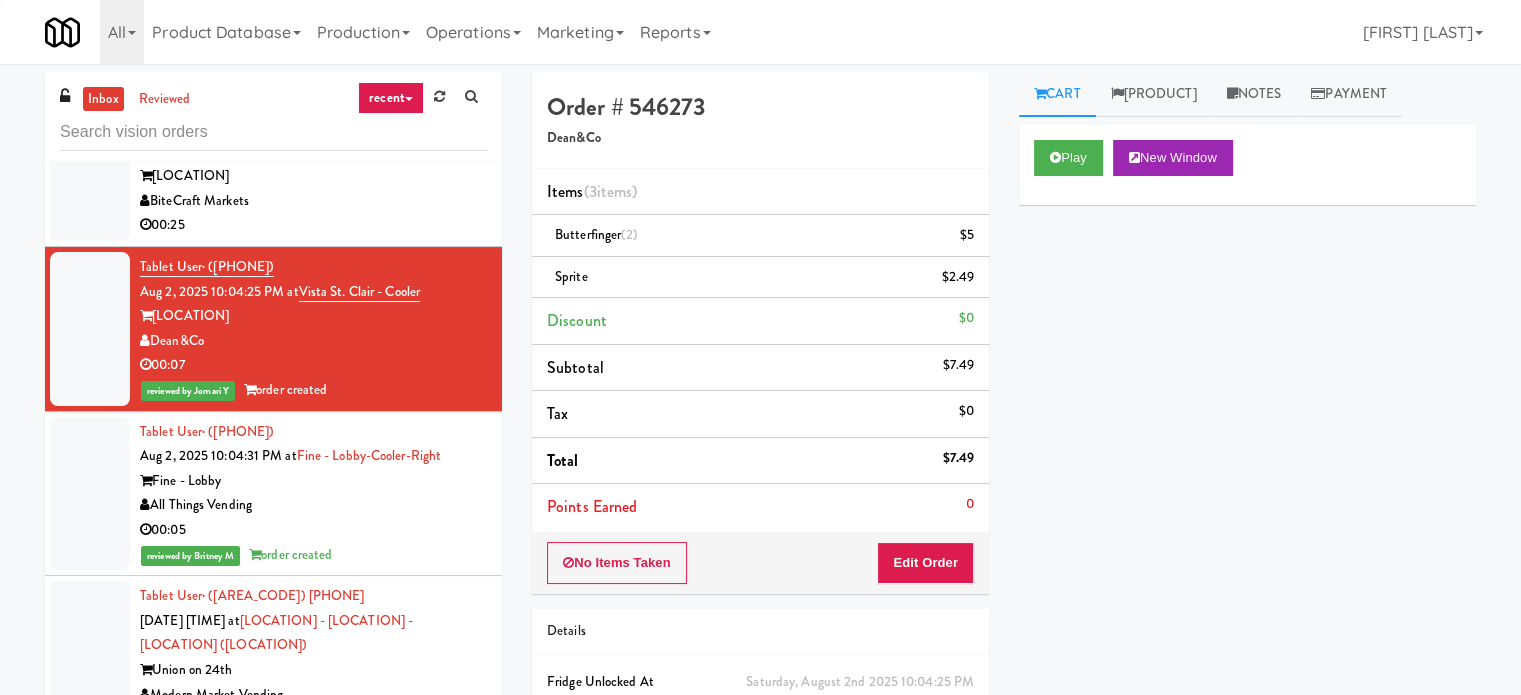 scroll, scrollTop: 12204, scrollLeft: 0, axis: vertical 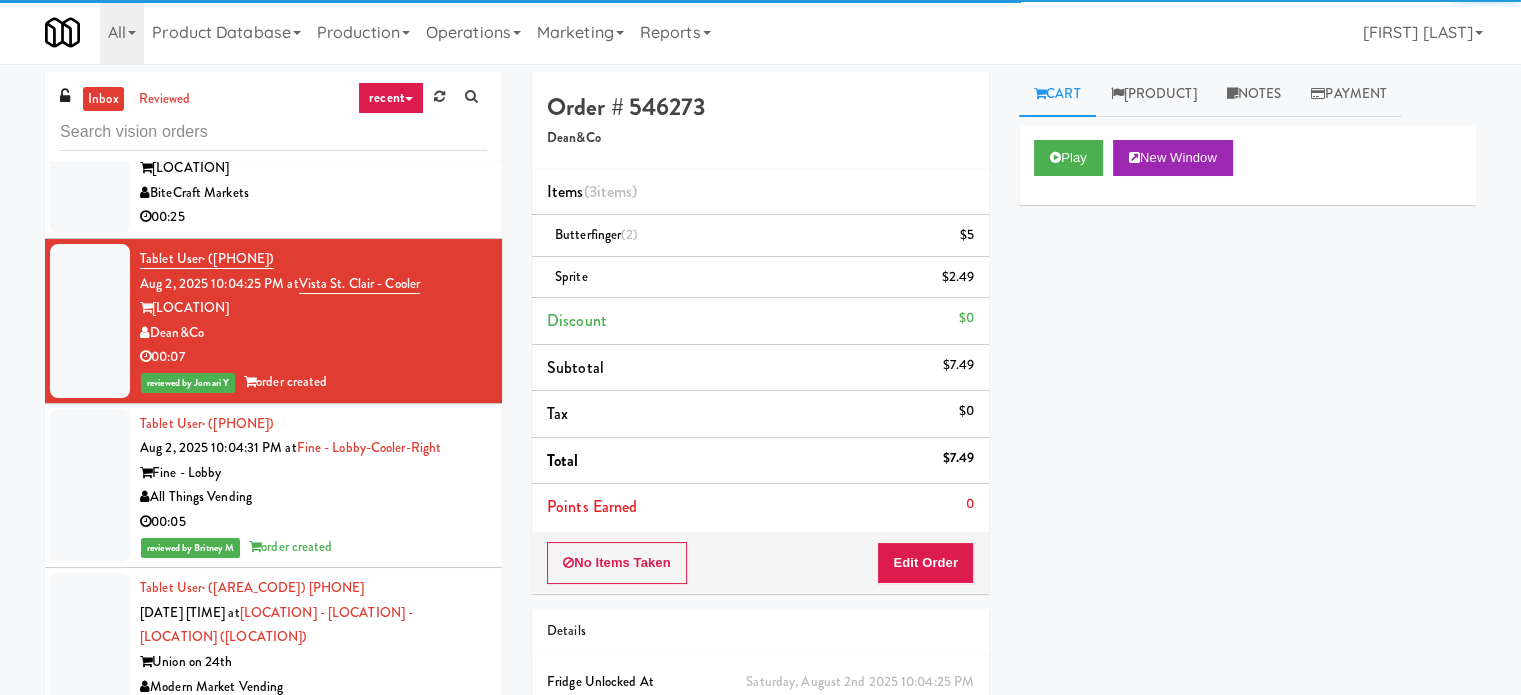 click on "The Pointe at Polaris" at bounding box center [313, 991] 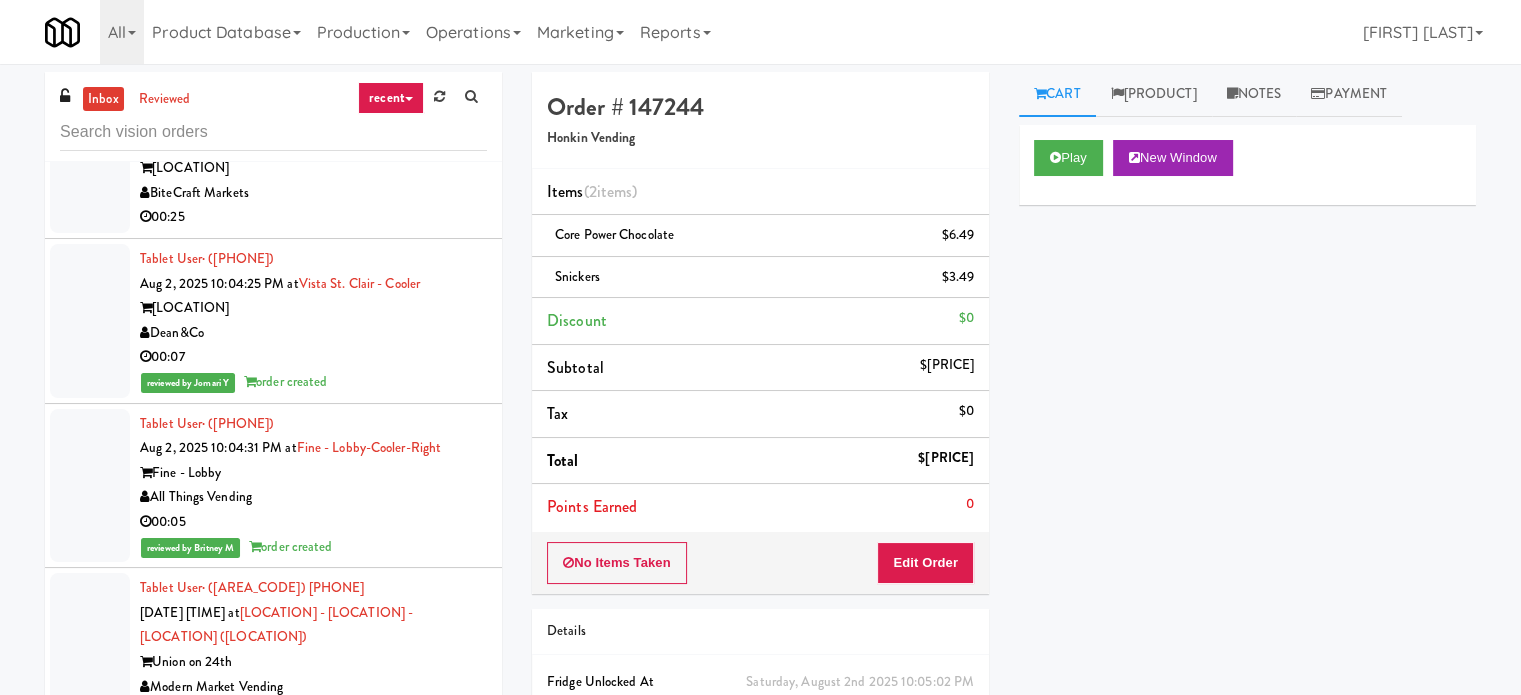 click on "Tablet User  · [PHONE] [DATE] [TIME] at  Illume - Cooler - Left  Illume  Pennys DC  Unknown" at bounding box center (313, 1168) 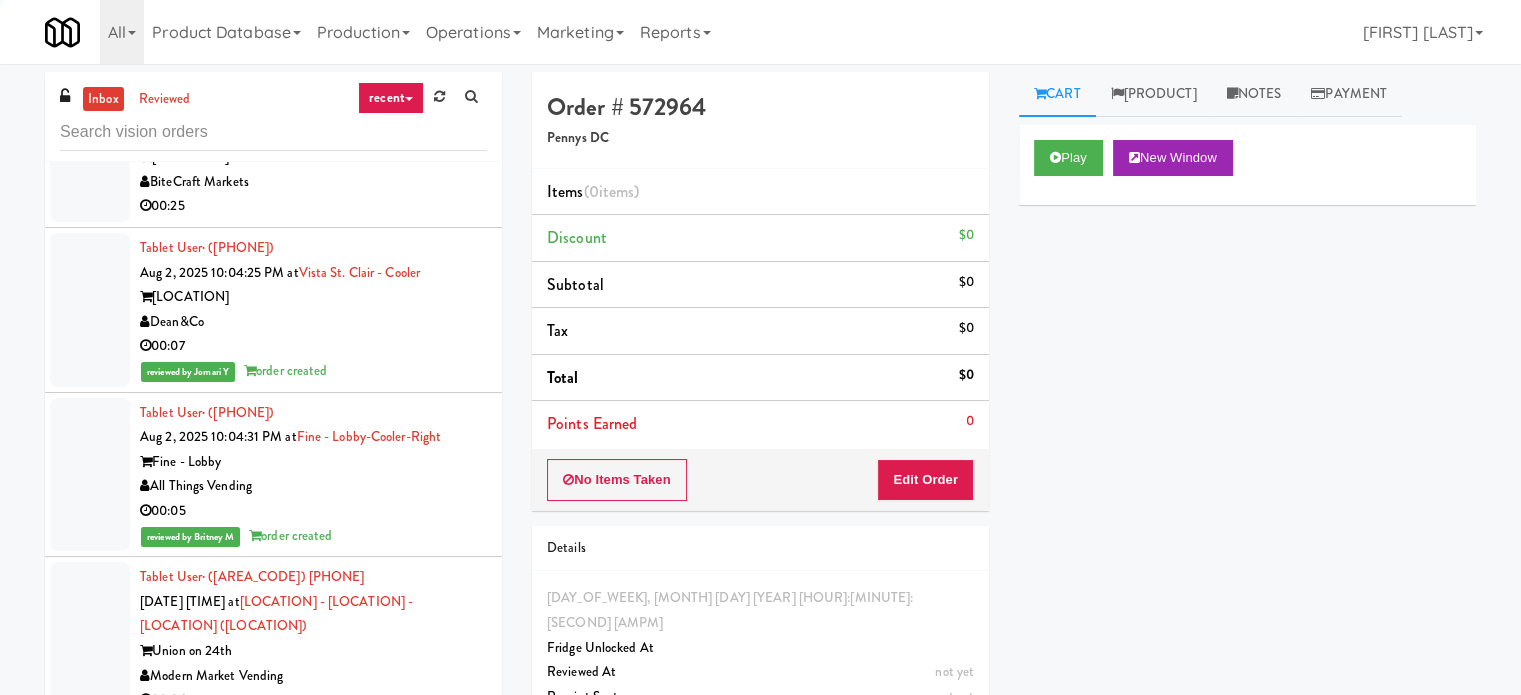 scroll, scrollTop: 12229, scrollLeft: 0, axis: vertical 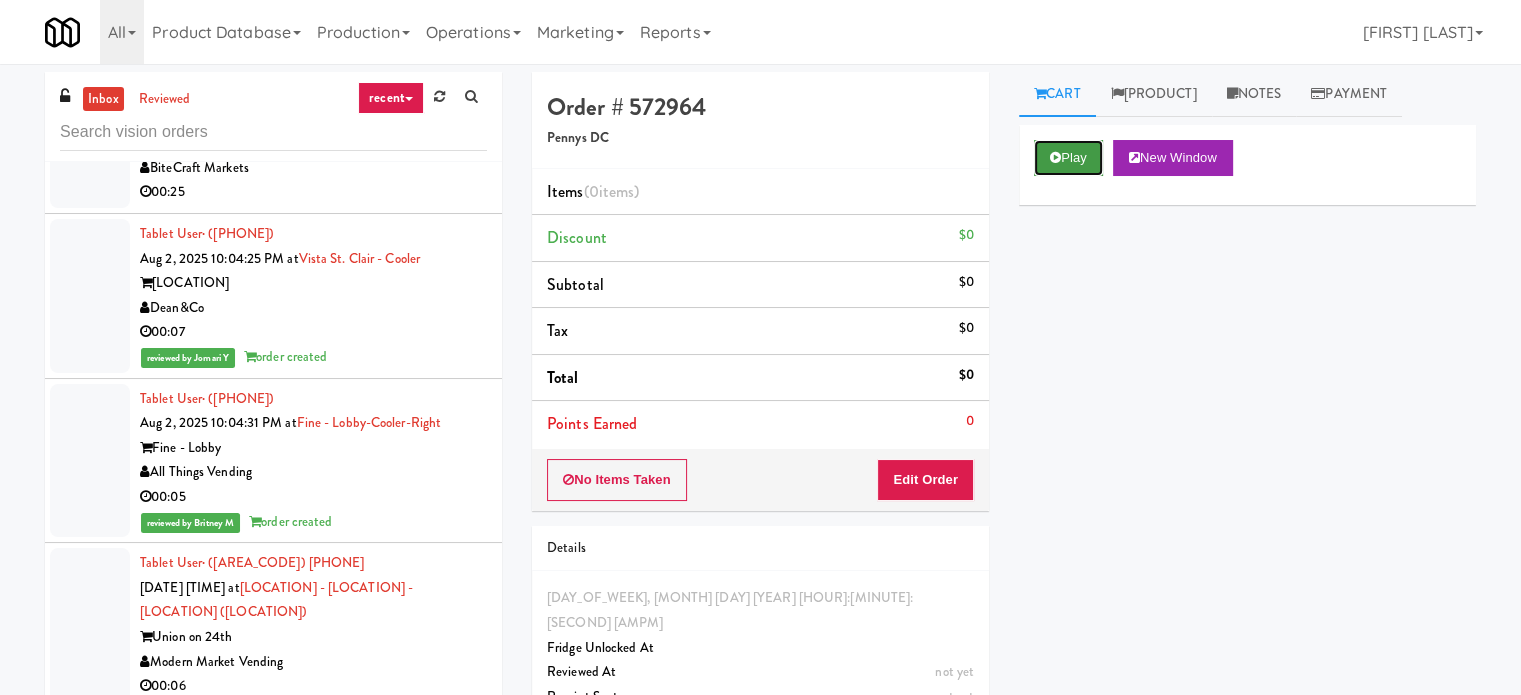 click at bounding box center (1055, 157) 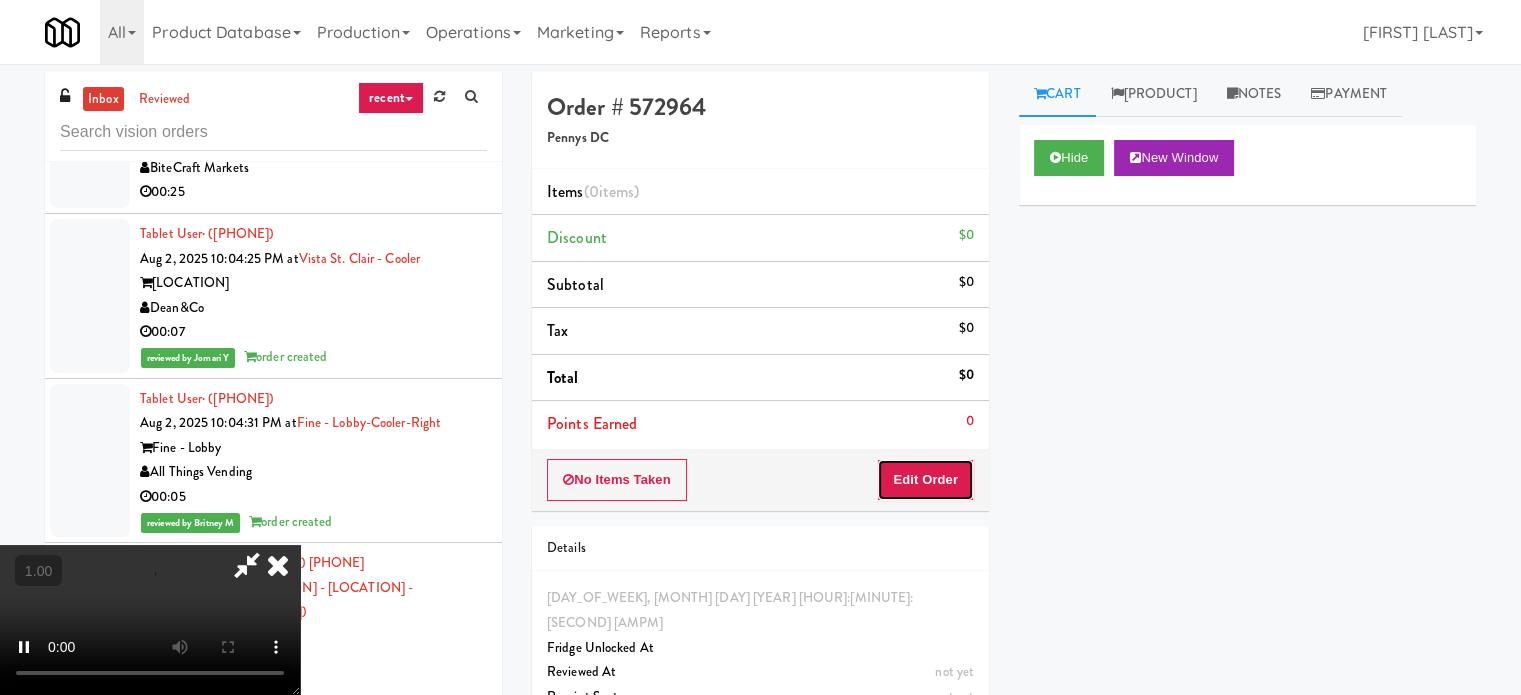 click on "Edit Order" at bounding box center [925, 480] 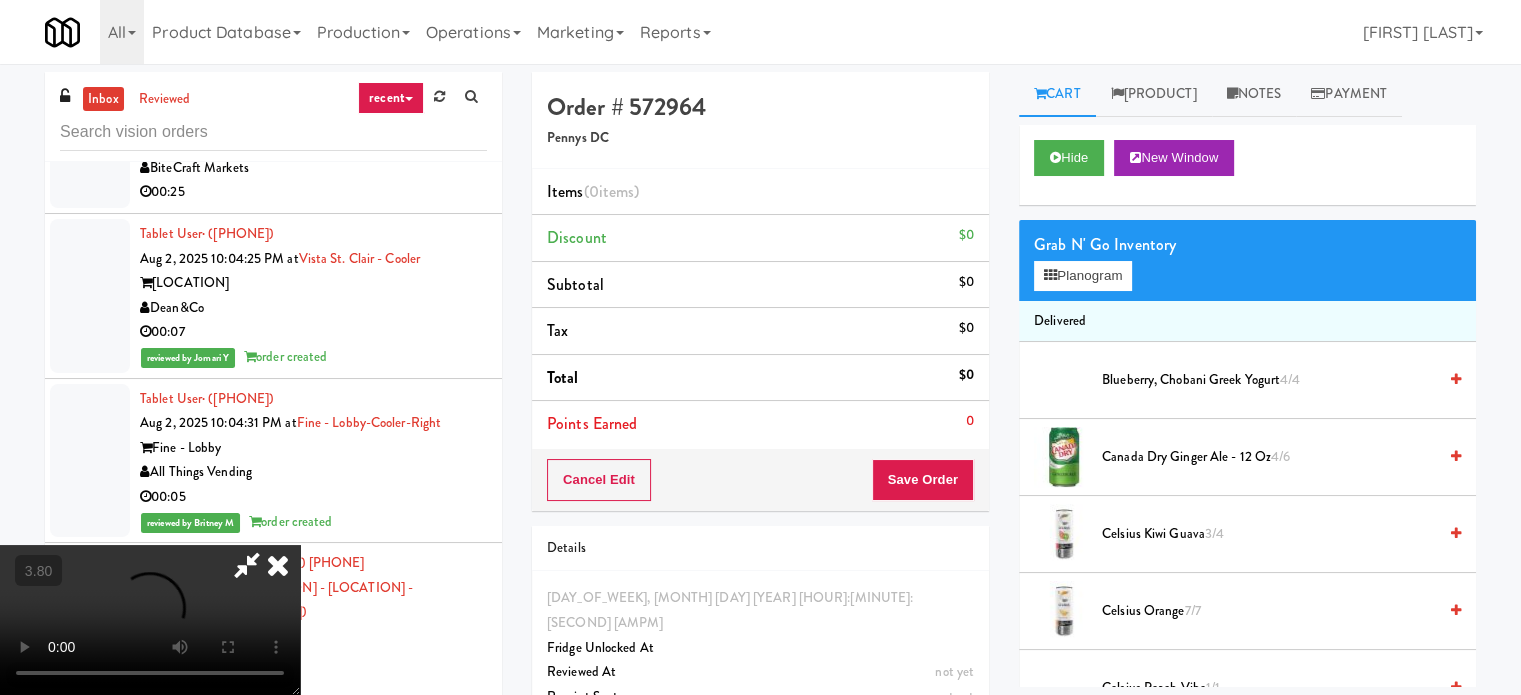 click at bounding box center (150, 620) 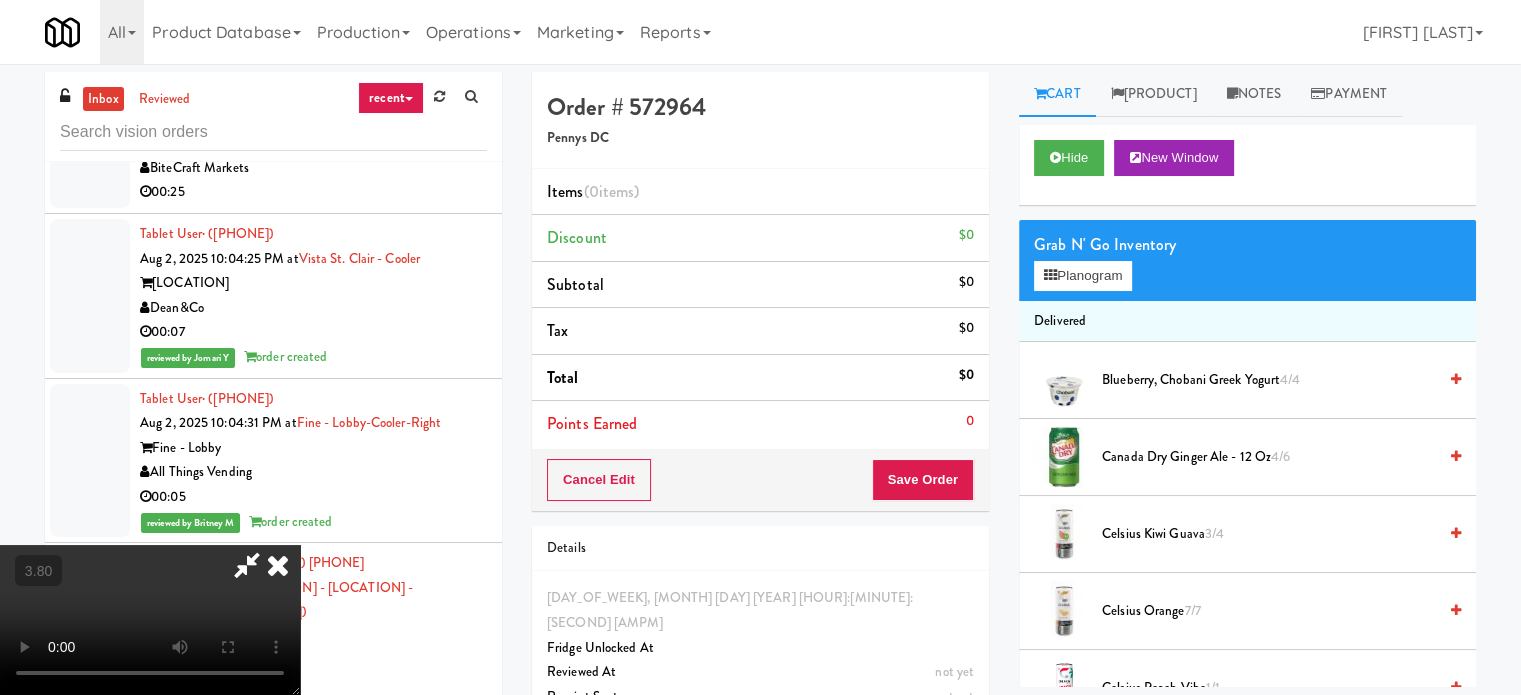 click at bounding box center [150, 620] 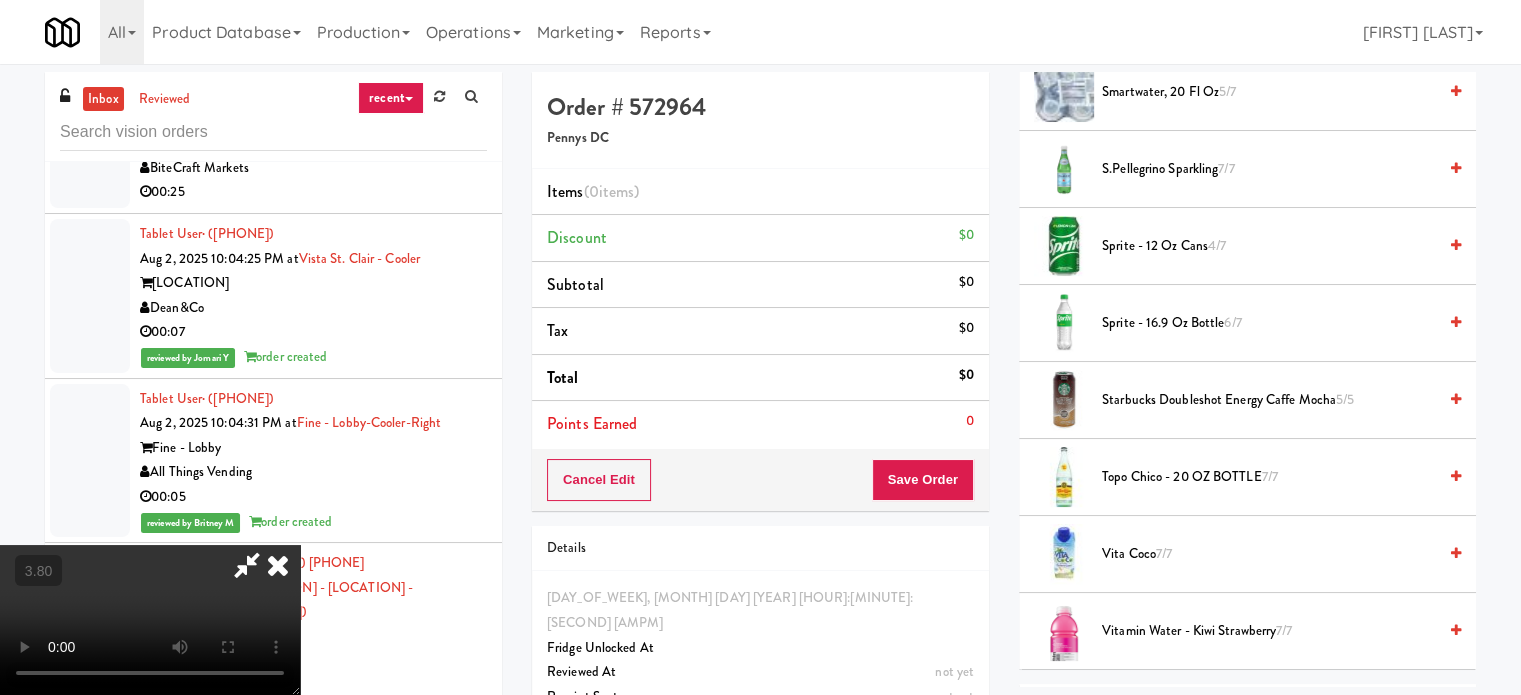 scroll, scrollTop: 2727, scrollLeft: 0, axis: vertical 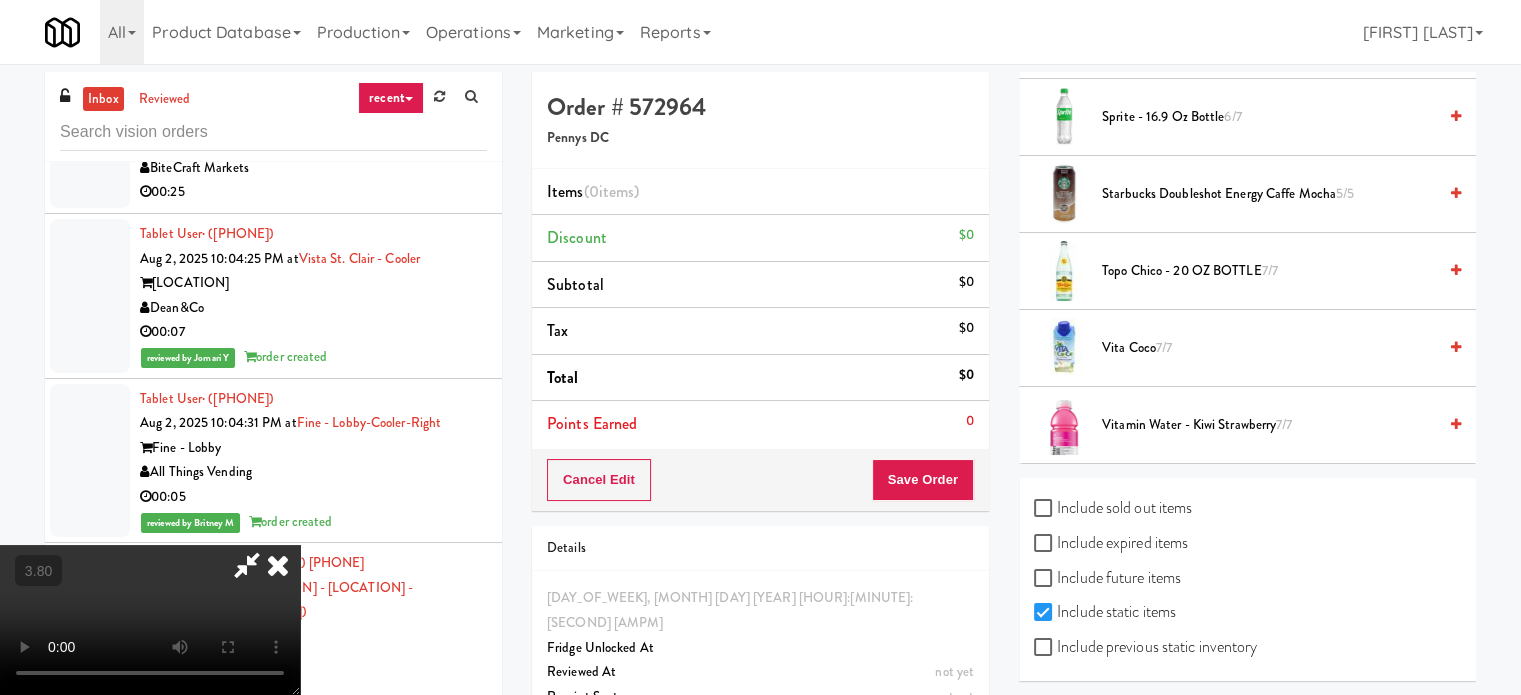 click on "Vitamin Water - Kiwi Strawberry  7/7" at bounding box center [1269, 425] 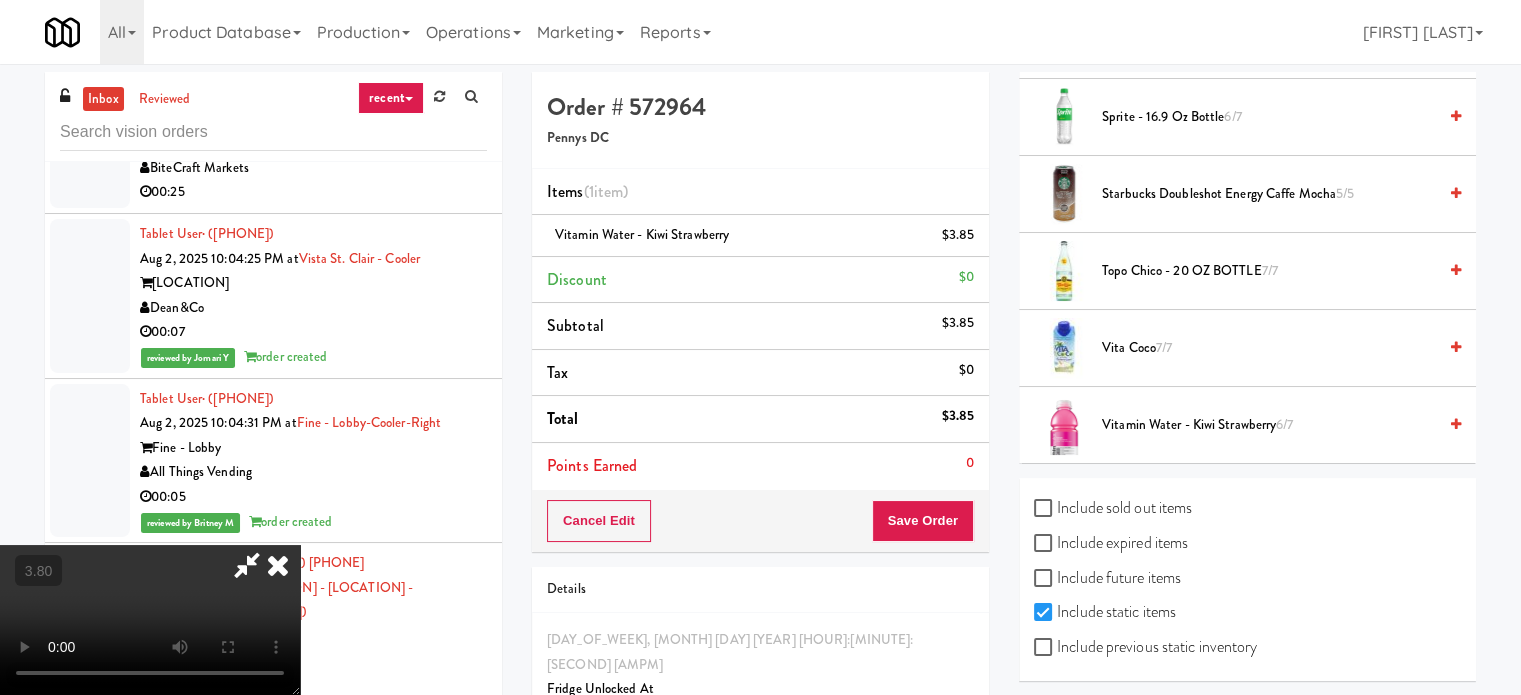 click at bounding box center [150, 620] 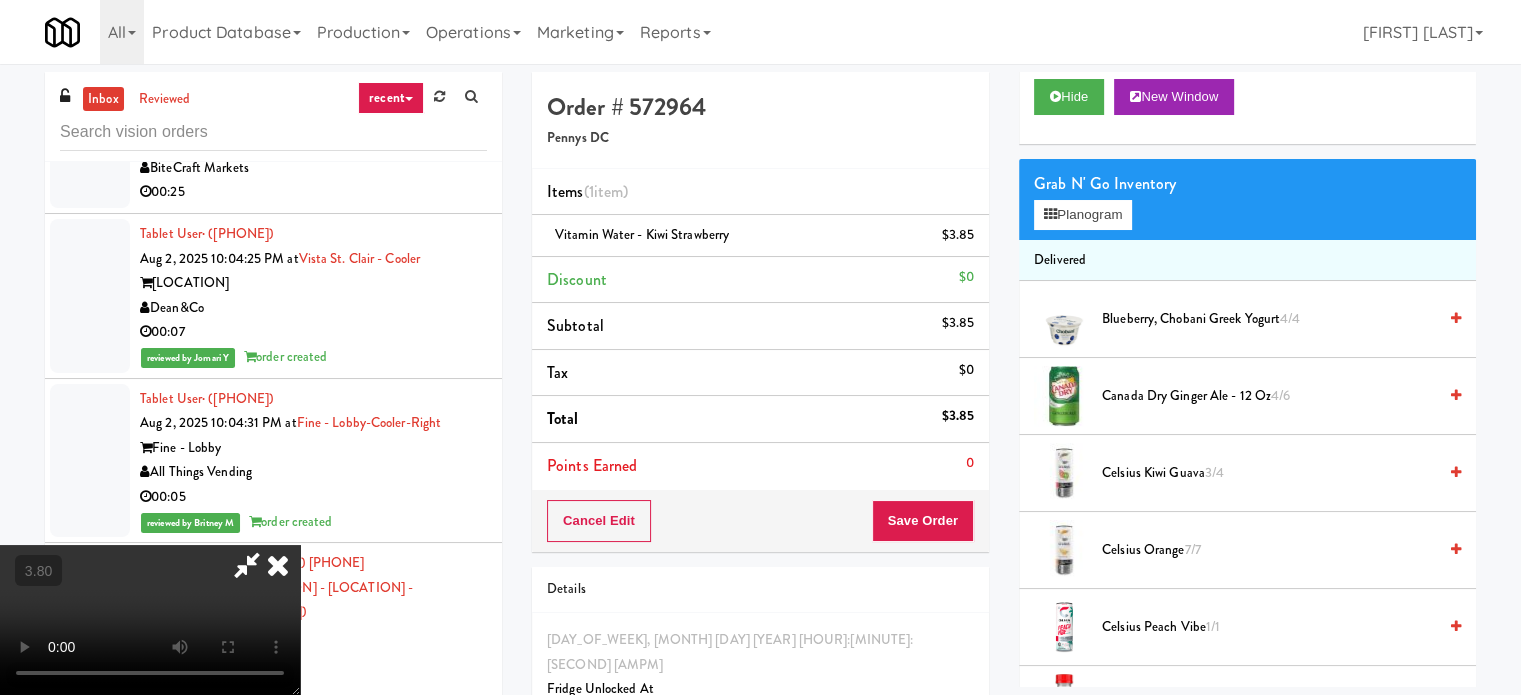 scroll, scrollTop: 27, scrollLeft: 0, axis: vertical 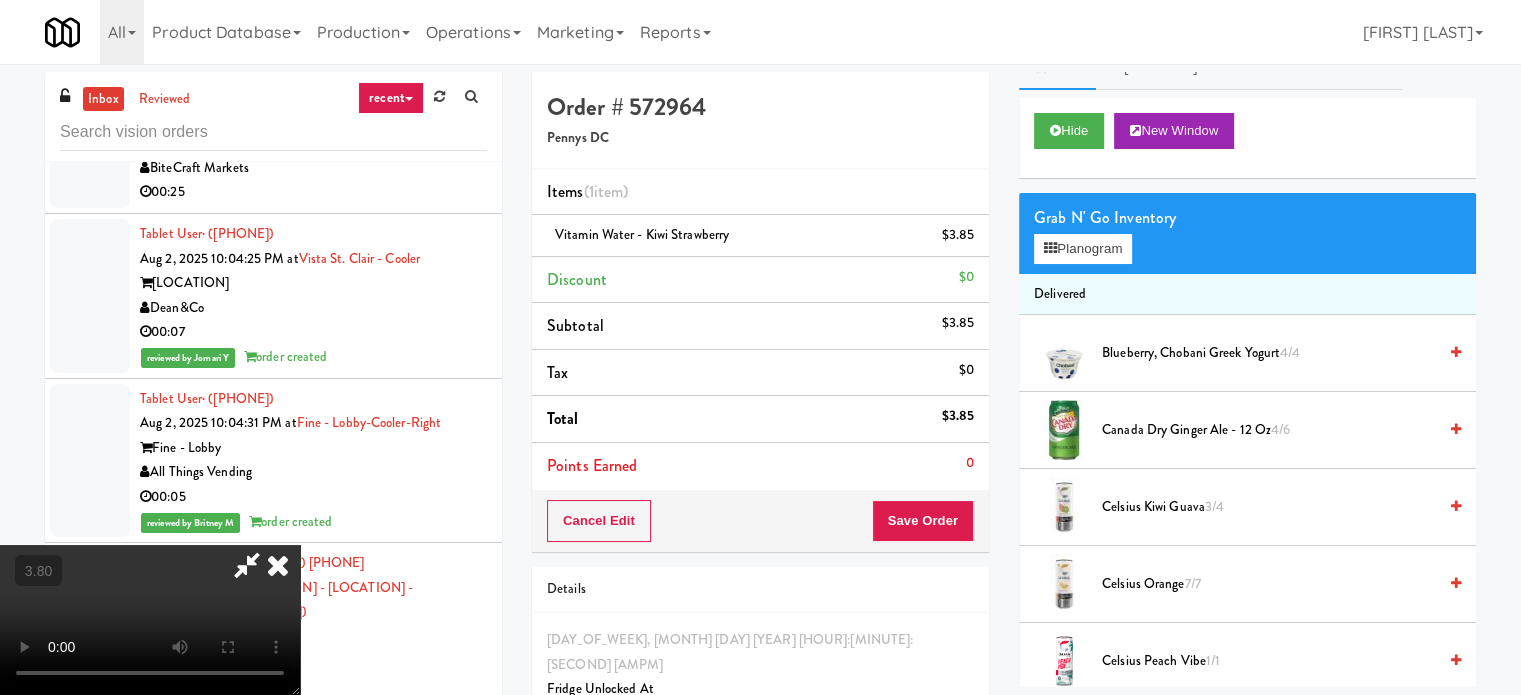 click on "Canada Dry Ginger Ale - 12 oz   4/6" at bounding box center (1269, 430) 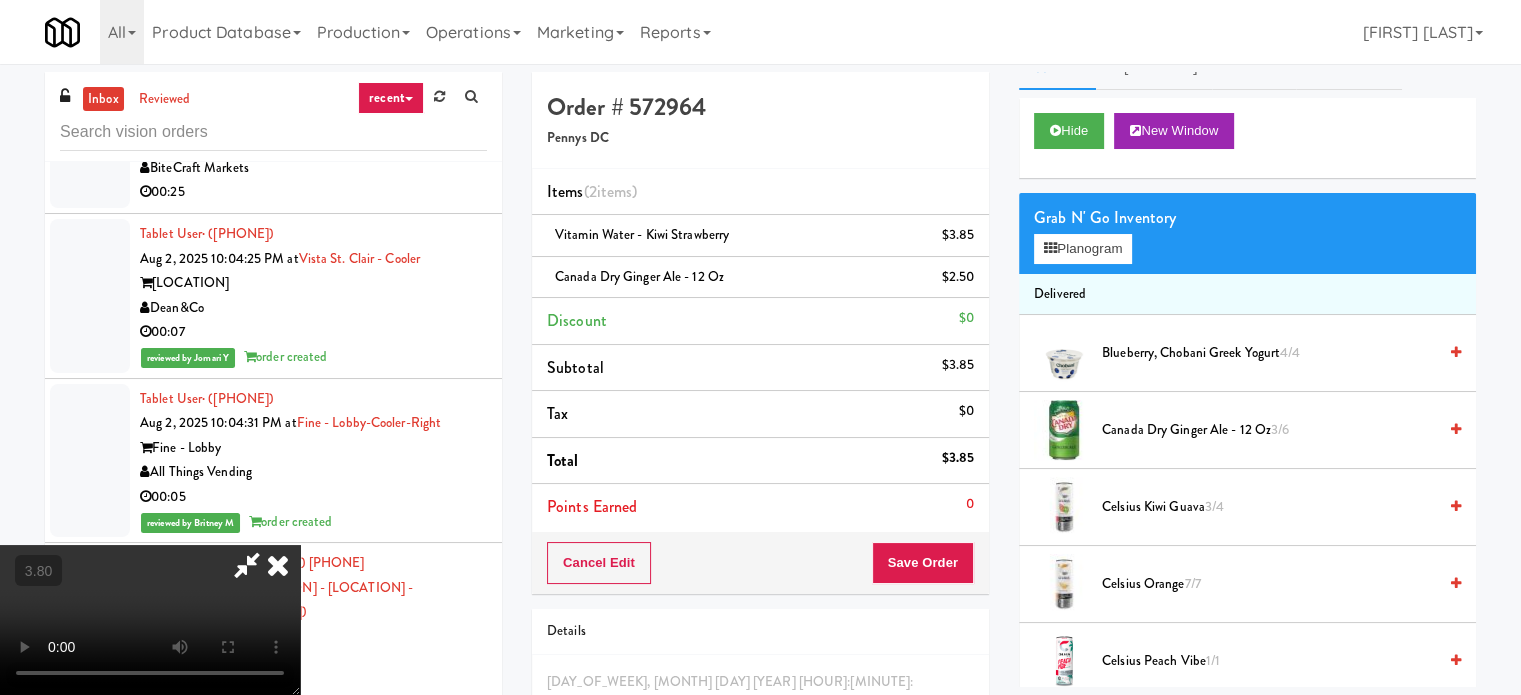 drag, startPoint x: 649, startPoint y: 420, endPoint x: 660, endPoint y: 423, distance: 11.401754 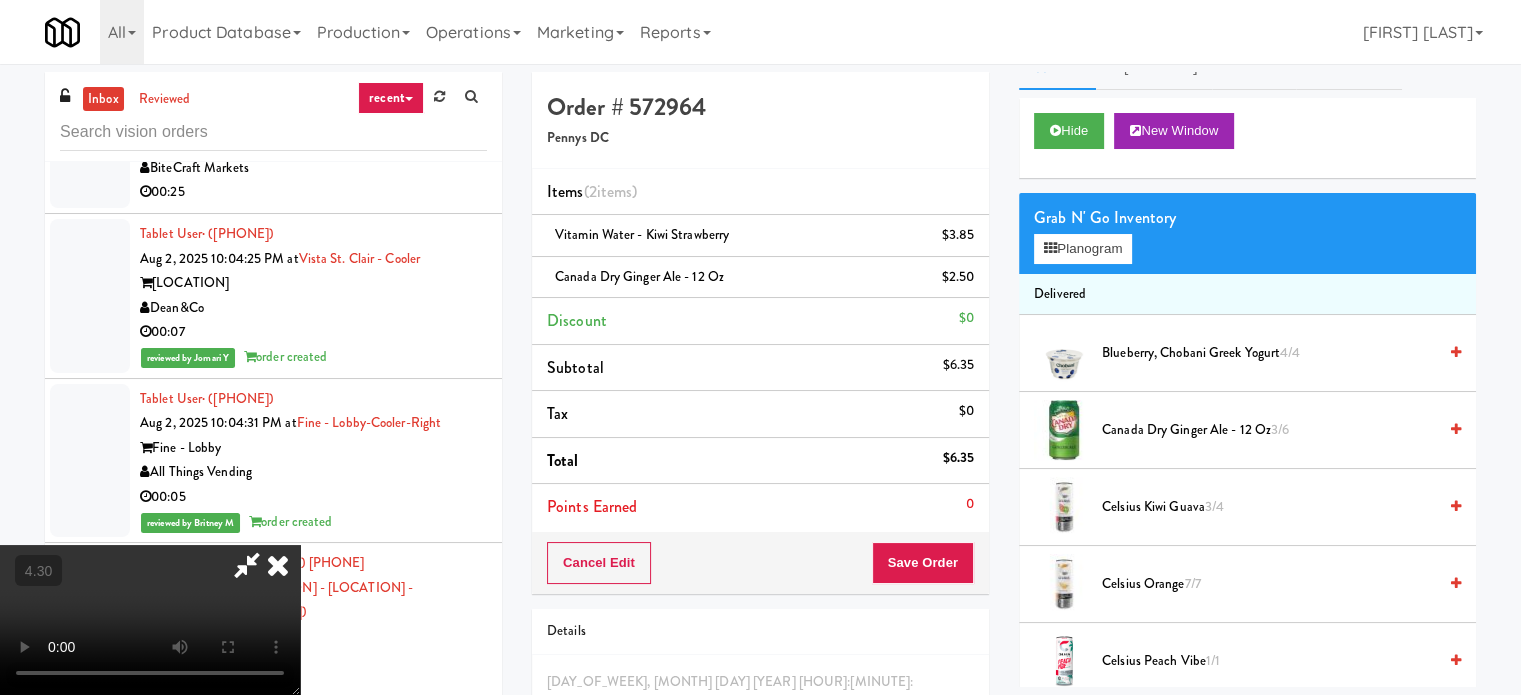 click at bounding box center (150, 620) 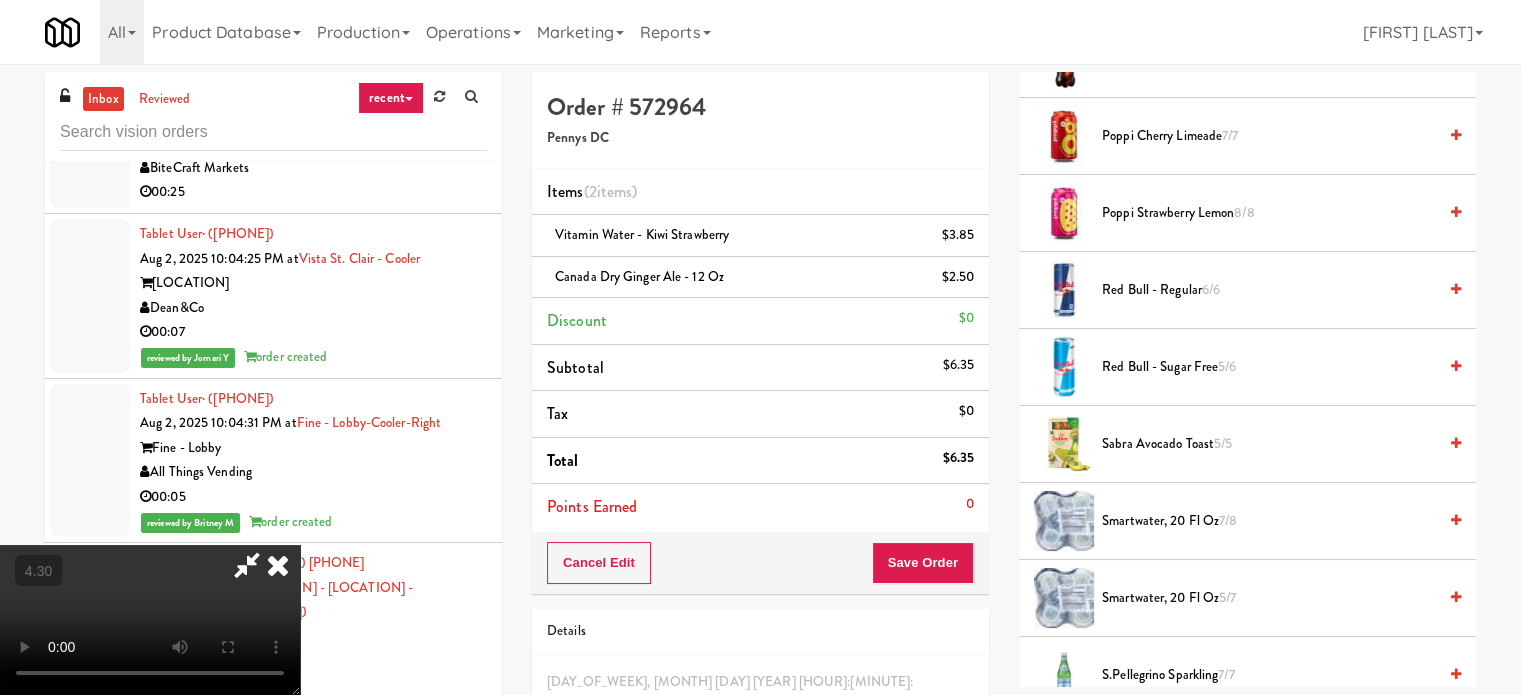 scroll, scrollTop: 2027, scrollLeft: 0, axis: vertical 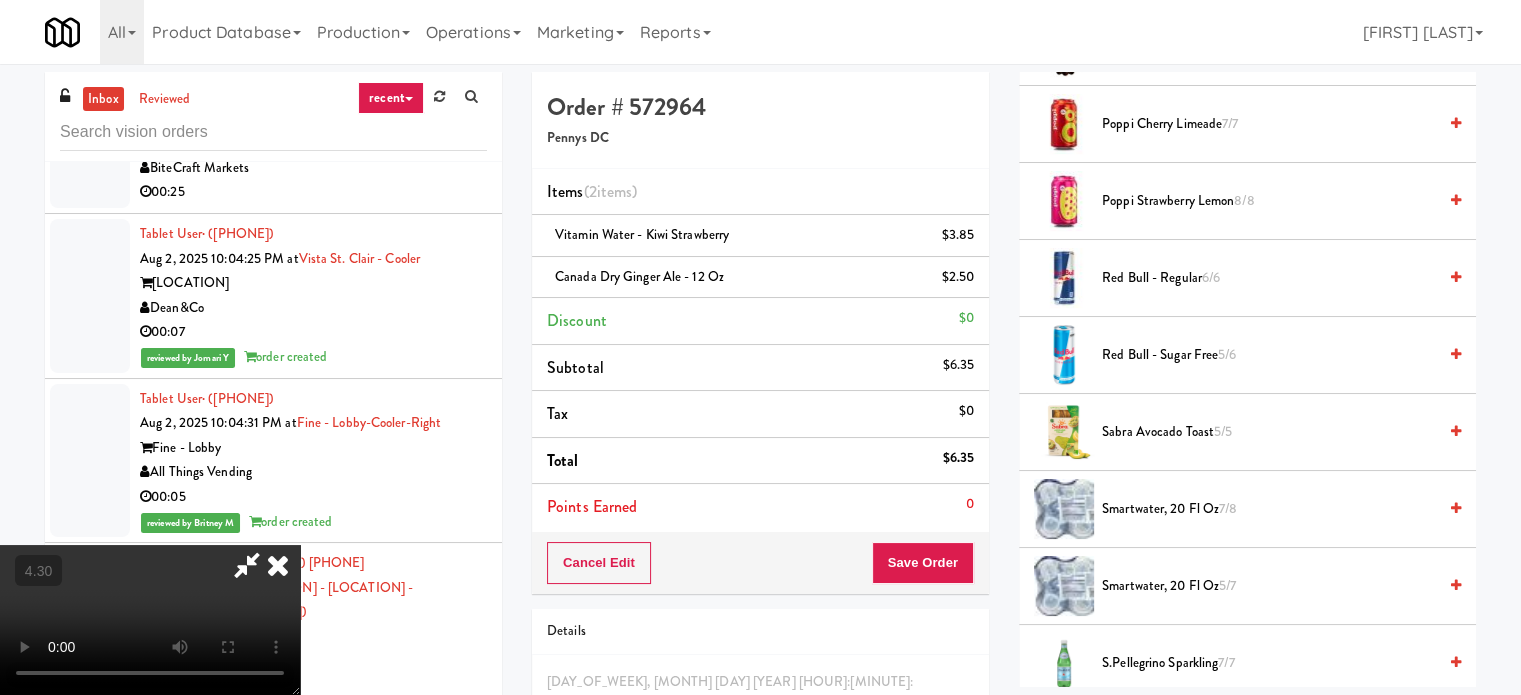 click on "Red Bull - Regular  6/6" at bounding box center (1269, 278) 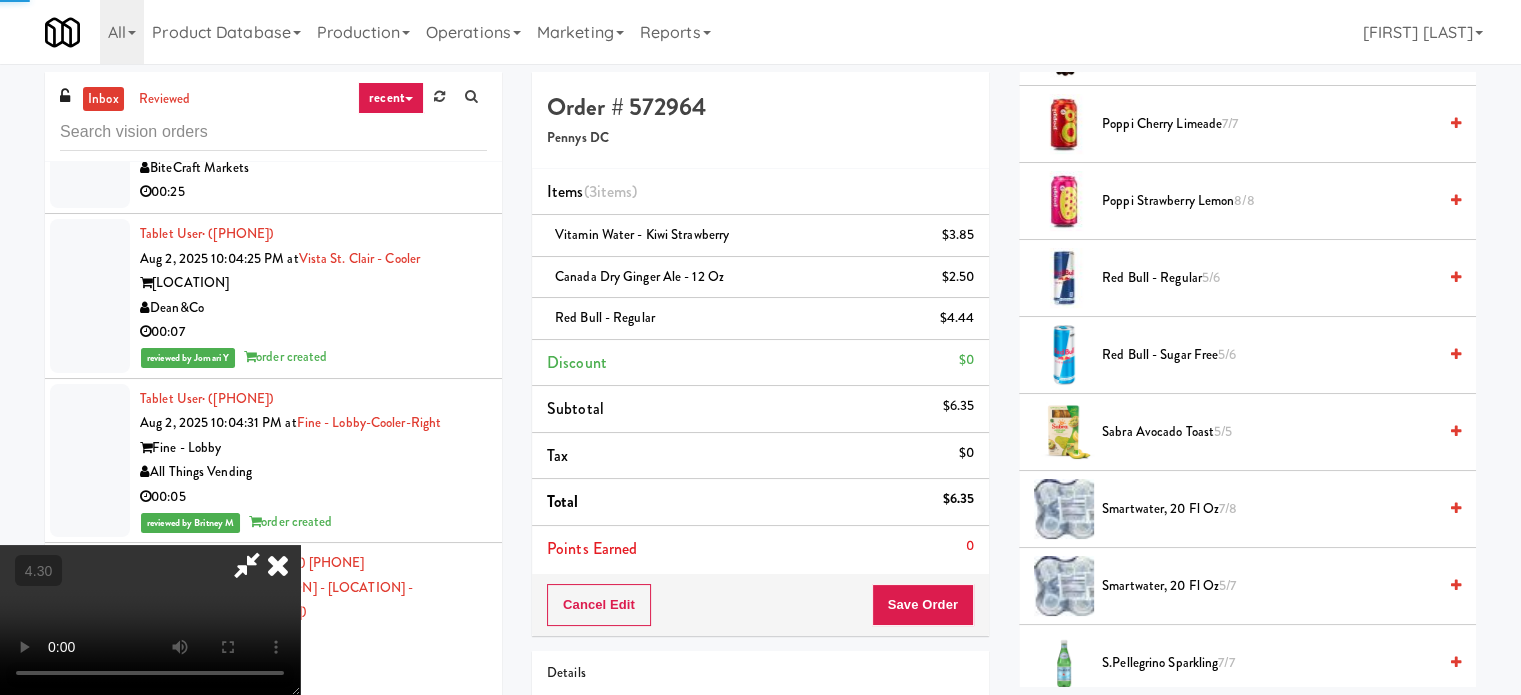 drag, startPoint x: 575, startPoint y: 447, endPoint x: 661, endPoint y: 467, distance: 88.29496 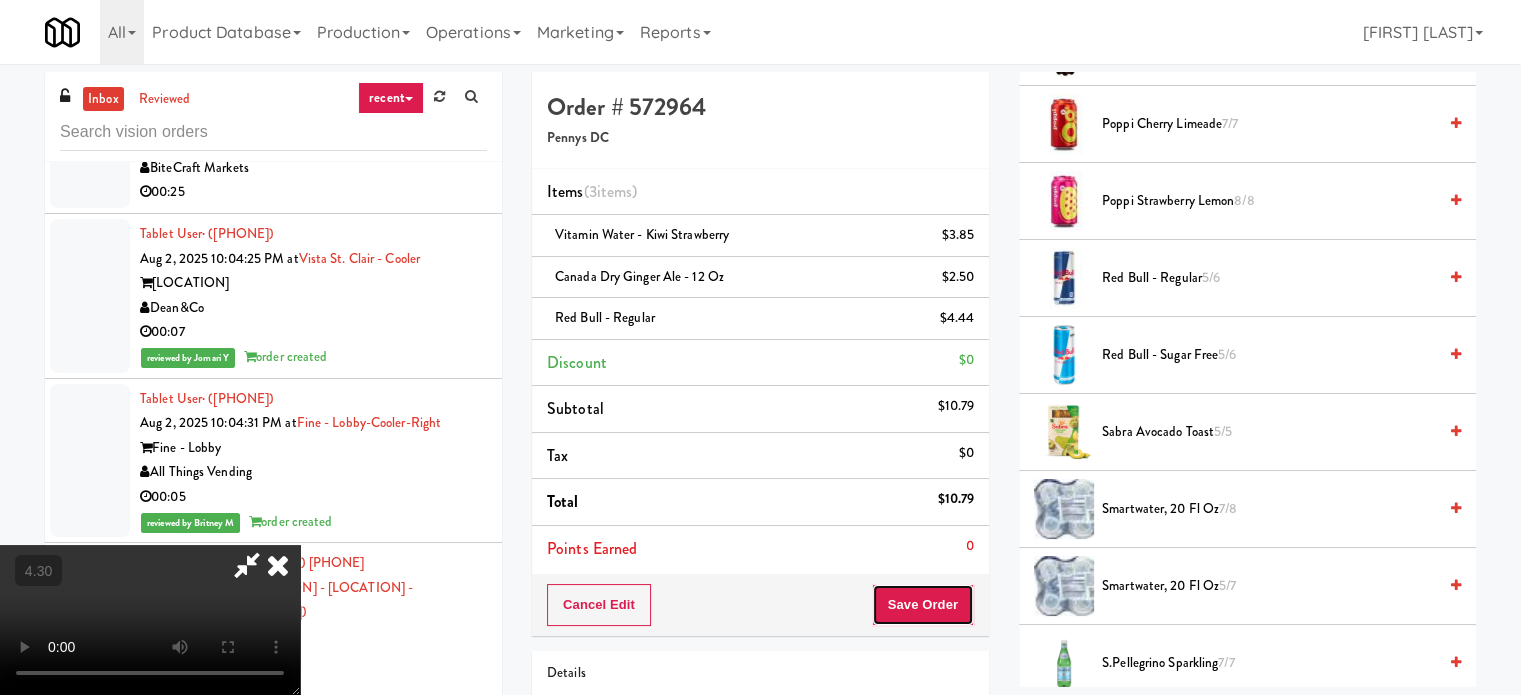 click on "Save Order" at bounding box center [923, 605] 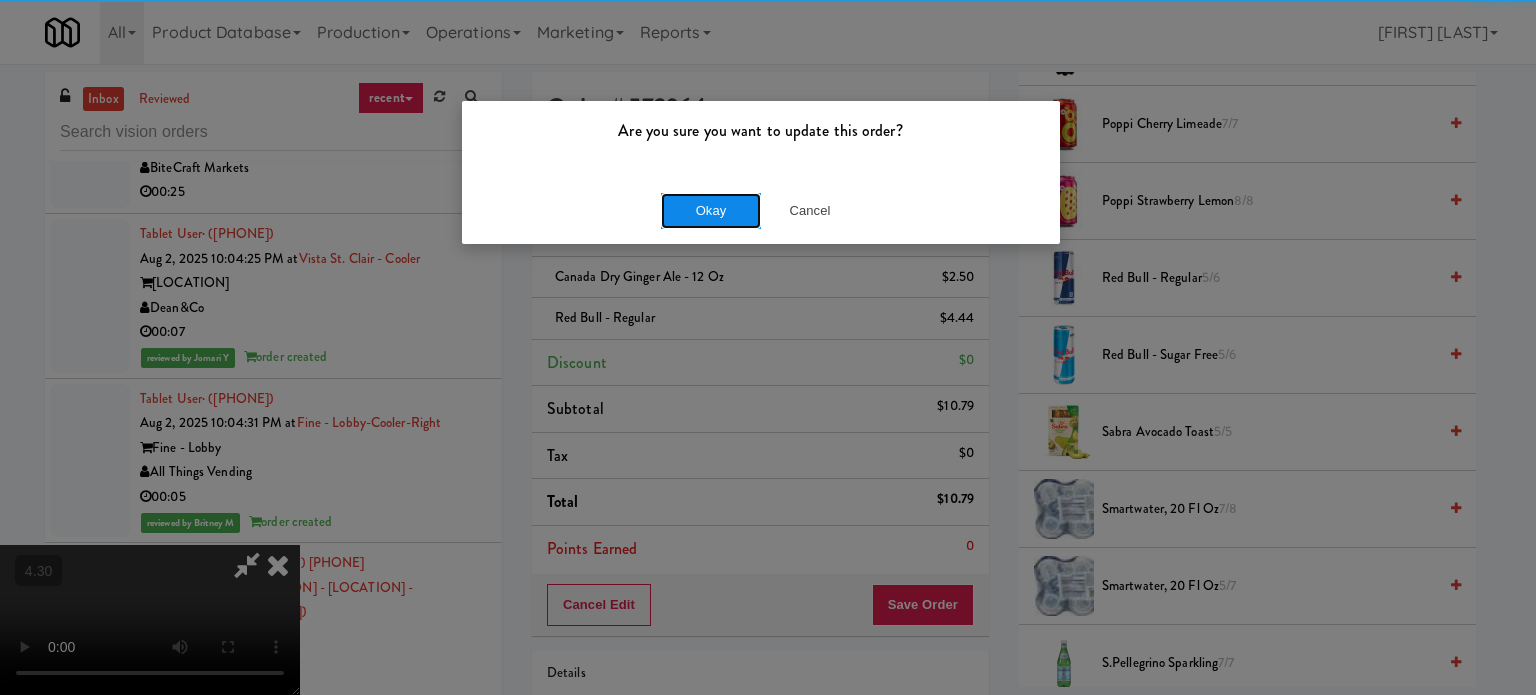 click on "Okay" at bounding box center [711, 211] 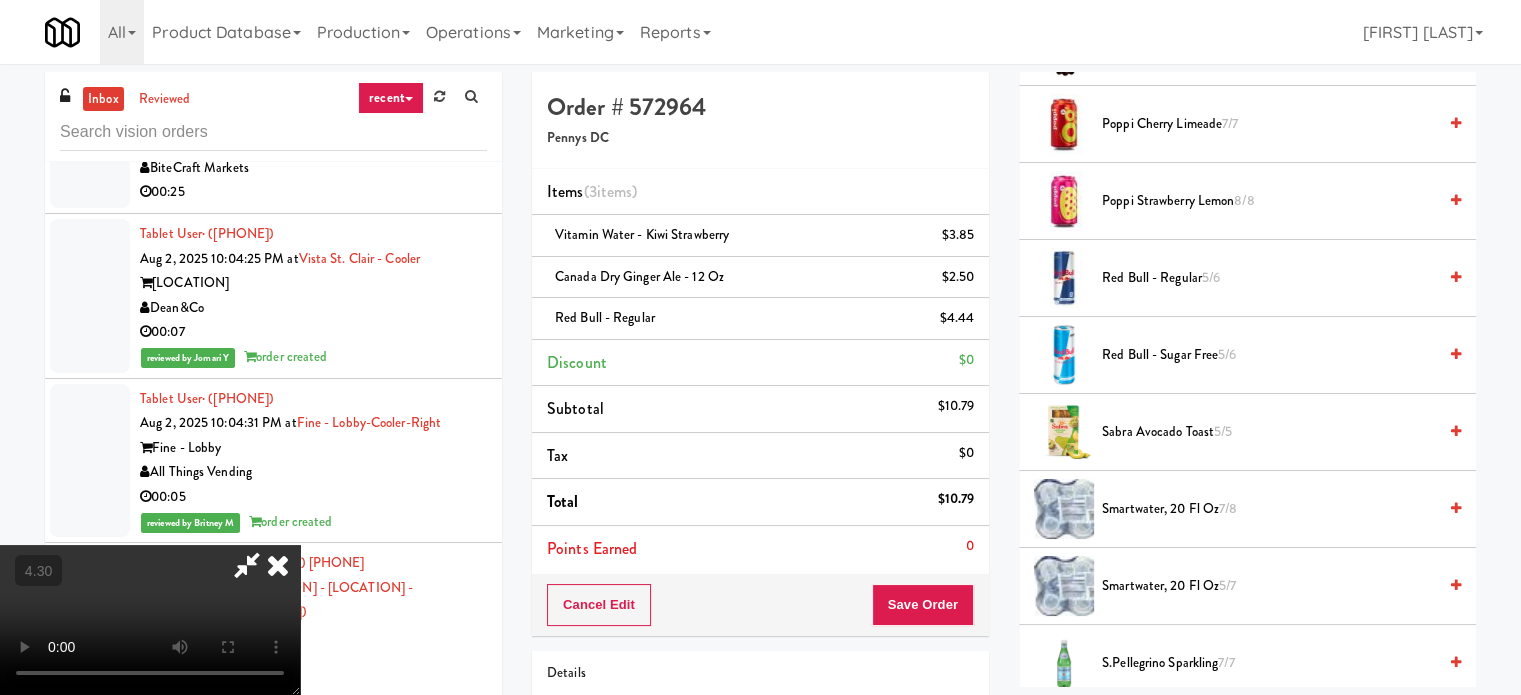 click at bounding box center [247, 565] 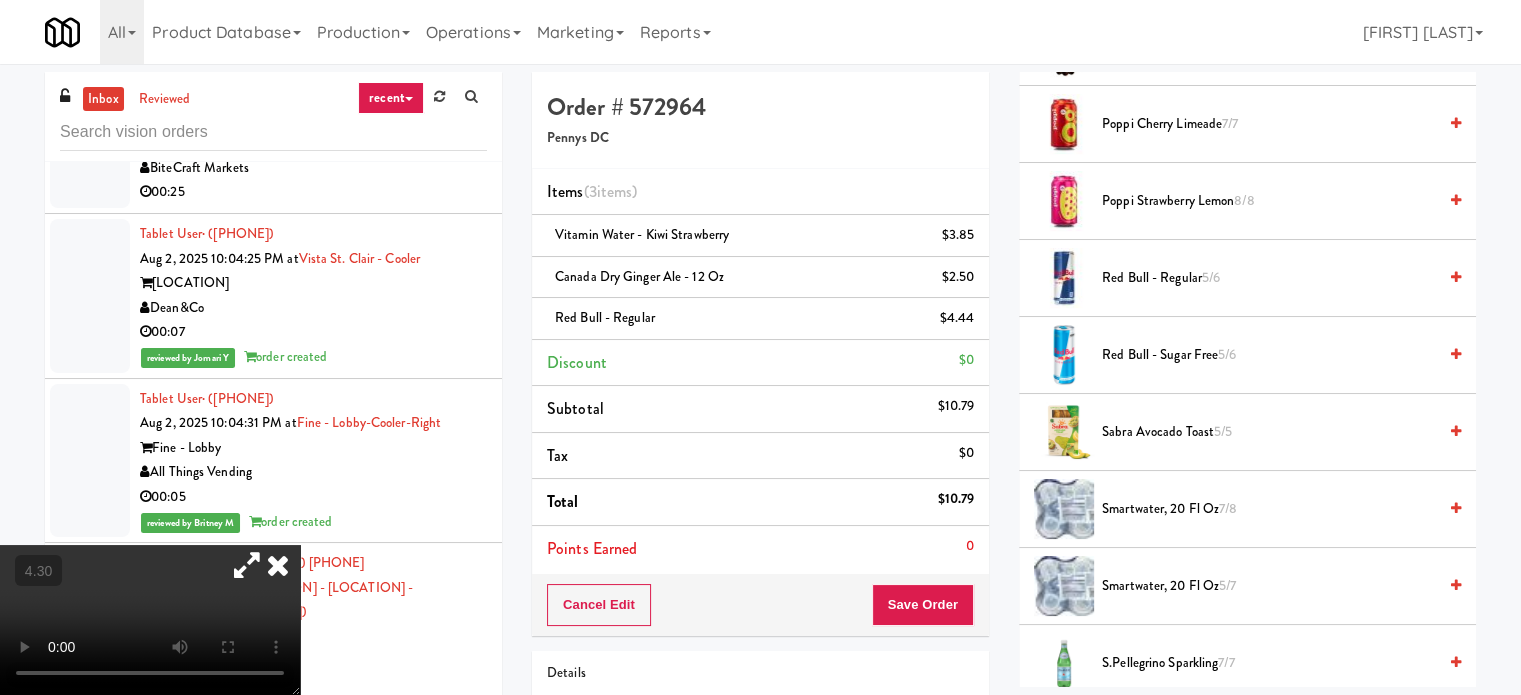 click at bounding box center [278, 565] 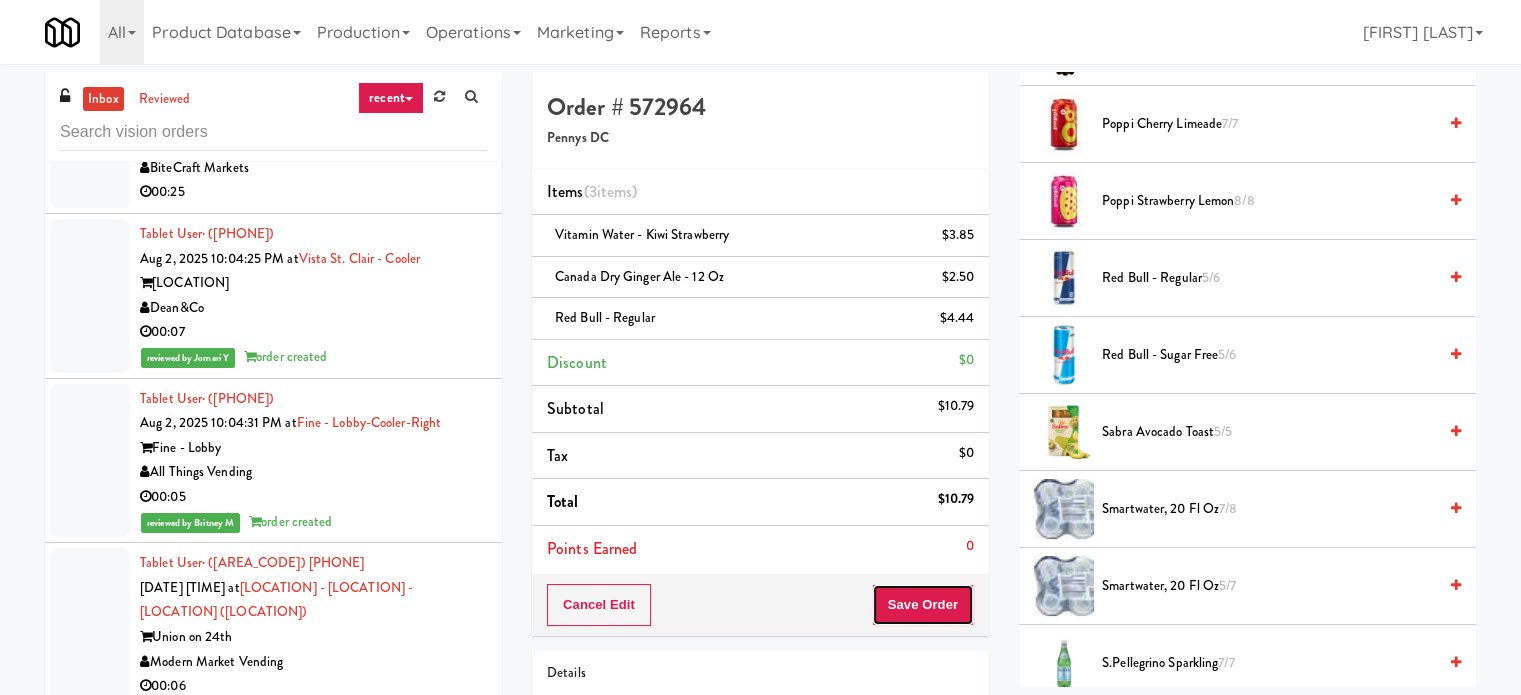 click on "Save Order" at bounding box center [923, 605] 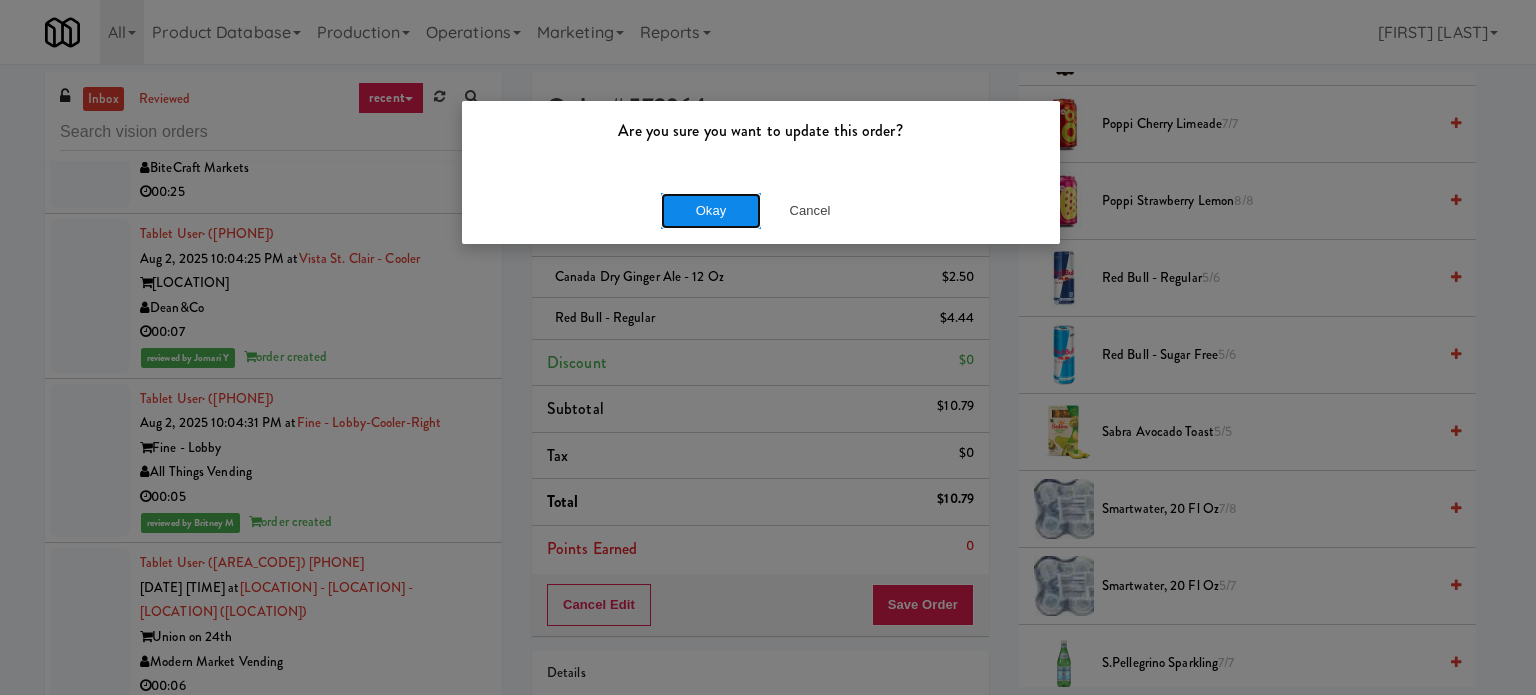click on "Okay" at bounding box center (711, 211) 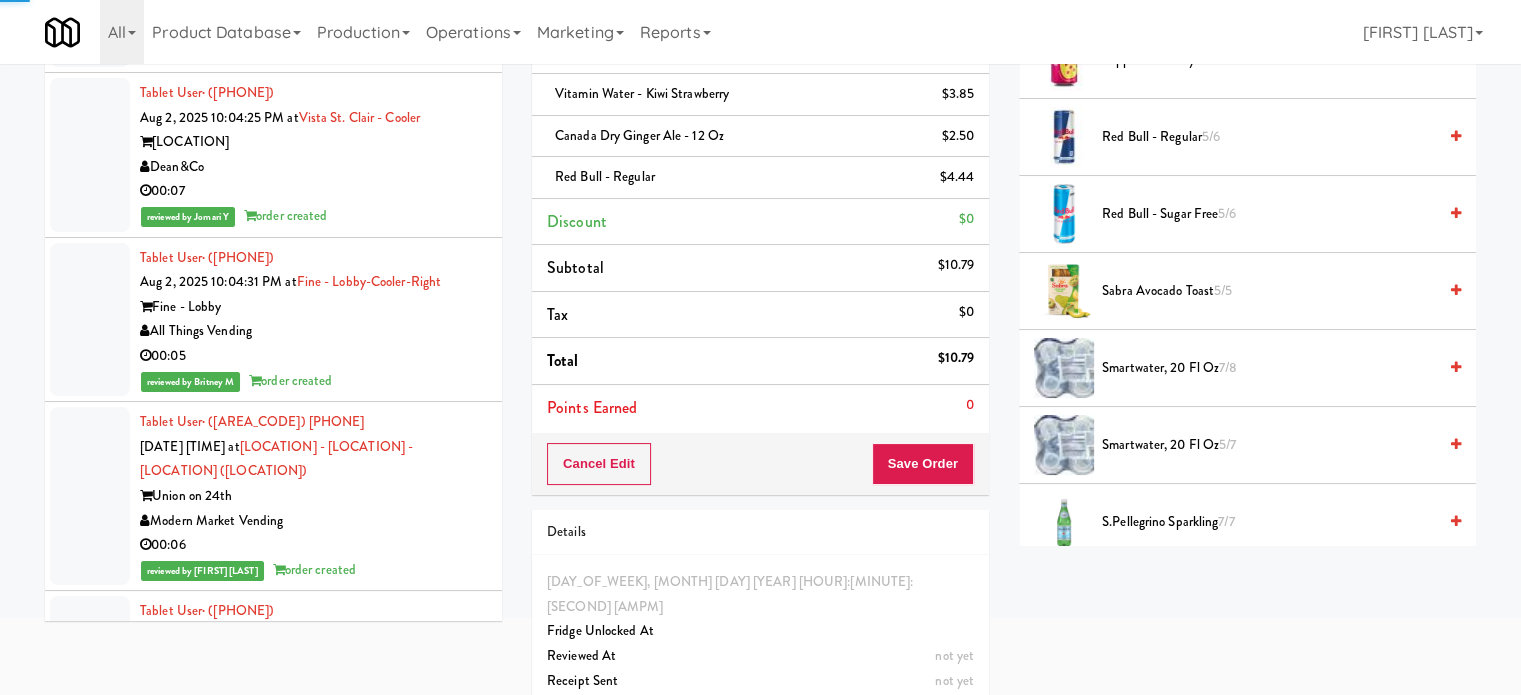 scroll, scrollTop: 142, scrollLeft: 0, axis: vertical 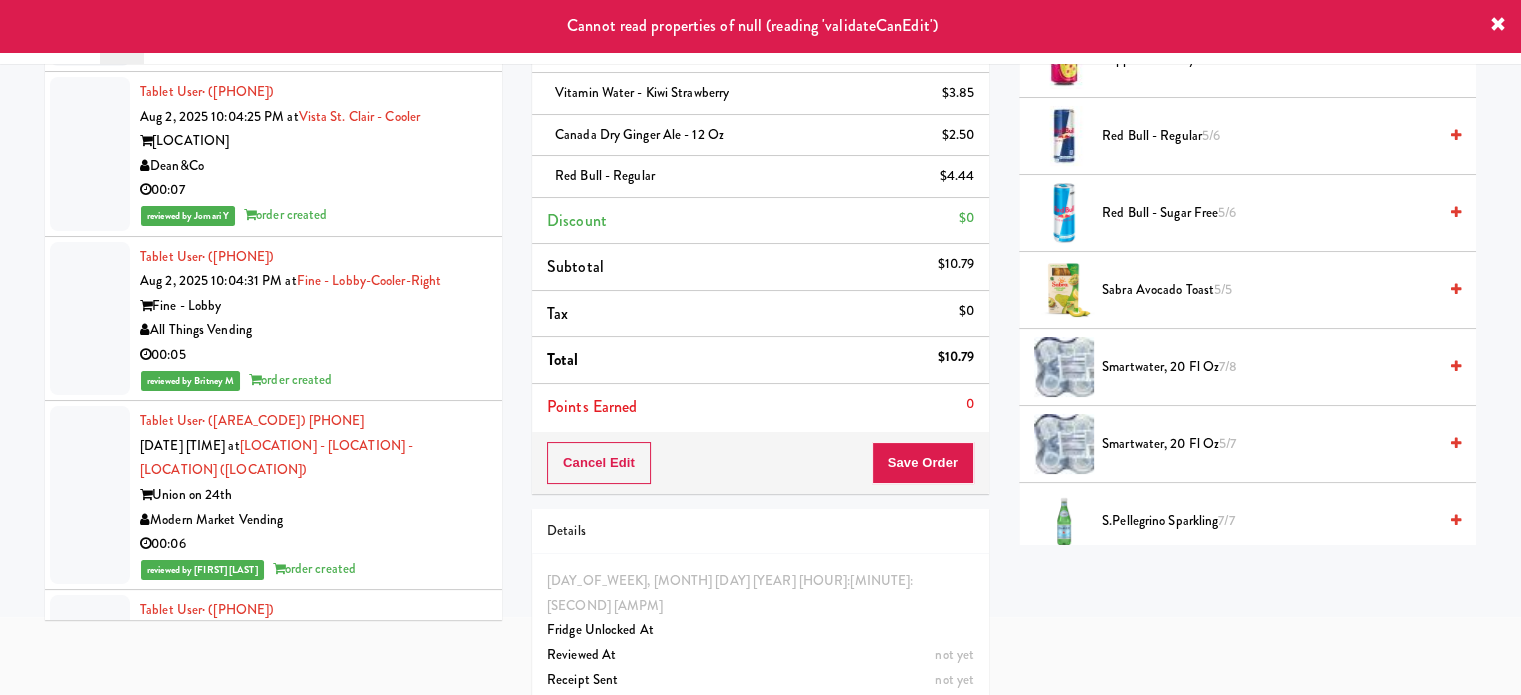 drag, startPoint x: 468, startPoint y: 531, endPoint x: 458, endPoint y: 491, distance: 41.231056 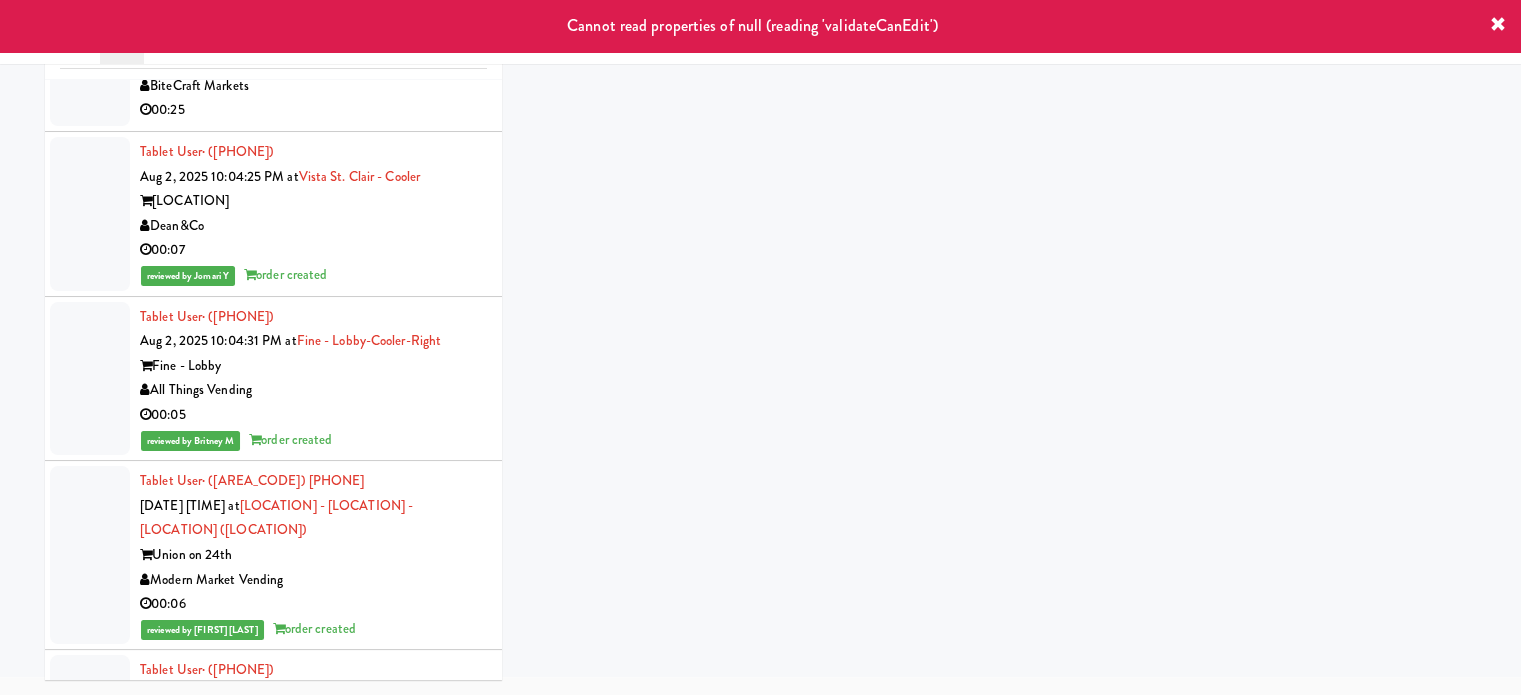 scroll, scrollTop: 81, scrollLeft: 0, axis: vertical 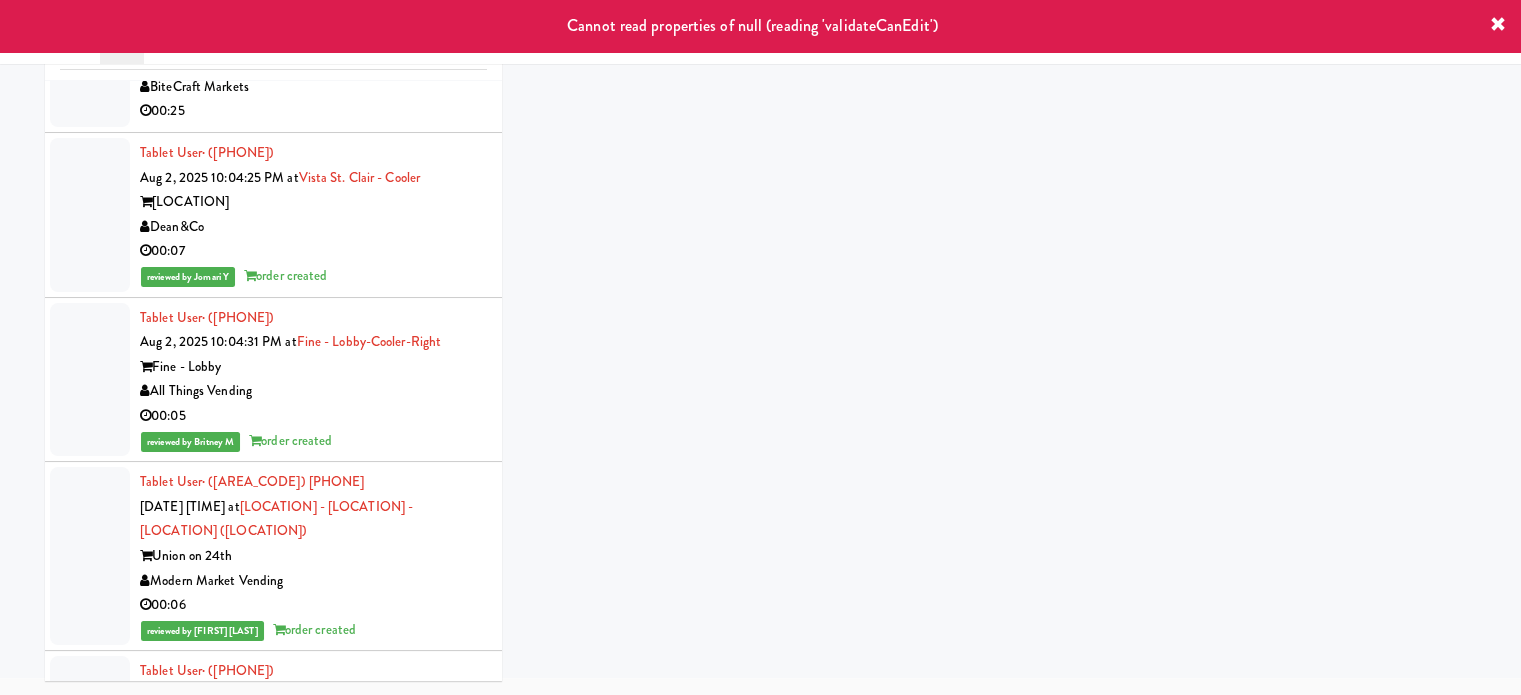 click on "Tablet User  · [PHONE] [DATE] [TIME] at  Illume - Cooler - Left  Illume  Pennys DC  Unknown" at bounding box center [273, 1062] 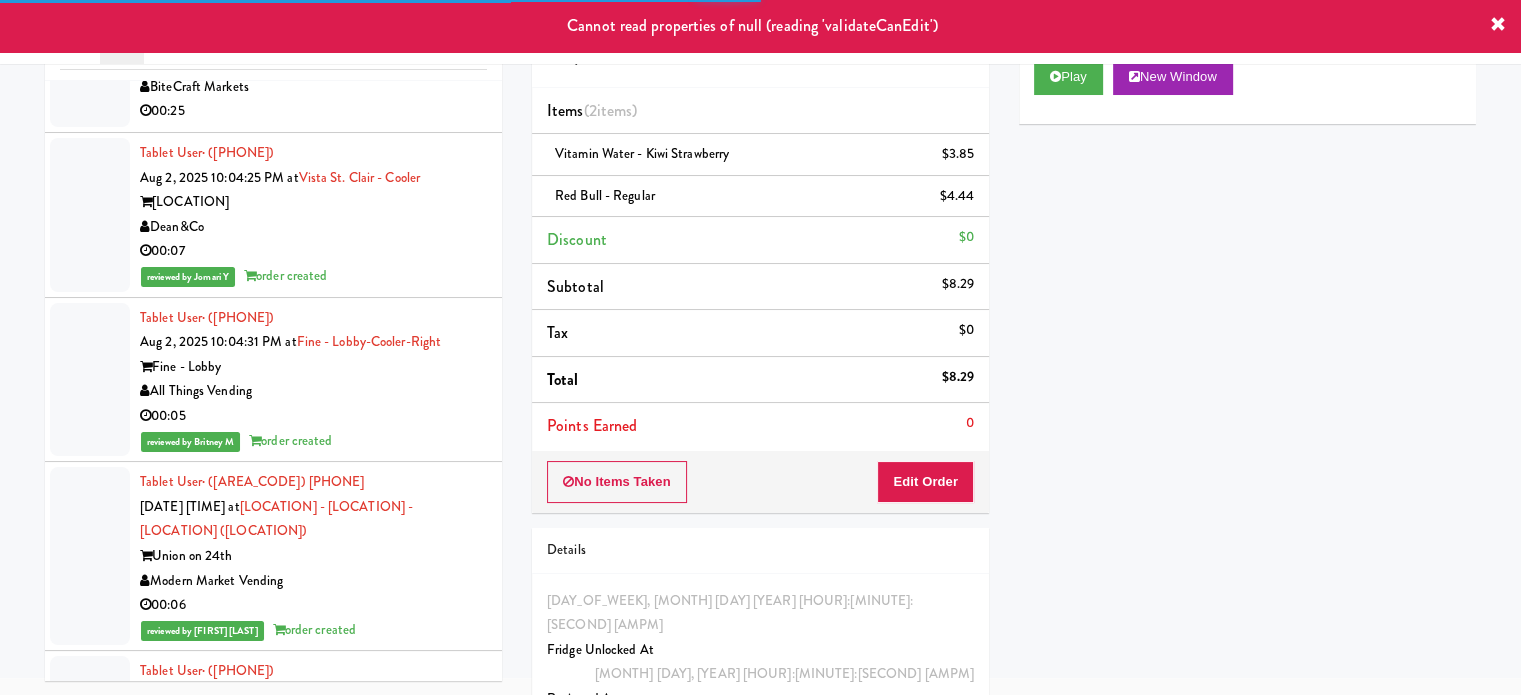 click on "Tablet User  · ([PHONE]) [DATE] [TIME] at  Illume - Cooler - Left  Illume  Pennys DC  Unknown reviewed by [FIRST] [LAST]  order created" at bounding box center (273, 1074) 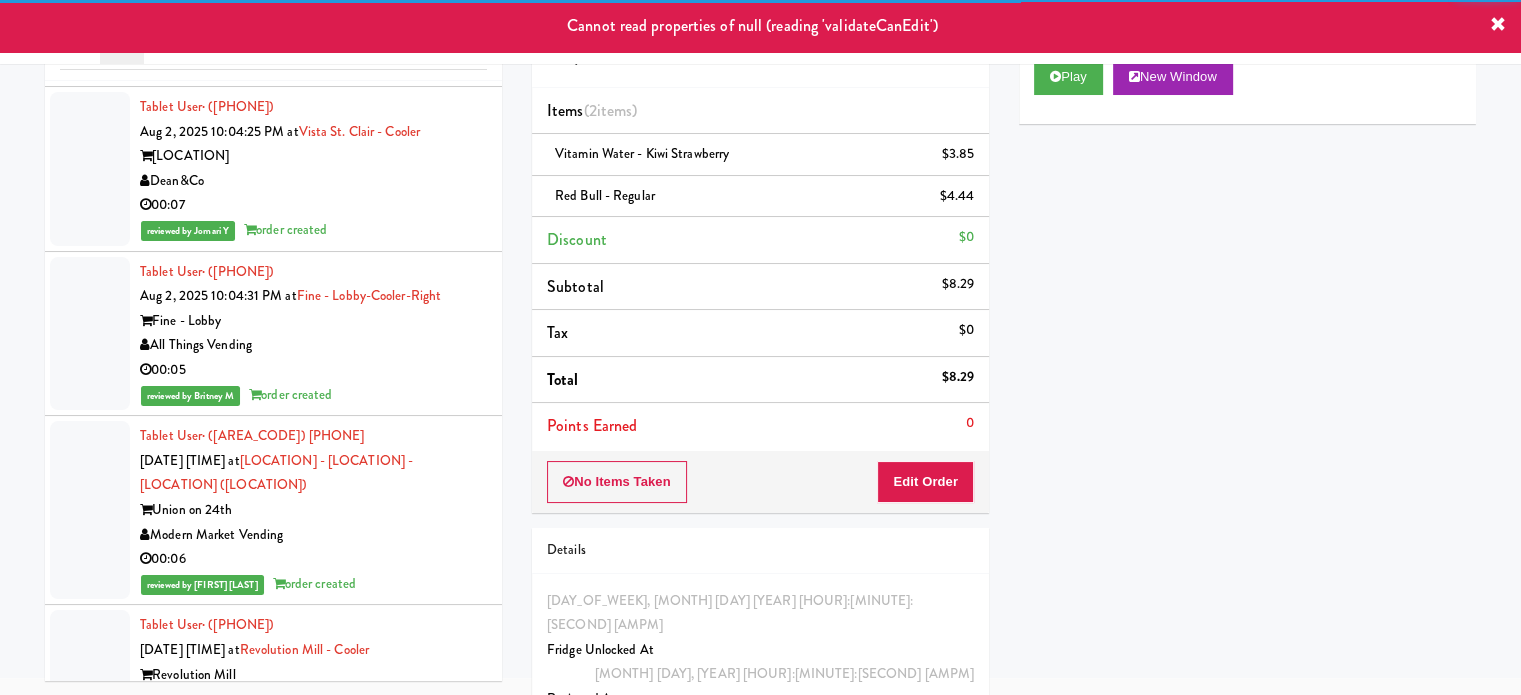 scroll, scrollTop: 12279, scrollLeft: 0, axis: vertical 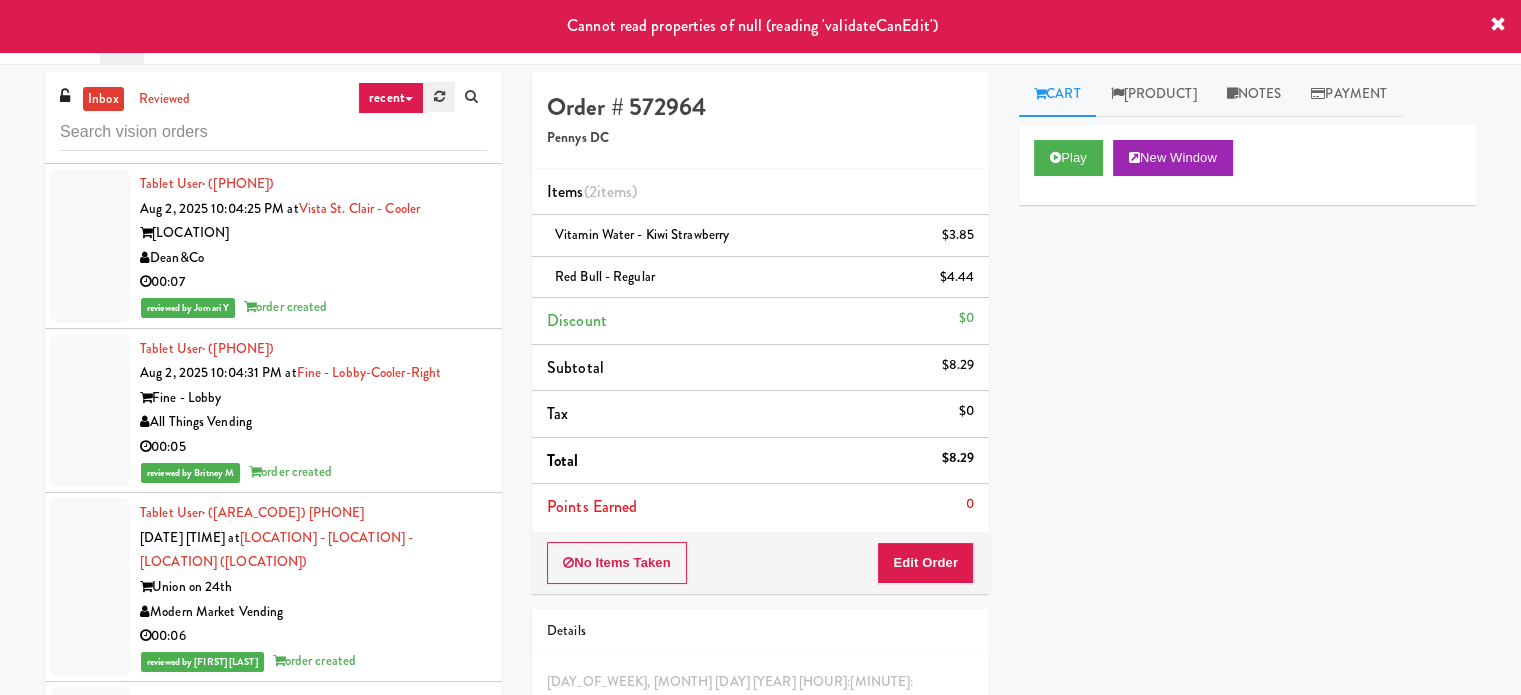 click at bounding box center (439, 96) 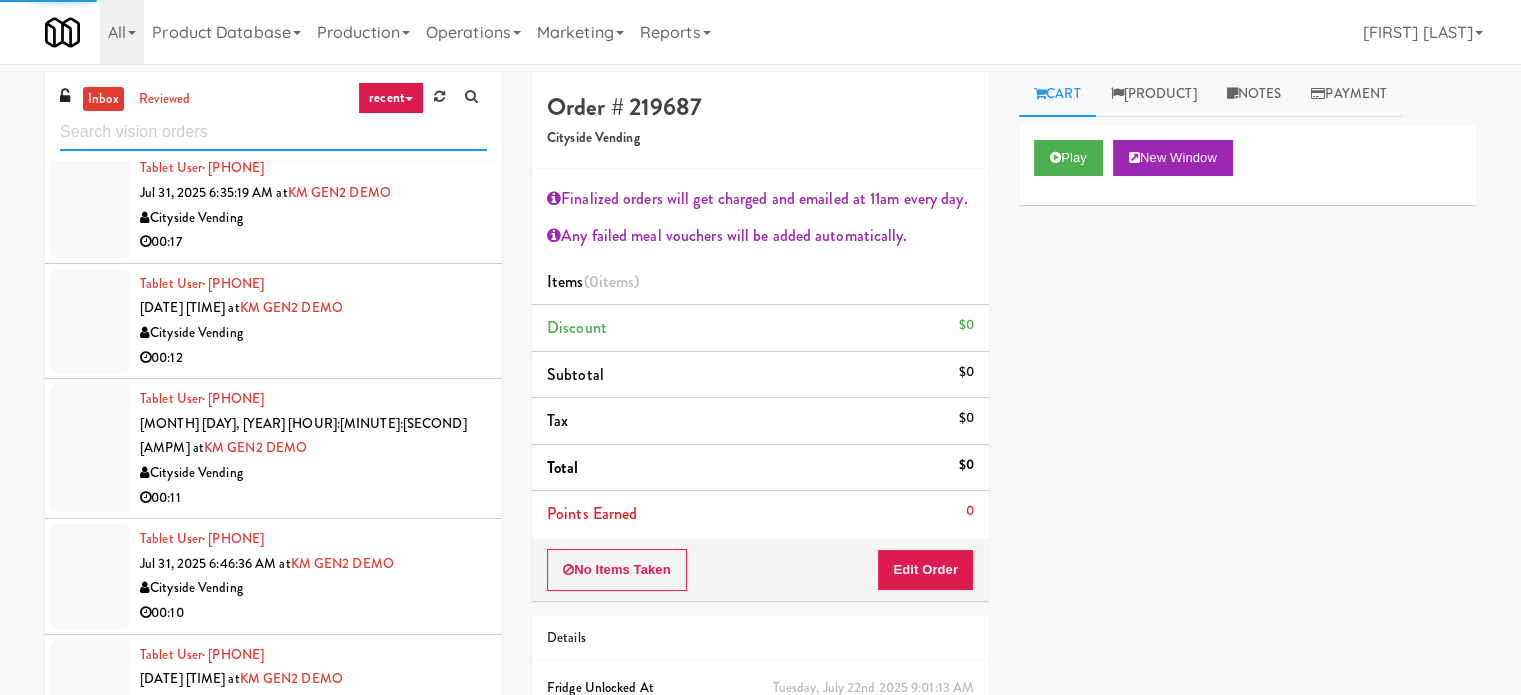 scroll, scrollTop: 4033, scrollLeft: 0, axis: vertical 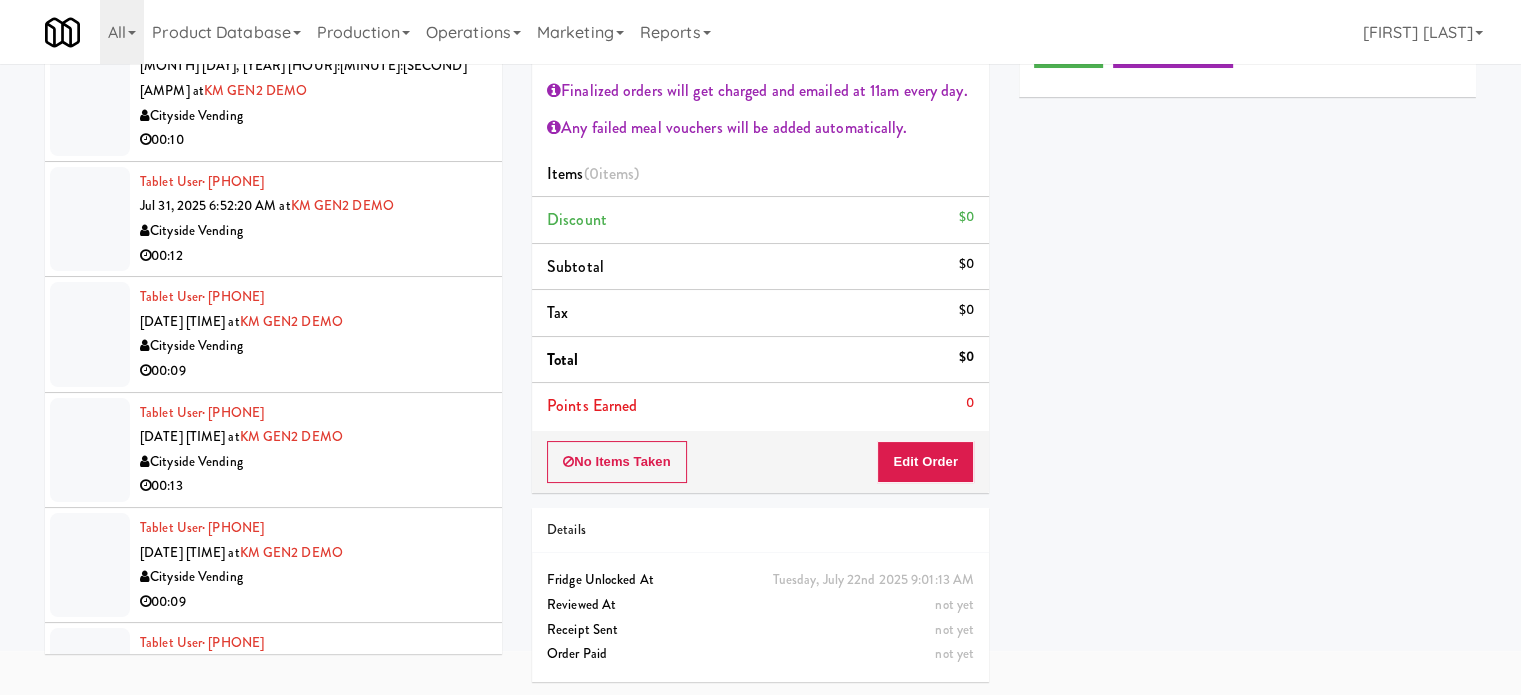 click on "Tablet User  · ([PHONE]) [DATE] [TIME] at [LOCATION]  [COMPANY]  [TIME]    Tablet User  · ([PHONE]) [DATE] [TIME] at [LOCATION]  [COMPANY]  [TIME]    Tablet User  · ([PHONE]) [DATE] [TIME] at [LOCATION]  [COMPANY]  [TIME]    Tablet User  · ([PHONE]) [DATE] [TIME] at [LOCATION]  [COMPANY]  [TIME]    Tablet User  · ([PHONE]) [DATE] [TIME] at [LOCATION]  [COMPANY]  [TIME]    Tablet User  · ([PHONE]) [DATE] [TIME] at [LOCATION]  [COMPANY]  [TIME]    Tablet User  · ([PHONE]) [DATE] [TIME] at [LOCATION]  [COMPANY]  [TIME]    Tablet User  · ([PHONE]) [DATE] [TIME] at [LOCATION]  [COMPANY]  [TIME]    Tablet User  · ([PHONE]) [DATE] [TIME] at [LOCATION]  [COMPANY]  [TIME]    Tablet User  · ([PHONE]) [DATE] [TIME] at [LOCATION]  [COMPANY]  [TIME]" at bounding box center (273, 816) 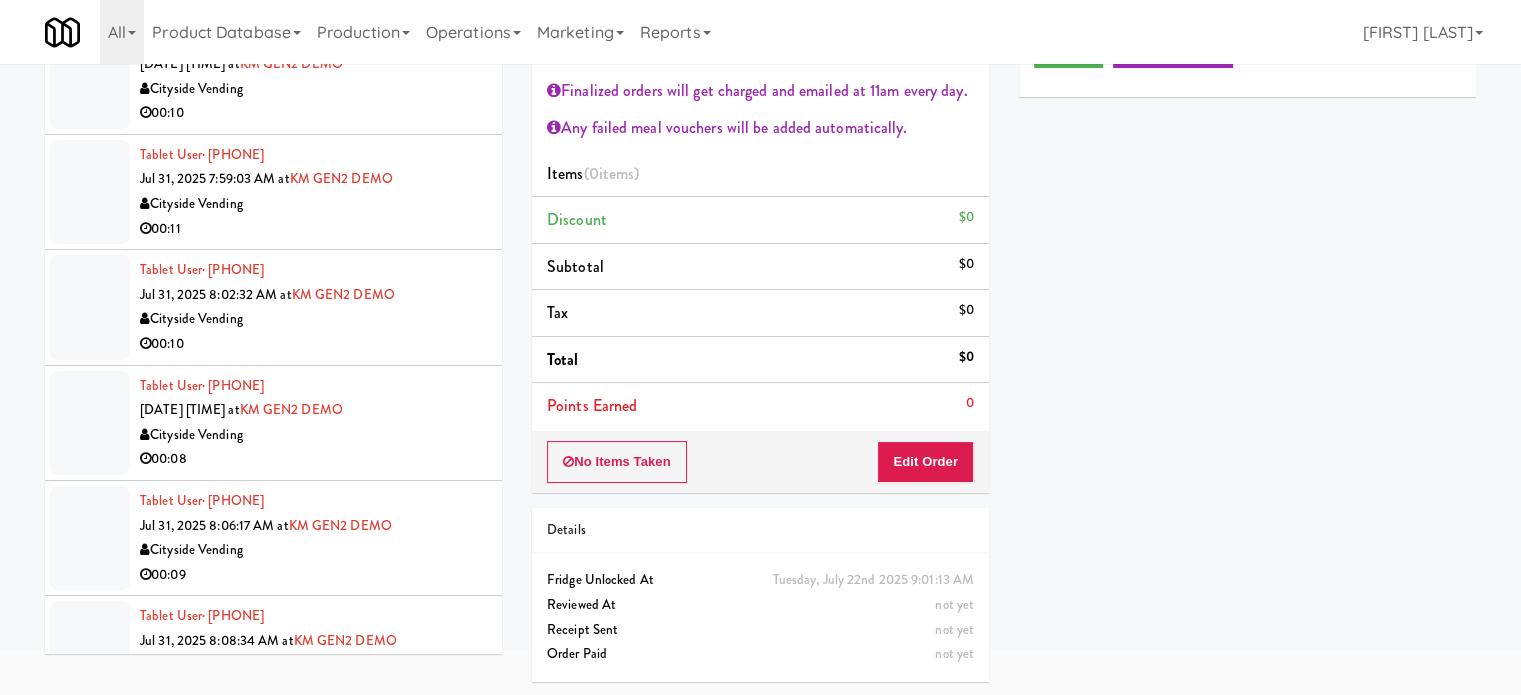 scroll, scrollTop: 8644, scrollLeft: 0, axis: vertical 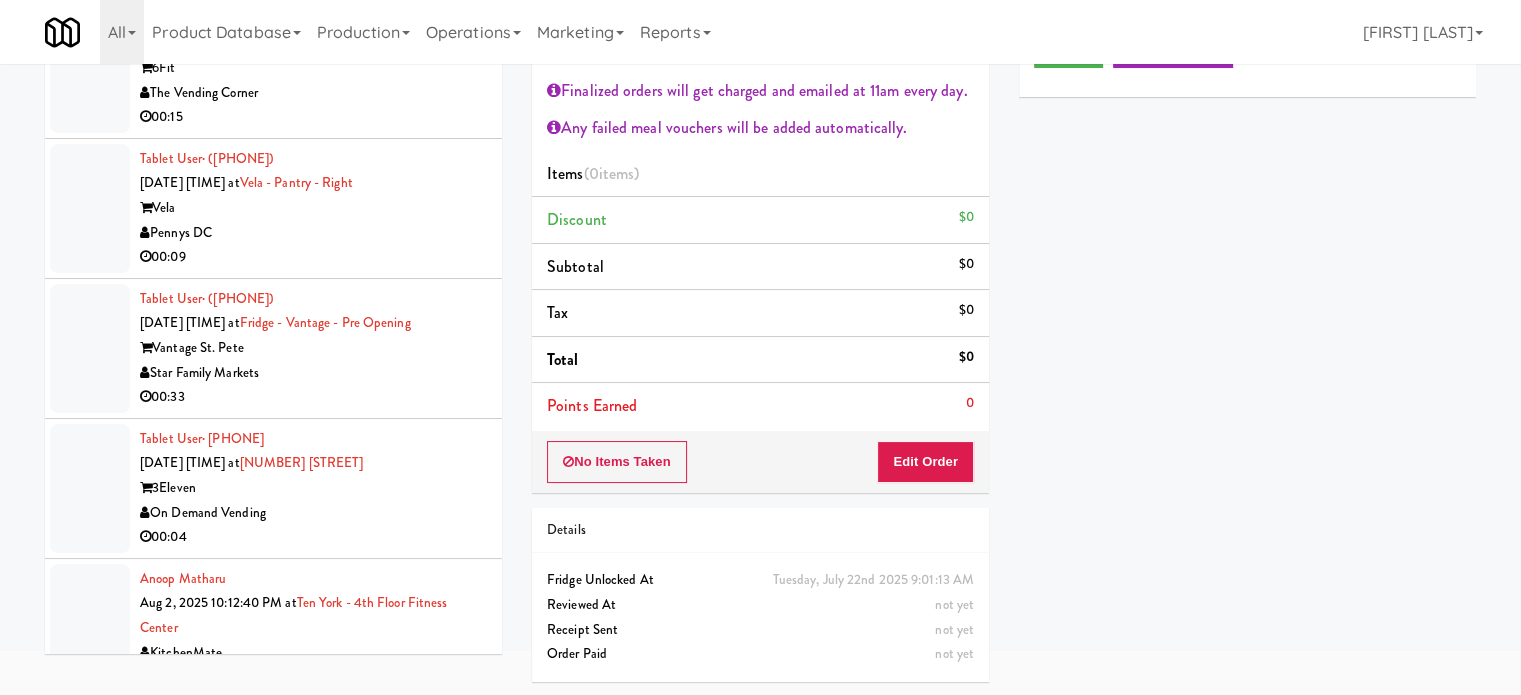 click on "Pennys DC" at bounding box center (313, 1286) 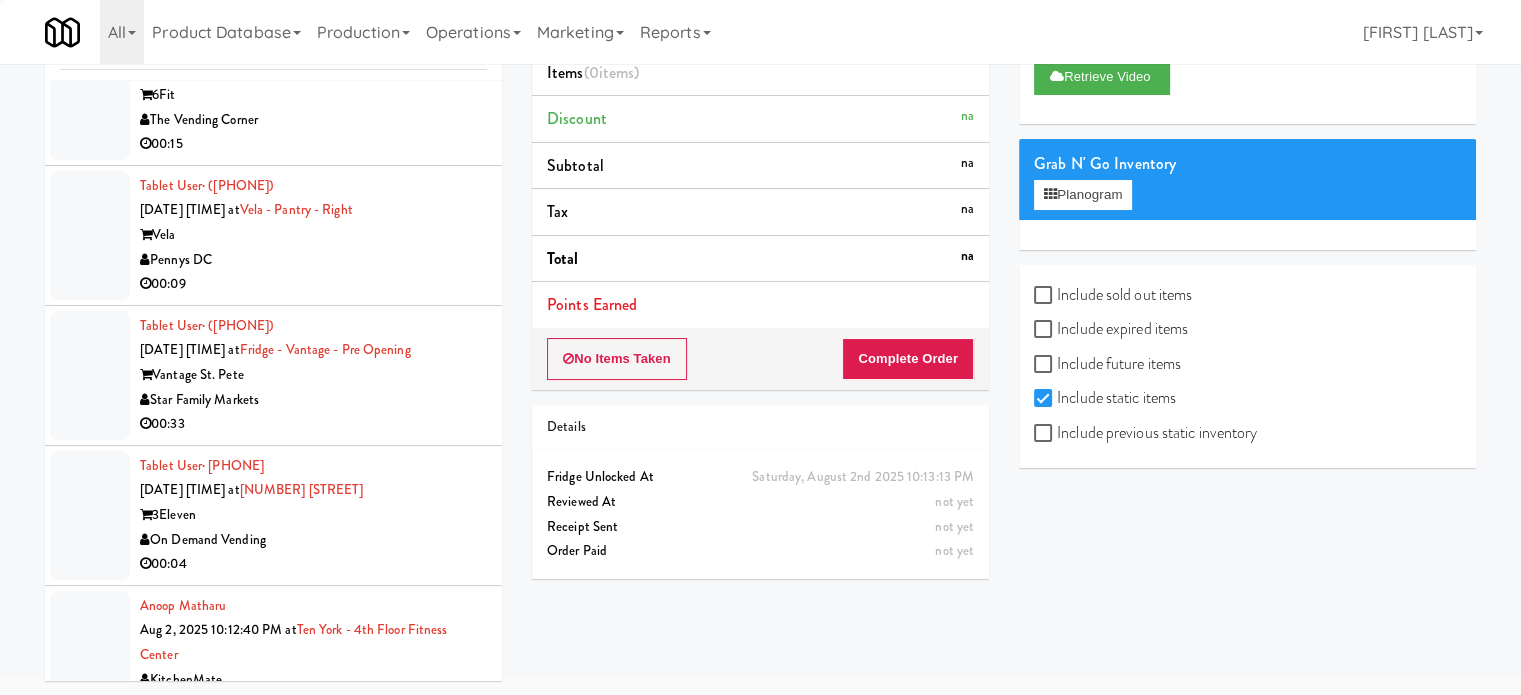 click on "Fountain City Vending" at bounding box center (313, 1149) 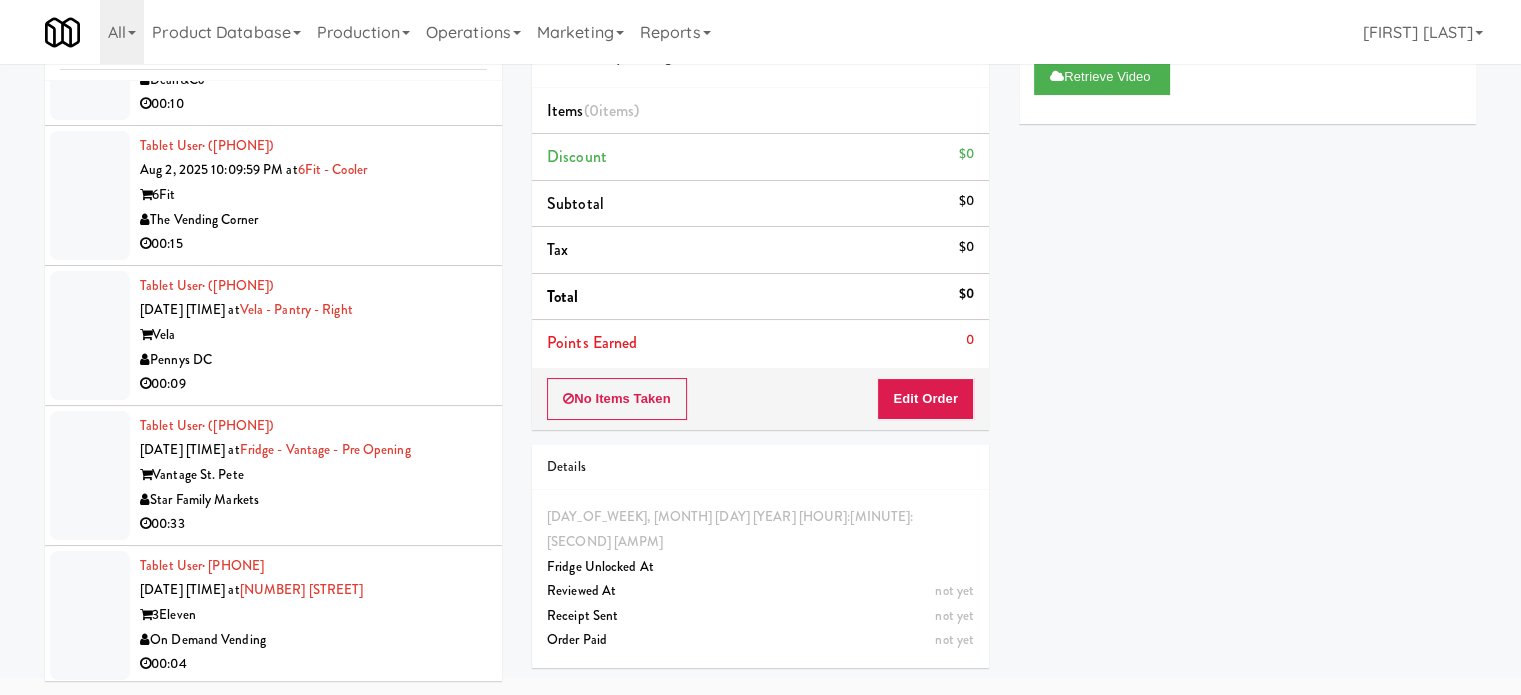 click on "Feed The Blue" at bounding box center [313, 1084] 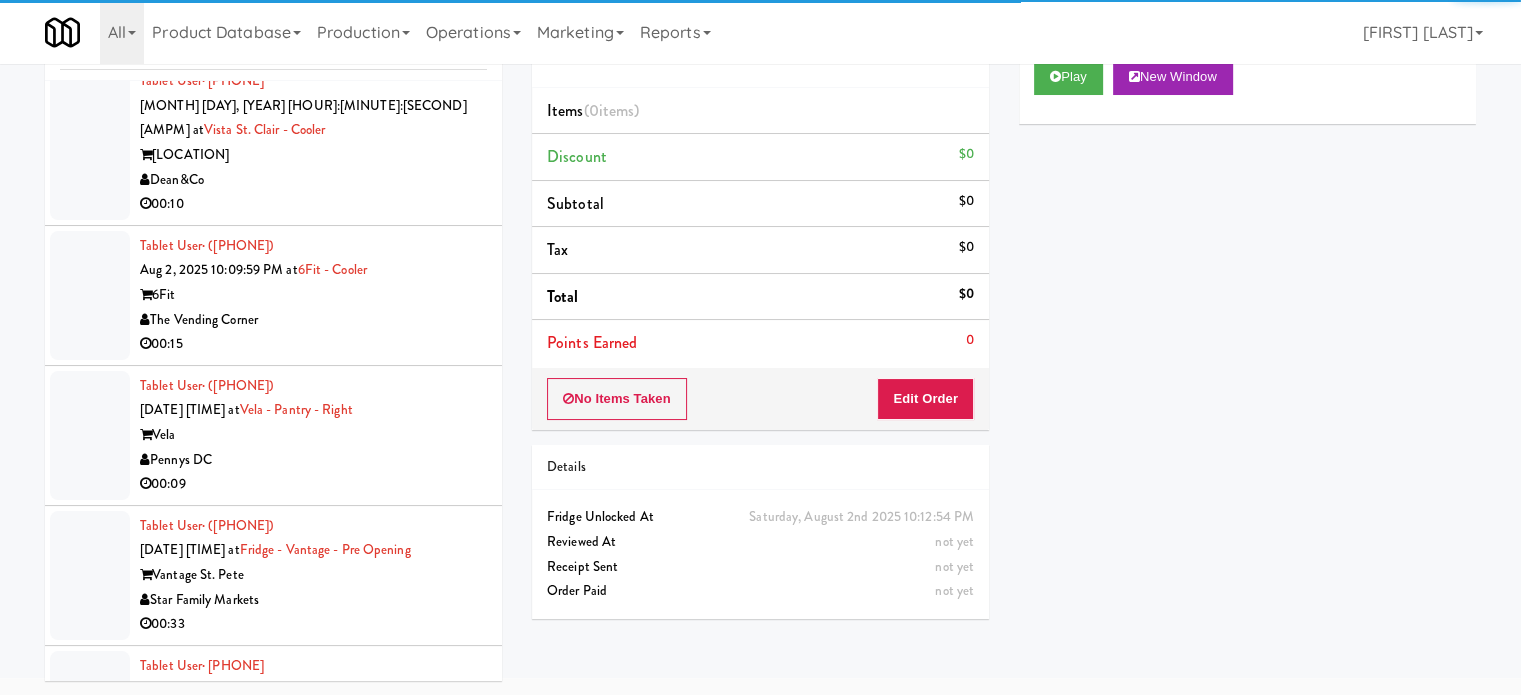 click on "00:07" at bounding box center [313, 1044] 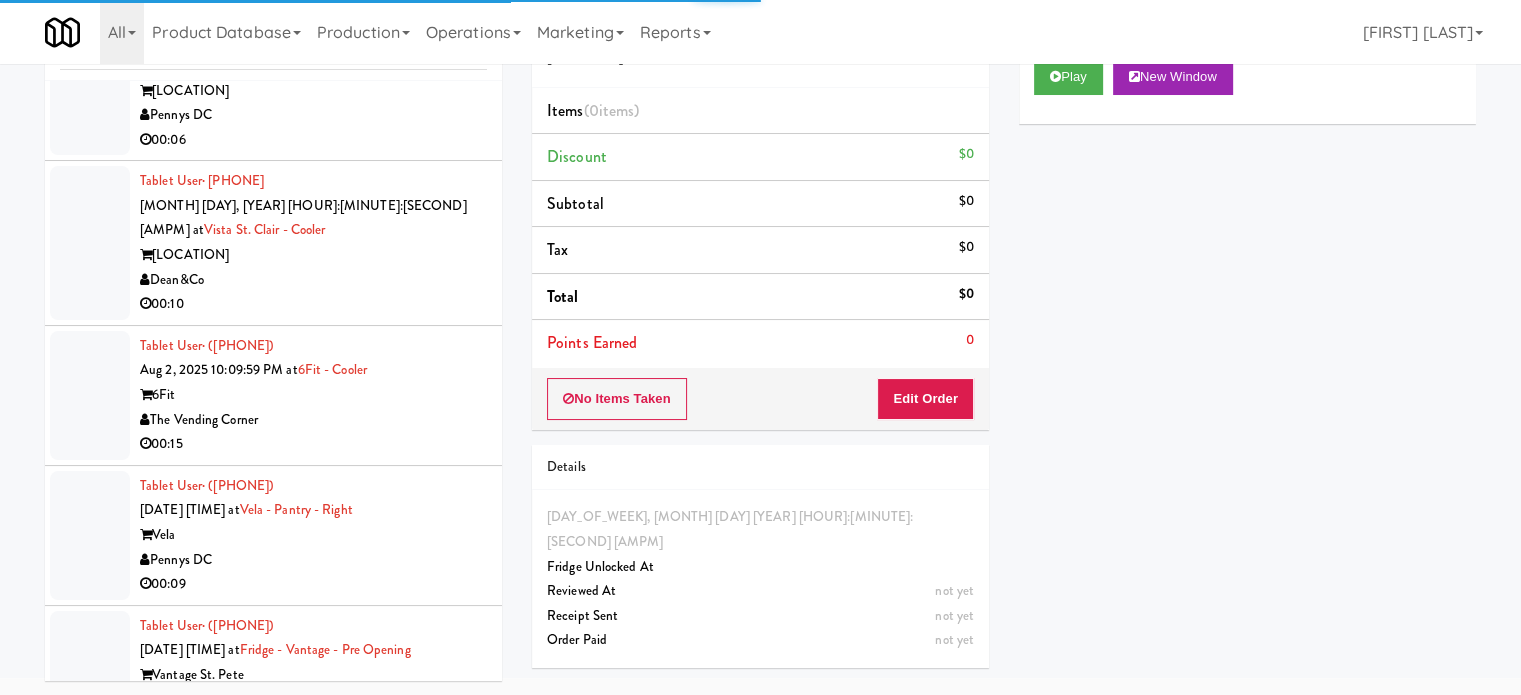 click on "00:04" at bounding box center (313, 1004) 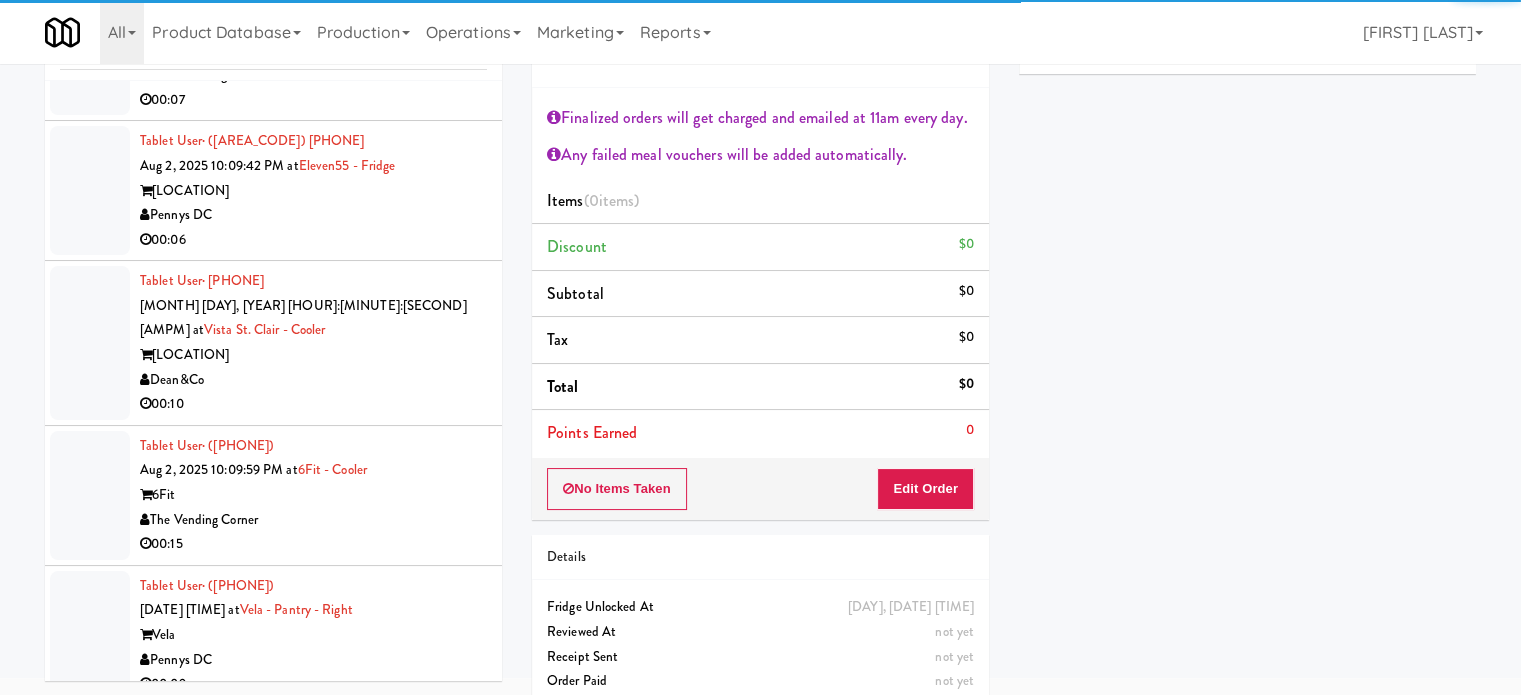 click on "On Demand Vending" at bounding box center (313, 940) 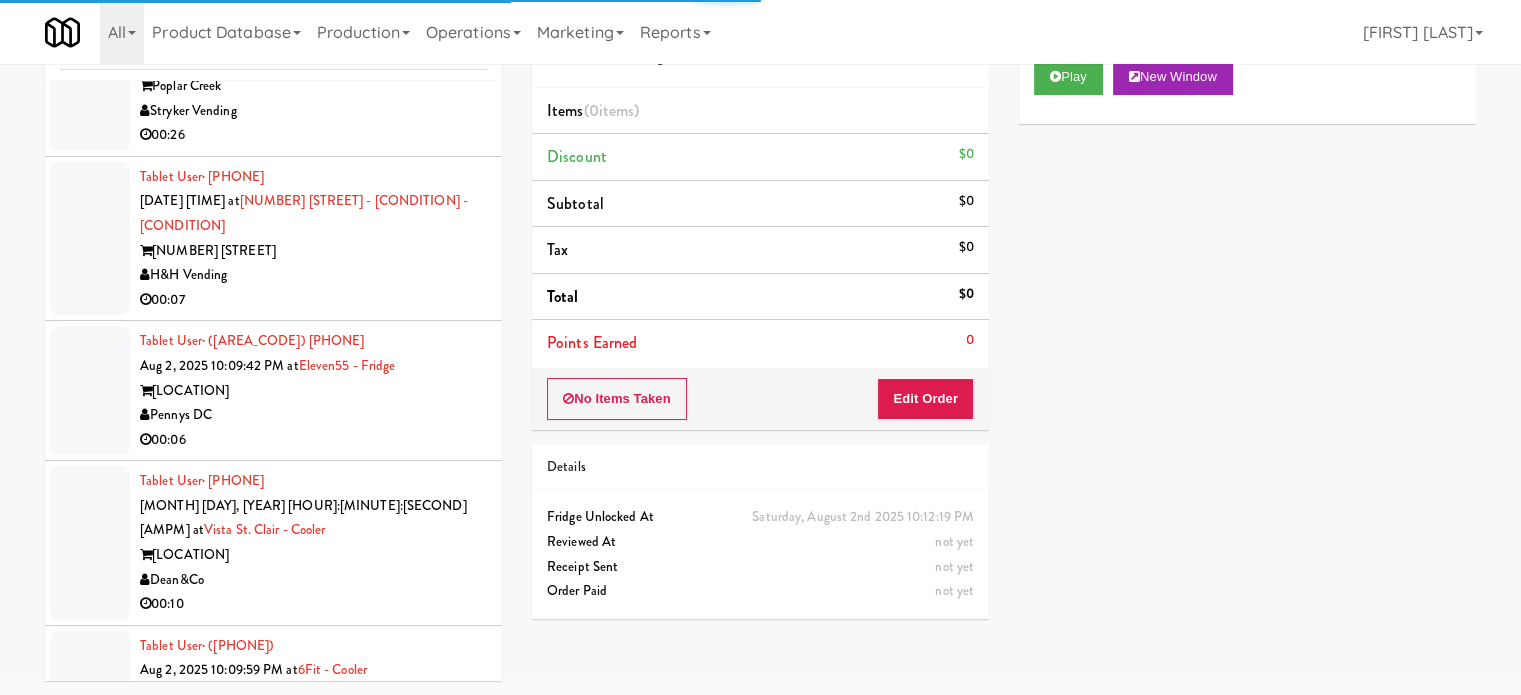 click on "00:33" at bounding box center (313, 1024) 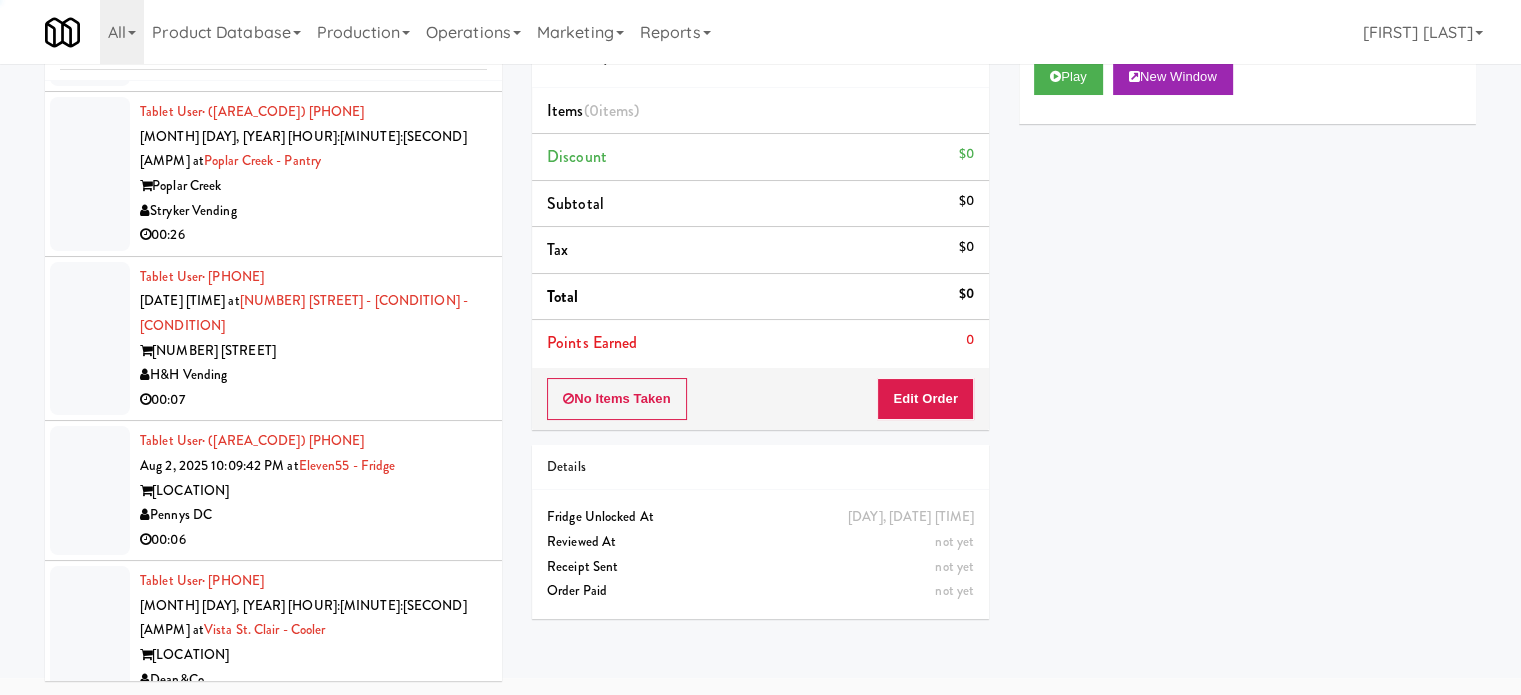click on "00:09" at bounding box center (313, 984) 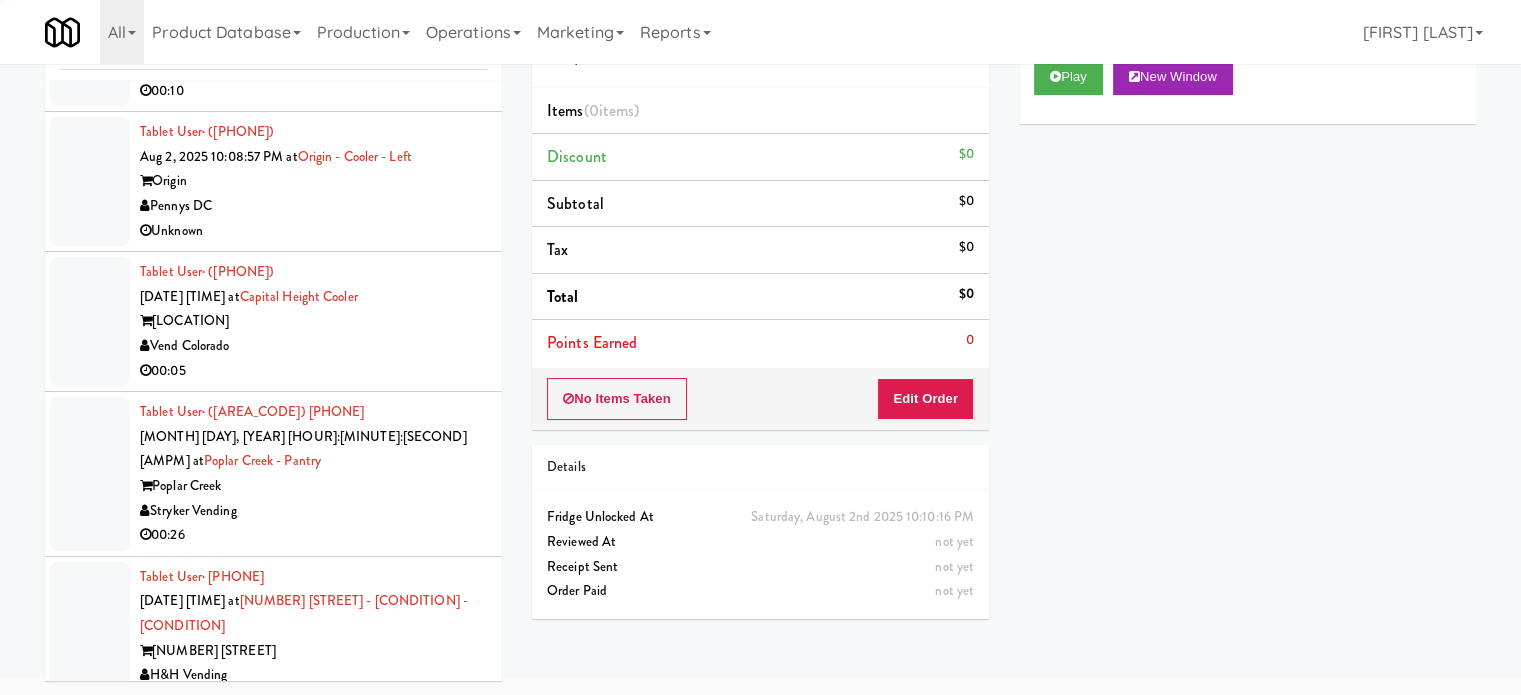 click on "Tablet User  · [PHONE] [DATE] [TIME] at  Vista St. Clair - Cooler  Vista St. Clair Apartments  Dean&Co  00:10" at bounding box center (273, 943) 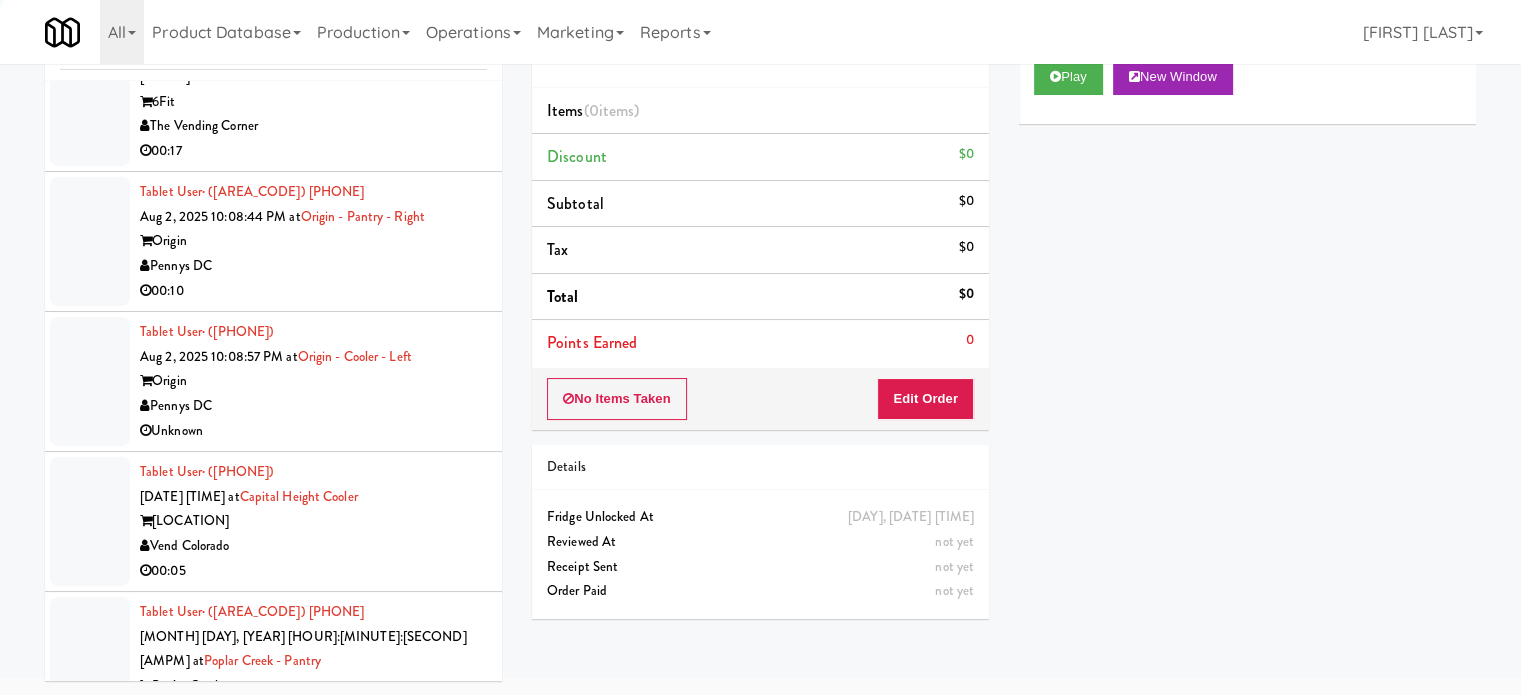 click on "[LOCATION]" at bounding box center [313, 991] 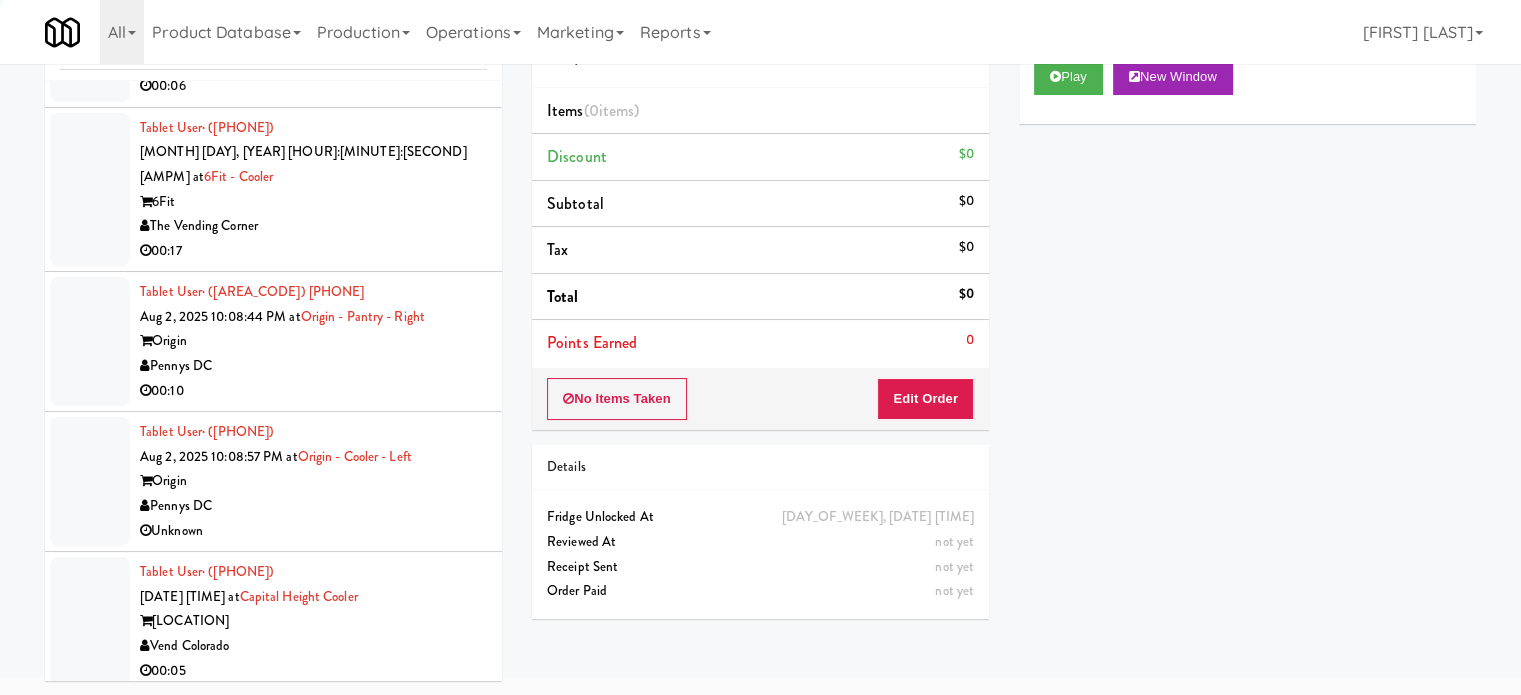 click on "00:07" at bounding box center [313, 1000] 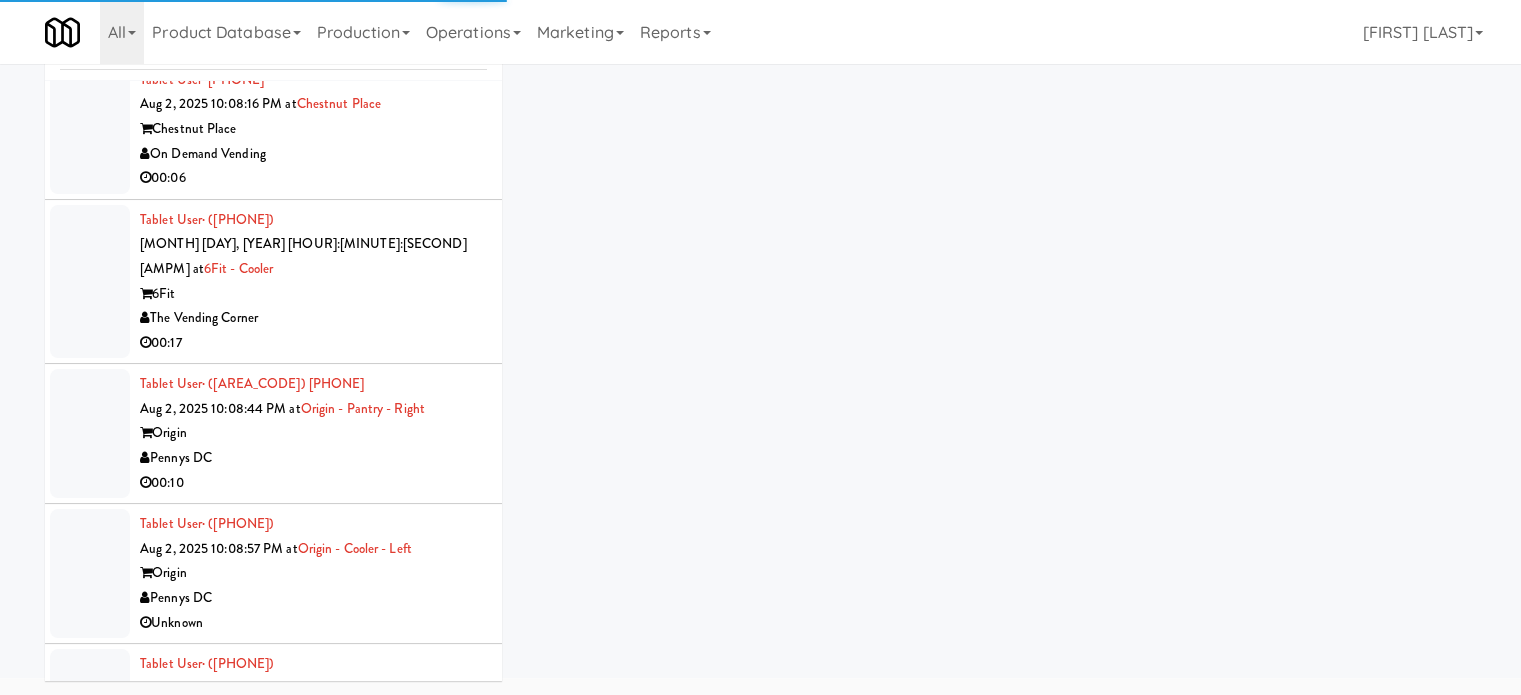 scroll, scrollTop: 11044, scrollLeft: 0, axis: vertical 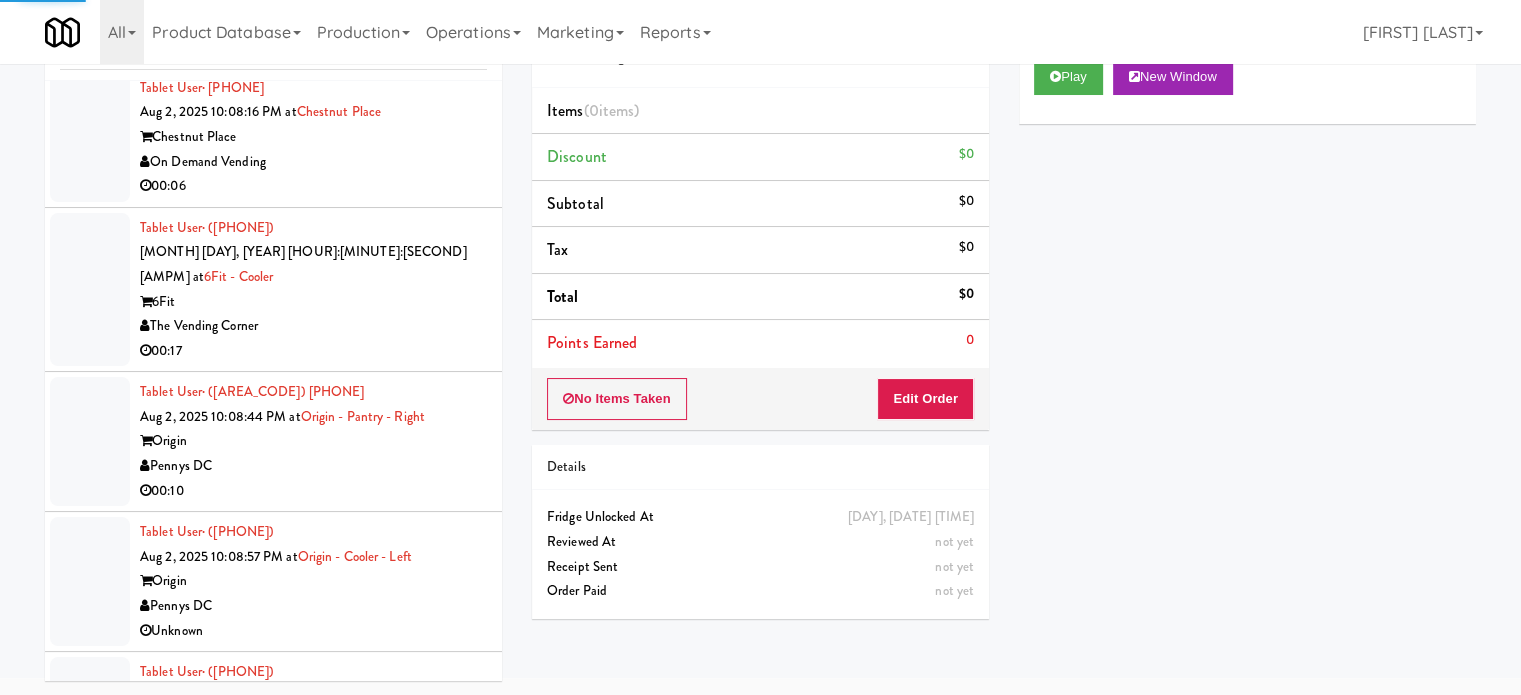 click on "00:26" at bounding box center [313, 935] 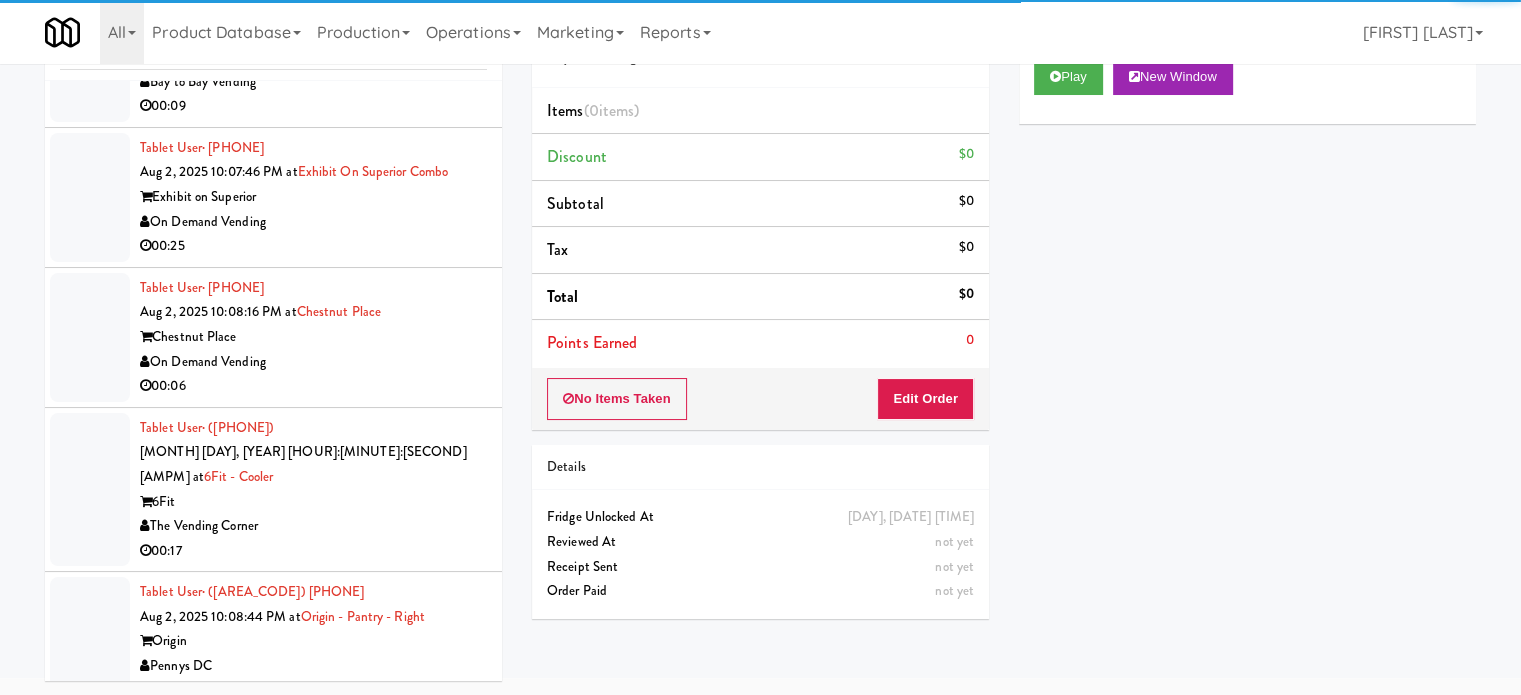 click on "[LOCATION]" at bounding box center [313, 921] 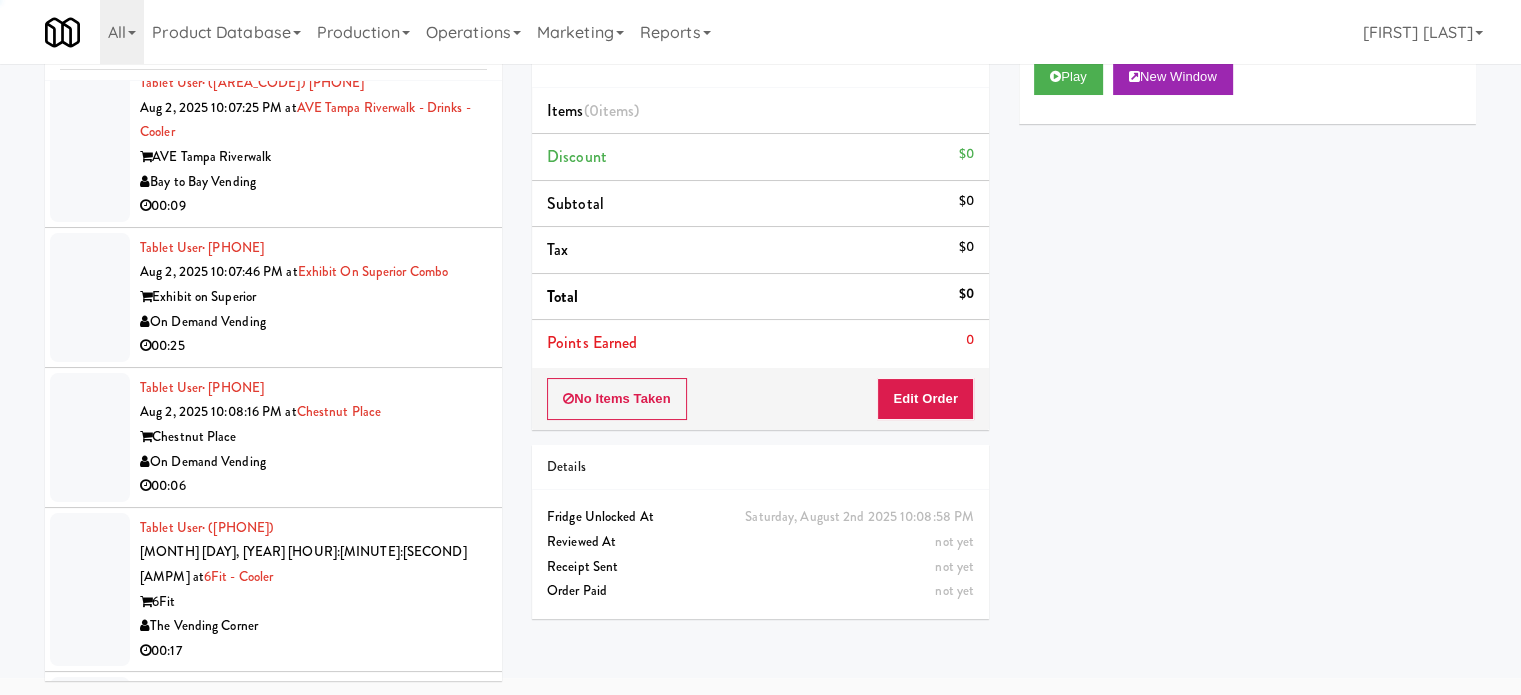 click on "Pennys DC" at bounding box center (313, 906) 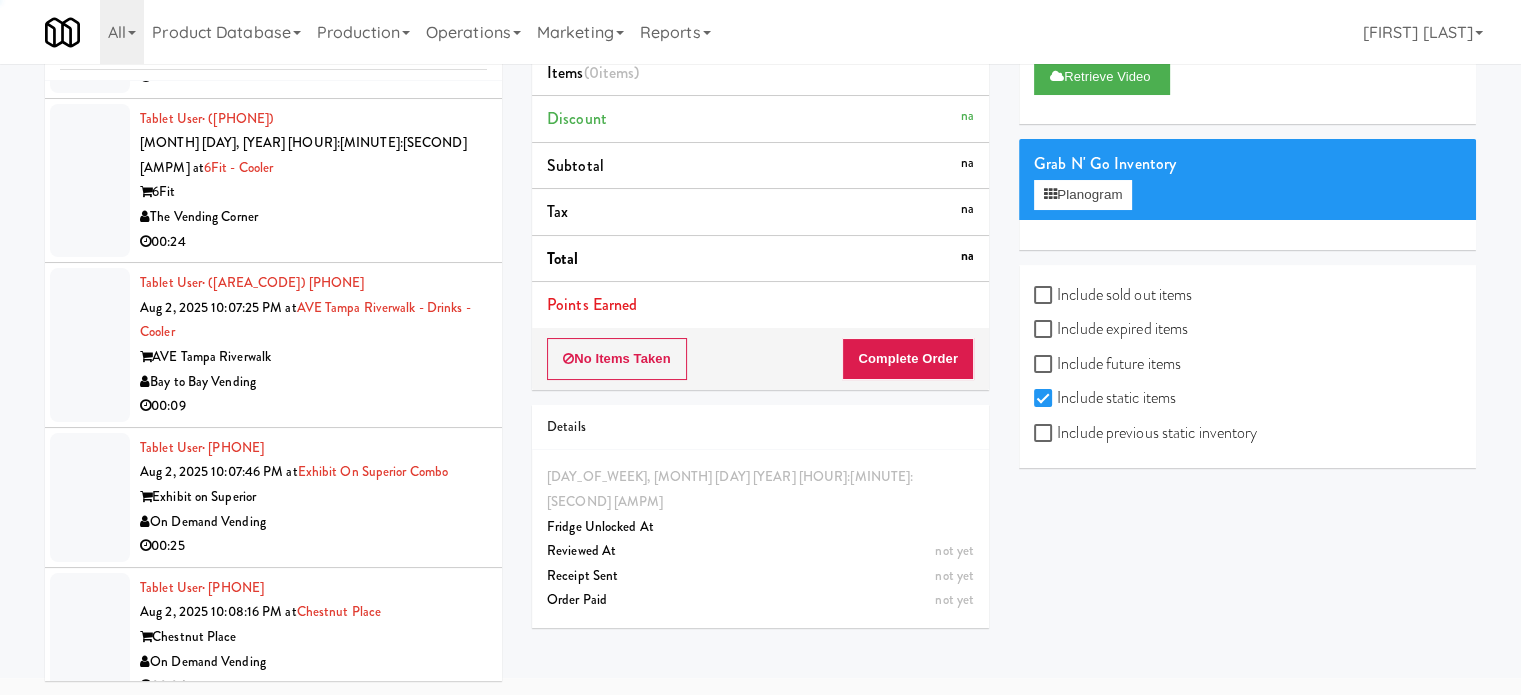 click on "Tablet User  · ([PHONE]) [DATE] [TIME] at  Origin - Pantry - Right  Origin  Pennys DC  00:10" at bounding box center [313, 941] 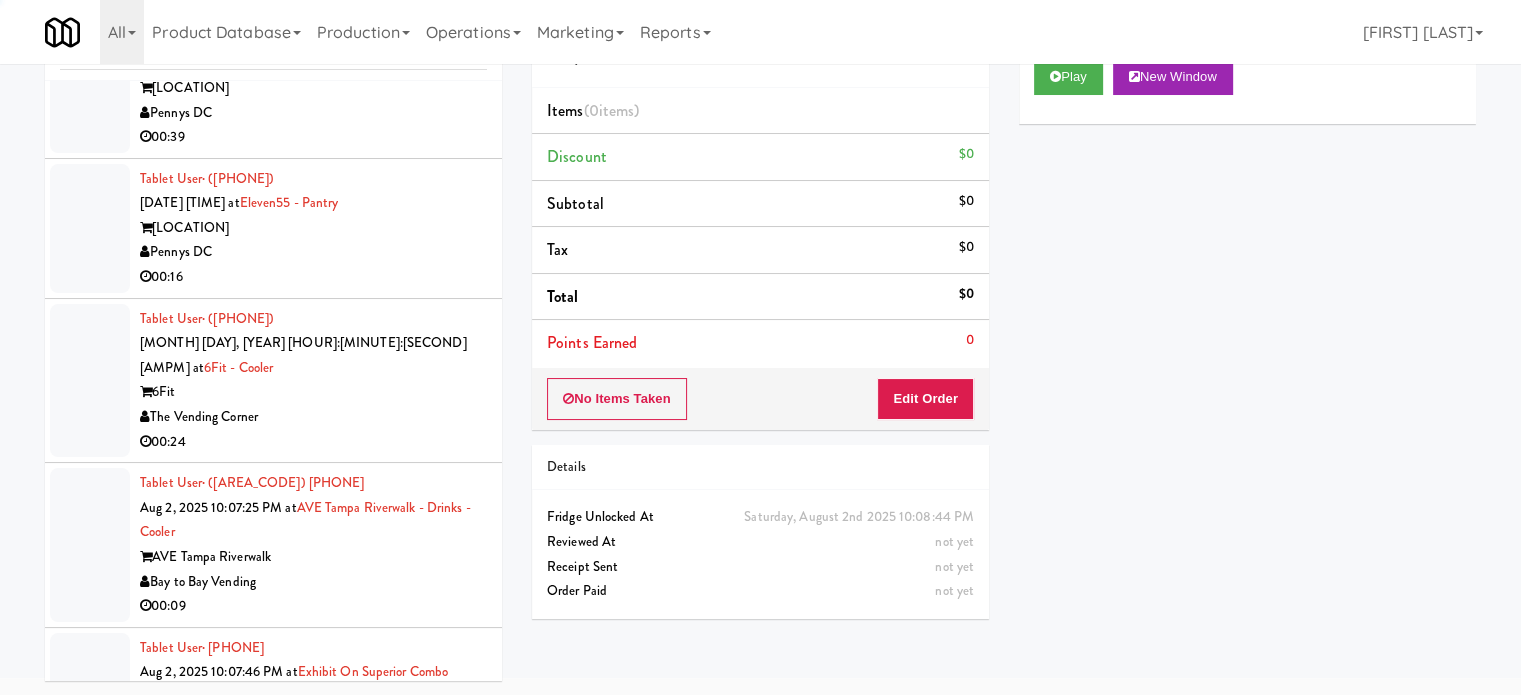click on "00:06" at bounding box center (313, 886) 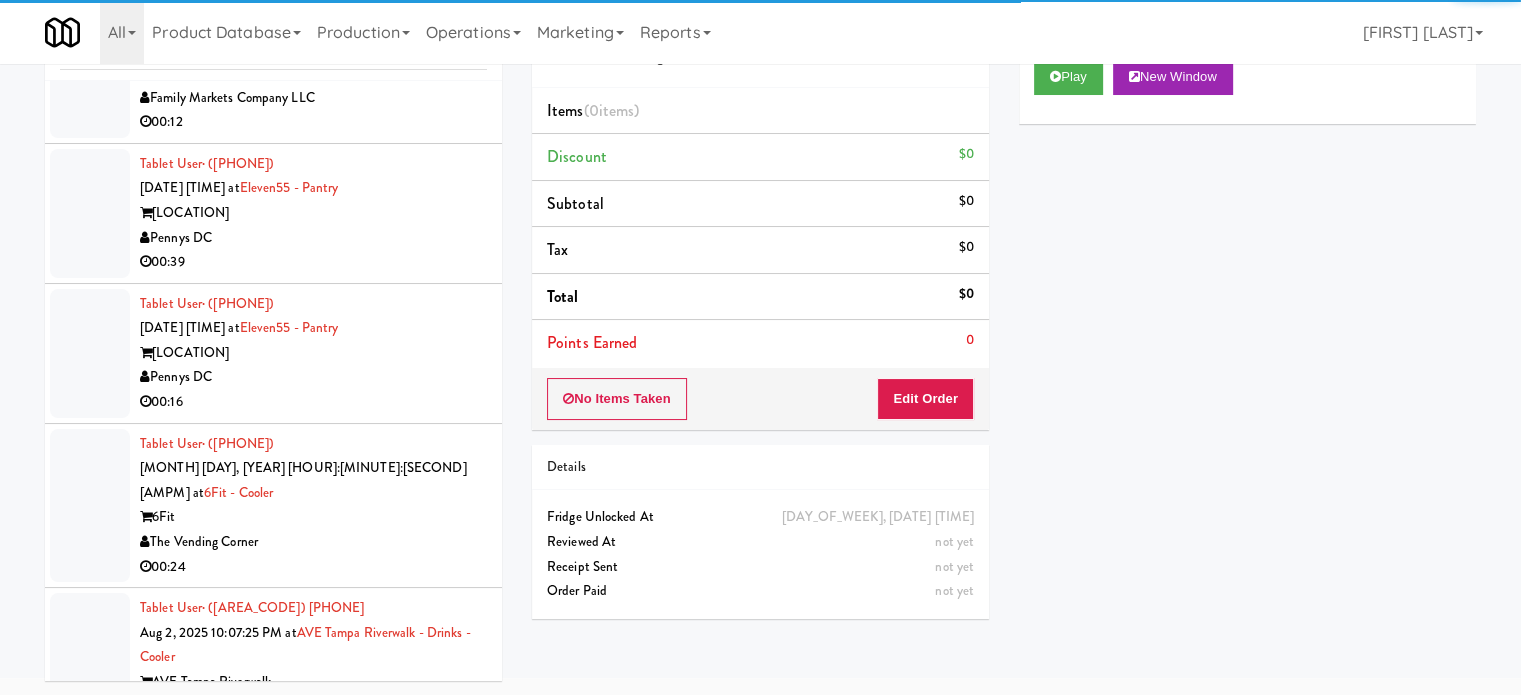 scroll, scrollTop: 10144, scrollLeft: 0, axis: vertical 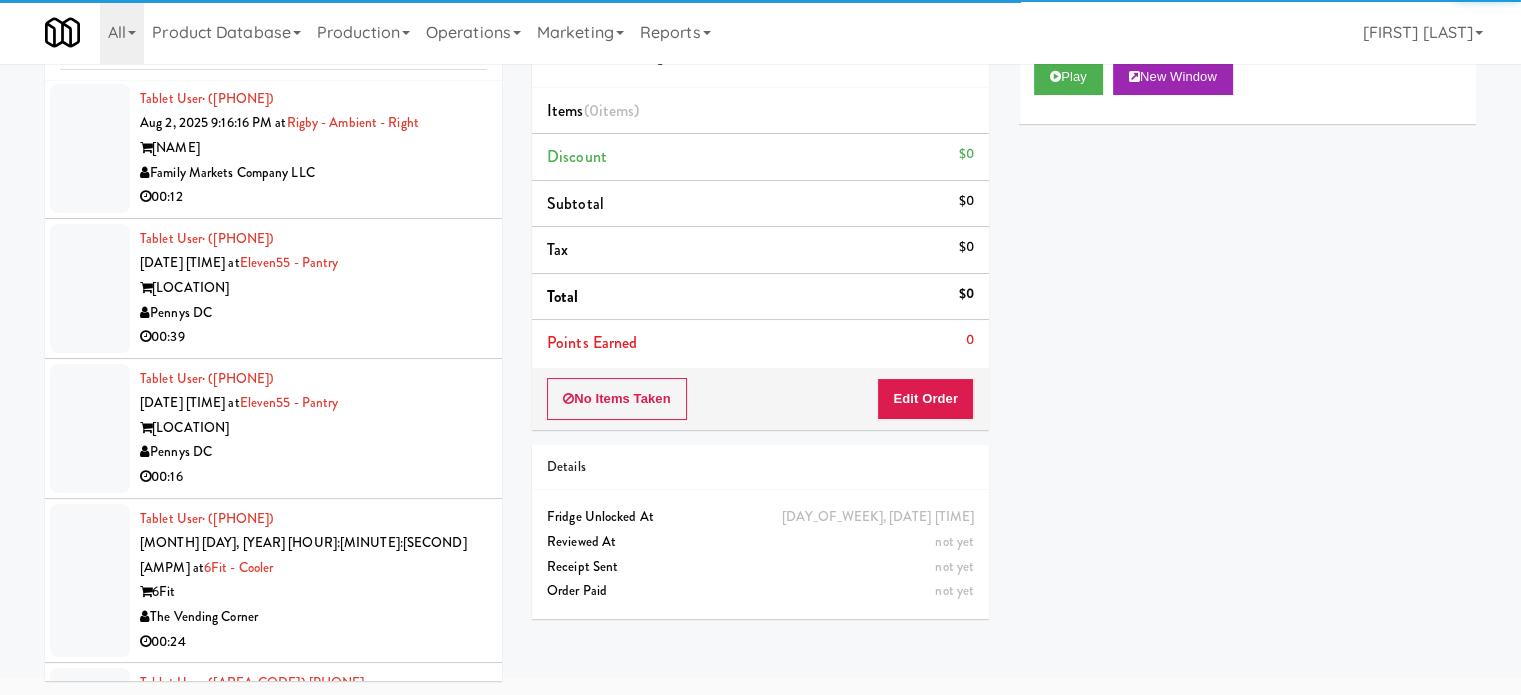 click on "[USER] · [PHONE] [MONTH] [DAY], [YEAR] [HOUR]:[MINUTE]:[SECOND] [AMPM] at [LOCATION] [LOCATION] [COMPANY] [TIME]" at bounding box center (313, 897) 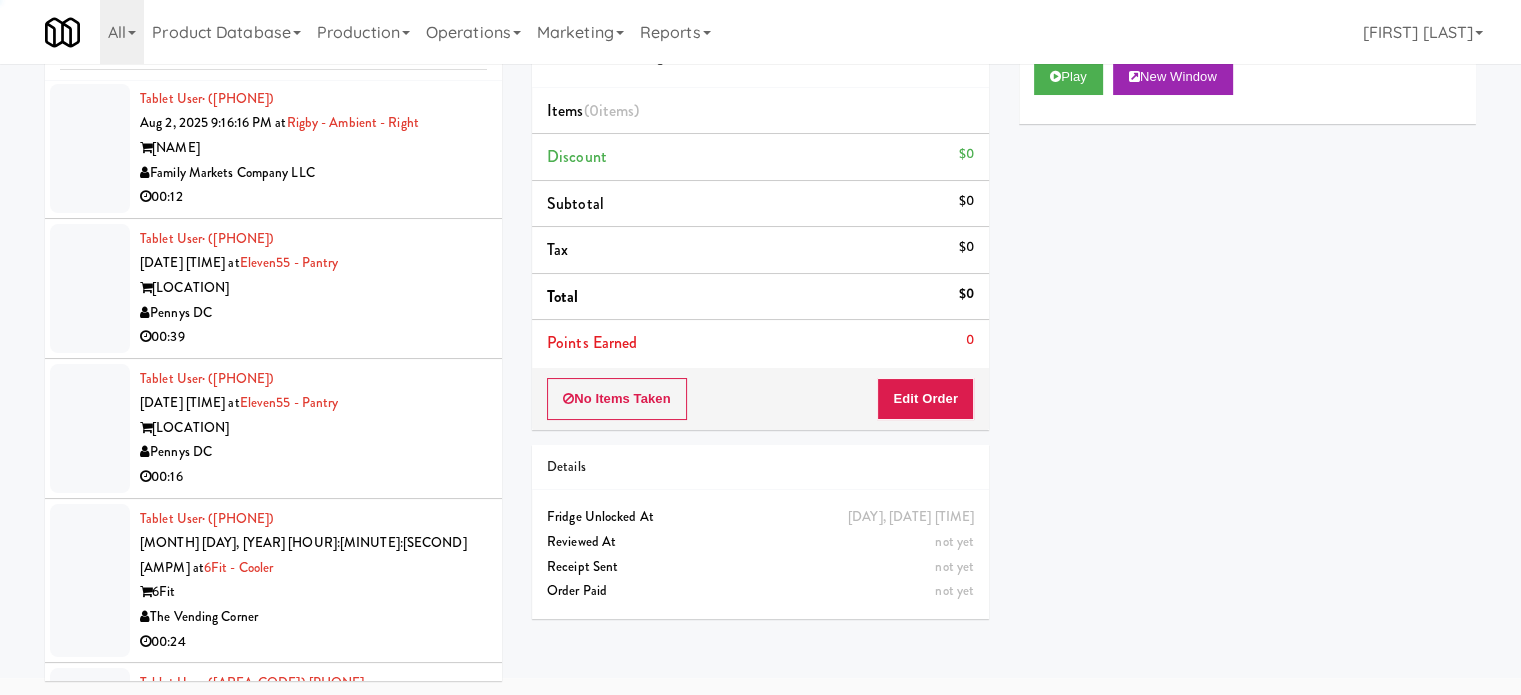 click on "Tablet User  · ([PHONE]) Aug 2, 2025 10:07:25 PM at  AVE Tampa Riverwalk - Drinks - Cooler  AVE Tampa Riverwalk  Bay to Bay Vending  00:09" at bounding box center [273, 745] 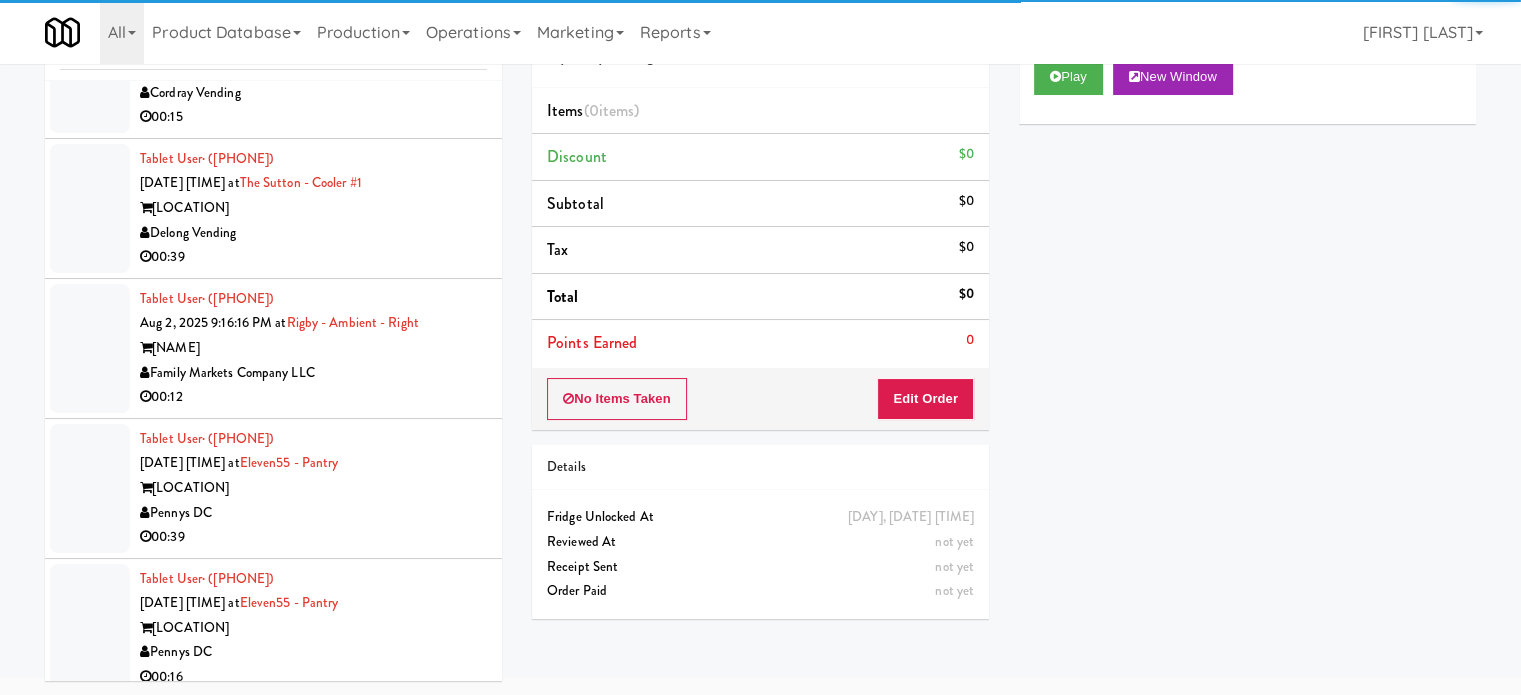 click on "00:24" at bounding box center [313, 842] 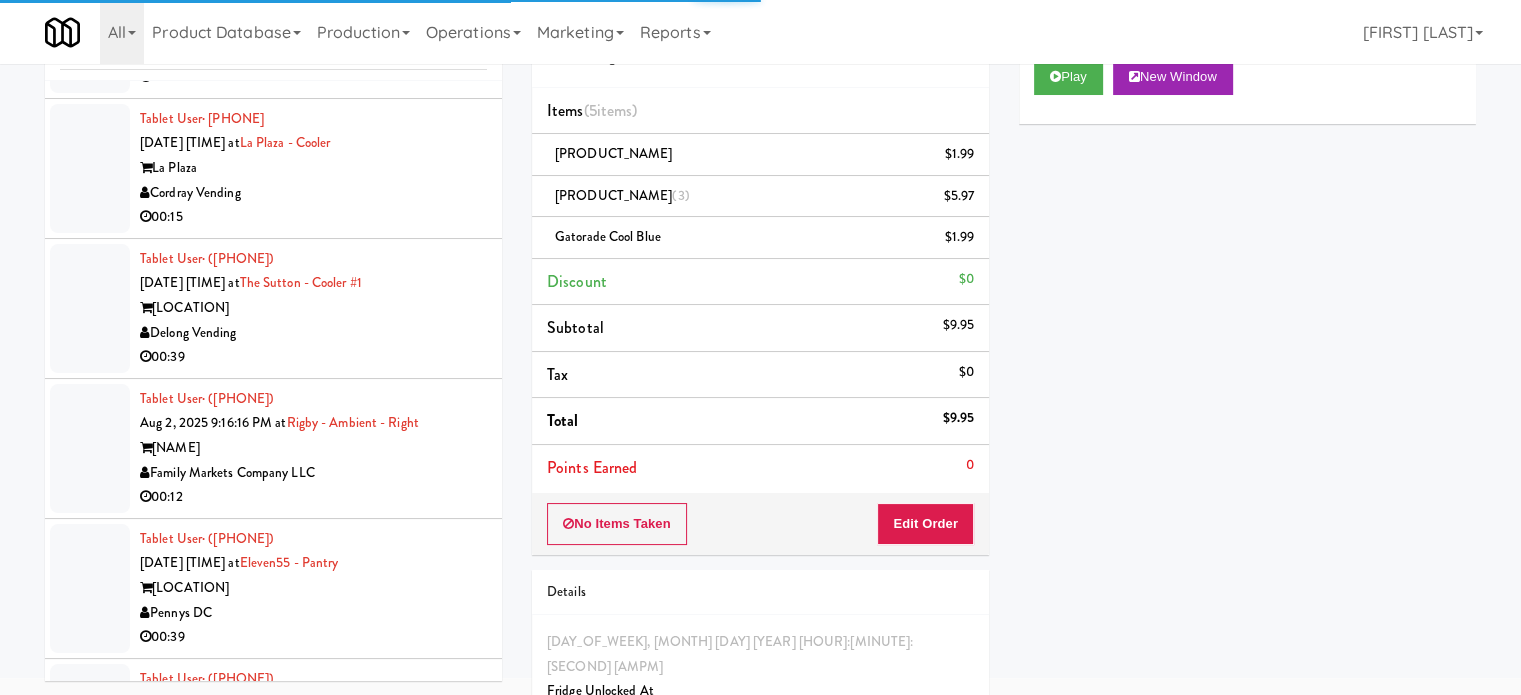click on "00:16" at bounding box center [313, 777] 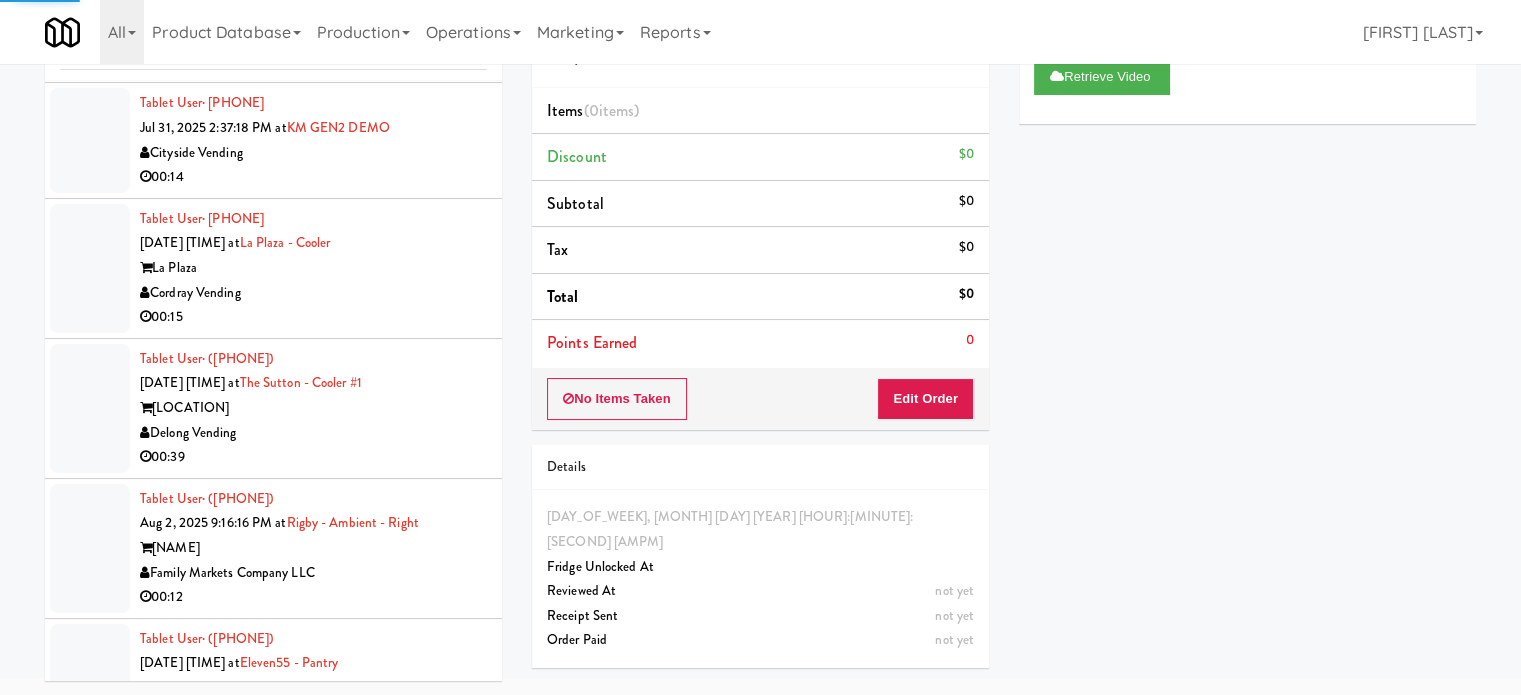 click on "00:39" at bounding box center (313, 737) 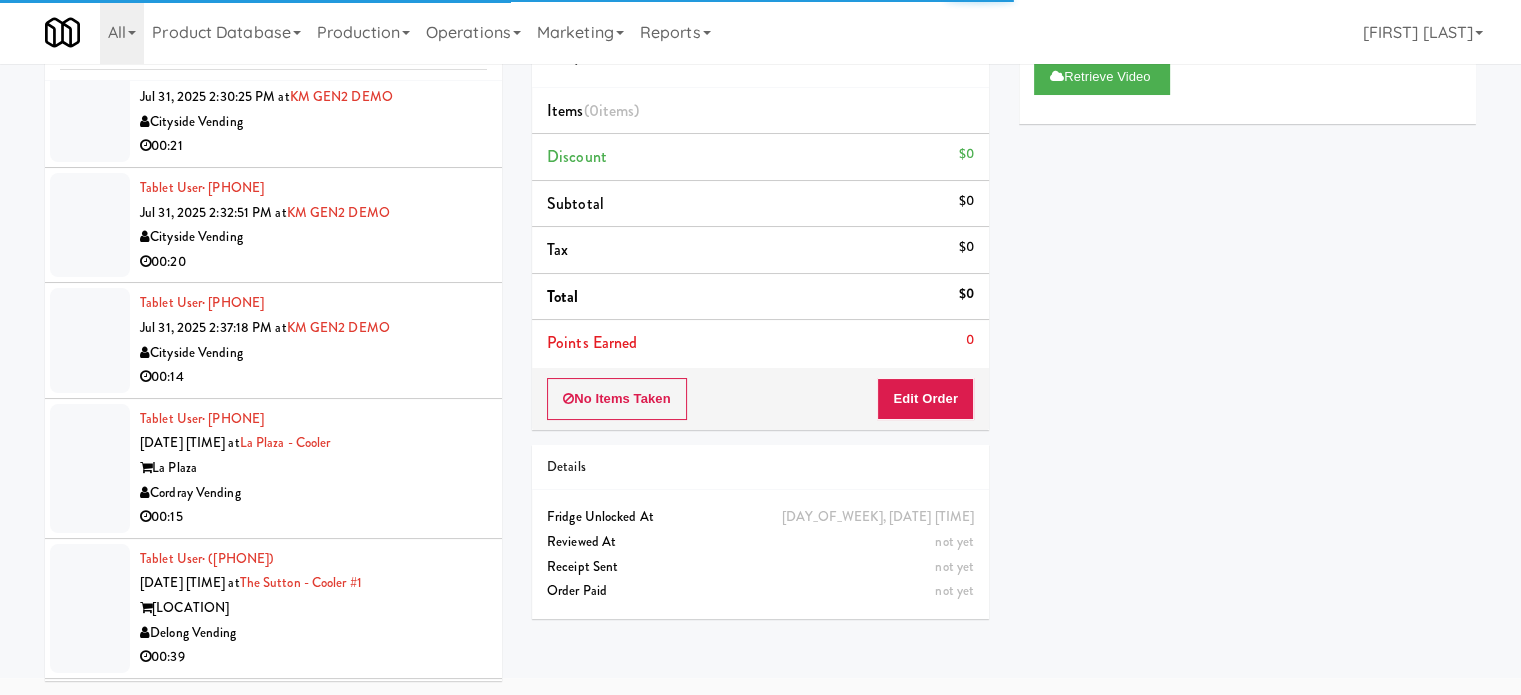 scroll, scrollTop: 9944, scrollLeft: 0, axis: vertical 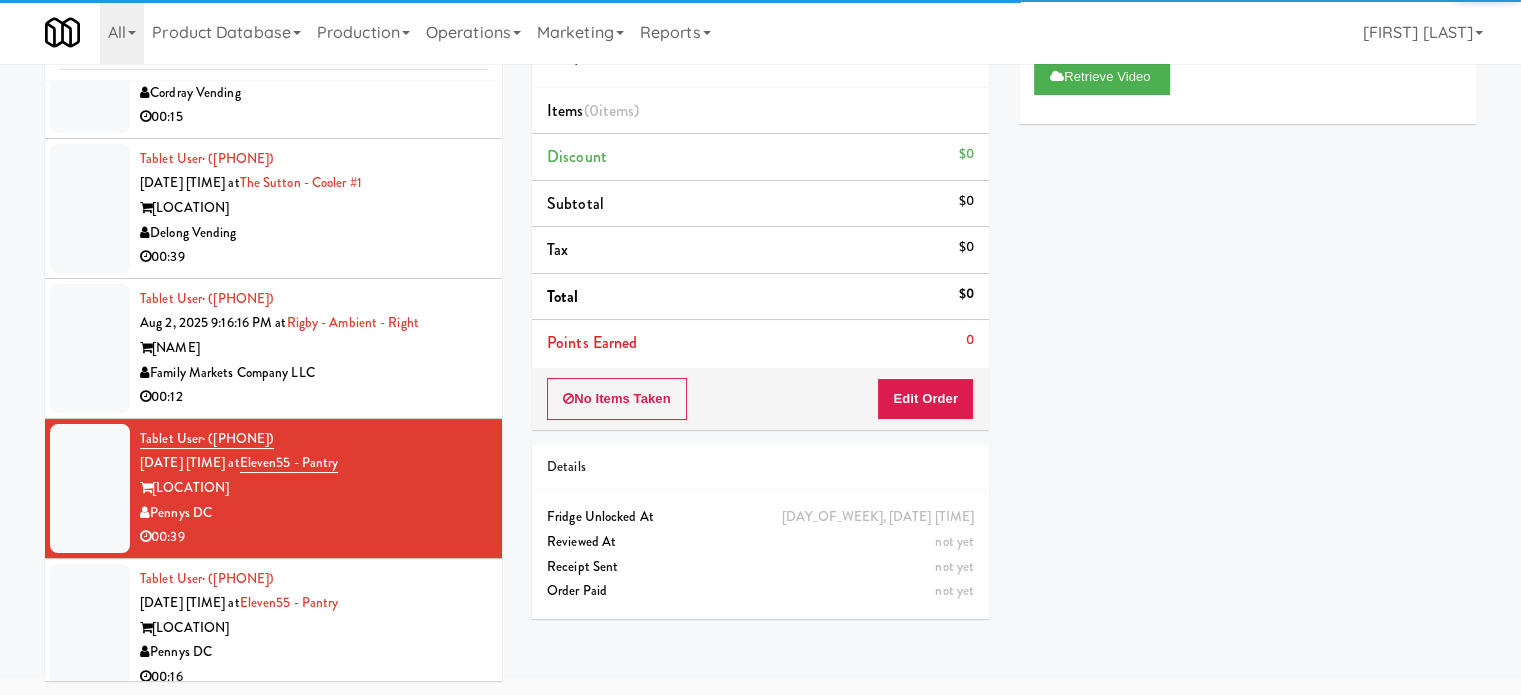 click on "AVE Tampa Riverwalk" at bounding box center [313, 982] 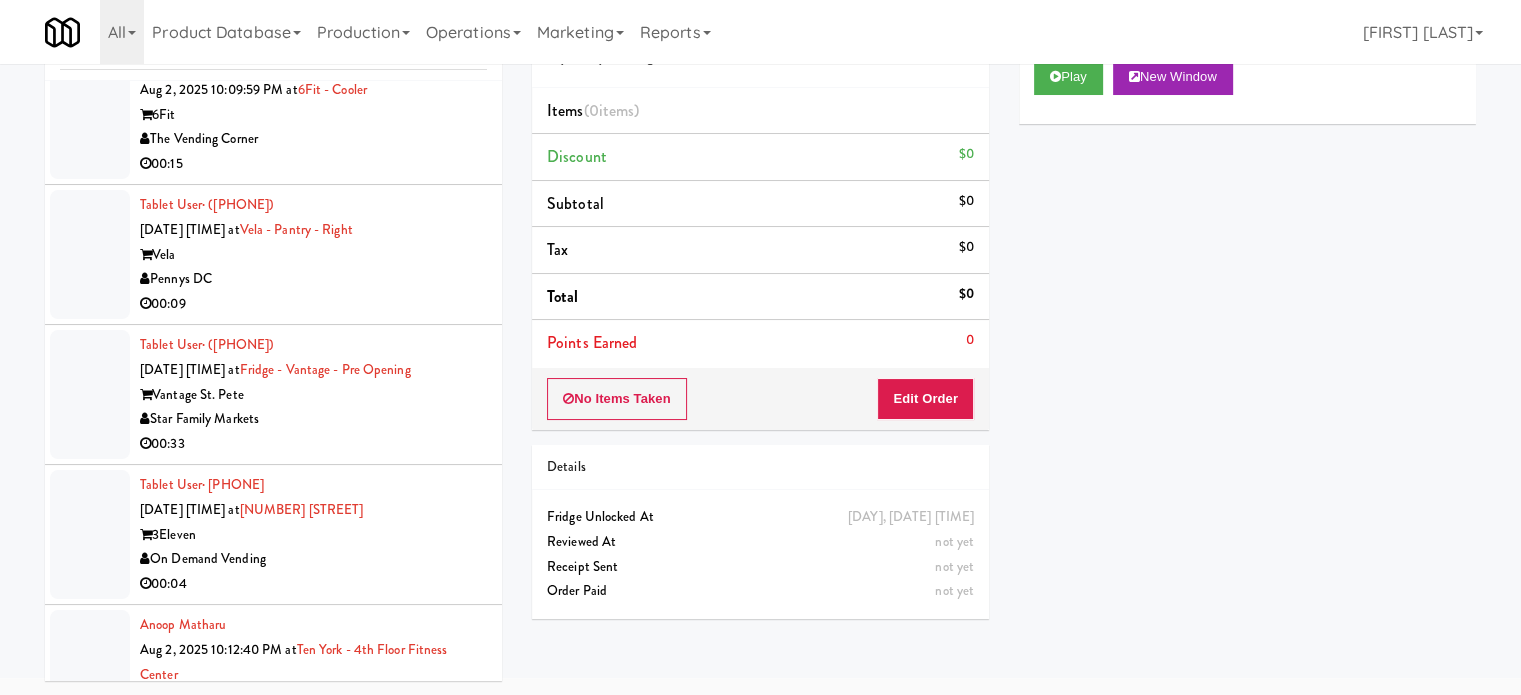 scroll, scrollTop: 12468, scrollLeft: 0, axis: vertical 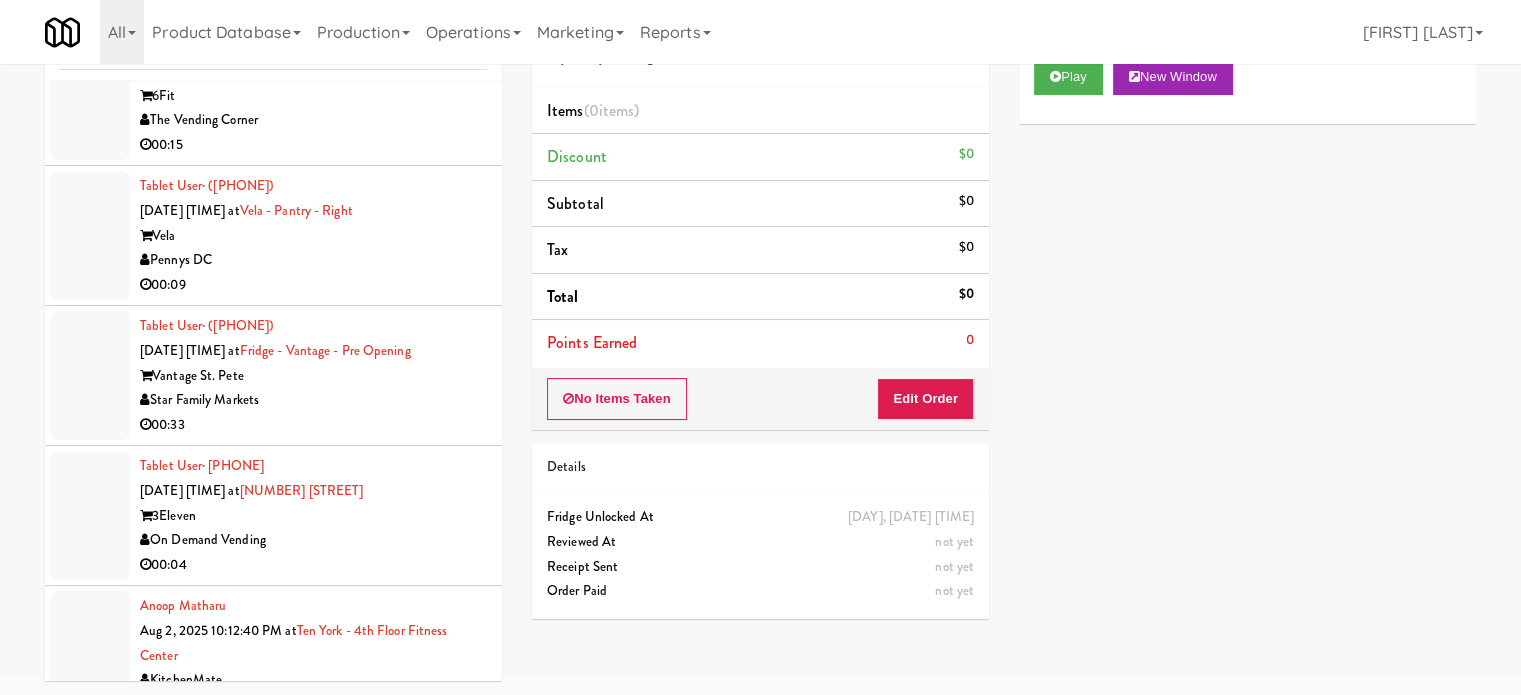 click on "Fountain City Vending" at bounding box center [313, 1149] 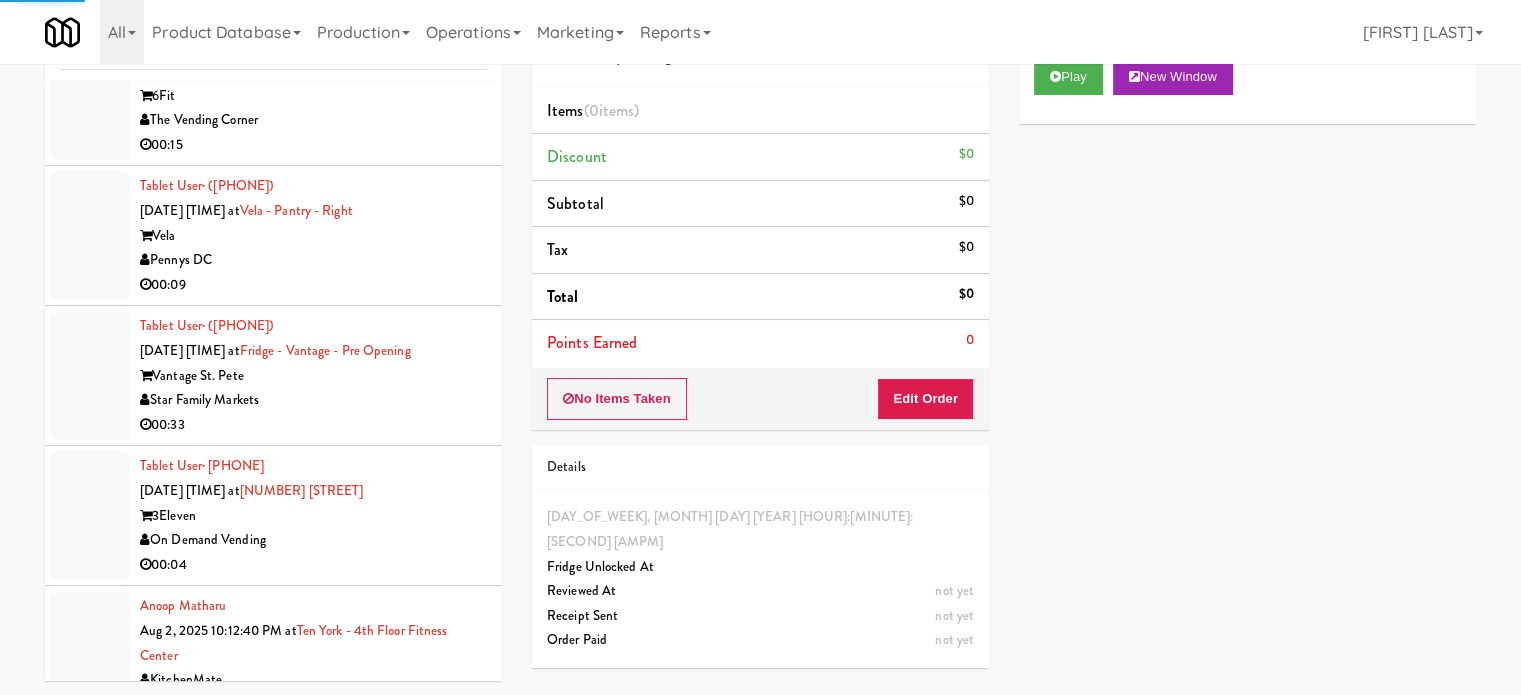 click on "00:06" at bounding box center (313, 1009) 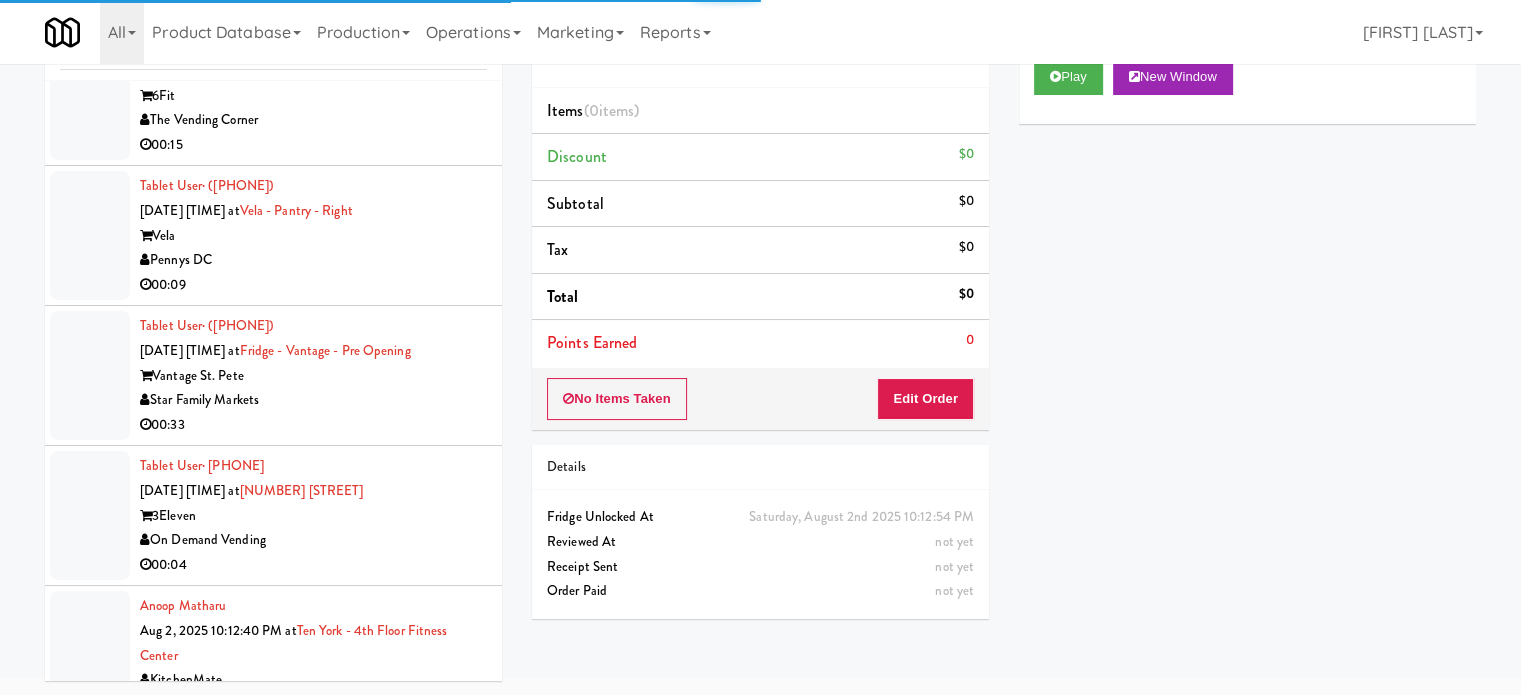 click on "Pennys DC" at bounding box center [313, 1314] 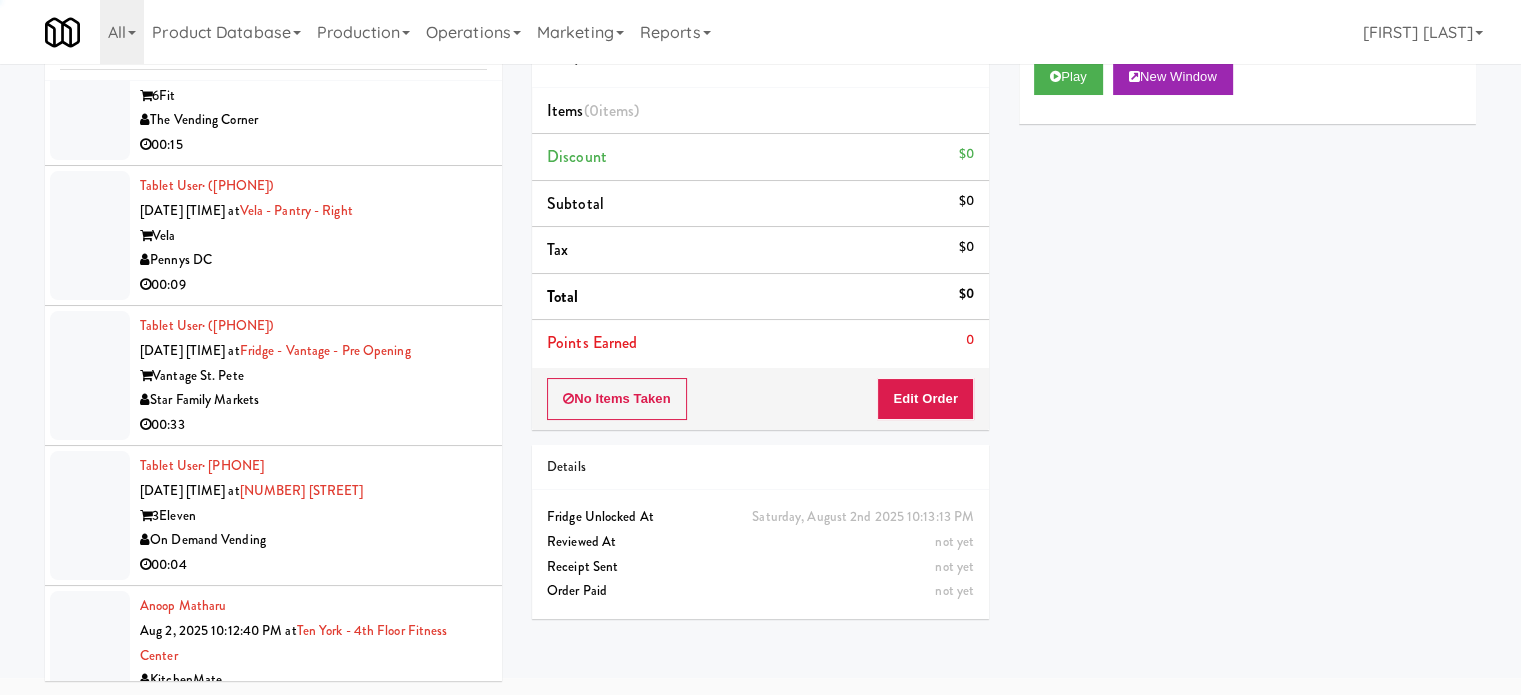 drag, startPoint x: 444, startPoint y: 491, endPoint x: 537, endPoint y: 484, distance: 93.26307 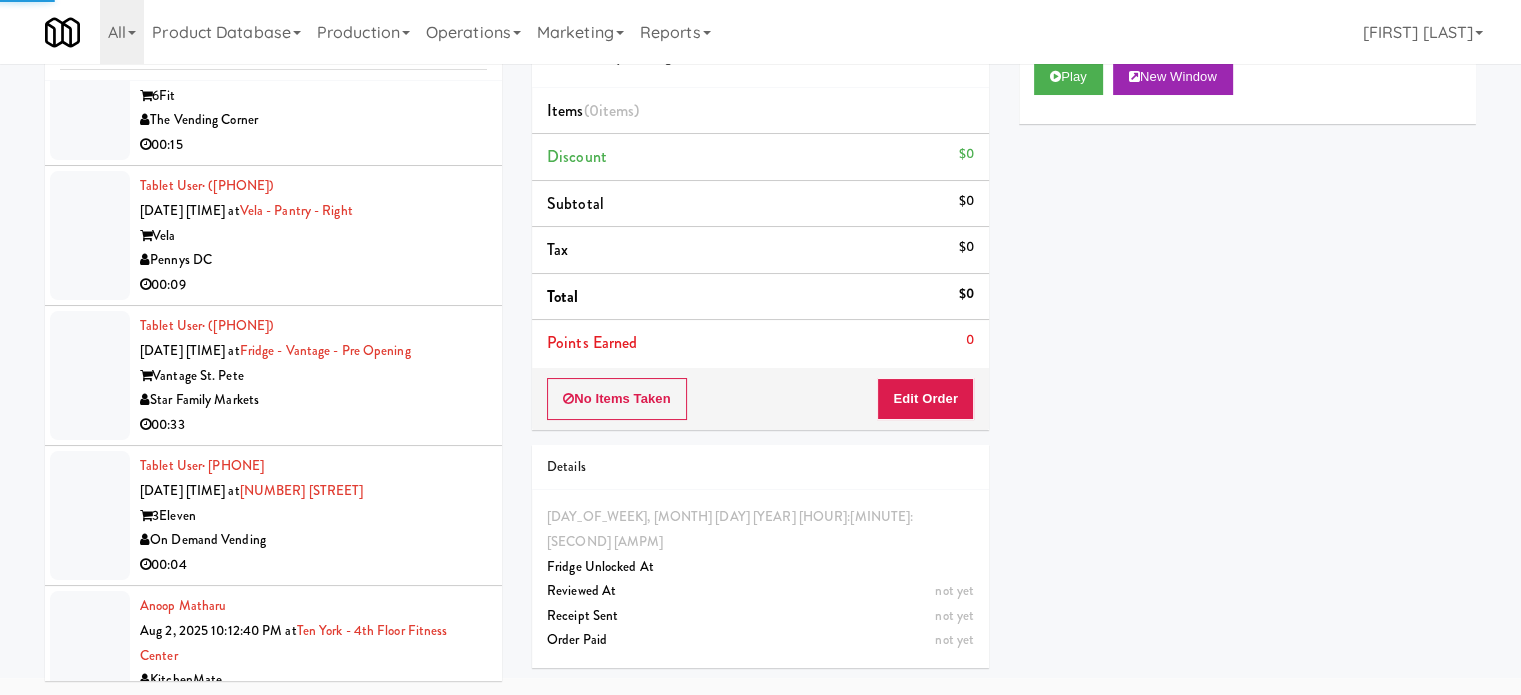 drag, startPoint x: 413, startPoint y: 662, endPoint x: 427, endPoint y: 661, distance: 14.035668 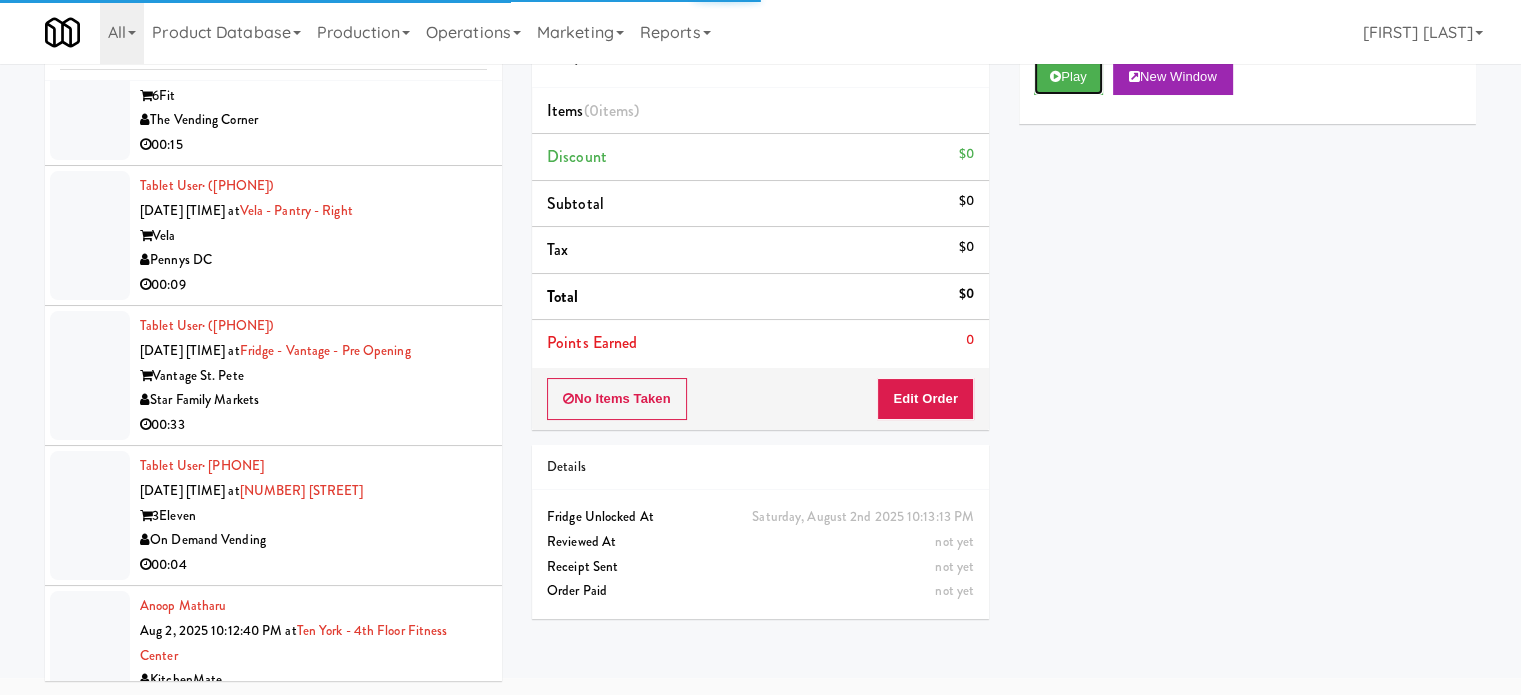 drag, startPoint x: 1053, startPoint y: 79, endPoint x: 989, endPoint y: 397, distance: 324.3763 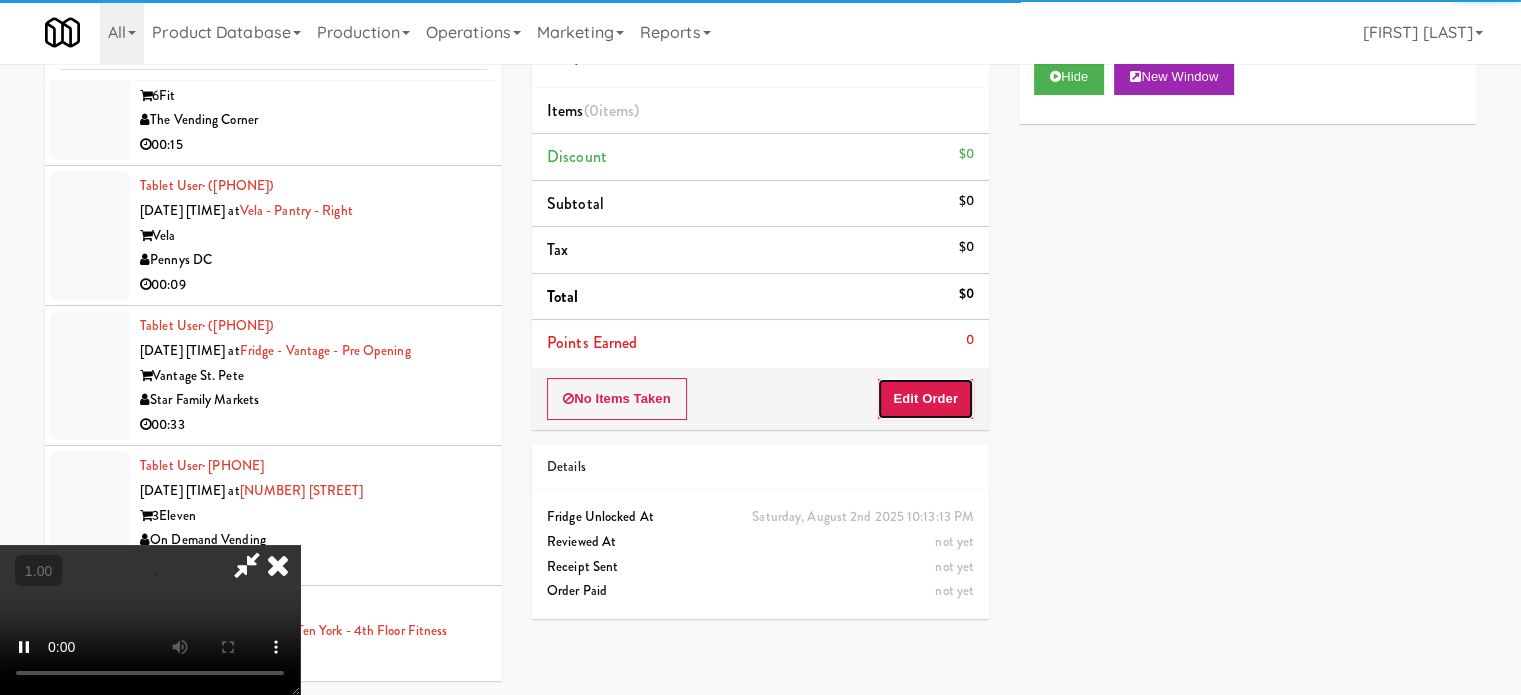 click on "Edit Order" at bounding box center (925, 399) 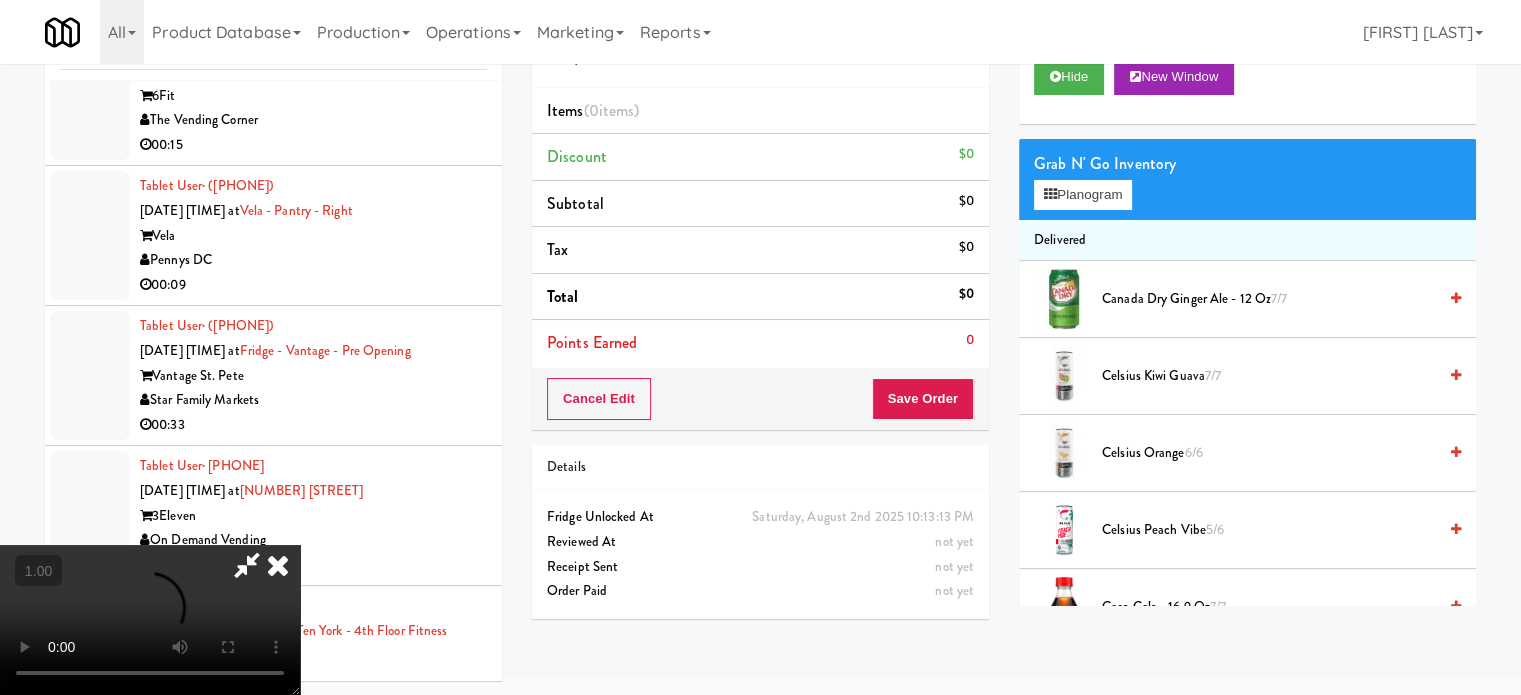 click at bounding box center (150, 620) 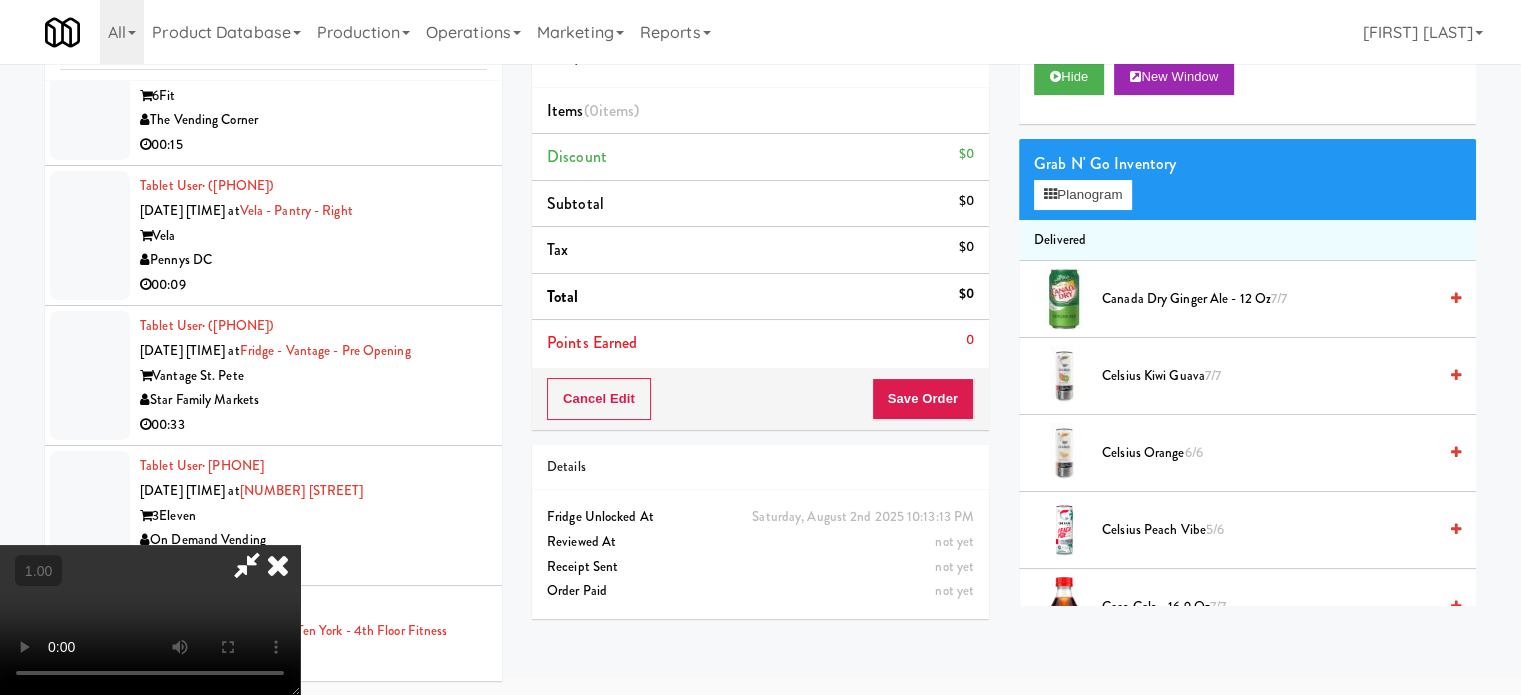 click at bounding box center (150, 620) 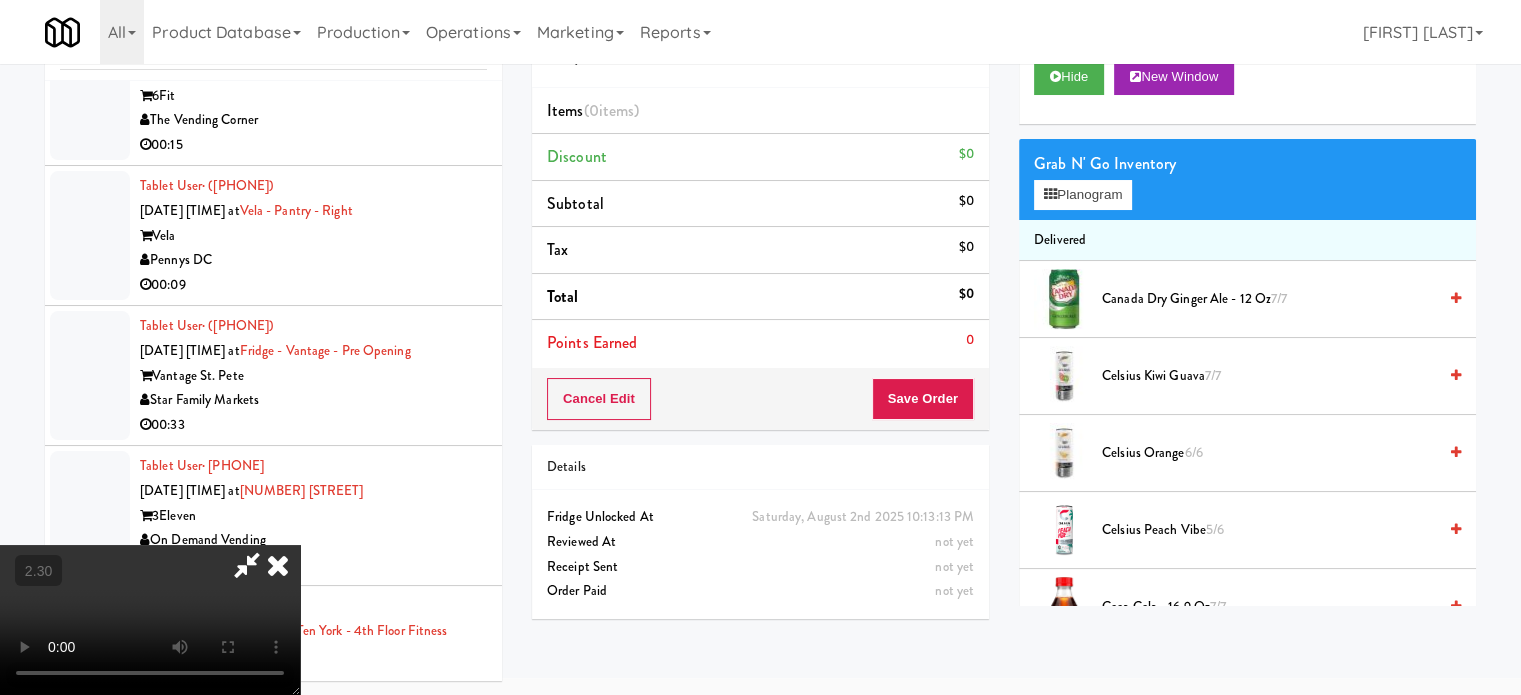 click at bounding box center [150, 620] 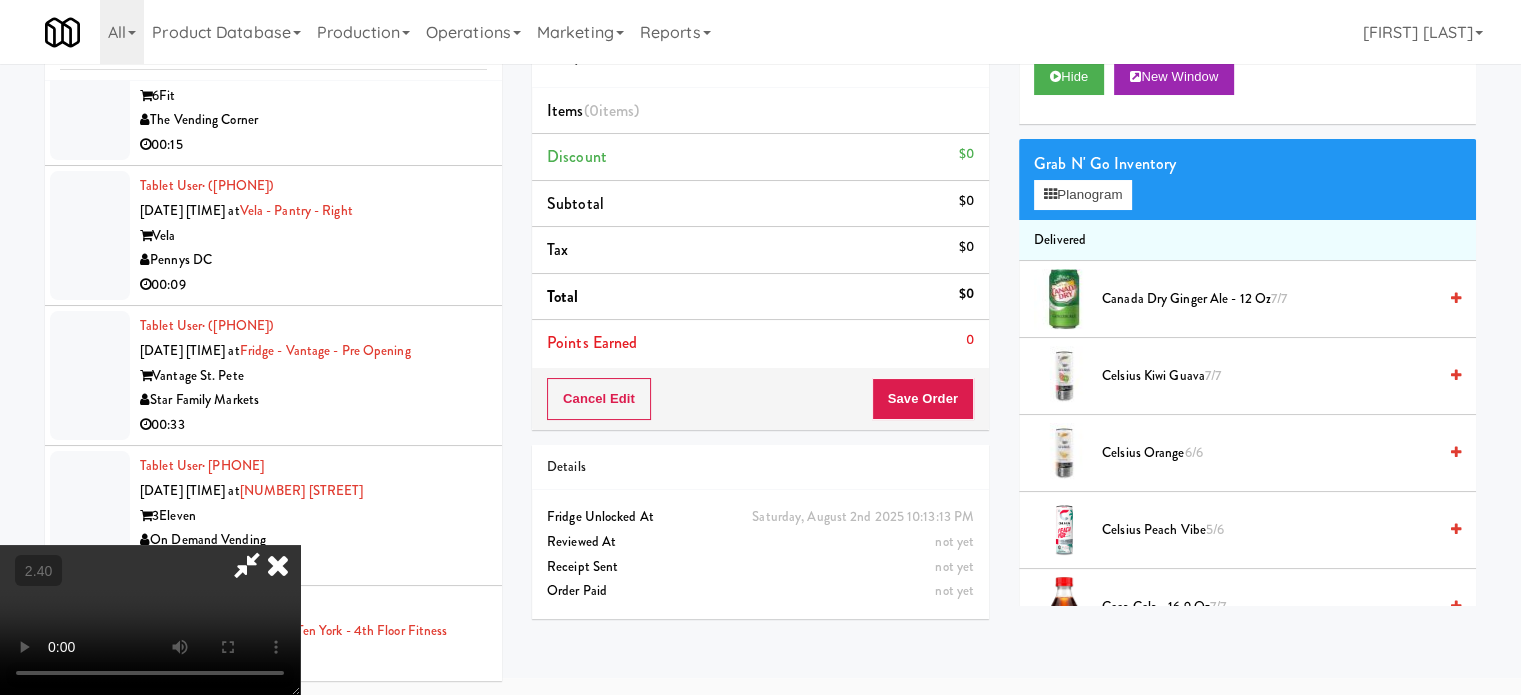 click at bounding box center [150, 620] 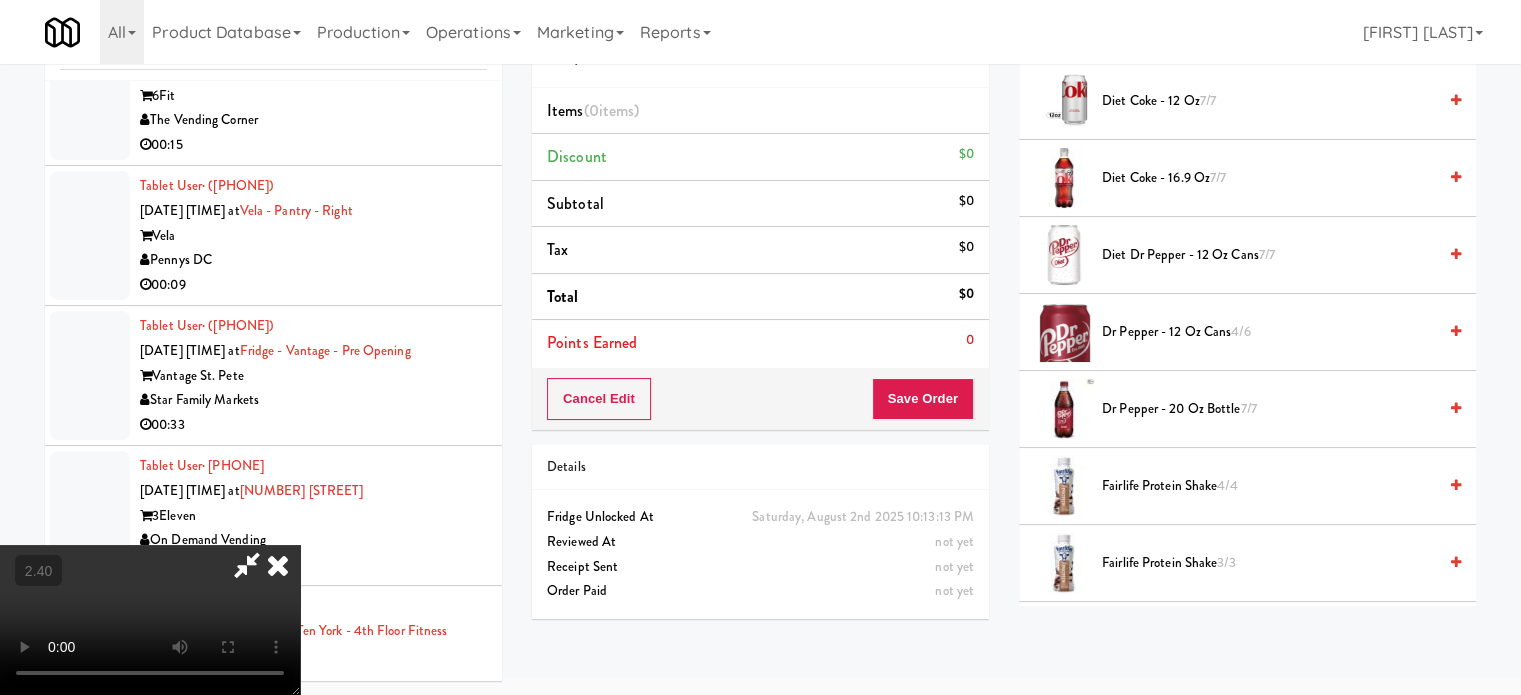scroll, scrollTop: 700, scrollLeft: 0, axis: vertical 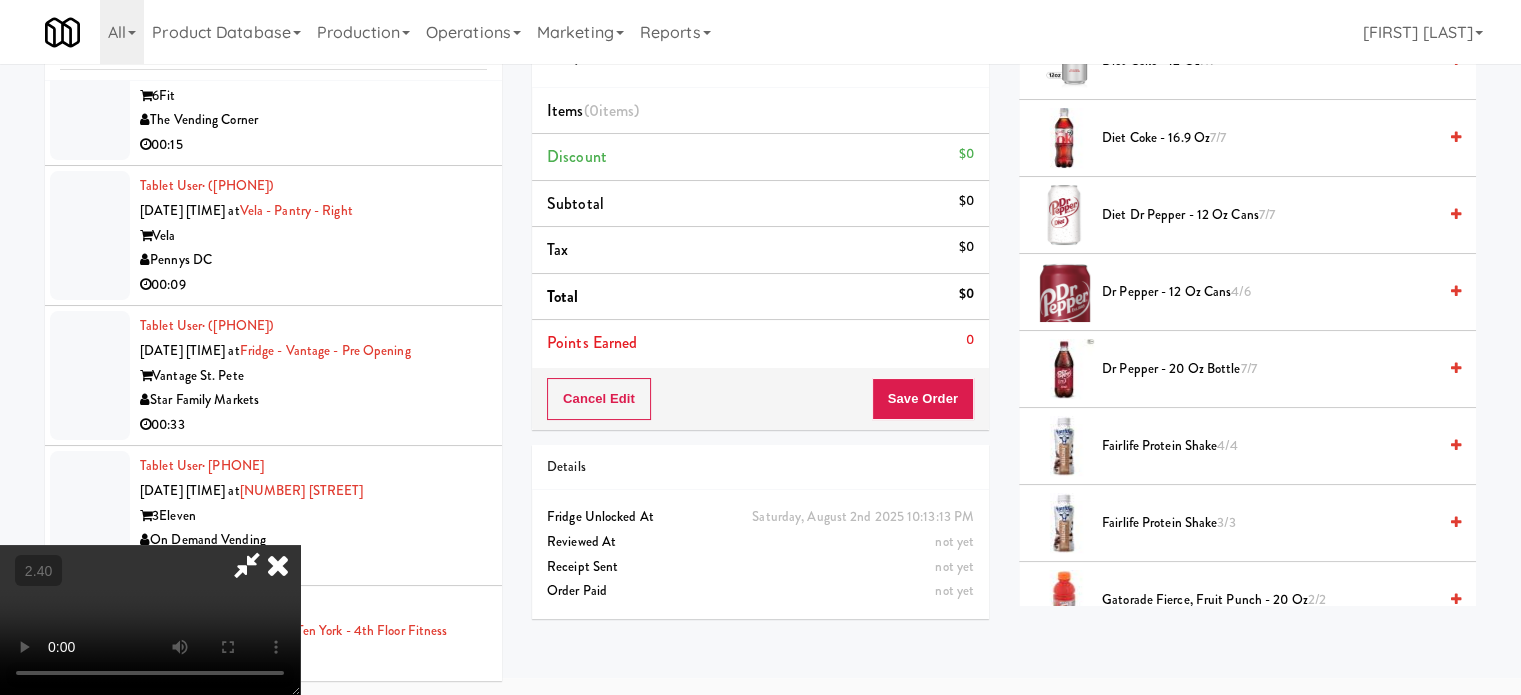 click on "[PRODUCT_NAME] [NUMBER]/[NUMBER]" at bounding box center [1269, 446] 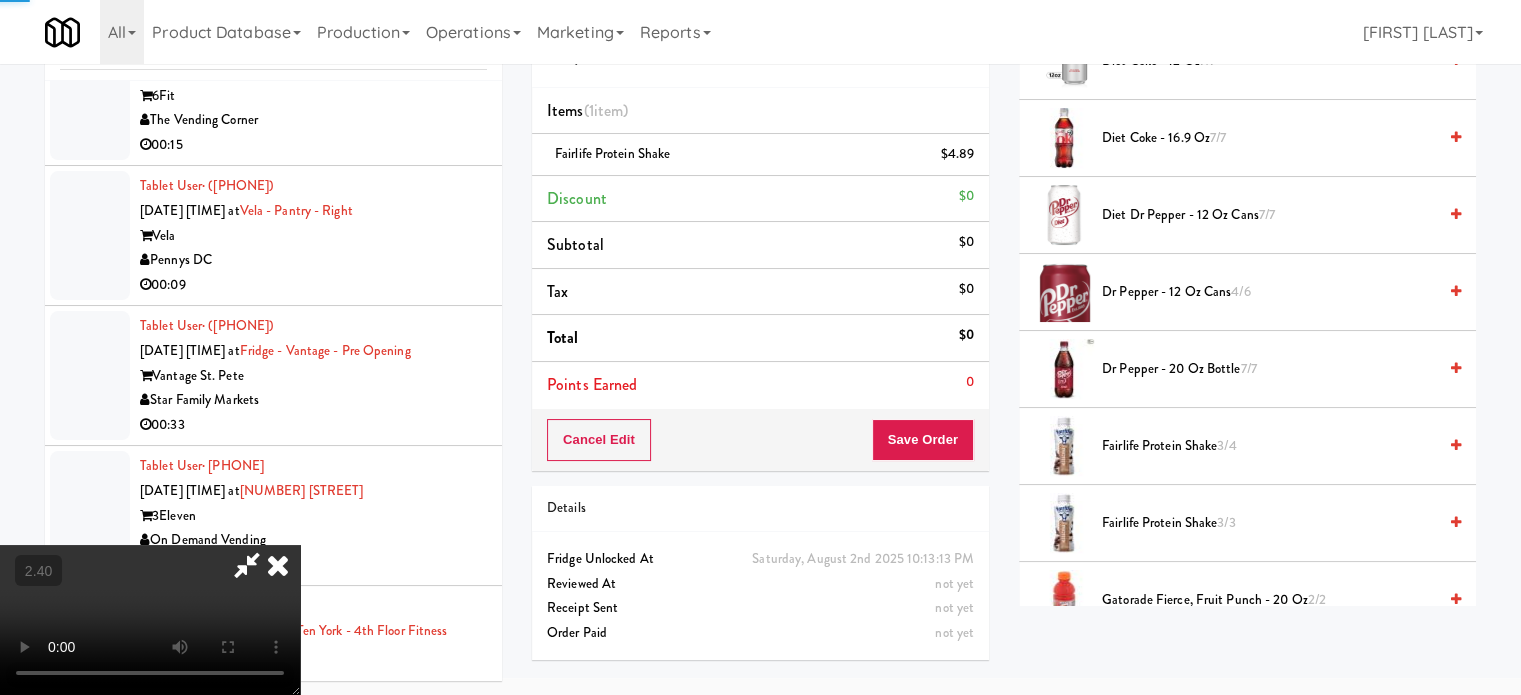 drag, startPoint x: 784, startPoint y: 481, endPoint x: 888, endPoint y: 479, distance: 104.019226 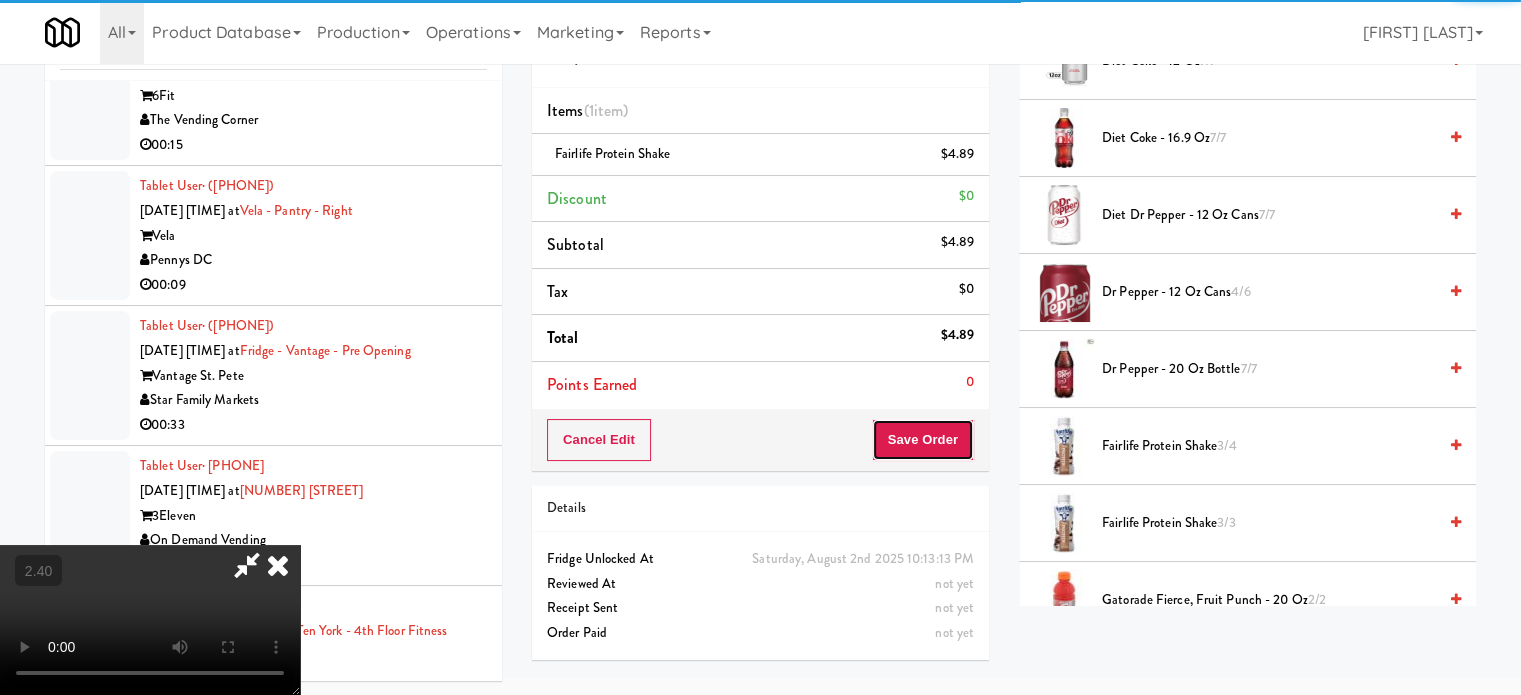 click on "Save Order" at bounding box center (923, 440) 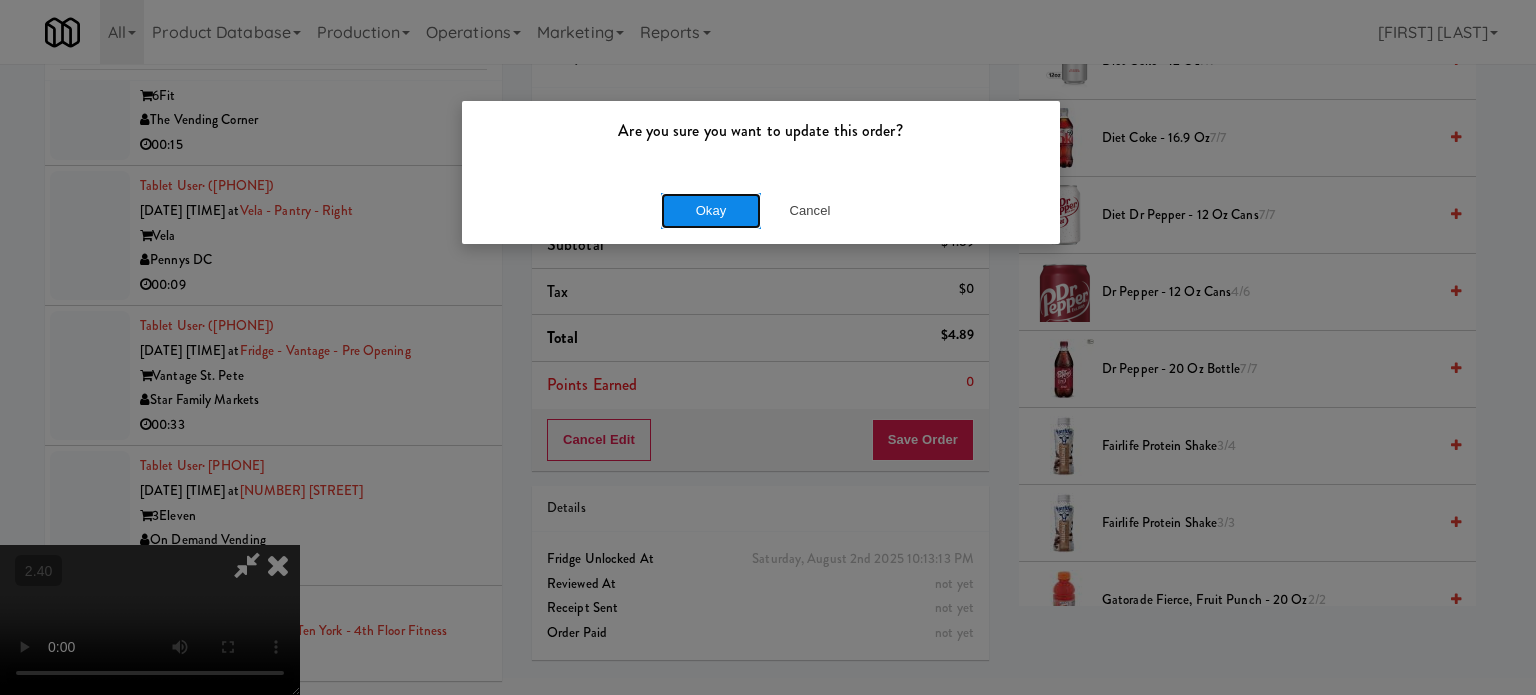 click on "Okay" at bounding box center [711, 211] 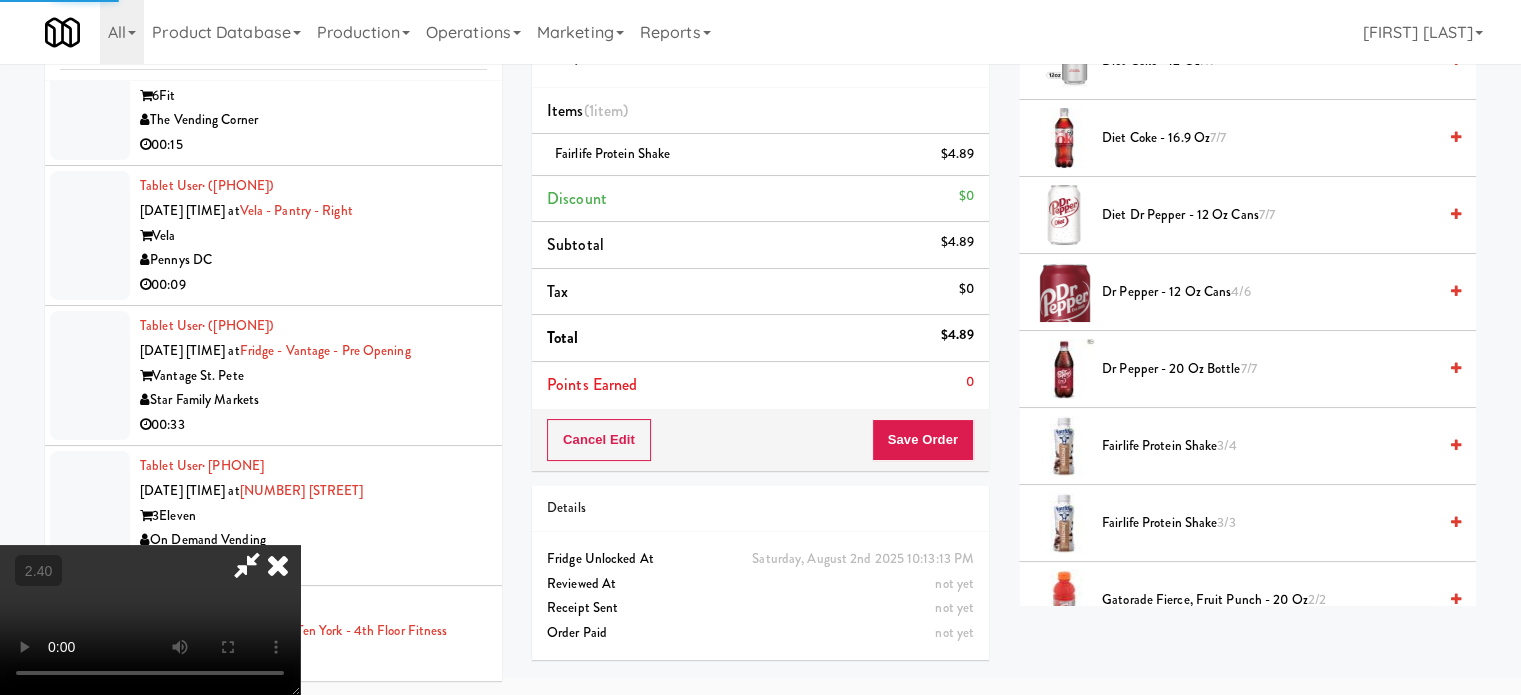 scroll, scrollTop: 187, scrollLeft: 0, axis: vertical 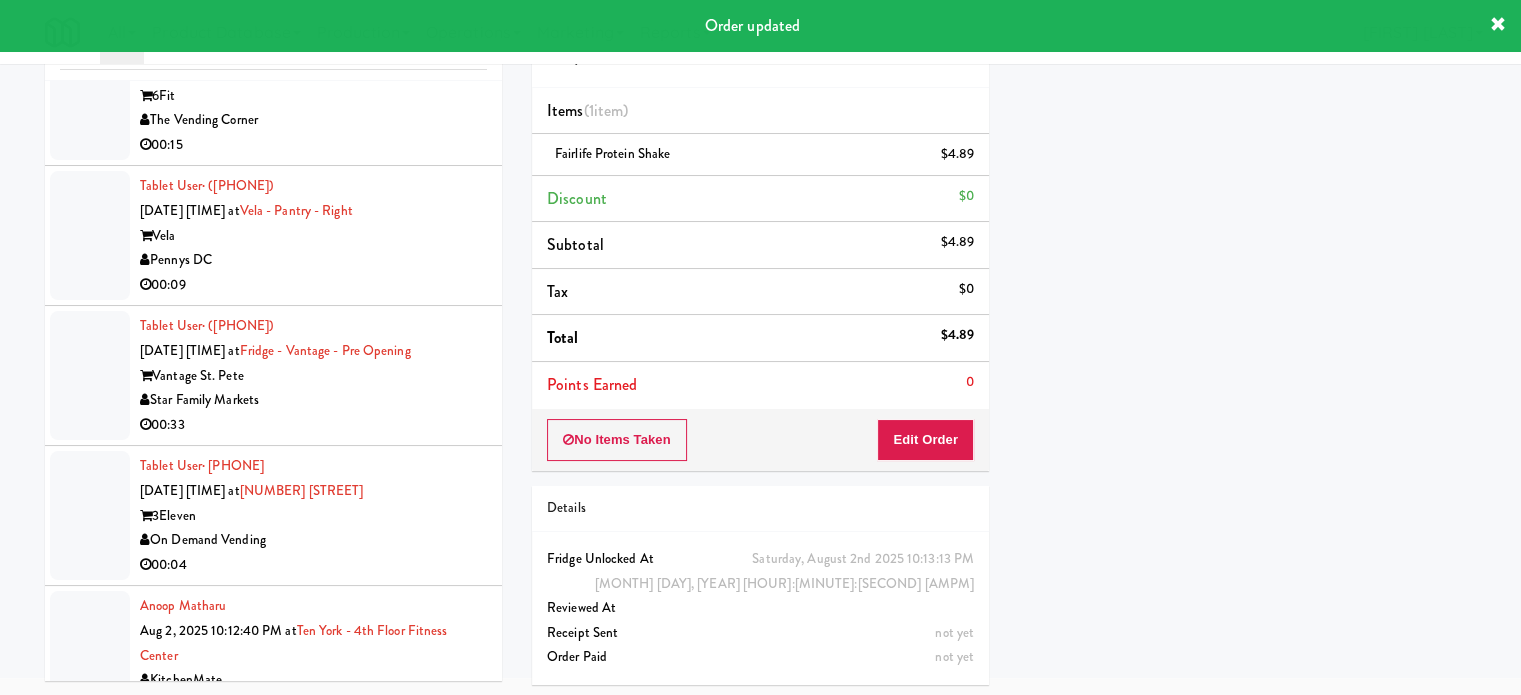 click on "Fountain City Vending" at bounding box center (313, 1149) 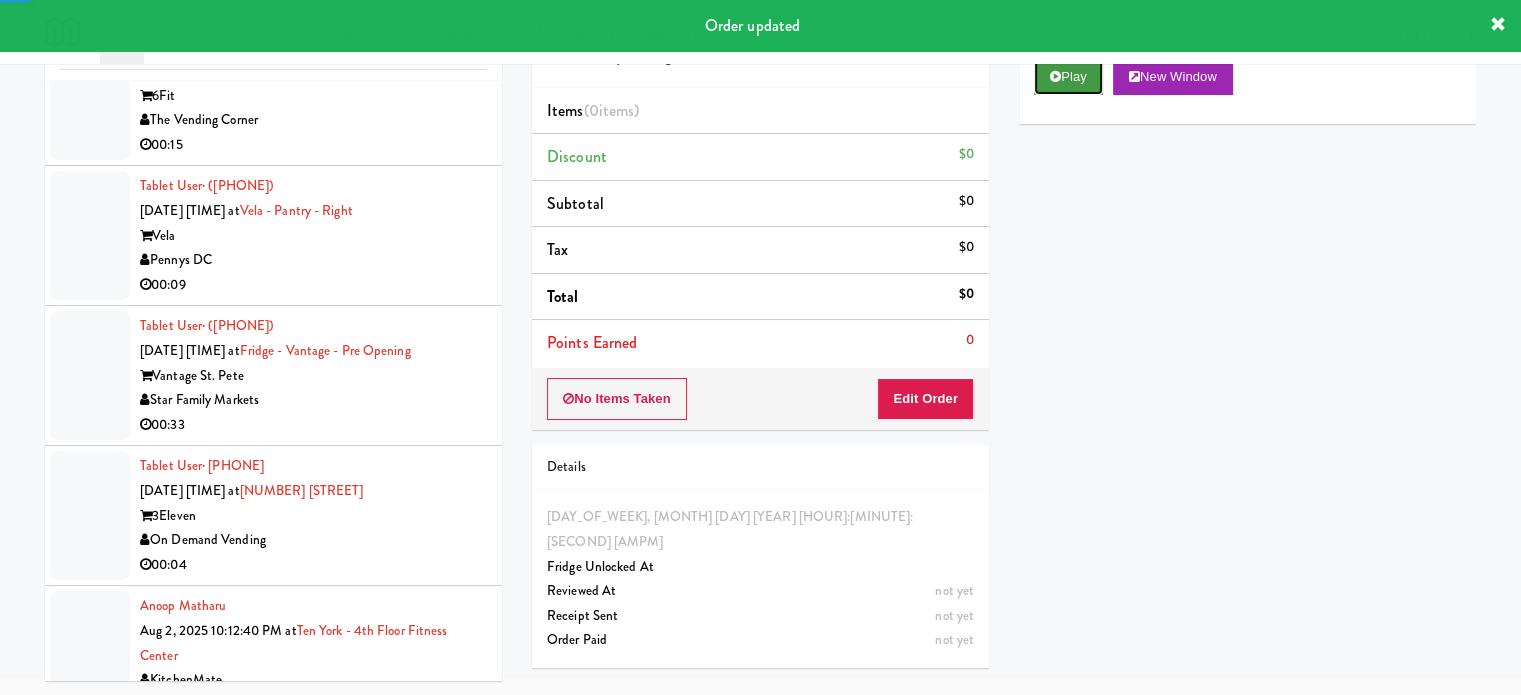 click on "Play" at bounding box center (1068, 77) 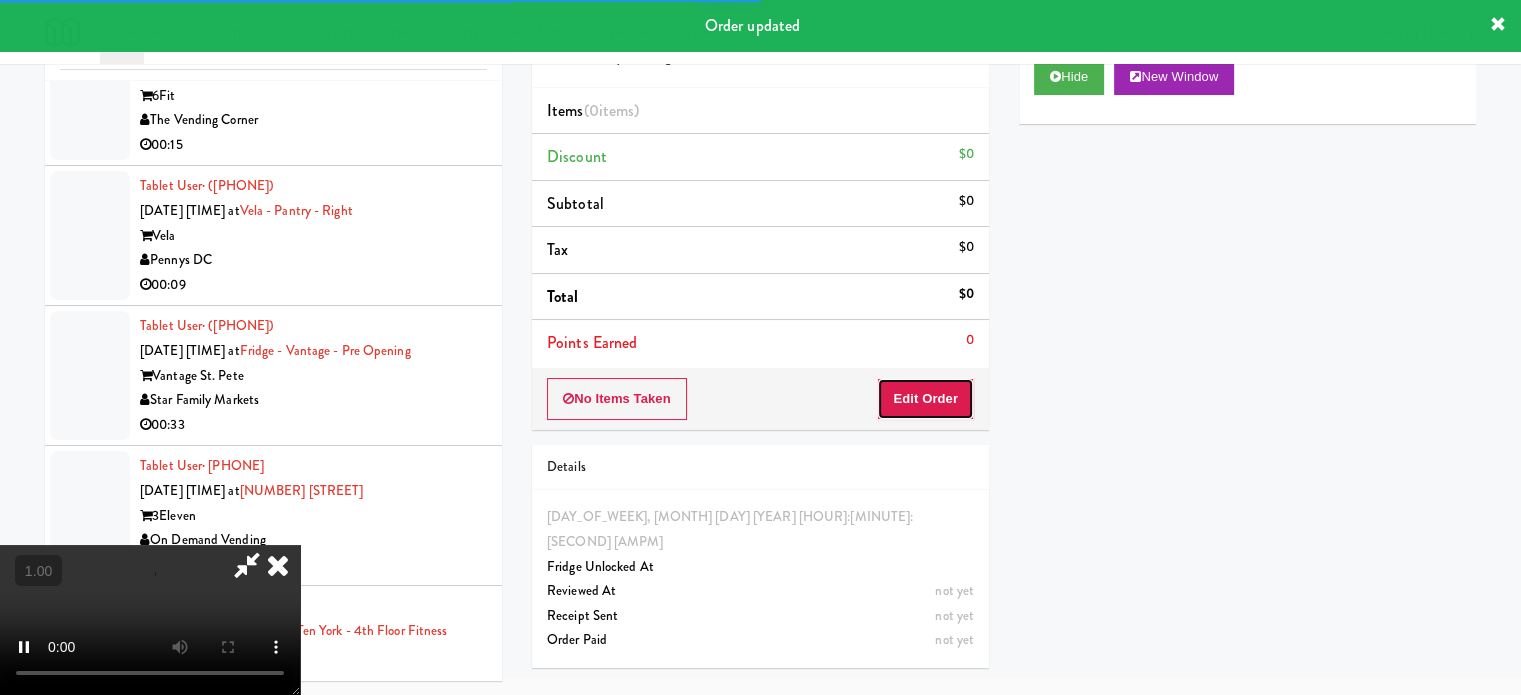 click on "Edit Order" at bounding box center (925, 399) 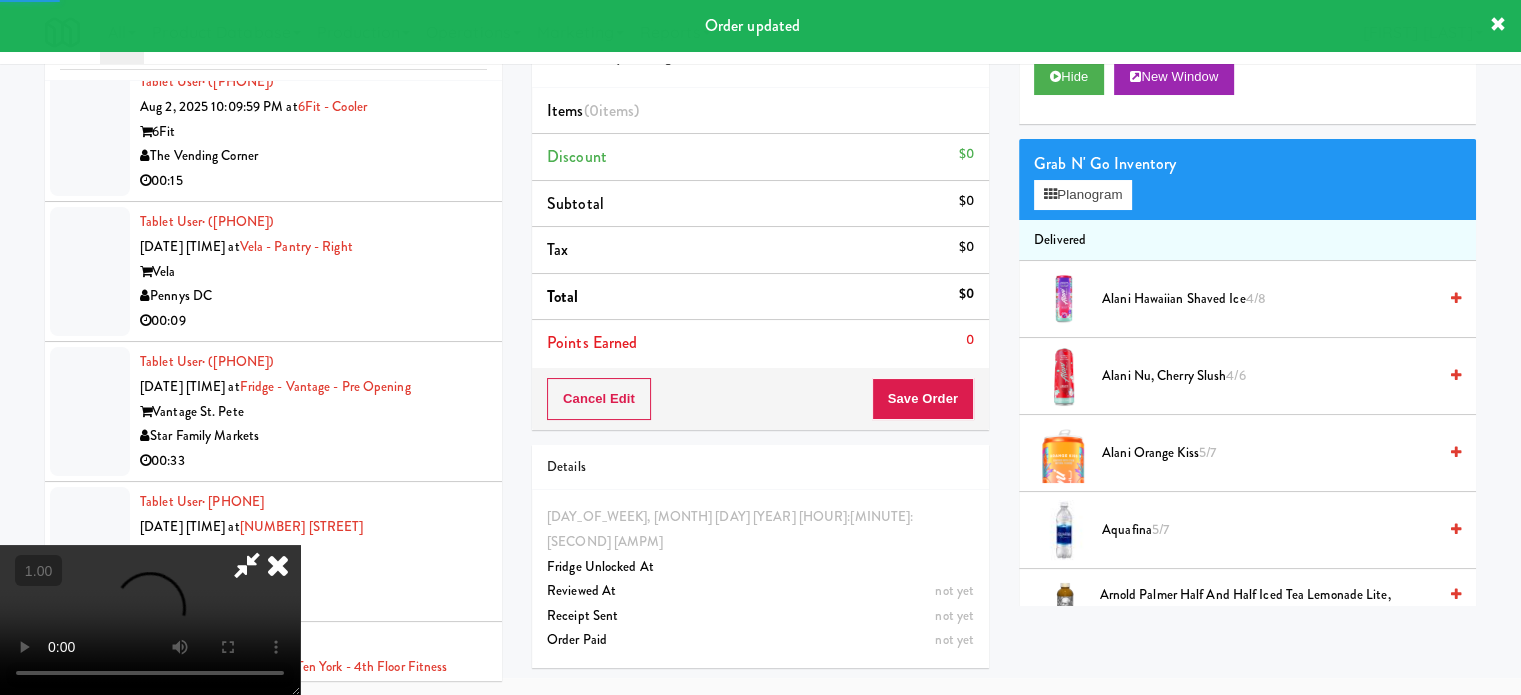 scroll, scrollTop: 12368, scrollLeft: 0, axis: vertical 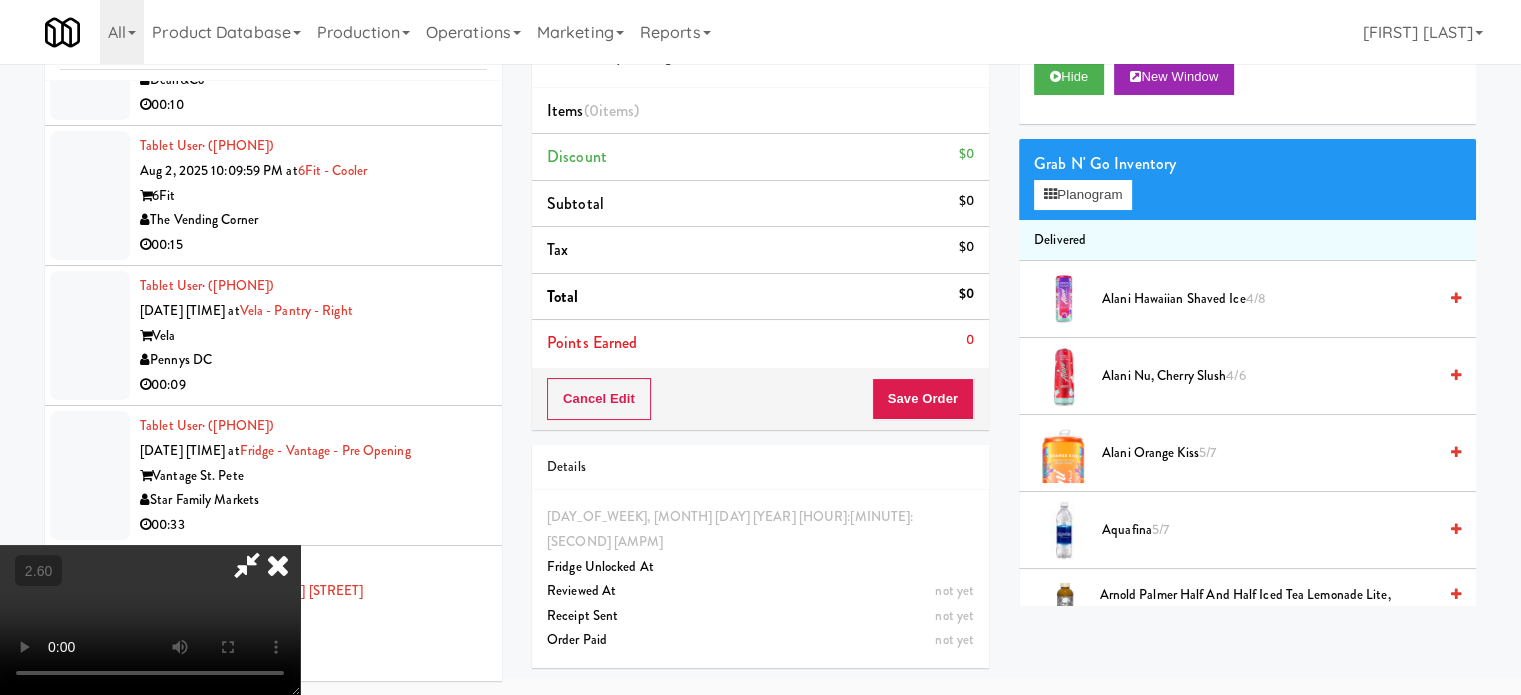 click at bounding box center (150, 620) 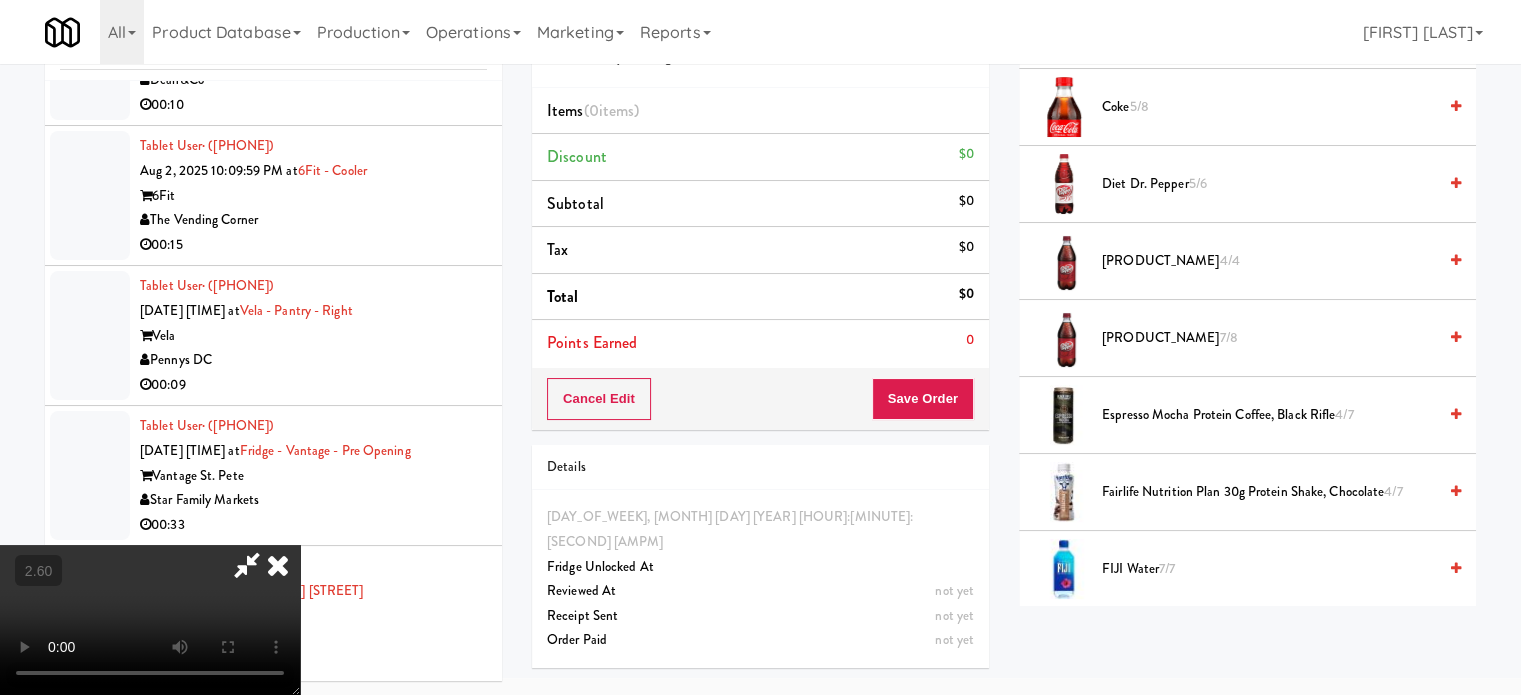 scroll, scrollTop: 900, scrollLeft: 0, axis: vertical 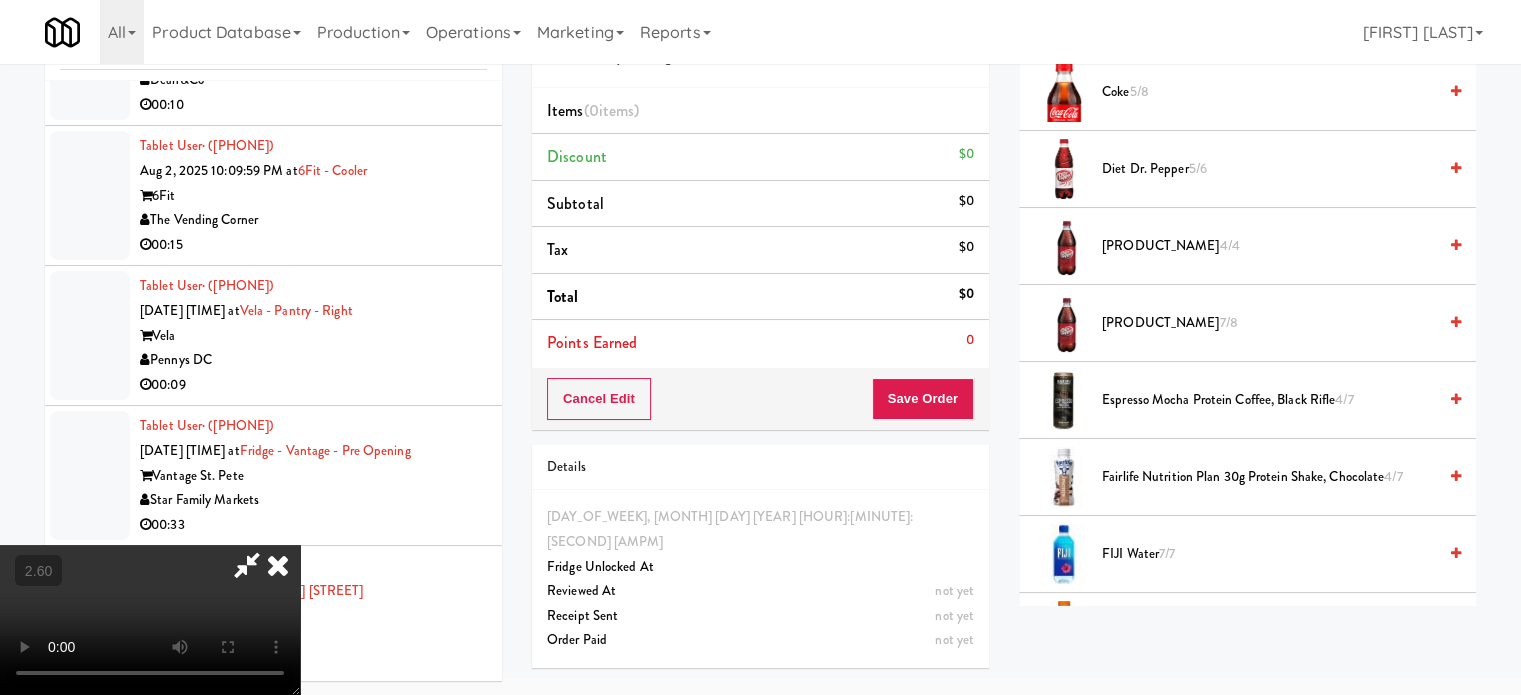 click on "Diet Dr. Pepper  5/6" at bounding box center [1269, 169] 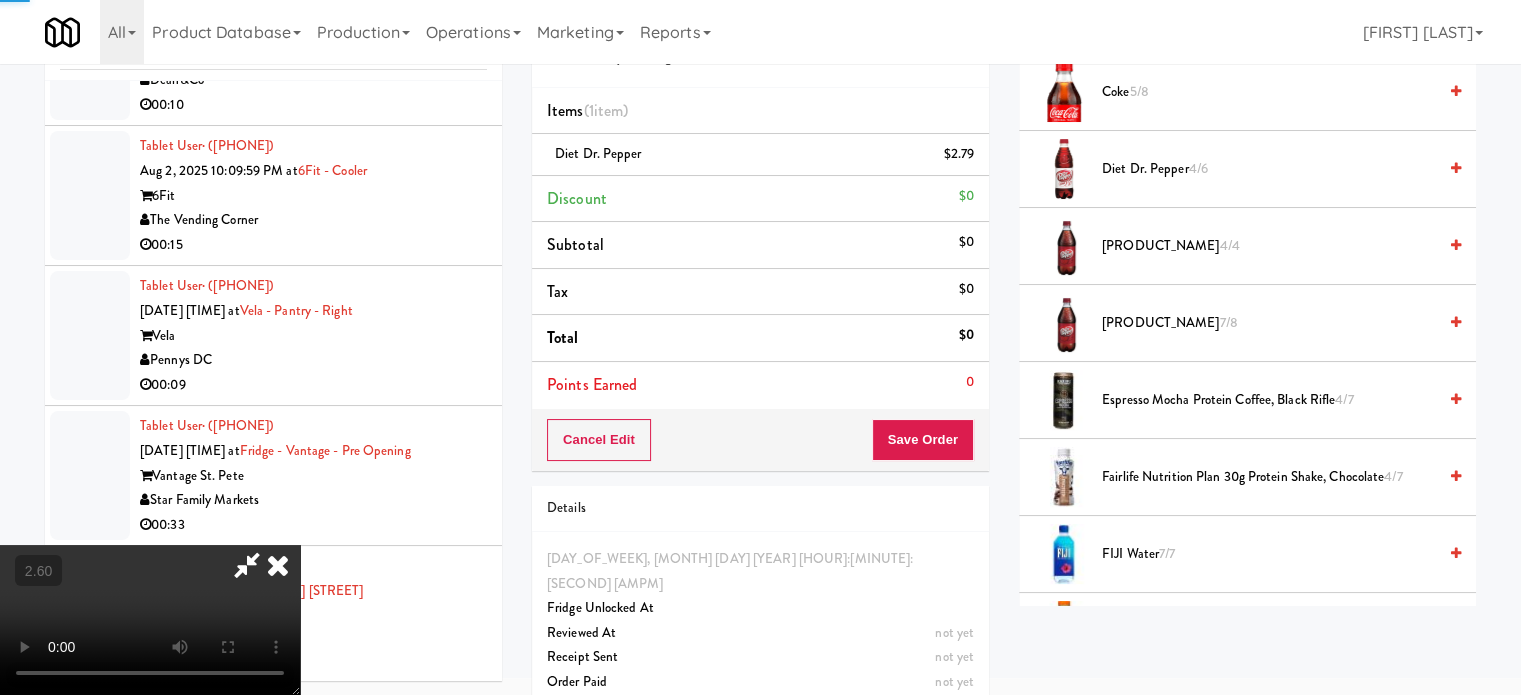 drag, startPoint x: 559, startPoint y: 400, endPoint x: 608, endPoint y: 419, distance: 52.554733 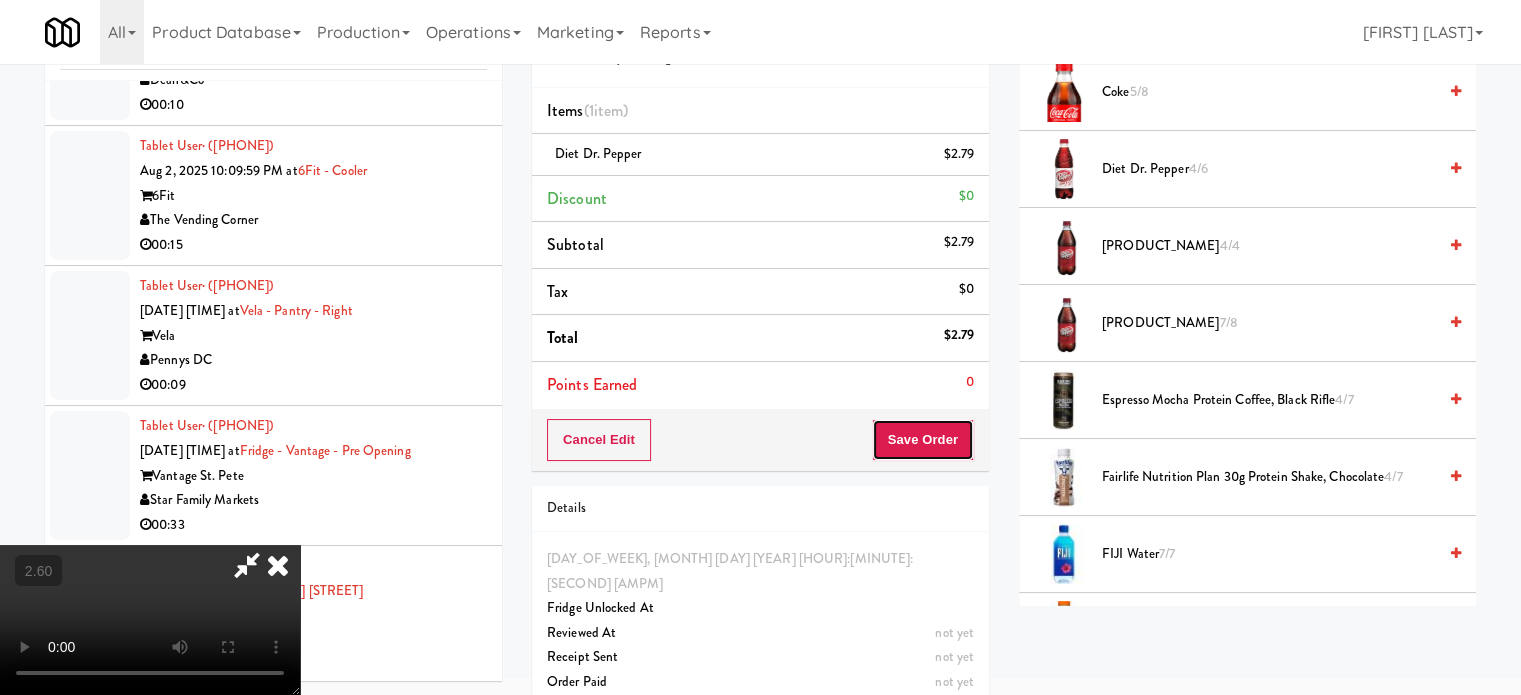 drag, startPoint x: 939, startPoint y: 432, endPoint x: 910, endPoint y: 425, distance: 29.832869 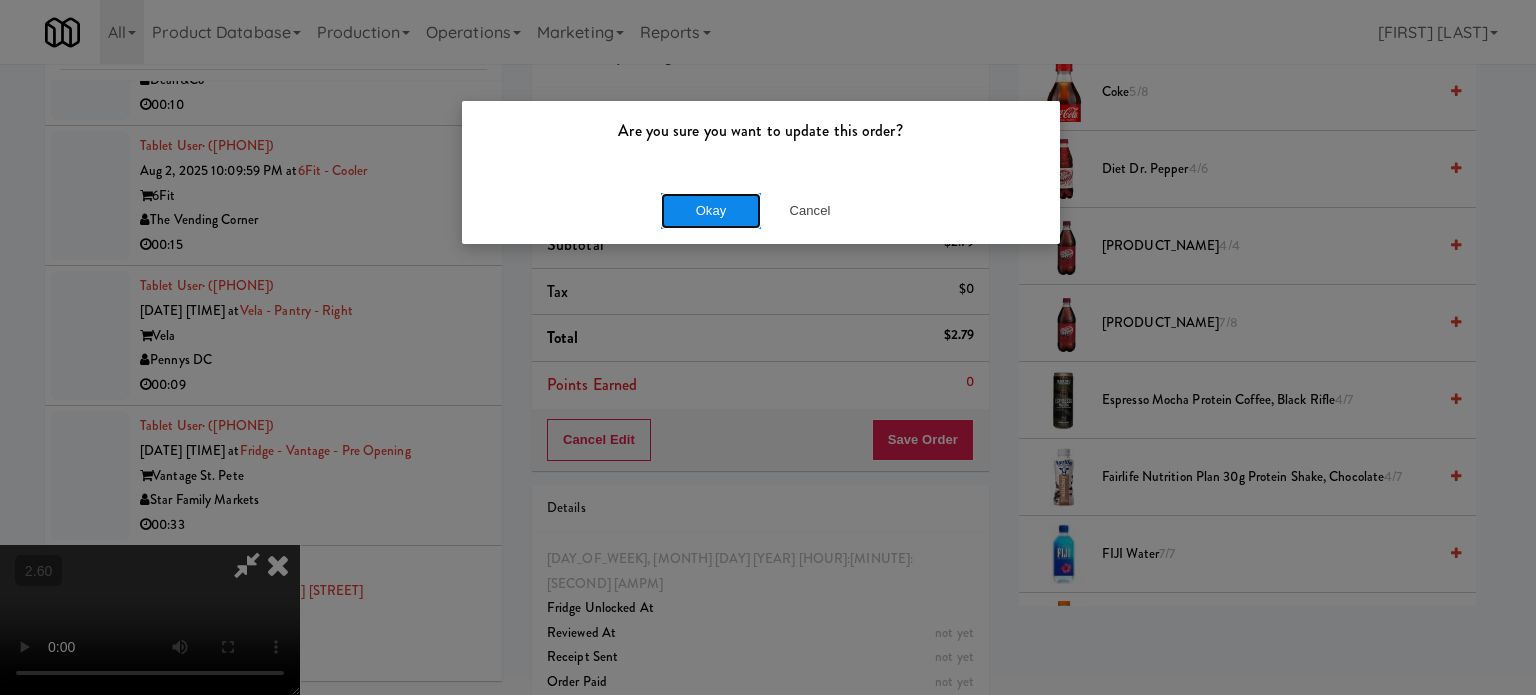 click on "Okay" at bounding box center [711, 211] 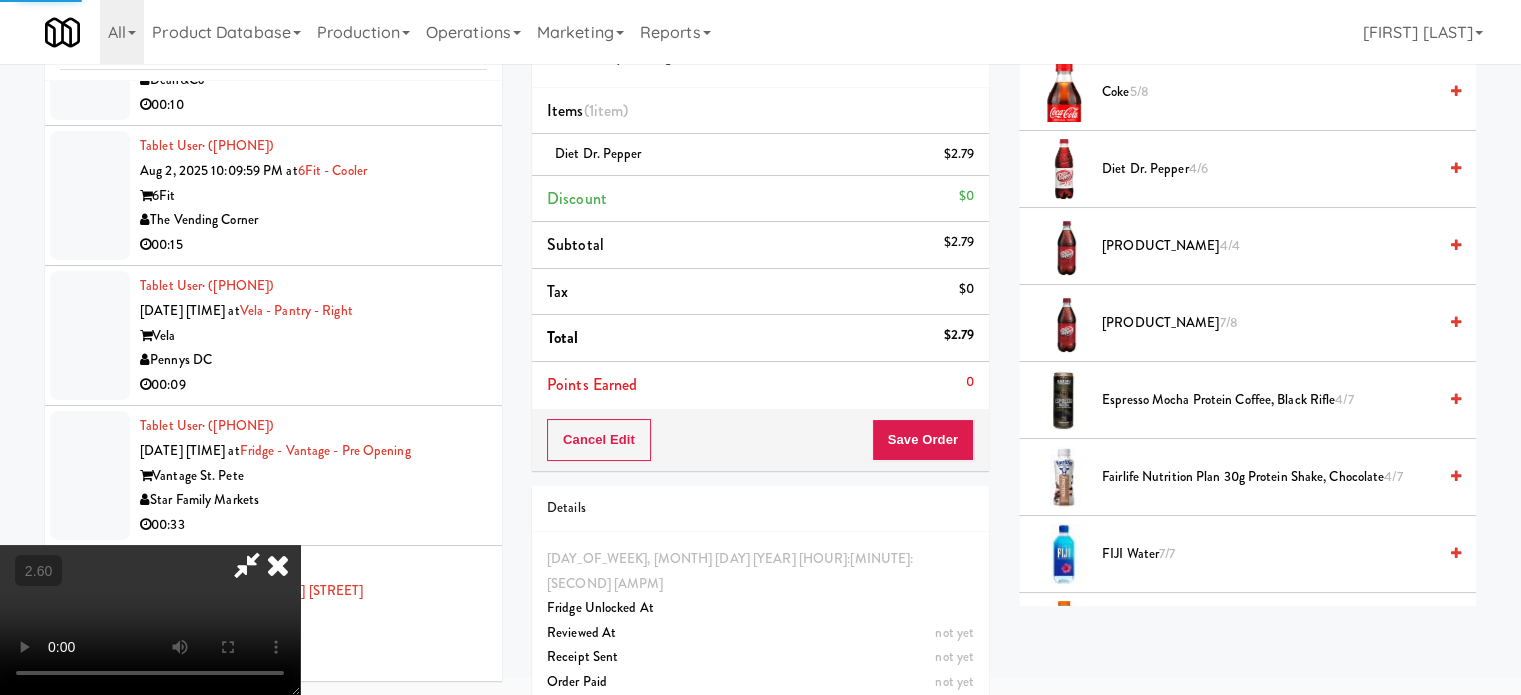 scroll, scrollTop: 187, scrollLeft: 0, axis: vertical 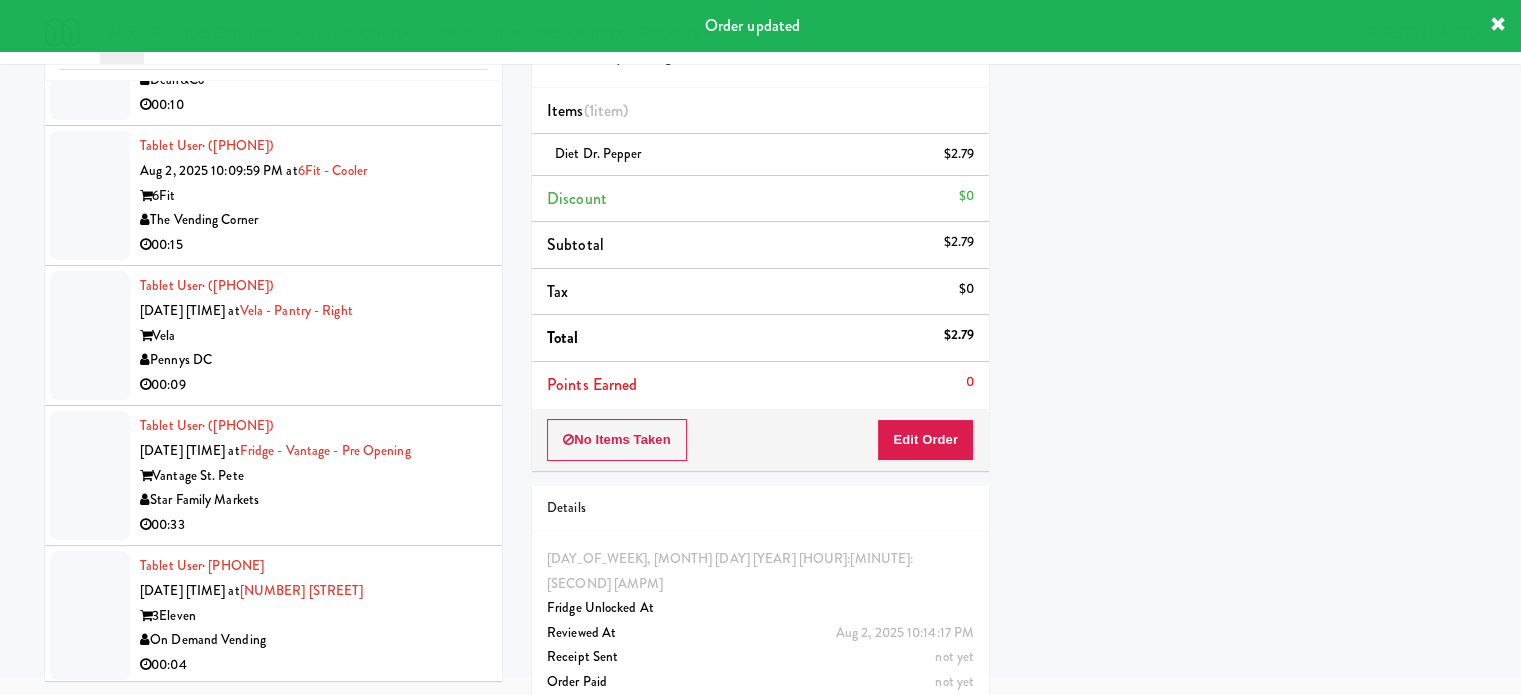 drag, startPoint x: 380, startPoint y: 453, endPoint x: 491, endPoint y: 443, distance: 111.44954 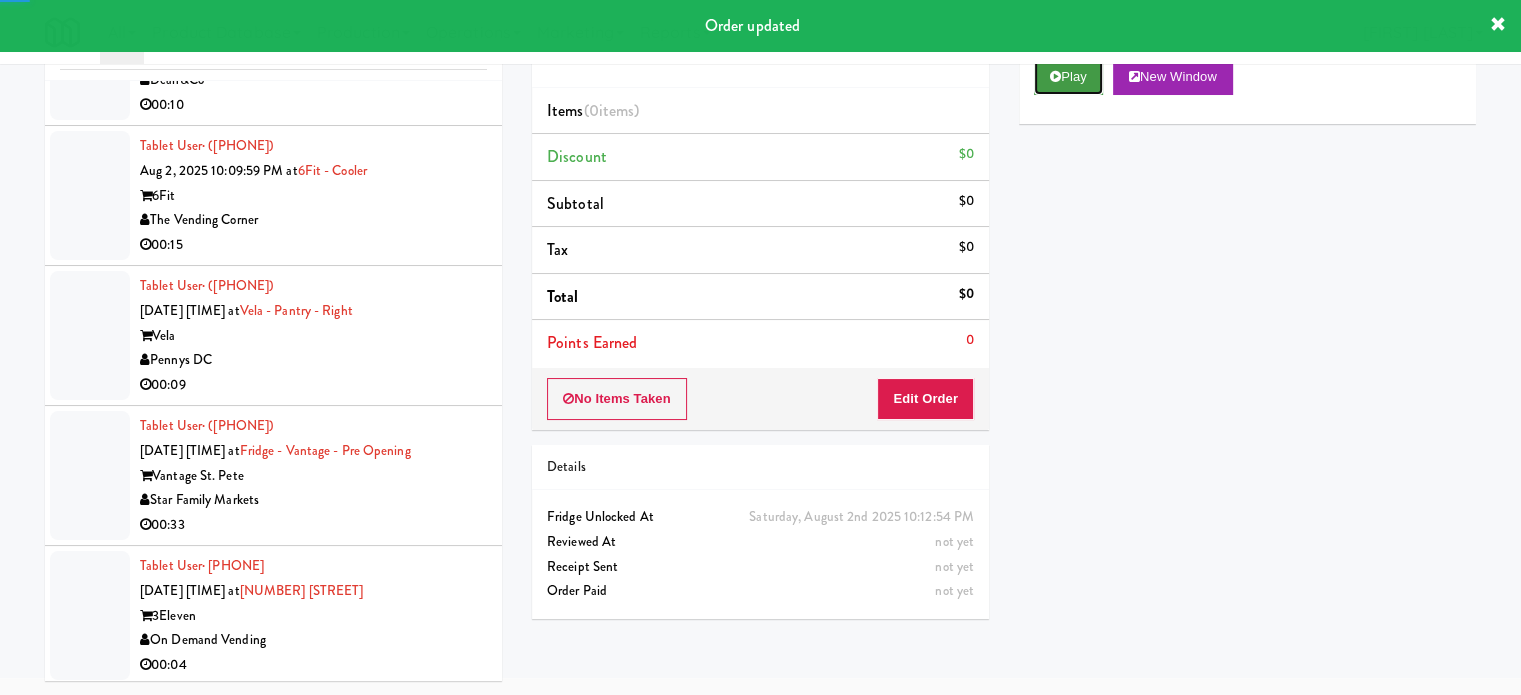 click at bounding box center (1055, 76) 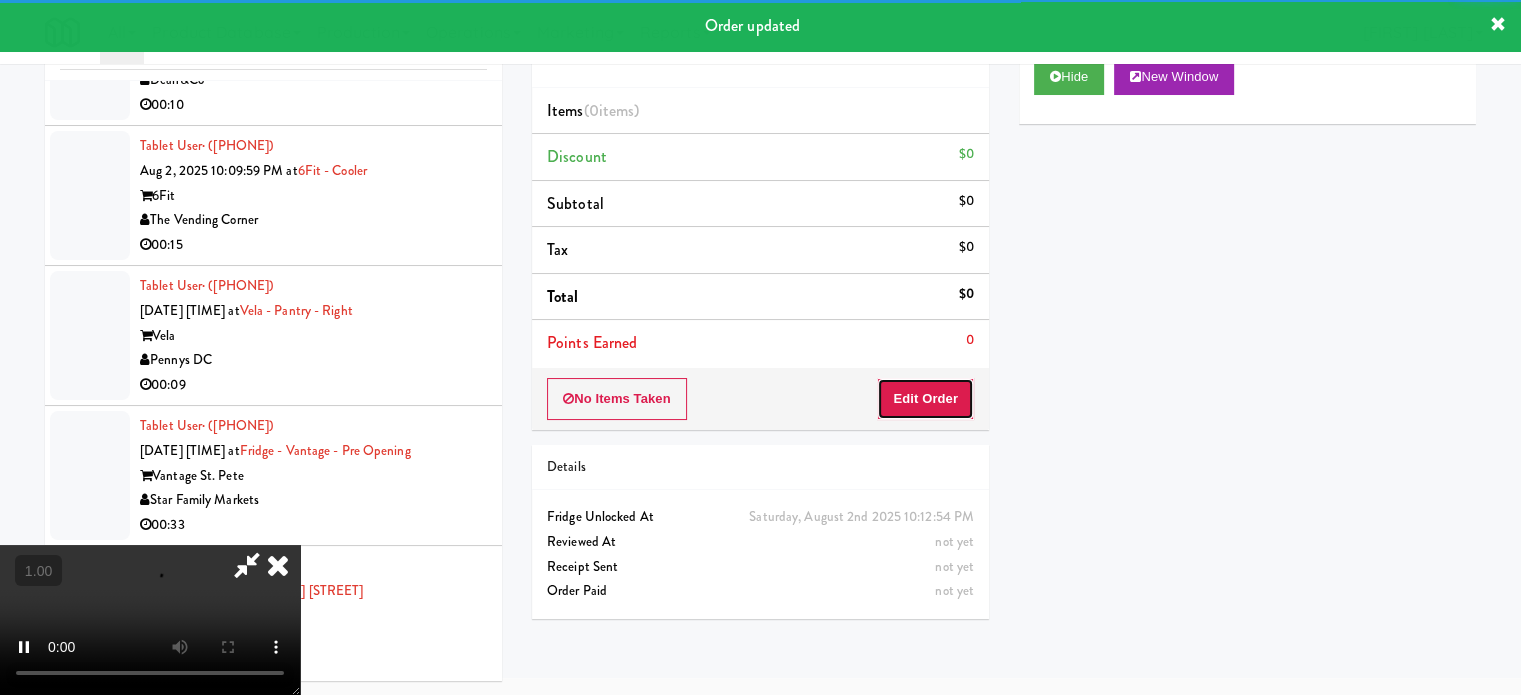 click on "Edit Order" at bounding box center [925, 399] 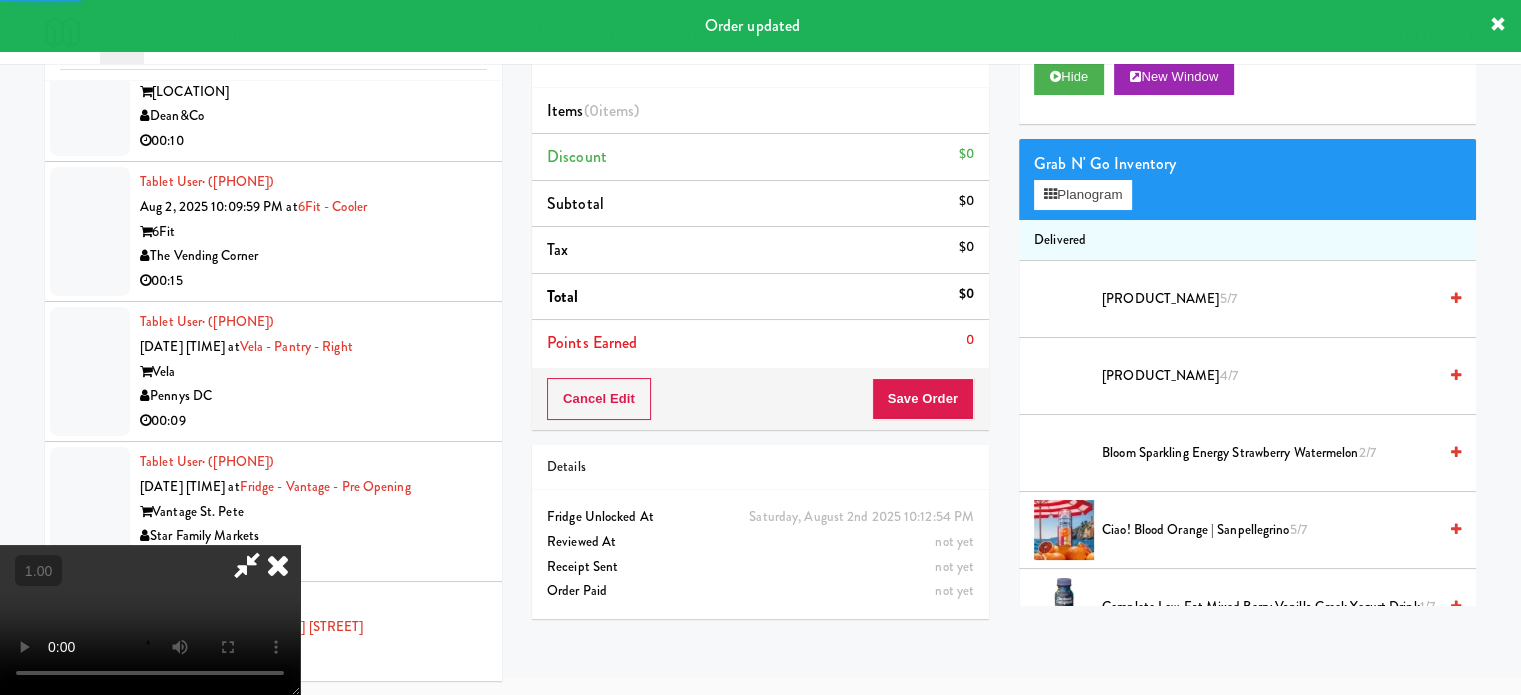 scroll, scrollTop: 12268, scrollLeft: 0, axis: vertical 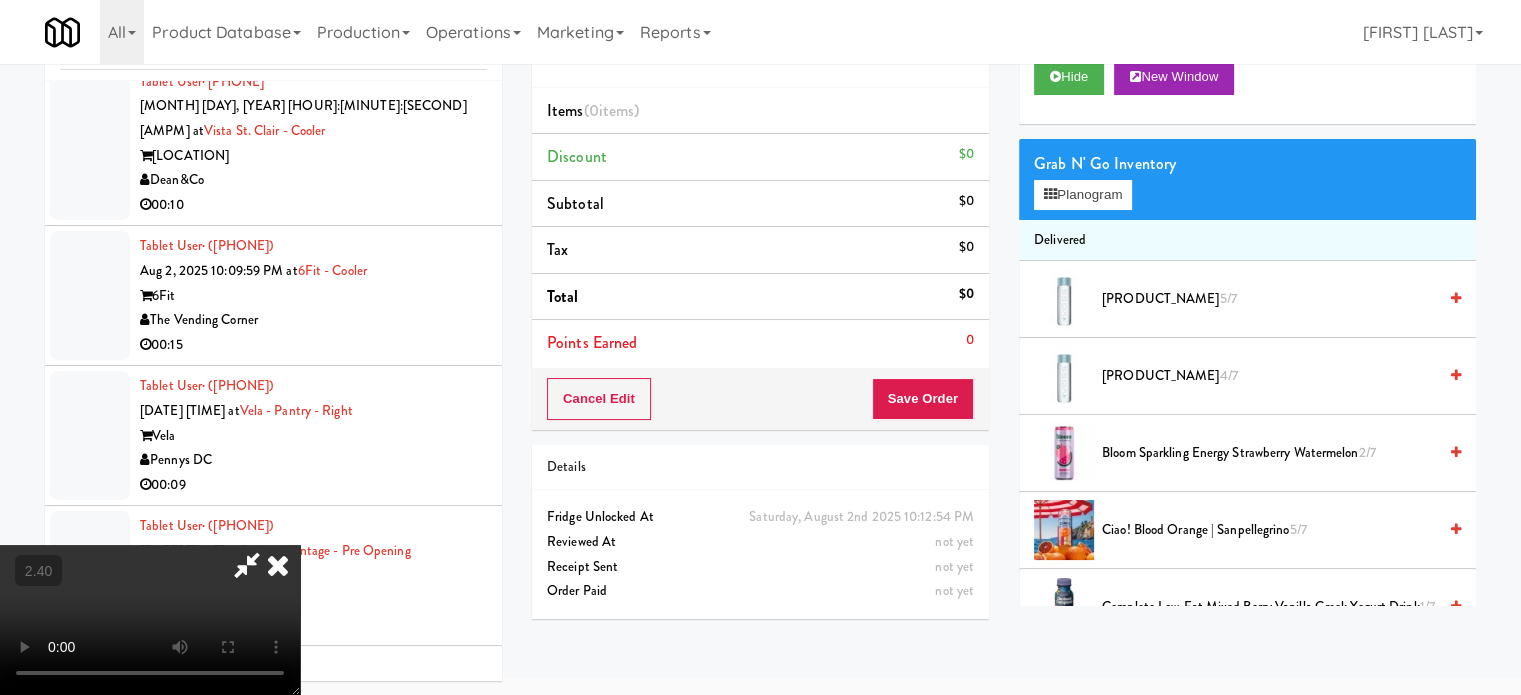 drag, startPoint x: 661, startPoint y: 364, endPoint x: 675, endPoint y: 369, distance: 14.866069 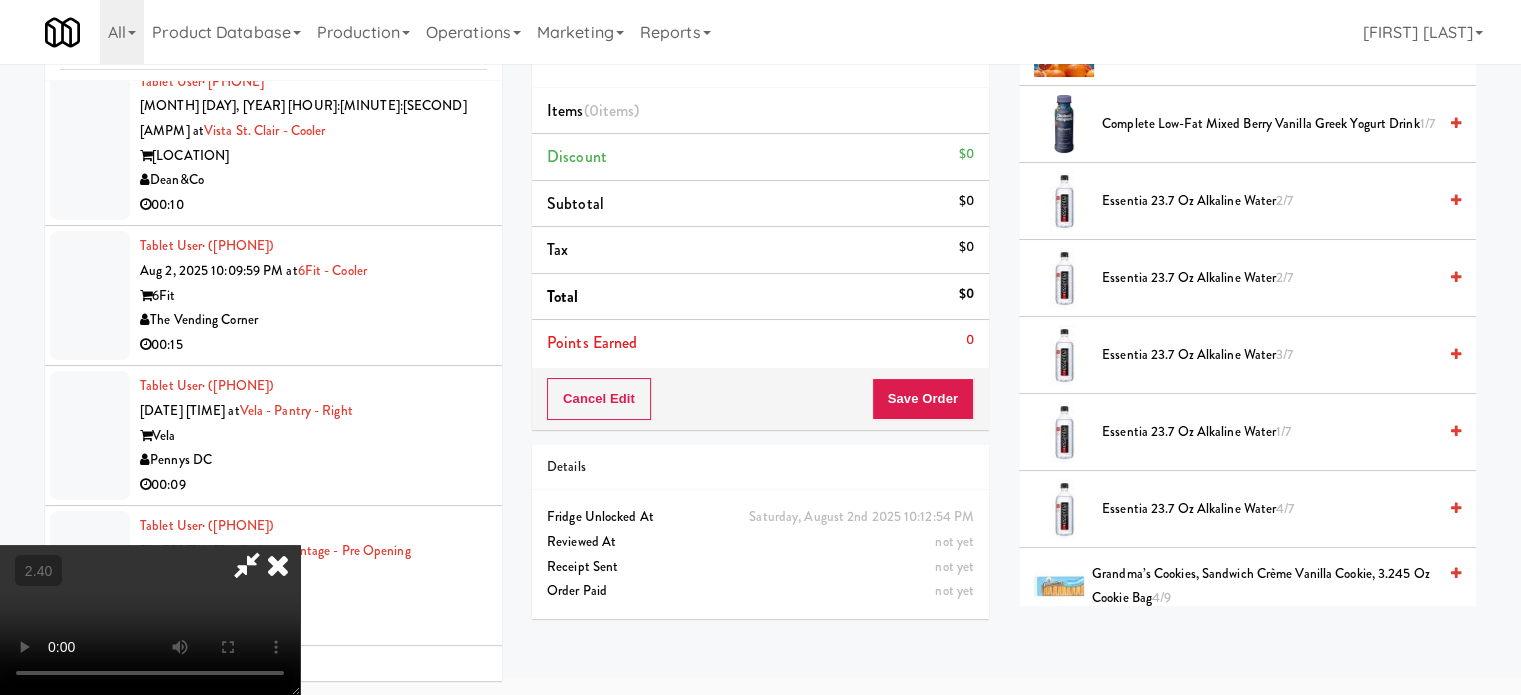 scroll, scrollTop: 500, scrollLeft: 0, axis: vertical 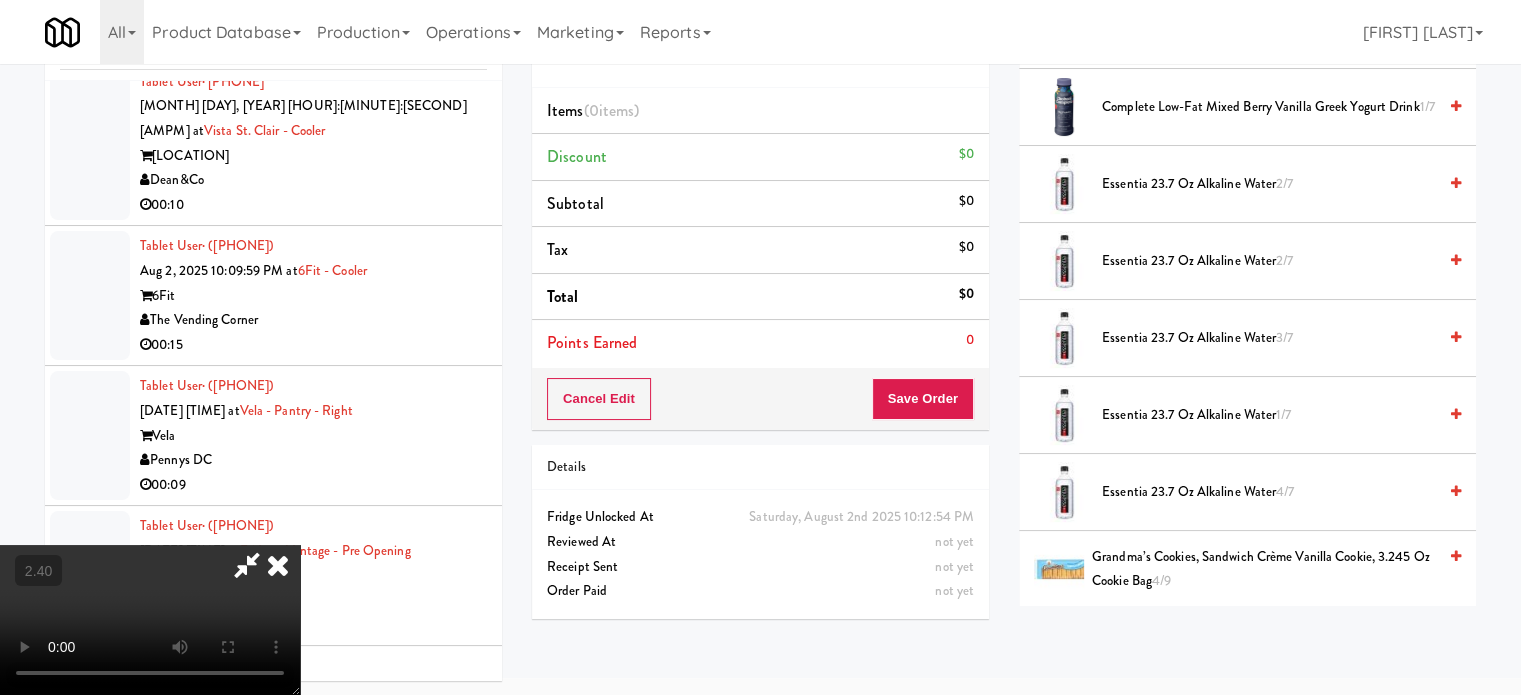 click on "Essentia 23.7 oz Alkaline Water  3/7" at bounding box center [1247, 338] 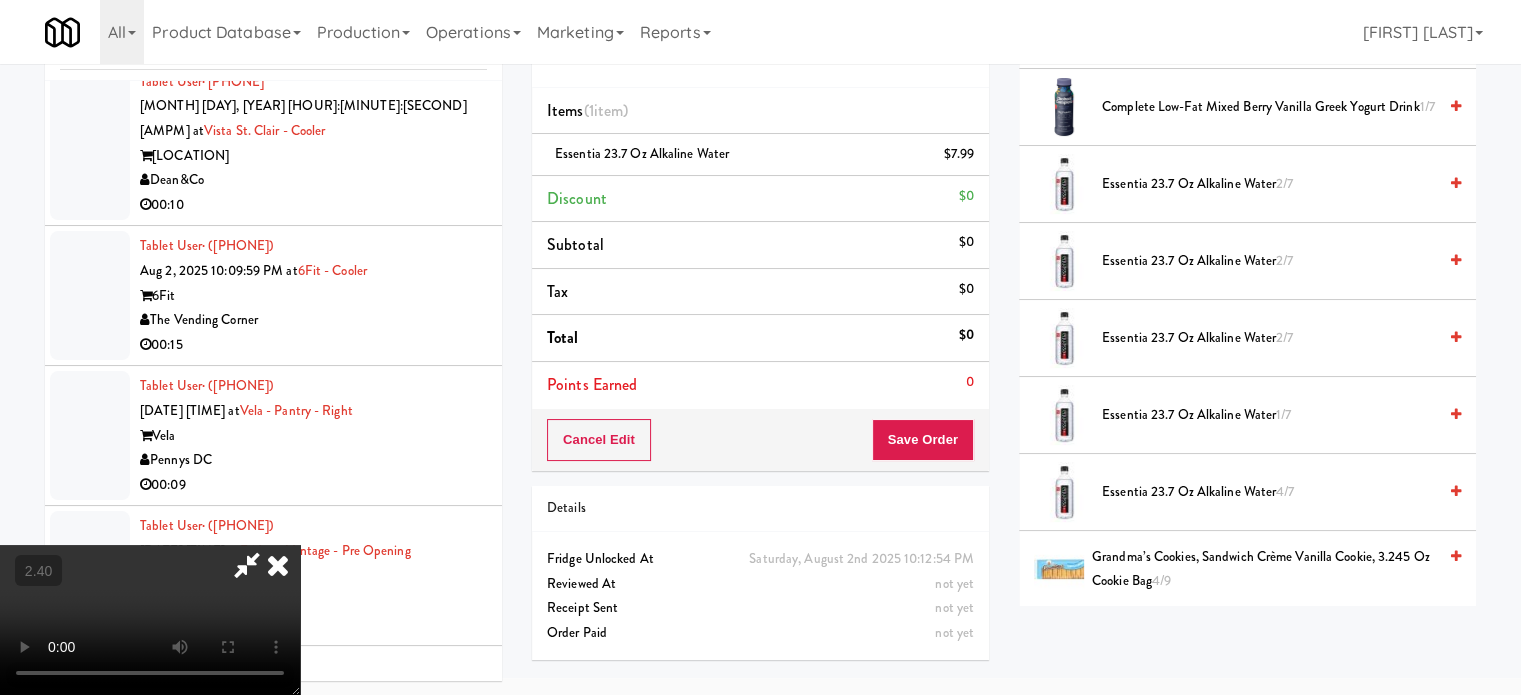 click at bounding box center [150, 620] 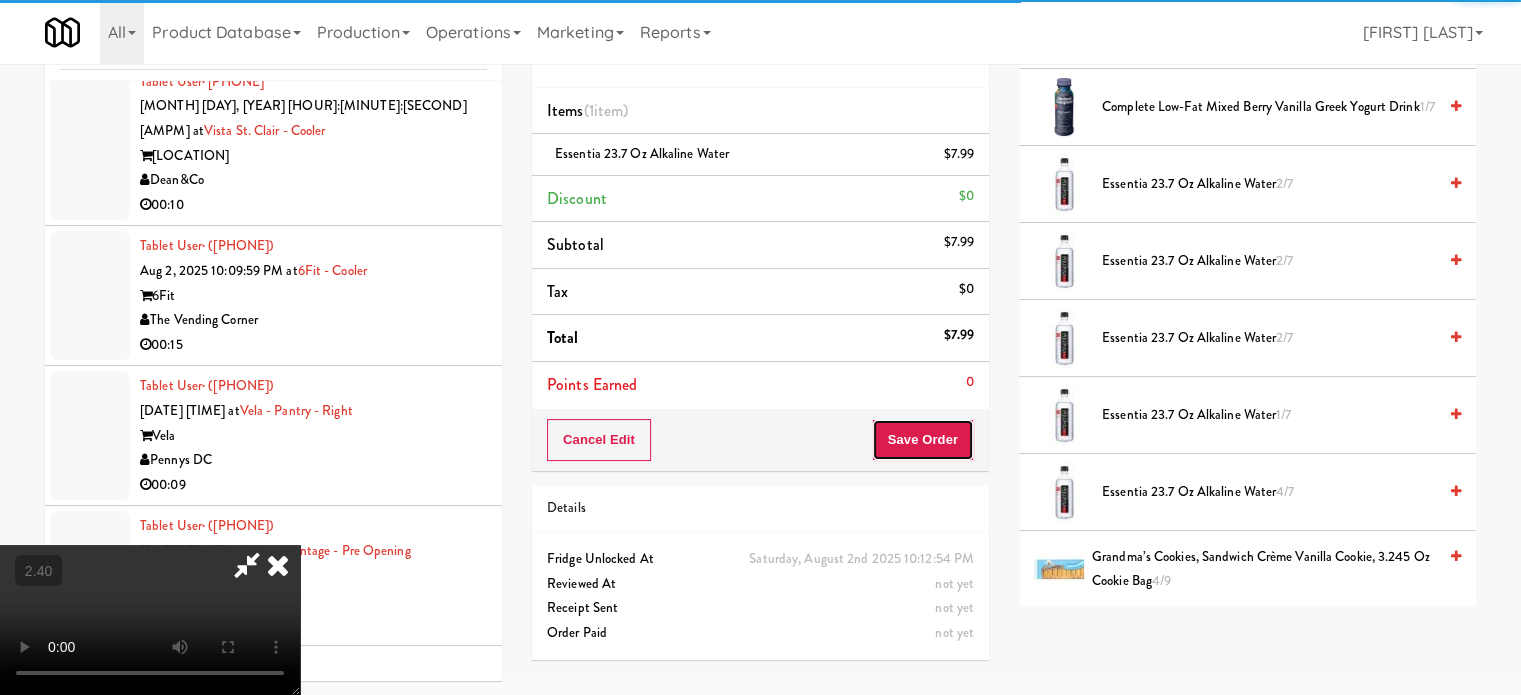 click on "Save Order" at bounding box center [923, 440] 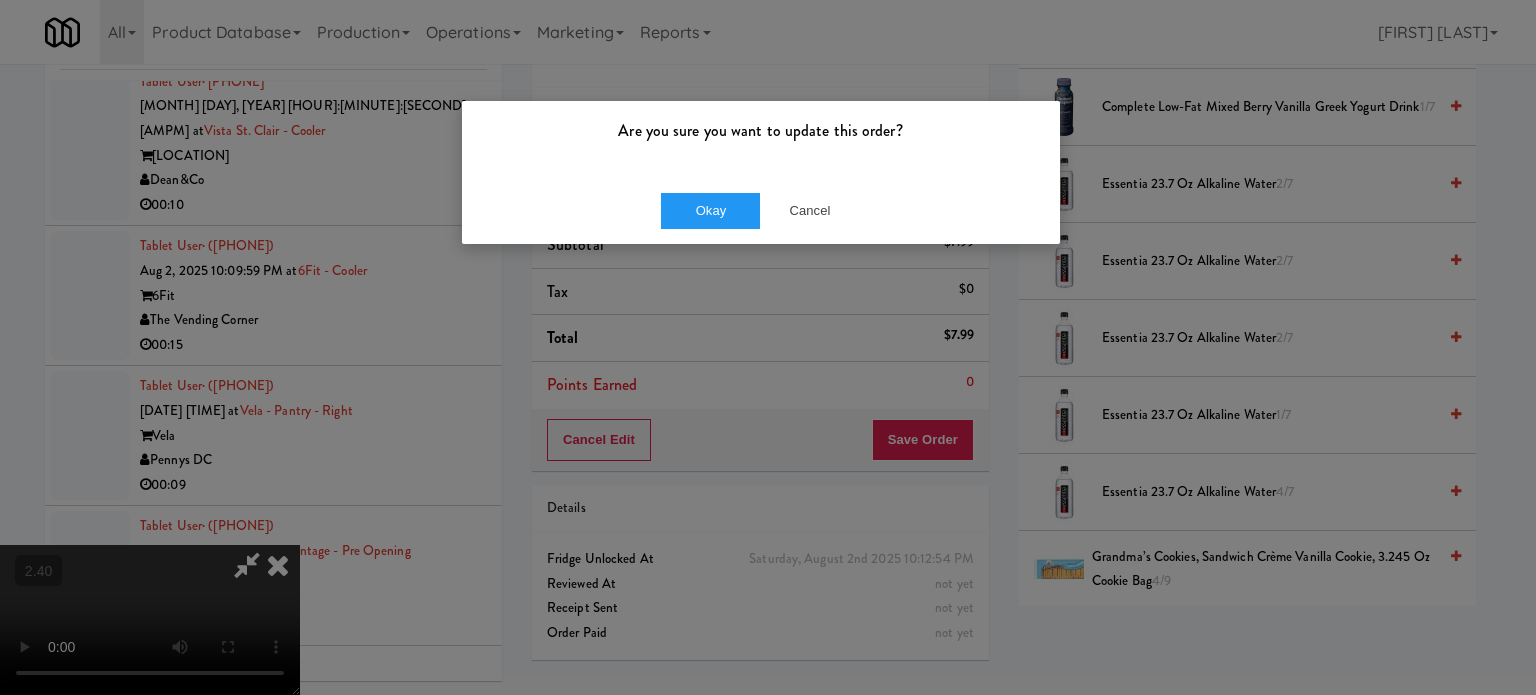 drag, startPoint x: 733, startPoint y: 171, endPoint x: 719, endPoint y: 211, distance: 42.379242 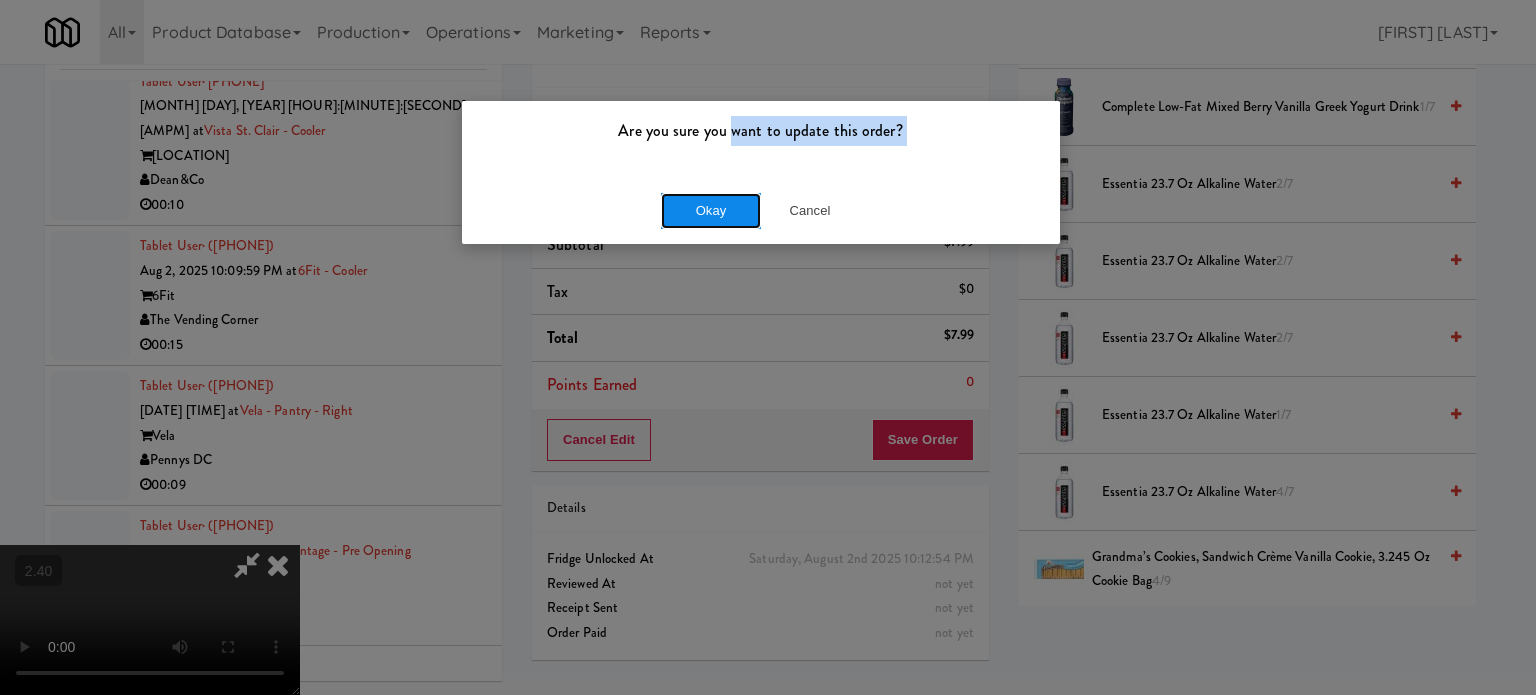 click on "Okay" at bounding box center [711, 211] 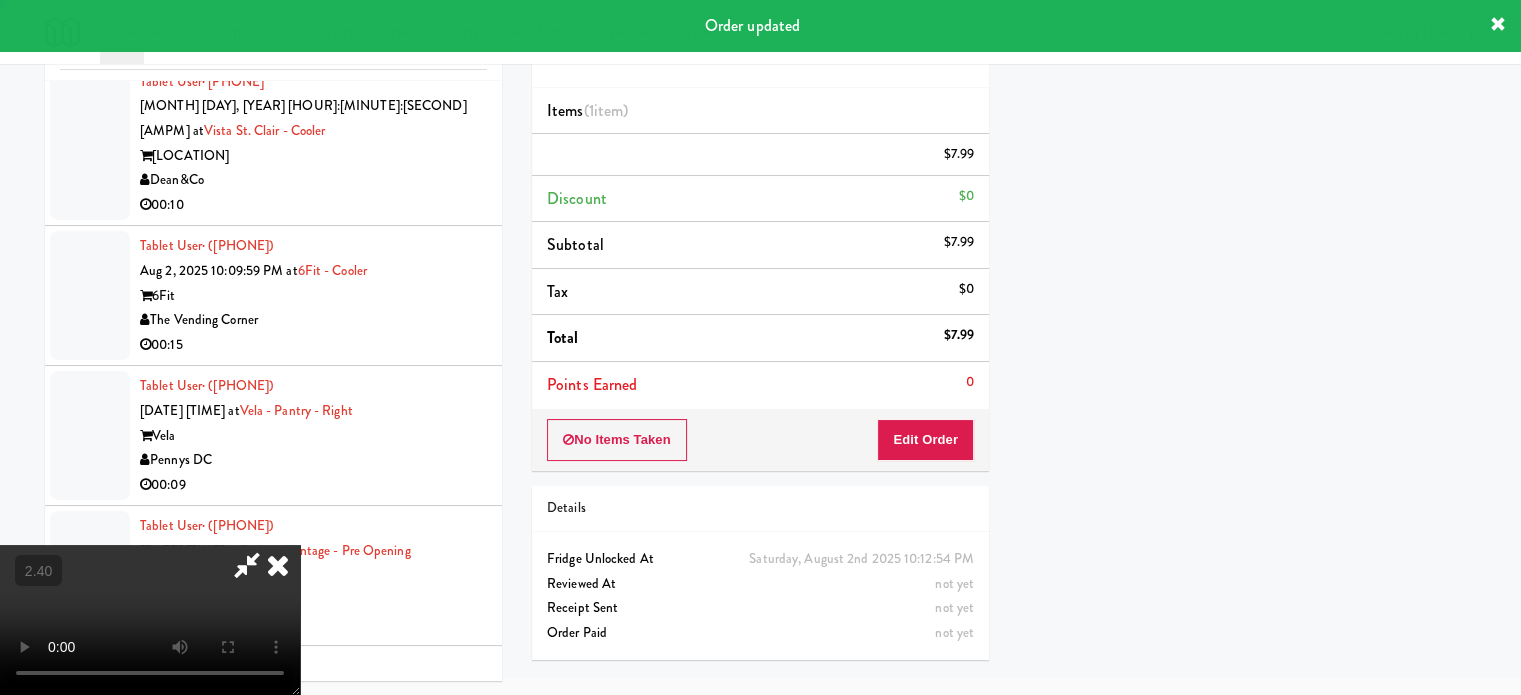 scroll, scrollTop: 187, scrollLeft: 0, axis: vertical 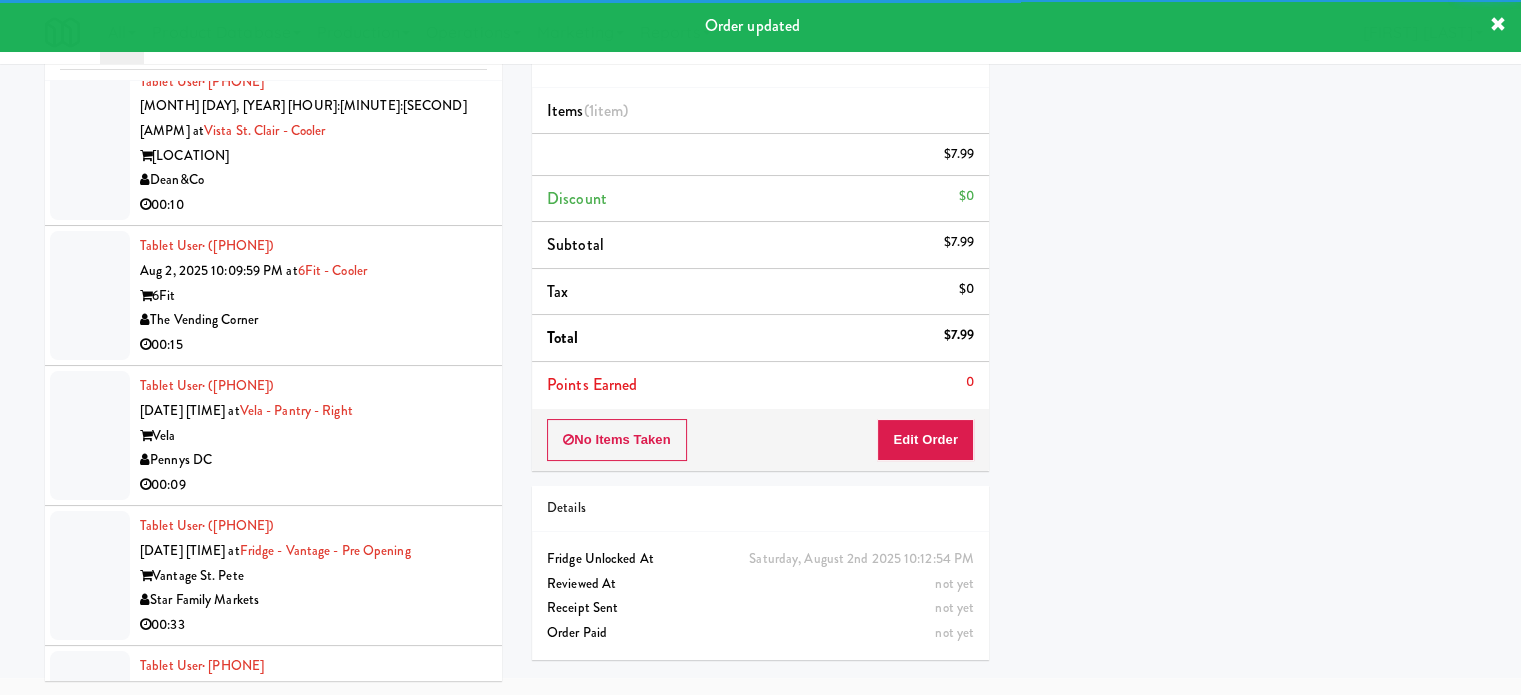 drag, startPoint x: 420, startPoint y: 402, endPoint x: 448, endPoint y: 405, distance: 28.160255 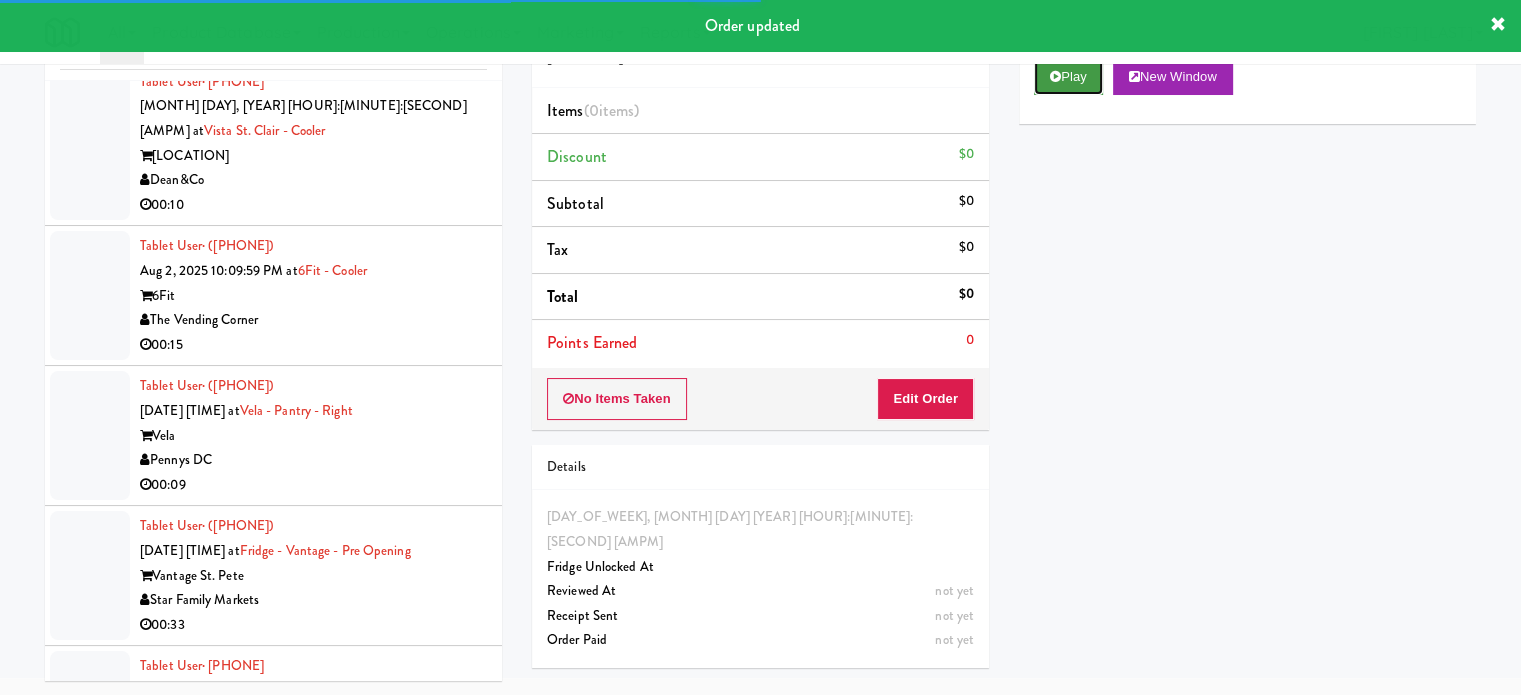click at bounding box center (1055, 76) 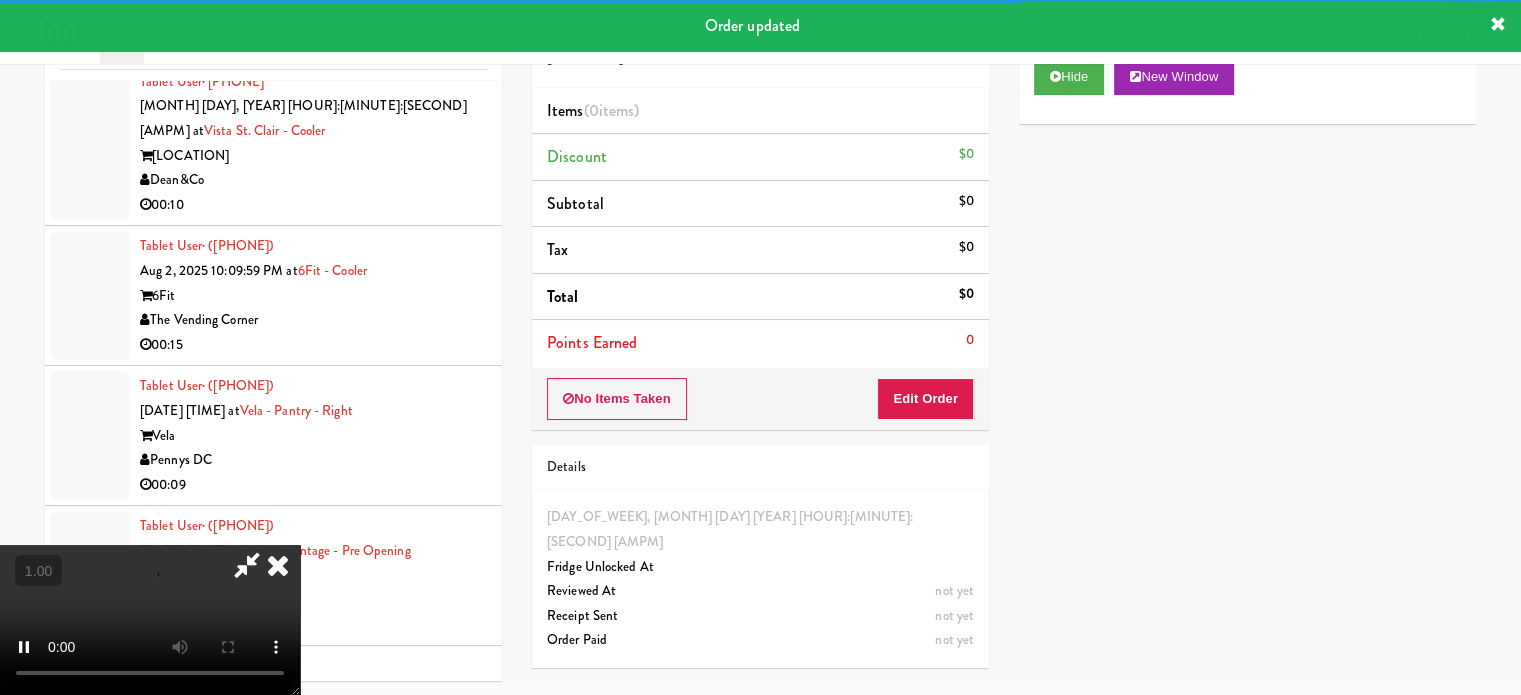 click on "No Items Taken Edit Order" at bounding box center [760, 399] 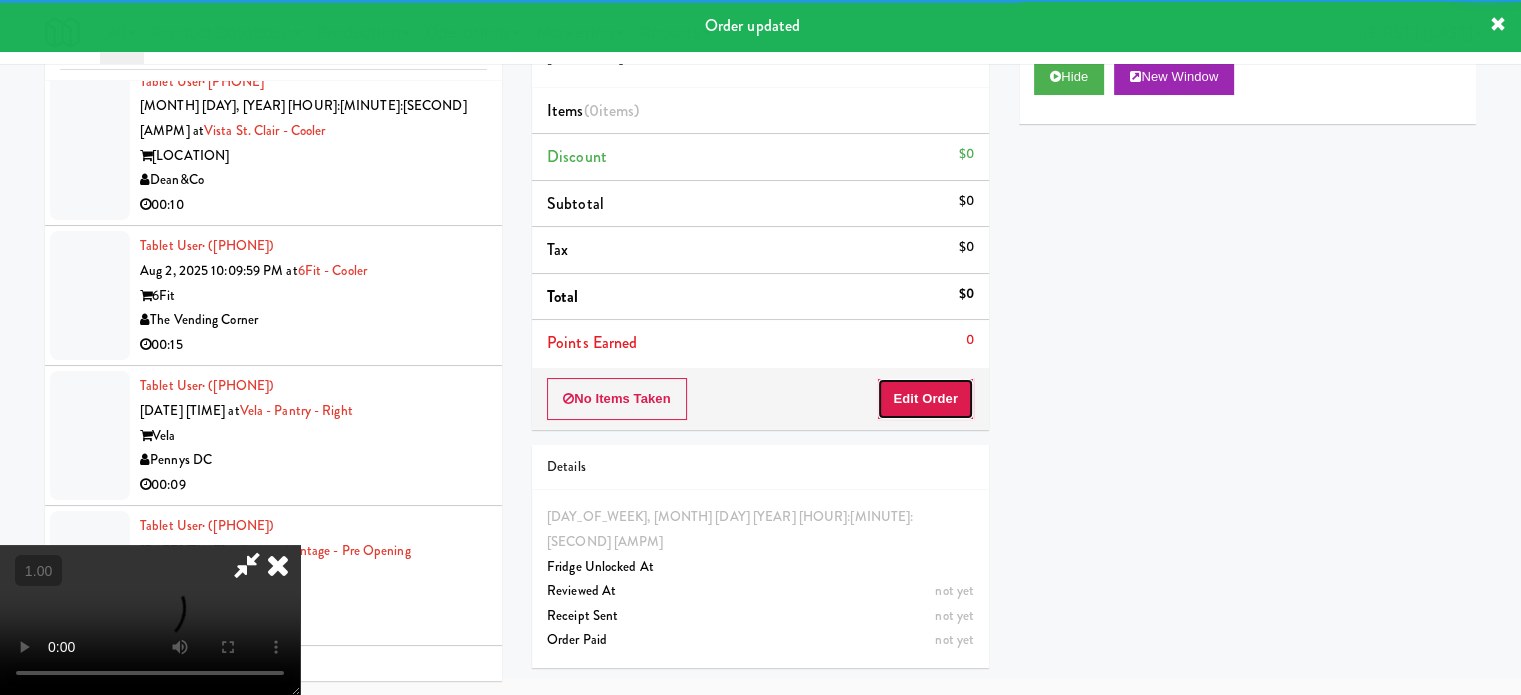 click on "Edit Order" at bounding box center [925, 399] 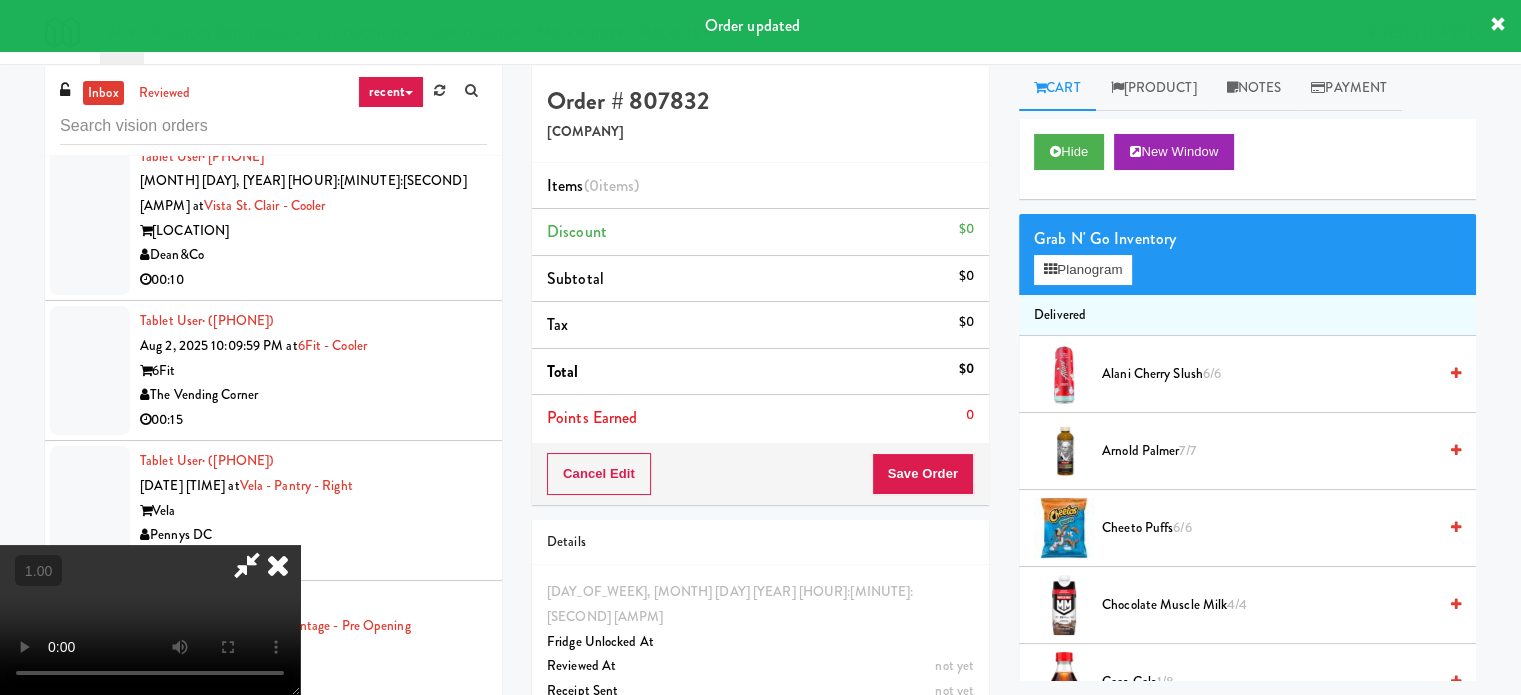 scroll, scrollTop: 0, scrollLeft: 0, axis: both 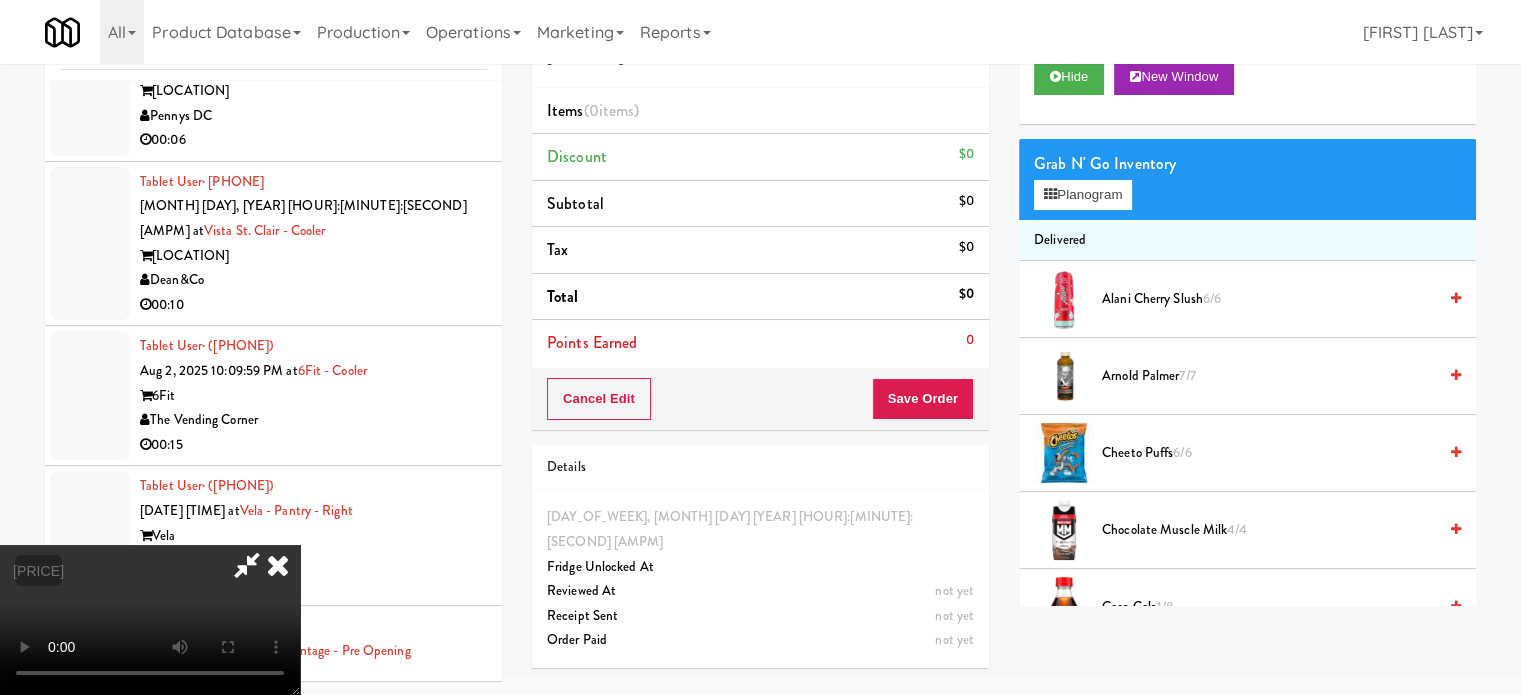 click at bounding box center [150, 620] 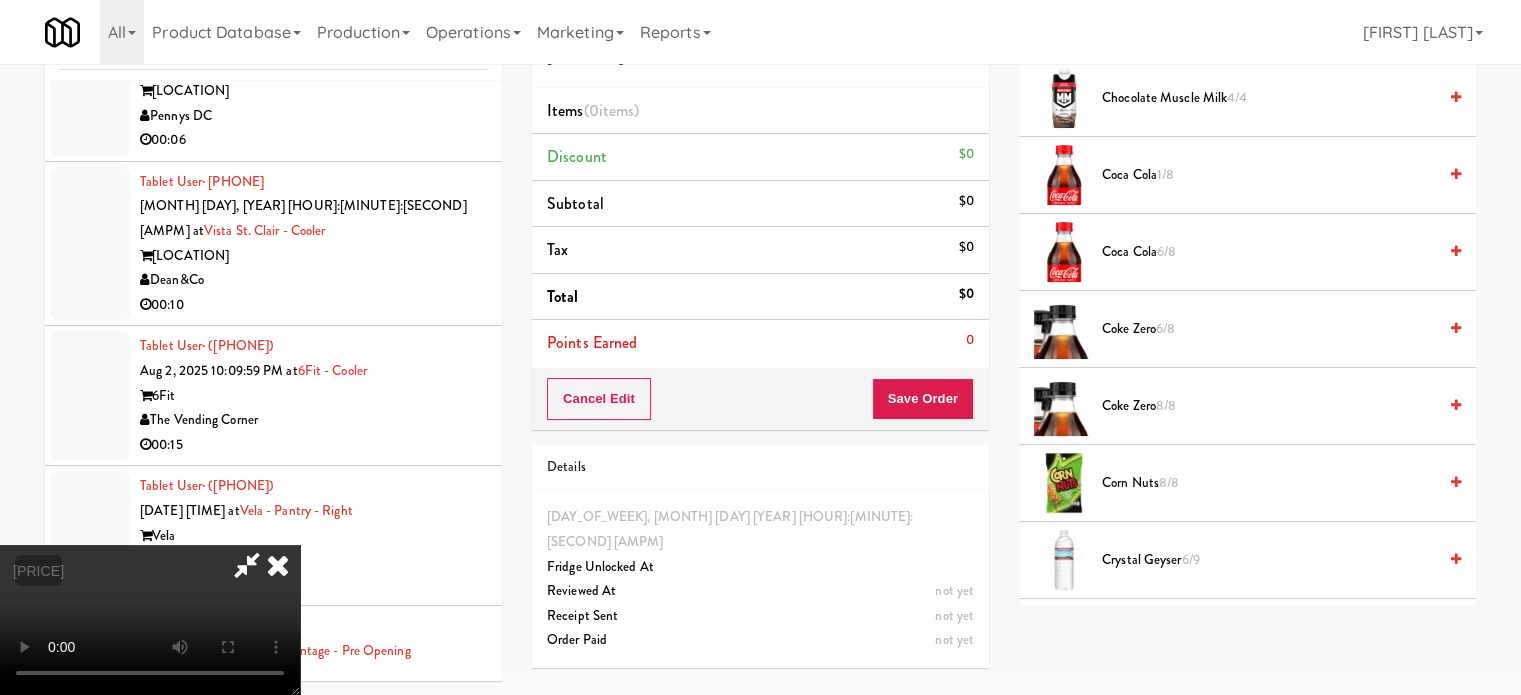 scroll, scrollTop: 500, scrollLeft: 0, axis: vertical 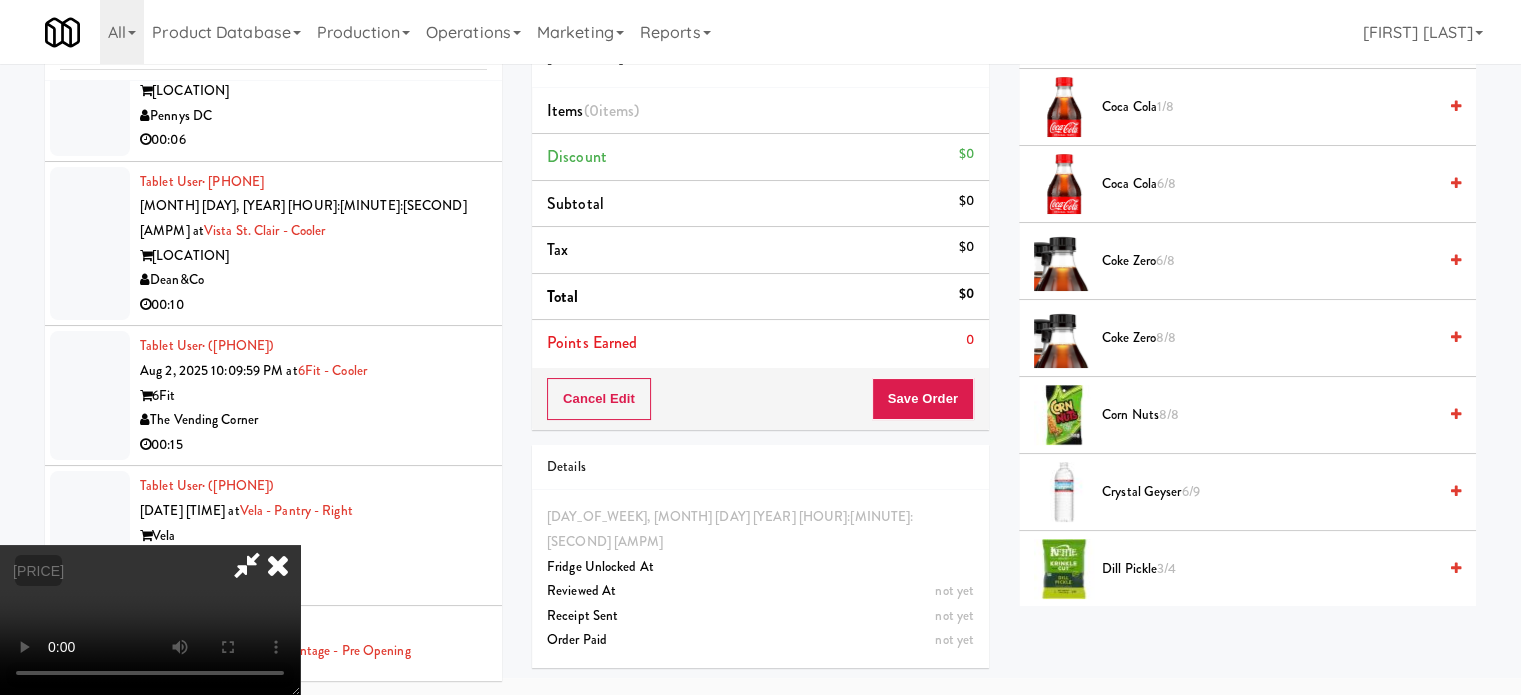 click on "Coca Cola  1/8" at bounding box center [1269, 107] 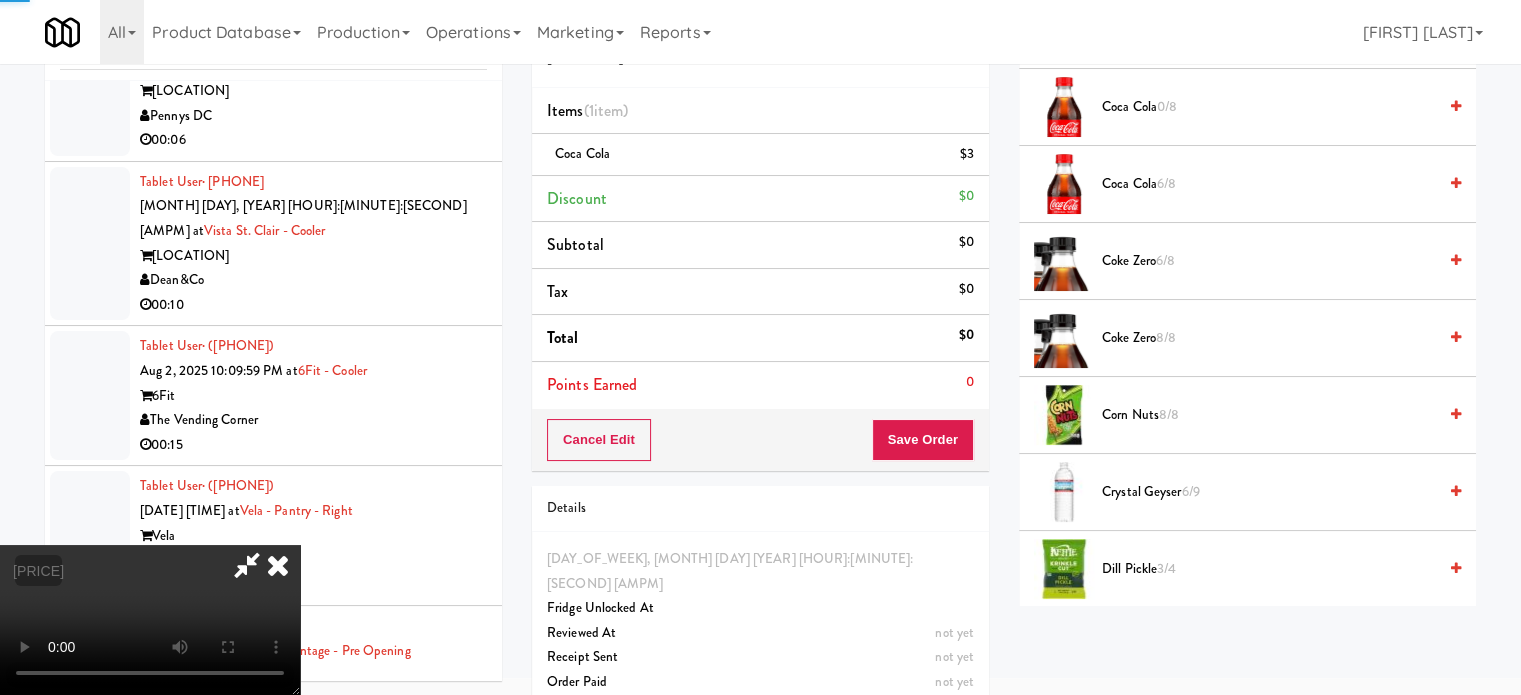 click at bounding box center (150, 620) 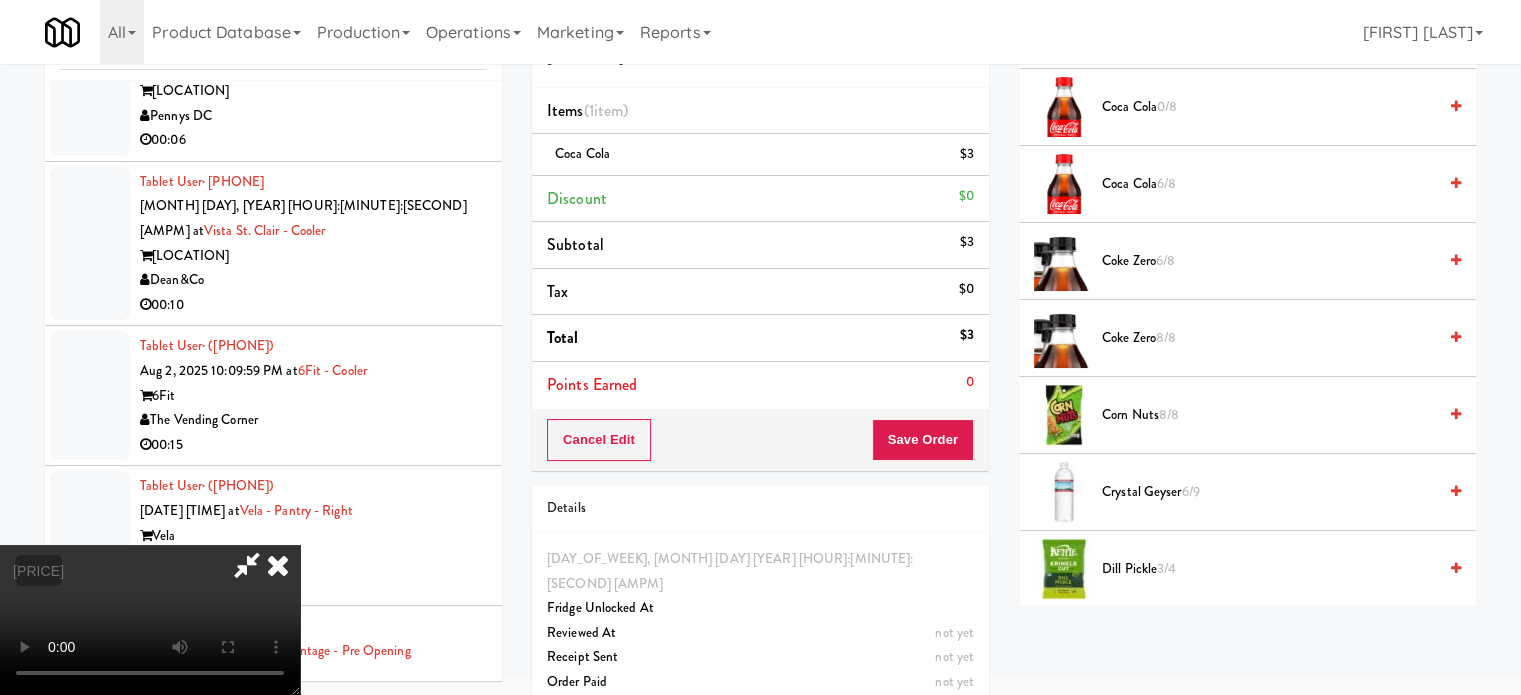 click at bounding box center (150, 620) 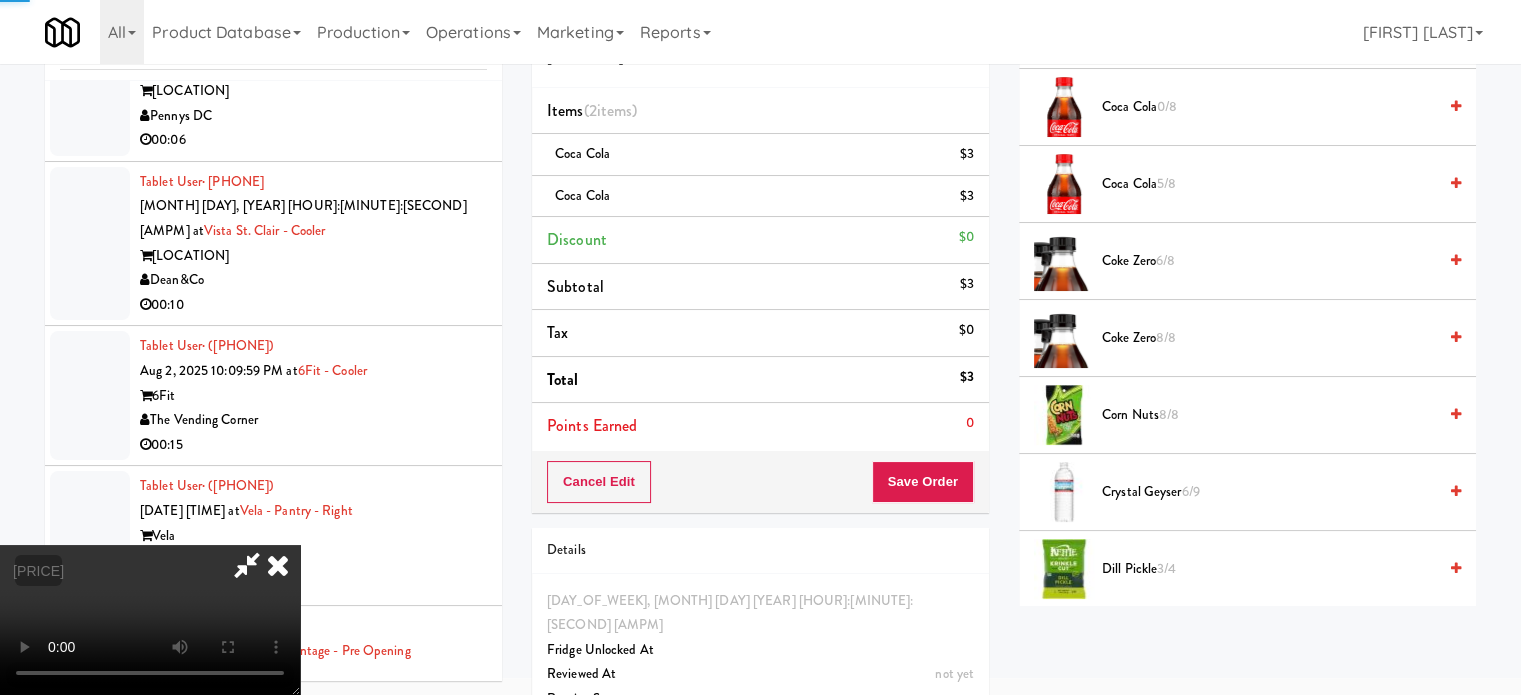 drag, startPoint x: 722, startPoint y: 406, endPoint x: 789, endPoint y: 413, distance: 67.36468 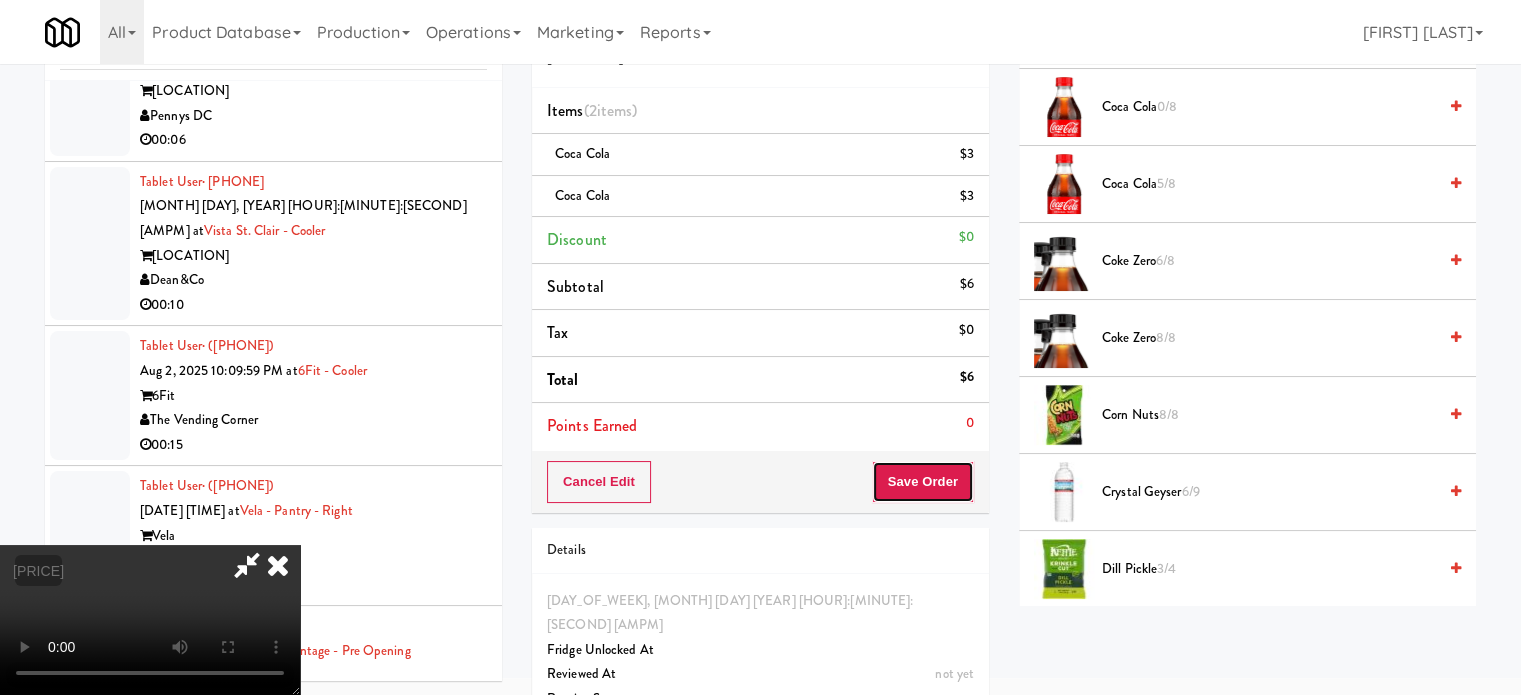 click on "Save Order" at bounding box center [923, 482] 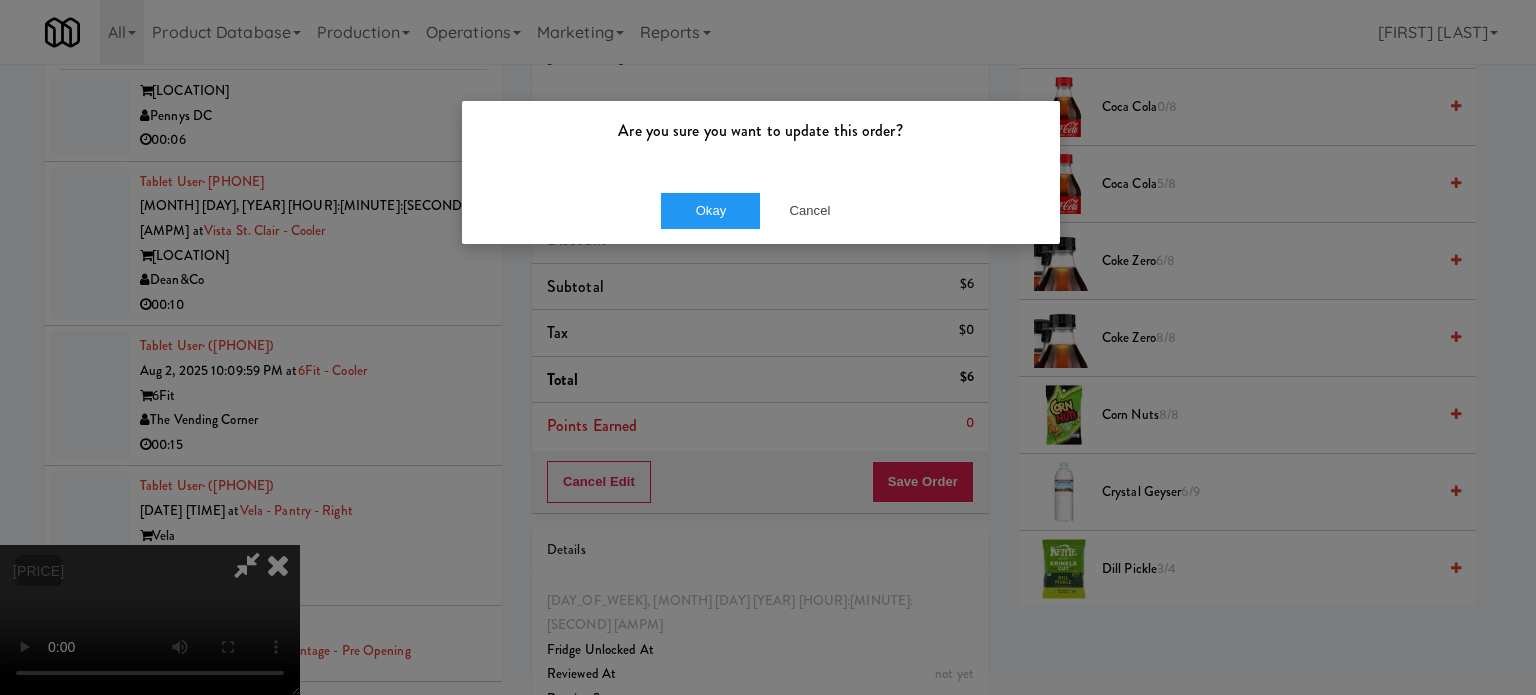 click on "Okay Cancel" at bounding box center (761, 210) 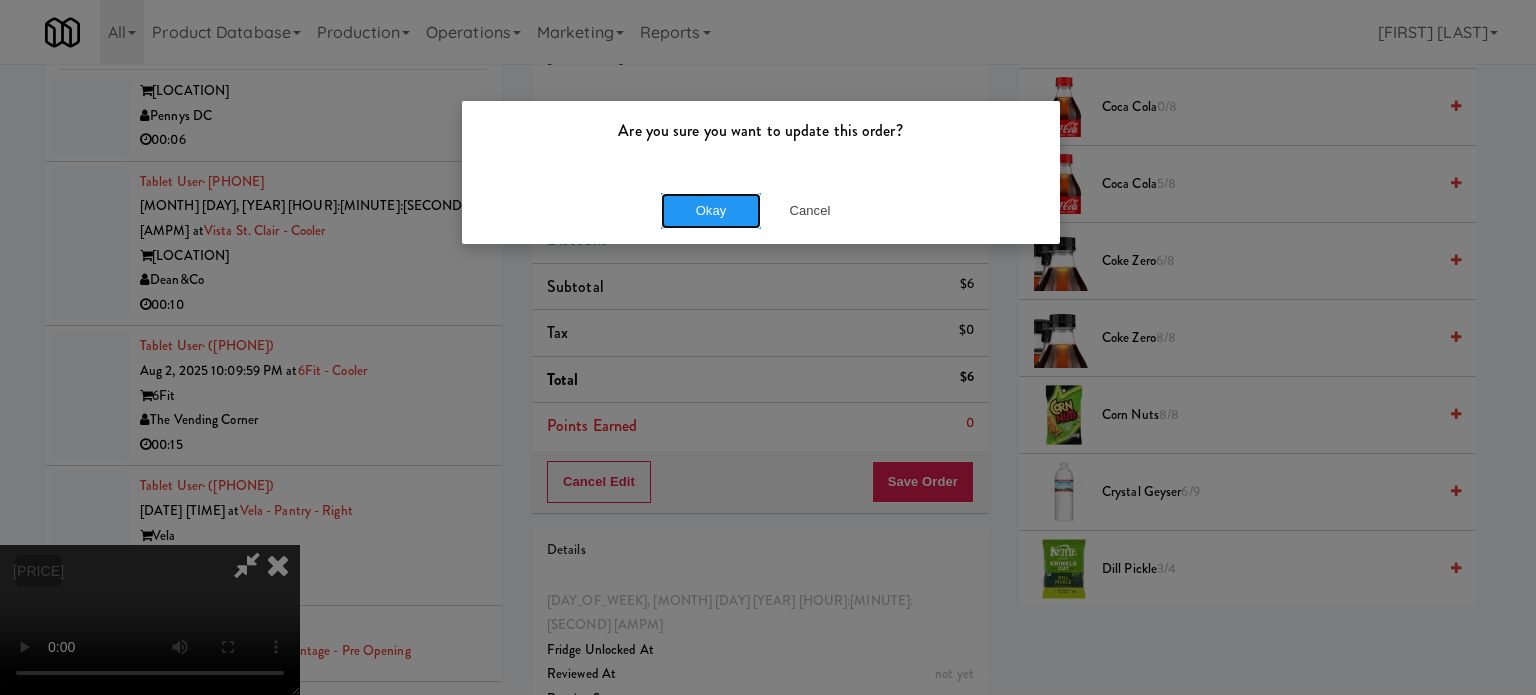 drag, startPoint x: 696, startPoint y: 194, endPoint x: 739, endPoint y: 179, distance: 45.54119 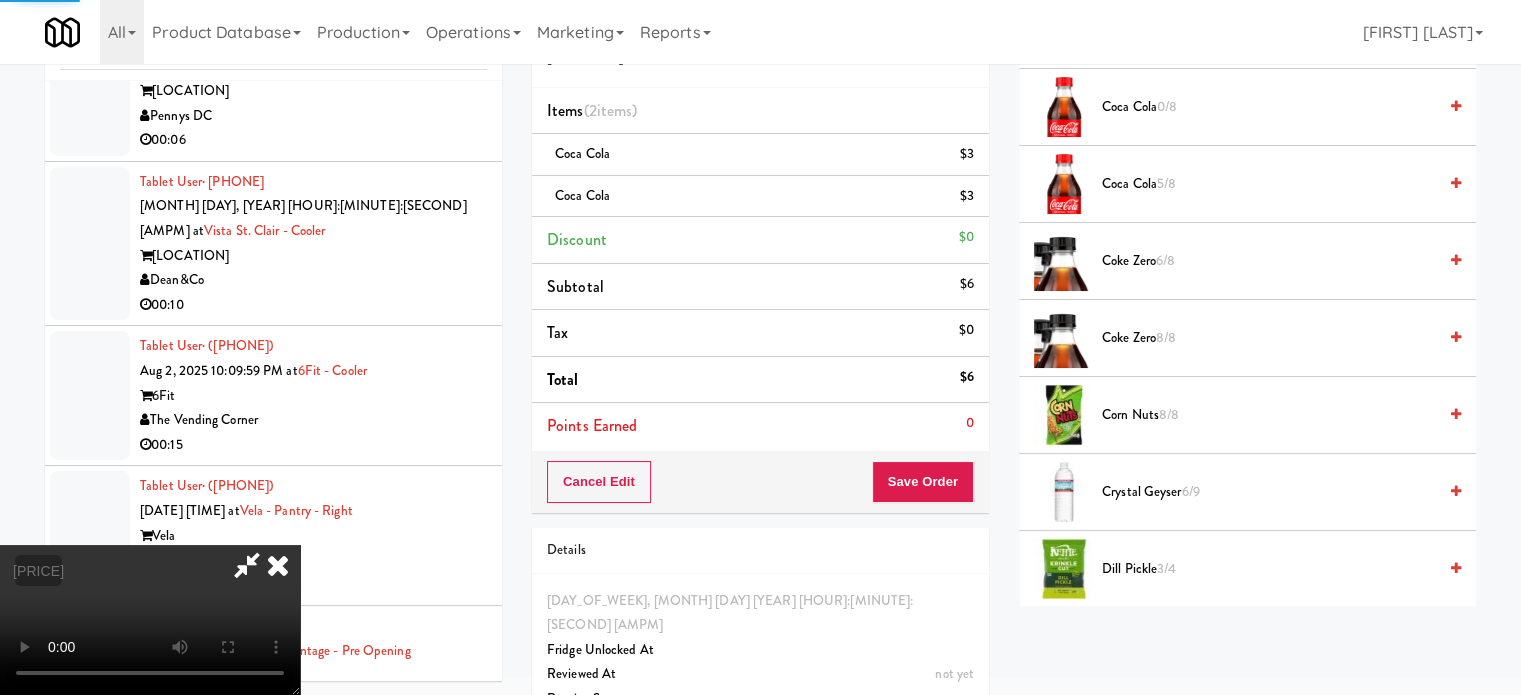 scroll, scrollTop: 187, scrollLeft: 0, axis: vertical 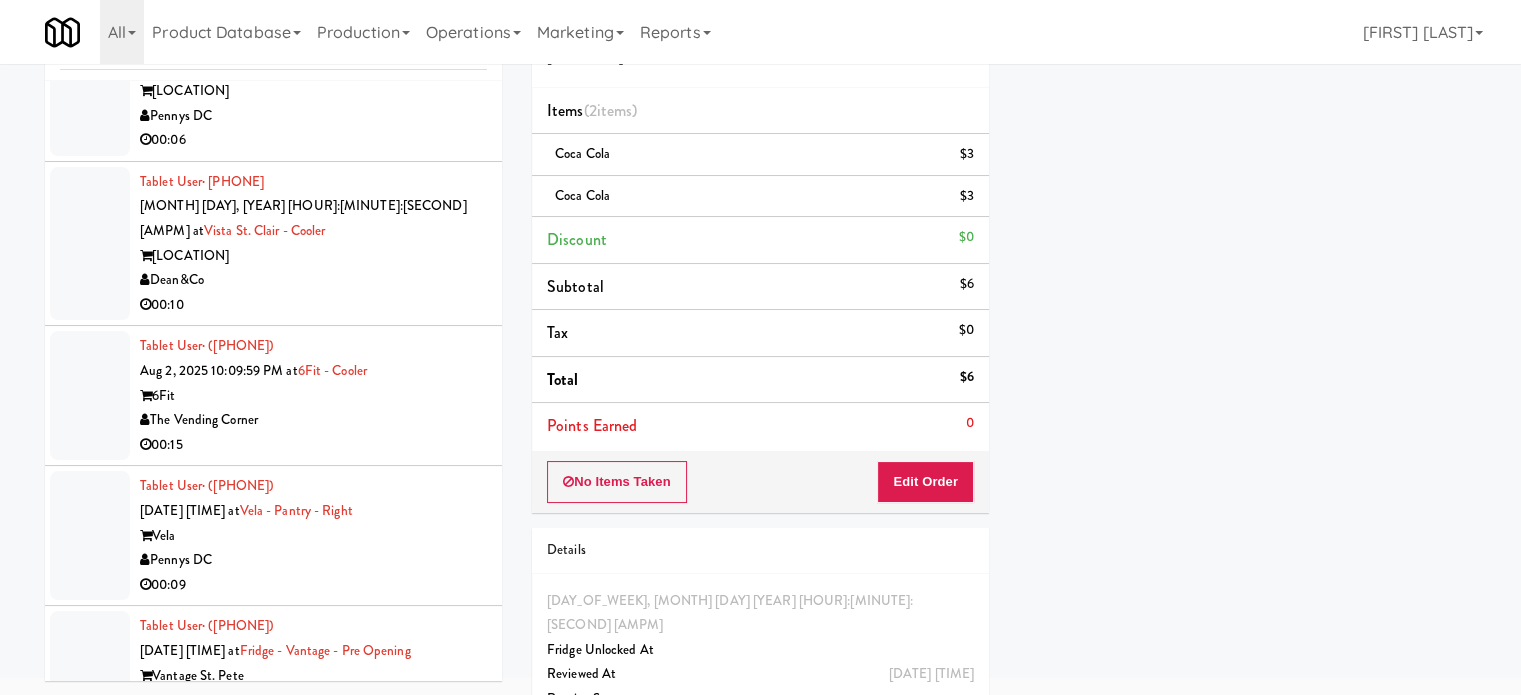 click on "[NAME] [DATE] [TIME] at [LOCATION]  [COMPANY]  [TIME]" at bounding box center (273, 956) 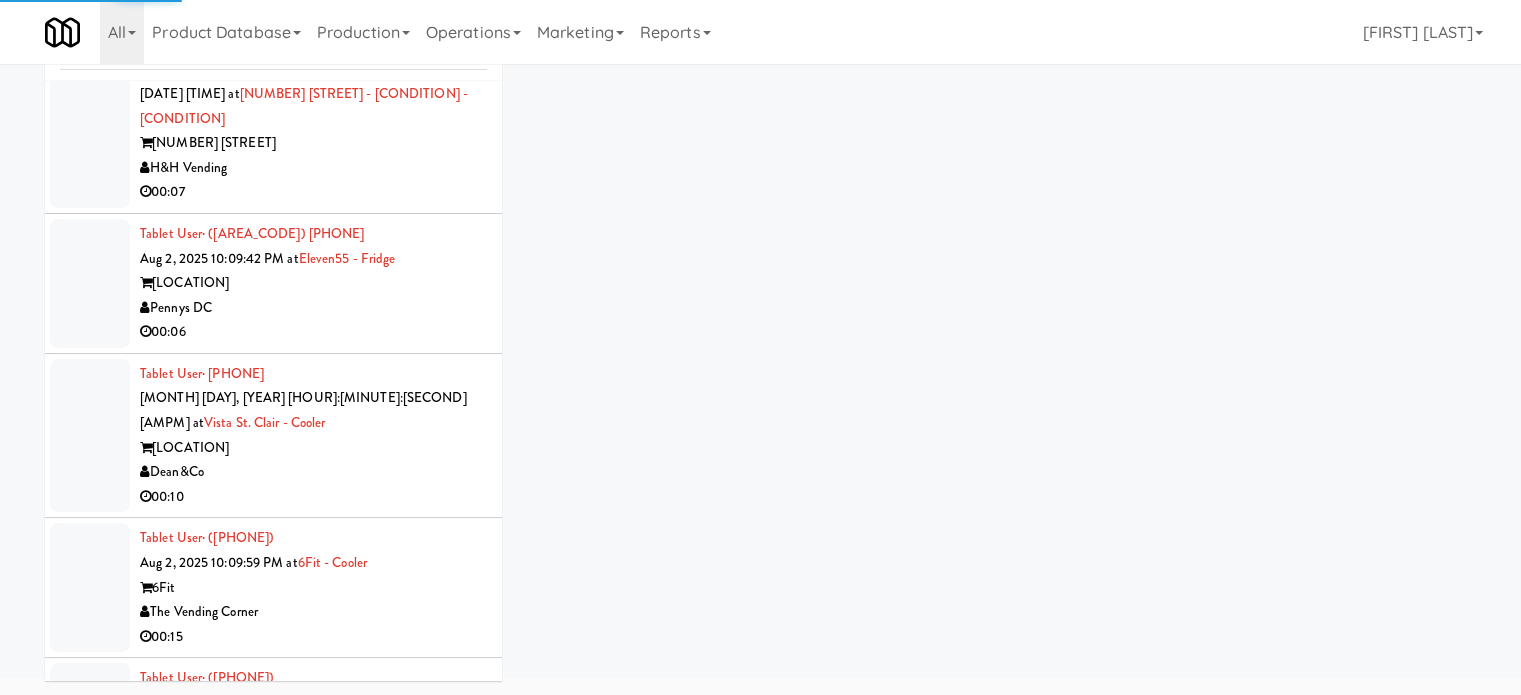 scroll, scrollTop: 11968, scrollLeft: 0, axis: vertical 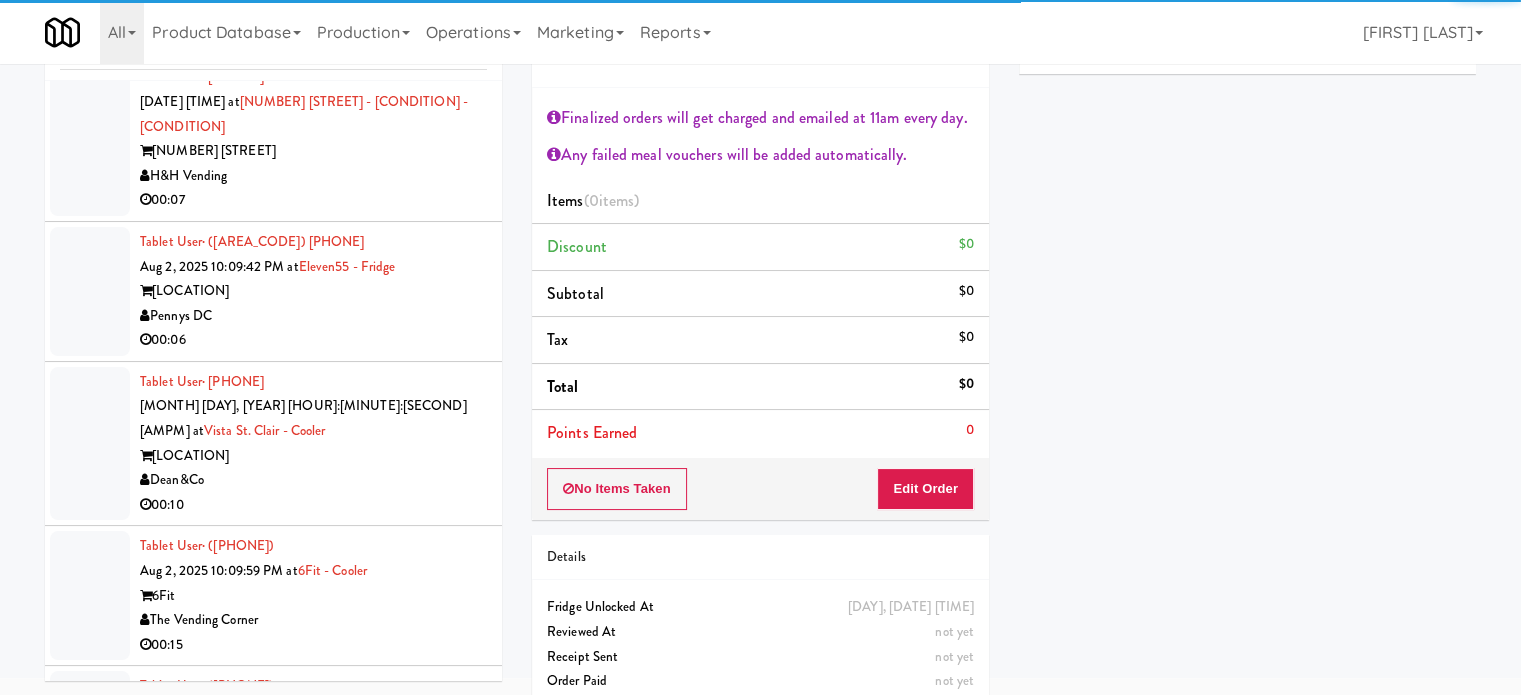 drag, startPoint x: 449, startPoint y: 397, endPoint x: 537, endPoint y: 399, distance: 88.02273 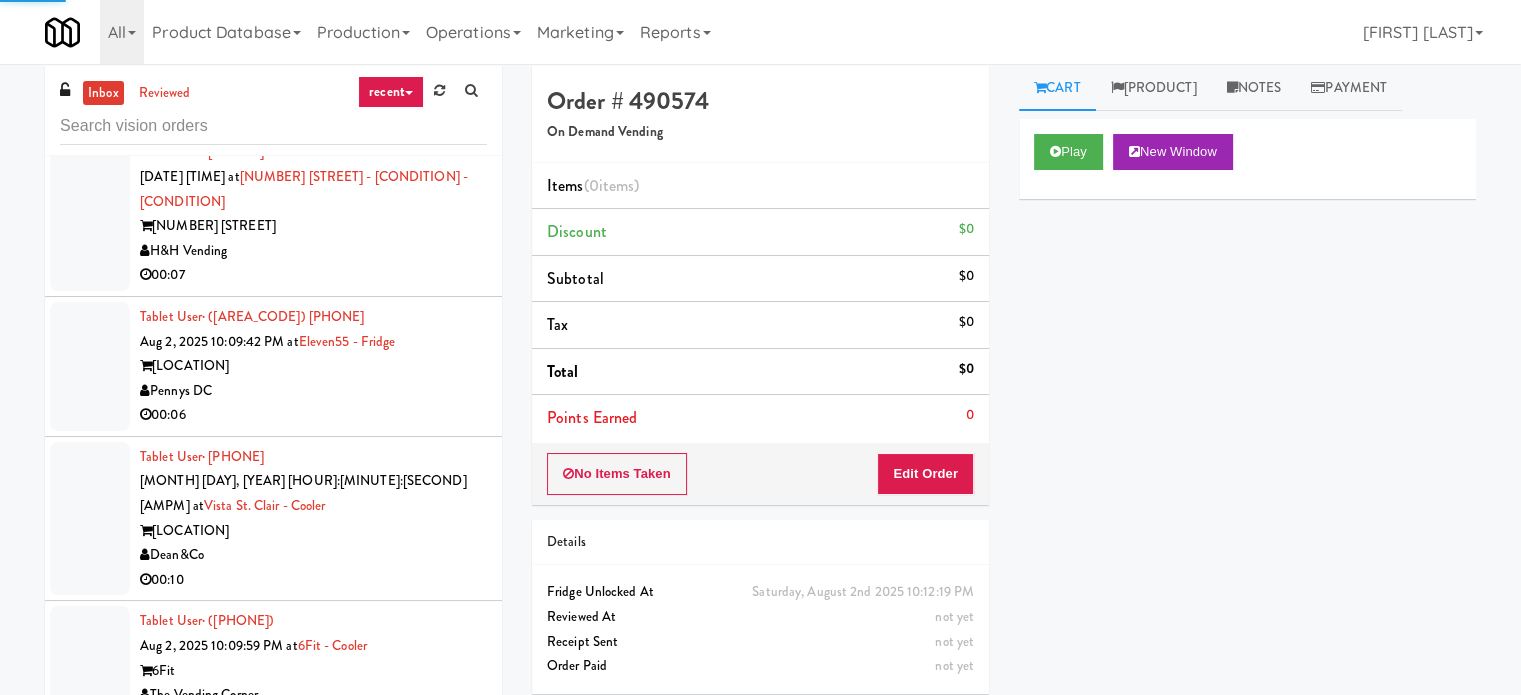 scroll, scrollTop: 0, scrollLeft: 0, axis: both 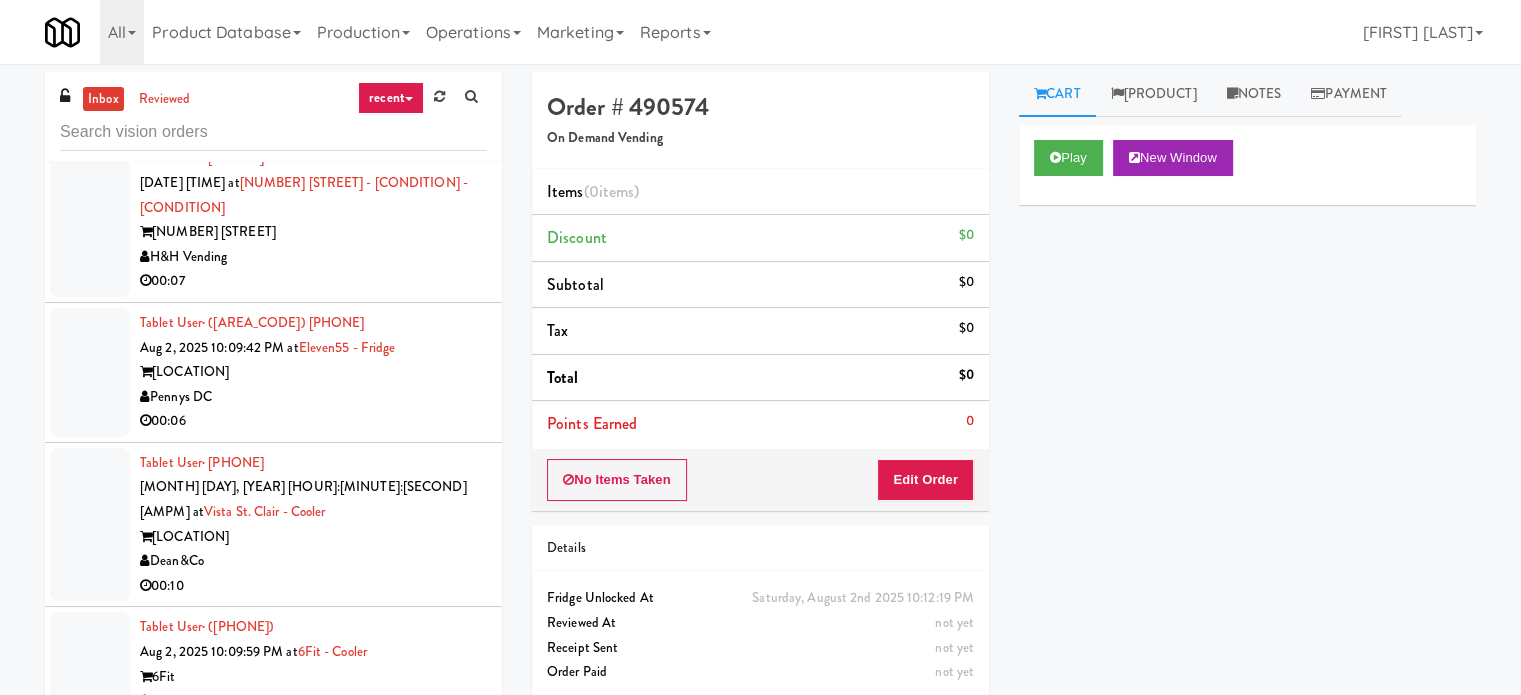 click on "[NAME] [DATE] [TIME] at [LOCATION]  [COMPANY]  [TIME]" at bounding box center (273, 1237) 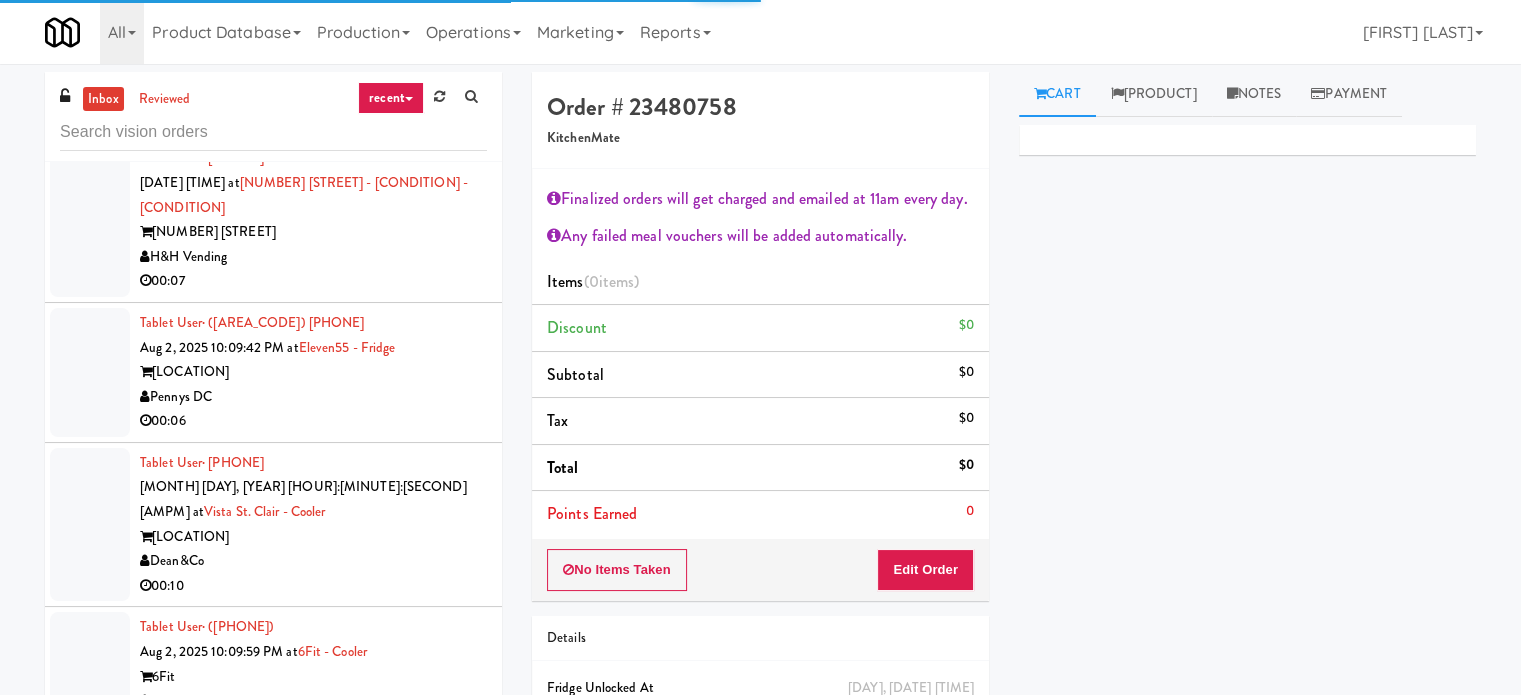 drag, startPoint x: 426, startPoint y: 511, endPoint x: 675, endPoint y: 465, distance: 253.21335 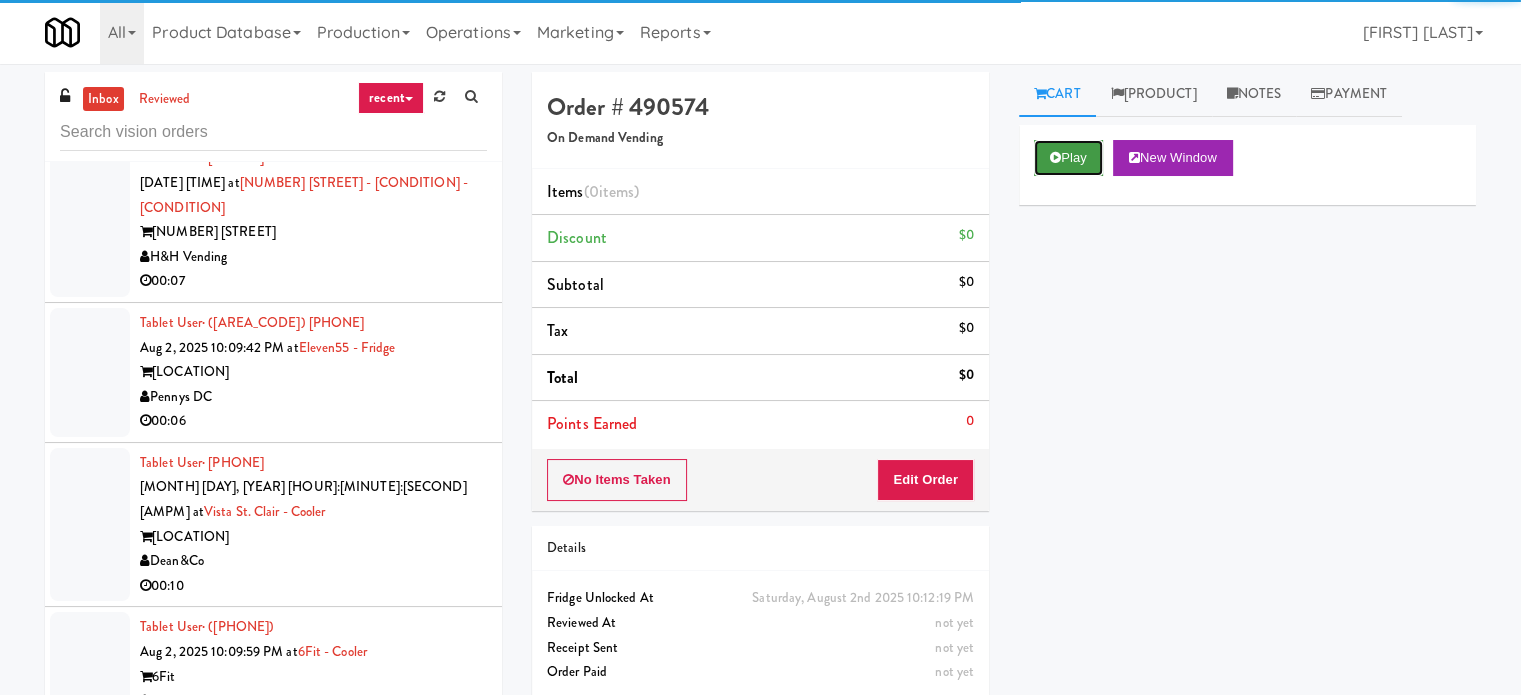 click on "Play" at bounding box center (1068, 158) 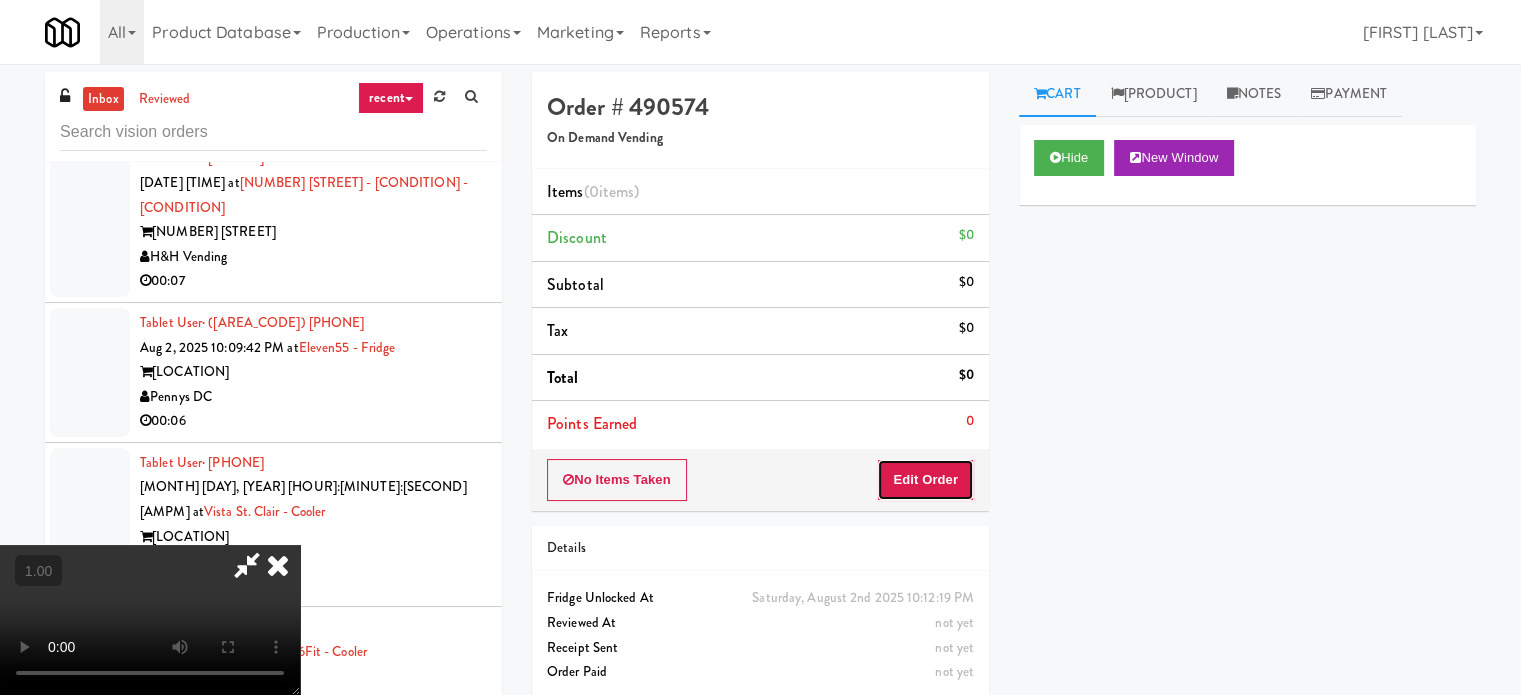 click on "Edit Order" at bounding box center (925, 480) 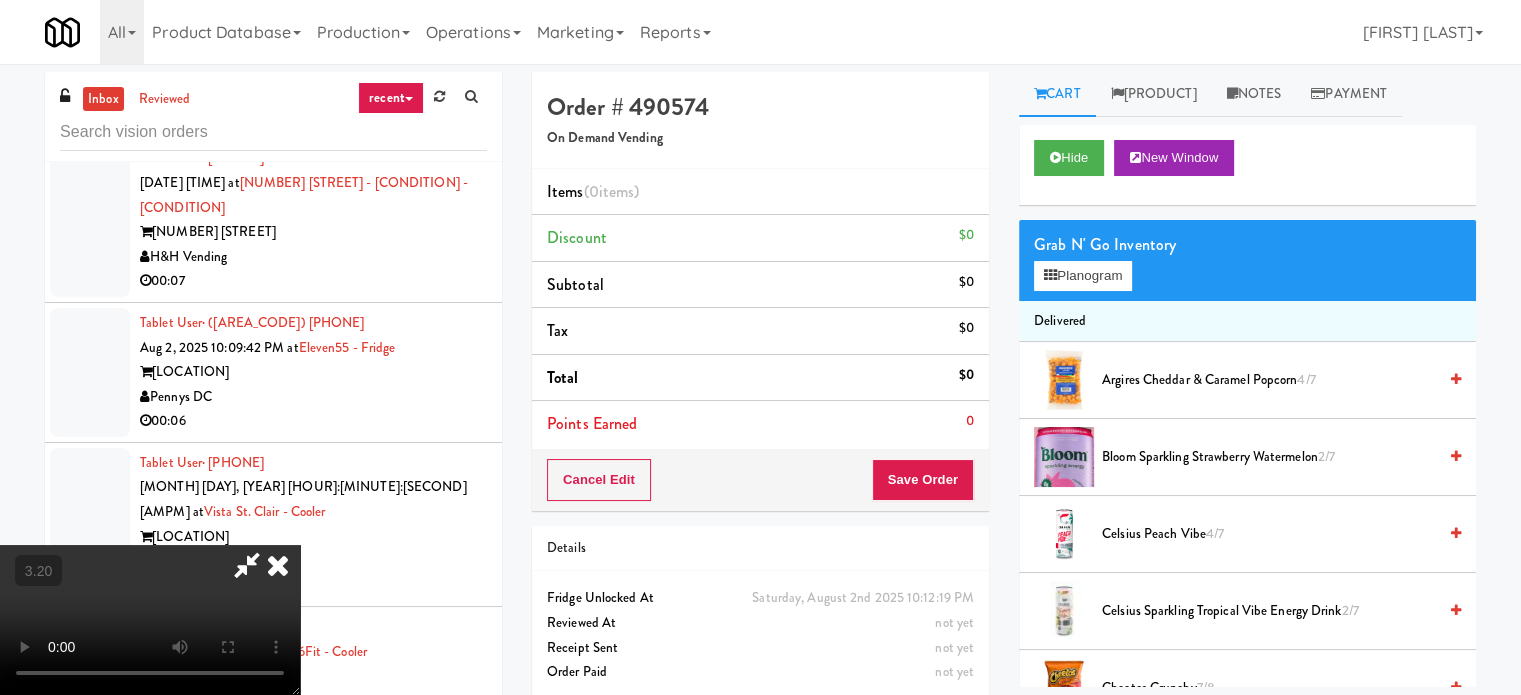 click at bounding box center (150, 620) 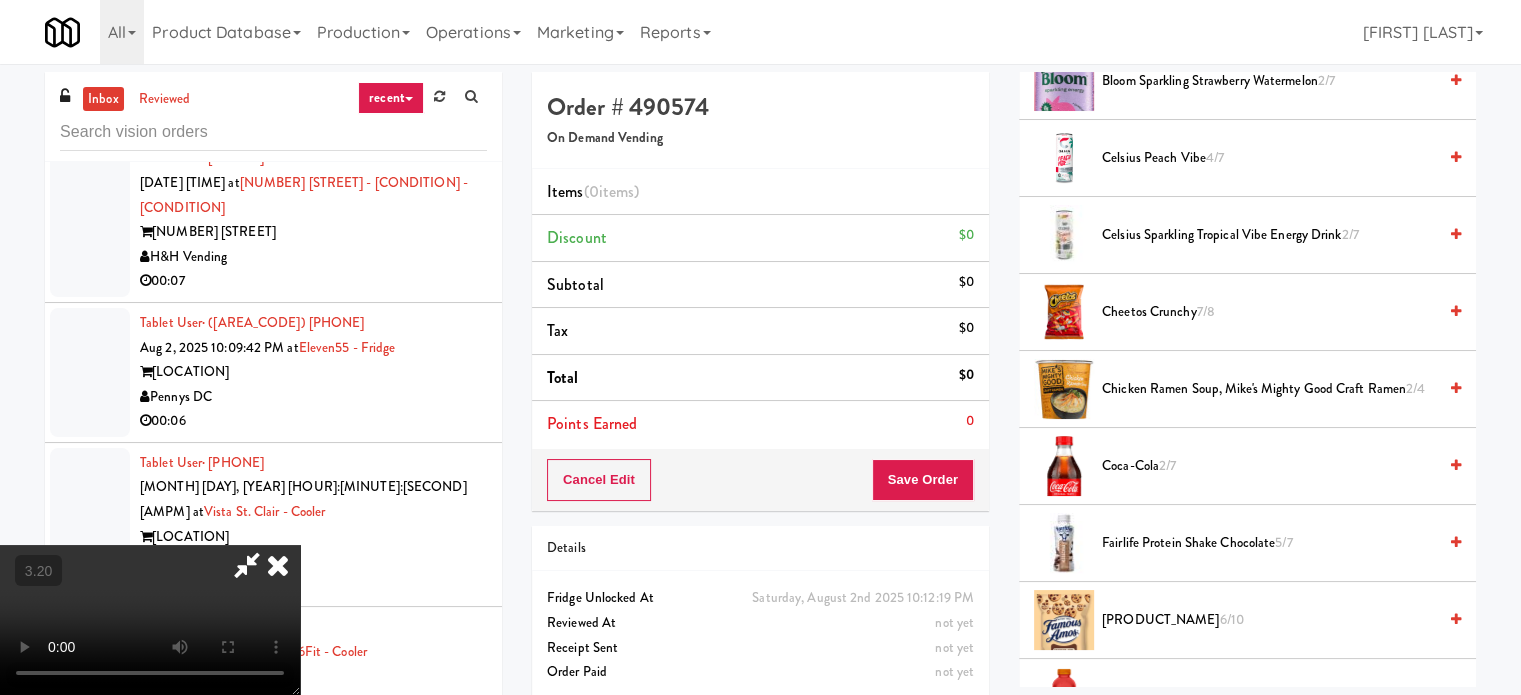 scroll, scrollTop: 400, scrollLeft: 0, axis: vertical 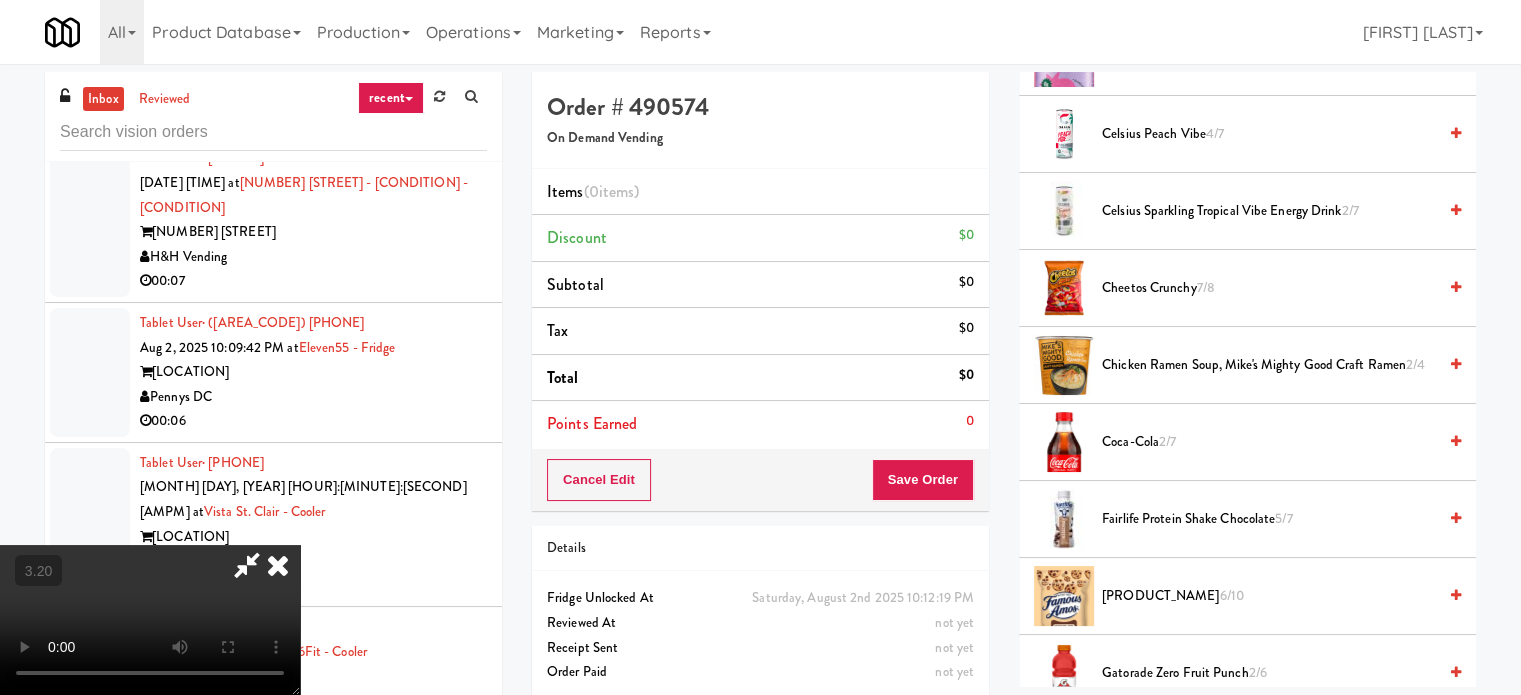 click at bounding box center [150, 620] 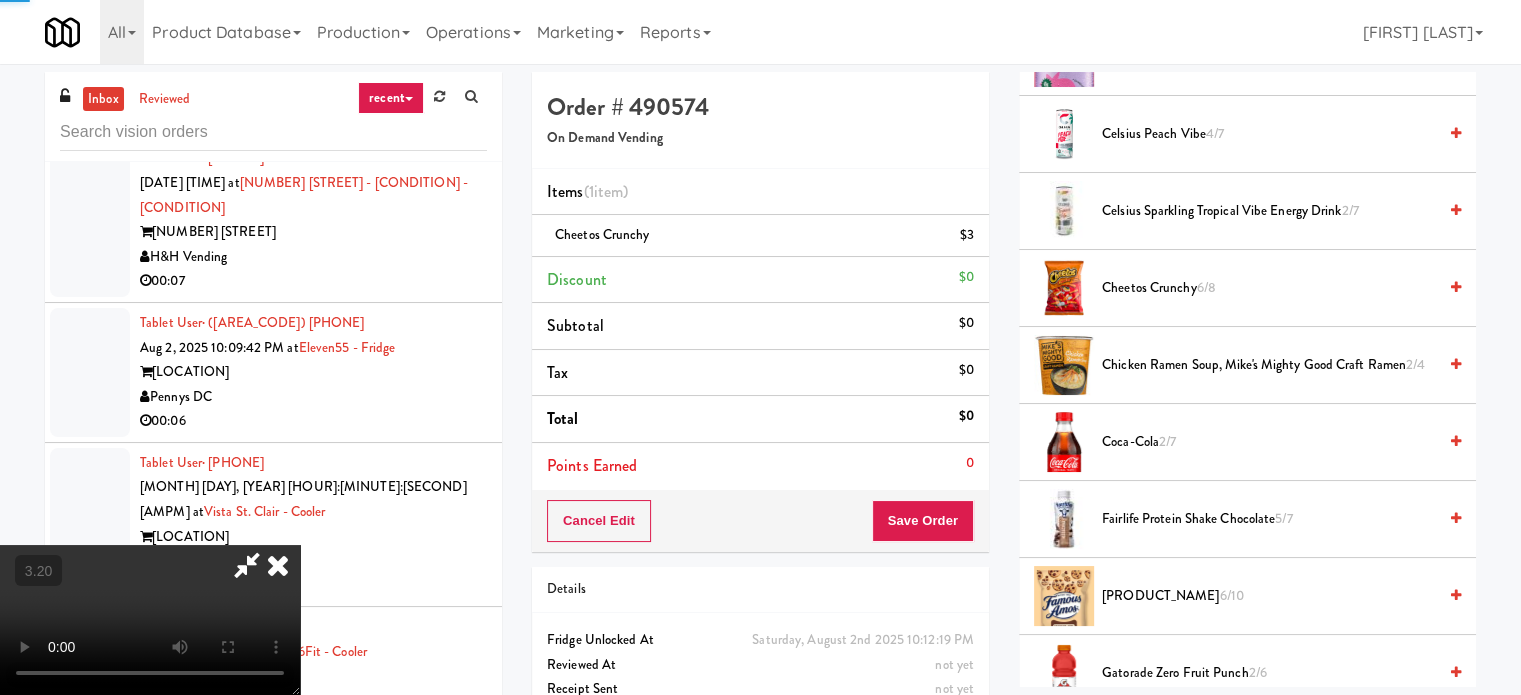drag, startPoint x: 768, startPoint y: 448, endPoint x: 831, endPoint y: 467, distance: 65.802734 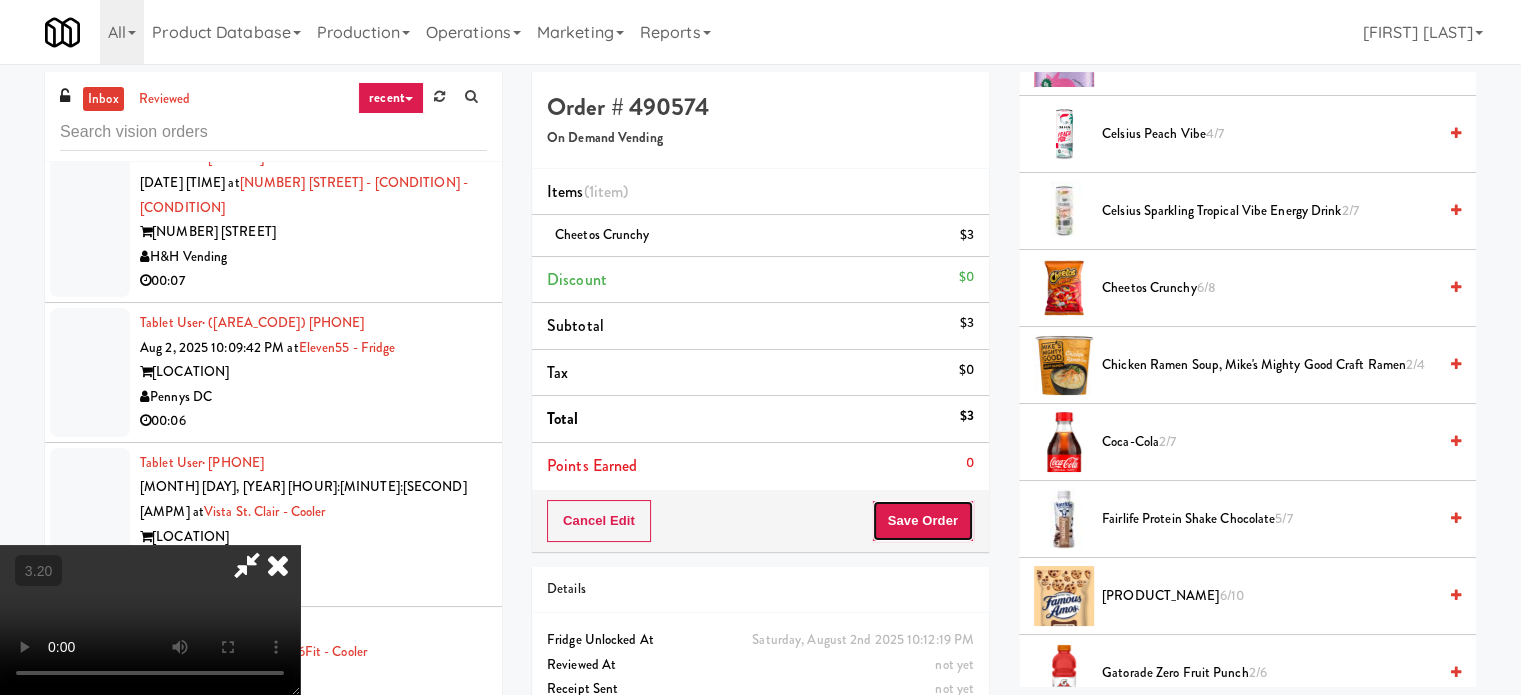 drag, startPoint x: 931, startPoint y: 513, endPoint x: 902, endPoint y: 489, distance: 37.64306 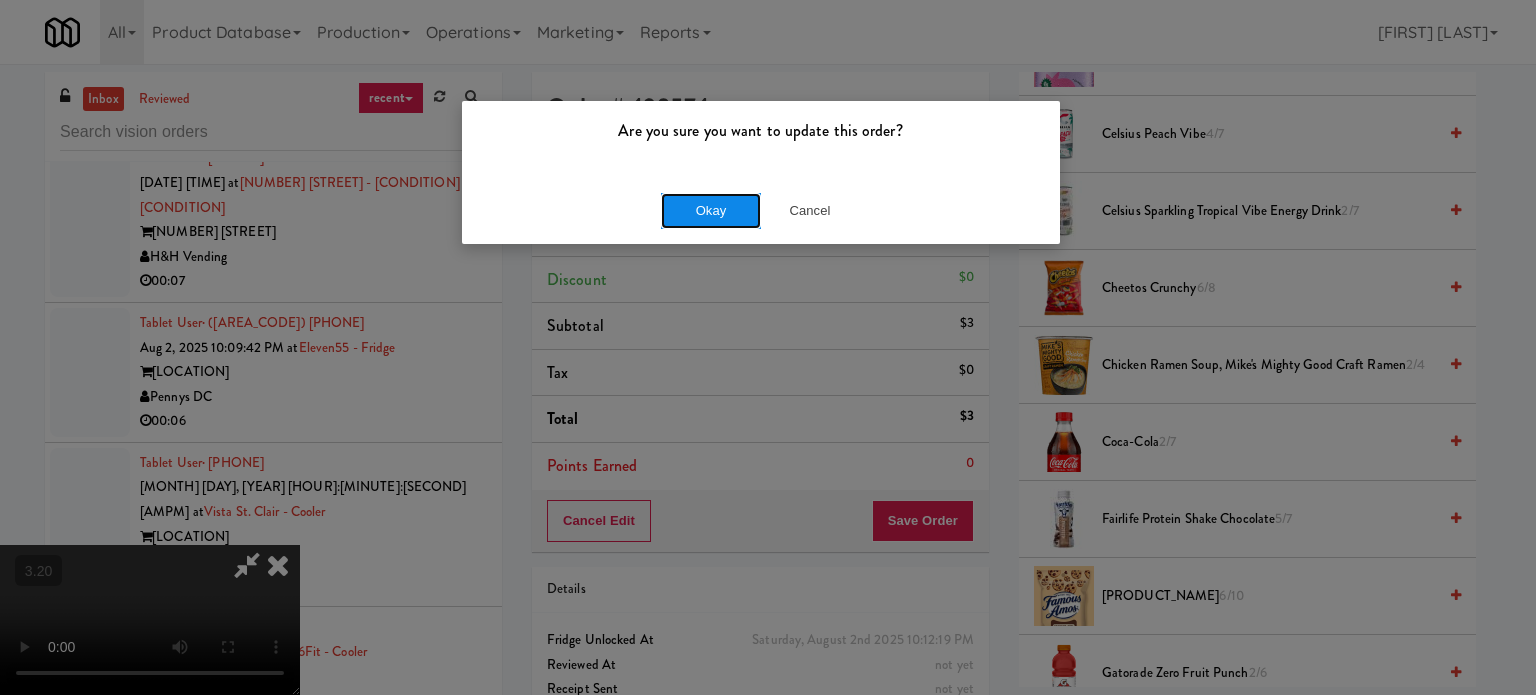 click on "Okay" at bounding box center [711, 211] 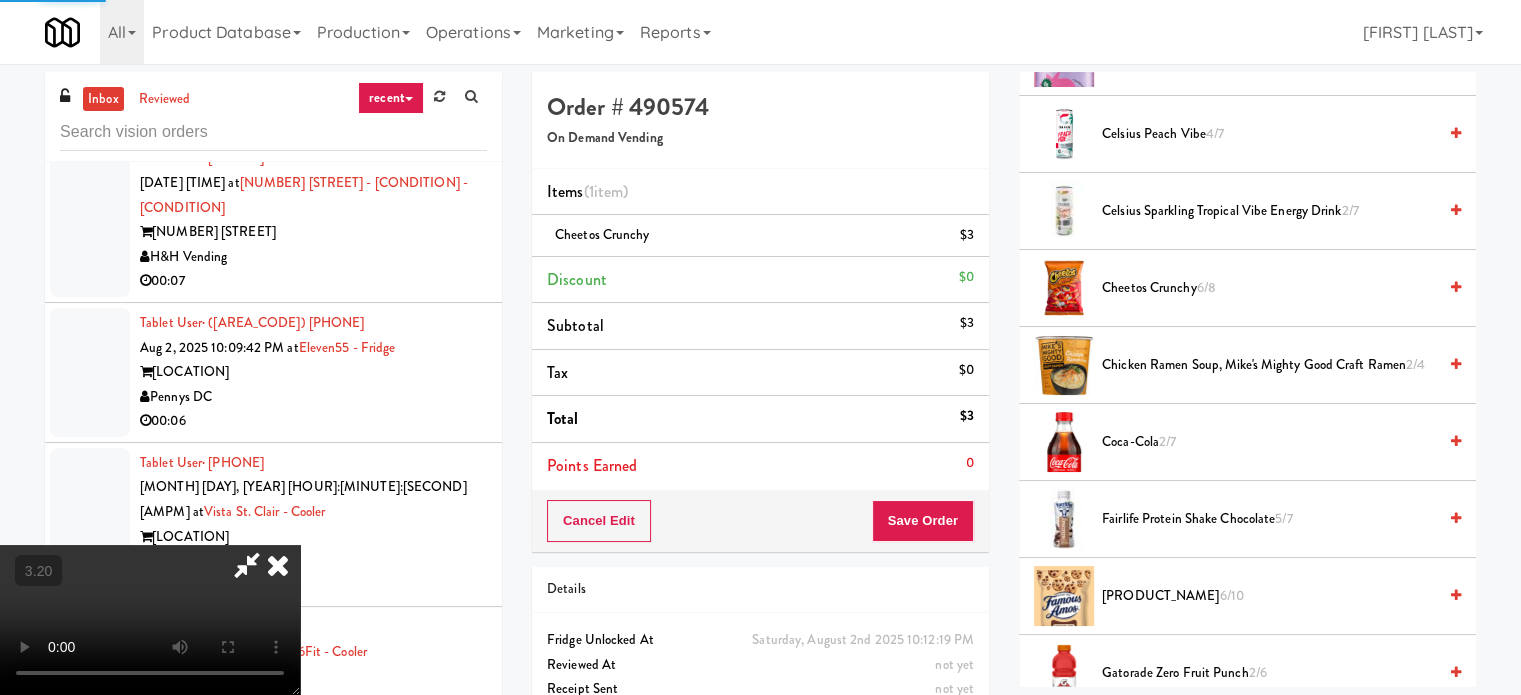 scroll, scrollTop: 187, scrollLeft: 0, axis: vertical 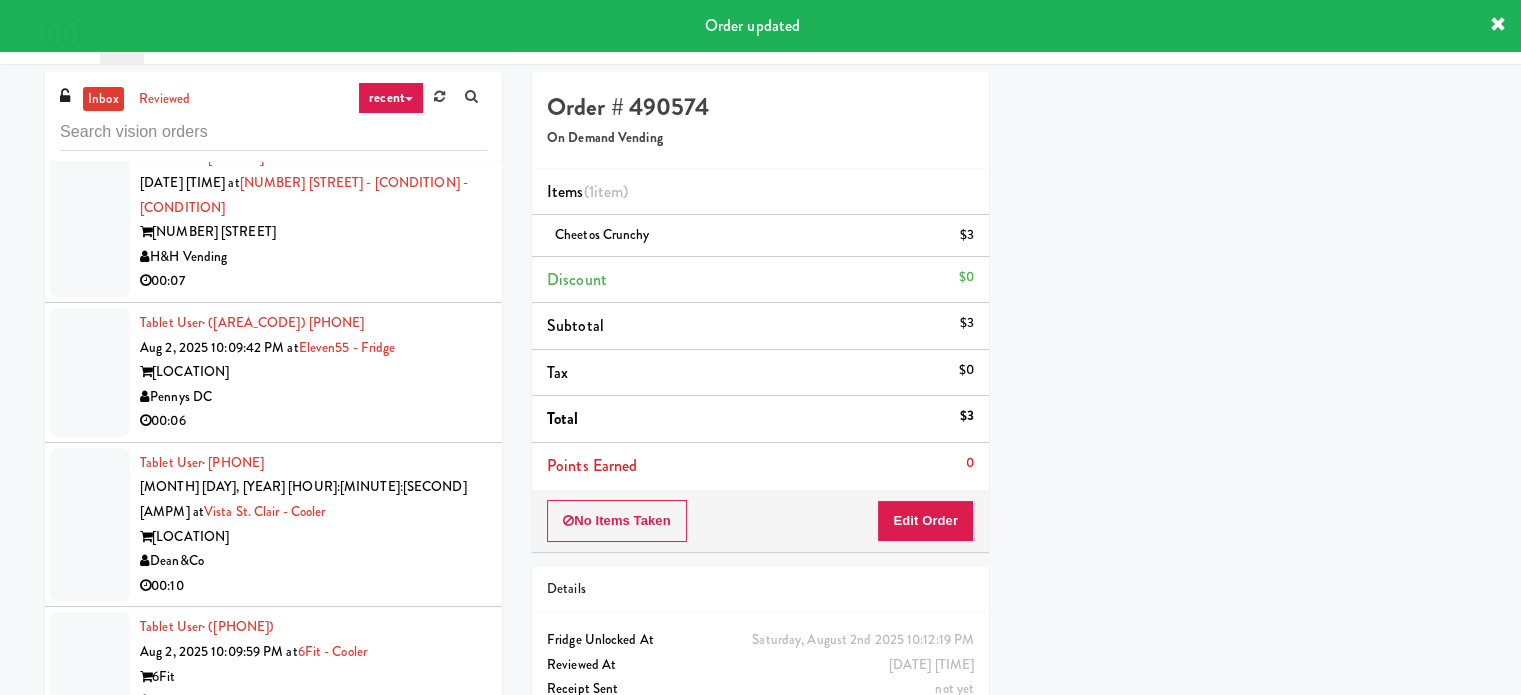 click on "00:33" at bounding box center (313, 1006) 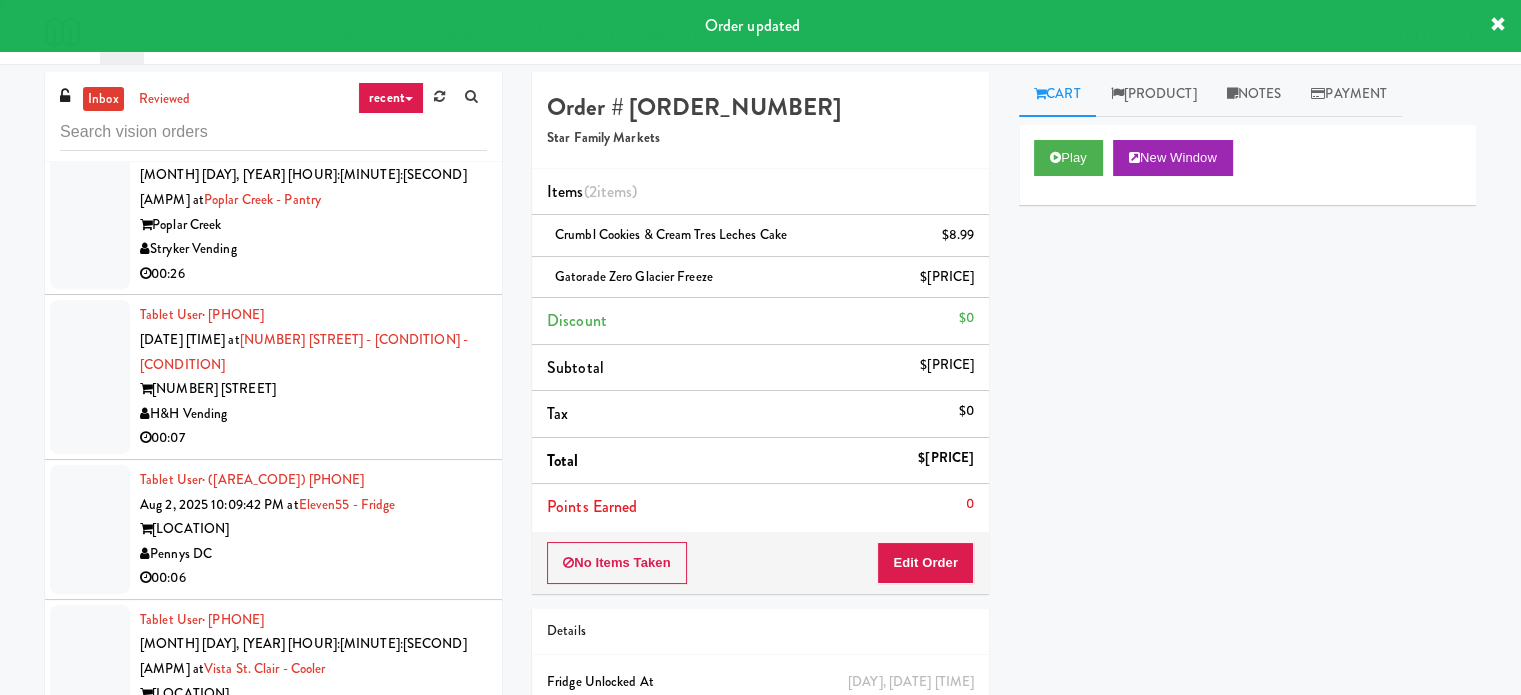 scroll, scrollTop: 11768, scrollLeft: 0, axis: vertical 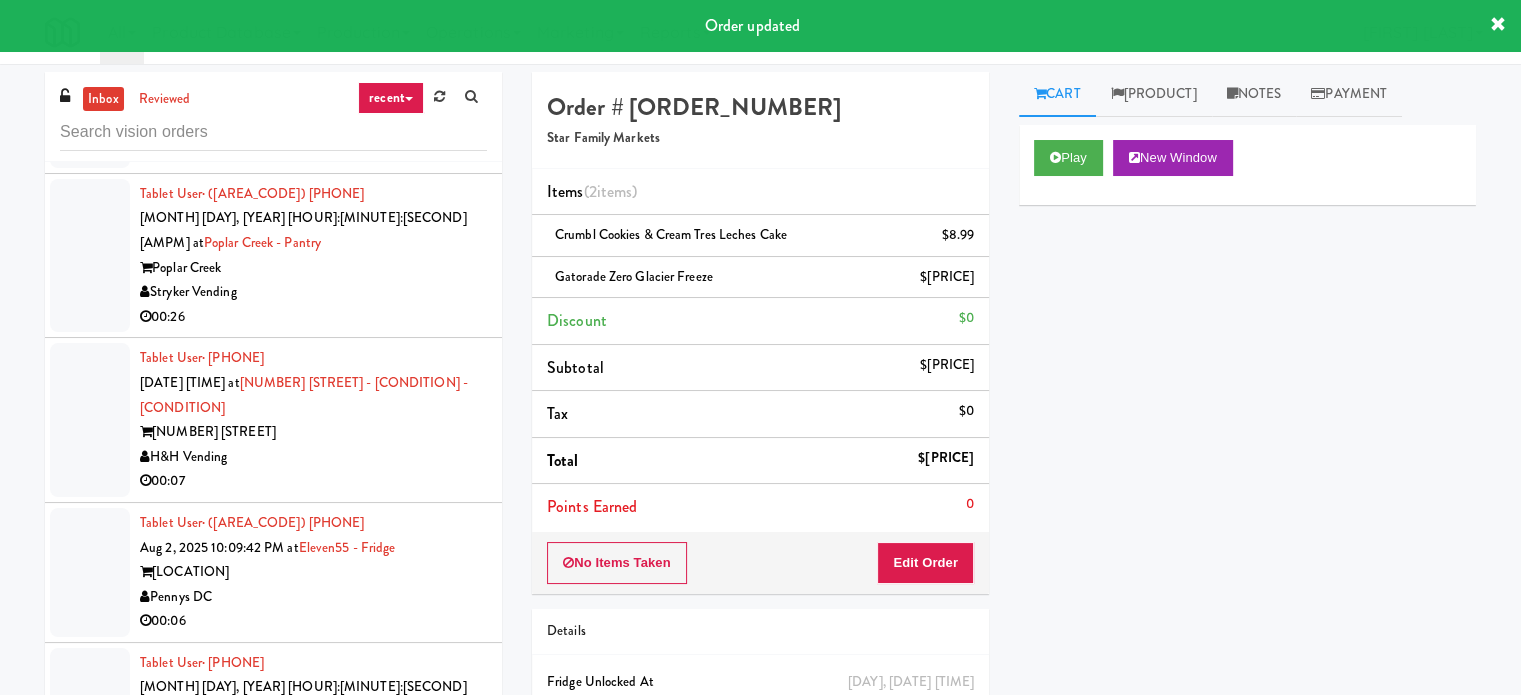 drag, startPoint x: 380, startPoint y: 423, endPoint x: 415, endPoint y: 420, distance: 35.128338 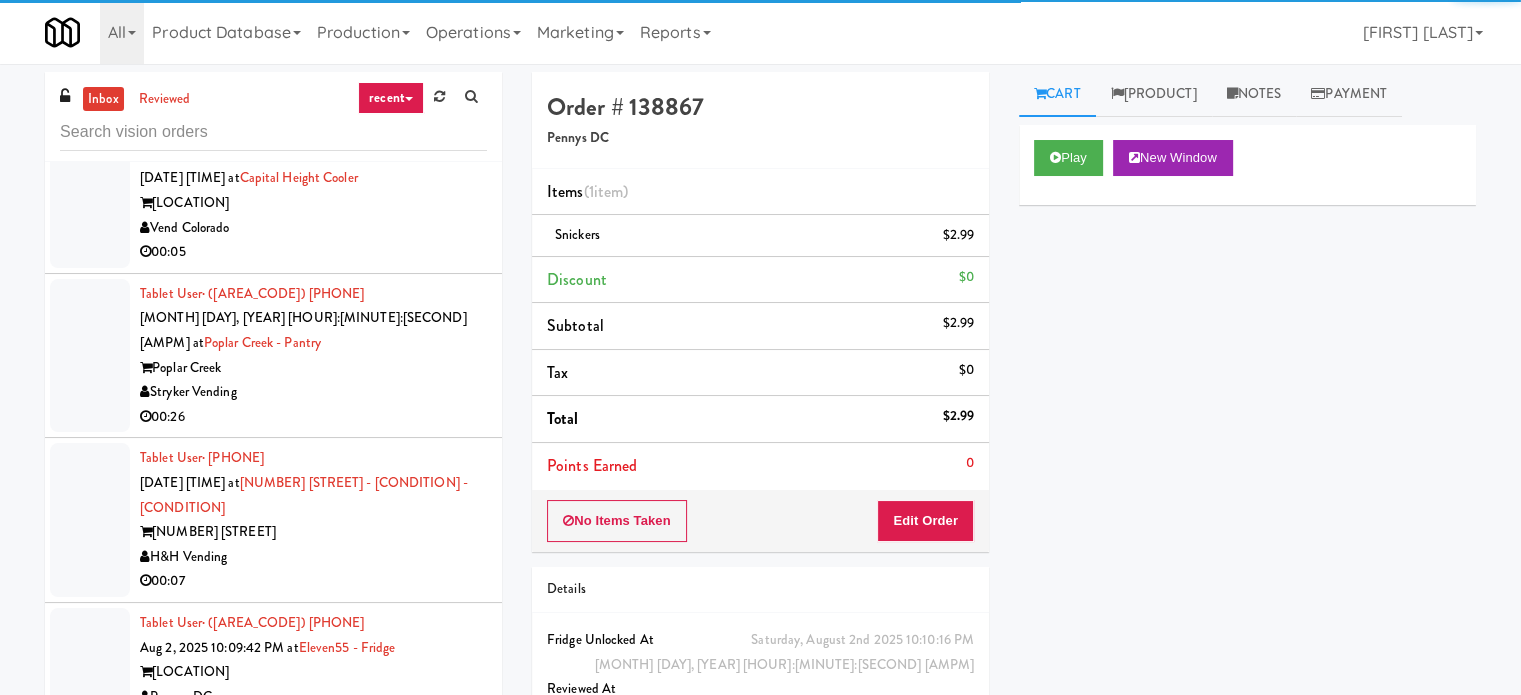click on "The Vending Corner" at bounding box center (313, 1001) 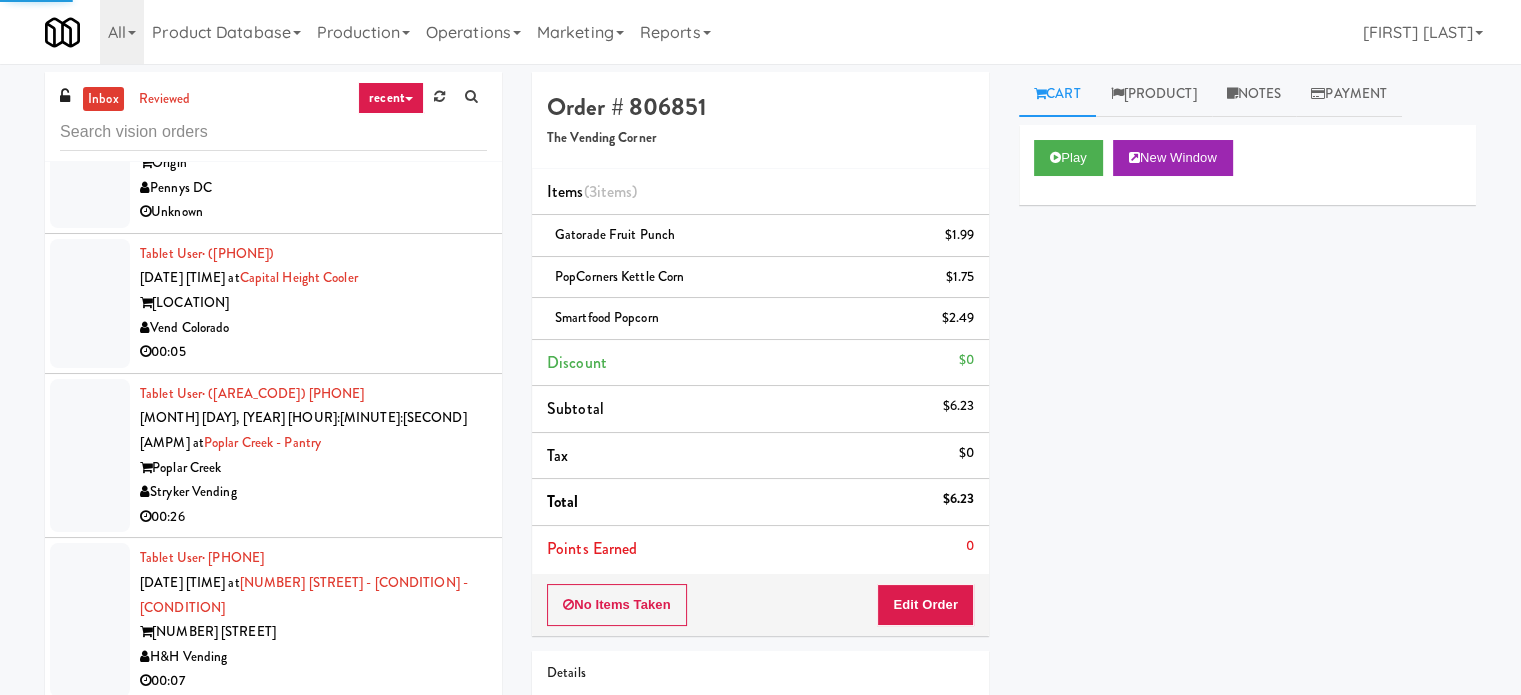 click on "00:10" at bounding box center [313, 986] 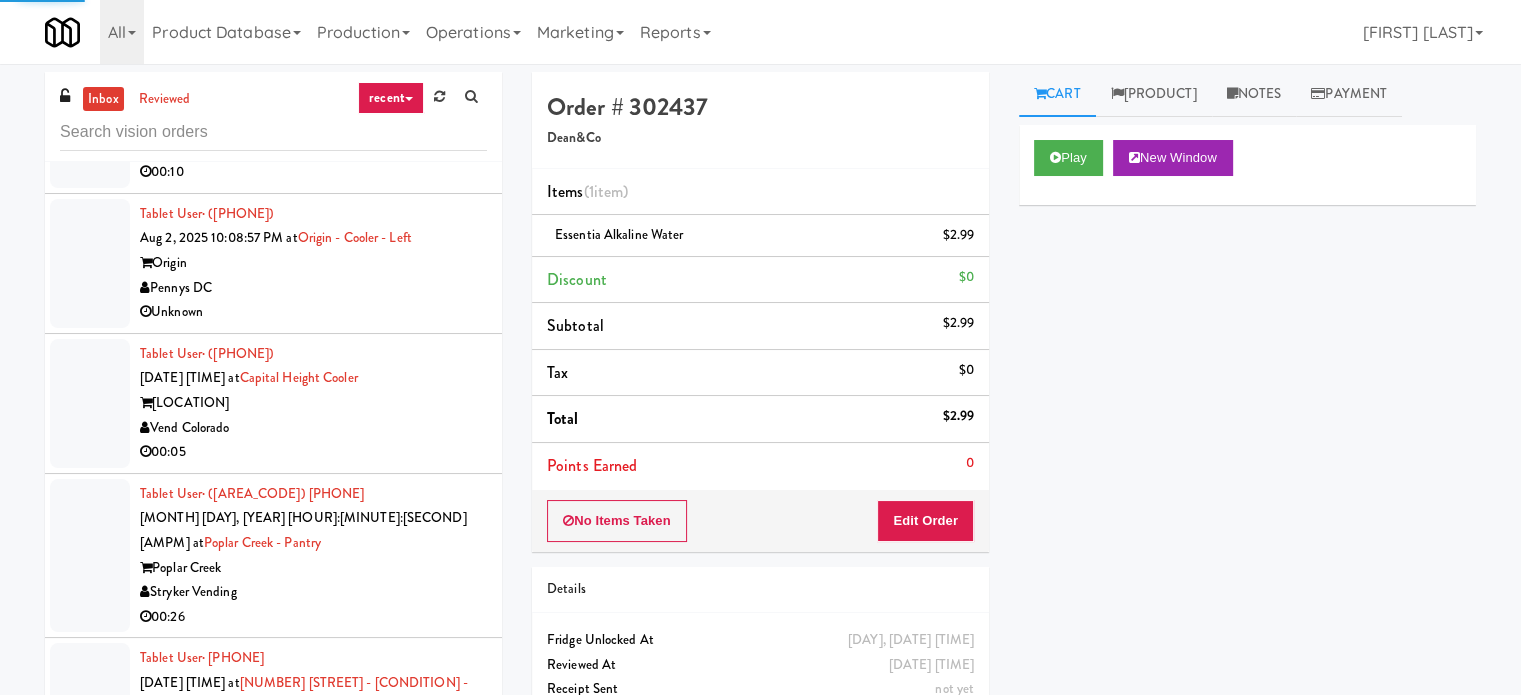 click on "00:06" at bounding box center [313, 921] 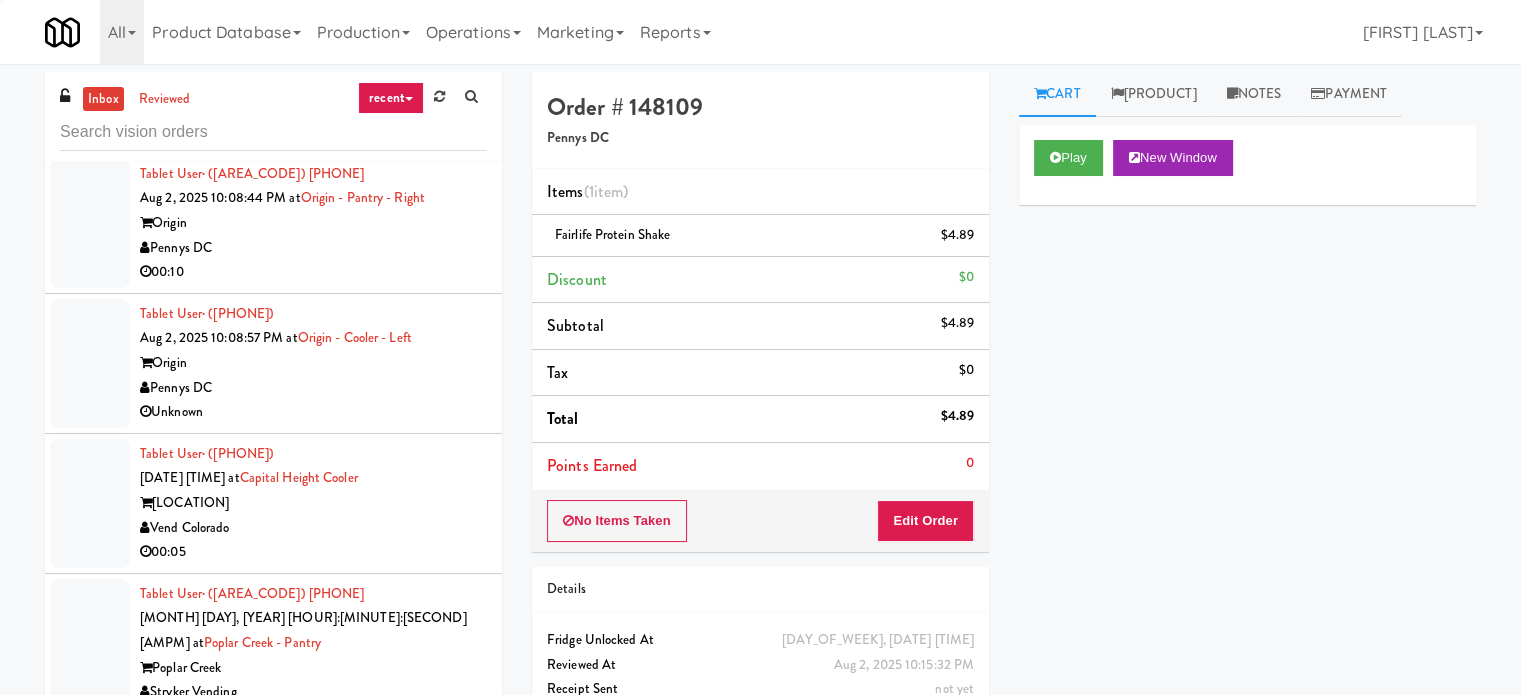 click on "00:07" at bounding box center (313, 881) 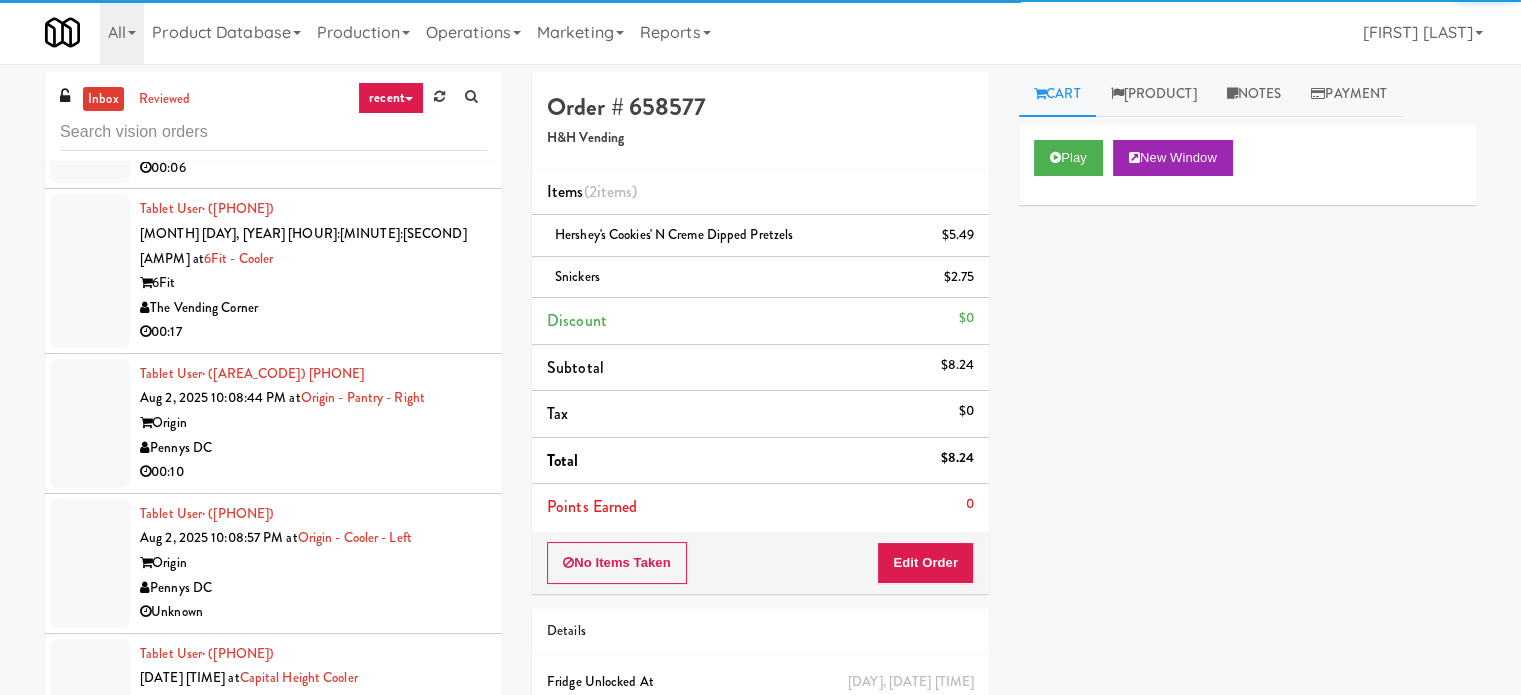 click on "Poplar Creek" at bounding box center [313, 868] 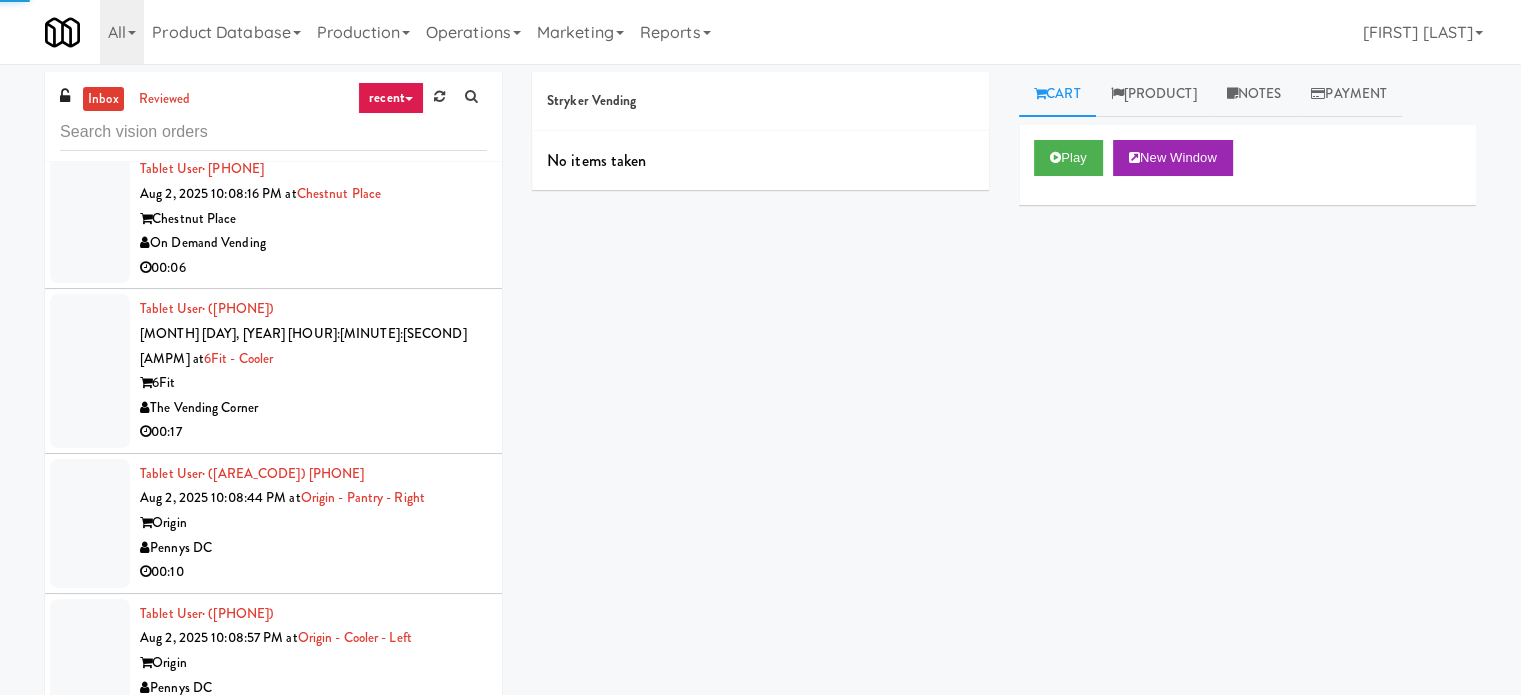 click on "Vend Colorado" at bounding box center [313, 828] 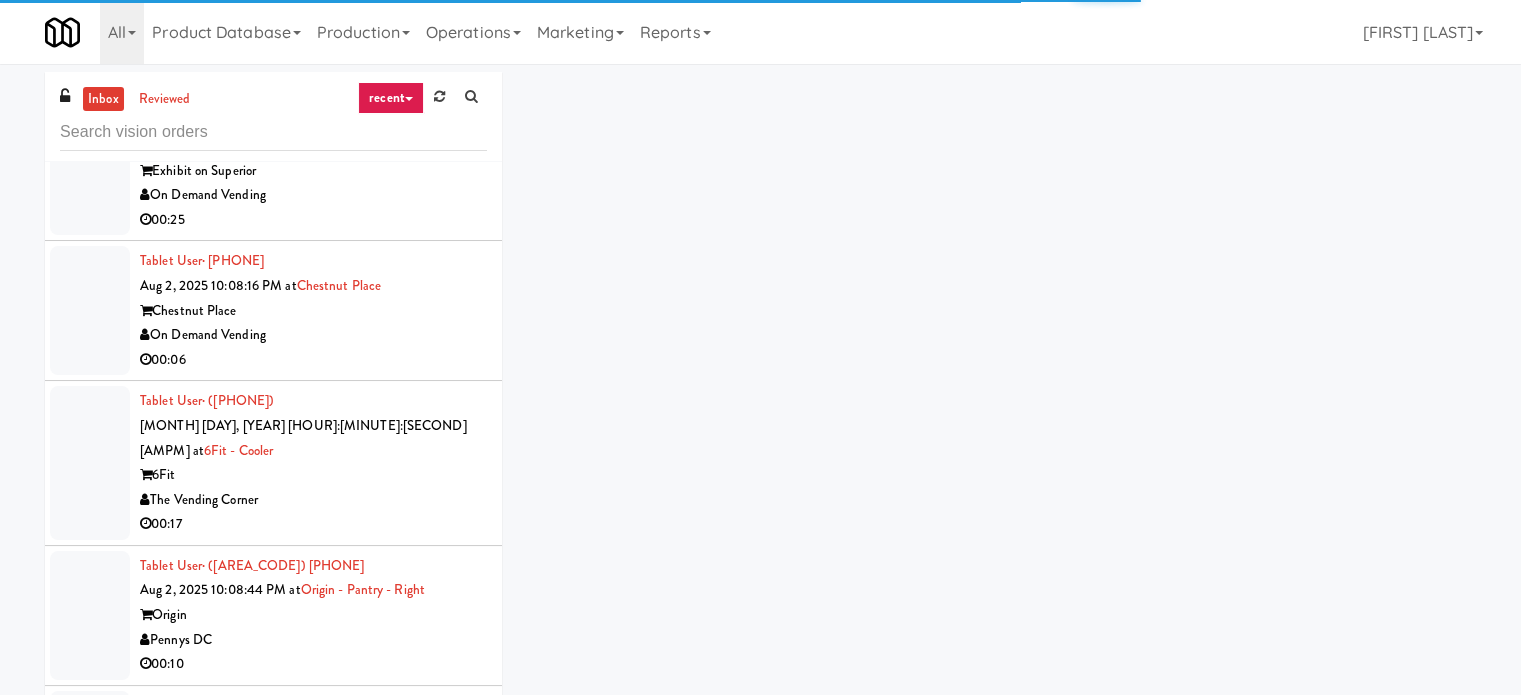 scroll, scrollTop: 10968, scrollLeft: 0, axis: vertical 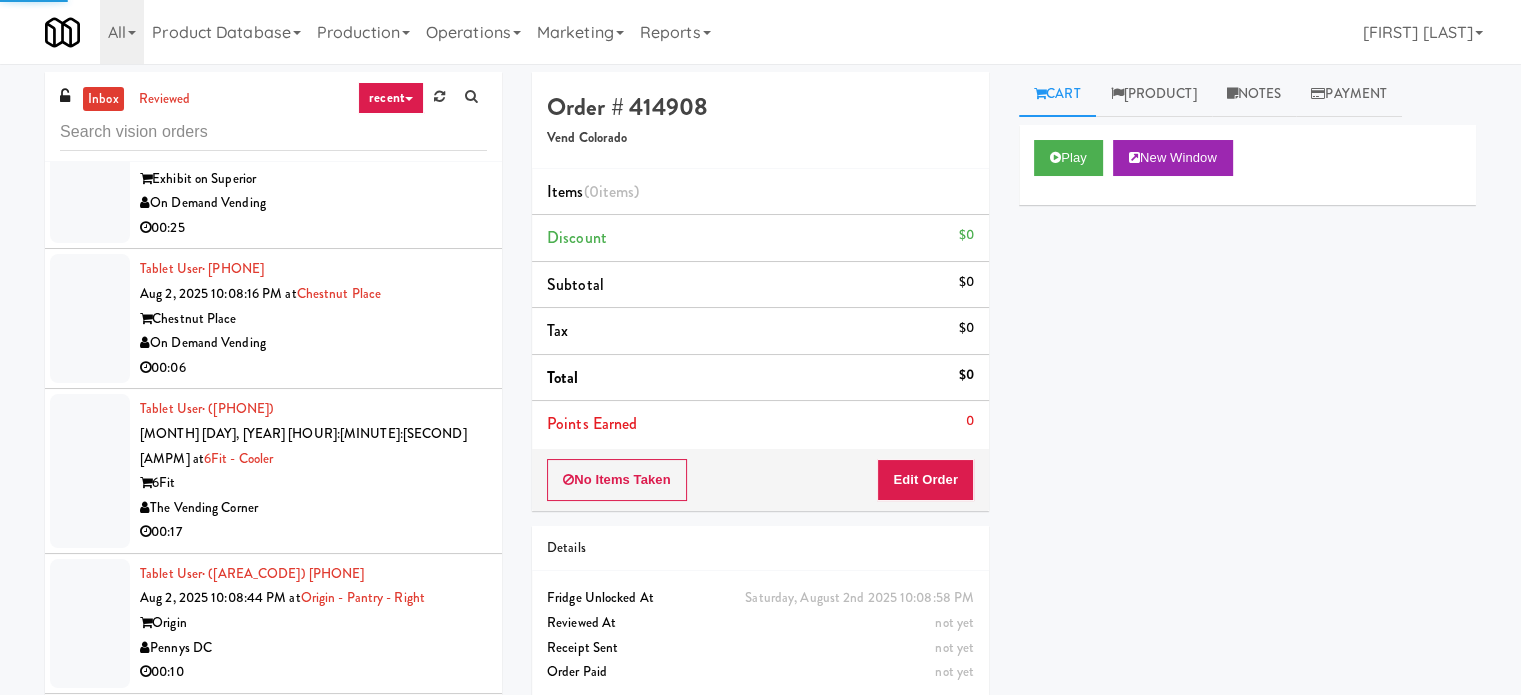 click on "Pennys DC" at bounding box center [313, 788] 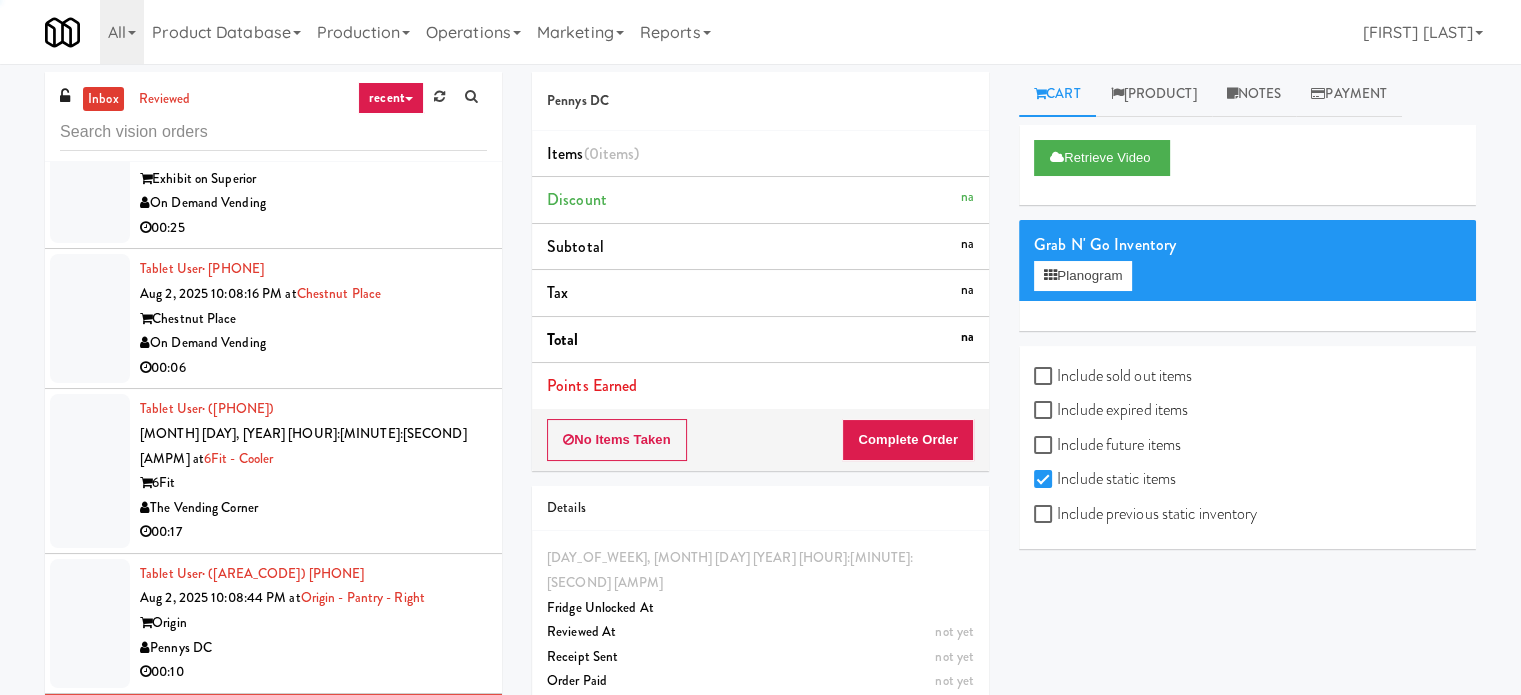 drag, startPoint x: 456, startPoint y: 369, endPoint x: 507, endPoint y: 371, distance: 51.0392 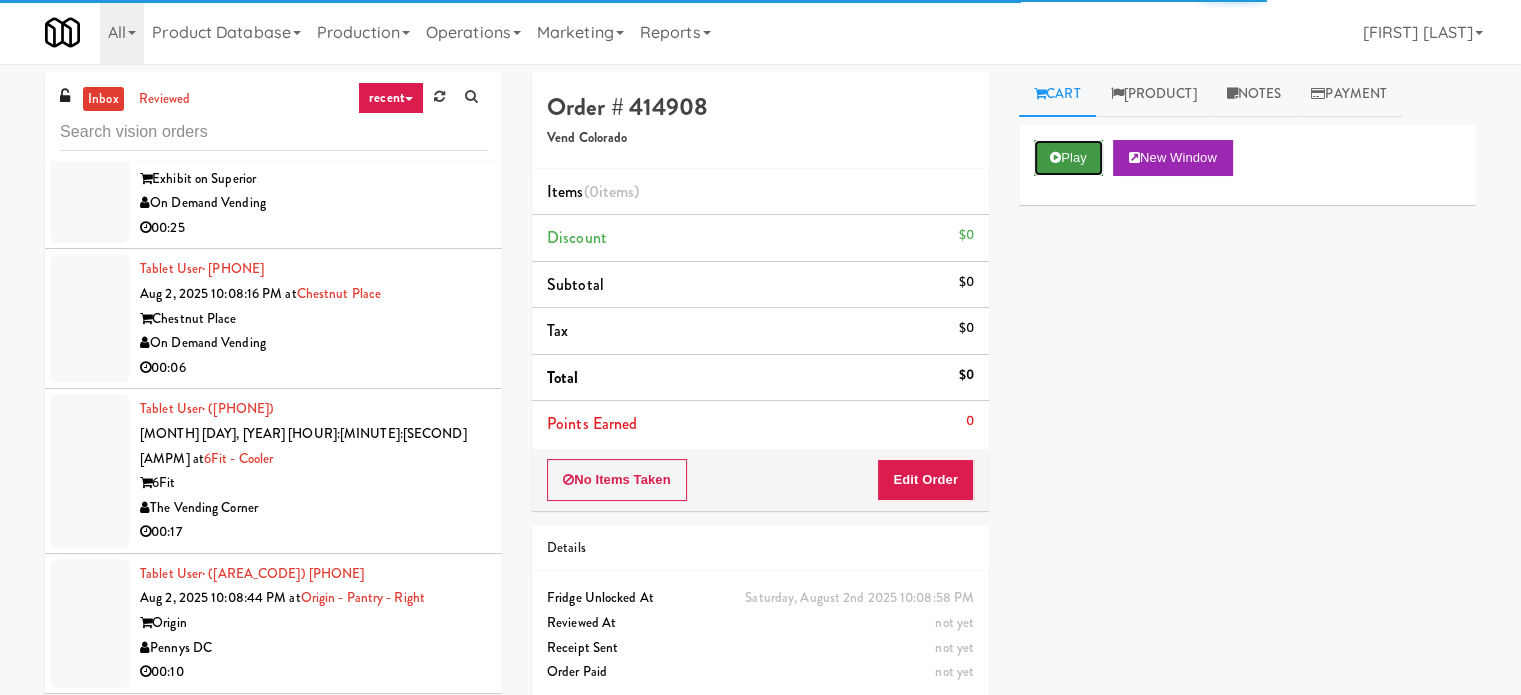 click on "Play" at bounding box center [1068, 158] 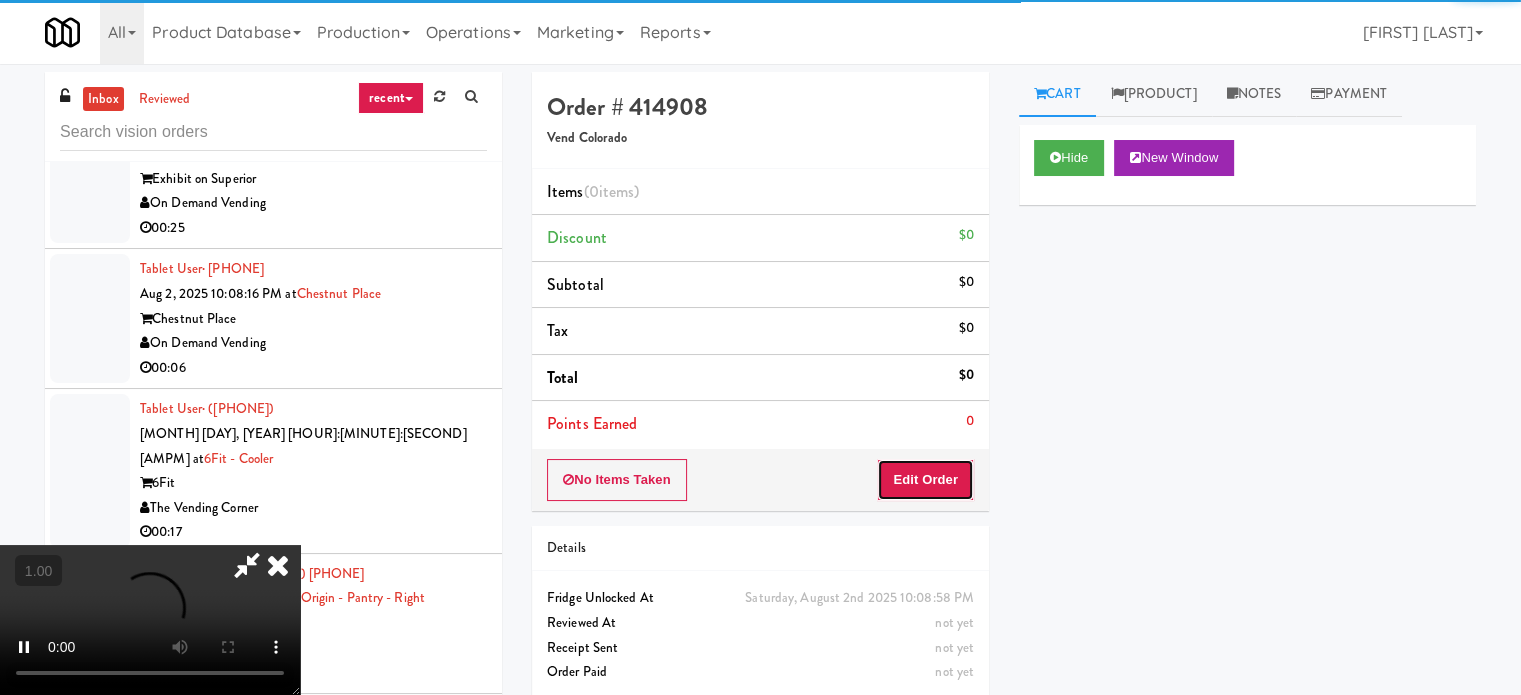 click on "Edit Order" at bounding box center (925, 480) 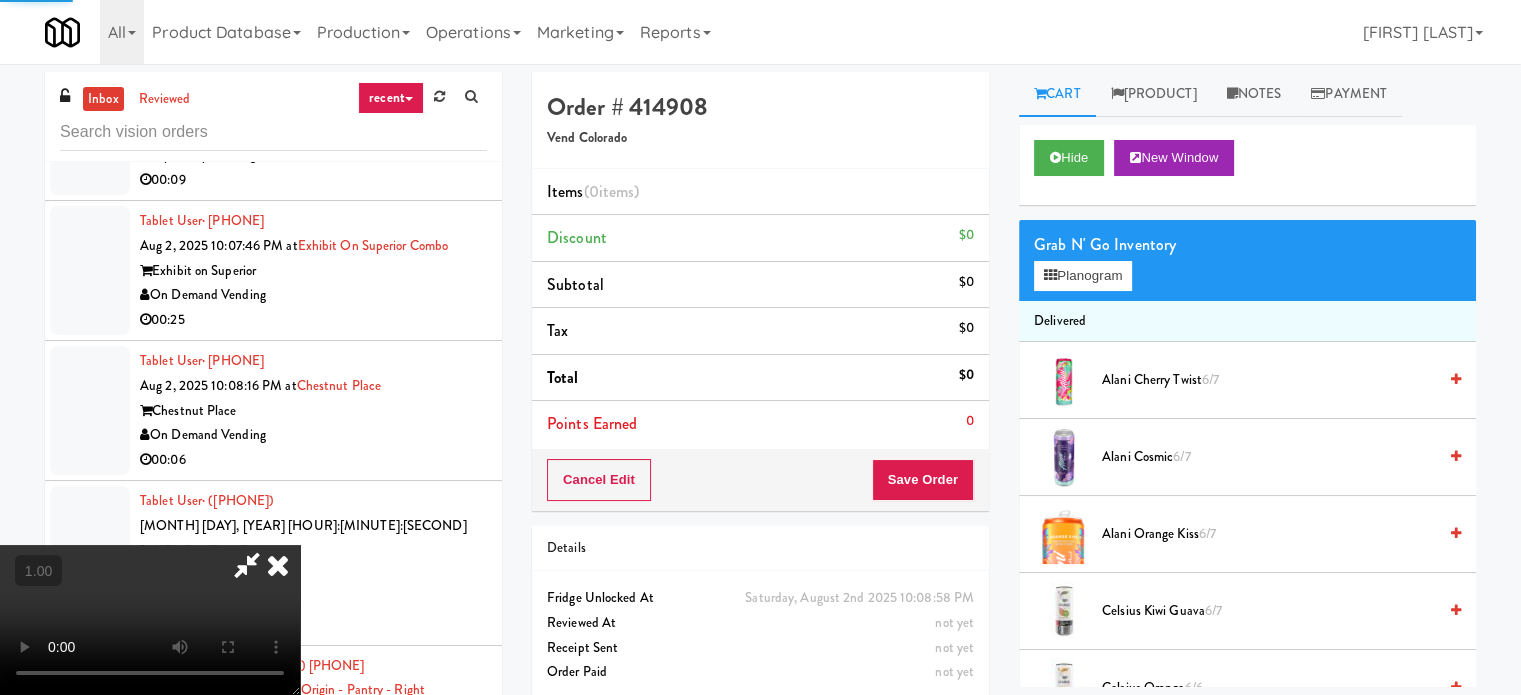 scroll, scrollTop: 10868, scrollLeft: 0, axis: vertical 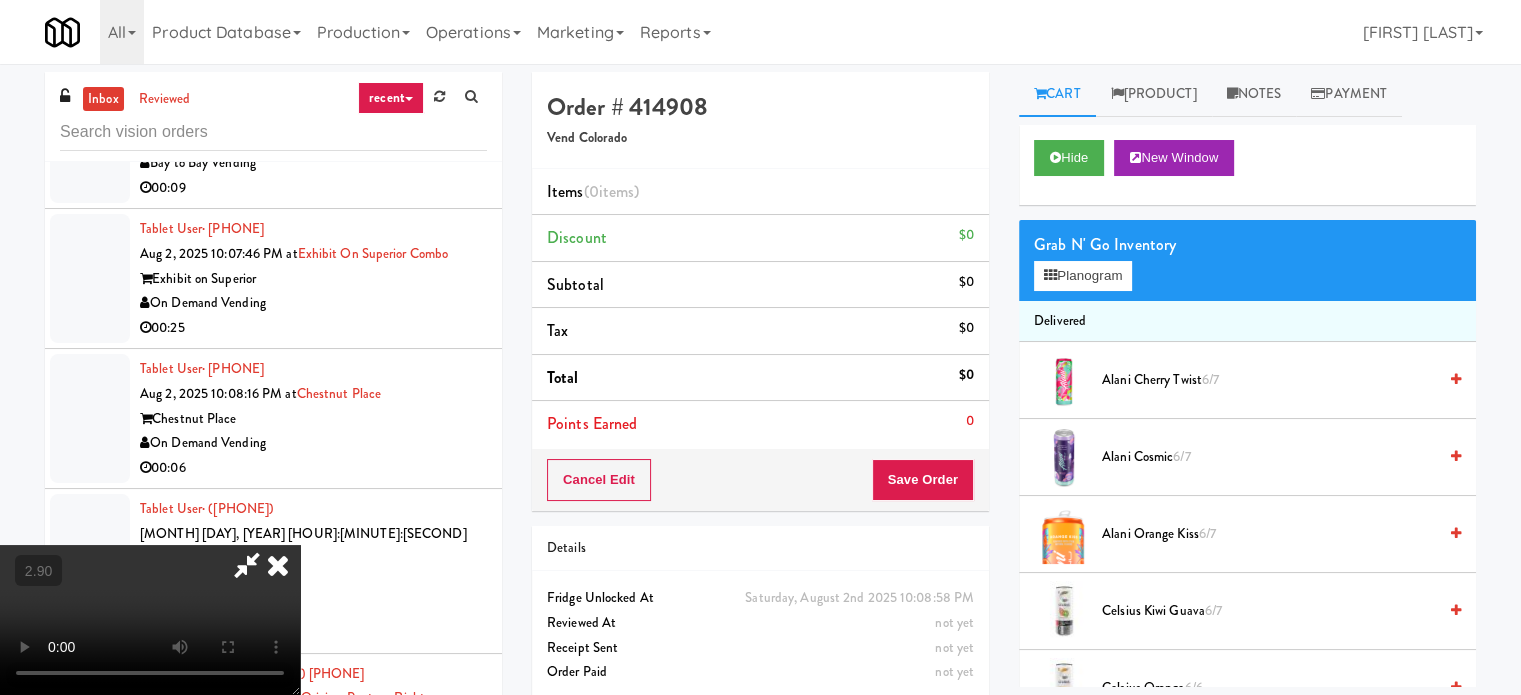 click at bounding box center [150, 620] 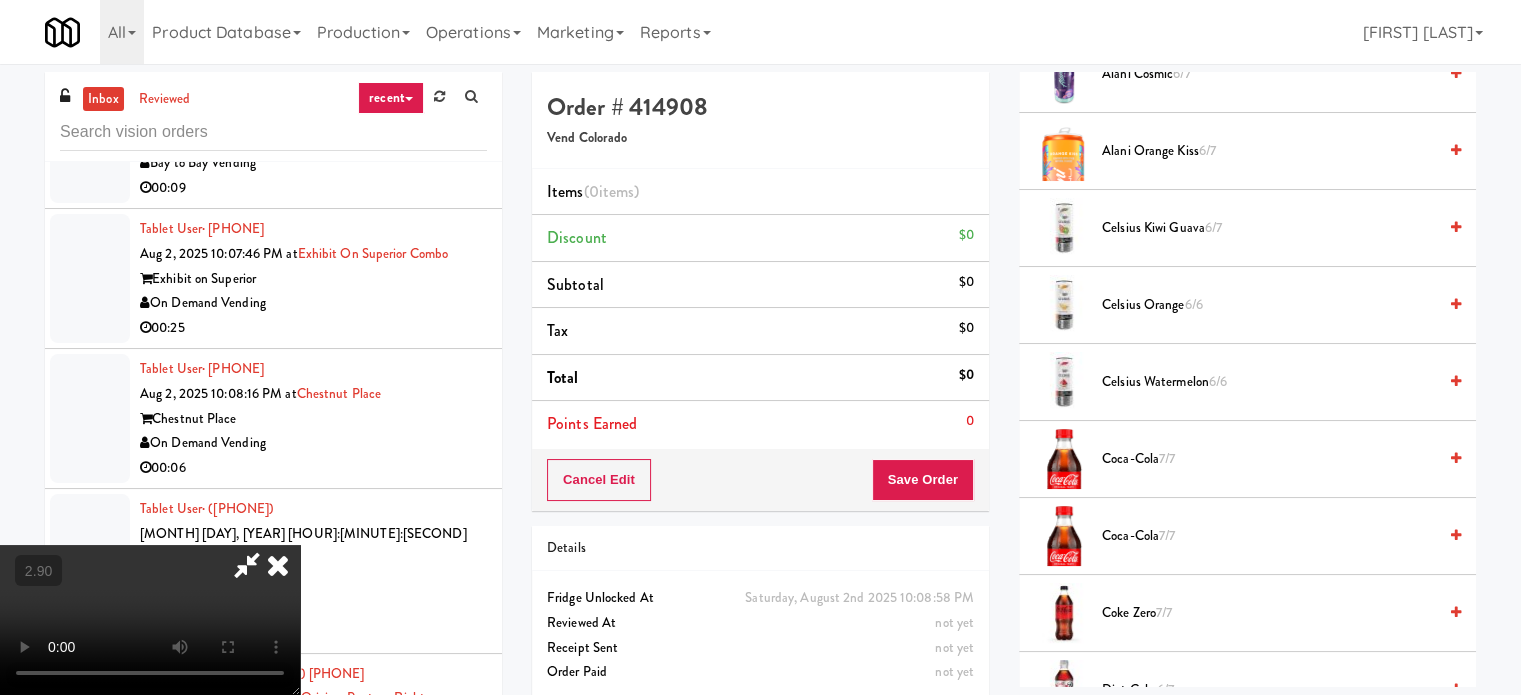 scroll, scrollTop: 500, scrollLeft: 0, axis: vertical 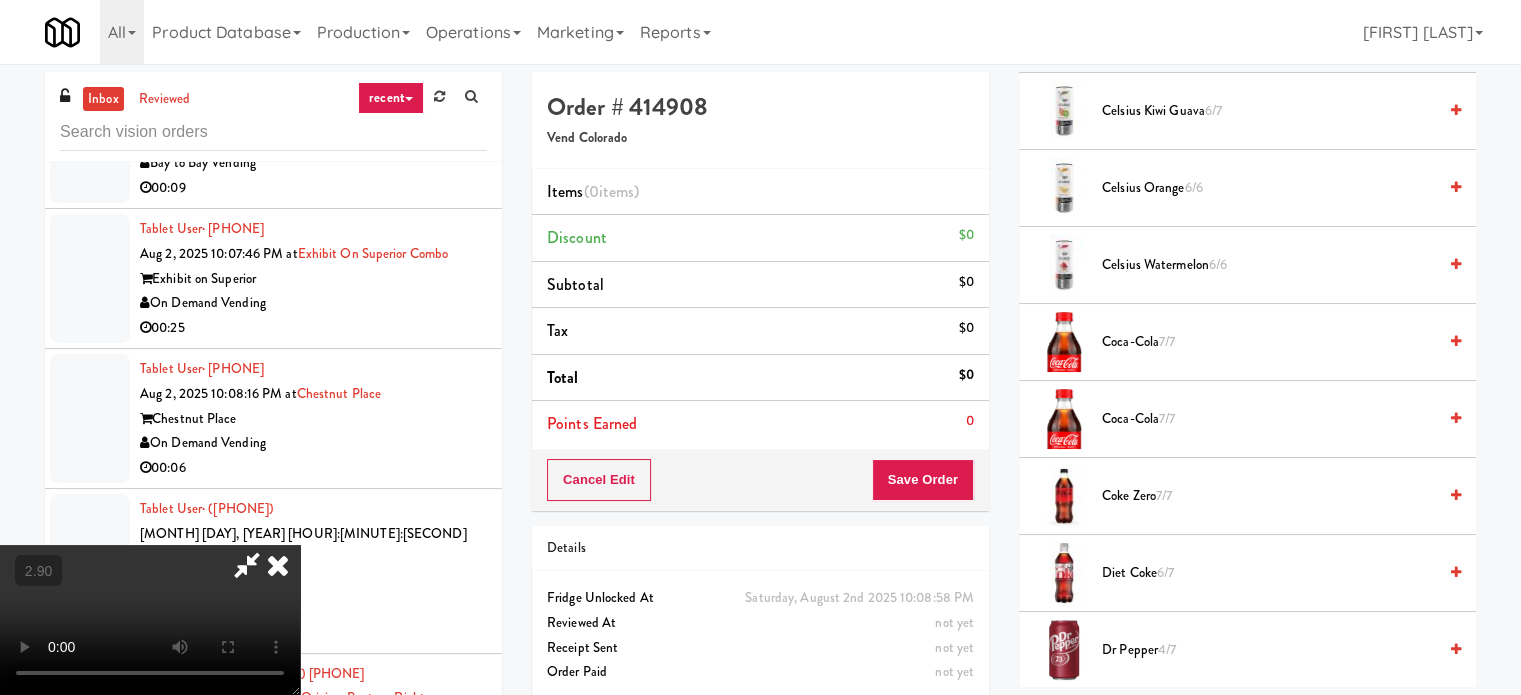 drag, startPoint x: 665, startPoint y: 407, endPoint x: 676, endPoint y: 400, distance: 13.038404 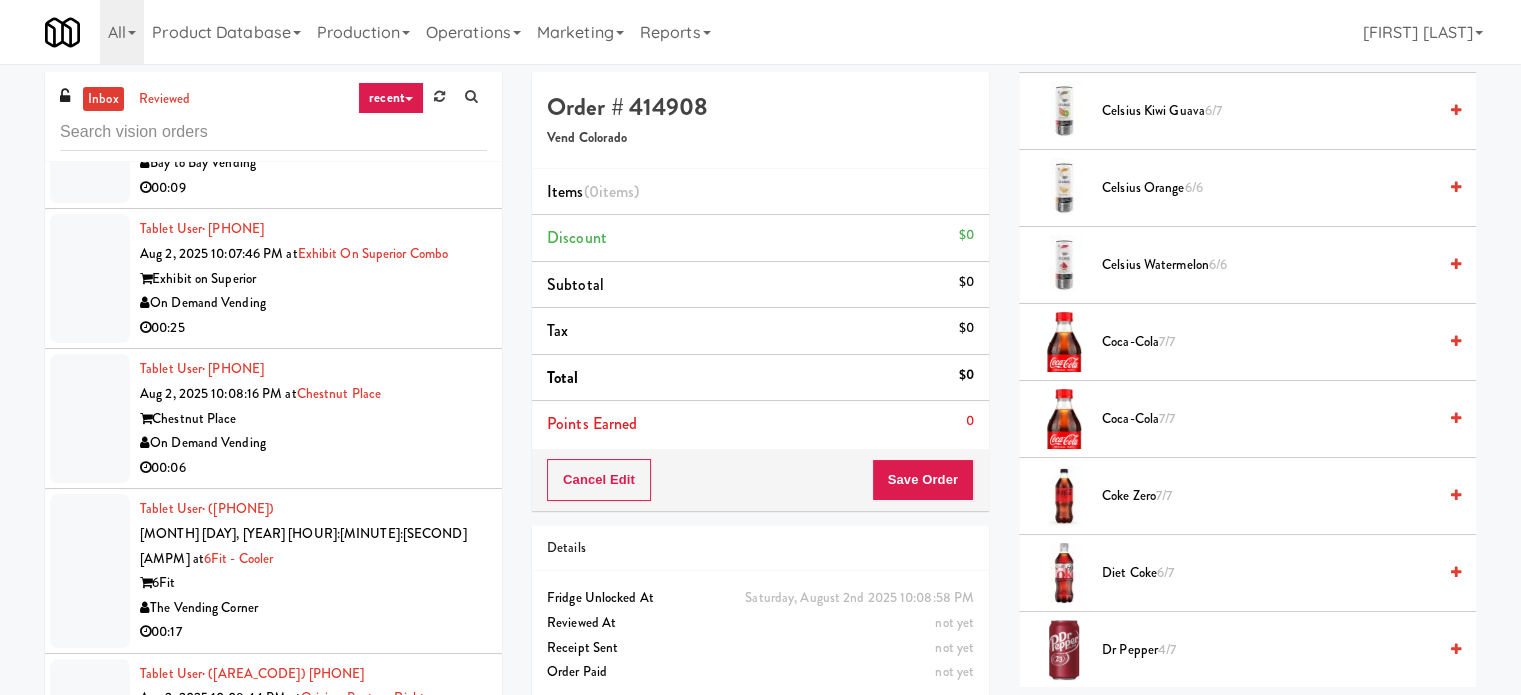 click on "Pennys DC" at bounding box center (313, 888) 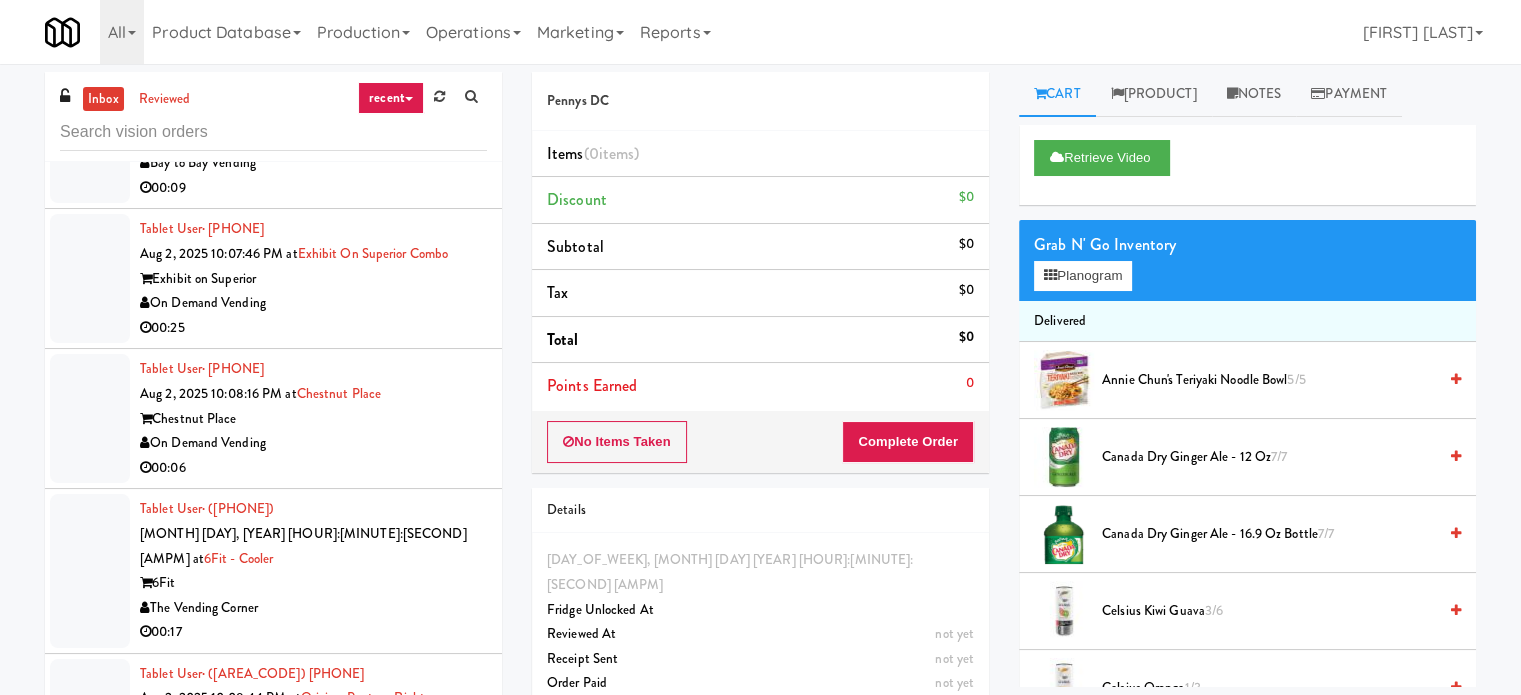 click on "00:10" at bounding box center (313, 772) 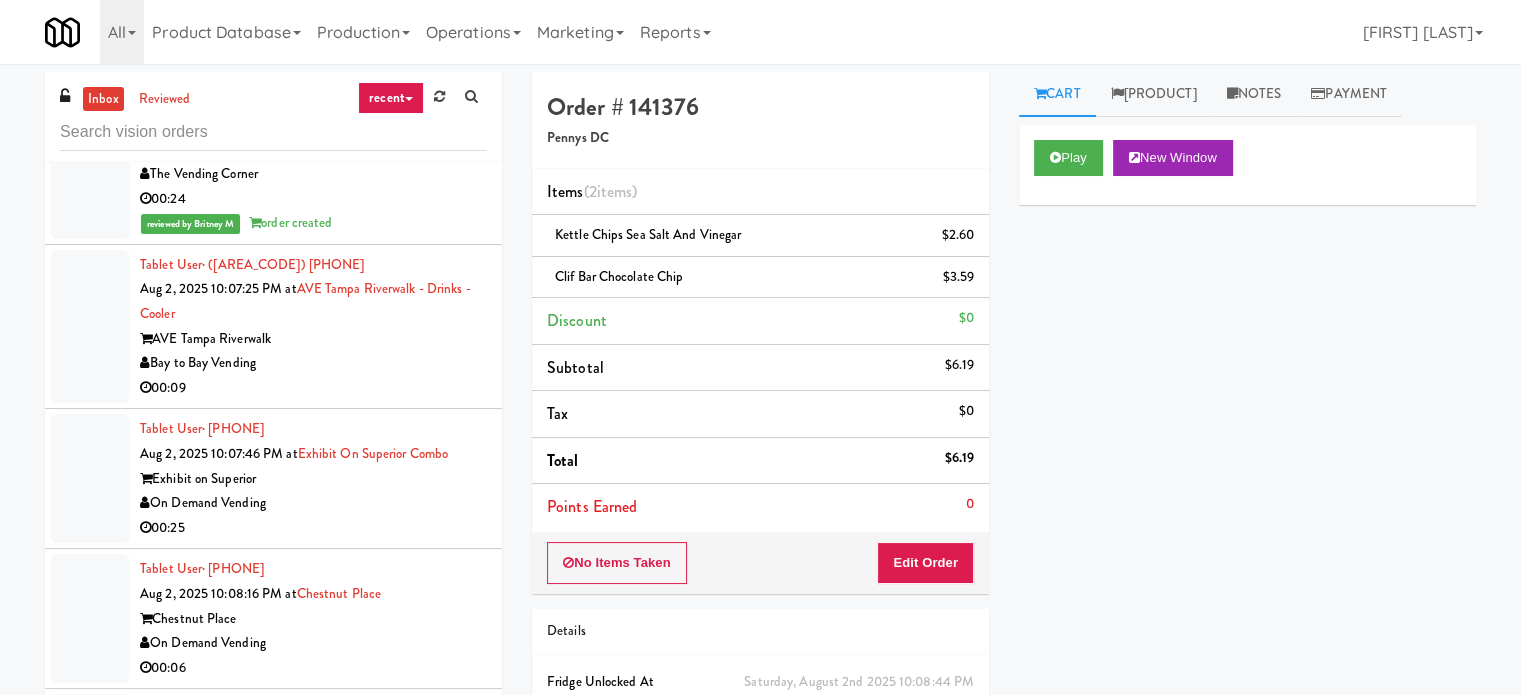 click on "00:17" at bounding box center [313, 832] 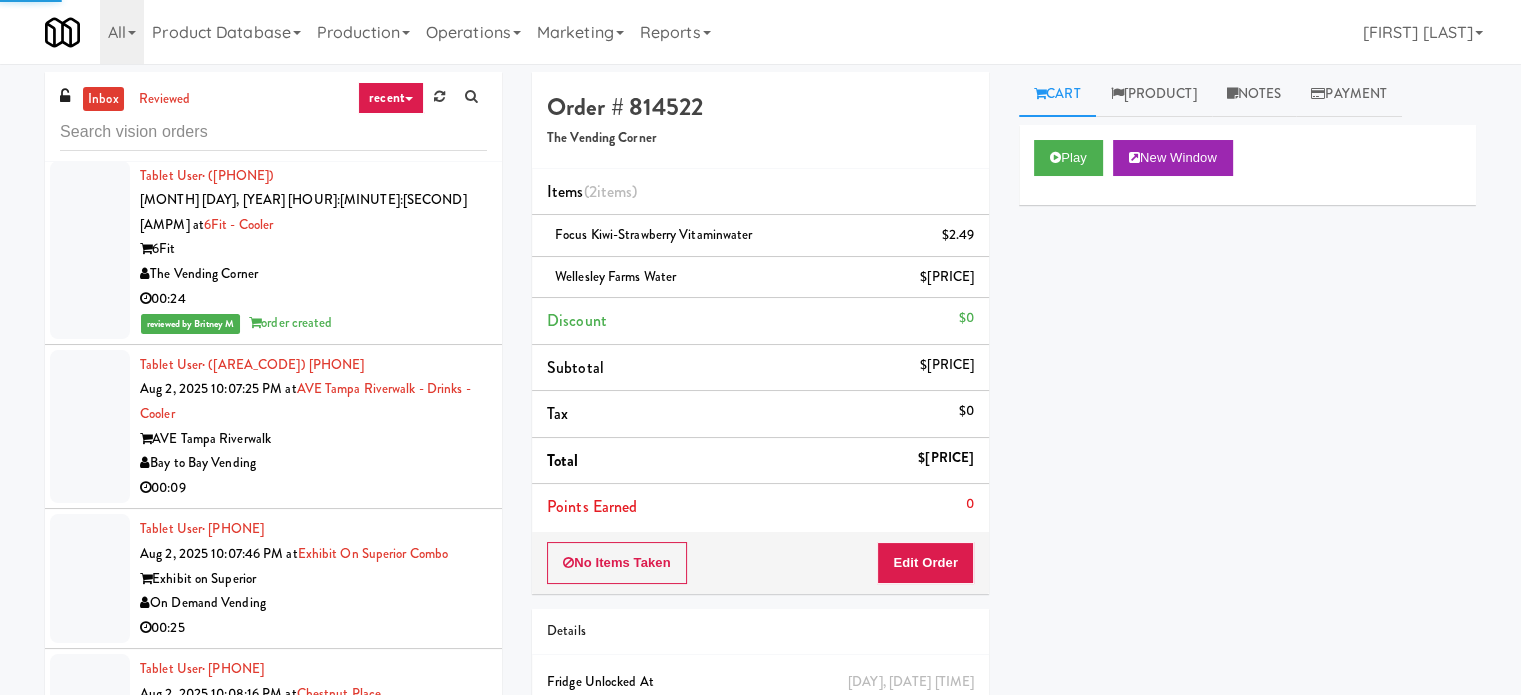 click on "00:06" at bounding box center [313, 768] 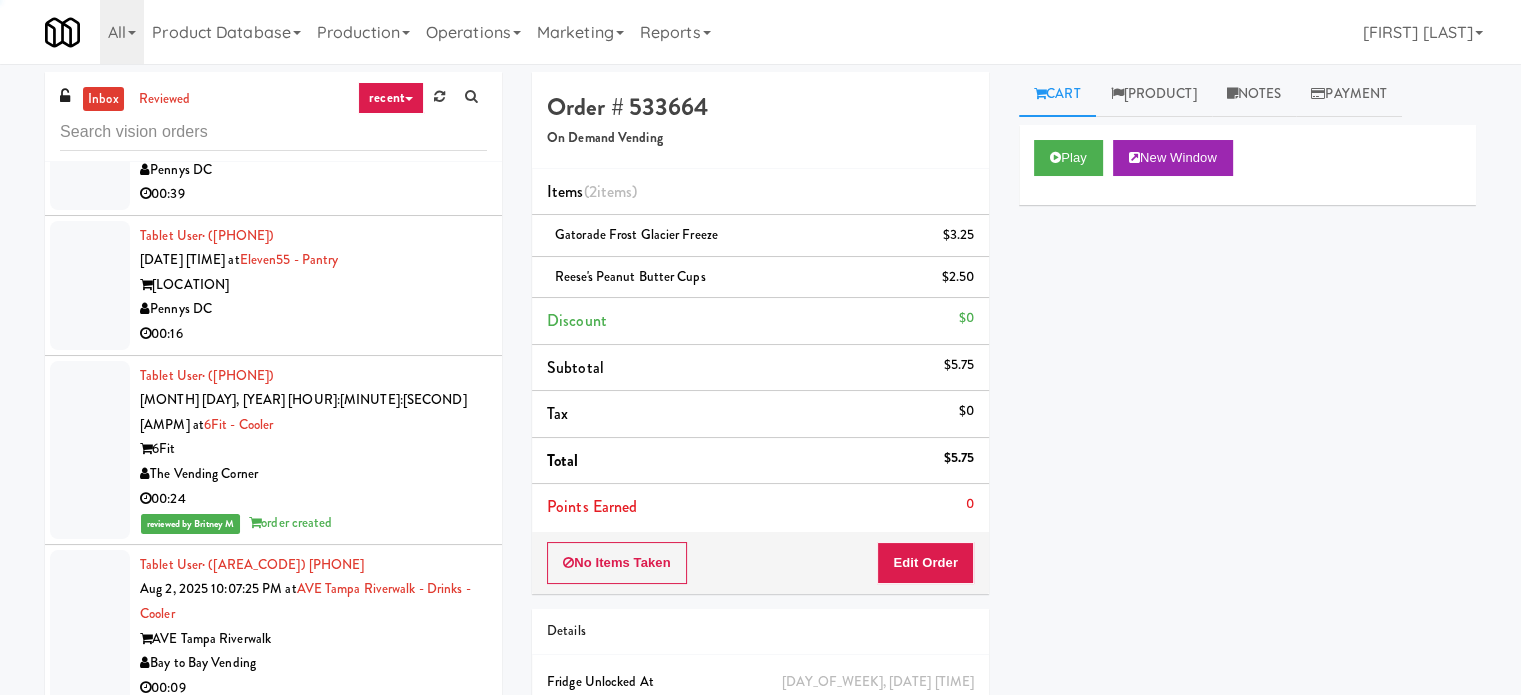 click on "On Demand Vending" at bounding box center [313, 803] 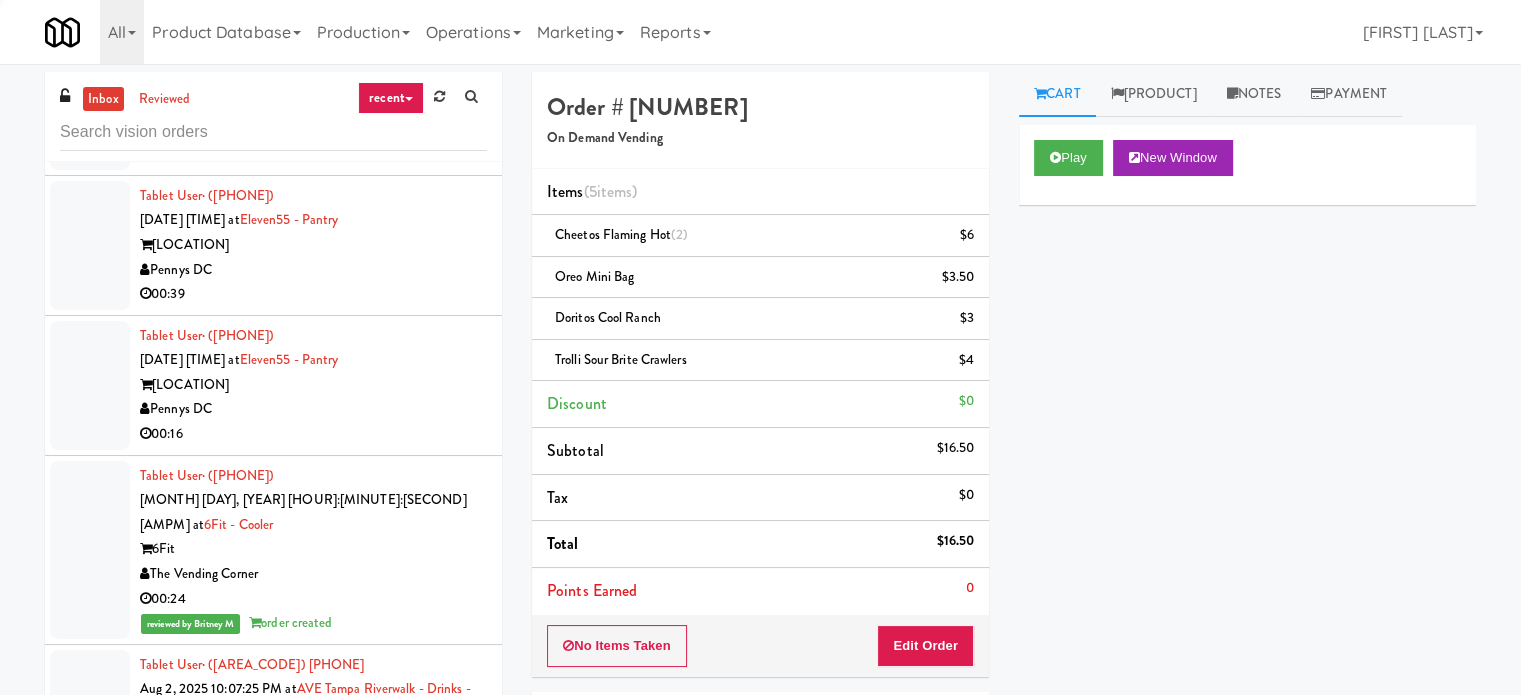 click on "00:09" at bounding box center (313, 788) 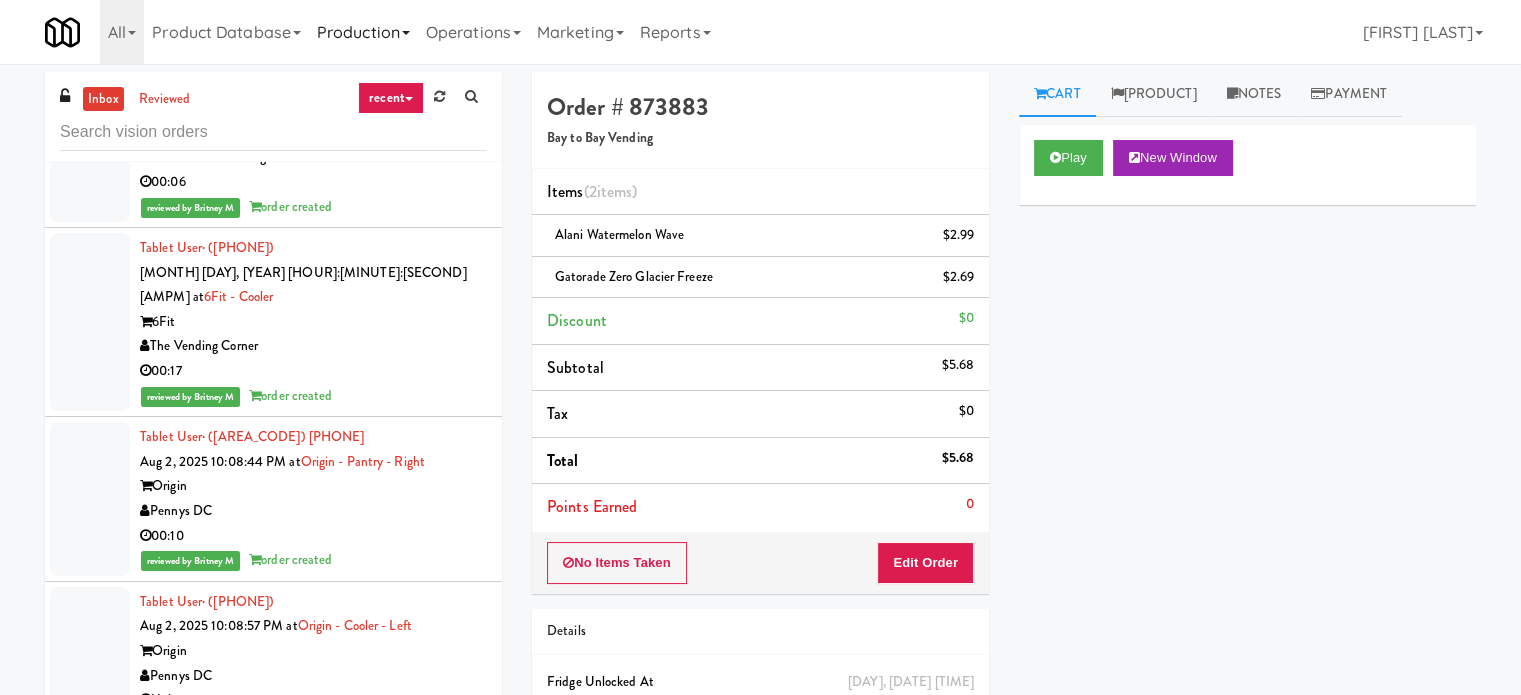 scroll, scrollTop: 11268, scrollLeft: 0, axis: vertical 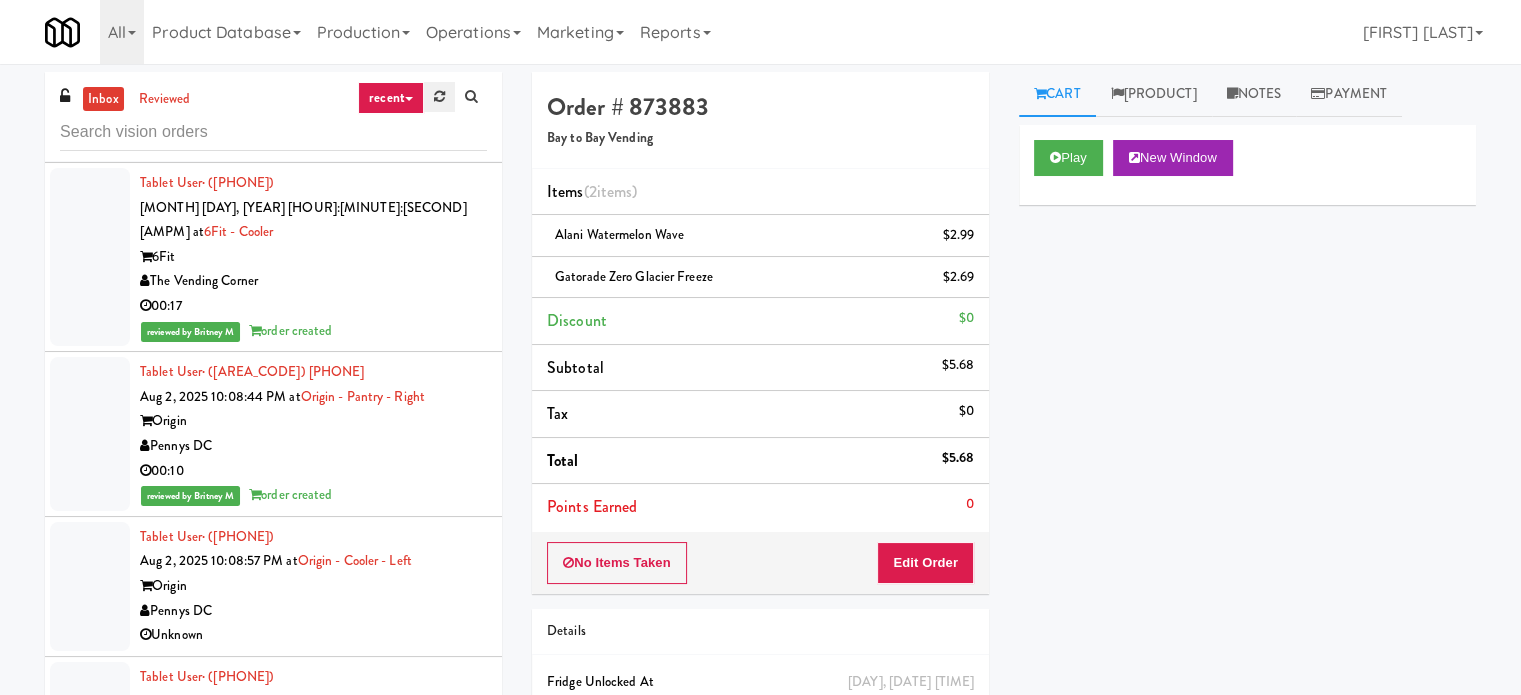 click at bounding box center [439, 97] 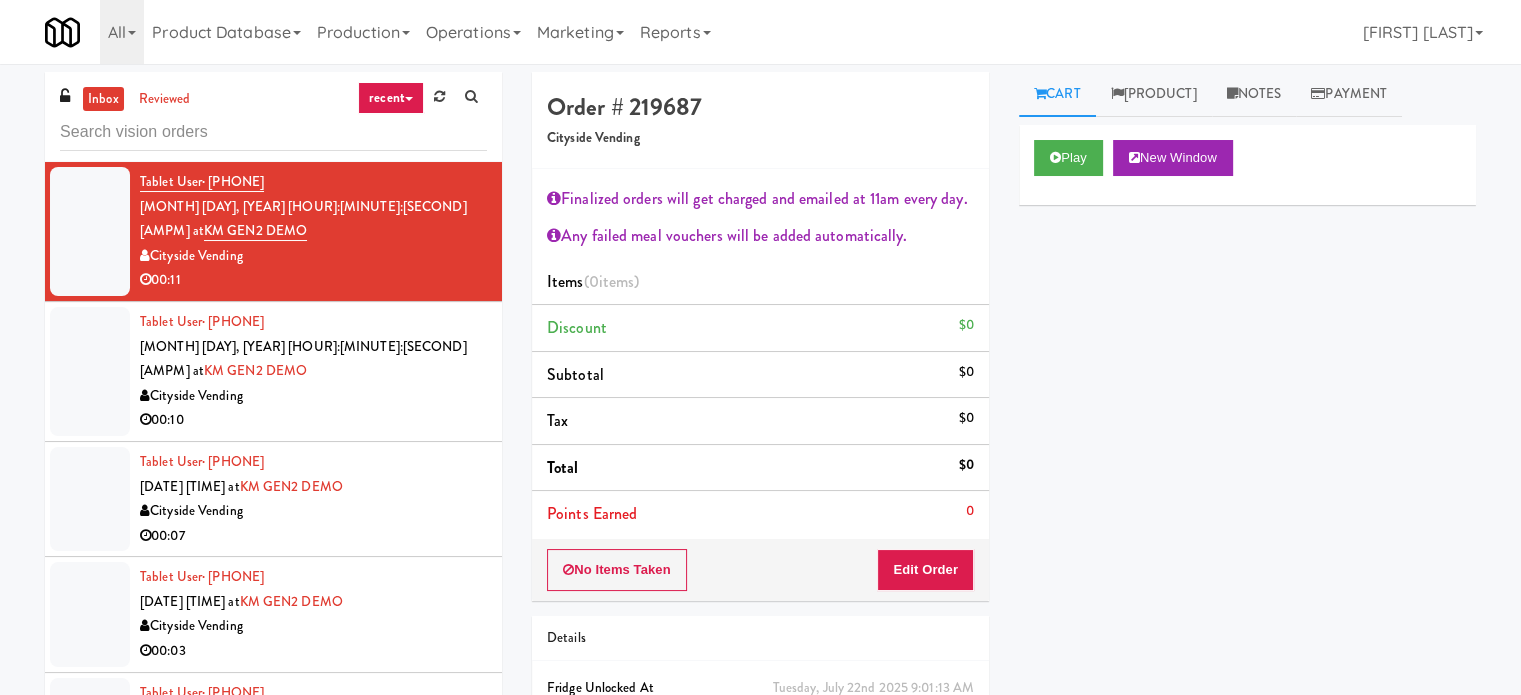 scroll, scrollTop: 108, scrollLeft: 0, axis: vertical 